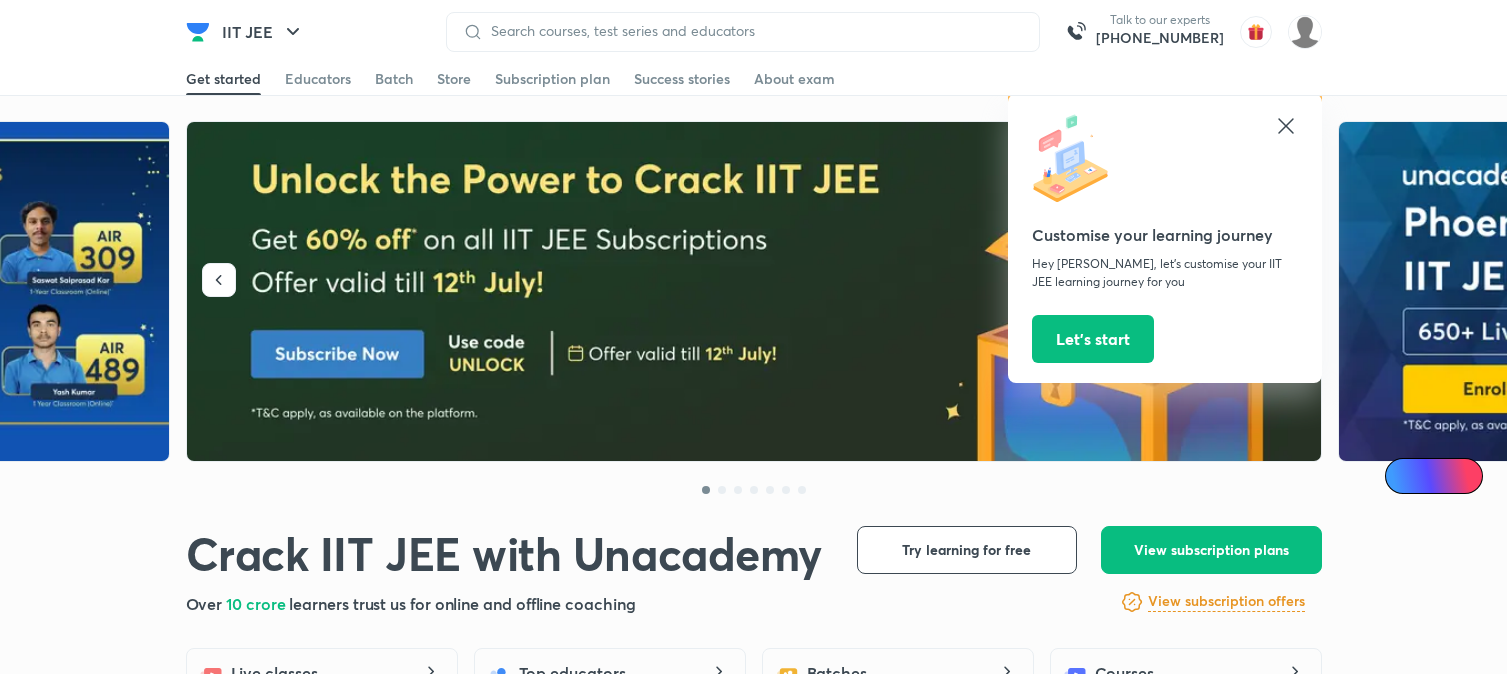 scroll, scrollTop: 0, scrollLeft: 0, axis: both 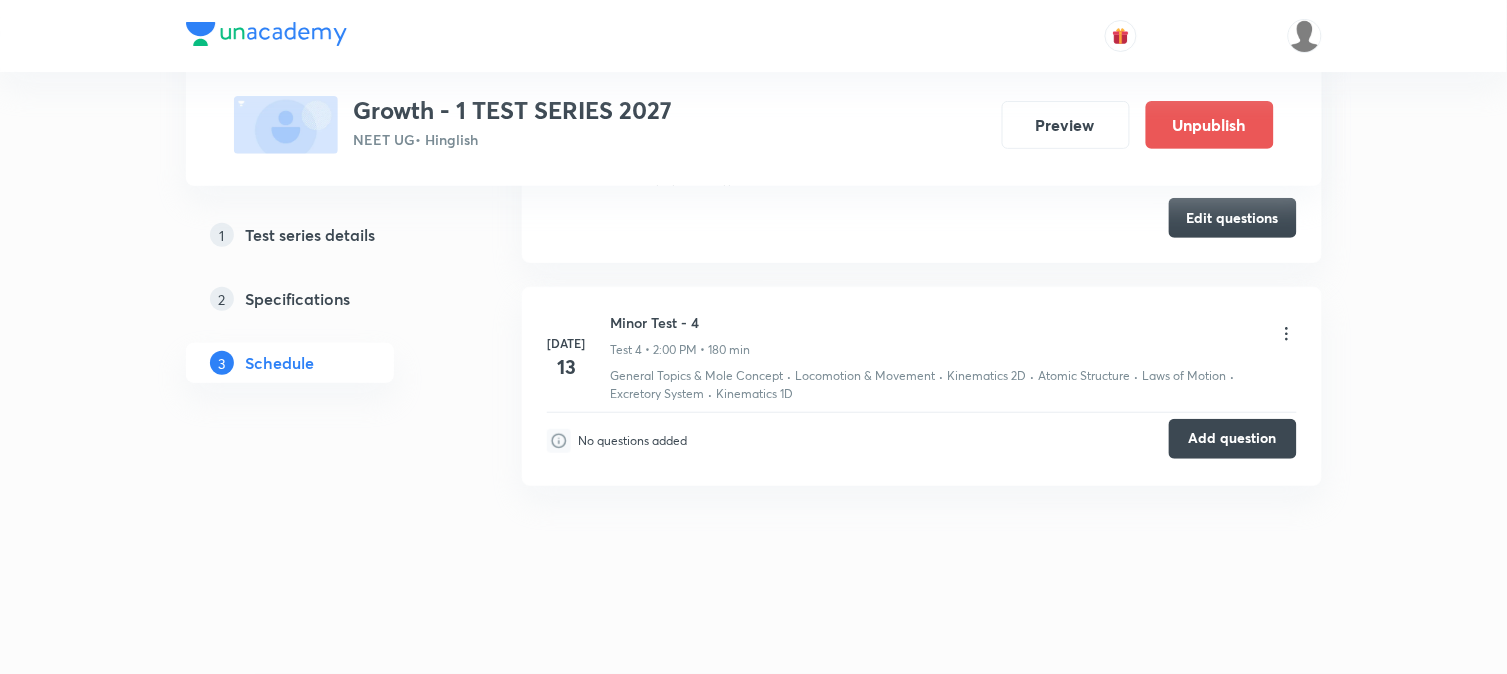 click on "Add question" at bounding box center [1233, 439] 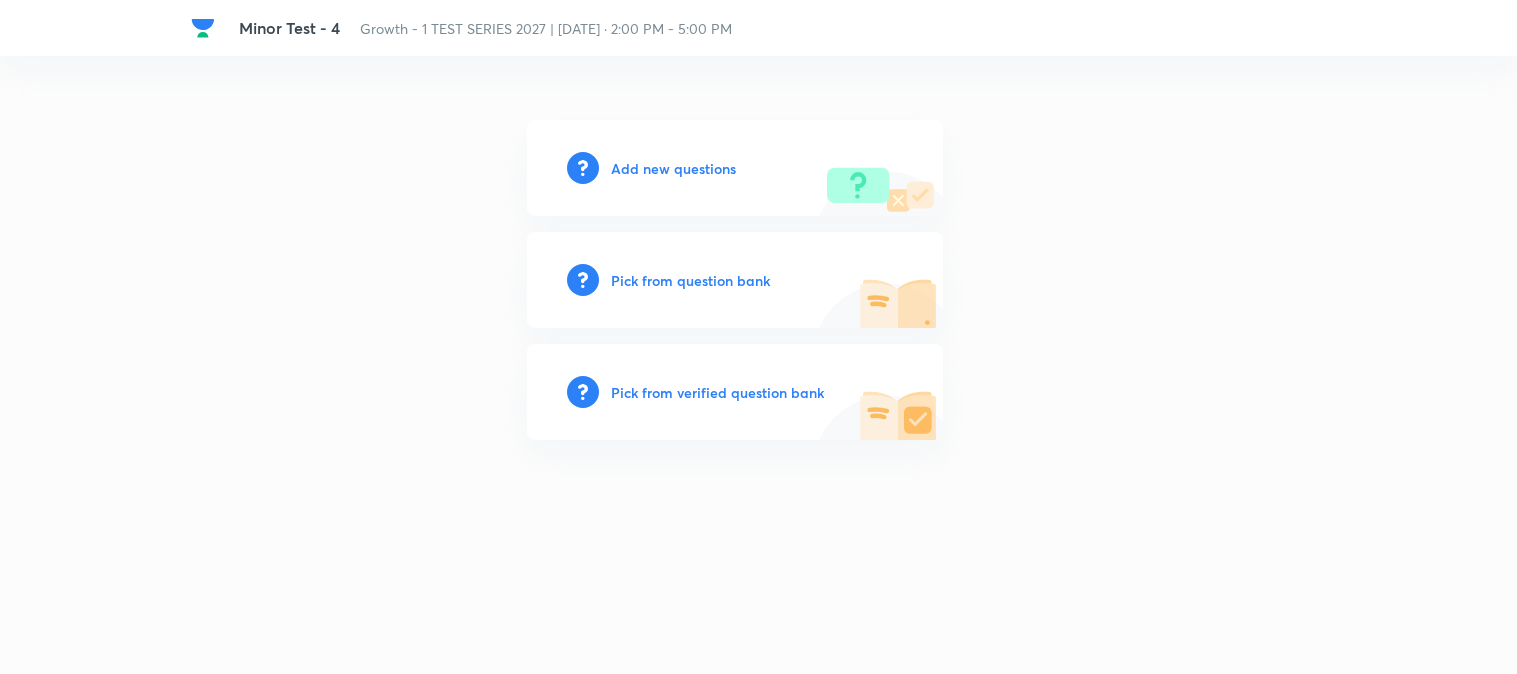 scroll, scrollTop: 0, scrollLeft: 0, axis: both 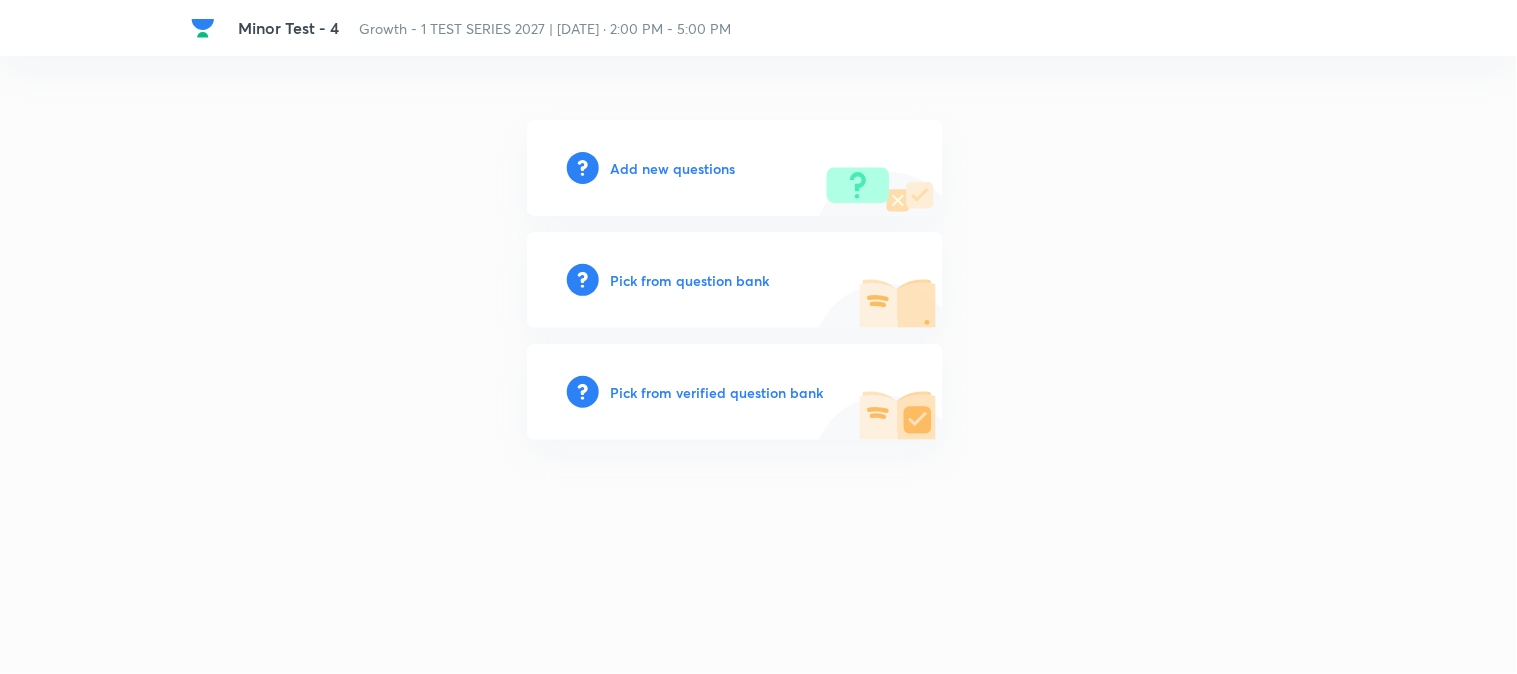click on "Add new questions" at bounding box center [673, 168] 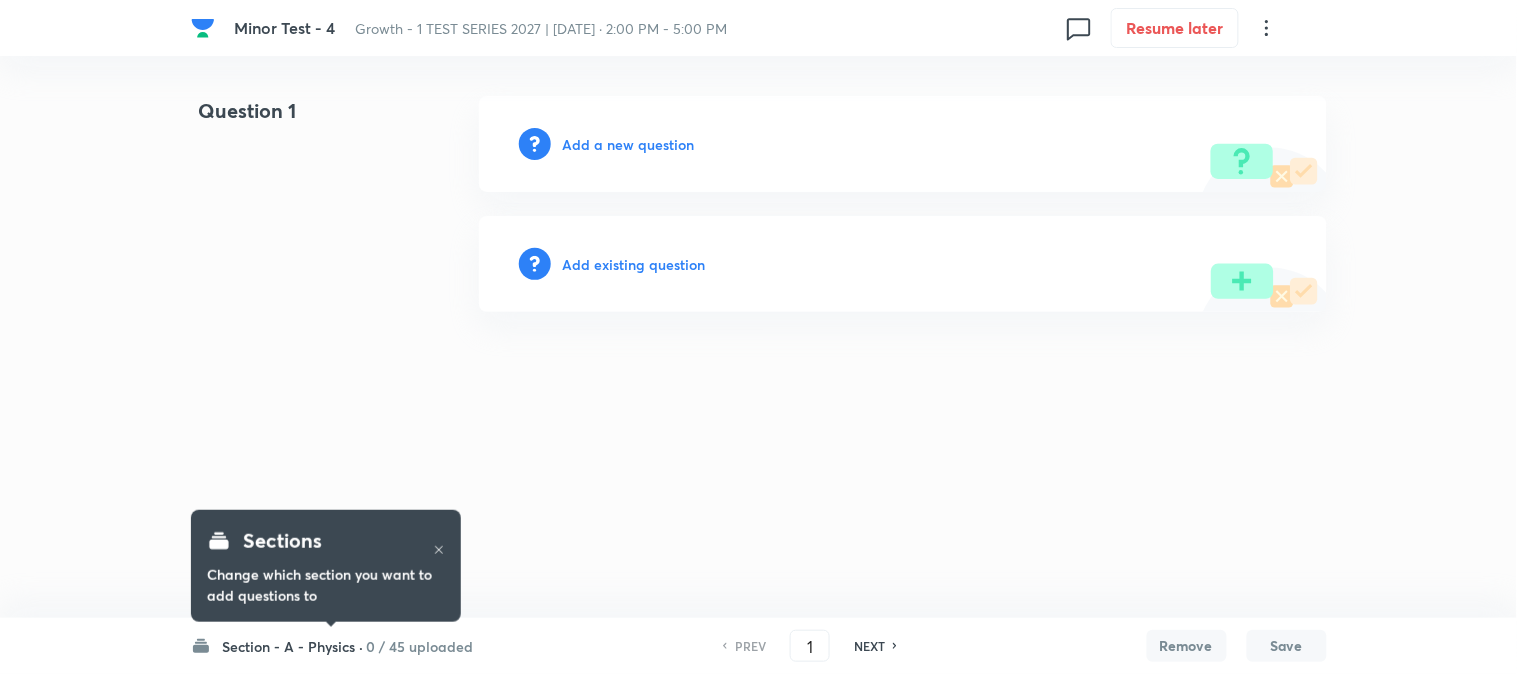 click on "Section - A - Physics ·" at bounding box center [293, 646] 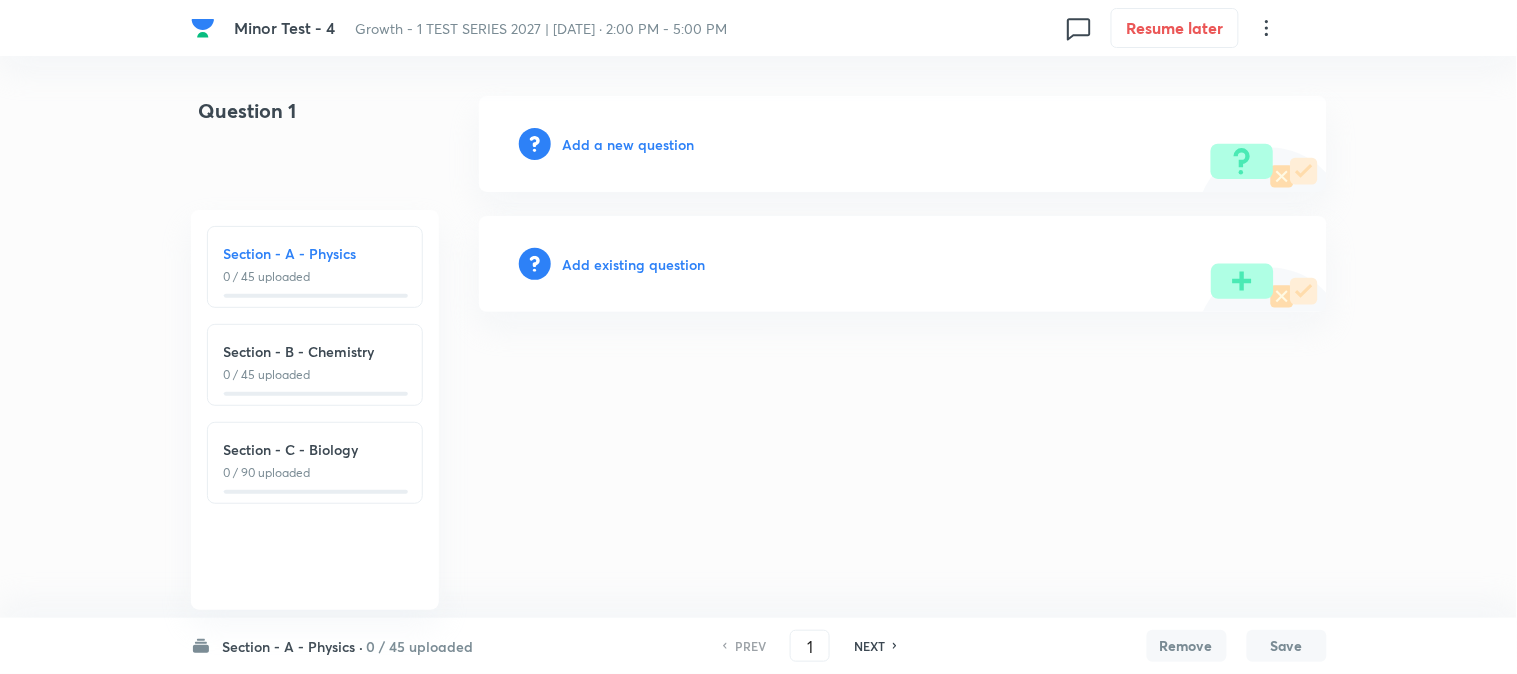 click on "Section - B - Chemistry 0 / 45 uploaded" at bounding box center (315, 362) 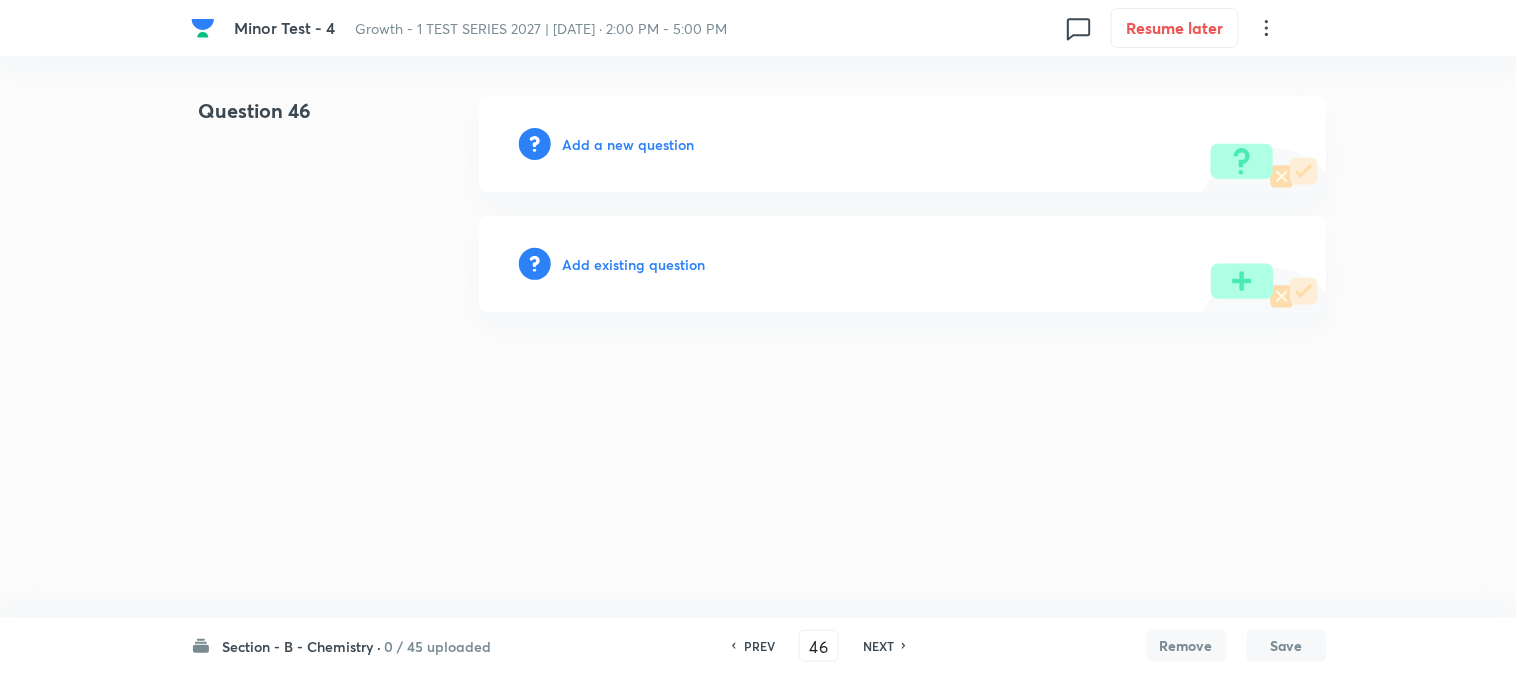 click on "Add a new question" at bounding box center [629, 144] 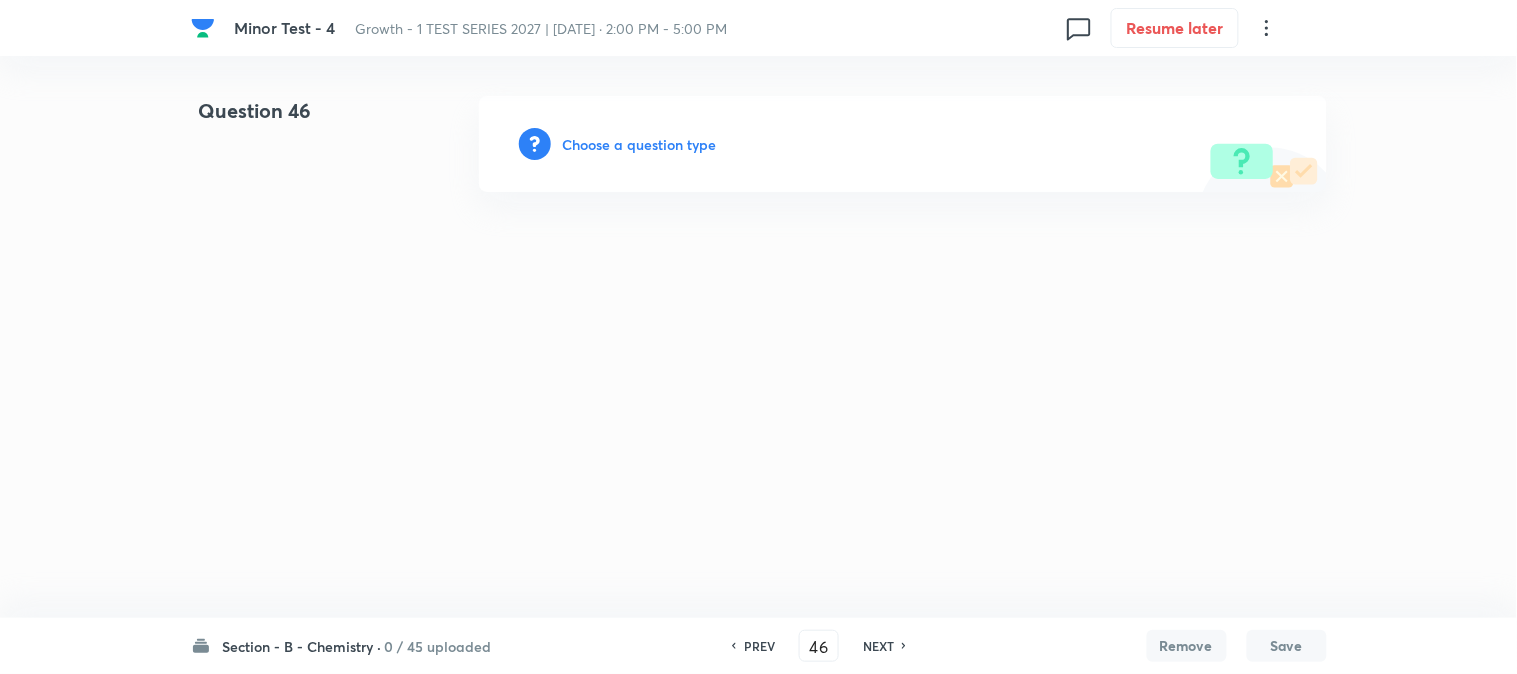 click on "Choose a question type" at bounding box center [640, 144] 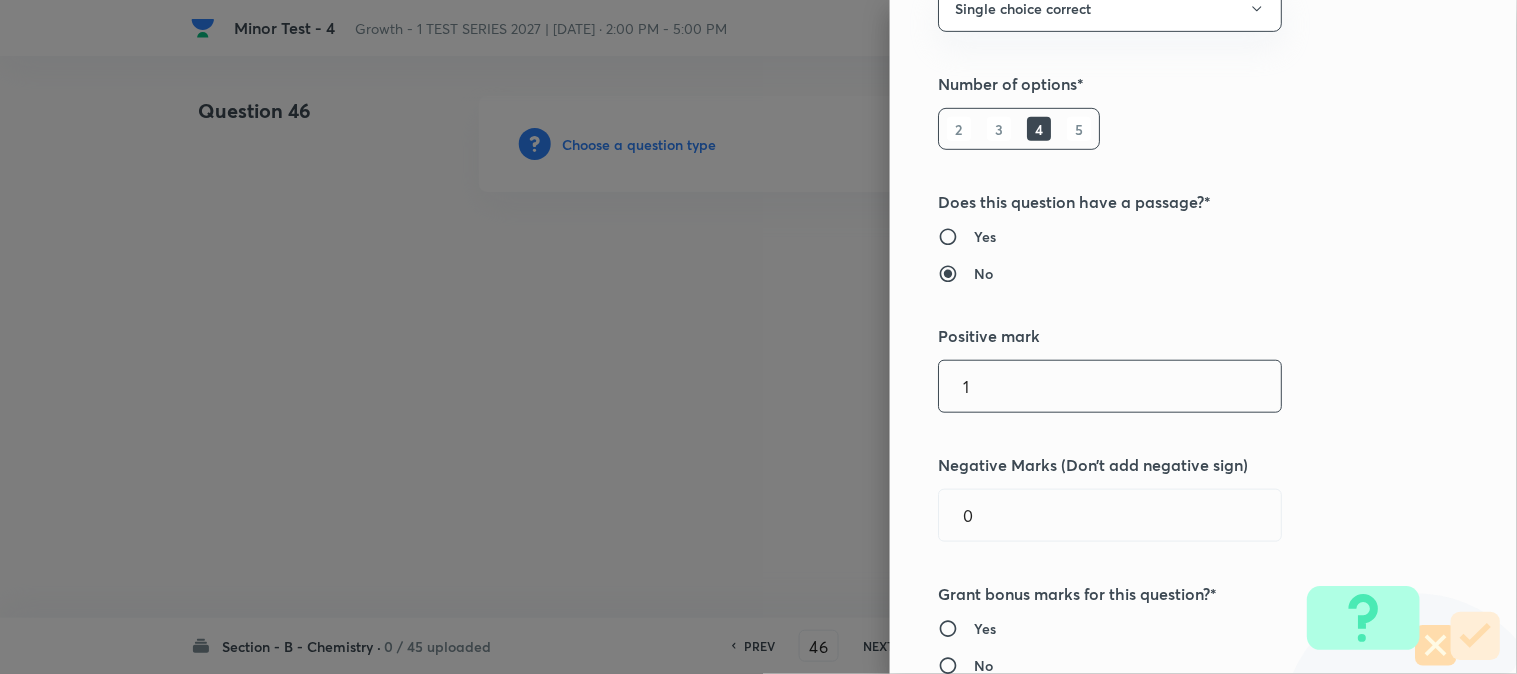 scroll, scrollTop: 222, scrollLeft: 0, axis: vertical 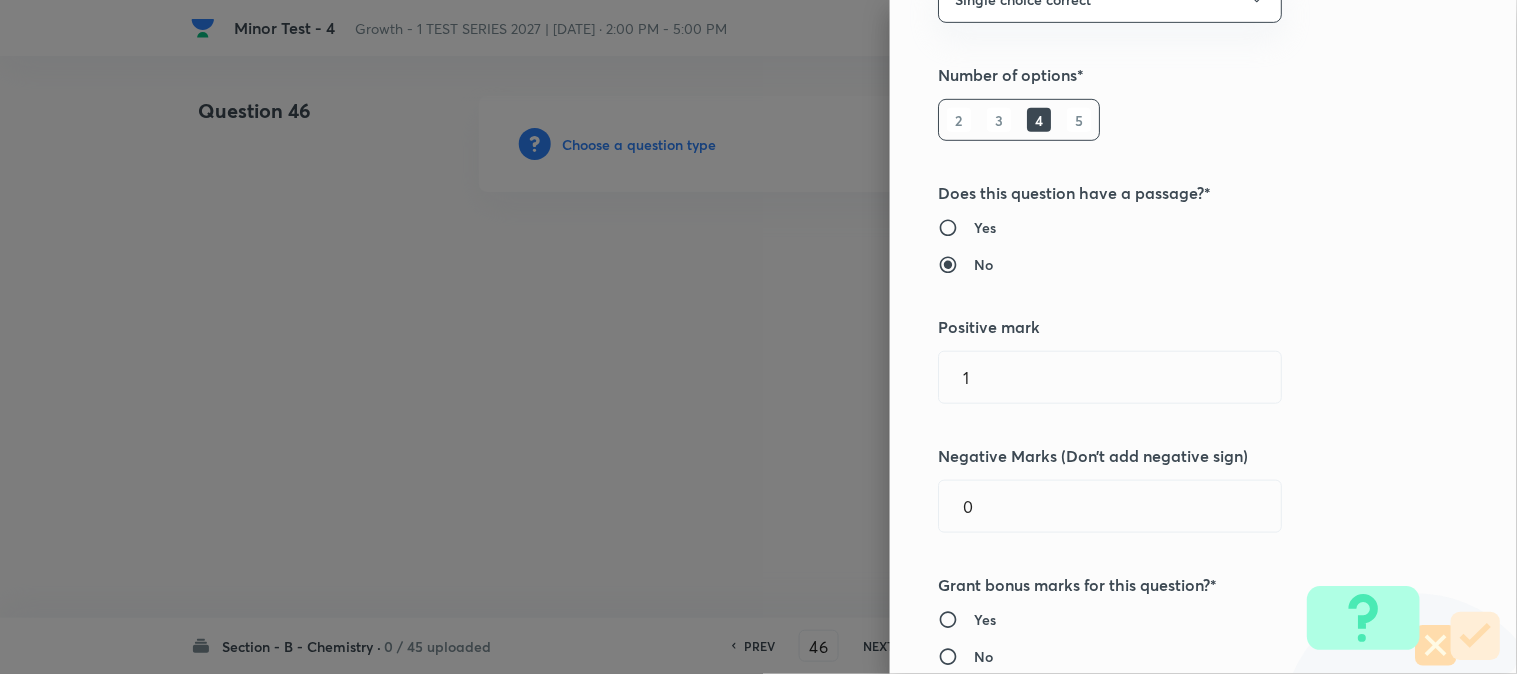 drag, startPoint x: 923, startPoint y: 390, endPoint x: 855, endPoint y: 403, distance: 69.2315 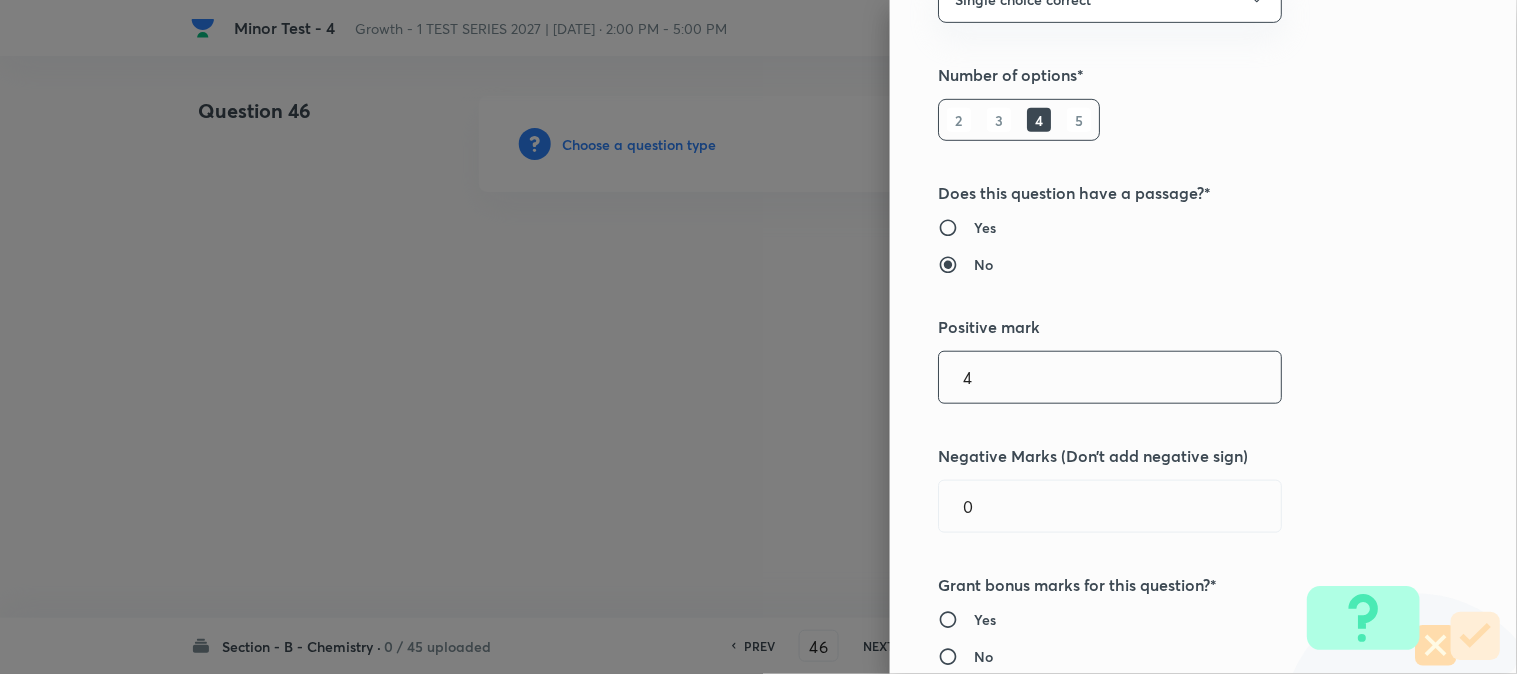 type on "4" 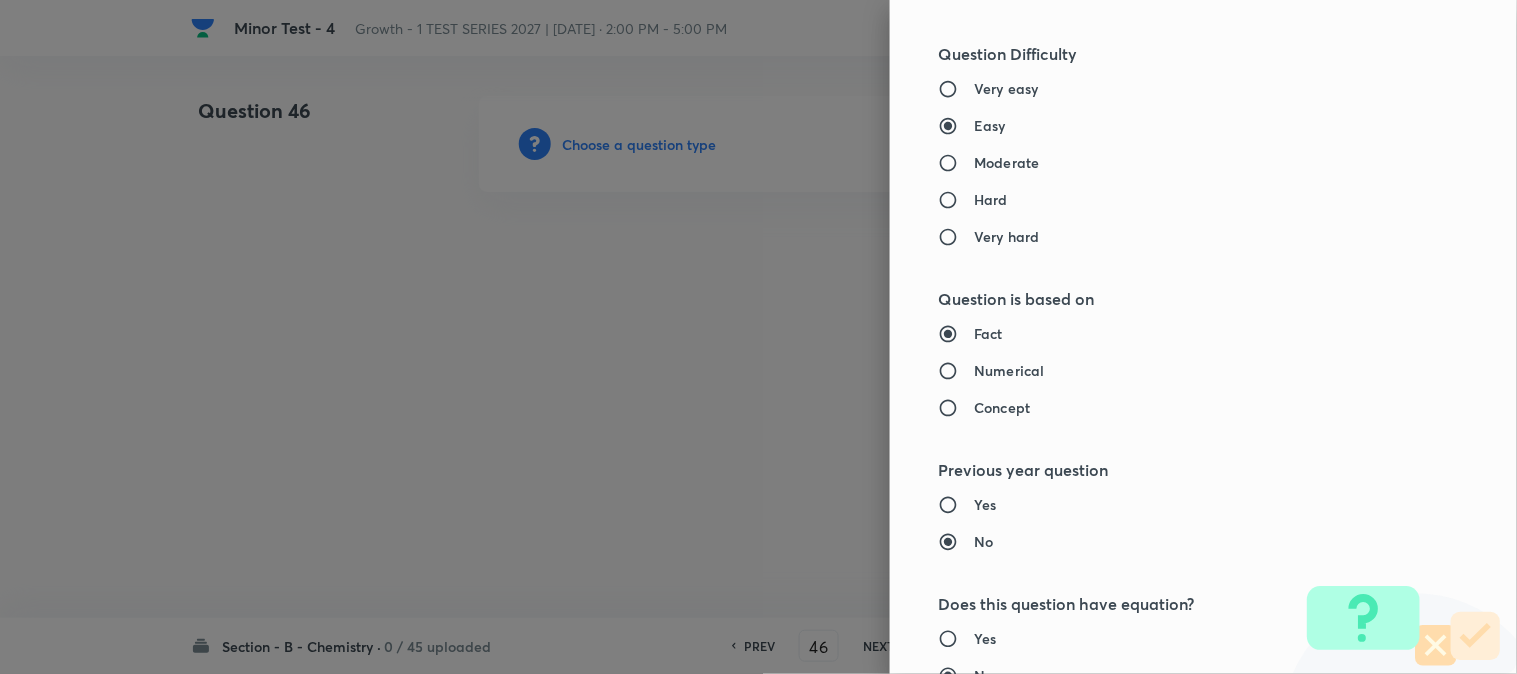 scroll, scrollTop: 1777, scrollLeft: 0, axis: vertical 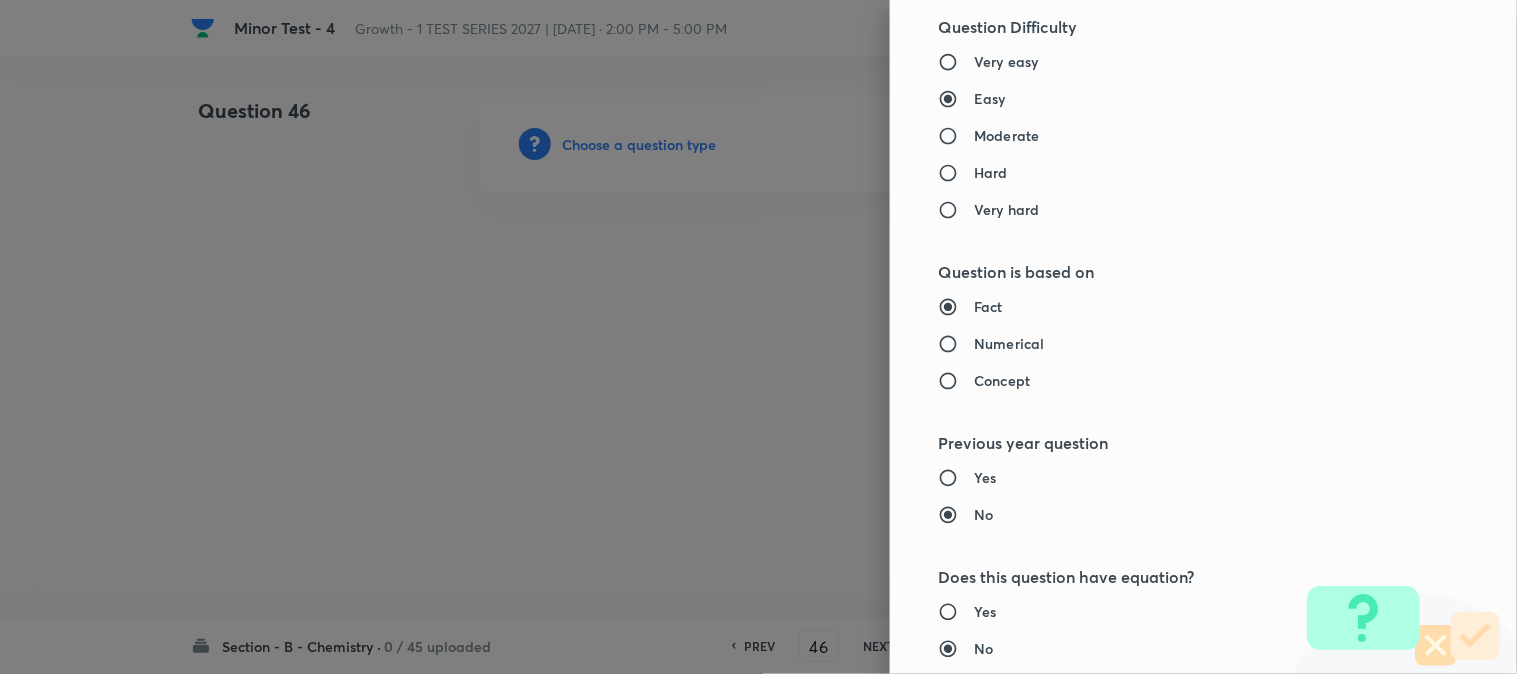 type on "1" 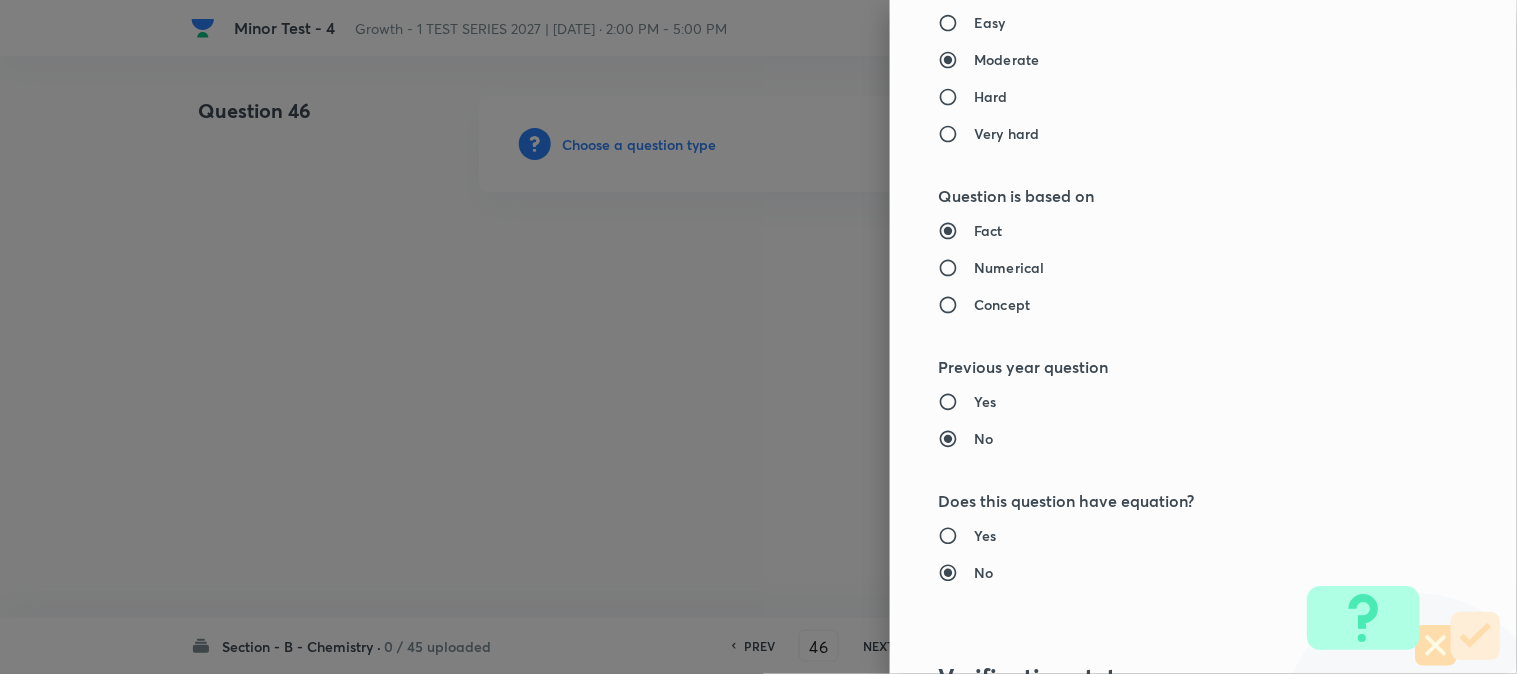 scroll, scrollTop: 1888, scrollLeft: 0, axis: vertical 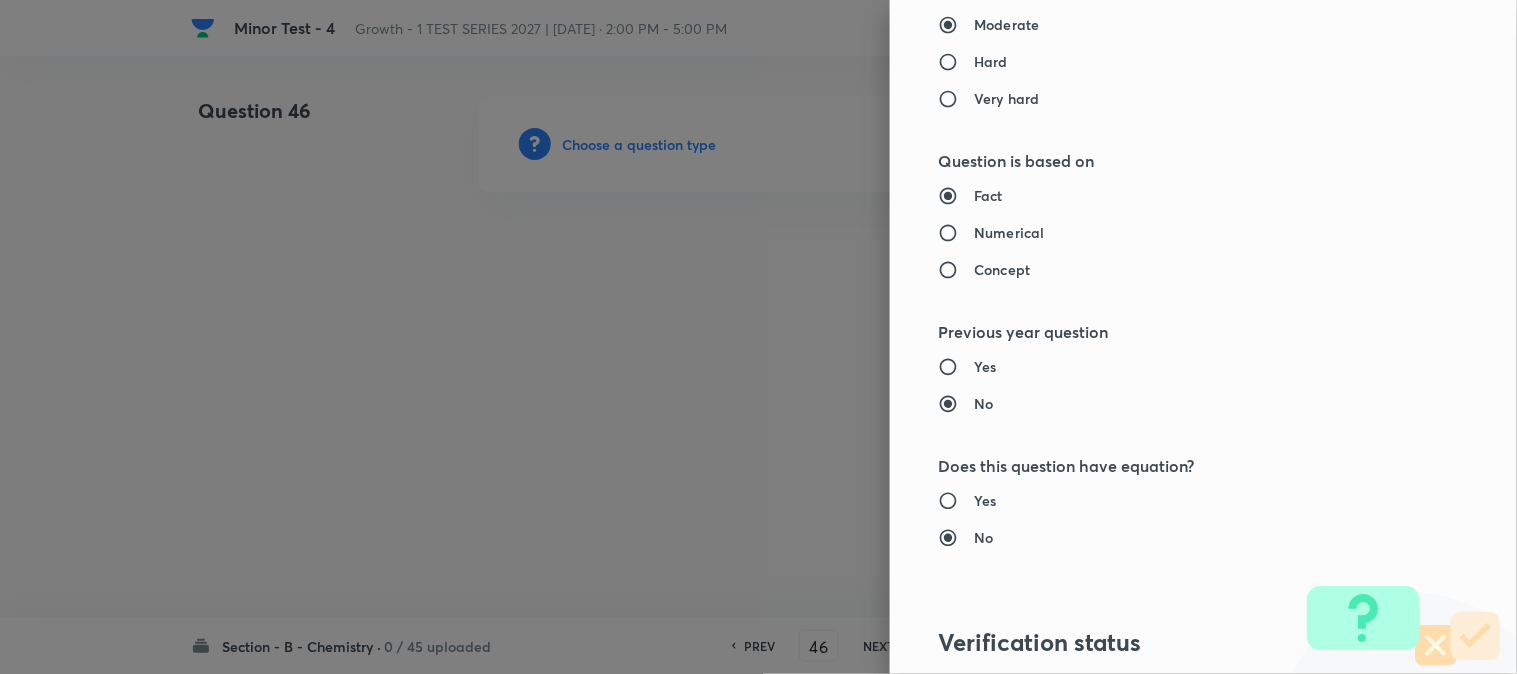 click on "Numerical" at bounding box center (1009, 232) 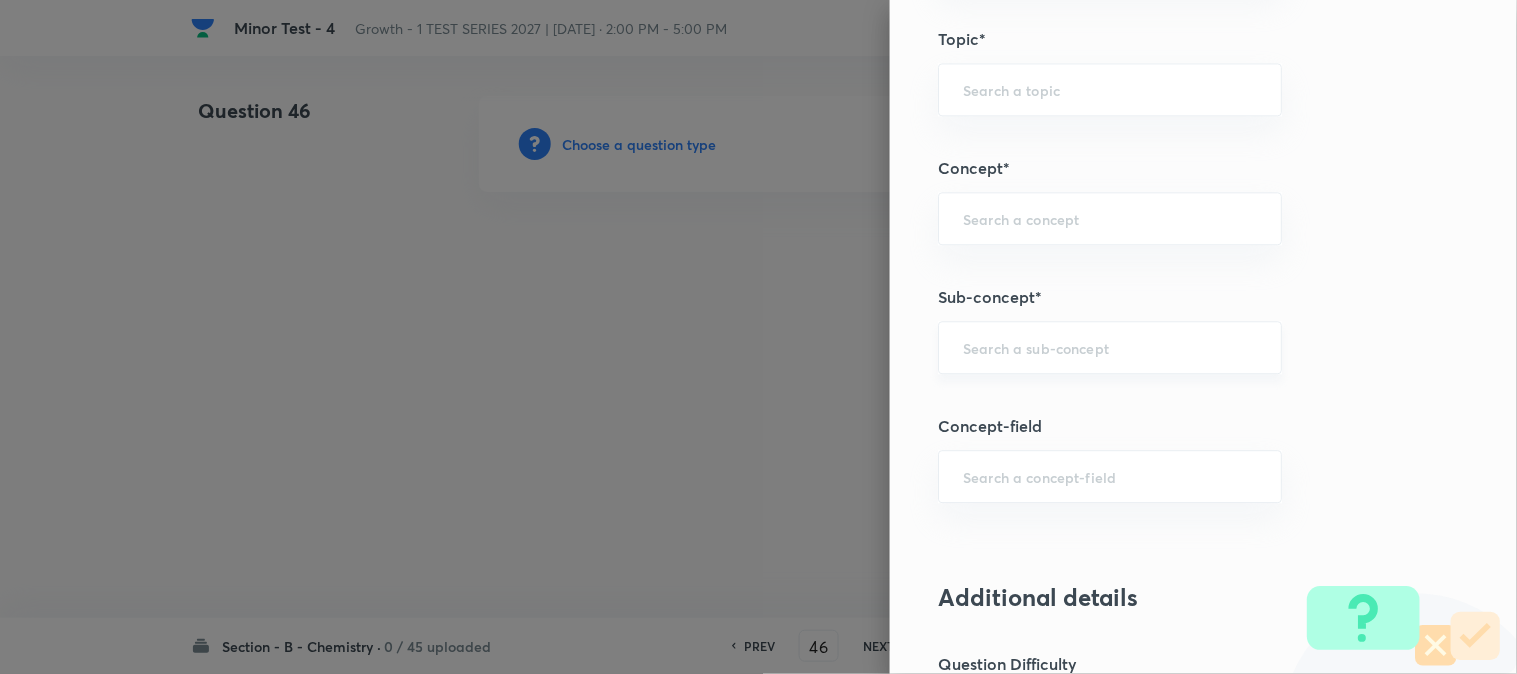 scroll, scrollTop: 1186, scrollLeft: 0, axis: vertical 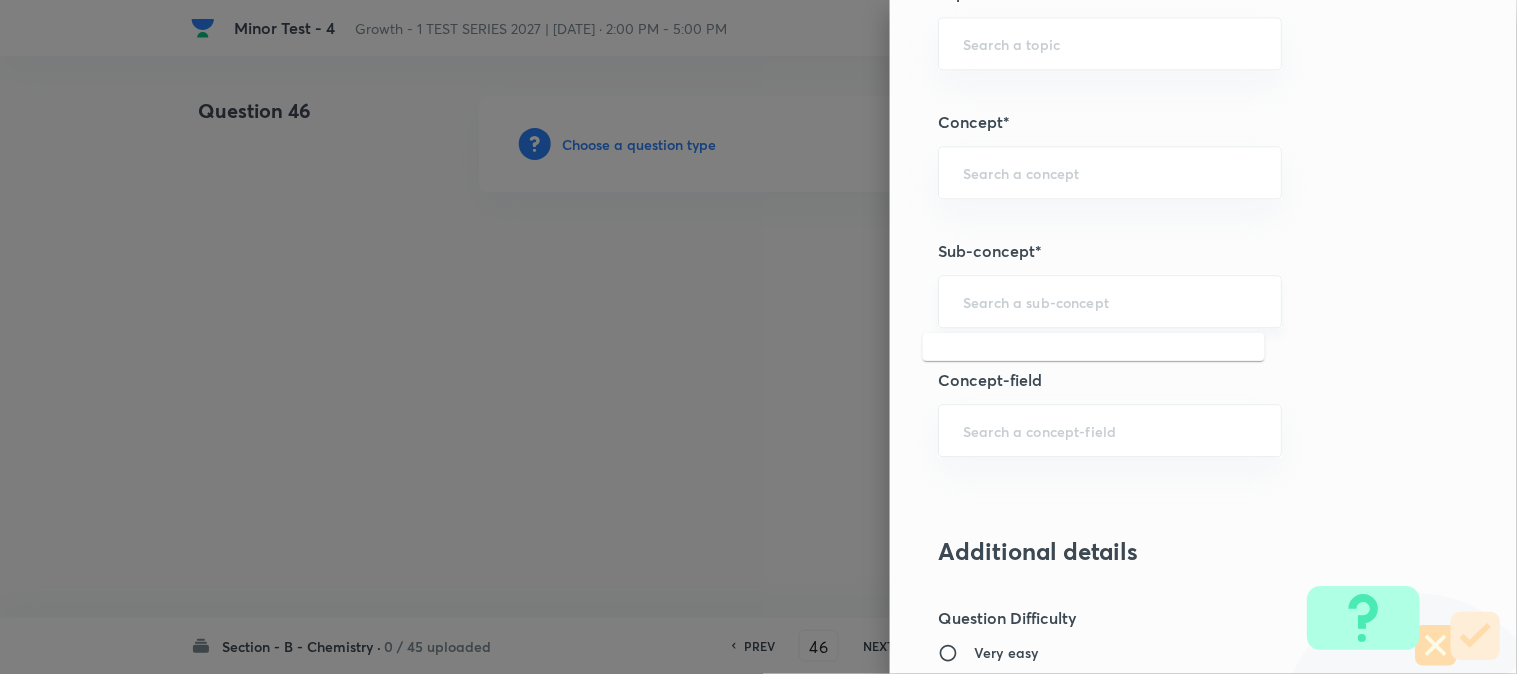 click at bounding box center [1110, 301] 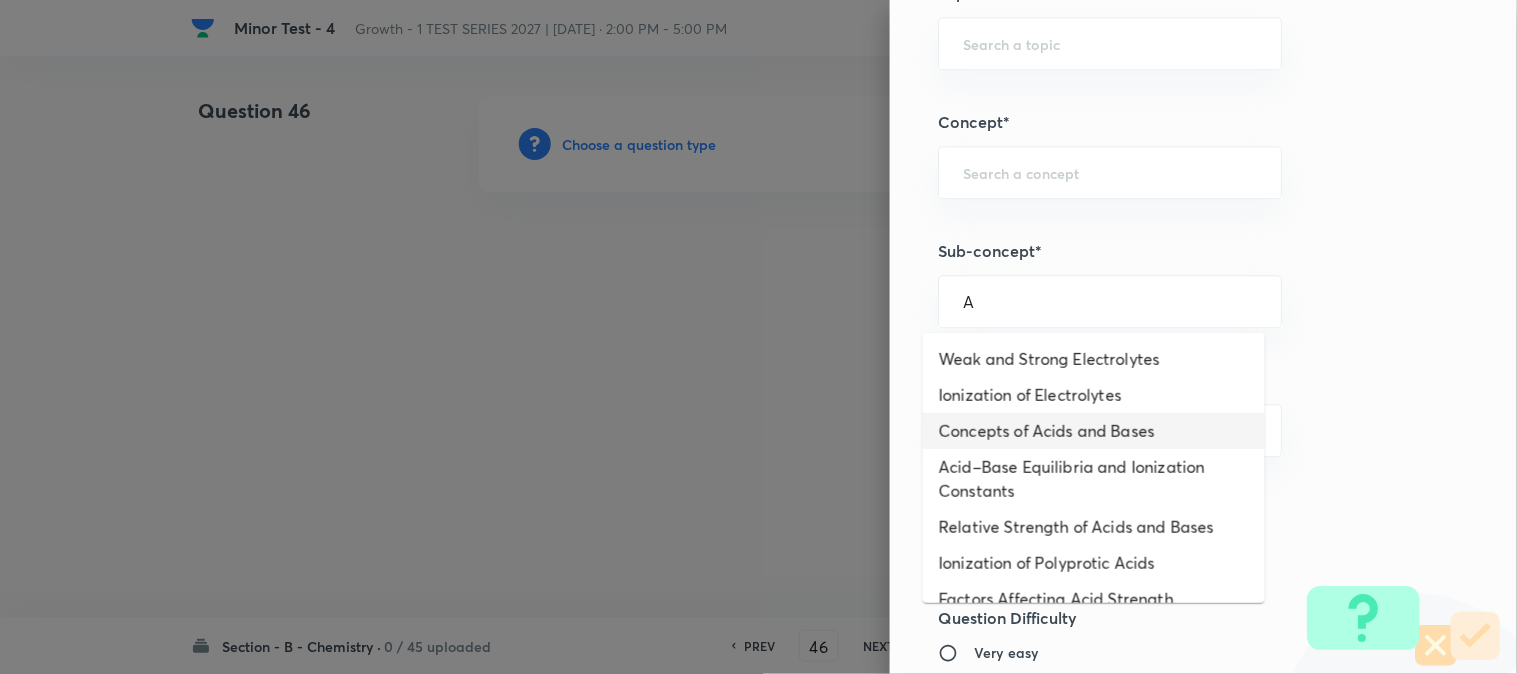 click on "Concepts of Acids and Bases" at bounding box center [1094, 431] 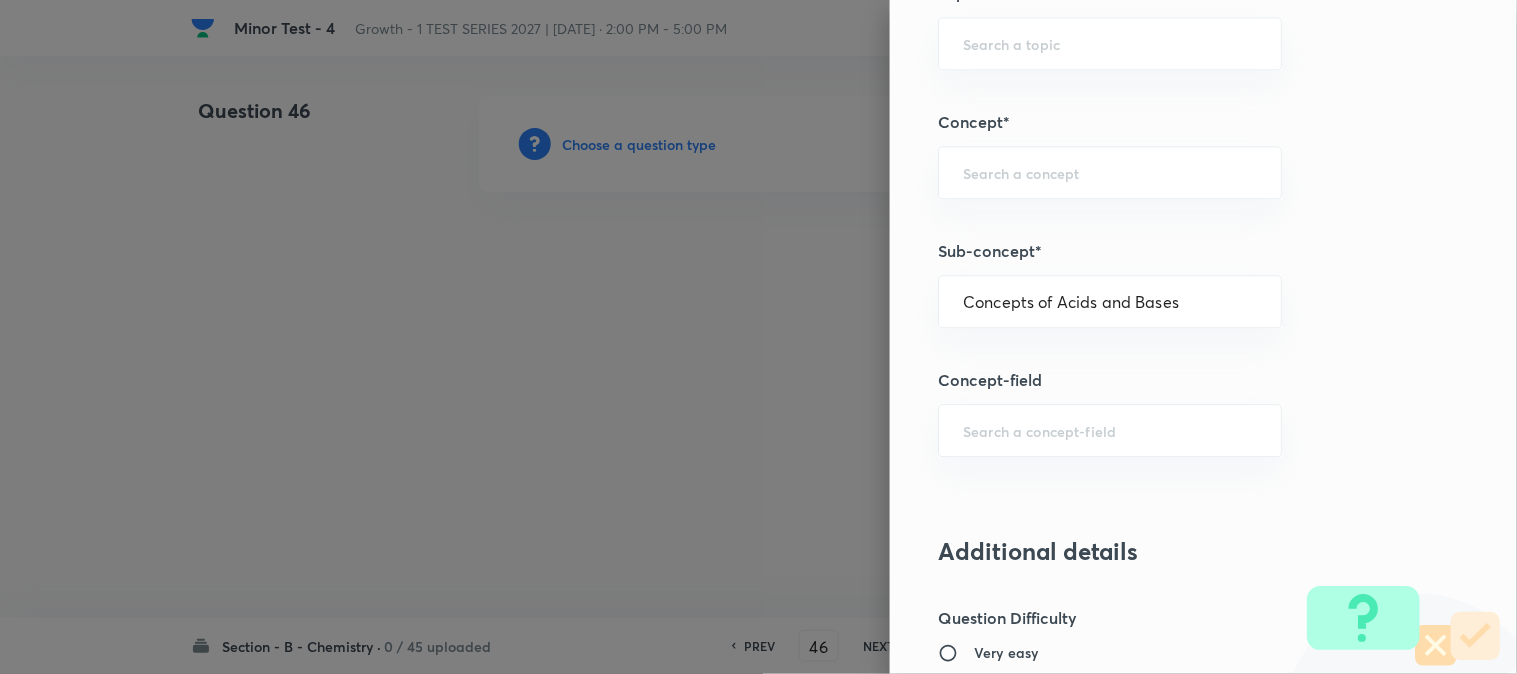 type on "Chemistry" 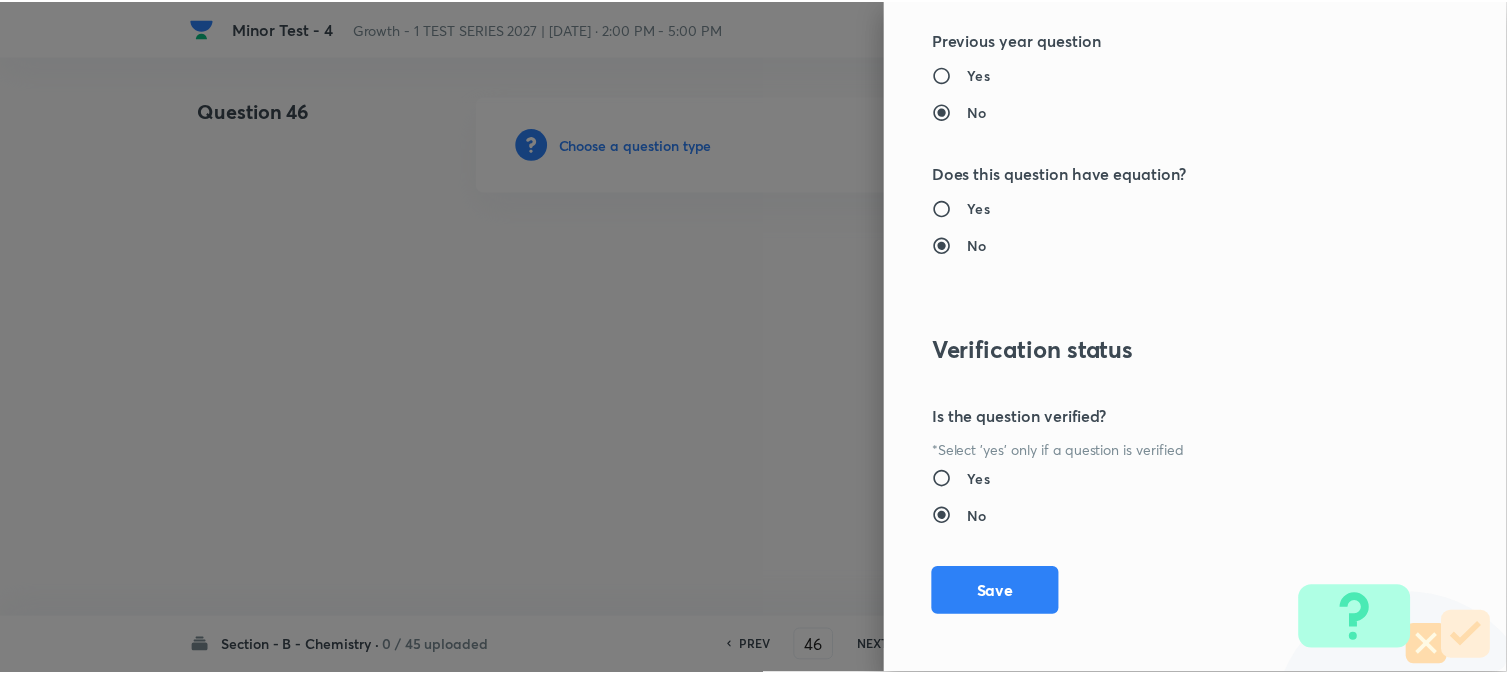 scroll, scrollTop: 2186, scrollLeft: 0, axis: vertical 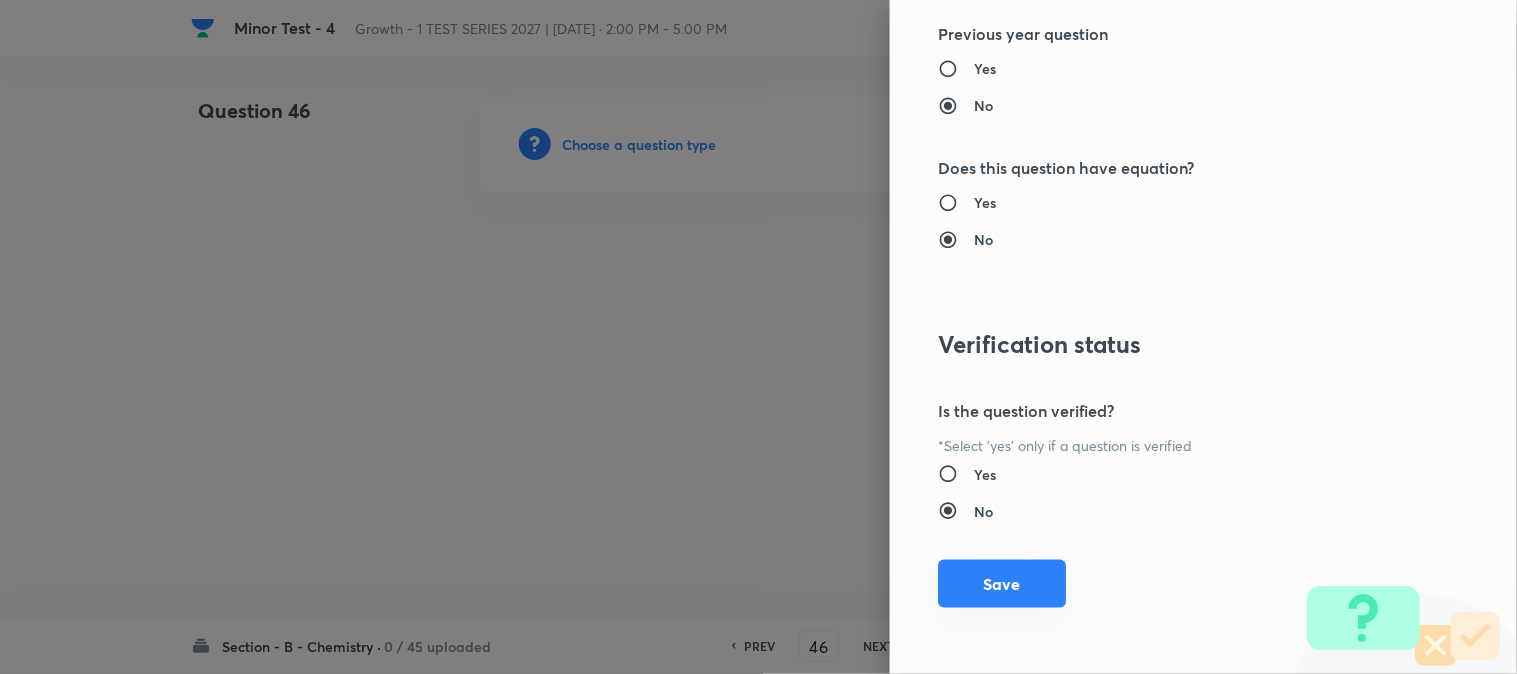 click on "Save" at bounding box center [1002, 584] 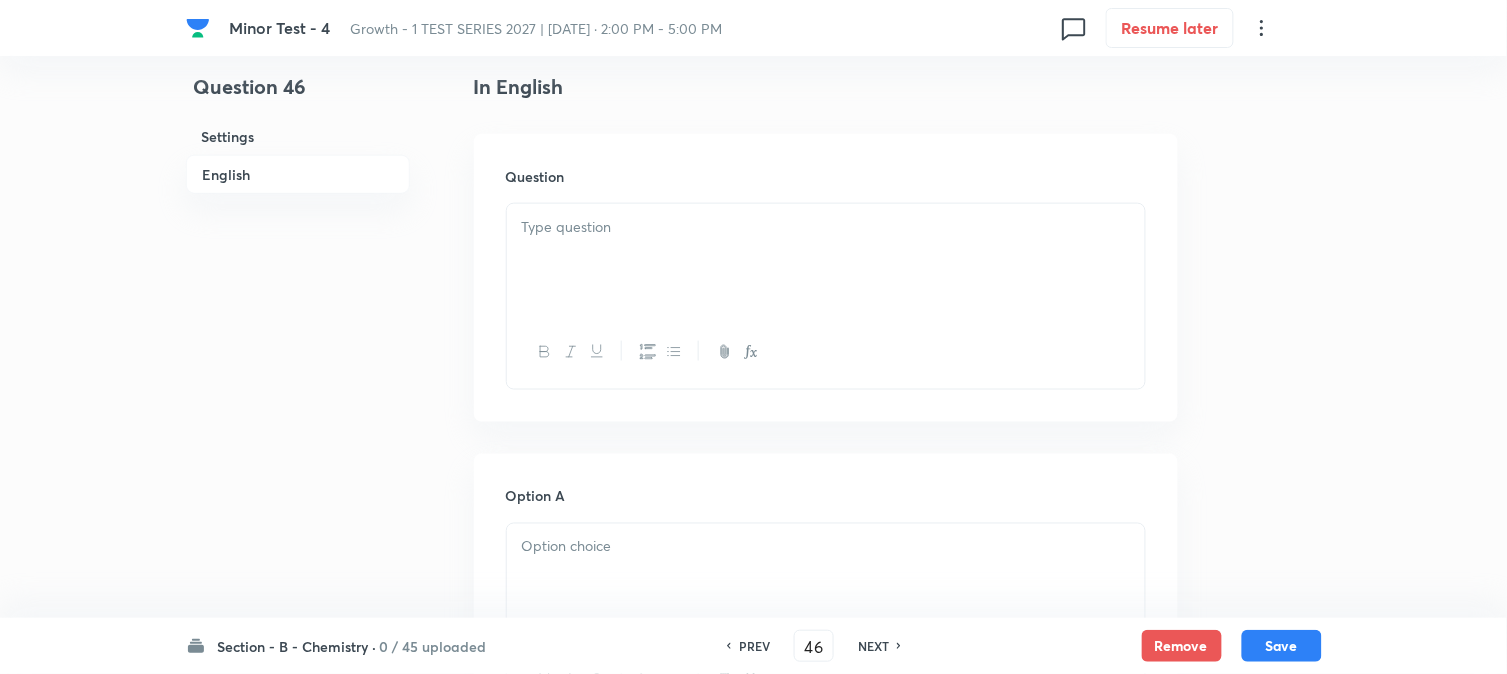 scroll, scrollTop: 555, scrollLeft: 0, axis: vertical 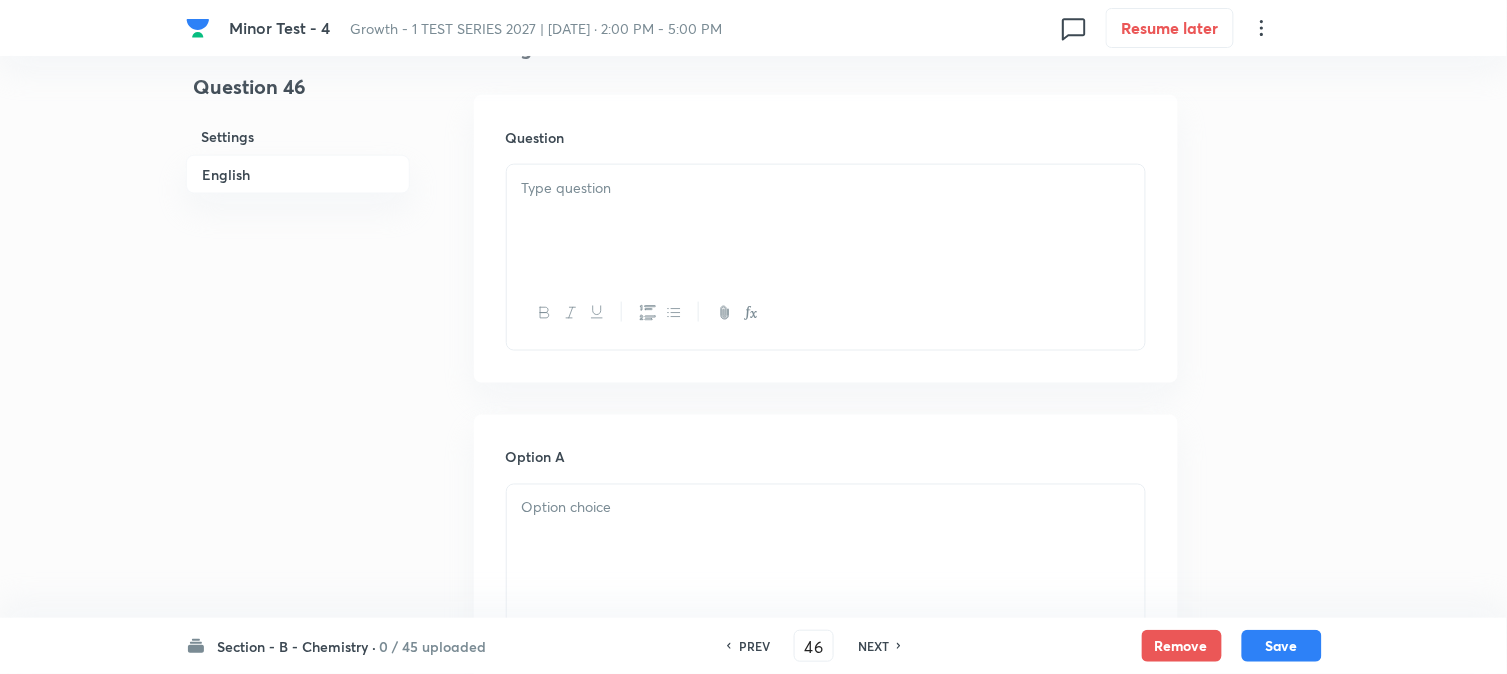 click at bounding box center (826, 221) 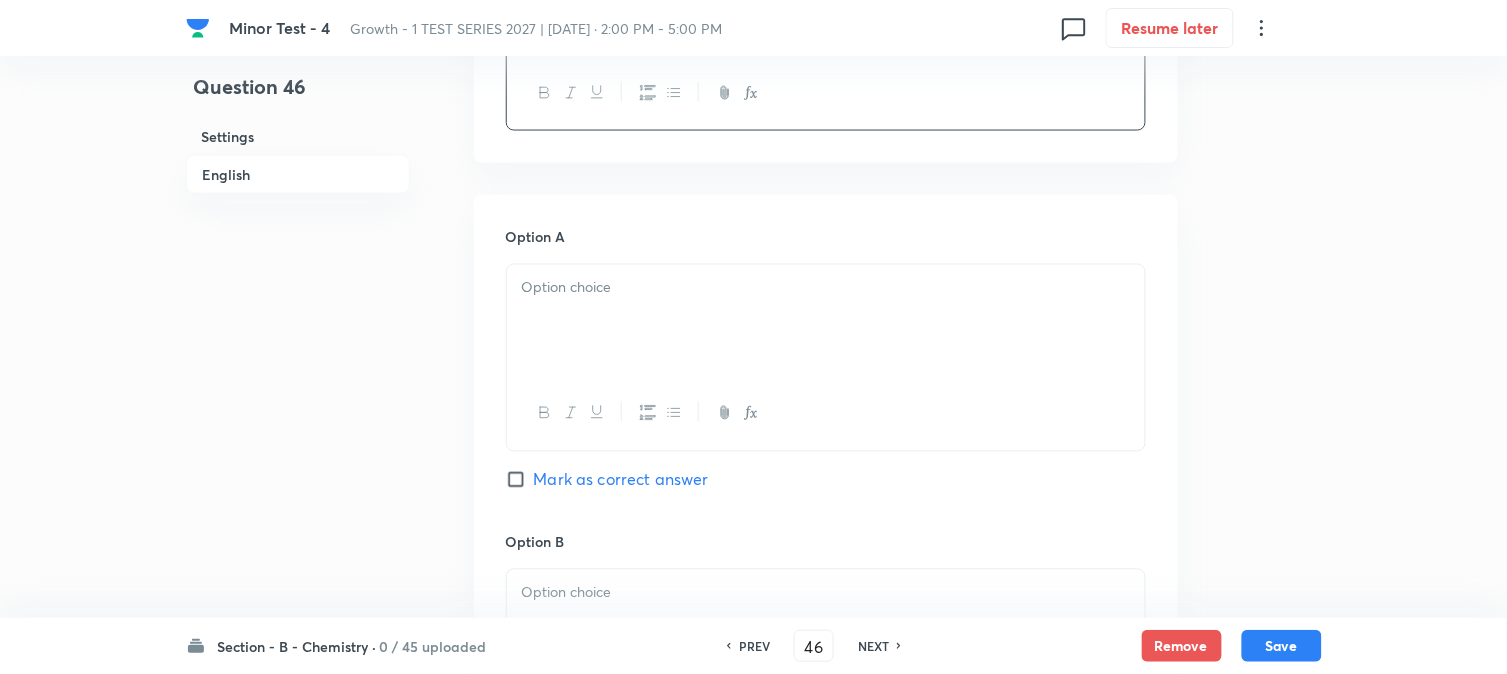 scroll, scrollTop: 777, scrollLeft: 0, axis: vertical 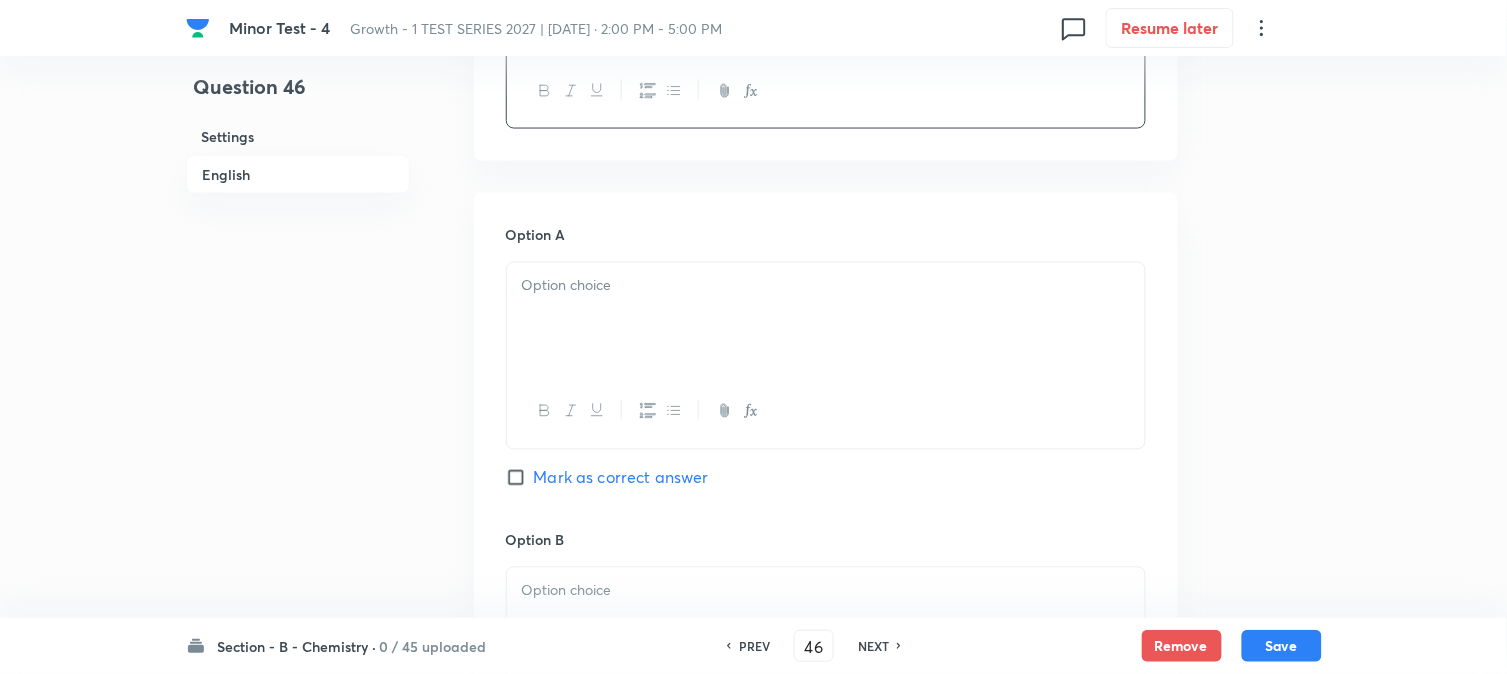 click at bounding box center (826, 286) 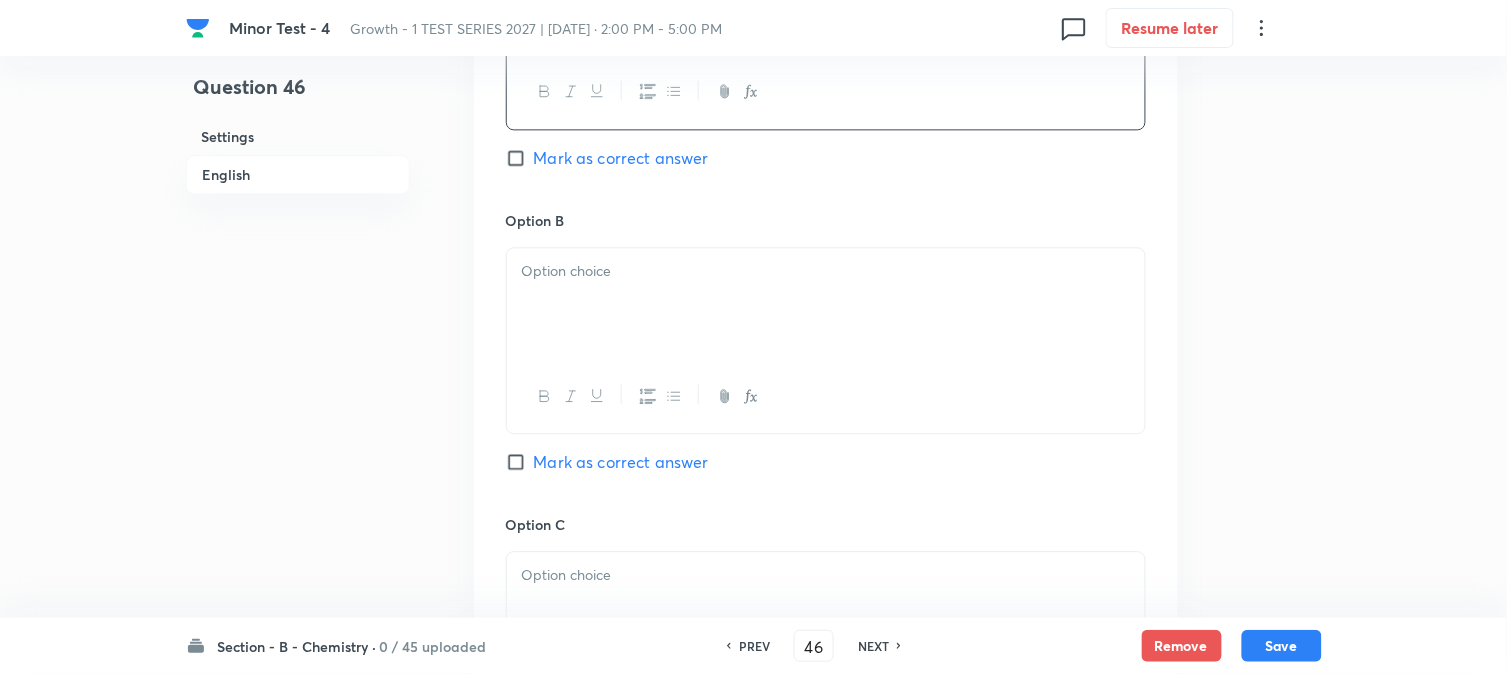 scroll, scrollTop: 1111, scrollLeft: 0, axis: vertical 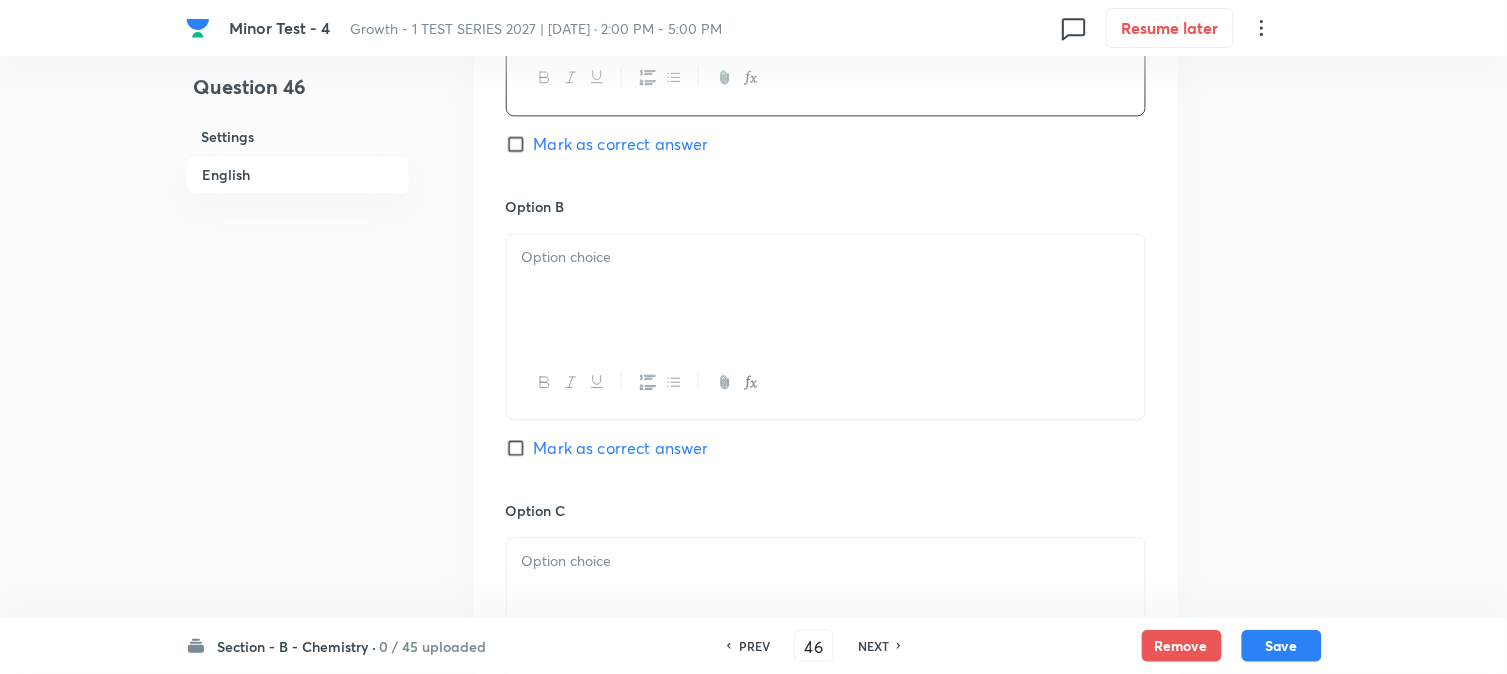 click at bounding box center (826, 290) 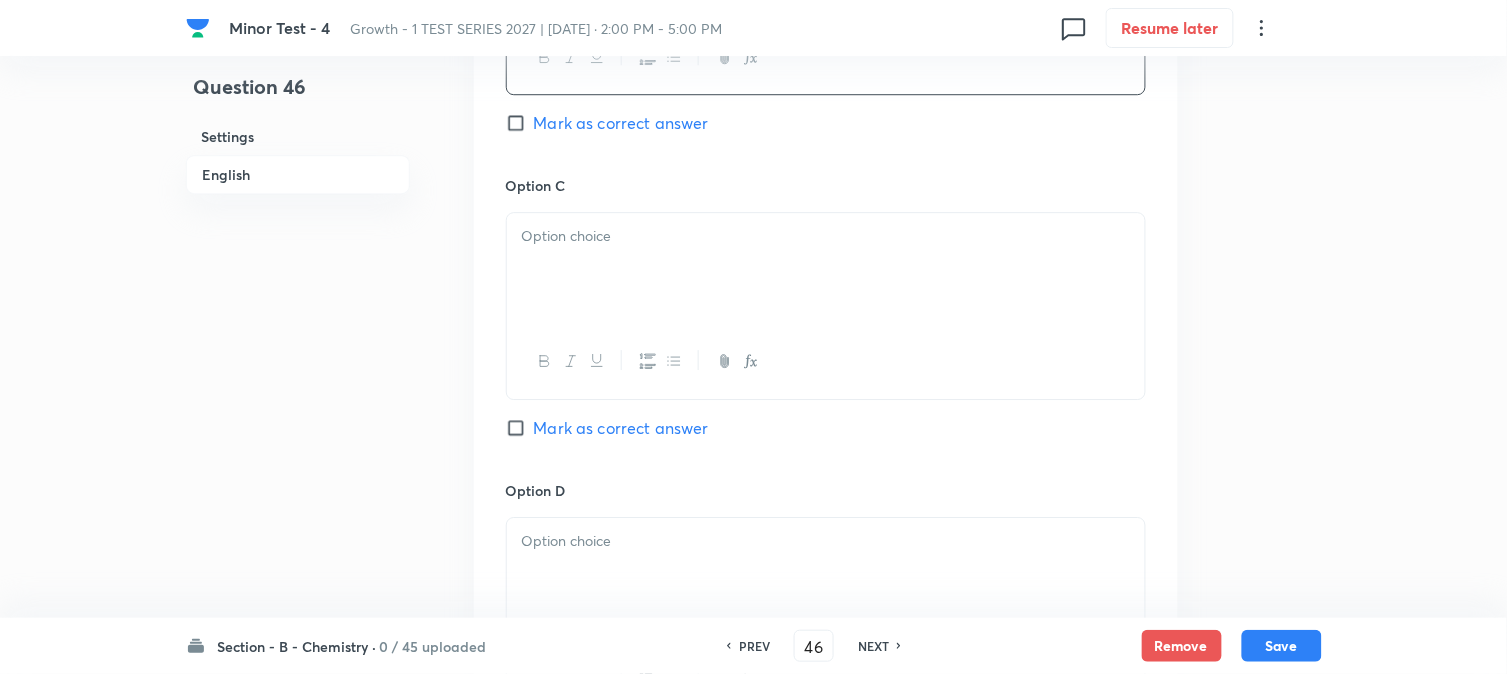 scroll, scrollTop: 1444, scrollLeft: 0, axis: vertical 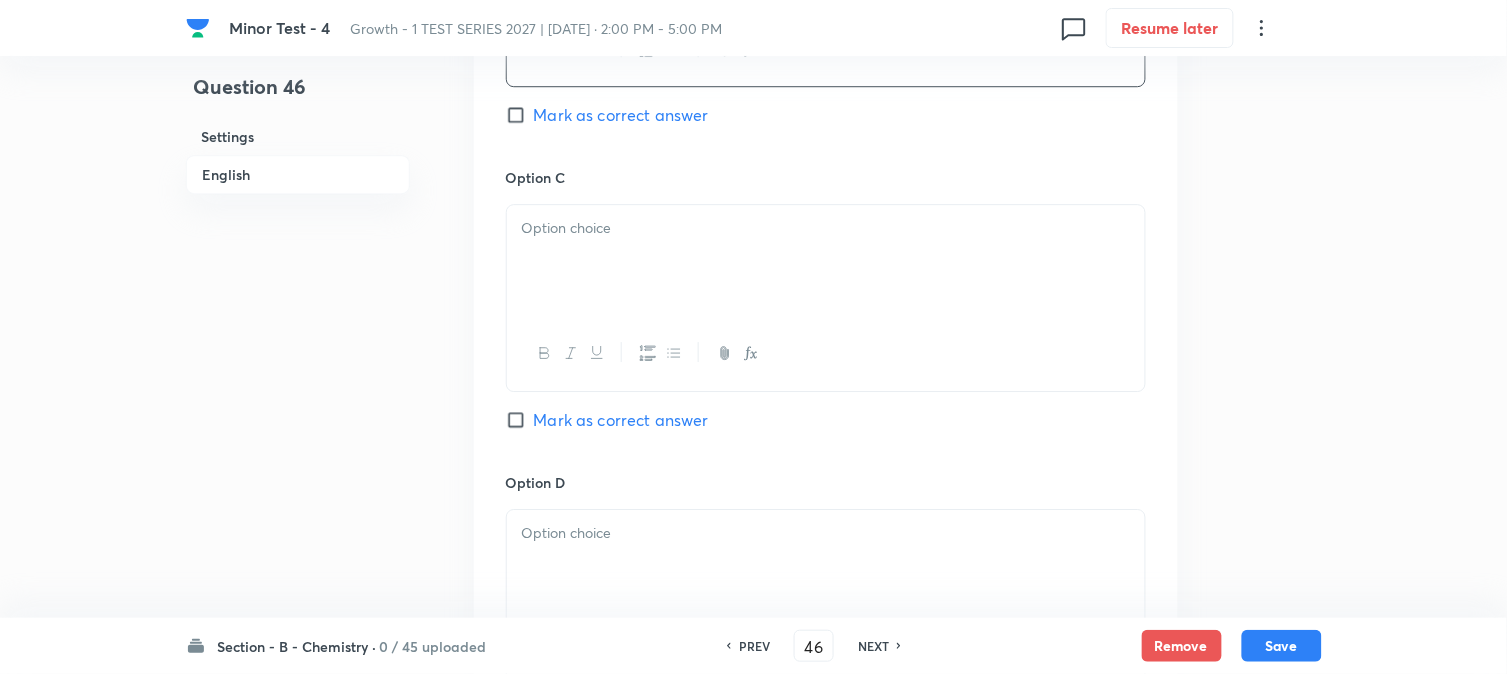 click at bounding box center [826, 261] 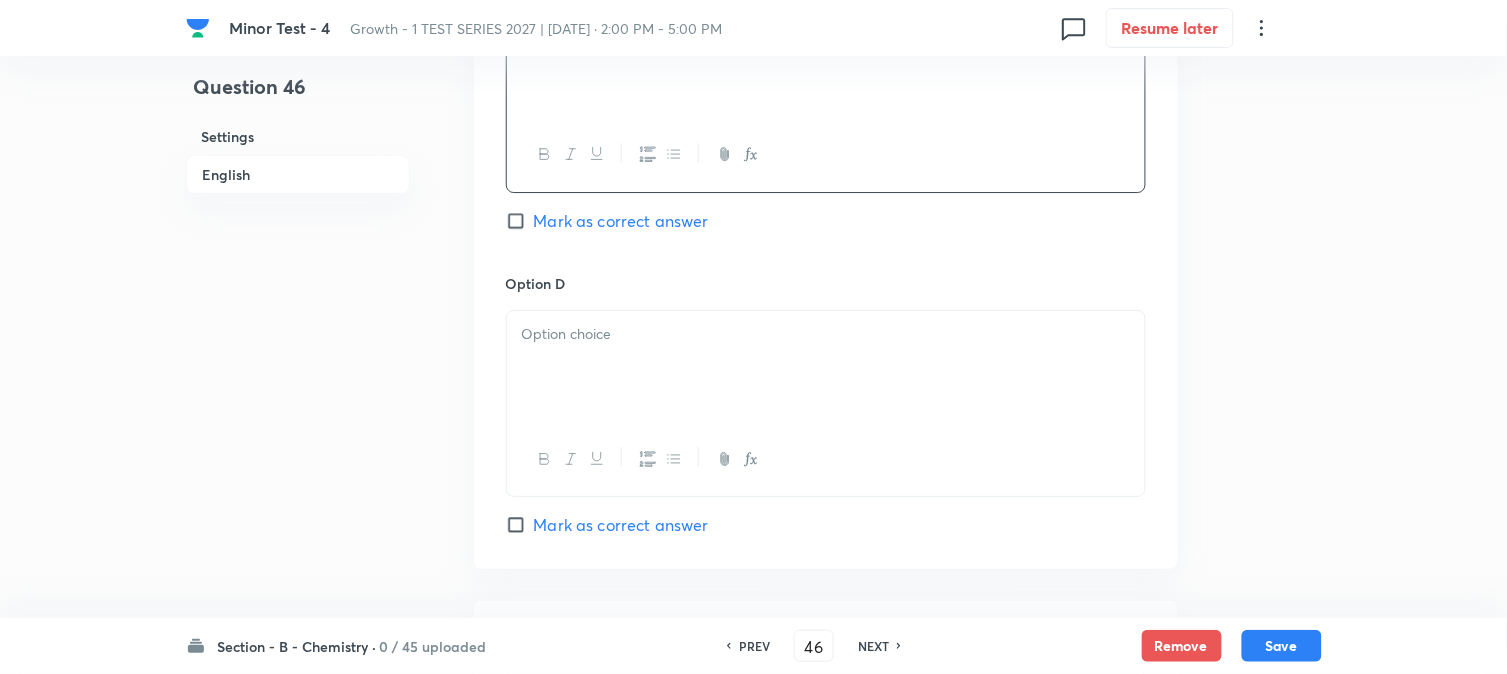 scroll, scrollTop: 1666, scrollLeft: 0, axis: vertical 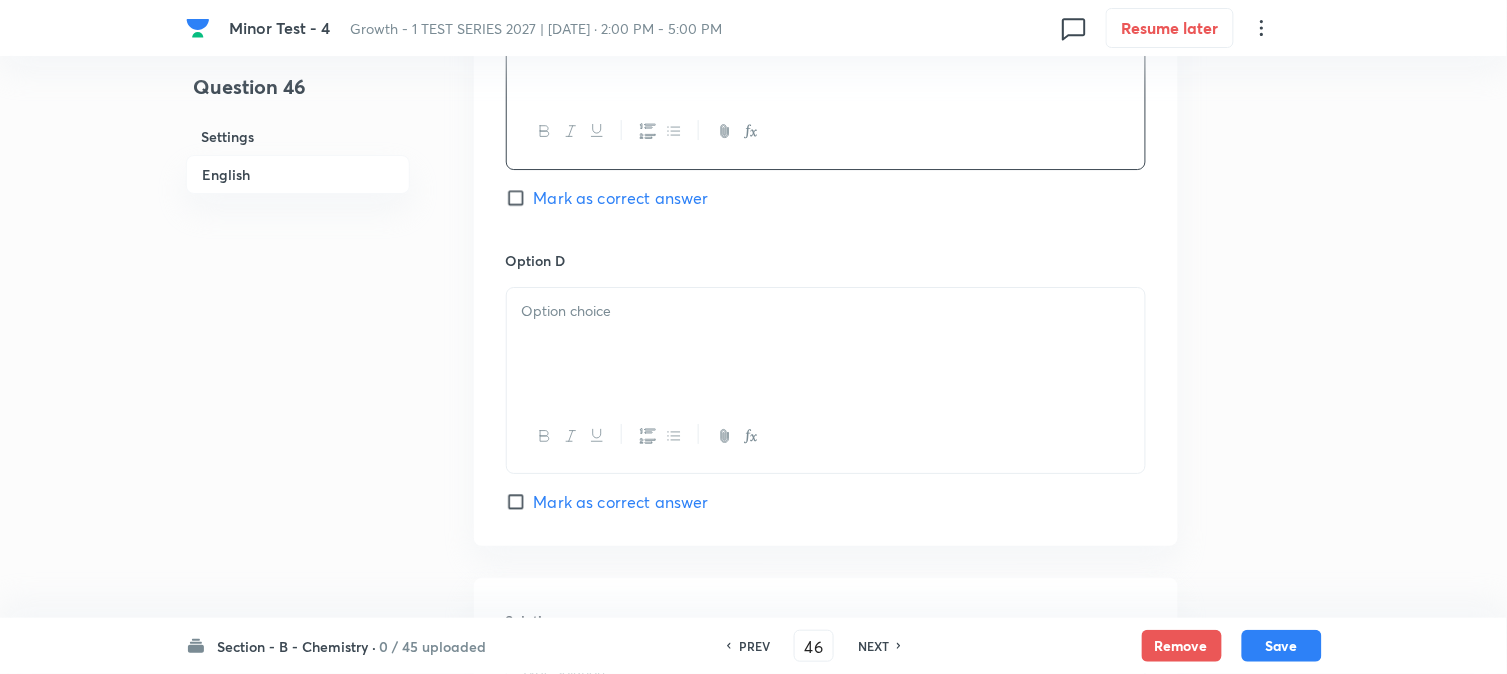 click at bounding box center [826, 311] 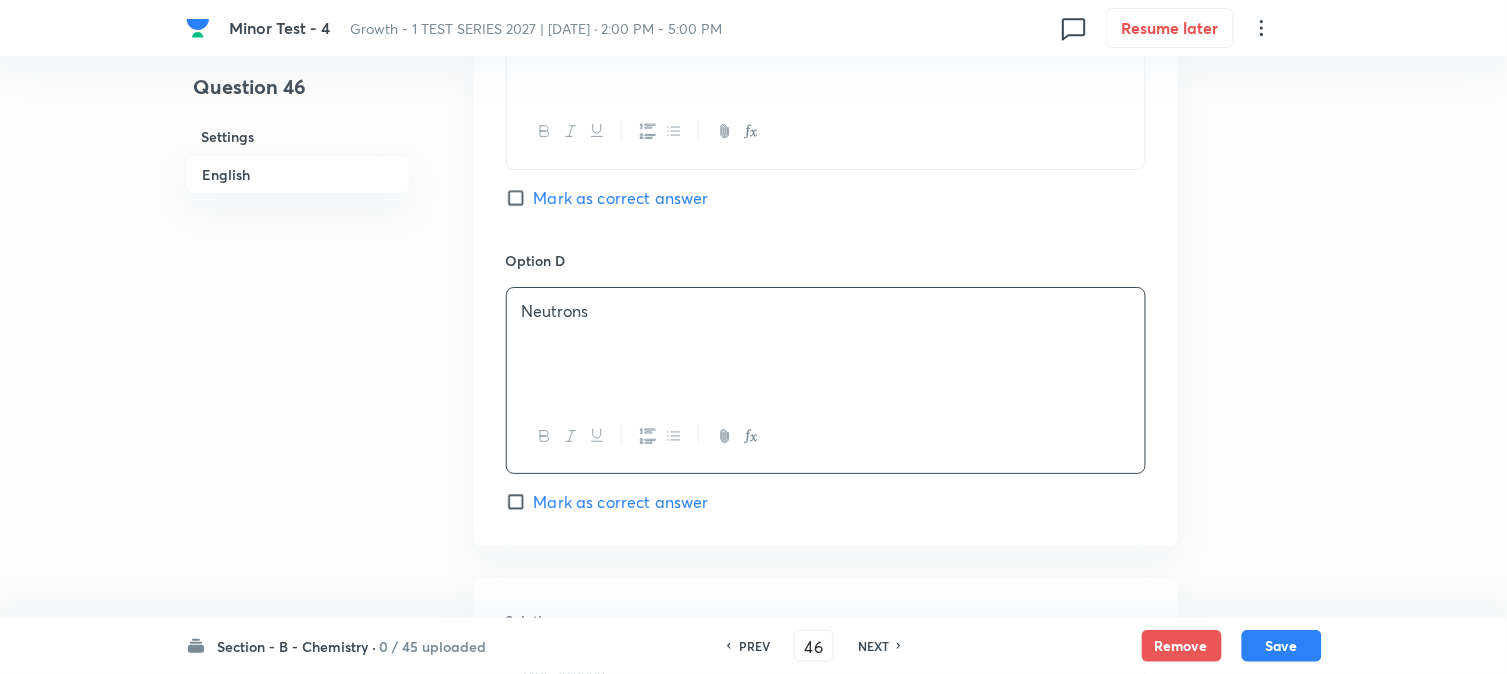 scroll, scrollTop: 1555, scrollLeft: 0, axis: vertical 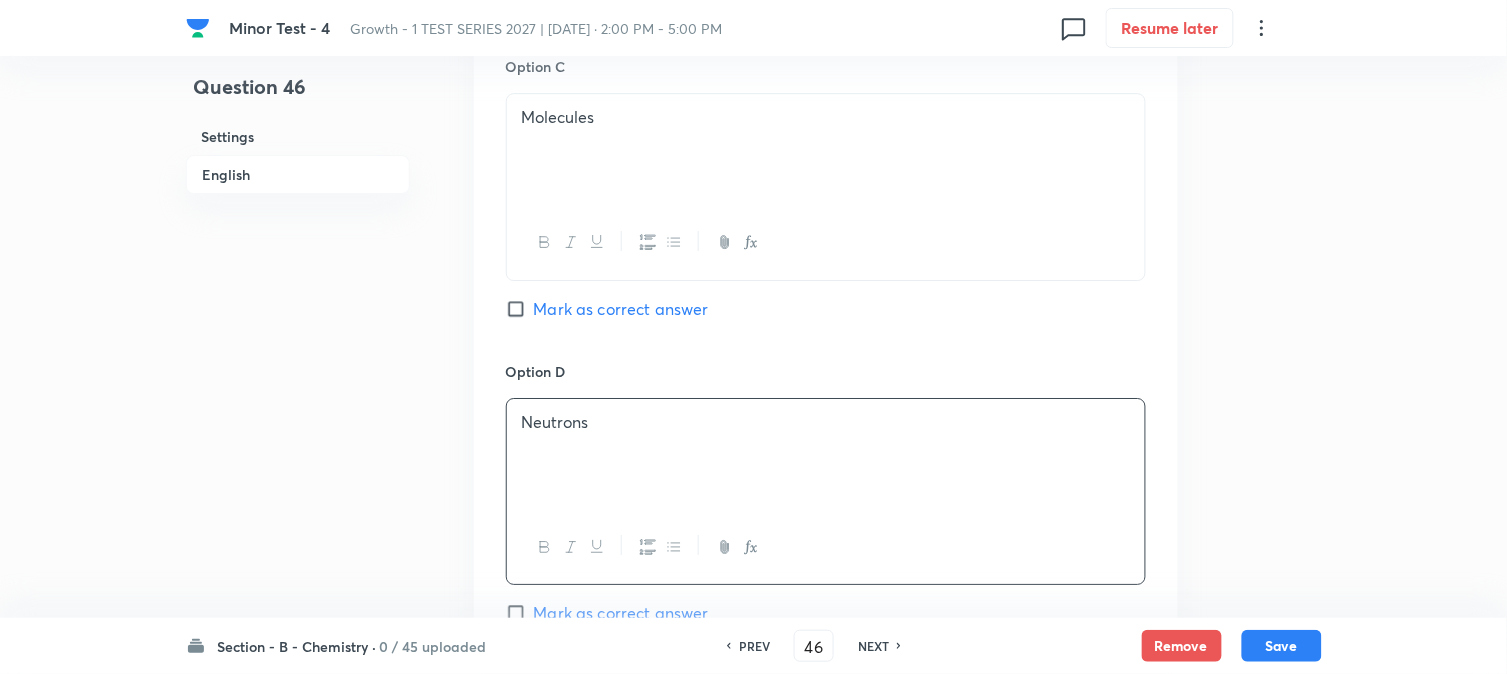 click on "Mark as correct answer" at bounding box center [621, 309] 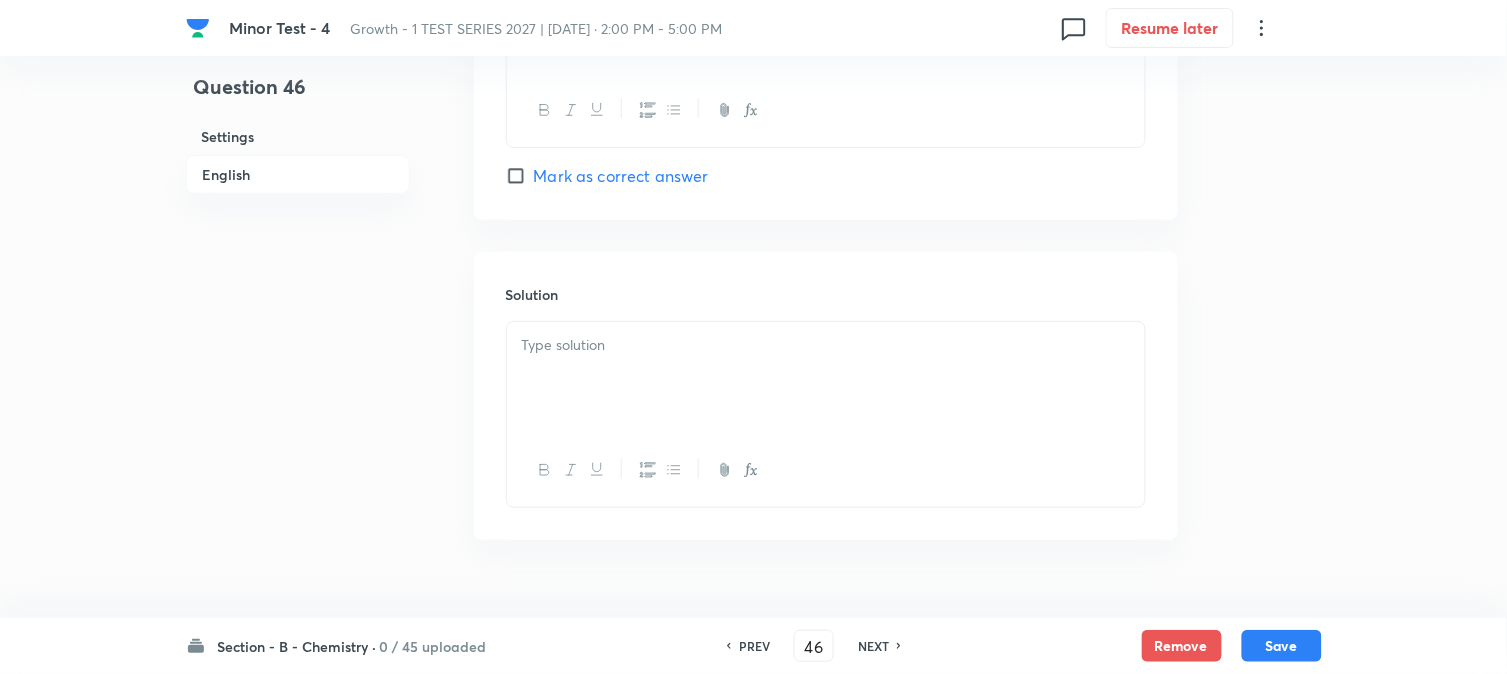 scroll, scrollTop: 2037, scrollLeft: 0, axis: vertical 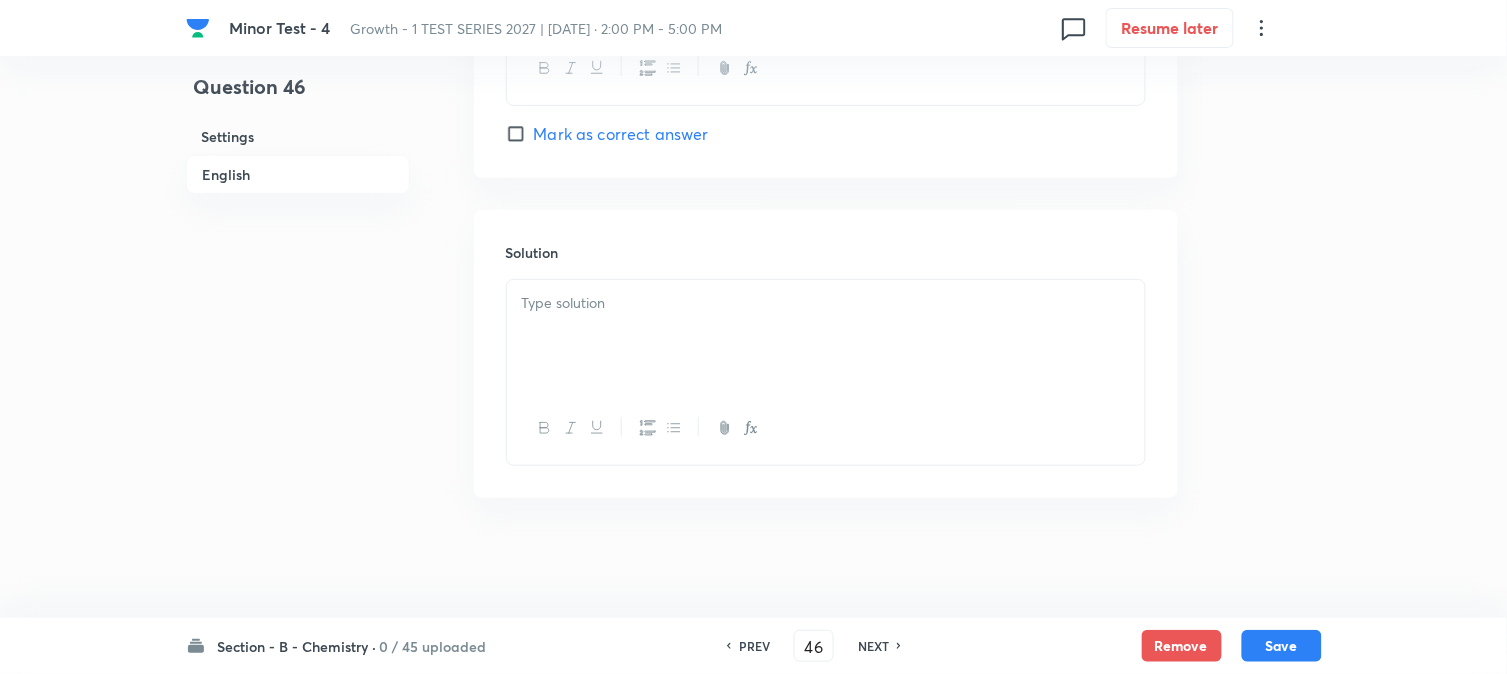 click at bounding box center (826, 336) 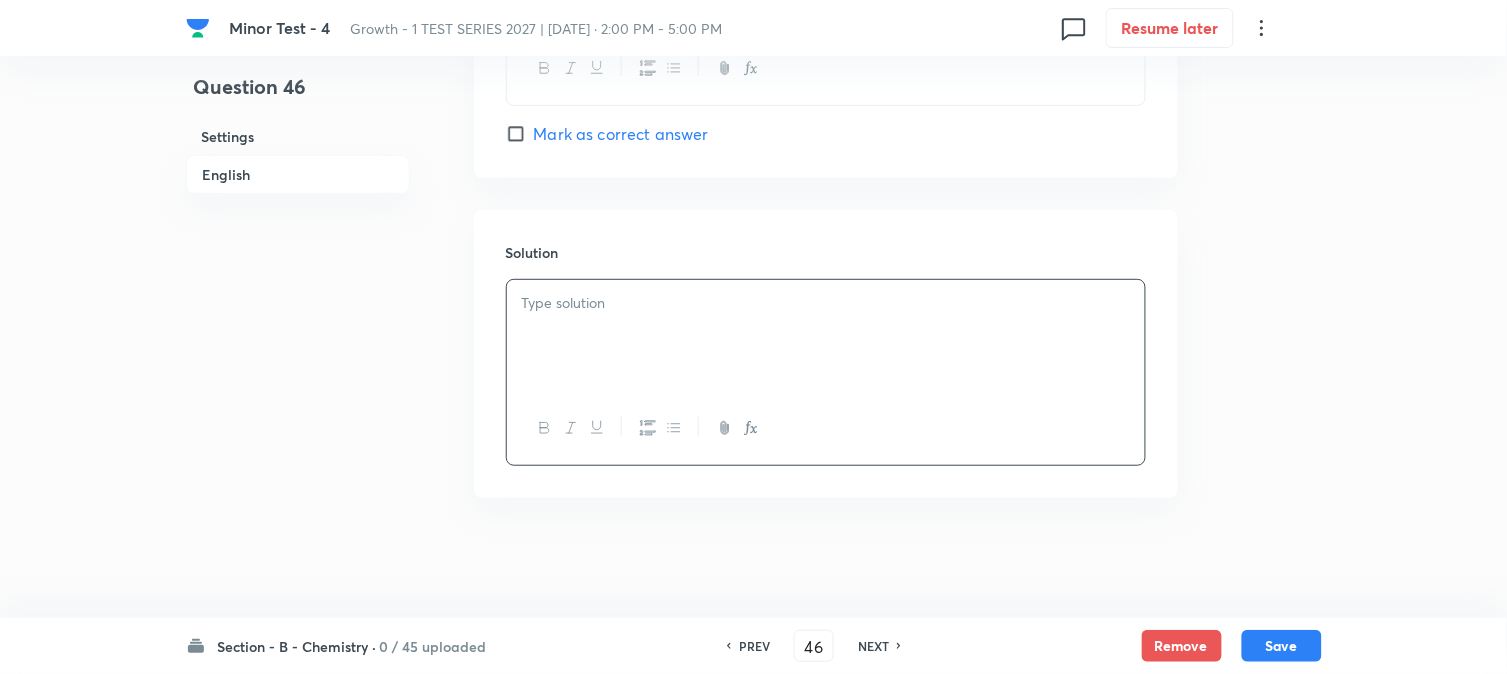 type 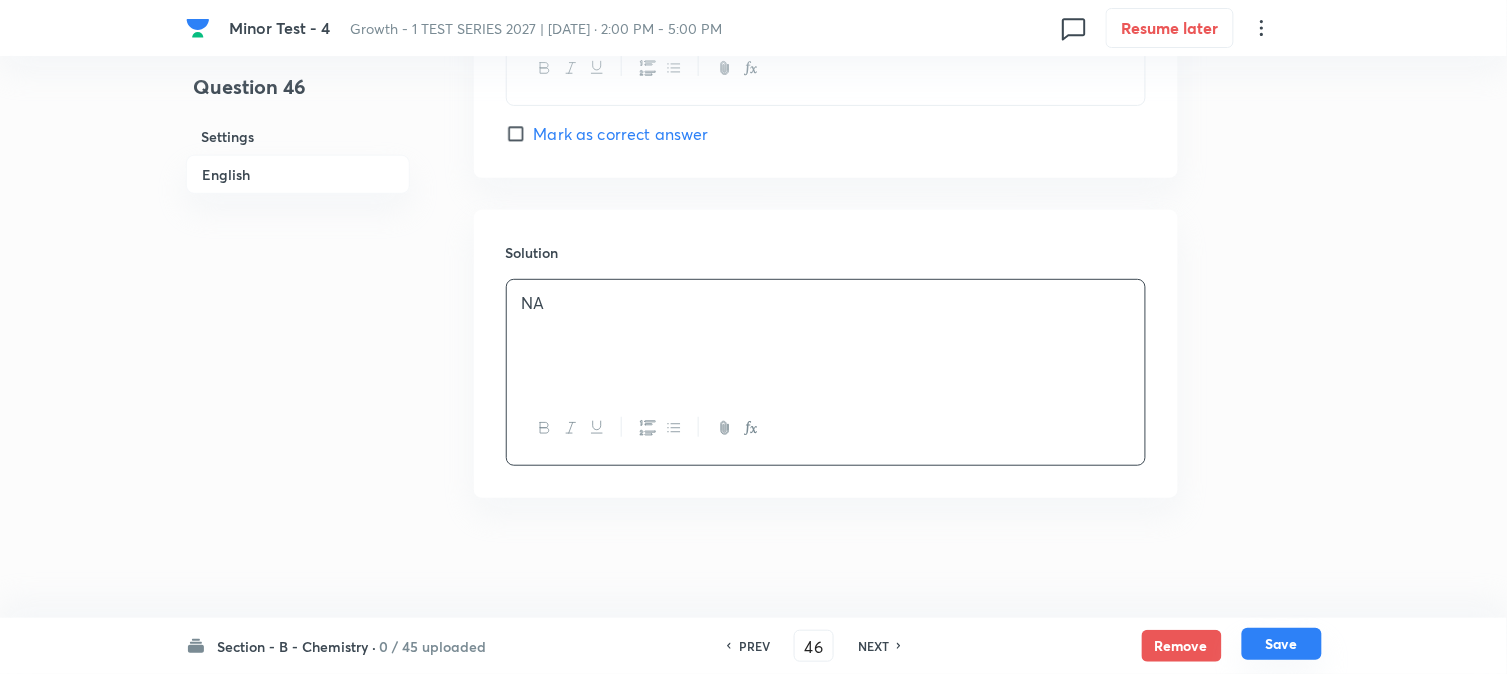 click on "Save" at bounding box center [1282, 644] 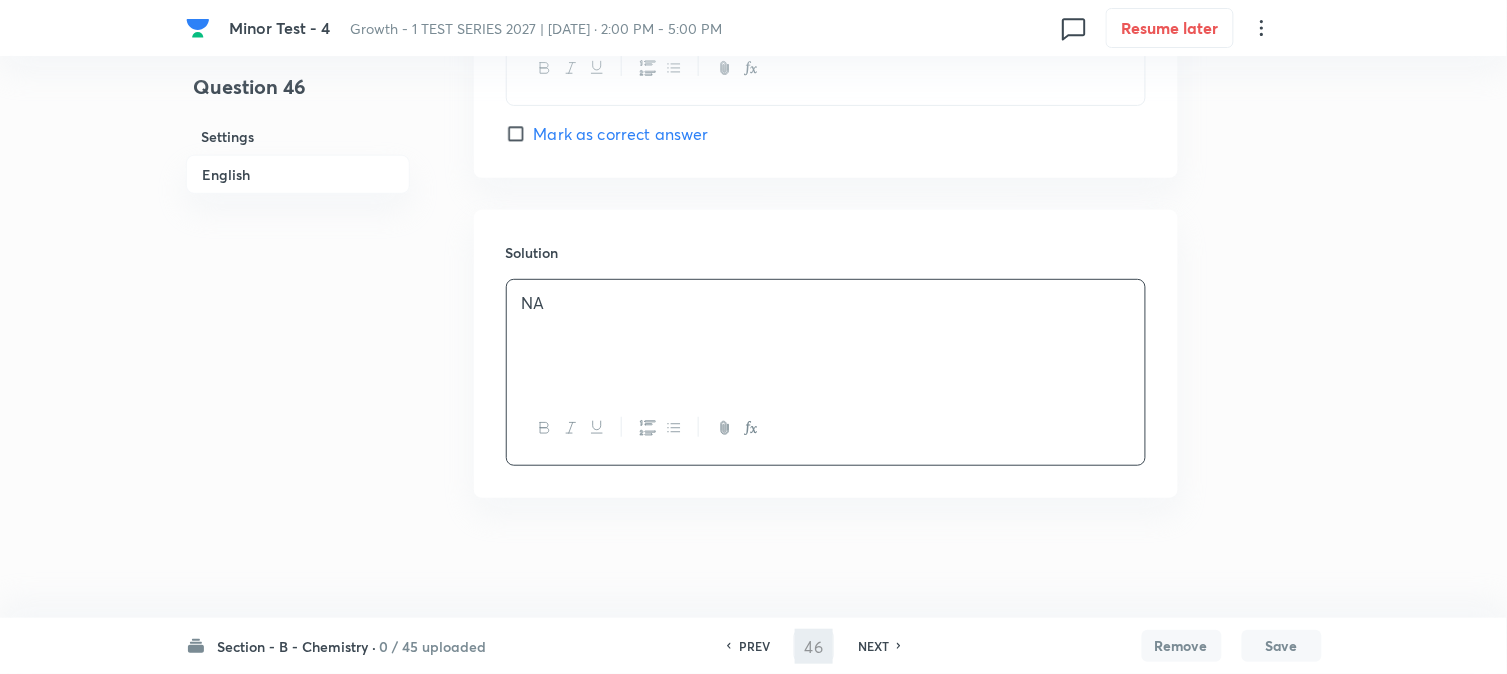type on "47" 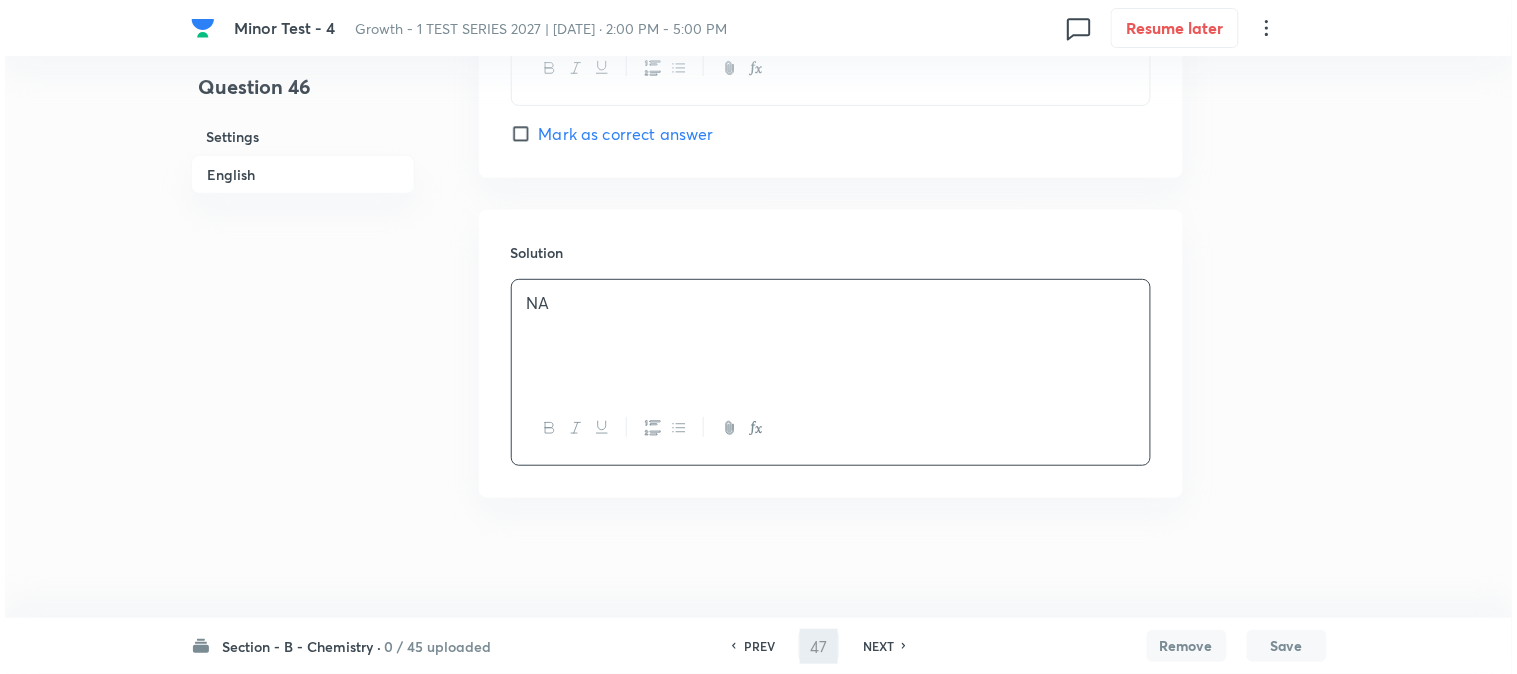 scroll, scrollTop: 0, scrollLeft: 0, axis: both 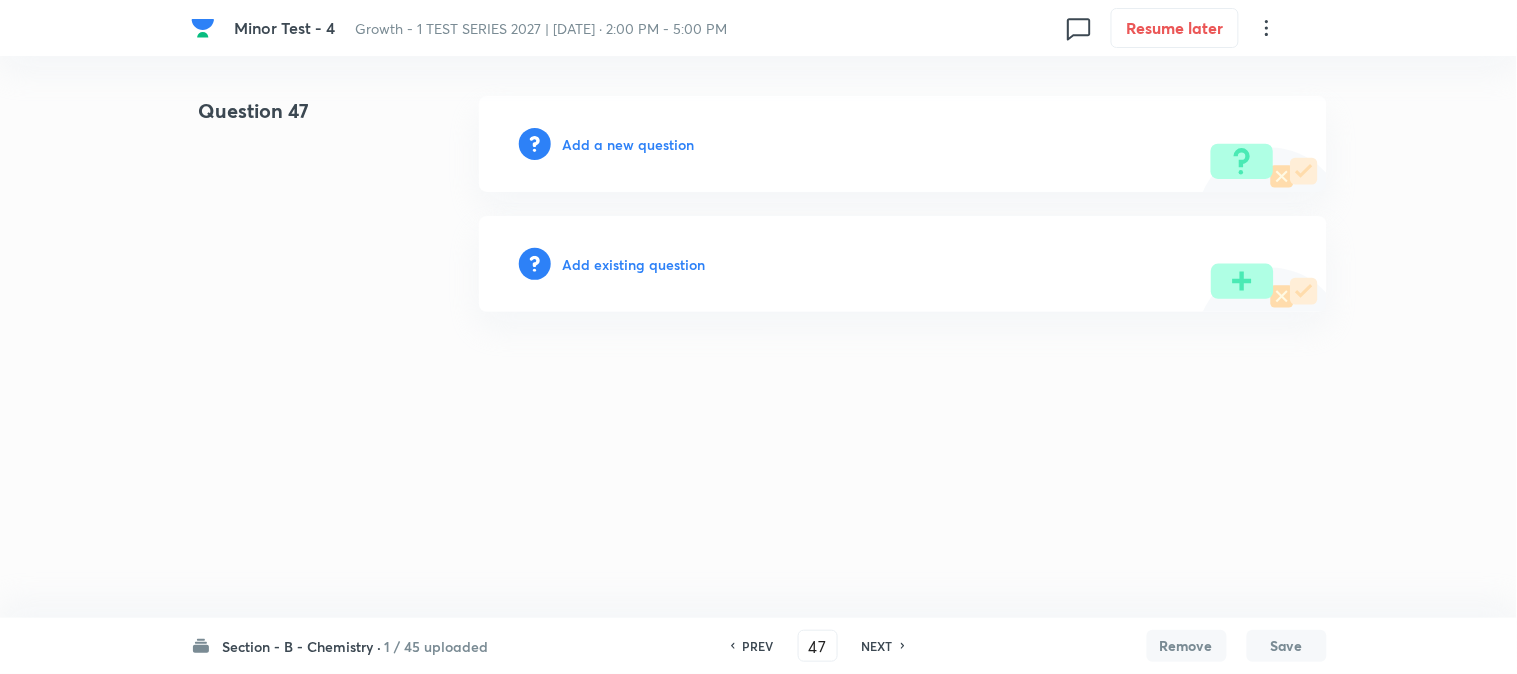 click on "Add a new question" at bounding box center [629, 144] 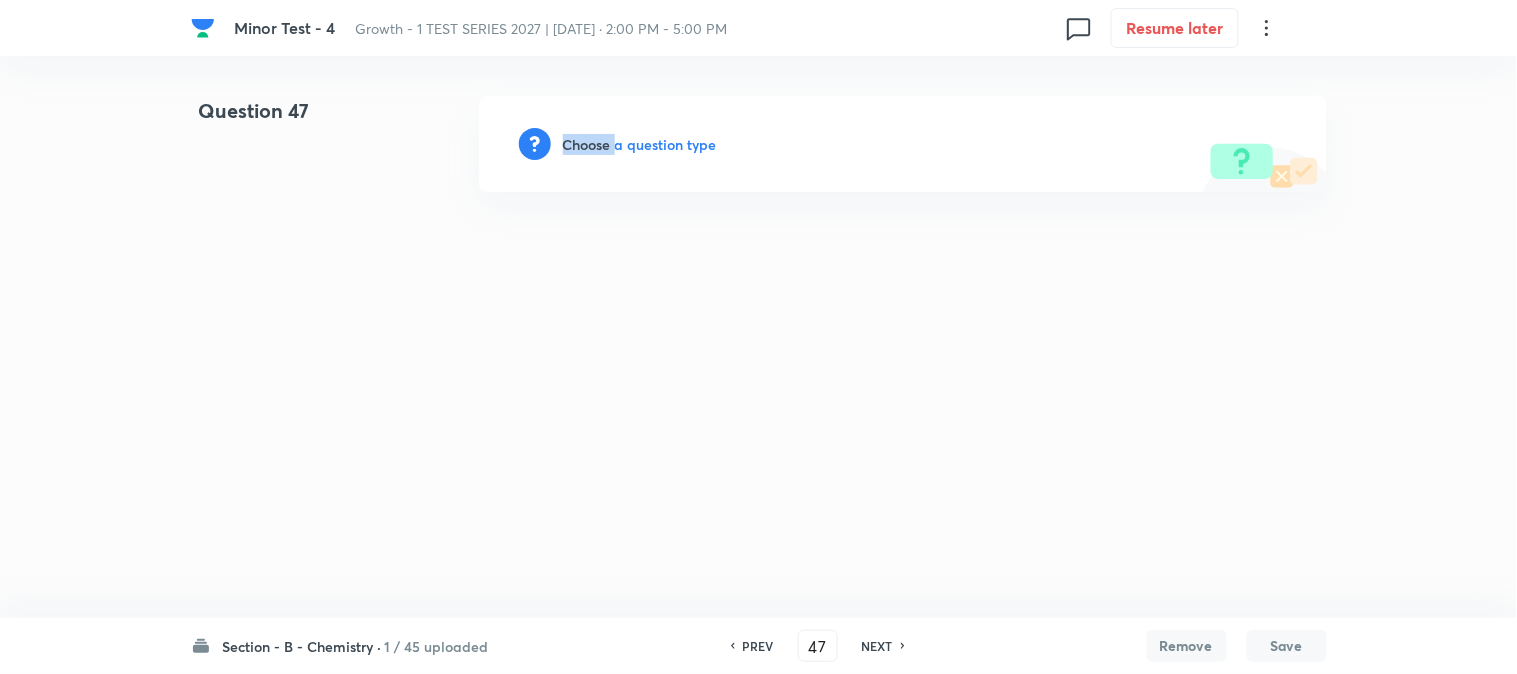 click on "Choose a question type" at bounding box center (640, 144) 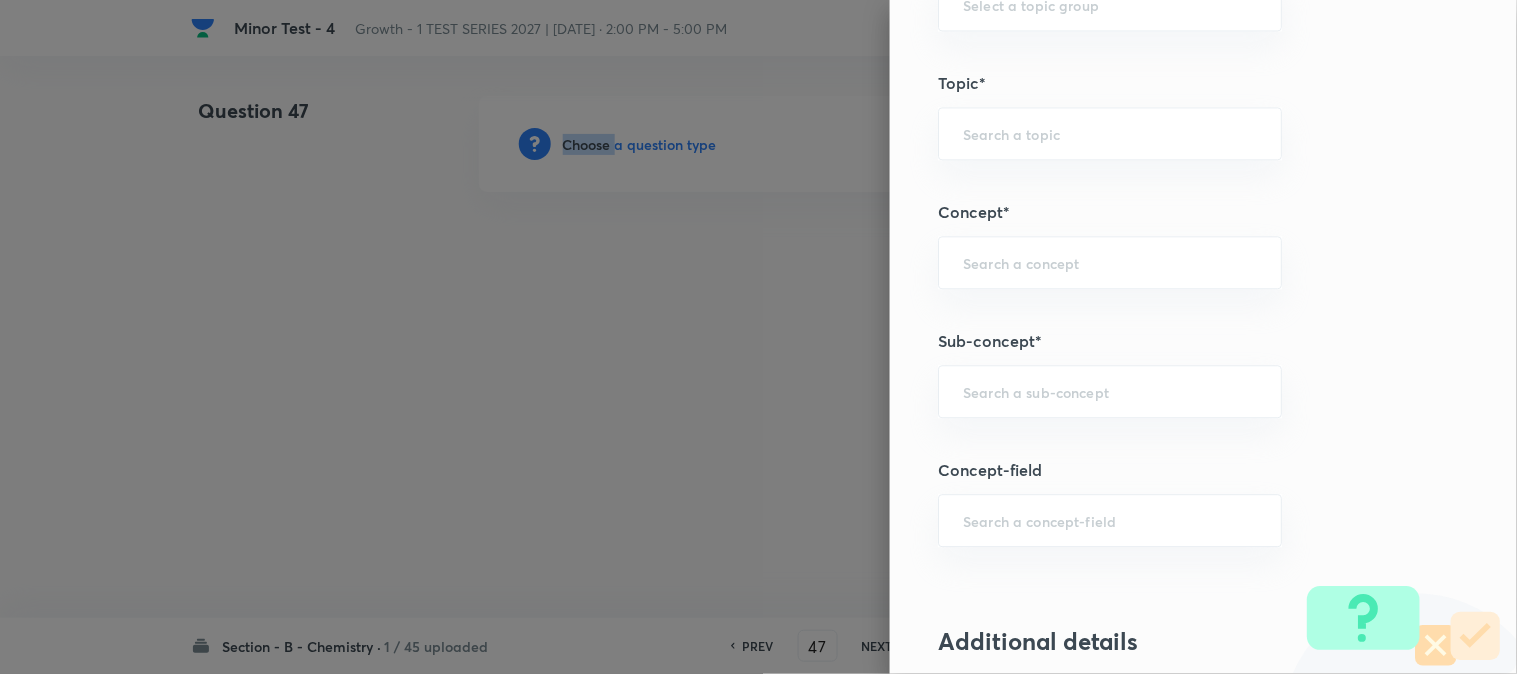 scroll, scrollTop: 1222, scrollLeft: 0, axis: vertical 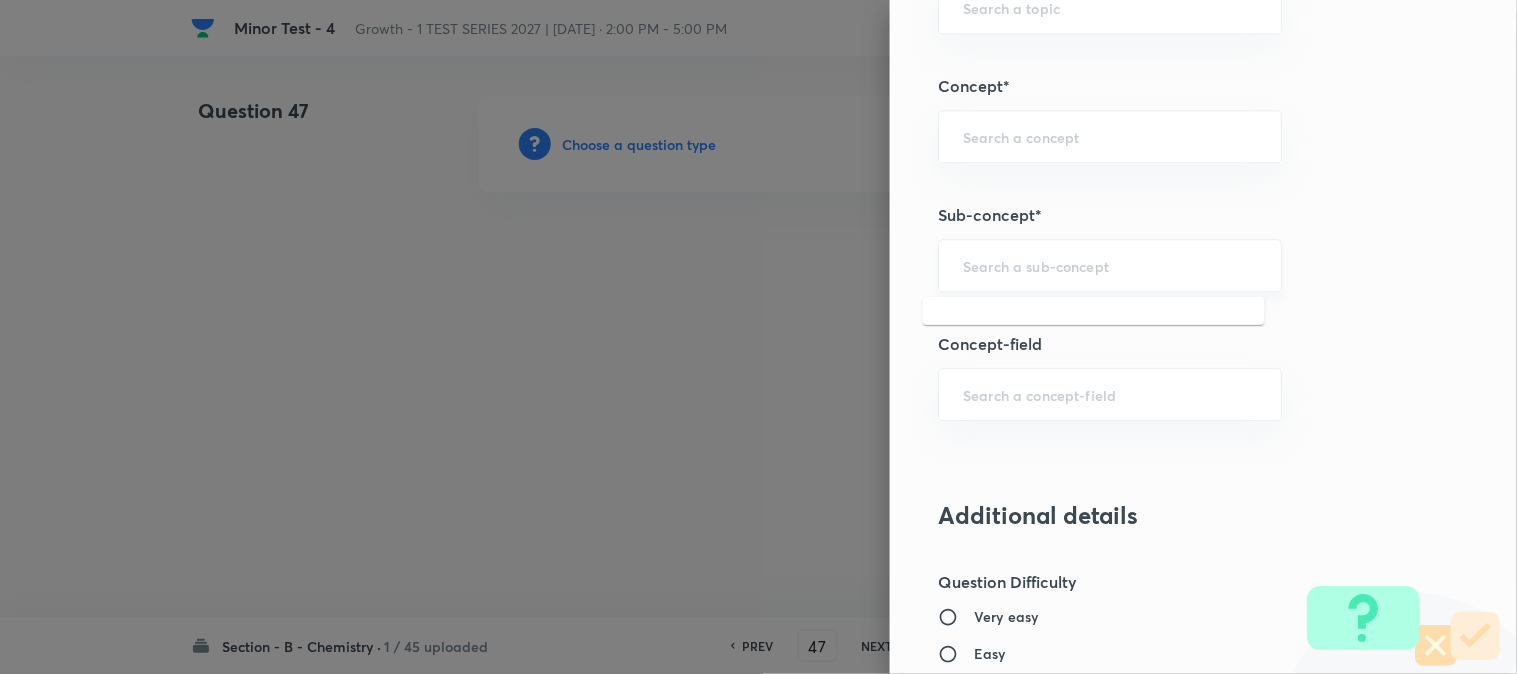 click at bounding box center (1110, 265) 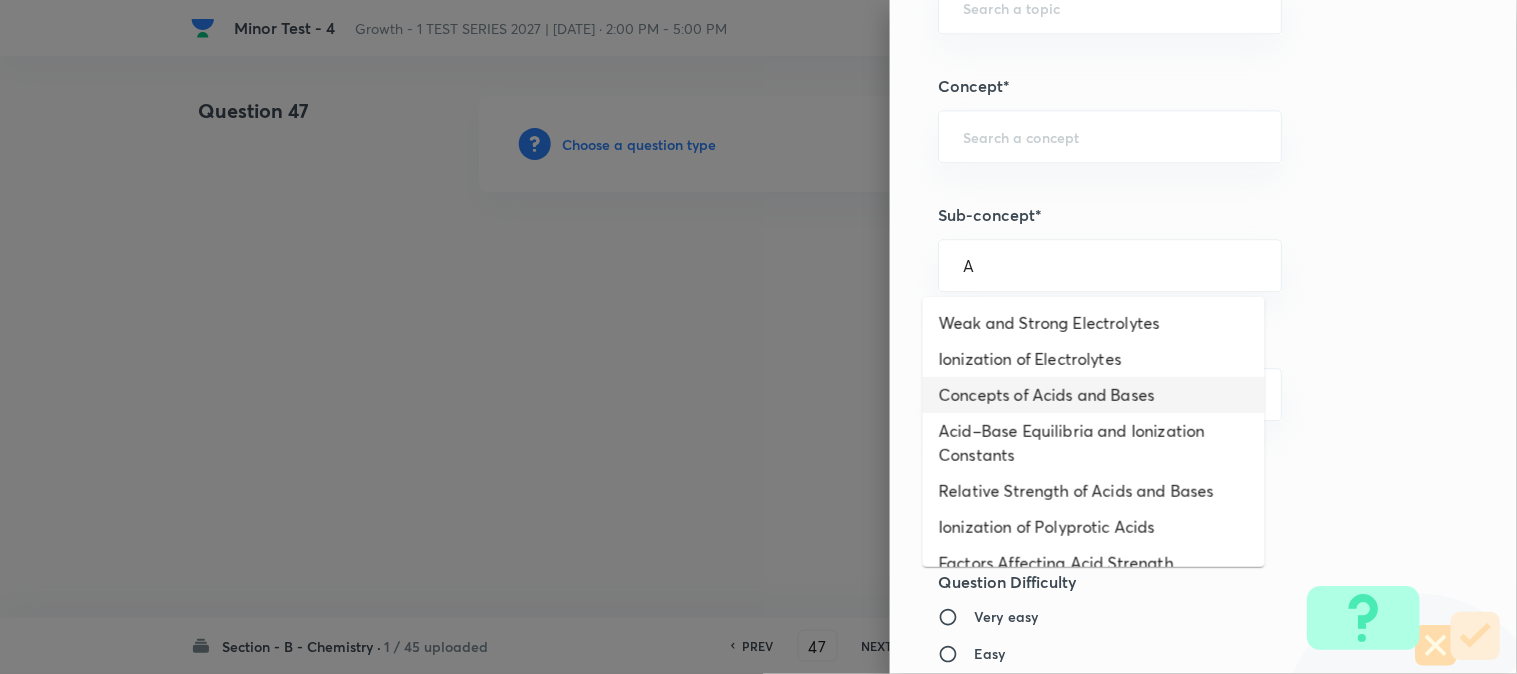 click on "Concepts of Acids and Bases" at bounding box center (1094, 395) 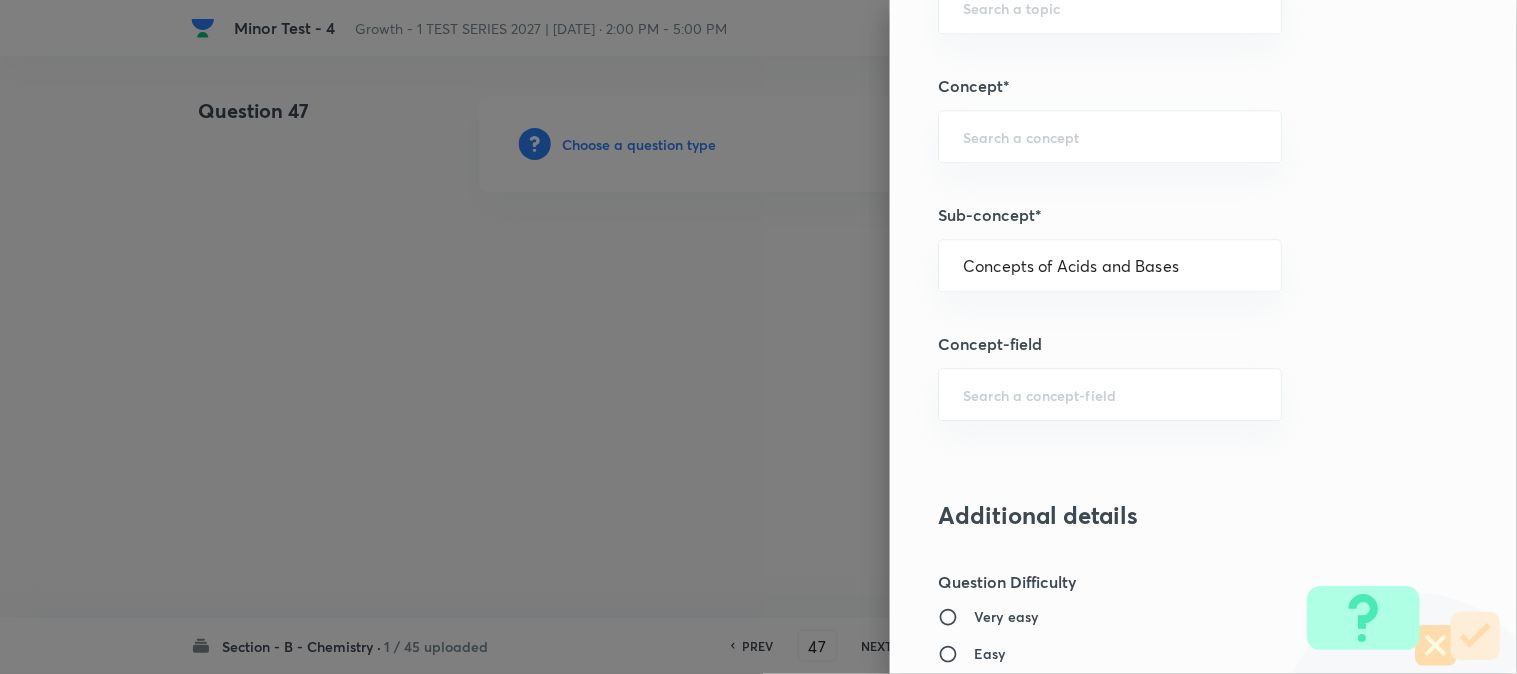 type on "Chemistry" 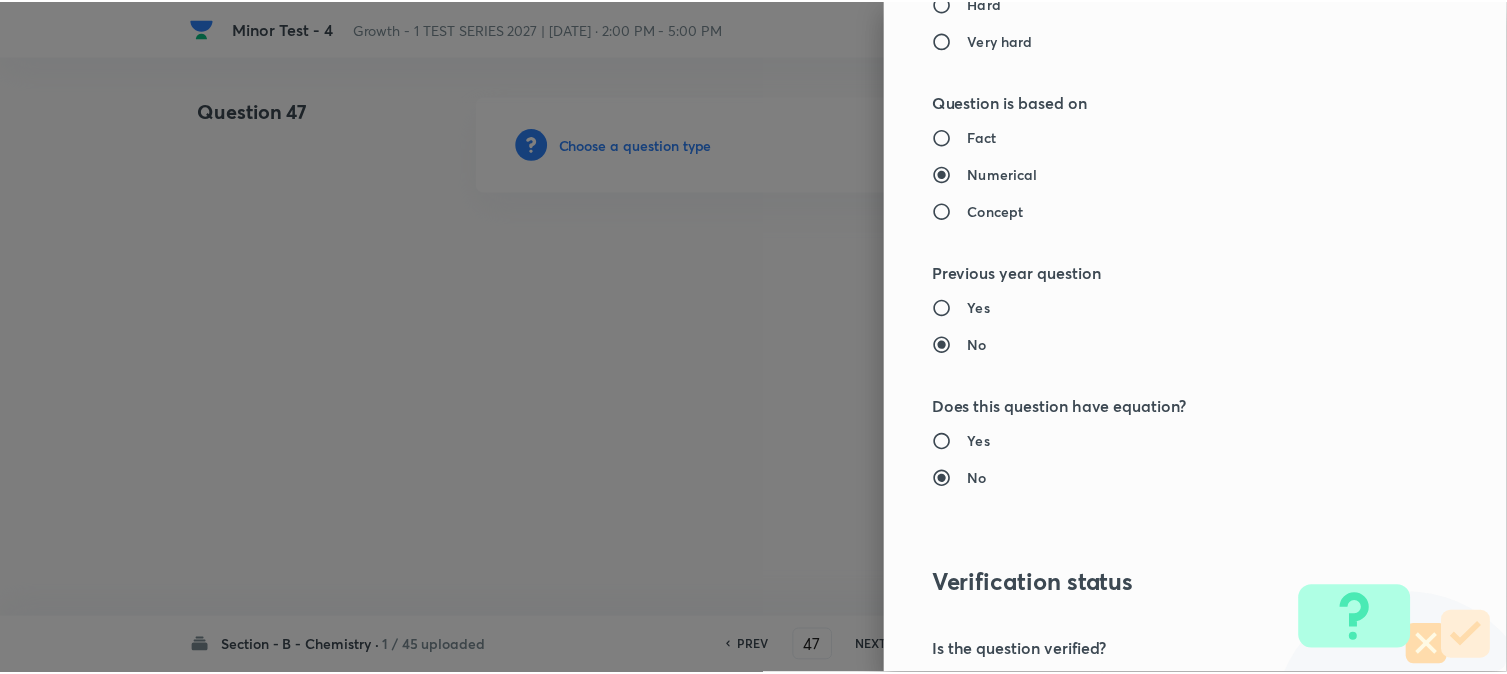 scroll, scrollTop: 2186, scrollLeft: 0, axis: vertical 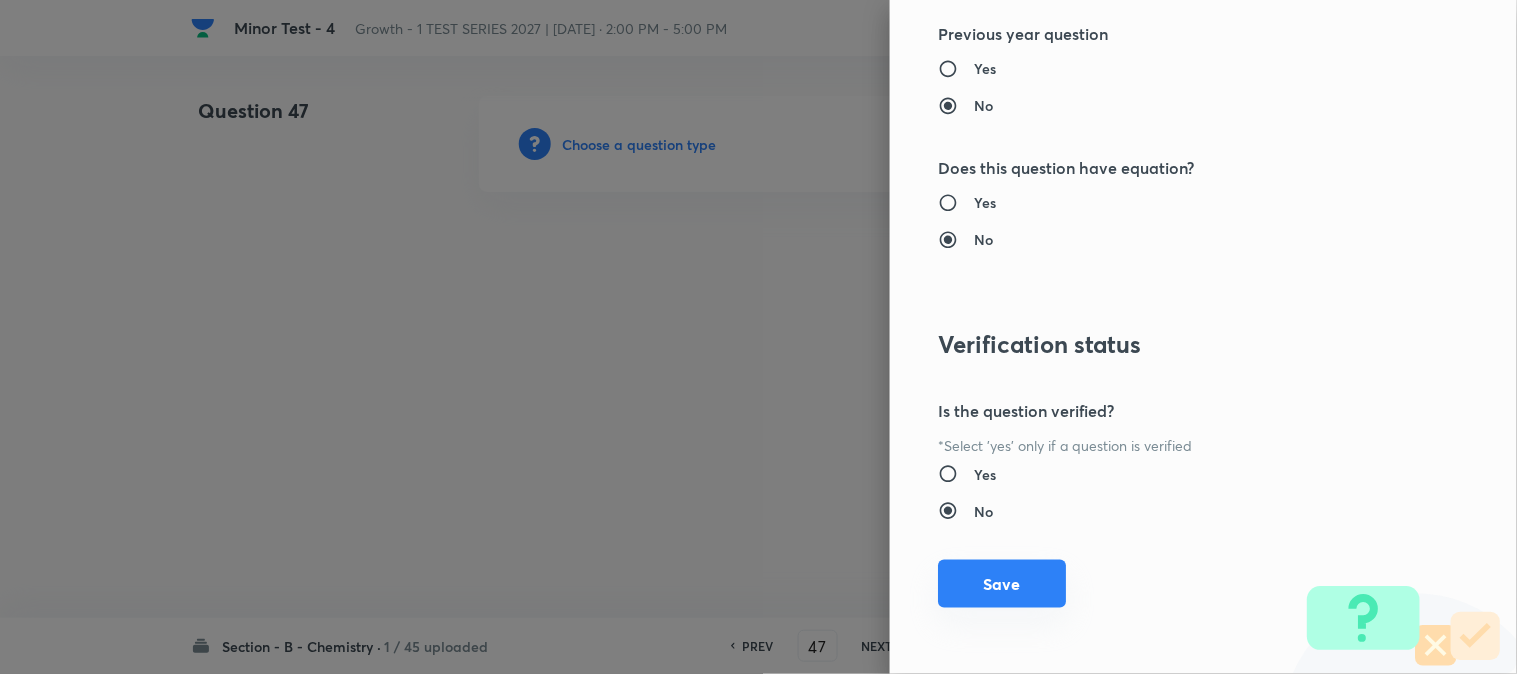 click on "Save" at bounding box center [1002, 584] 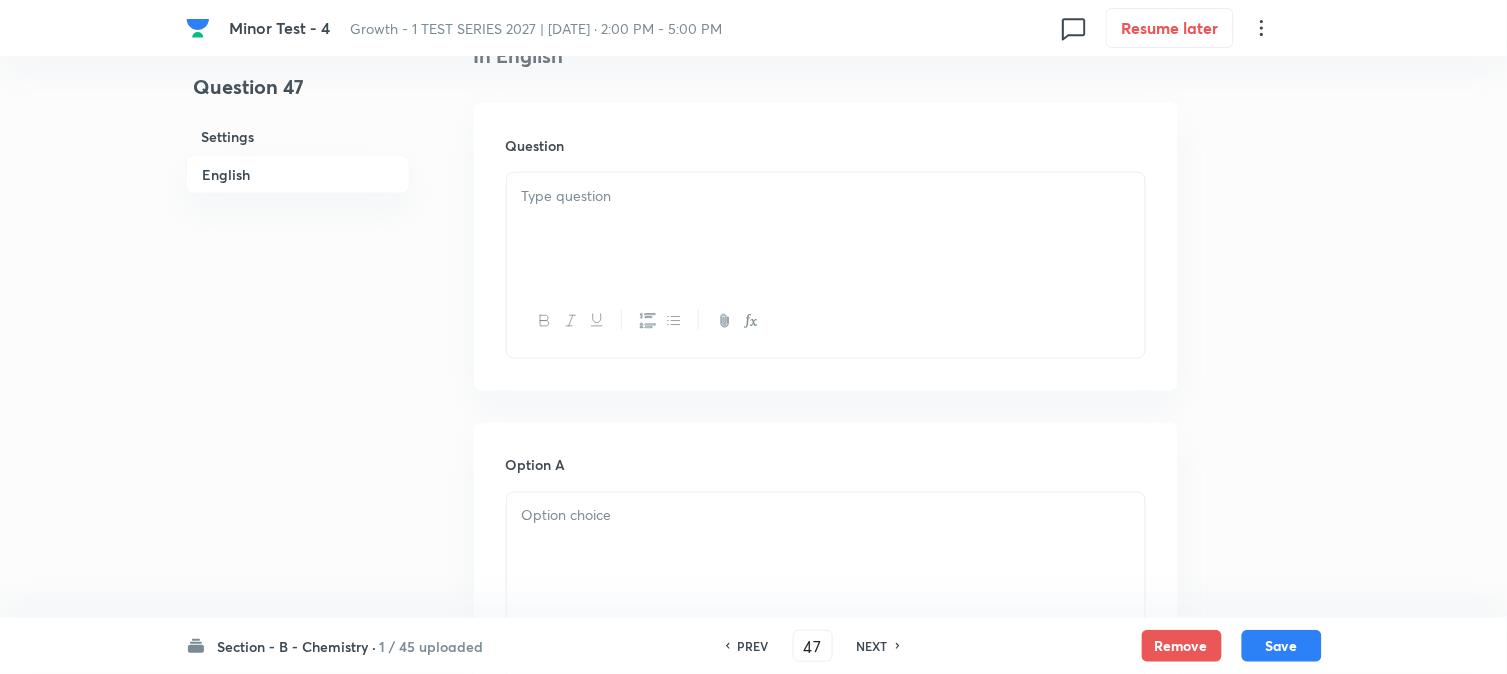 scroll, scrollTop: 555, scrollLeft: 0, axis: vertical 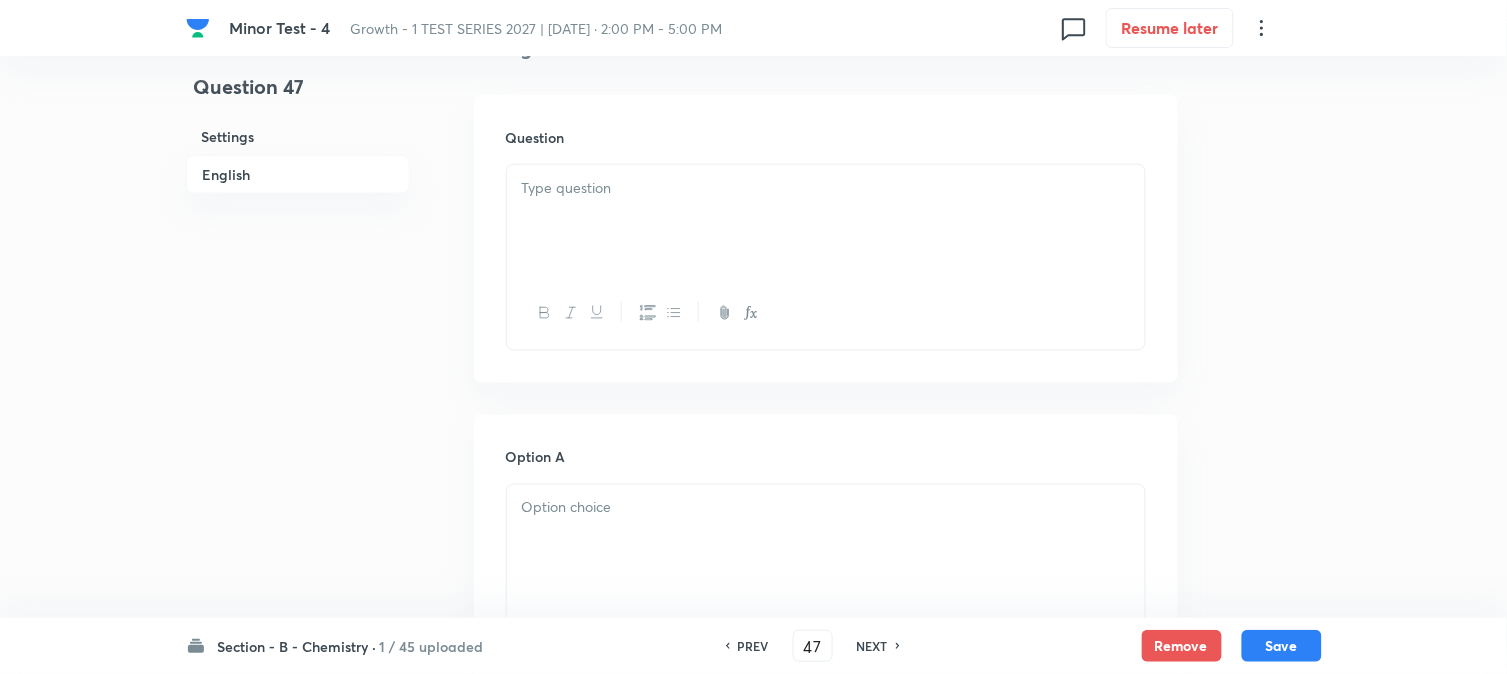 click at bounding box center (826, 221) 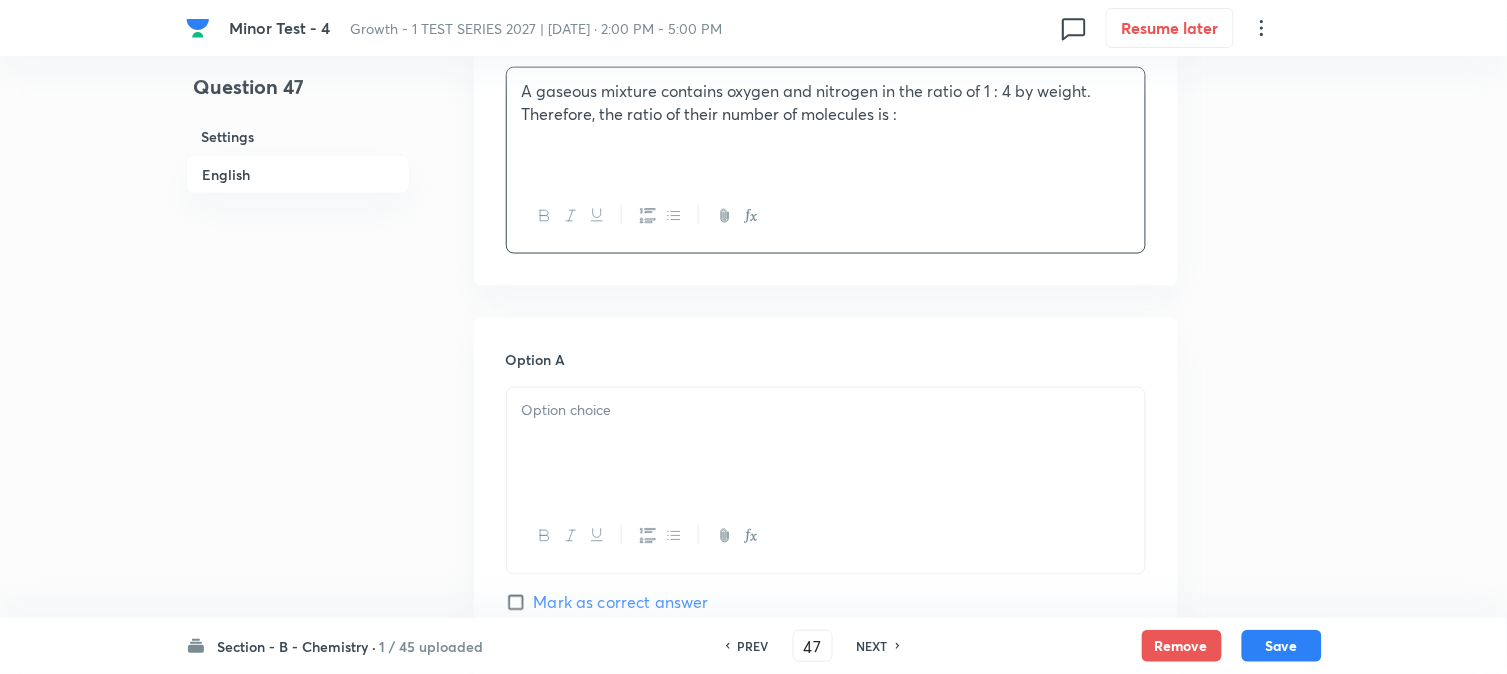 scroll, scrollTop: 777, scrollLeft: 0, axis: vertical 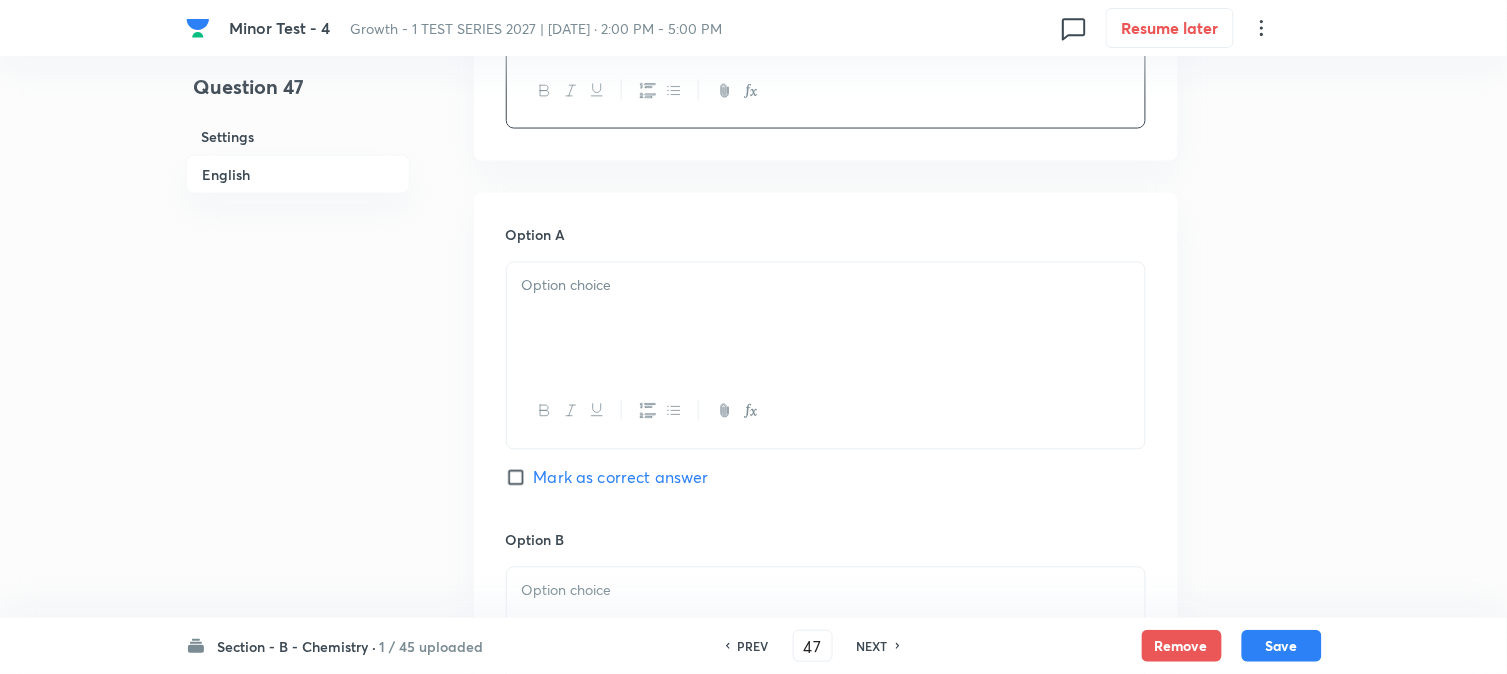 click at bounding box center (826, 319) 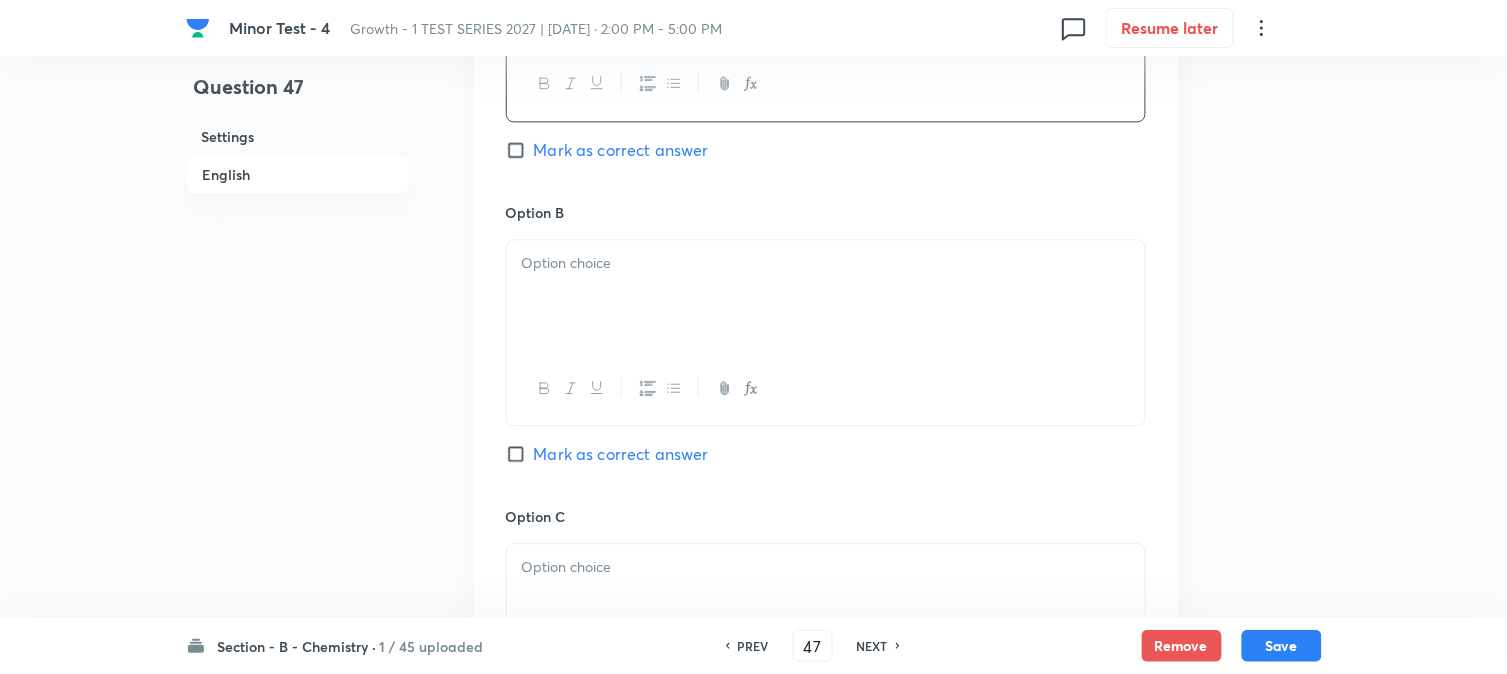 scroll, scrollTop: 1111, scrollLeft: 0, axis: vertical 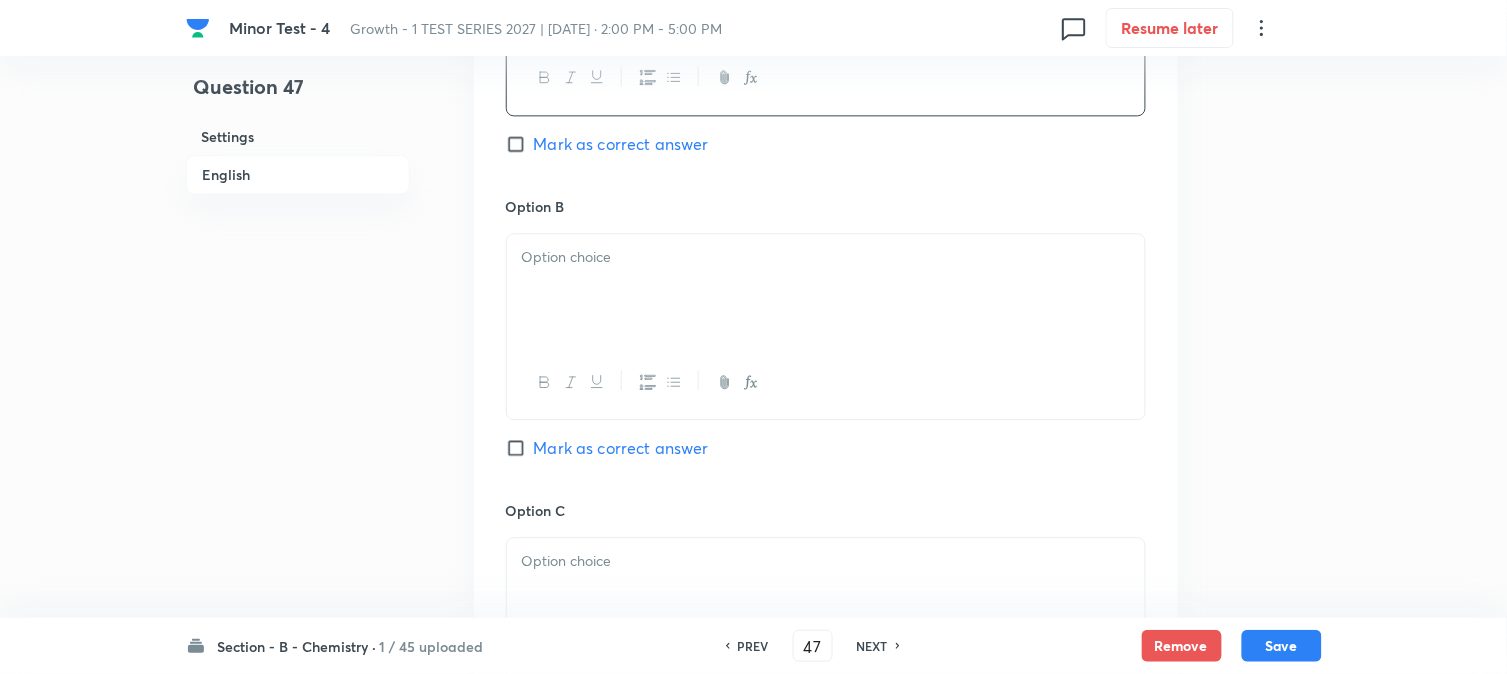 click at bounding box center (826, 290) 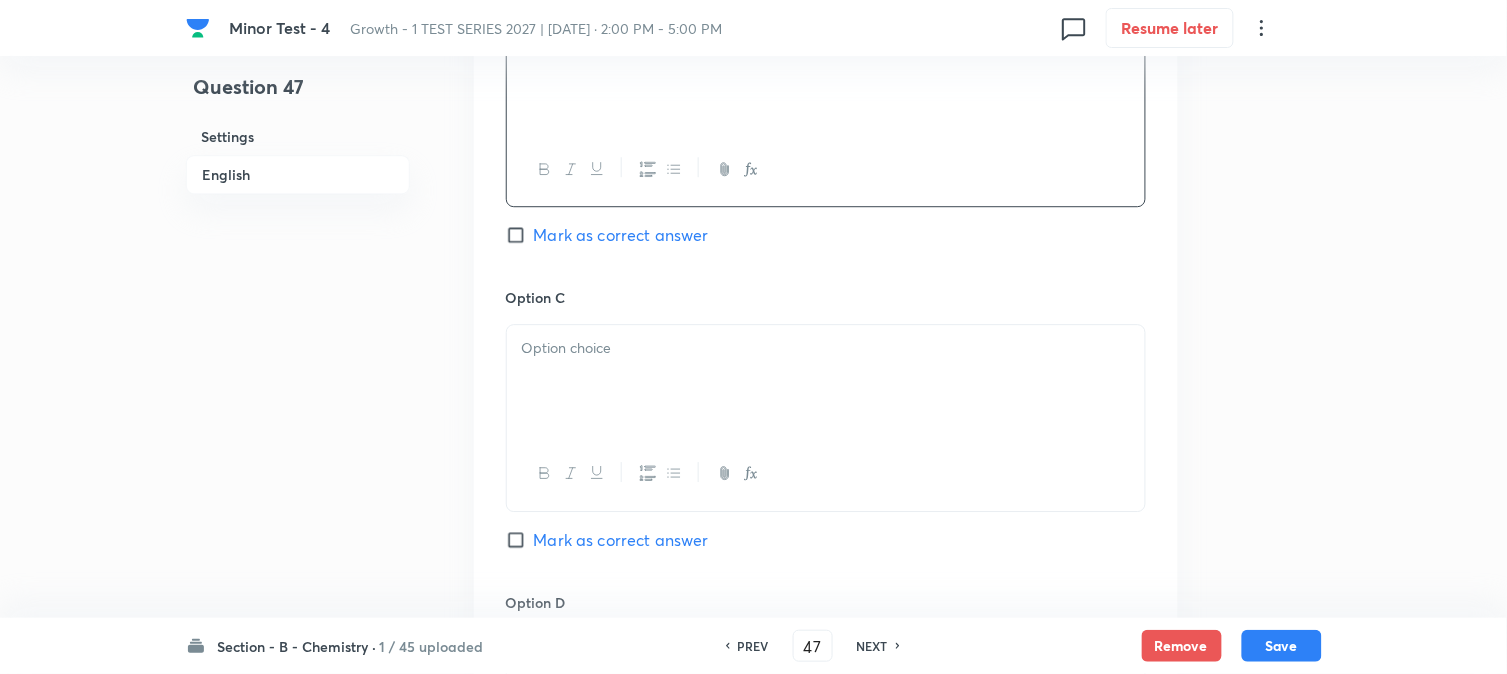 scroll, scrollTop: 1333, scrollLeft: 0, axis: vertical 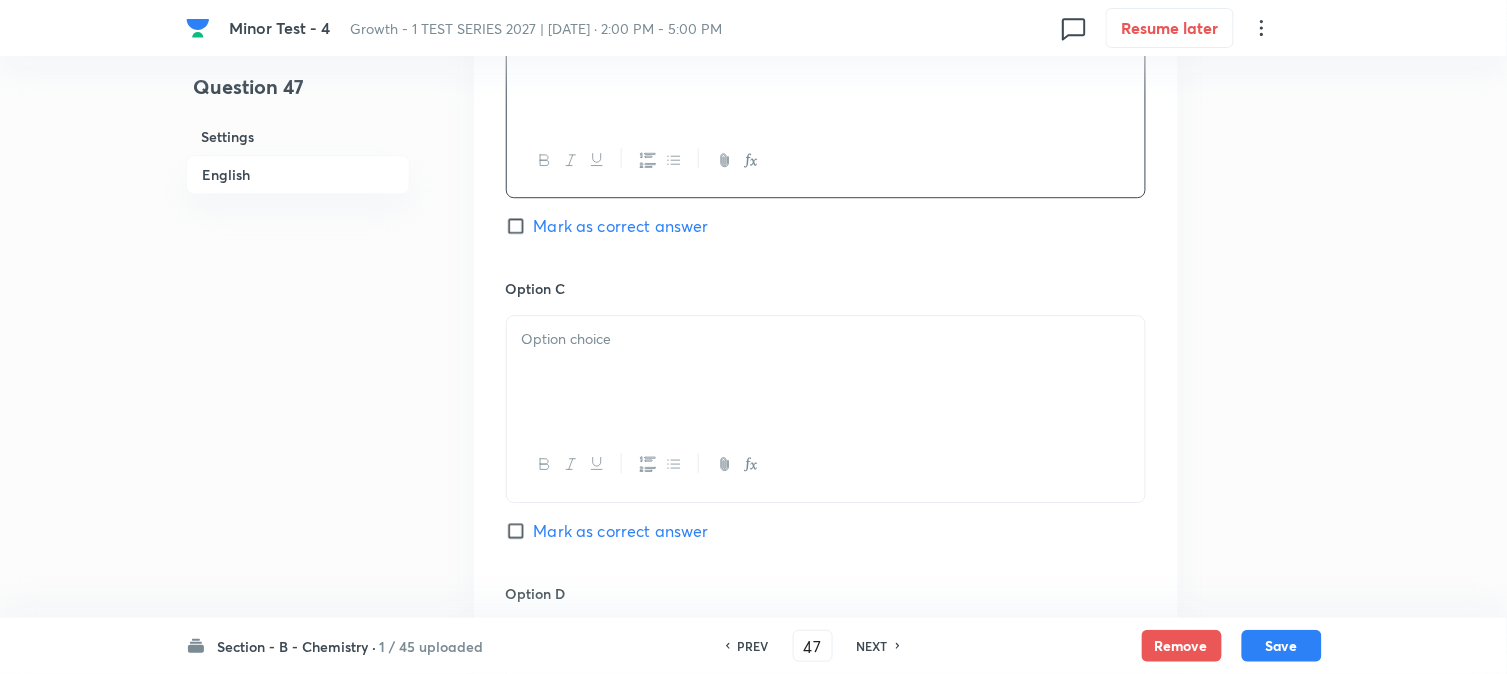 click at bounding box center (826, 372) 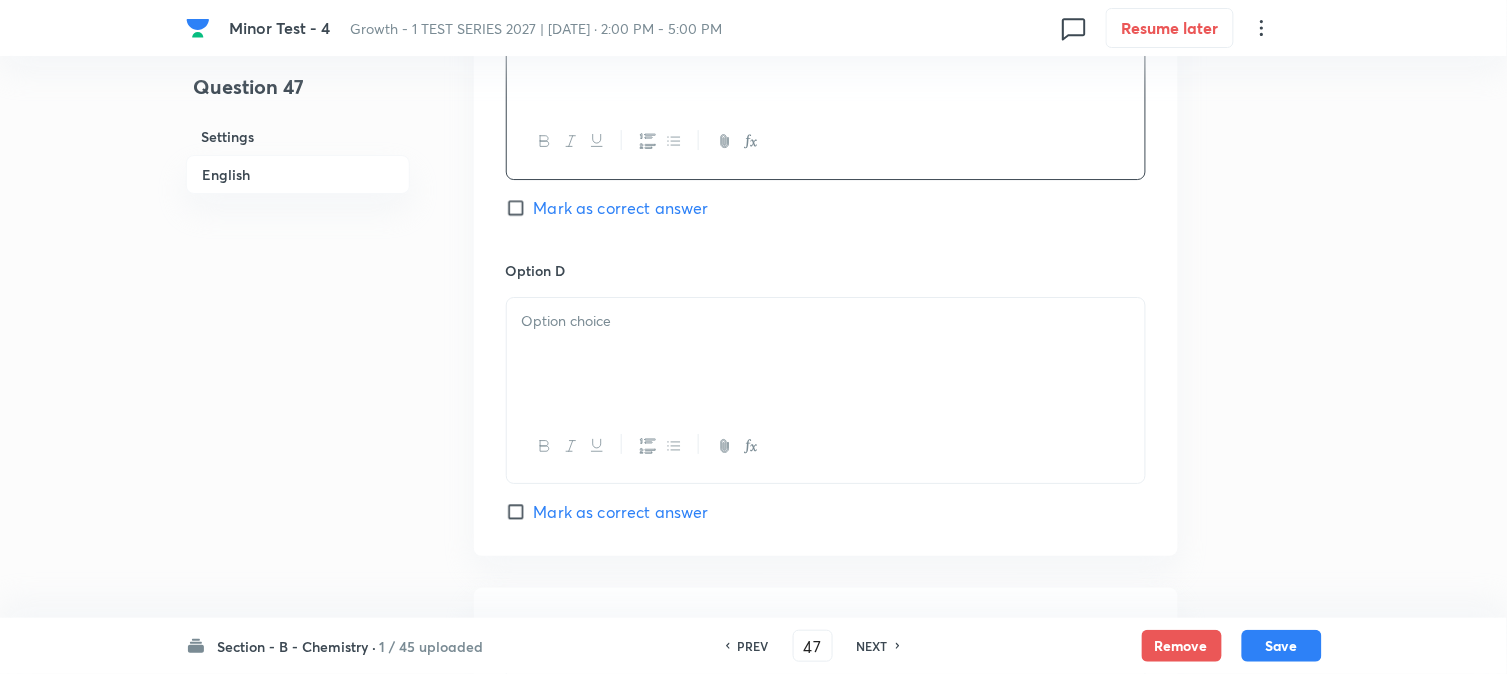 scroll, scrollTop: 1666, scrollLeft: 0, axis: vertical 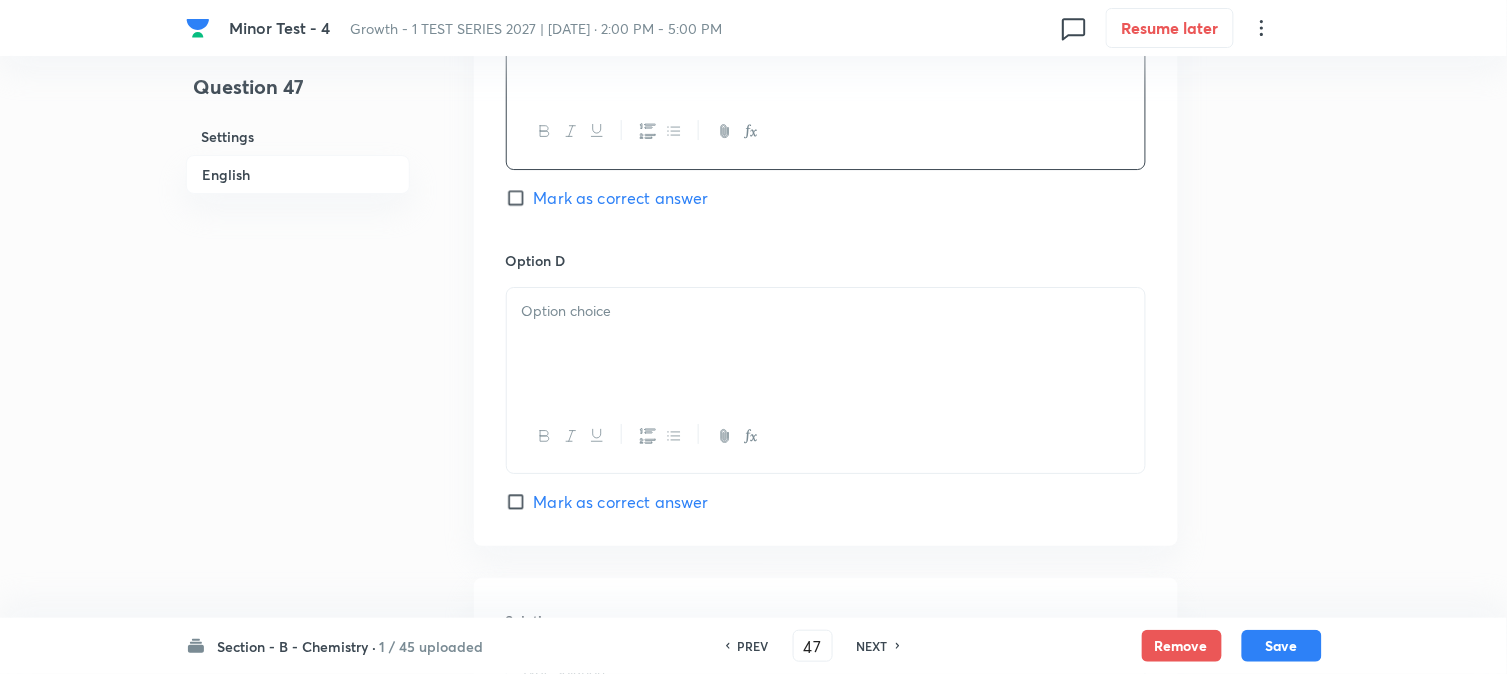 click at bounding box center (826, 344) 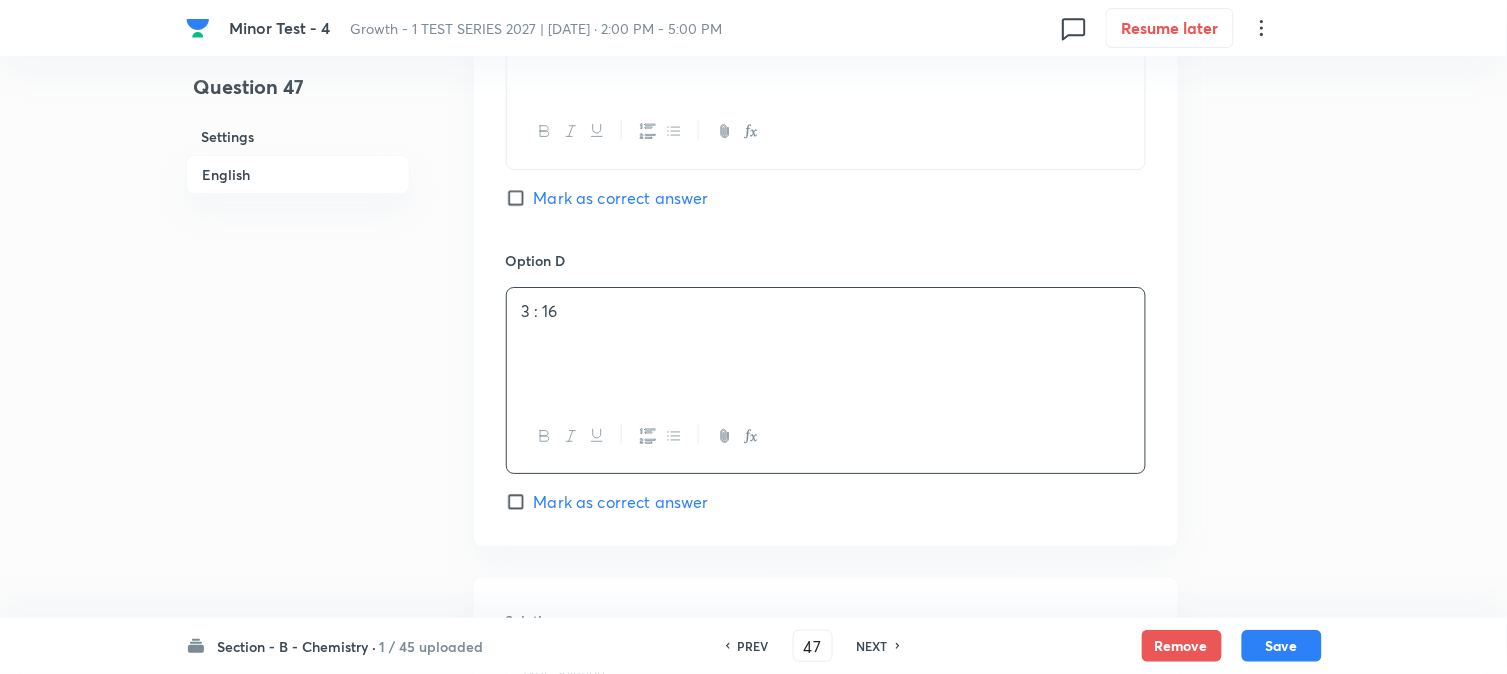 click on "Mark as correct answer" at bounding box center [621, 198] 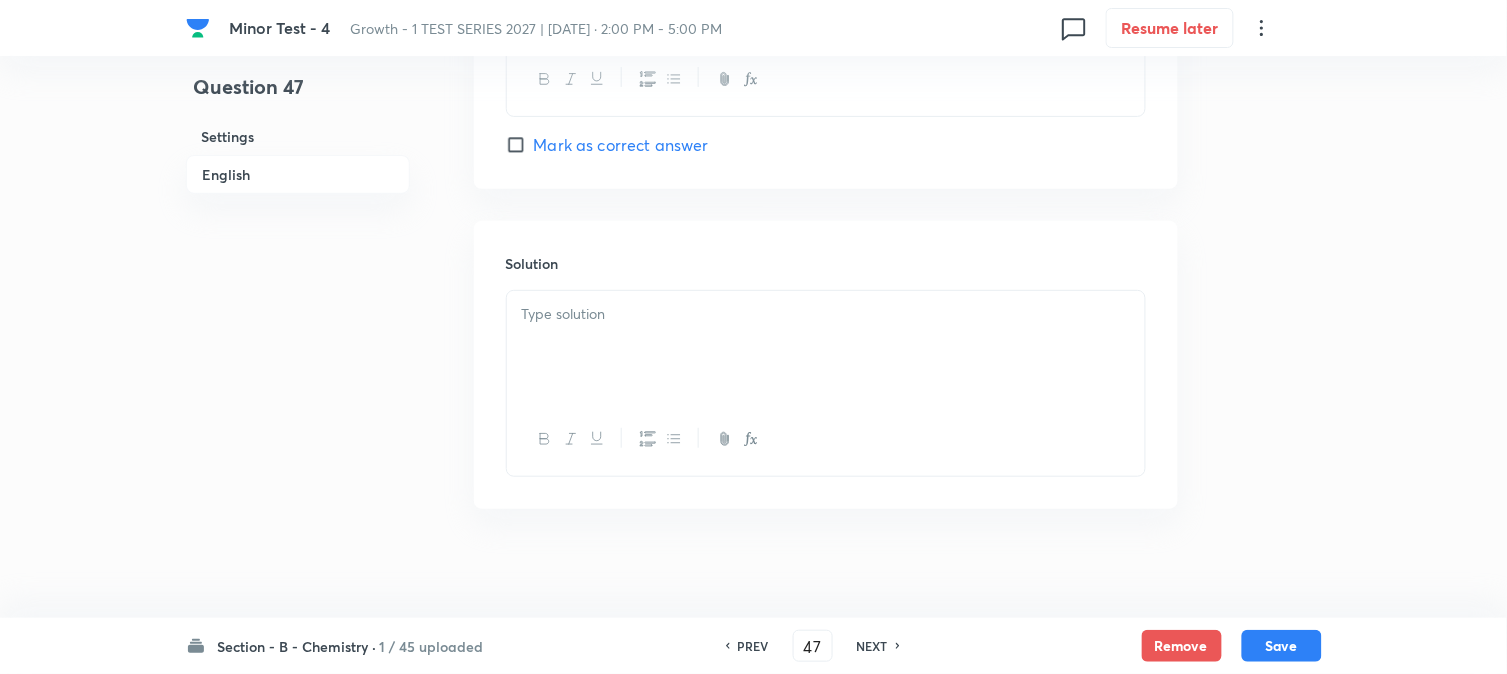 scroll, scrollTop: 2037, scrollLeft: 0, axis: vertical 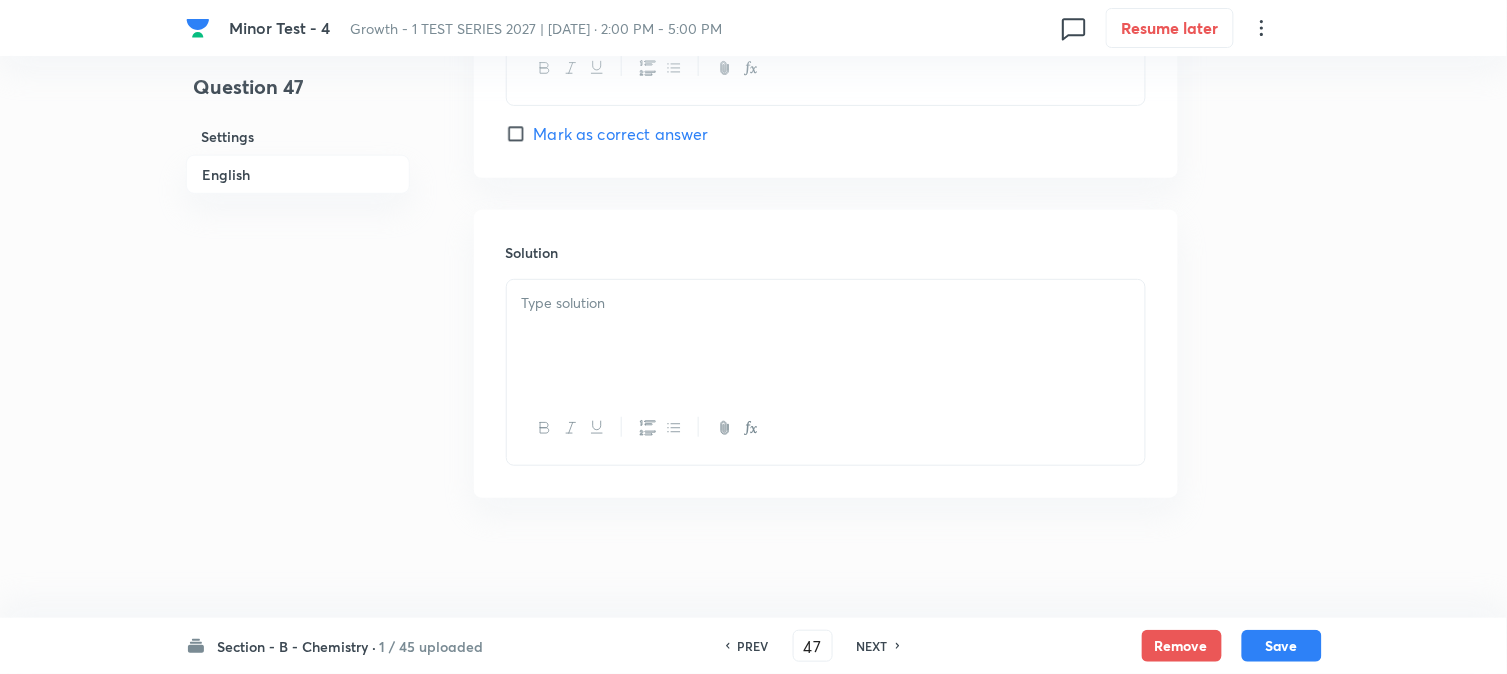 click at bounding box center [826, 336] 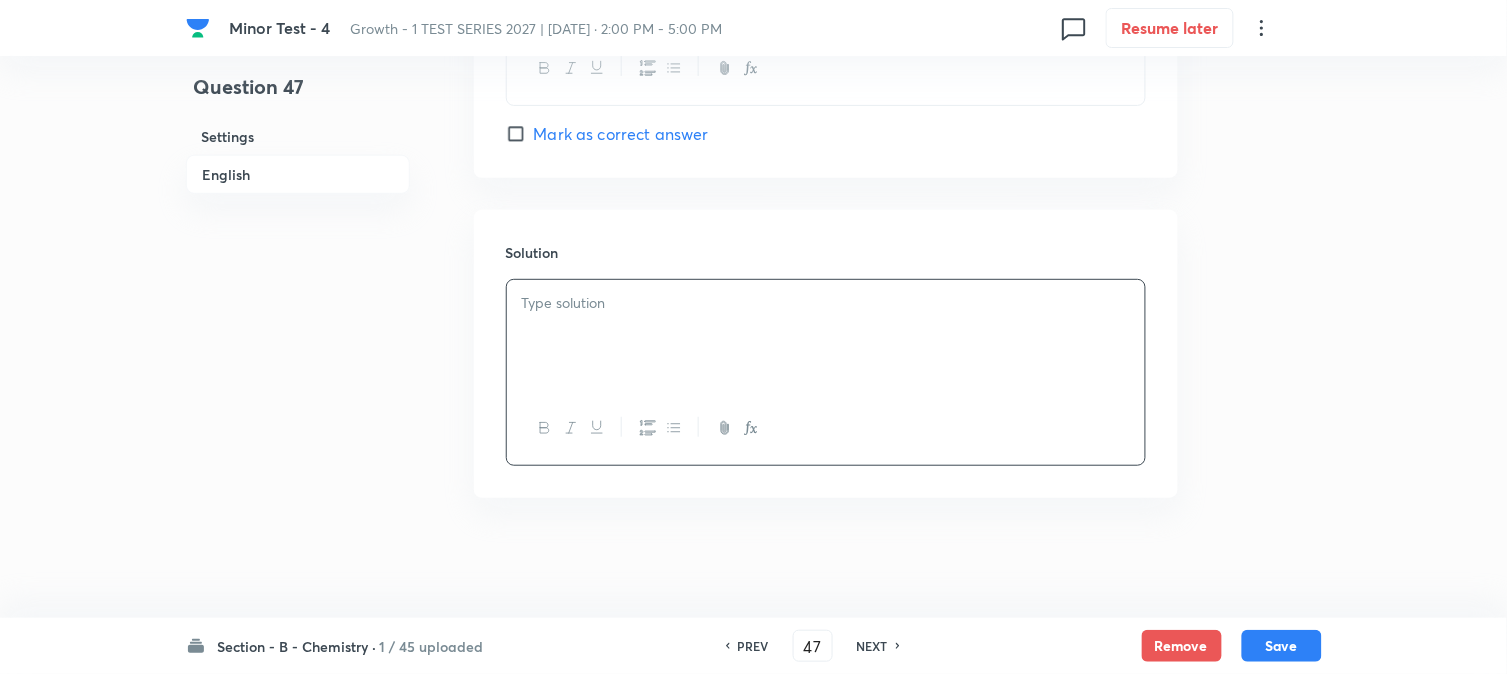 type 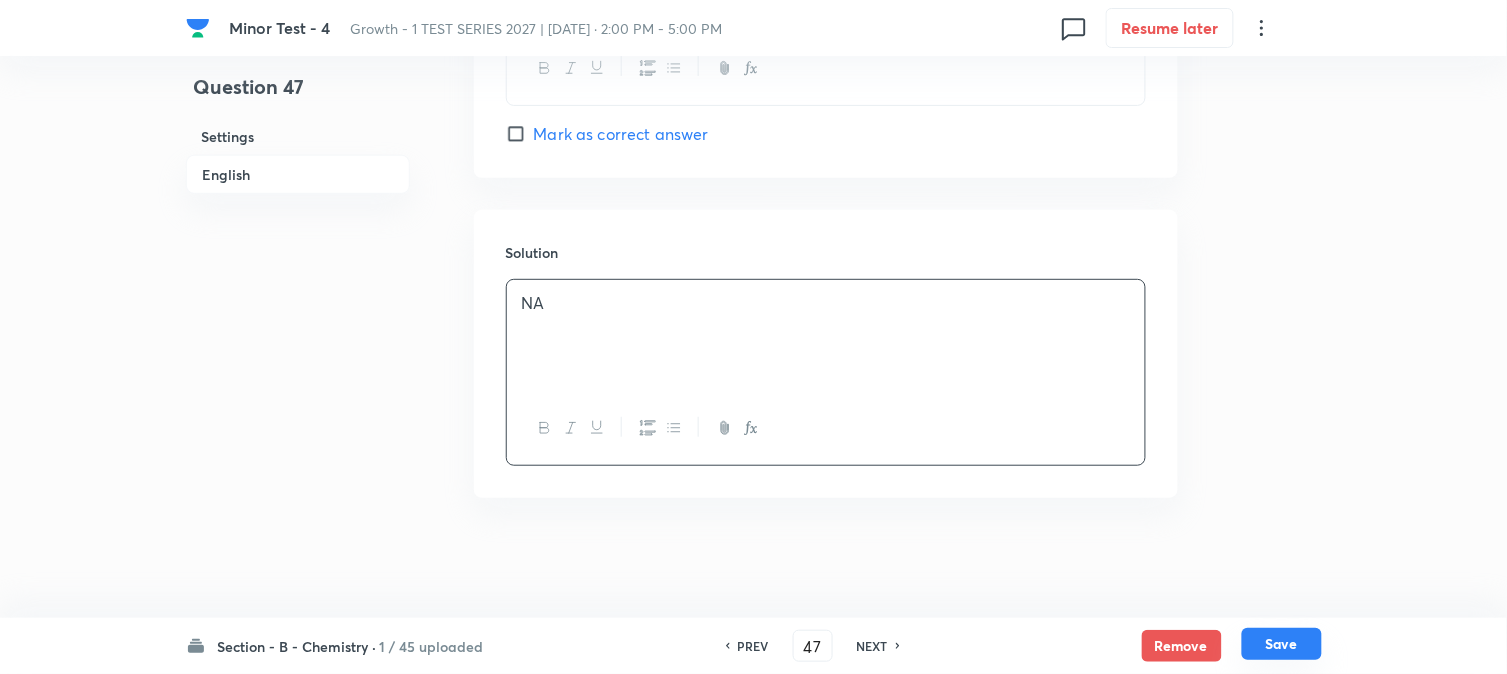 click on "Save" at bounding box center (1282, 644) 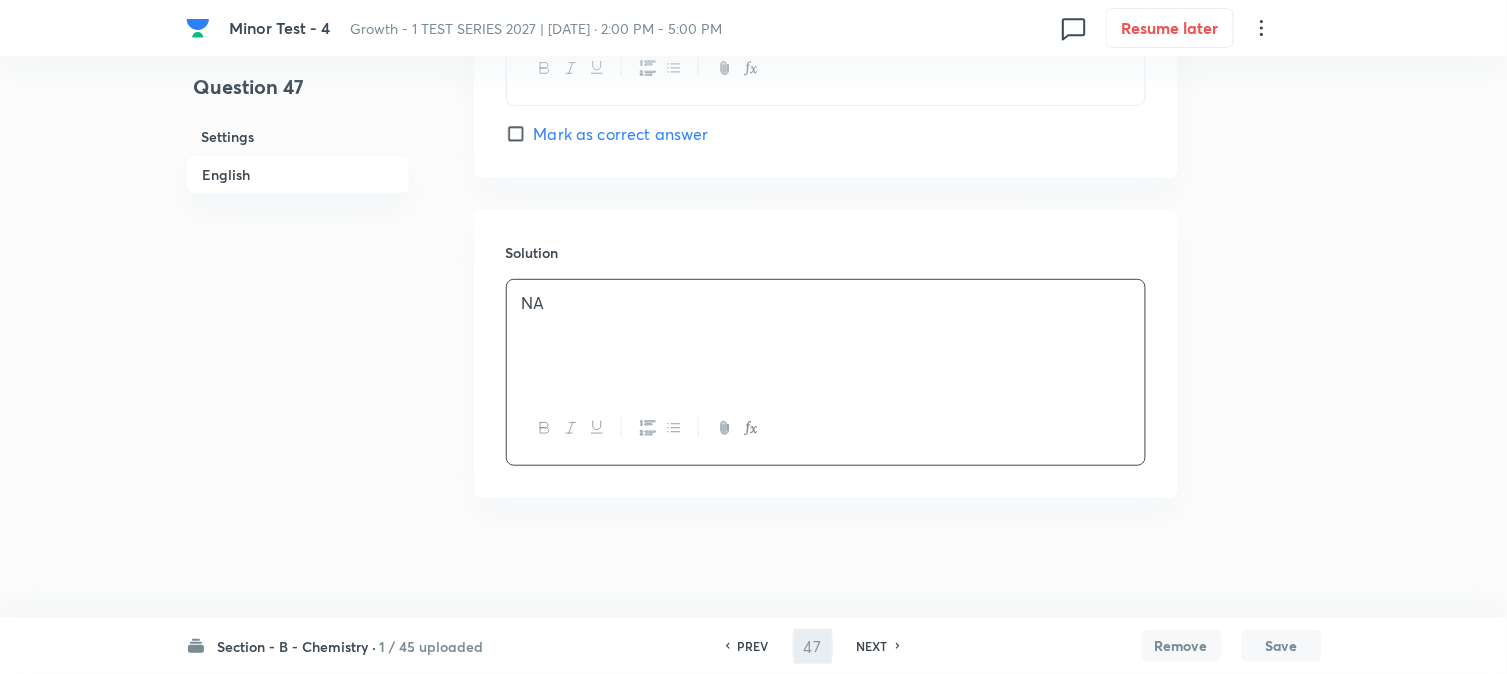 type on "48" 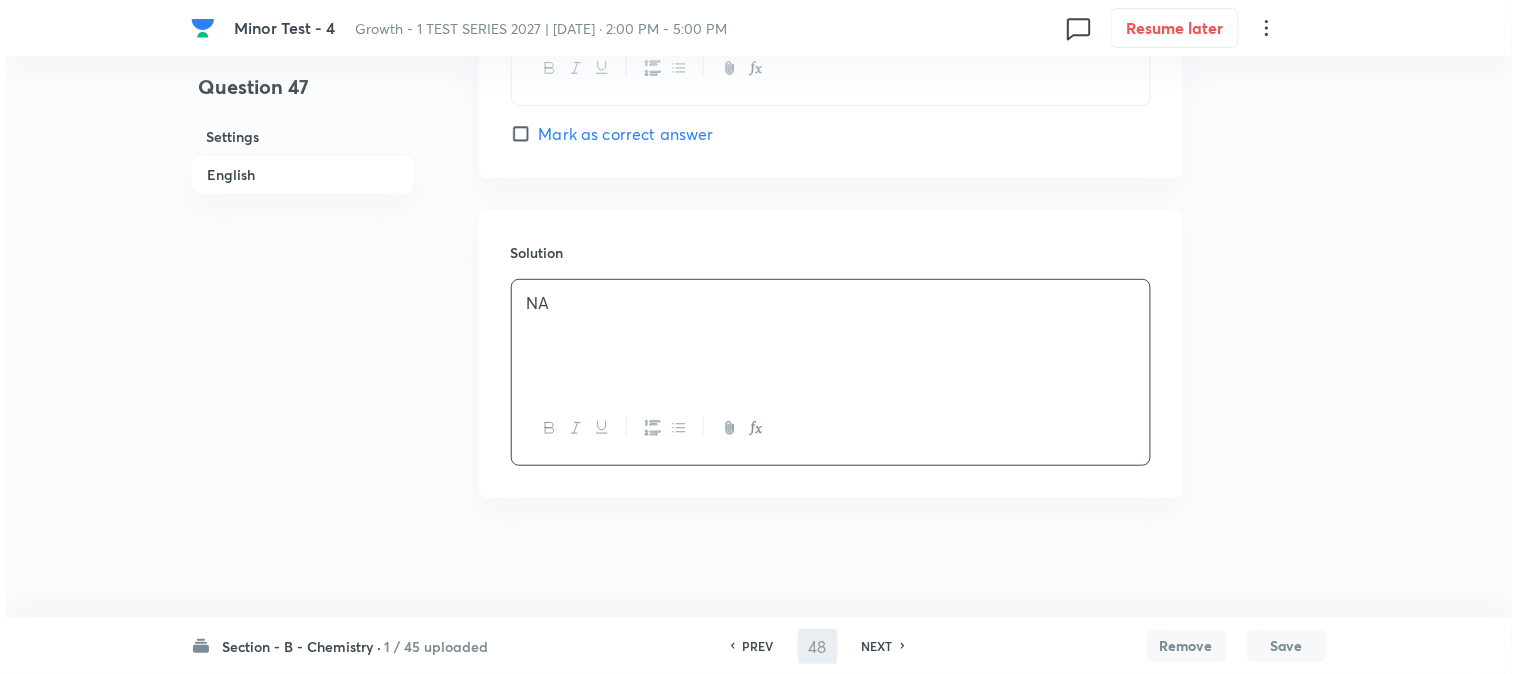 scroll, scrollTop: 0, scrollLeft: 0, axis: both 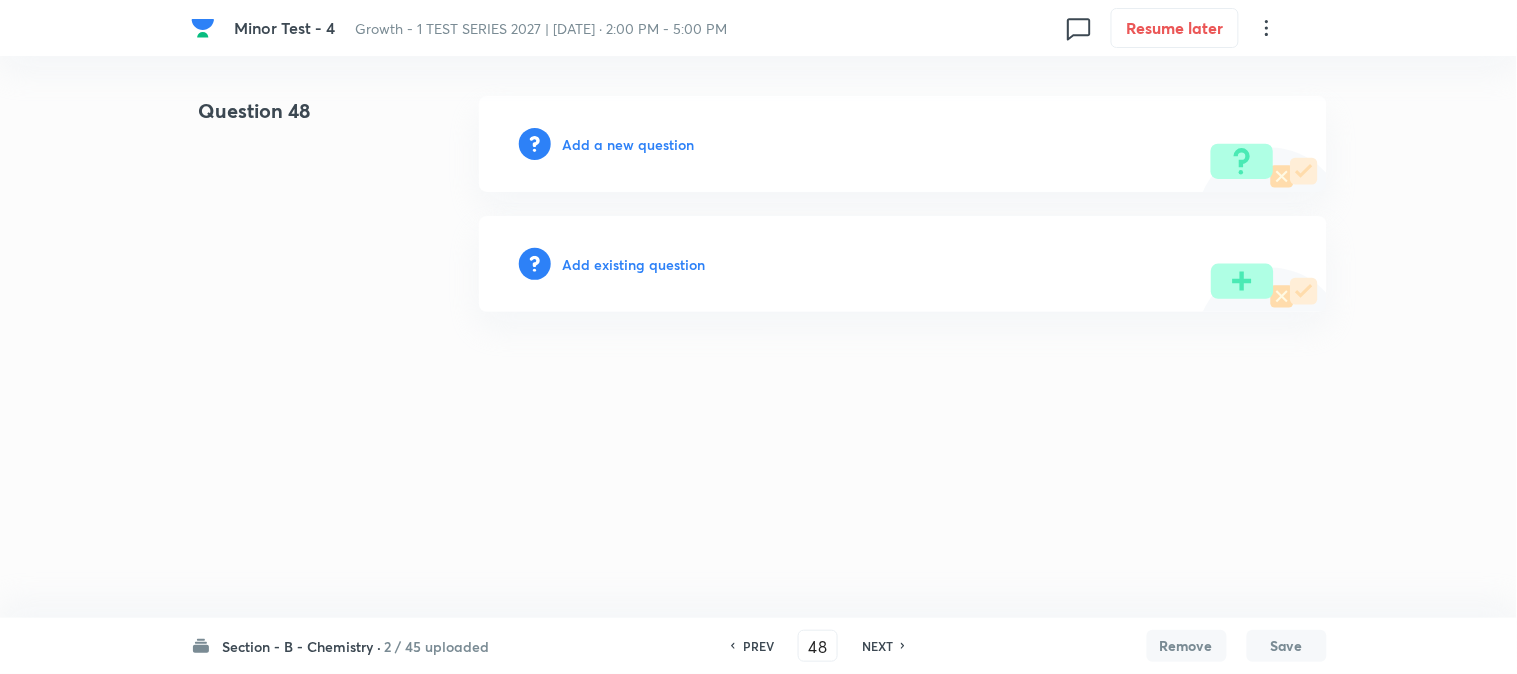 click on "Add a new question" at bounding box center [629, 144] 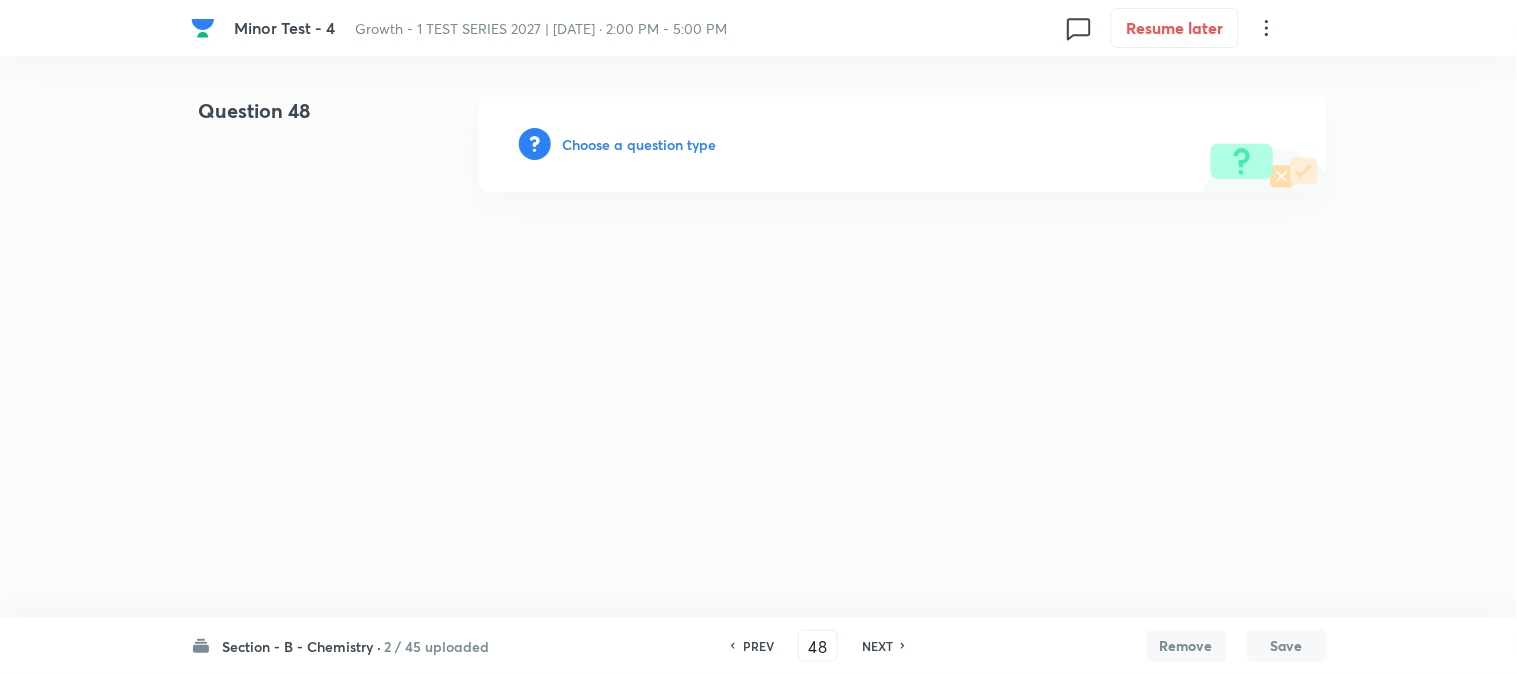click on "Choose a question type" at bounding box center [640, 144] 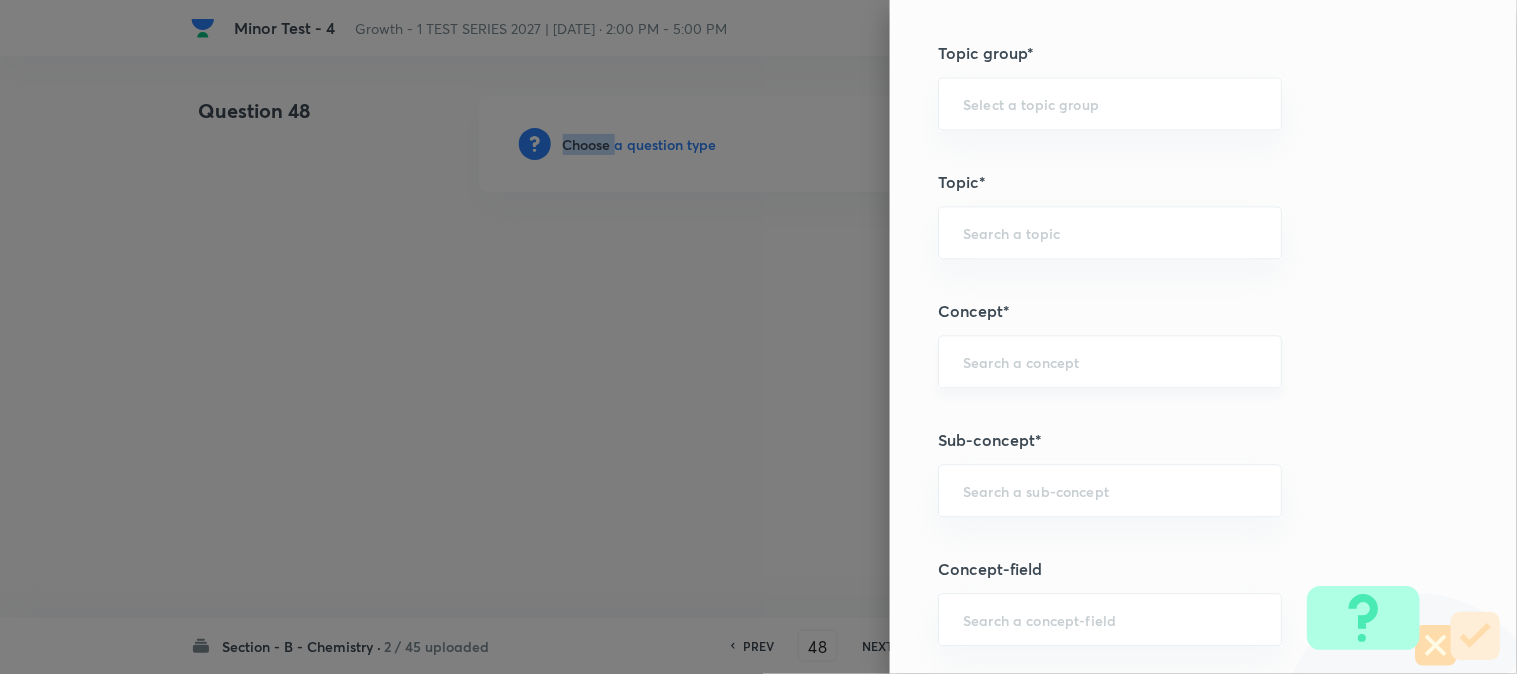 scroll, scrollTop: 1000, scrollLeft: 0, axis: vertical 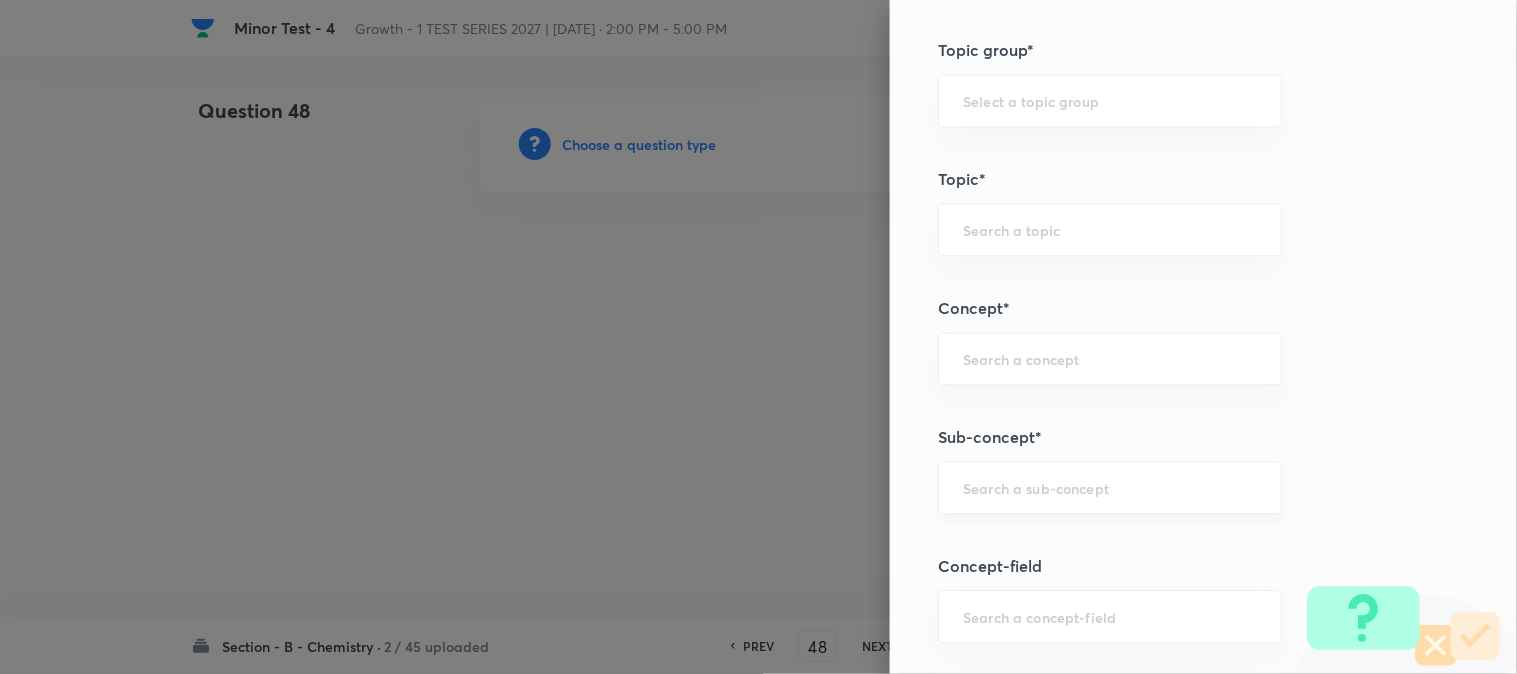 click at bounding box center [1110, 487] 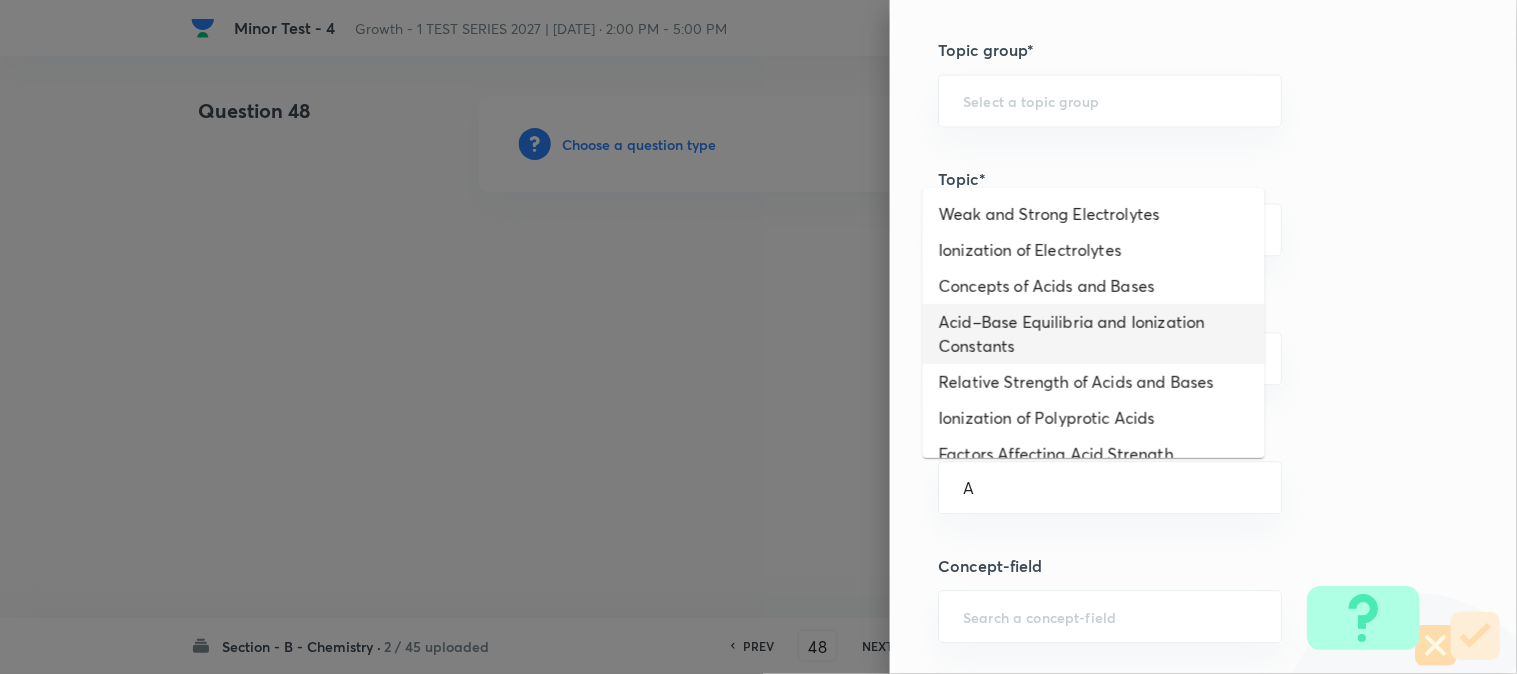 click on "Acid–Base Equilibria and Ionization Constants" at bounding box center (1094, 334) 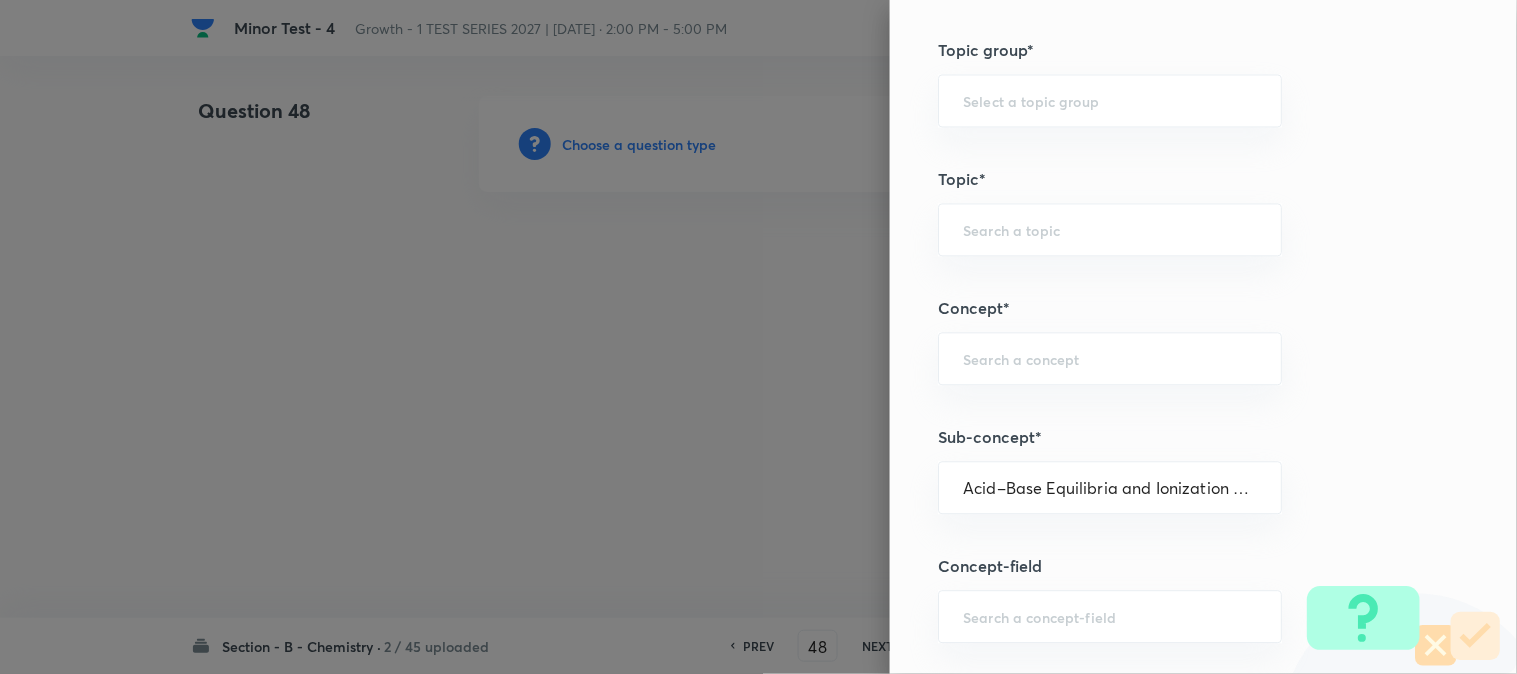 type on "Chemistry" 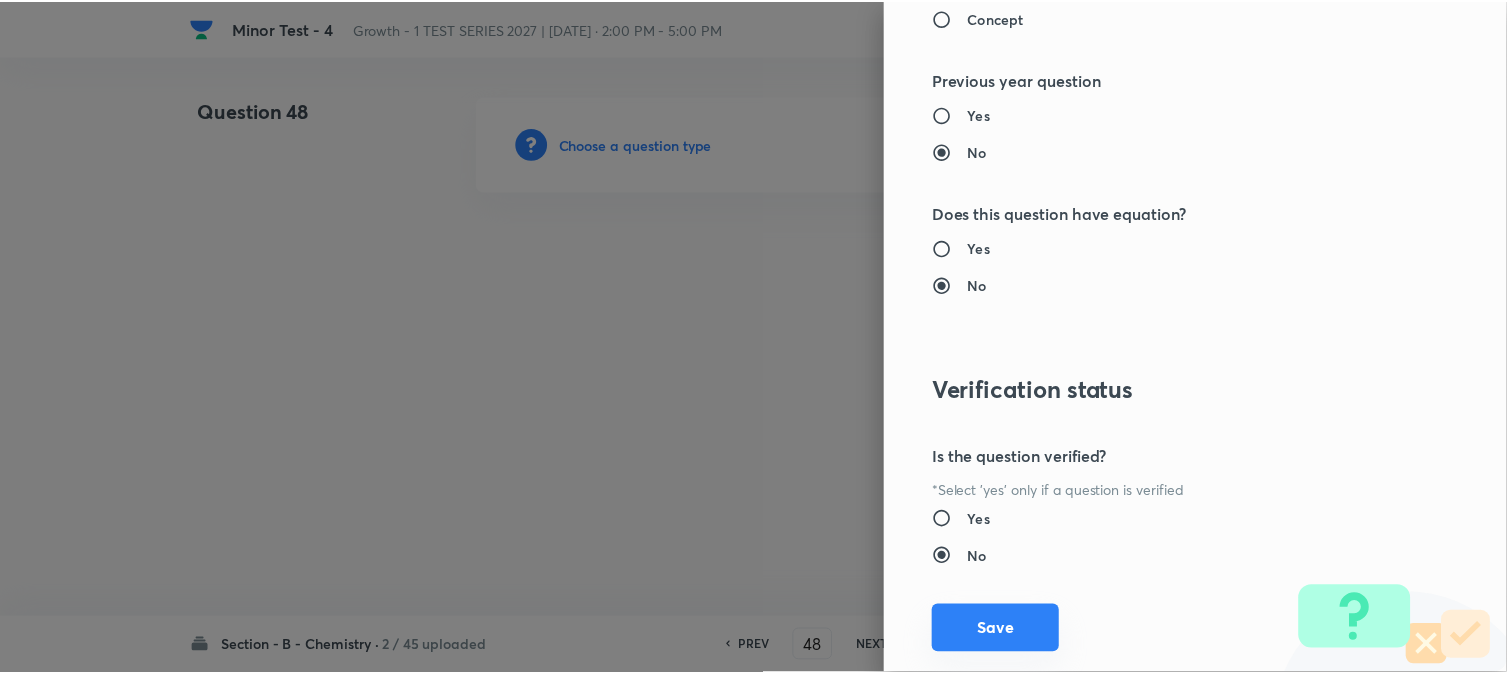 scroll, scrollTop: 2186, scrollLeft: 0, axis: vertical 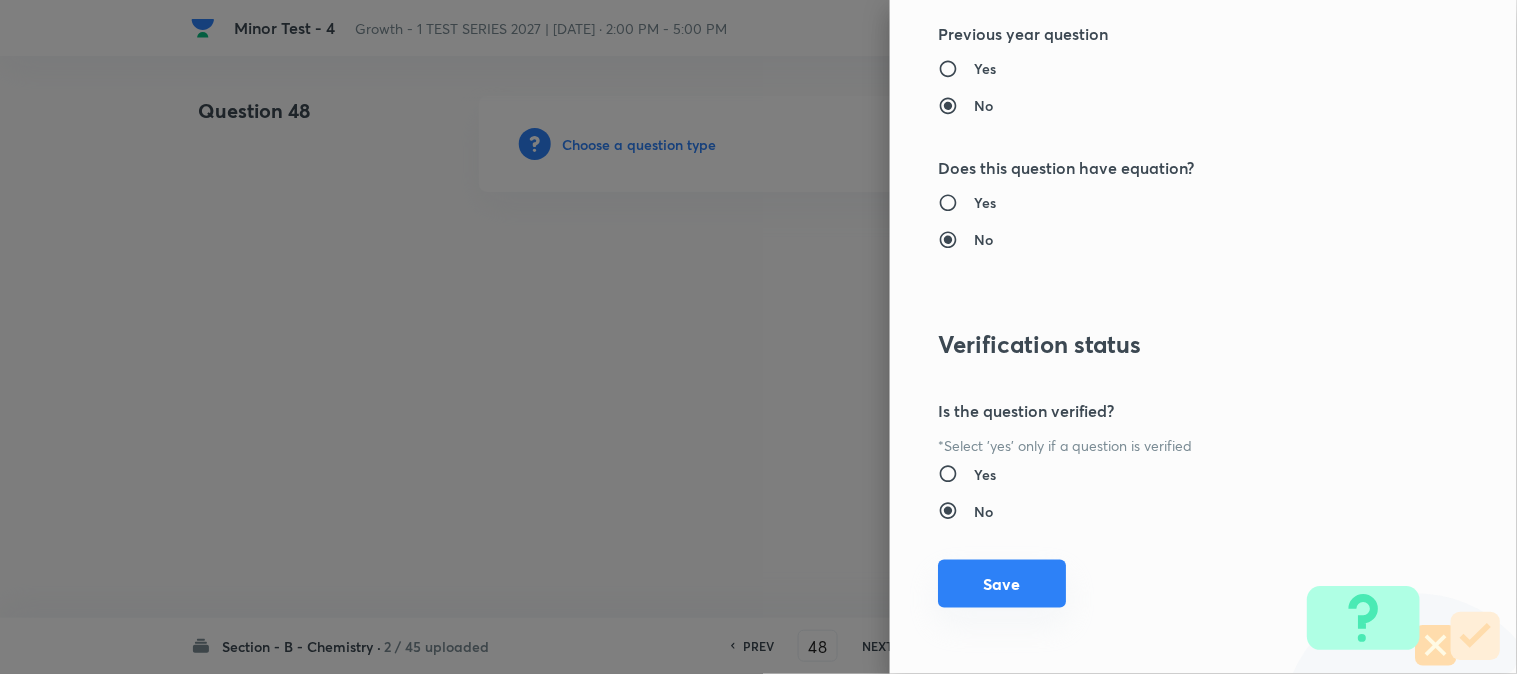 click on "Save" at bounding box center [1002, 584] 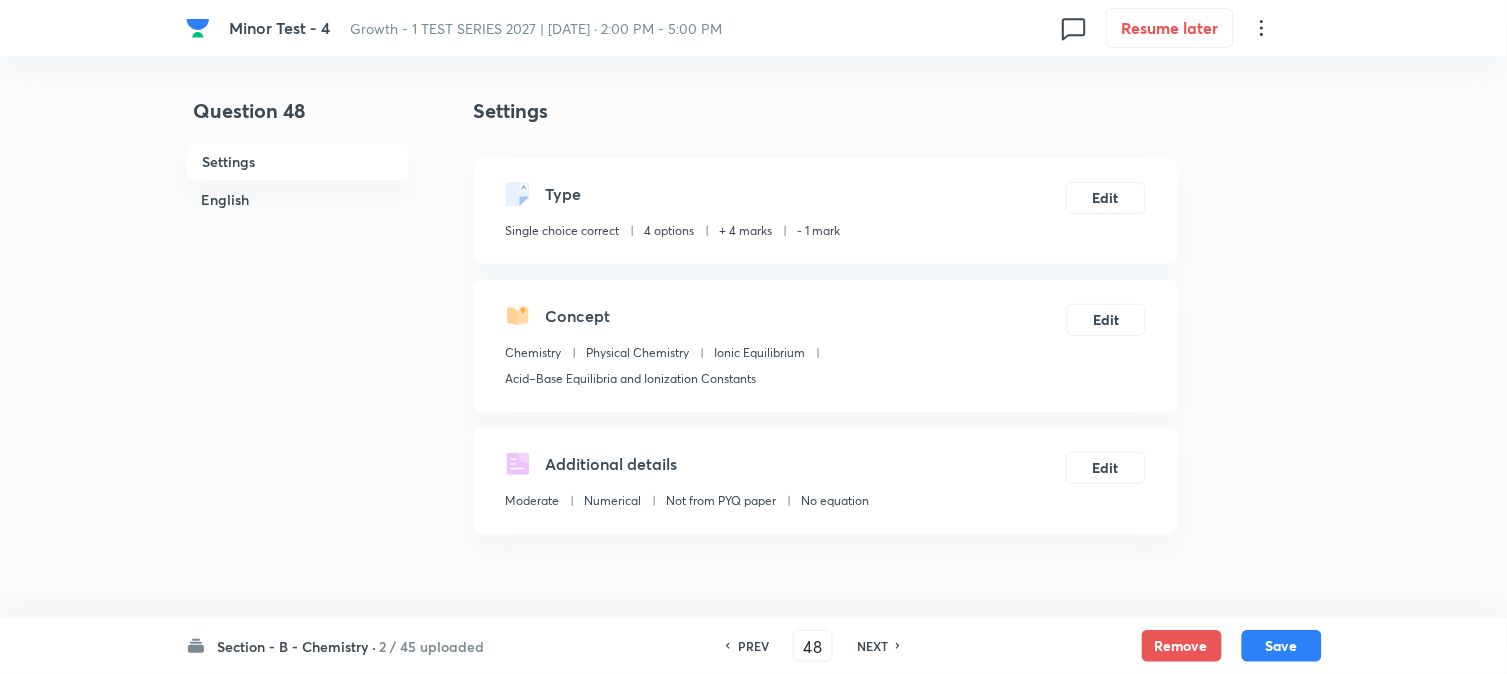 scroll, scrollTop: 444, scrollLeft: 0, axis: vertical 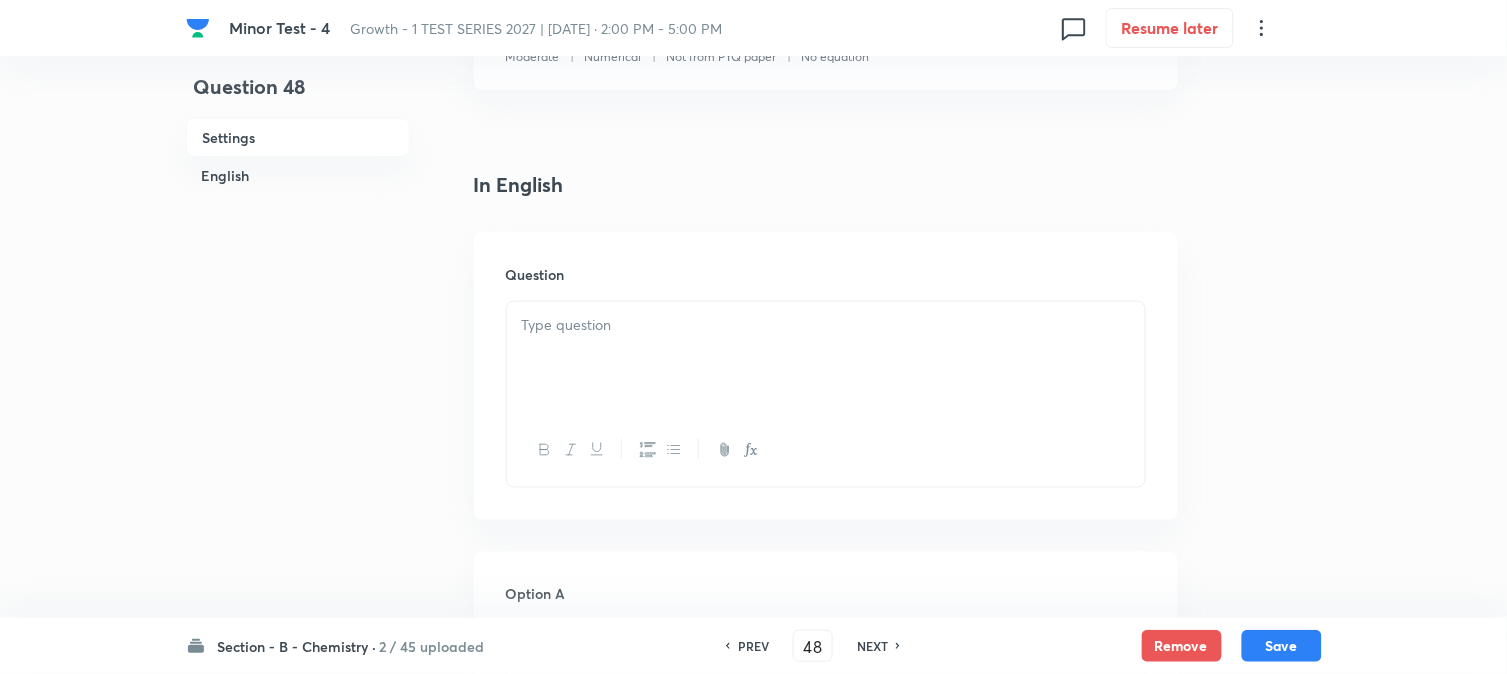 click at bounding box center [826, 358] 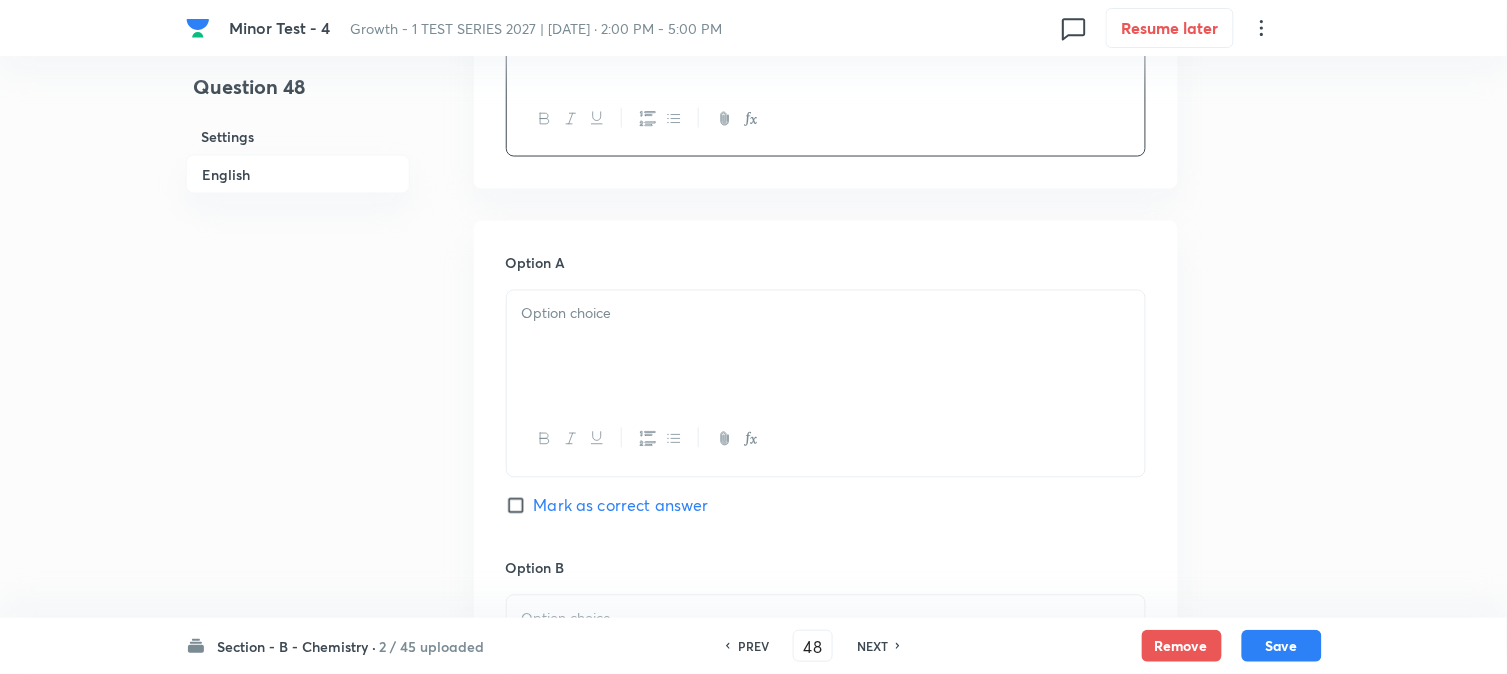 scroll, scrollTop: 777, scrollLeft: 0, axis: vertical 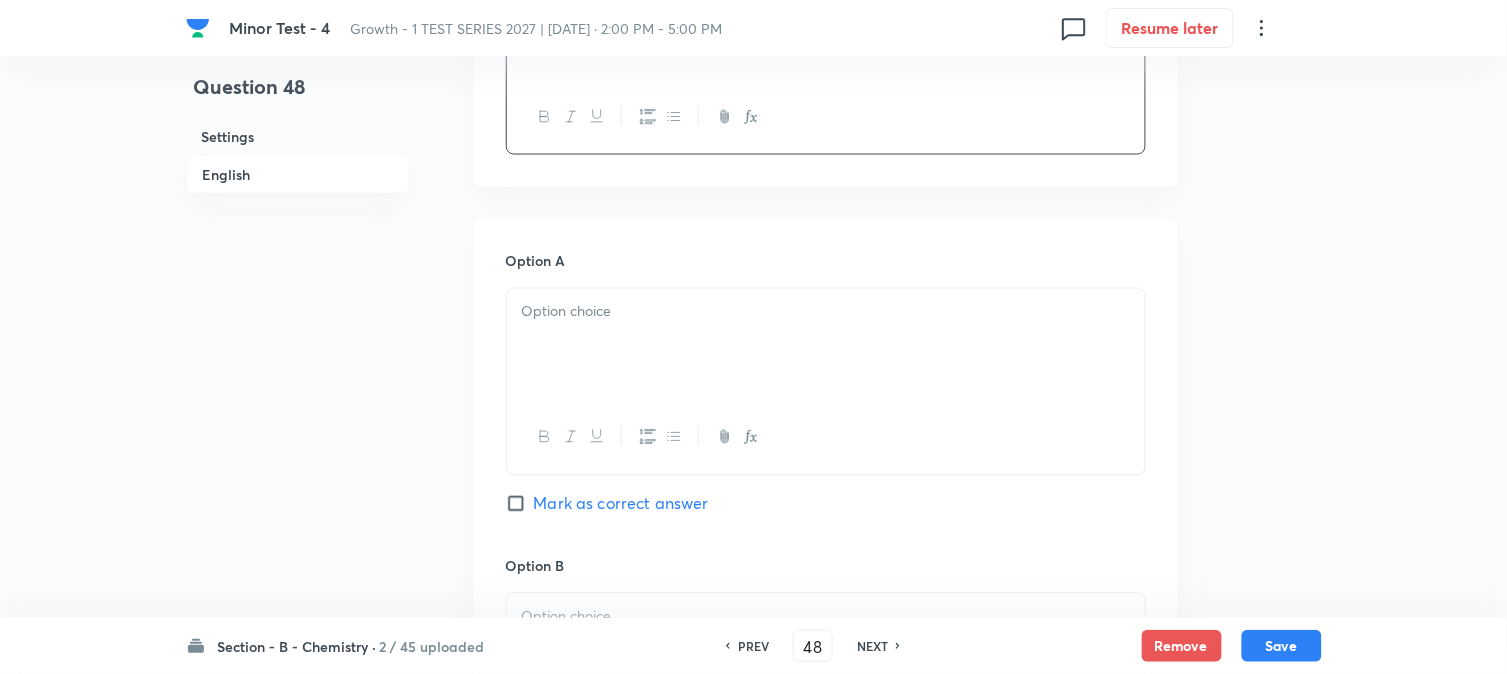 click at bounding box center [826, 345] 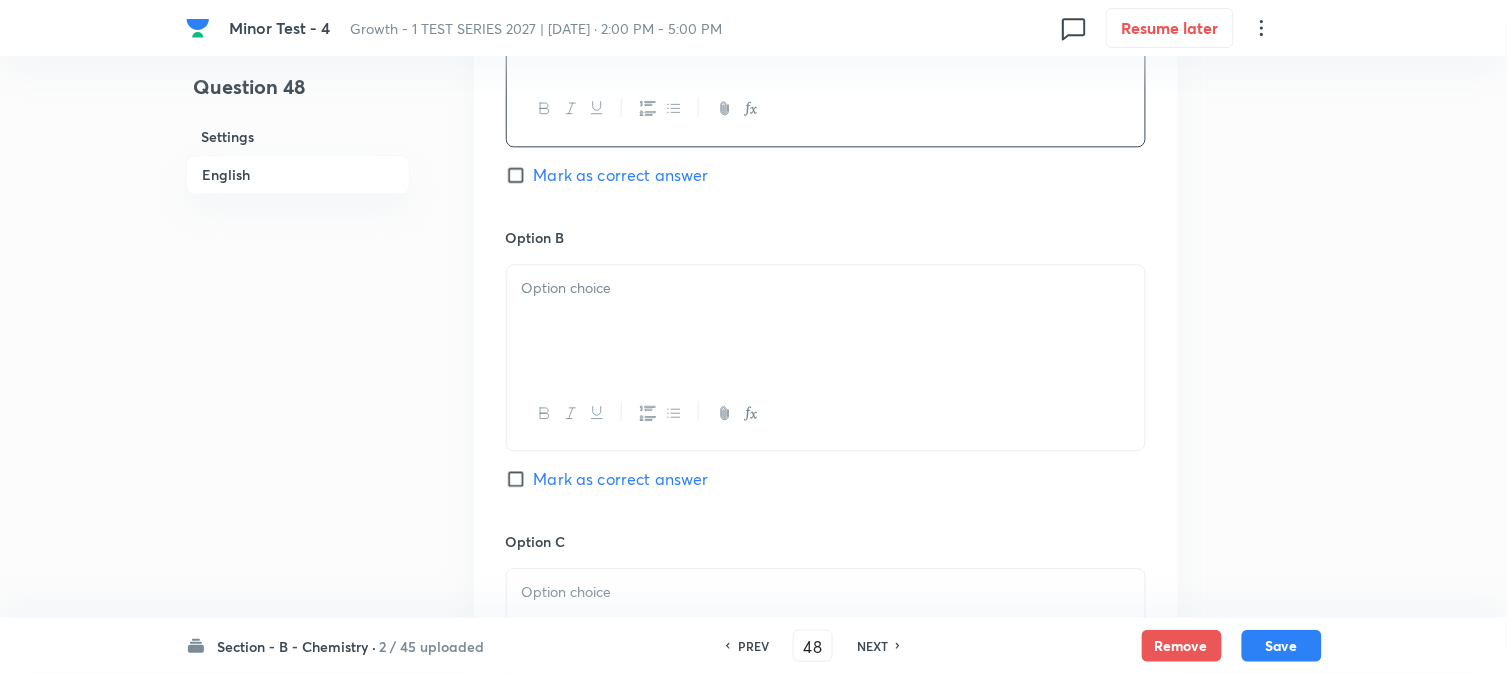 scroll, scrollTop: 1111, scrollLeft: 0, axis: vertical 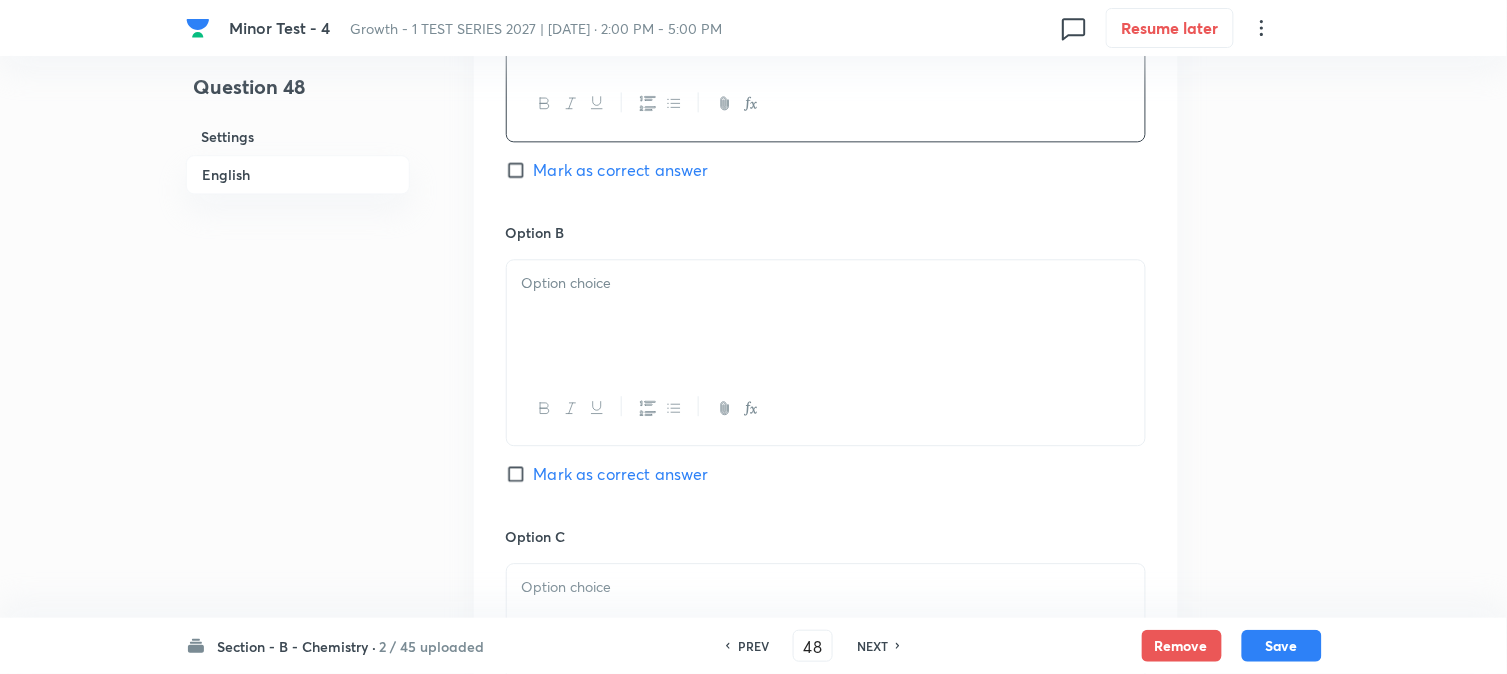 click at bounding box center (826, 316) 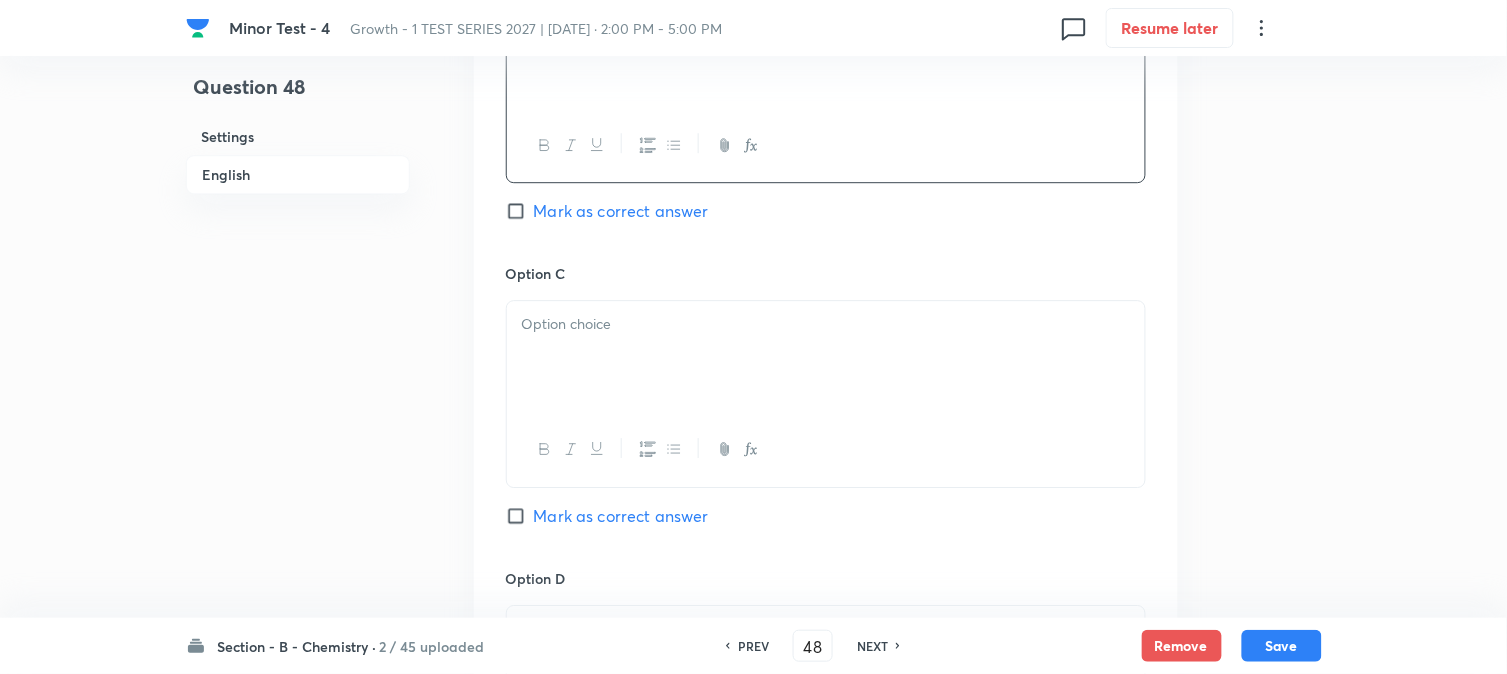 scroll, scrollTop: 1444, scrollLeft: 0, axis: vertical 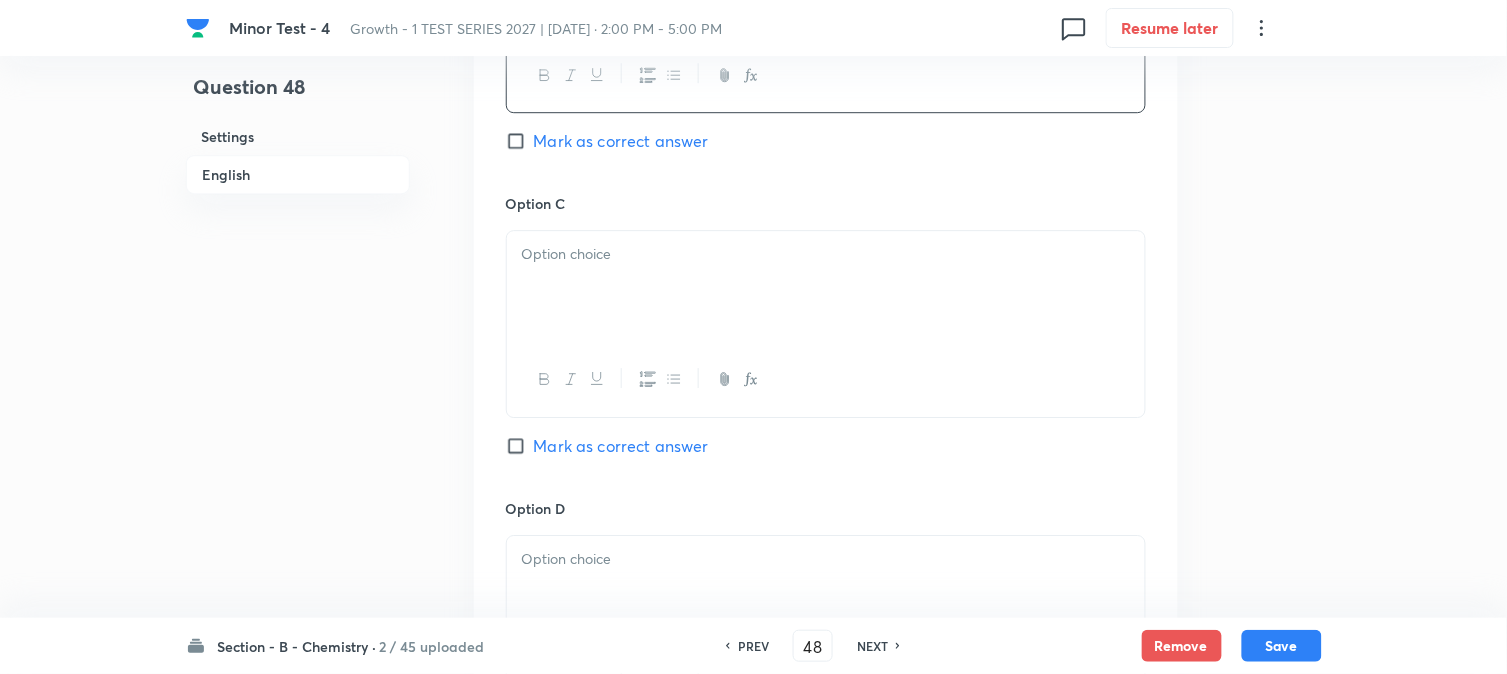 click at bounding box center [826, 287] 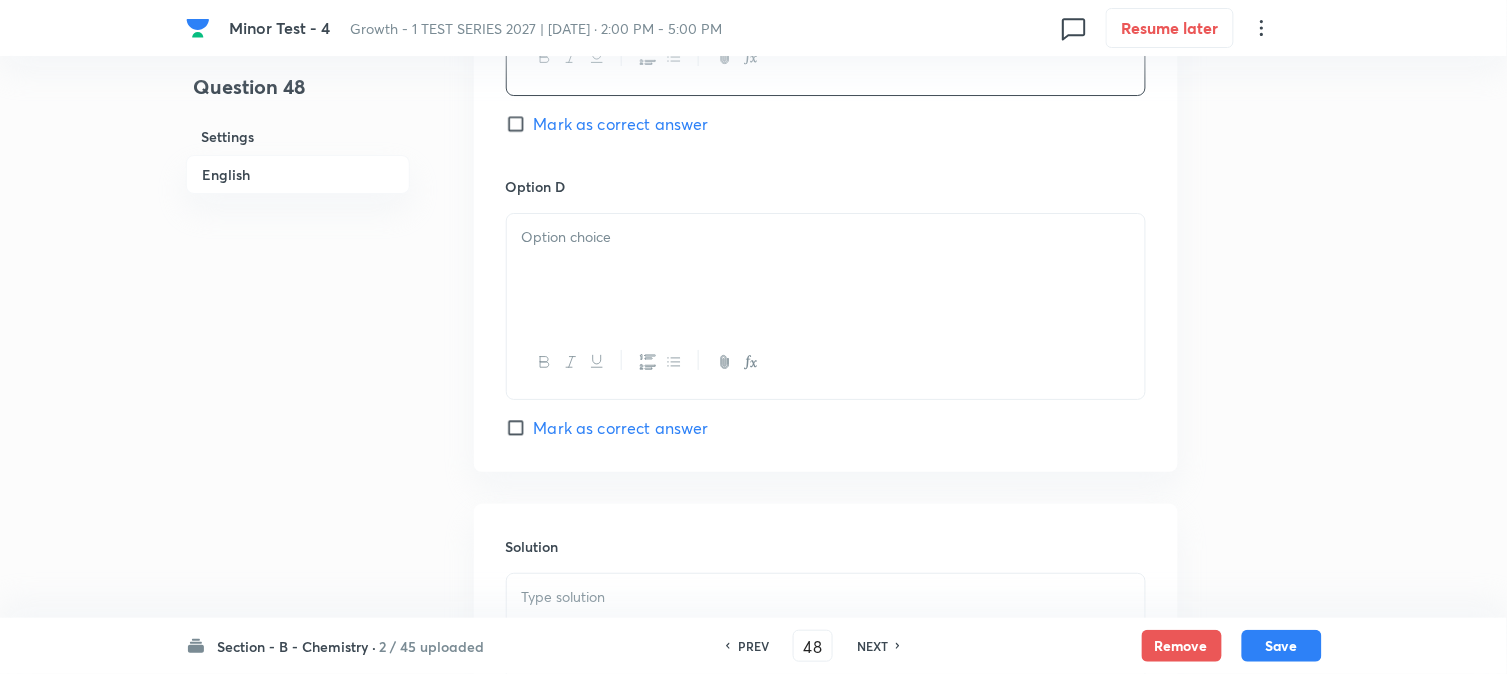 scroll, scrollTop: 1777, scrollLeft: 0, axis: vertical 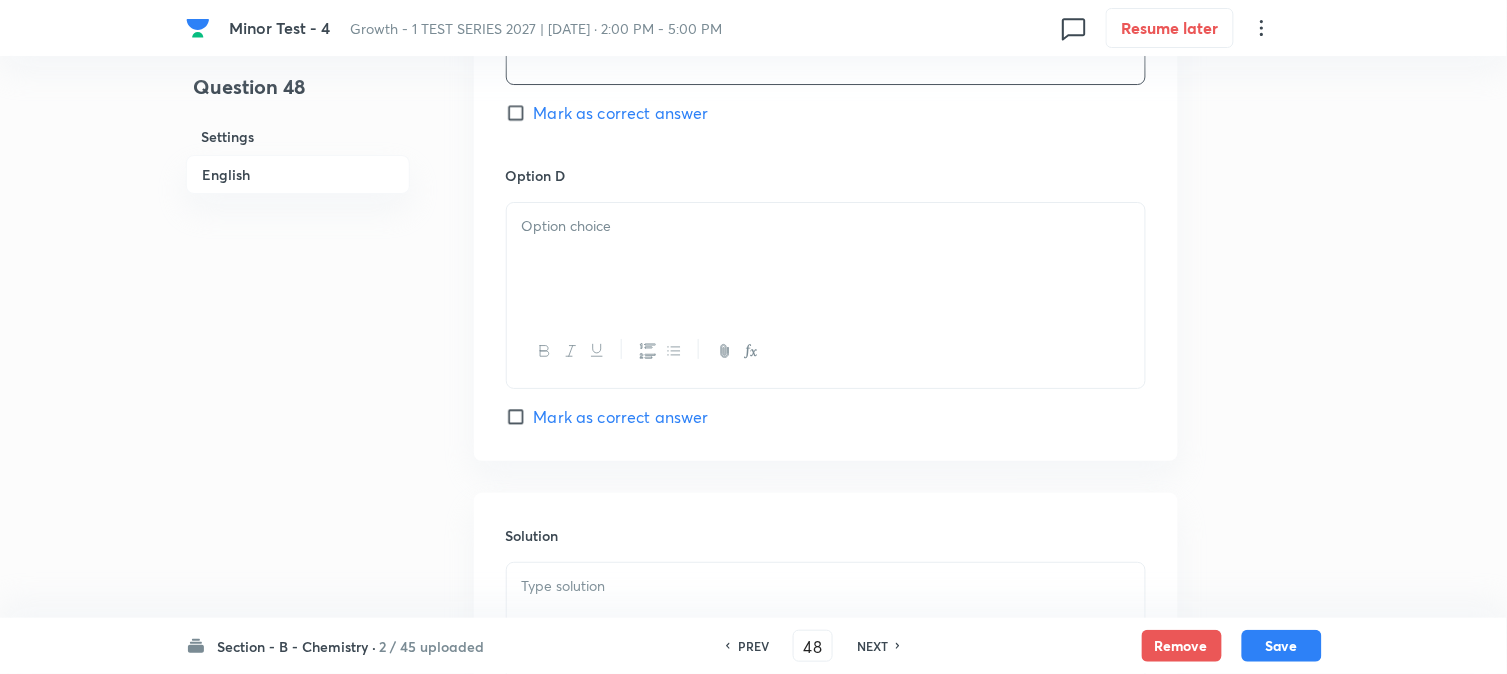 click at bounding box center [826, 259] 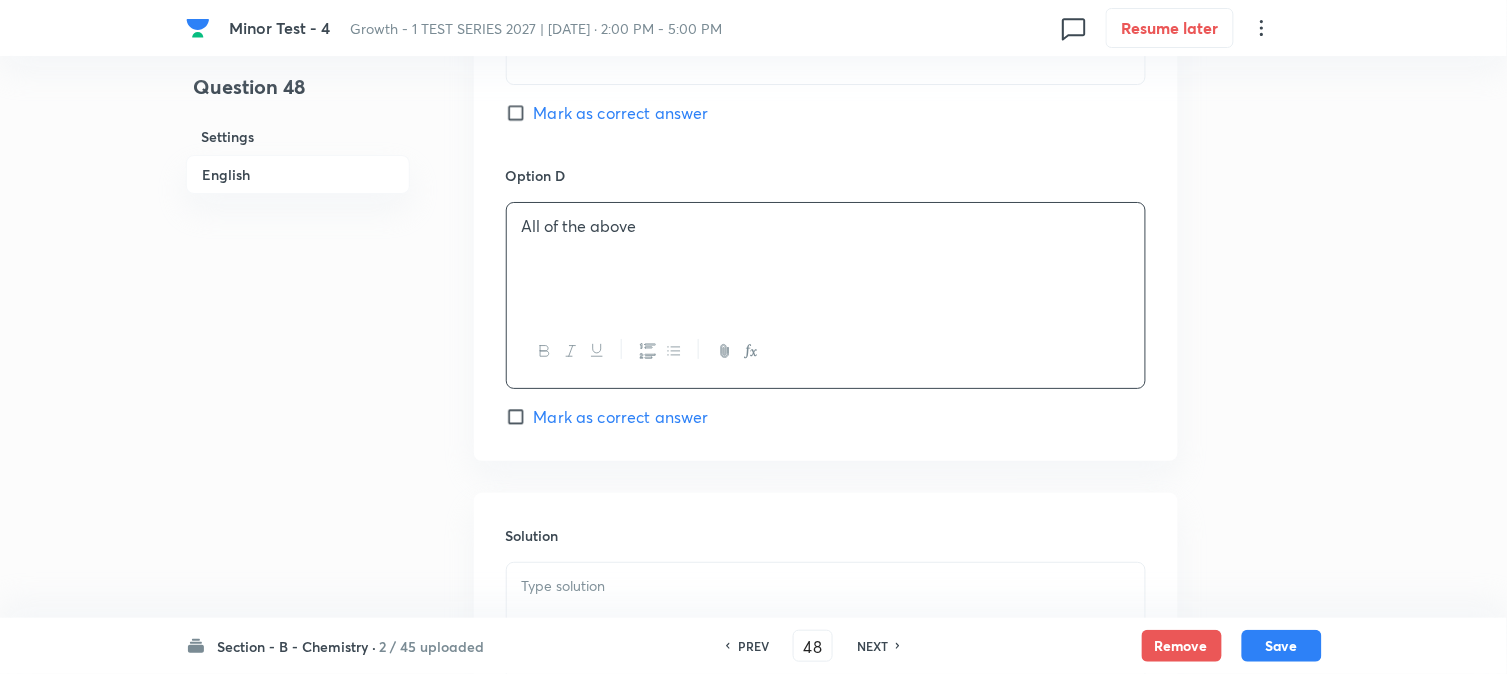 click on "Mark as correct answer" at bounding box center [621, 417] 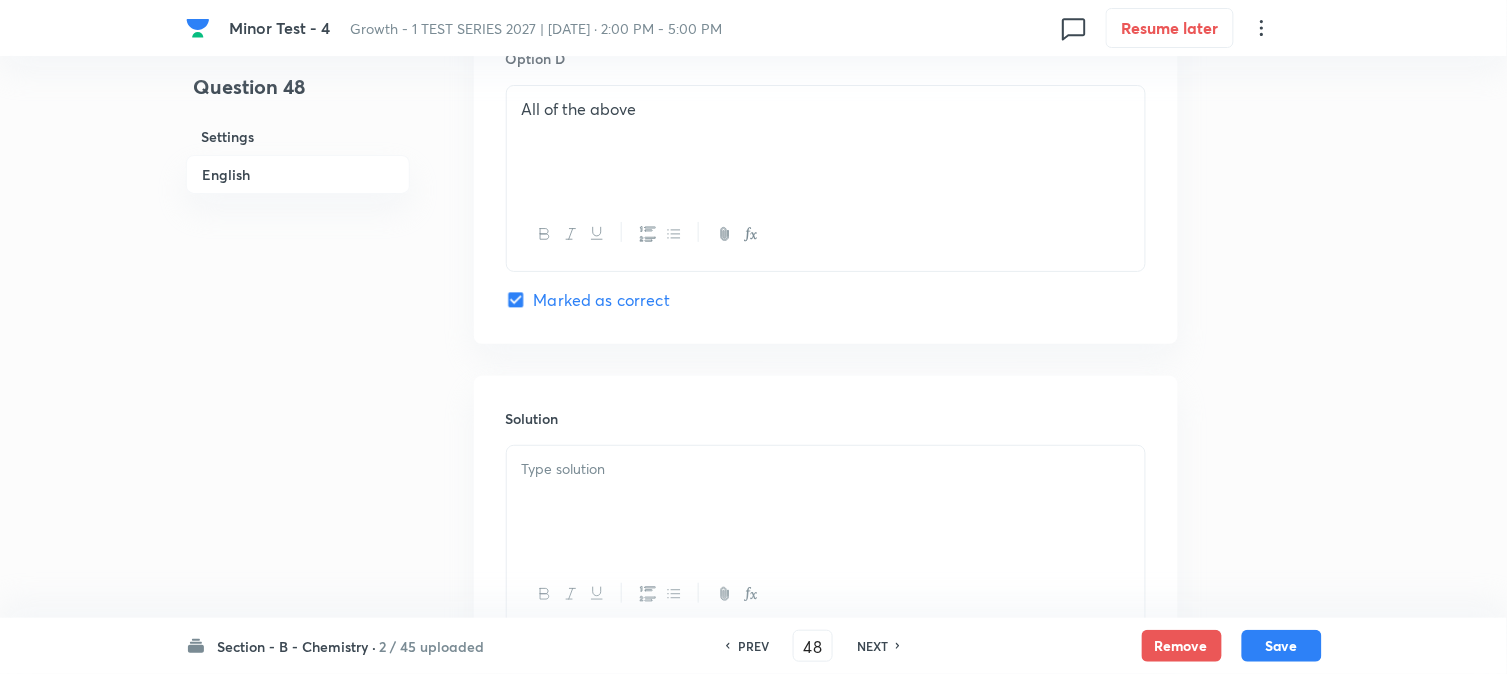 scroll, scrollTop: 2000, scrollLeft: 0, axis: vertical 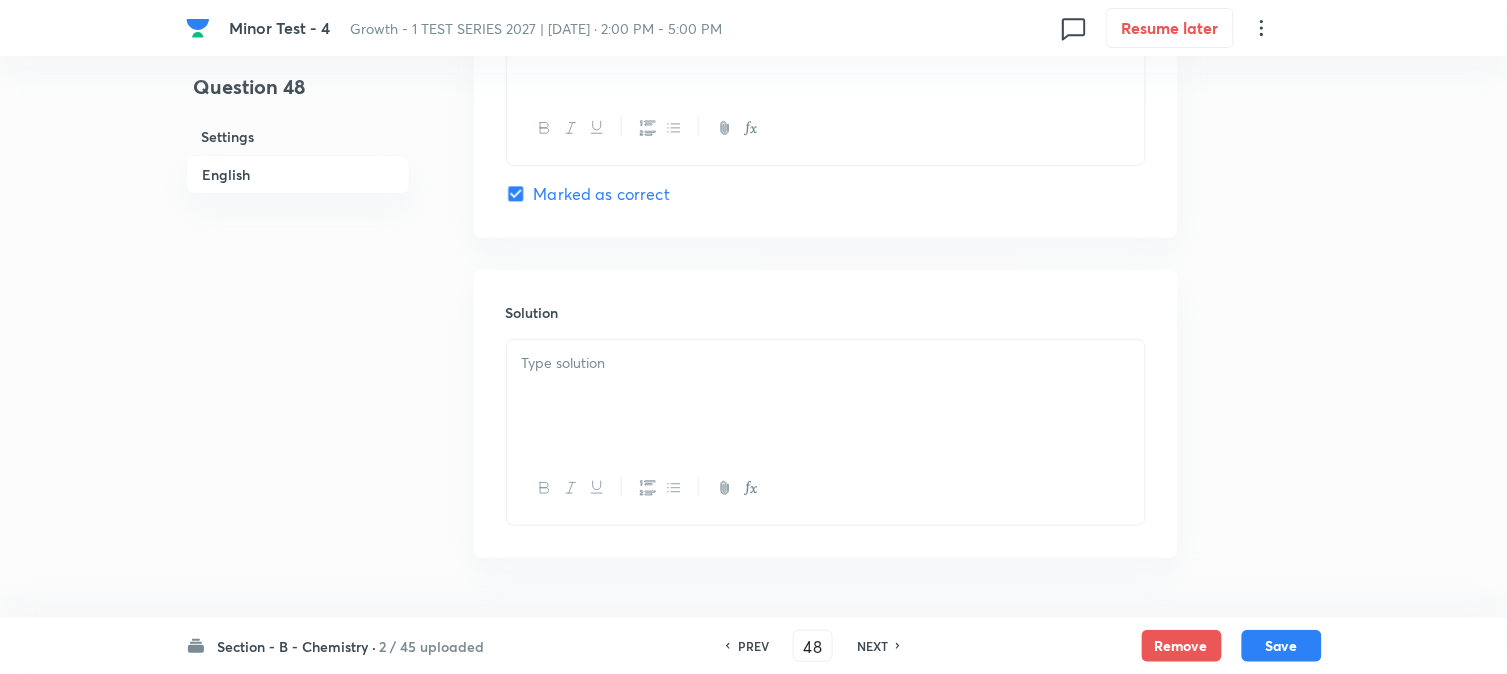 click at bounding box center [826, 396] 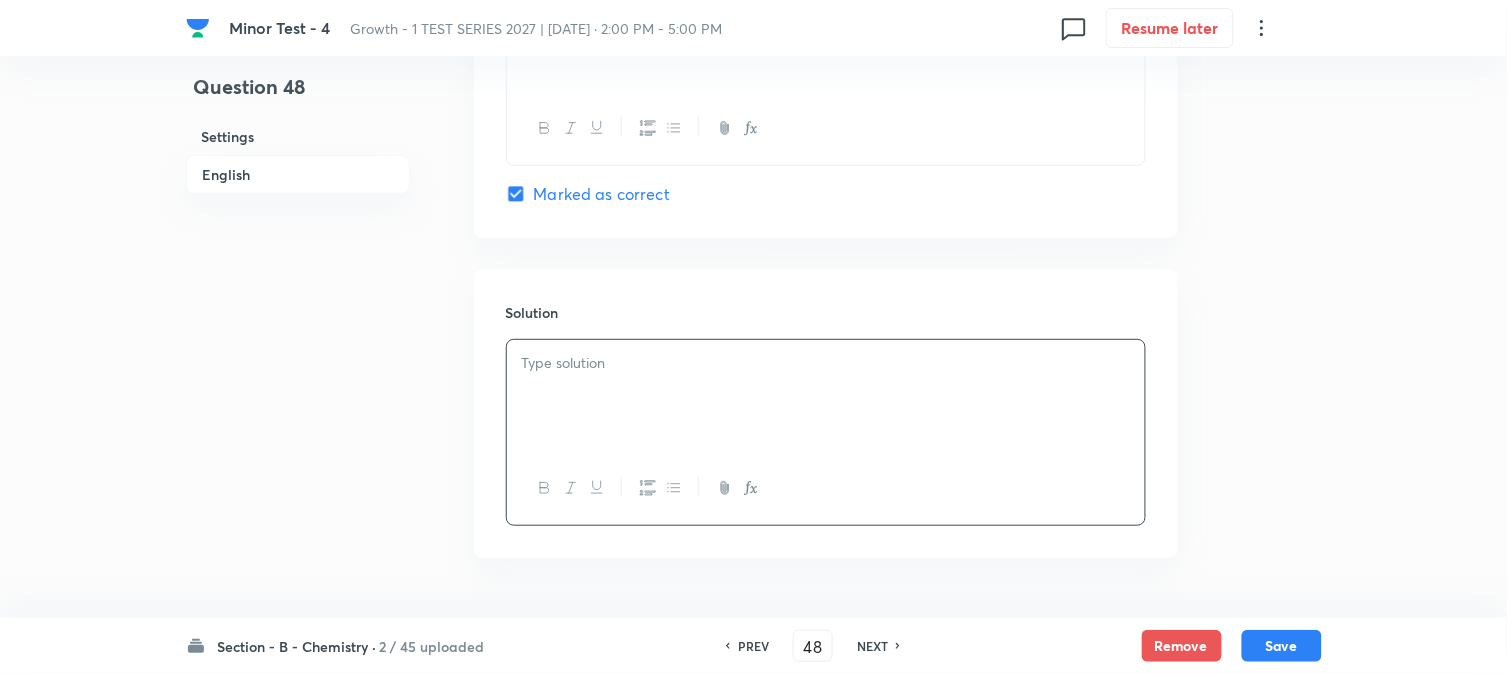 type 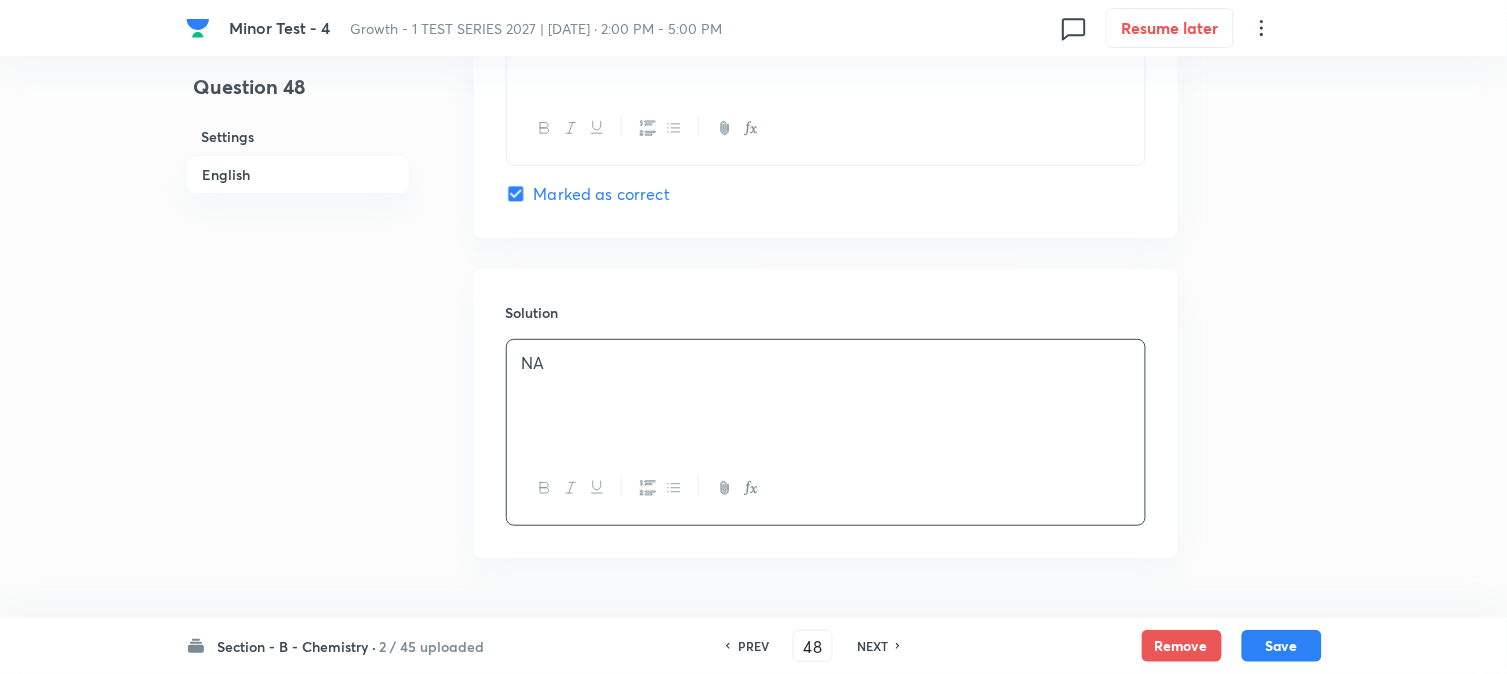 scroll, scrollTop: 2064, scrollLeft: 0, axis: vertical 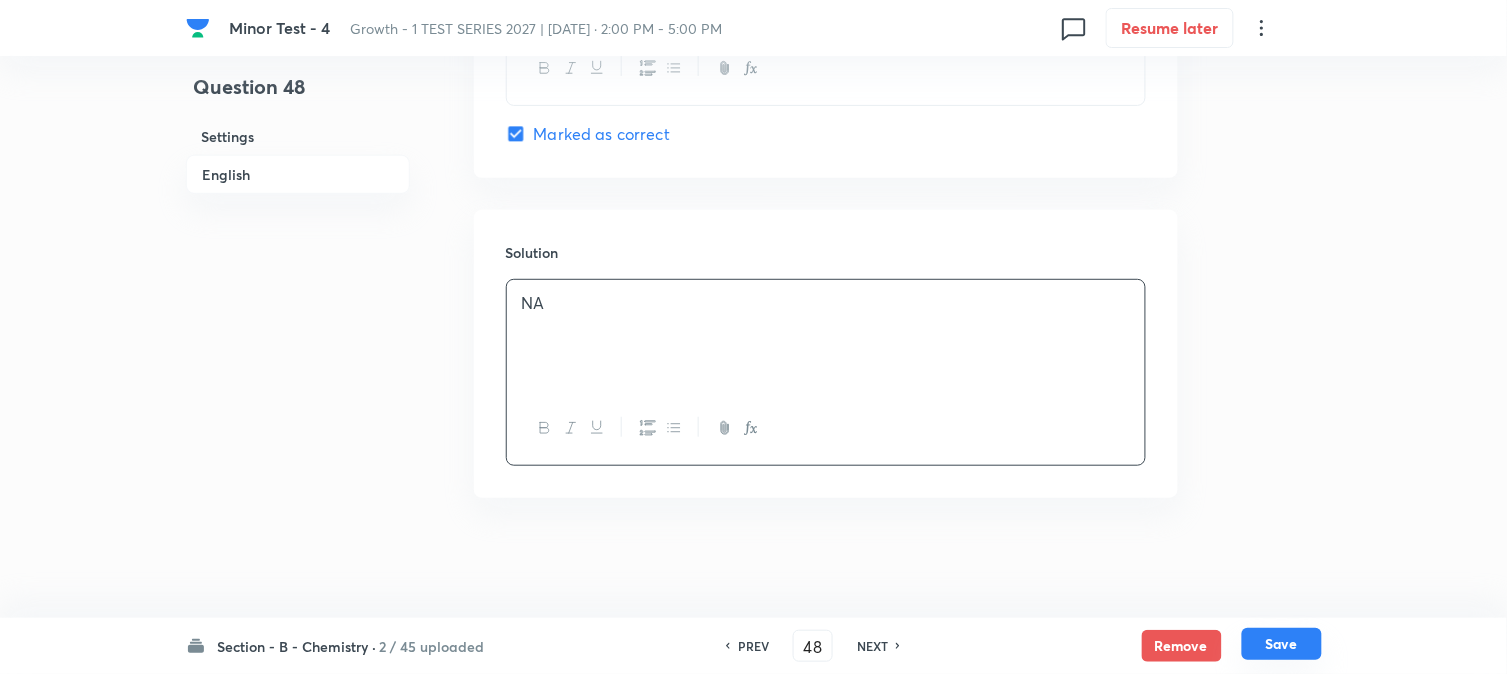 click on "Save" at bounding box center (1282, 644) 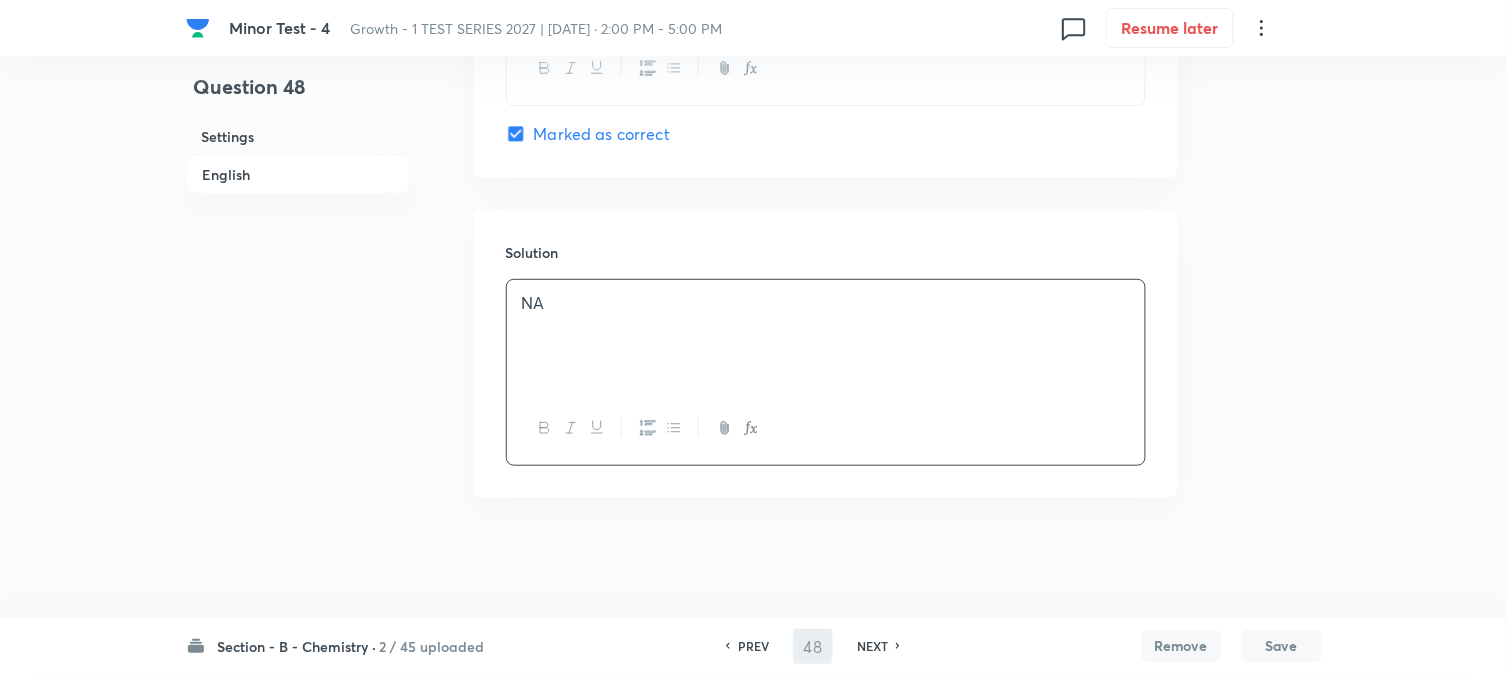 type on "49" 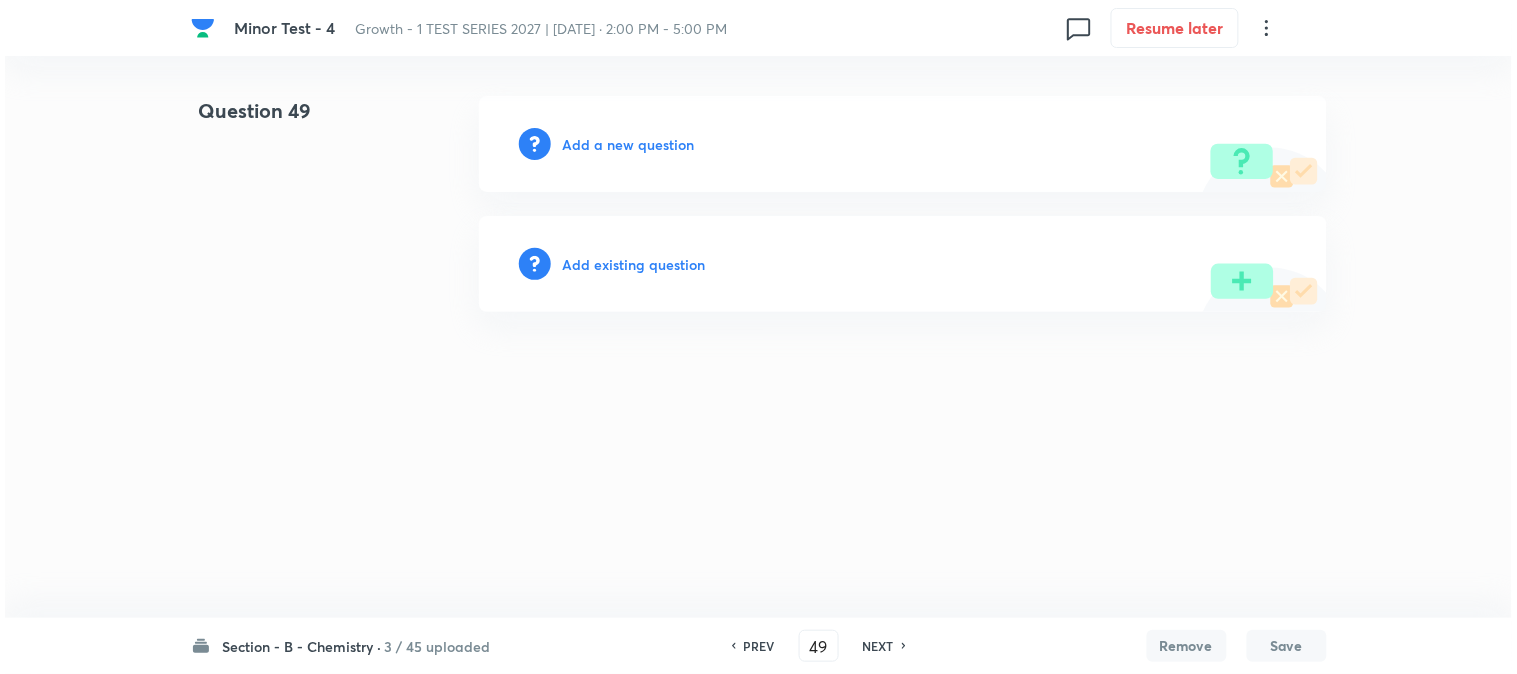 scroll, scrollTop: 0, scrollLeft: 0, axis: both 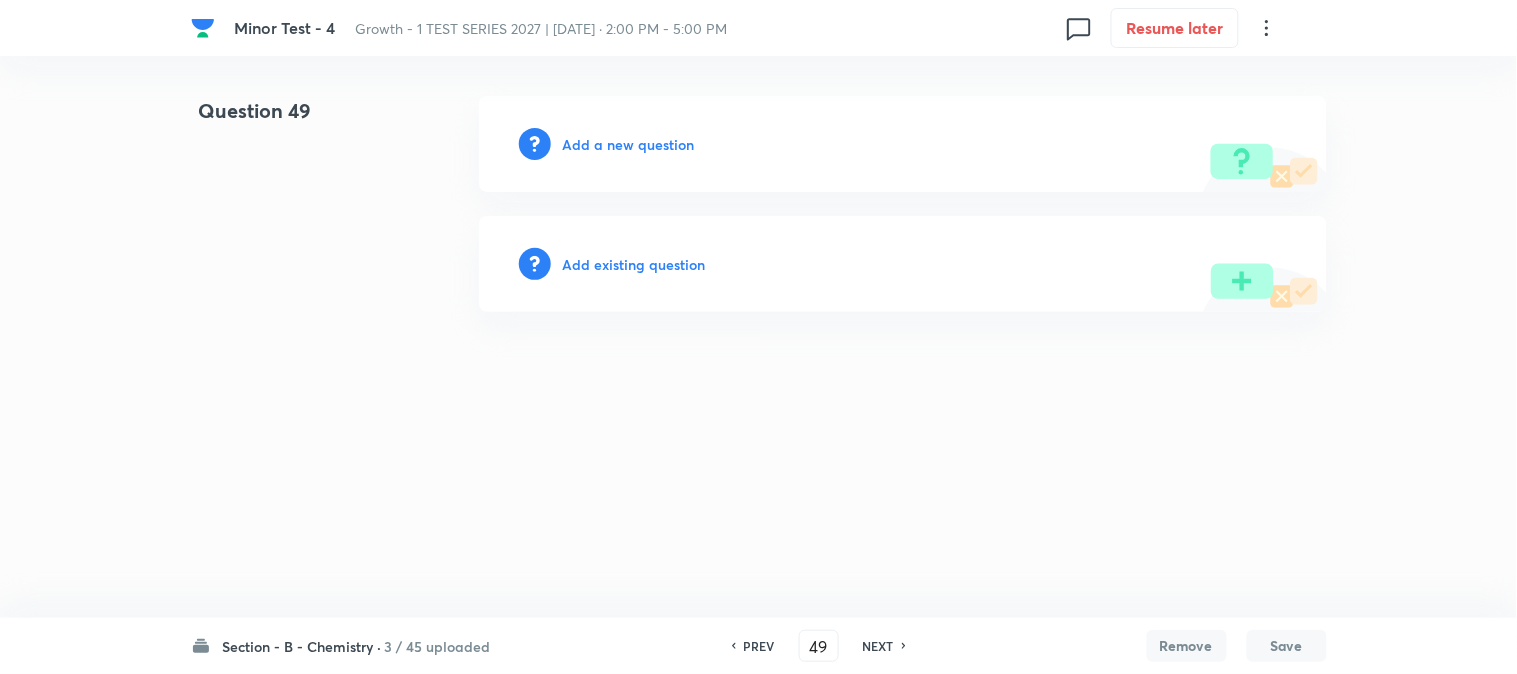 click on "Add a new question" at bounding box center (629, 144) 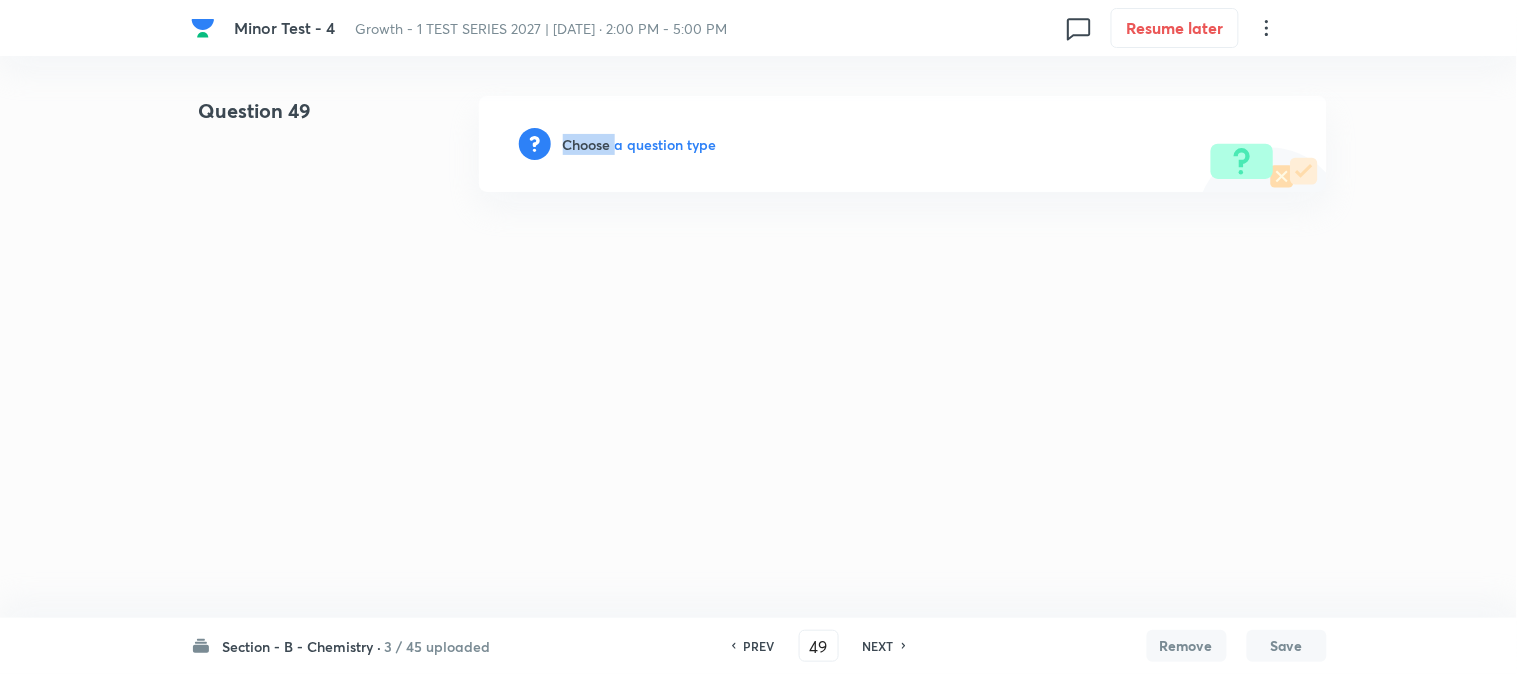 click on "Choose a question type" at bounding box center (640, 144) 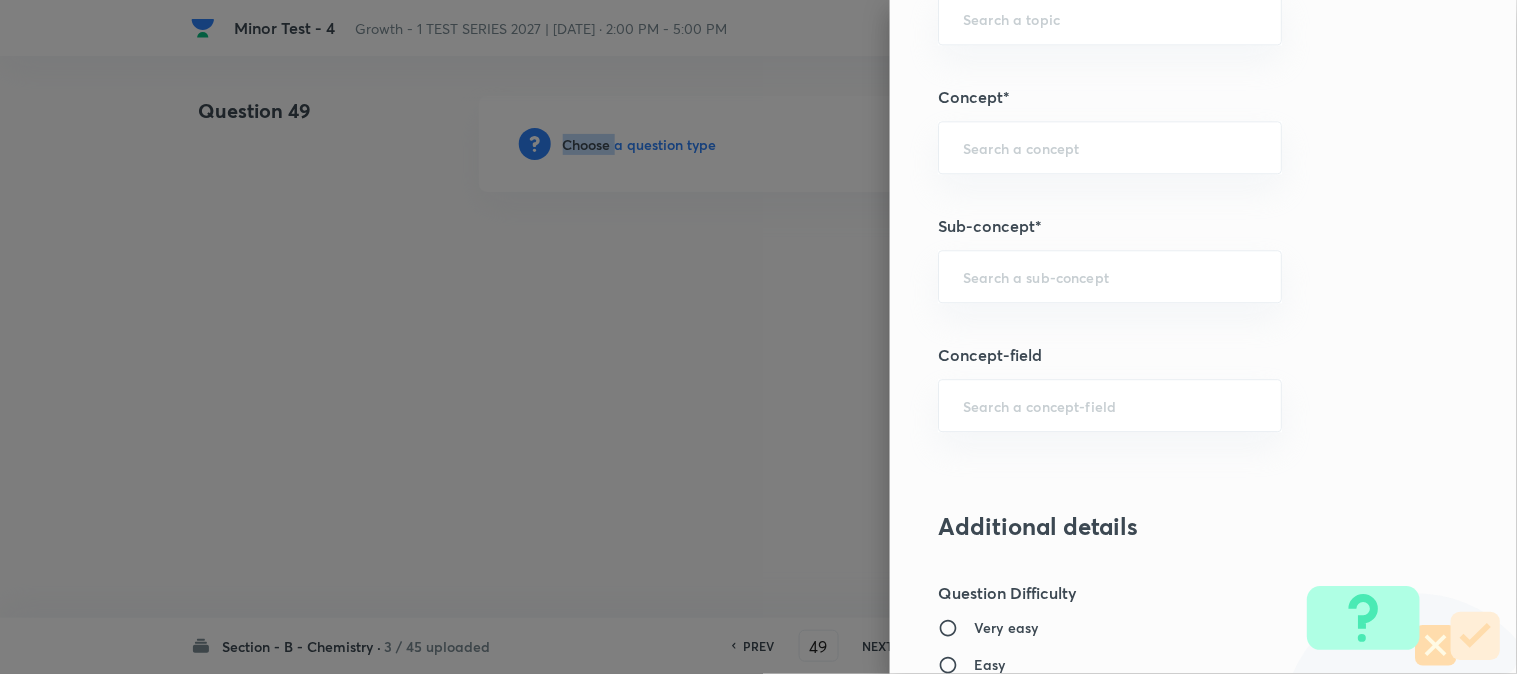 scroll, scrollTop: 1222, scrollLeft: 0, axis: vertical 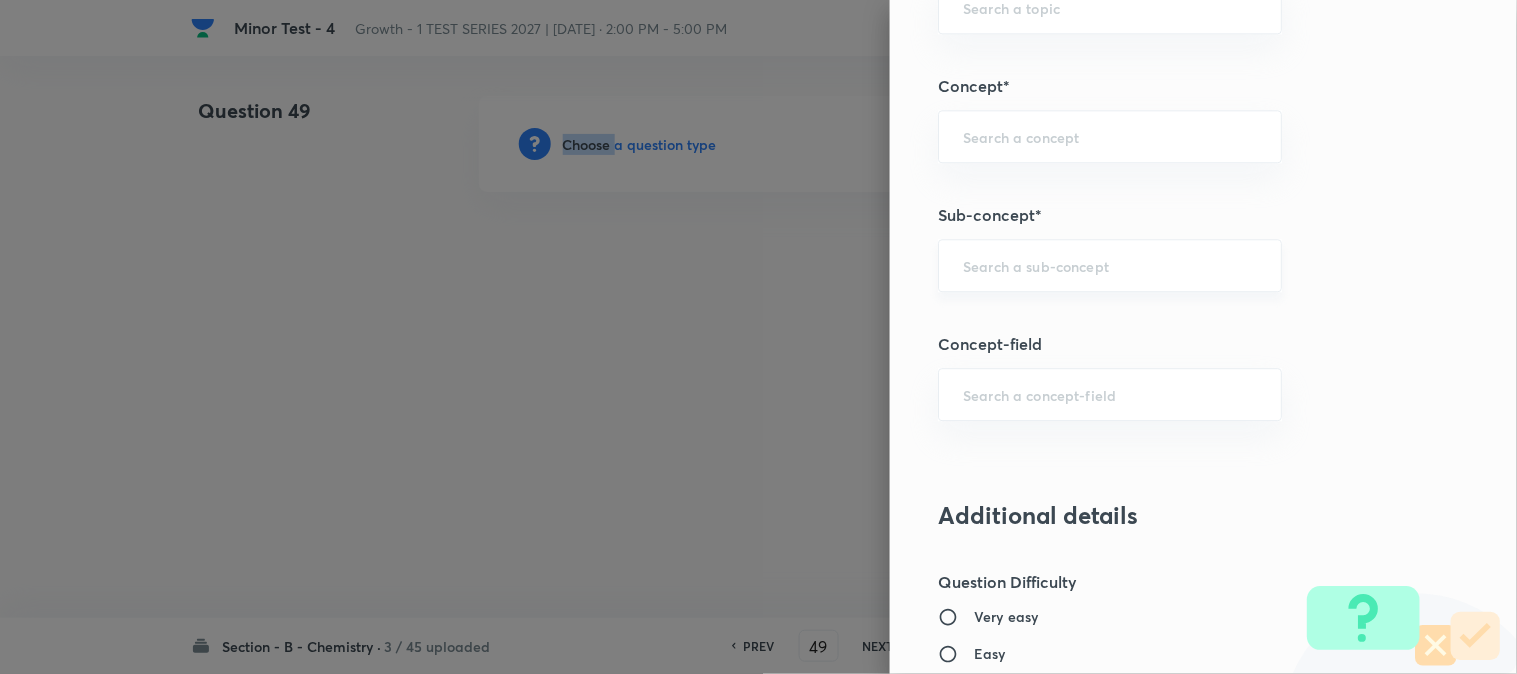 click on "​" at bounding box center [1110, 265] 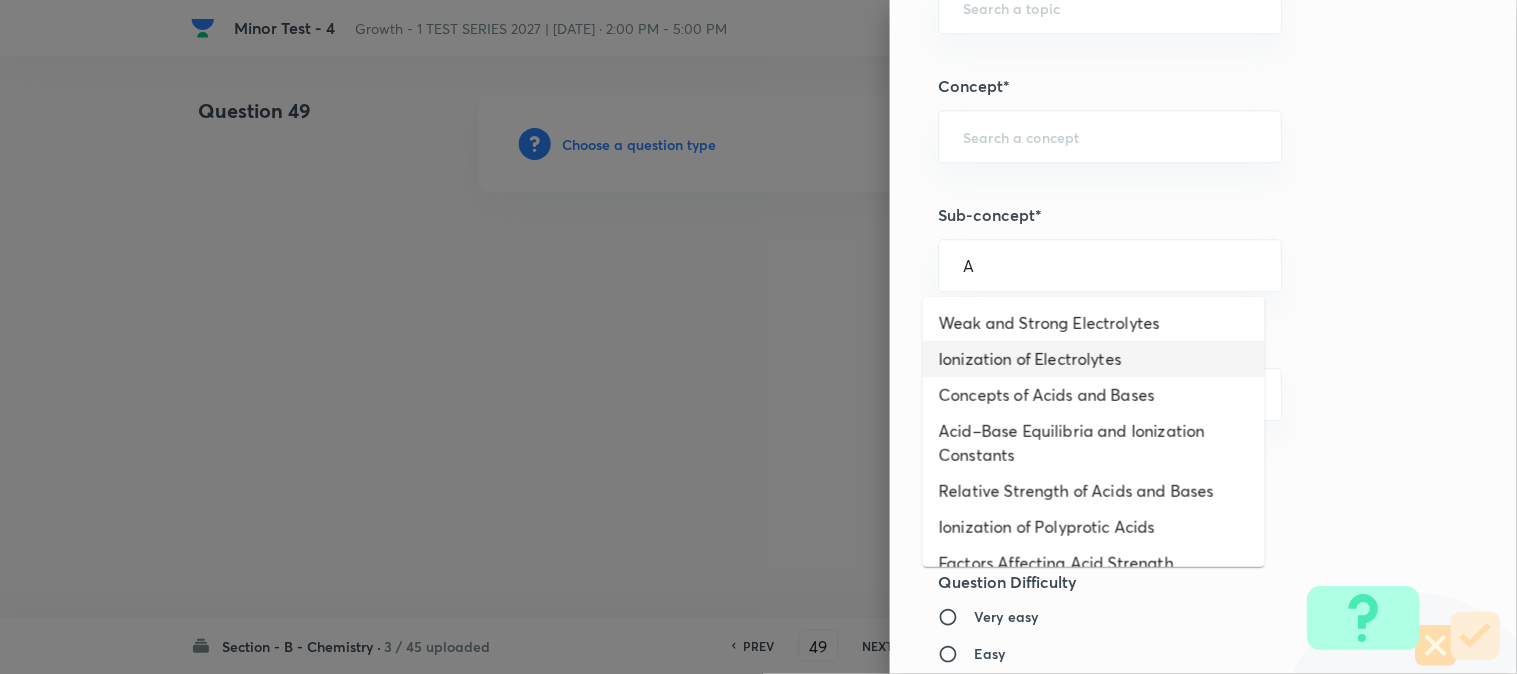 click on "Ionization of Electrolytes" at bounding box center (1094, 359) 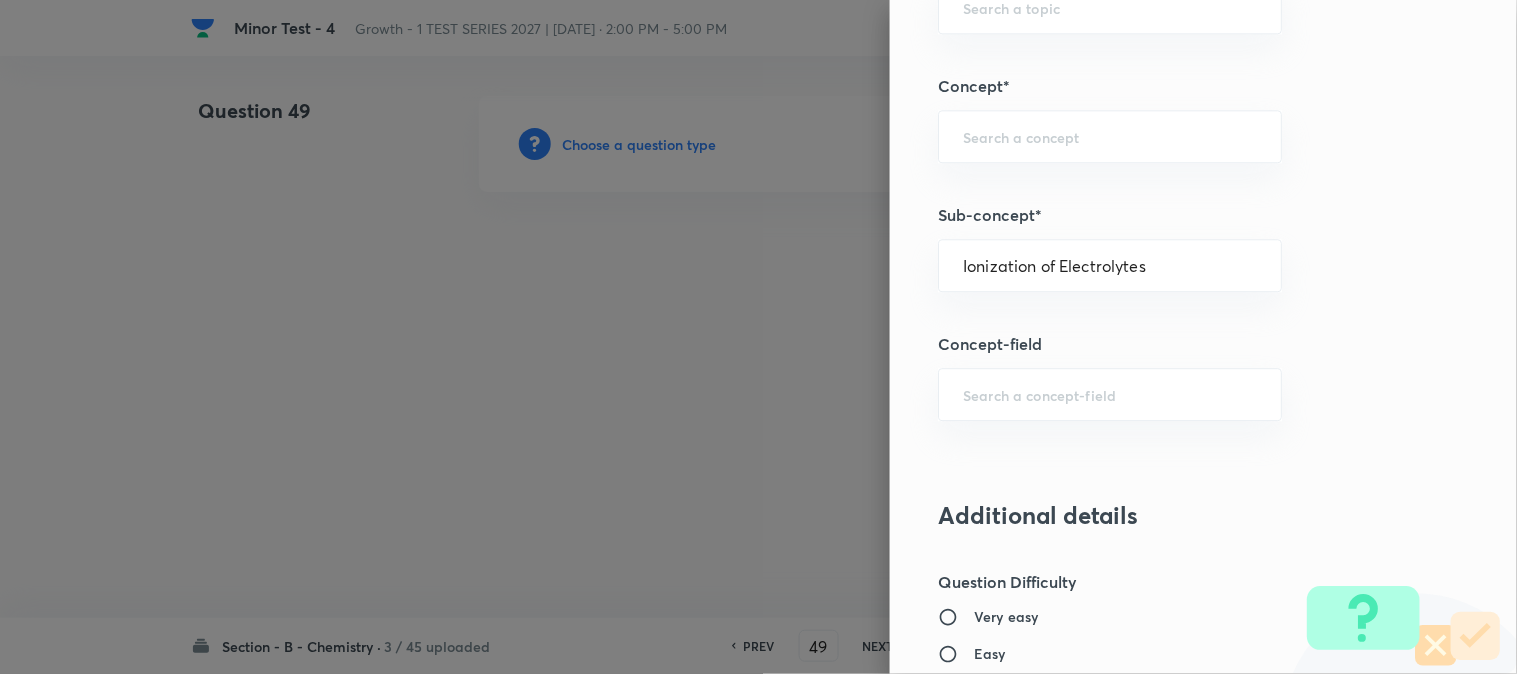 type on "Chemistry" 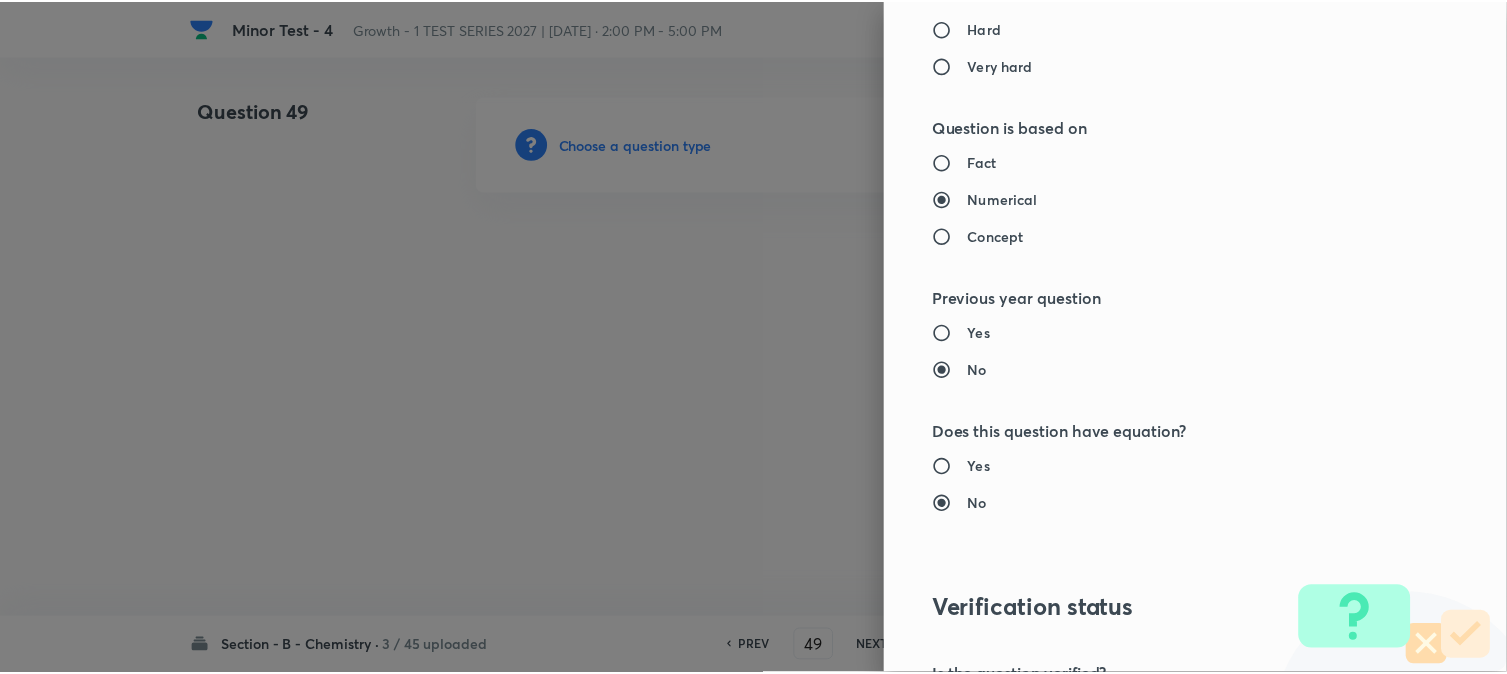 scroll, scrollTop: 2186, scrollLeft: 0, axis: vertical 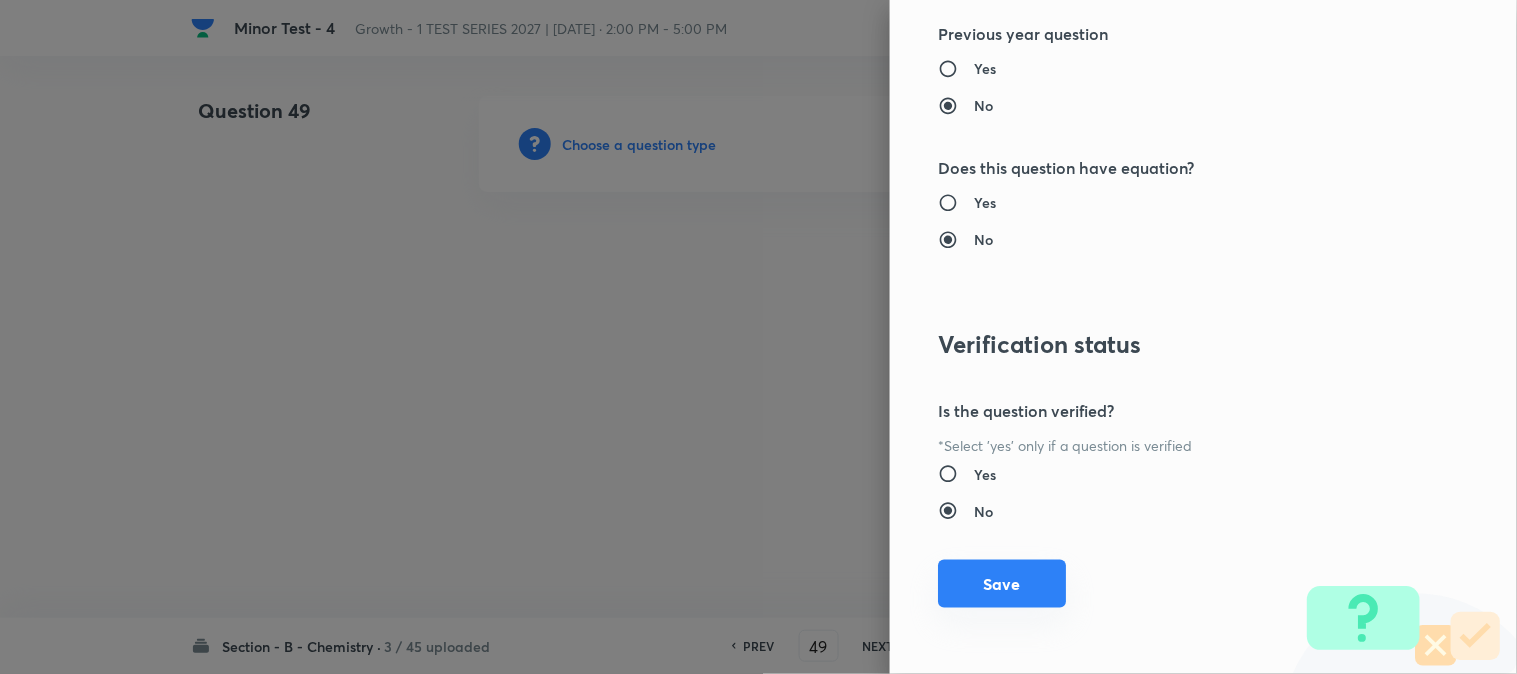 click on "Save" at bounding box center (1002, 584) 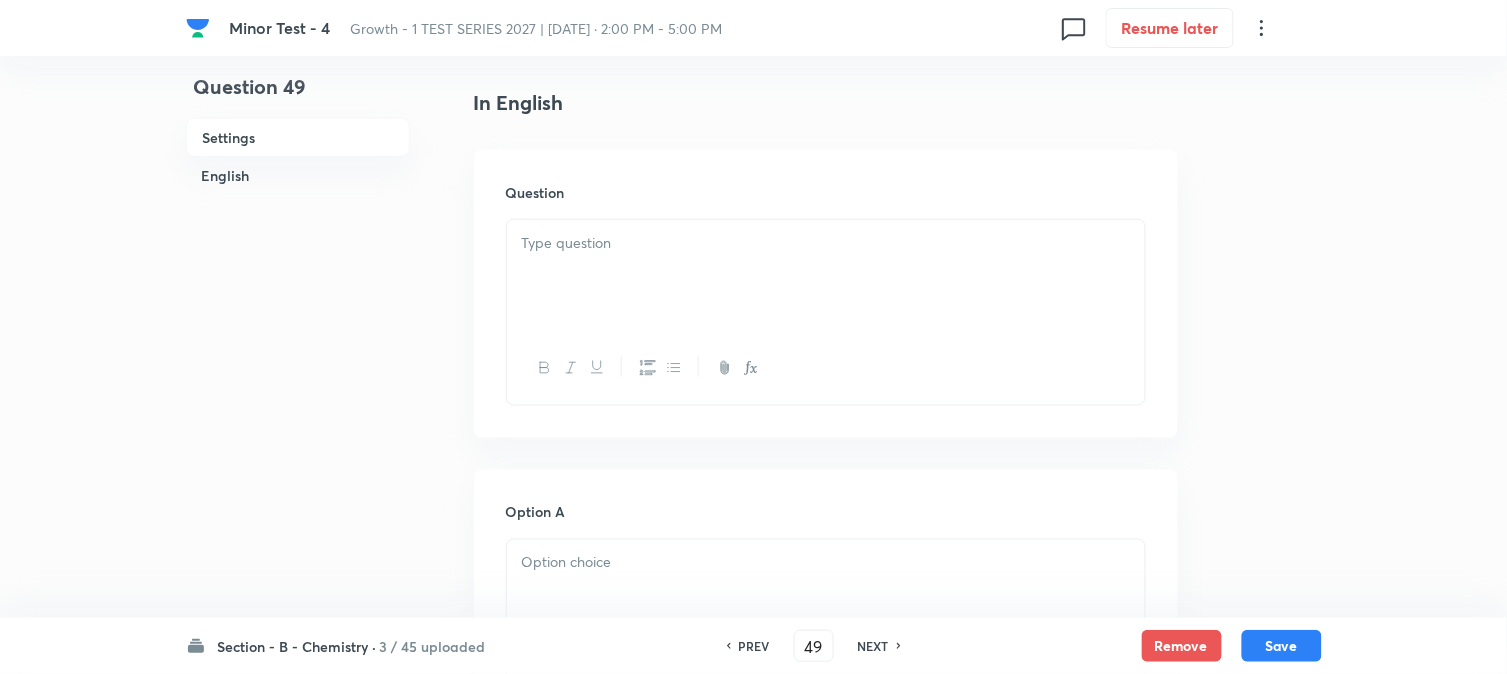 scroll, scrollTop: 555, scrollLeft: 0, axis: vertical 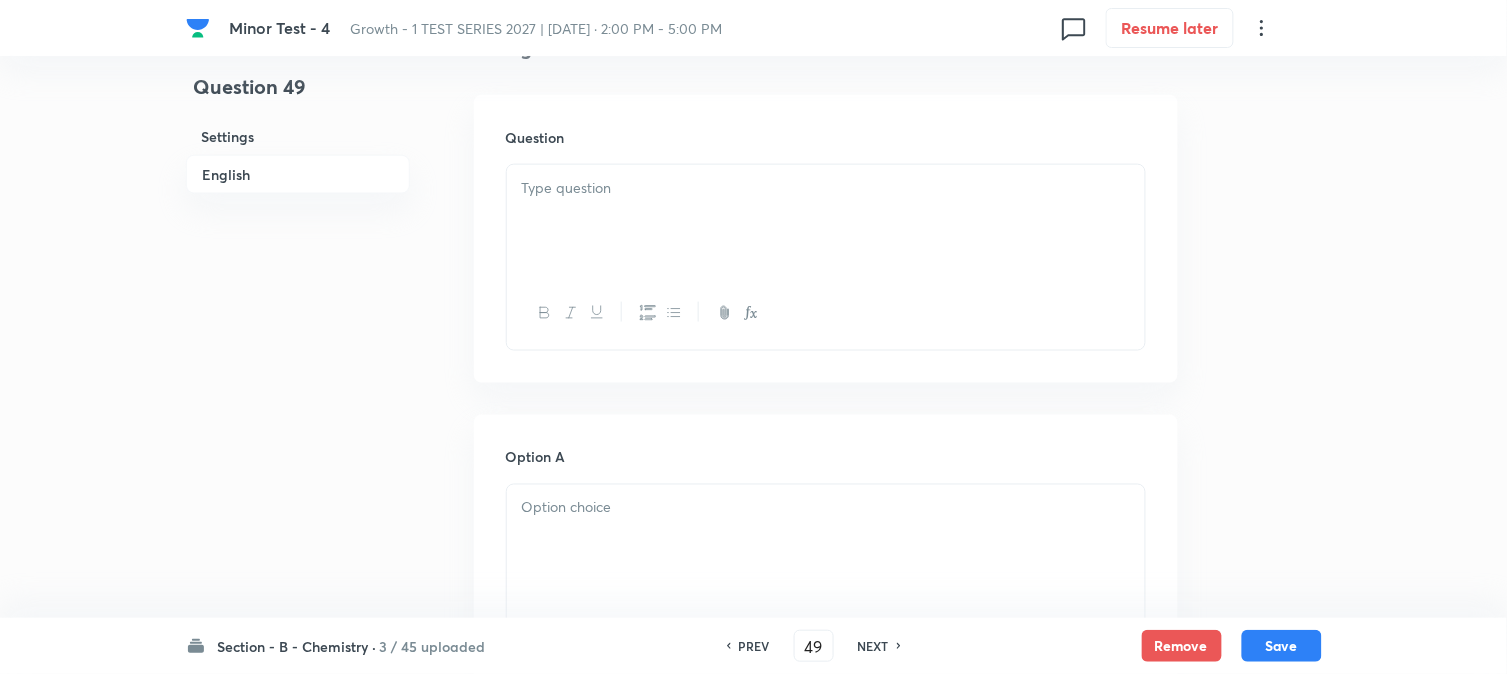 click at bounding box center [826, 221] 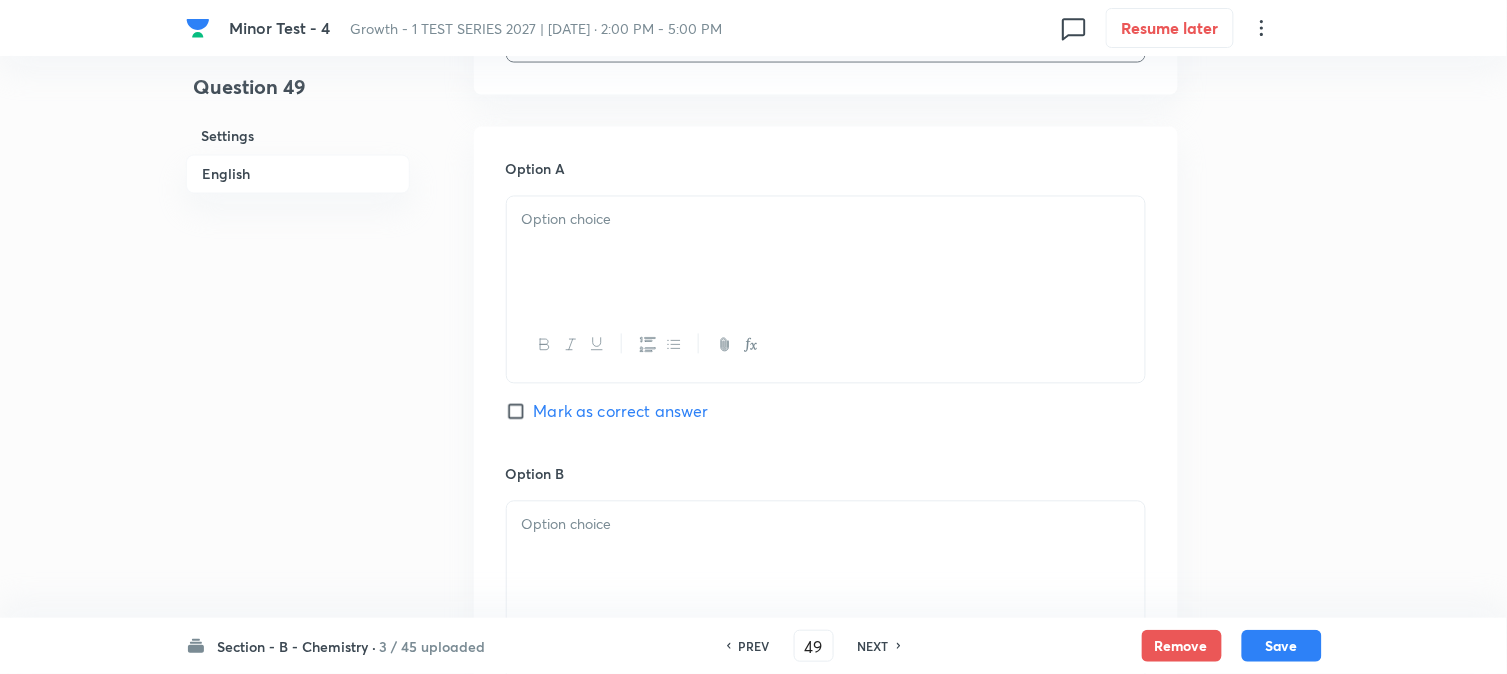 scroll, scrollTop: 888, scrollLeft: 0, axis: vertical 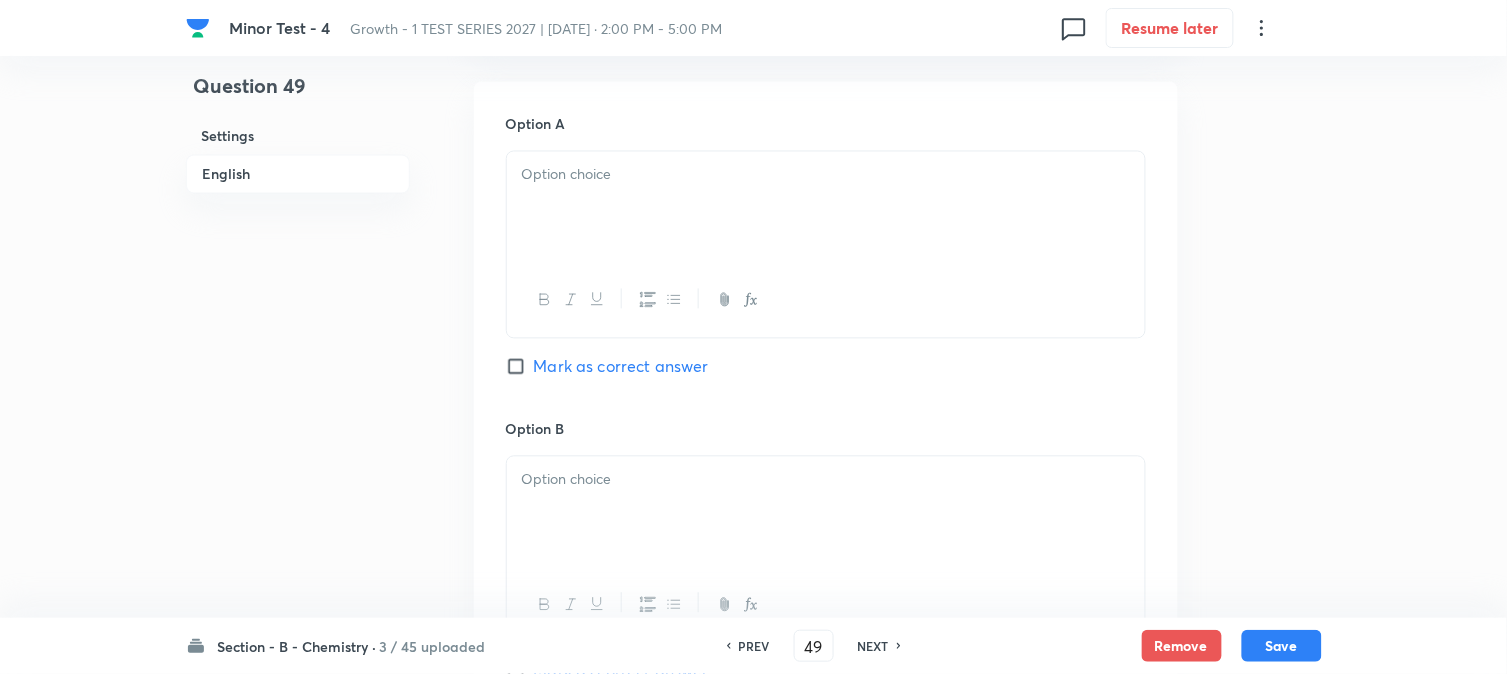 click at bounding box center (826, 208) 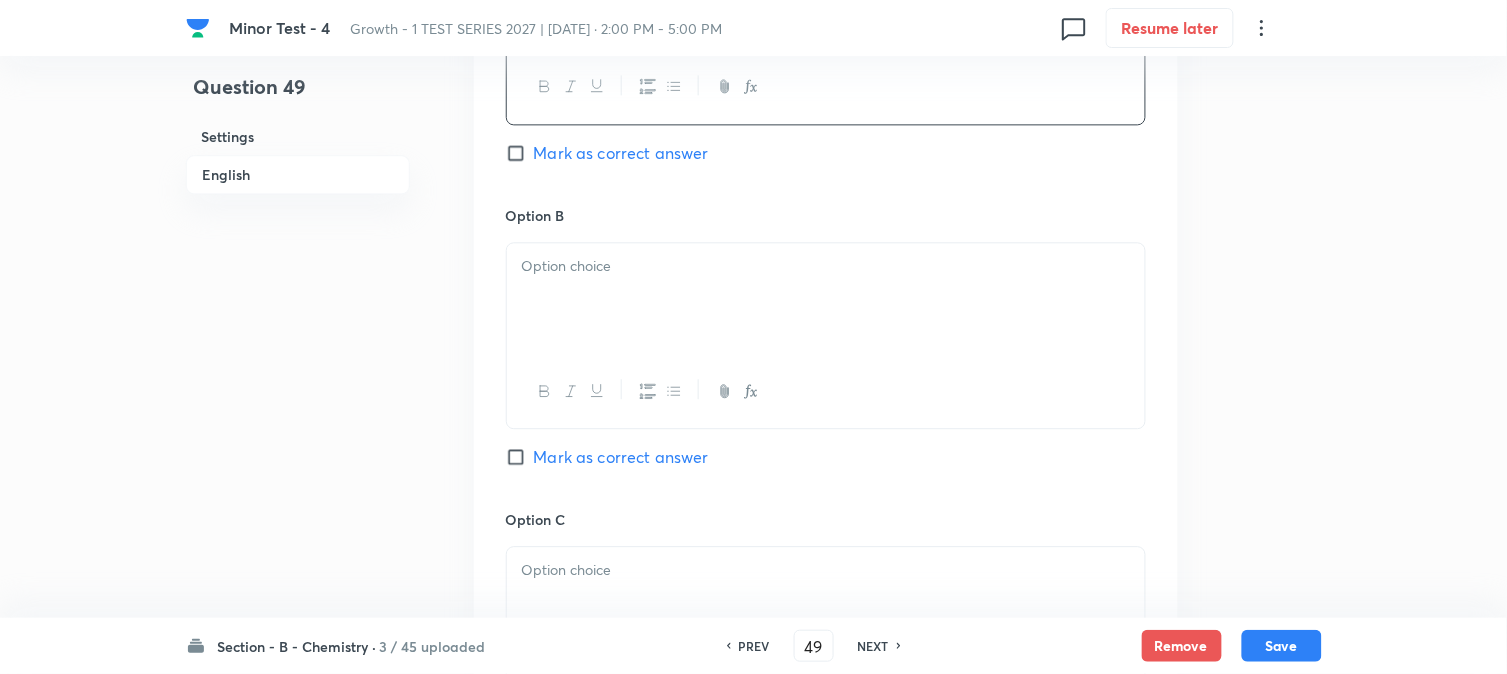 scroll, scrollTop: 1111, scrollLeft: 0, axis: vertical 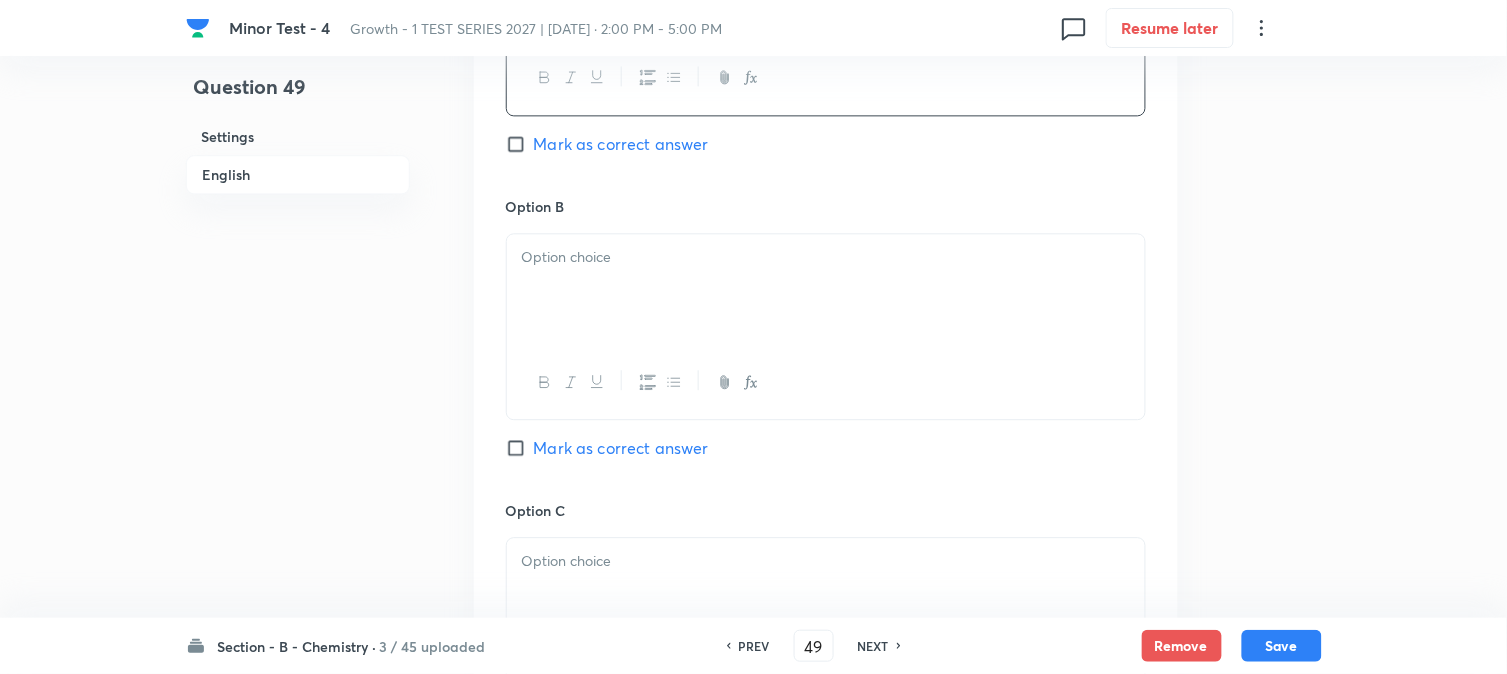 click at bounding box center [826, 290] 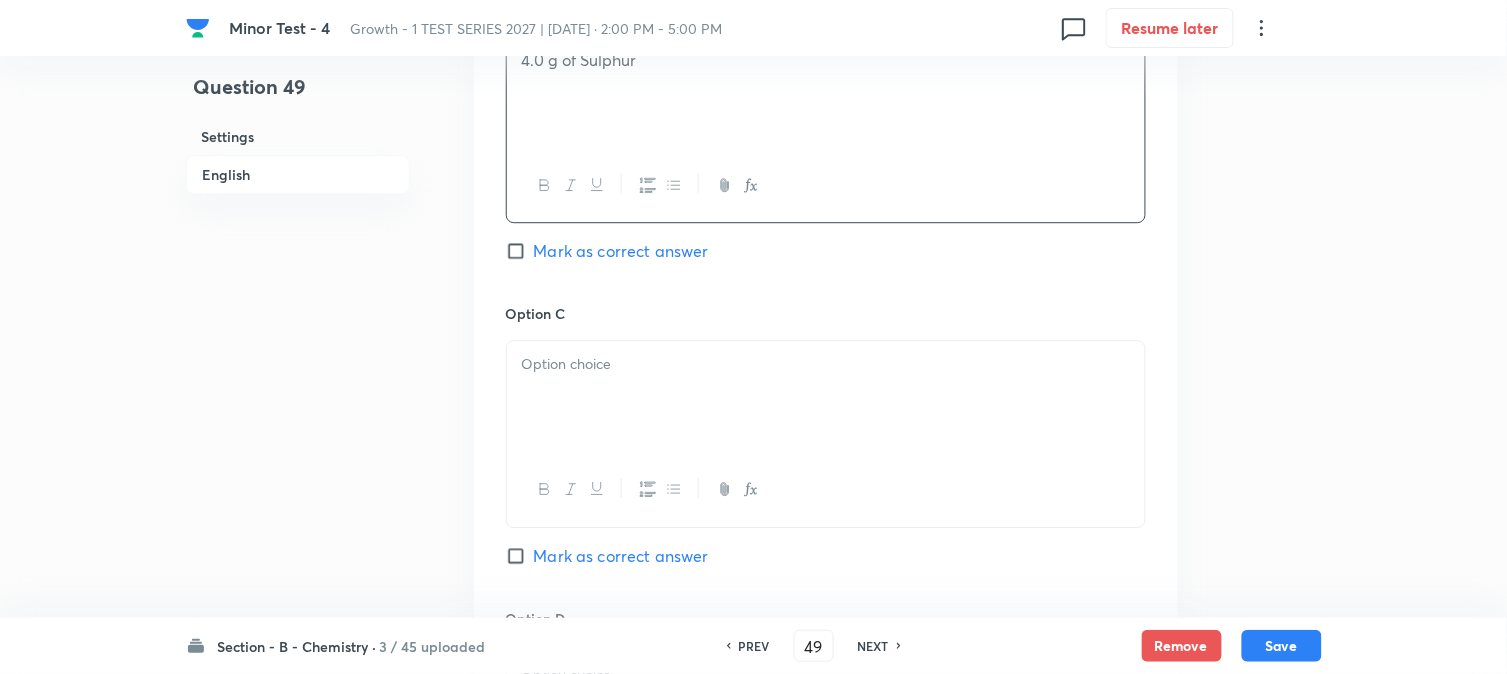 scroll, scrollTop: 1333, scrollLeft: 0, axis: vertical 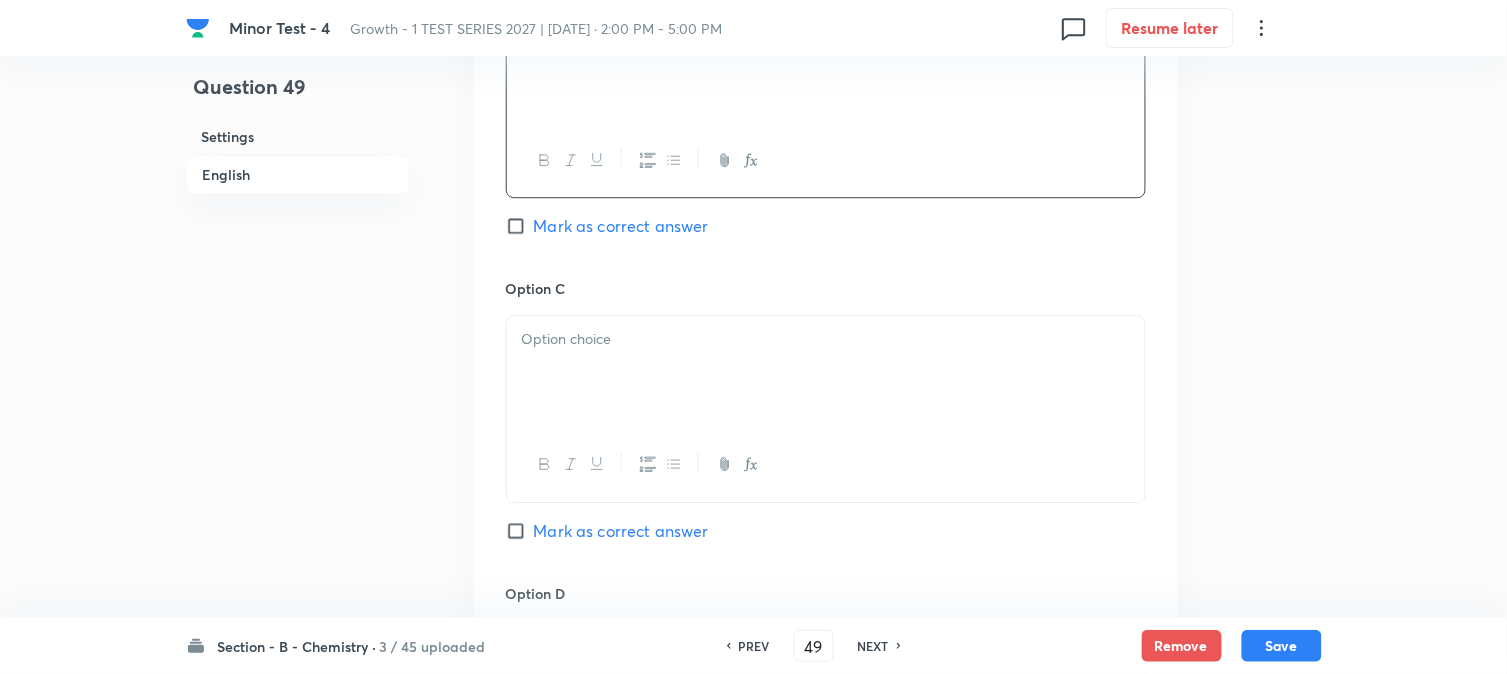 click at bounding box center (826, 372) 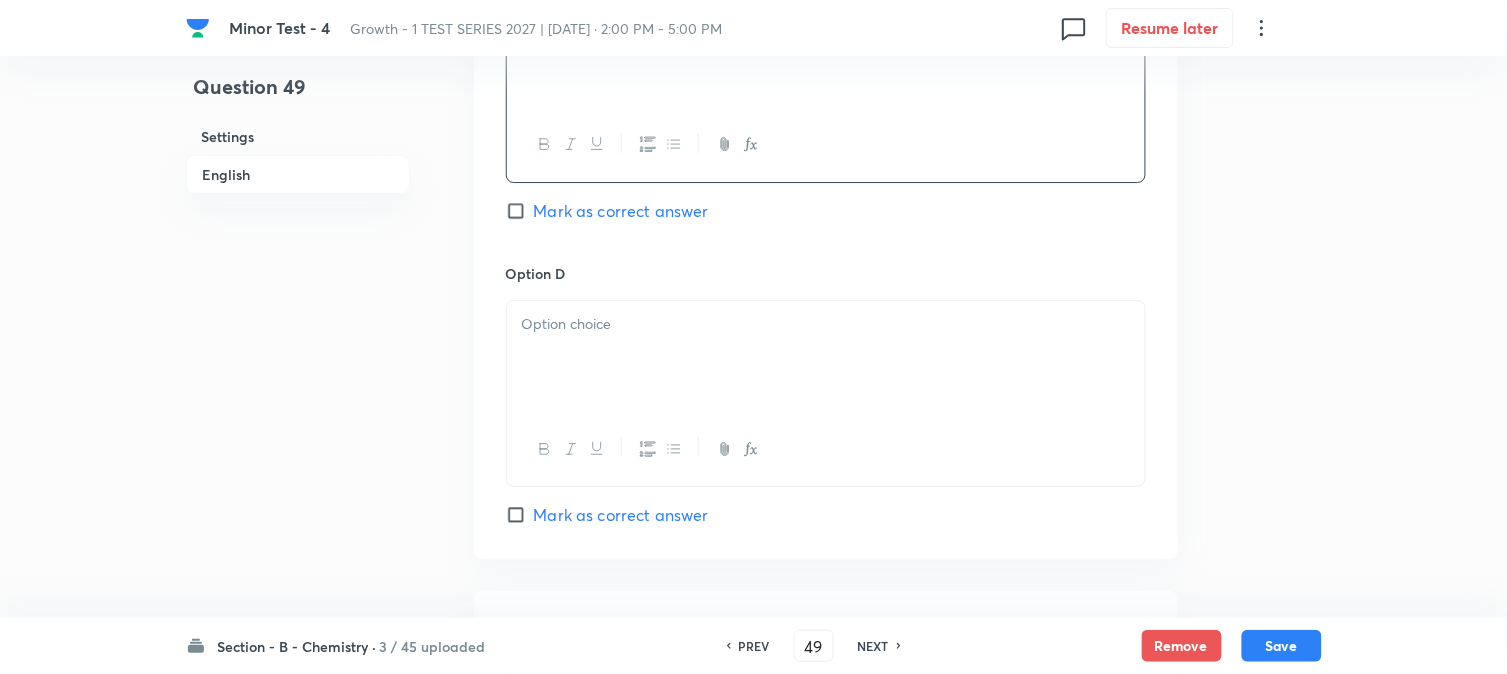 scroll, scrollTop: 1666, scrollLeft: 0, axis: vertical 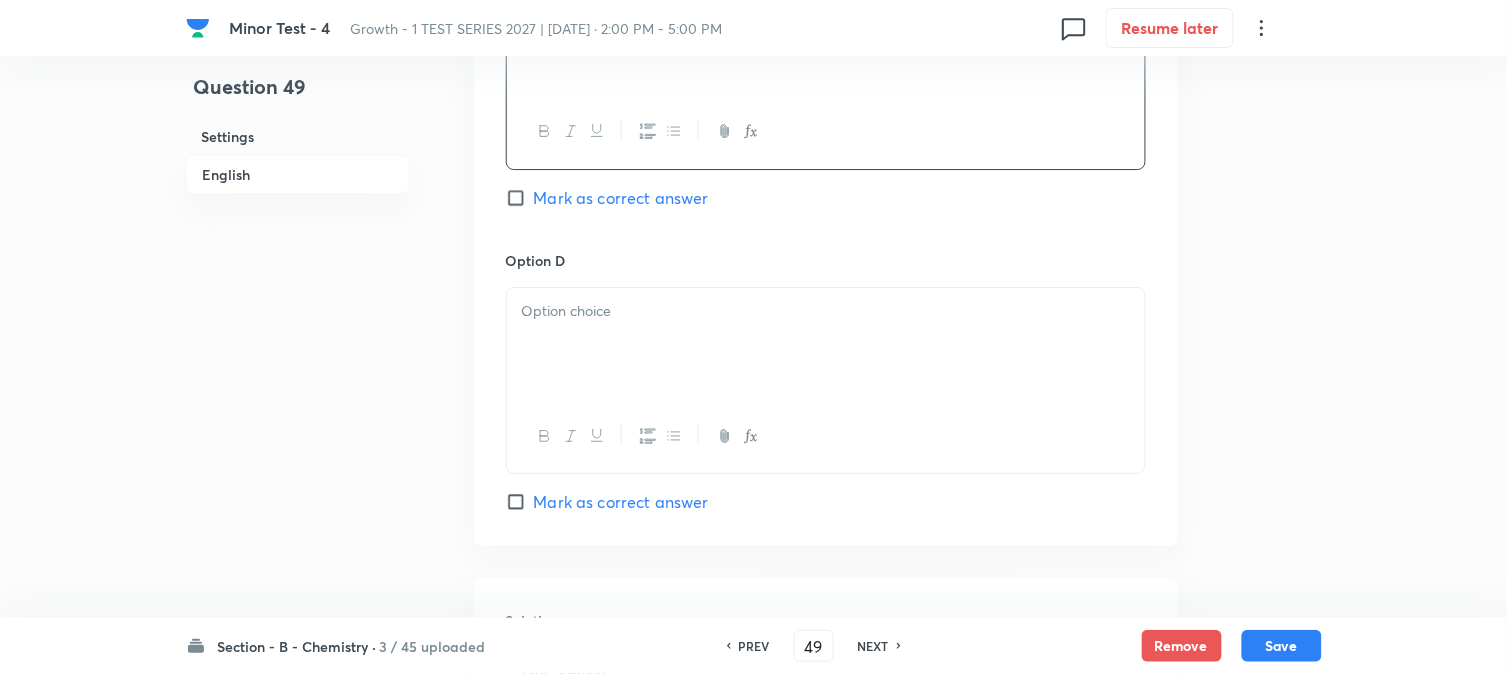 click at bounding box center [826, 311] 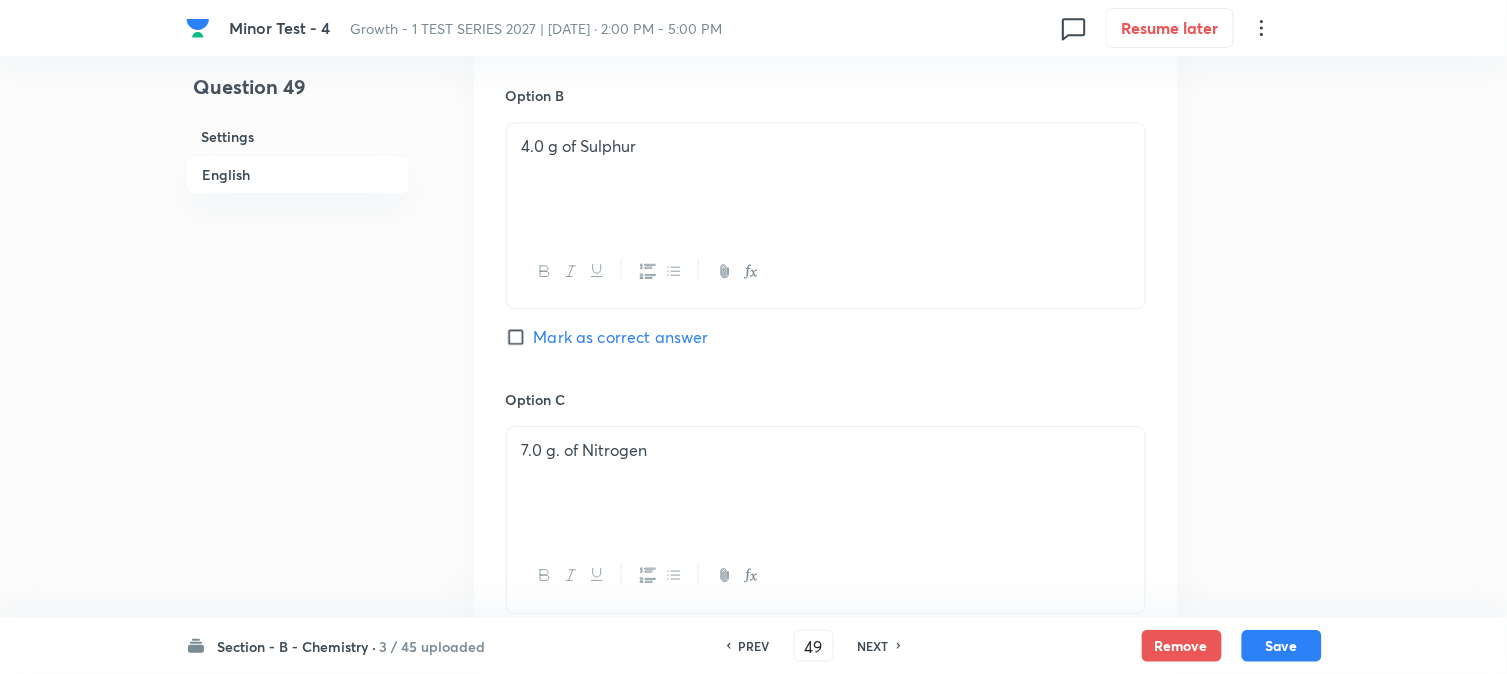 scroll, scrollTop: 1111, scrollLeft: 0, axis: vertical 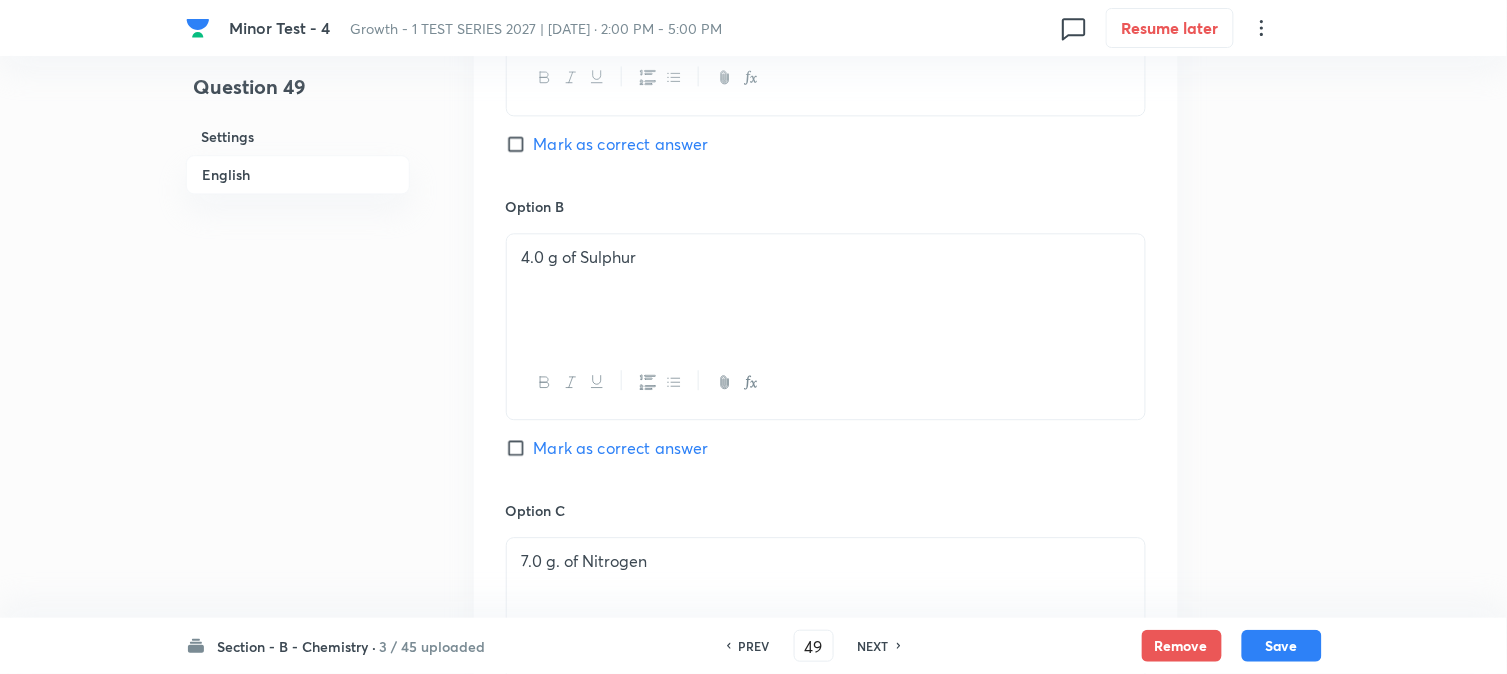 click on "Mark as correct answer" at bounding box center [621, 448] 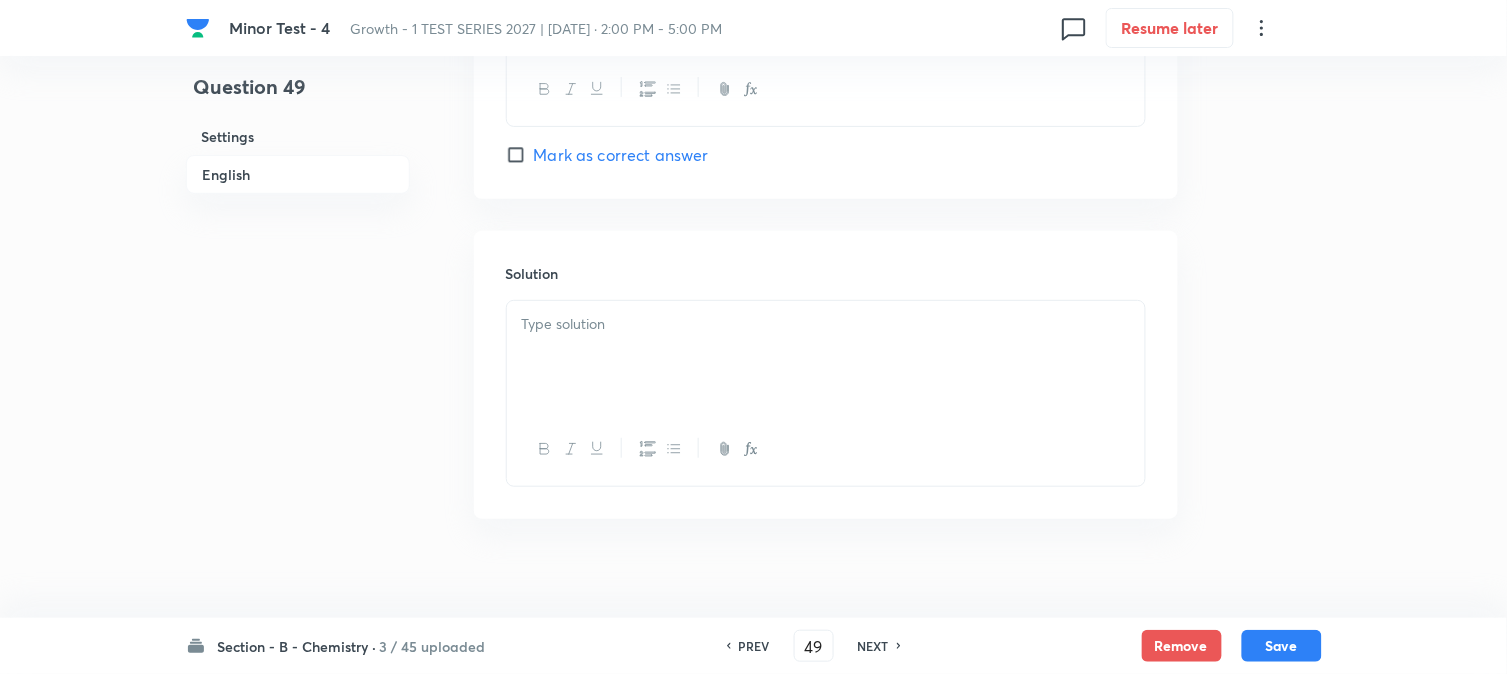 scroll, scrollTop: 2037, scrollLeft: 0, axis: vertical 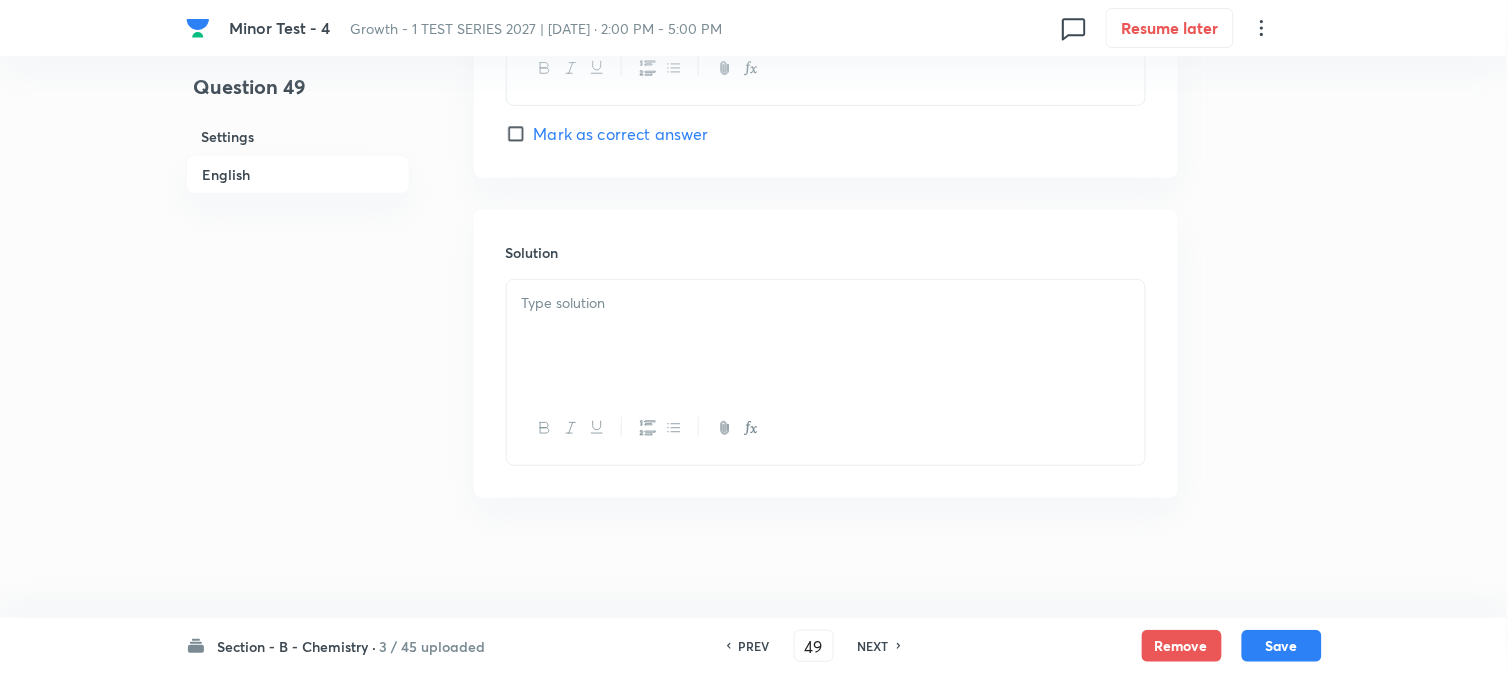 click at bounding box center (826, 336) 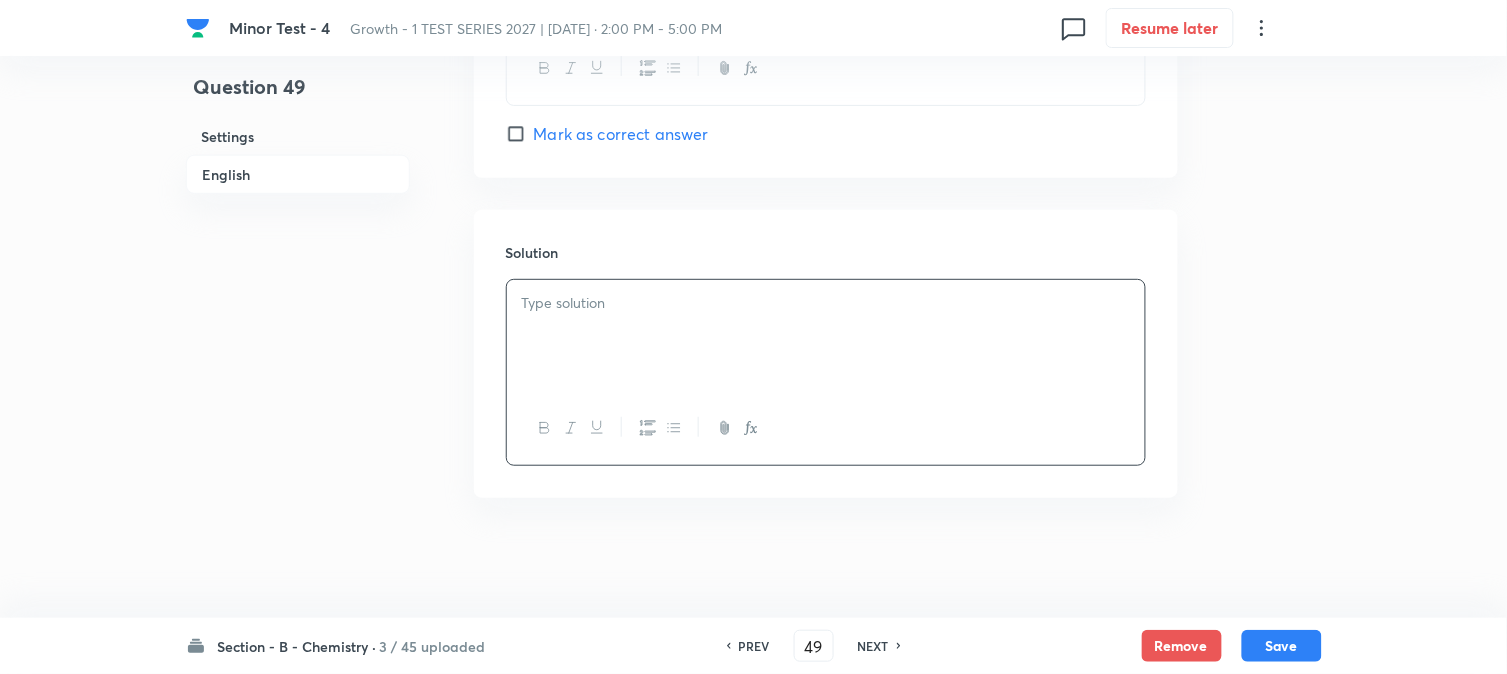 type 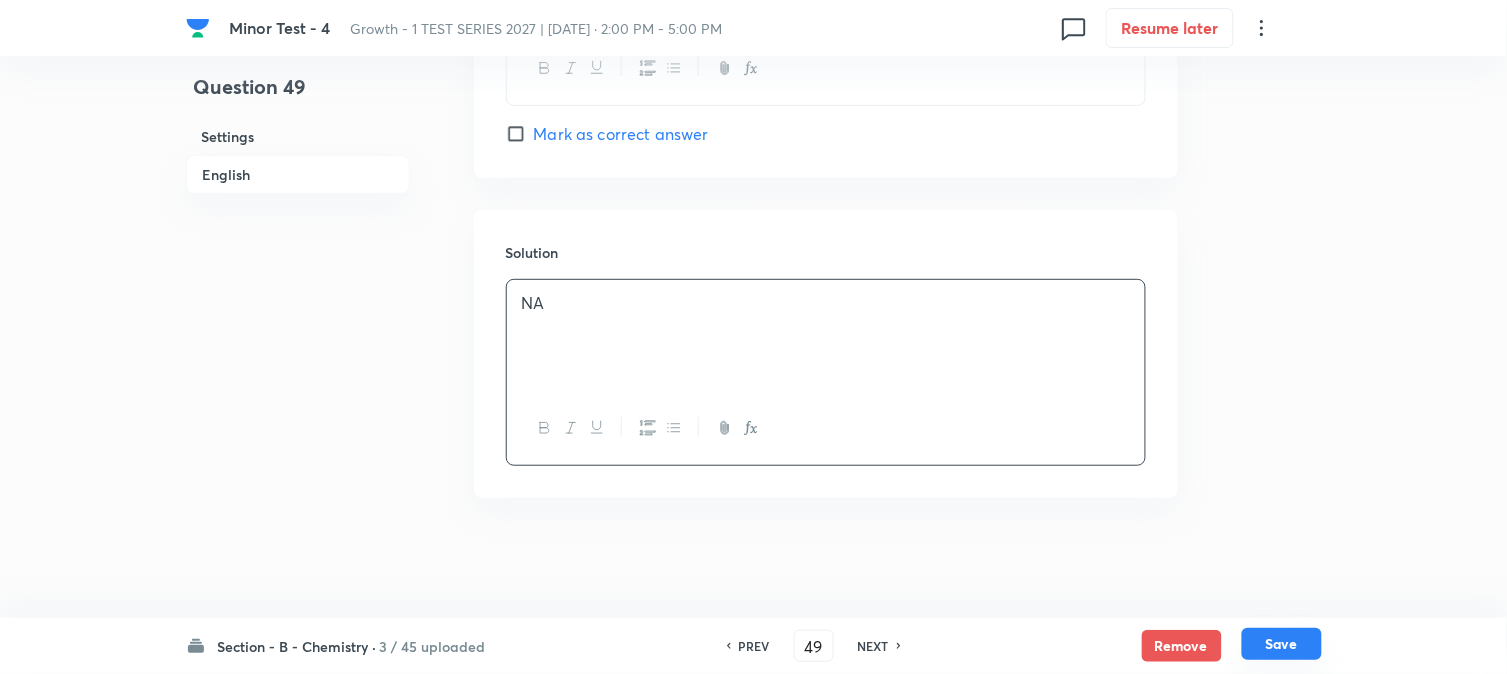 click on "Save" at bounding box center (1282, 644) 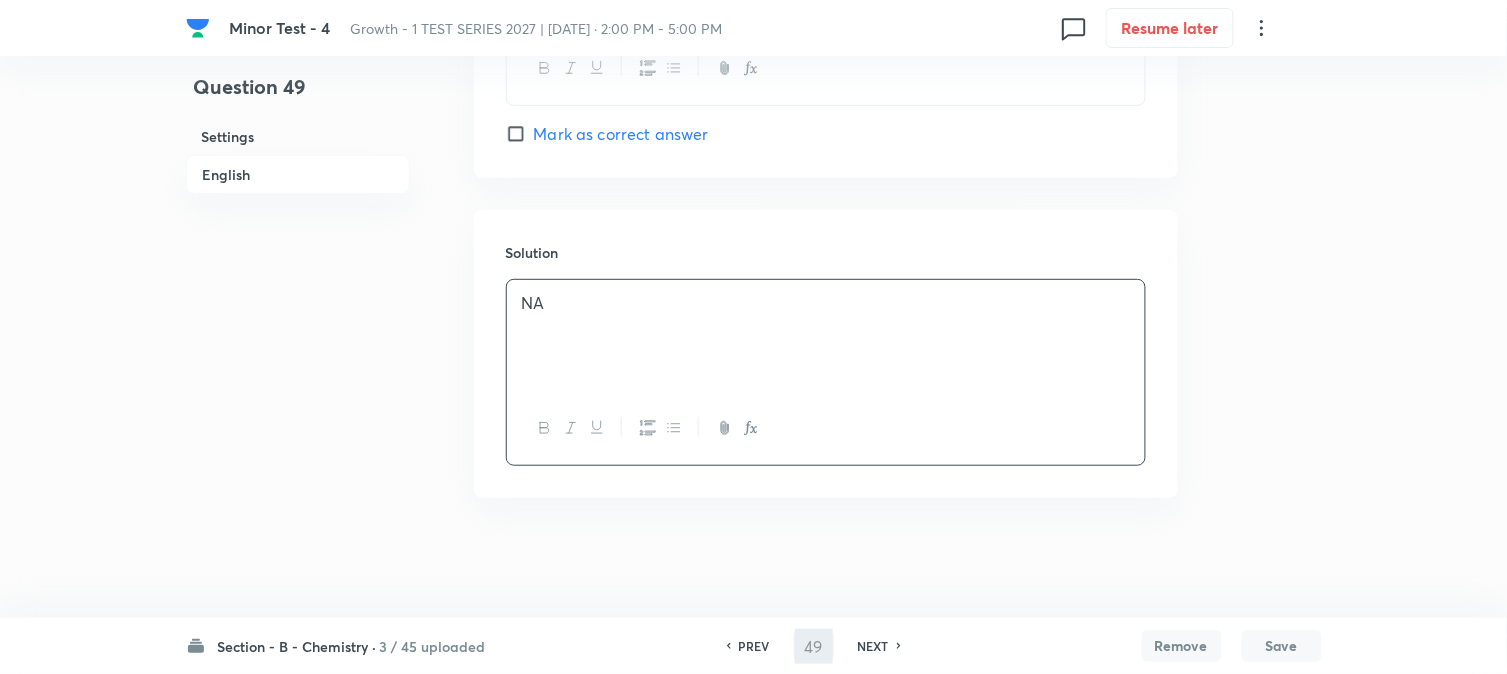 type on "50" 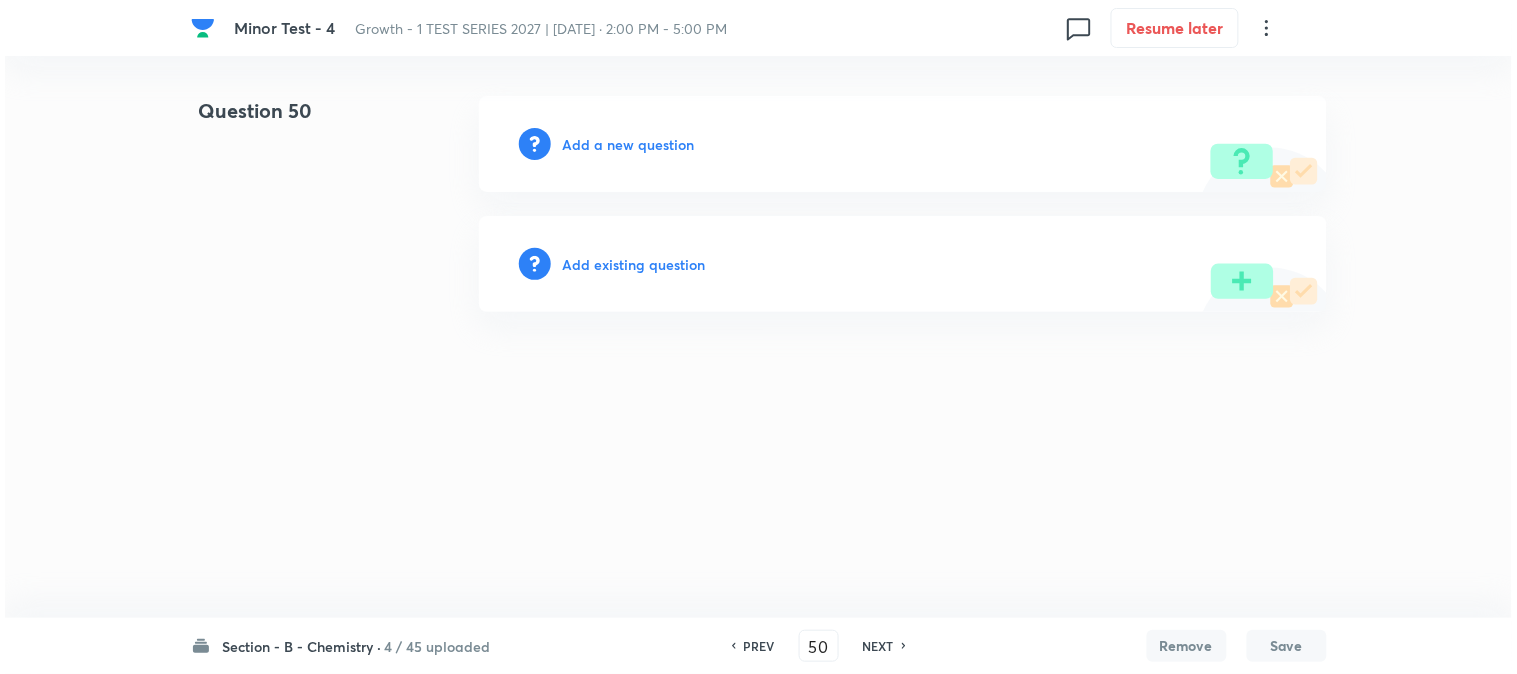 scroll, scrollTop: 0, scrollLeft: 0, axis: both 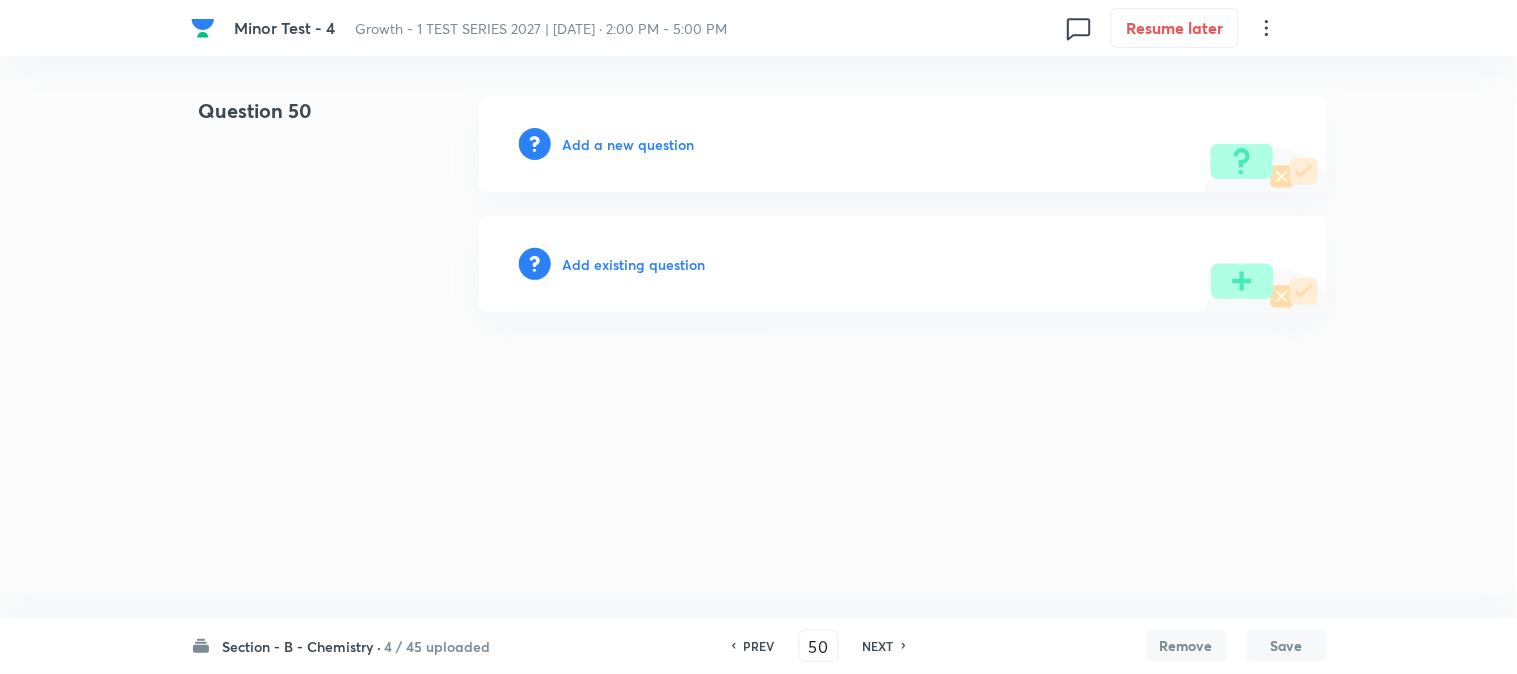 click on "Add a new question" at bounding box center (629, 144) 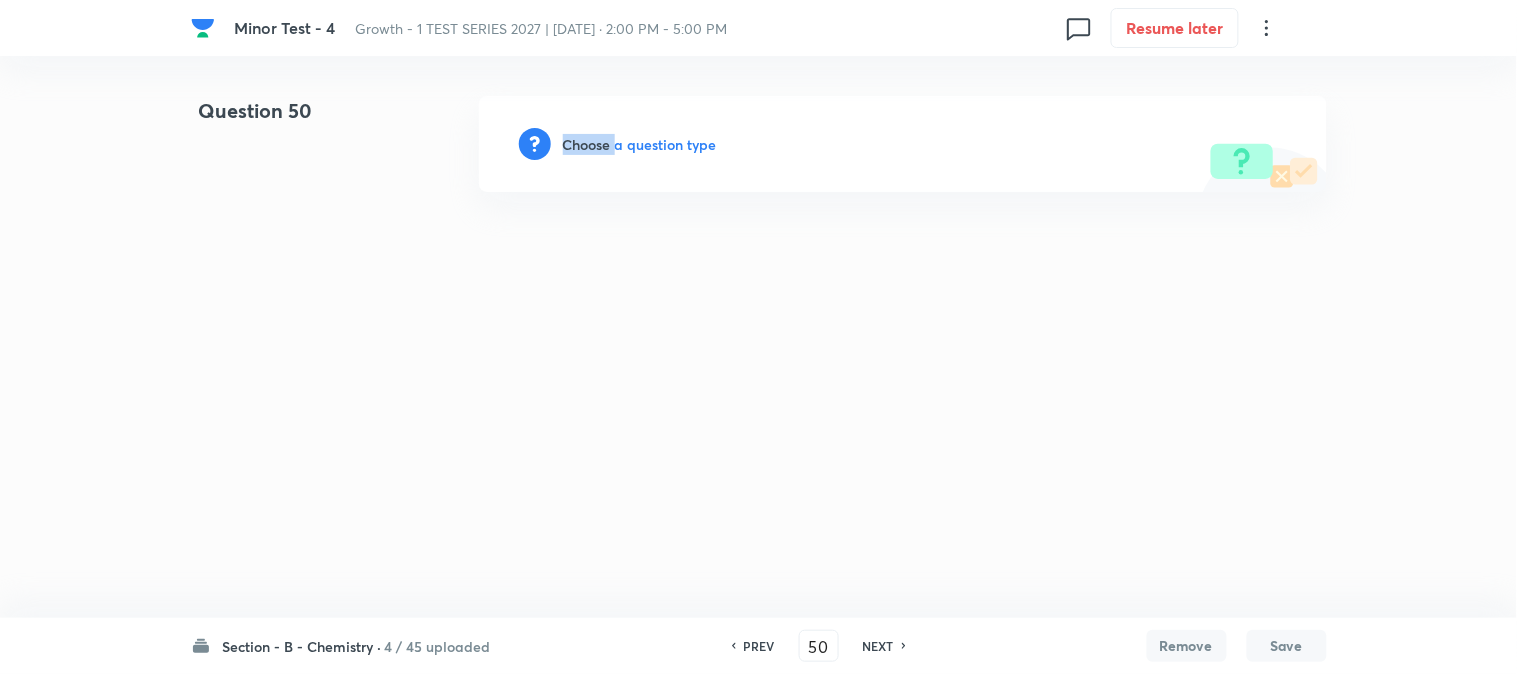 click on "Choose a question type" at bounding box center (640, 144) 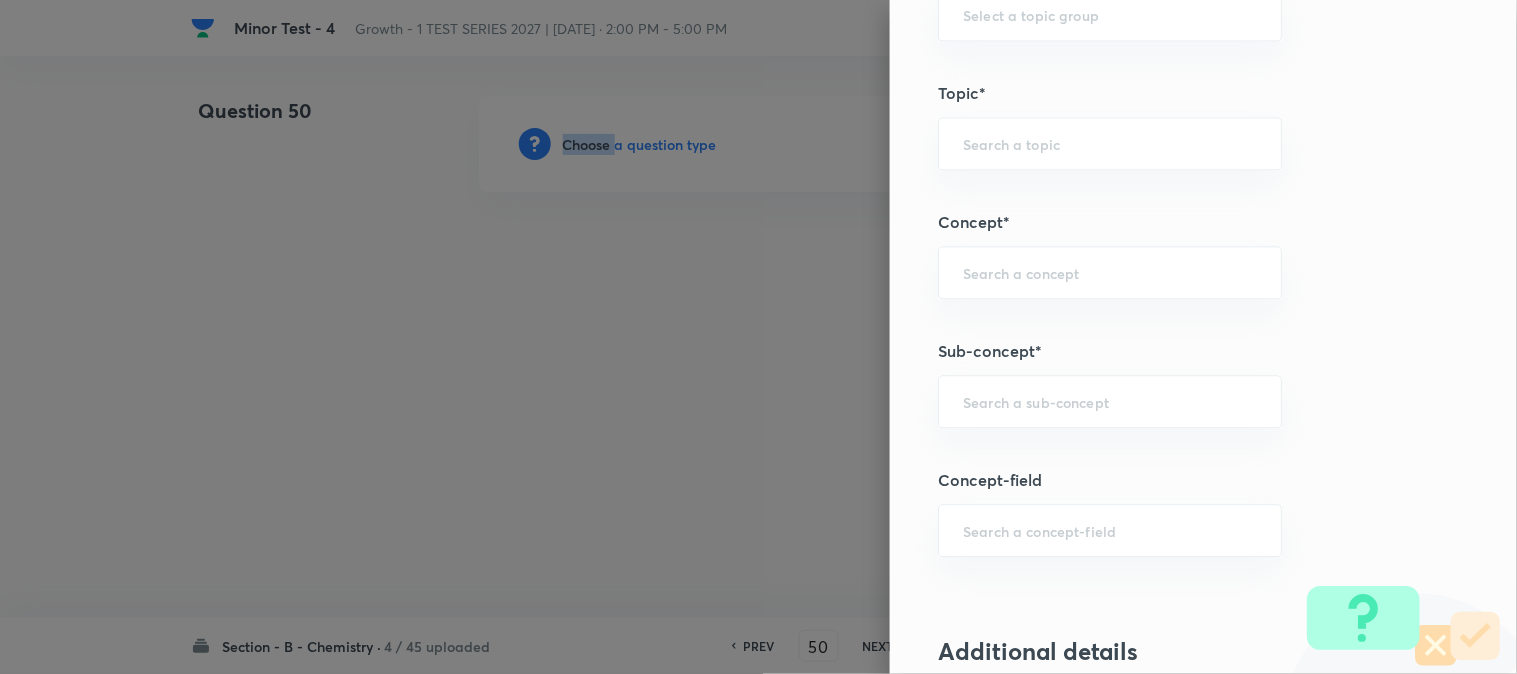 scroll, scrollTop: 1111, scrollLeft: 0, axis: vertical 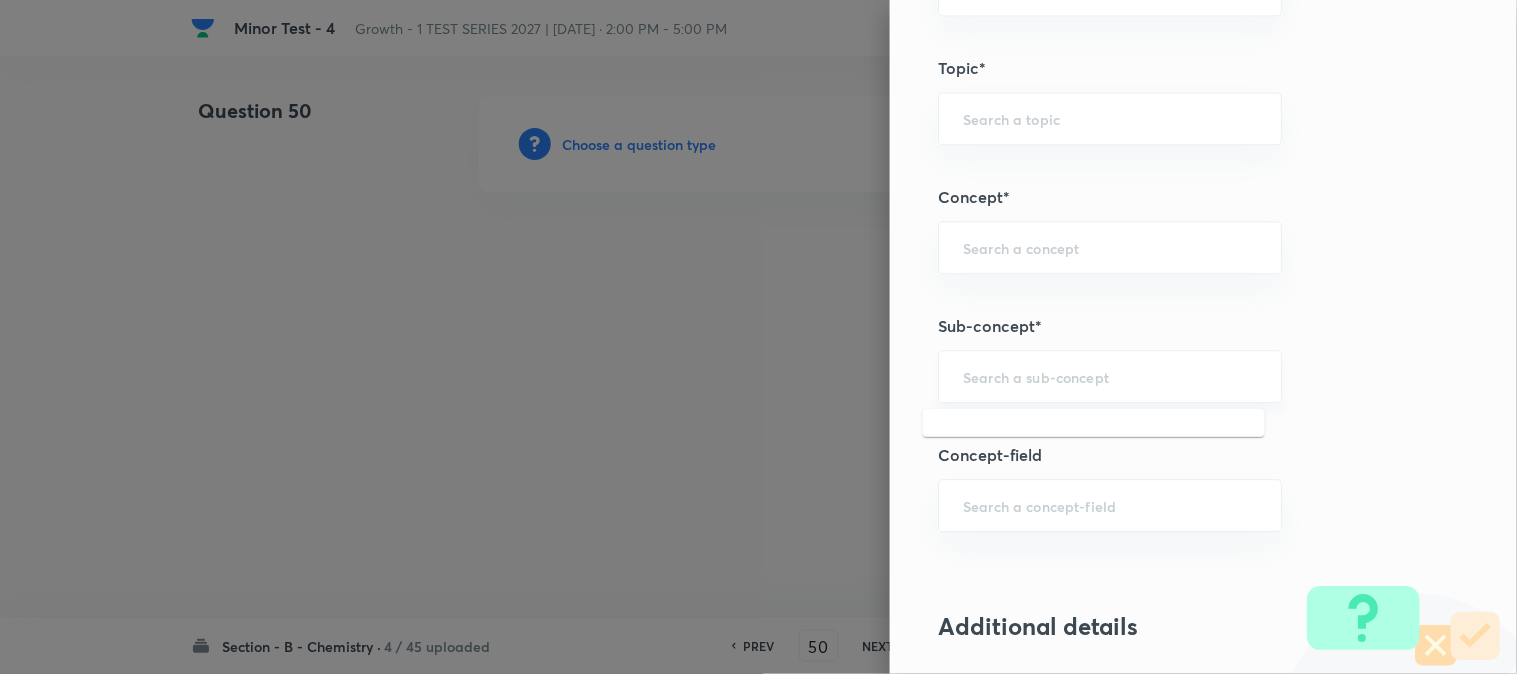 click at bounding box center (1110, 376) 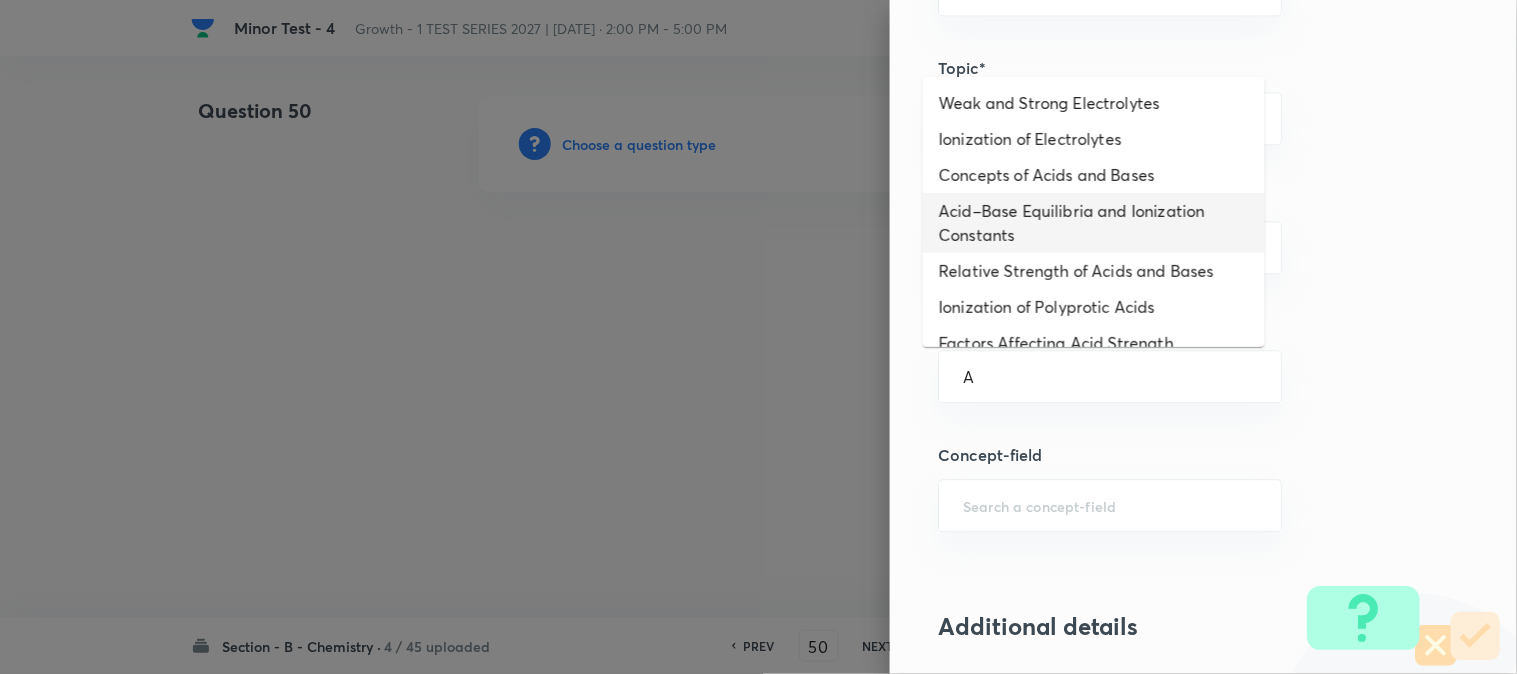 click on "Acid–Base Equilibria and Ionization Constants" at bounding box center [1094, 223] 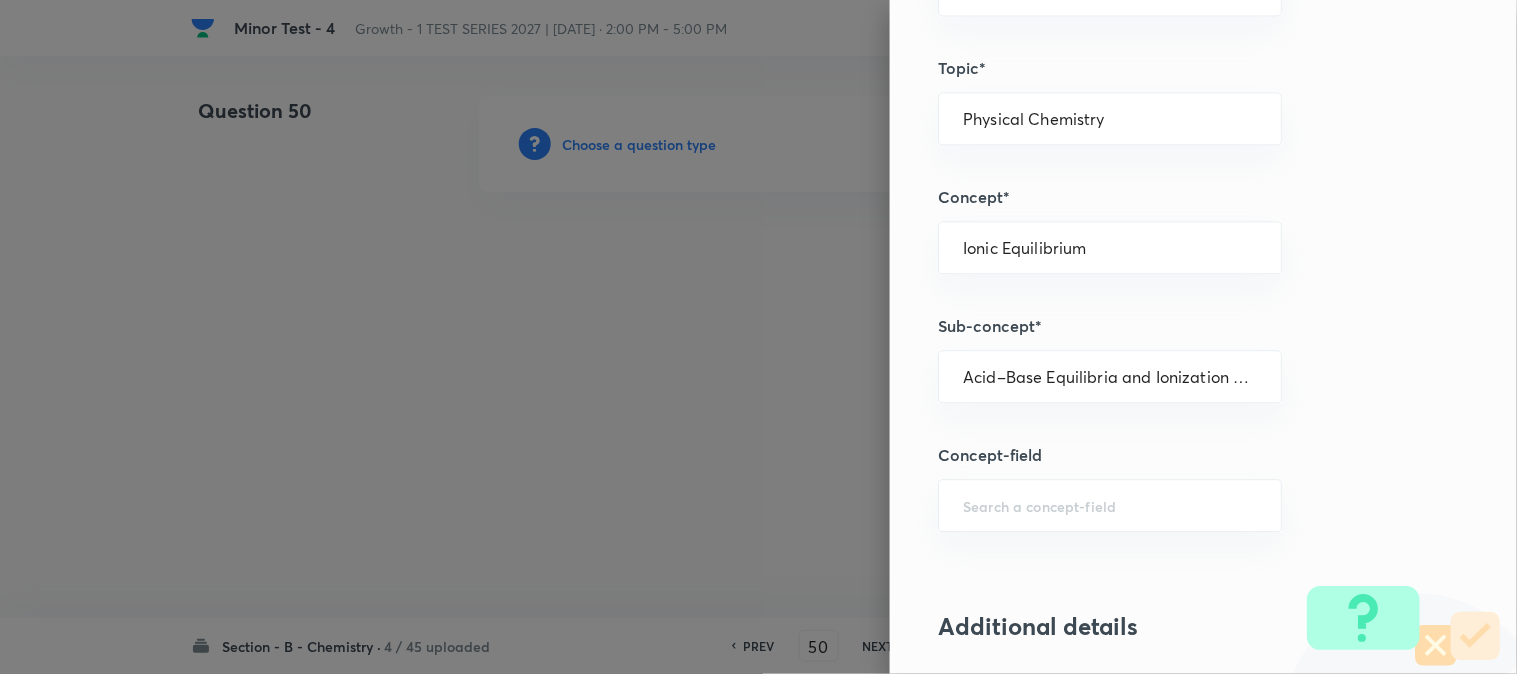 type on "Chemistry" 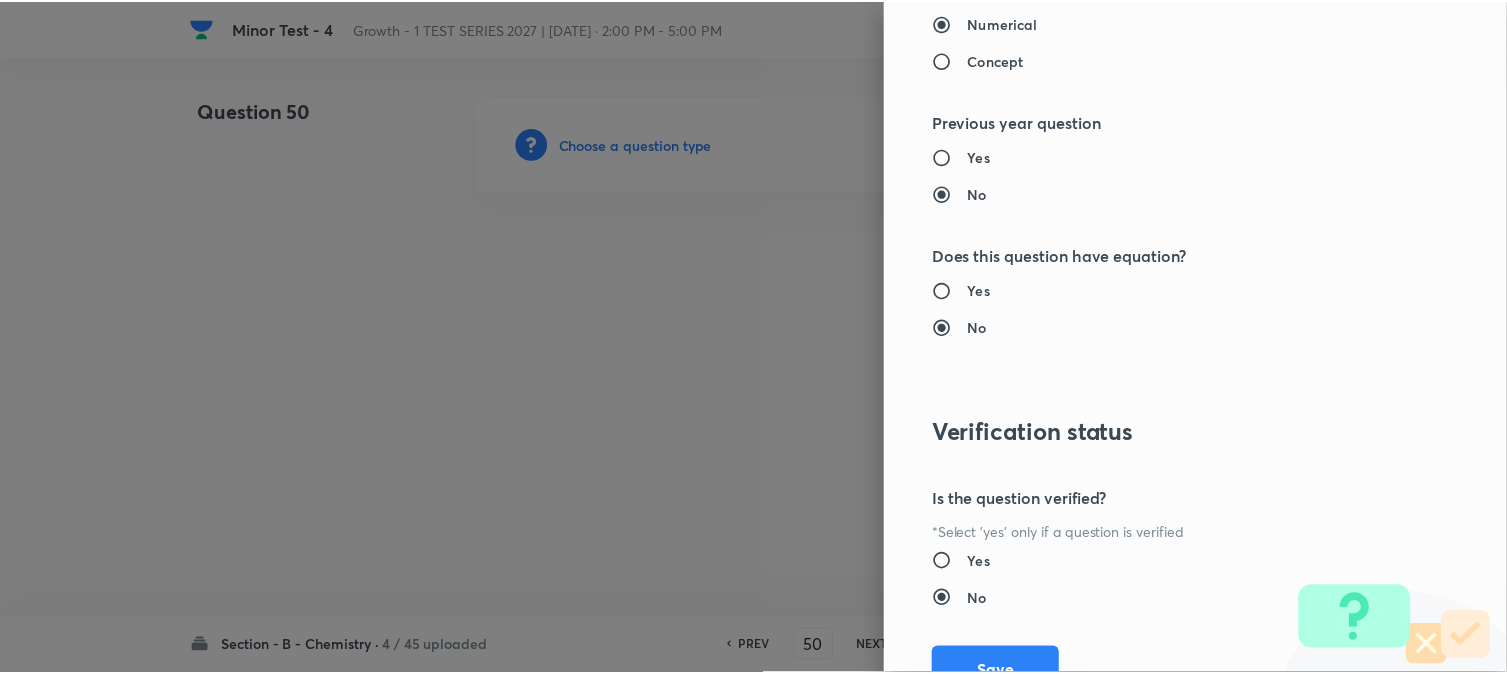 scroll, scrollTop: 2186, scrollLeft: 0, axis: vertical 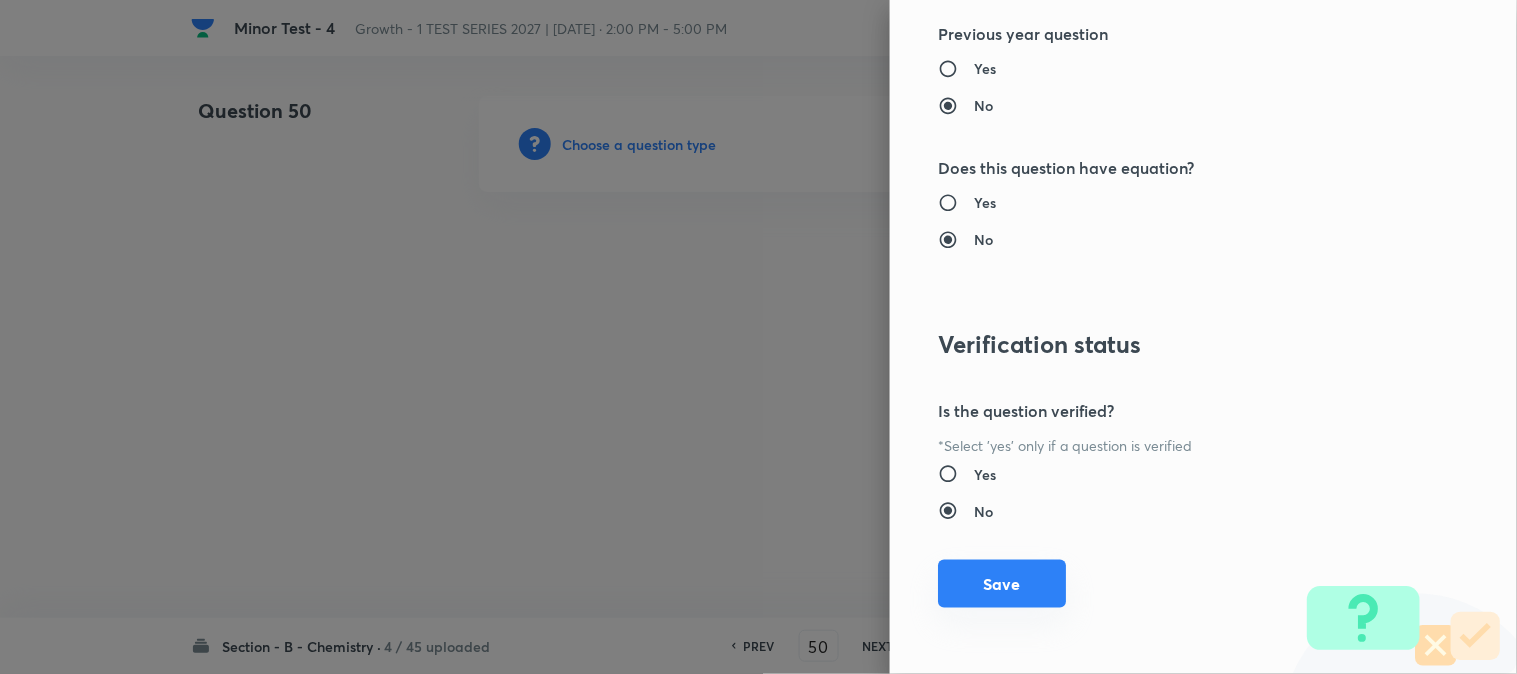 click on "Save" at bounding box center [1002, 584] 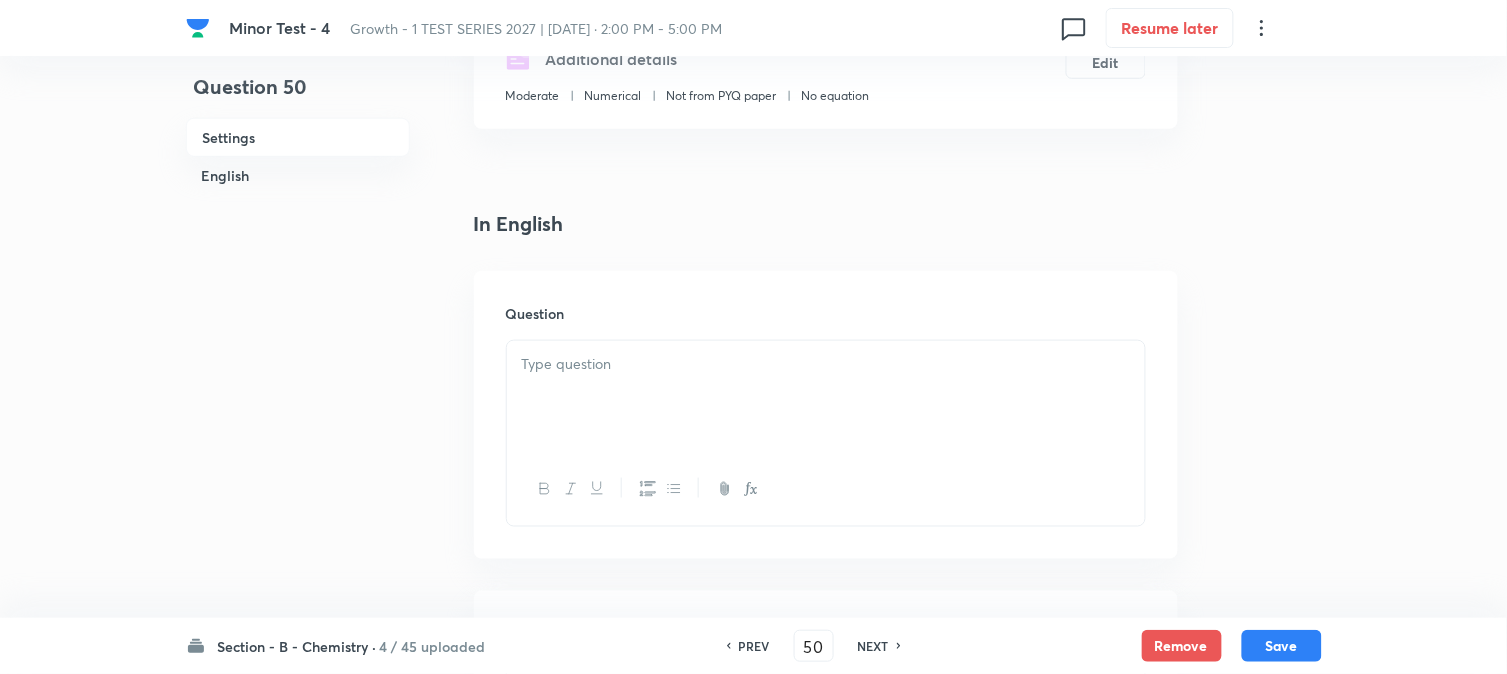 scroll, scrollTop: 444, scrollLeft: 0, axis: vertical 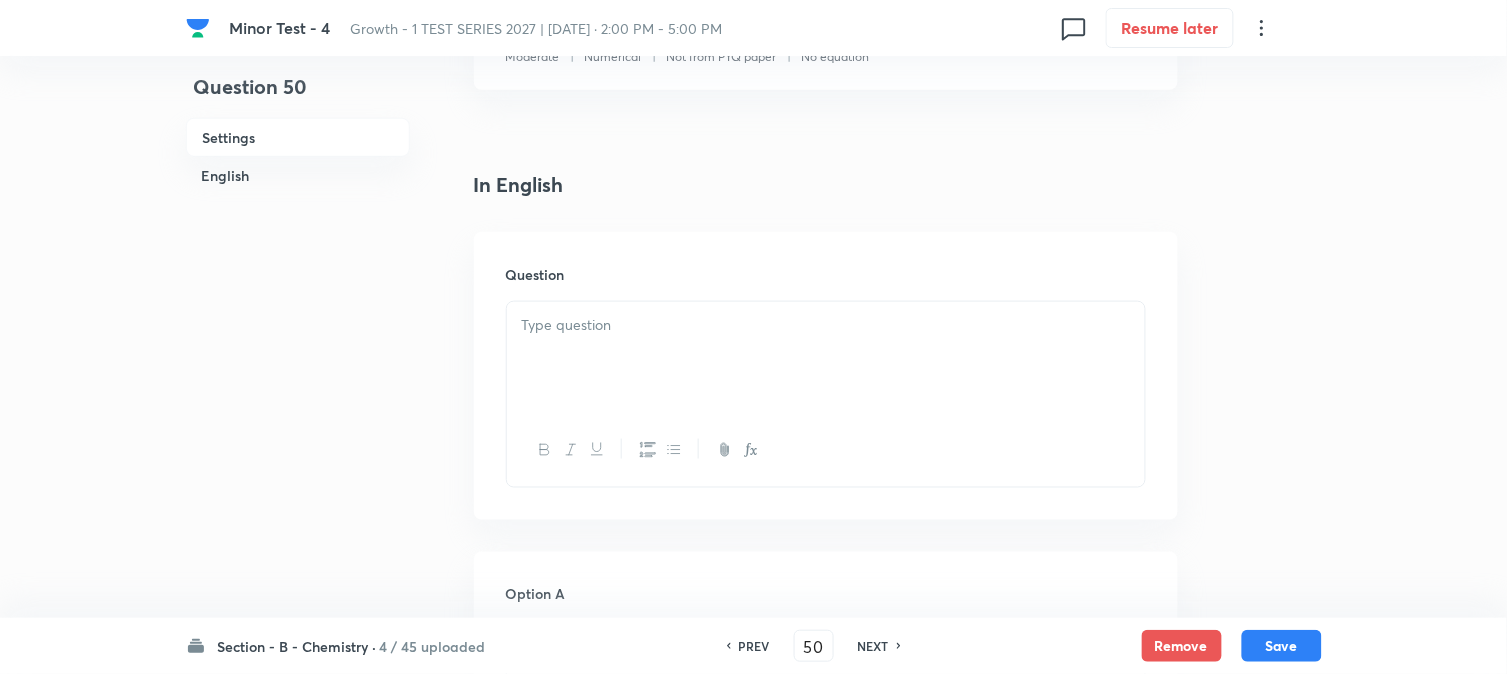 click at bounding box center (826, 358) 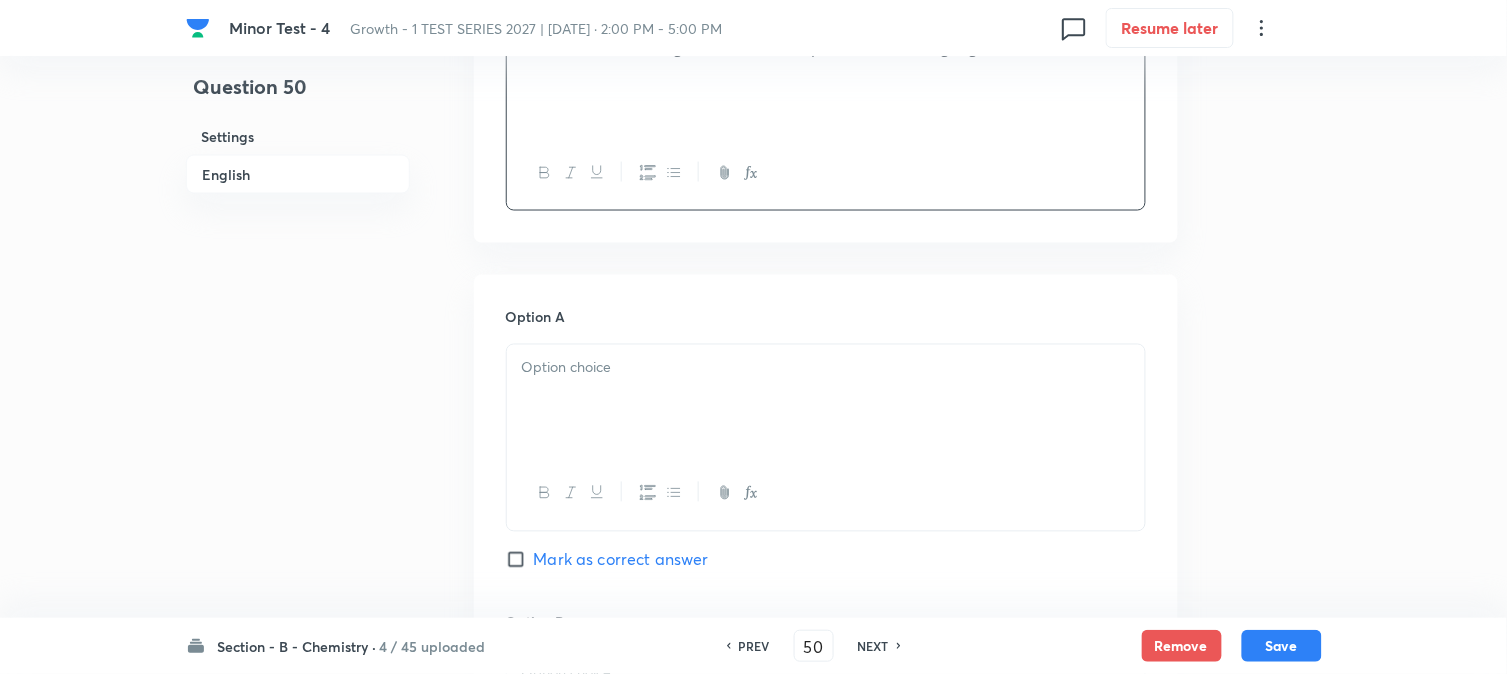 scroll, scrollTop: 777, scrollLeft: 0, axis: vertical 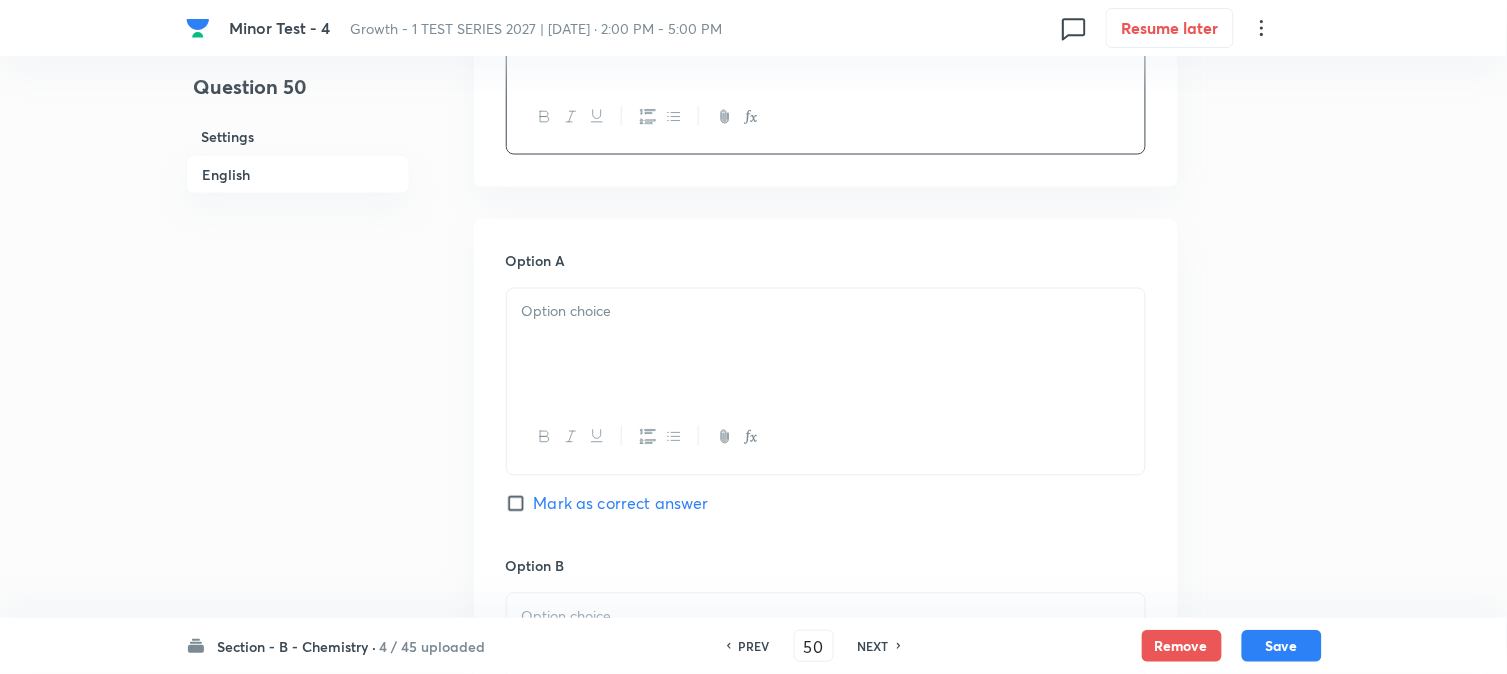 click at bounding box center [826, 345] 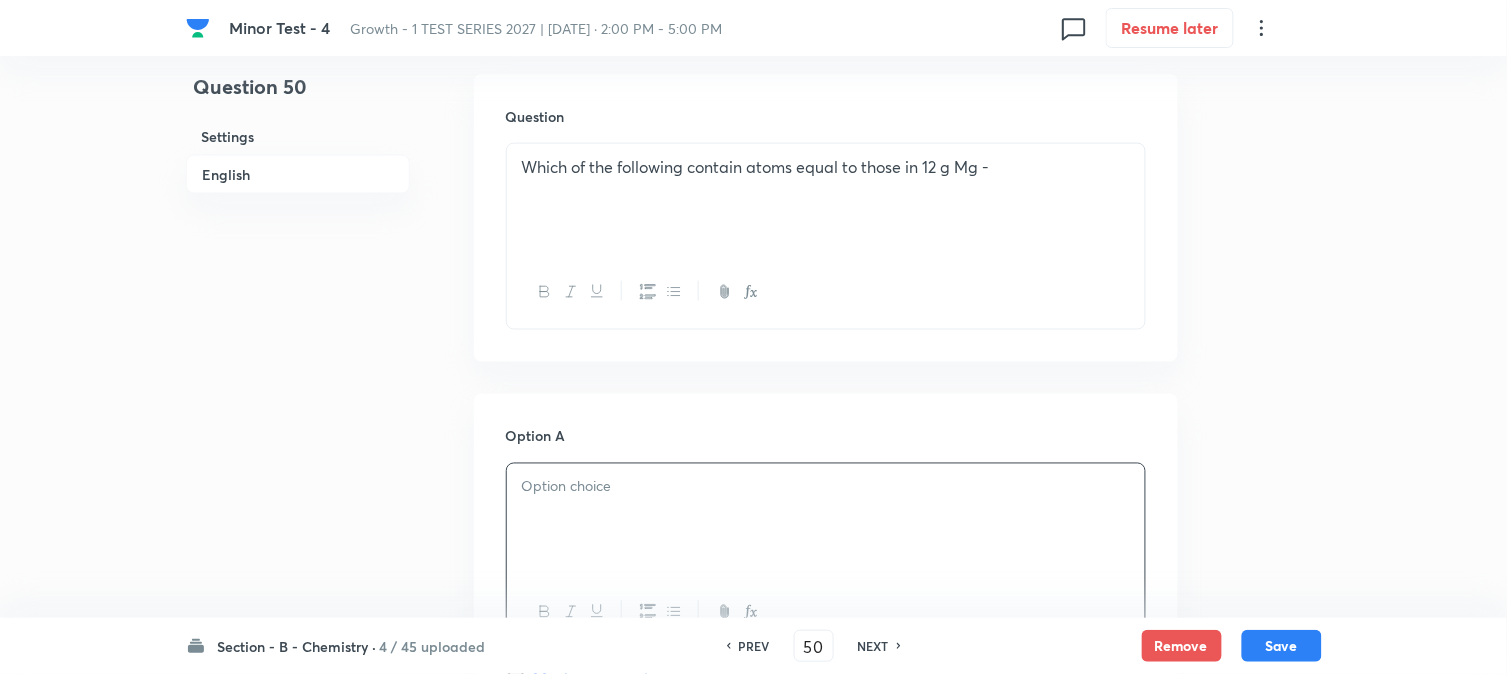 scroll, scrollTop: 333, scrollLeft: 0, axis: vertical 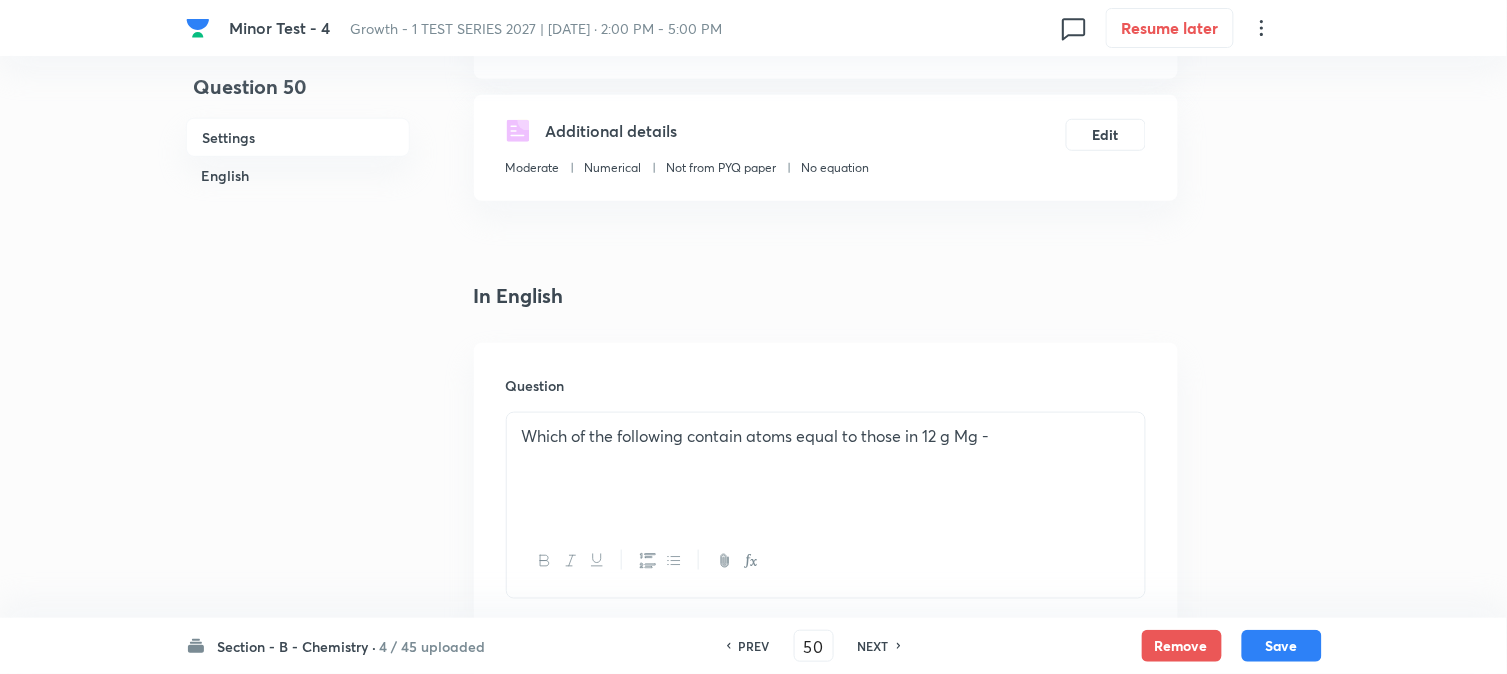 click on "Which of the following contain atoms equal to those in 12 g Mg -" at bounding box center (826, 436) 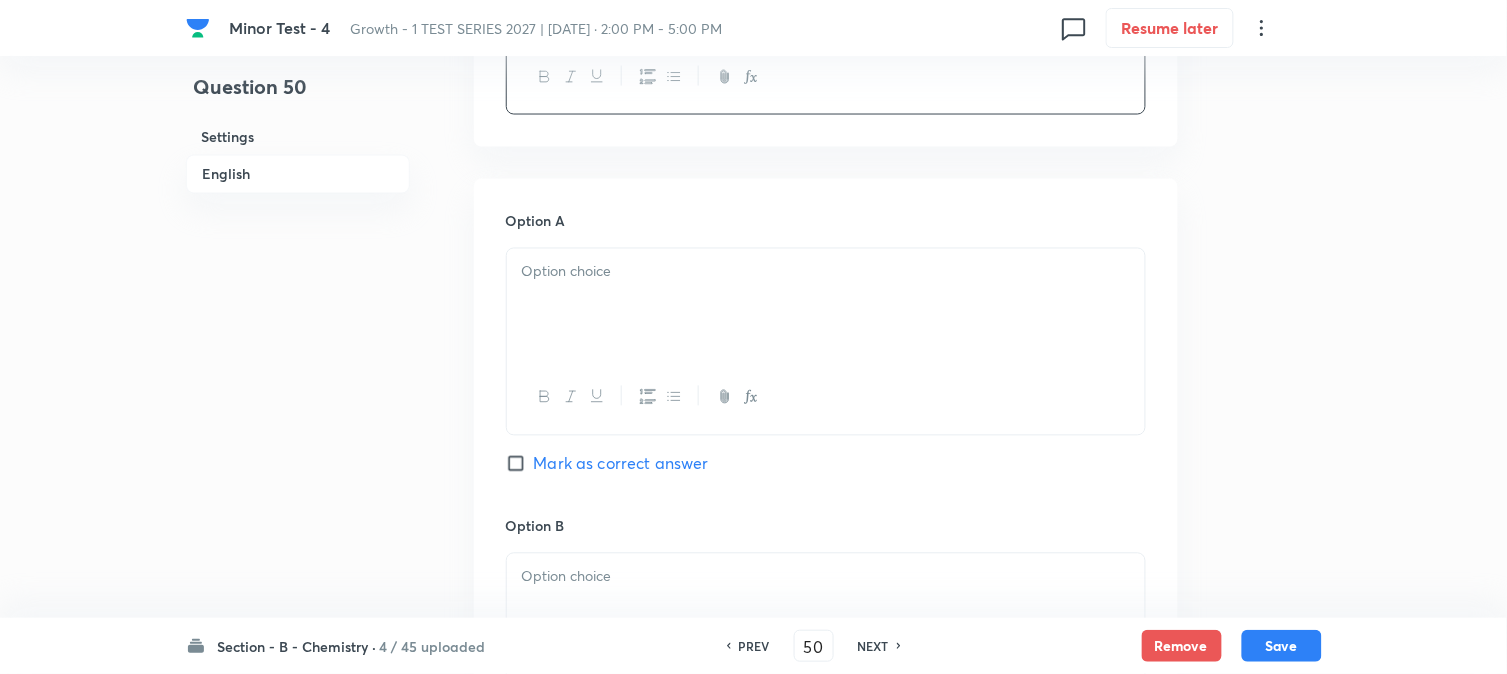 scroll, scrollTop: 888, scrollLeft: 0, axis: vertical 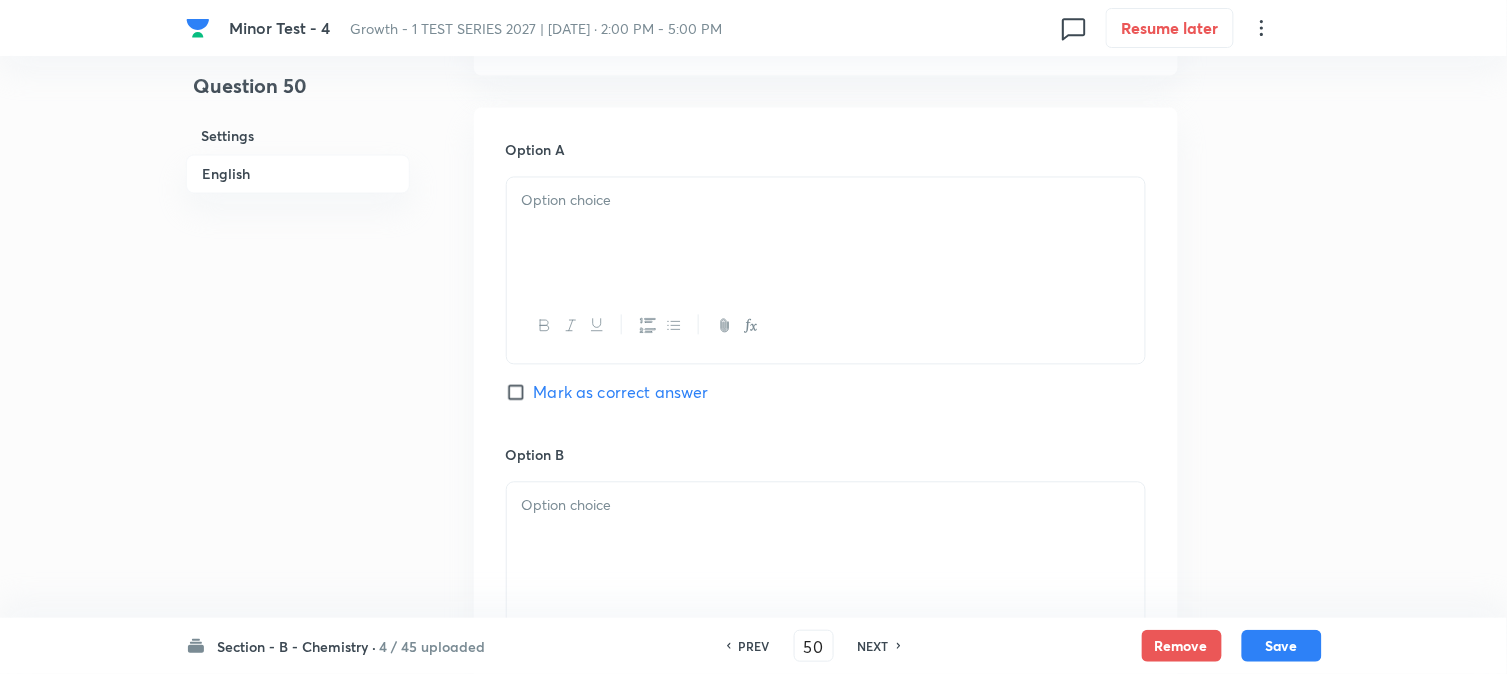 click at bounding box center [826, 234] 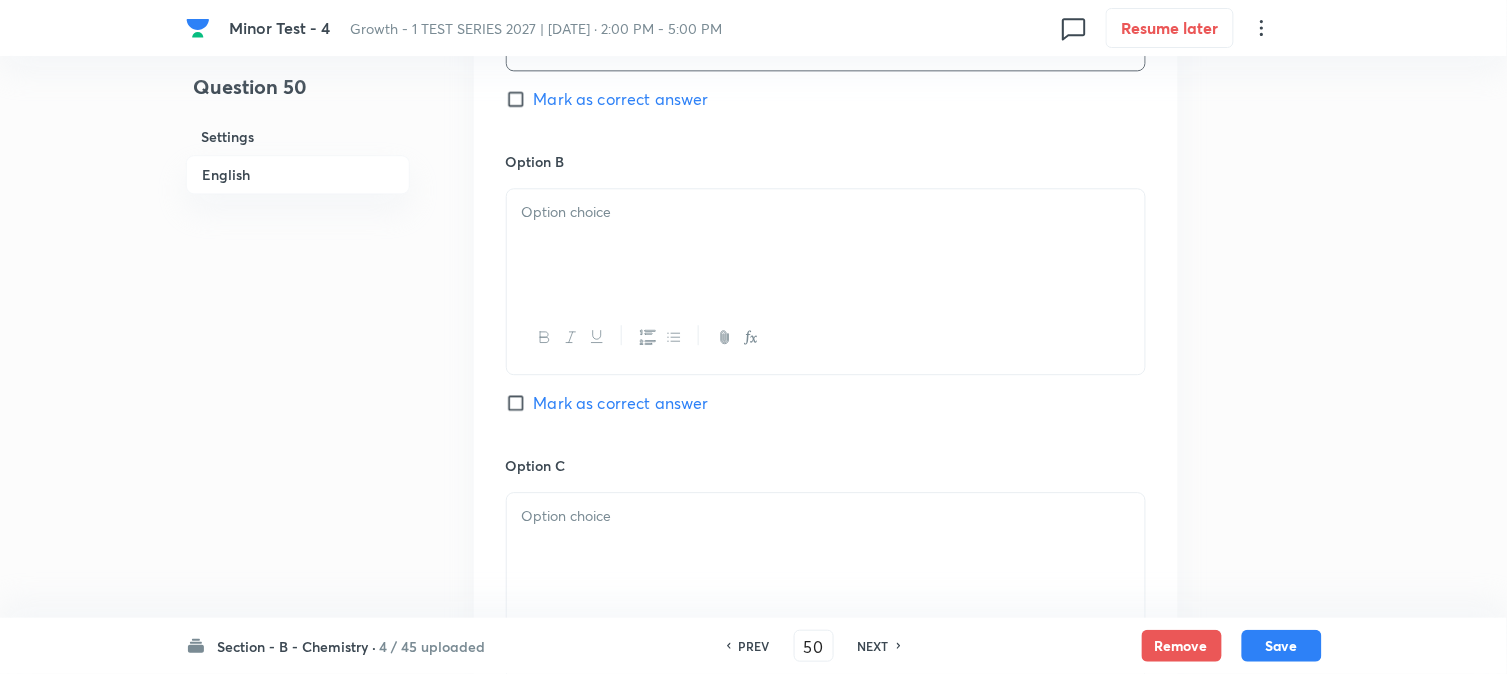 scroll, scrollTop: 1222, scrollLeft: 0, axis: vertical 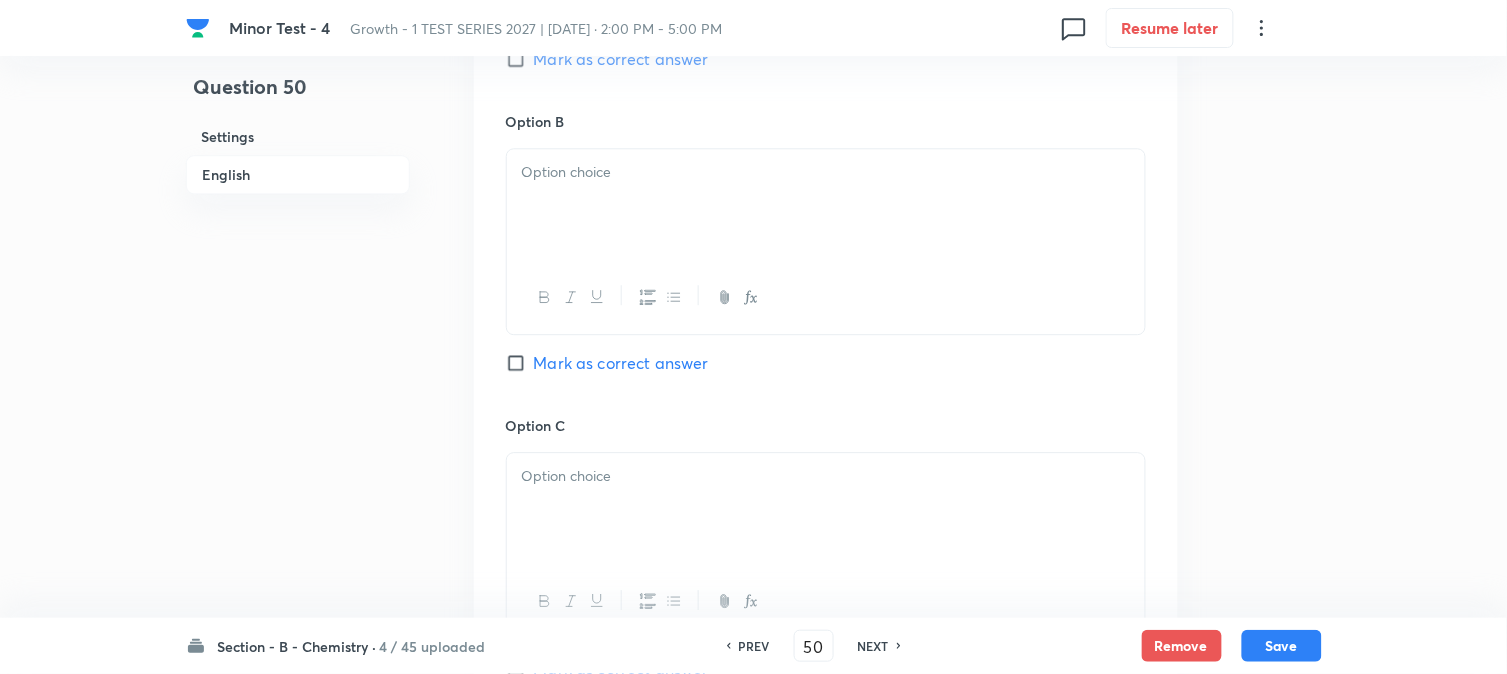 click at bounding box center (826, 205) 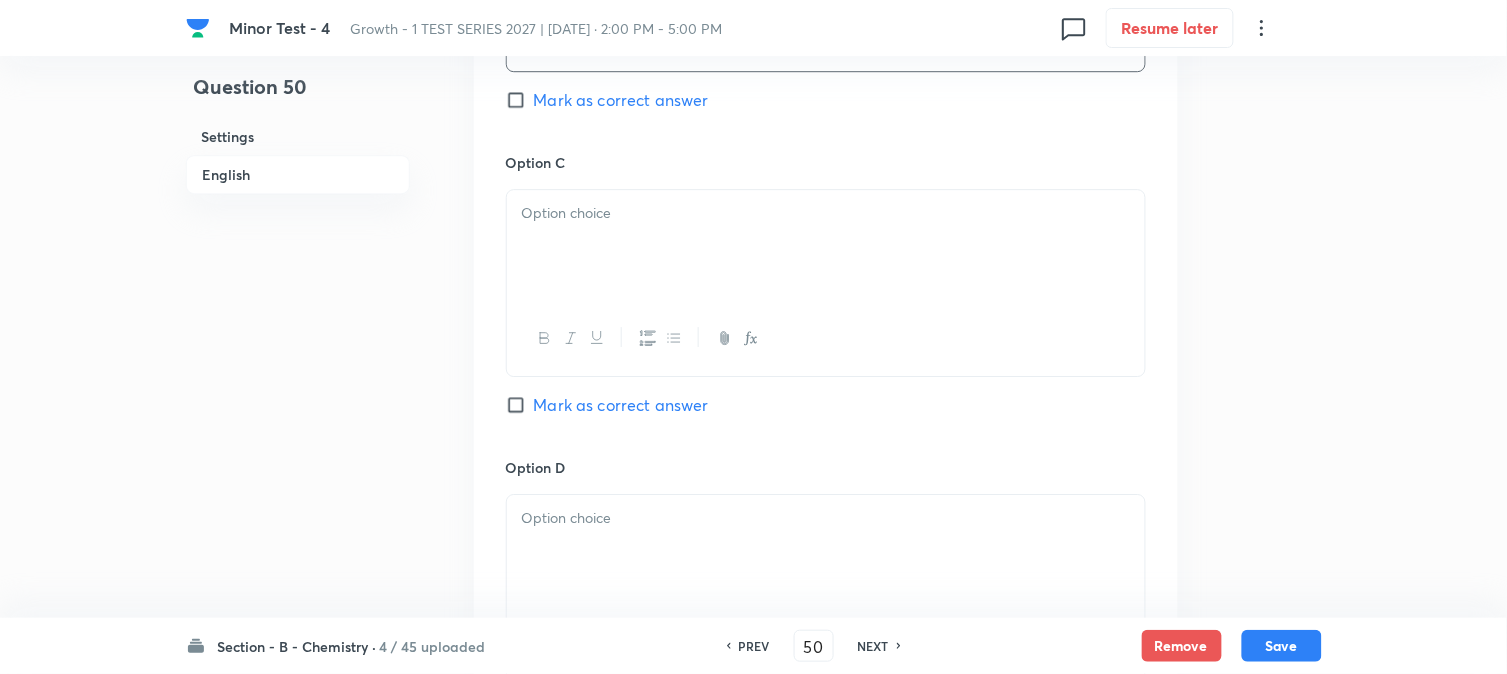 scroll, scrollTop: 1555, scrollLeft: 0, axis: vertical 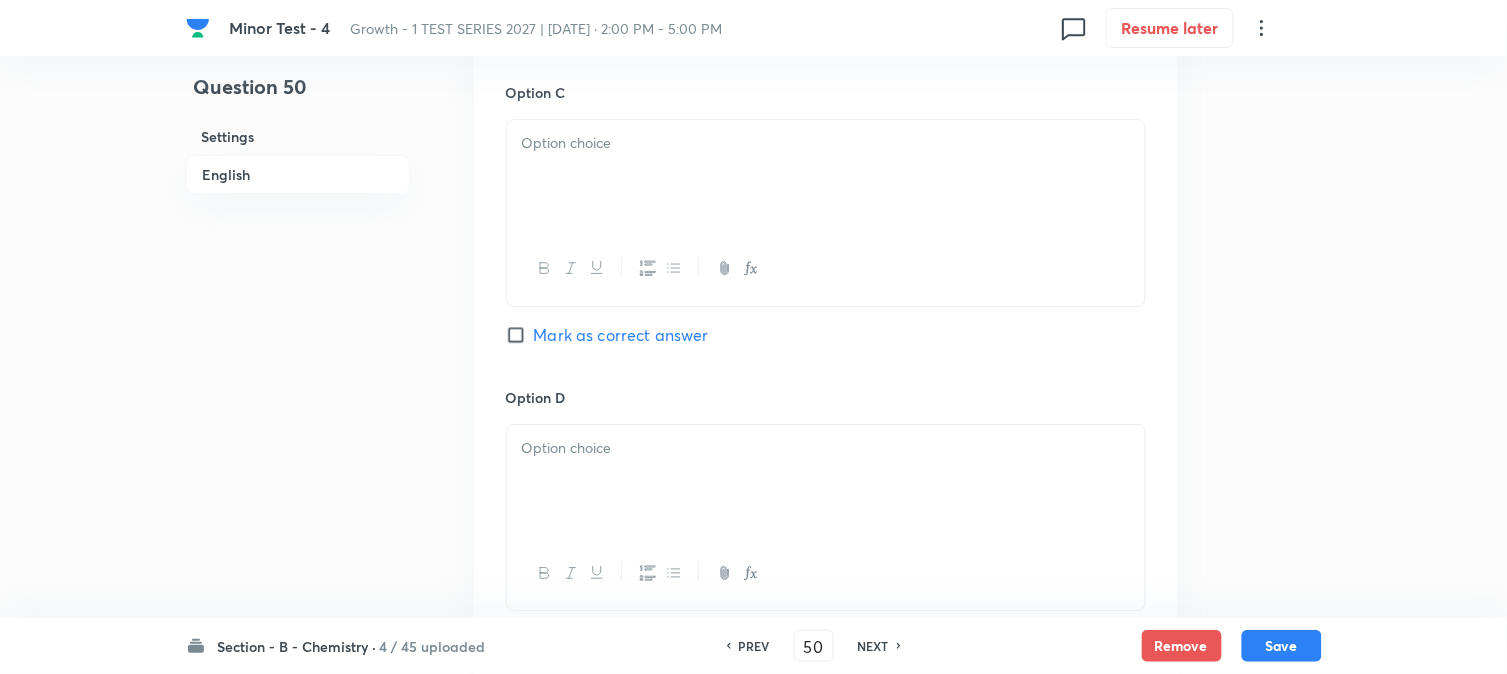 click at bounding box center (826, 268) 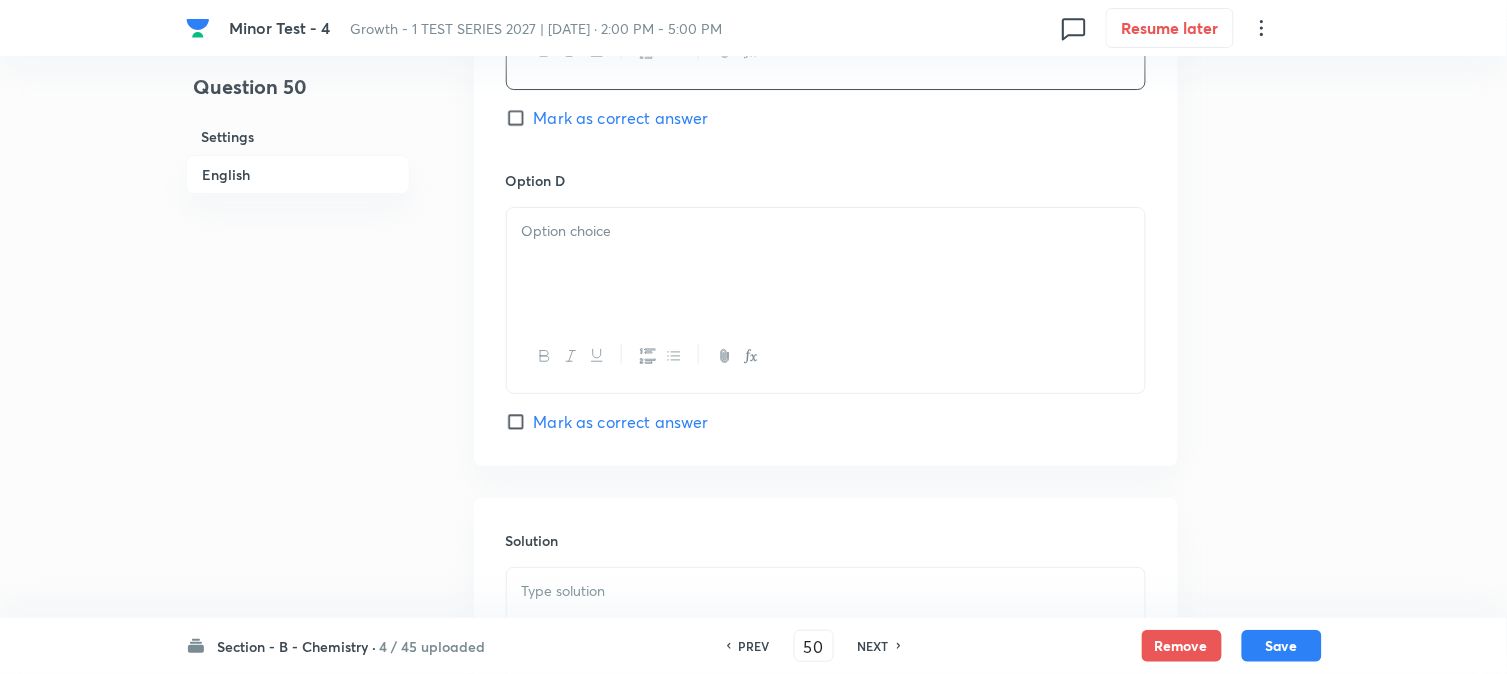 scroll, scrollTop: 1777, scrollLeft: 0, axis: vertical 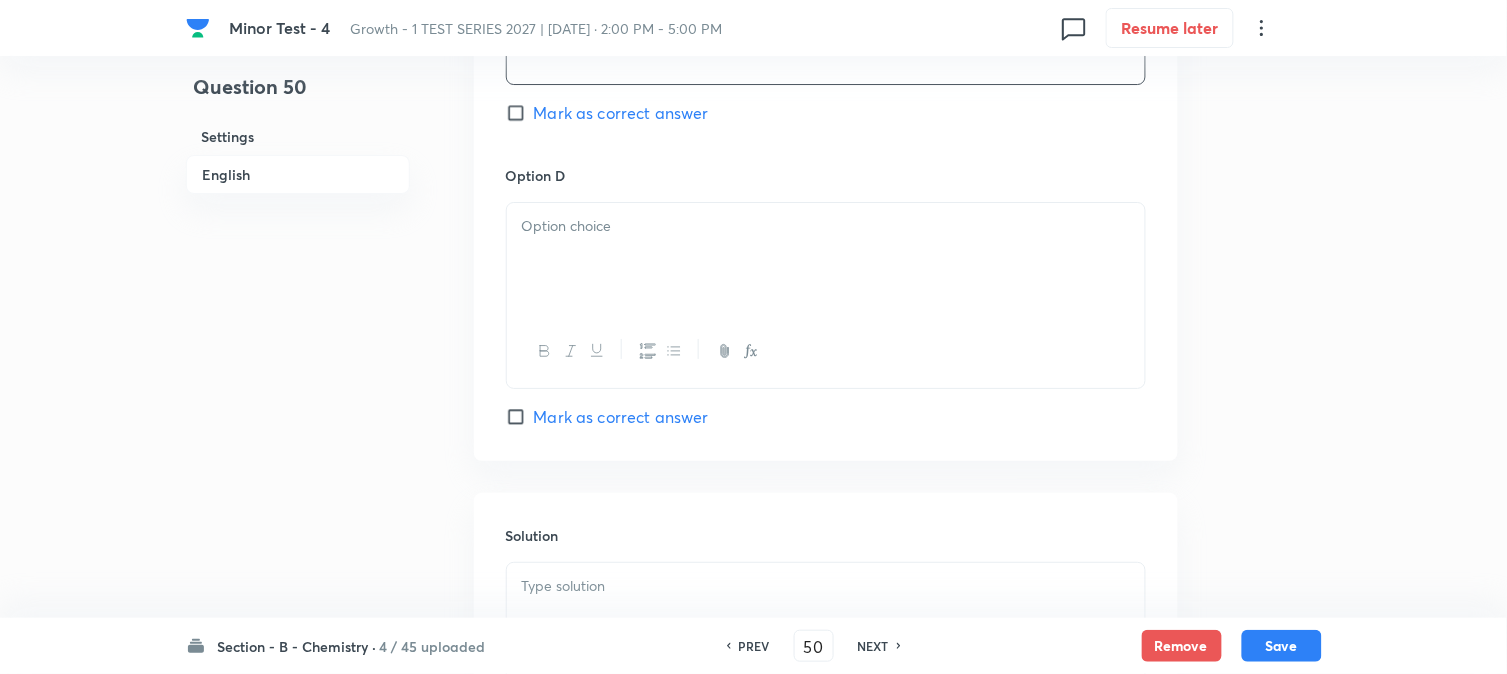 click at bounding box center (826, 259) 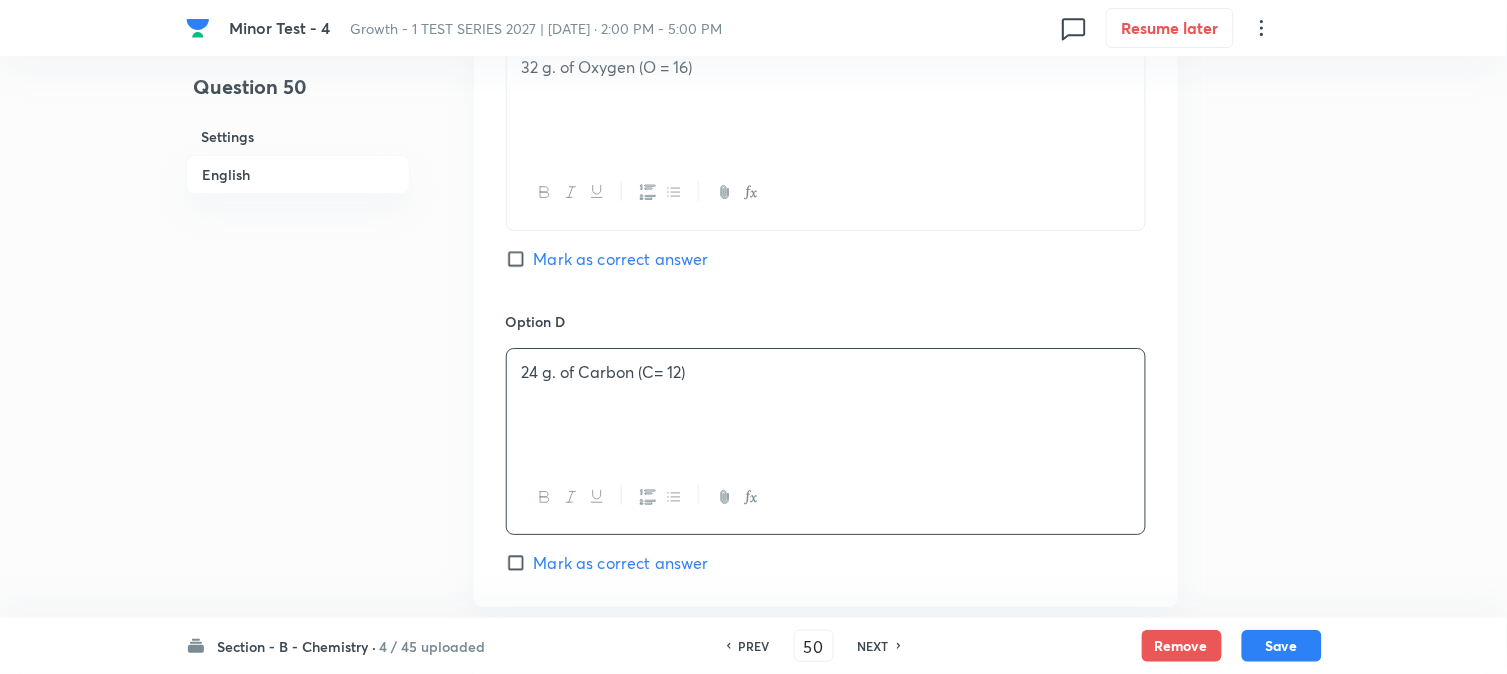 scroll, scrollTop: 1444, scrollLeft: 0, axis: vertical 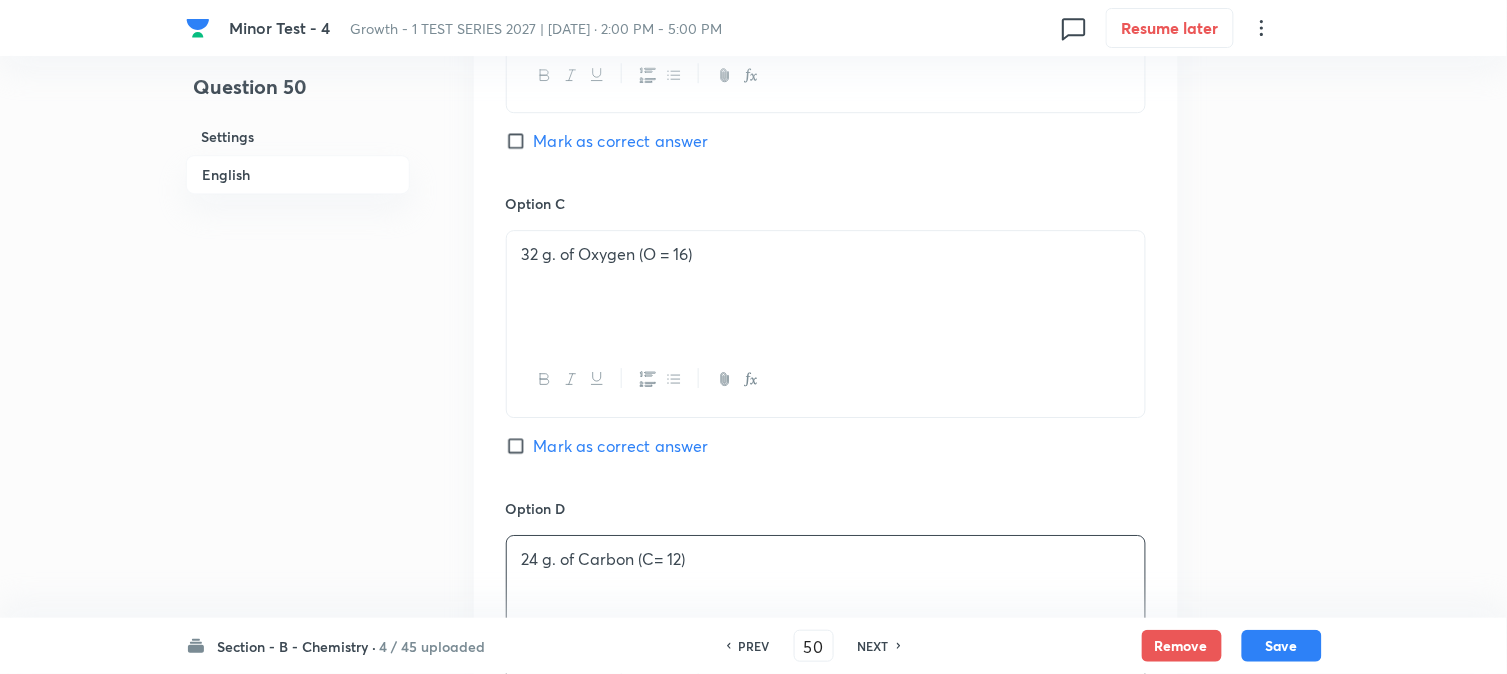 click on "Mark as correct answer" at bounding box center (621, 141) 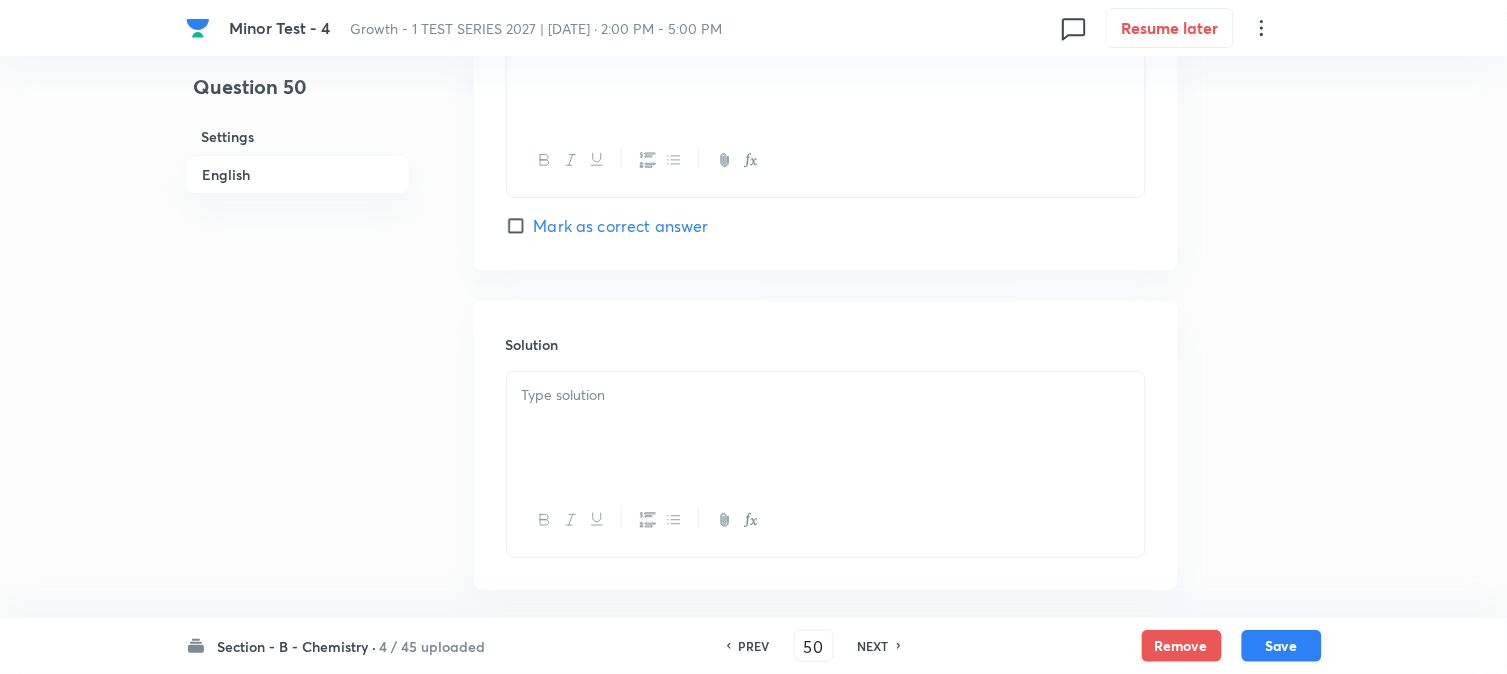 scroll, scrollTop: 2064, scrollLeft: 0, axis: vertical 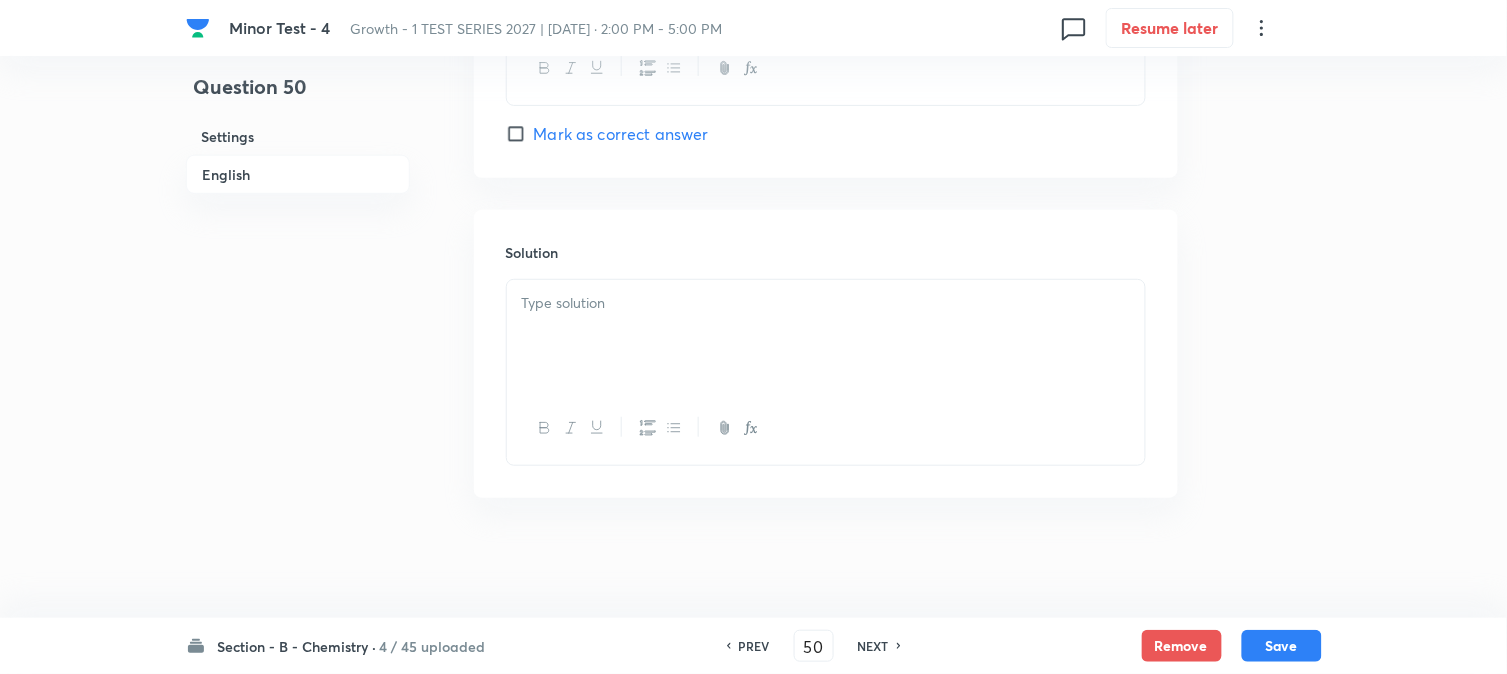 click at bounding box center (826, 336) 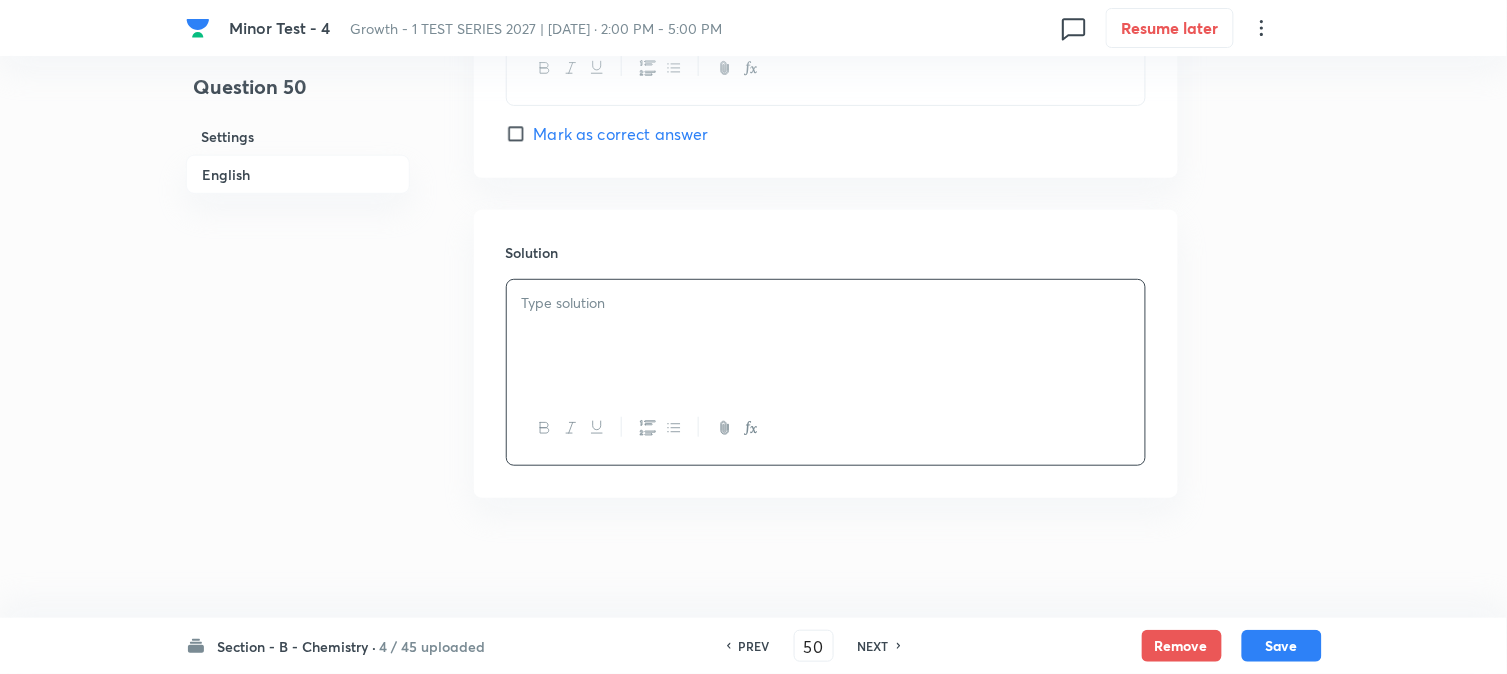 type 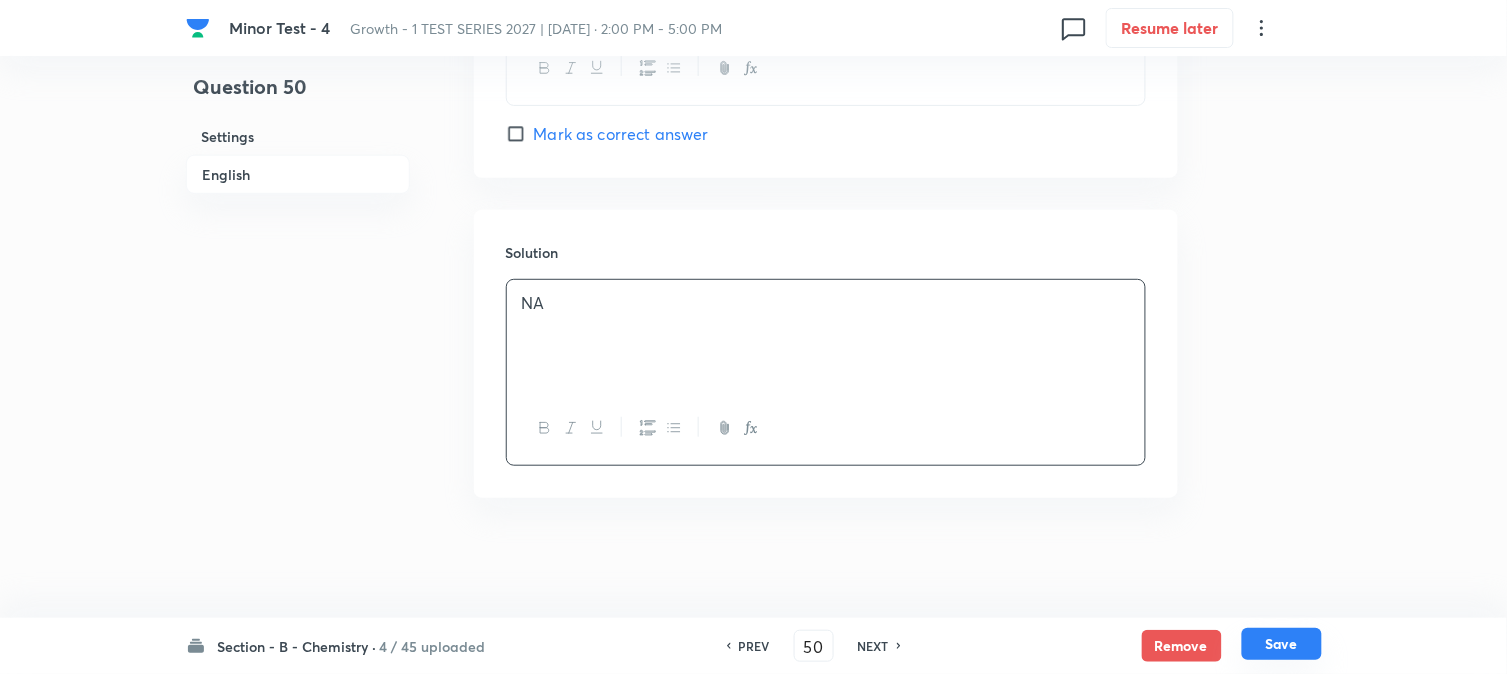 click on "Save" at bounding box center (1282, 644) 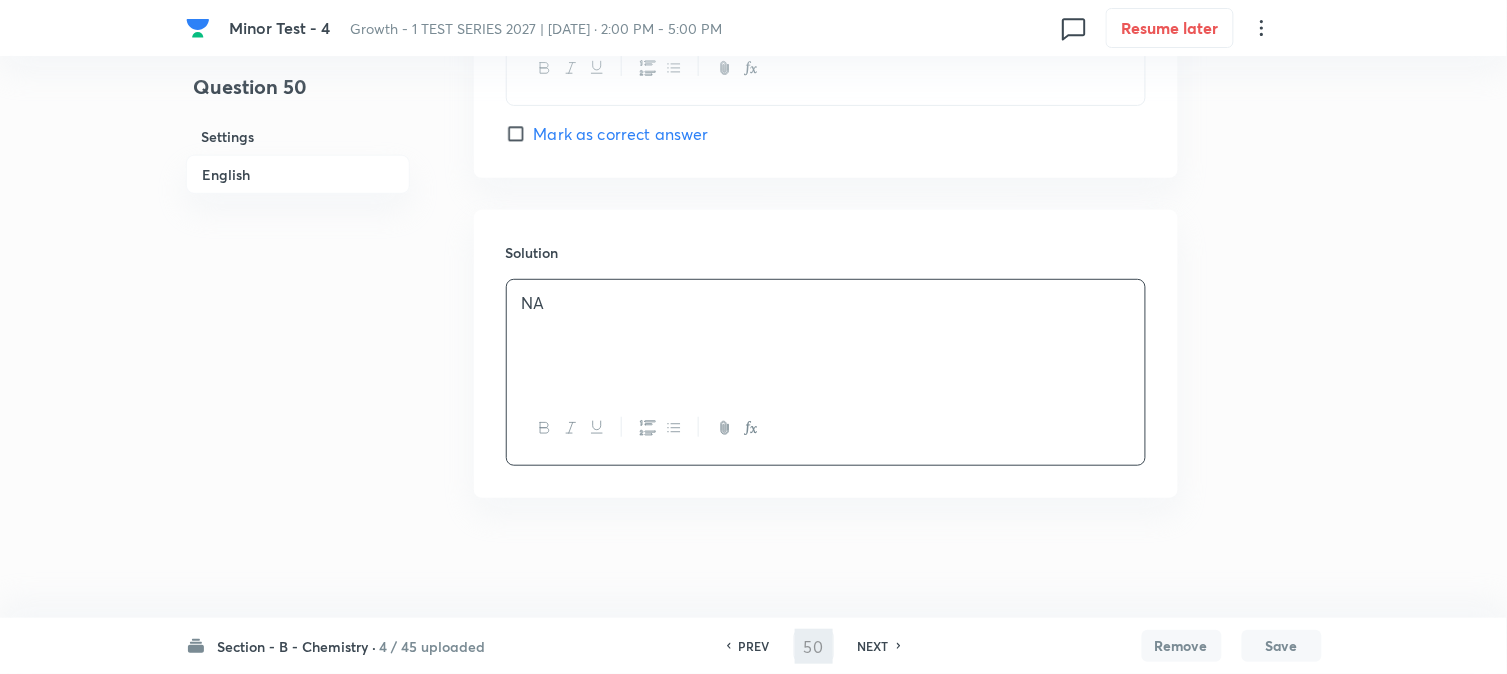 type on "51" 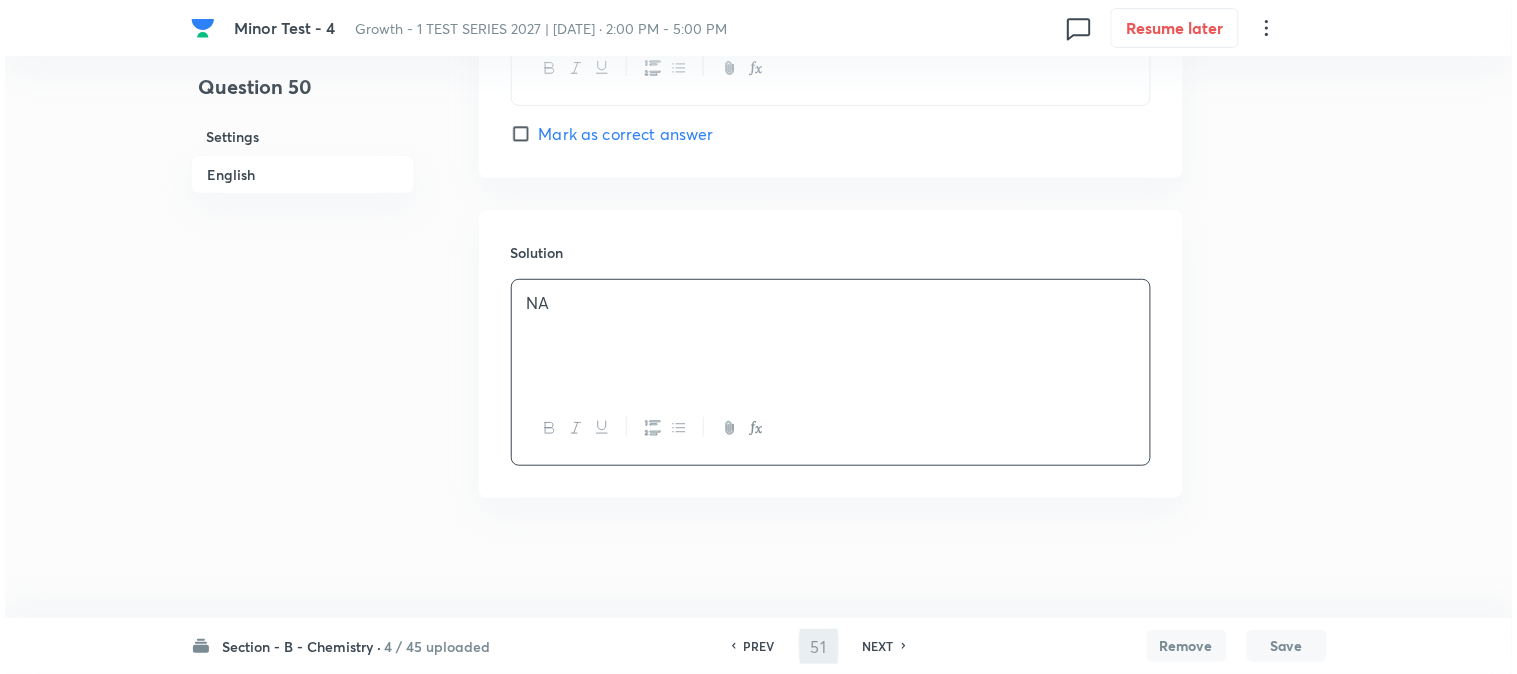 scroll, scrollTop: 0, scrollLeft: 0, axis: both 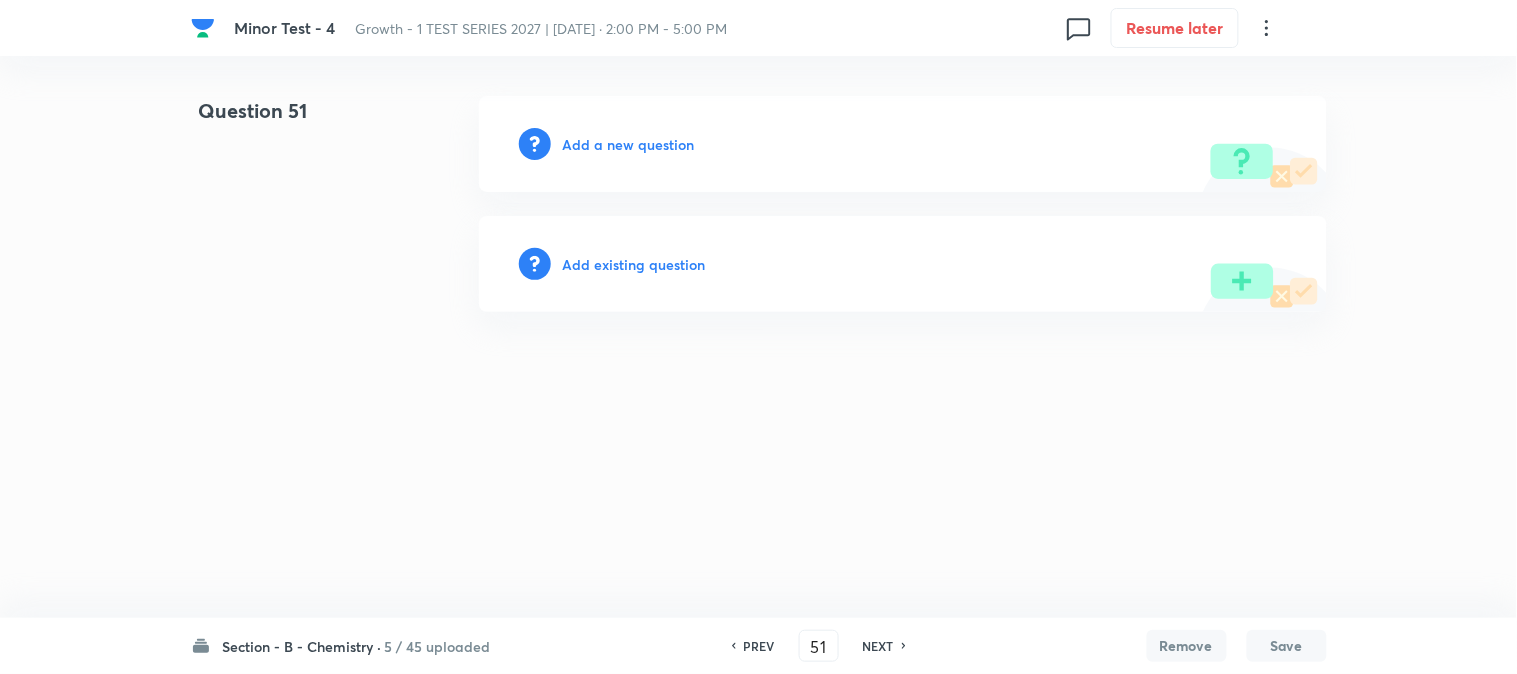 click on "Add a new question" at bounding box center [629, 144] 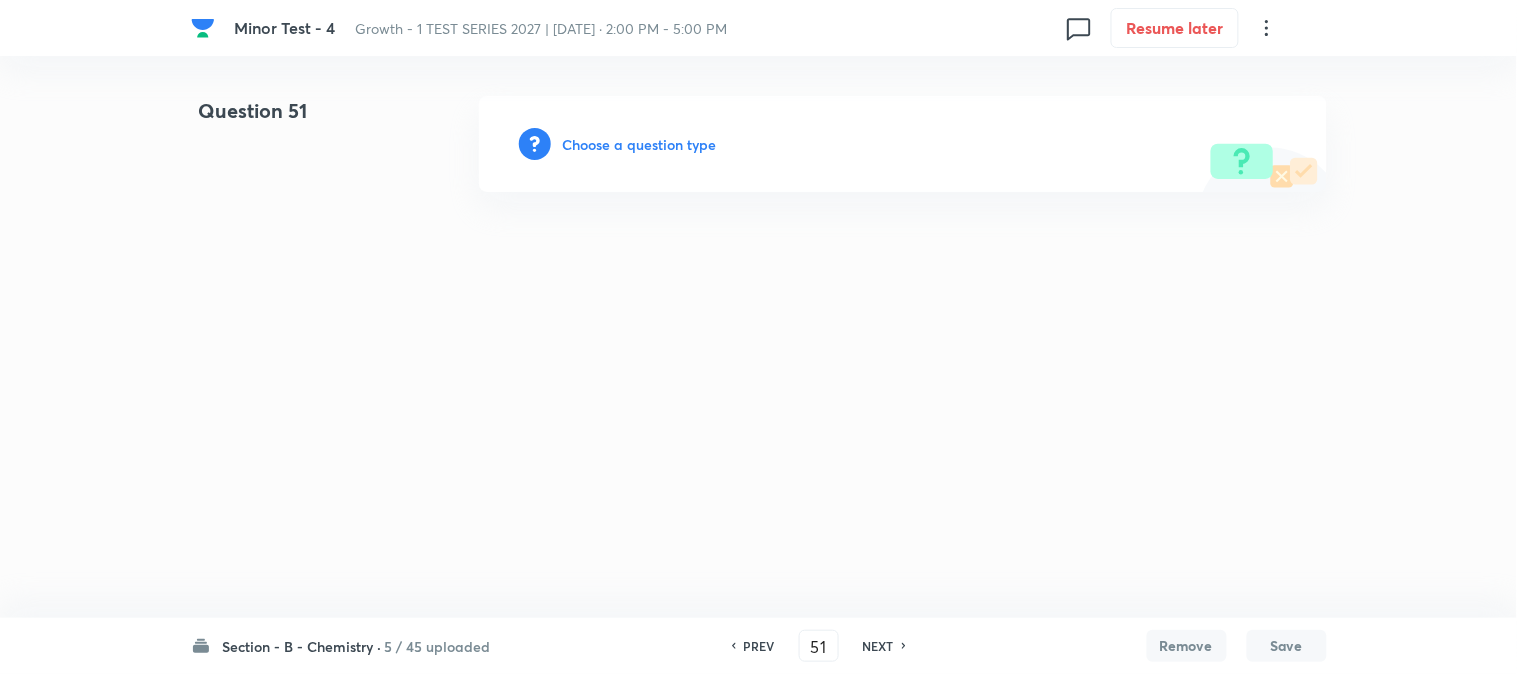 click on "Choose a question type" at bounding box center [640, 144] 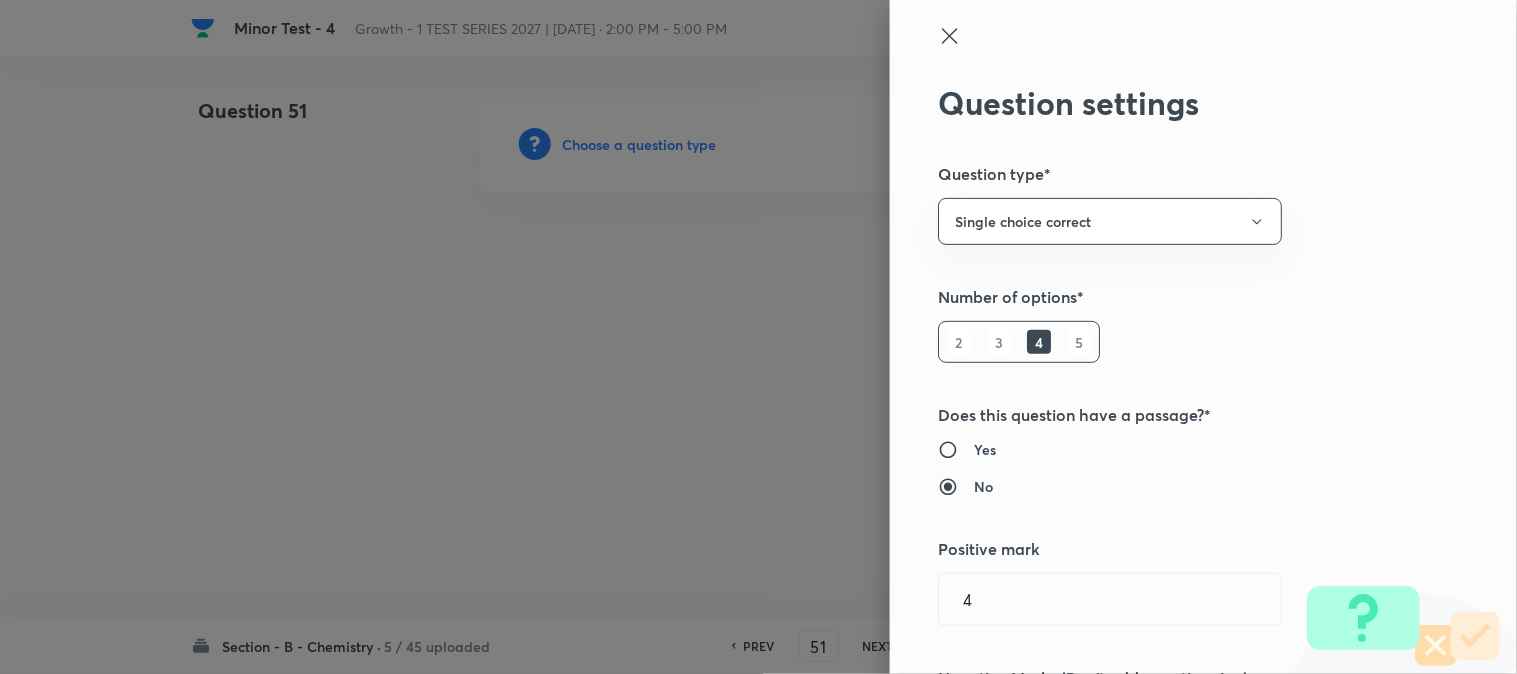 type 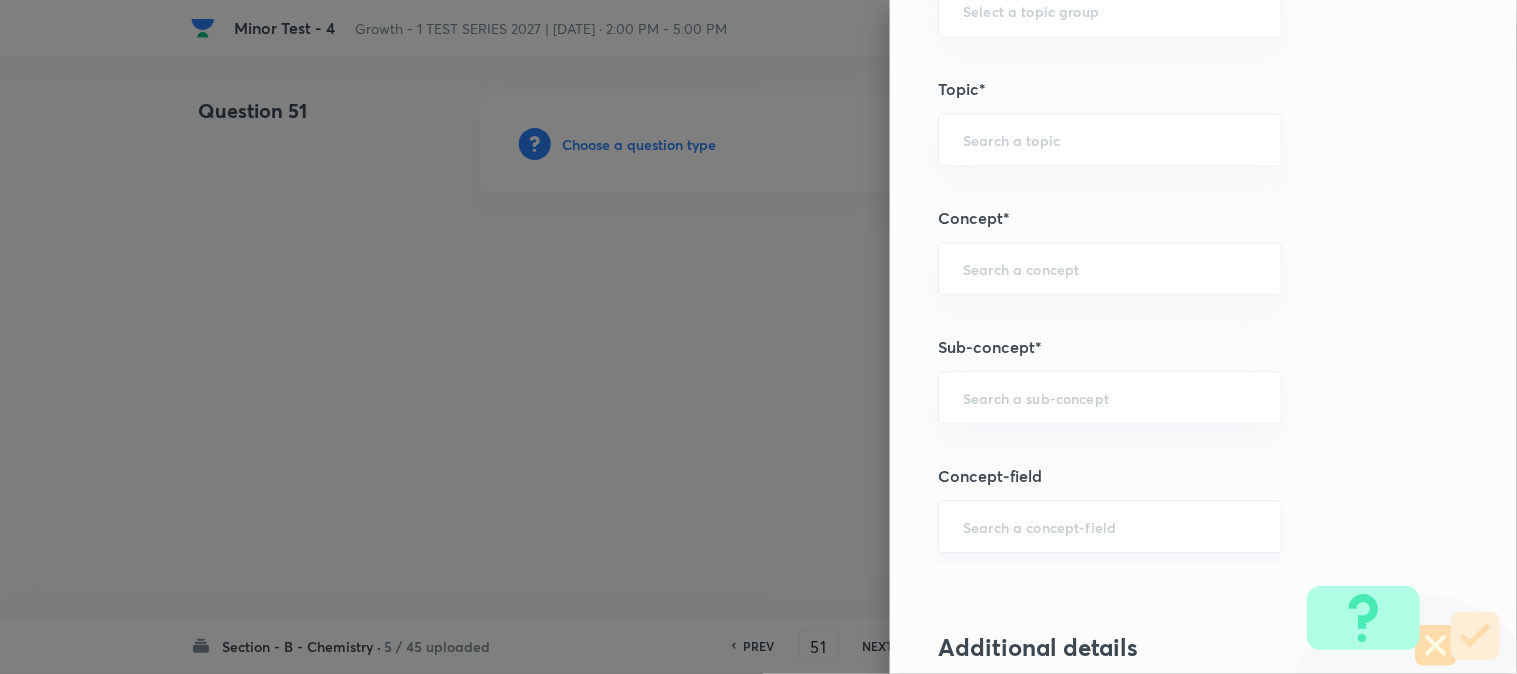 scroll, scrollTop: 1222, scrollLeft: 0, axis: vertical 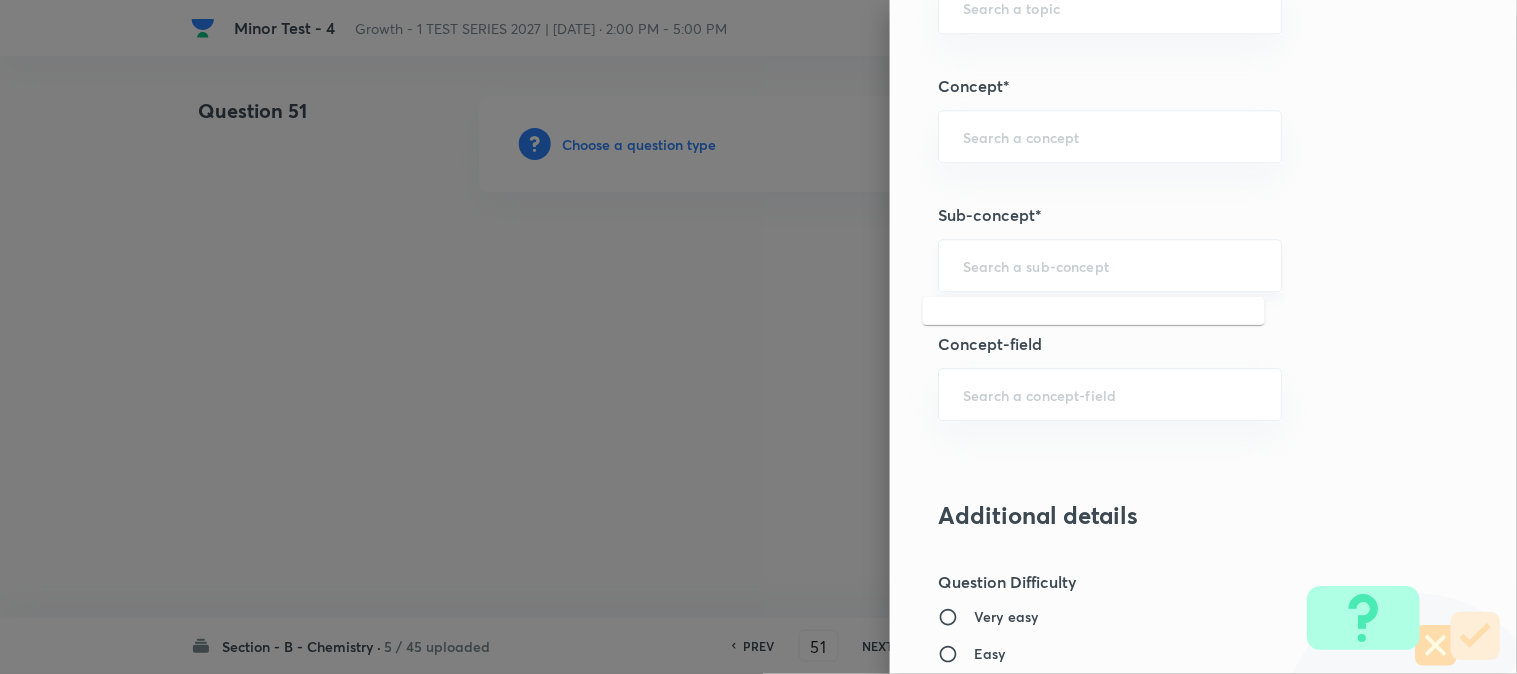 click at bounding box center [1110, 265] 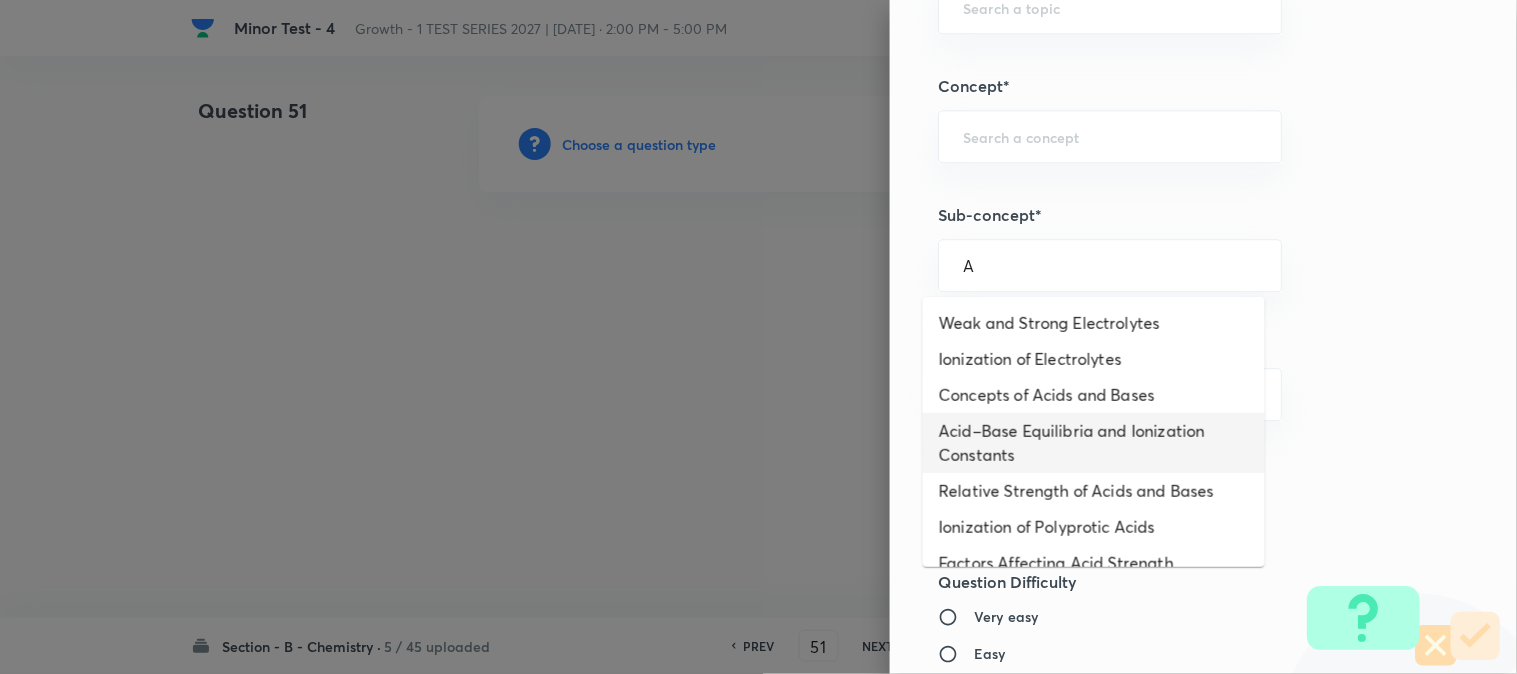 click on "Acid–Base Equilibria and Ionization Constants" at bounding box center [1094, 443] 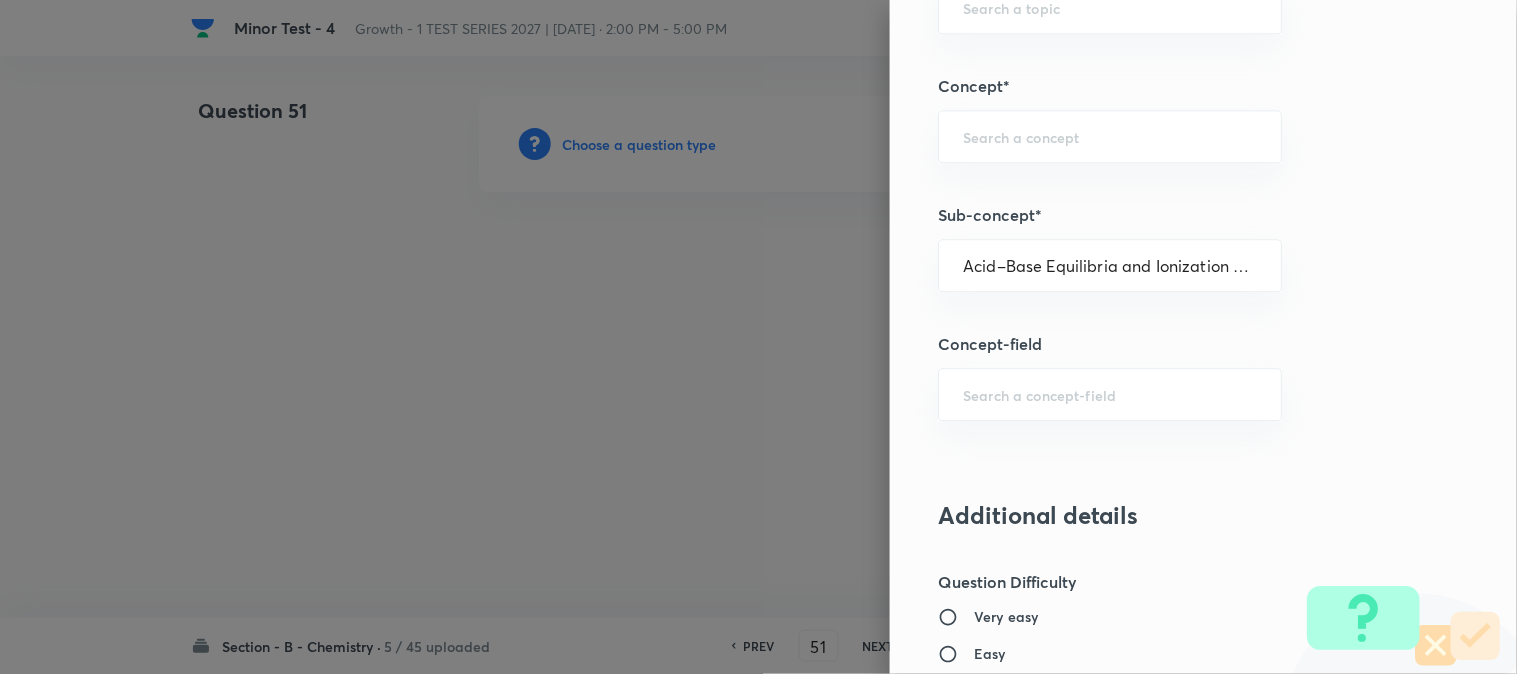type on "Chemistry" 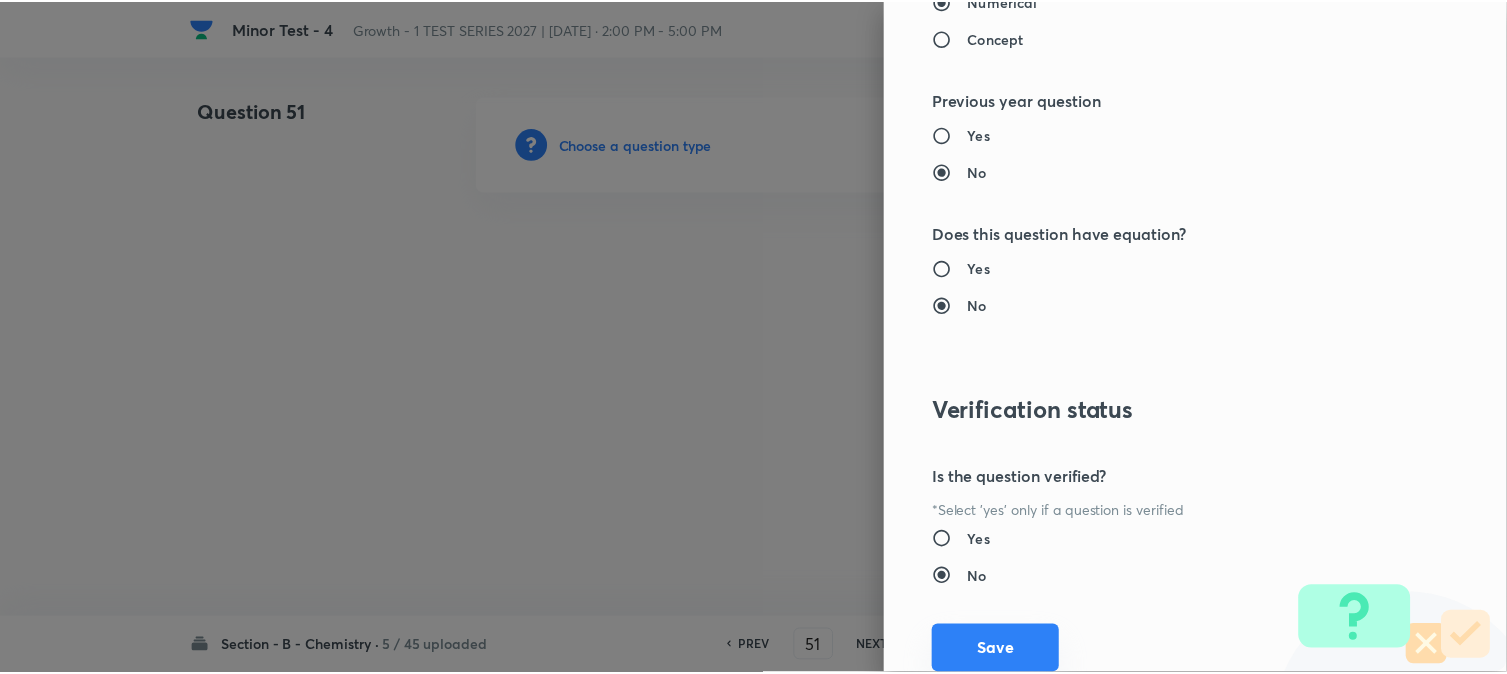 scroll, scrollTop: 2186, scrollLeft: 0, axis: vertical 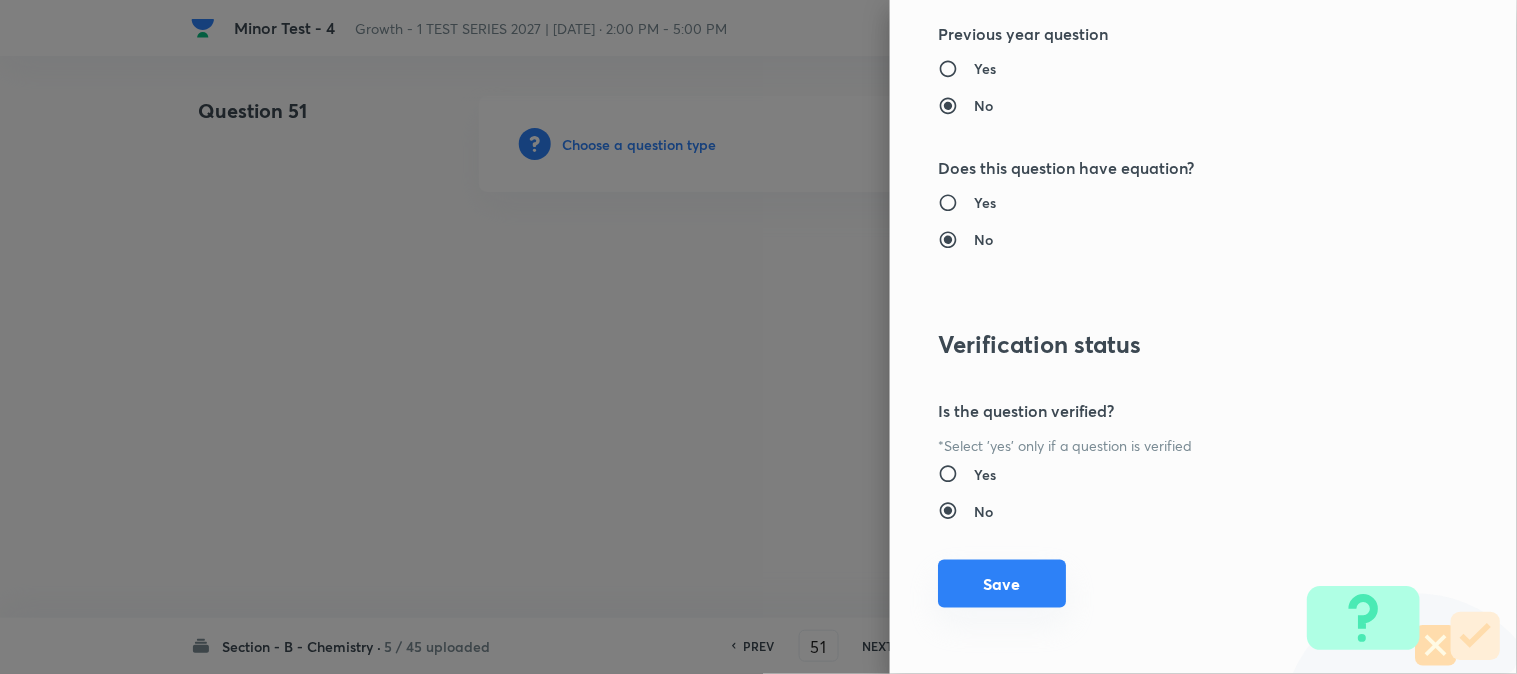 click on "Save" at bounding box center (1002, 584) 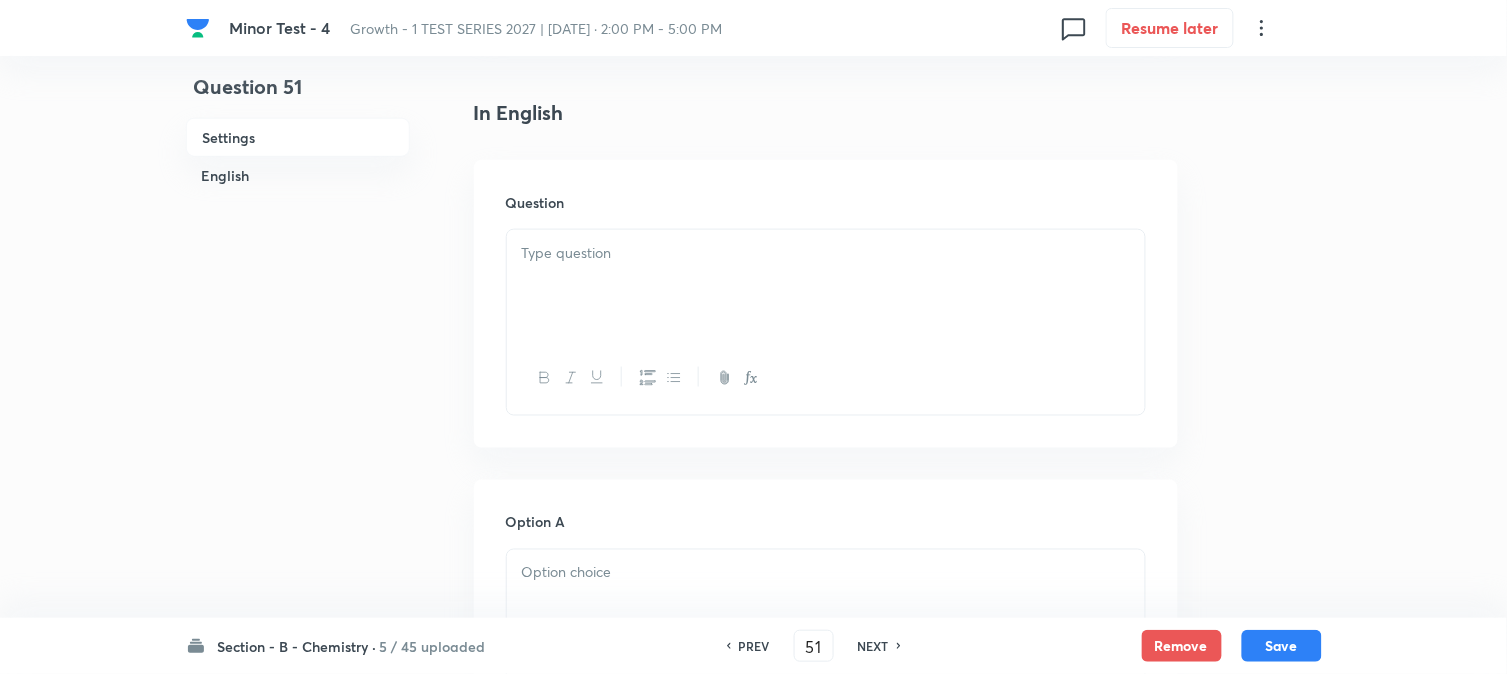 scroll, scrollTop: 555, scrollLeft: 0, axis: vertical 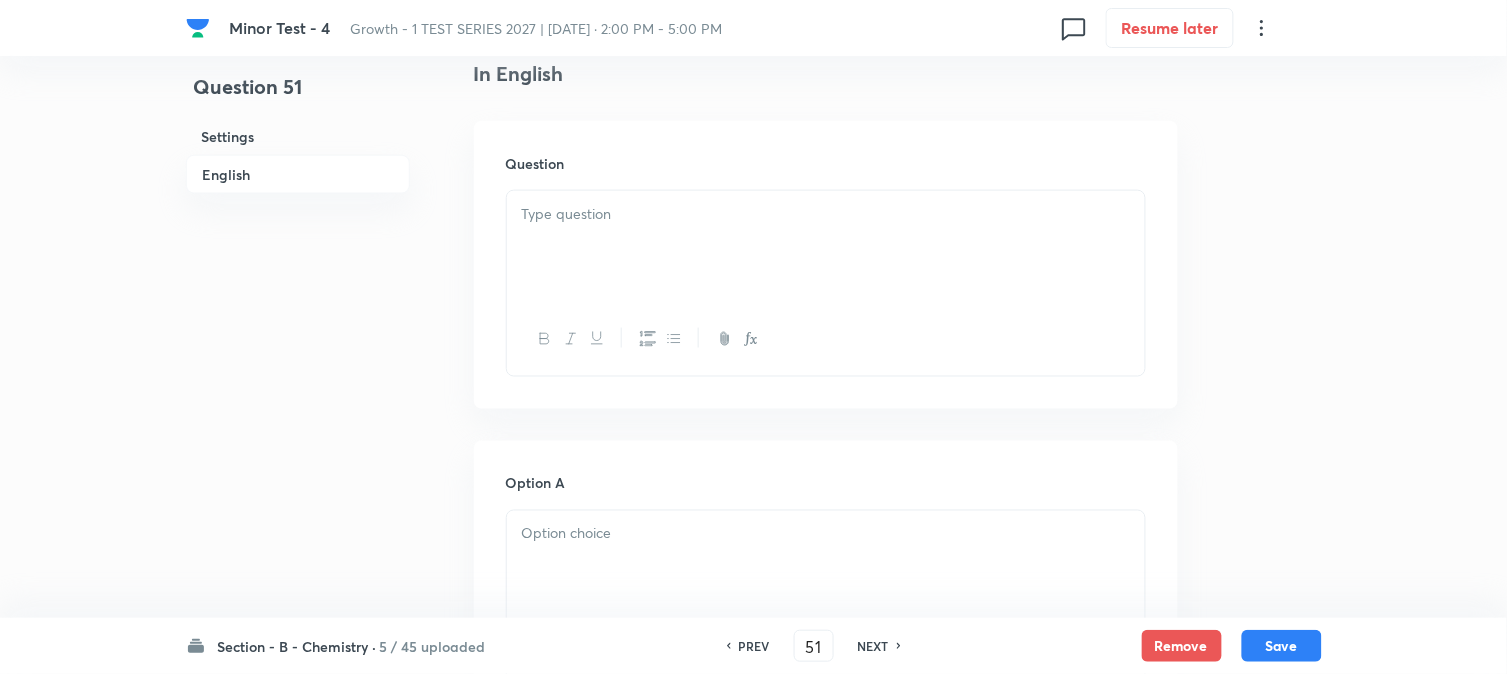 click at bounding box center [826, 247] 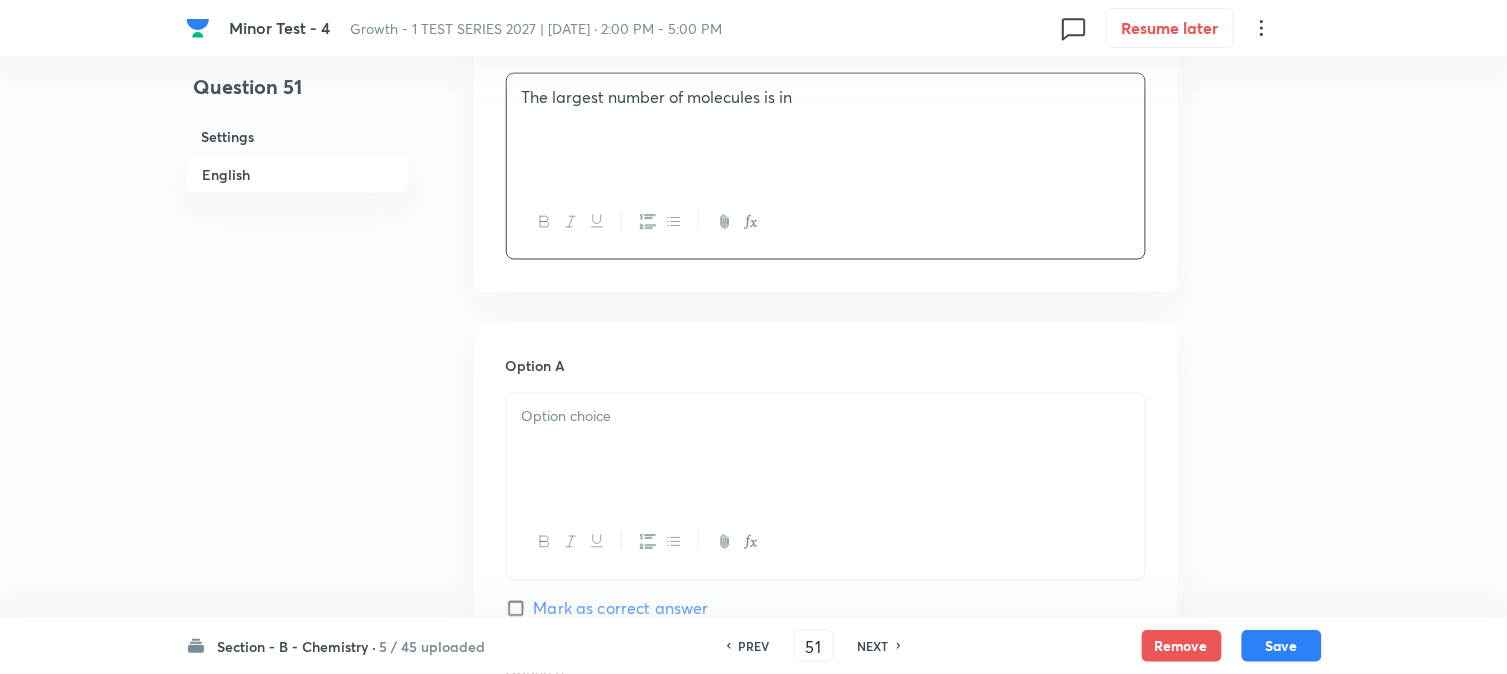 scroll, scrollTop: 777, scrollLeft: 0, axis: vertical 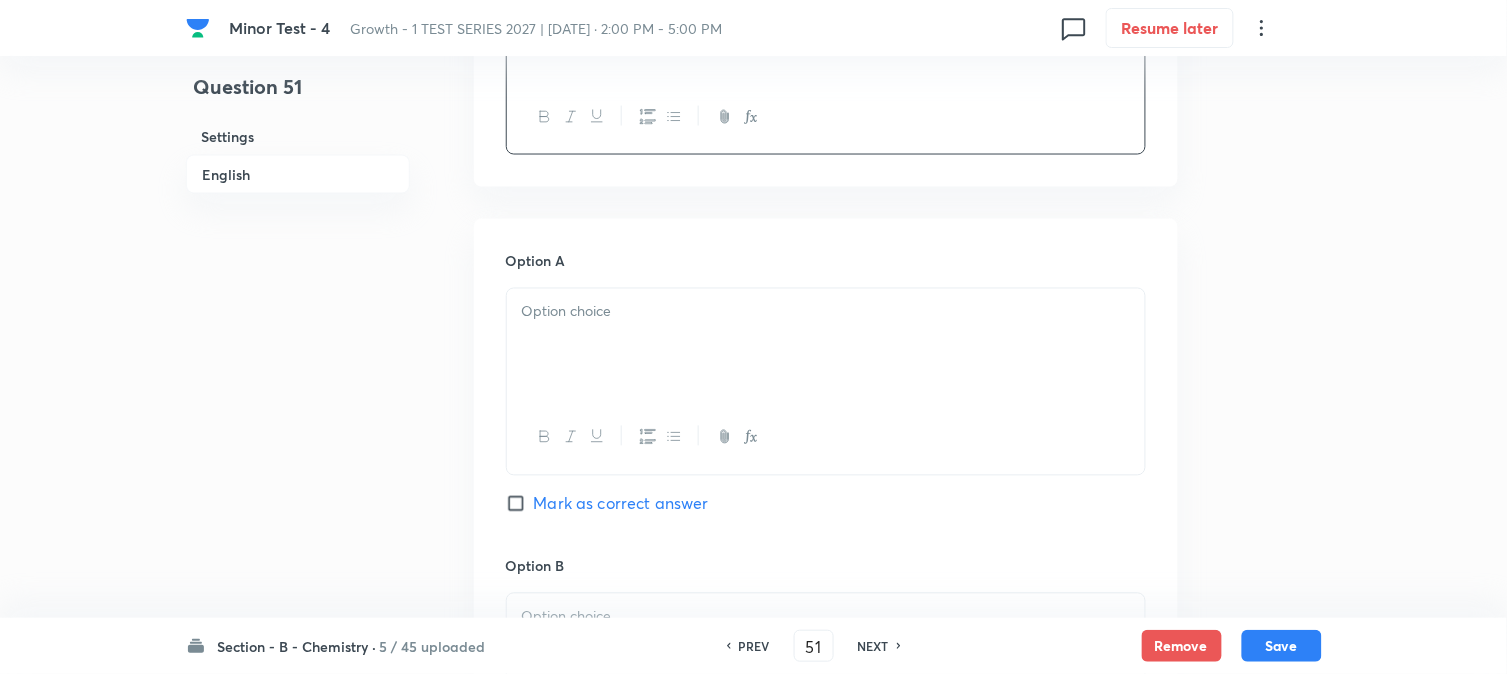 click at bounding box center (826, 345) 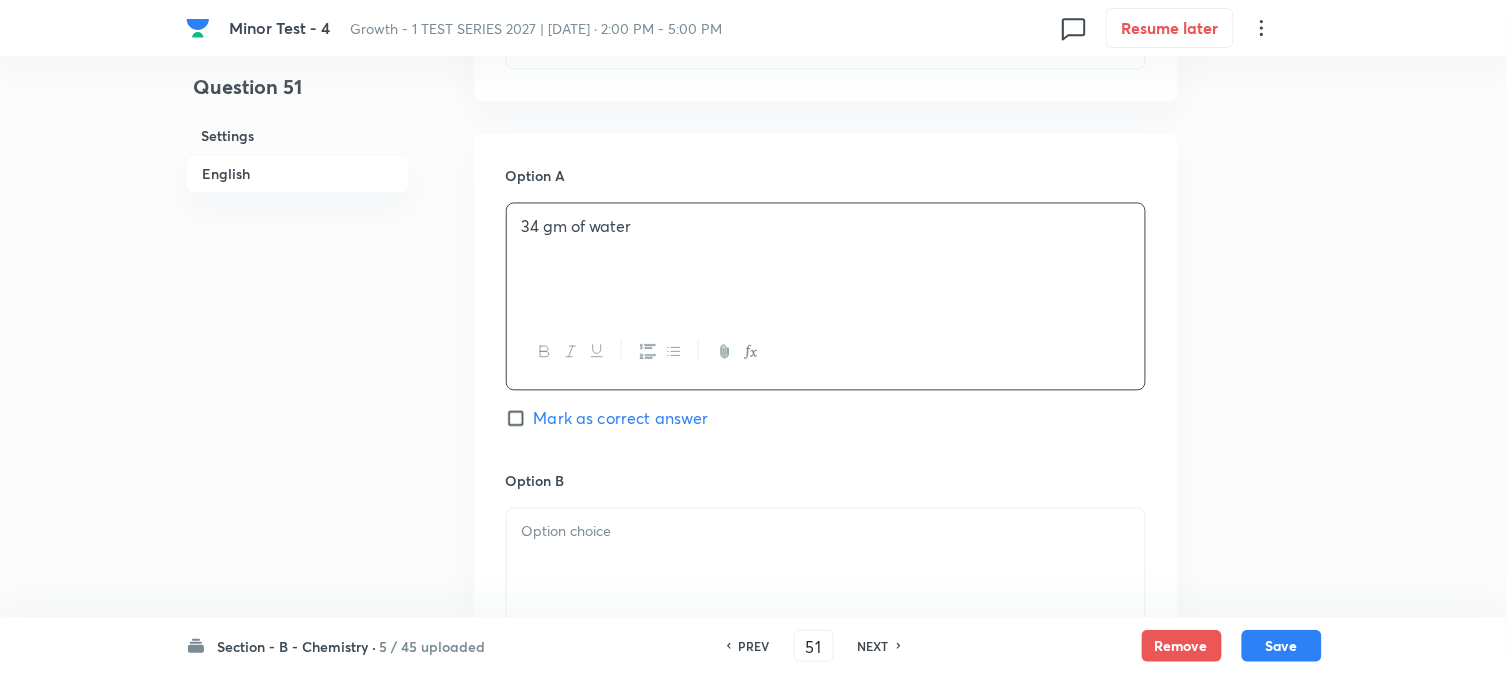 scroll, scrollTop: 1000, scrollLeft: 0, axis: vertical 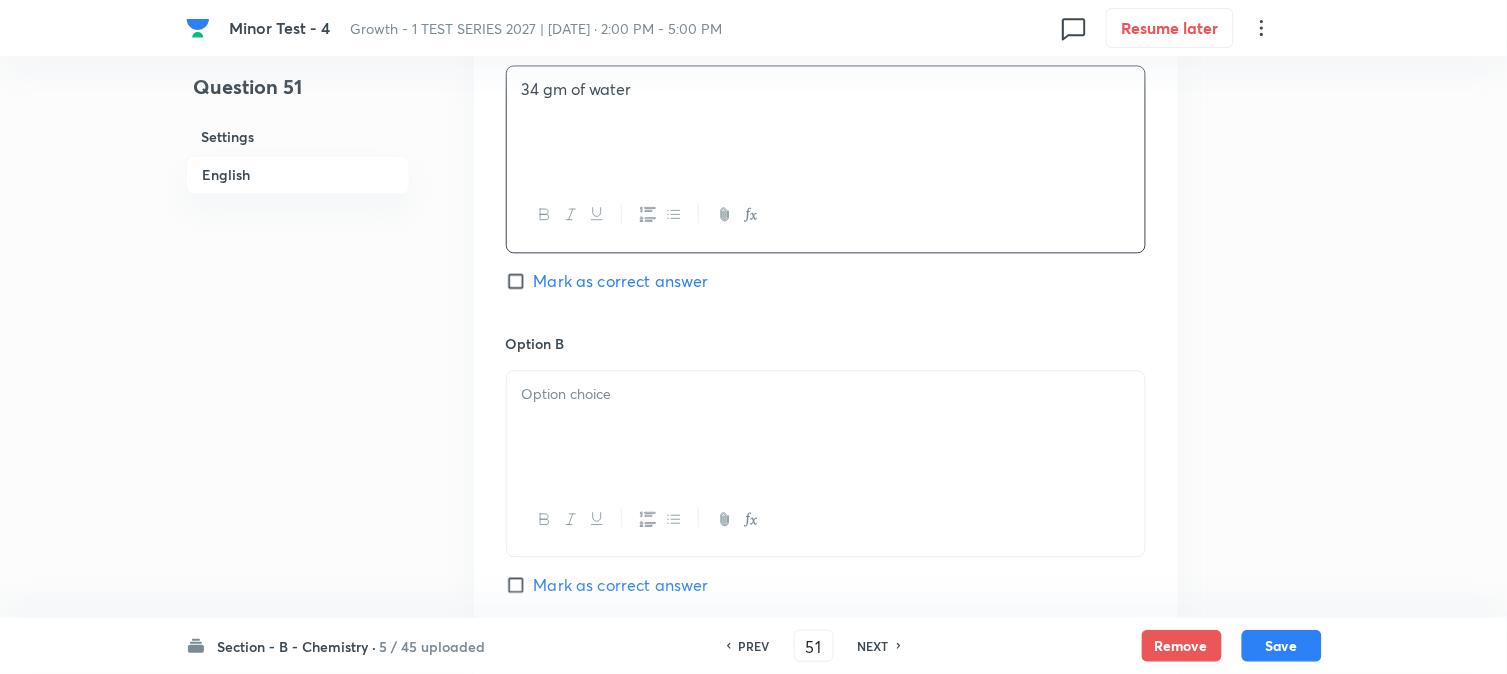 click at bounding box center (826, 427) 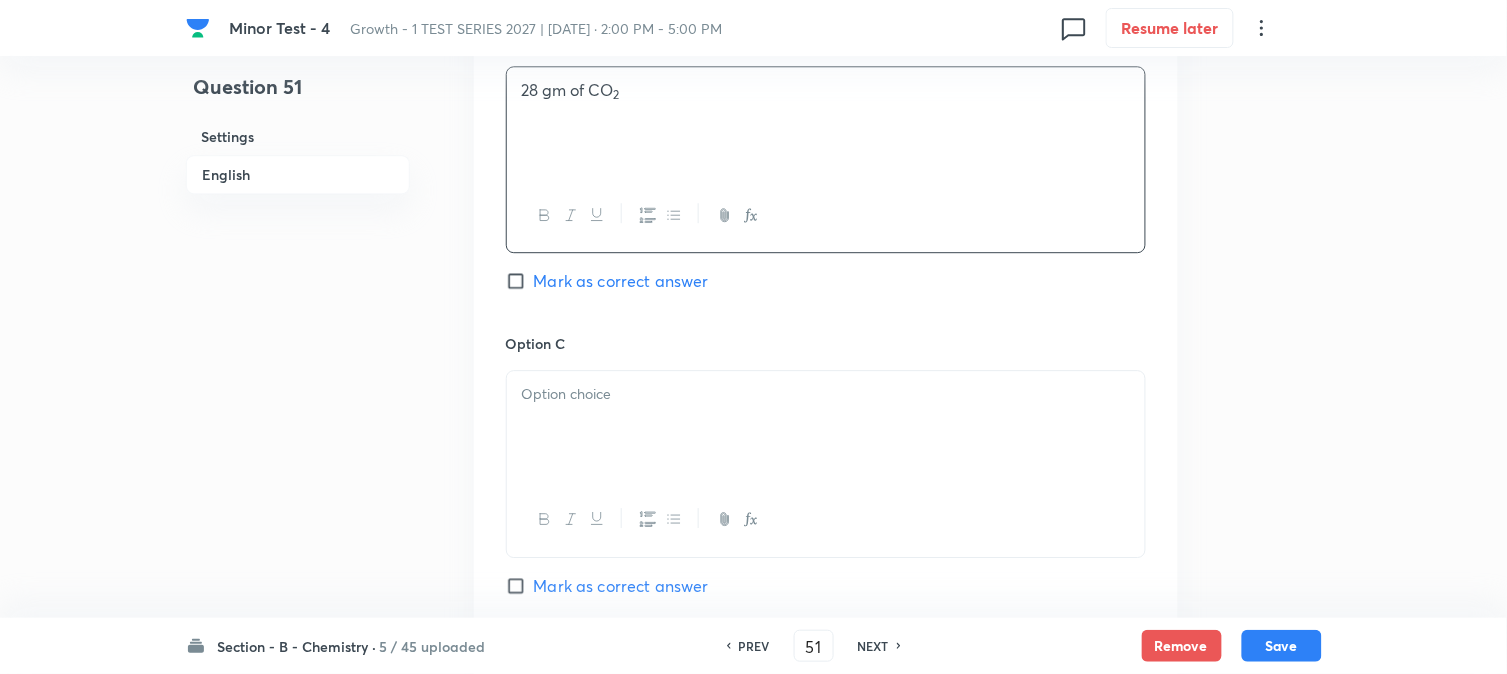 scroll, scrollTop: 1333, scrollLeft: 0, axis: vertical 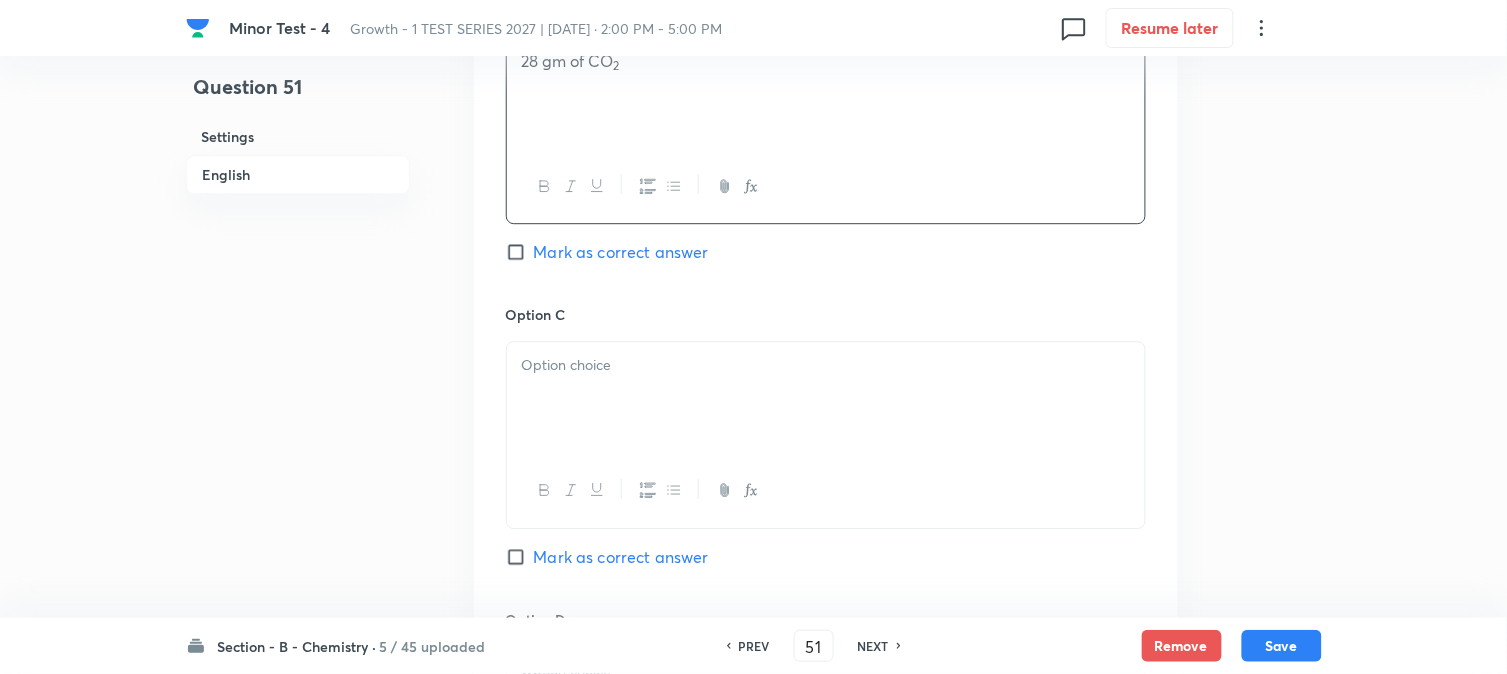 click at bounding box center [826, 398] 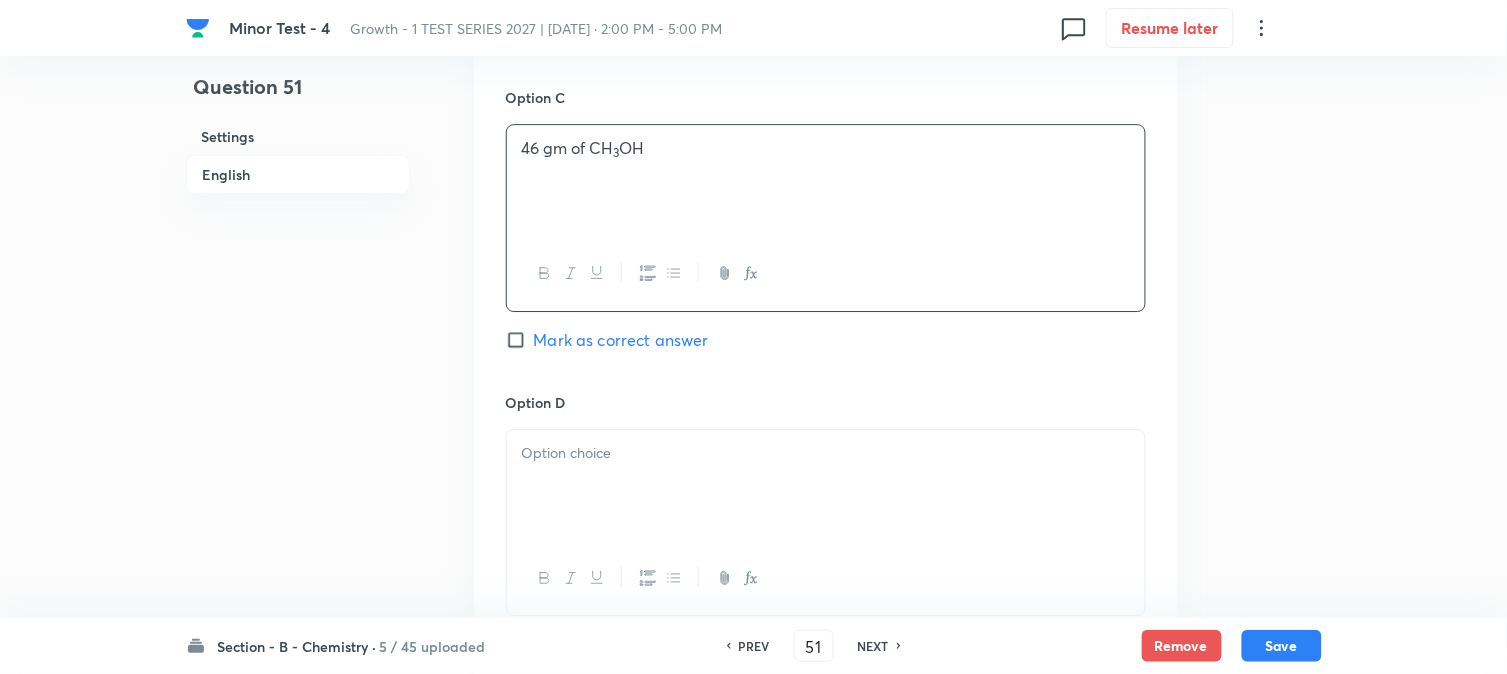 scroll, scrollTop: 1555, scrollLeft: 0, axis: vertical 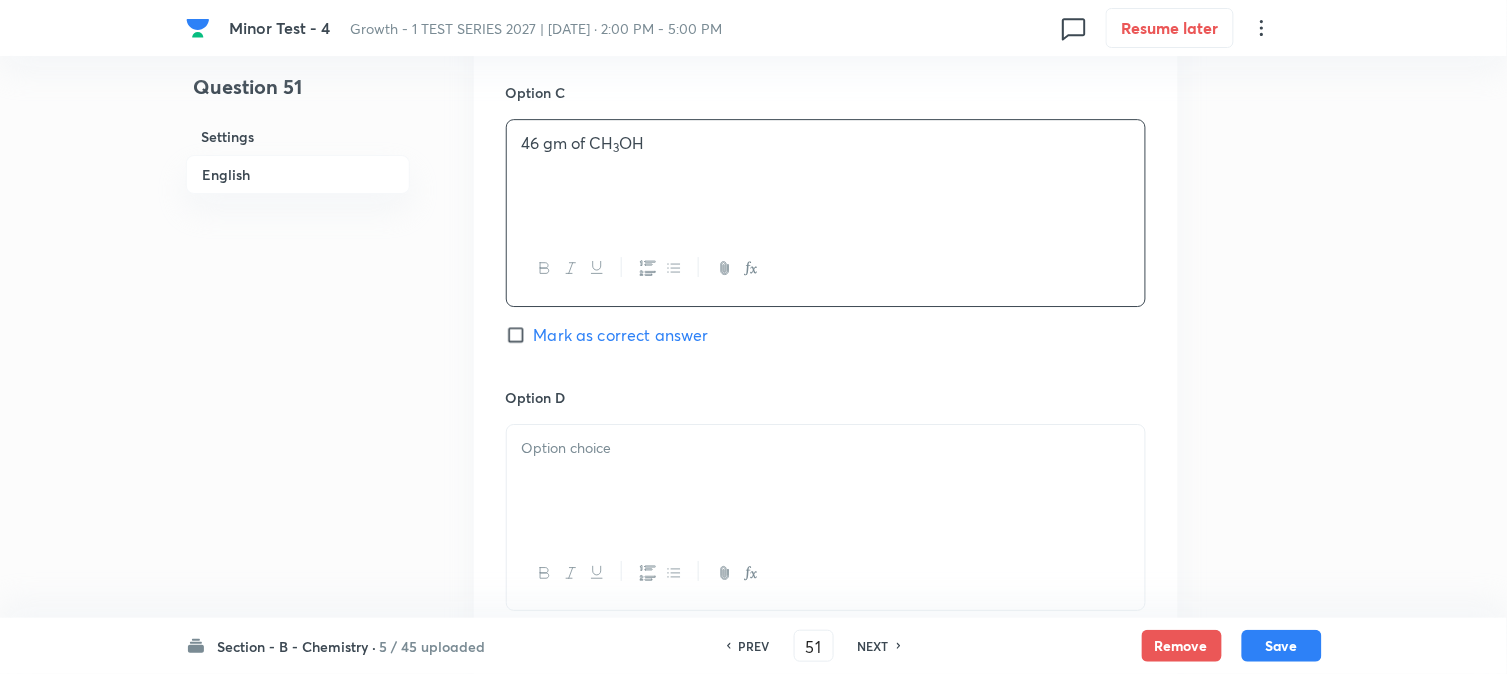 click at bounding box center [826, 481] 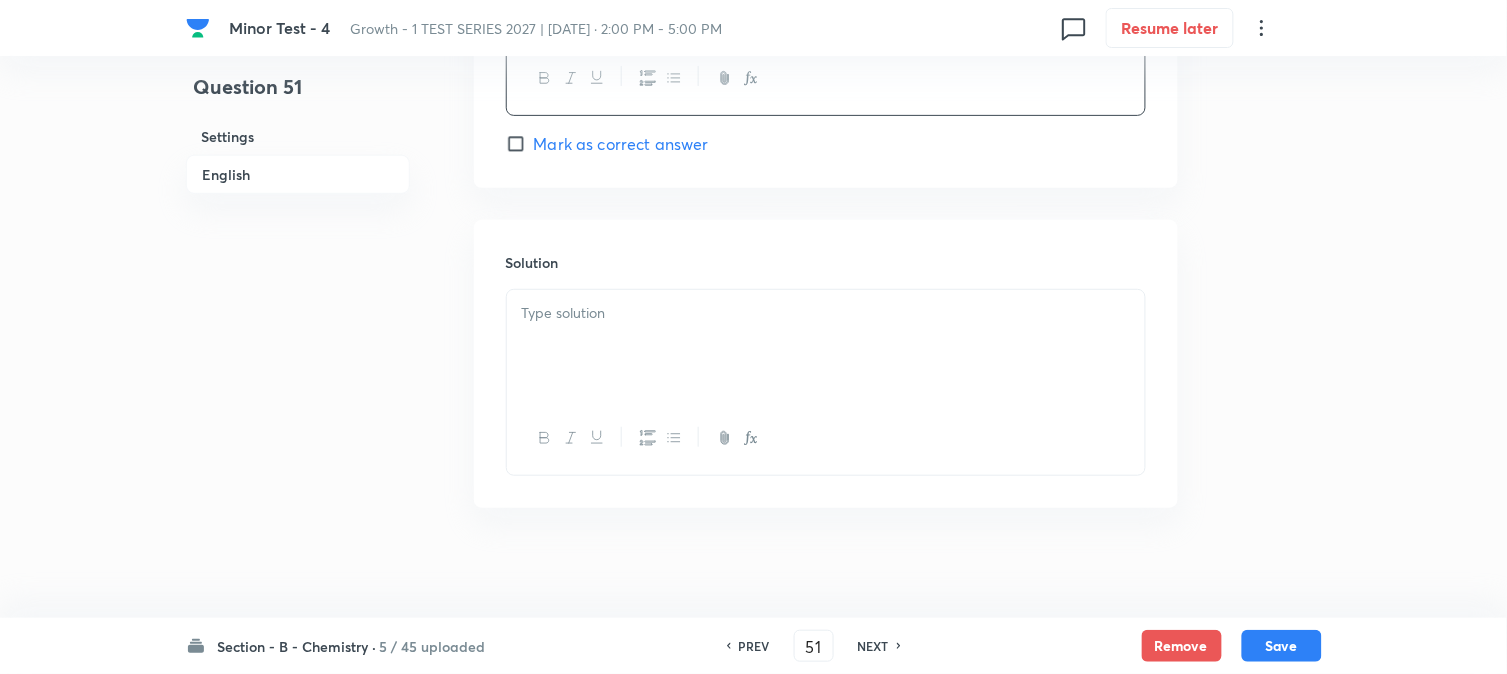 scroll, scrollTop: 2064, scrollLeft: 0, axis: vertical 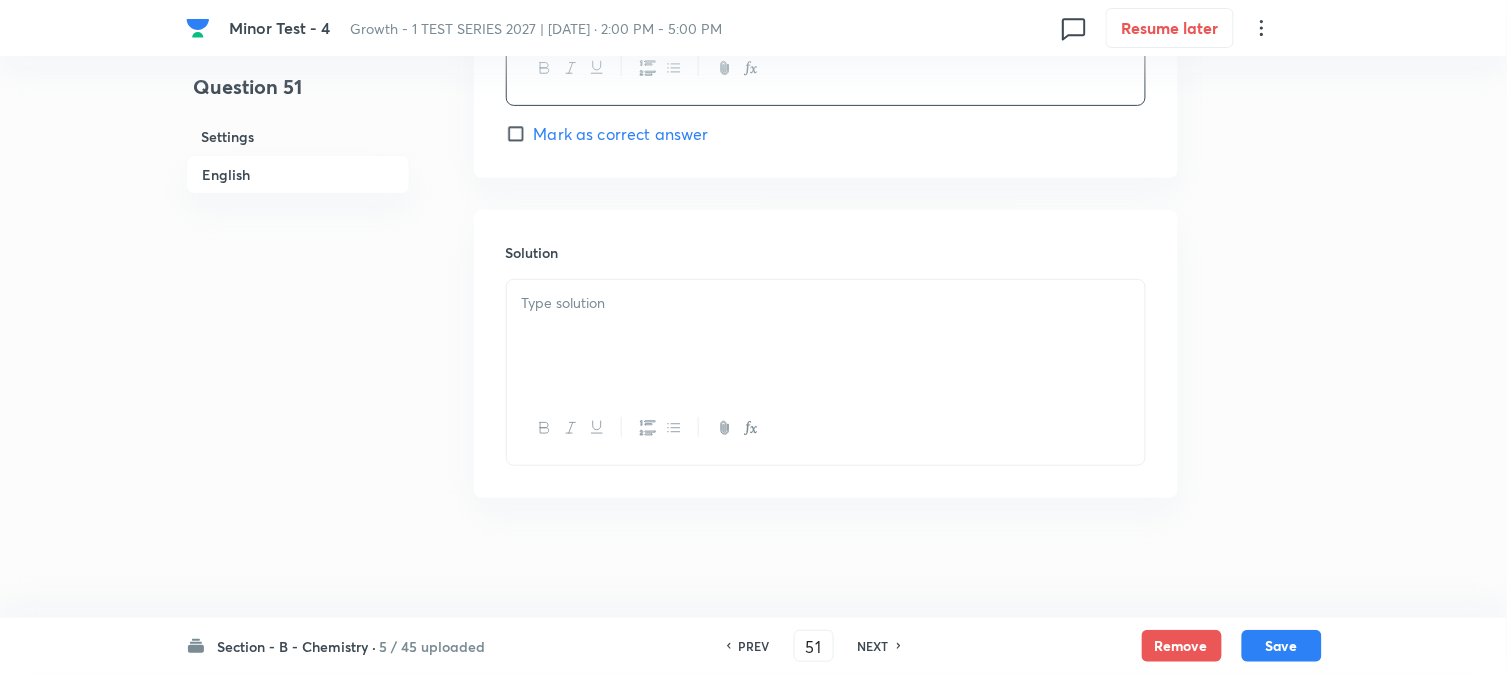 click at bounding box center (826, 336) 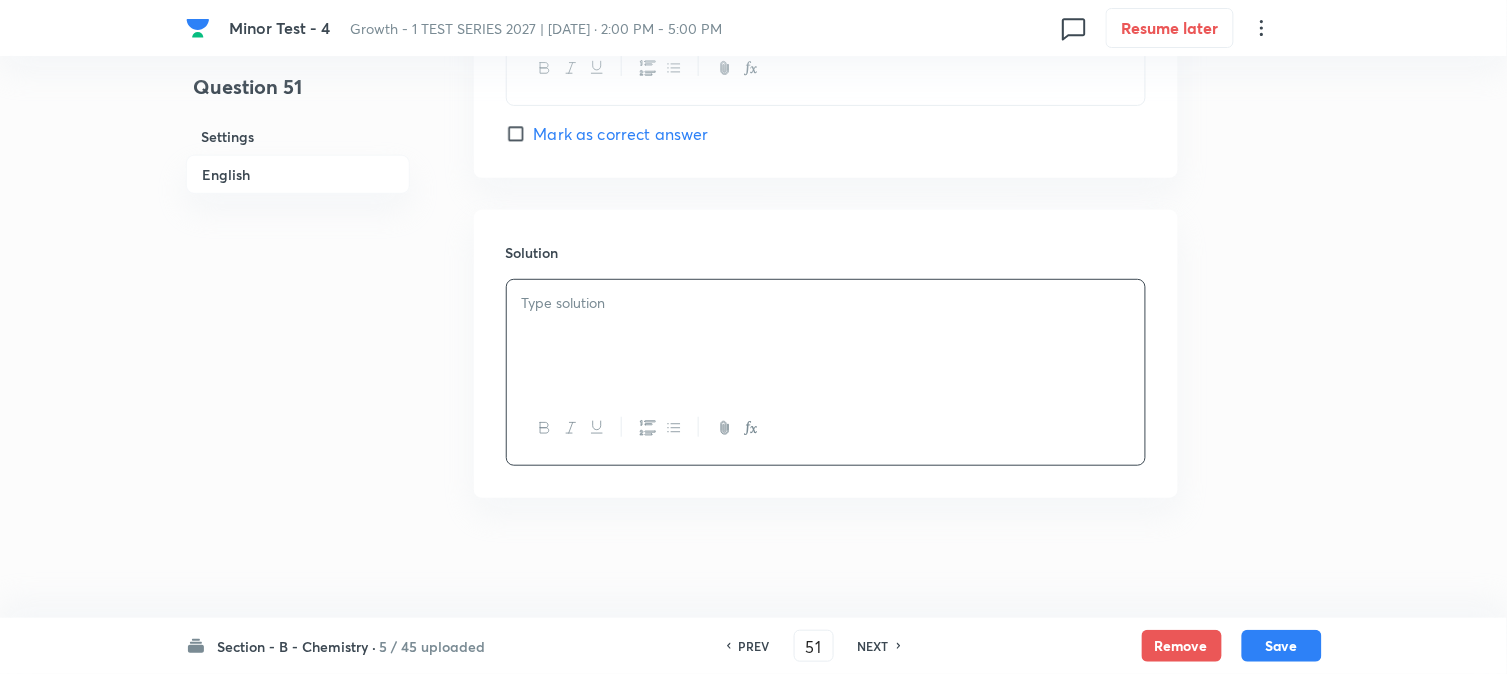 type 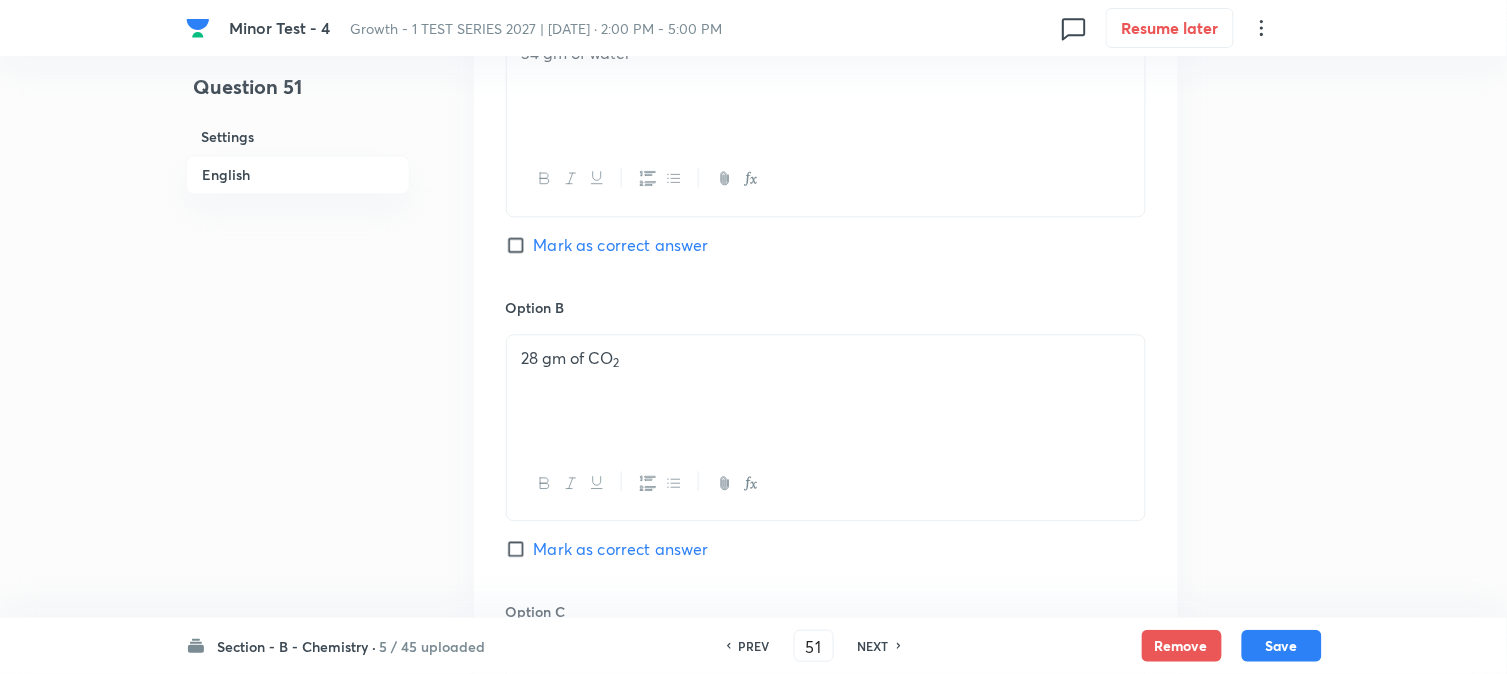 scroll, scrollTop: 953, scrollLeft: 0, axis: vertical 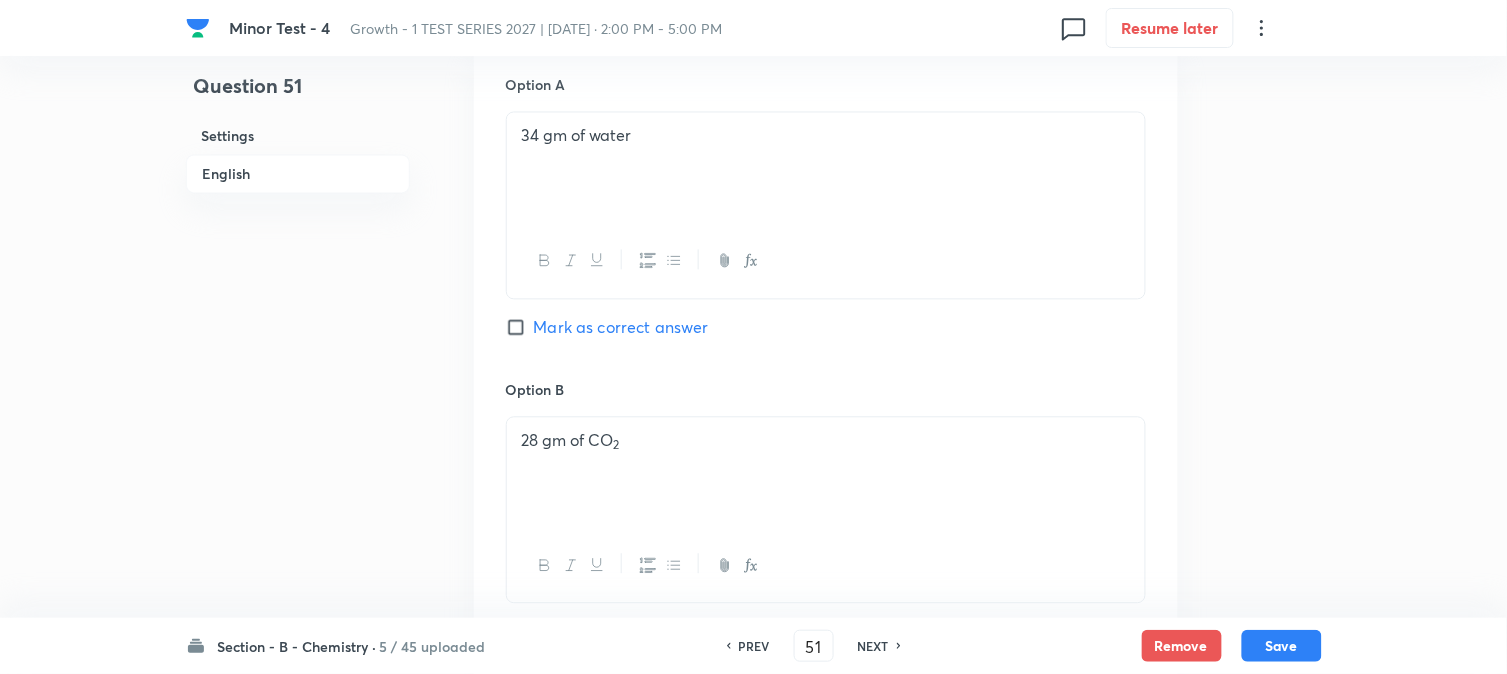 click on "Mark as correct answer" at bounding box center [621, 328] 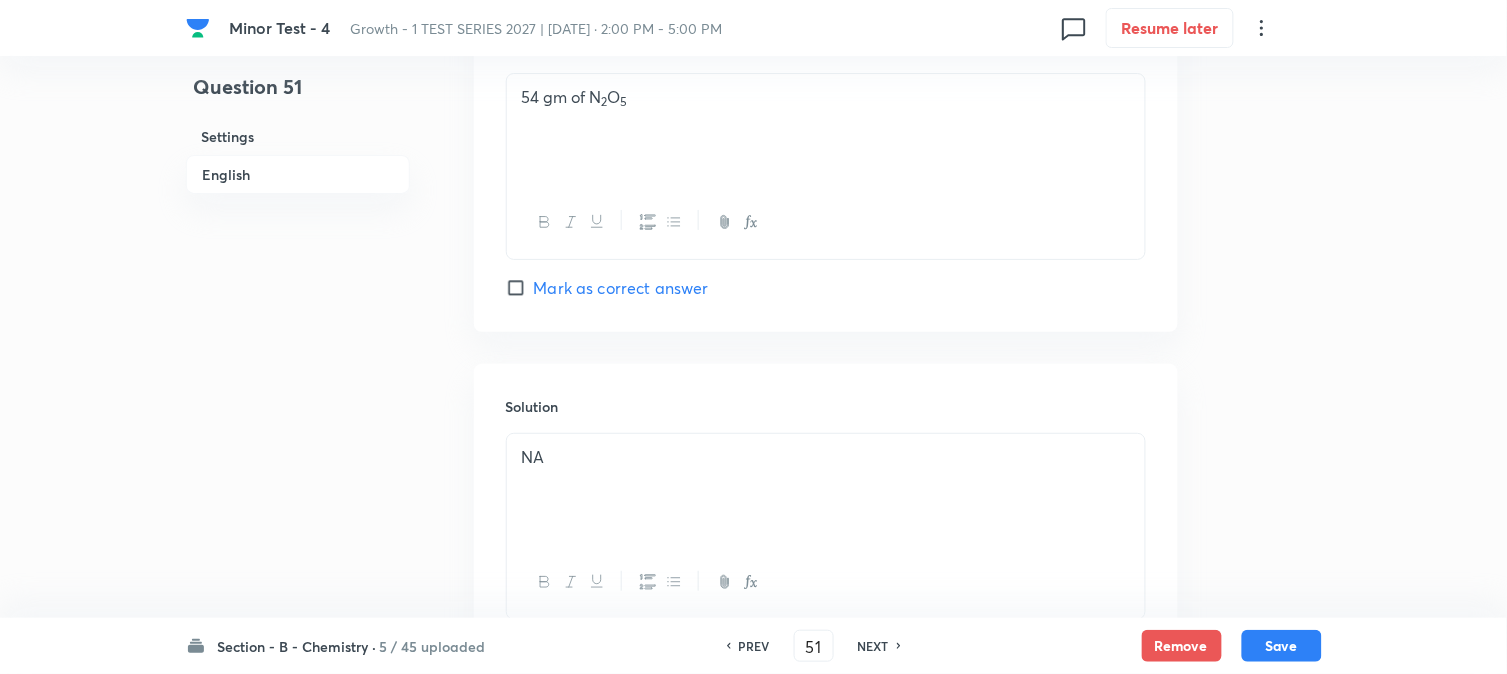 scroll, scrollTop: 2064, scrollLeft: 0, axis: vertical 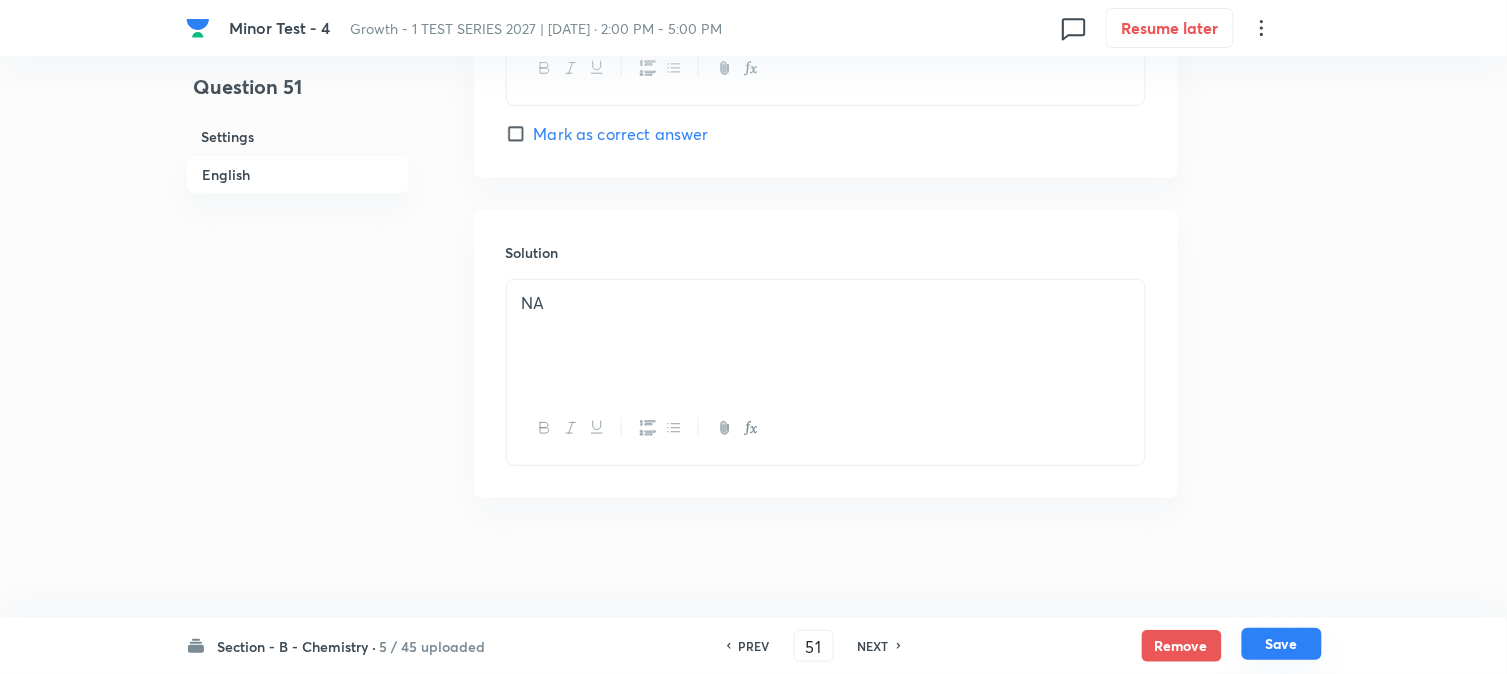 click on "Save" at bounding box center (1282, 644) 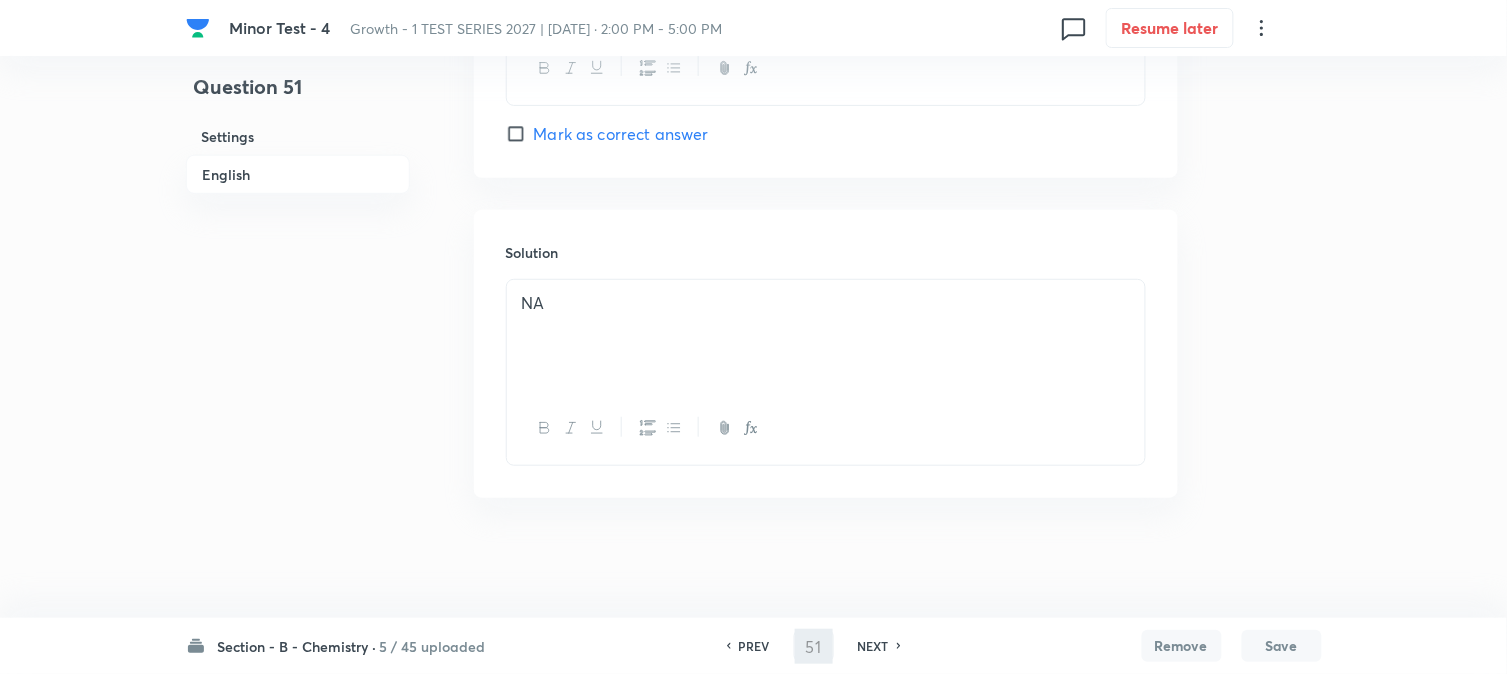 type on "52" 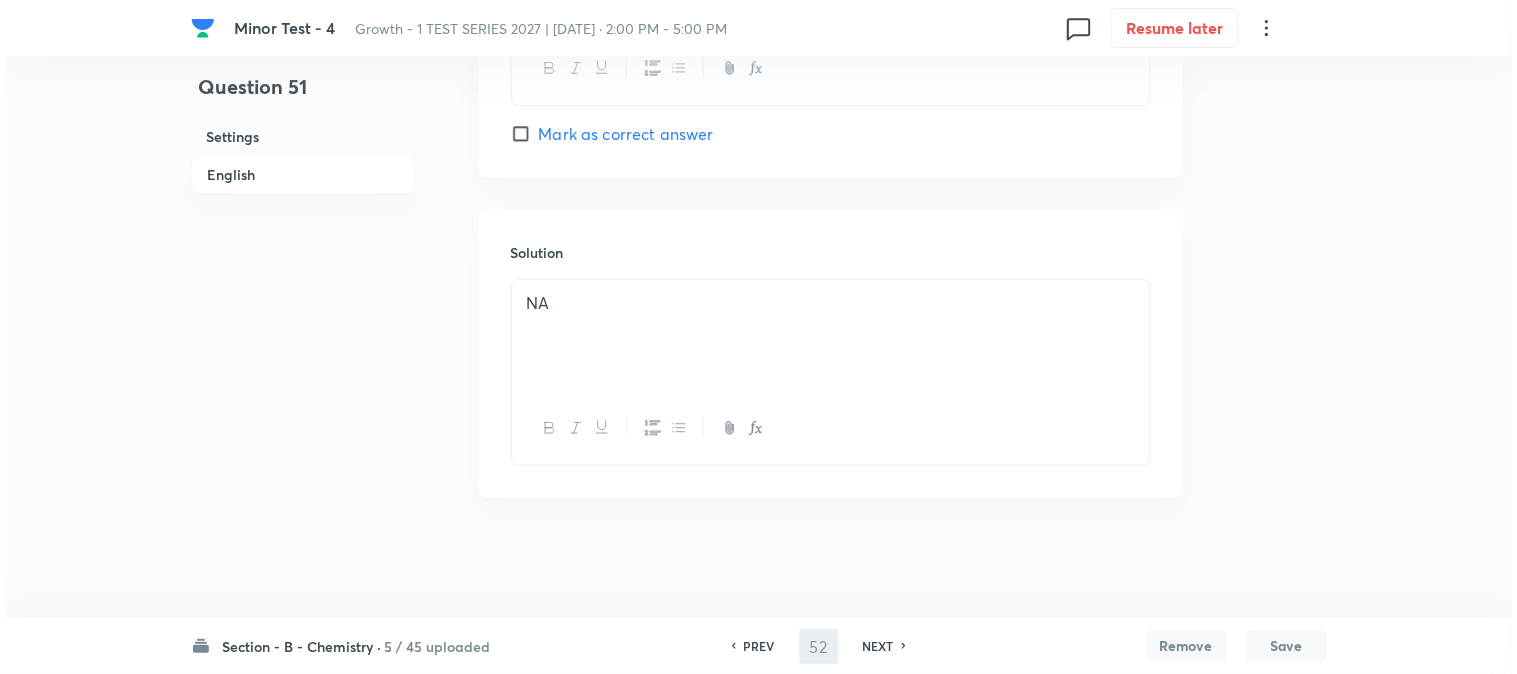 scroll, scrollTop: 0, scrollLeft: 0, axis: both 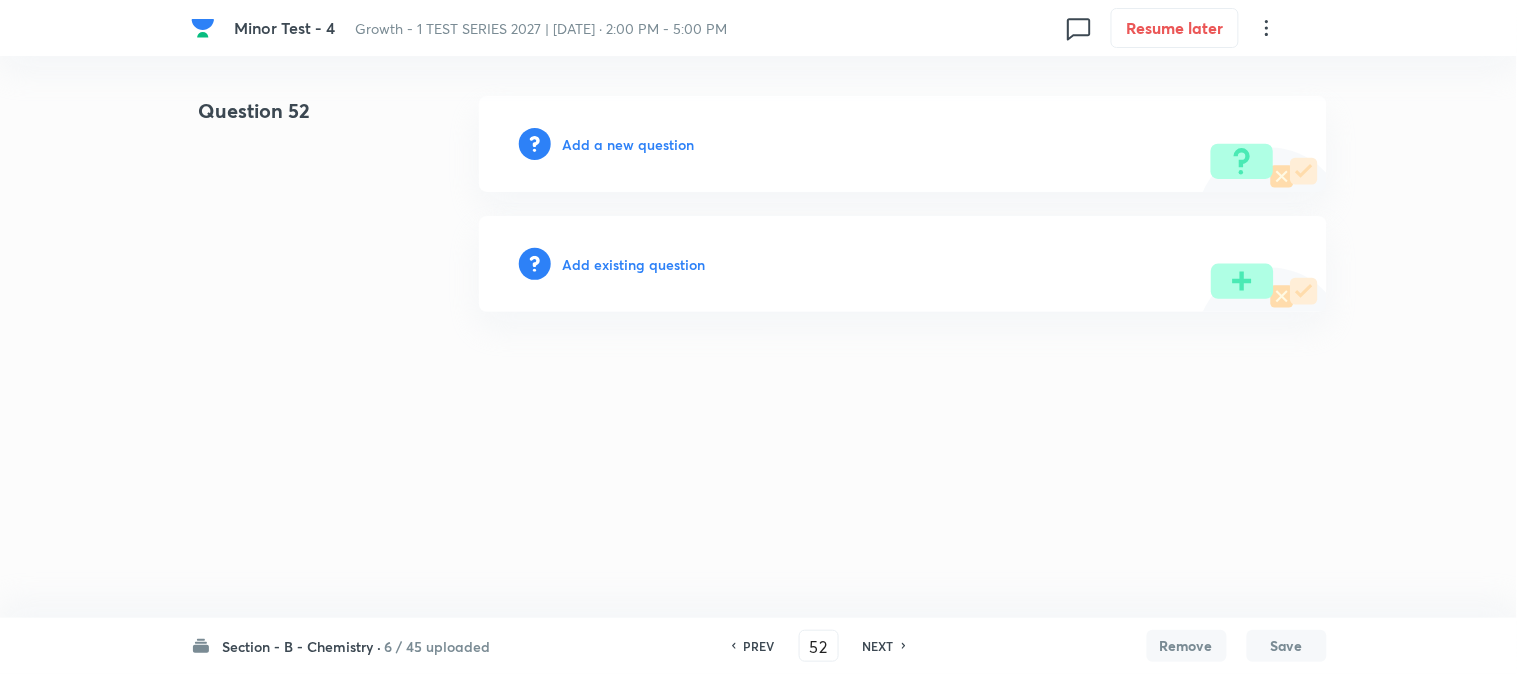 click on "Add a new question" at bounding box center (629, 144) 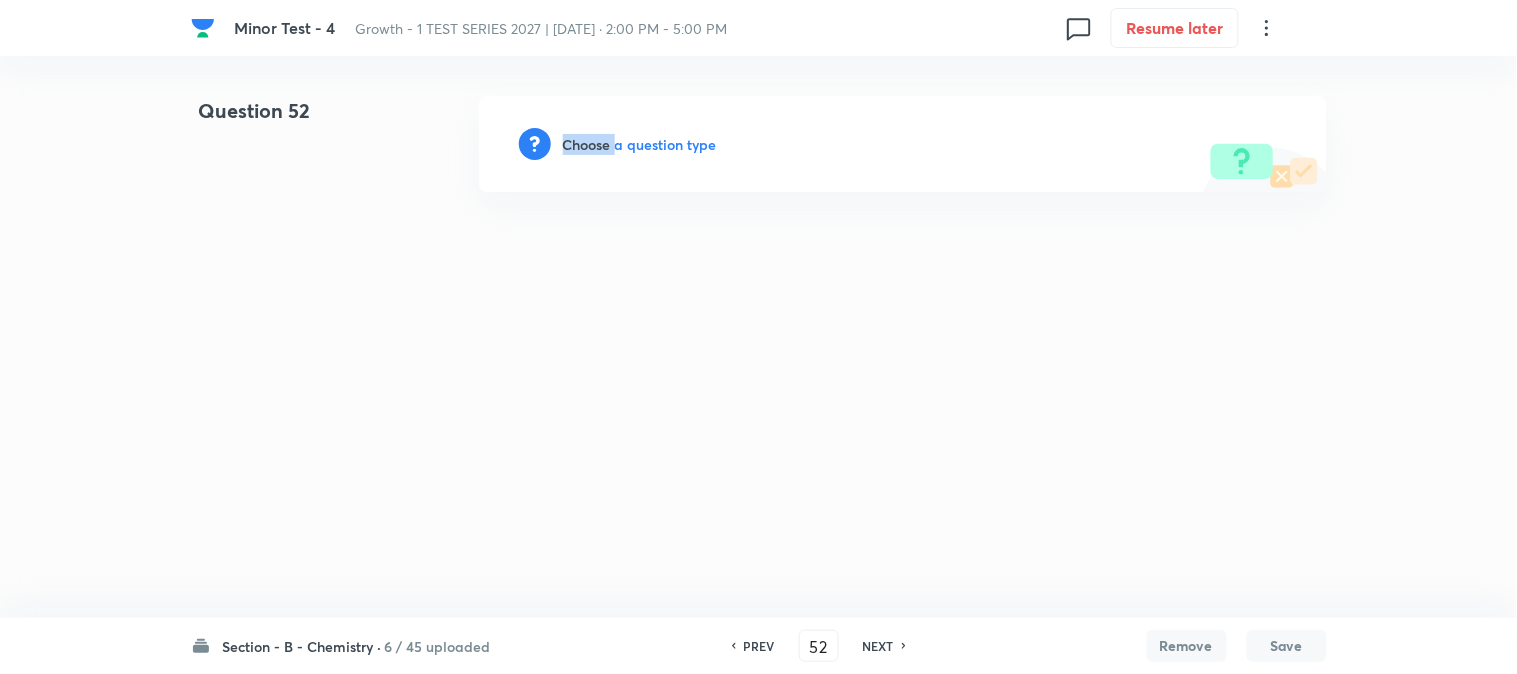 click on "Choose a question type" at bounding box center [640, 144] 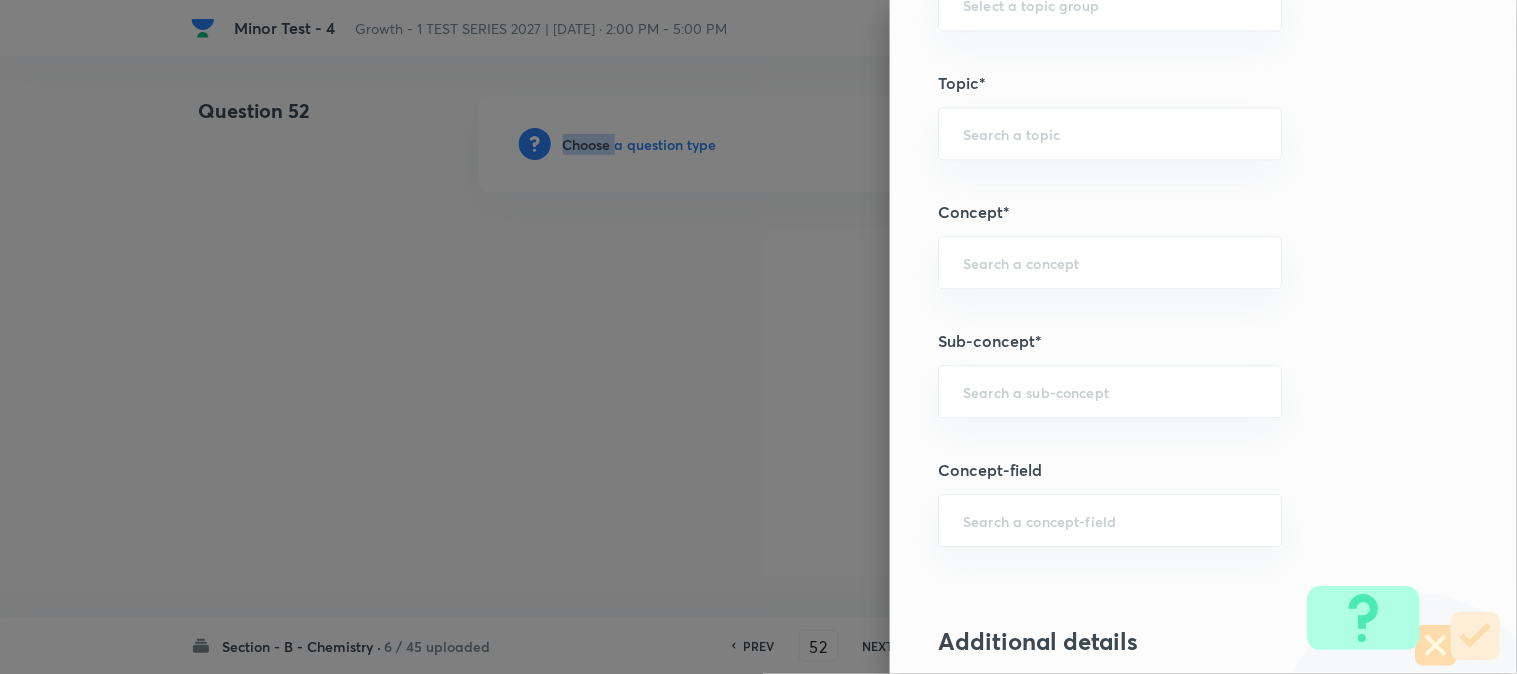 scroll, scrollTop: 1222, scrollLeft: 0, axis: vertical 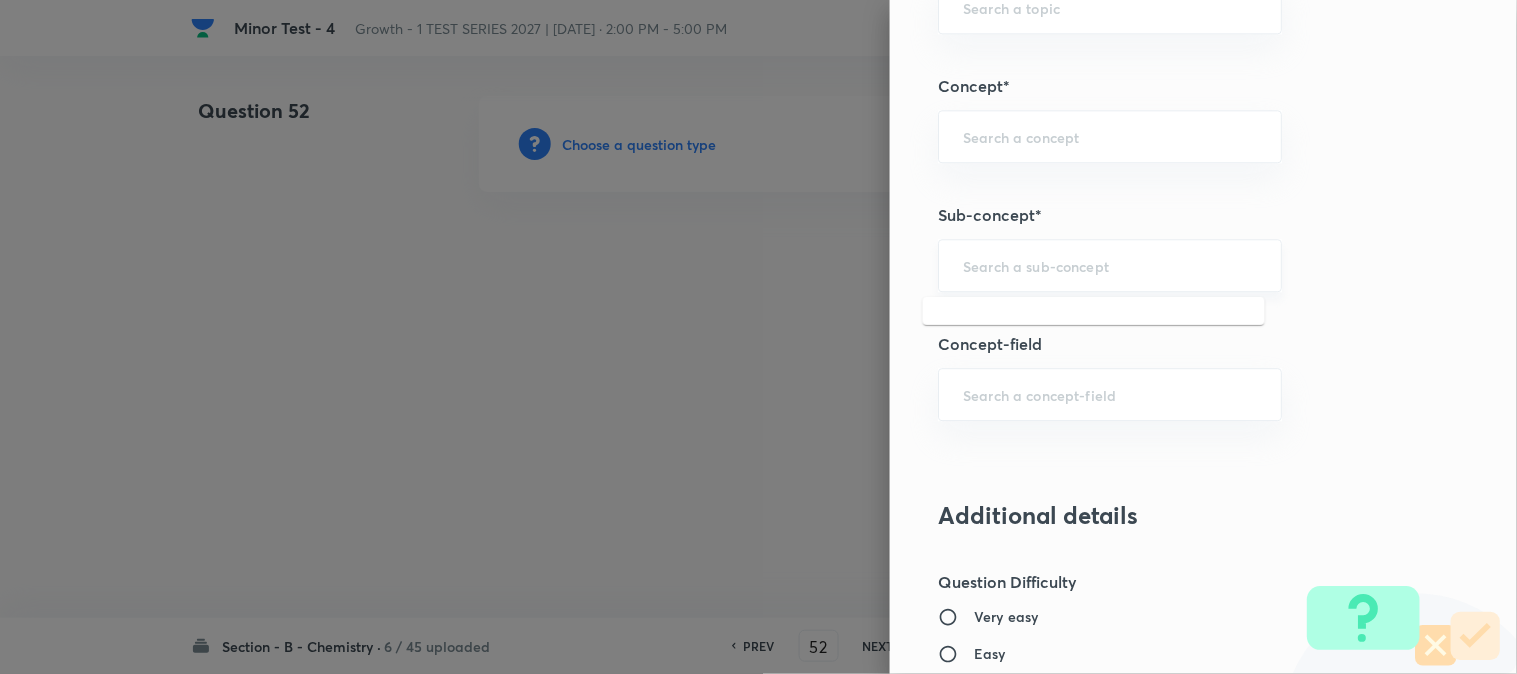 click at bounding box center (1110, 265) 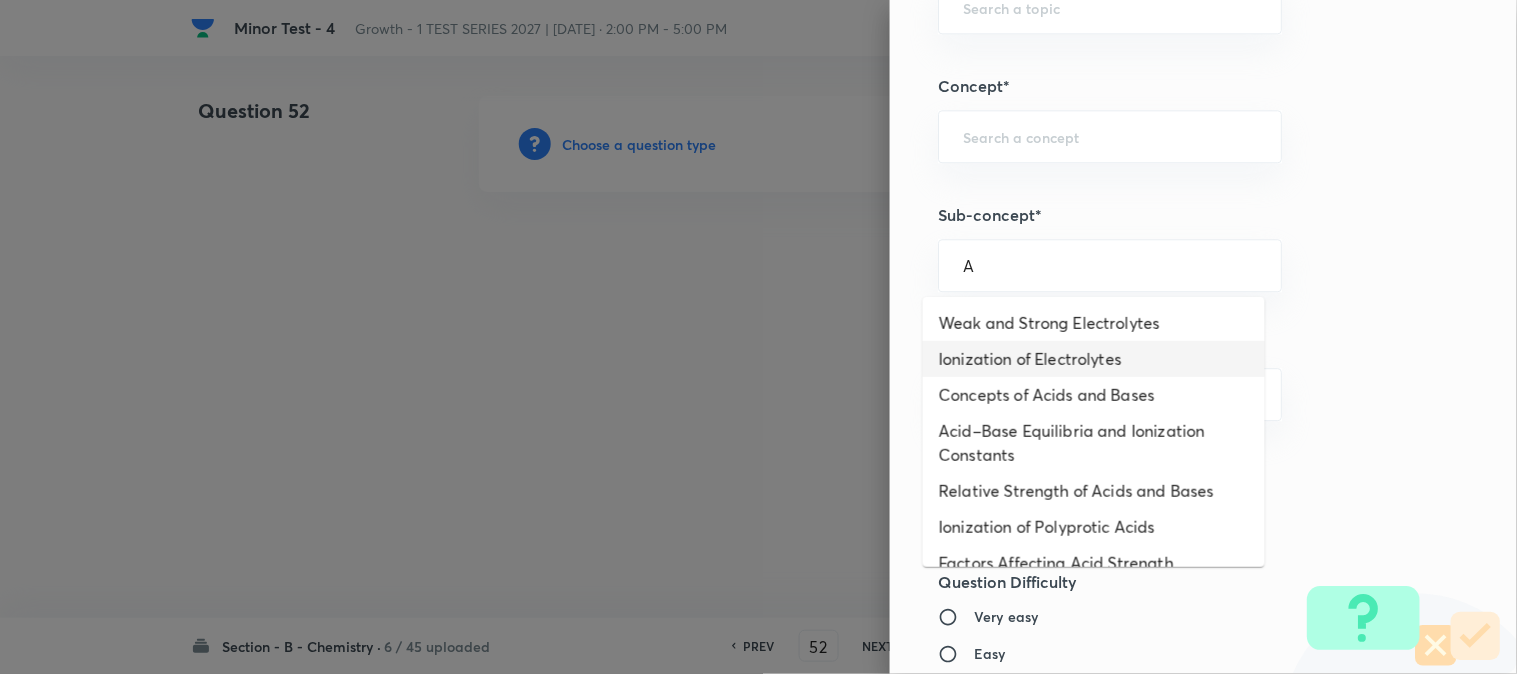 click on "Ionization of Electrolytes" at bounding box center [1094, 359] 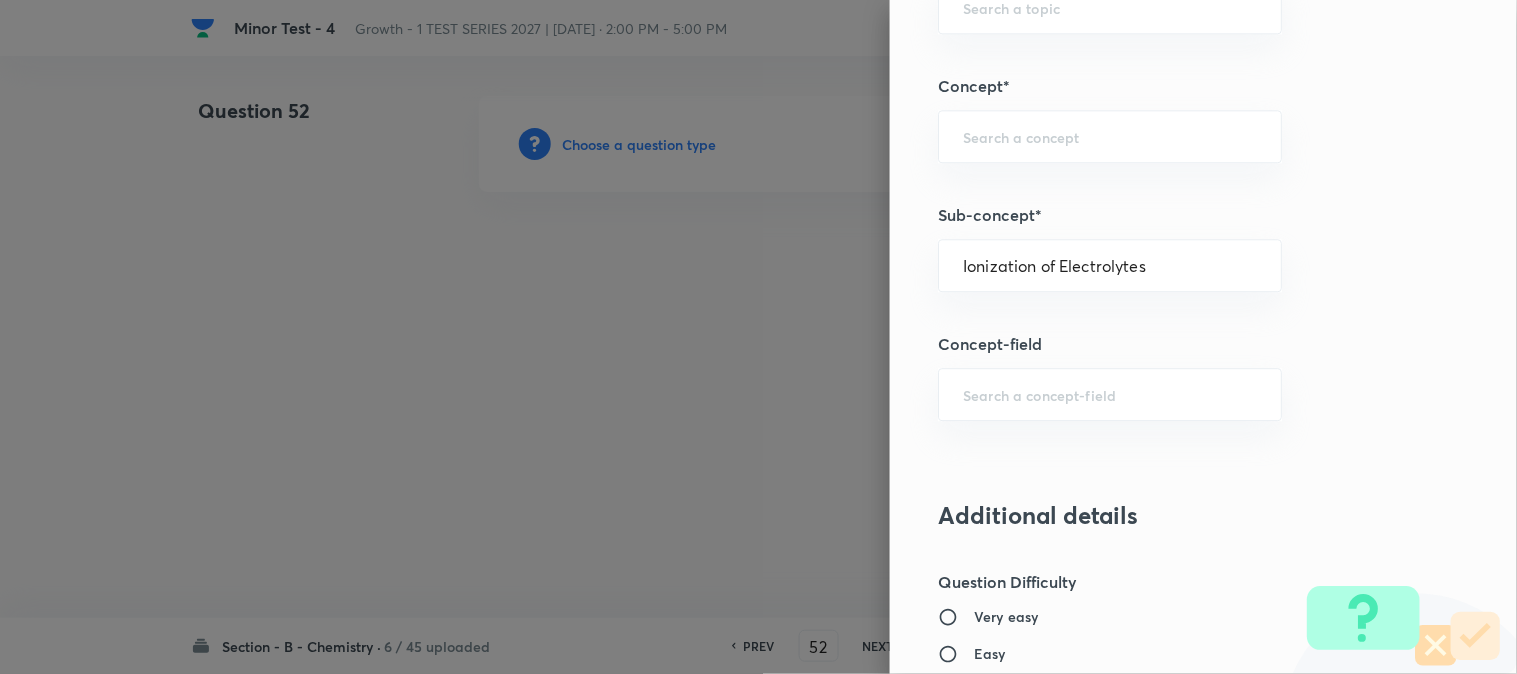 type on "Chemistry" 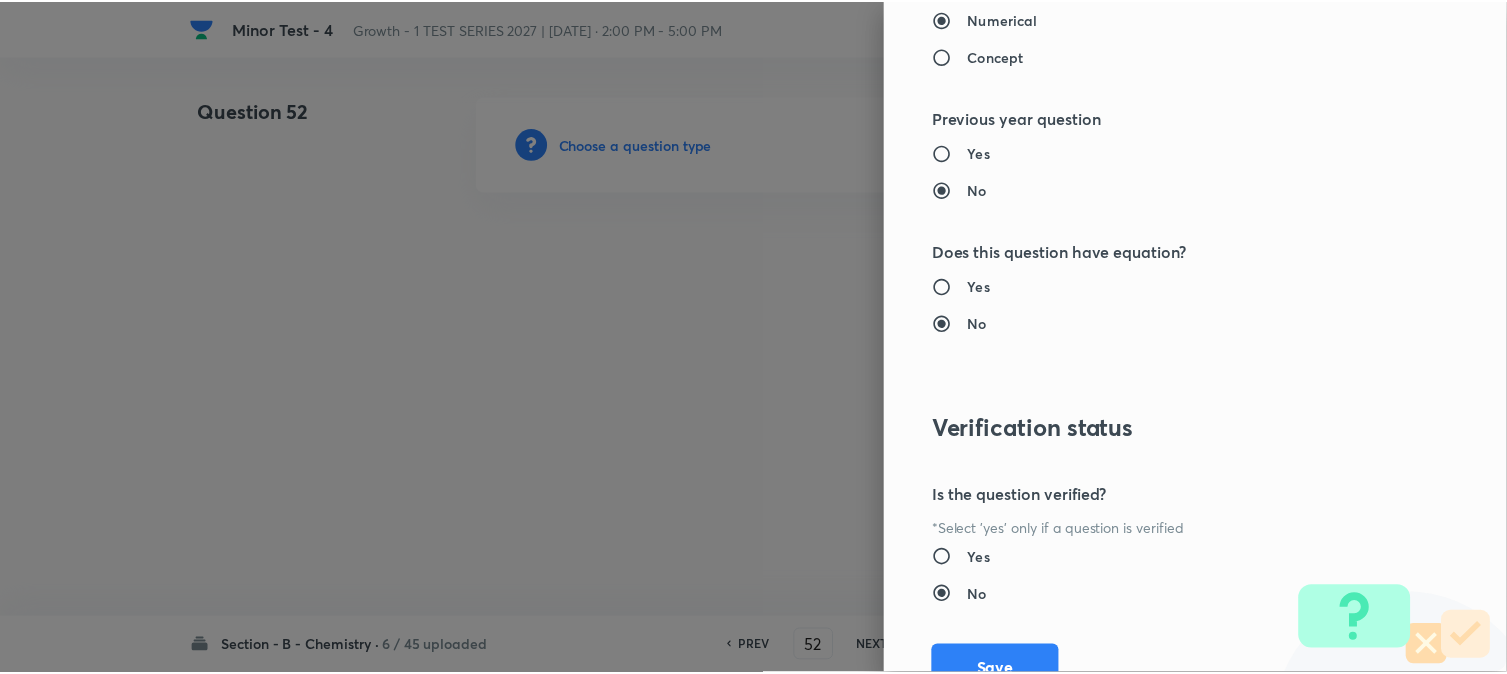 scroll, scrollTop: 2186, scrollLeft: 0, axis: vertical 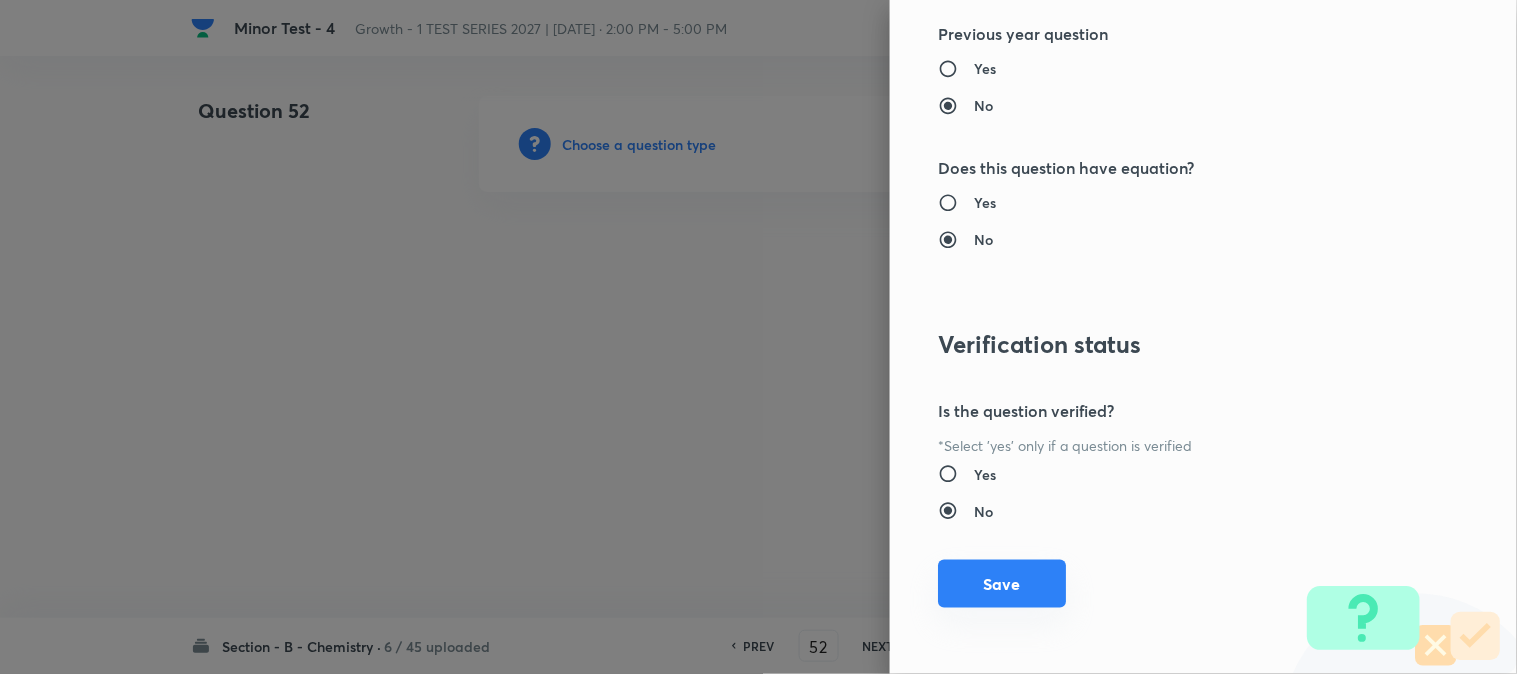 click on "Save" at bounding box center [1002, 584] 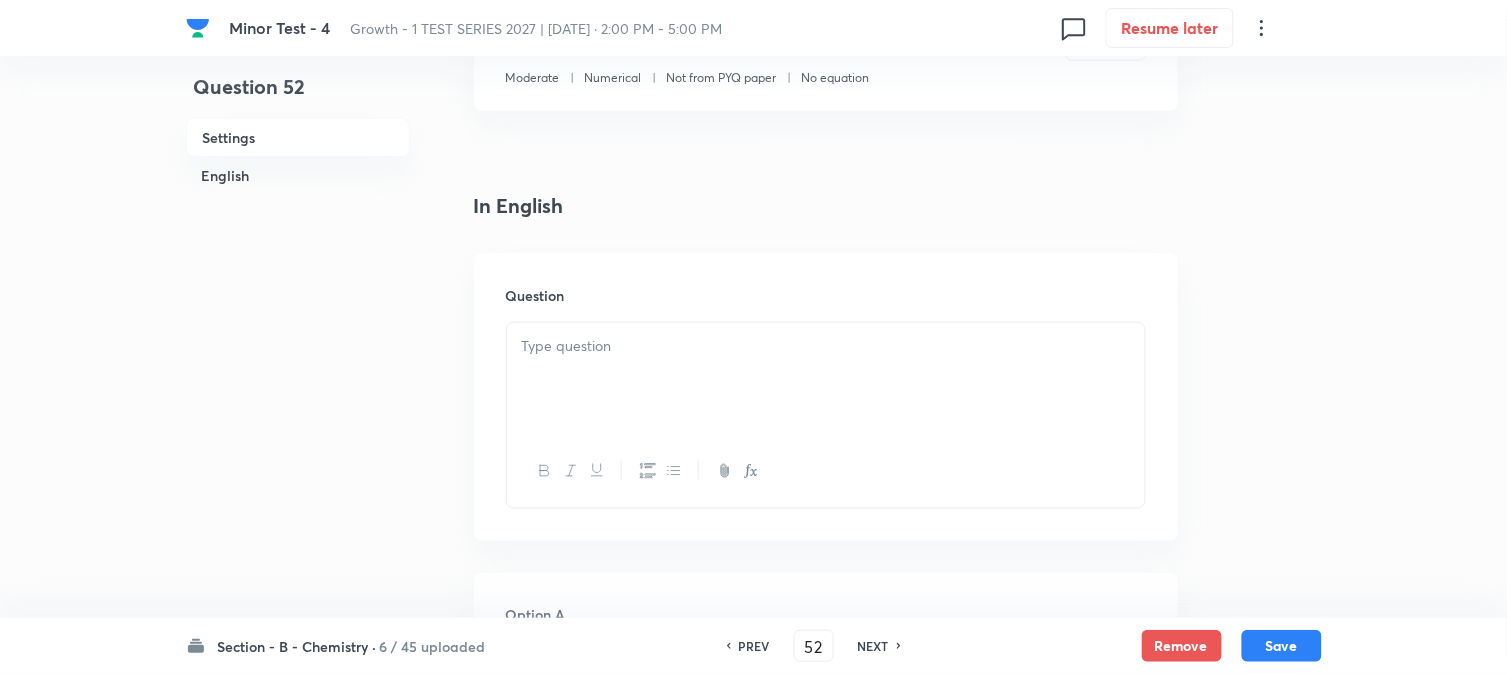 scroll, scrollTop: 444, scrollLeft: 0, axis: vertical 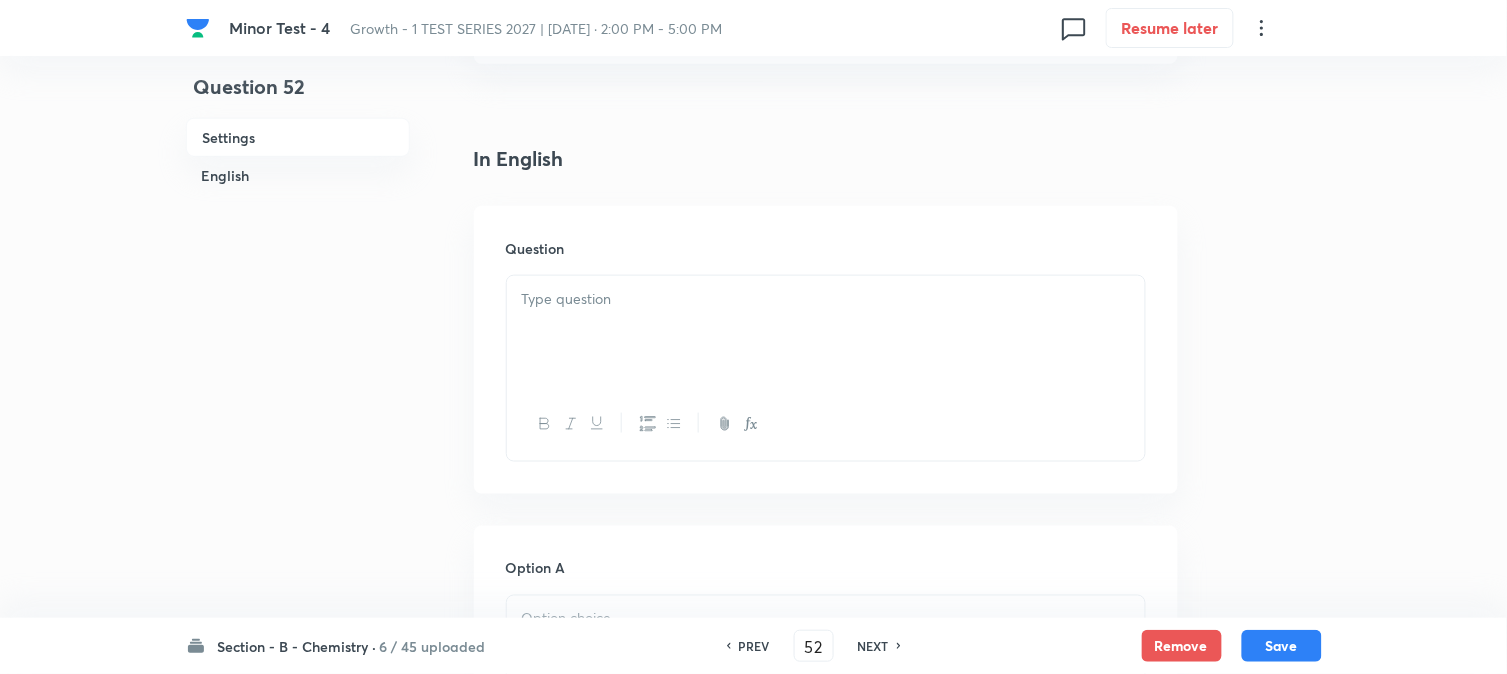 click at bounding box center [826, 299] 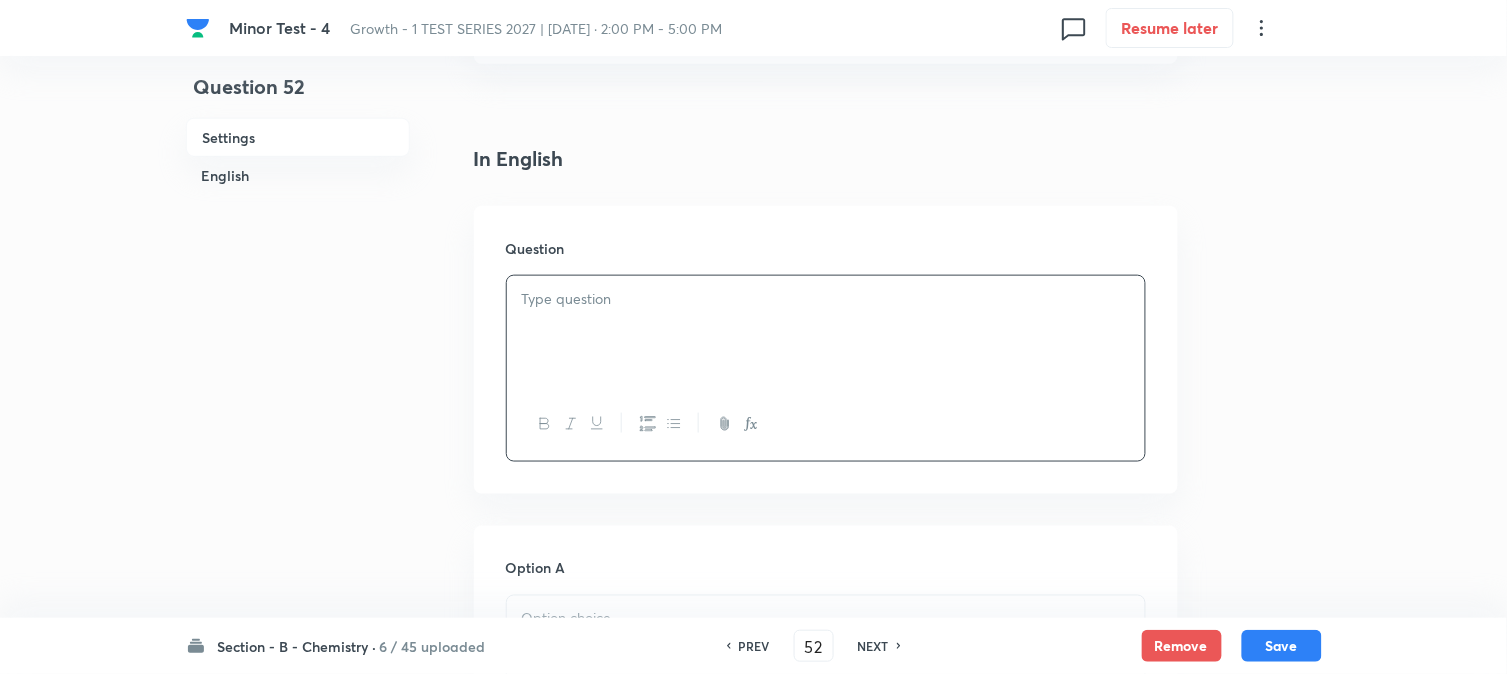 paste 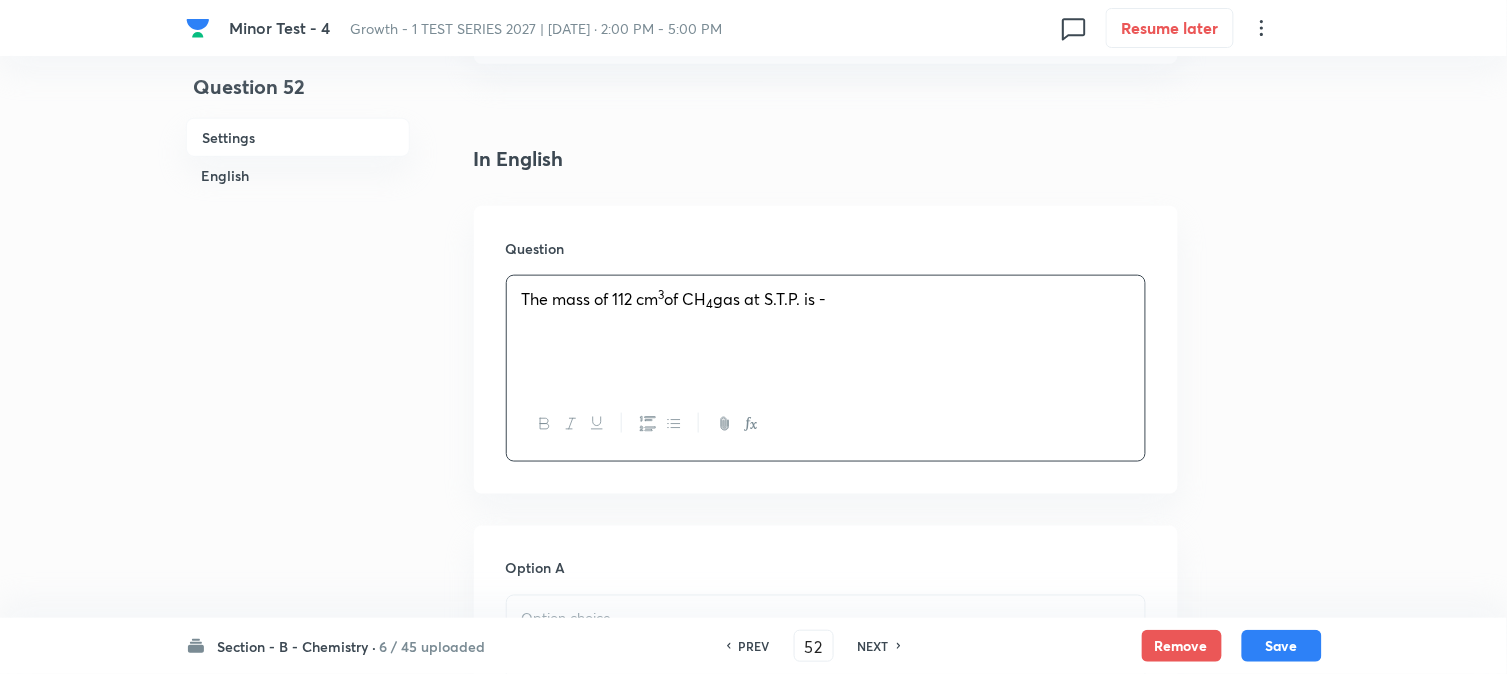 click on "gas at S.T.P. is -" at bounding box center [770, 298] 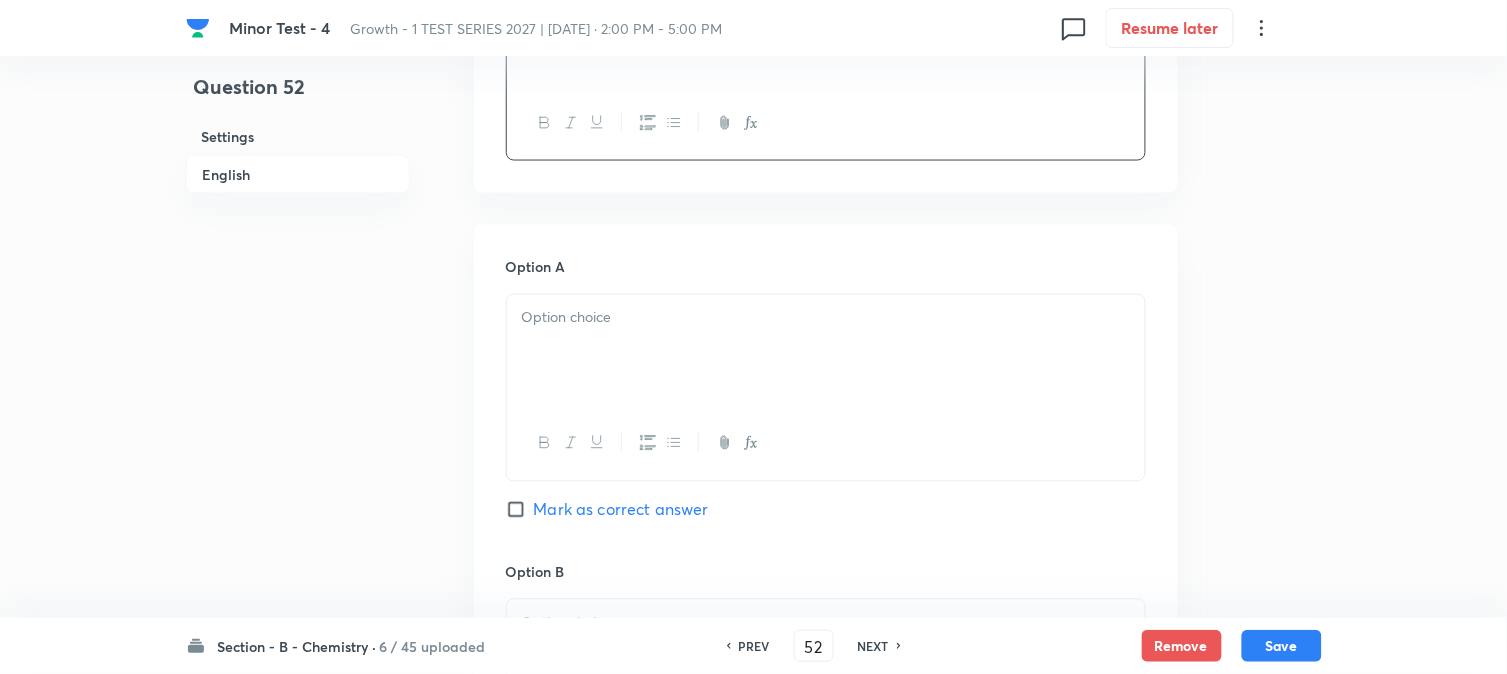 scroll, scrollTop: 777, scrollLeft: 0, axis: vertical 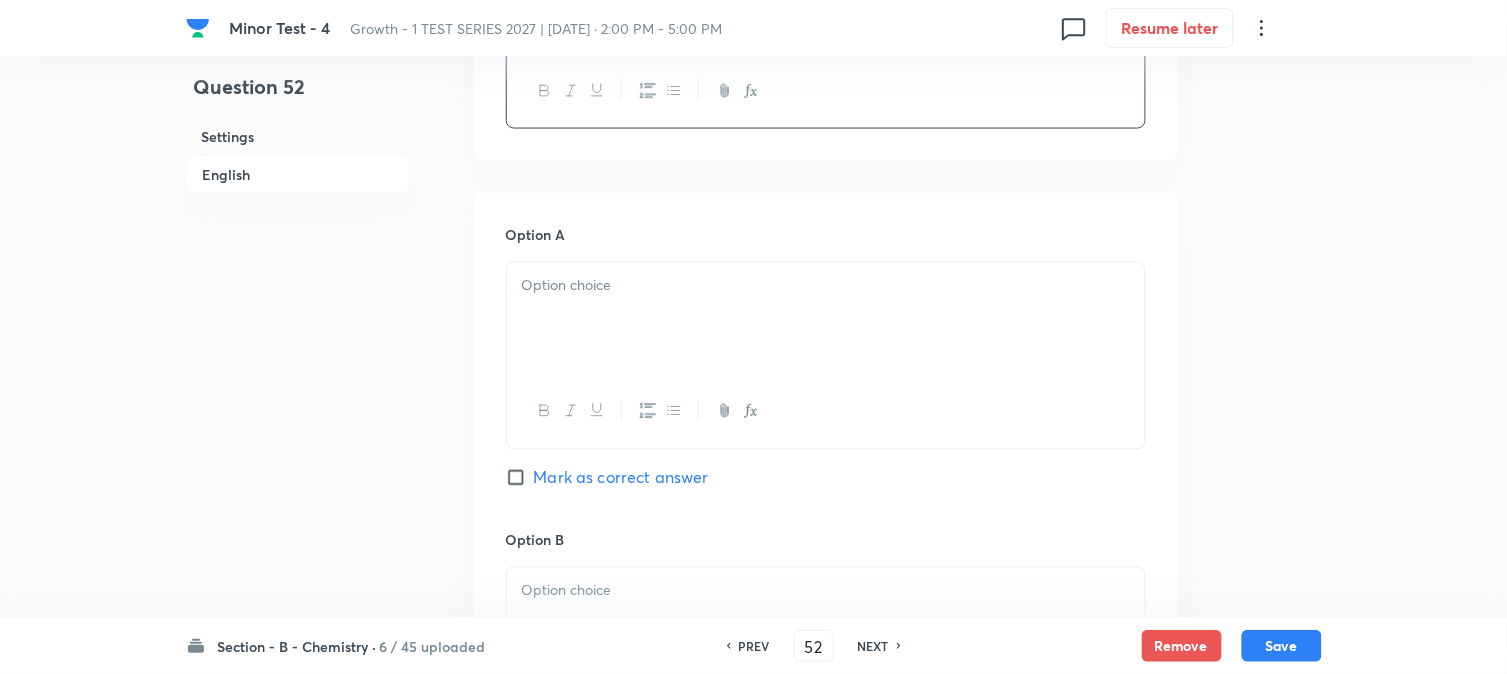 click at bounding box center (826, 319) 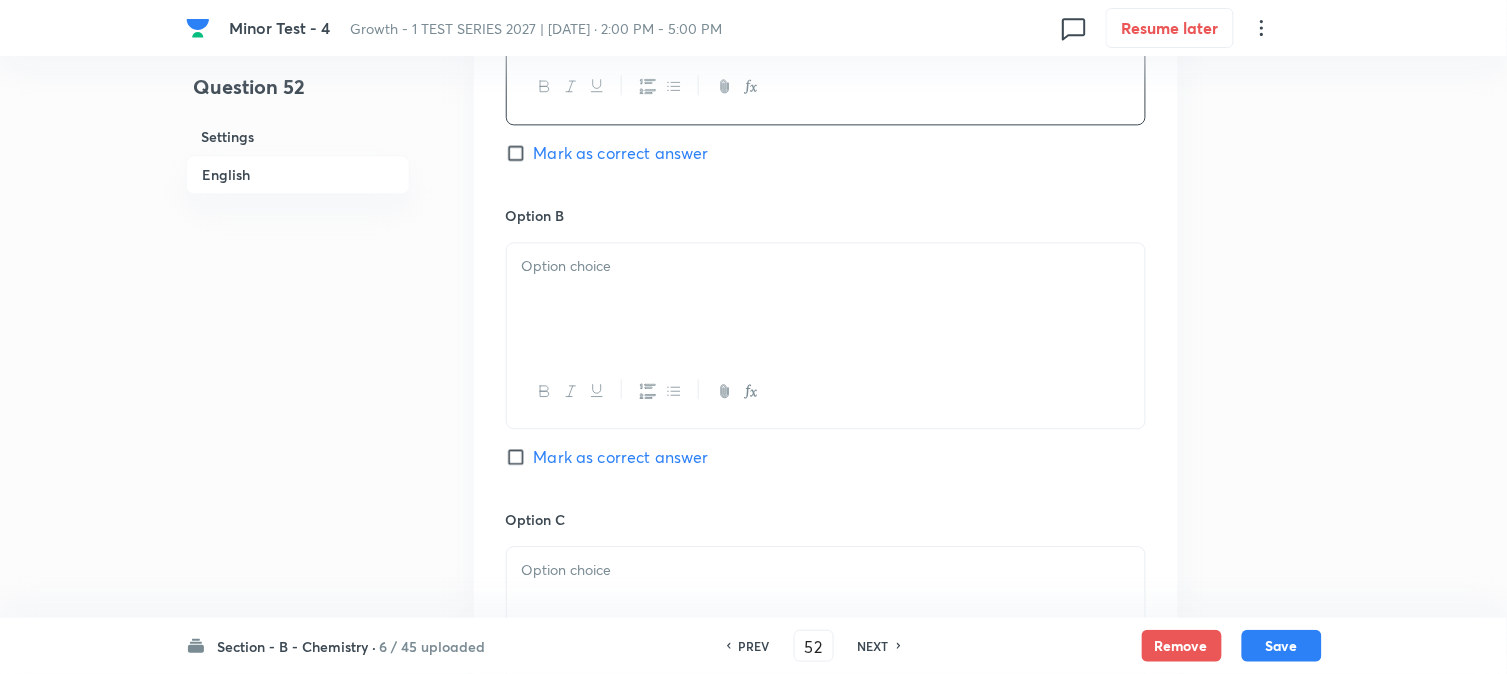 scroll, scrollTop: 1111, scrollLeft: 0, axis: vertical 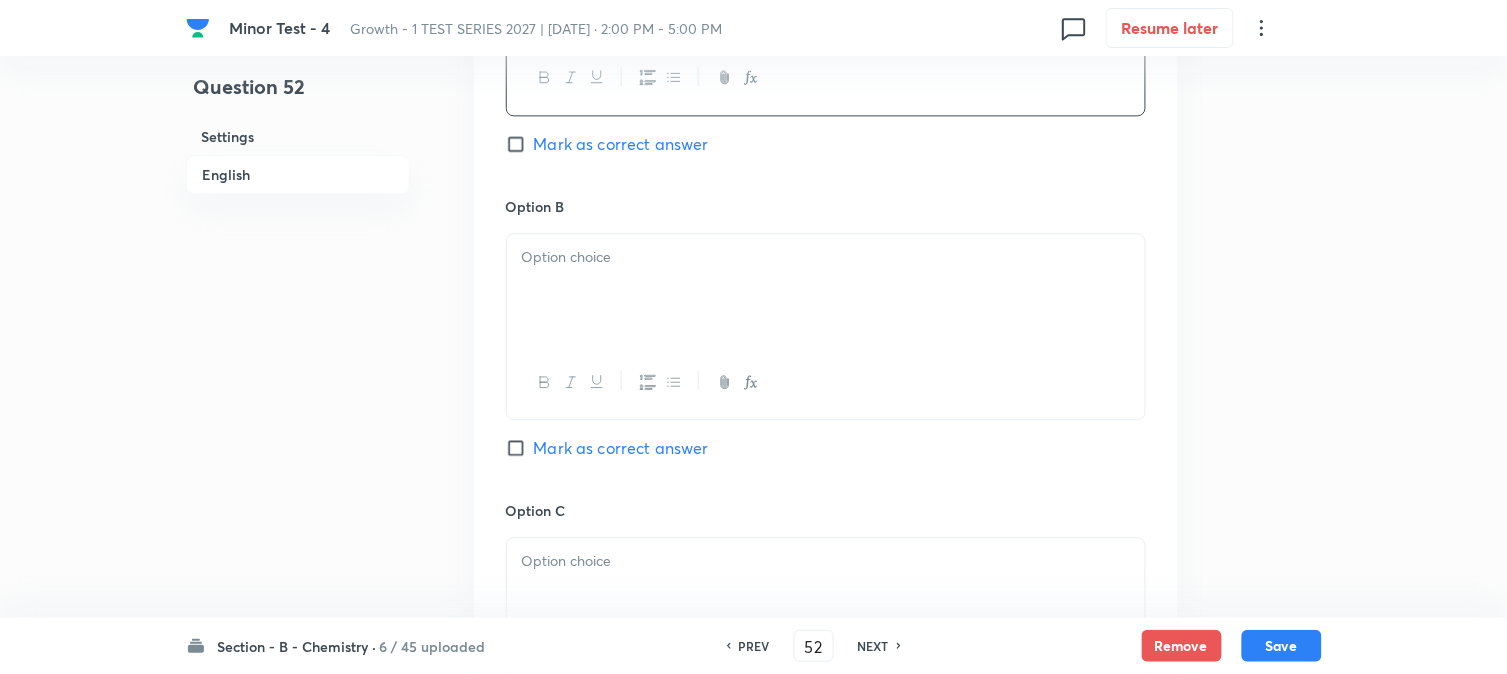 click at bounding box center (826, 290) 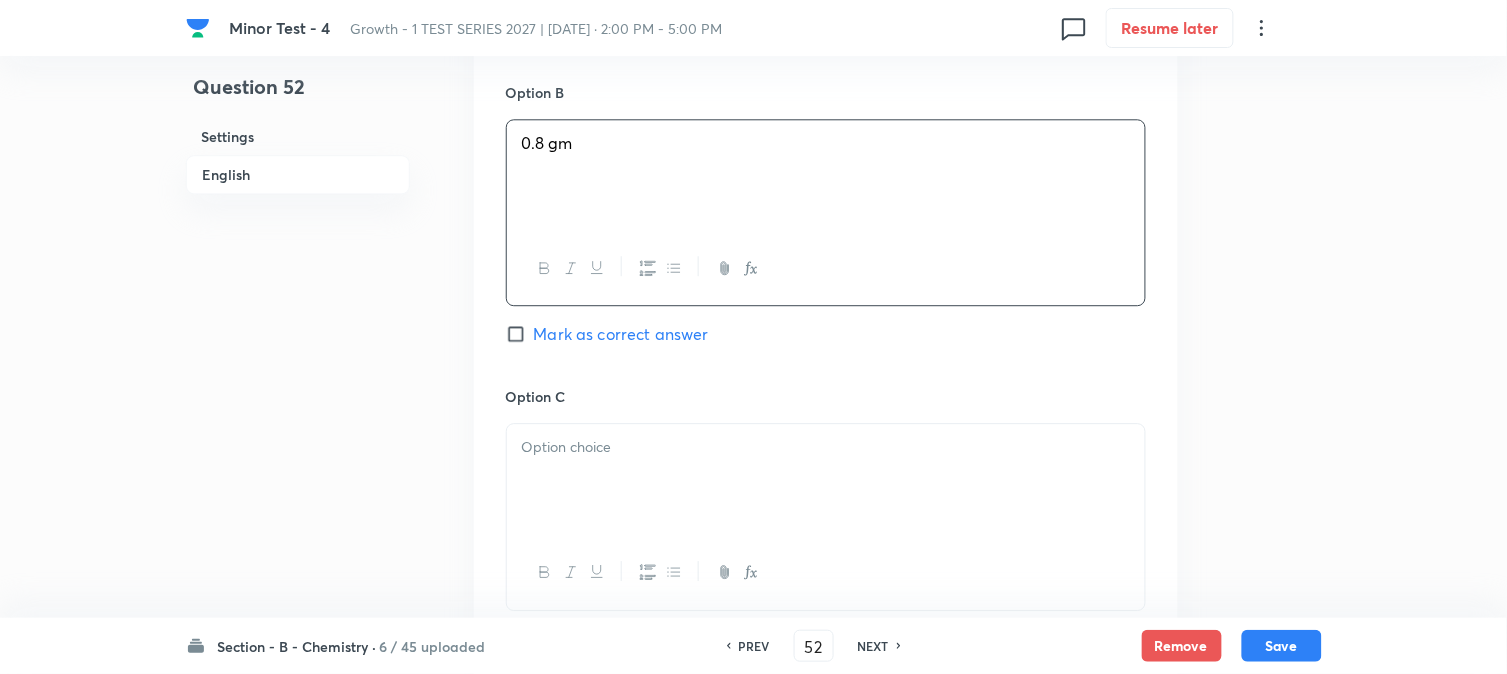 scroll, scrollTop: 1333, scrollLeft: 0, axis: vertical 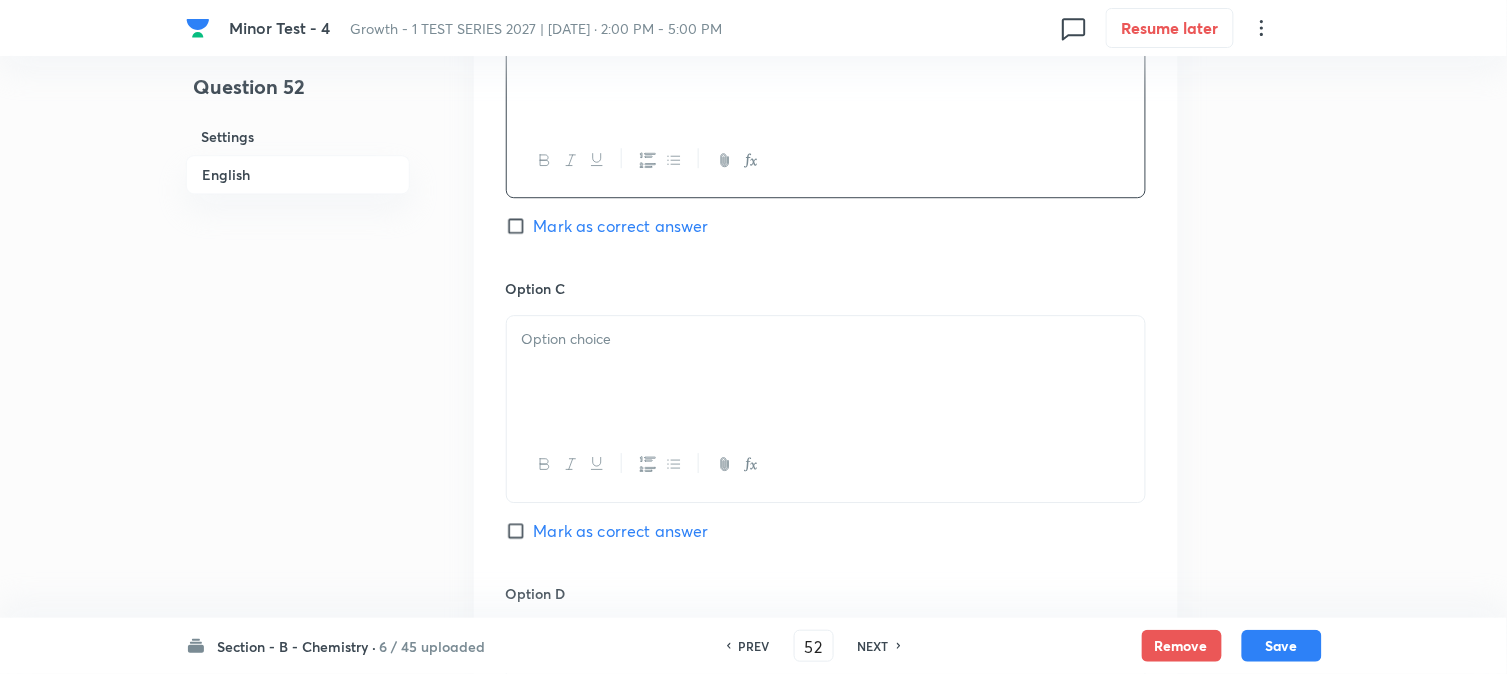 click at bounding box center [826, 372] 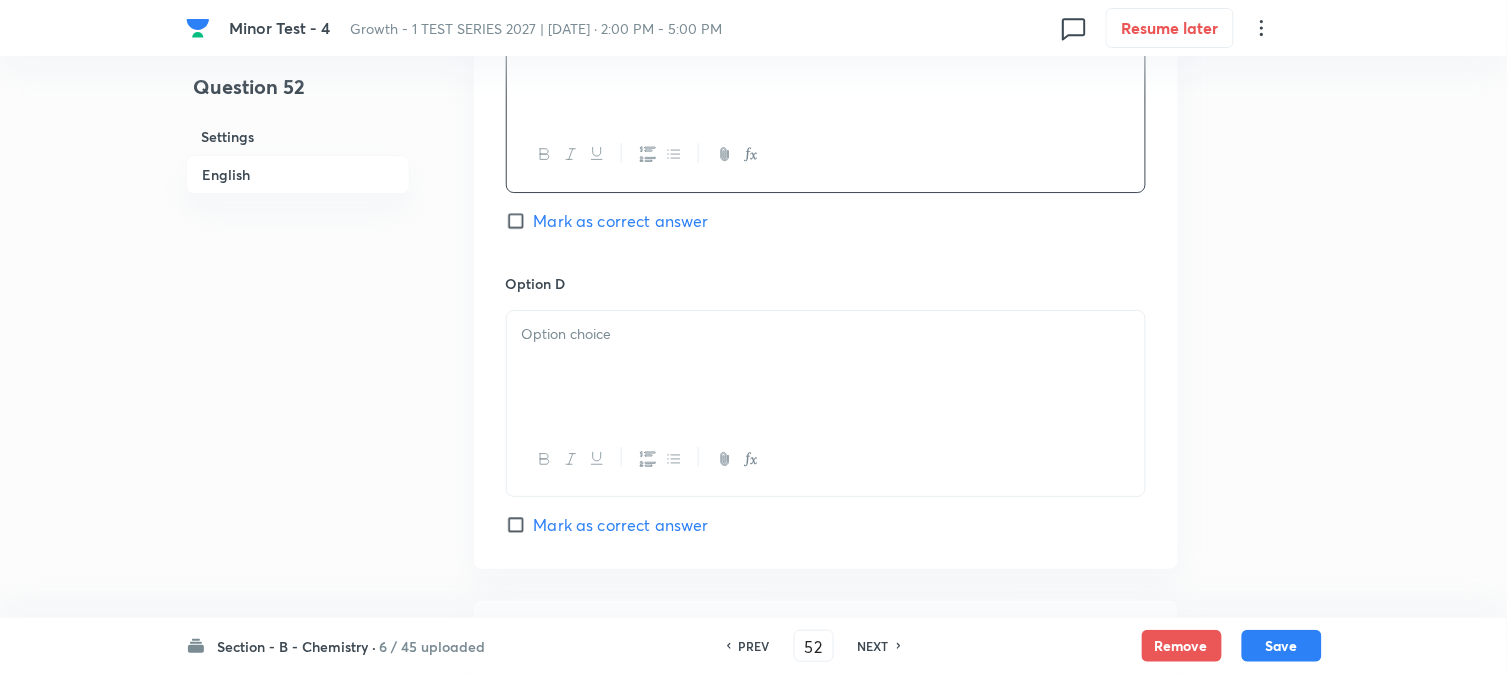 scroll, scrollTop: 1666, scrollLeft: 0, axis: vertical 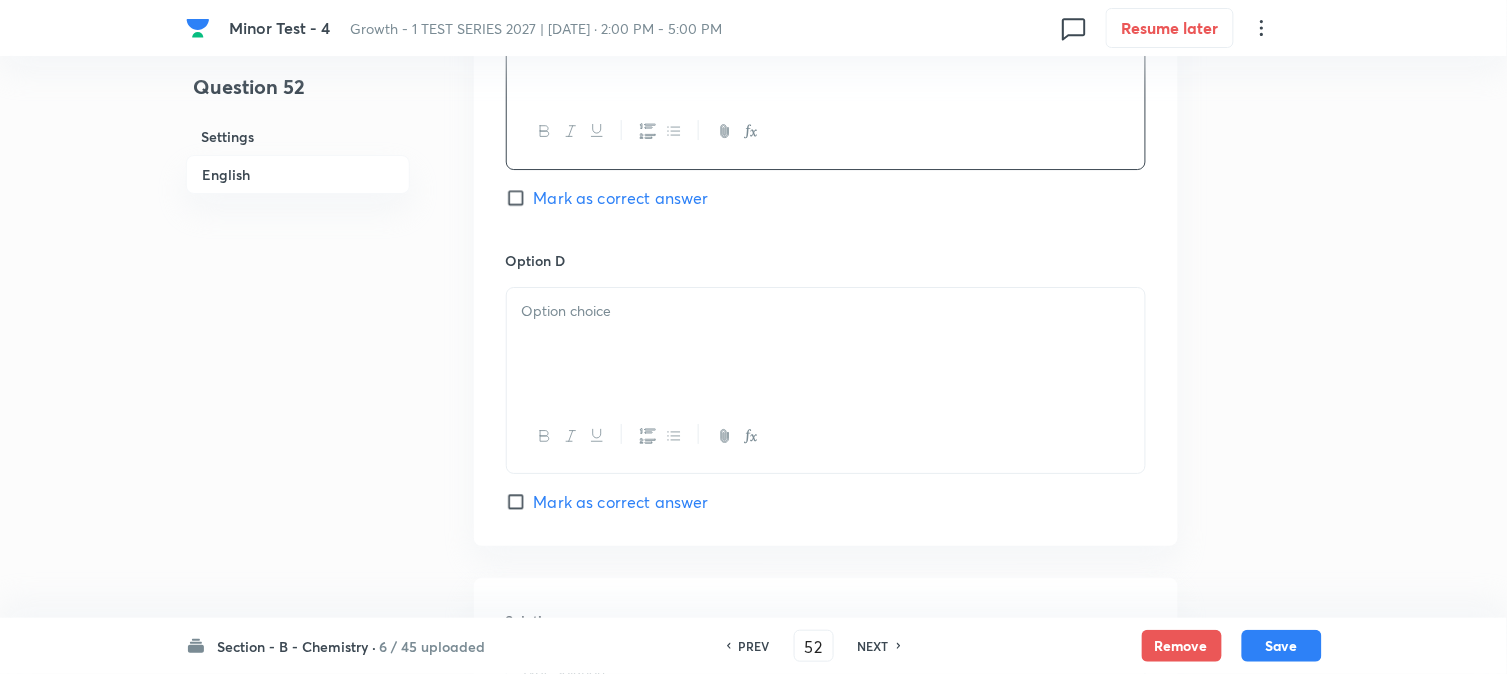 click at bounding box center (826, 344) 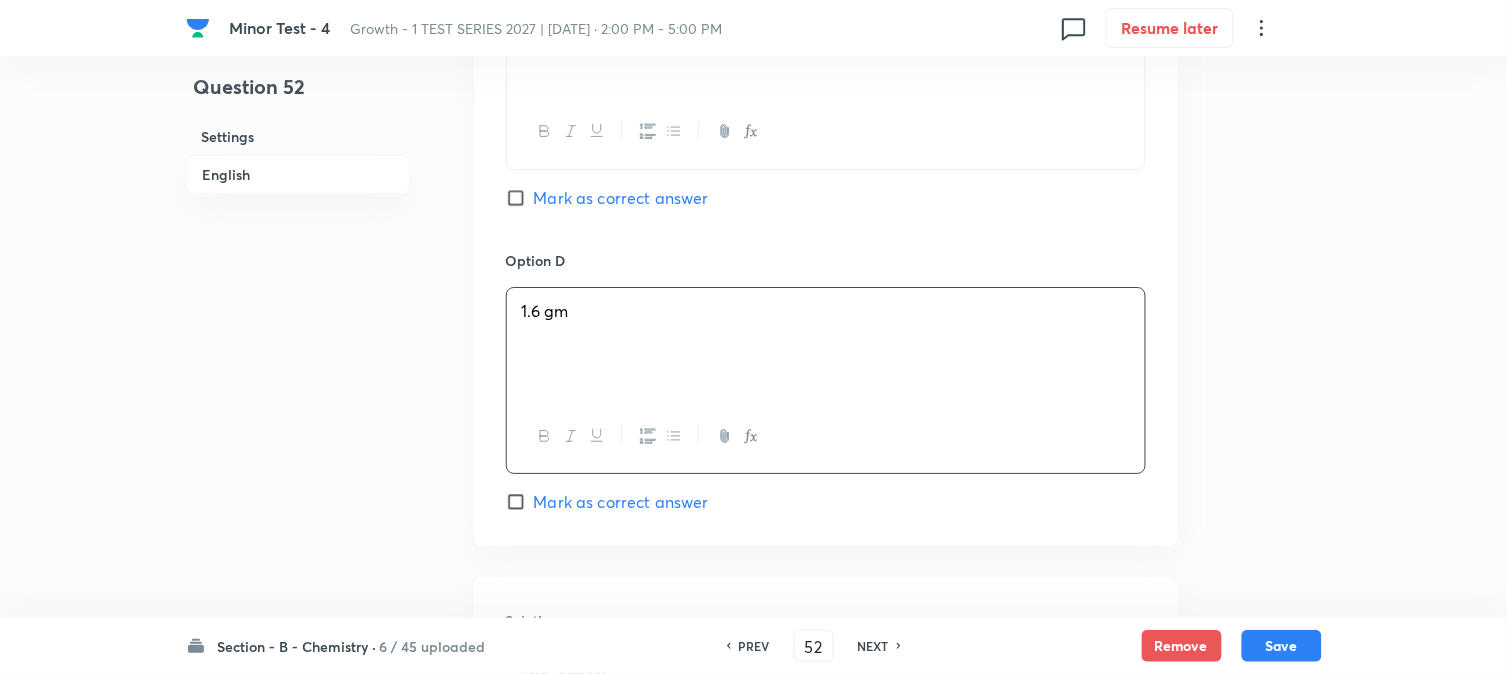 click on "Mark as correct answer" at bounding box center (621, 198) 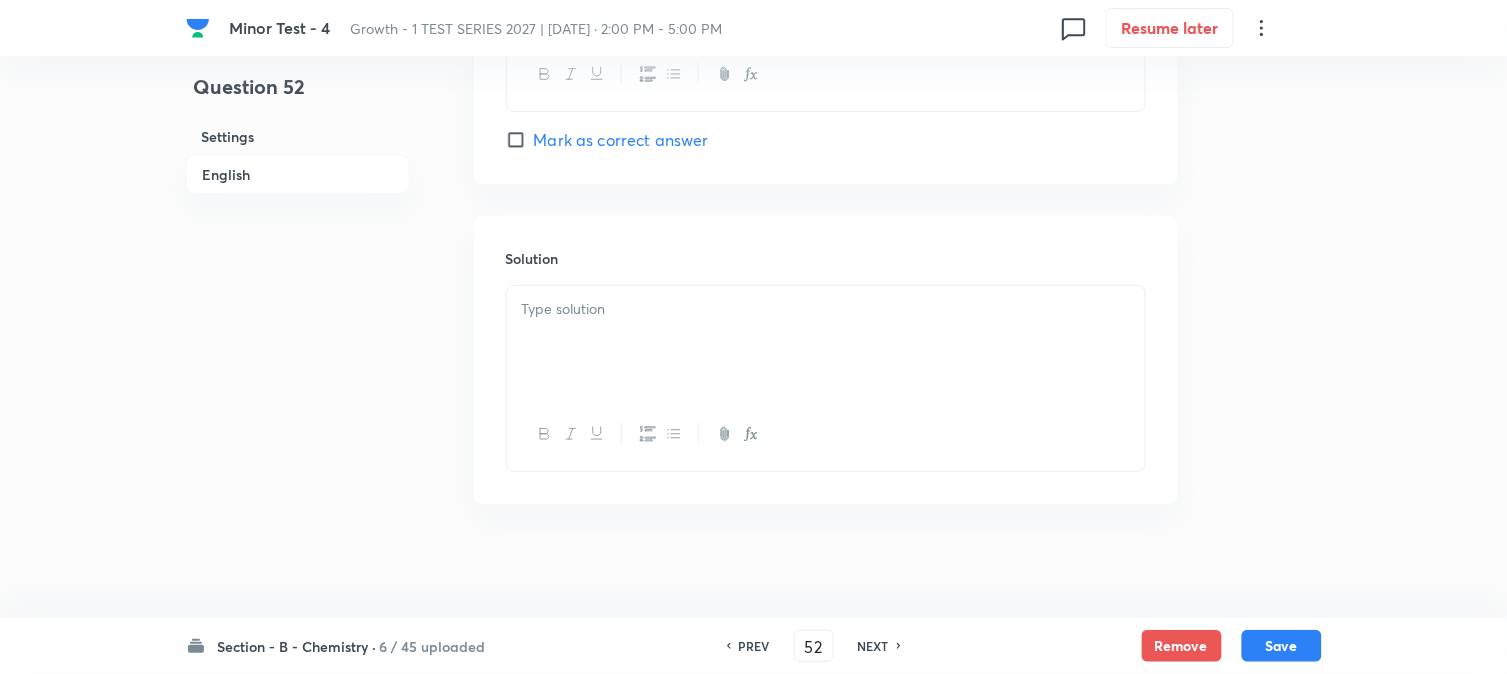 scroll, scrollTop: 2037, scrollLeft: 0, axis: vertical 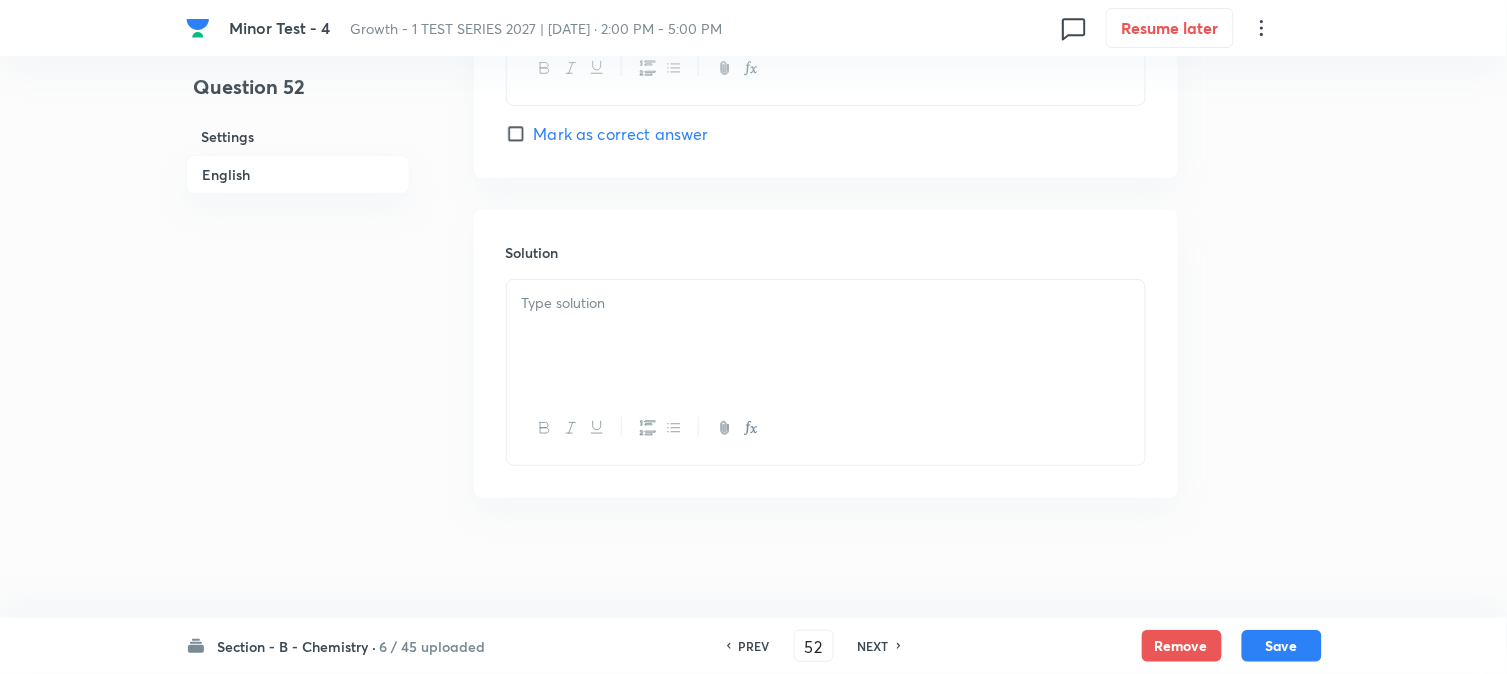 click at bounding box center (826, 336) 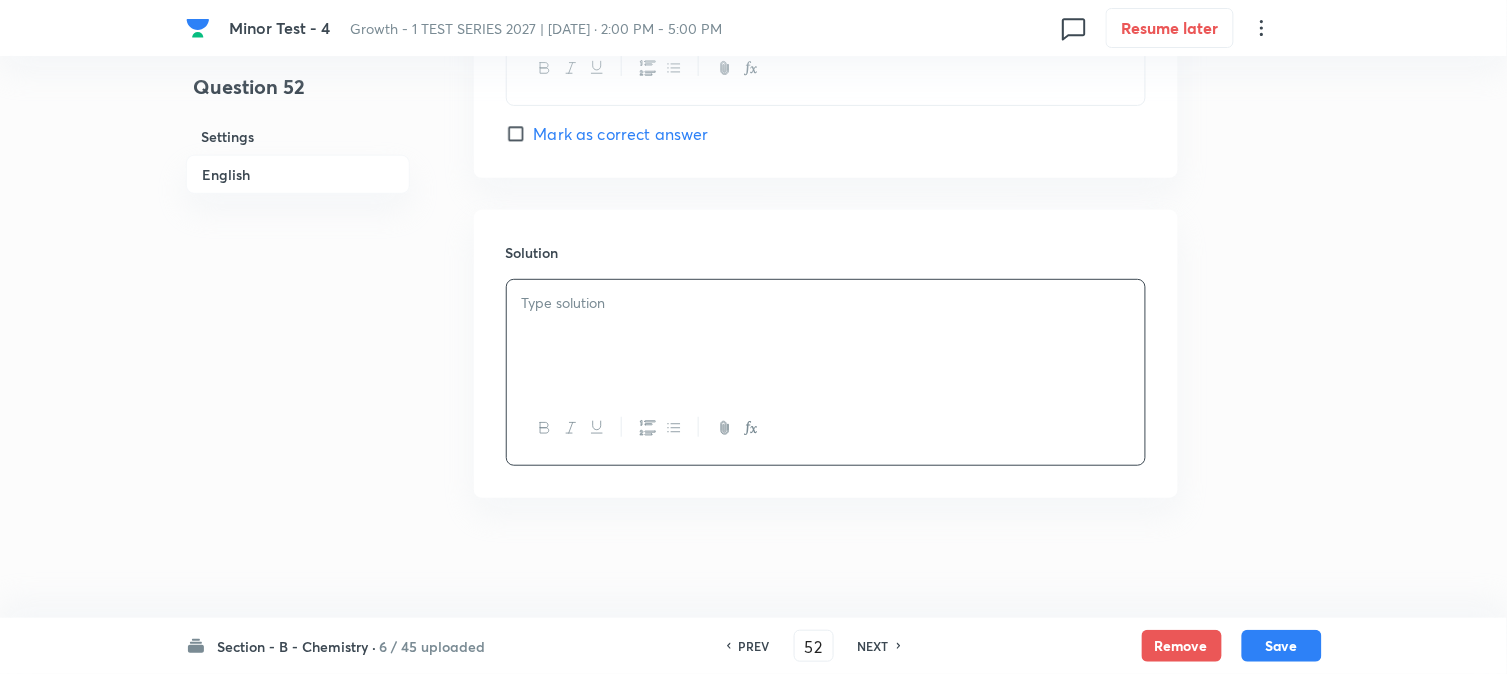 type 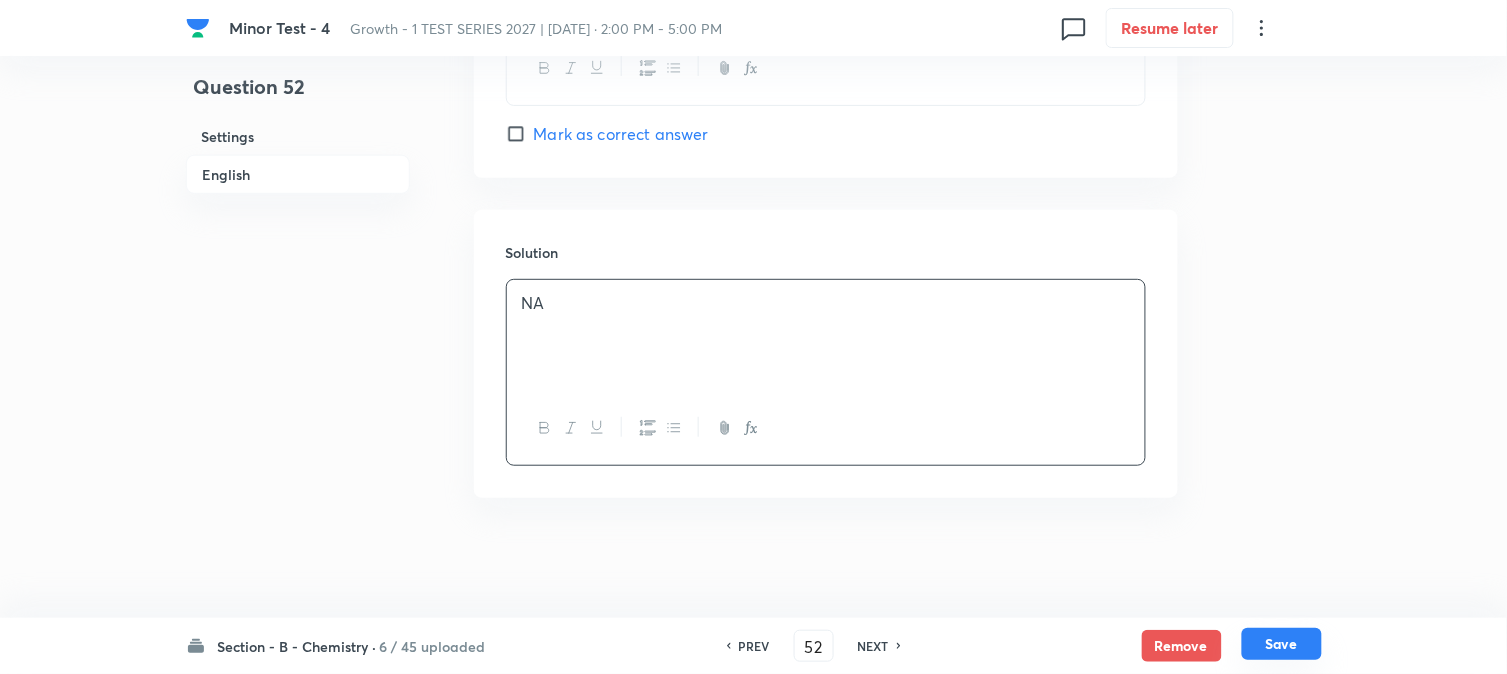 click on "Save" at bounding box center [1282, 644] 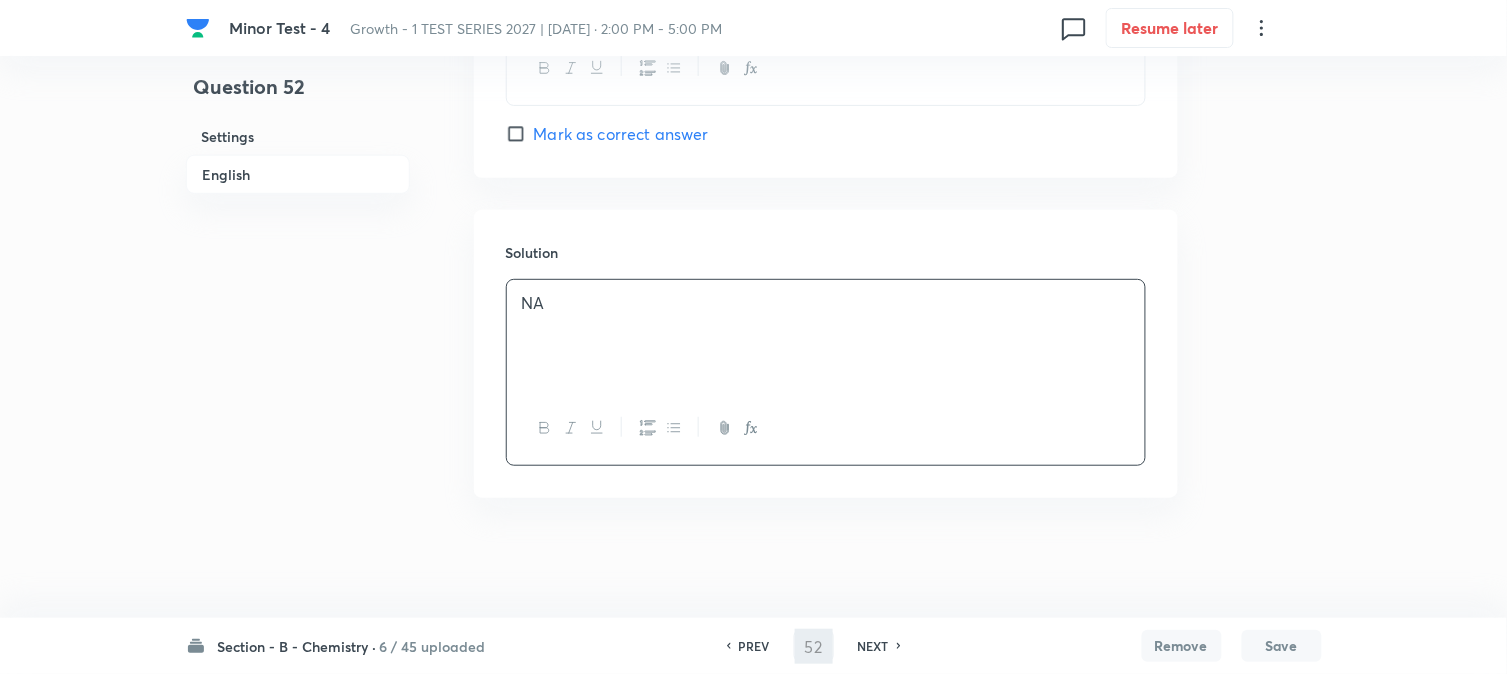 type on "53" 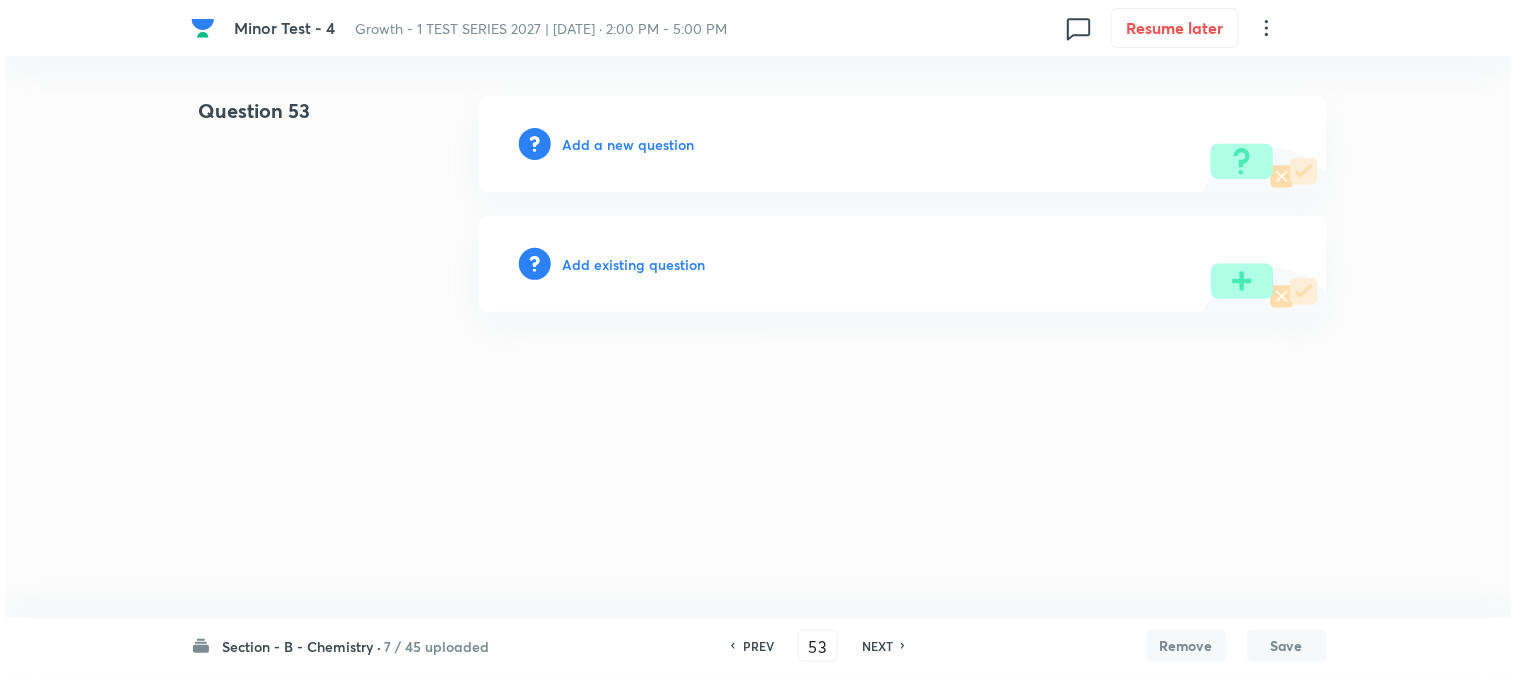 scroll, scrollTop: 0, scrollLeft: 0, axis: both 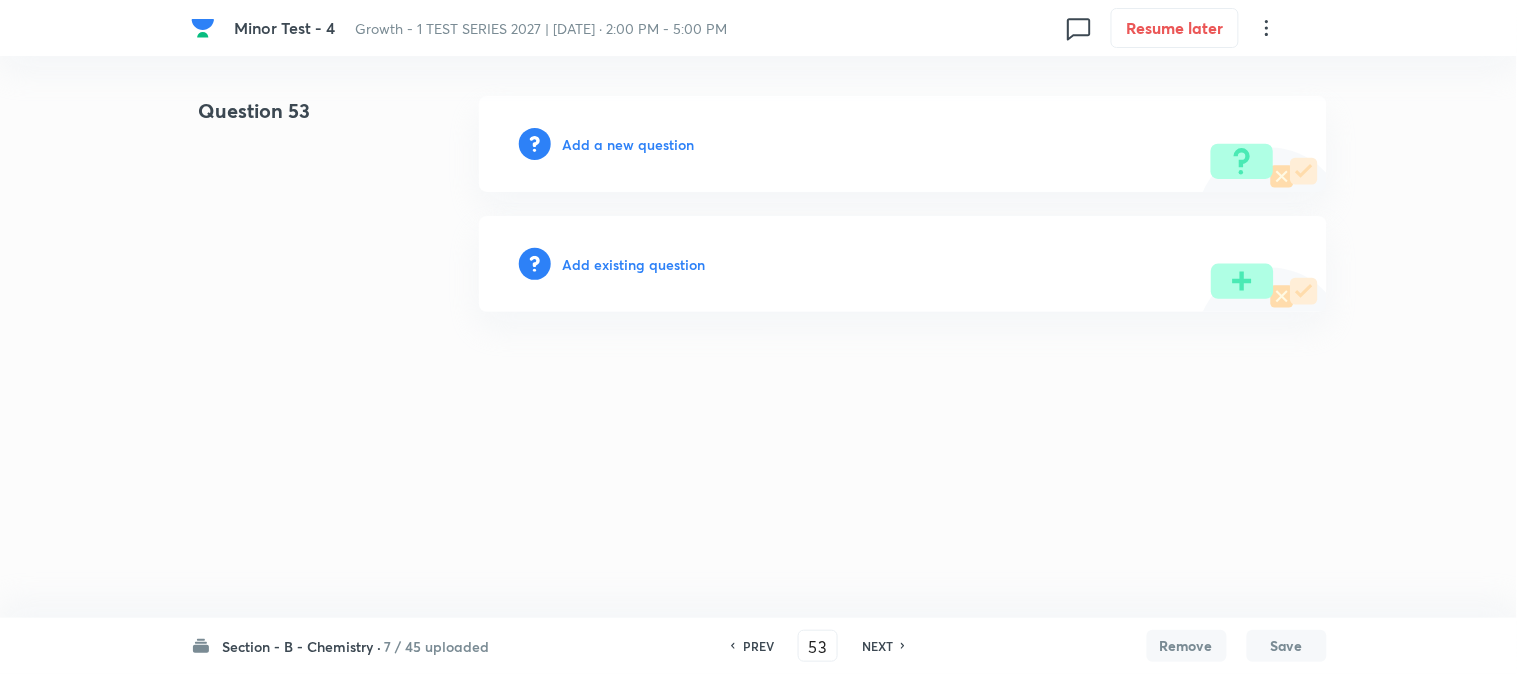 click on "Add a new question" at bounding box center (629, 144) 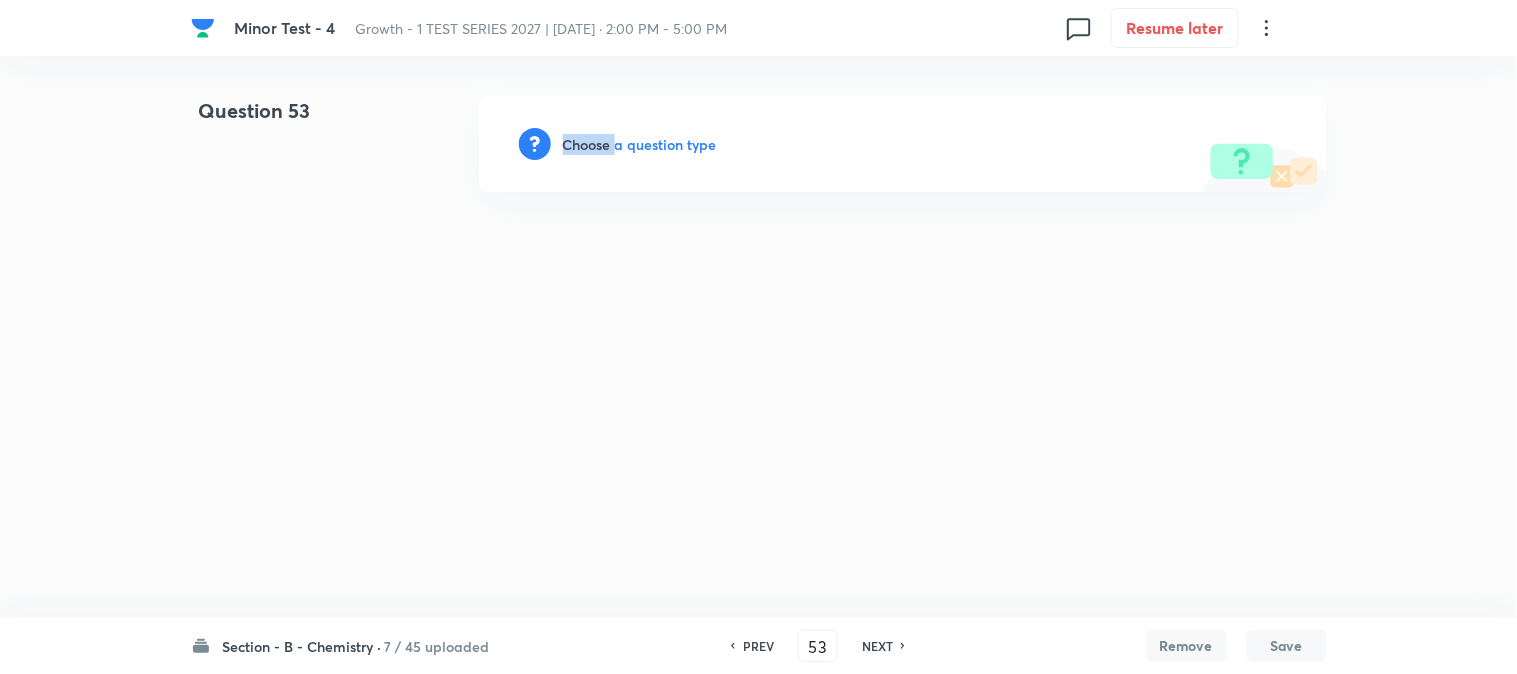 click on "Choose a question type" at bounding box center [640, 144] 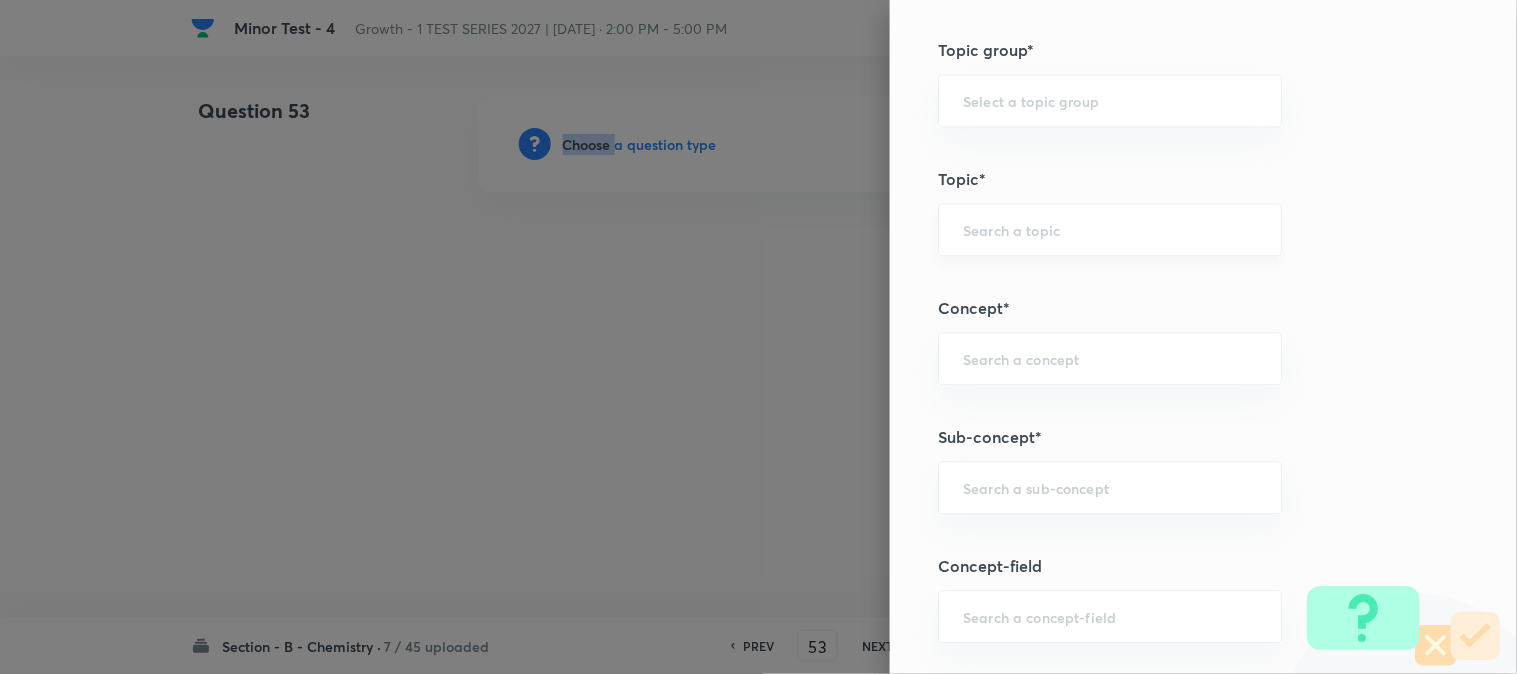 scroll, scrollTop: 1333, scrollLeft: 0, axis: vertical 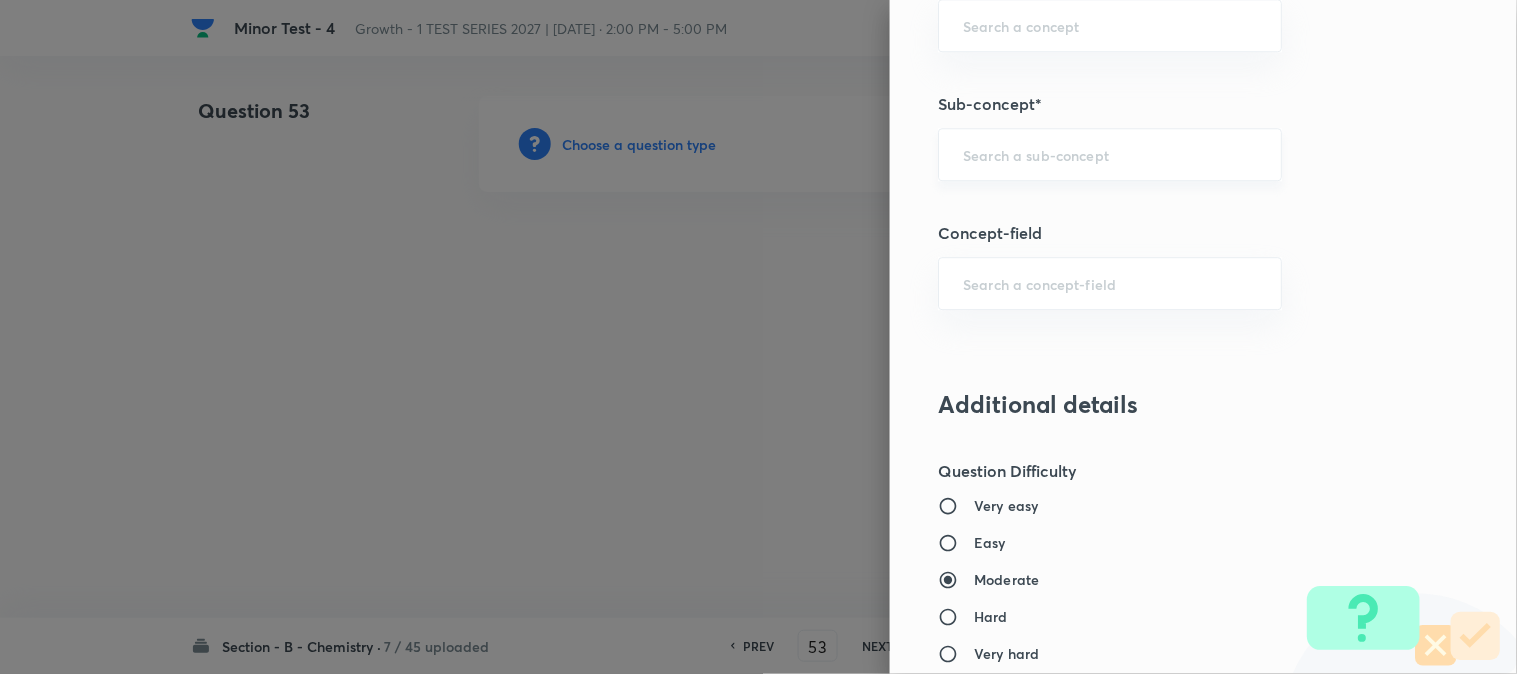 click at bounding box center (1110, 154) 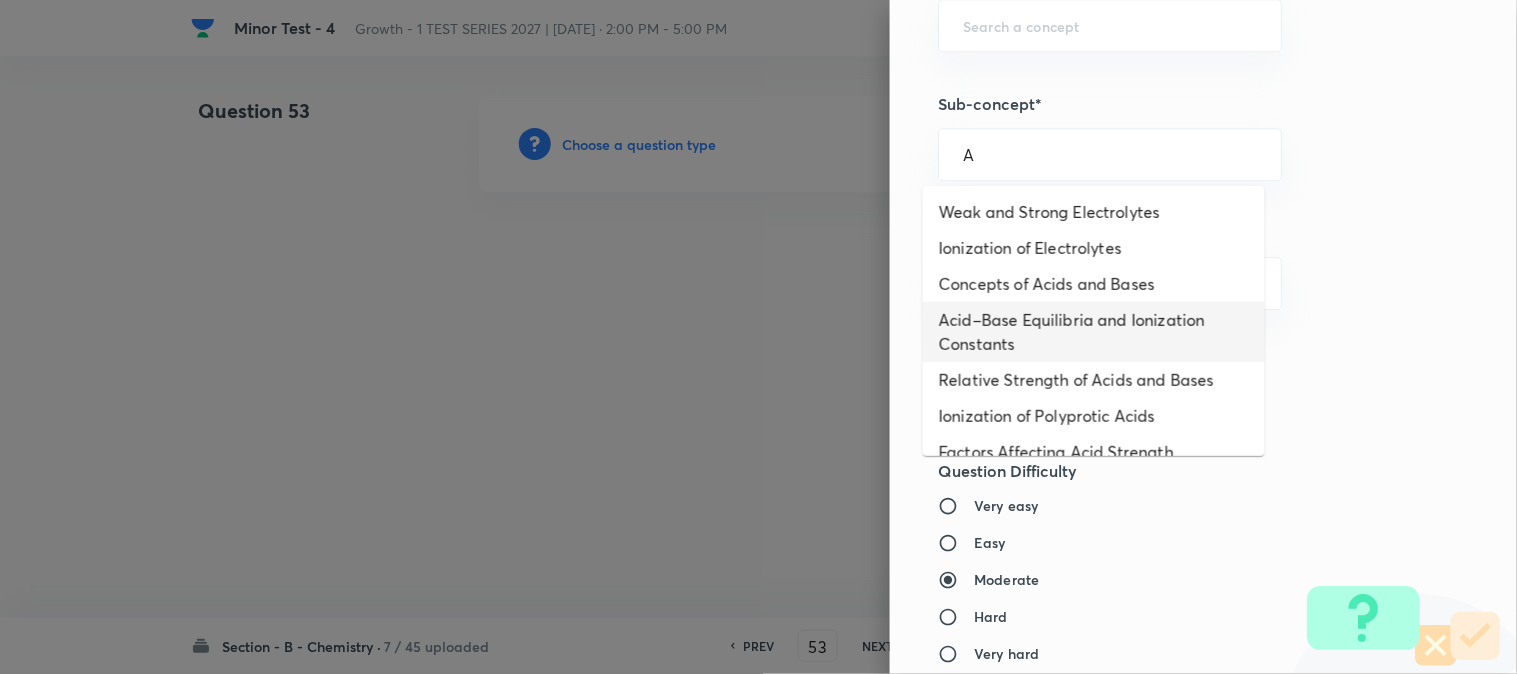 click on "Acid–Base Equilibria and Ionization Constants" at bounding box center (1094, 332) 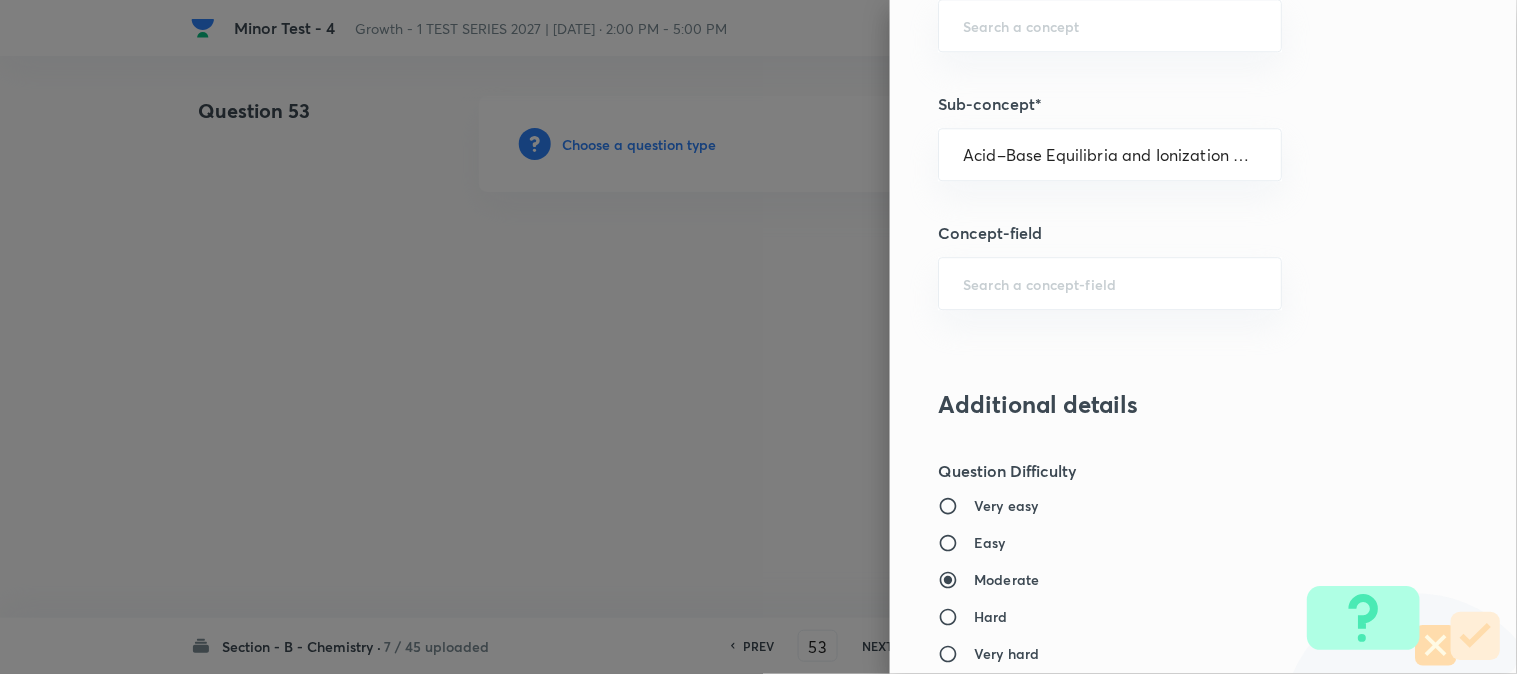 type on "Chemistry" 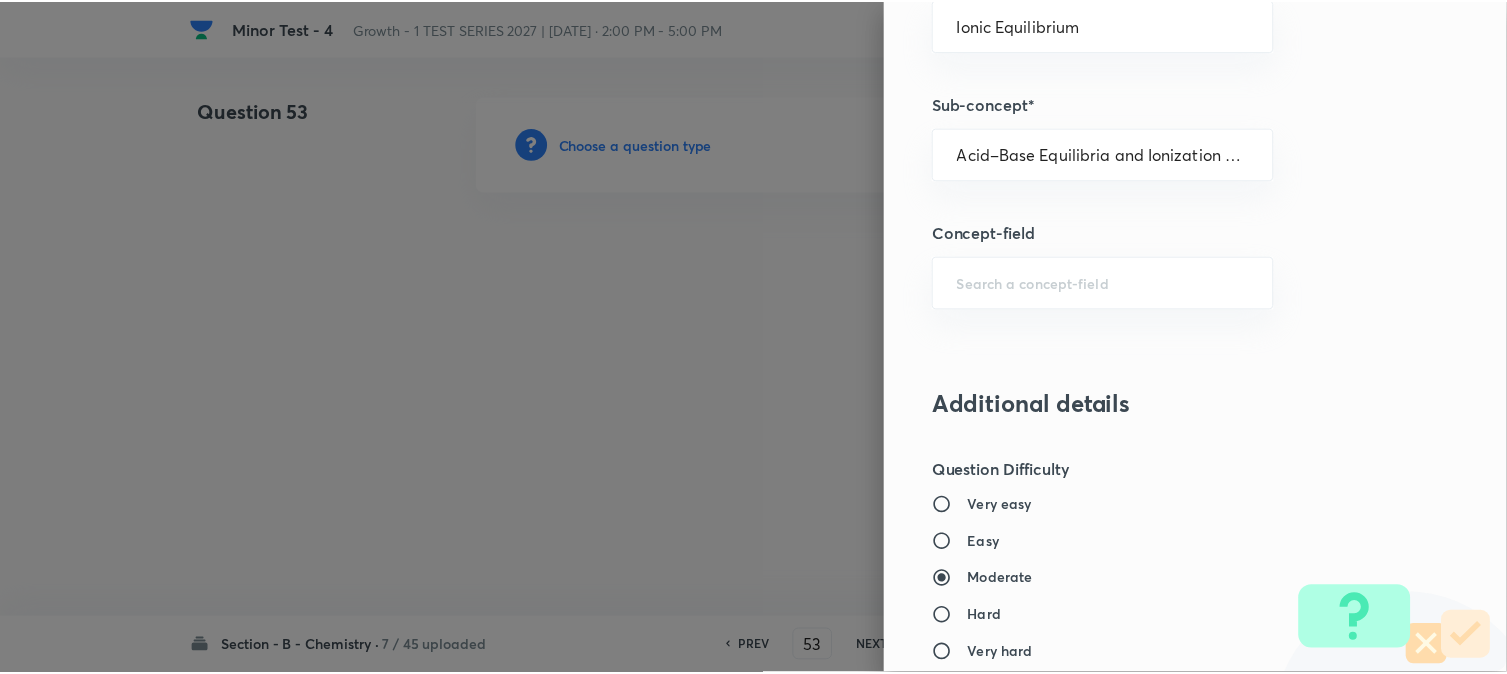 scroll, scrollTop: 2186, scrollLeft: 0, axis: vertical 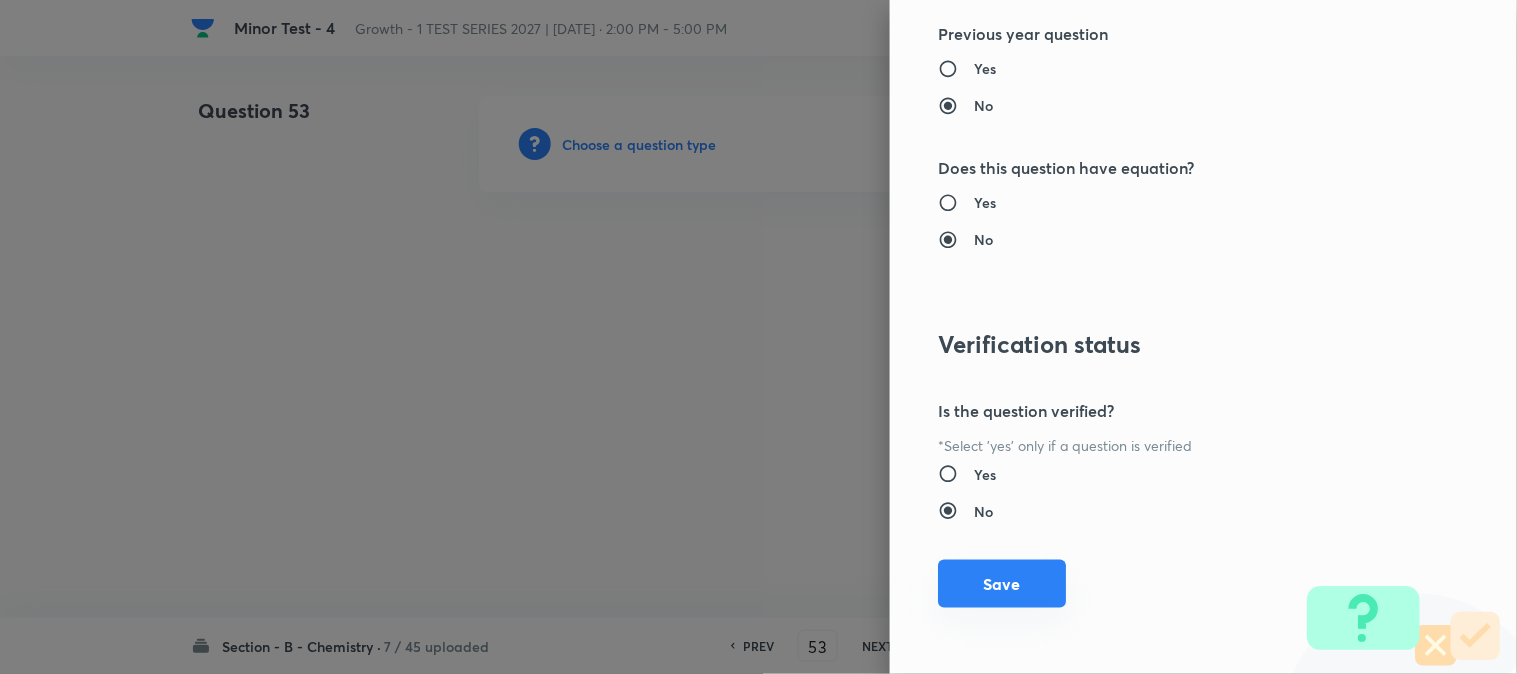 click on "Save" at bounding box center [1002, 584] 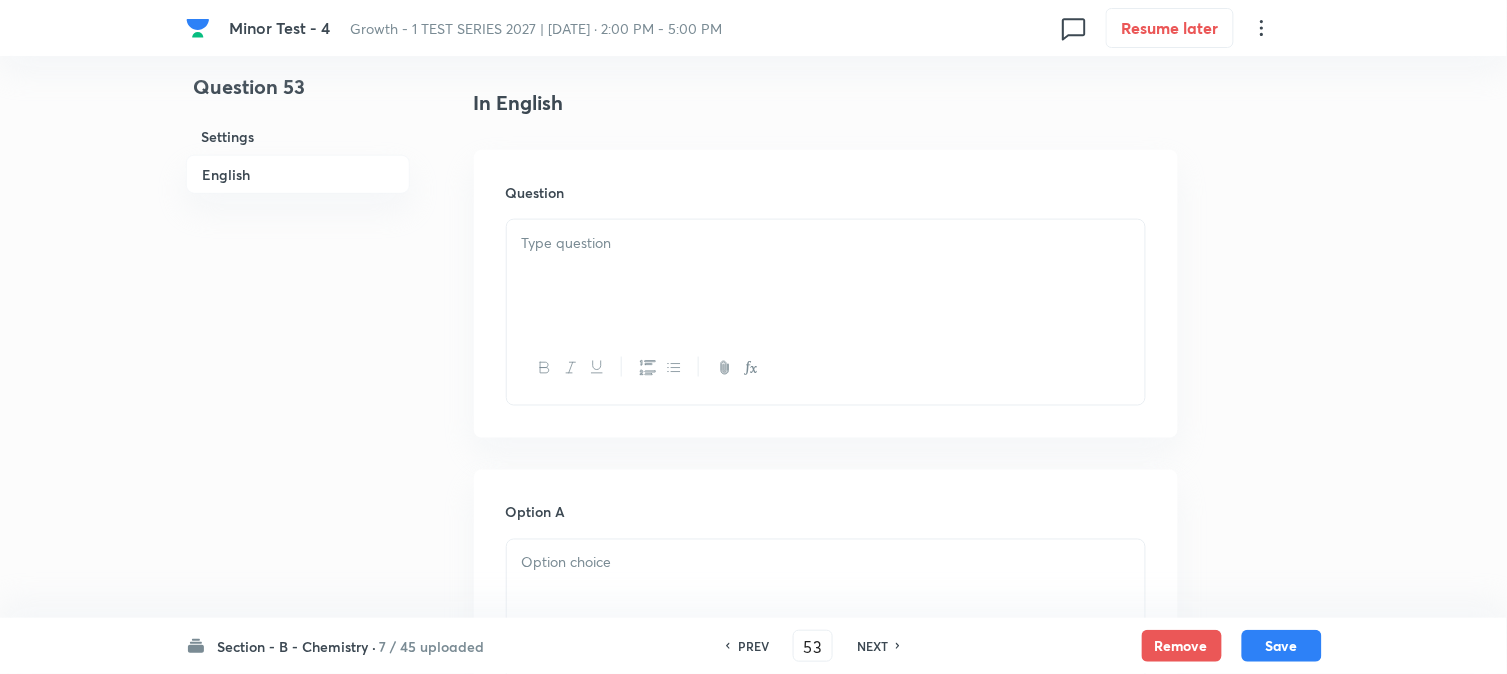 scroll, scrollTop: 555, scrollLeft: 0, axis: vertical 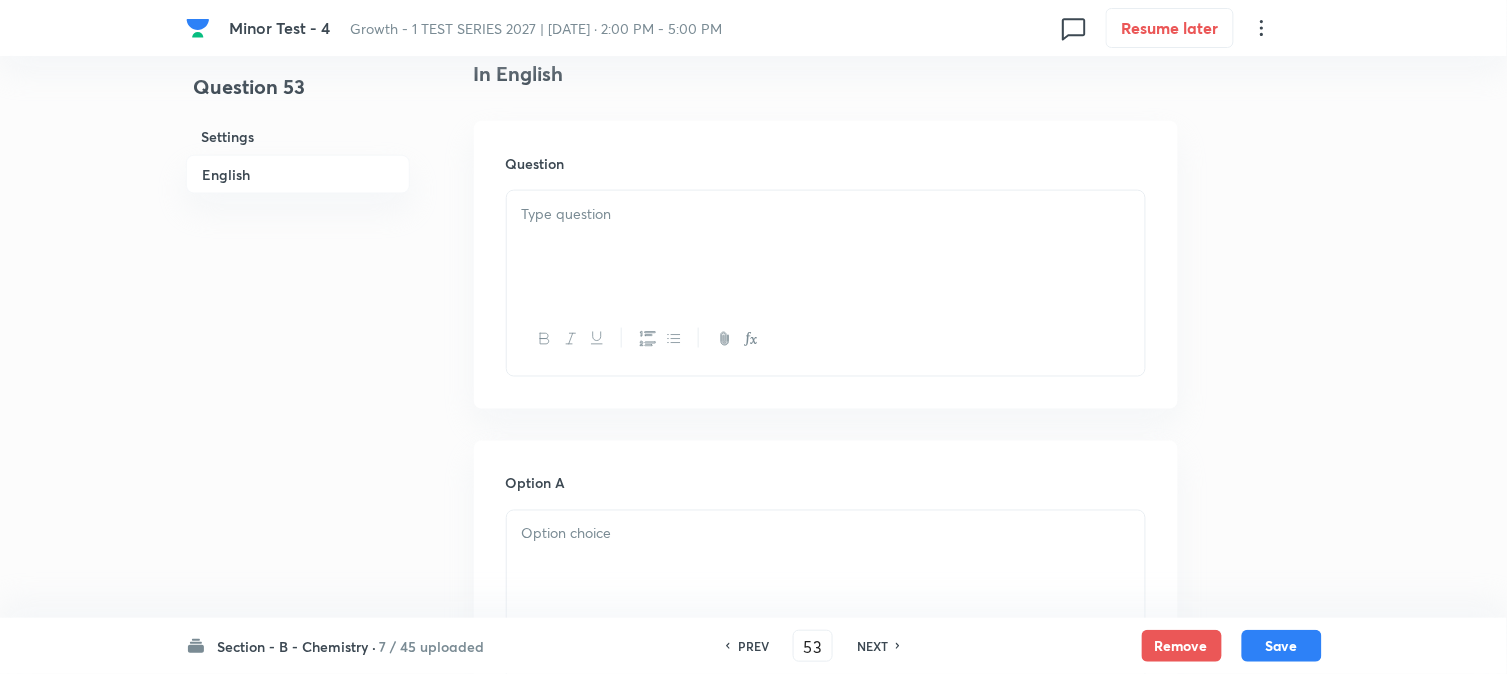 click at bounding box center (826, 247) 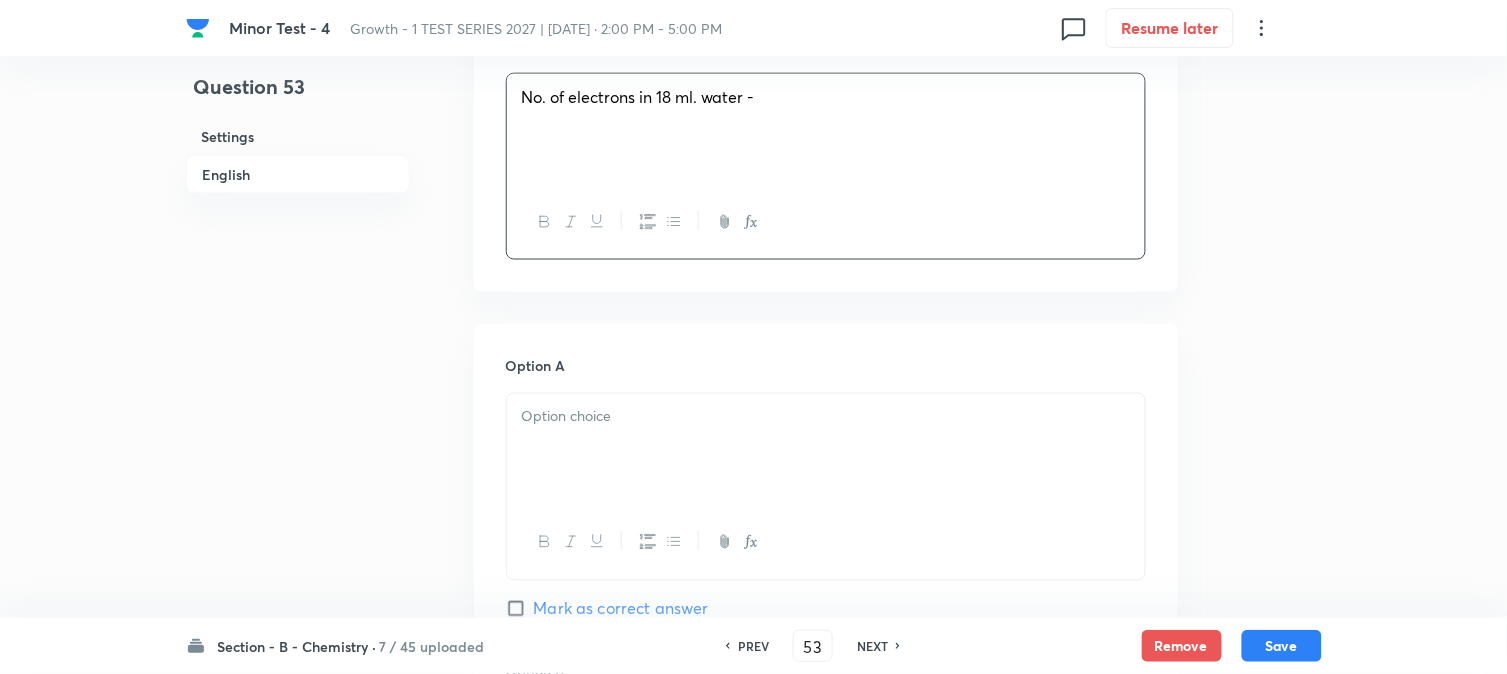 scroll, scrollTop: 777, scrollLeft: 0, axis: vertical 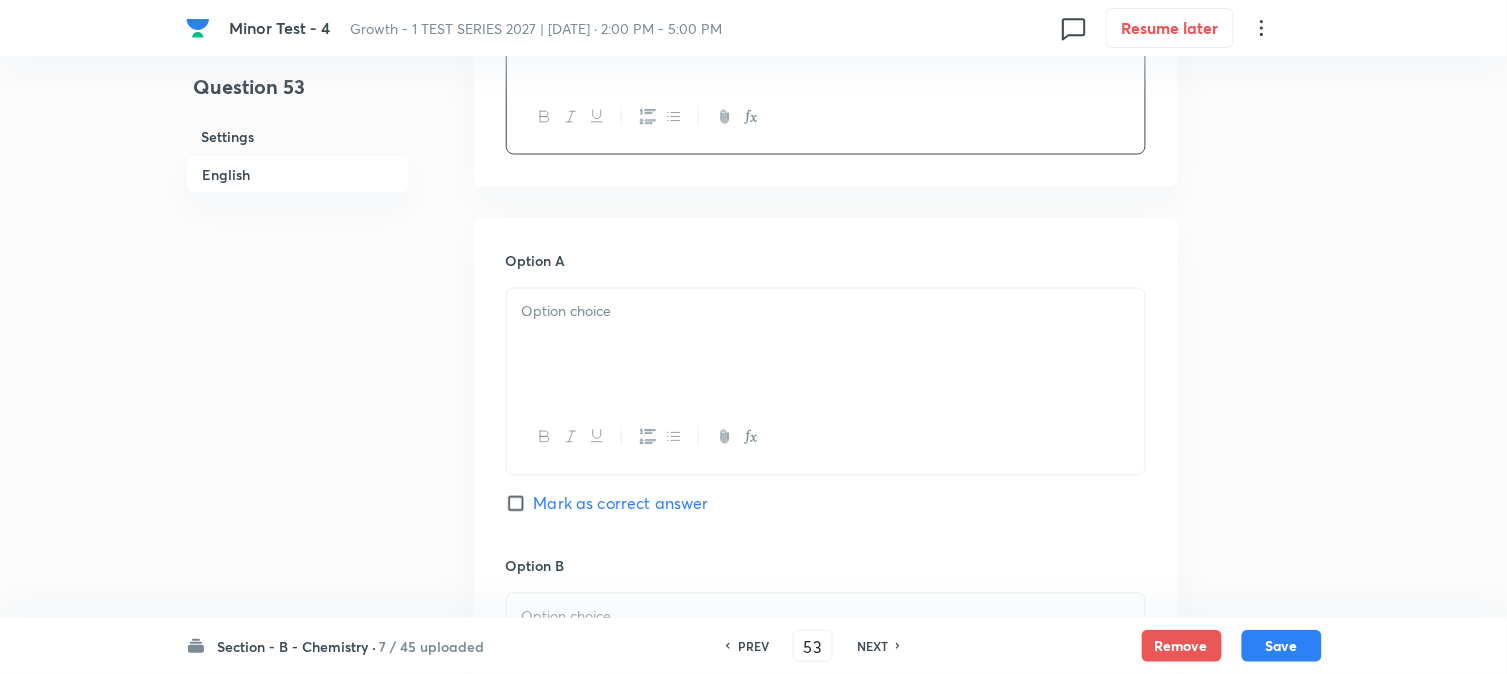 click at bounding box center (826, 345) 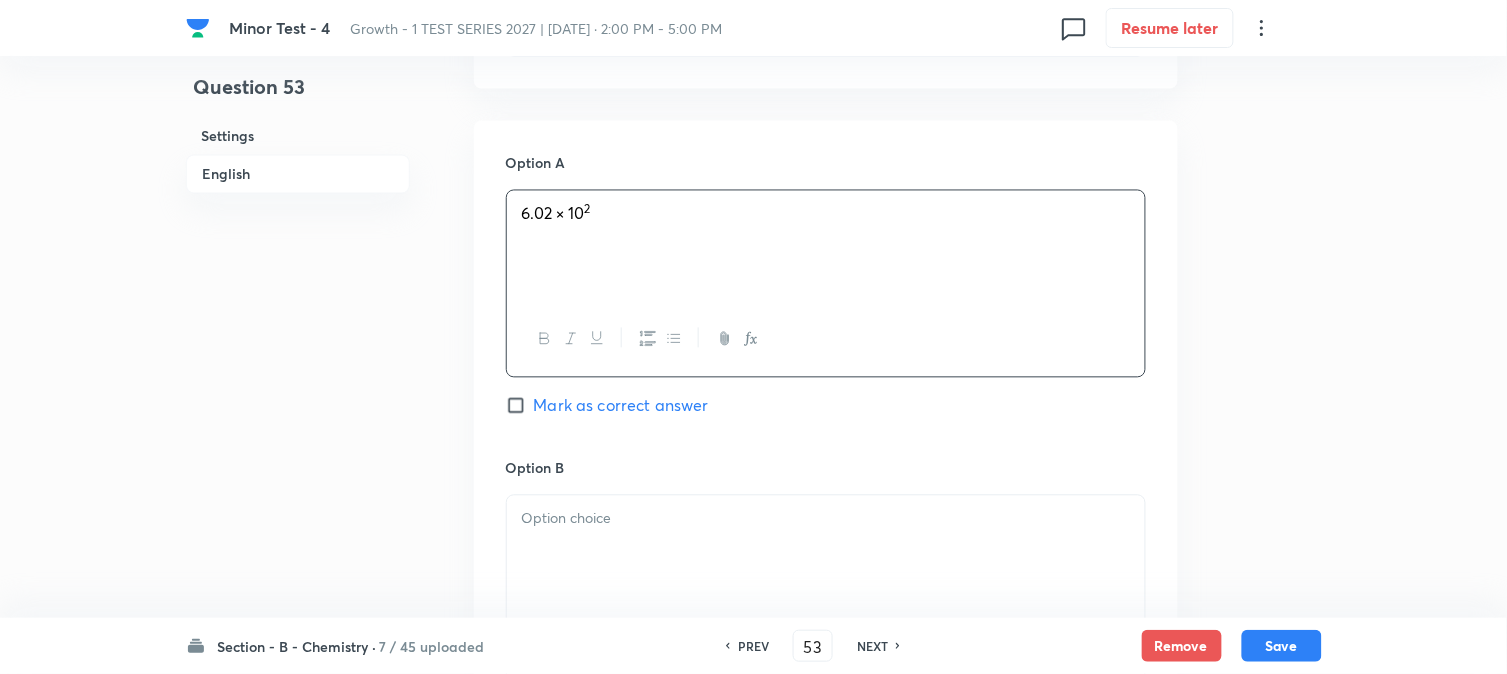 scroll, scrollTop: 1000, scrollLeft: 0, axis: vertical 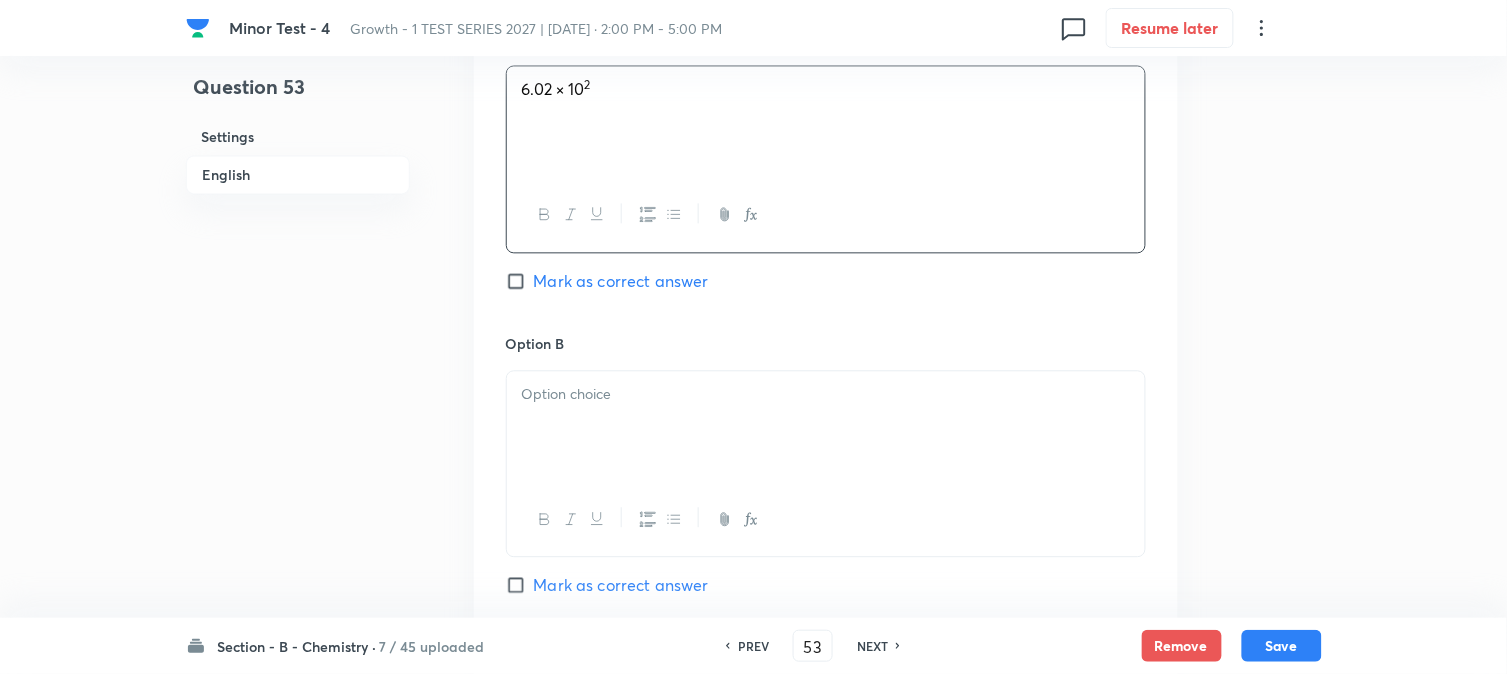 click at bounding box center [826, 427] 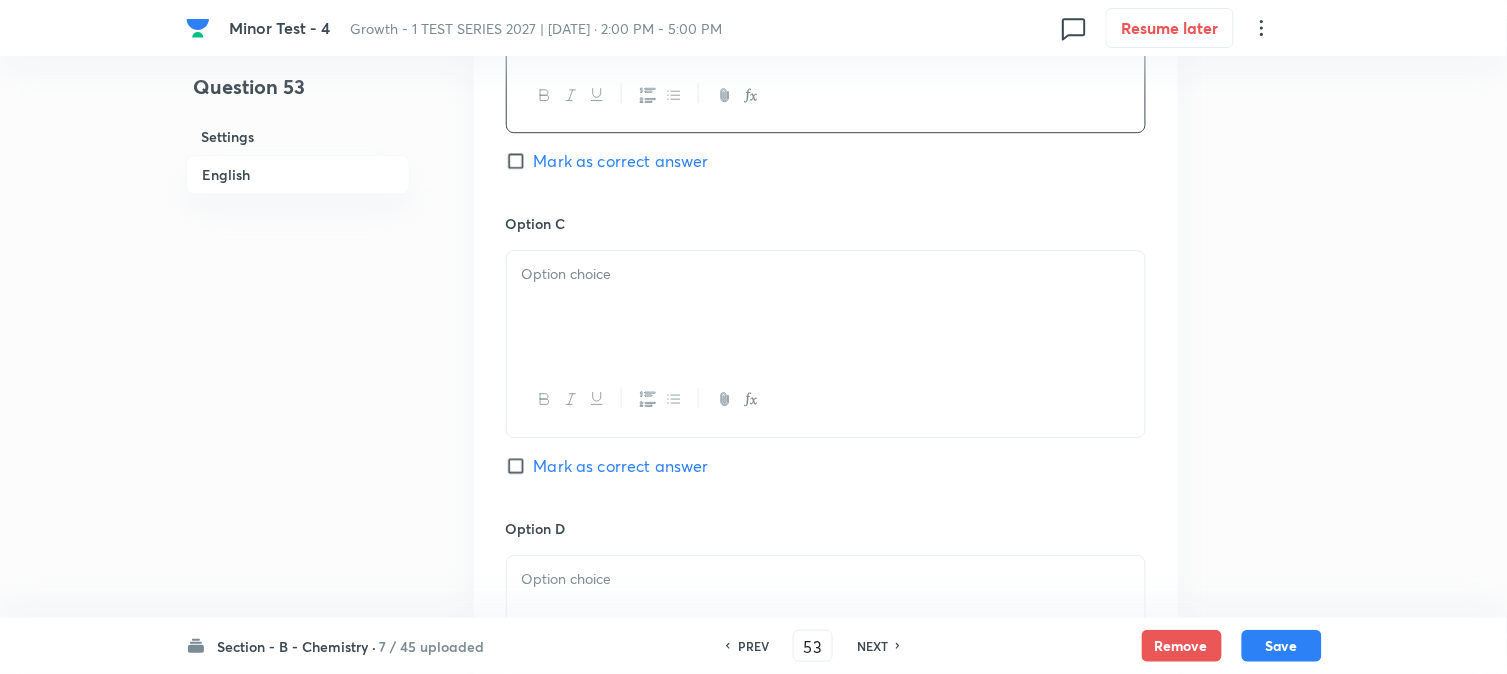 scroll, scrollTop: 1444, scrollLeft: 0, axis: vertical 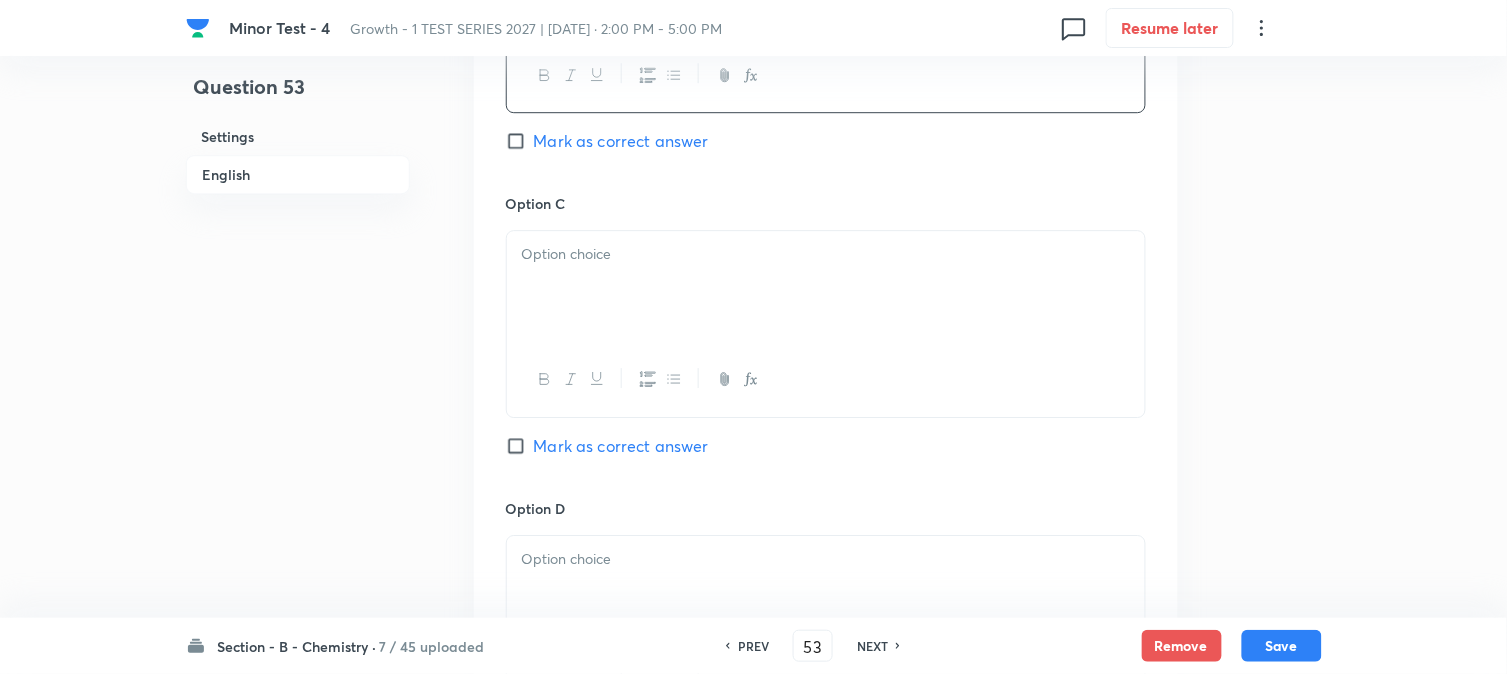click at bounding box center [826, 287] 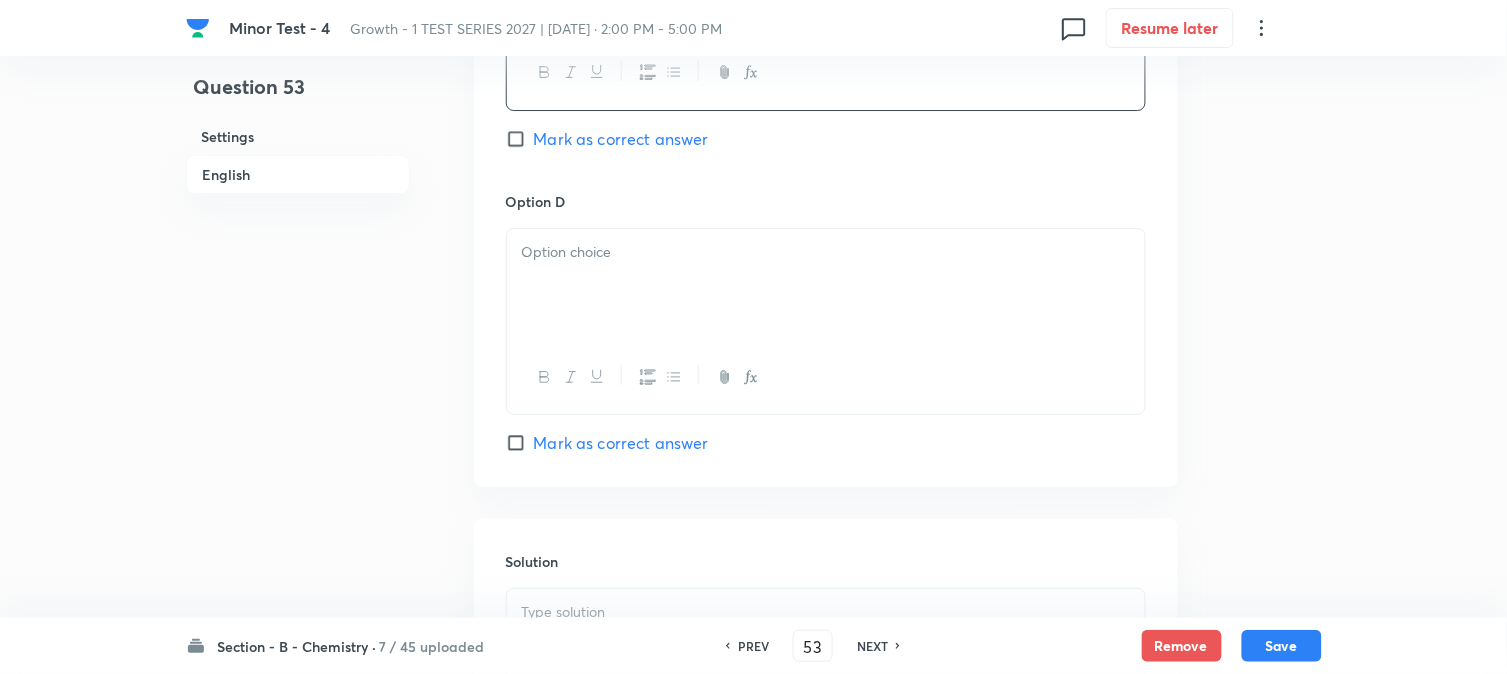 scroll, scrollTop: 1777, scrollLeft: 0, axis: vertical 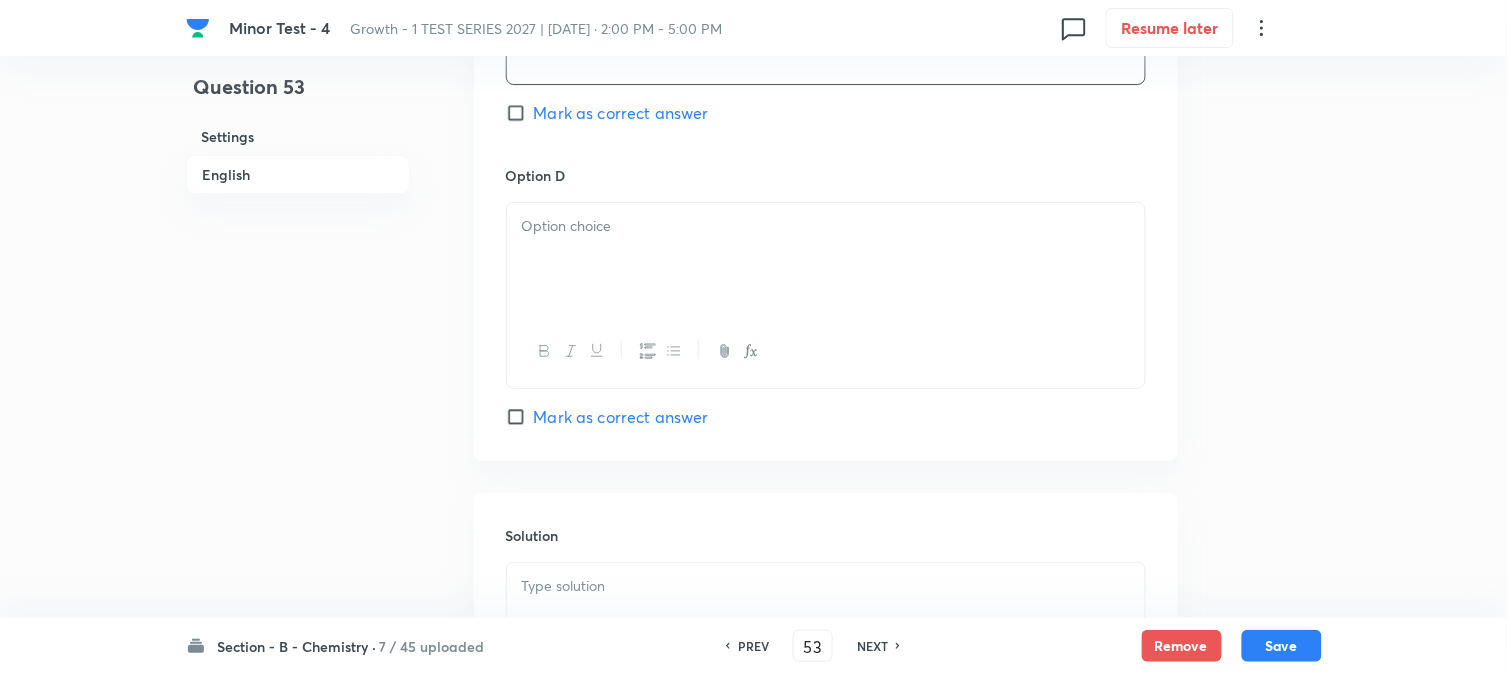 click at bounding box center (826, 351) 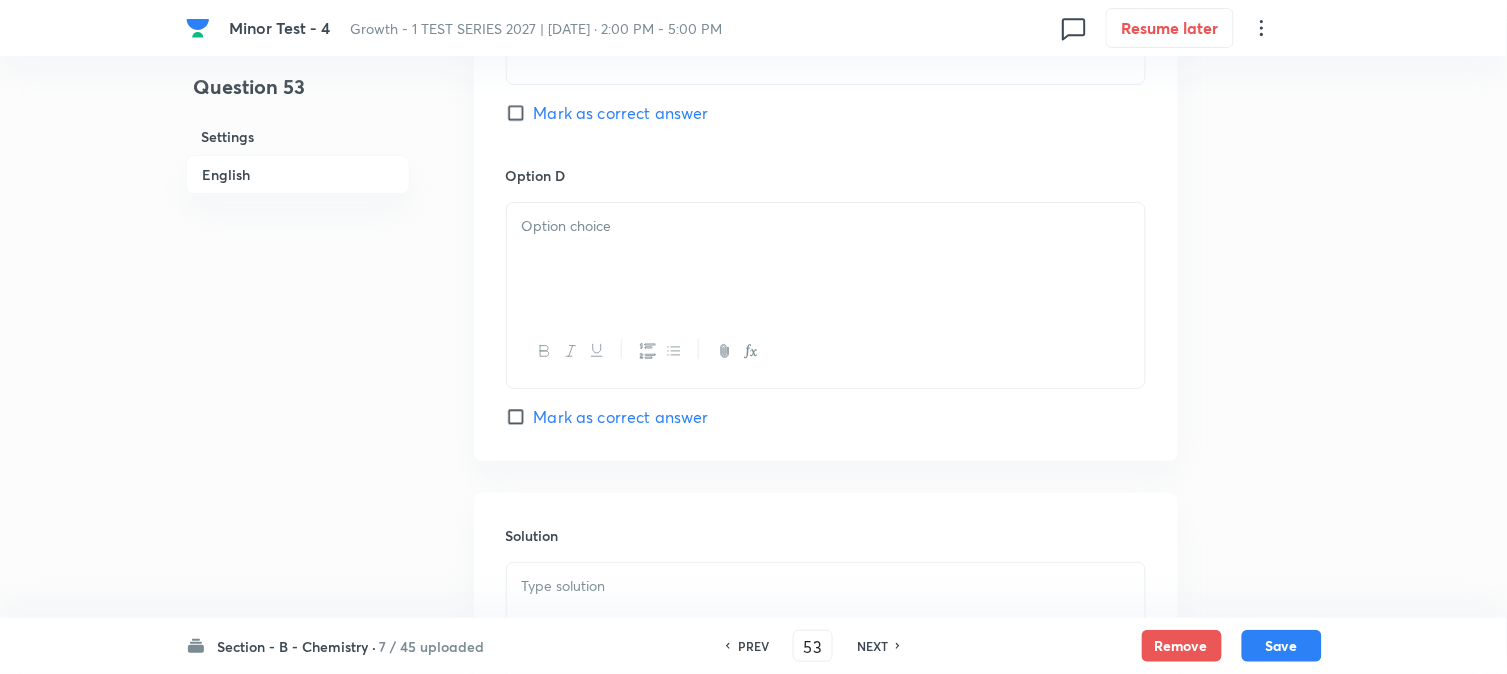 click at bounding box center [826, 259] 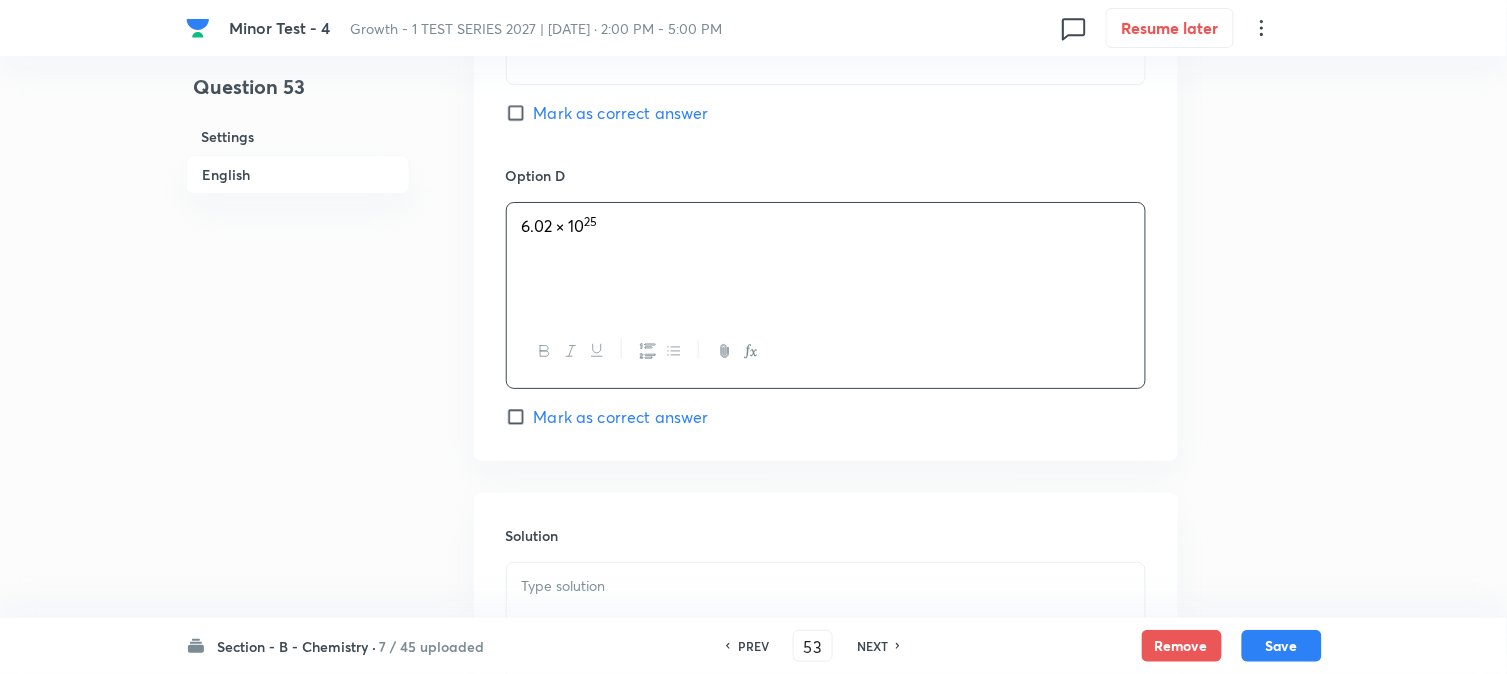 click on "Mark as correct answer" at bounding box center [621, 113] 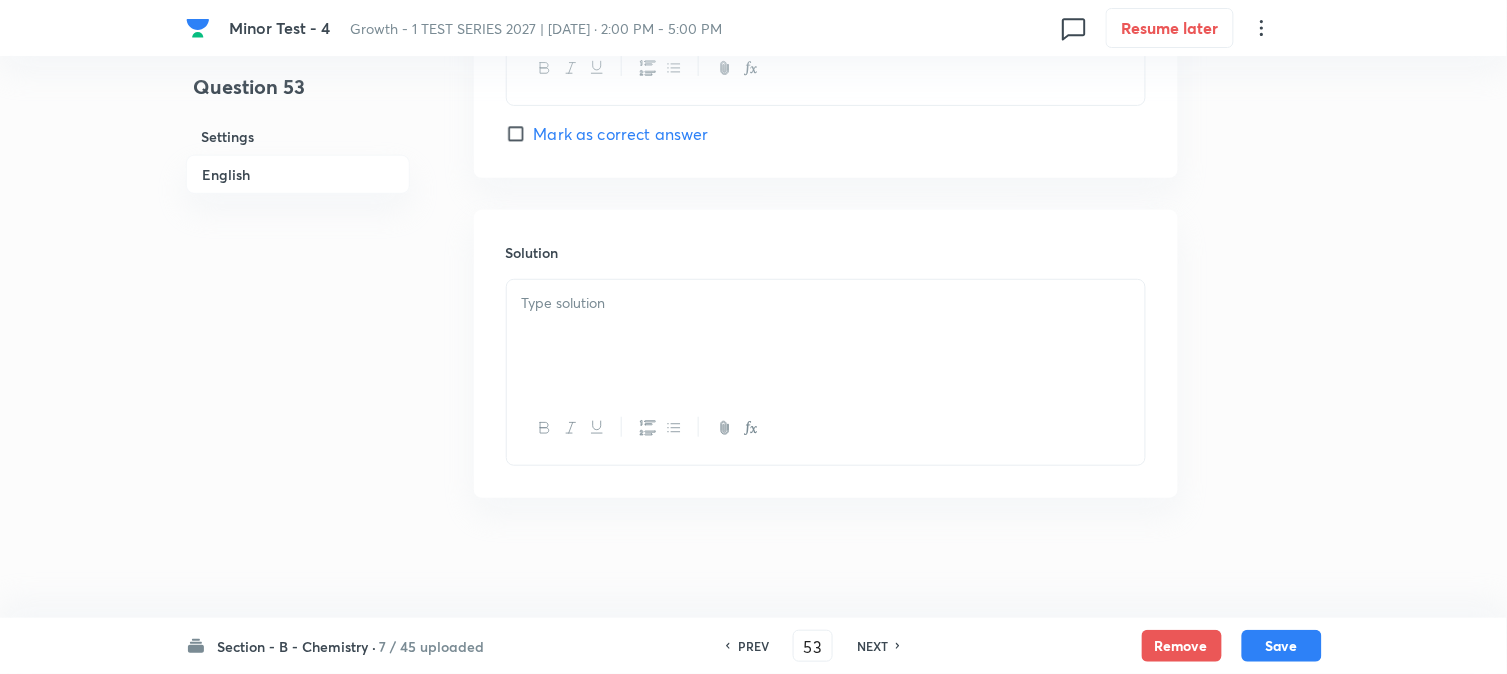 scroll, scrollTop: 2064, scrollLeft: 0, axis: vertical 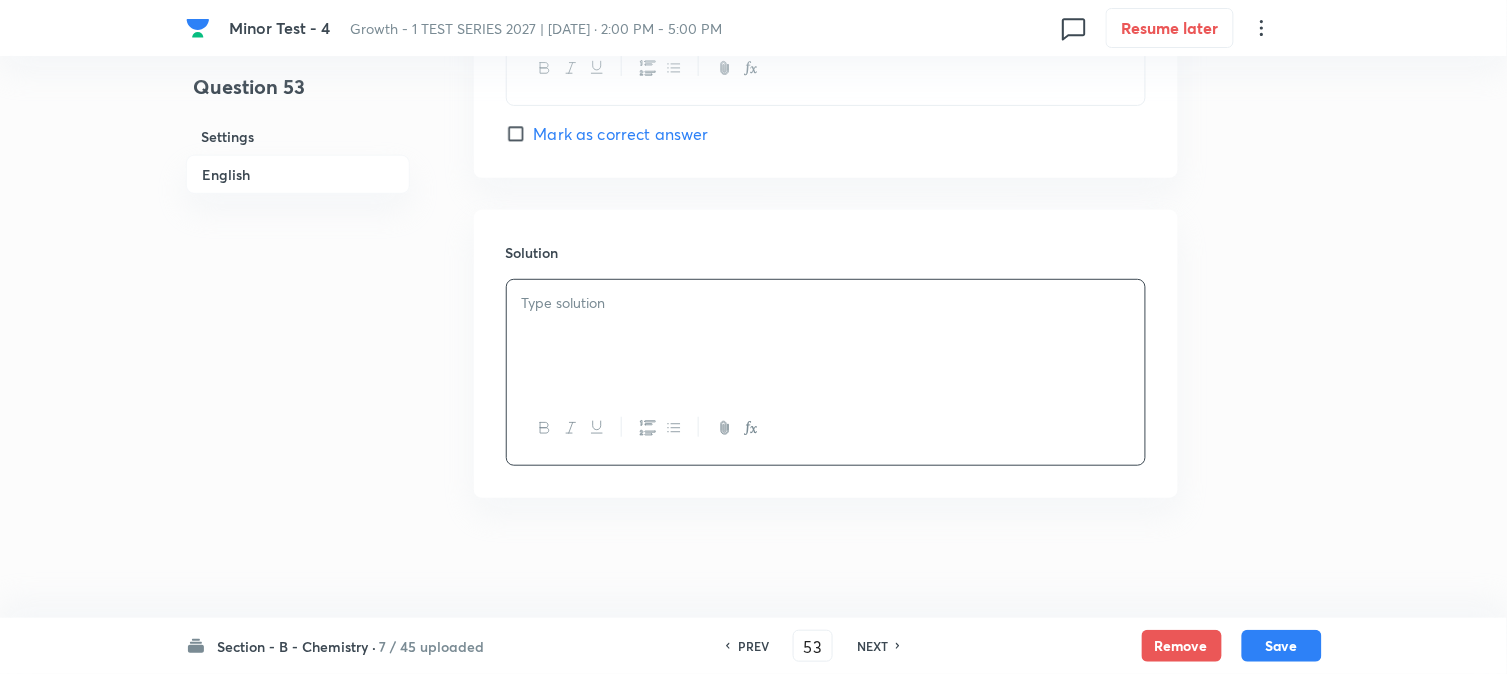 type 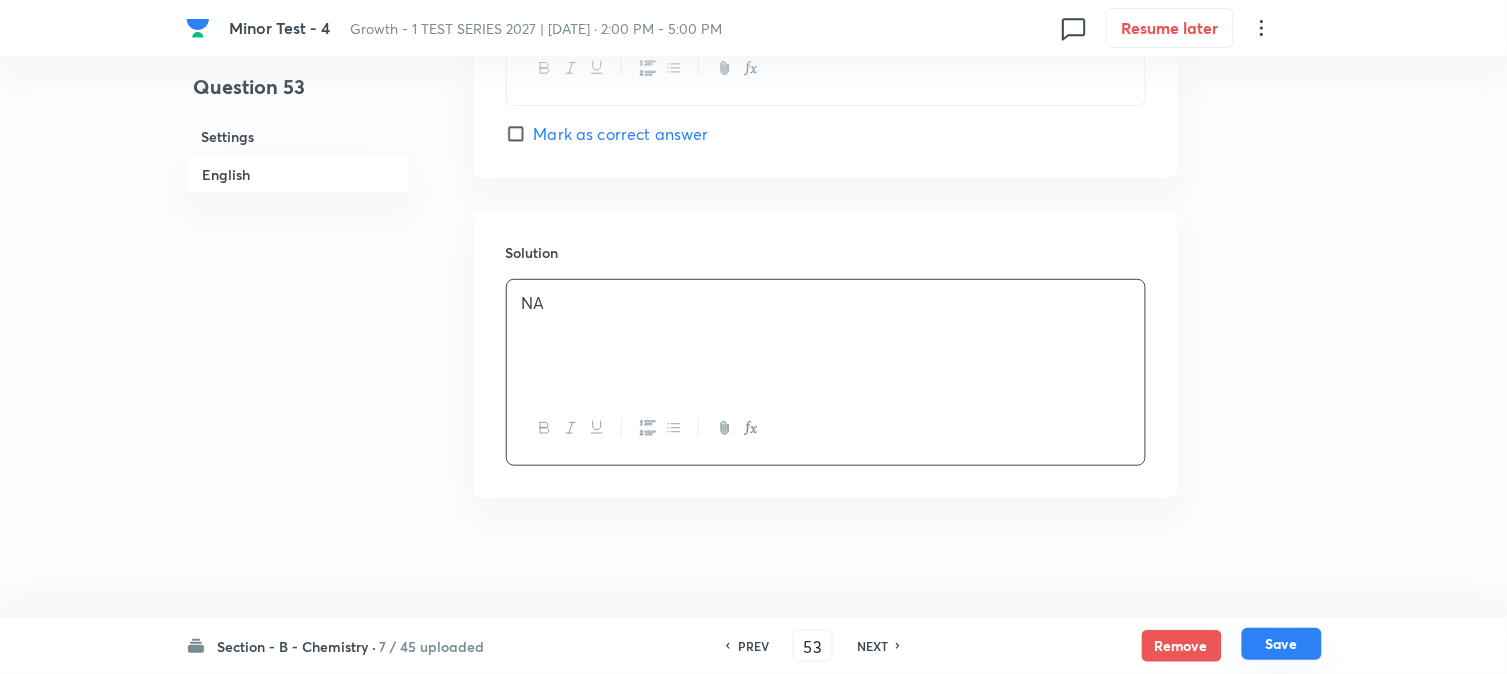 click on "Save" at bounding box center (1282, 644) 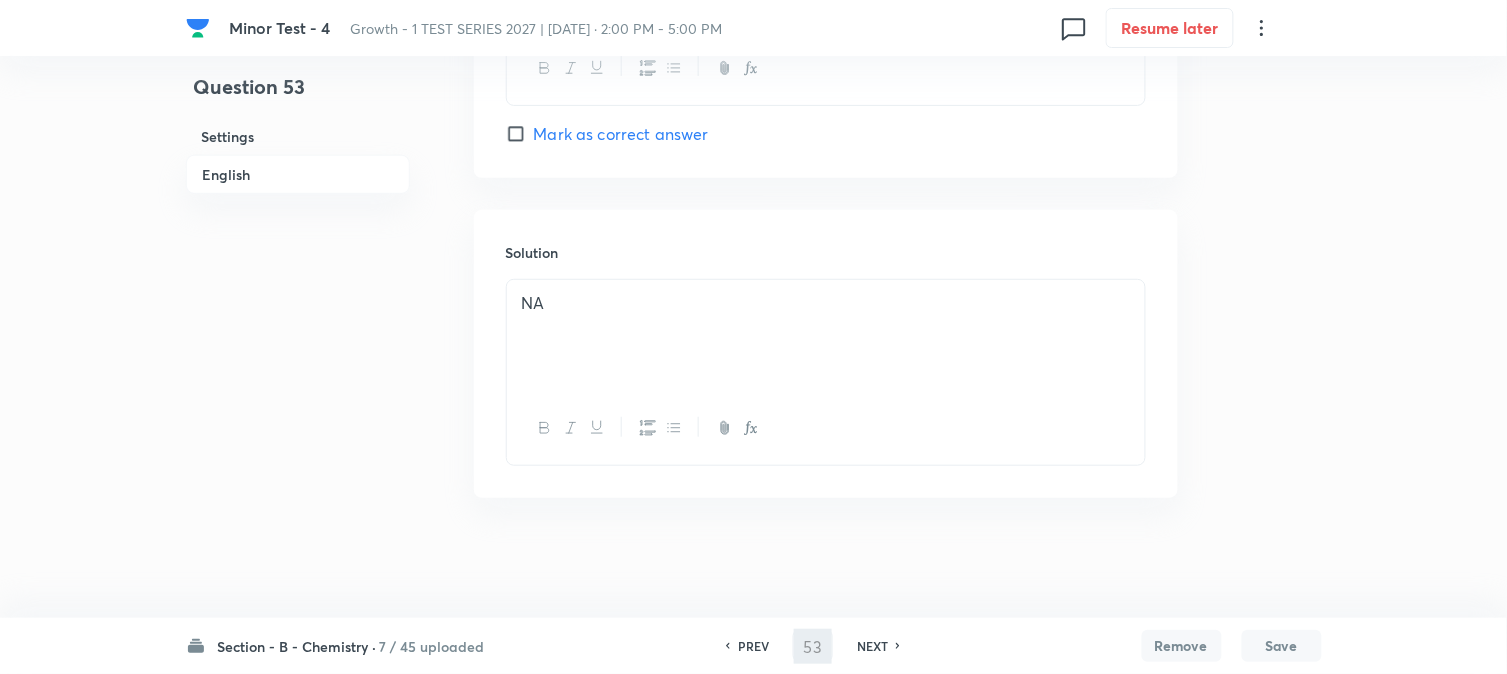 type on "54" 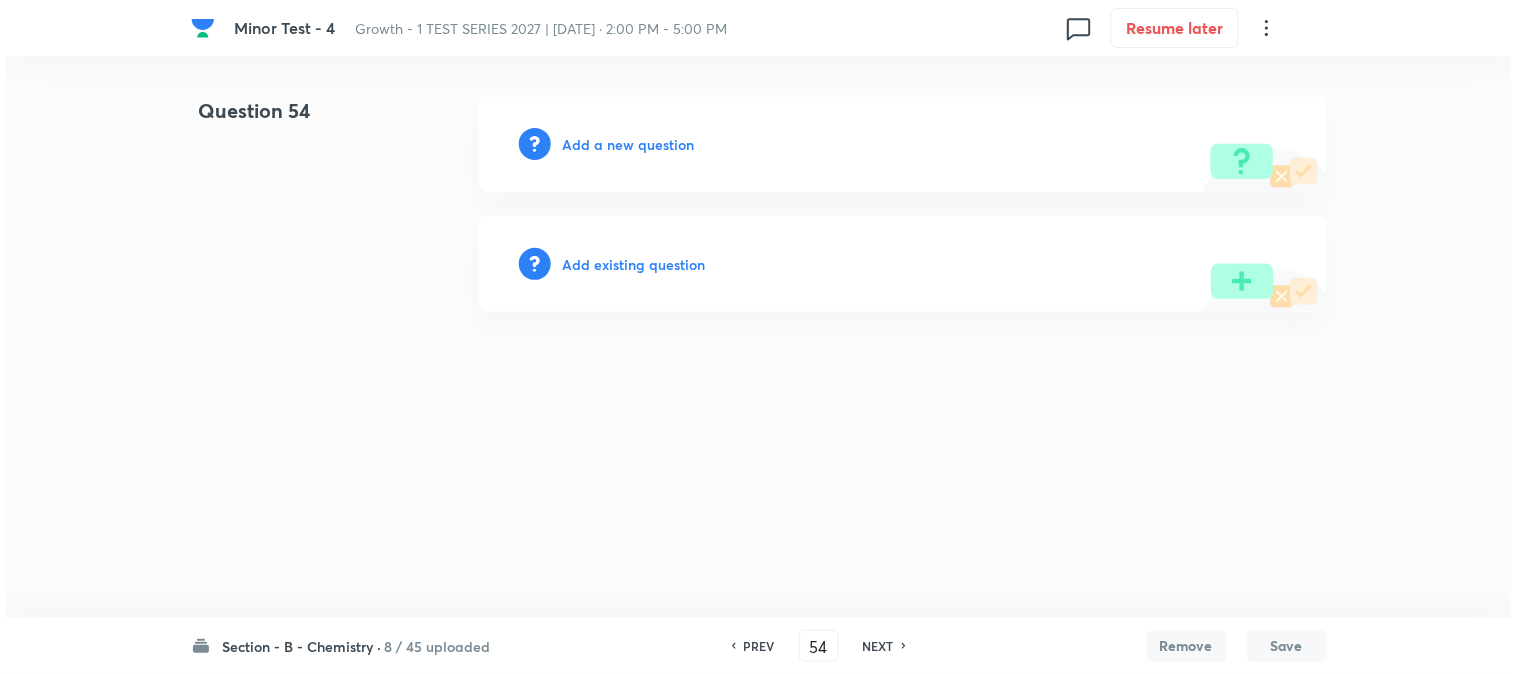 scroll, scrollTop: 0, scrollLeft: 0, axis: both 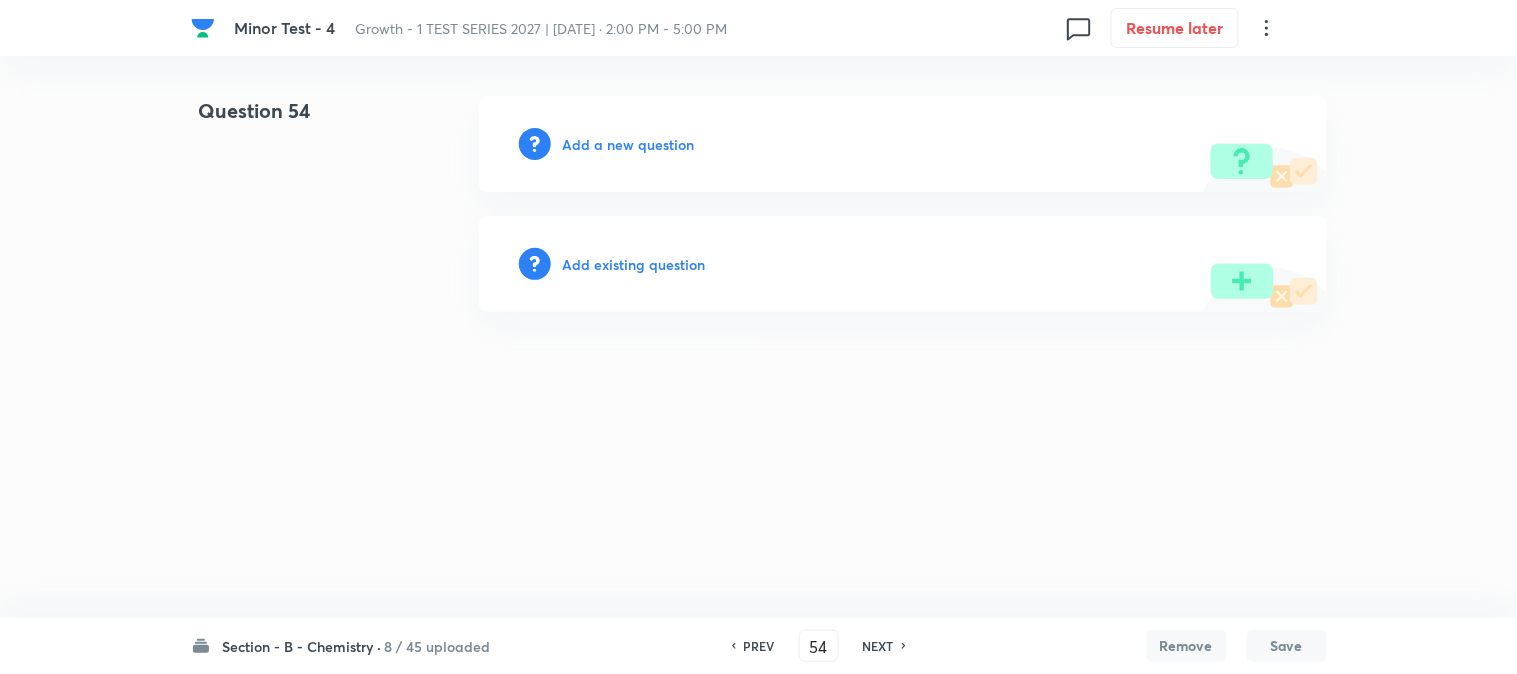 click on "Add a new question" at bounding box center (629, 144) 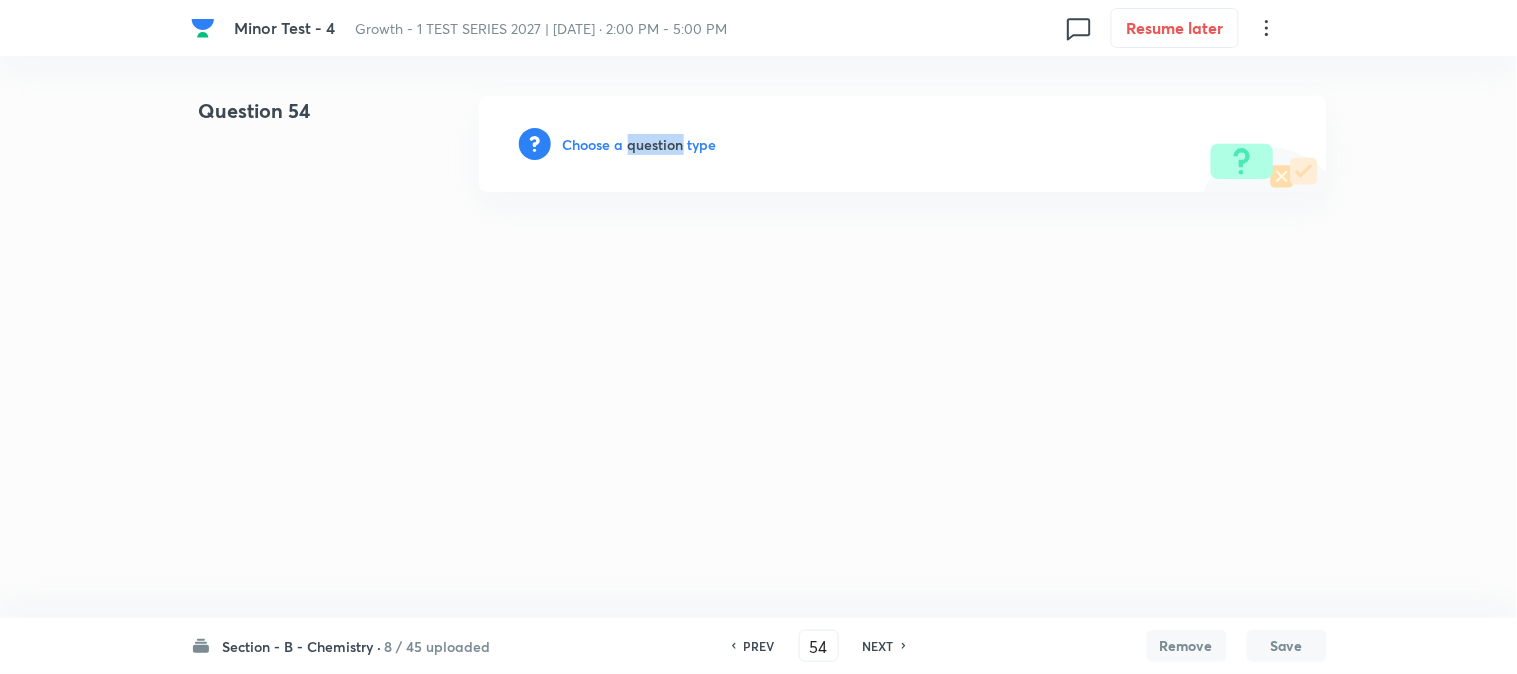 click on "Choose a question type" at bounding box center (640, 144) 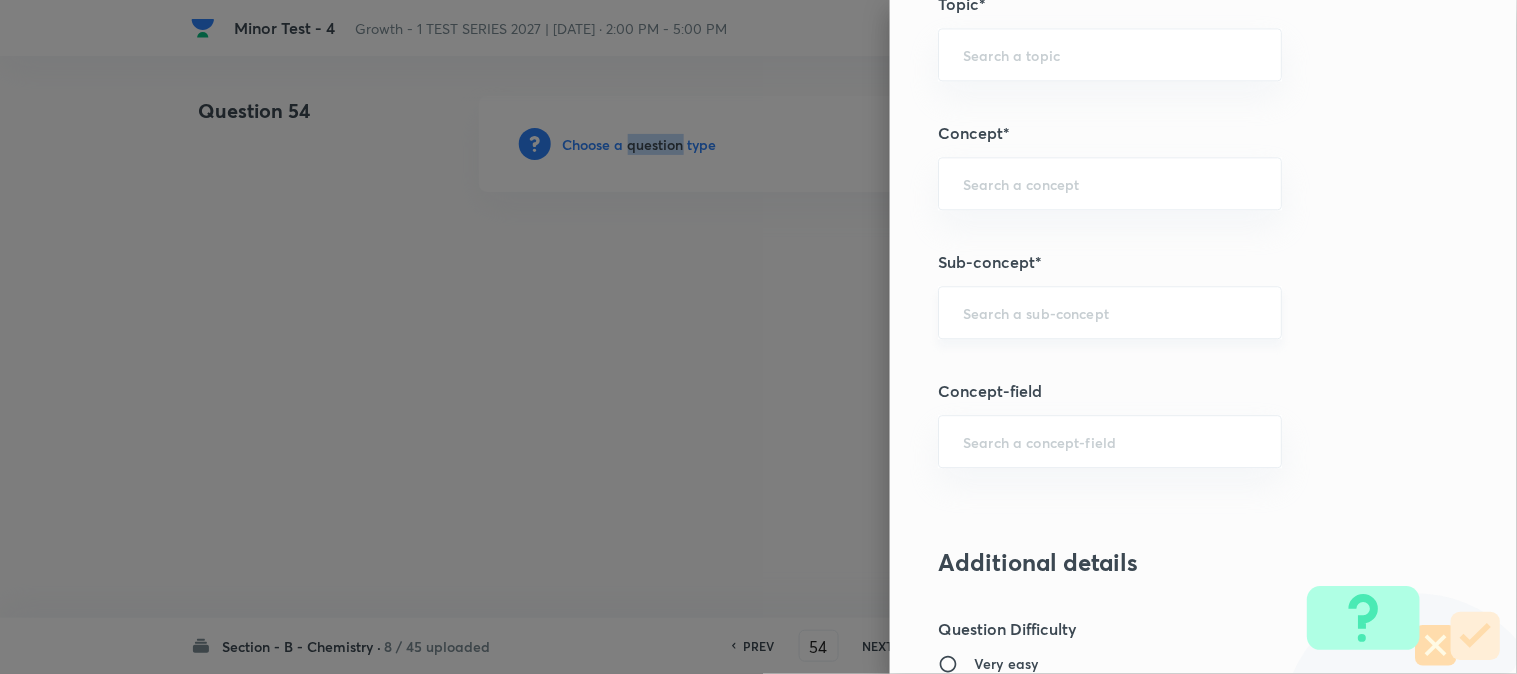 scroll, scrollTop: 1222, scrollLeft: 0, axis: vertical 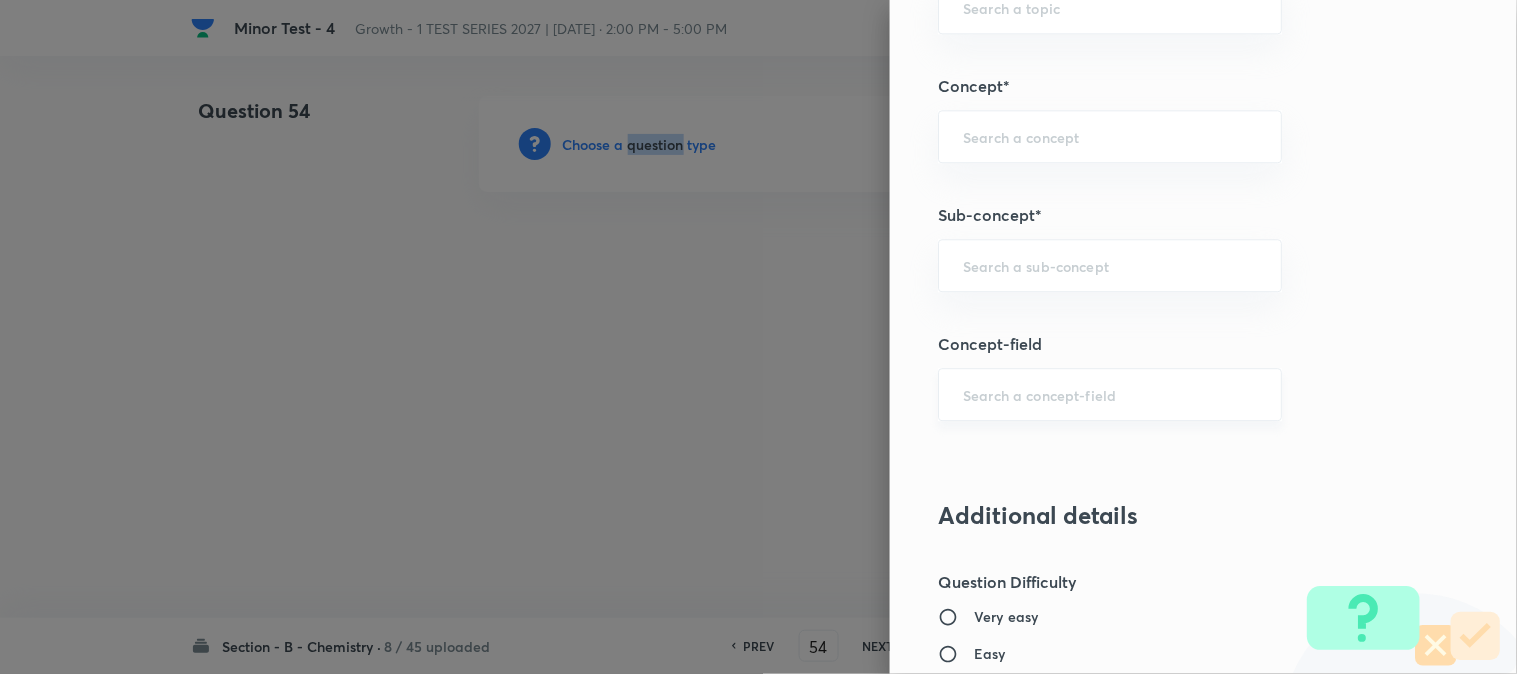 click on "​" at bounding box center [1110, 394] 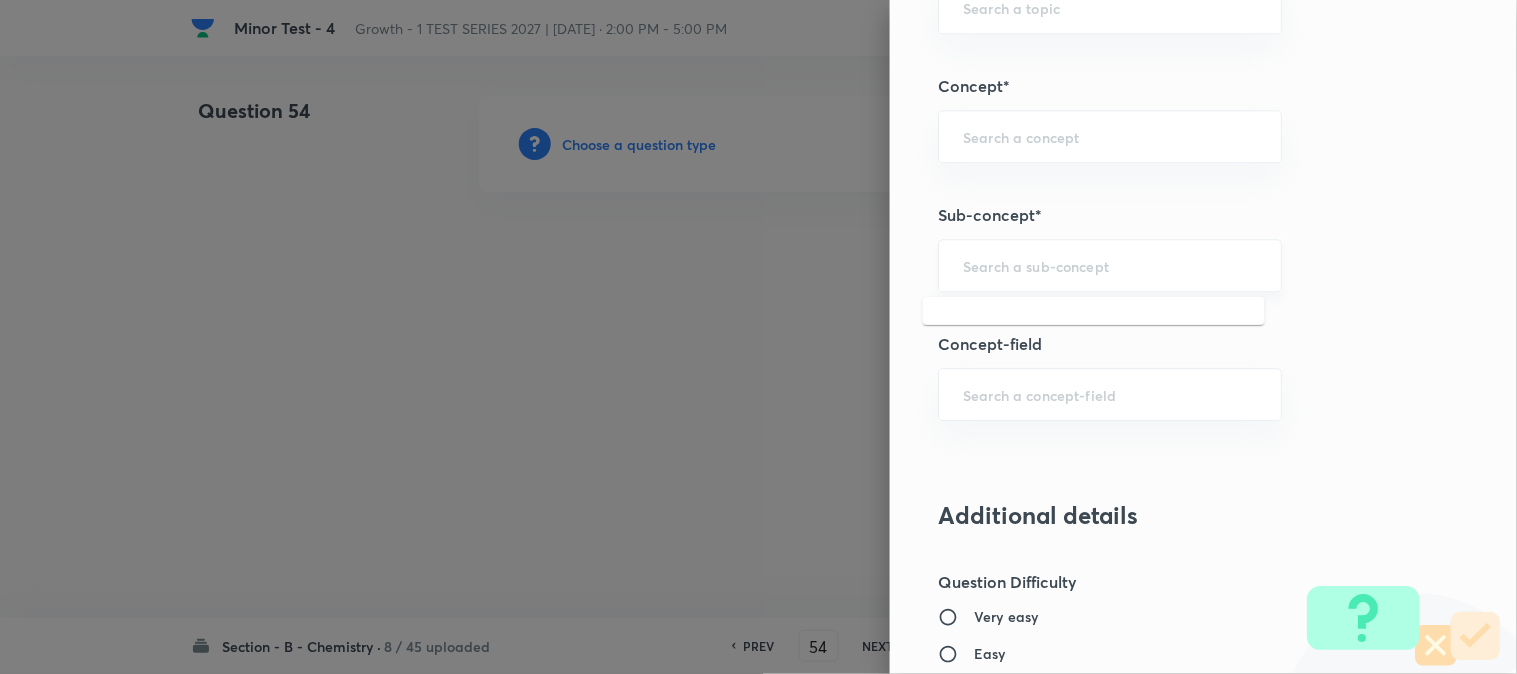 click at bounding box center (1110, 265) 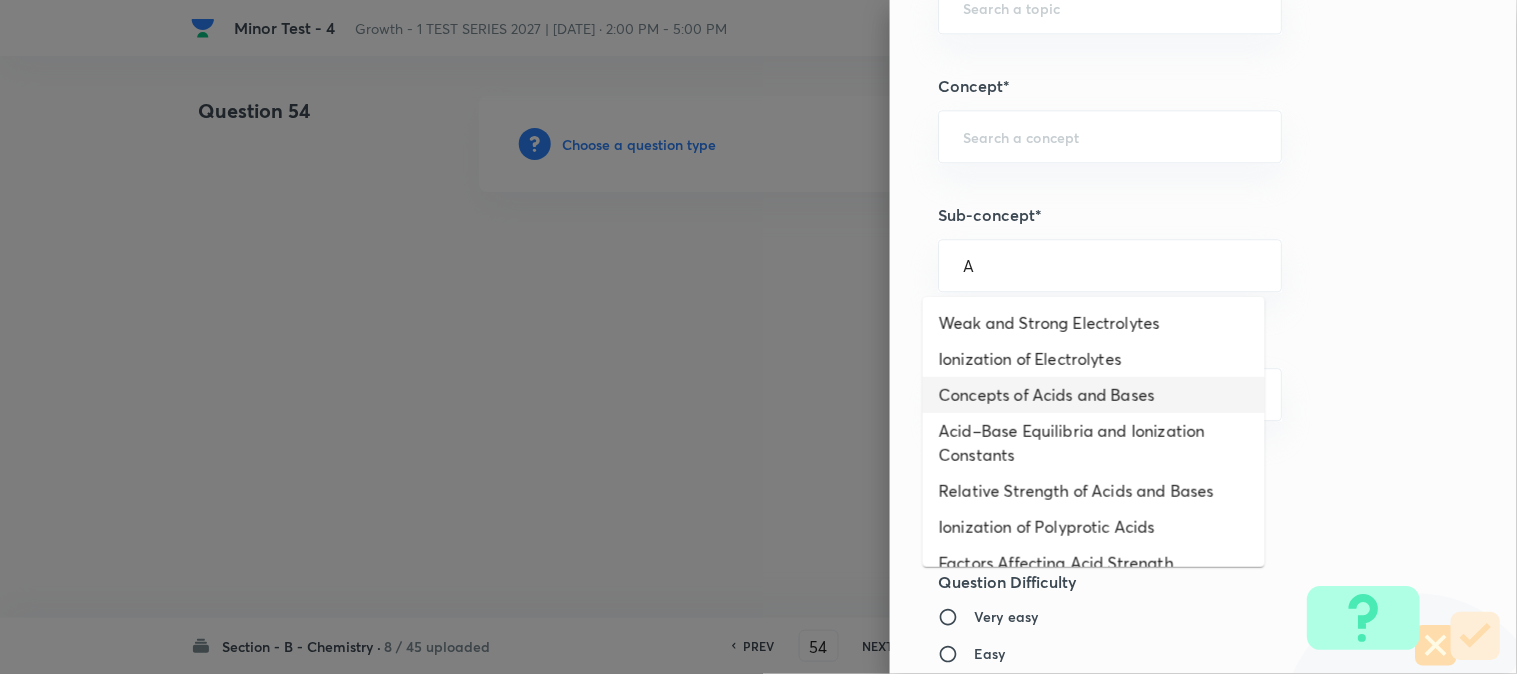 click on "Concepts of Acids and Bases" at bounding box center (1094, 395) 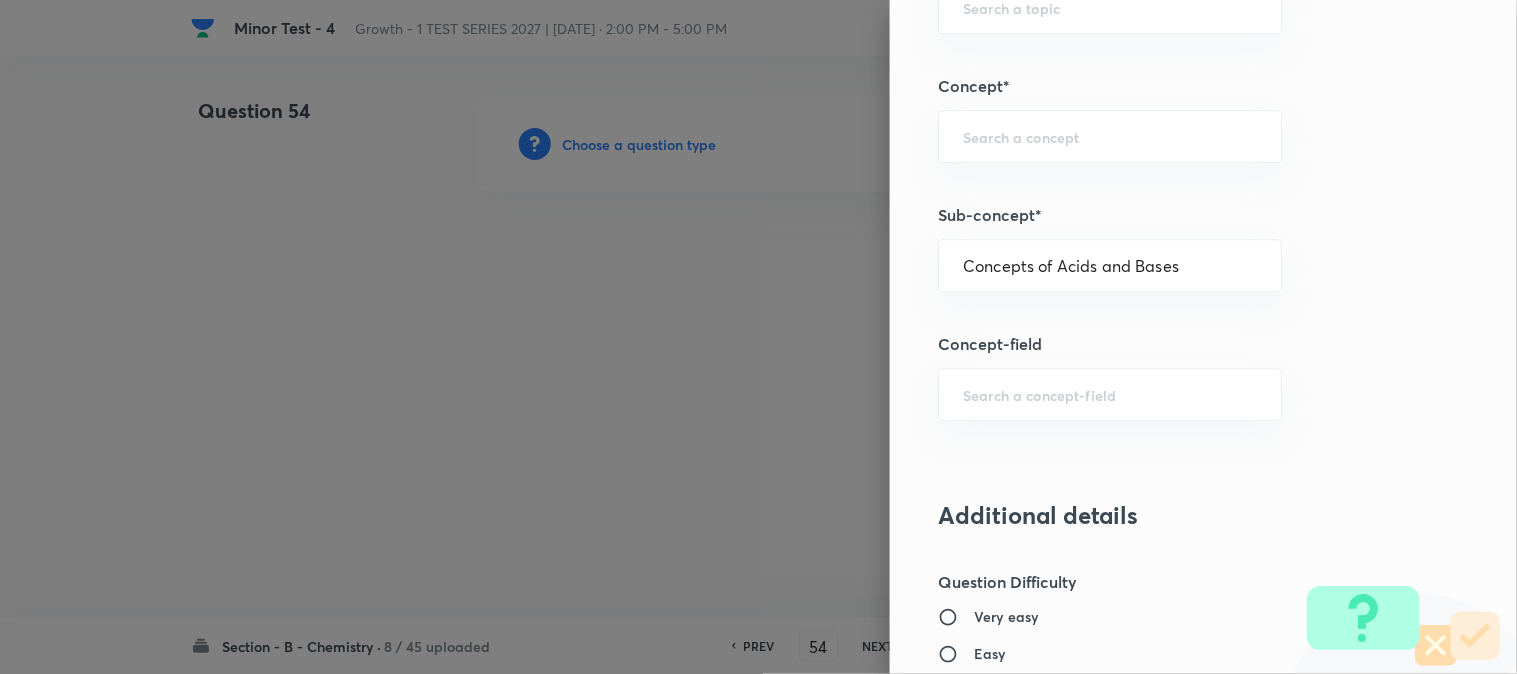 type on "Chemistry" 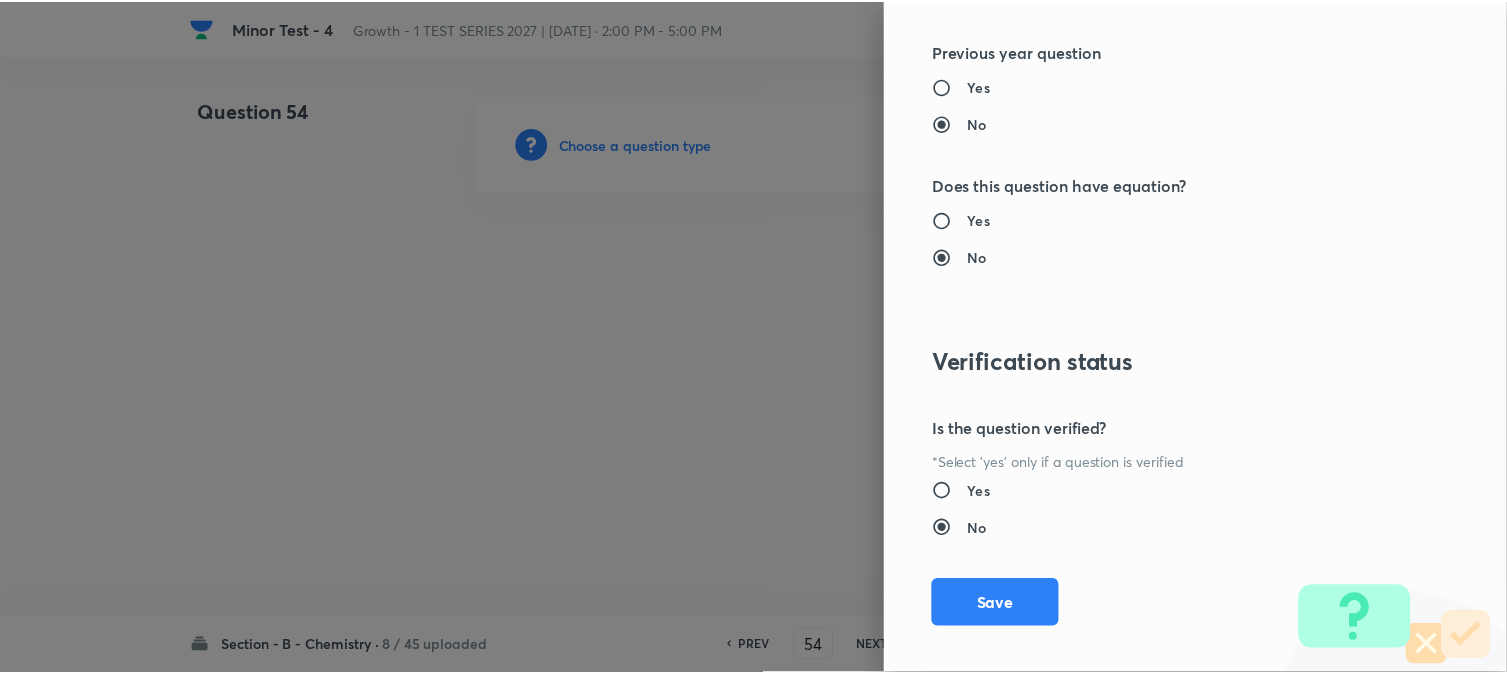 scroll, scrollTop: 2186, scrollLeft: 0, axis: vertical 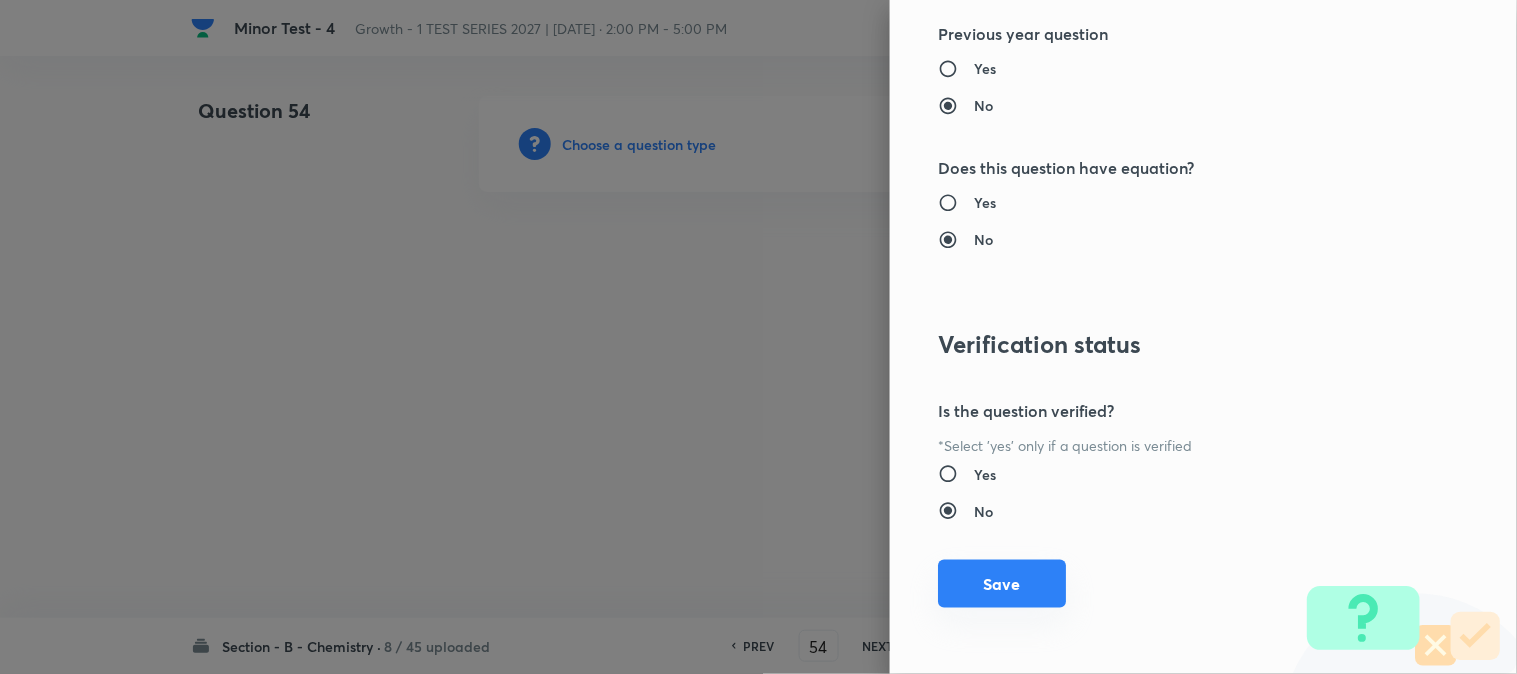 click on "Save" at bounding box center (1002, 584) 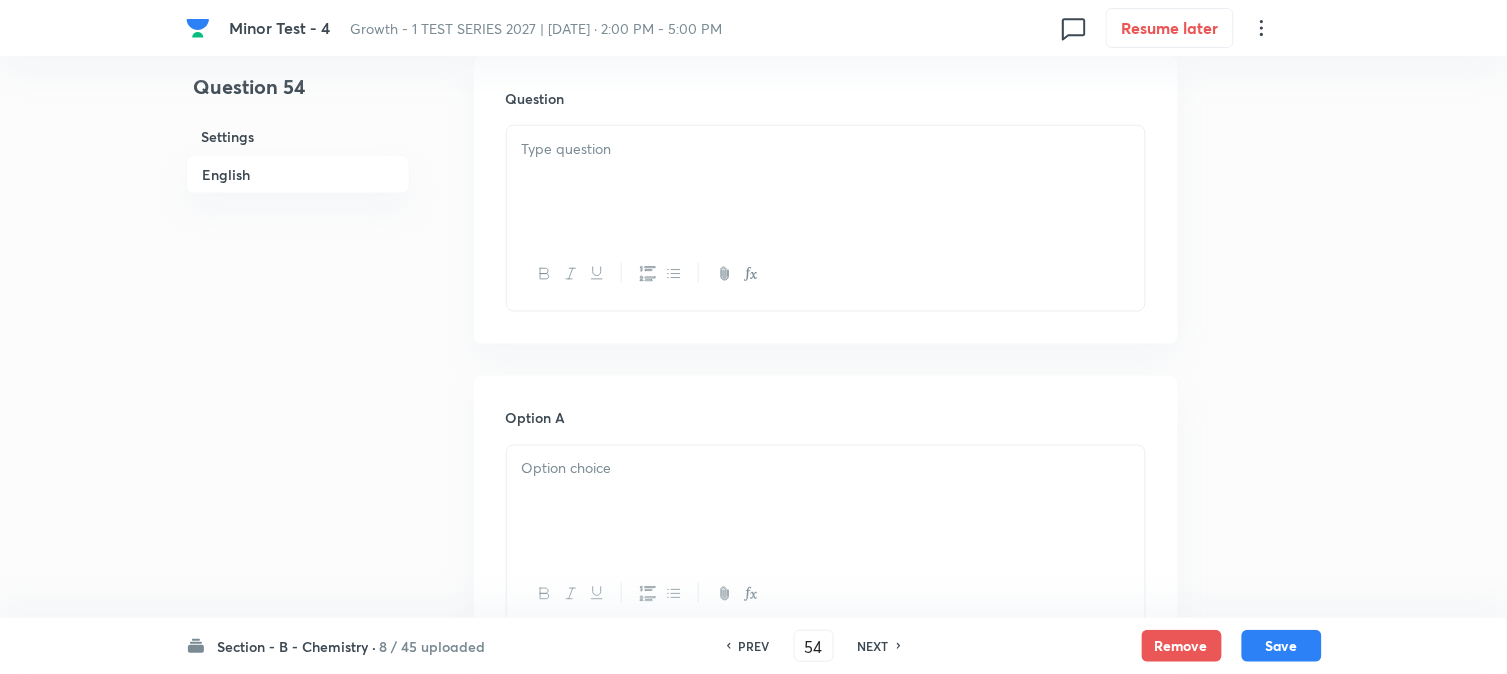 scroll, scrollTop: 555, scrollLeft: 0, axis: vertical 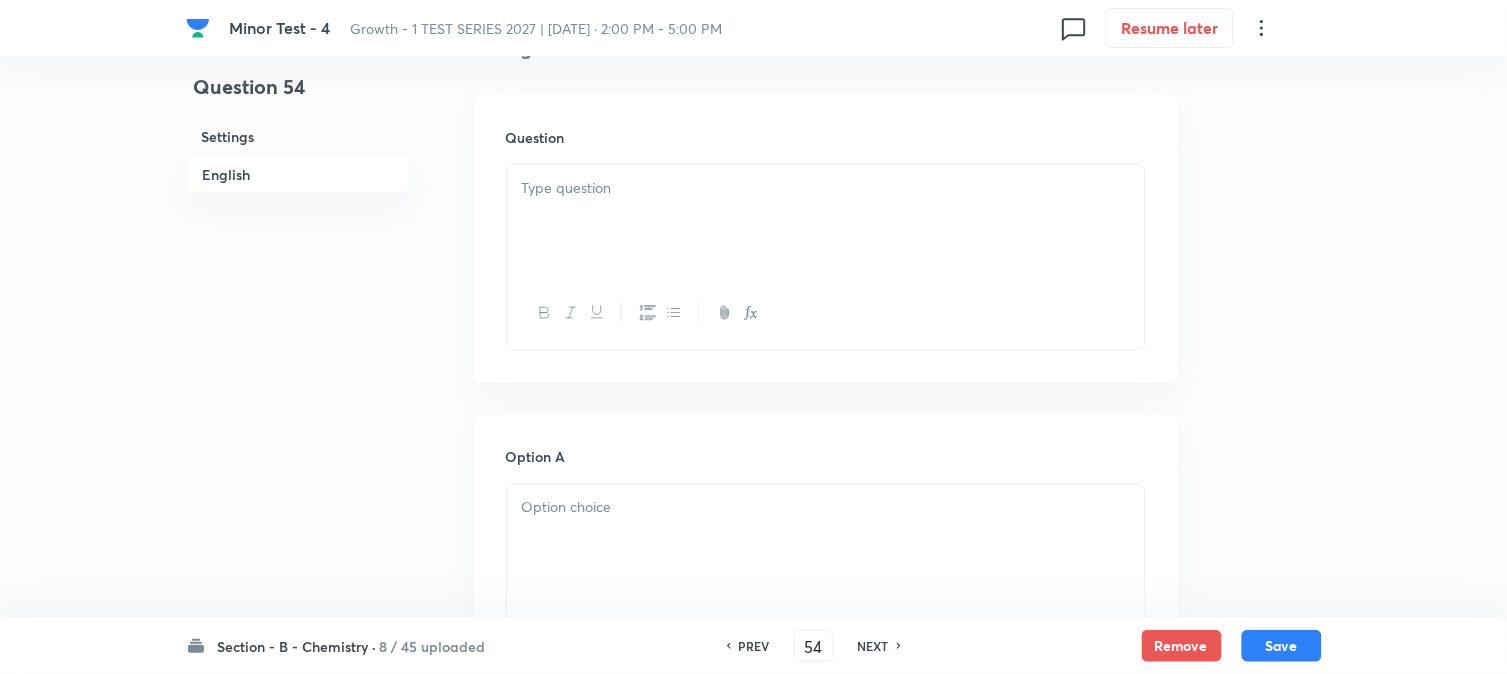 click at bounding box center (826, 221) 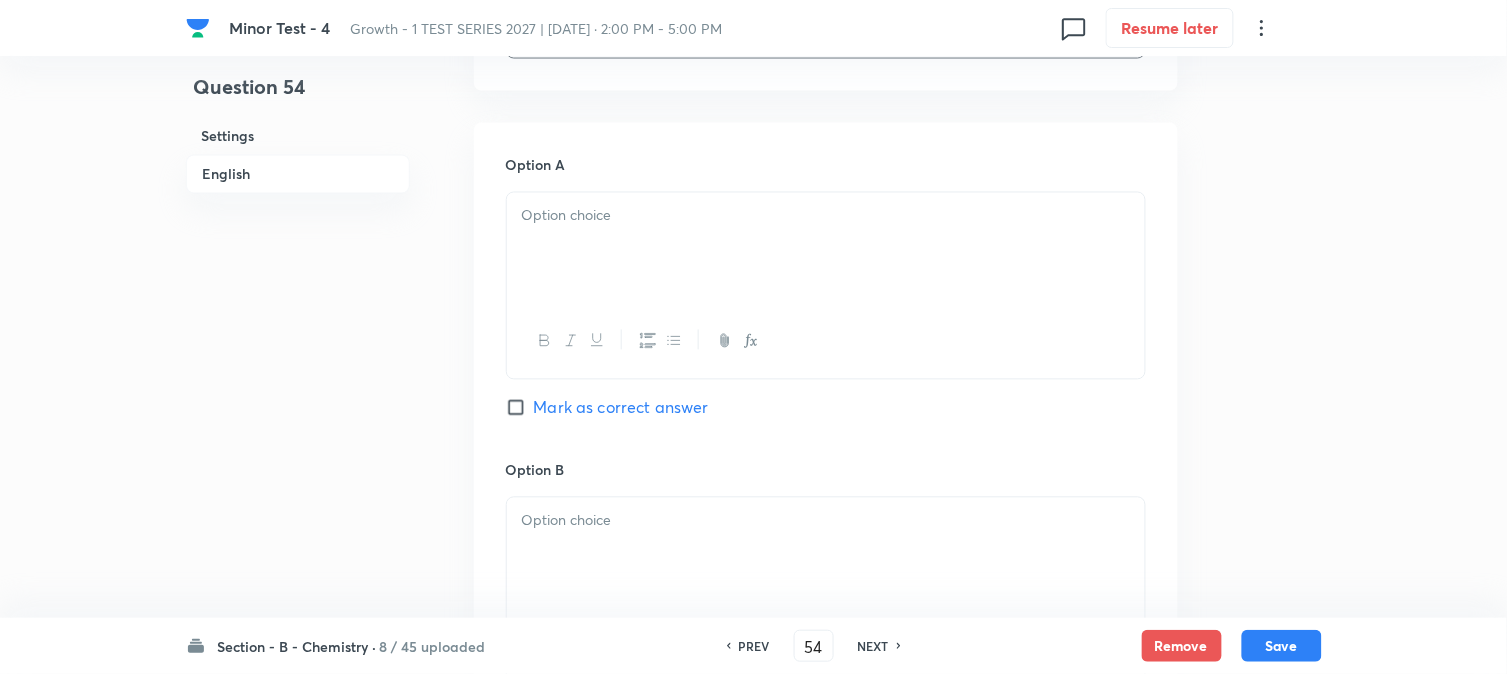 scroll, scrollTop: 888, scrollLeft: 0, axis: vertical 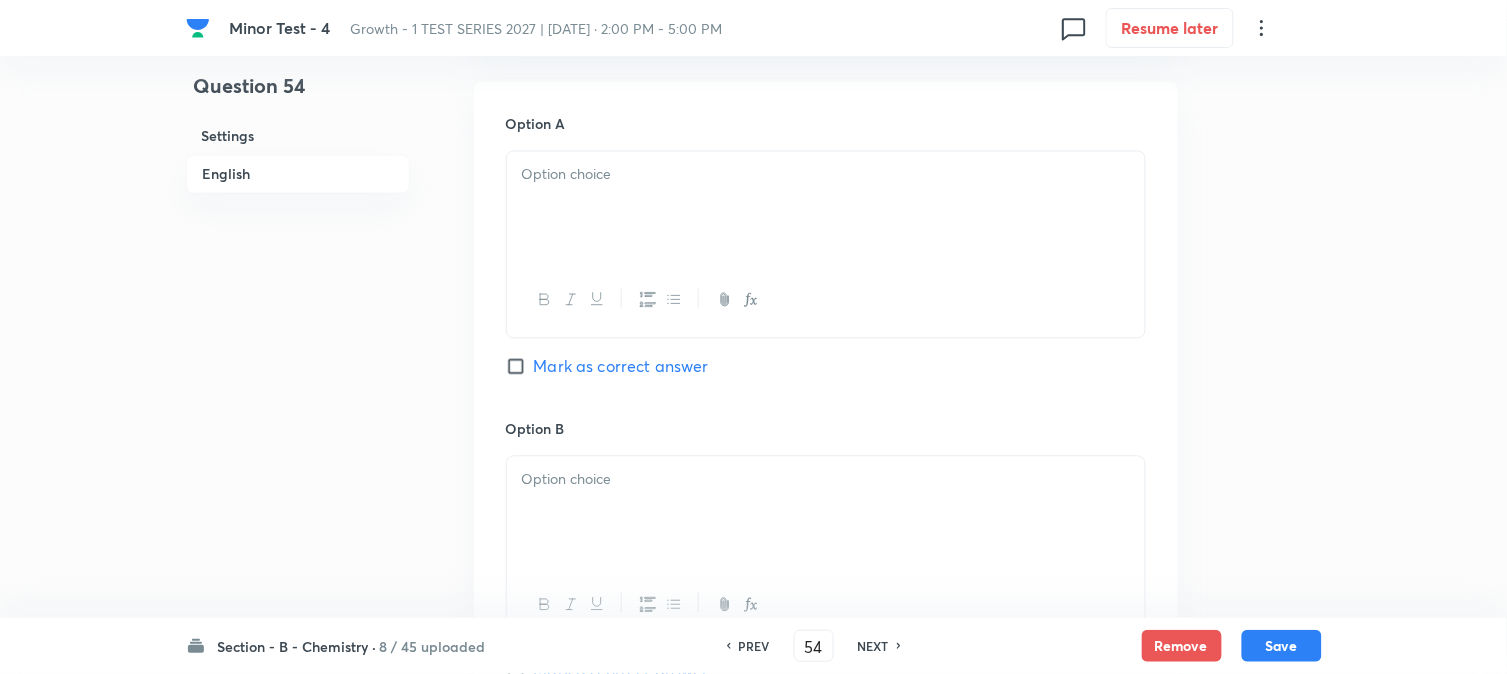 click at bounding box center (826, 208) 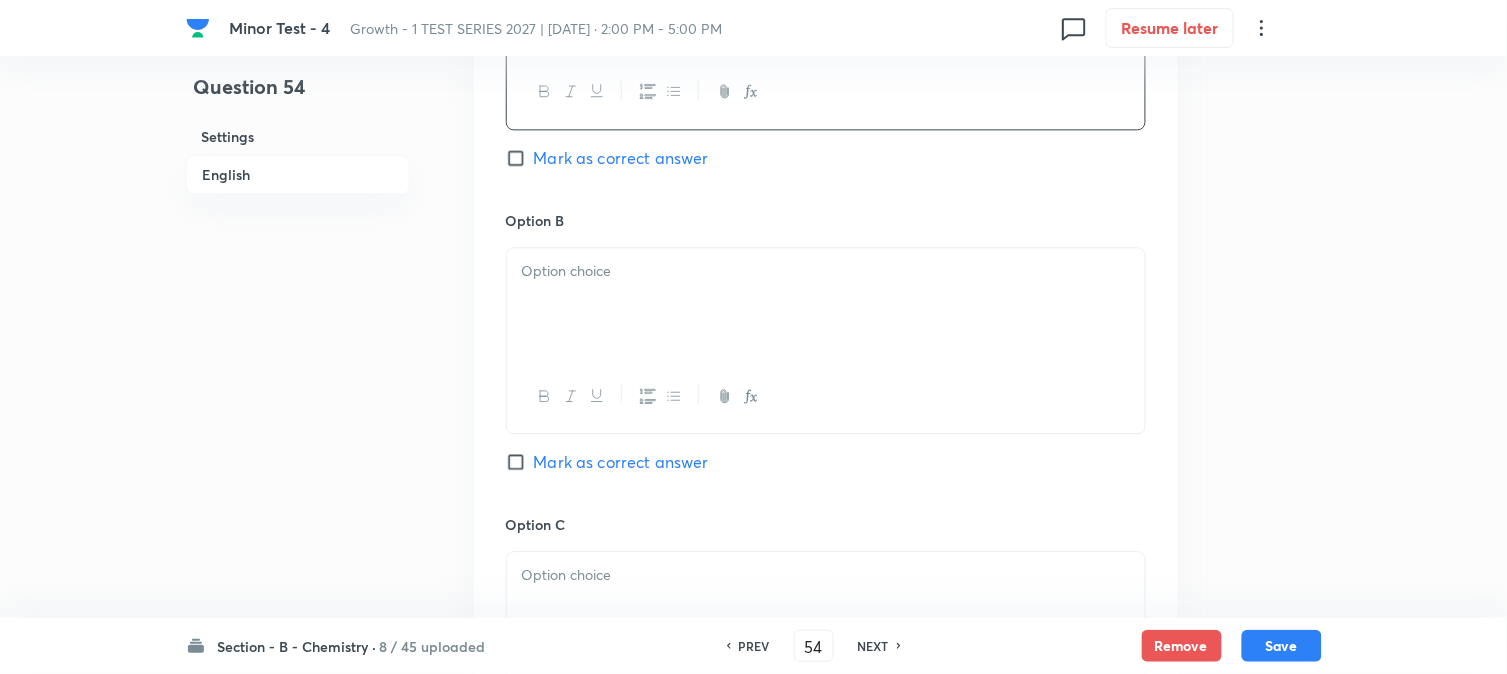 scroll, scrollTop: 1111, scrollLeft: 0, axis: vertical 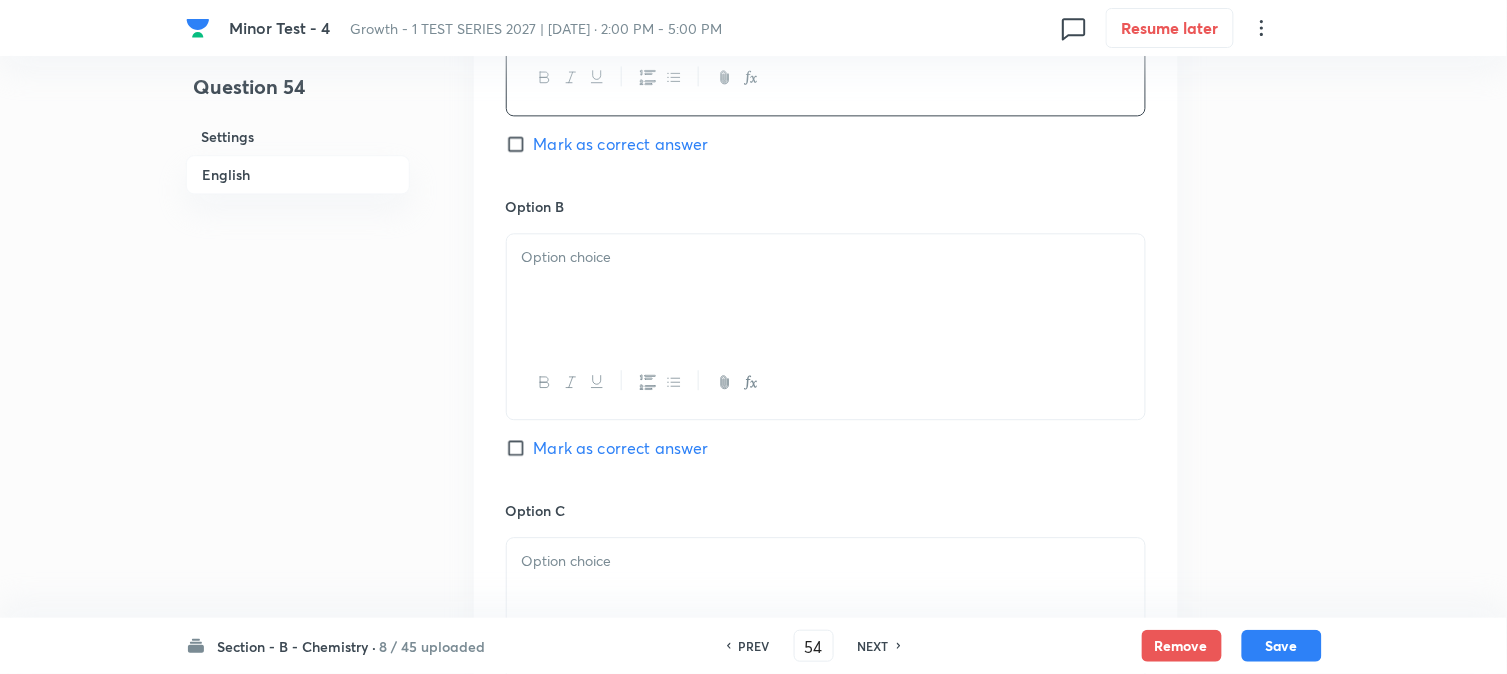 click at bounding box center [826, 290] 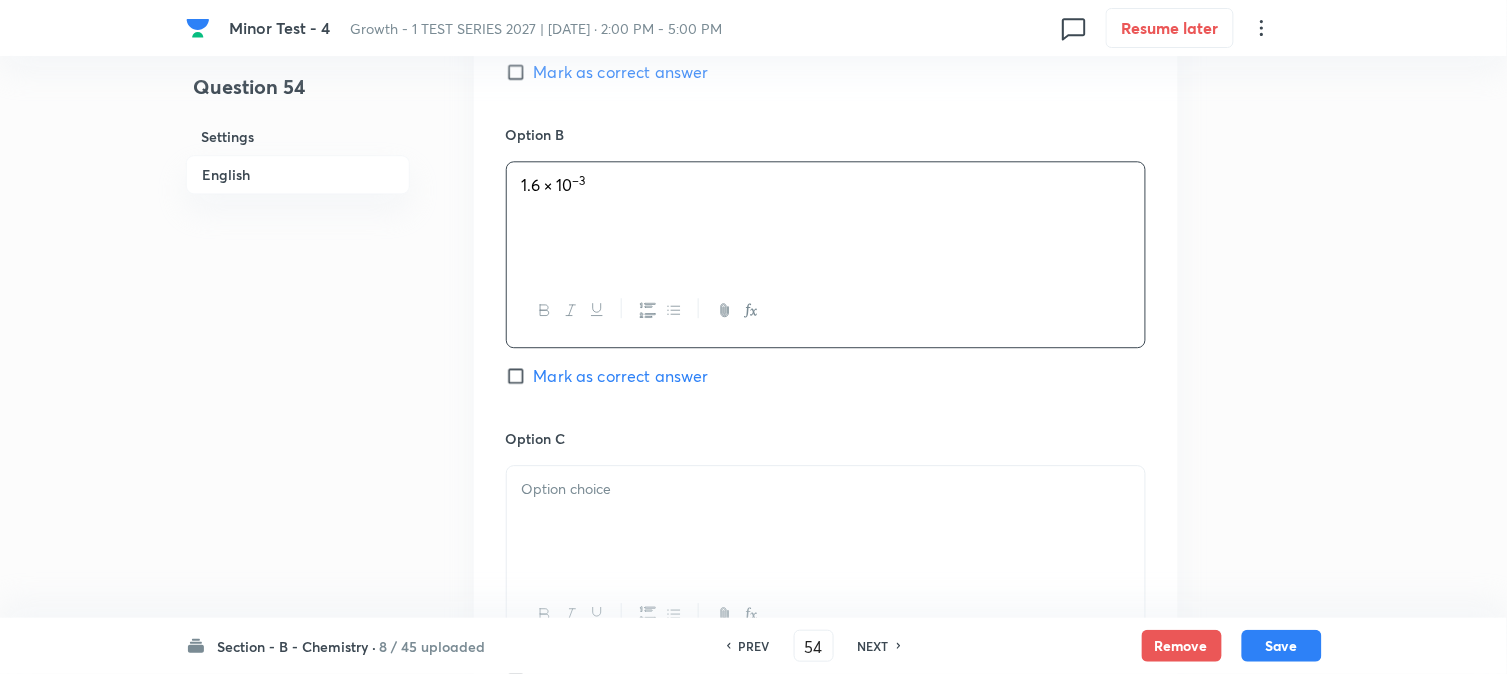 scroll, scrollTop: 1222, scrollLeft: 0, axis: vertical 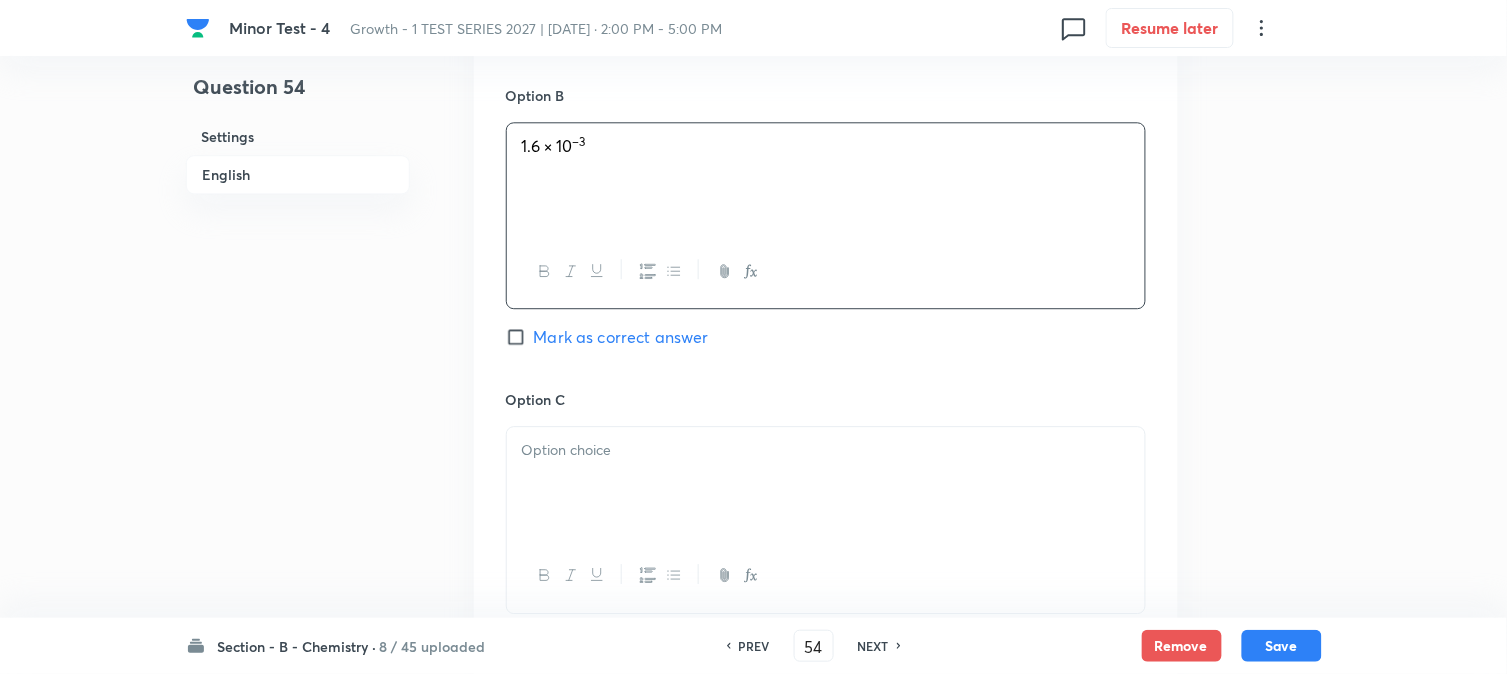 drag, startPoint x: 594, startPoint y: 466, endPoint x: 732, endPoint y: 471, distance: 138.09055 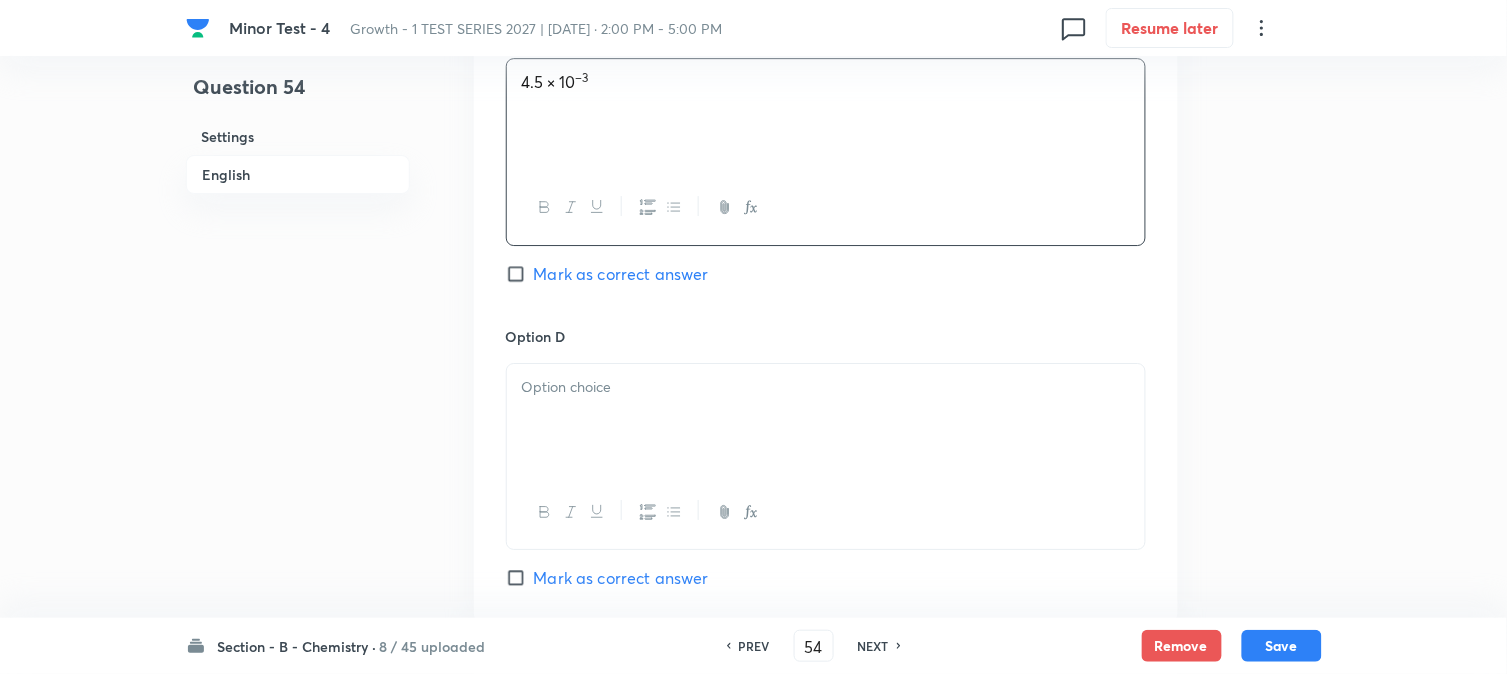 scroll, scrollTop: 1666, scrollLeft: 0, axis: vertical 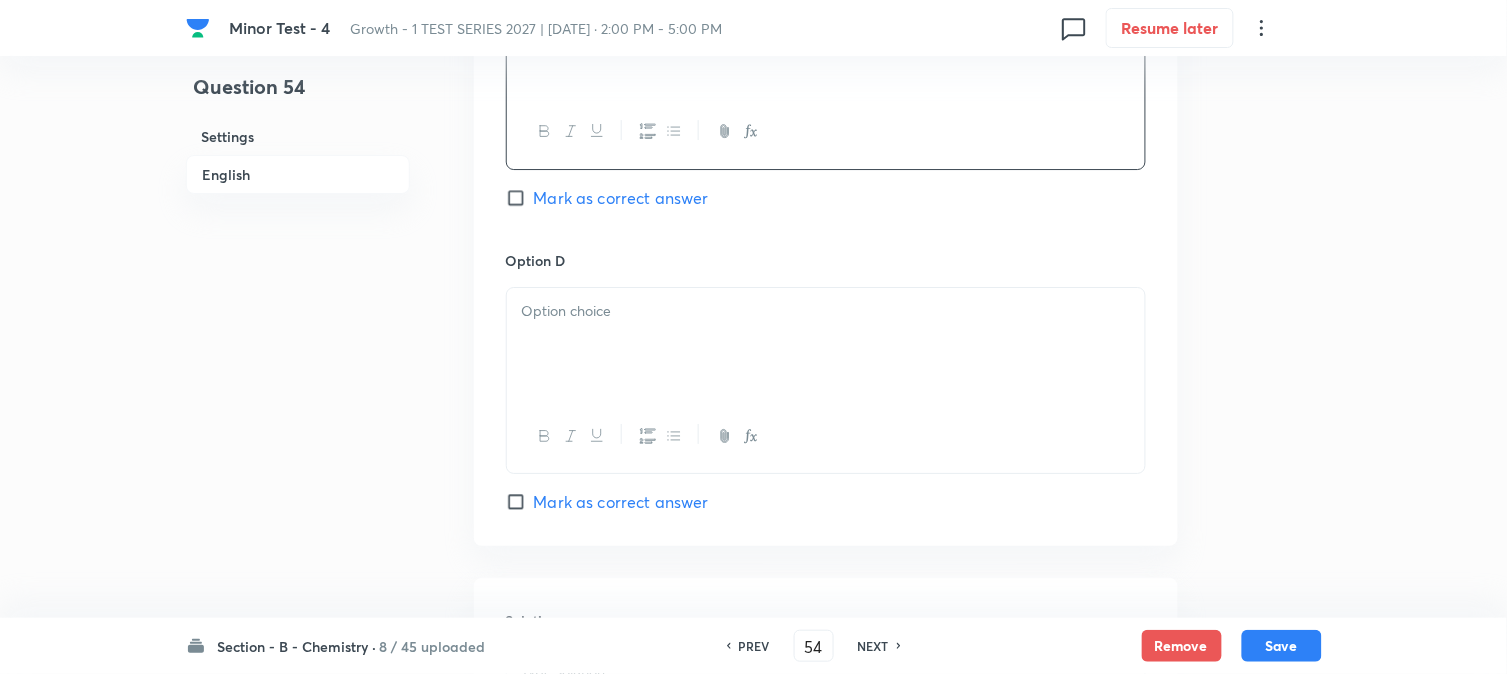click at bounding box center [826, 344] 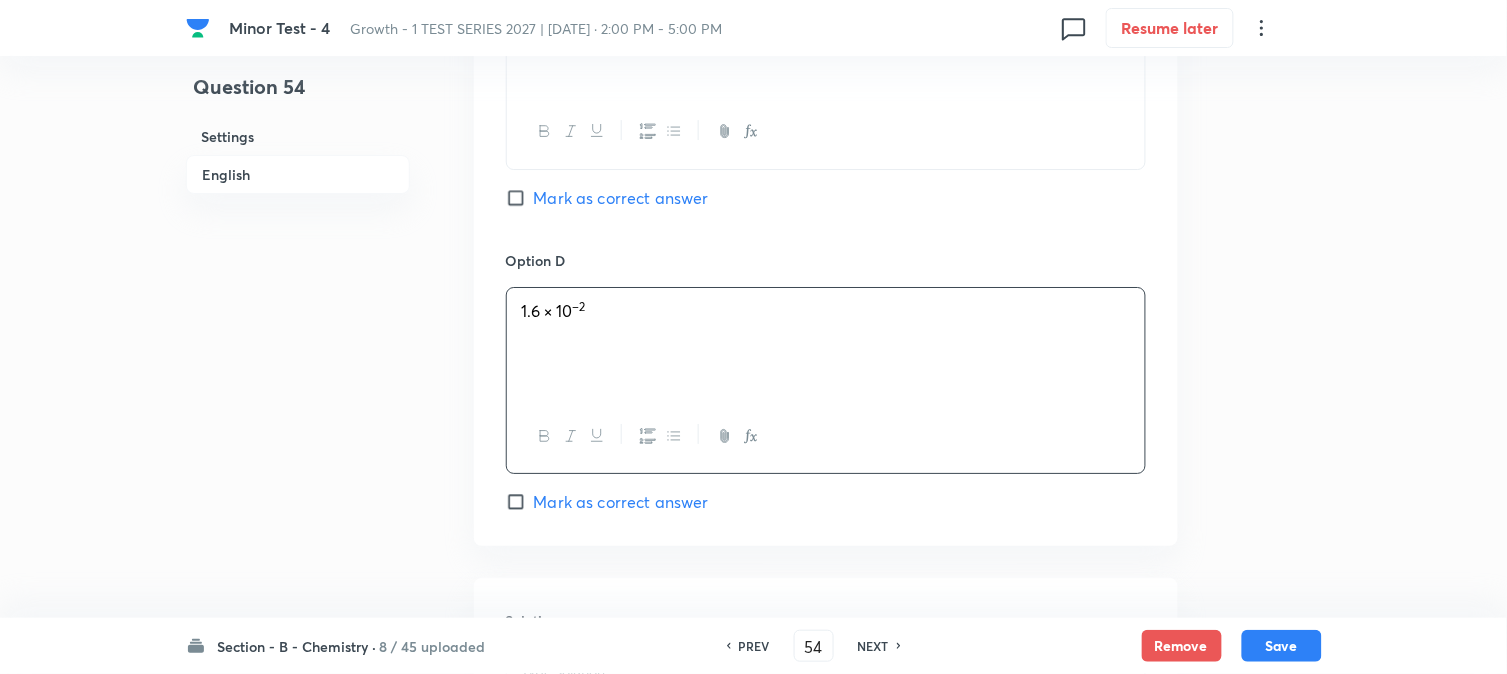 click on "Mark as correct answer" at bounding box center (621, 198) 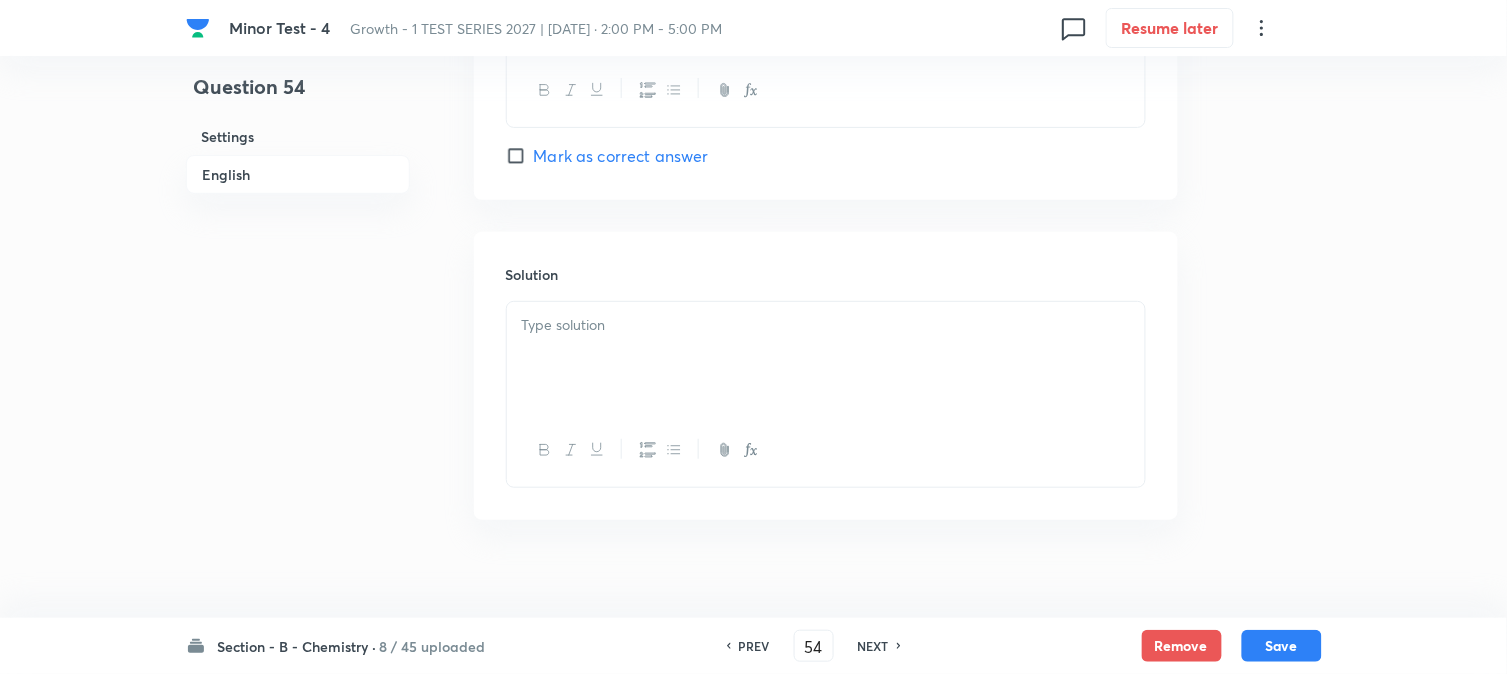 scroll, scrollTop: 2037, scrollLeft: 0, axis: vertical 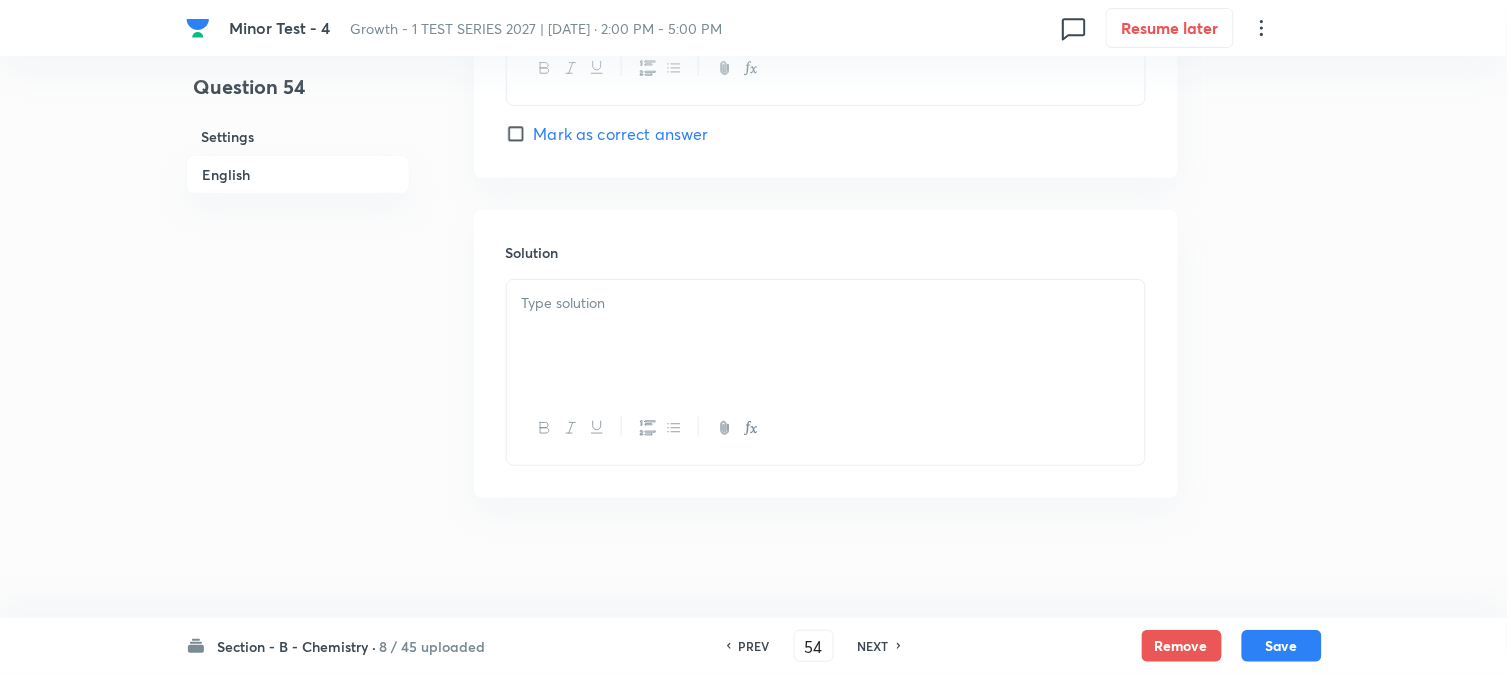 click at bounding box center [826, 336] 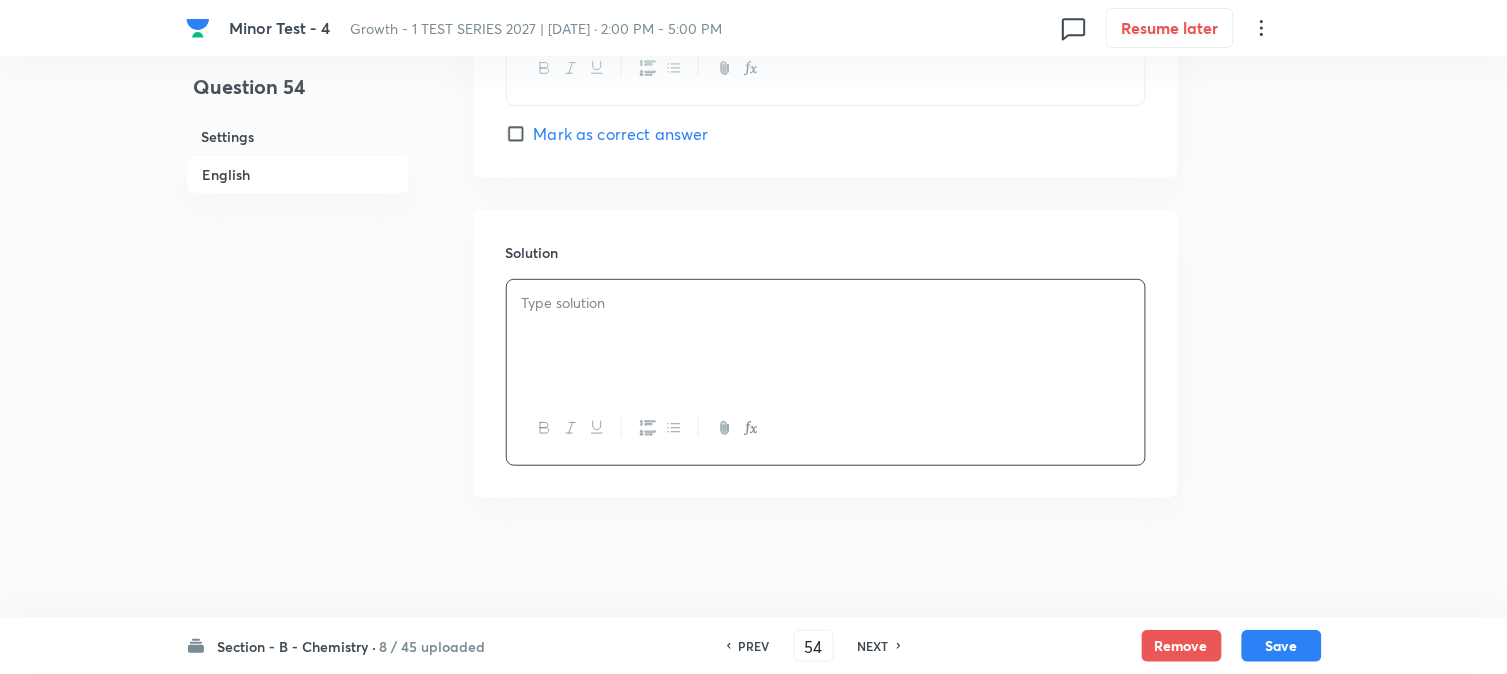 type 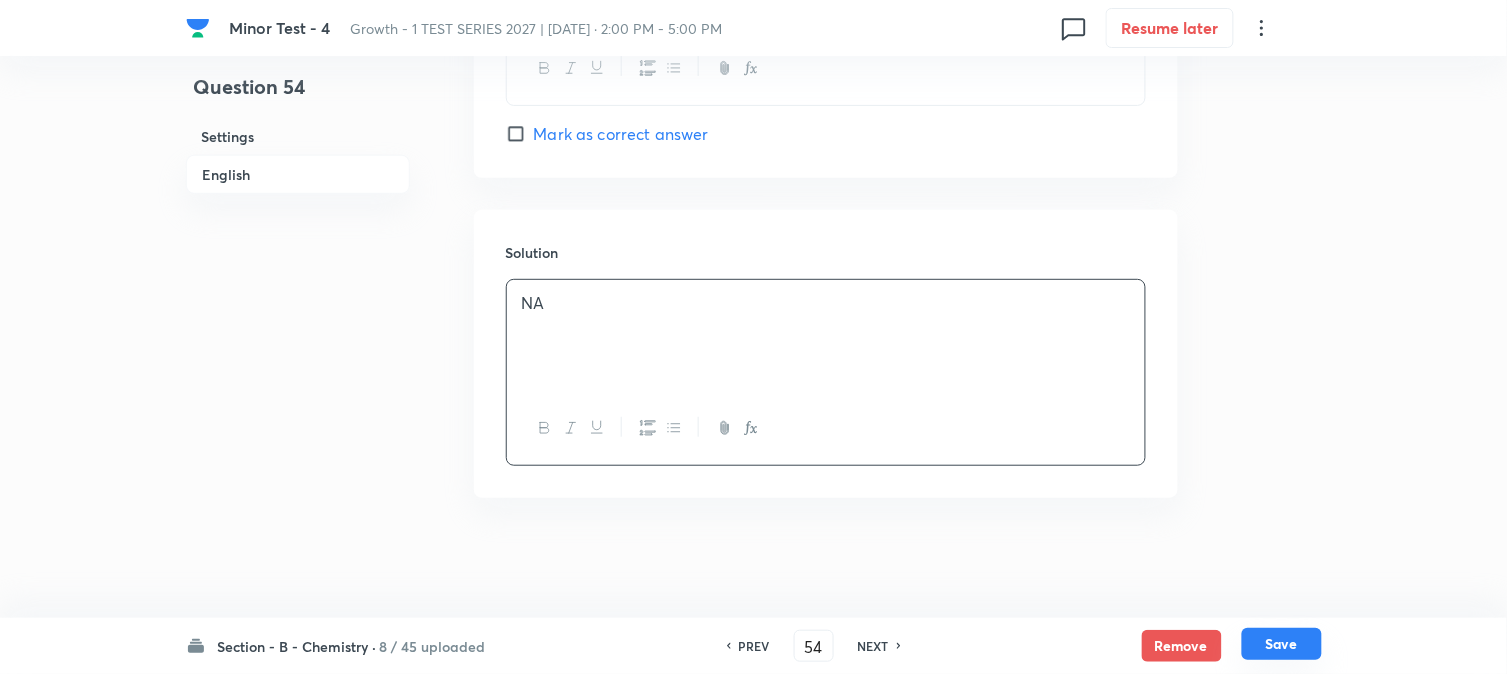 click on "Save" at bounding box center [1282, 644] 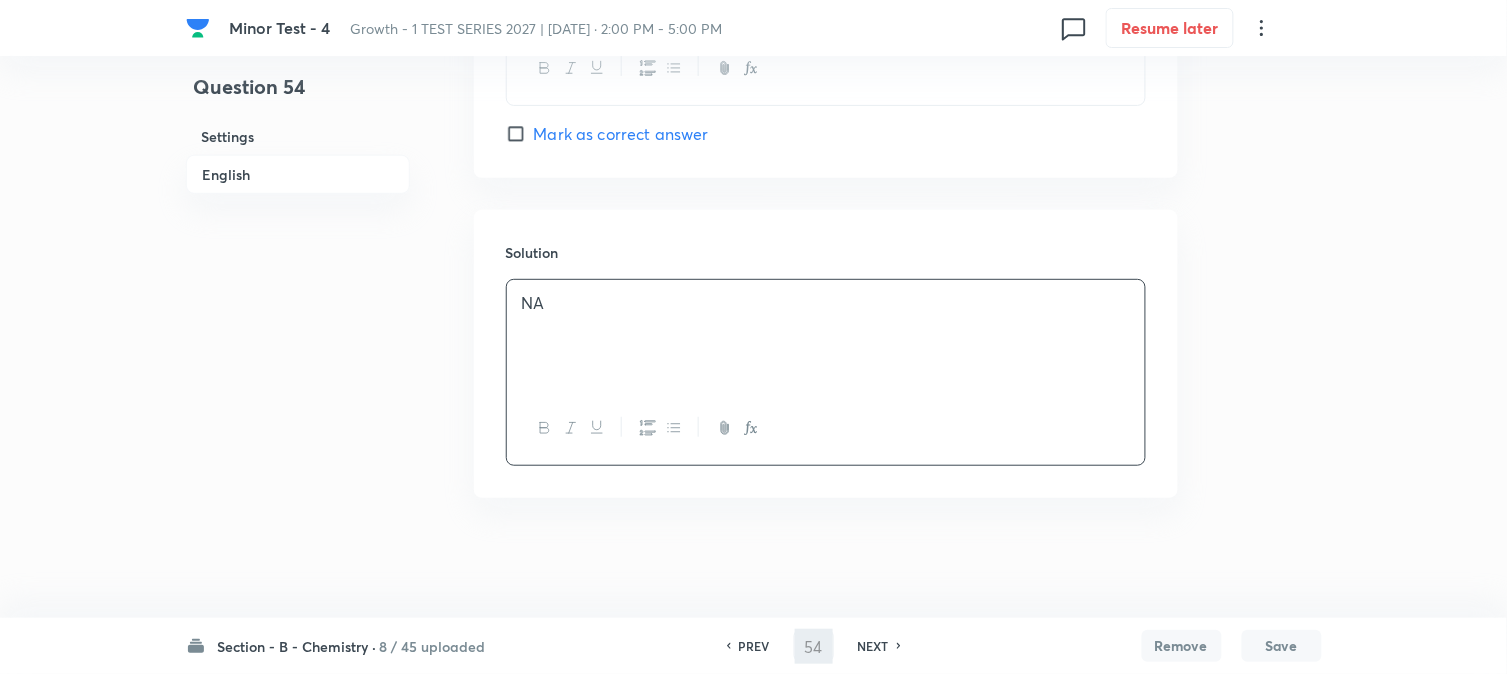 type on "55" 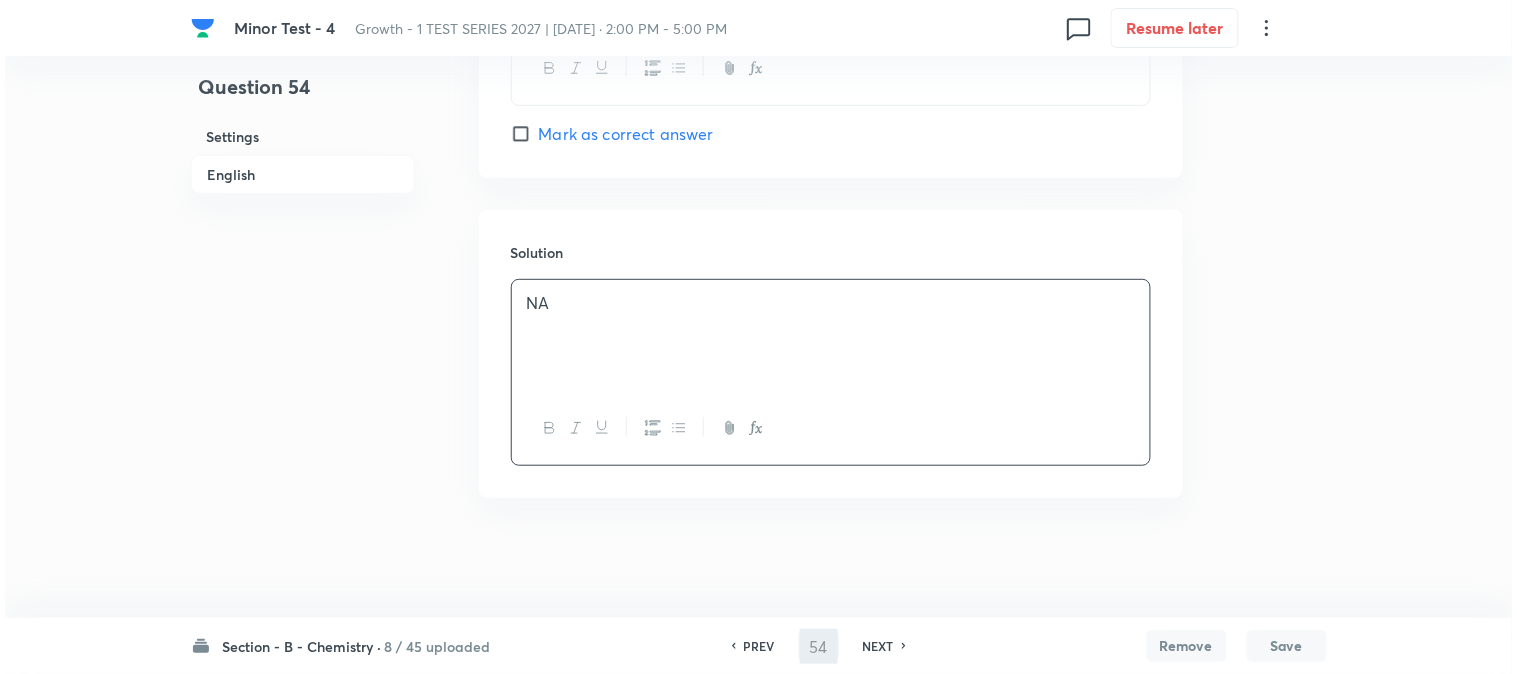 scroll, scrollTop: 0, scrollLeft: 0, axis: both 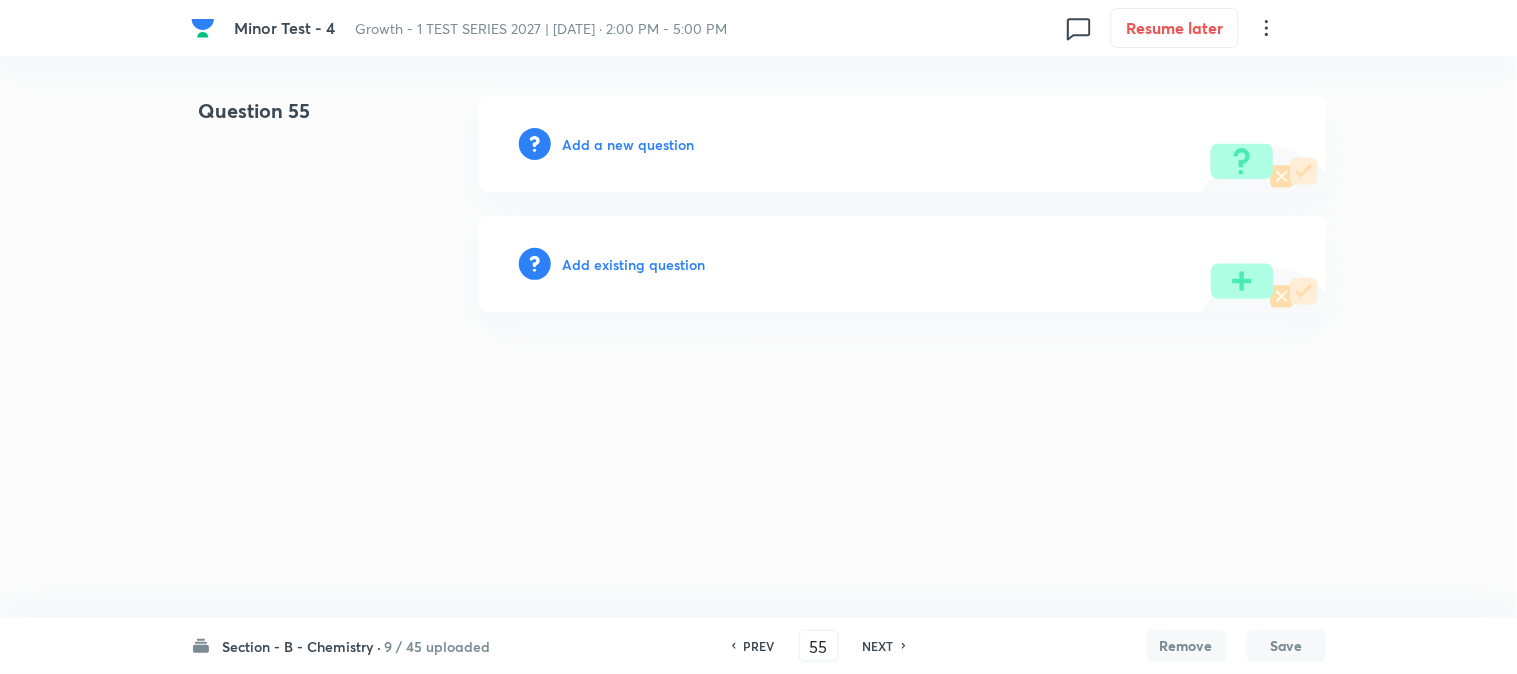 click on "Add a new question" at bounding box center [629, 144] 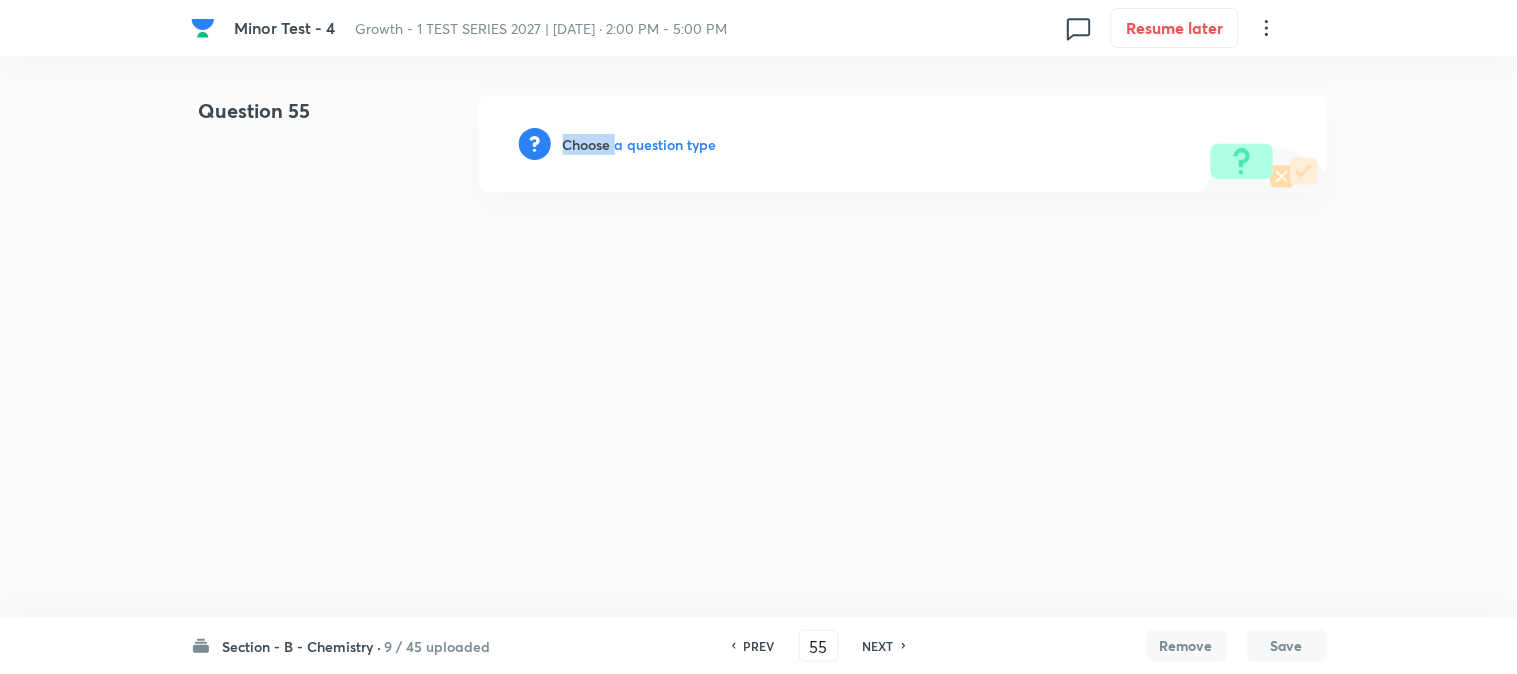click on "Choose a question type" at bounding box center (640, 144) 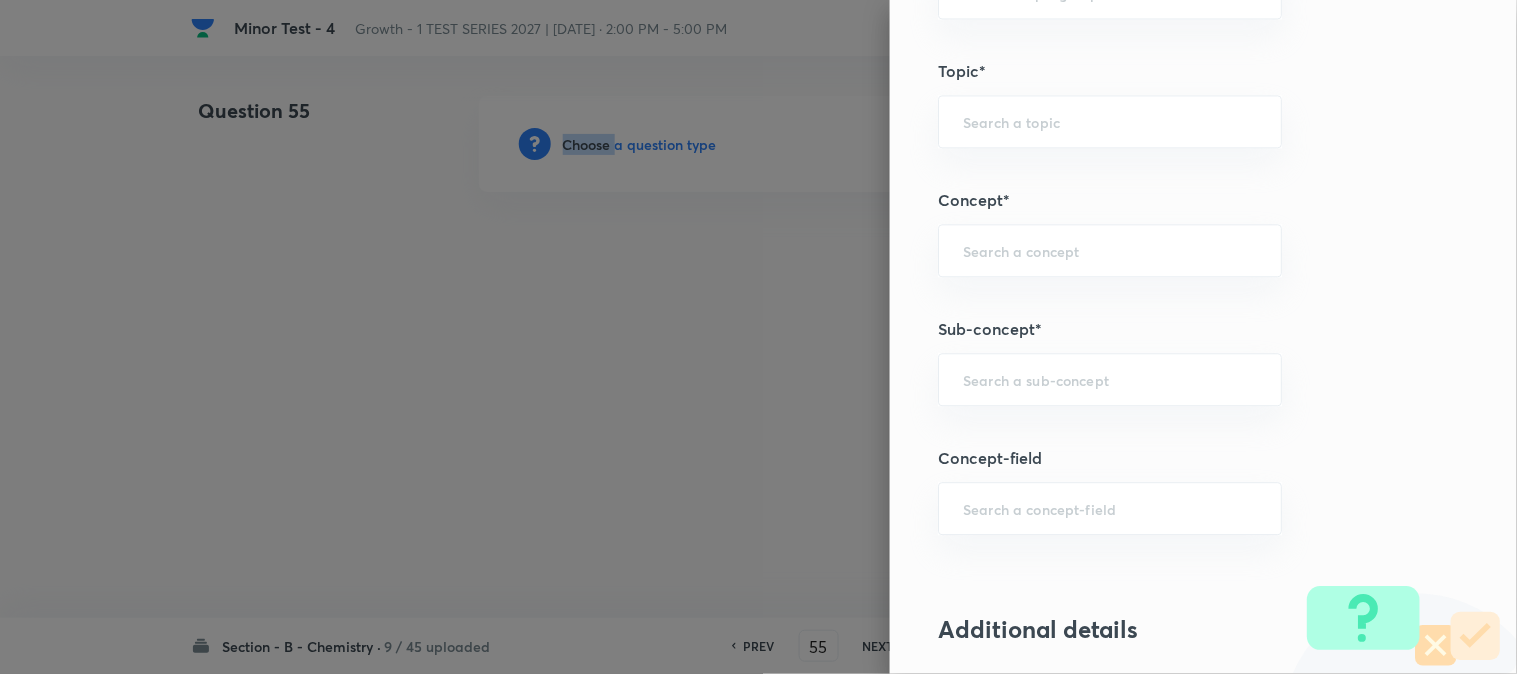 scroll, scrollTop: 1111, scrollLeft: 0, axis: vertical 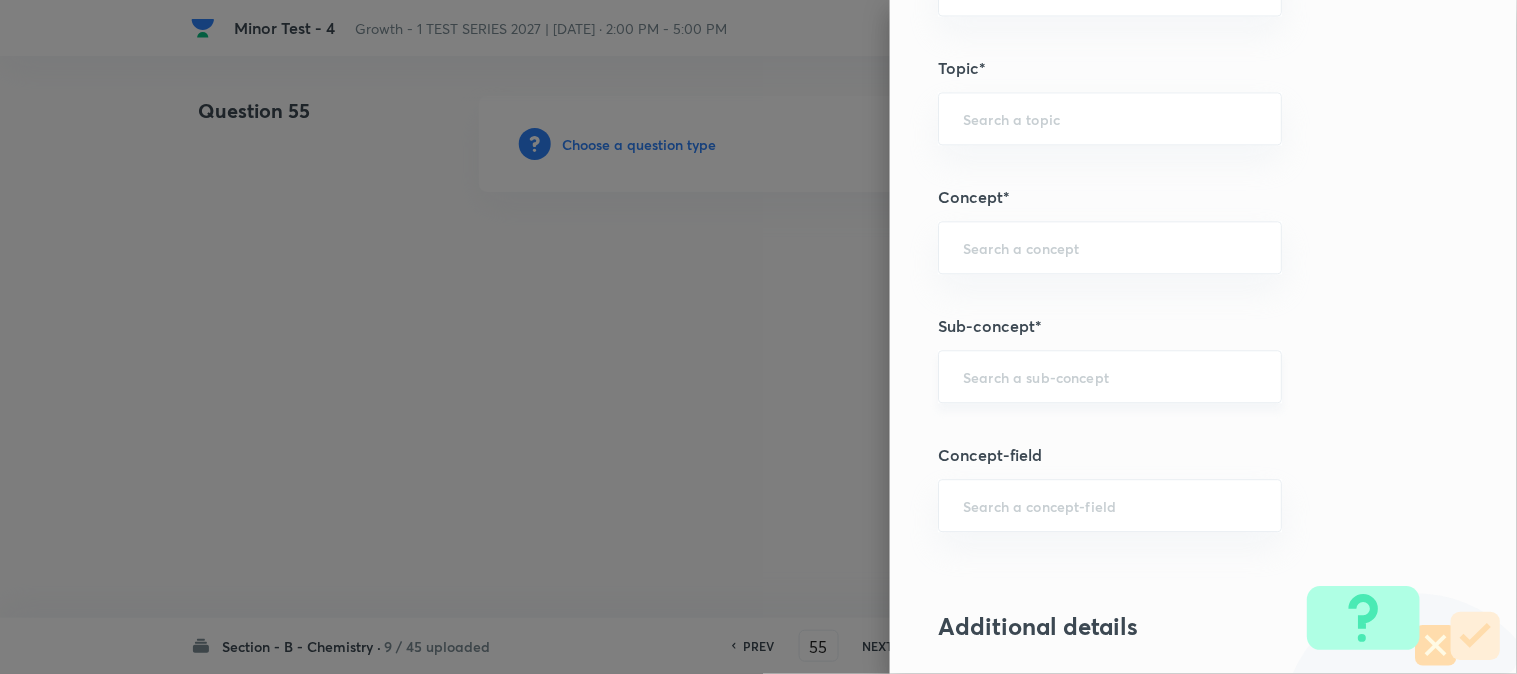 click at bounding box center [1110, 376] 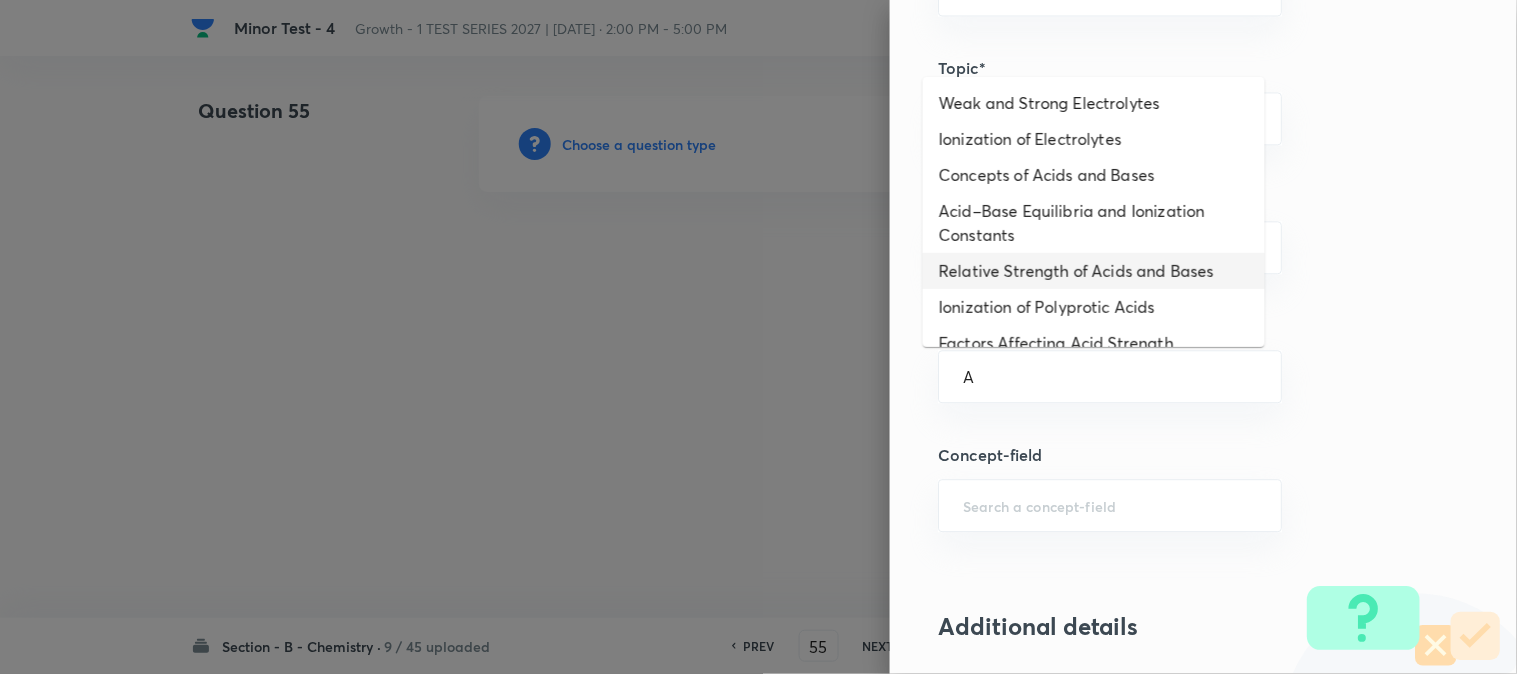 click on "Relative Strength of Acids and Bases" at bounding box center (1094, 271) 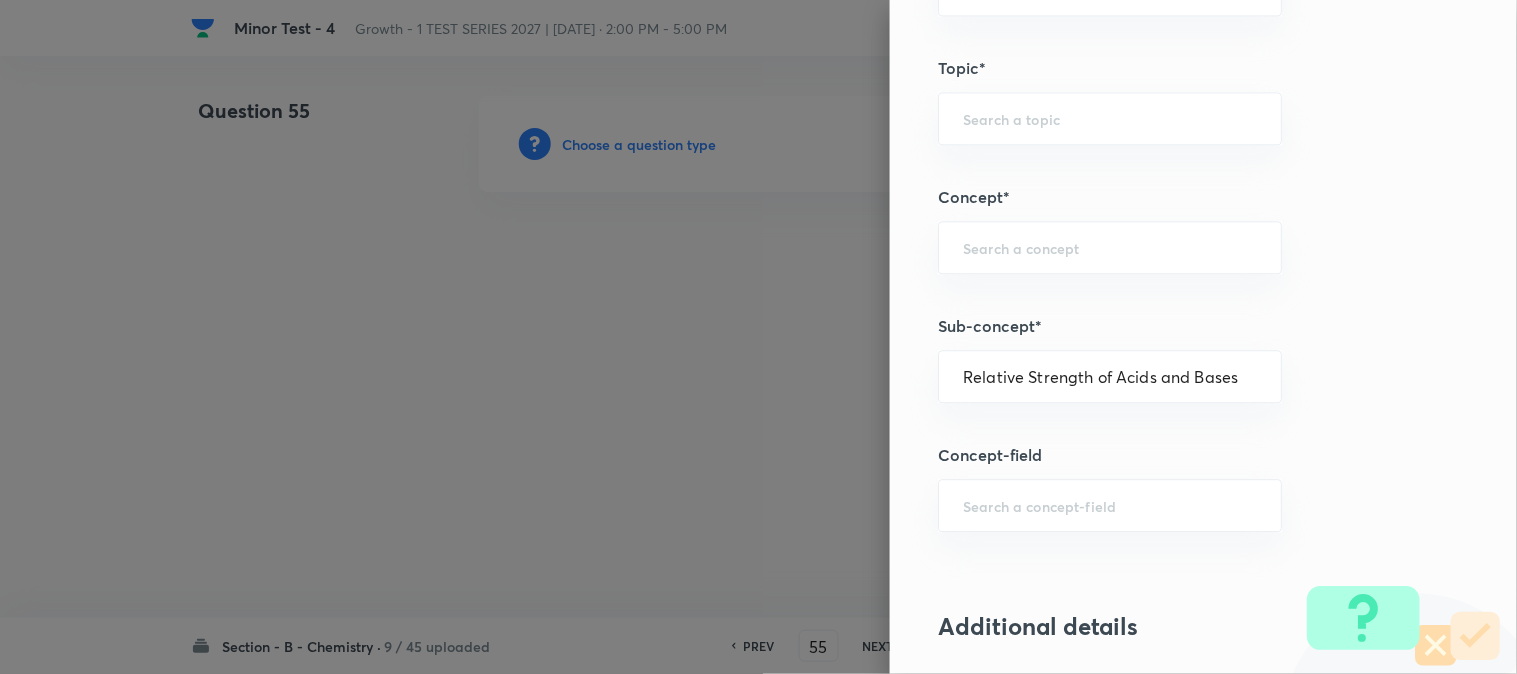 type on "Chemistry" 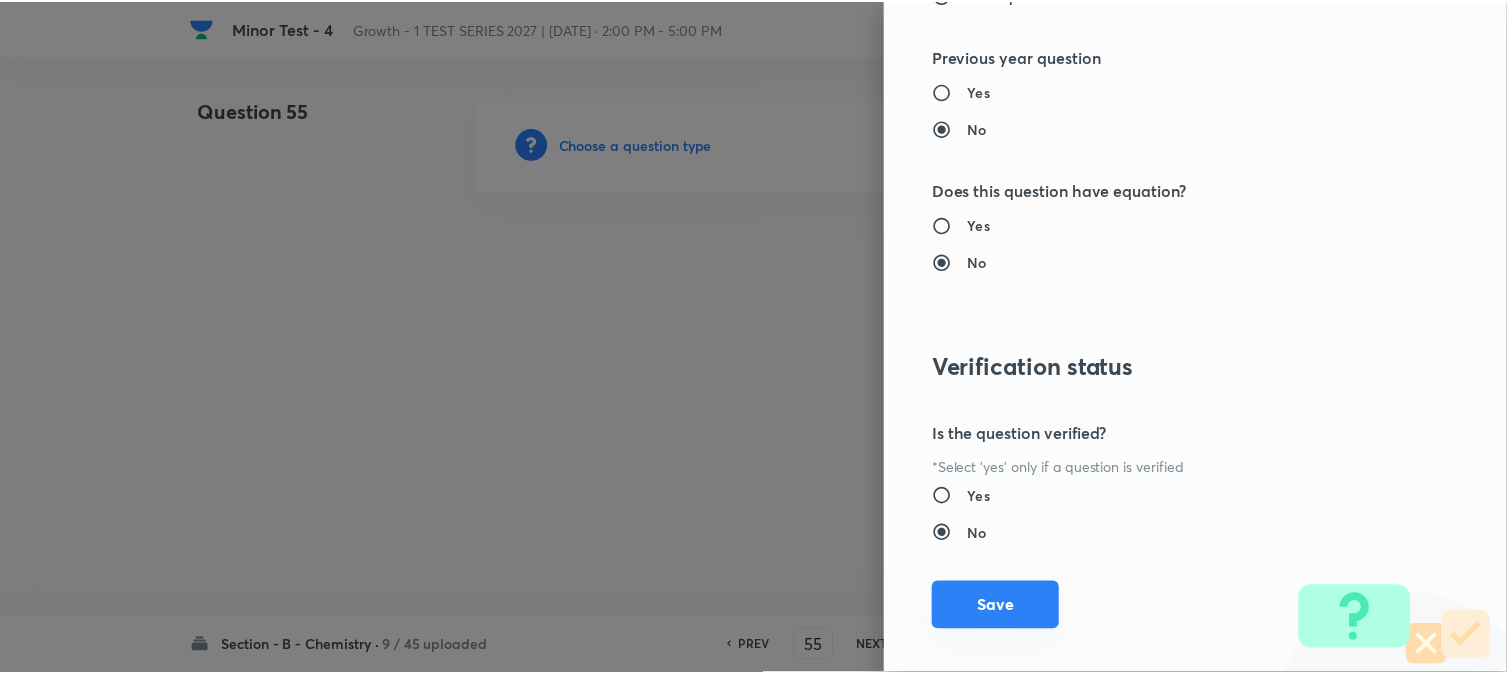 scroll, scrollTop: 2186, scrollLeft: 0, axis: vertical 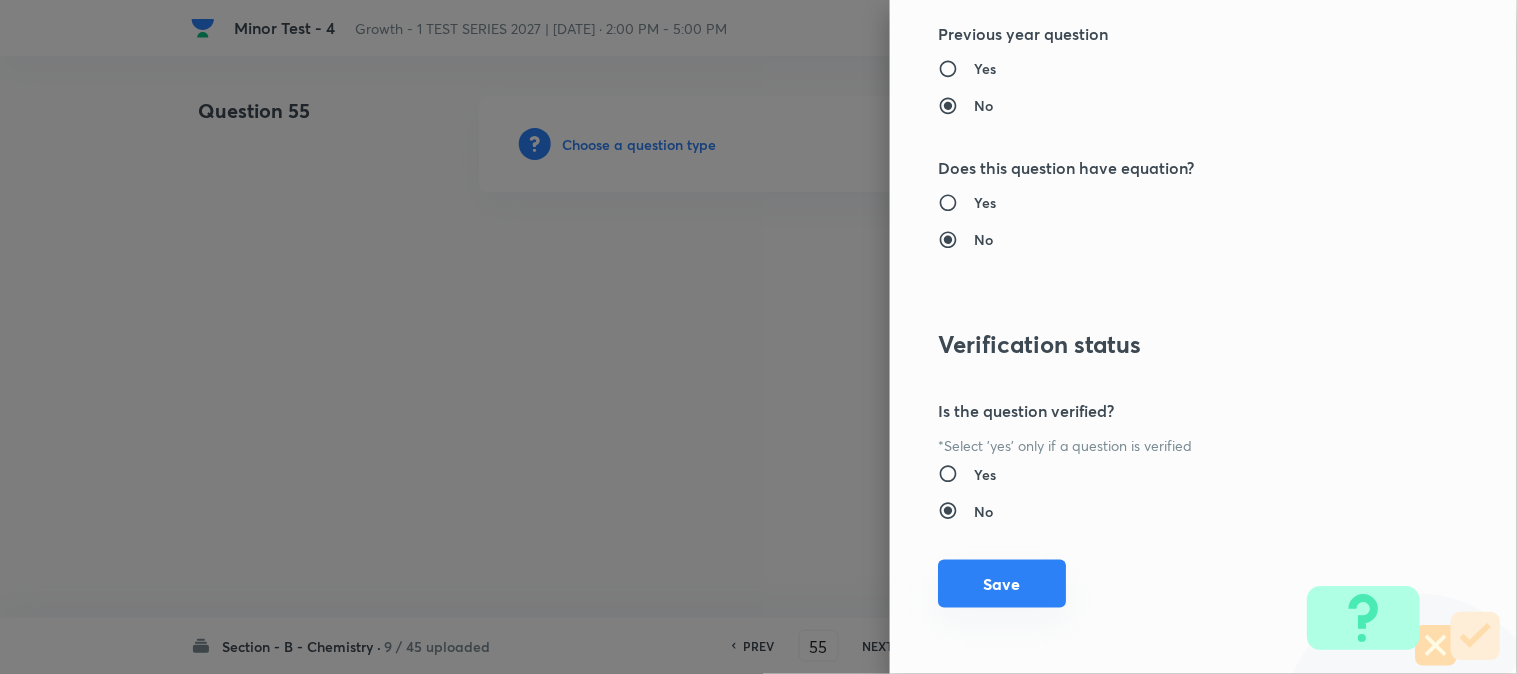 click on "Save" at bounding box center [1002, 584] 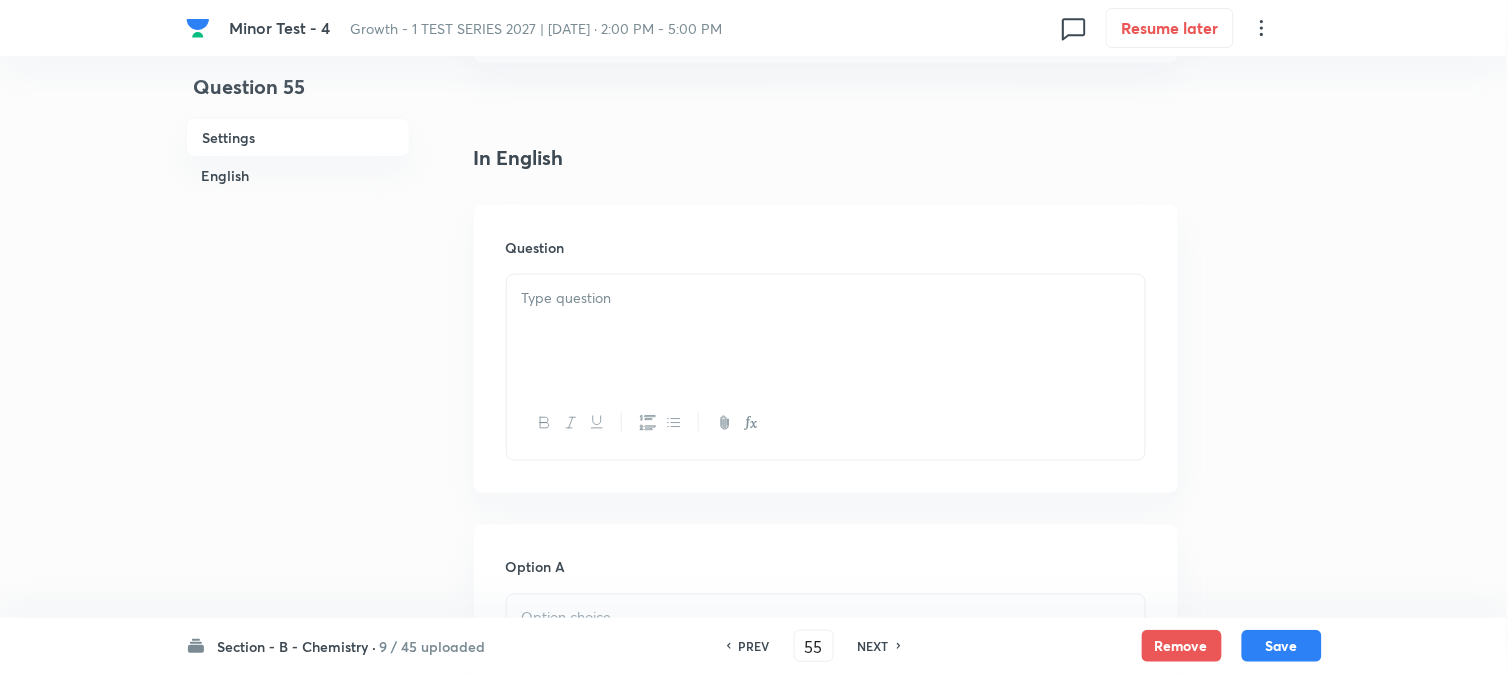 scroll, scrollTop: 555, scrollLeft: 0, axis: vertical 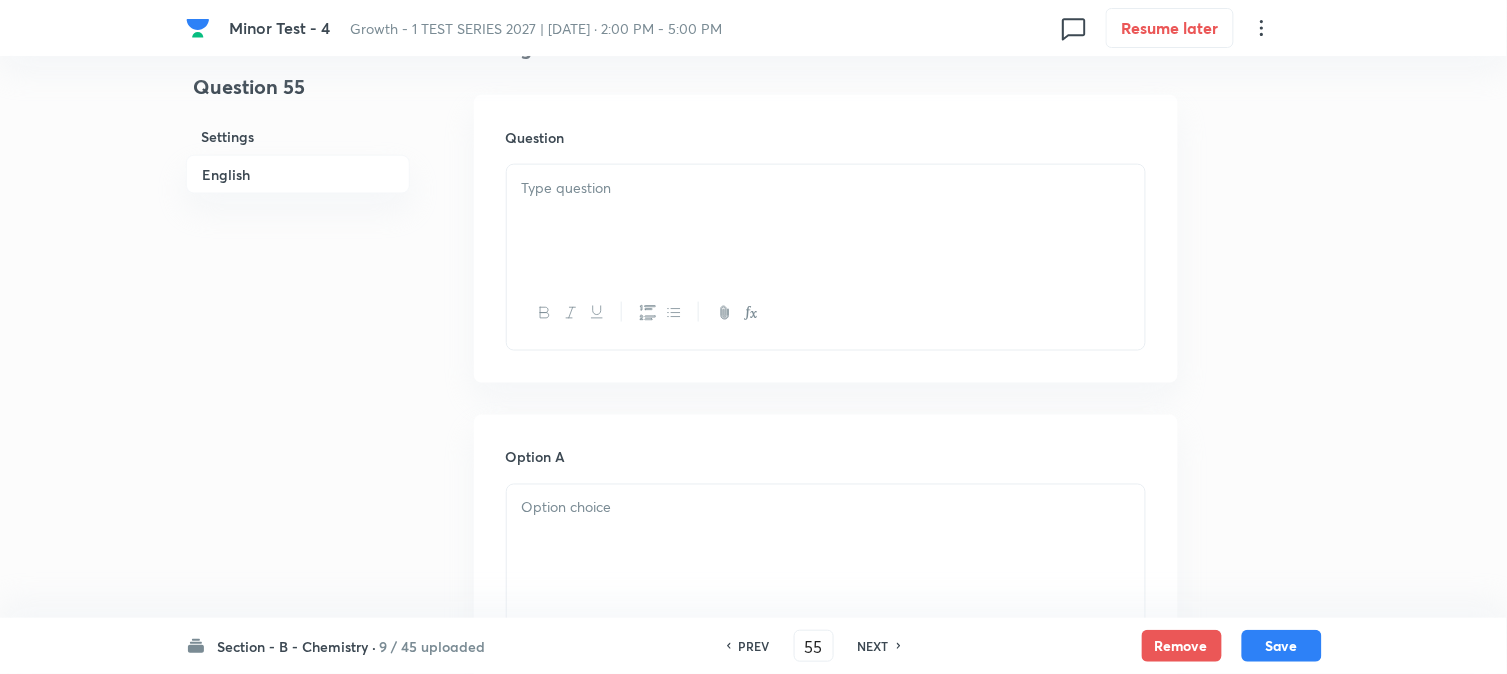 click at bounding box center [826, 221] 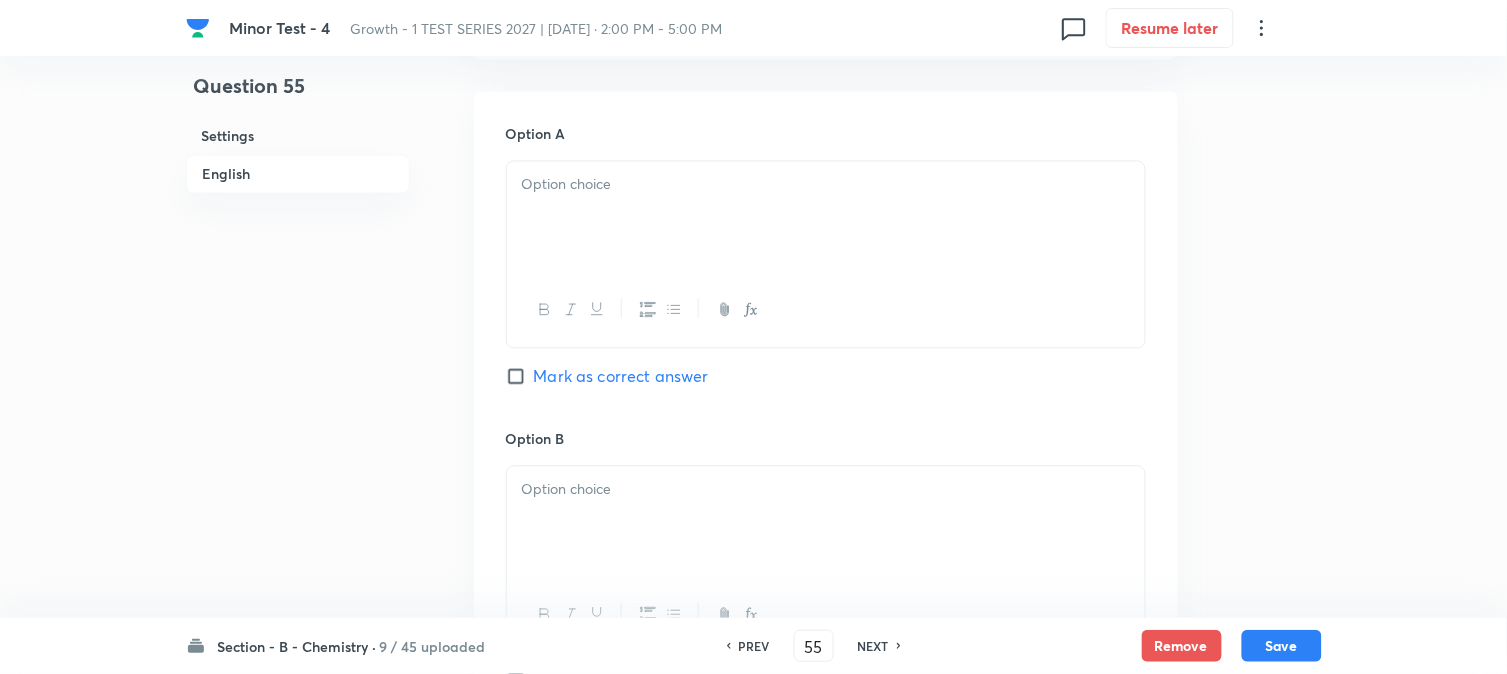 scroll, scrollTop: 888, scrollLeft: 0, axis: vertical 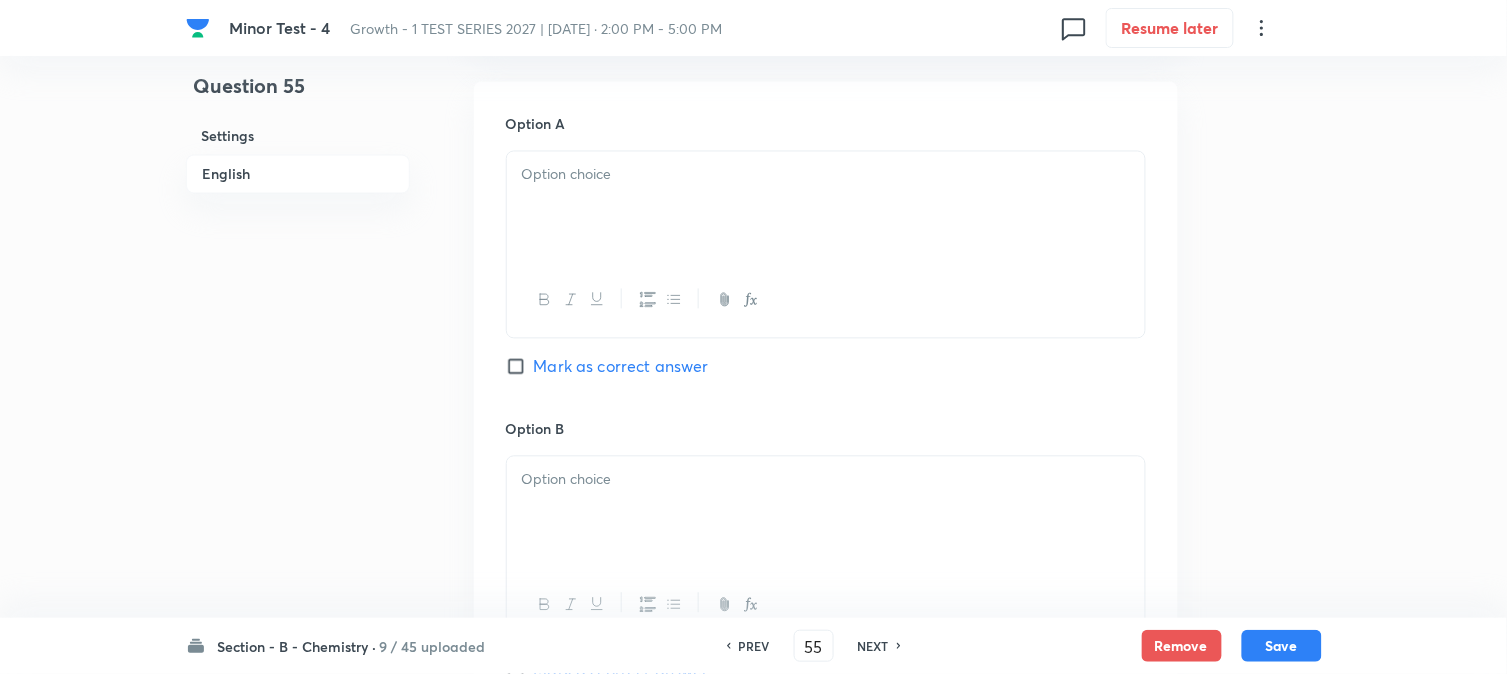 click at bounding box center (826, 208) 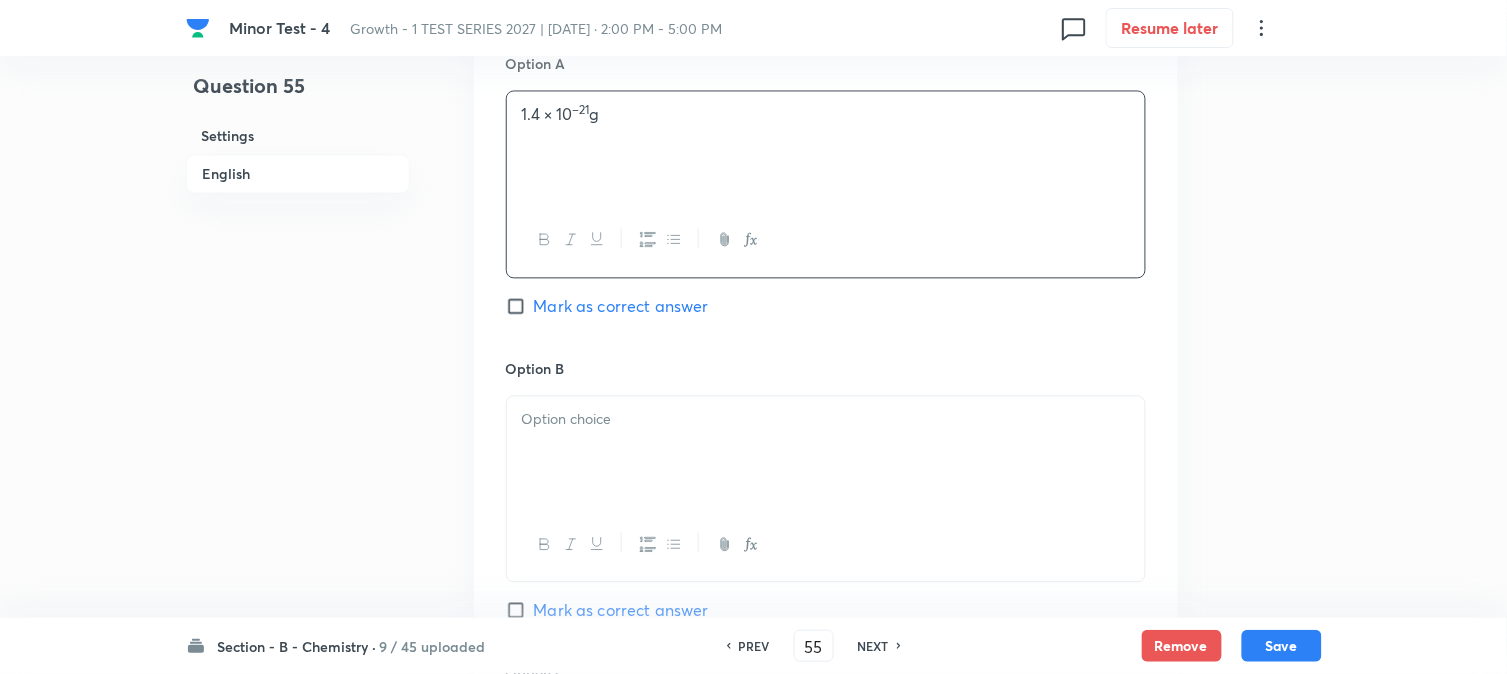 scroll, scrollTop: 1000, scrollLeft: 0, axis: vertical 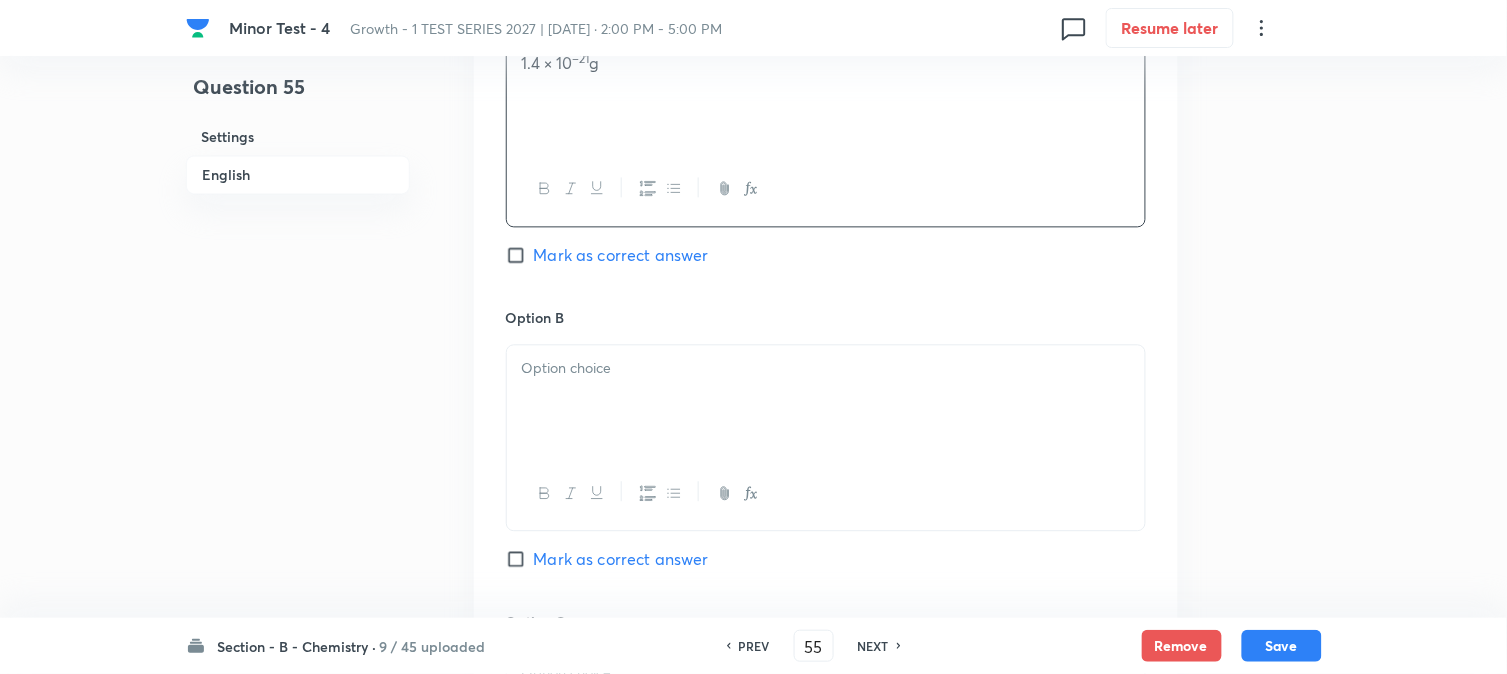 click at bounding box center (826, 368) 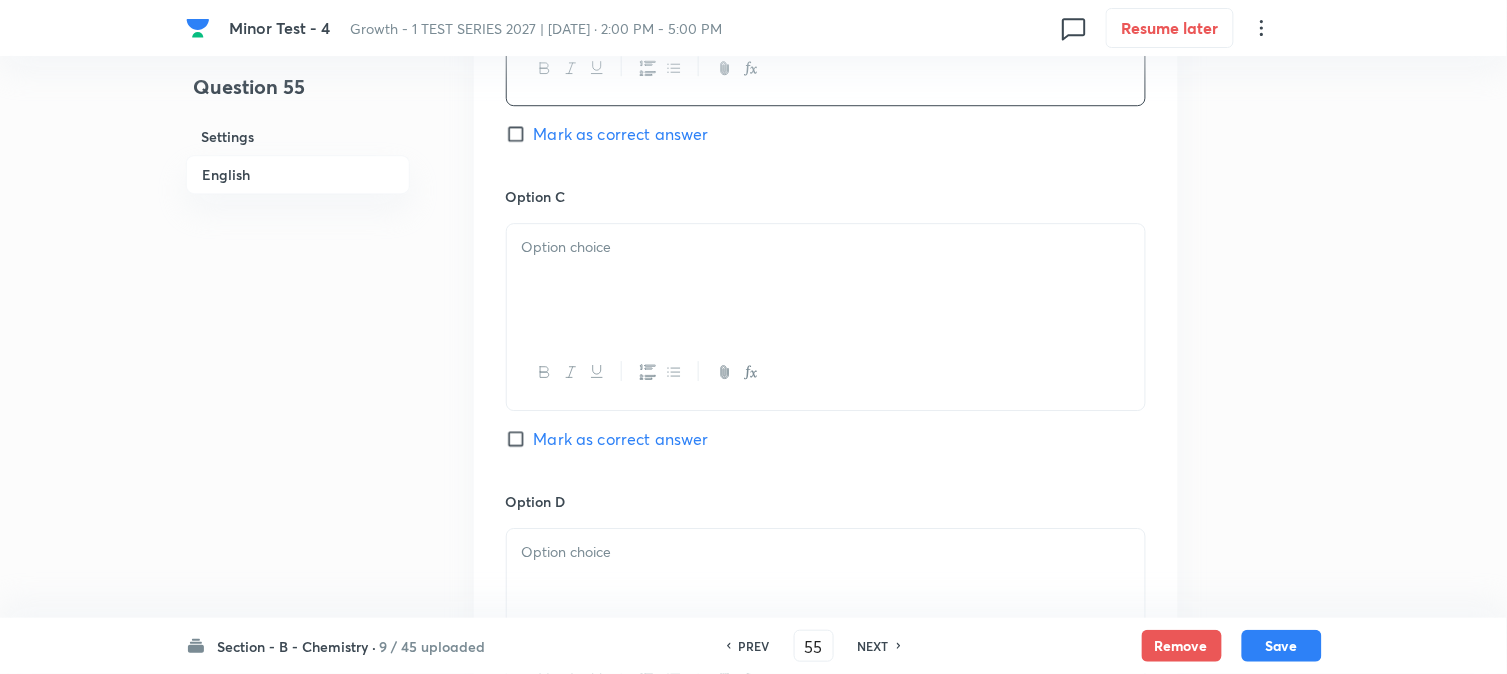 scroll, scrollTop: 1444, scrollLeft: 0, axis: vertical 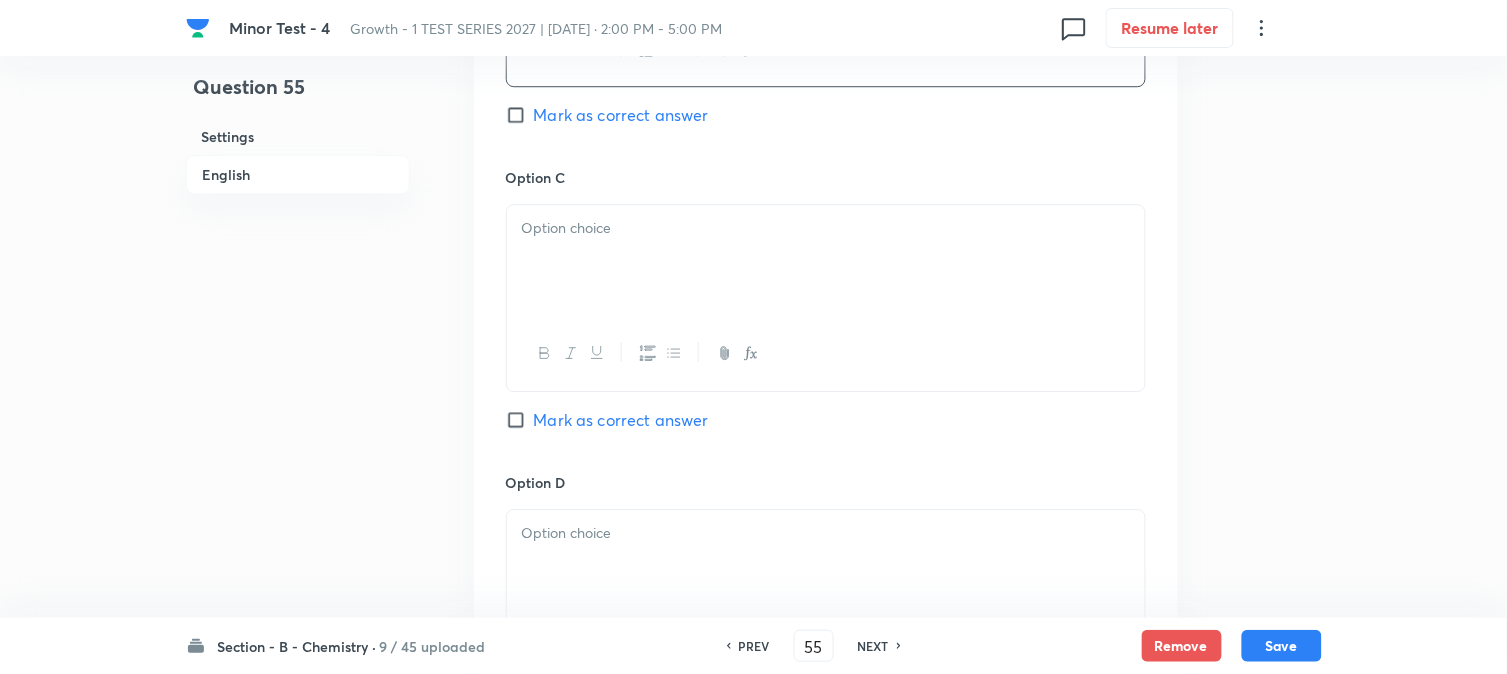 click at bounding box center (826, 261) 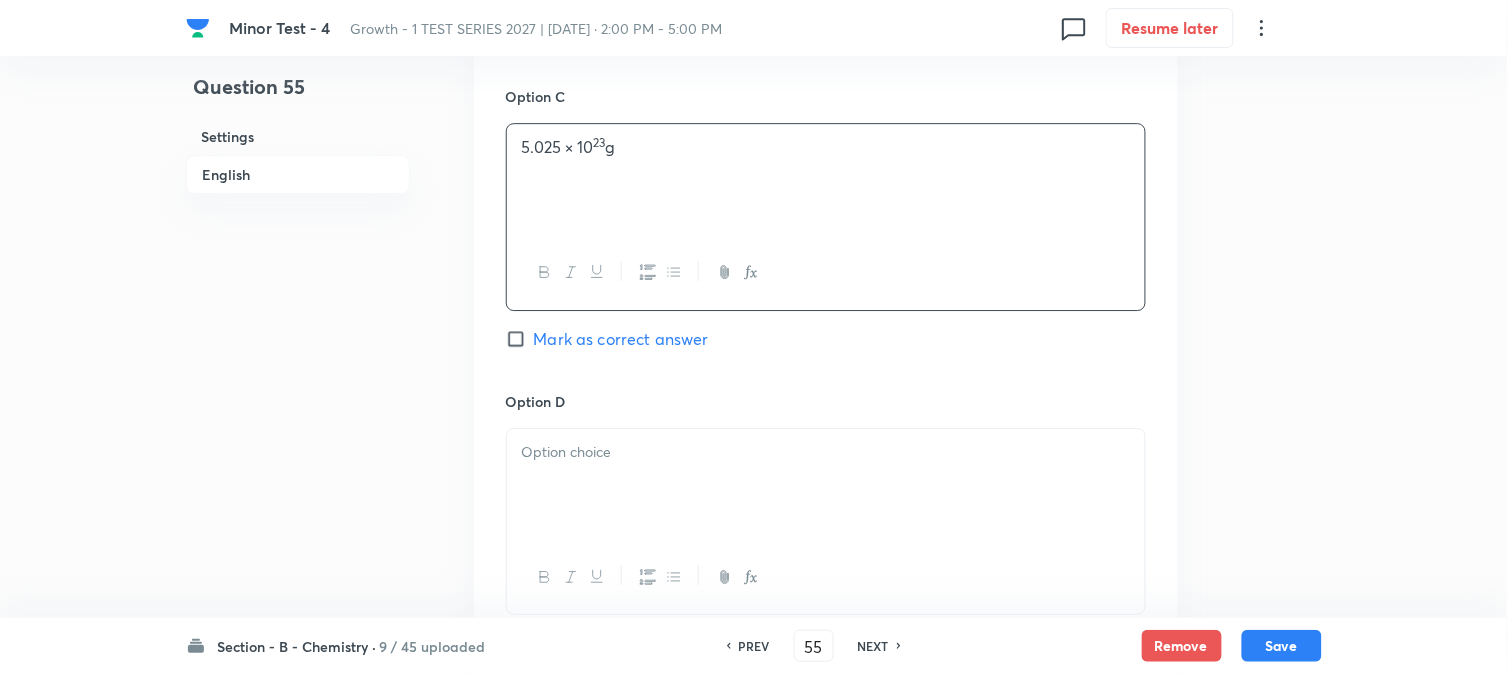 scroll, scrollTop: 1666, scrollLeft: 0, axis: vertical 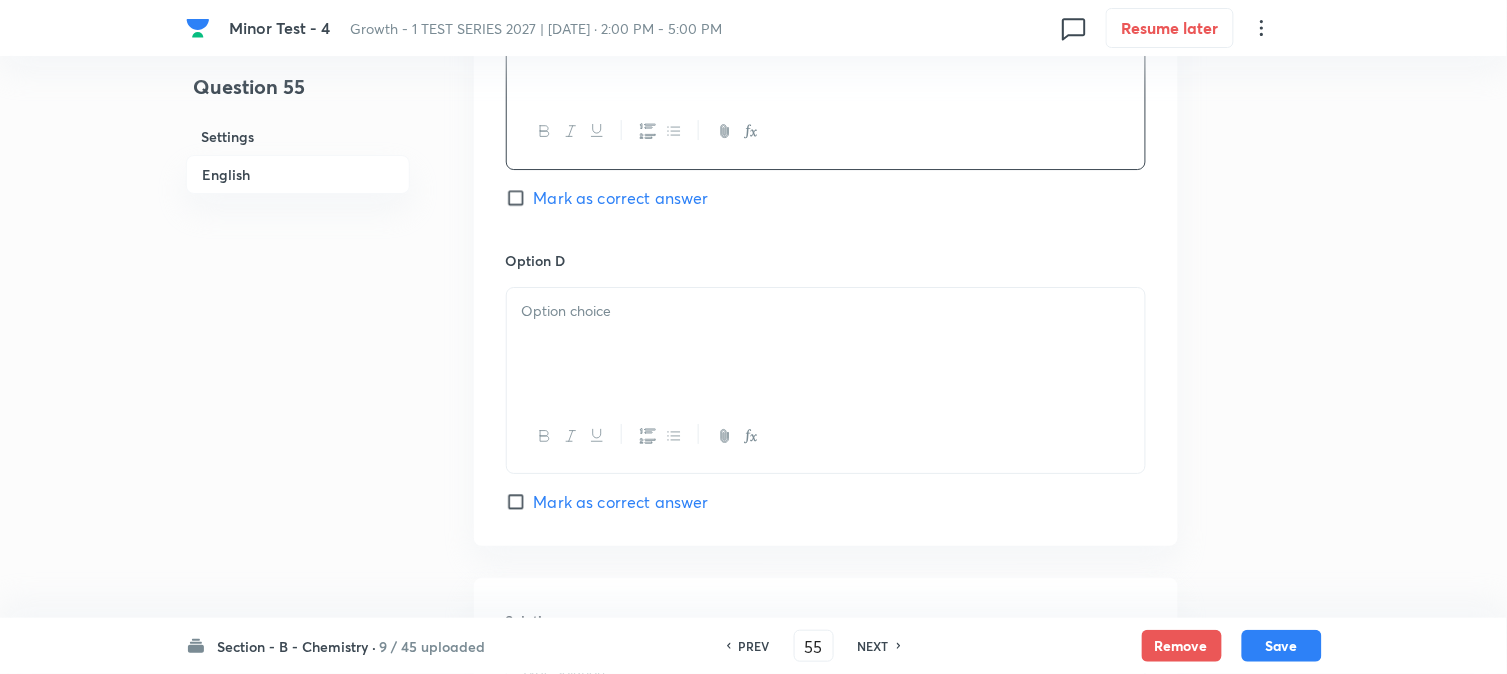 click at bounding box center (826, 344) 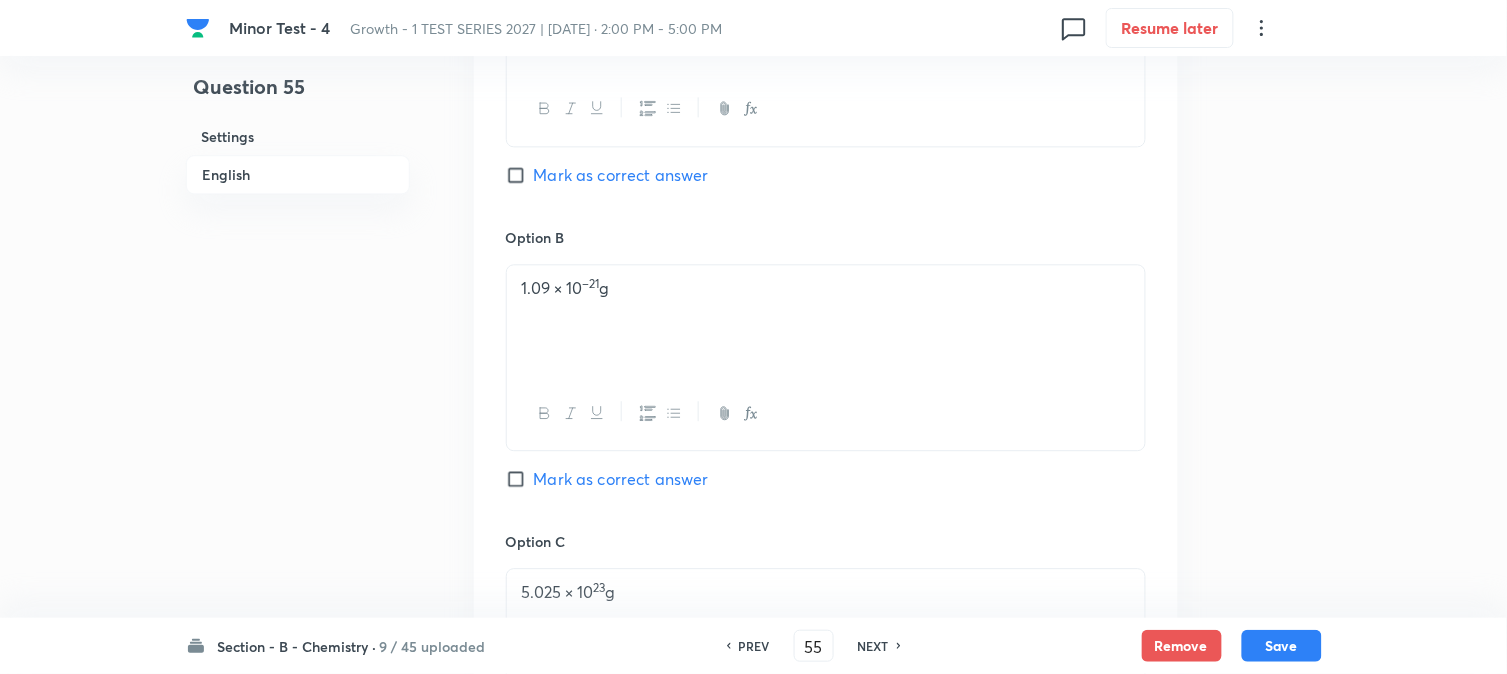 scroll, scrollTop: 777, scrollLeft: 0, axis: vertical 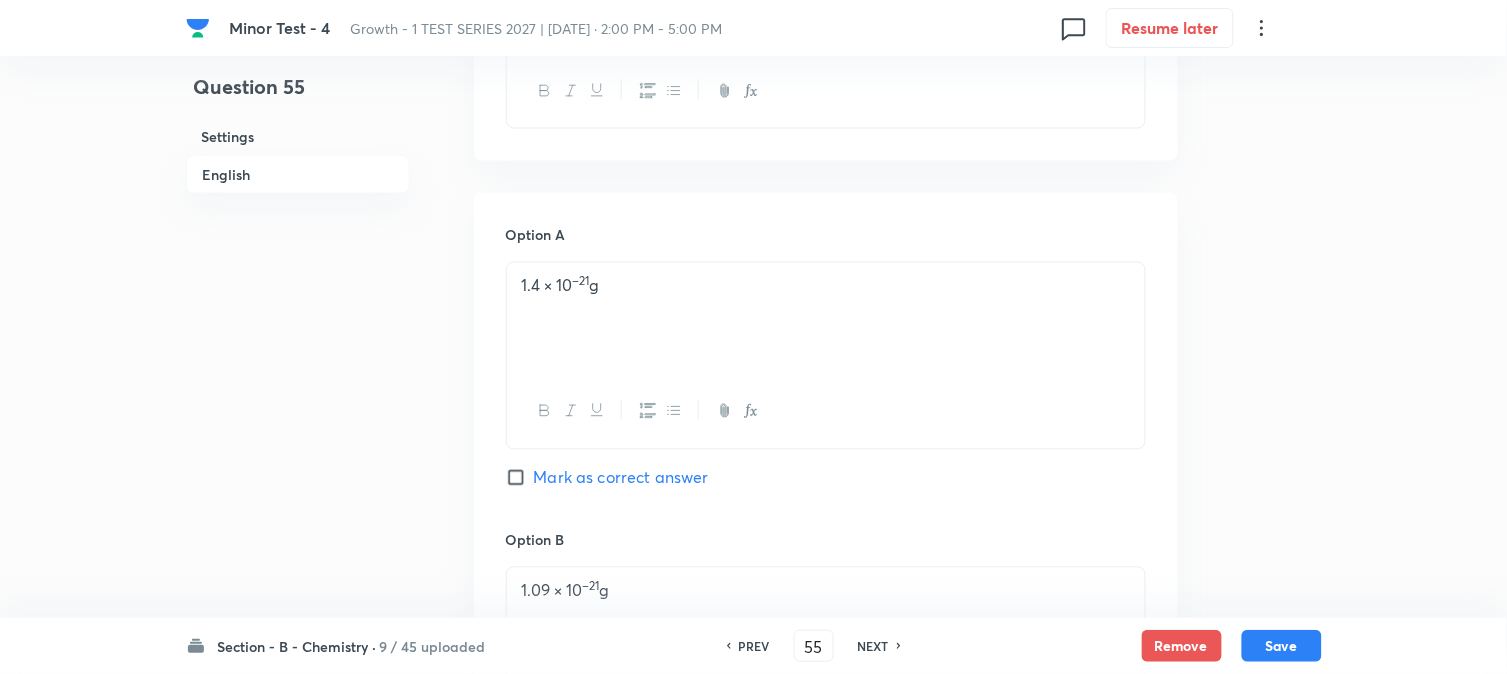click on "Mark as correct answer" at bounding box center (621, 478) 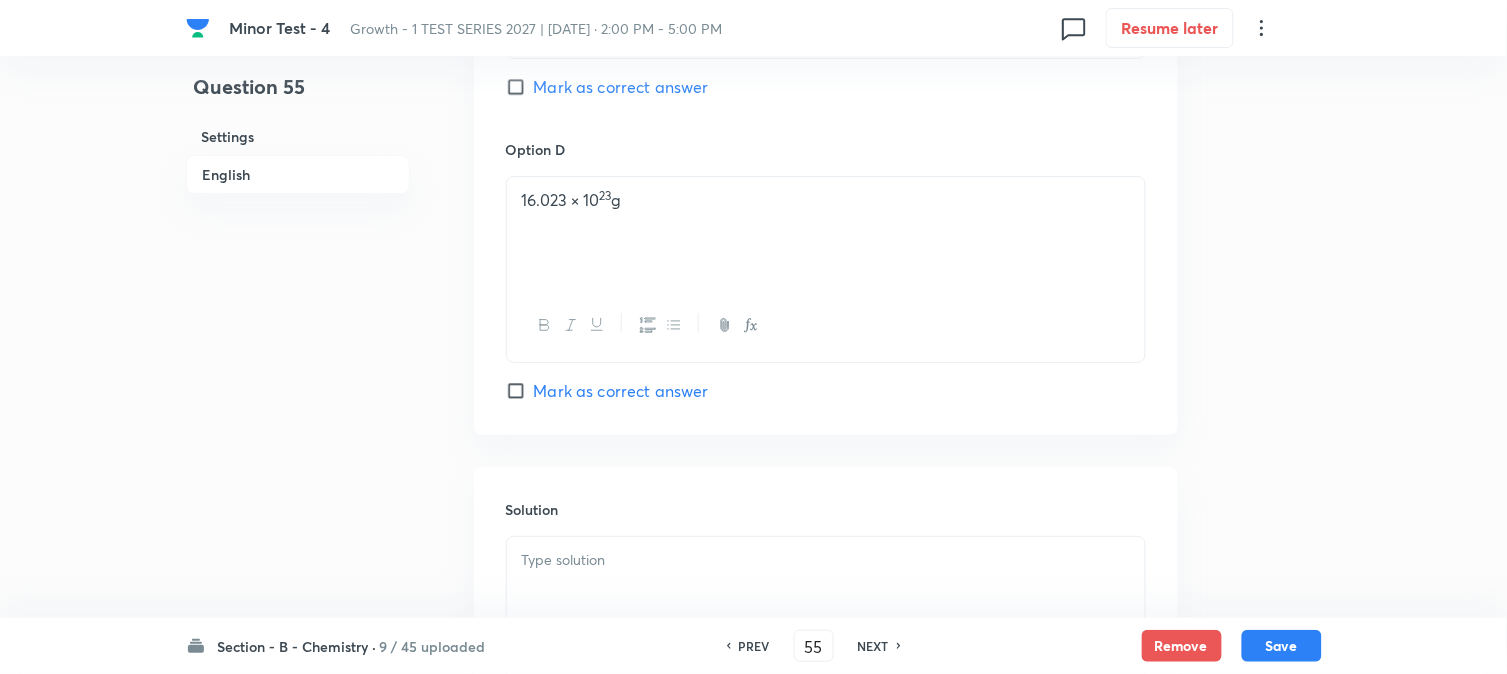scroll, scrollTop: 2037, scrollLeft: 0, axis: vertical 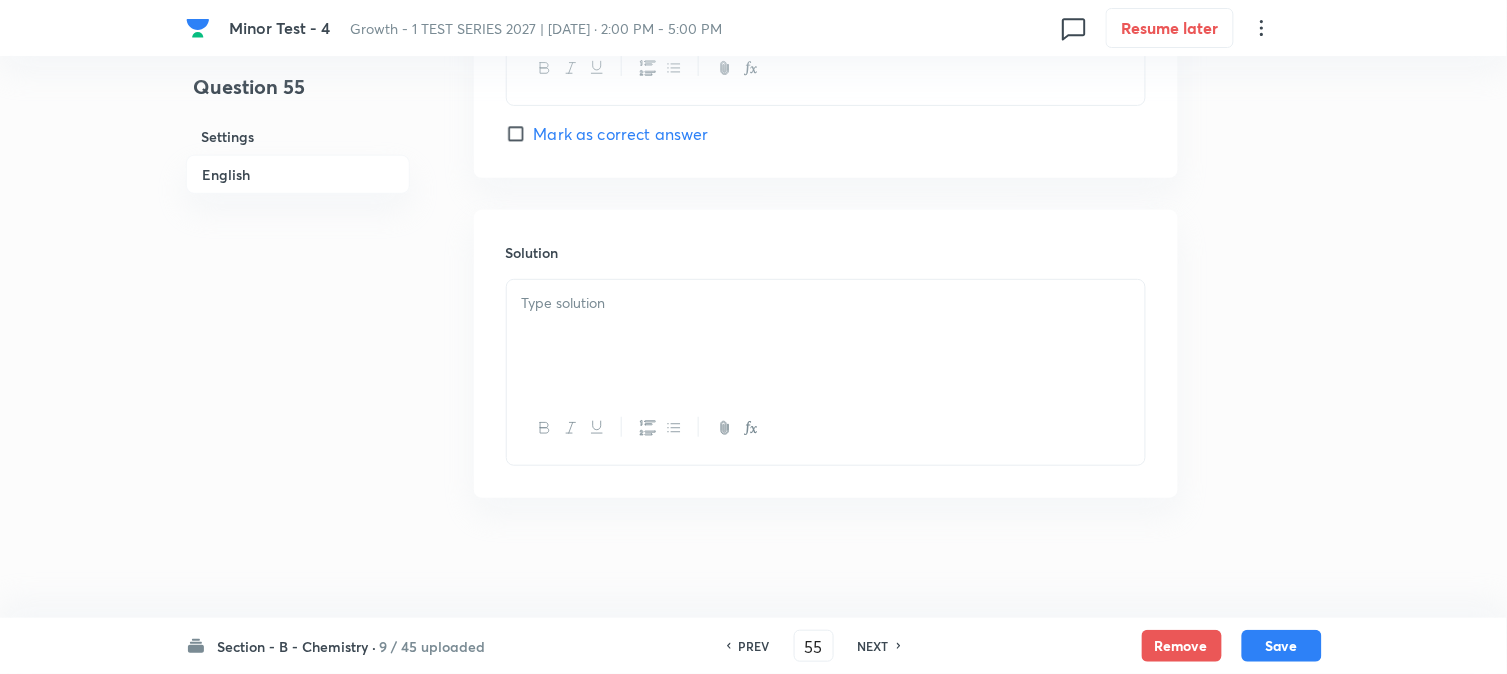 click at bounding box center [826, 336] 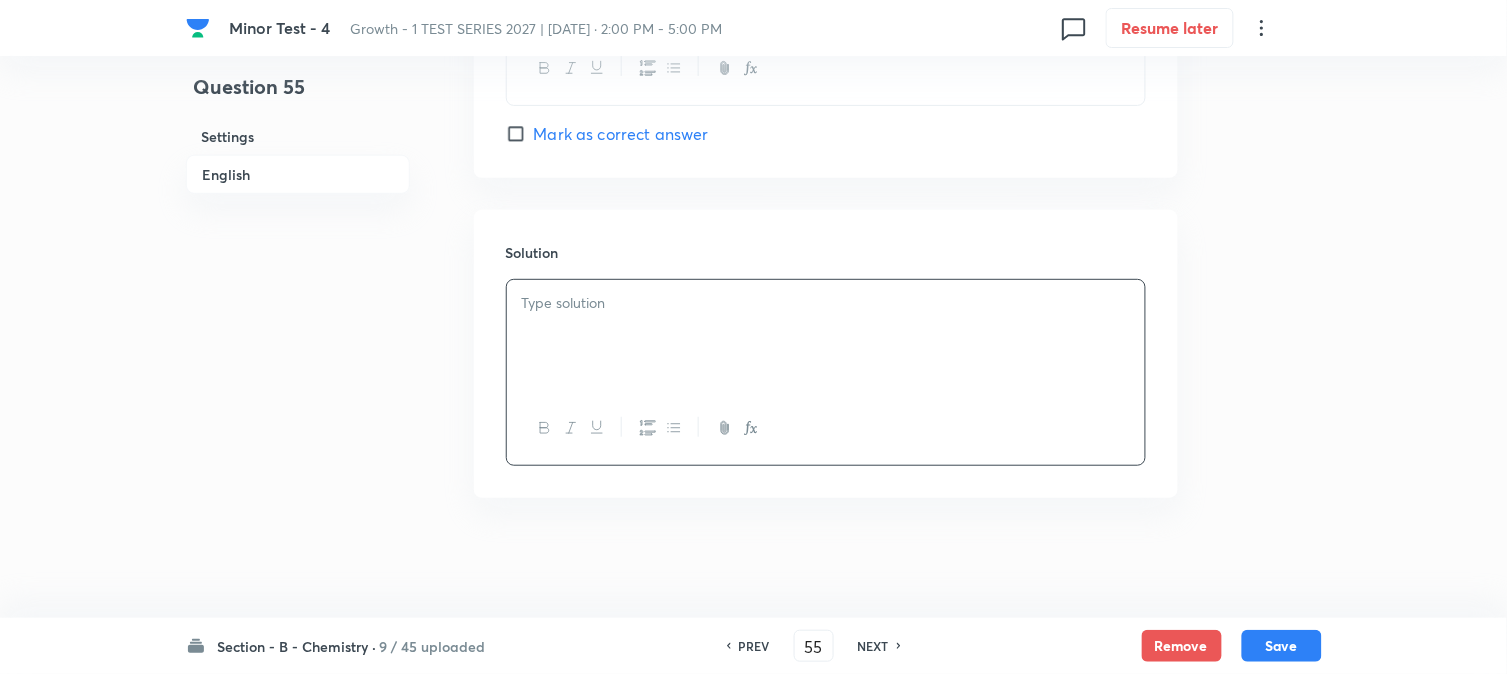 type 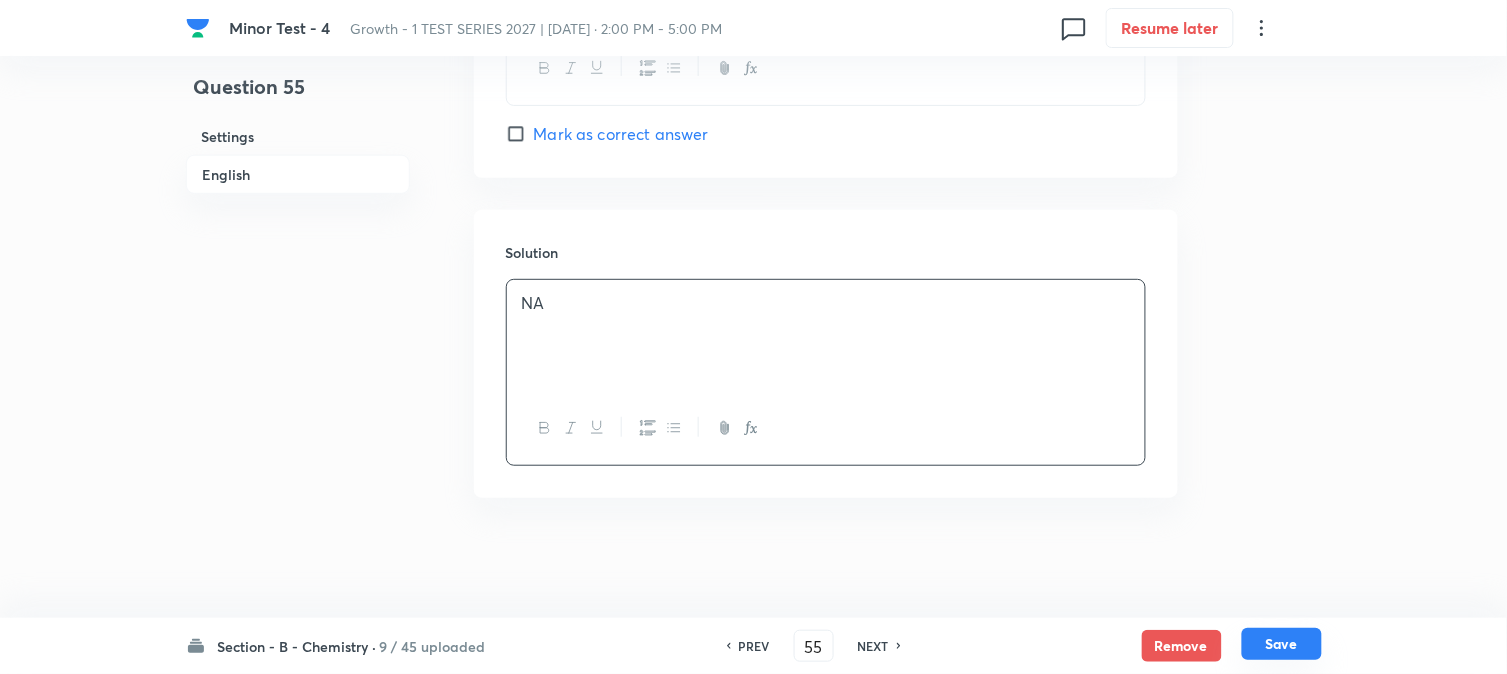 click on "Save" at bounding box center [1282, 644] 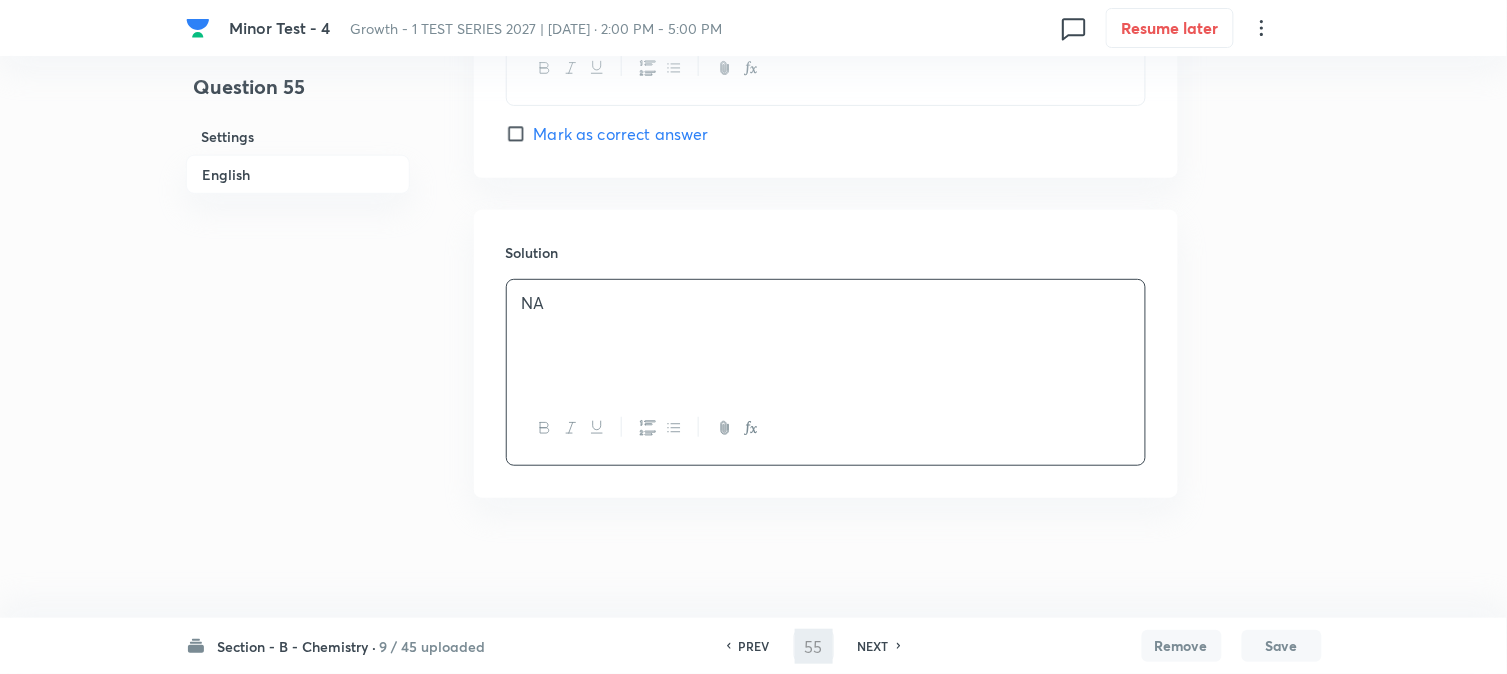 type on "56" 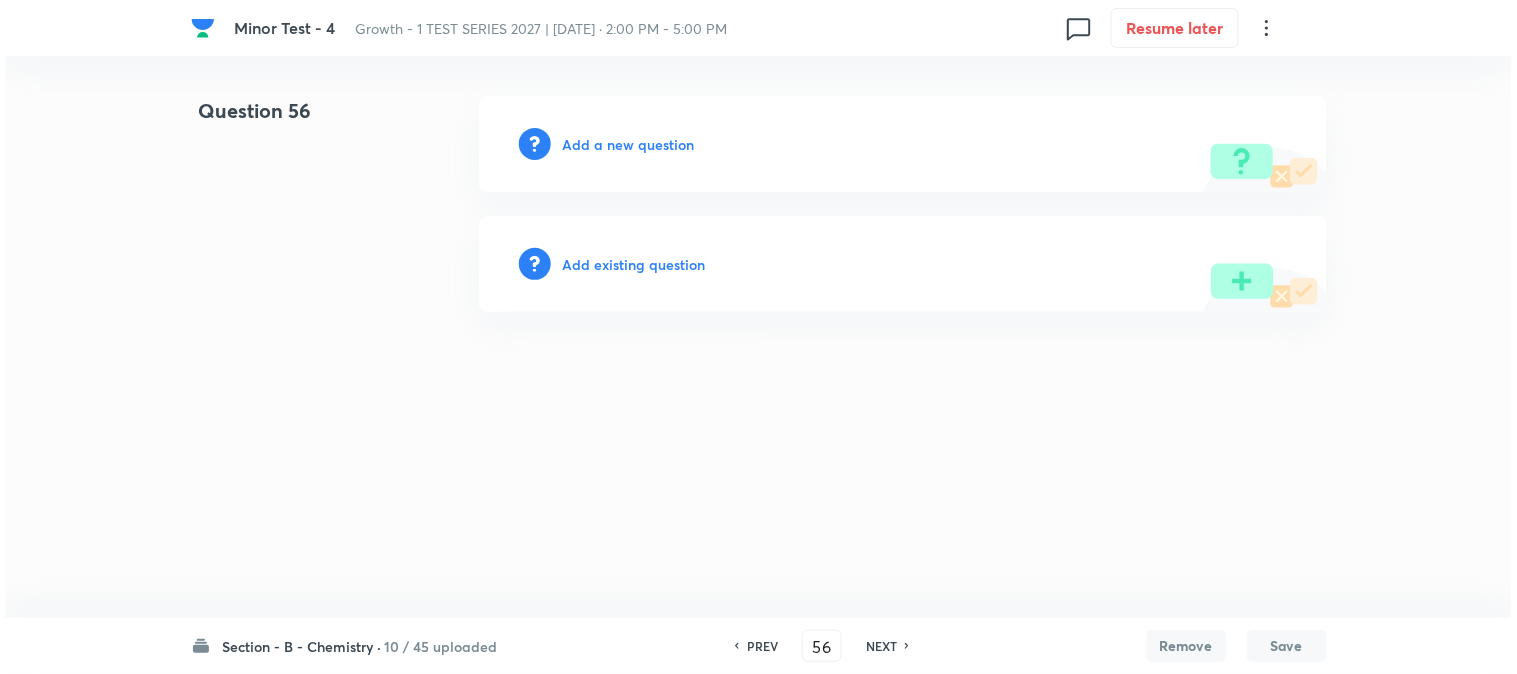 scroll, scrollTop: 0, scrollLeft: 0, axis: both 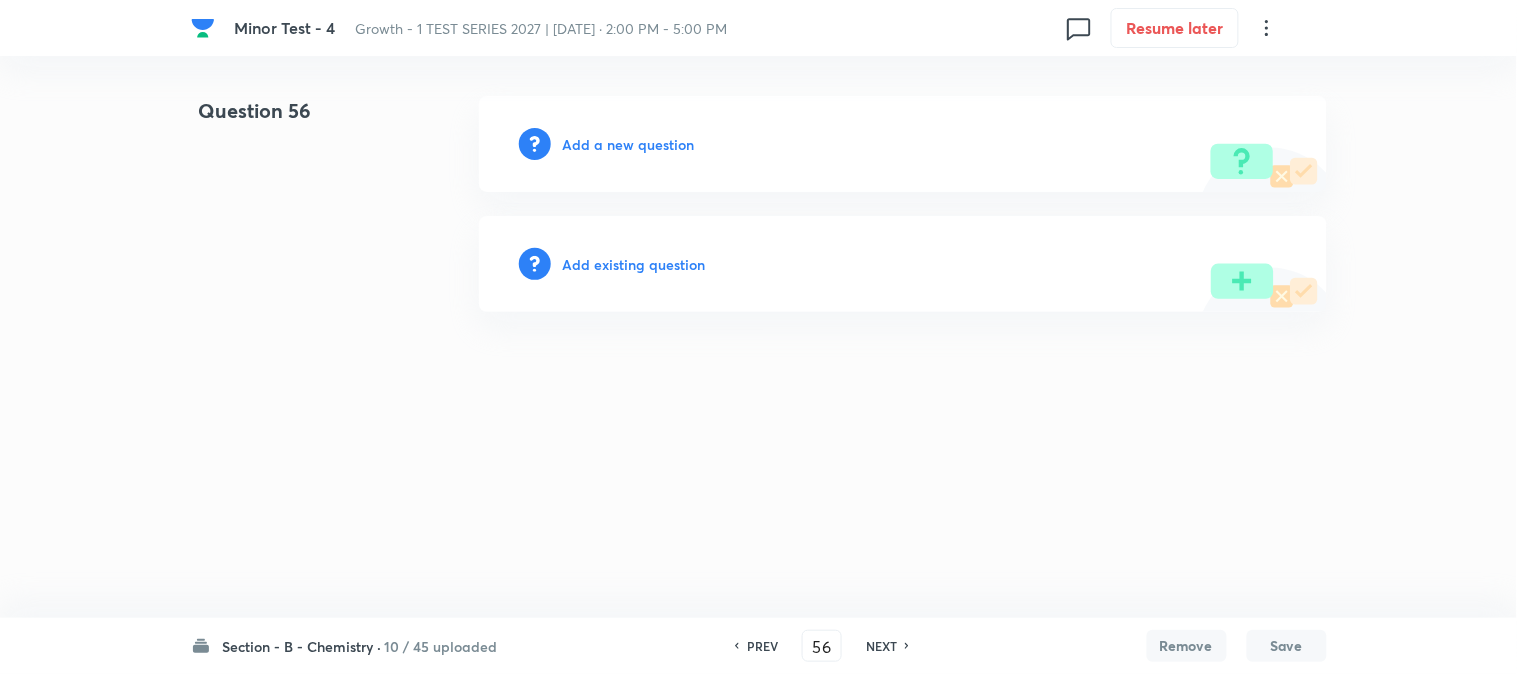 click on "Add a new question" at bounding box center [629, 144] 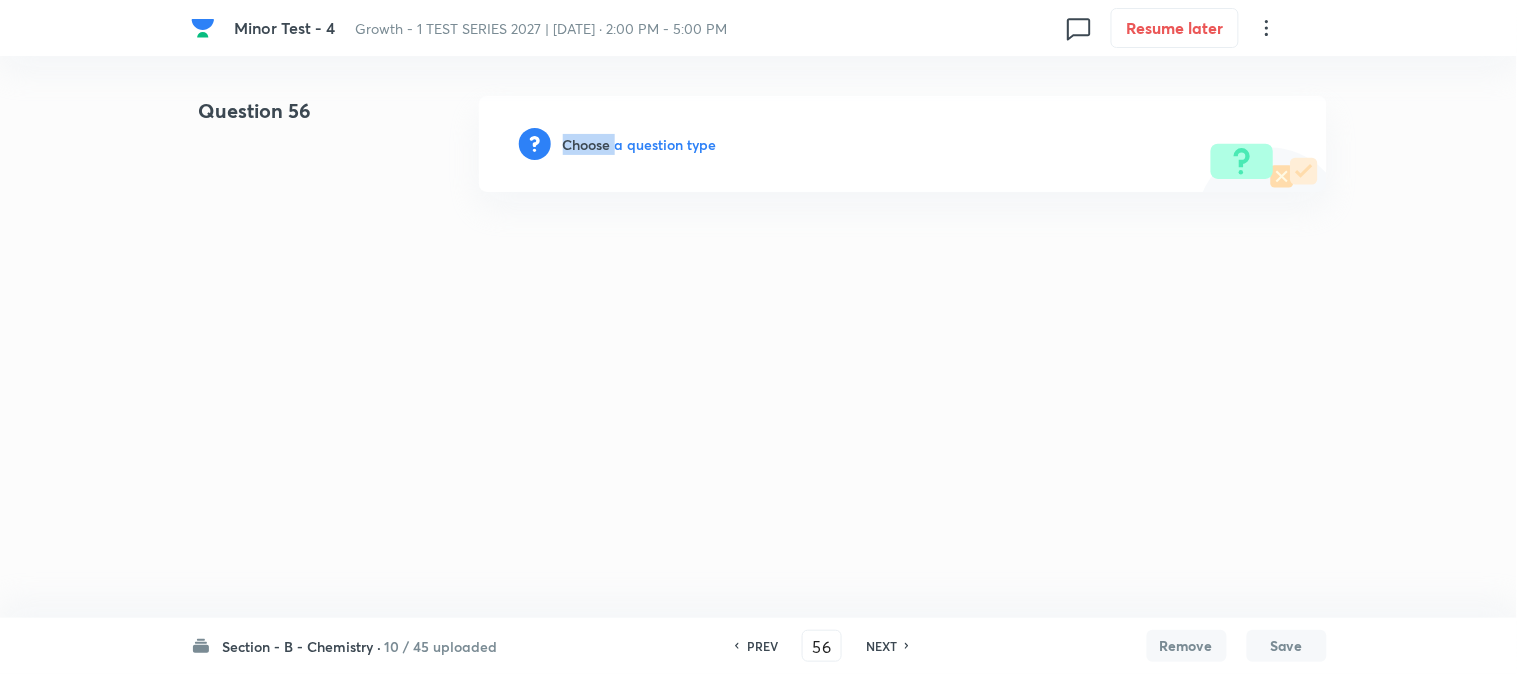 click on "Choose a question type" at bounding box center (640, 144) 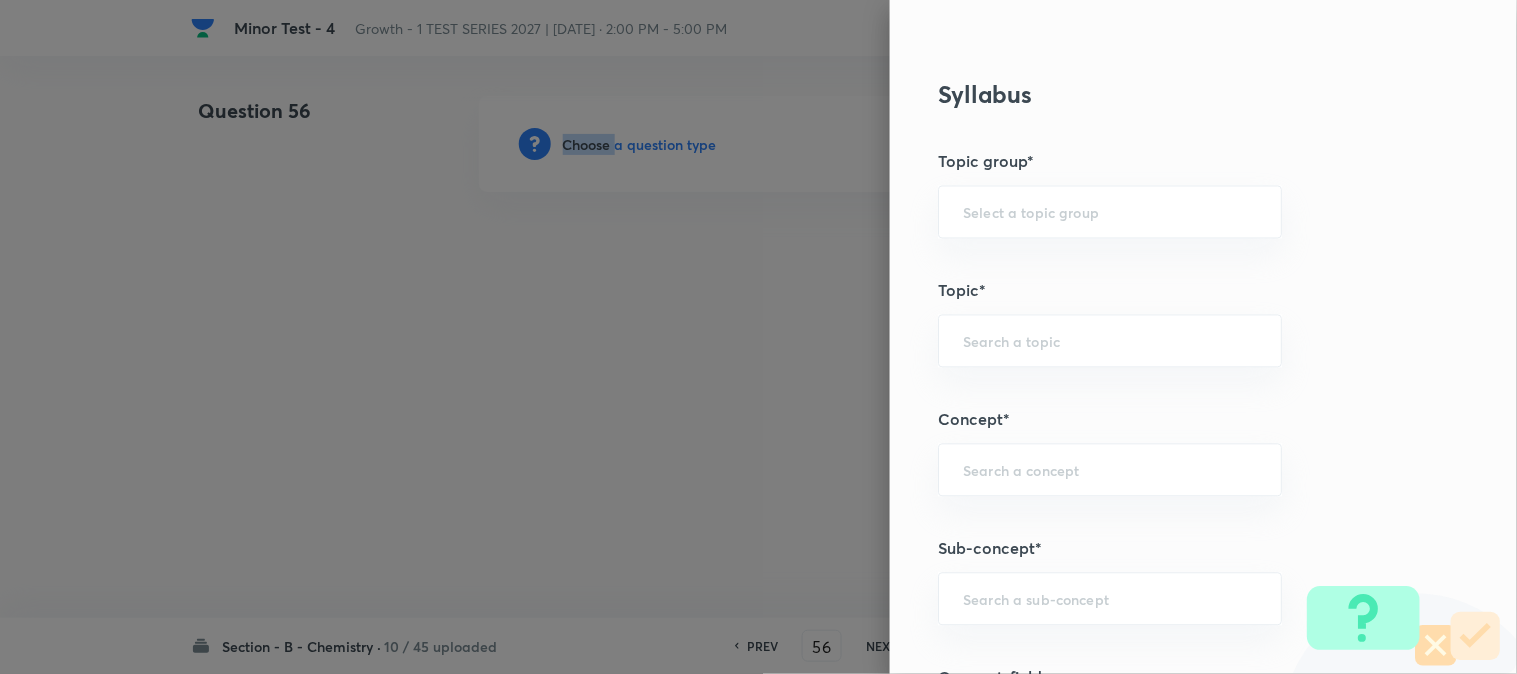 scroll, scrollTop: 1111, scrollLeft: 0, axis: vertical 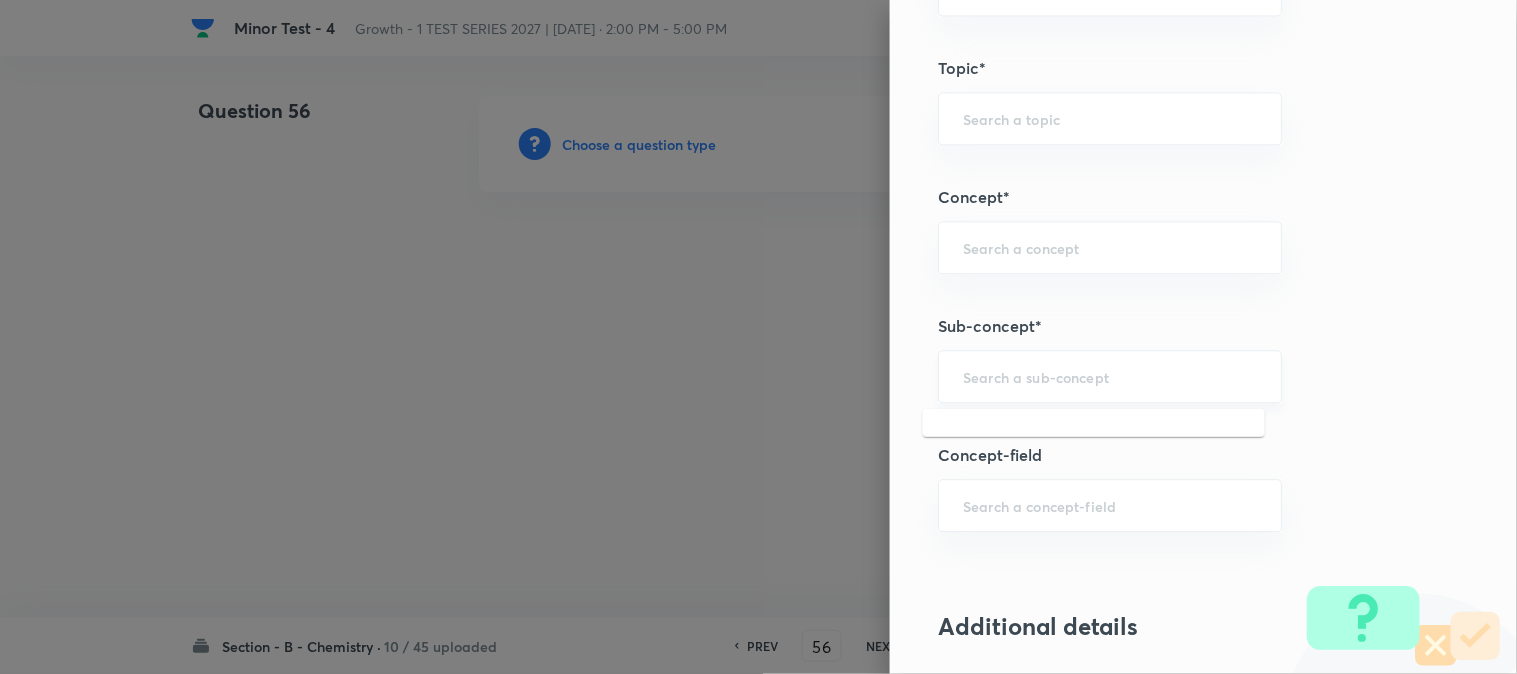 click at bounding box center (1110, 376) 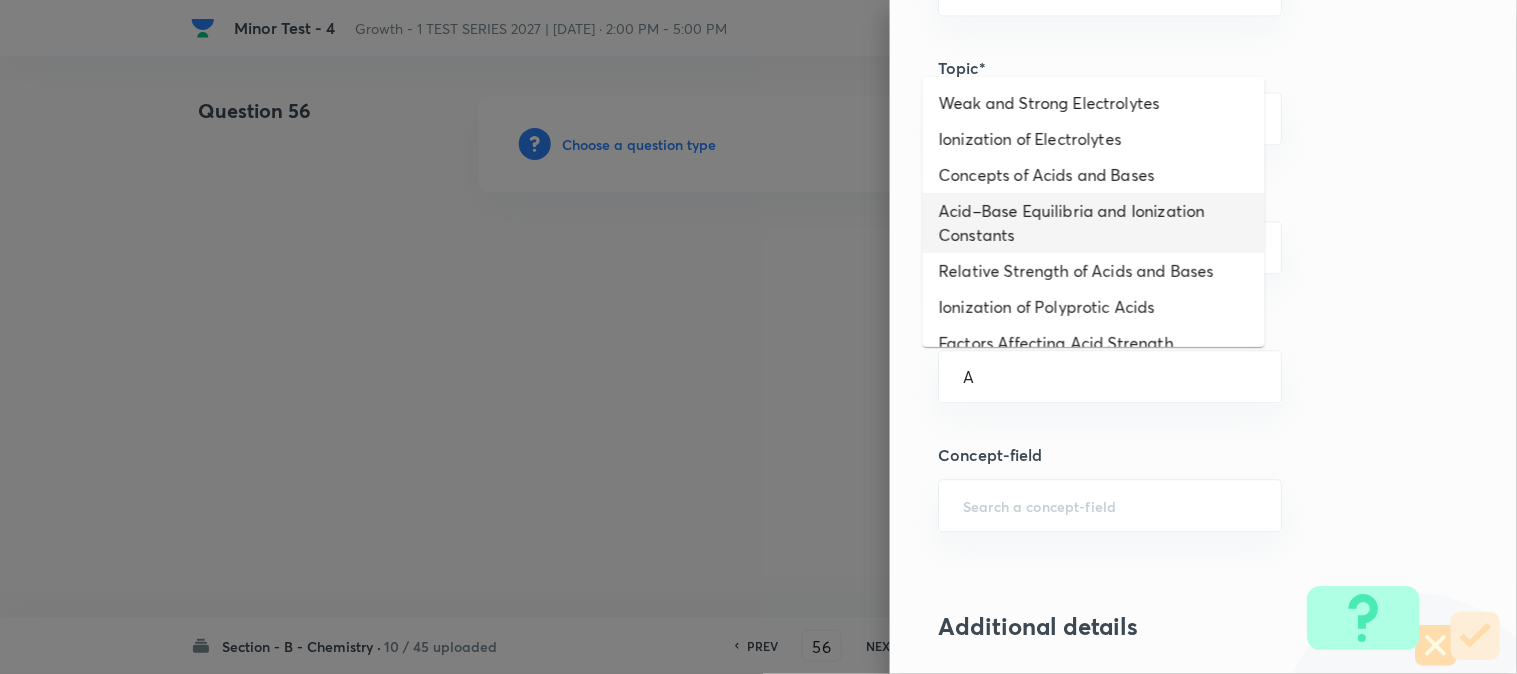click on "Acid–Base Equilibria and Ionization Constants" at bounding box center (1094, 223) 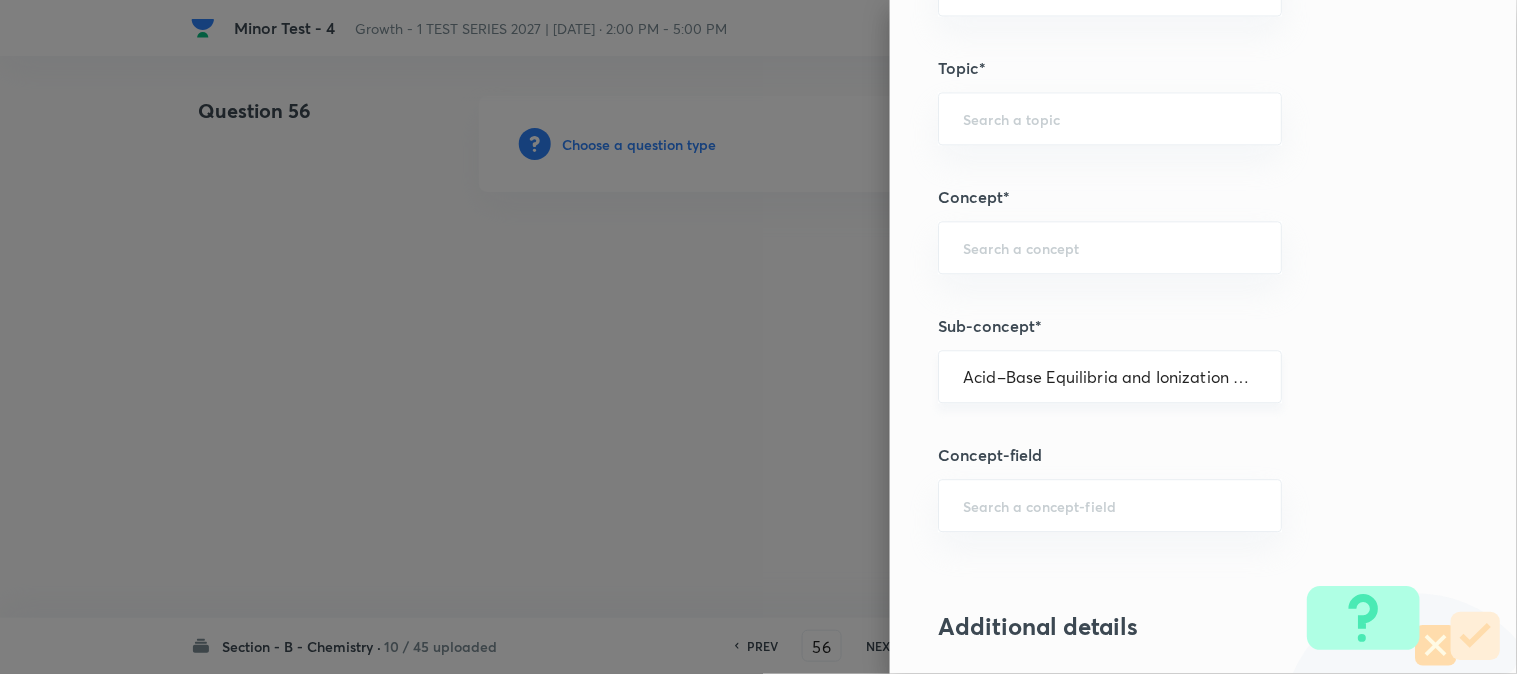type on "Chemistry" 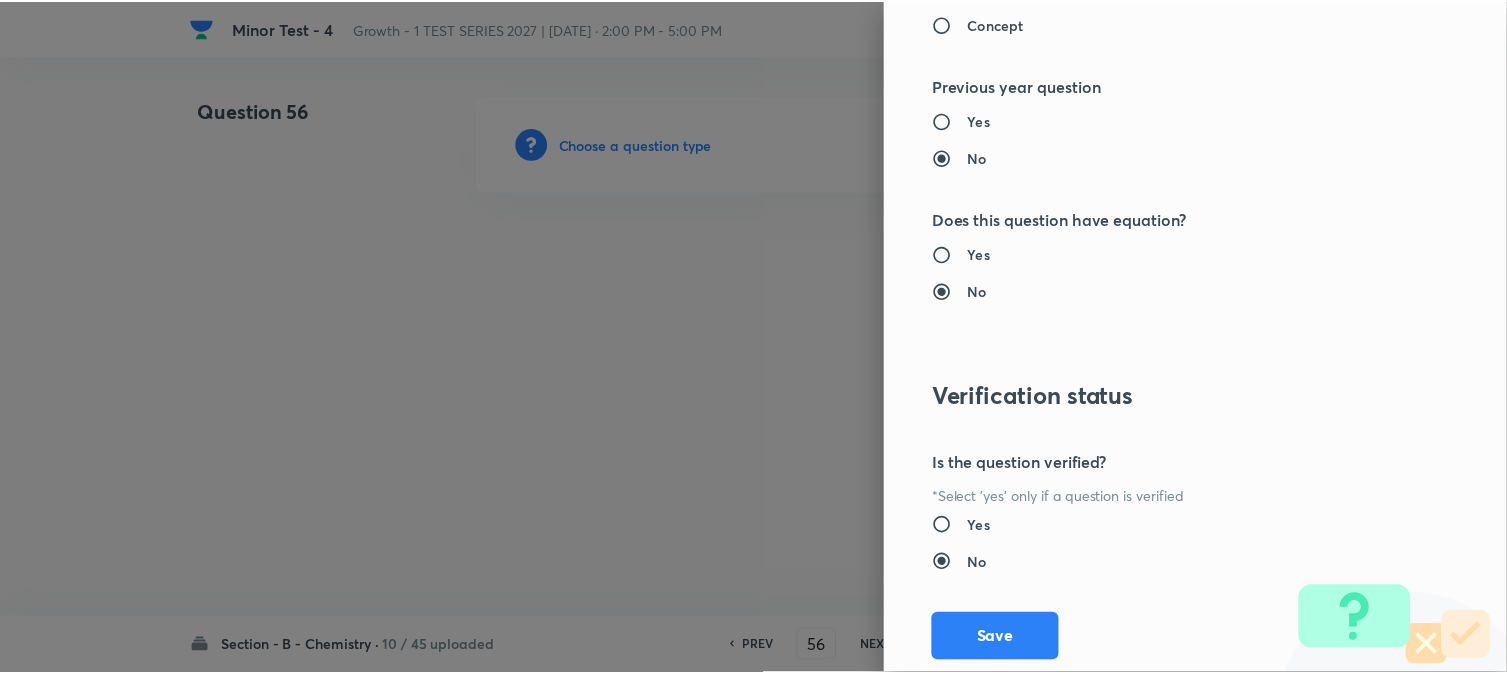 scroll, scrollTop: 2186, scrollLeft: 0, axis: vertical 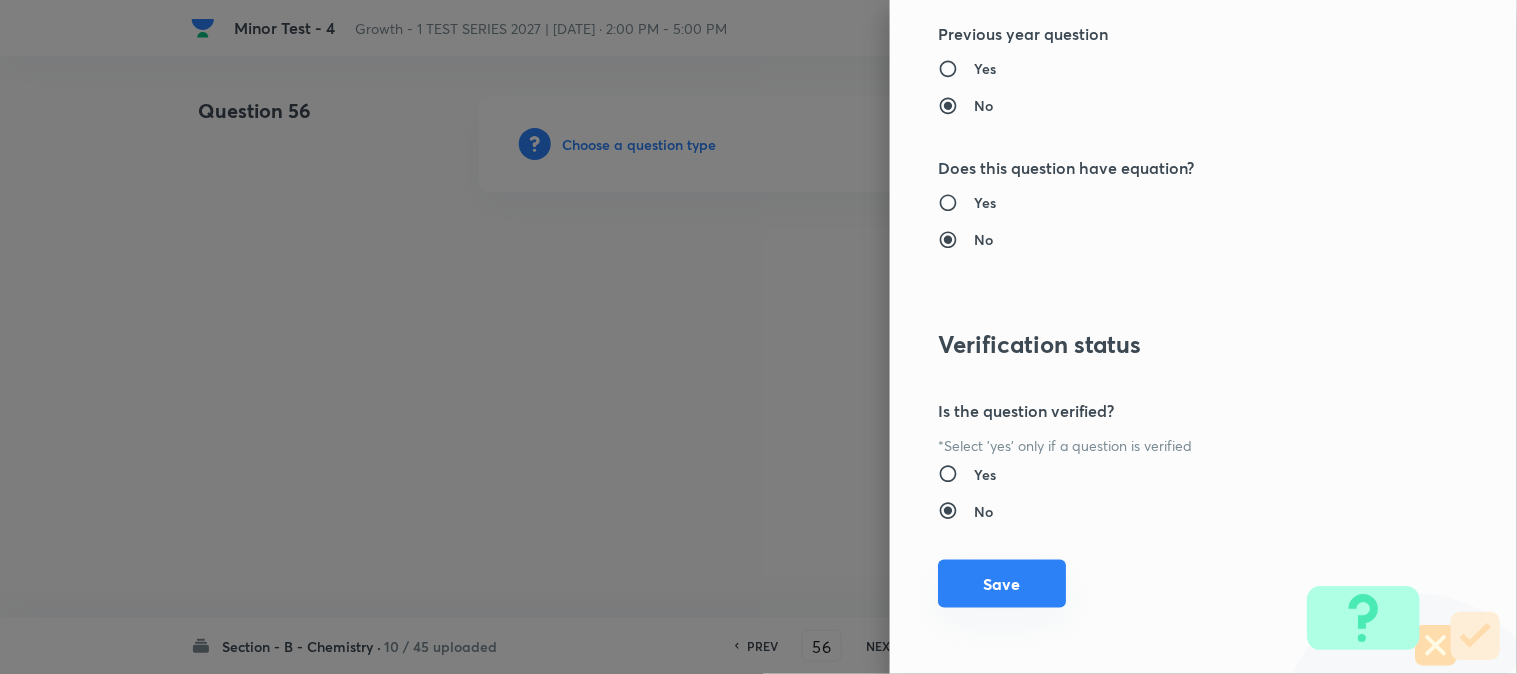 click on "Save" at bounding box center (1002, 584) 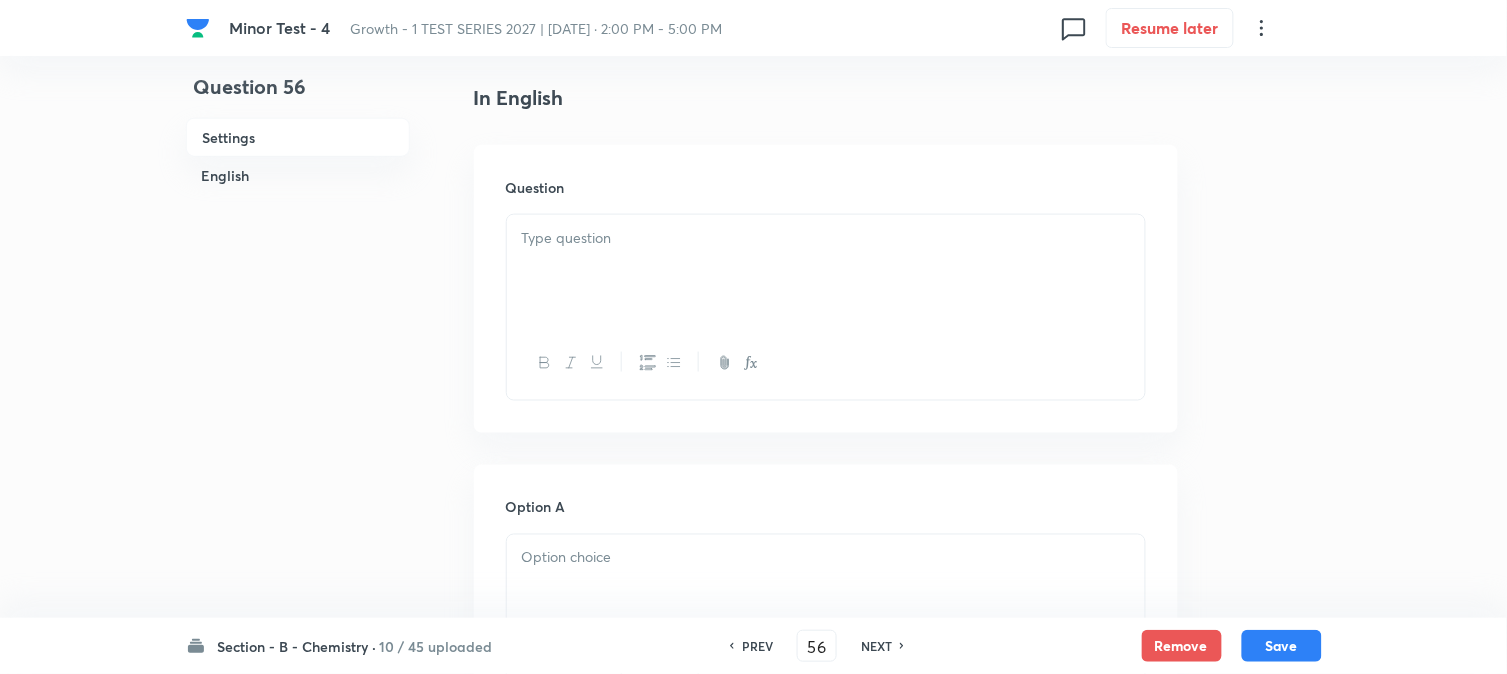 scroll, scrollTop: 555, scrollLeft: 0, axis: vertical 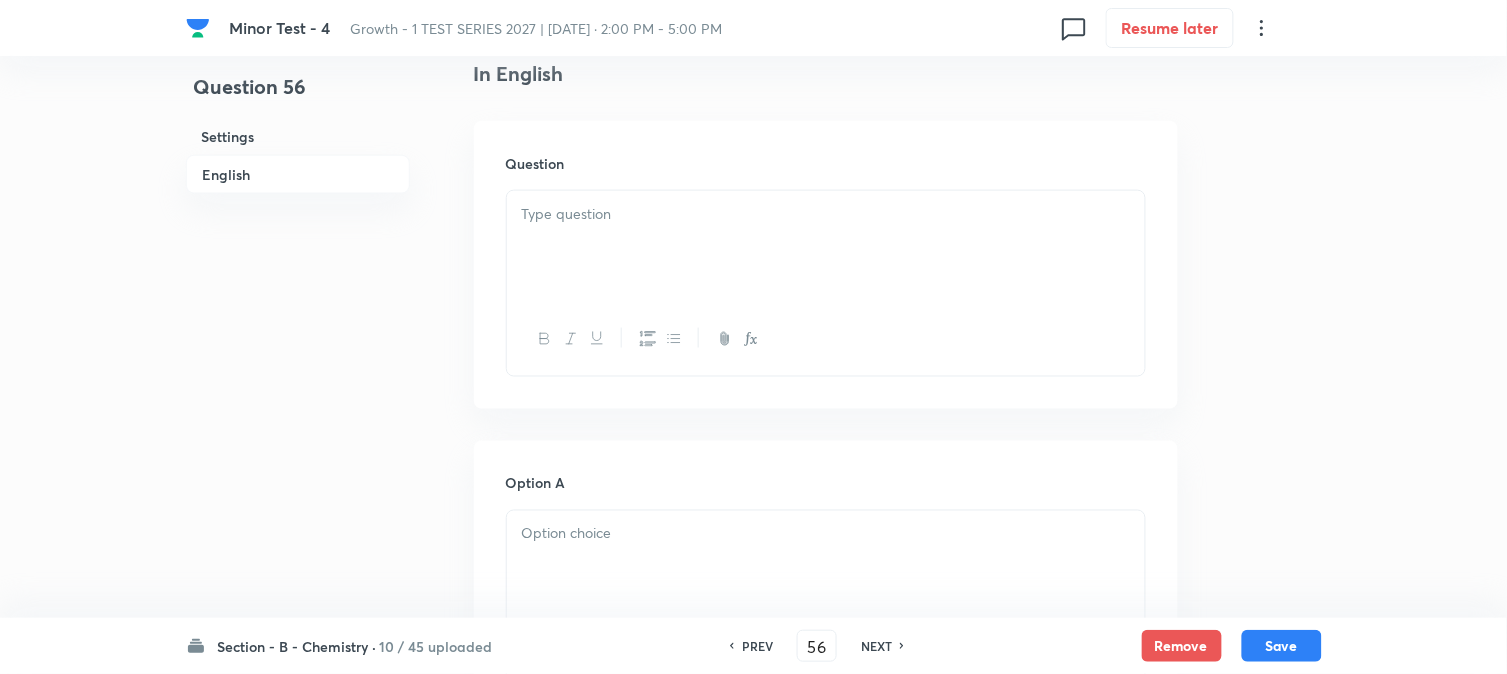 click at bounding box center [826, 247] 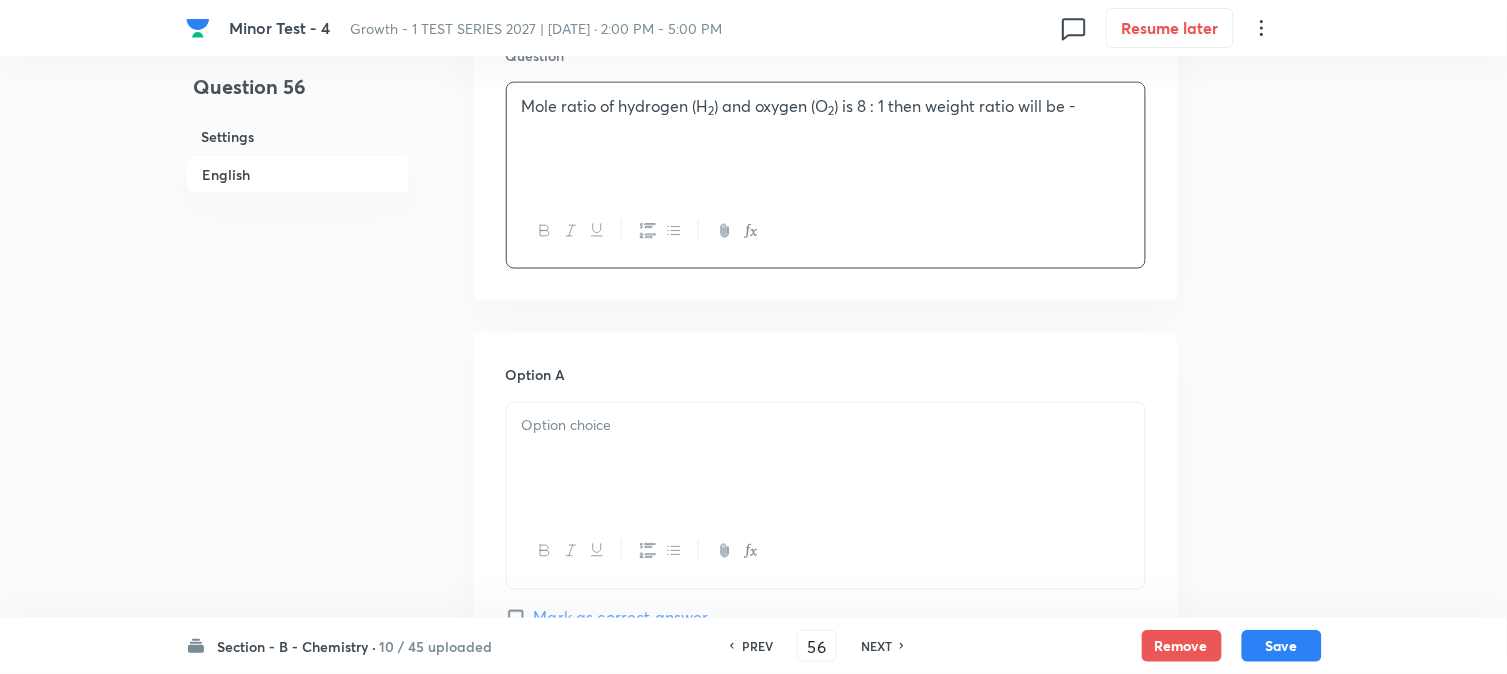 scroll, scrollTop: 777, scrollLeft: 0, axis: vertical 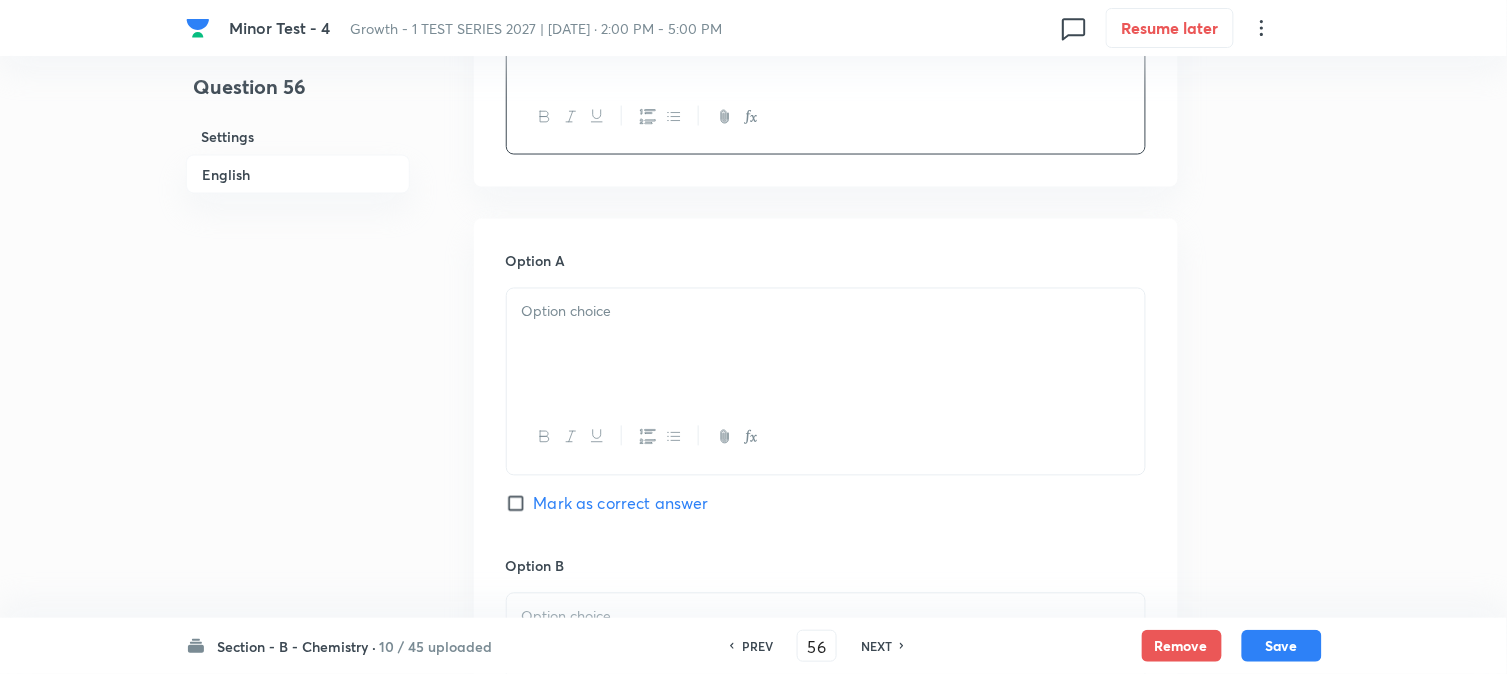 click at bounding box center [826, 312] 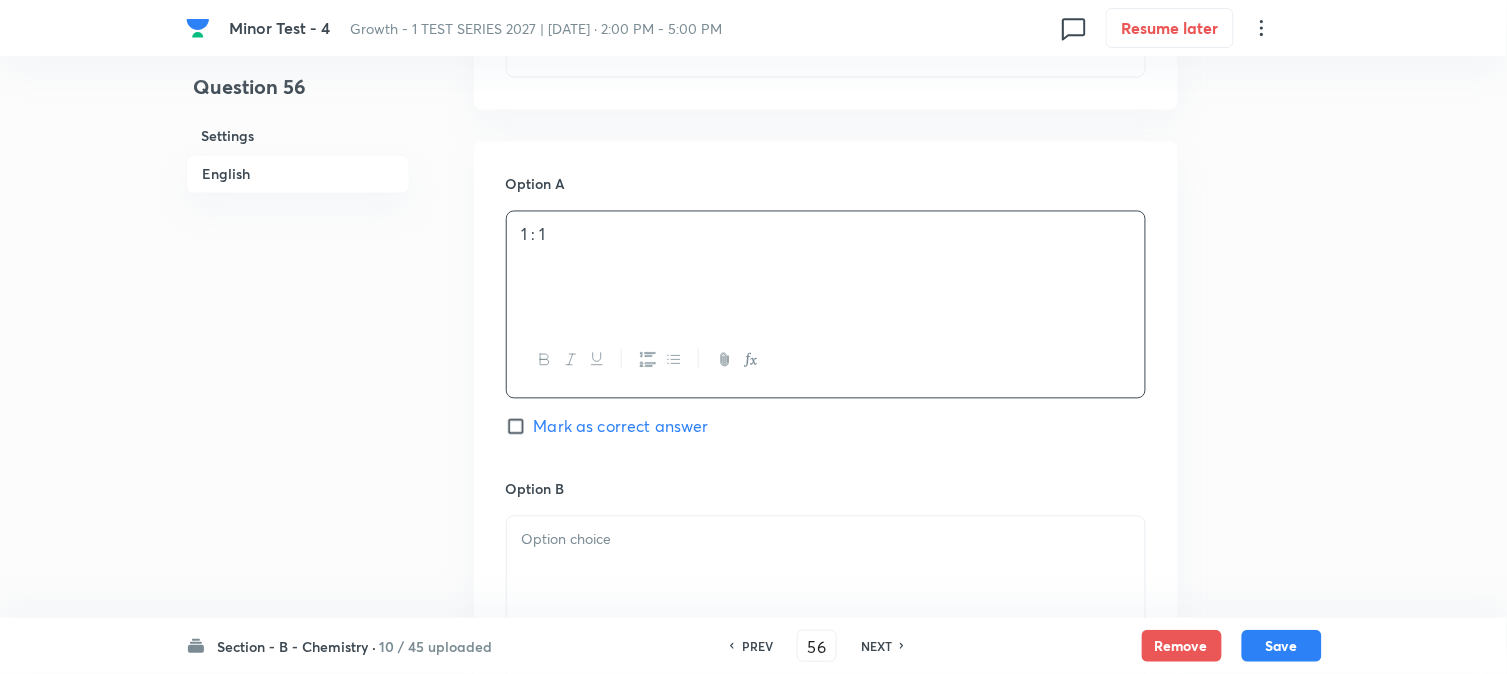 scroll, scrollTop: 1000, scrollLeft: 0, axis: vertical 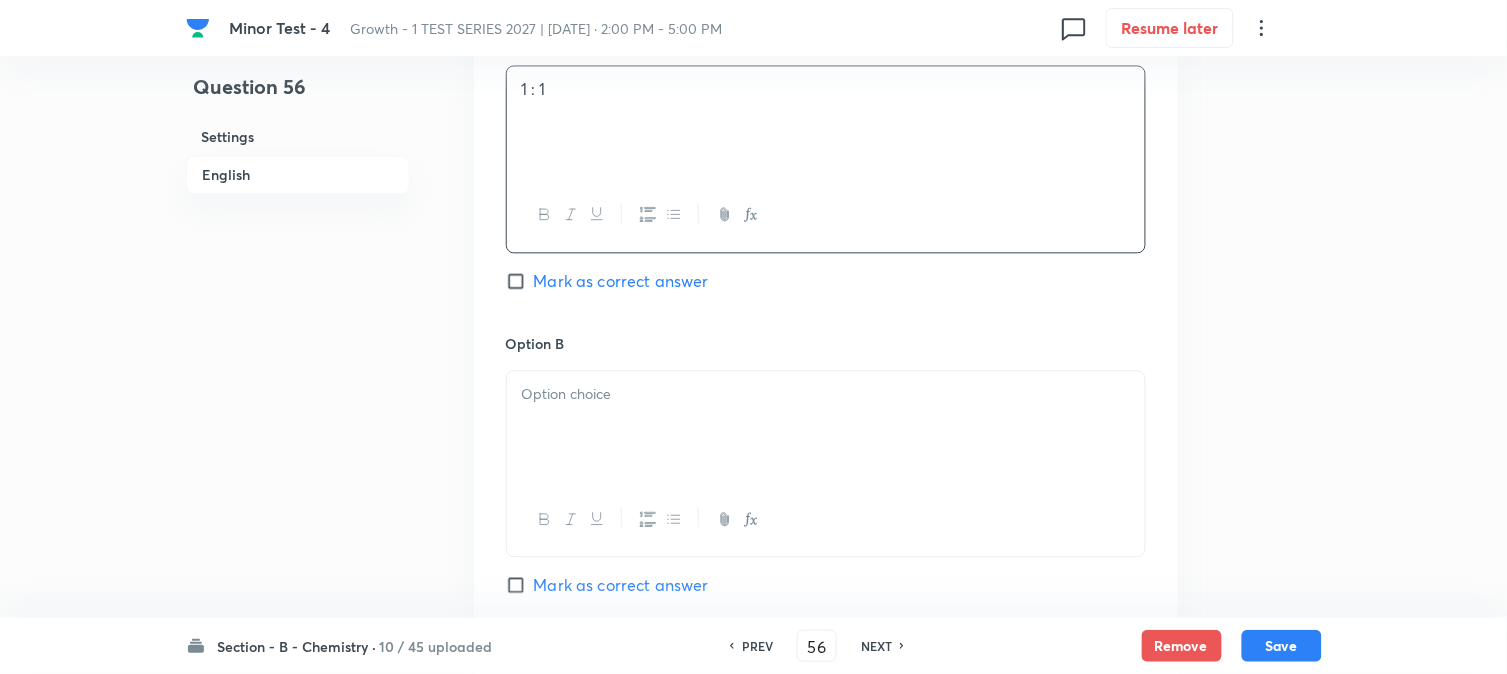 click at bounding box center [826, 427] 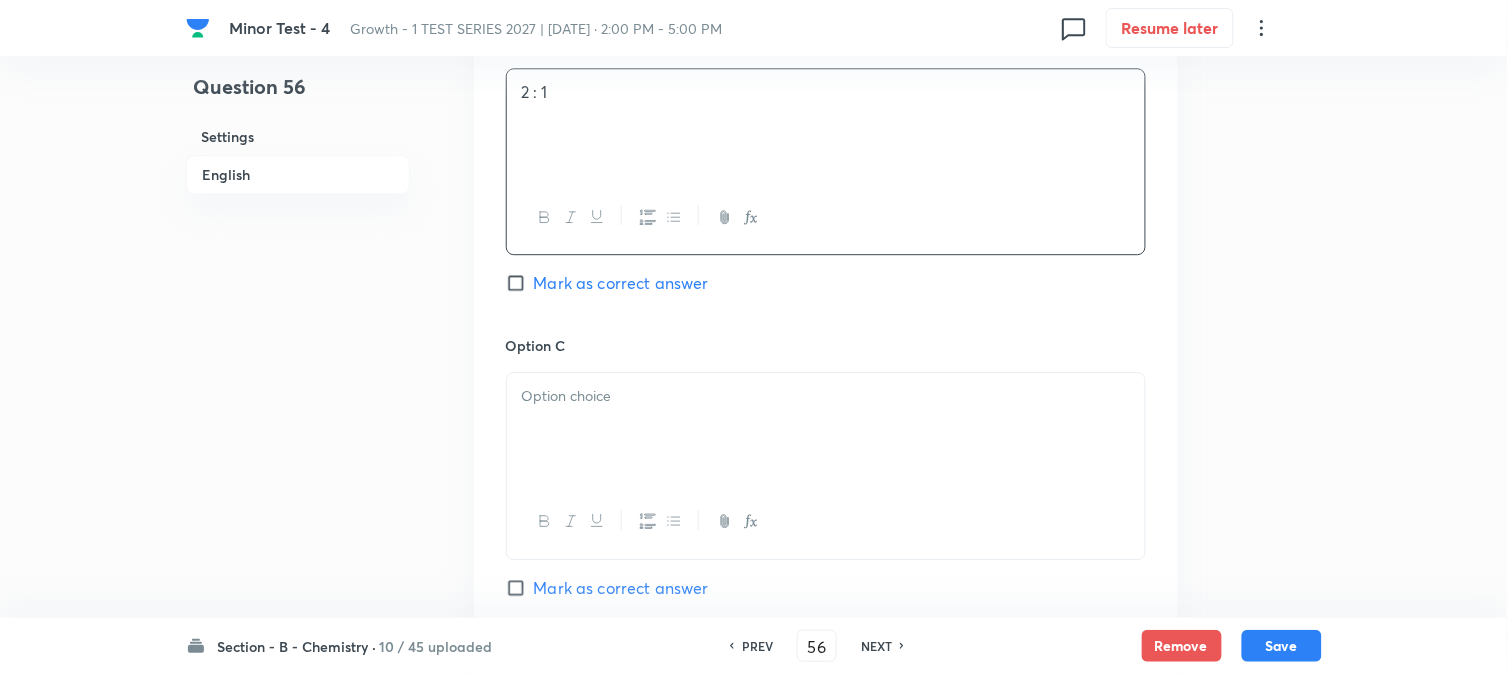 scroll, scrollTop: 1333, scrollLeft: 0, axis: vertical 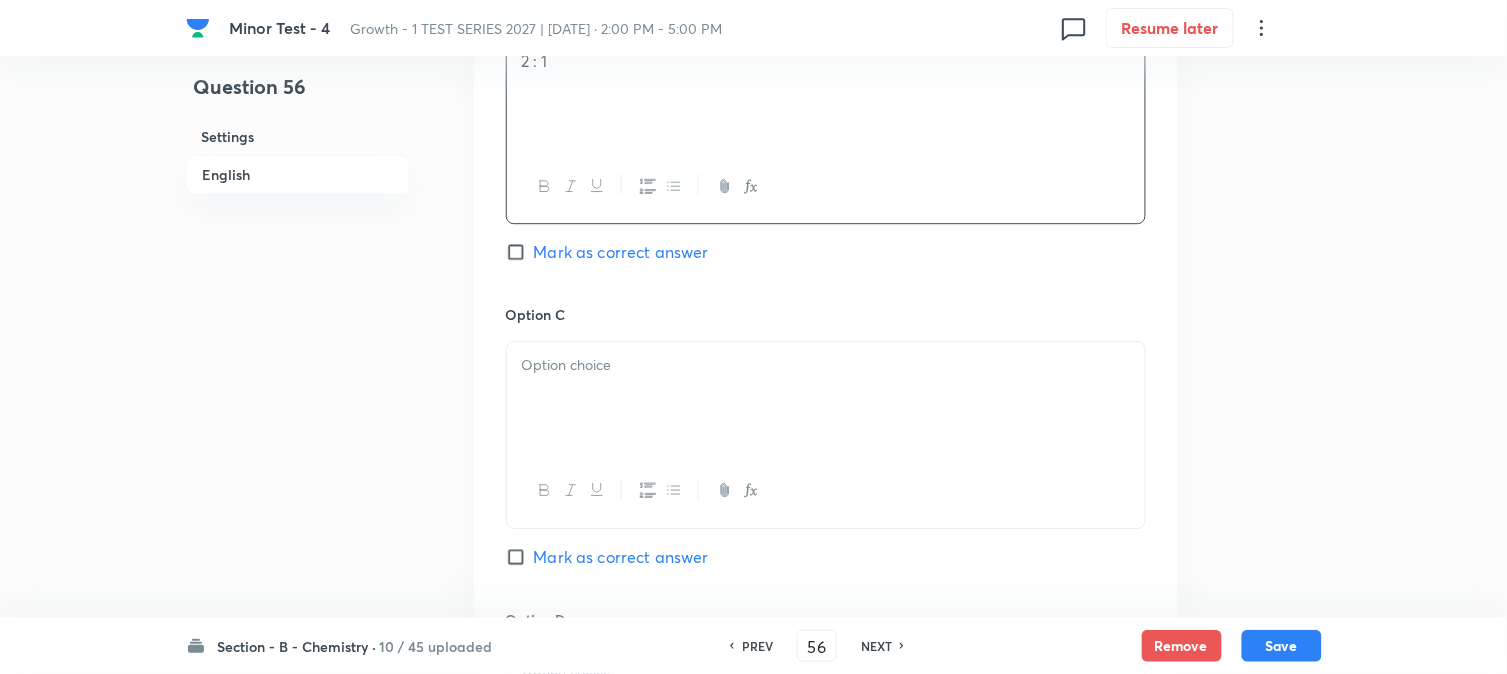 click at bounding box center (826, 398) 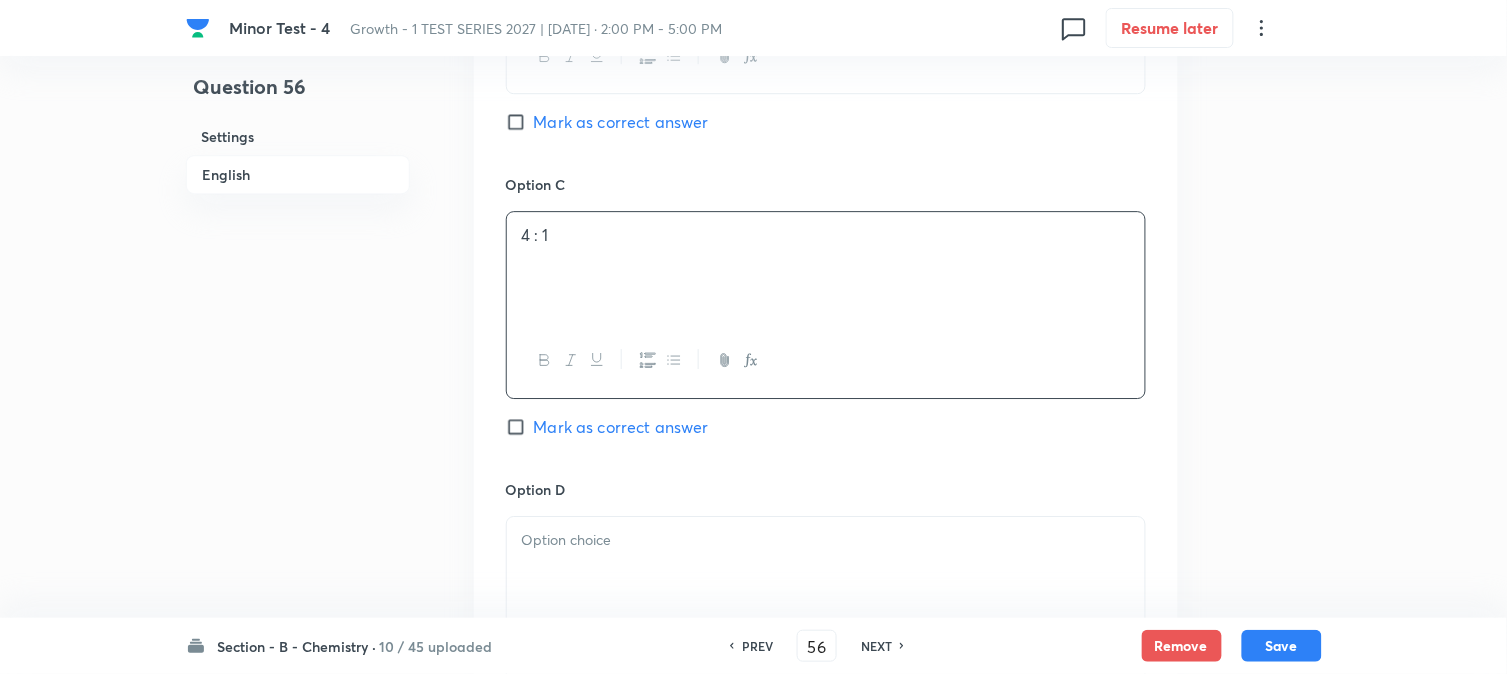 scroll, scrollTop: 1666, scrollLeft: 0, axis: vertical 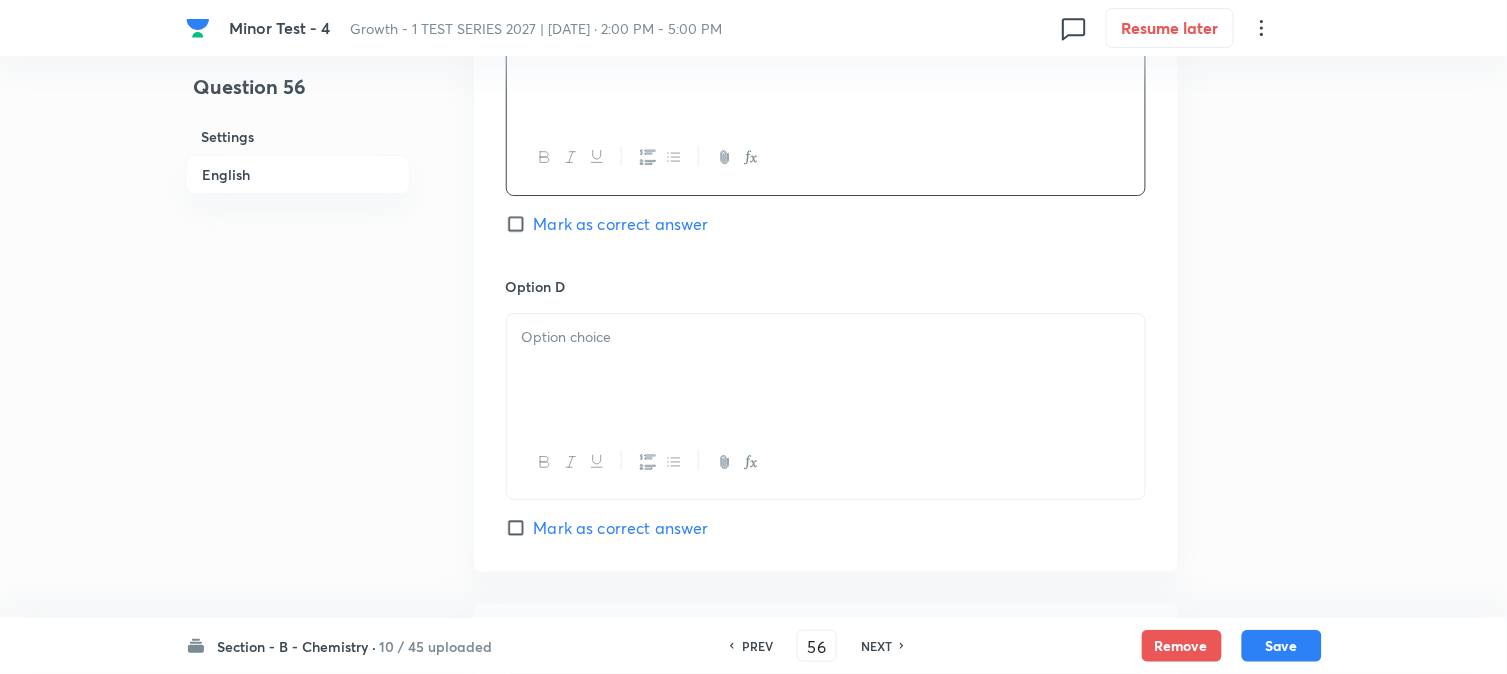 click at bounding box center [826, 370] 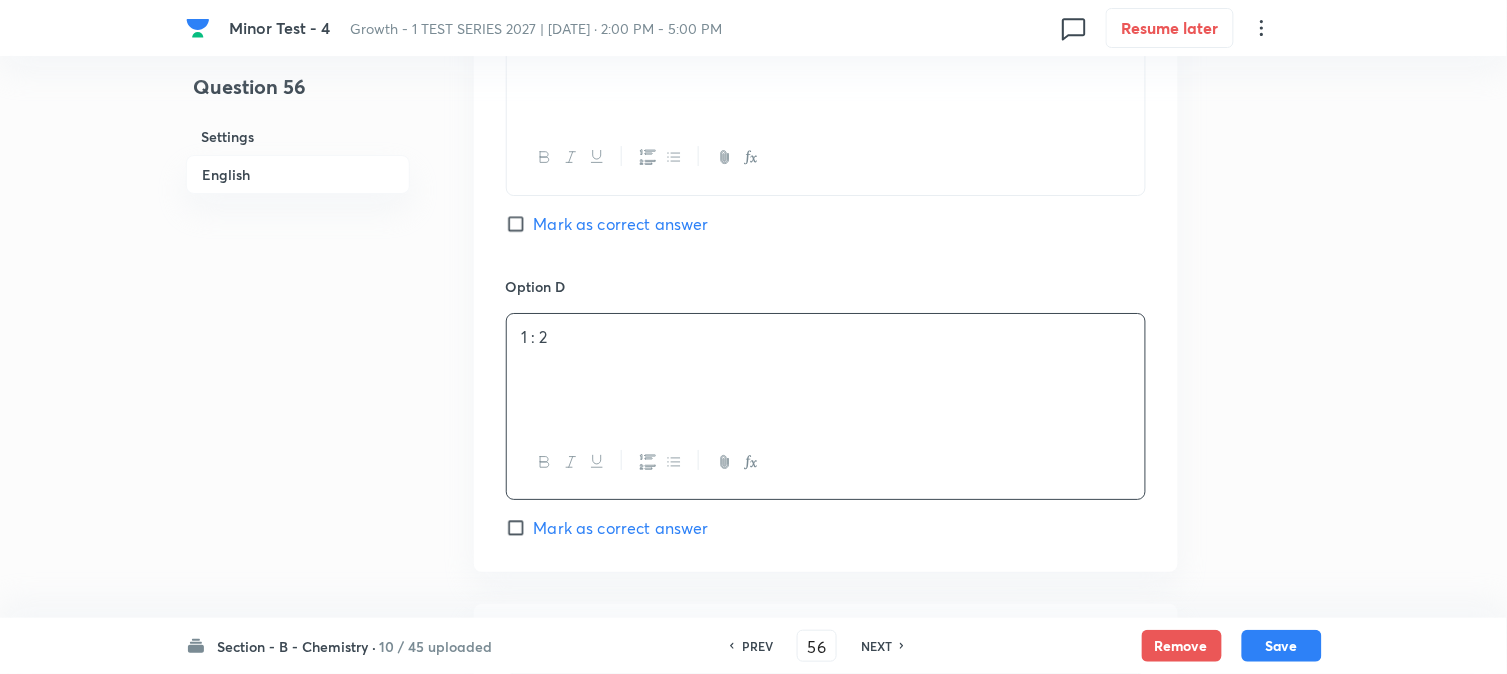 click on "Mark as correct answer" at bounding box center (621, 528) 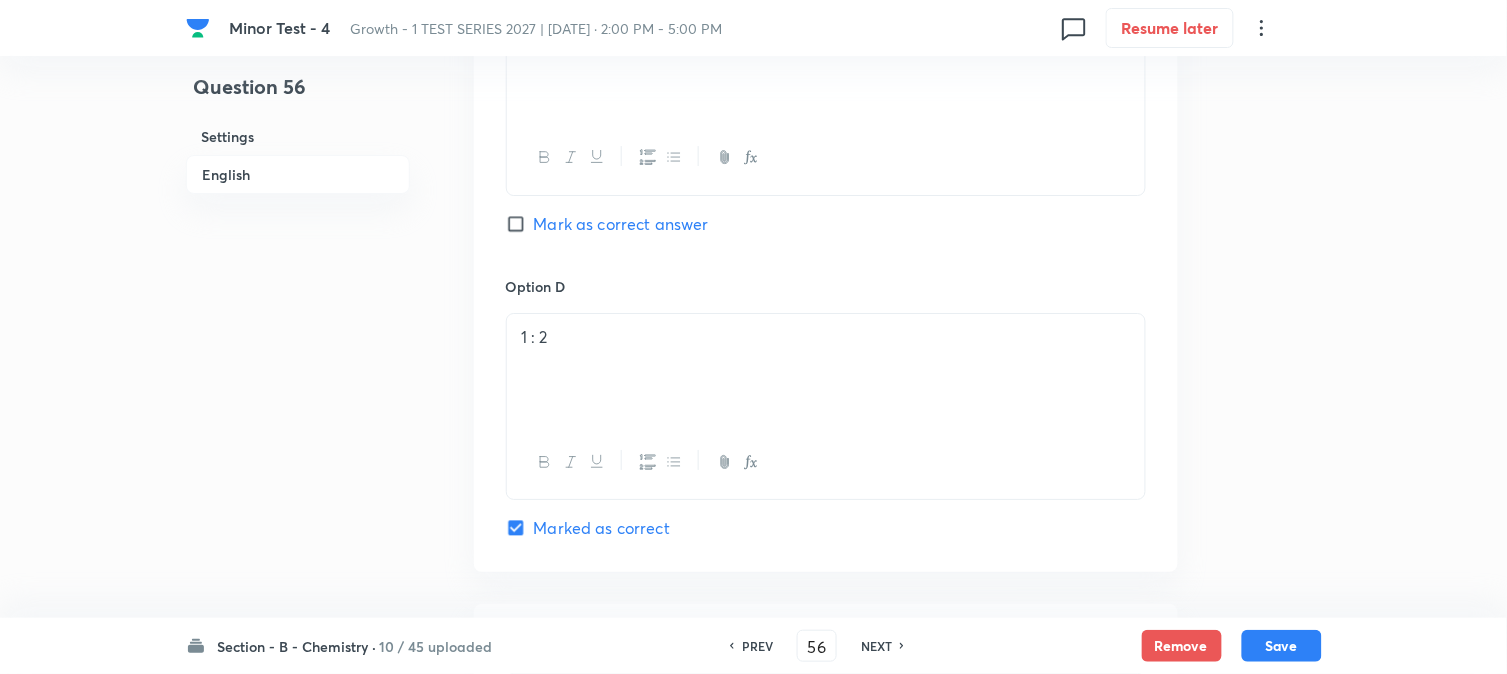 click on "Marked as correct" at bounding box center (602, 528) 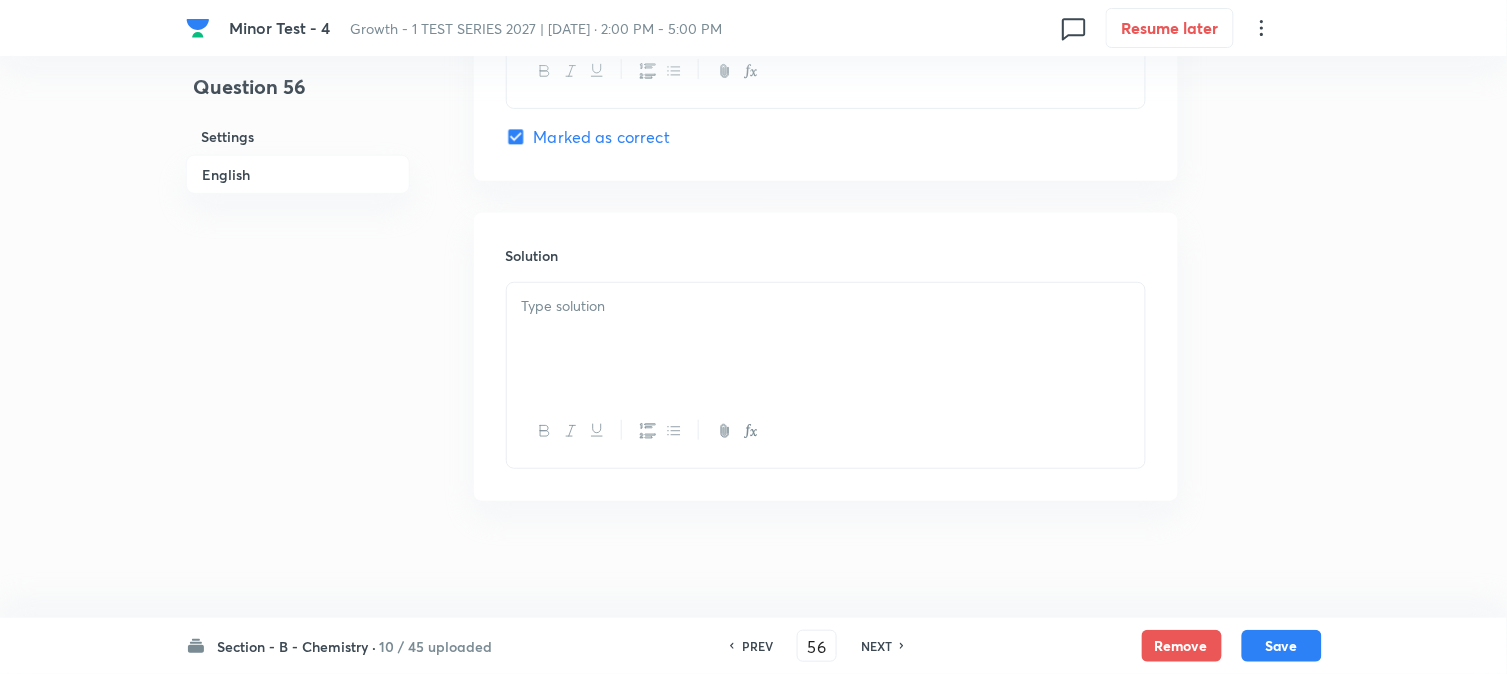 scroll, scrollTop: 2064, scrollLeft: 0, axis: vertical 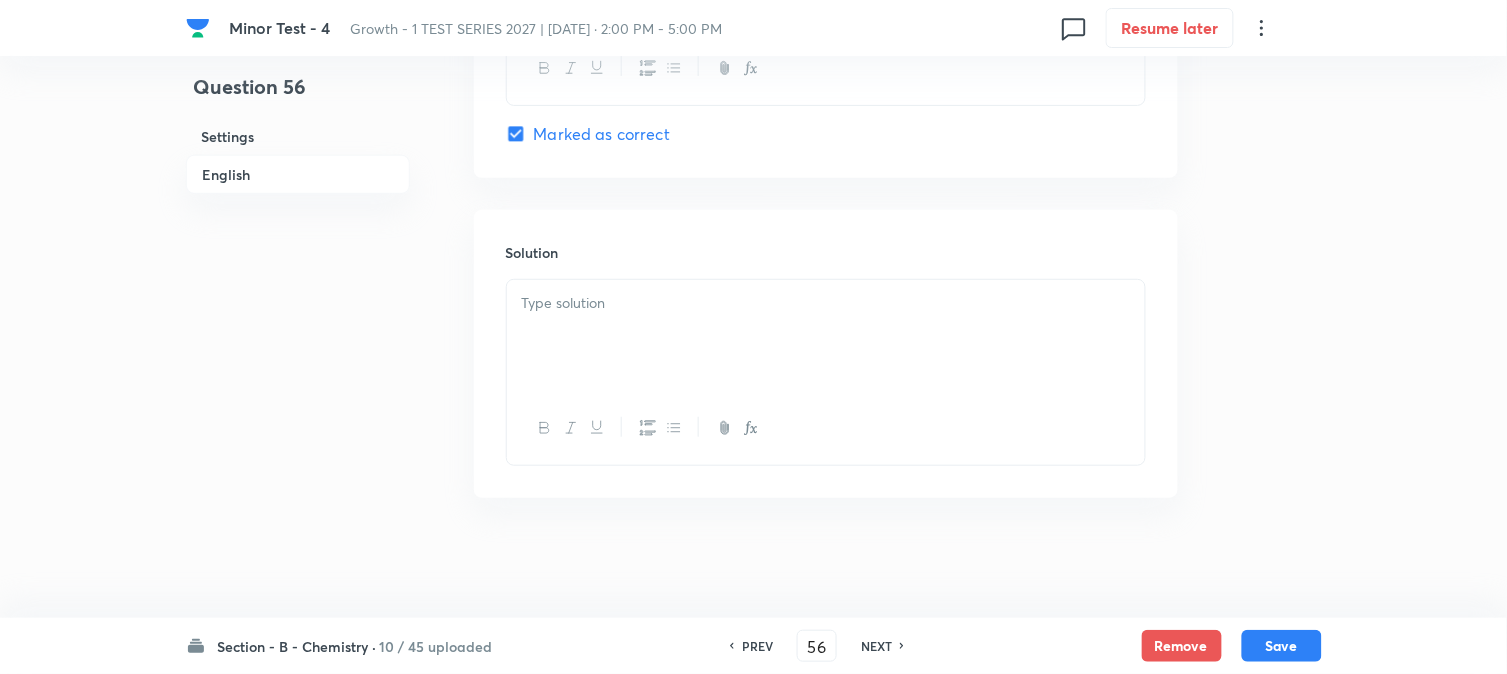 click at bounding box center [826, 336] 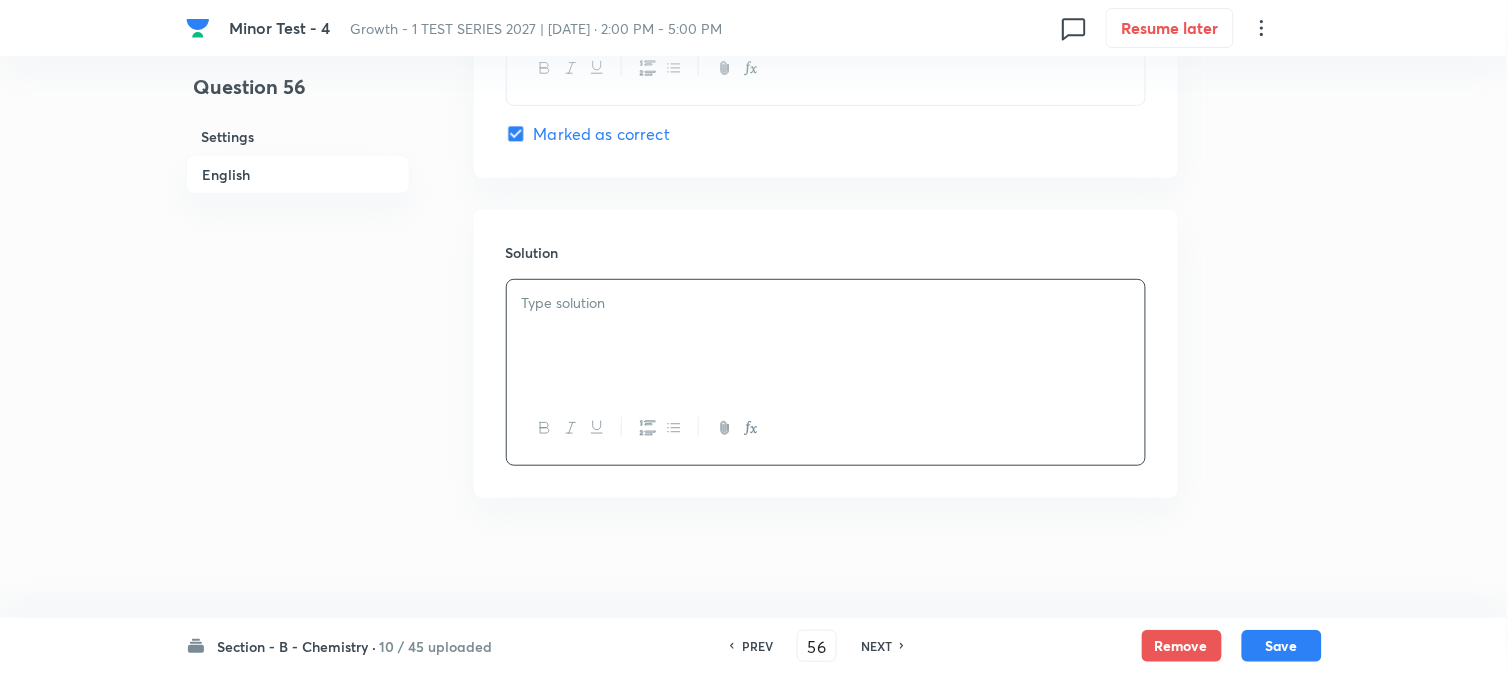 type 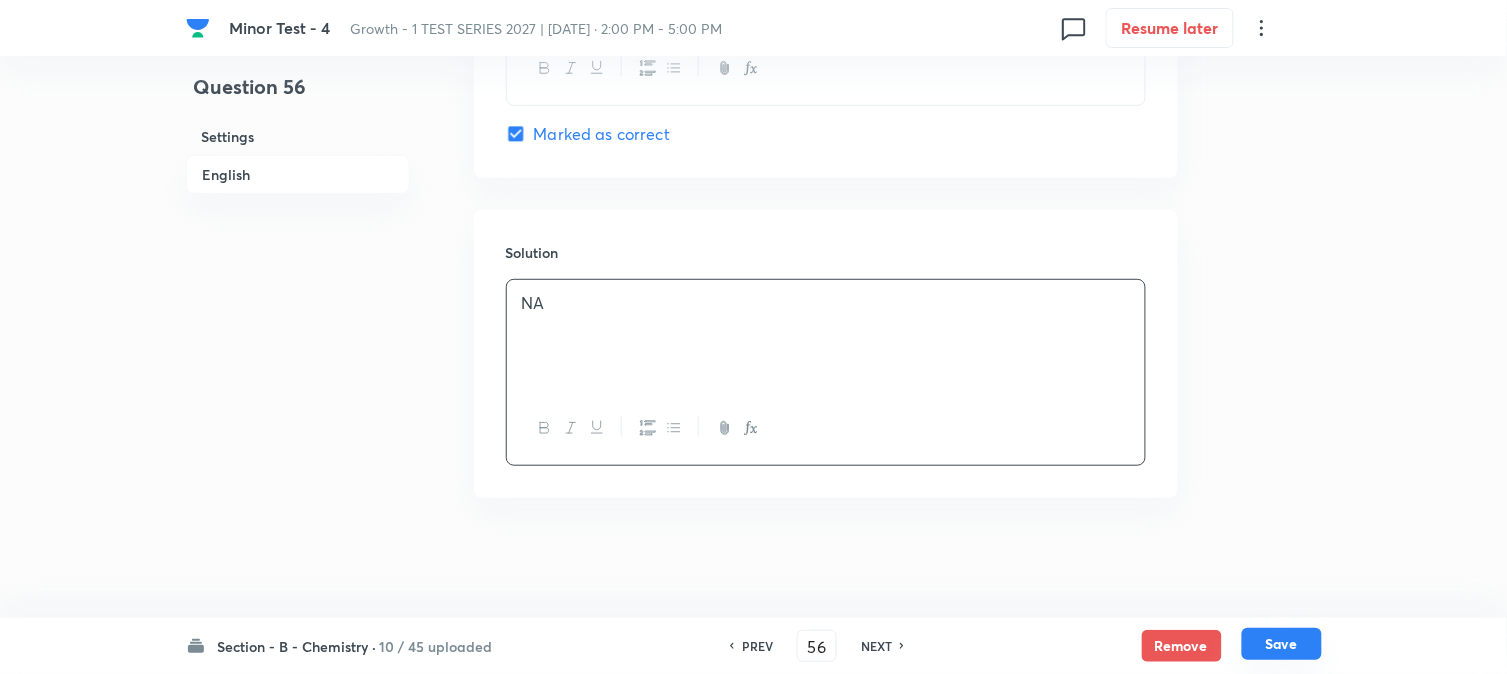 click on "Save" at bounding box center [1282, 644] 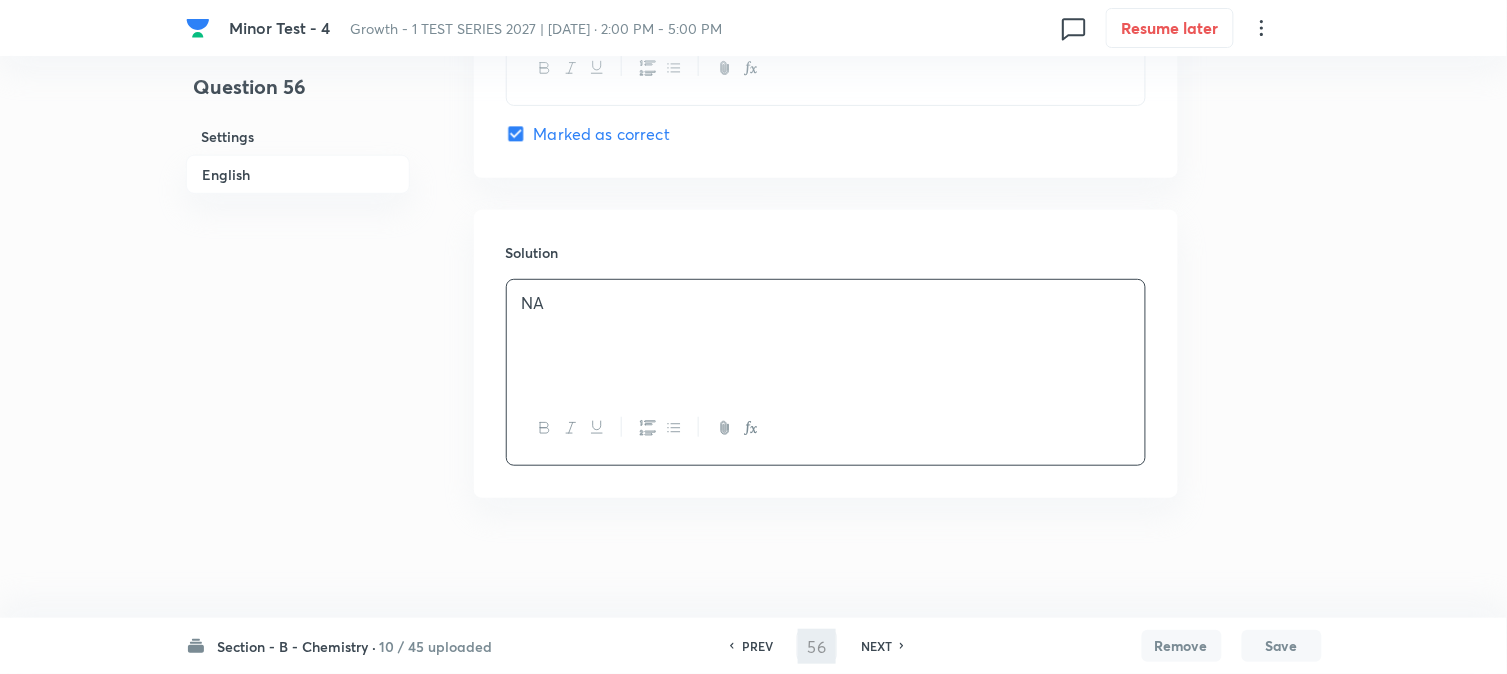 type on "57" 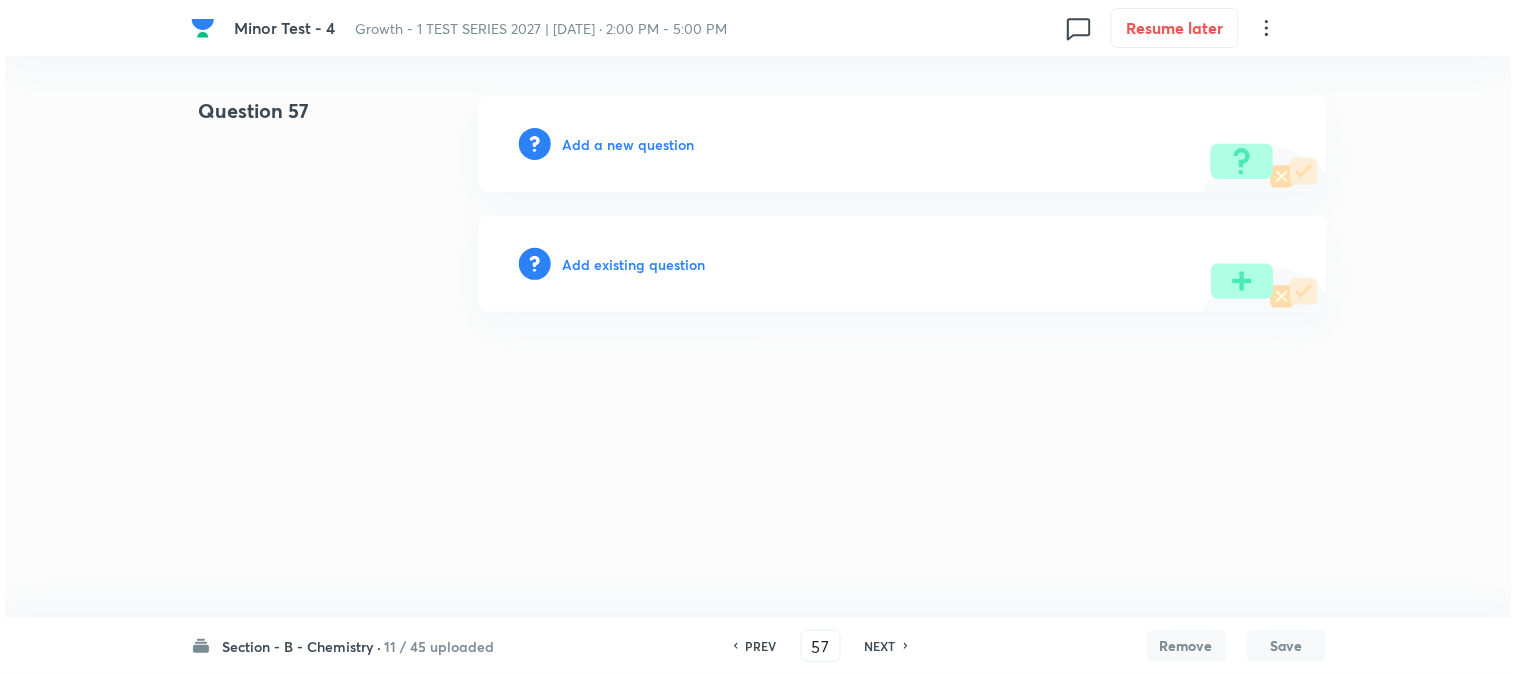 scroll, scrollTop: 0, scrollLeft: 0, axis: both 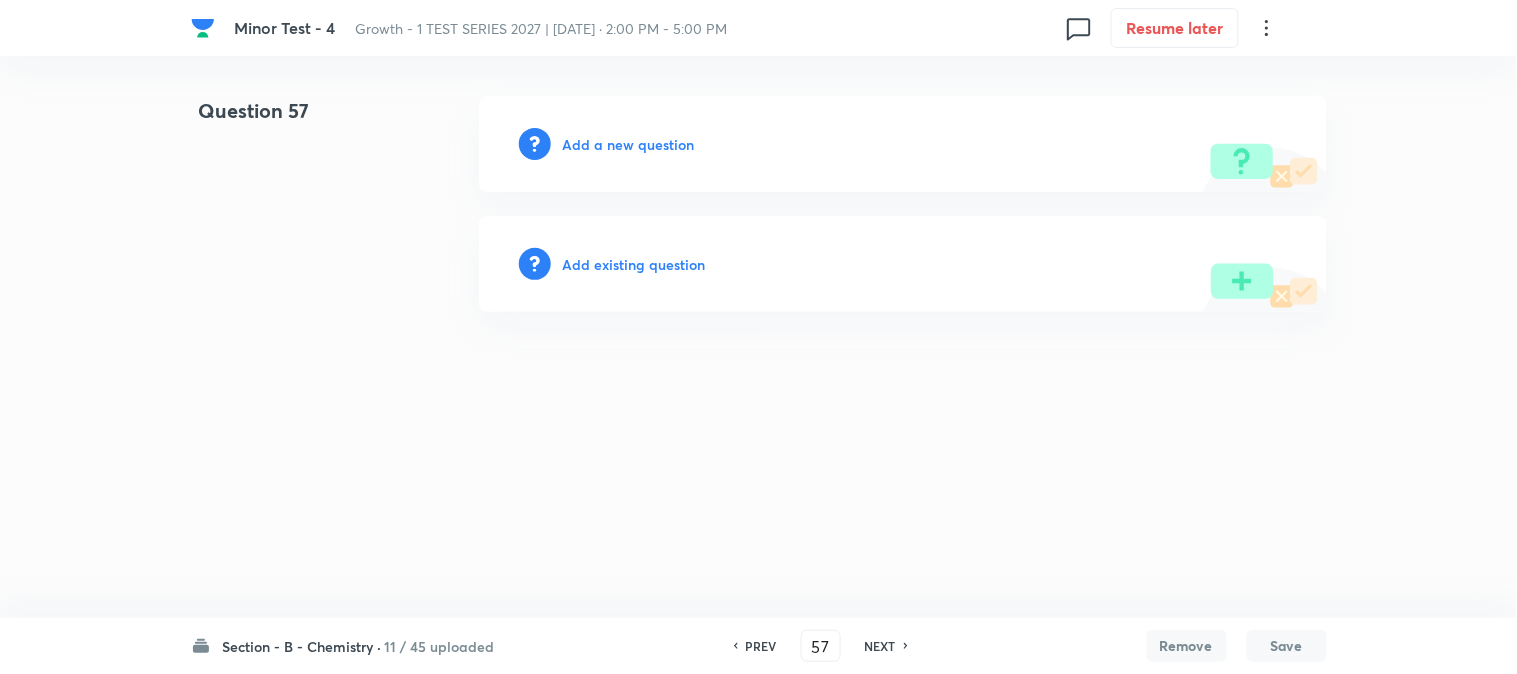 click on "Add a new question" at bounding box center [629, 144] 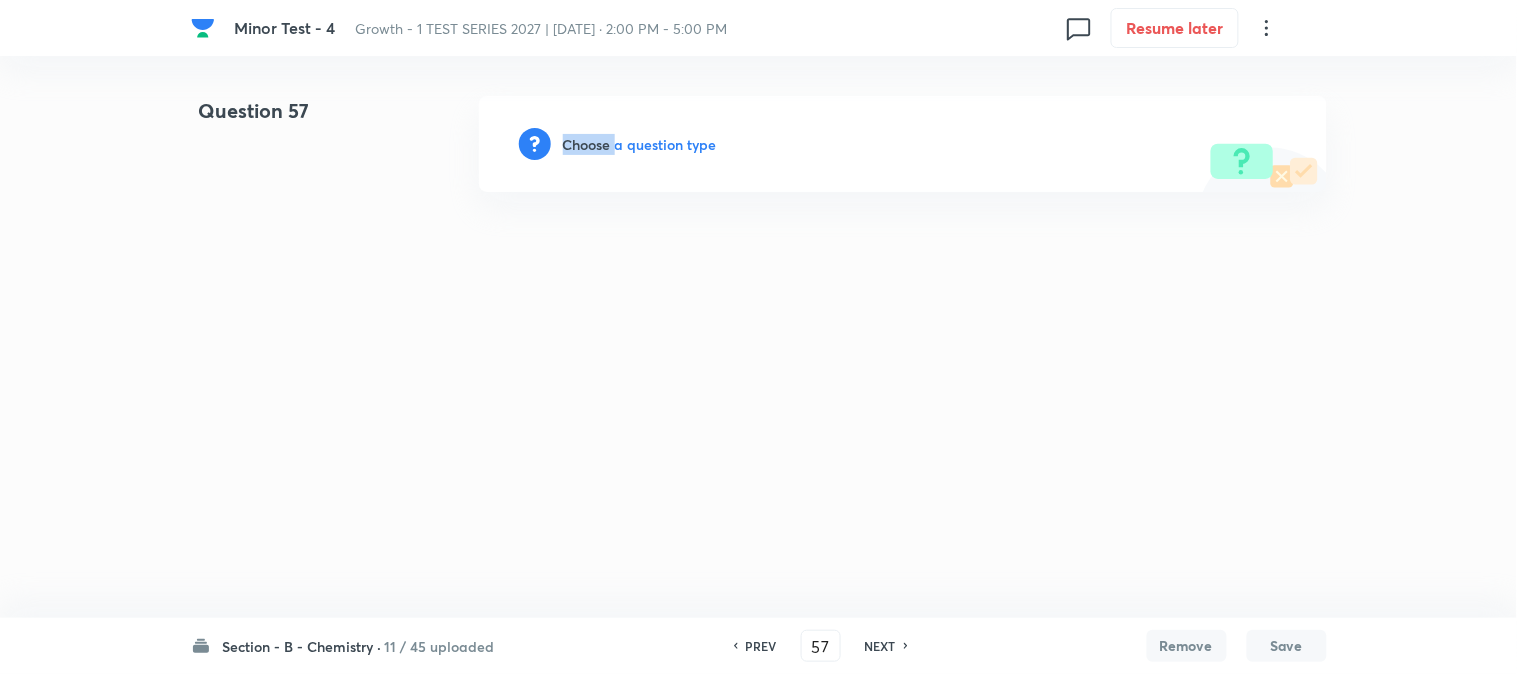 click on "Choose a question type" at bounding box center [640, 144] 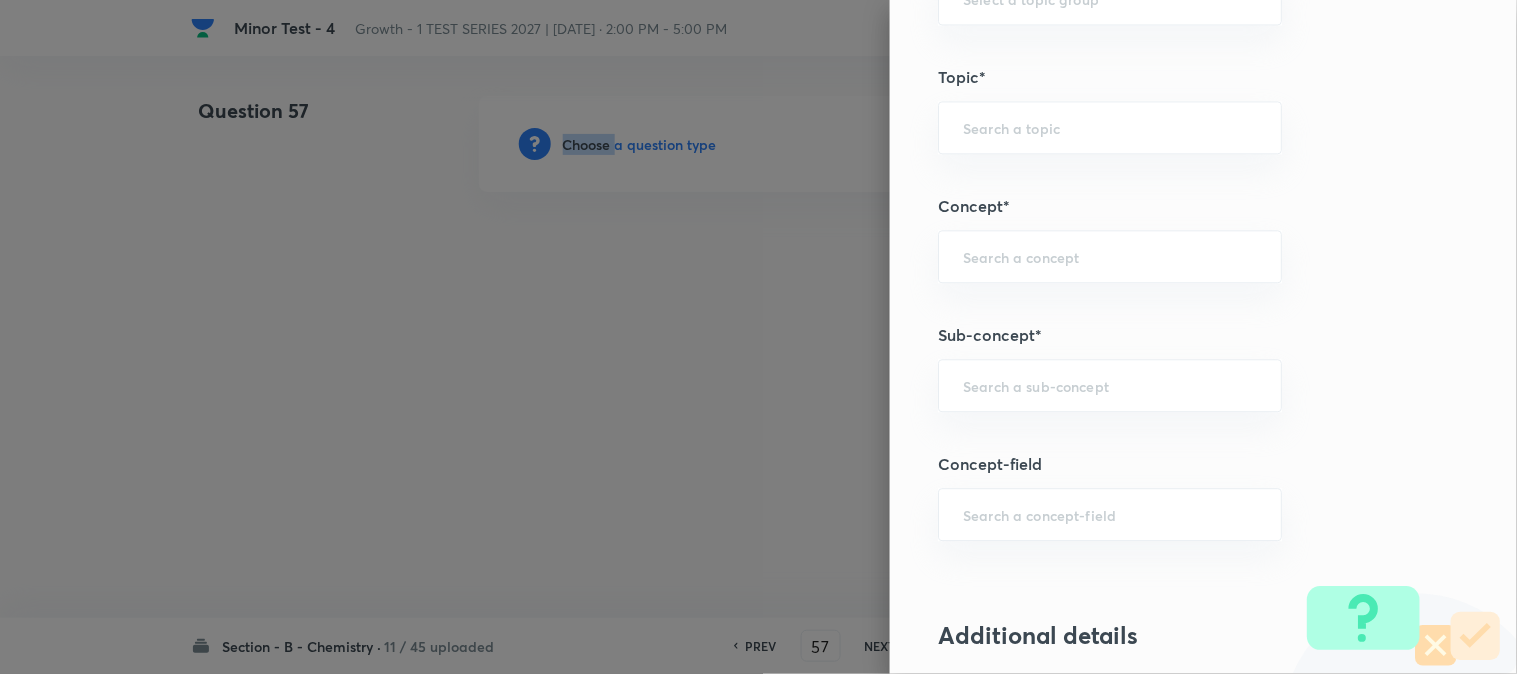 scroll, scrollTop: 1222, scrollLeft: 0, axis: vertical 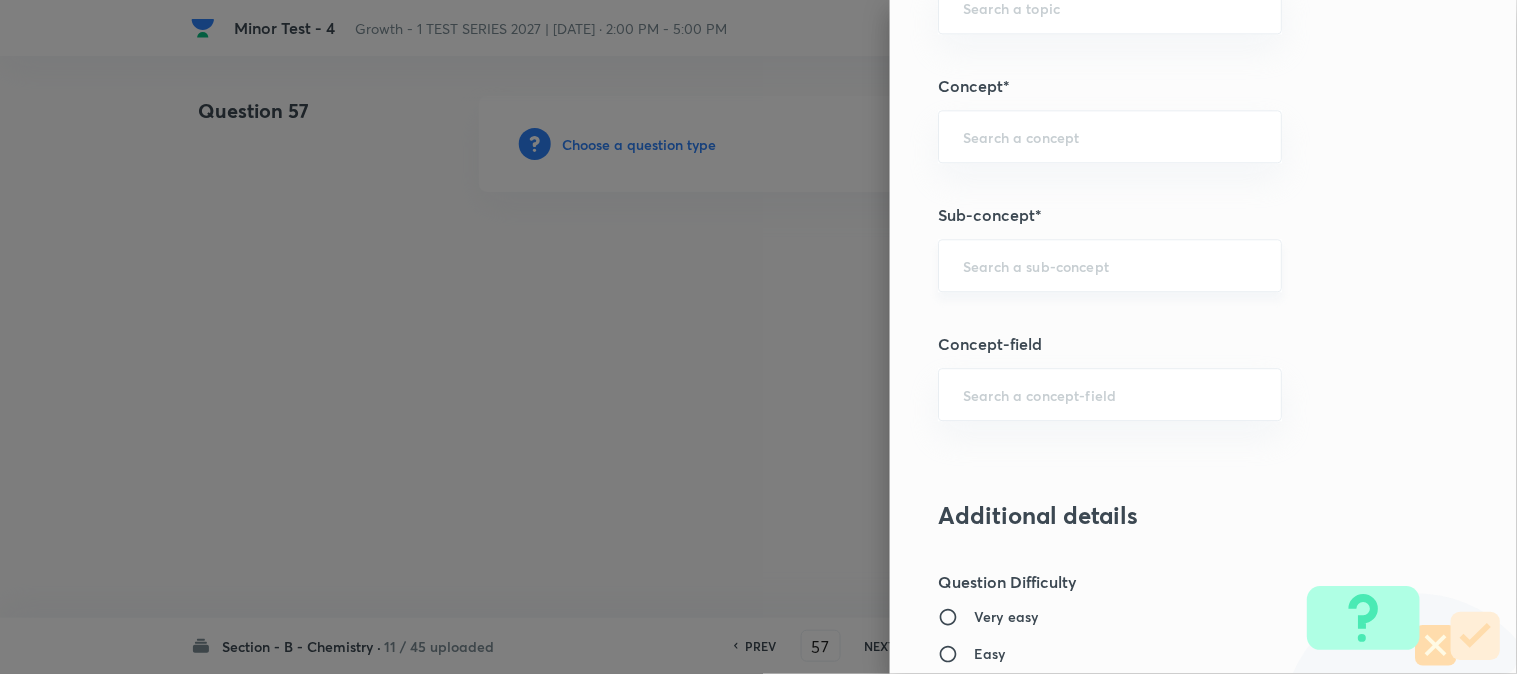 click at bounding box center (1110, 265) 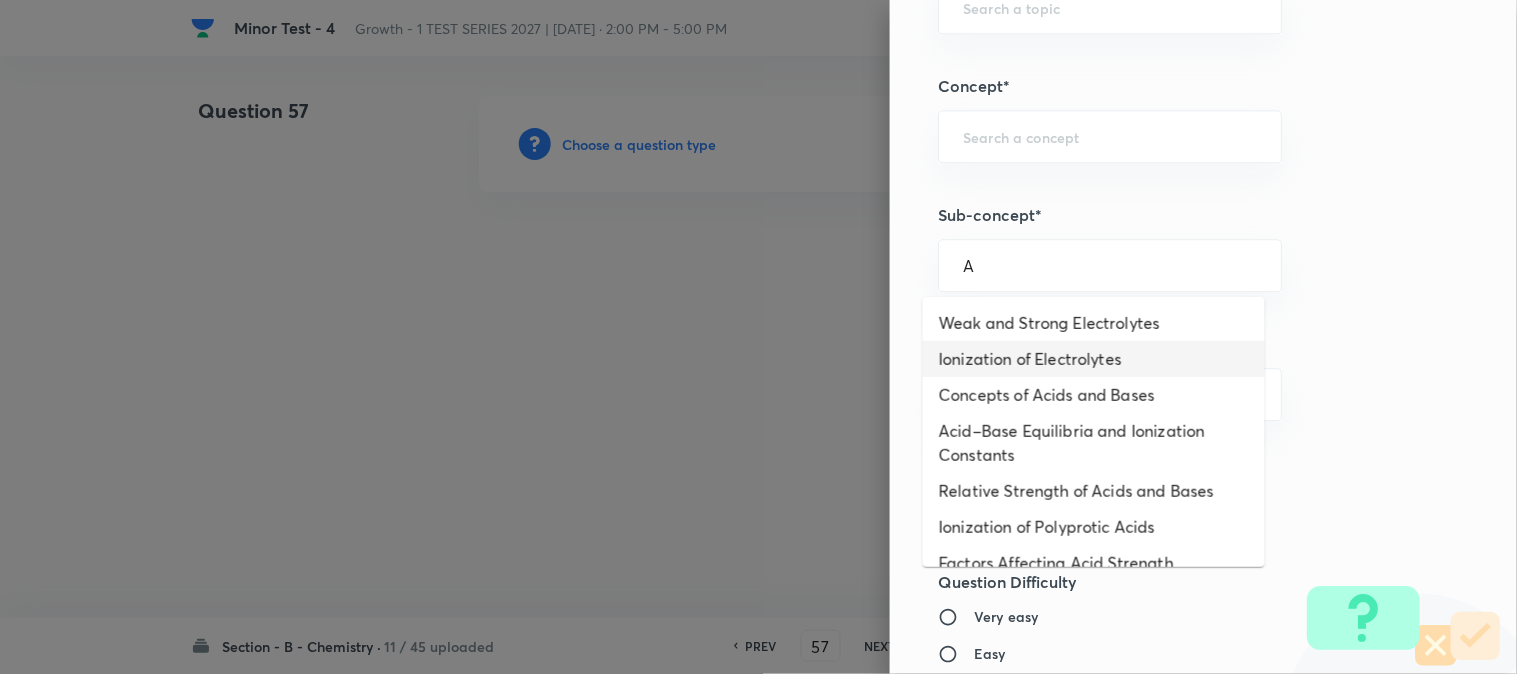 click on "Ionization of Electrolytes" at bounding box center (1094, 359) 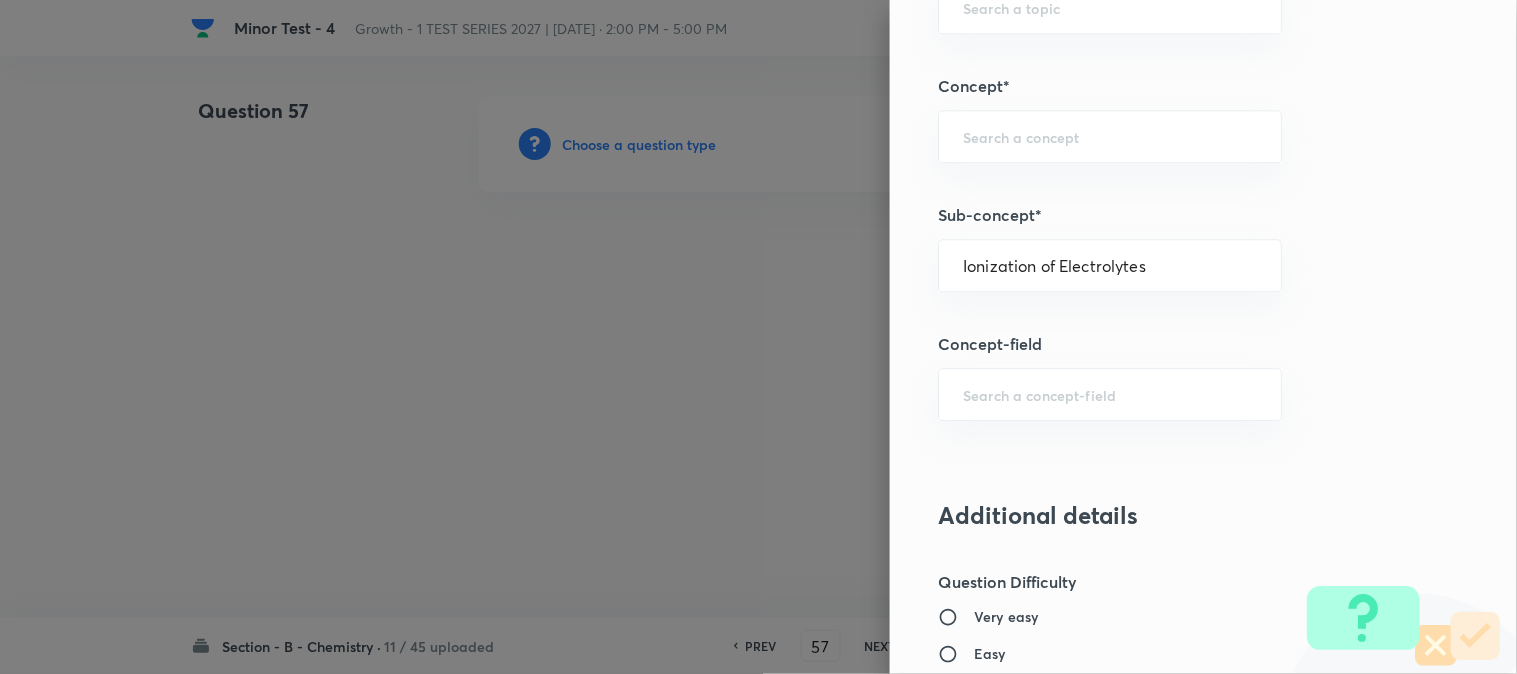 type on "Chemistry" 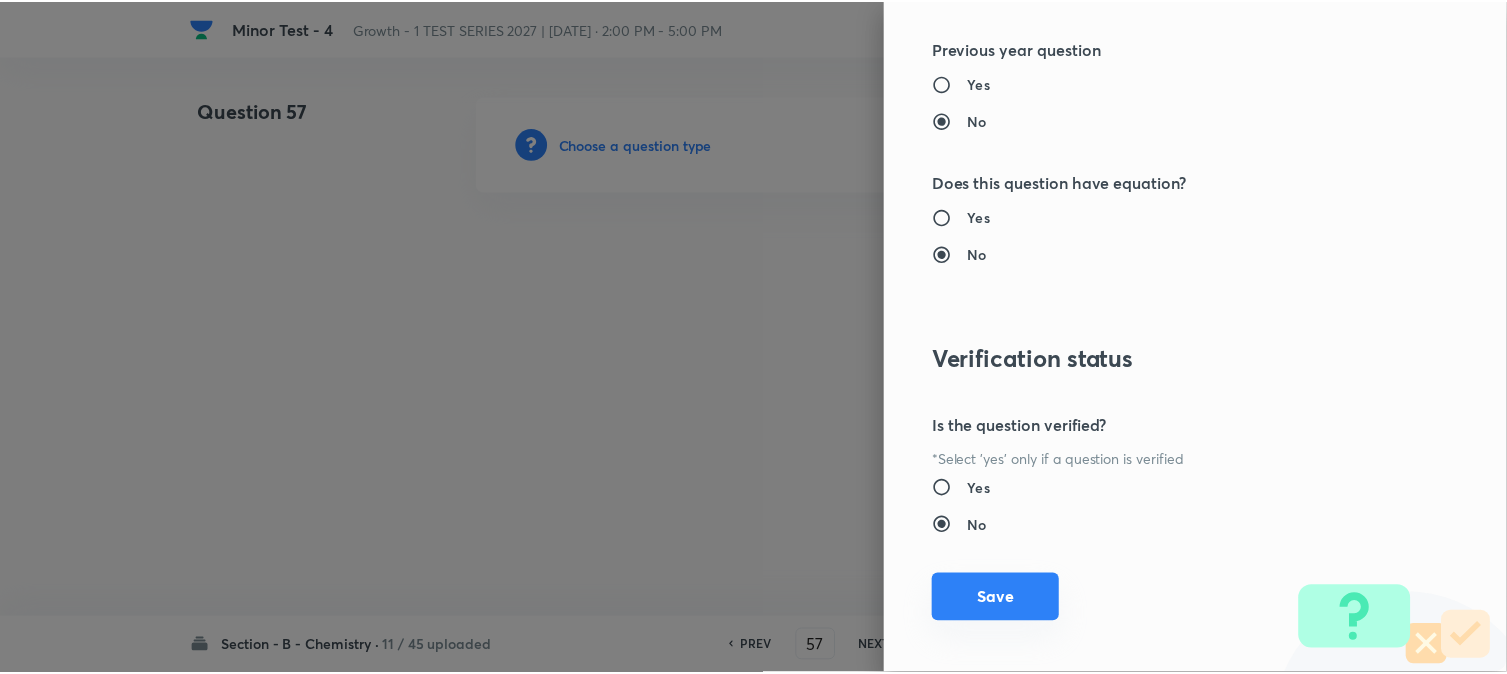scroll, scrollTop: 2186, scrollLeft: 0, axis: vertical 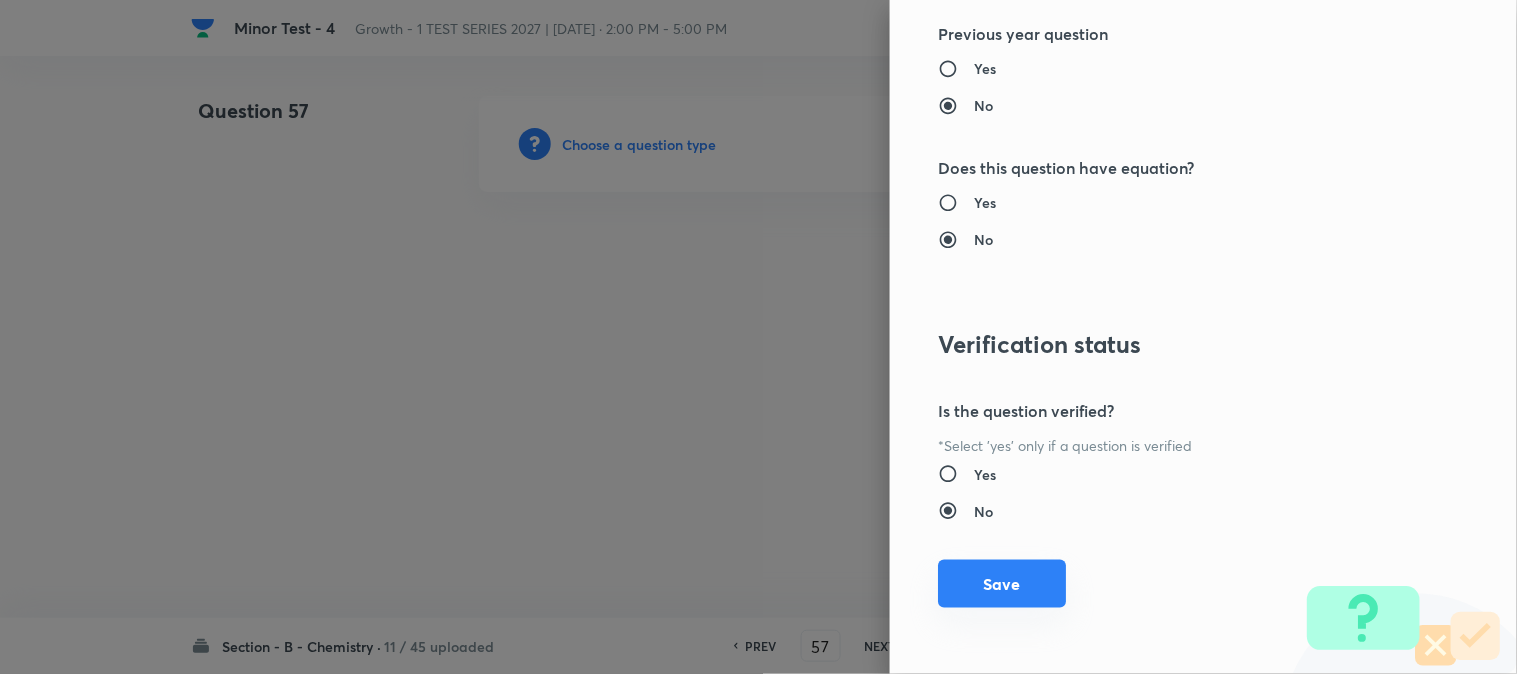 click on "Save" at bounding box center [1002, 584] 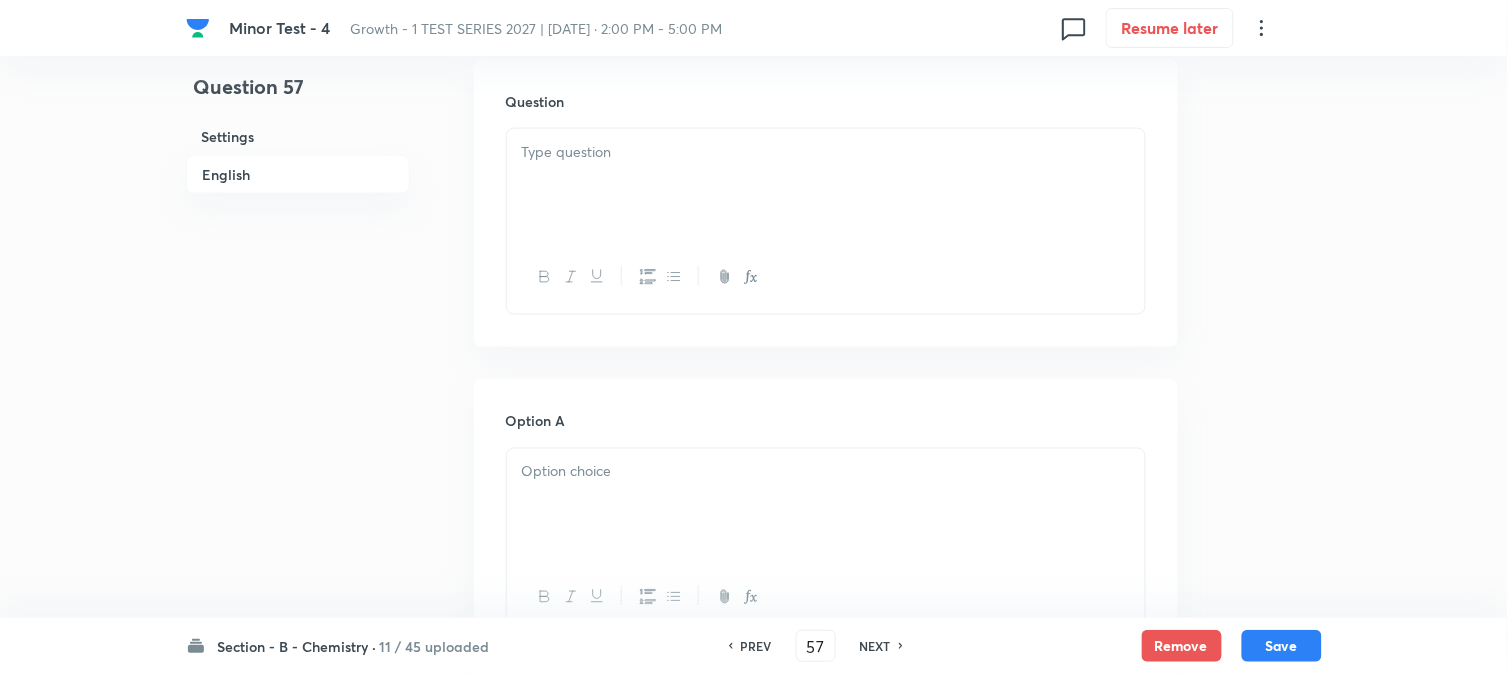 scroll, scrollTop: 555, scrollLeft: 0, axis: vertical 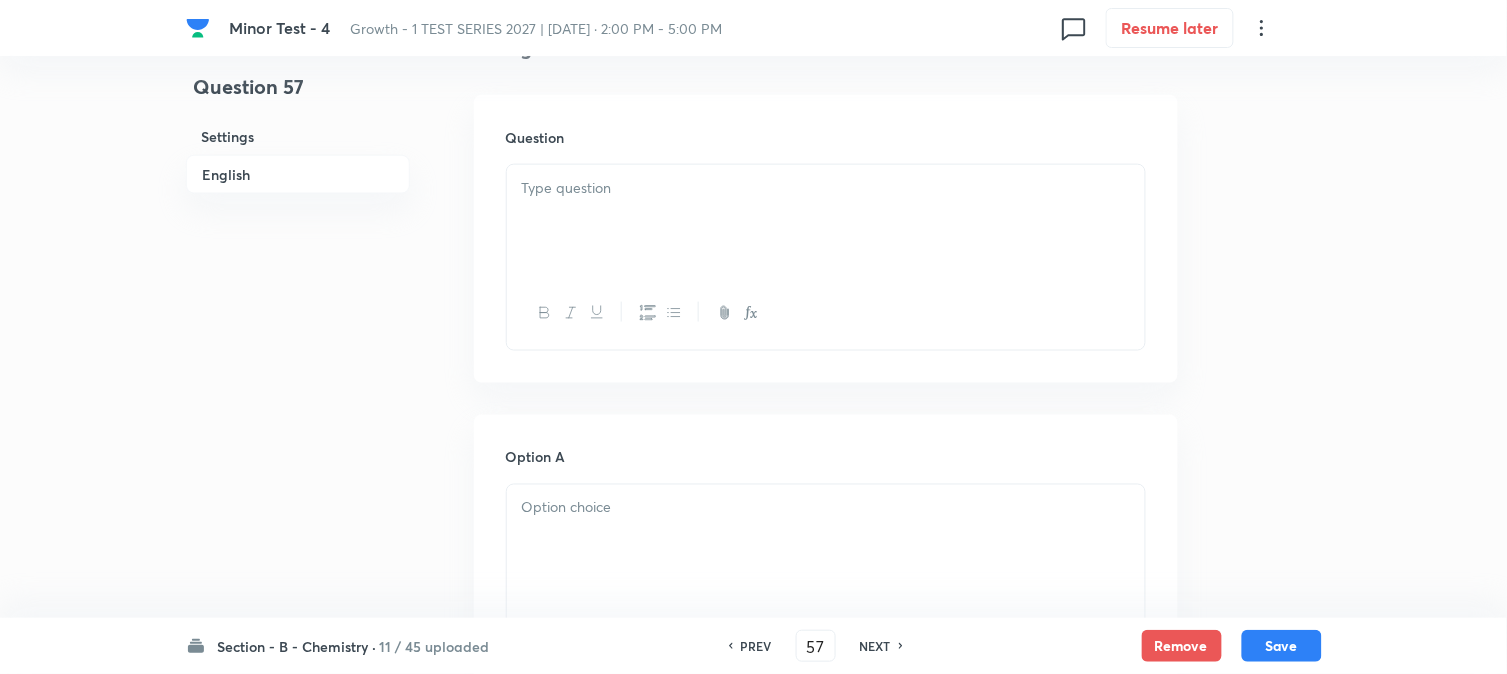 click at bounding box center [826, 221] 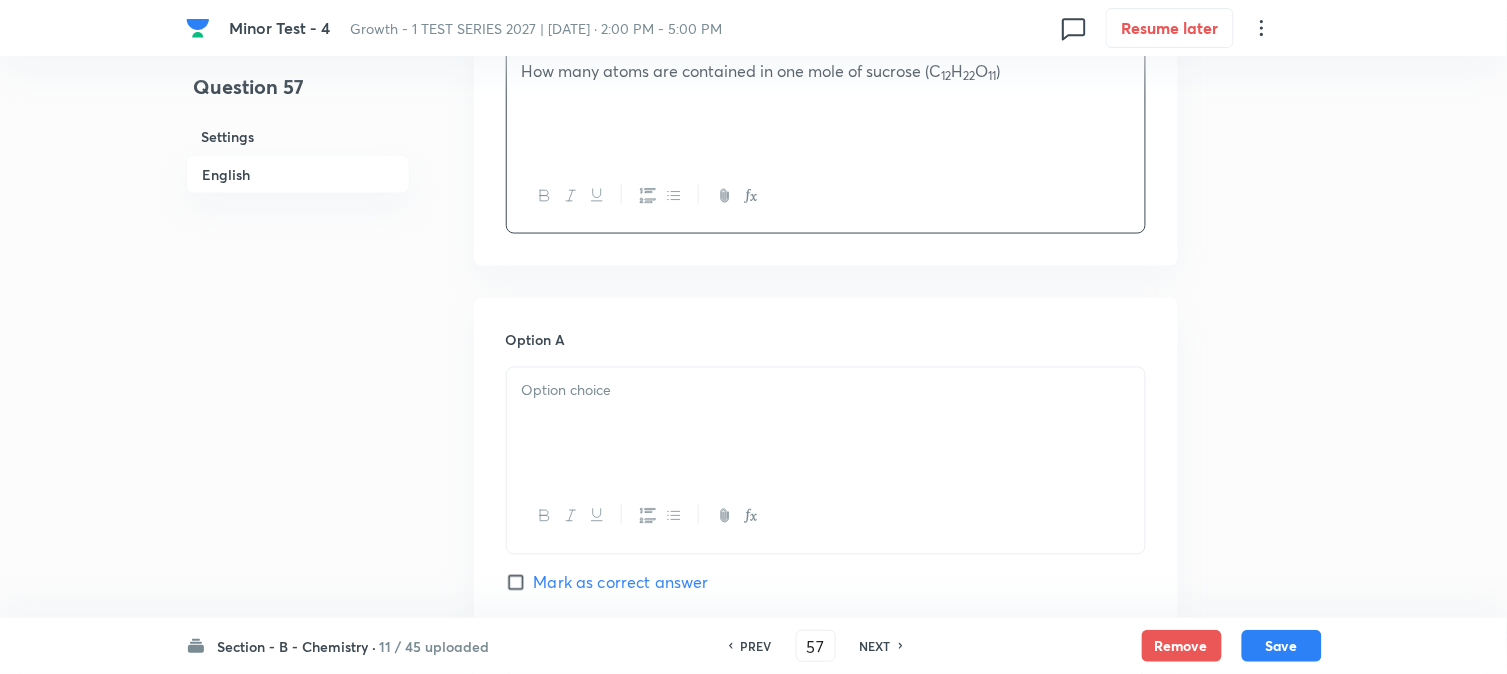 scroll, scrollTop: 777, scrollLeft: 0, axis: vertical 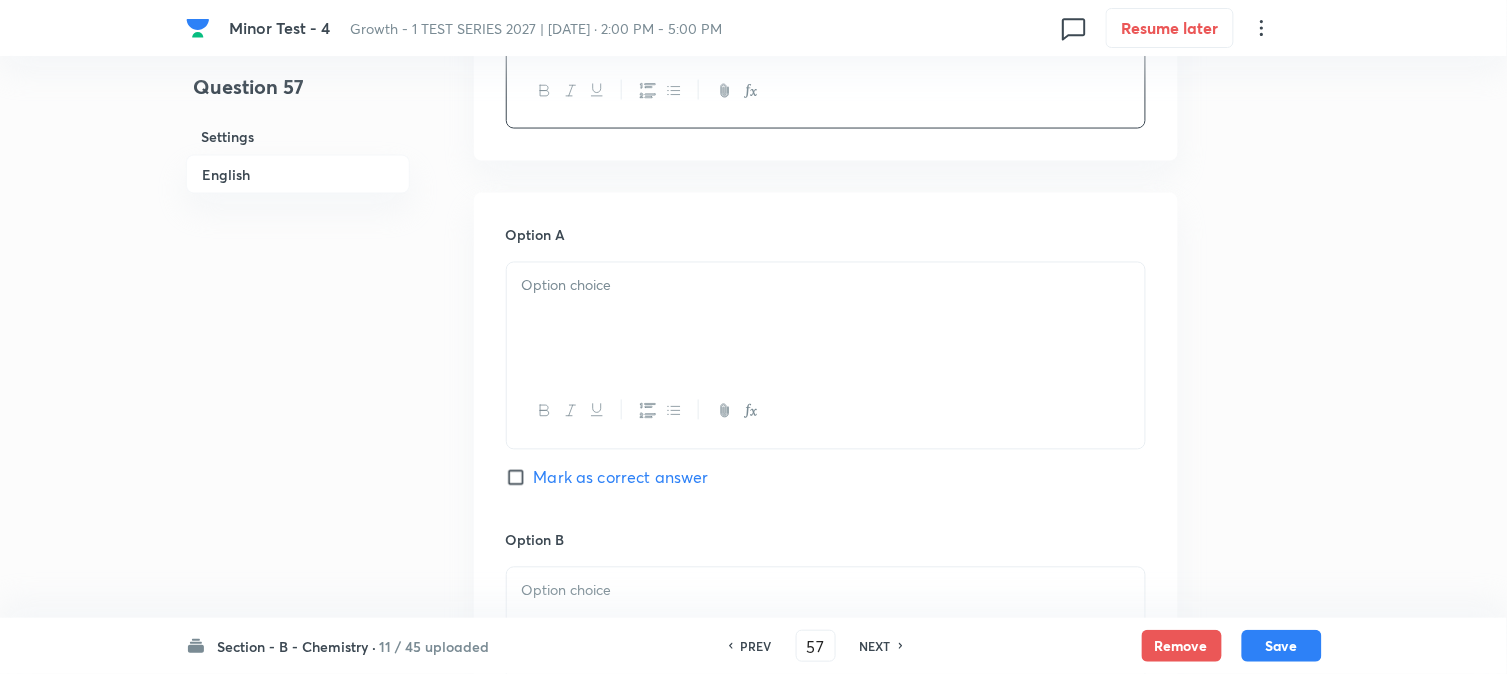 click at bounding box center [826, 319] 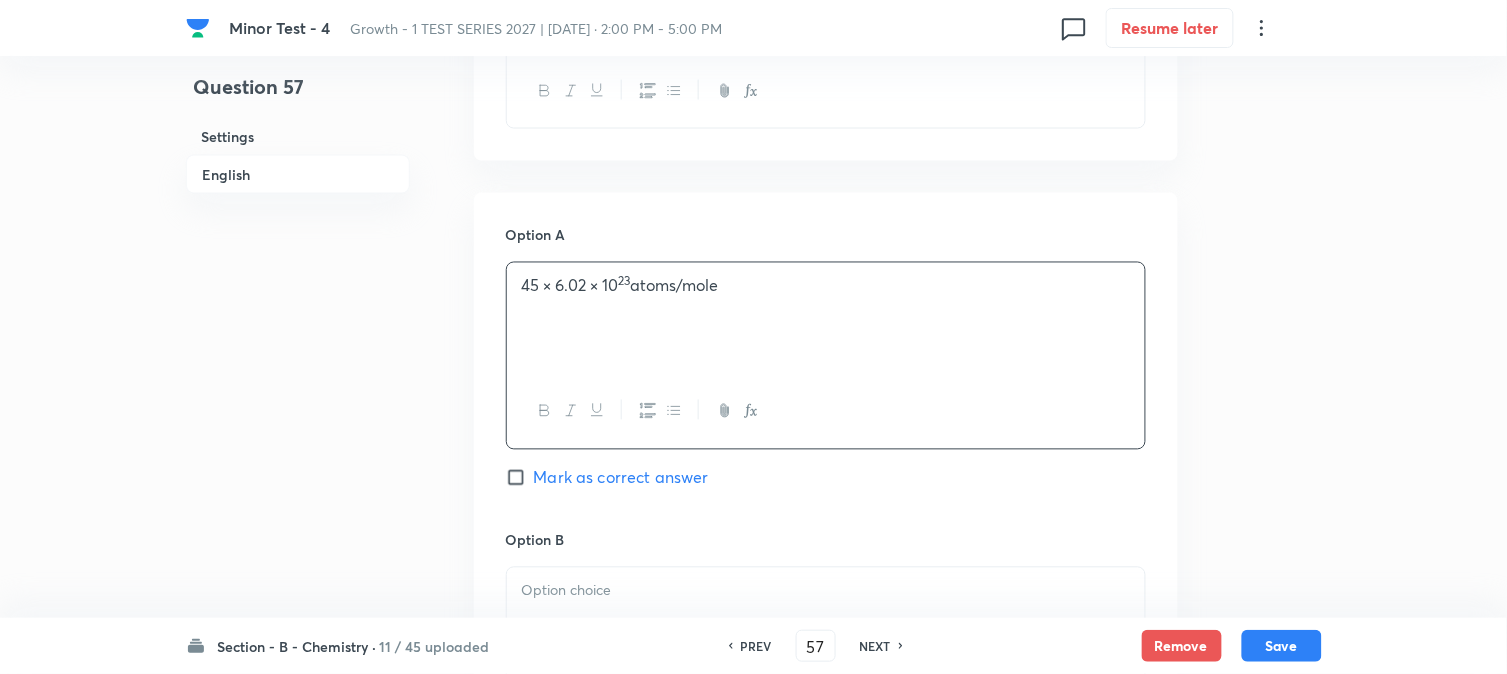 scroll, scrollTop: 1000, scrollLeft: 0, axis: vertical 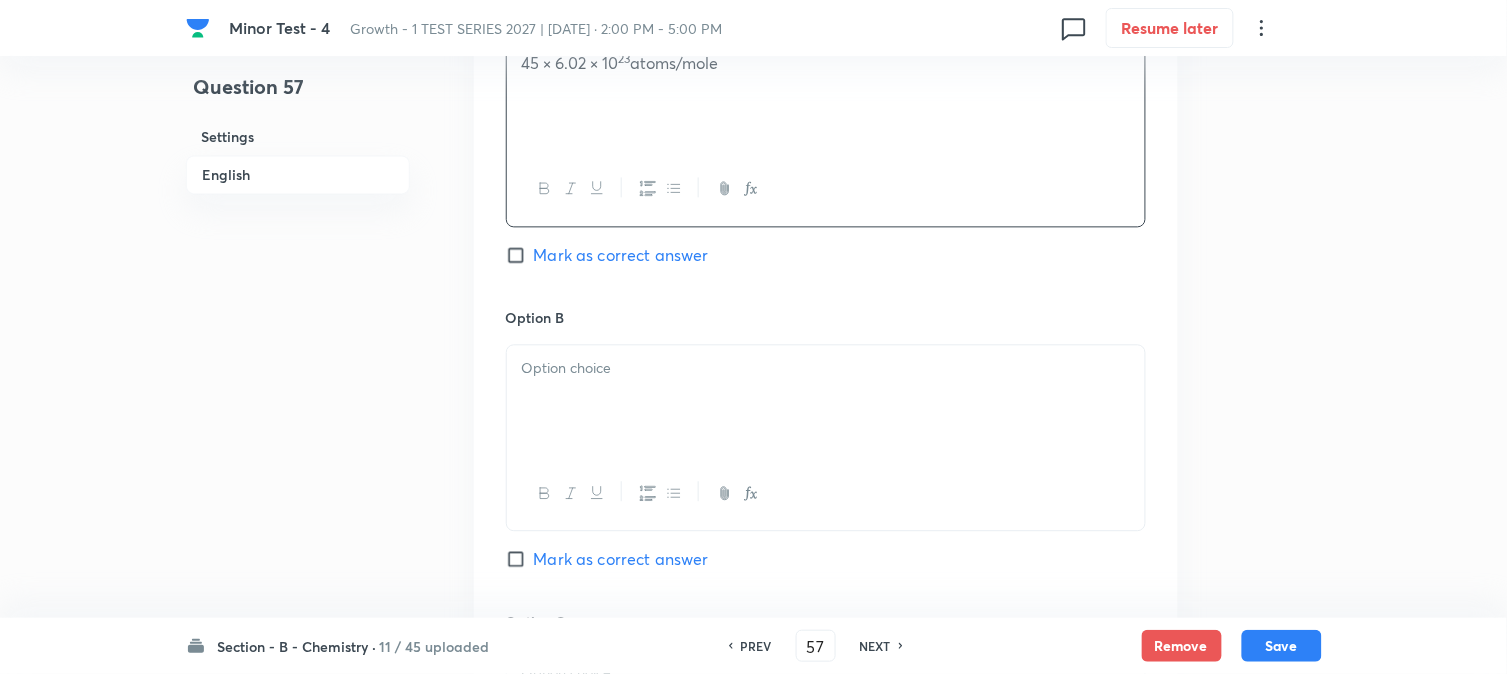 click at bounding box center [826, 401] 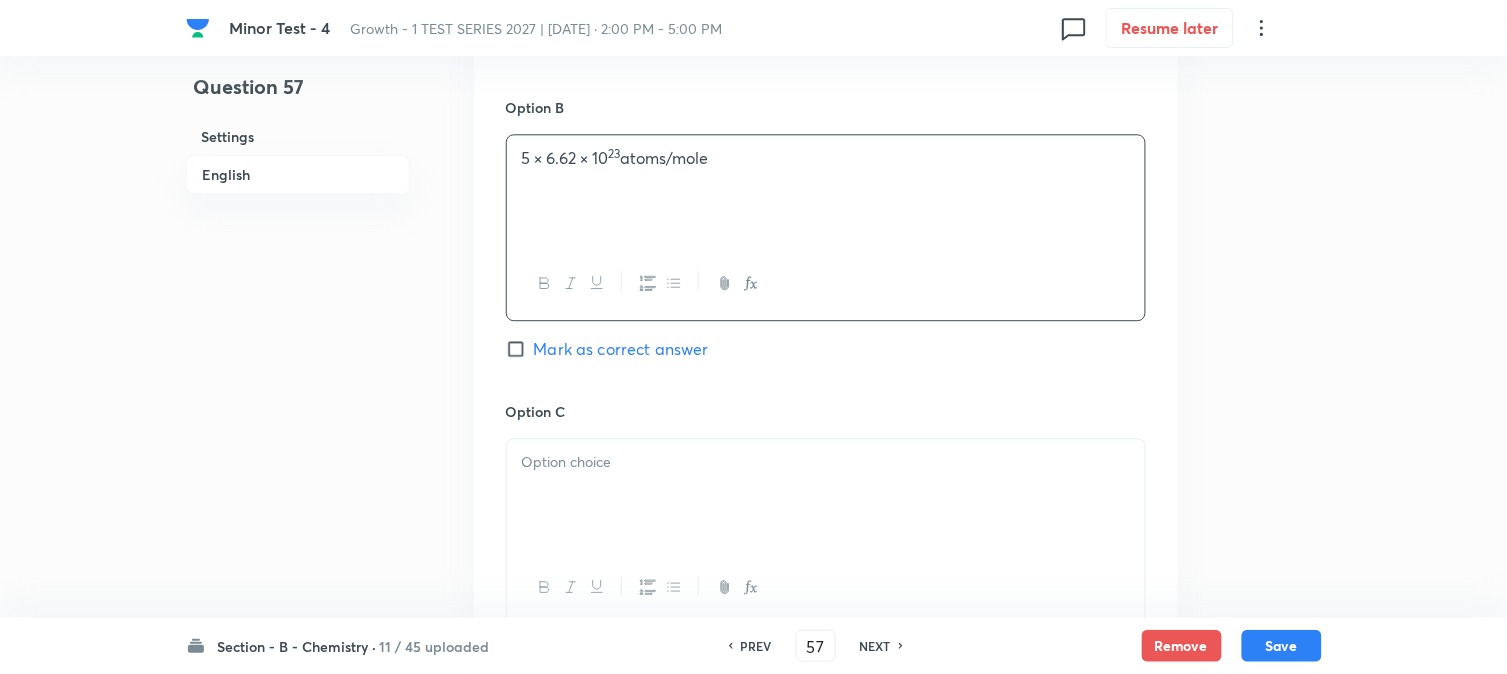 scroll, scrollTop: 1333, scrollLeft: 0, axis: vertical 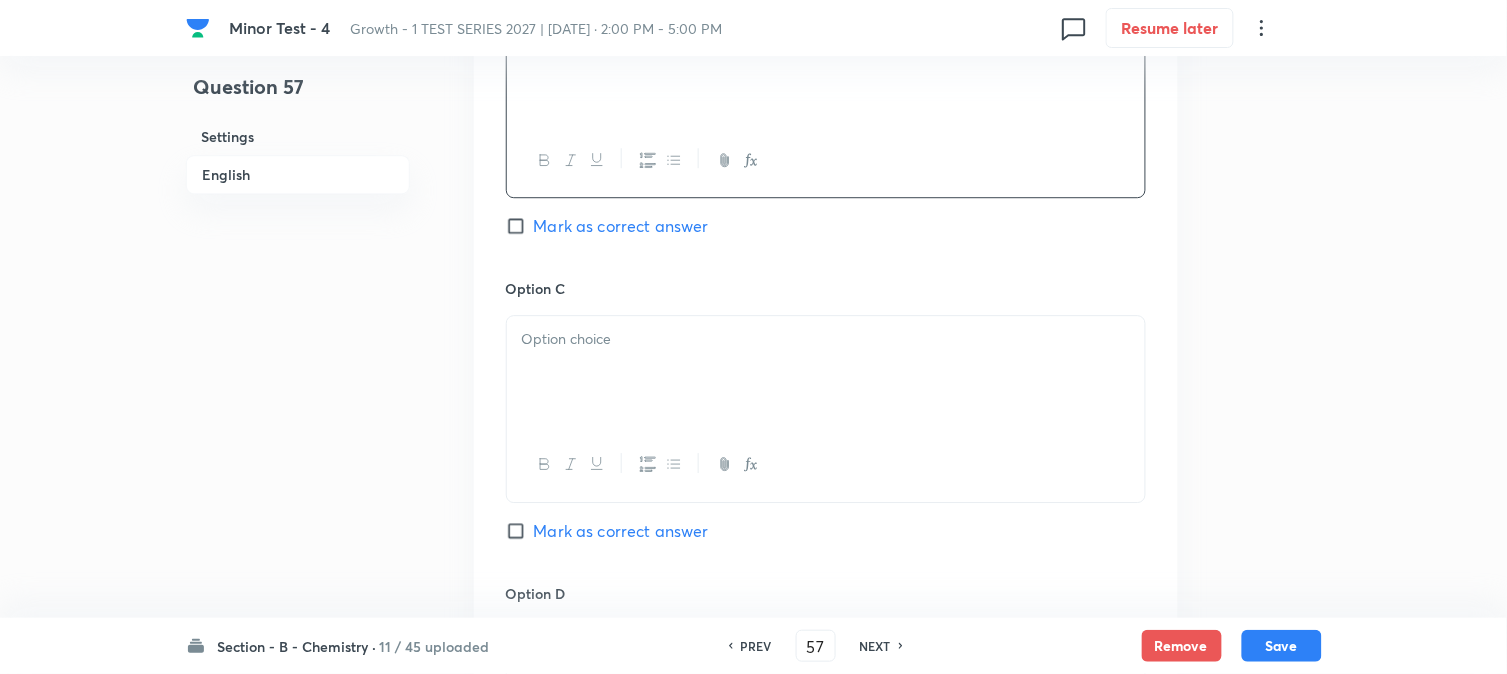 click at bounding box center [826, 372] 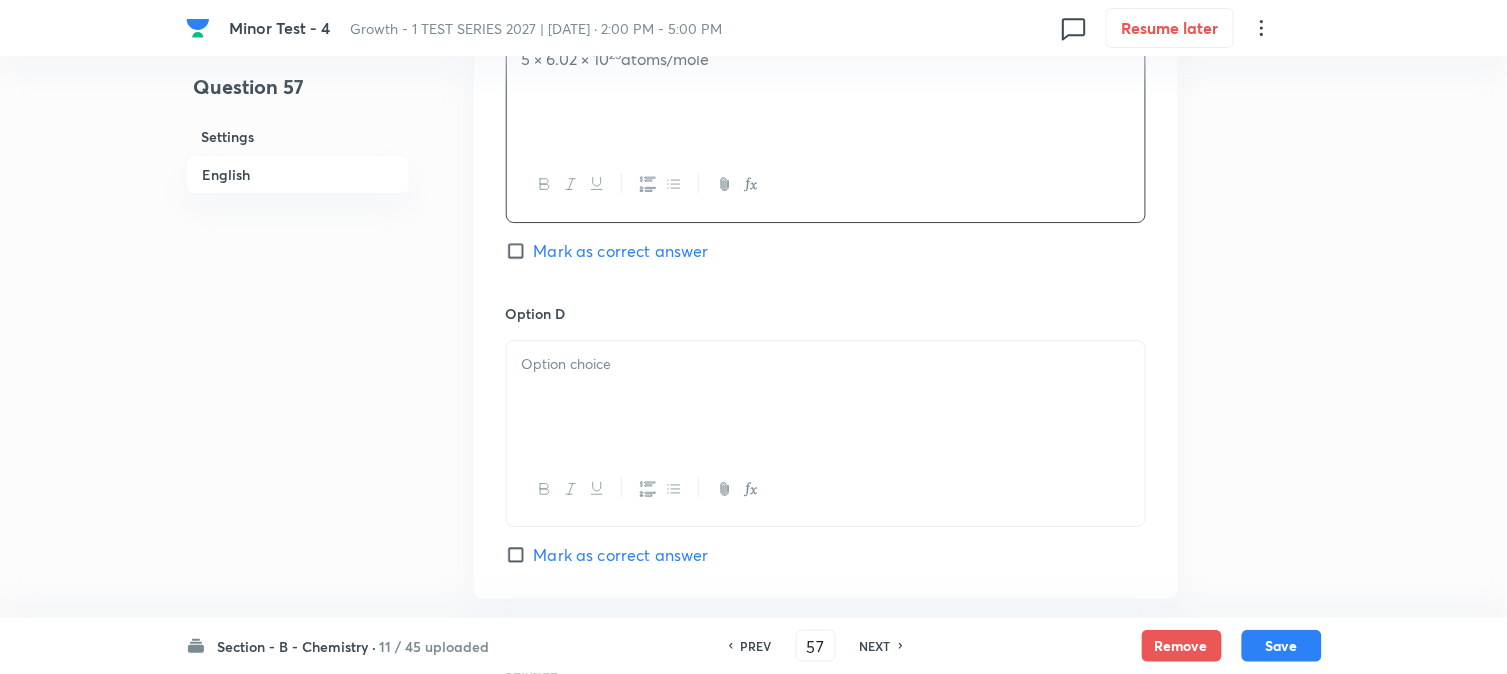 scroll, scrollTop: 1666, scrollLeft: 0, axis: vertical 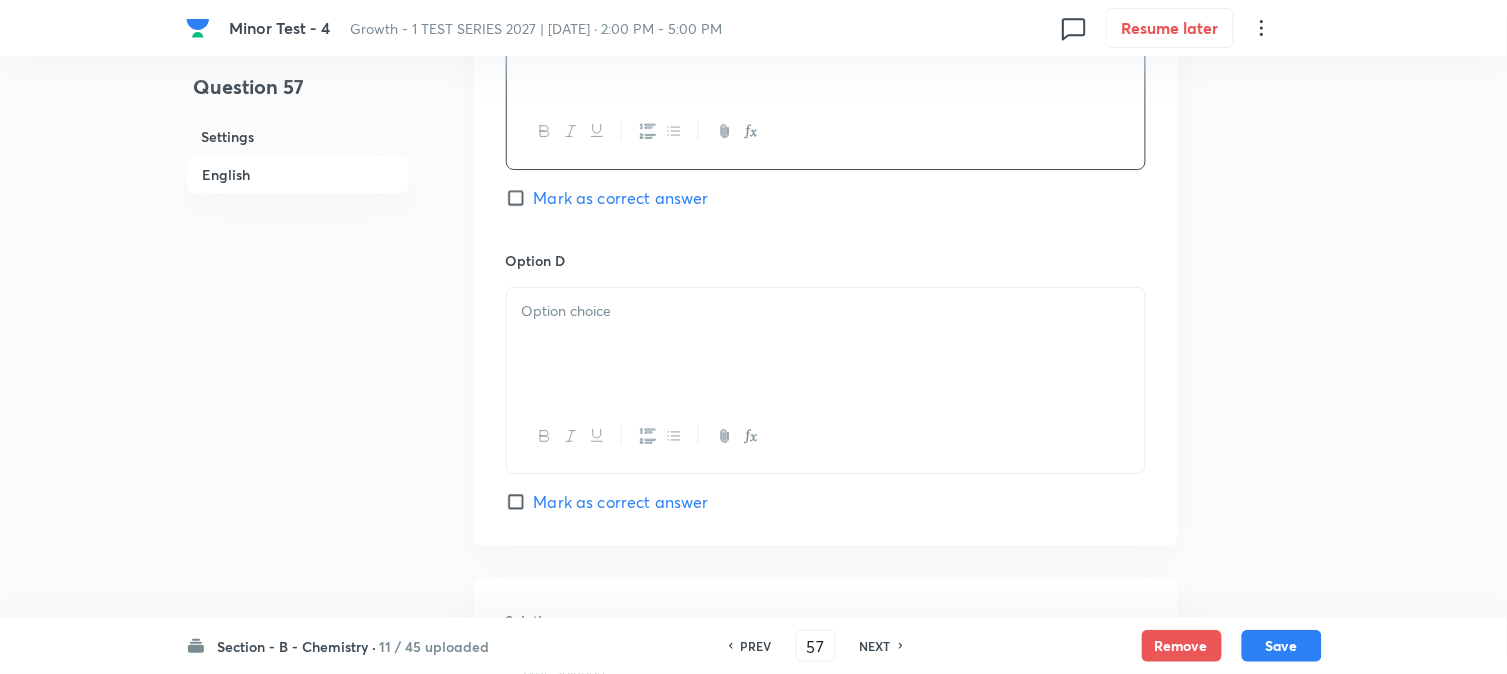 click at bounding box center [826, 344] 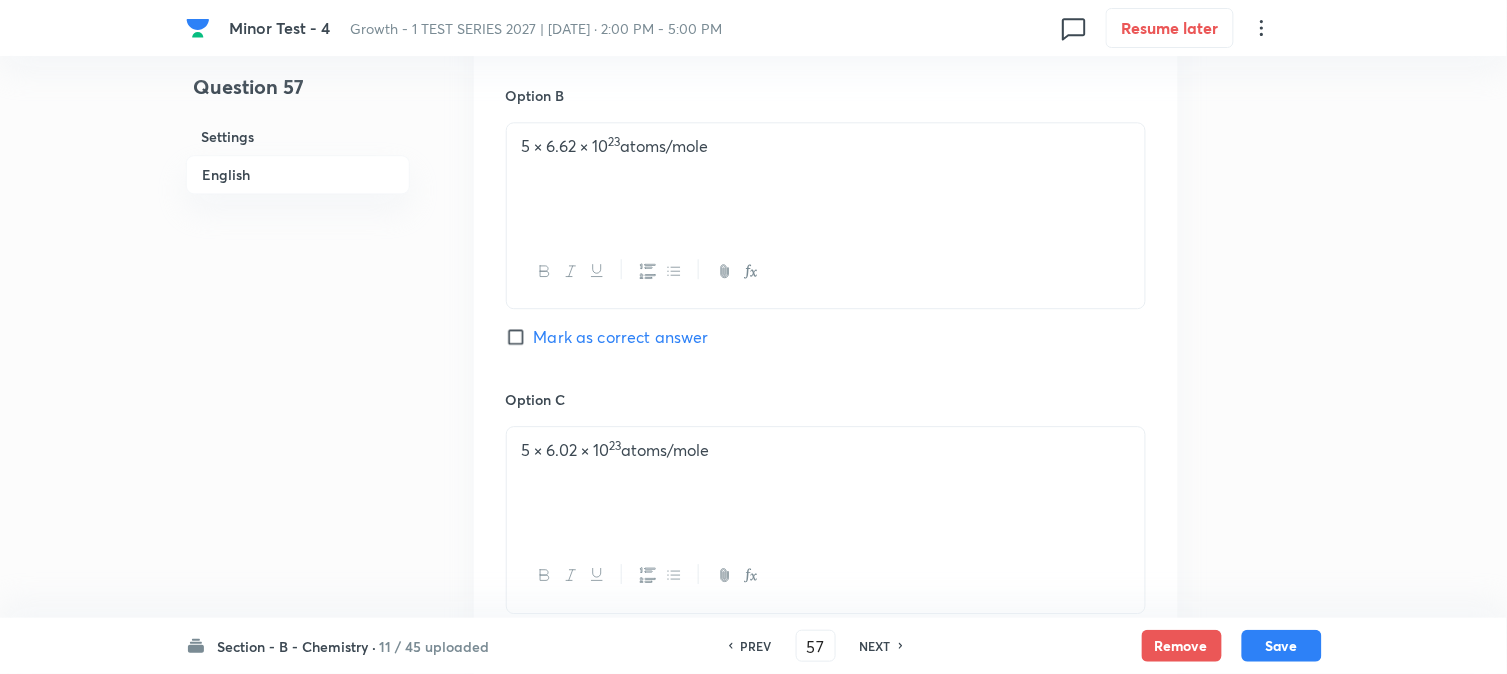scroll, scrollTop: 888, scrollLeft: 0, axis: vertical 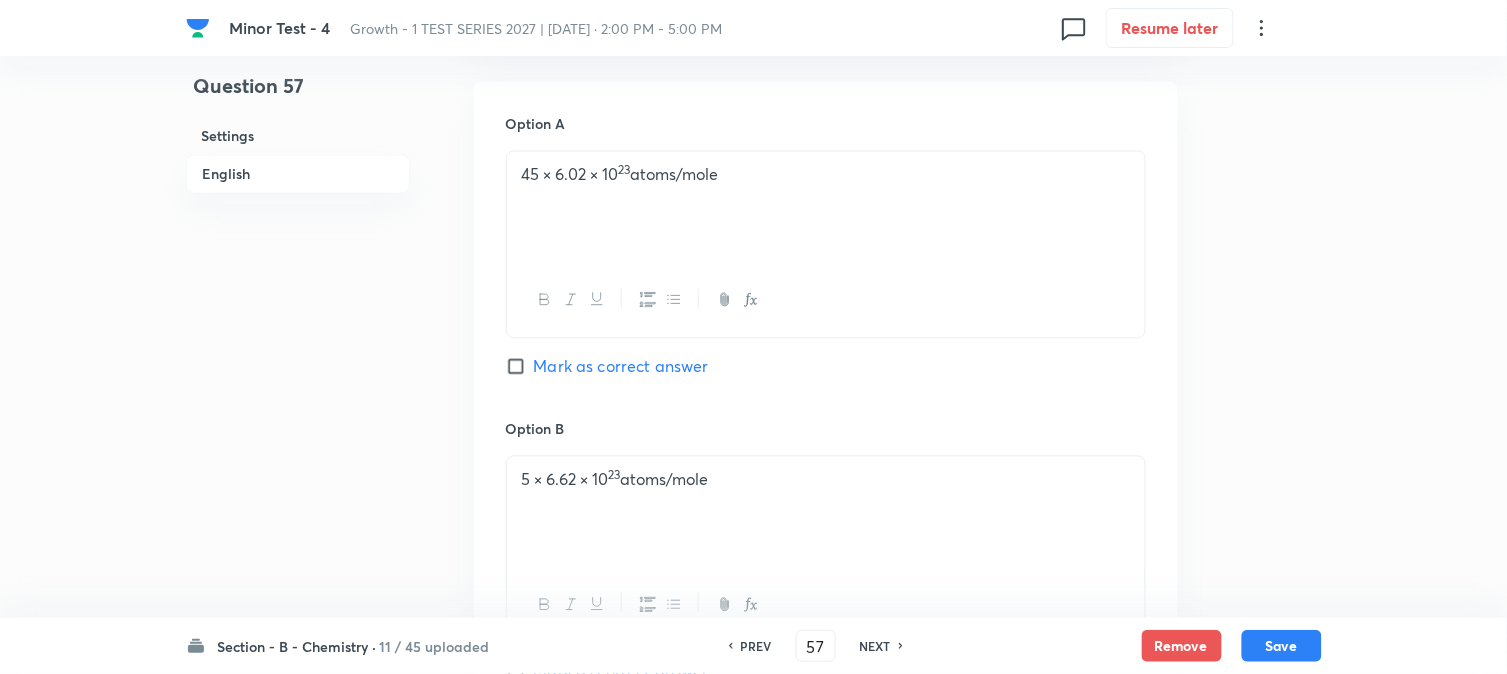 click on "Mark as correct answer" at bounding box center (621, 367) 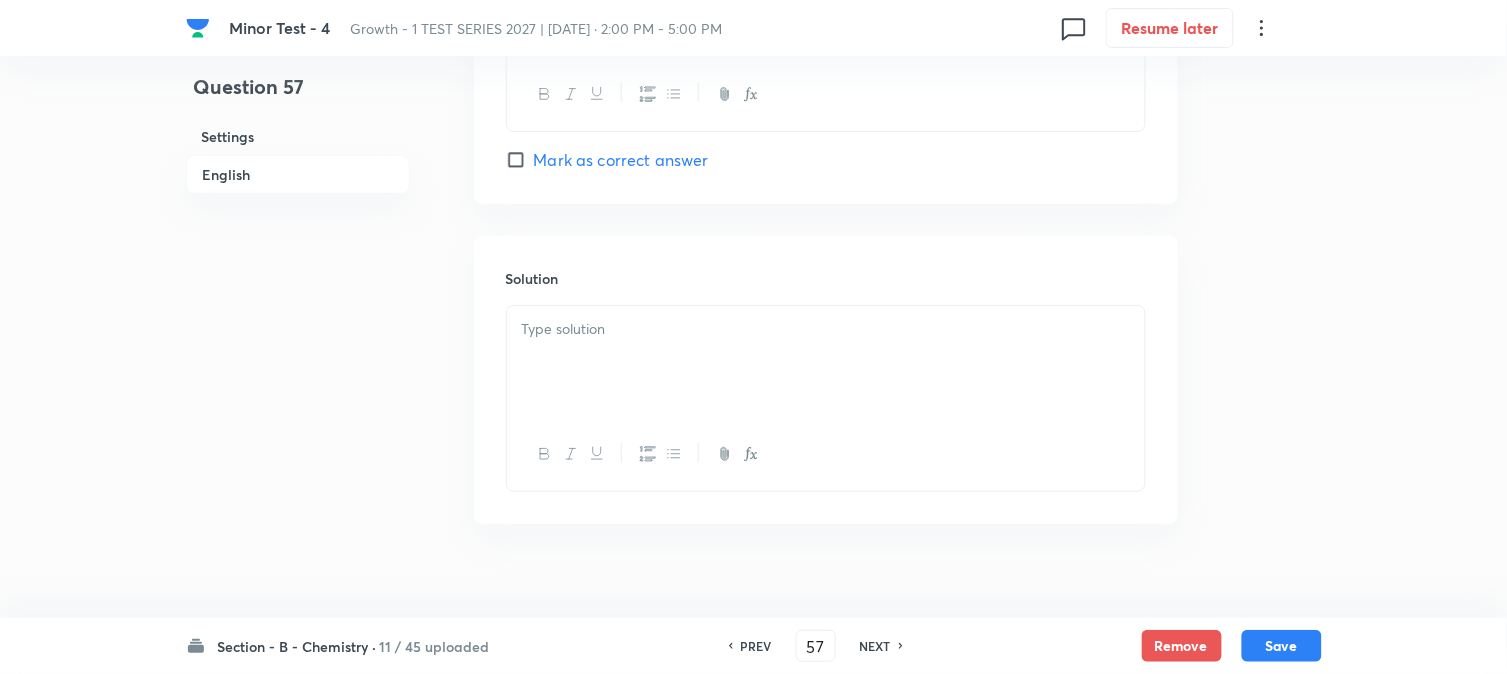 scroll, scrollTop: 2037, scrollLeft: 0, axis: vertical 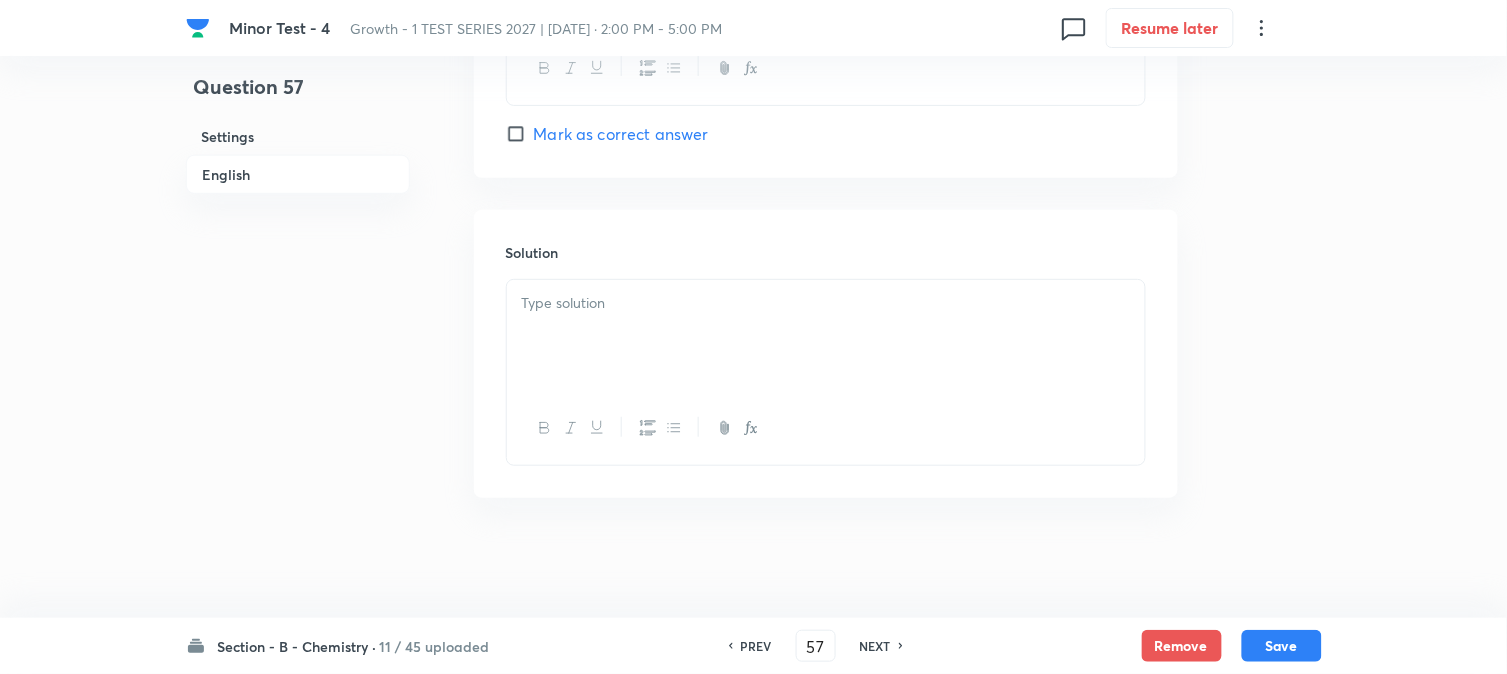 click at bounding box center (826, 336) 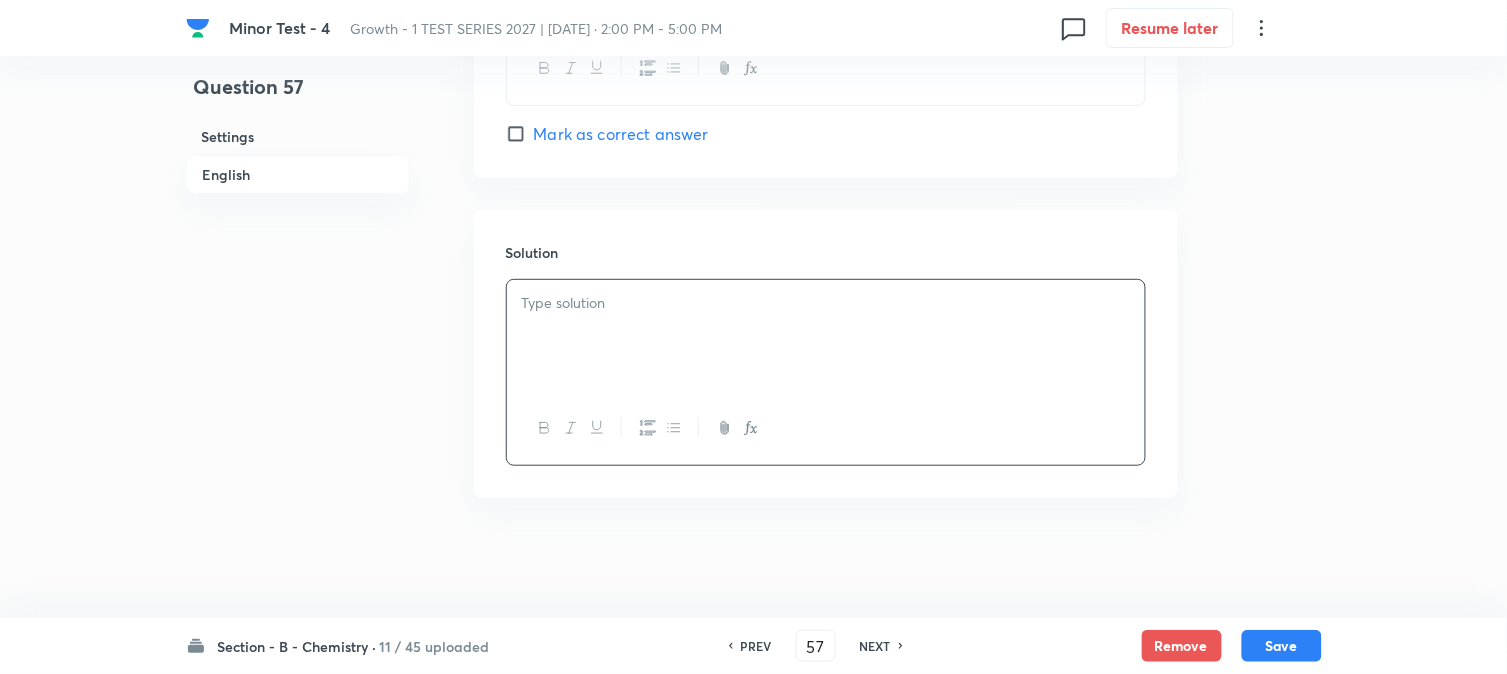 type 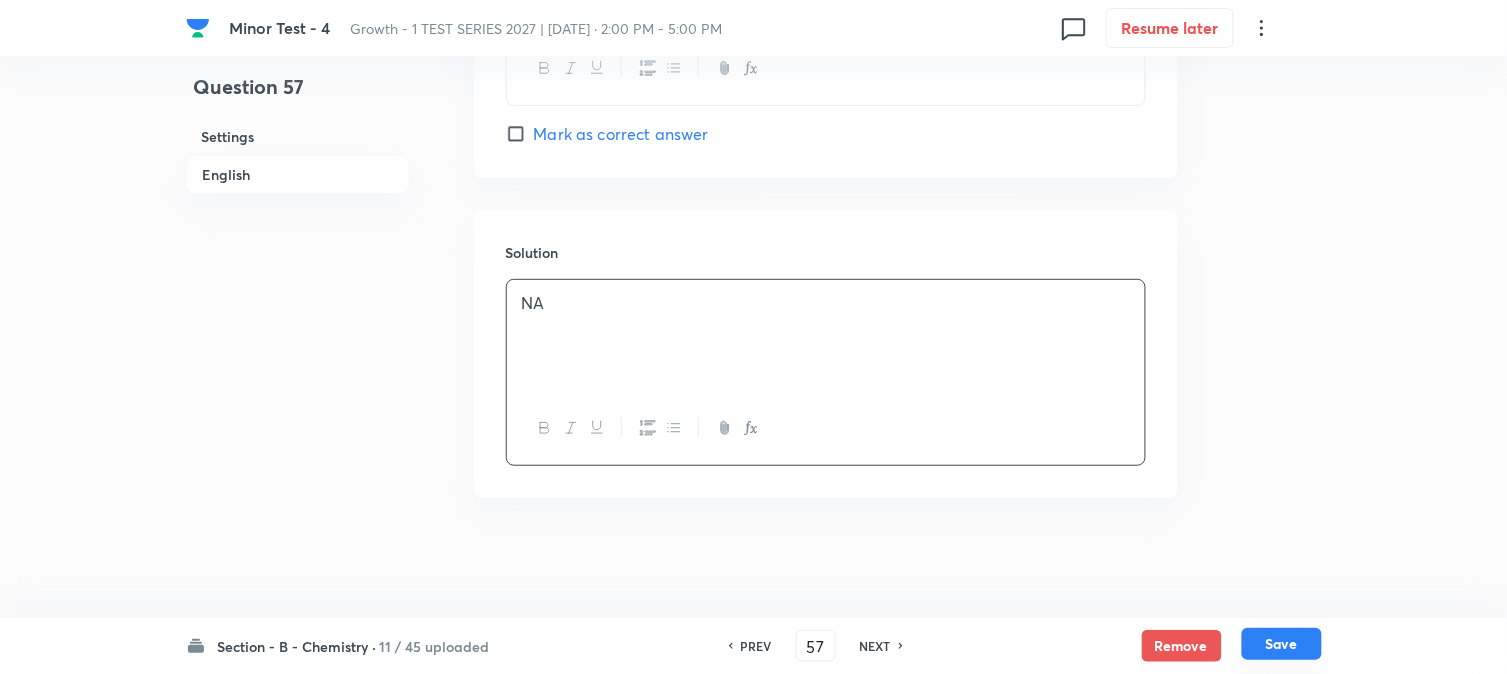 click on "Save" at bounding box center [1282, 644] 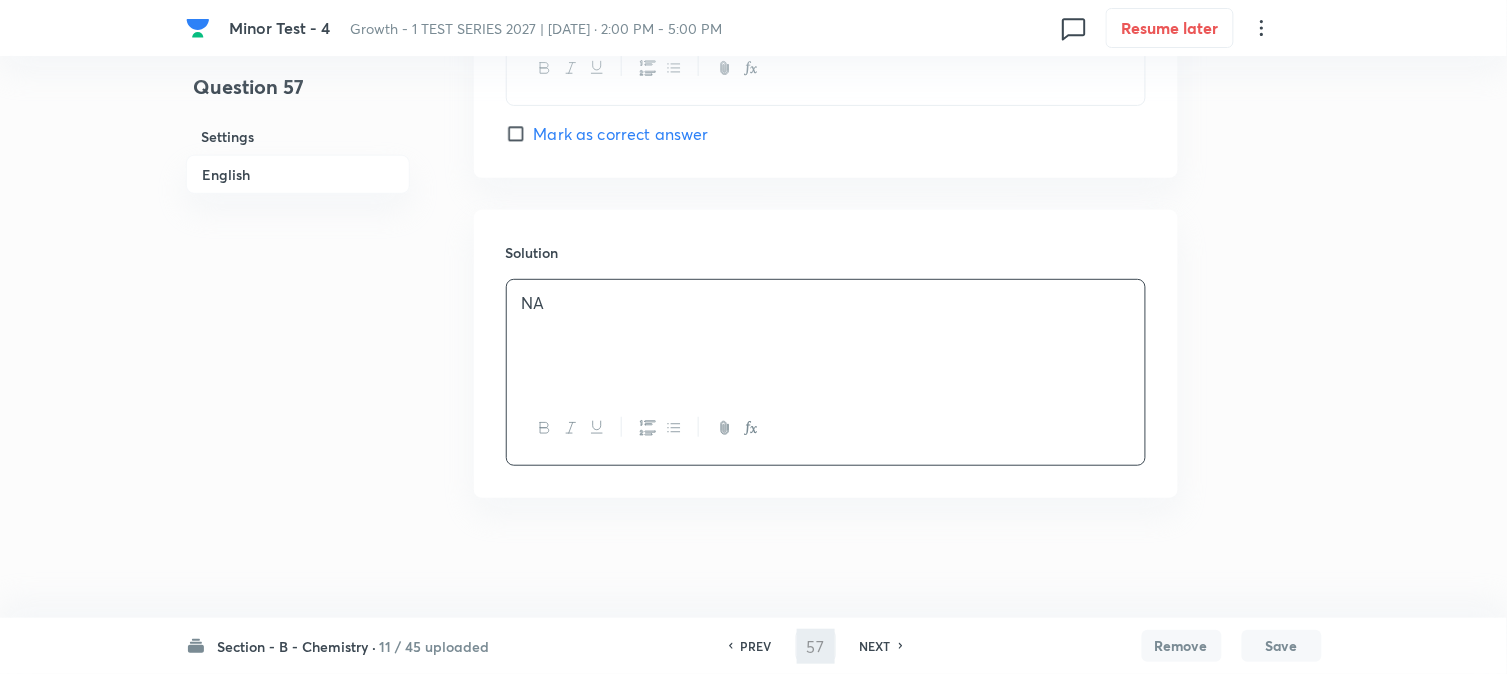 type on "58" 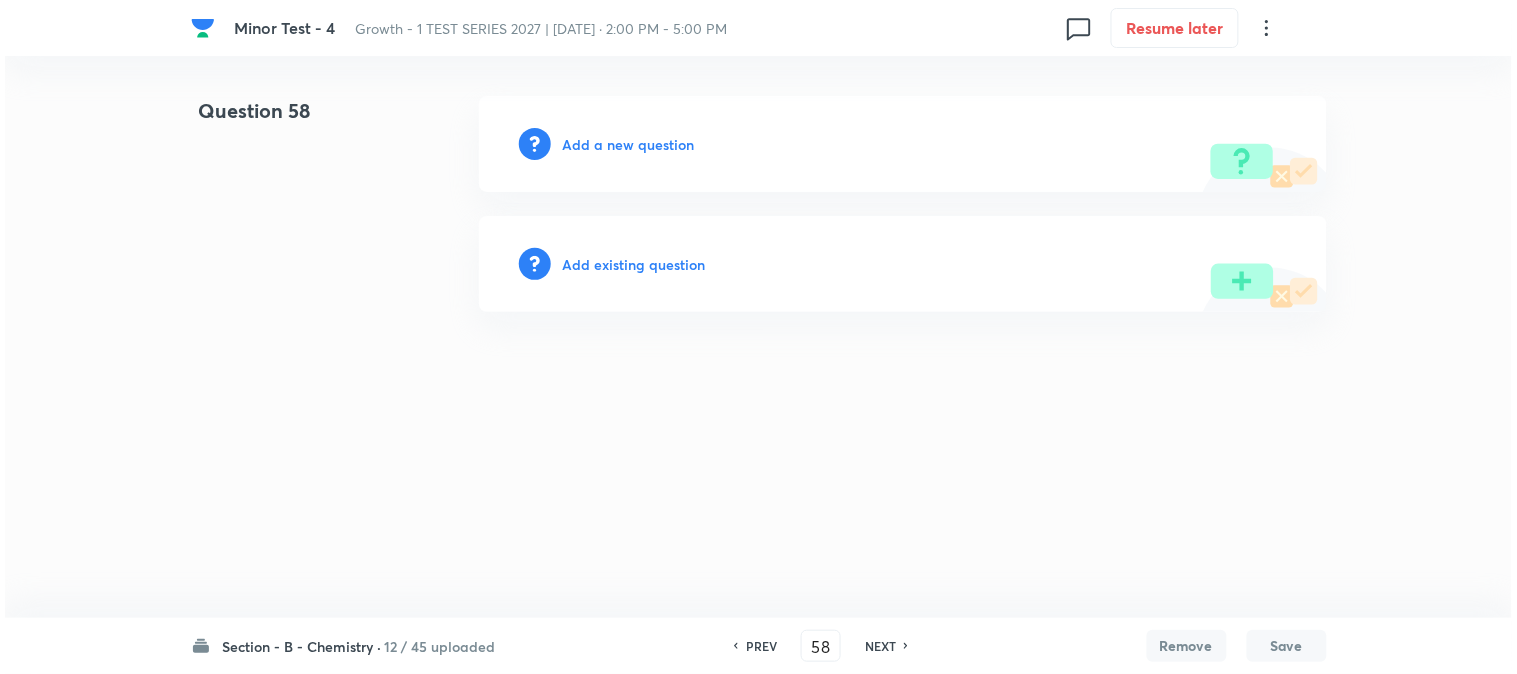 scroll, scrollTop: 0, scrollLeft: 0, axis: both 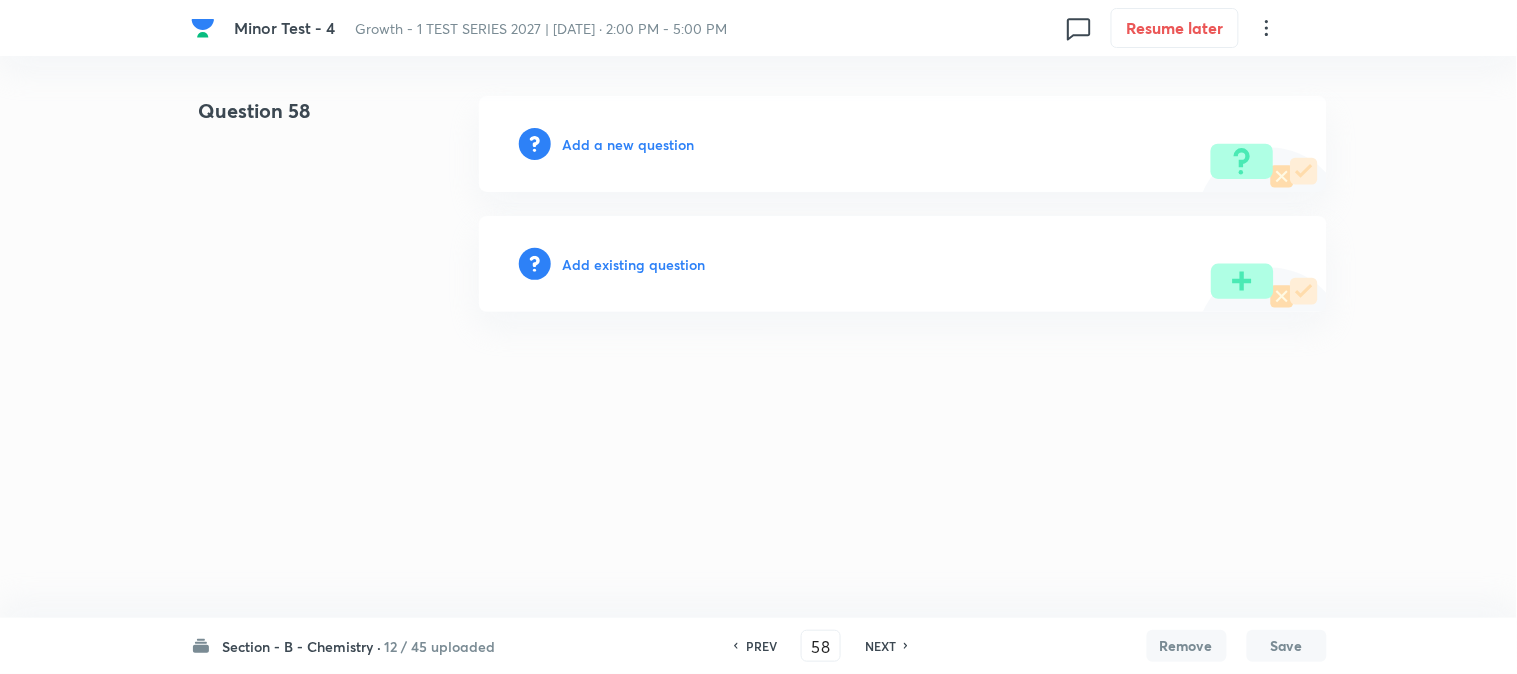 click on "Add a new question" at bounding box center (629, 144) 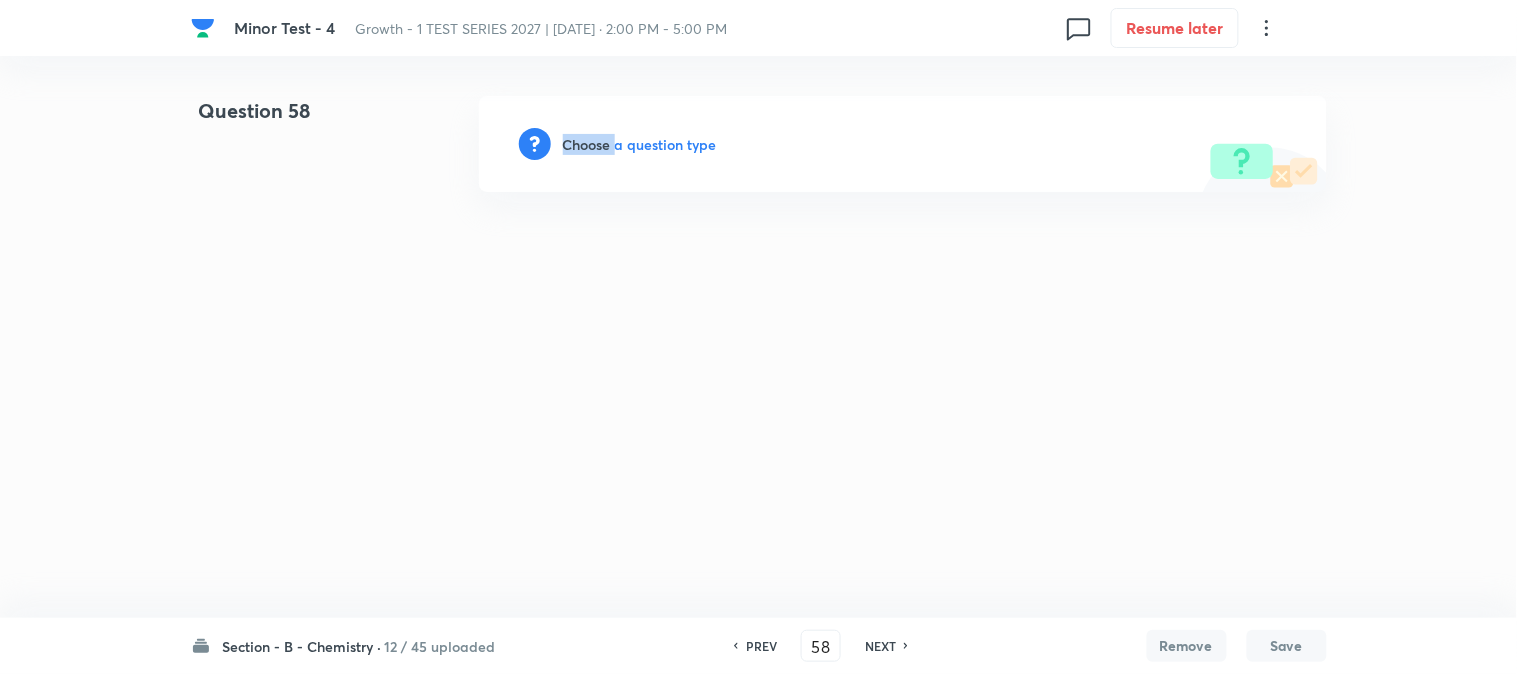 click on "Choose a question type" at bounding box center (640, 144) 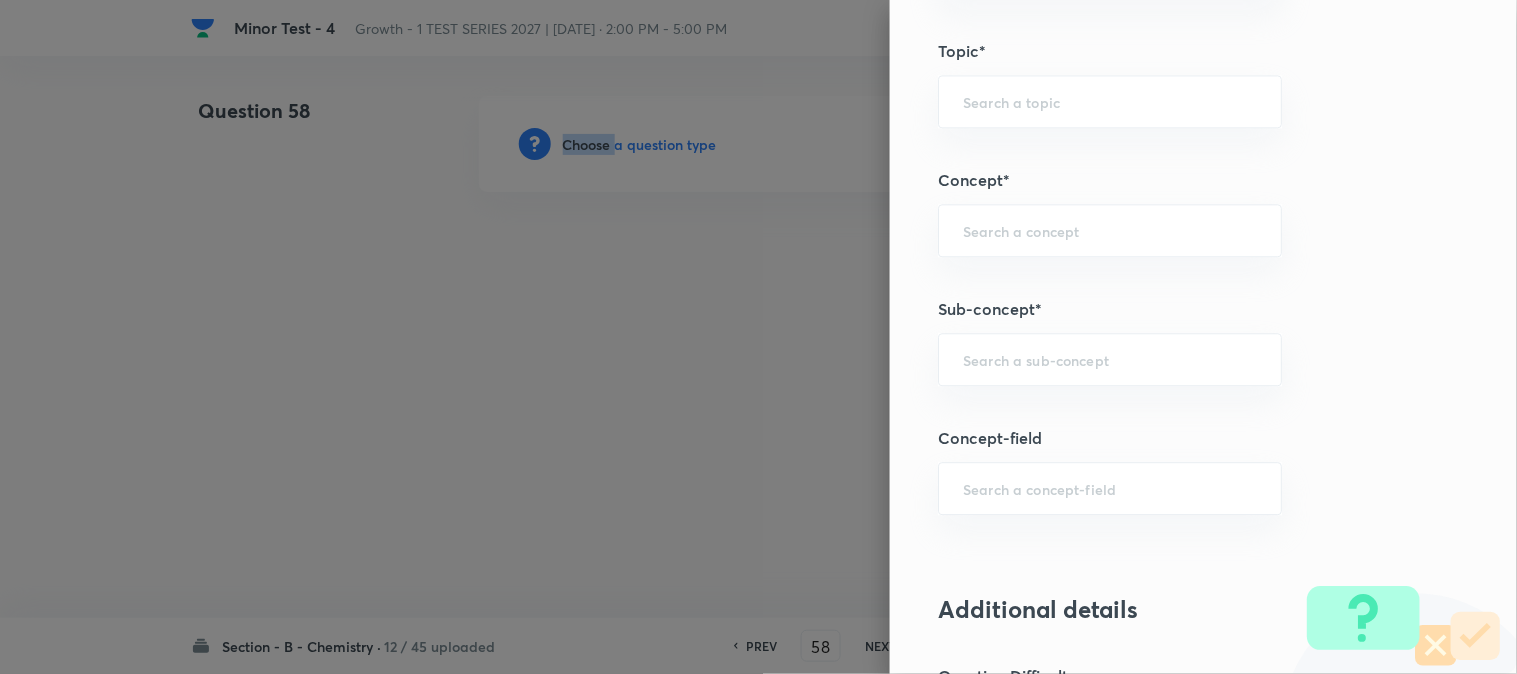 scroll, scrollTop: 1222, scrollLeft: 0, axis: vertical 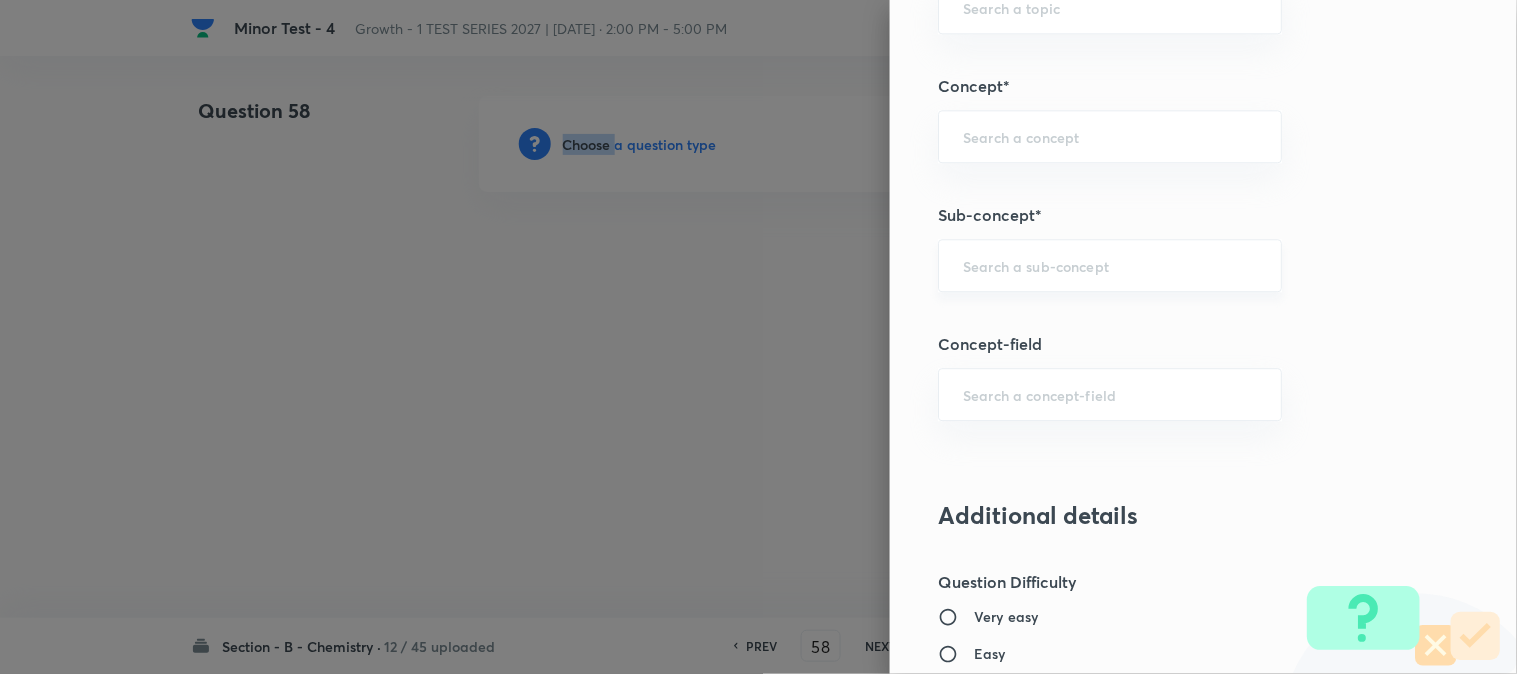 click on "​" at bounding box center [1110, 265] 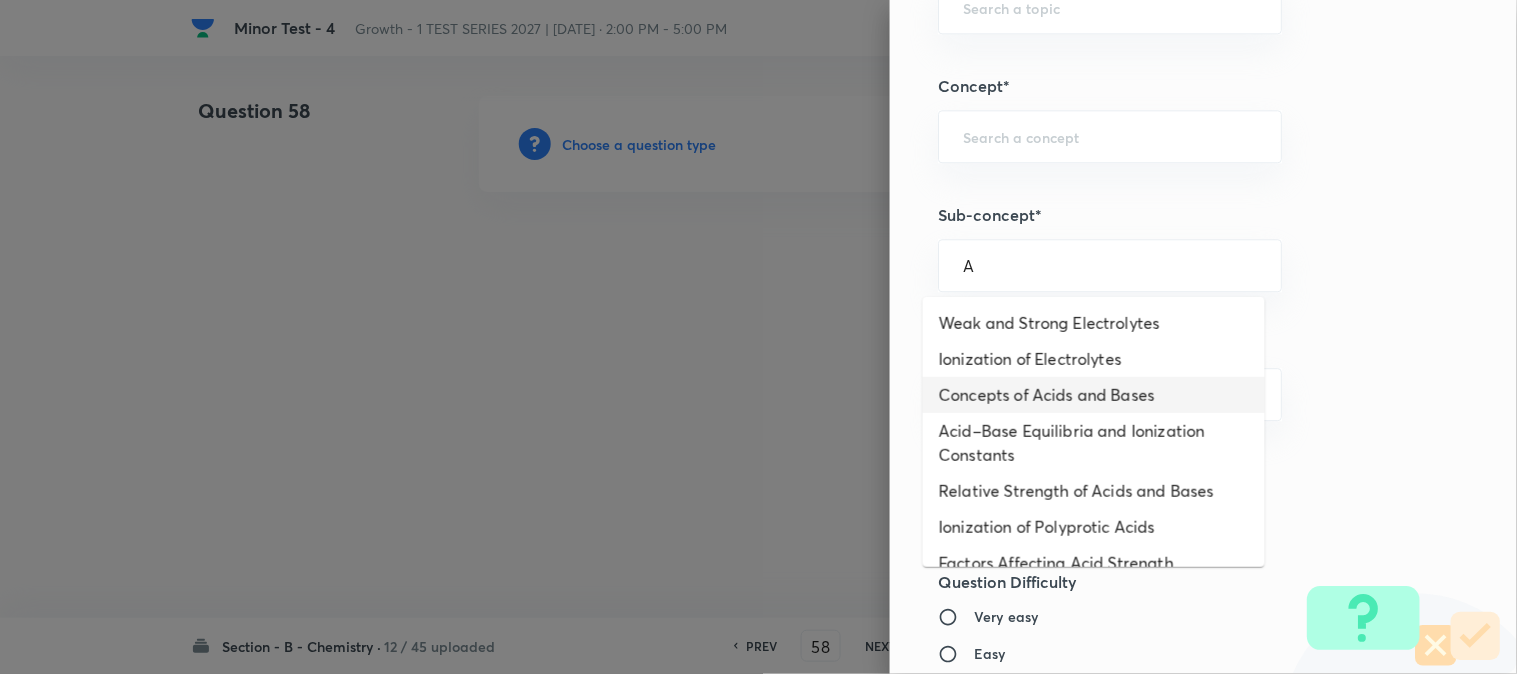 click on "Concepts of Acids and Bases" at bounding box center (1094, 395) 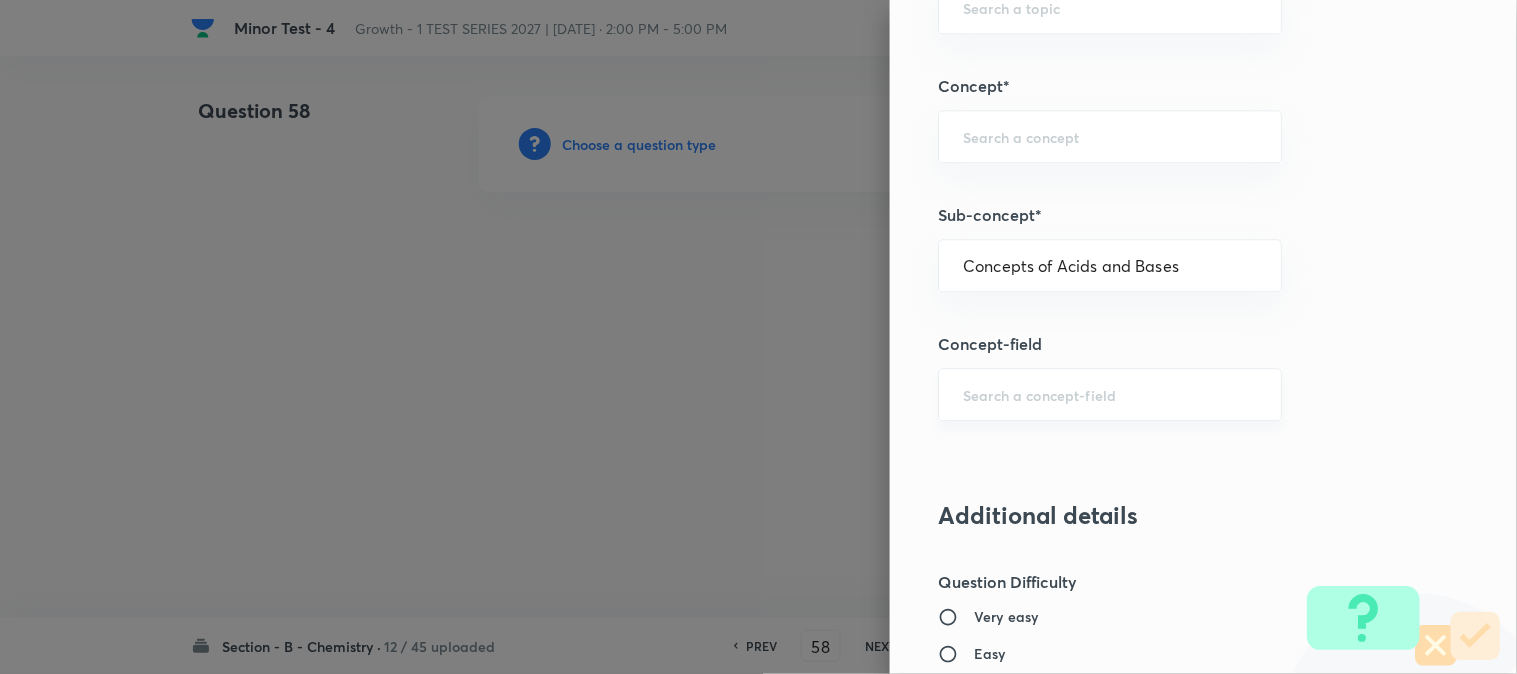 type on "Chemistry" 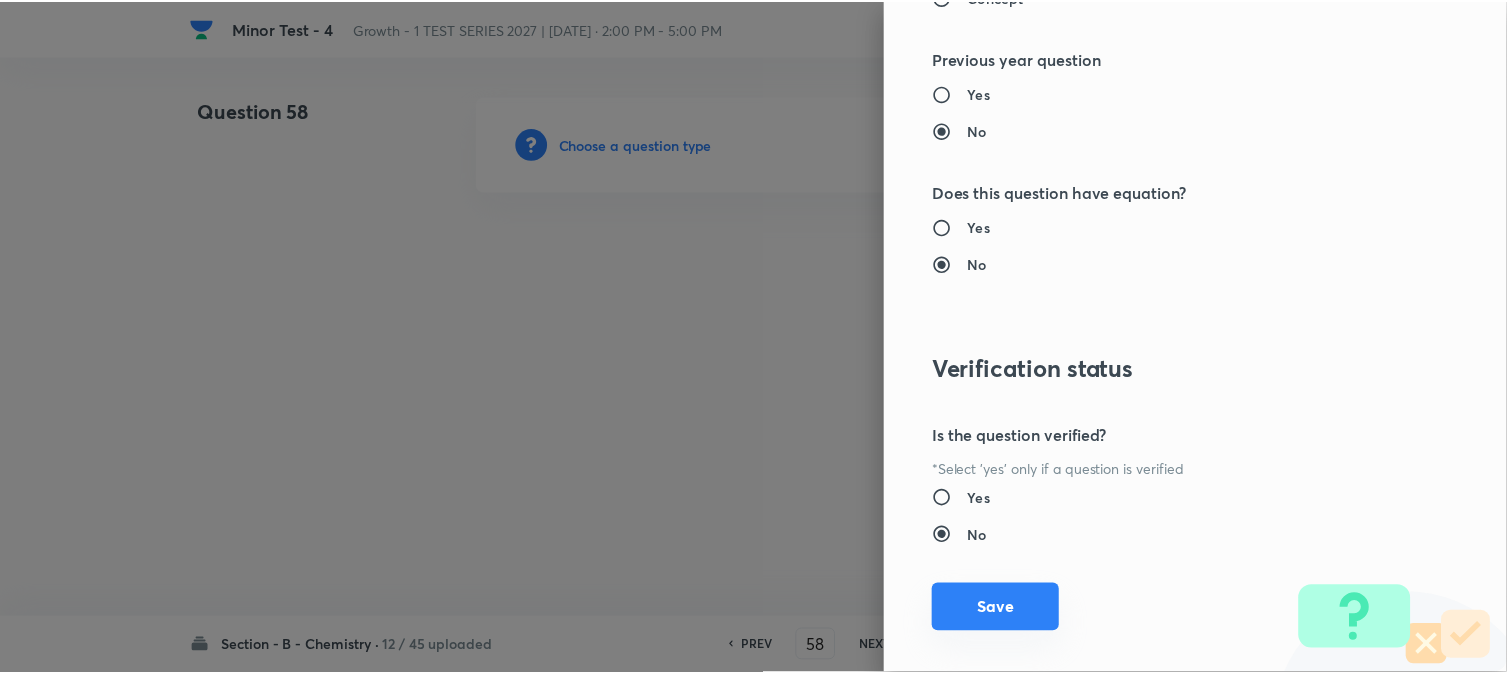 scroll, scrollTop: 2186, scrollLeft: 0, axis: vertical 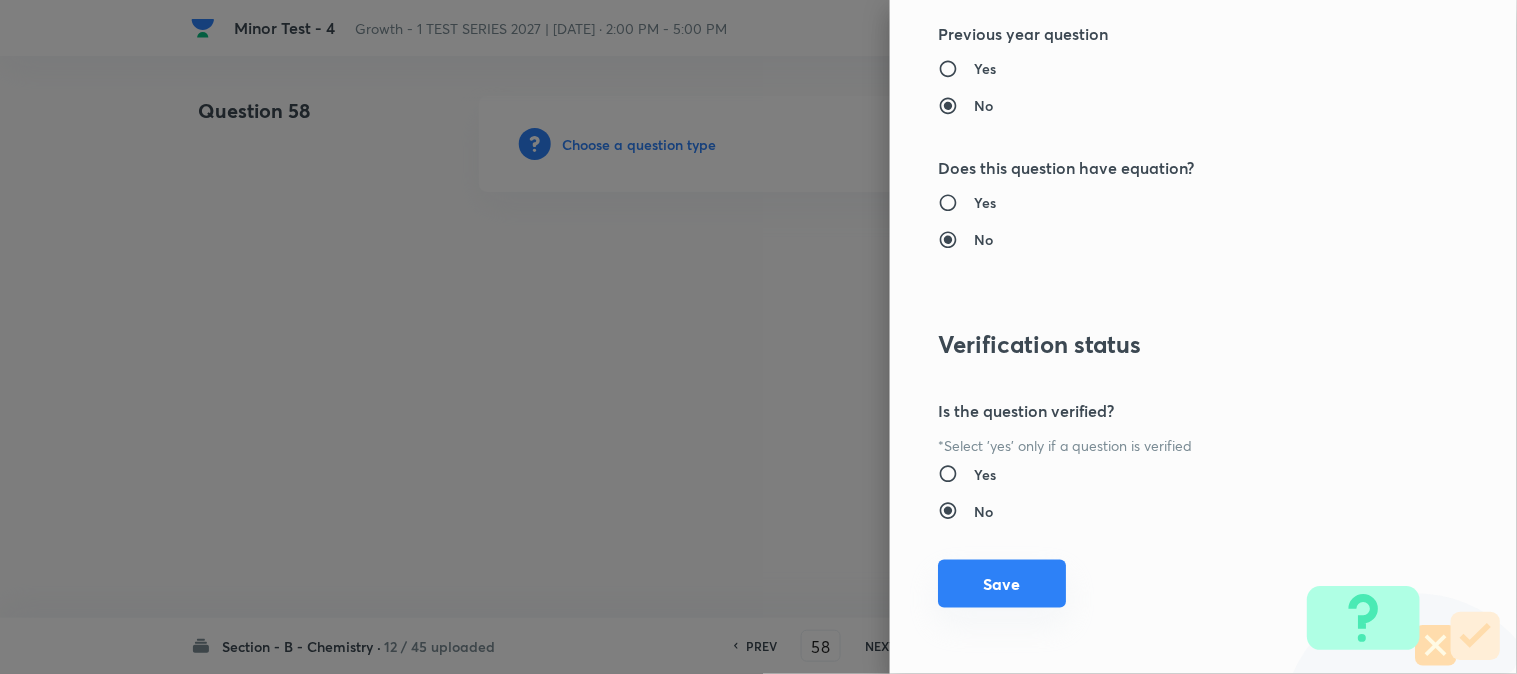 click on "Save" at bounding box center (1002, 584) 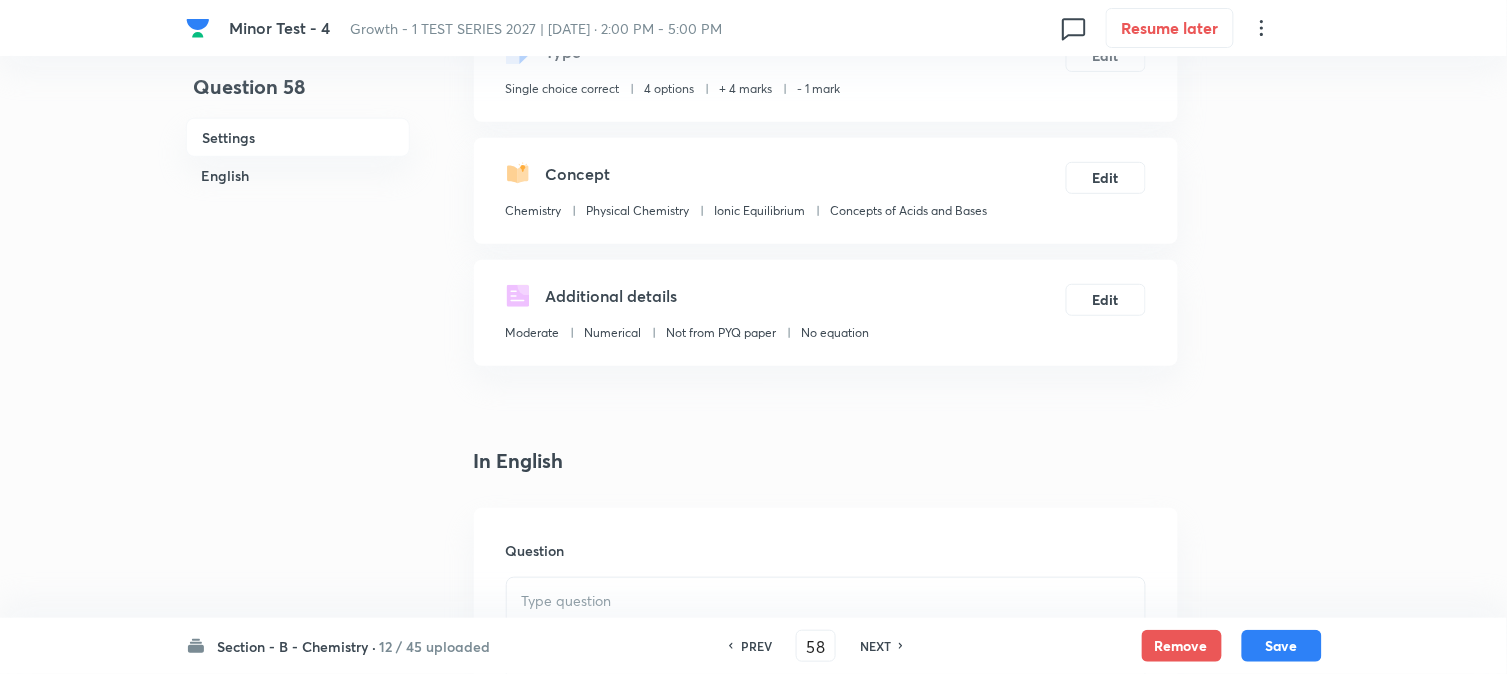scroll, scrollTop: 444, scrollLeft: 0, axis: vertical 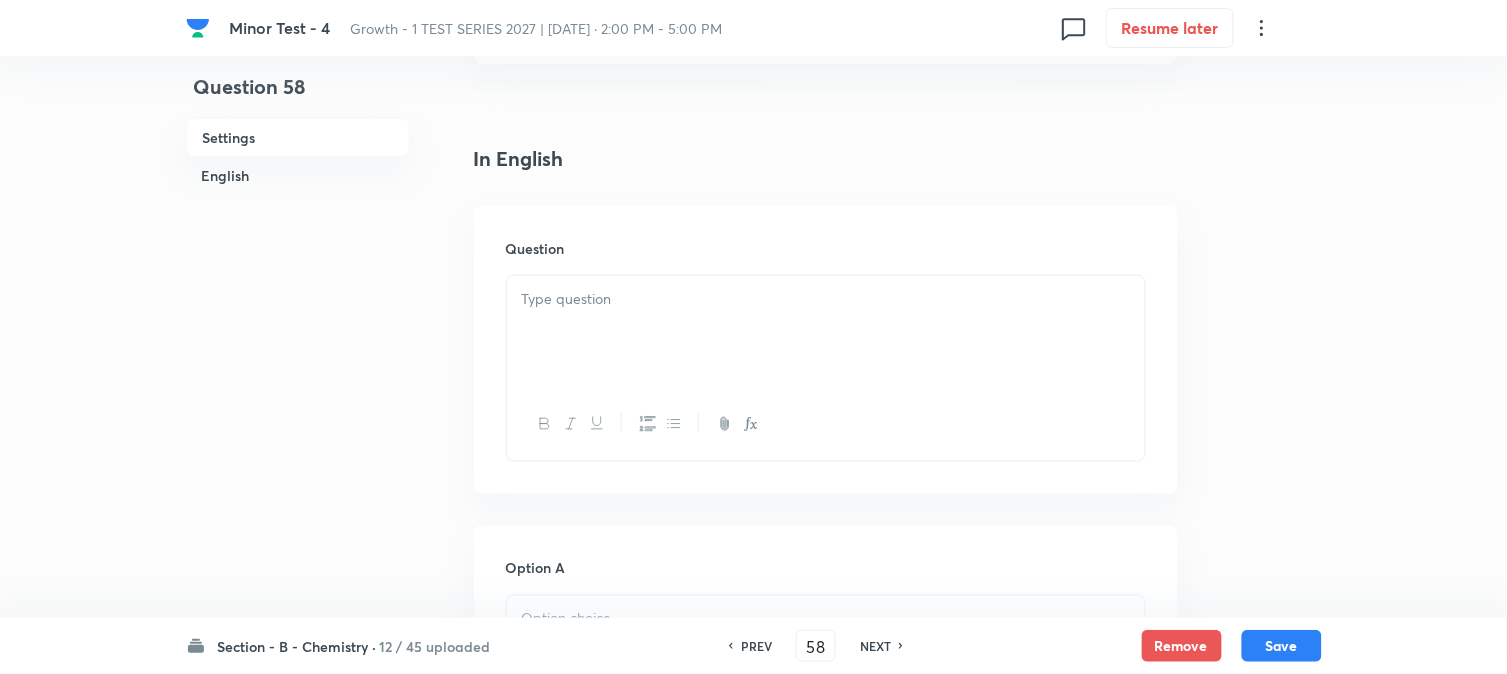 click at bounding box center [826, 332] 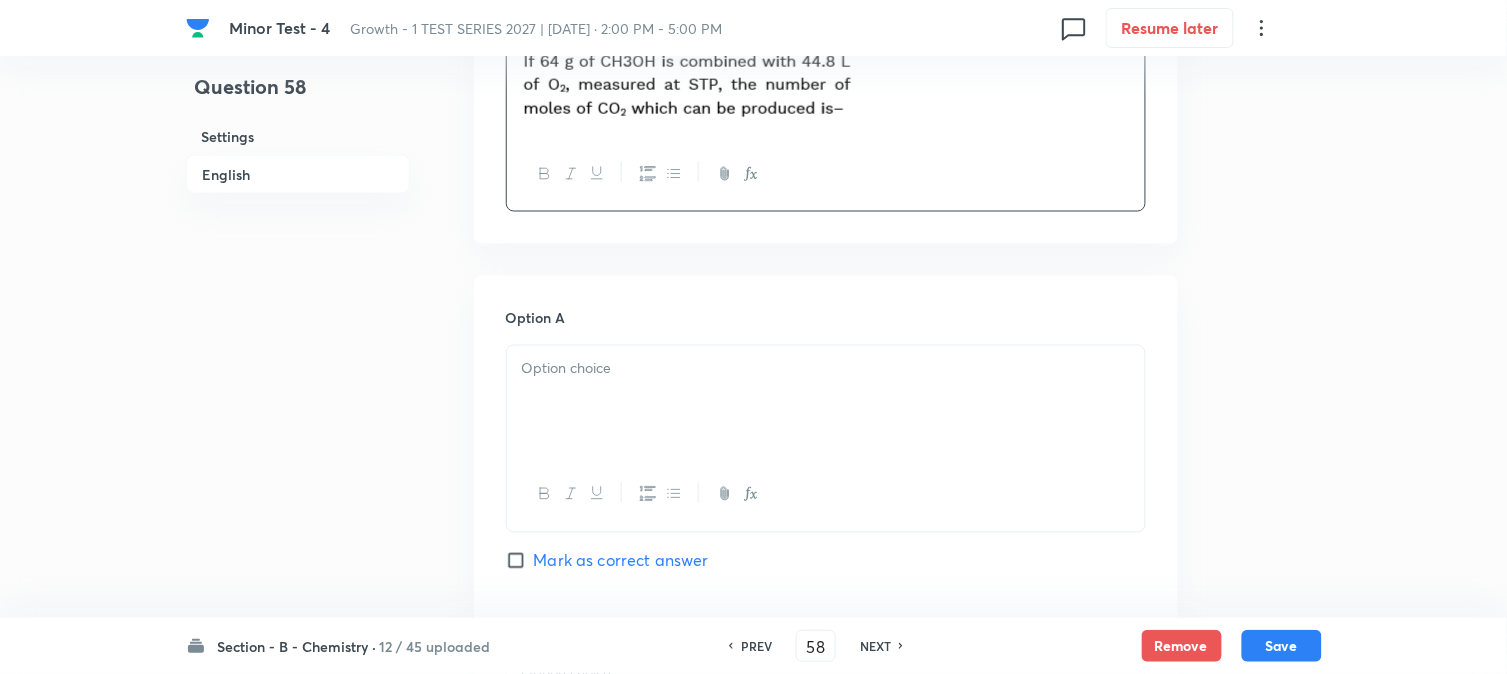 scroll, scrollTop: 888, scrollLeft: 0, axis: vertical 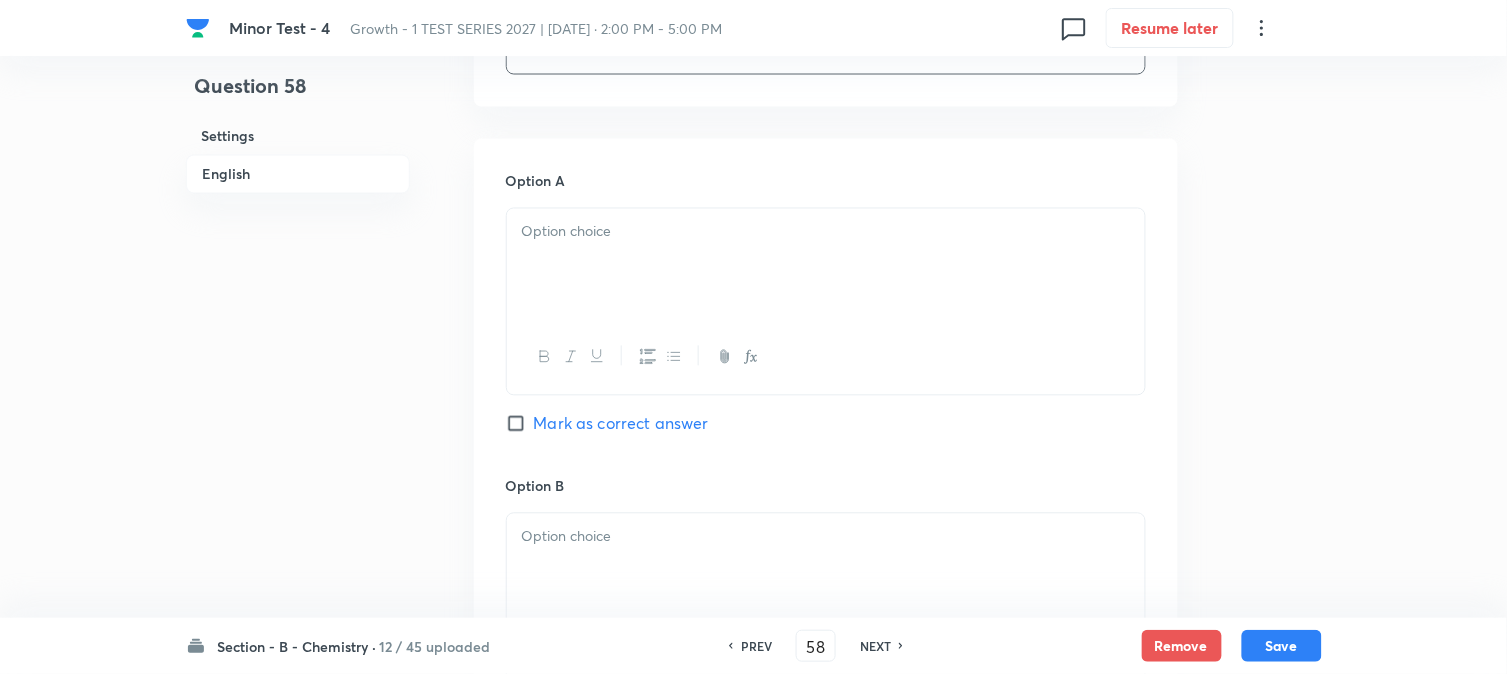 click at bounding box center [826, 265] 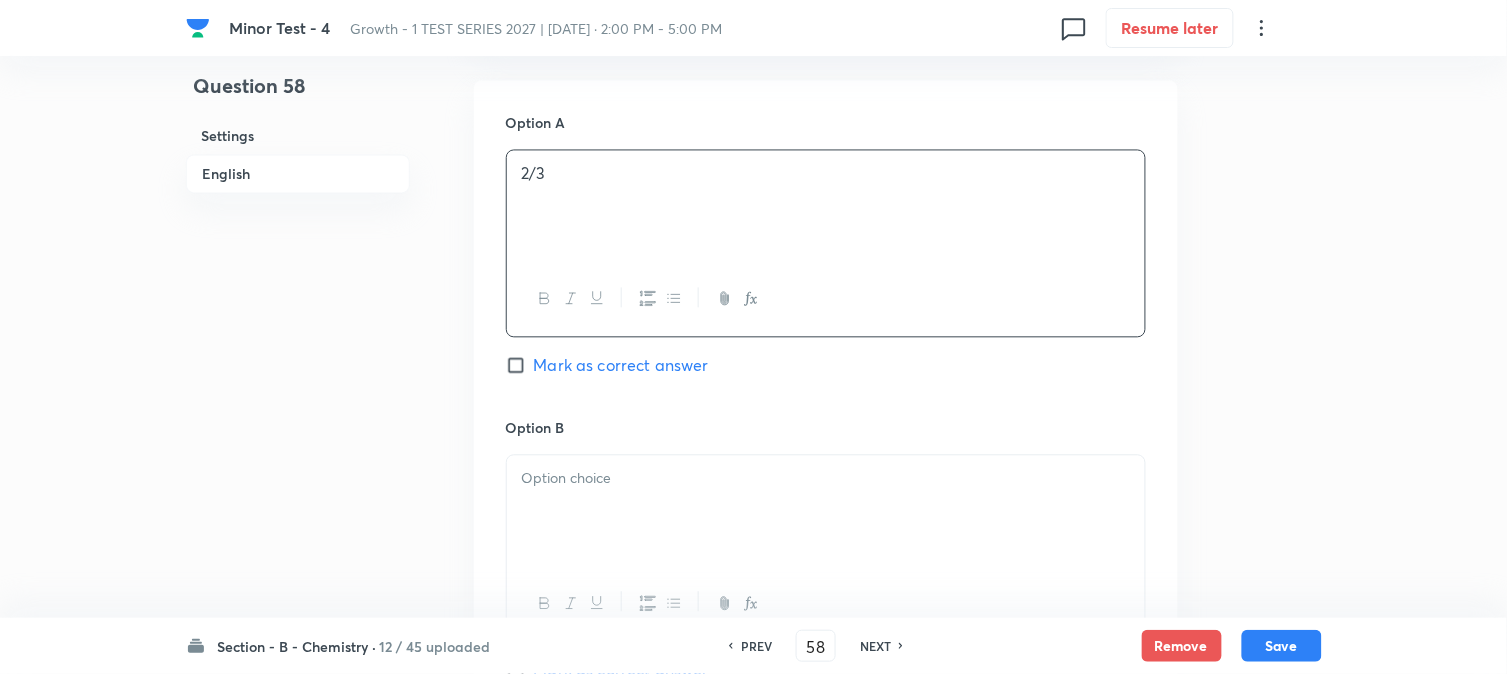 scroll, scrollTop: 1000, scrollLeft: 0, axis: vertical 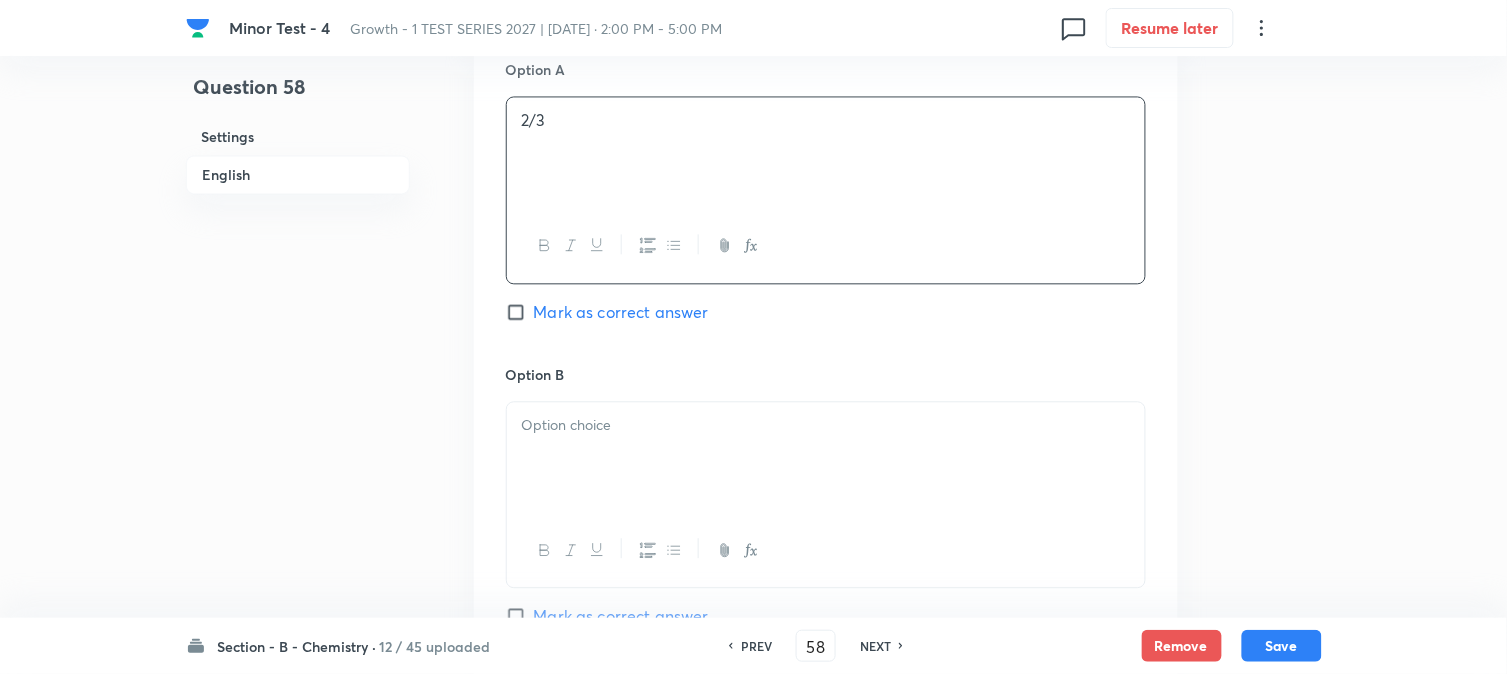 click at bounding box center [826, 458] 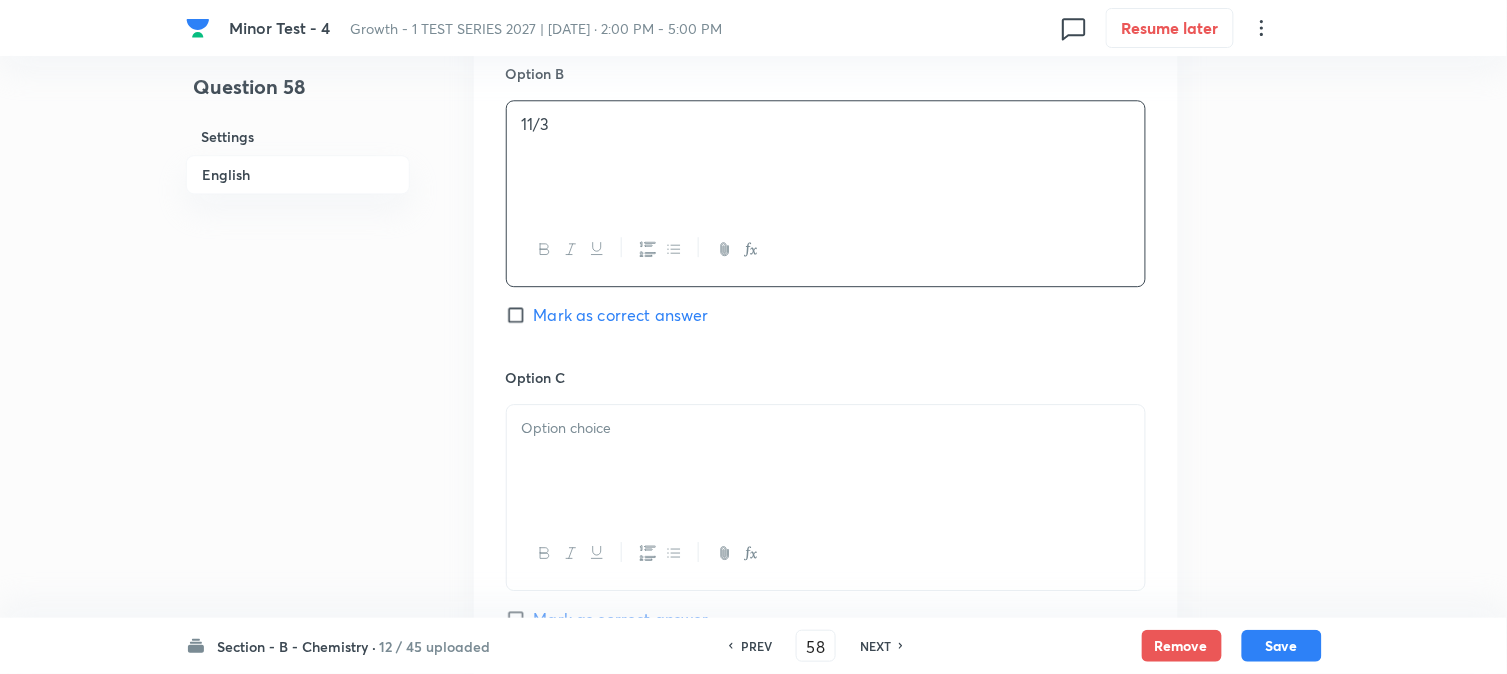 scroll, scrollTop: 1333, scrollLeft: 0, axis: vertical 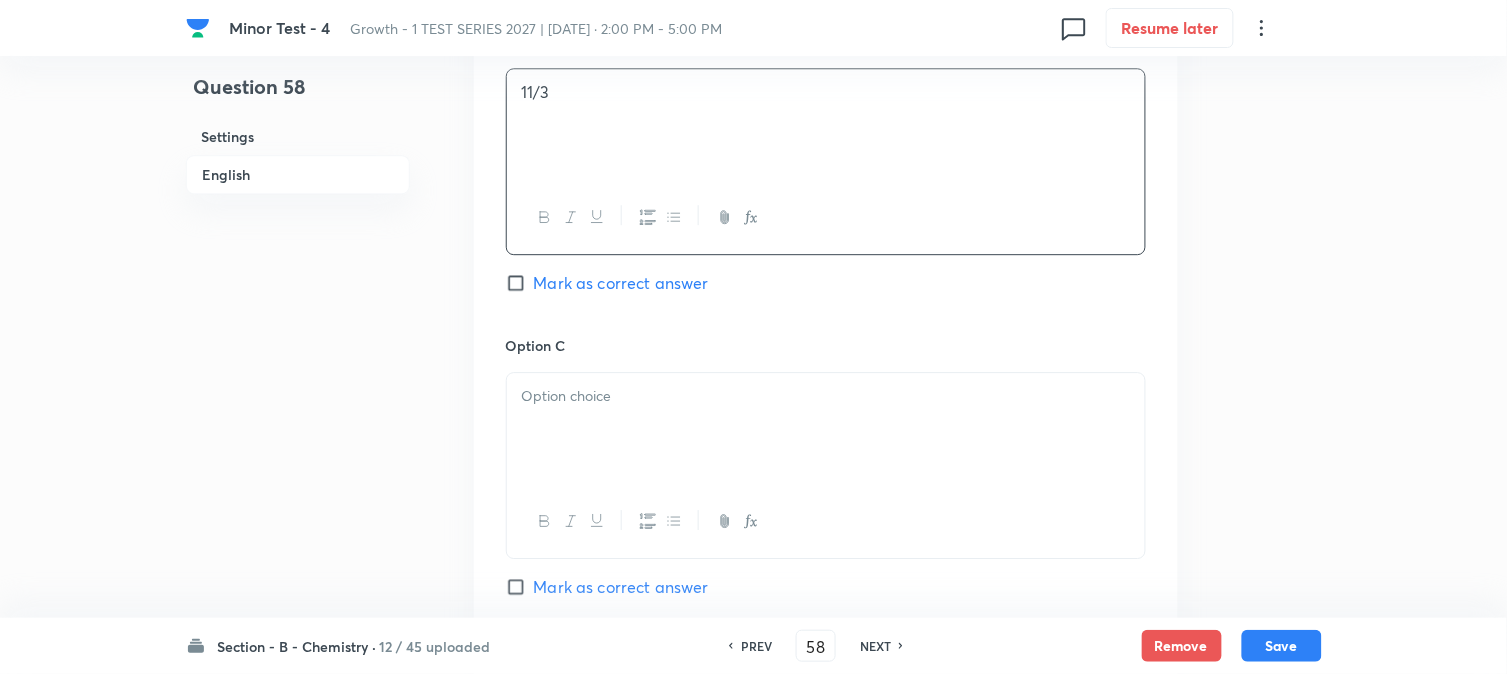 click at bounding box center (826, 429) 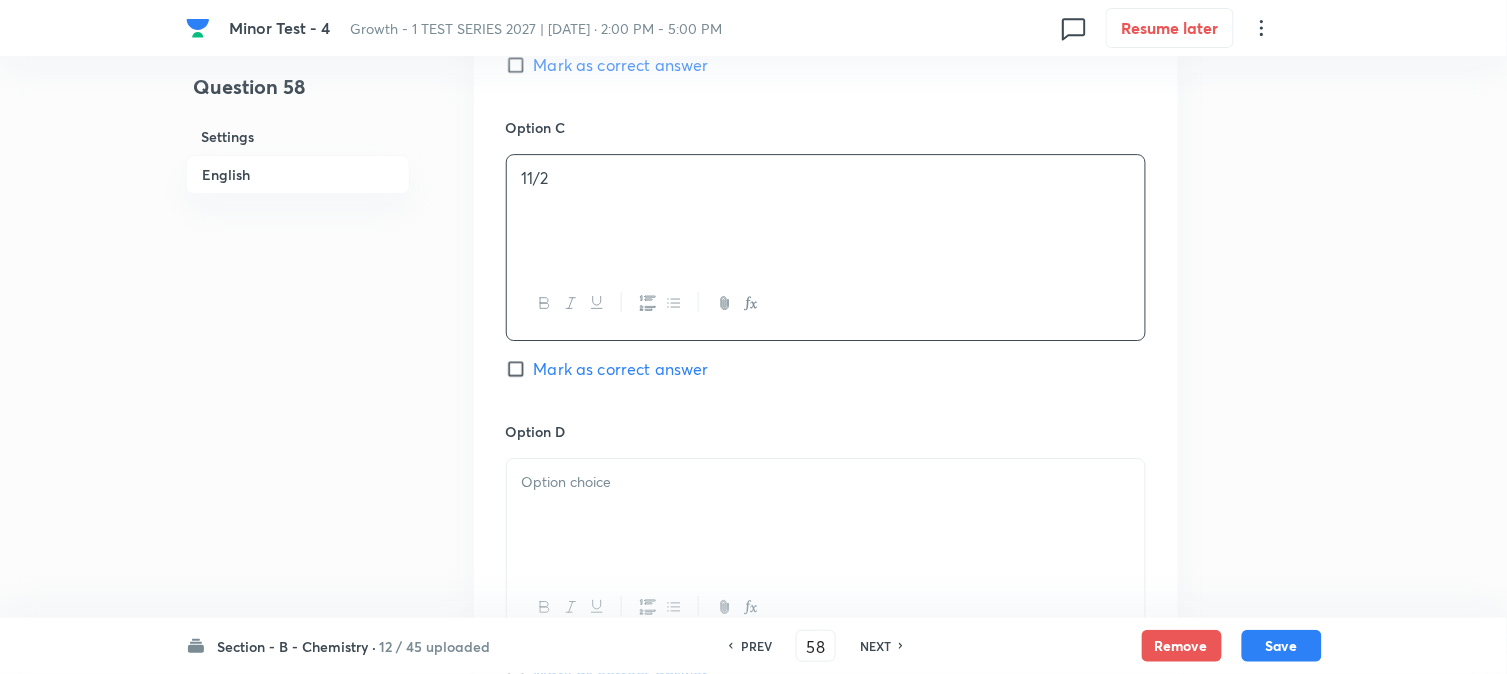 scroll, scrollTop: 1555, scrollLeft: 0, axis: vertical 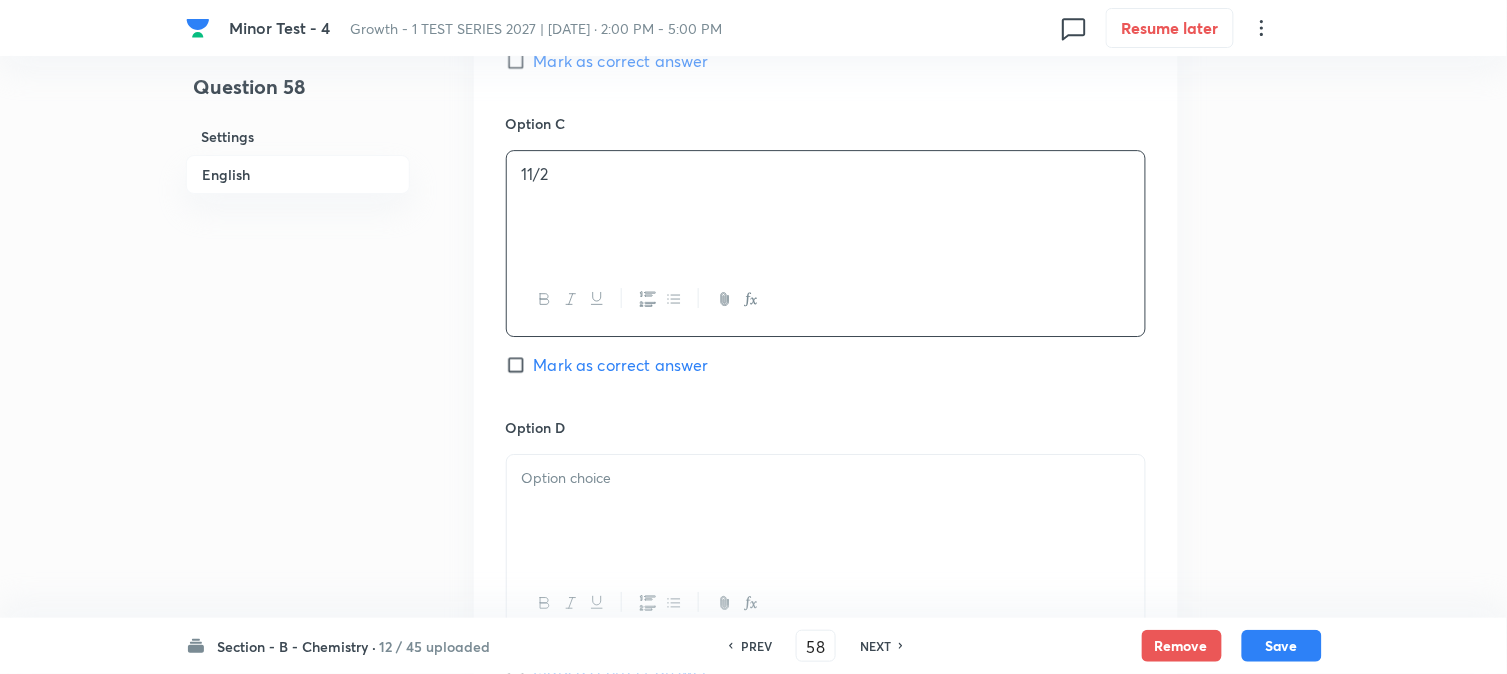 click at bounding box center (826, 511) 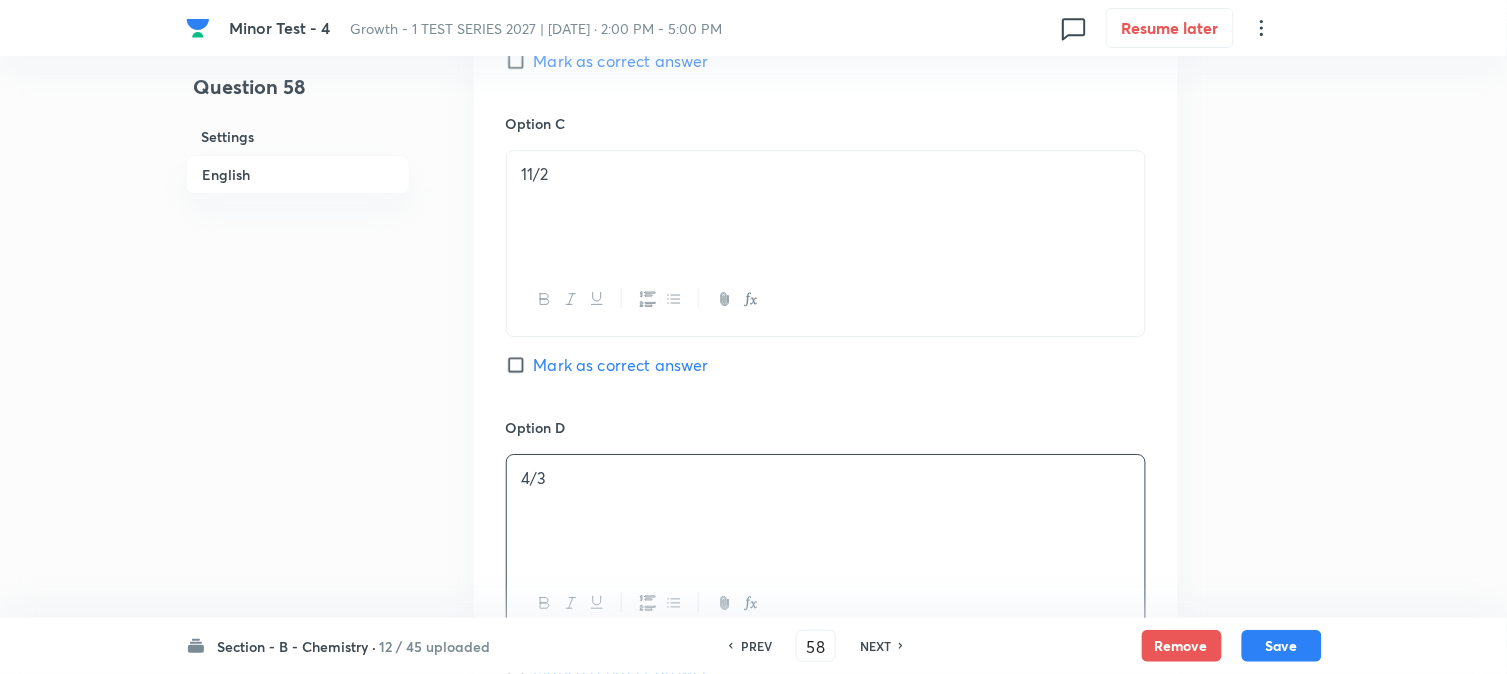 scroll, scrollTop: 1777, scrollLeft: 0, axis: vertical 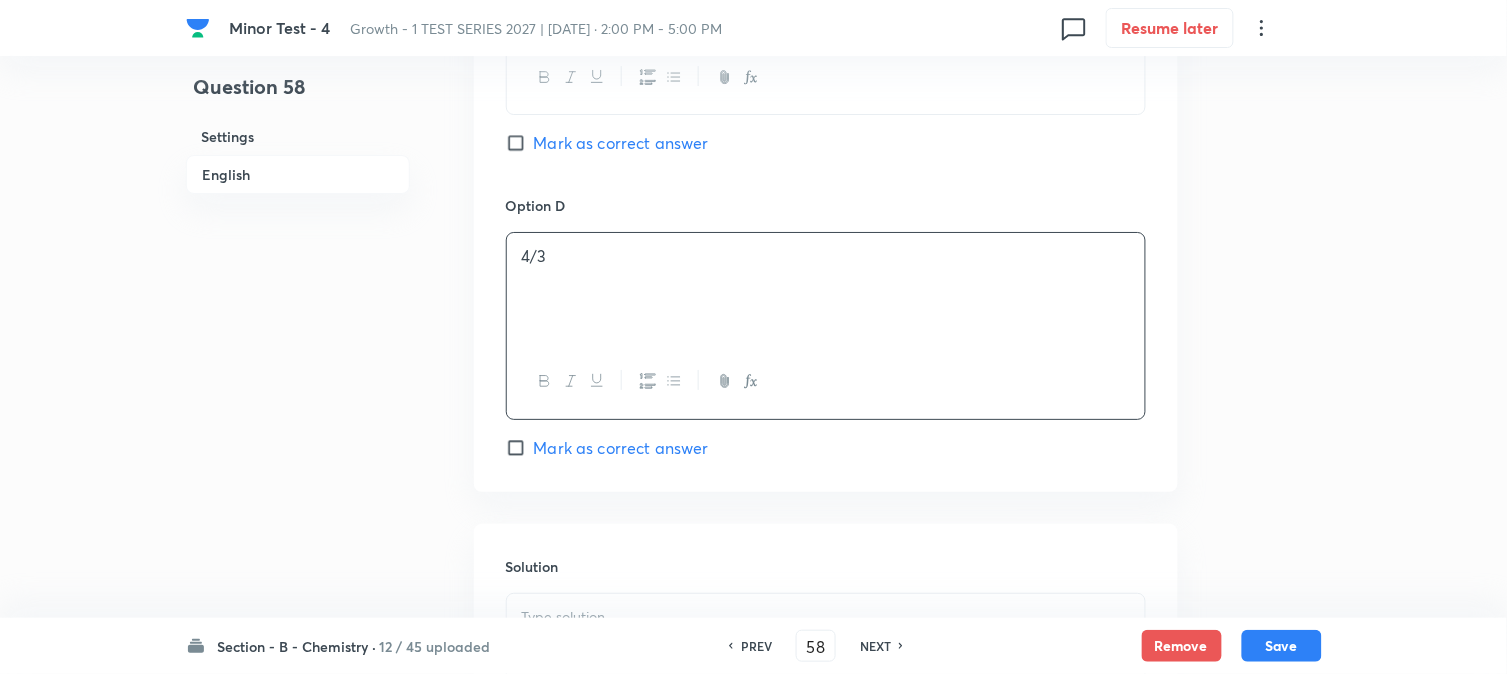 click on "Mark as correct answer" at bounding box center [621, 448] 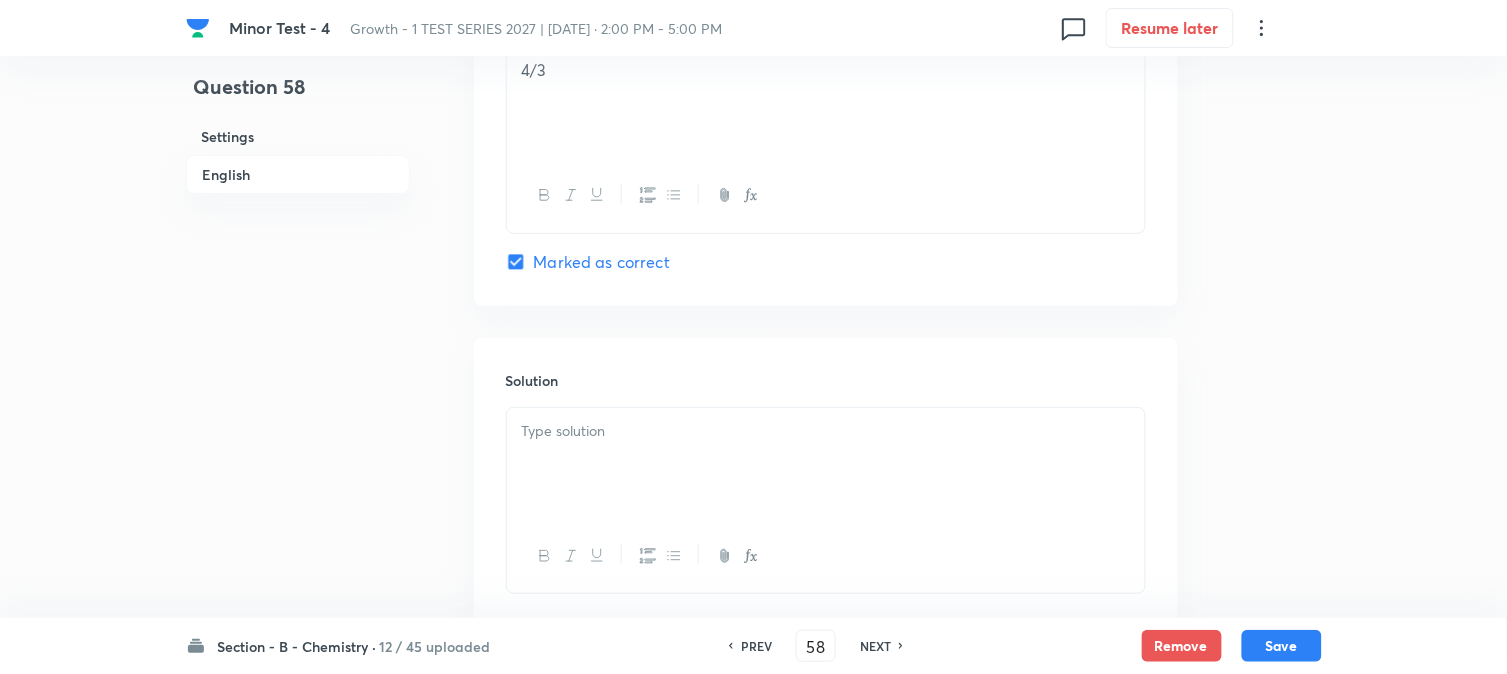 scroll, scrollTop: 2000, scrollLeft: 0, axis: vertical 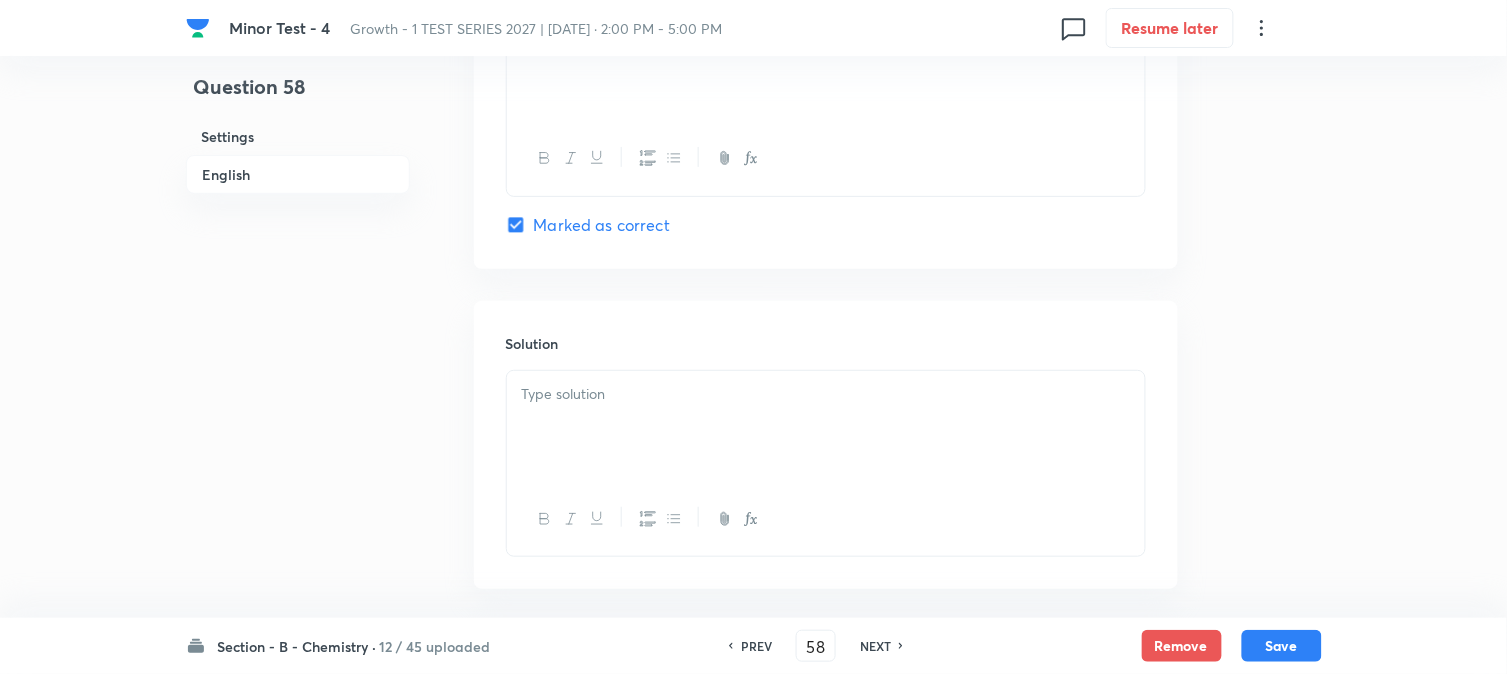 click at bounding box center [826, 427] 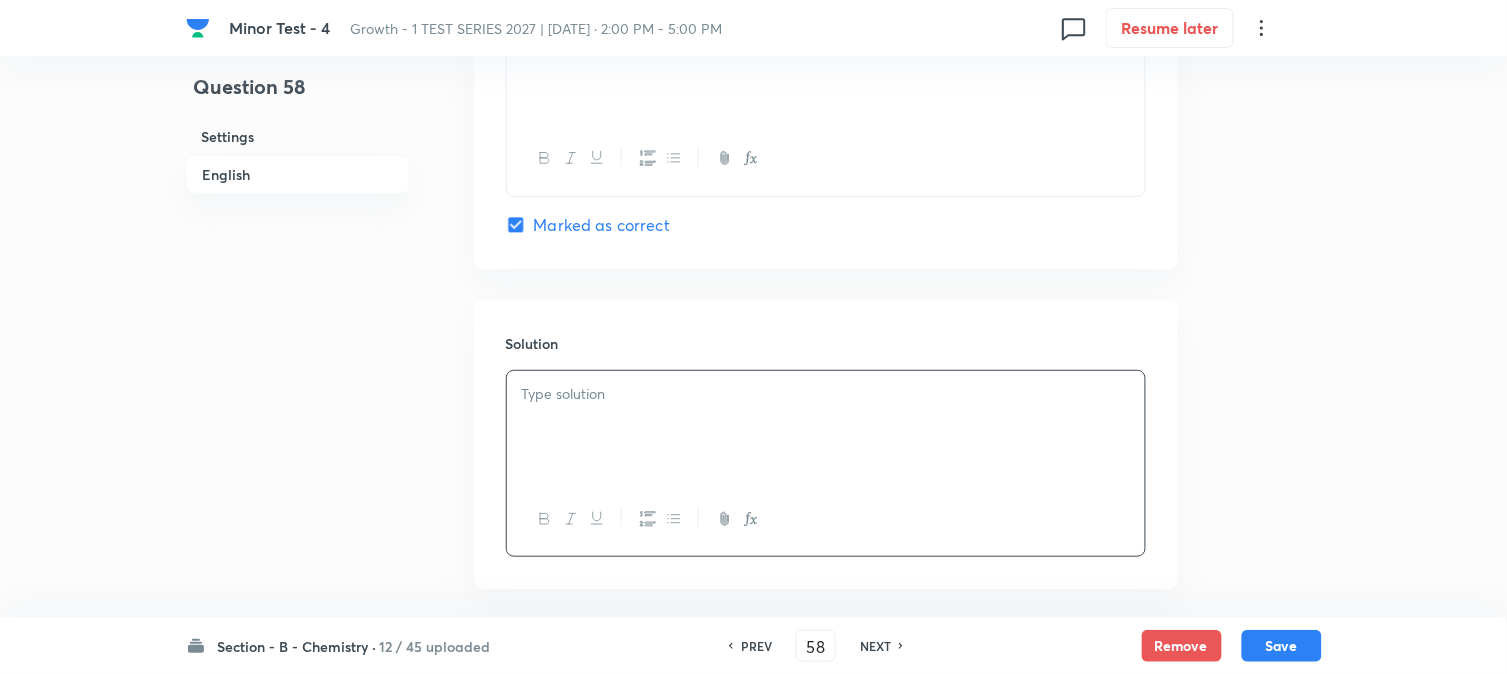 type 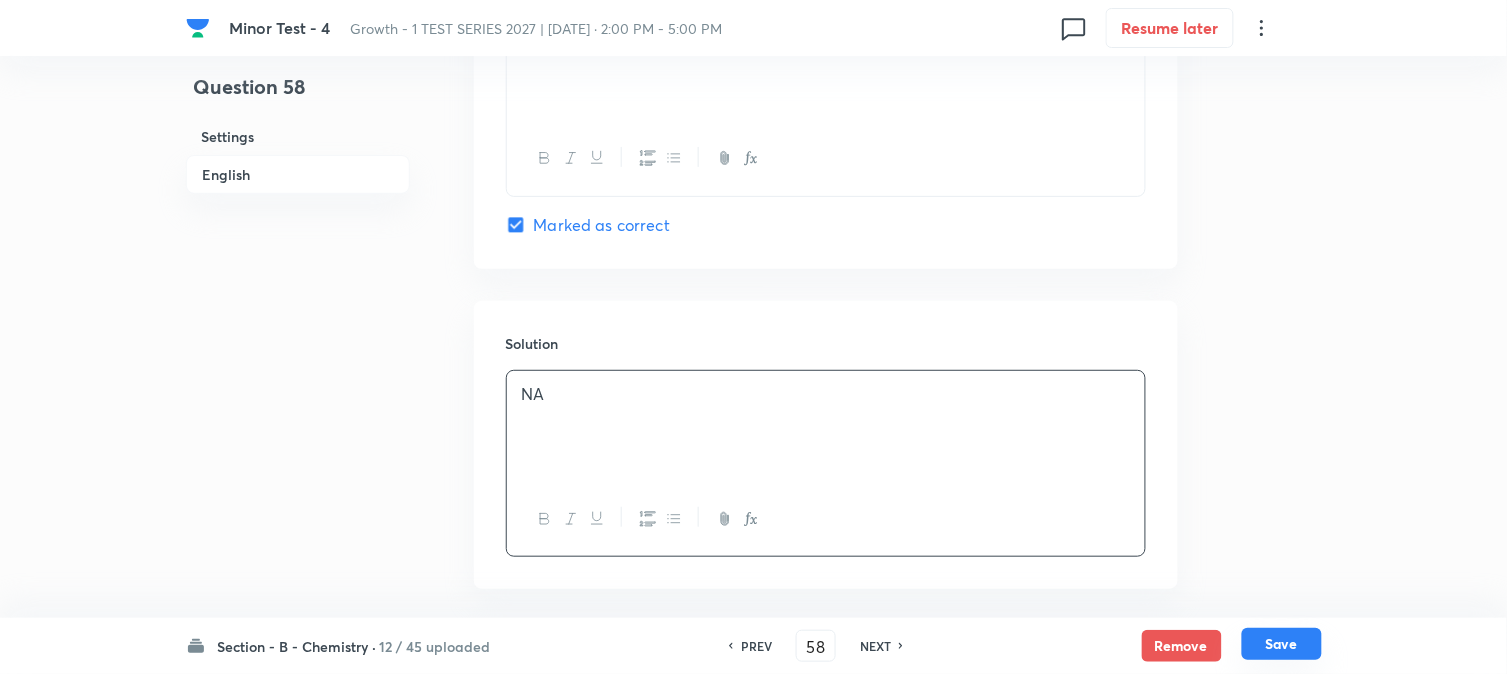 click on "Save" at bounding box center (1282, 644) 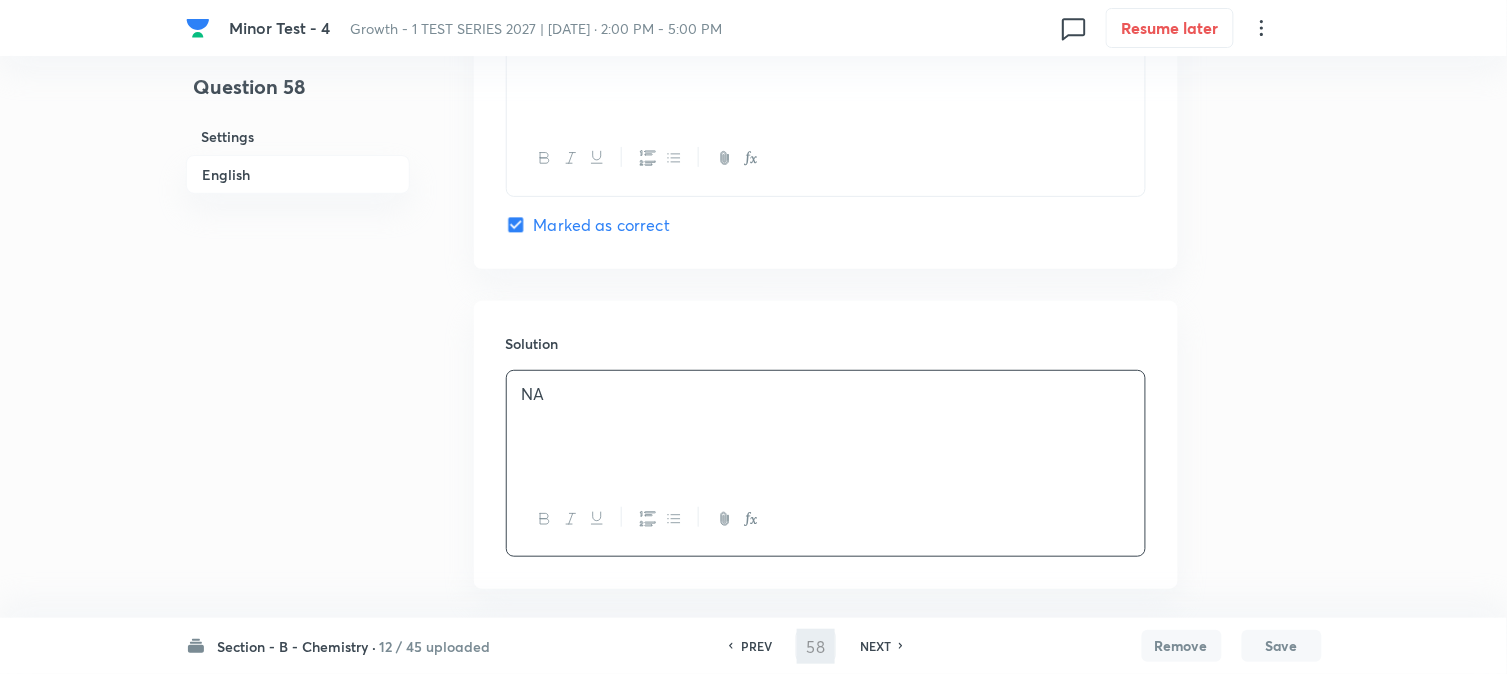 type on "59" 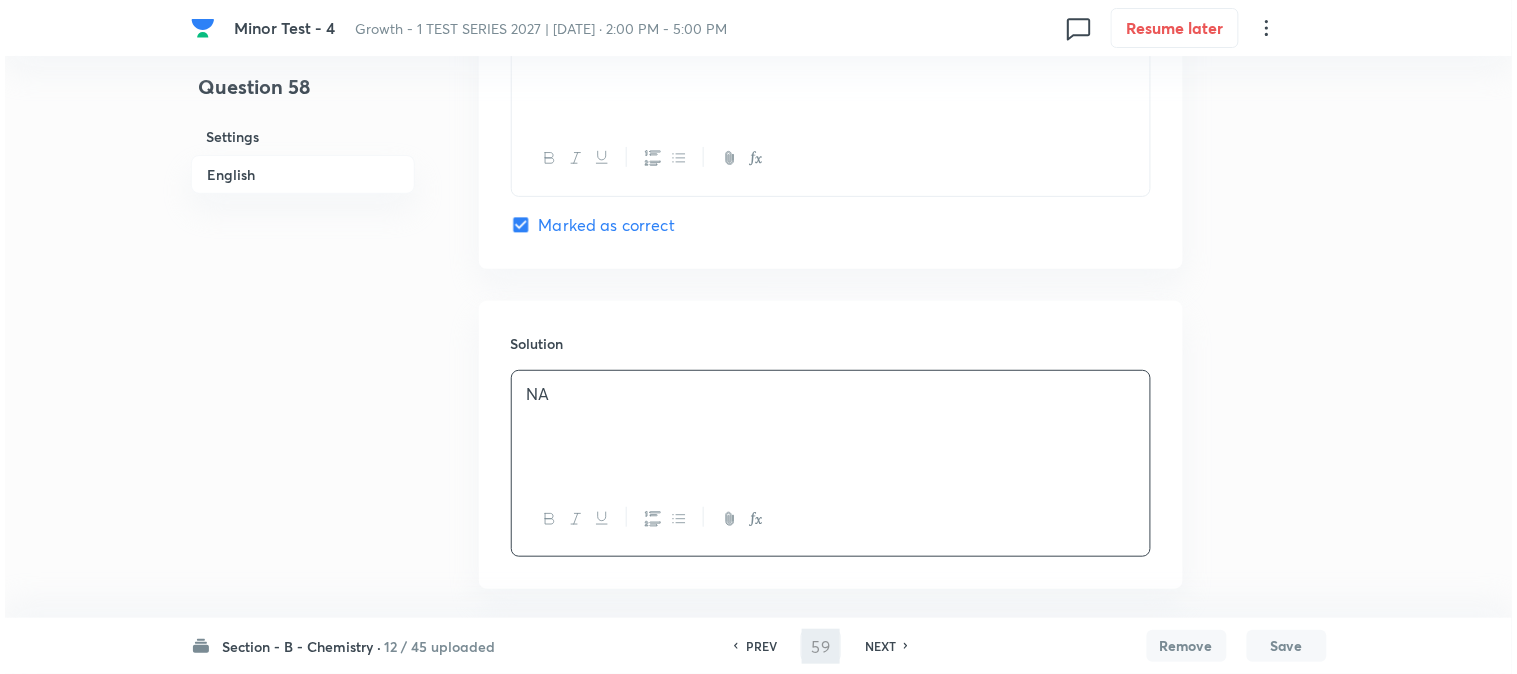 scroll, scrollTop: 0, scrollLeft: 0, axis: both 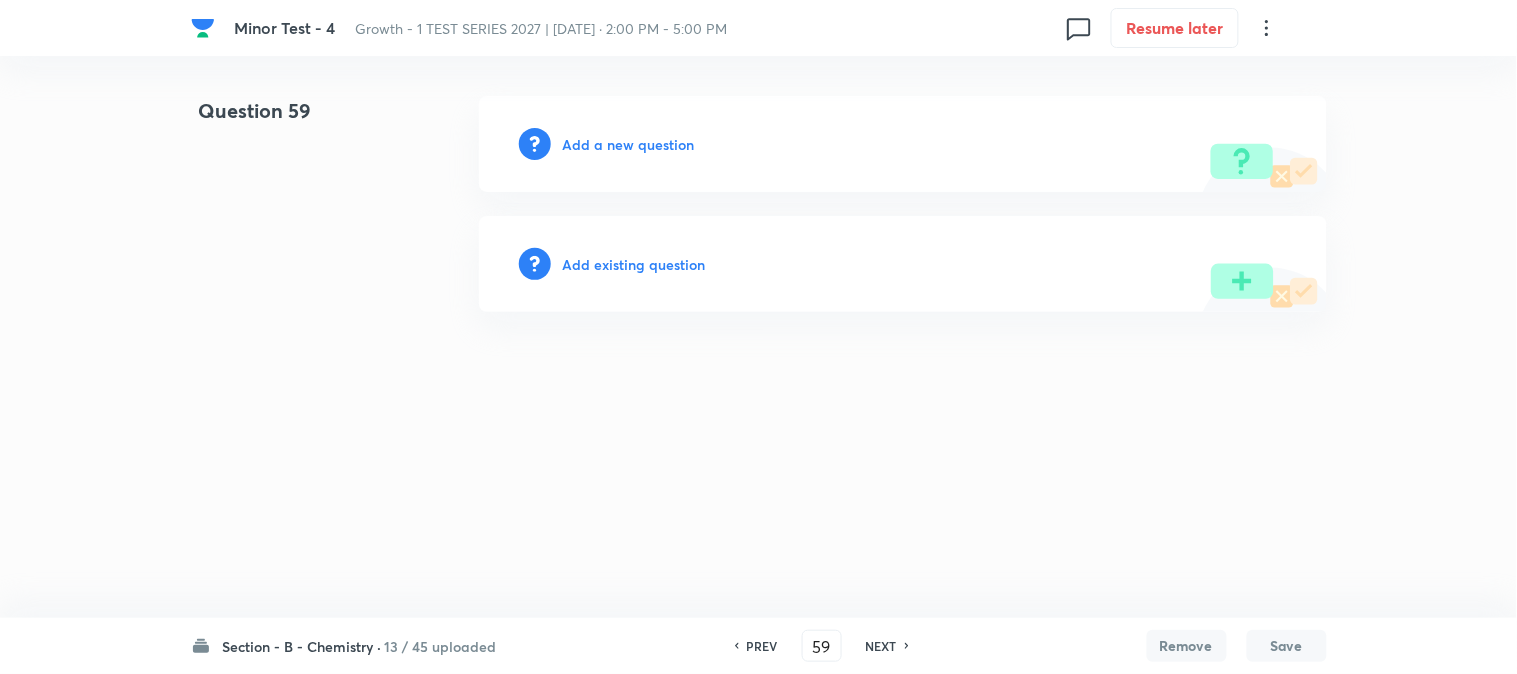 click on "Add a new question" at bounding box center [629, 144] 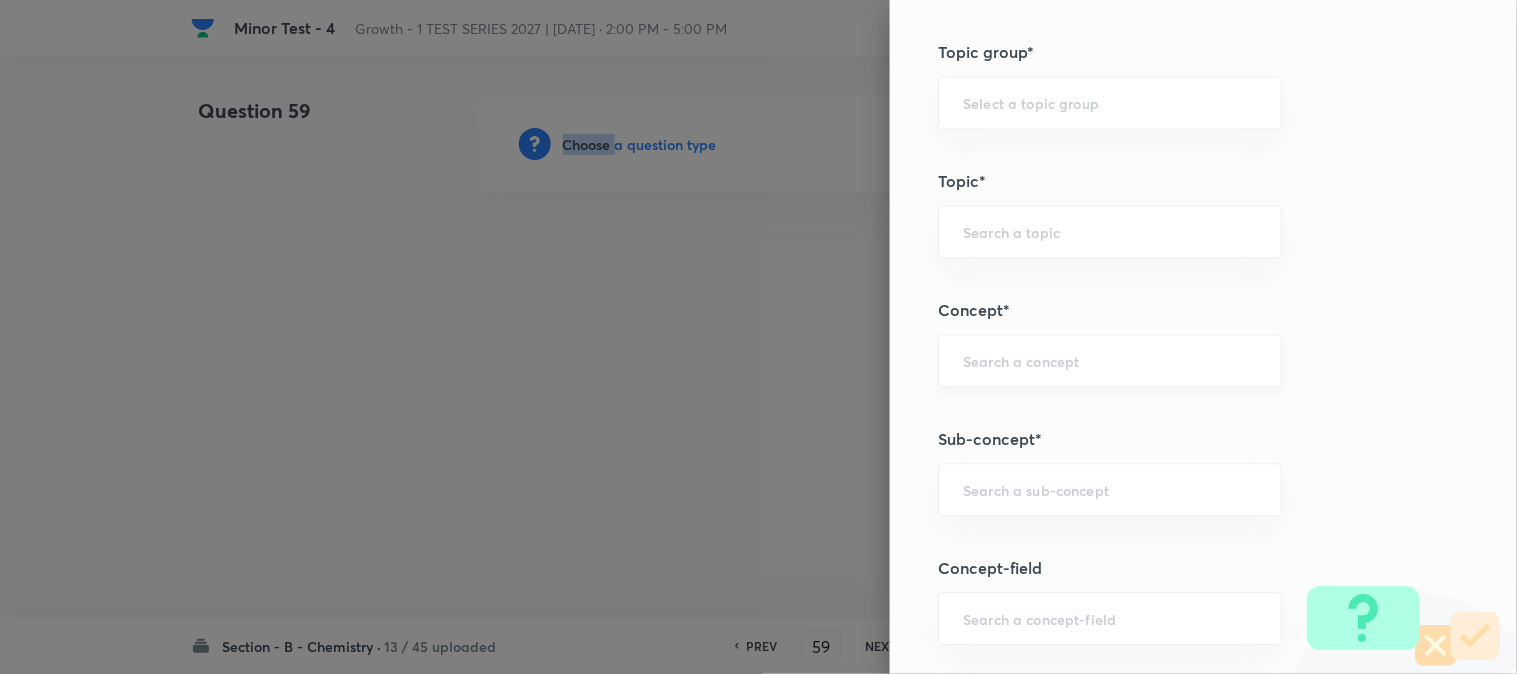 scroll, scrollTop: 1111, scrollLeft: 0, axis: vertical 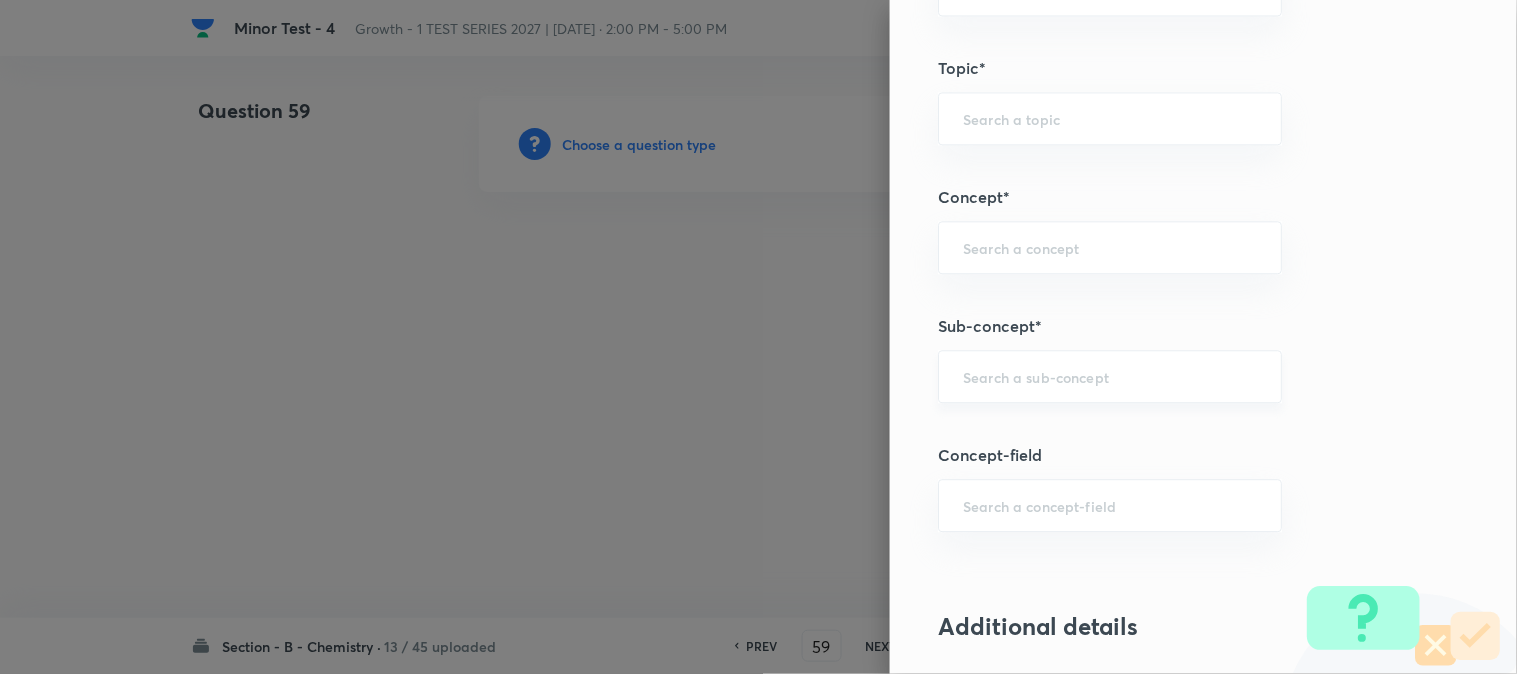 click at bounding box center (1110, 376) 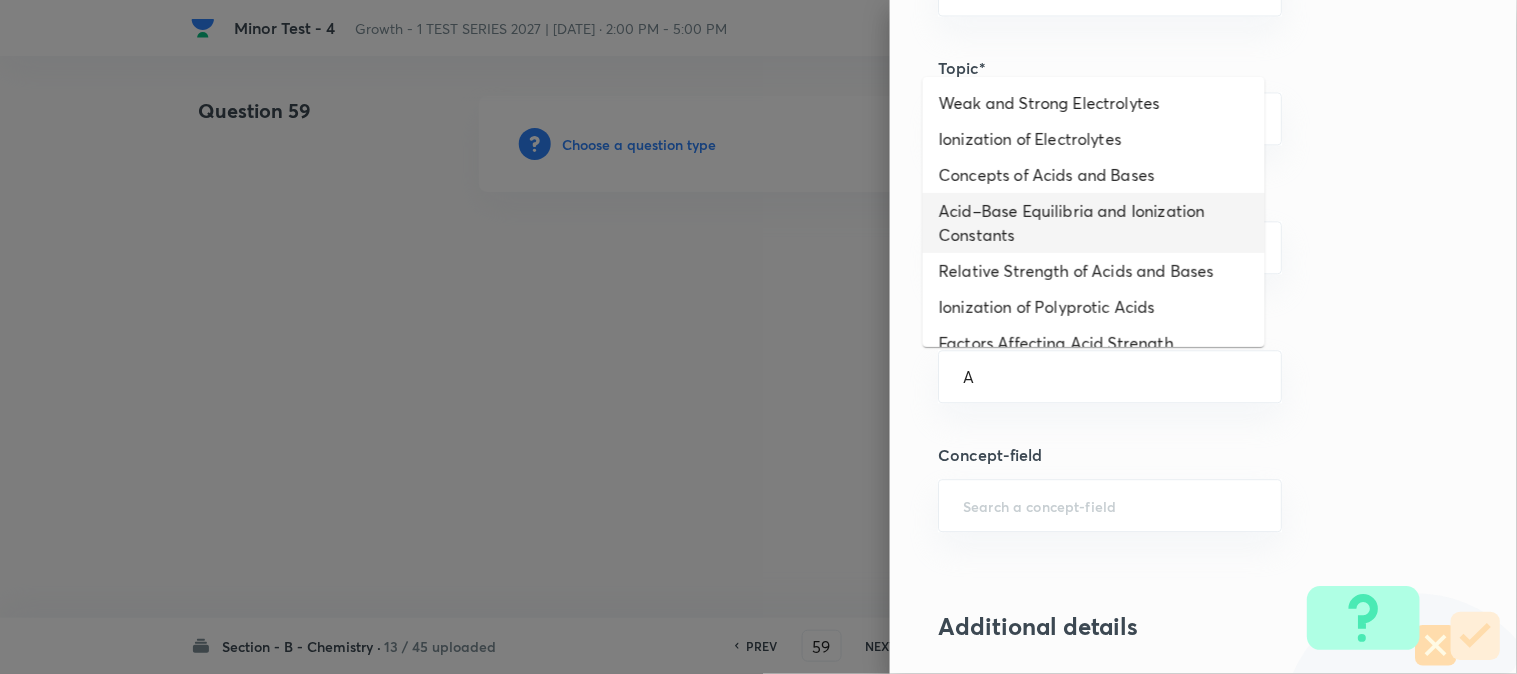 click on "Acid–Base Equilibria and Ionization Constants" at bounding box center [1094, 223] 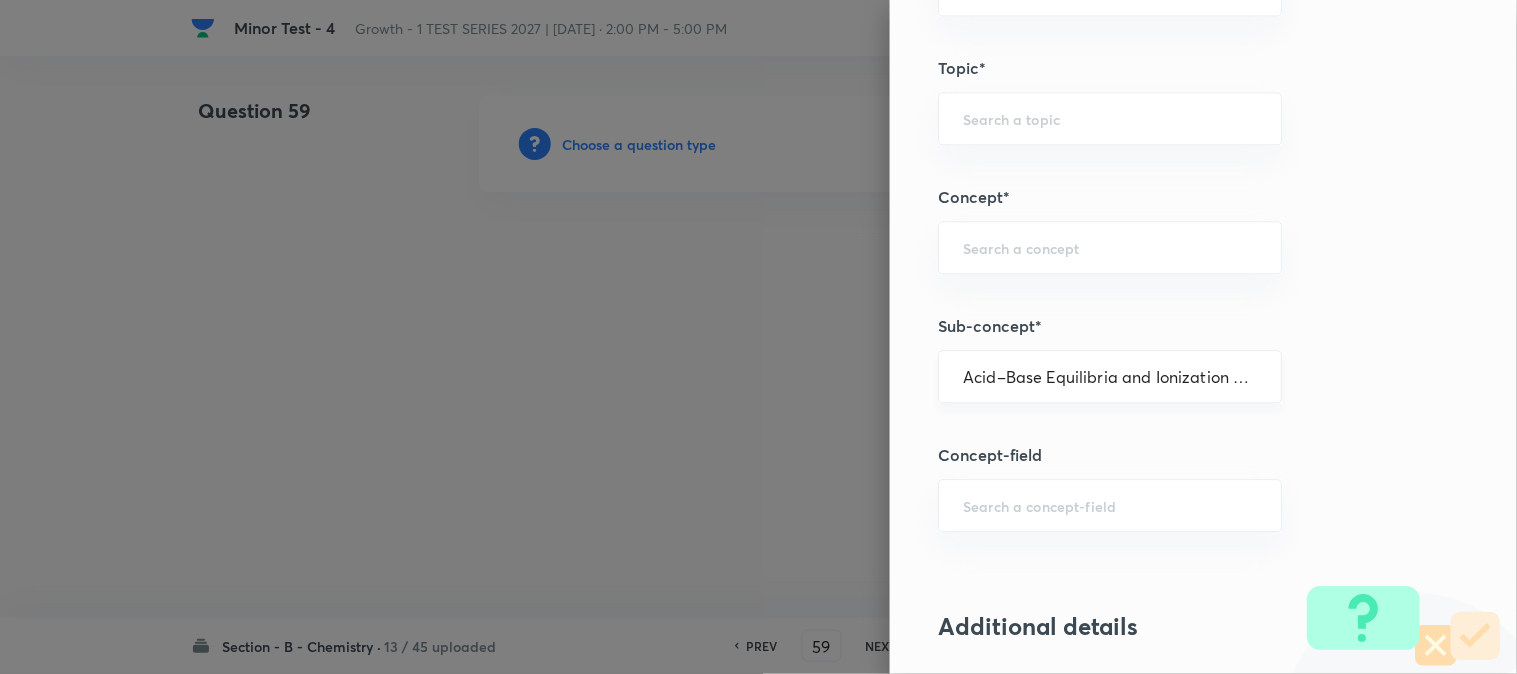 type on "Chemistry" 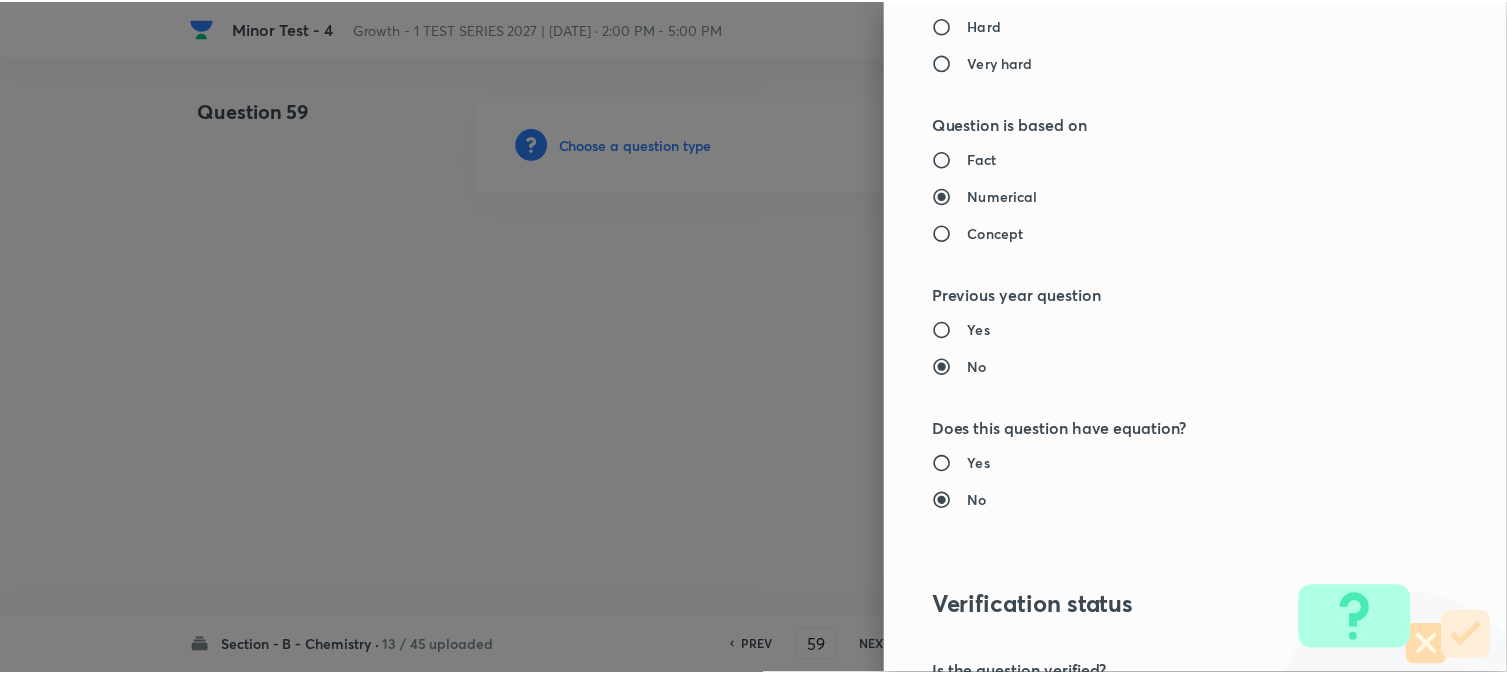 scroll, scrollTop: 2186, scrollLeft: 0, axis: vertical 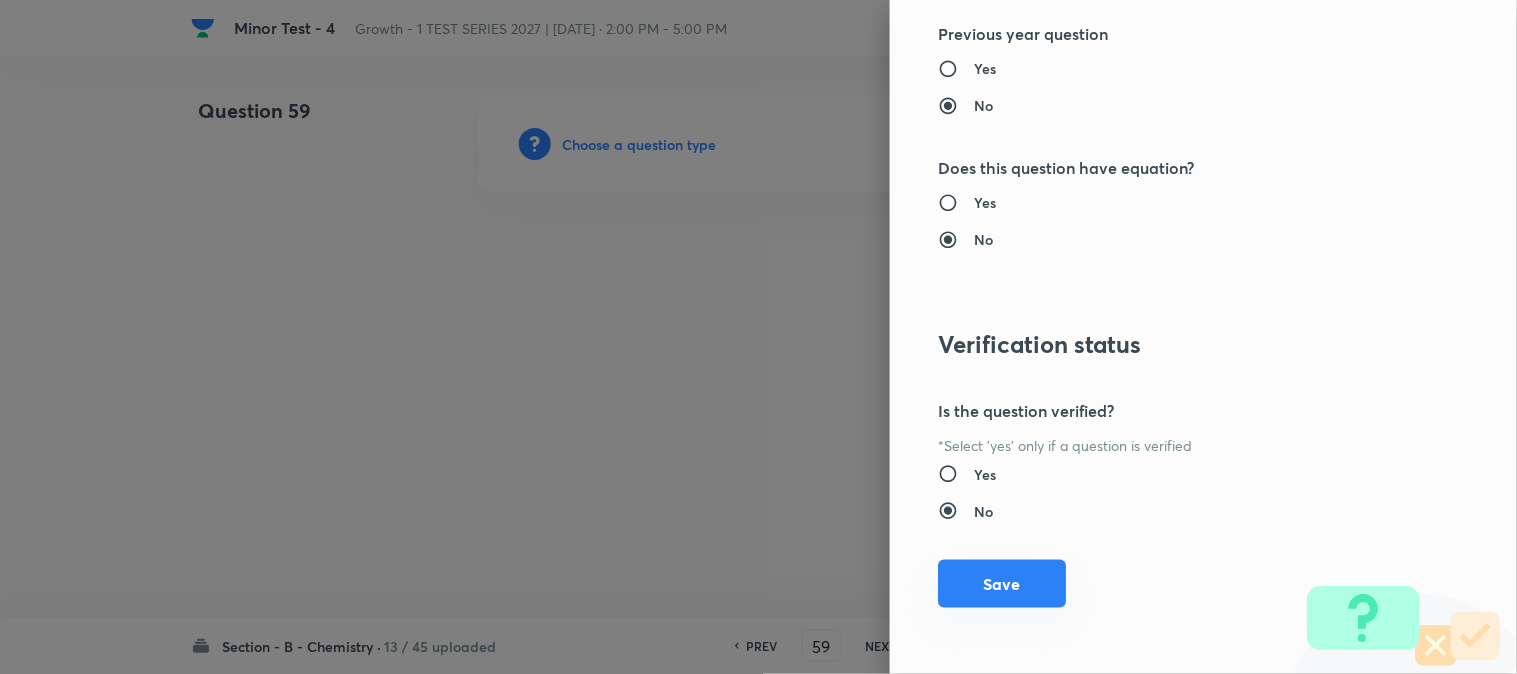 click on "Save" at bounding box center (1002, 584) 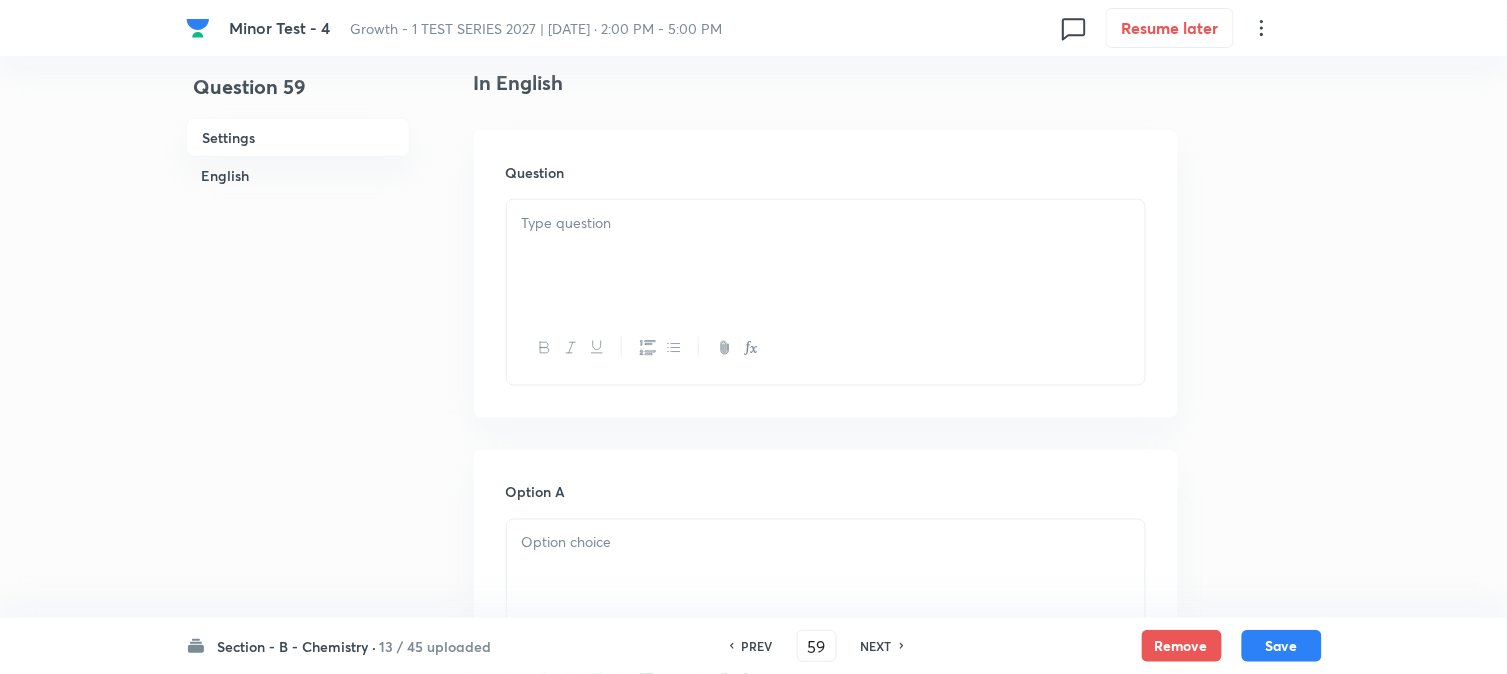scroll, scrollTop: 555, scrollLeft: 0, axis: vertical 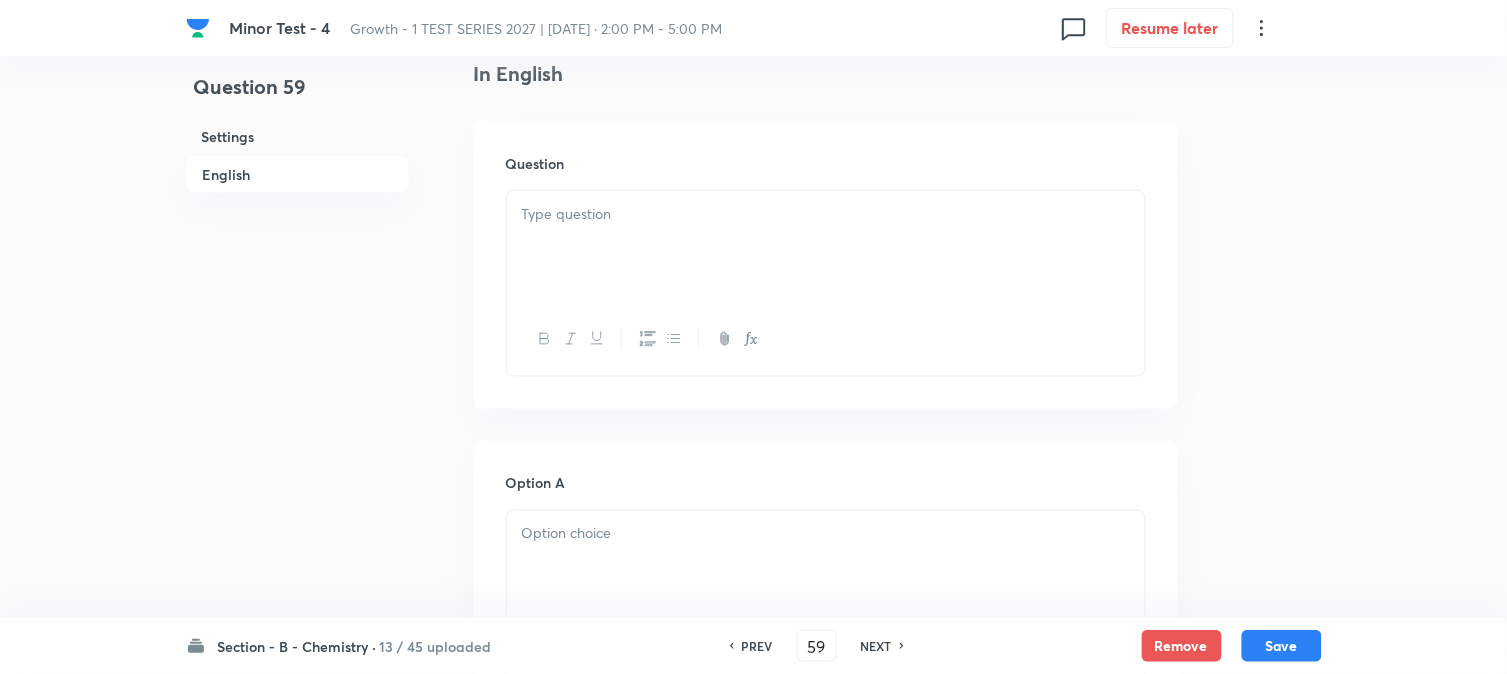 click at bounding box center [826, 247] 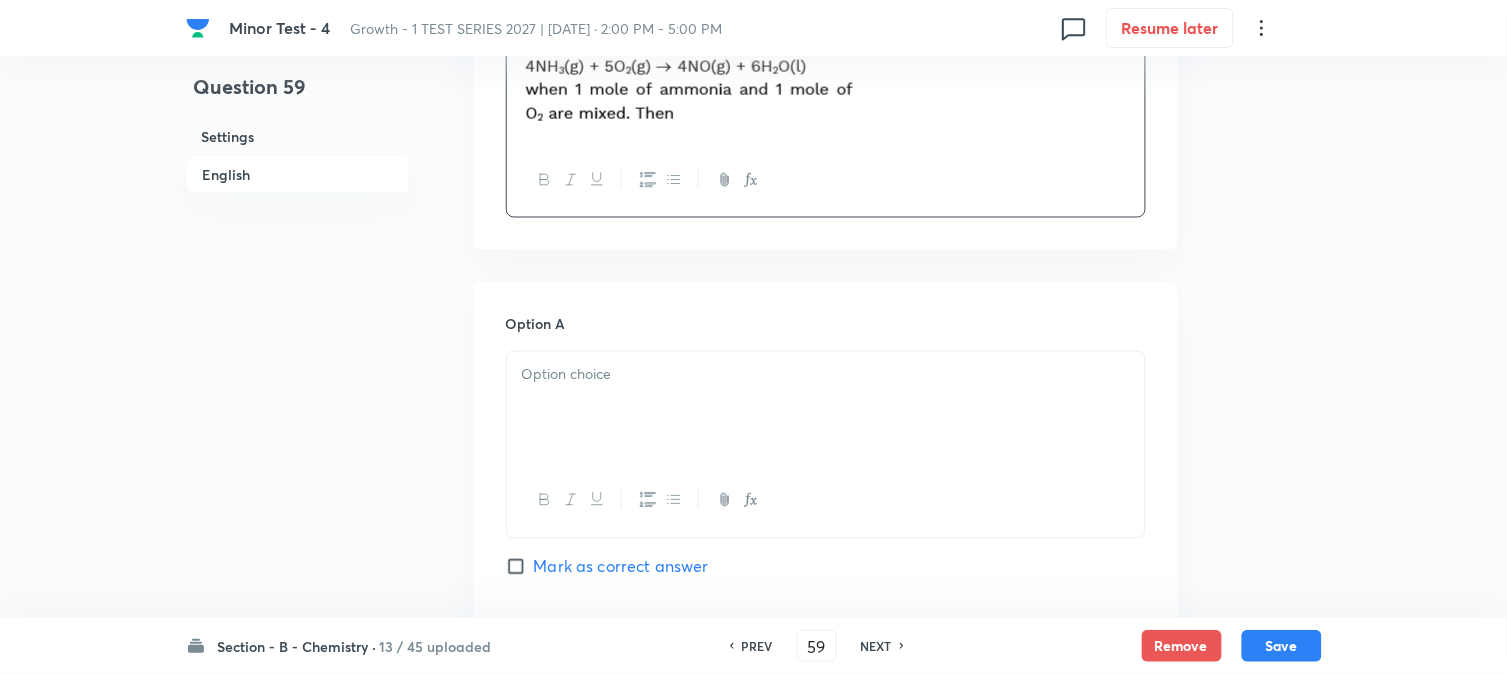scroll, scrollTop: 777, scrollLeft: 0, axis: vertical 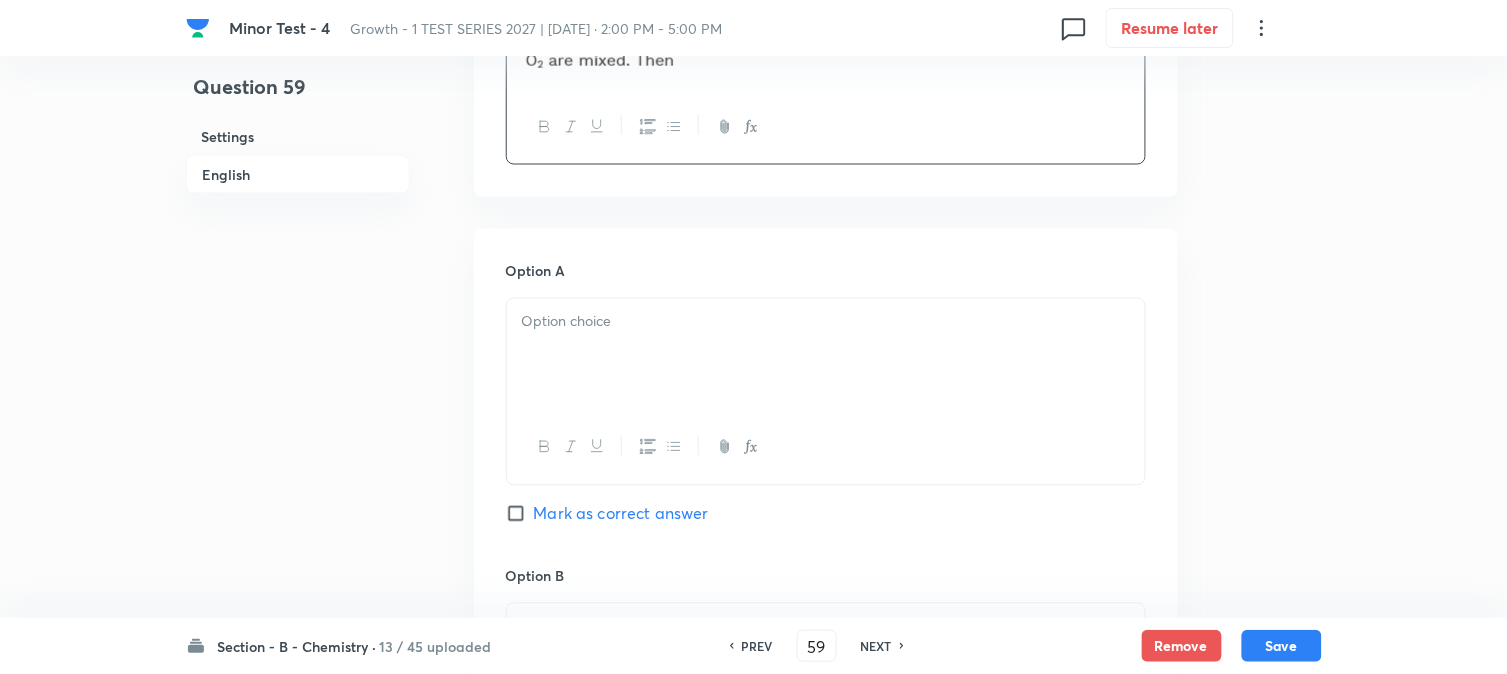 click at bounding box center [826, 355] 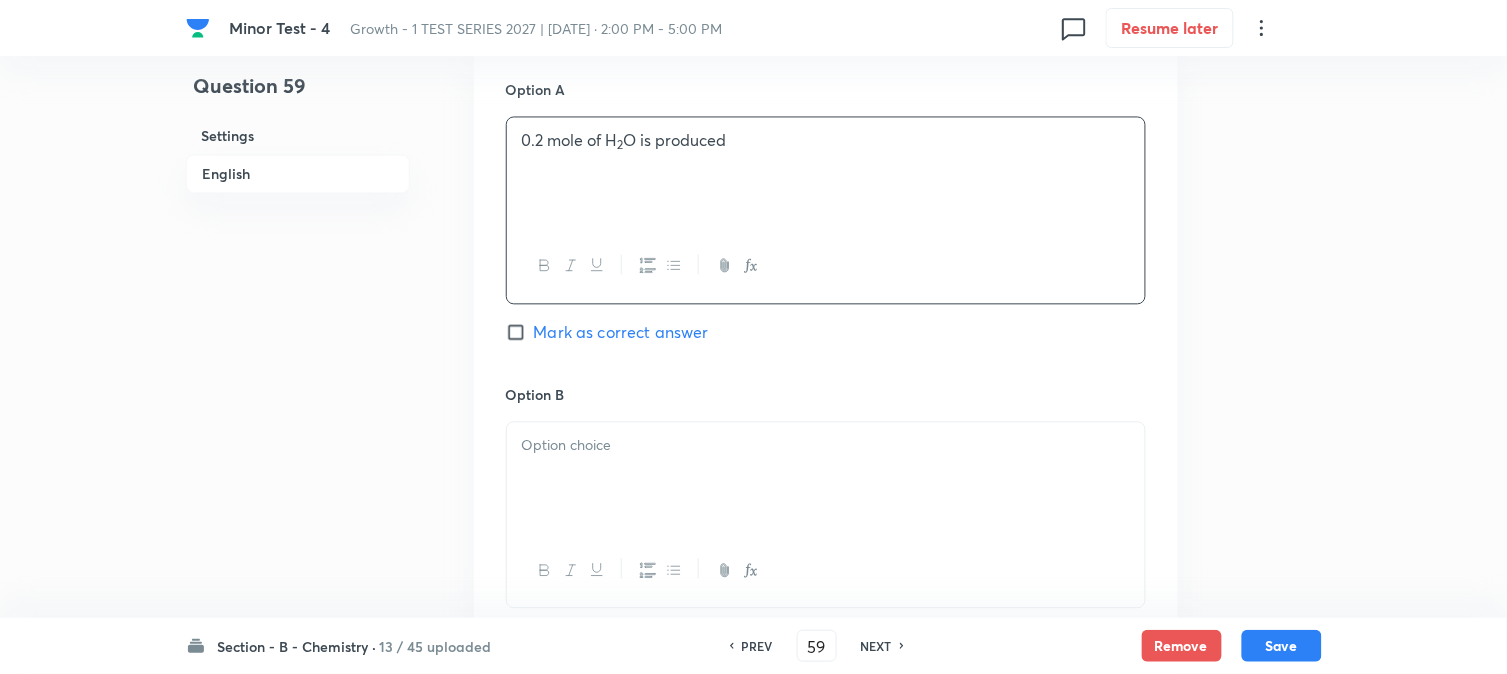 scroll, scrollTop: 1000, scrollLeft: 0, axis: vertical 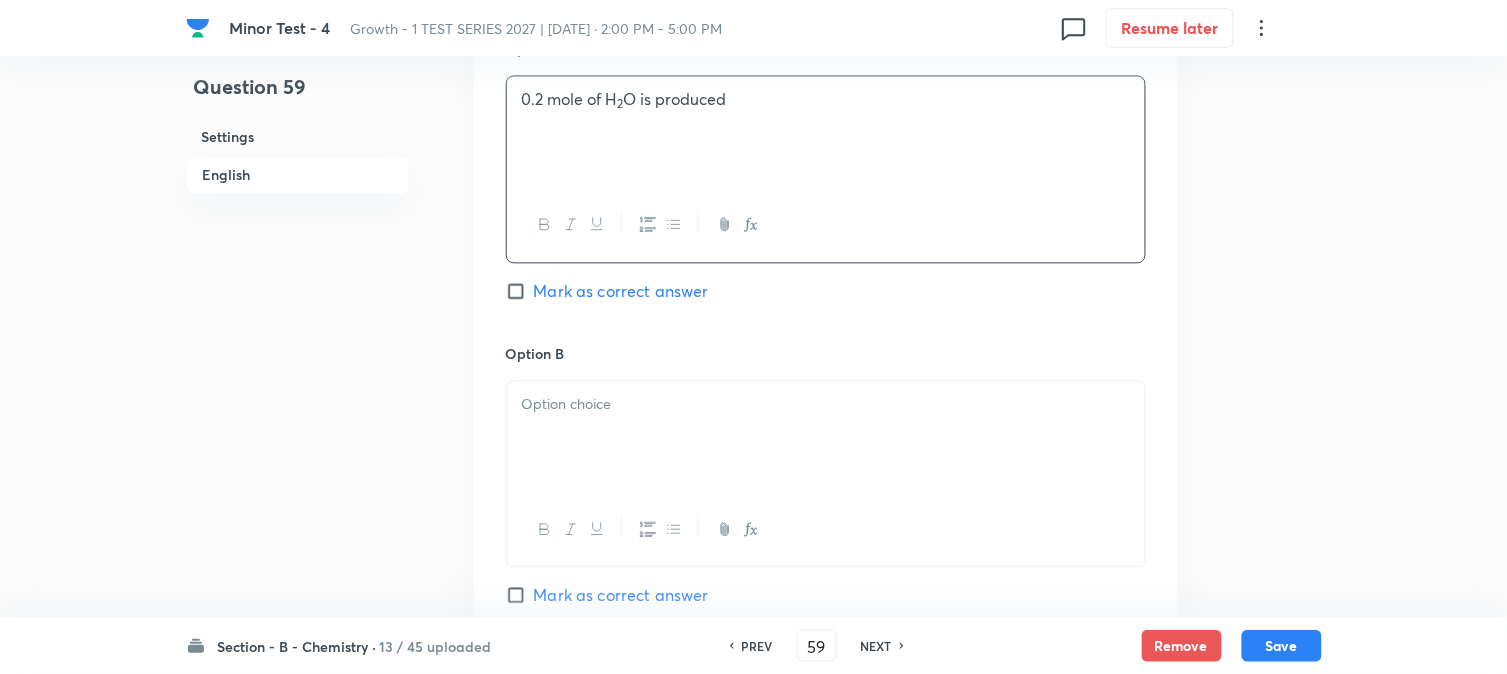 click at bounding box center (826, 404) 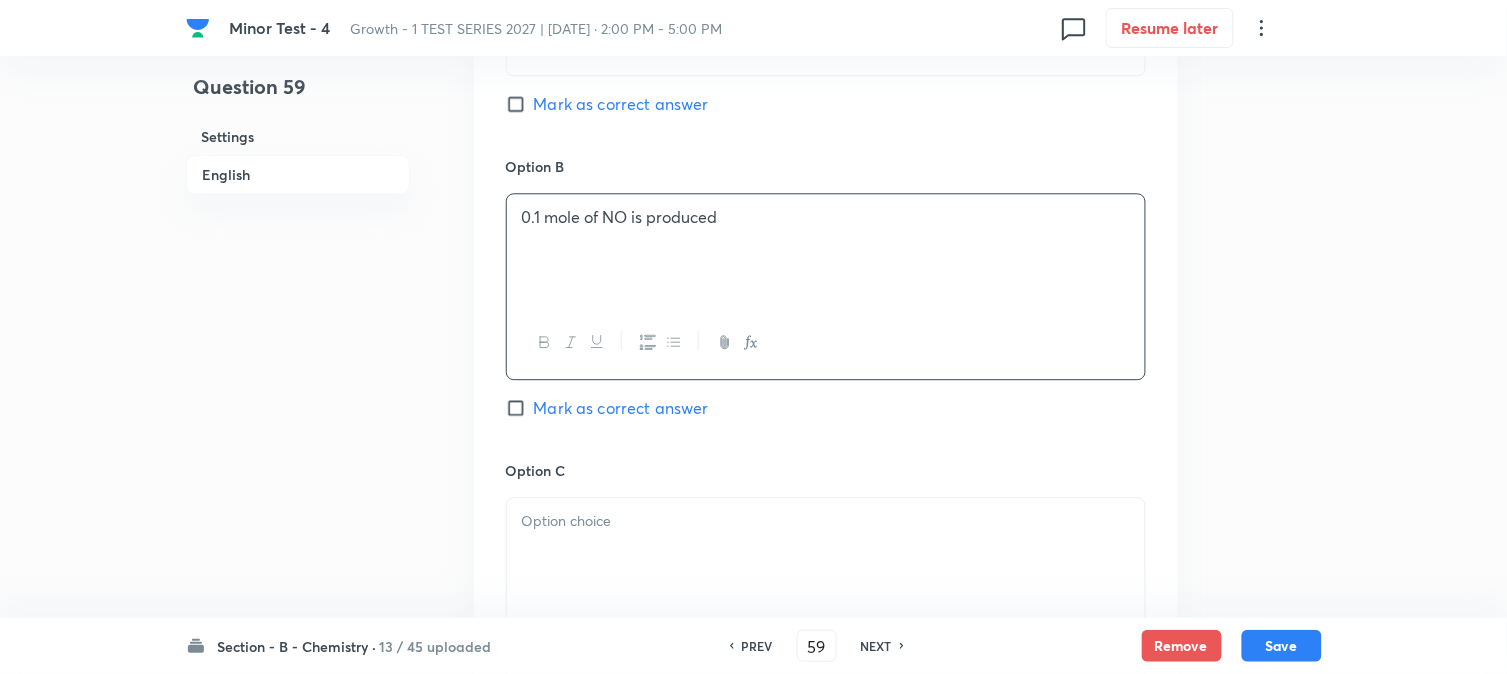 scroll, scrollTop: 1222, scrollLeft: 0, axis: vertical 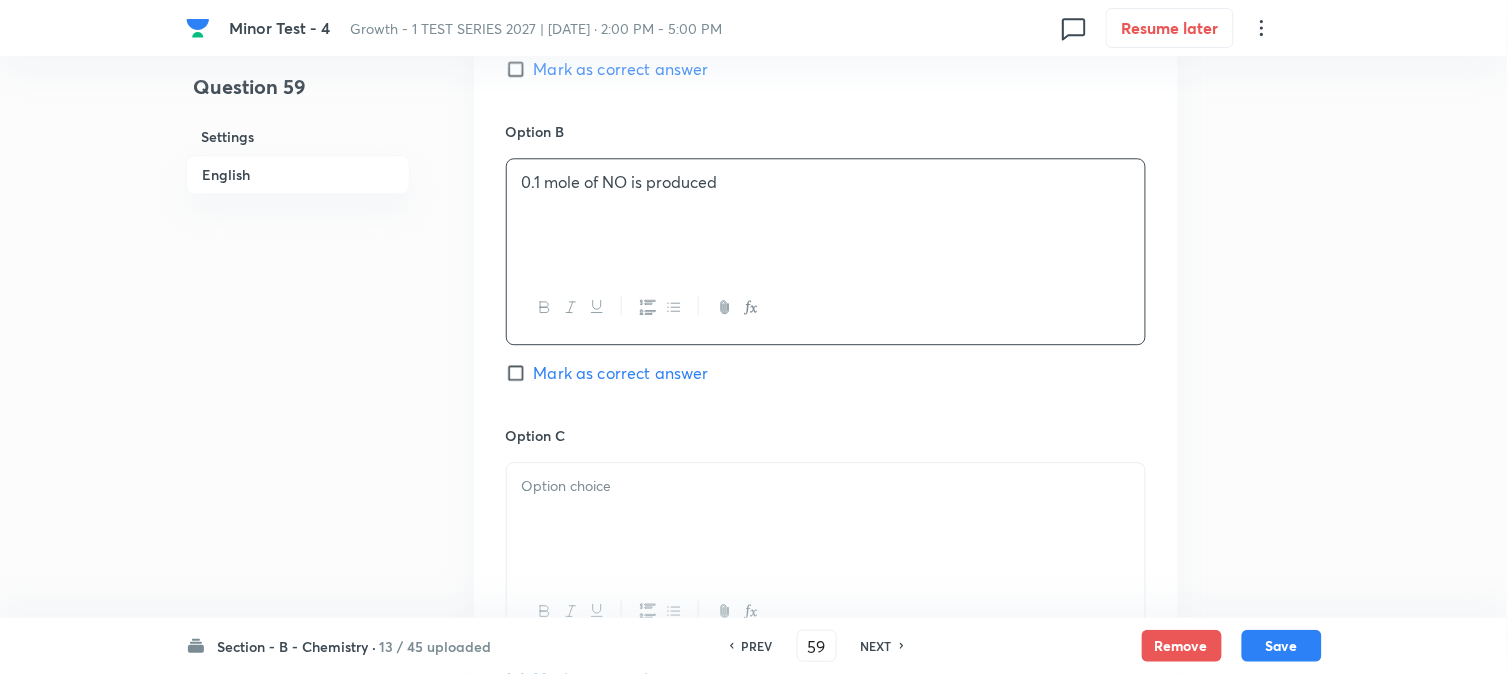 click at bounding box center (826, 486) 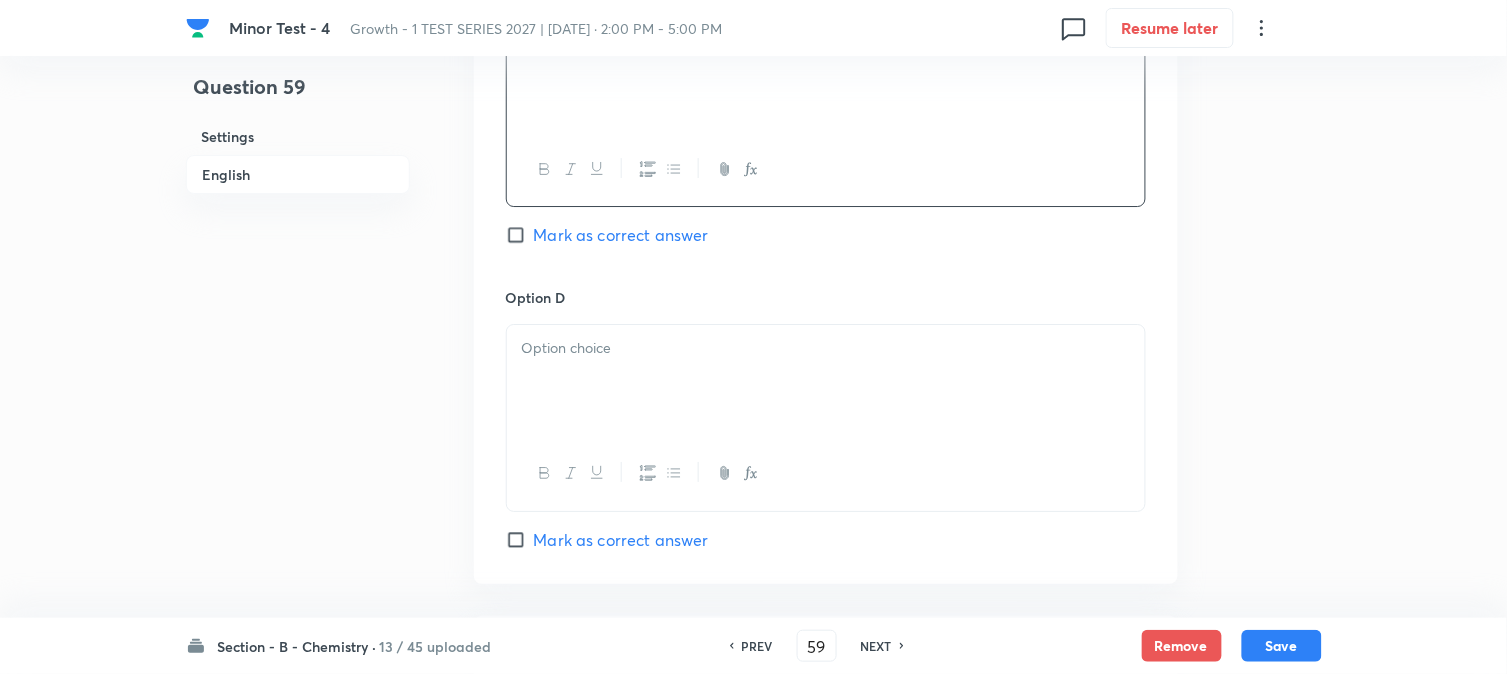 scroll, scrollTop: 1666, scrollLeft: 0, axis: vertical 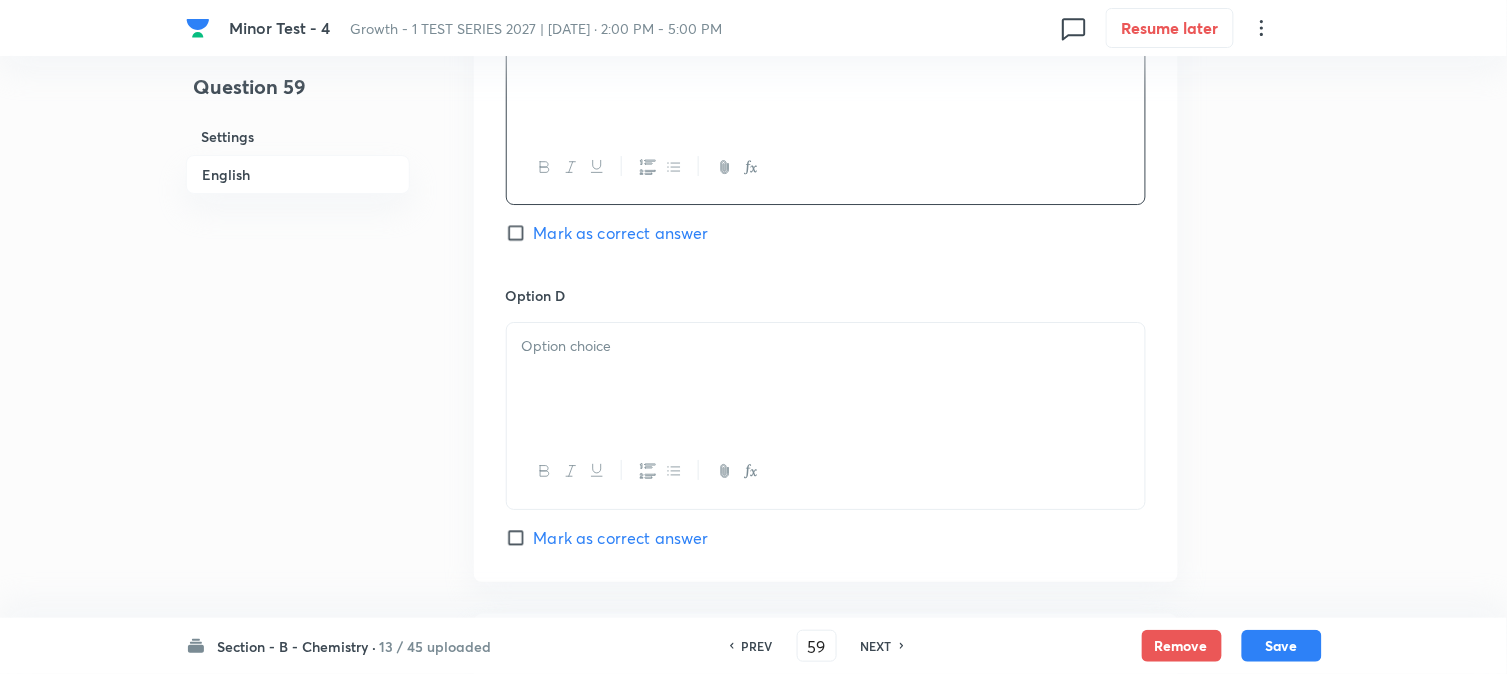 click at bounding box center [826, 379] 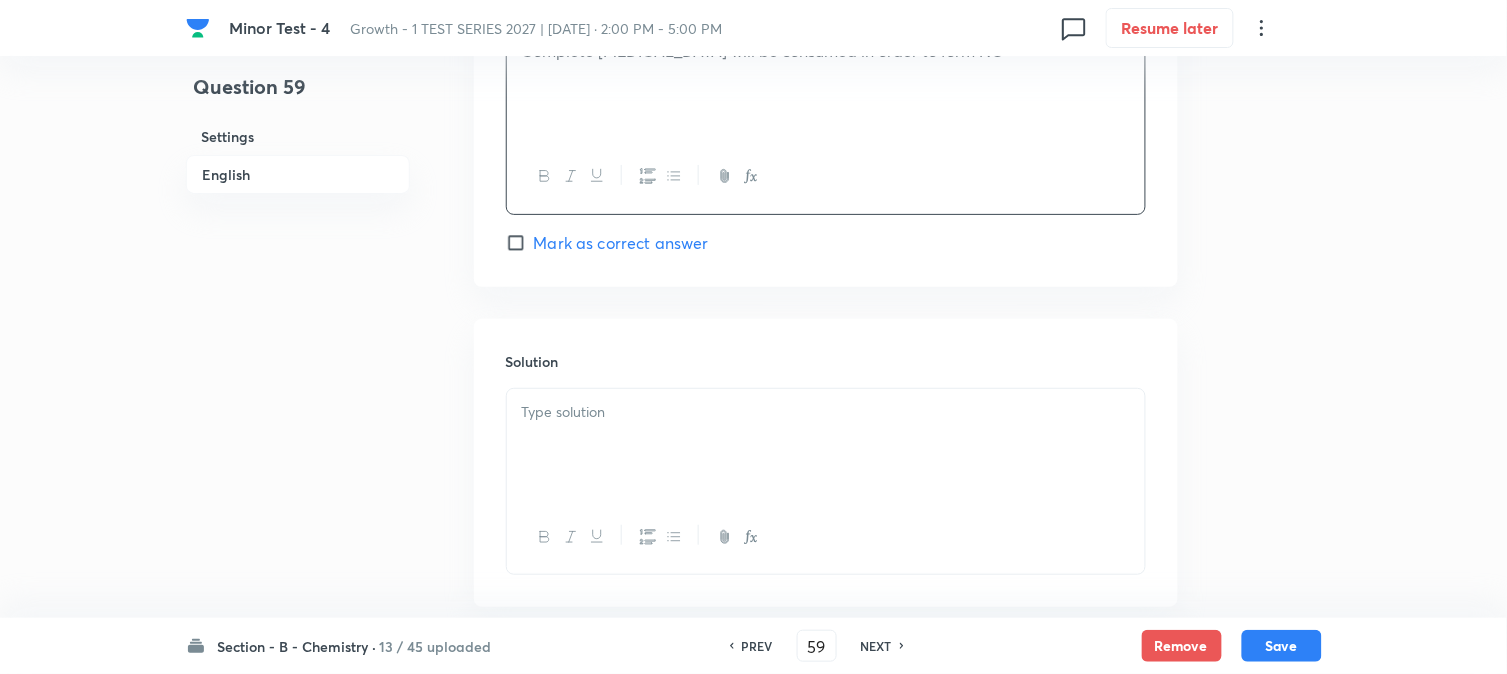 scroll, scrollTop: 2000, scrollLeft: 0, axis: vertical 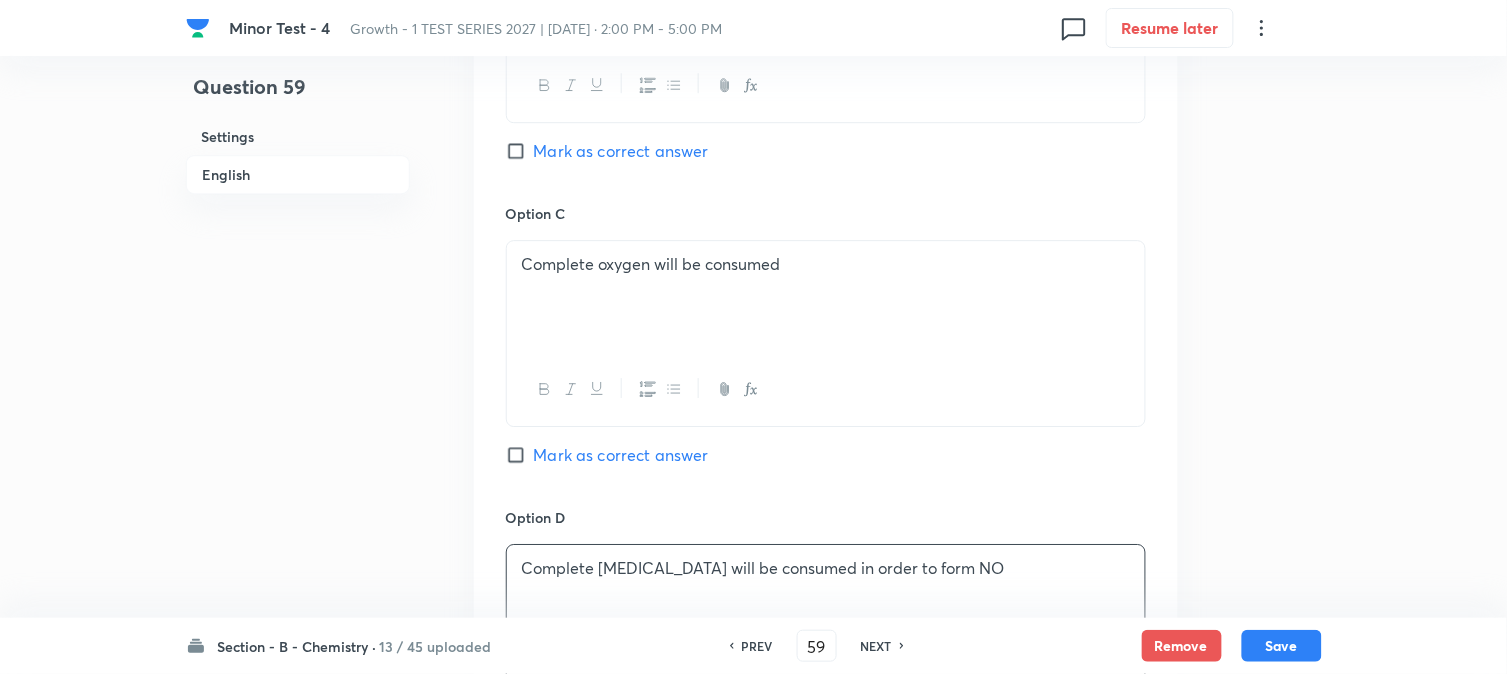 click on "Option C Complete oxygen will be consumed Mark as correct answer" at bounding box center (826, 355) 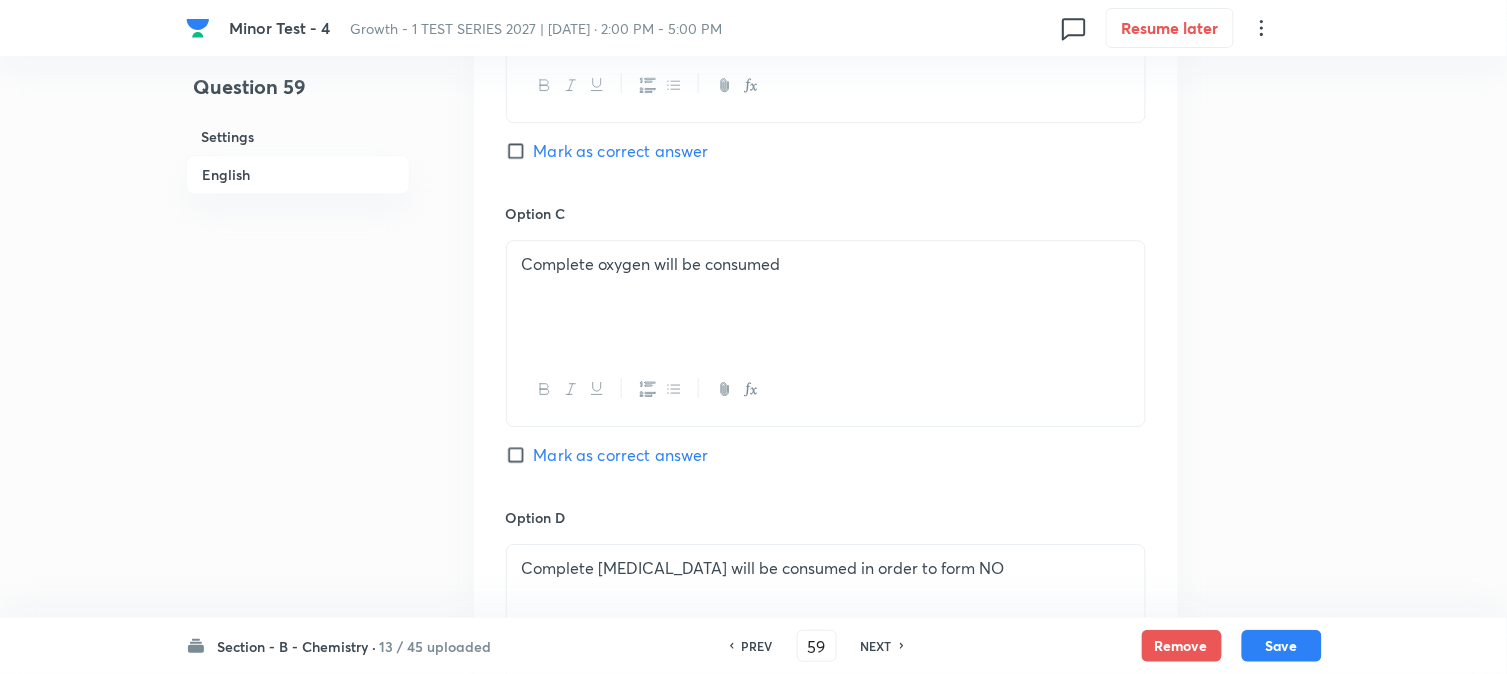 click on "Mark as correct answer" at bounding box center (621, 455) 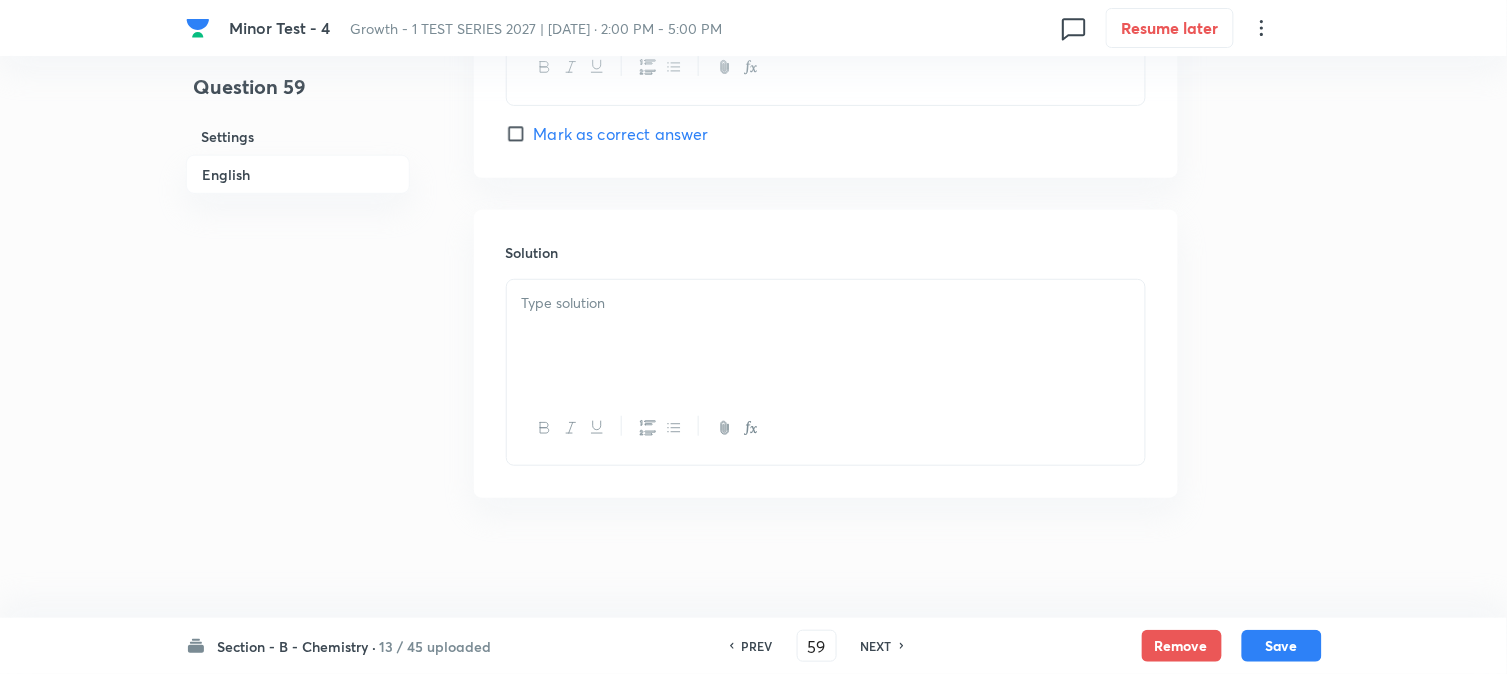 scroll, scrollTop: 2074, scrollLeft: 0, axis: vertical 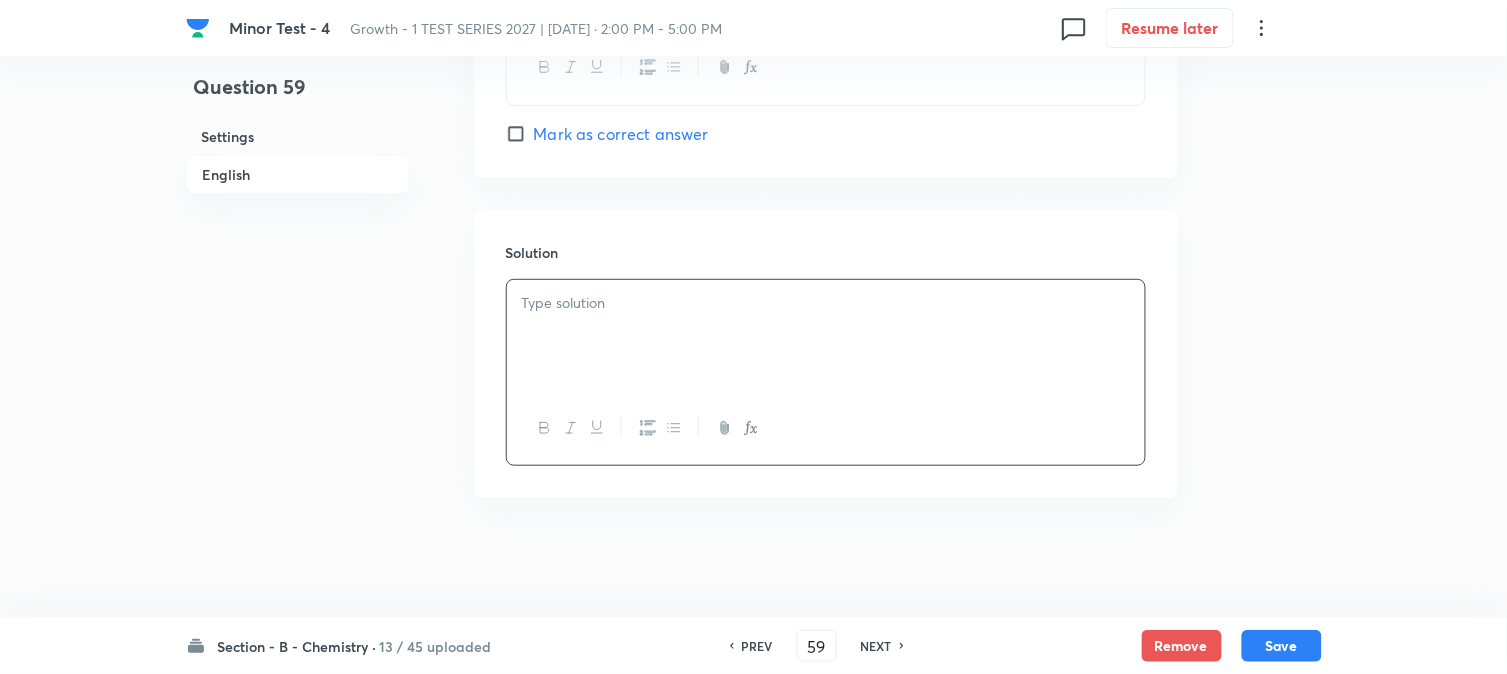 type 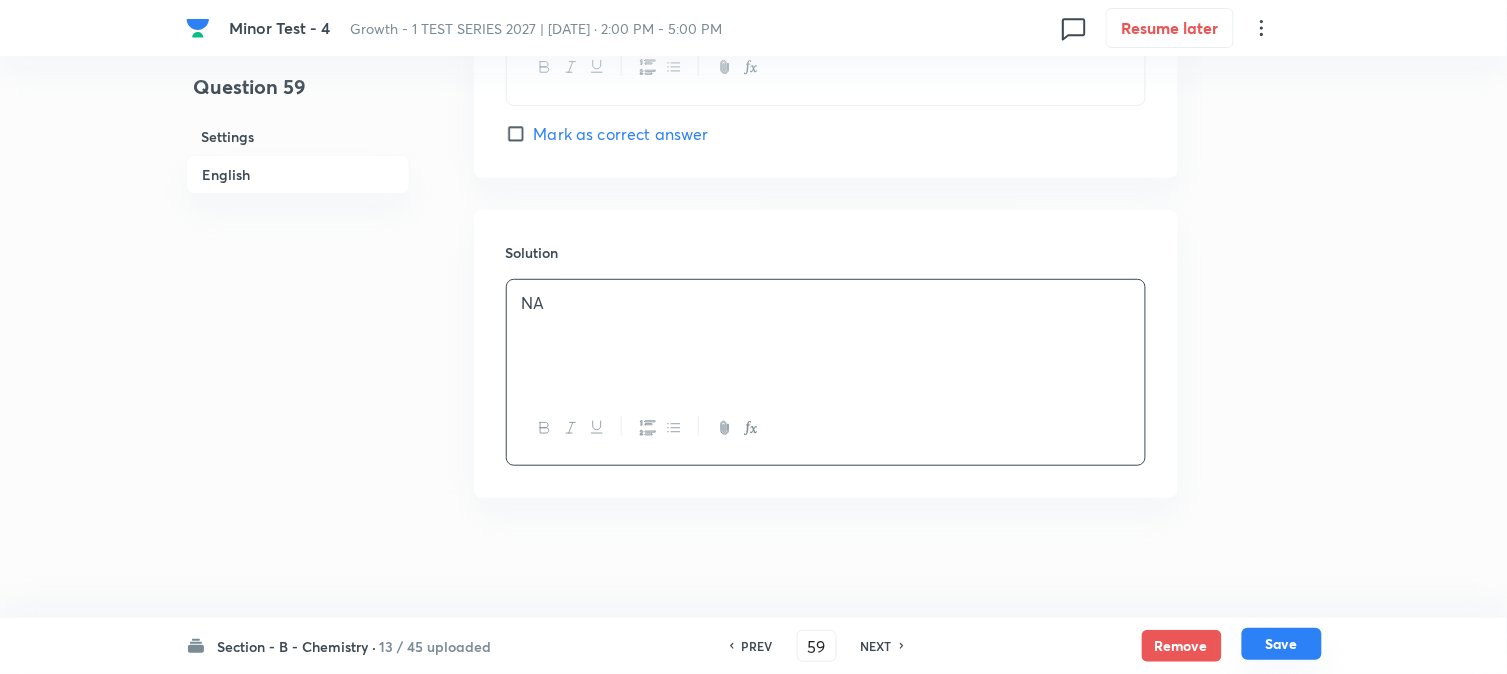 click on "Save" at bounding box center [1282, 644] 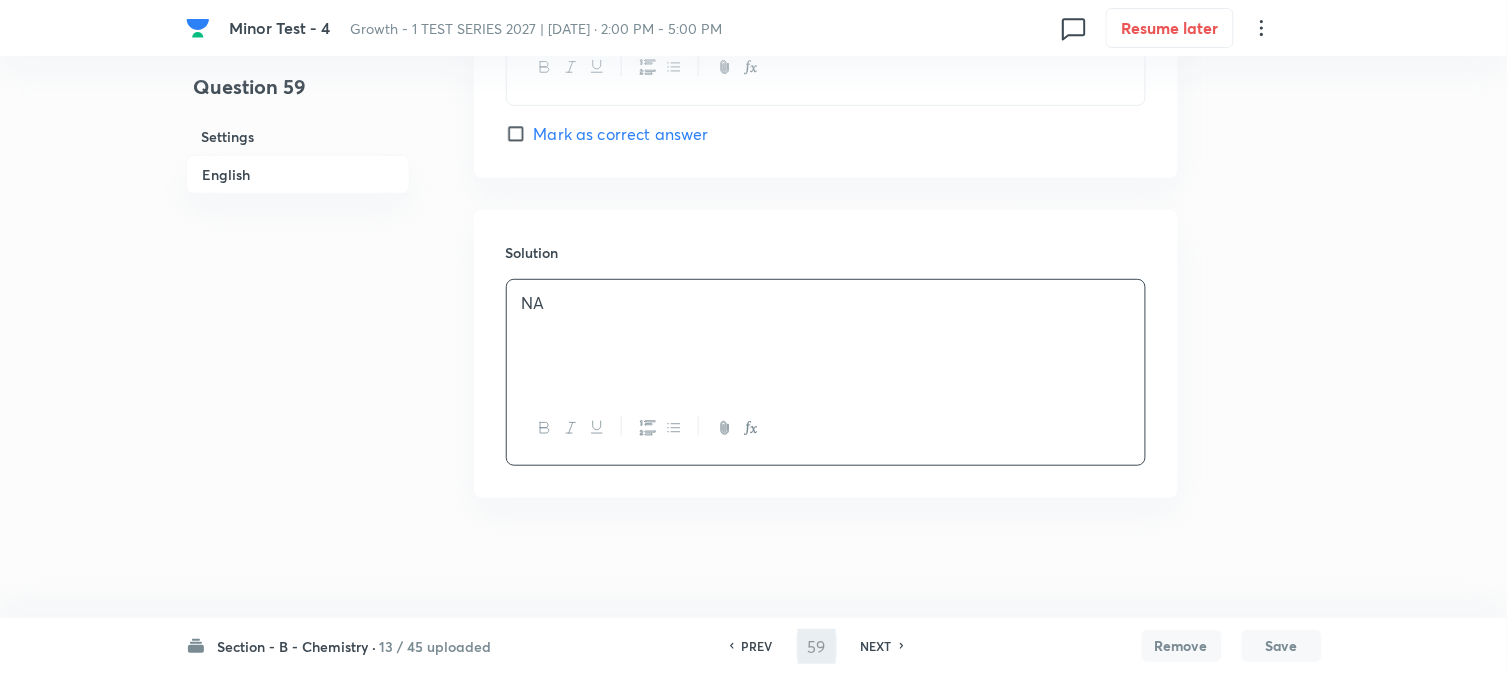 type on "60" 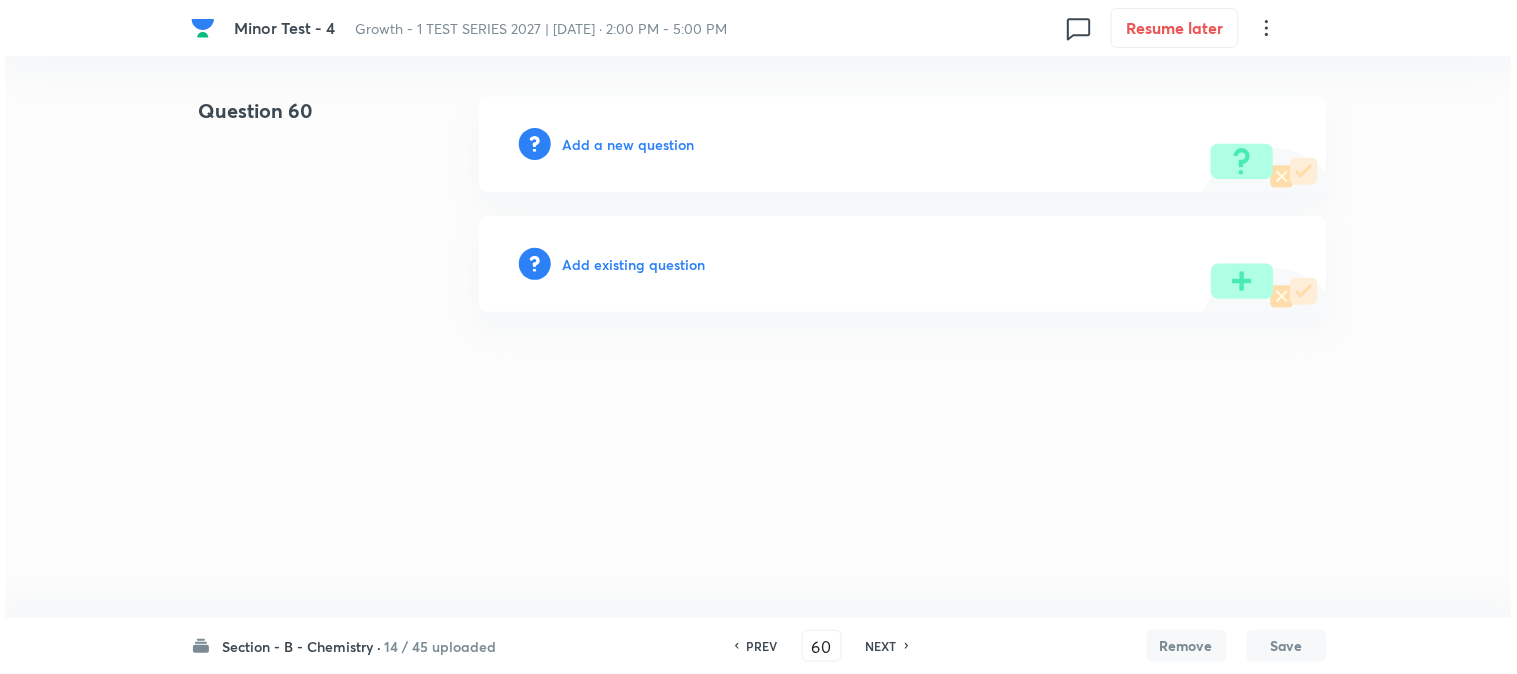 scroll, scrollTop: 0, scrollLeft: 0, axis: both 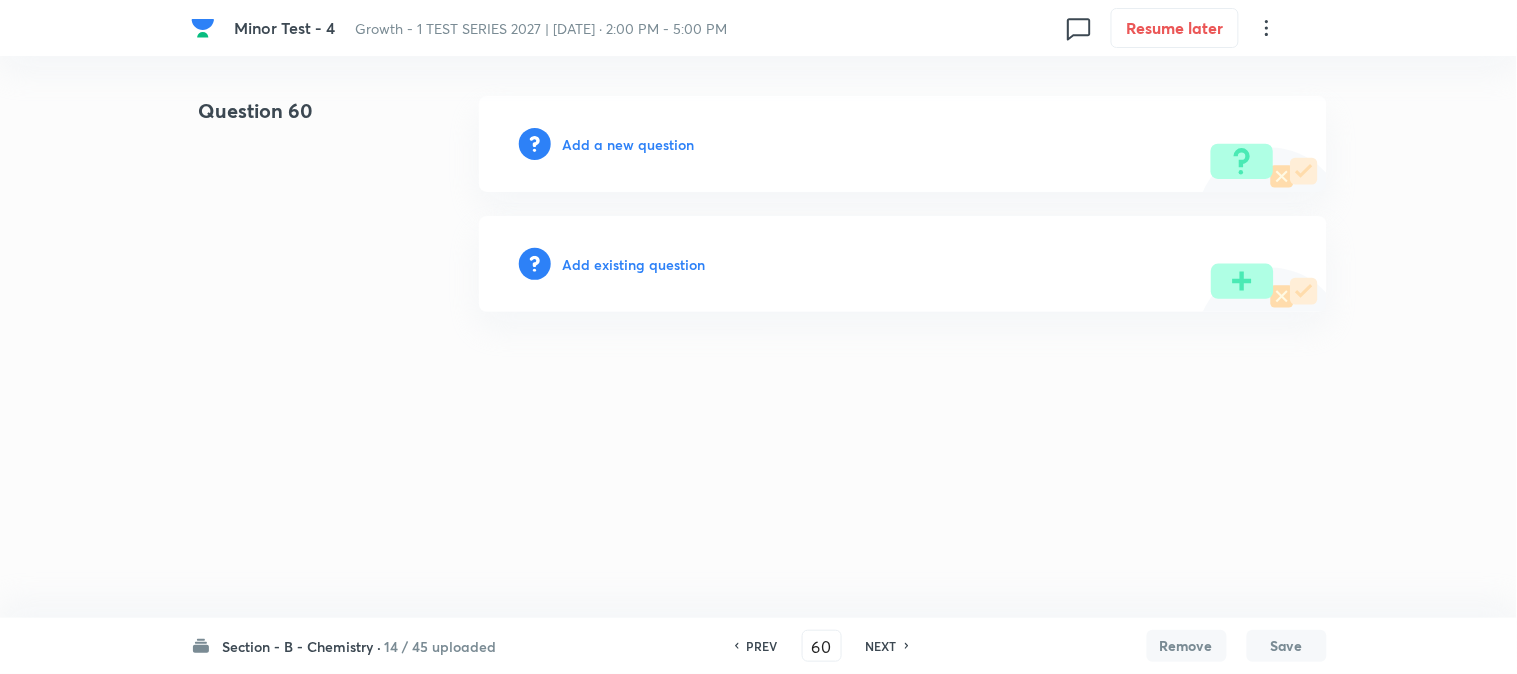 click on "Add a new question" at bounding box center (629, 144) 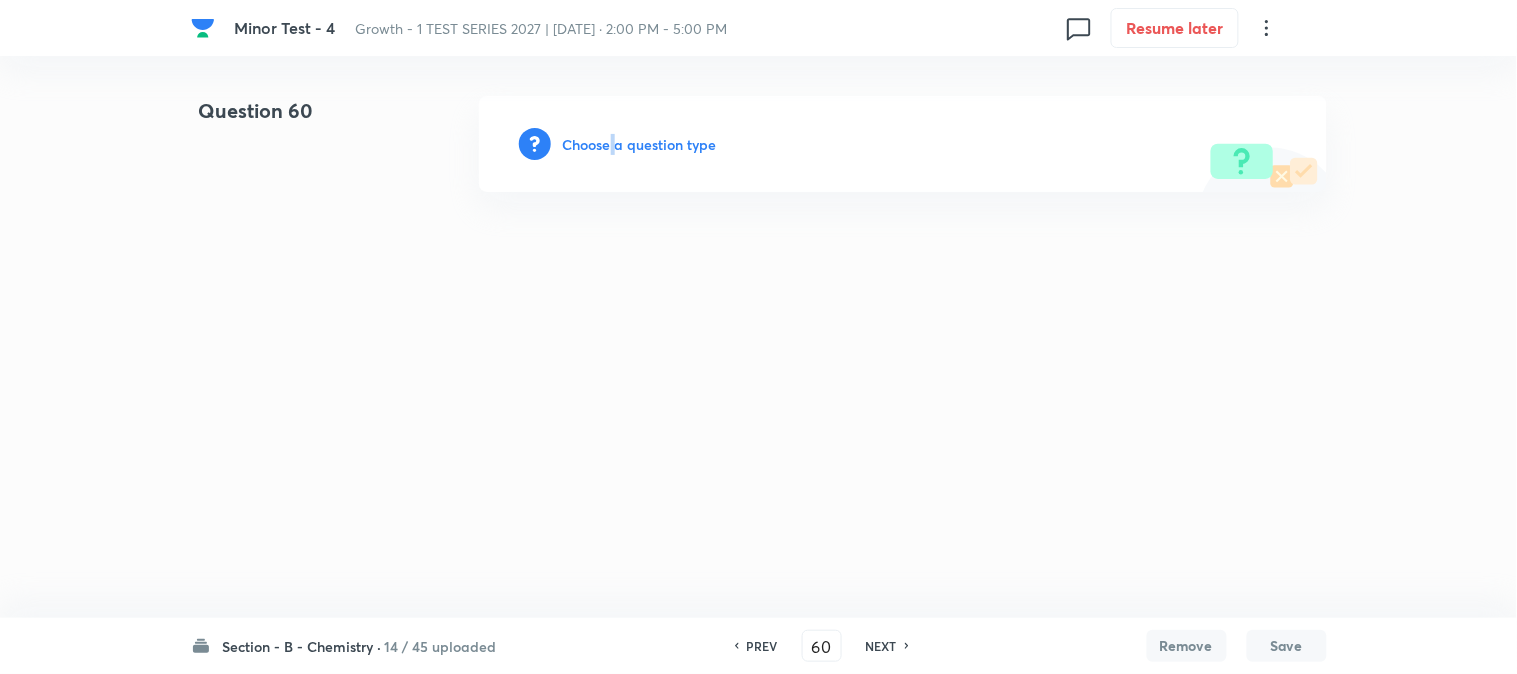click on "Choose a question type" at bounding box center (640, 144) 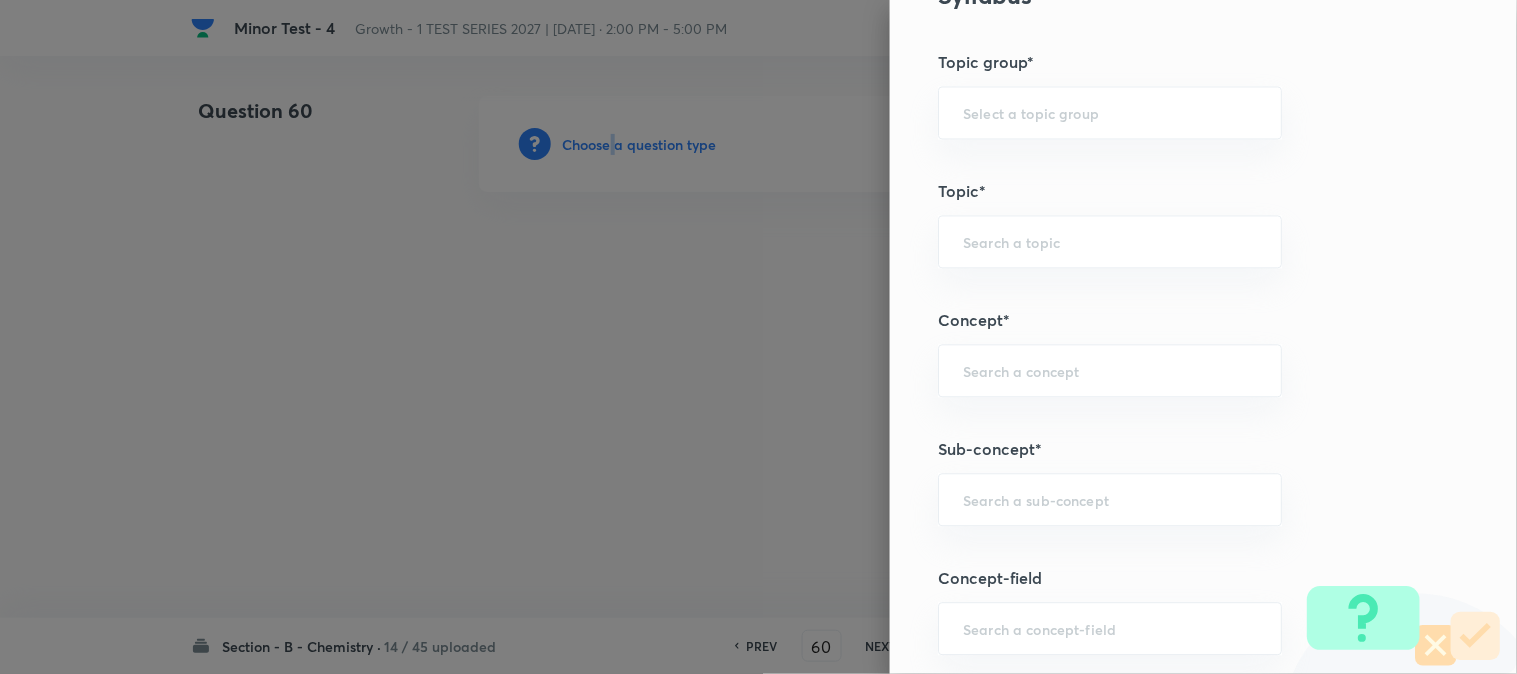 scroll, scrollTop: 1111, scrollLeft: 0, axis: vertical 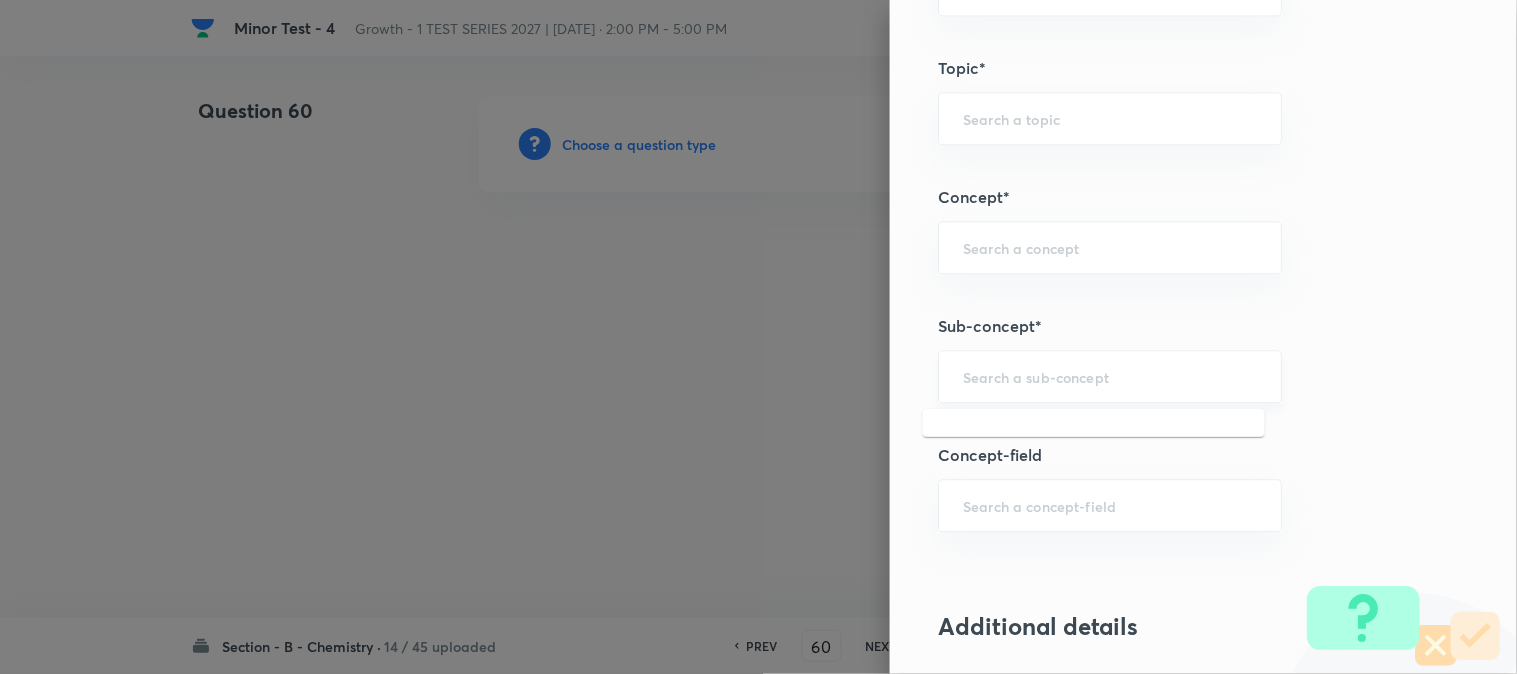 click at bounding box center [1110, 376] 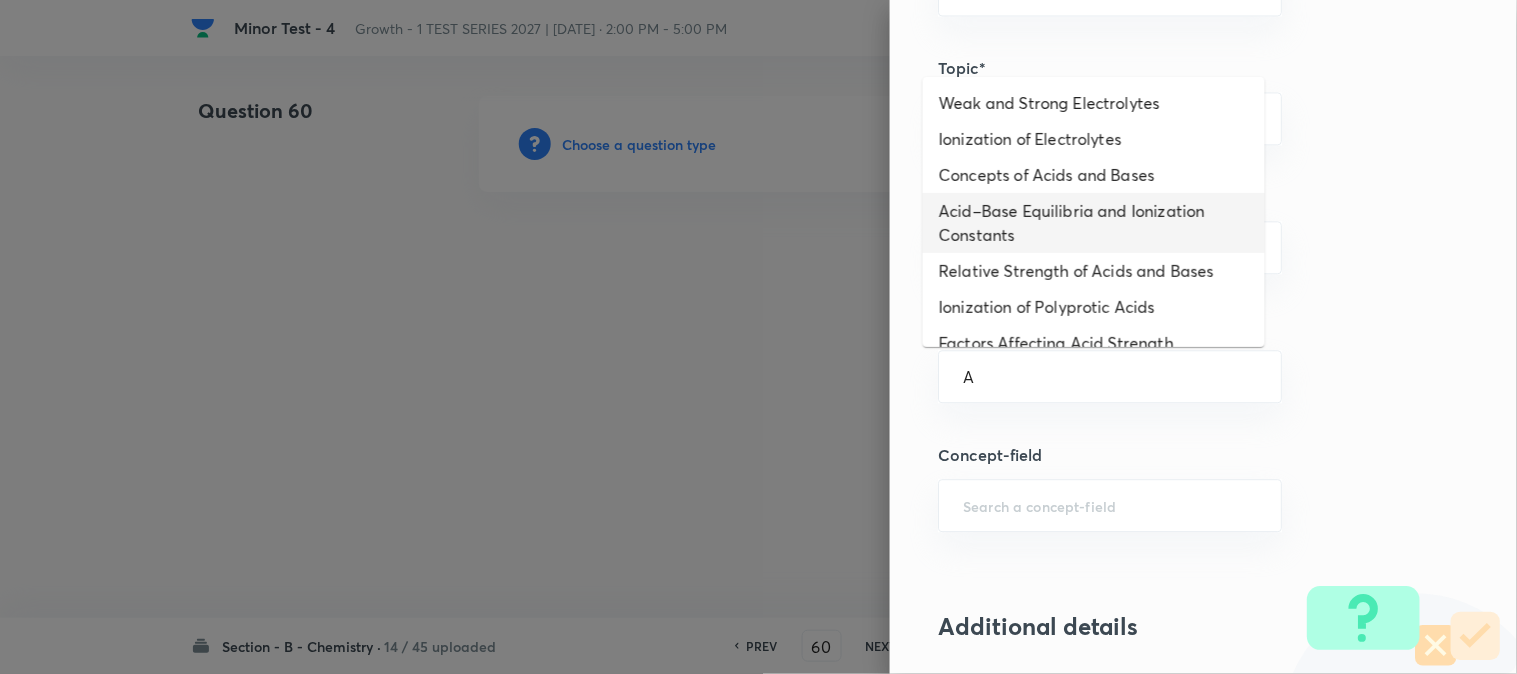 click on "Acid–Base Equilibria and Ionization Constants" at bounding box center [1094, 223] 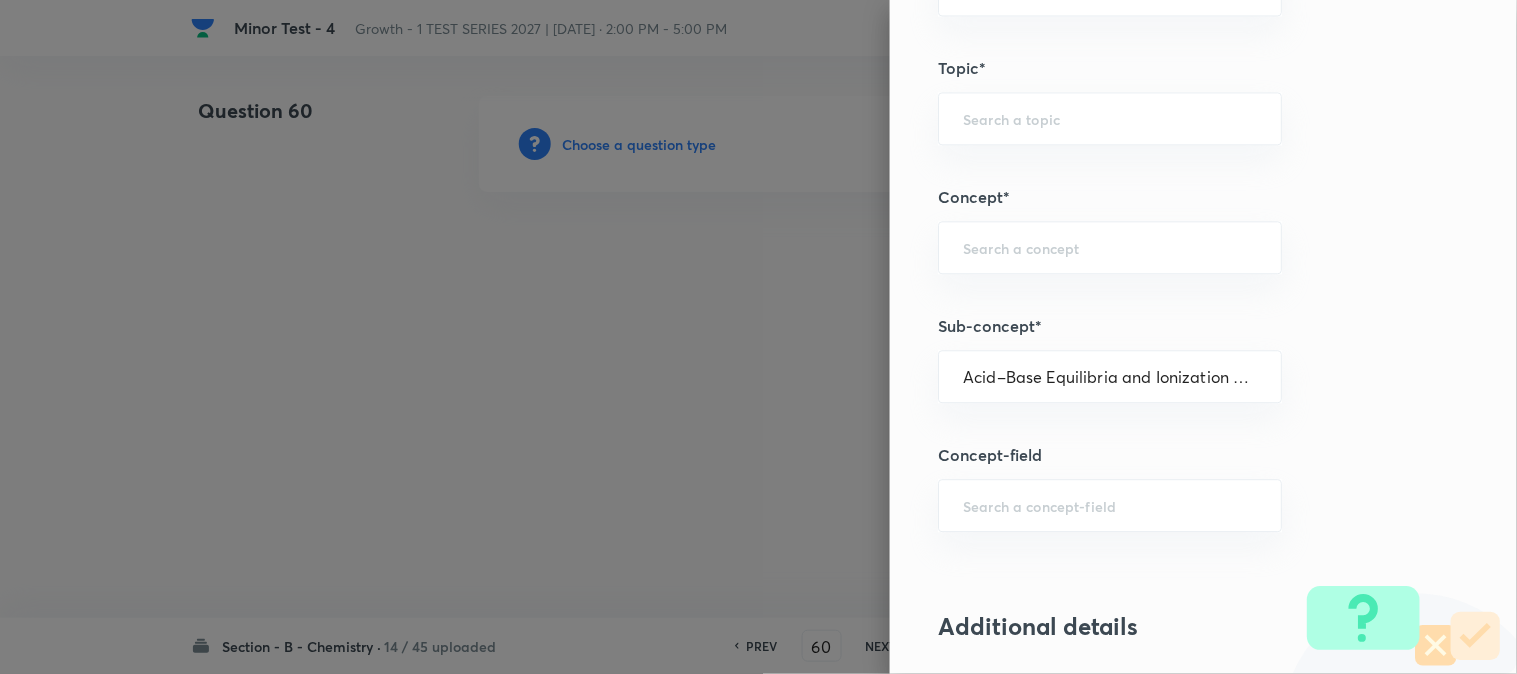 type on "Chemistry" 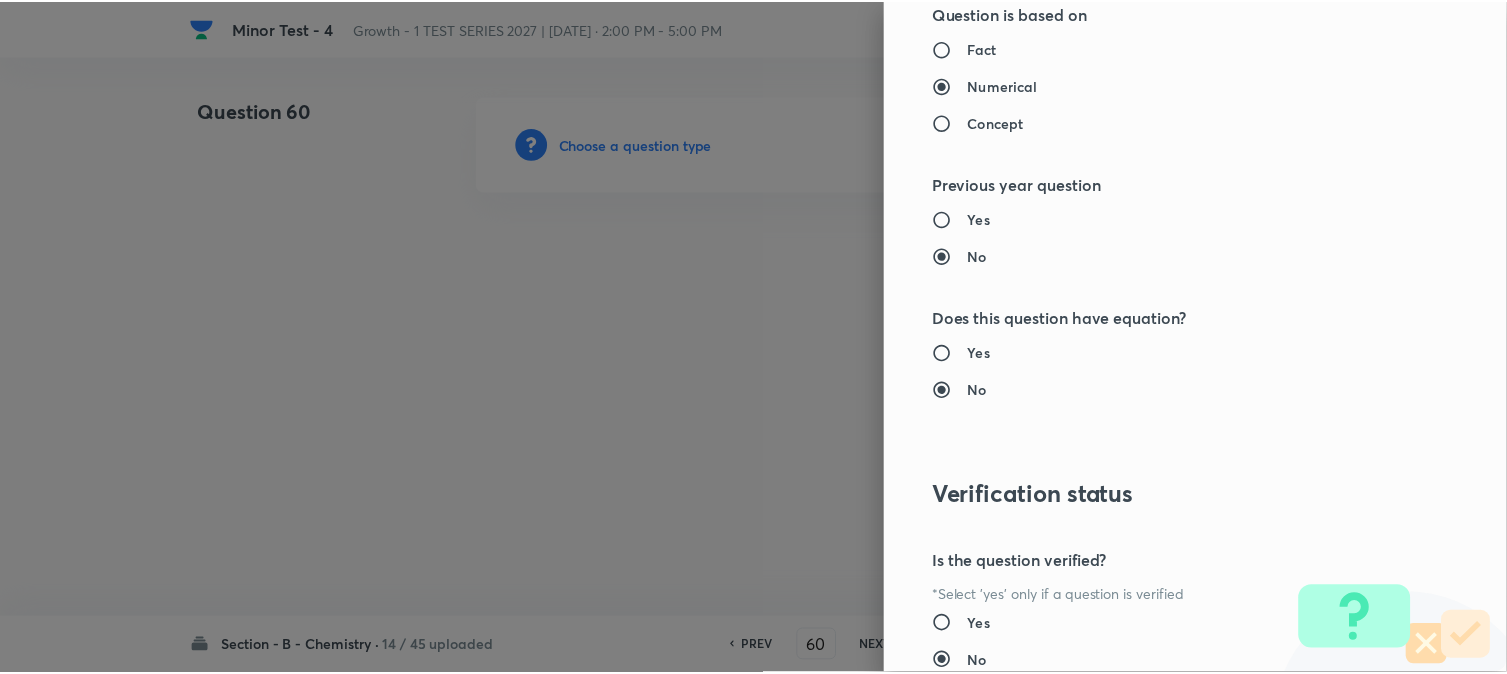 scroll, scrollTop: 2186, scrollLeft: 0, axis: vertical 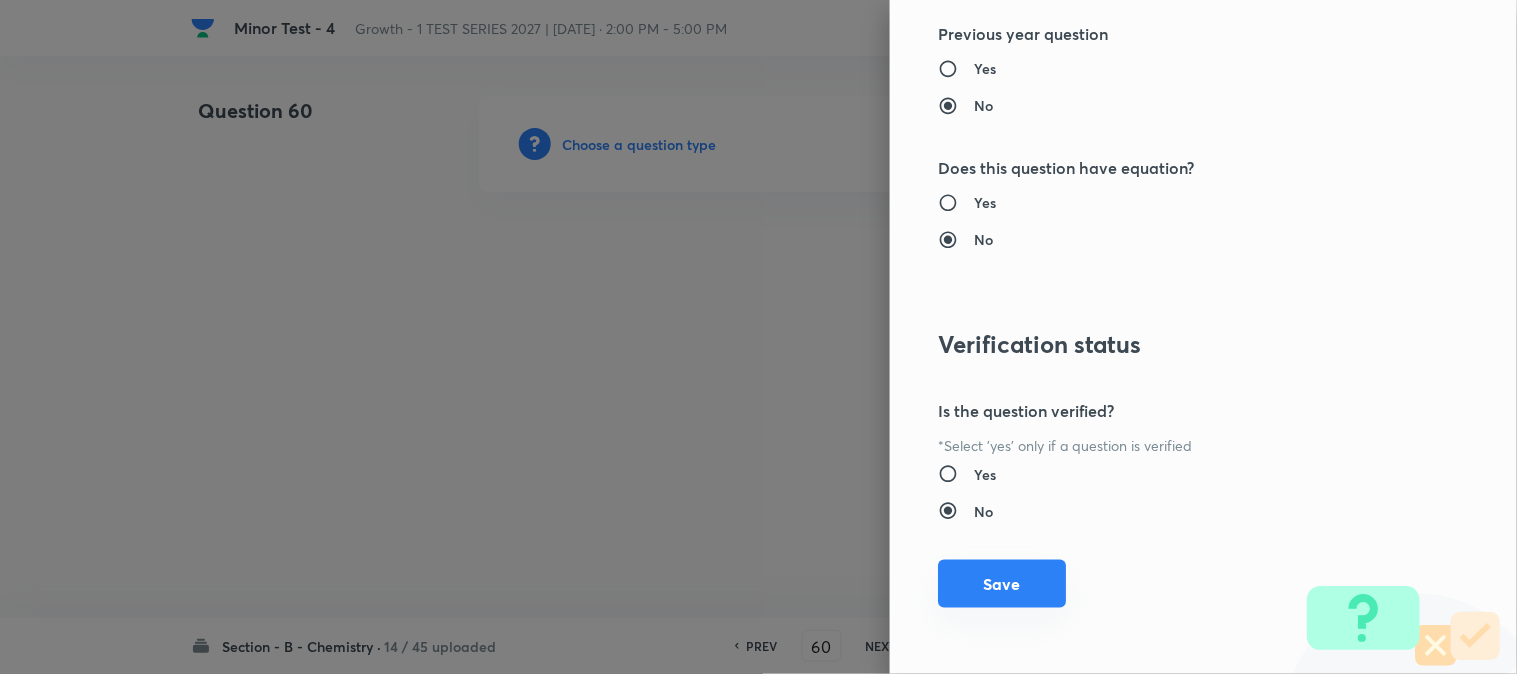 click on "Save" at bounding box center (1002, 584) 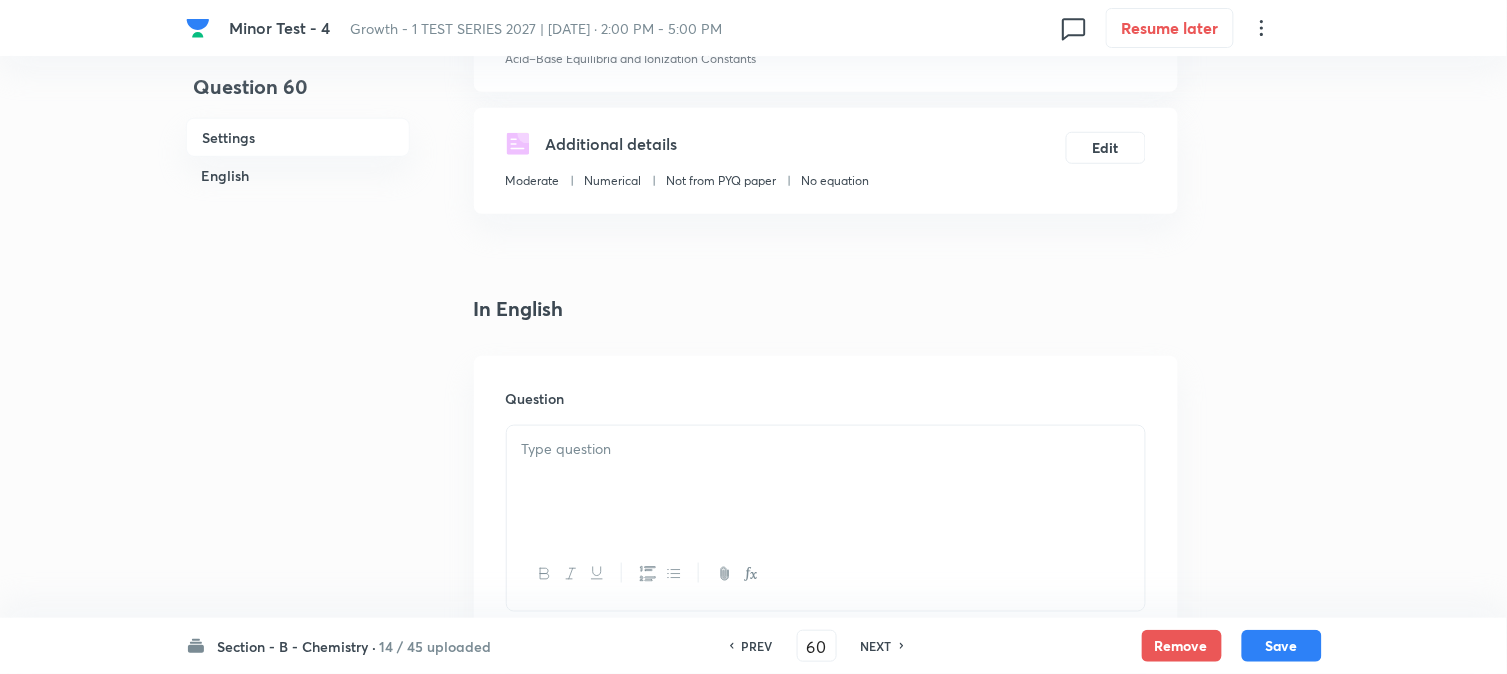 scroll, scrollTop: 333, scrollLeft: 0, axis: vertical 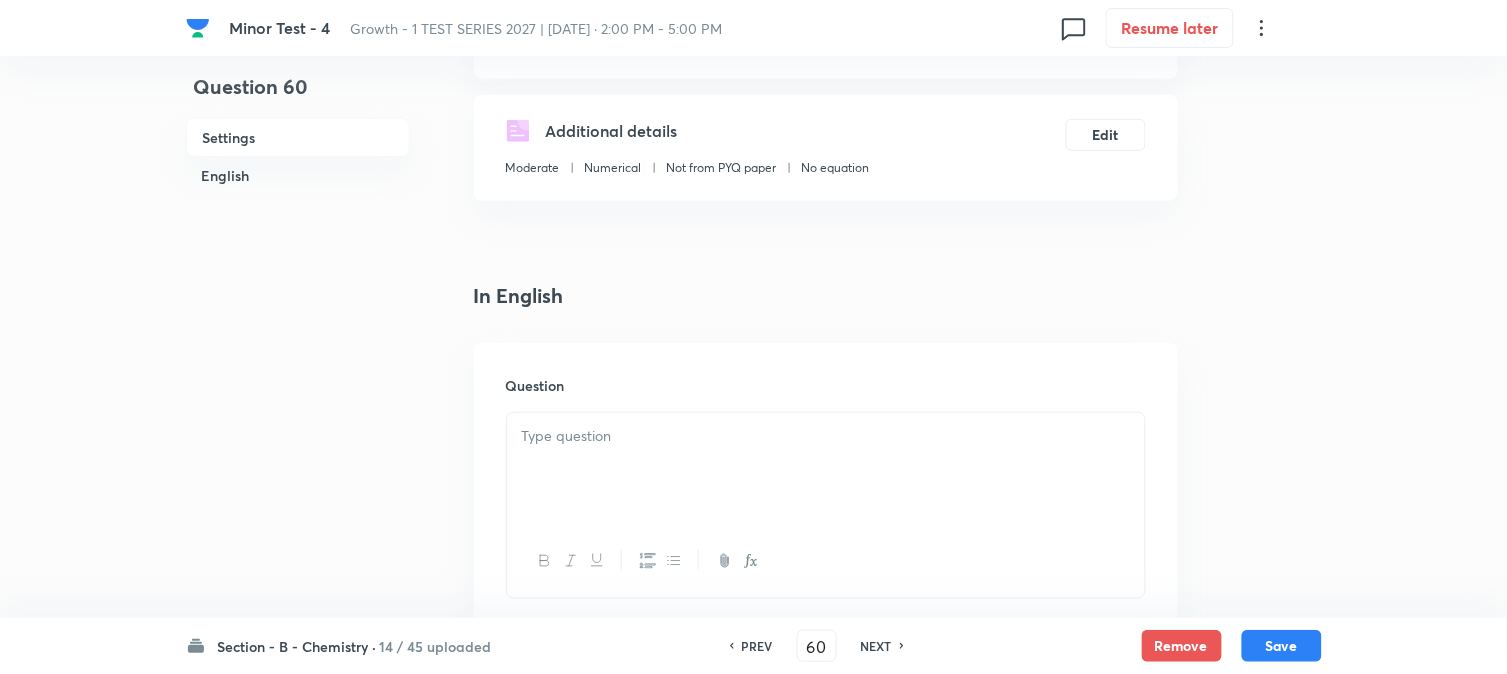 click at bounding box center [826, 436] 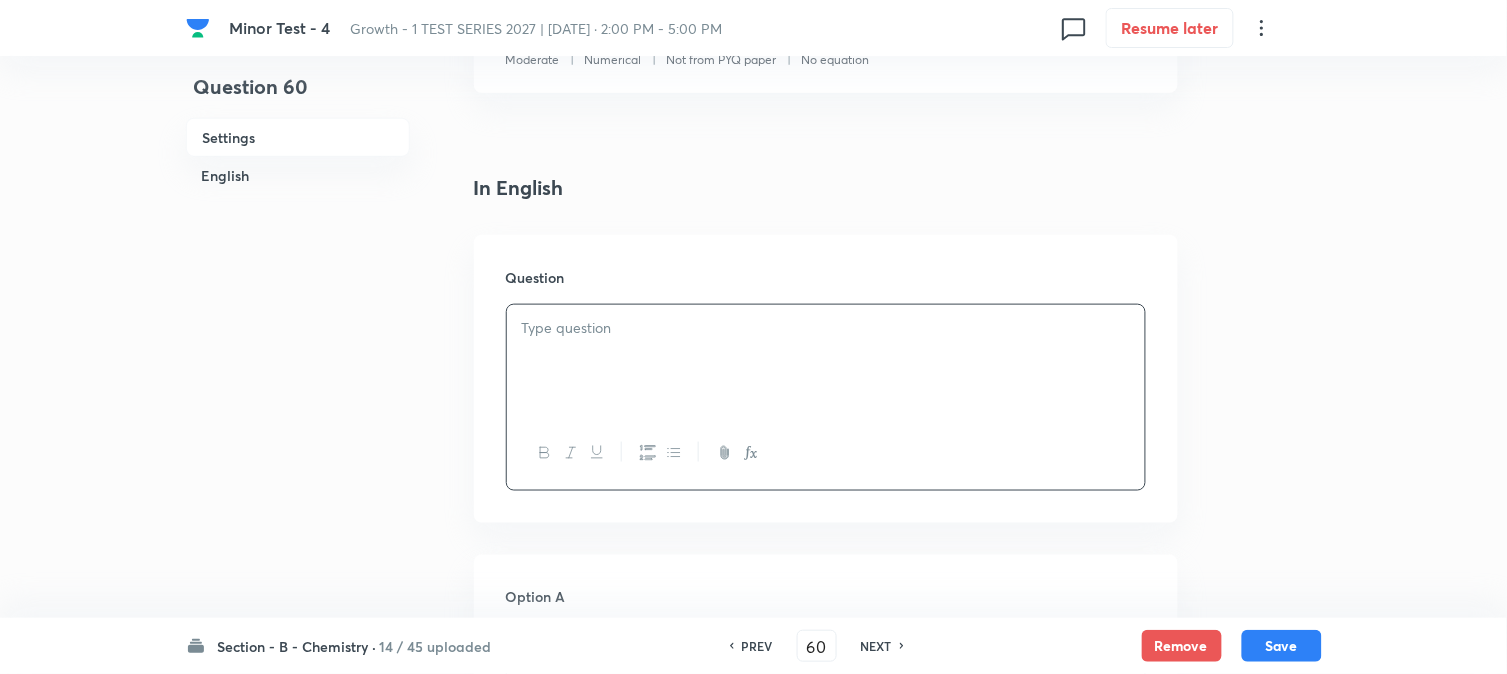 scroll, scrollTop: 555, scrollLeft: 0, axis: vertical 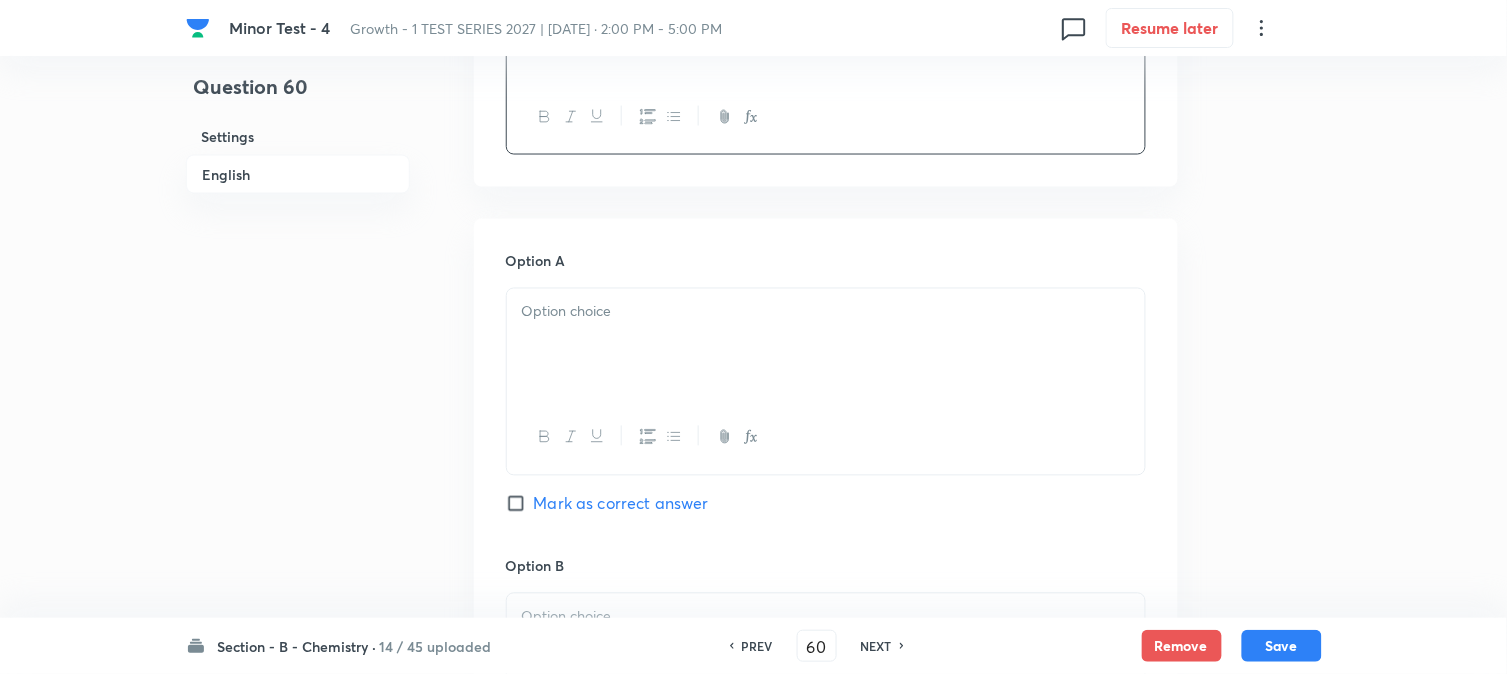 click at bounding box center (826, 345) 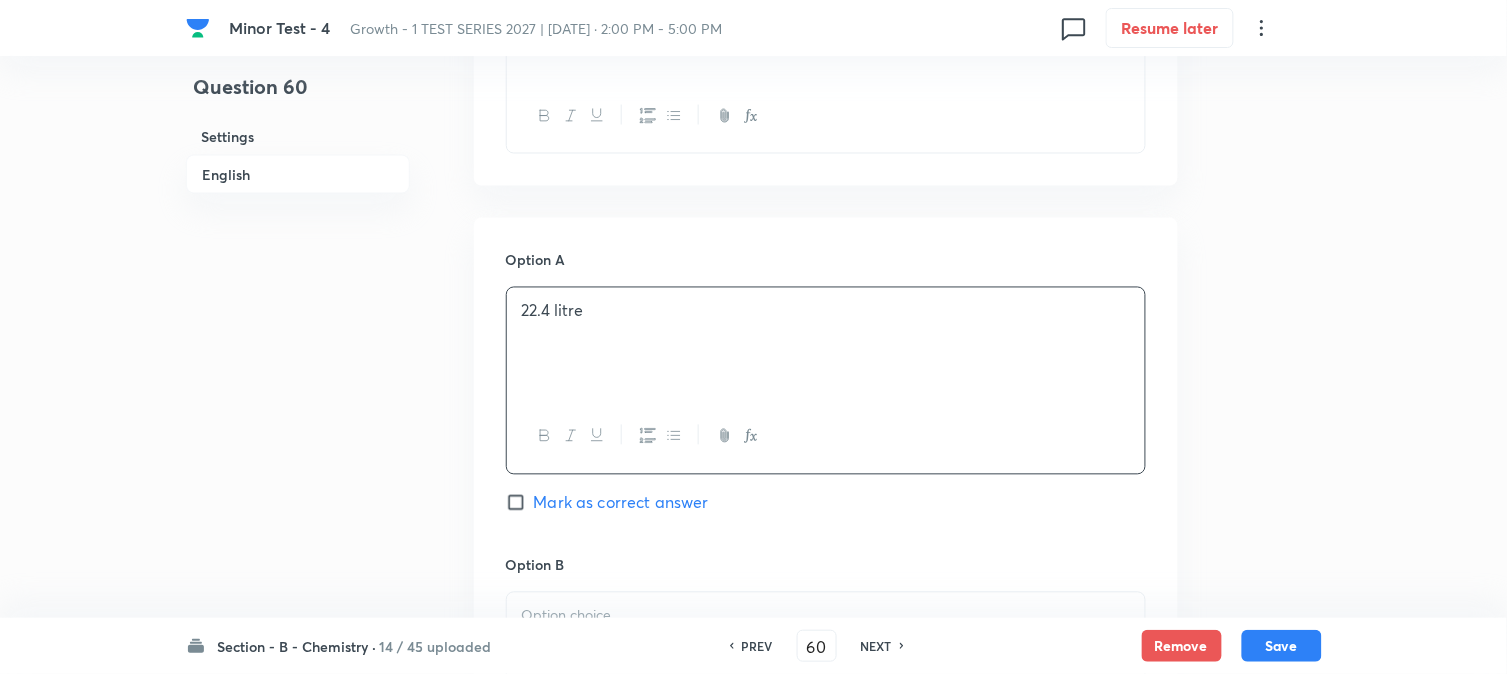 scroll, scrollTop: 888, scrollLeft: 0, axis: vertical 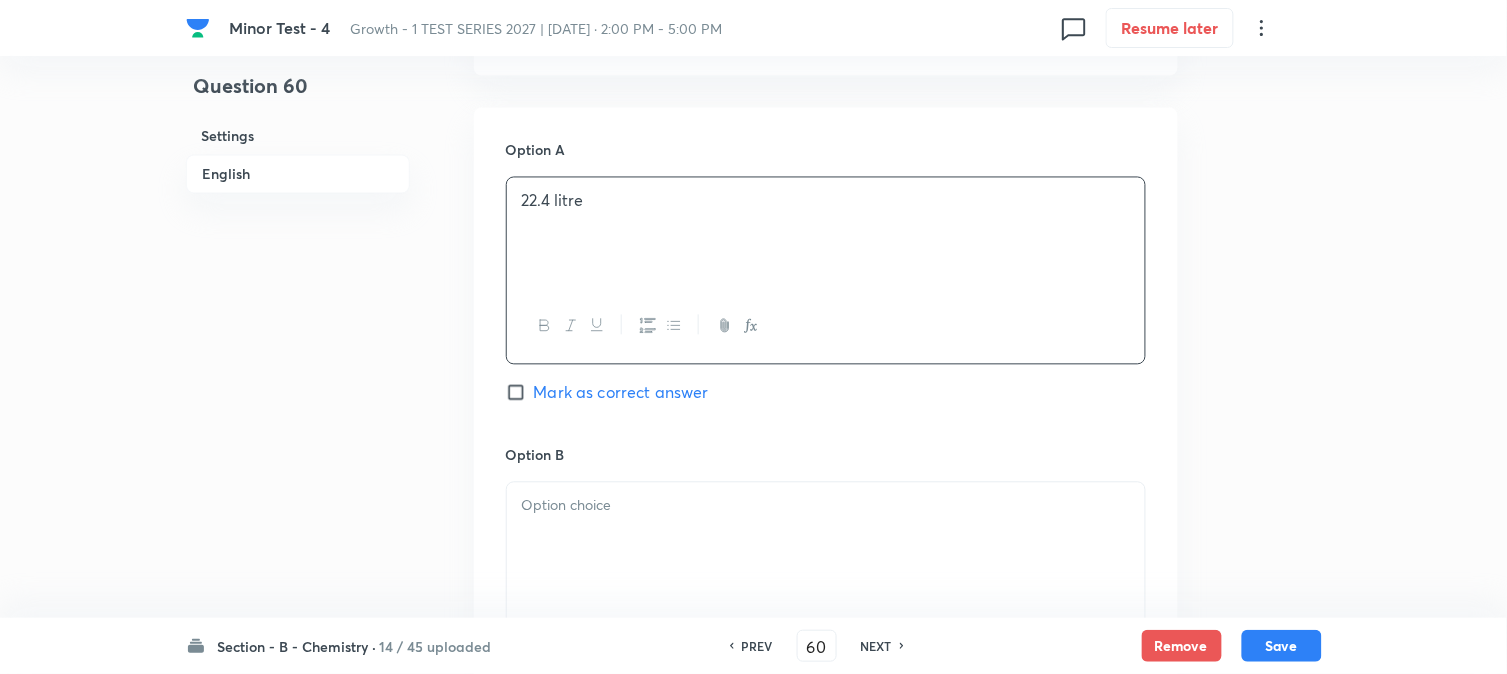 click at bounding box center [826, 506] 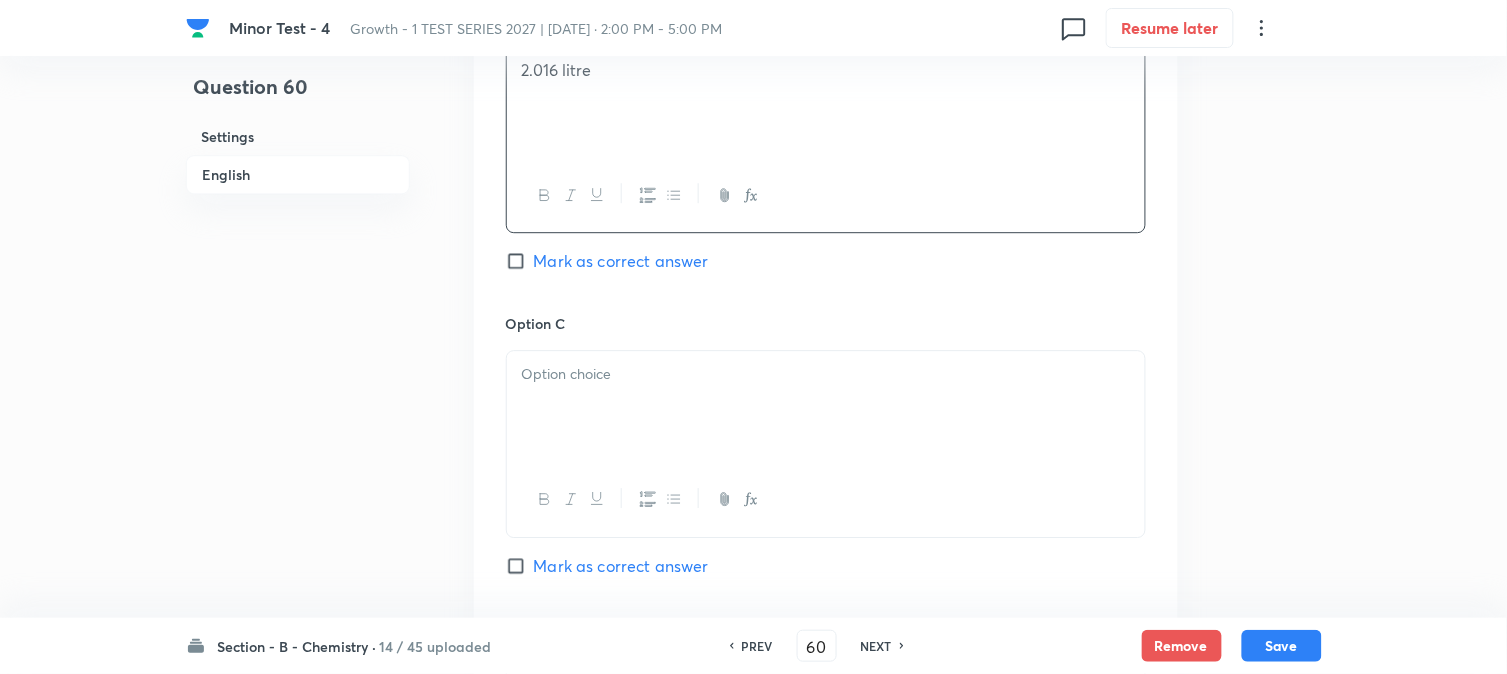 scroll, scrollTop: 1333, scrollLeft: 0, axis: vertical 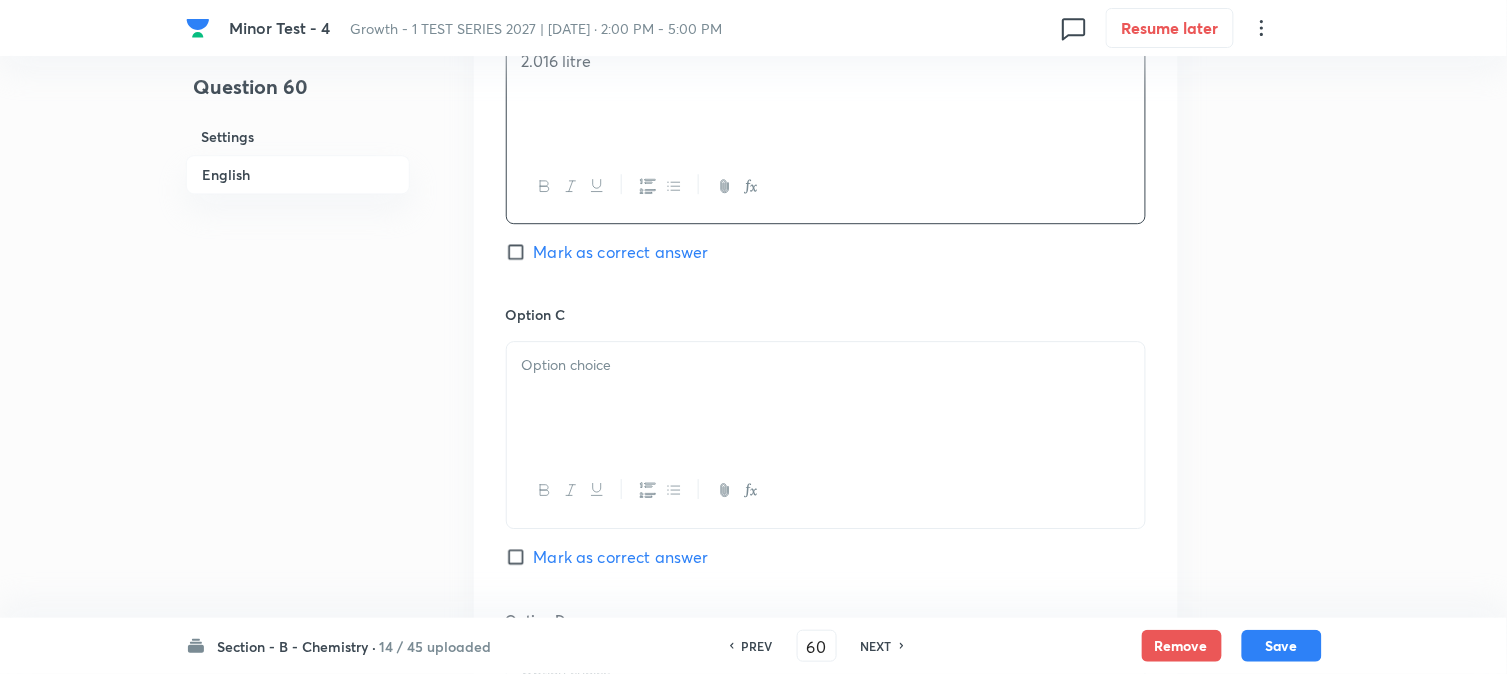 click at bounding box center [826, 398] 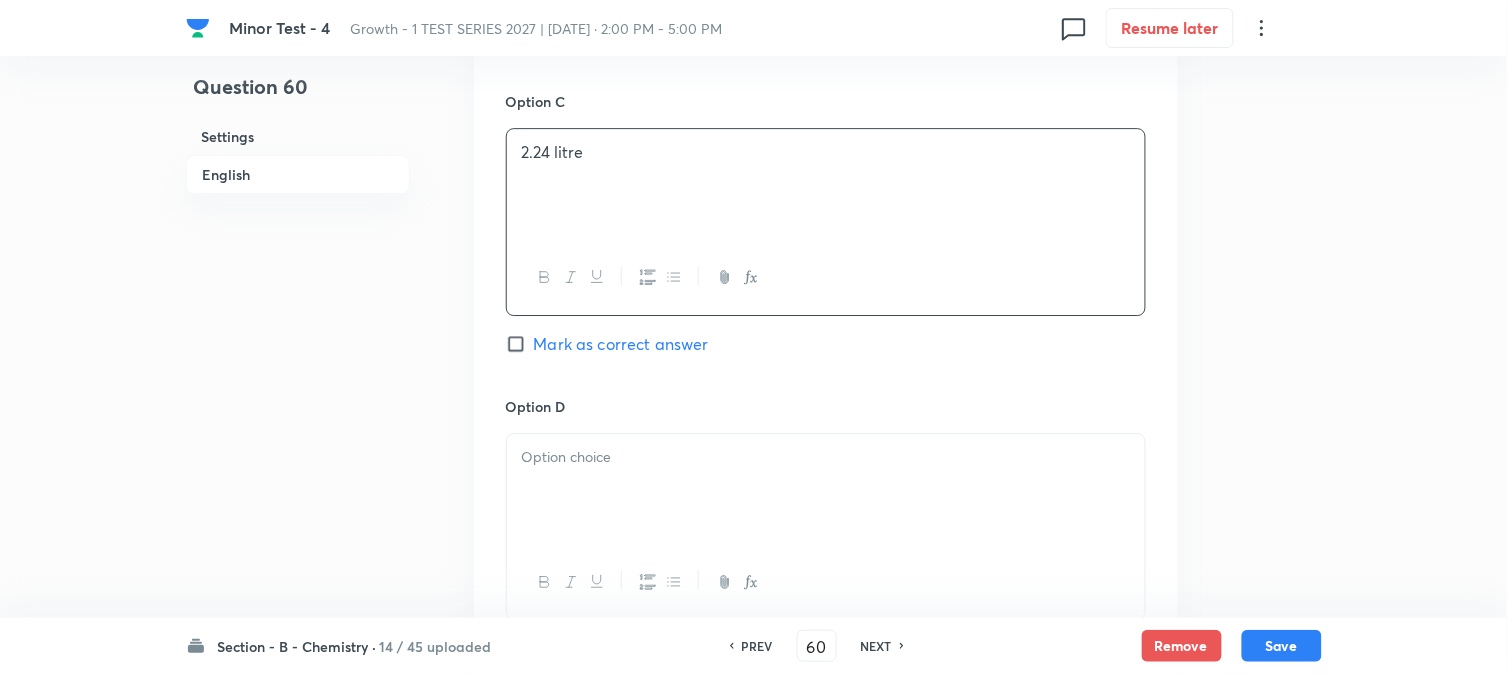 scroll, scrollTop: 1555, scrollLeft: 0, axis: vertical 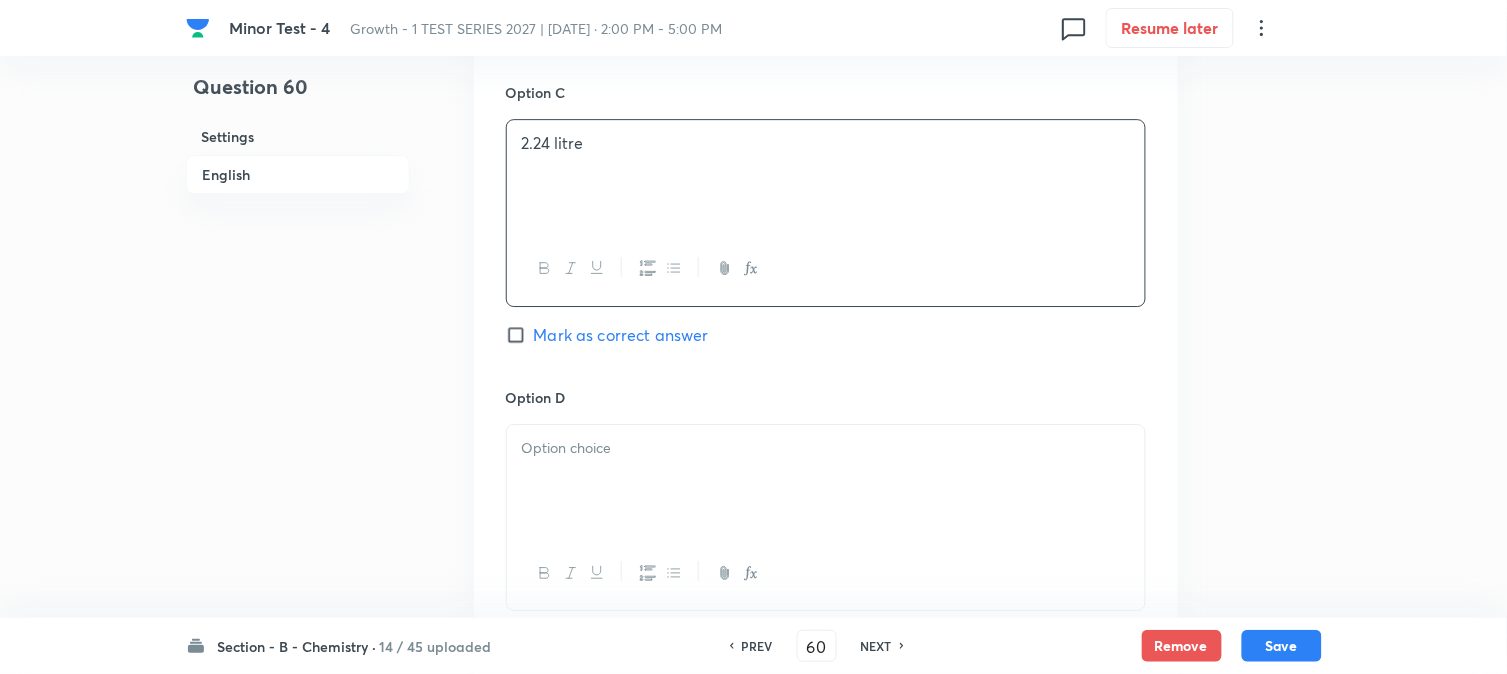 click at bounding box center [826, 481] 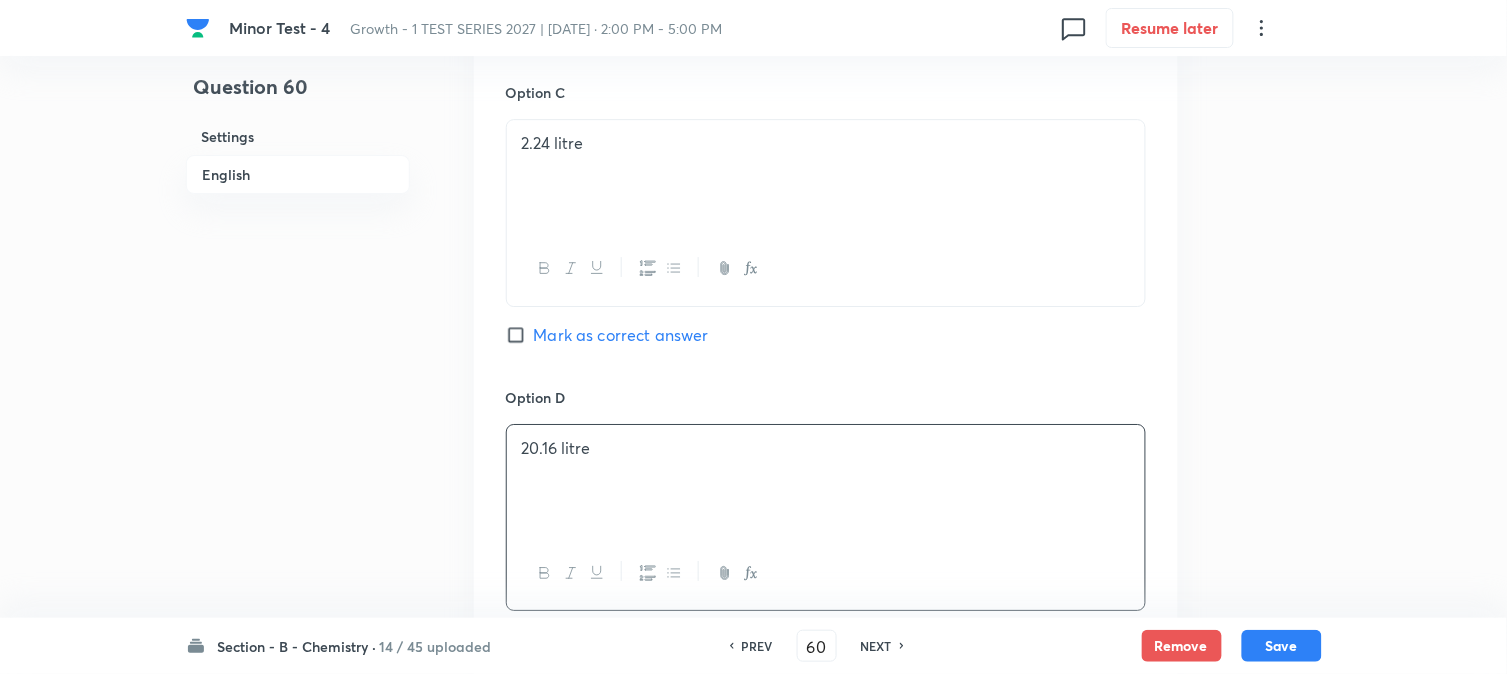 click on "2.24 litre" at bounding box center [826, 176] 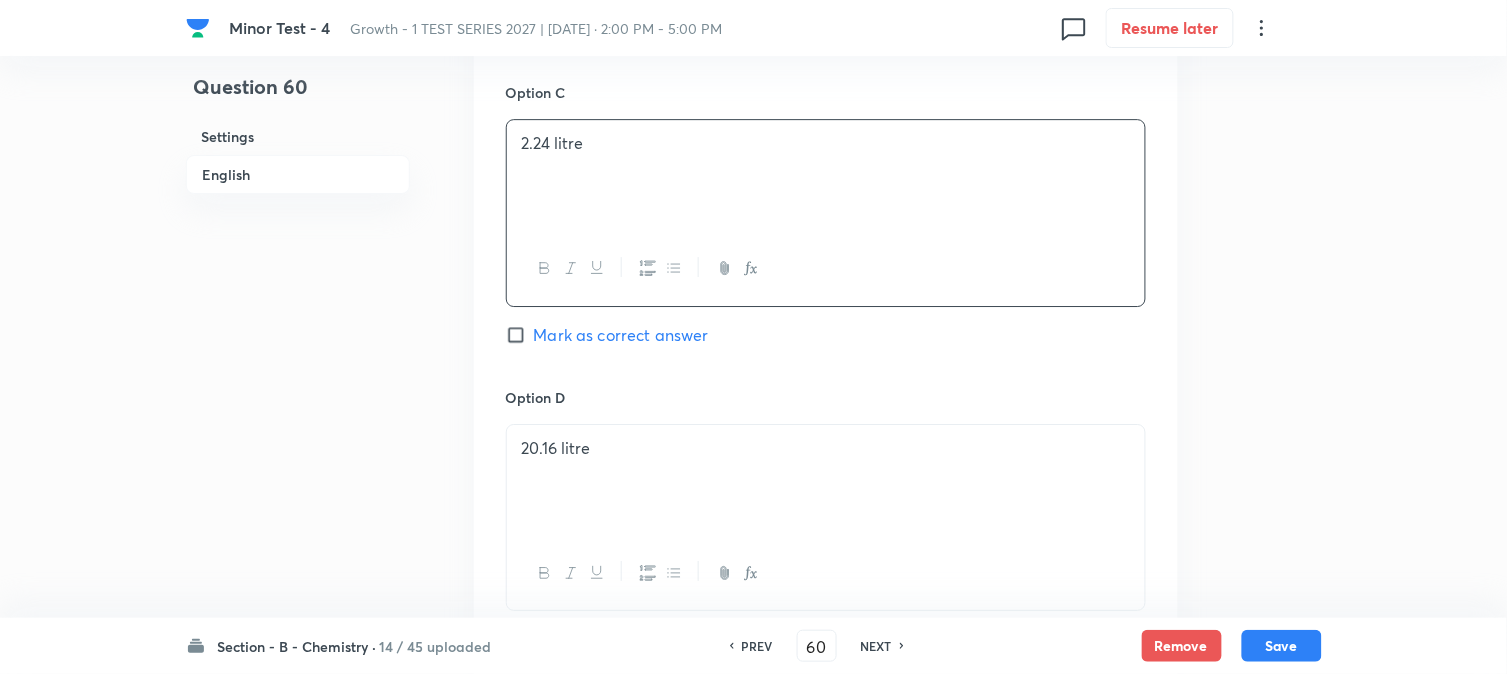 type 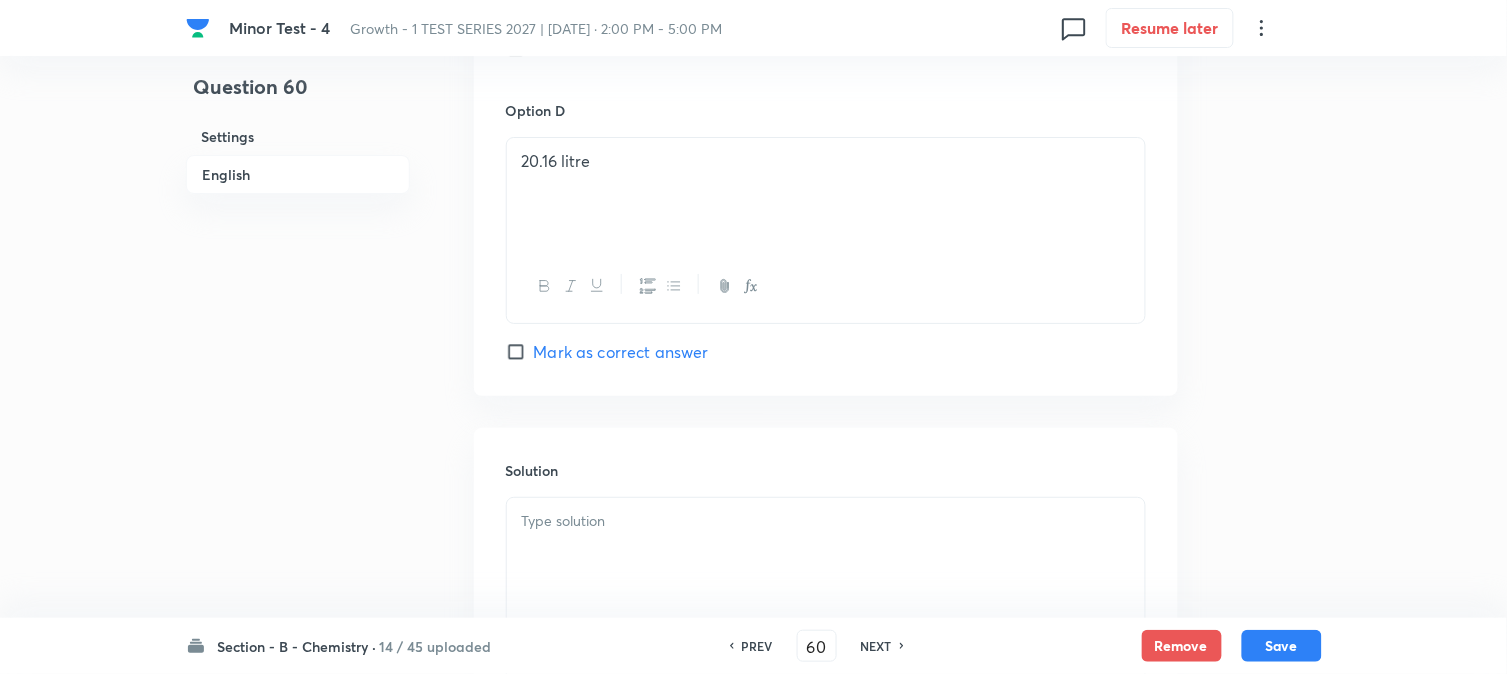 scroll, scrollTop: 1888, scrollLeft: 0, axis: vertical 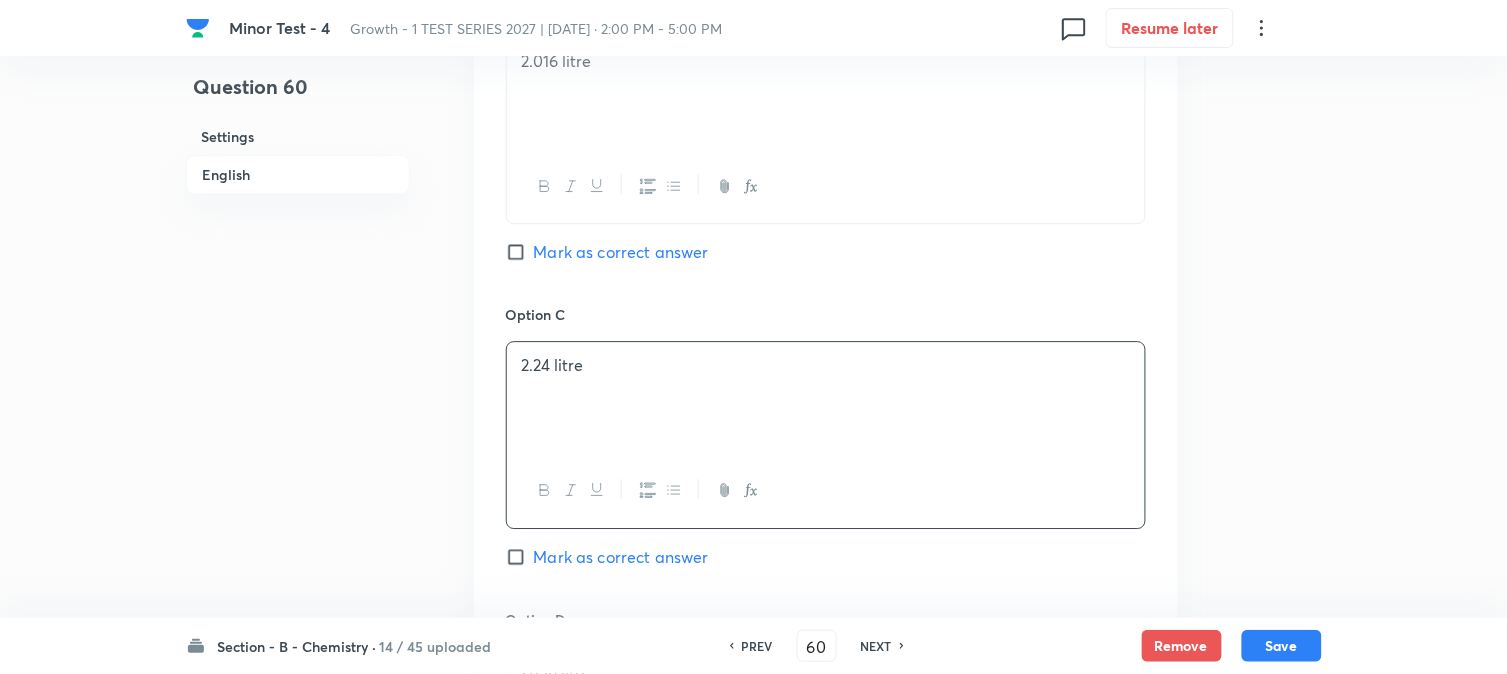 click on "Mark as correct answer" at bounding box center (621, 252) 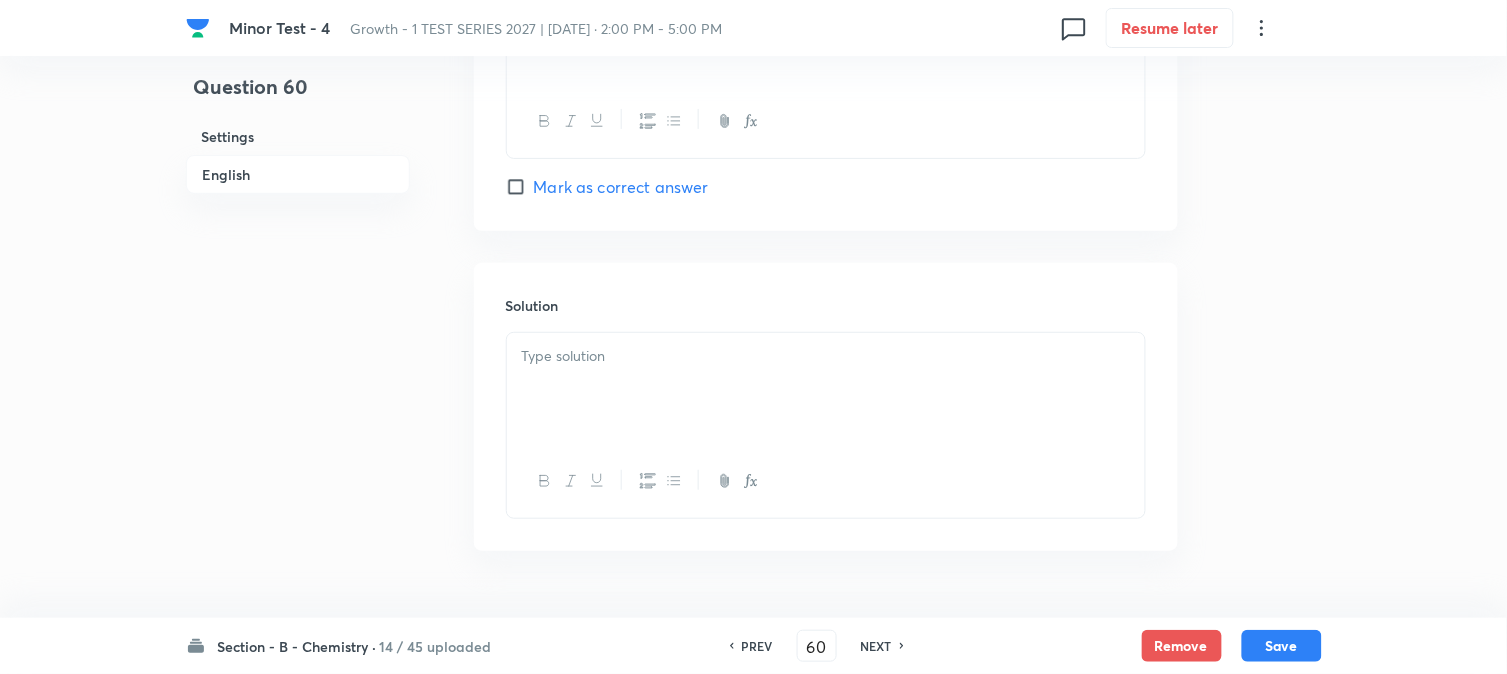 scroll, scrollTop: 2064, scrollLeft: 0, axis: vertical 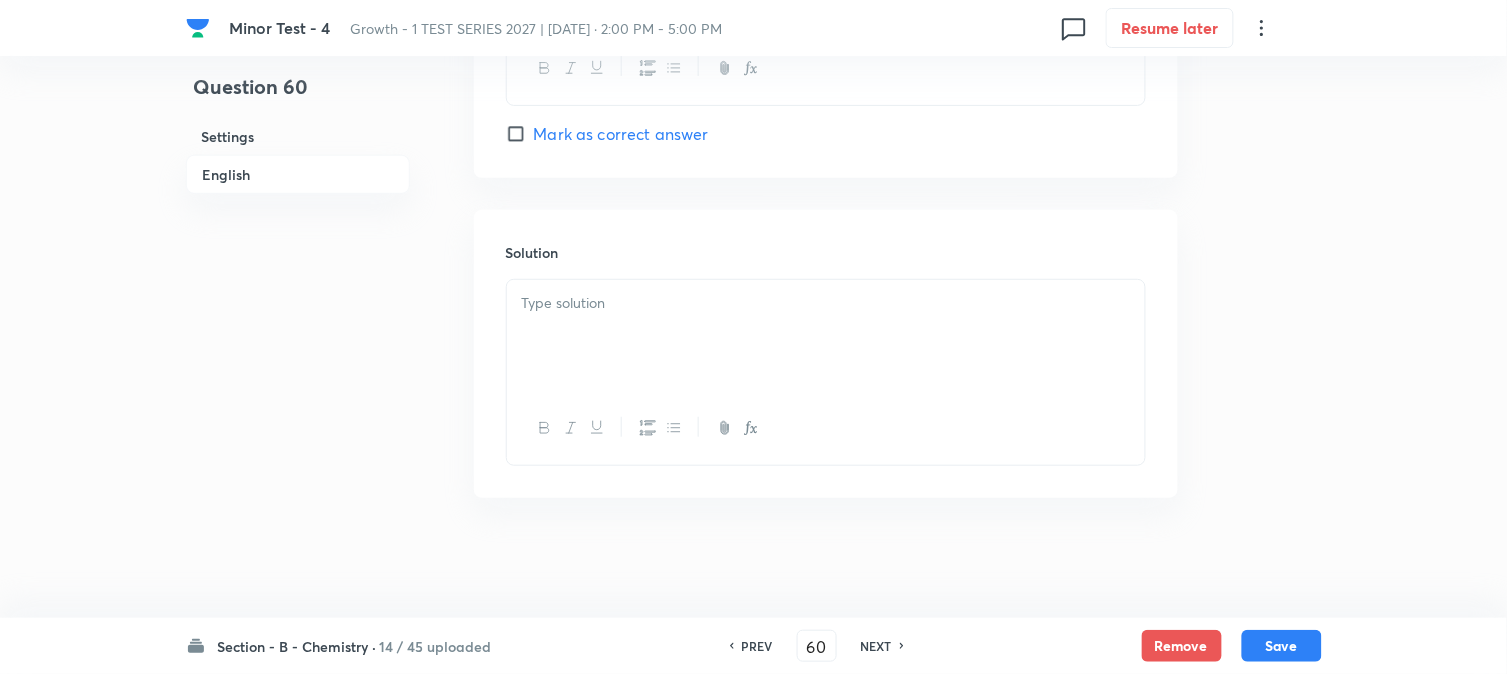 click at bounding box center [826, 336] 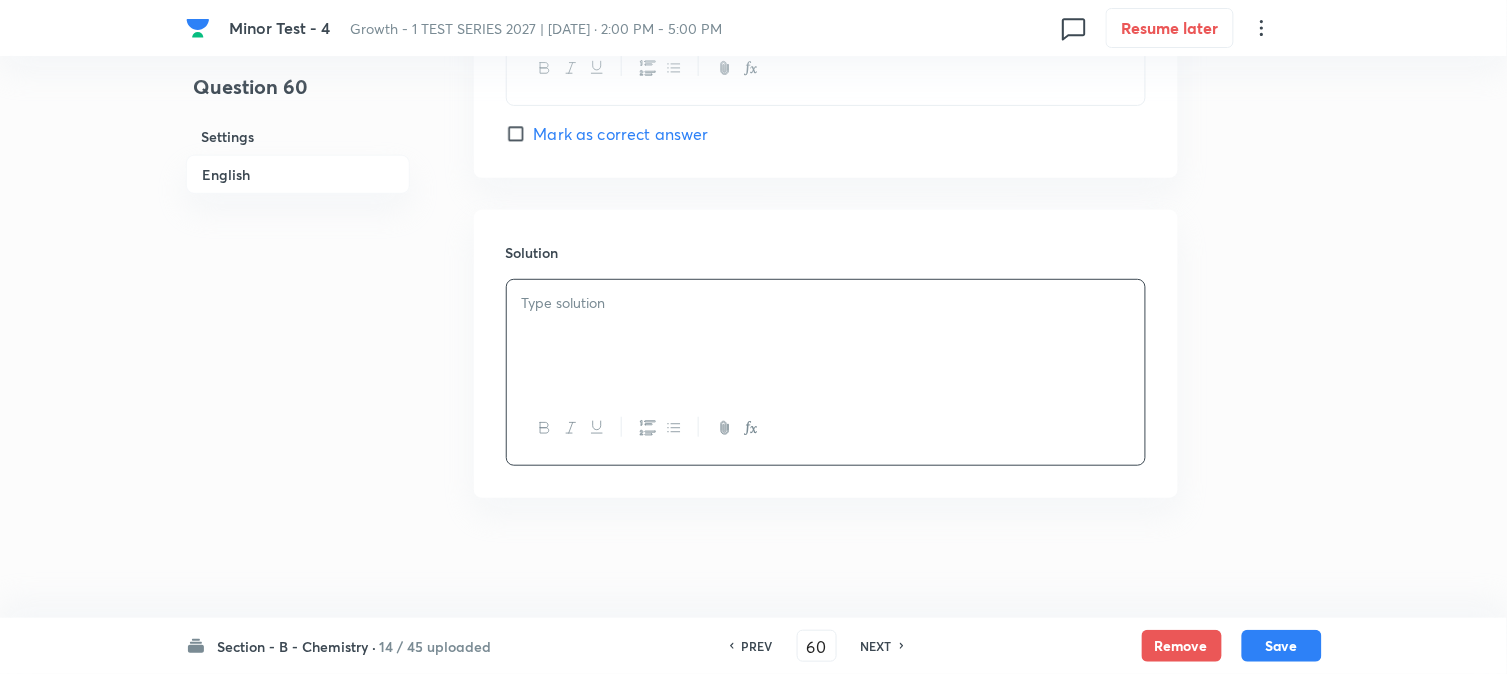 type 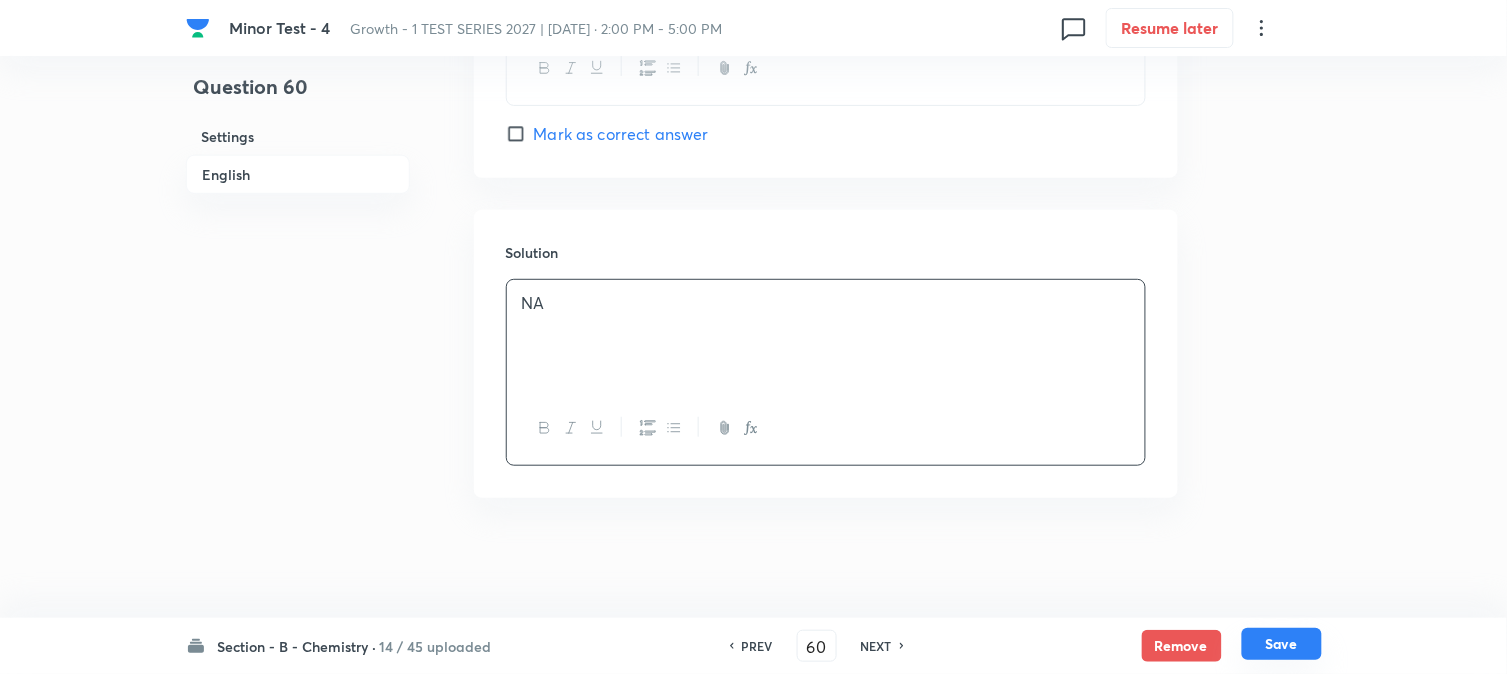 click on "Save" at bounding box center (1282, 644) 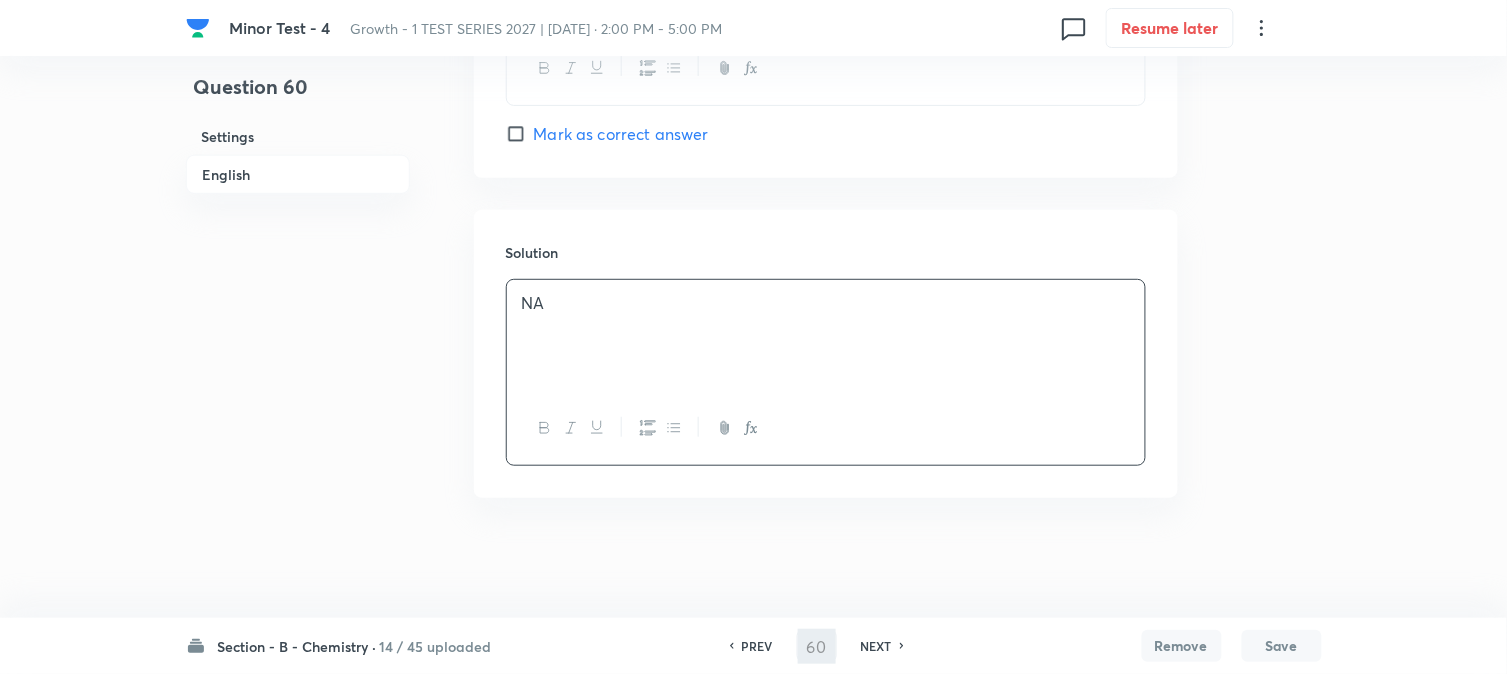 type on "61" 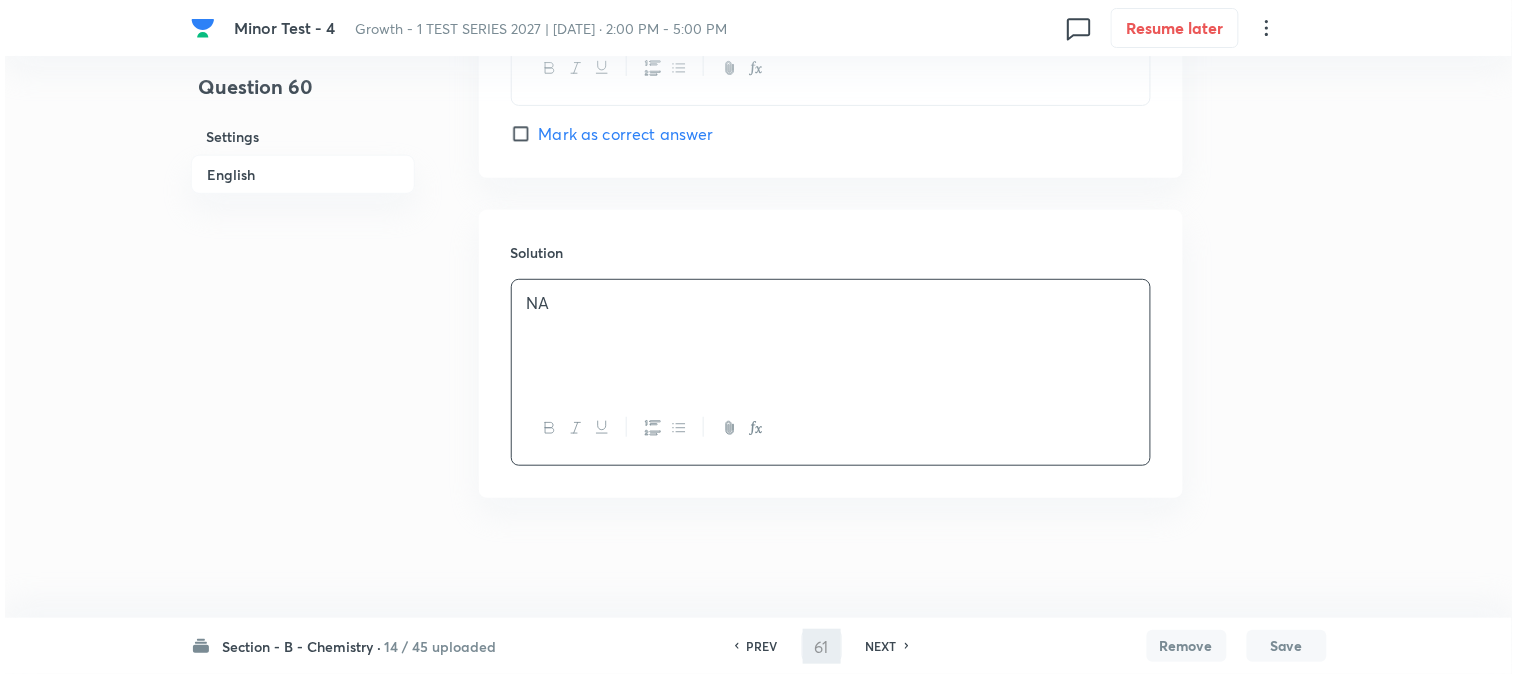 scroll, scrollTop: 0, scrollLeft: 0, axis: both 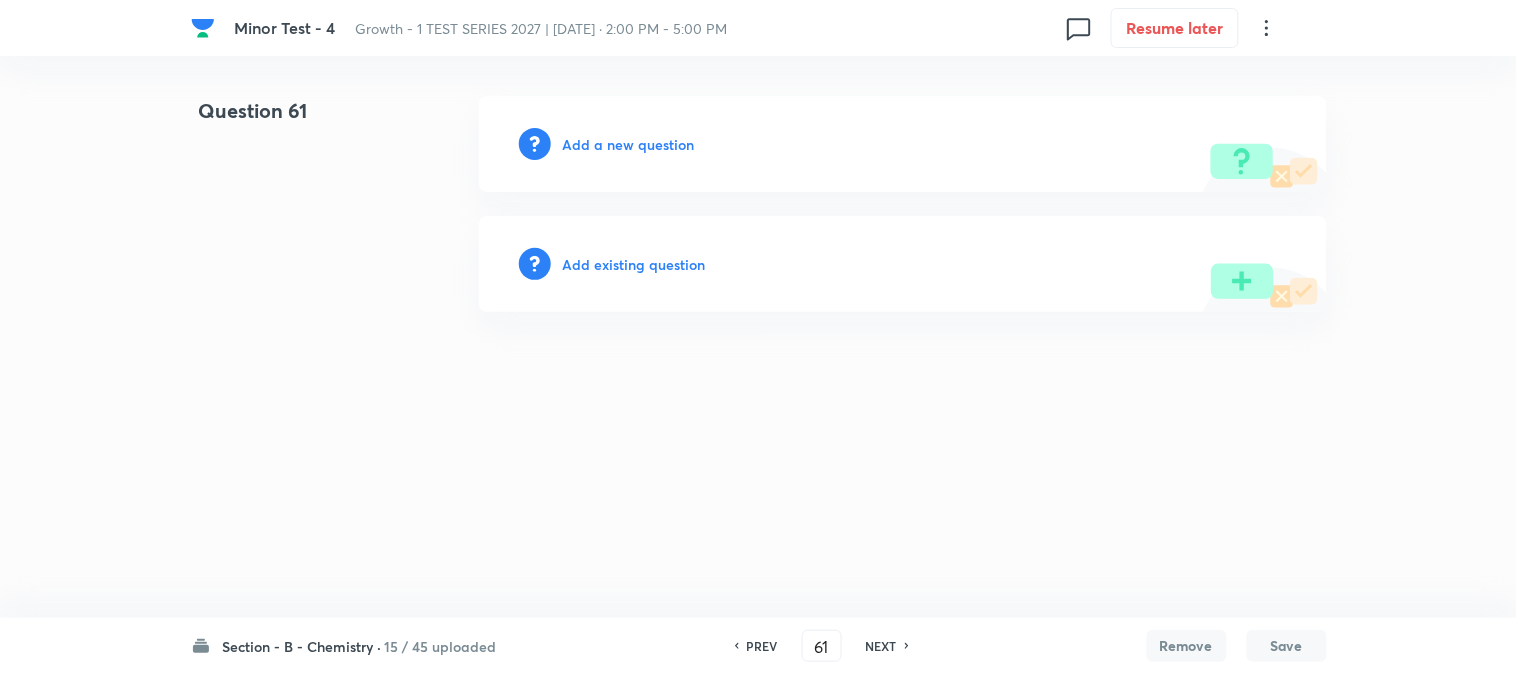 click on "Add a new question" at bounding box center [629, 144] 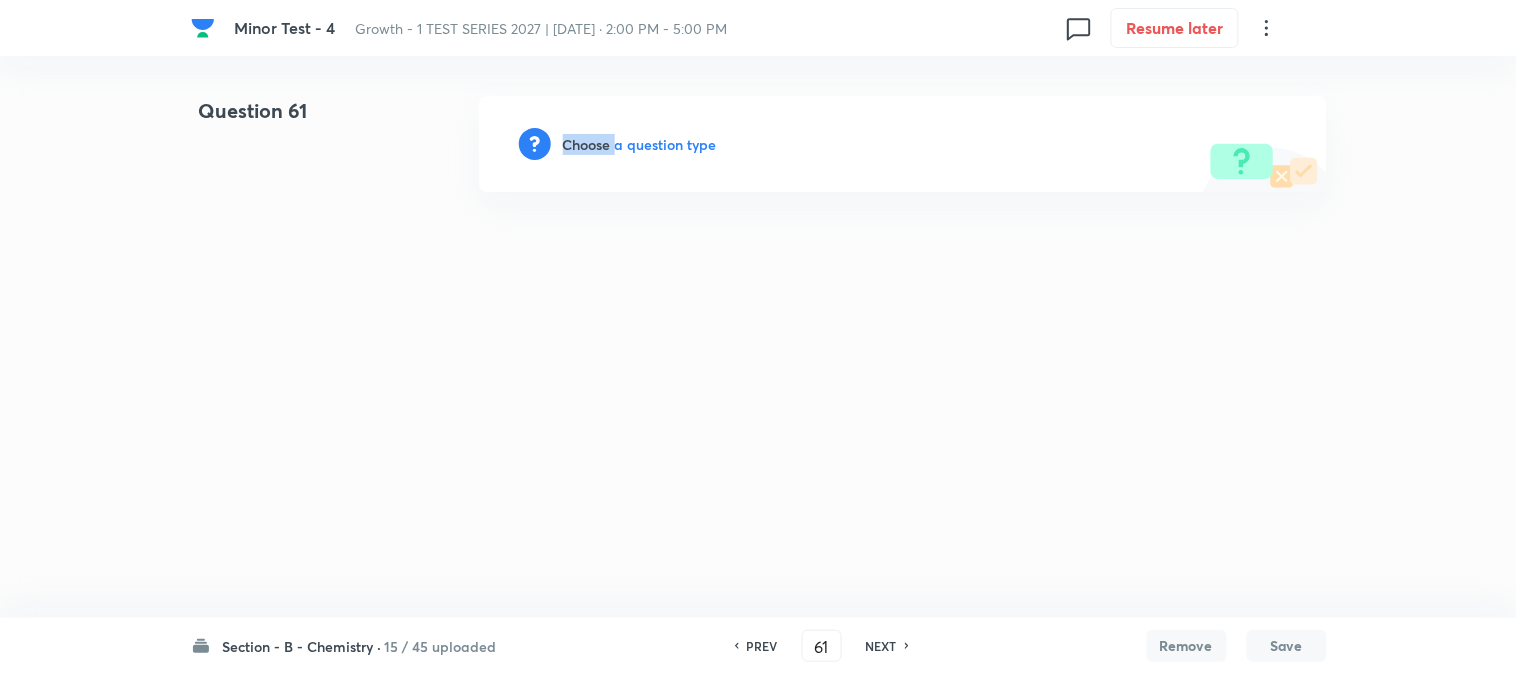 click on "Choose a question type" at bounding box center (640, 144) 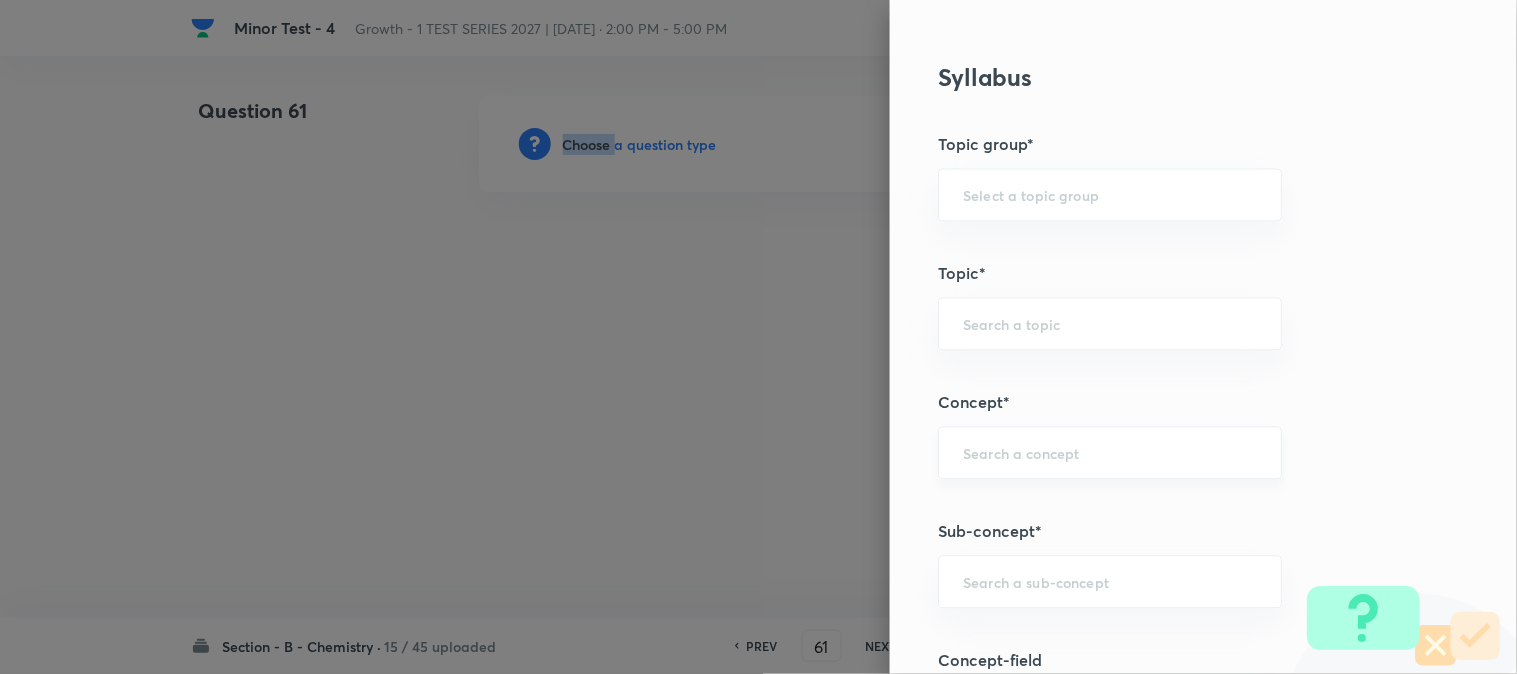 scroll, scrollTop: 1000, scrollLeft: 0, axis: vertical 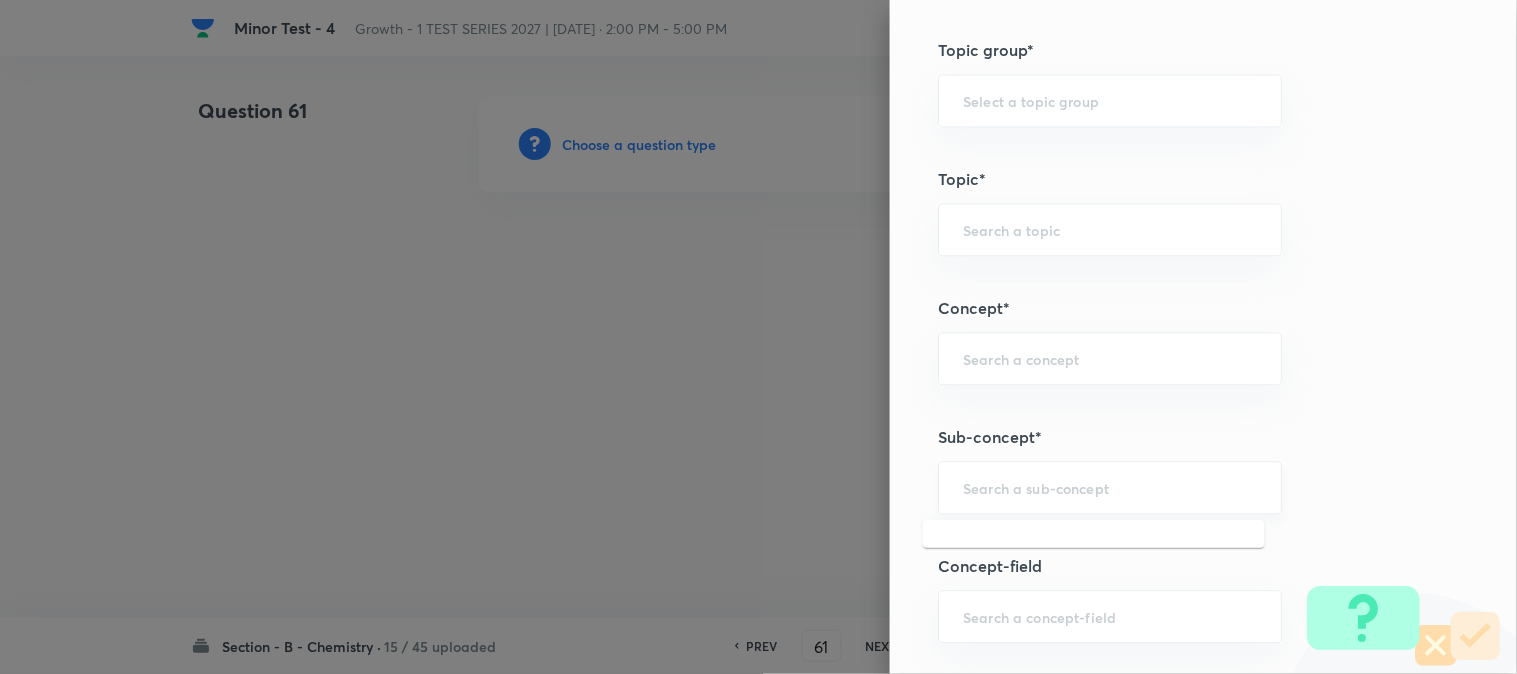 click at bounding box center (1110, 487) 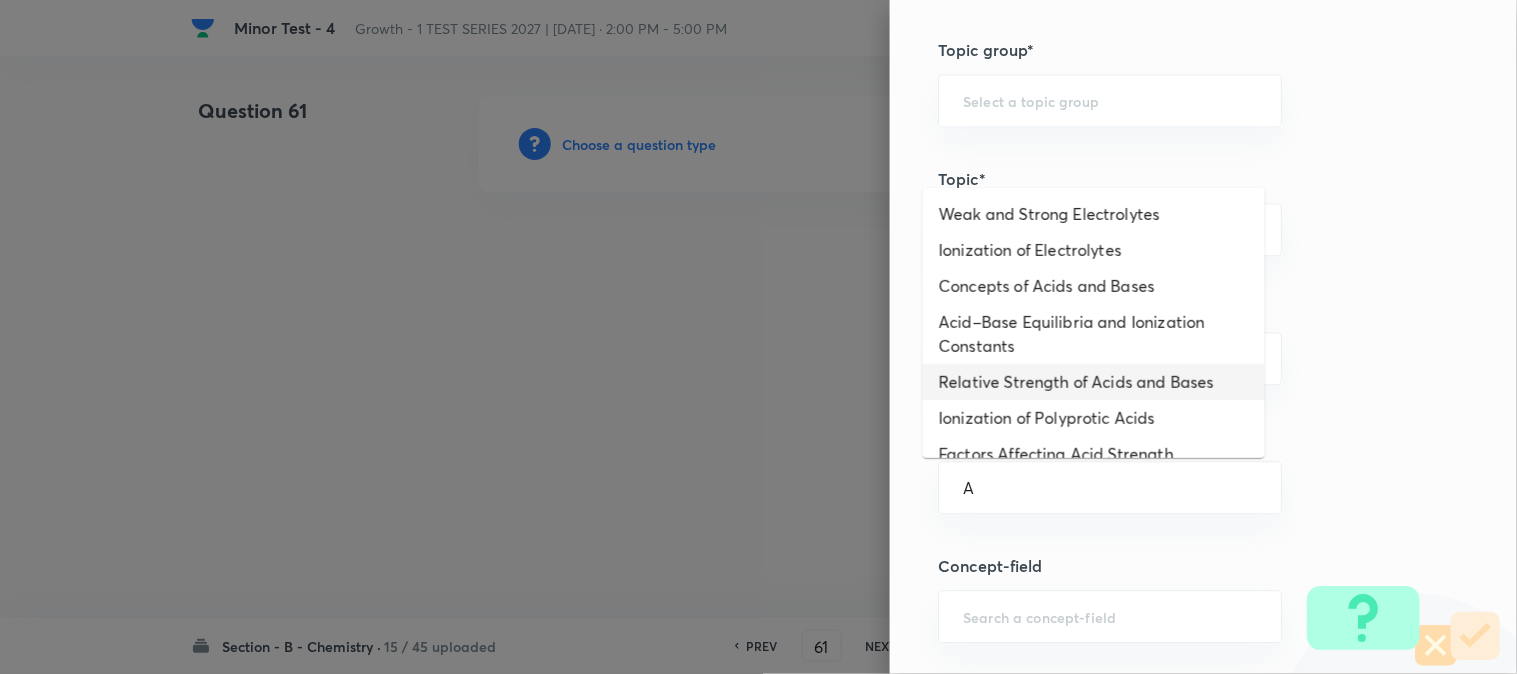 click on "Relative Strength of Acids and Bases" at bounding box center (1094, 382) 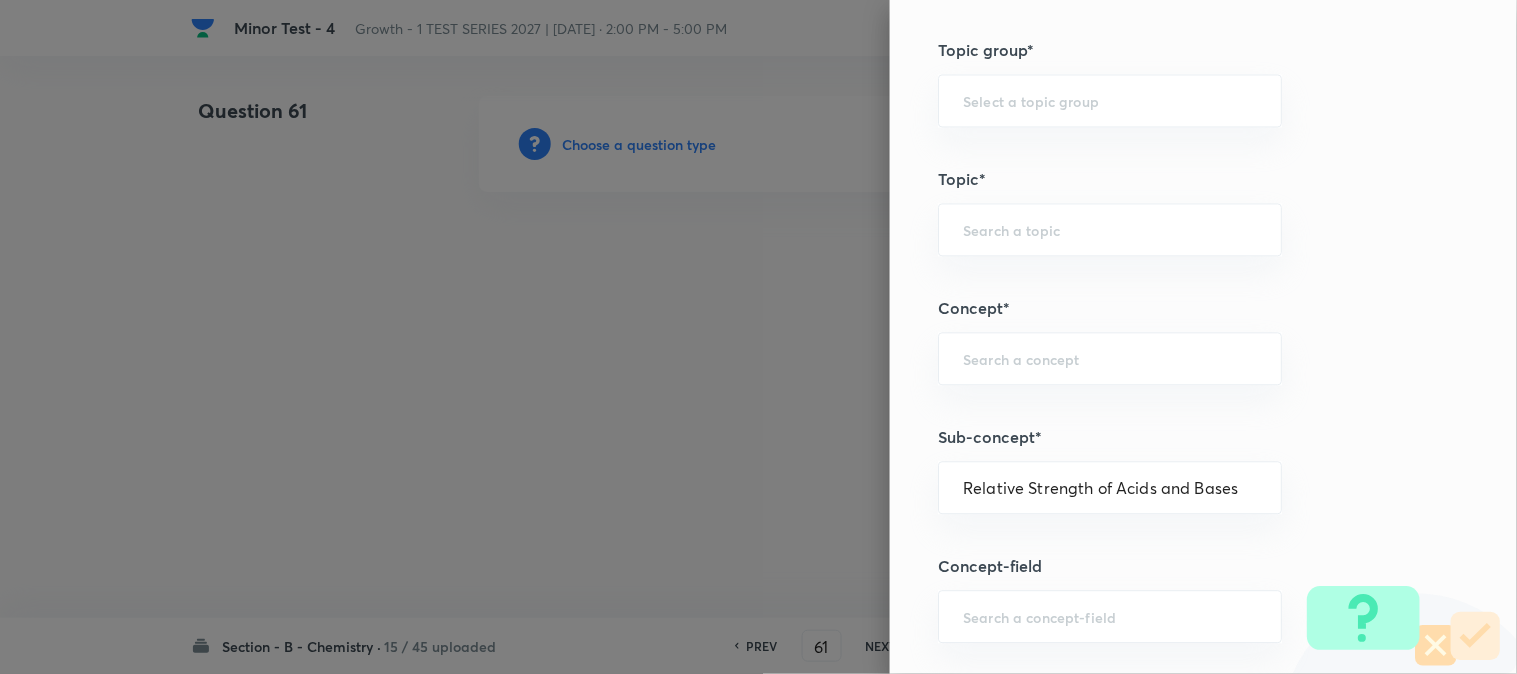 type on "Chemistry" 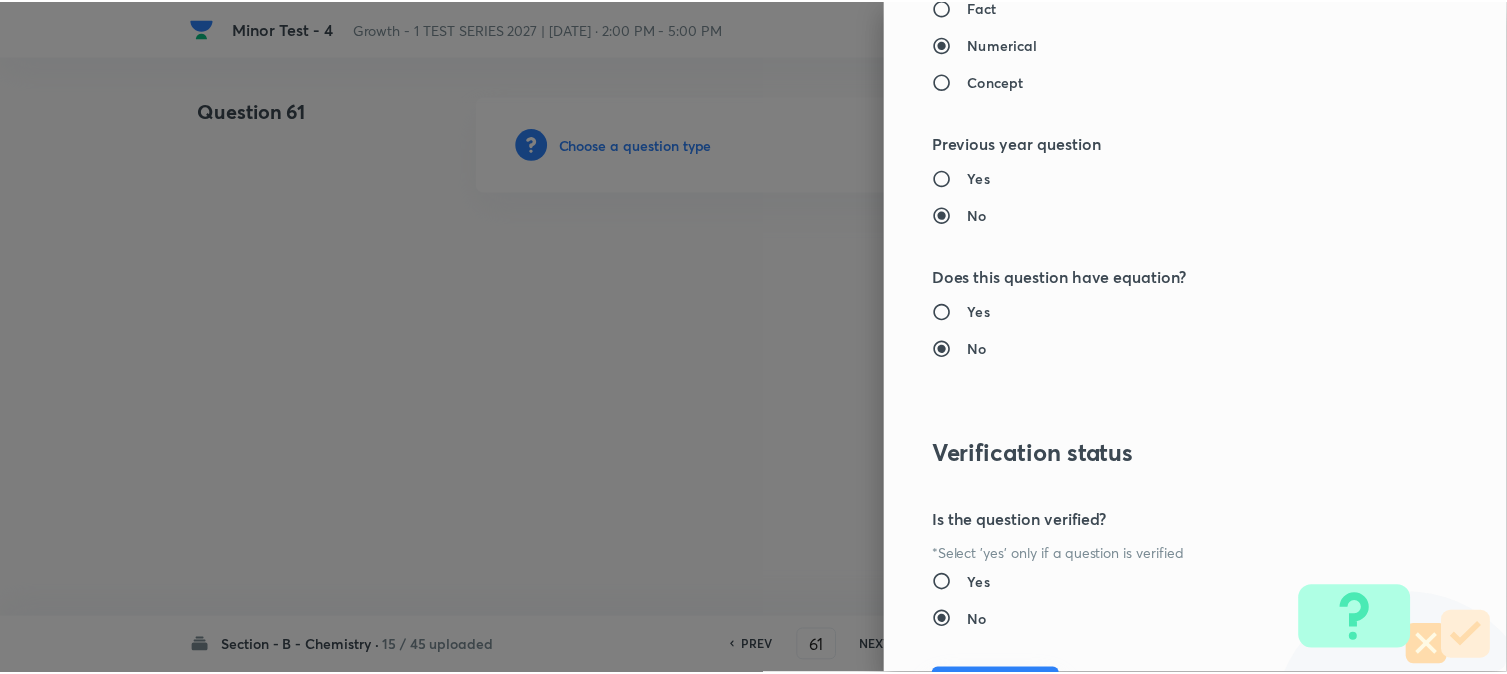 scroll, scrollTop: 2186, scrollLeft: 0, axis: vertical 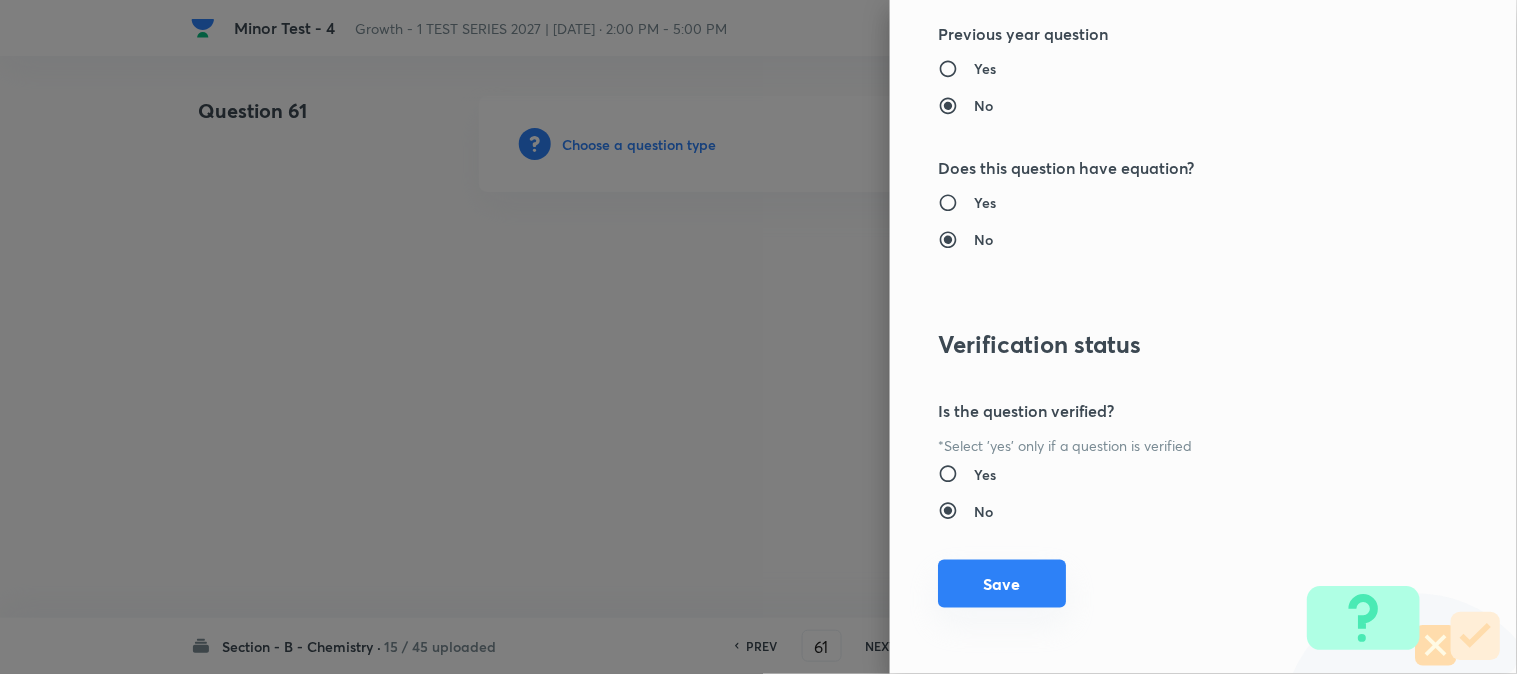 click on "Save" at bounding box center (1002, 584) 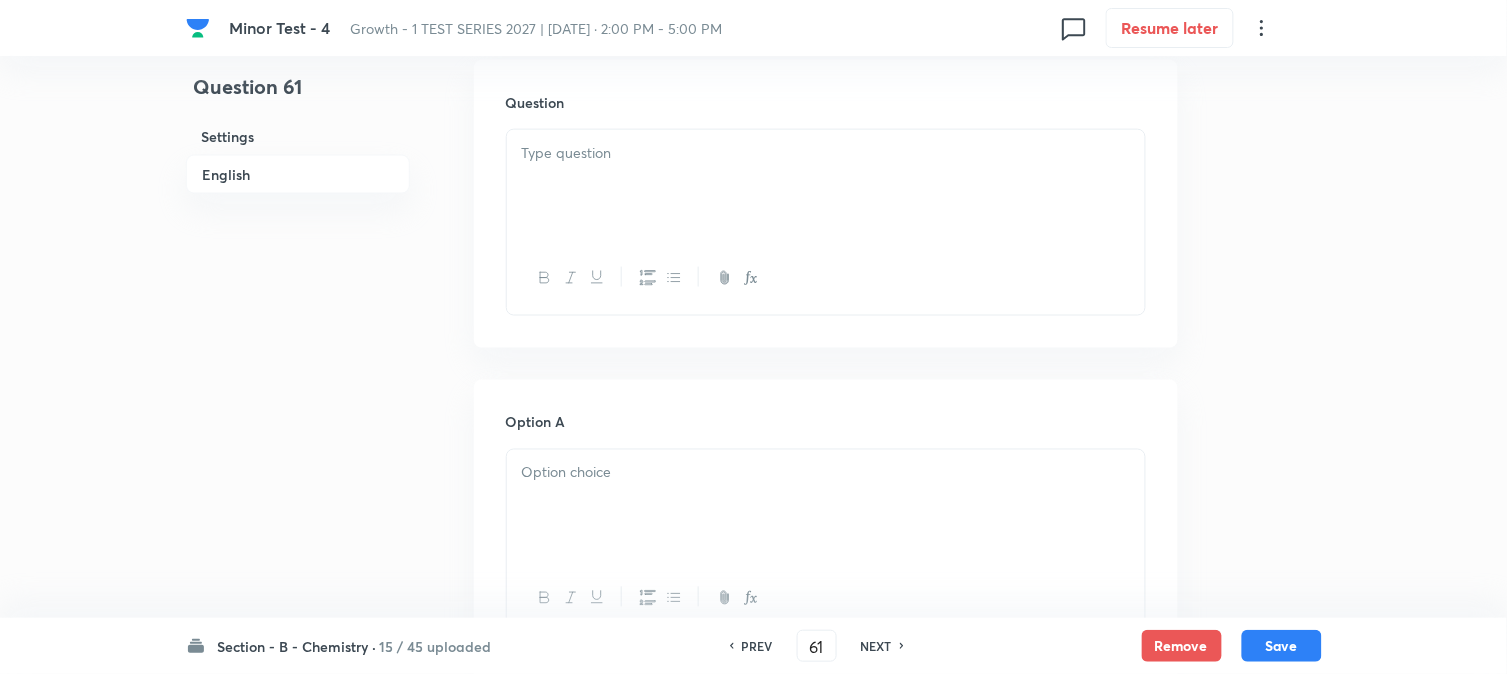 scroll, scrollTop: 555, scrollLeft: 0, axis: vertical 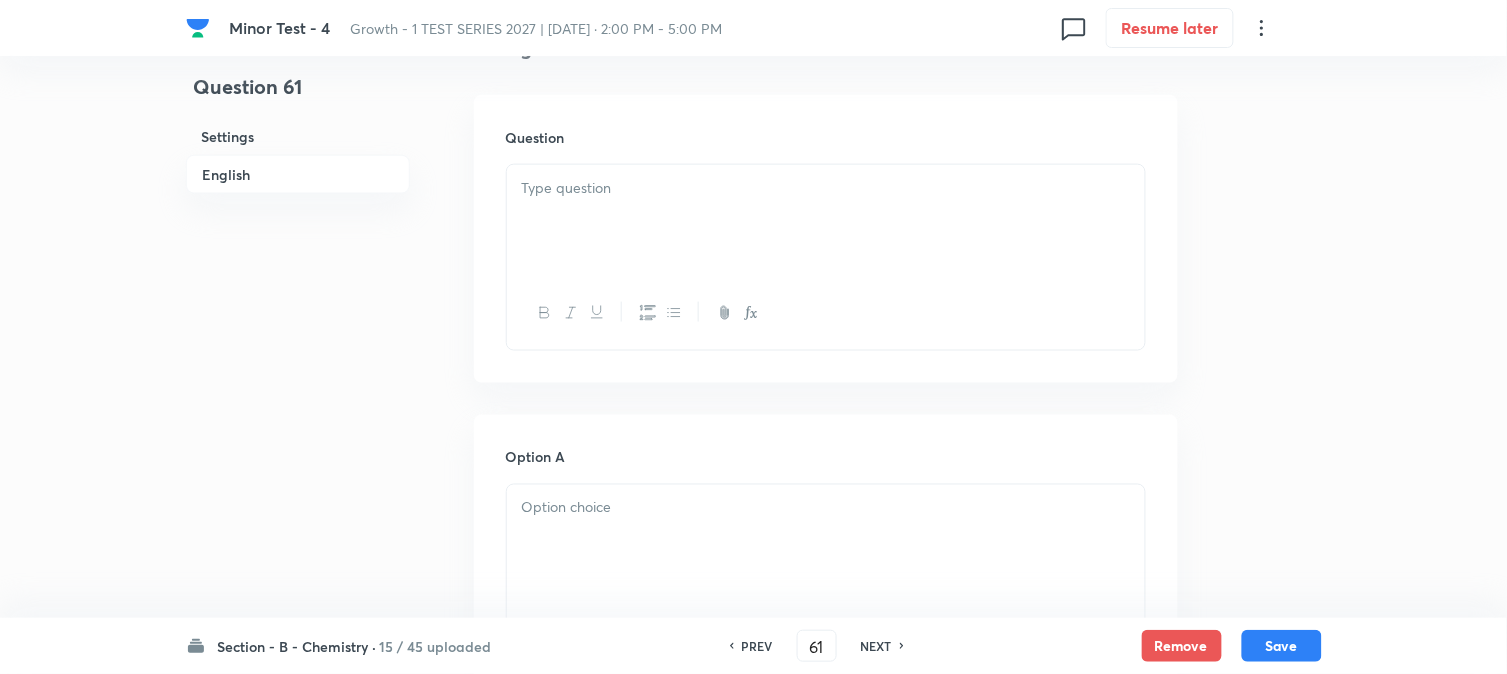click at bounding box center [826, 188] 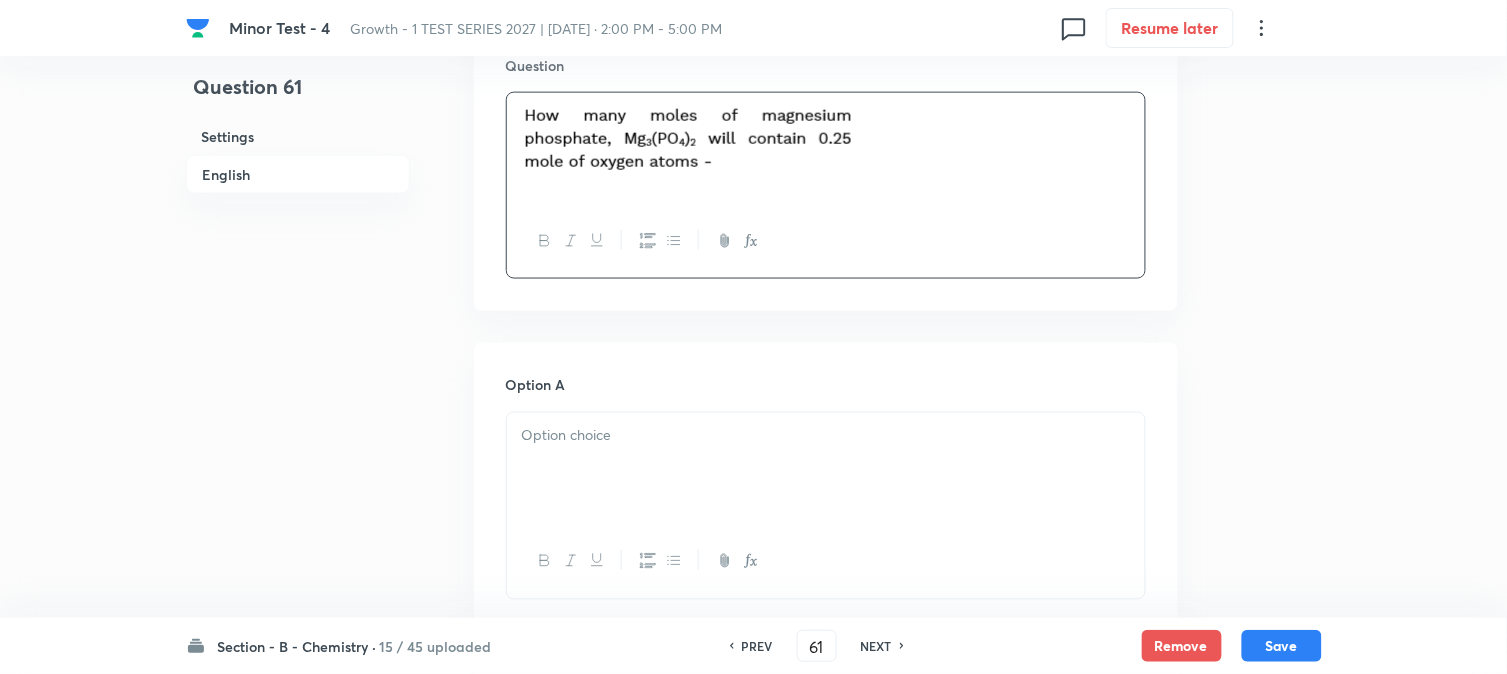 scroll, scrollTop: 666, scrollLeft: 0, axis: vertical 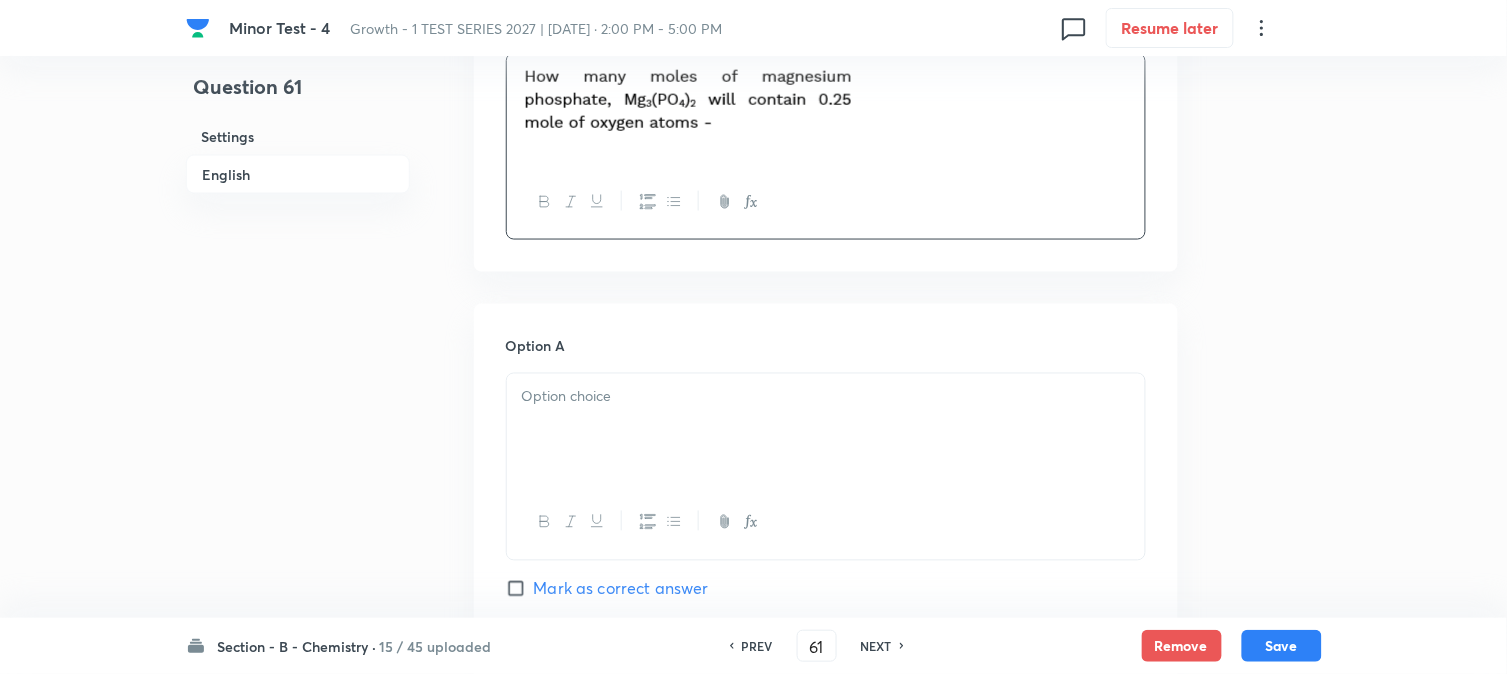 click at bounding box center [826, 397] 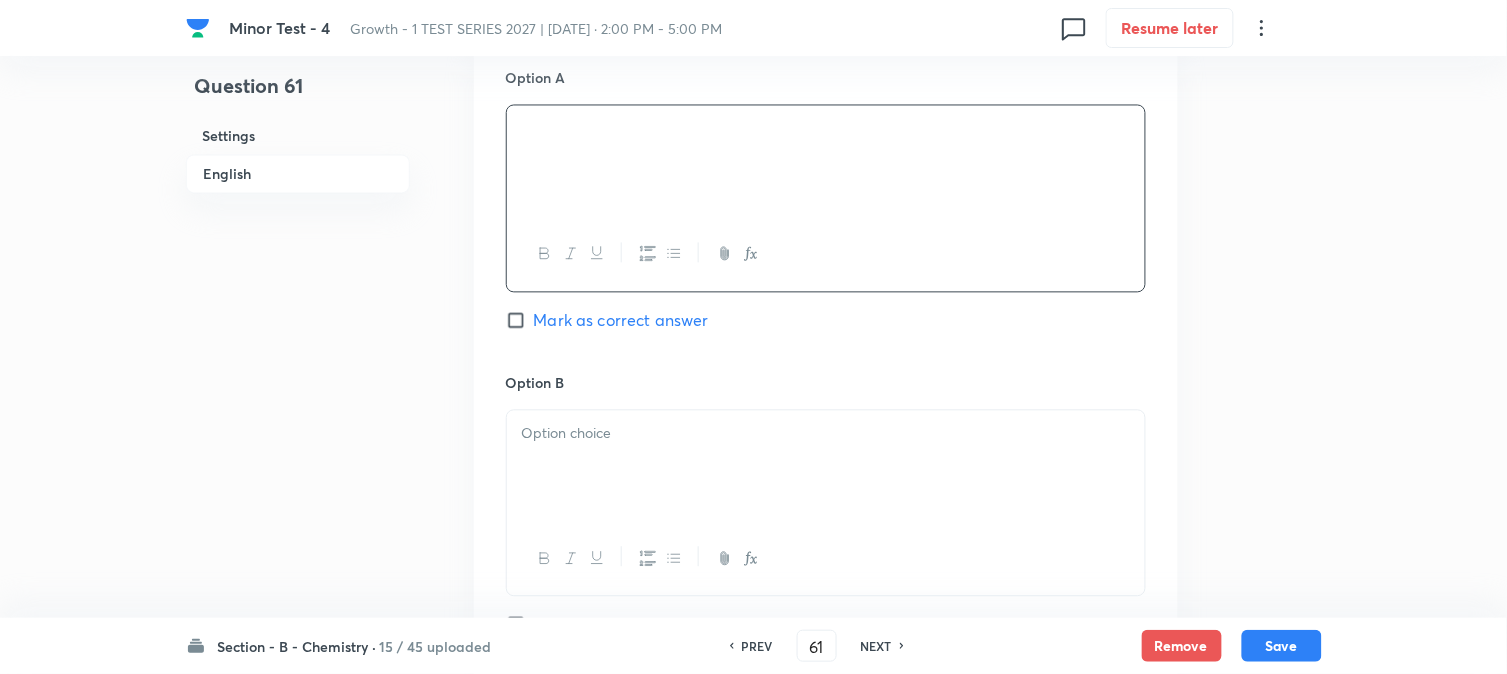 scroll, scrollTop: 1000, scrollLeft: 0, axis: vertical 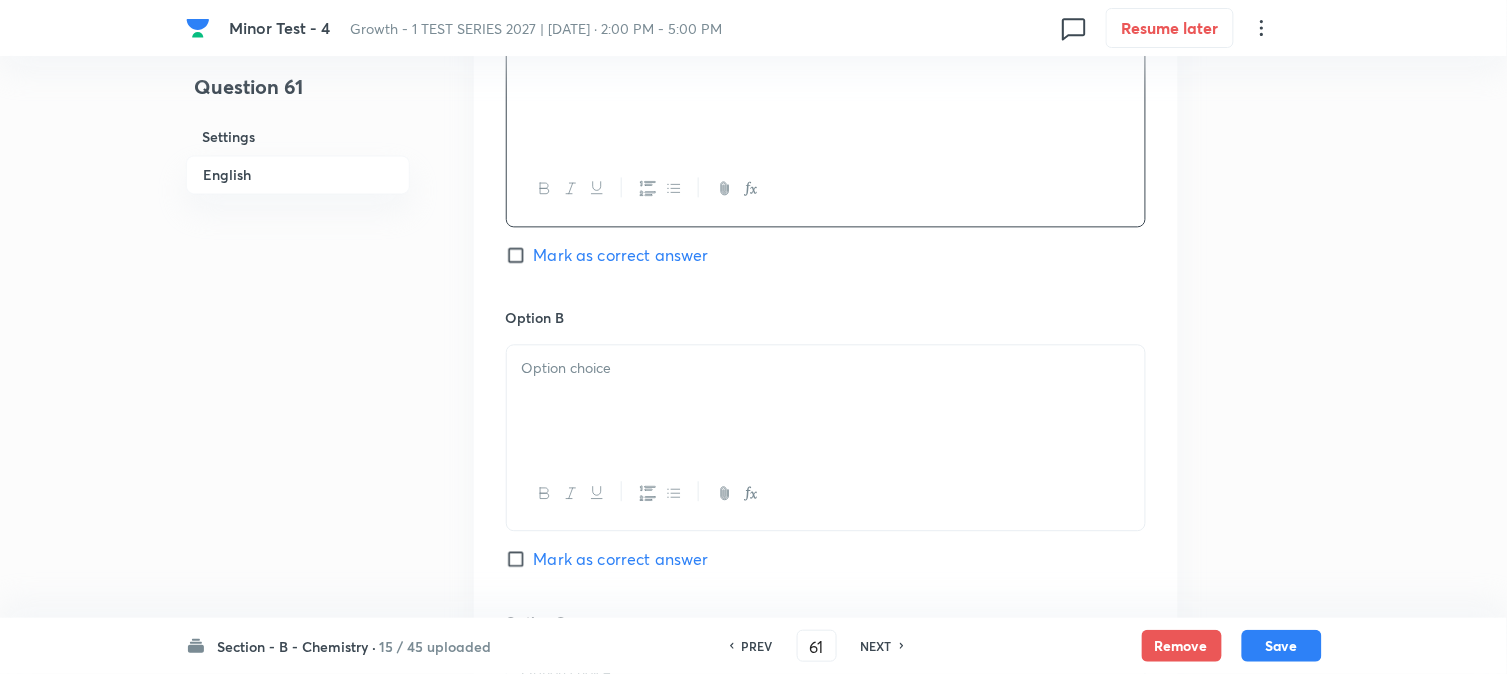 click at bounding box center [826, 401] 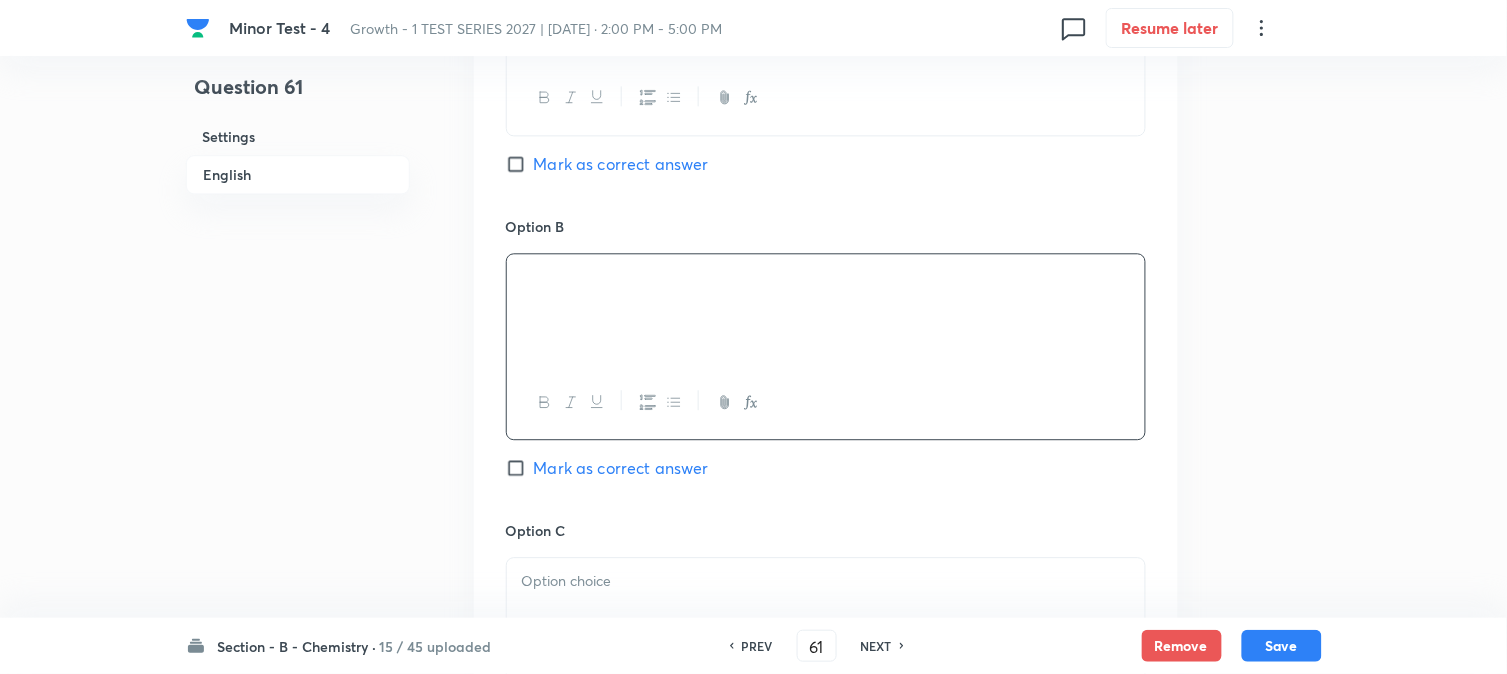 scroll, scrollTop: 1222, scrollLeft: 0, axis: vertical 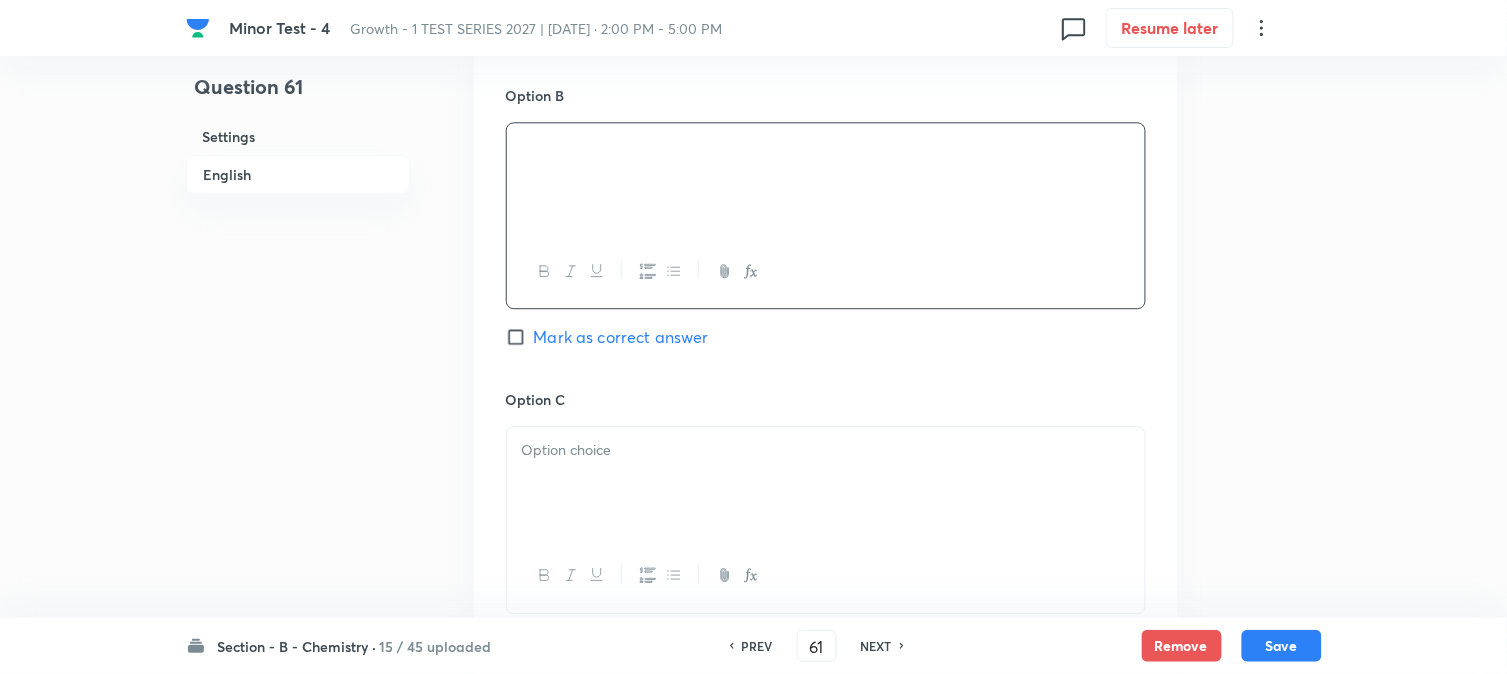 click at bounding box center [826, 483] 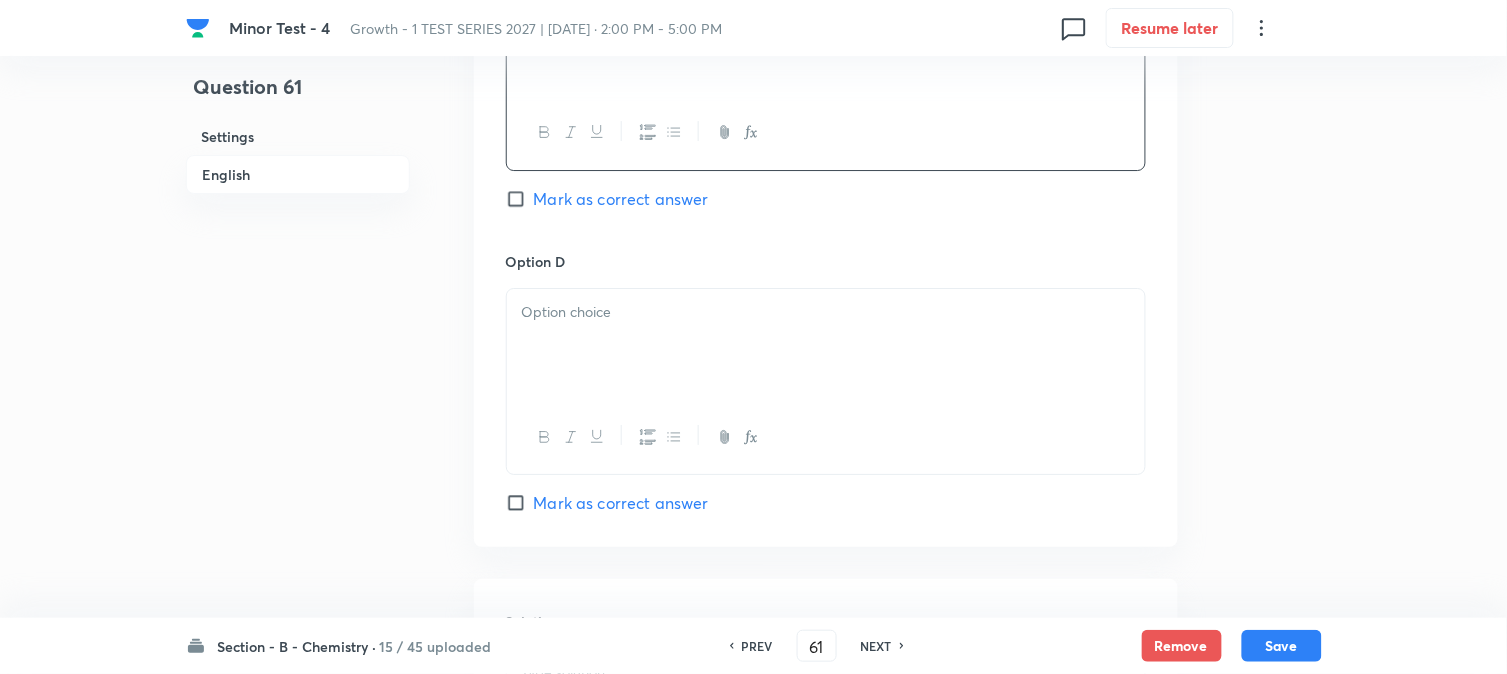 scroll, scrollTop: 1666, scrollLeft: 0, axis: vertical 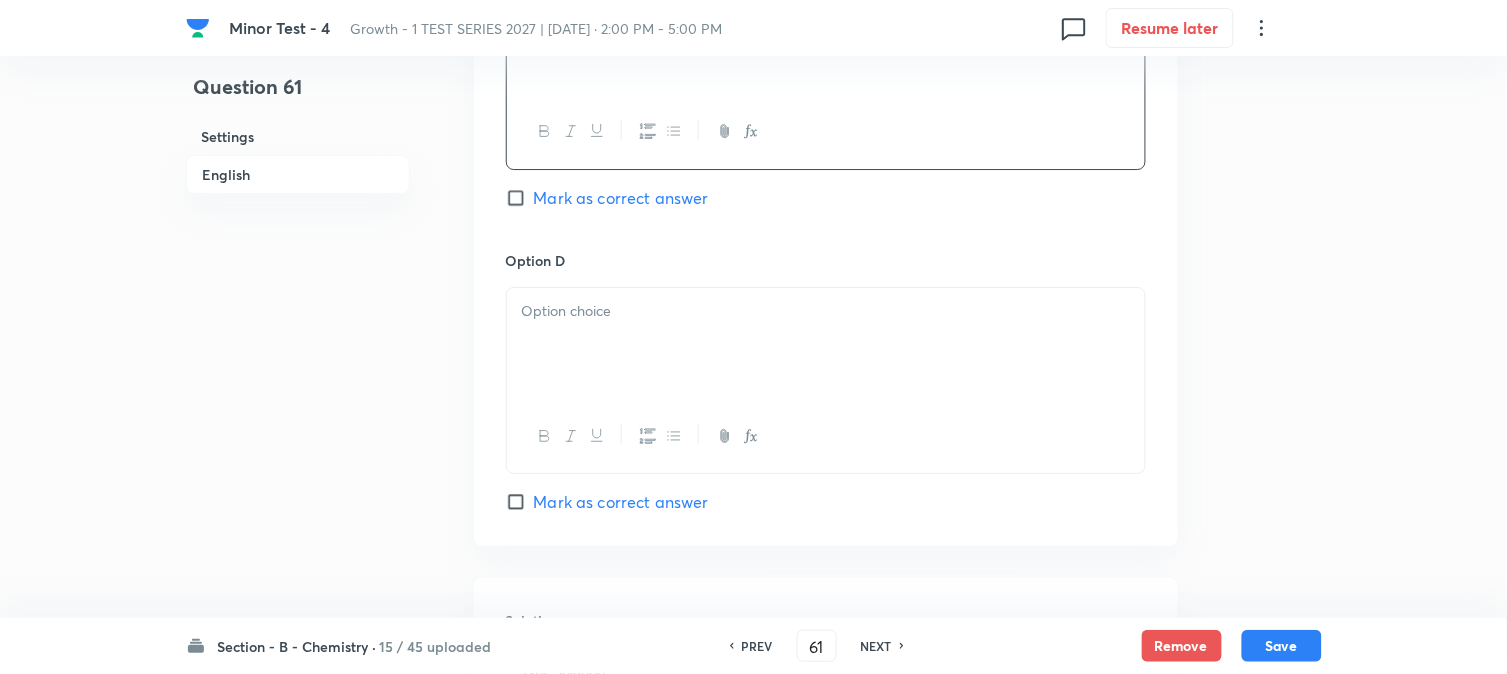 click at bounding box center [826, 344] 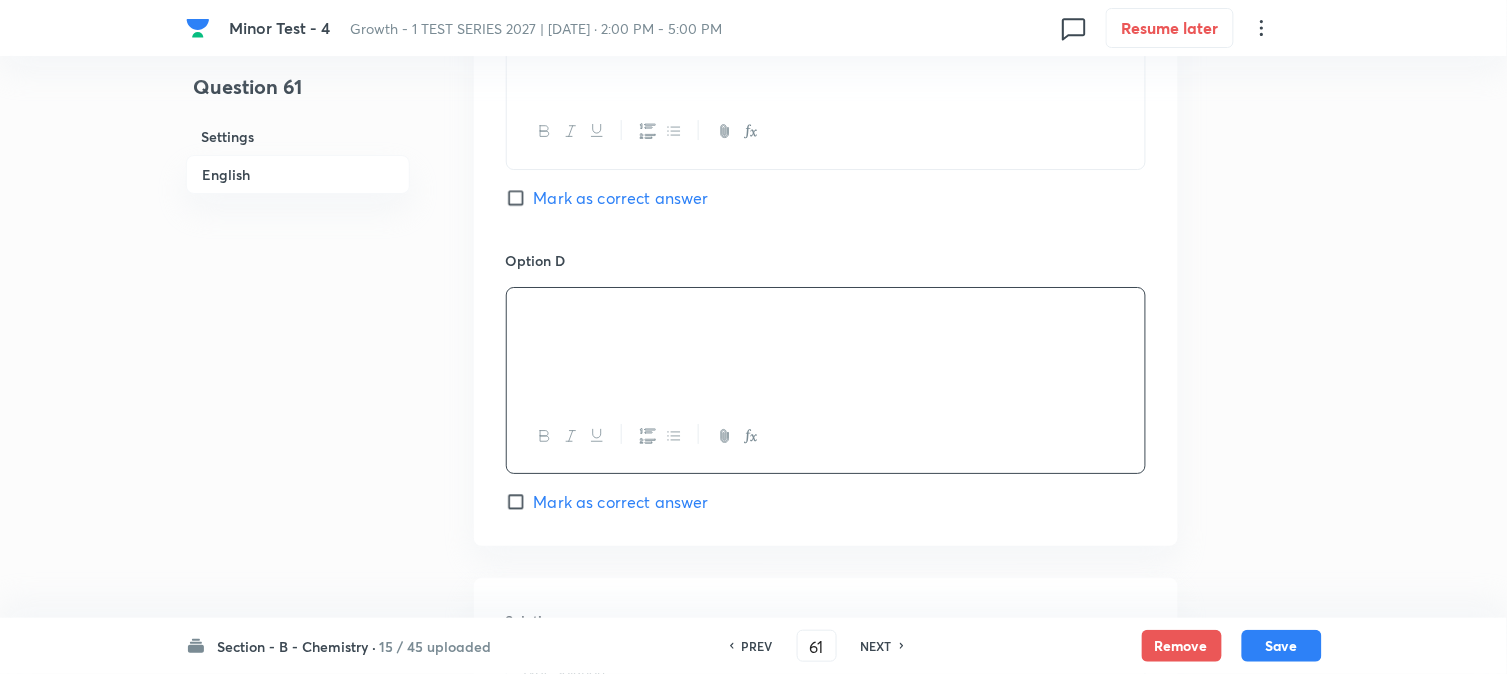 click on "Mark as correct answer" at bounding box center (520, 198) 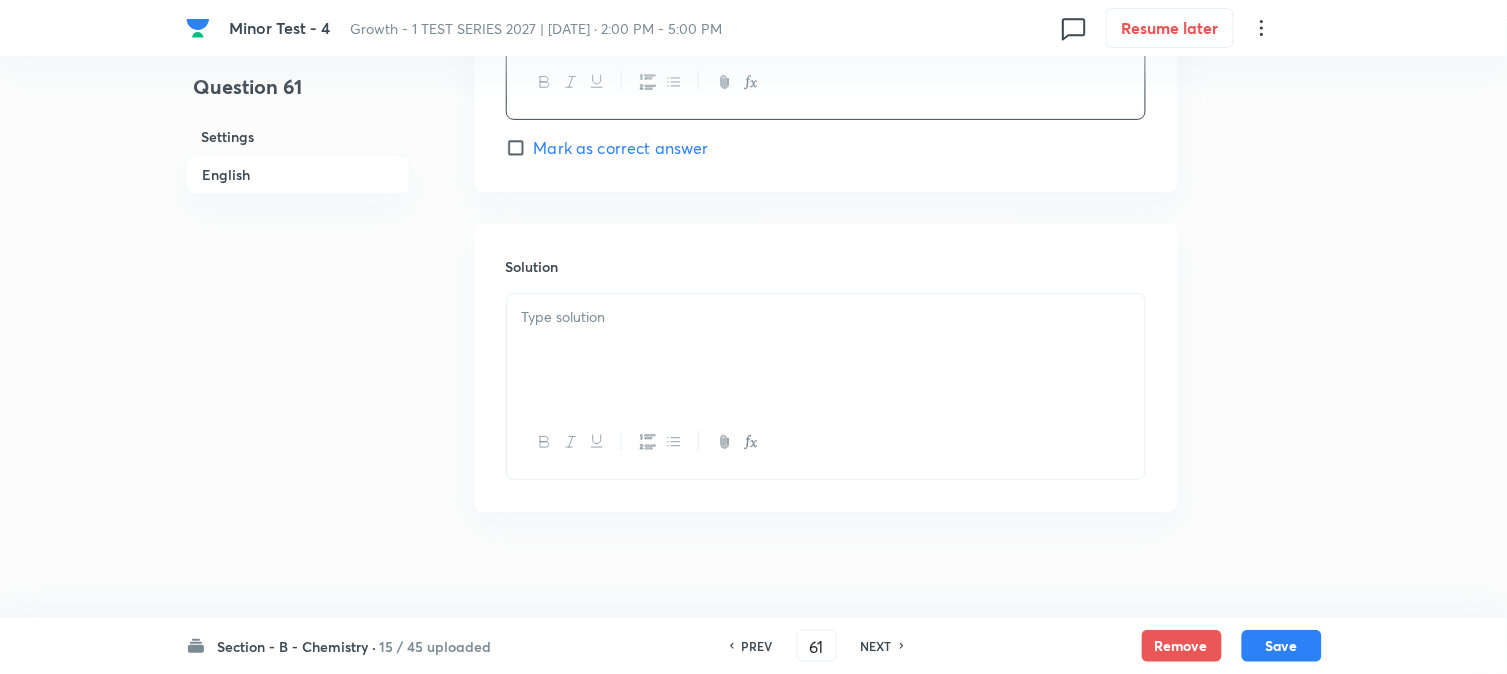 scroll, scrollTop: 2037, scrollLeft: 0, axis: vertical 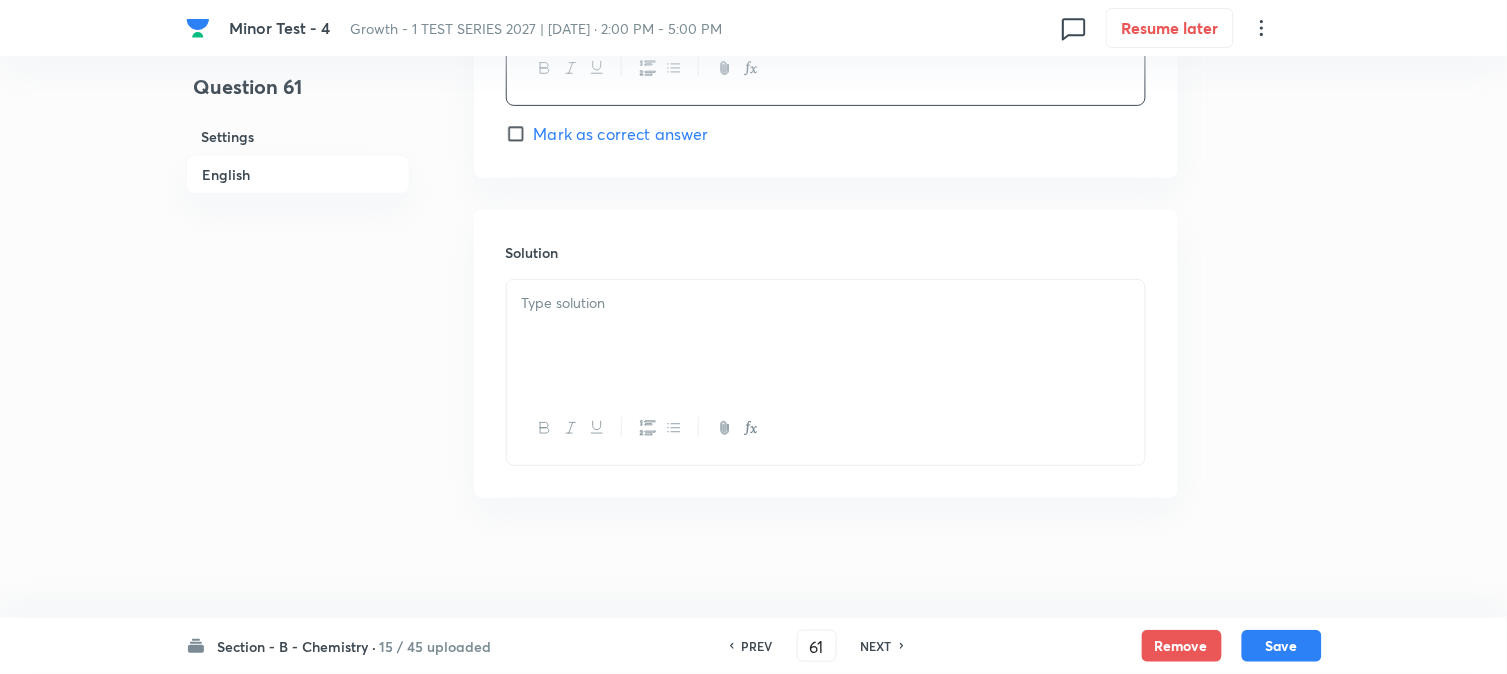 click at bounding box center (826, 336) 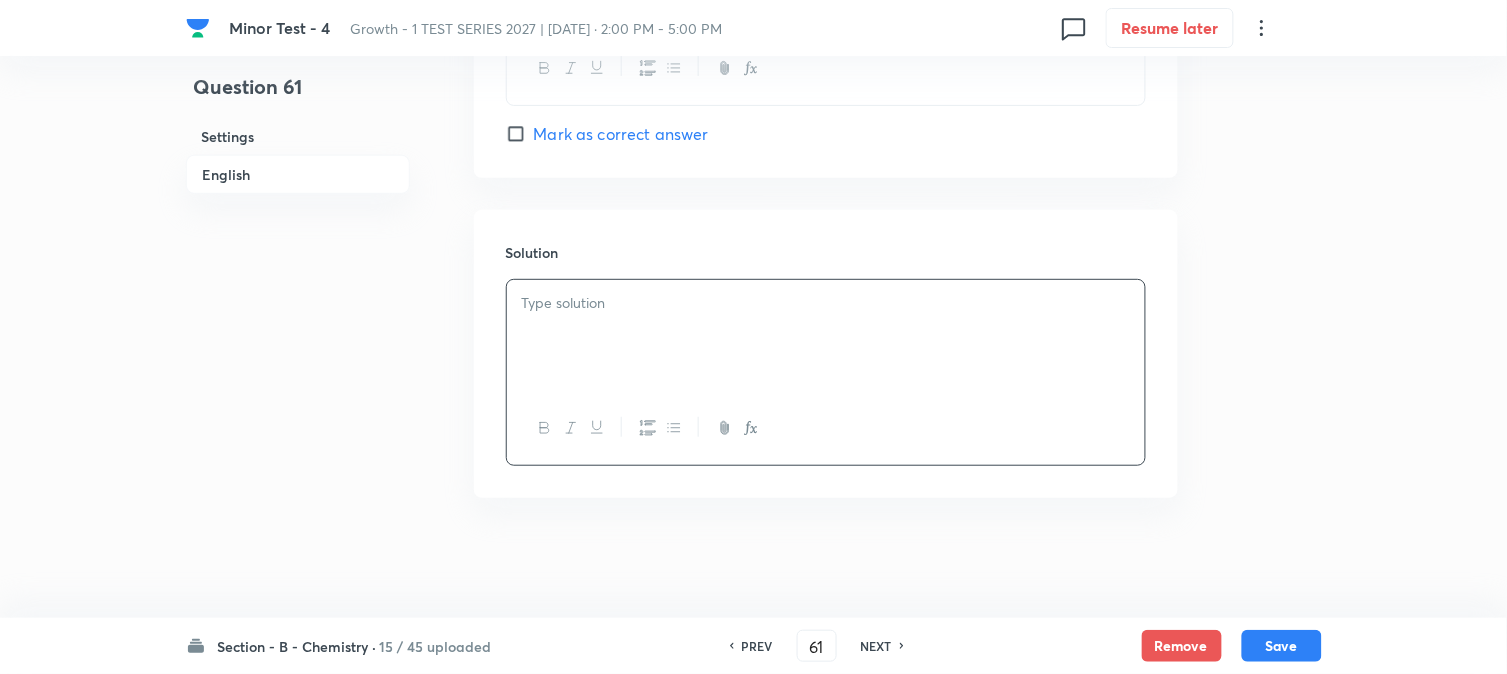 type 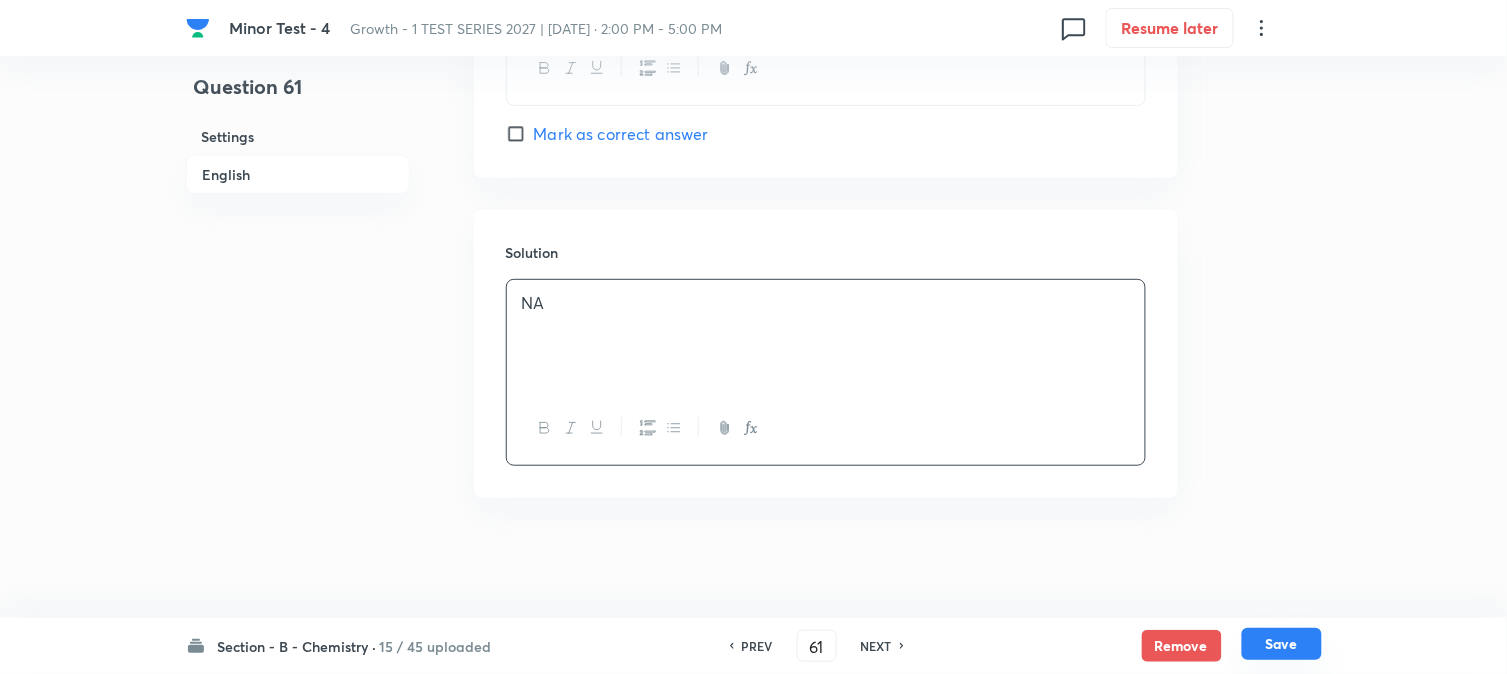 click on "Save" at bounding box center (1282, 644) 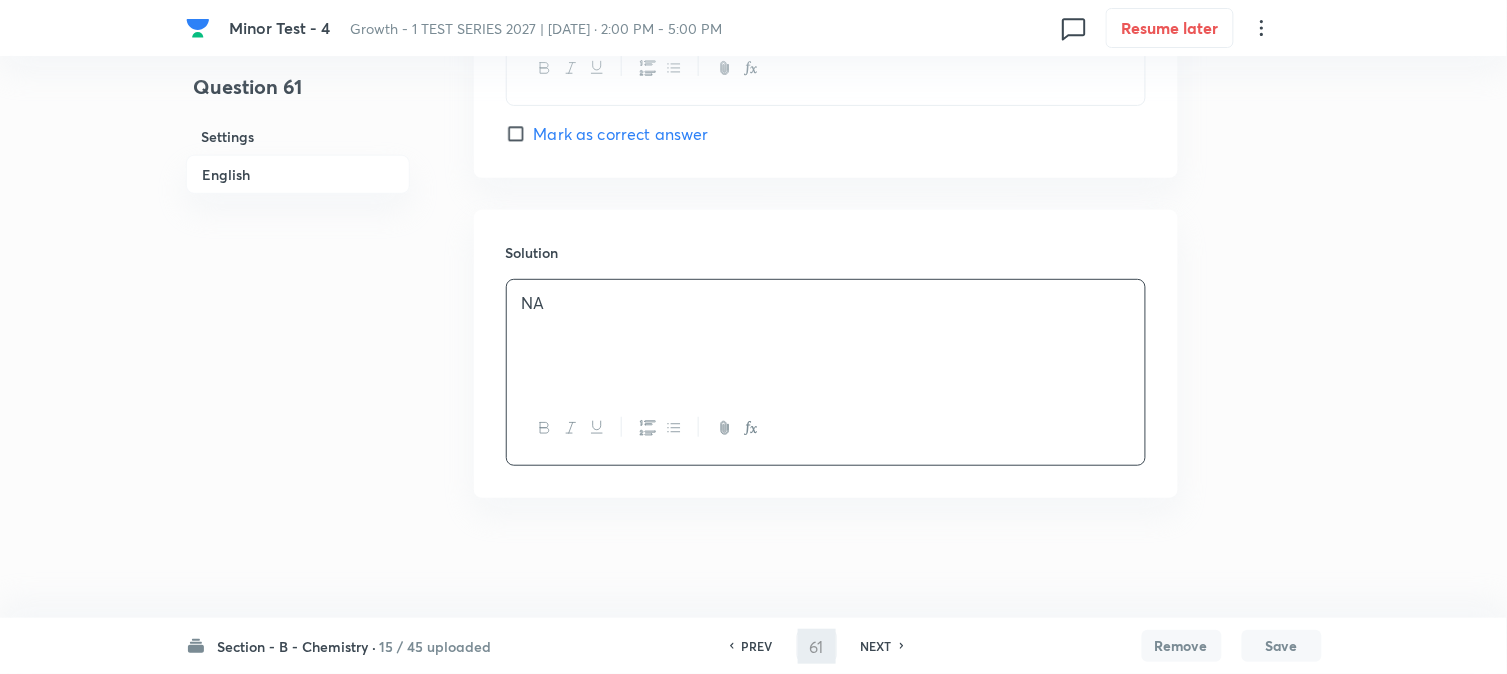 type on "62" 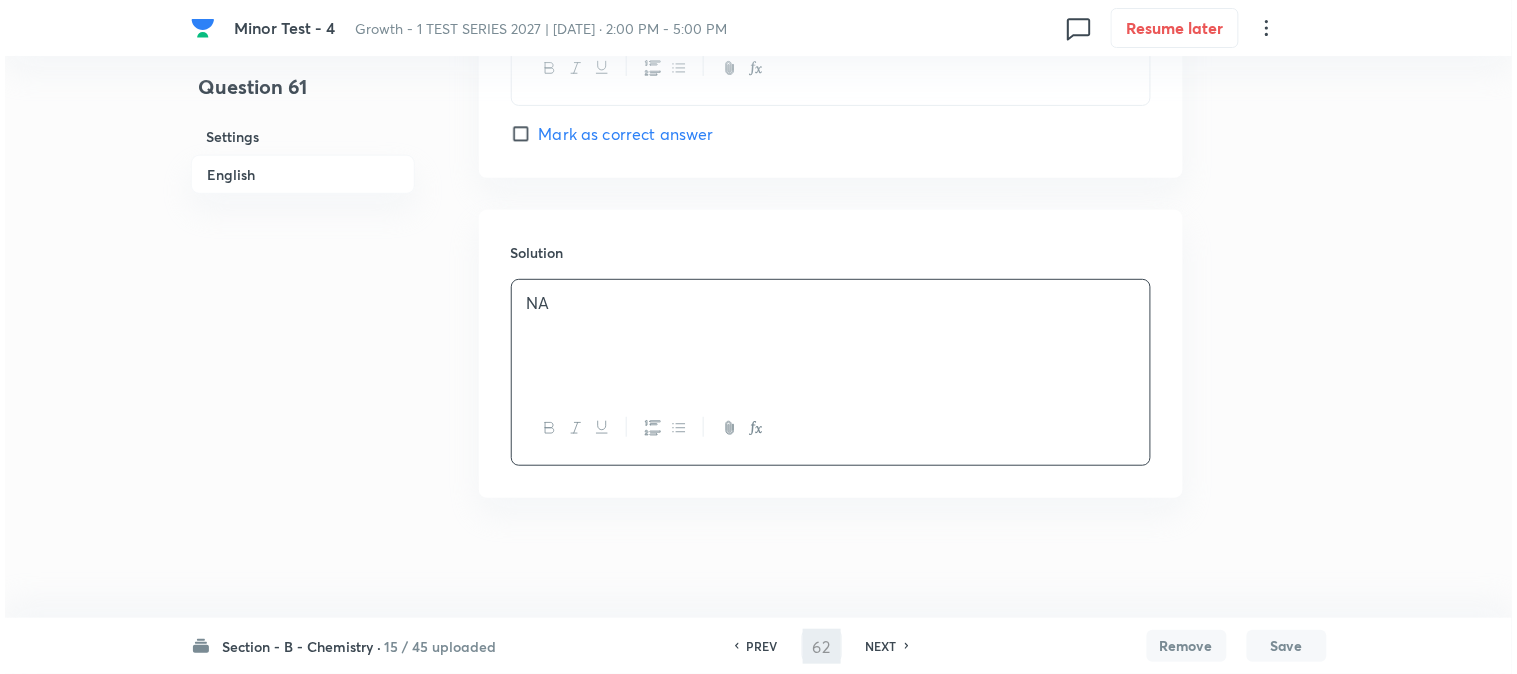 scroll, scrollTop: 0, scrollLeft: 0, axis: both 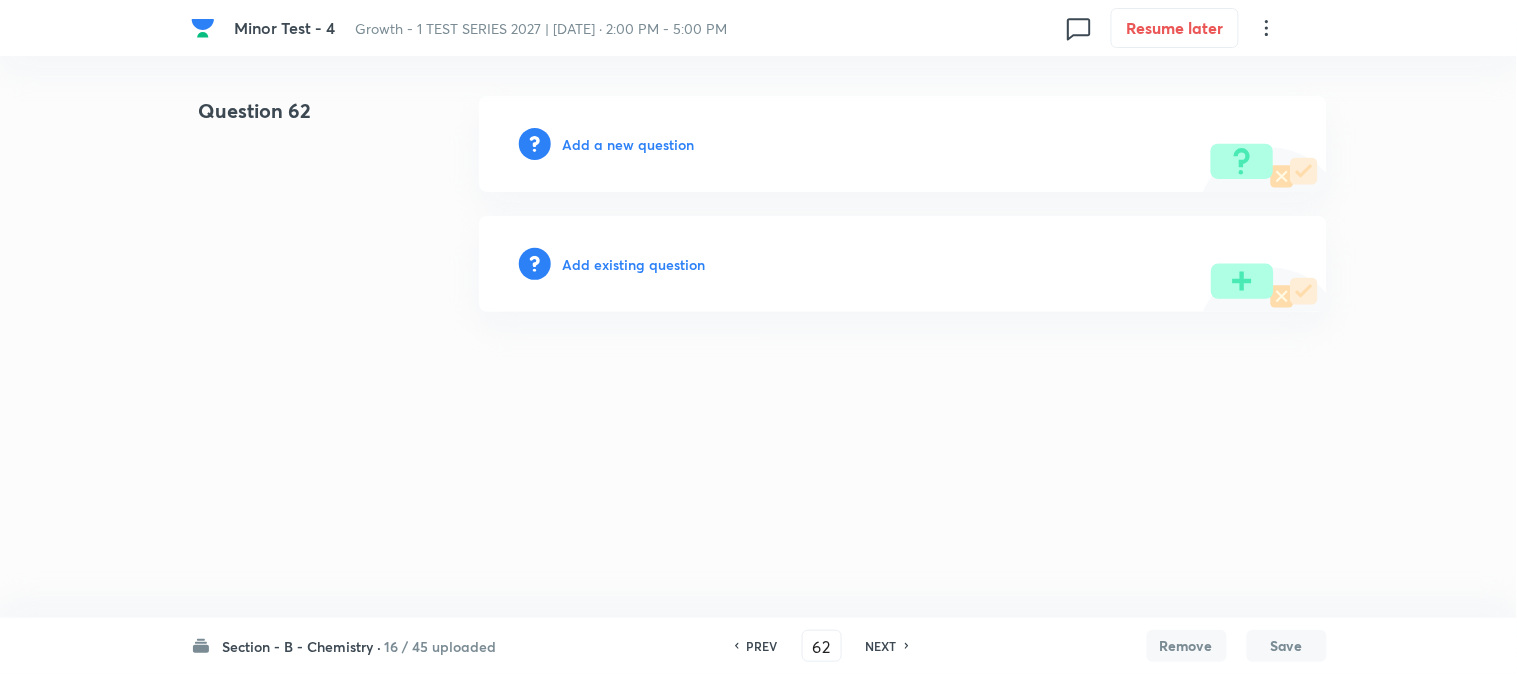 click on "Add a new question" at bounding box center (629, 144) 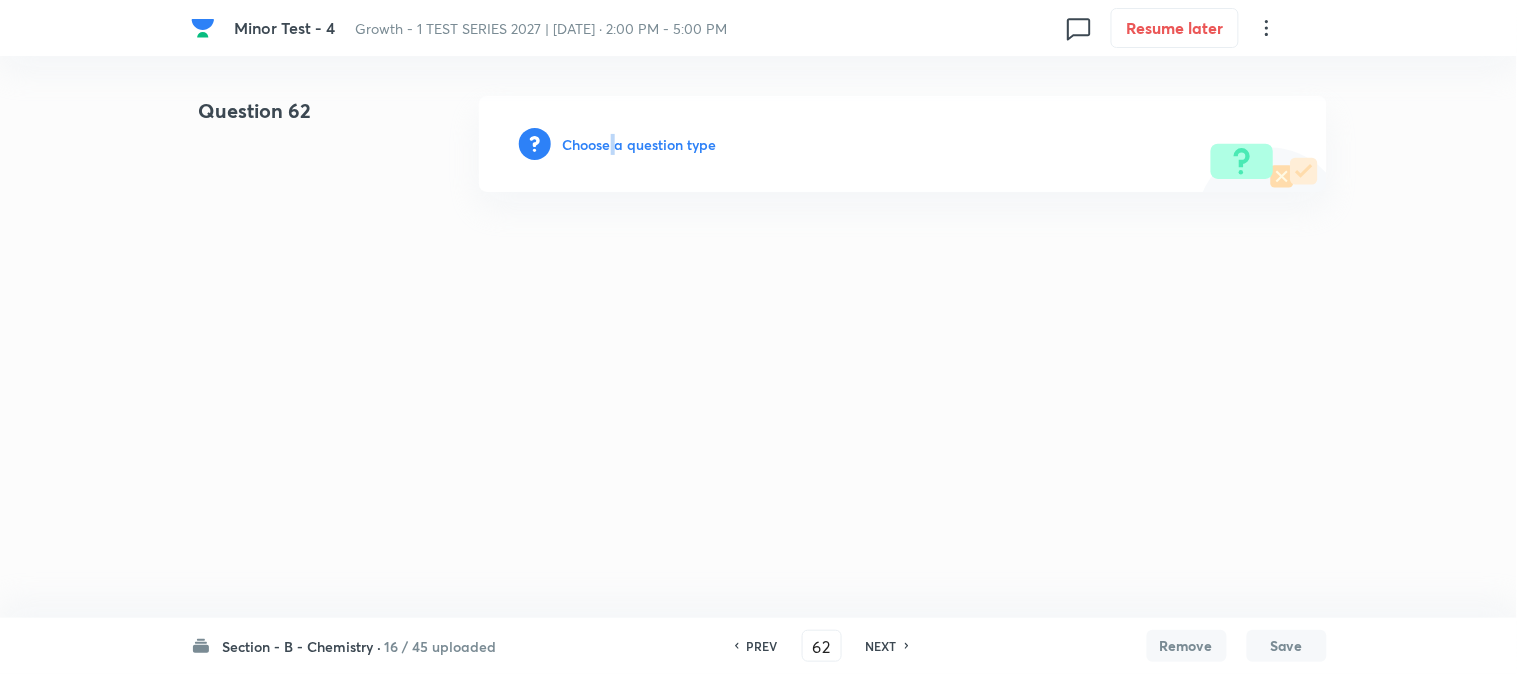 click on "Choose a question type" at bounding box center [640, 144] 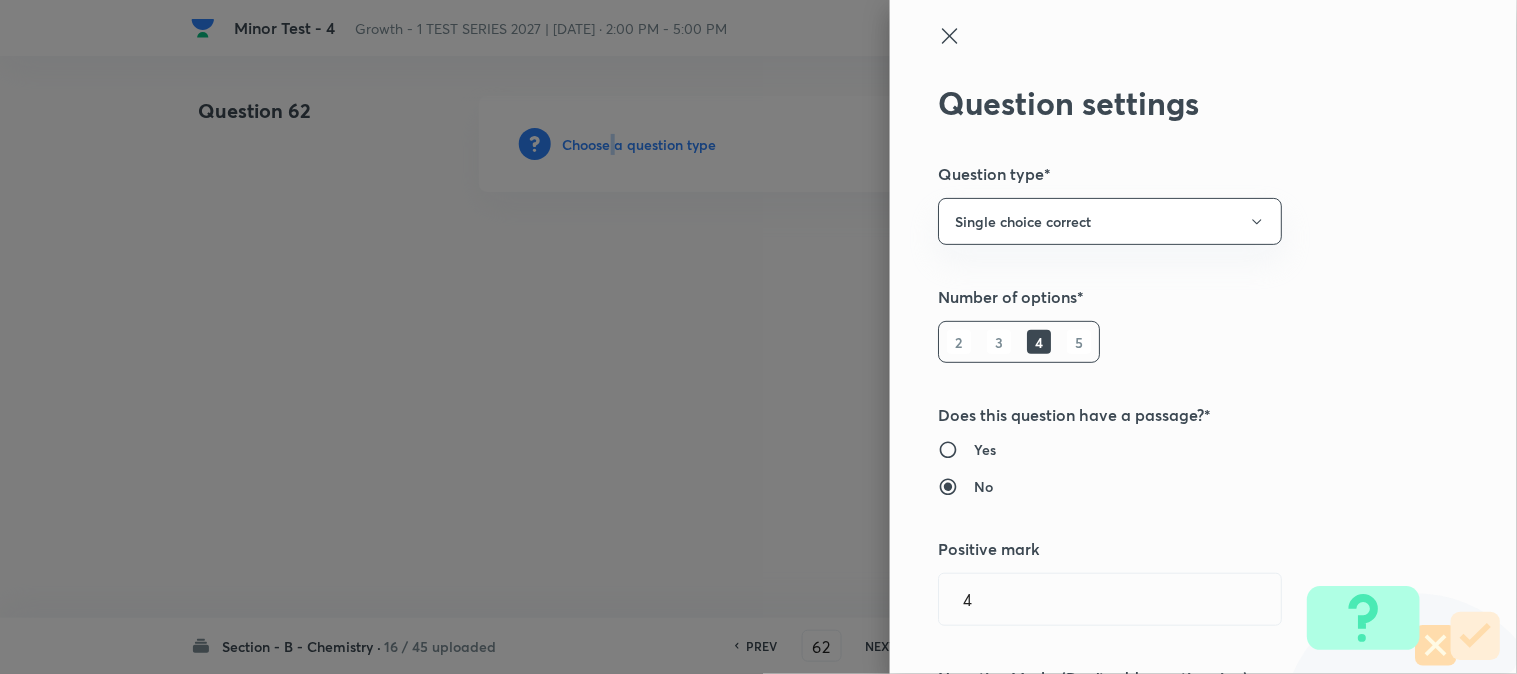 type 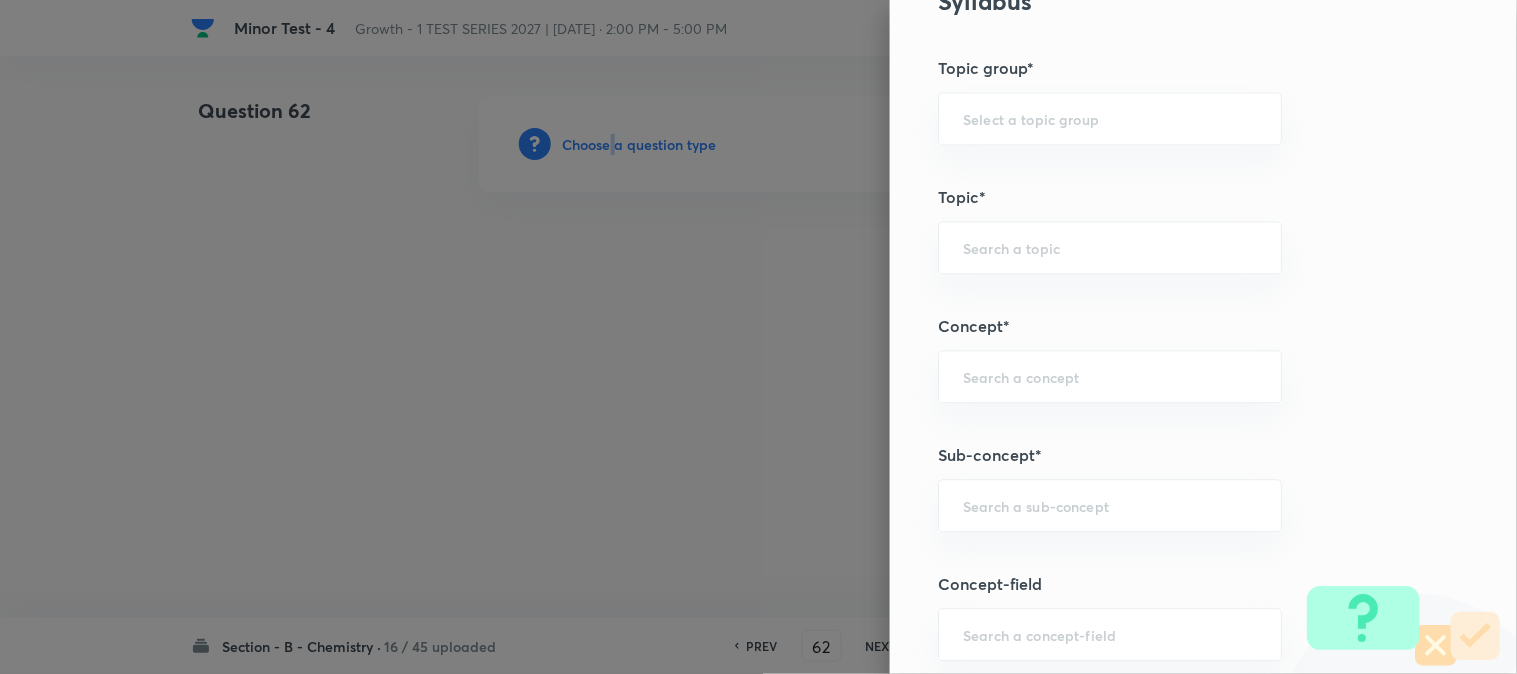 scroll, scrollTop: 1222, scrollLeft: 0, axis: vertical 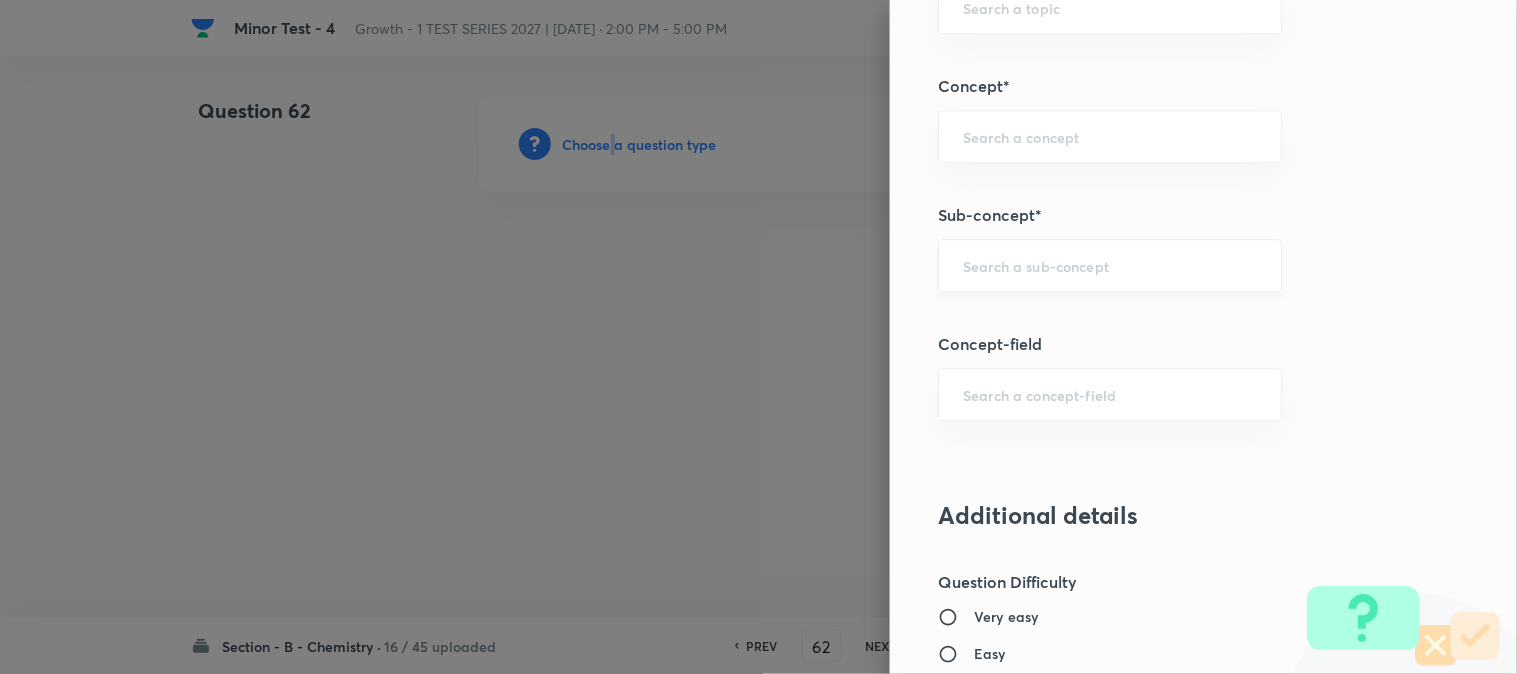 click on "​" at bounding box center (1110, 265) 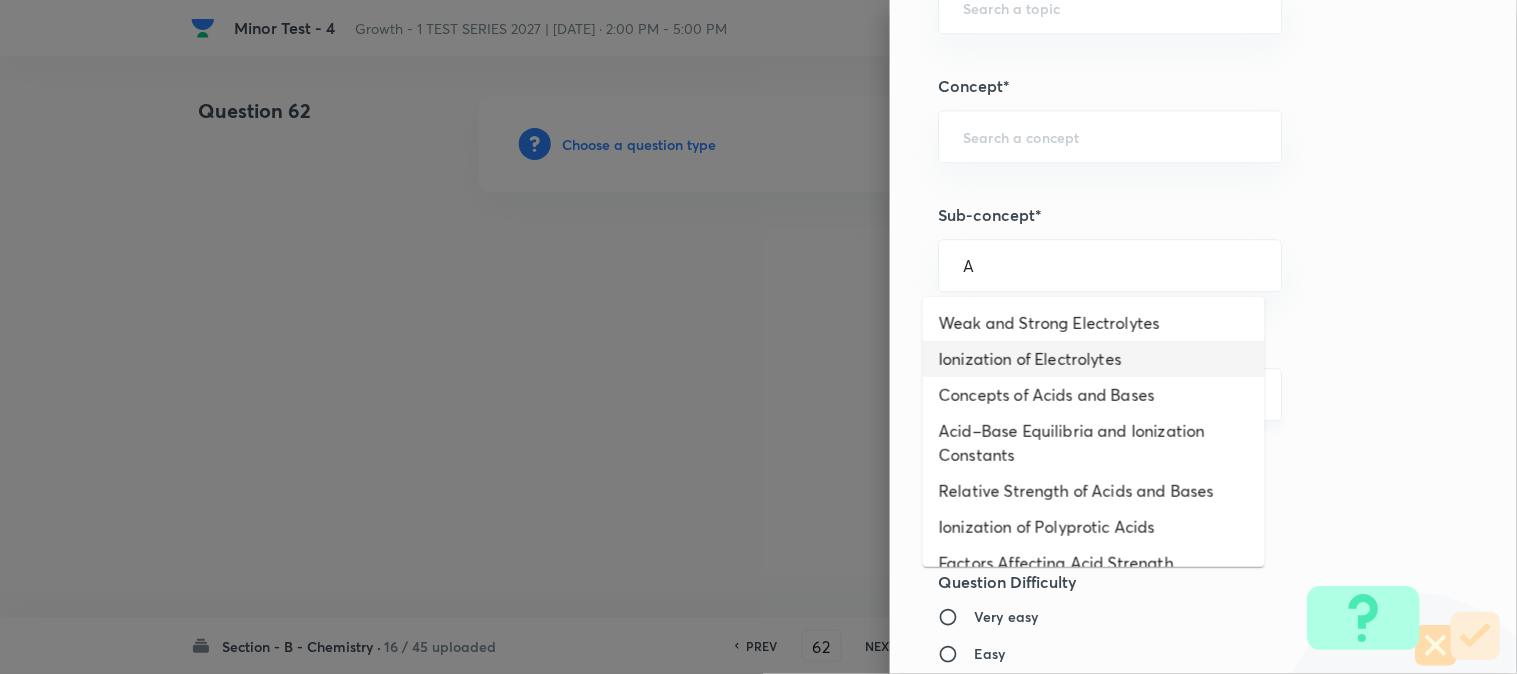 click on "Concepts of Acids and Bases" at bounding box center [1094, 395] 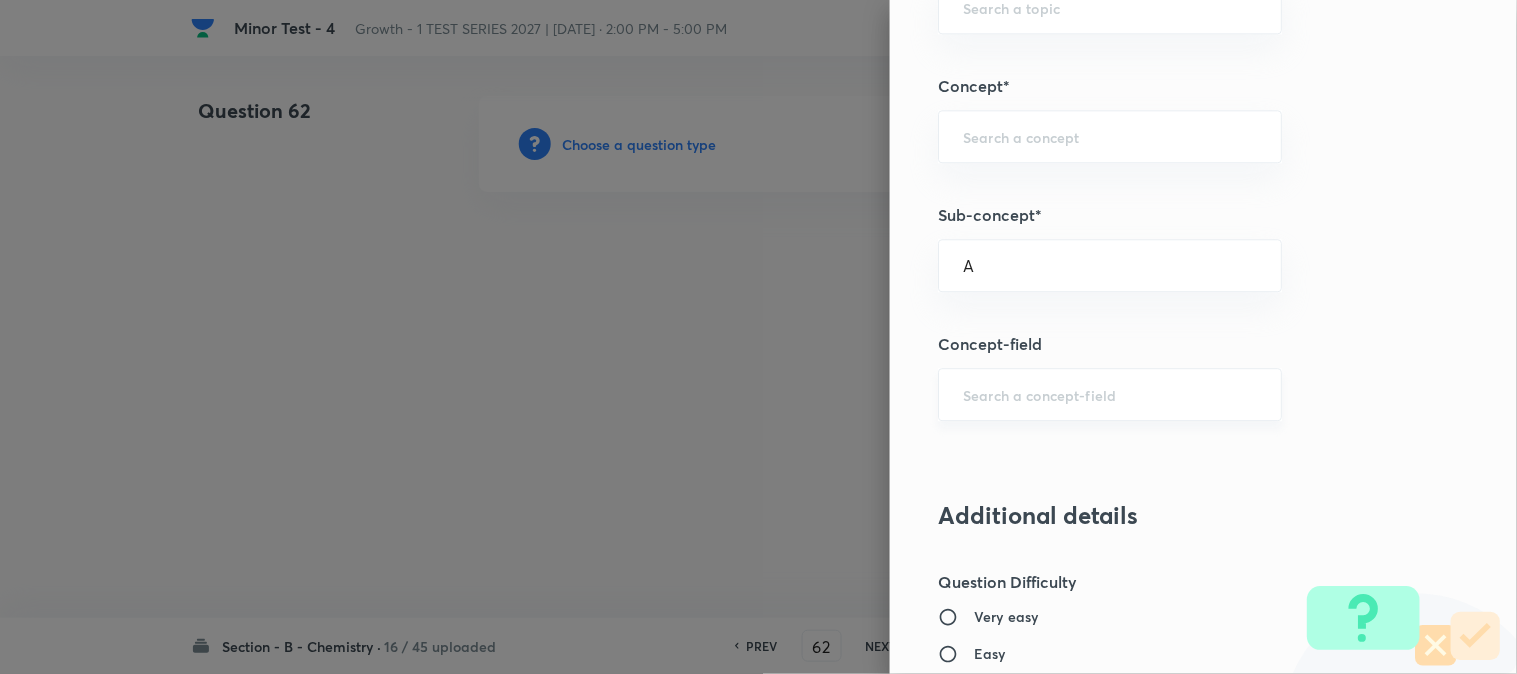 type on "Concepts of Acids and Bases" 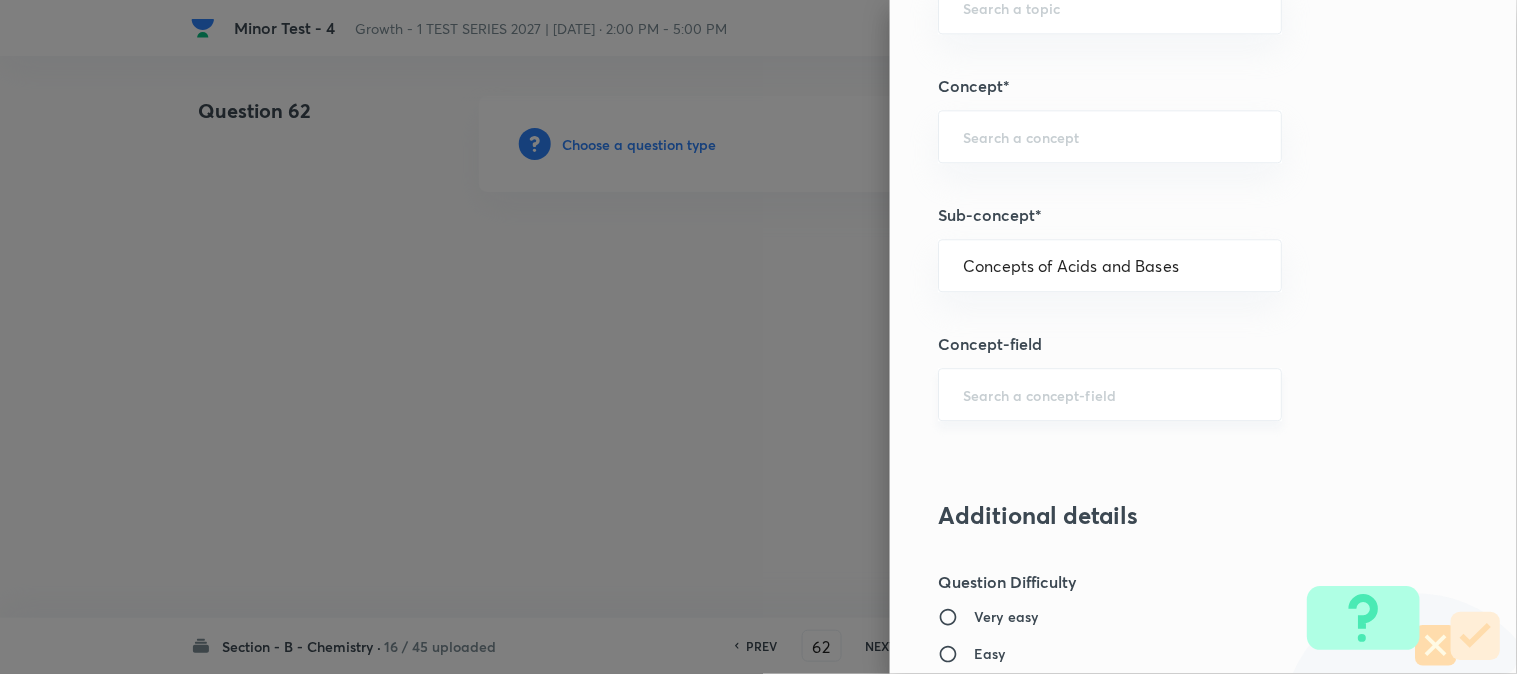 type on "Chemistry" 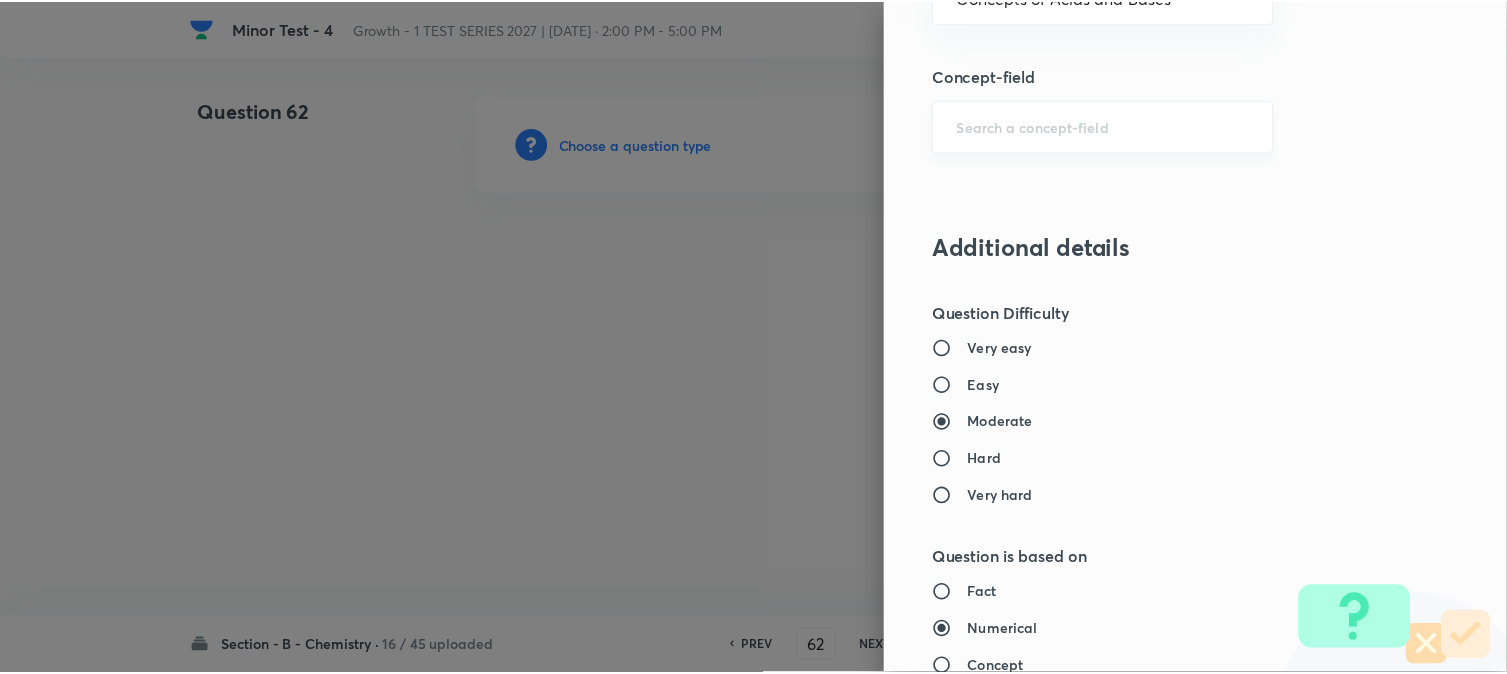 scroll, scrollTop: 2186, scrollLeft: 0, axis: vertical 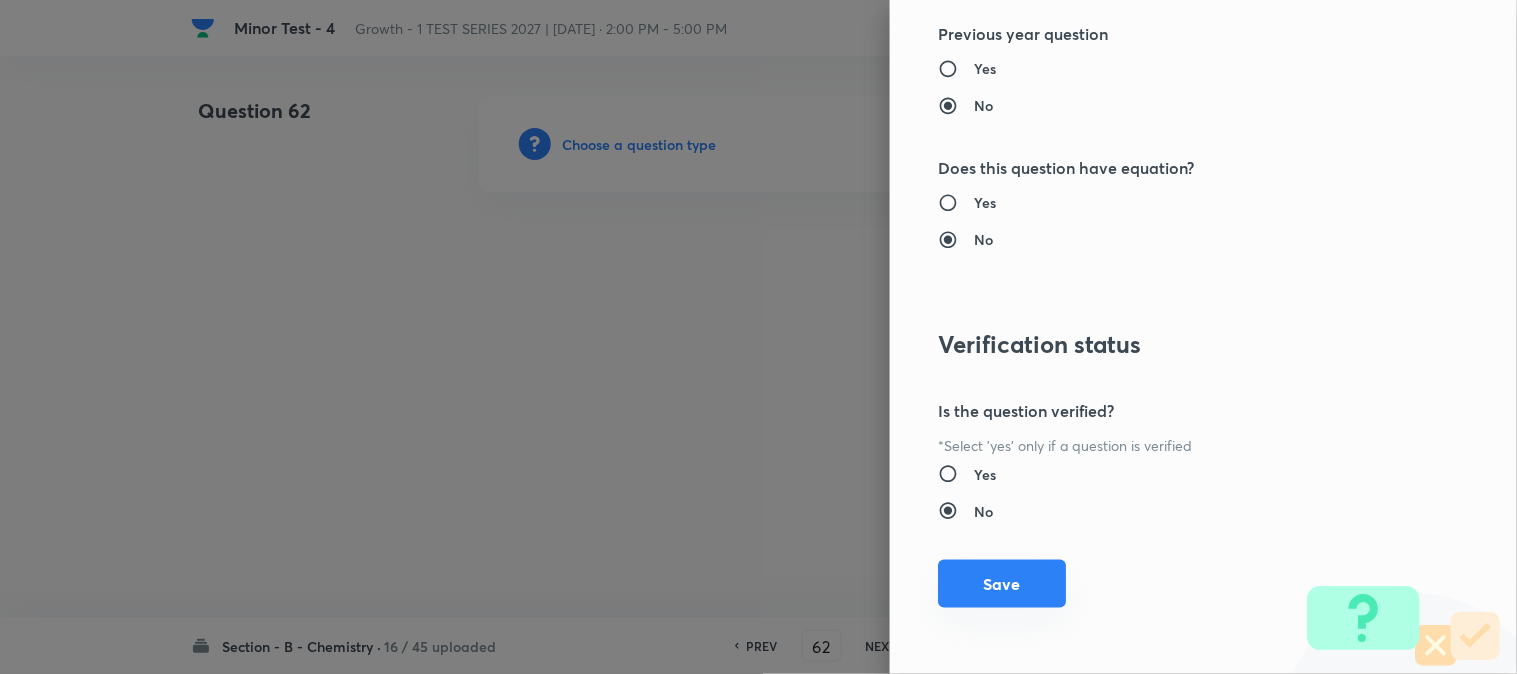 click on "Save" at bounding box center [1002, 584] 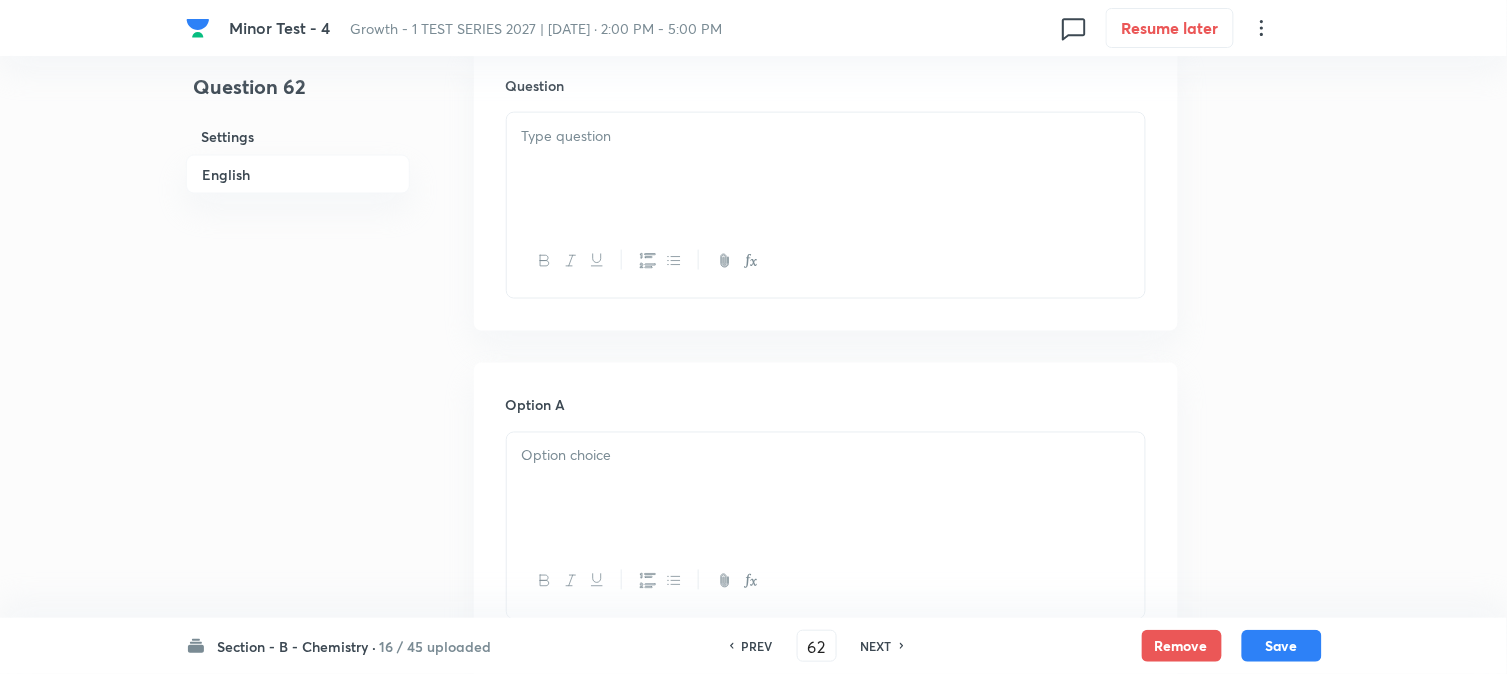 scroll, scrollTop: 555, scrollLeft: 0, axis: vertical 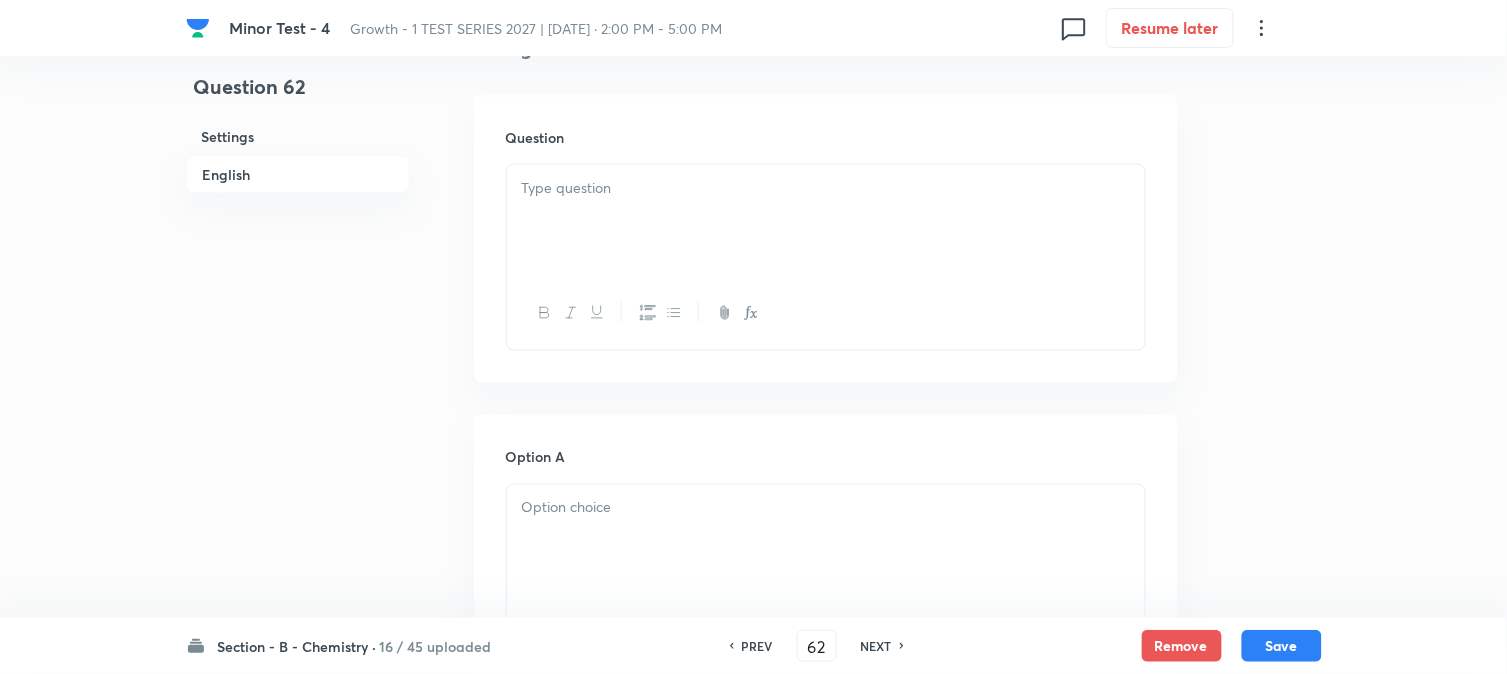 click at bounding box center (826, 221) 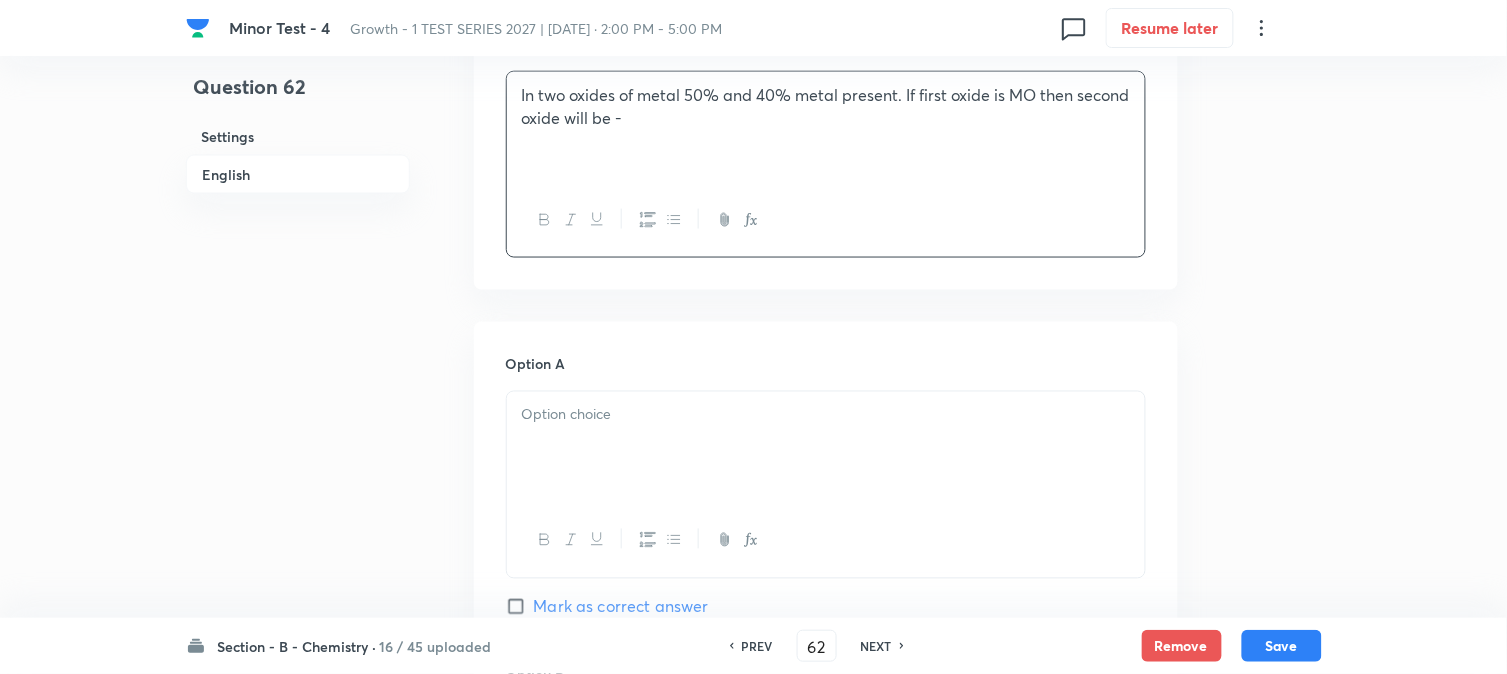scroll, scrollTop: 777, scrollLeft: 0, axis: vertical 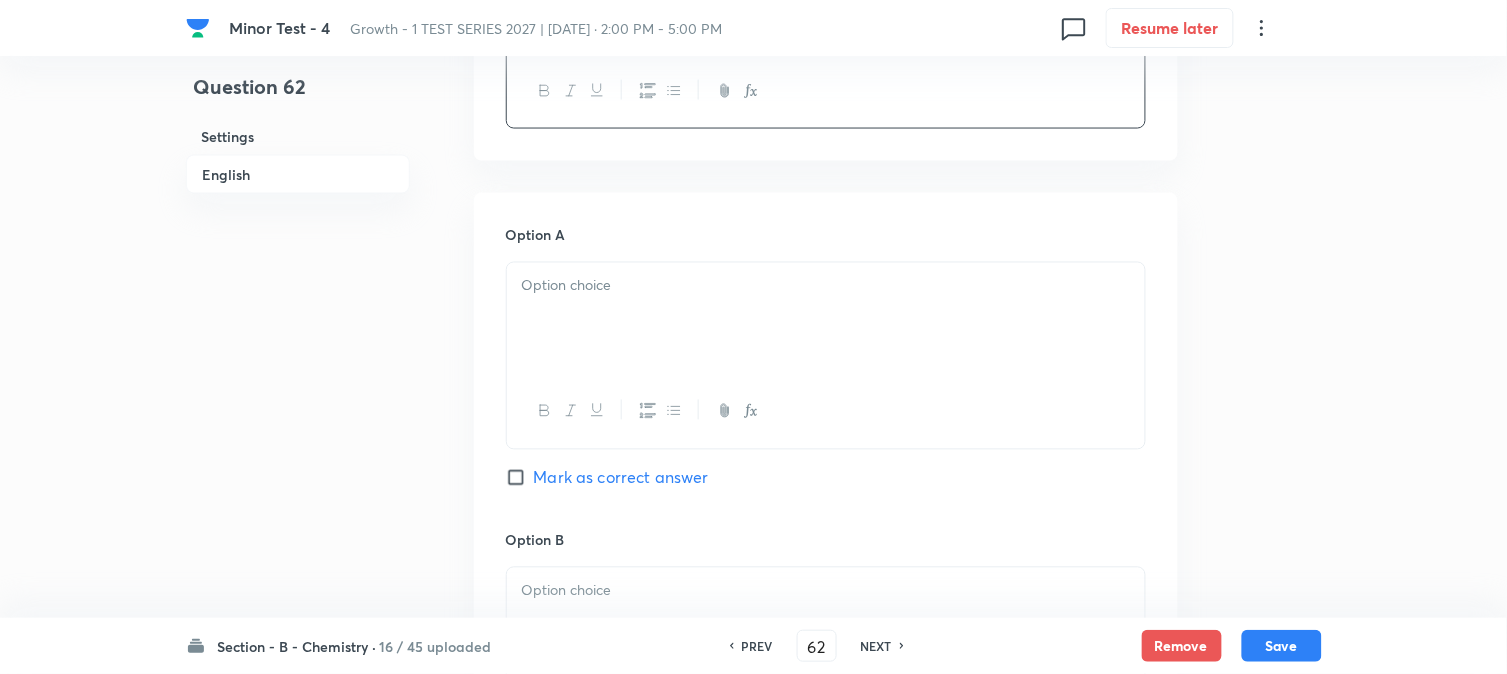 click at bounding box center (826, 319) 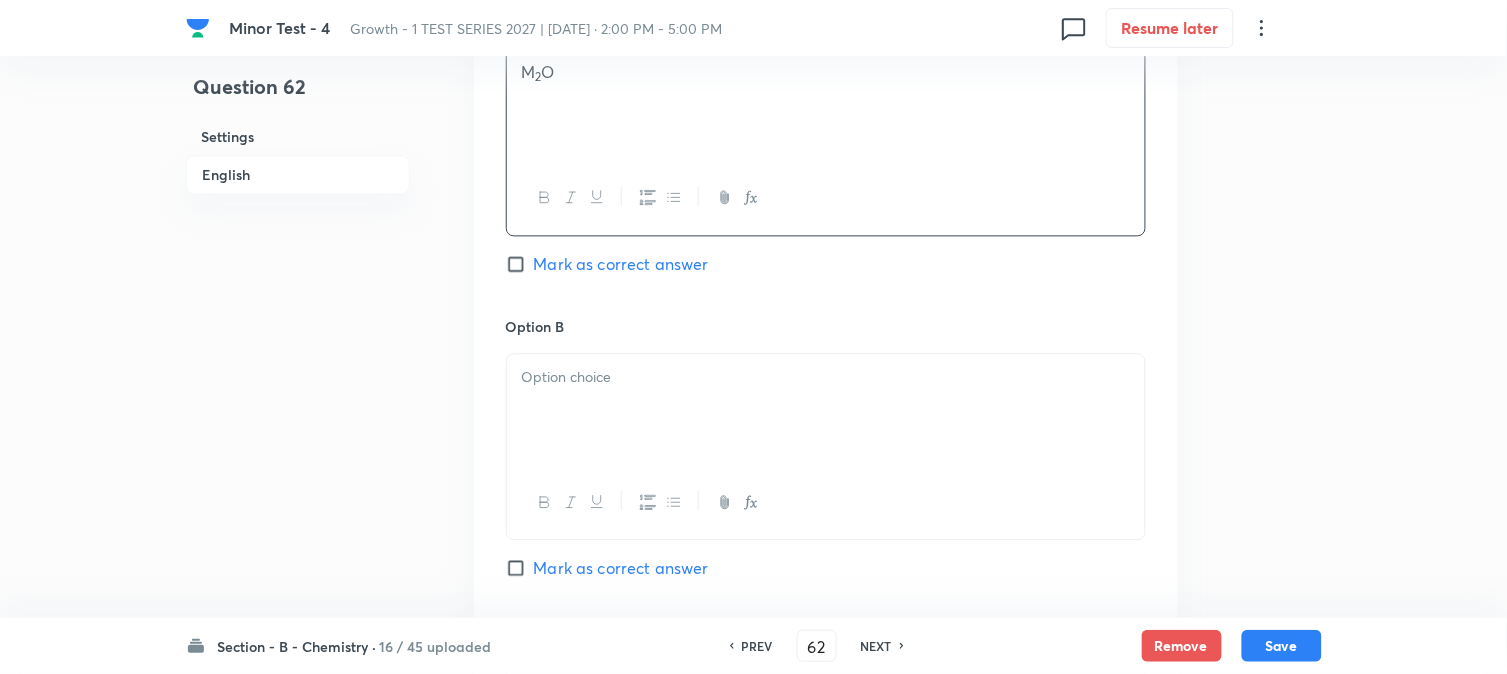 scroll, scrollTop: 1000, scrollLeft: 0, axis: vertical 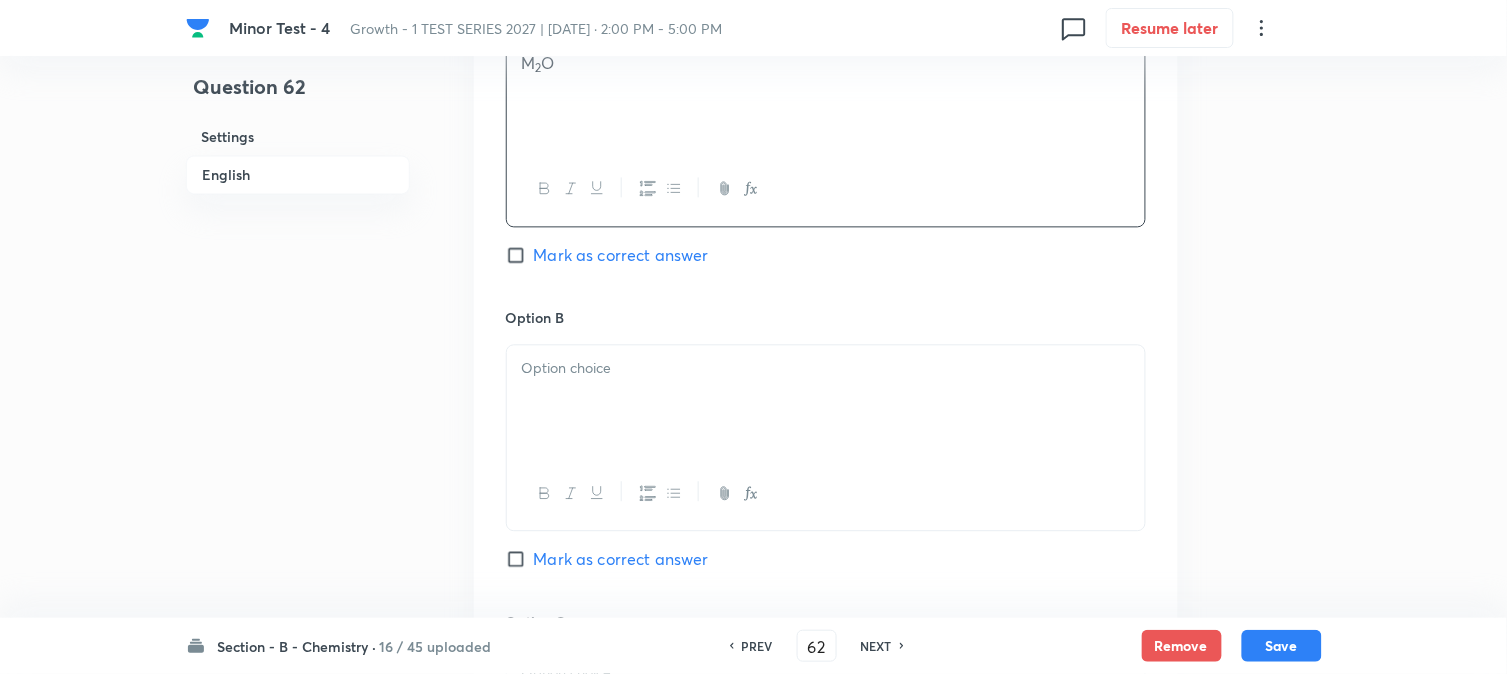 click at bounding box center [826, 368] 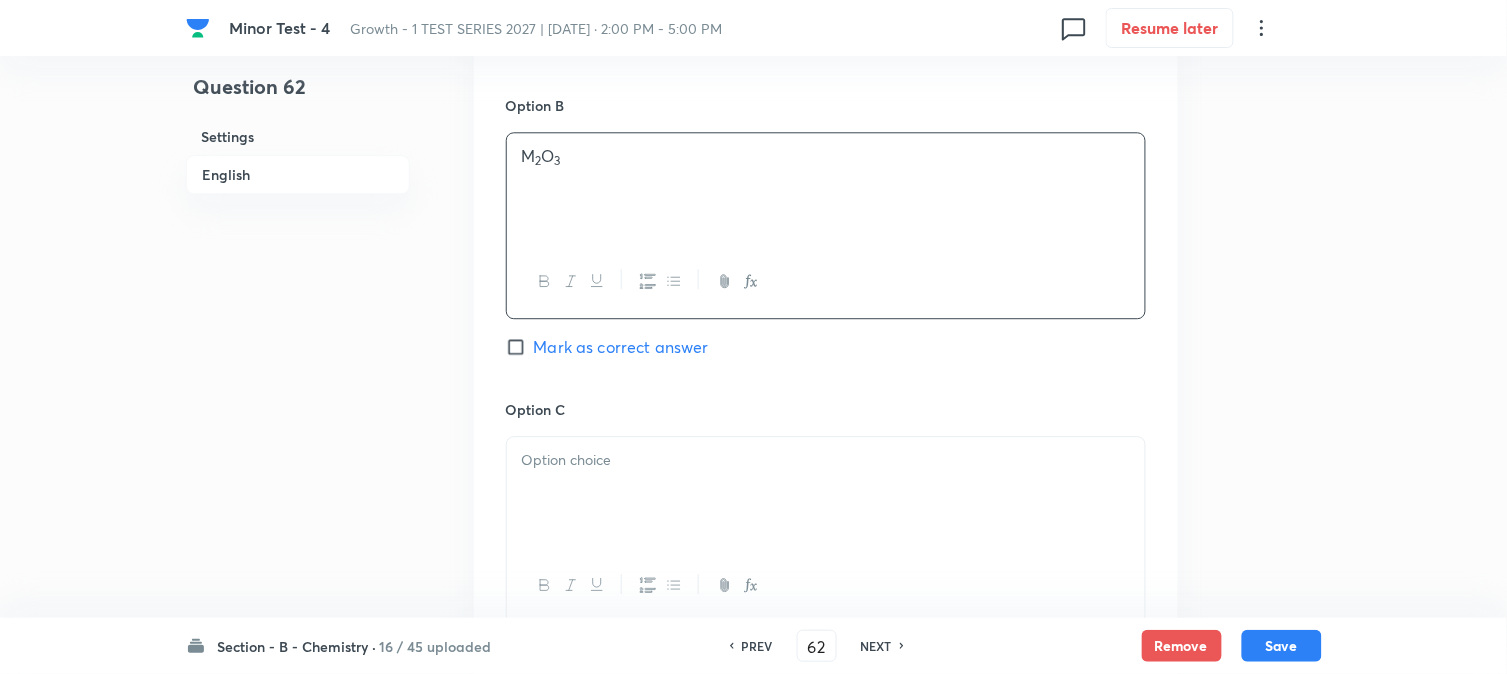 scroll, scrollTop: 1222, scrollLeft: 0, axis: vertical 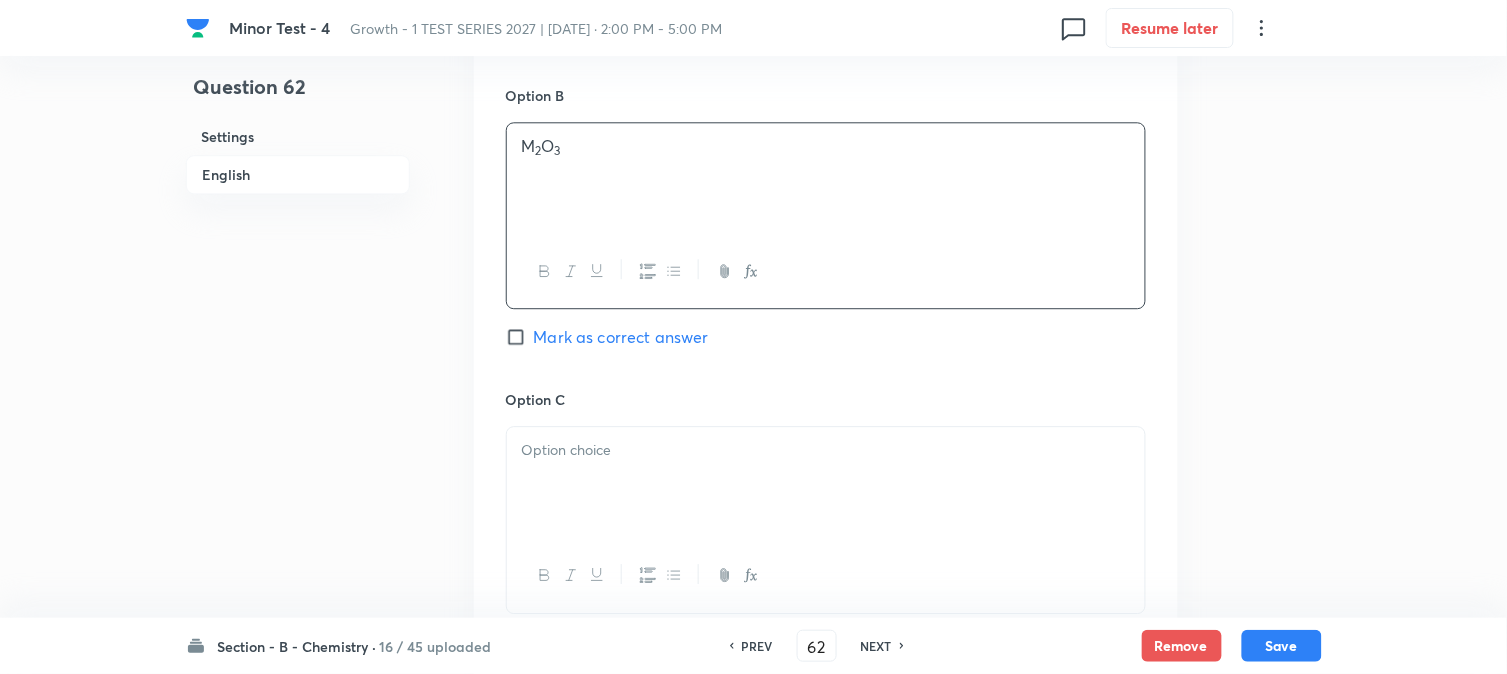click on "Option C" at bounding box center (826, 399) 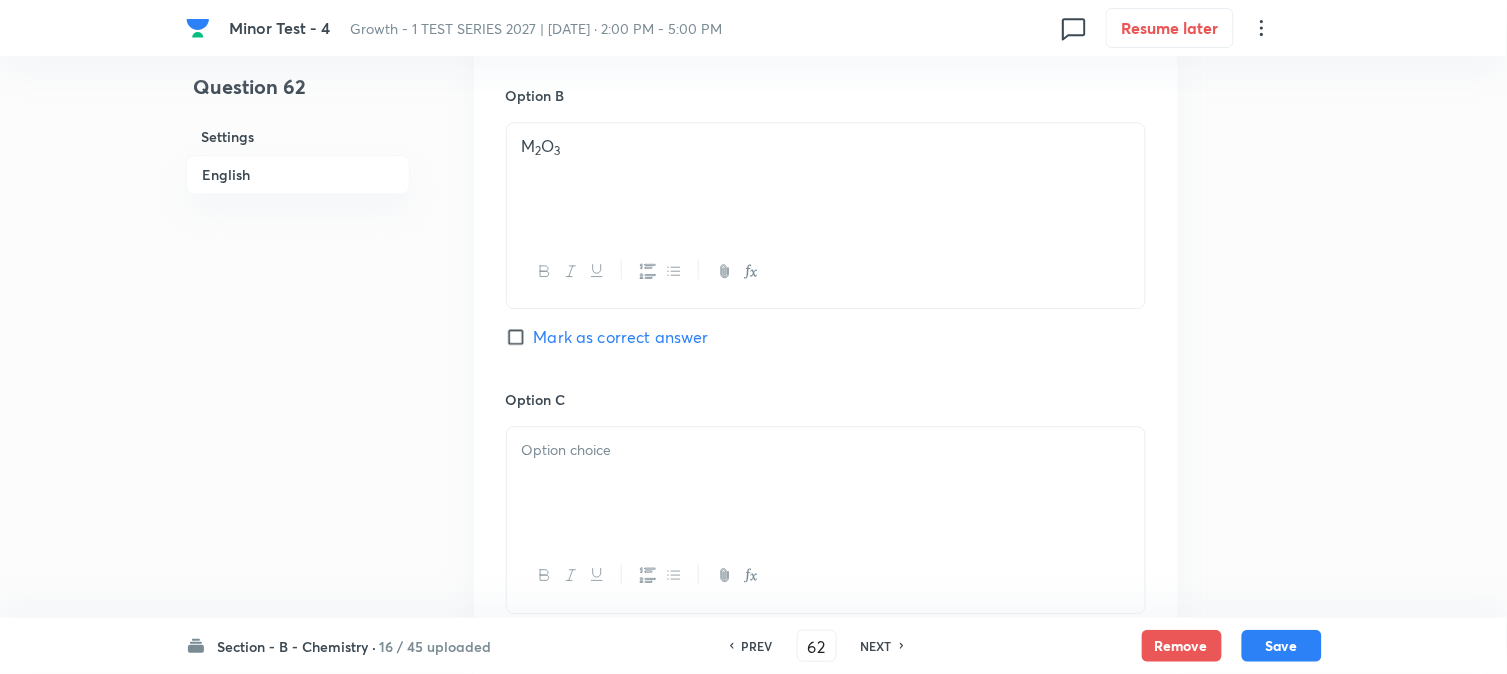 click at bounding box center (826, 450) 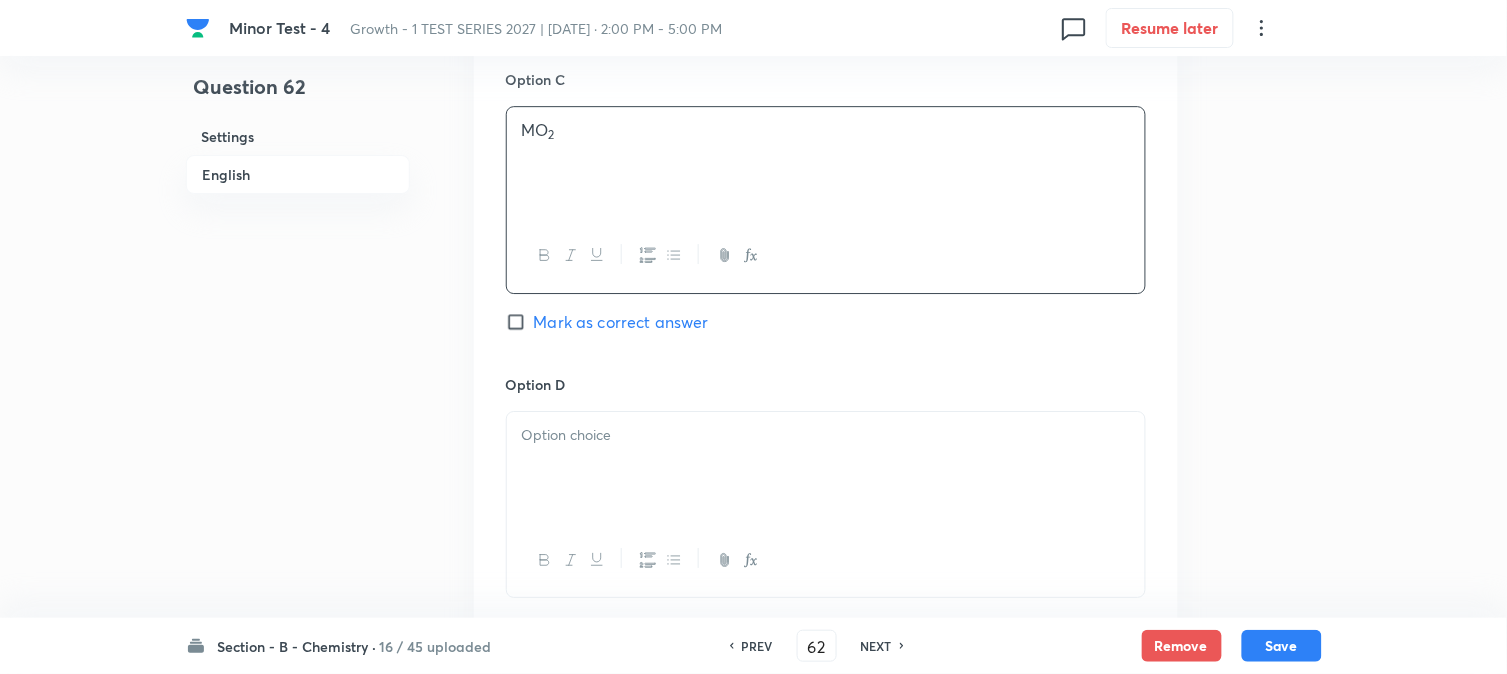 scroll, scrollTop: 1555, scrollLeft: 0, axis: vertical 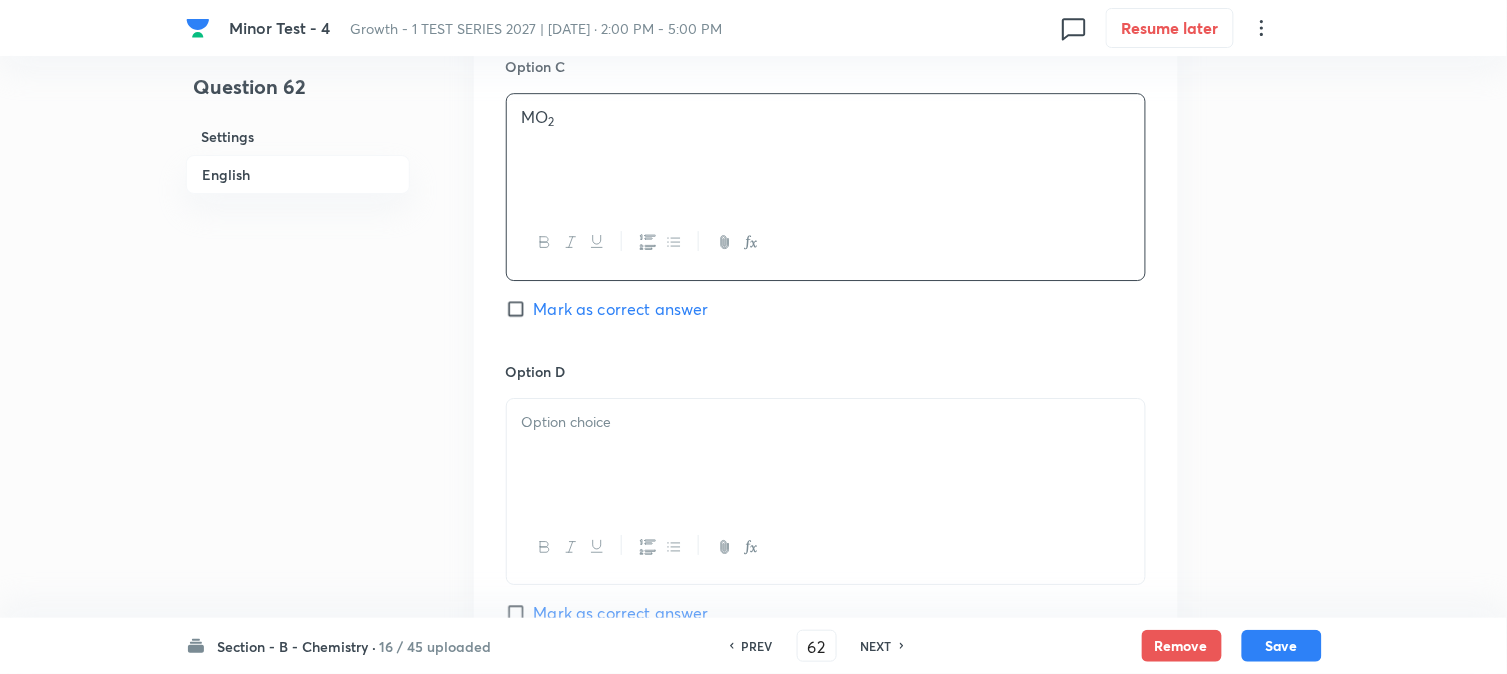 click at bounding box center [826, 455] 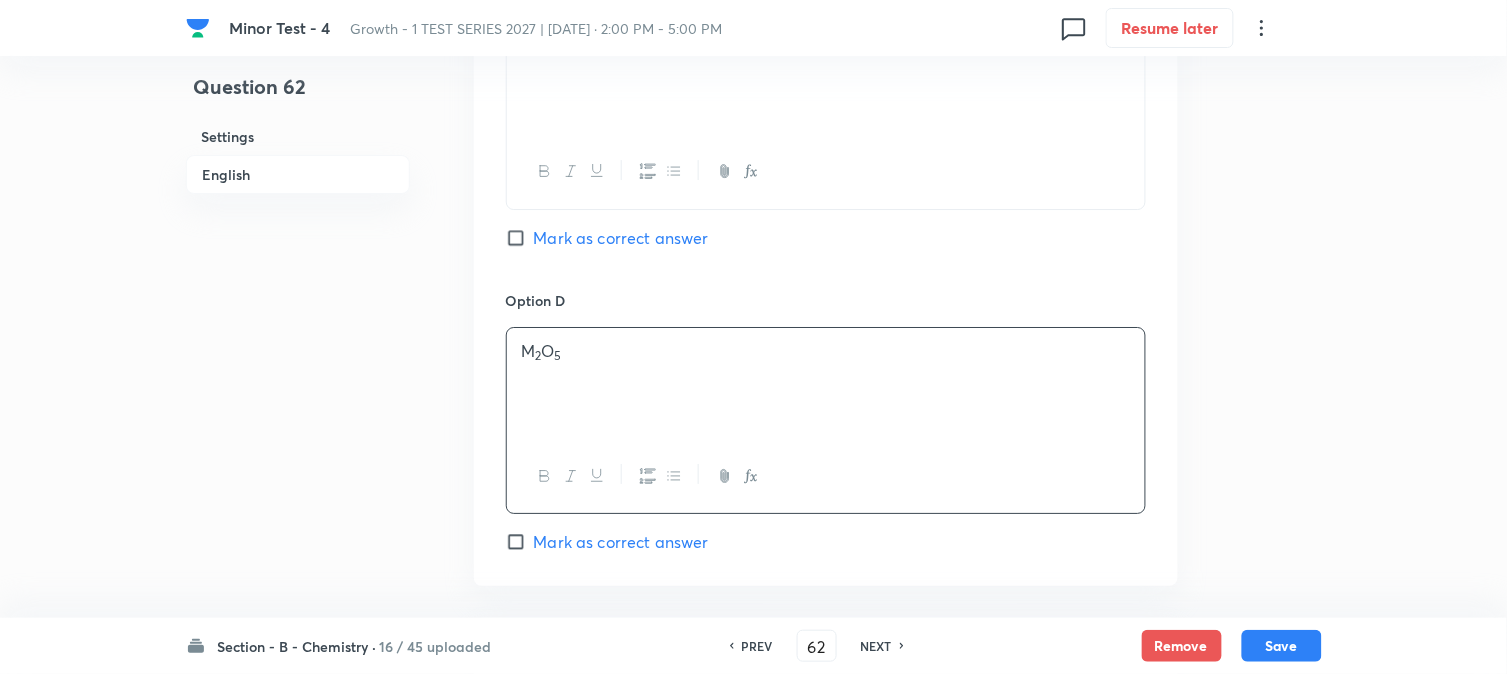 scroll, scrollTop: 1888, scrollLeft: 0, axis: vertical 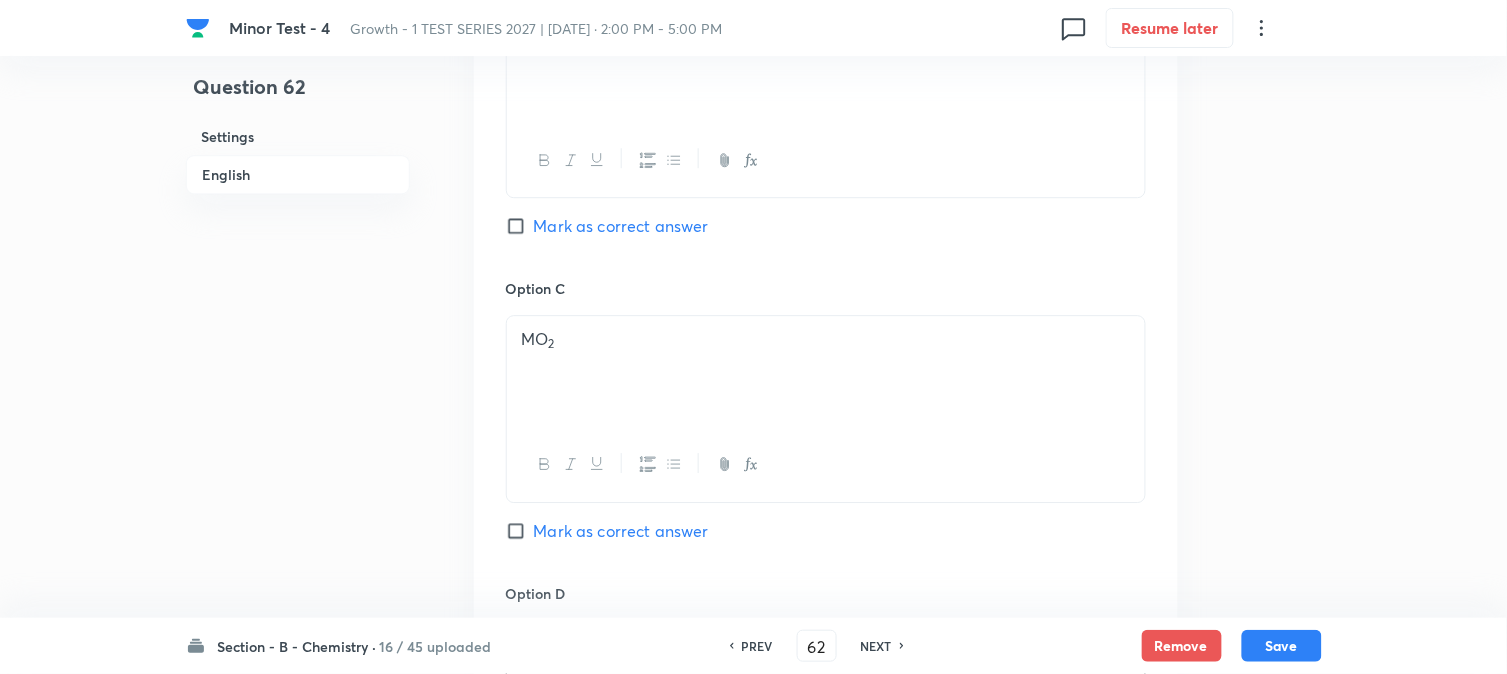 click on "Mark as correct answer" at bounding box center [621, 226] 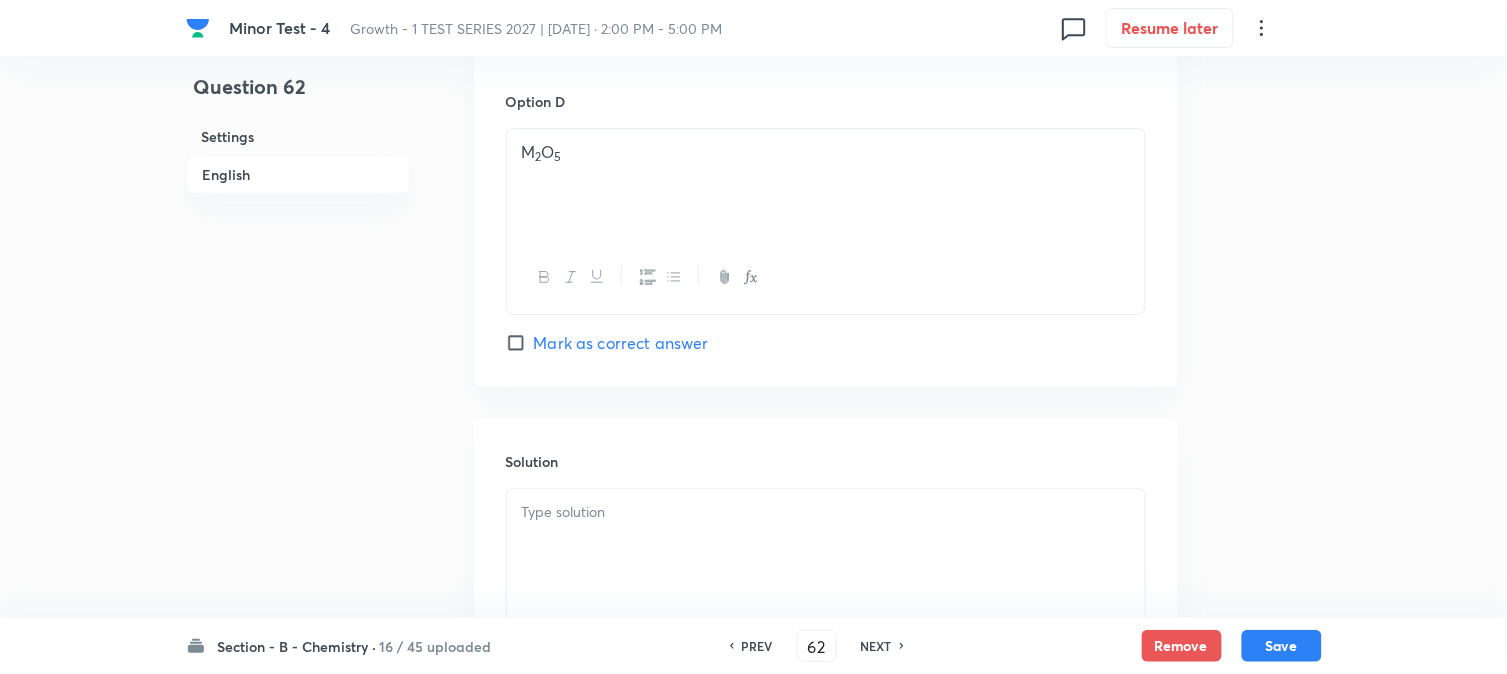 scroll, scrollTop: 2037, scrollLeft: 0, axis: vertical 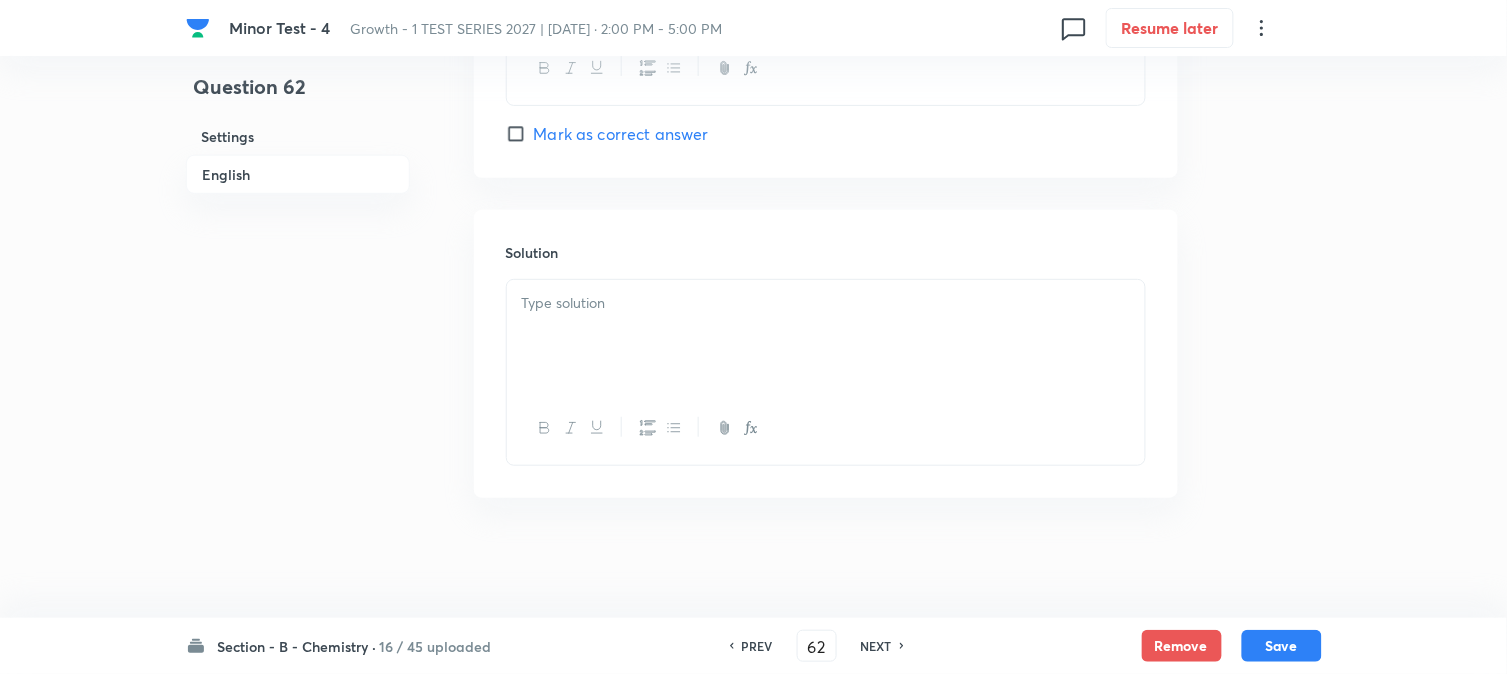 click at bounding box center (826, 336) 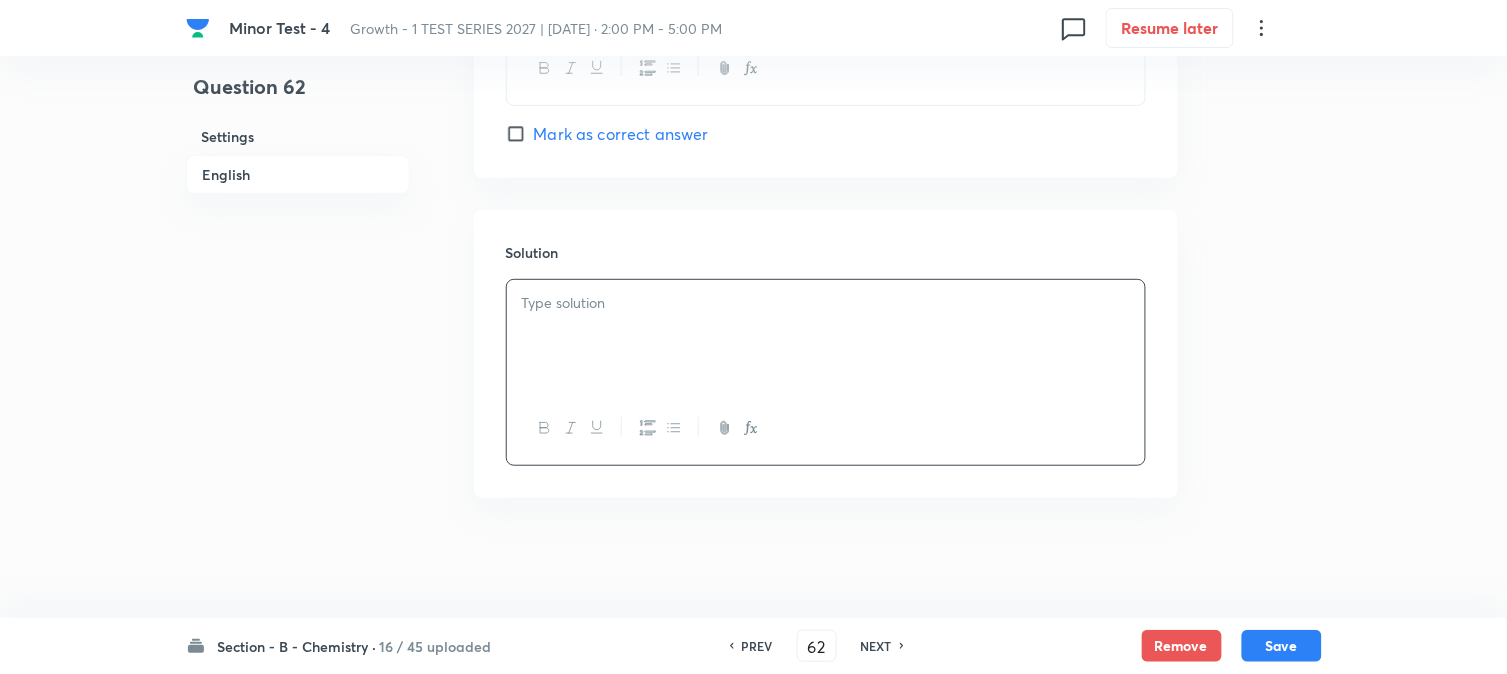 type 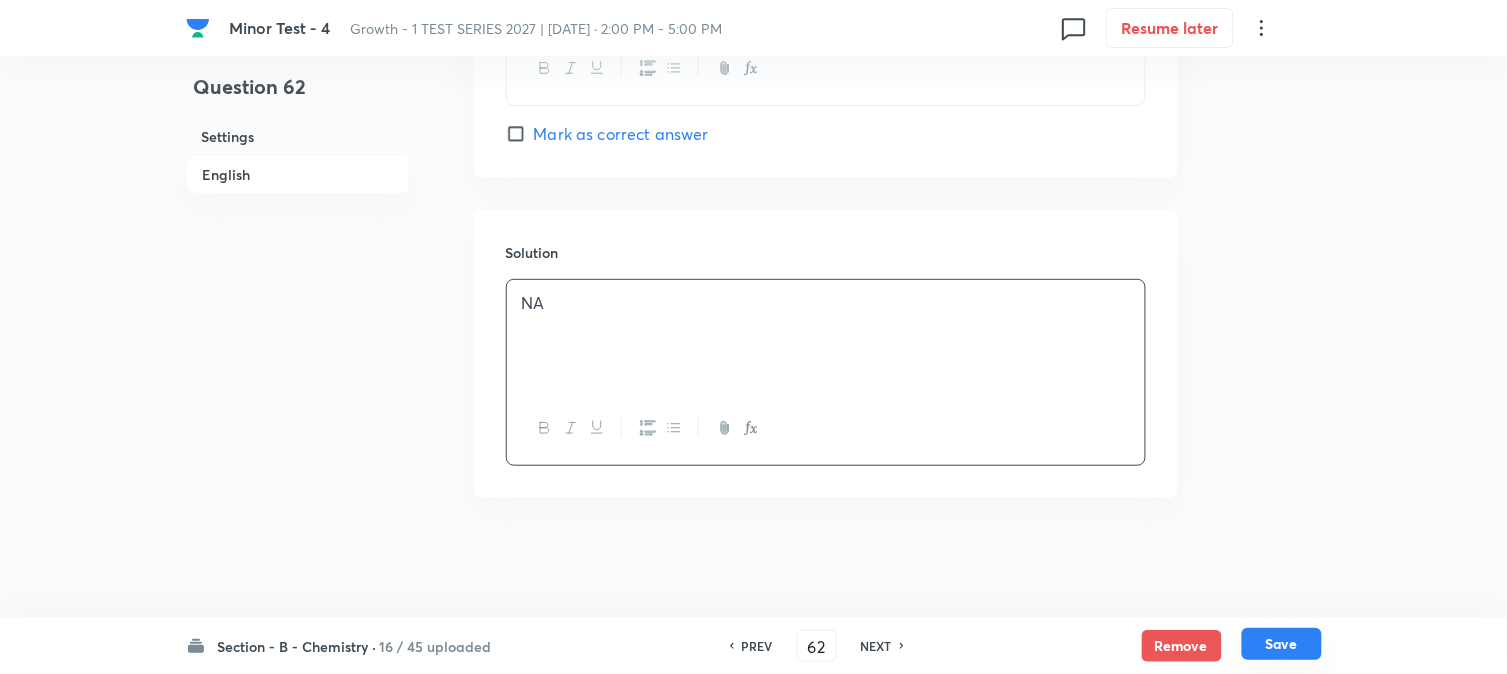 click on "Save" at bounding box center (1282, 644) 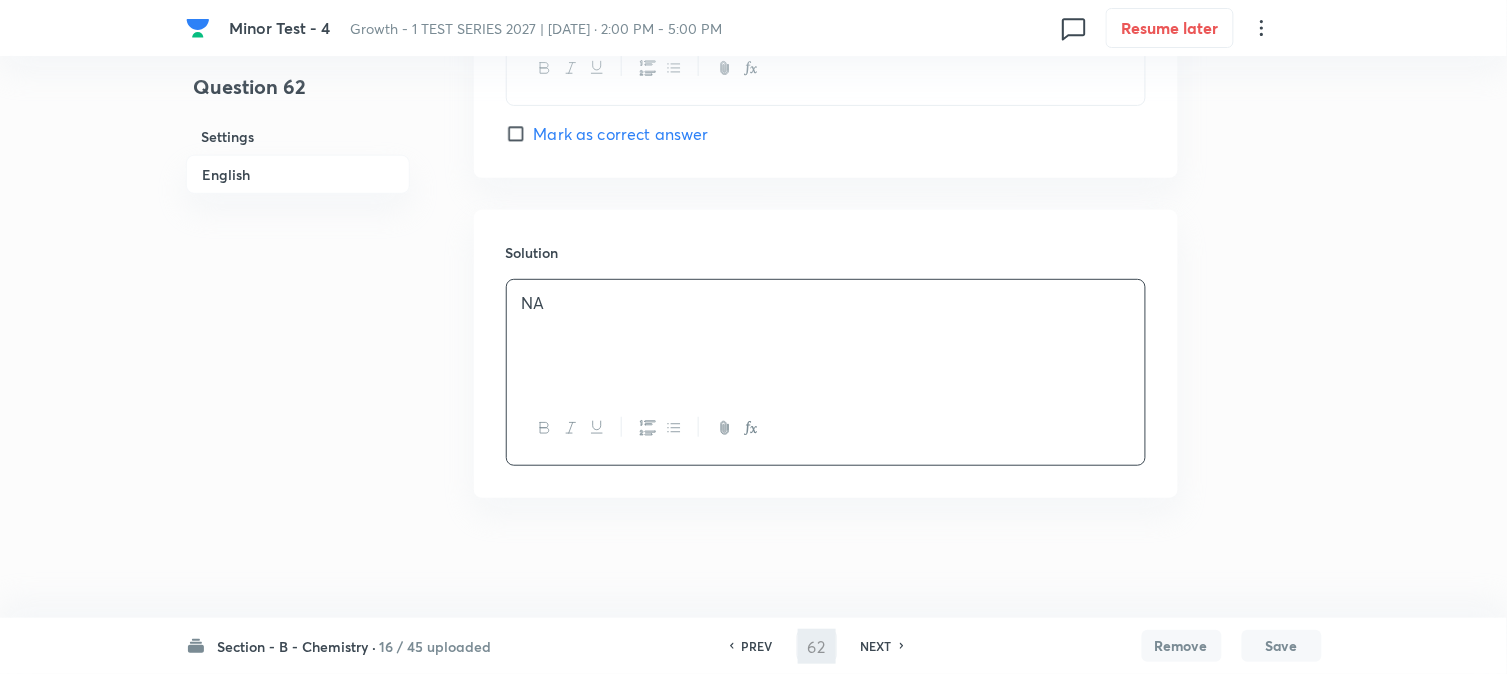 type on "63" 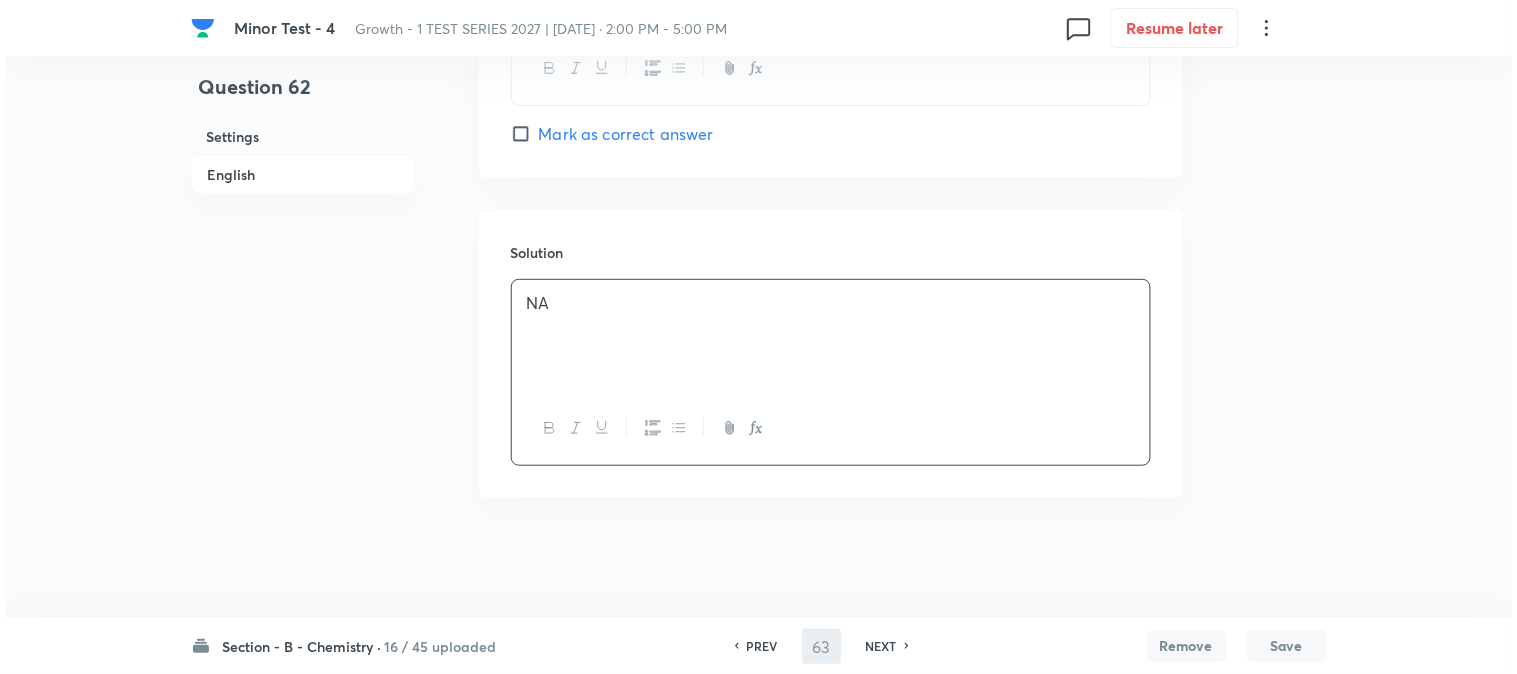 scroll, scrollTop: 0, scrollLeft: 0, axis: both 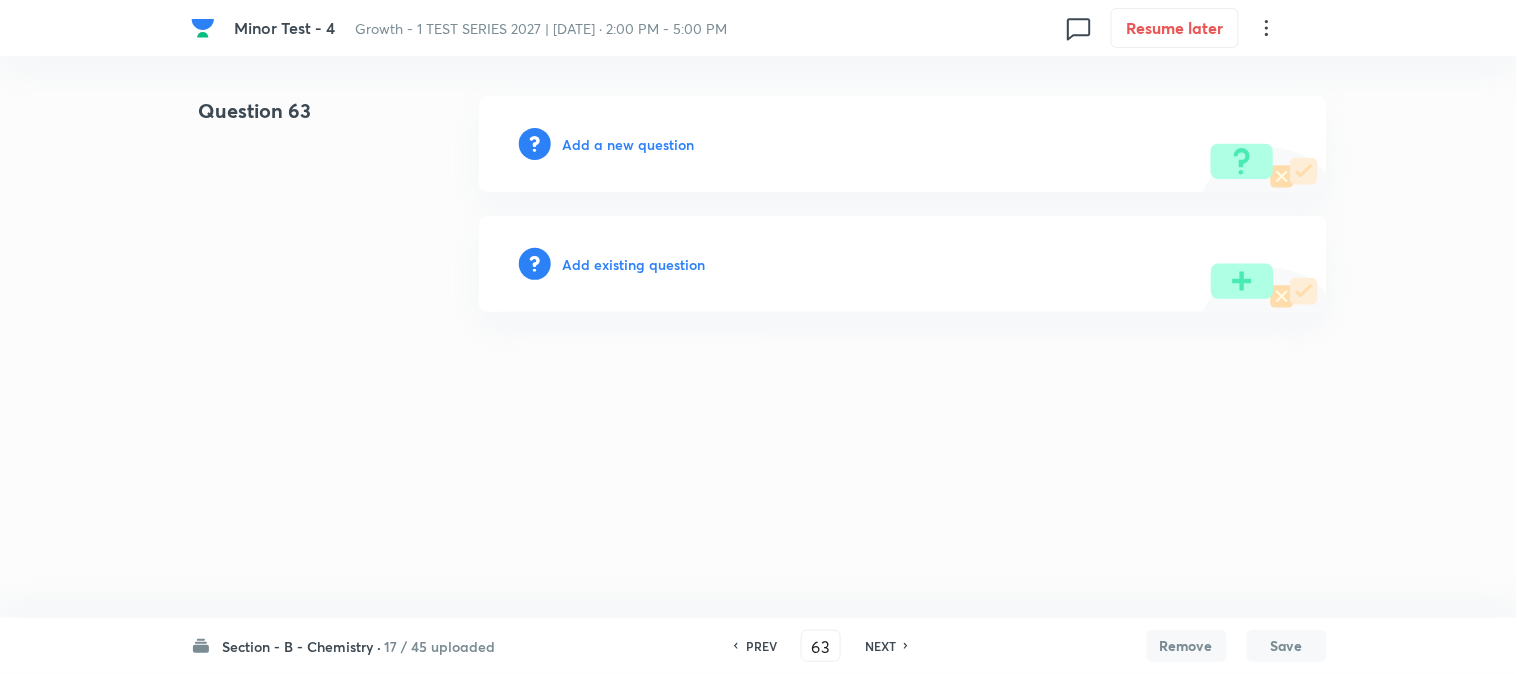 click on "Add a new question" at bounding box center [629, 144] 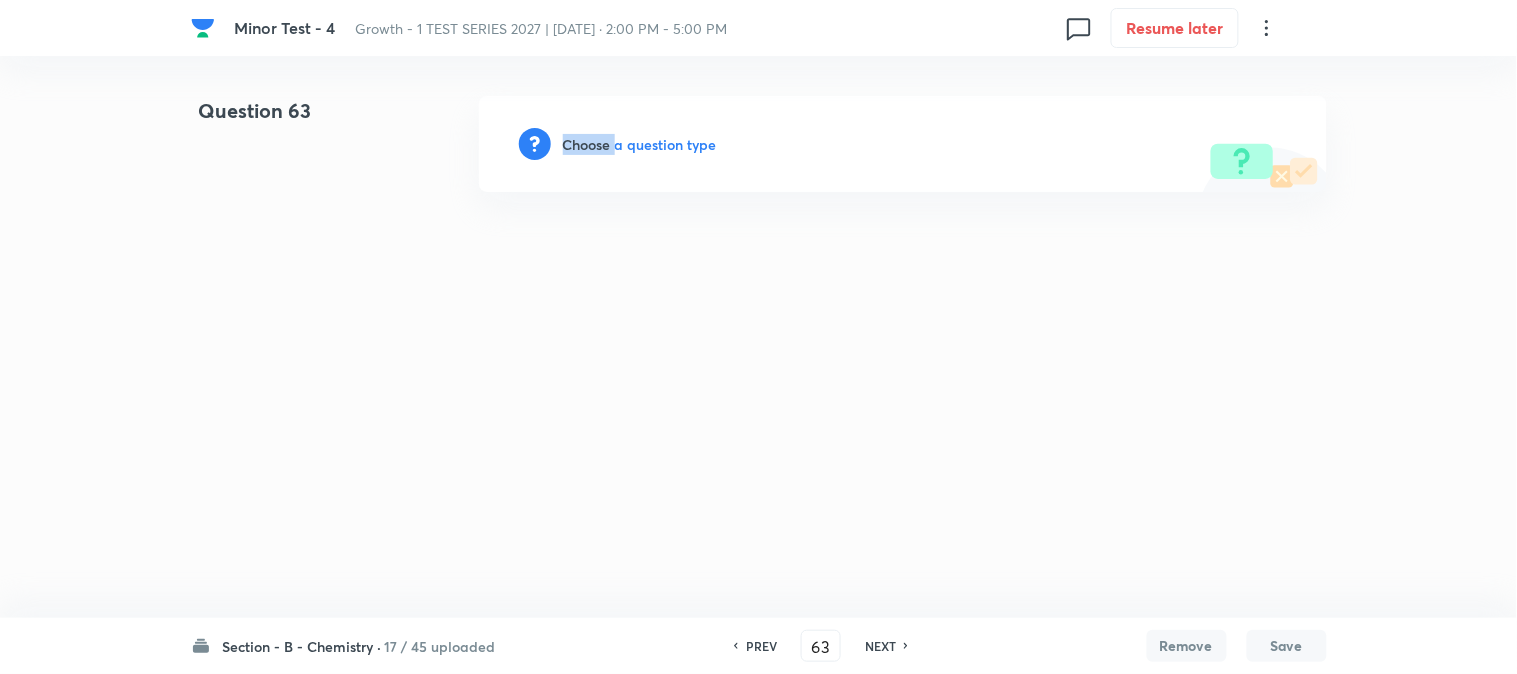 click on "Choose a question type" at bounding box center [640, 144] 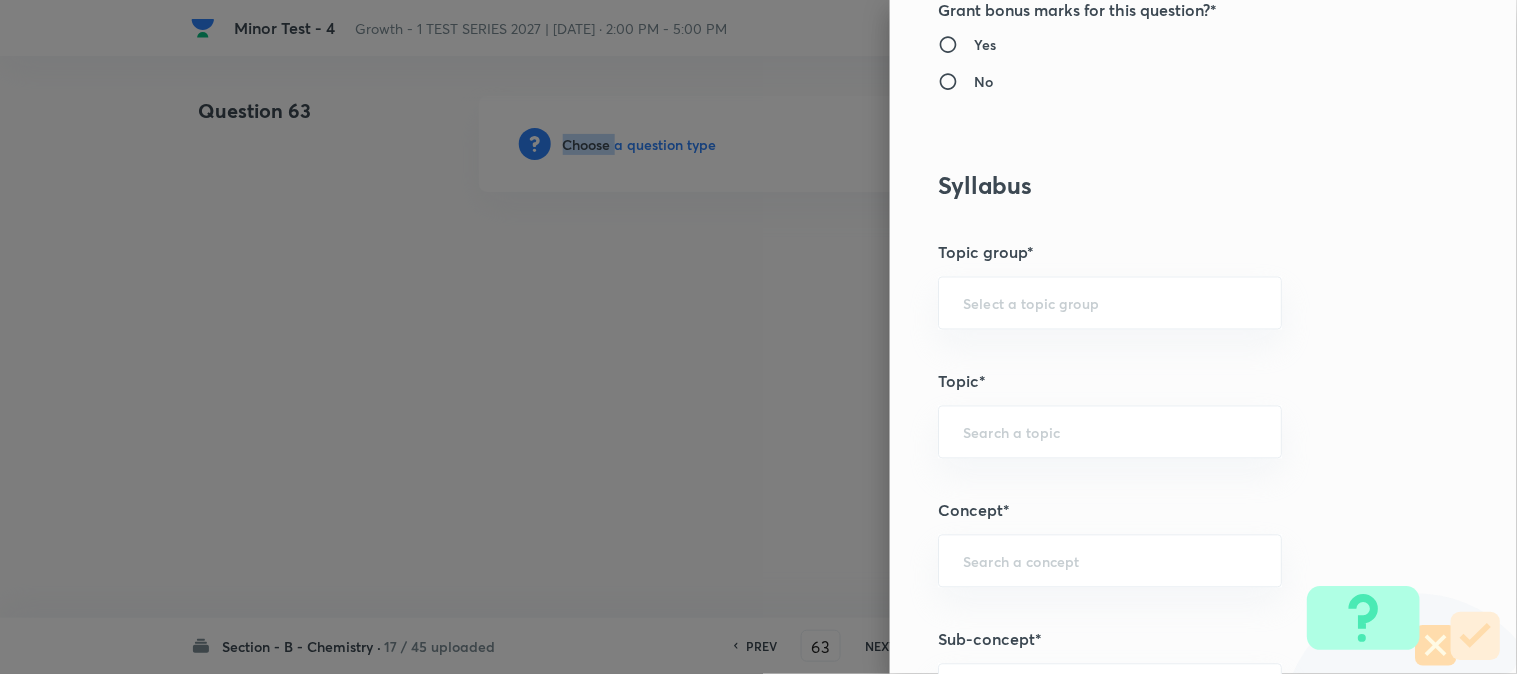 scroll, scrollTop: 1000, scrollLeft: 0, axis: vertical 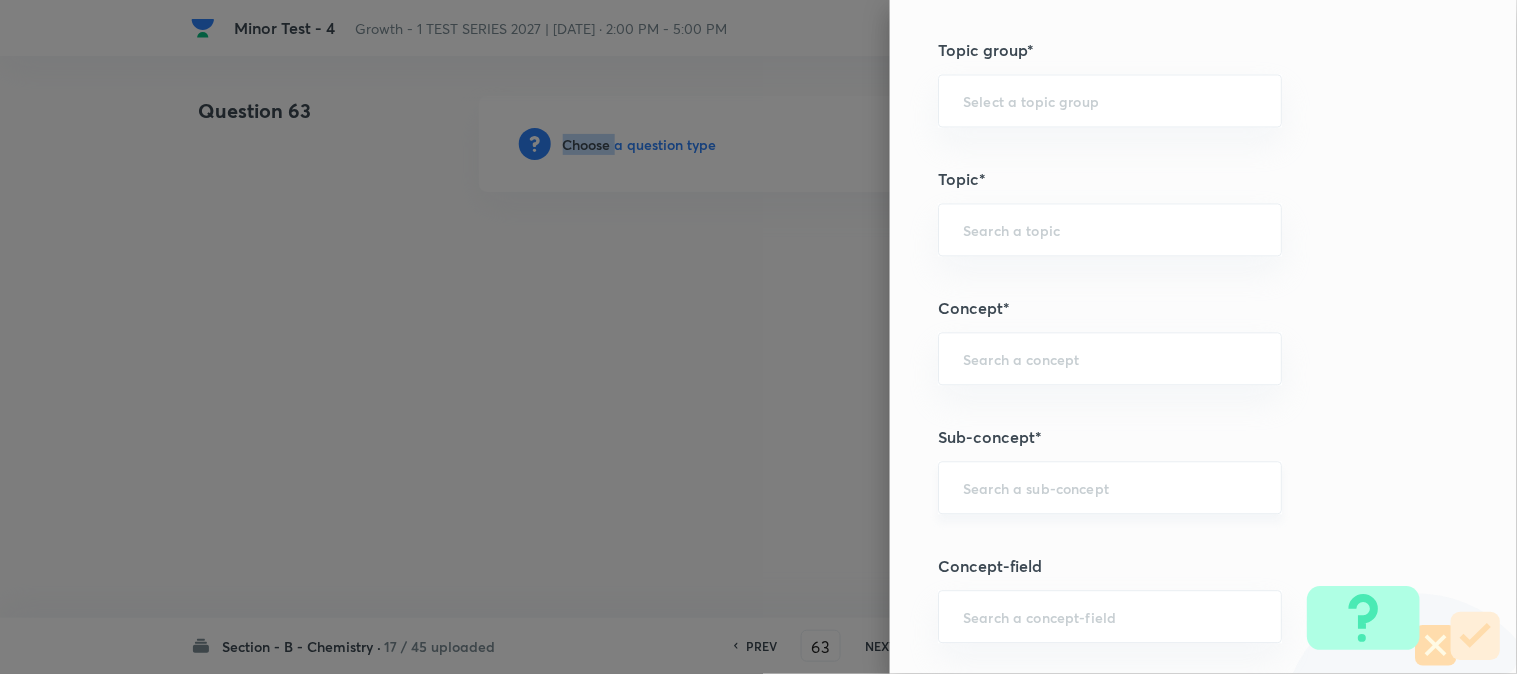 click on "​" at bounding box center [1110, 487] 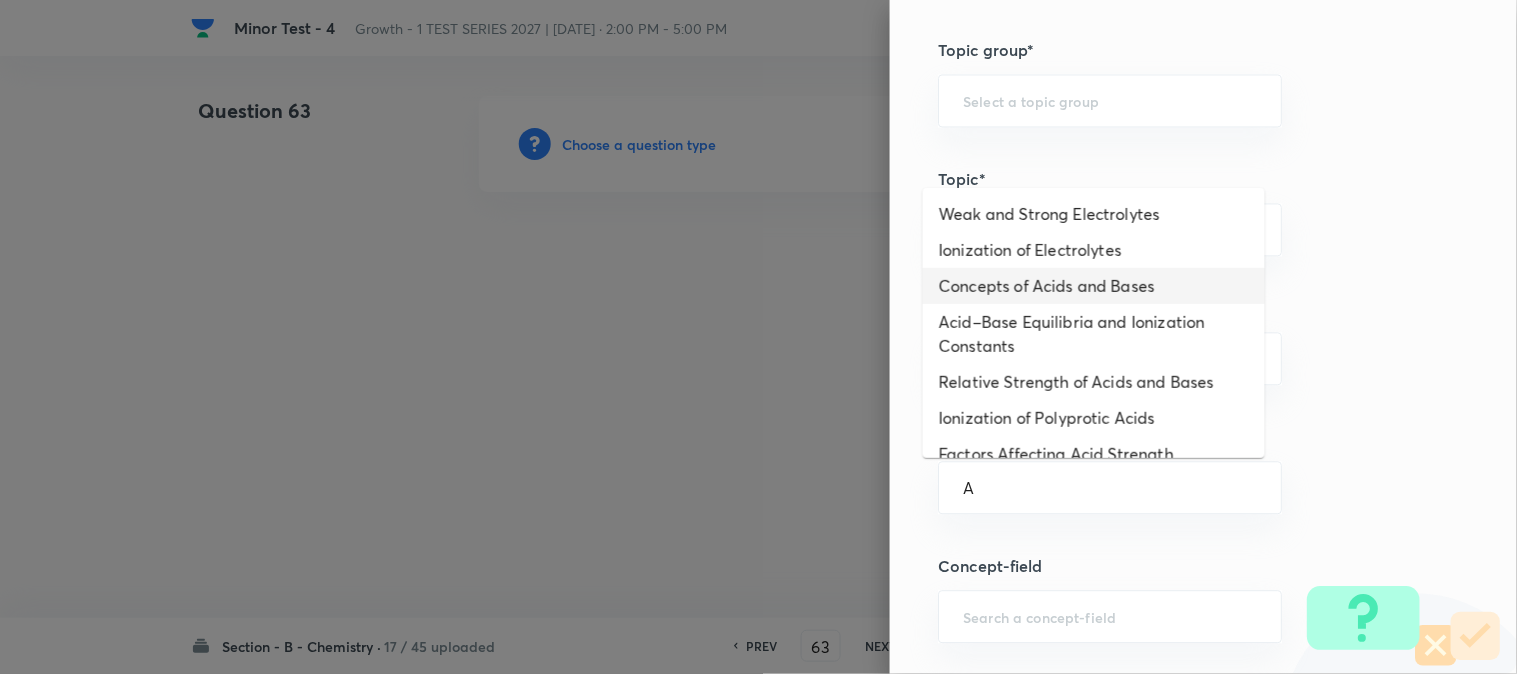 click on "Concepts of Acids and Bases" at bounding box center (1094, 286) 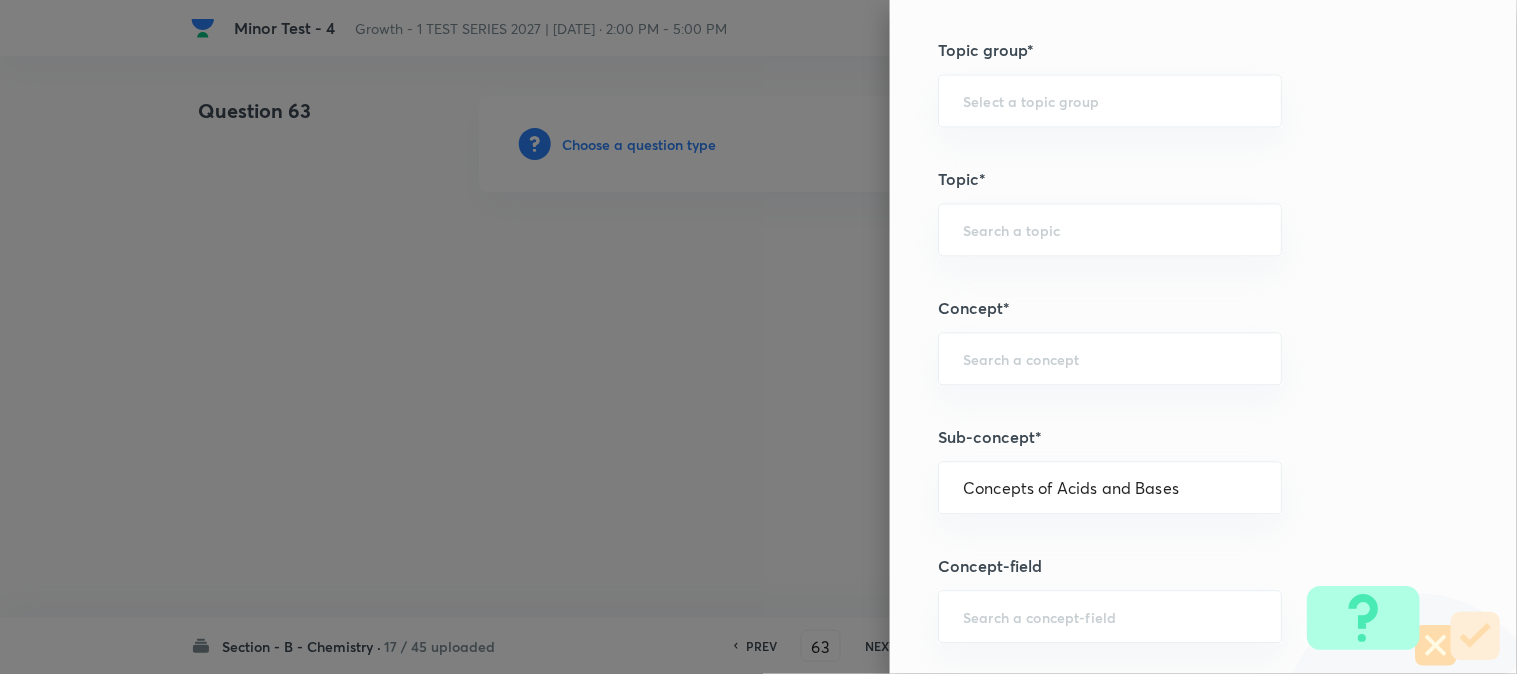 type on "Chemistry" 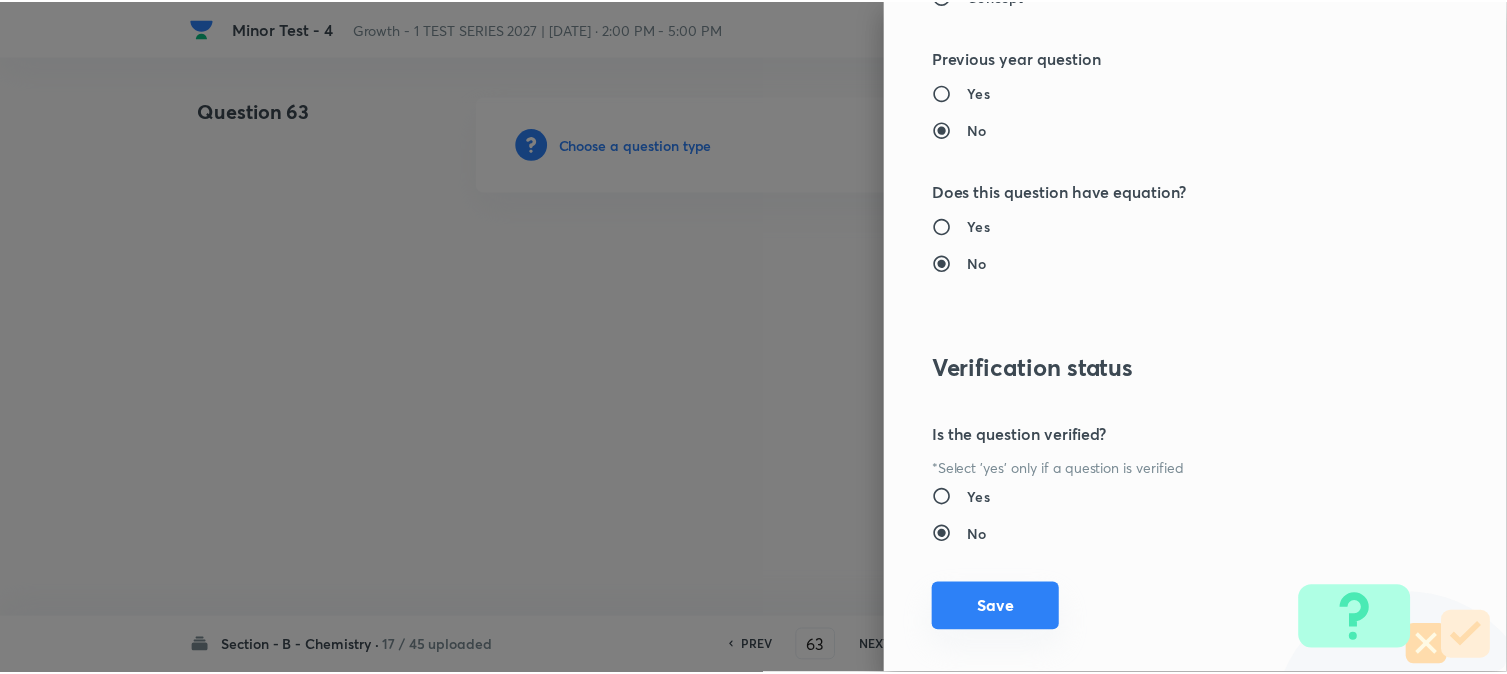 scroll, scrollTop: 2186, scrollLeft: 0, axis: vertical 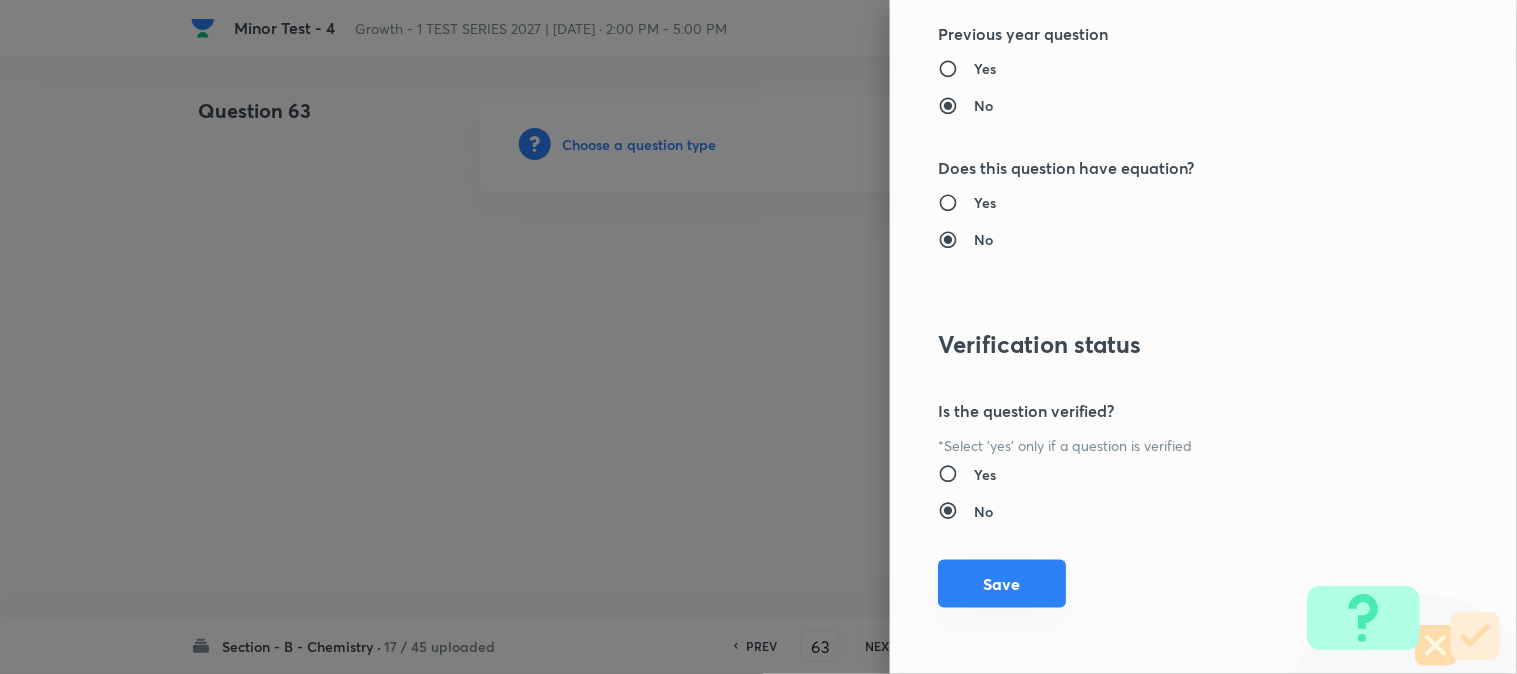 click on "Save" at bounding box center (1002, 584) 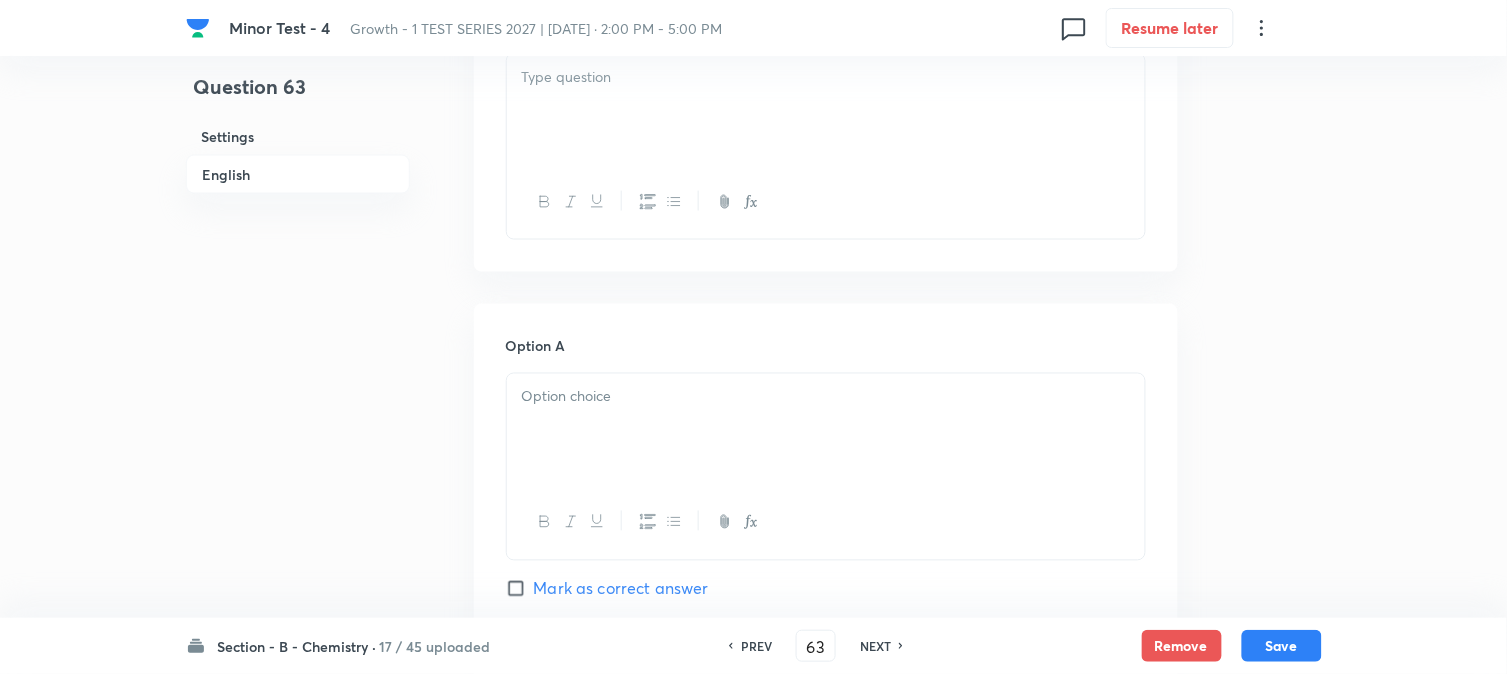 scroll, scrollTop: 555, scrollLeft: 0, axis: vertical 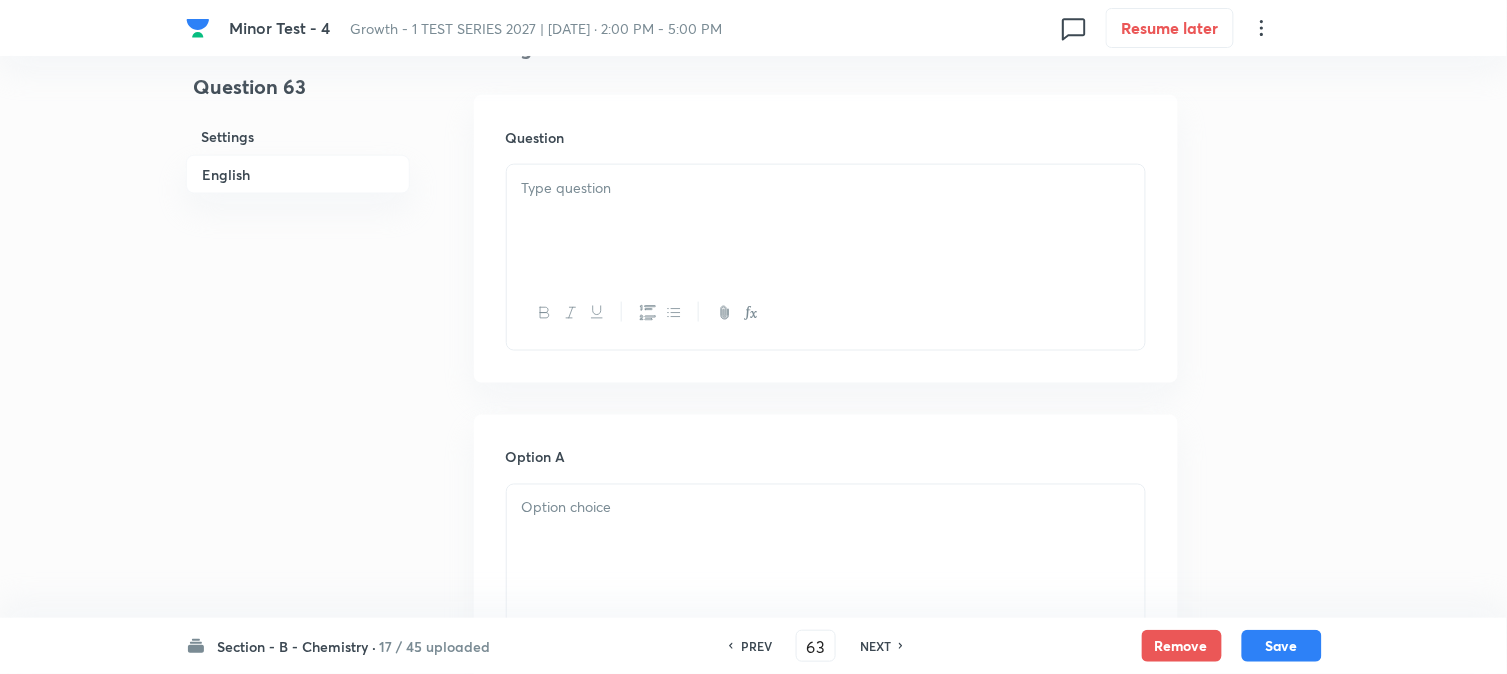 click at bounding box center (826, 221) 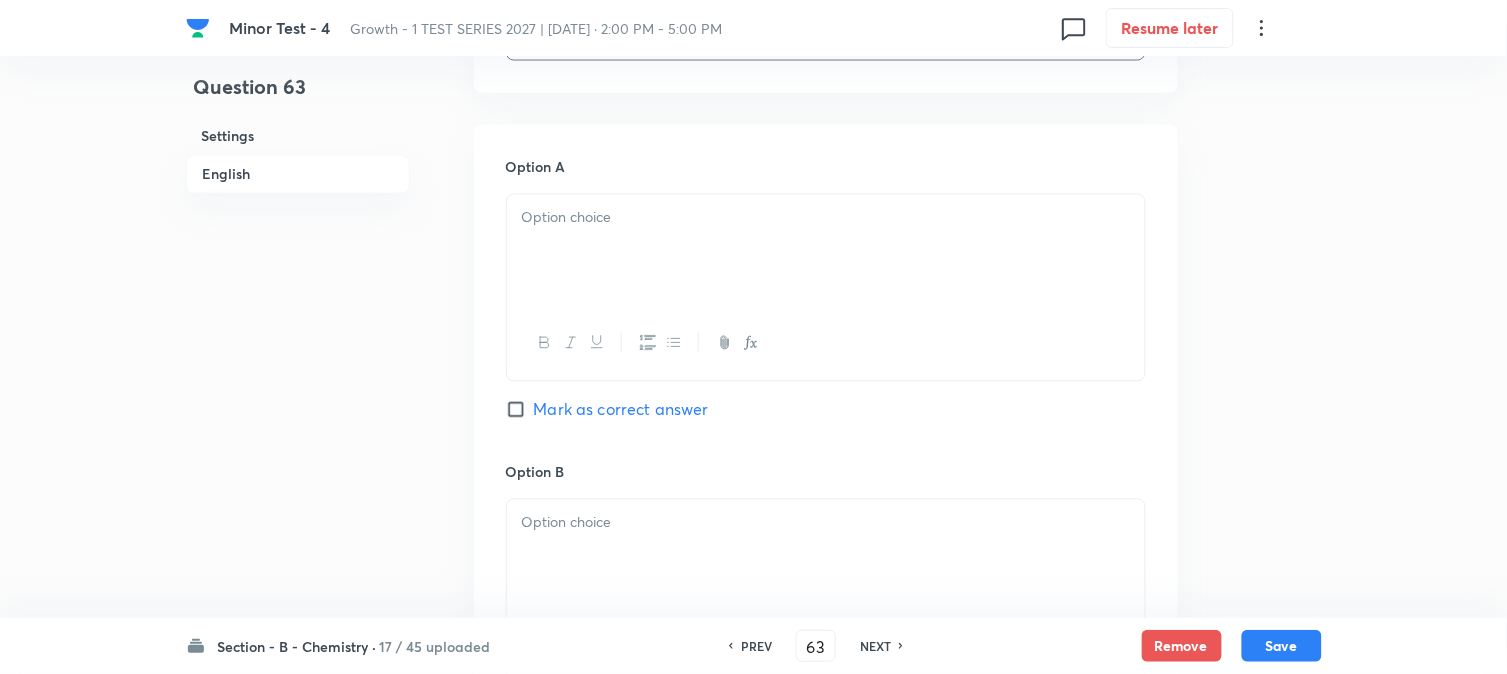 scroll, scrollTop: 888, scrollLeft: 0, axis: vertical 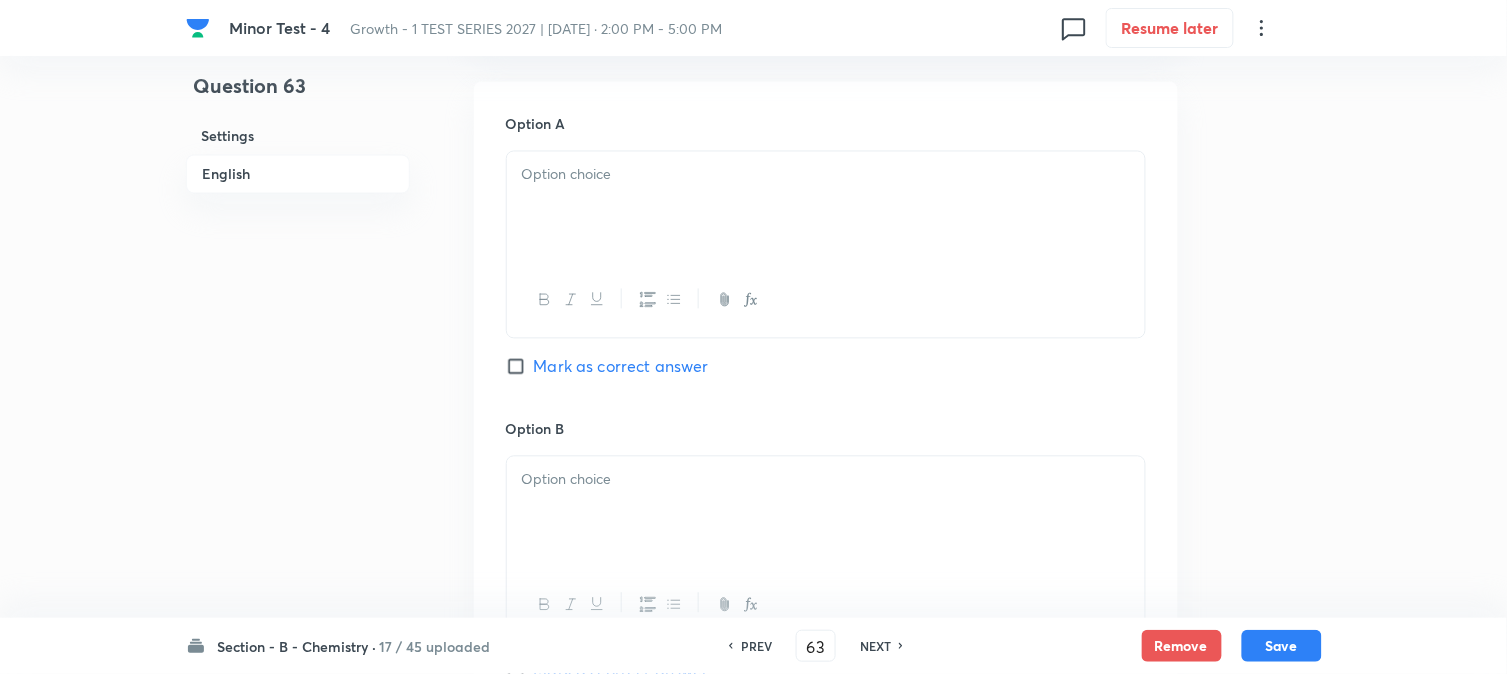 click at bounding box center [826, 208] 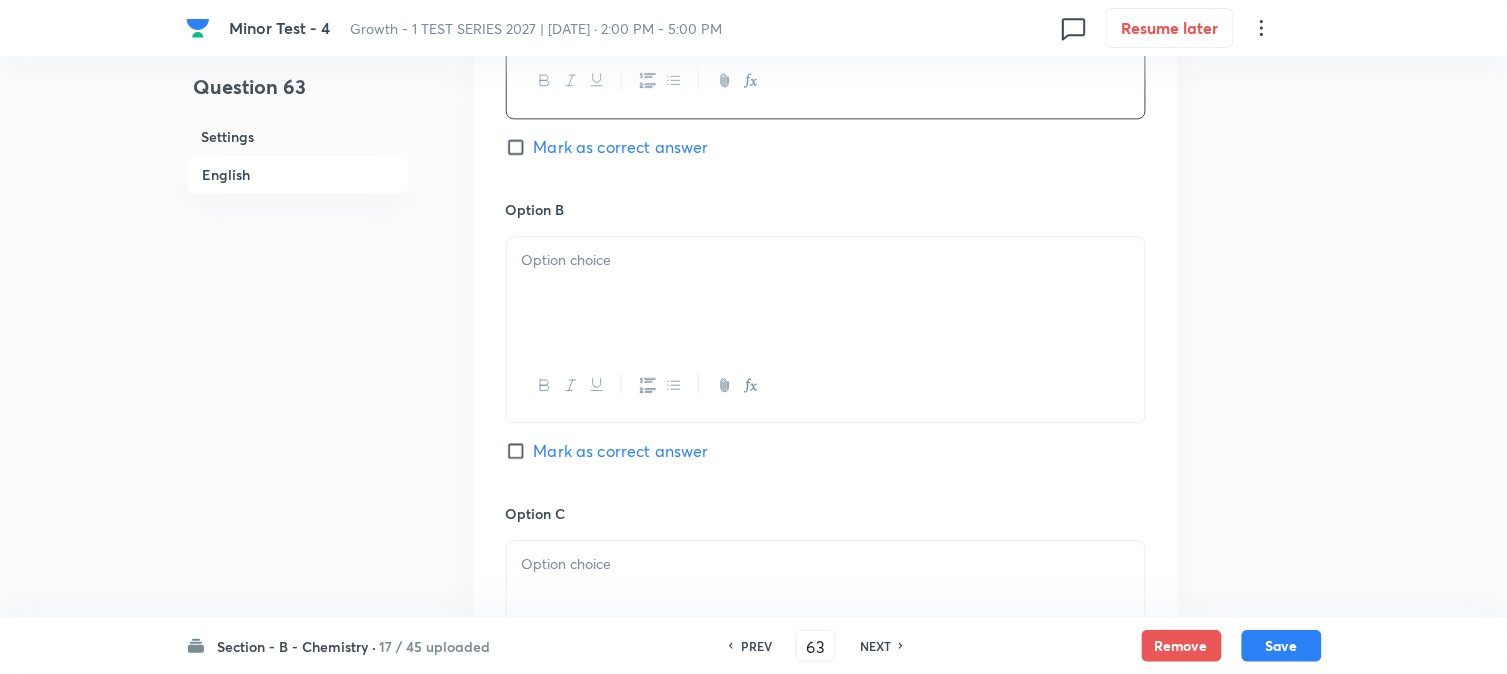 scroll, scrollTop: 1111, scrollLeft: 0, axis: vertical 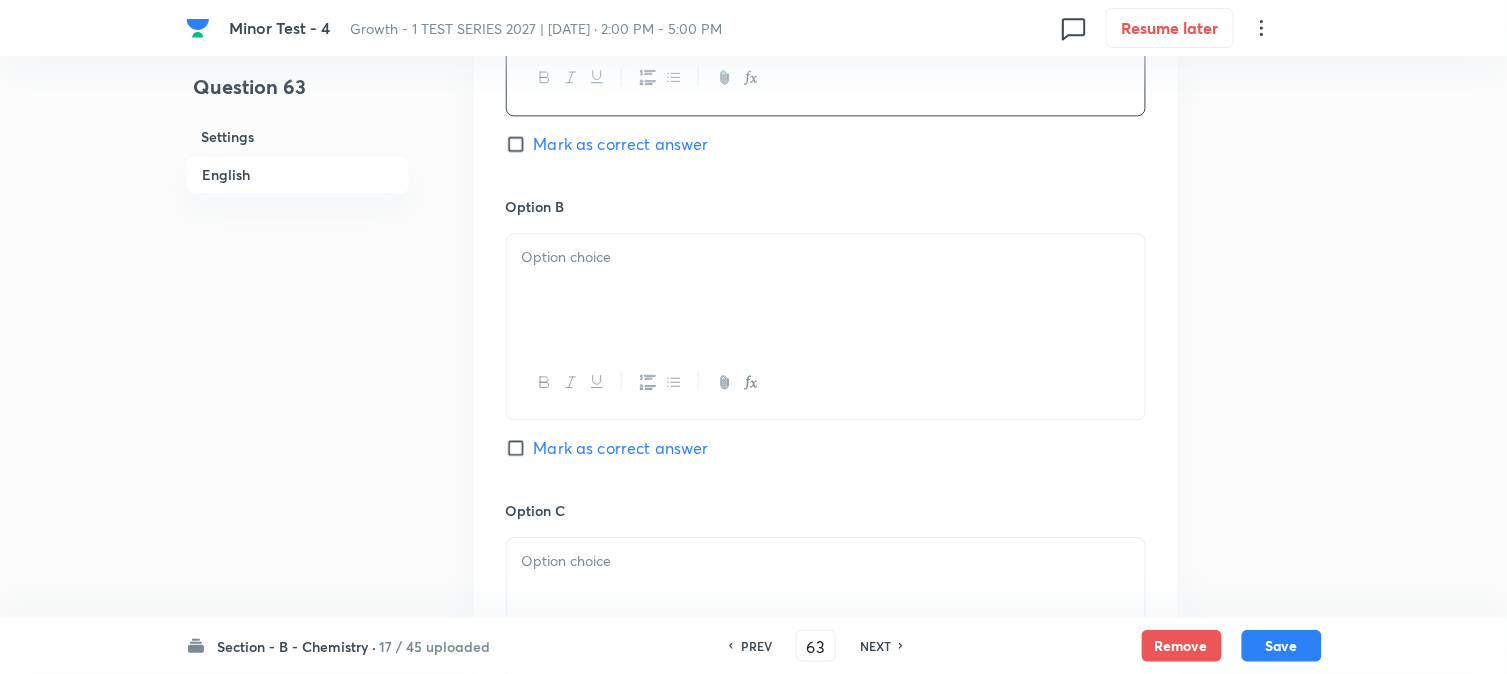 click at bounding box center (826, 290) 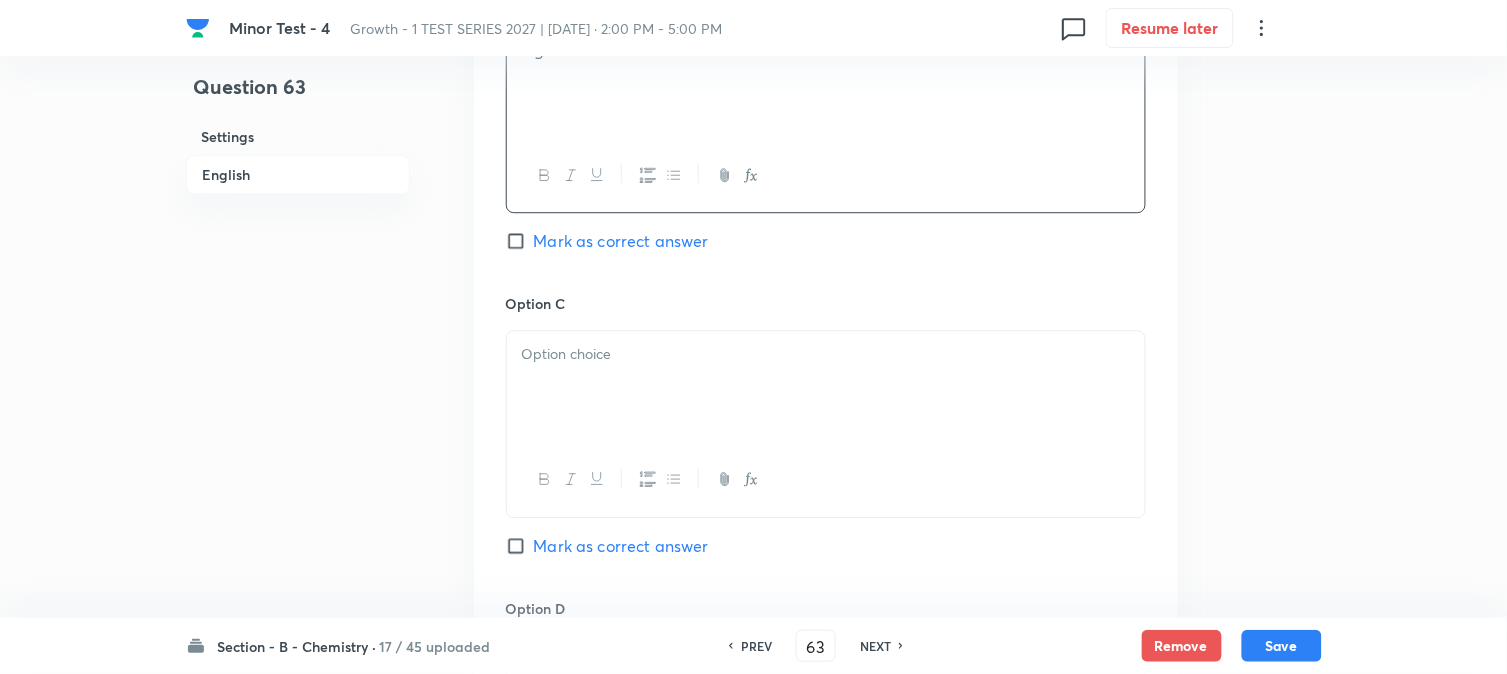 scroll, scrollTop: 1333, scrollLeft: 0, axis: vertical 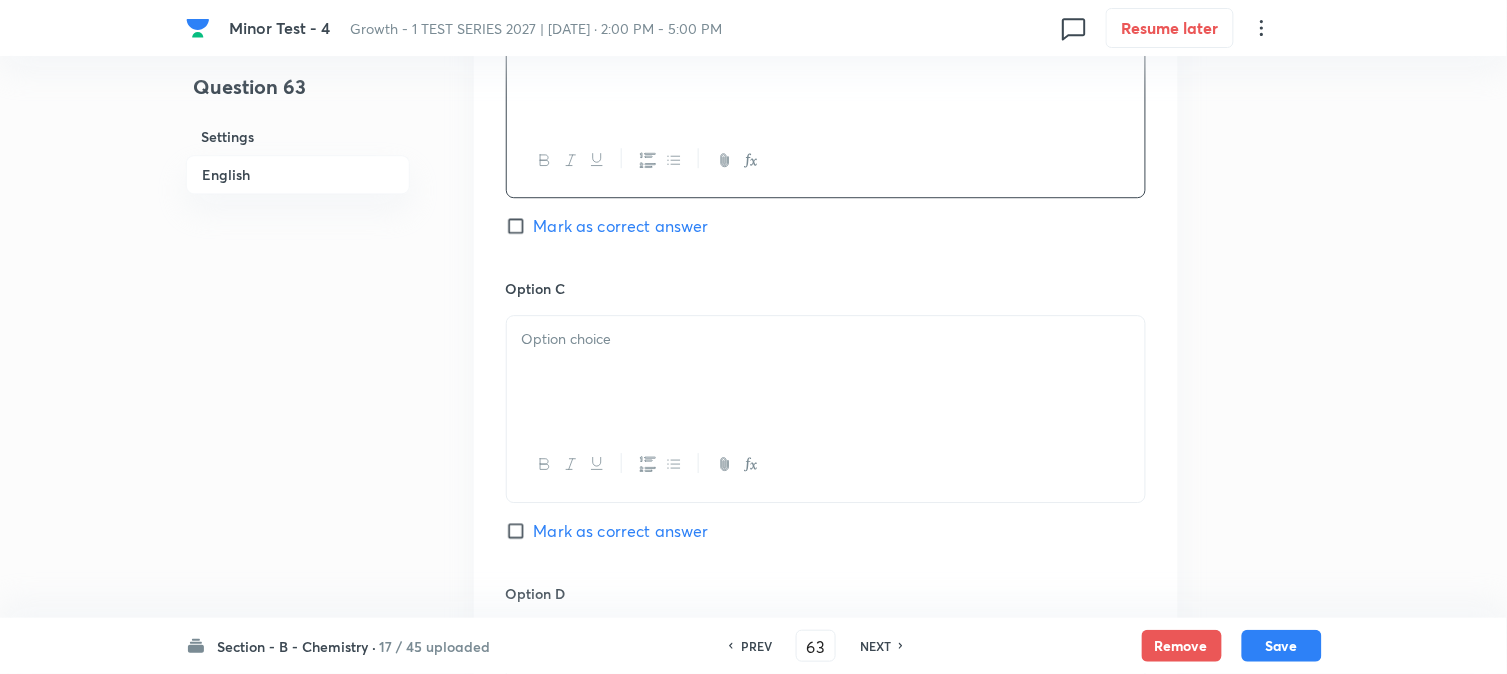click at bounding box center [826, 372] 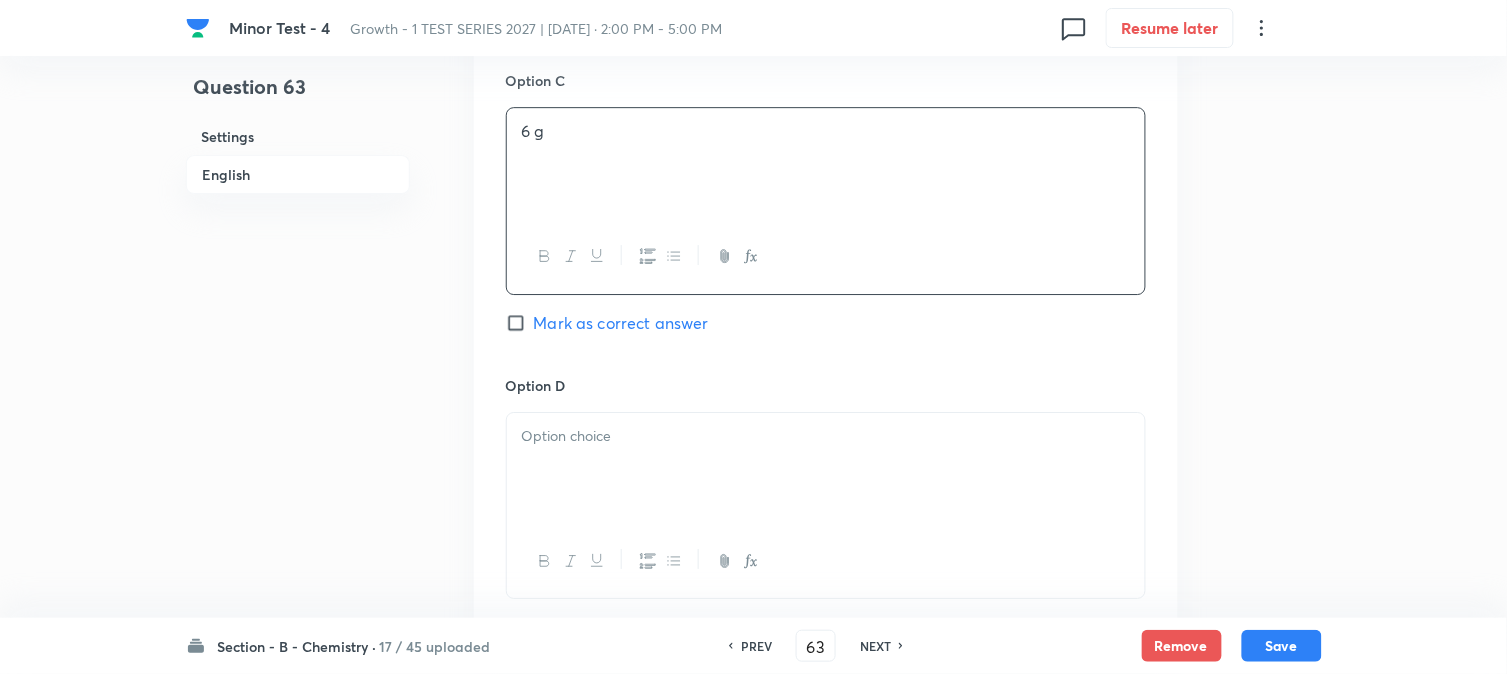 scroll, scrollTop: 1555, scrollLeft: 0, axis: vertical 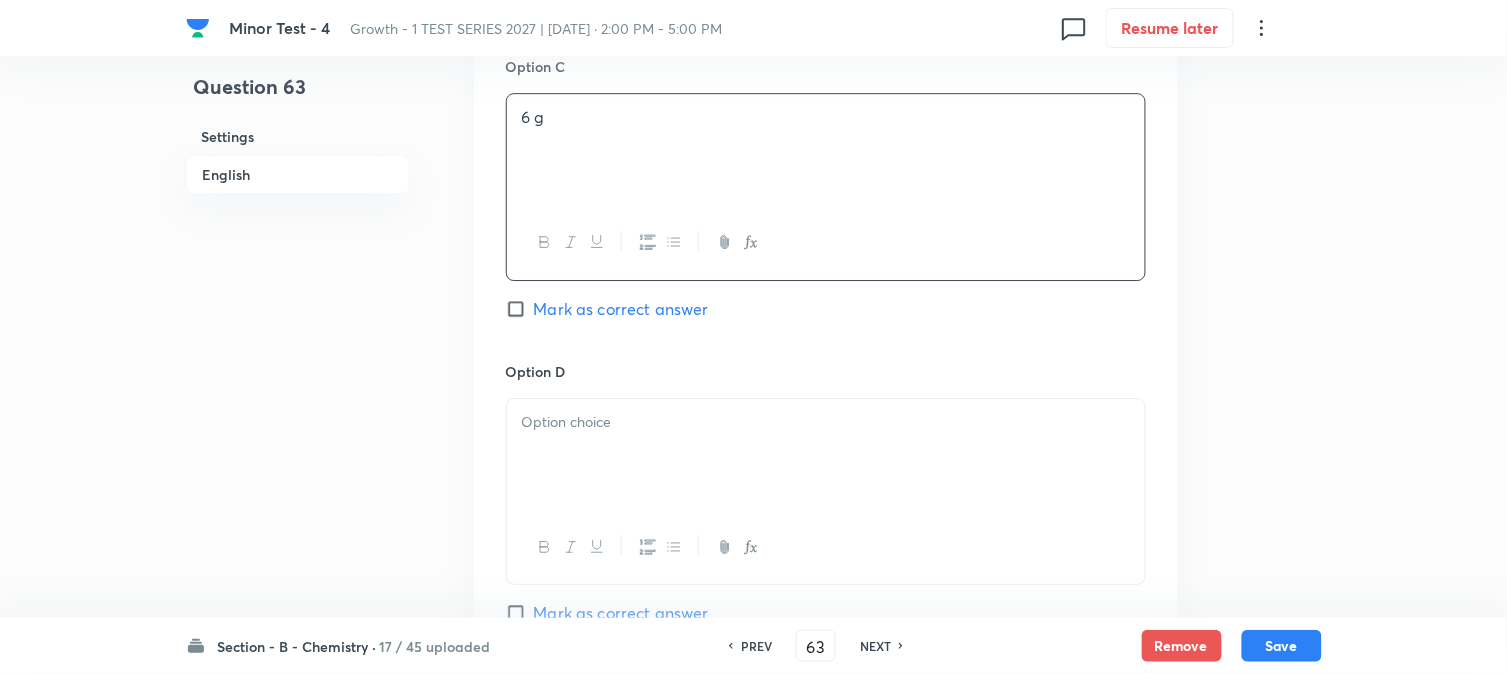 click on "Option D [PERSON_NAME] as correct answer" at bounding box center [826, 493] 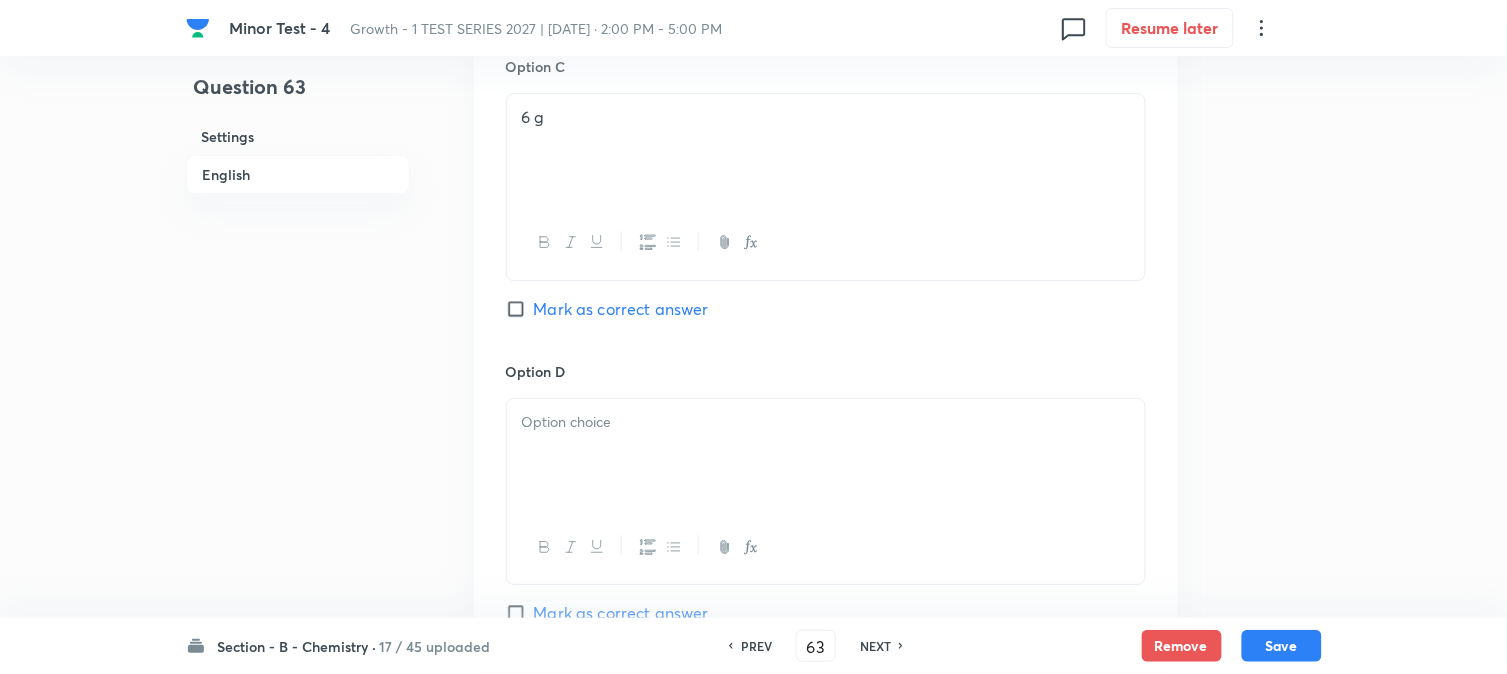 click at bounding box center [826, 422] 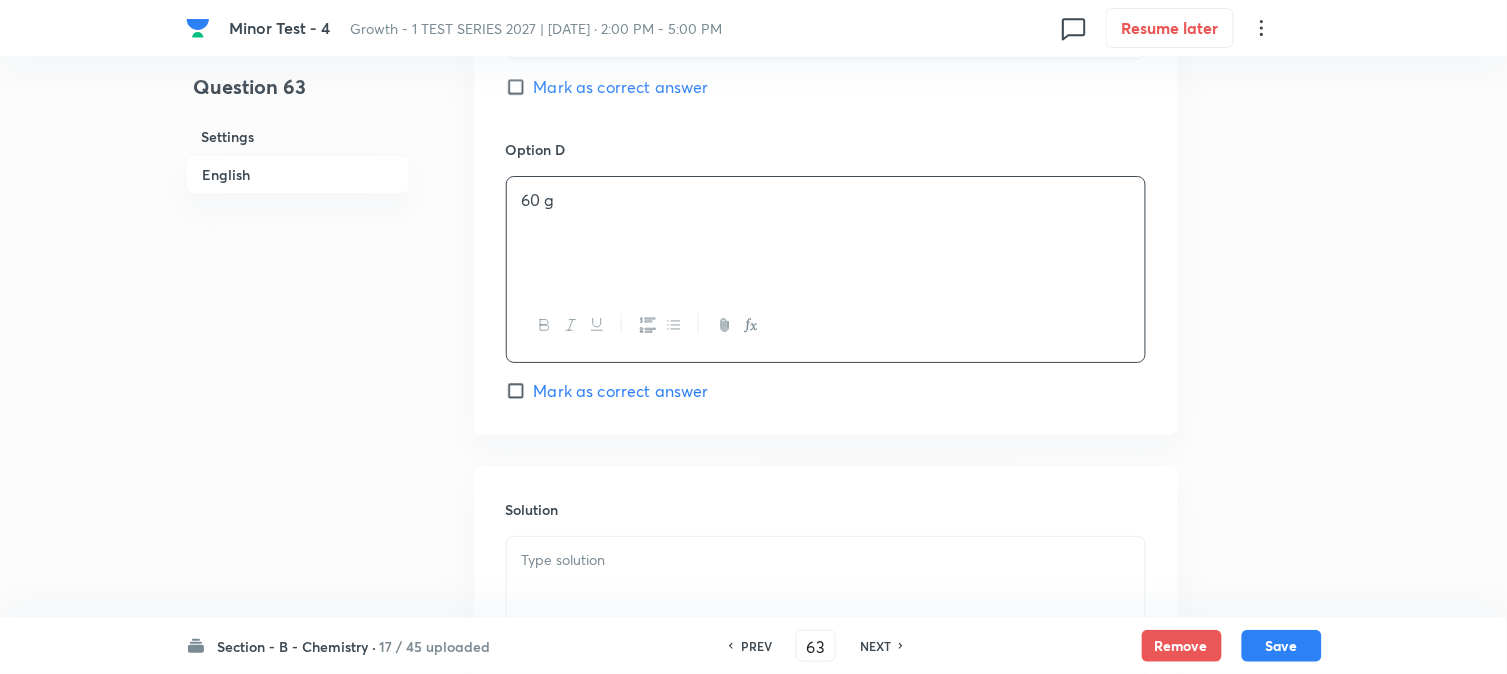 click on "Mark as correct answer" at bounding box center (621, 391) 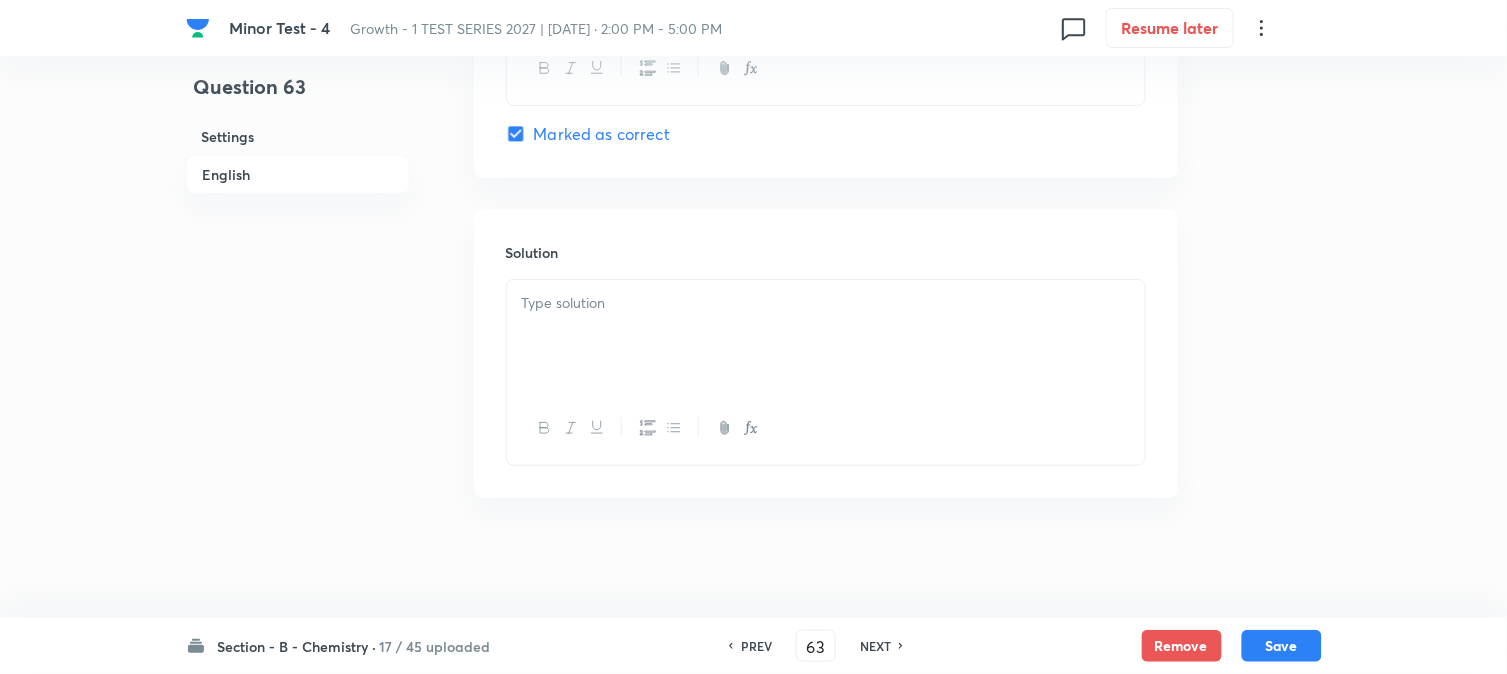scroll, scrollTop: 2037, scrollLeft: 0, axis: vertical 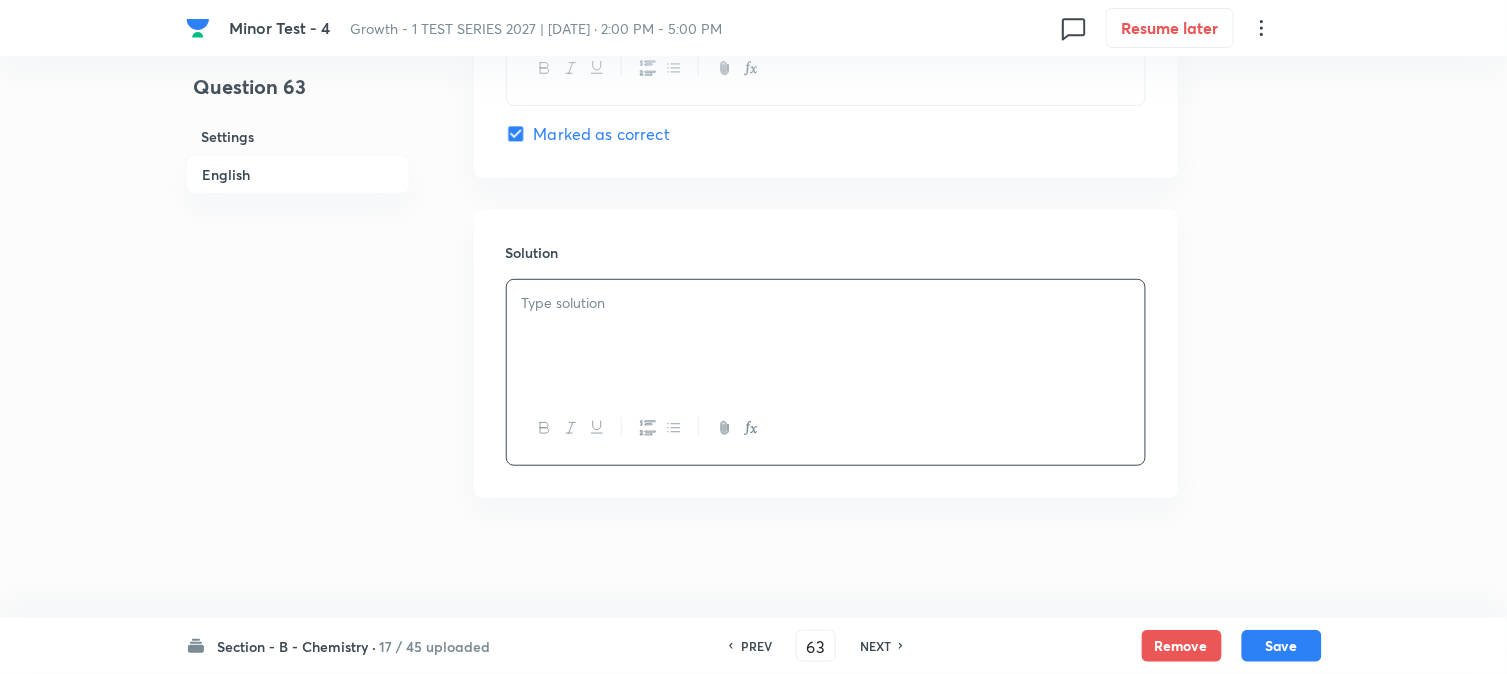 type 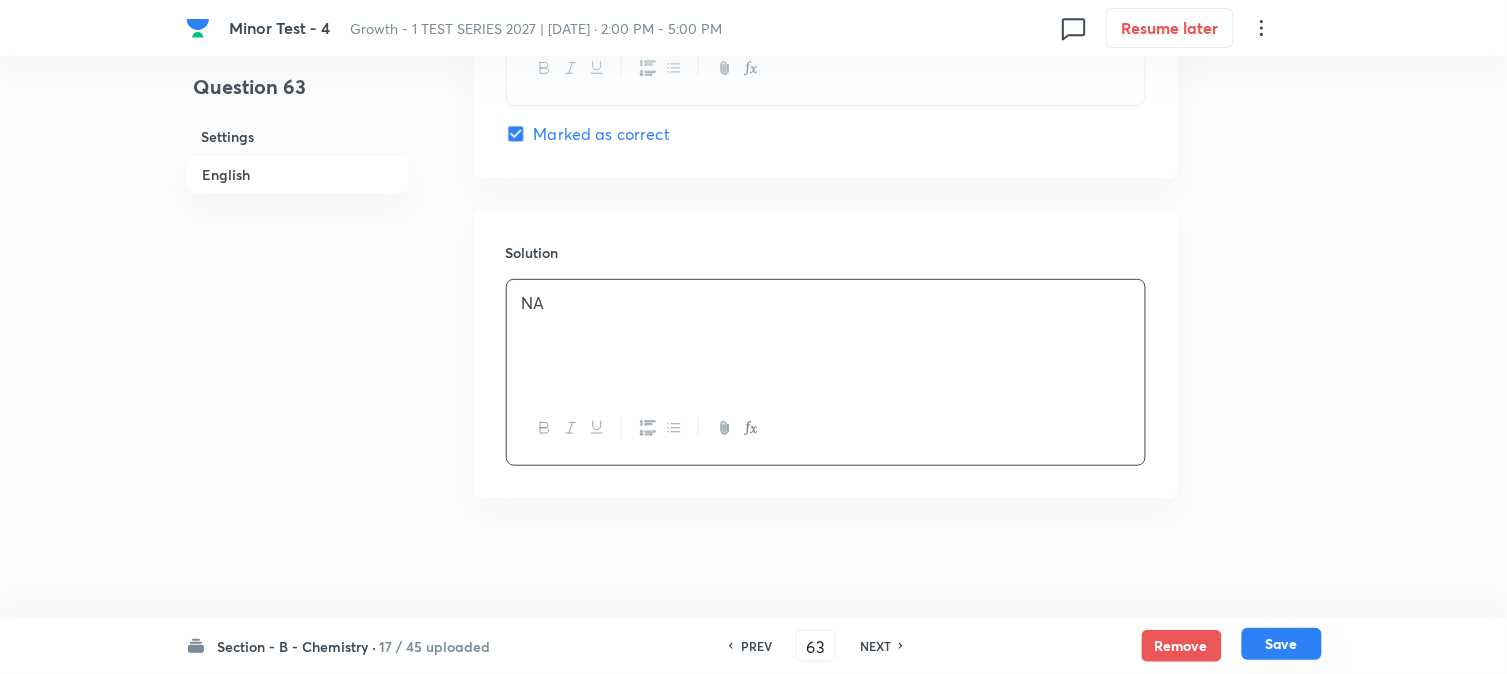 click on "Save" at bounding box center (1282, 644) 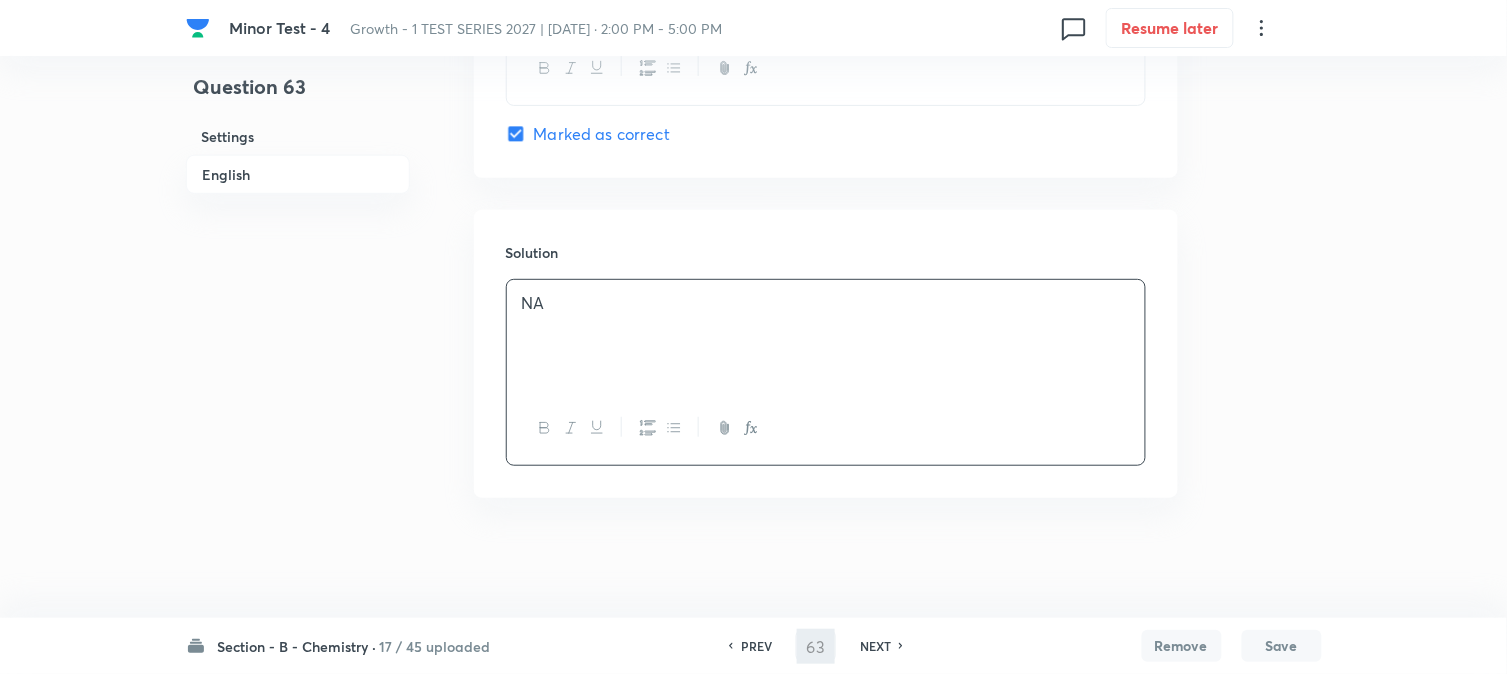 type on "64" 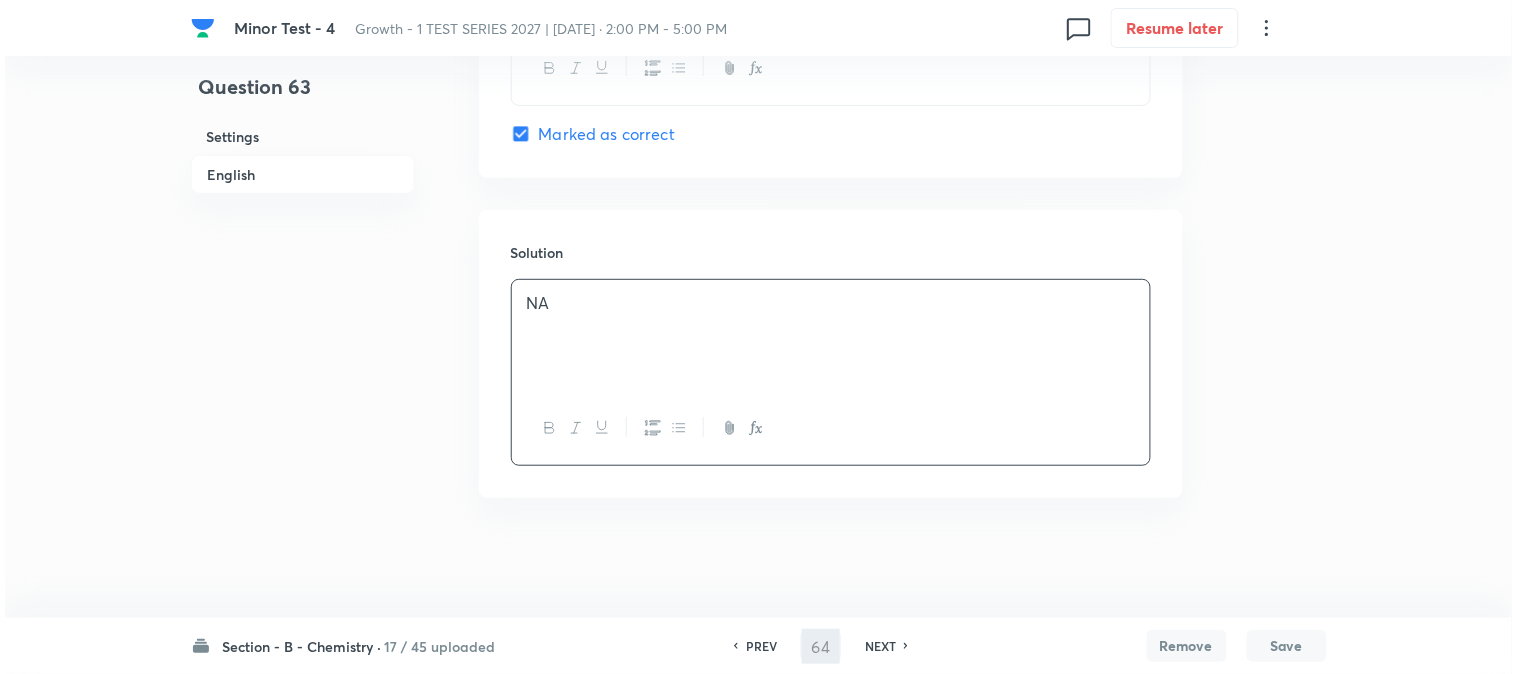 scroll, scrollTop: 0, scrollLeft: 0, axis: both 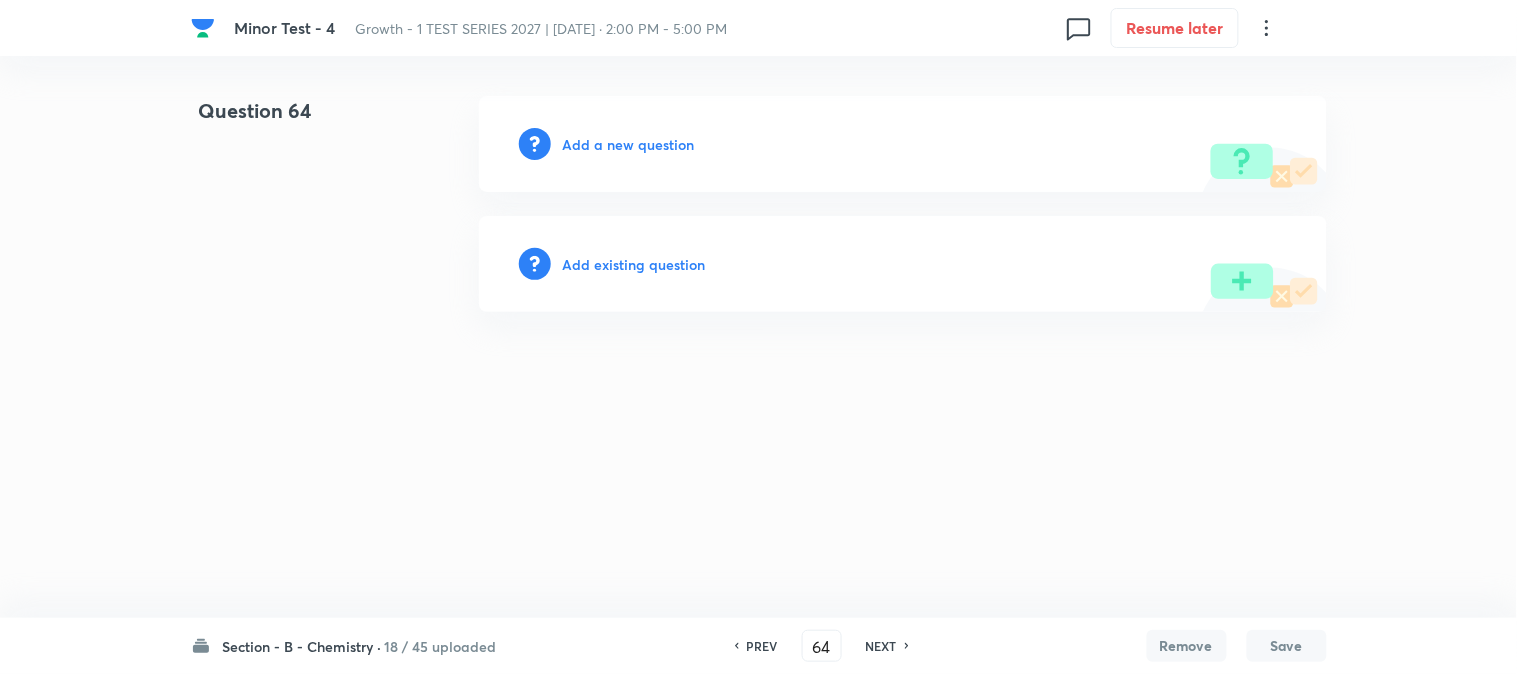 click on "Add a new question" at bounding box center [629, 144] 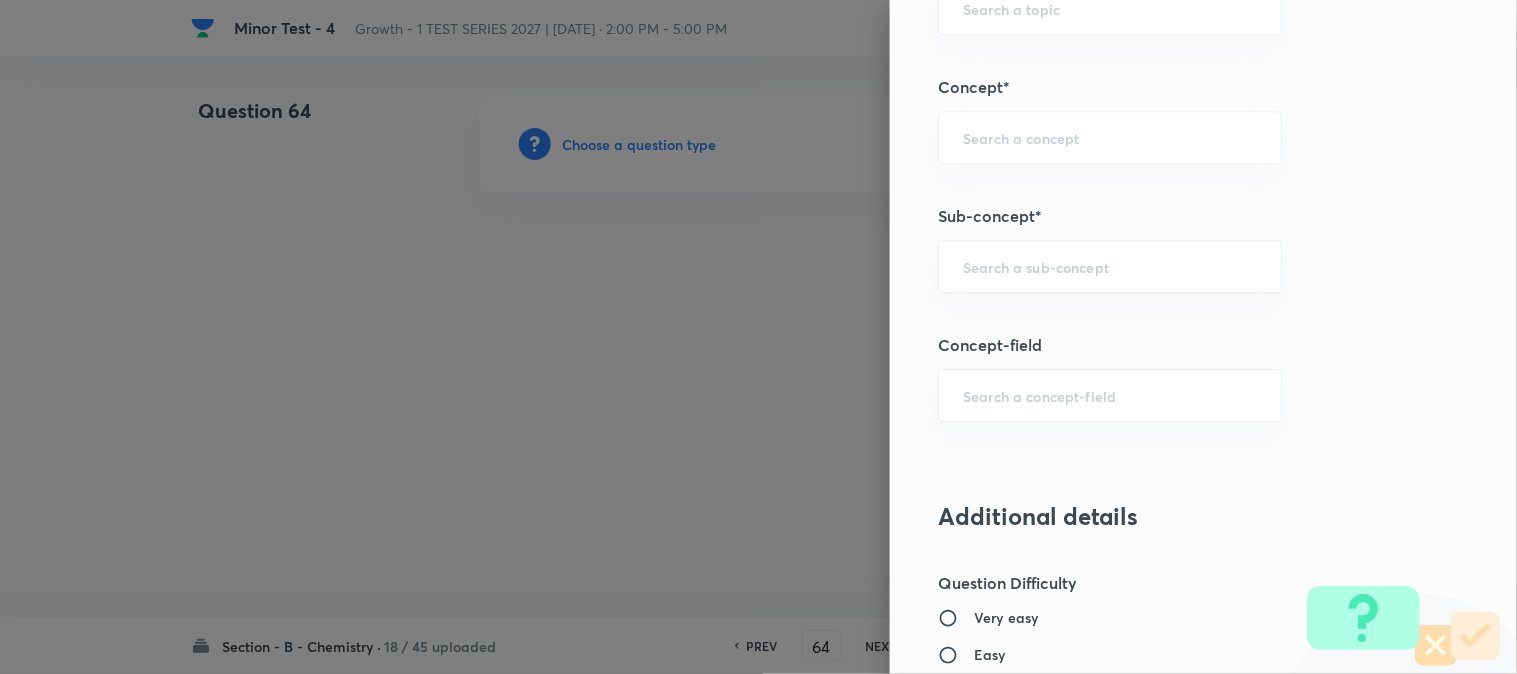 scroll, scrollTop: 1222, scrollLeft: 0, axis: vertical 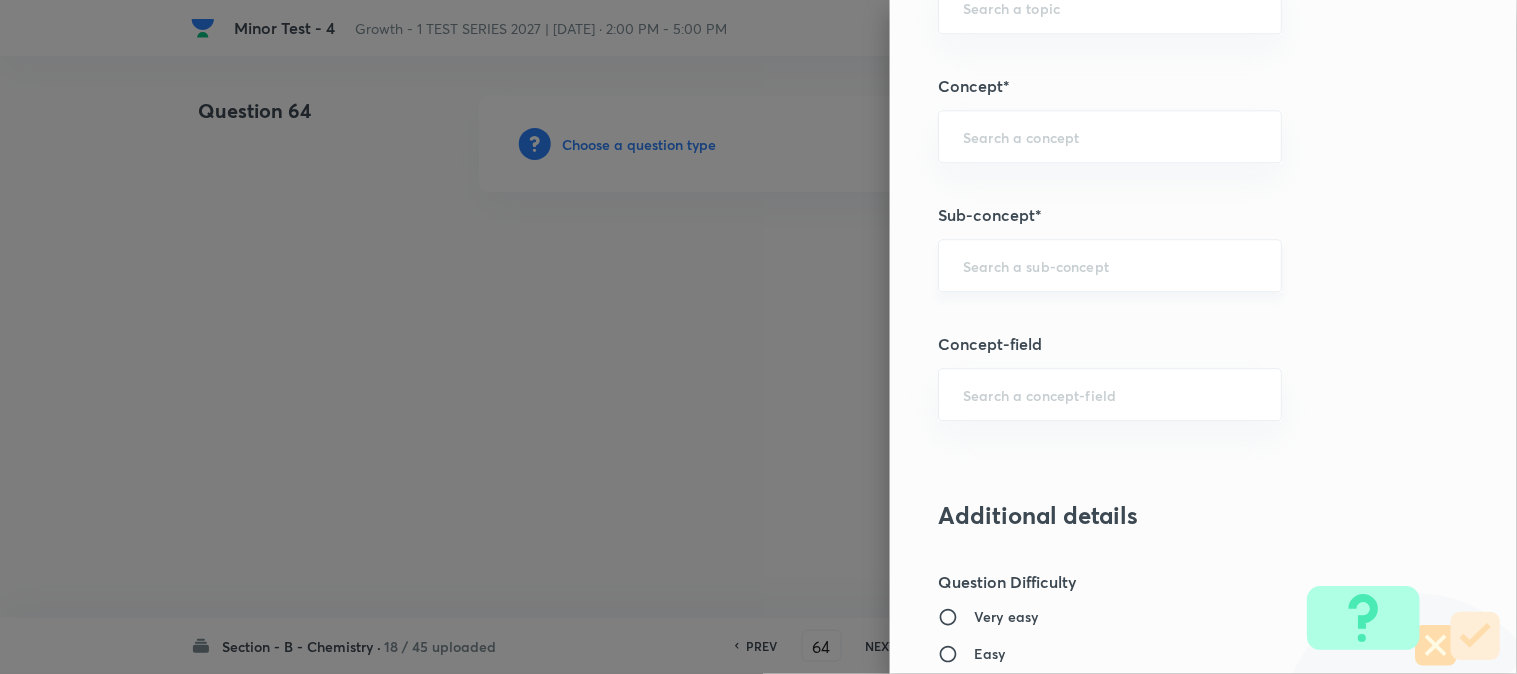 click at bounding box center [1110, 265] 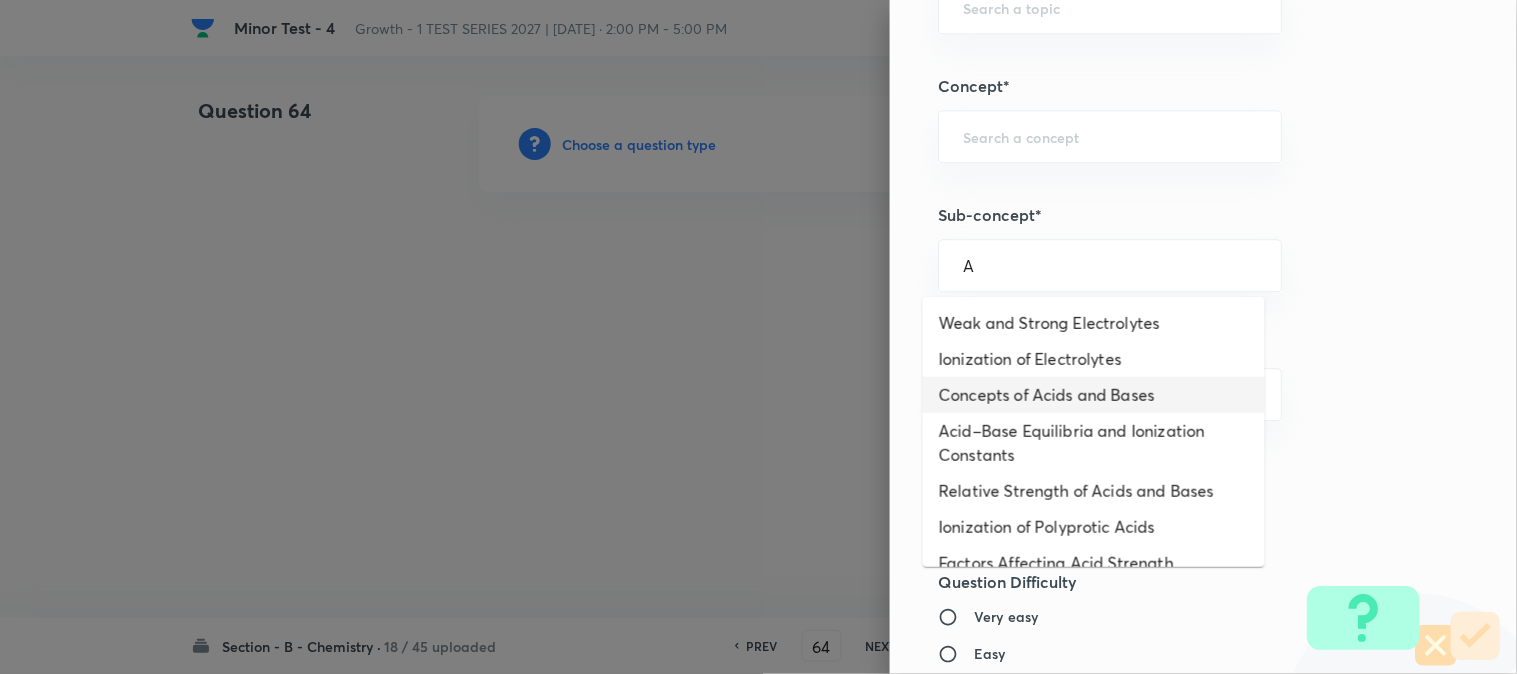 click on "Concepts of Acids and Bases" at bounding box center [1094, 395] 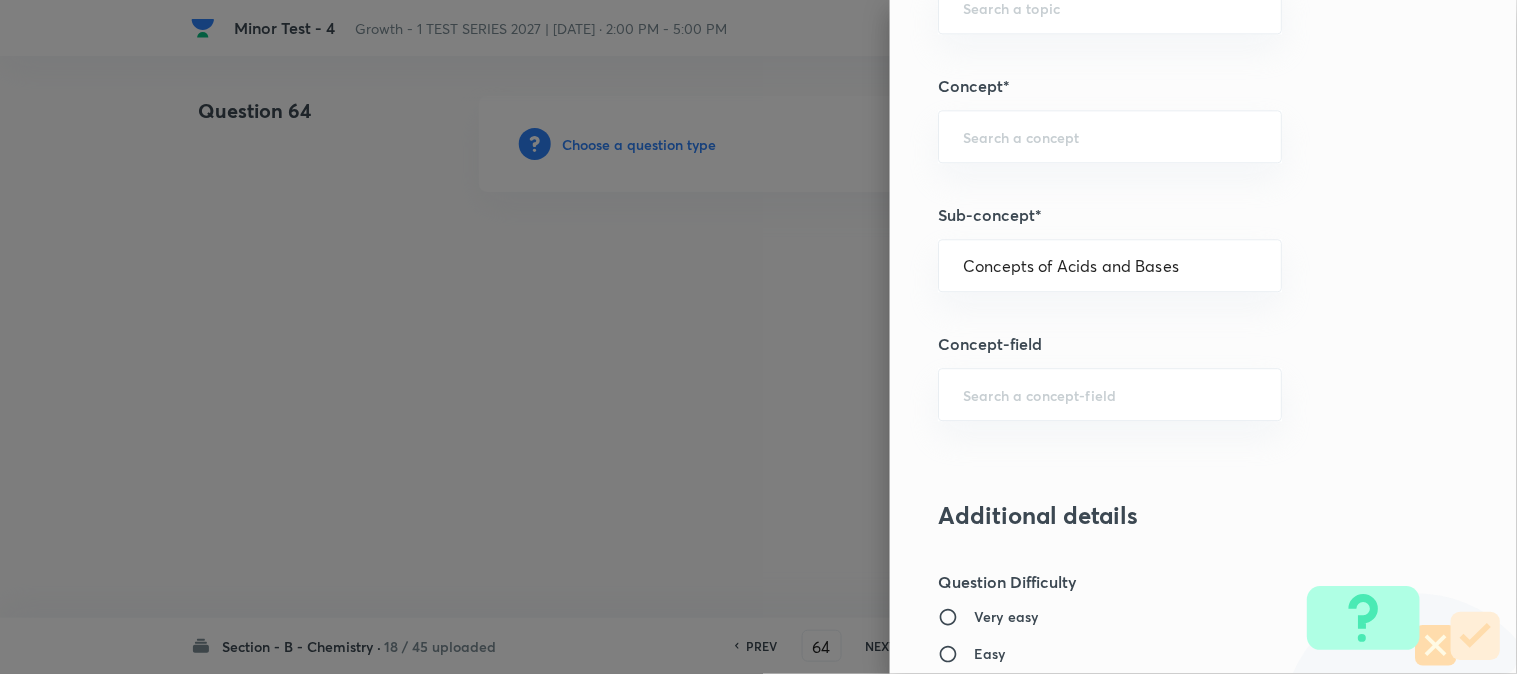 type on "Chemistry" 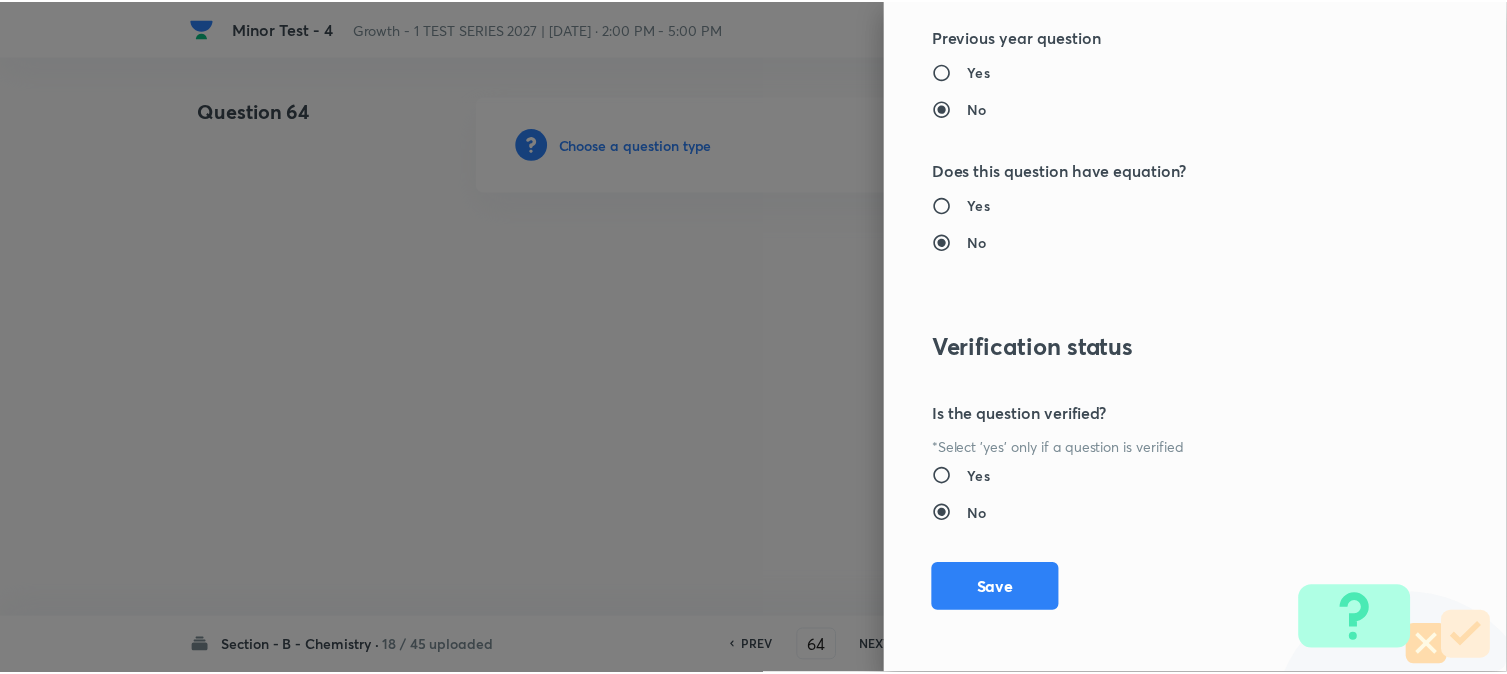scroll, scrollTop: 2186, scrollLeft: 0, axis: vertical 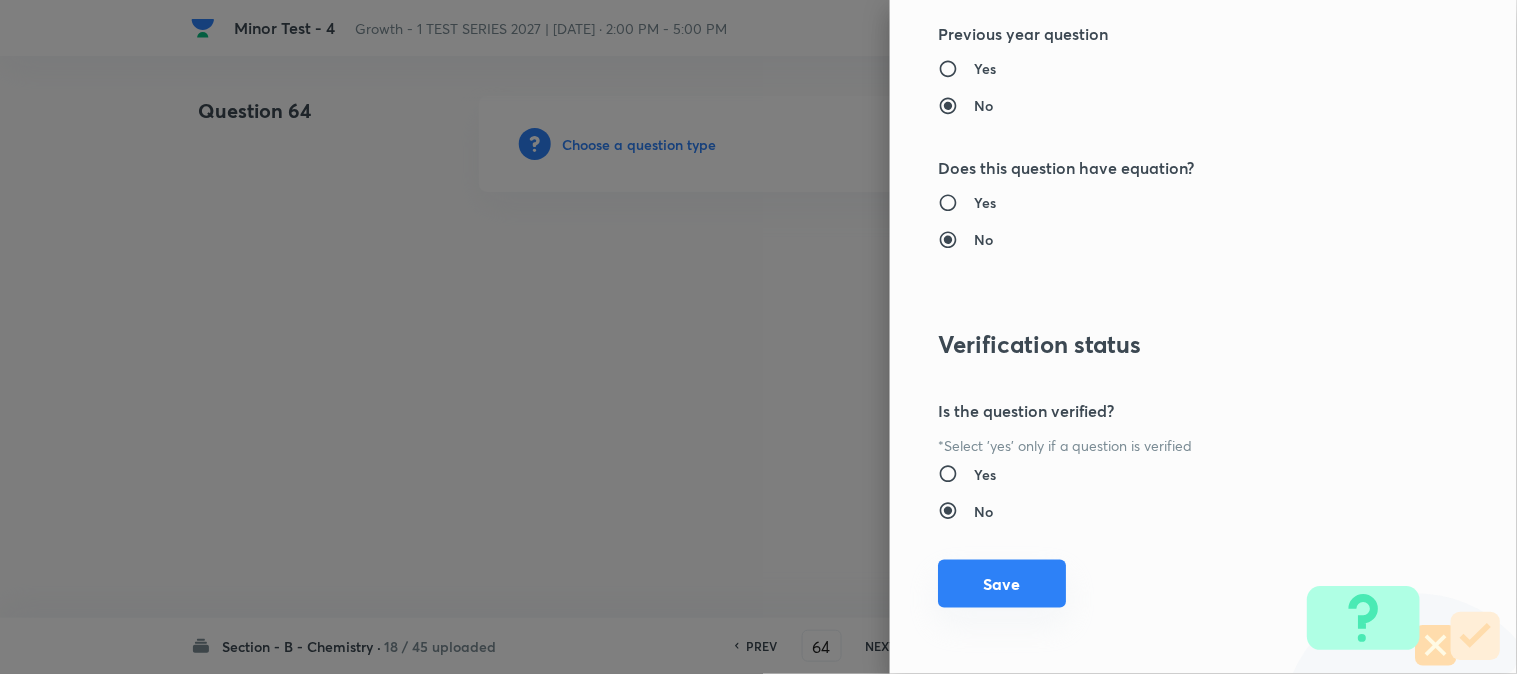 click on "Save" at bounding box center (1002, 584) 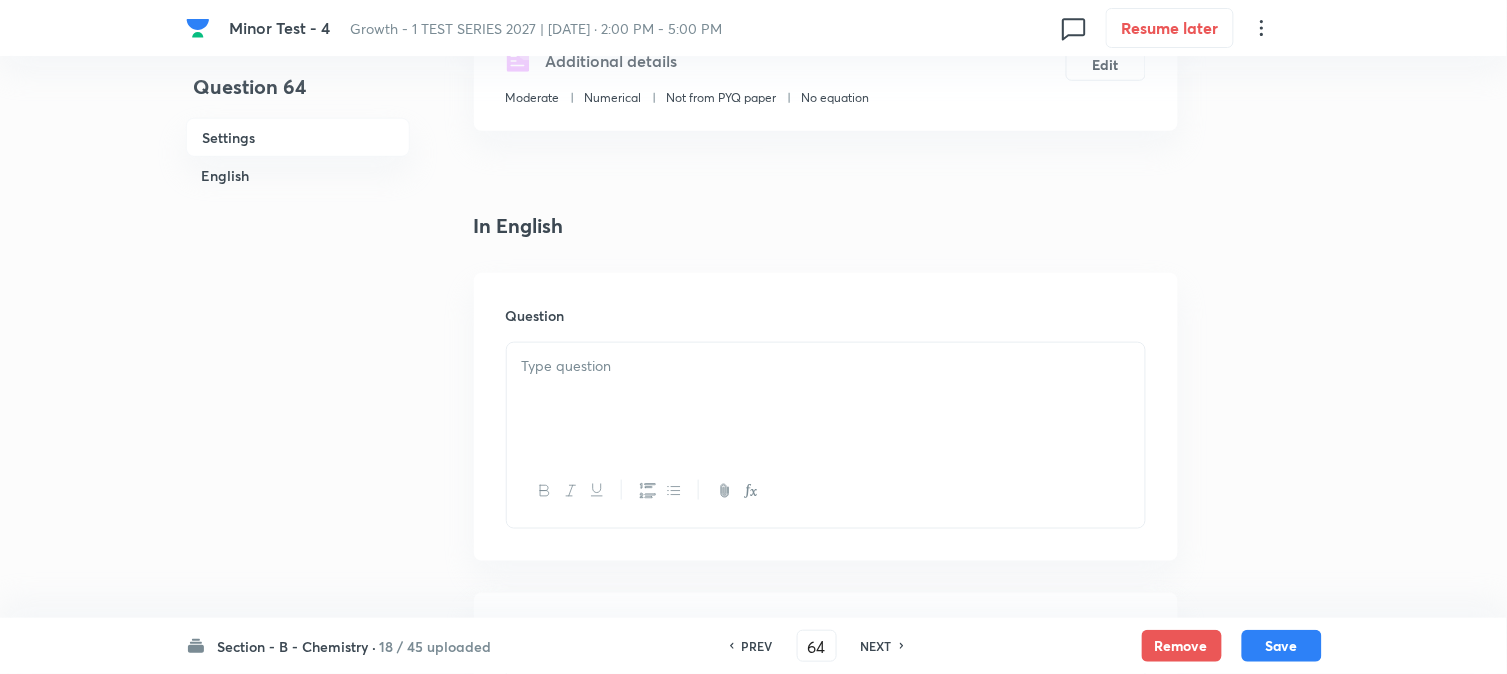 scroll, scrollTop: 444, scrollLeft: 0, axis: vertical 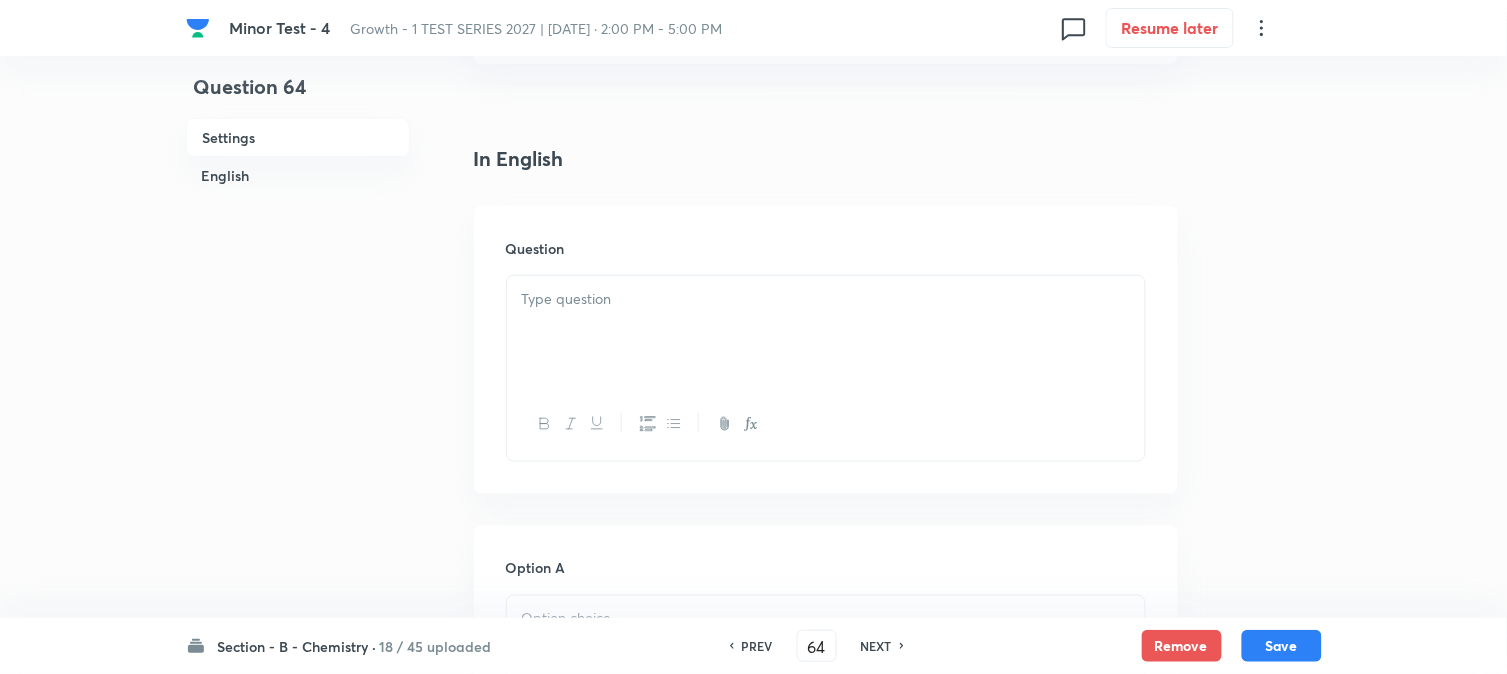 click at bounding box center [826, 332] 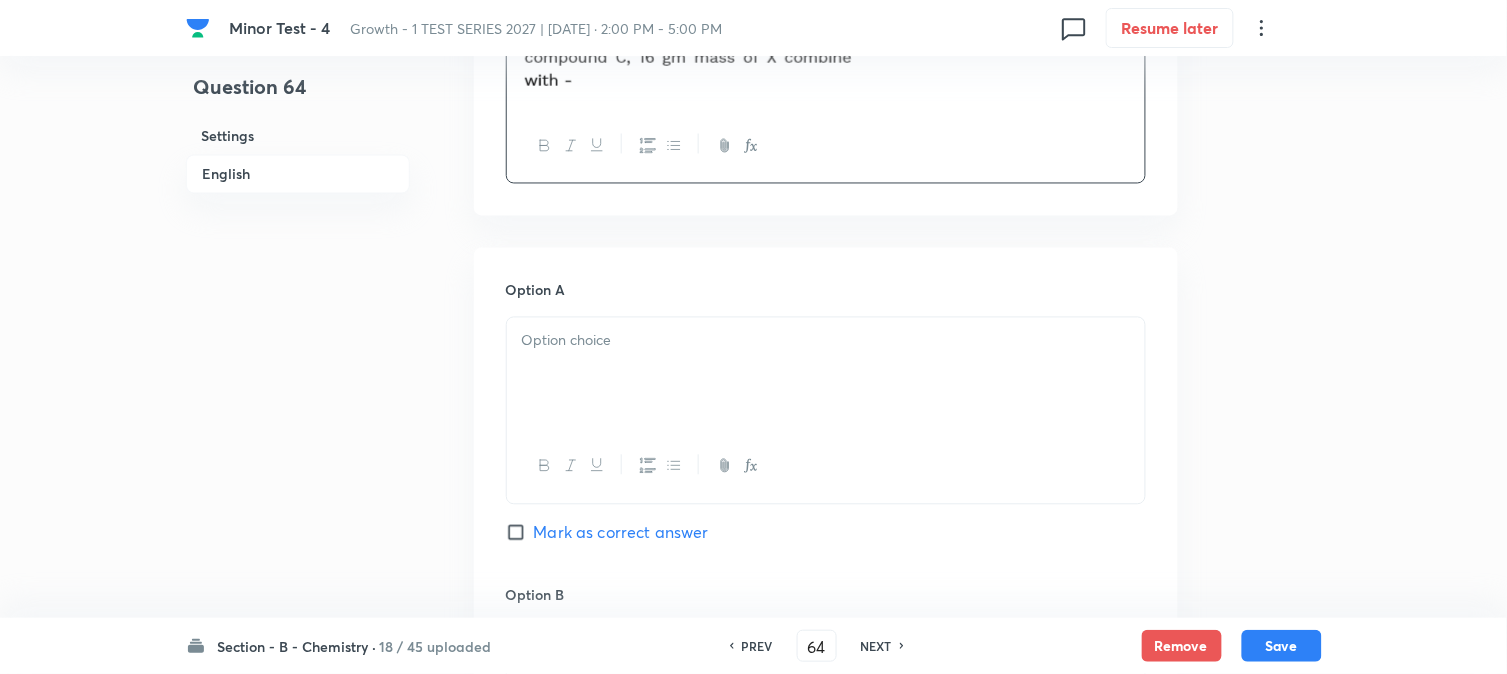 scroll, scrollTop: 888, scrollLeft: 0, axis: vertical 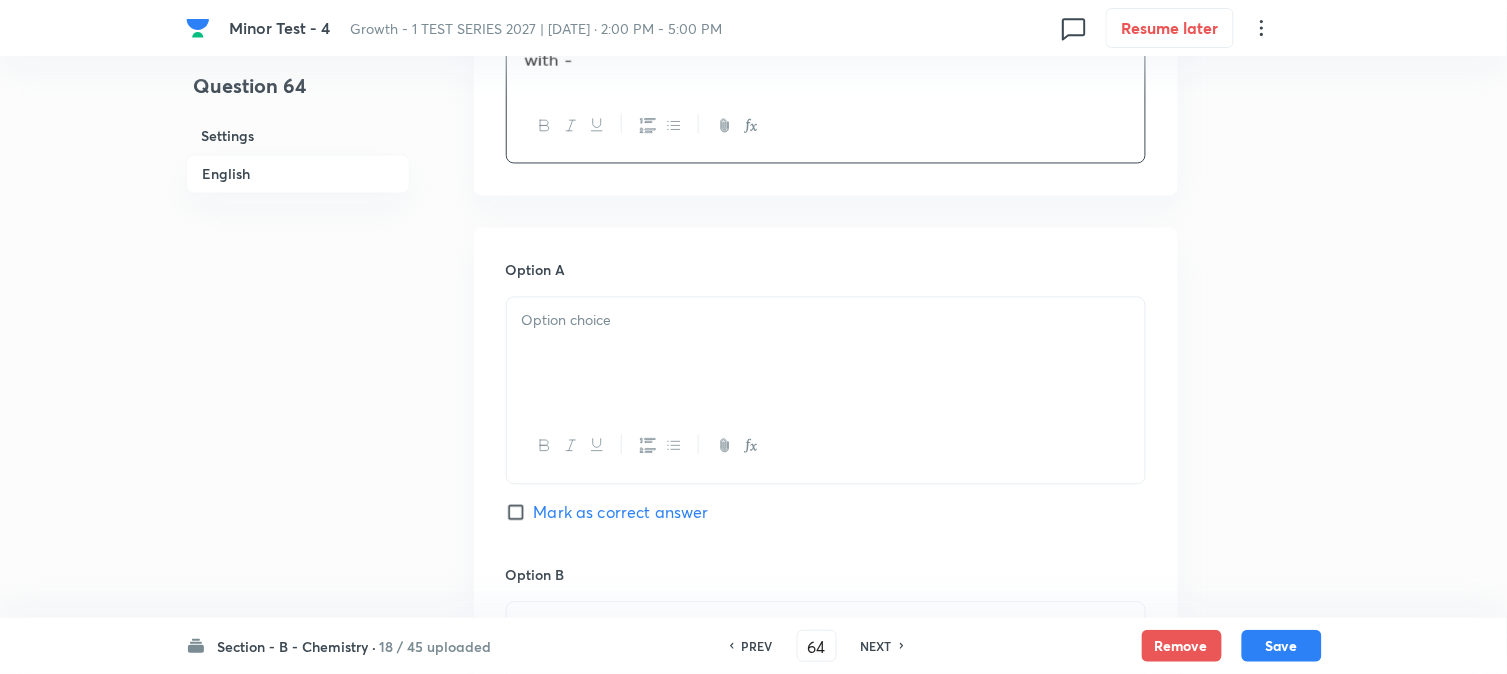 click at bounding box center (826, 321) 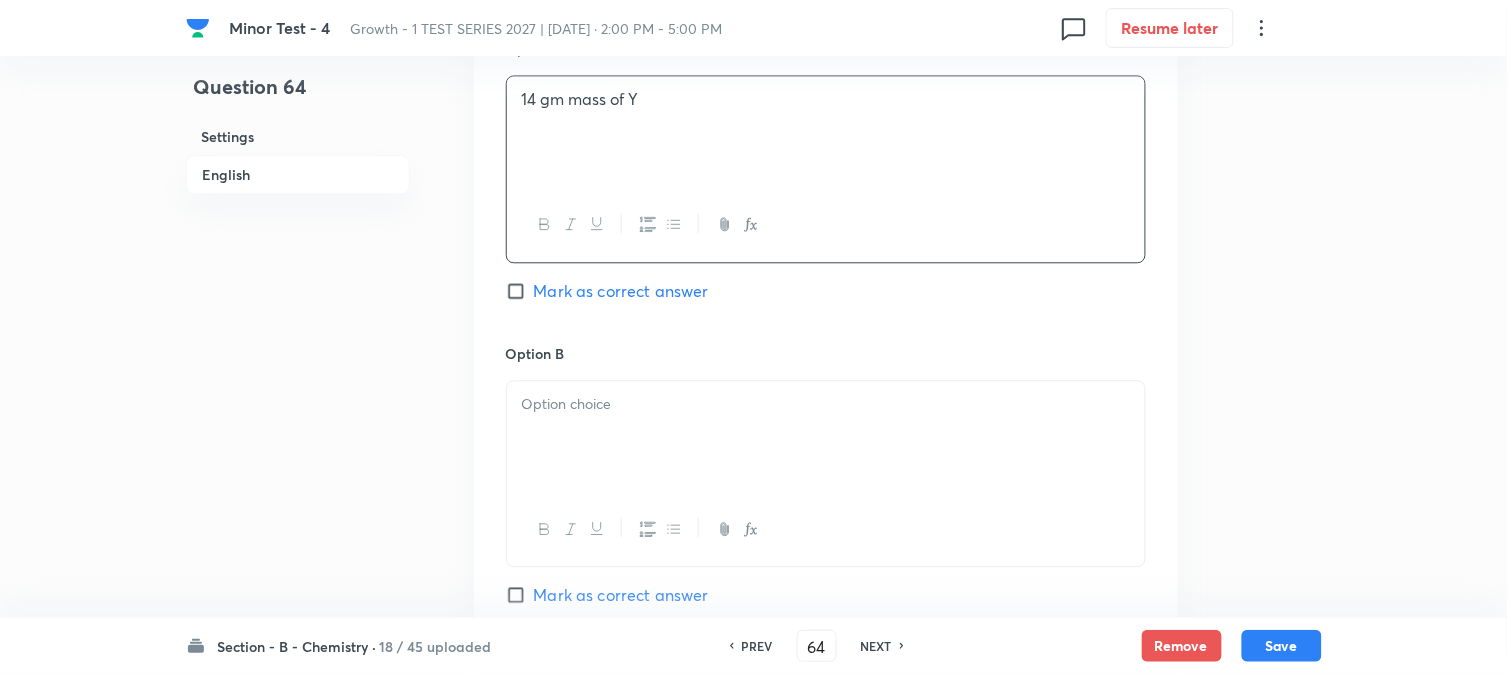 scroll, scrollTop: 1111, scrollLeft: 0, axis: vertical 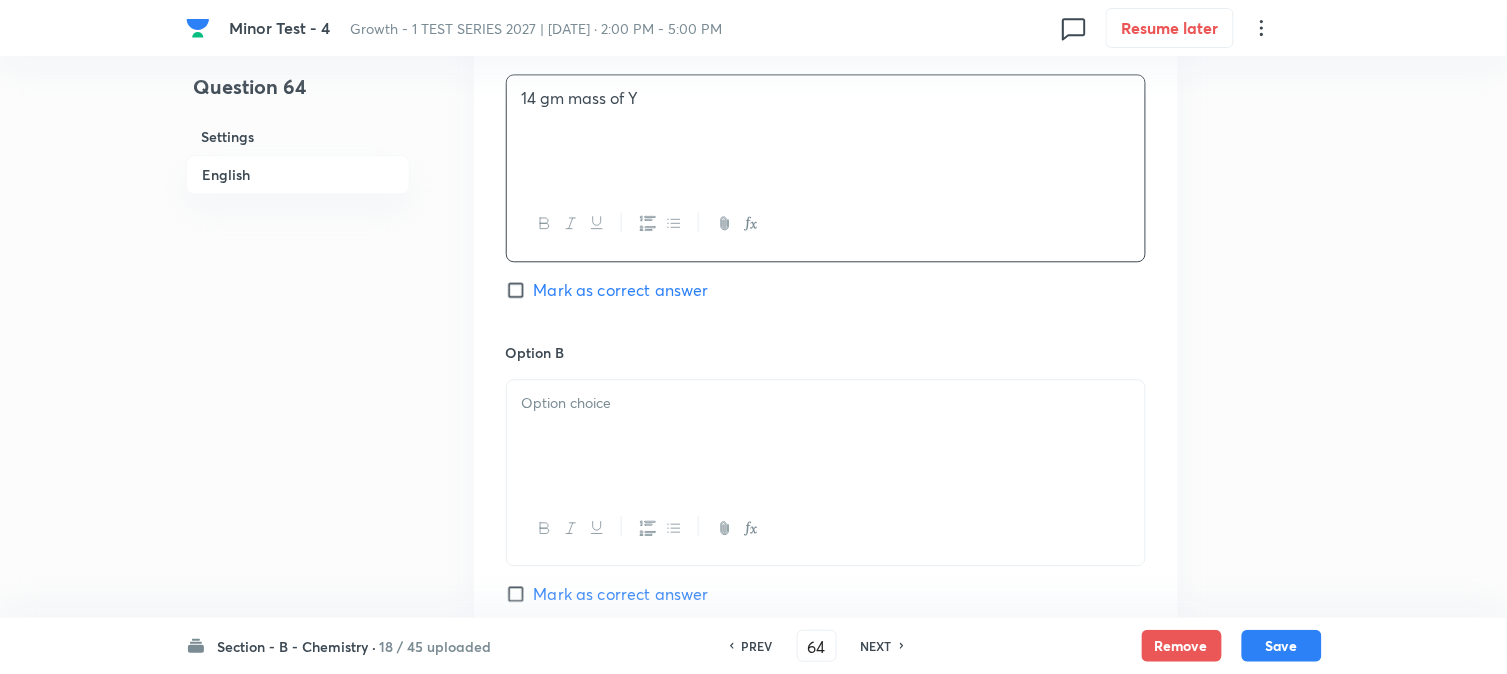 click at bounding box center (826, 436) 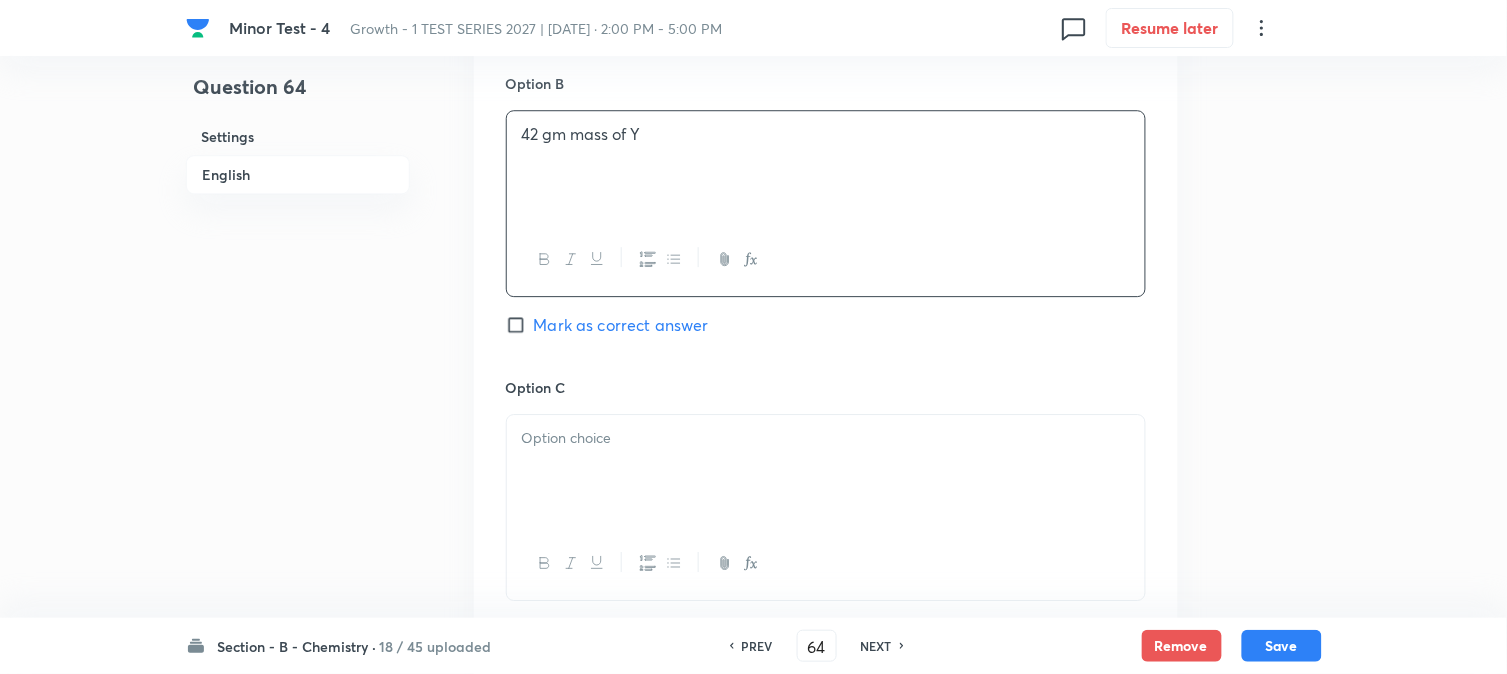 scroll, scrollTop: 1444, scrollLeft: 0, axis: vertical 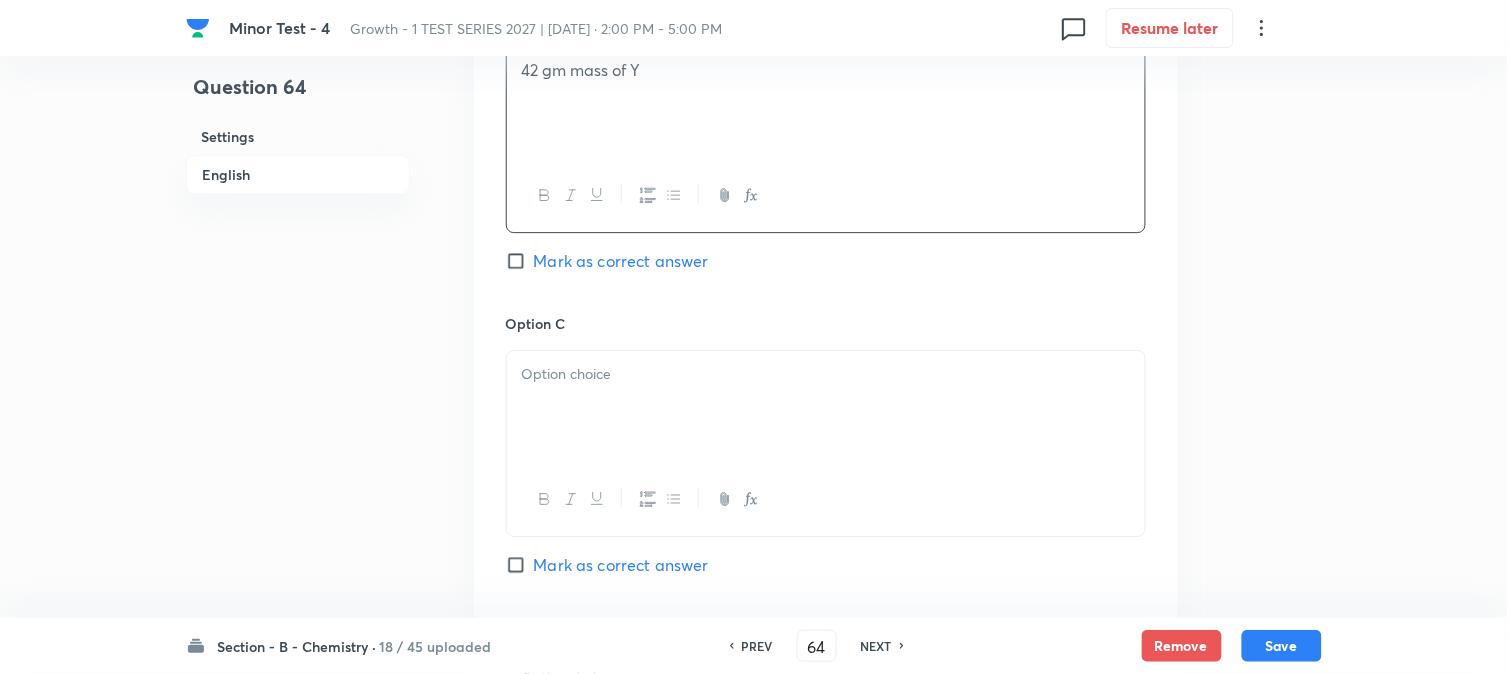 click at bounding box center [826, 407] 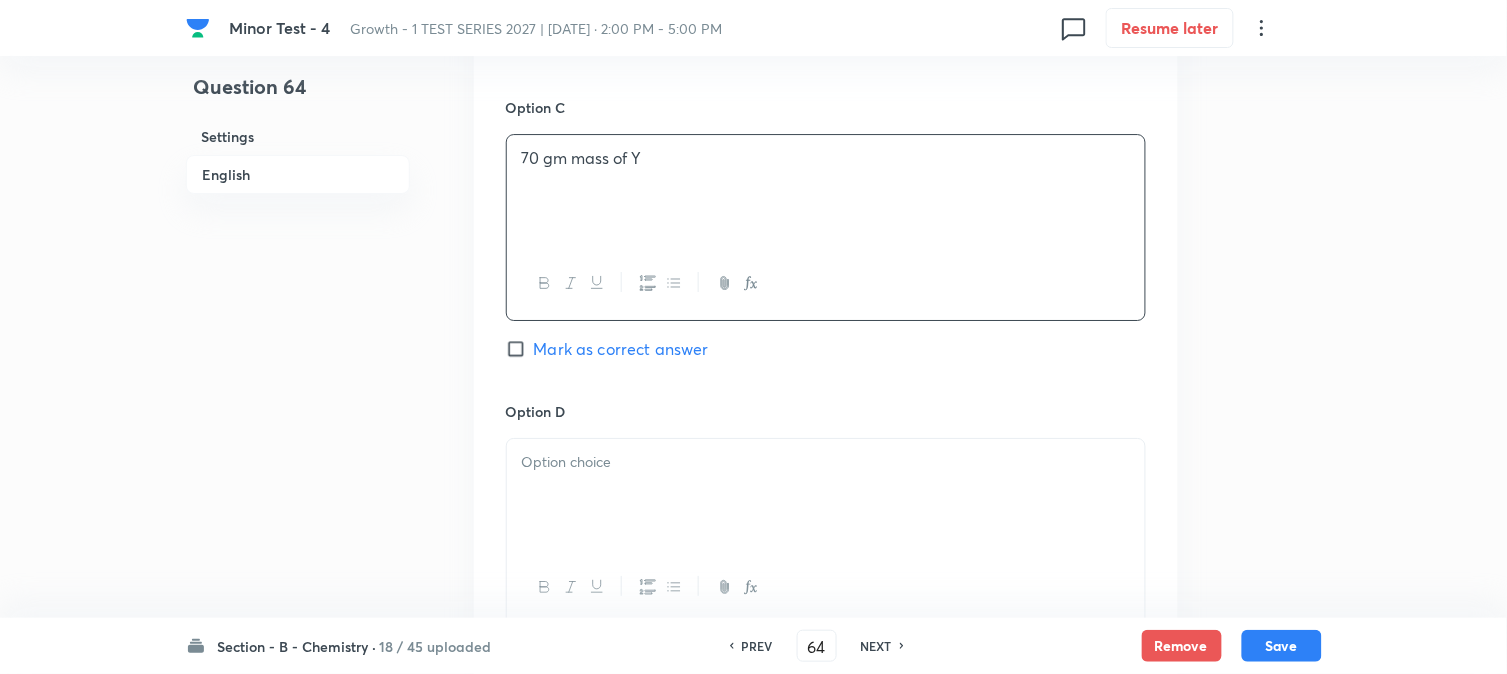 scroll, scrollTop: 1666, scrollLeft: 0, axis: vertical 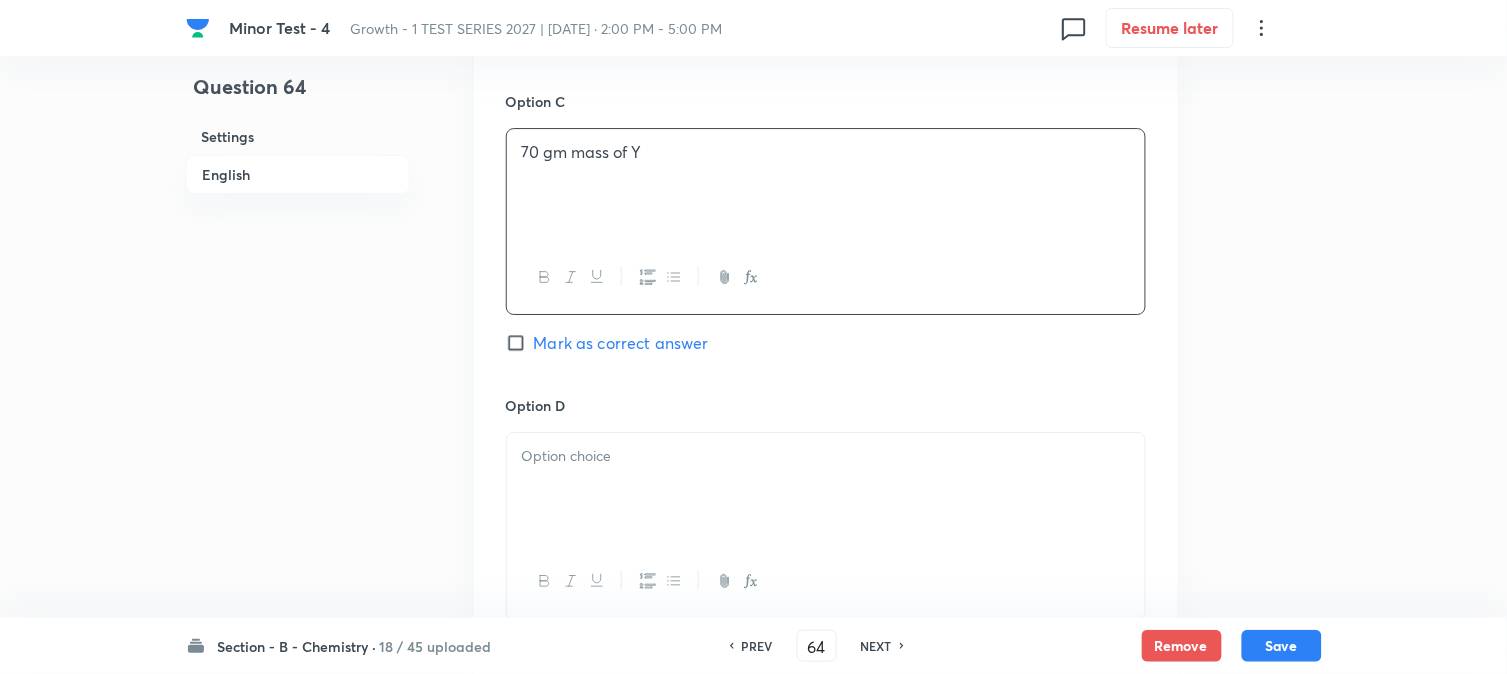 click at bounding box center (826, 456) 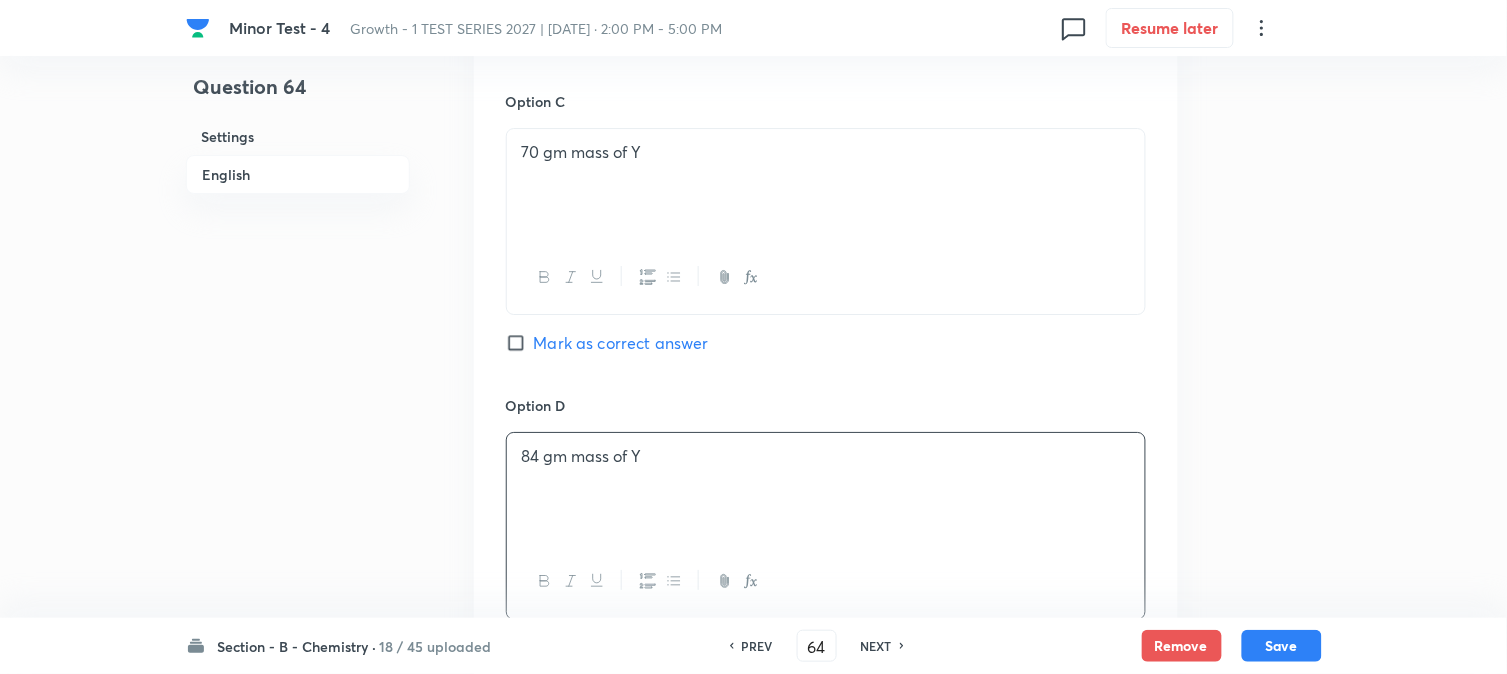 click on "Mark as correct answer" at bounding box center (621, 343) 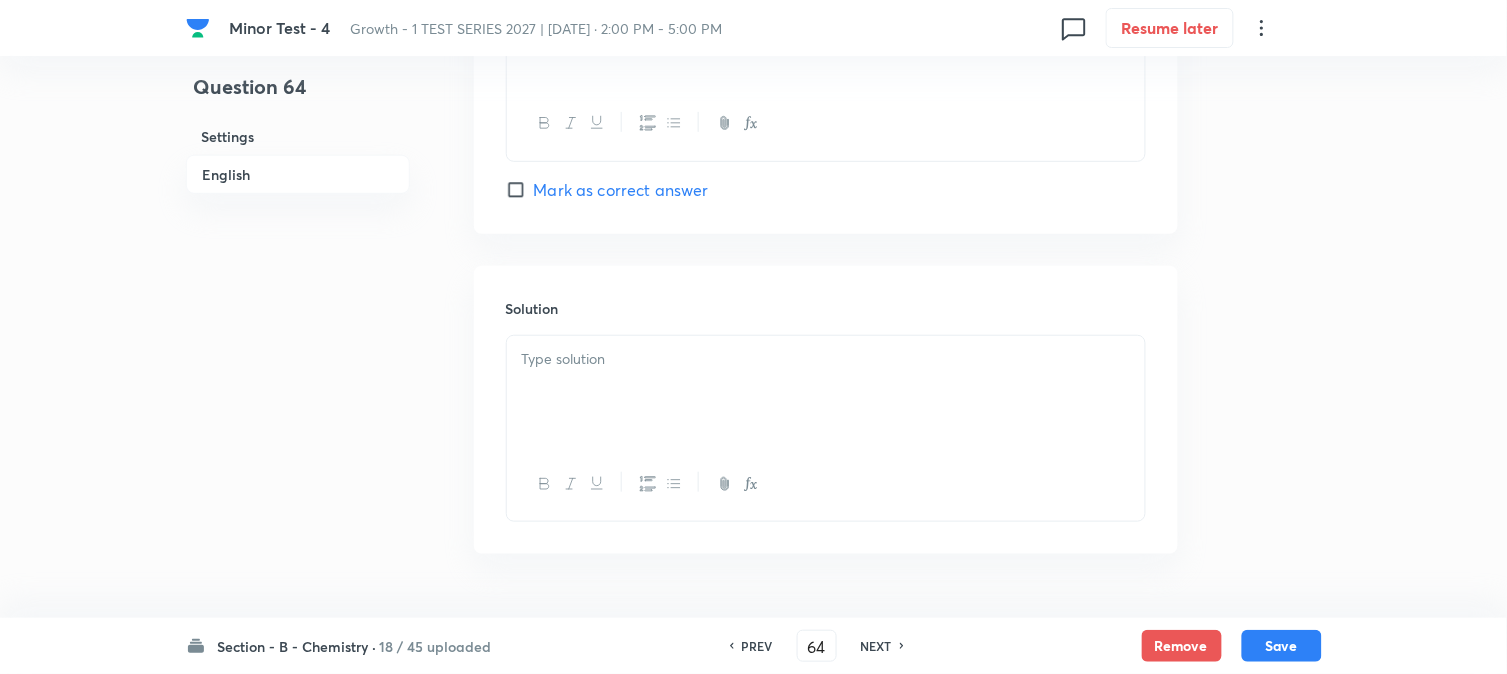 scroll, scrollTop: 2184, scrollLeft: 0, axis: vertical 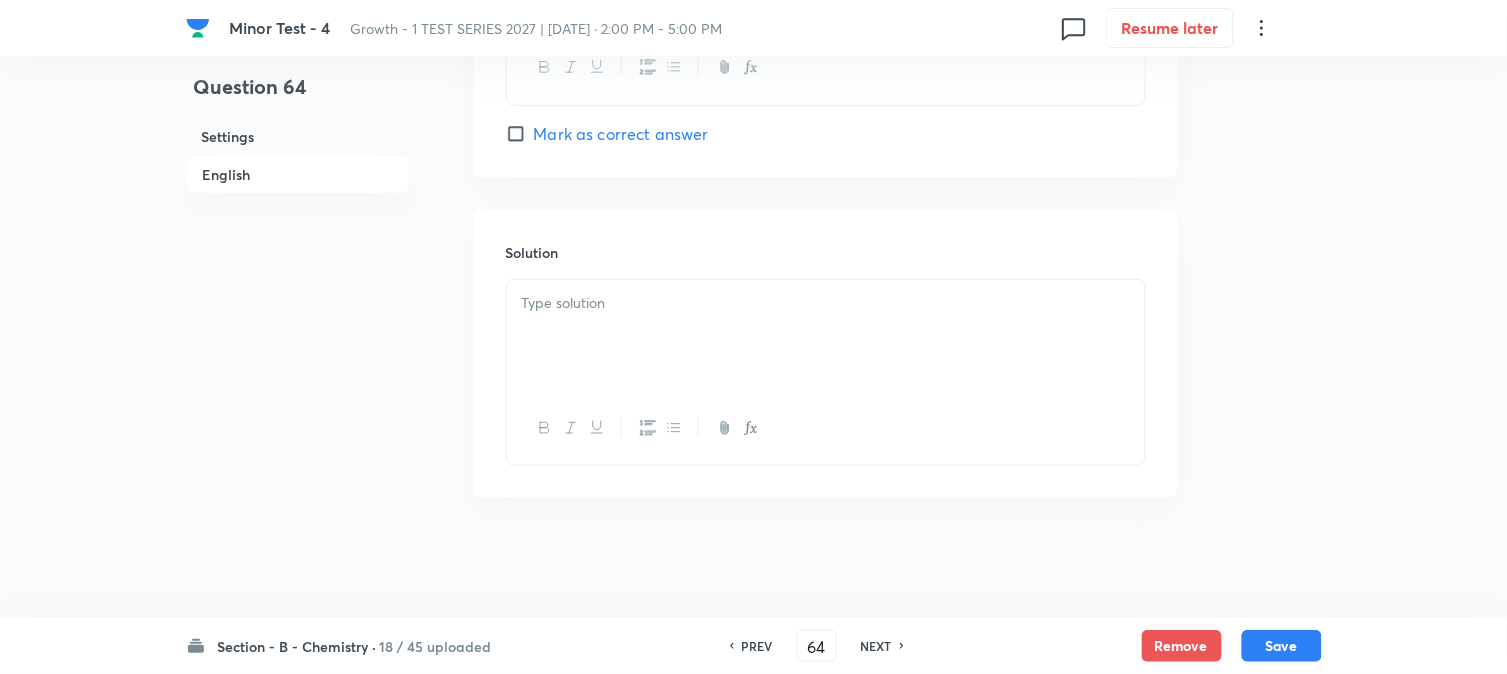 click at bounding box center [826, 336] 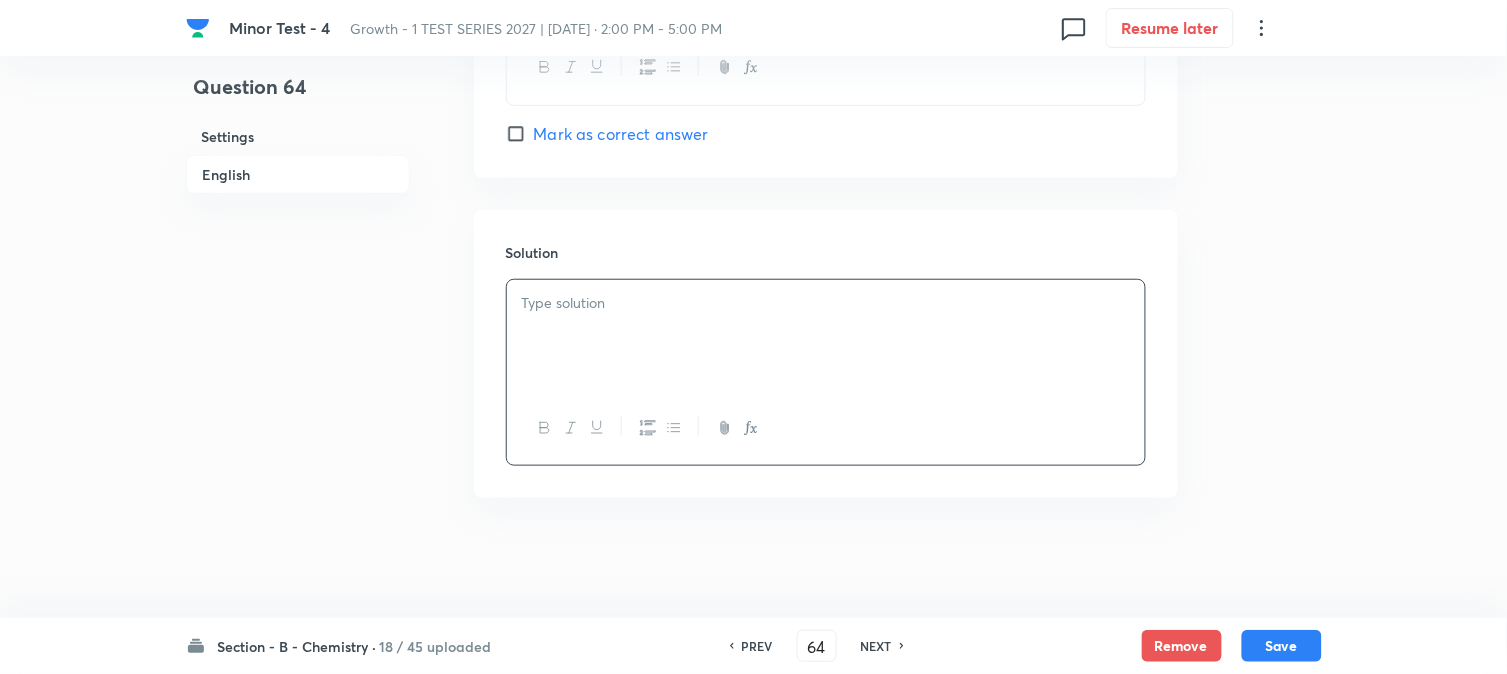 type 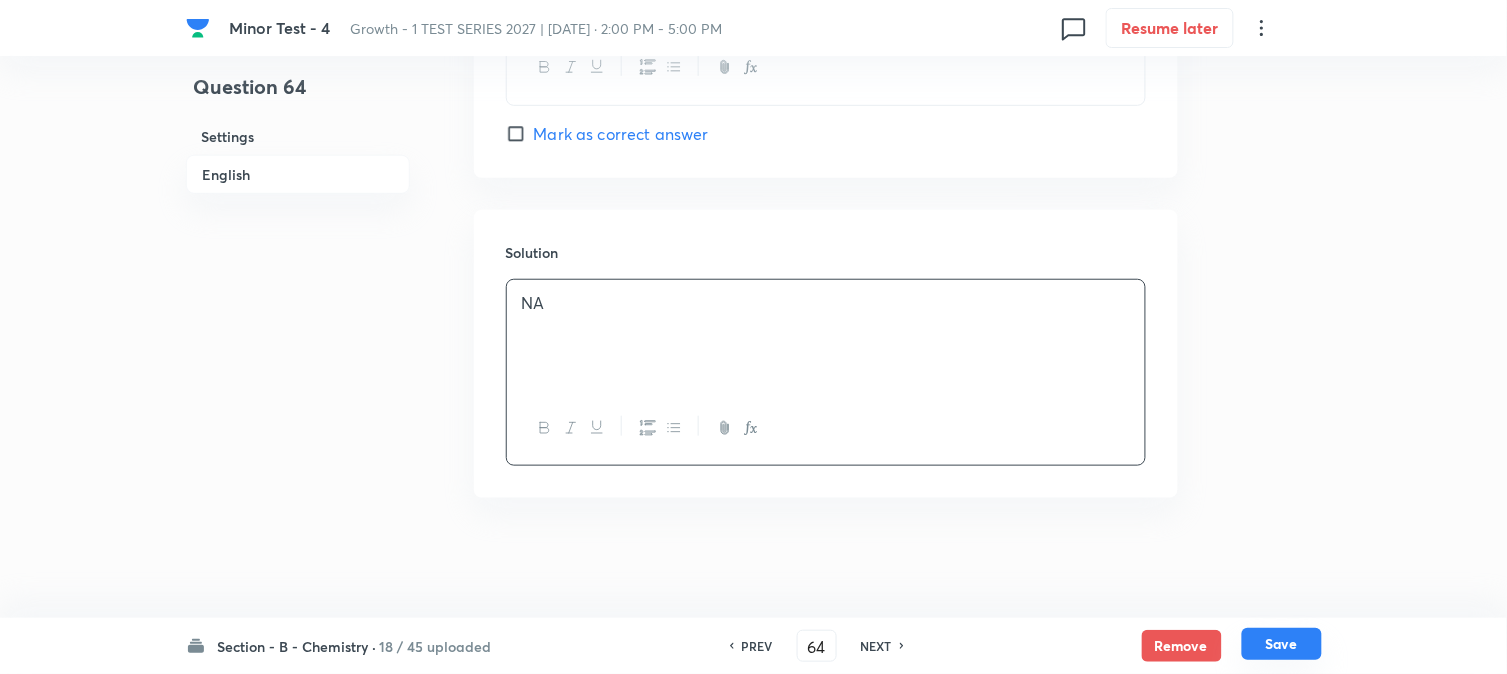 click on "Save" at bounding box center (1282, 644) 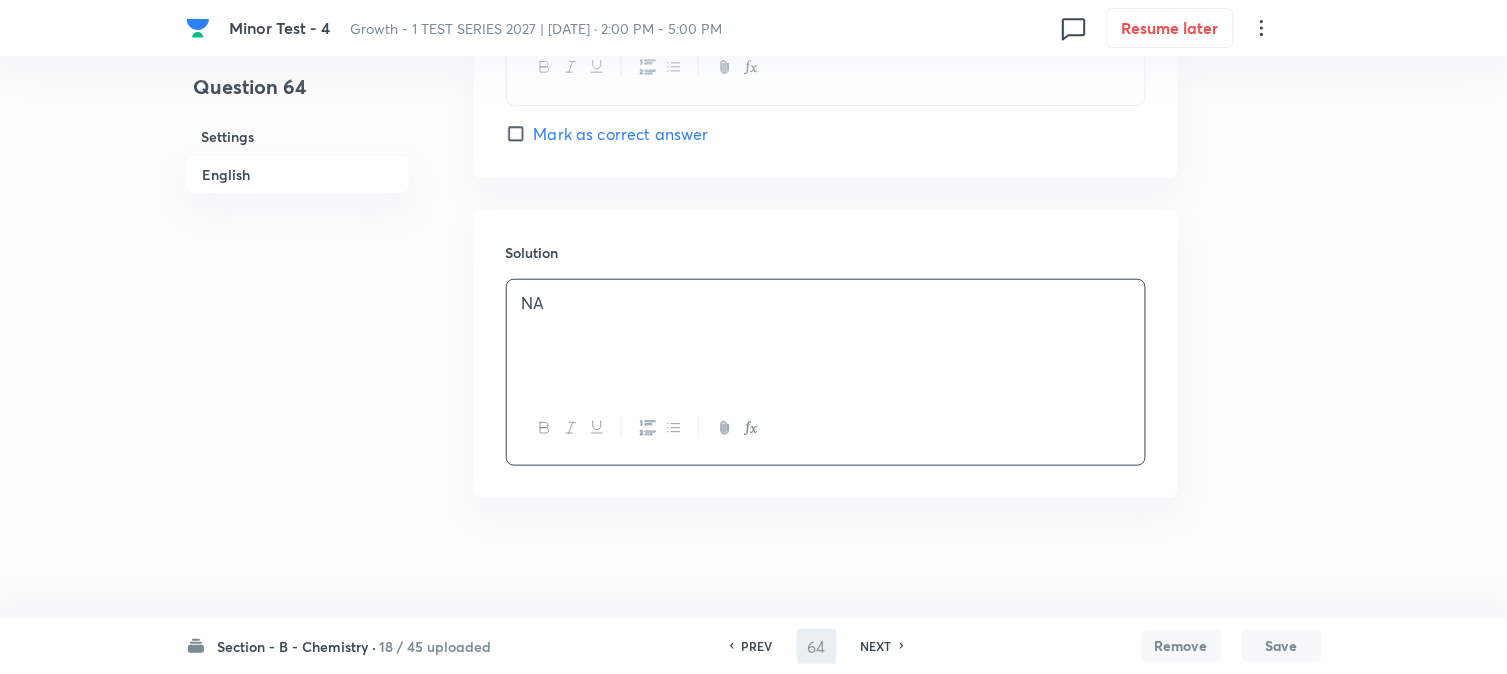 type on "65" 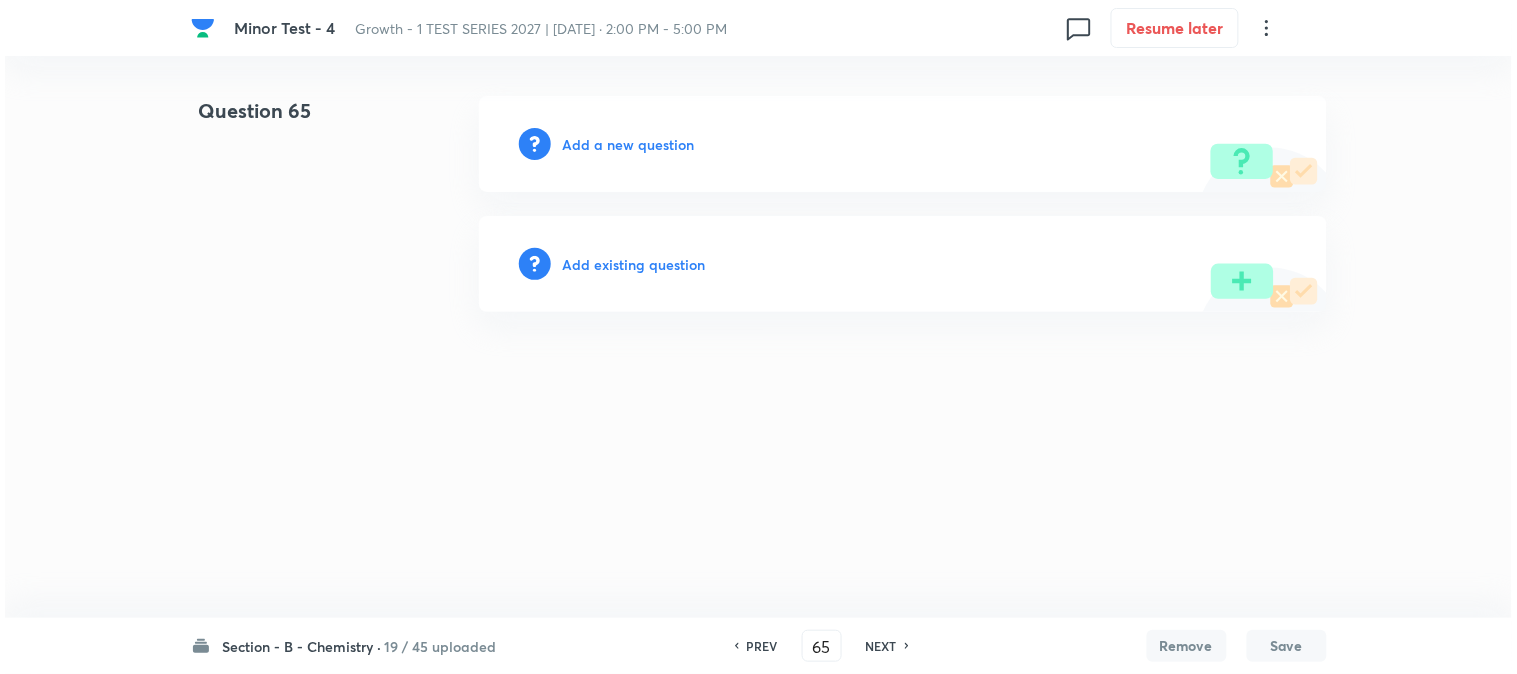 scroll, scrollTop: 0, scrollLeft: 0, axis: both 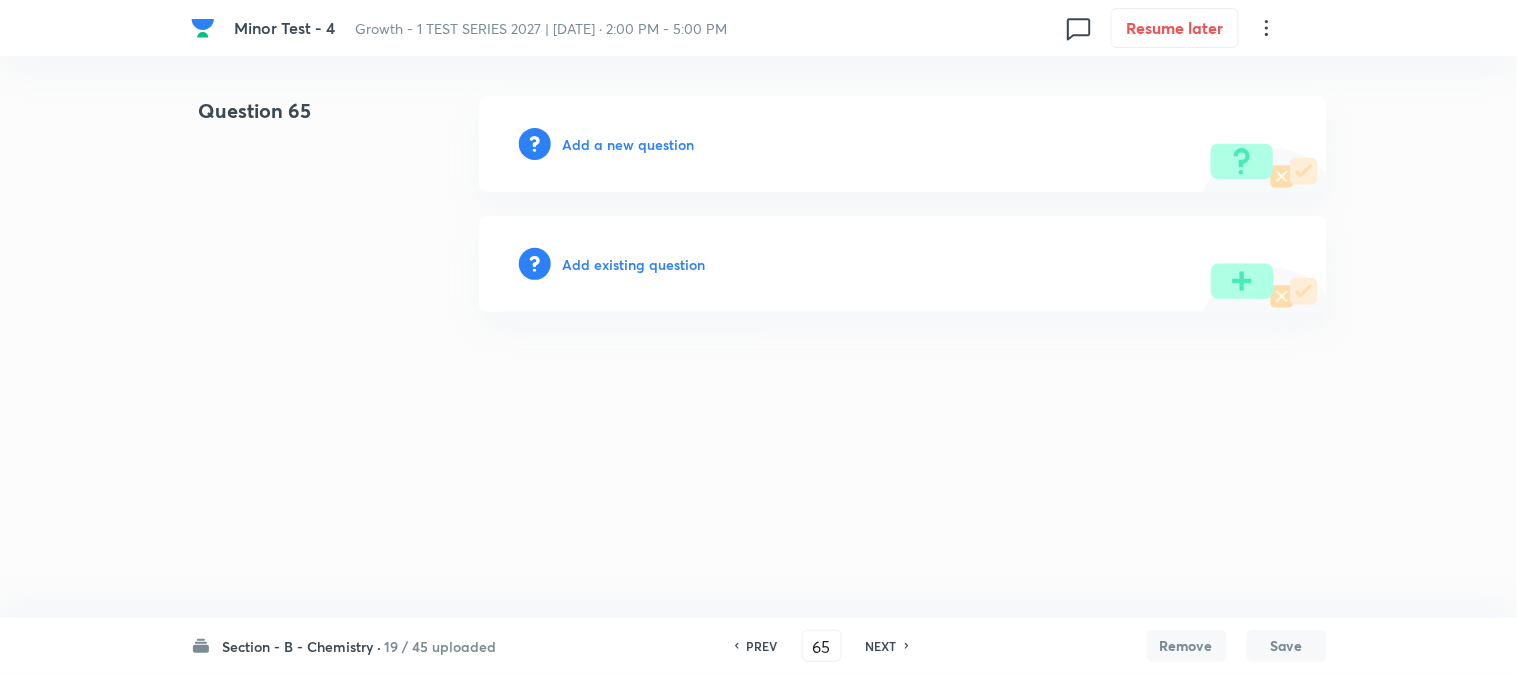 click on "Add a new question" at bounding box center (629, 144) 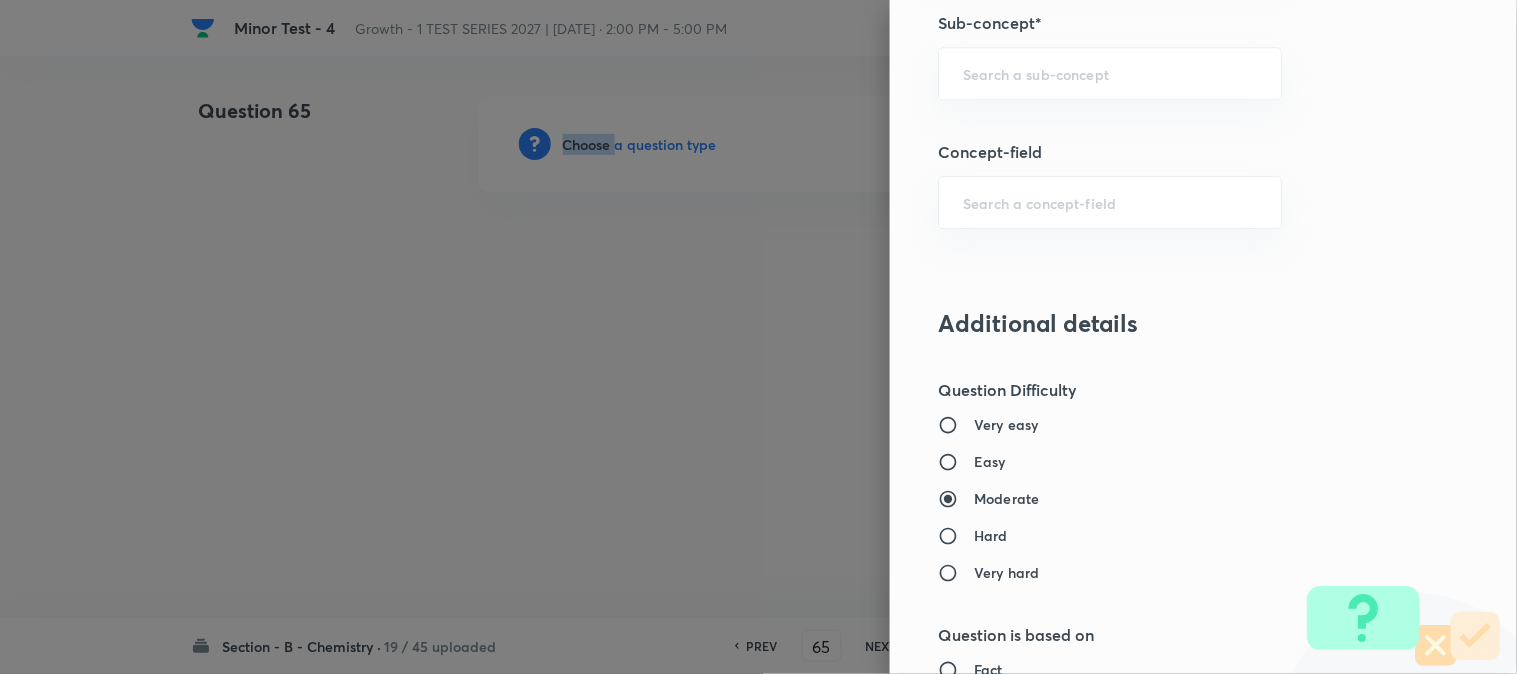 scroll, scrollTop: 1333, scrollLeft: 0, axis: vertical 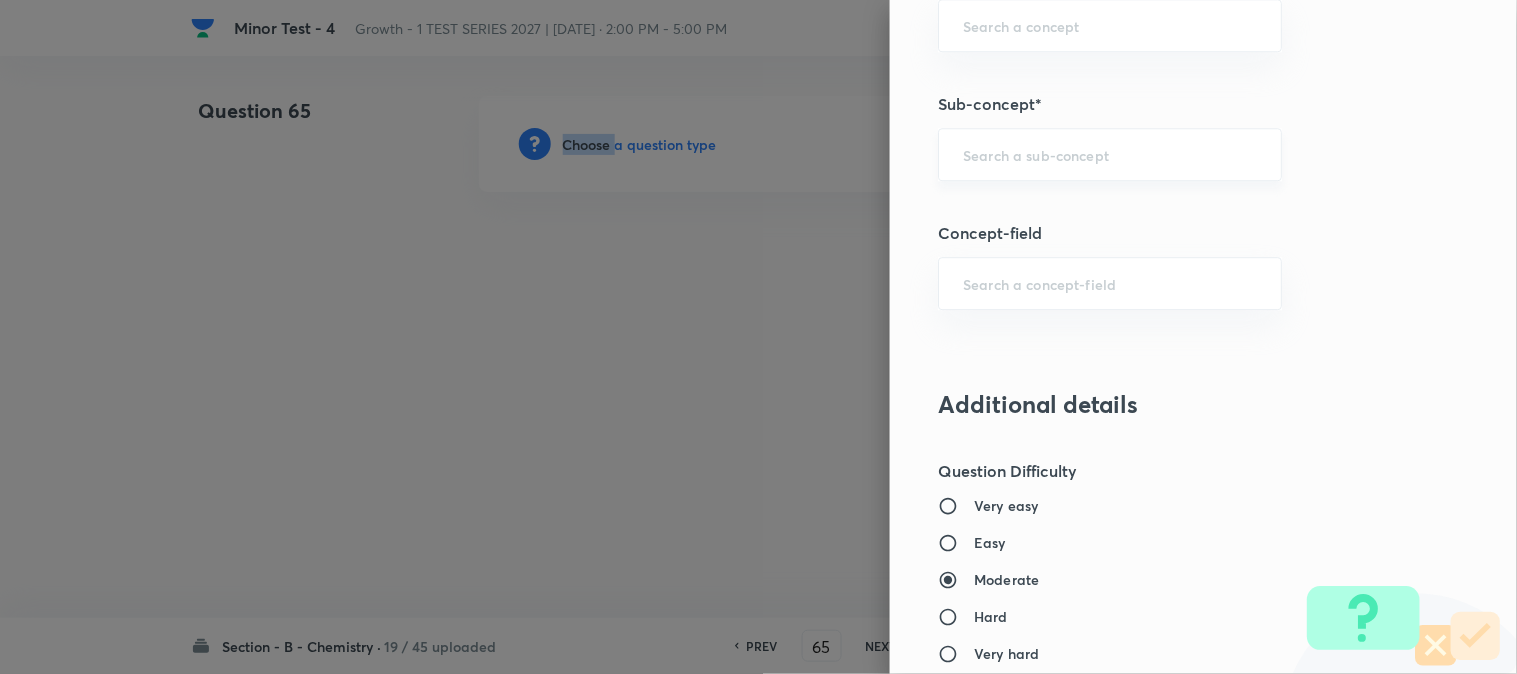 click on "​" at bounding box center (1110, 154) 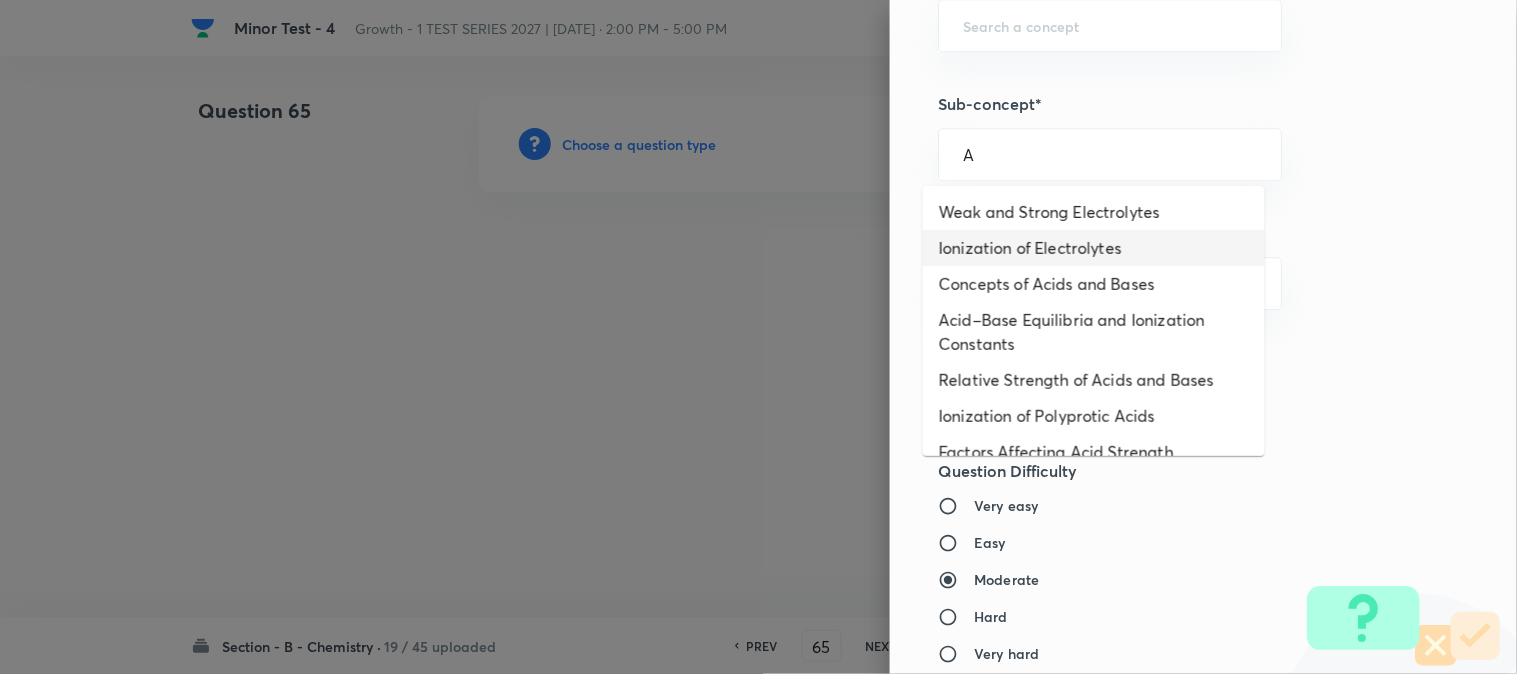 click on "Concepts of Acids and Bases" at bounding box center (1094, 284) 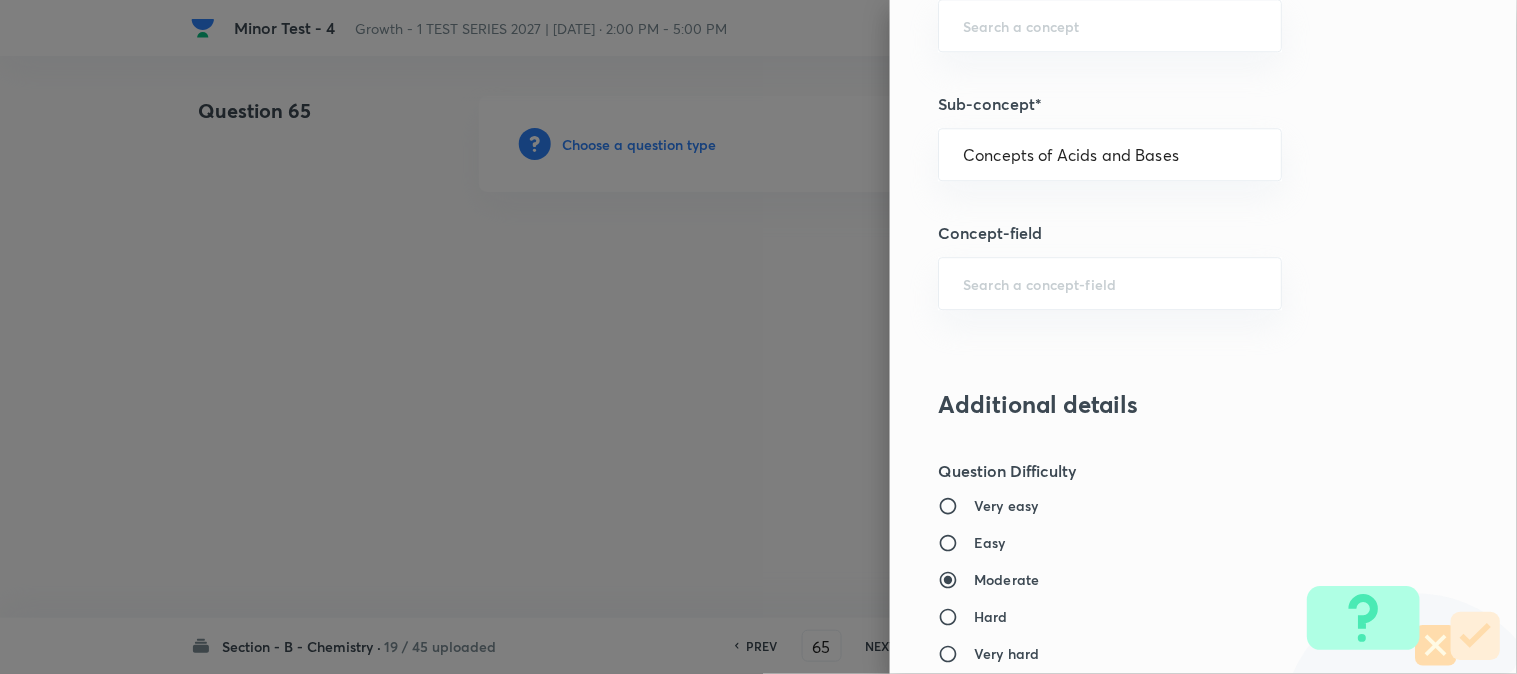 type on "Chemistry" 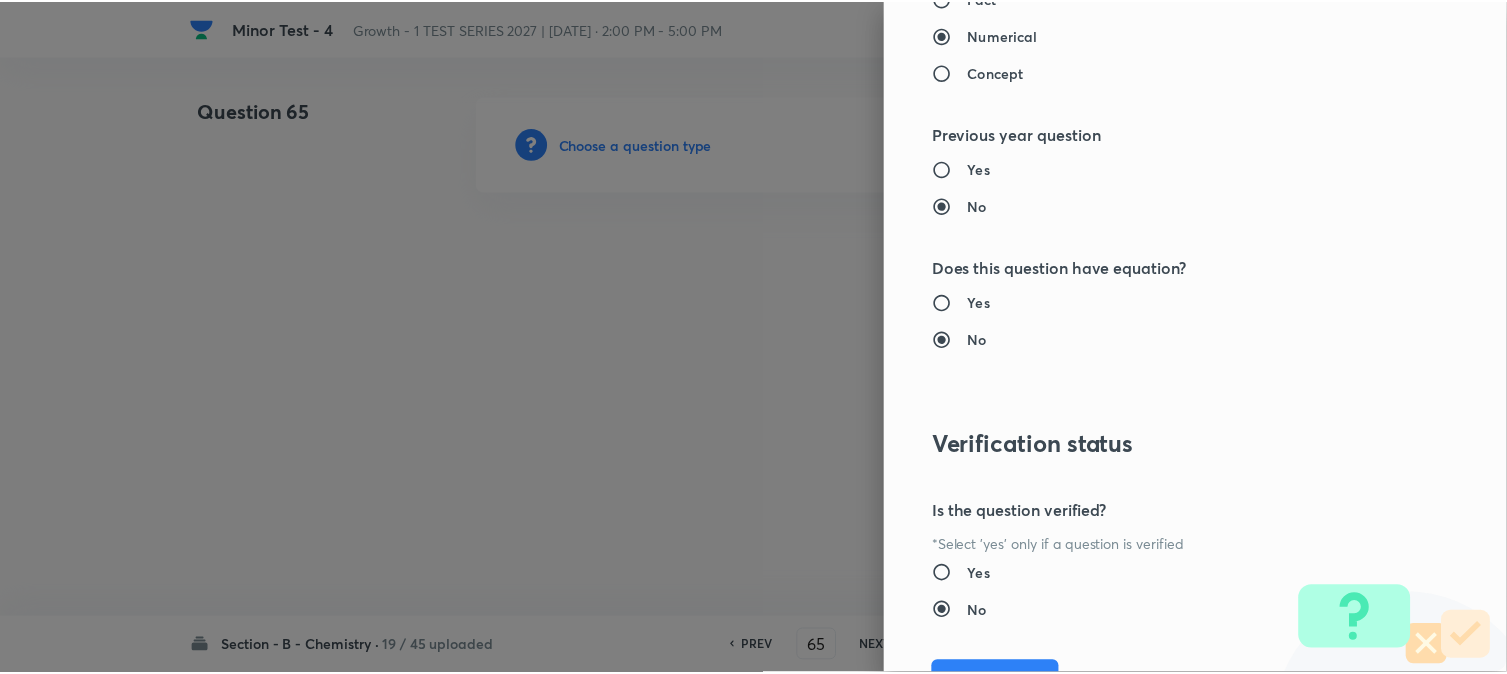 scroll, scrollTop: 2186, scrollLeft: 0, axis: vertical 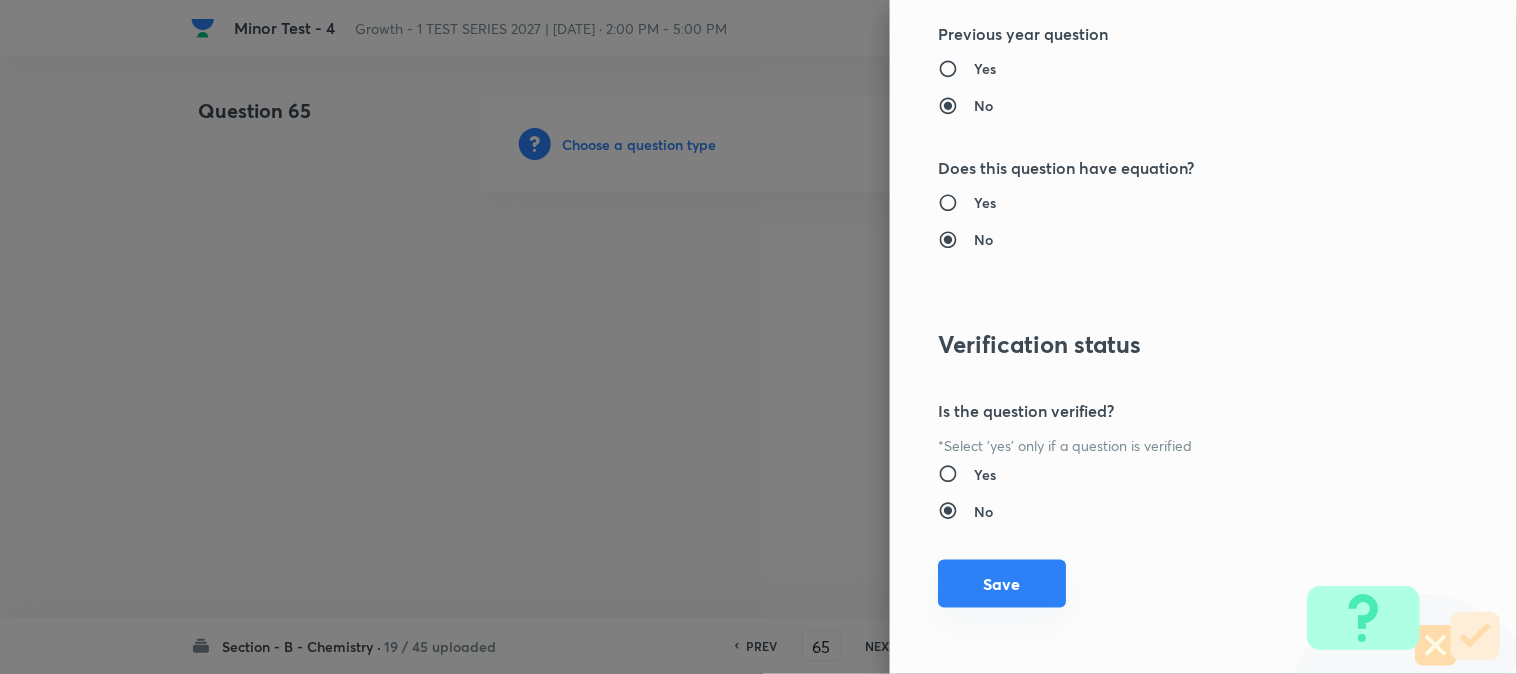 click on "Save" at bounding box center [1002, 584] 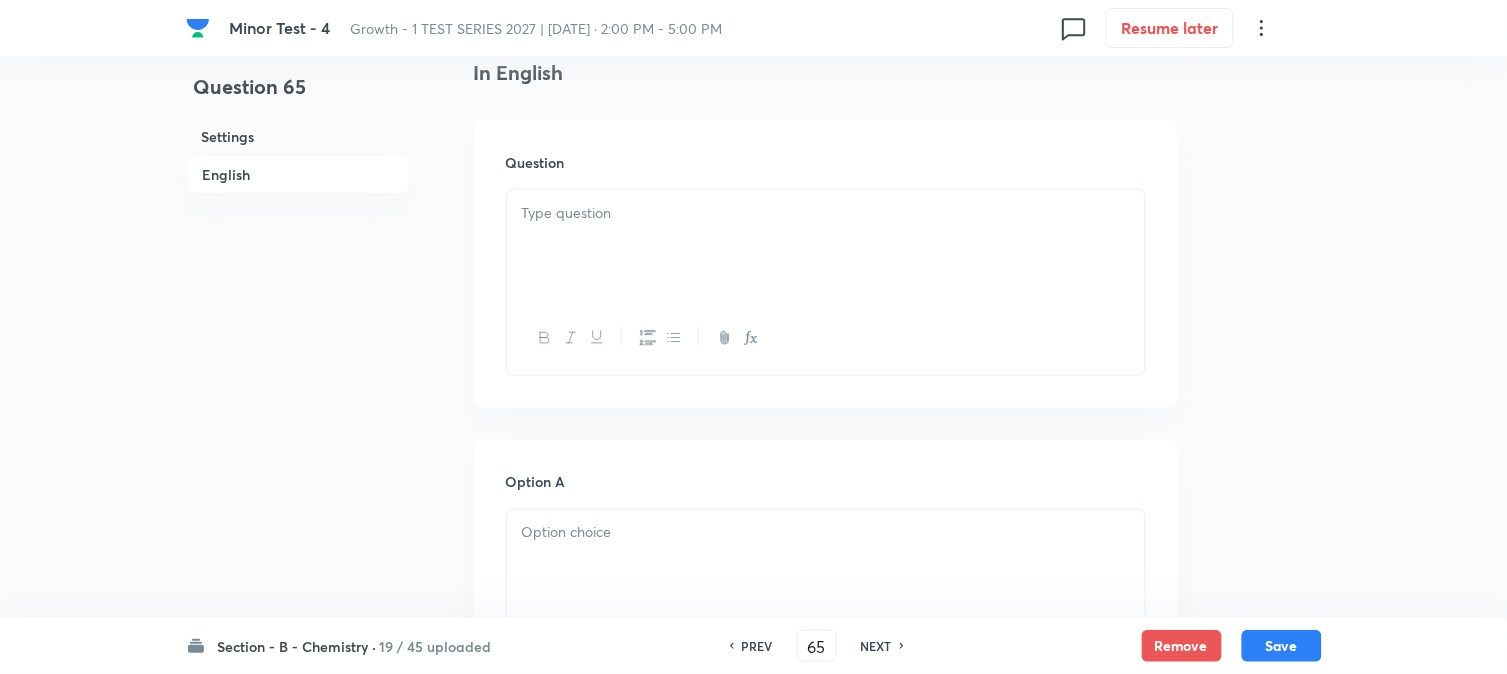 scroll, scrollTop: 555, scrollLeft: 0, axis: vertical 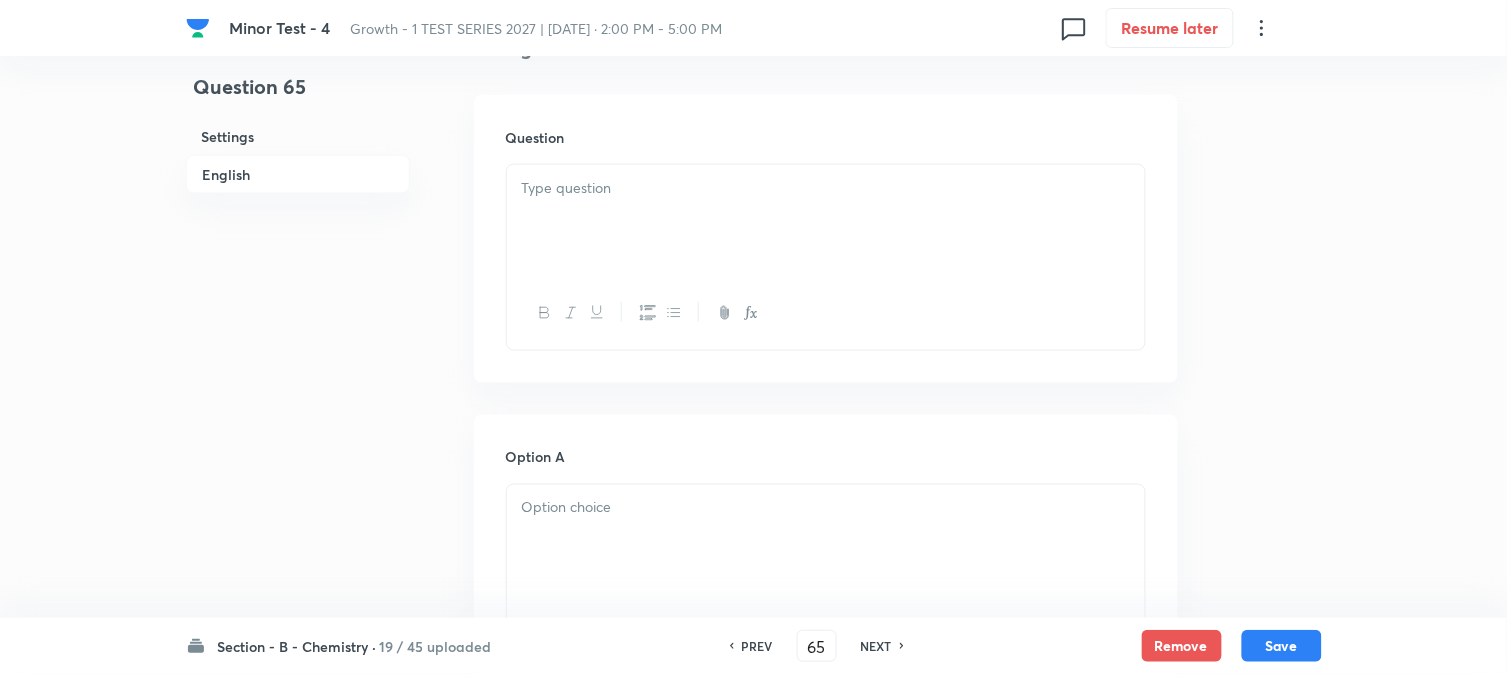 click at bounding box center (826, 221) 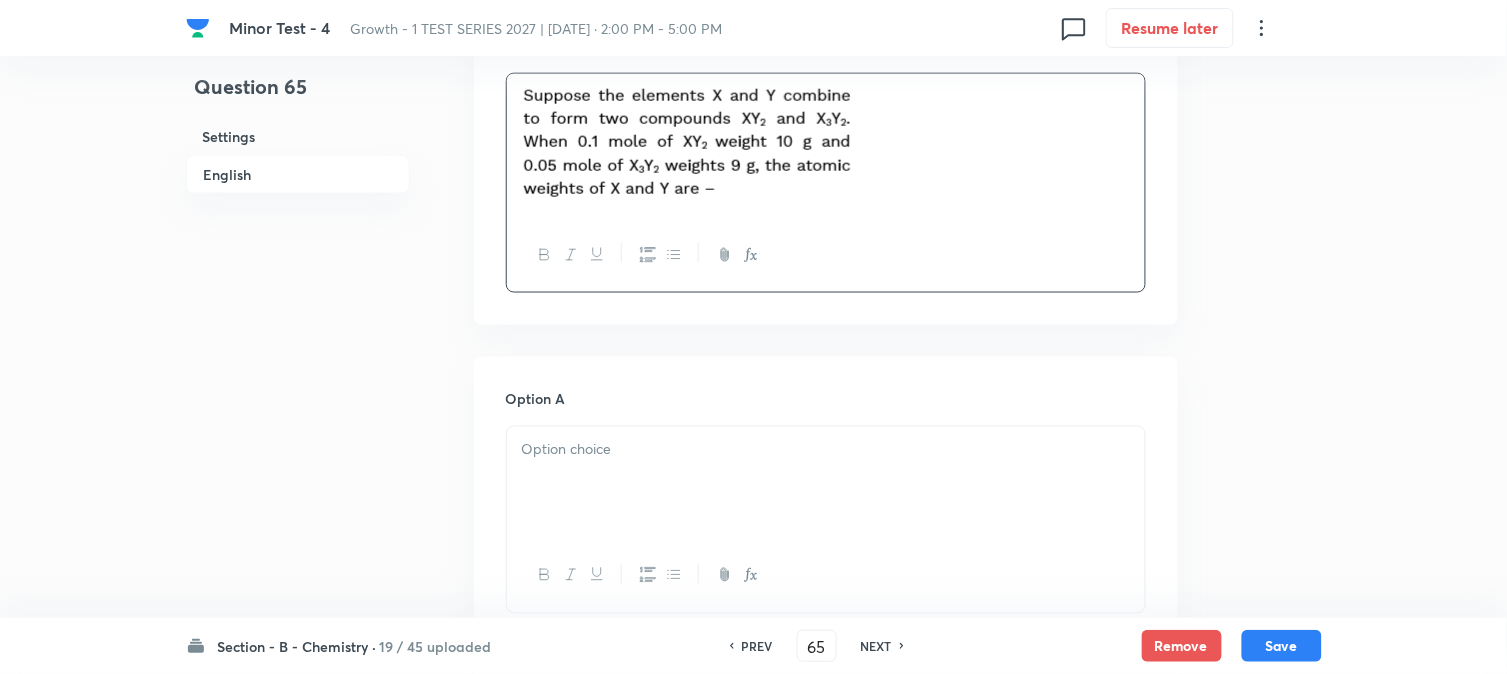 scroll, scrollTop: 777, scrollLeft: 0, axis: vertical 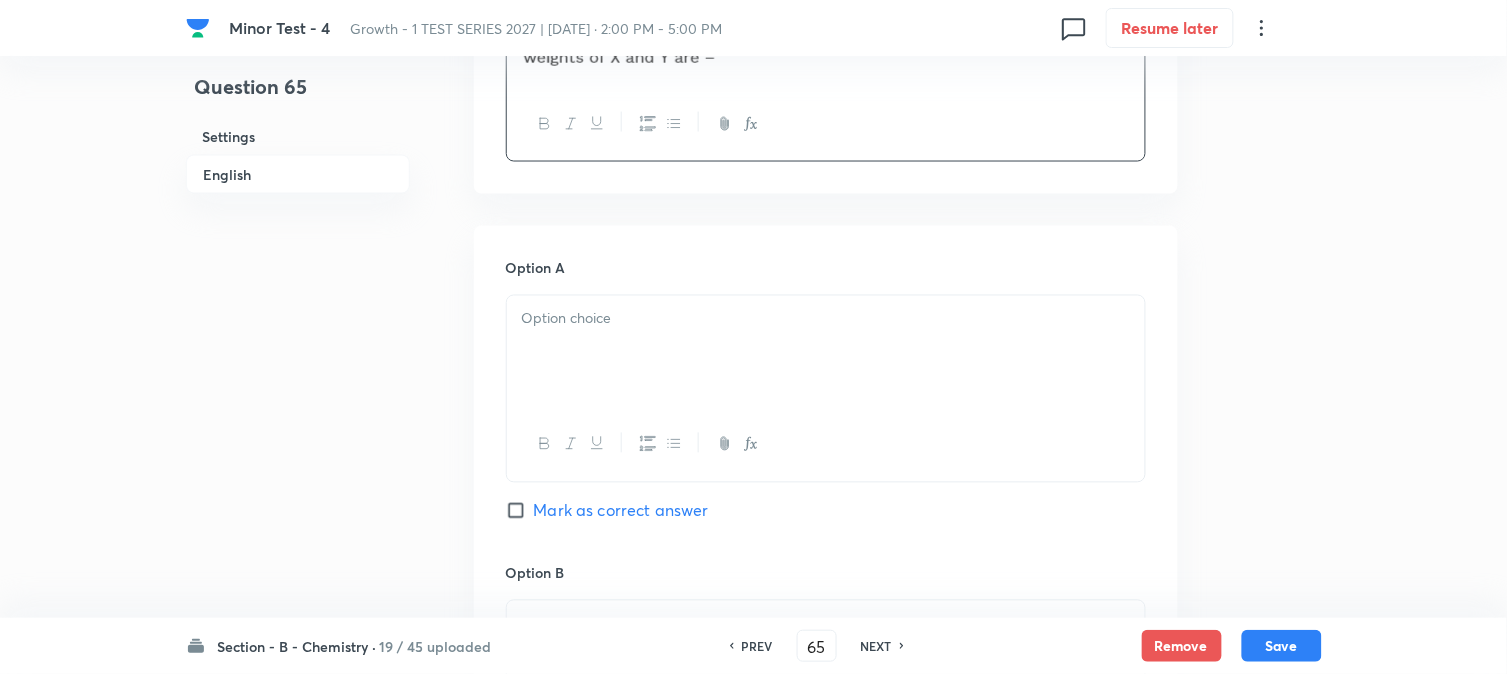 click at bounding box center (826, 352) 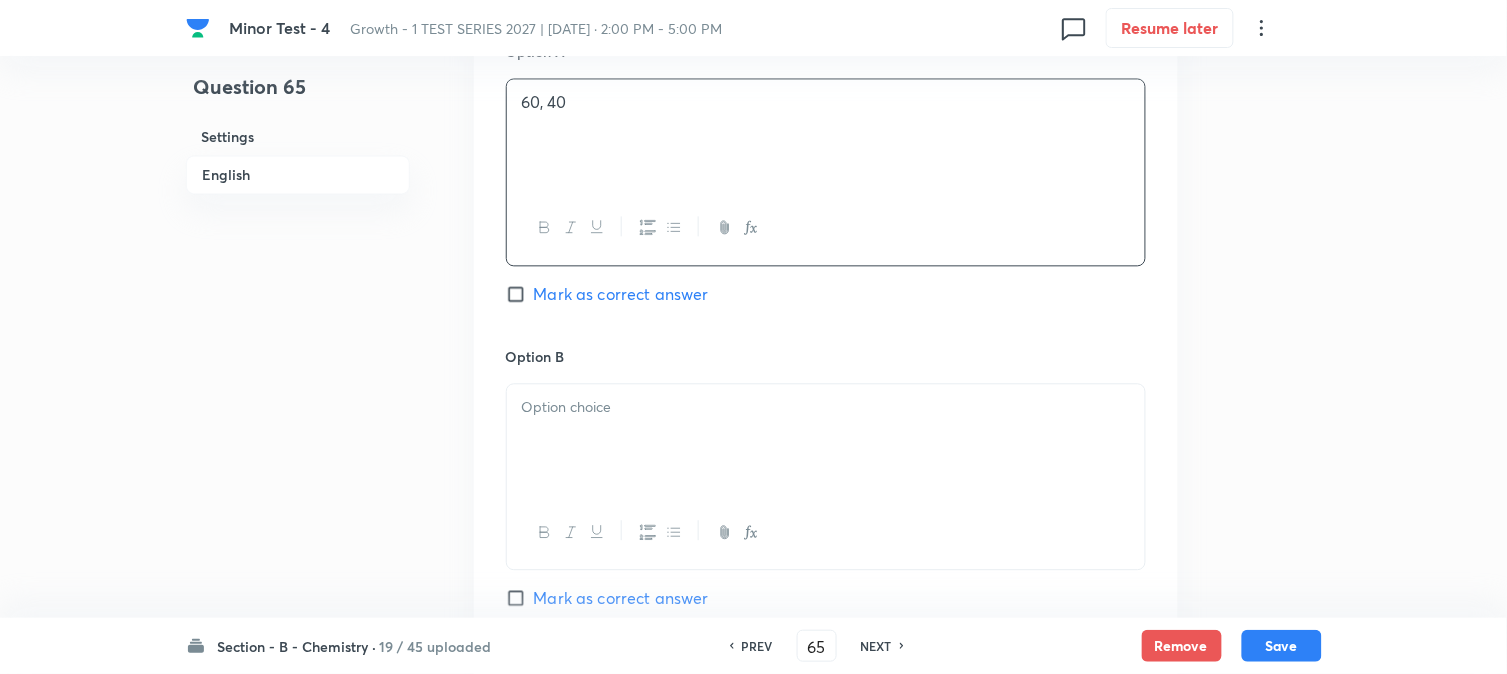 scroll, scrollTop: 1000, scrollLeft: 0, axis: vertical 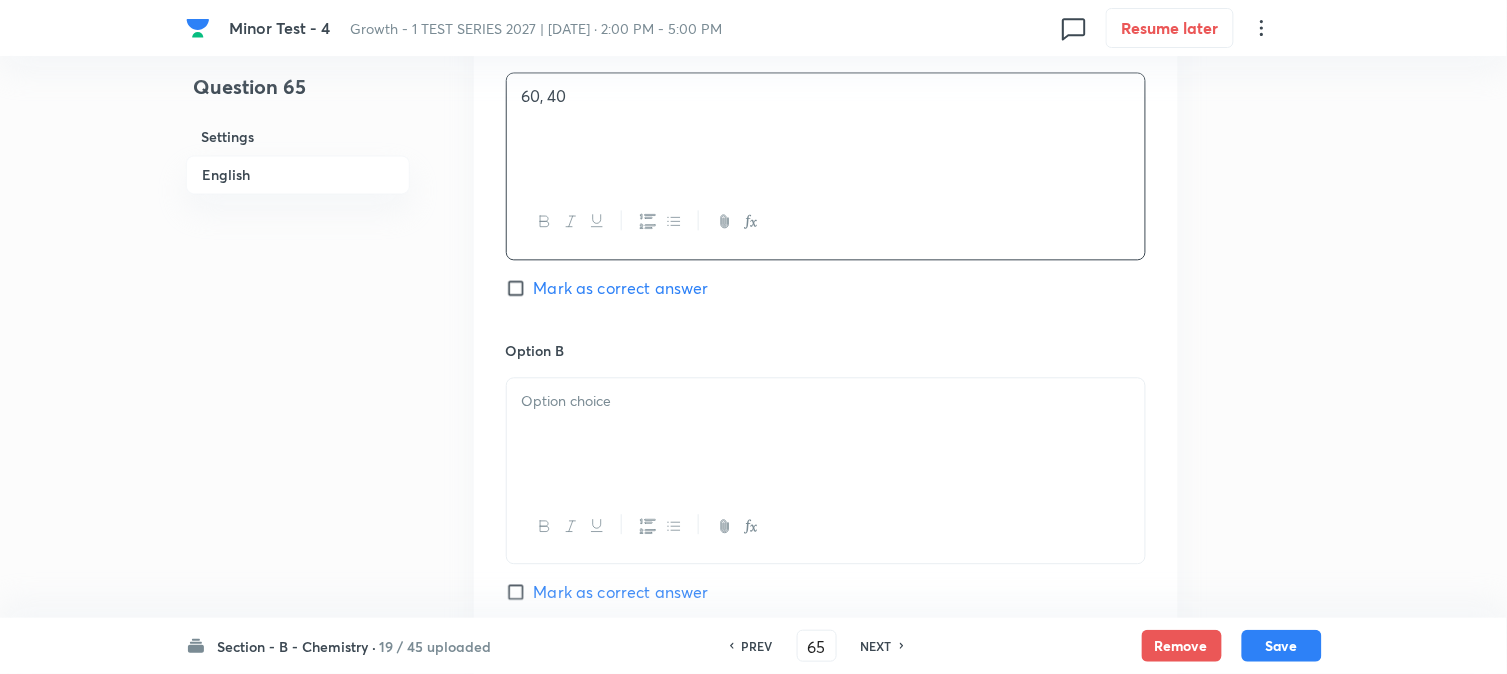 click at bounding box center (826, 434) 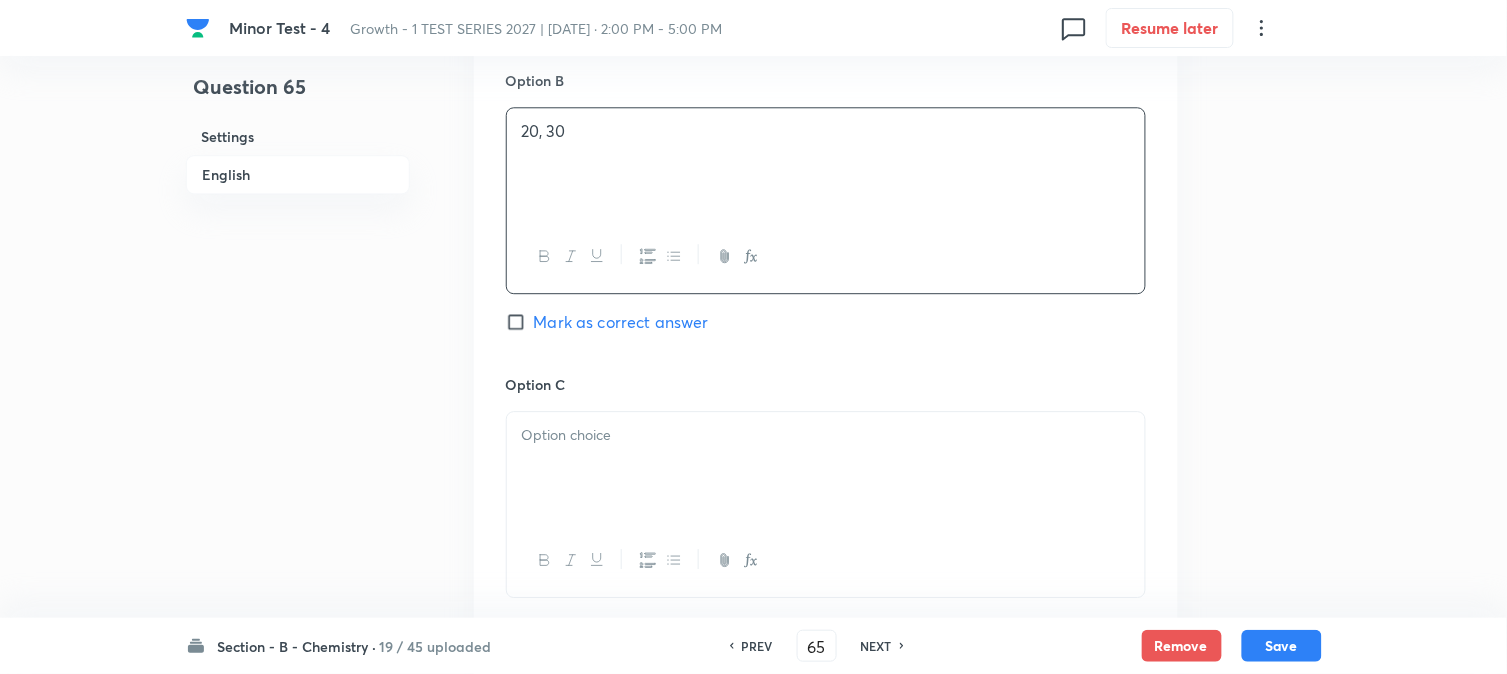 scroll, scrollTop: 1333, scrollLeft: 0, axis: vertical 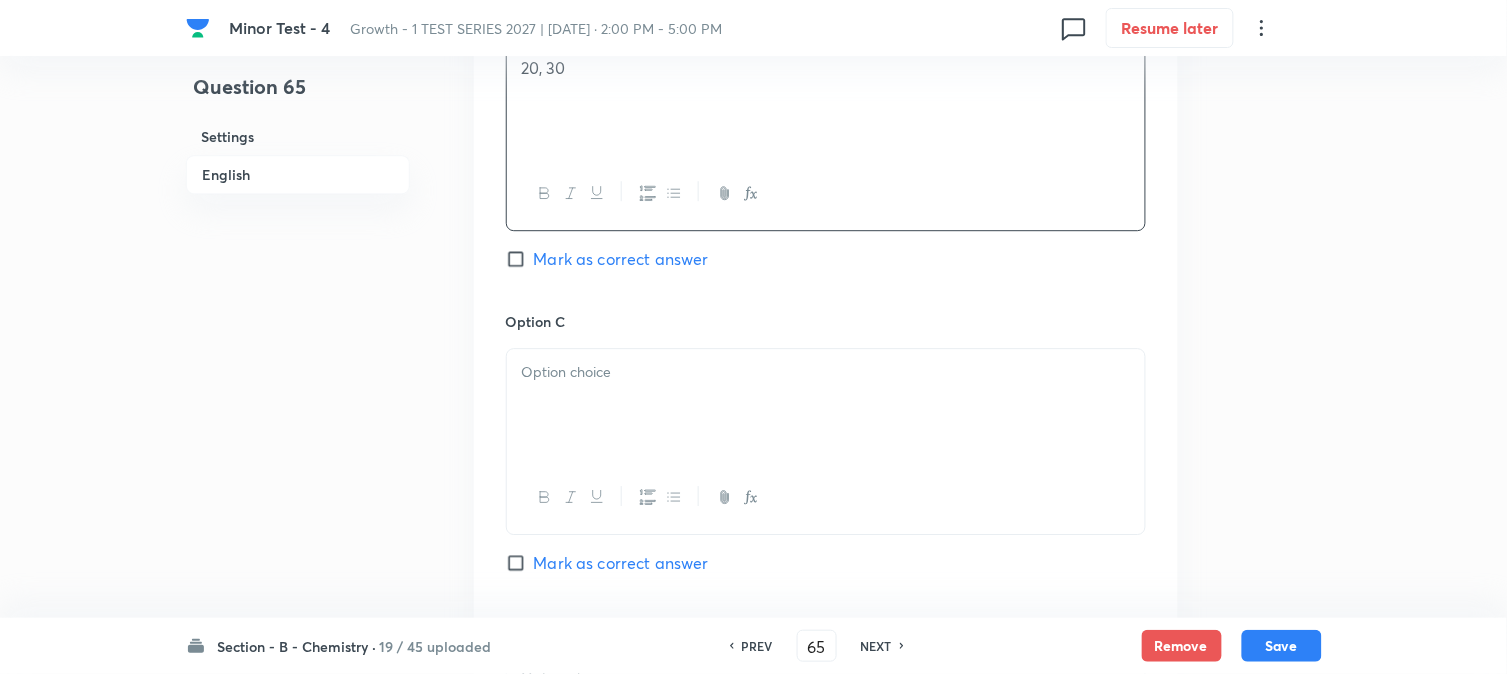 click at bounding box center [826, 405] 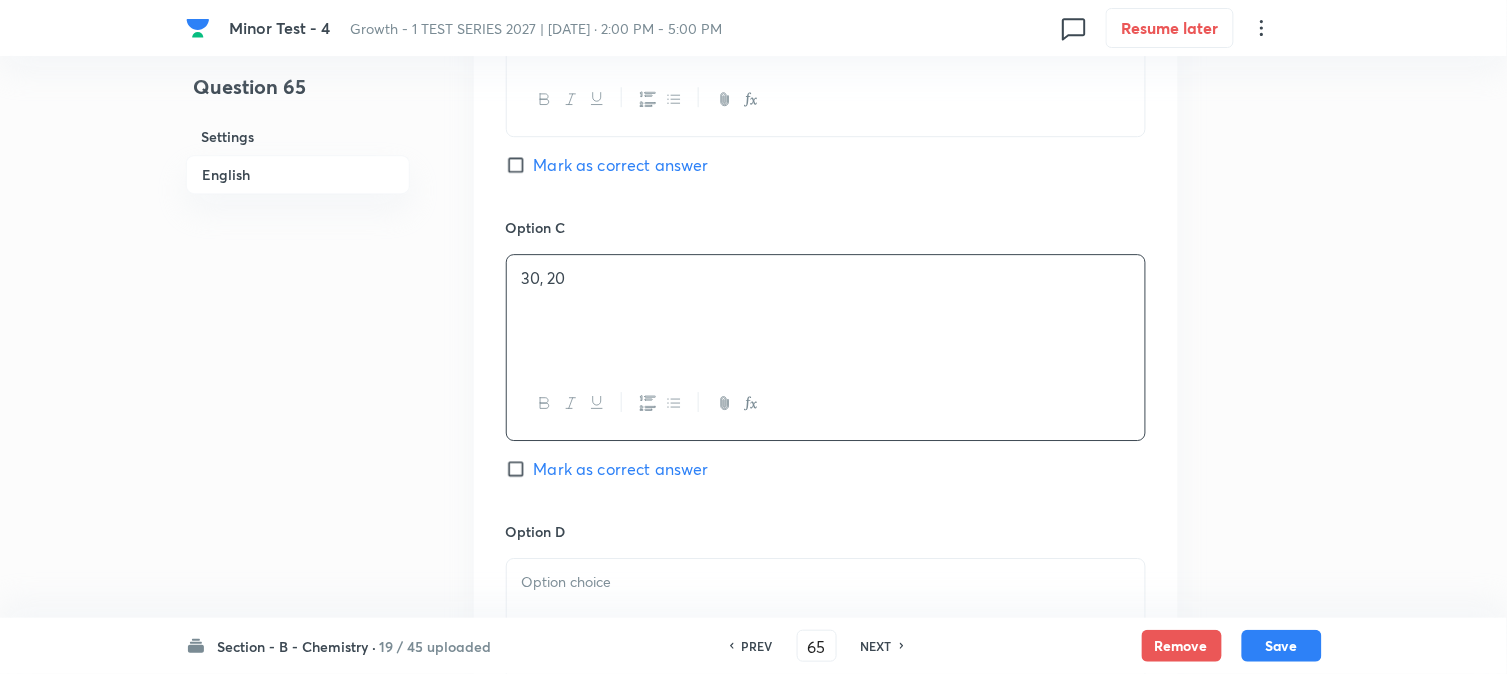scroll, scrollTop: 1555, scrollLeft: 0, axis: vertical 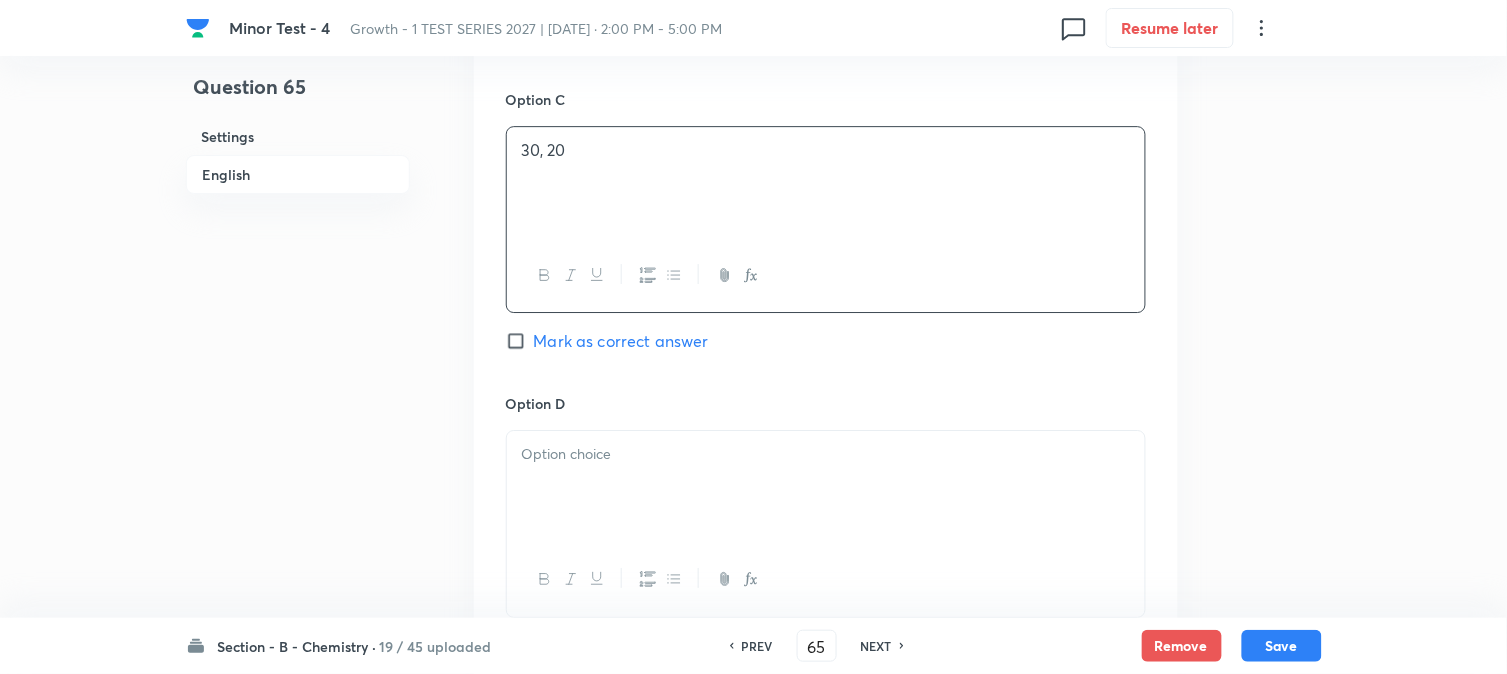 click at bounding box center [826, 487] 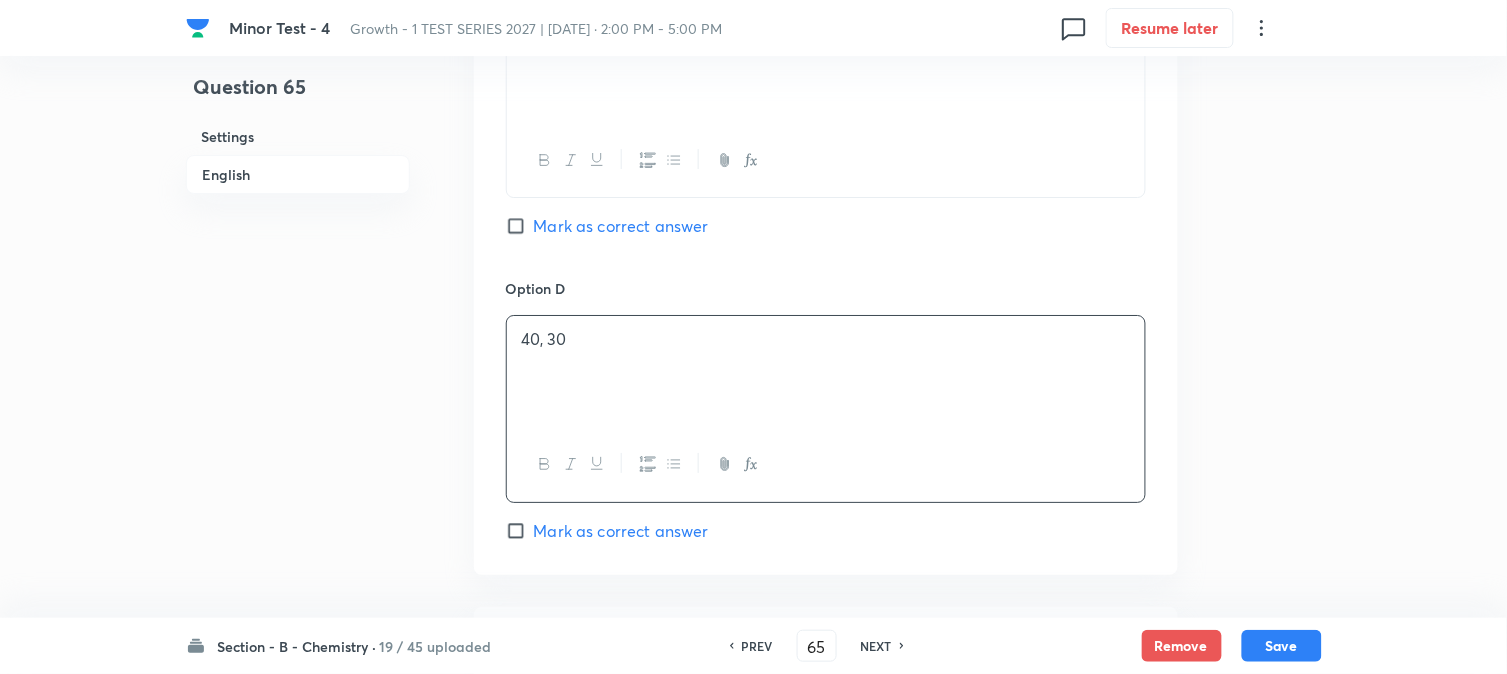scroll, scrollTop: 1777, scrollLeft: 0, axis: vertical 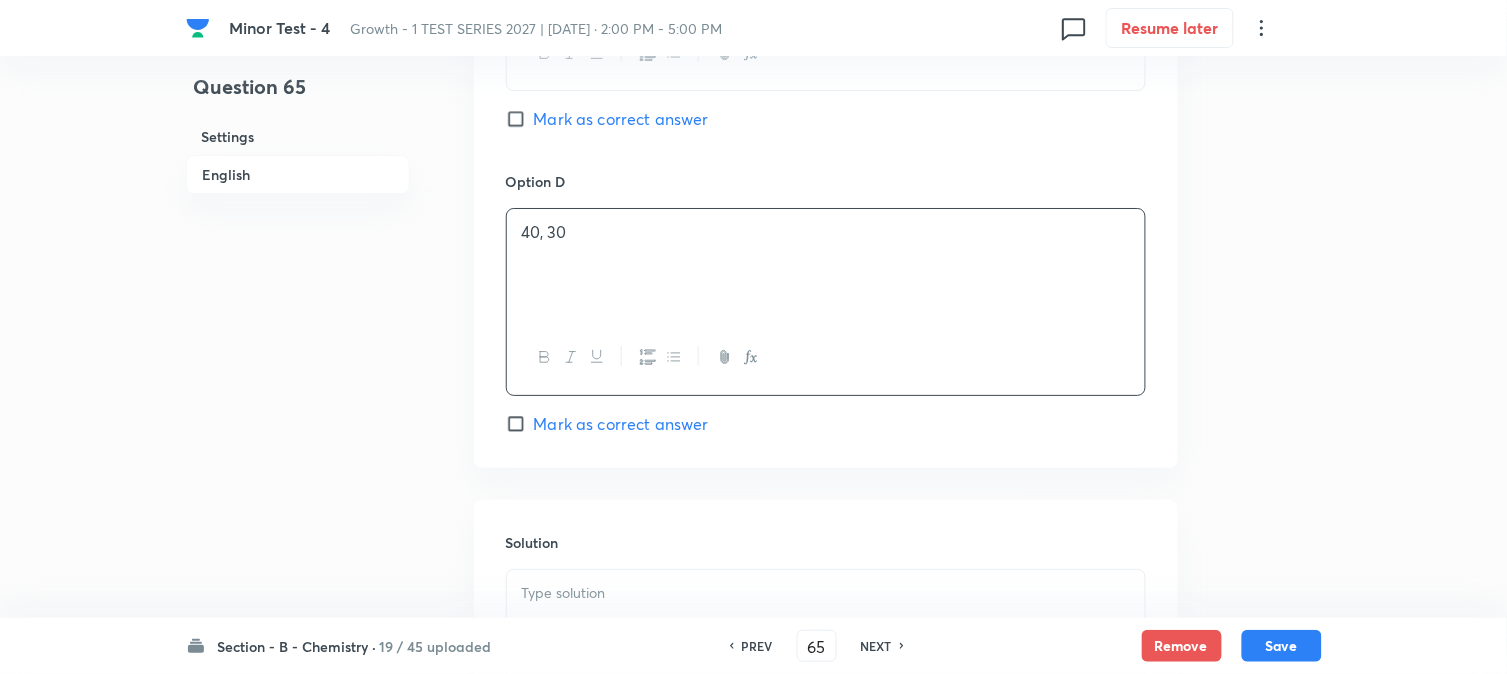 click on "Mark as correct answer" at bounding box center (621, 424) 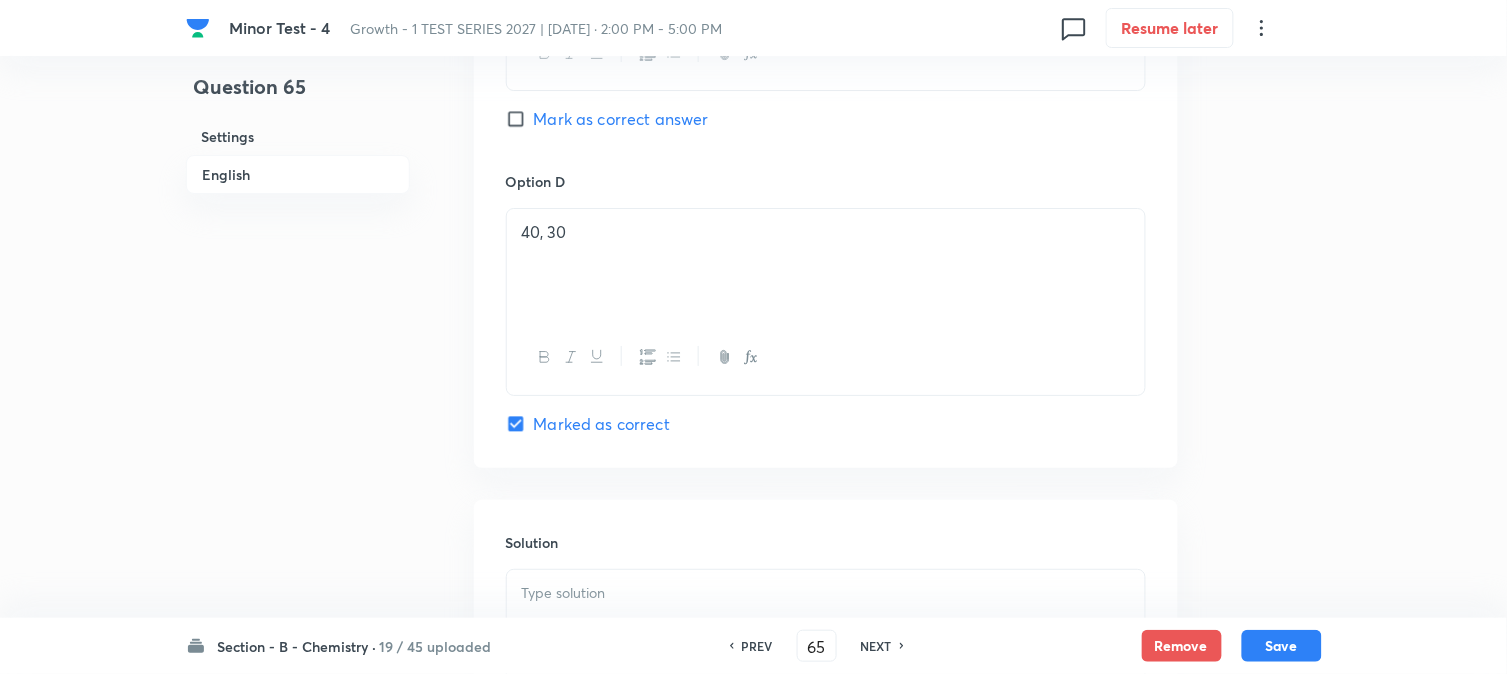 scroll, scrollTop: 2071, scrollLeft: 0, axis: vertical 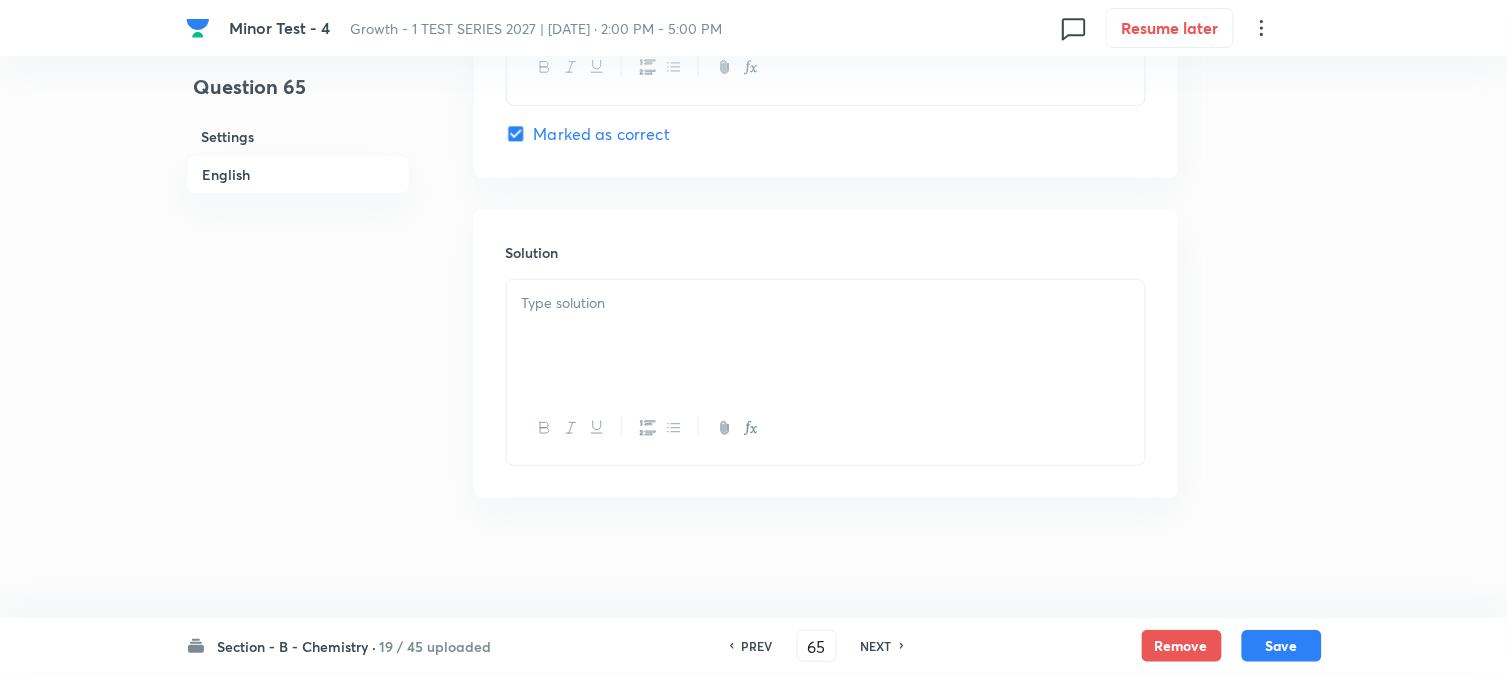 click at bounding box center (826, 303) 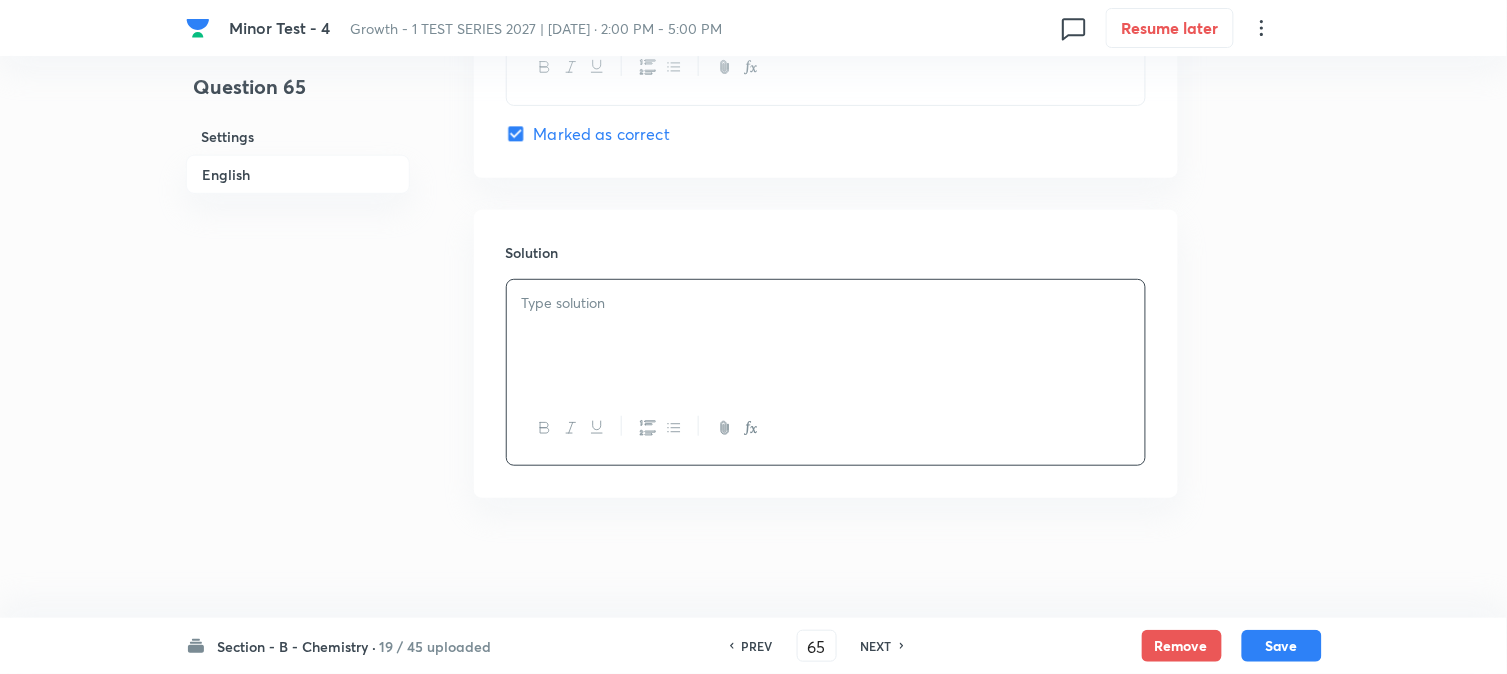 type 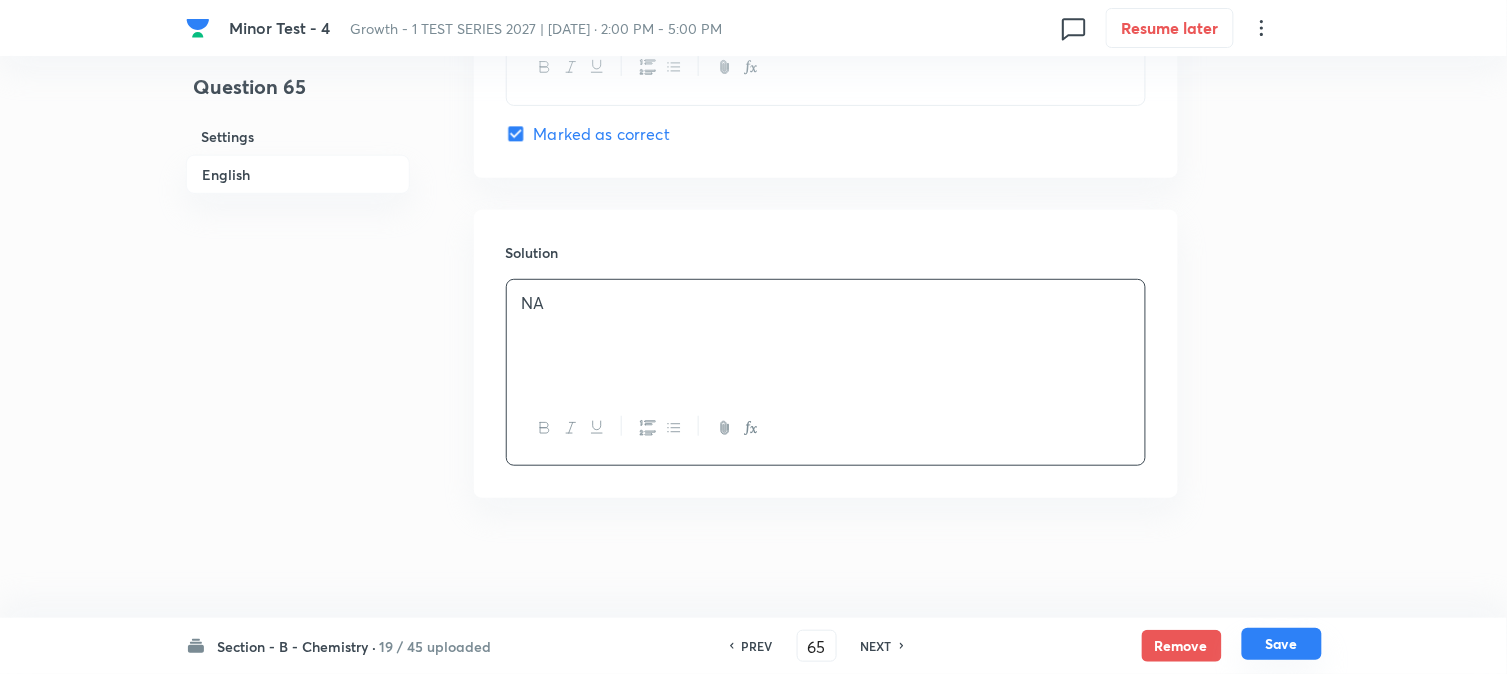 click on "Save" at bounding box center [1282, 644] 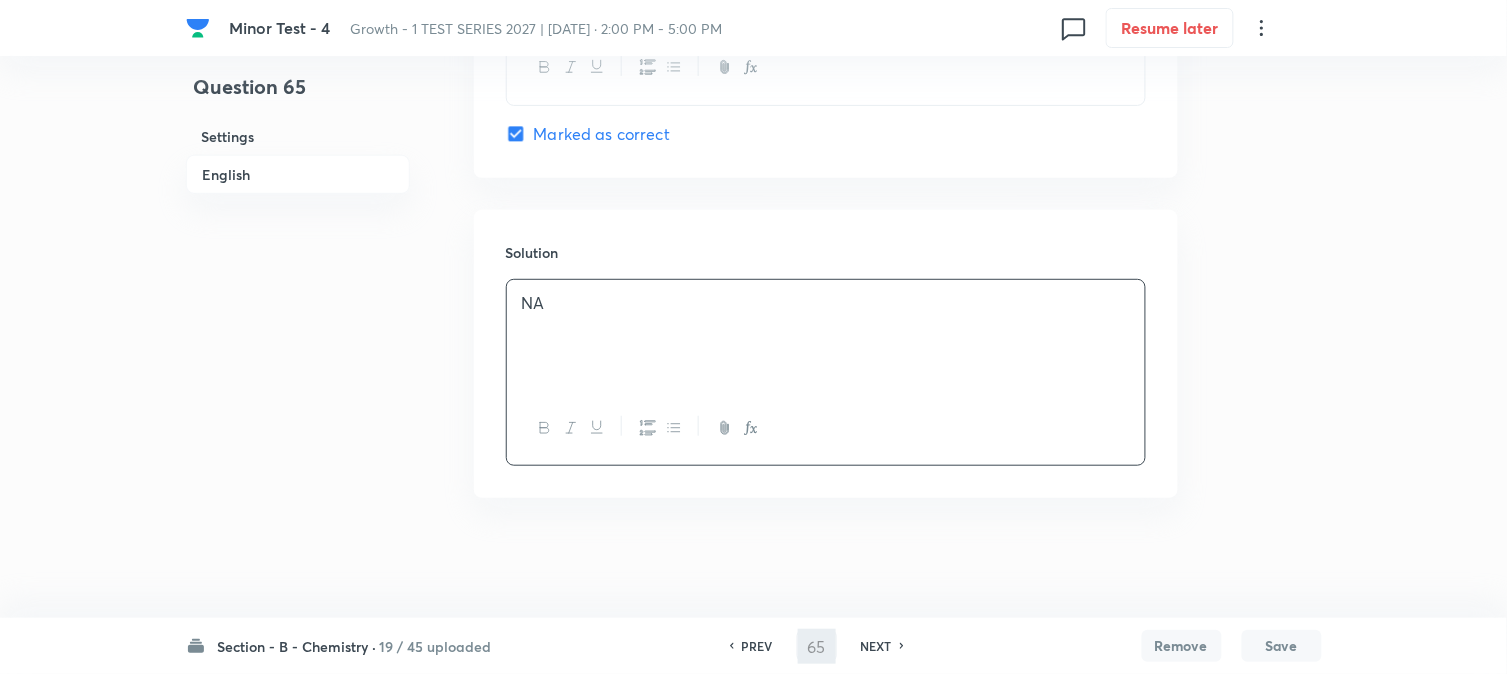 type on "66" 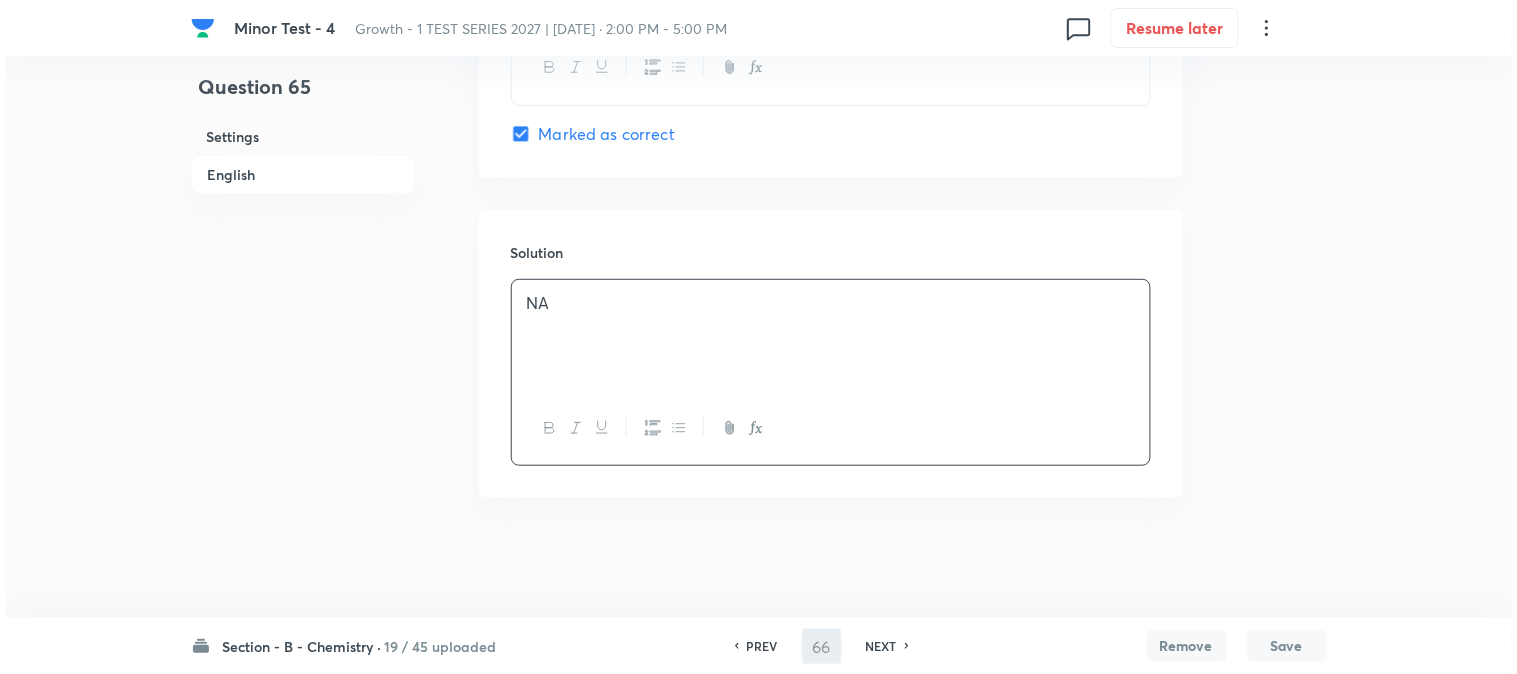 scroll, scrollTop: 0, scrollLeft: 0, axis: both 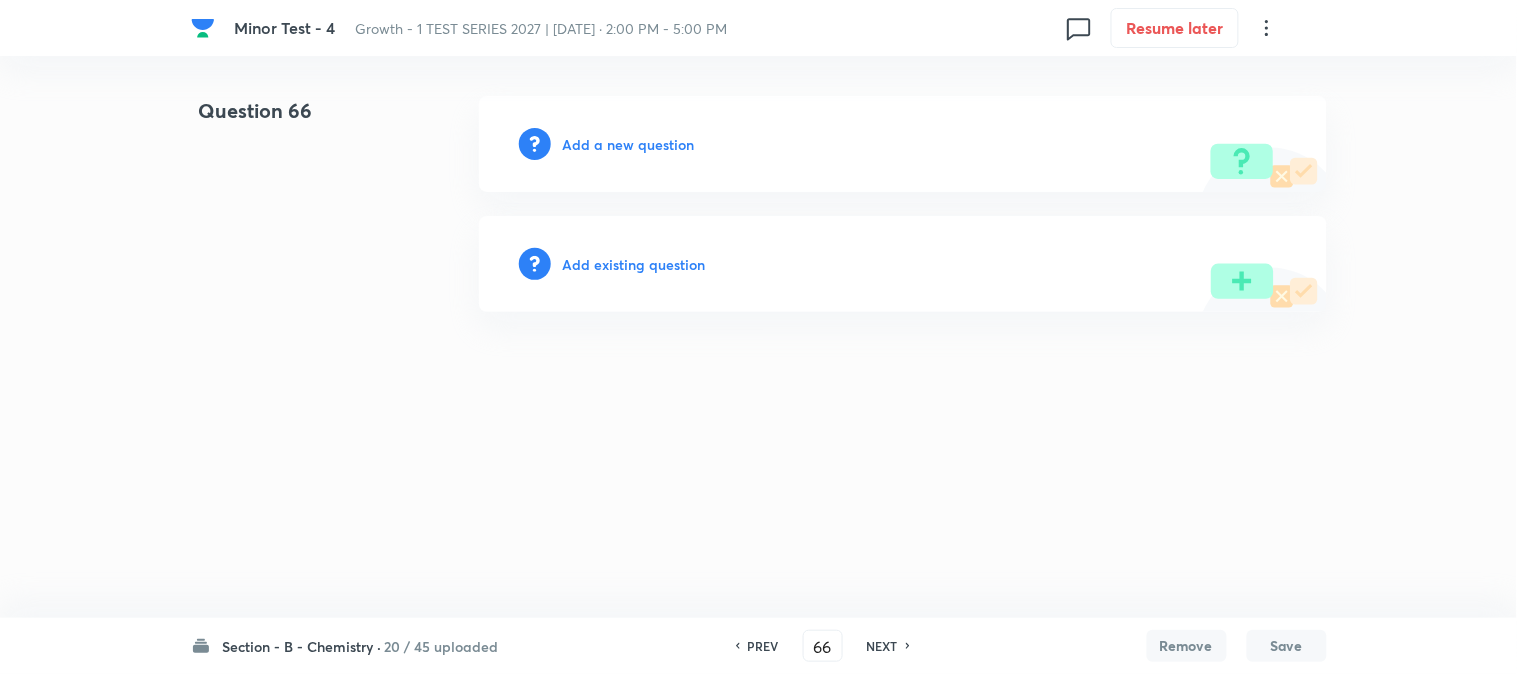 click on "Add a new question" at bounding box center (629, 144) 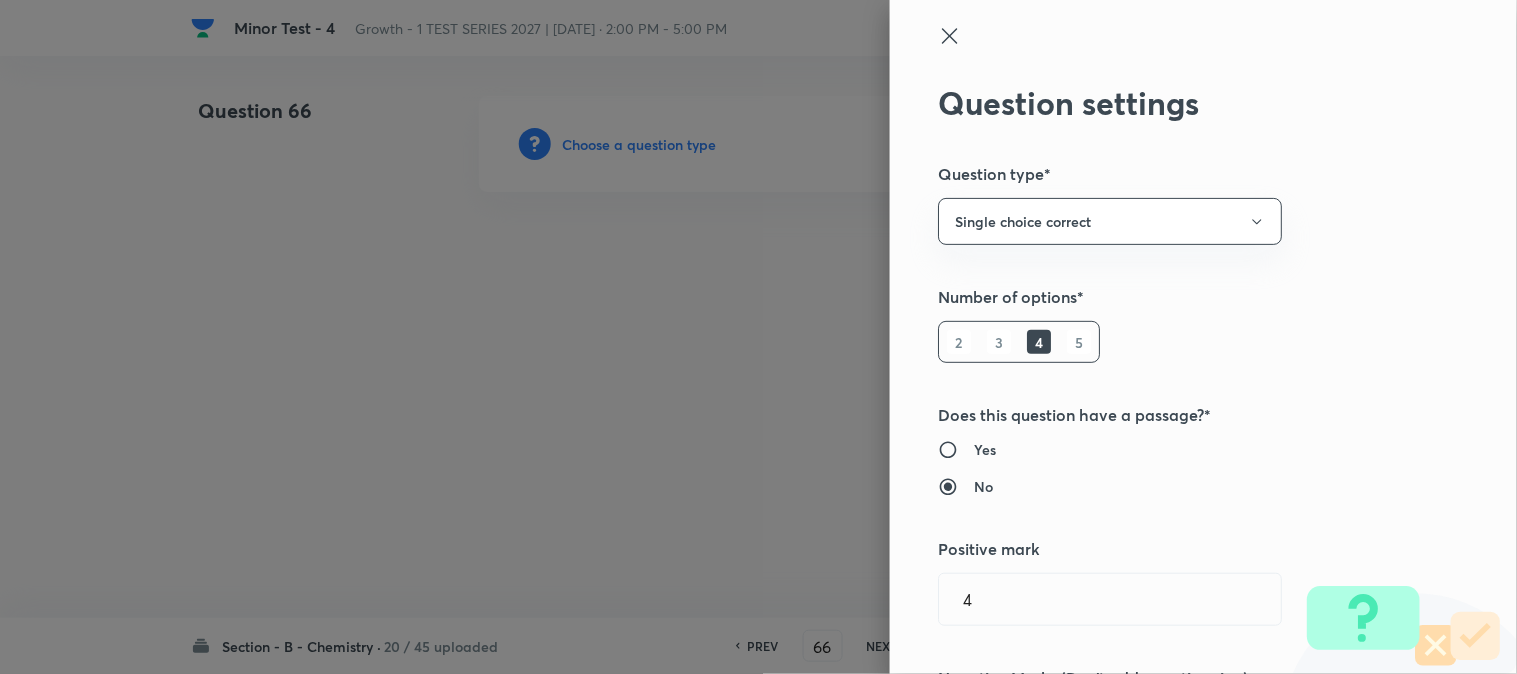 type 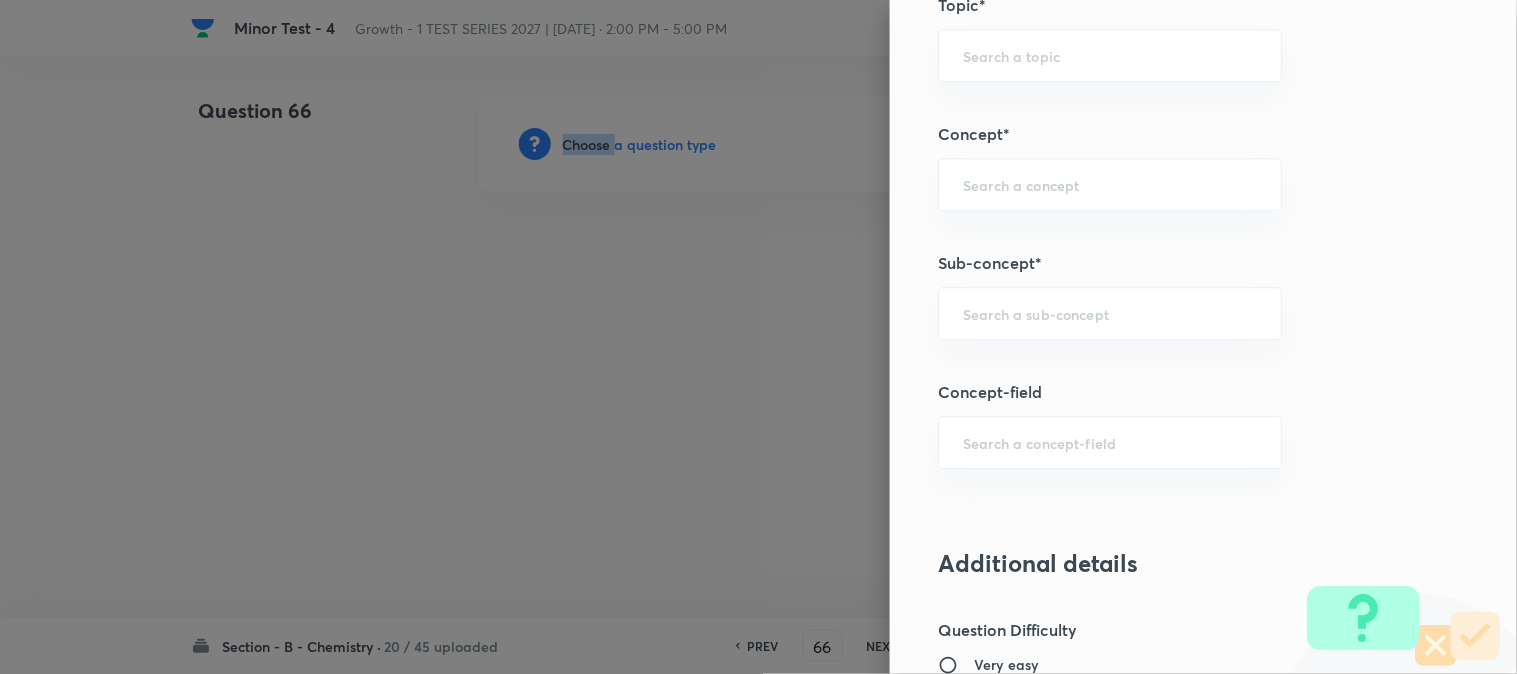 scroll, scrollTop: 1222, scrollLeft: 0, axis: vertical 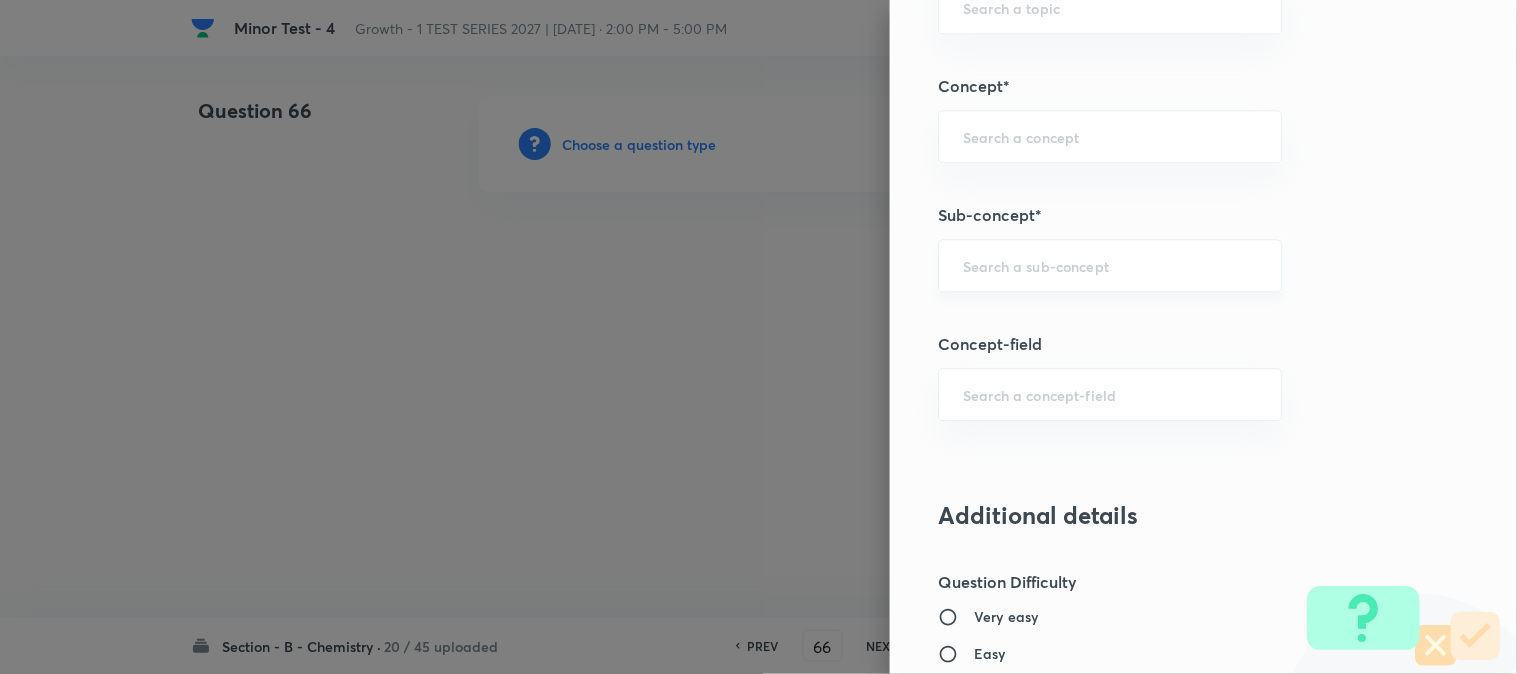 click at bounding box center [1110, 265] 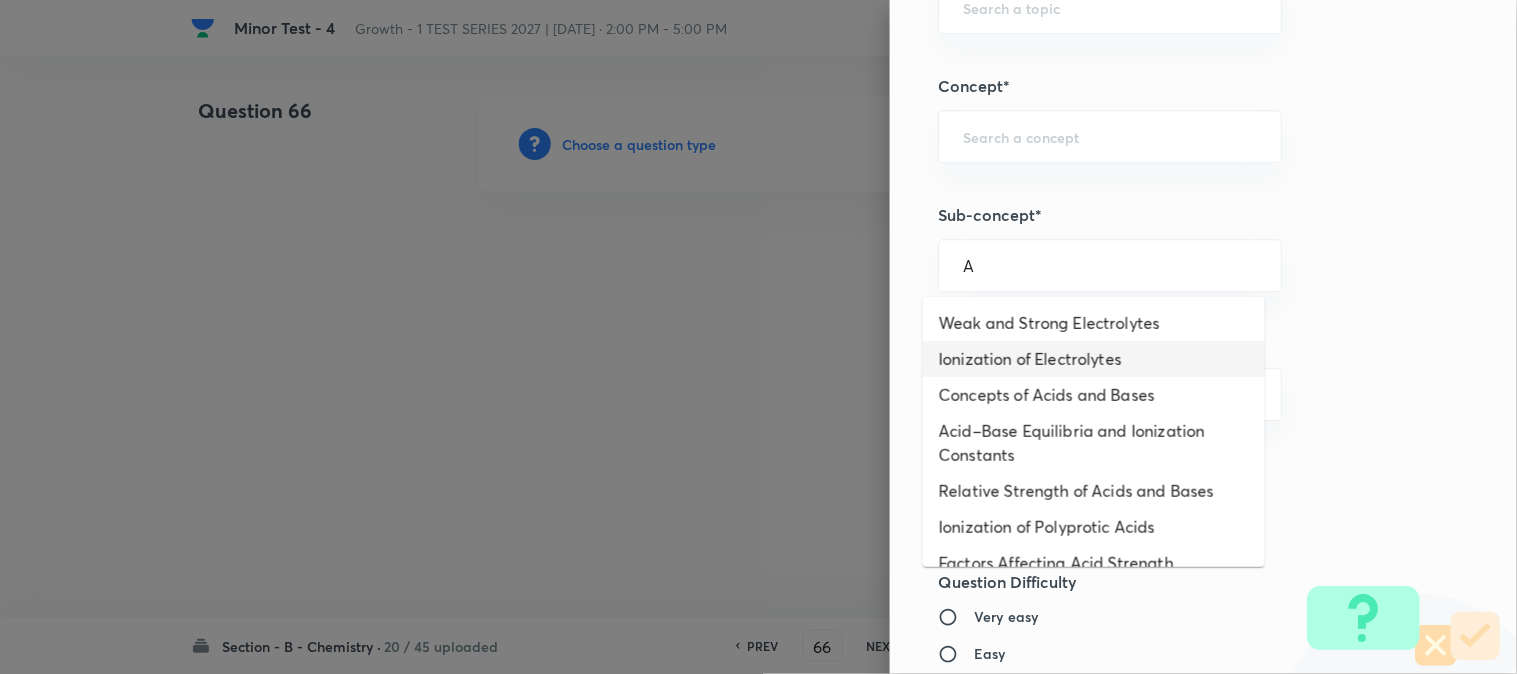click on "Concepts of Acids and Bases" at bounding box center (1094, 395) 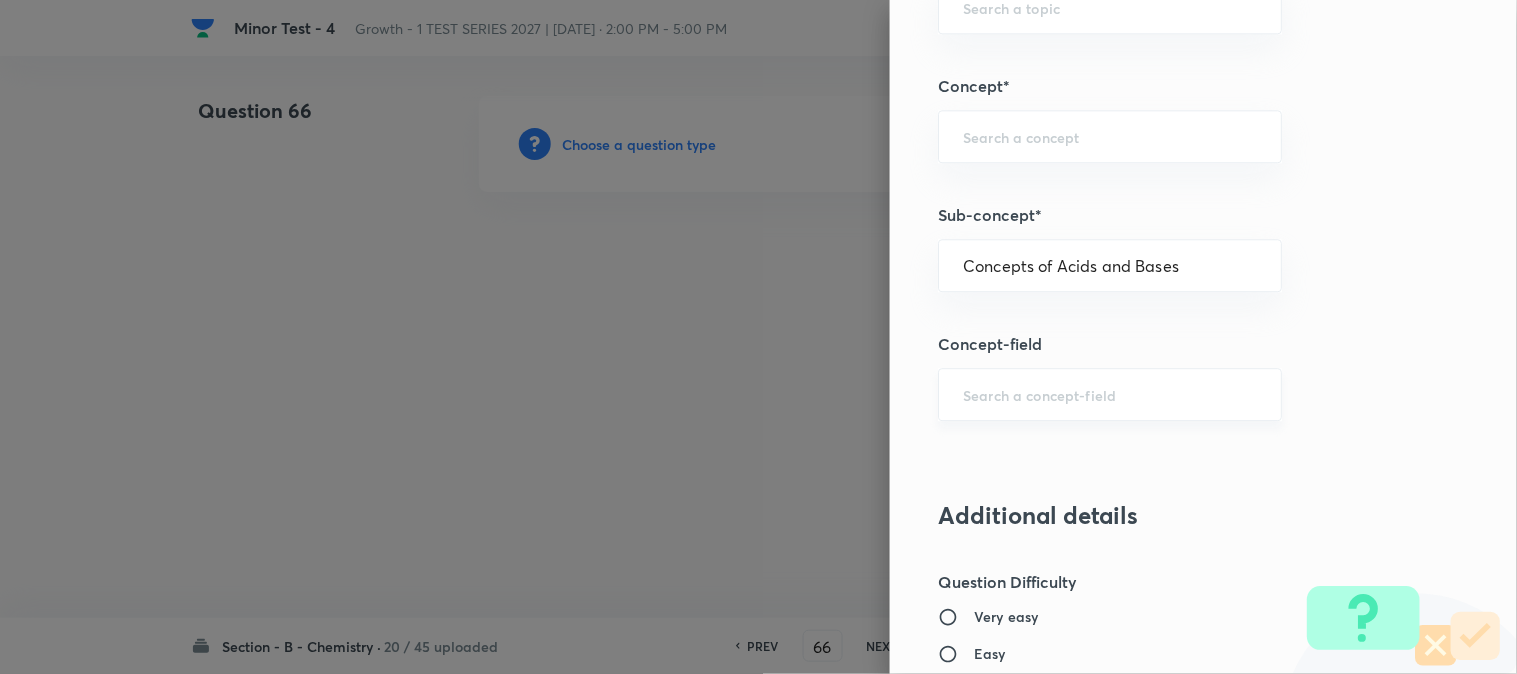 type on "Chemistry" 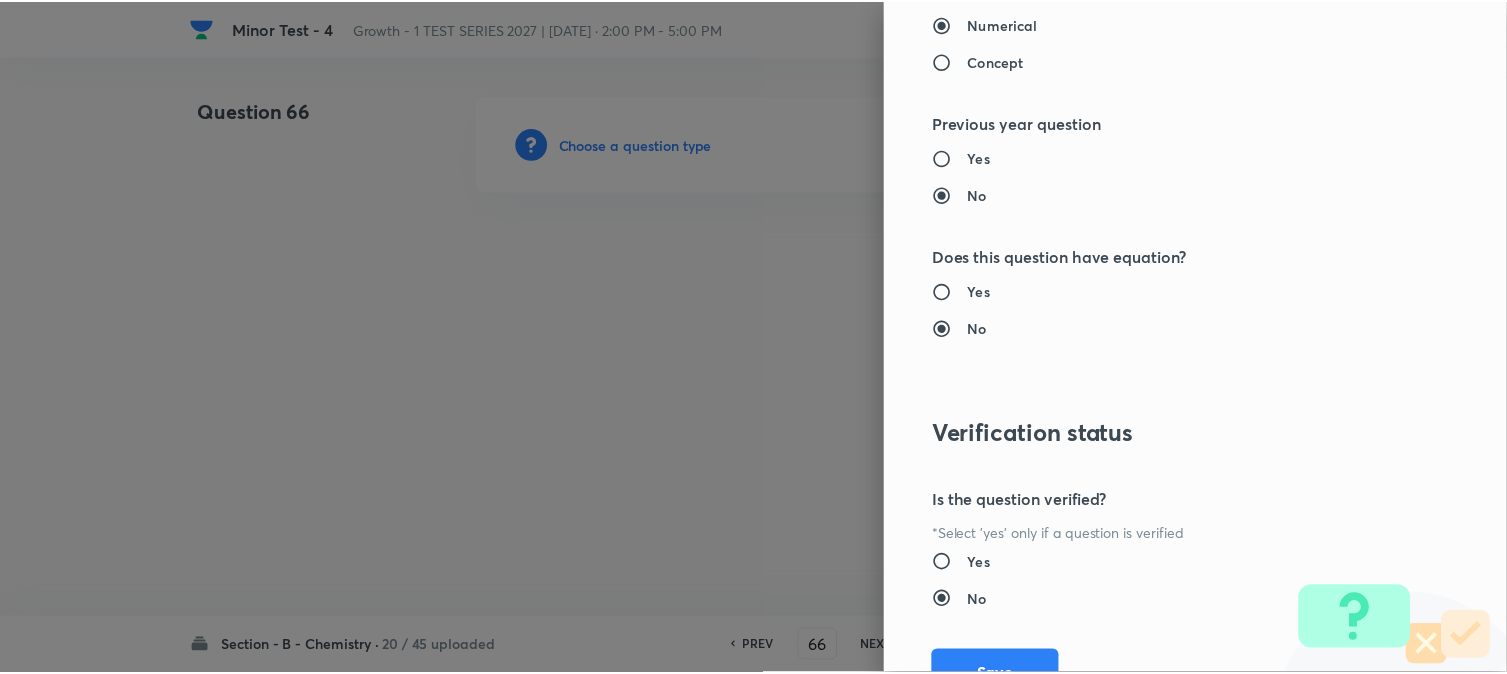 scroll, scrollTop: 2186, scrollLeft: 0, axis: vertical 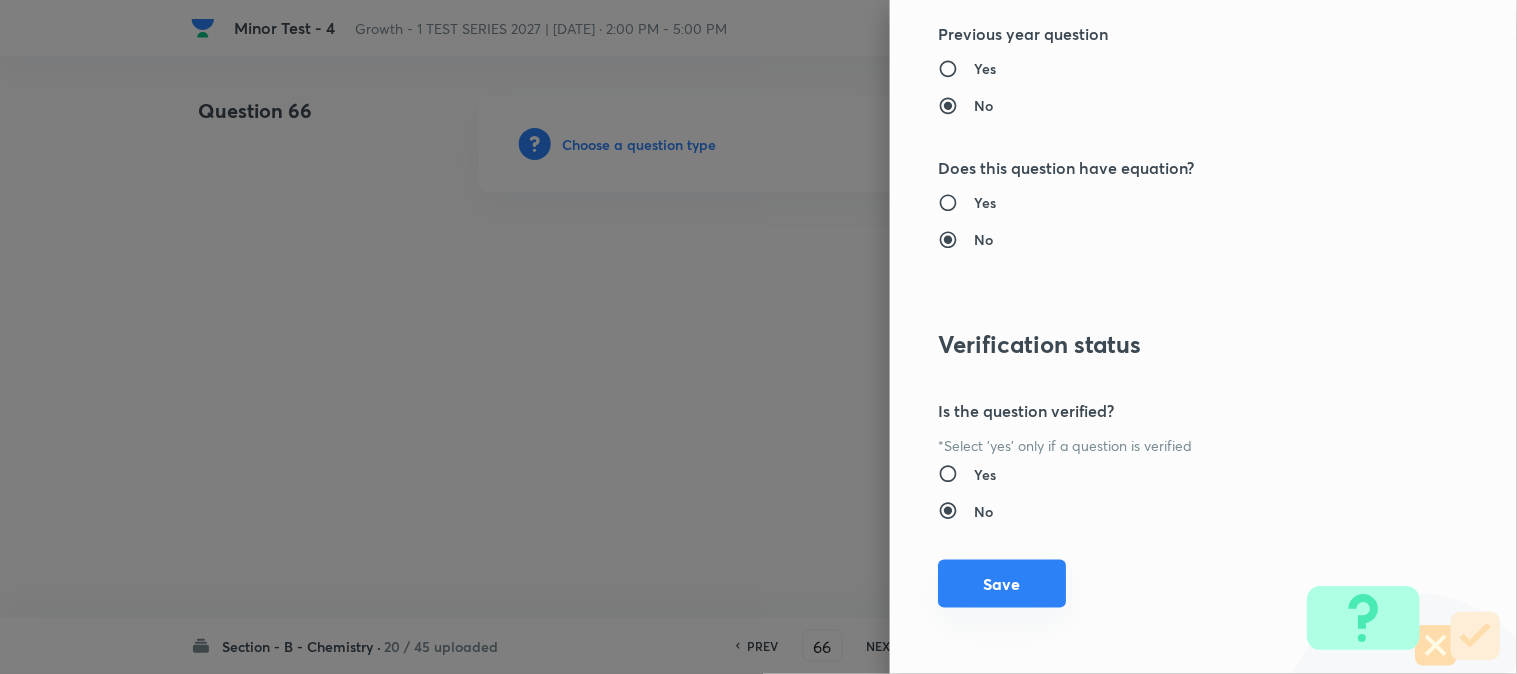 click on "Save" at bounding box center (1002, 584) 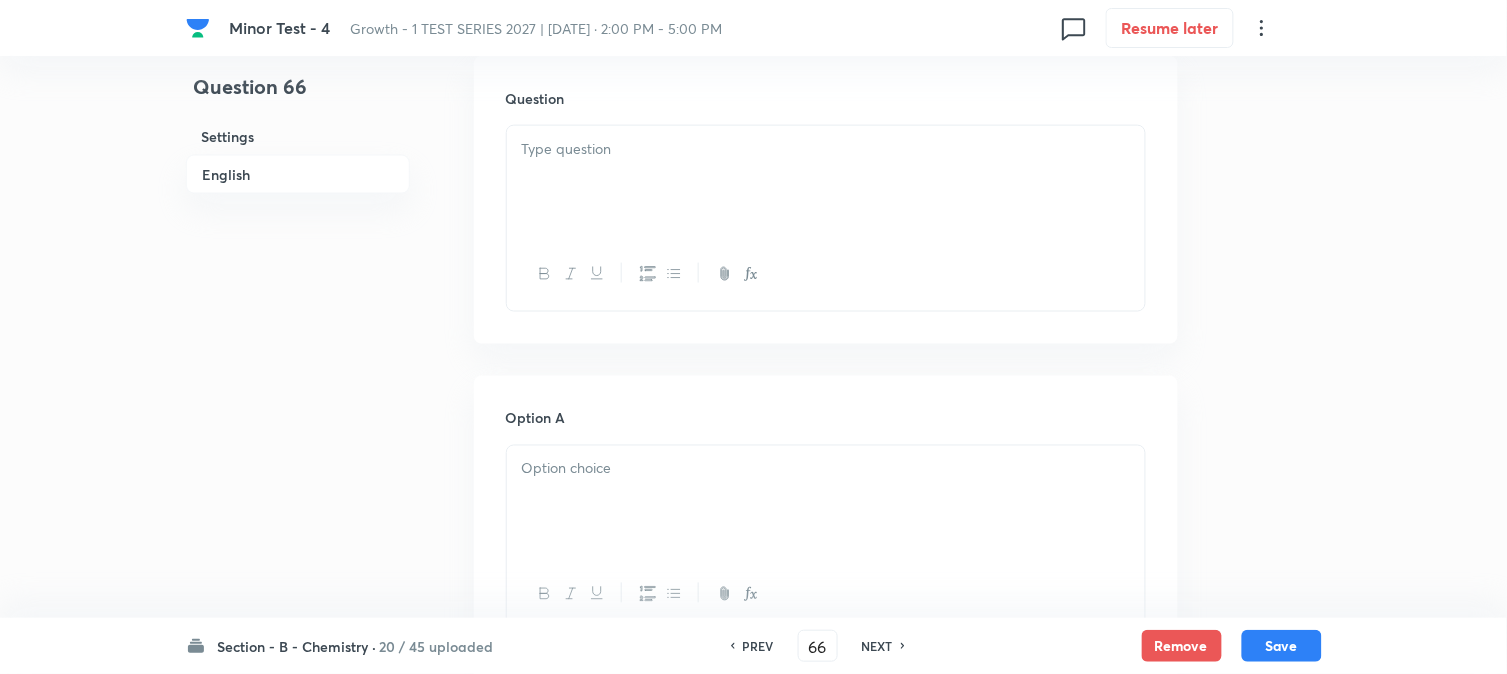 scroll, scrollTop: 555, scrollLeft: 0, axis: vertical 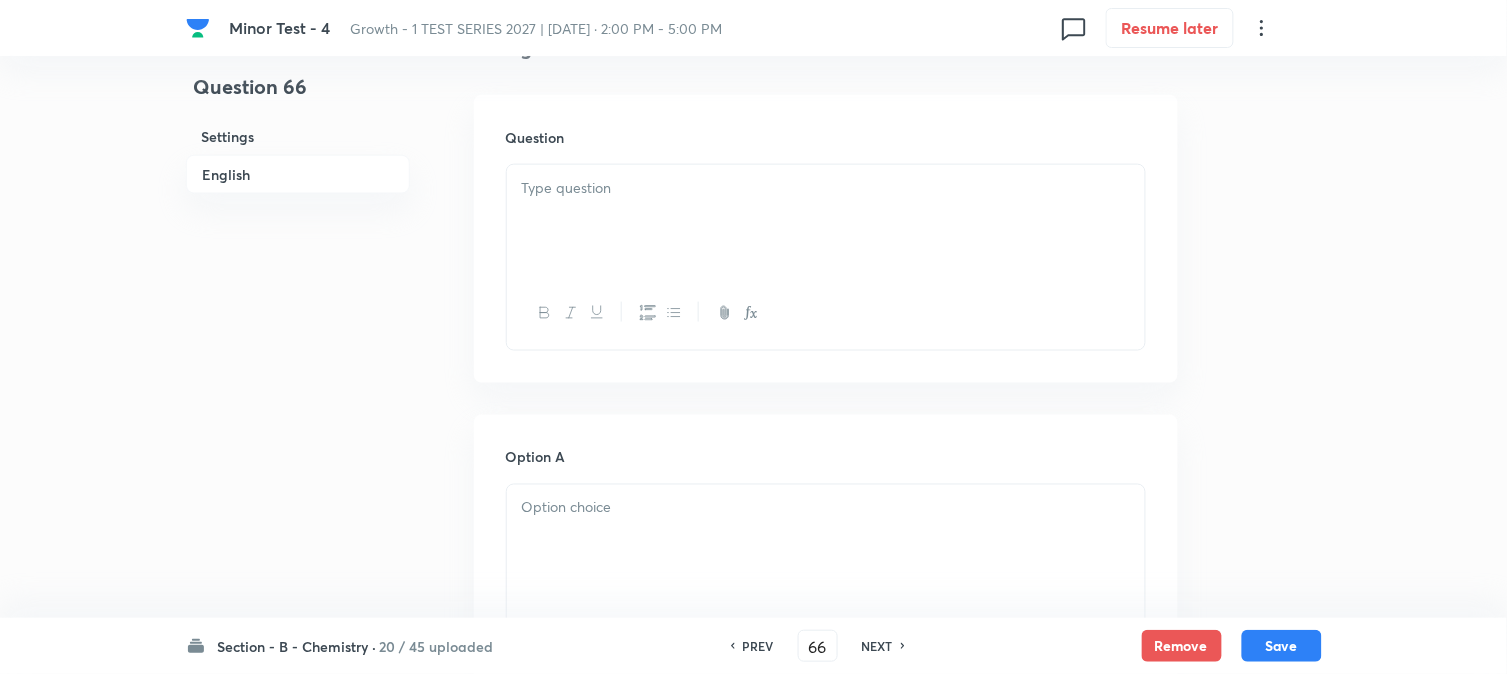 click at bounding box center (826, 188) 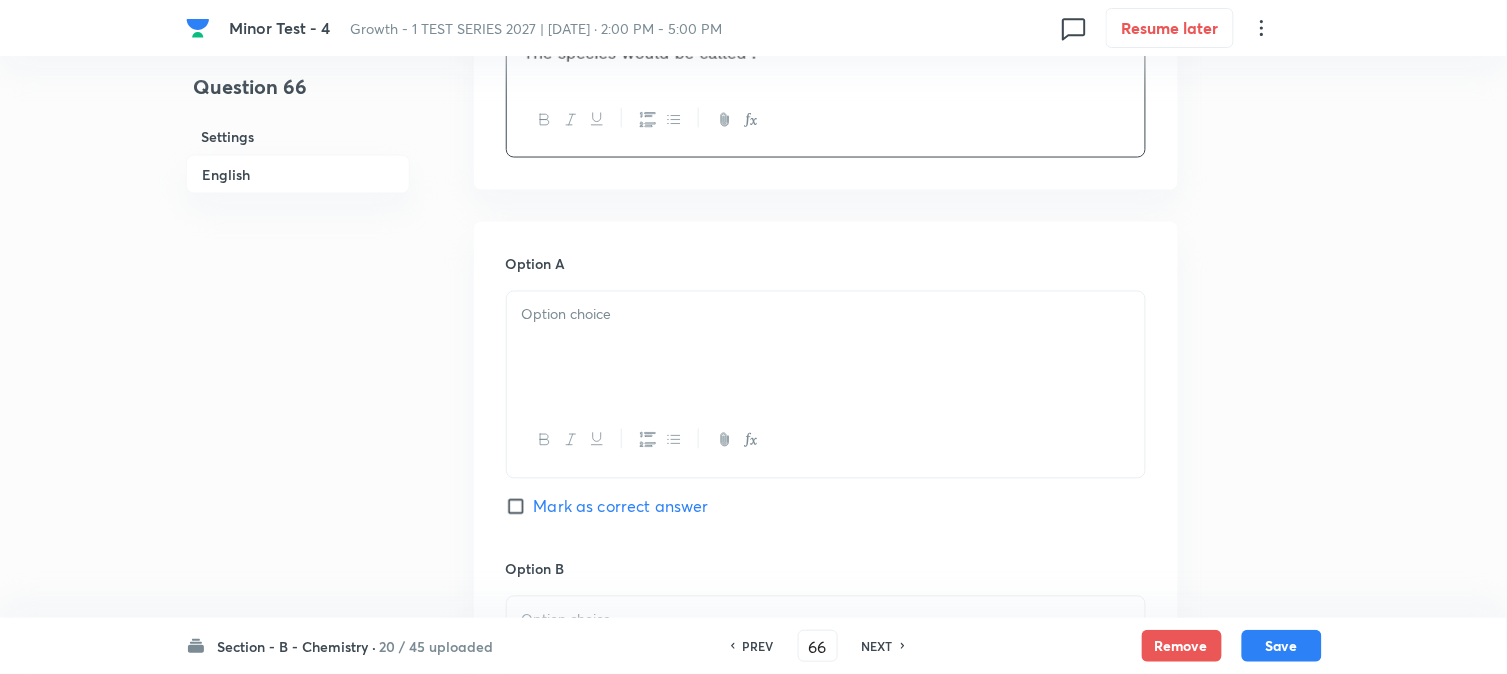 scroll, scrollTop: 777, scrollLeft: 0, axis: vertical 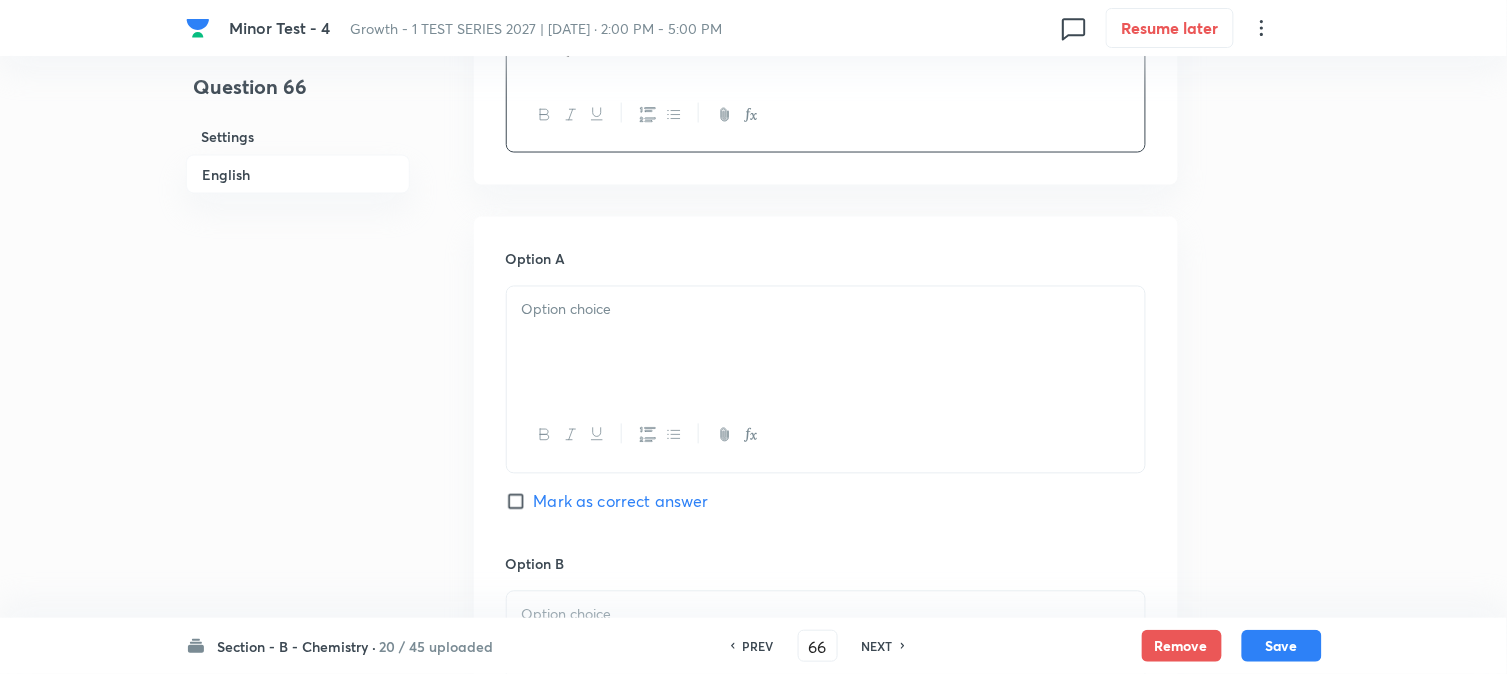 click at bounding box center [826, 310] 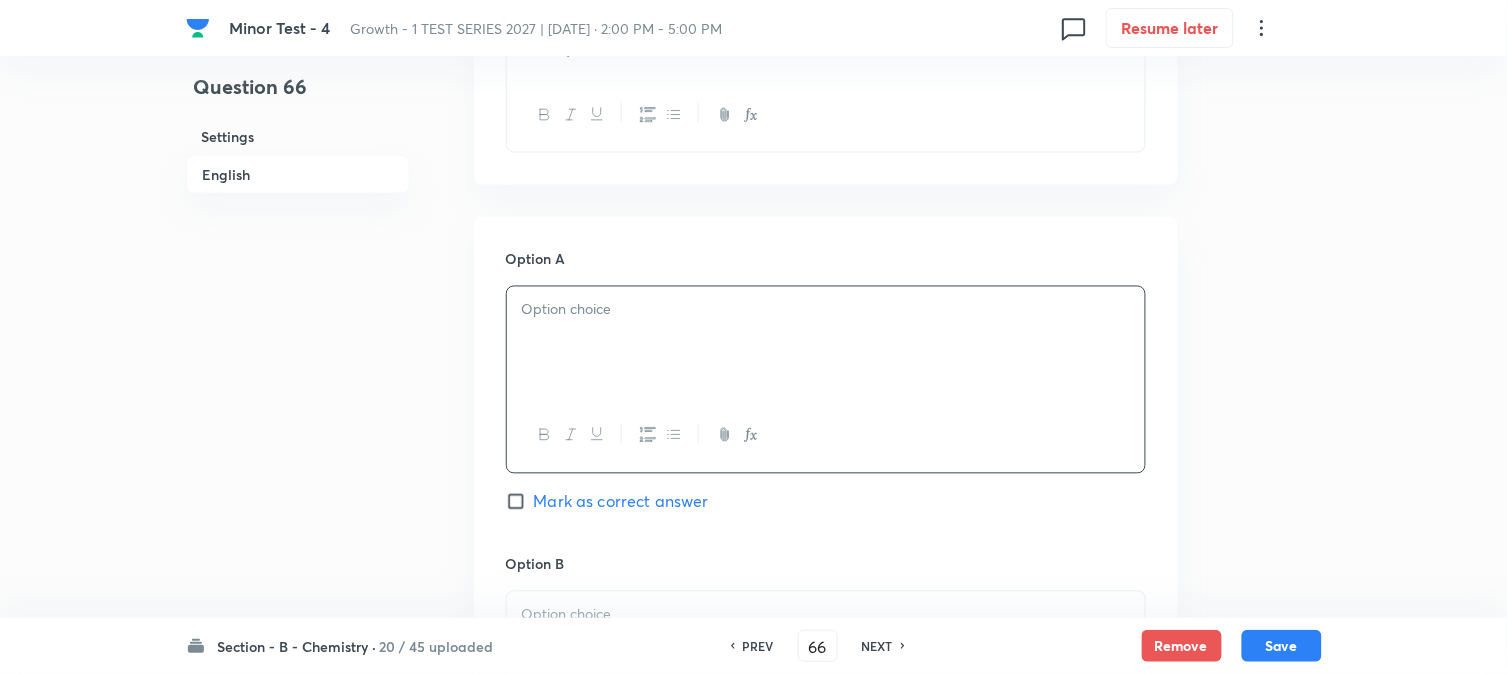 paste 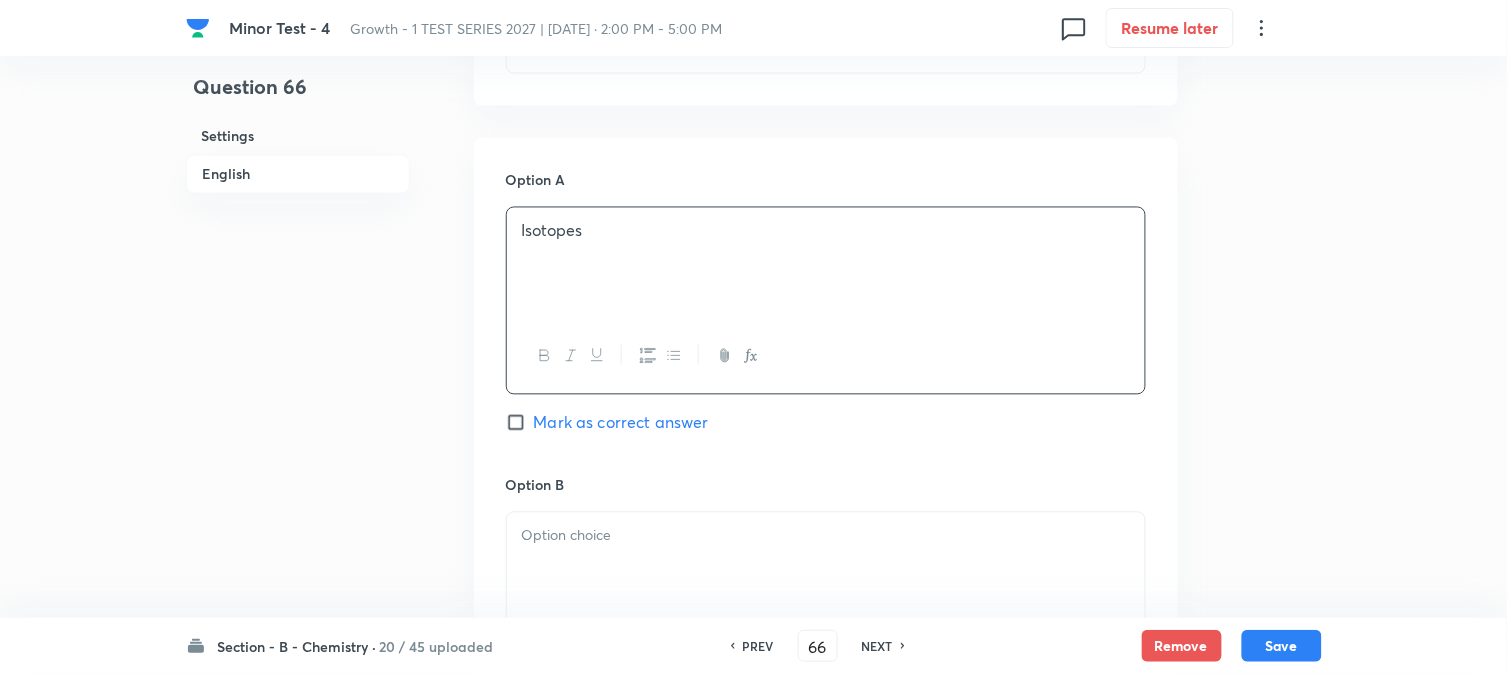 scroll, scrollTop: 888, scrollLeft: 0, axis: vertical 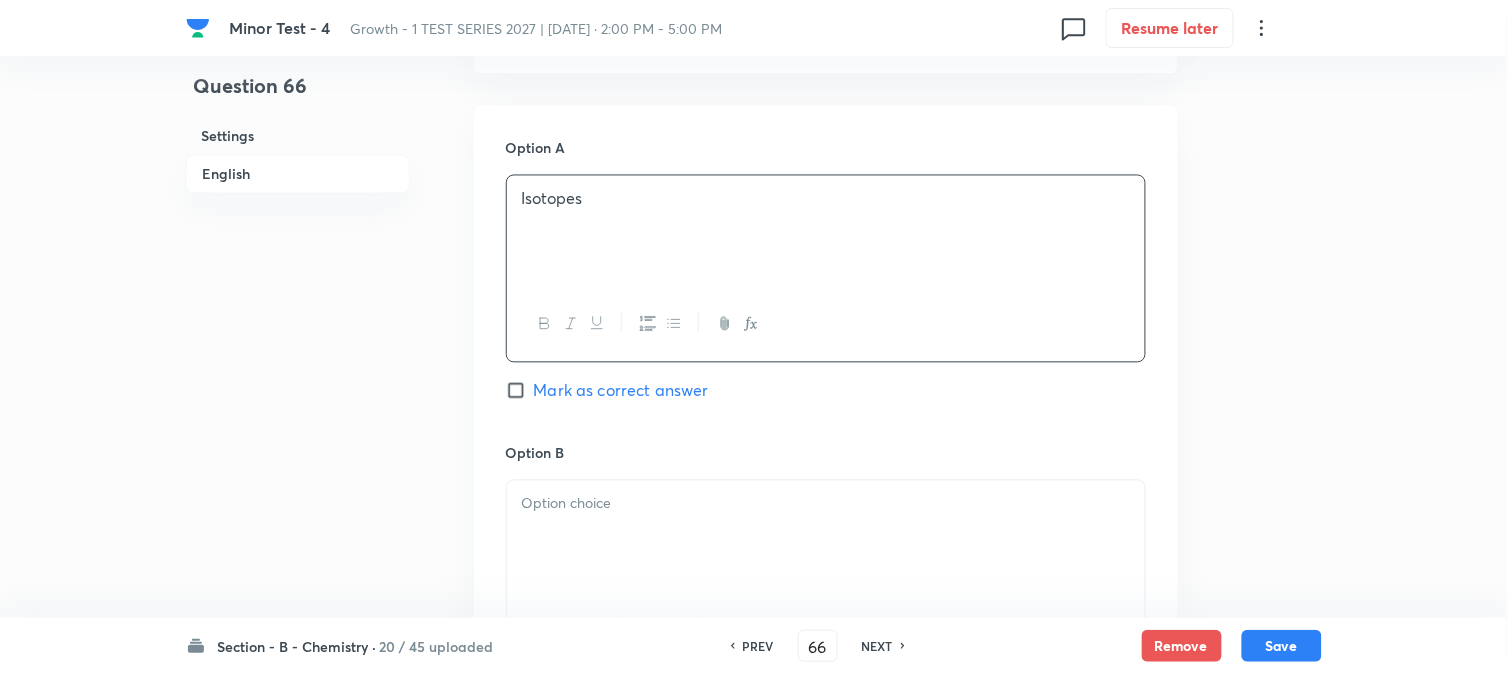 click on "Isotopes" at bounding box center [826, 232] 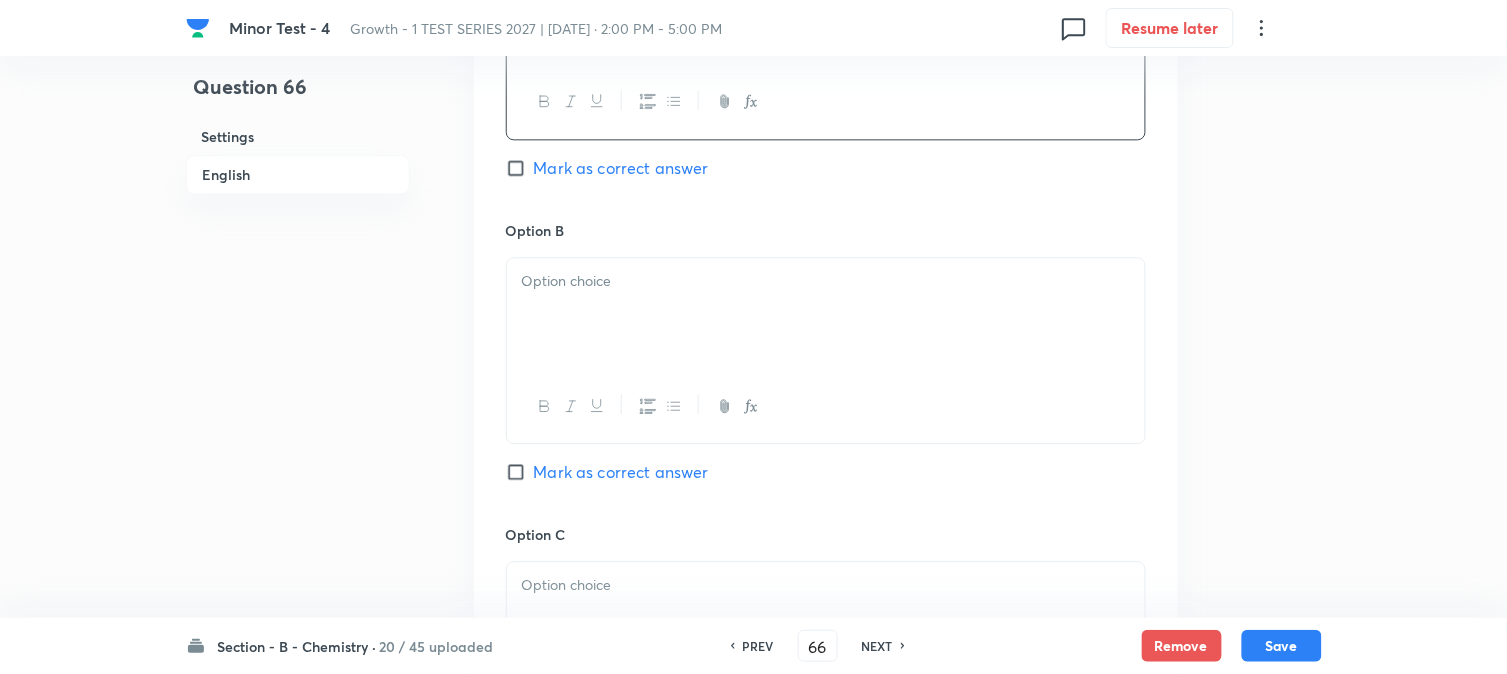 click at bounding box center (826, 314) 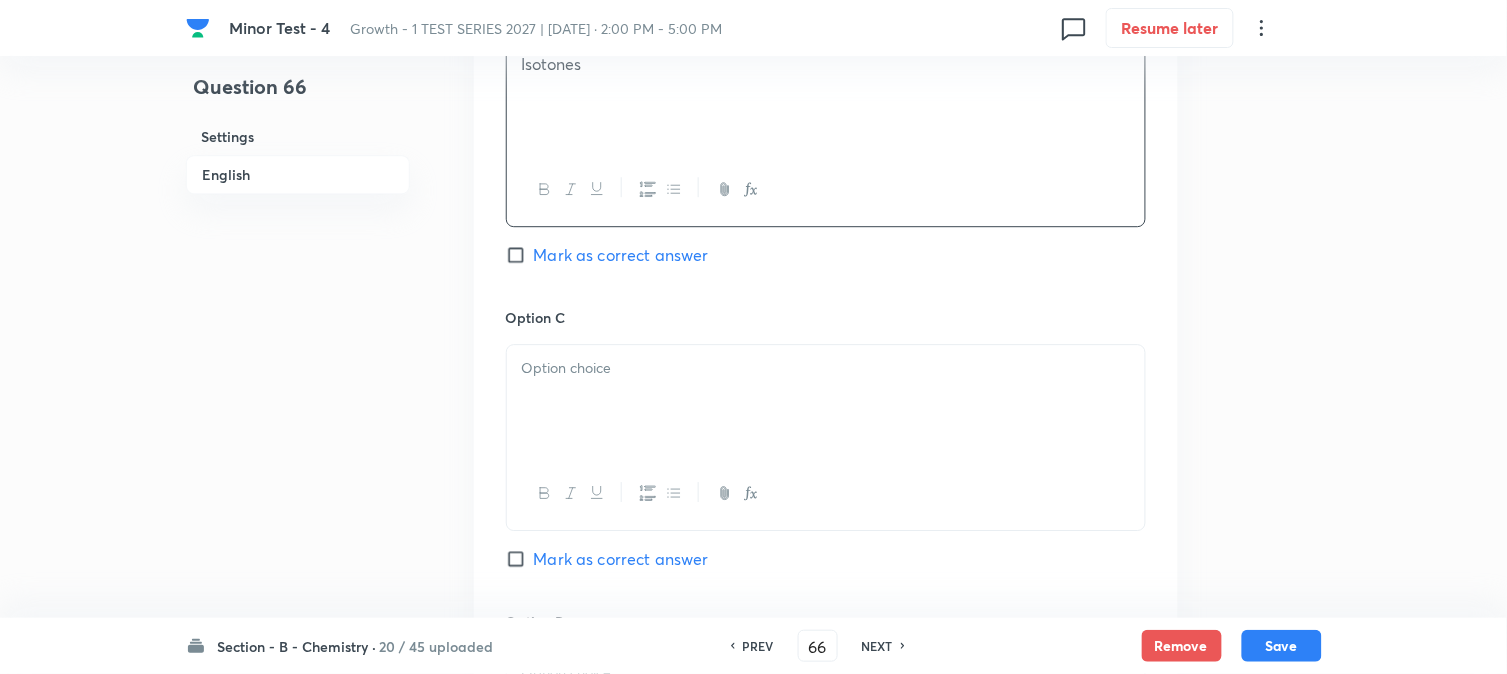 scroll, scrollTop: 1444, scrollLeft: 0, axis: vertical 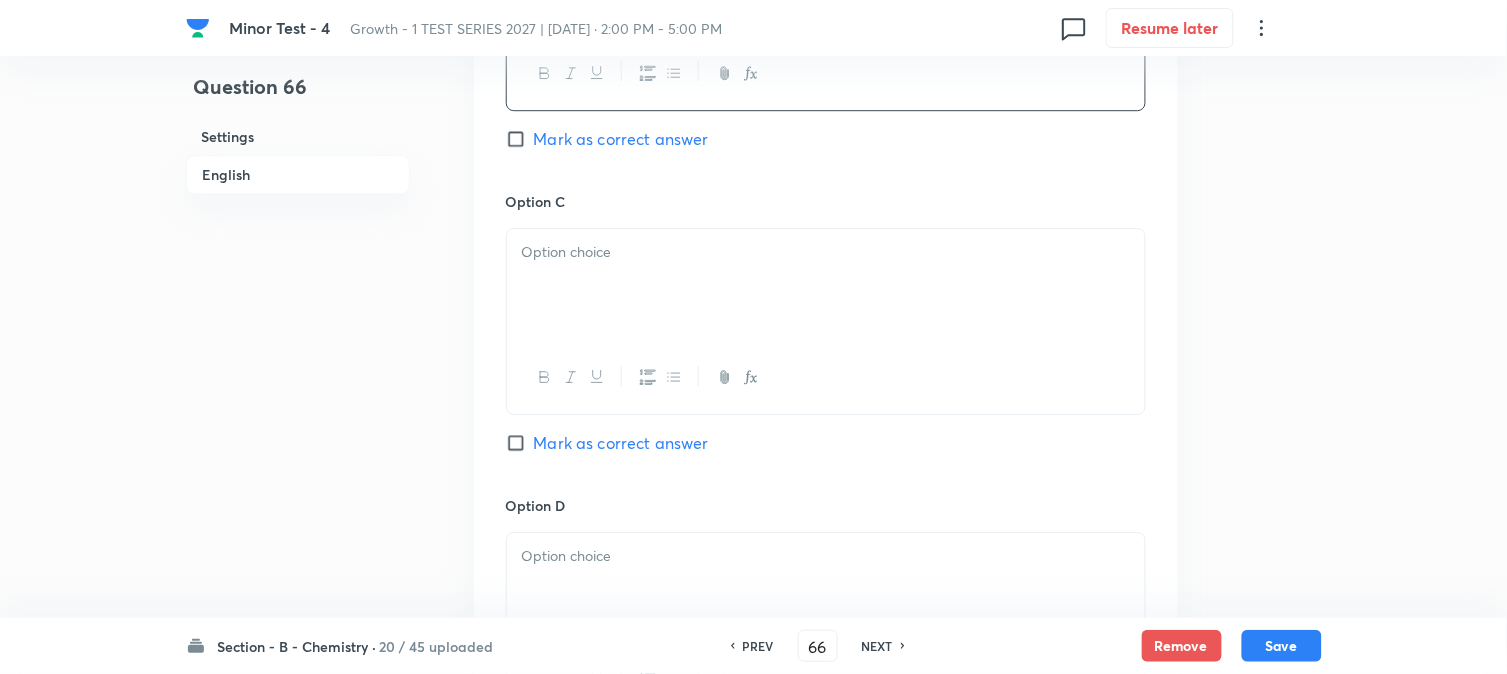 click 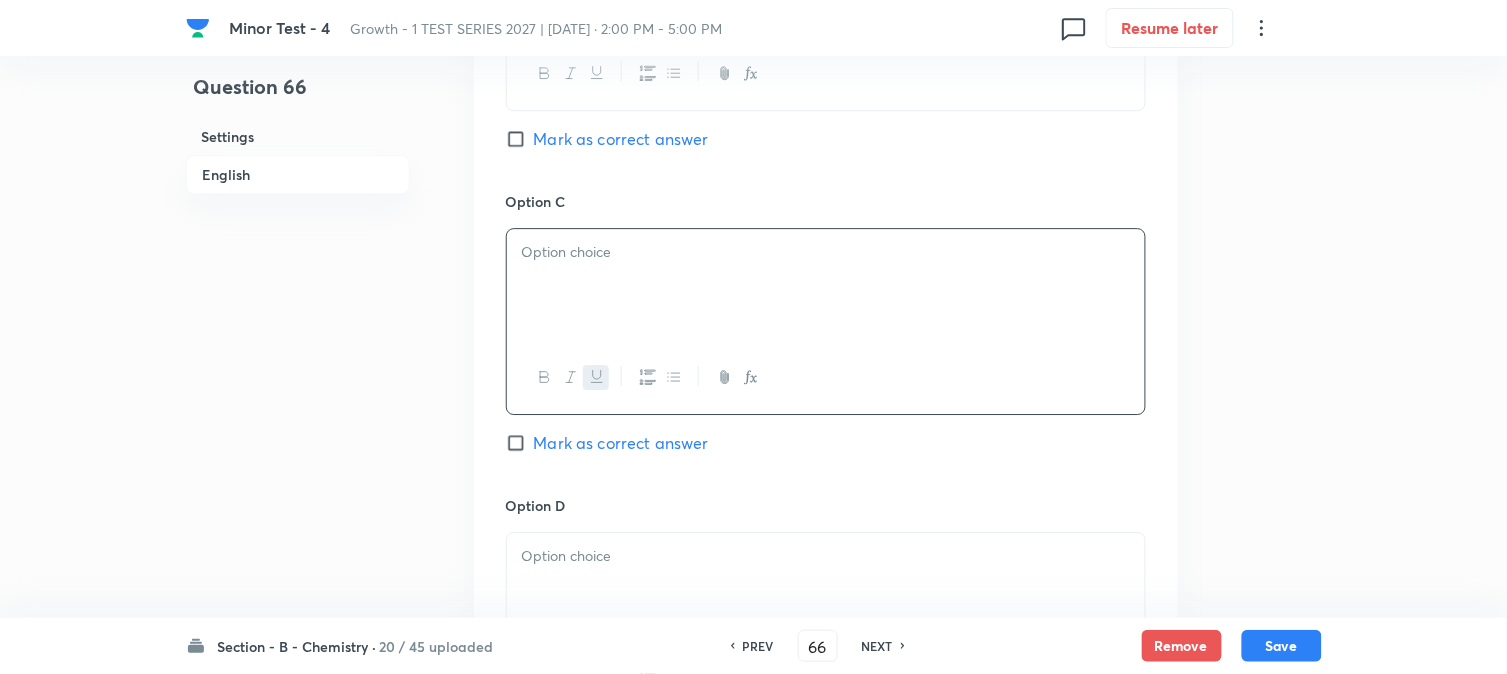 click on "﻿" at bounding box center [826, 285] 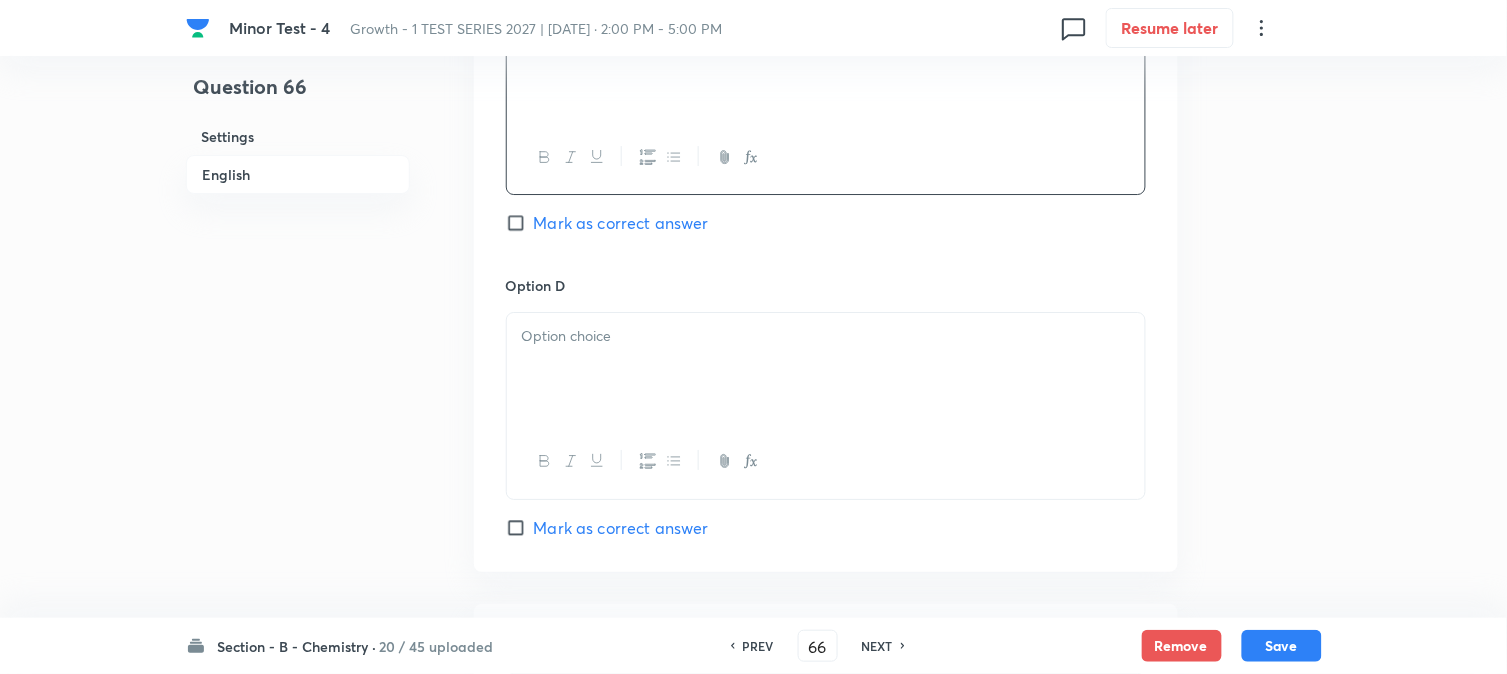scroll, scrollTop: 1666, scrollLeft: 0, axis: vertical 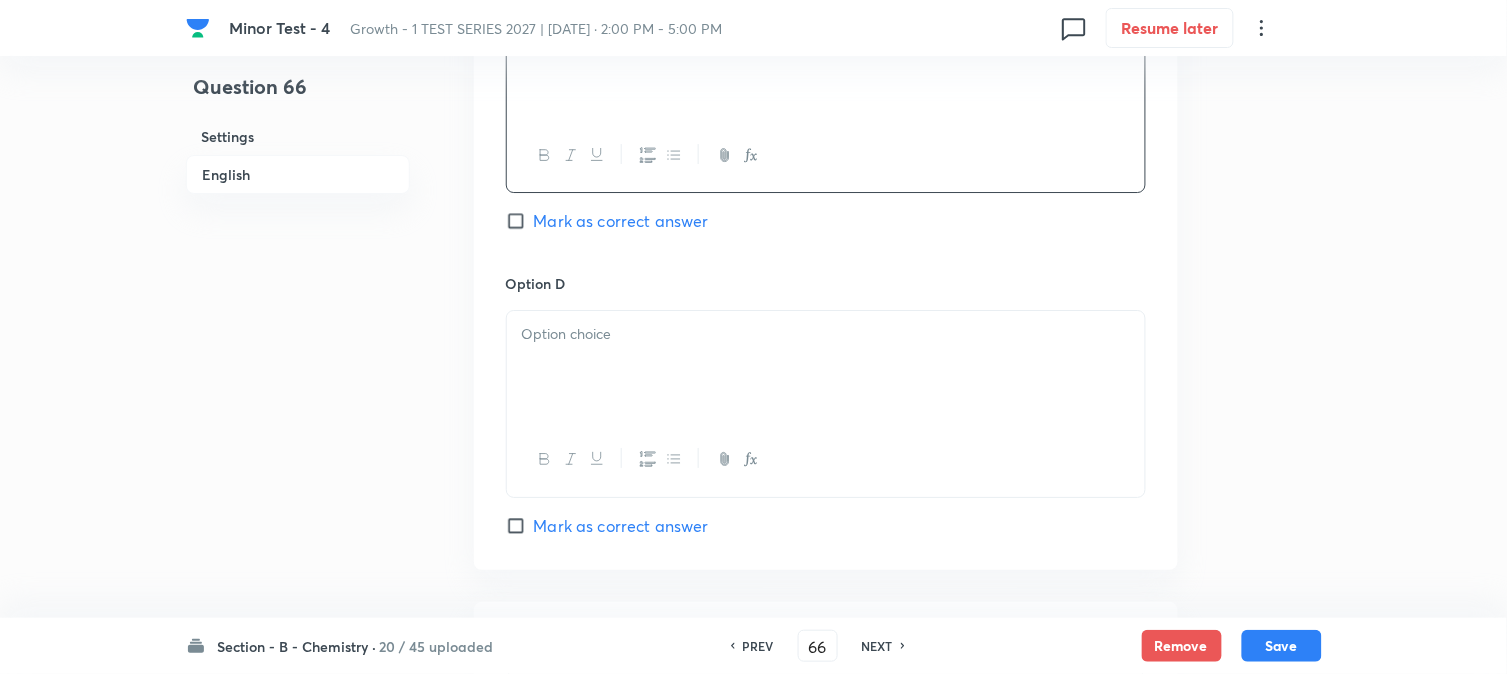 click at bounding box center (826, 367) 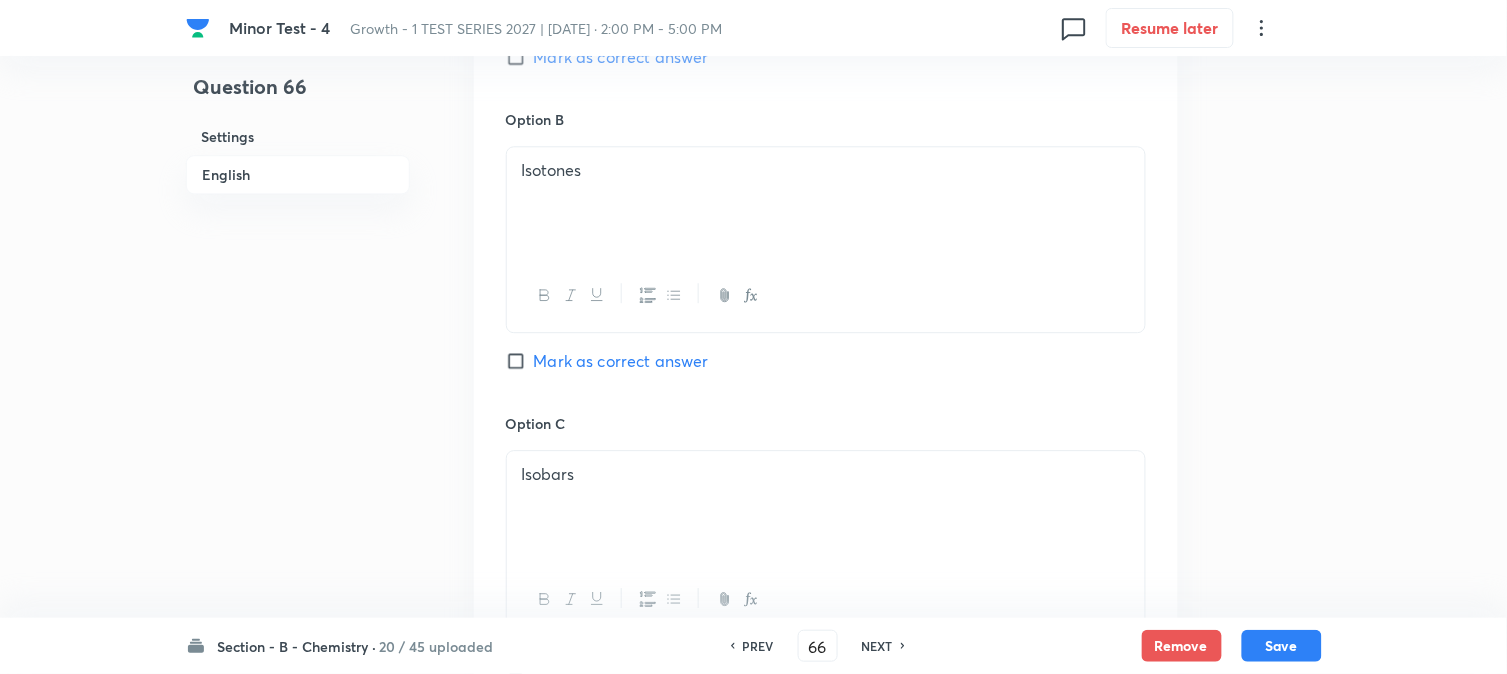 click on "Mark as correct answer" at bounding box center [621, 361] 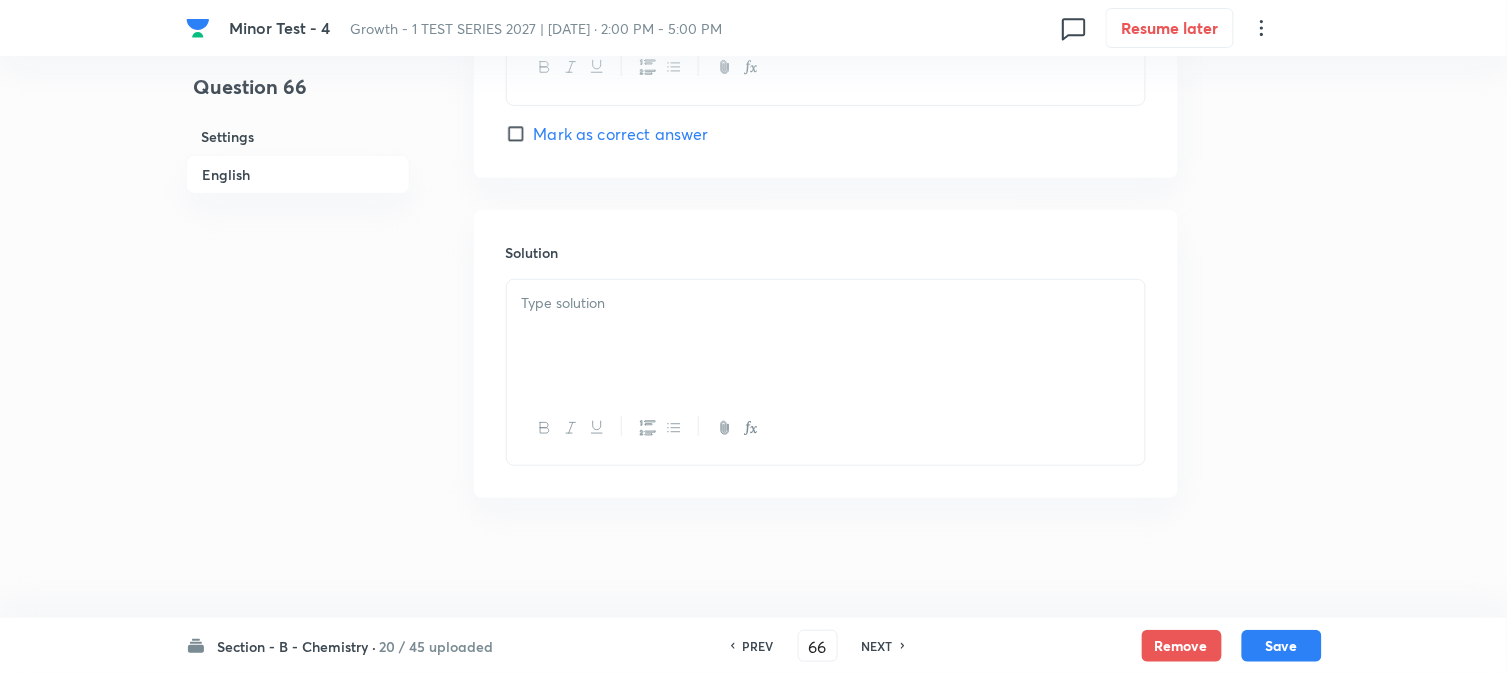 scroll, scrollTop: 2062, scrollLeft: 0, axis: vertical 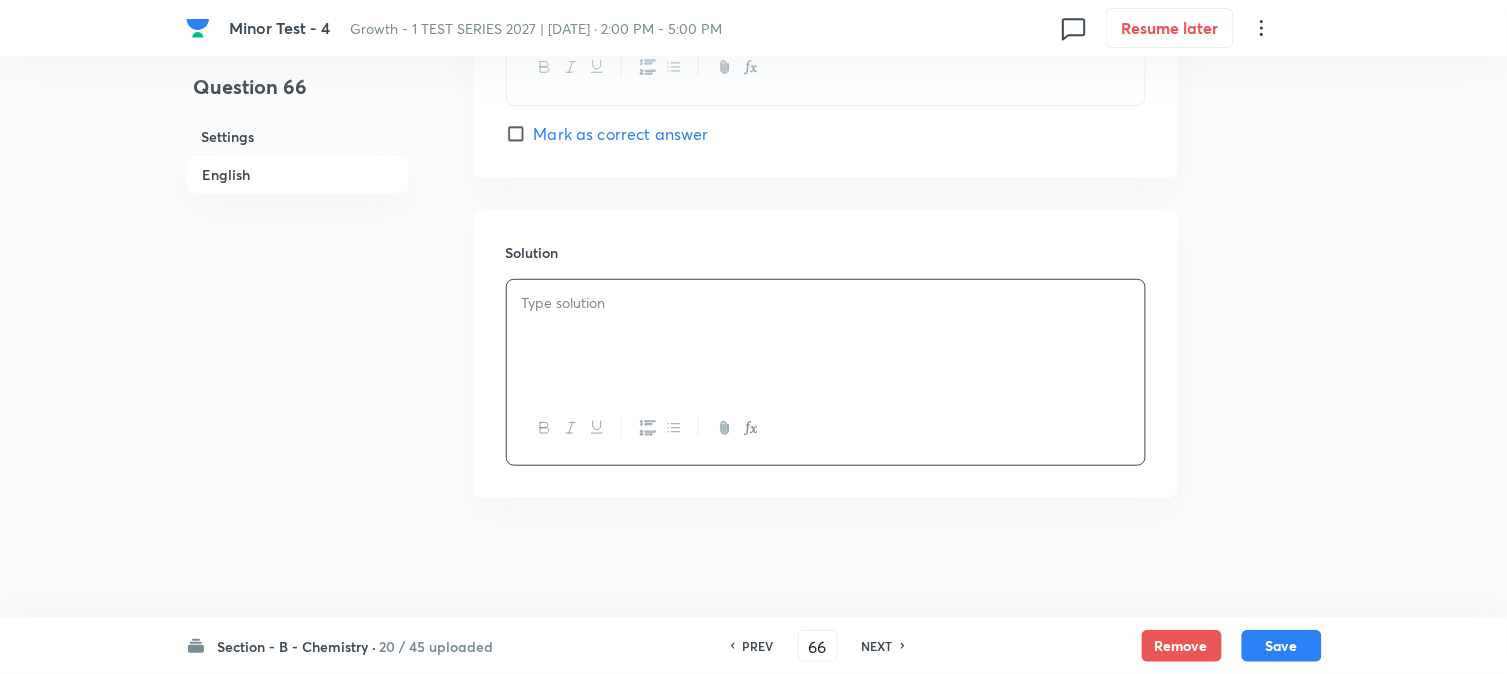 type 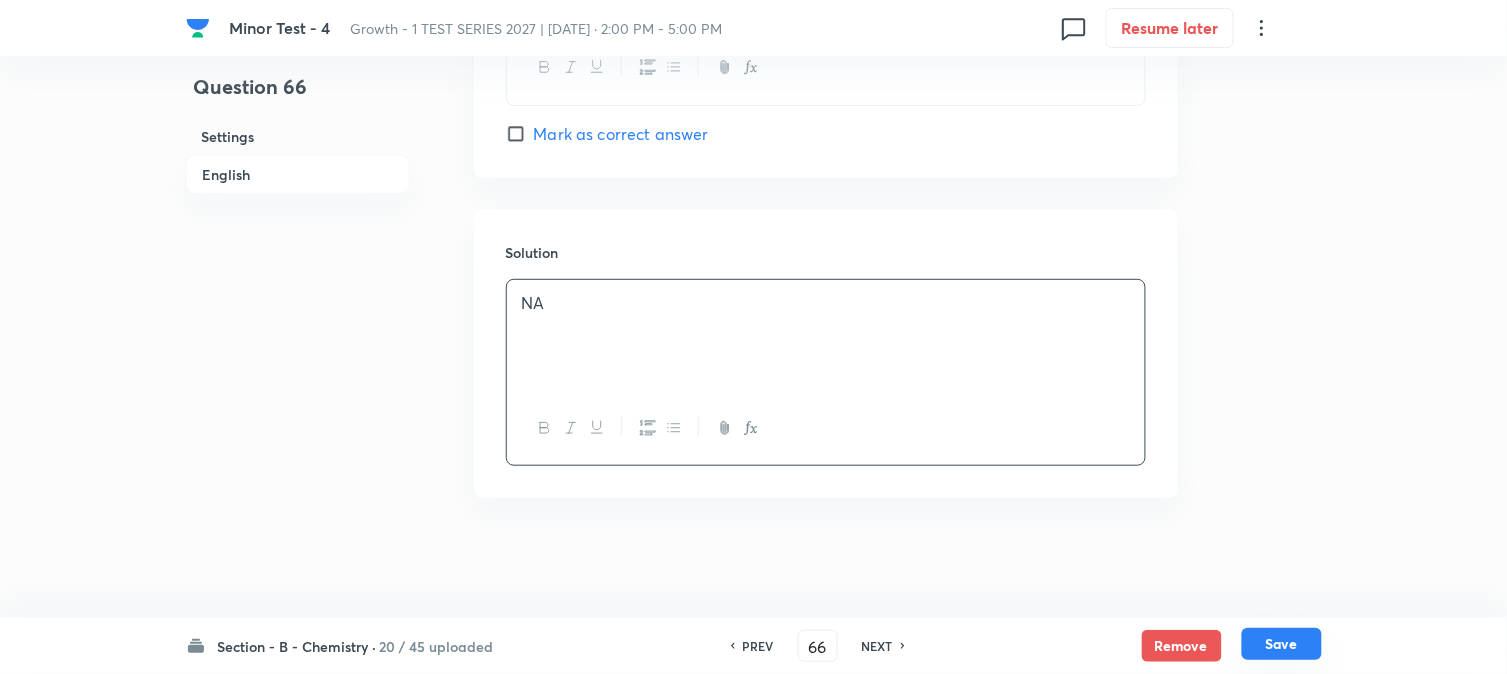 click on "Save" at bounding box center (1282, 644) 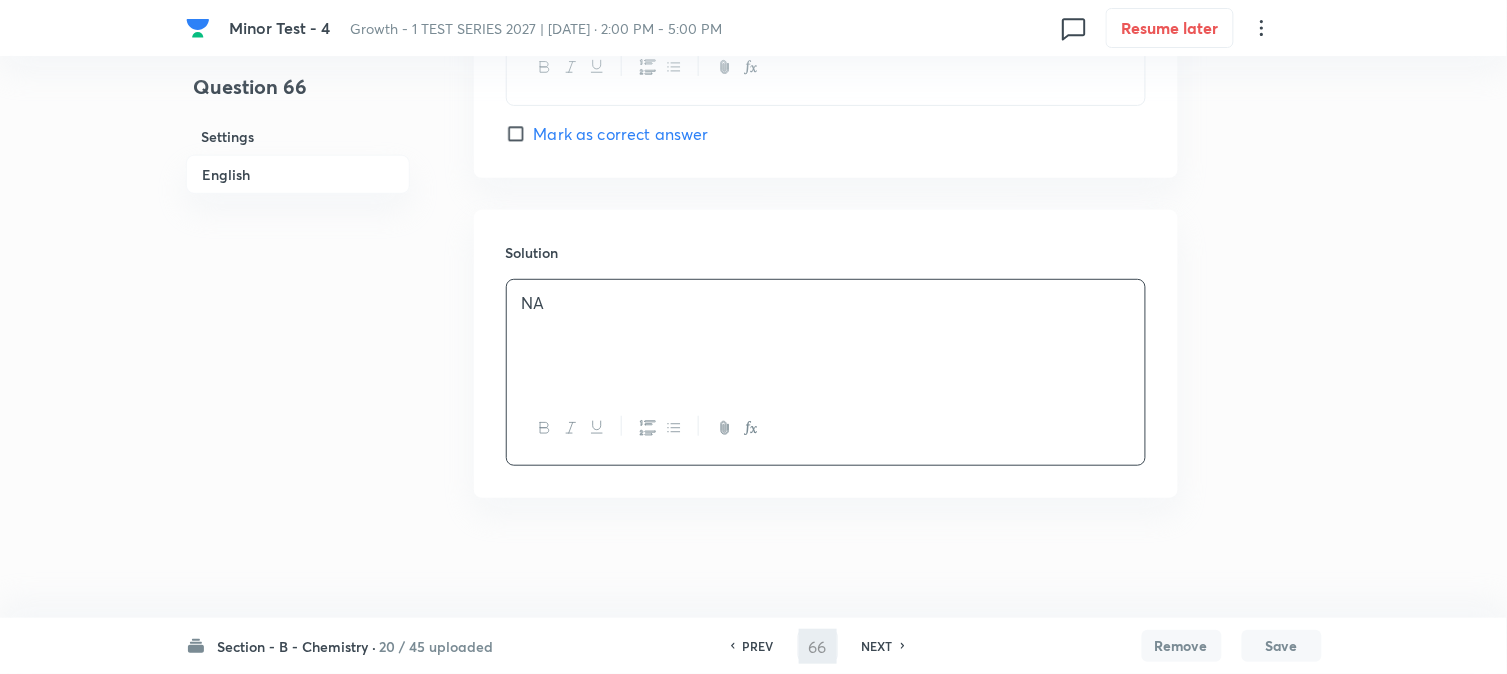 type on "67" 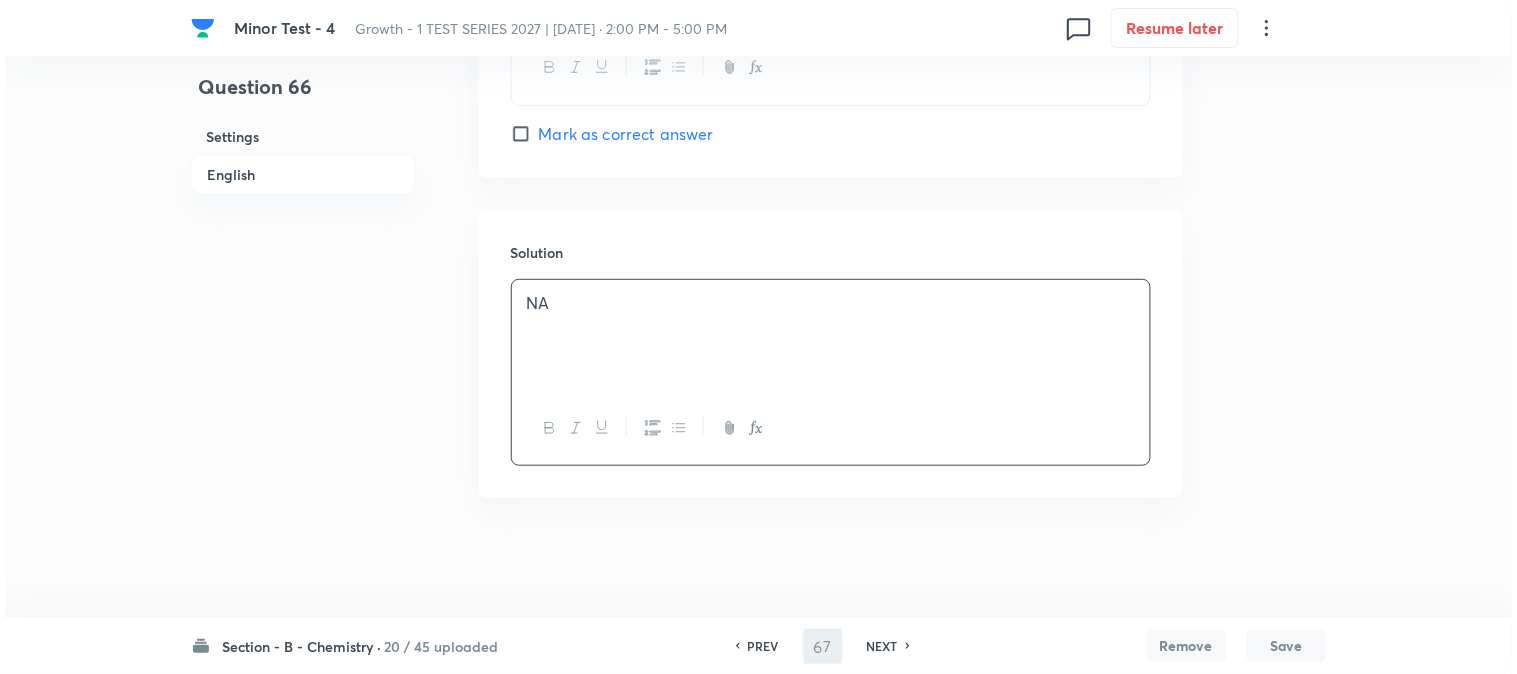scroll, scrollTop: 0, scrollLeft: 0, axis: both 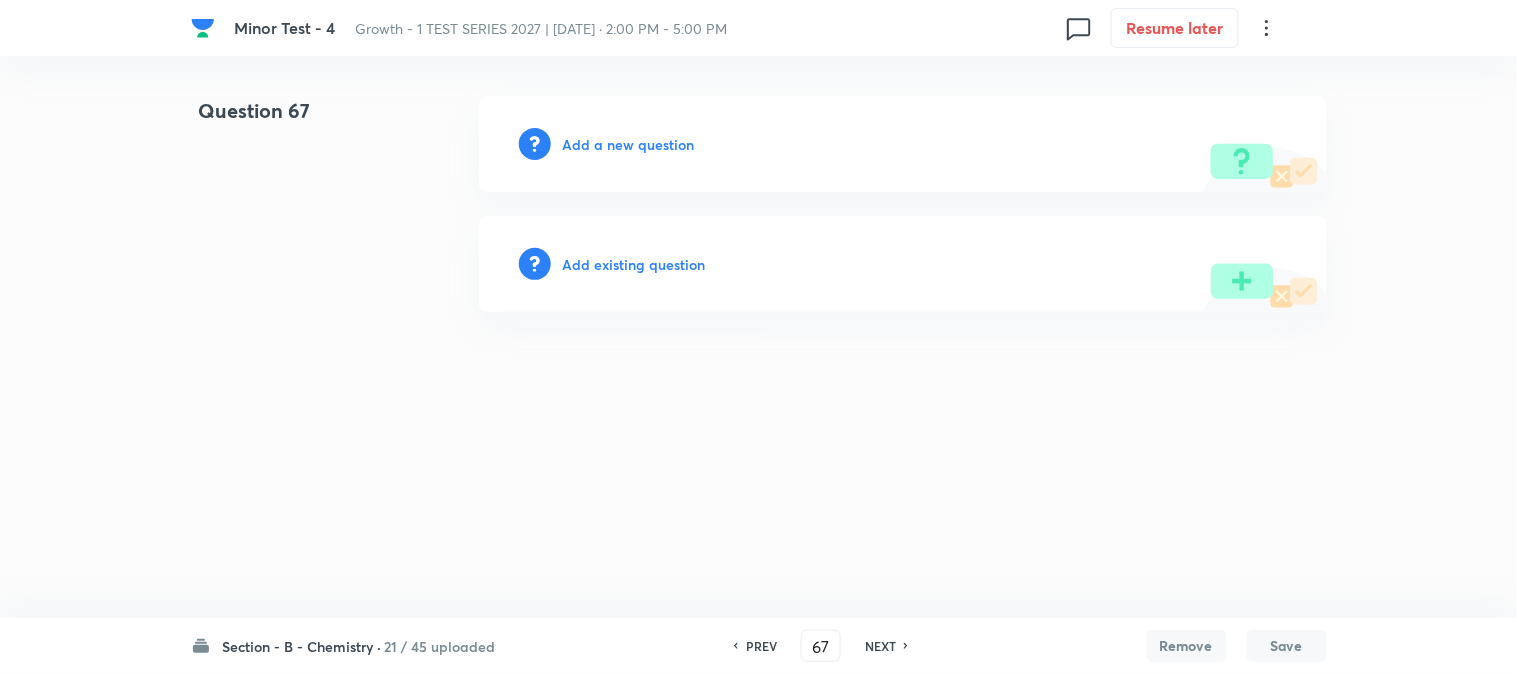 click on "Add a new question" at bounding box center [629, 144] 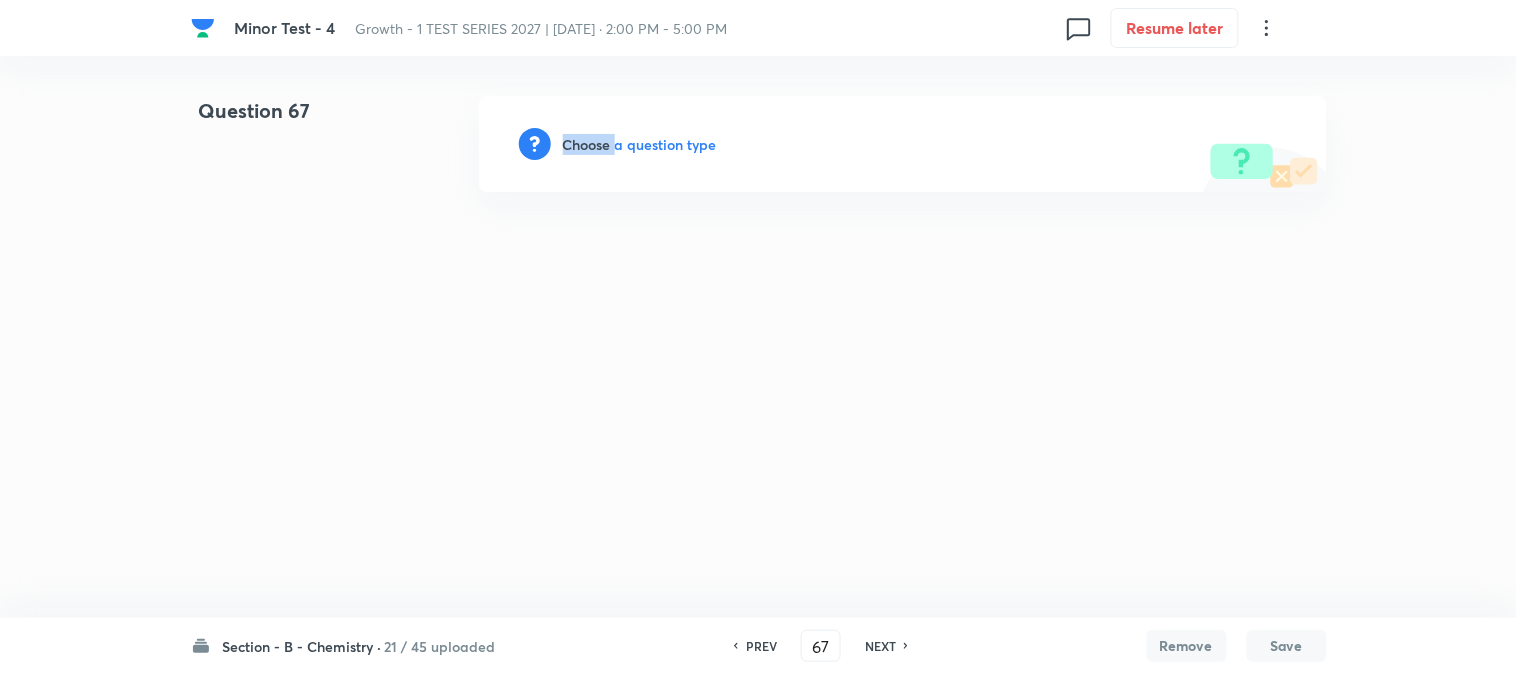 click on "Choose a question type" at bounding box center [640, 144] 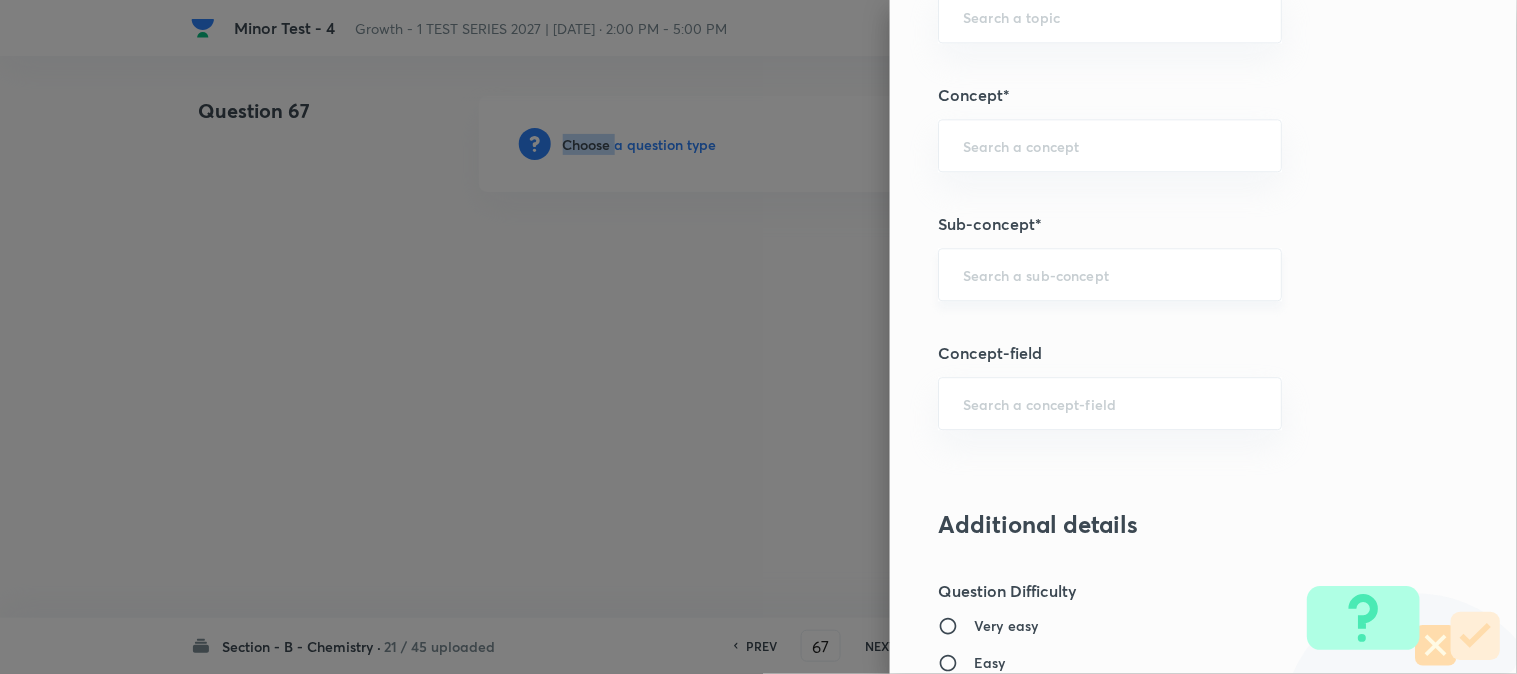 scroll, scrollTop: 1222, scrollLeft: 0, axis: vertical 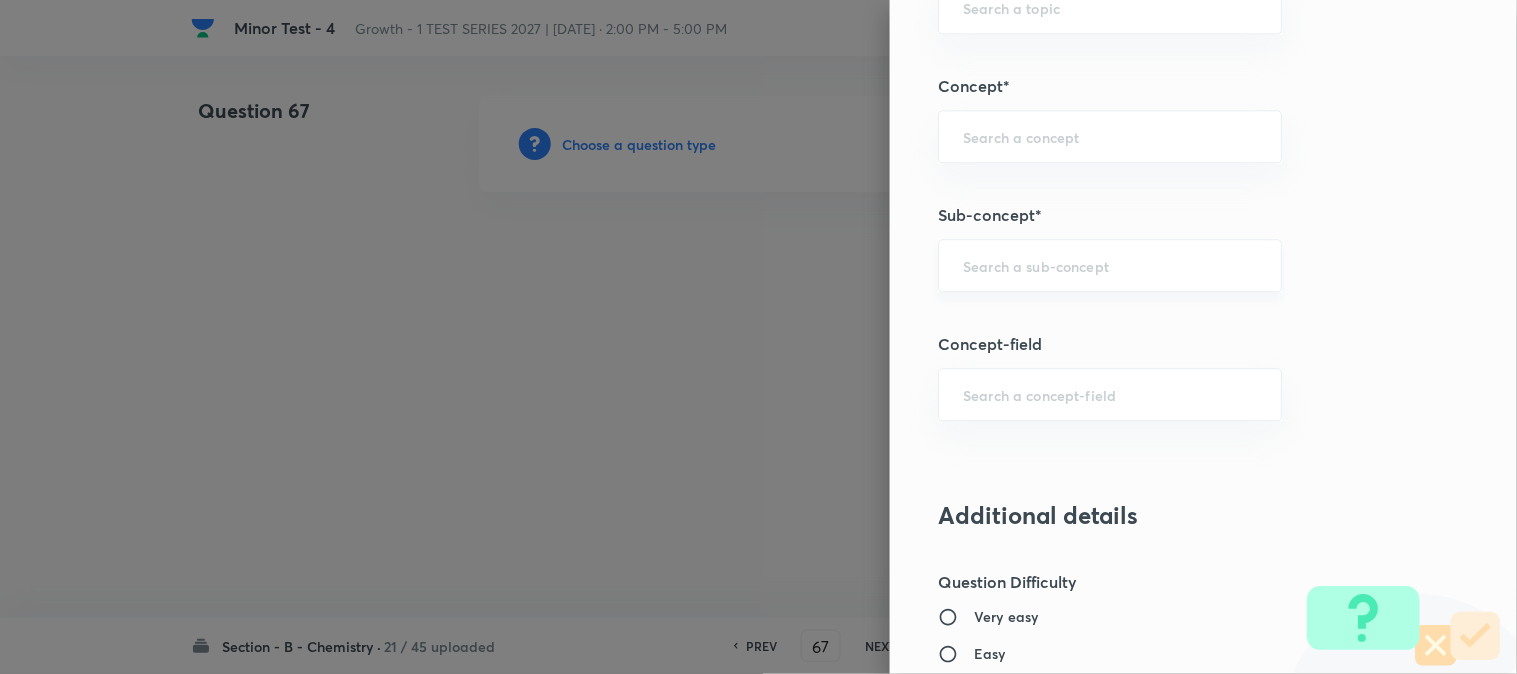 click at bounding box center [1110, 265] 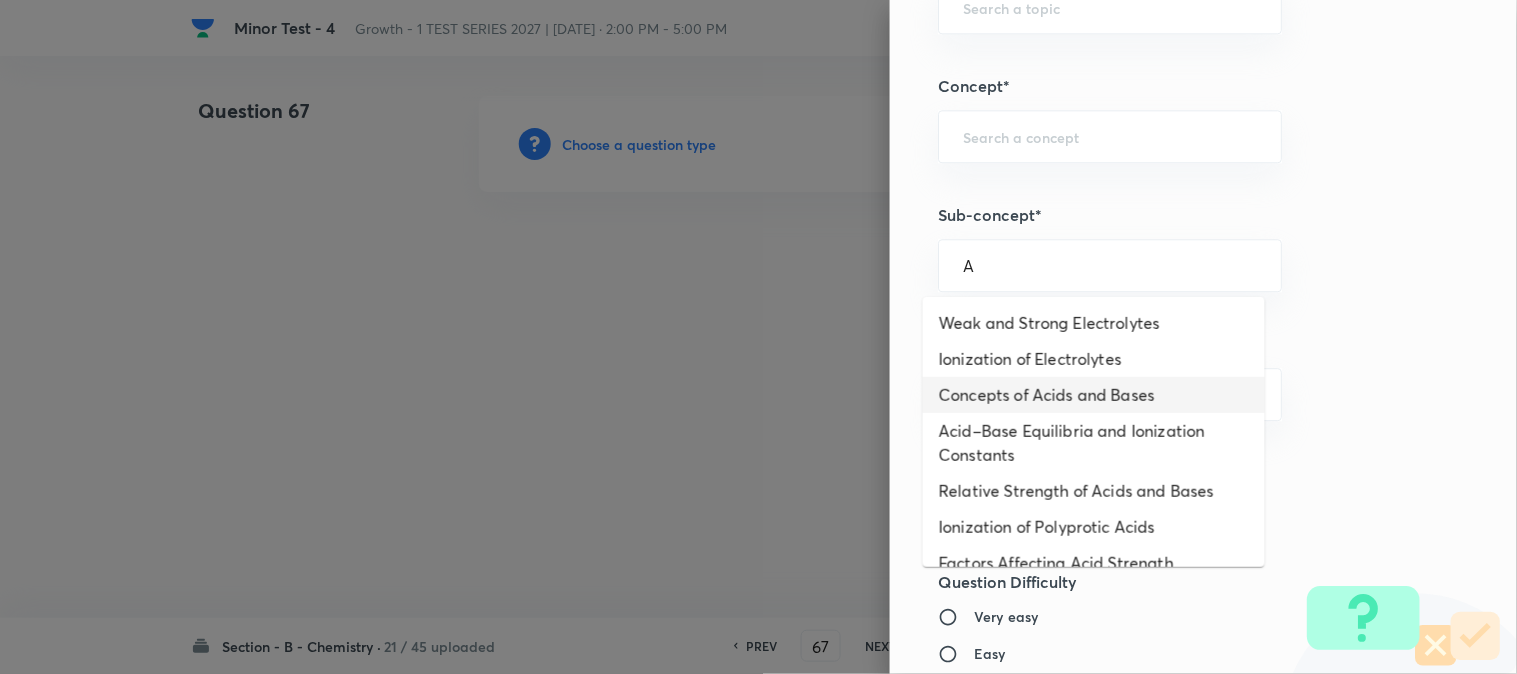click on "Concepts of Acids and Bases" at bounding box center [1094, 395] 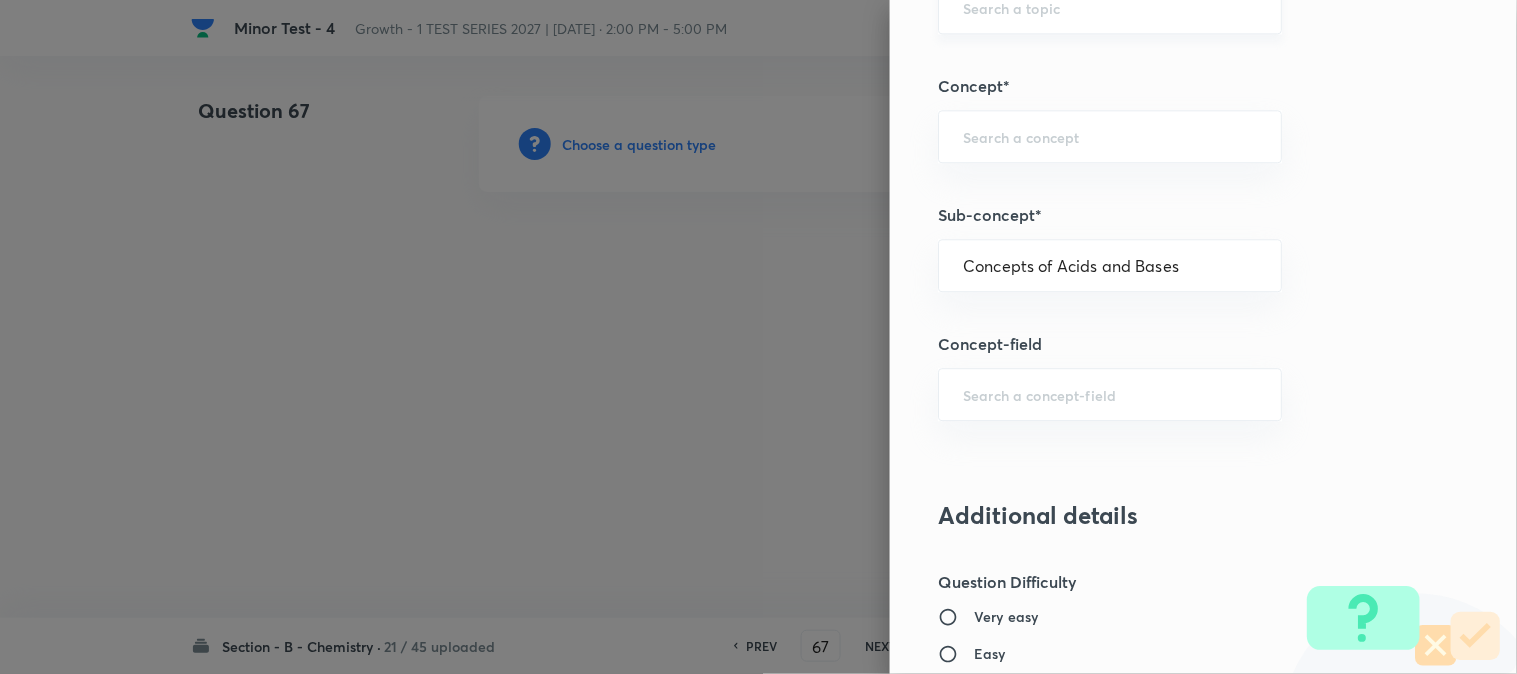 type on "Chemistry" 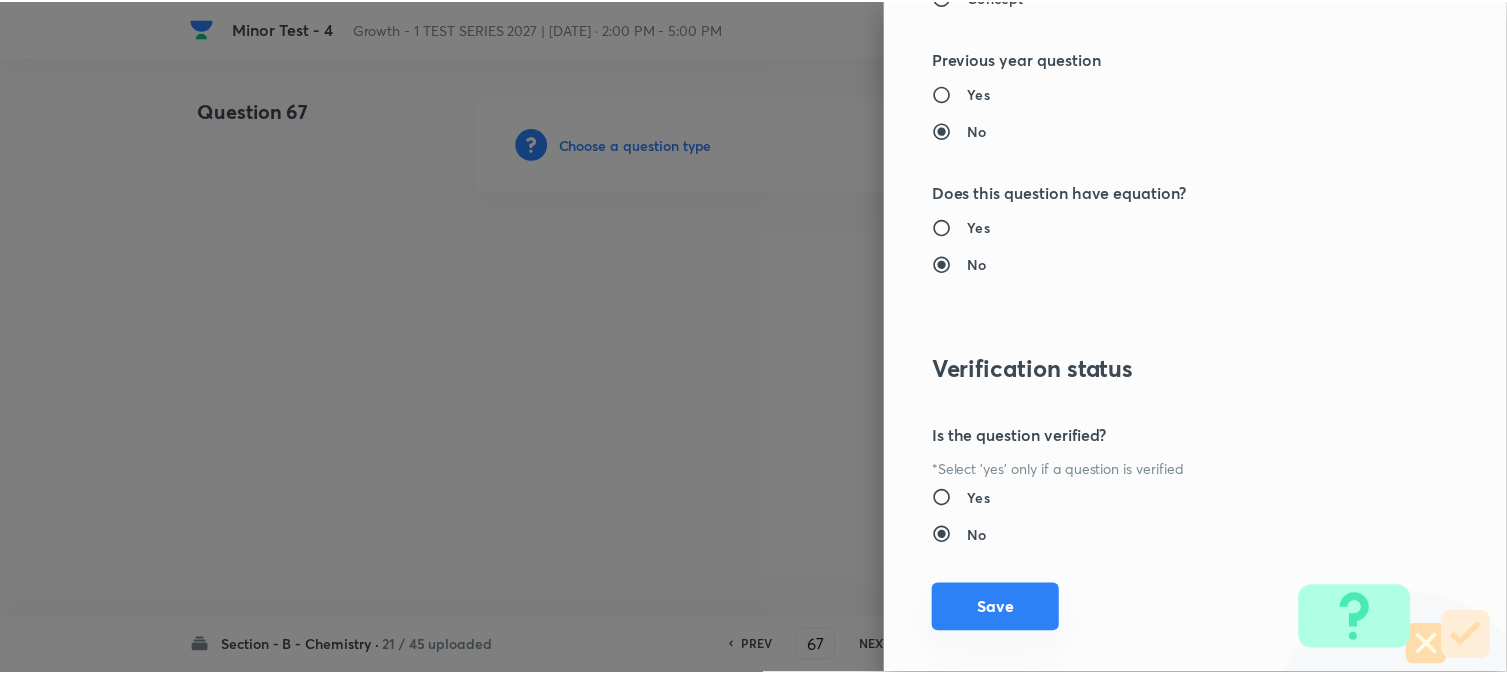 scroll, scrollTop: 2186, scrollLeft: 0, axis: vertical 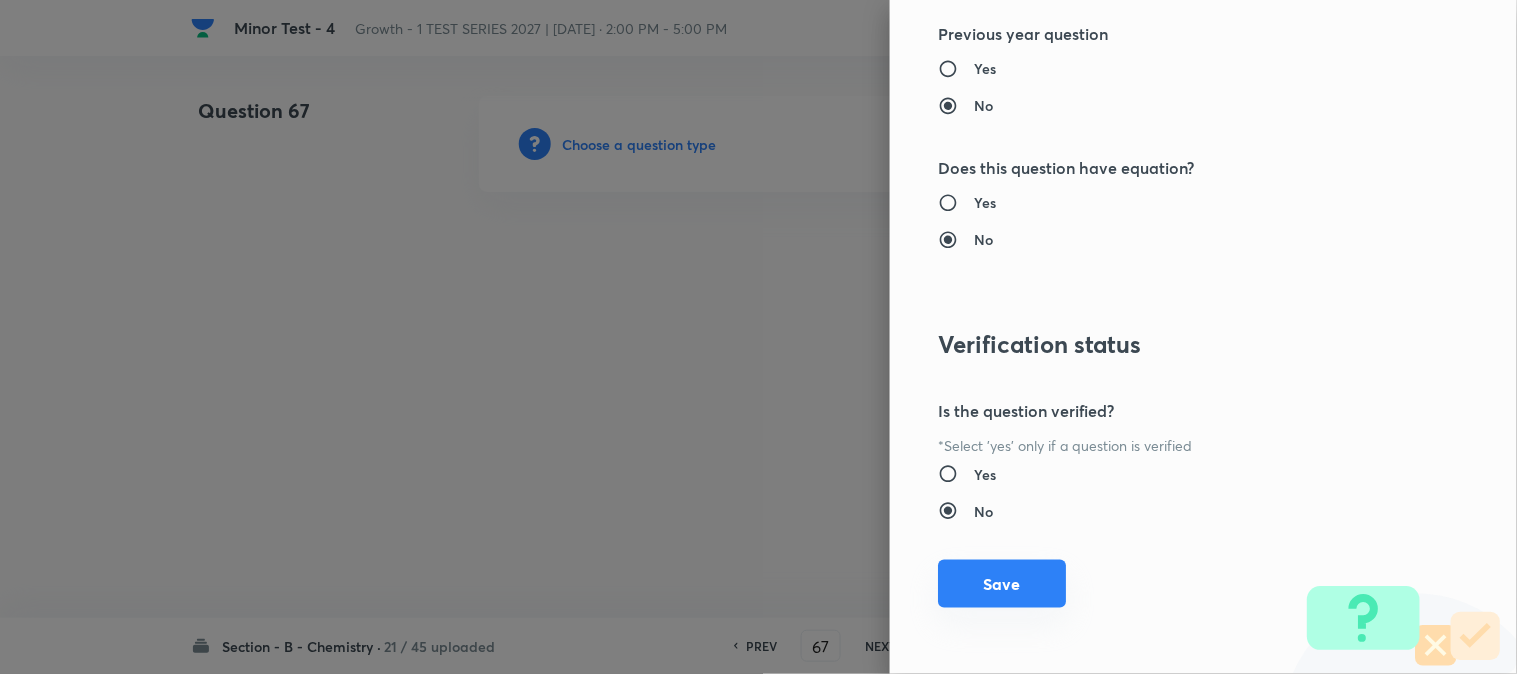click on "Save" at bounding box center (1002, 584) 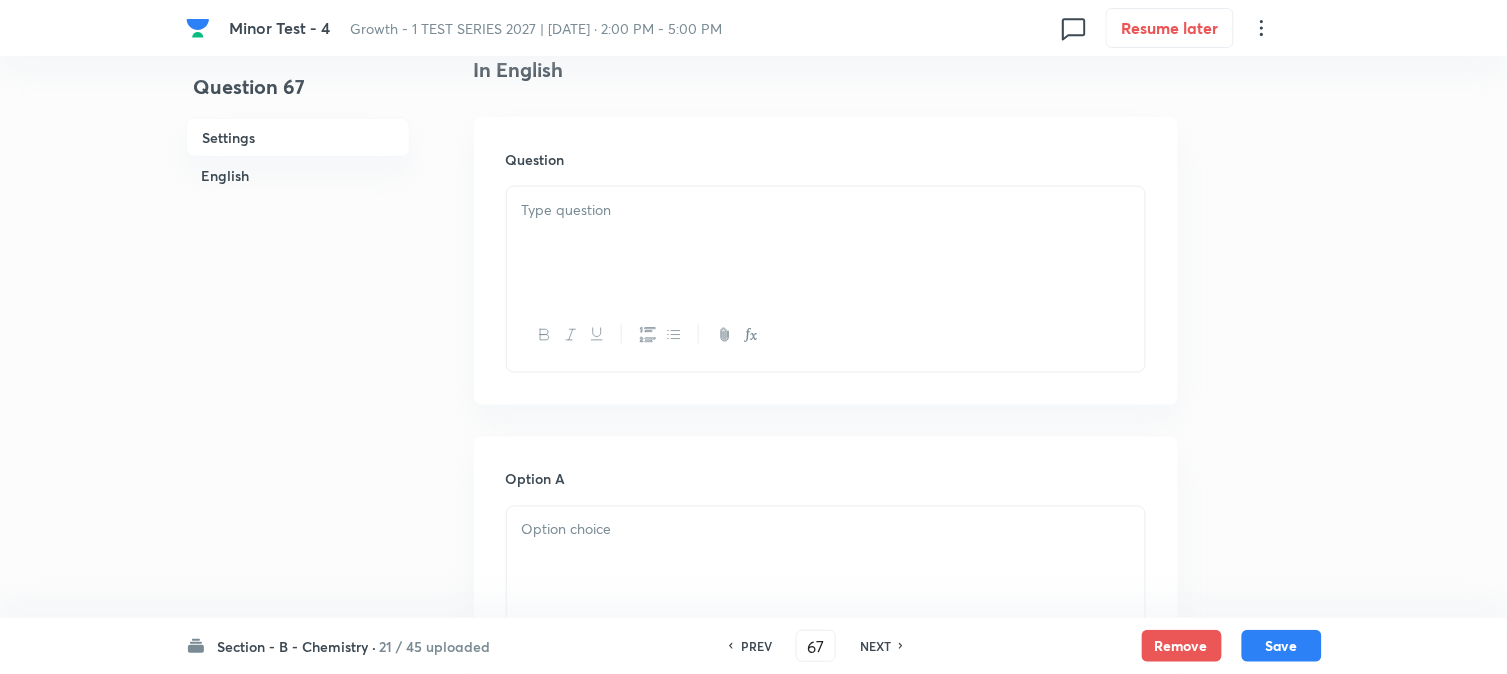 scroll, scrollTop: 555, scrollLeft: 0, axis: vertical 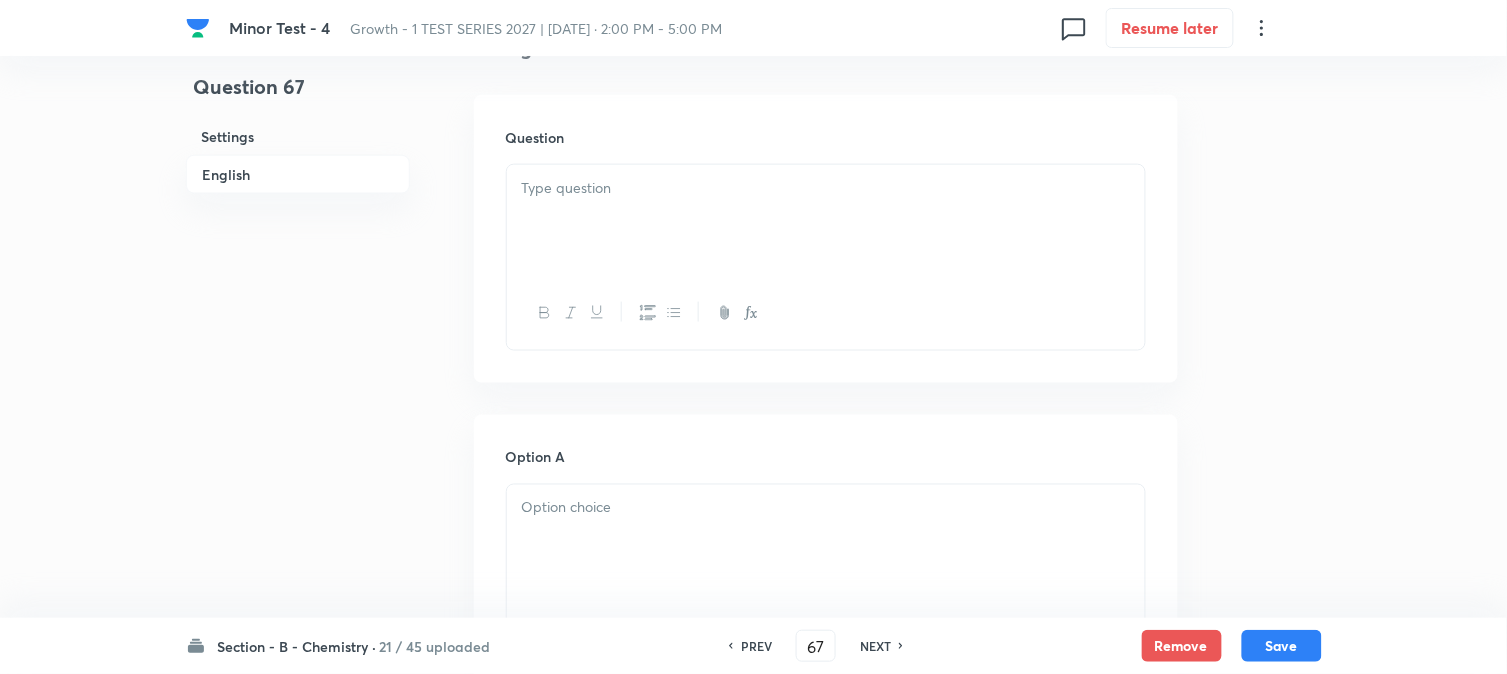 click at bounding box center (826, 221) 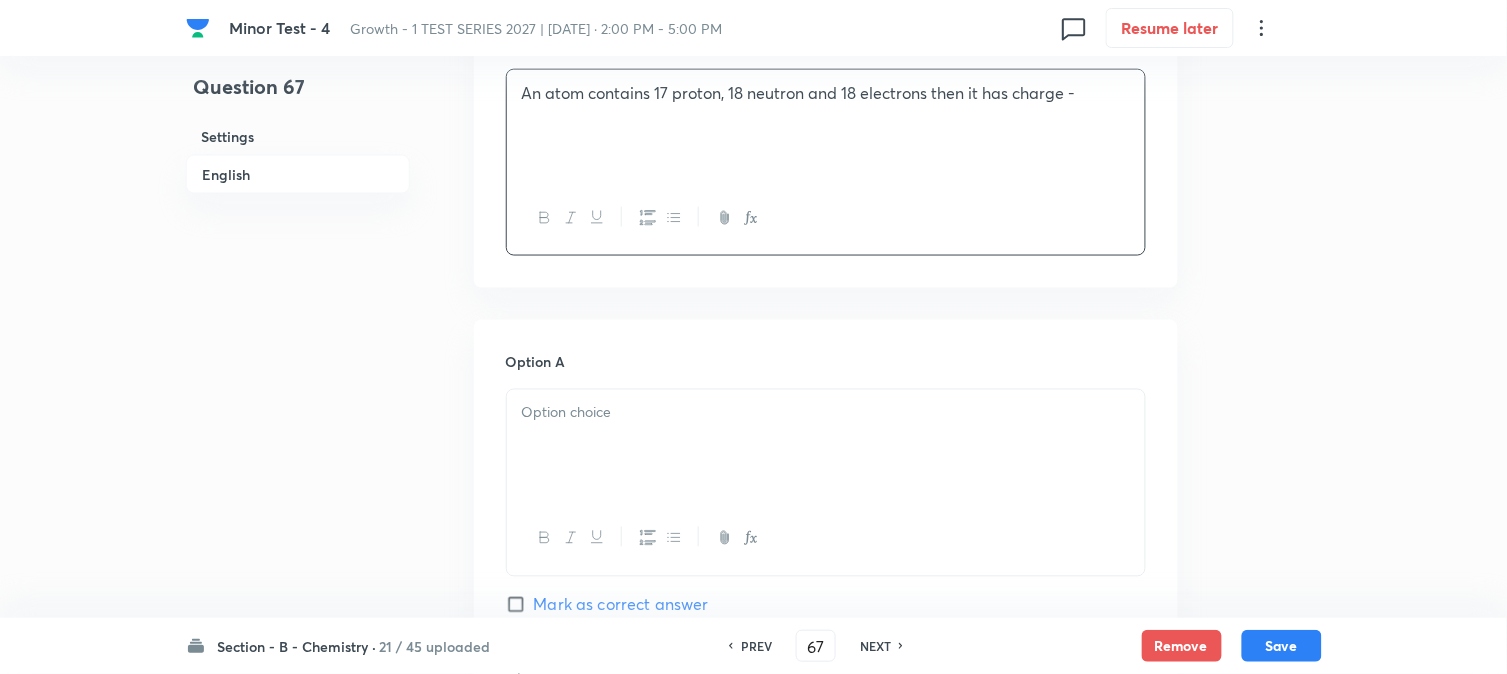 scroll, scrollTop: 777, scrollLeft: 0, axis: vertical 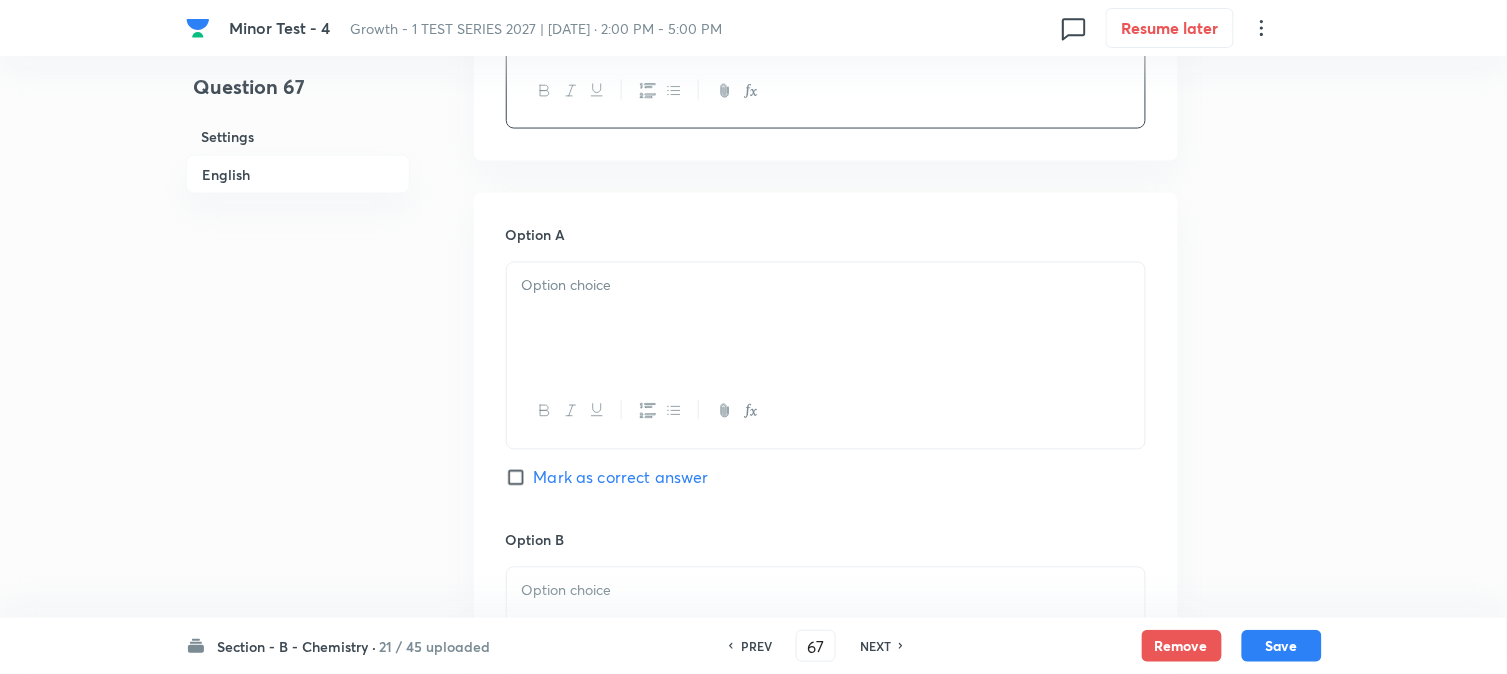 click at bounding box center (826, 319) 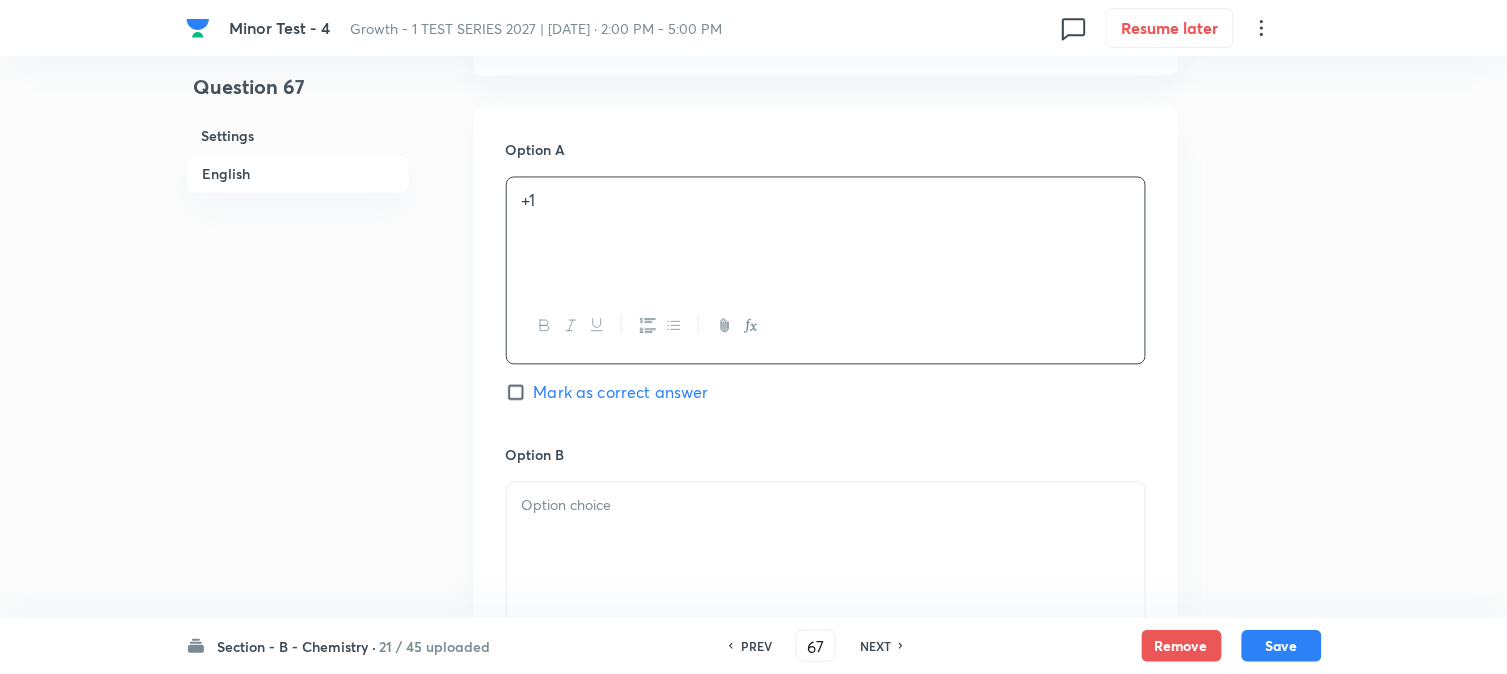 scroll, scrollTop: 1000, scrollLeft: 0, axis: vertical 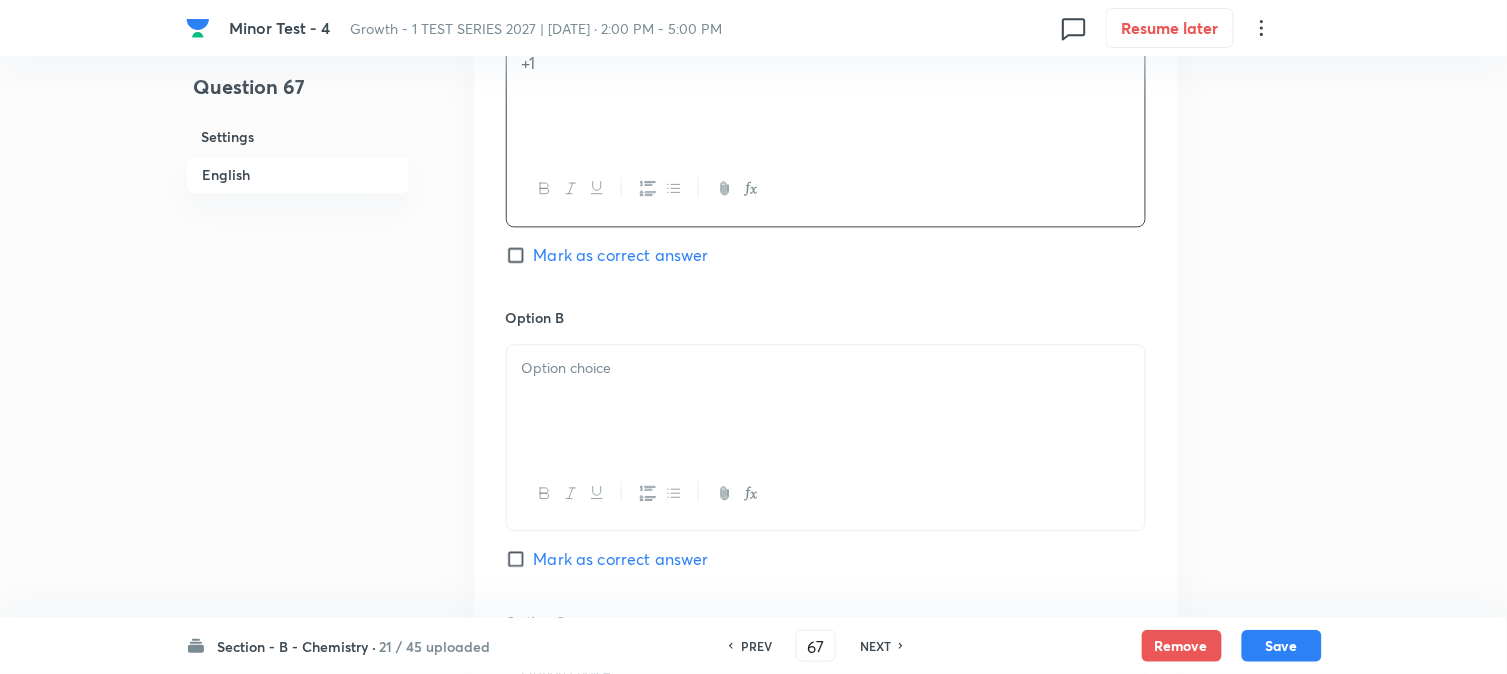 click at bounding box center [826, 401] 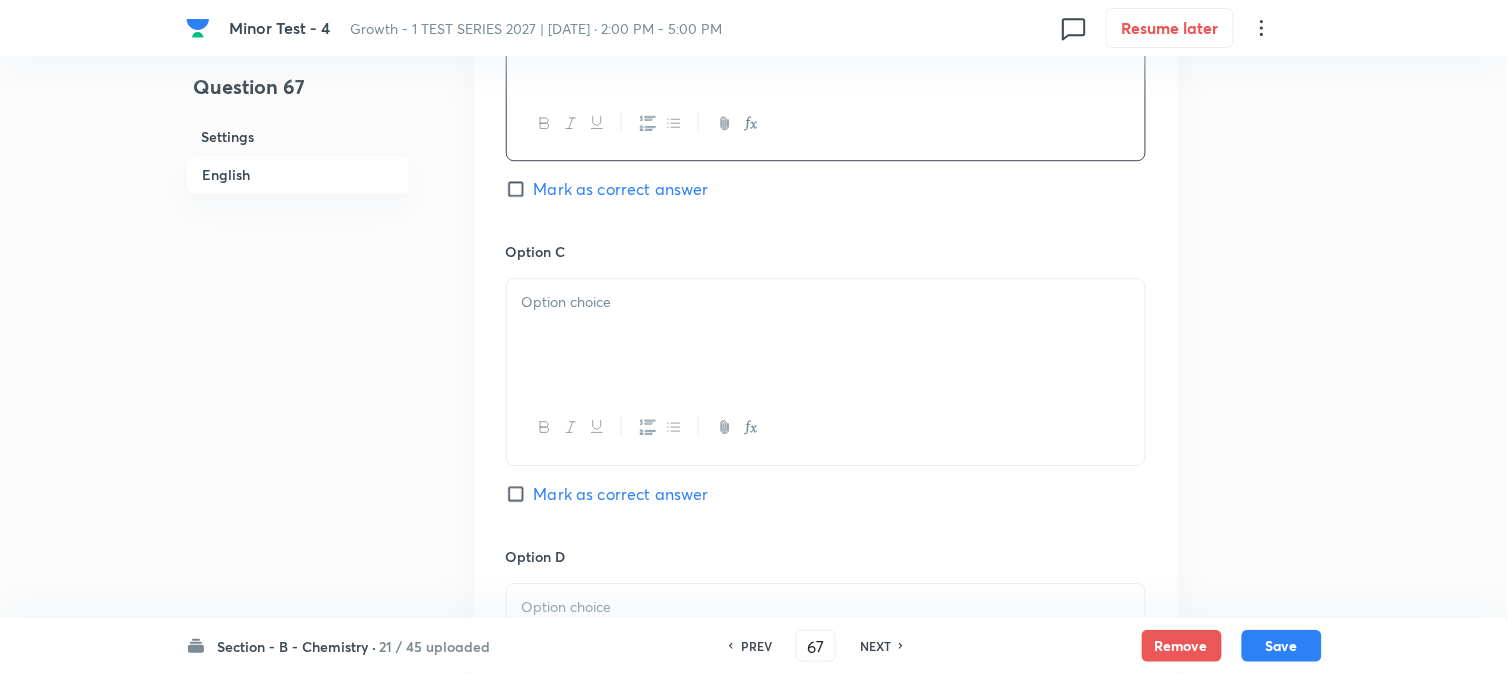 scroll, scrollTop: 1444, scrollLeft: 0, axis: vertical 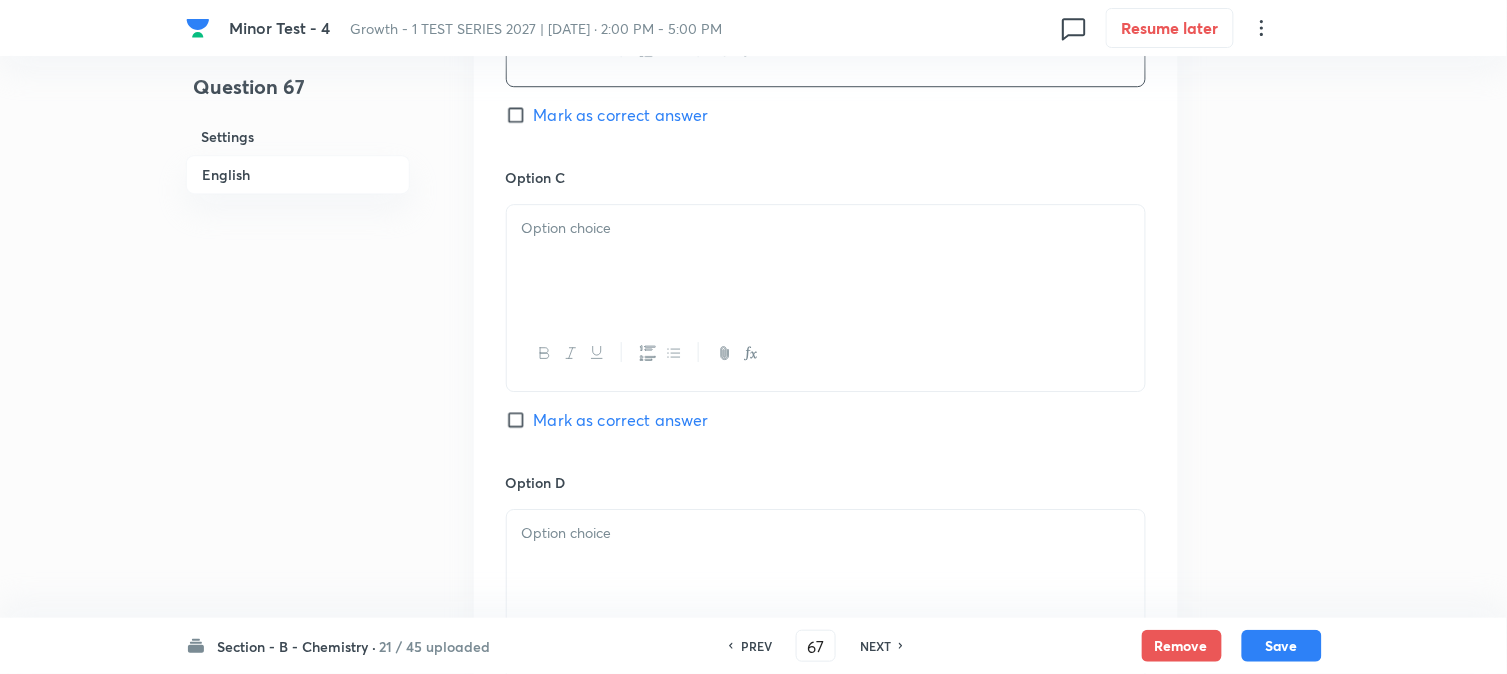 click at bounding box center (826, 261) 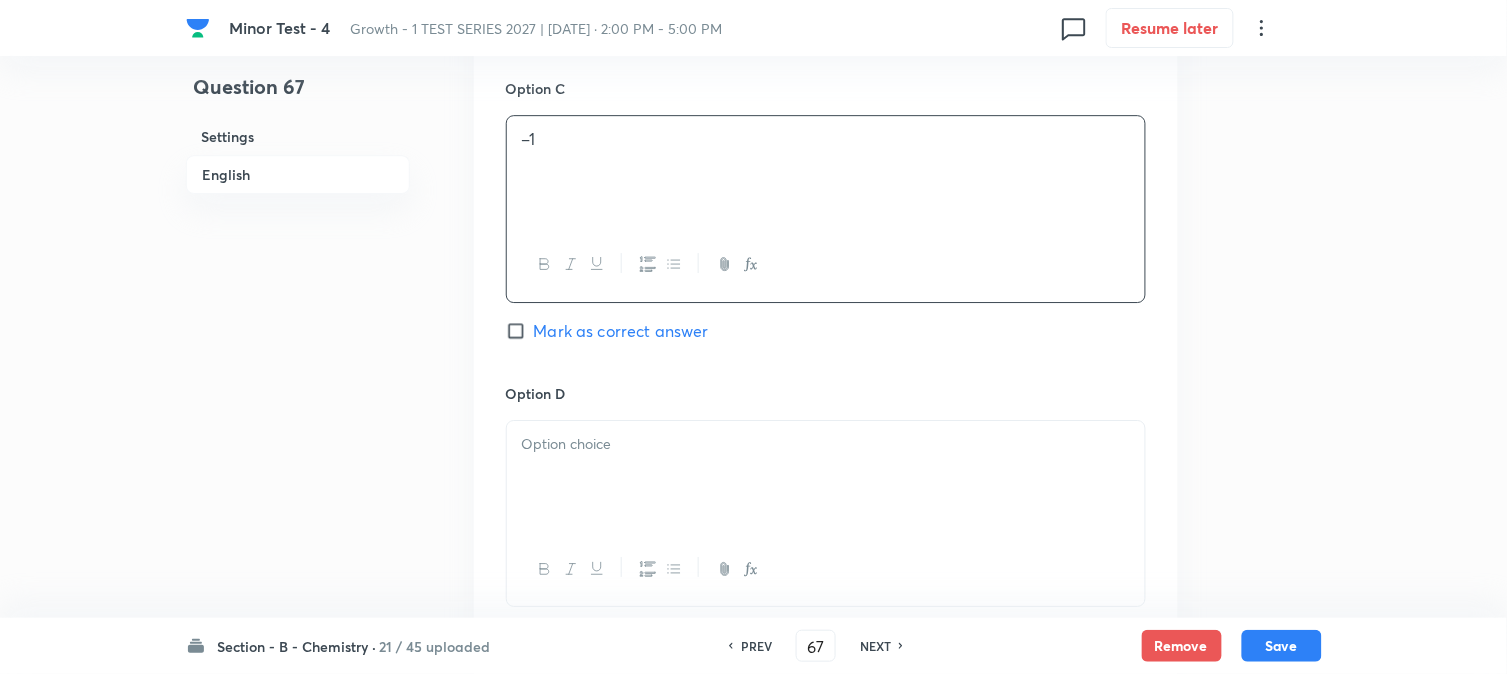 scroll, scrollTop: 1666, scrollLeft: 0, axis: vertical 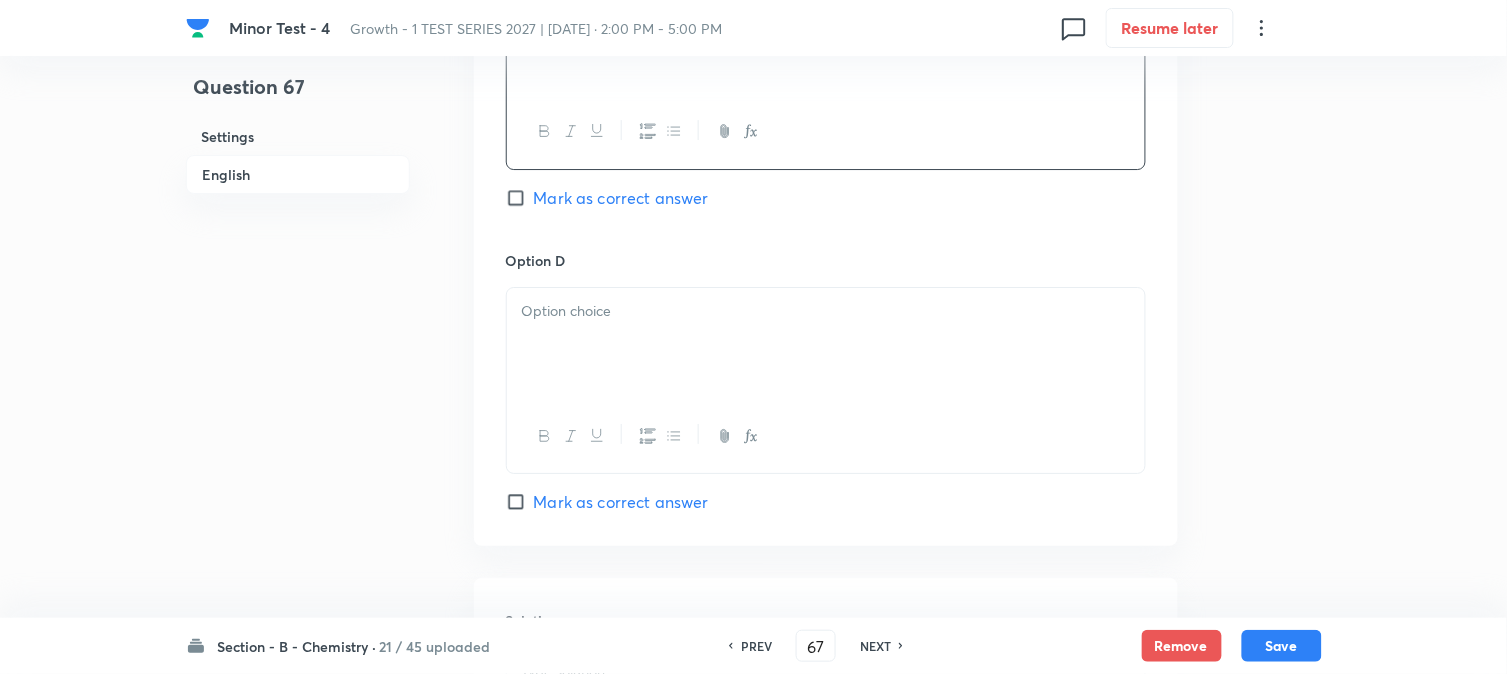 click at bounding box center (826, 344) 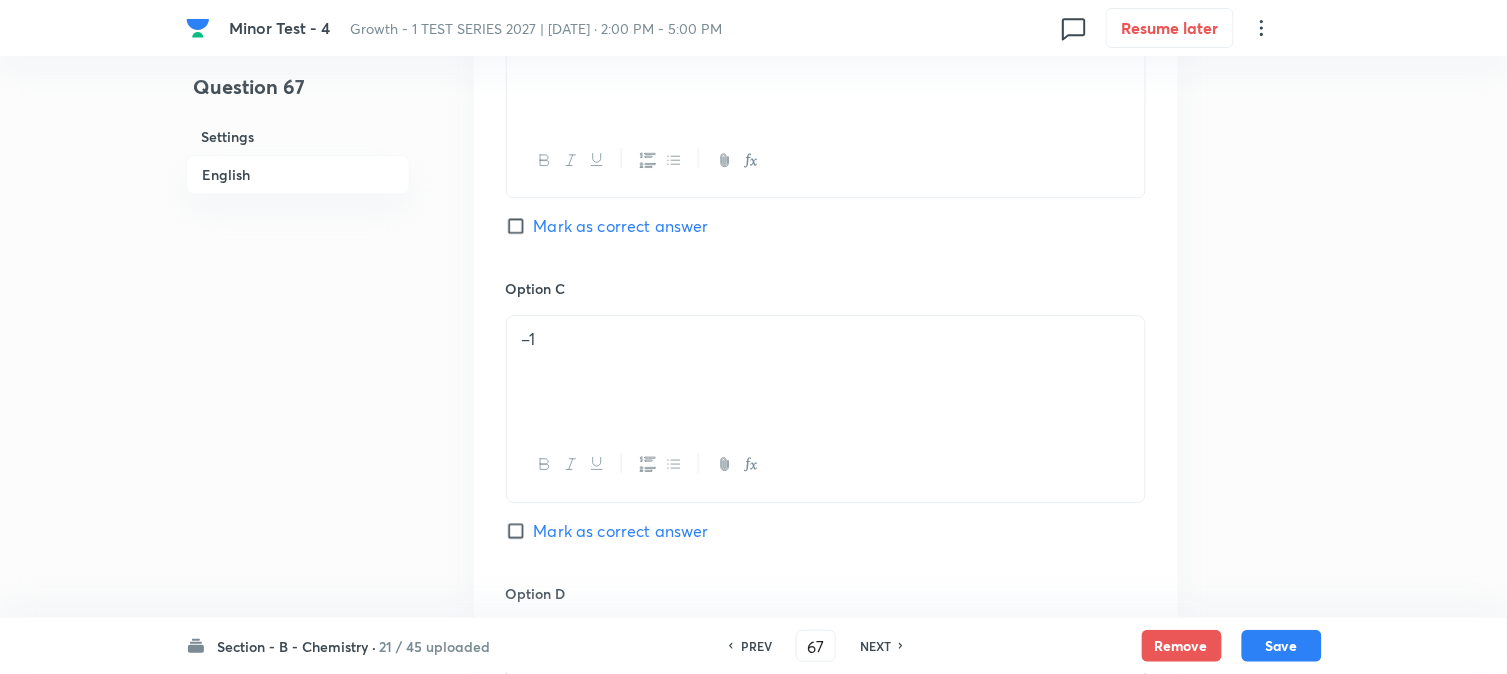 click on "Mark as correct answer" at bounding box center [621, 226] 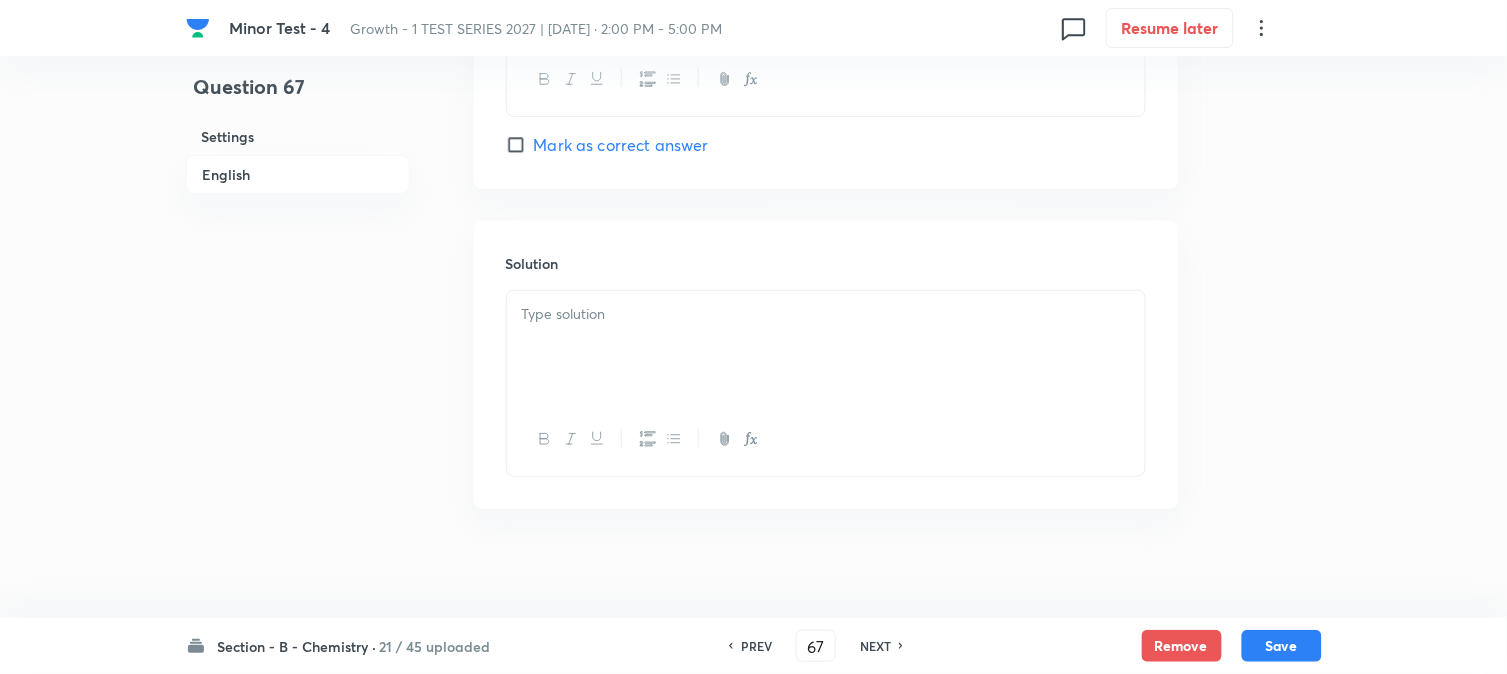 scroll, scrollTop: 2037, scrollLeft: 0, axis: vertical 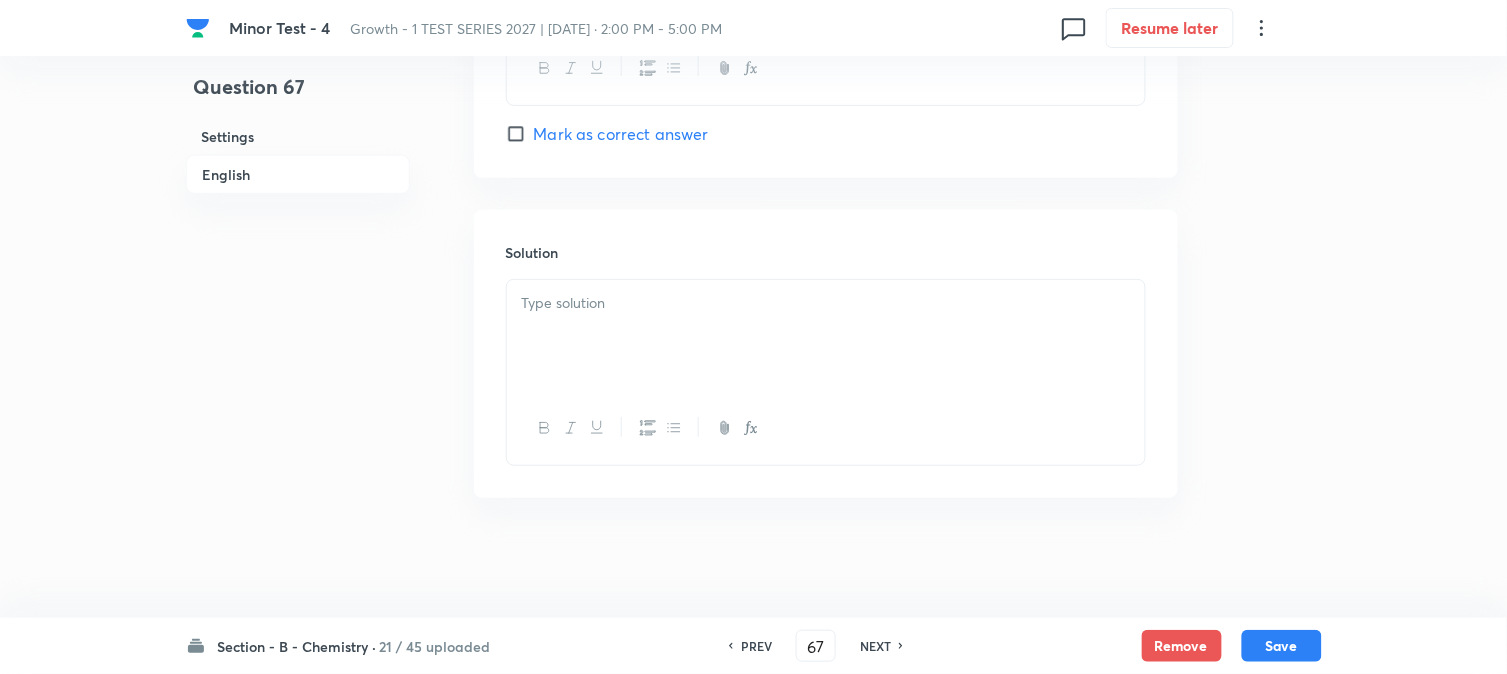 click at bounding box center (826, 336) 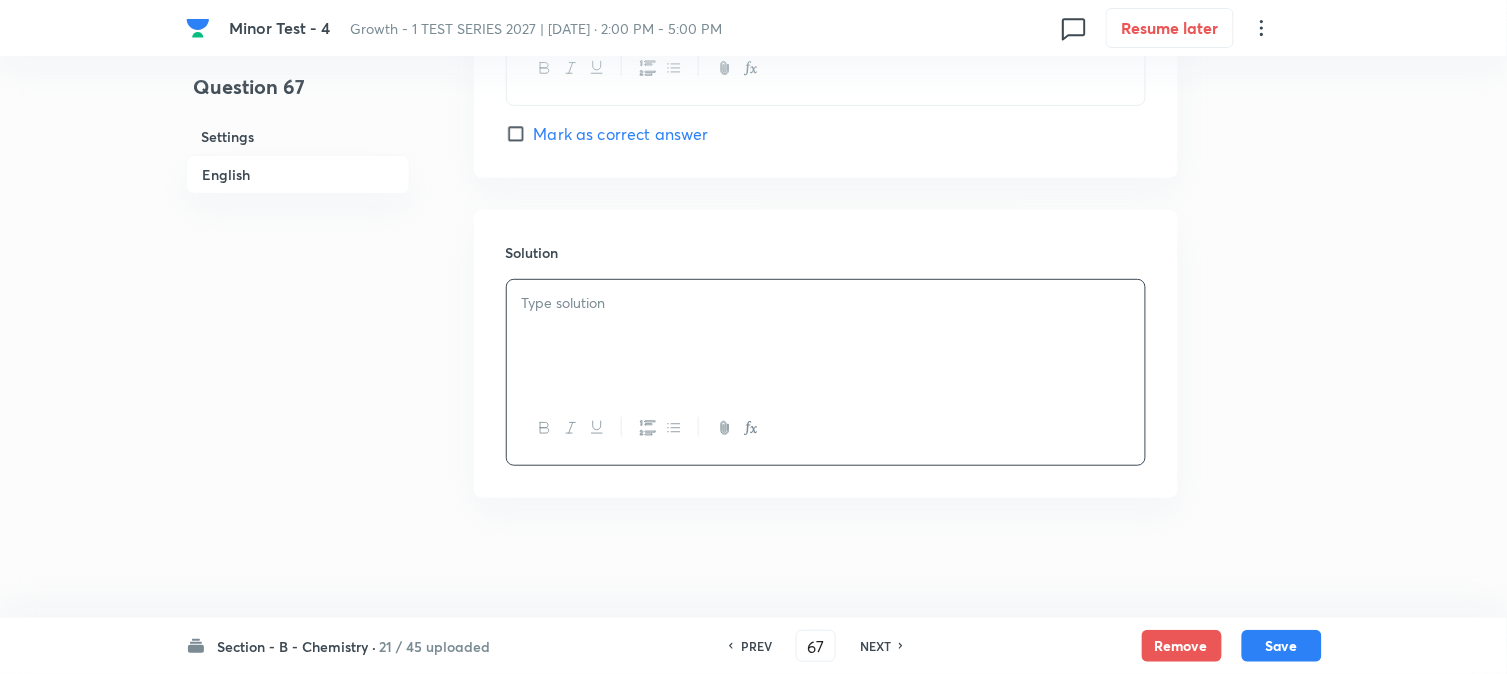type 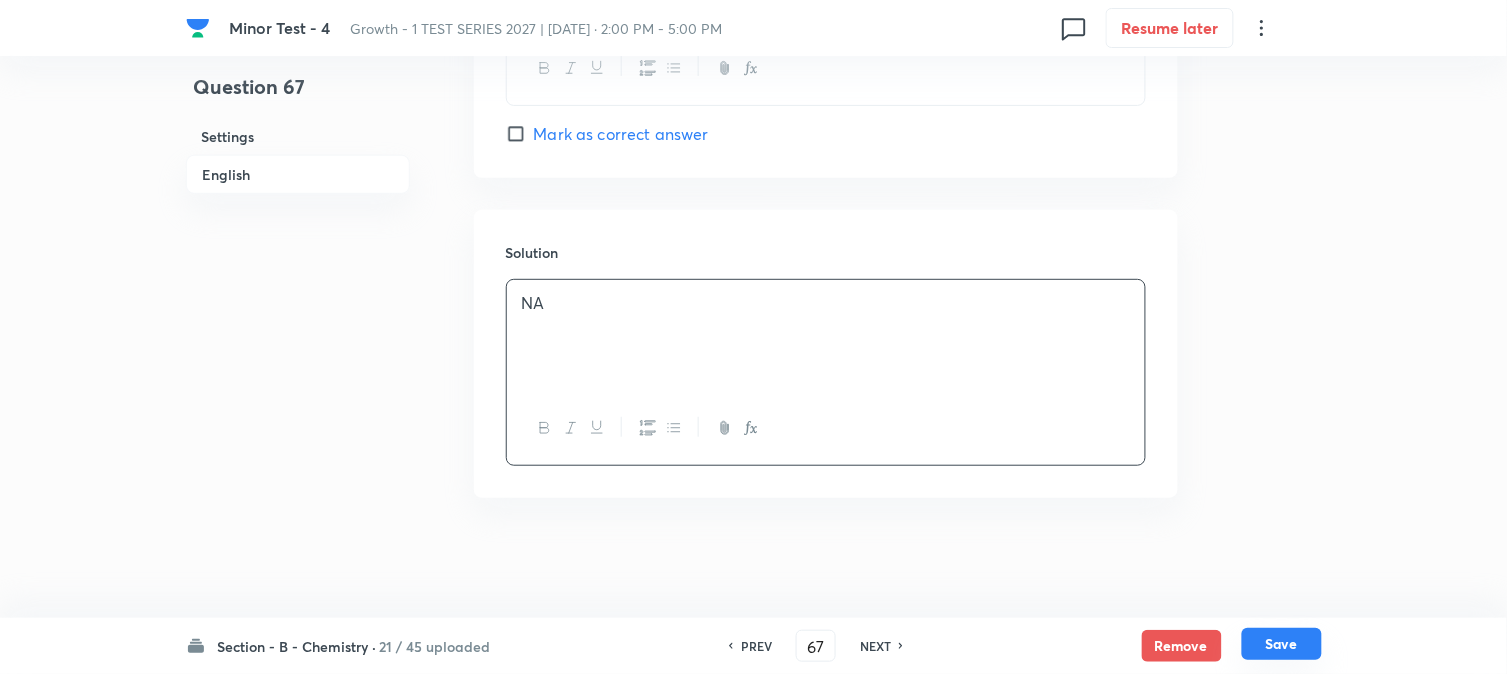 click on "Save" at bounding box center (1282, 644) 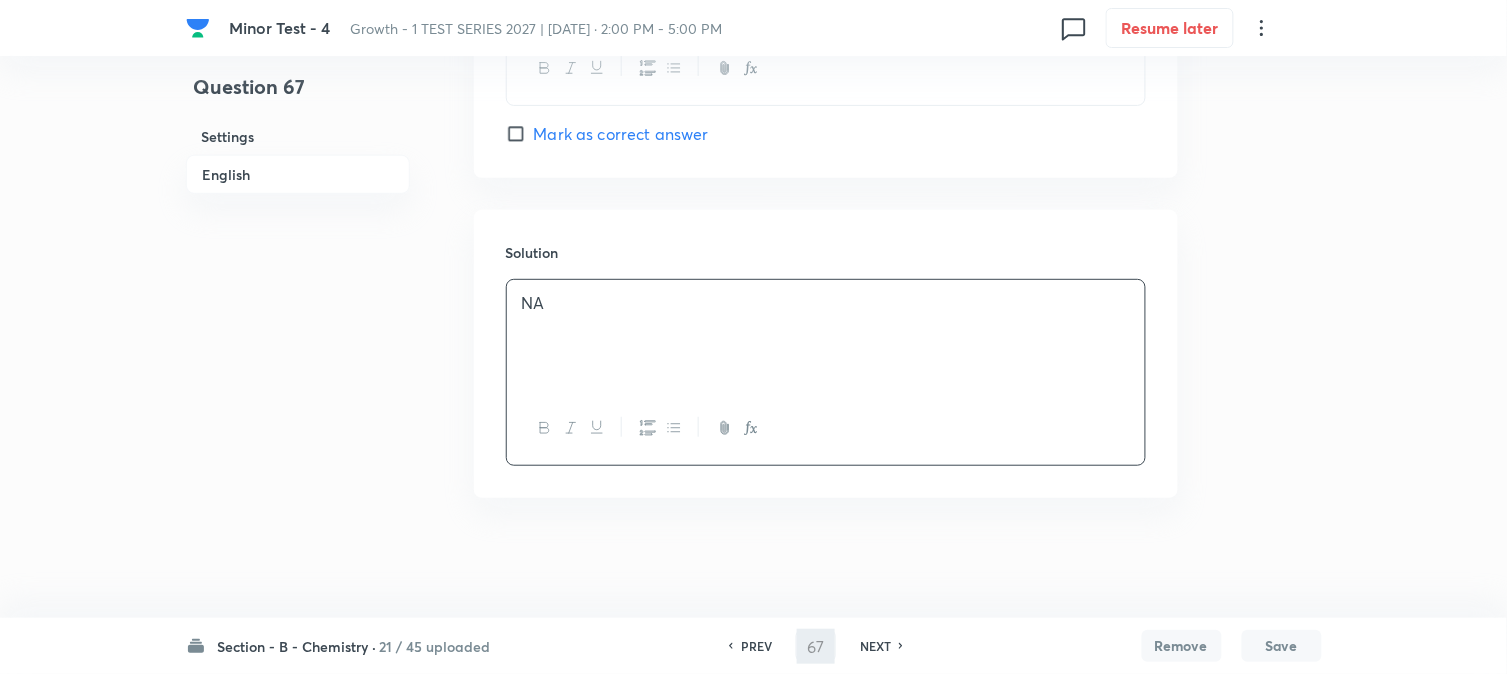 type on "68" 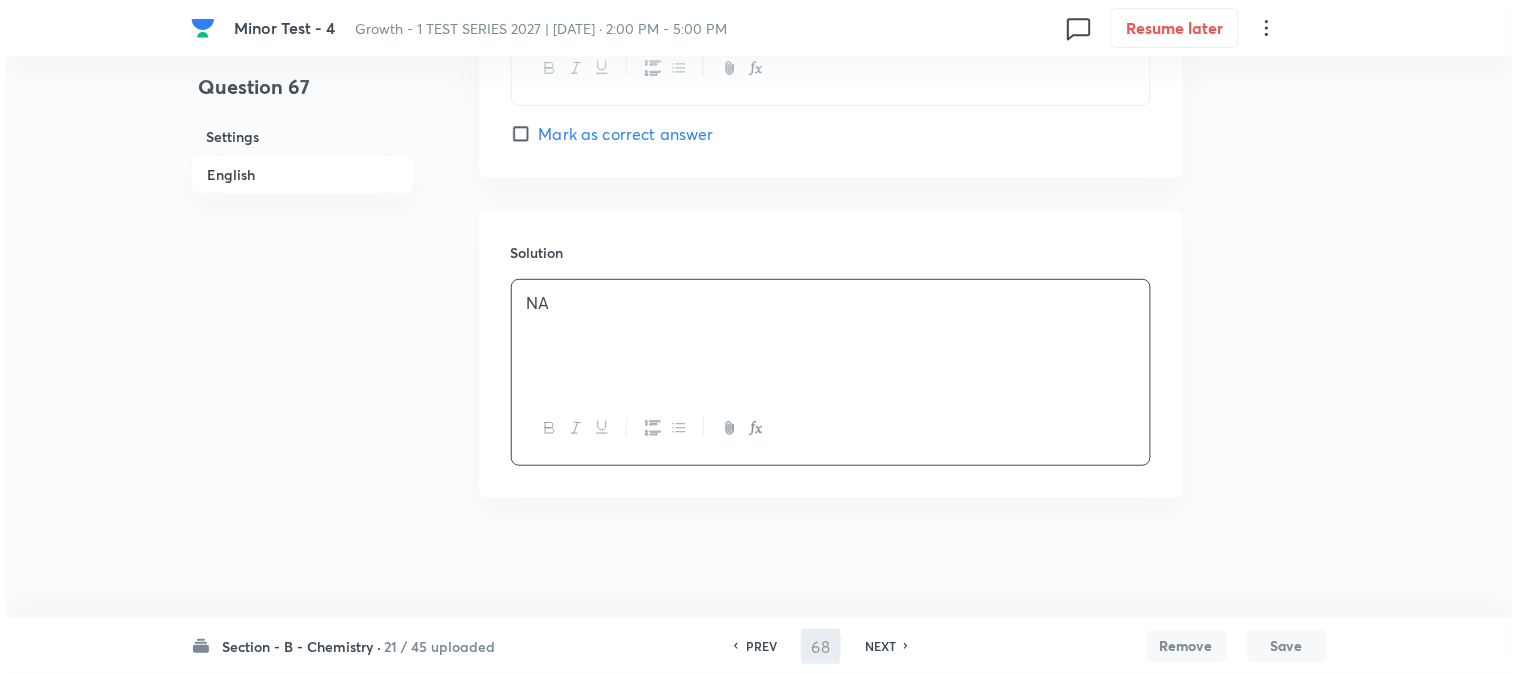 scroll, scrollTop: 0, scrollLeft: 0, axis: both 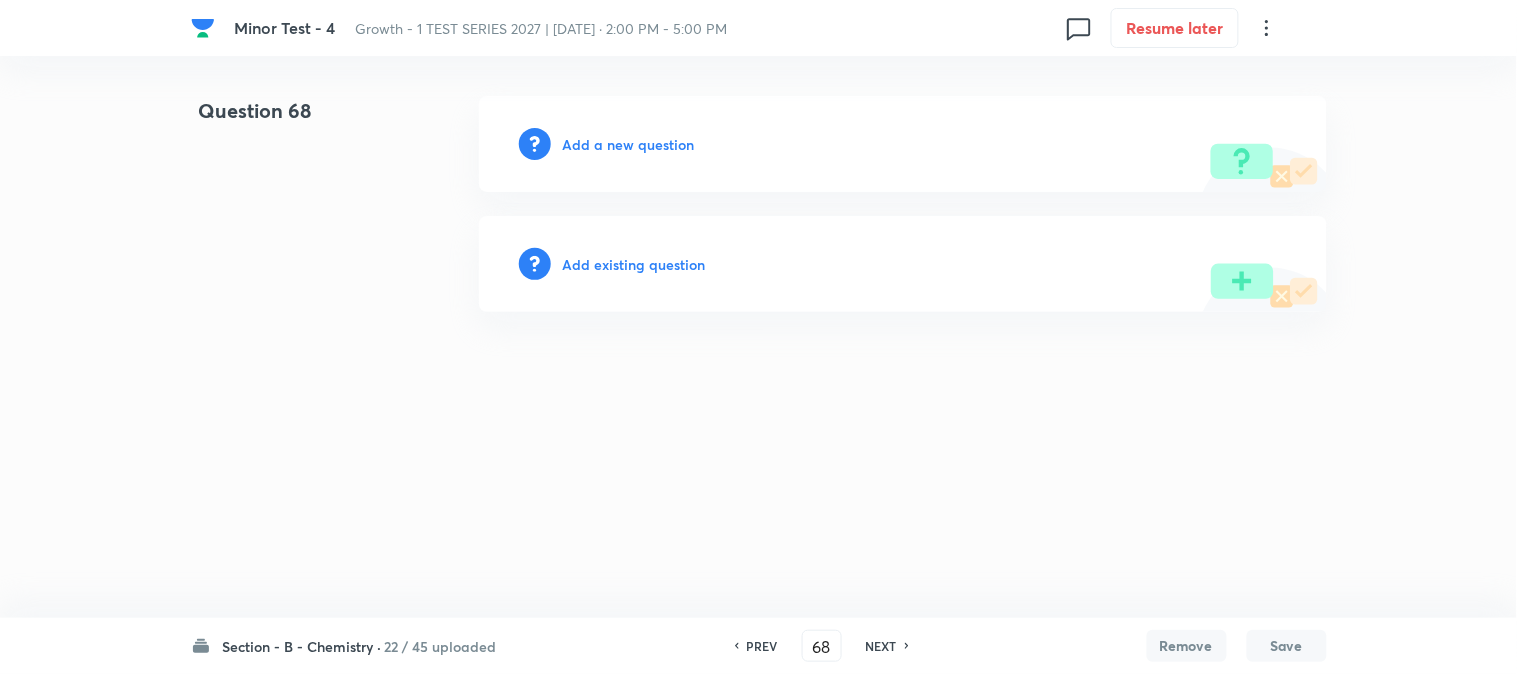 click on "Add a new question" at bounding box center (629, 144) 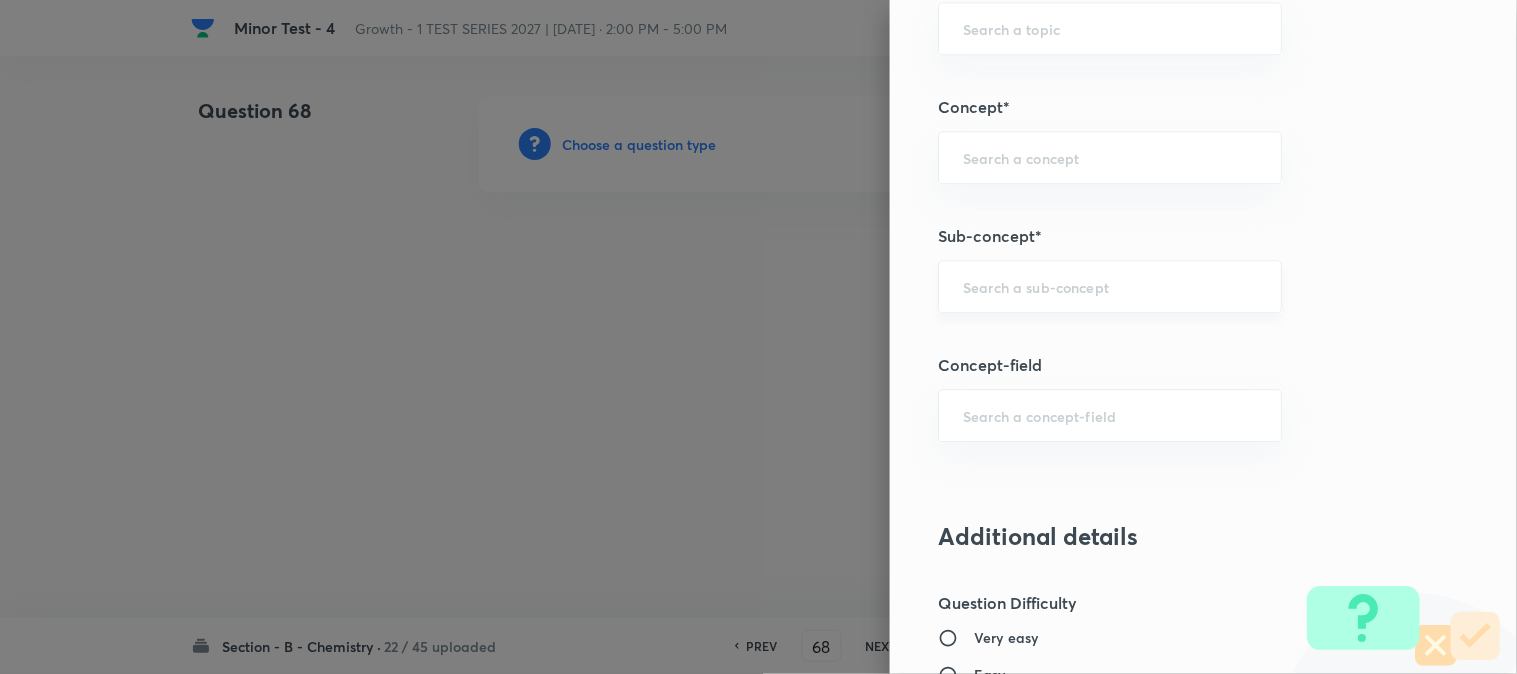 scroll, scrollTop: 1222, scrollLeft: 0, axis: vertical 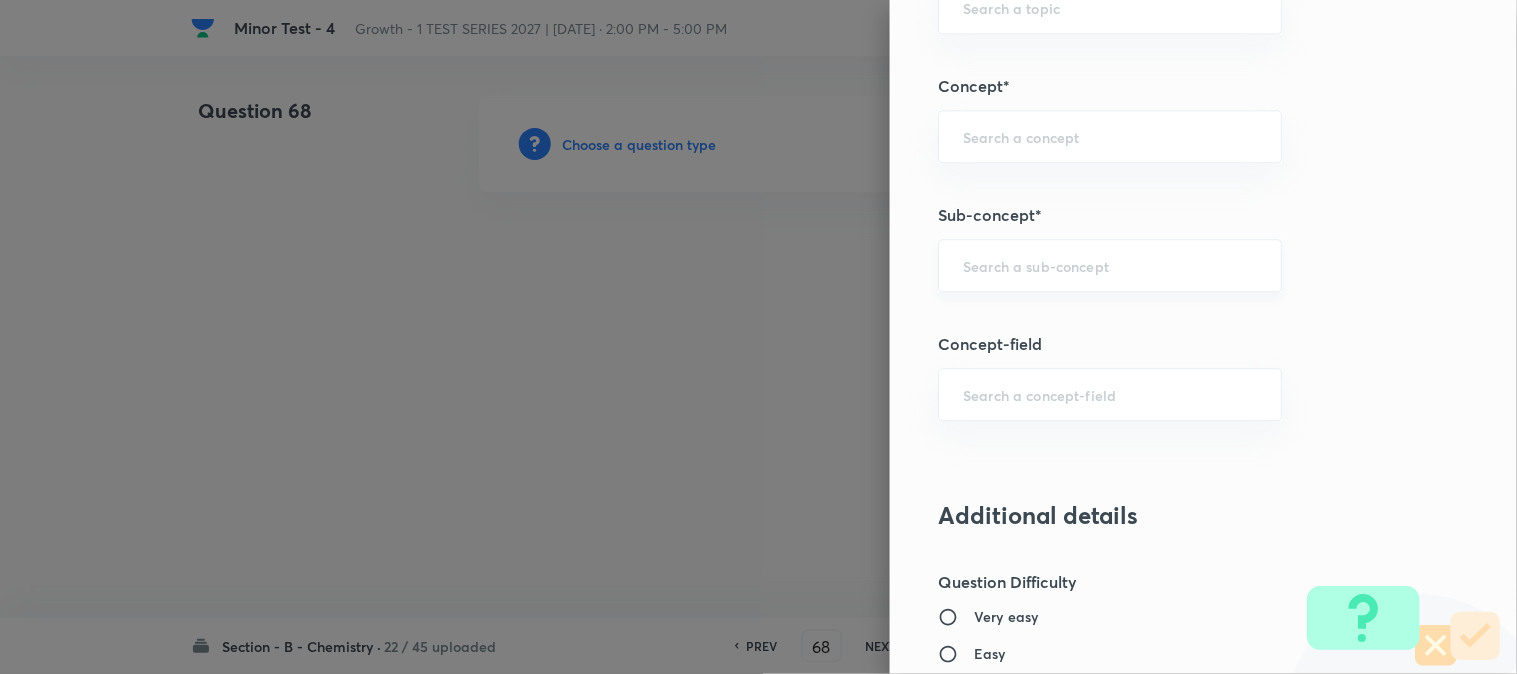 click on "​" at bounding box center (1110, 265) 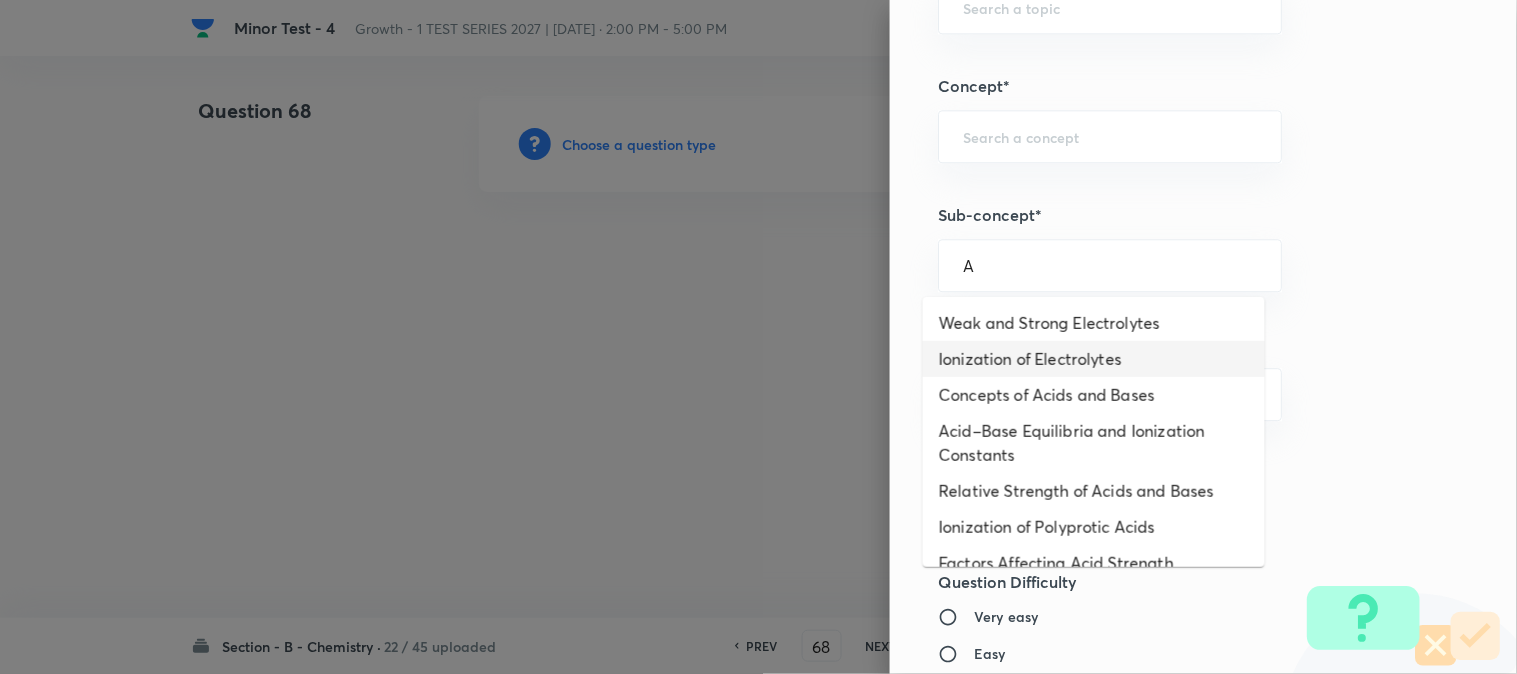click on "Ionization of Electrolytes" at bounding box center (1094, 359) 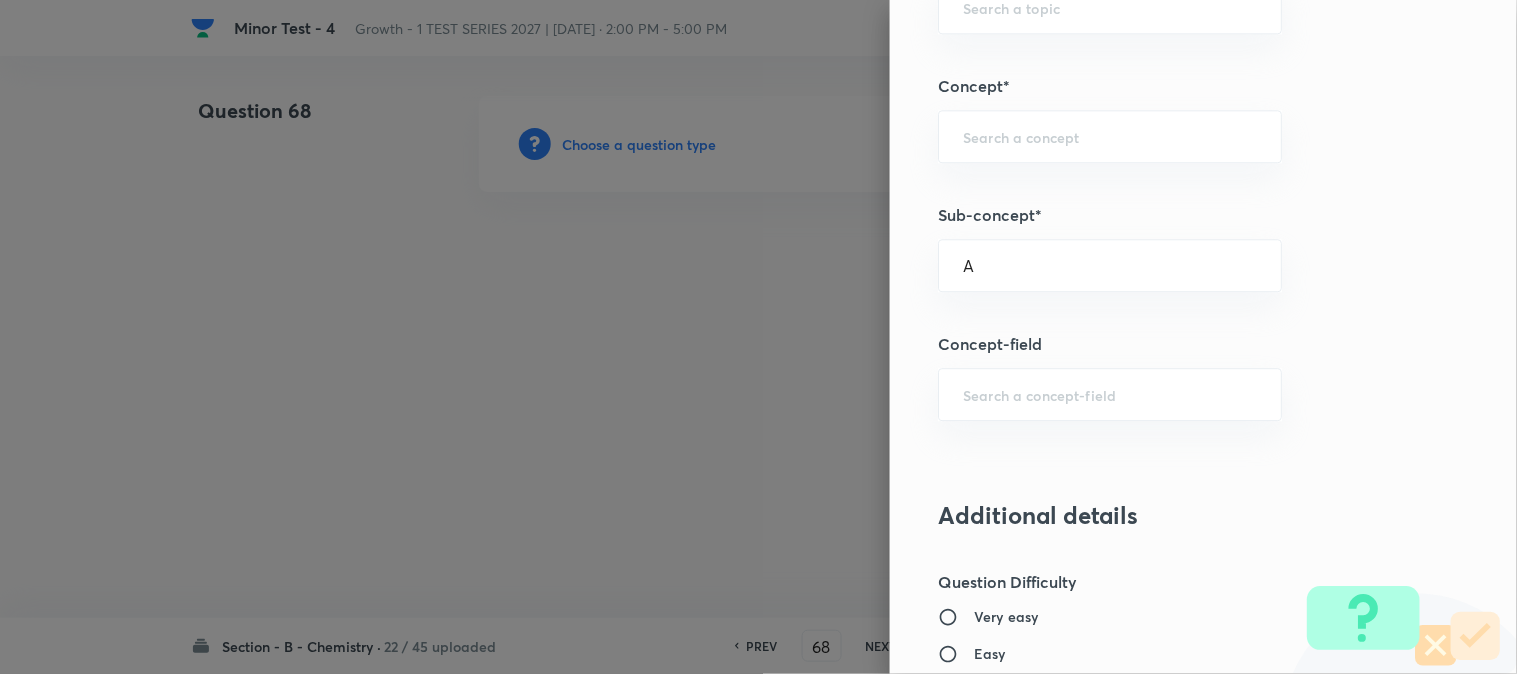 type on "Ionization of Electrolytes" 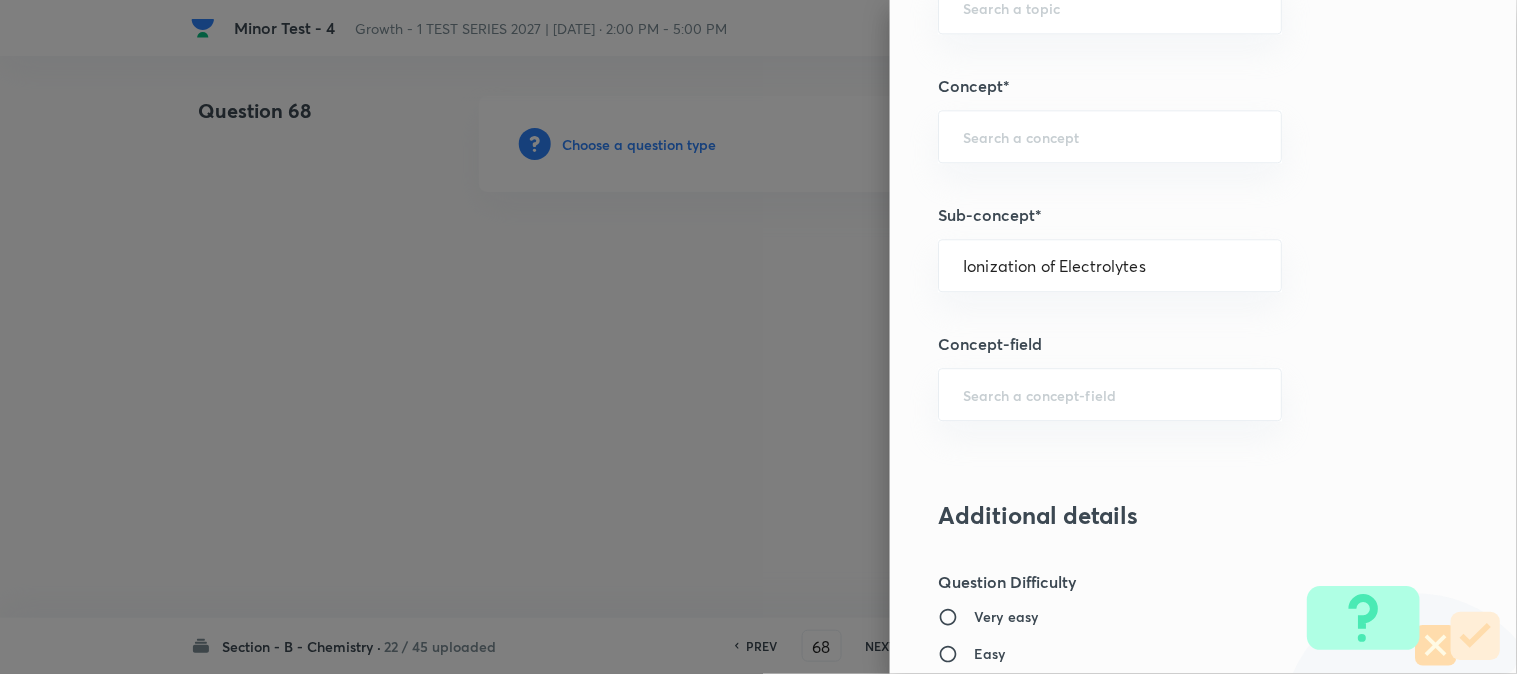 type on "Chemistry" 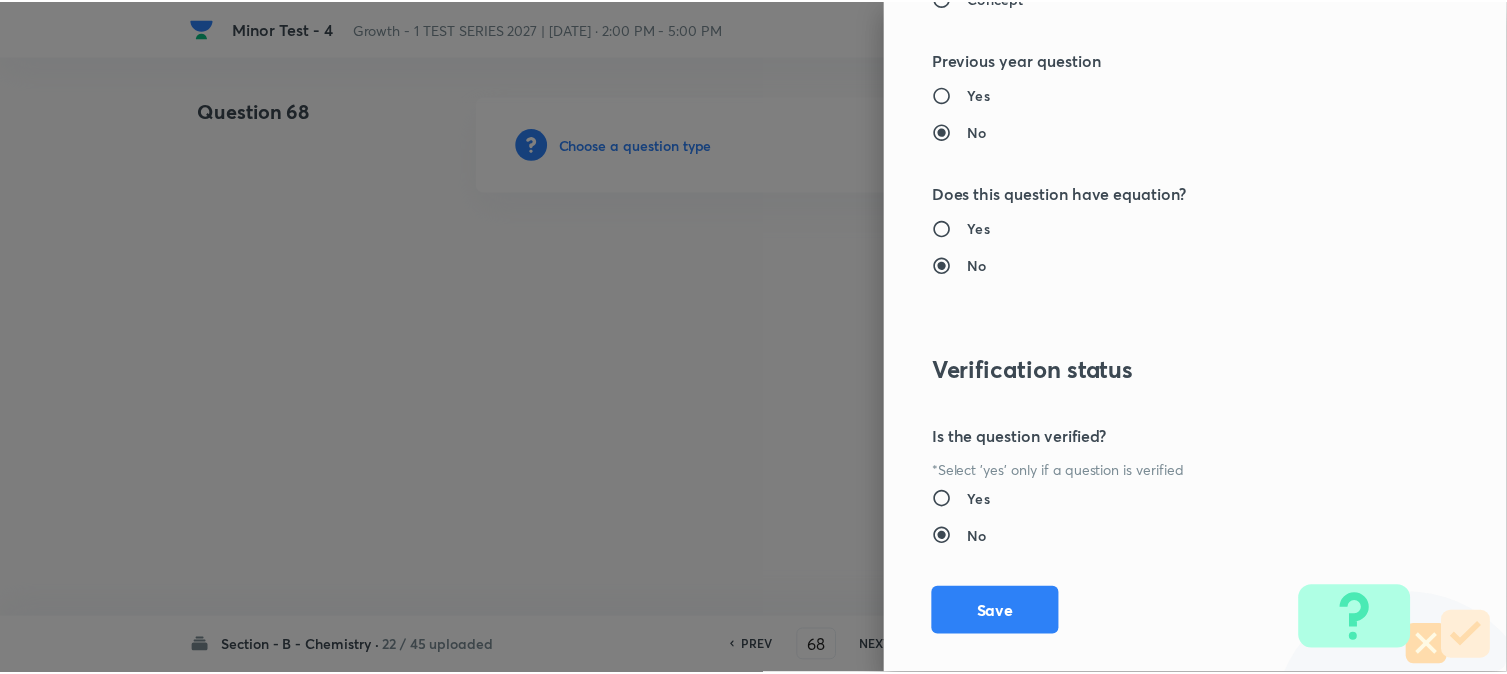 scroll, scrollTop: 2186, scrollLeft: 0, axis: vertical 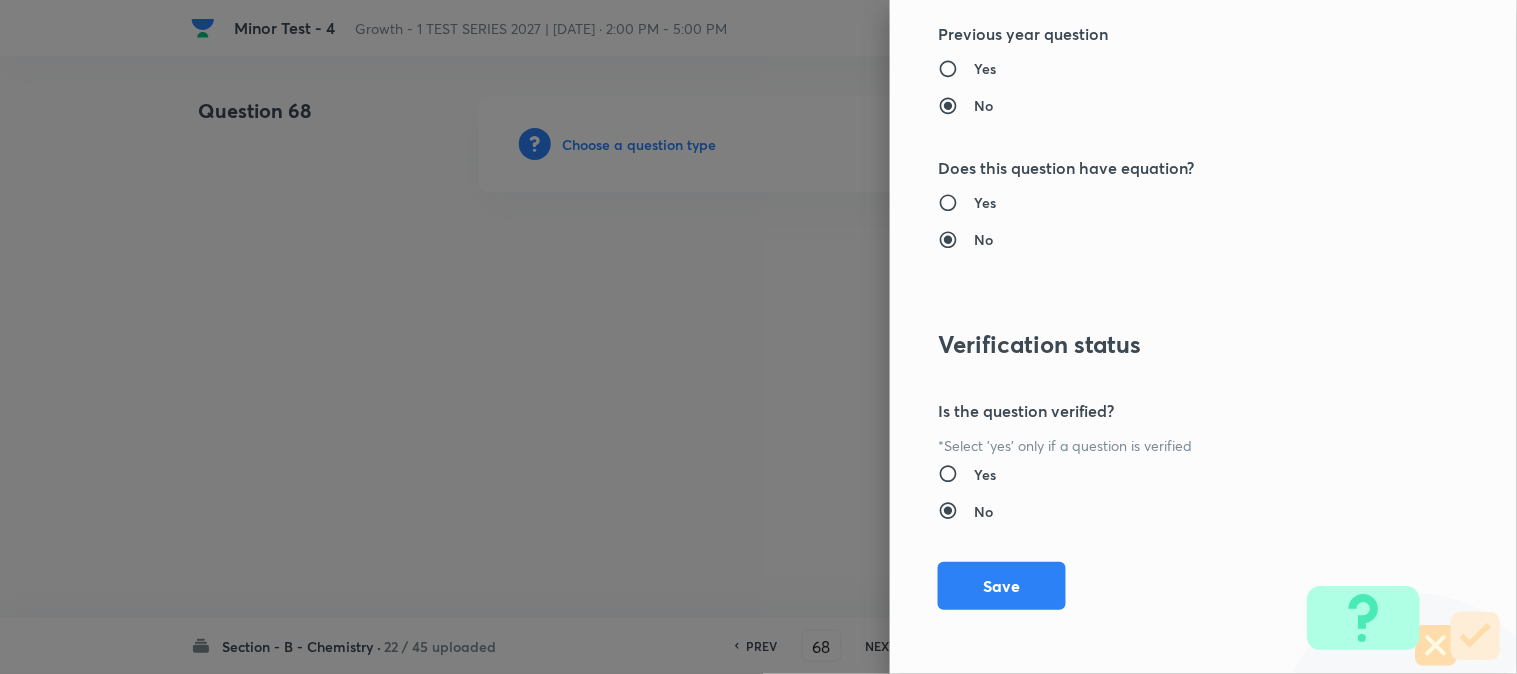 click on "Save" at bounding box center [1002, 586] 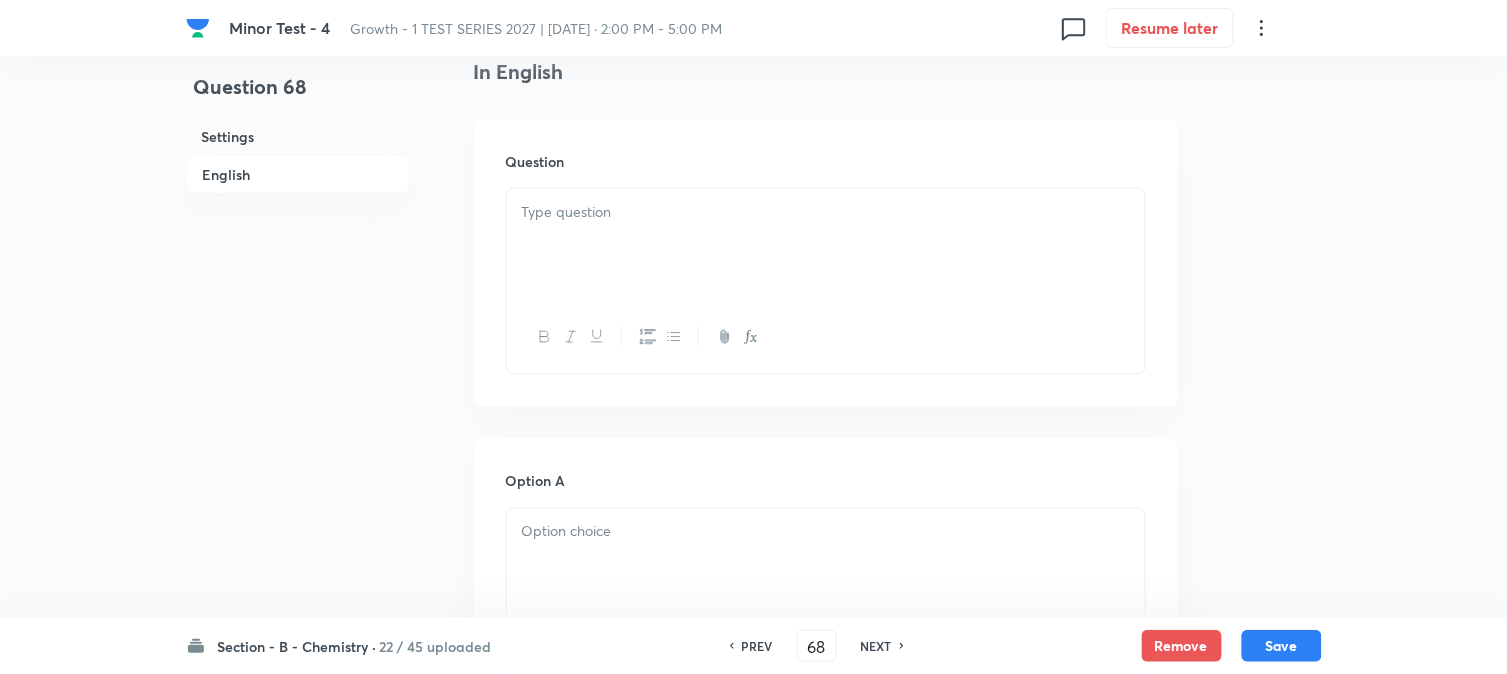 scroll, scrollTop: 555, scrollLeft: 0, axis: vertical 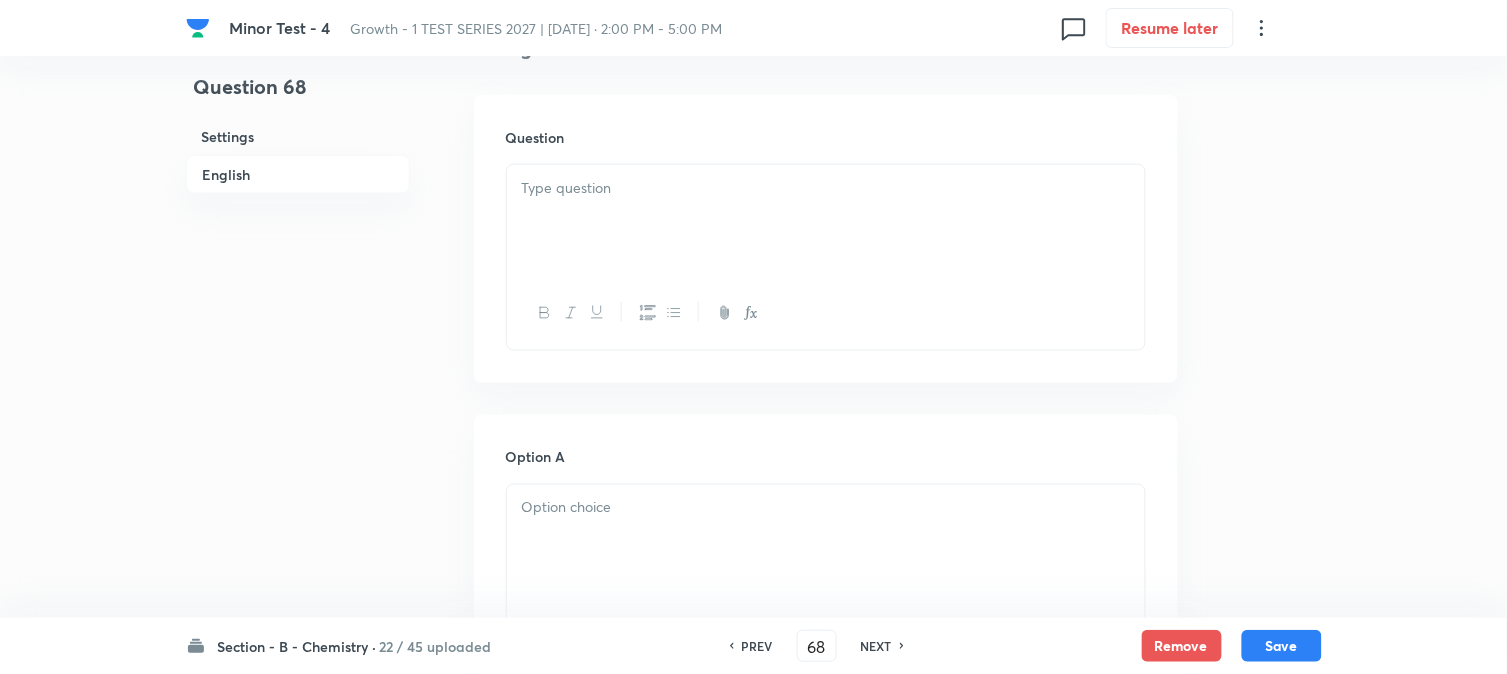 click at bounding box center [826, 221] 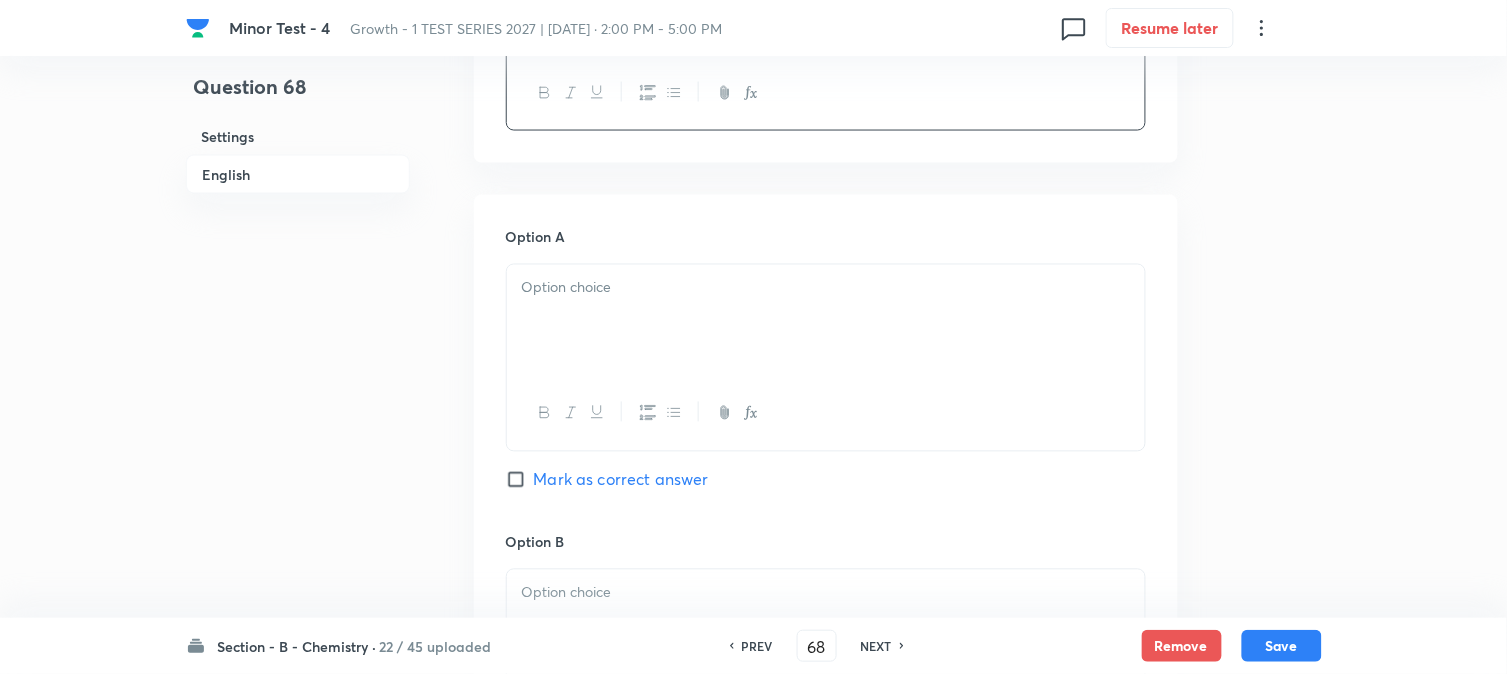 scroll, scrollTop: 777, scrollLeft: 0, axis: vertical 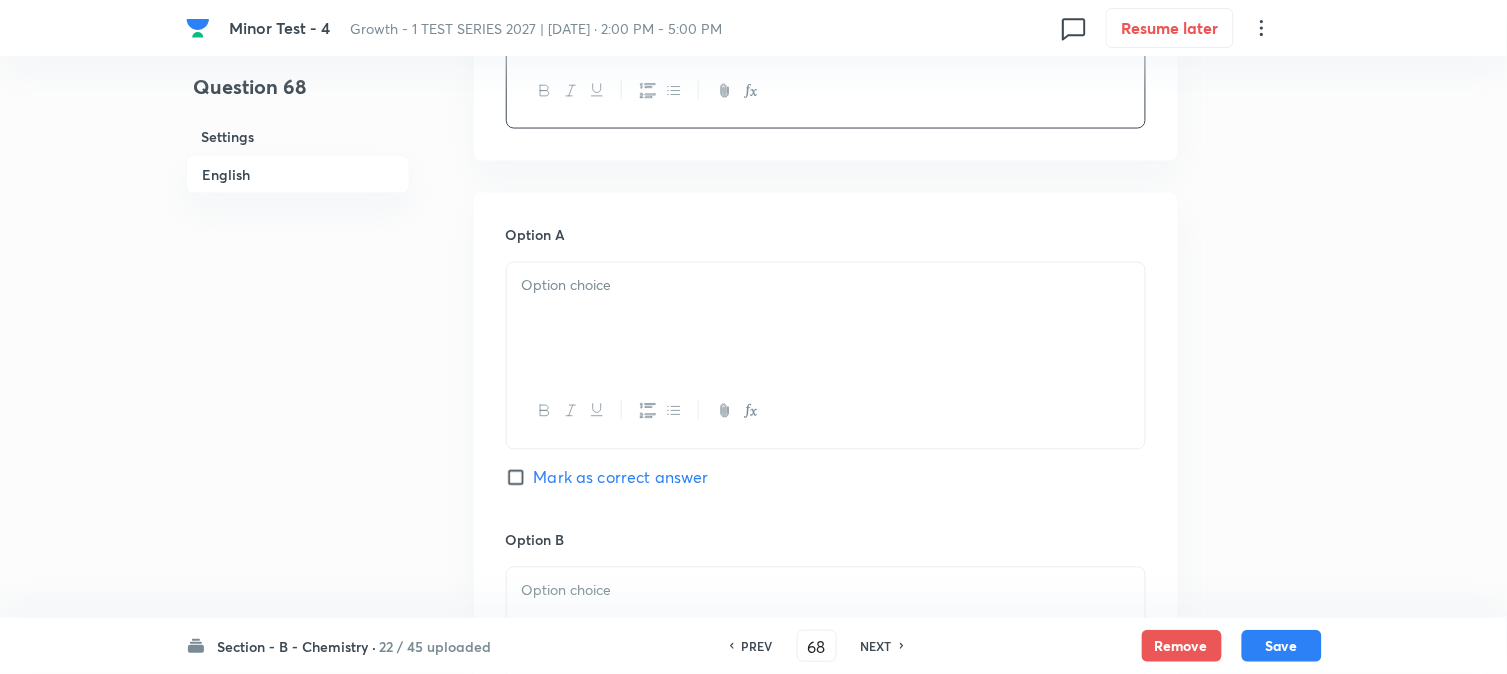 click at bounding box center (826, 319) 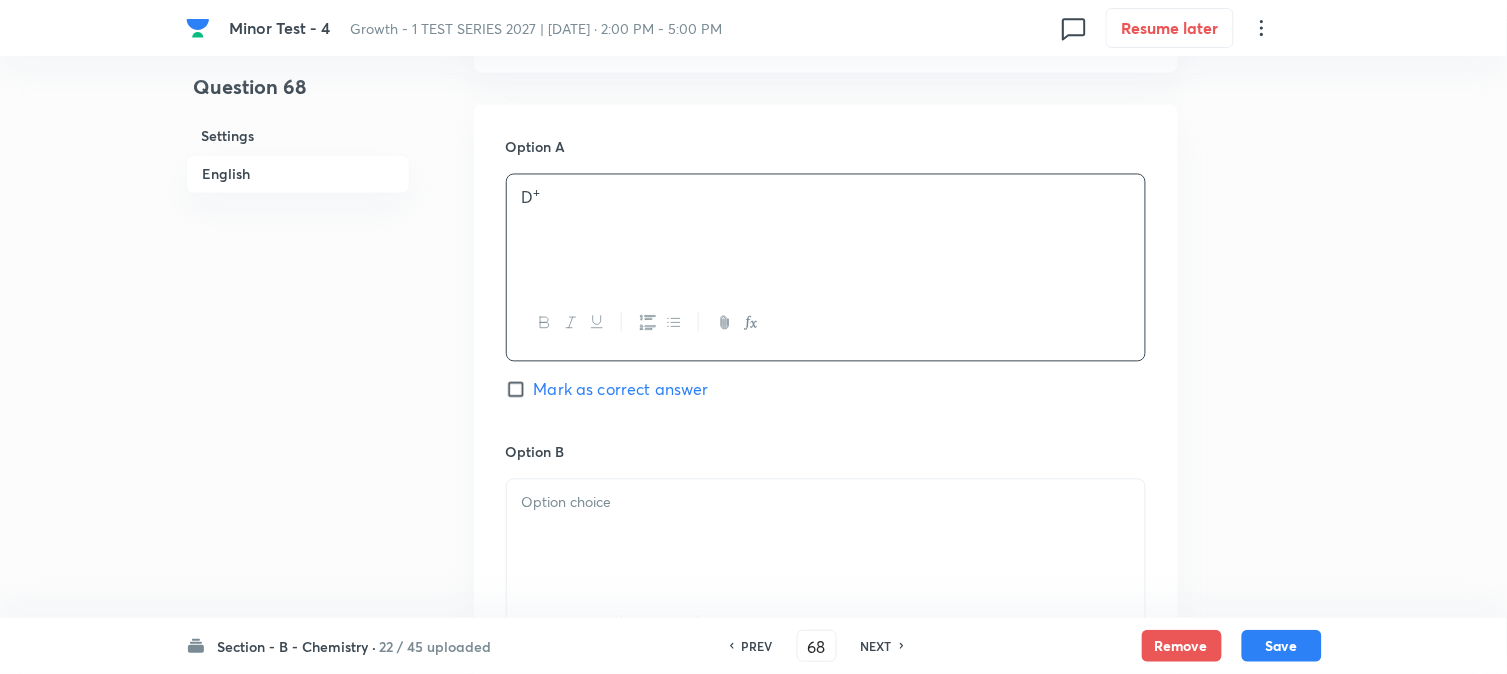 scroll, scrollTop: 1000, scrollLeft: 0, axis: vertical 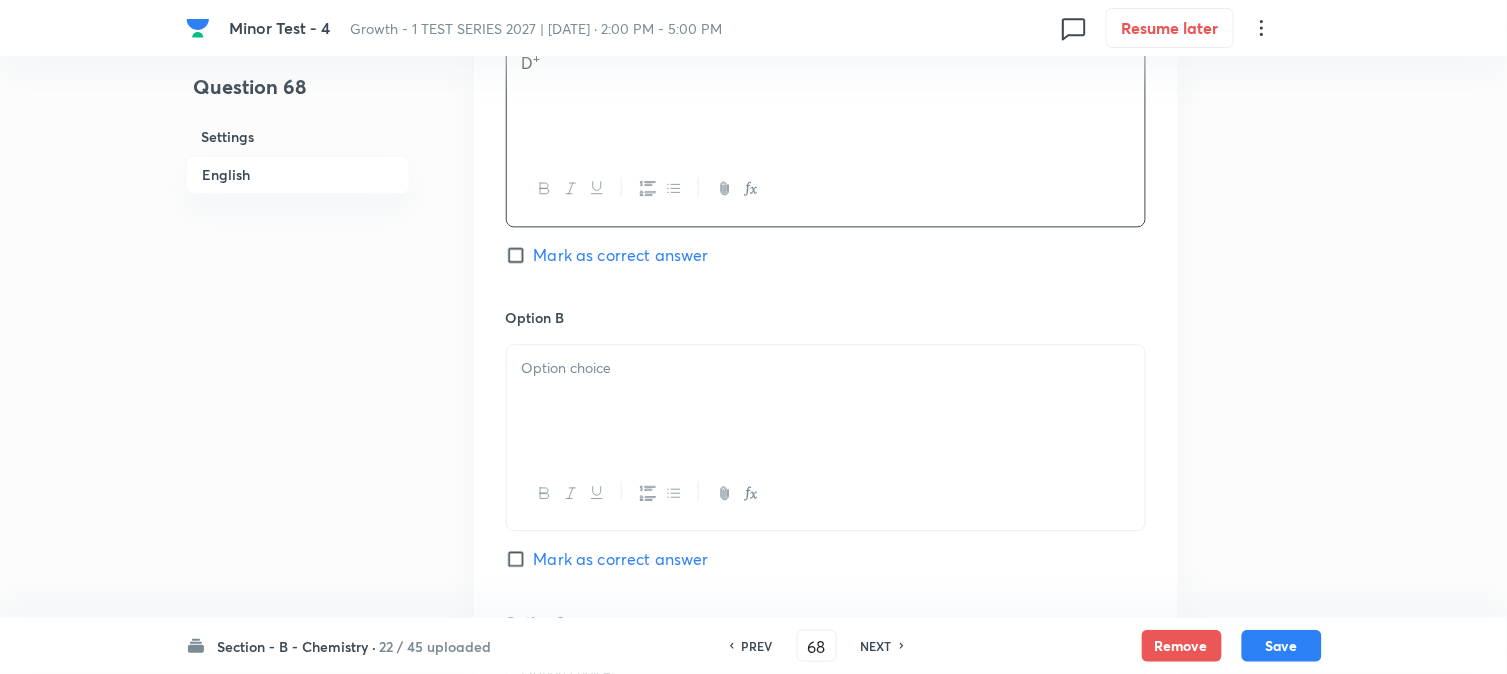 click at bounding box center [826, 401] 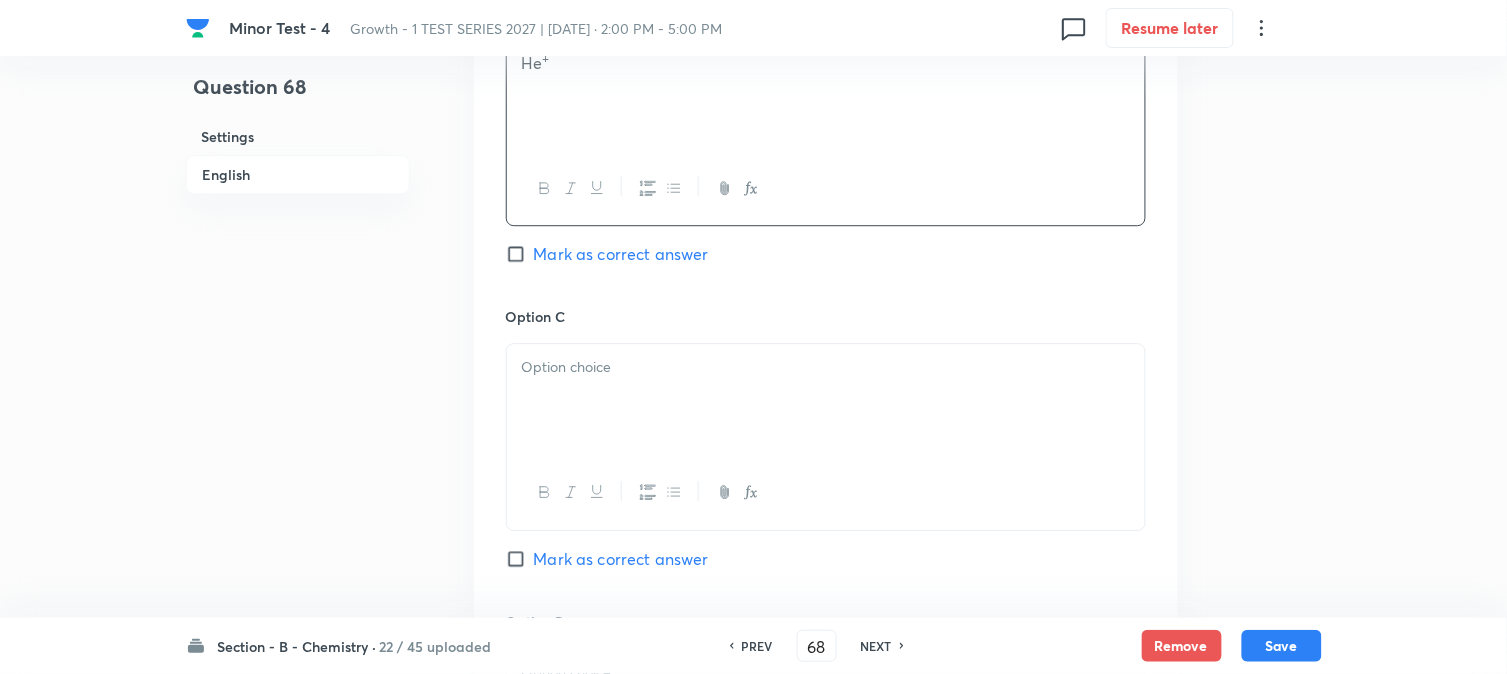 scroll, scrollTop: 1333, scrollLeft: 0, axis: vertical 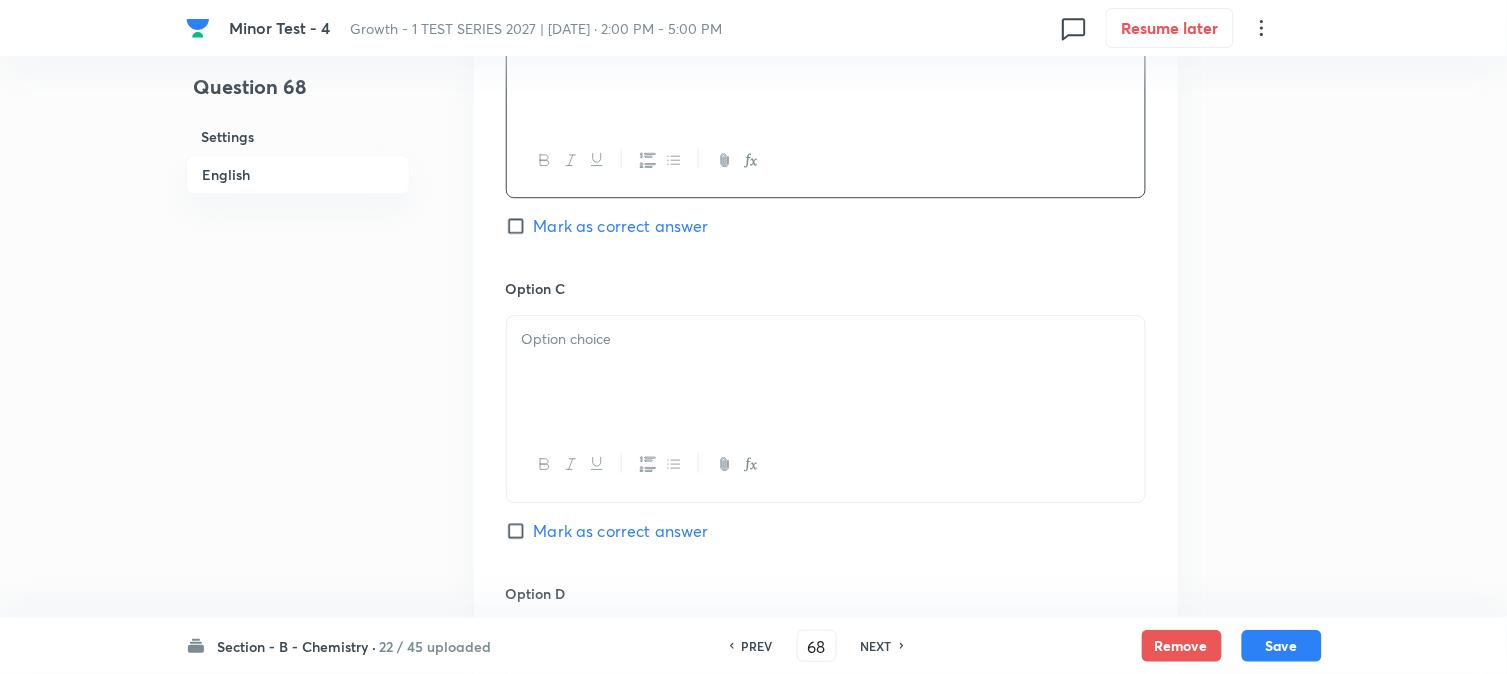 click at bounding box center (826, 372) 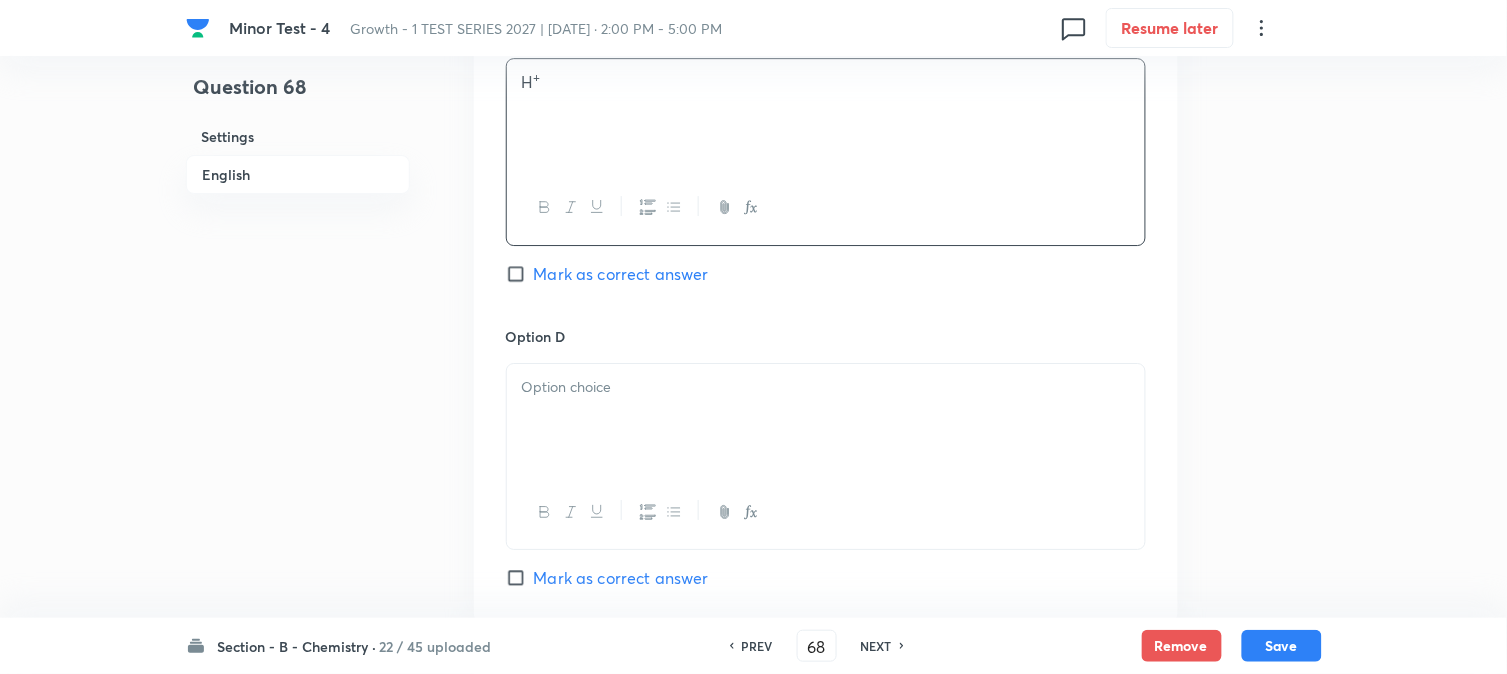 scroll, scrollTop: 1666, scrollLeft: 0, axis: vertical 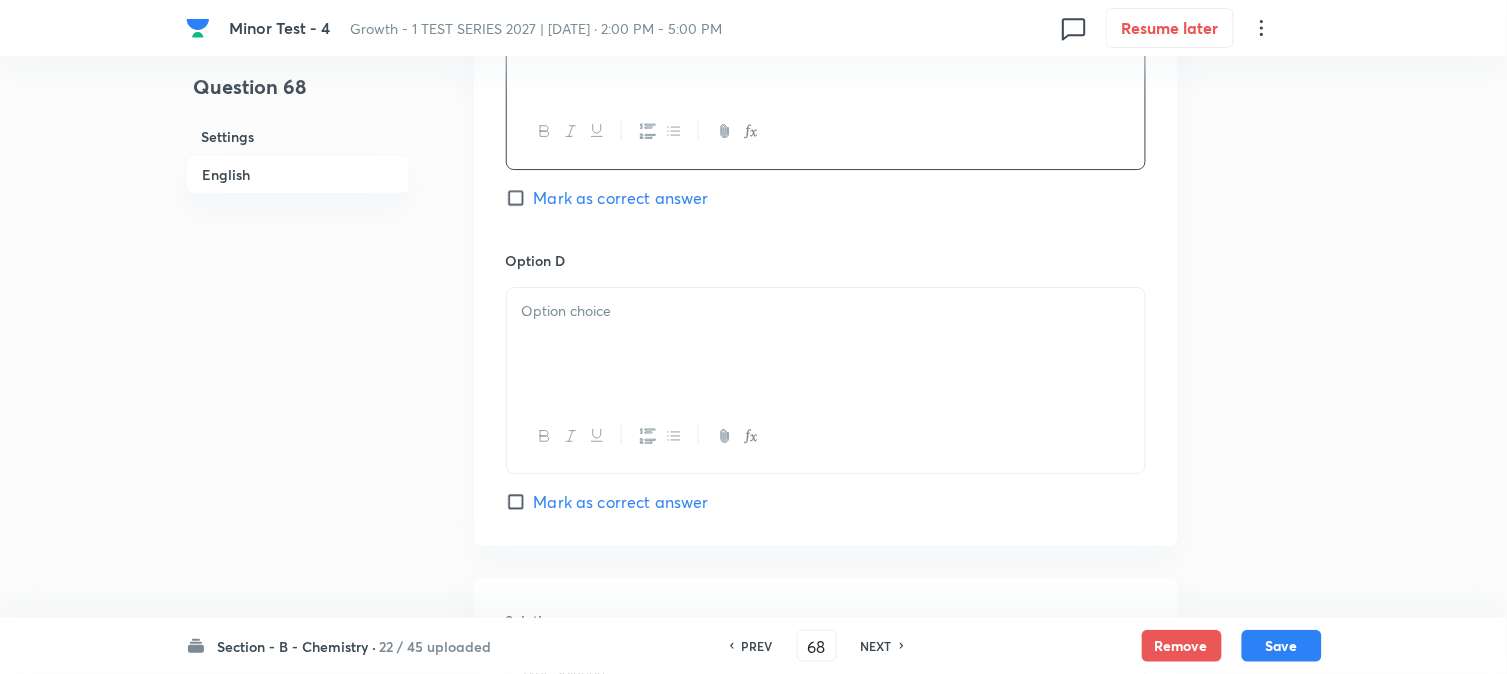 click at bounding box center [826, 344] 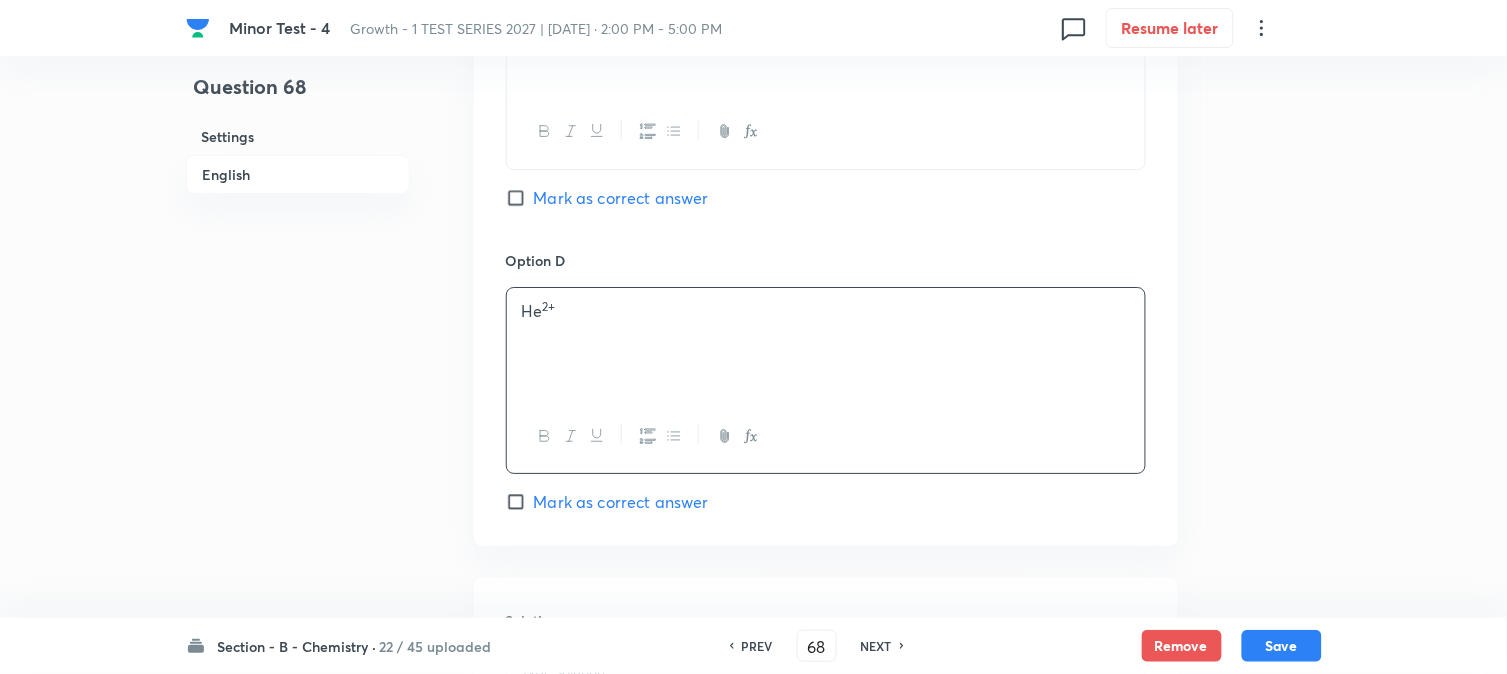 scroll, scrollTop: 1555, scrollLeft: 0, axis: vertical 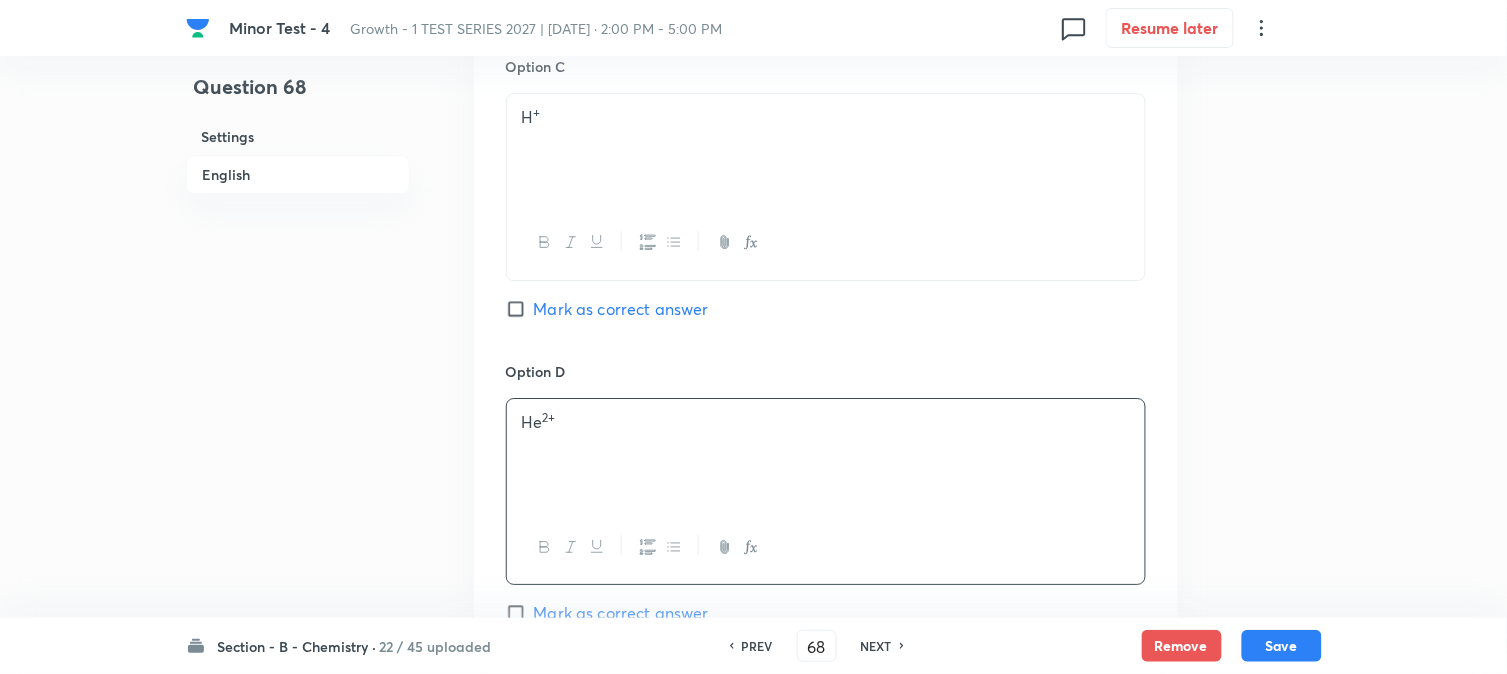 click on "Mark as correct answer" at bounding box center (621, 309) 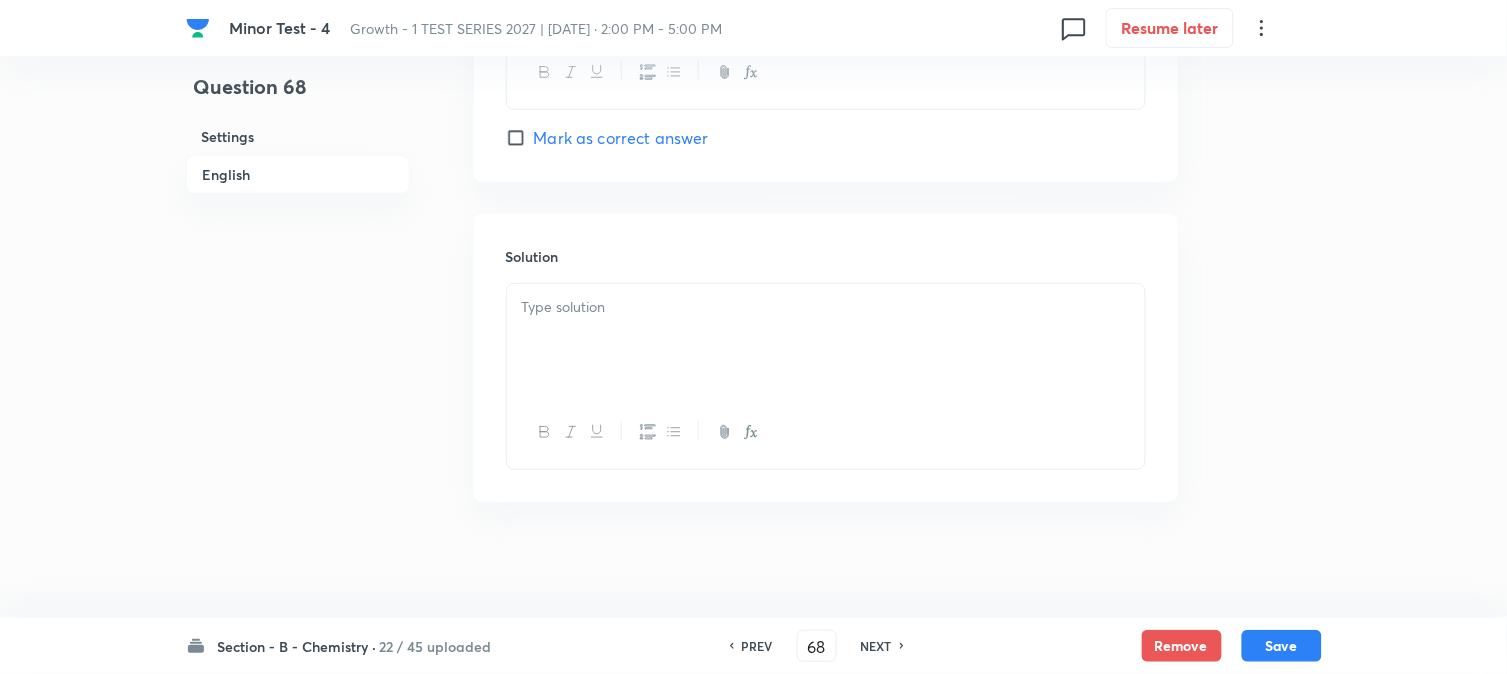 scroll, scrollTop: 2037, scrollLeft: 0, axis: vertical 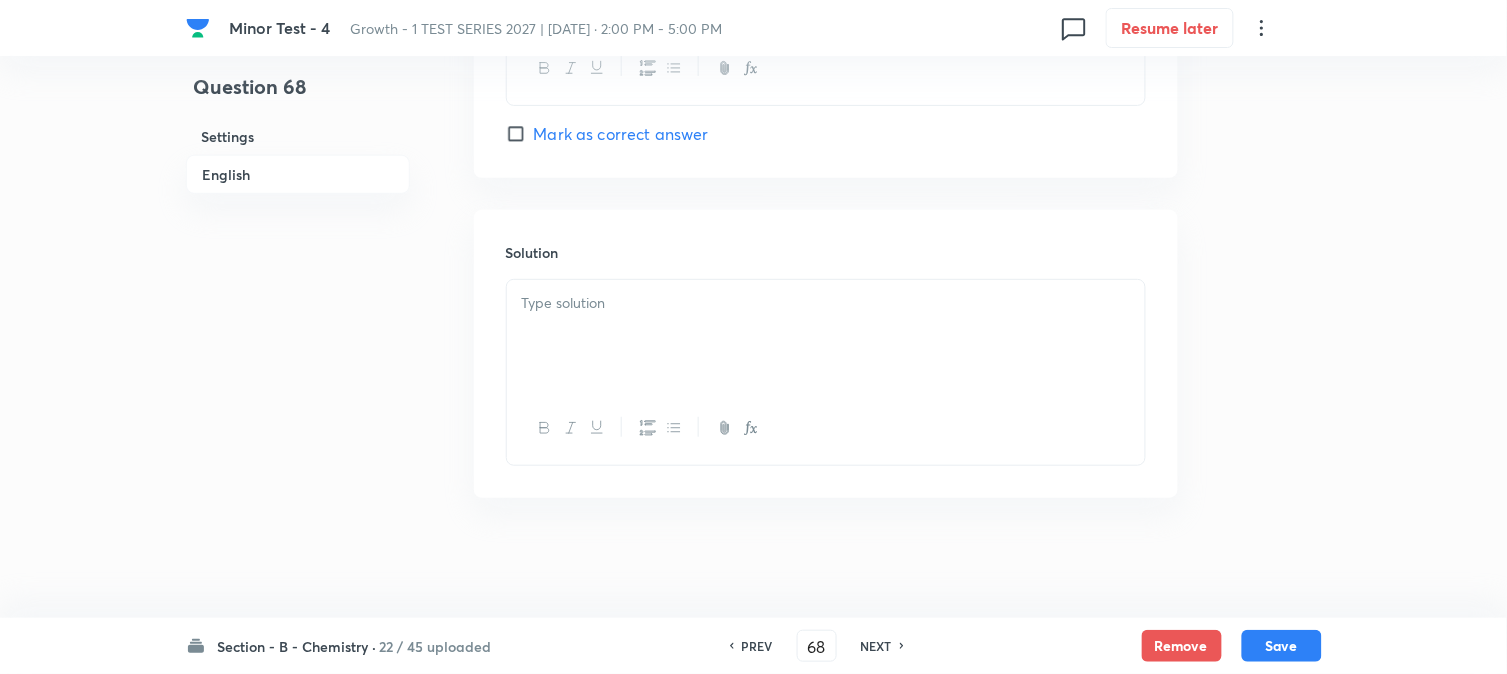 click at bounding box center (826, 336) 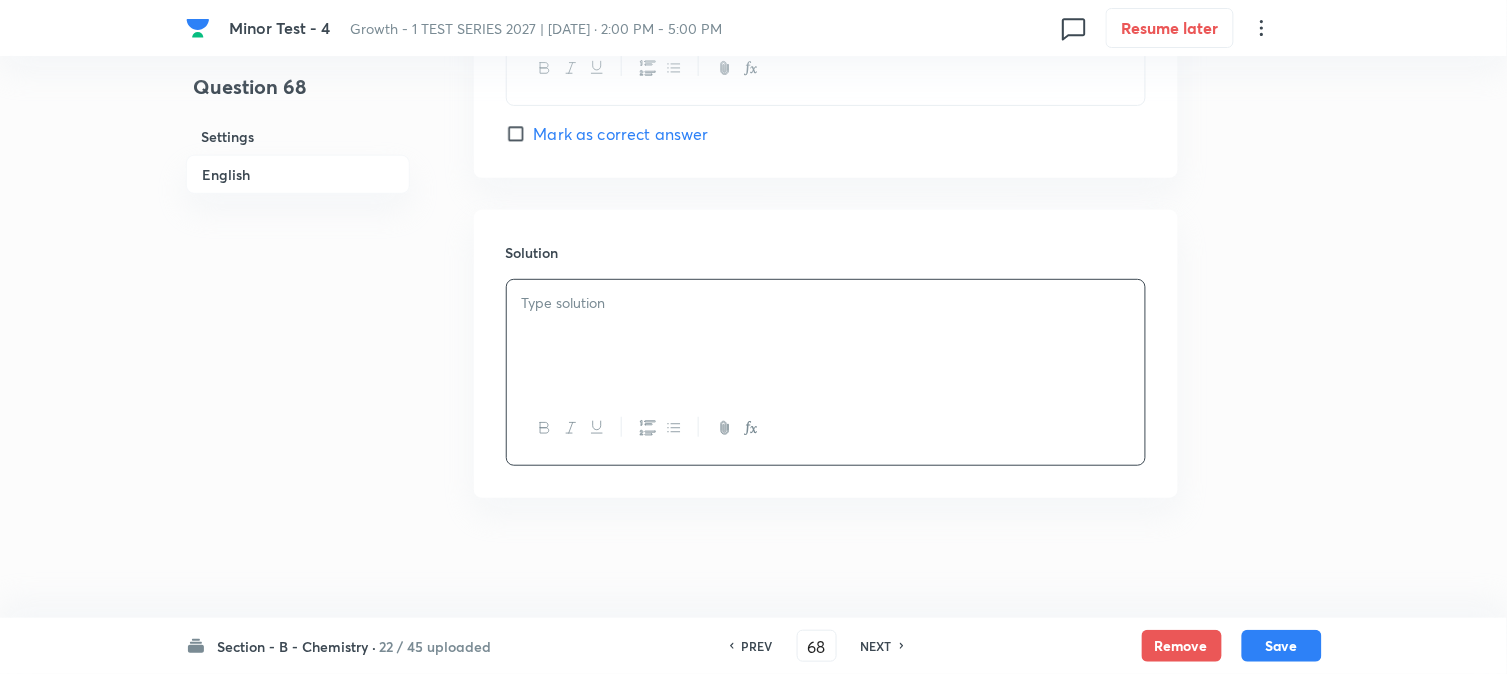 type 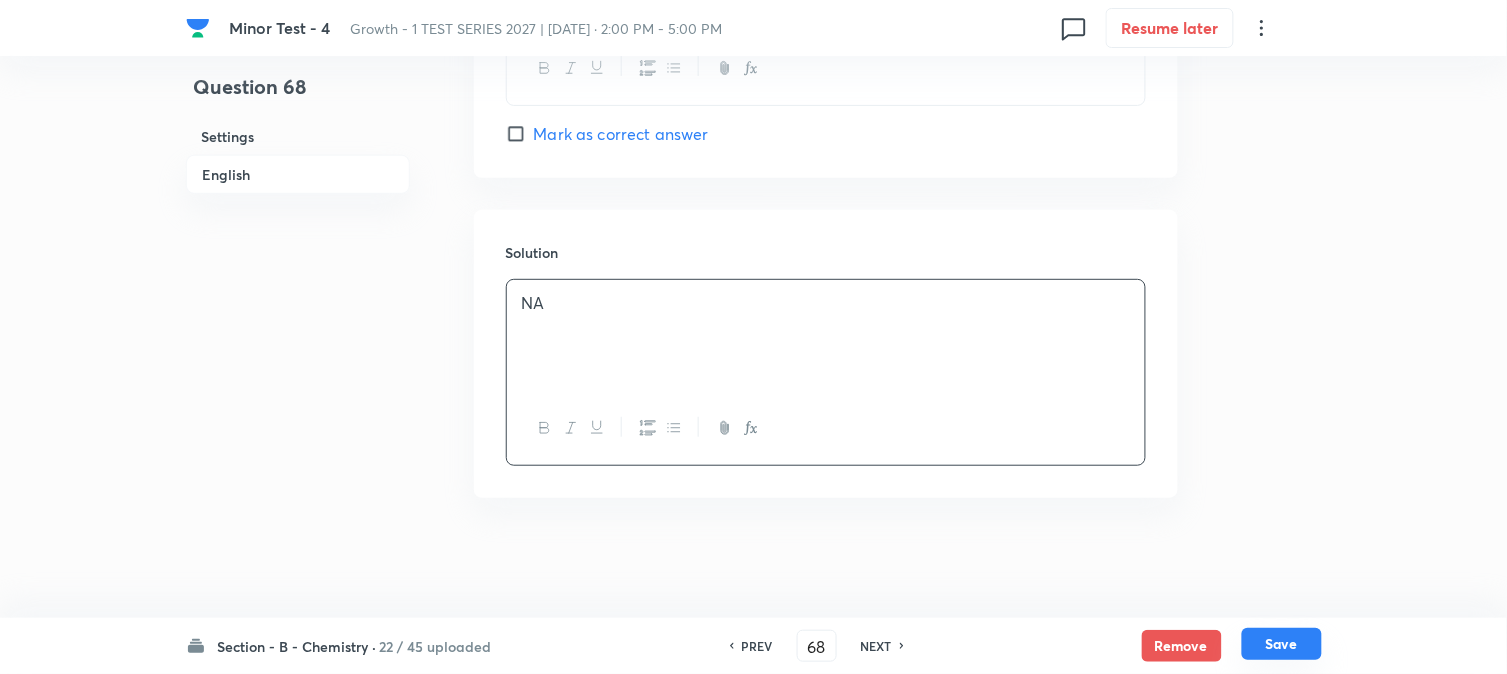 click on "Save" at bounding box center (1282, 644) 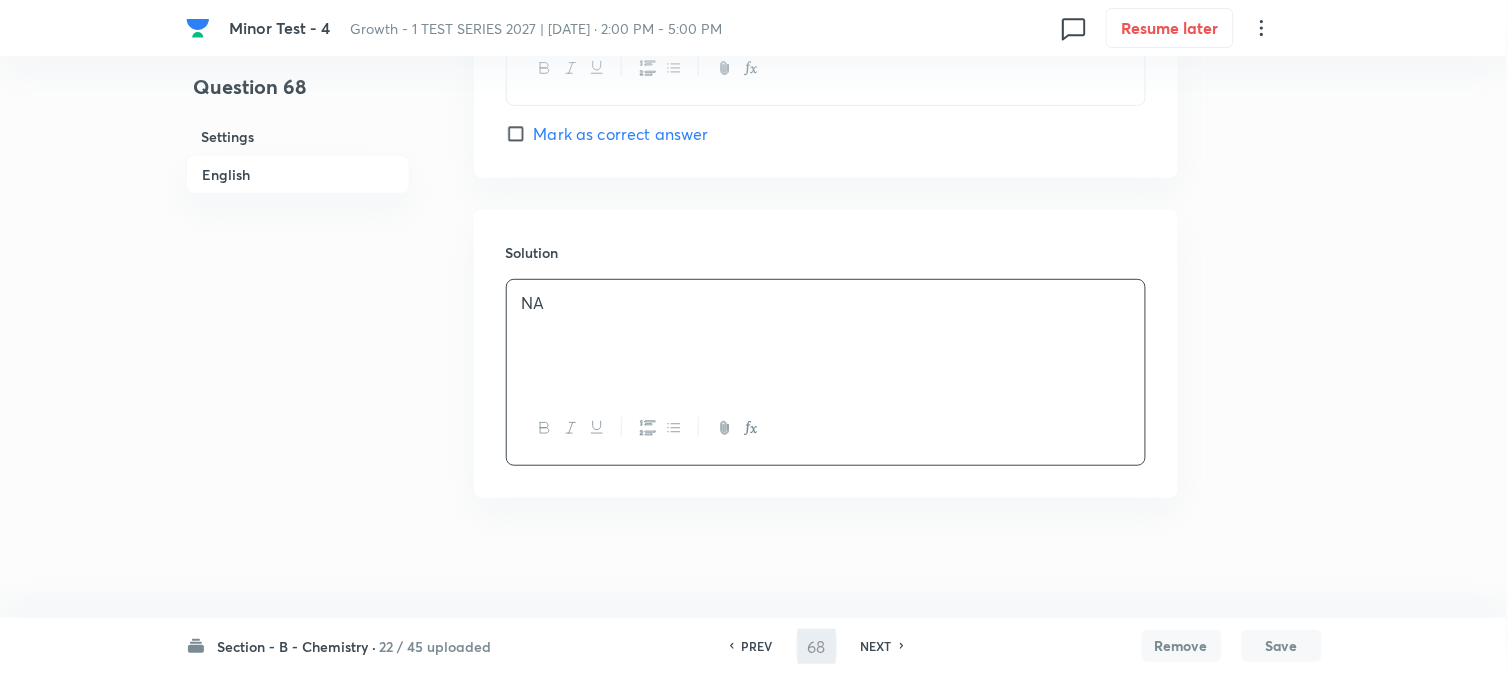 type on "69" 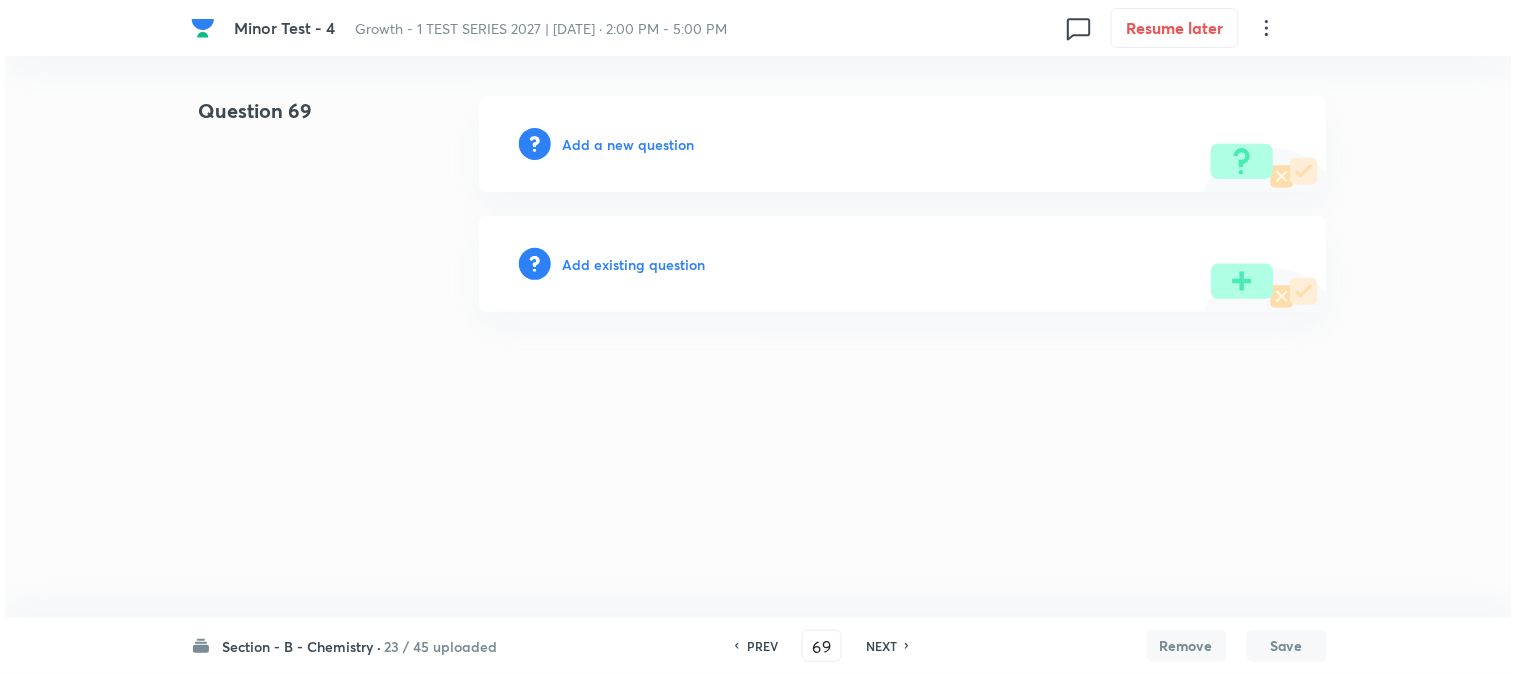 scroll, scrollTop: 0, scrollLeft: 0, axis: both 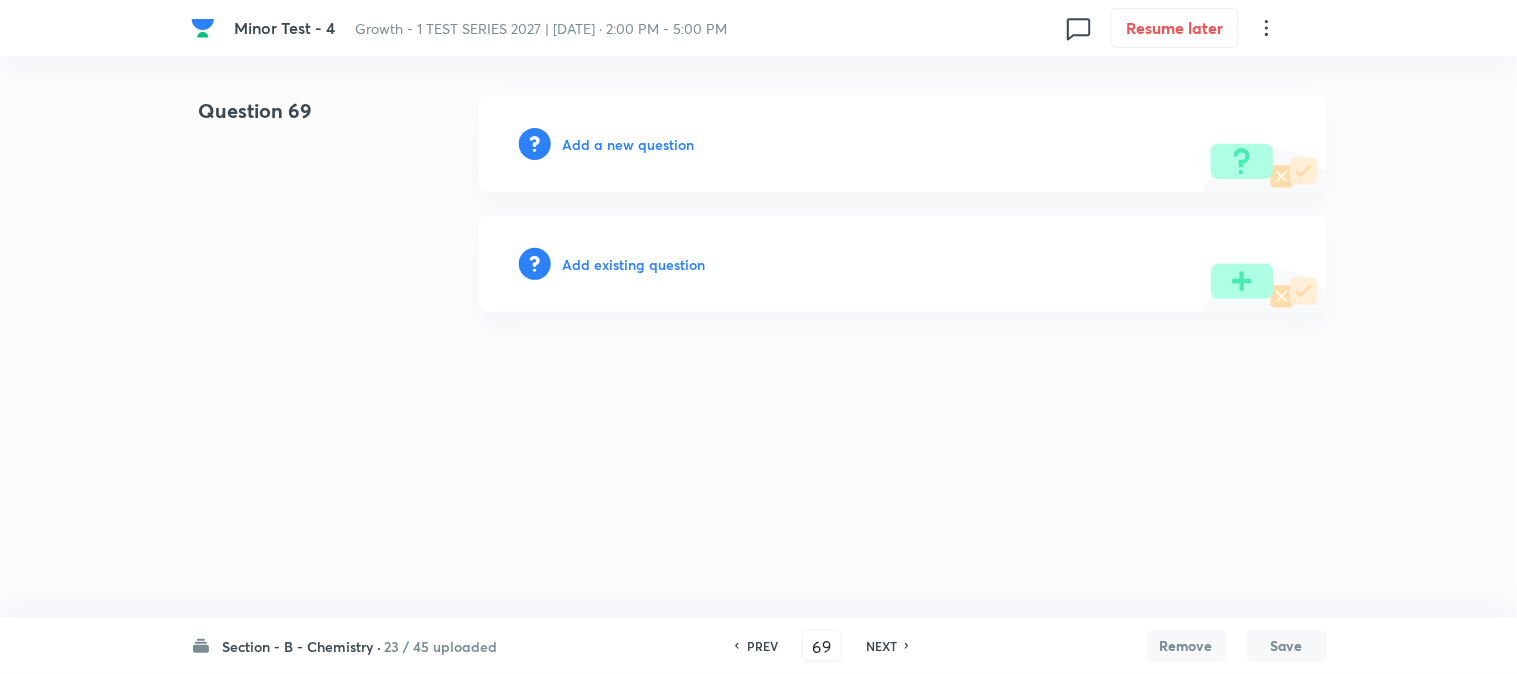 click on "Add a new question" at bounding box center (629, 144) 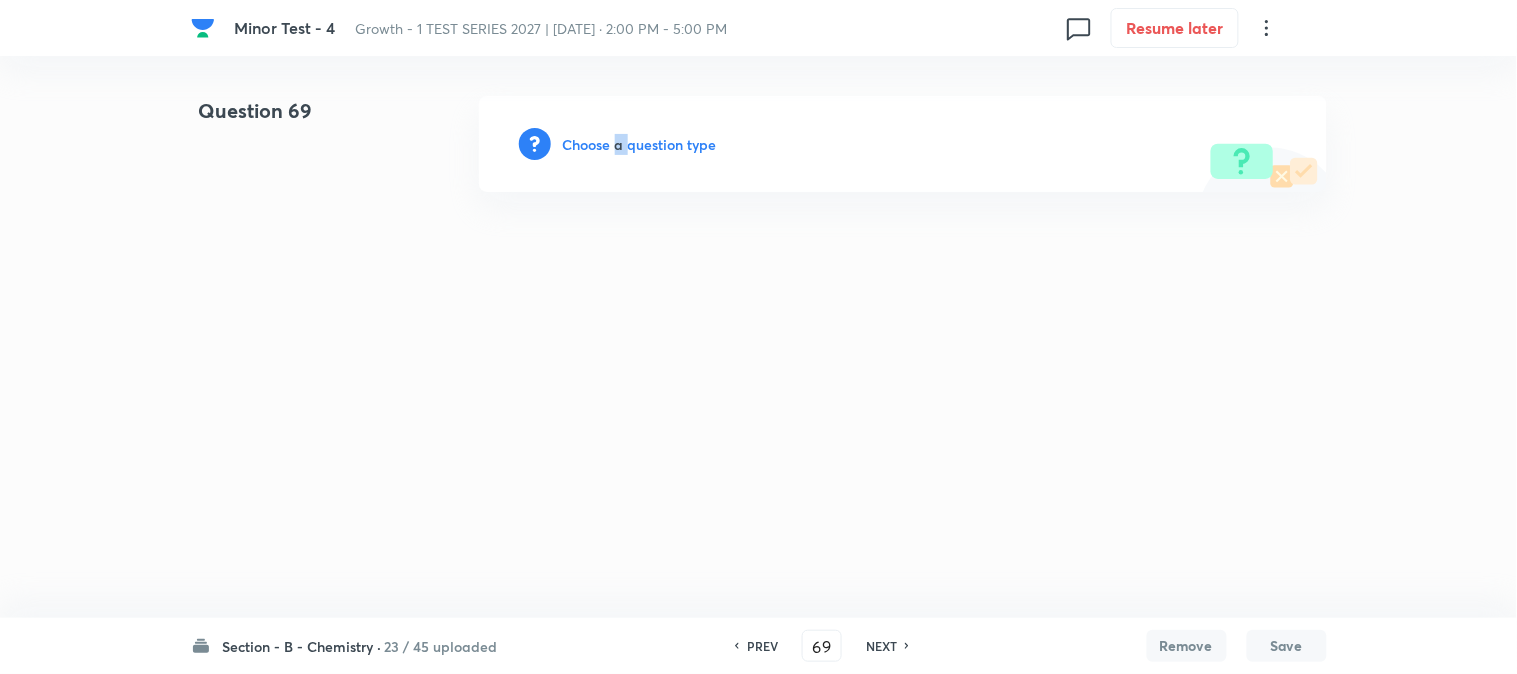 click on "Choose a question type" at bounding box center (640, 144) 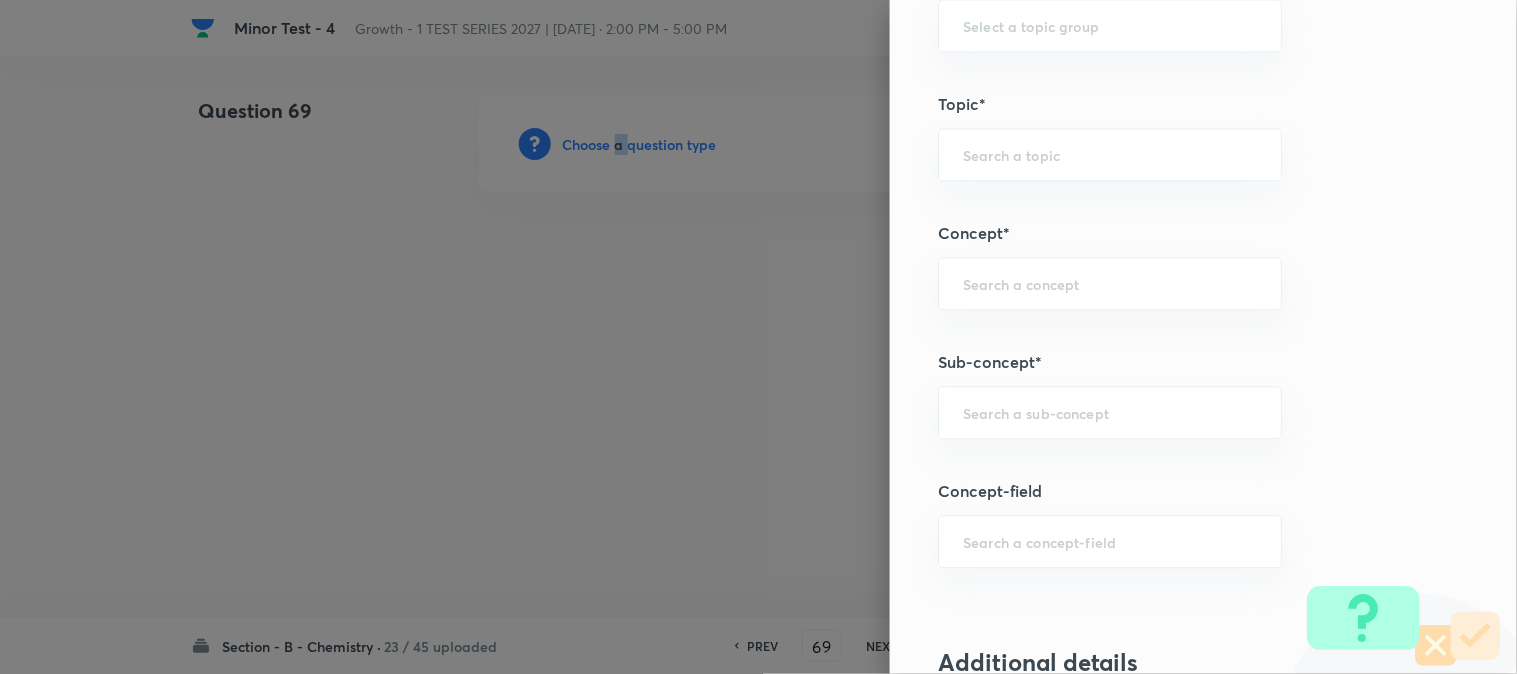 scroll, scrollTop: 1186, scrollLeft: 0, axis: vertical 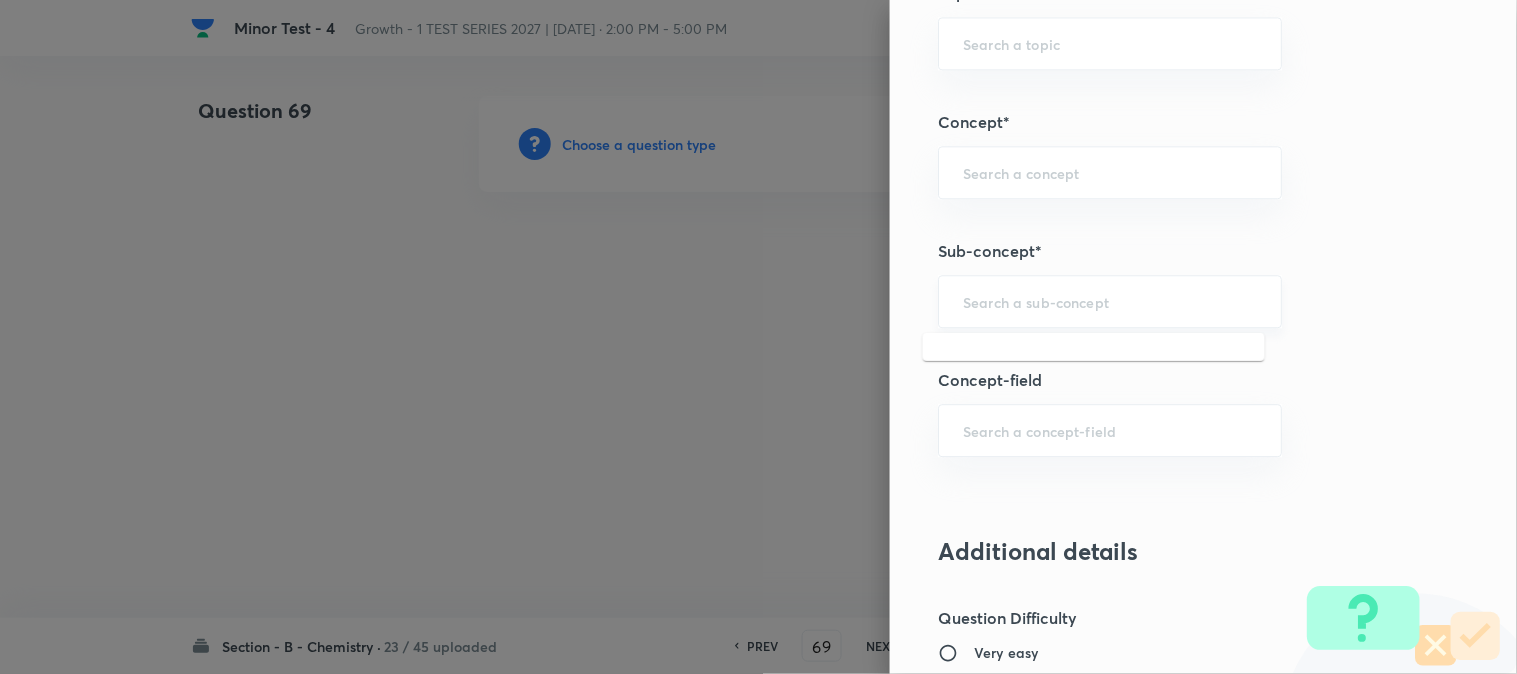 click at bounding box center (1110, 301) 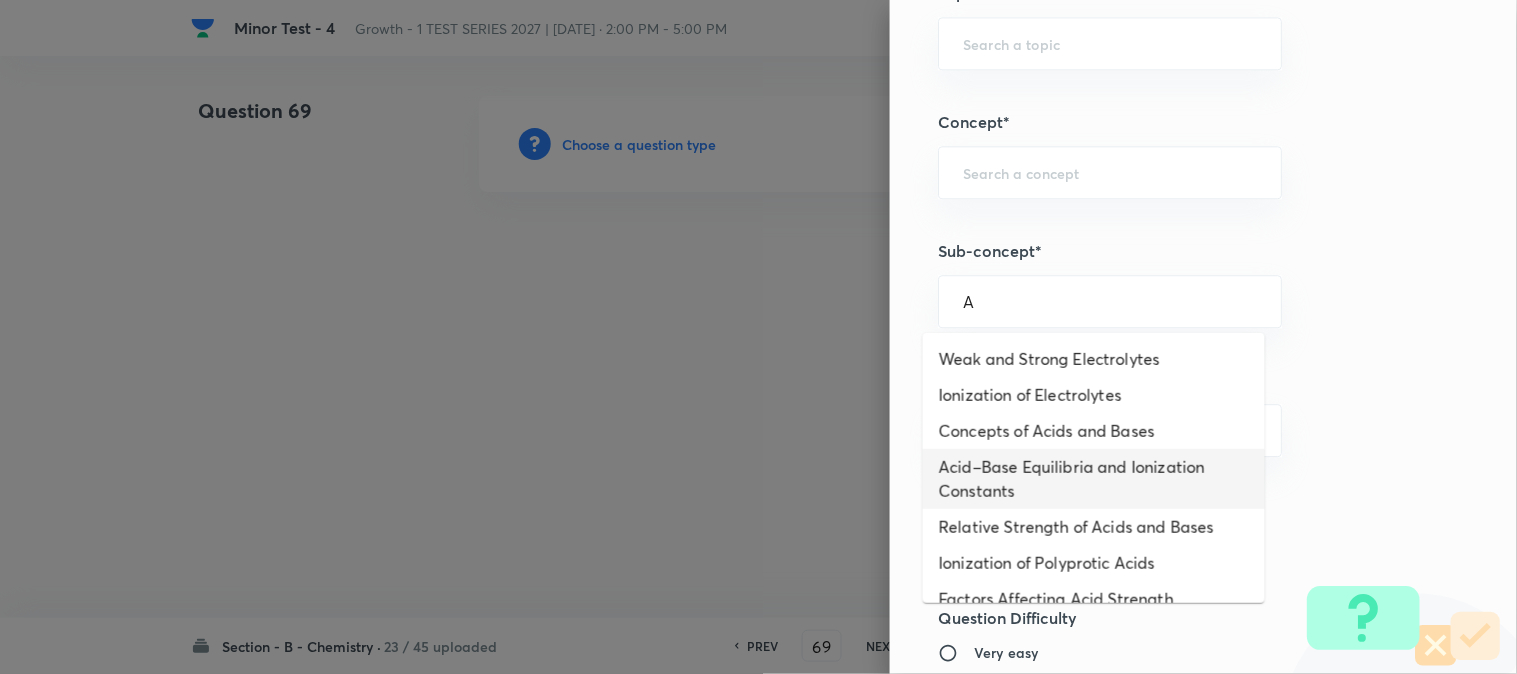 click on "Acid–Base Equilibria and Ionization Constants" at bounding box center [1094, 479] 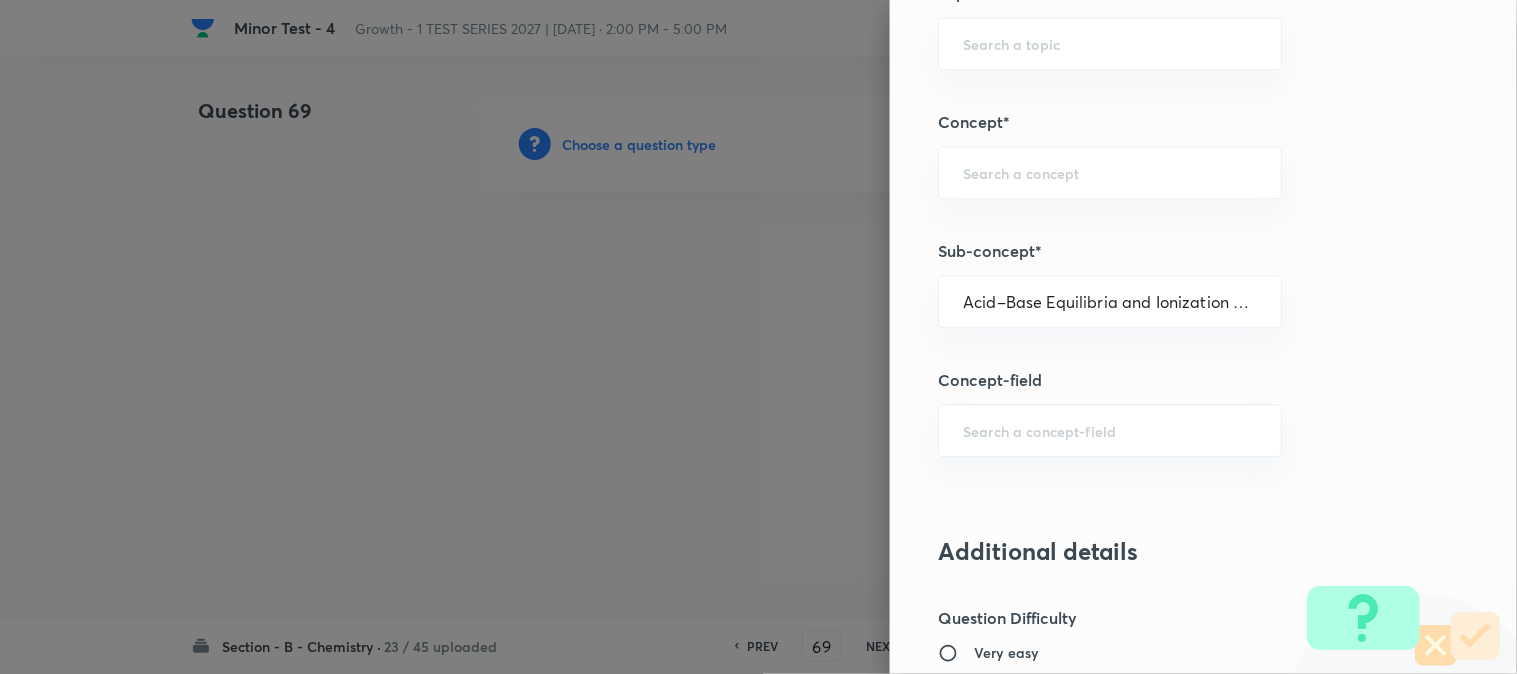 type on "Chemistry" 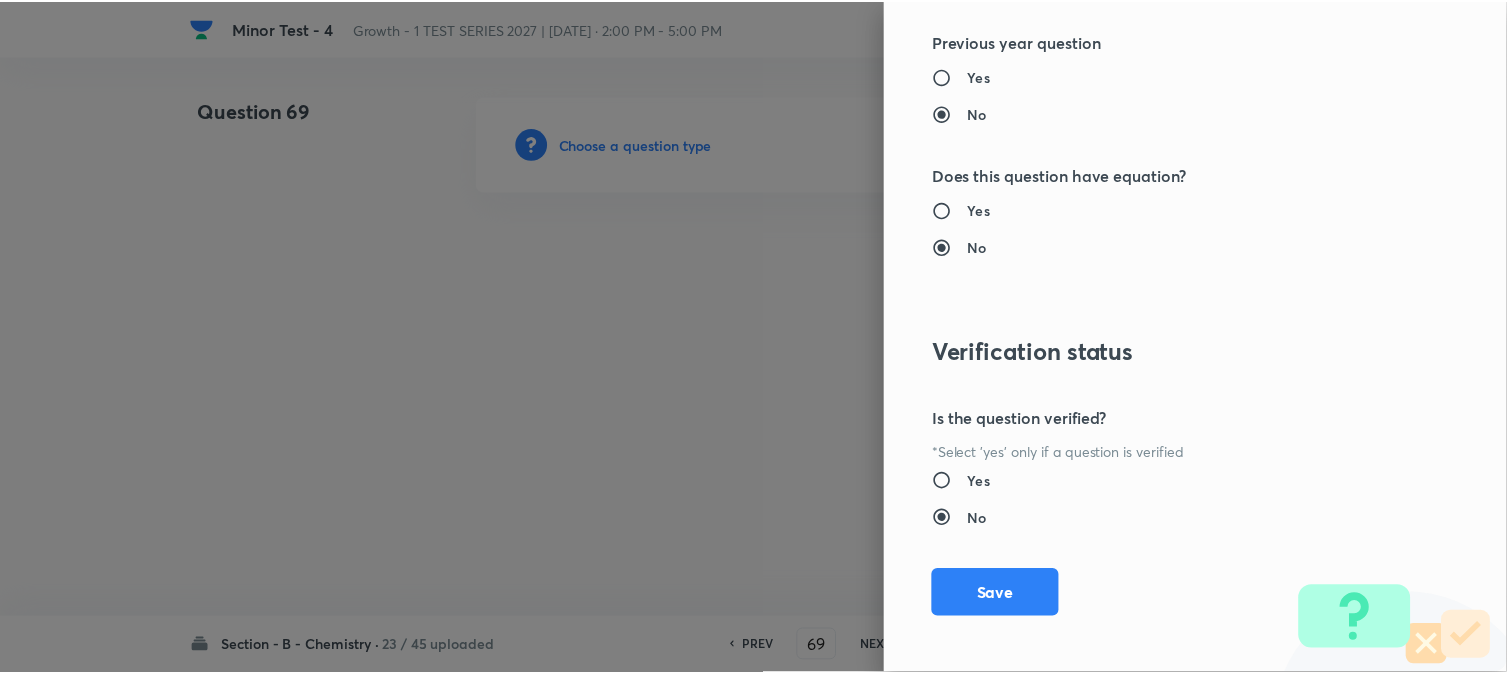 scroll, scrollTop: 2186, scrollLeft: 0, axis: vertical 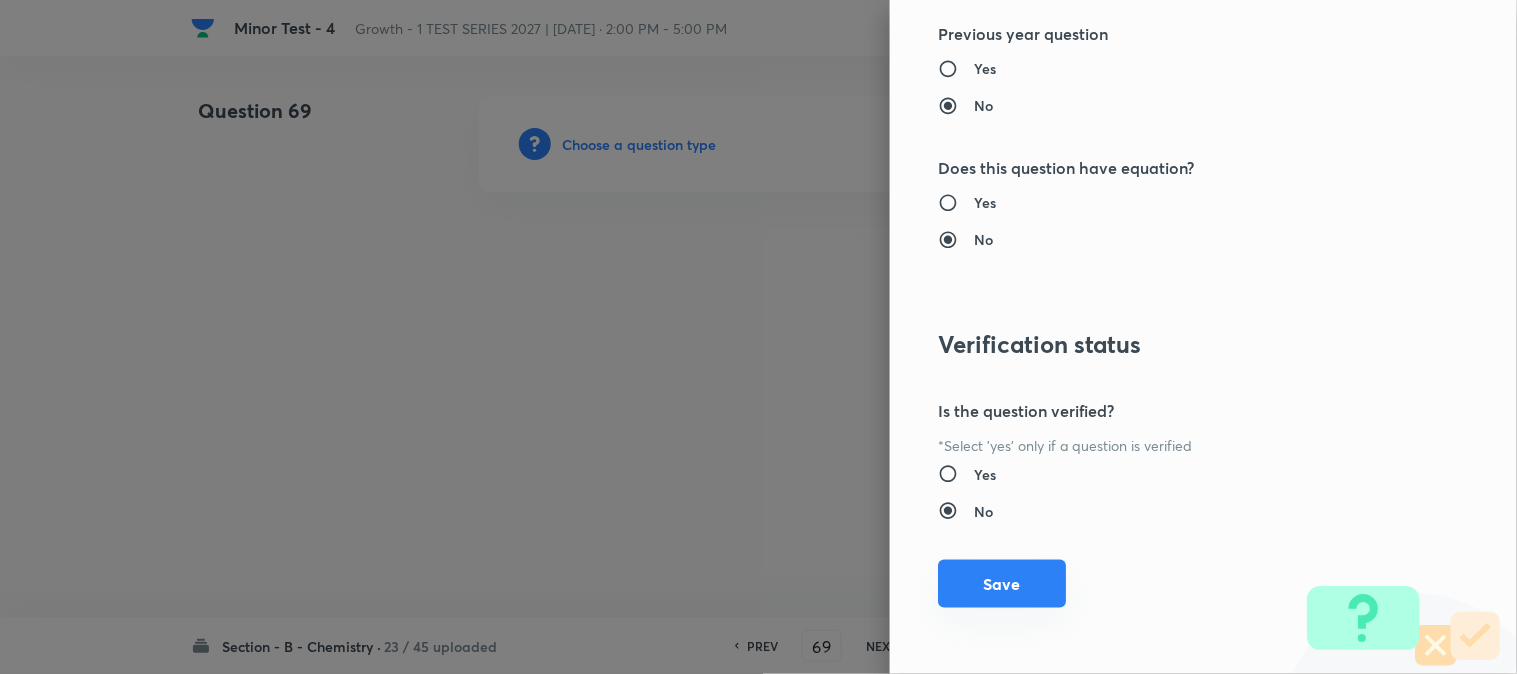 click on "Save" at bounding box center (1002, 584) 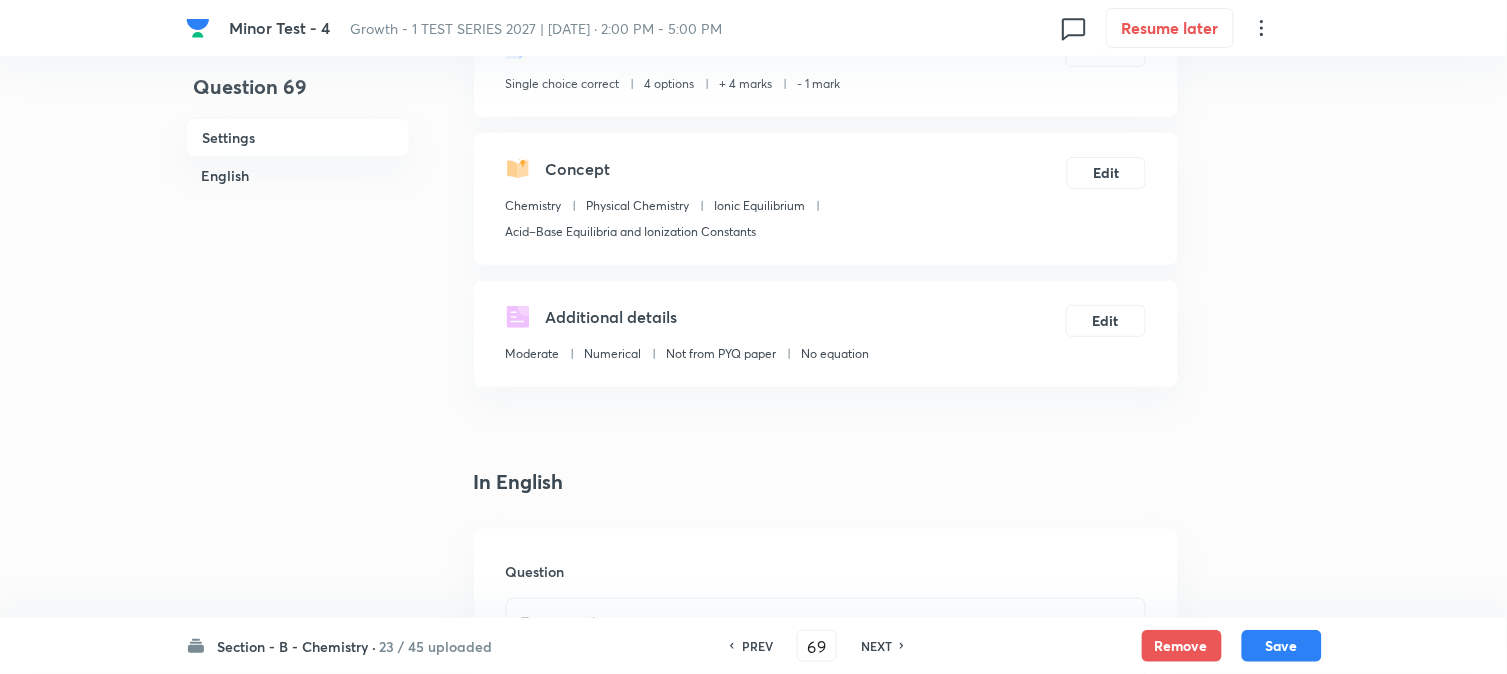 scroll, scrollTop: 444, scrollLeft: 0, axis: vertical 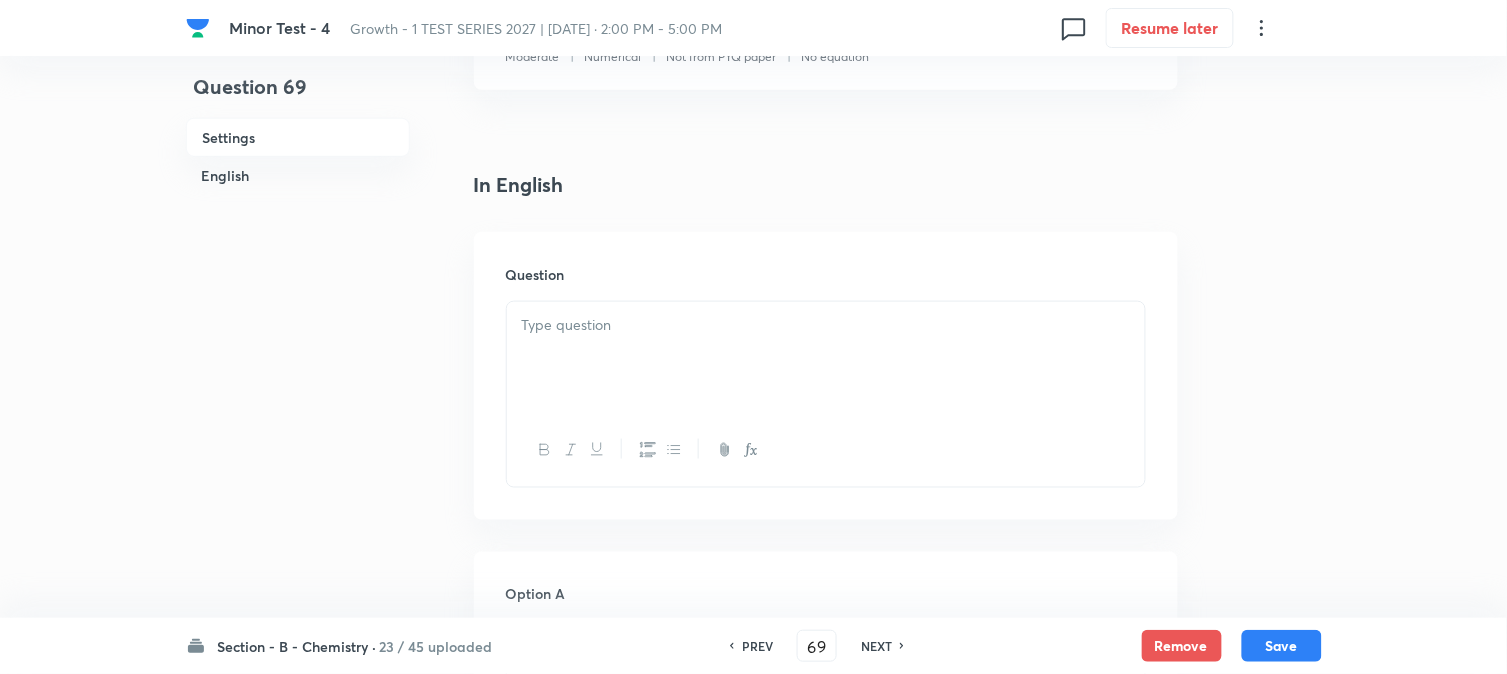 click on "Question" at bounding box center [826, 376] 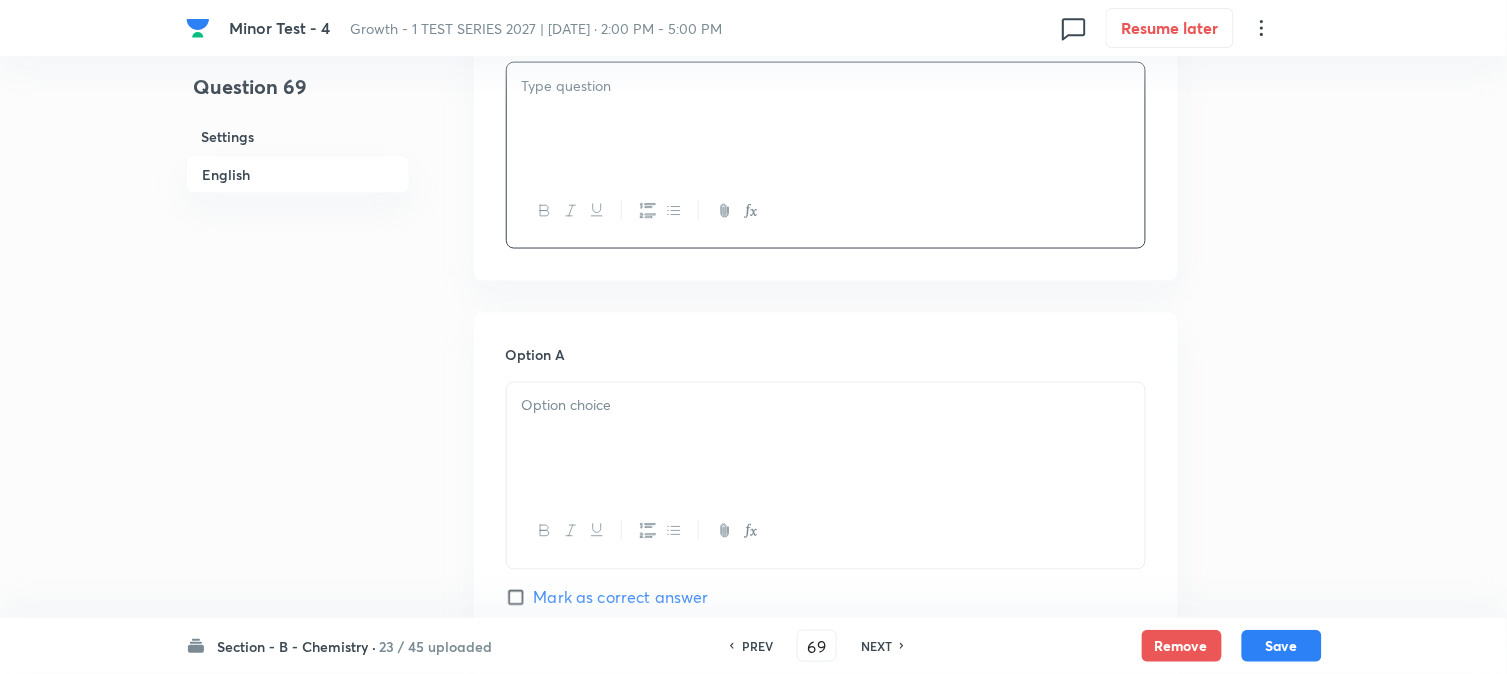 scroll, scrollTop: 555, scrollLeft: 0, axis: vertical 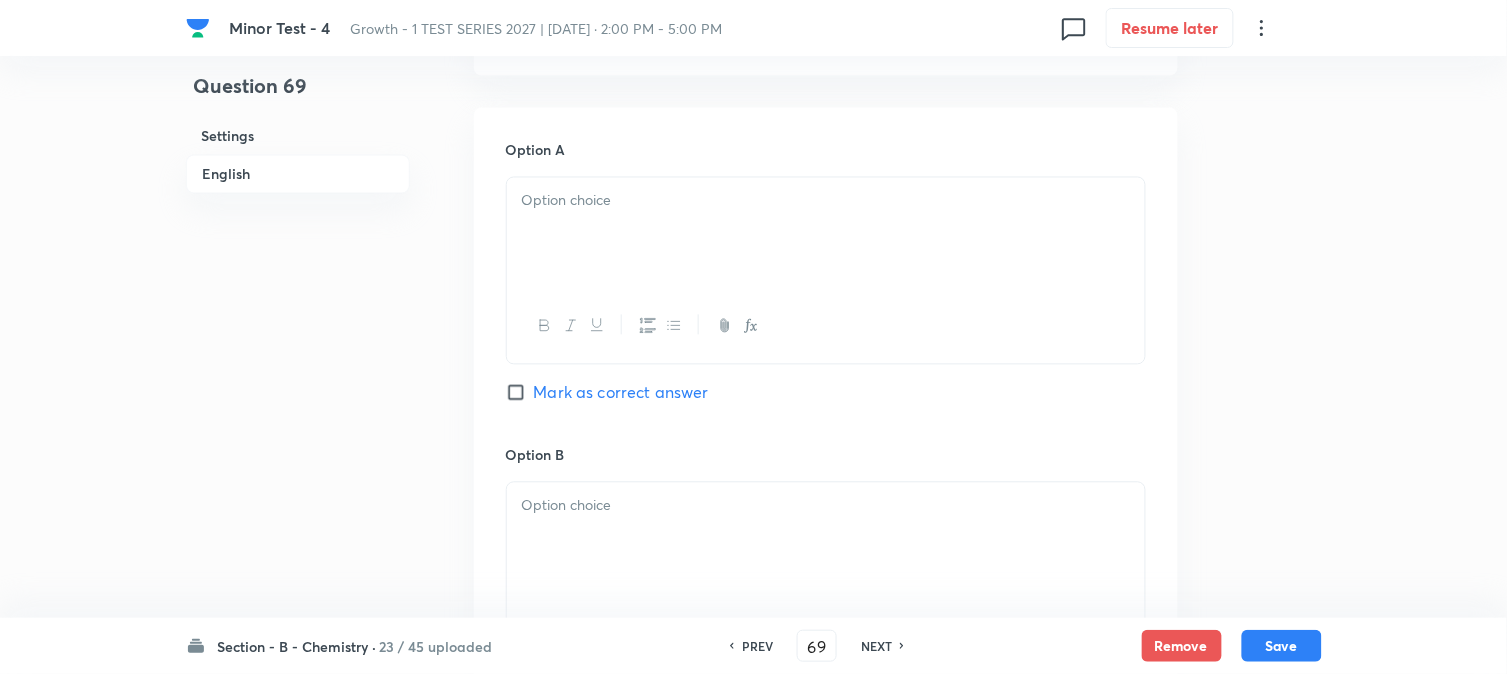 click at bounding box center [826, 234] 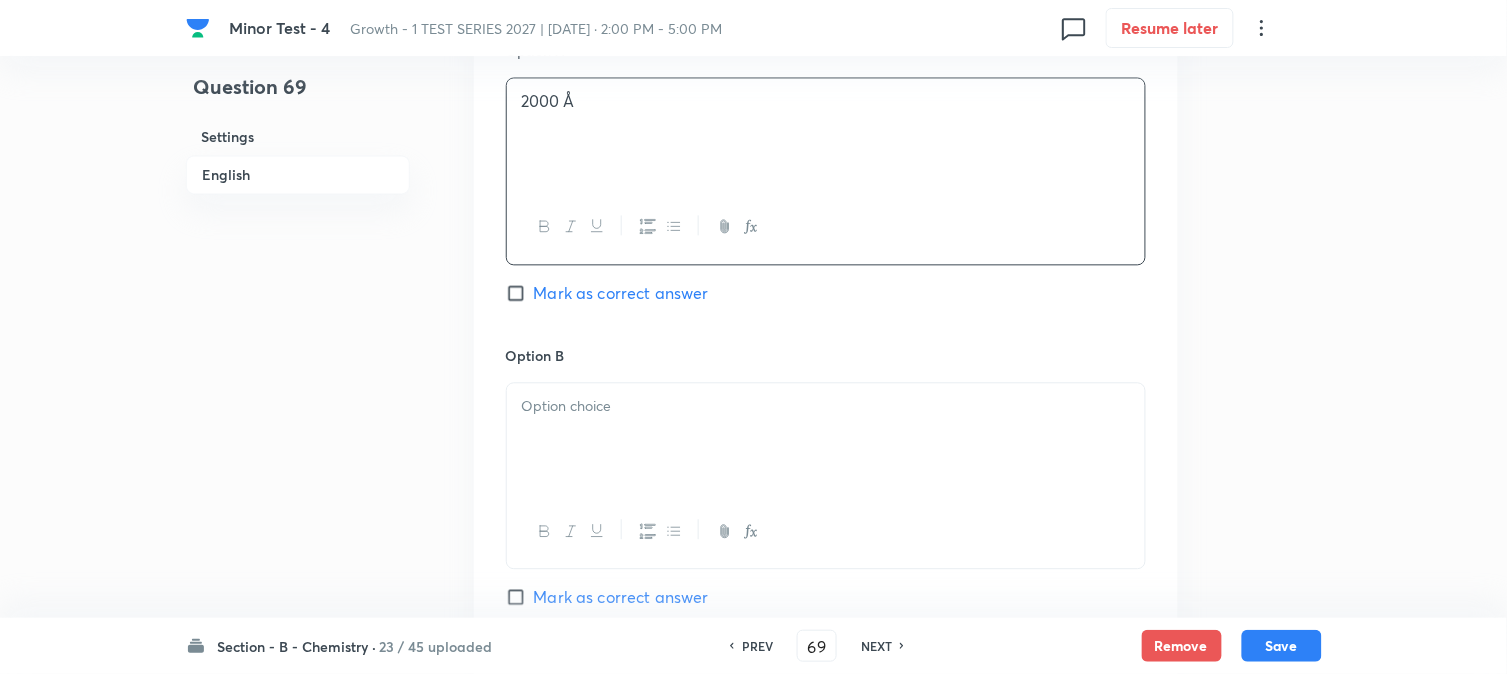 scroll, scrollTop: 1111, scrollLeft: 0, axis: vertical 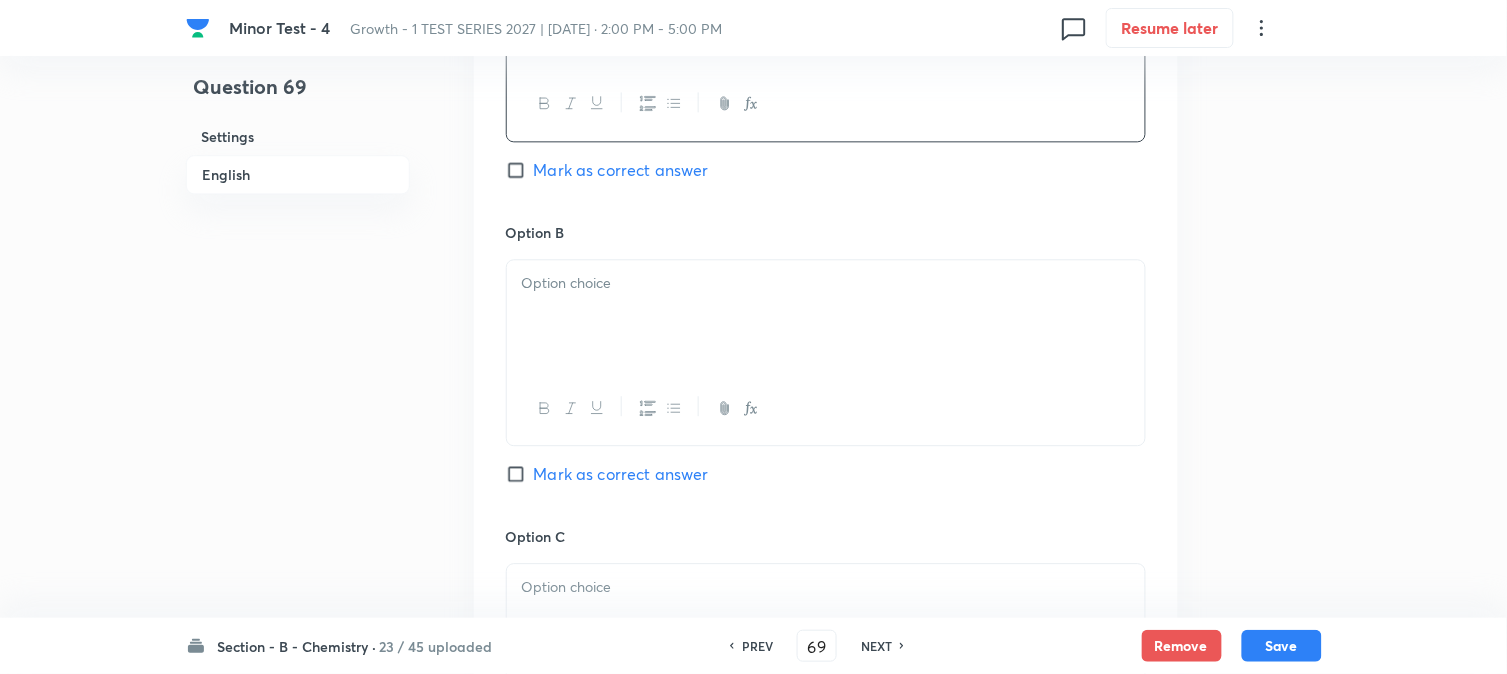 click at bounding box center [826, 316] 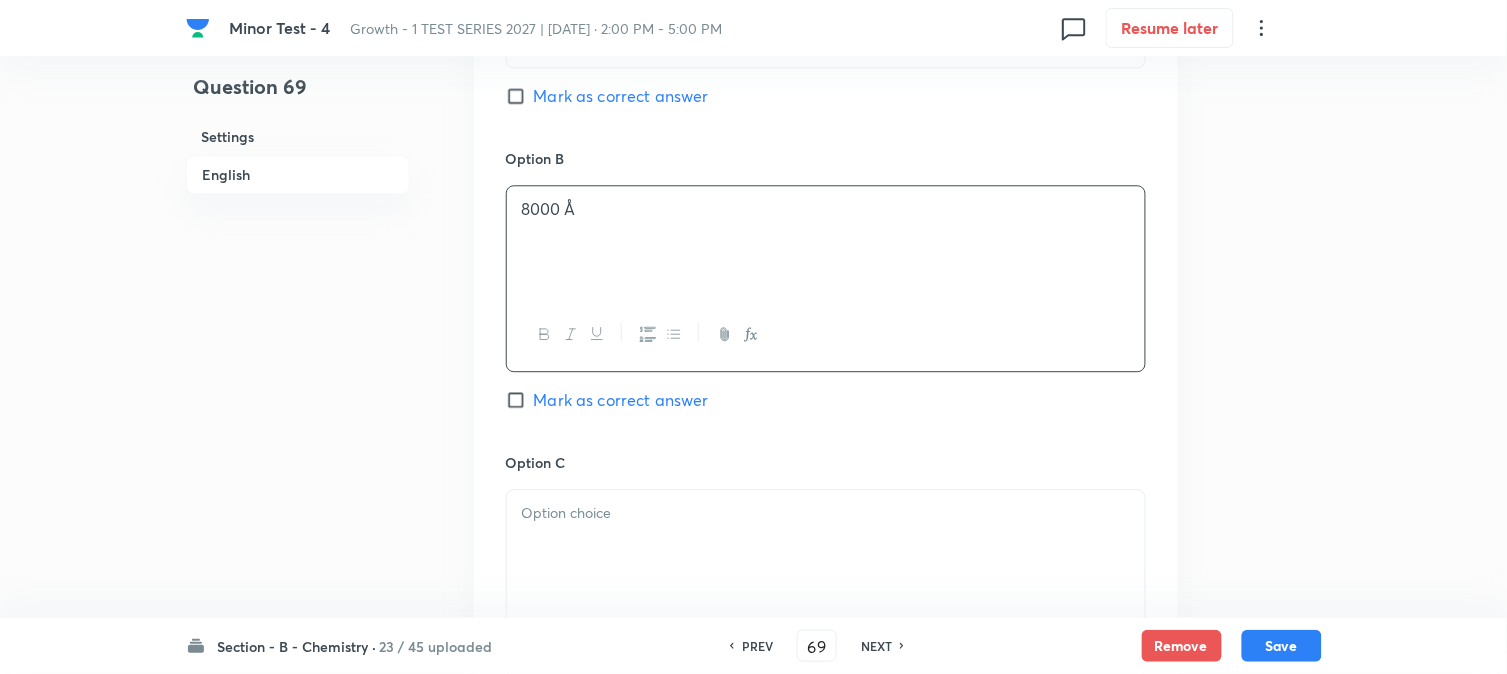 scroll, scrollTop: 1333, scrollLeft: 0, axis: vertical 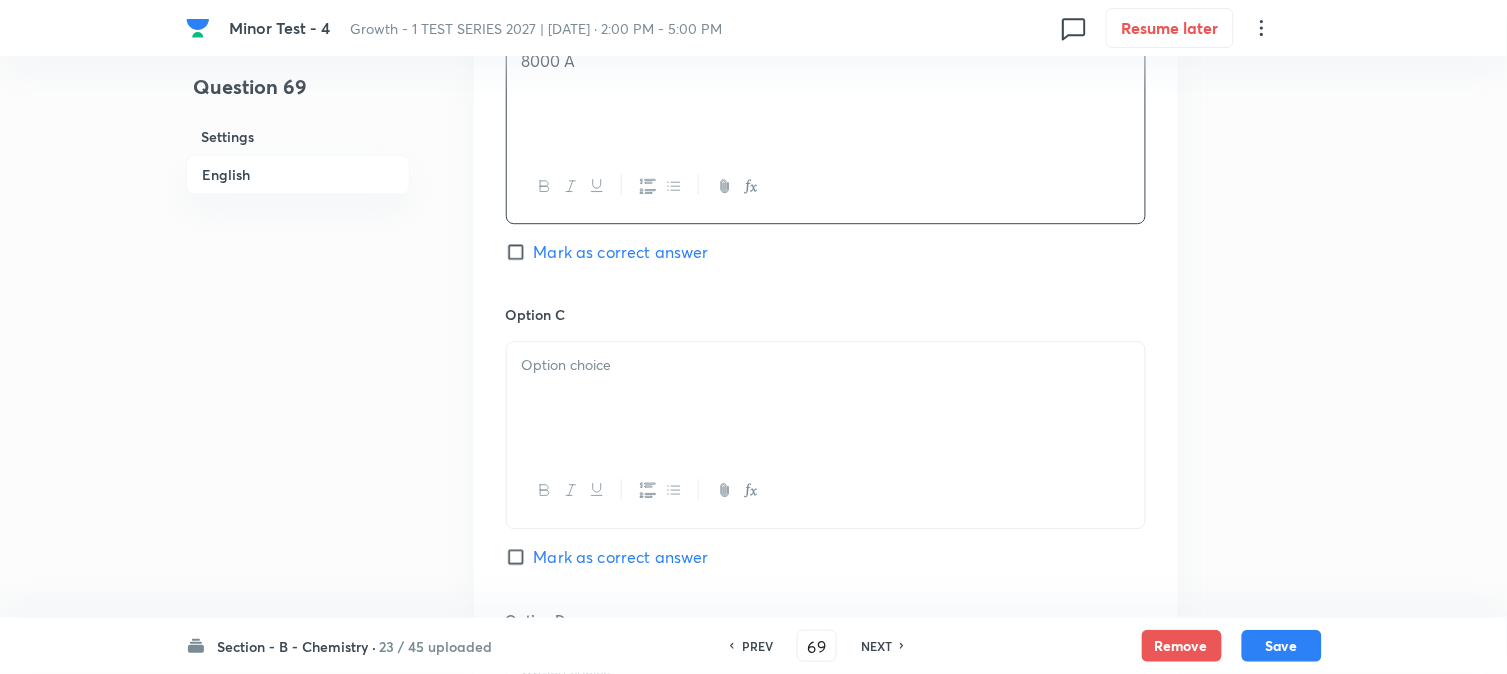 click at bounding box center (826, 365) 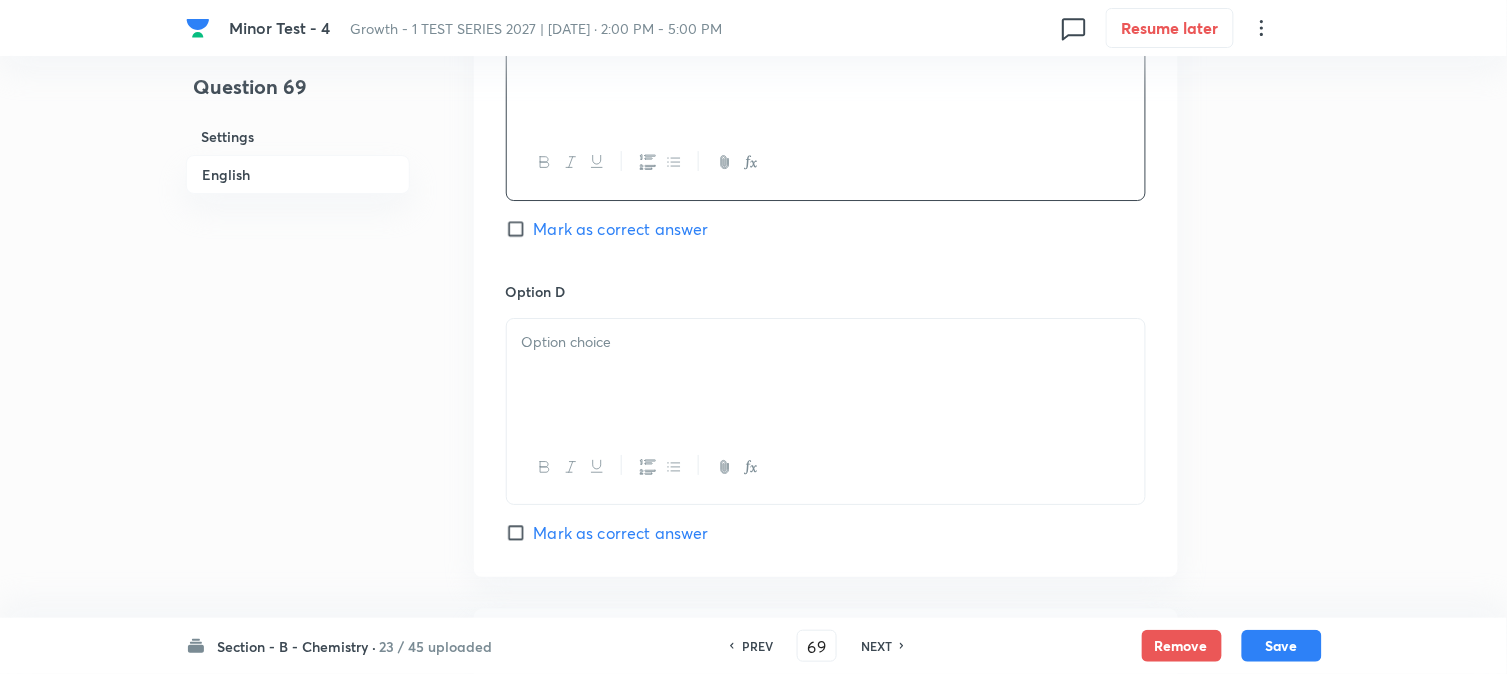 scroll, scrollTop: 1666, scrollLeft: 0, axis: vertical 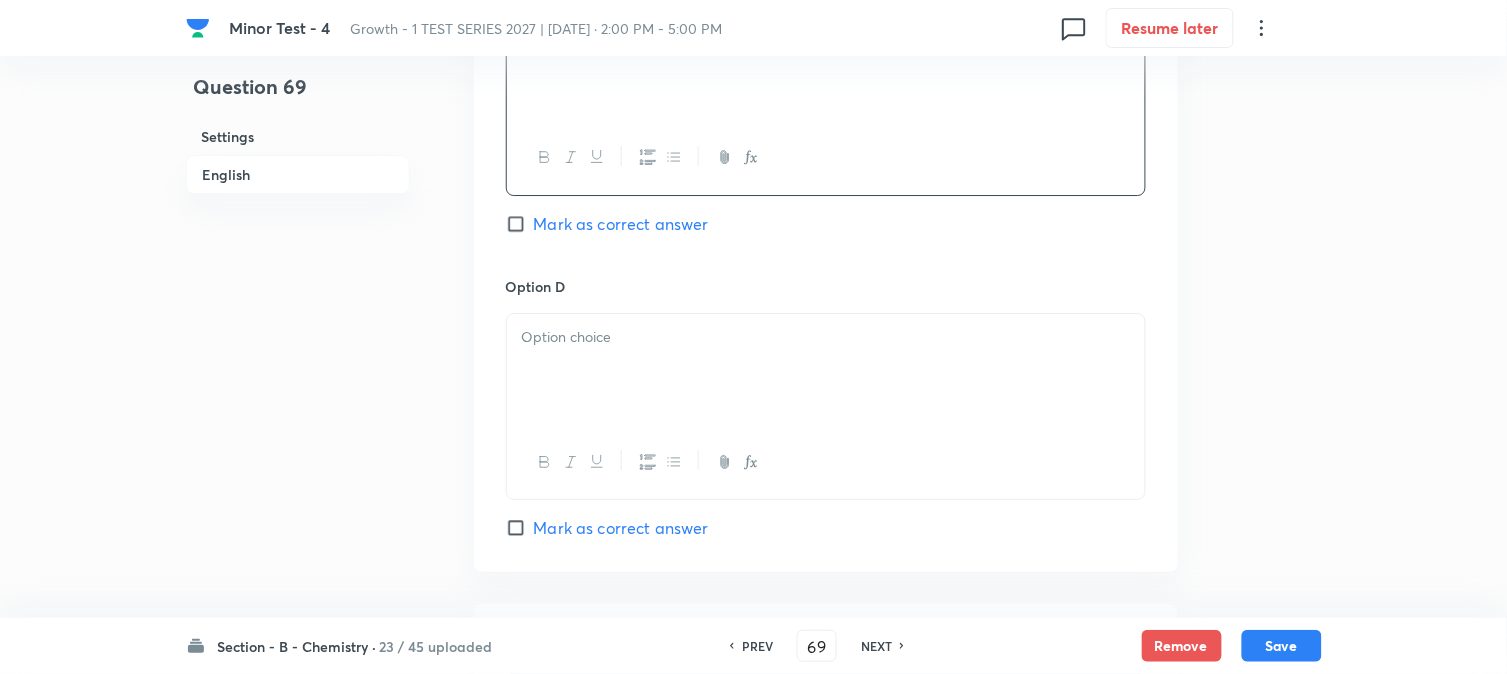 click at bounding box center [826, 370] 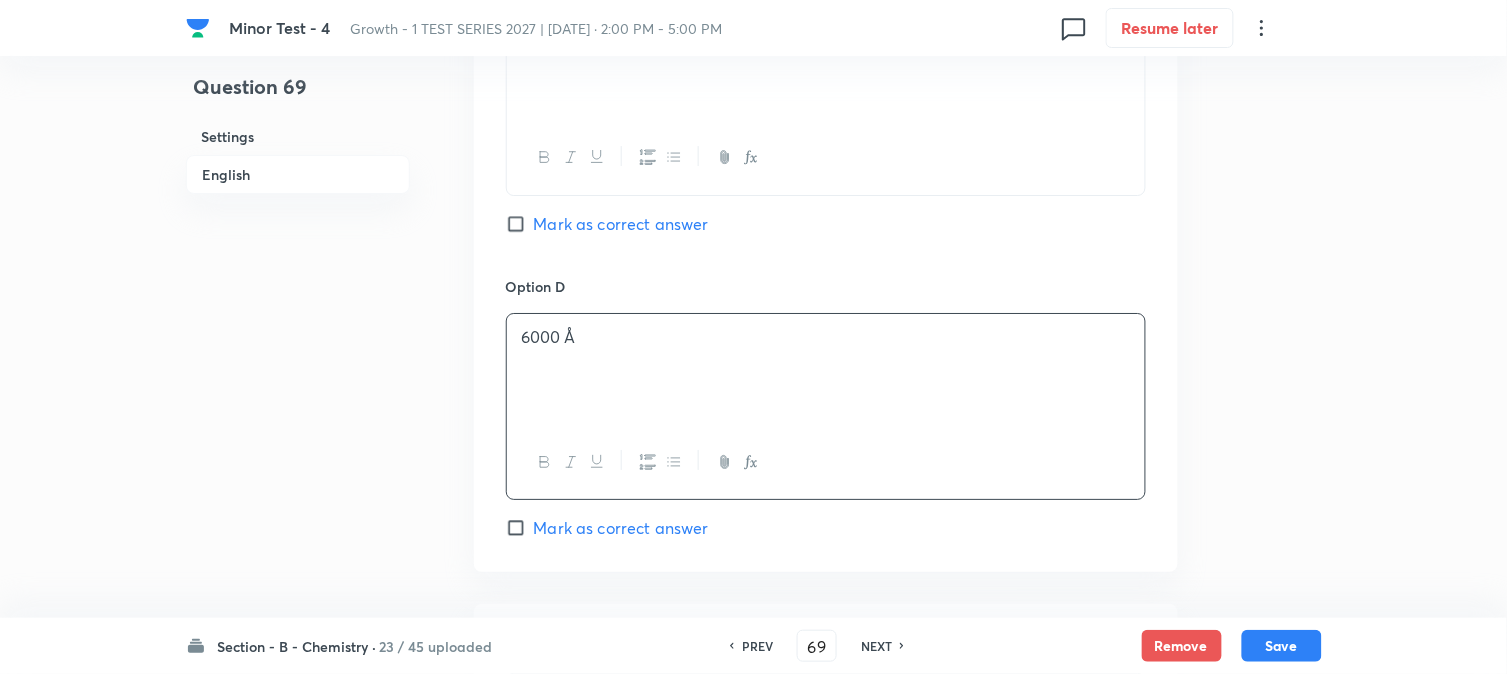 click on "6000 Å" at bounding box center (826, 370) 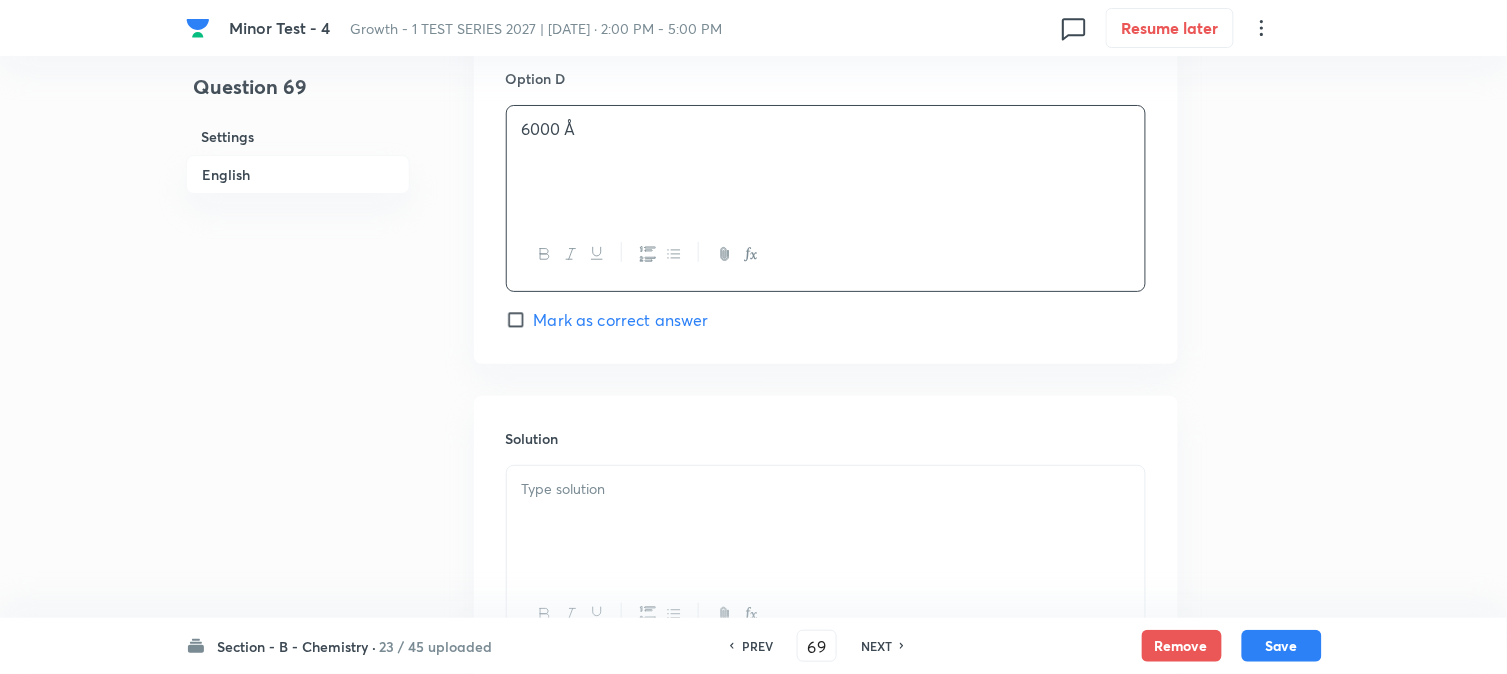 scroll, scrollTop: 1888, scrollLeft: 0, axis: vertical 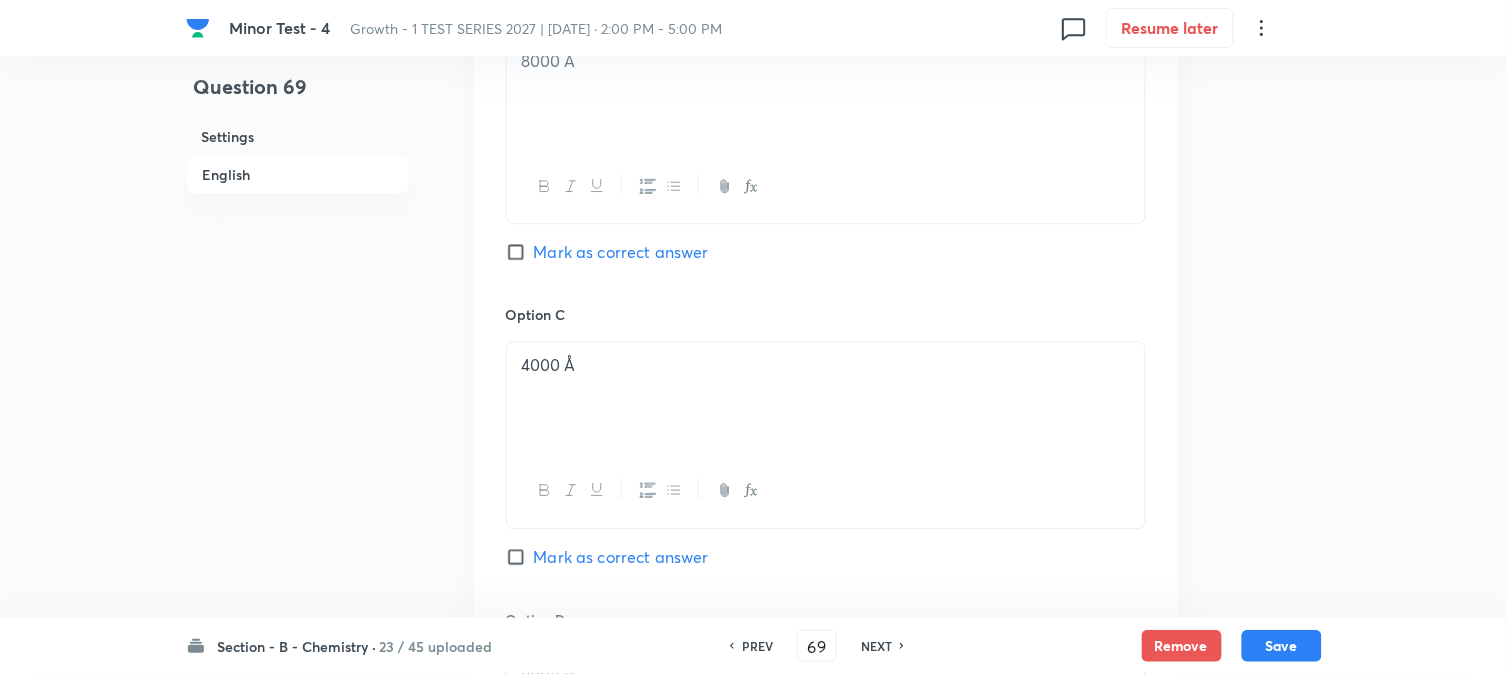 click on "Mark as correct answer" at bounding box center (621, 252) 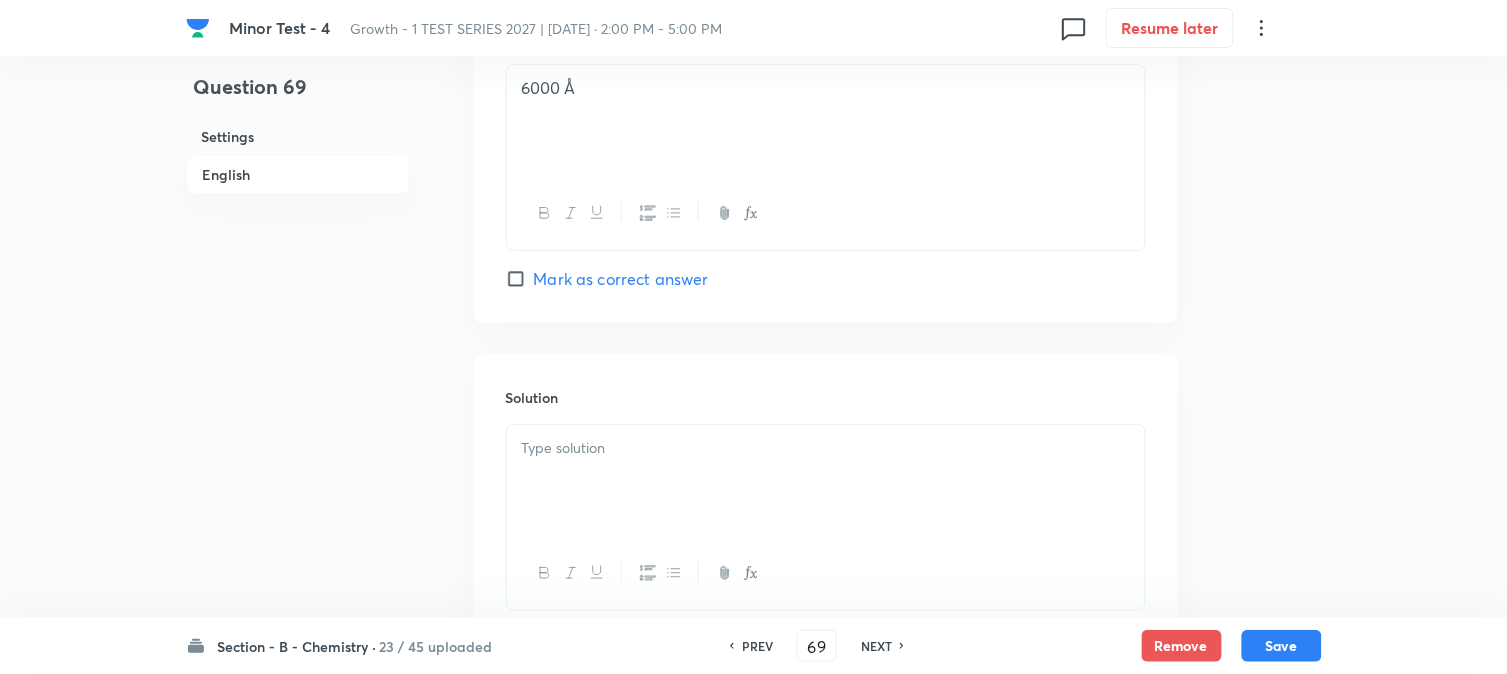 scroll, scrollTop: 2064, scrollLeft: 0, axis: vertical 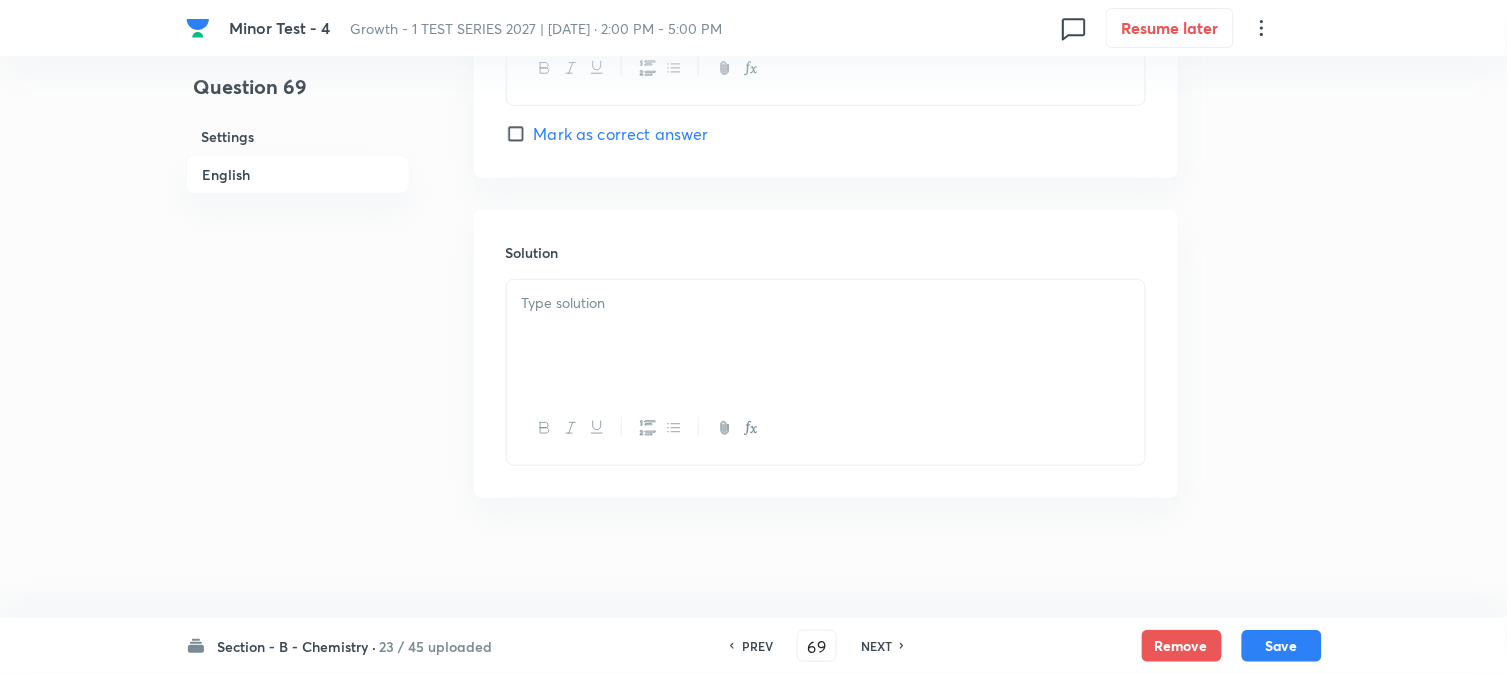 click at bounding box center (826, 336) 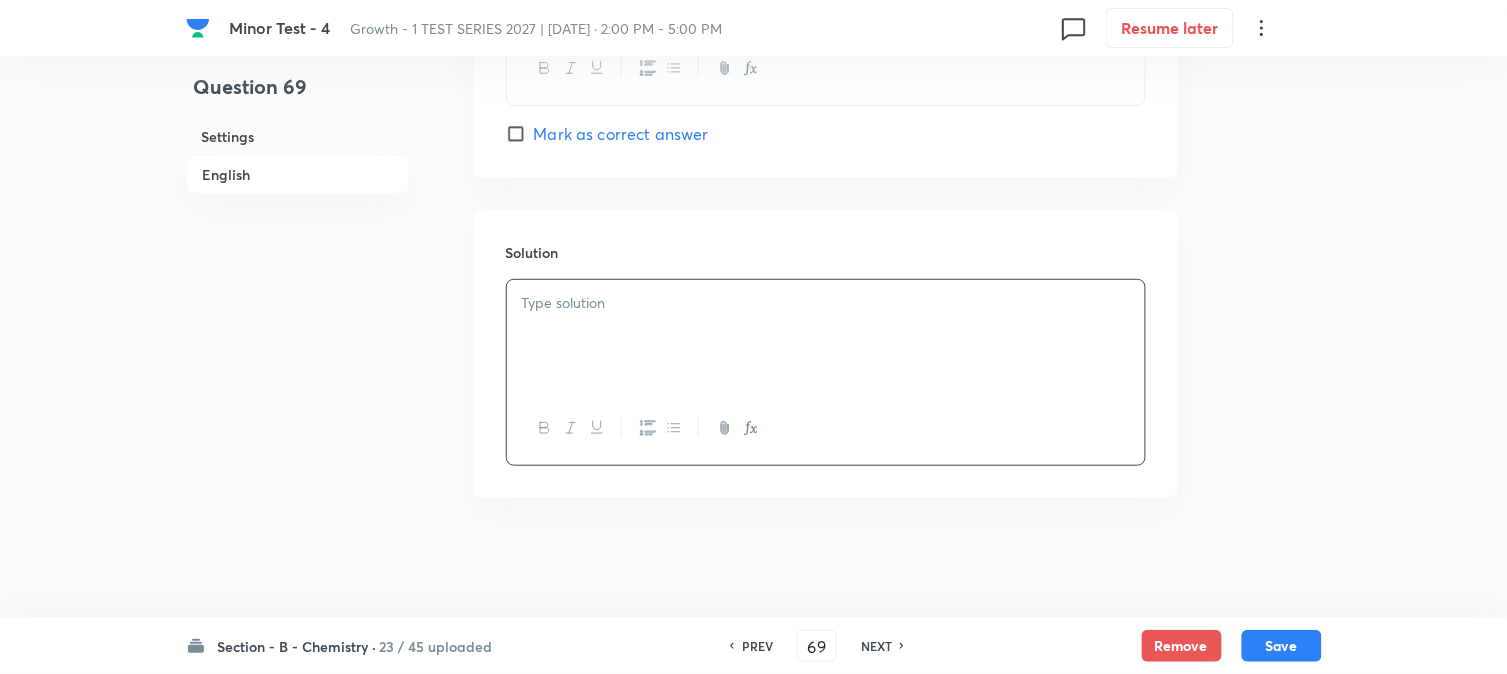 type 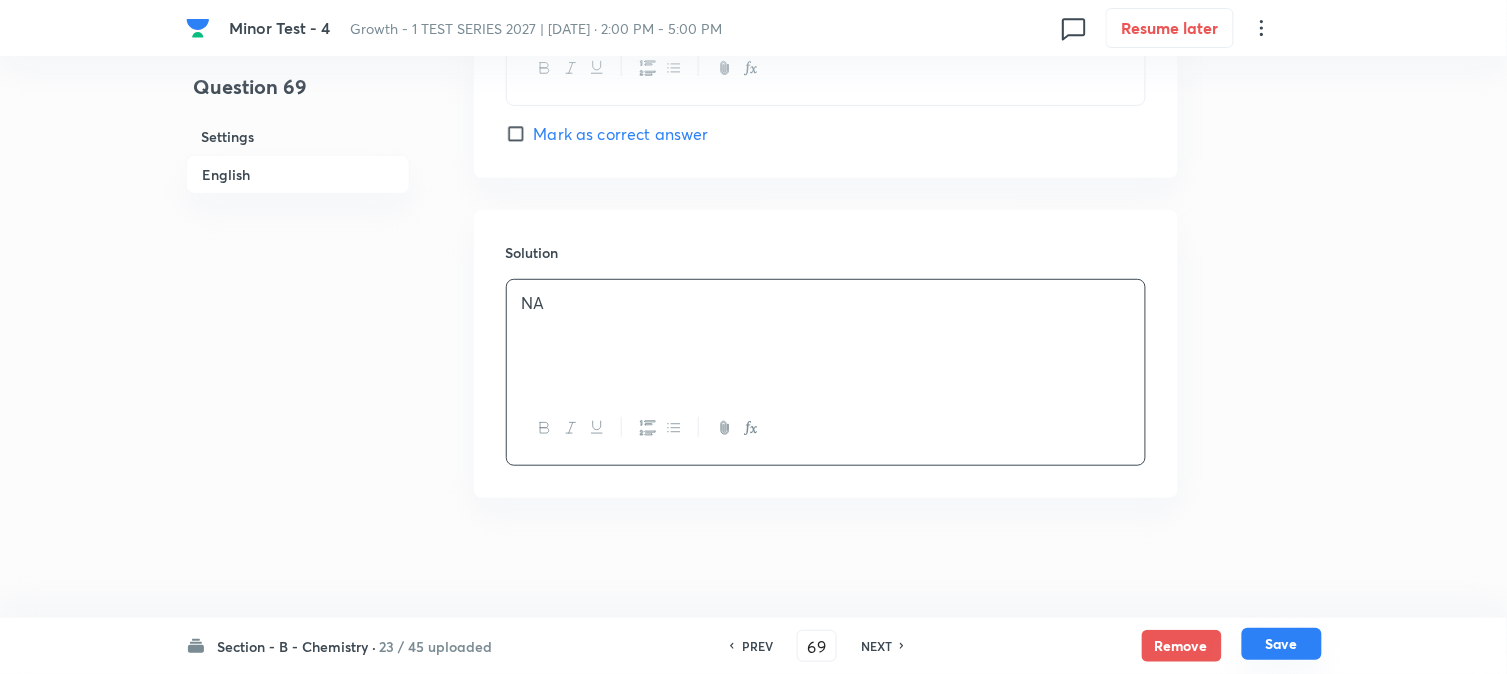 click on "Save" at bounding box center [1282, 644] 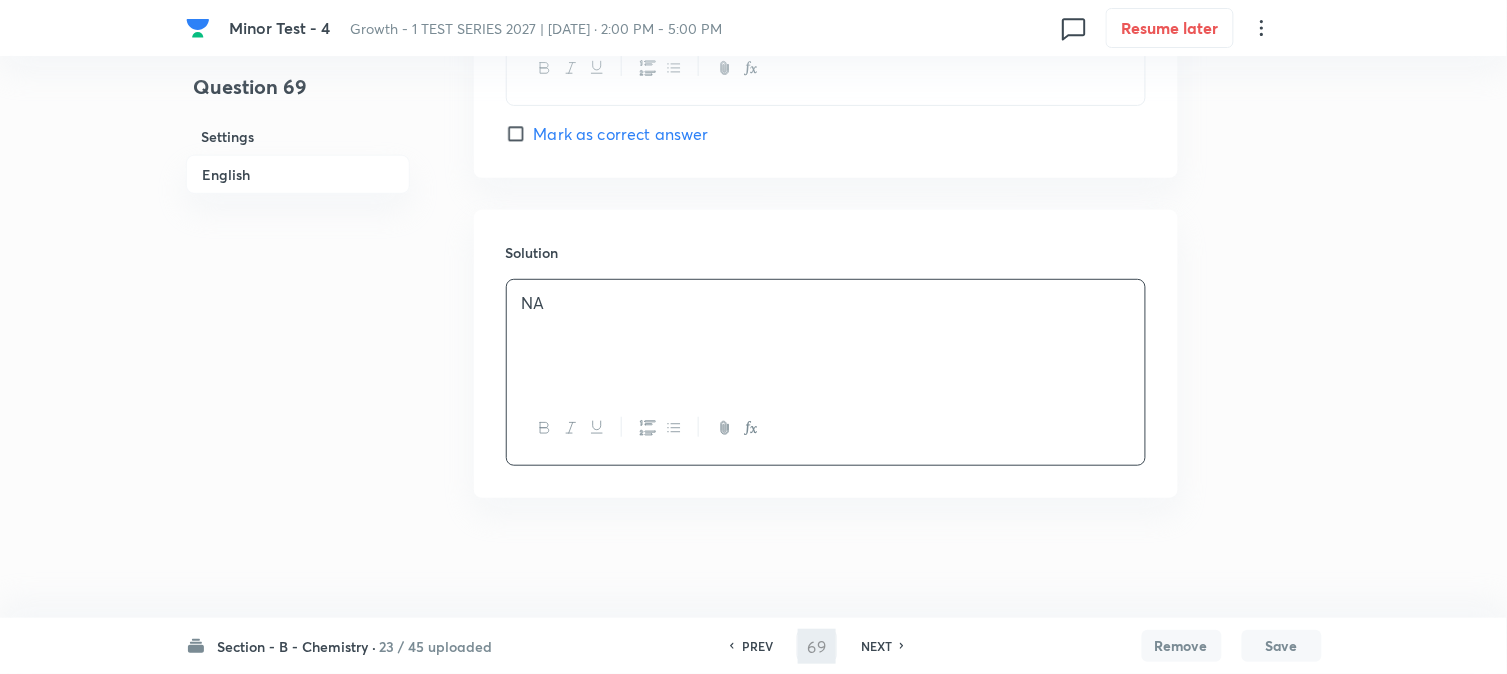 type on "70" 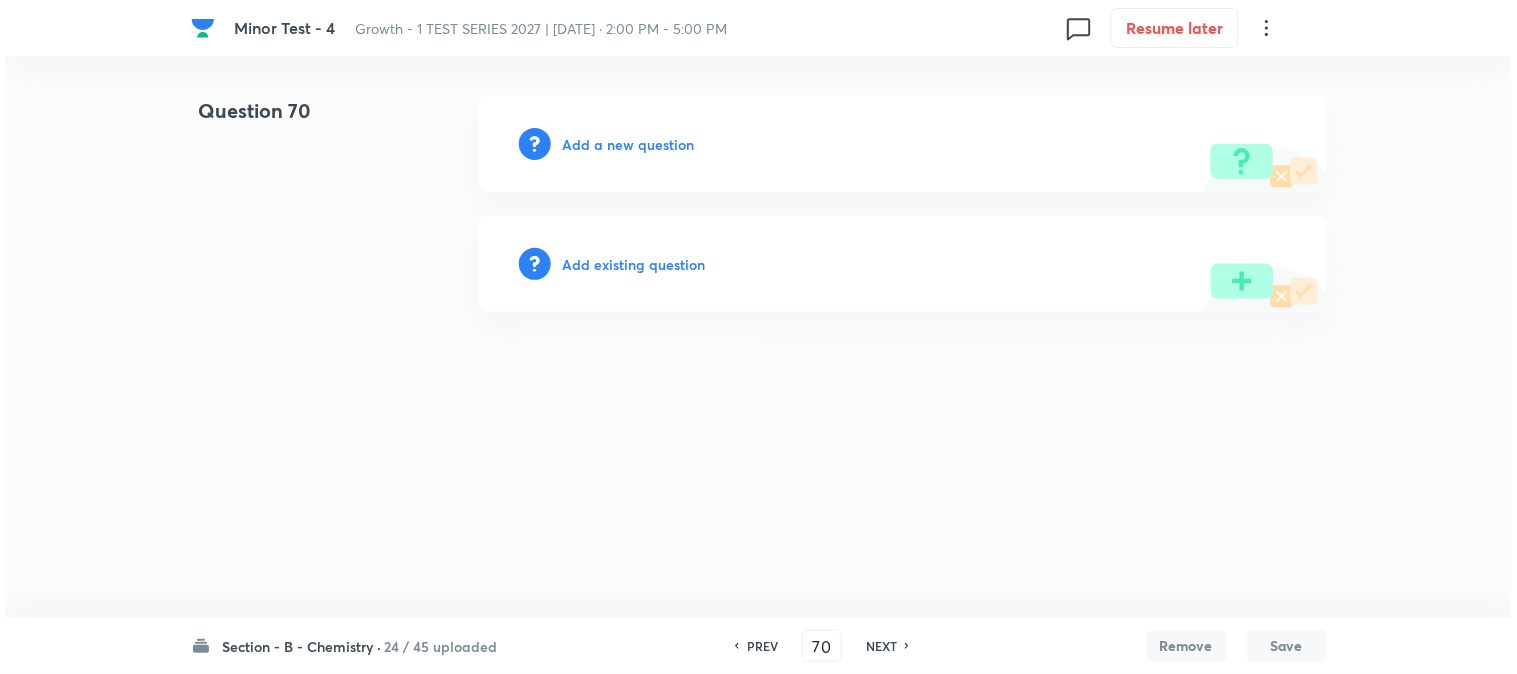 scroll, scrollTop: 0, scrollLeft: 0, axis: both 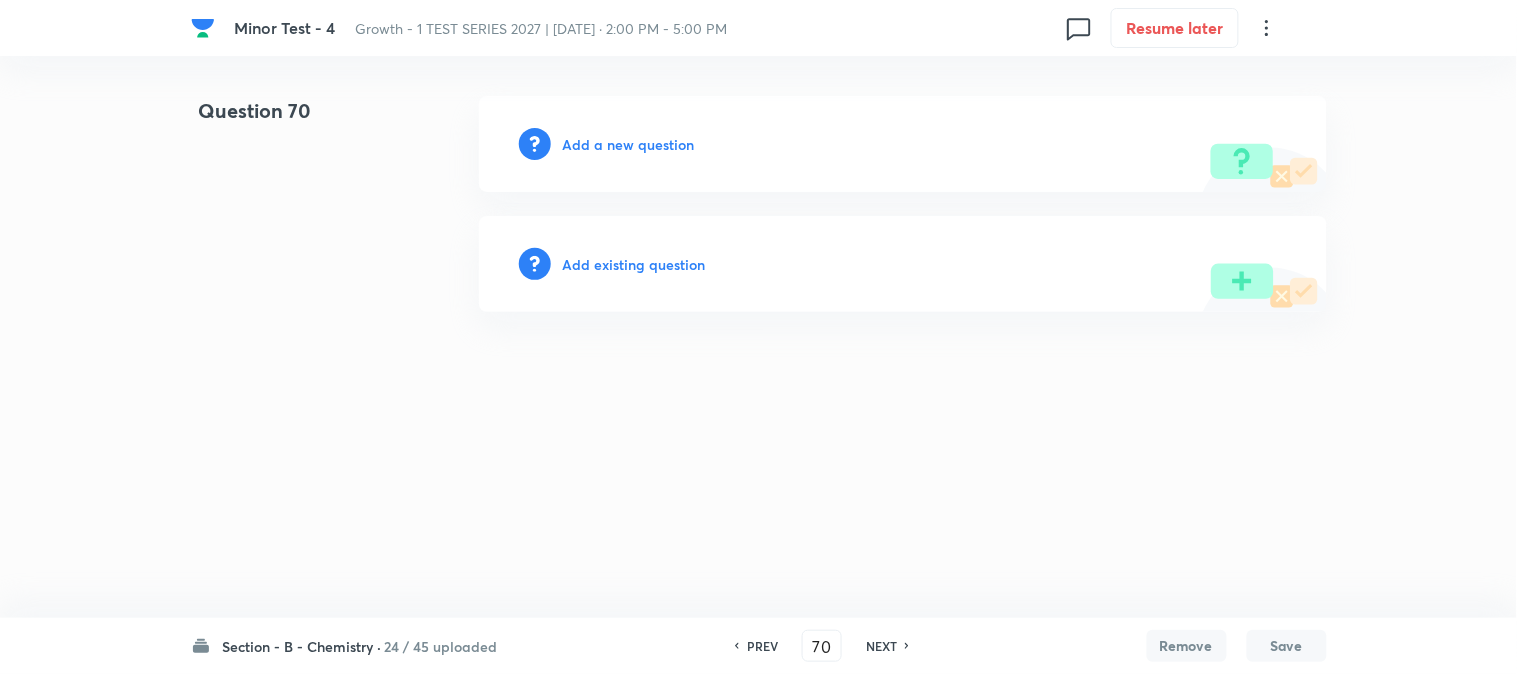 click on "Add a new question" at bounding box center (629, 144) 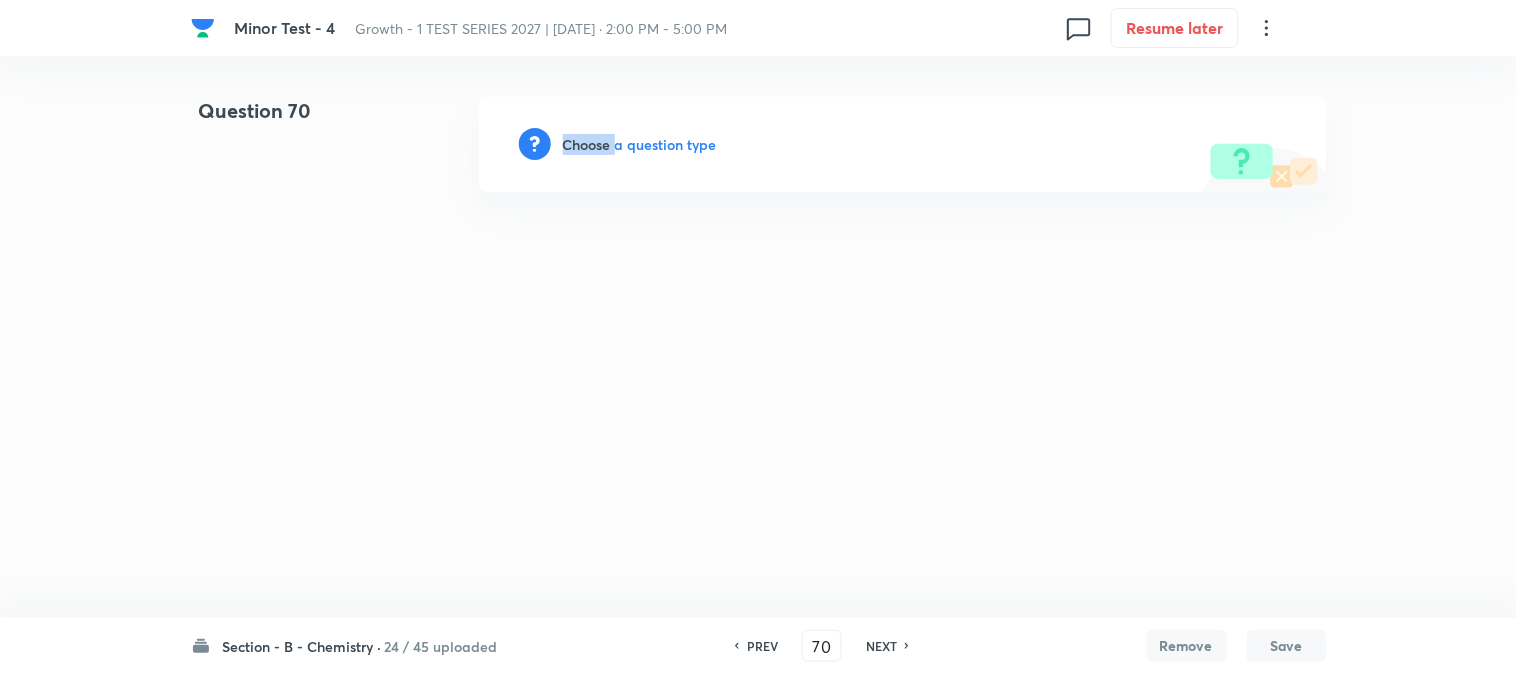 click on "Choose a question type" at bounding box center [640, 144] 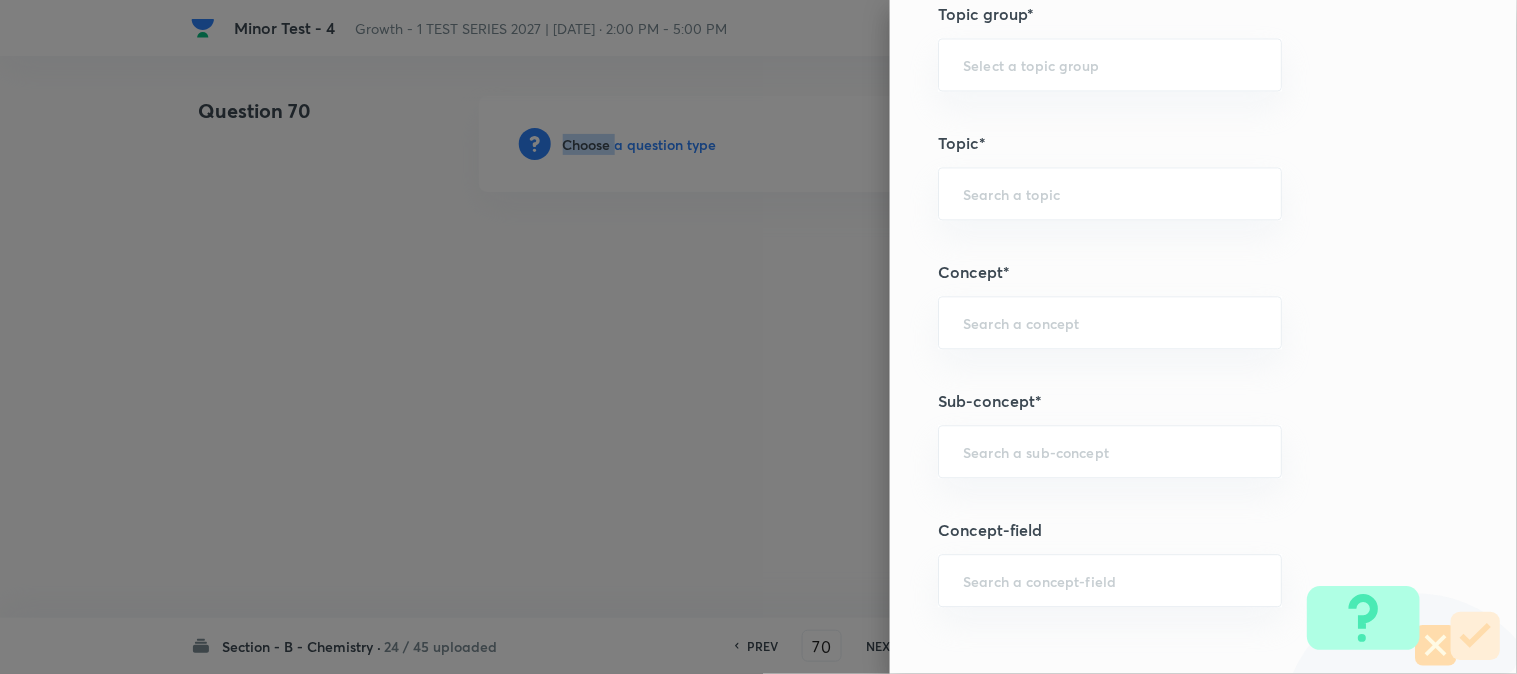scroll, scrollTop: 1111, scrollLeft: 0, axis: vertical 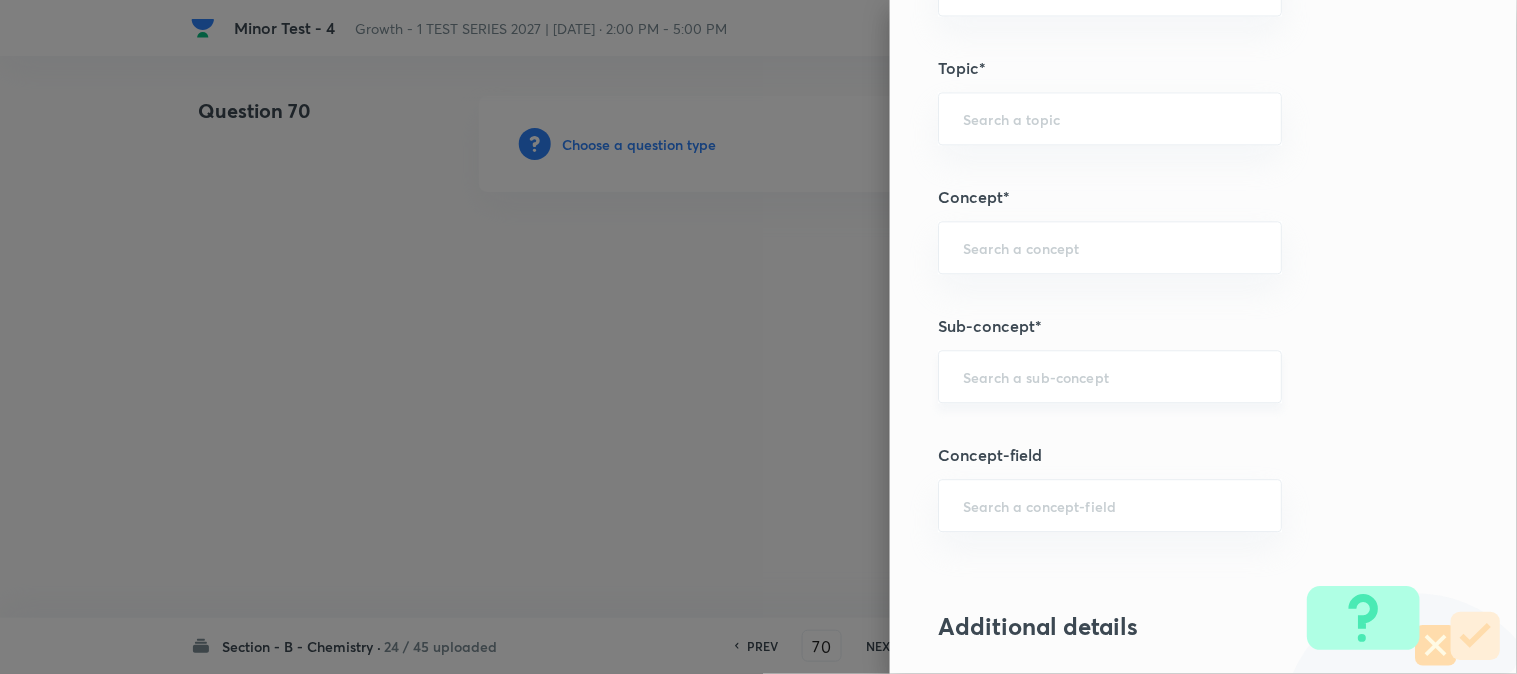 click at bounding box center (1110, 376) 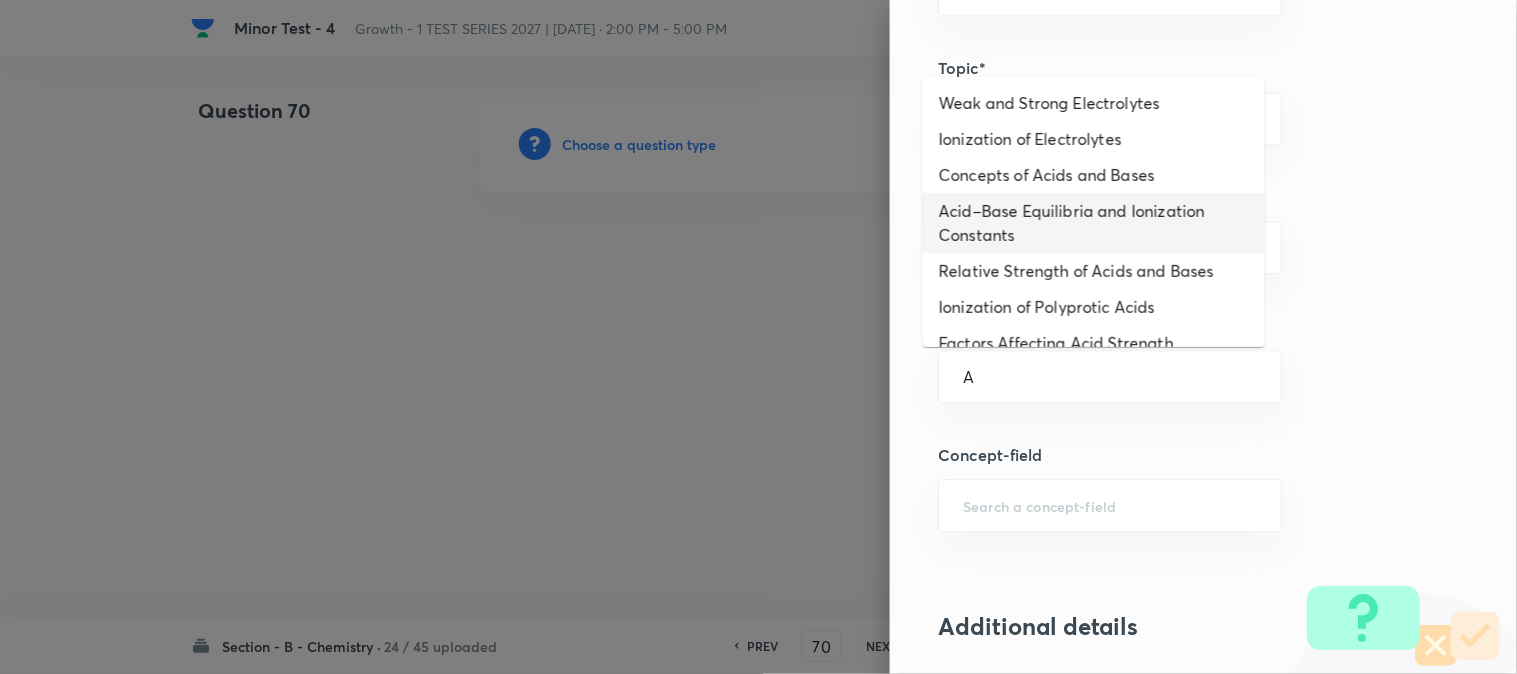 click on "Acid–Base Equilibria and Ionization Constants" at bounding box center (1094, 223) 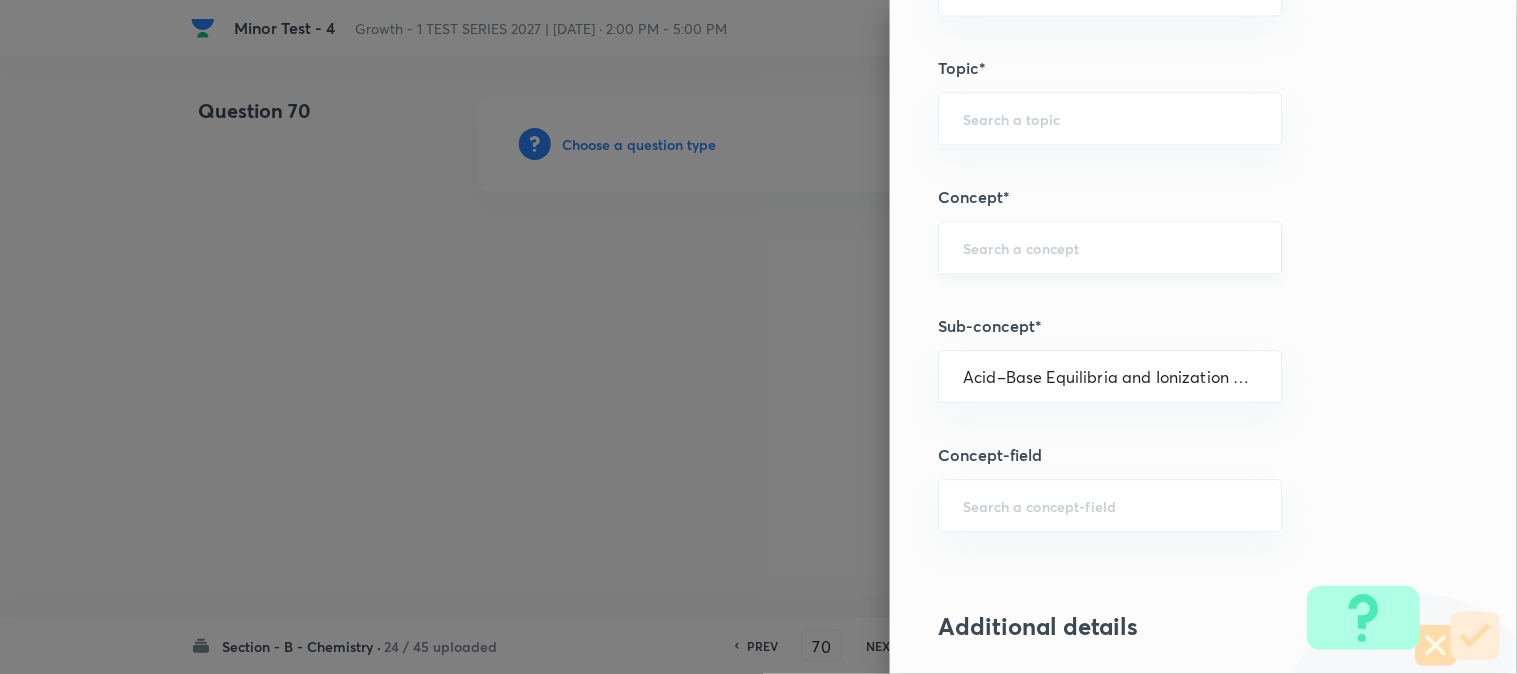 type on "Chemistry" 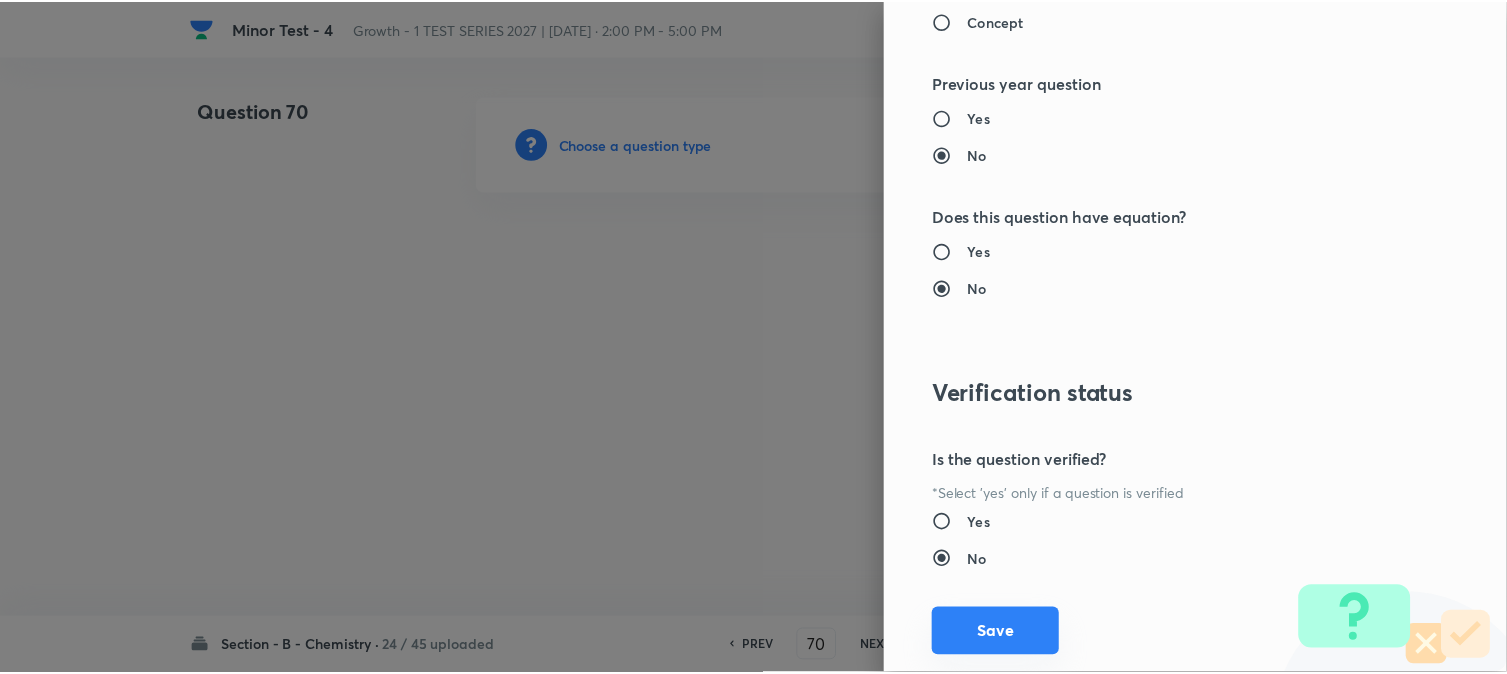 scroll, scrollTop: 2186, scrollLeft: 0, axis: vertical 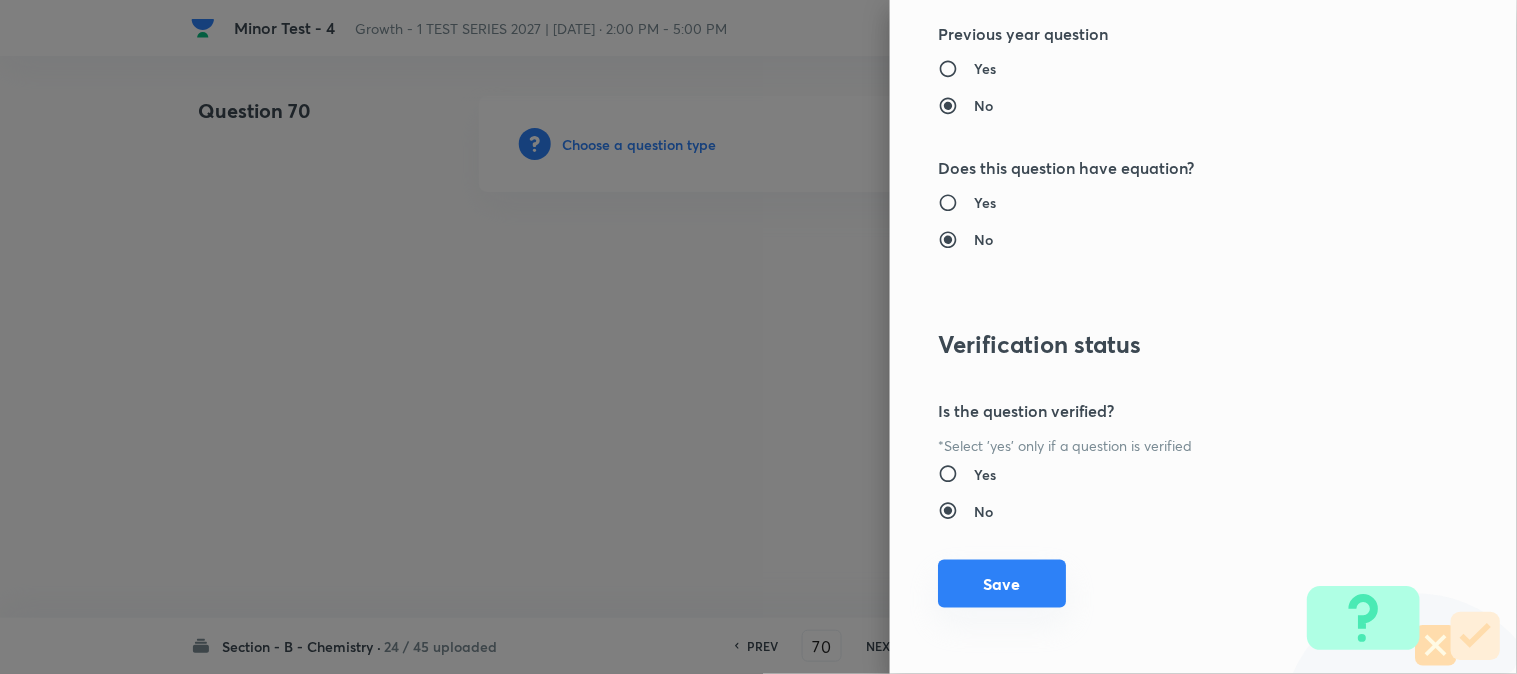 click on "Save" at bounding box center [1002, 584] 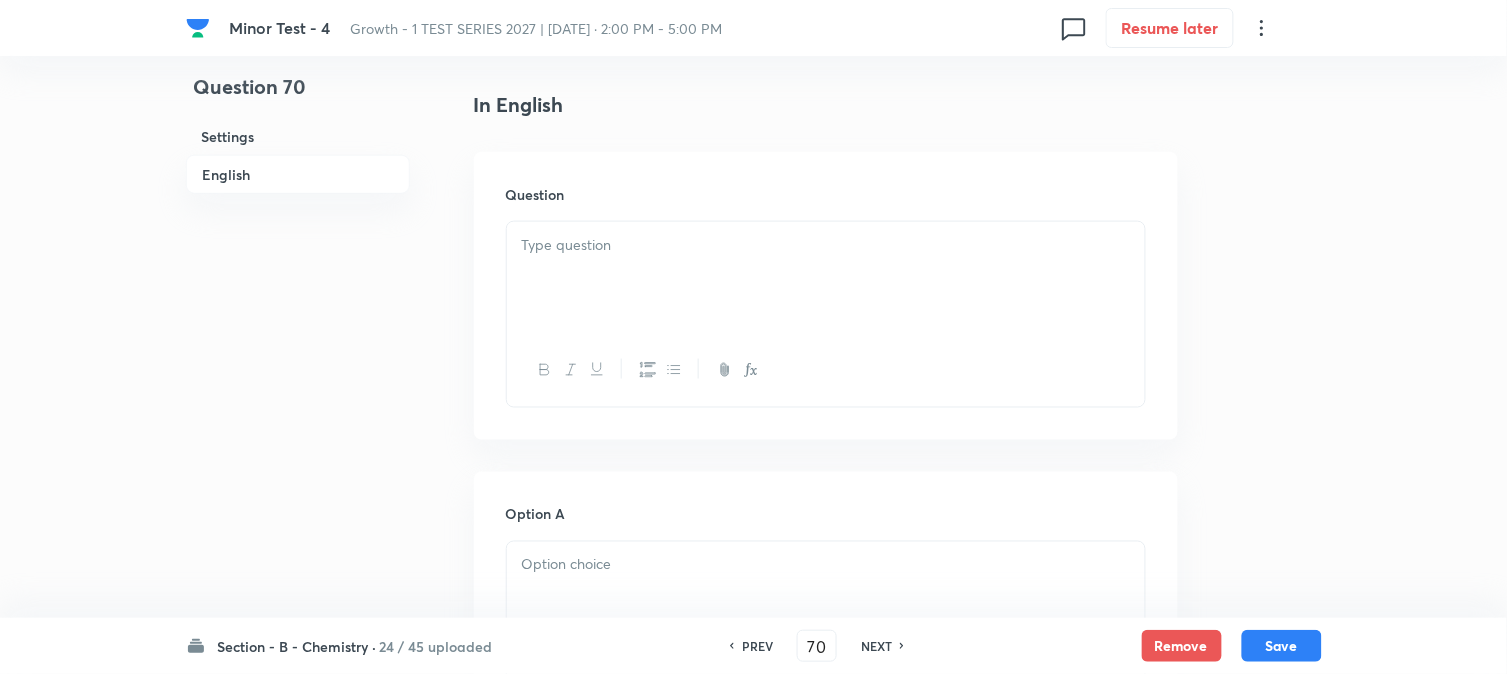scroll, scrollTop: 555, scrollLeft: 0, axis: vertical 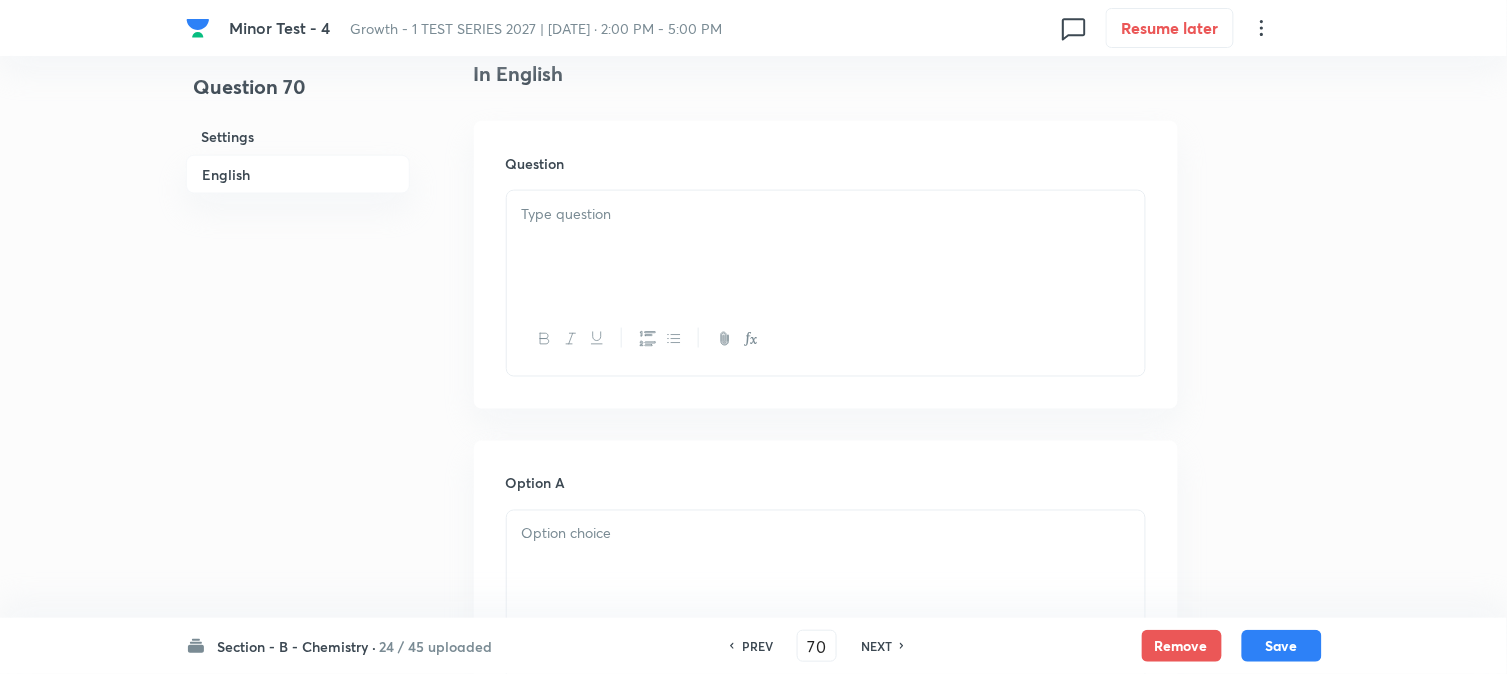 click at bounding box center (826, 339) 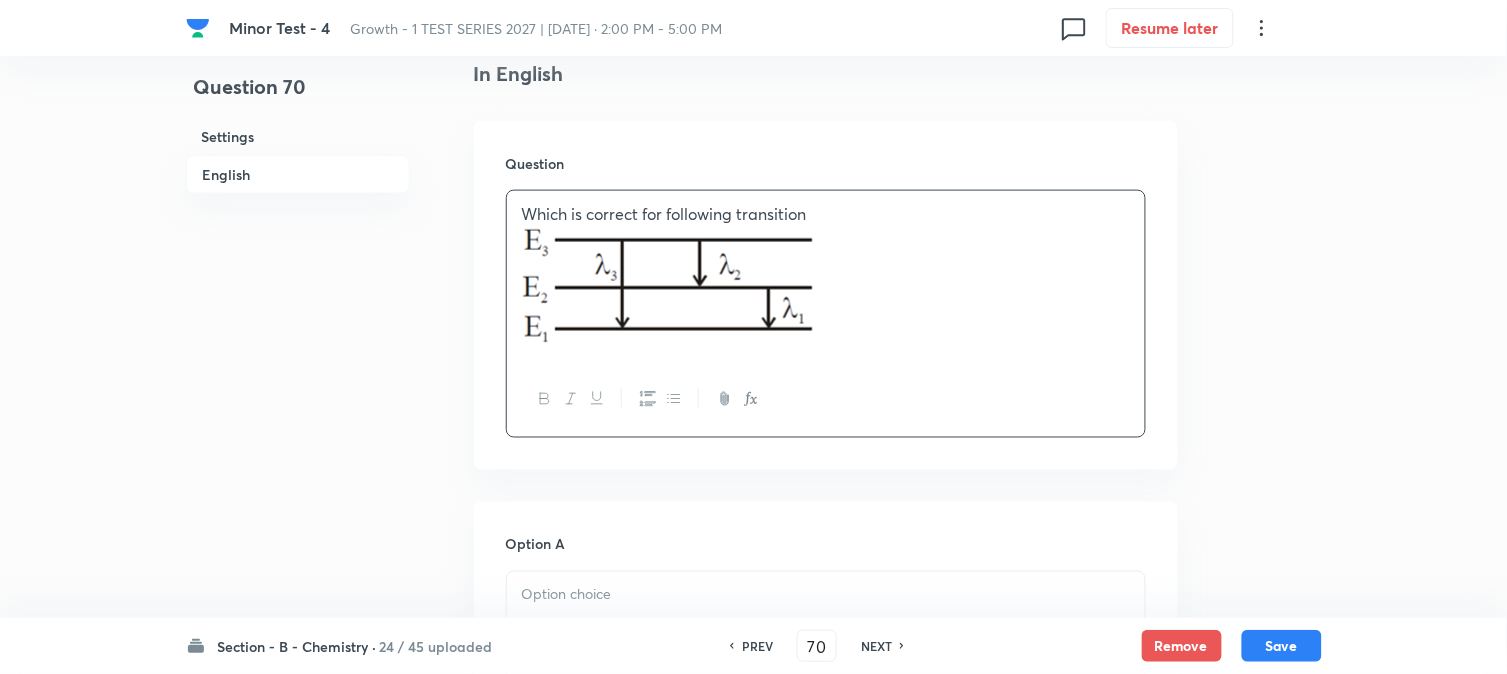 click at bounding box center [669, 286] 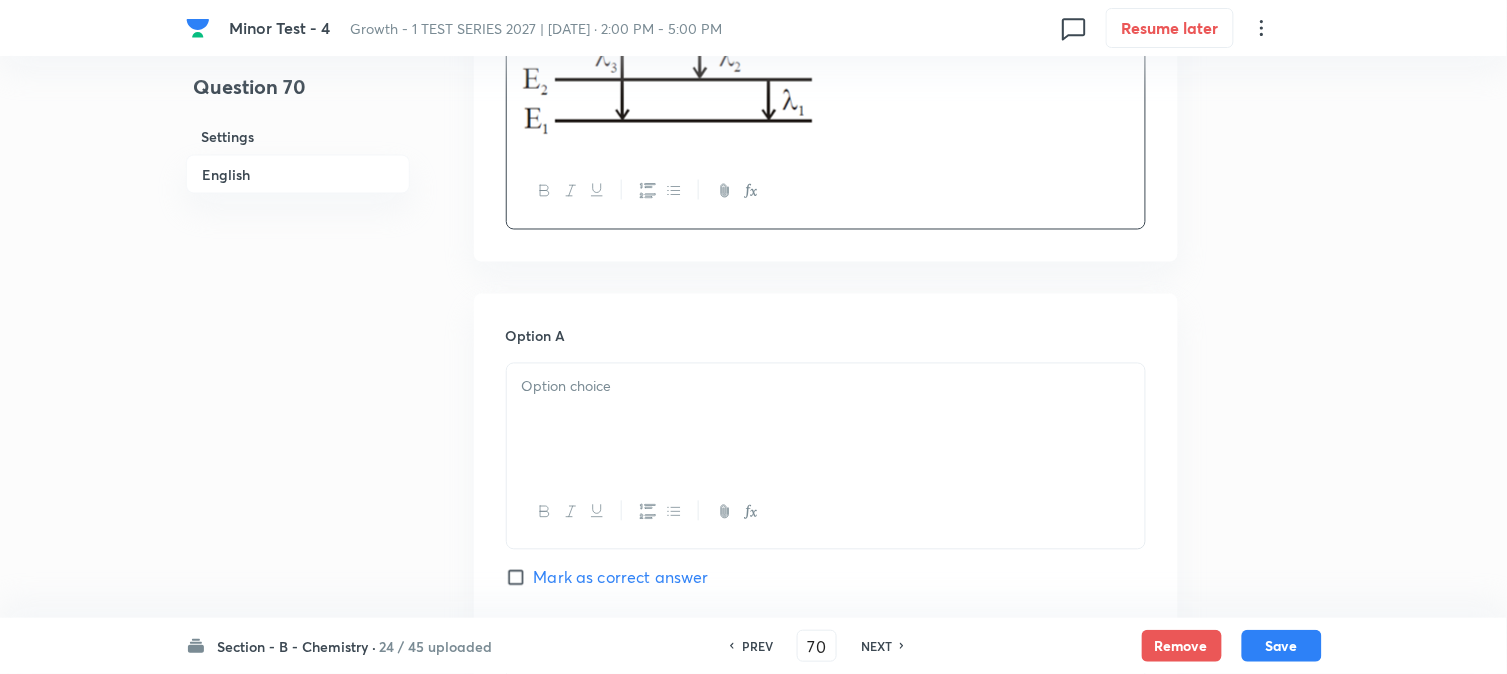 scroll, scrollTop: 888, scrollLeft: 0, axis: vertical 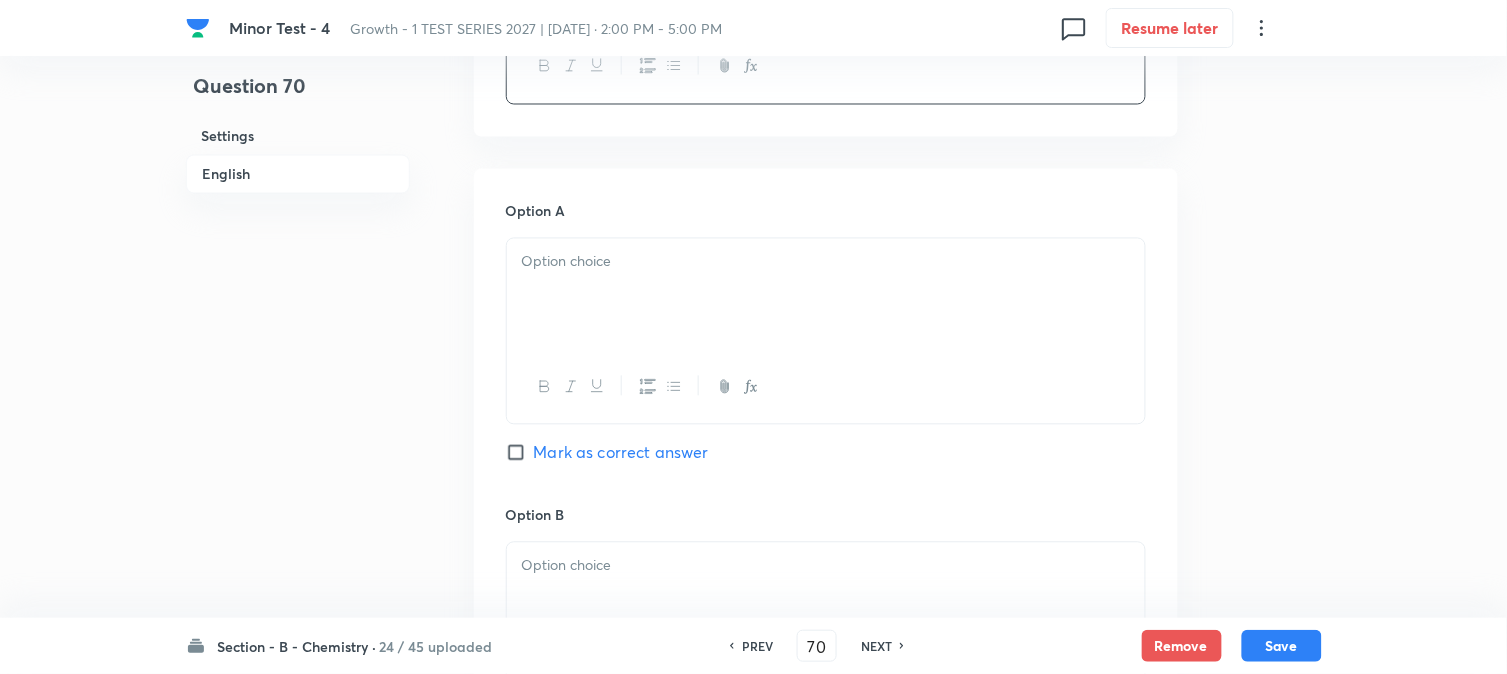 click at bounding box center [826, 295] 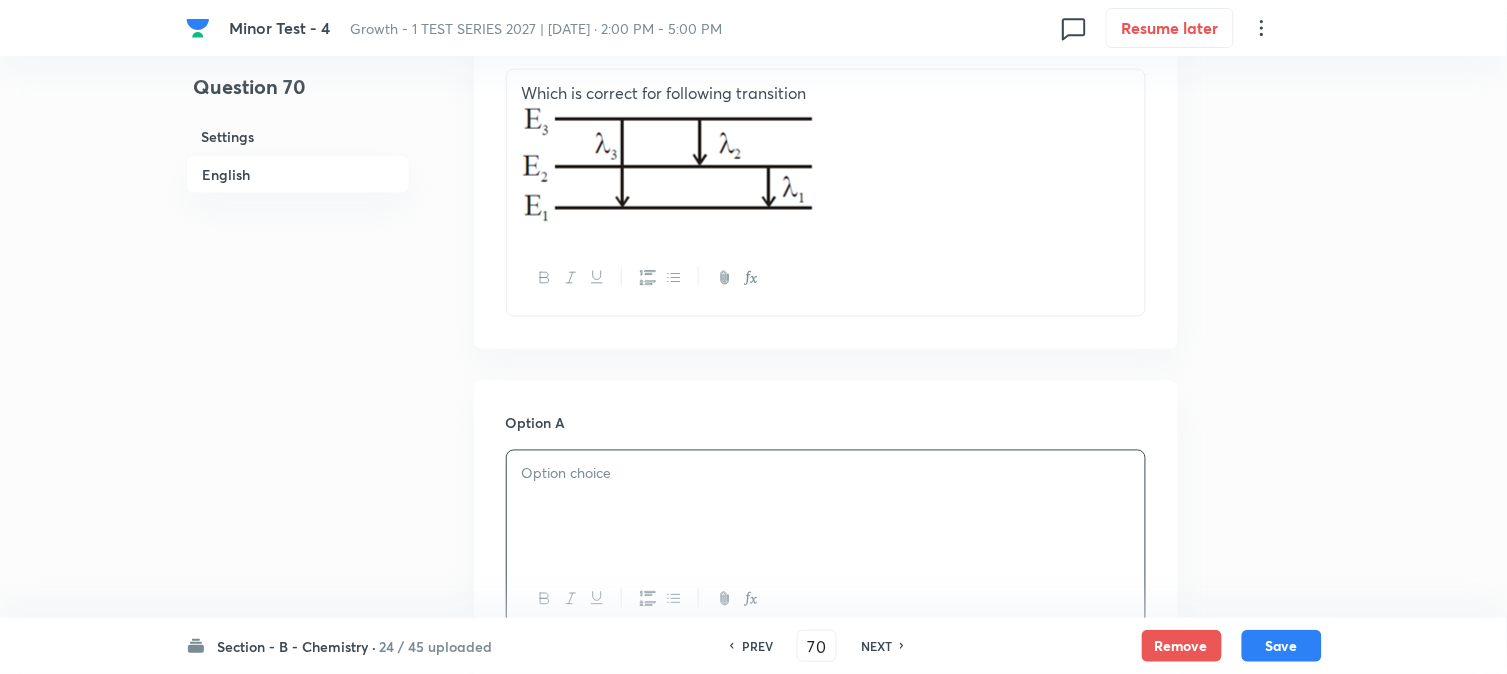 scroll, scrollTop: 666, scrollLeft: 0, axis: vertical 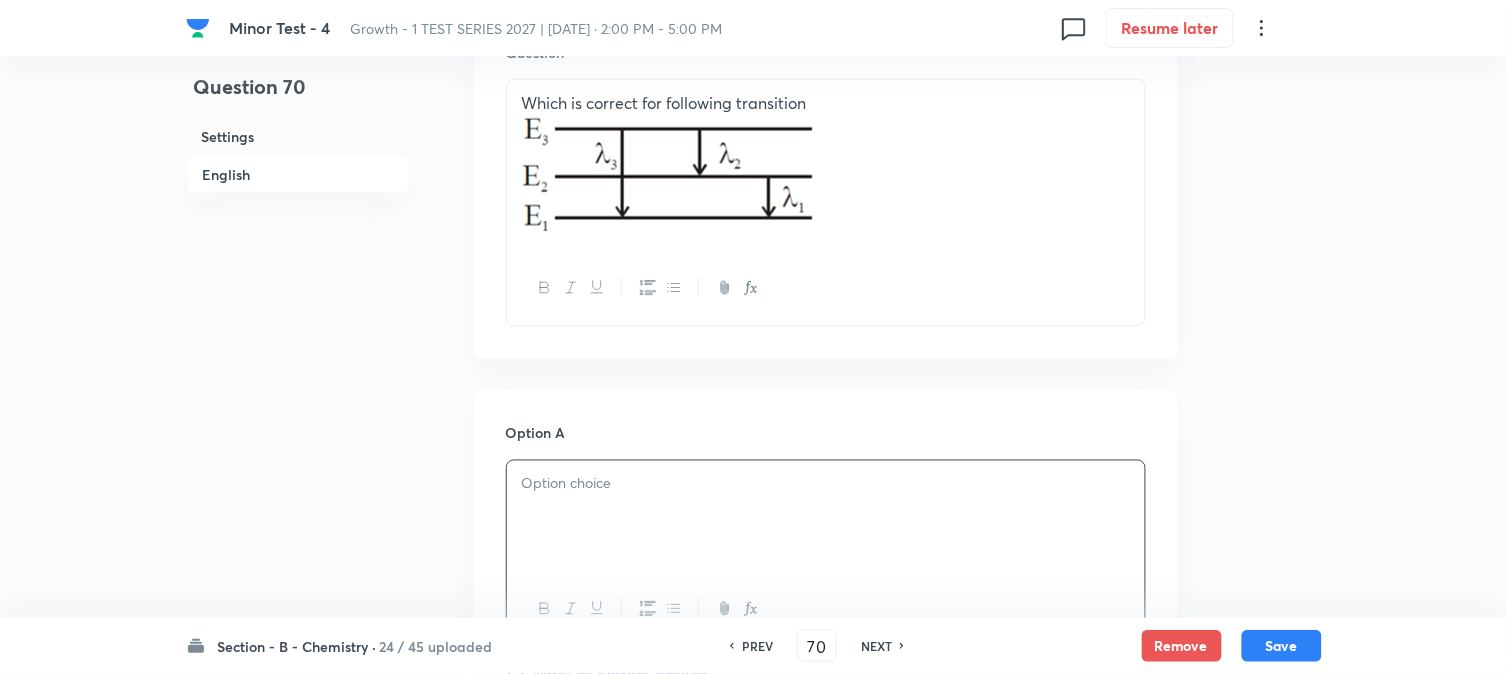 click at bounding box center [826, 178] 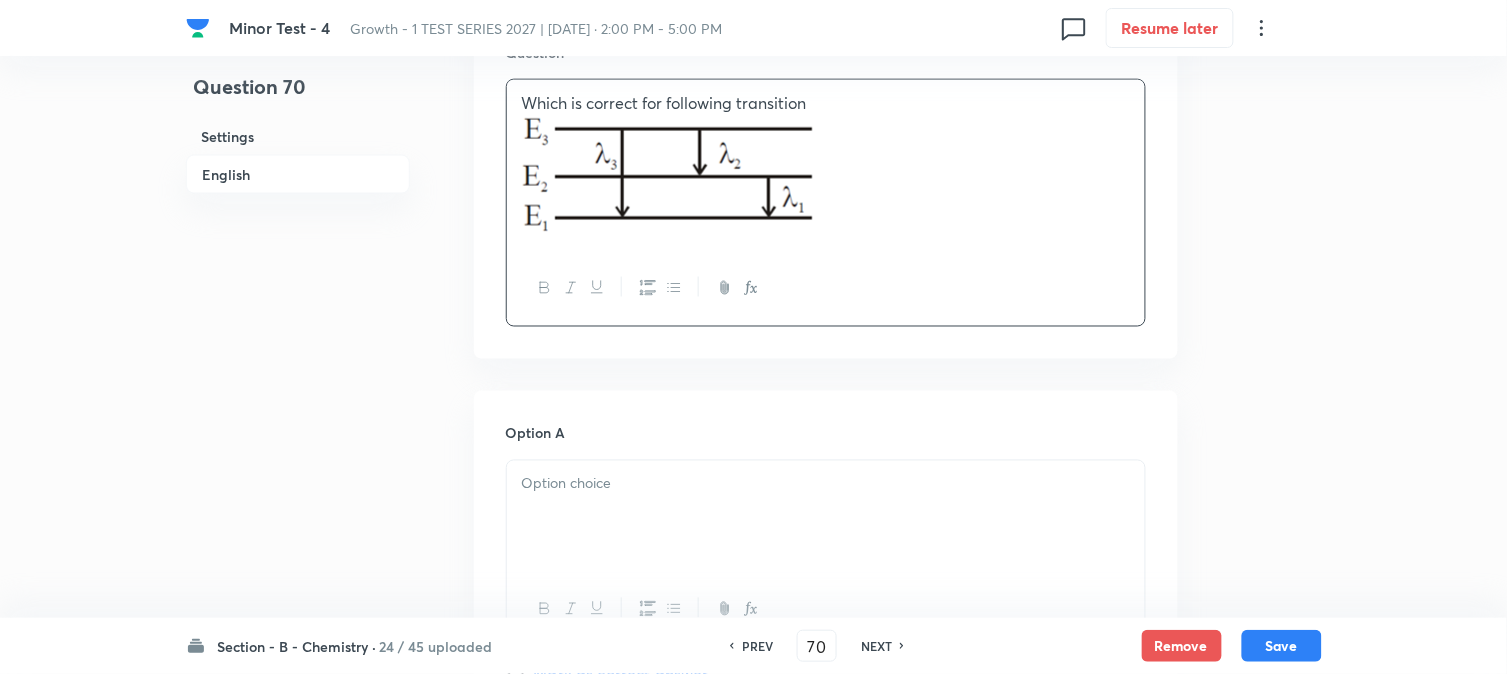 click at bounding box center (669, 175) 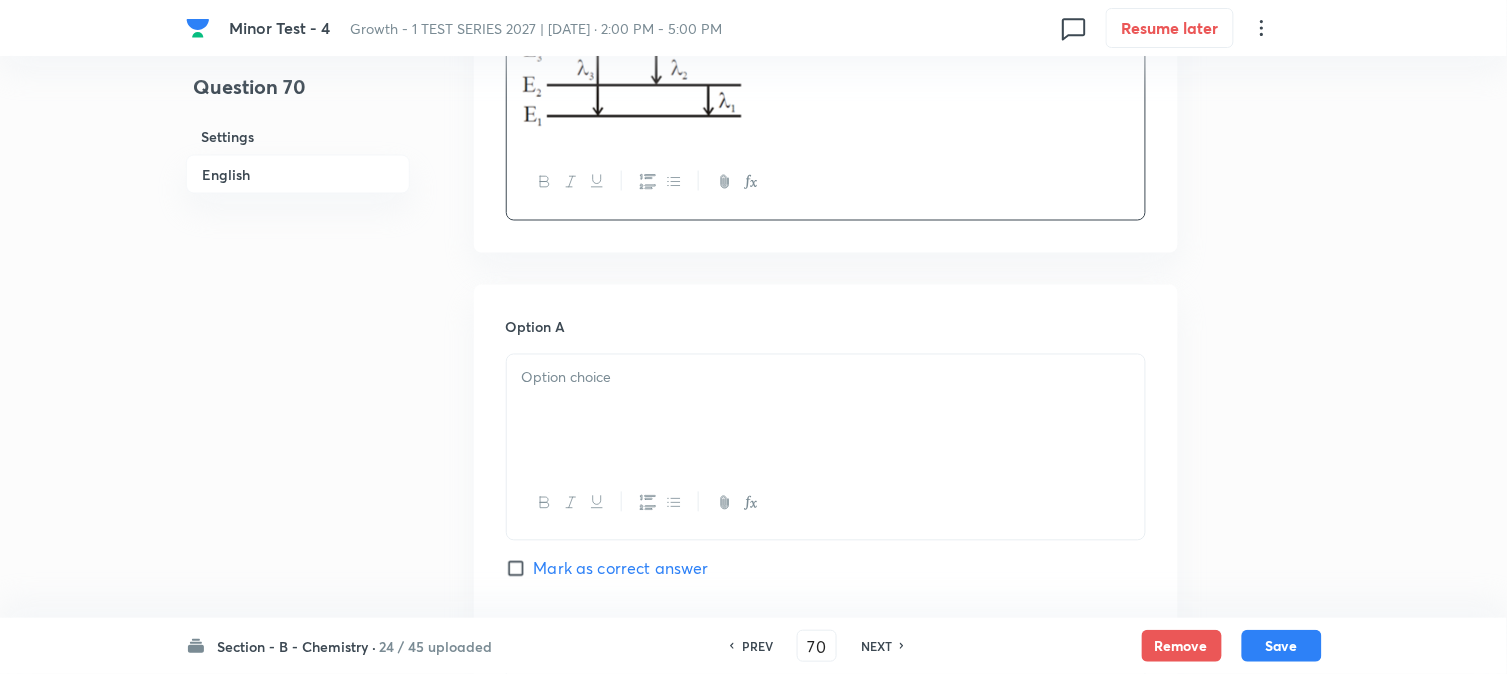 scroll, scrollTop: 777, scrollLeft: 0, axis: vertical 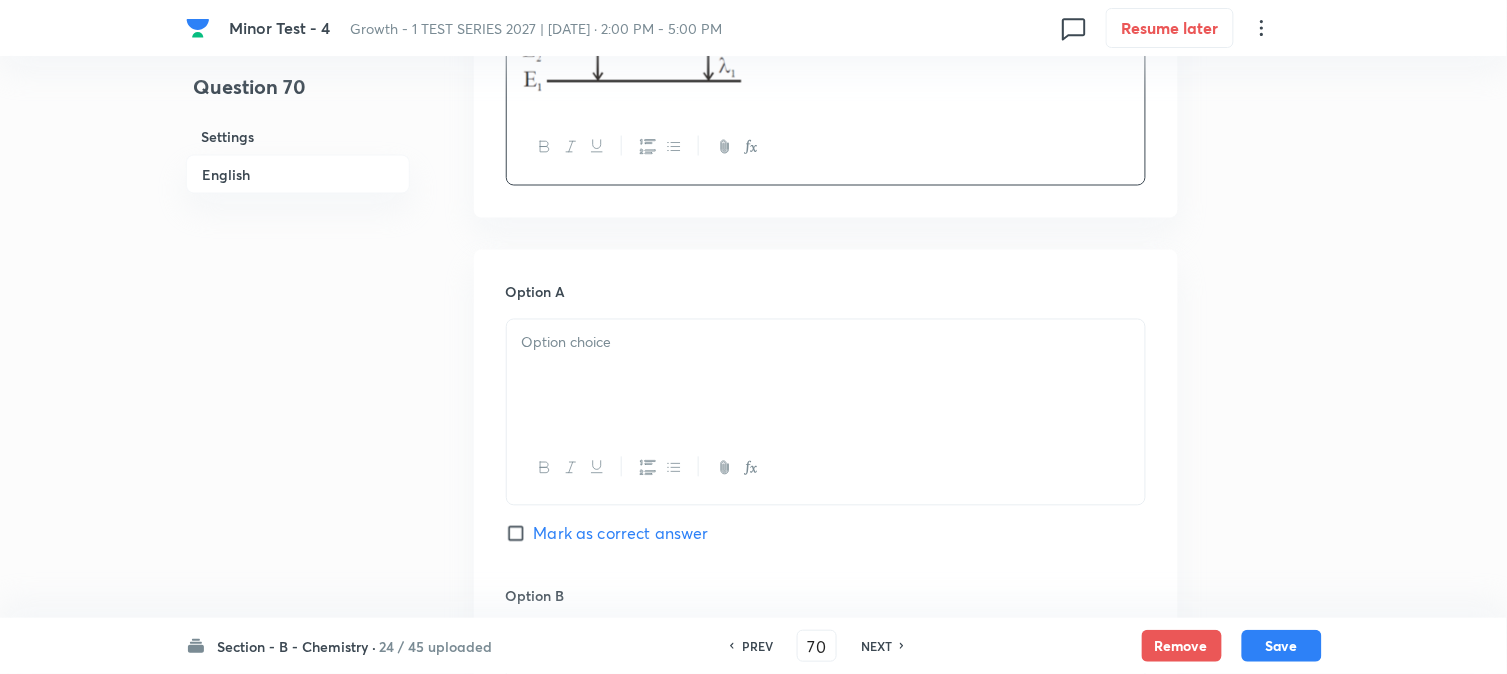 click on "Option A Mark as correct answer" at bounding box center (826, 434) 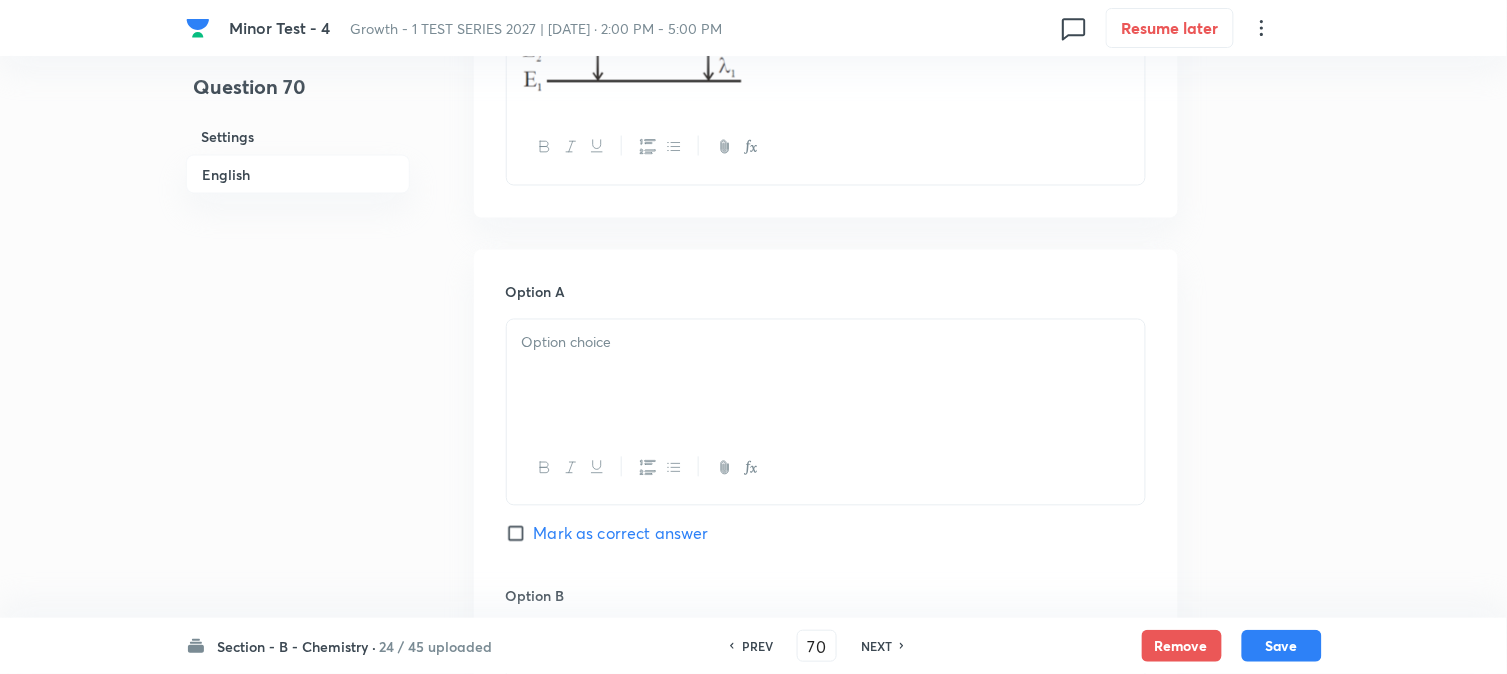 click at bounding box center (826, 343) 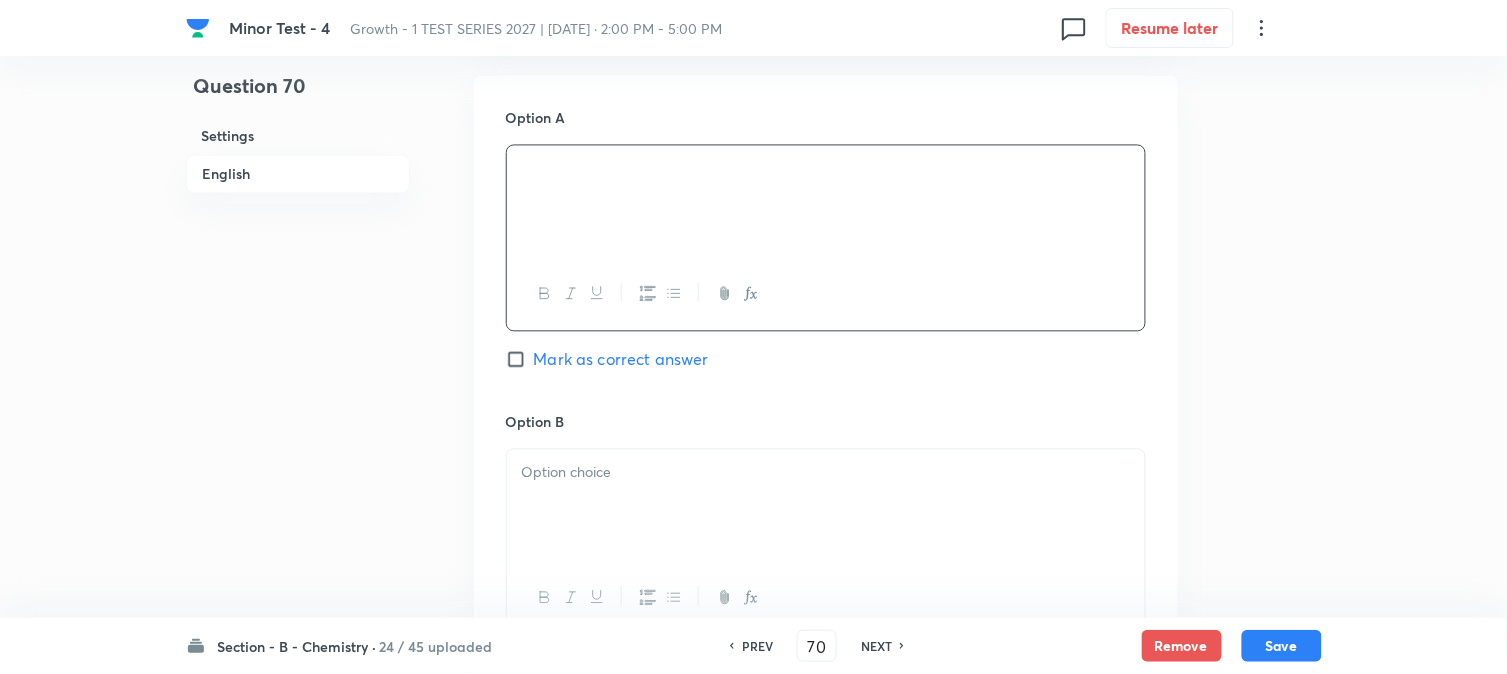 scroll, scrollTop: 1000, scrollLeft: 0, axis: vertical 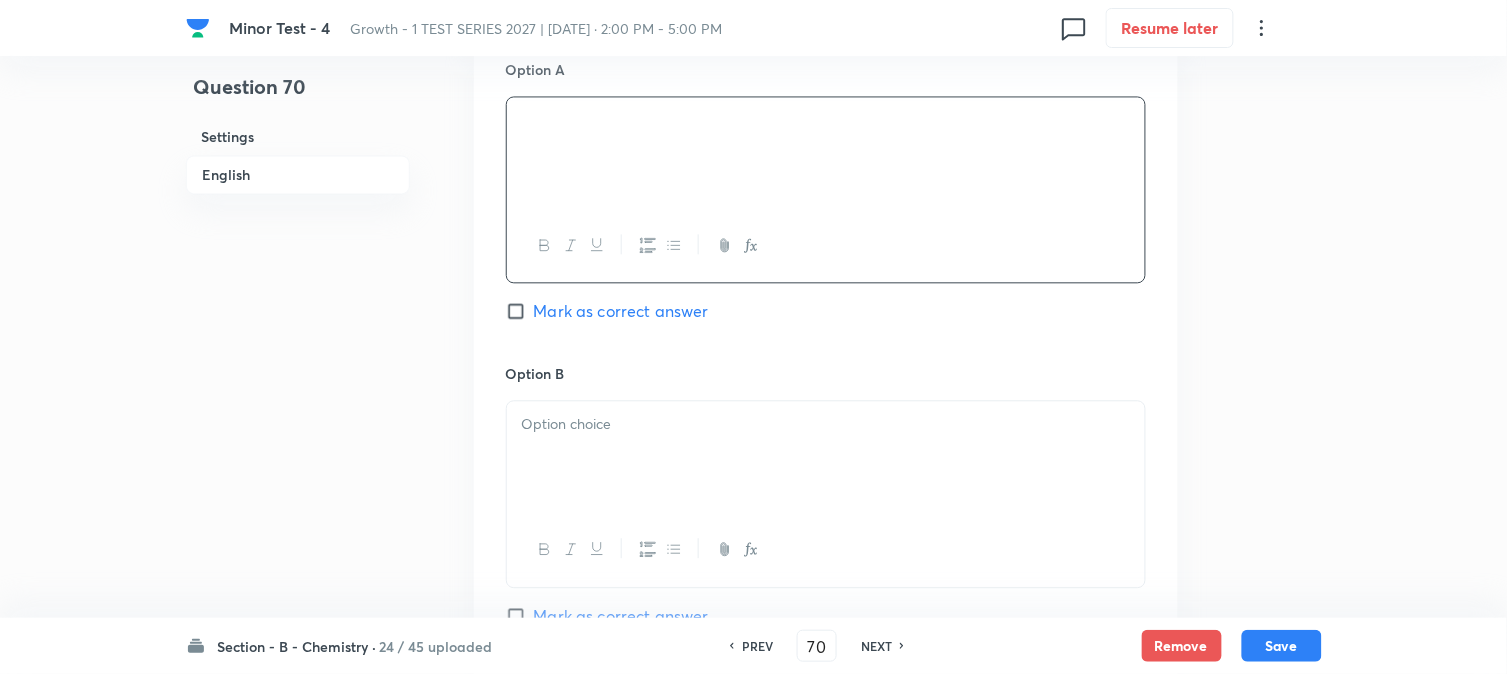 click on "Option B" at bounding box center (826, 373) 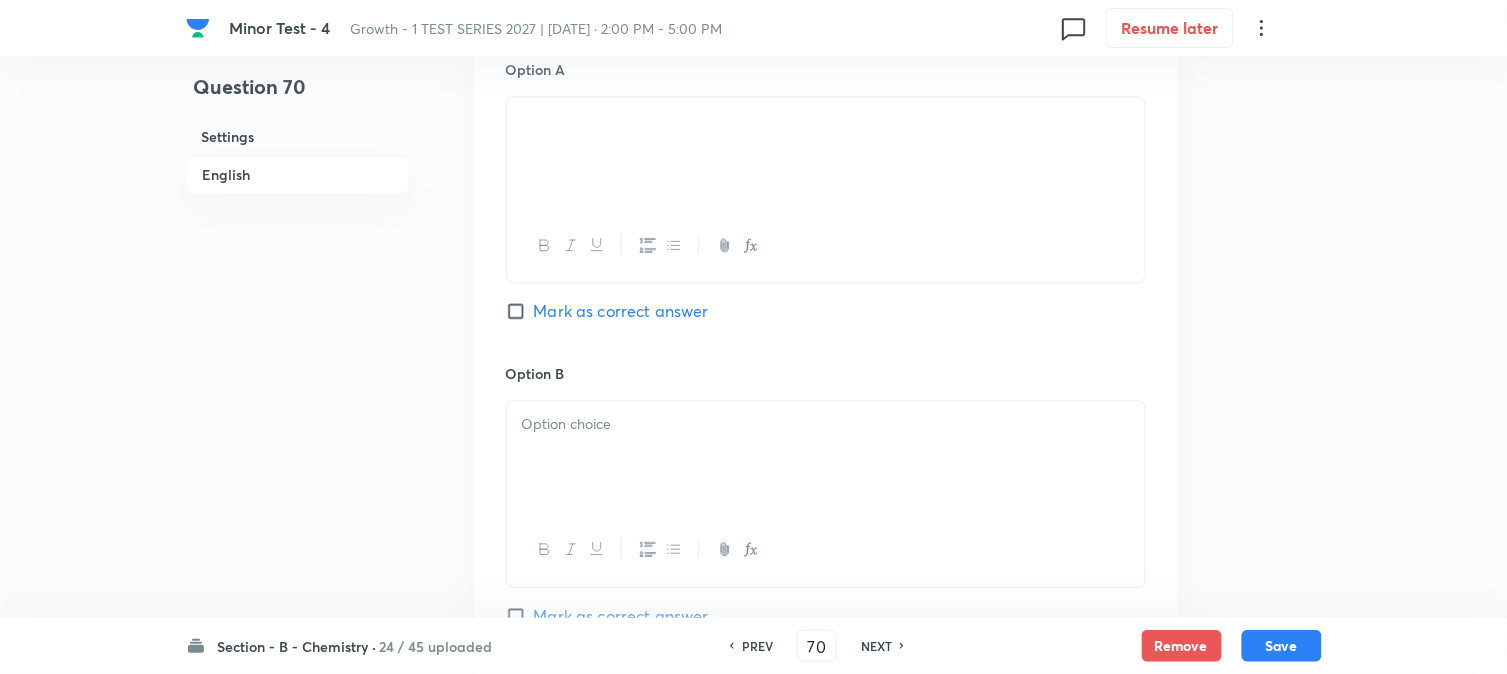 click at bounding box center [826, 424] 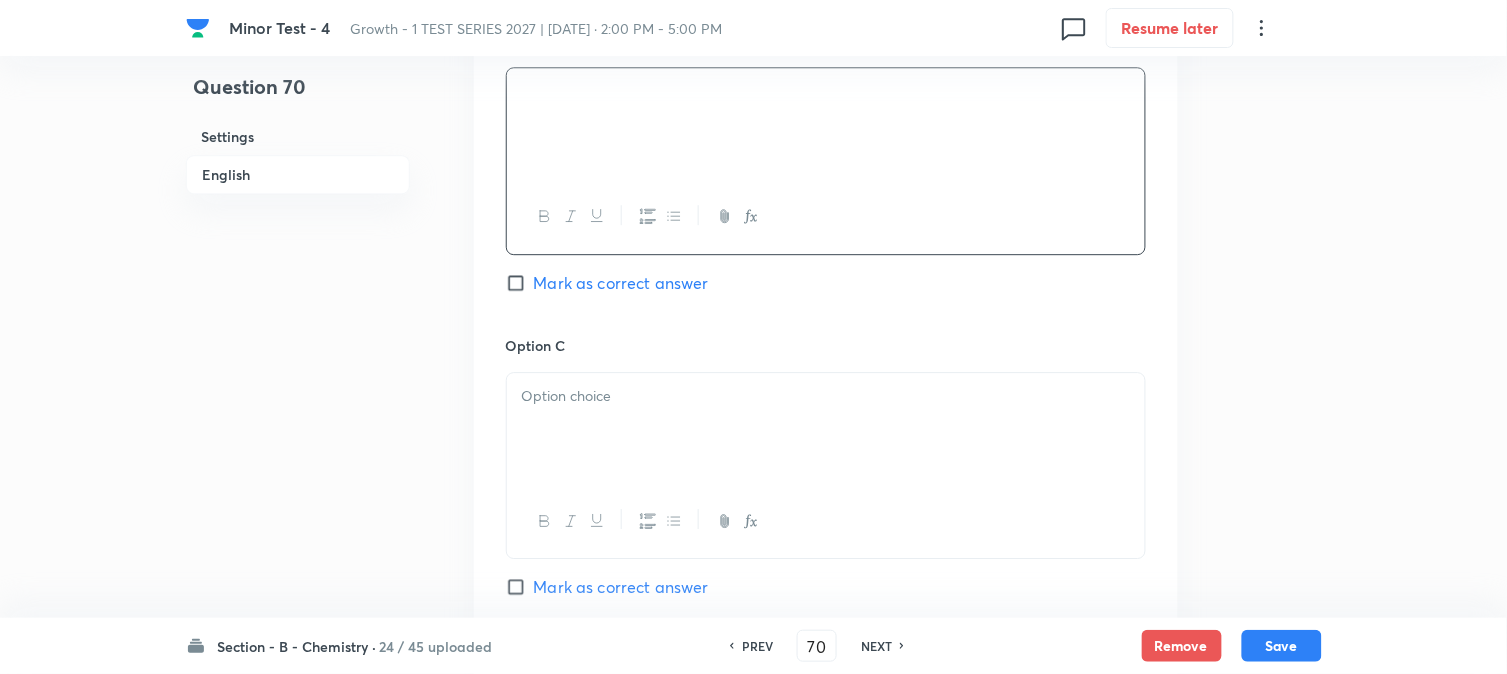 scroll, scrollTop: 1444, scrollLeft: 0, axis: vertical 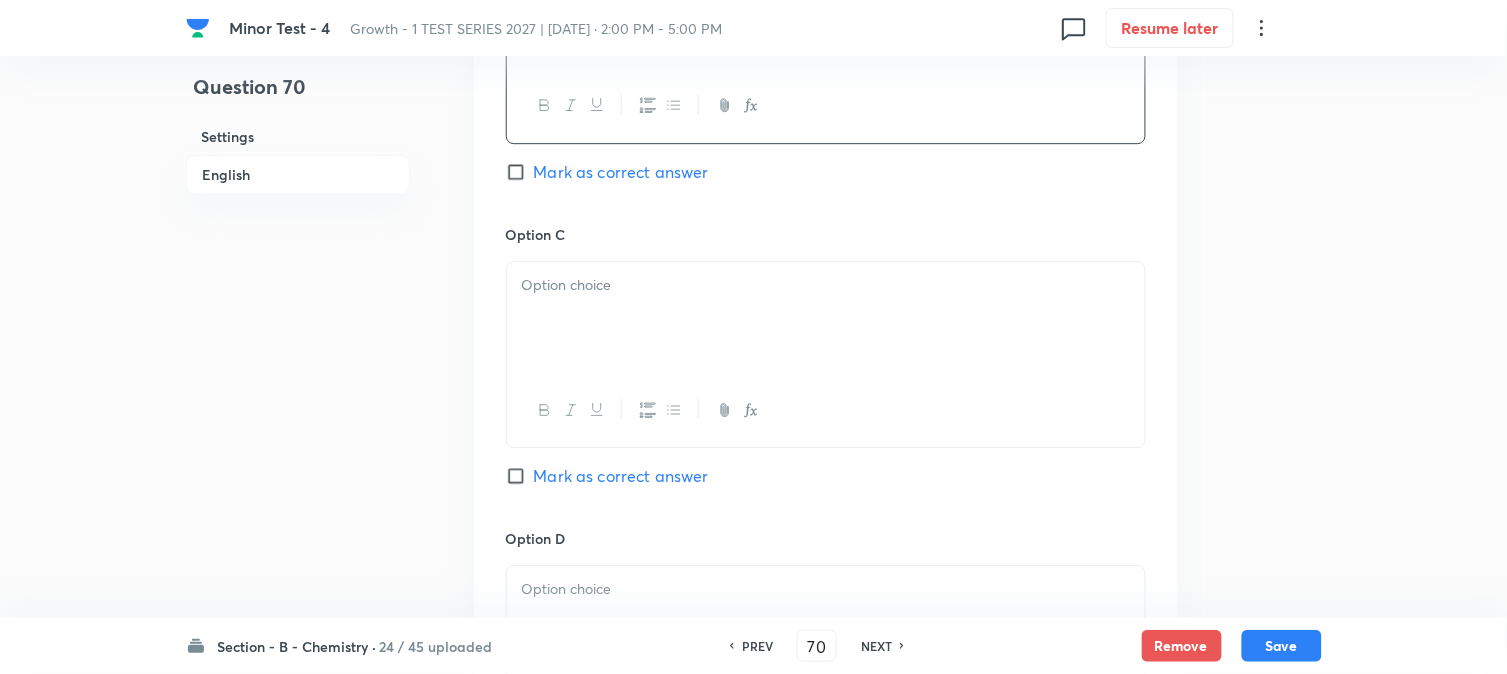click at bounding box center [826, 318] 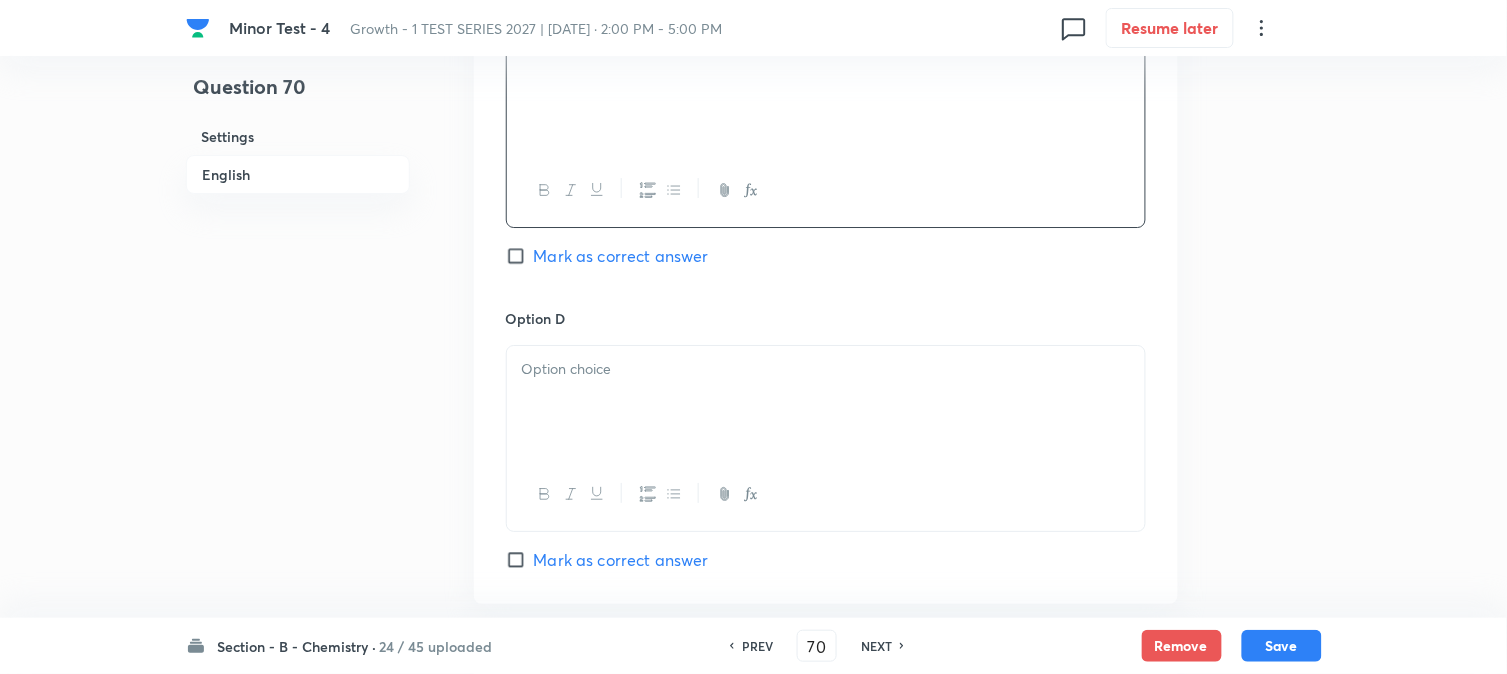scroll, scrollTop: 1666, scrollLeft: 0, axis: vertical 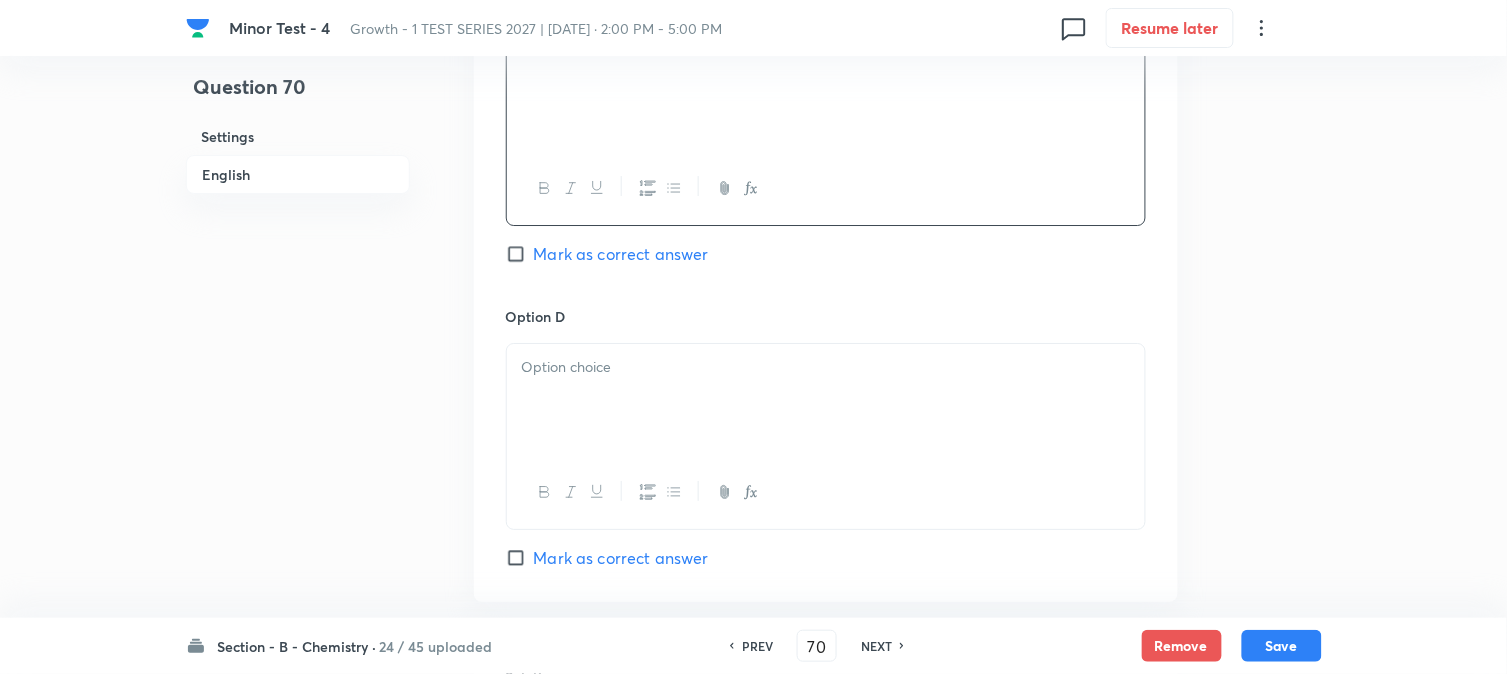drag, startPoint x: 675, startPoint y: 411, endPoint x: 661, endPoint y: 443, distance: 34.928497 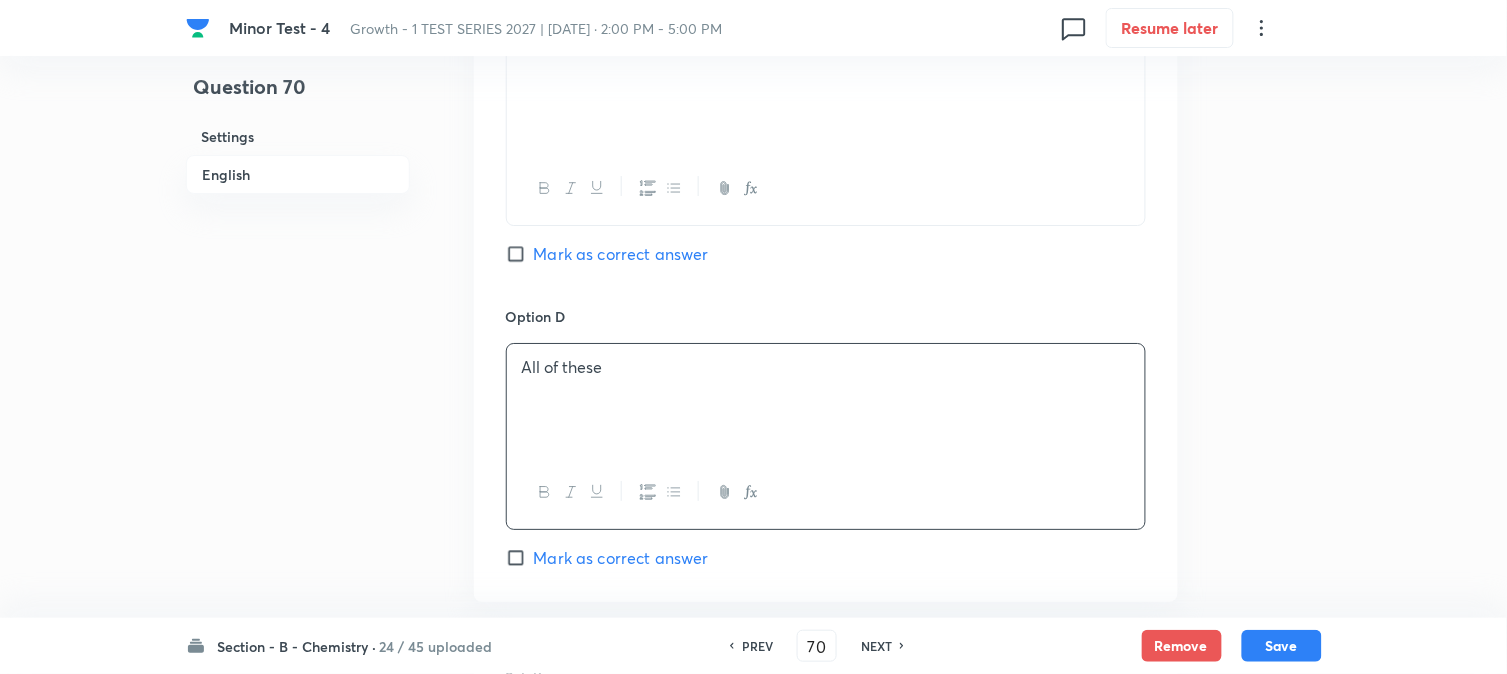 click on "Mark as correct answer" at bounding box center (621, 254) 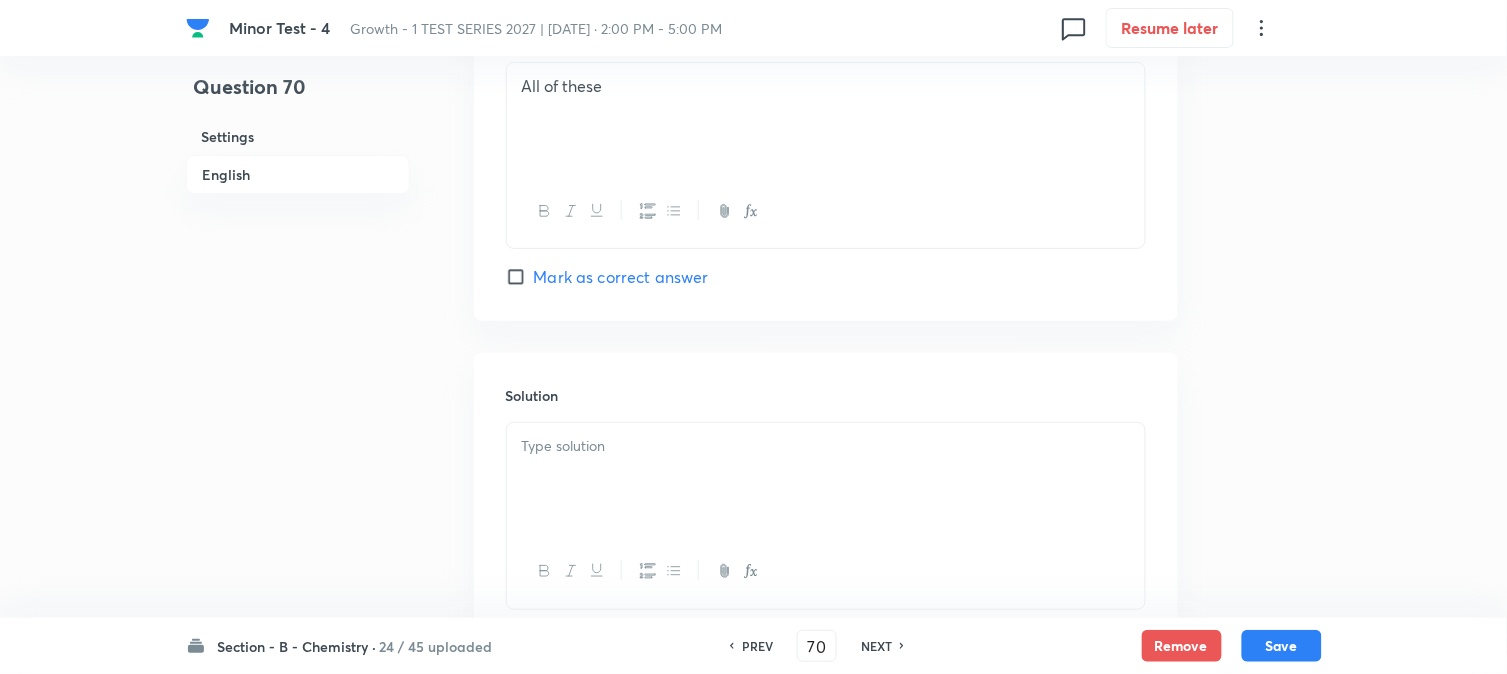 scroll, scrollTop: 2094, scrollLeft: 0, axis: vertical 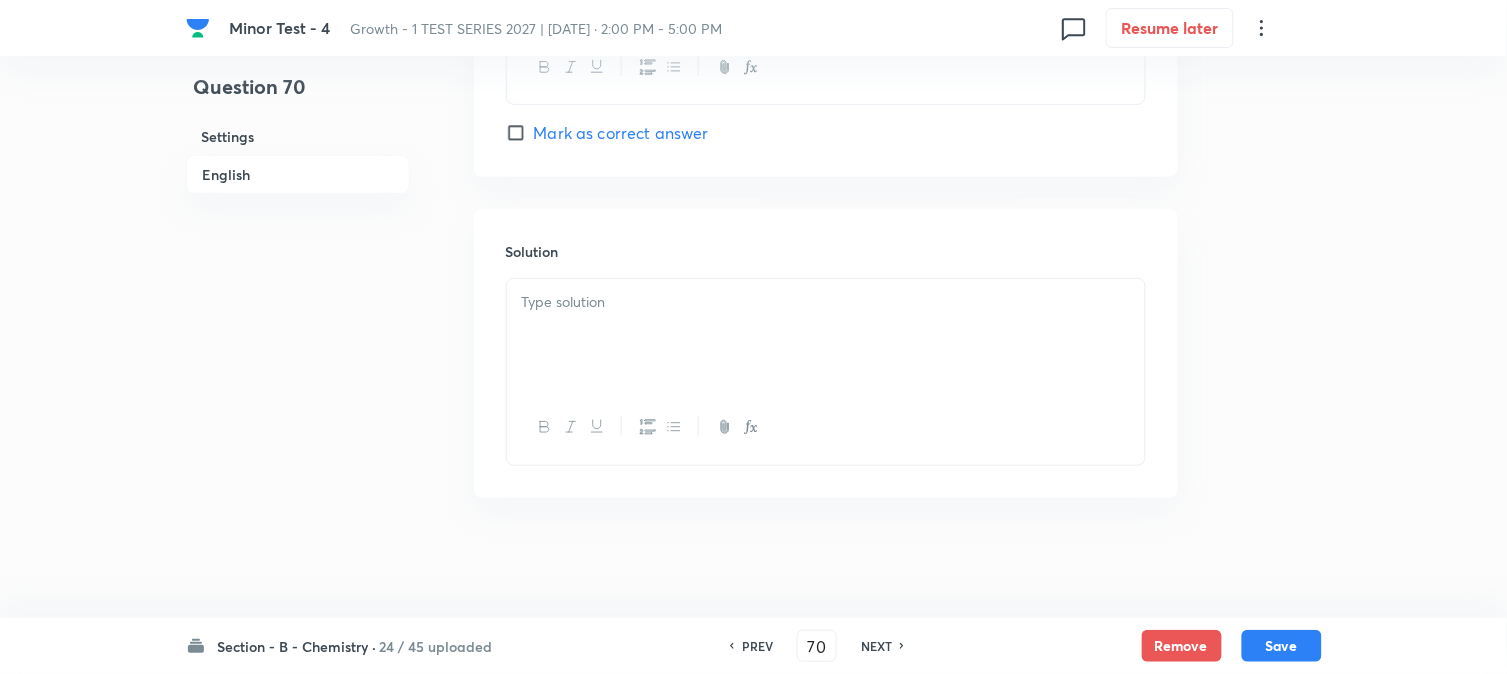 click at bounding box center (826, 335) 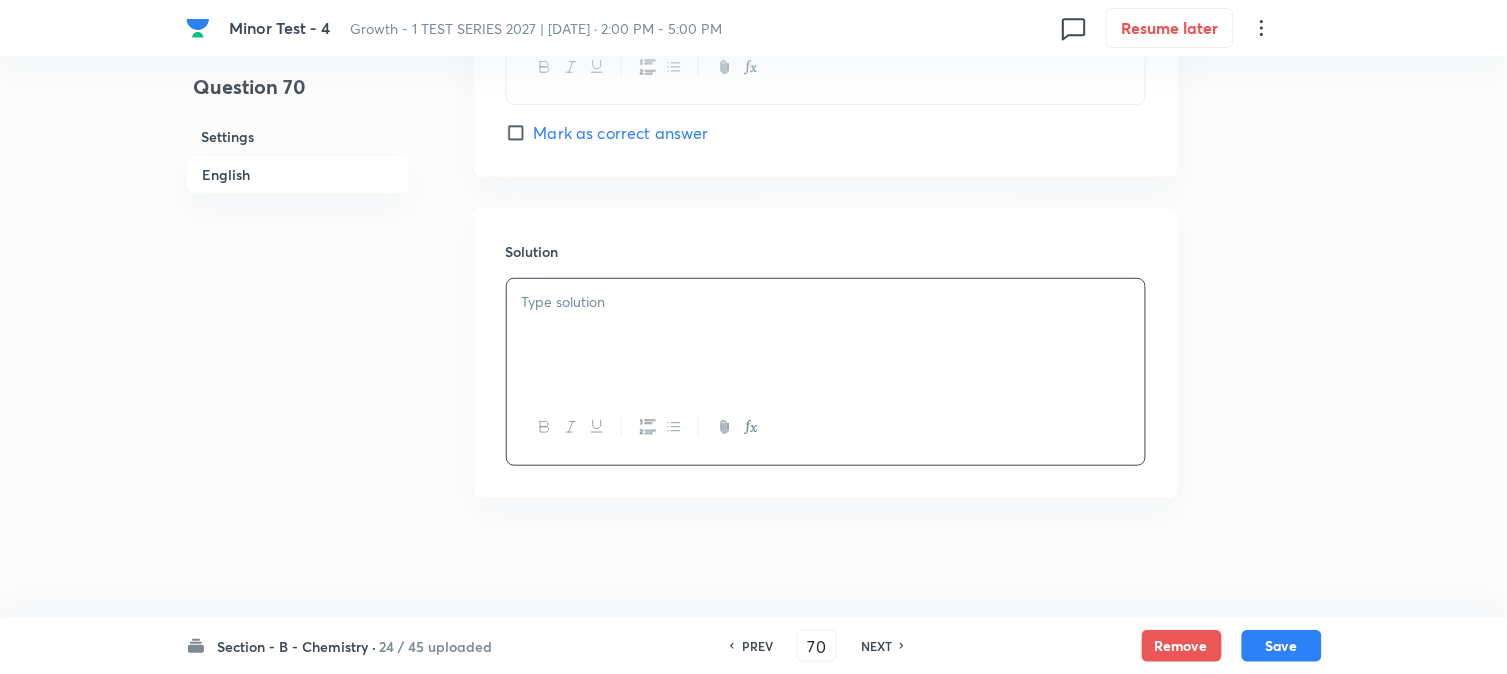 type 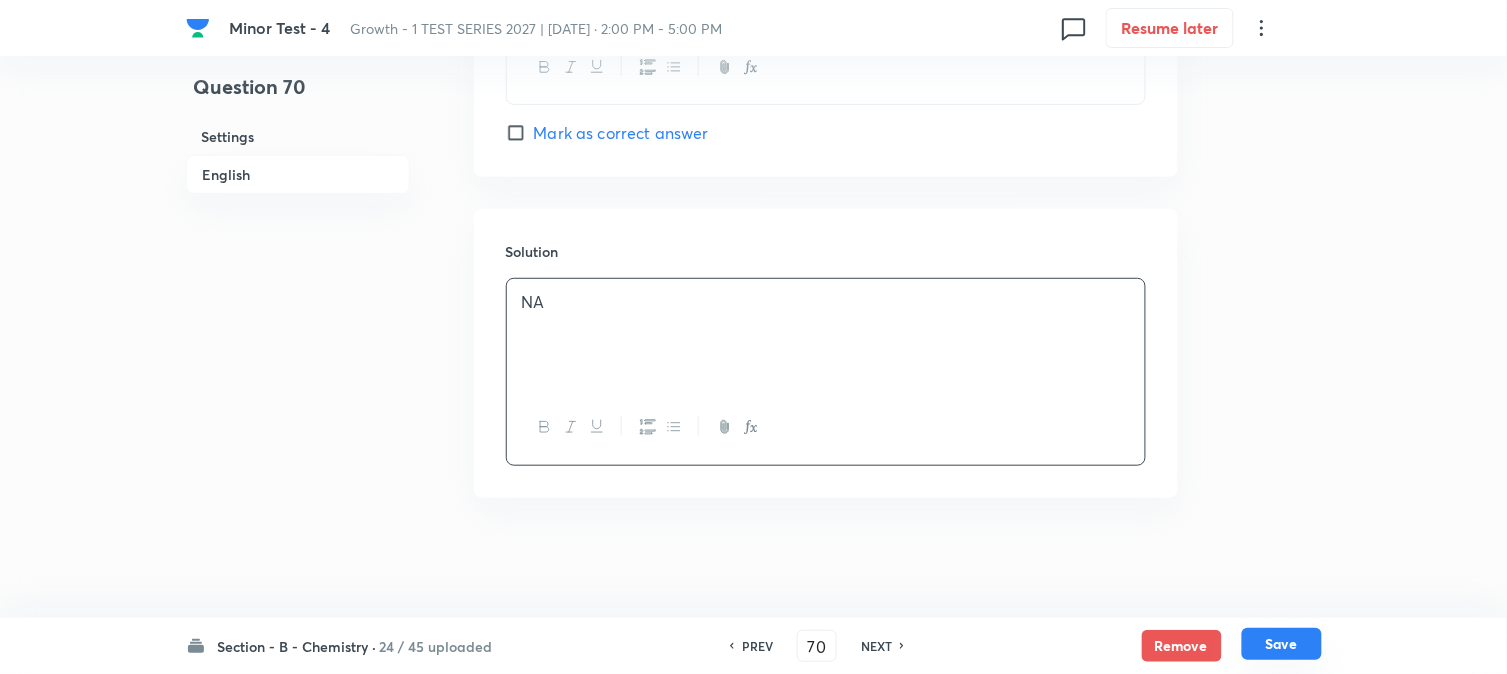 click on "Save" at bounding box center (1282, 644) 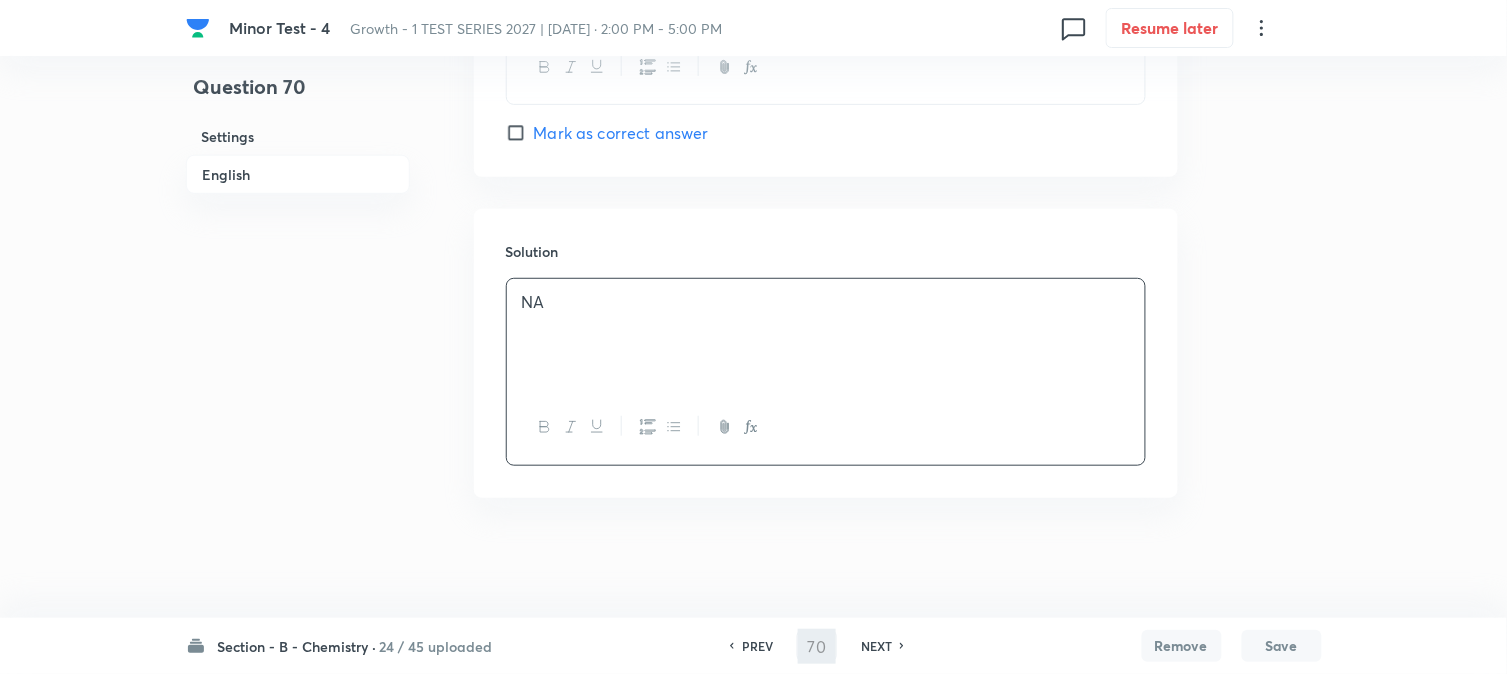 type on "71" 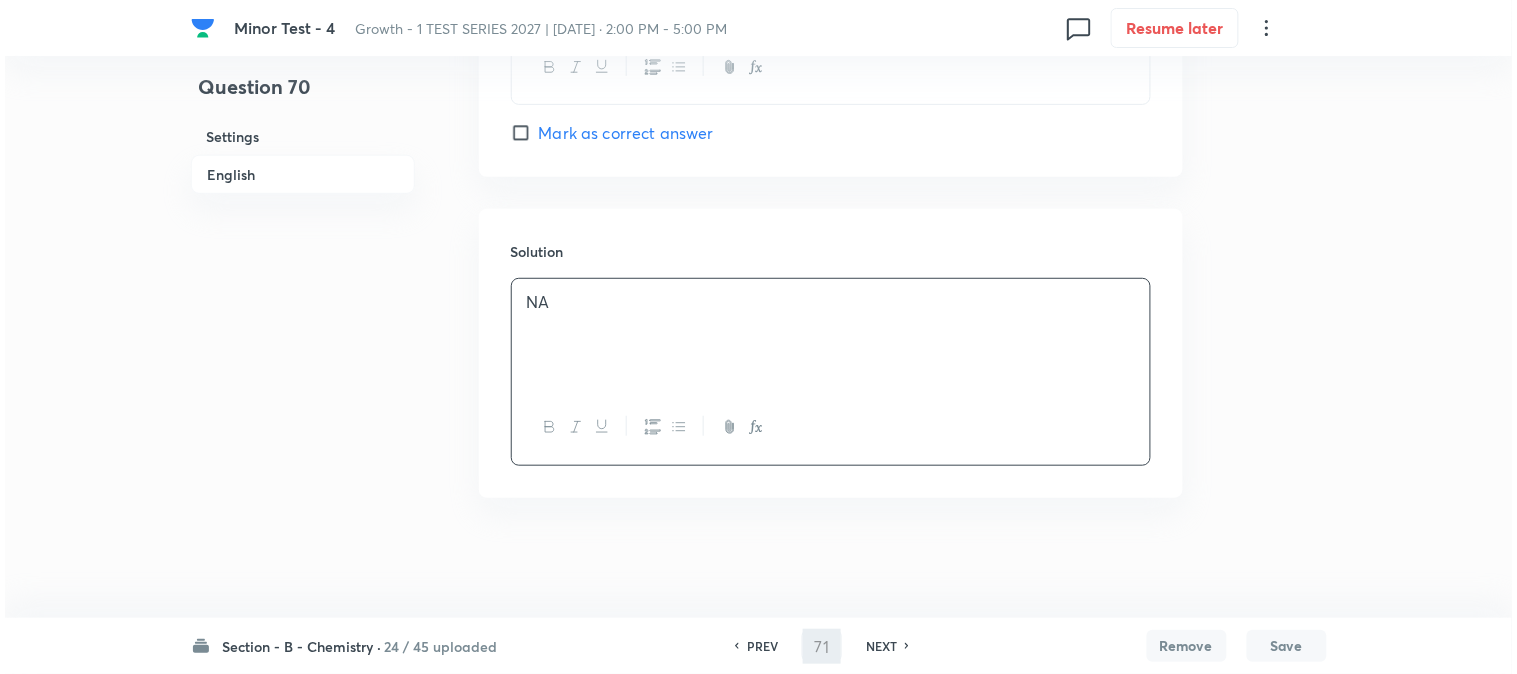 scroll, scrollTop: 0, scrollLeft: 0, axis: both 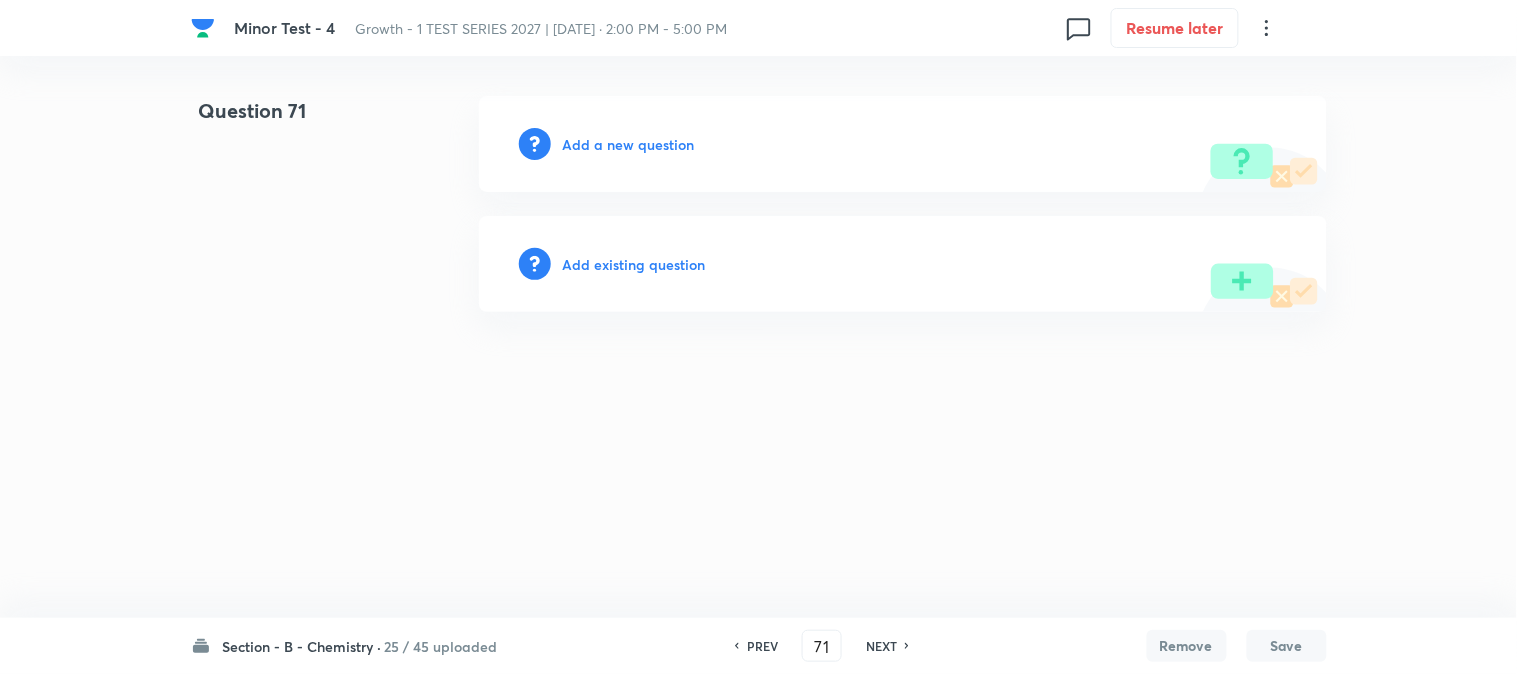 click on "Add a new question" at bounding box center (629, 144) 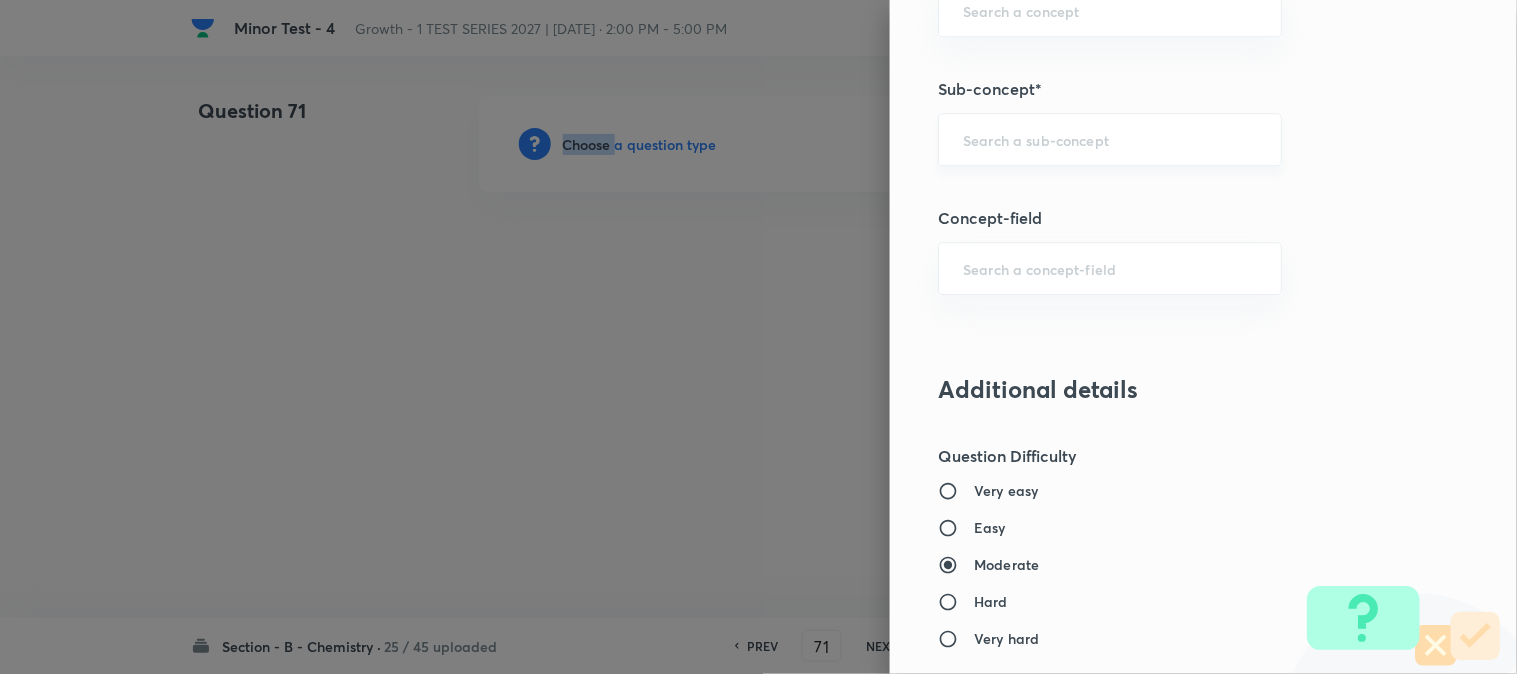 scroll, scrollTop: 1222, scrollLeft: 0, axis: vertical 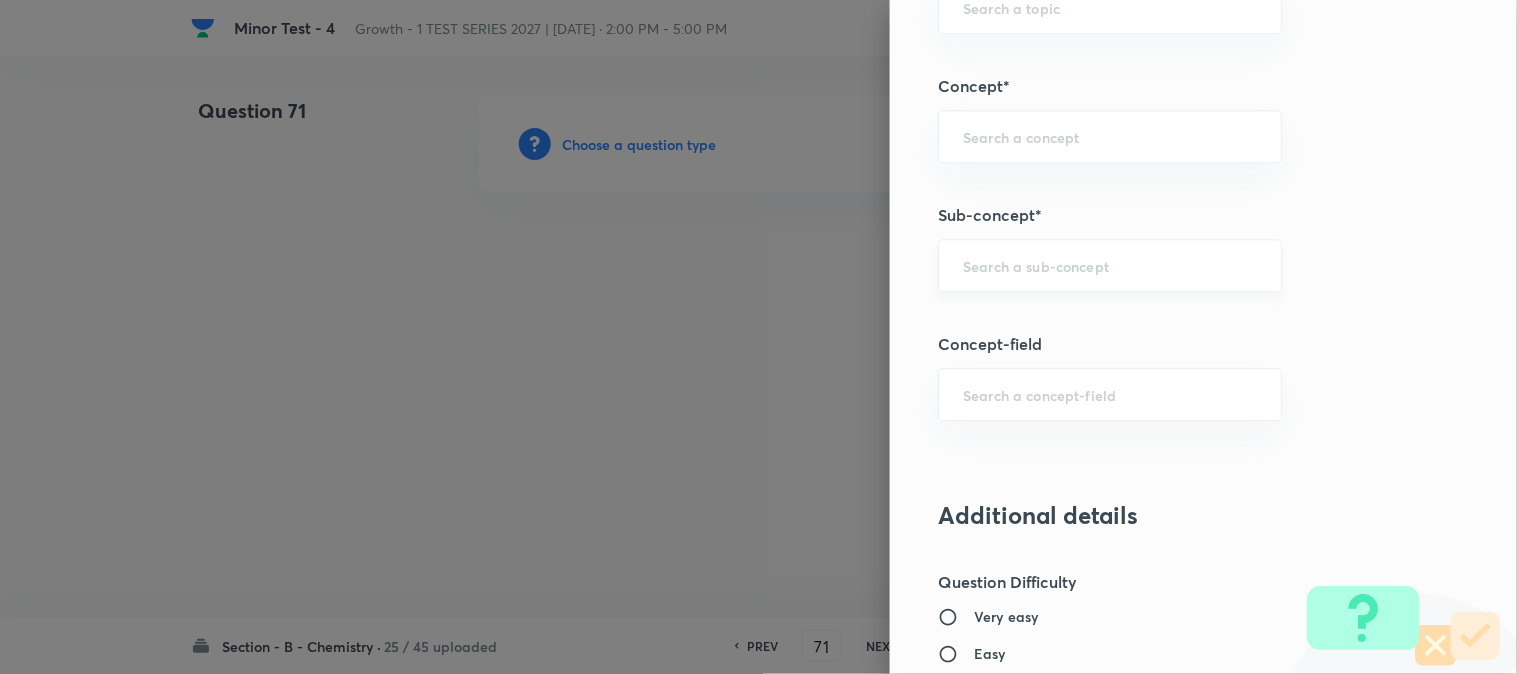 click at bounding box center [1110, 265] 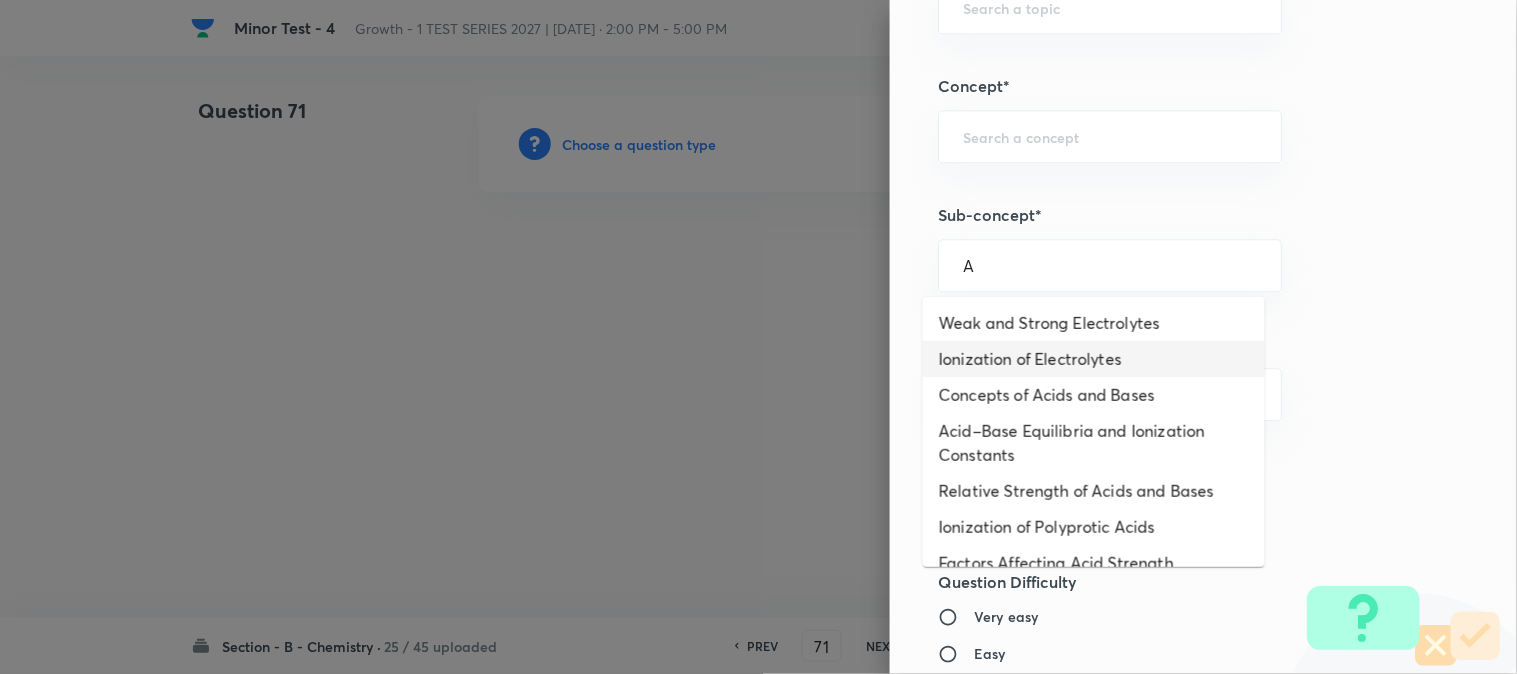 click on "Ionization of Electrolytes" at bounding box center [1094, 359] 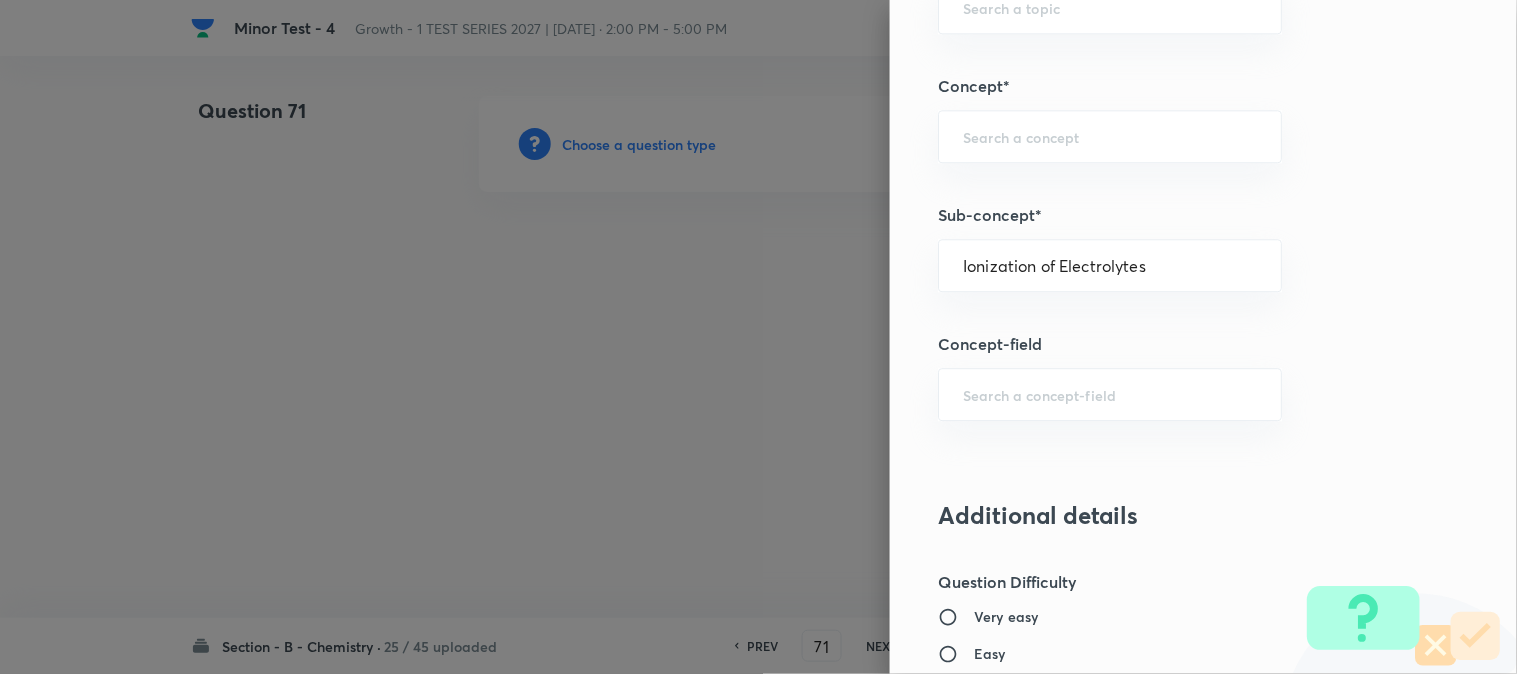 type on "Chemistry" 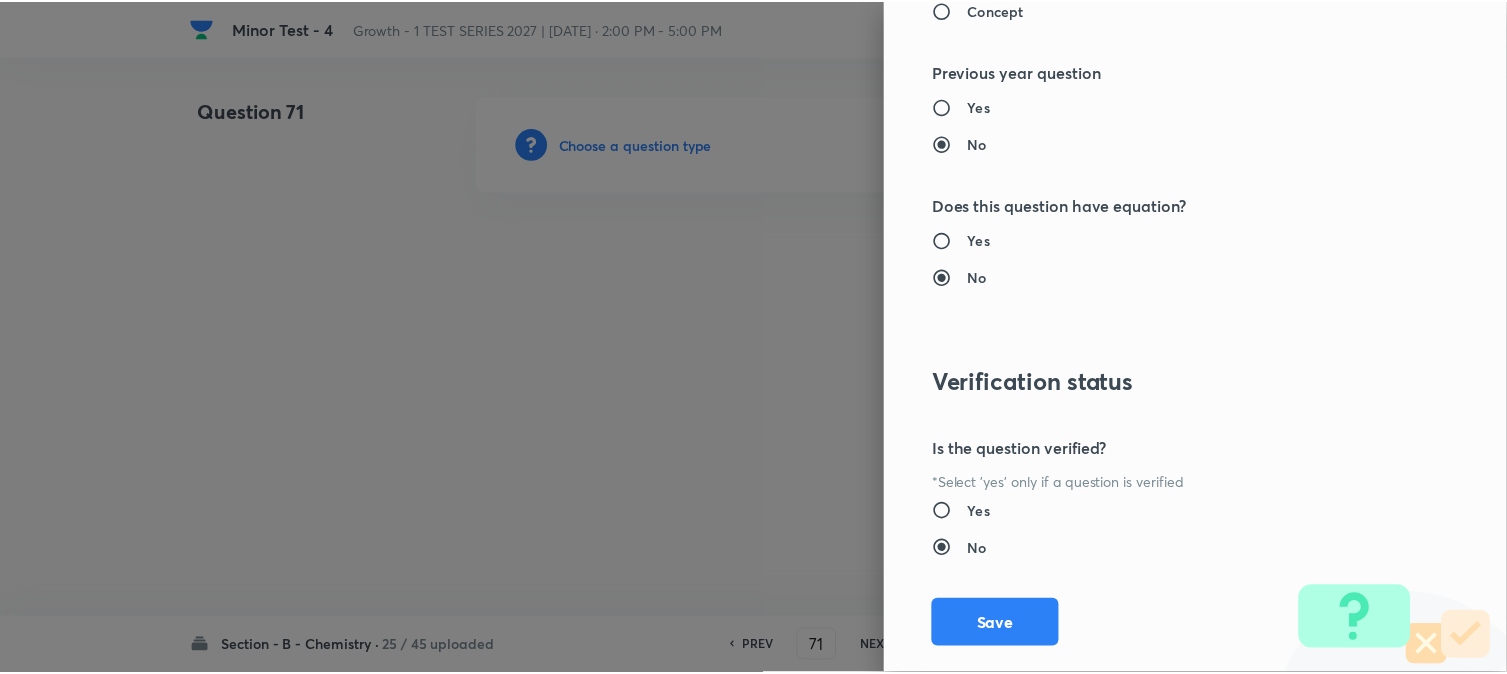 scroll, scrollTop: 2186, scrollLeft: 0, axis: vertical 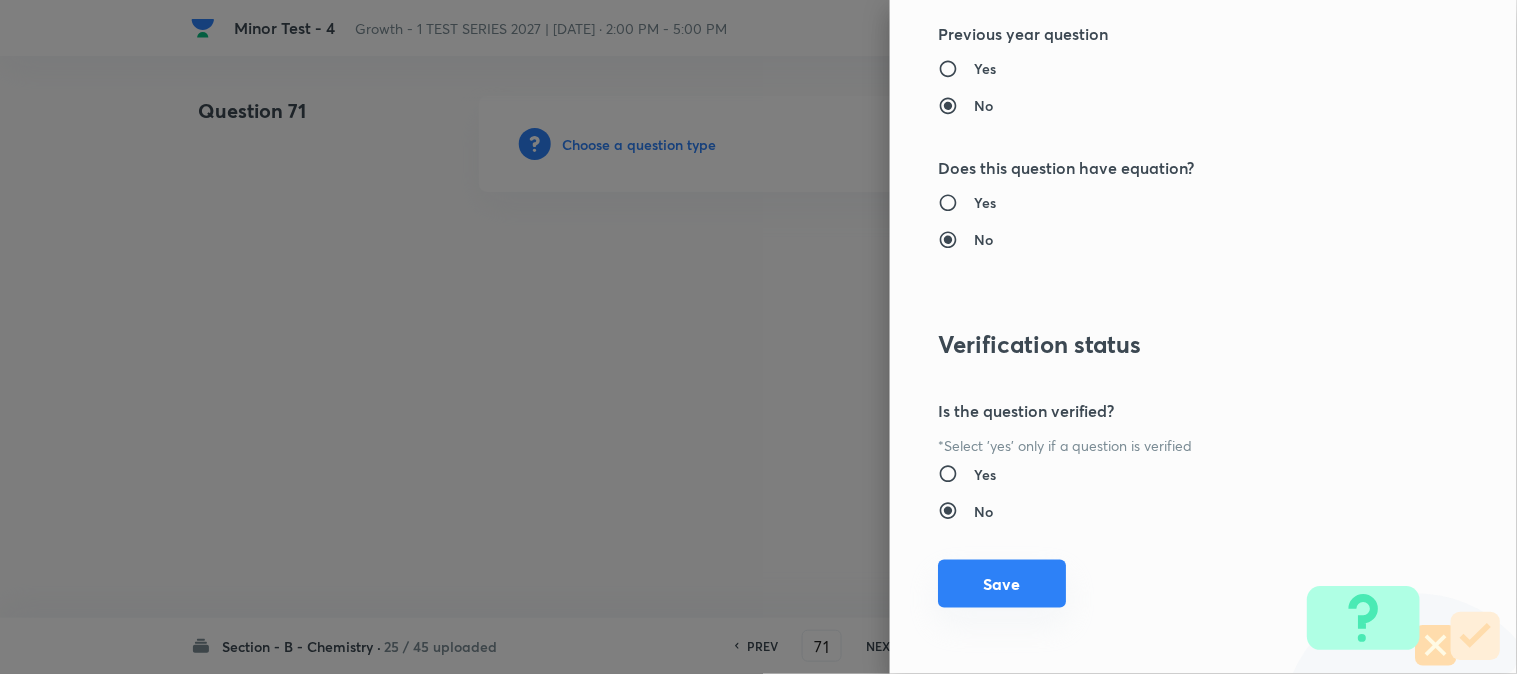 click on "Save" at bounding box center [1002, 584] 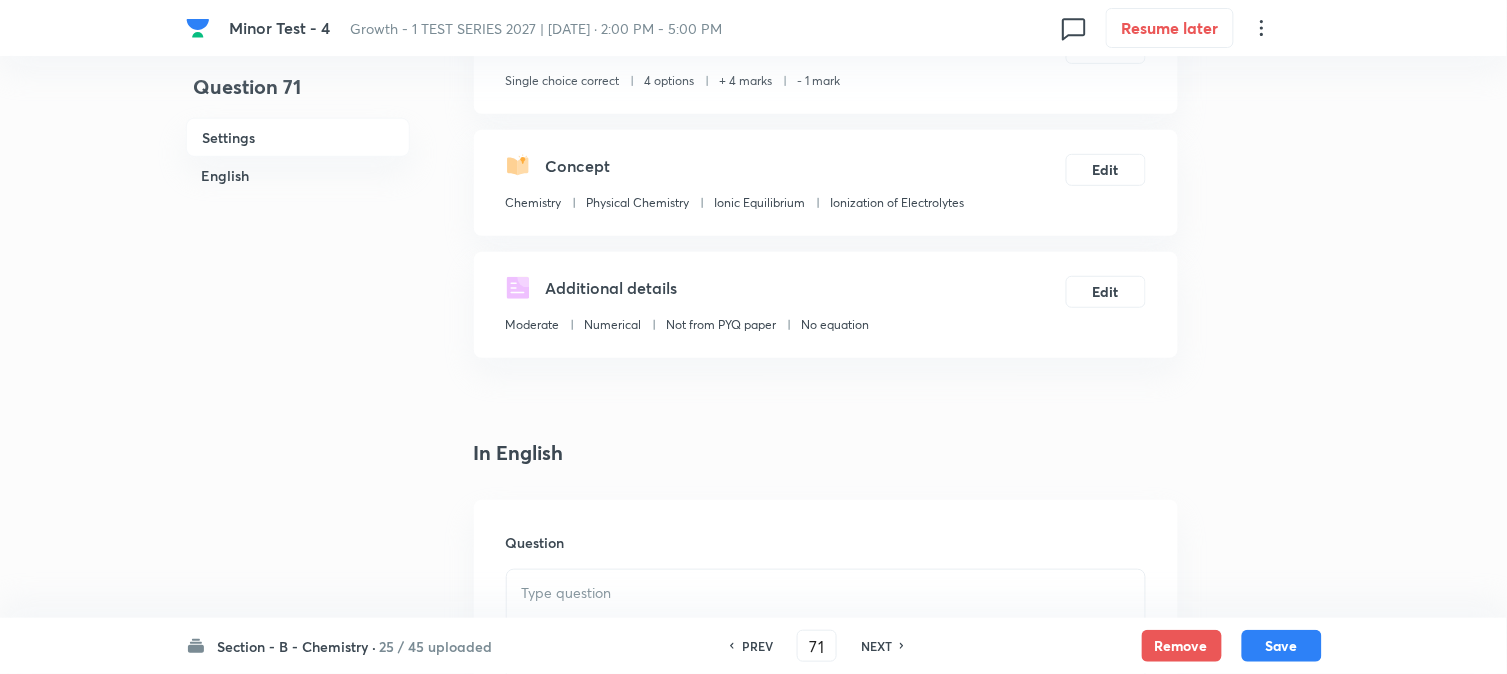 scroll, scrollTop: 444, scrollLeft: 0, axis: vertical 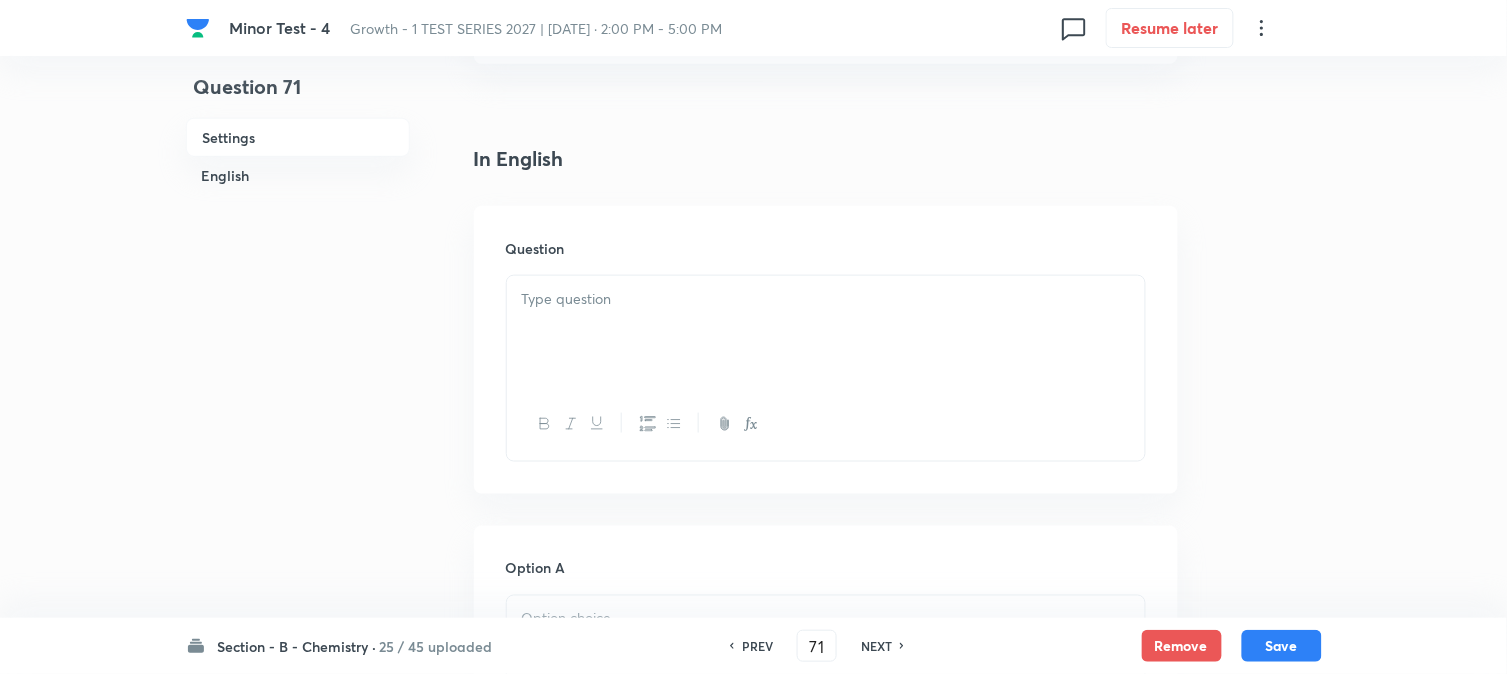 click at bounding box center (826, 299) 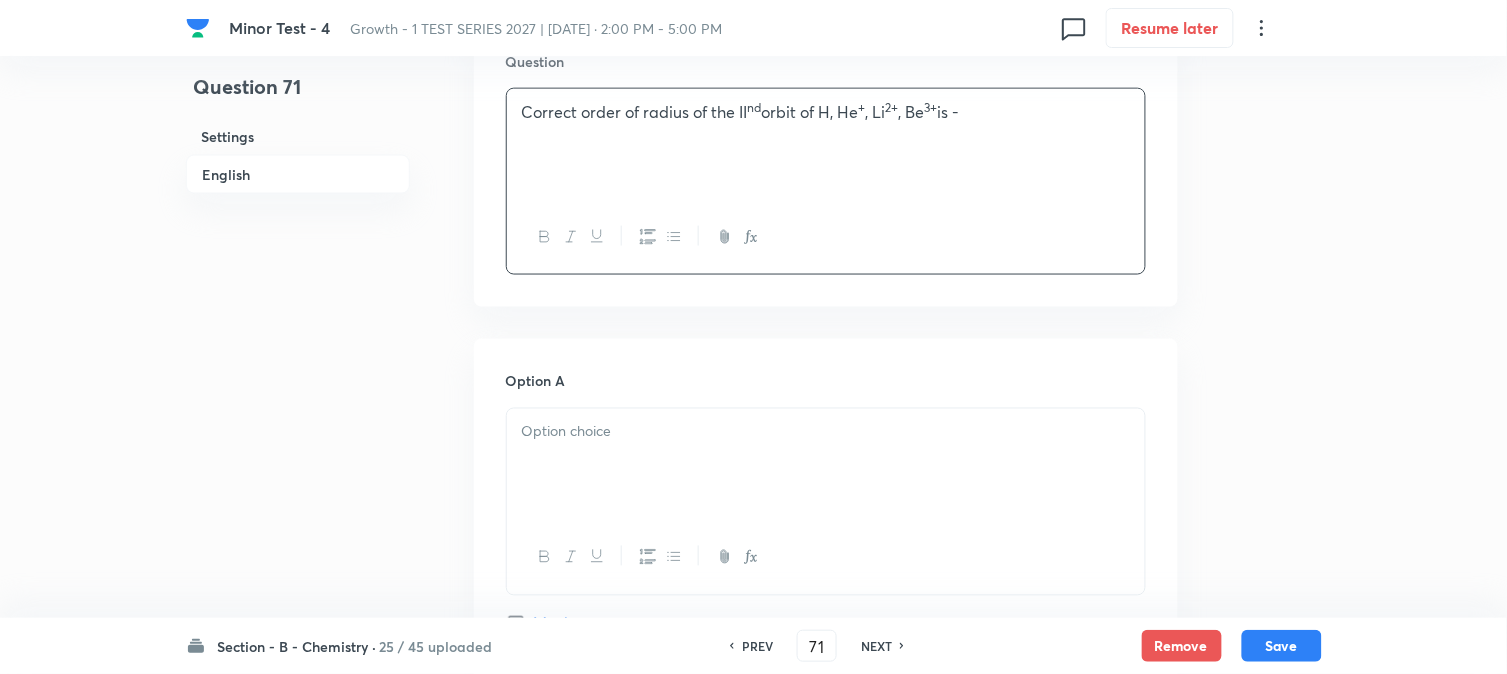 scroll, scrollTop: 666, scrollLeft: 0, axis: vertical 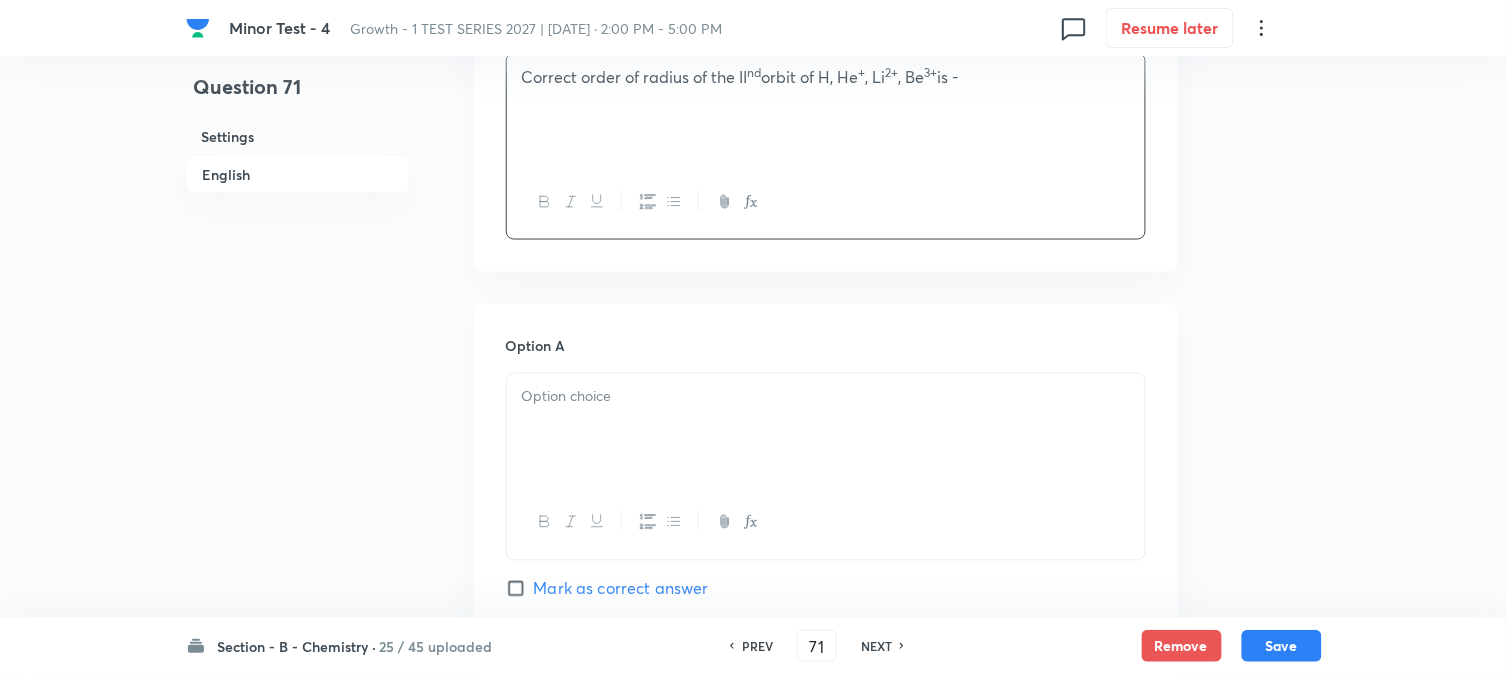 click at bounding box center [826, 430] 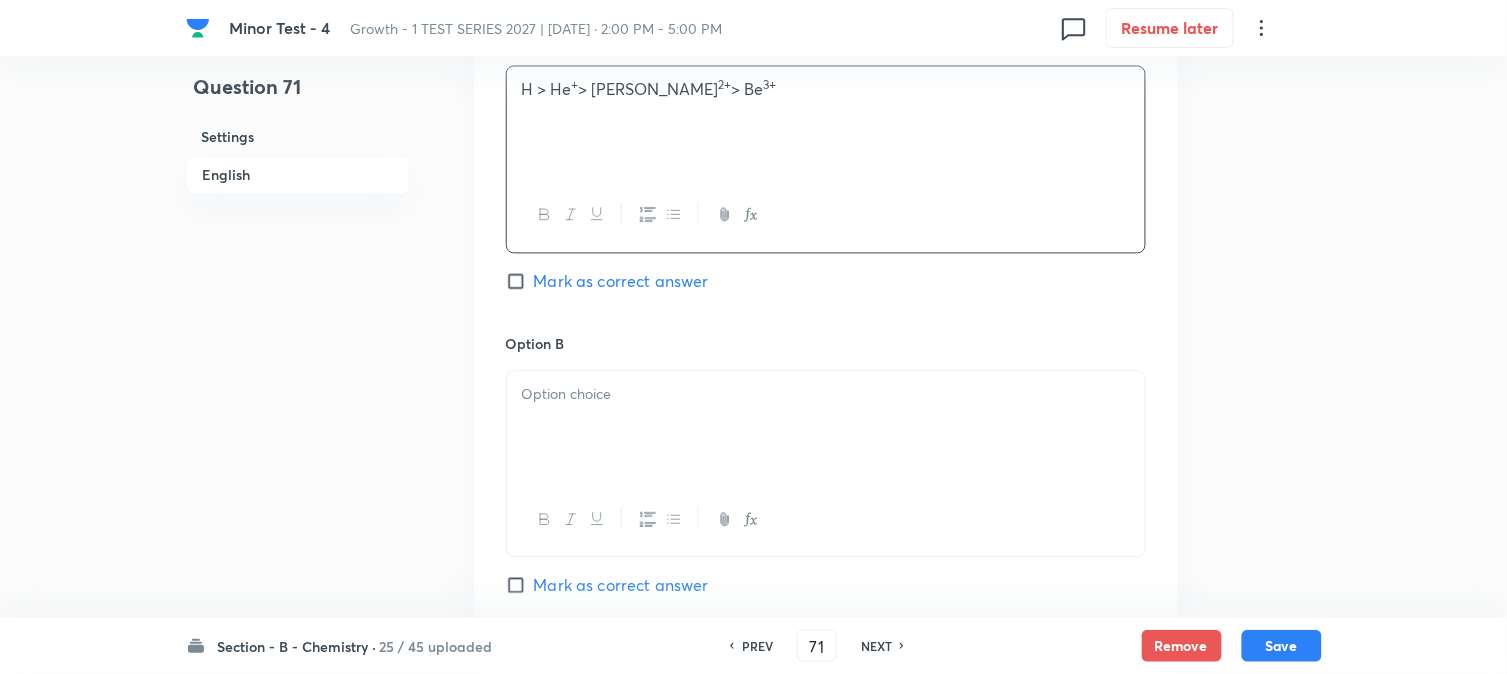 scroll, scrollTop: 1000, scrollLeft: 0, axis: vertical 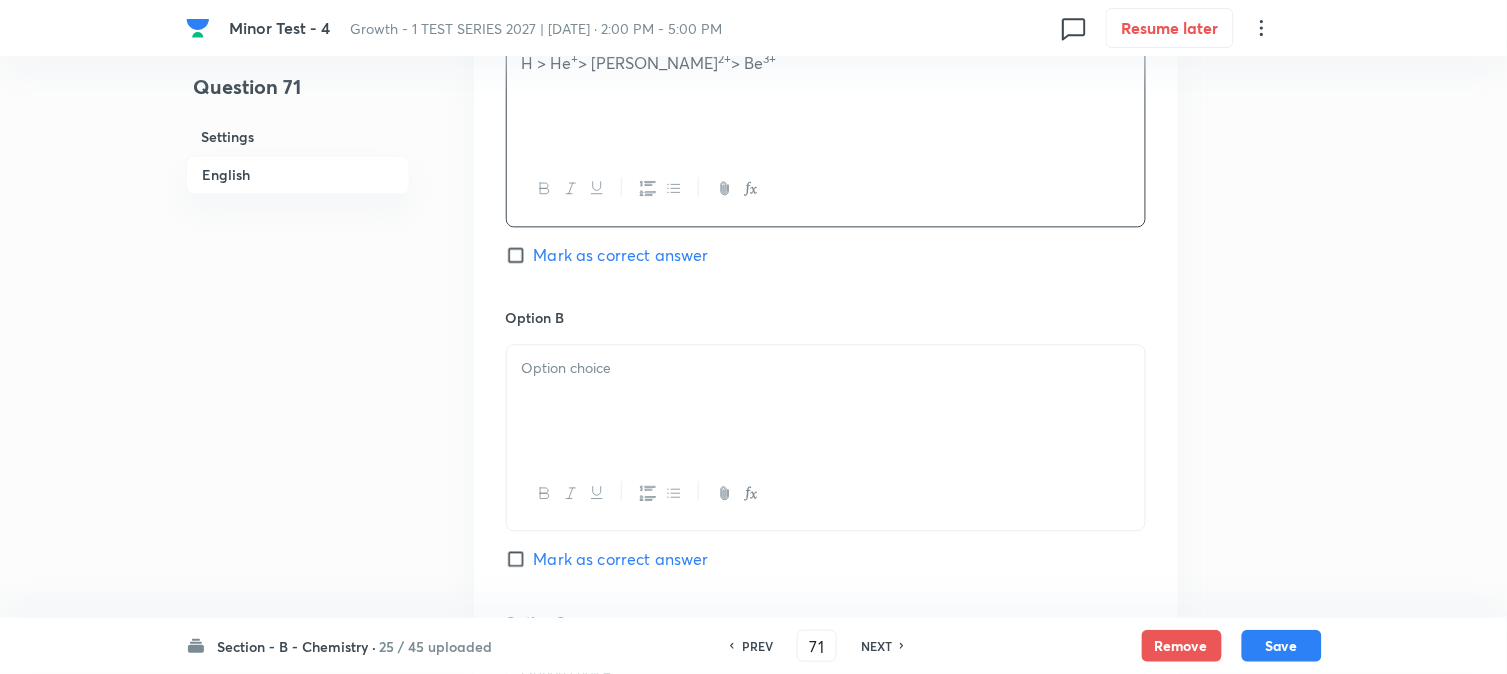 click at bounding box center [826, 368] 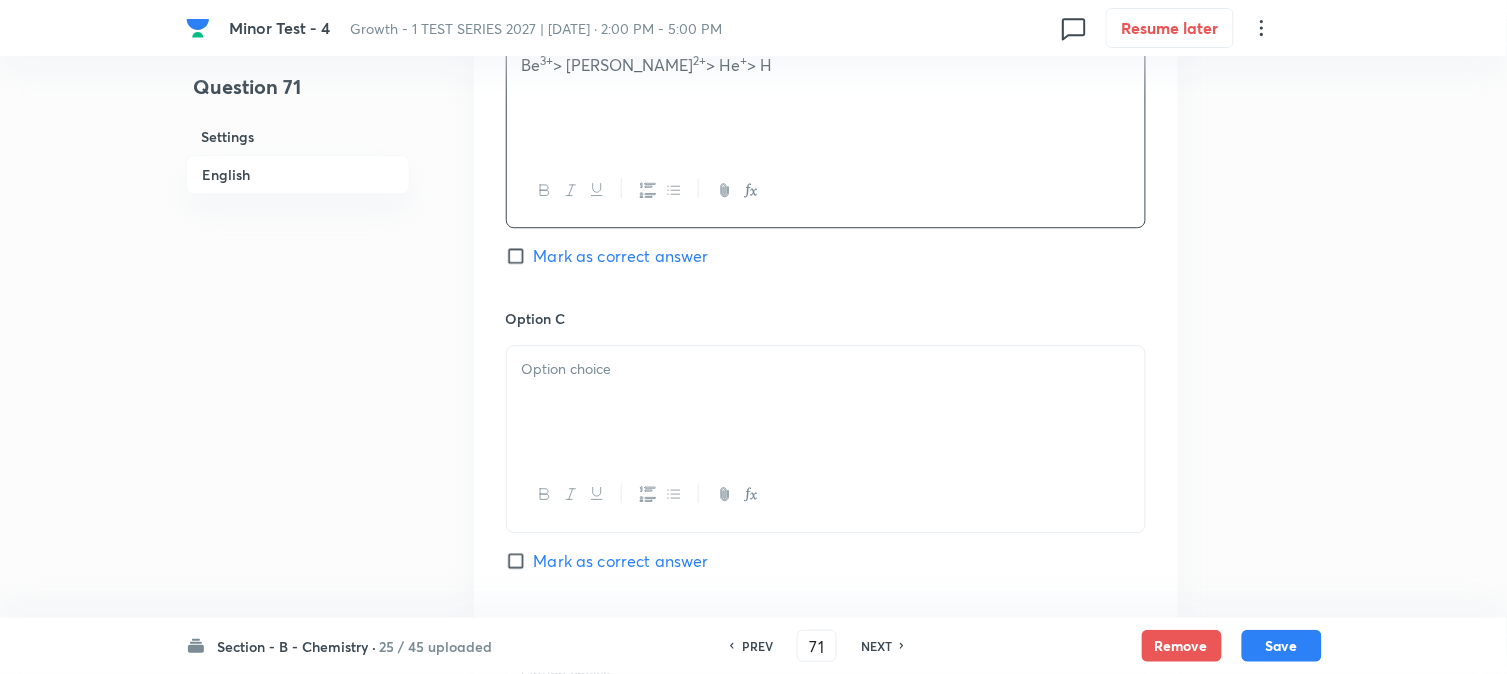 scroll, scrollTop: 1333, scrollLeft: 0, axis: vertical 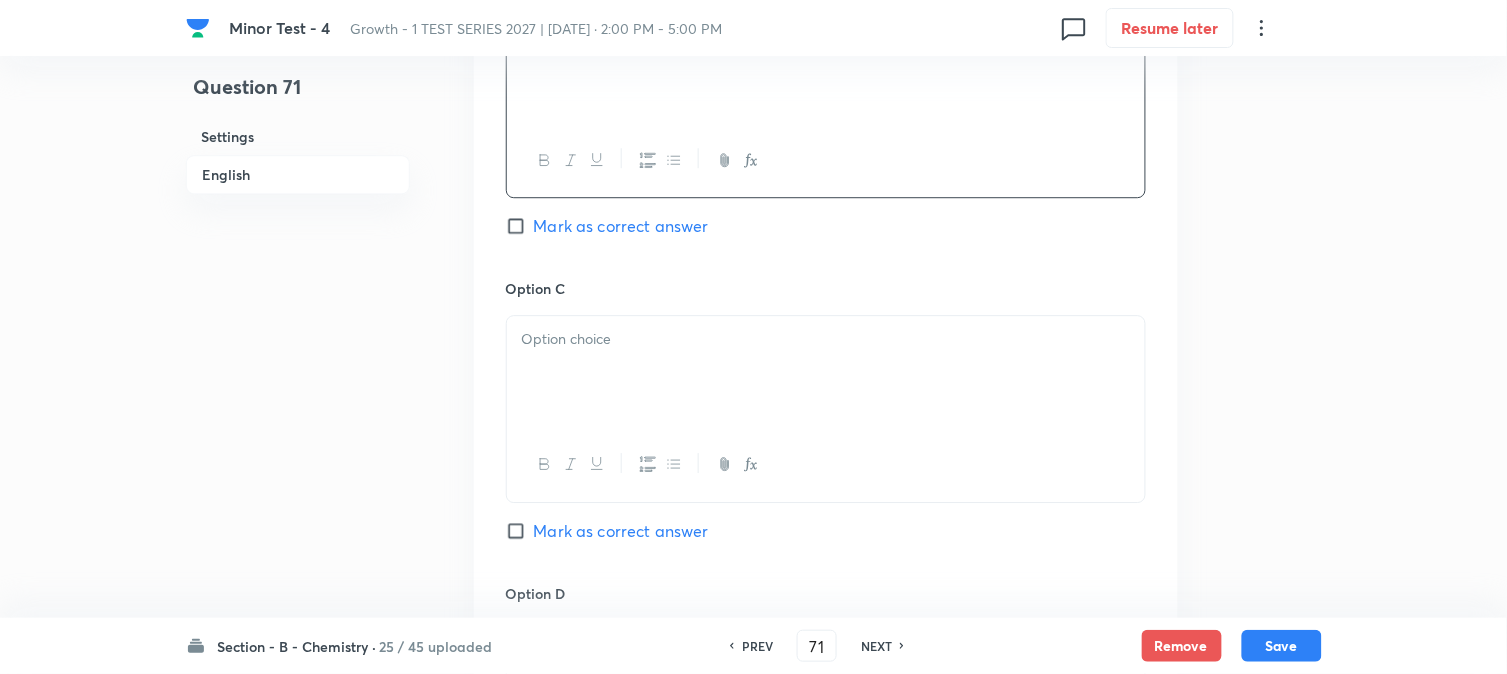 click at bounding box center [826, 372] 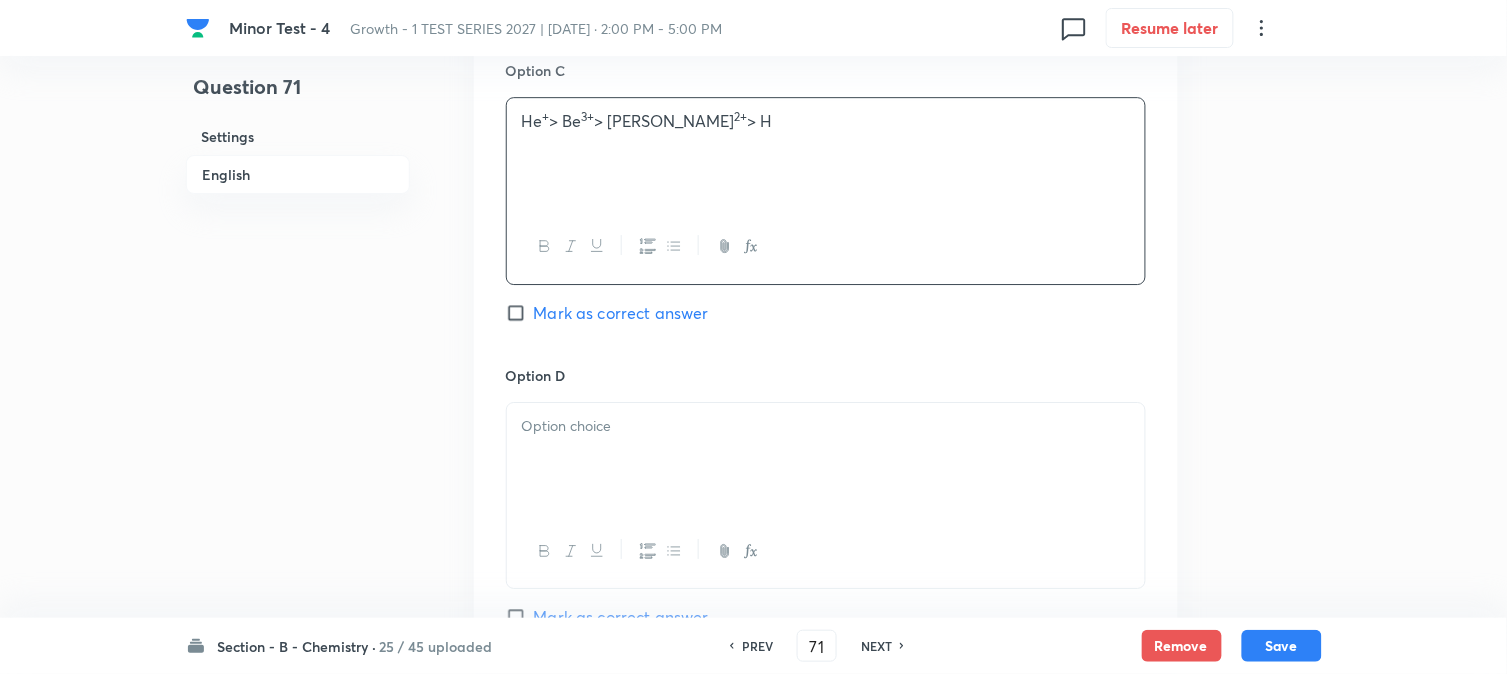 scroll, scrollTop: 1555, scrollLeft: 0, axis: vertical 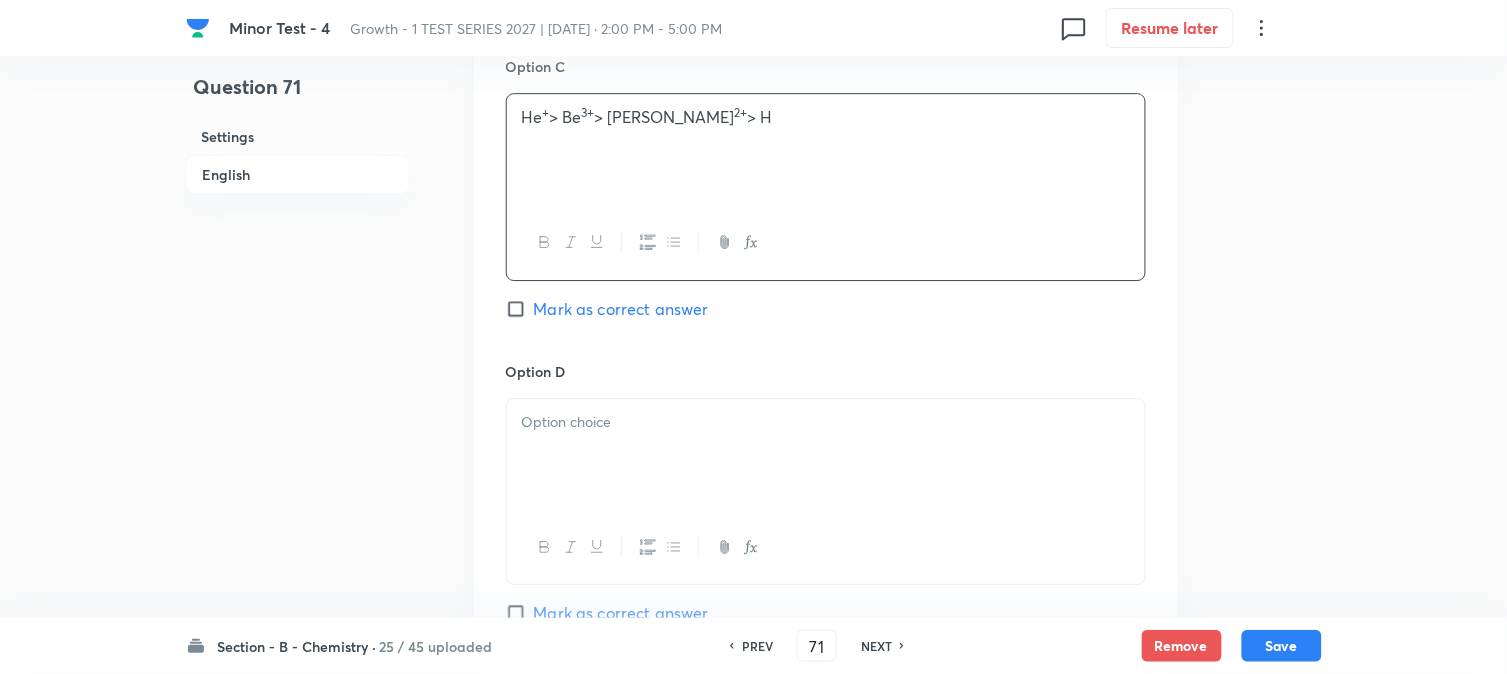 click at bounding box center (826, 455) 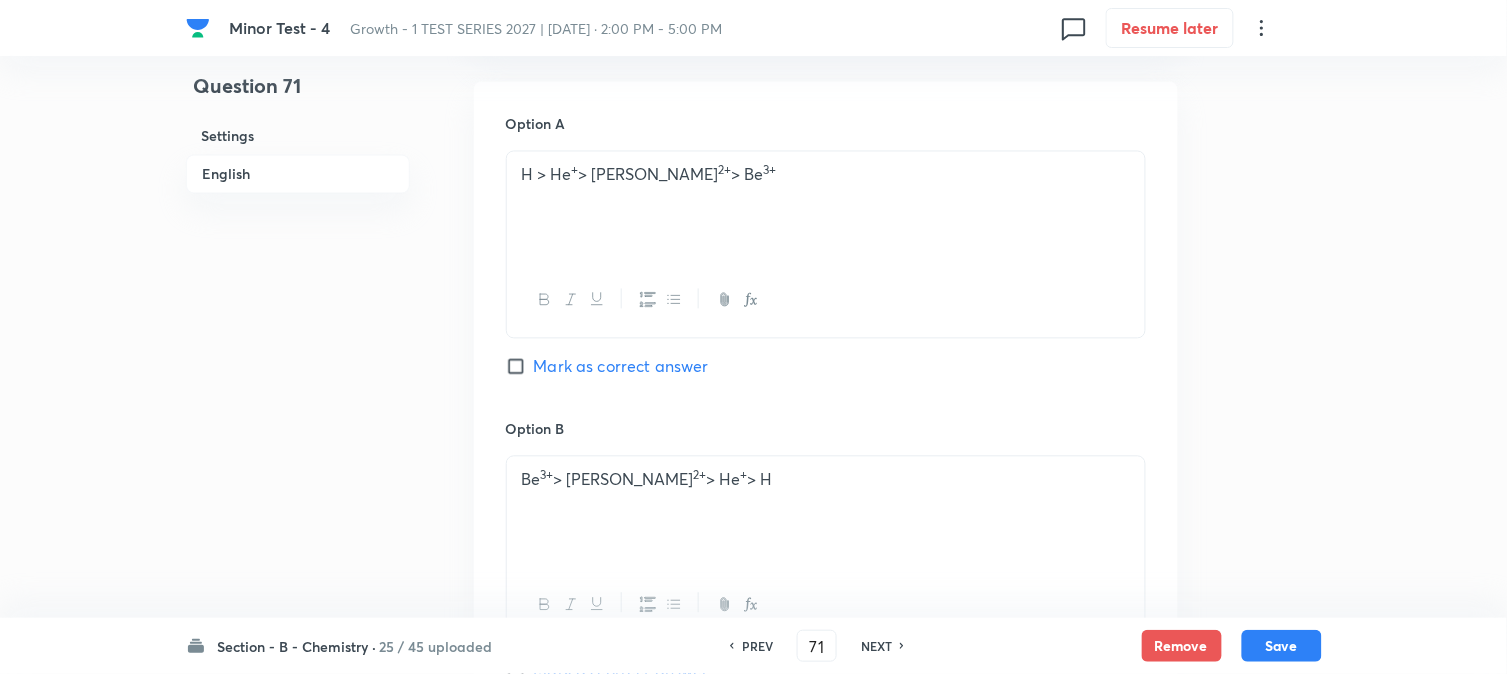 click on "Mark as correct answer" at bounding box center [621, 367] 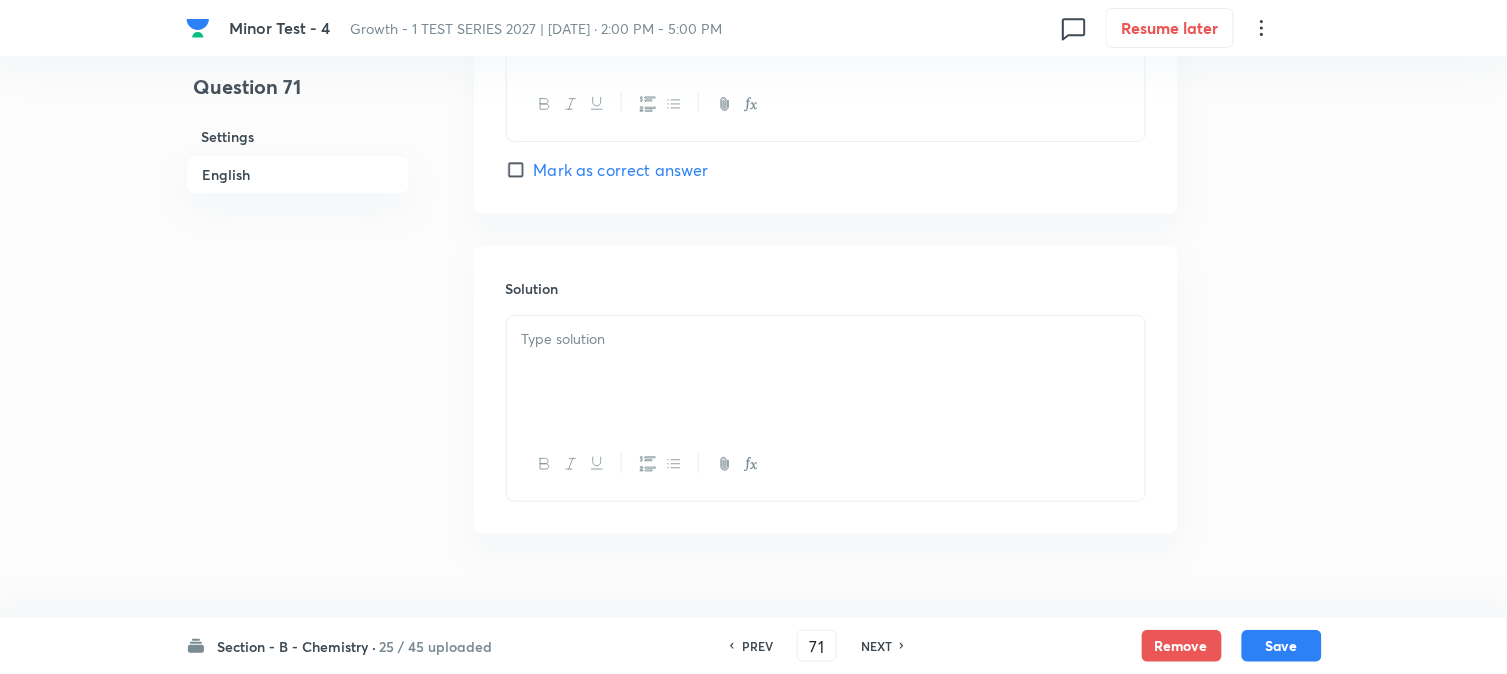 scroll, scrollTop: 2037, scrollLeft: 0, axis: vertical 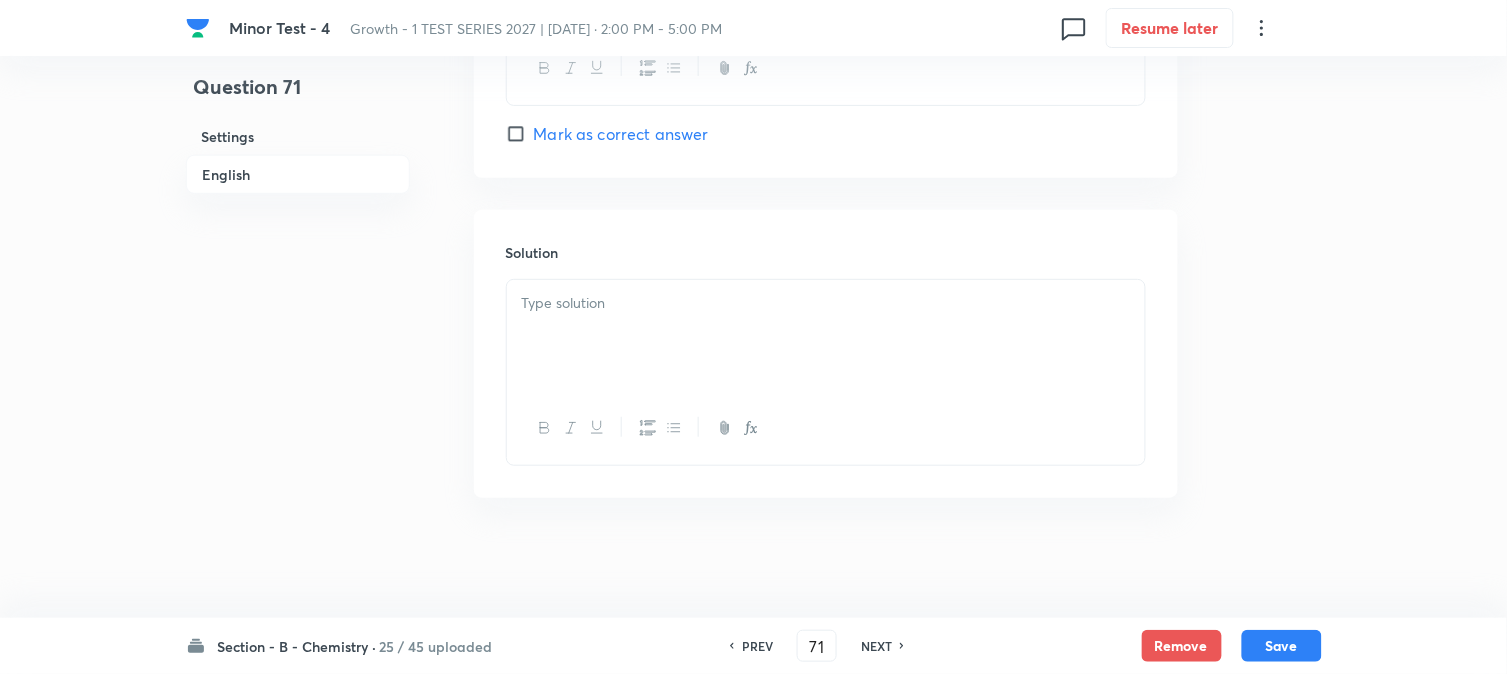 click at bounding box center (826, 336) 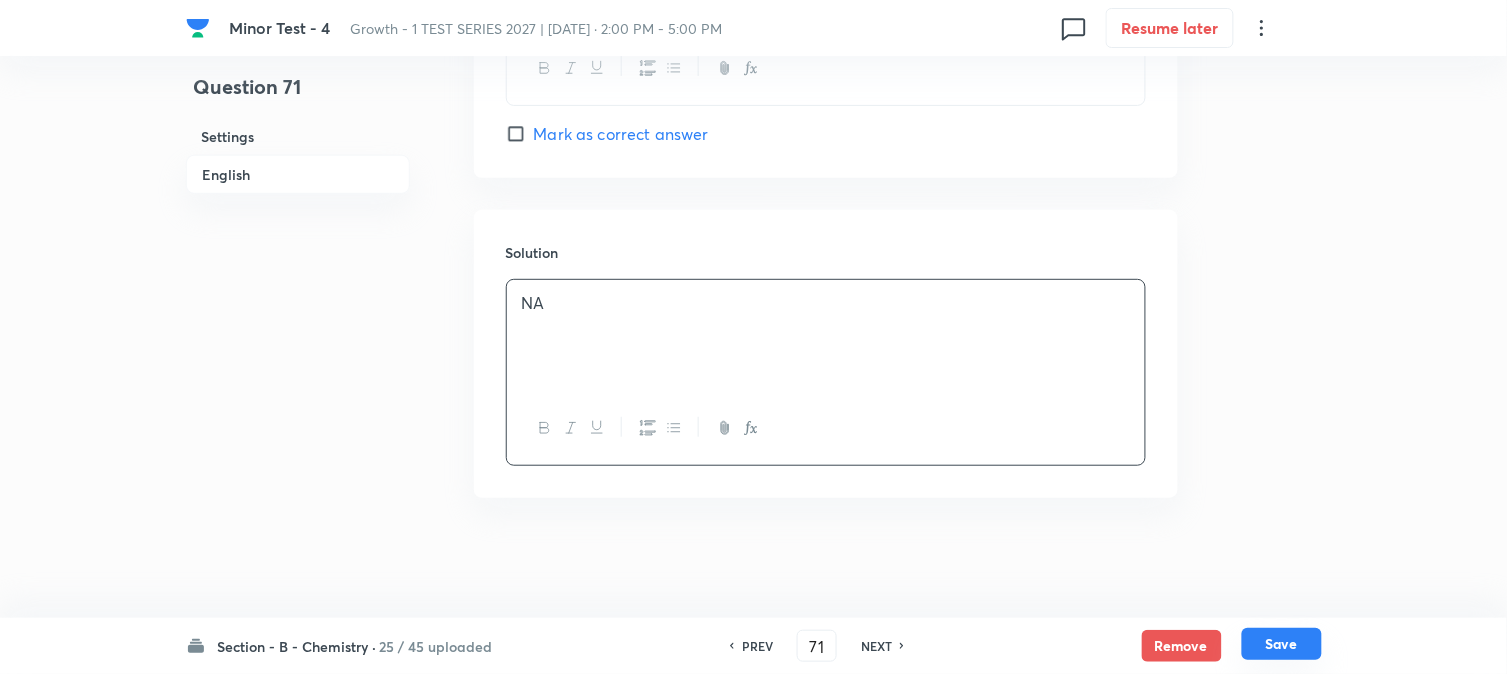 click on "Save" at bounding box center (1282, 644) 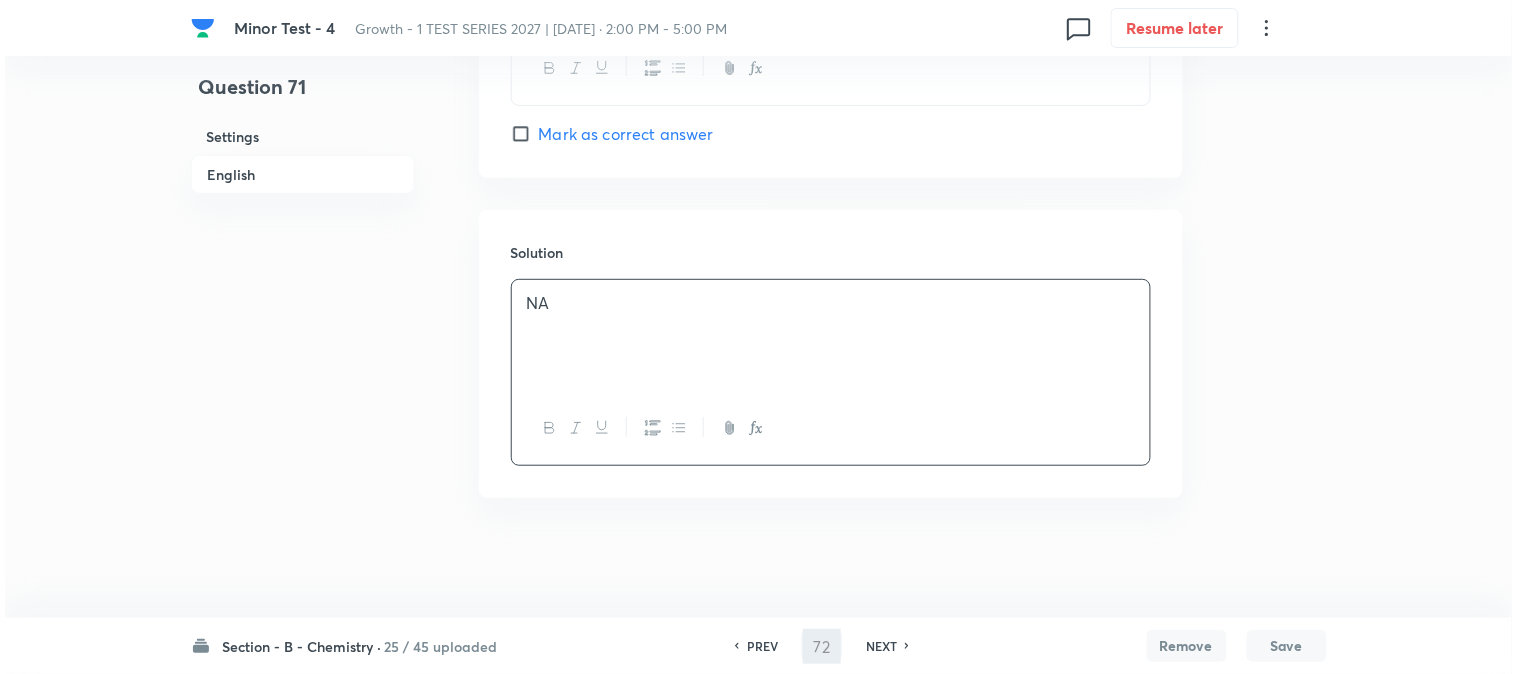 scroll, scrollTop: 0, scrollLeft: 0, axis: both 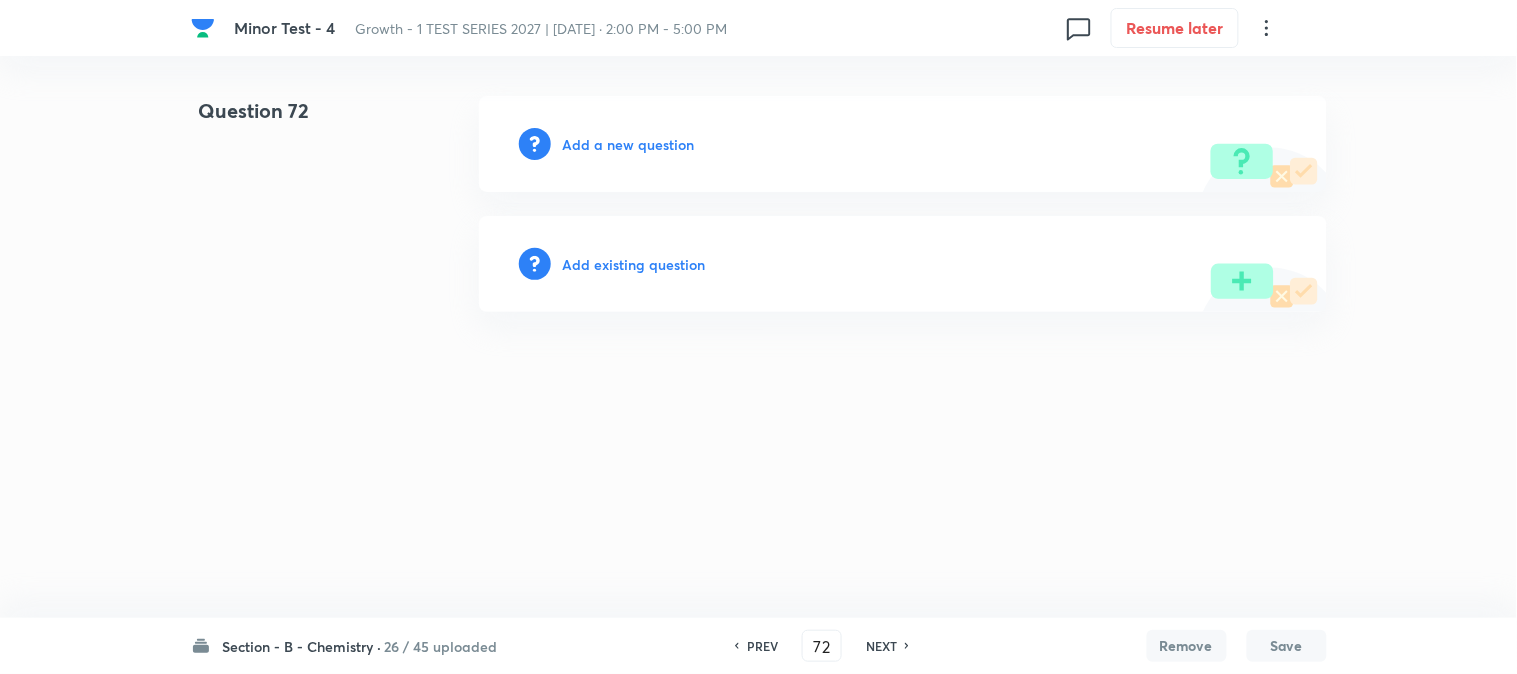 click on "Add a new question" at bounding box center (629, 144) 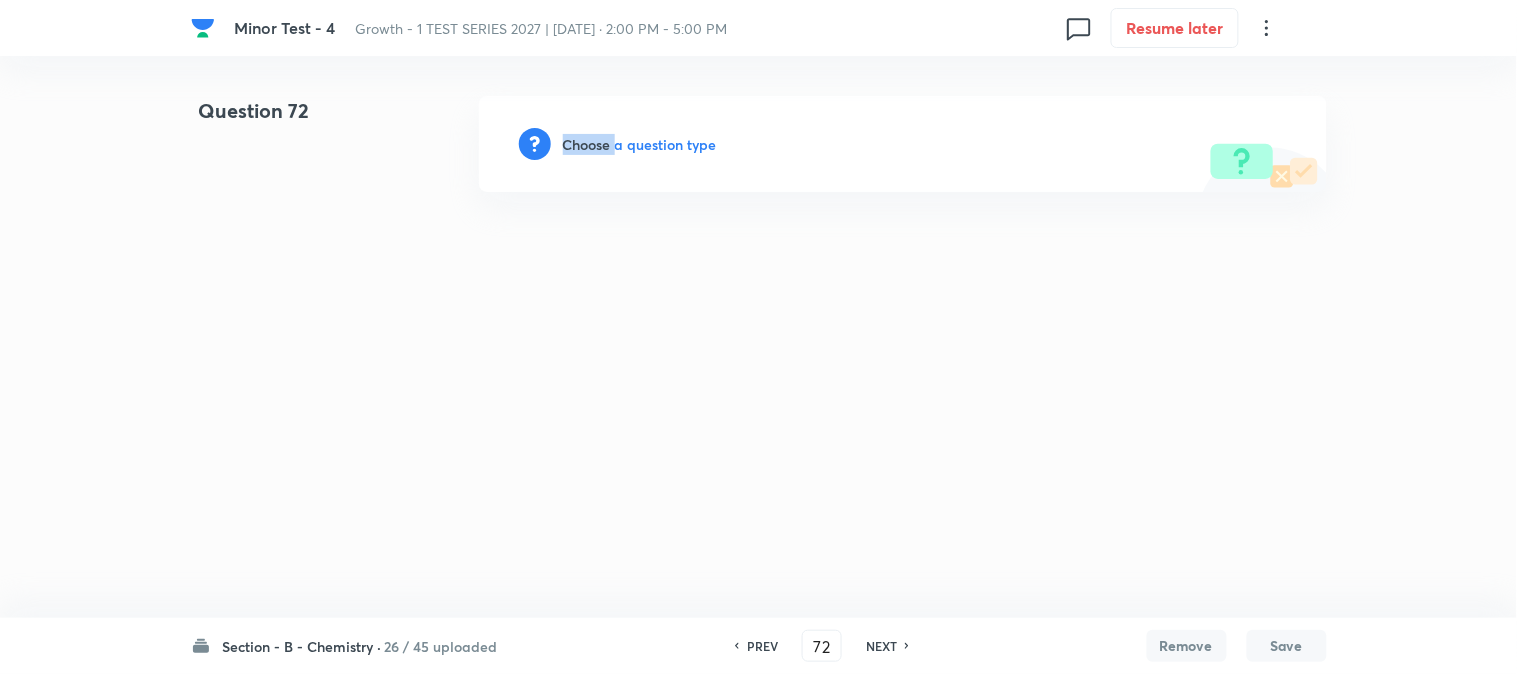 click on "Choose a question type" at bounding box center [640, 144] 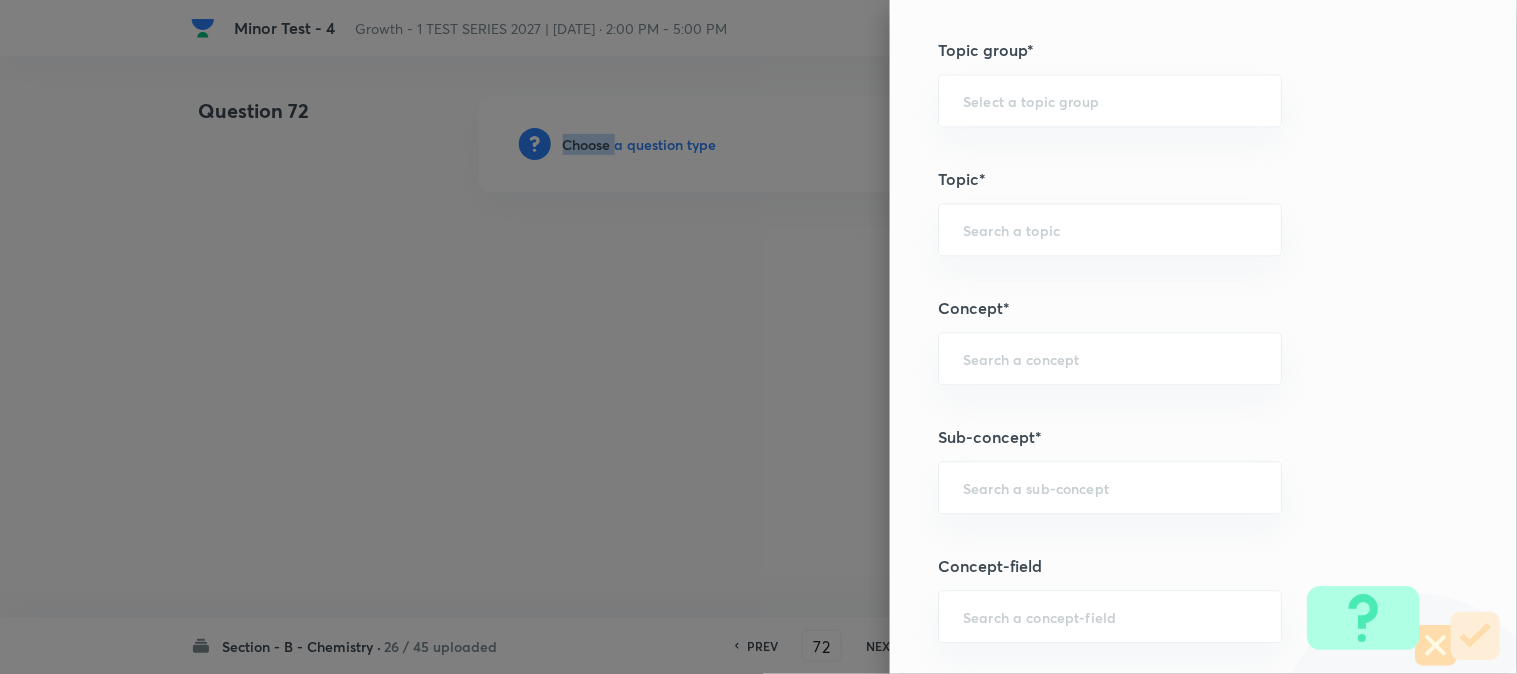 scroll, scrollTop: 1222, scrollLeft: 0, axis: vertical 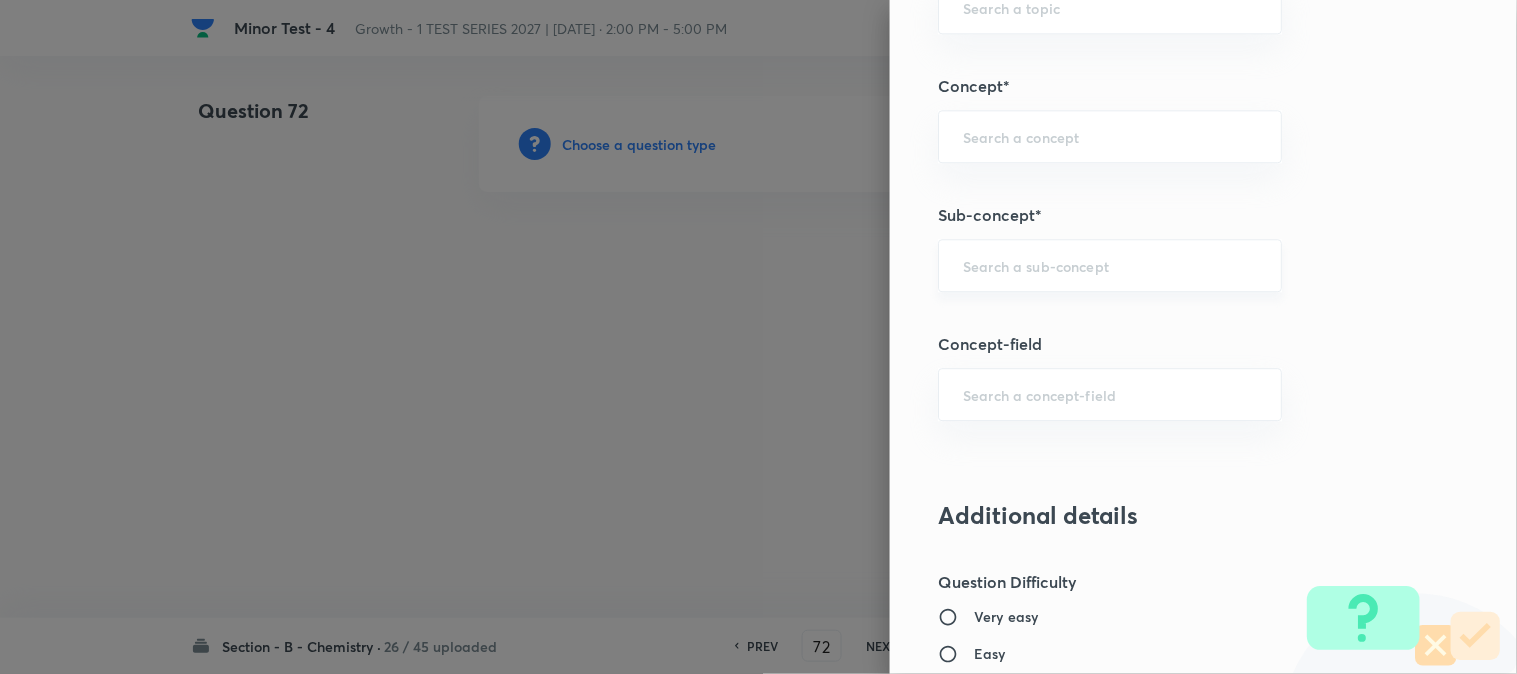 click at bounding box center (1110, 265) 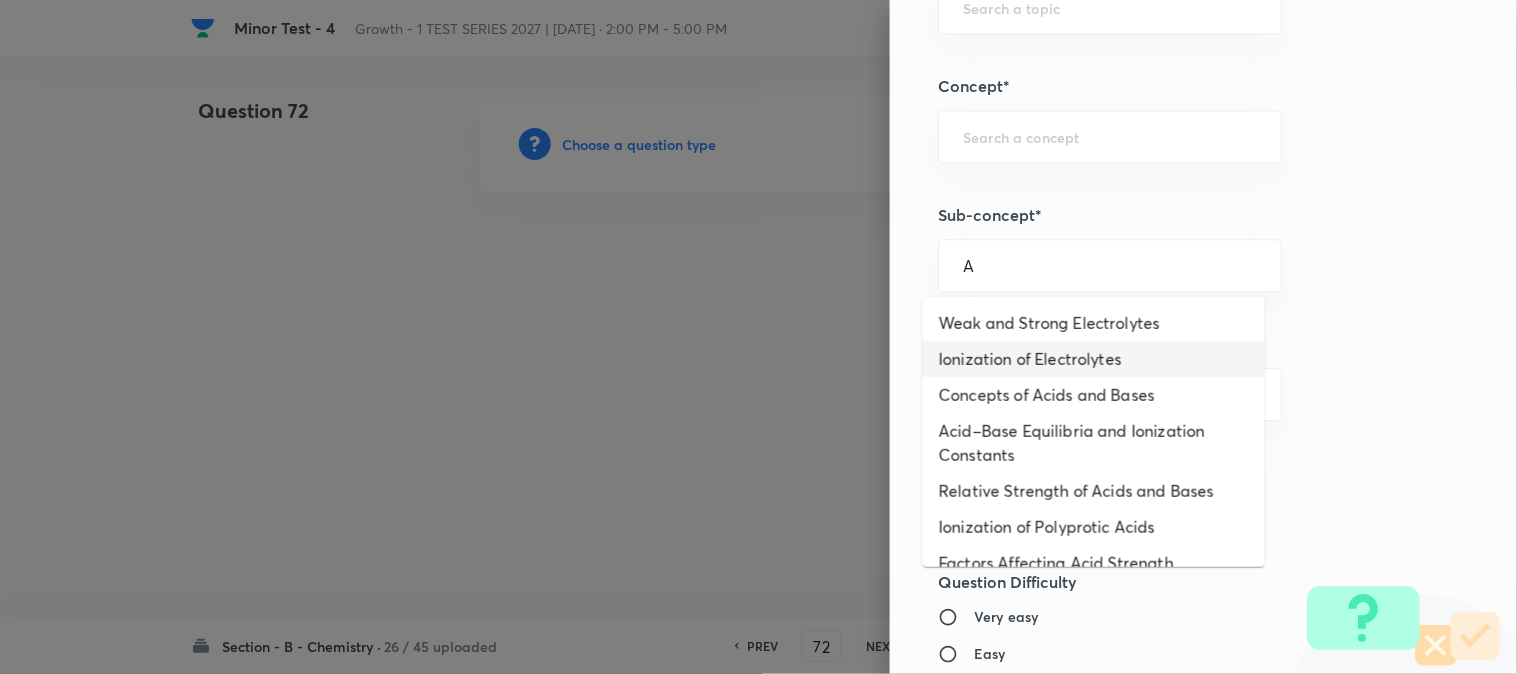 click on "Ionization of Electrolytes" at bounding box center (1094, 359) 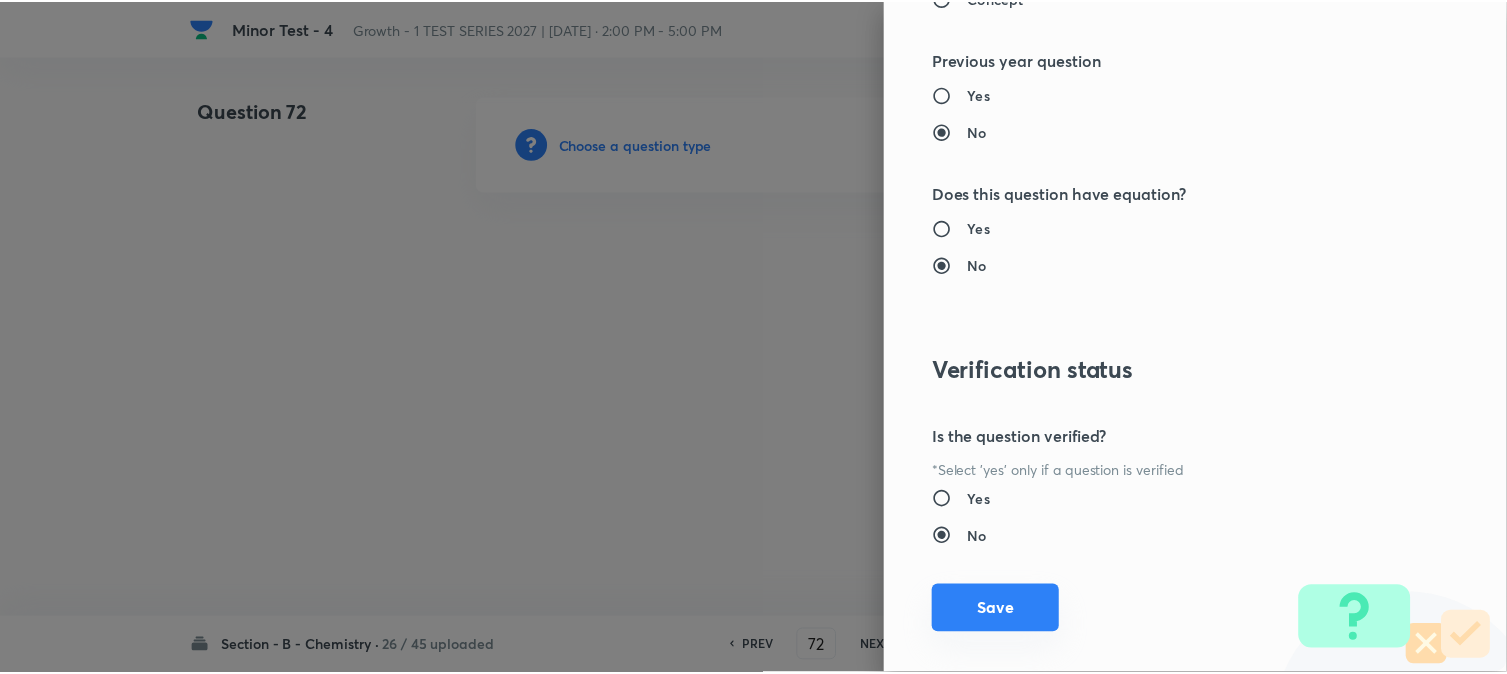 scroll, scrollTop: 2186, scrollLeft: 0, axis: vertical 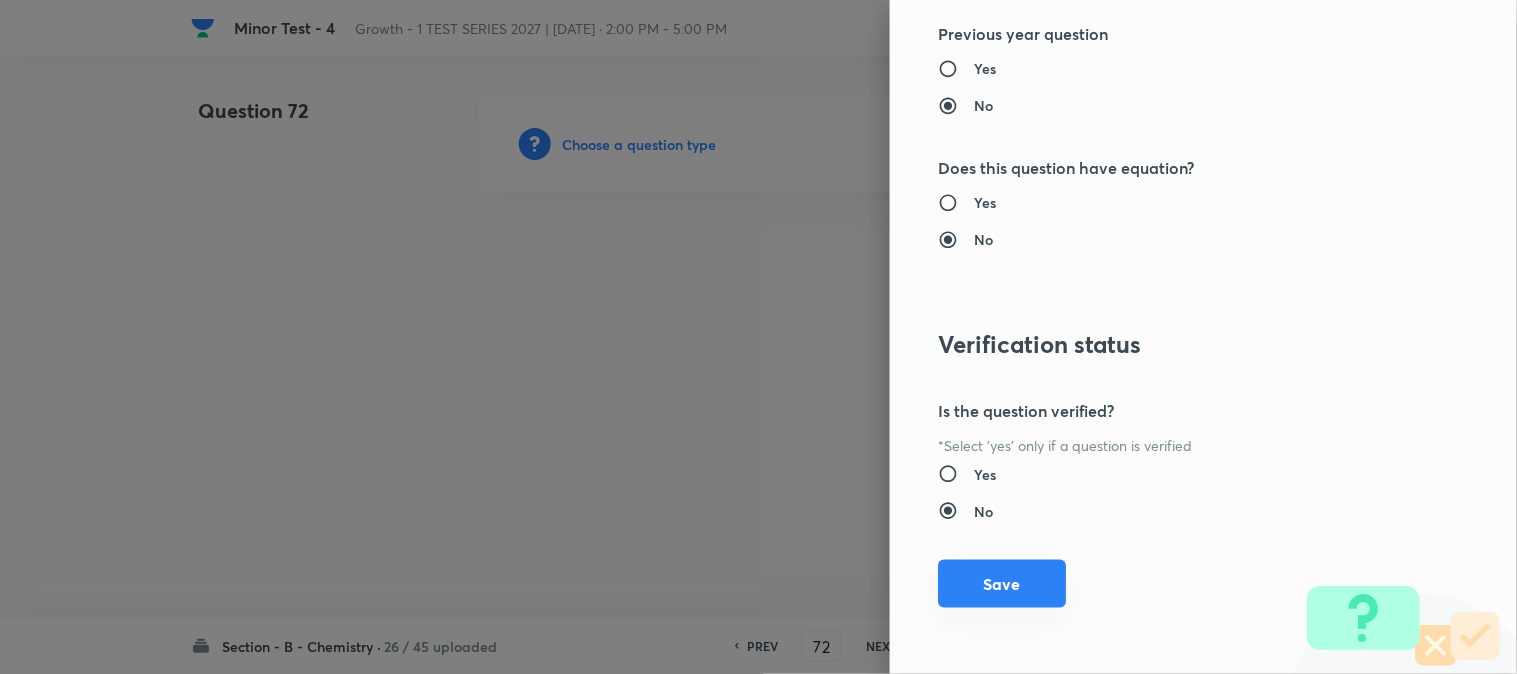 click on "Save" at bounding box center [1002, 584] 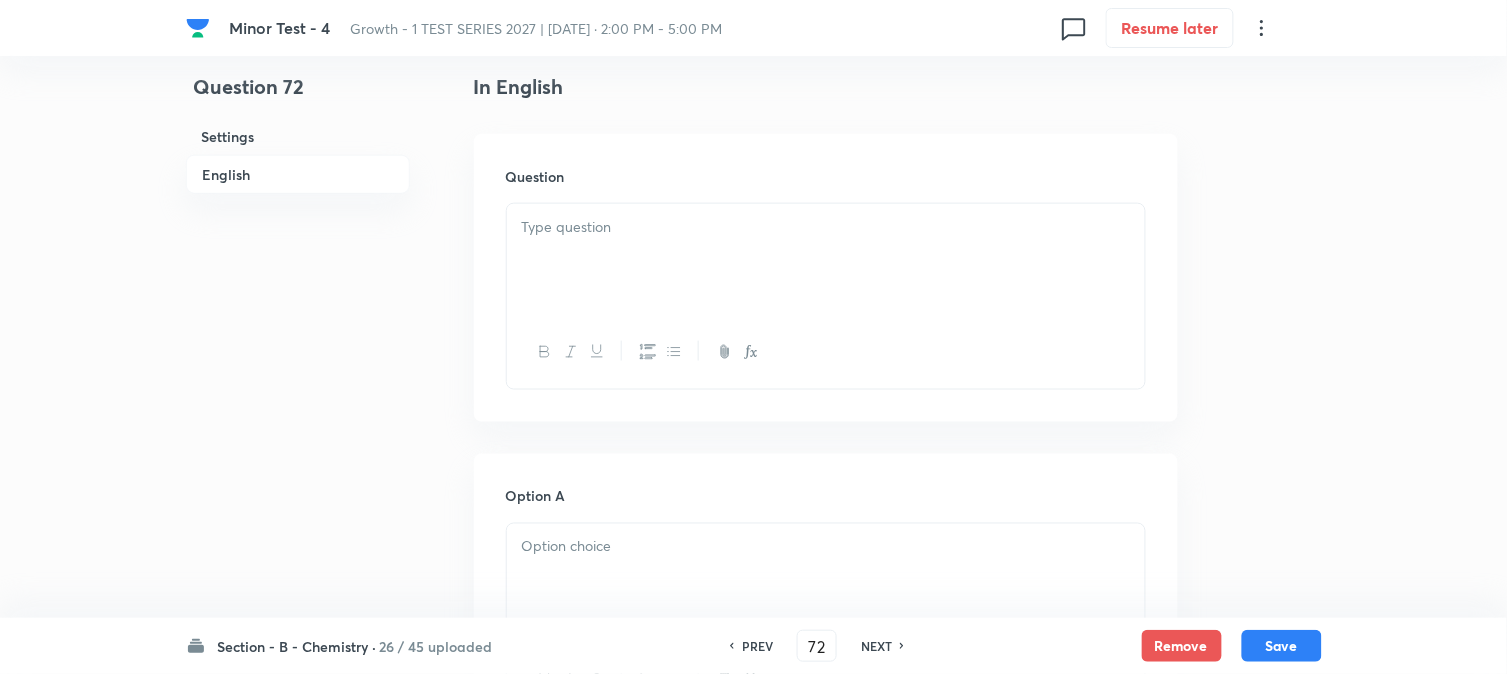 scroll, scrollTop: 555, scrollLeft: 0, axis: vertical 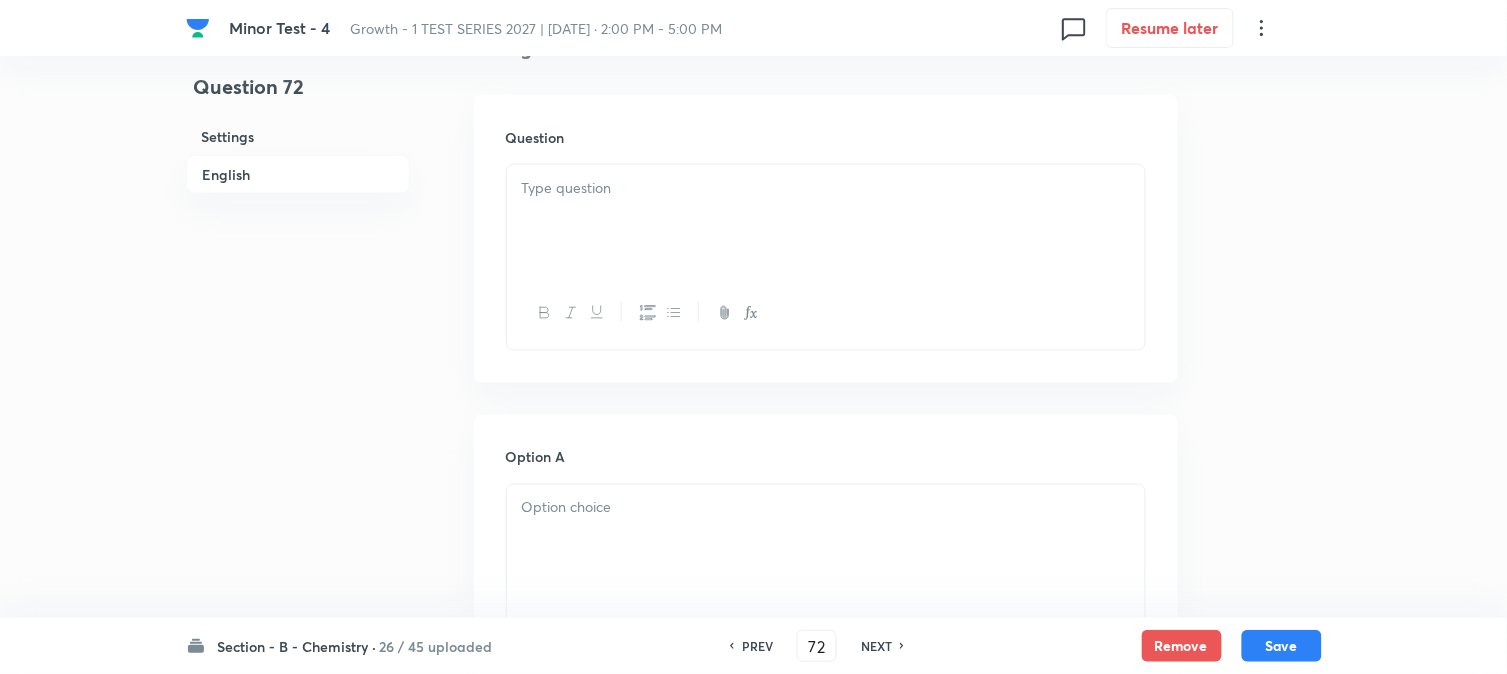 click at bounding box center (826, 221) 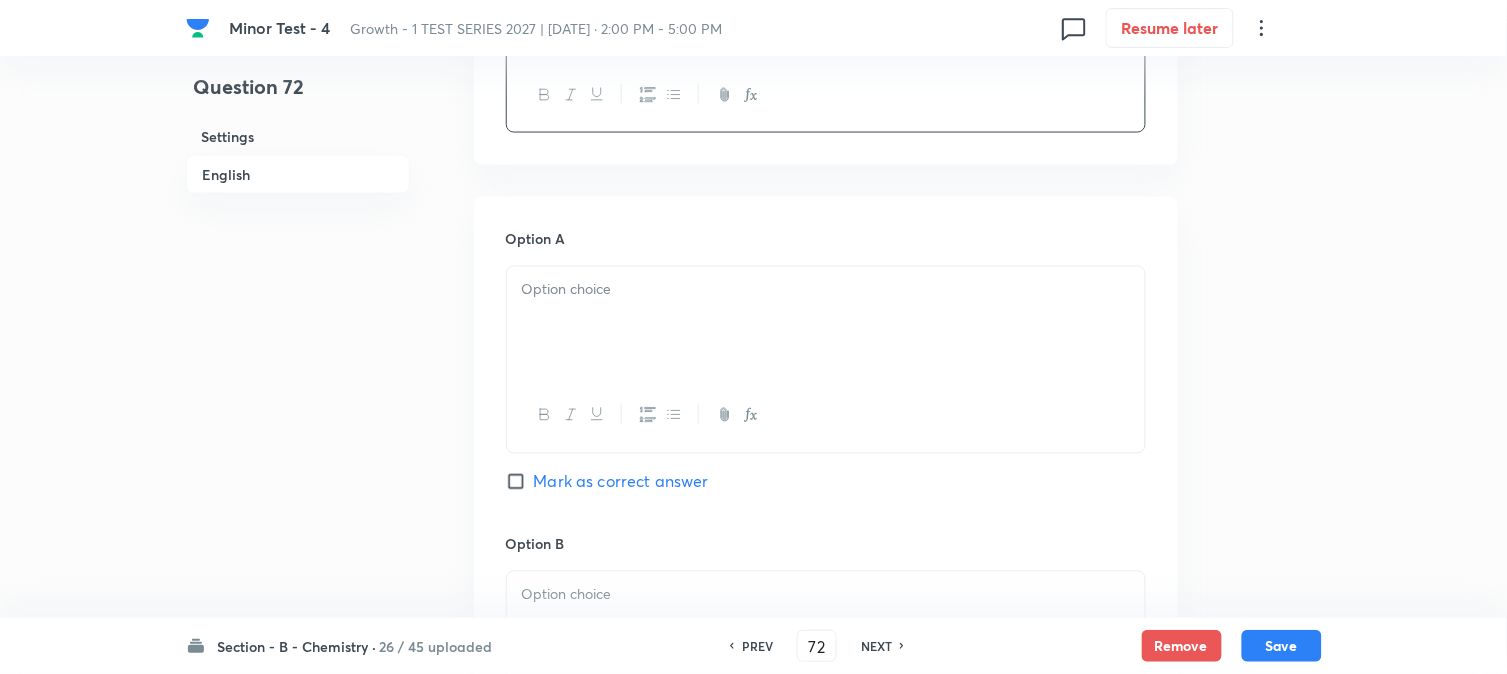 scroll, scrollTop: 777, scrollLeft: 0, axis: vertical 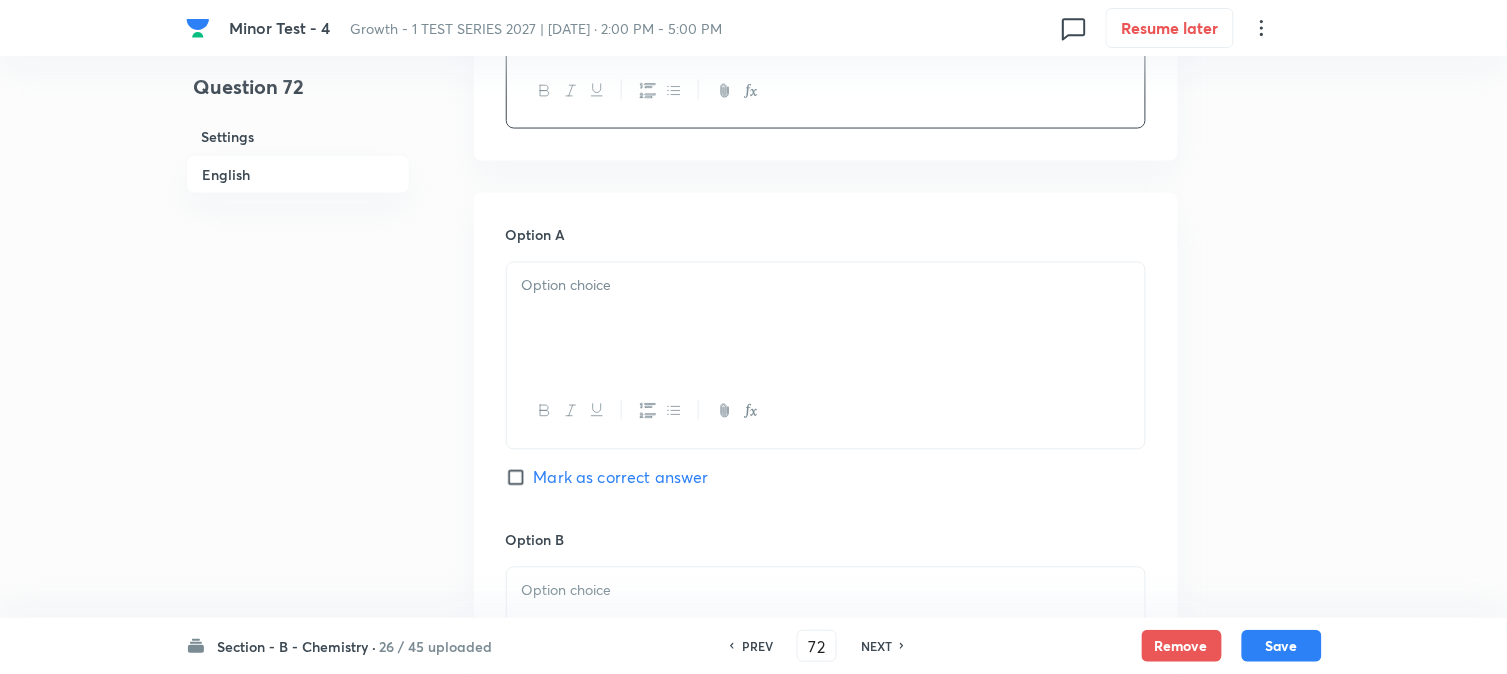 click at bounding box center (826, 411) 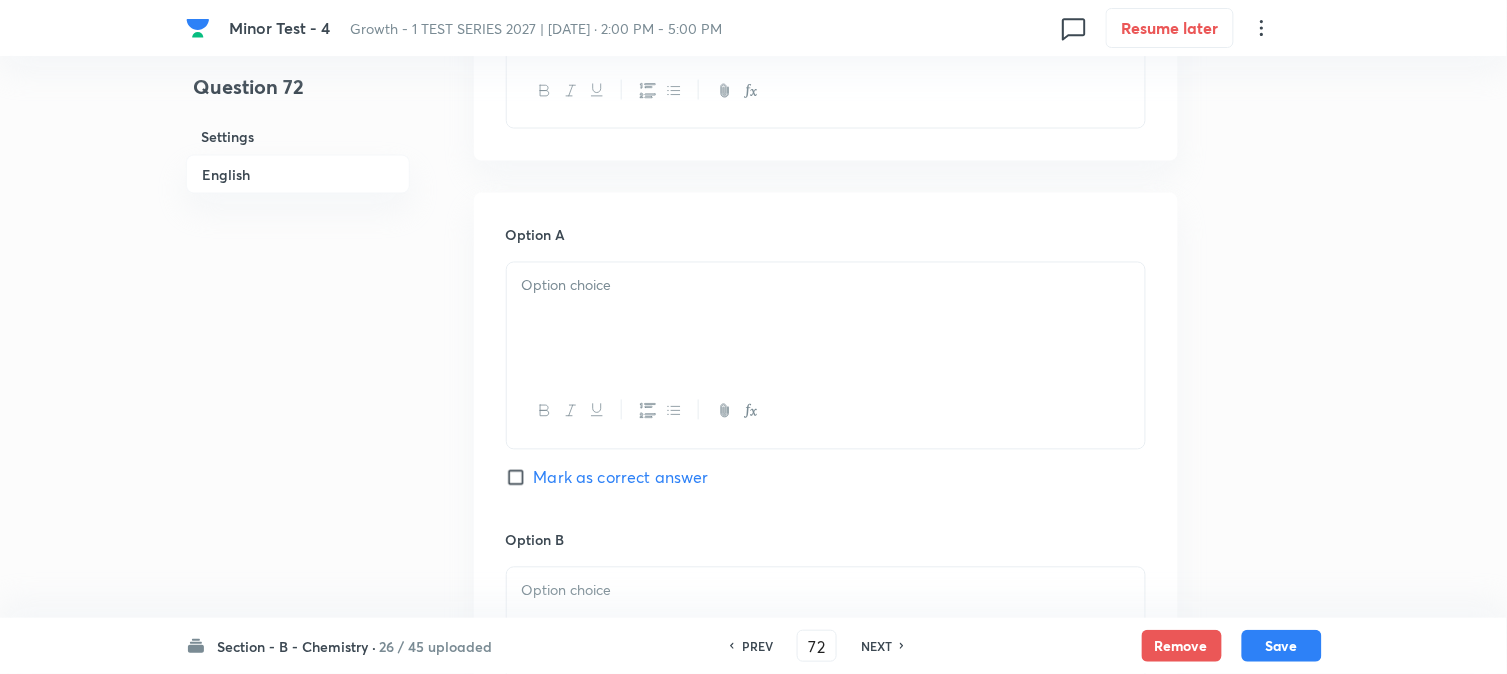 click at bounding box center (826, 319) 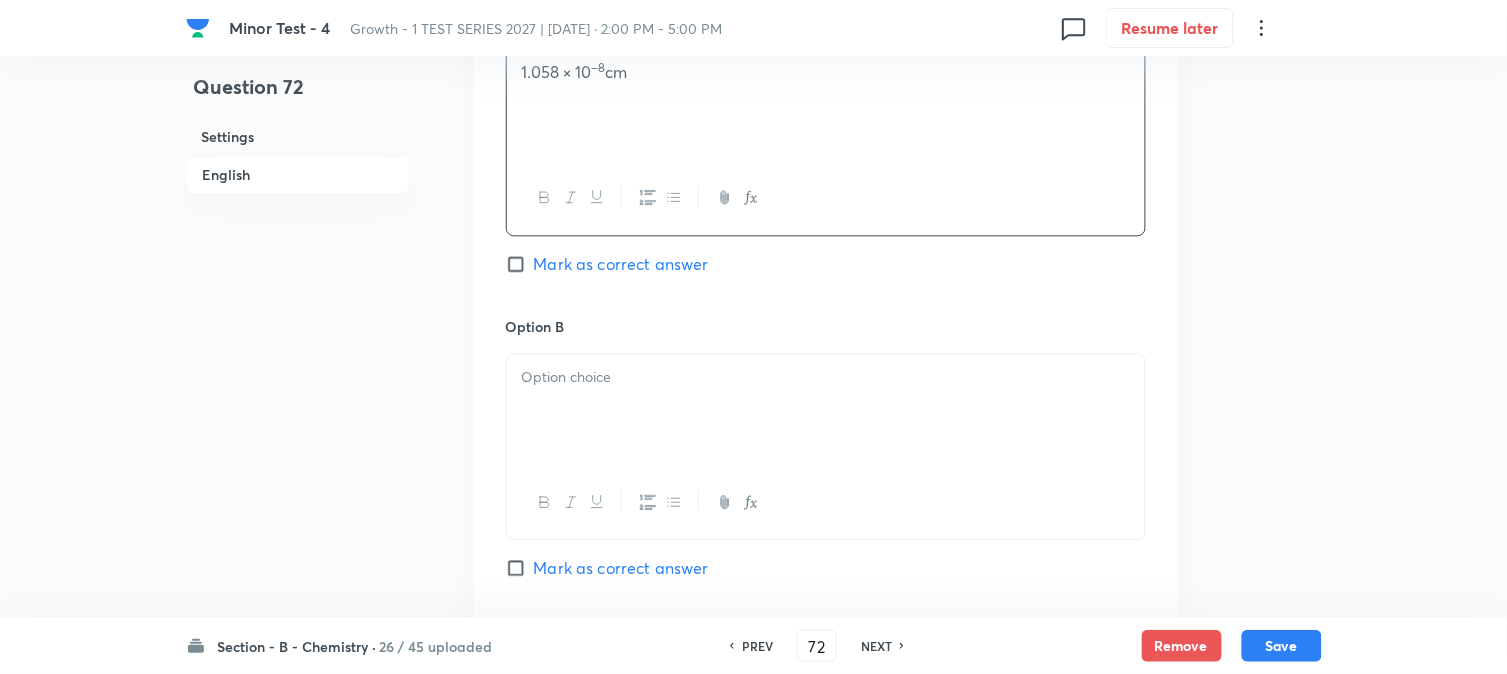 scroll, scrollTop: 1000, scrollLeft: 0, axis: vertical 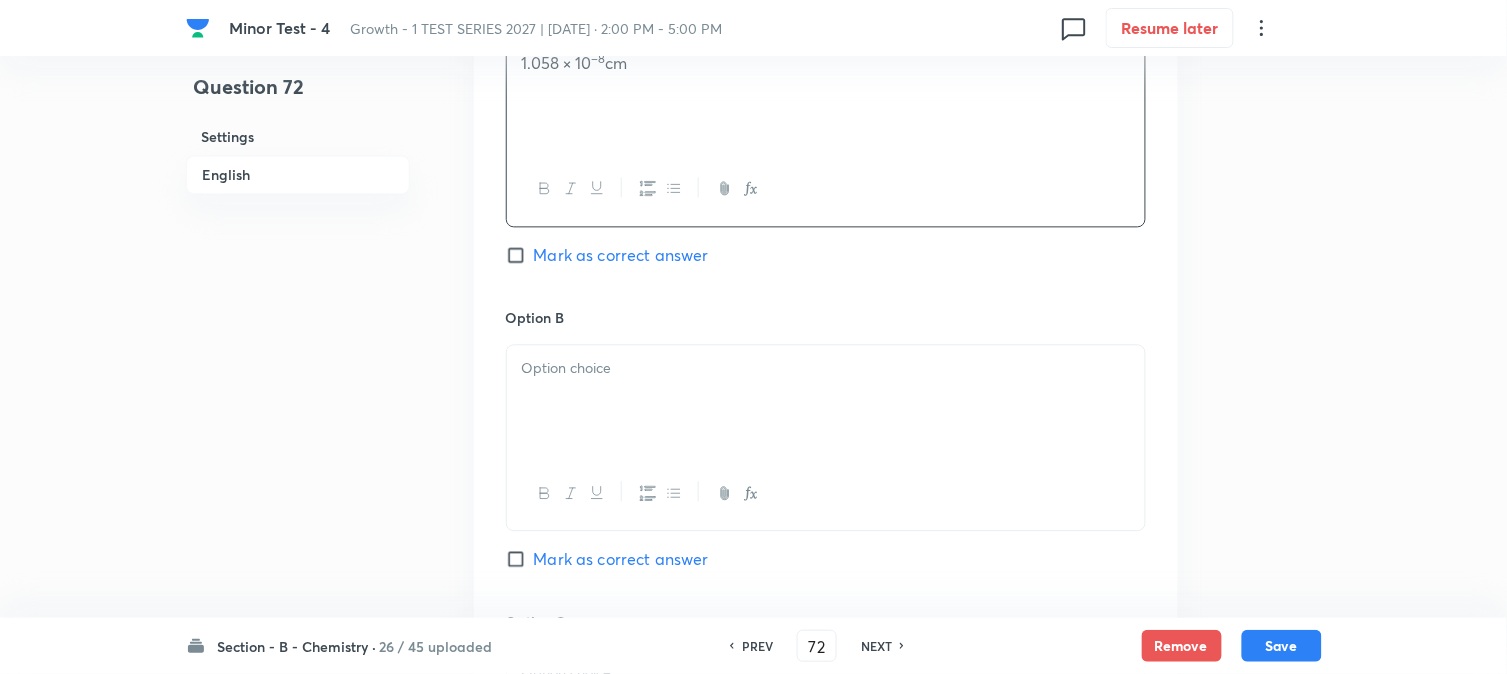 click at bounding box center [826, 401] 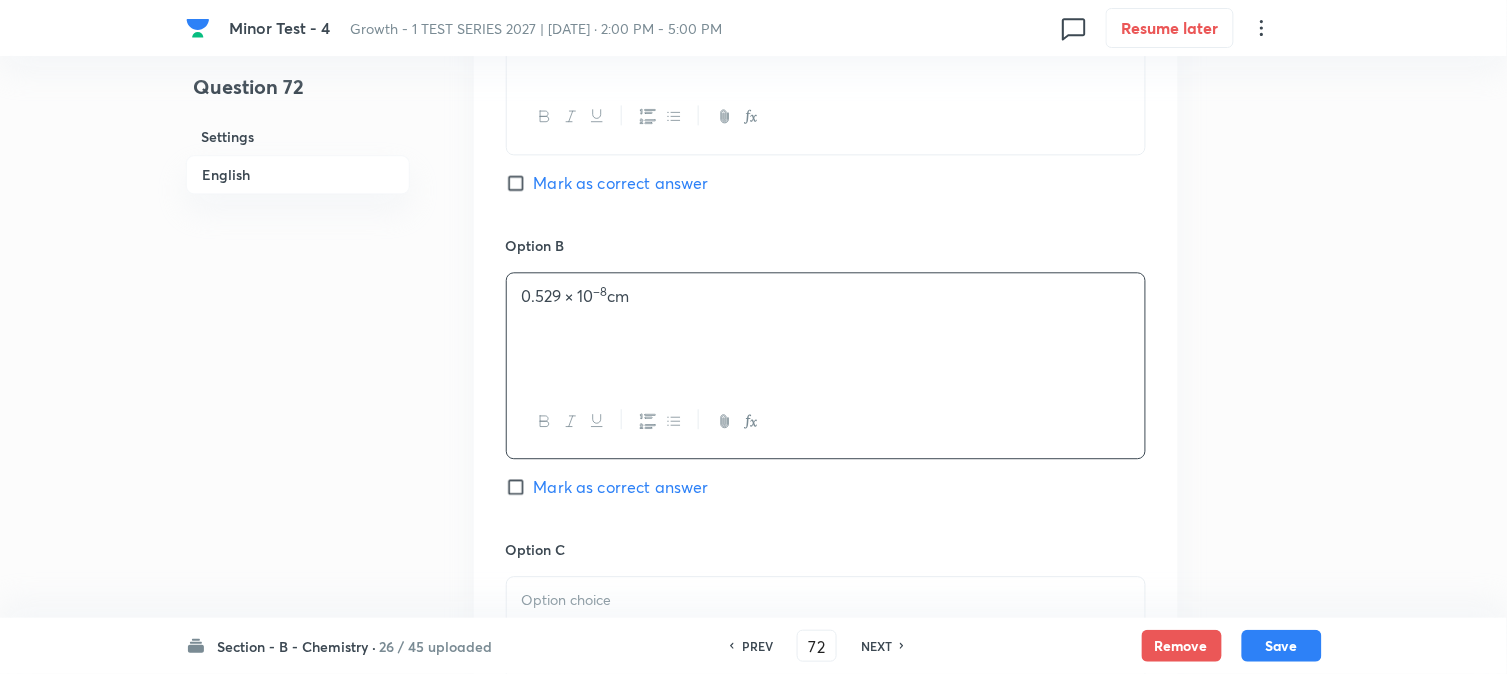 scroll, scrollTop: 1111, scrollLeft: 0, axis: vertical 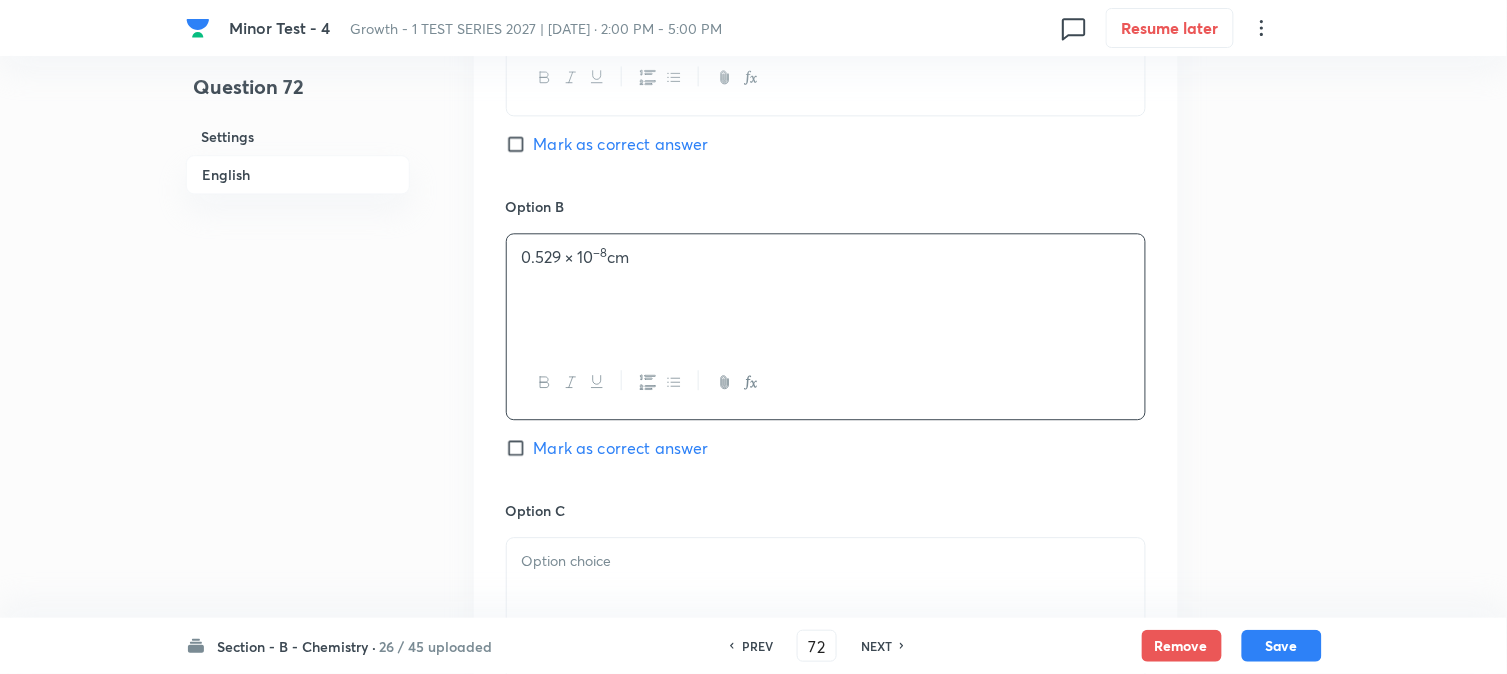 click at bounding box center (826, 561) 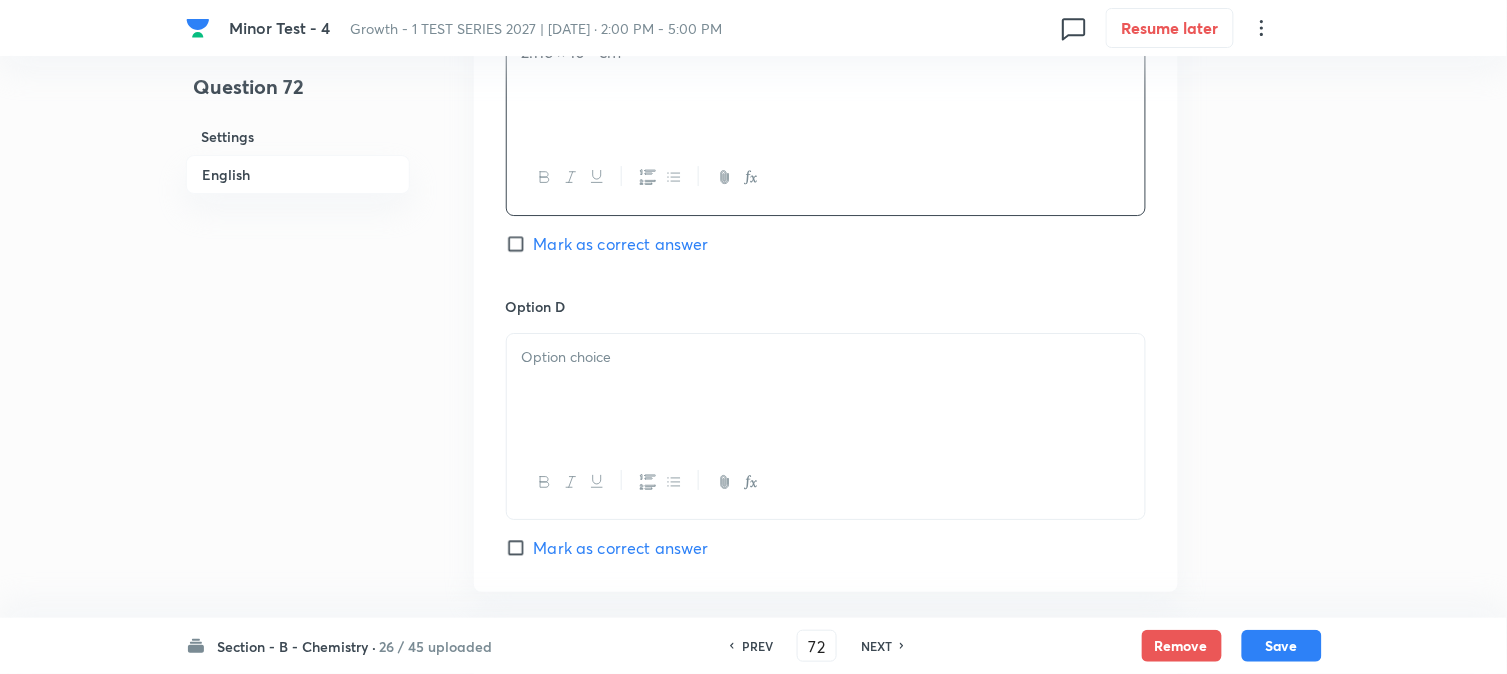 scroll, scrollTop: 1666, scrollLeft: 0, axis: vertical 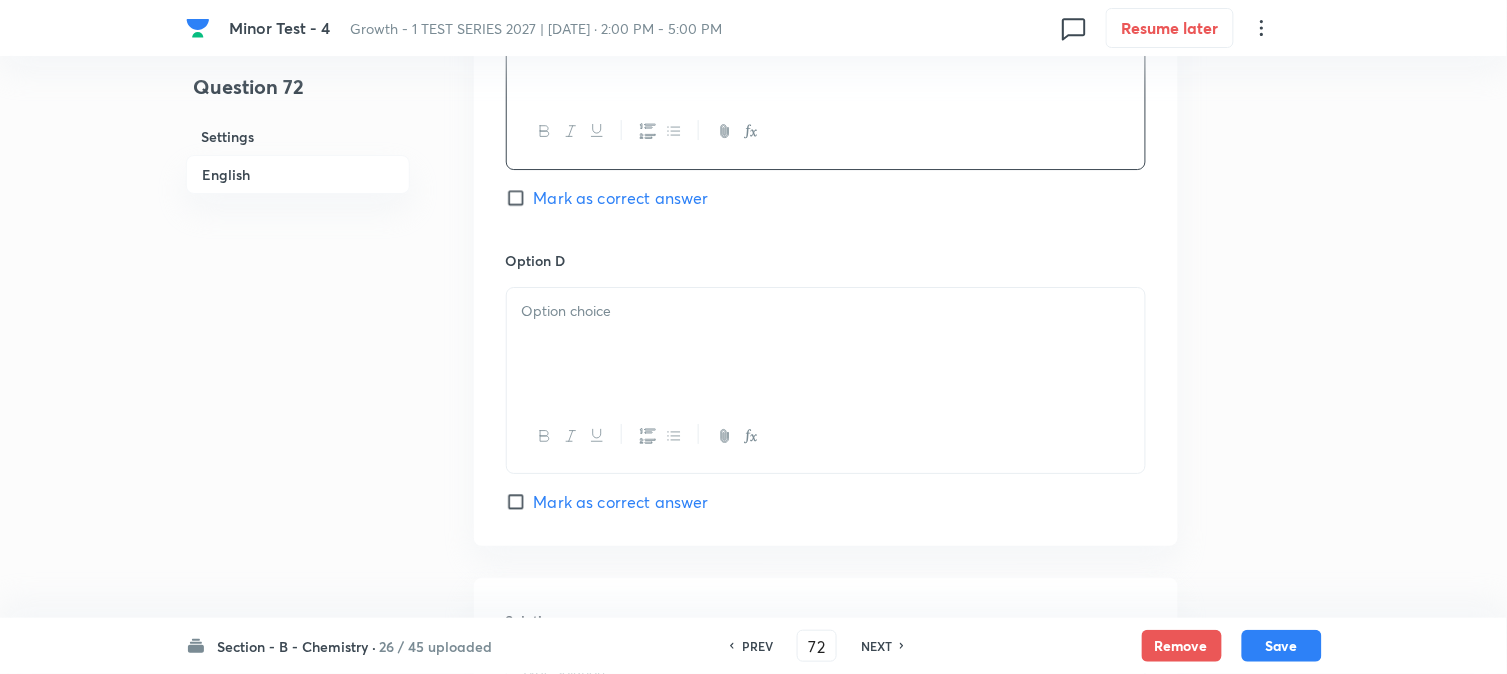 click at bounding box center (826, 344) 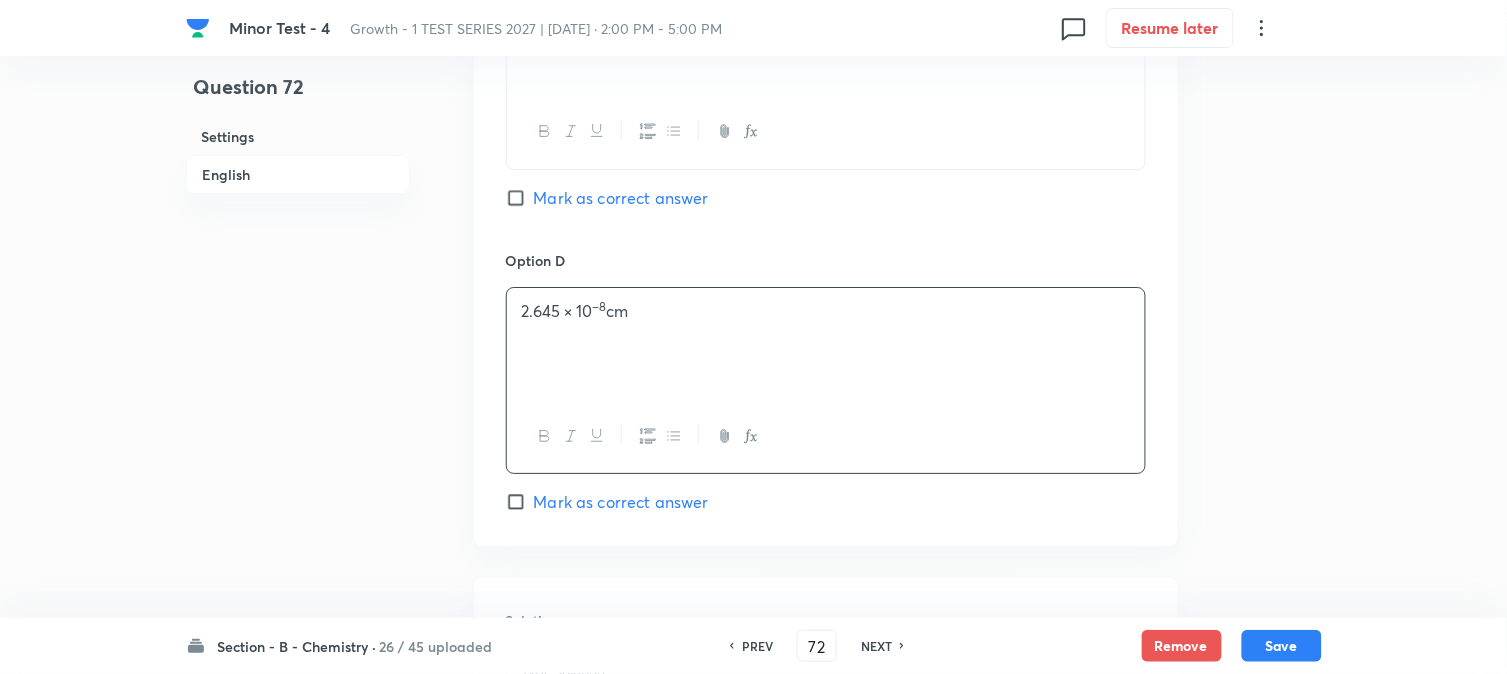 click on "Mark as correct answer" at bounding box center [621, 502] 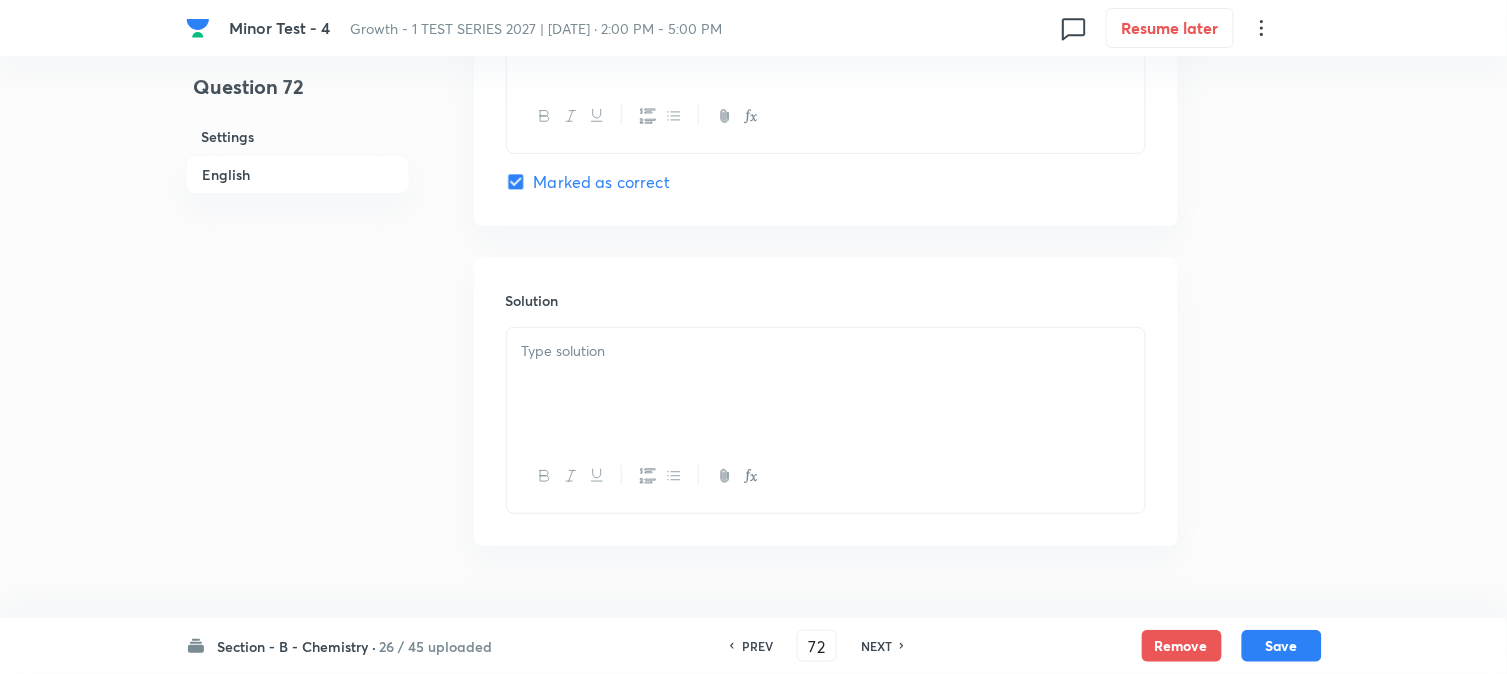 scroll, scrollTop: 2000, scrollLeft: 0, axis: vertical 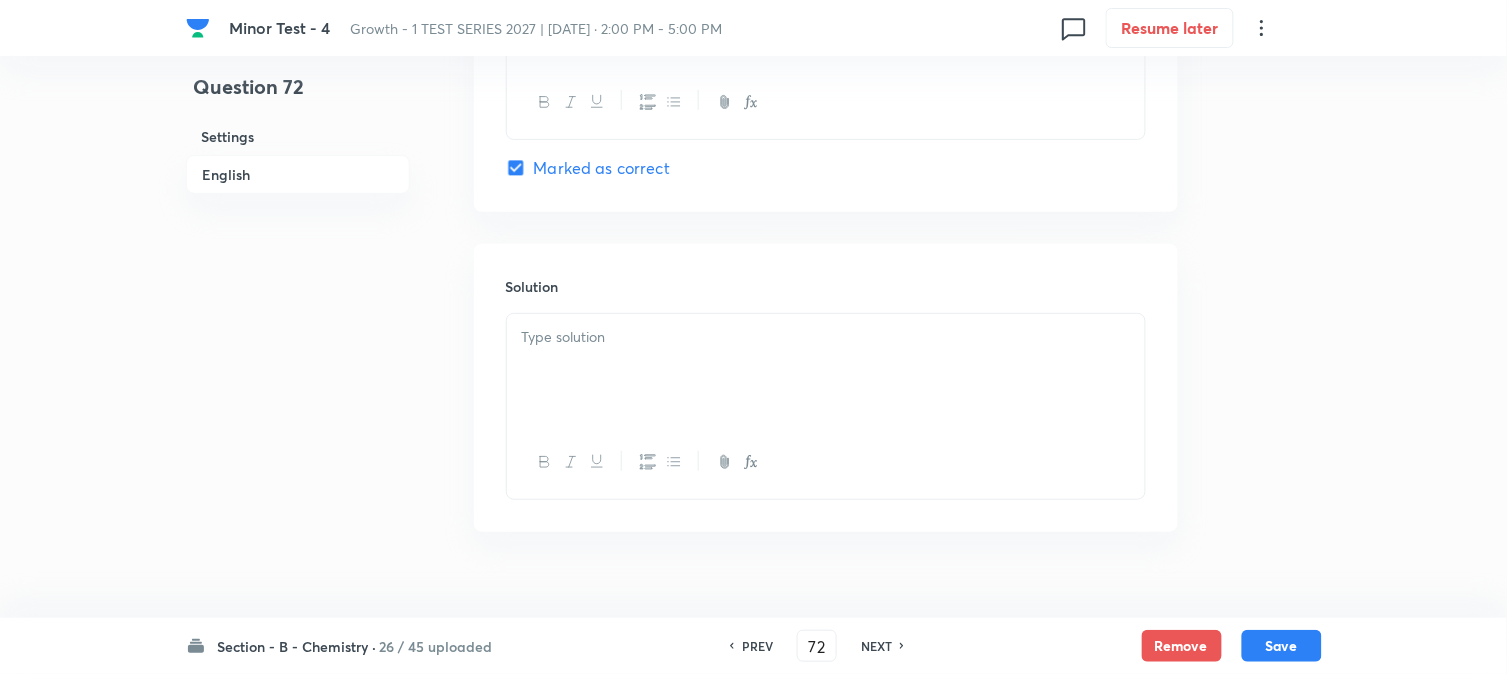 click at bounding box center [826, 370] 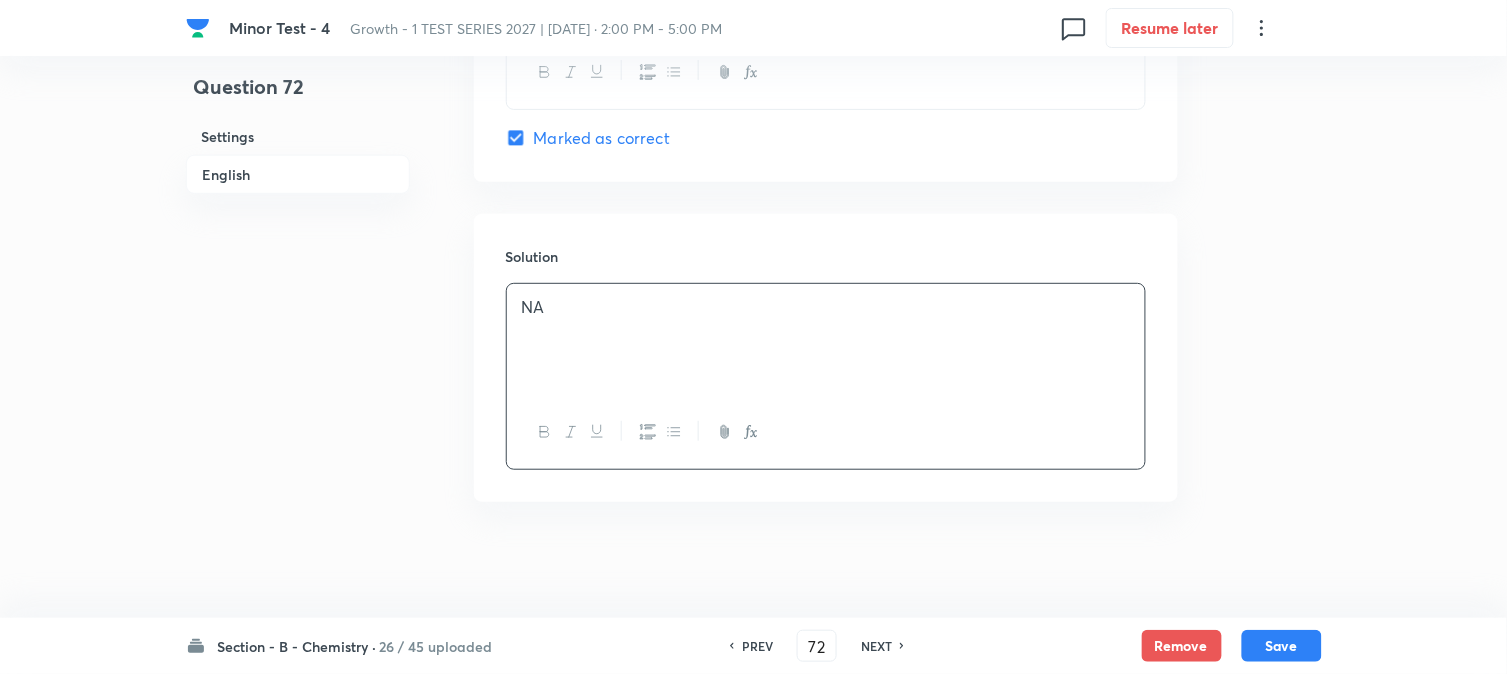 scroll, scrollTop: 2037, scrollLeft: 0, axis: vertical 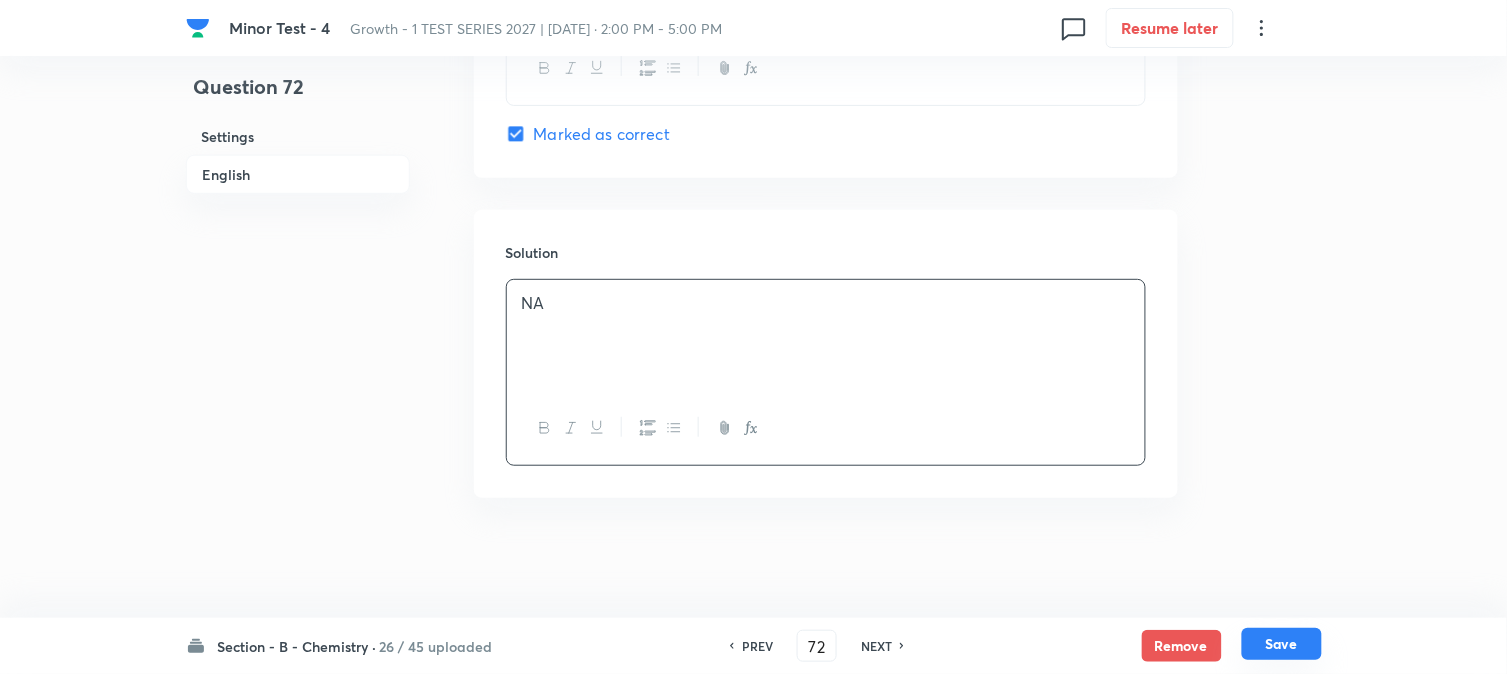 click on "Save" at bounding box center [1282, 644] 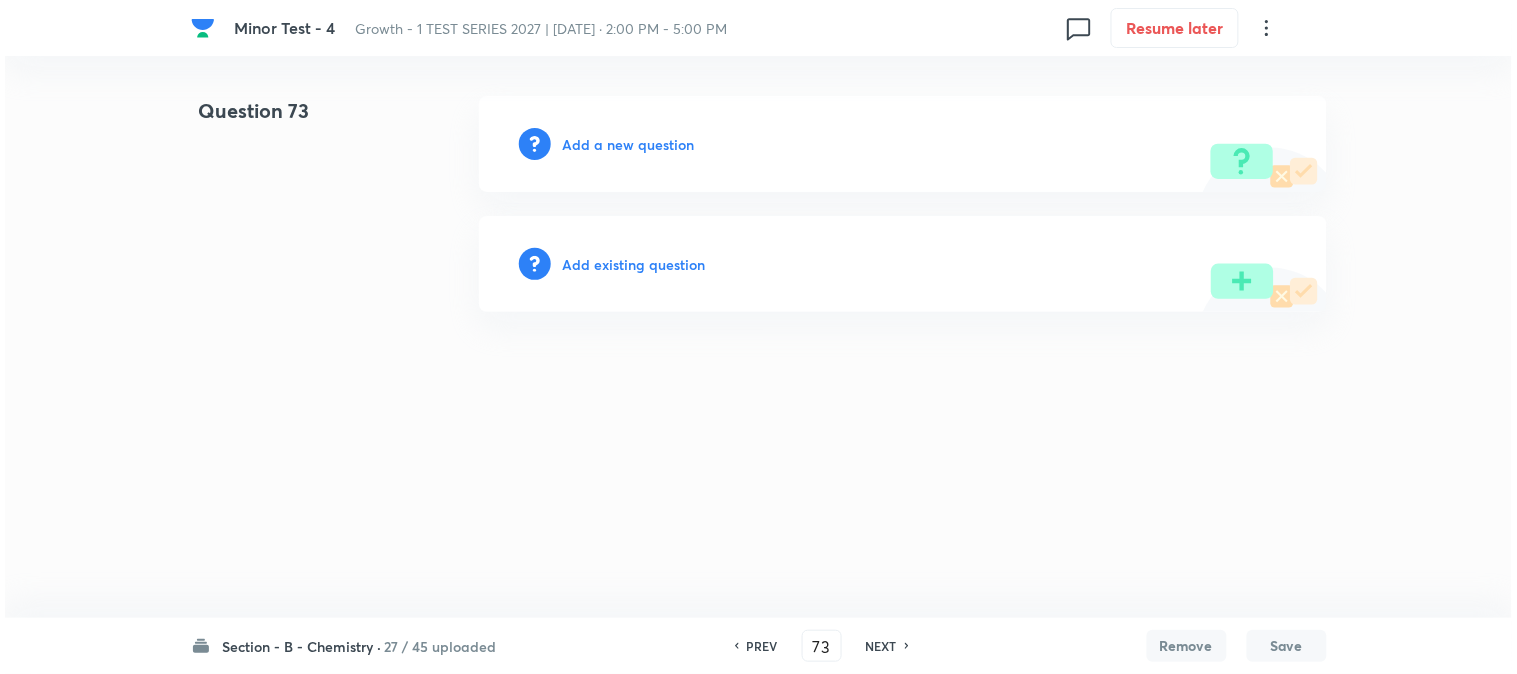 scroll, scrollTop: 0, scrollLeft: 0, axis: both 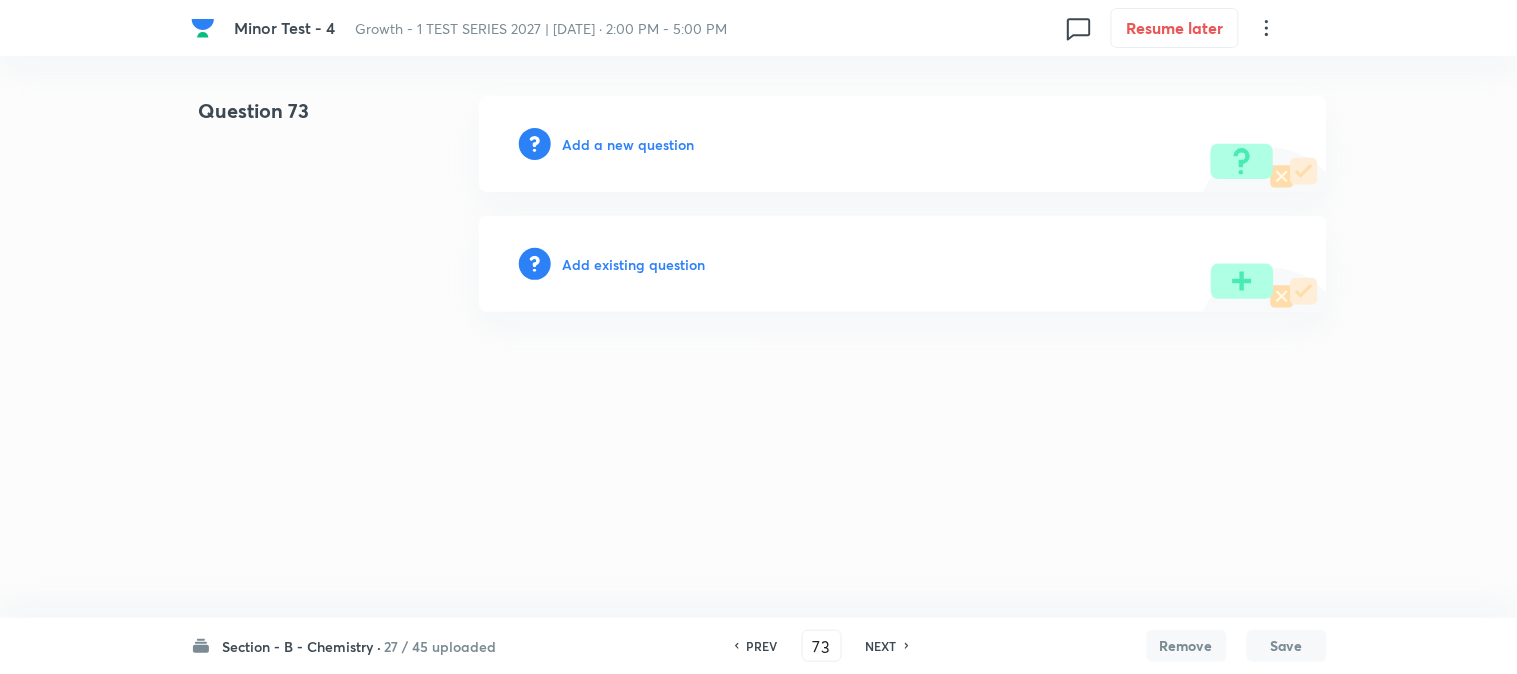 click on "Add a new question" at bounding box center (629, 144) 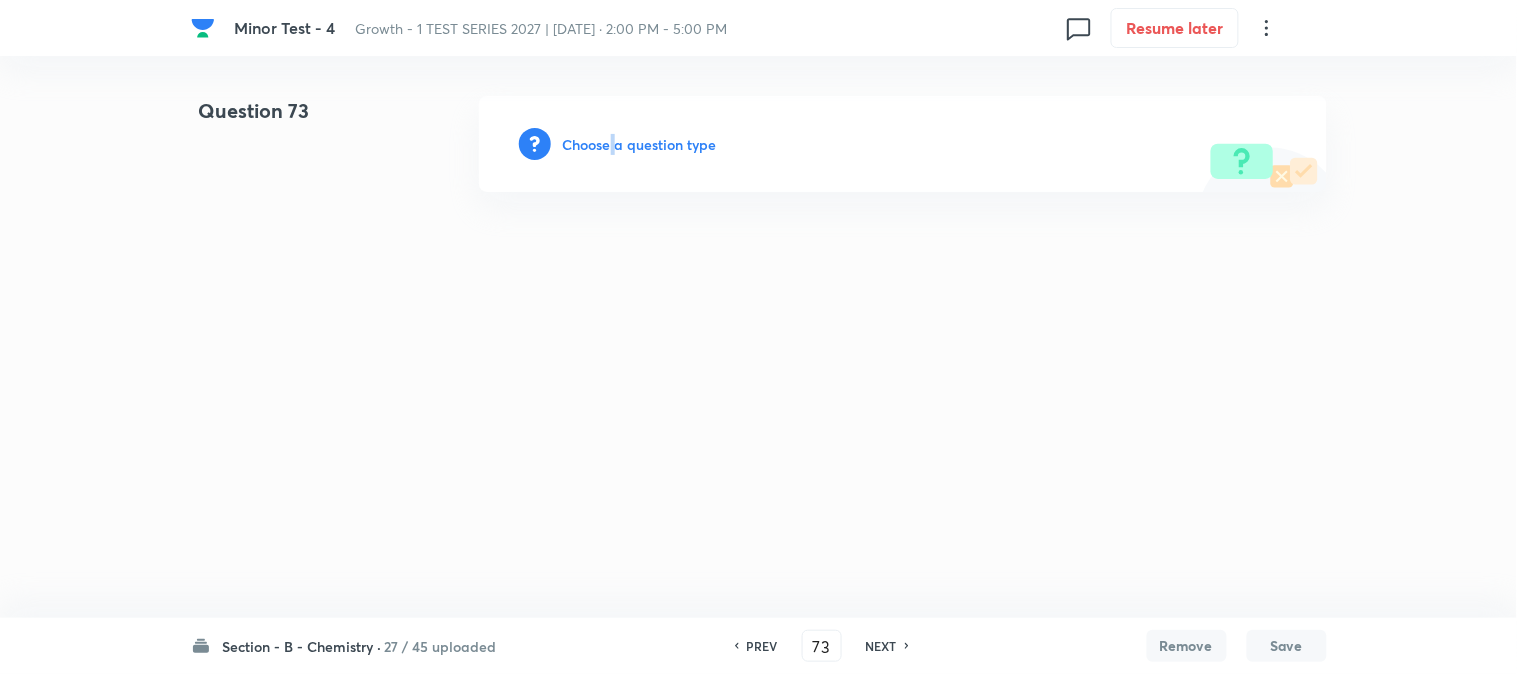 click on "Choose a question type" at bounding box center (640, 144) 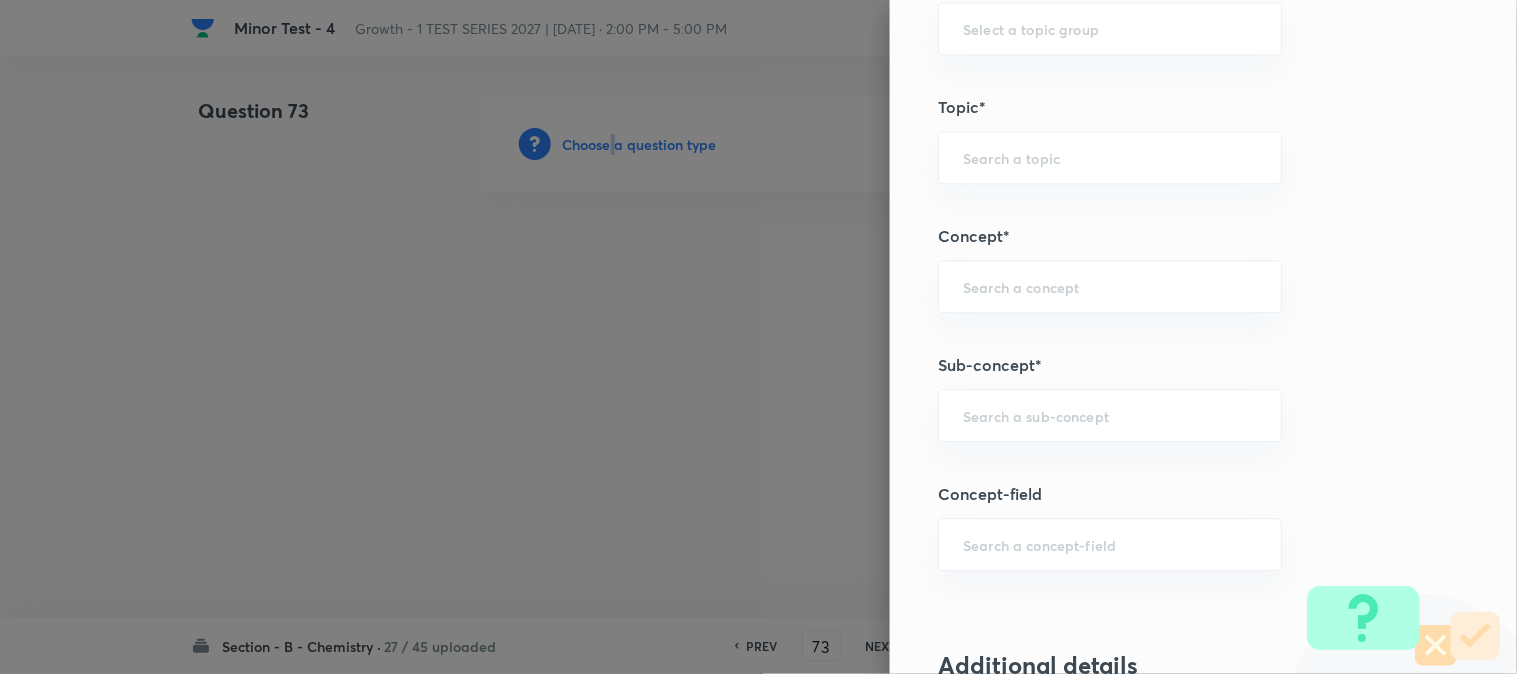scroll, scrollTop: 1111, scrollLeft: 0, axis: vertical 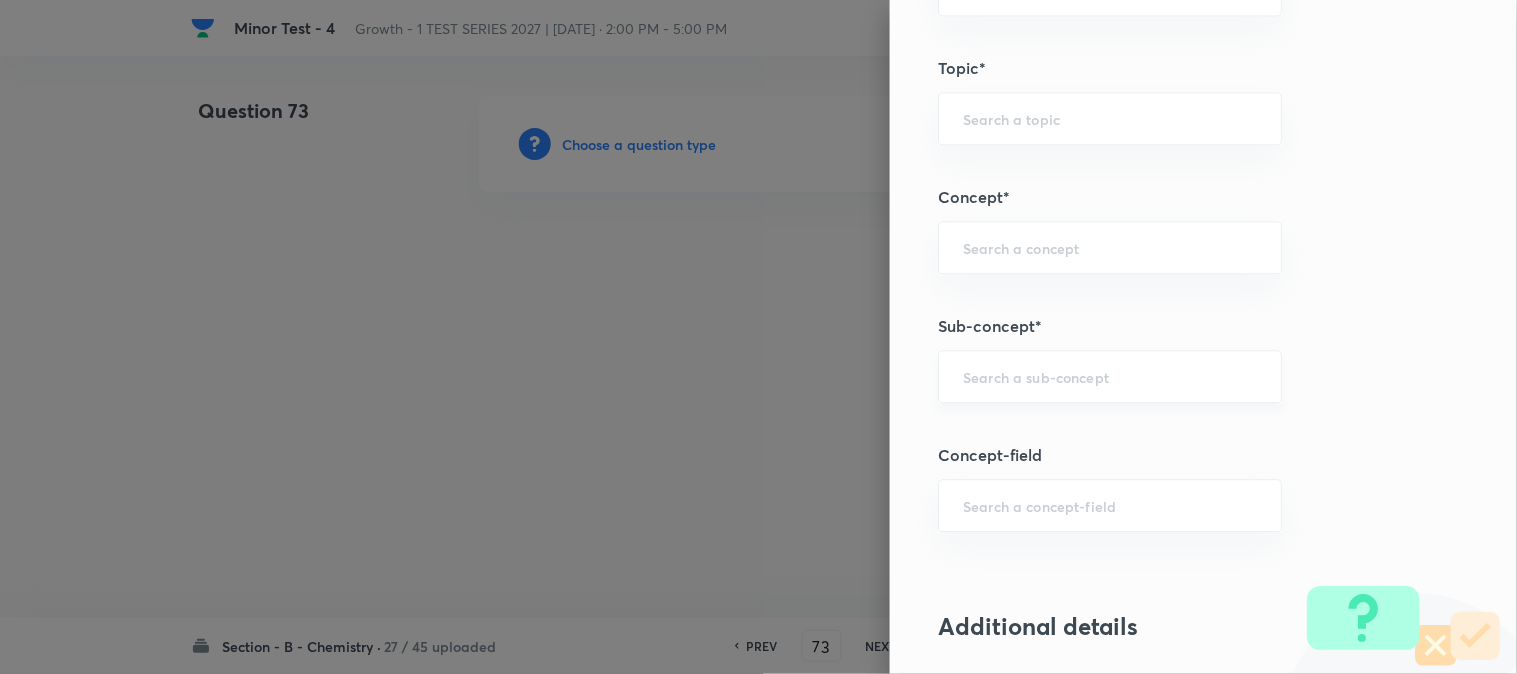 click at bounding box center (1110, 376) 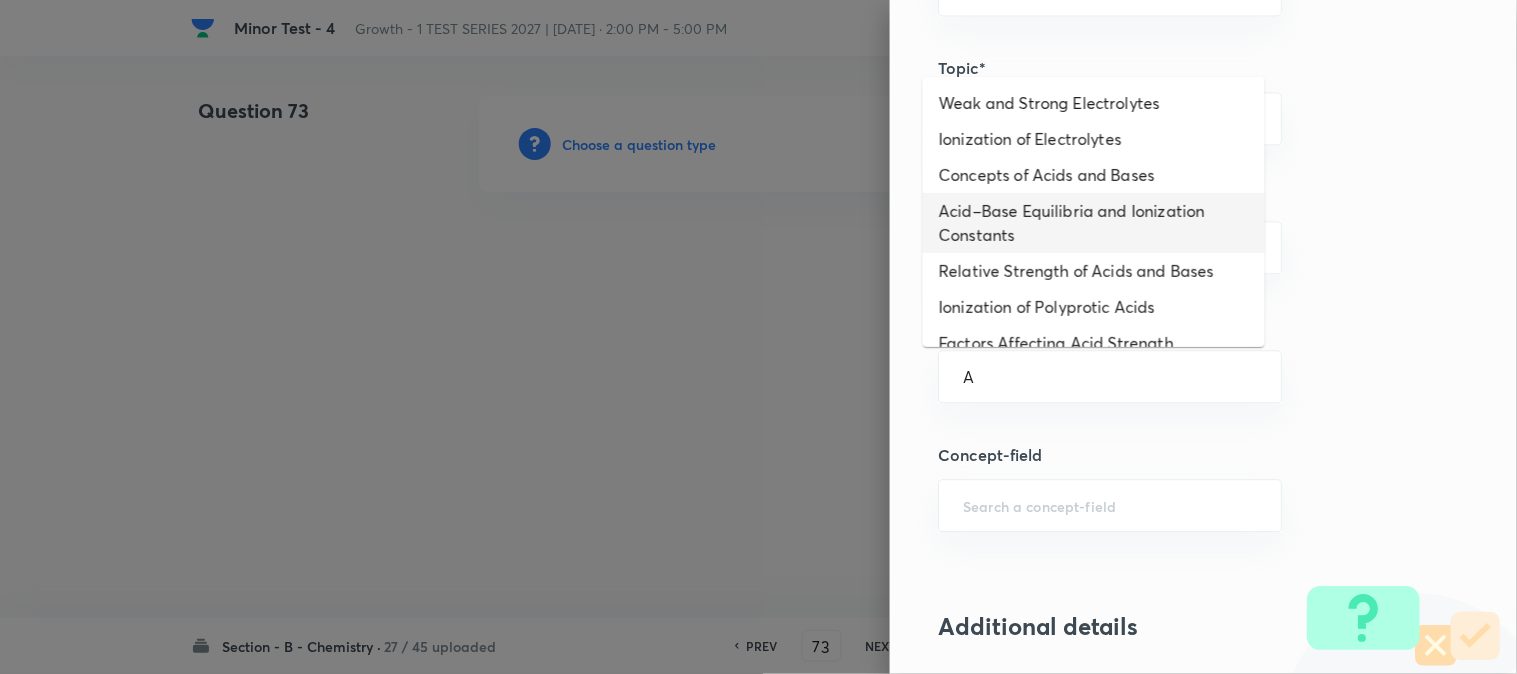 click on "Acid–Base Equilibria and Ionization Constants" at bounding box center [1094, 223] 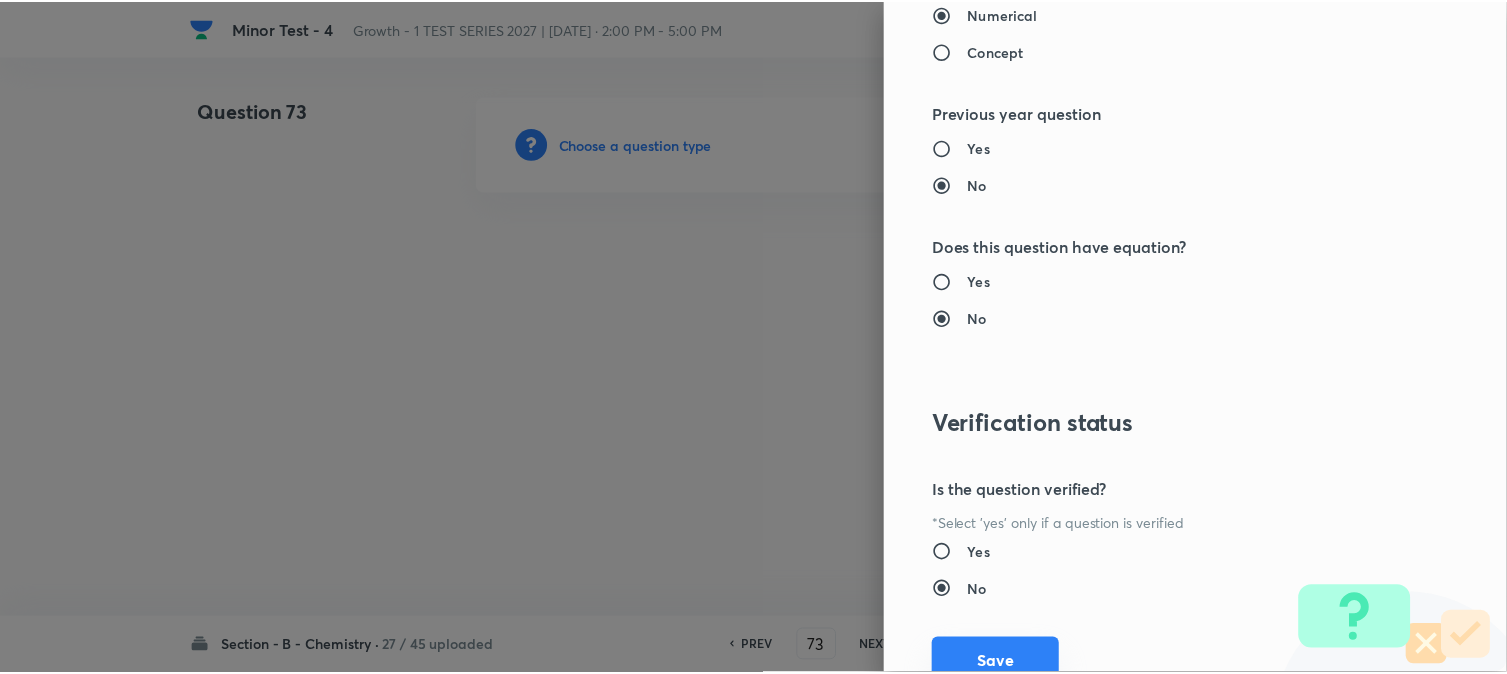 scroll, scrollTop: 2186, scrollLeft: 0, axis: vertical 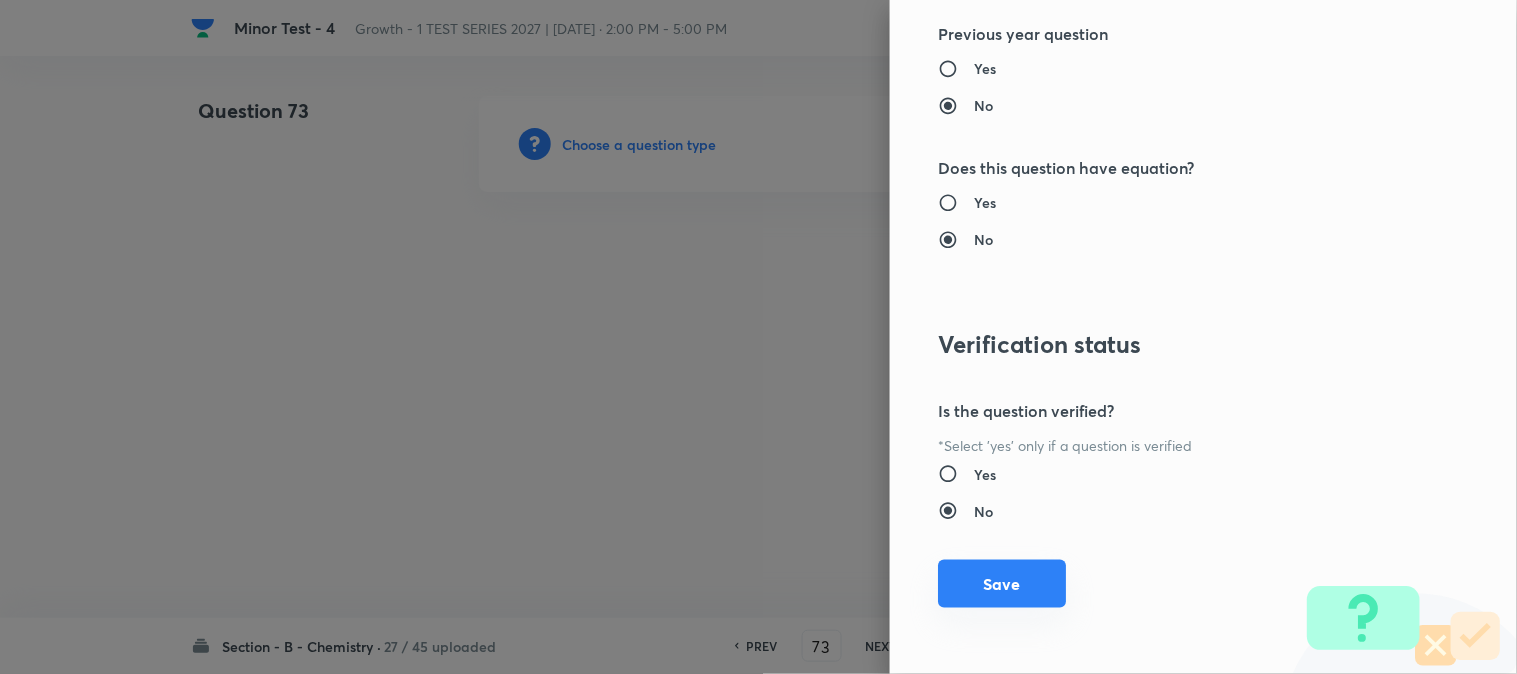 click on "Save" at bounding box center (1002, 584) 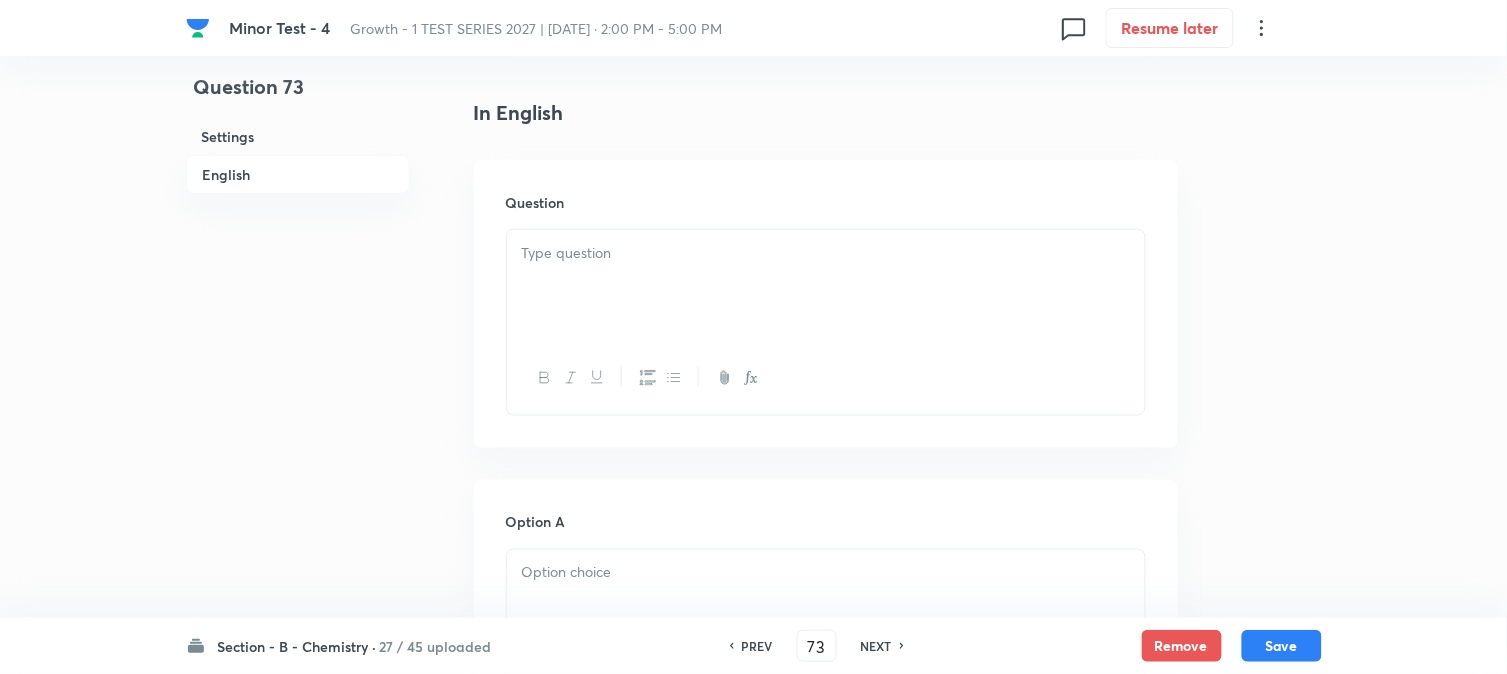 scroll, scrollTop: 555, scrollLeft: 0, axis: vertical 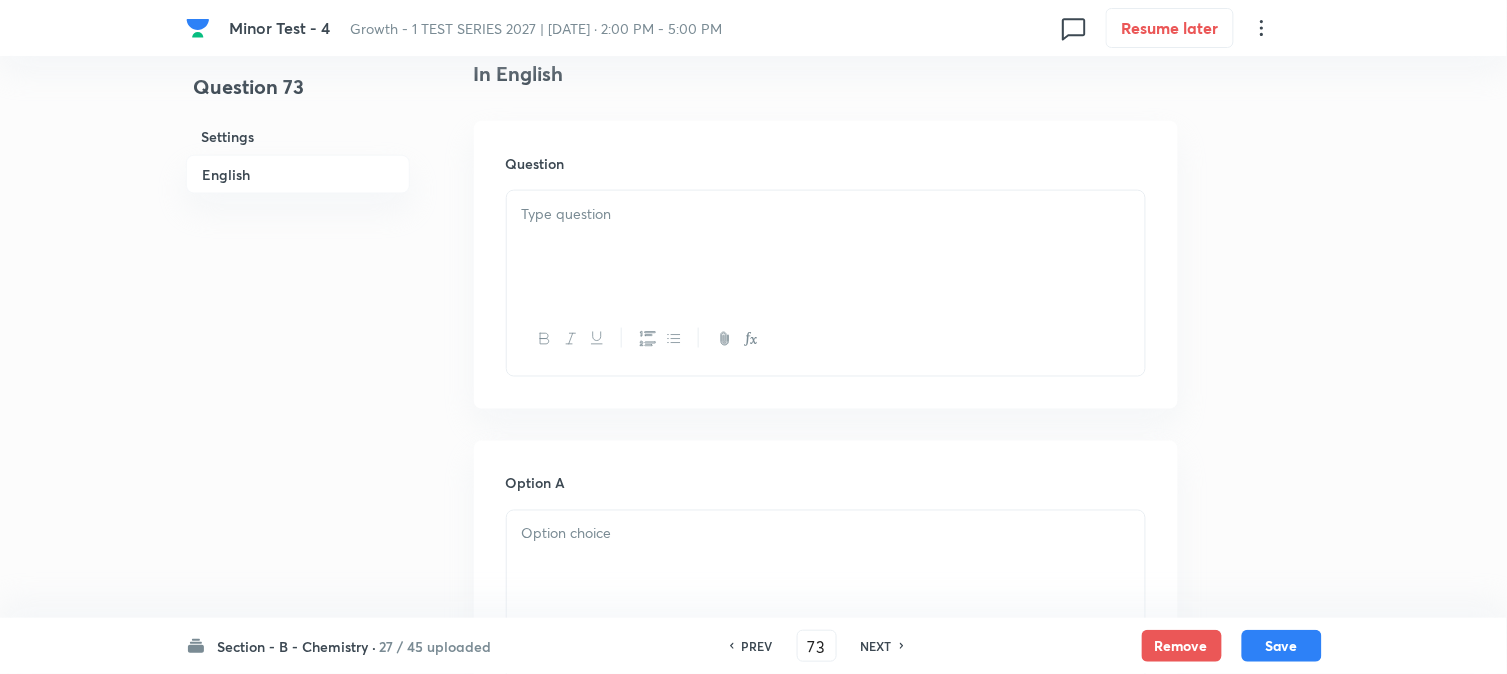 click at bounding box center [826, 247] 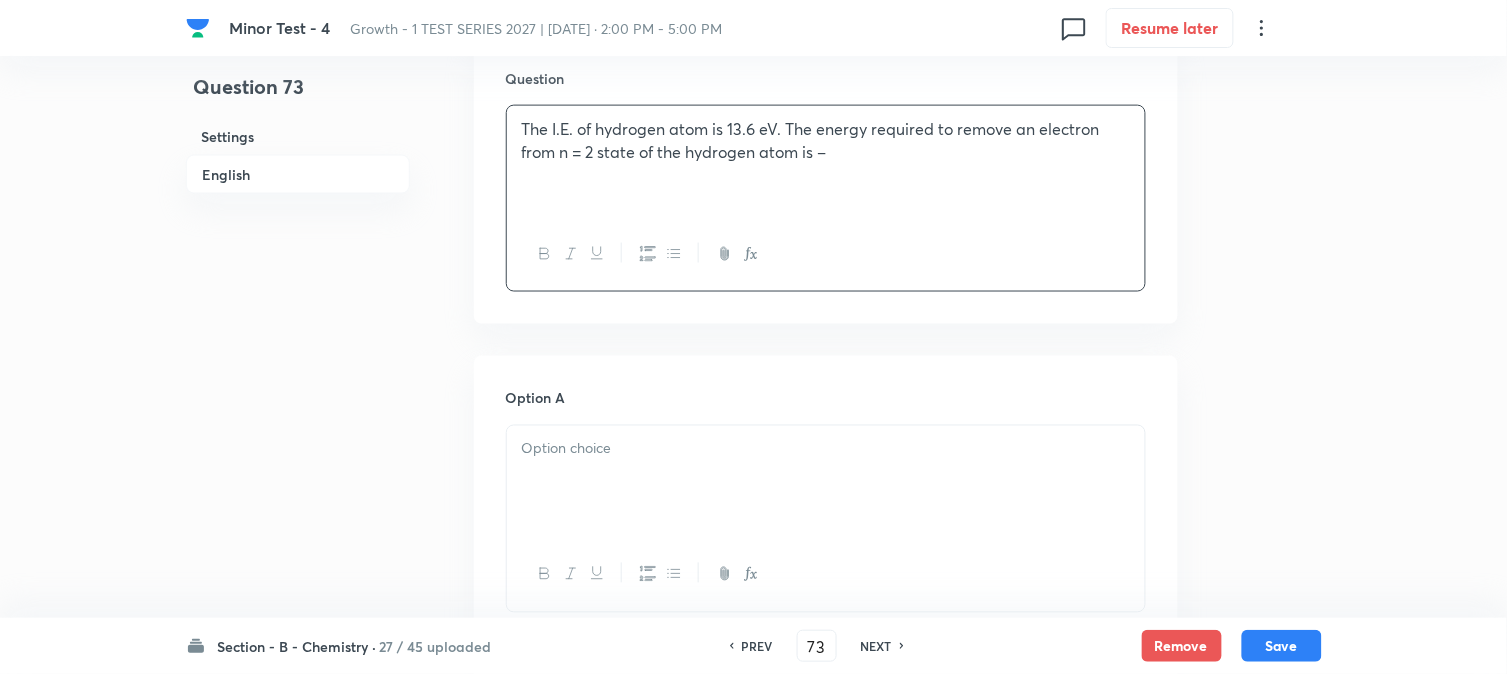 scroll, scrollTop: 777, scrollLeft: 0, axis: vertical 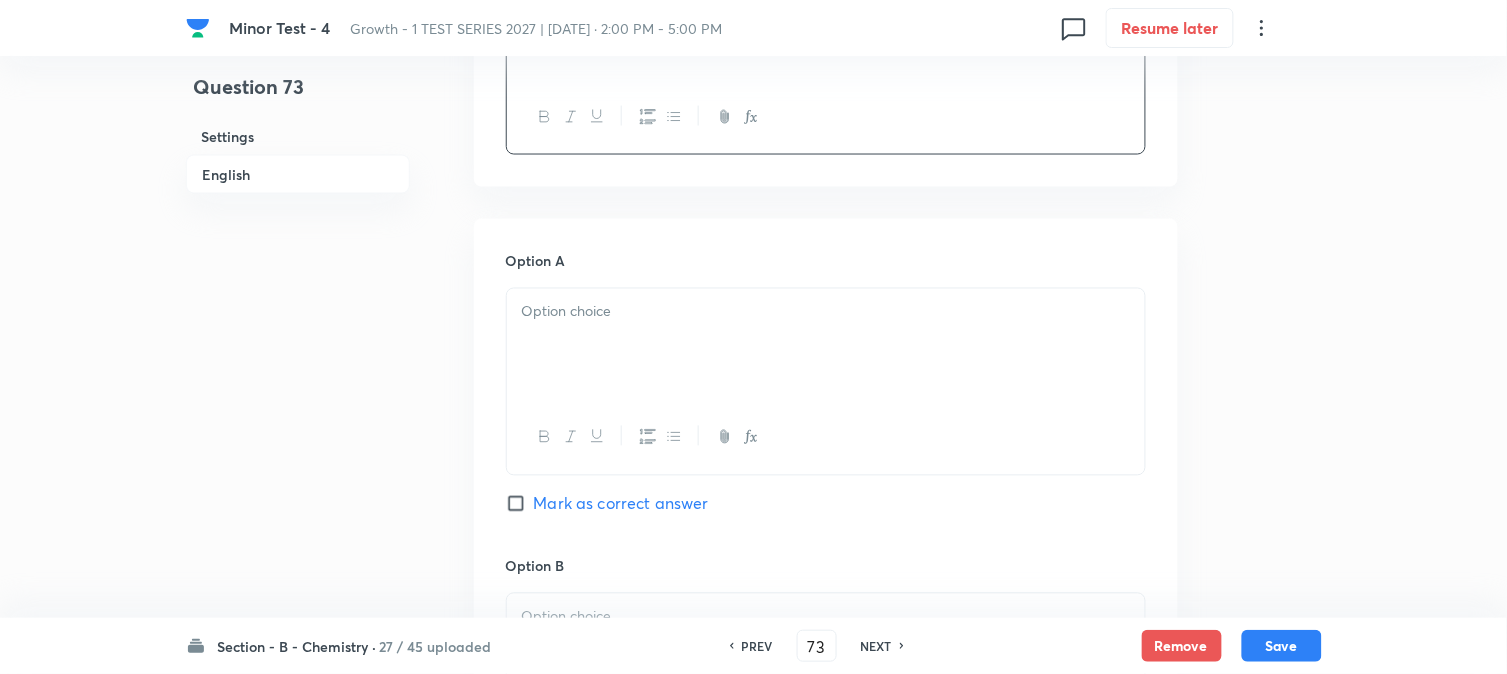 click on "Option A Mark as correct answer" at bounding box center (826, 403) 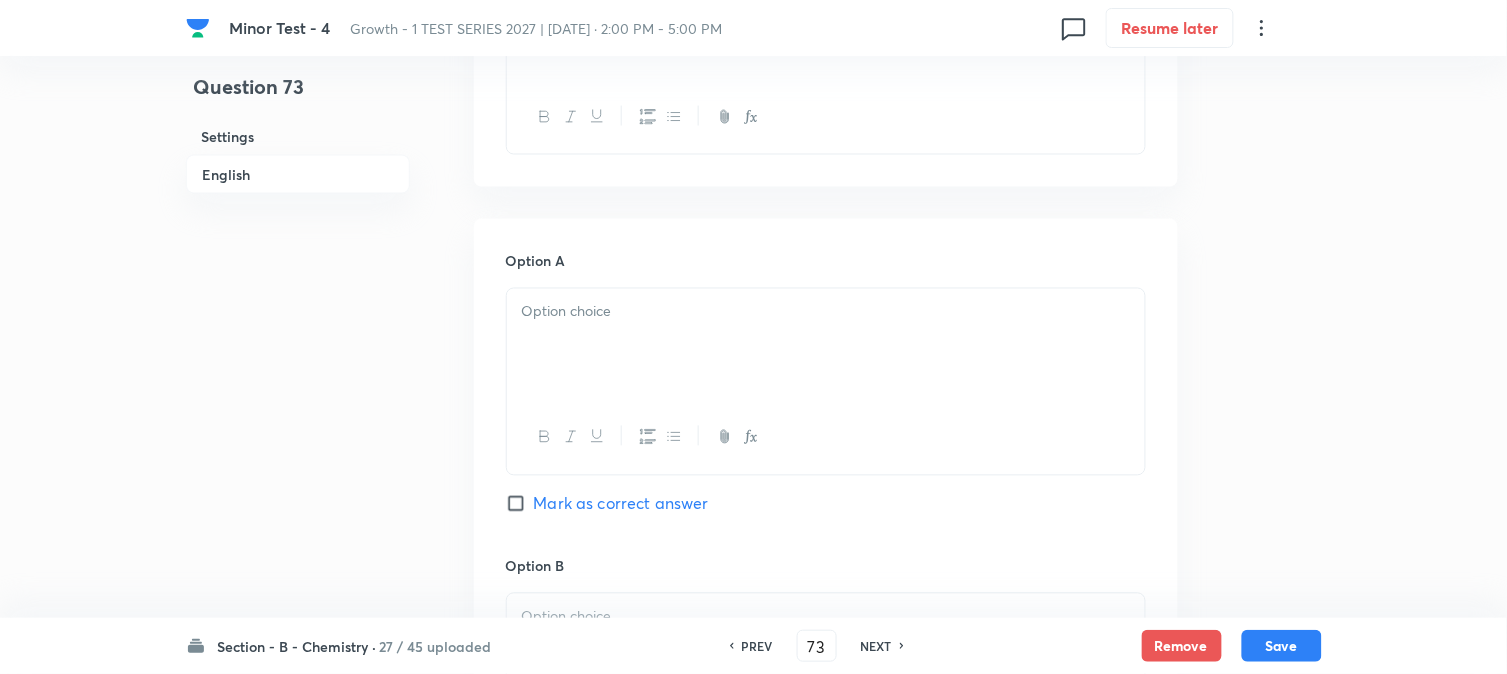 click at bounding box center (826, 345) 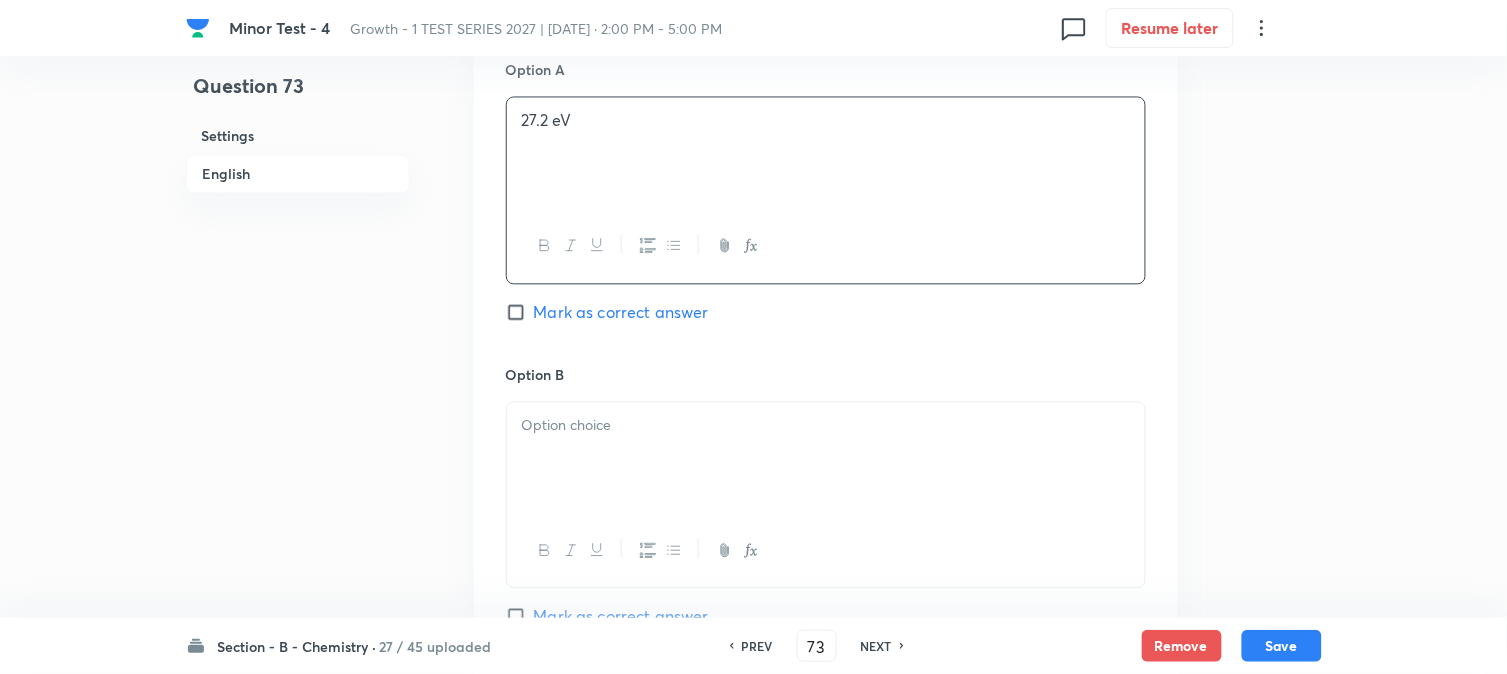 scroll, scrollTop: 1000, scrollLeft: 0, axis: vertical 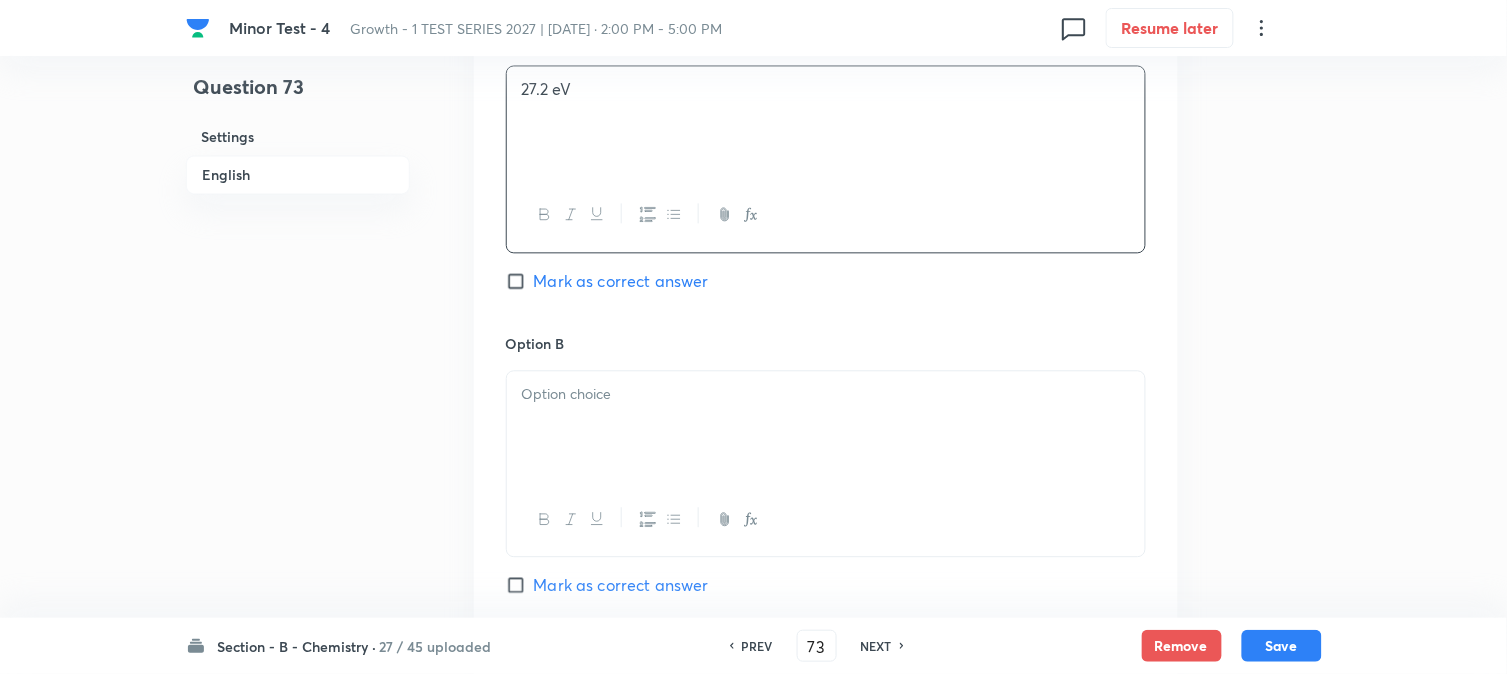 click at bounding box center (826, 427) 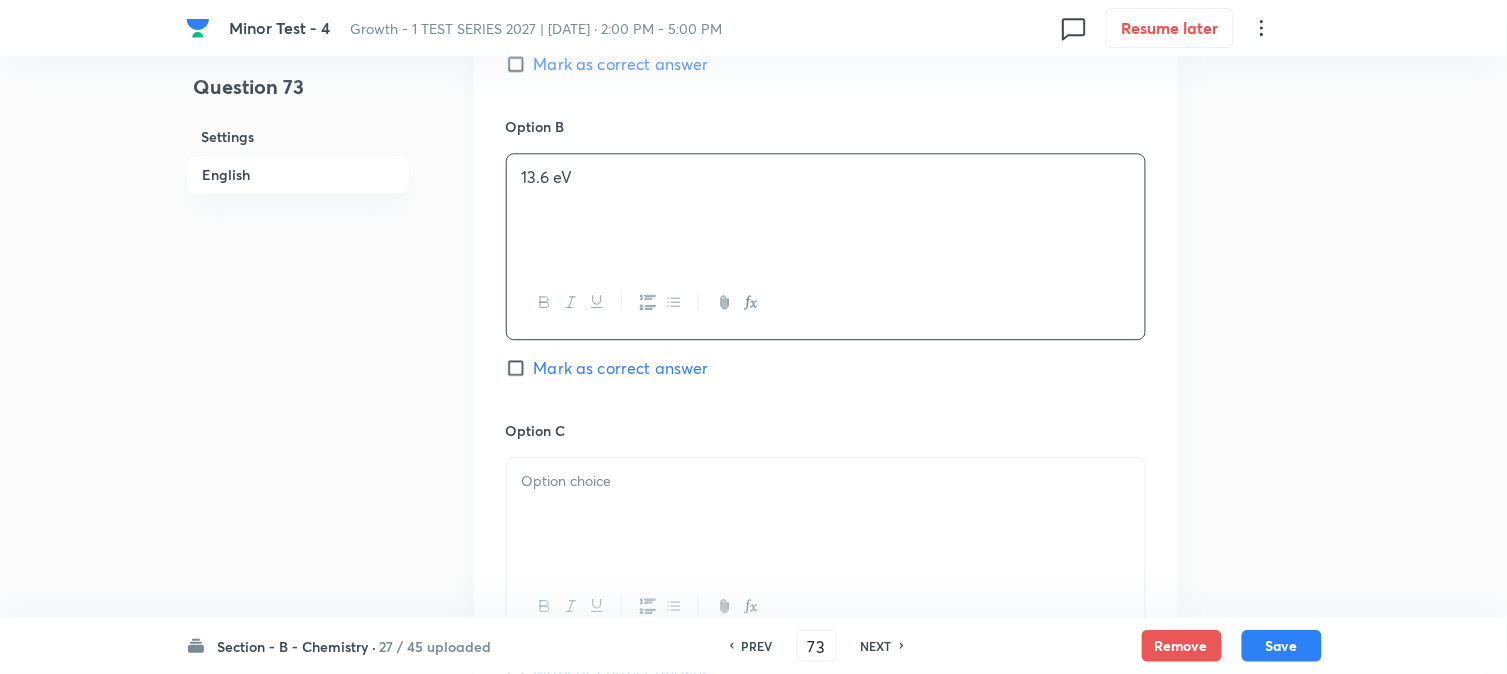 scroll, scrollTop: 1222, scrollLeft: 0, axis: vertical 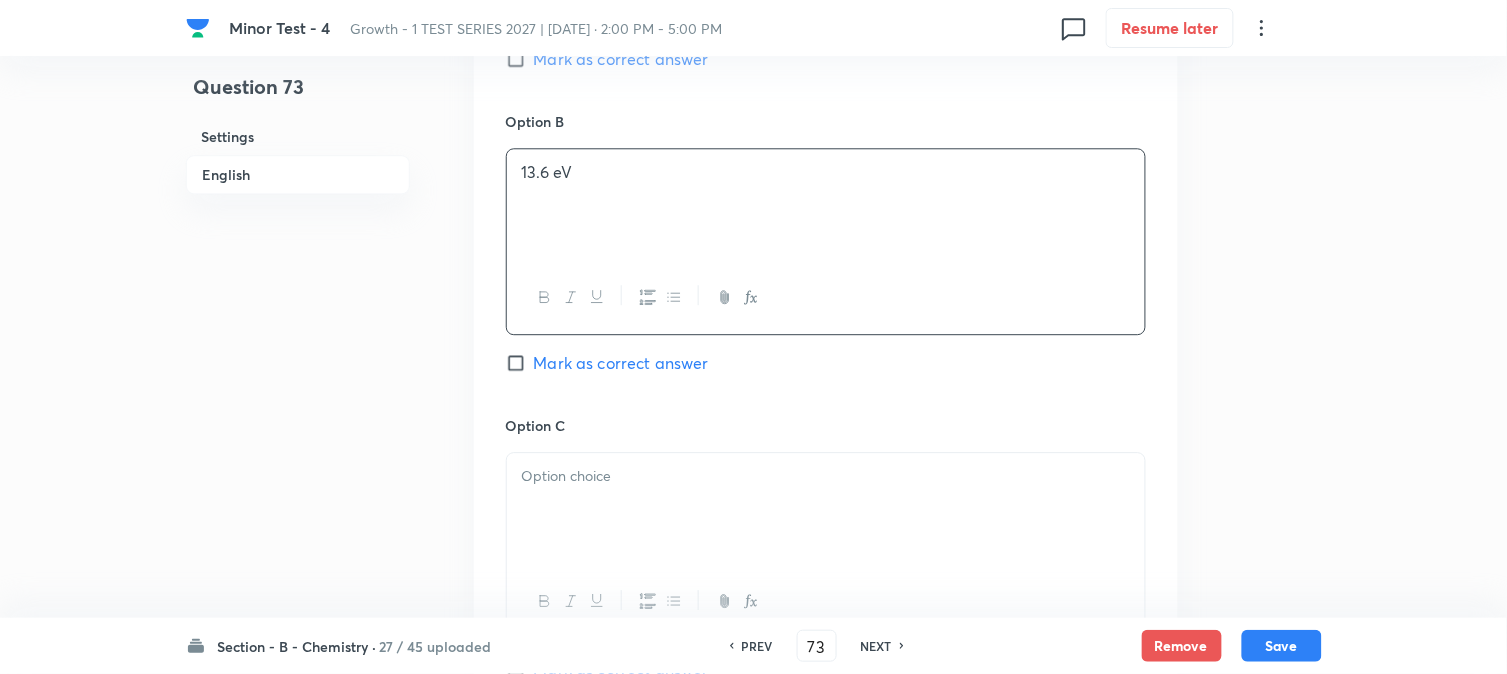 click on "Option C" at bounding box center [826, 425] 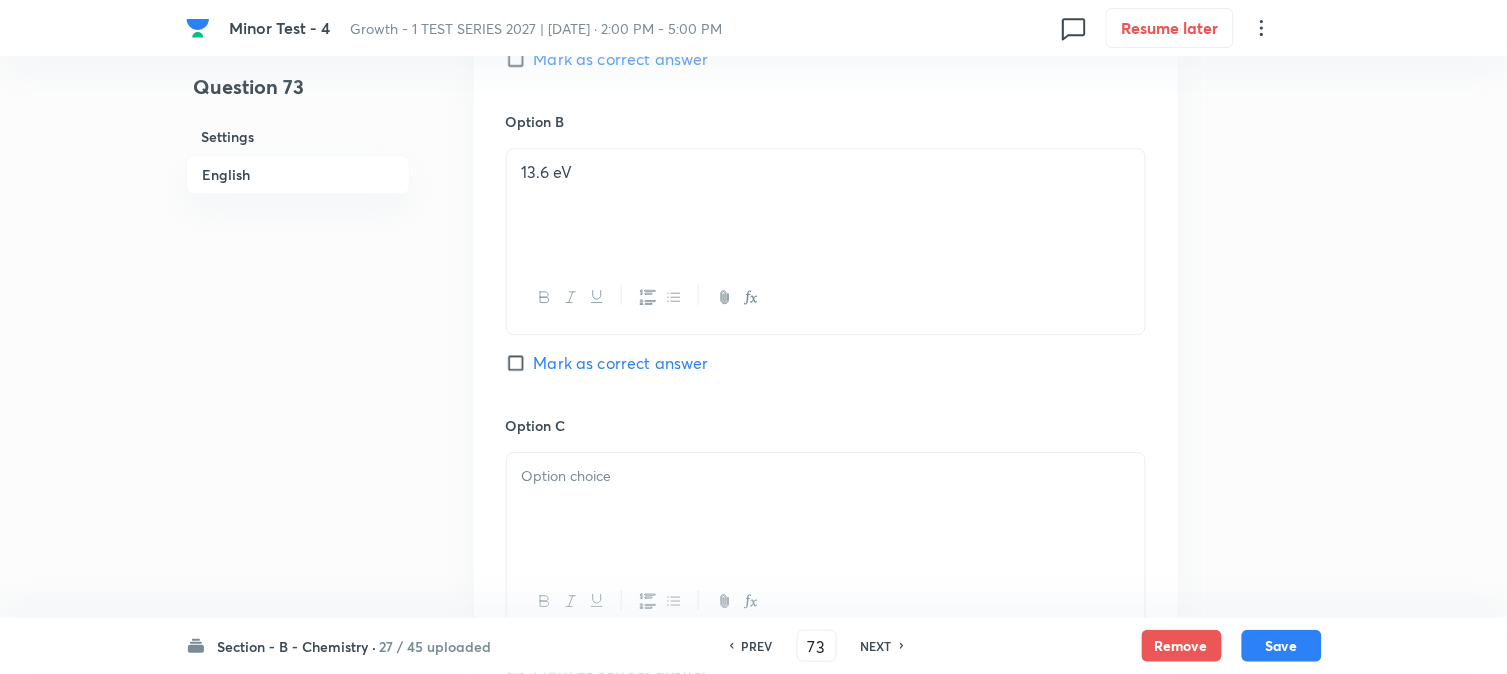click at bounding box center (826, 476) 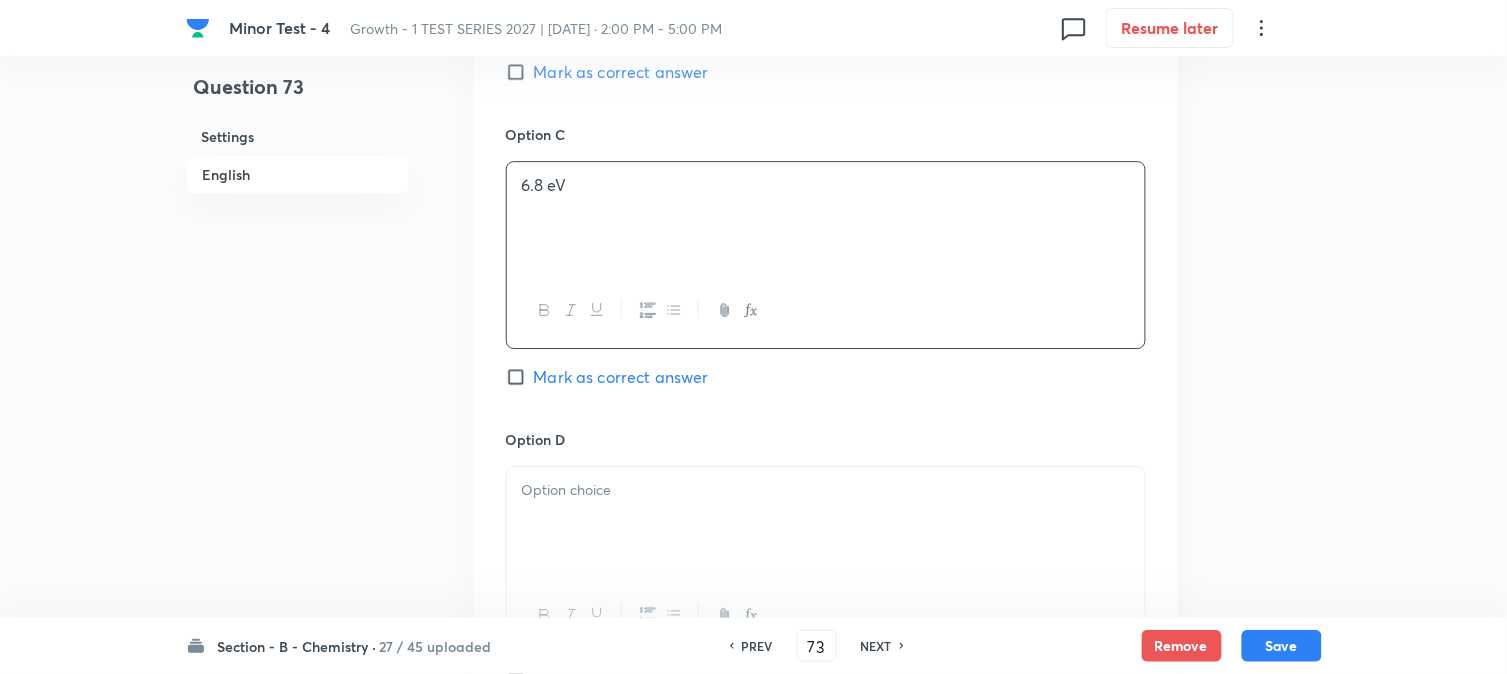 scroll, scrollTop: 1555, scrollLeft: 0, axis: vertical 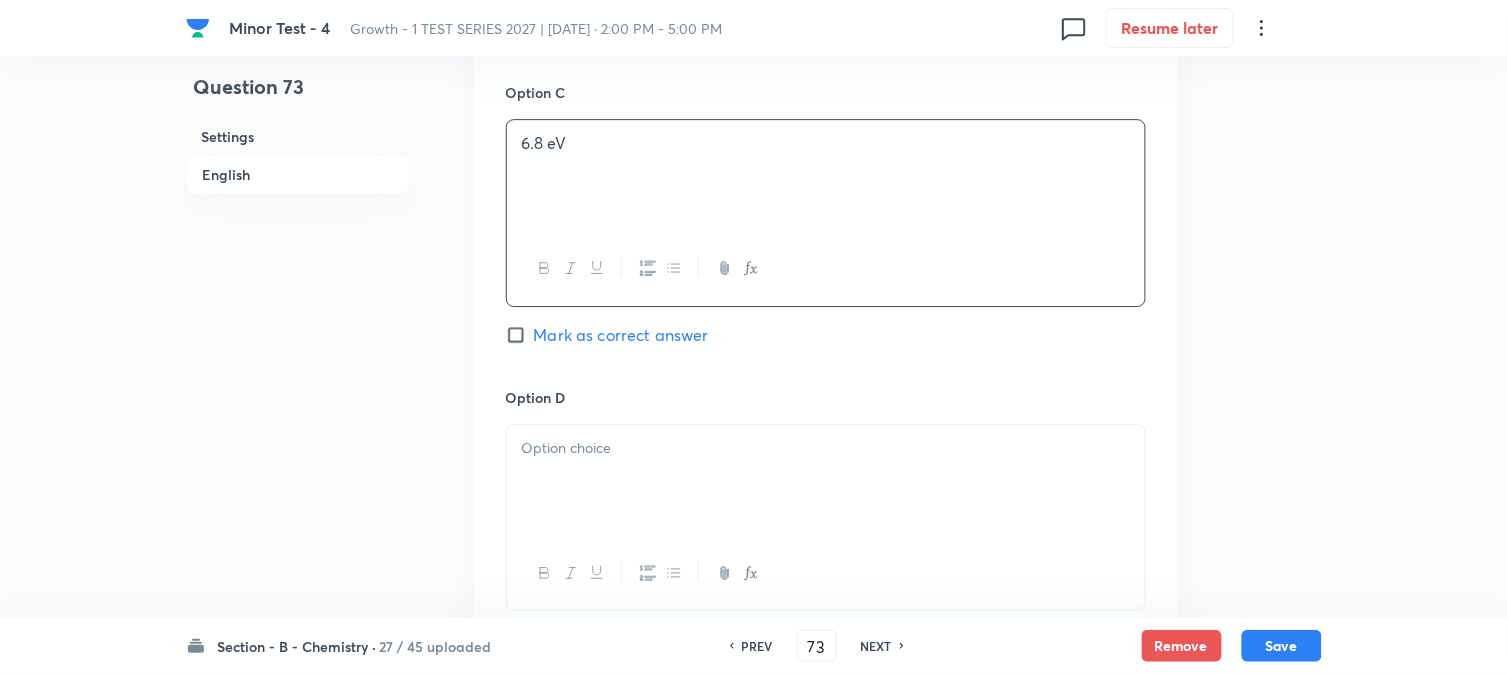 click at bounding box center [826, 481] 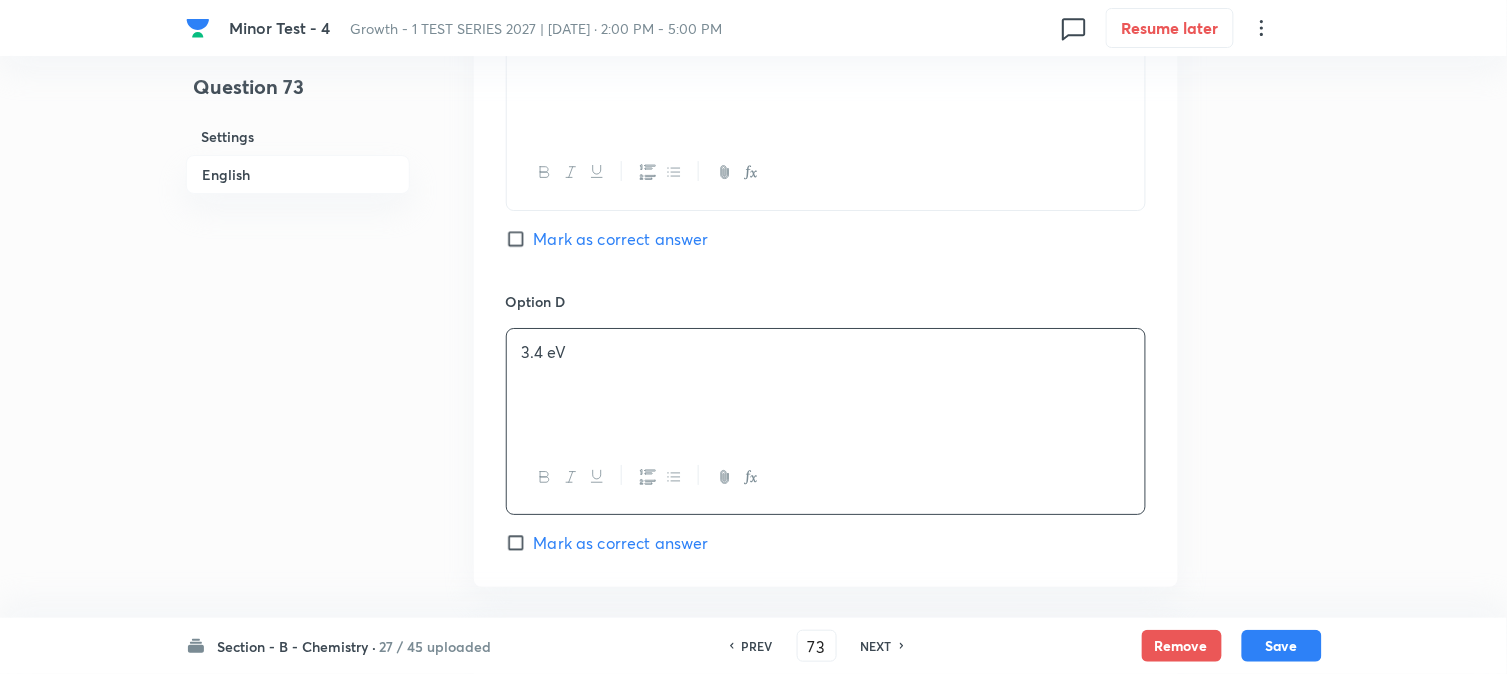 scroll, scrollTop: 1777, scrollLeft: 0, axis: vertical 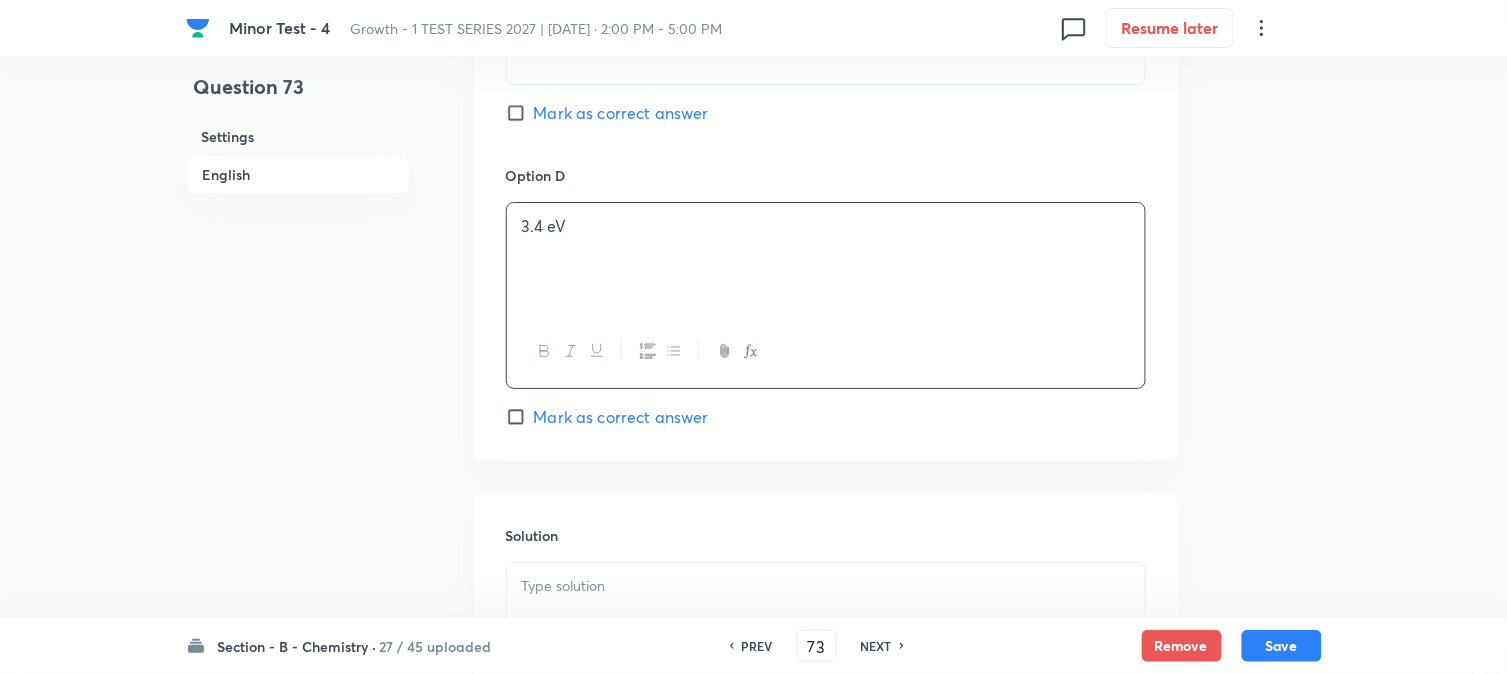 click on "Option A 27.2 eV [PERSON_NAME] as correct answer Option B 13.6 eV [PERSON_NAME] as correct answer Option C 6.8 eV [PERSON_NAME] as correct answer Option D 3.4 eV Mark as correct answer" at bounding box center (826, -160) 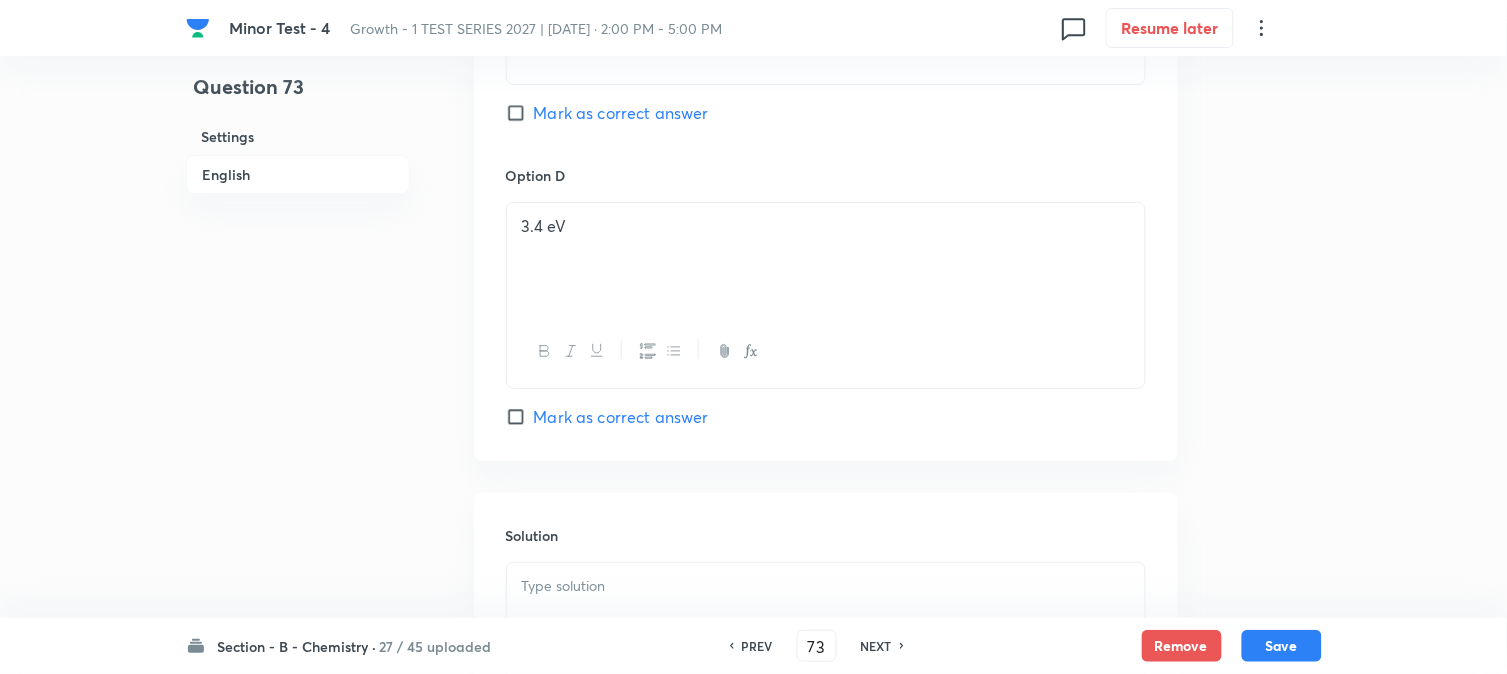 drag, startPoint x: 572, startPoint y: 426, endPoint x: 574, endPoint y: 438, distance: 12.165525 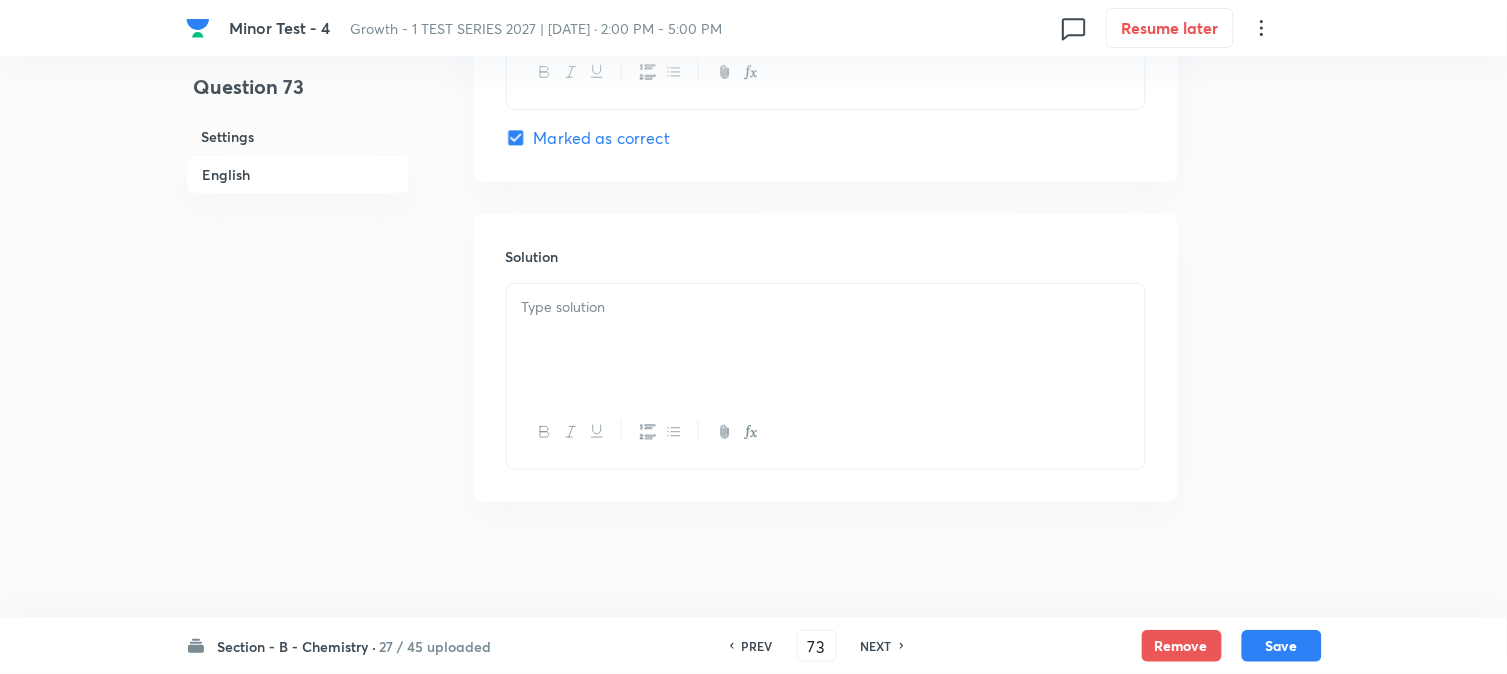 scroll, scrollTop: 2064, scrollLeft: 0, axis: vertical 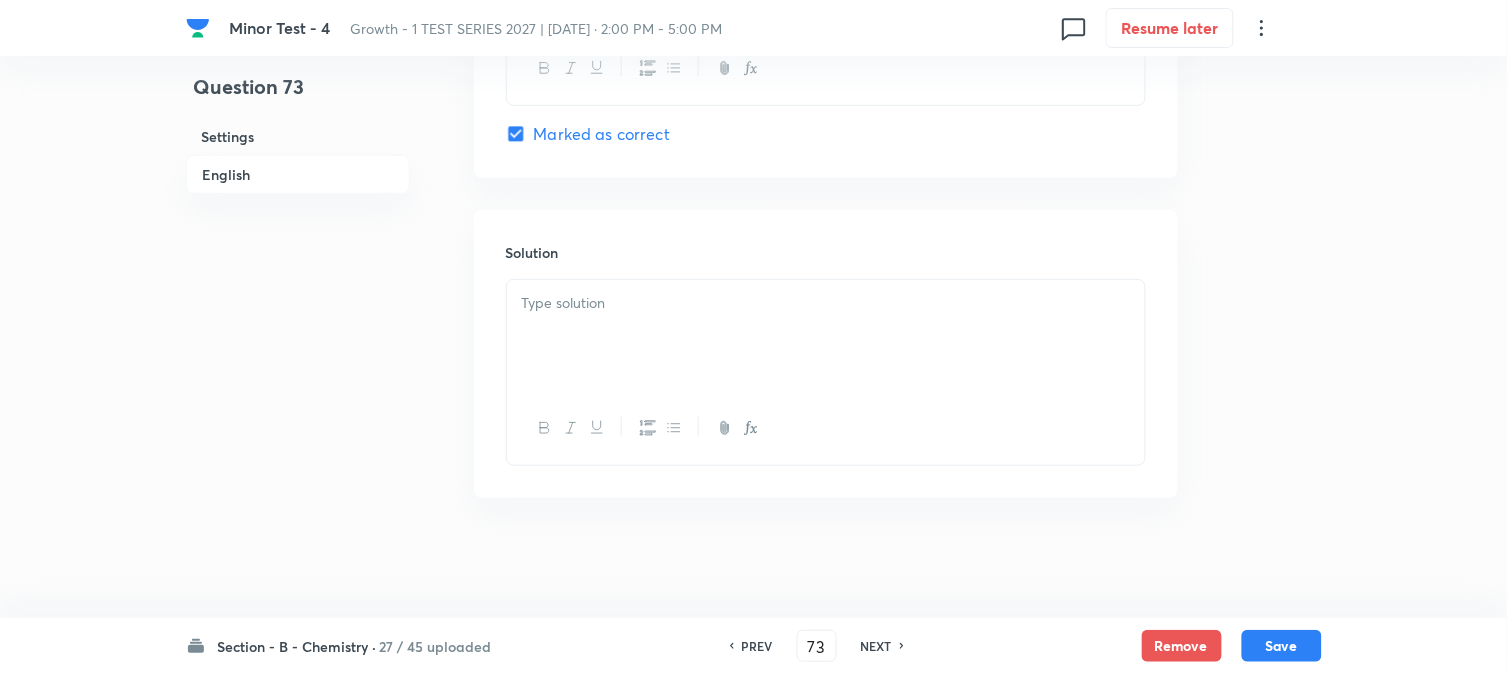 click at bounding box center (826, 336) 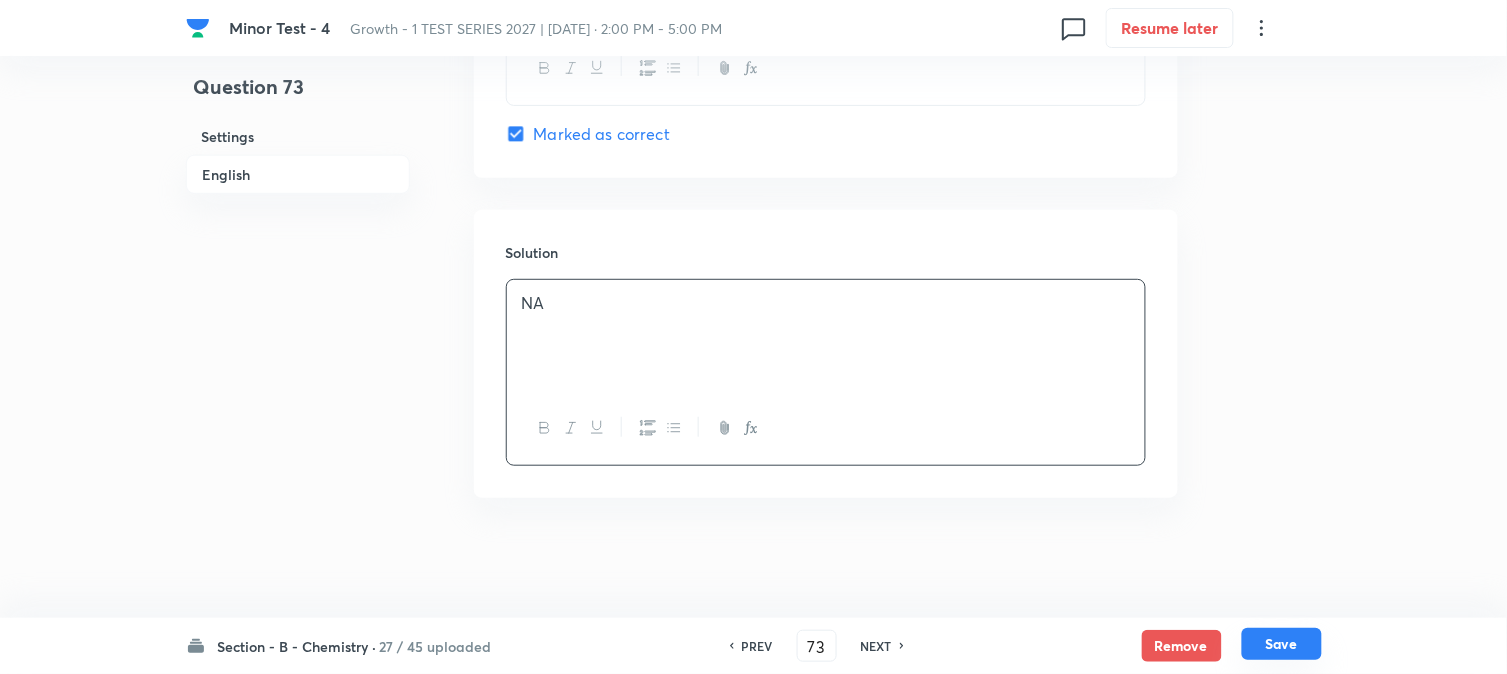 click on "Save" at bounding box center [1282, 644] 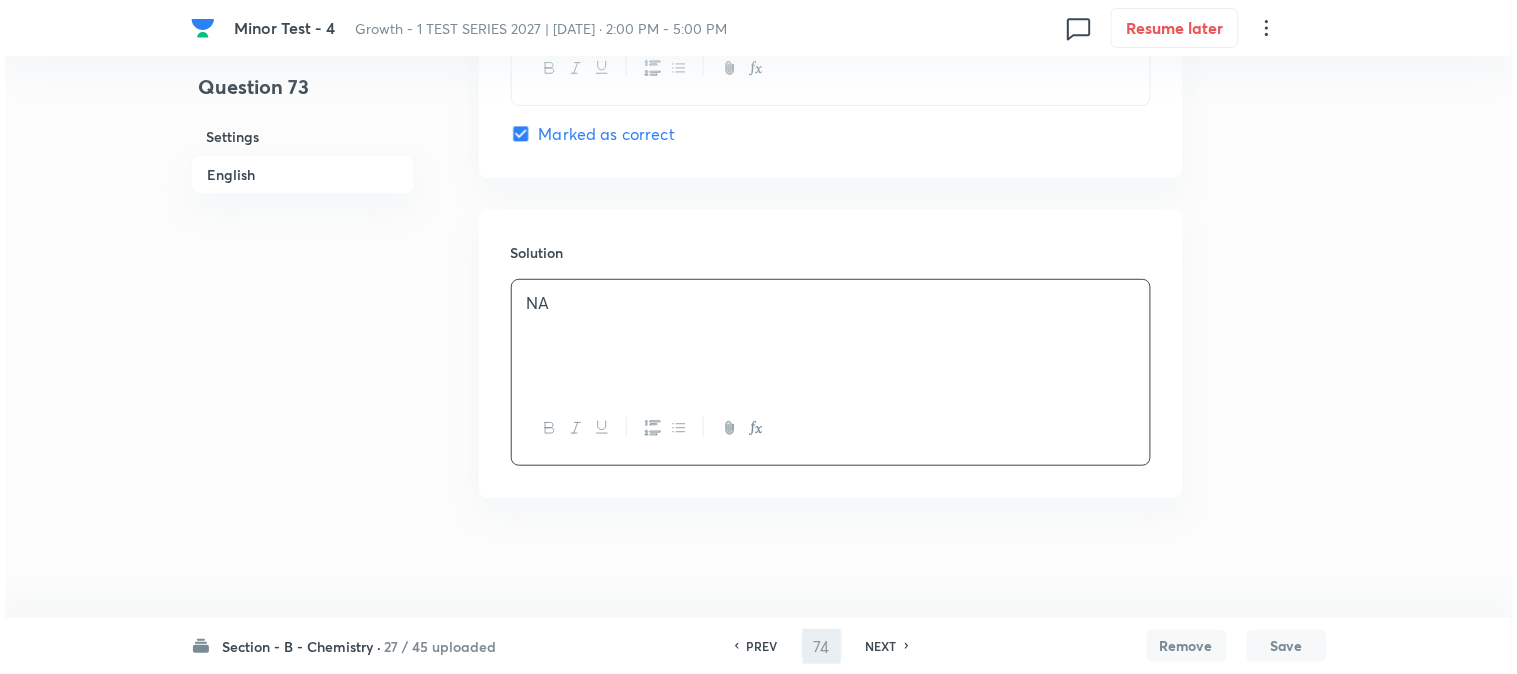 scroll, scrollTop: 0, scrollLeft: 0, axis: both 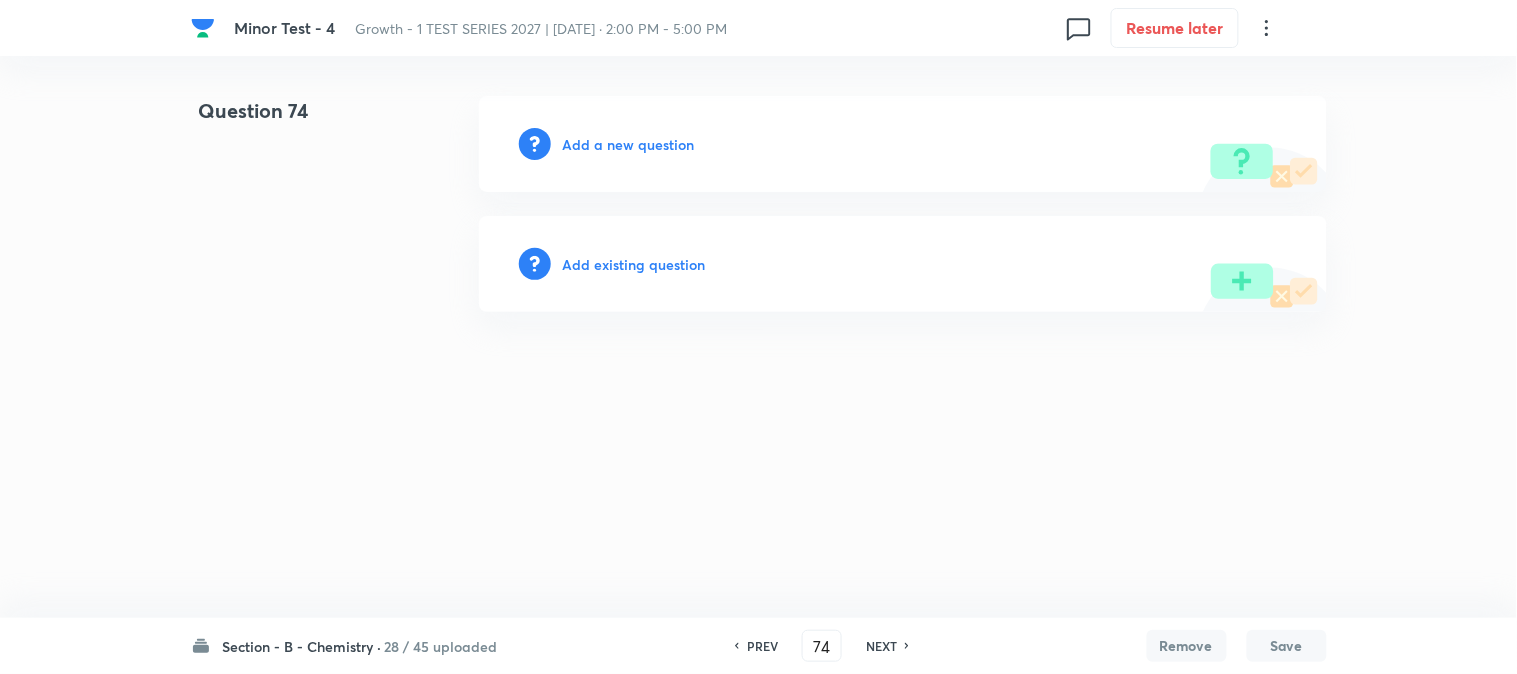 click on "Add a new question" at bounding box center [629, 144] 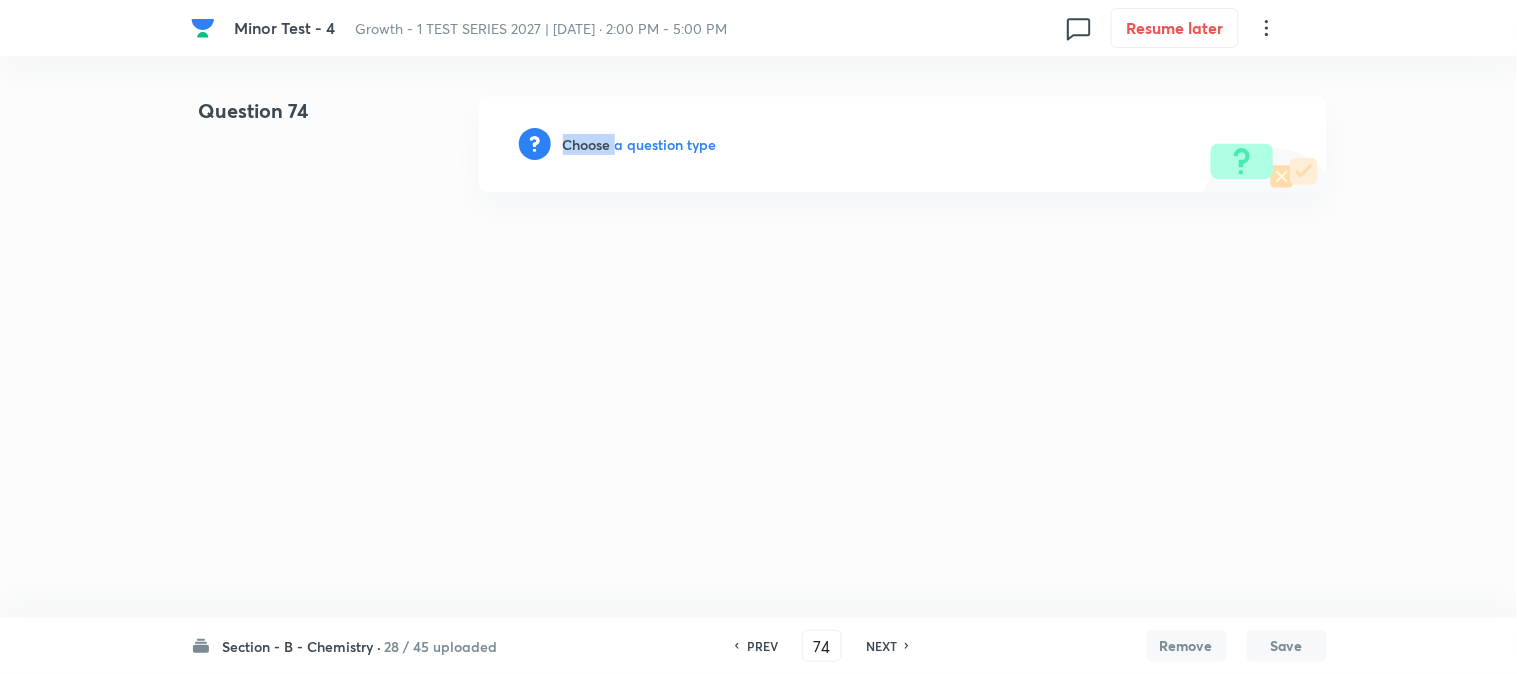 click on "Choose a question type" at bounding box center [640, 144] 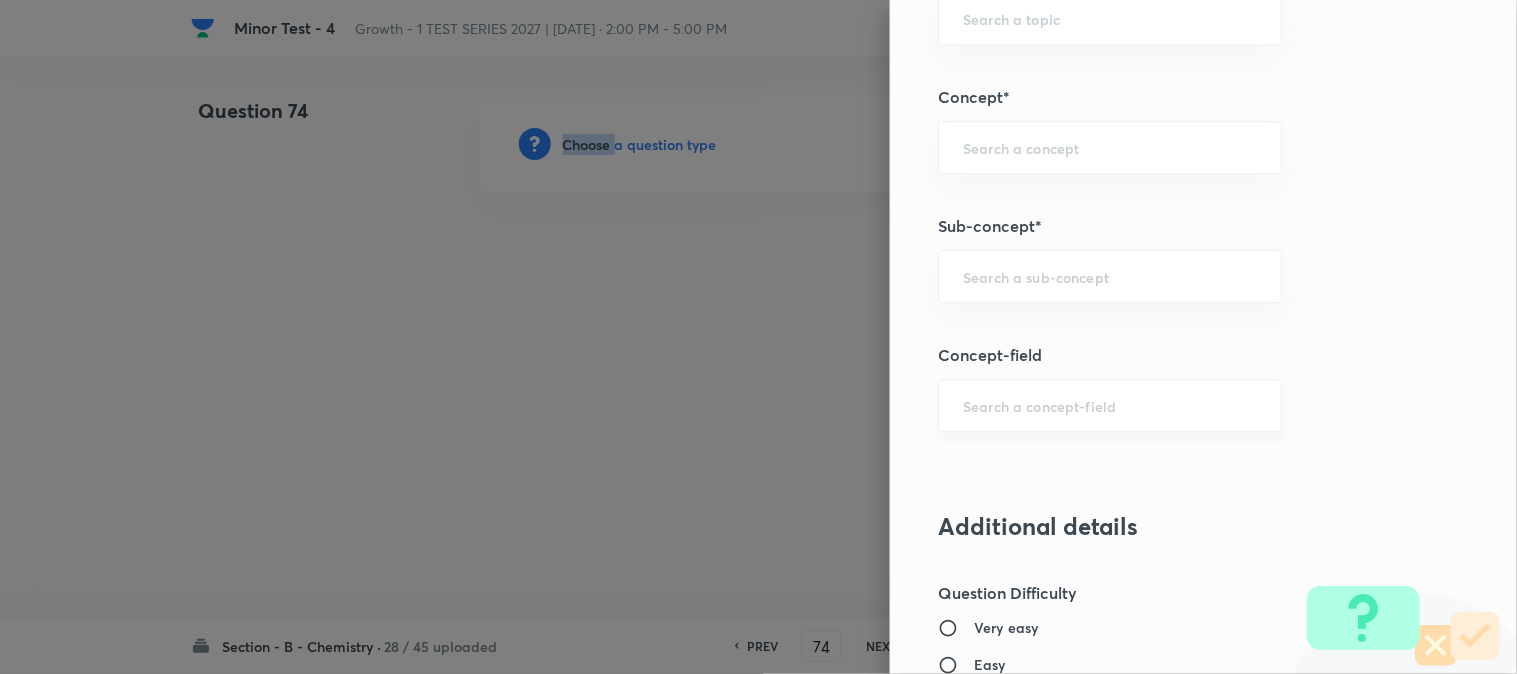scroll, scrollTop: 1333, scrollLeft: 0, axis: vertical 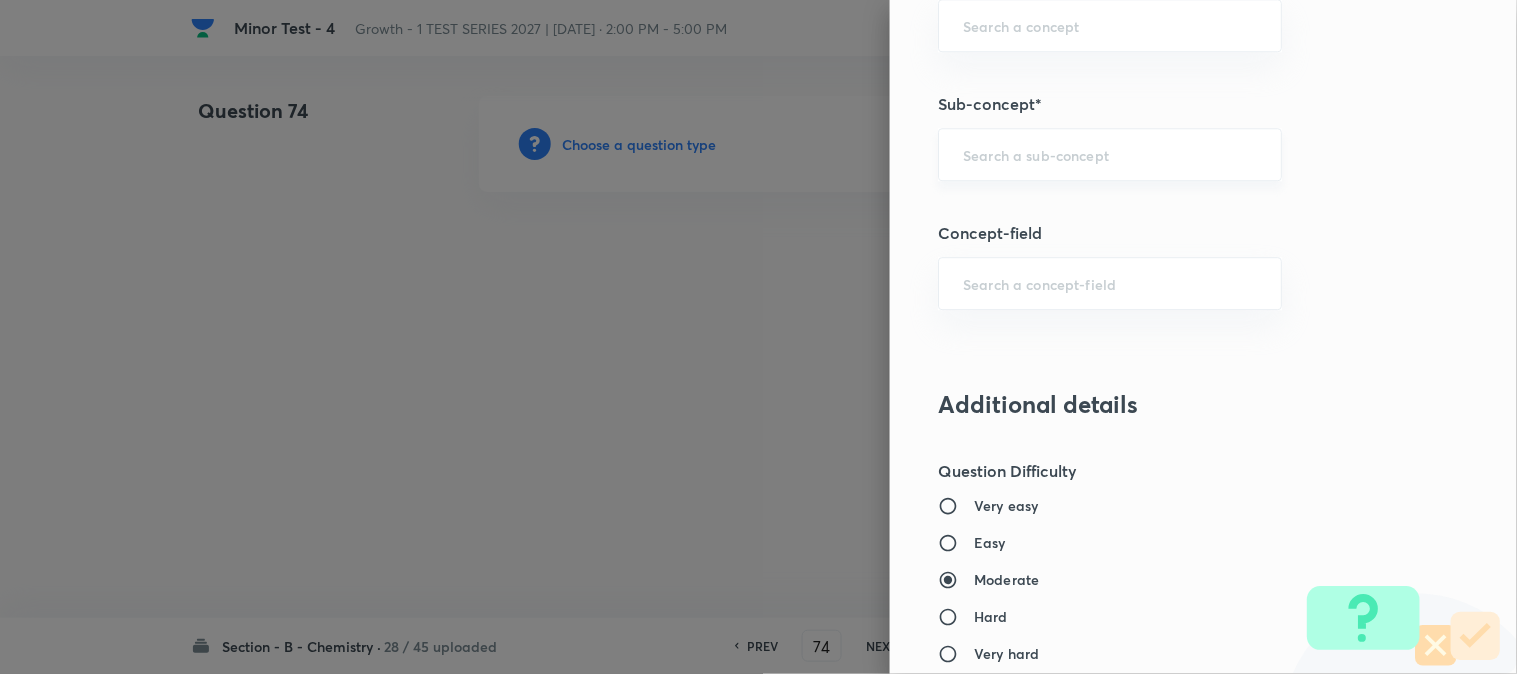 click at bounding box center [1110, 154] 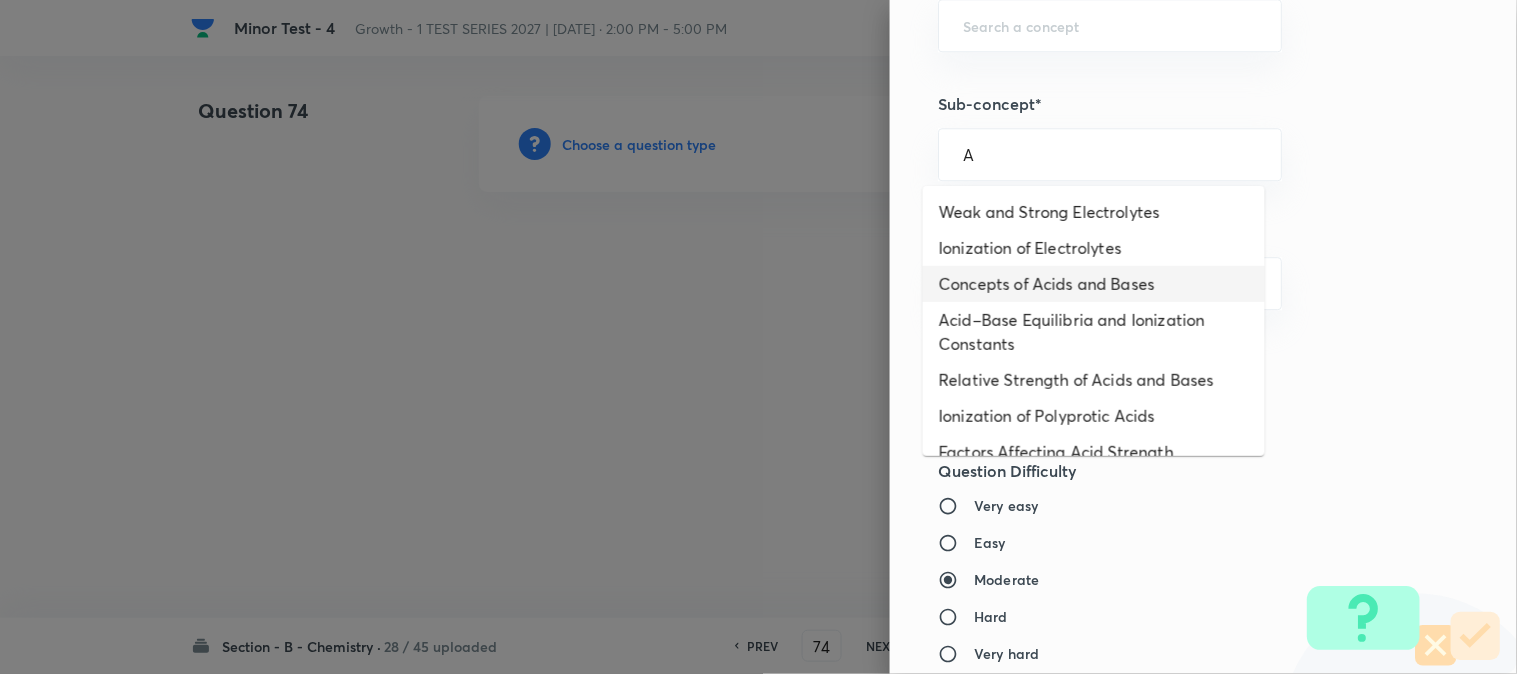 click on "Concepts of Acids and Bases" at bounding box center [1094, 284] 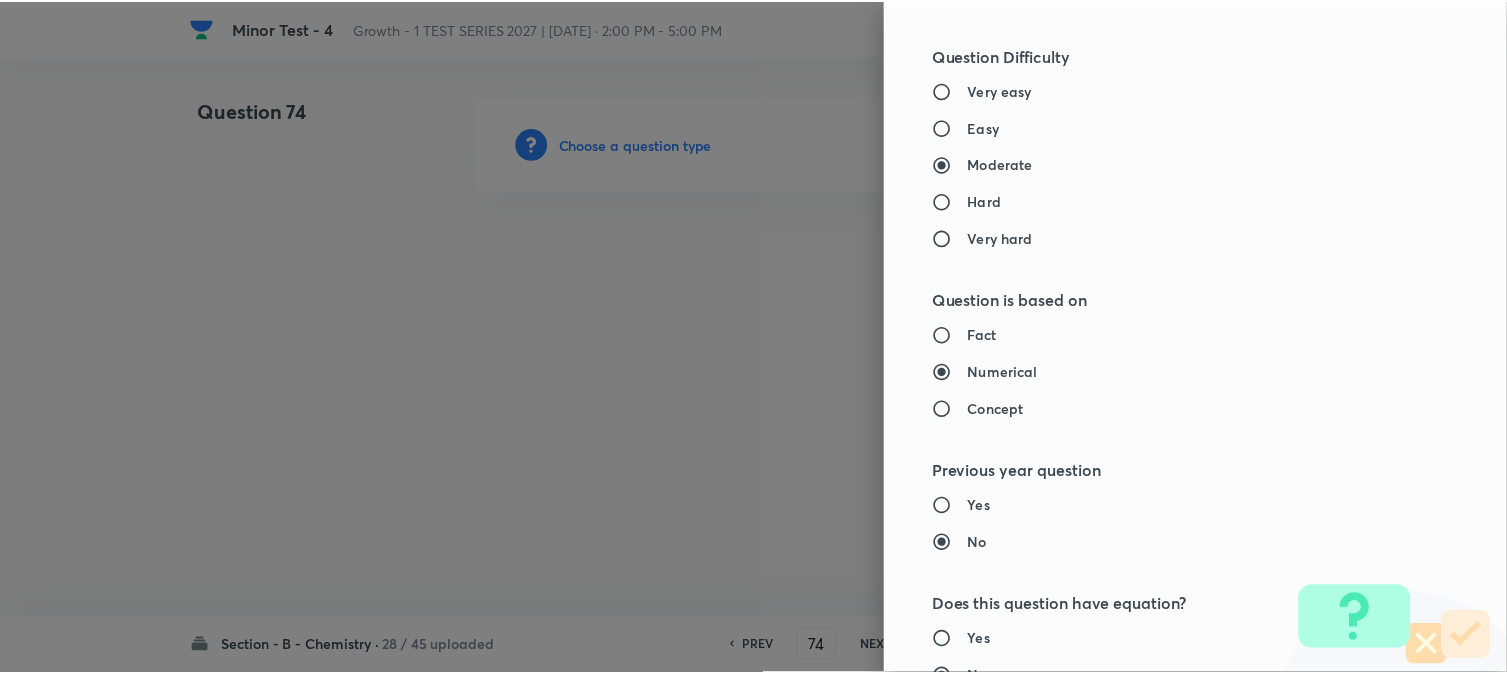 scroll, scrollTop: 2186, scrollLeft: 0, axis: vertical 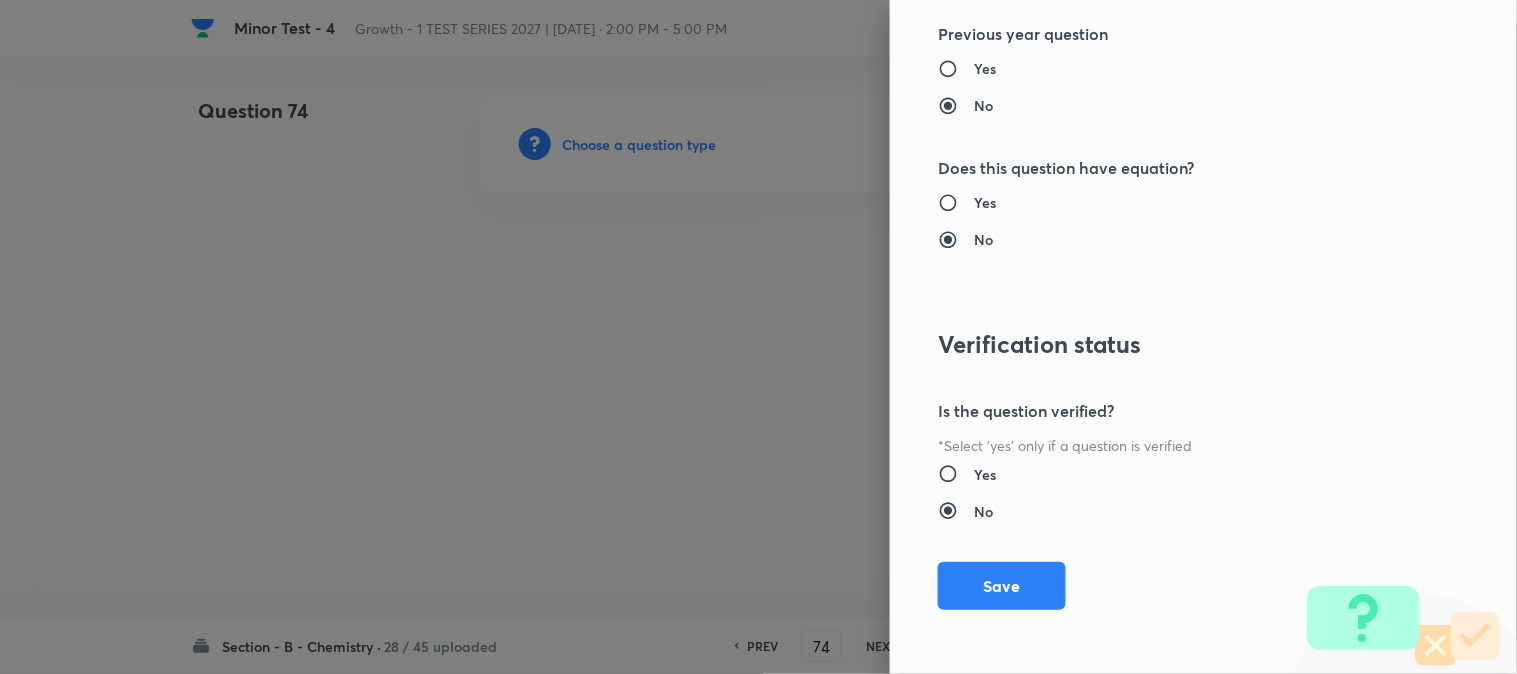 click on "Save" at bounding box center (1002, 586) 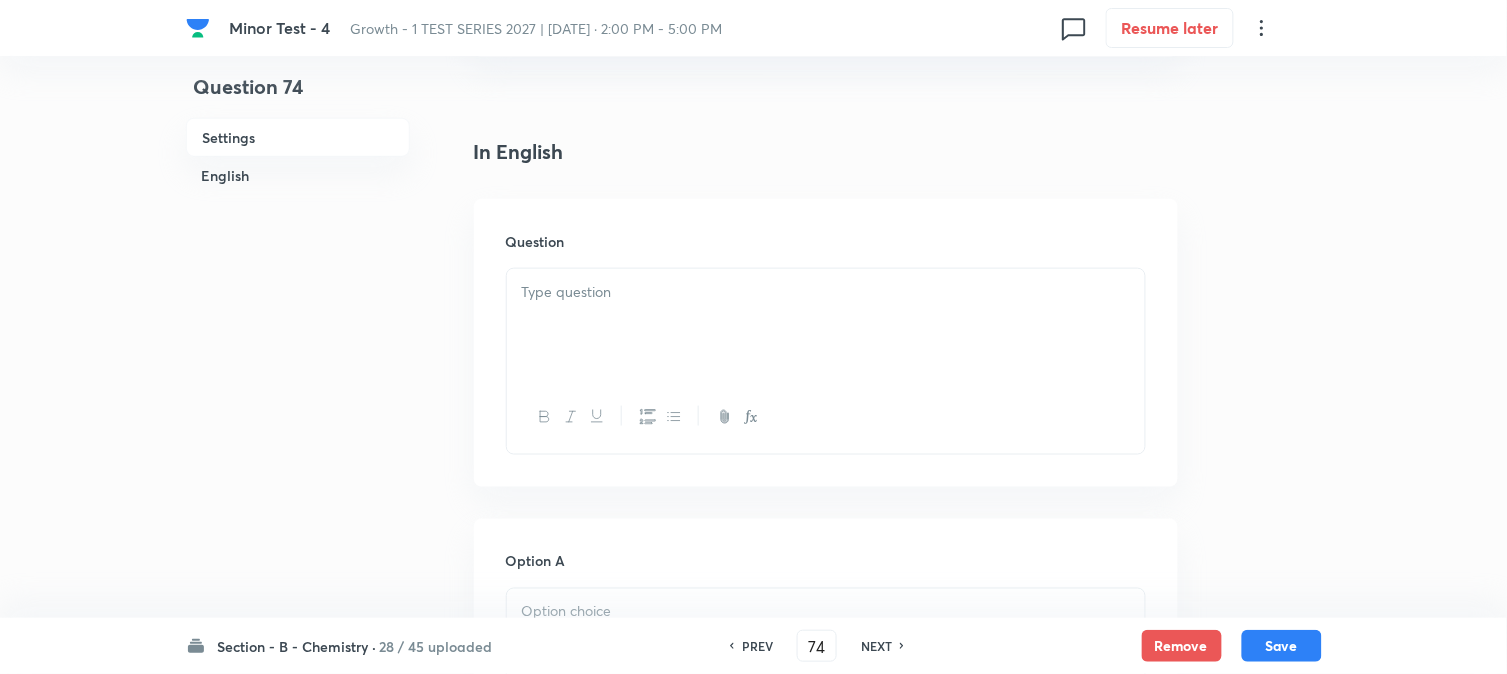 scroll, scrollTop: 444, scrollLeft: 0, axis: vertical 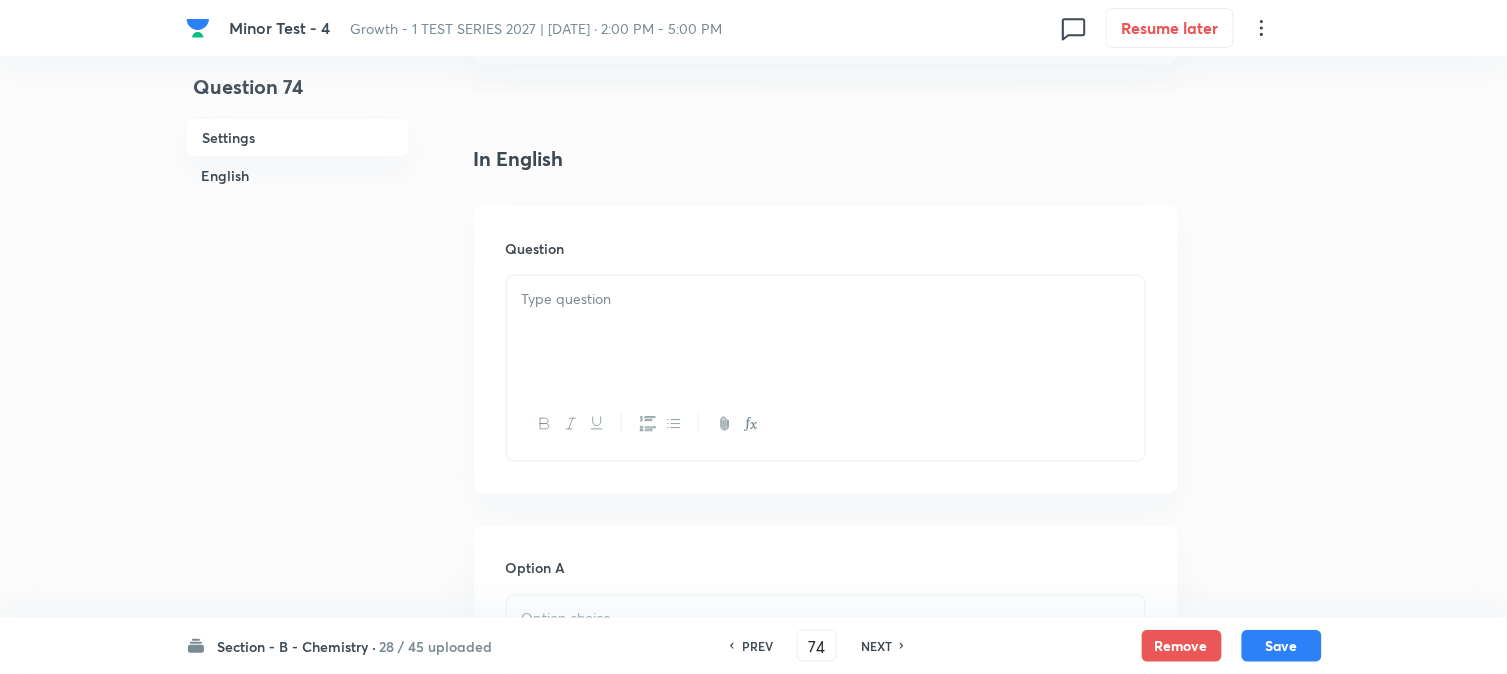 click at bounding box center (826, 299) 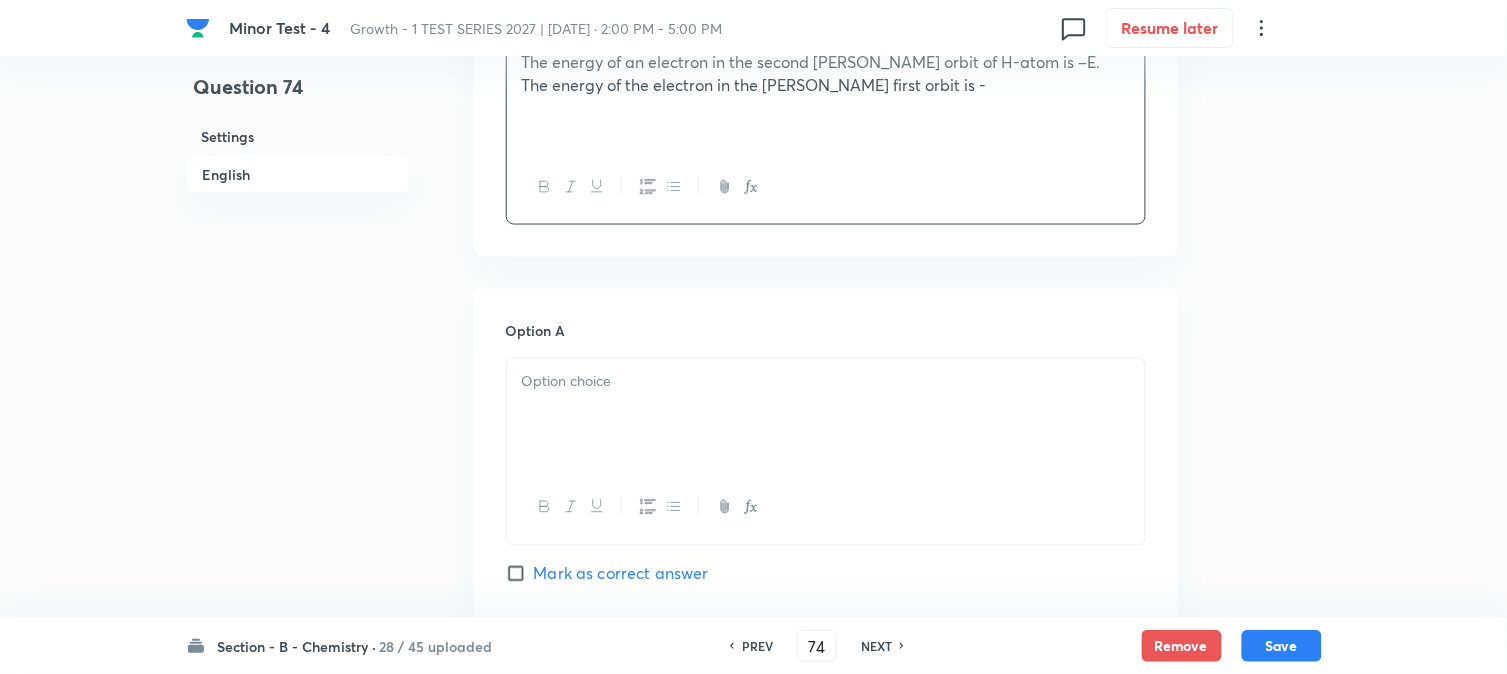 scroll, scrollTop: 777, scrollLeft: 0, axis: vertical 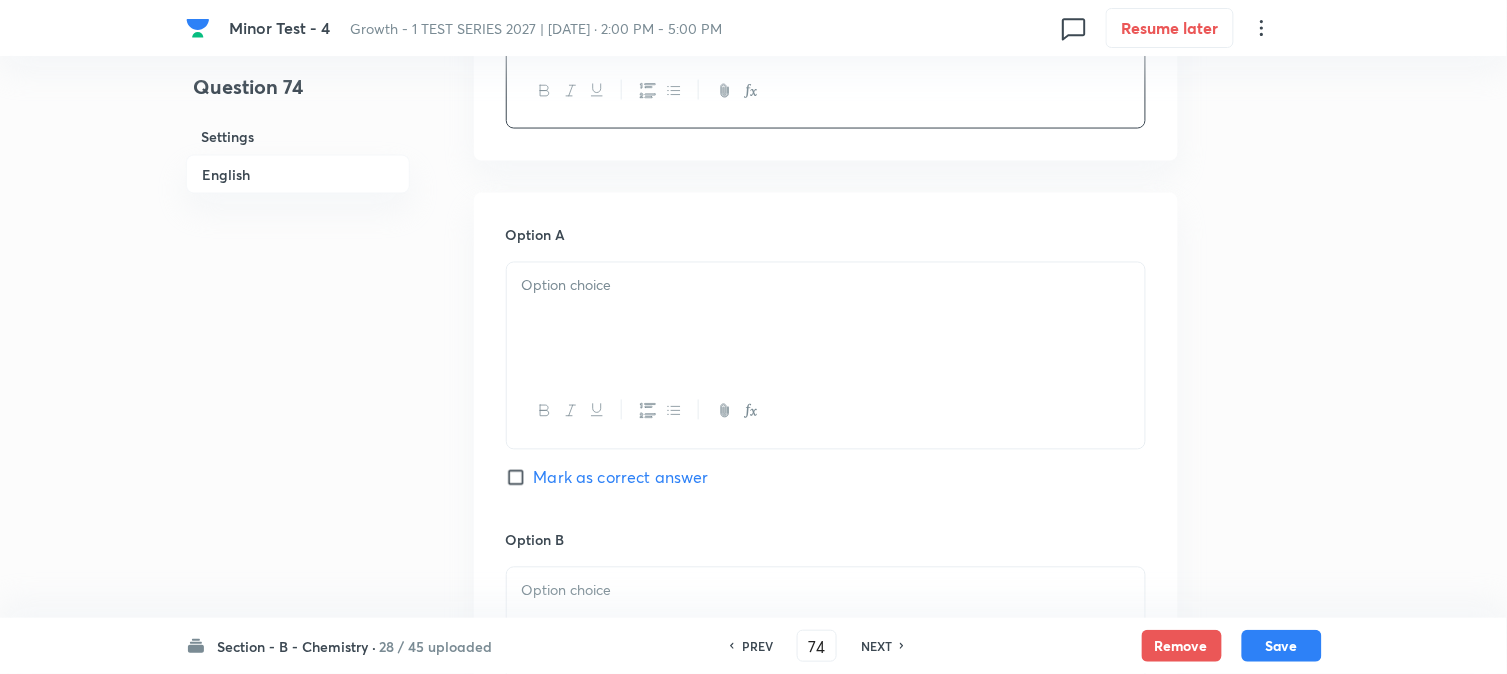 click at bounding box center (826, 319) 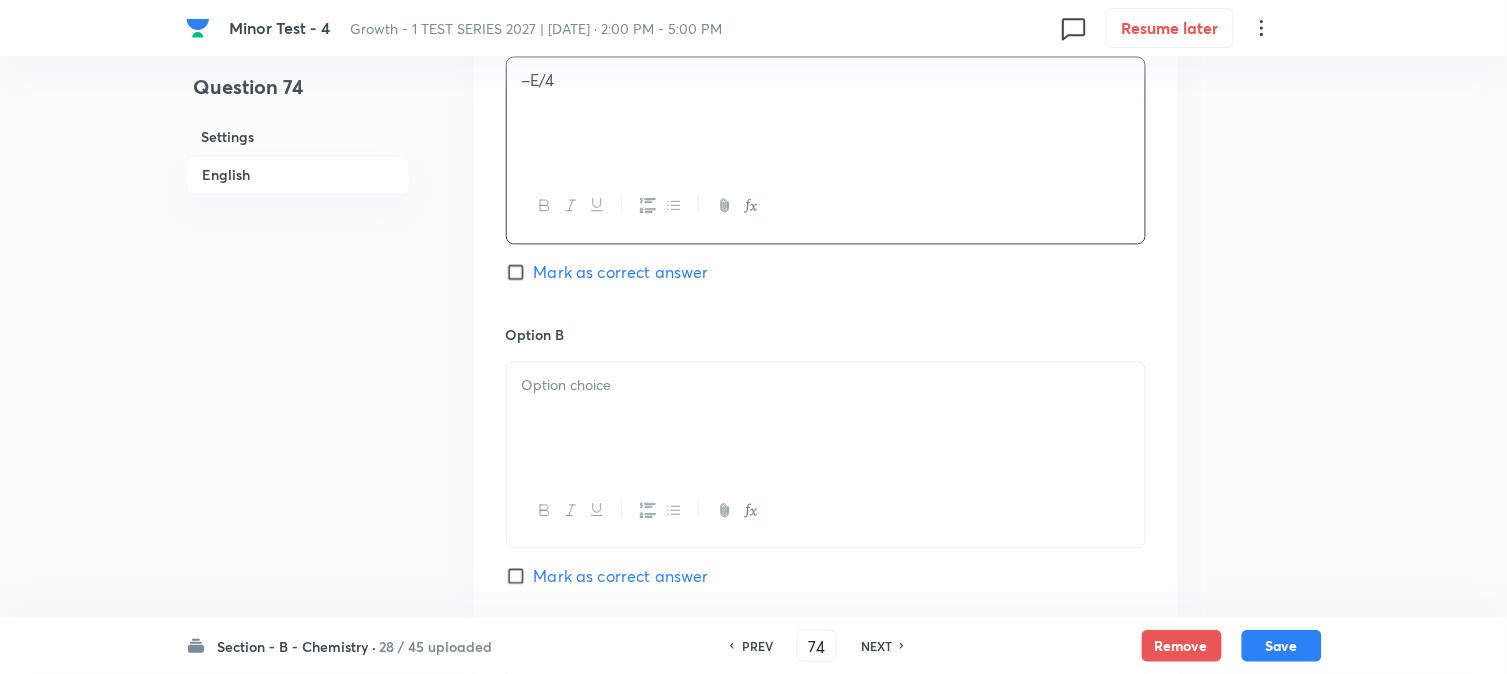 scroll, scrollTop: 1000, scrollLeft: 0, axis: vertical 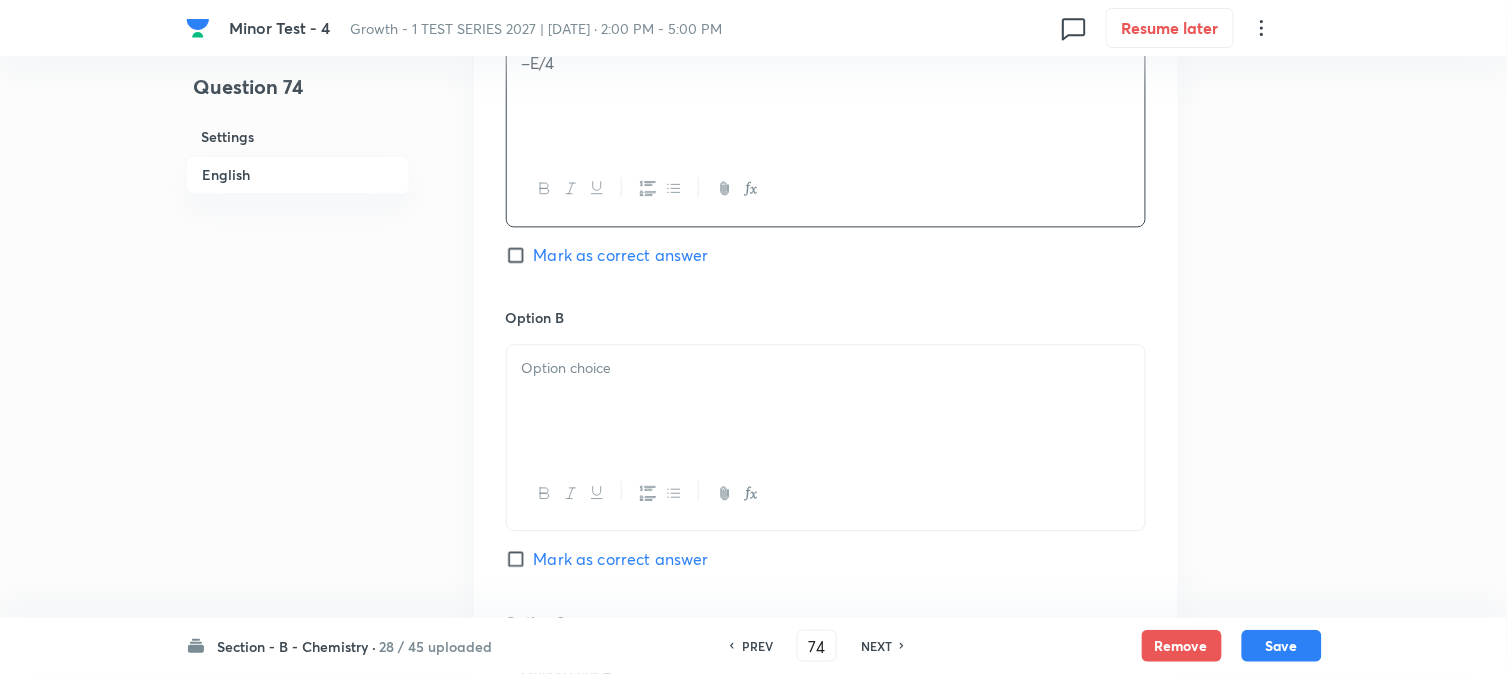 click at bounding box center (826, 401) 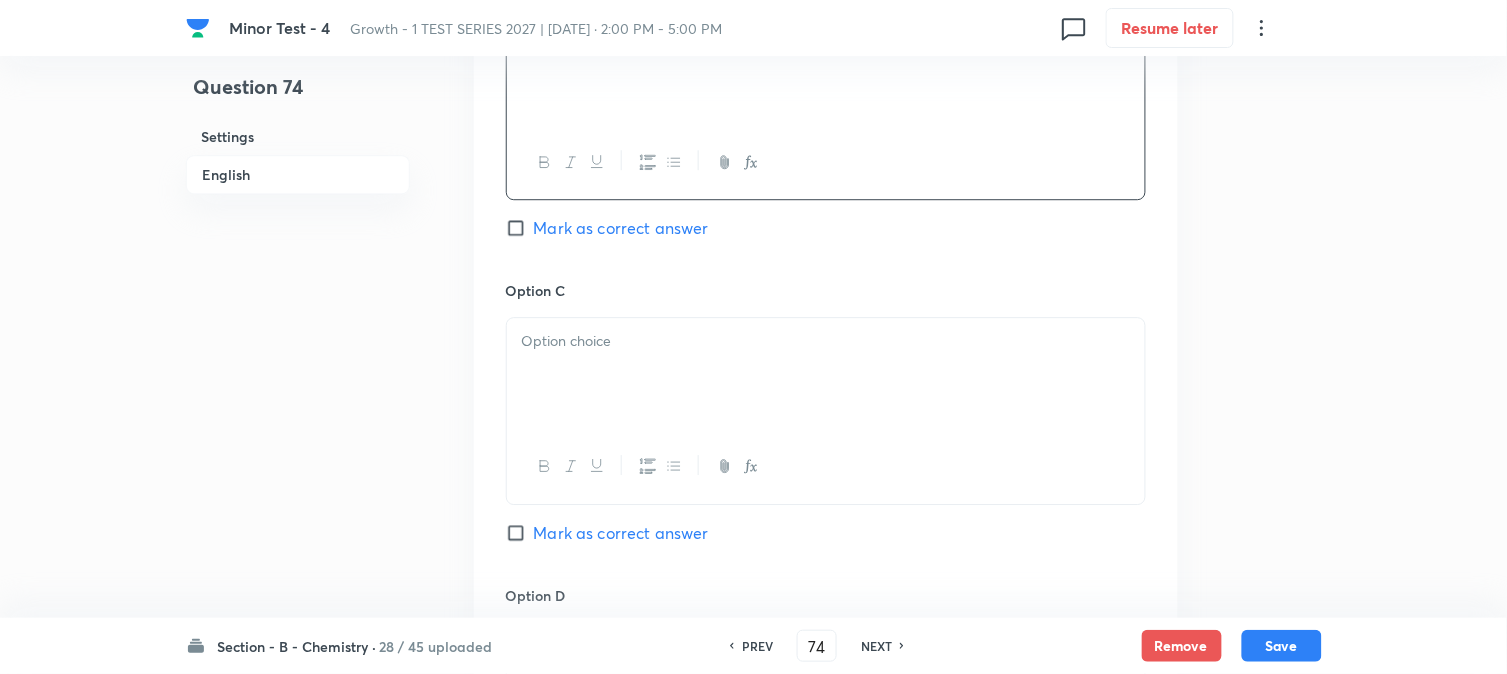 scroll, scrollTop: 1333, scrollLeft: 0, axis: vertical 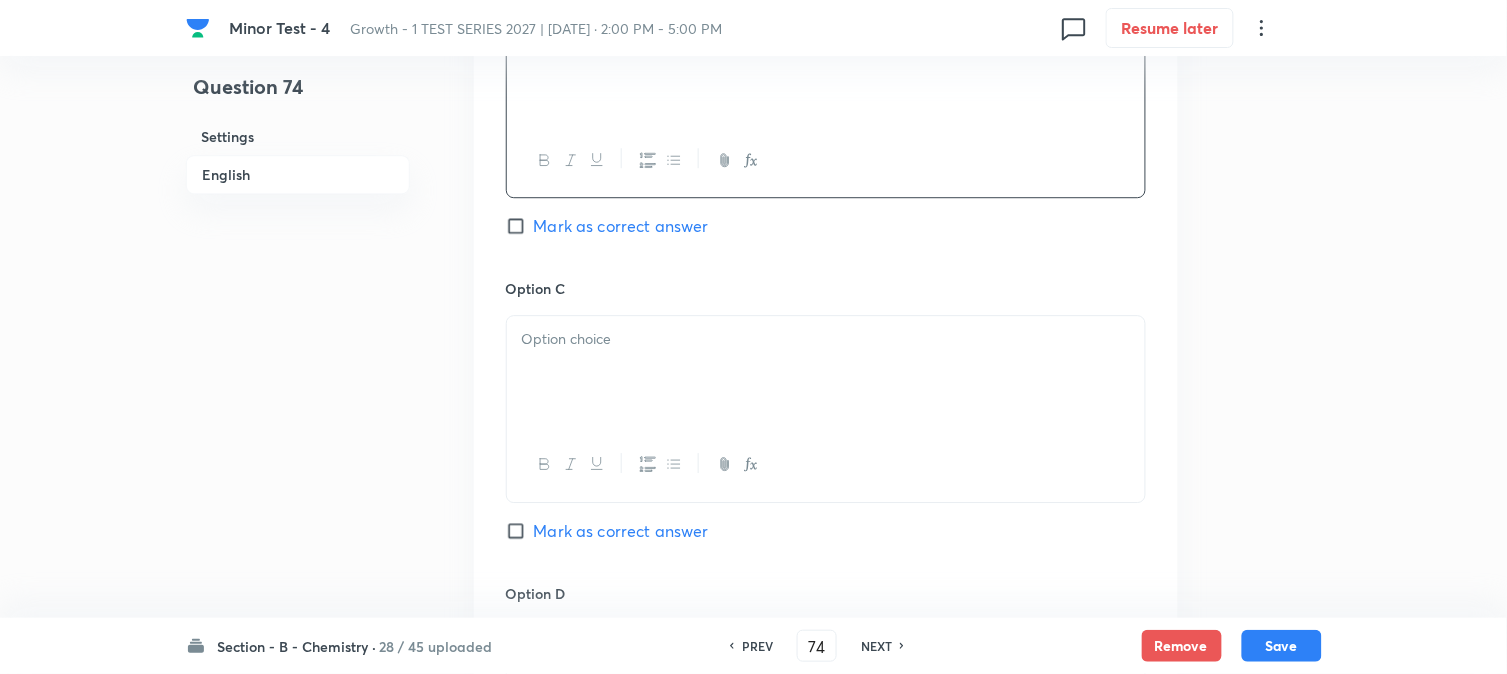click at bounding box center (826, 372) 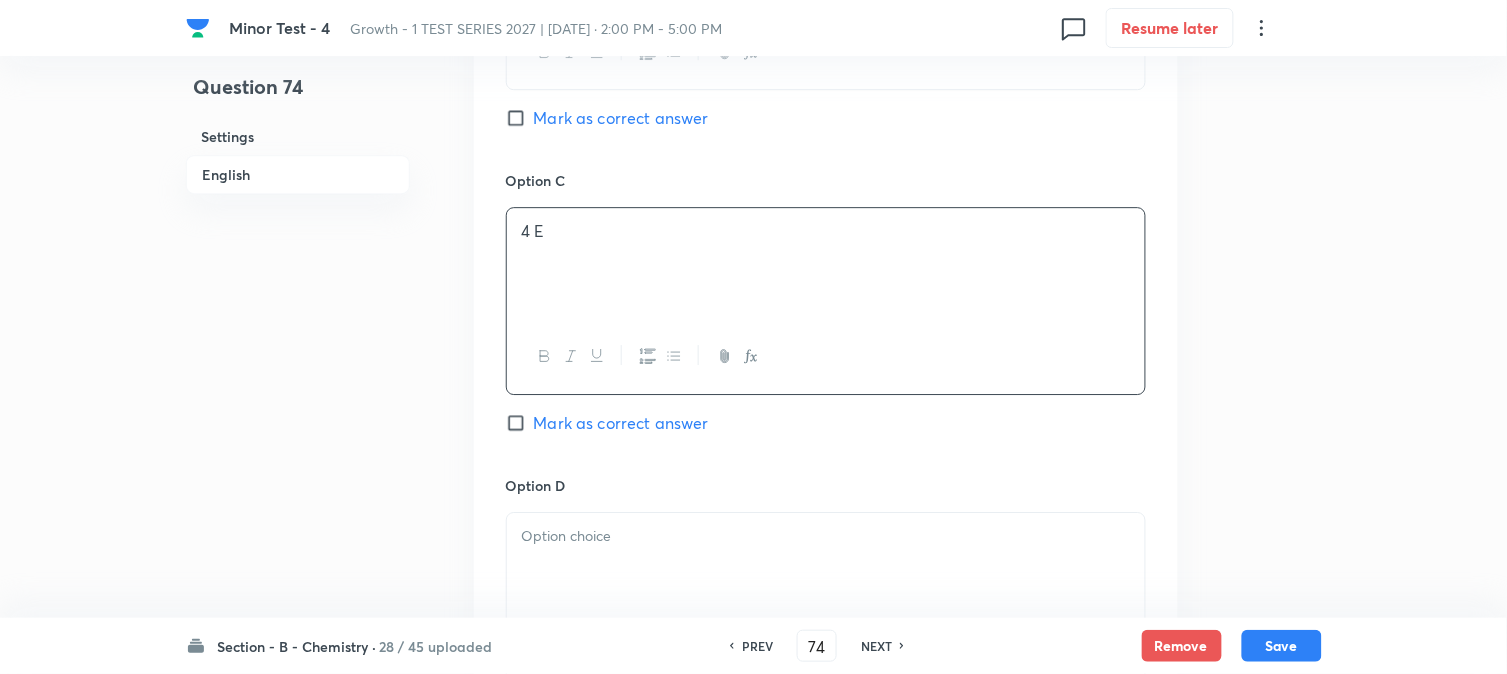scroll, scrollTop: 1555, scrollLeft: 0, axis: vertical 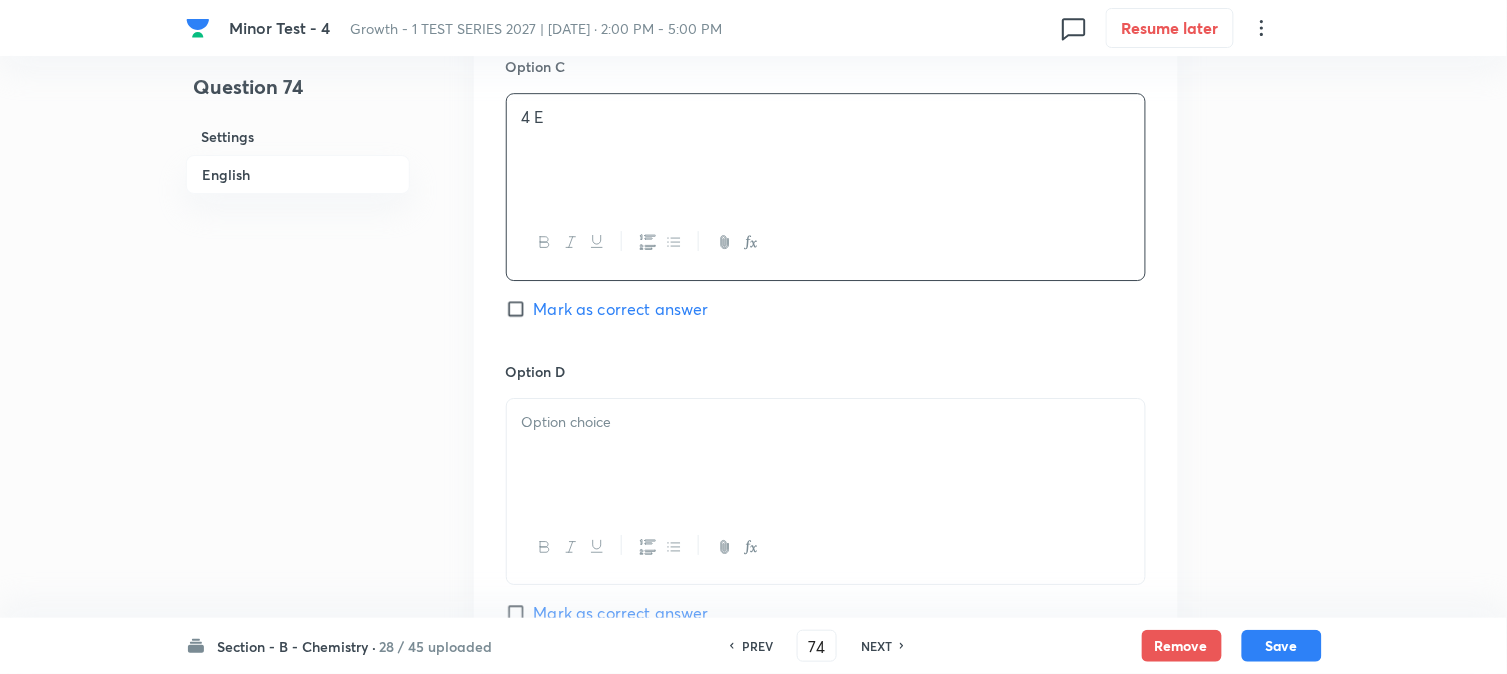 click at bounding box center (826, 422) 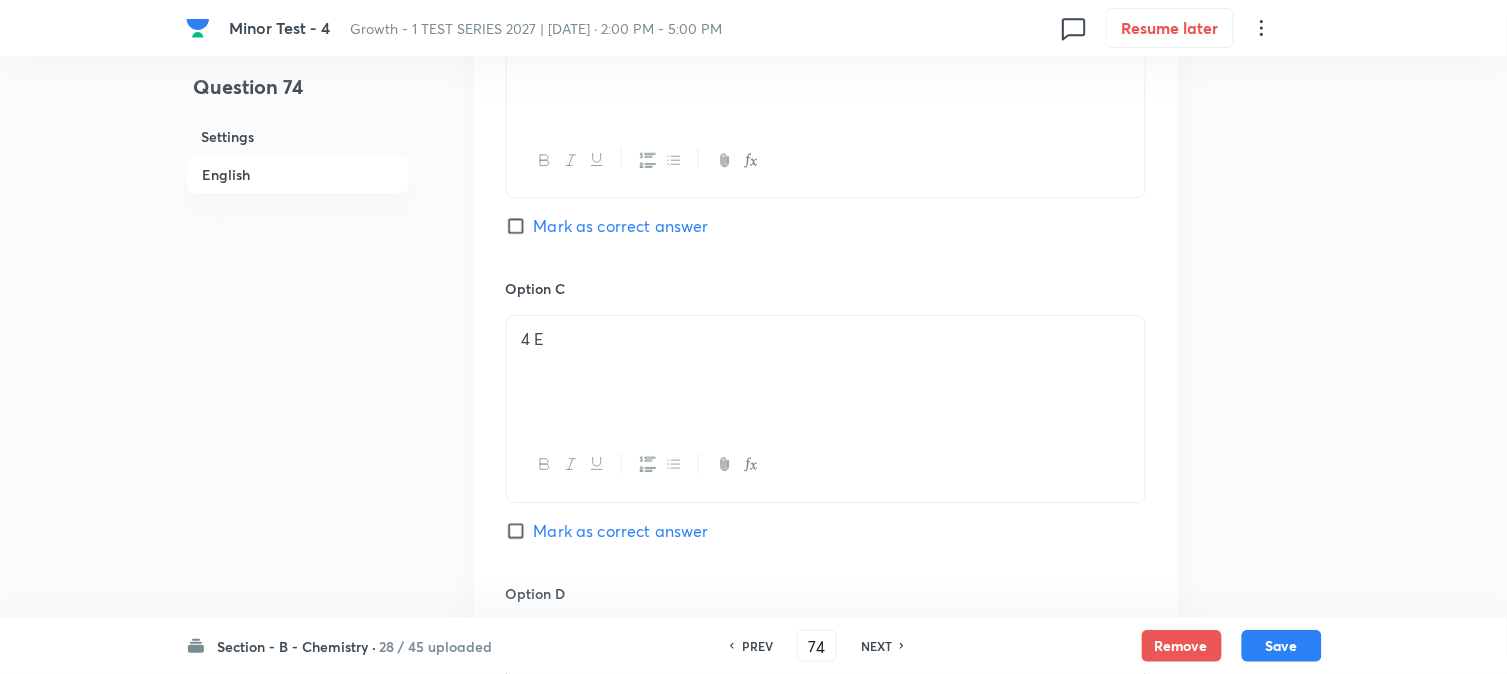 click on "Mark as correct answer" at bounding box center [621, 226] 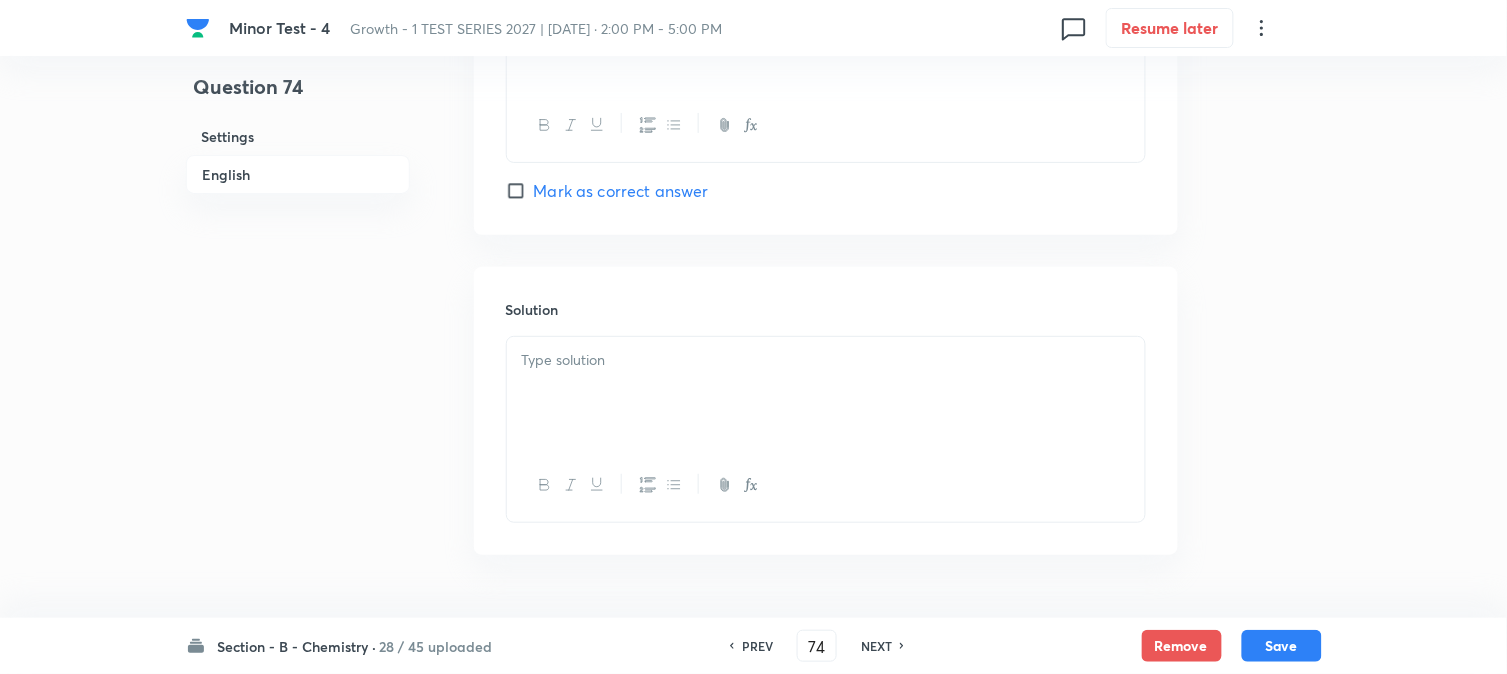 scroll, scrollTop: 2037, scrollLeft: 0, axis: vertical 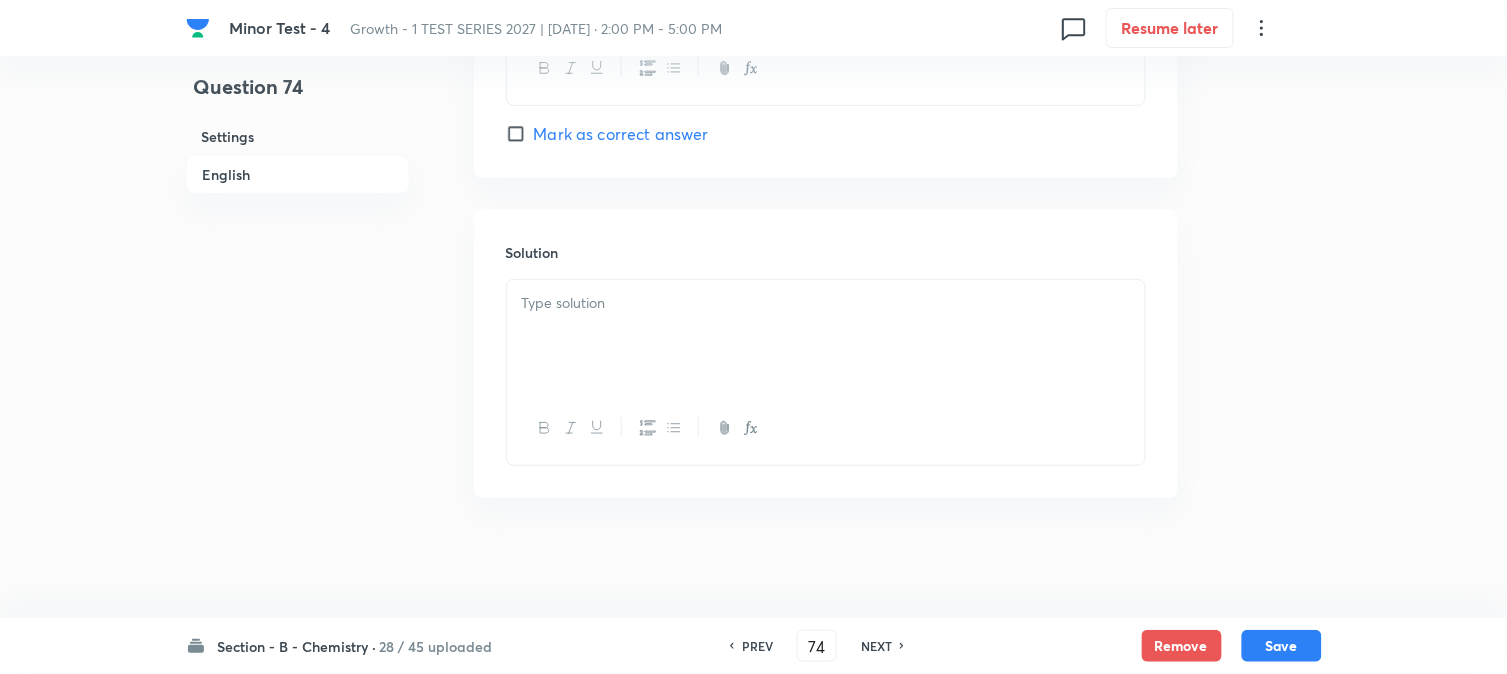 click at bounding box center (826, 336) 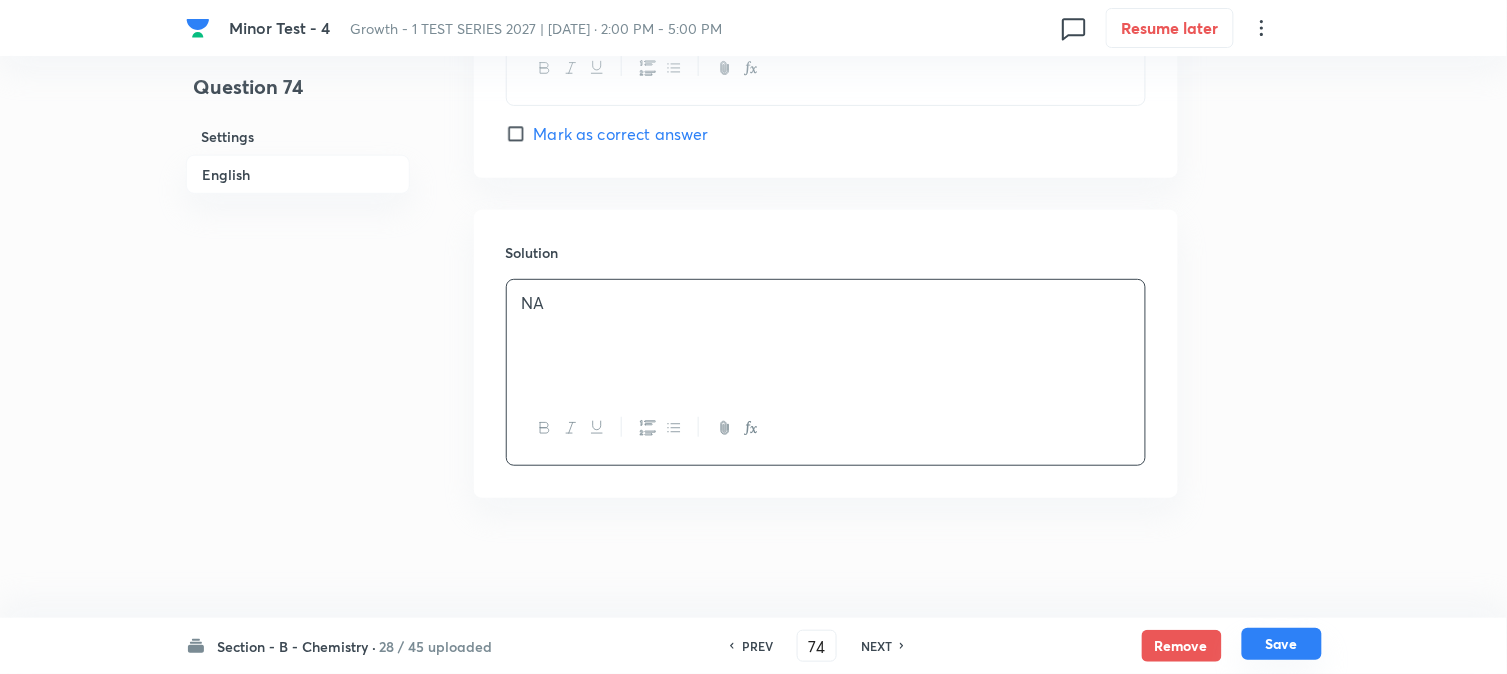 click on "Save" at bounding box center (1282, 644) 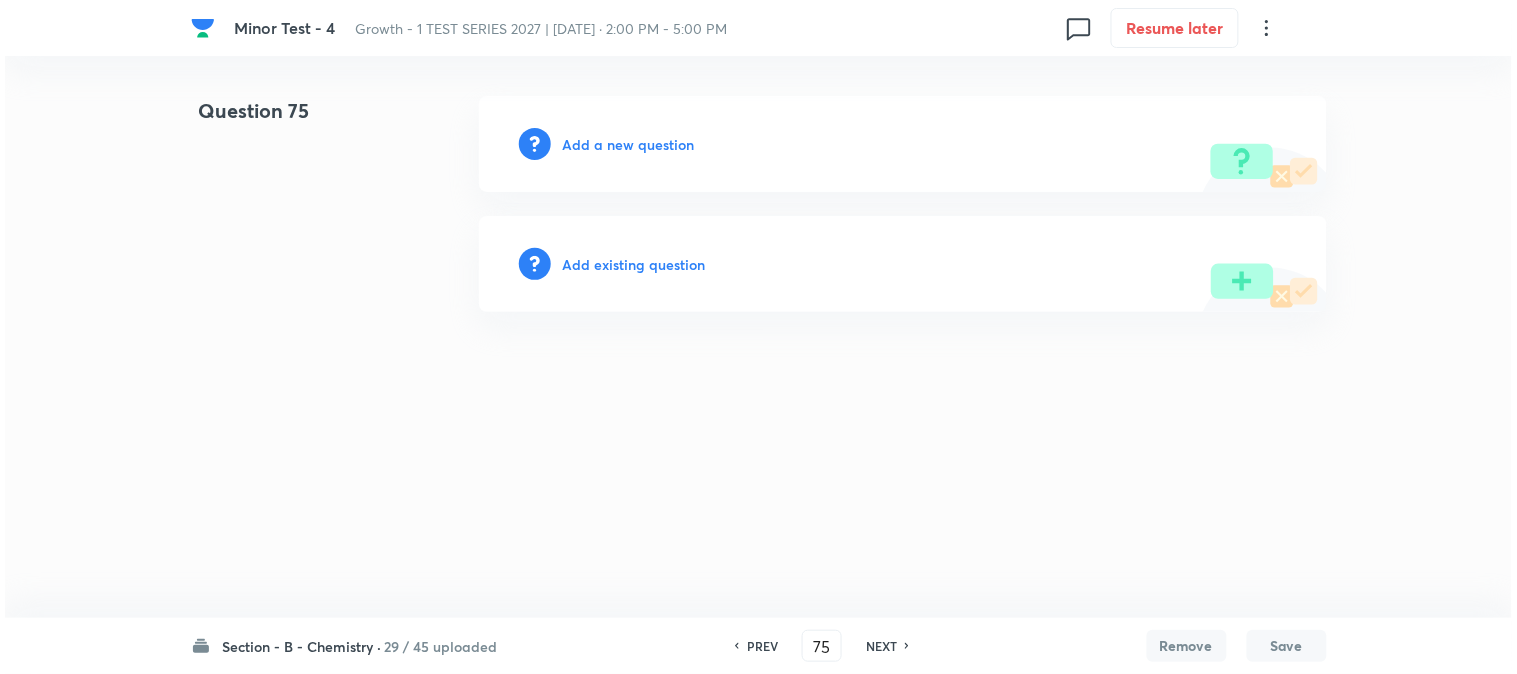 scroll, scrollTop: 0, scrollLeft: 0, axis: both 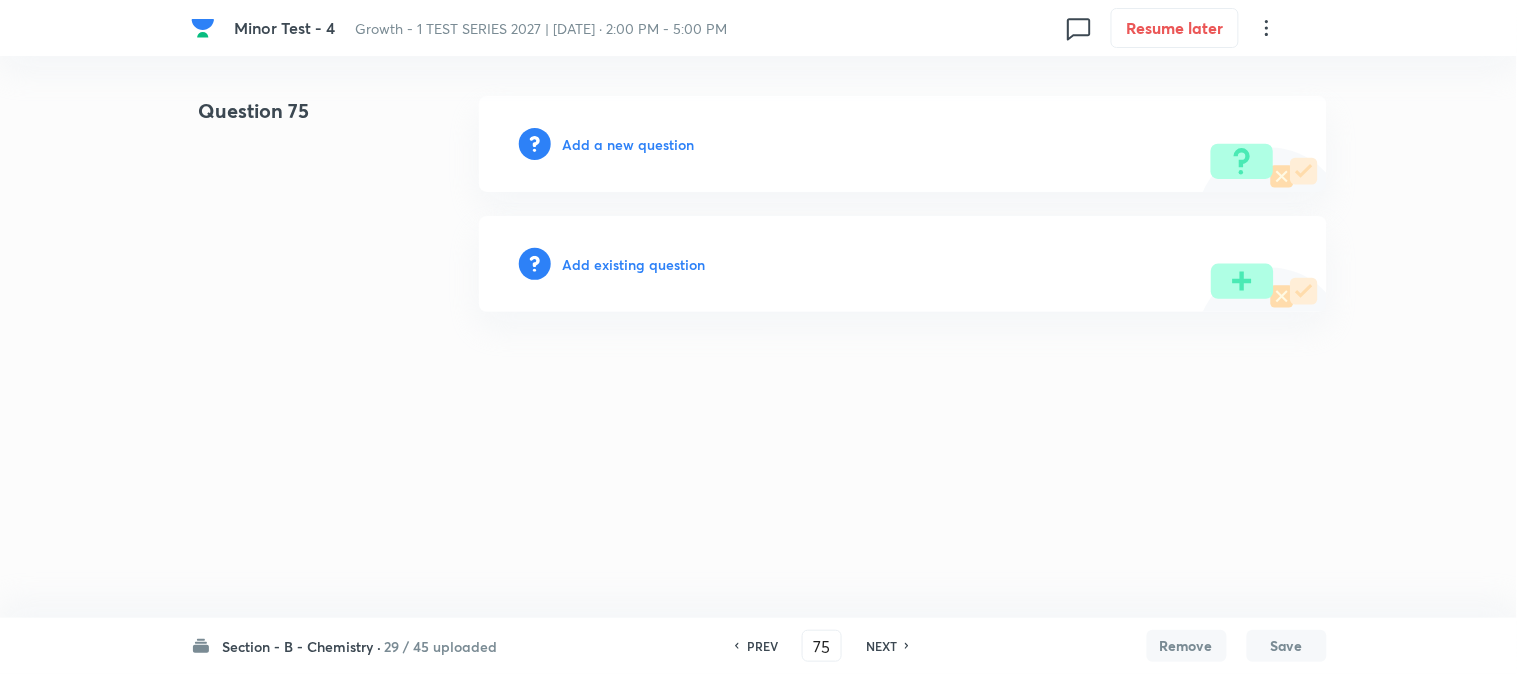 click on "Add a new question" at bounding box center [629, 144] 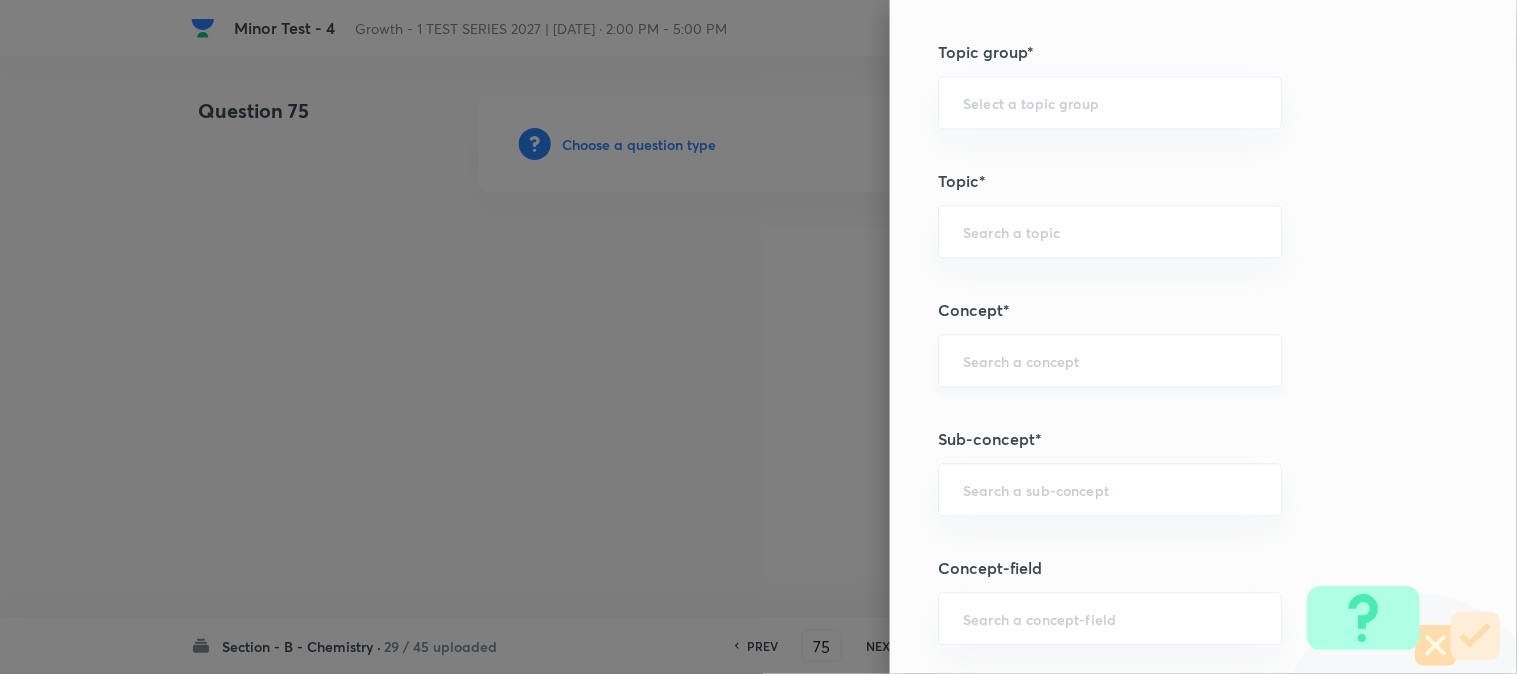 scroll, scrollTop: 1000, scrollLeft: 0, axis: vertical 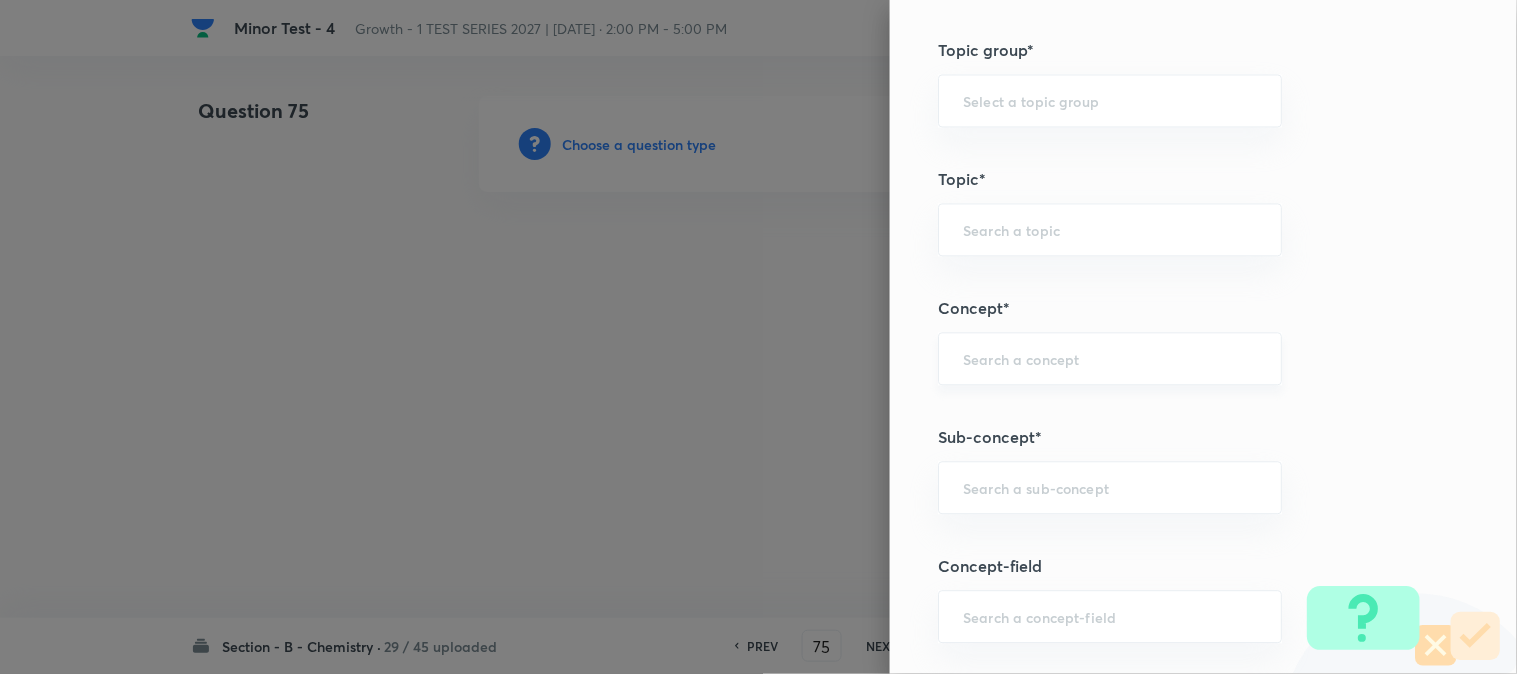 click at bounding box center (1110, 358) 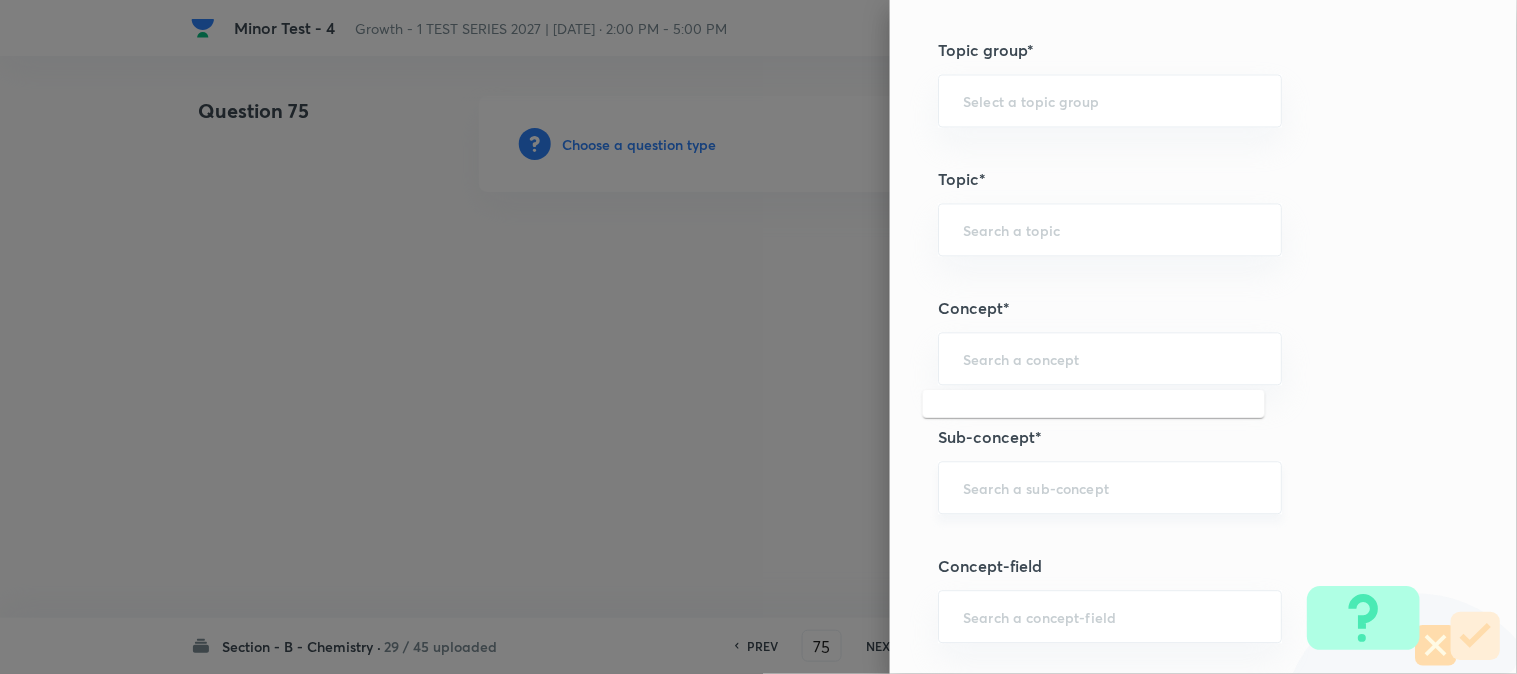 click at bounding box center [1110, 487] 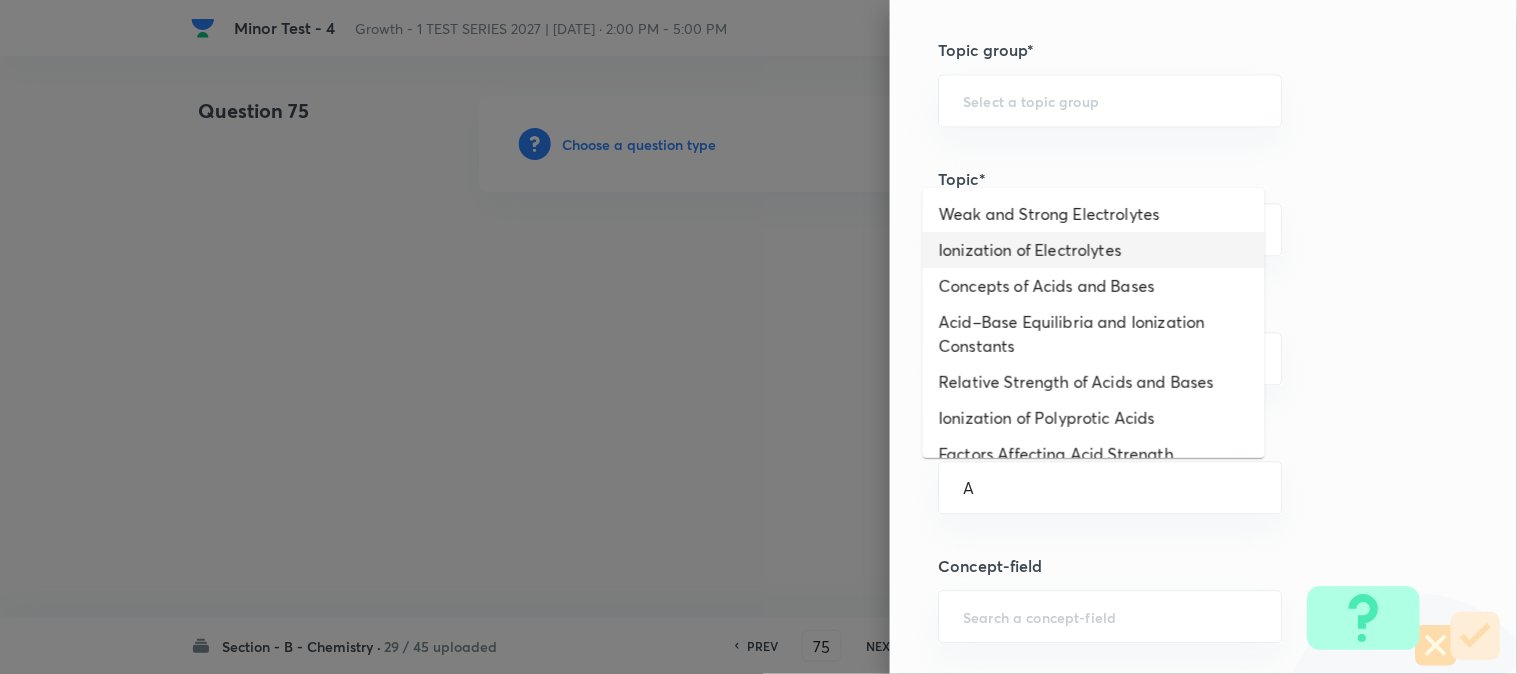 click on "Ionization of Electrolytes" at bounding box center [1094, 250] 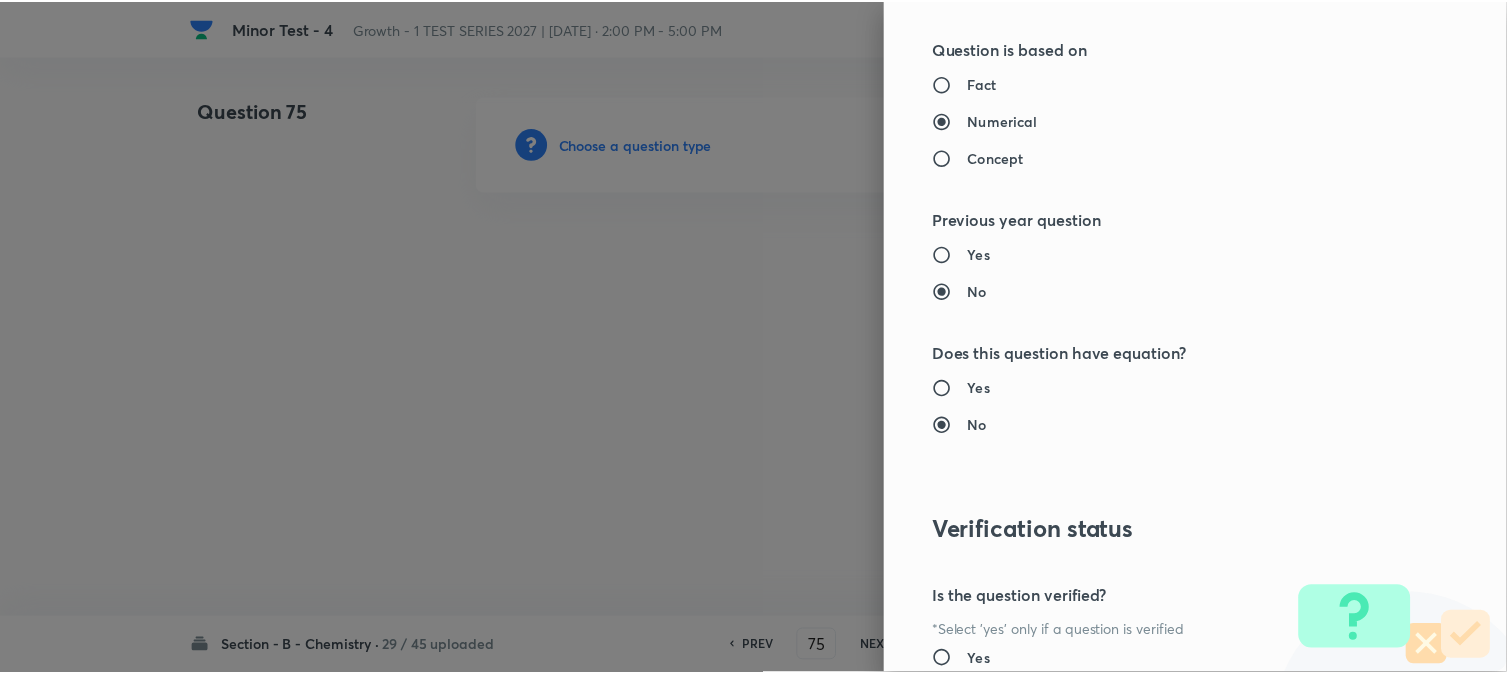 scroll, scrollTop: 2186, scrollLeft: 0, axis: vertical 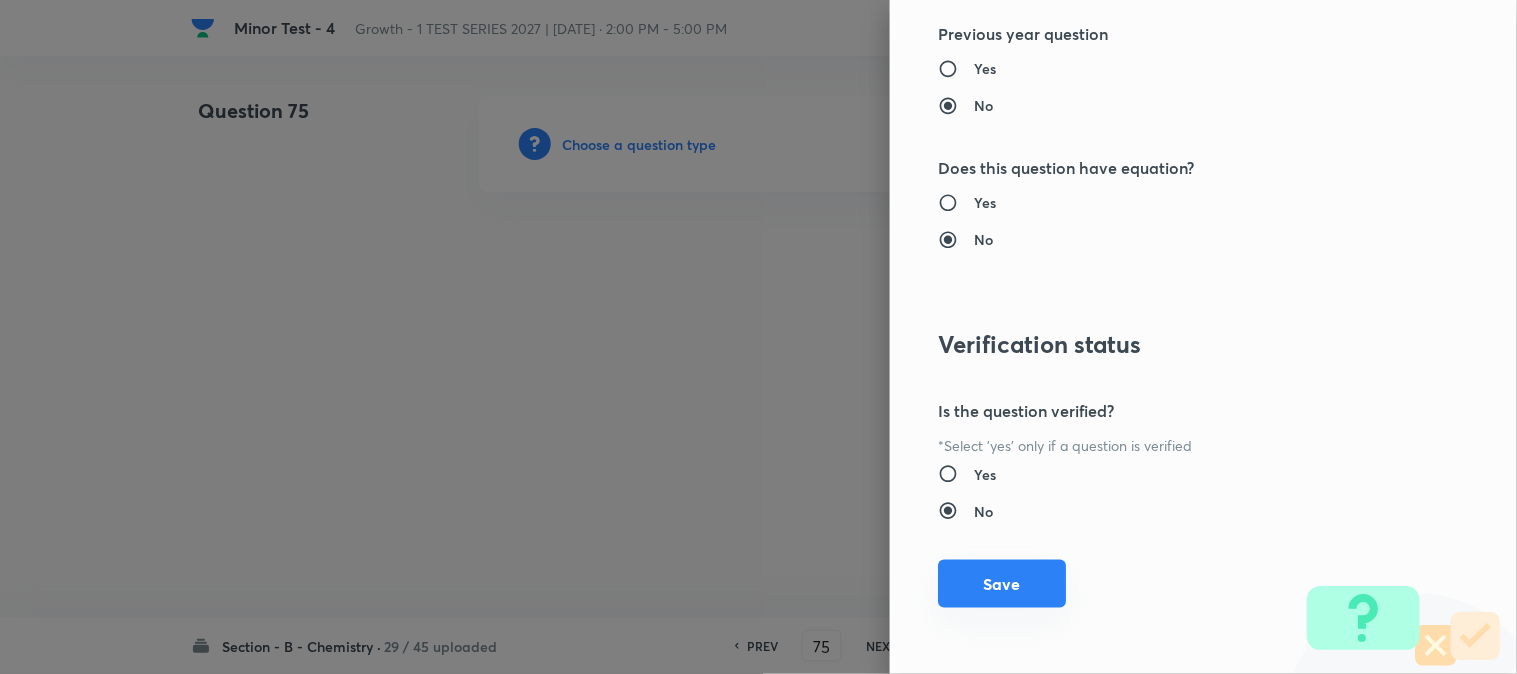 click on "Save" at bounding box center (1002, 584) 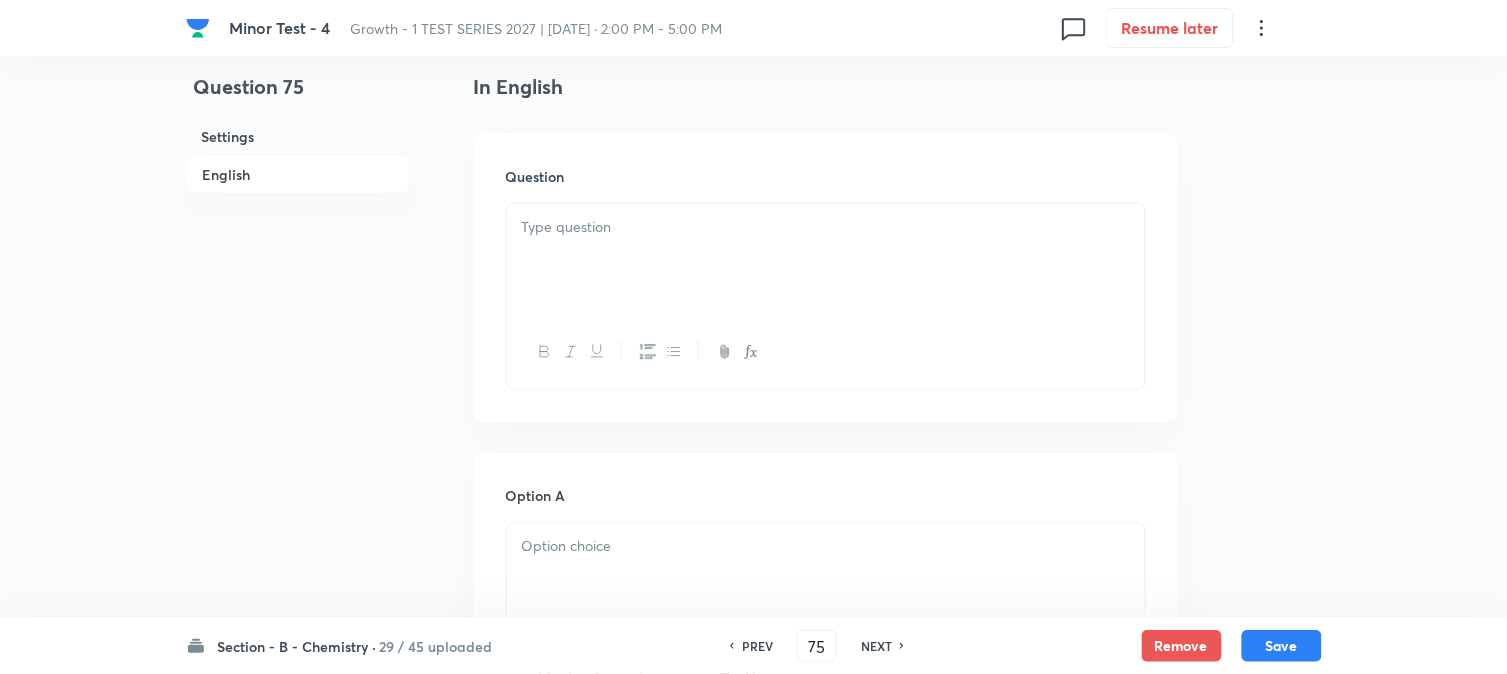 scroll, scrollTop: 555, scrollLeft: 0, axis: vertical 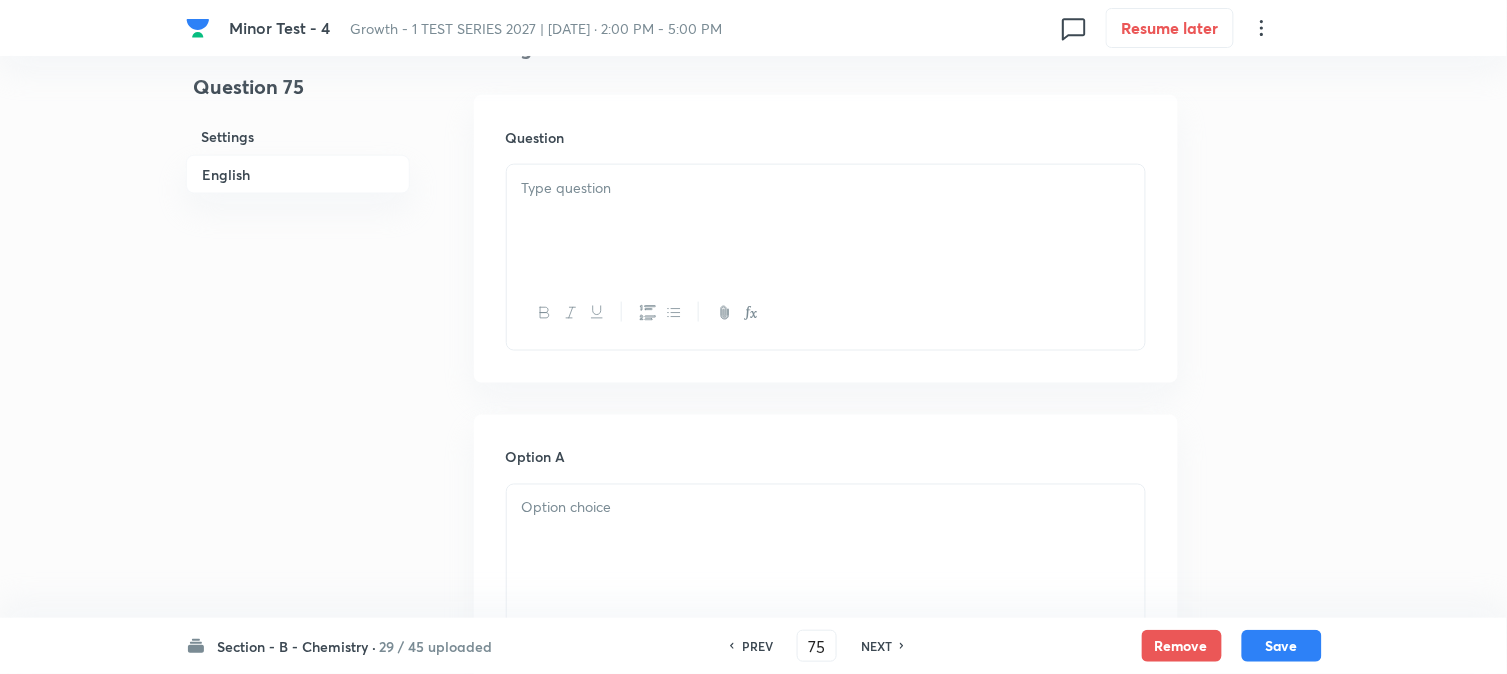 click at bounding box center (826, 221) 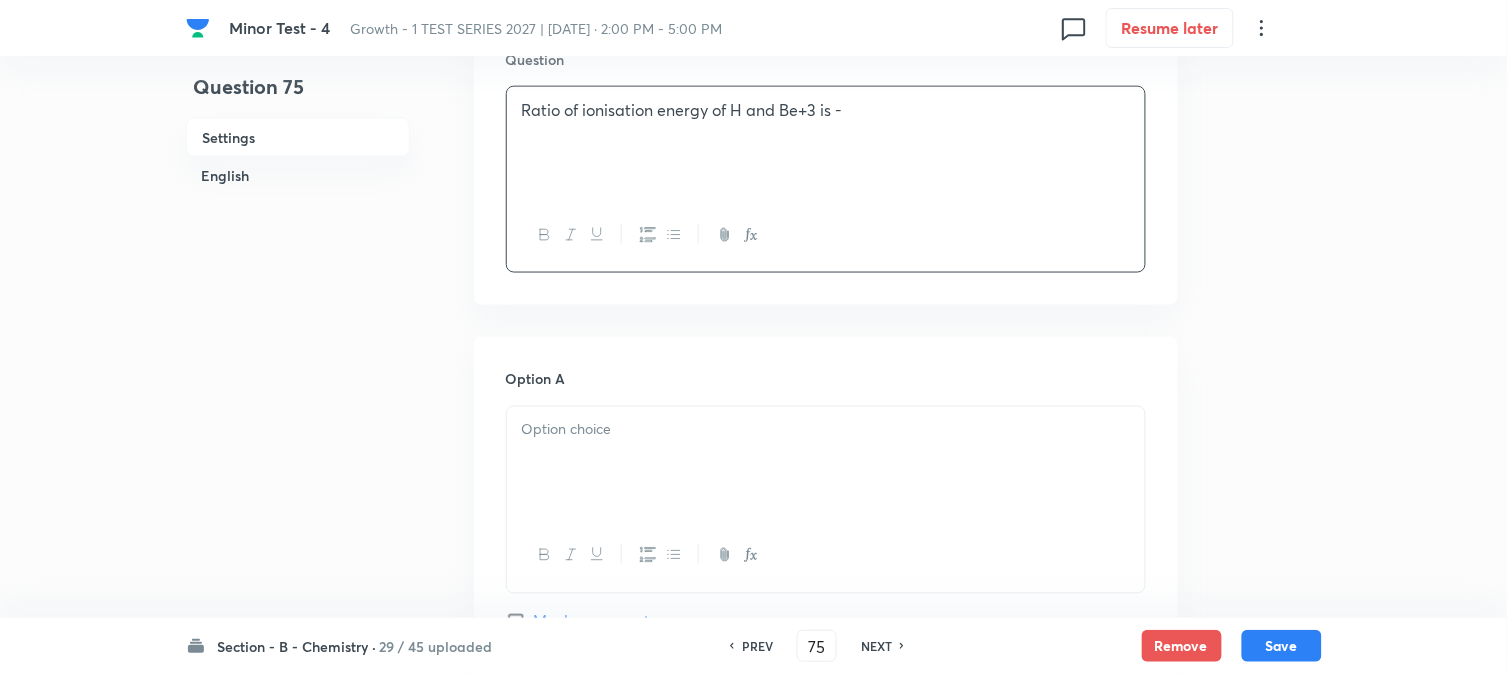 scroll, scrollTop: 444, scrollLeft: 0, axis: vertical 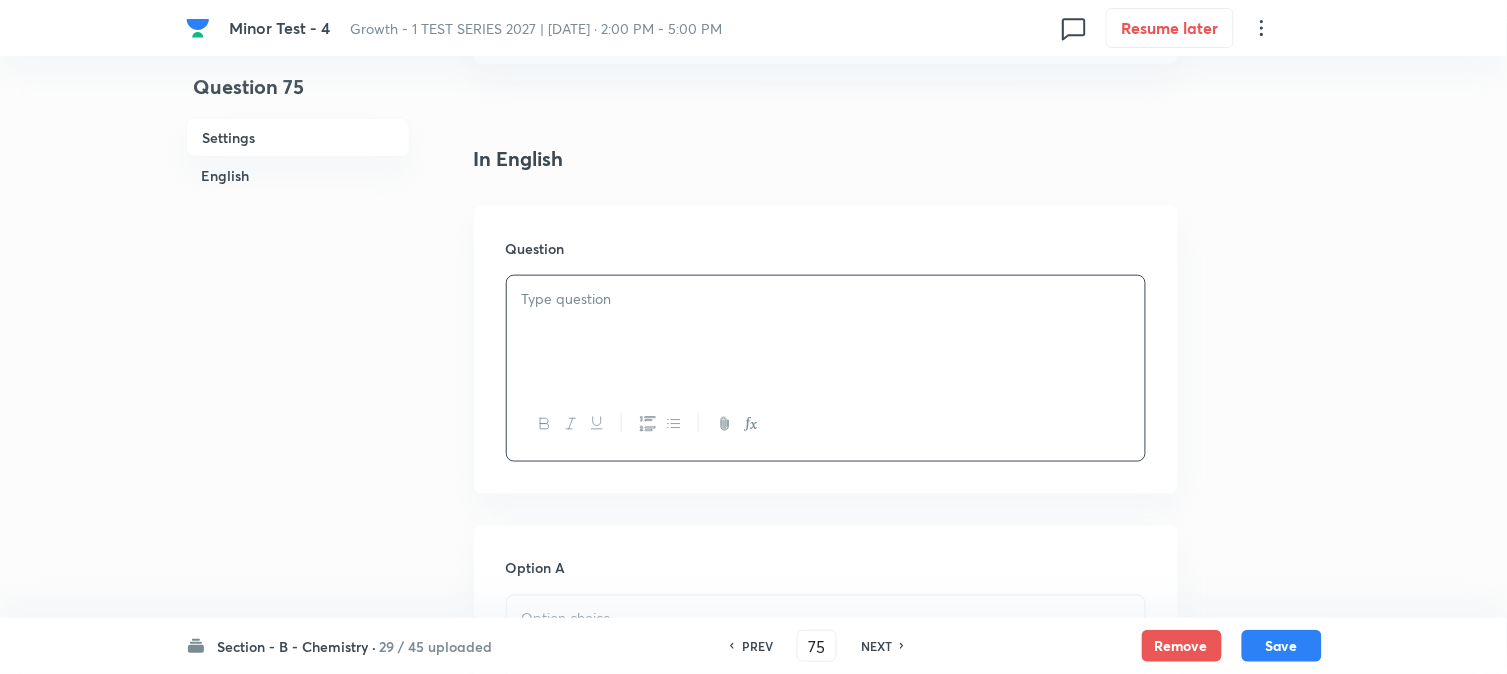 paste 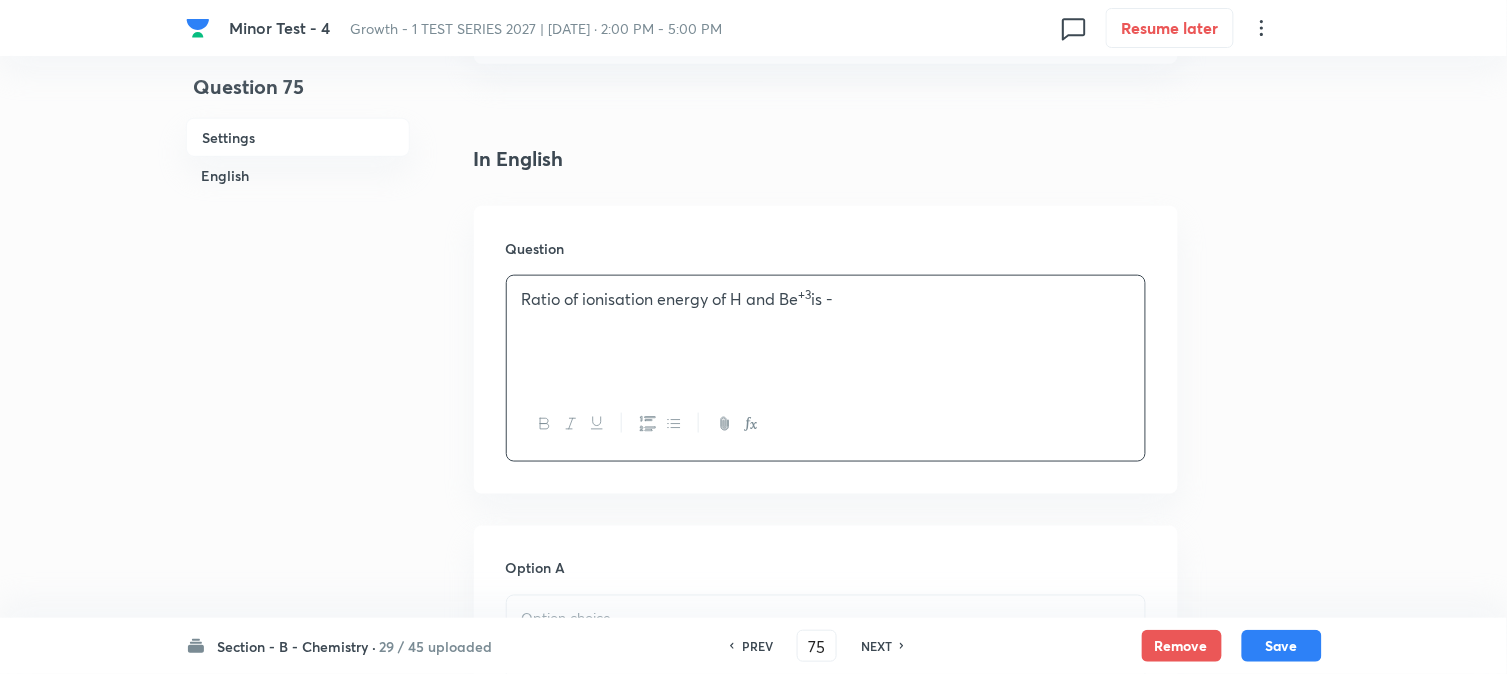 click on "Ratio of ionisation energy of H and Be +3  is -" at bounding box center [826, 299] 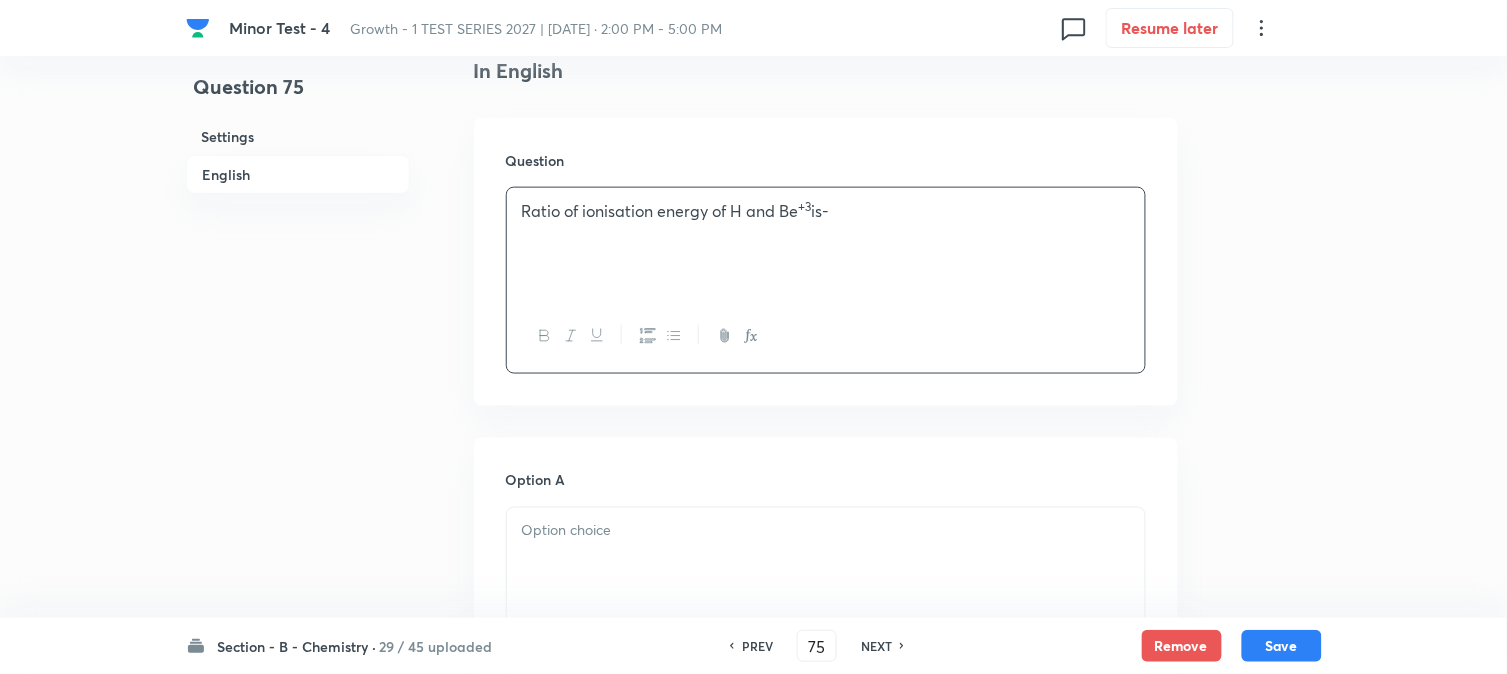 scroll, scrollTop: 666, scrollLeft: 0, axis: vertical 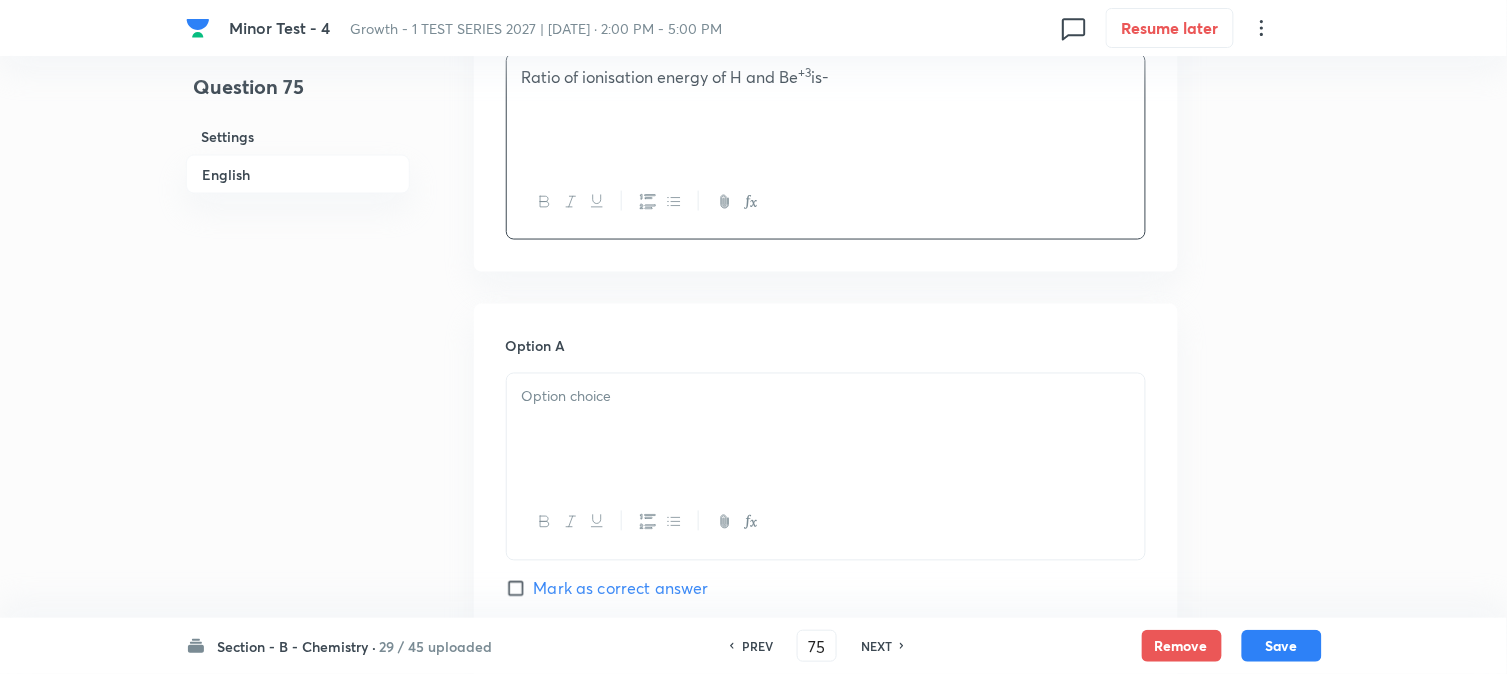click at bounding box center (826, 430) 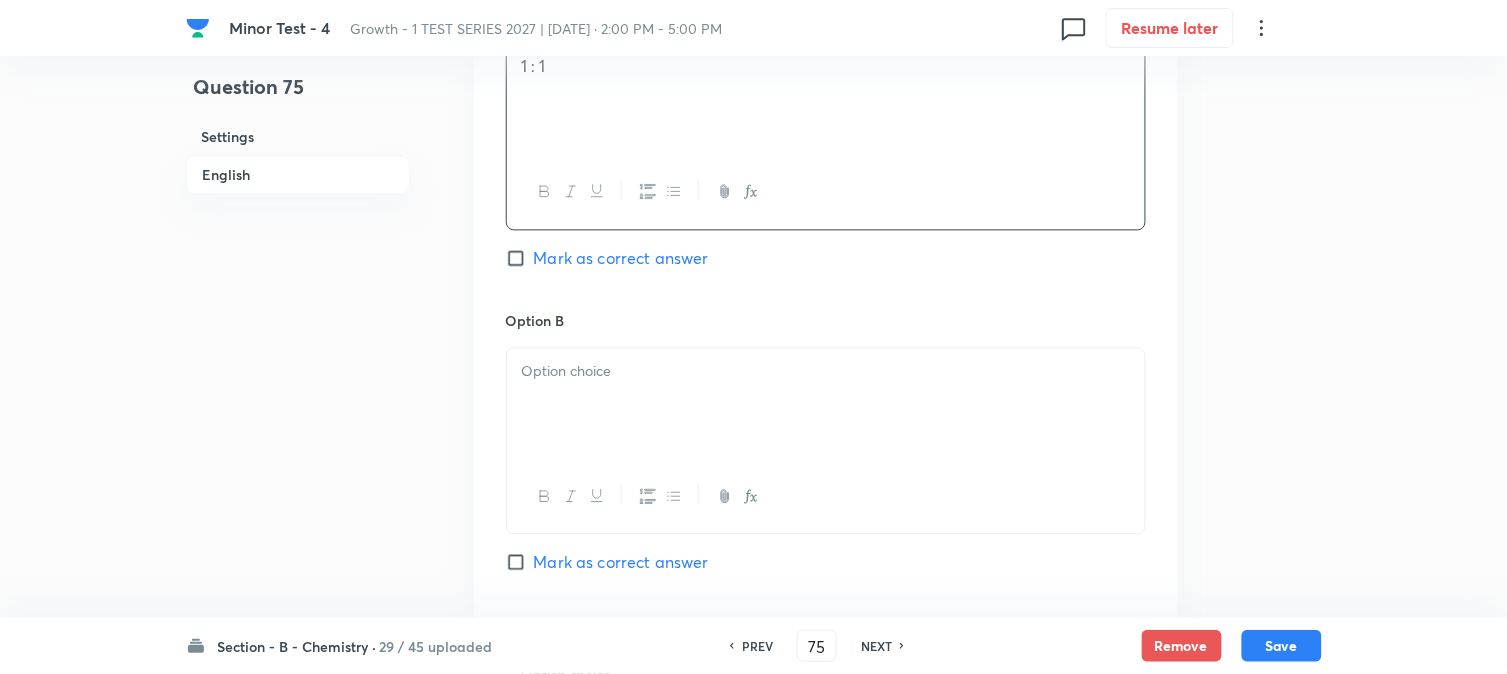 scroll, scrollTop: 1000, scrollLeft: 0, axis: vertical 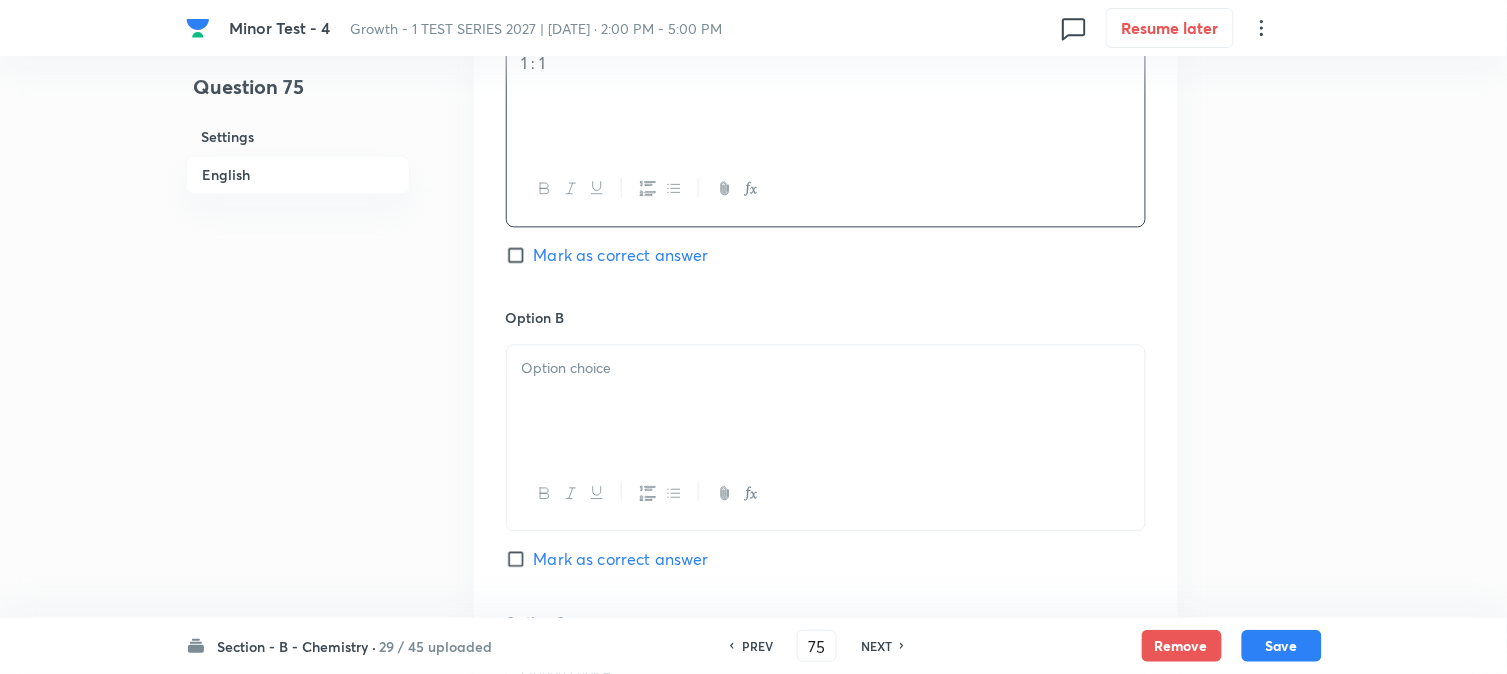 drag, startPoint x: 640, startPoint y: 432, endPoint x: 645, endPoint y: 445, distance: 13.928389 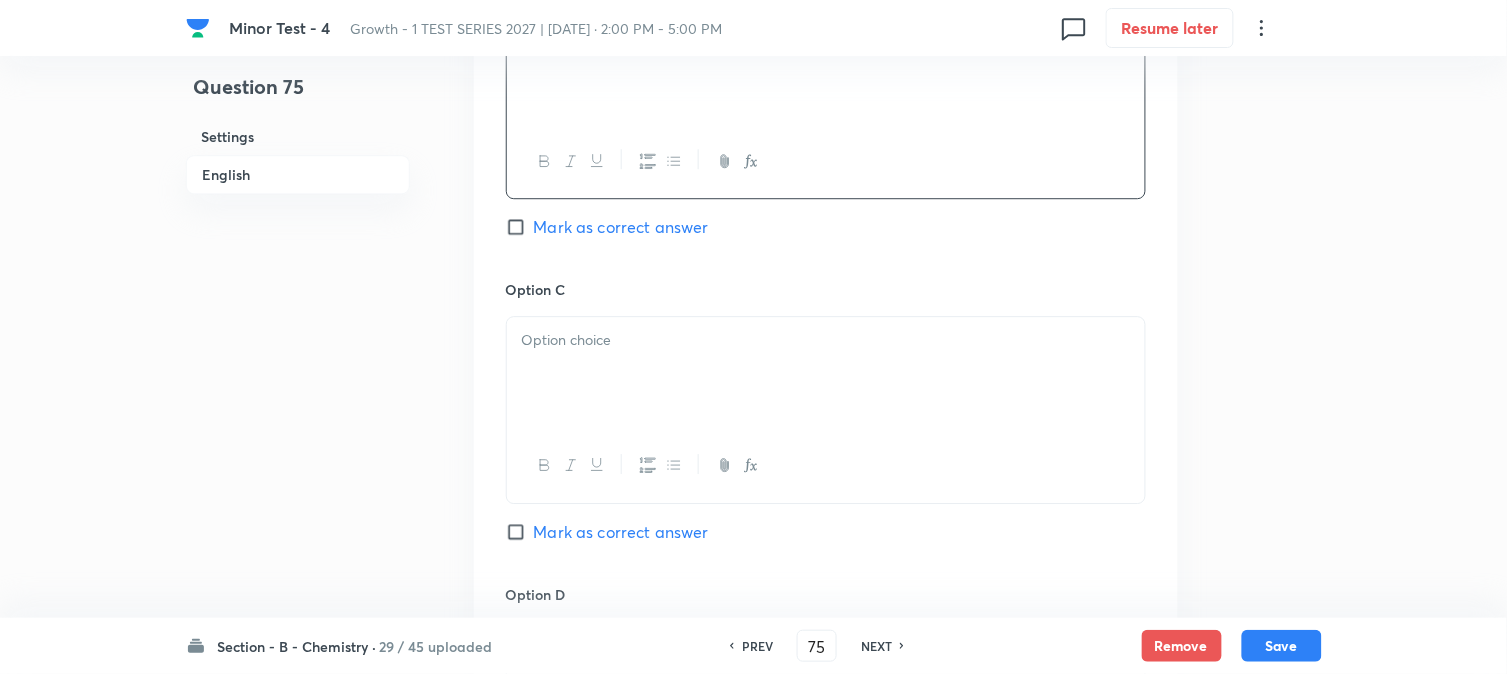 scroll, scrollTop: 1333, scrollLeft: 0, axis: vertical 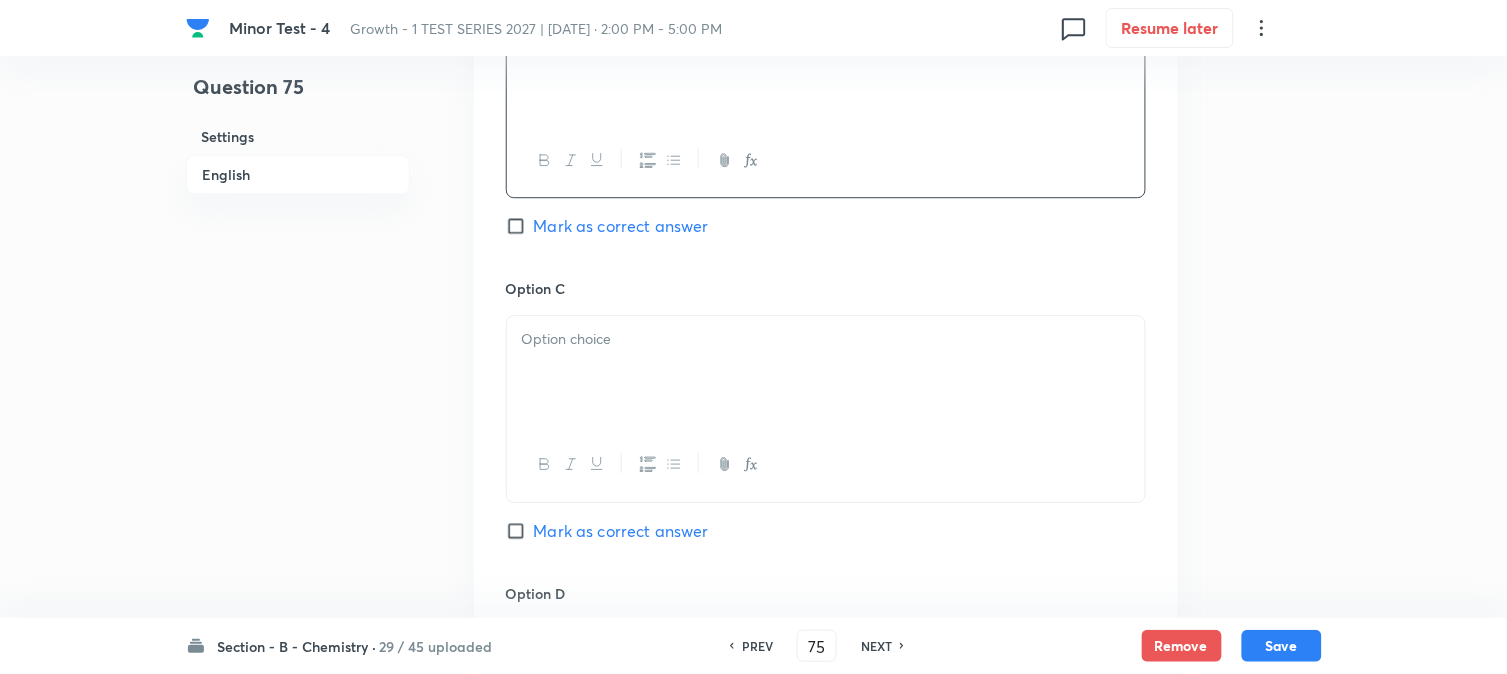 click at bounding box center [826, 372] 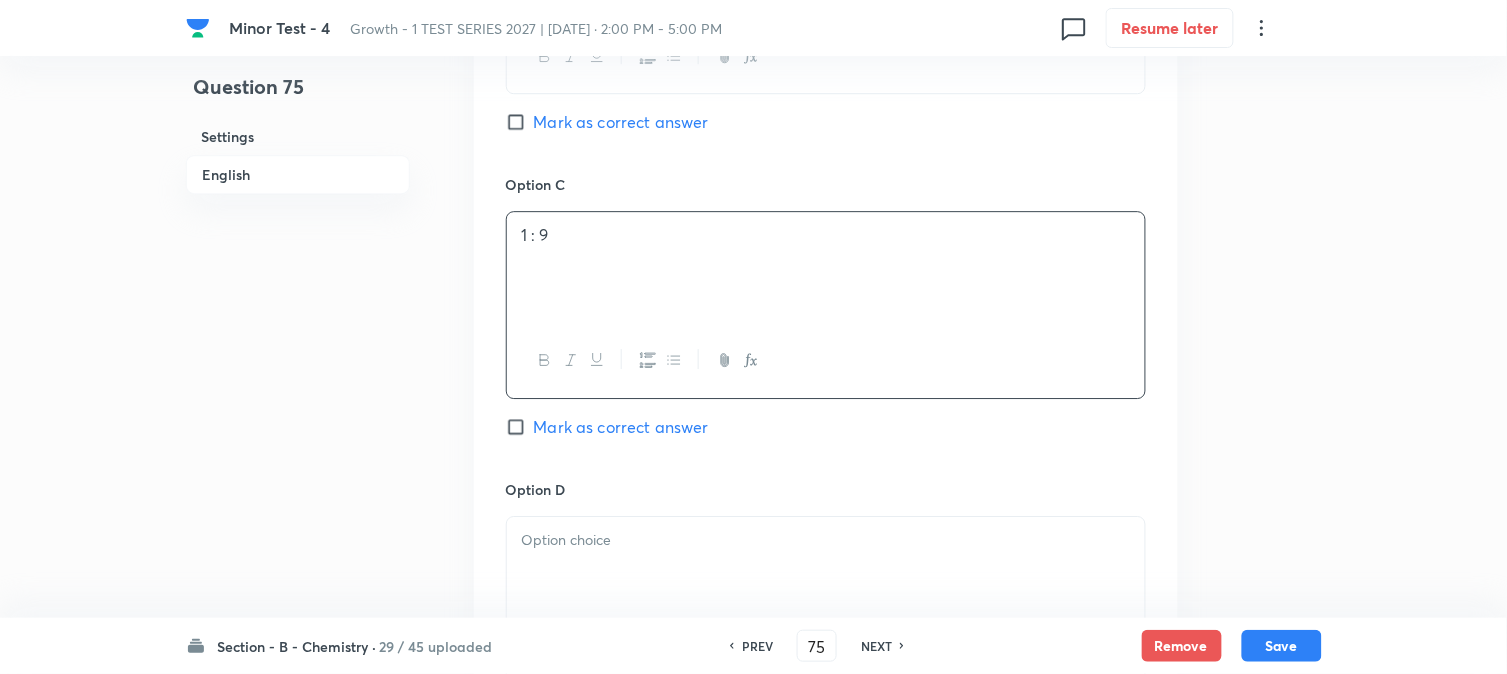 scroll, scrollTop: 1555, scrollLeft: 0, axis: vertical 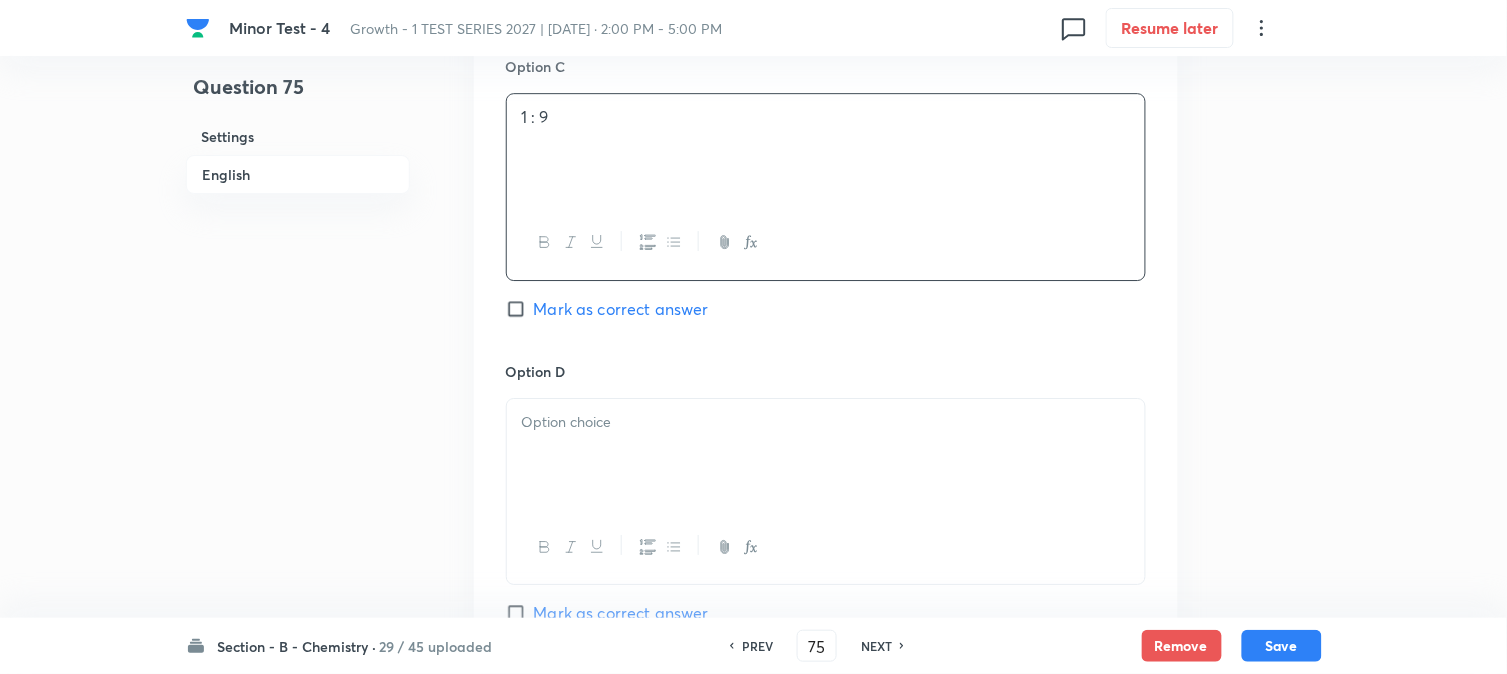 click at bounding box center (826, 422) 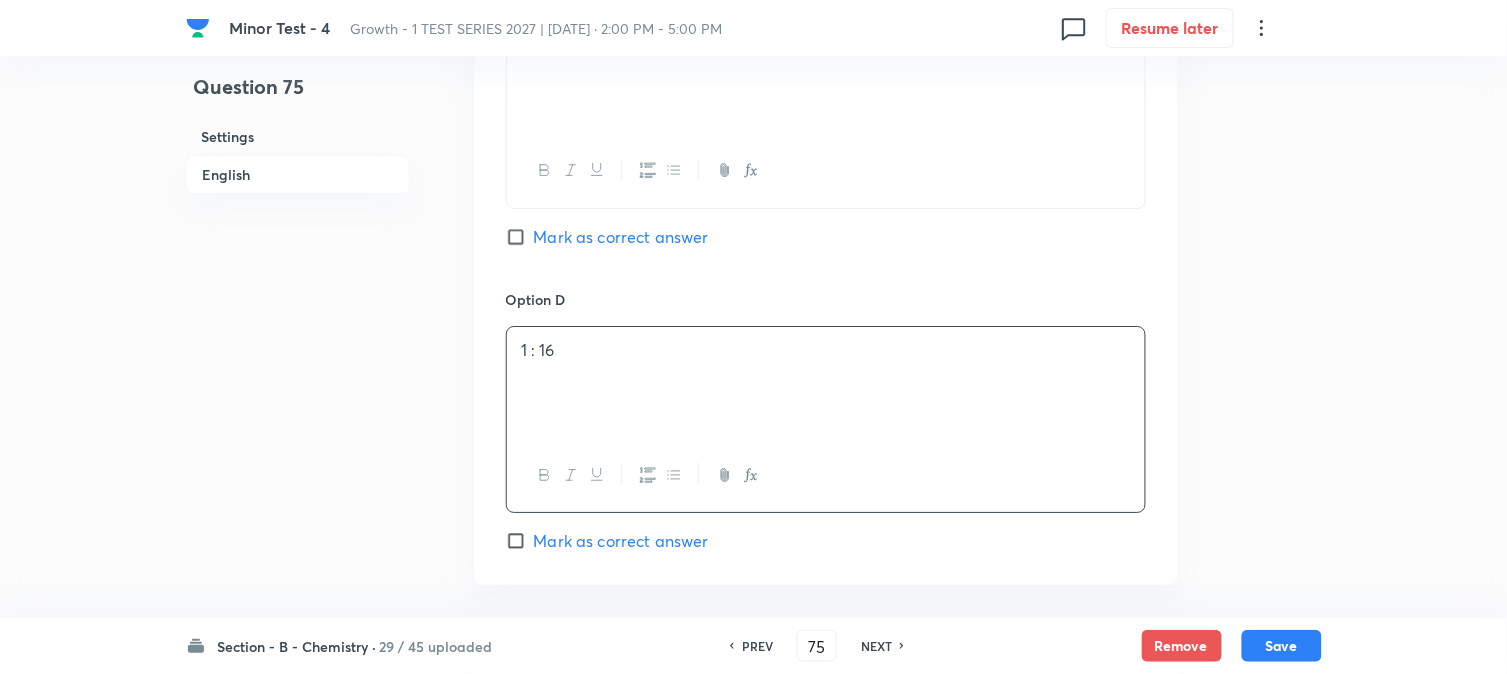 scroll, scrollTop: 1666, scrollLeft: 0, axis: vertical 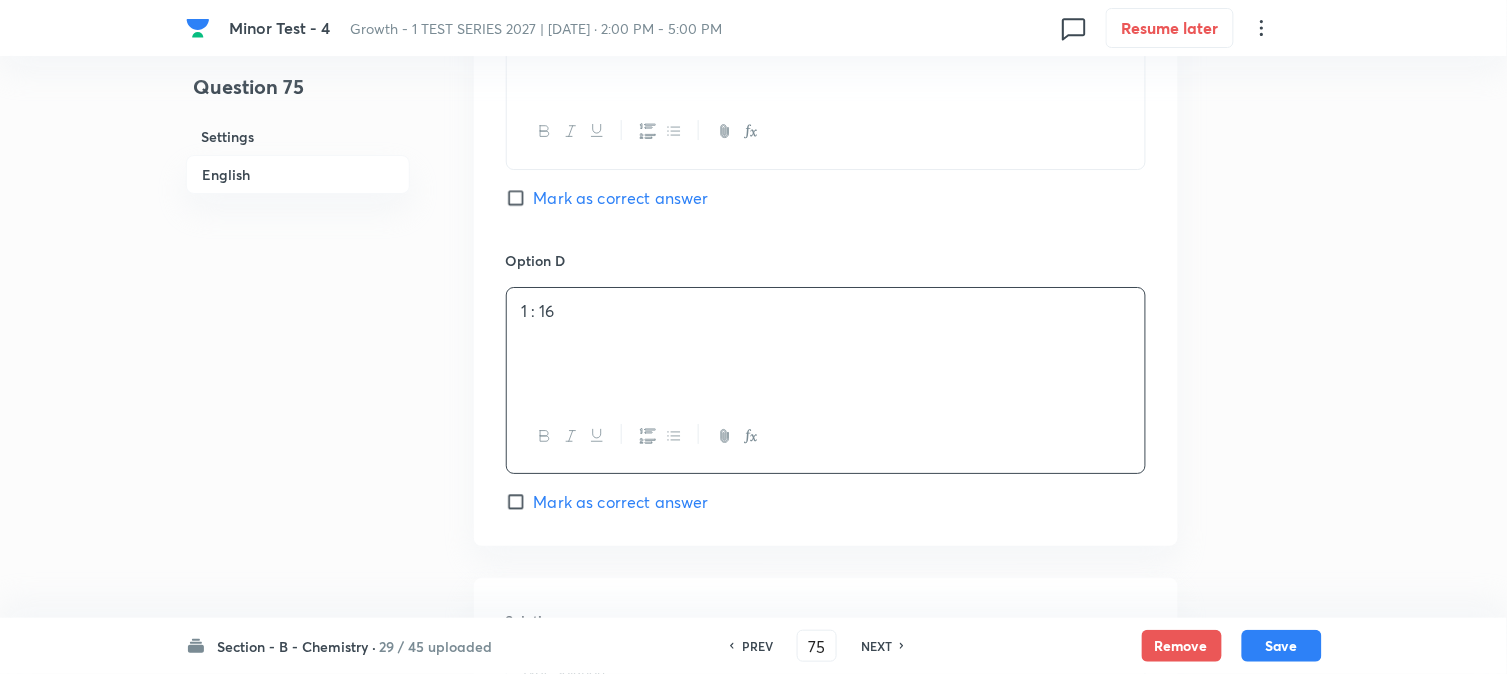 click on "Option A 1 : 1 Mark as correct answer Option B 1 : 3 [PERSON_NAME] as correct answer Option C 1 : 9 Mark as correct answer Option D 1 : 16 [PERSON_NAME] as correct answer" at bounding box center [826, -75] 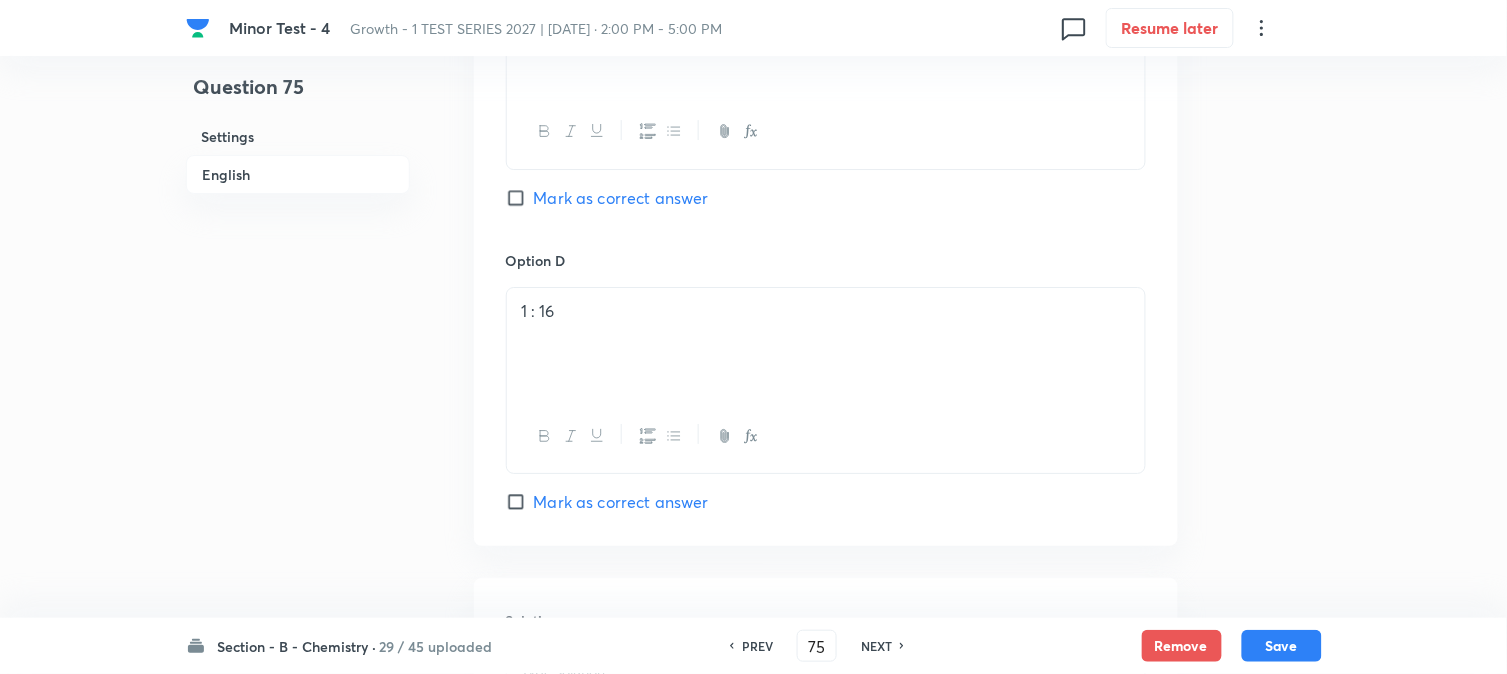 click on "Mark as correct answer" at bounding box center (621, 502) 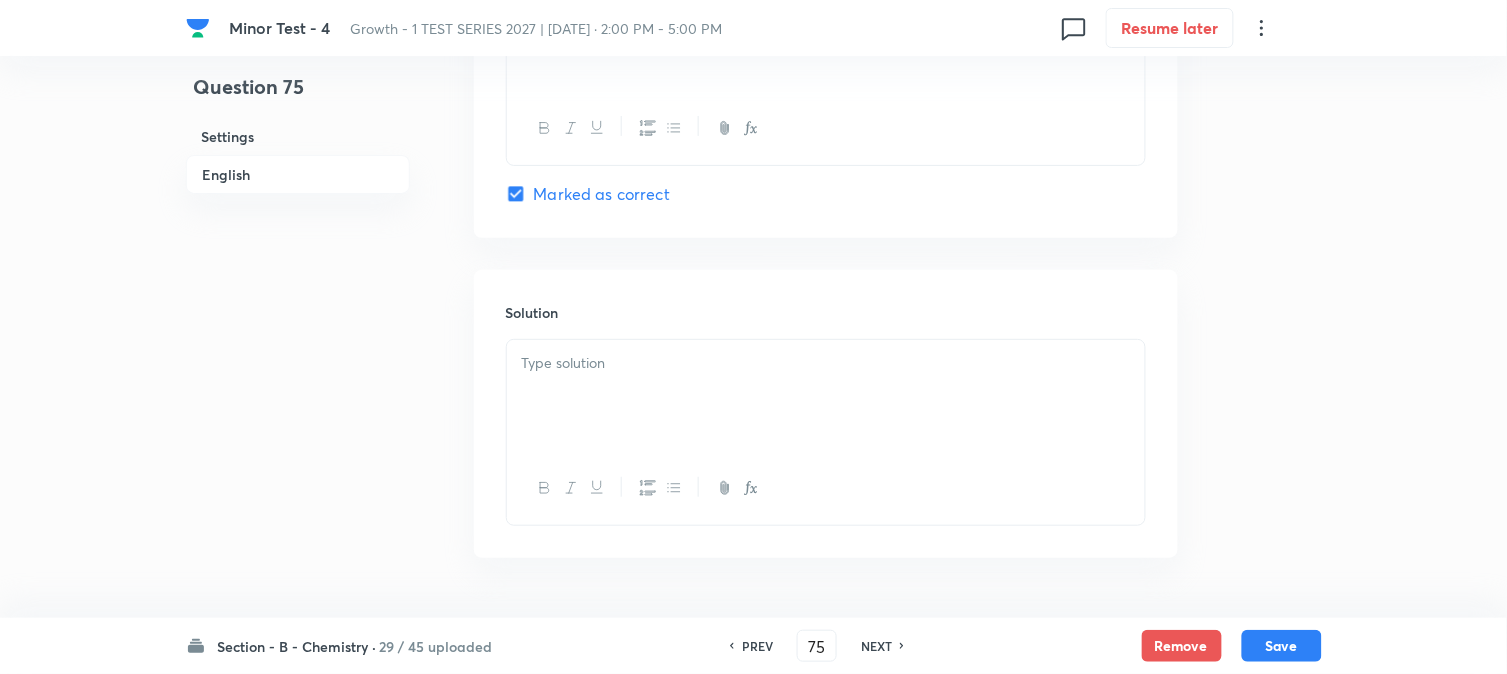 scroll, scrollTop: 2037, scrollLeft: 0, axis: vertical 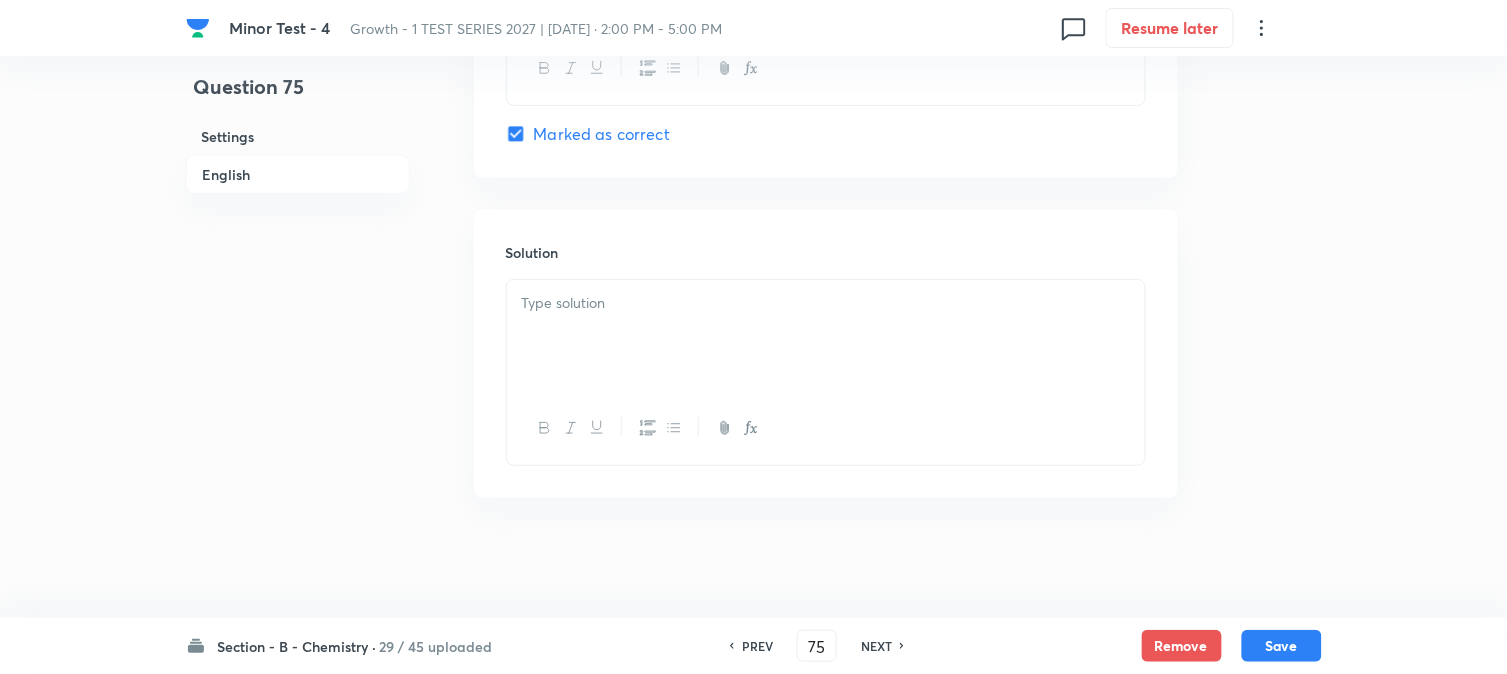 click at bounding box center (826, 336) 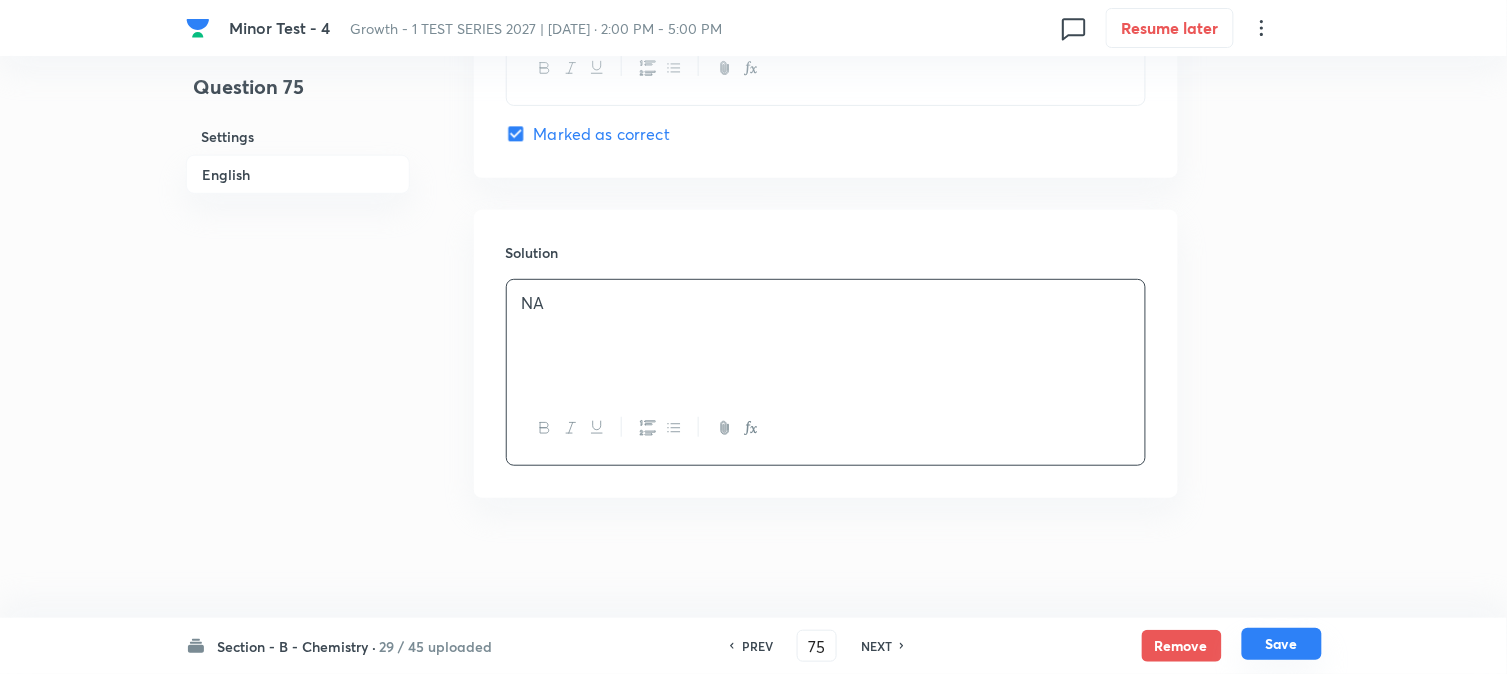 click on "Save" at bounding box center (1282, 644) 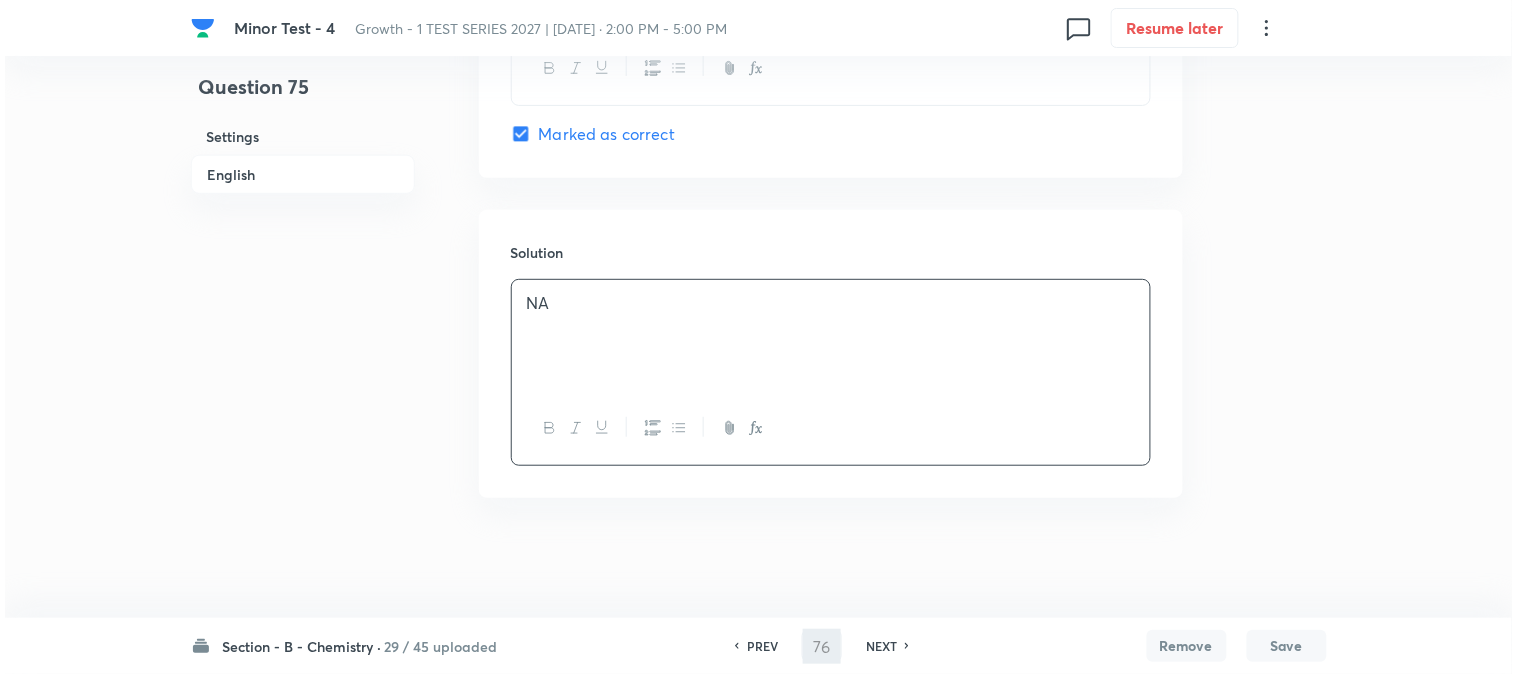 scroll, scrollTop: 0, scrollLeft: 0, axis: both 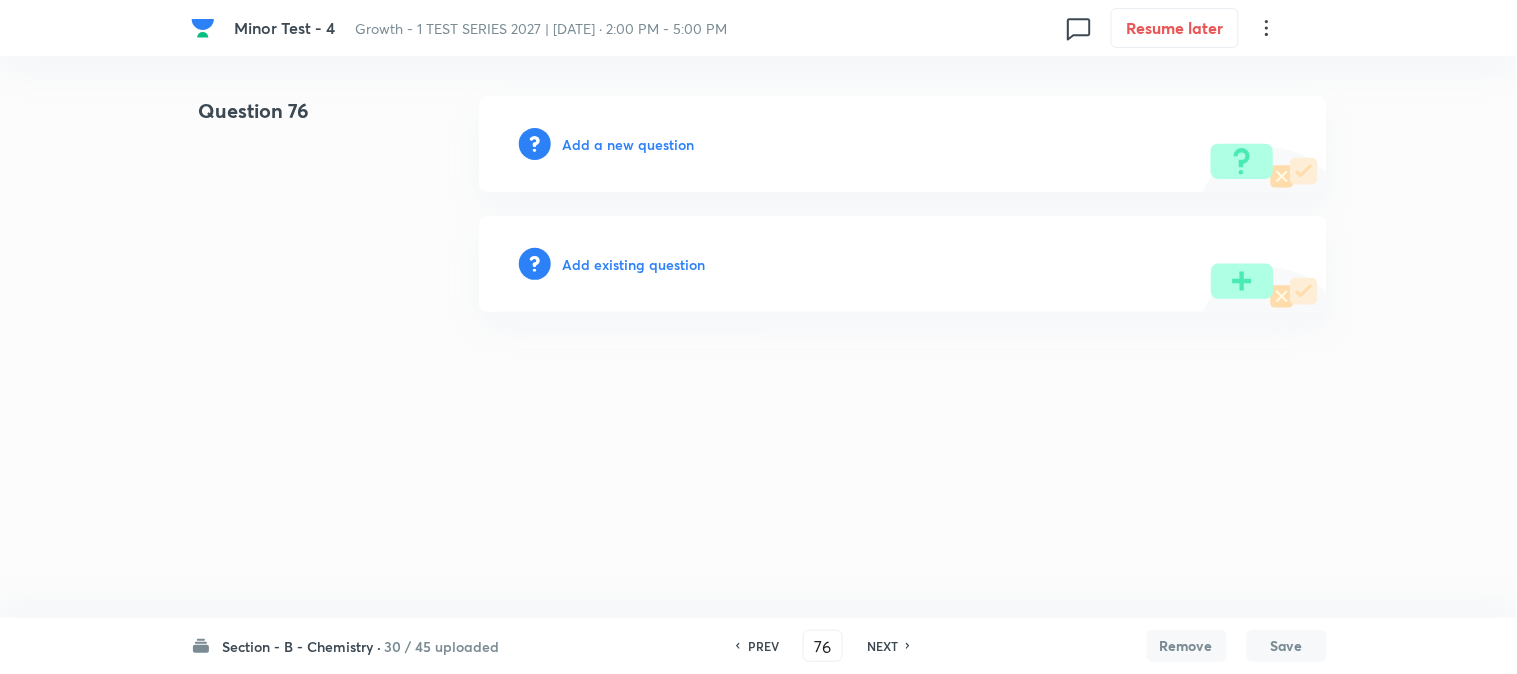 click on "Add a new question" at bounding box center [629, 144] 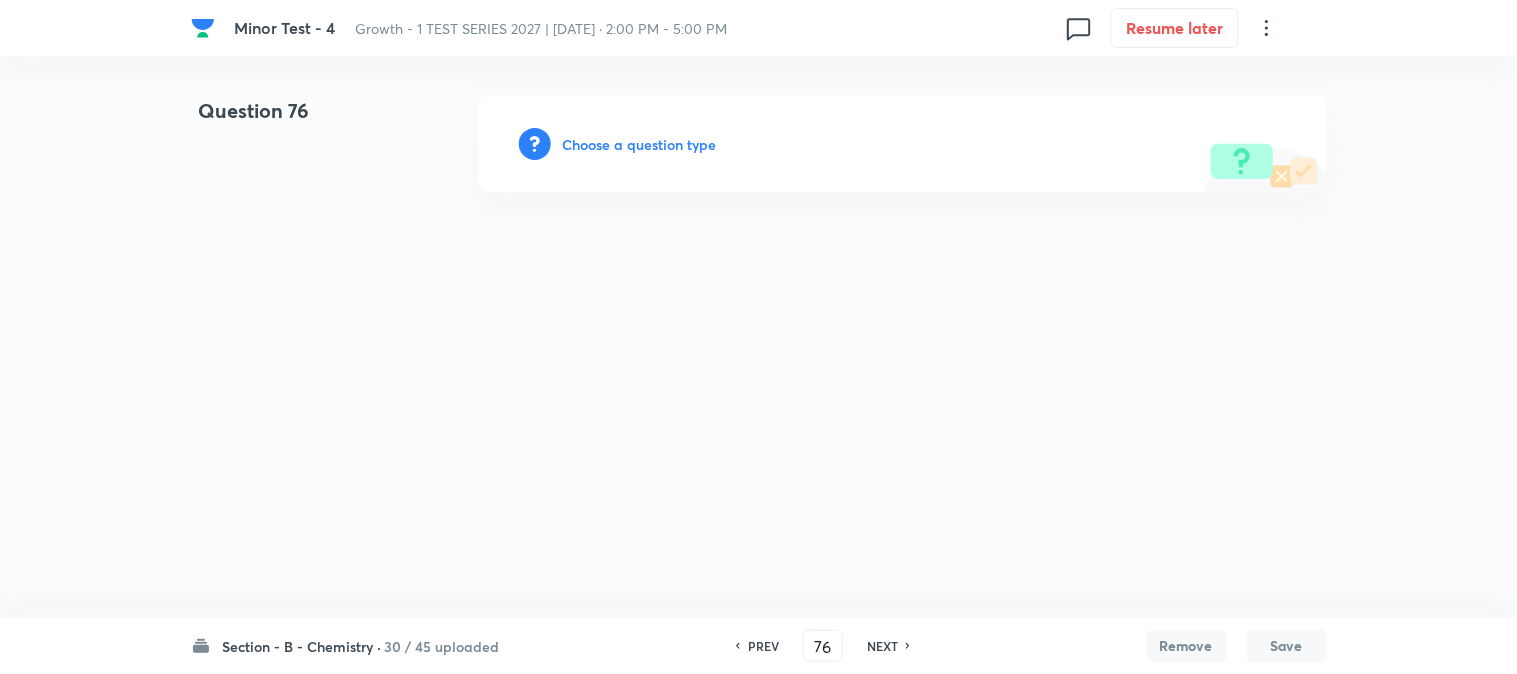 click on "Choose a question type" at bounding box center [640, 144] 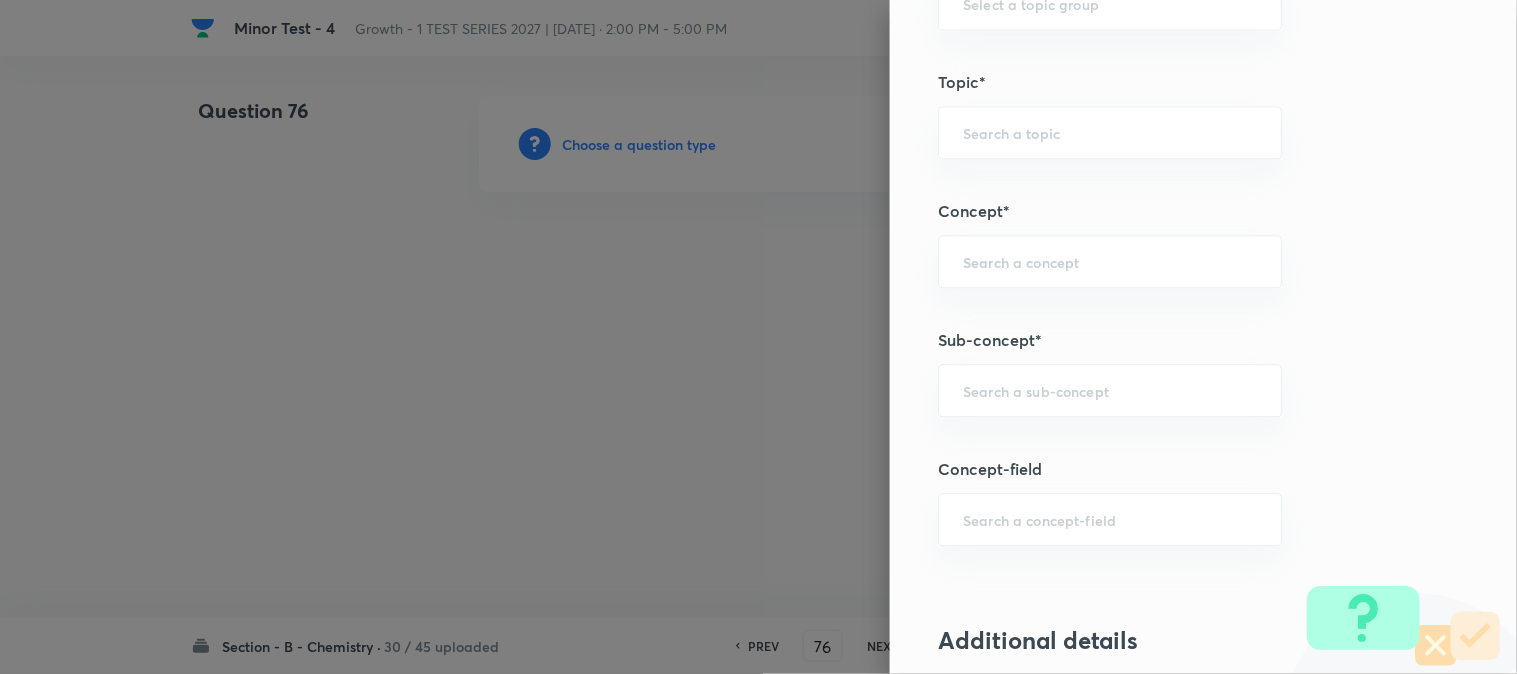 scroll, scrollTop: 1222, scrollLeft: 0, axis: vertical 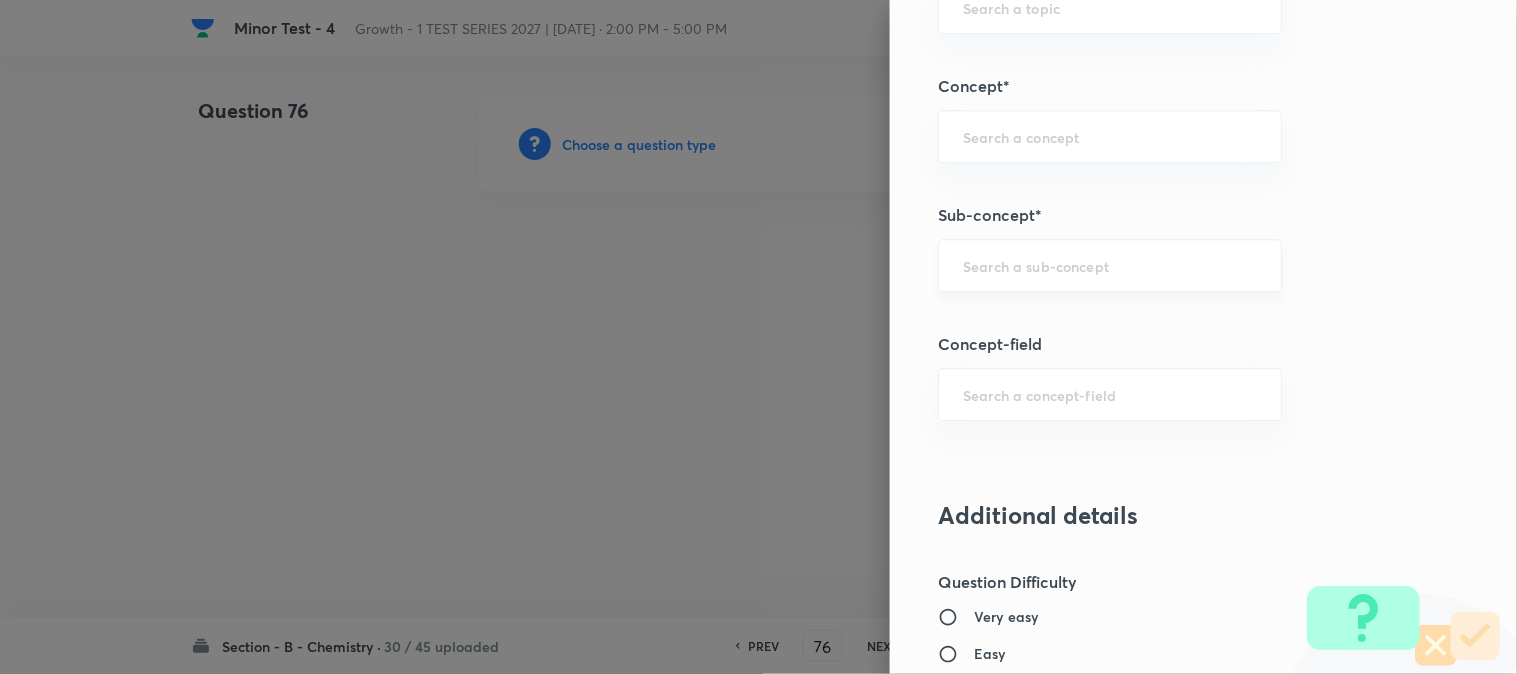 click at bounding box center (1110, 265) 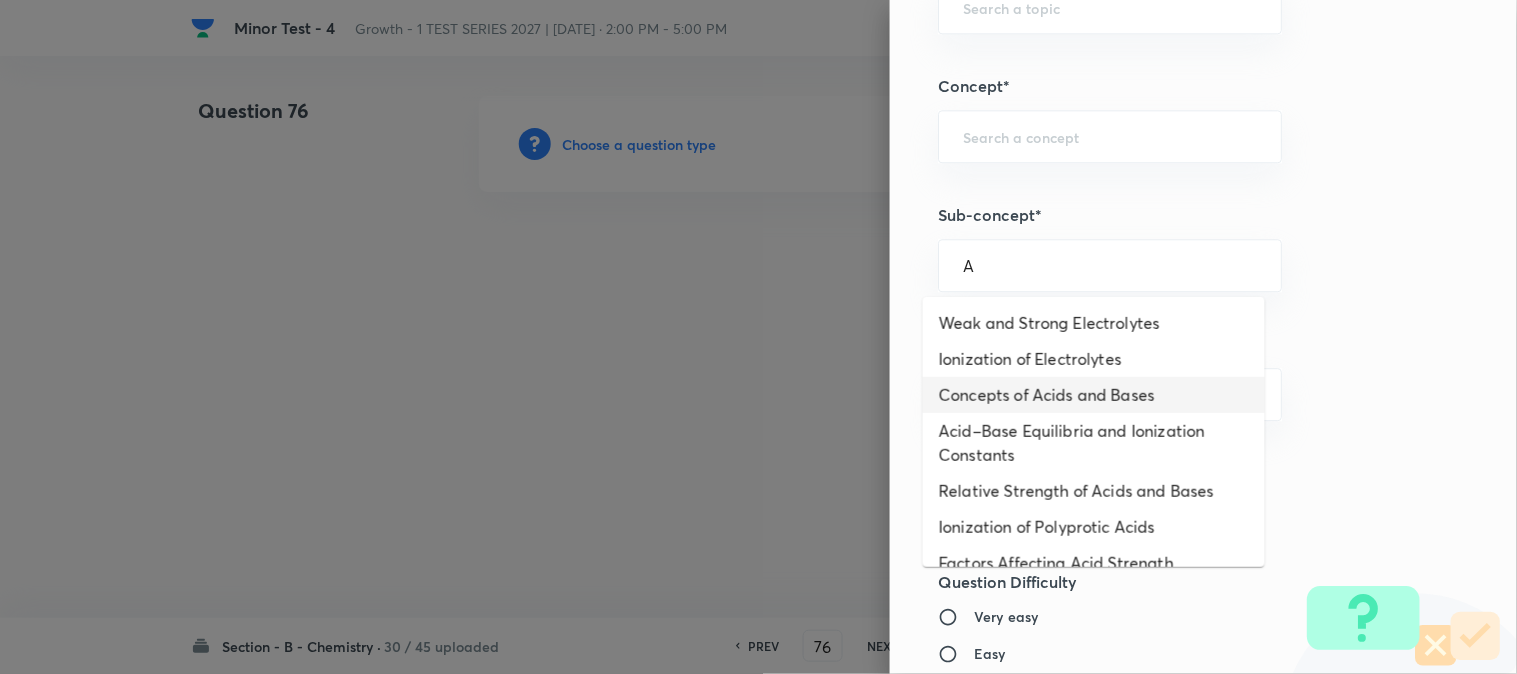 click on "Concepts of Acids and Bases" at bounding box center (1094, 395) 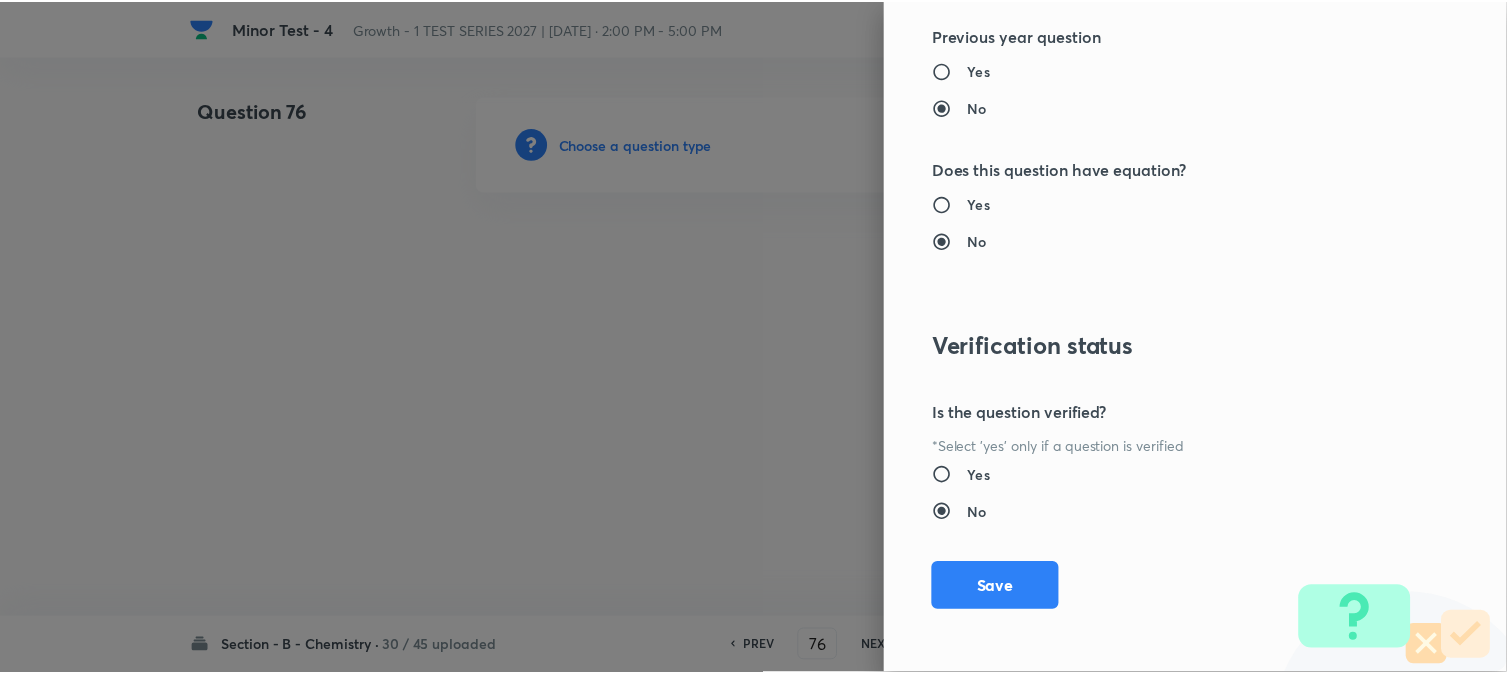 scroll, scrollTop: 2186, scrollLeft: 0, axis: vertical 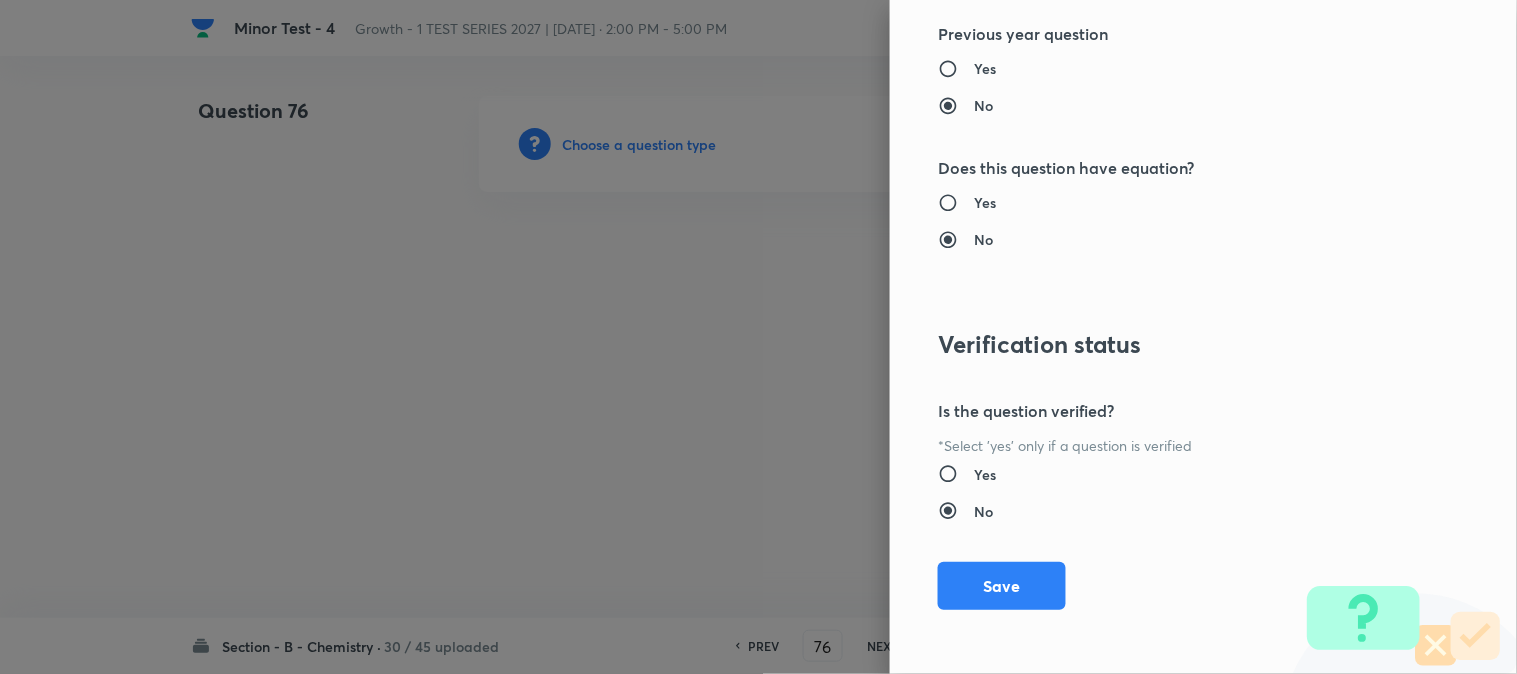 click on "Save" at bounding box center [1002, 586] 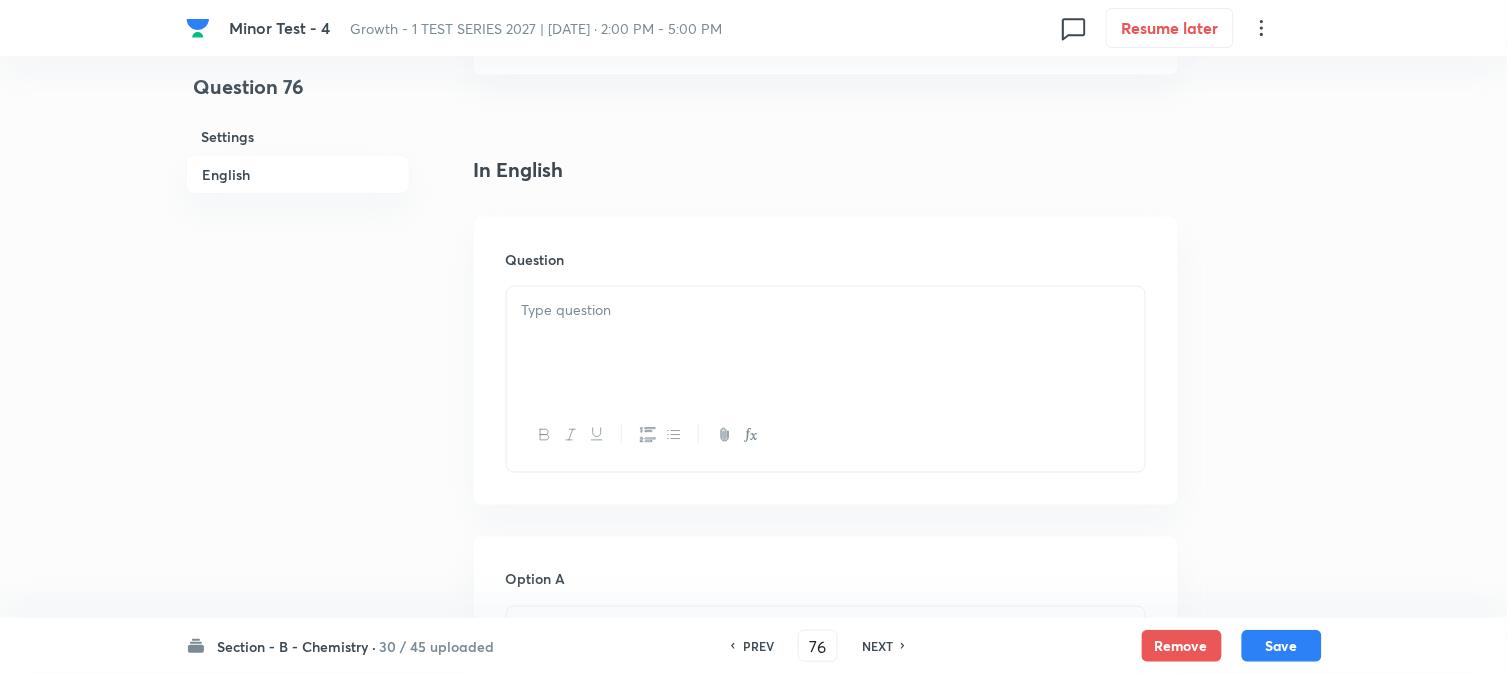 scroll, scrollTop: 555, scrollLeft: 0, axis: vertical 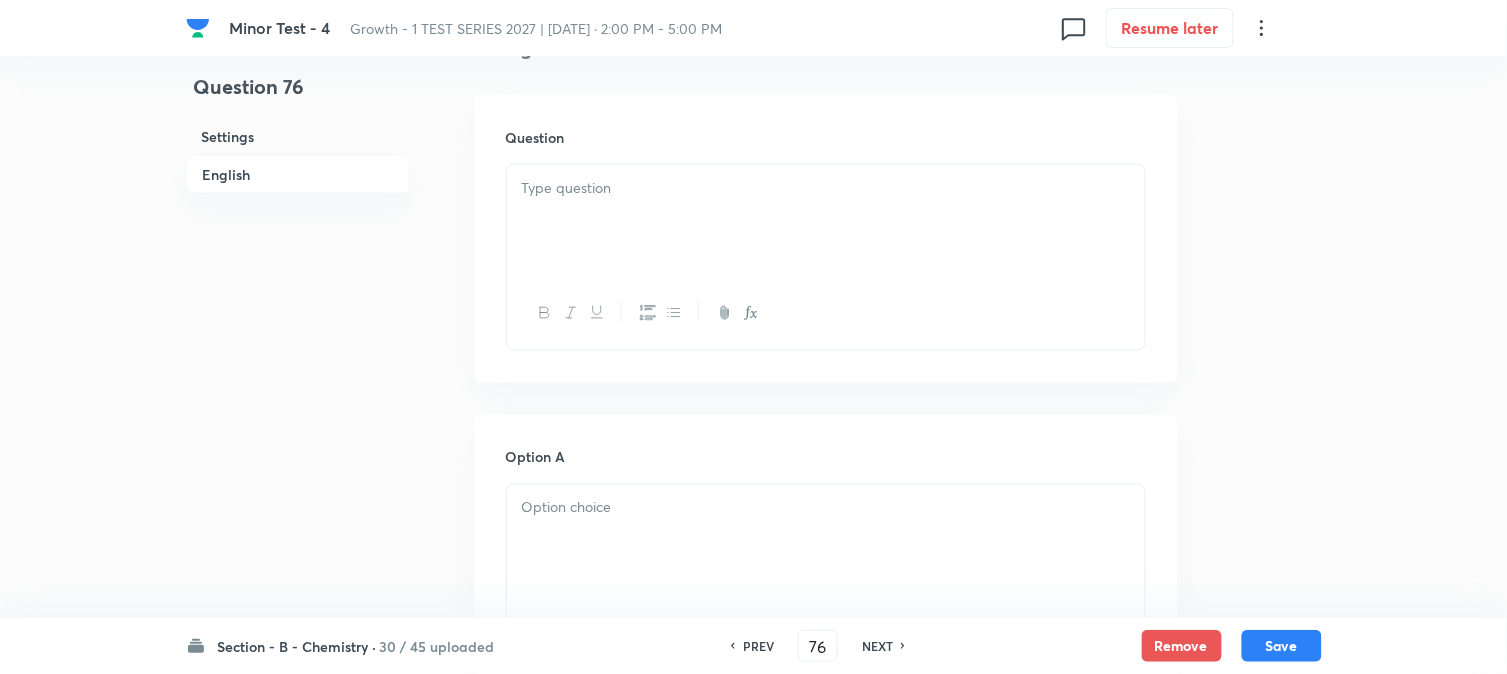 click at bounding box center [826, 221] 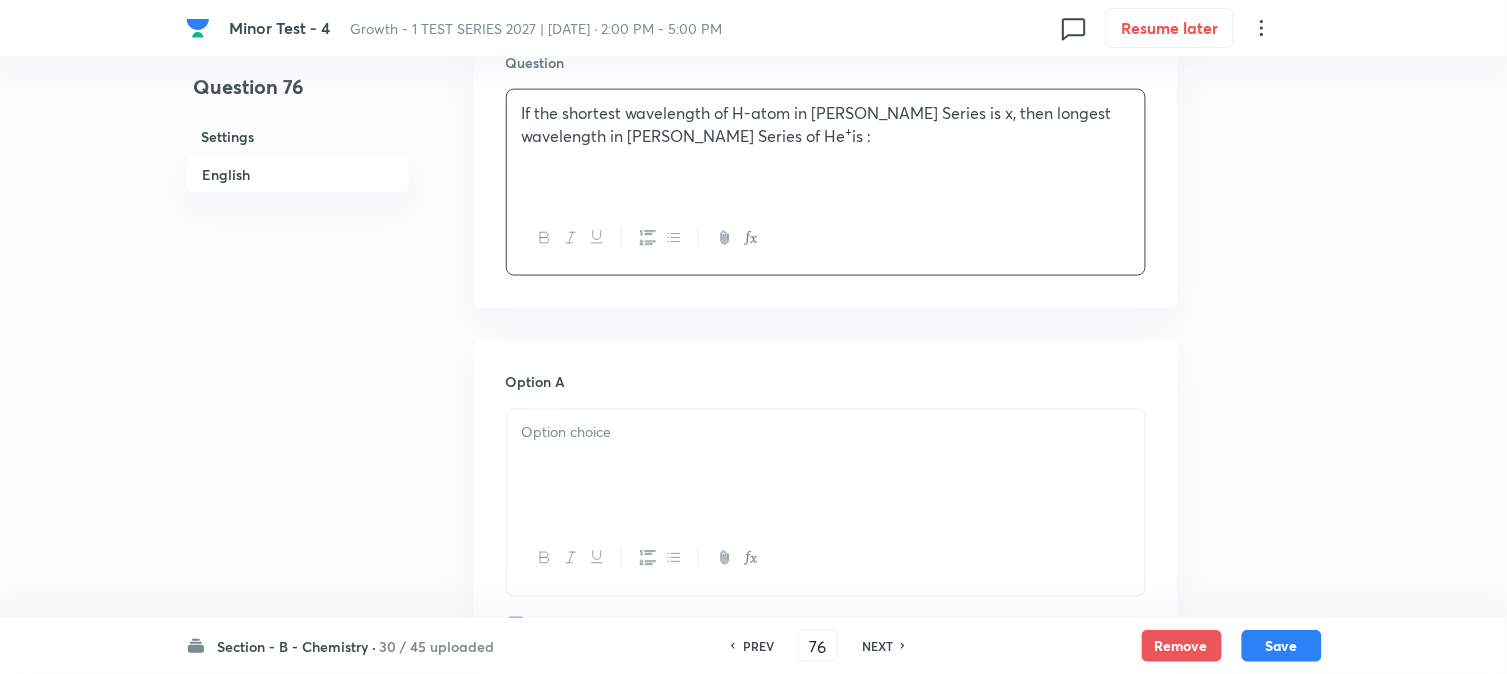 scroll, scrollTop: 777, scrollLeft: 0, axis: vertical 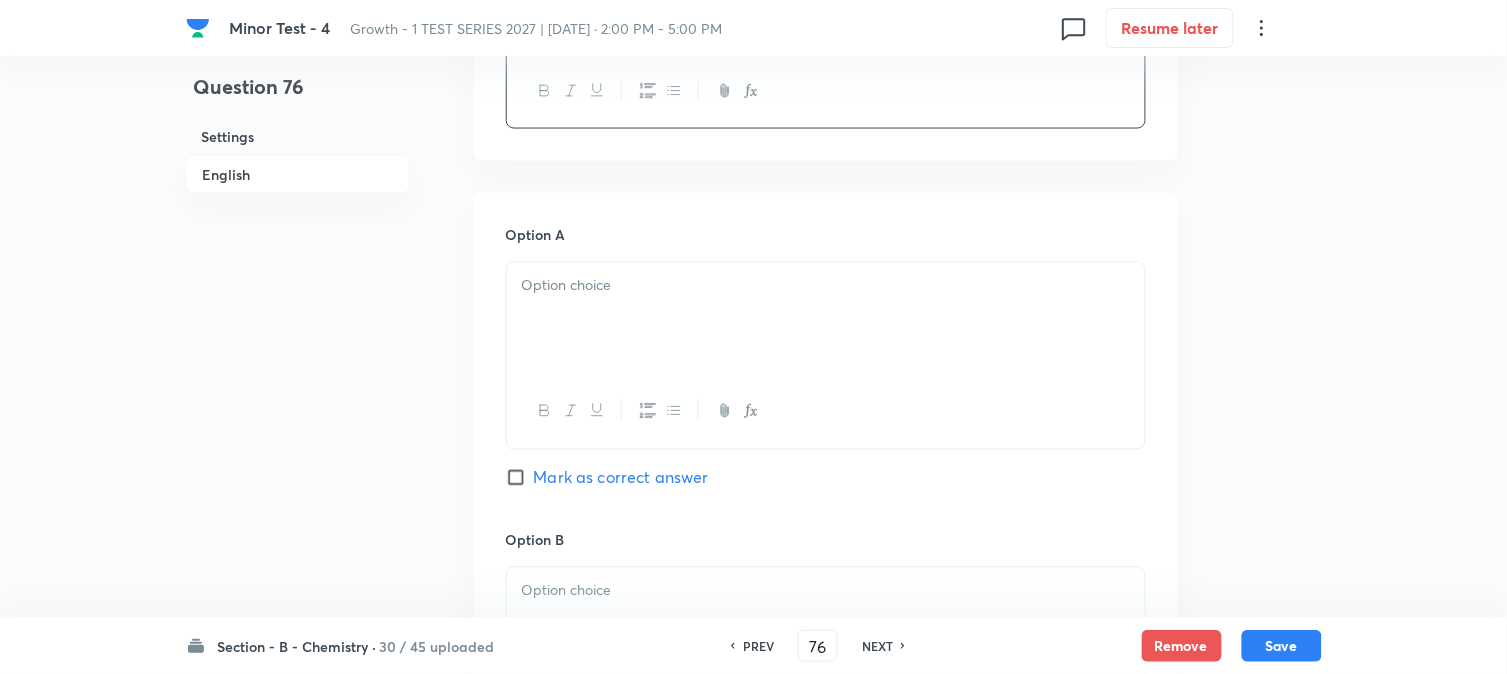 click at bounding box center [826, 286] 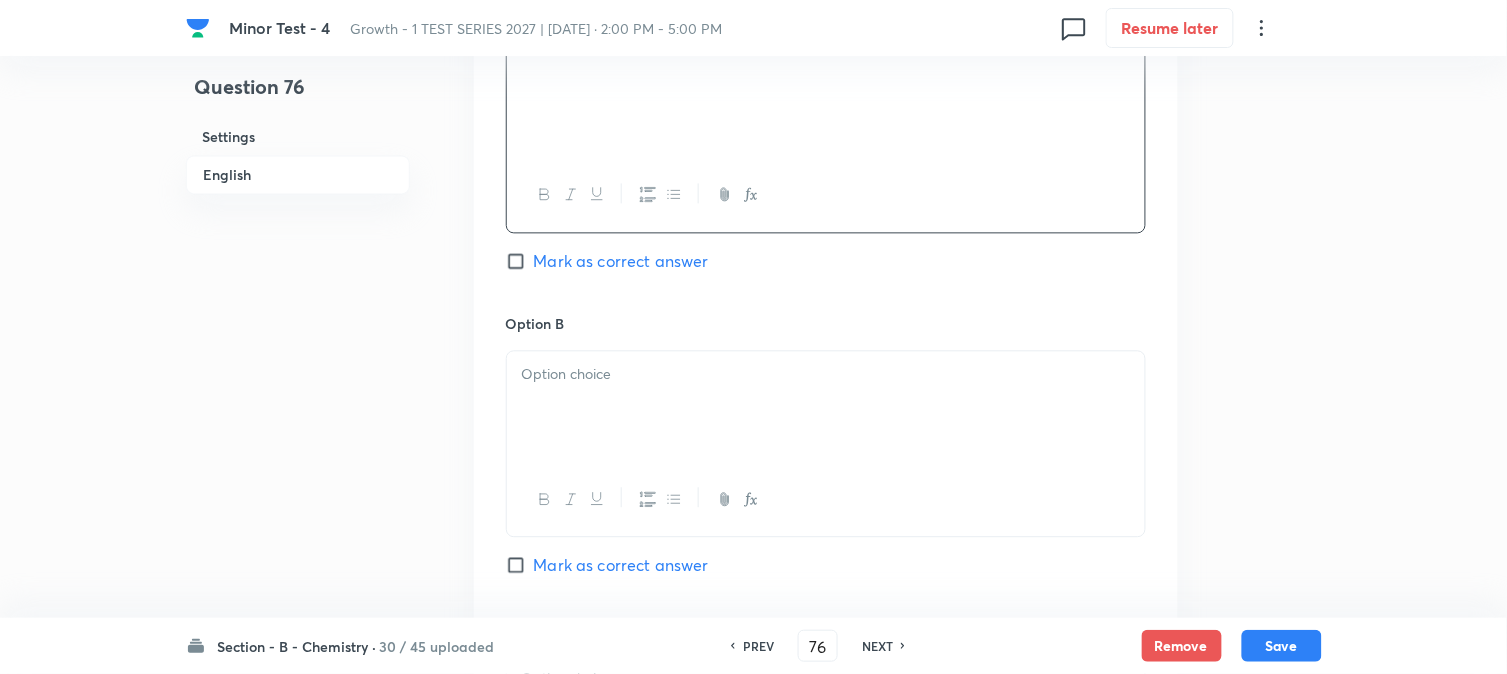 scroll, scrollTop: 1000, scrollLeft: 0, axis: vertical 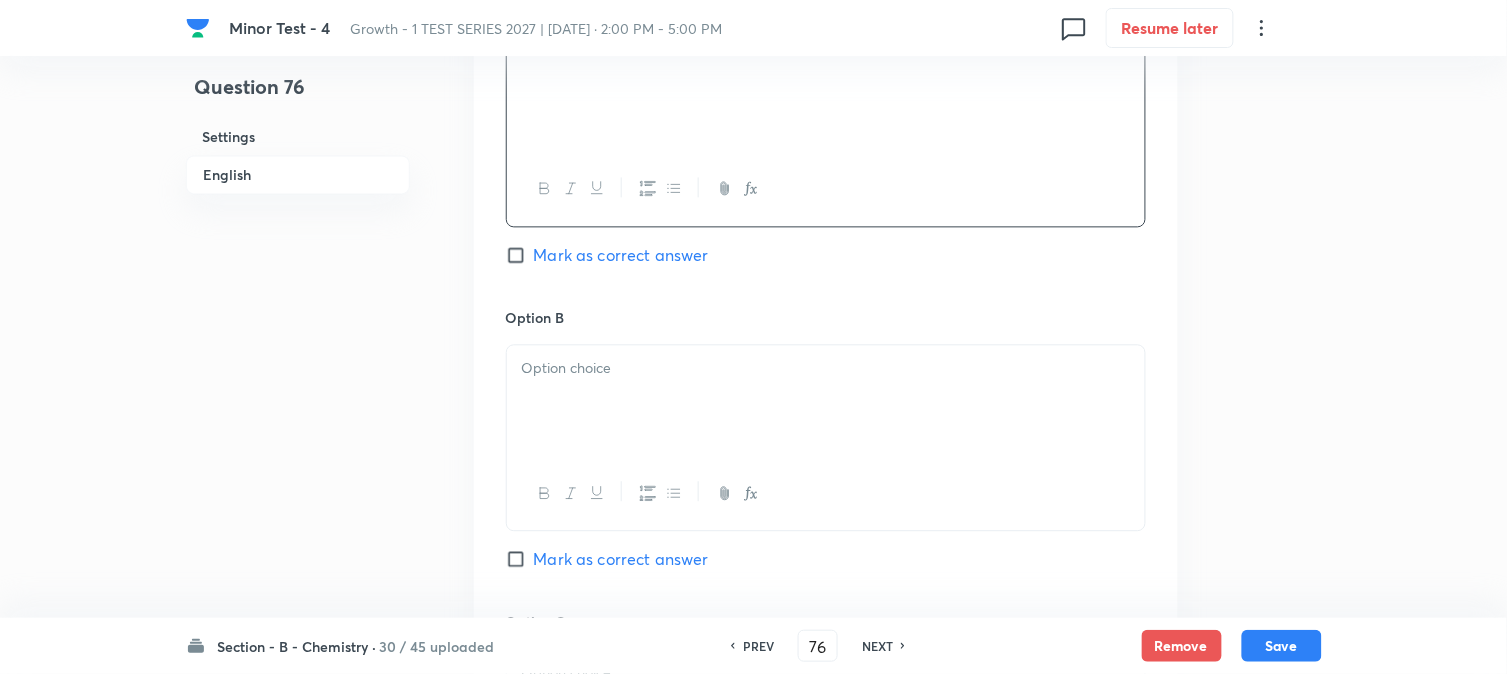 click at bounding box center [826, 401] 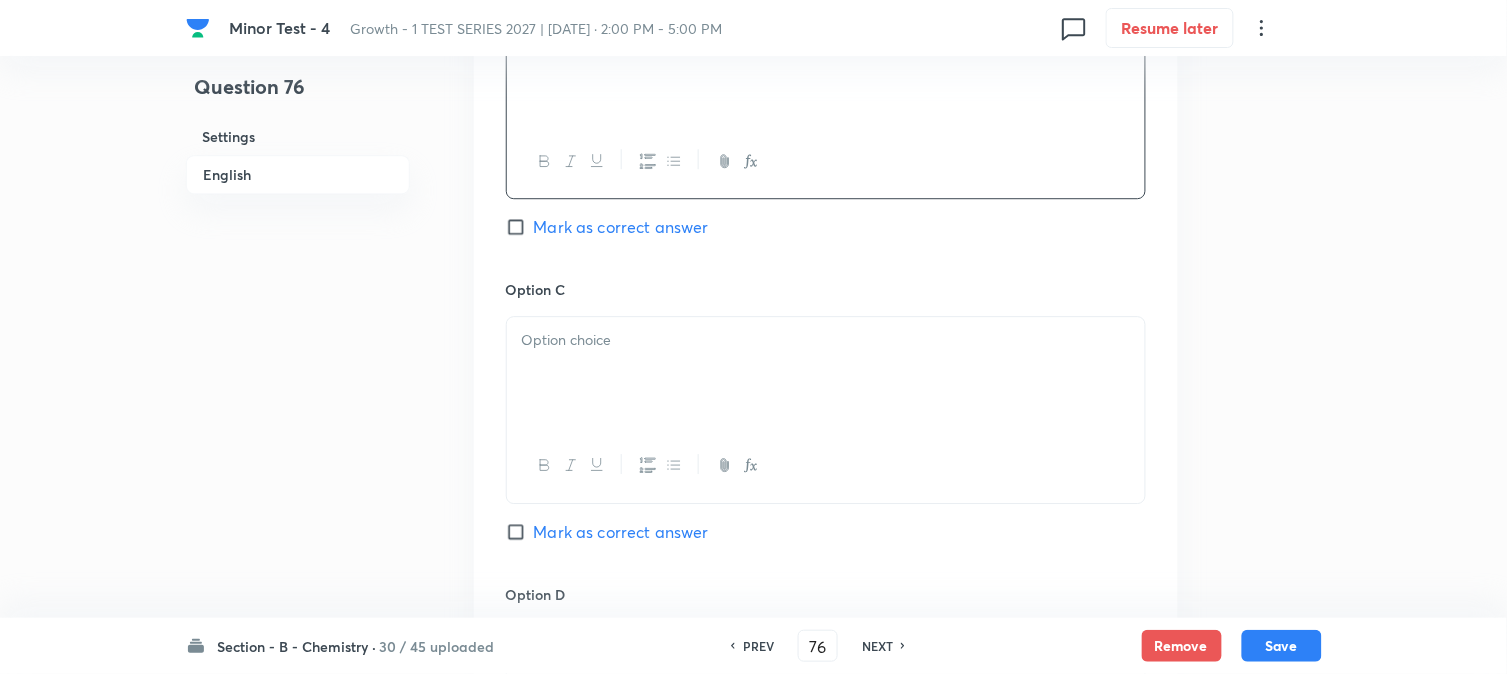 scroll, scrollTop: 1333, scrollLeft: 0, axis: vertical 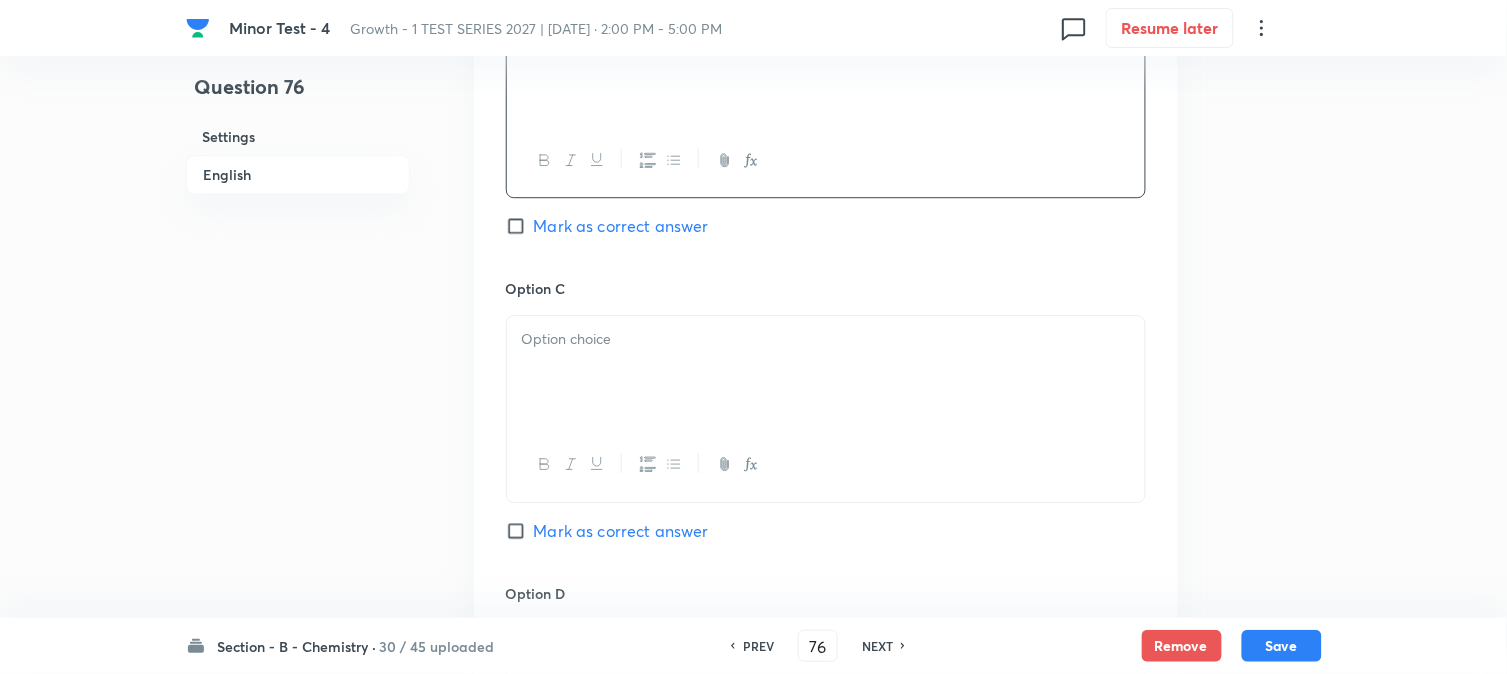 click at bounding box center [826, 372] 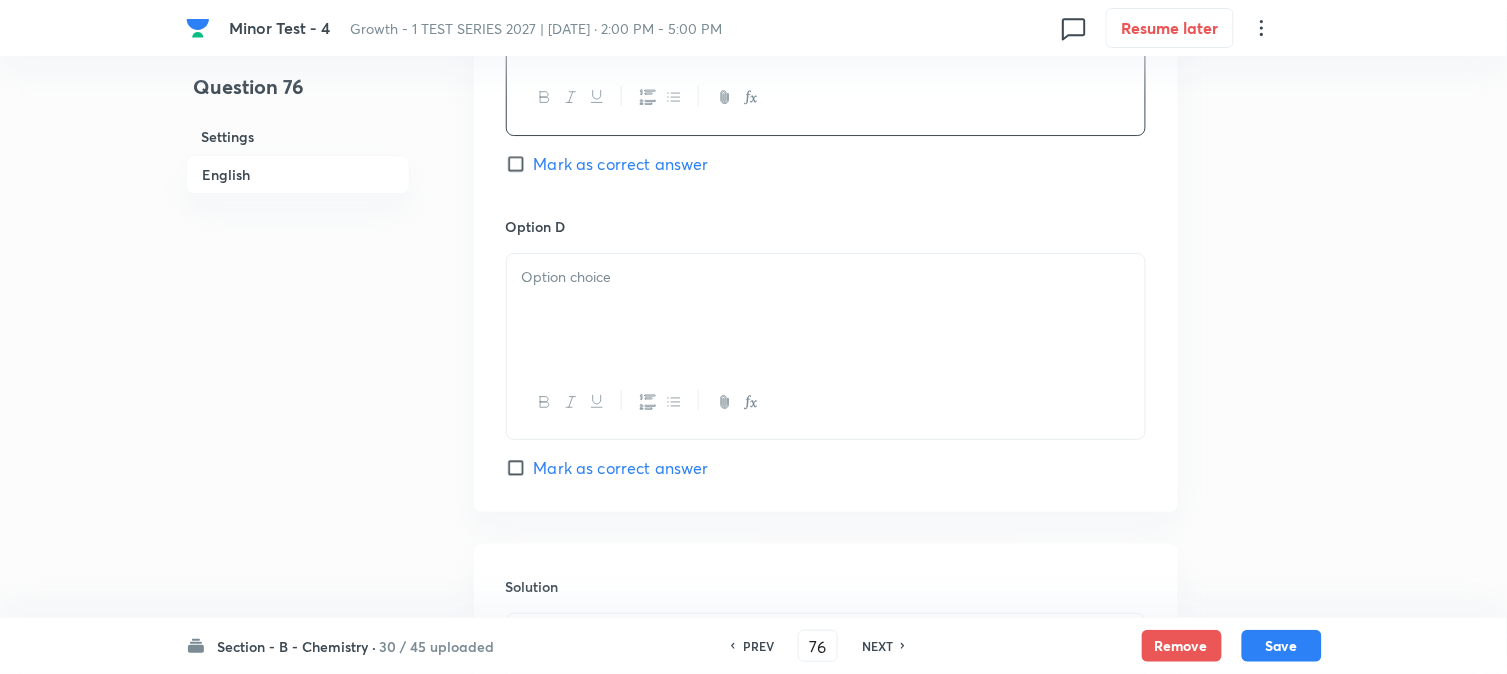scroll, scrollTop: 1777, scrollLeft: 0, axis: vertical 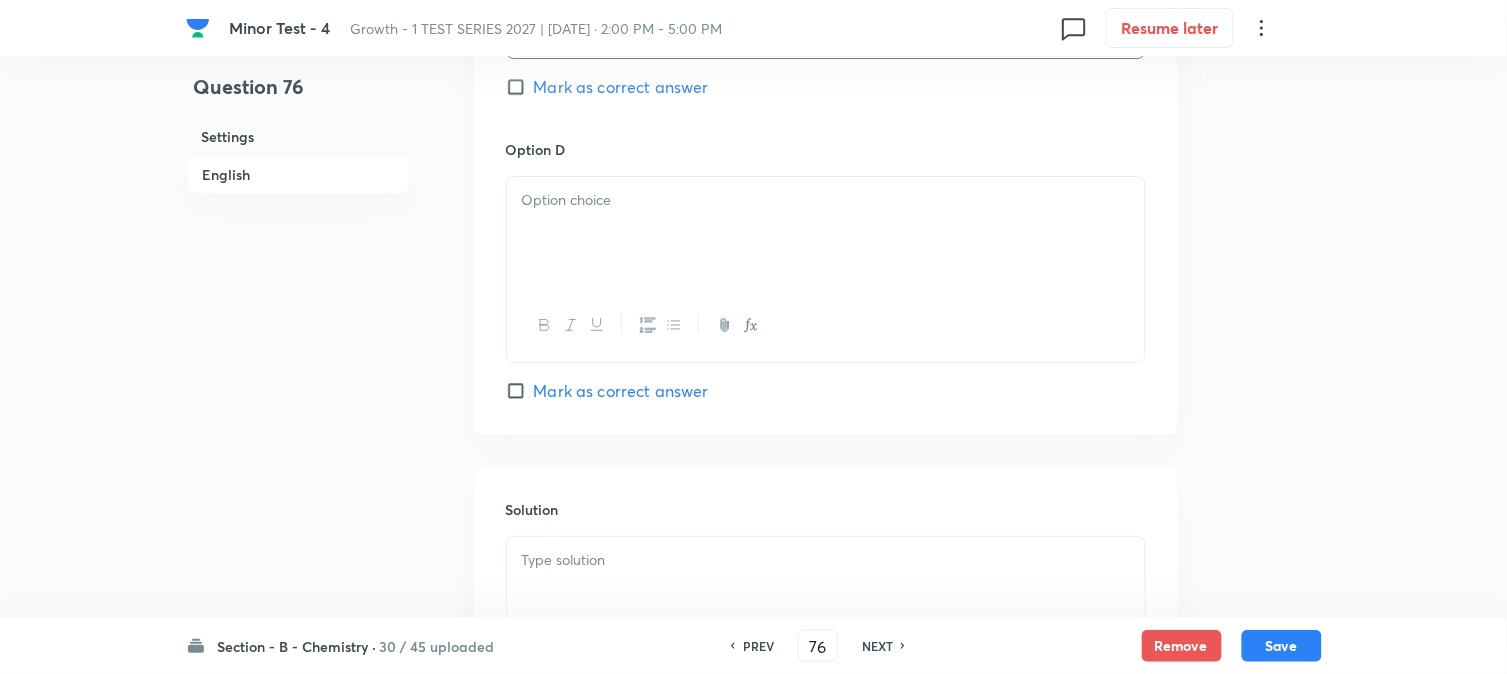 click at bounding box center [826, 325] 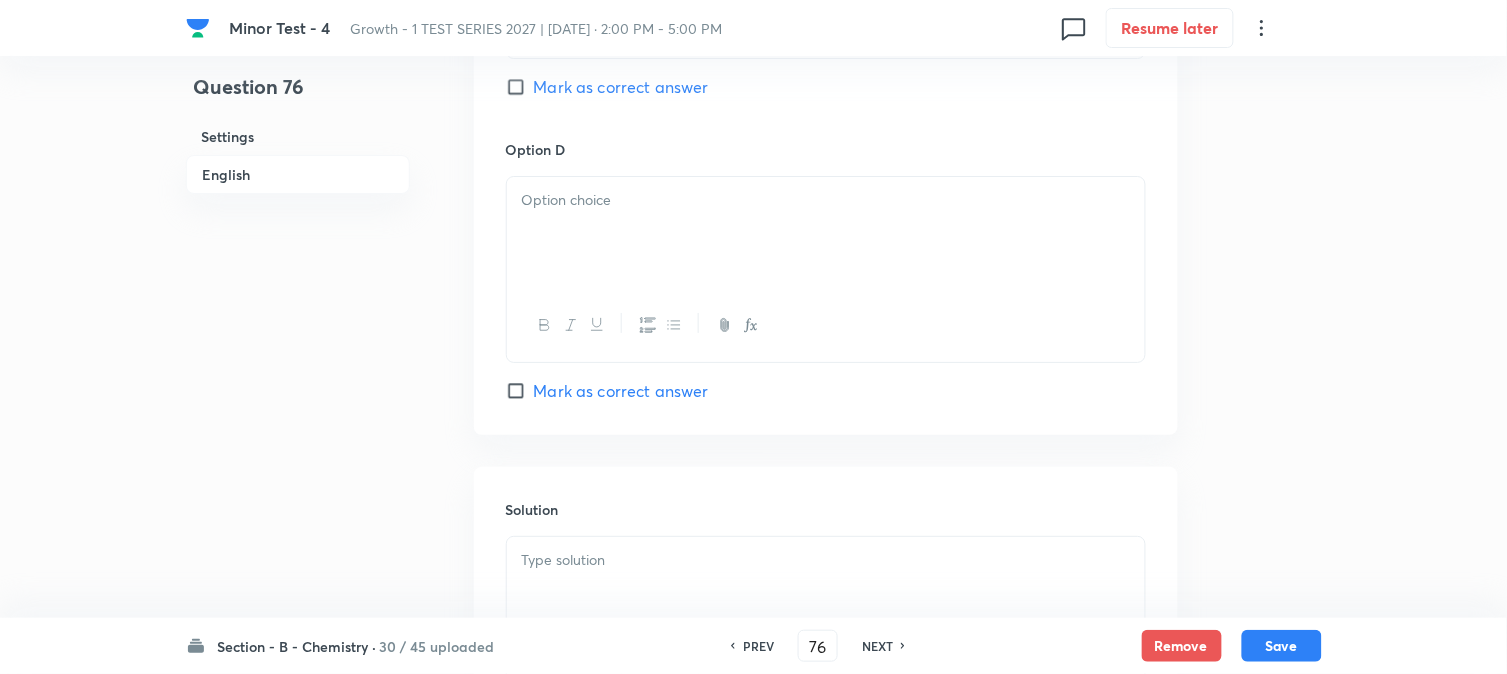 click at bounding box center (826, 233) 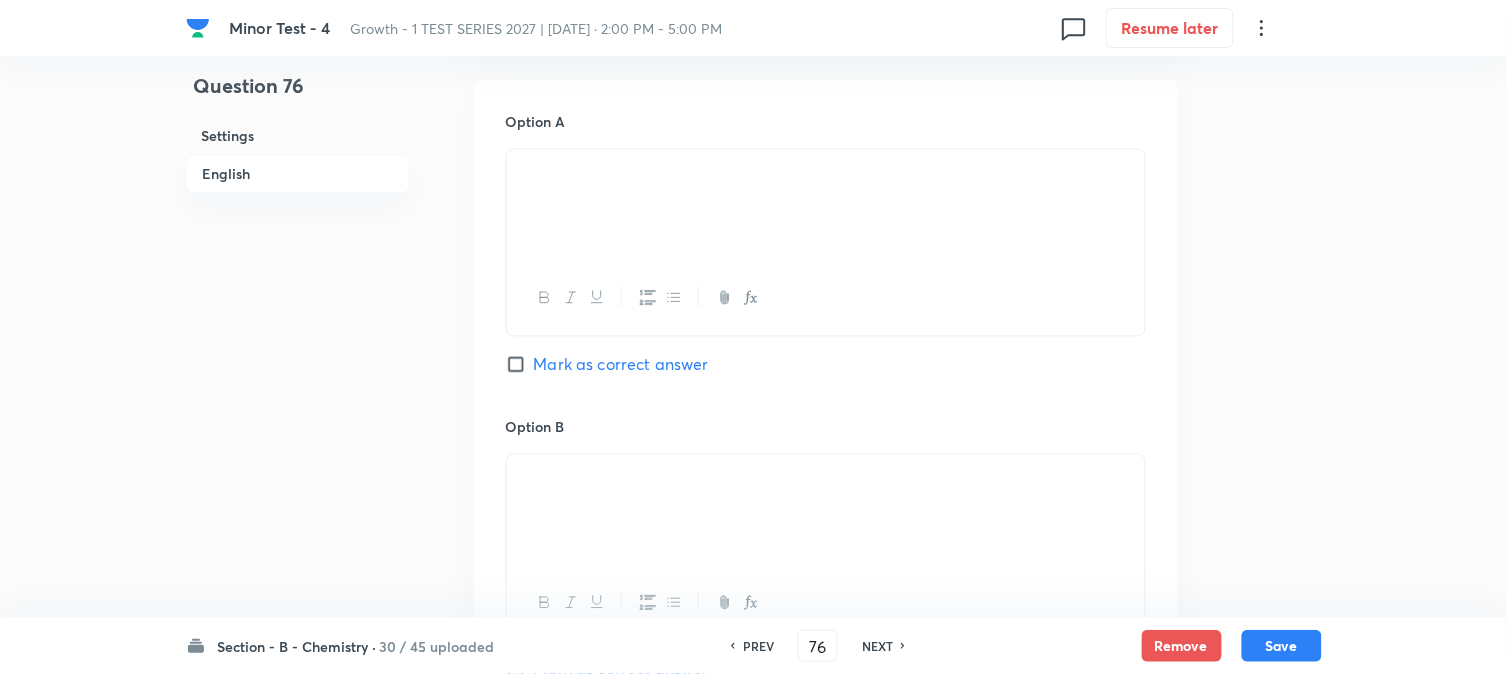 scroll, scrollTop: 888, scrollLeft: 0, axis: vertical 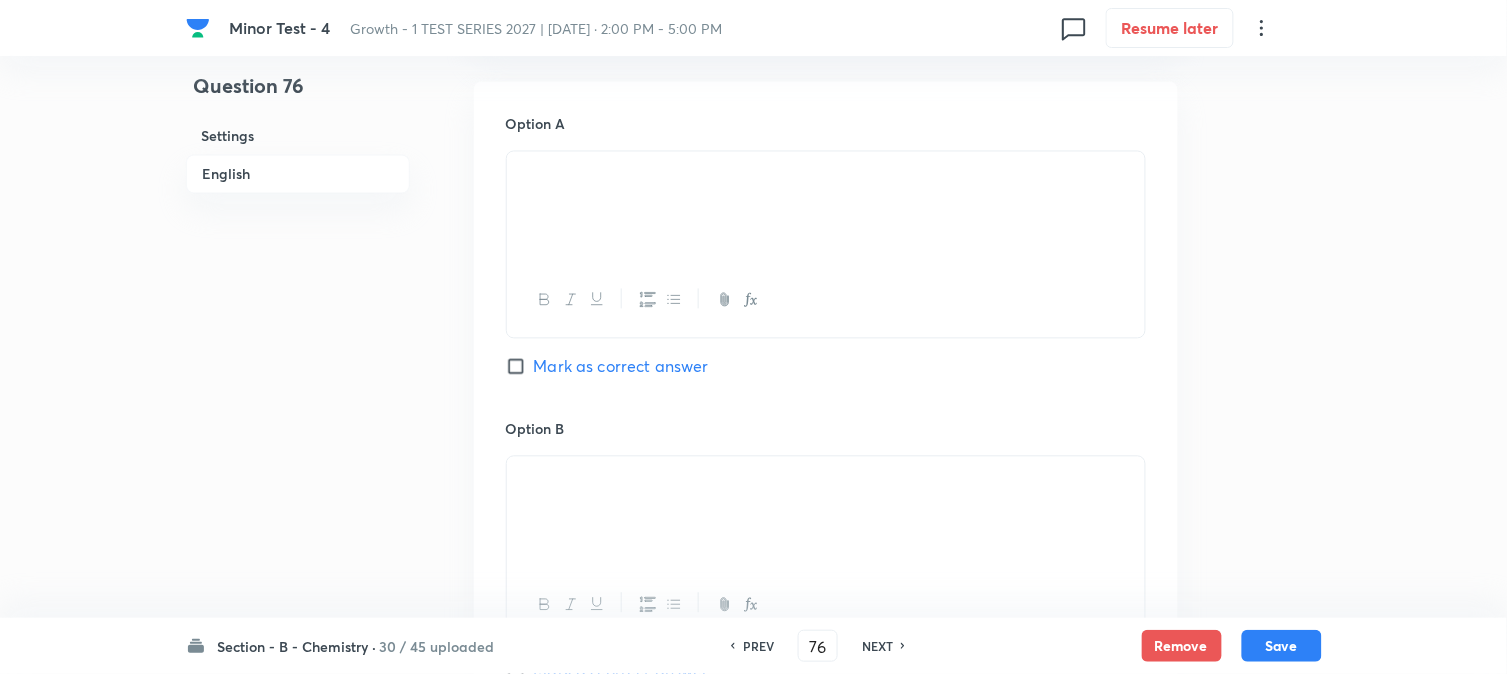 click on "Mark as correct answer" at bounding box center [621, 367] 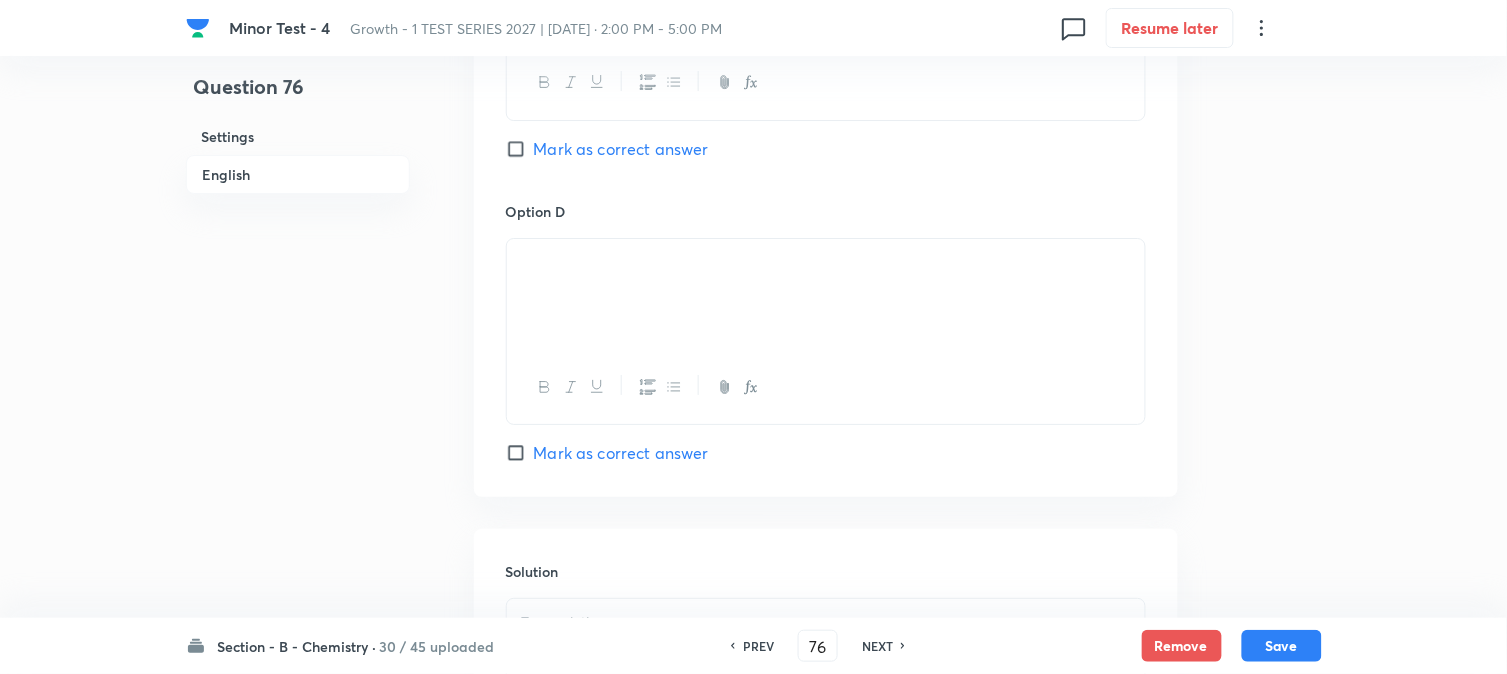 scroll, scrollTop: 2000, scrollLeft: 0, axis: vertical 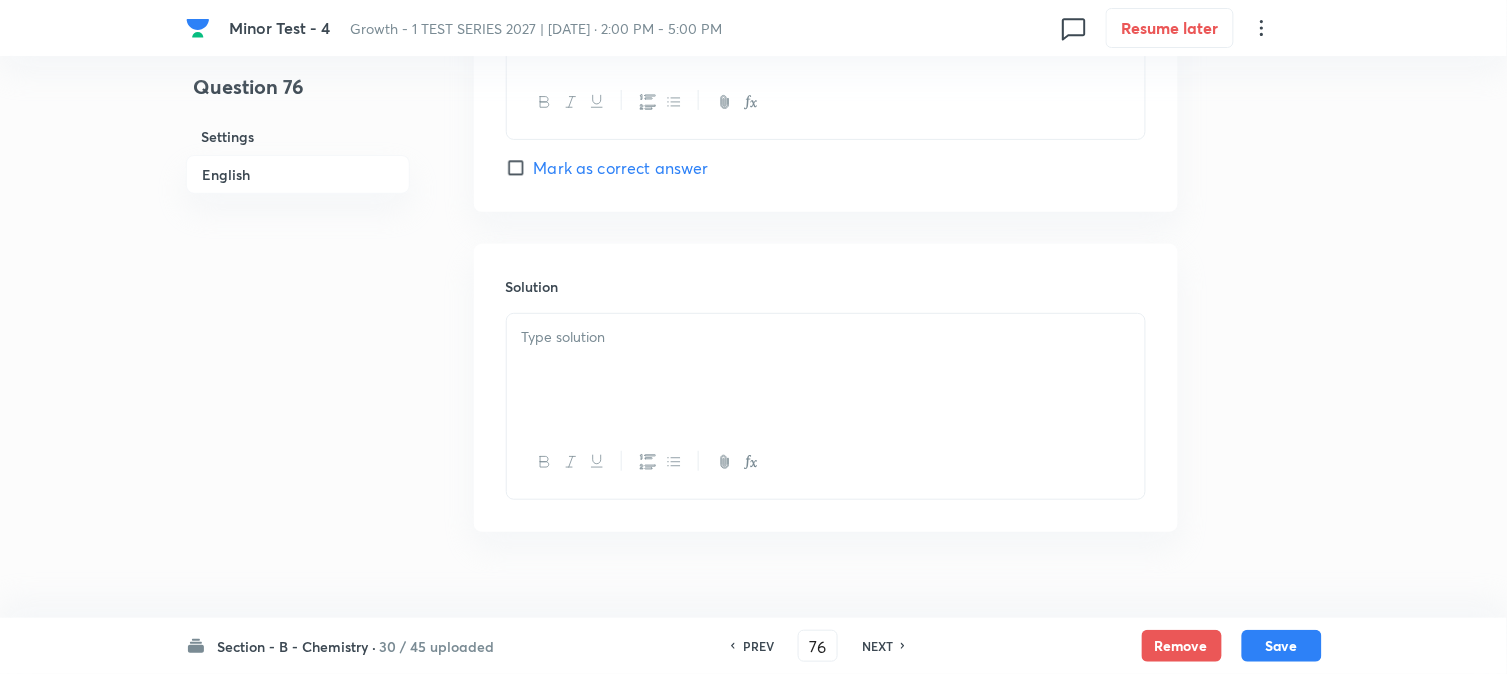 click at bounding box center [826, 370] 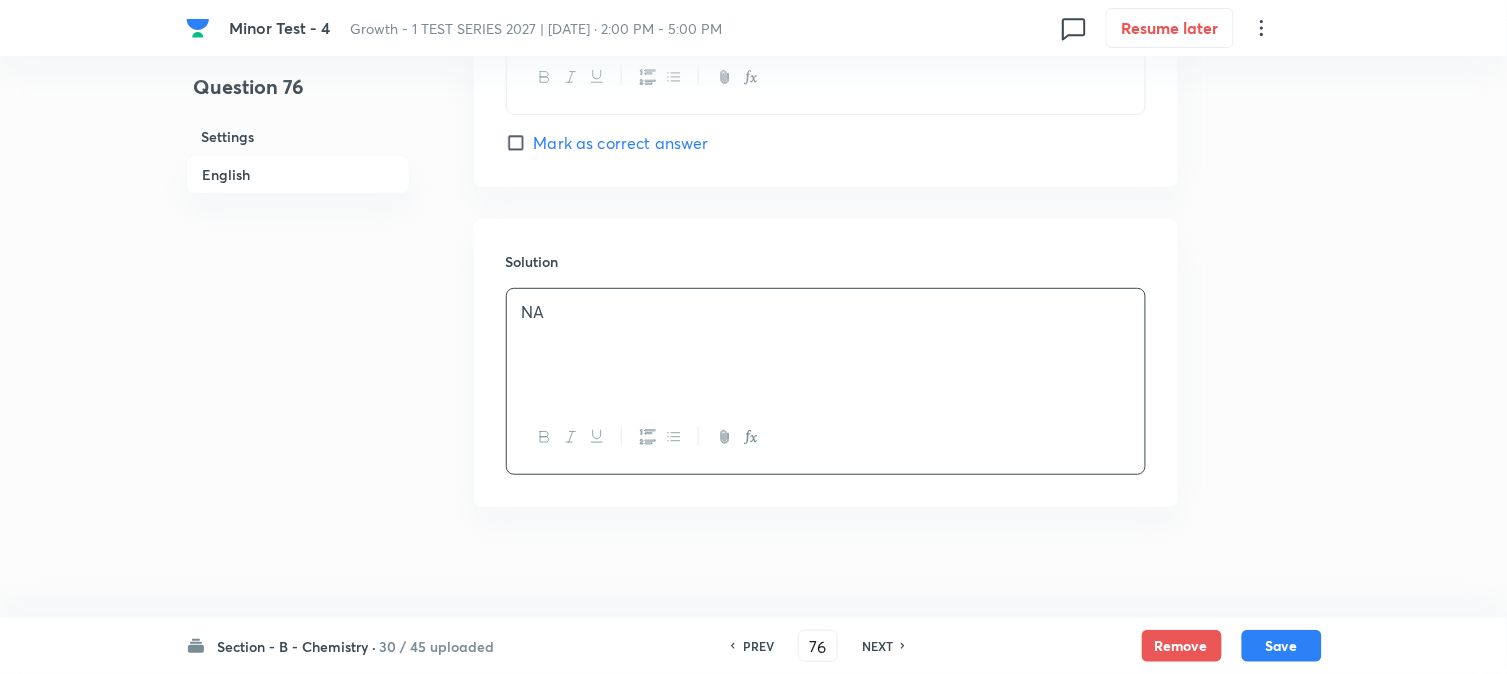 scroll, scrollTop: 2037, scrollLeft: 0, axis: vertical 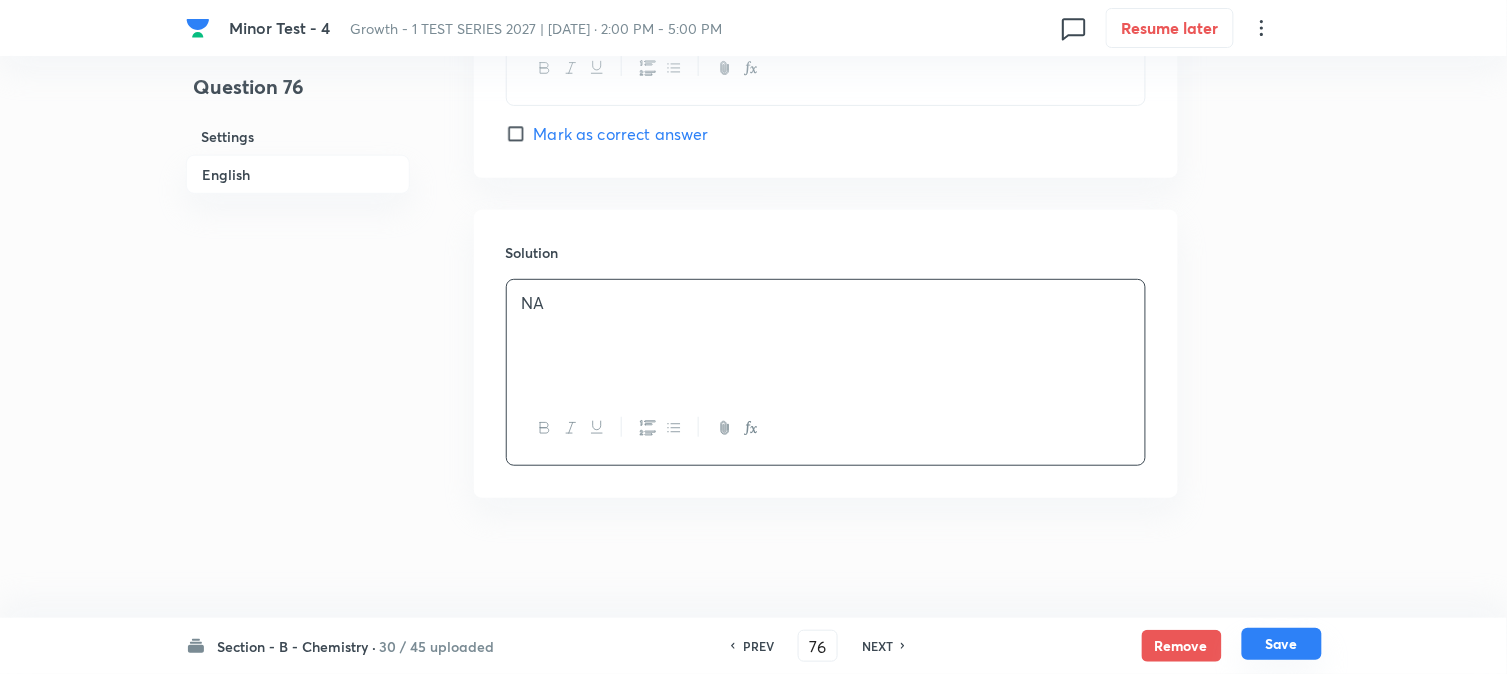 click on "Save" at bounding box center (1282, 644) 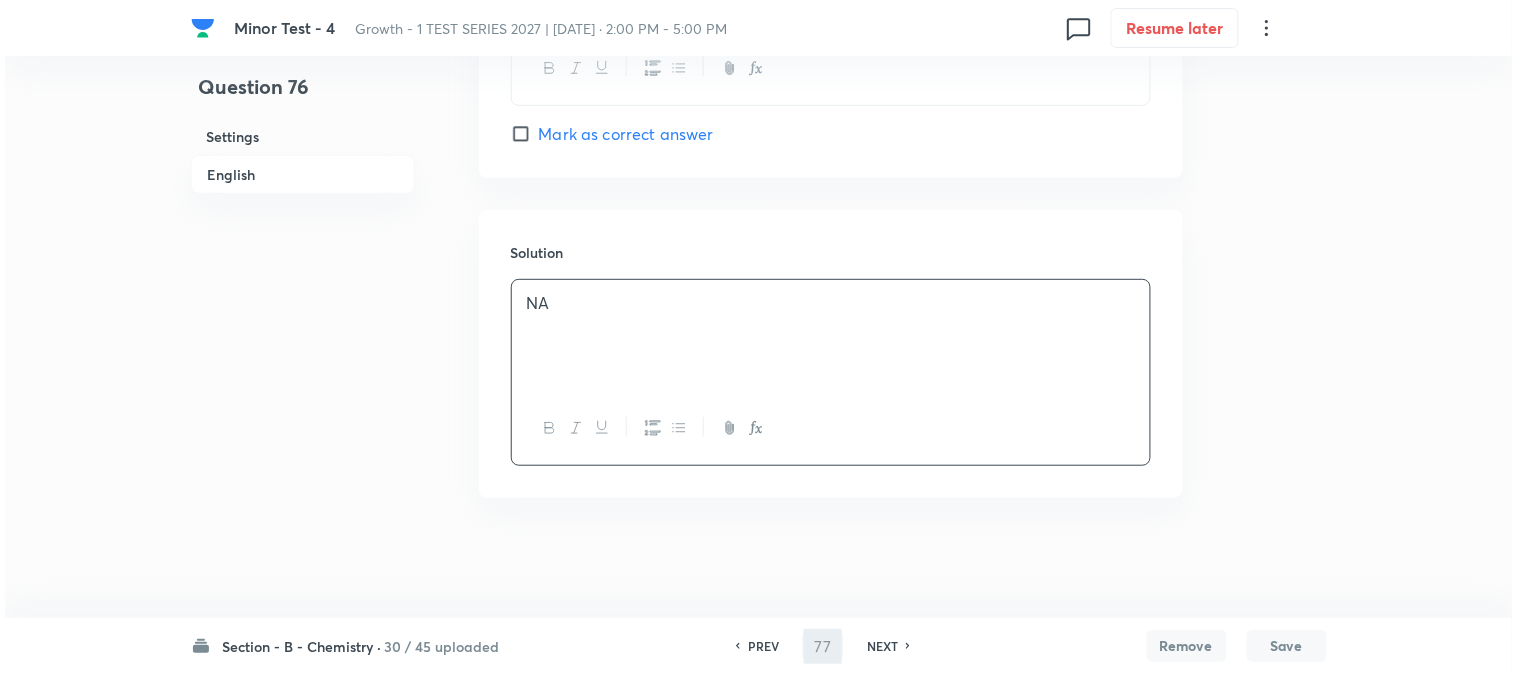 scroll, scrollTop: 0, scrollLeft: 0, axis: both 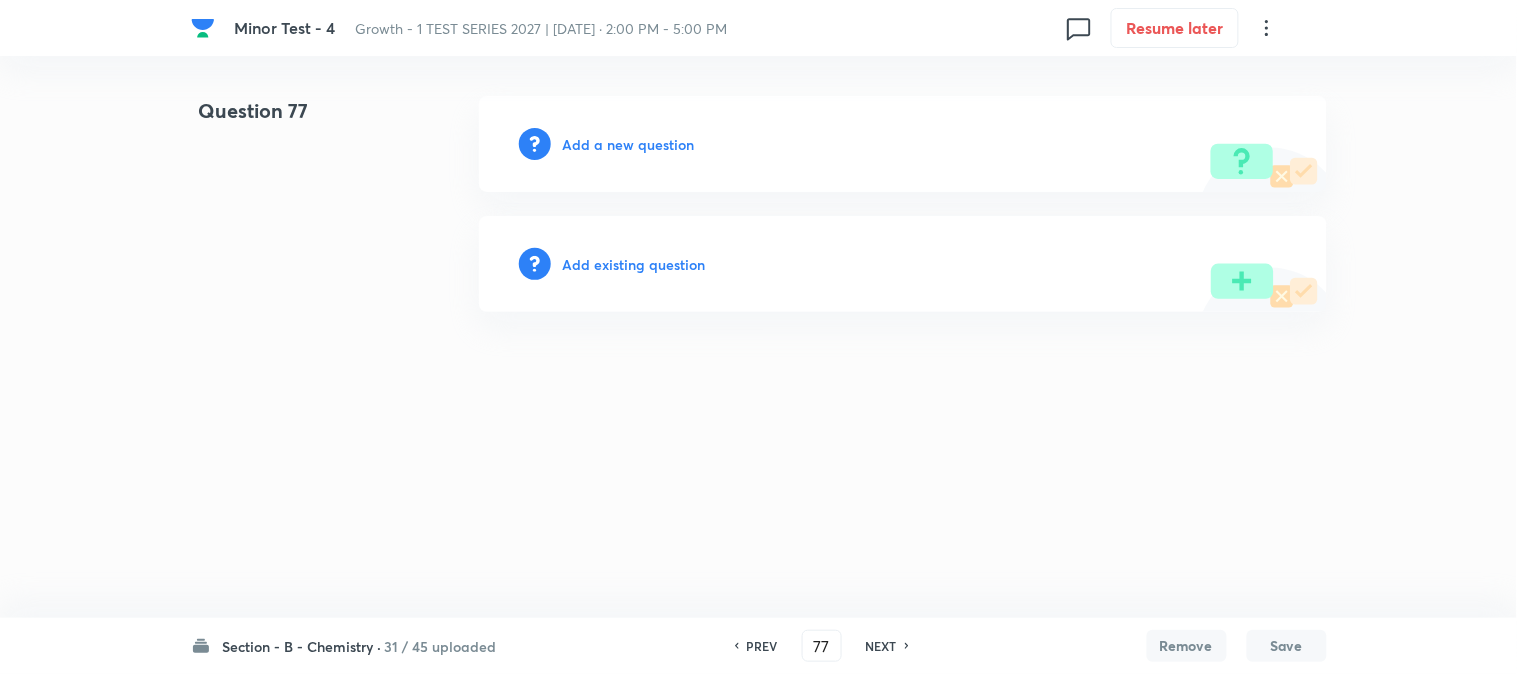 click on "Add a new question" at bounding box center [629, 144] 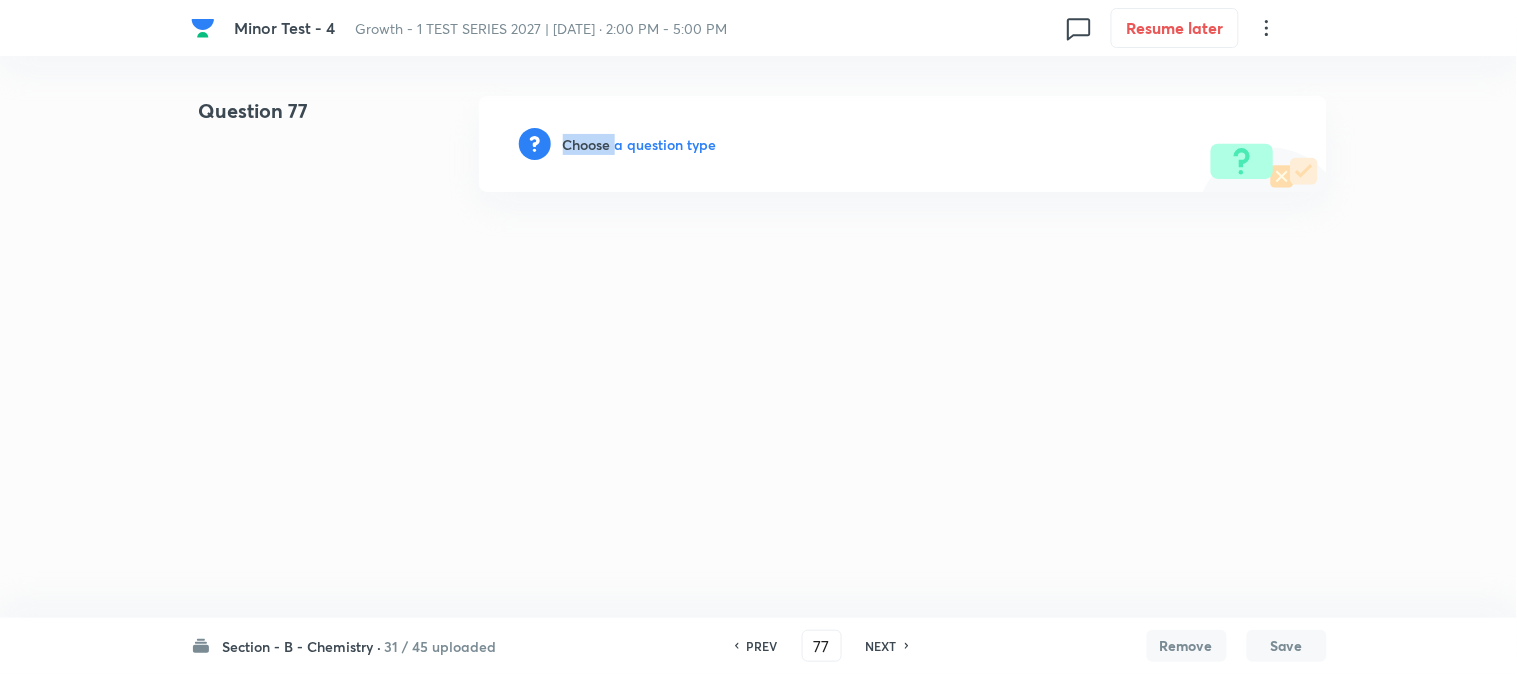 click on "Choose a question type" at bounding box center (640, 144) 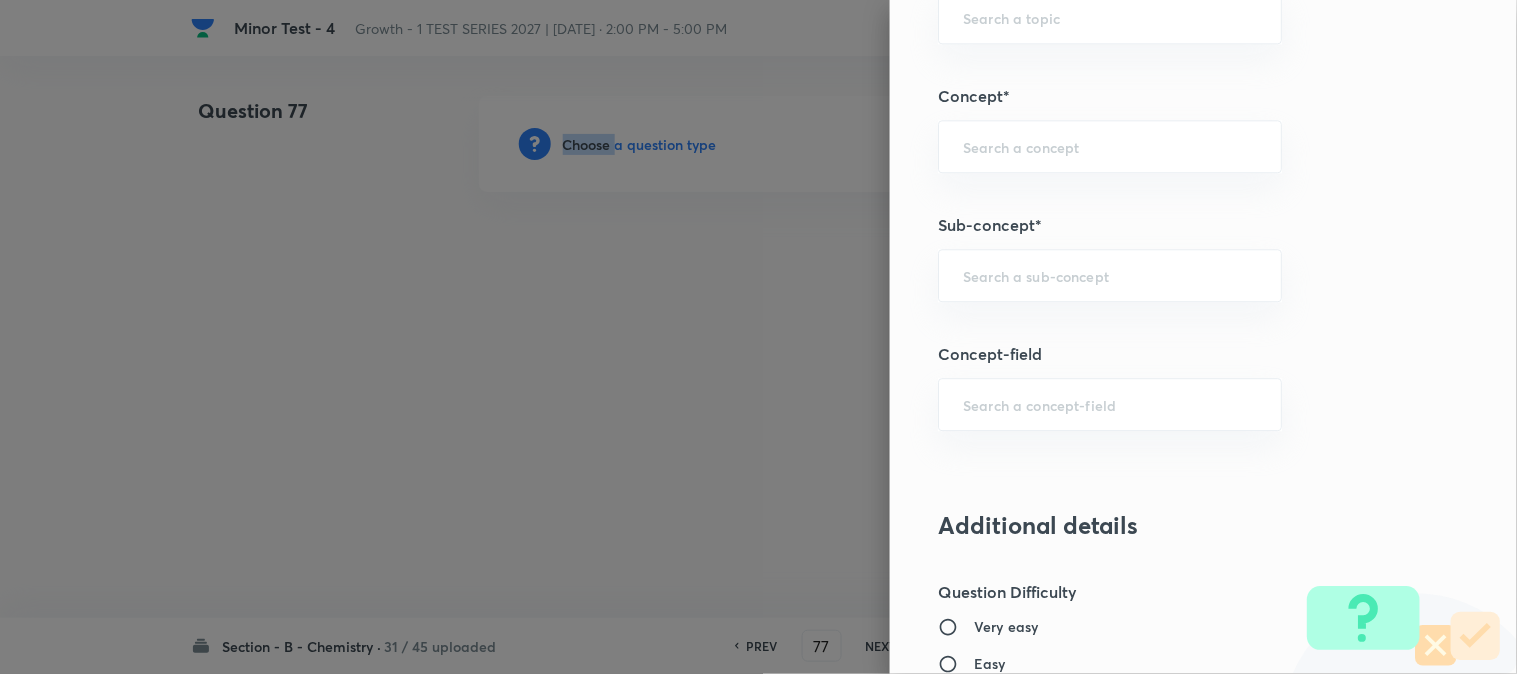 scroll, scrollTop: 1222, scrollLeft: 0, axis: vertical 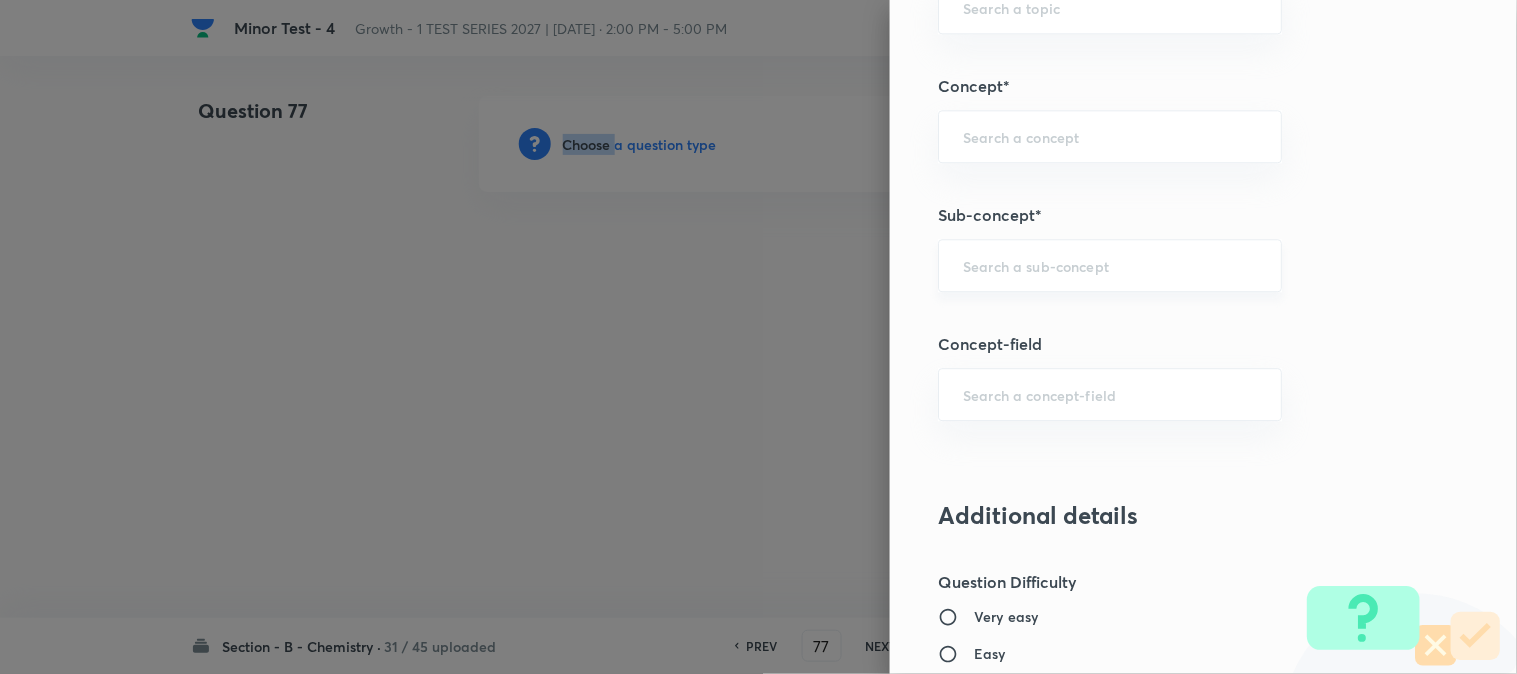 click at bounding box center (1110, 265) 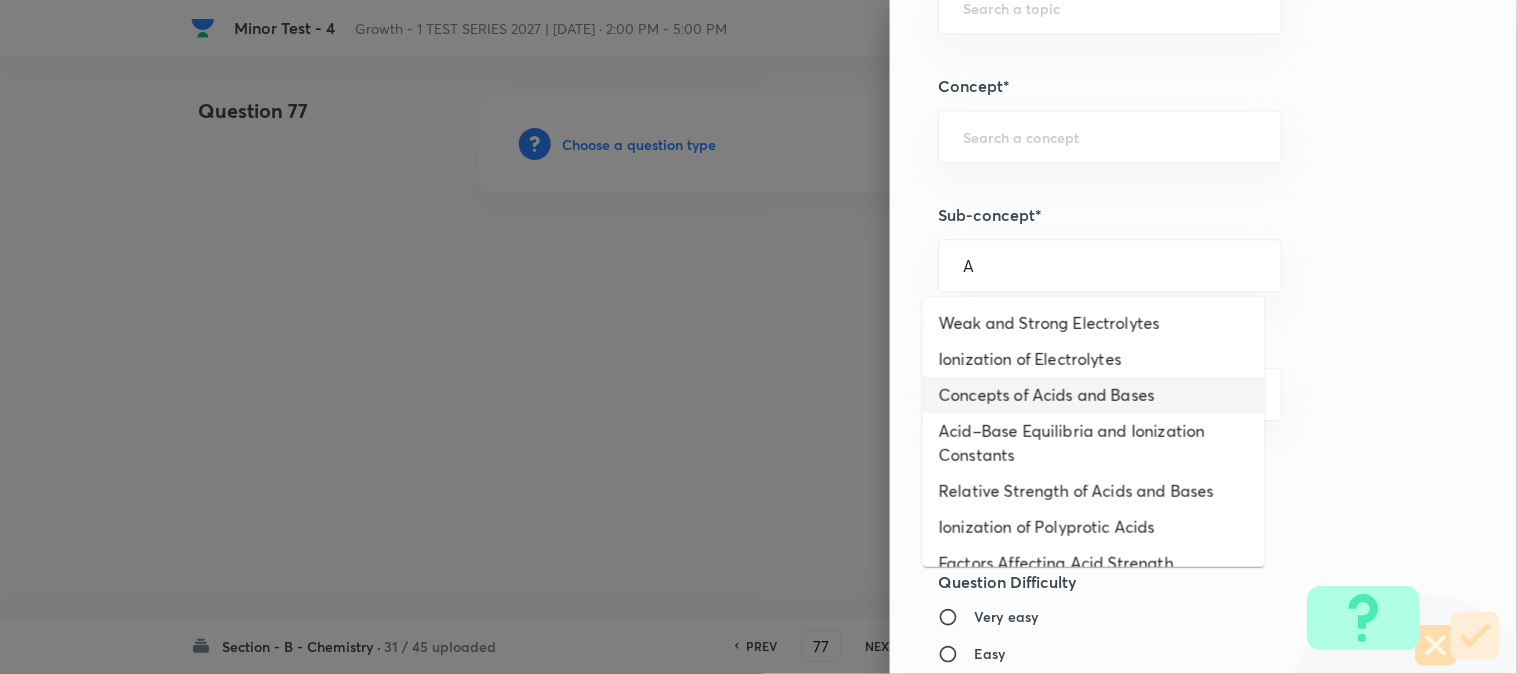 click on "Concepts of Acids and Bases" at bounding box center [1094, 395] 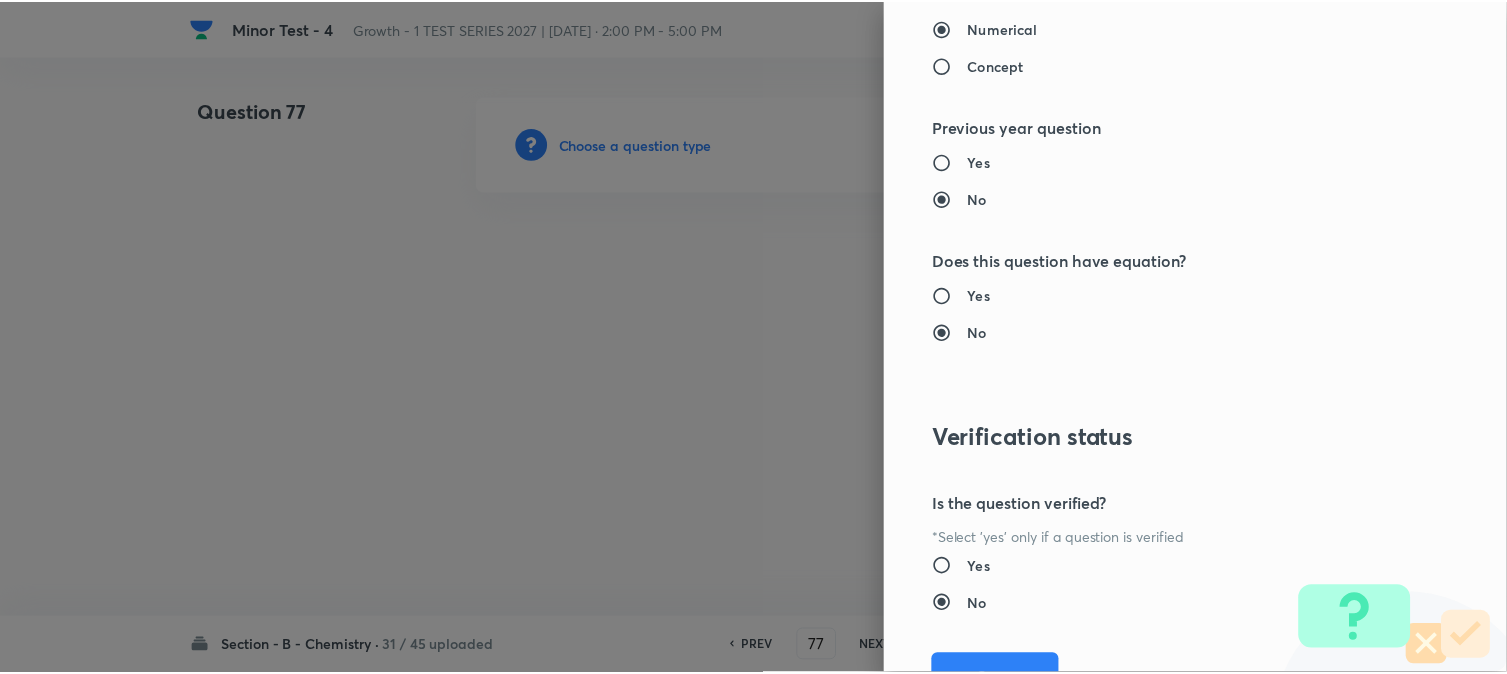 scroll, scrollTop: 2186, scrollLeft: 0, axis: vertical 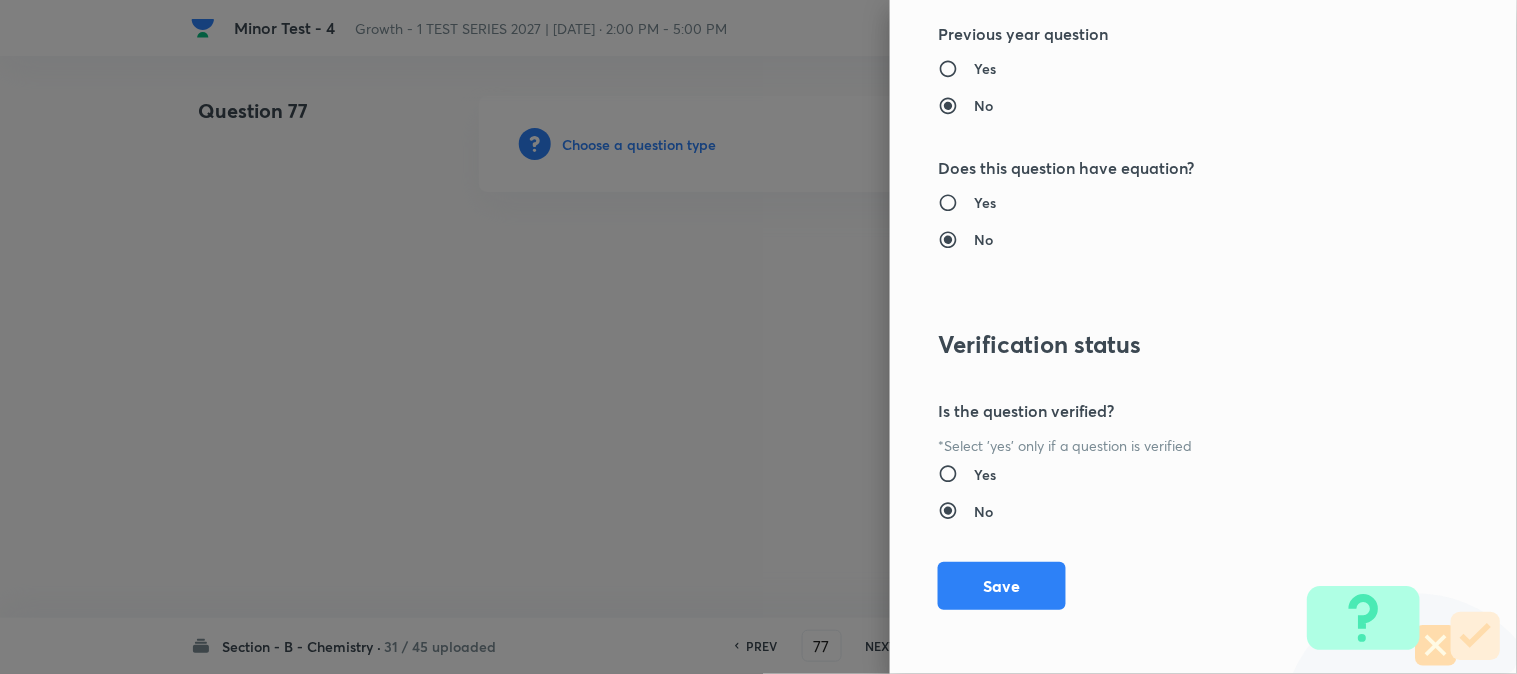 drag, startPoint x: 995, startPoint y: 590, endPoint x: 1005, endPoint y: 547, distance: 44.14748 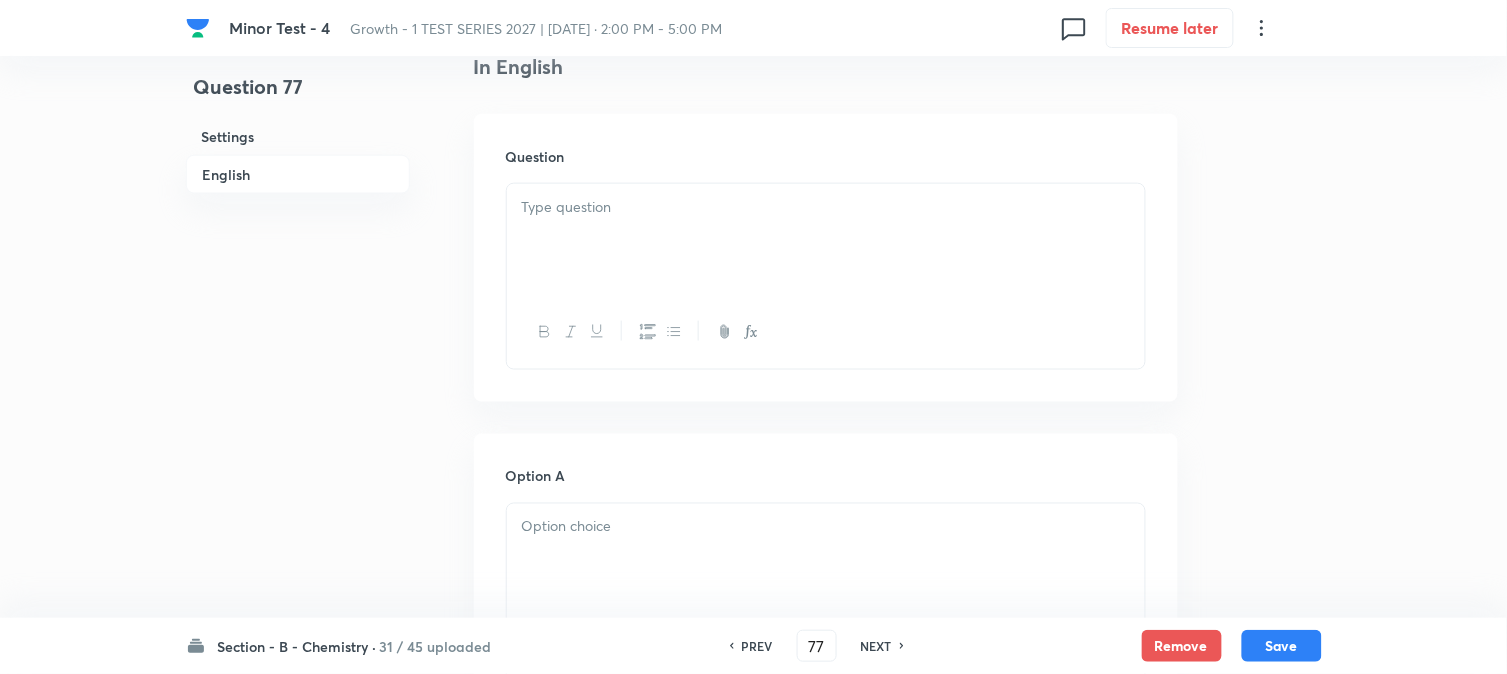 scroll, scrollTop: 555, scrollLeft: 0, axis: vertical 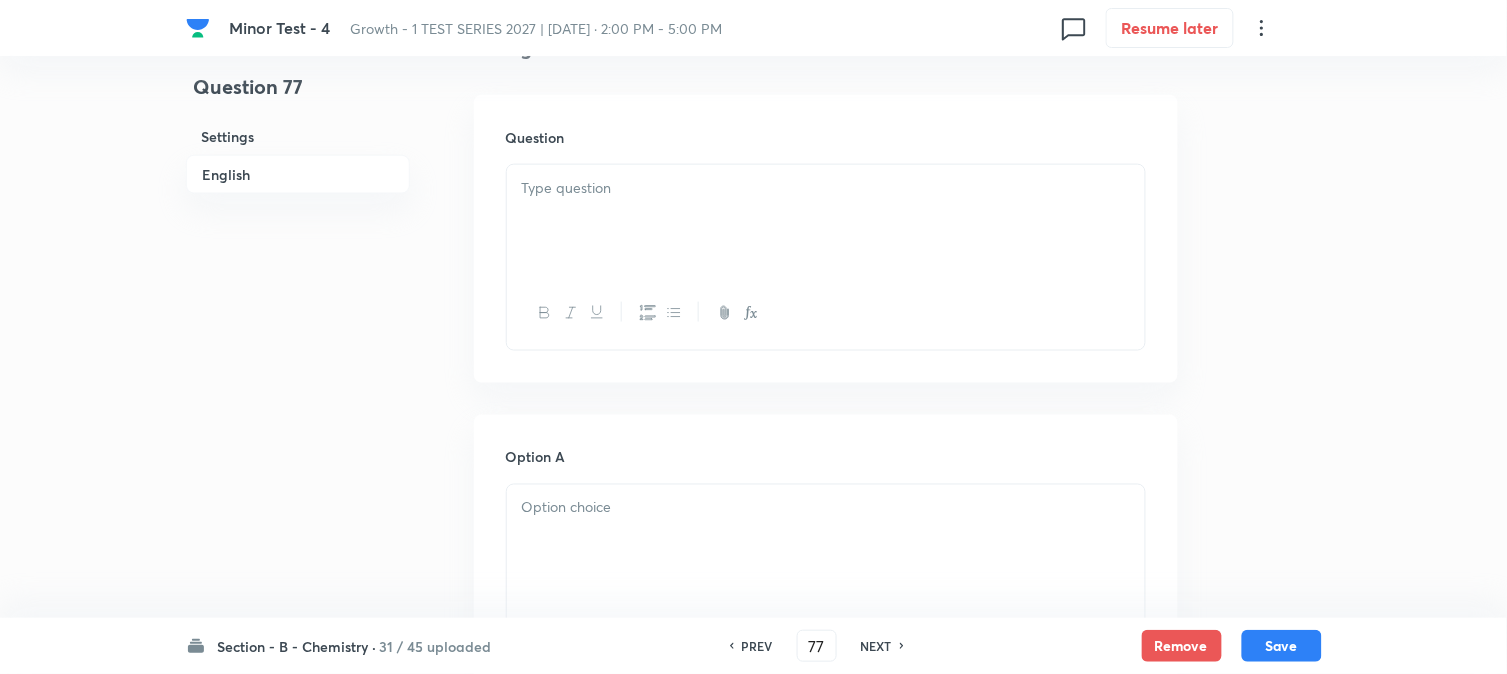 click at bounding box center (826, 221) 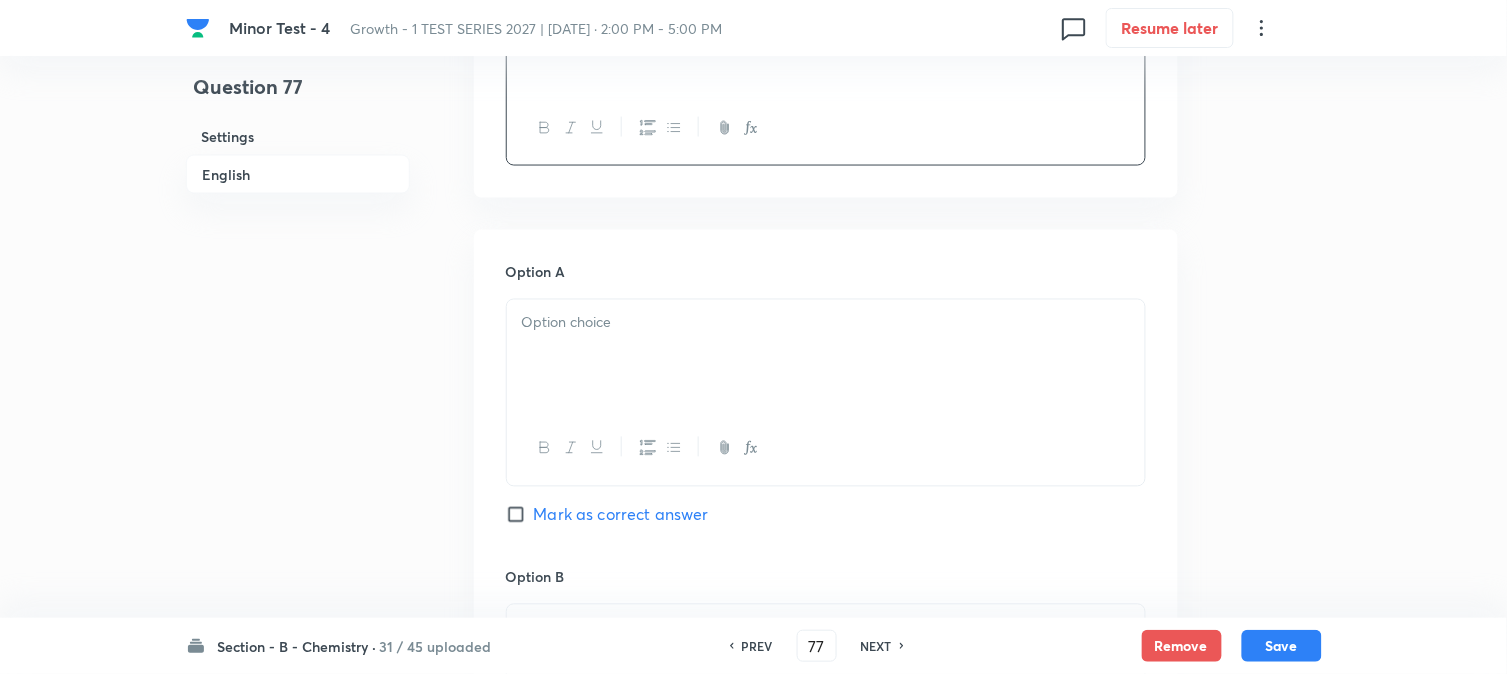 scroll, scrollTop: 777, scrollLeft: 0, axis: vertical 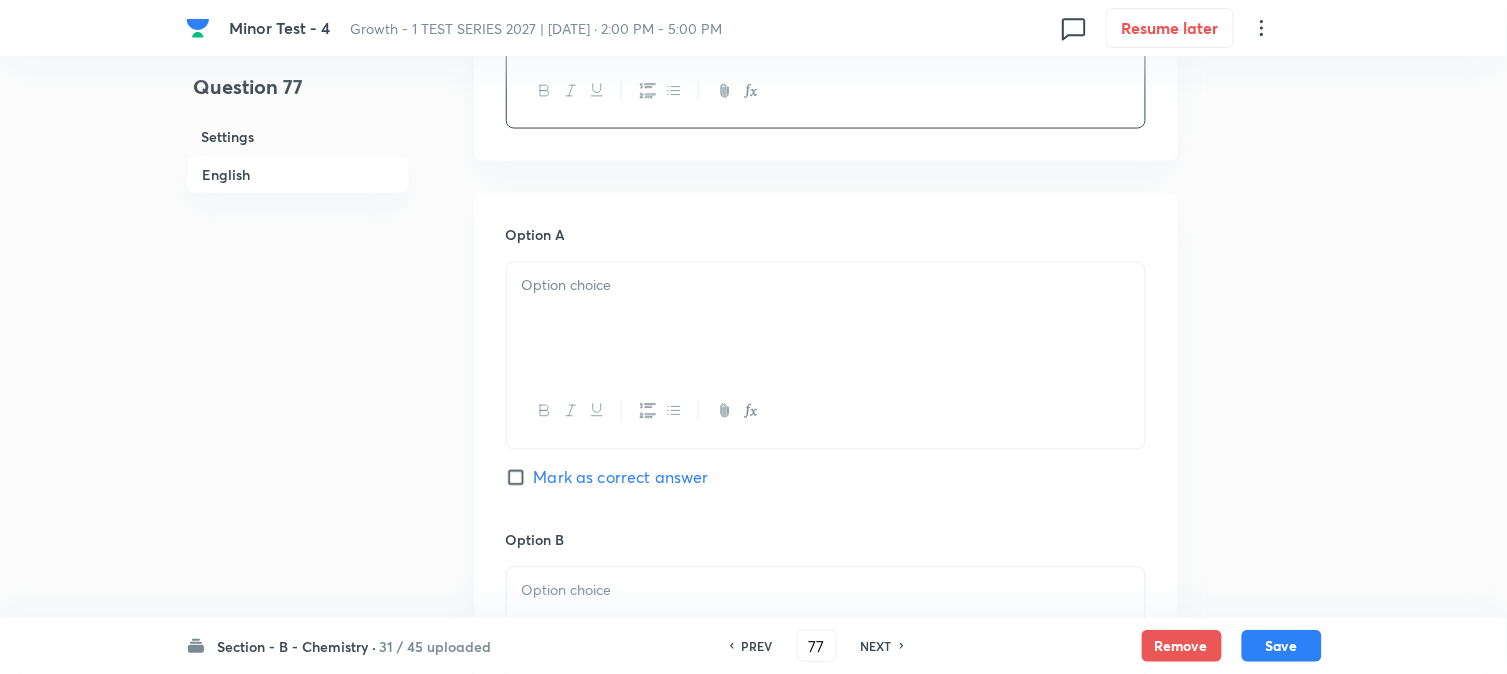 click at bounding box center (826, 319) 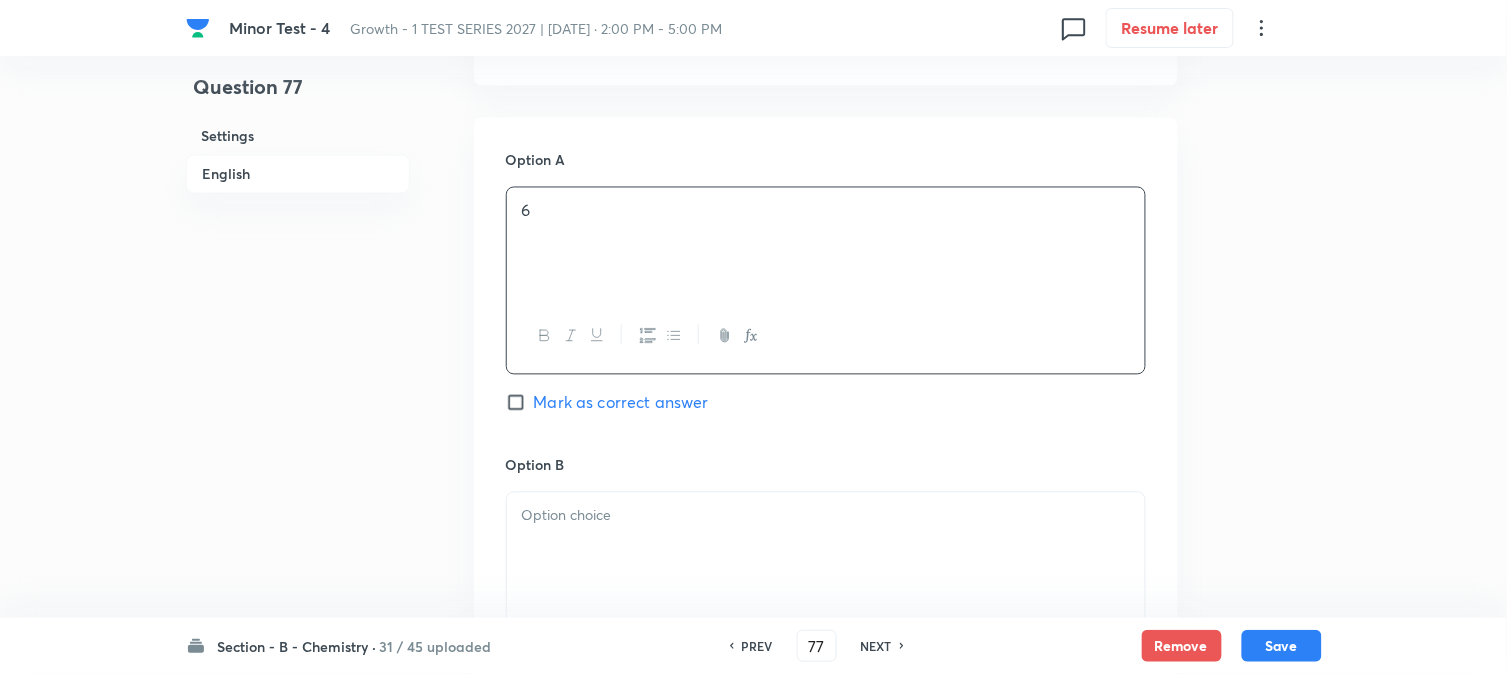 scroll, scrollTop: 888, scrollLeft: 0, axis: vertical 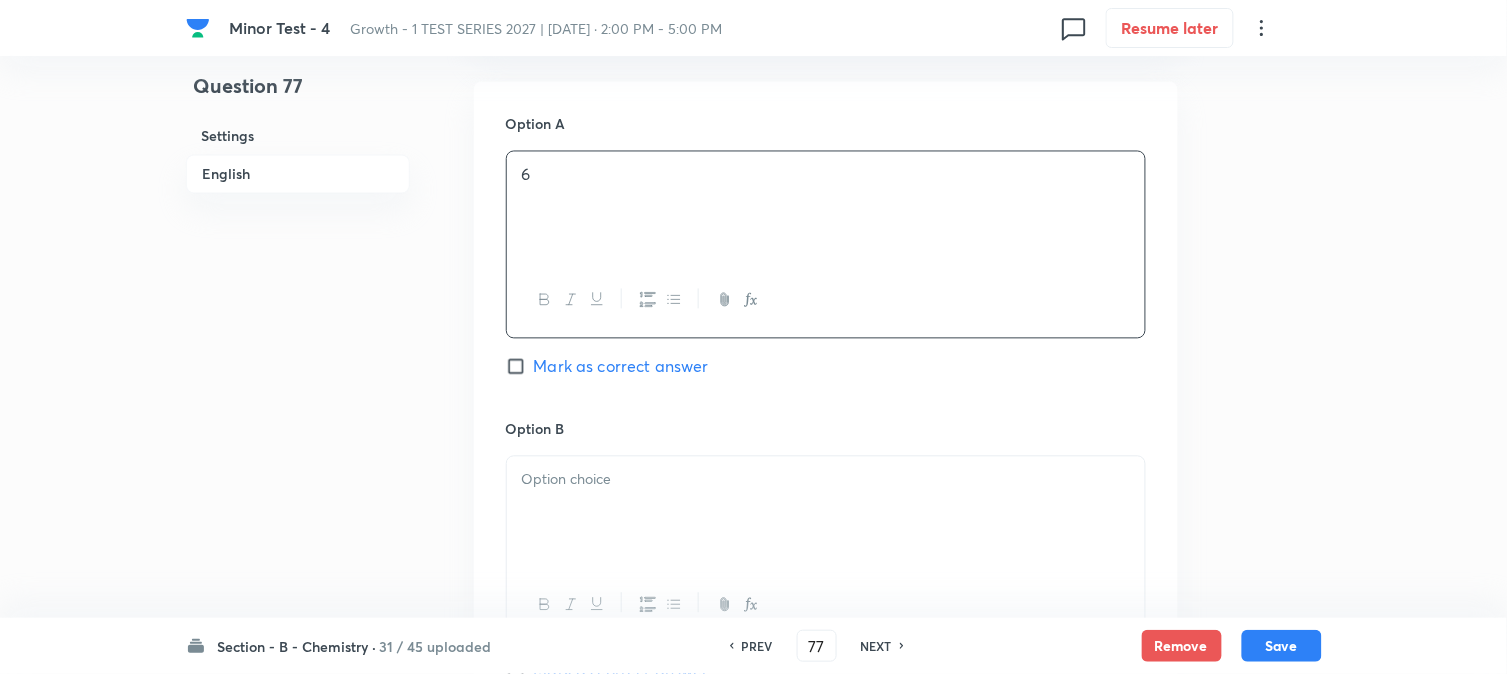click at bounding box center (826, 480) 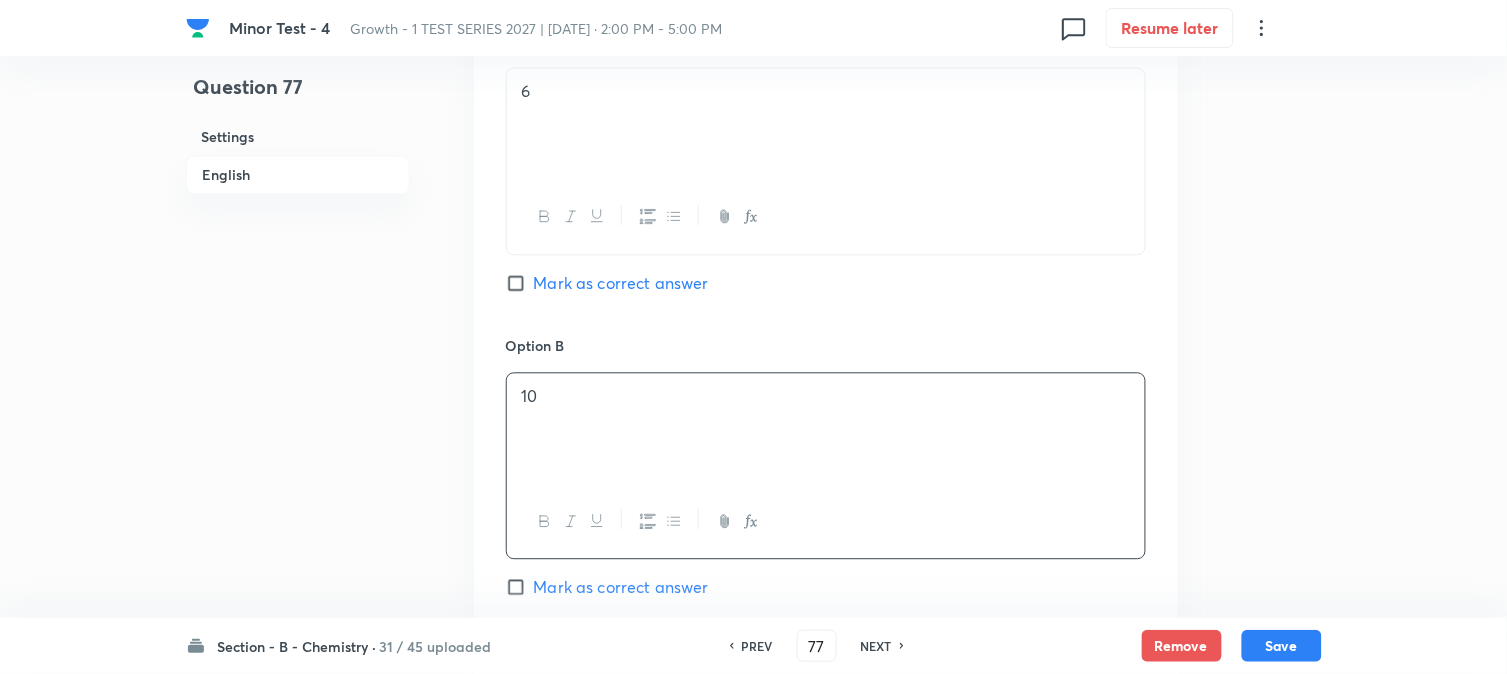 scroll, scrollTop: 1222, scrollLeft: 0, axis: vertical 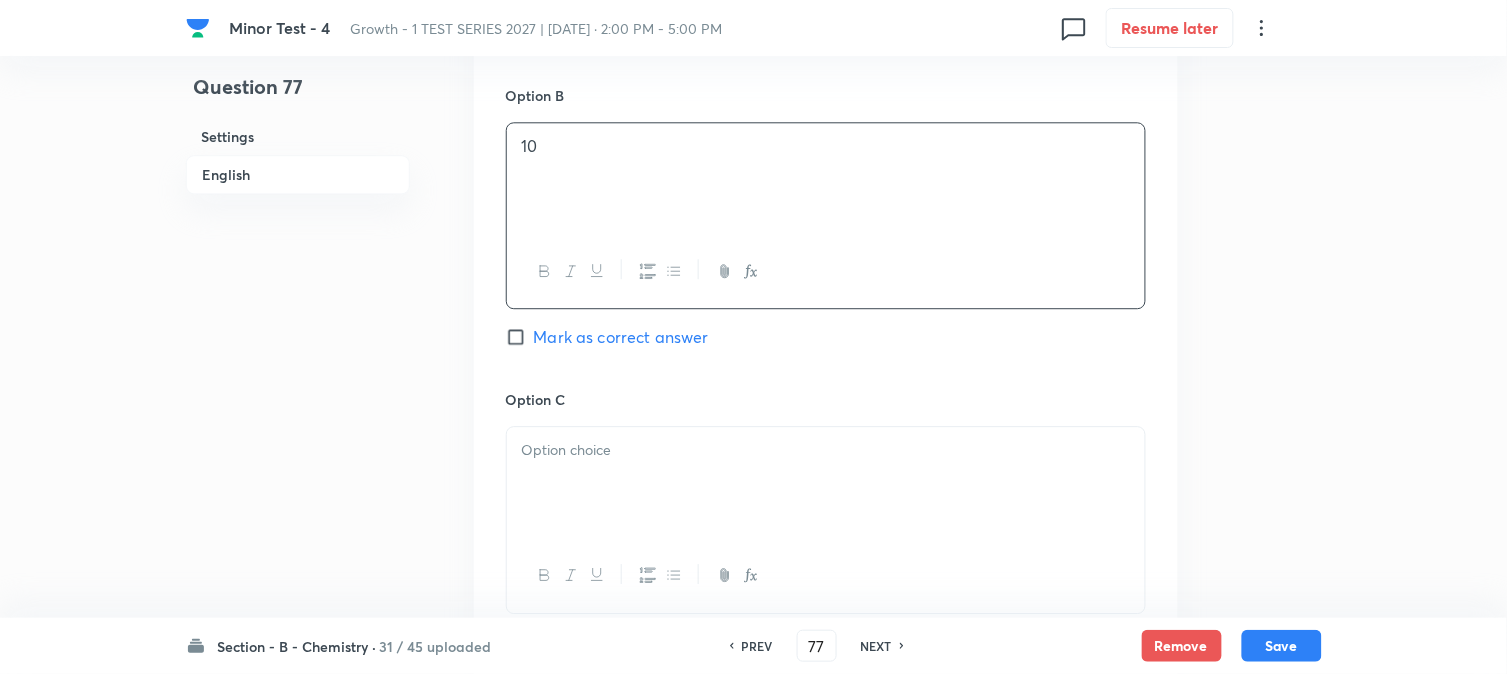 drag, startPoint x: 571, startPoint y: 482, endPoint x: 577, endPoint y: 493, distance: 12.529964 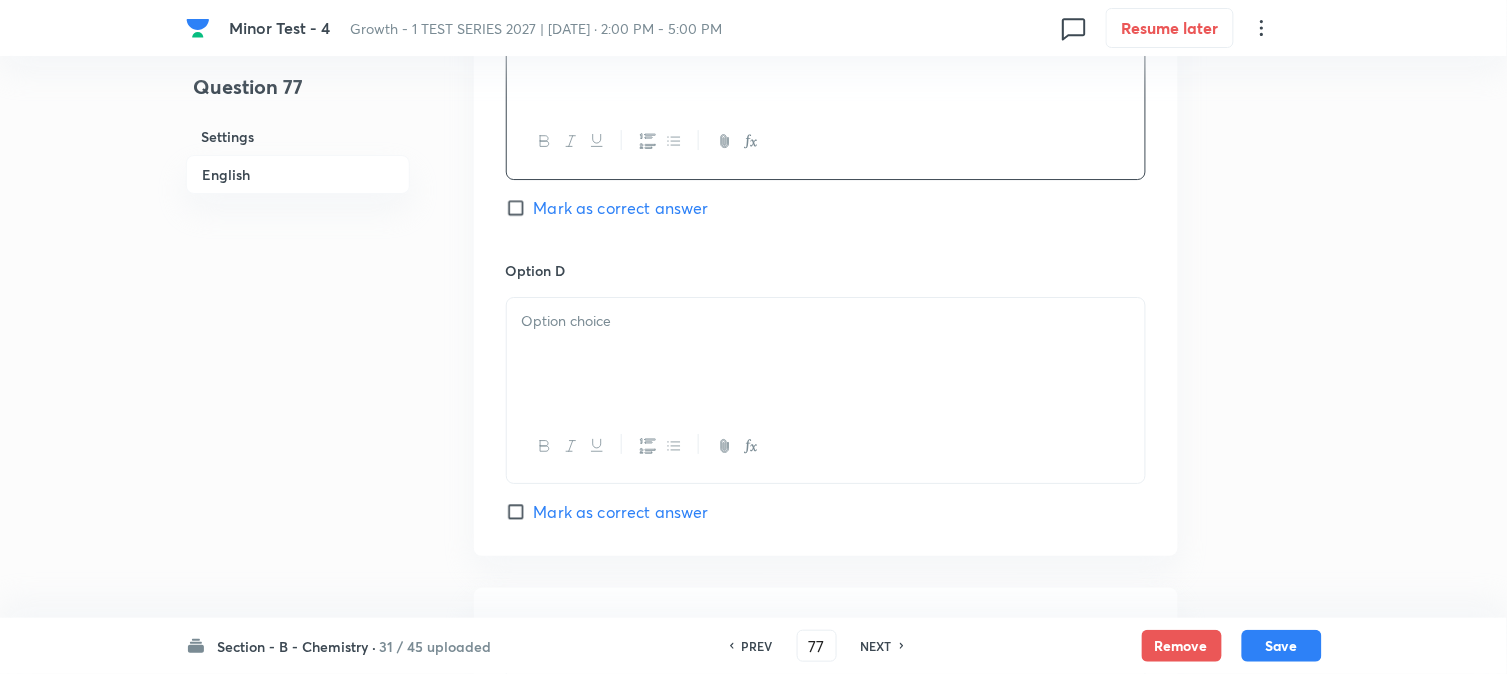 scroll, scrollTop: 1666, scrollLeft: 0, axis: vertical 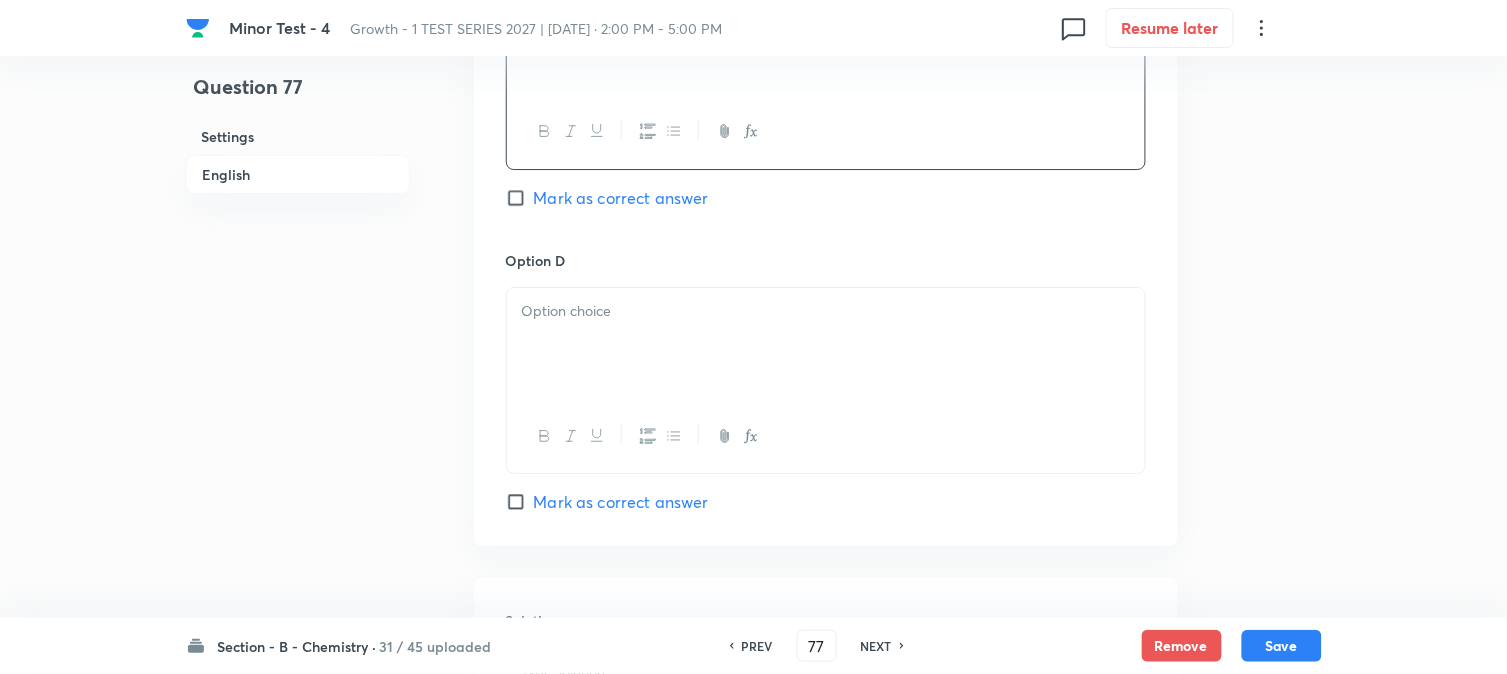 click at bounding box center (826, 344) 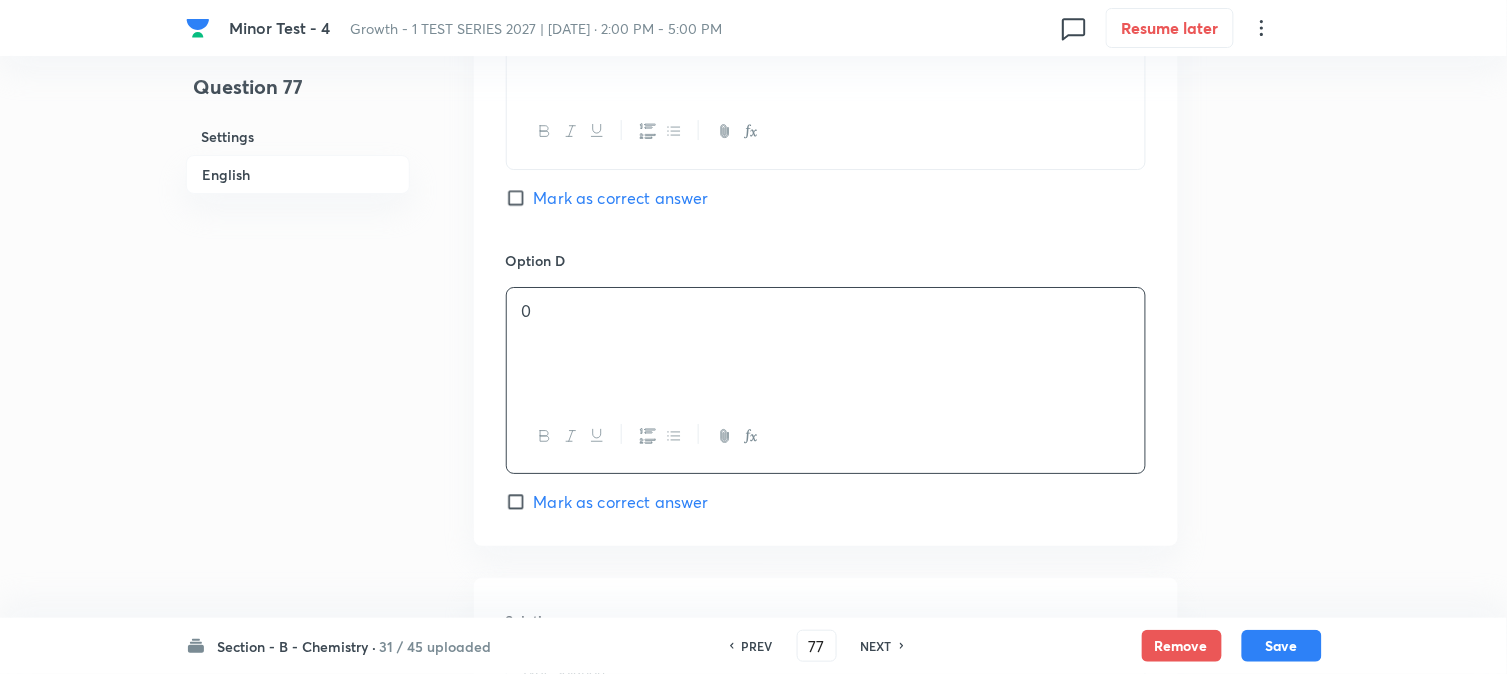 click on "Mark as correct answer" at bounding box center (621, 198) 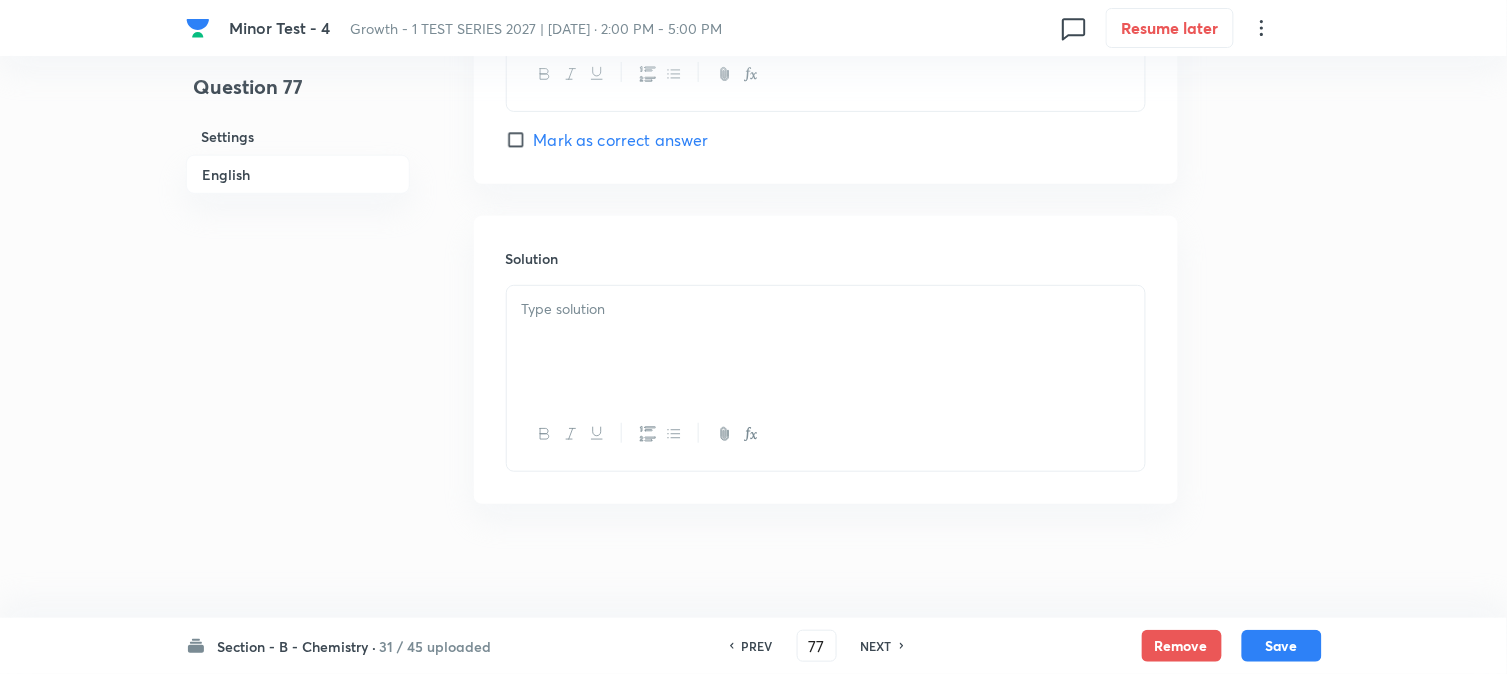 scroll, scrollTop: 2037, scrollLeft: 0, axis: vertical 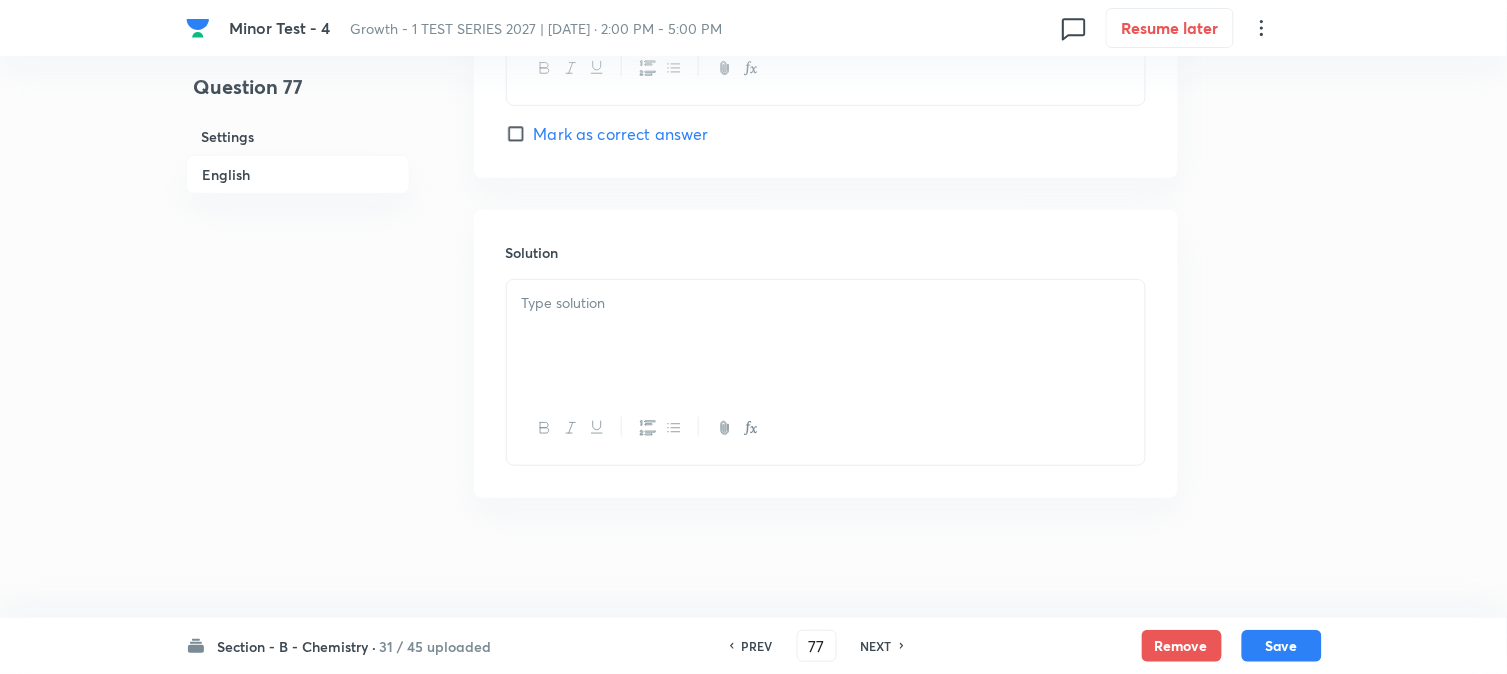 click at bounding box center (826, 336) 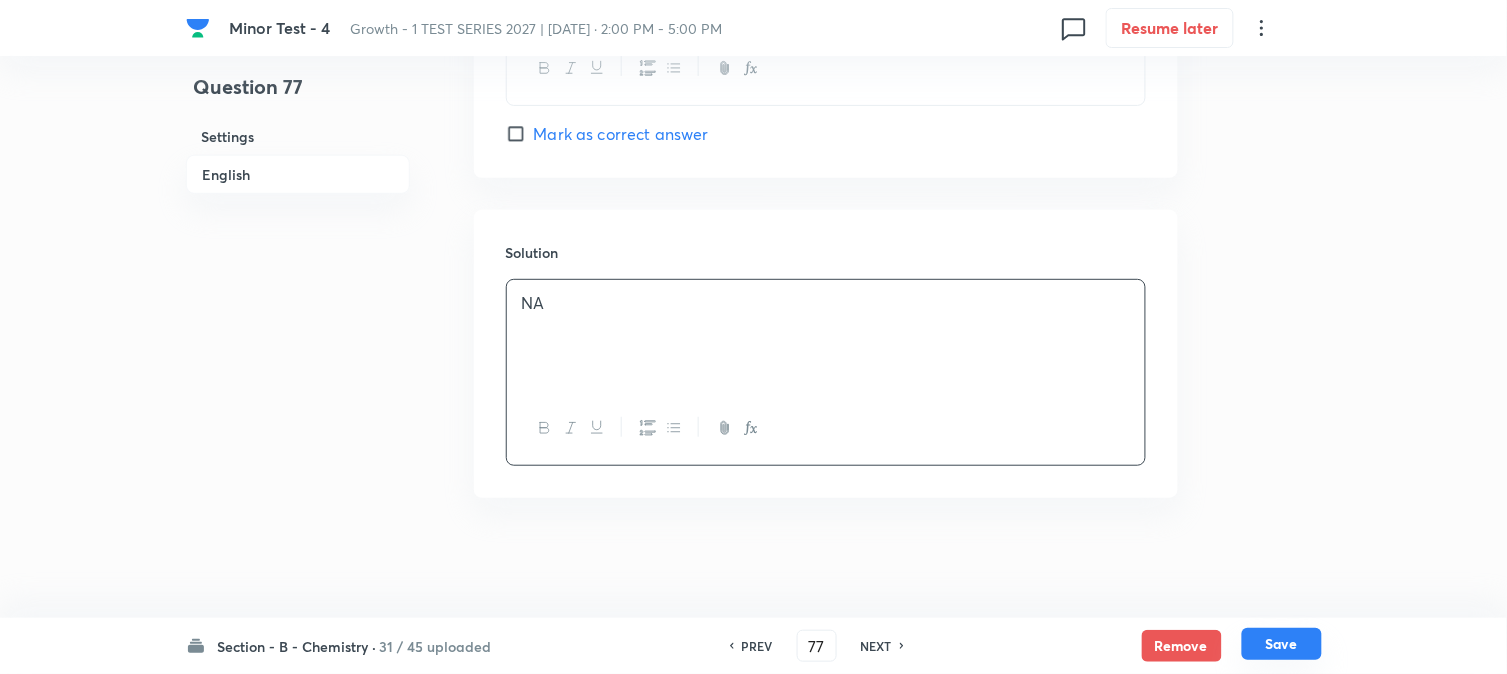 click on "Save" at bounding box center [1282, 644] 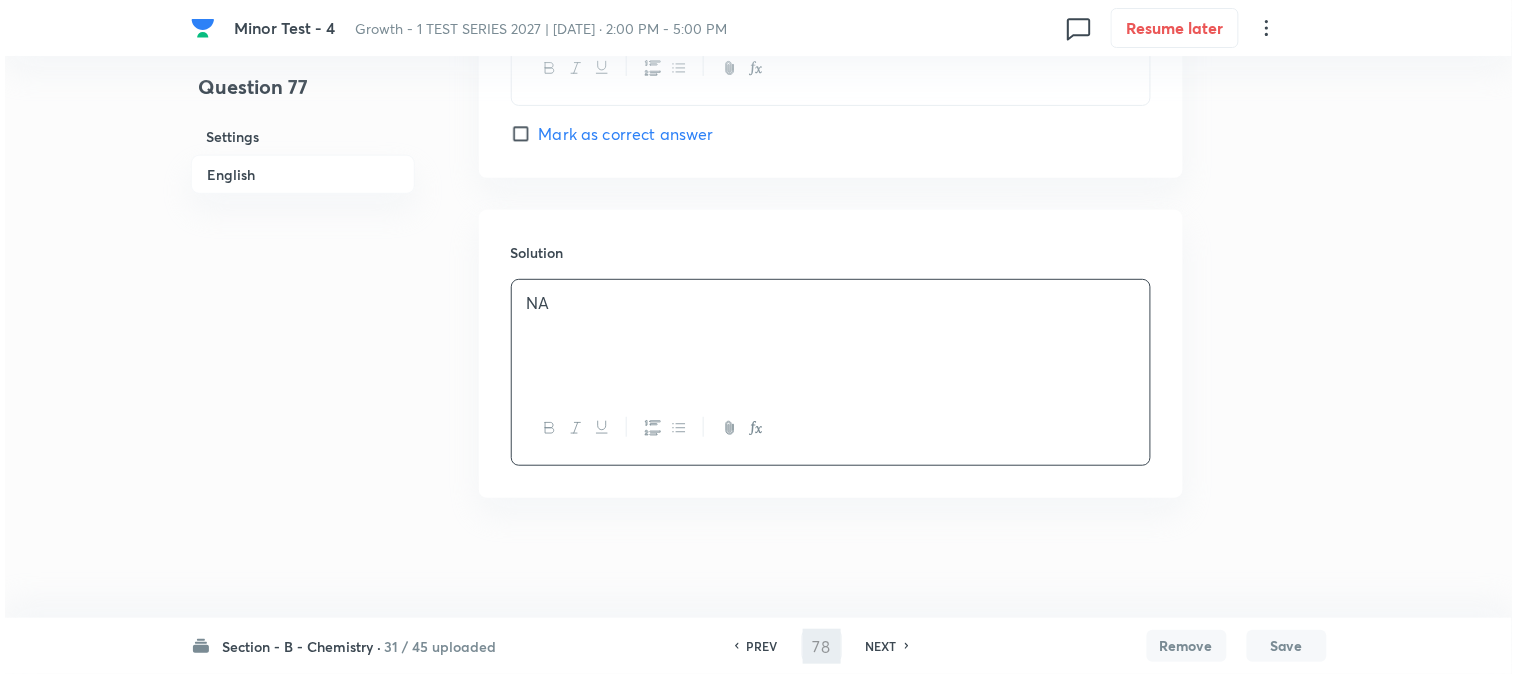 scroll, scrollTop: 0, scrollLeft: 0, axis: both 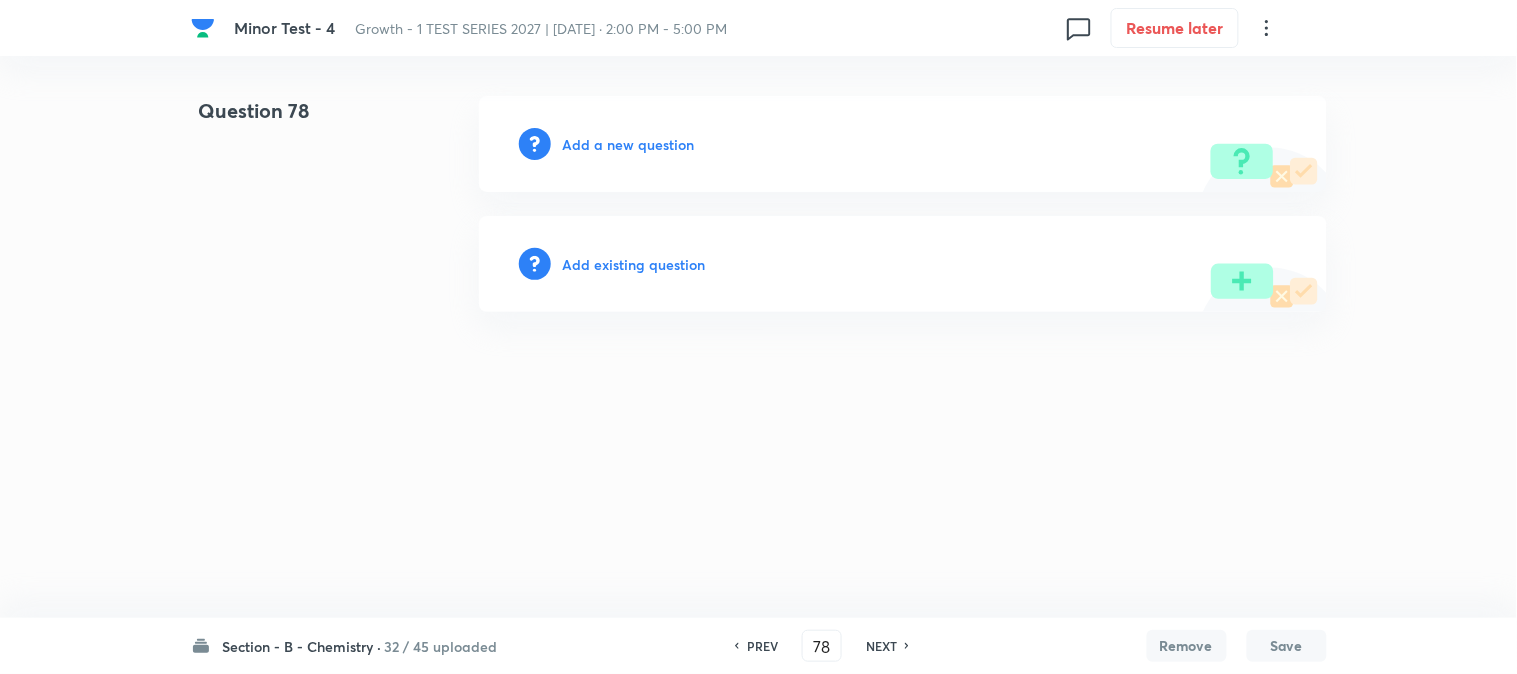 click on "Add a new question" at bounding box center (629, 144) 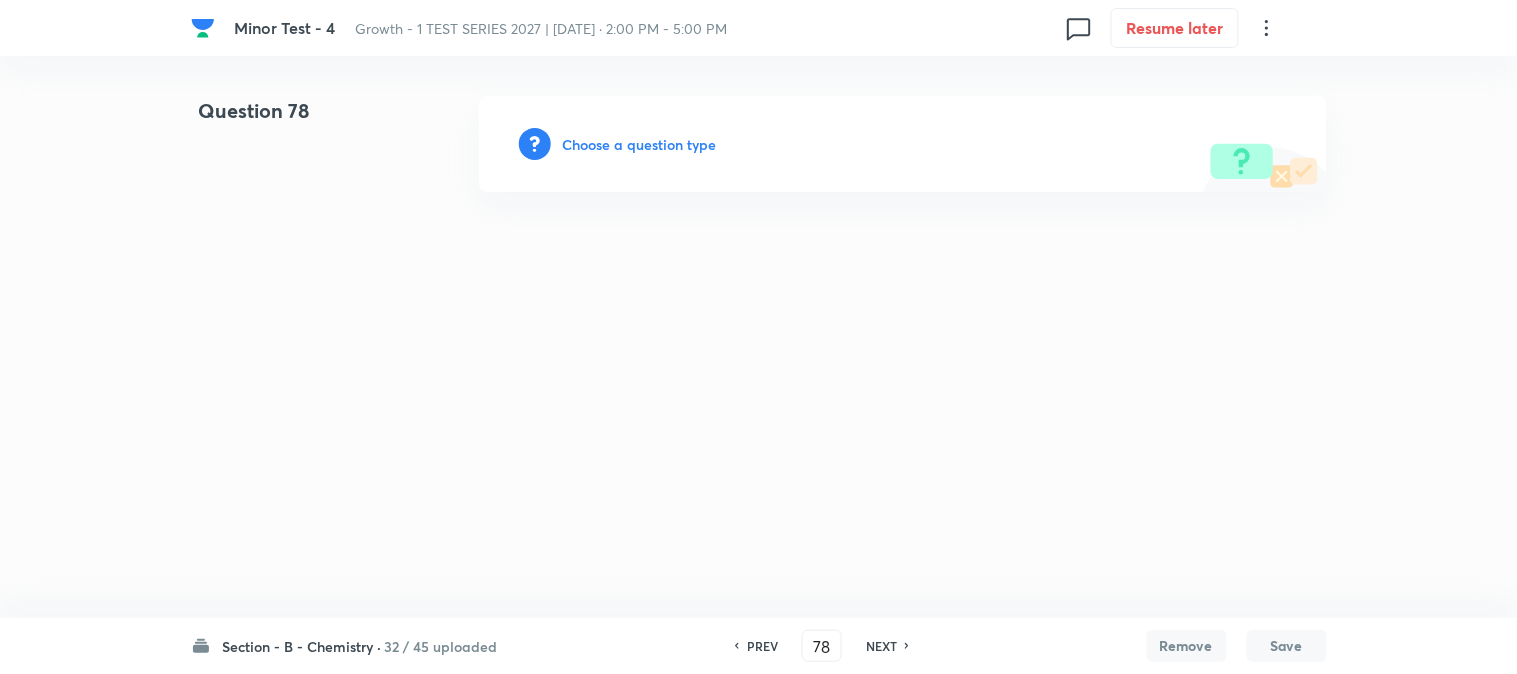 click on "Choose a question type" at bounding box center (640, 144) 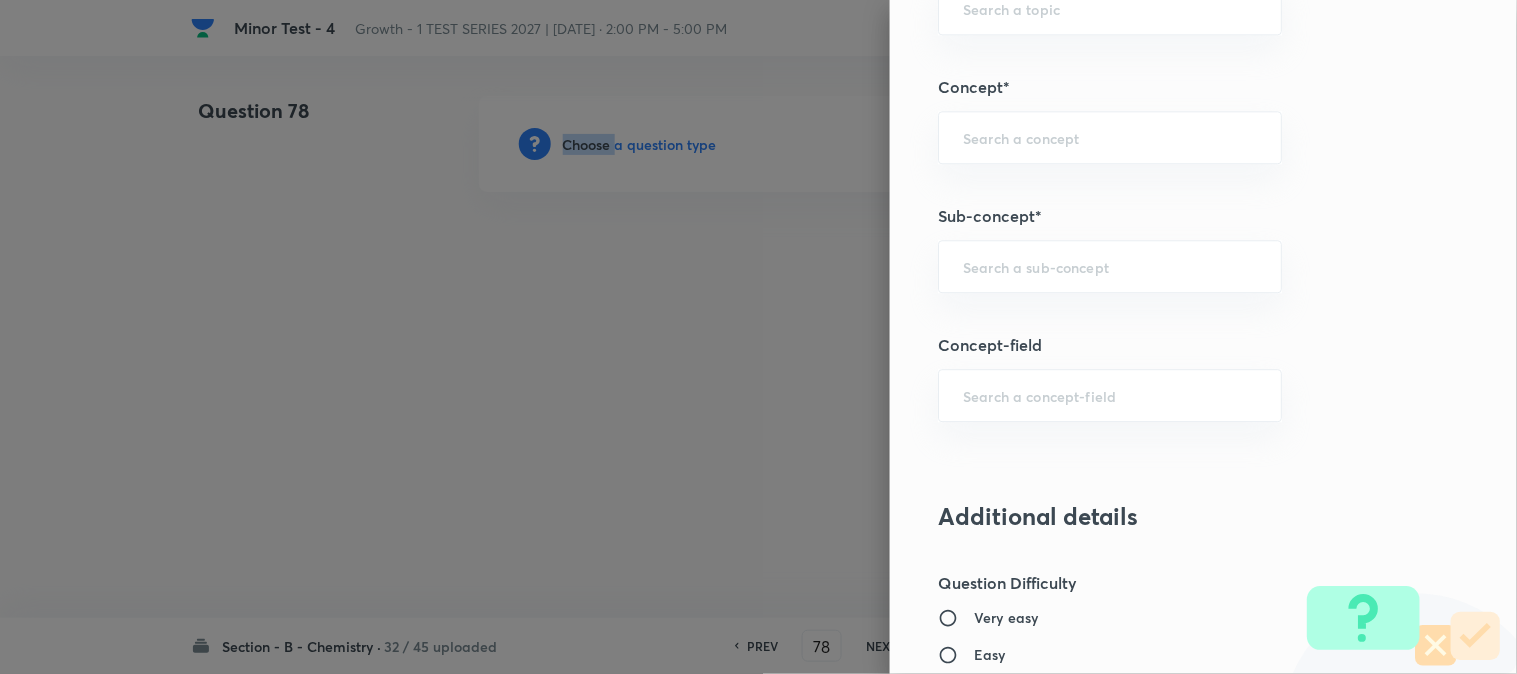 scroll, scrollTop: 1222, scrollLeft: 0, axis: vertical 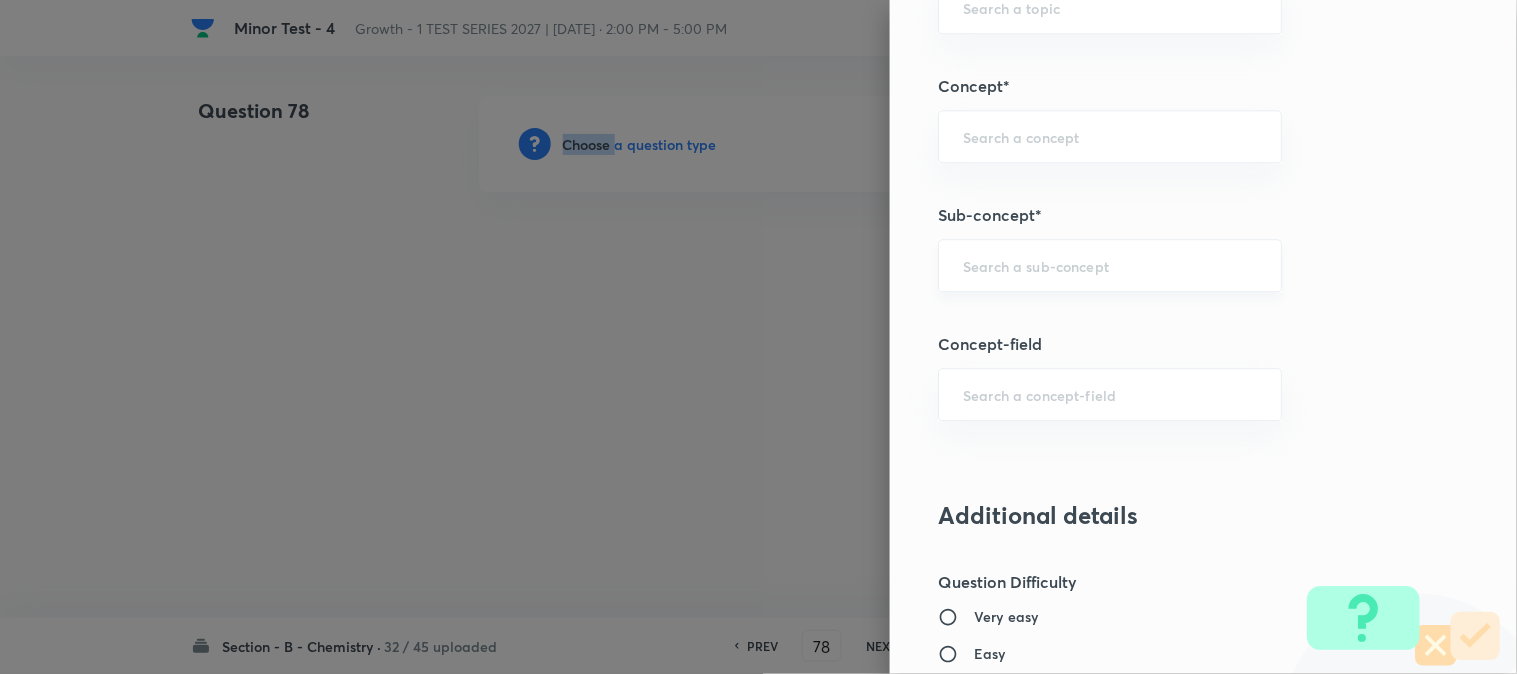 click on "​" at bounding box center [1110, 265] 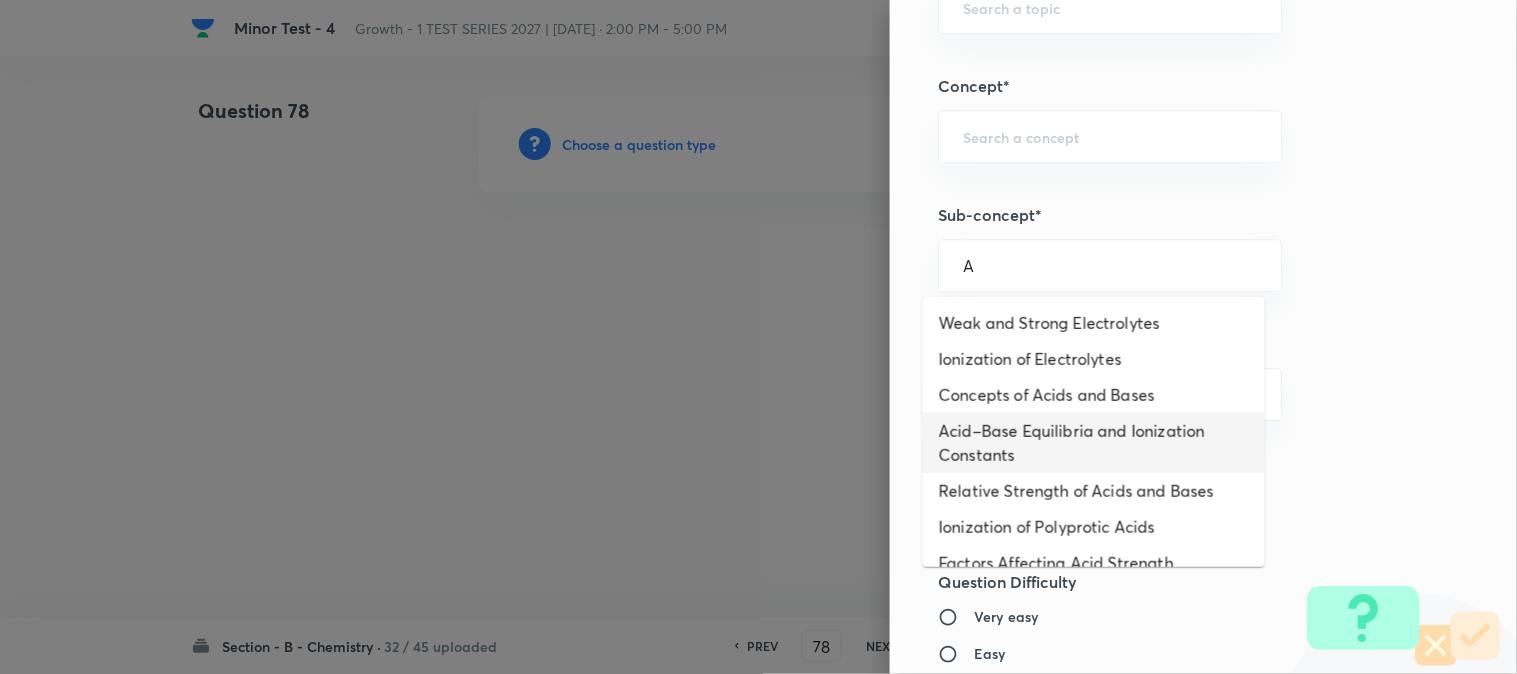 click on "Acid–Base Equilibria and Ionization Constants" at bounding box center (1094, 443) 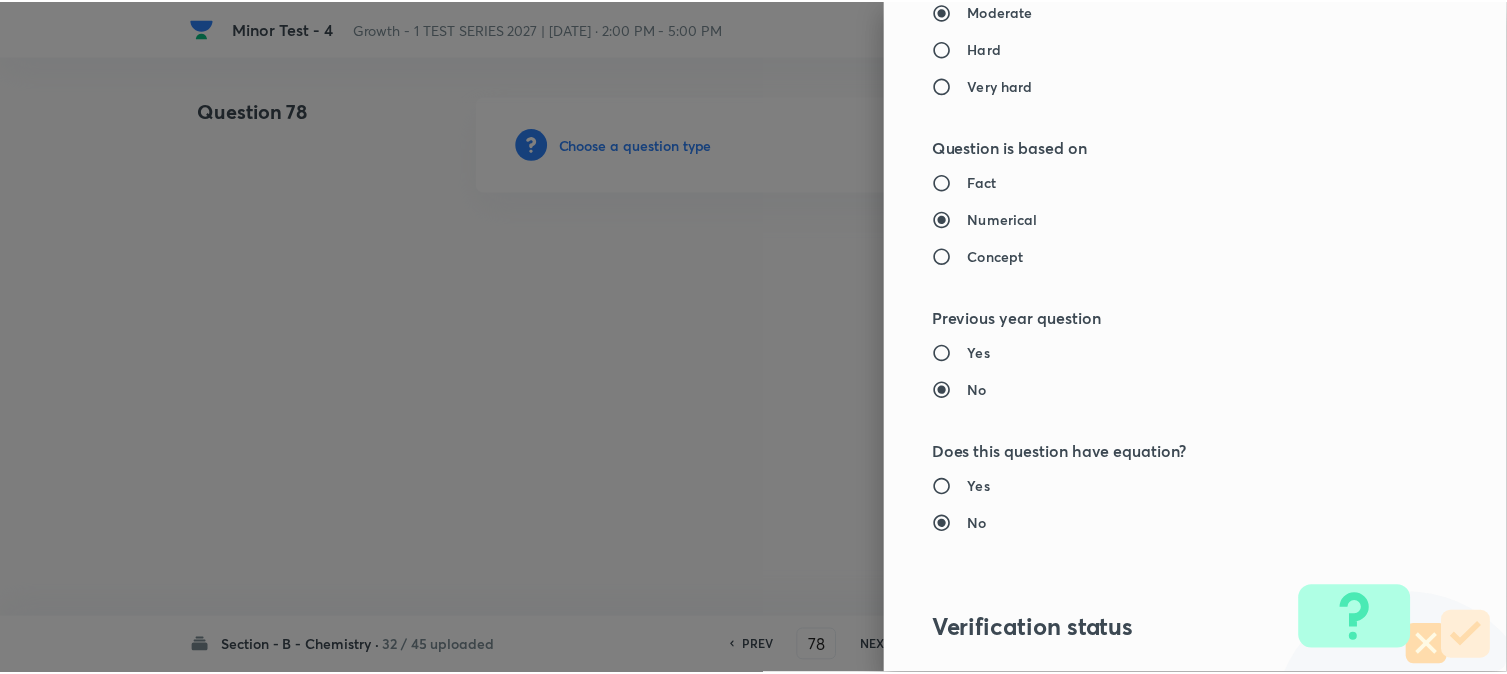 scroll, scrollTop: 2186, scrollLeft: 0, axis: vertical 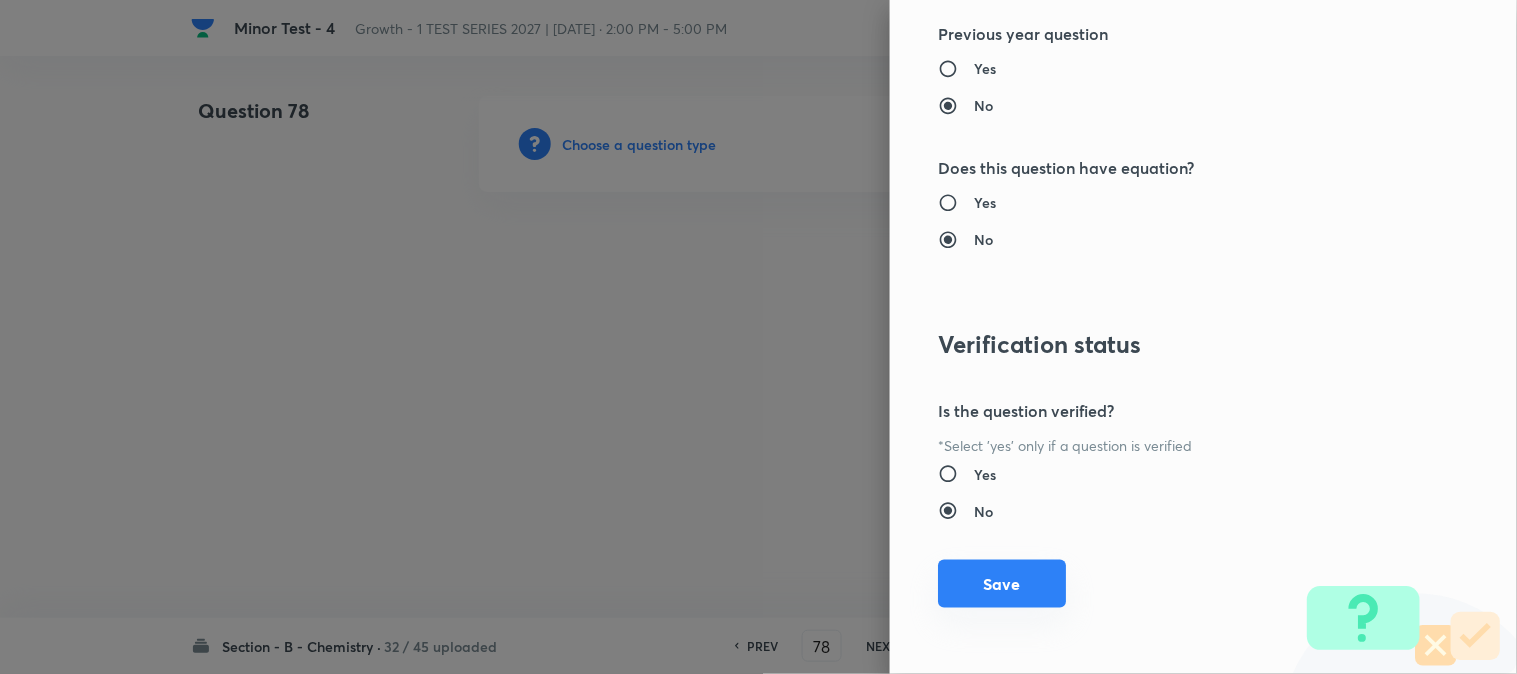 click on "Save" at bounding box center (1002, 584) 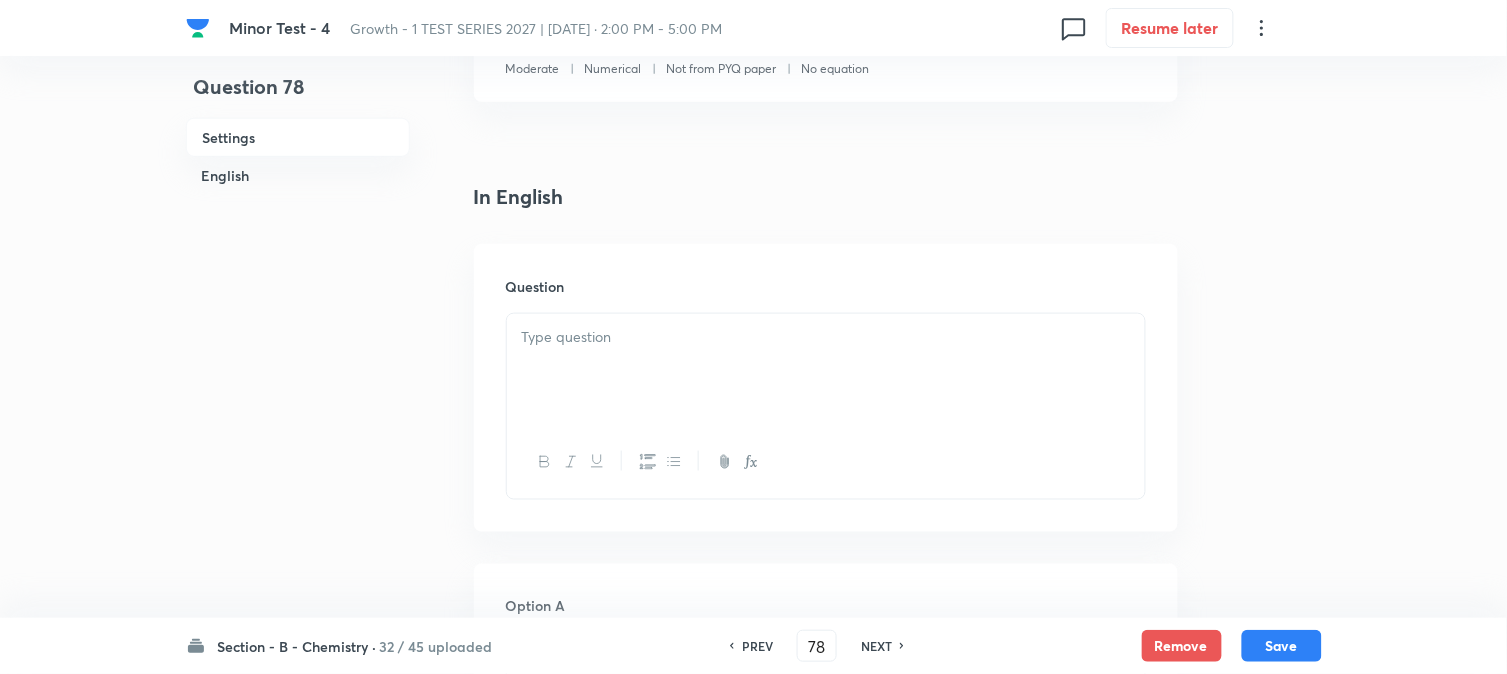 scroll, scrollTop: 444, scrollLeft: 0, axis: vertical 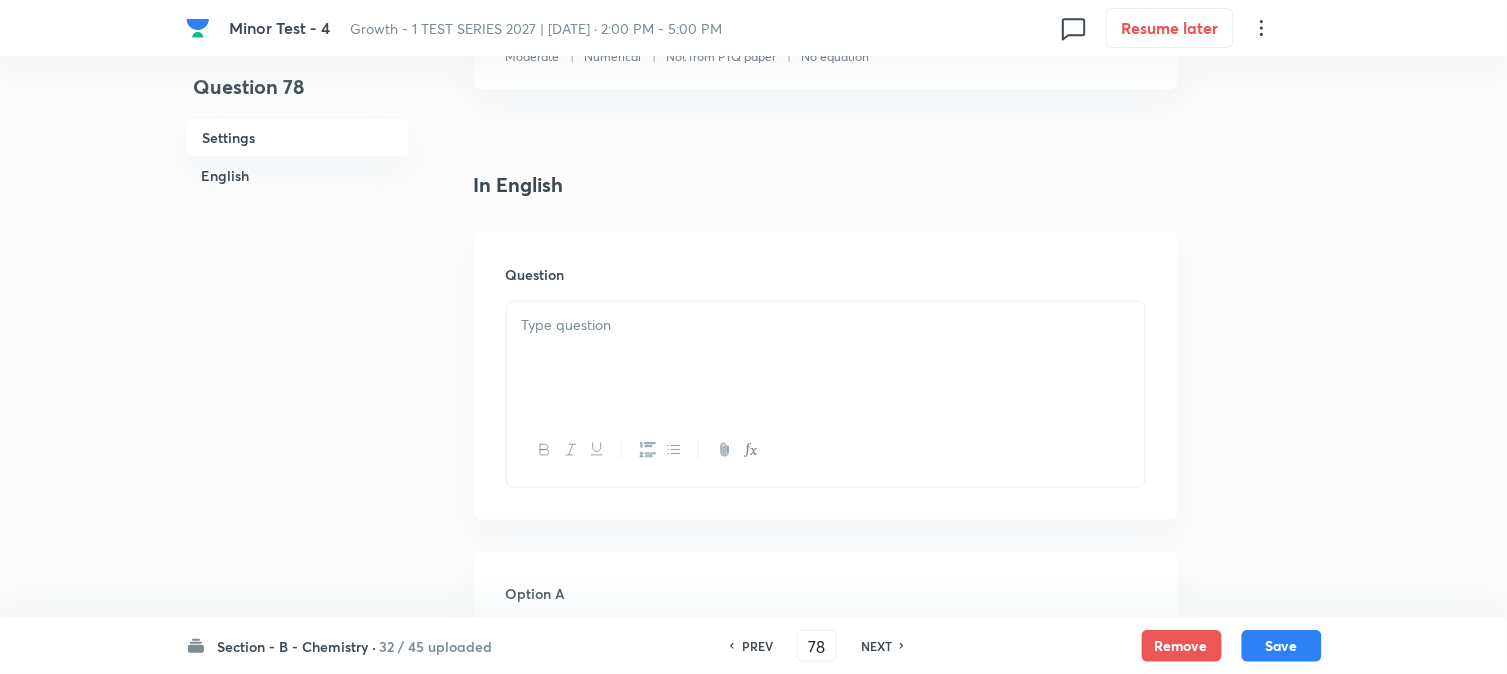 click at bounding box center (826, 325) 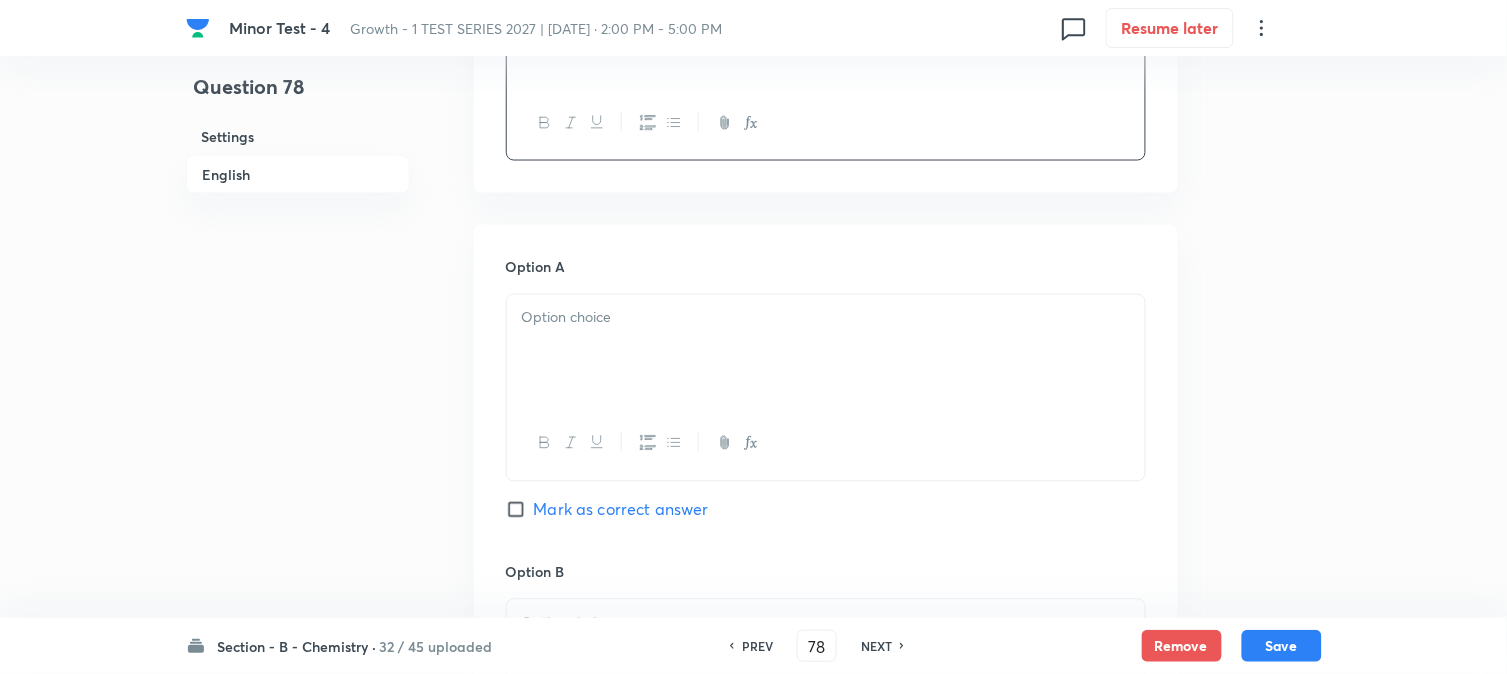 scroll, scrollTop: 777, scrollLeft: 0, axis: vertical 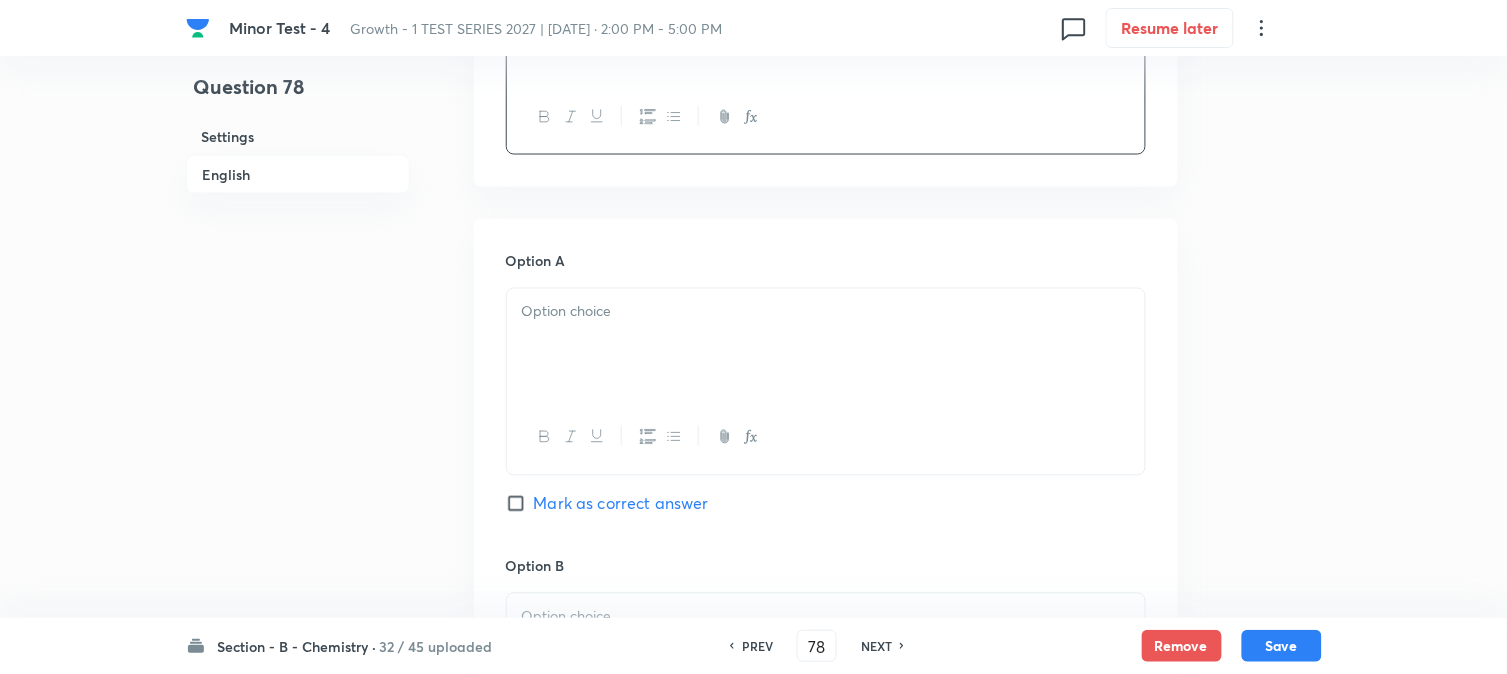 click at bounding box center [826, 345] 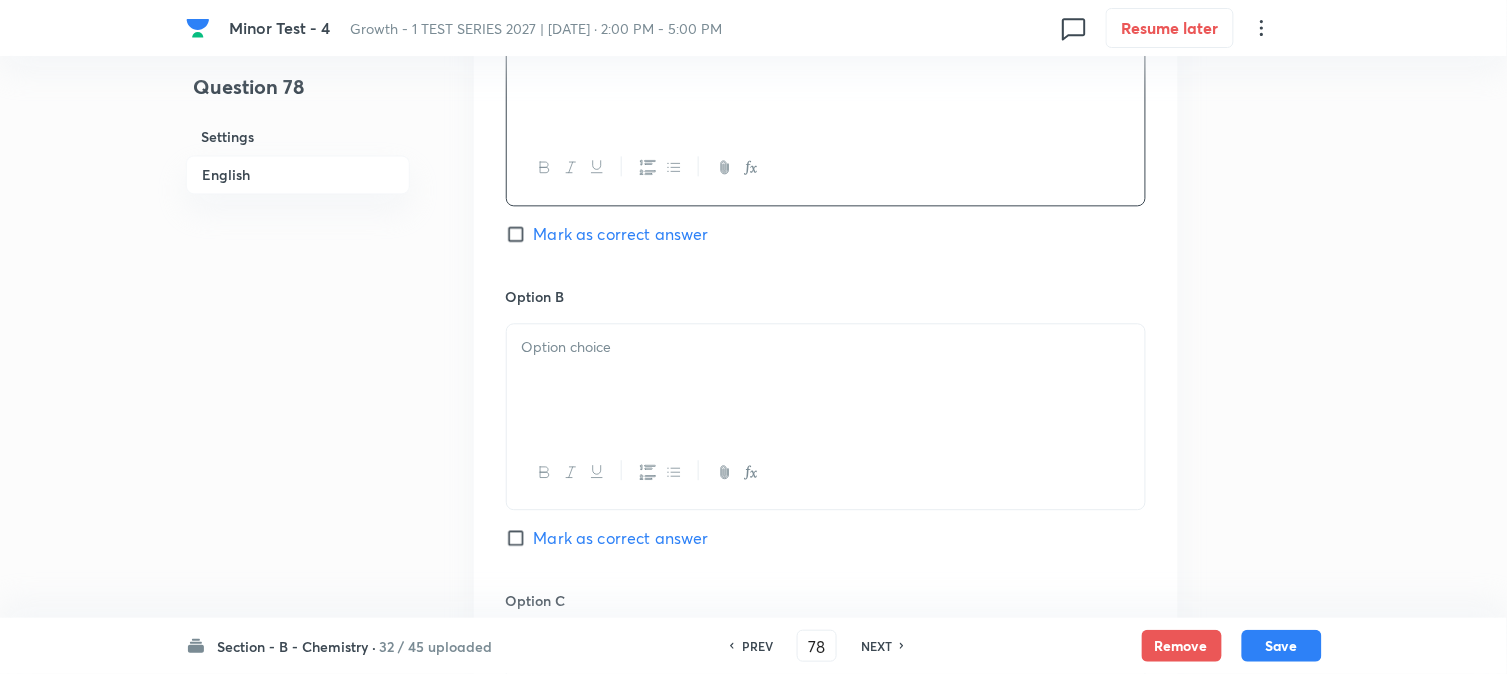 scroll, scrollTop: 1111, scrollLeft: 0, axis: vertical 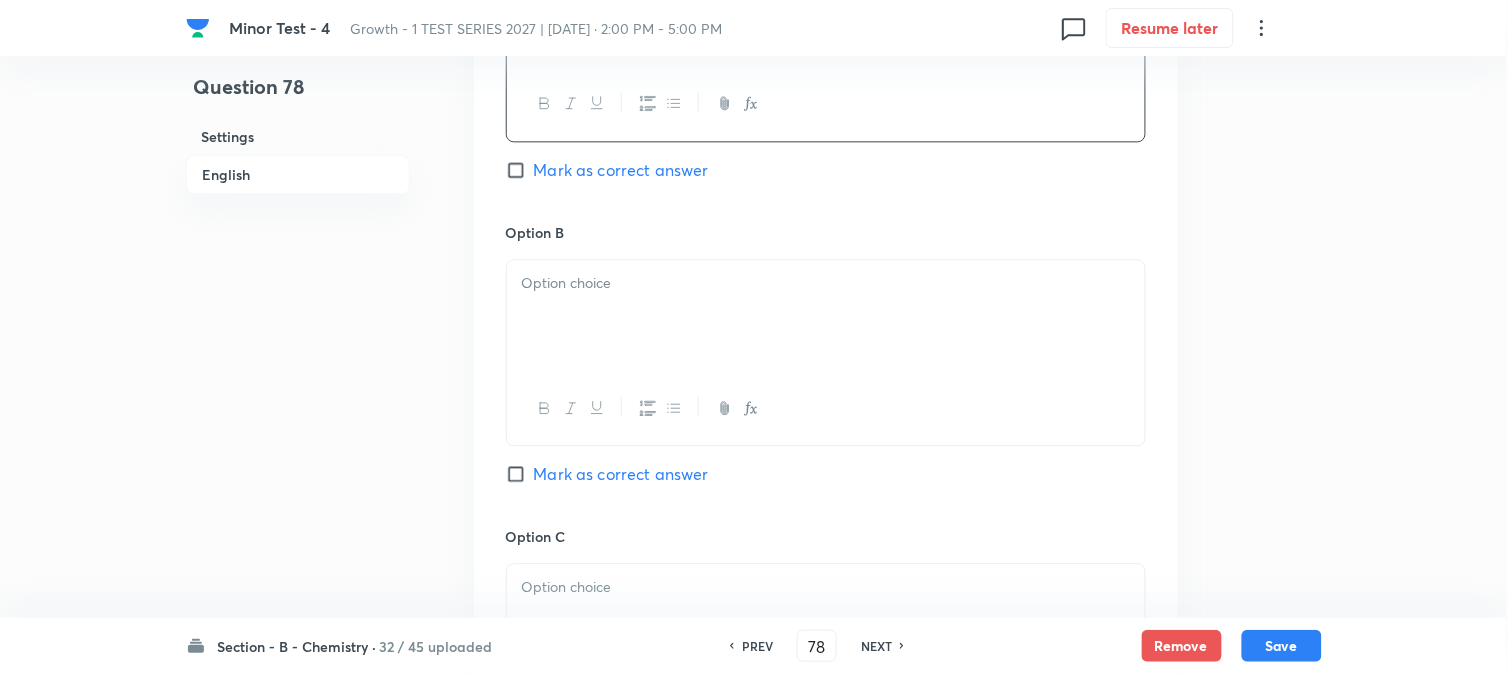 click at bounding box center [826, 316] 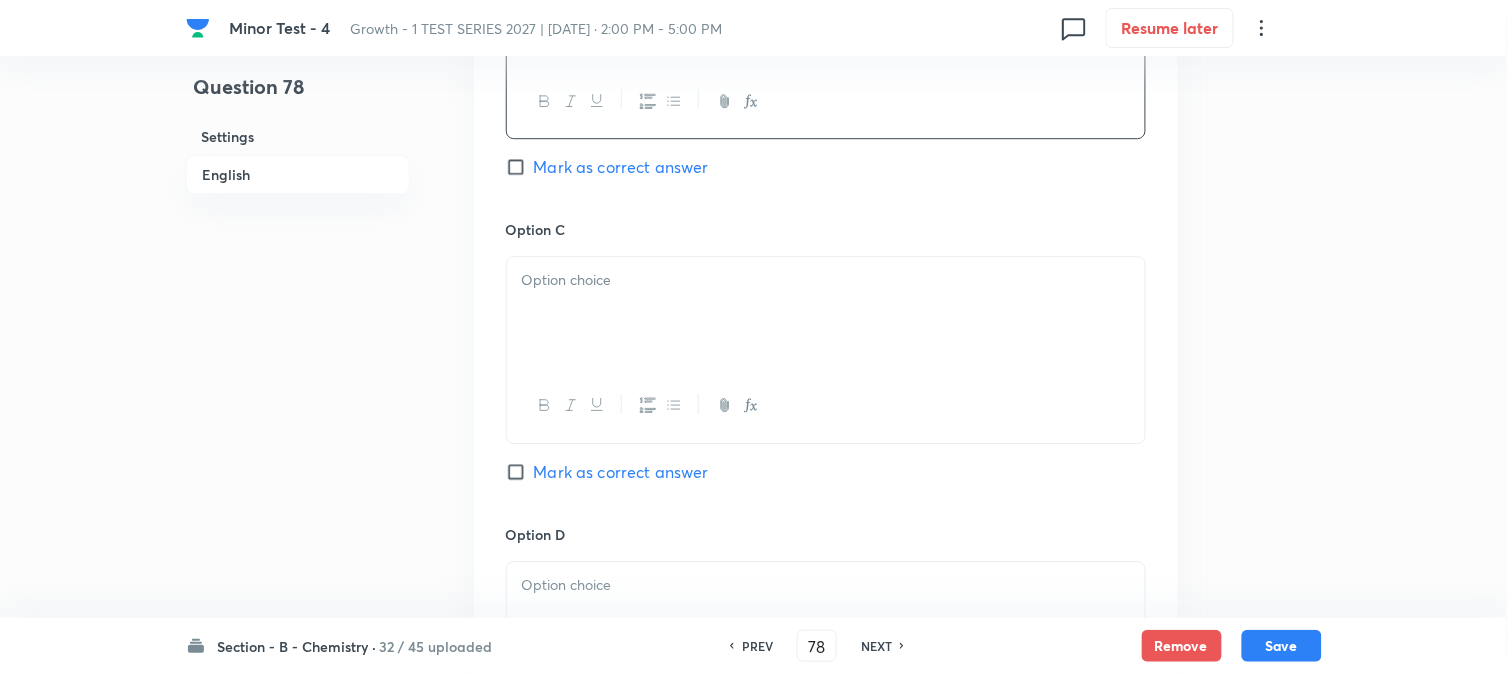 scroll, scrollTop: 1444, scrollLeft: 0, axis: vertical 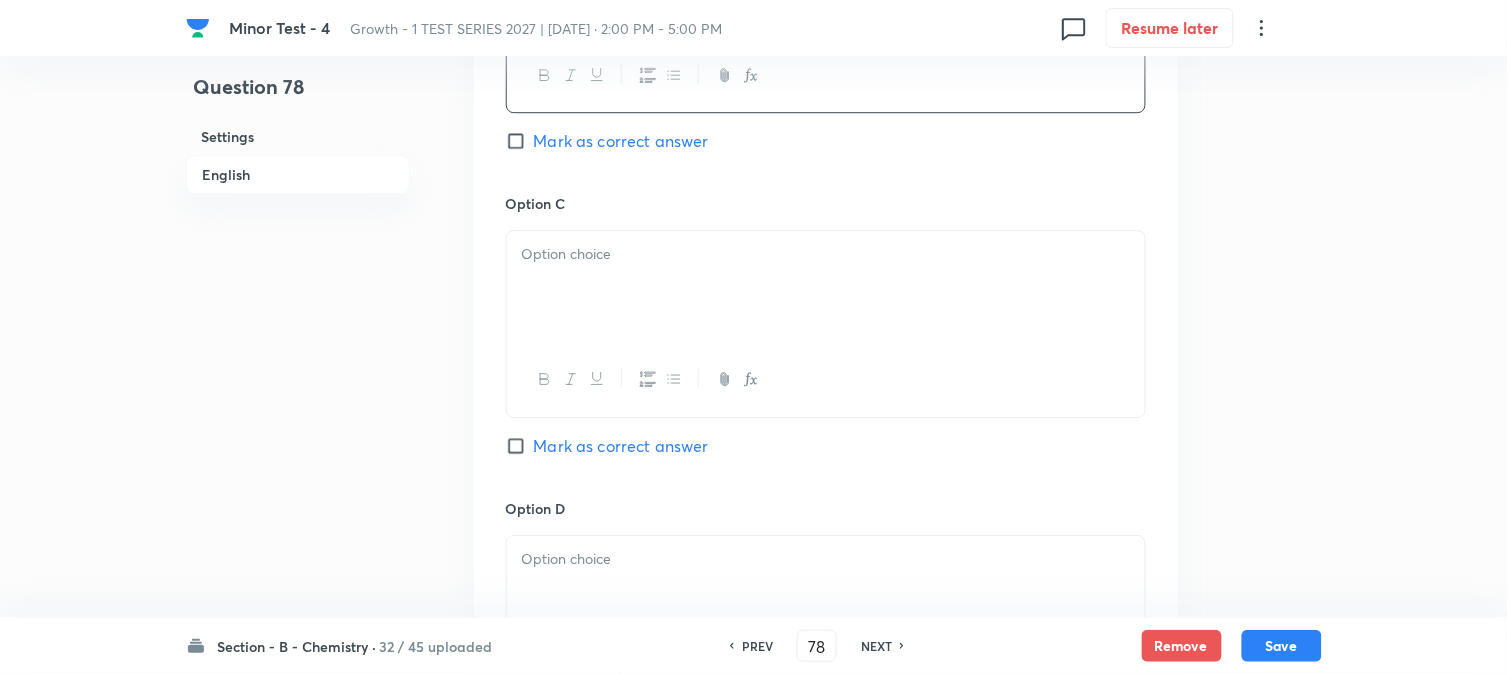 click at bounding box center [826, 287] 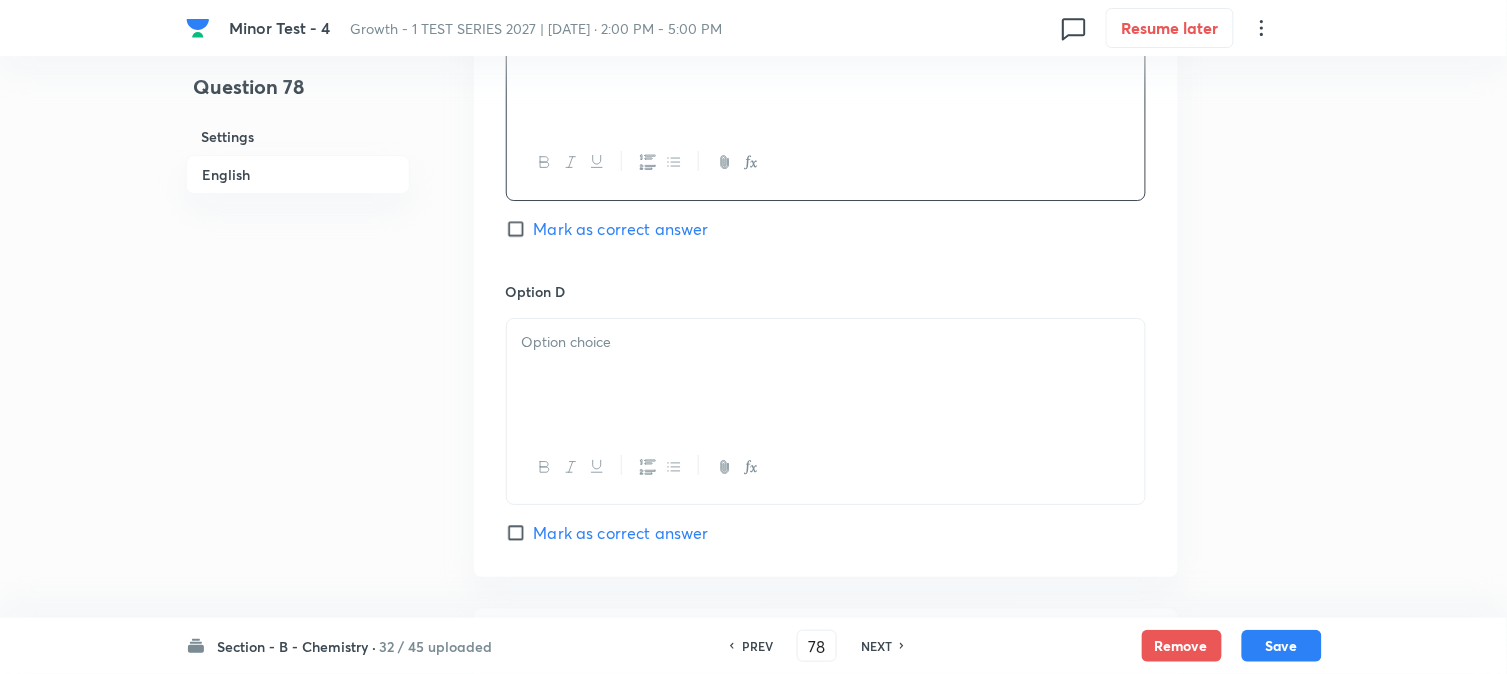 scroll, scrollTop: 1666, scrollLeft: 0, axis: vertical 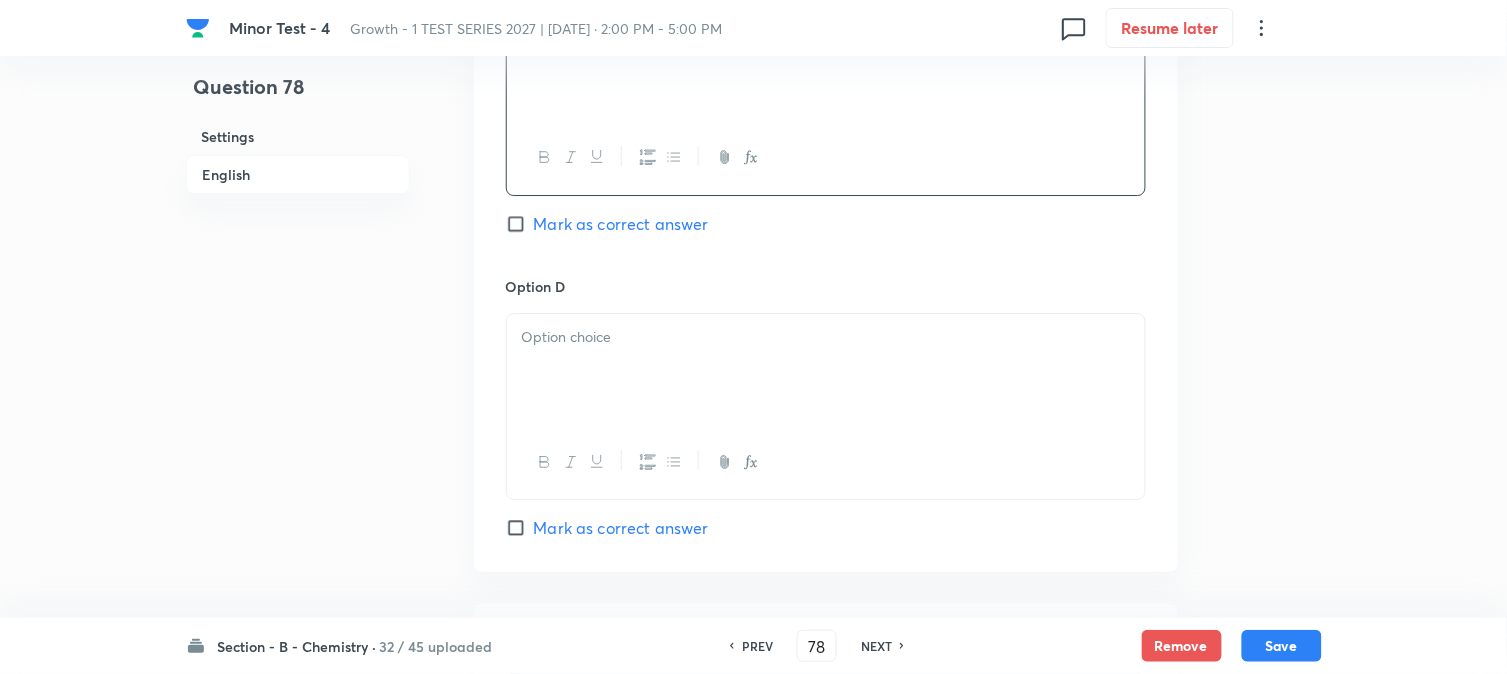 click at bounding box center [826, 370] 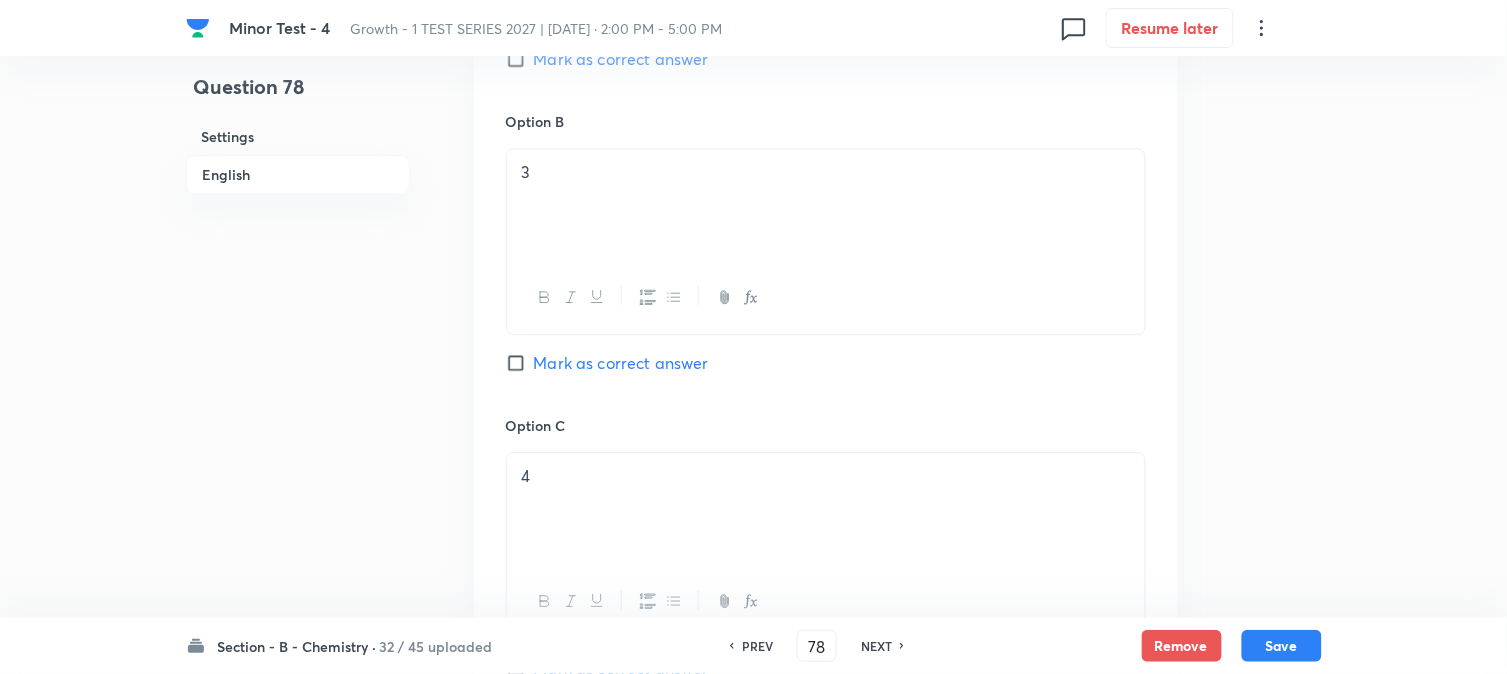 click on "Mark as correct answer" at bounding box center [621, 363] 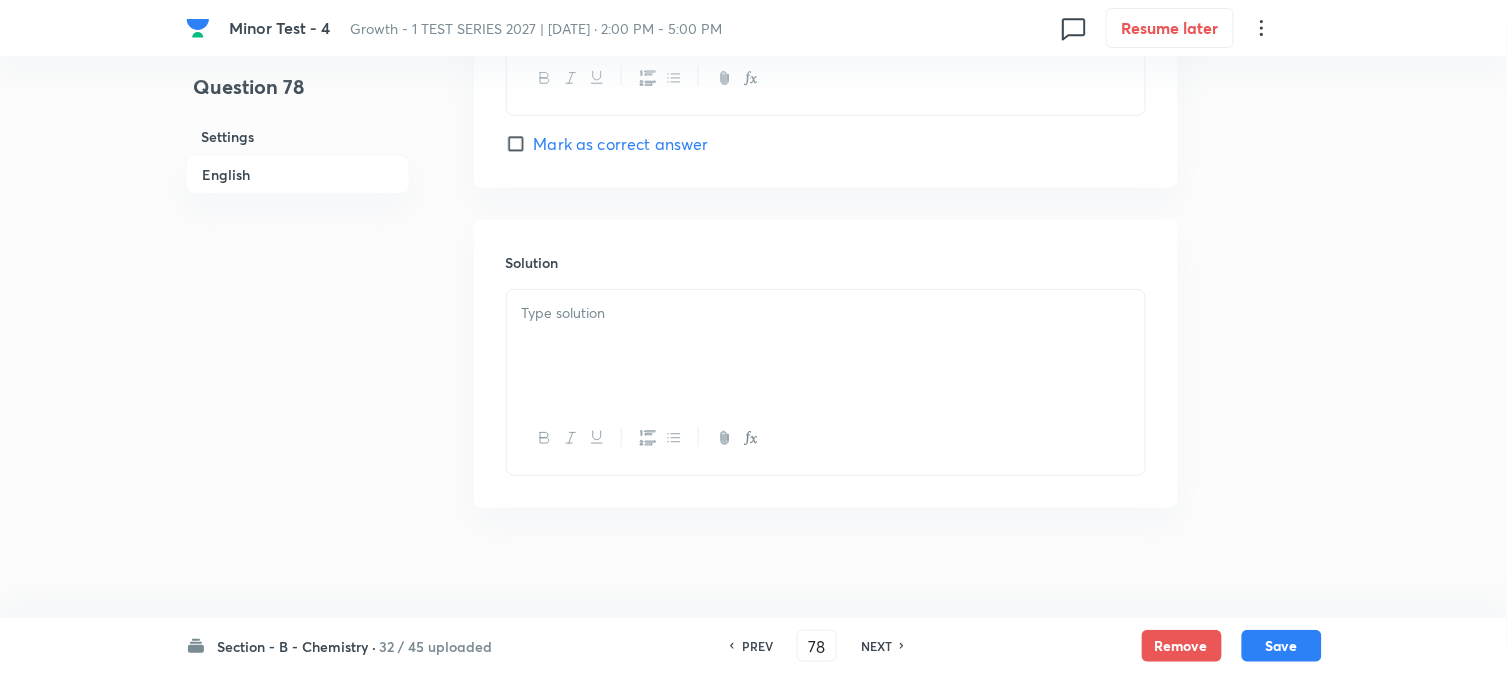 scroll, scrollTop: 2064, scrollLeft: 0, axis: vertical 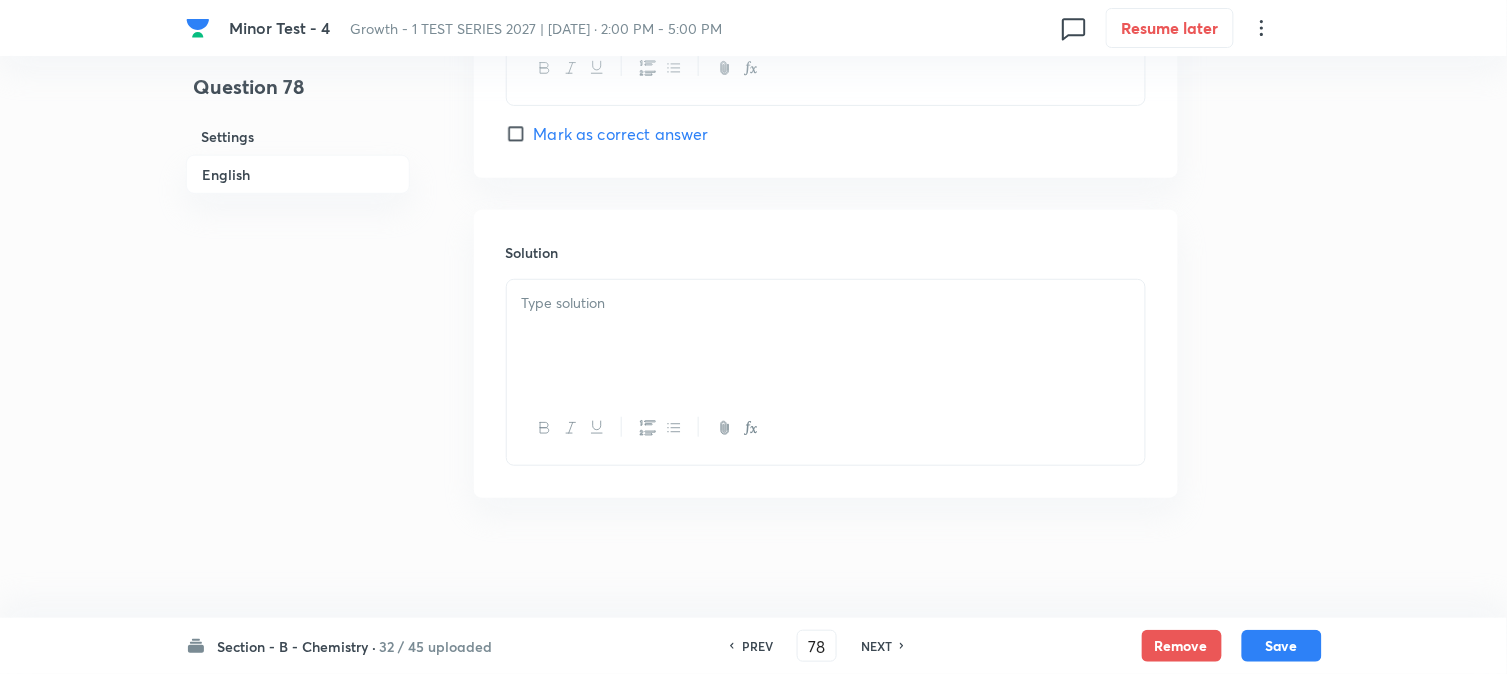 click at bounding box center [826, 336] 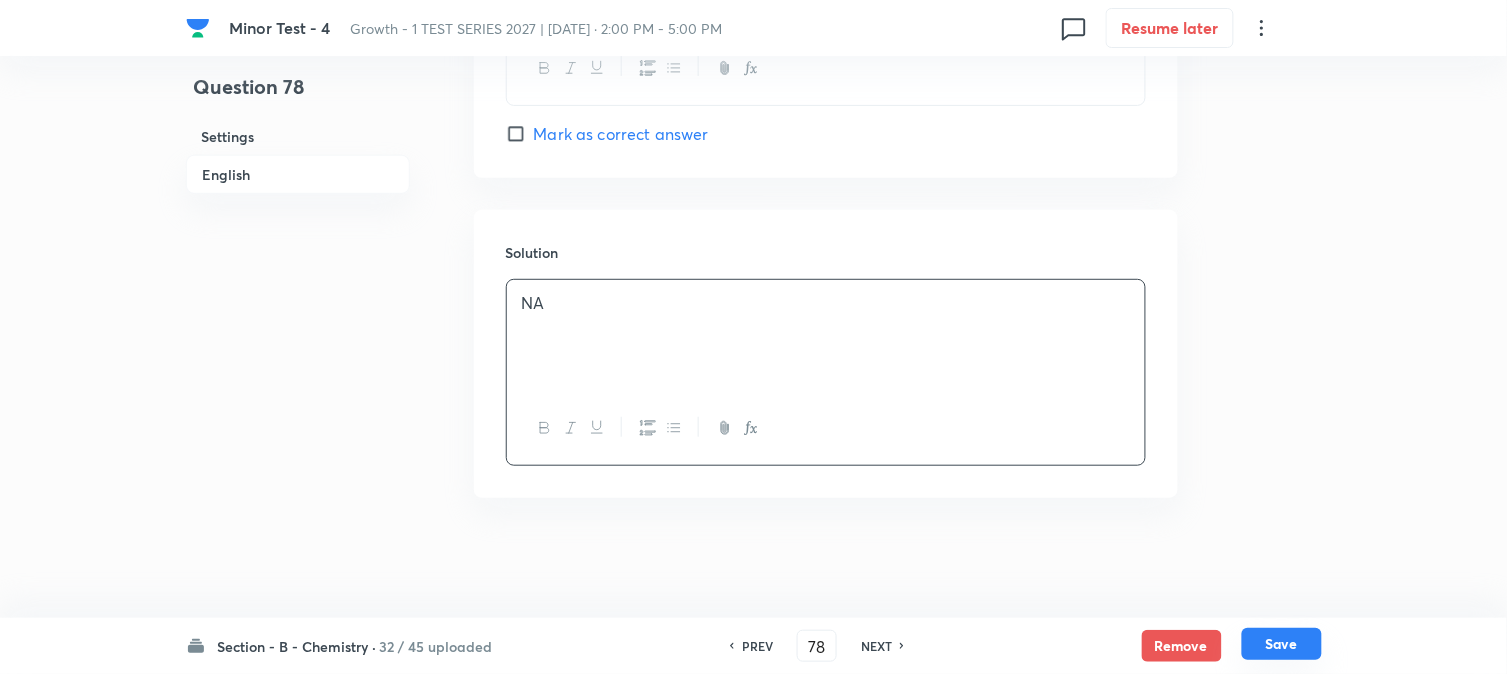 click on "Save" at bounding box center (1282, 644) 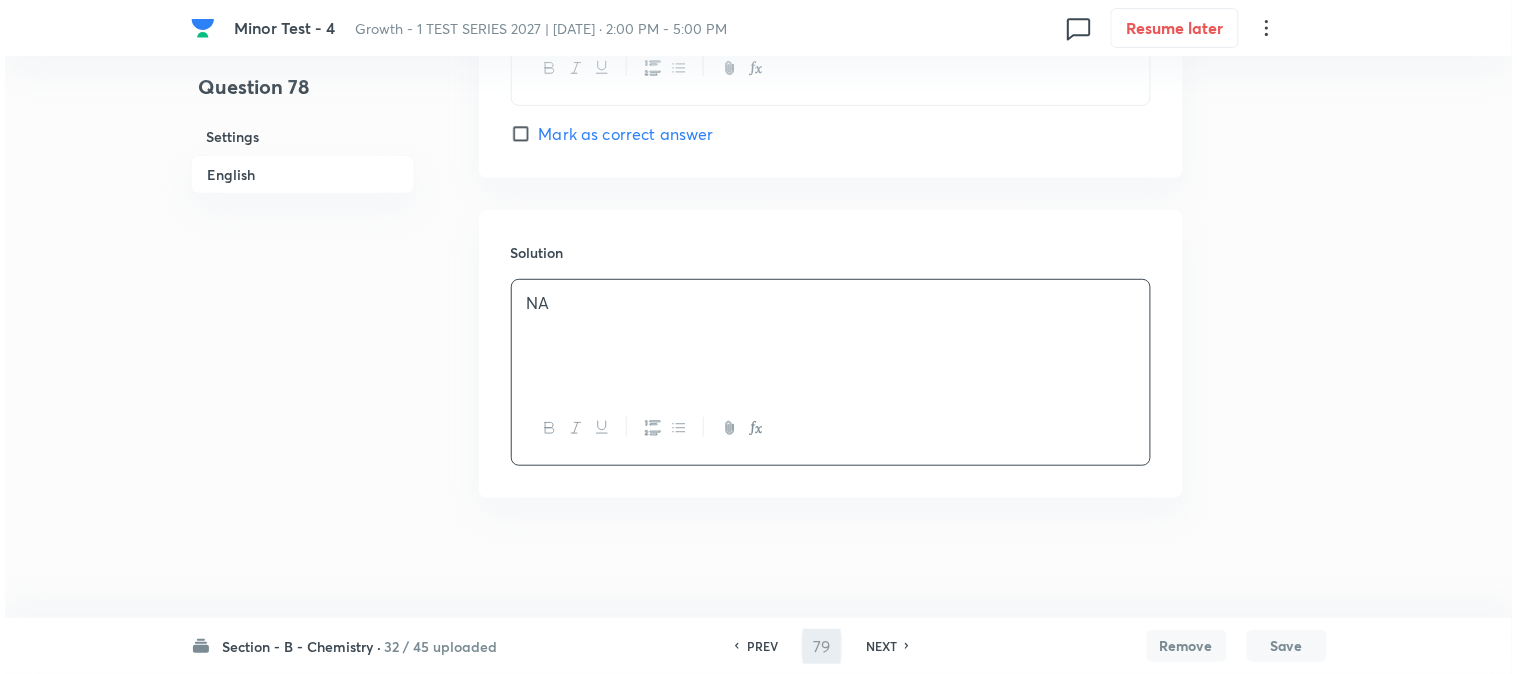 scroll, scrollTop: 0, scrollLeft: 0, axis: both 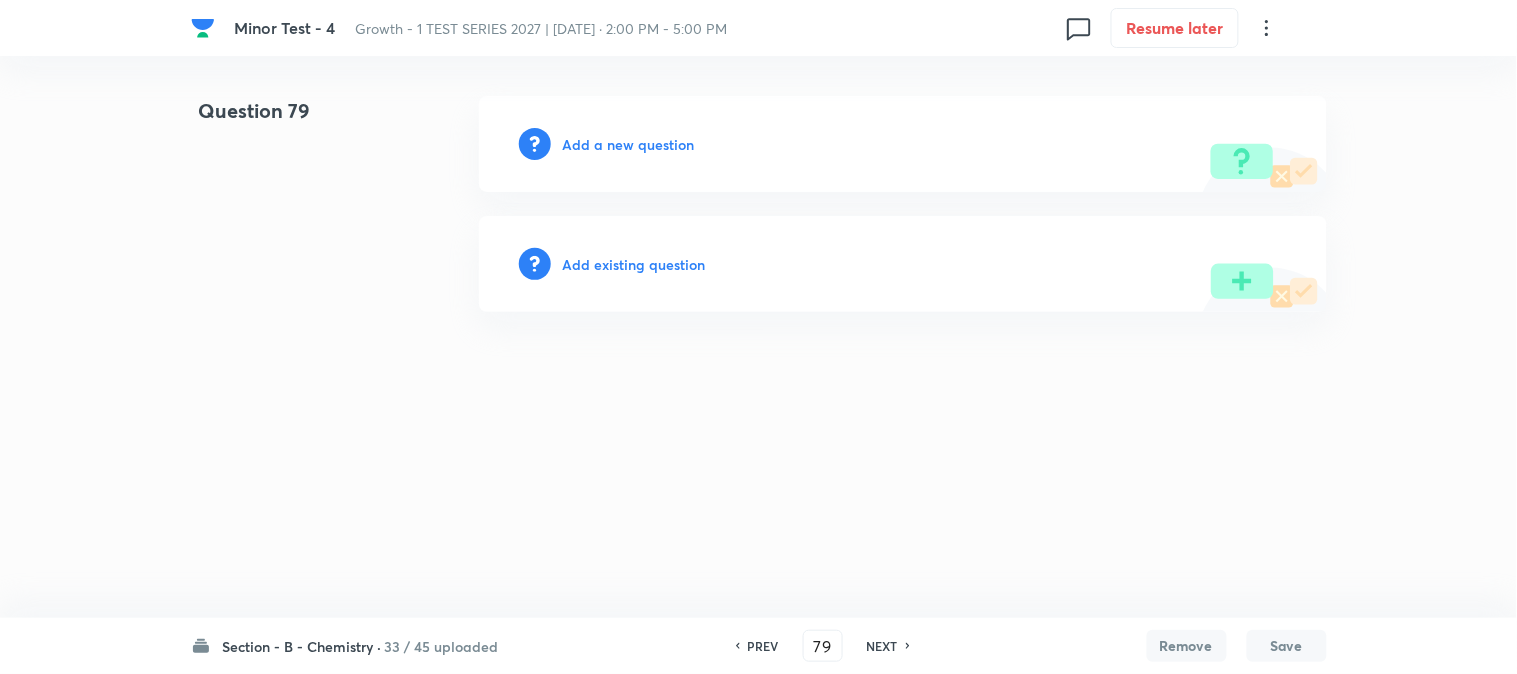 click on "Add a new question" at bounding box center (629, 144) 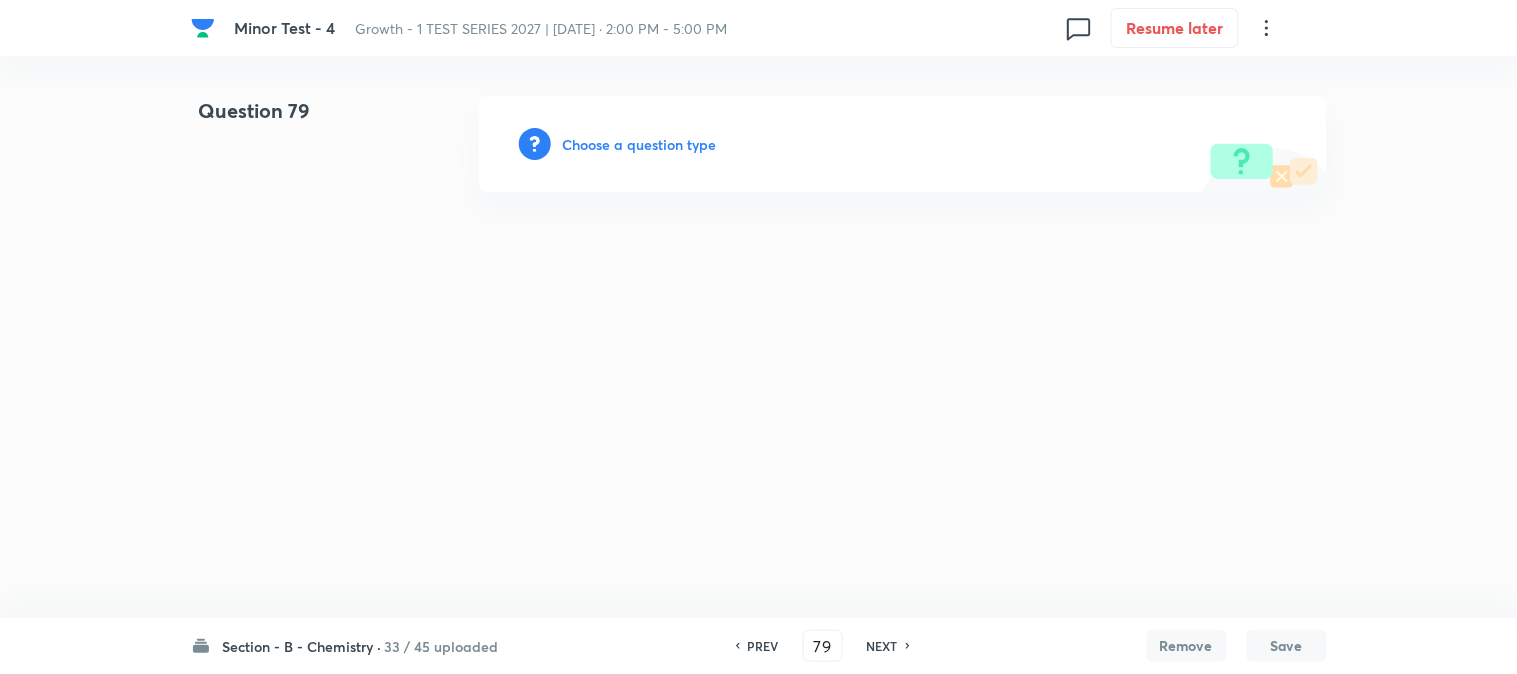 click on "Choose a question type" at bounding box center [640, 144] 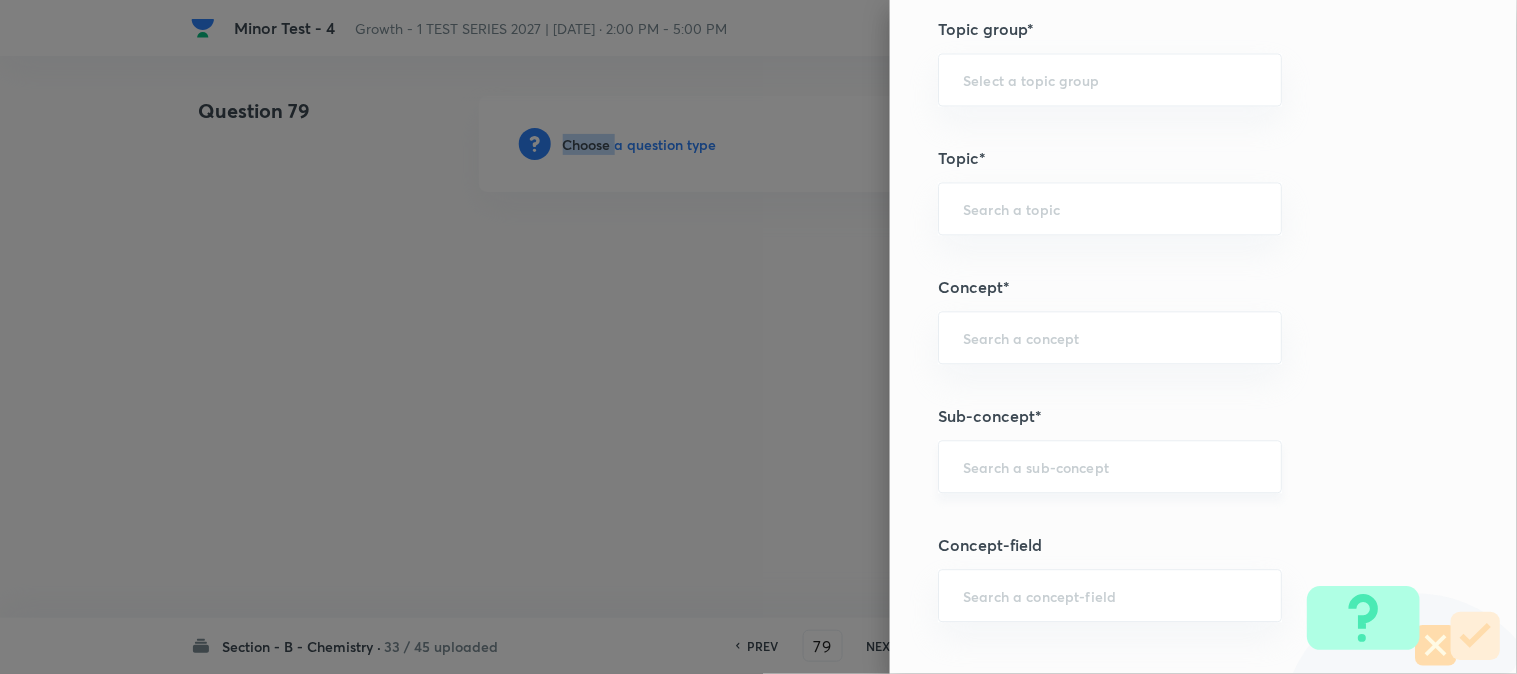 scroll, scrollTop: 1222, scrollLeft: 0, axis: vertical 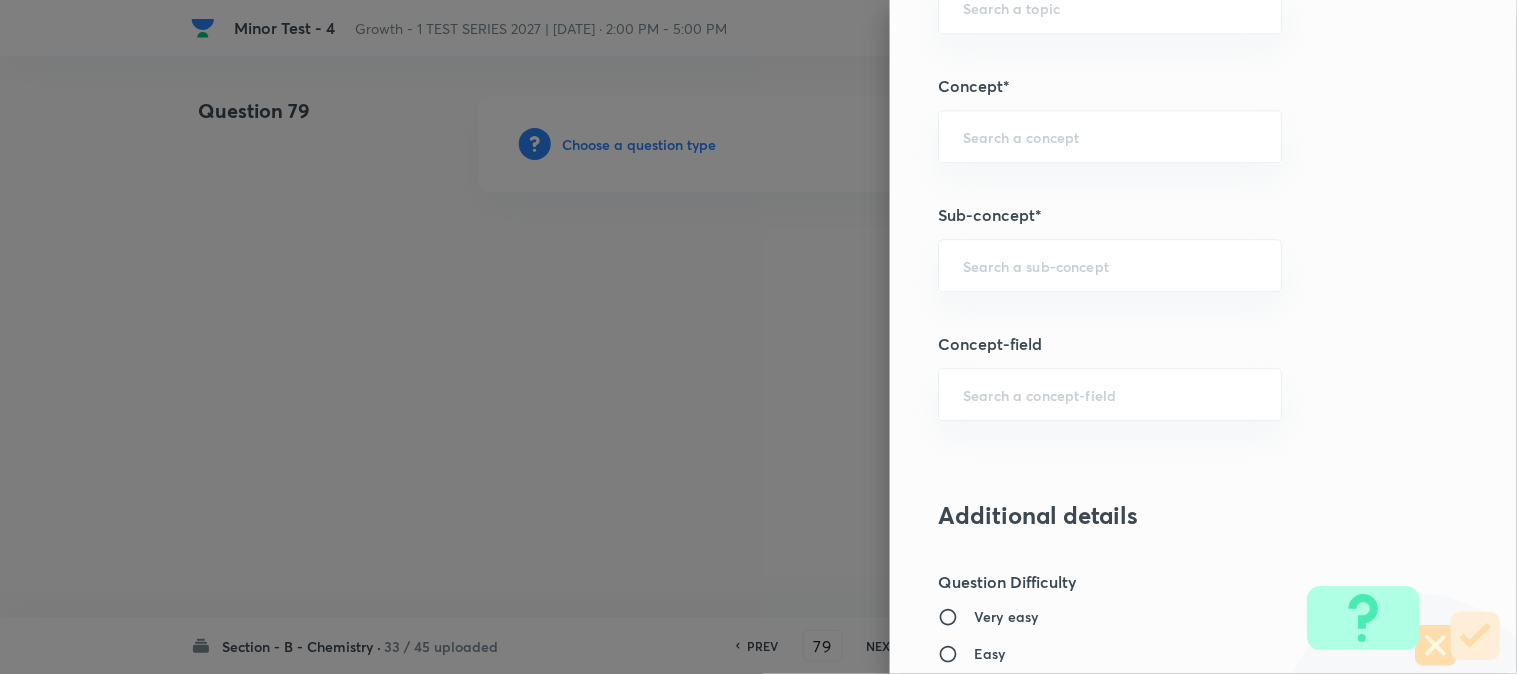 click on "Question settings Question type* Single choice correct Number of options* 2 3 4 5 Does this question have a passage?* Yes No Positive mark 4 ​ Negative Marks (Don’t add negative sign) 1 ​ Grant bonus marks for this question?* Yes No Syllabus Topic group* ​ Topic* ​ Concept* ​ Sub-concept* ​ Concept-field ​ Additional details Question Difficulty Very easy Easy Moderate Hard Very hard Question is based on Fact Numerical Concept Previous year question Yes No Does this question have equation? Yes No Verification status Is the question verified? *Select 'yes' only if a question is verified Yes No Save" at bounding box center [1203, 337] 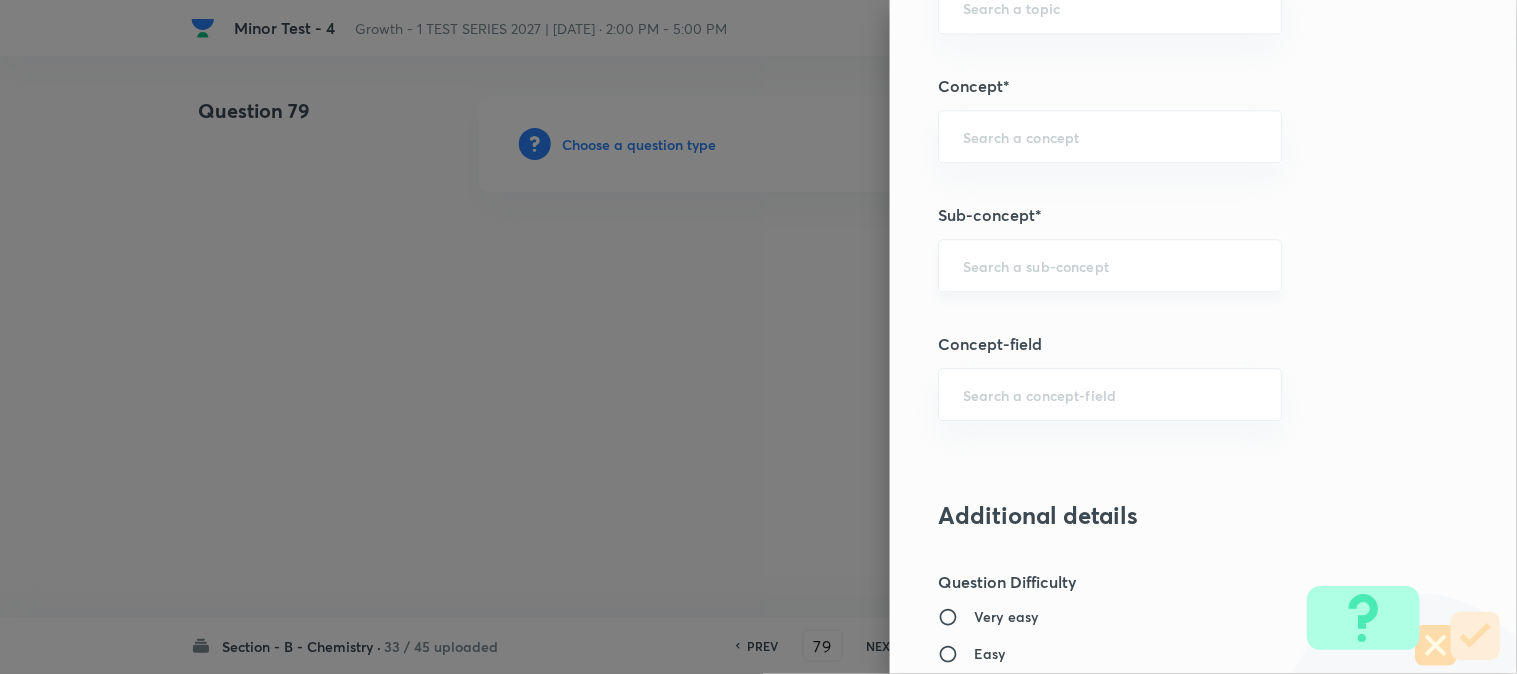 click on "​" at bounding box center [1110, 265] 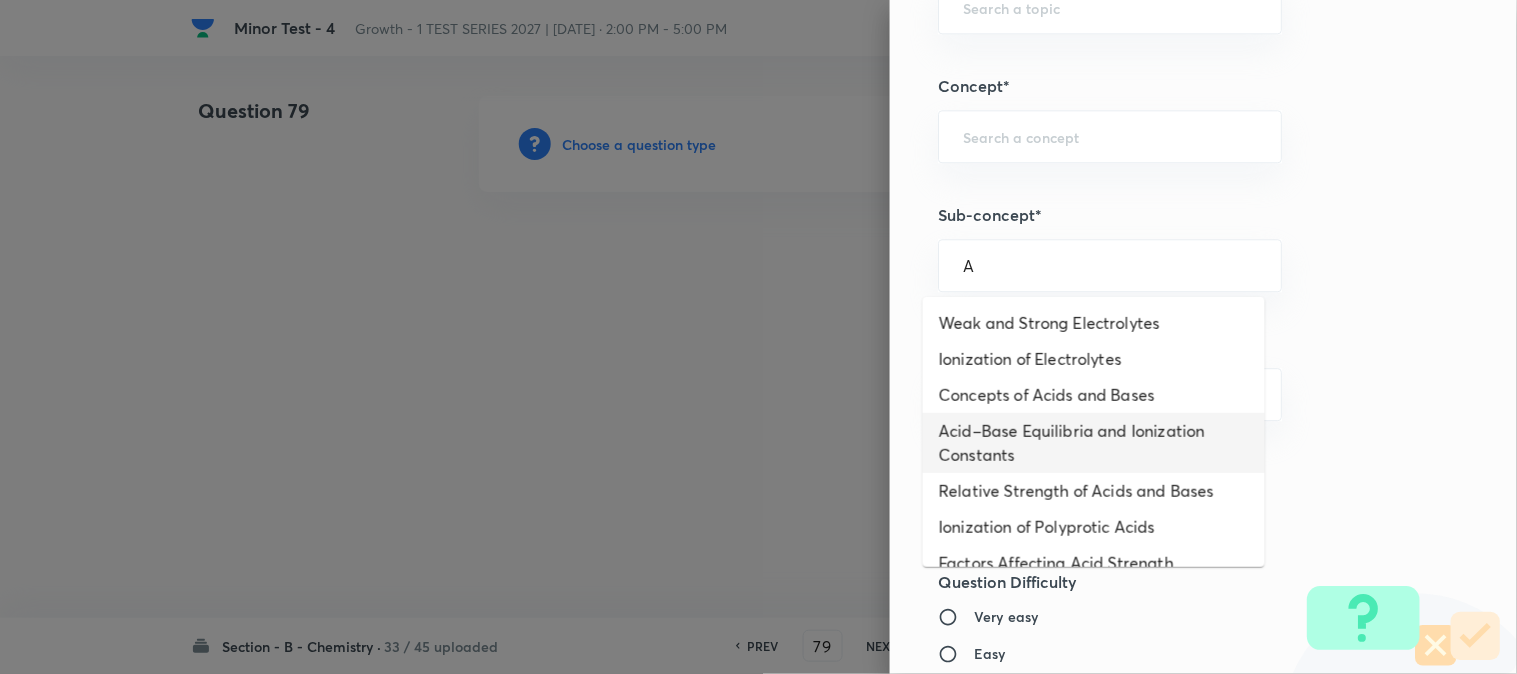 click on "Acid–Base Equilibria and Ionization Constants" at bounding box center [1094, 443] 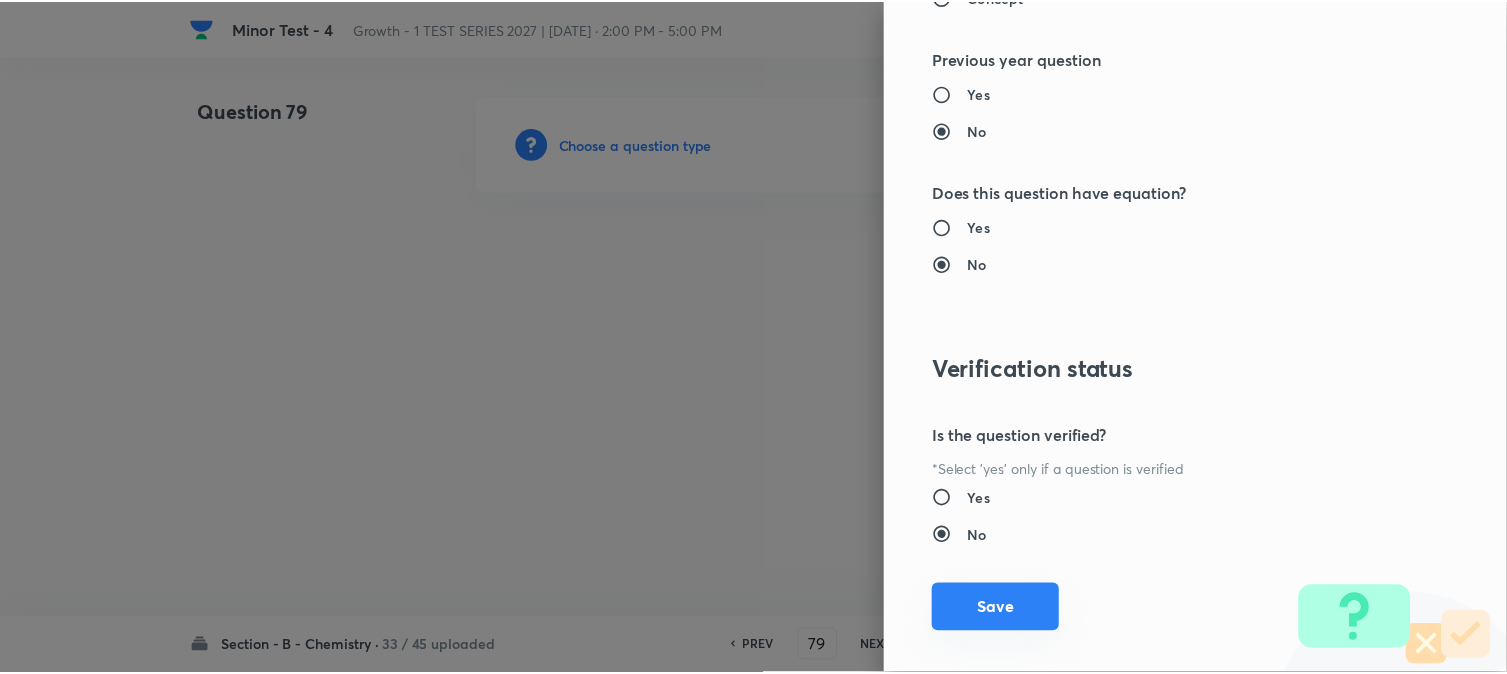 scroll, scrollTop: 2186, scrollLeft: 0, axis: vertical 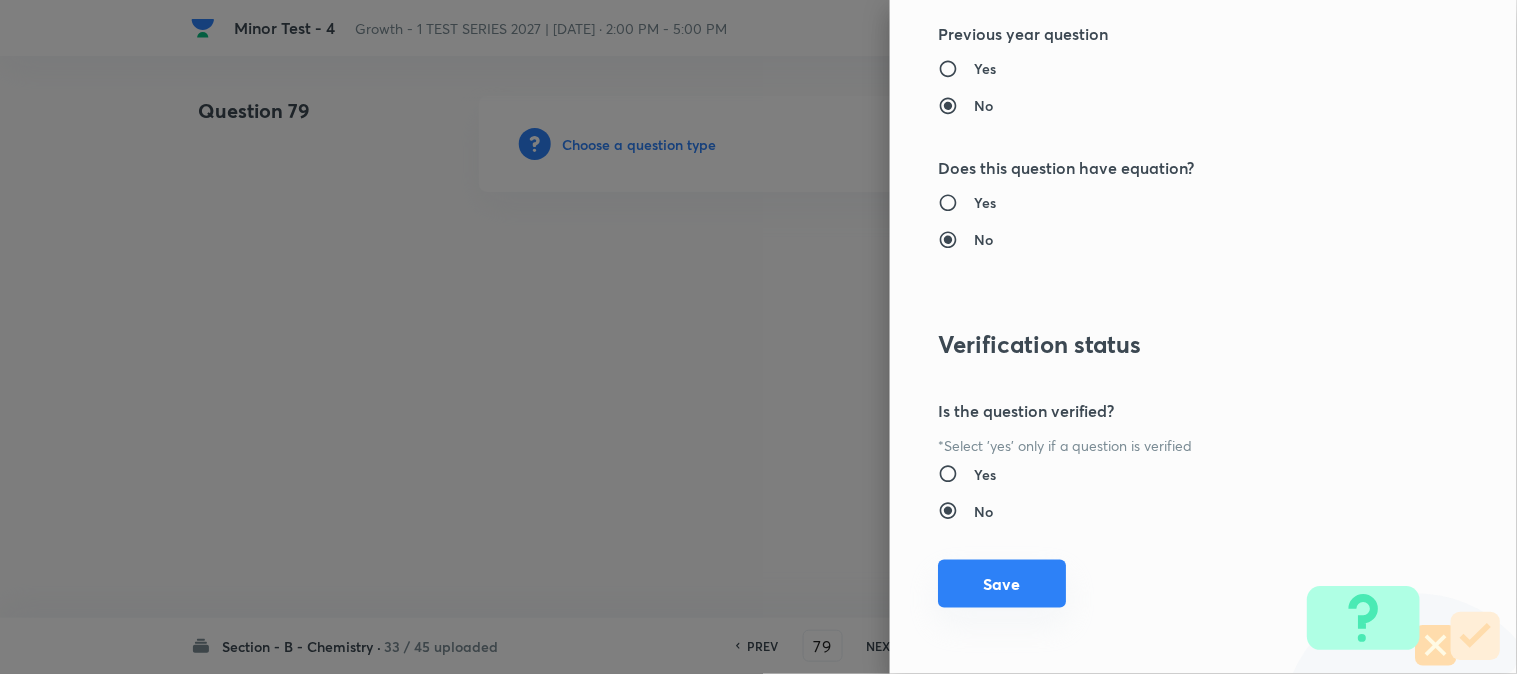 click on "Save" at bounding box center [1002, 584] 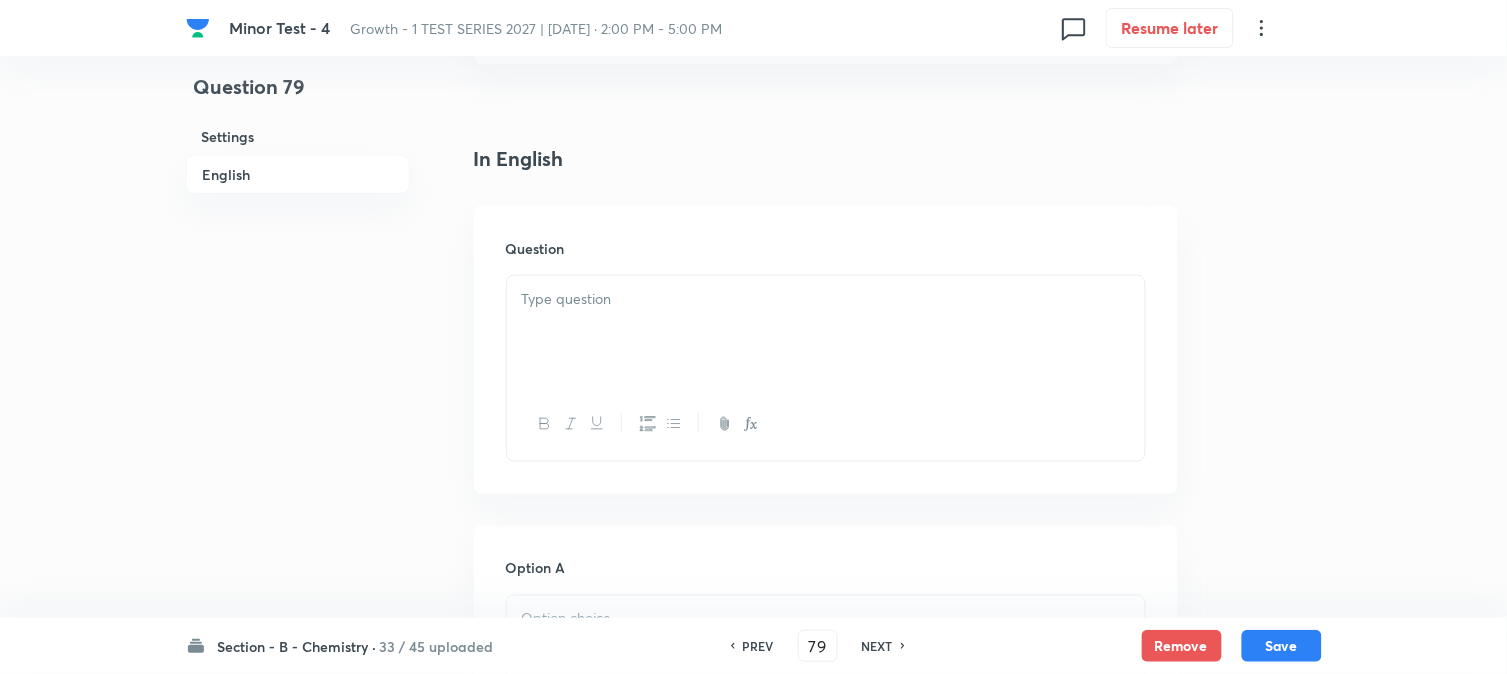 scroll, scrollTop: 555, scrollLeft: 0, axis: vertical 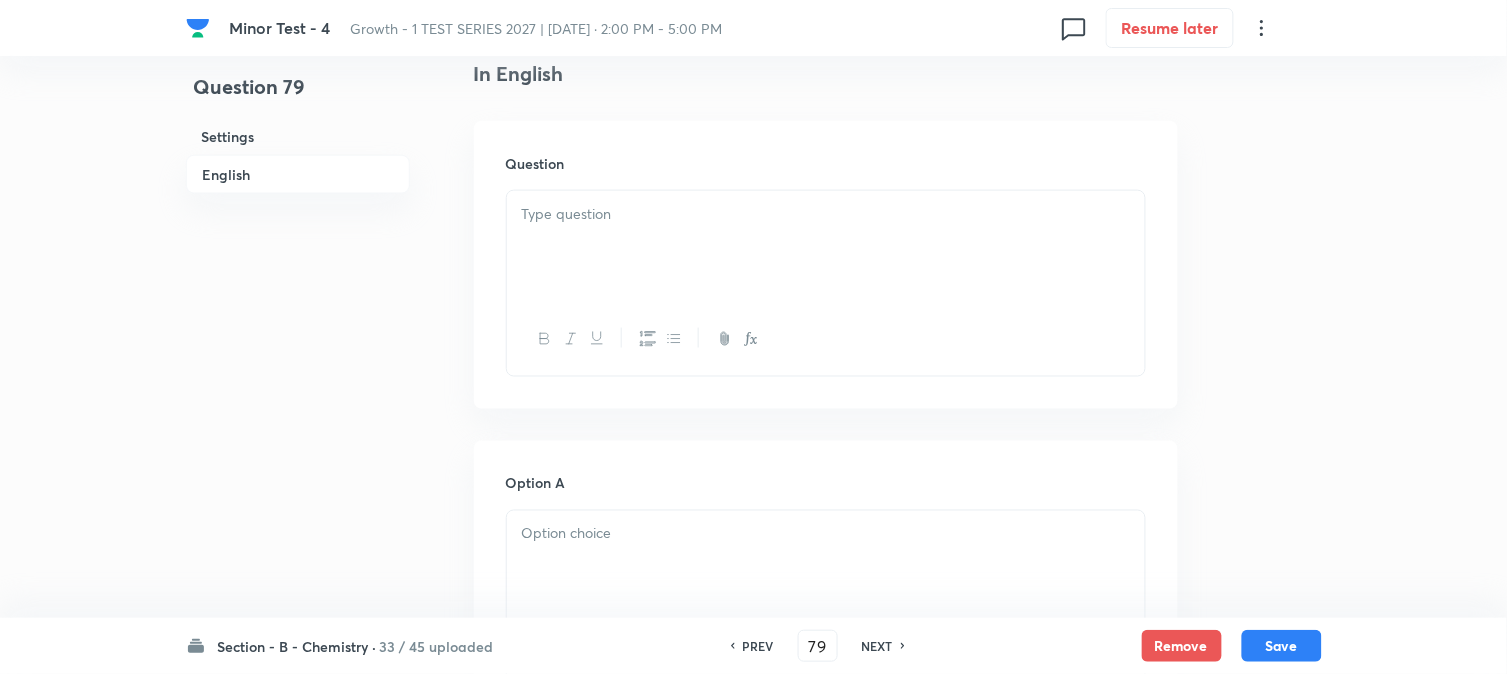 click at bounding box center (826, 247) 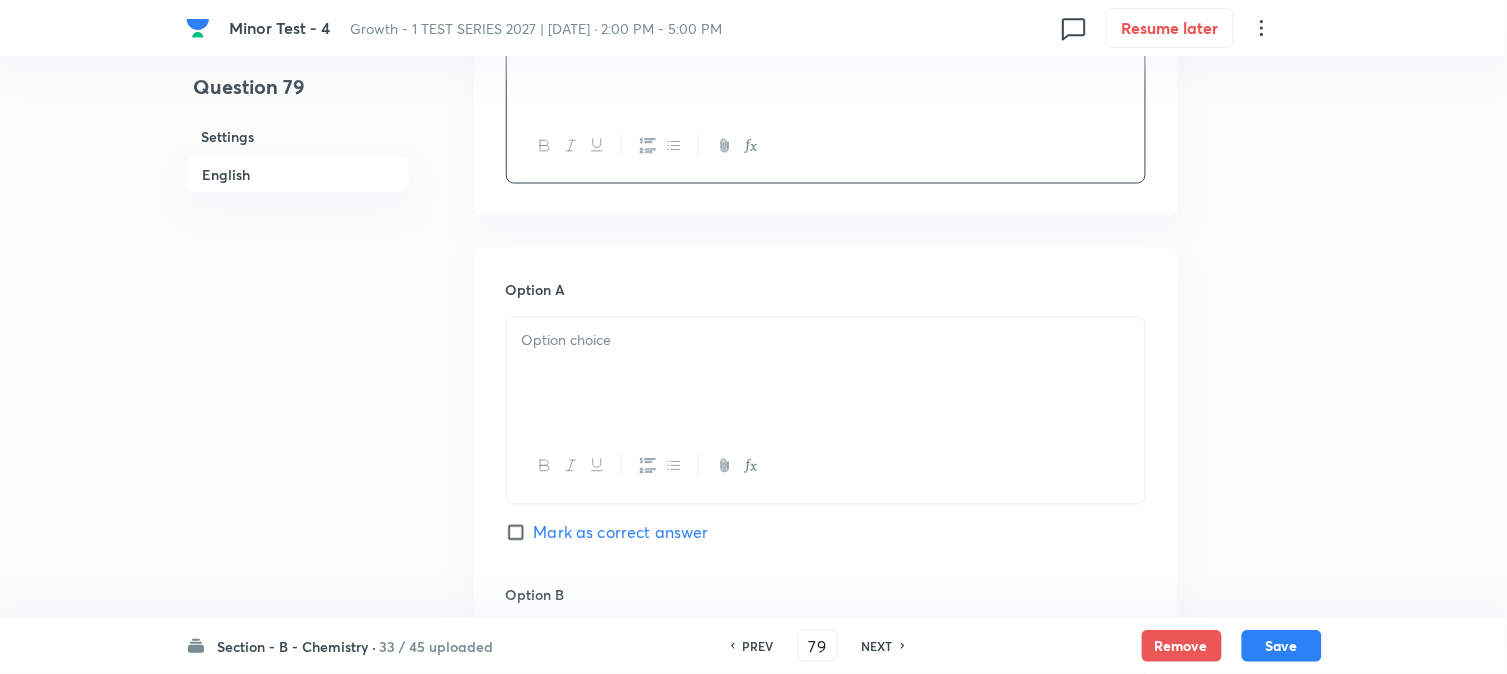 scroll, scrollTop: 777, scrollLeft: 0, axis: vertical 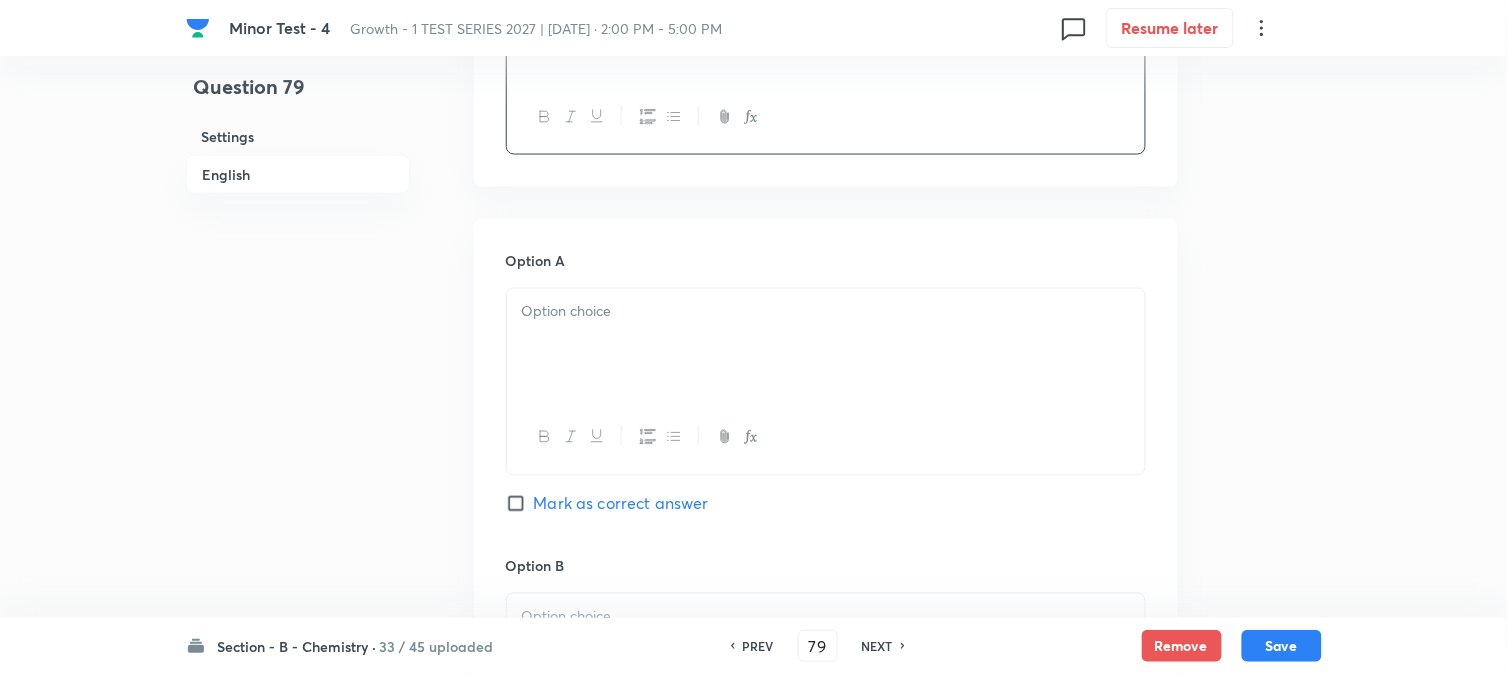 click at bounding box center (826, 345) 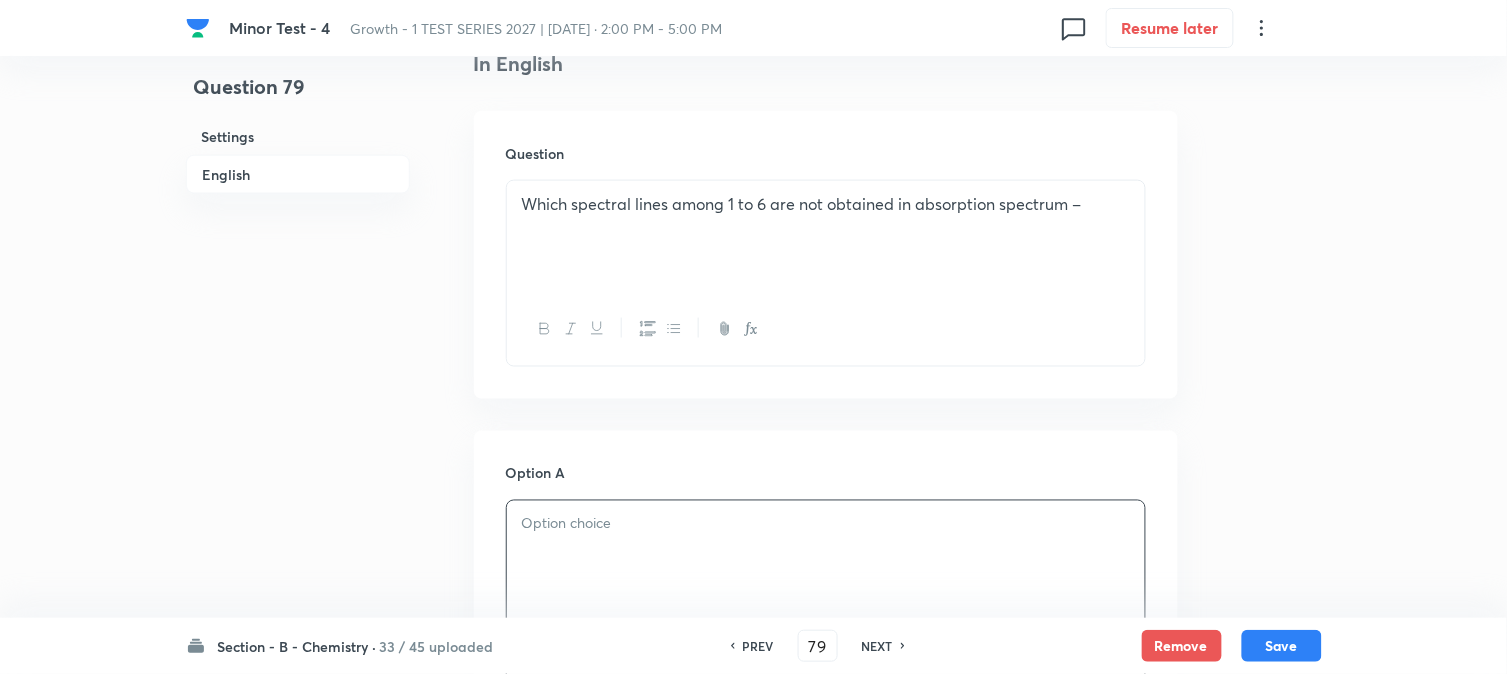 scroll, scrollTop: 555, scrollLeft: 0, axis: vertical 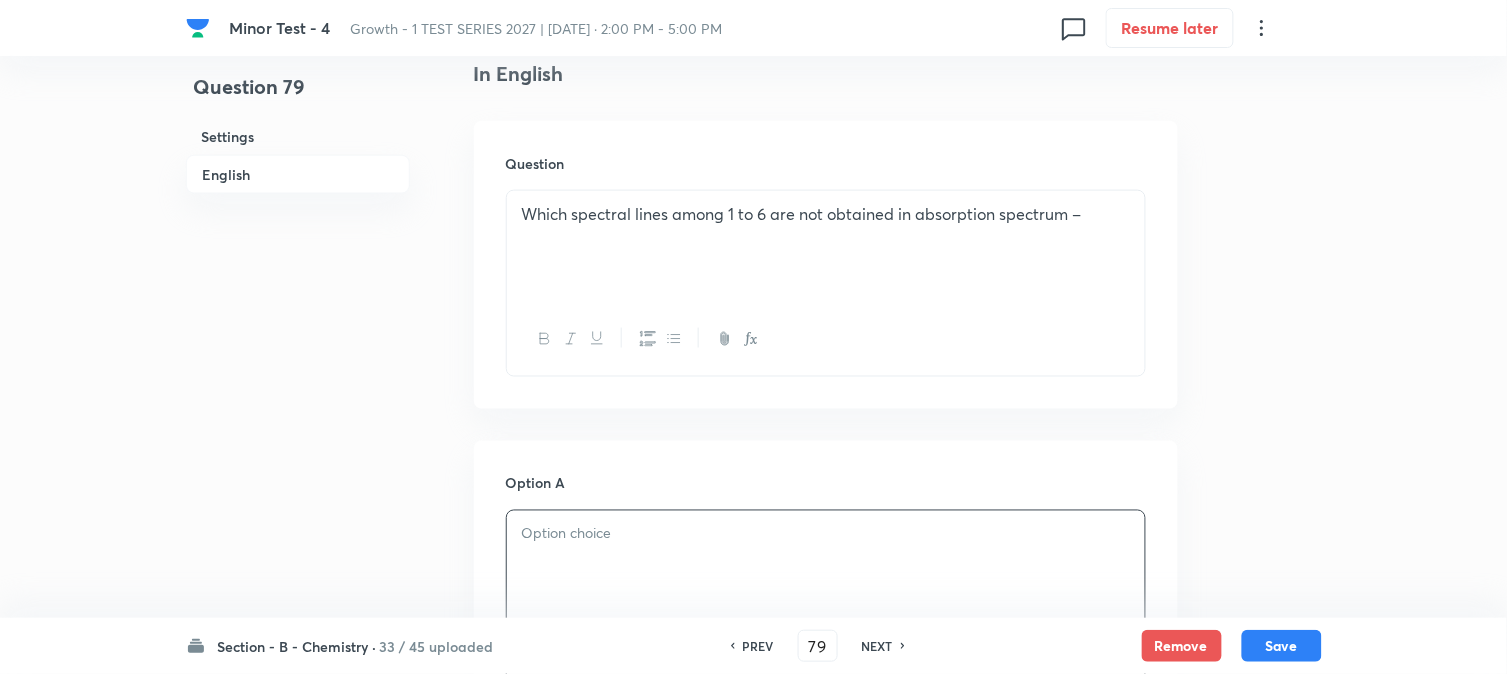 click on "Which spectral lines among 1 to 6 are not obtained in absorption spectrum –" at bounding box center (826, 214) 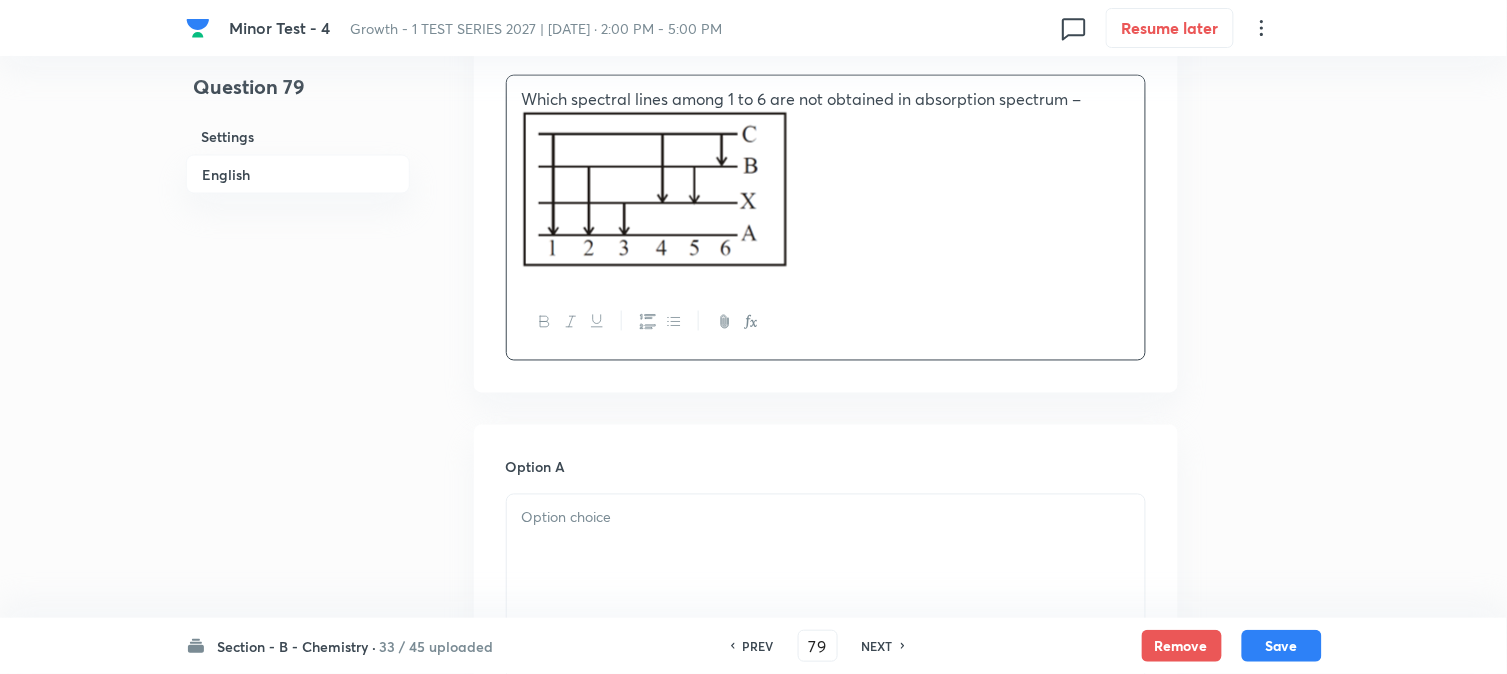 scroll, scrollTop: 888, scrollLeft: 0, axis: vertical 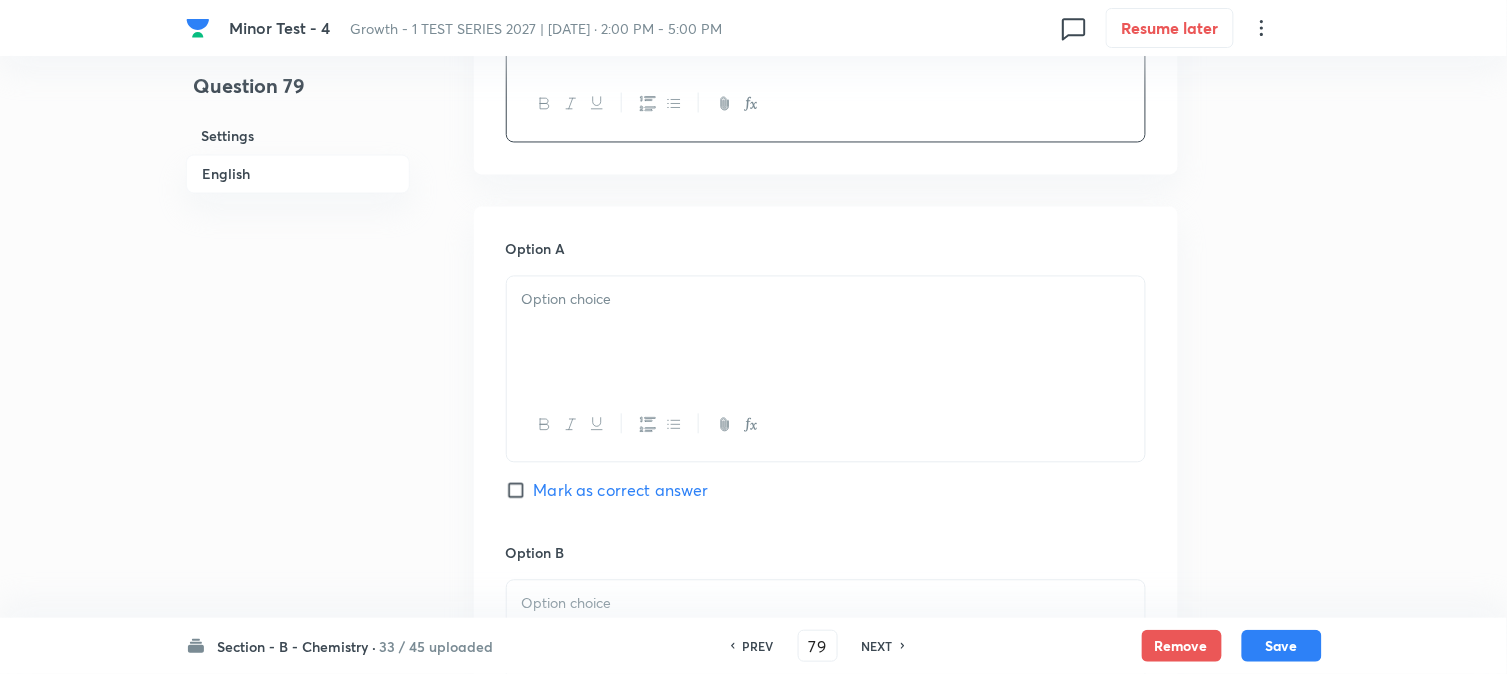 click at bounding box center (826, 333) 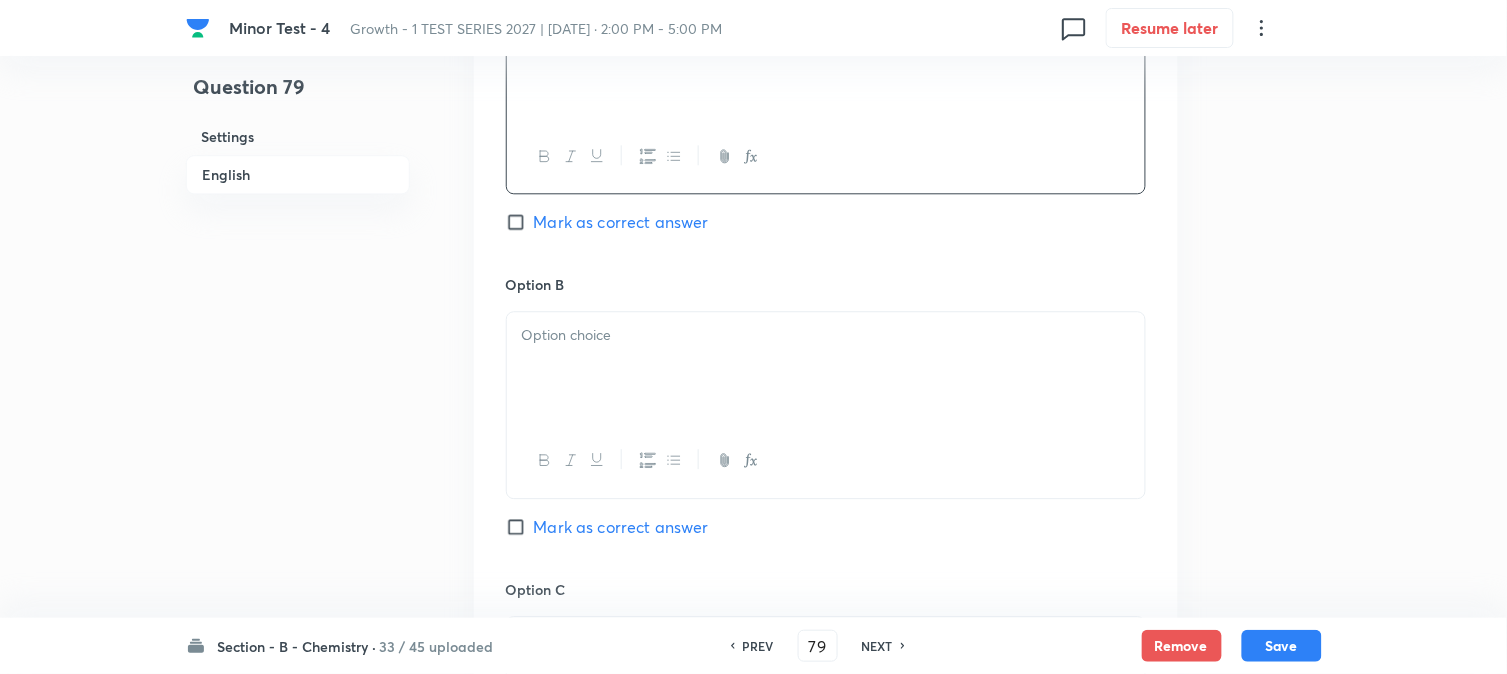 scroll, scrollTop: 1222, scrollLeft: 0, axis: vertical 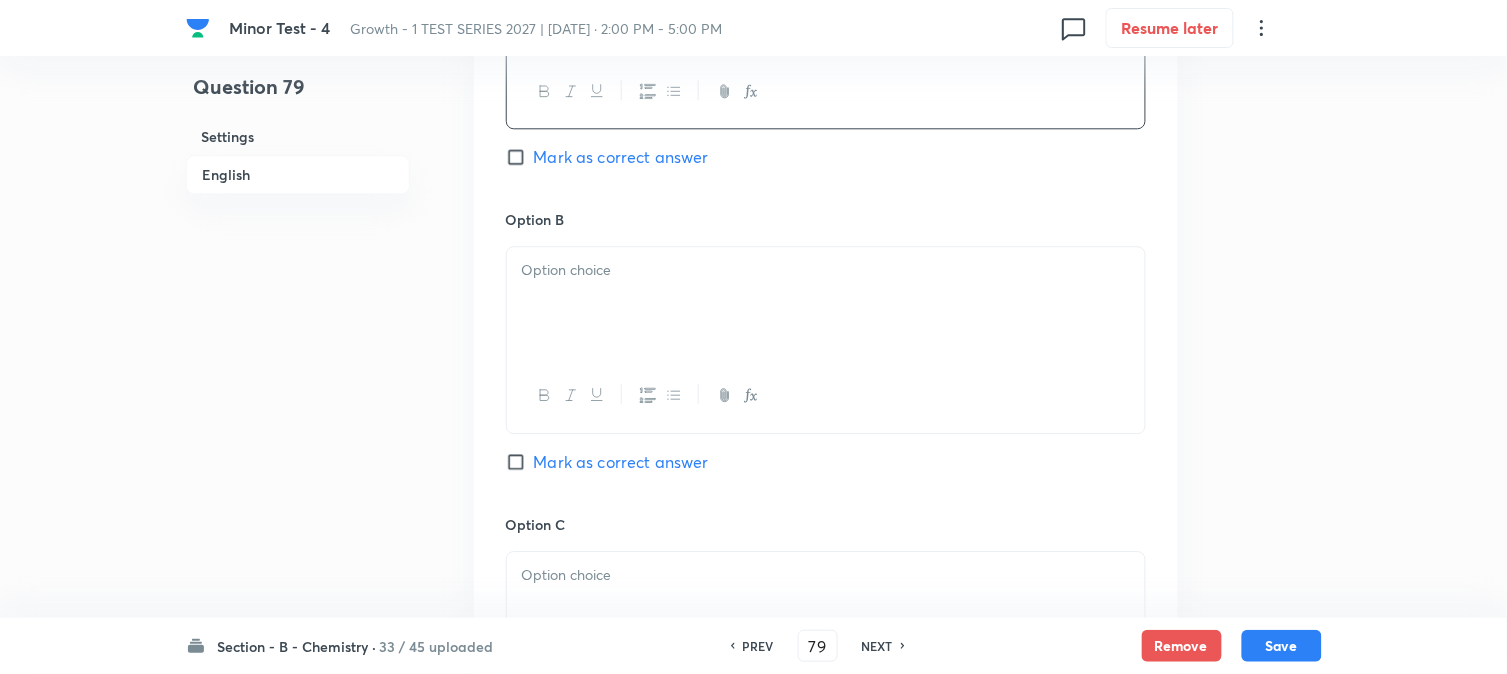 click at bounding box center [826, 303] 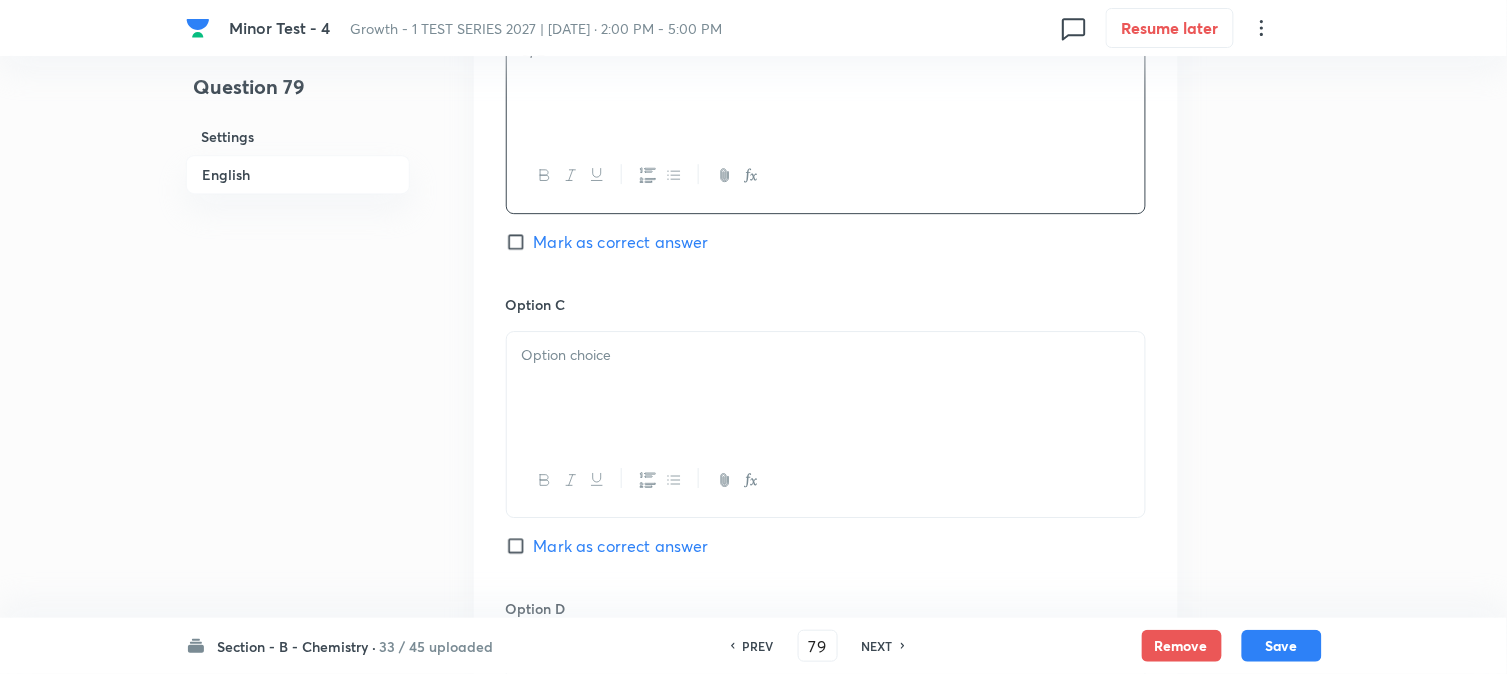 scroll, scrollTop: 1444, scrollLeft: 0, axis: vertical 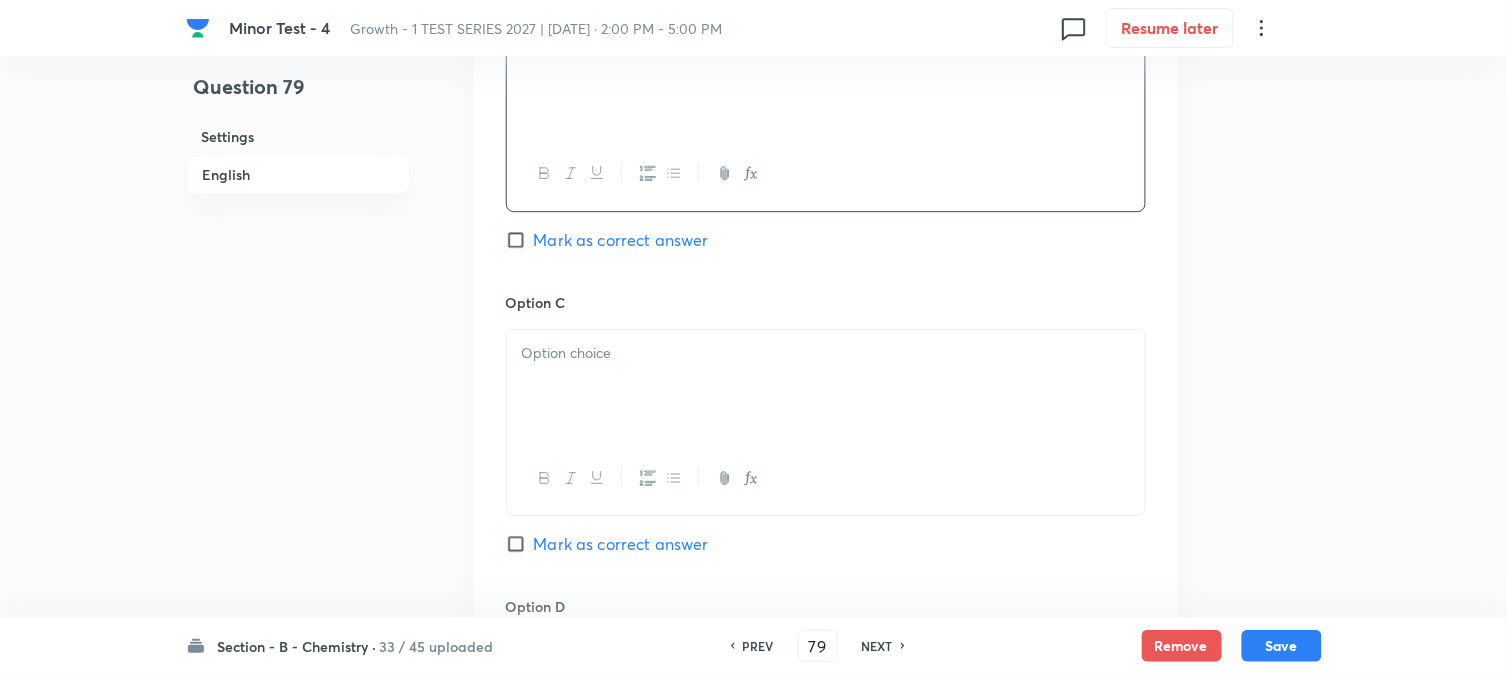 click at bounding box center [826, 386] 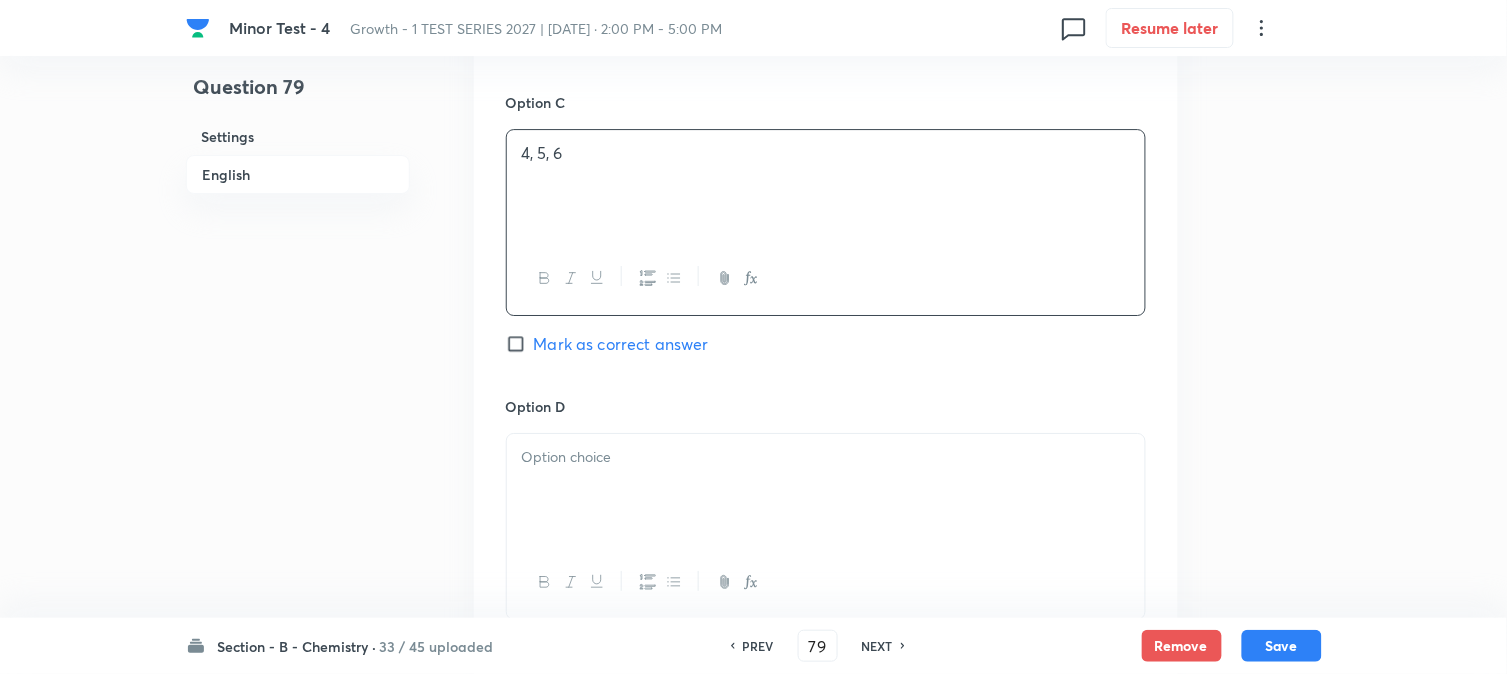scroll, scrollTop: 1666, scrollLeft: 0, axis: vertical 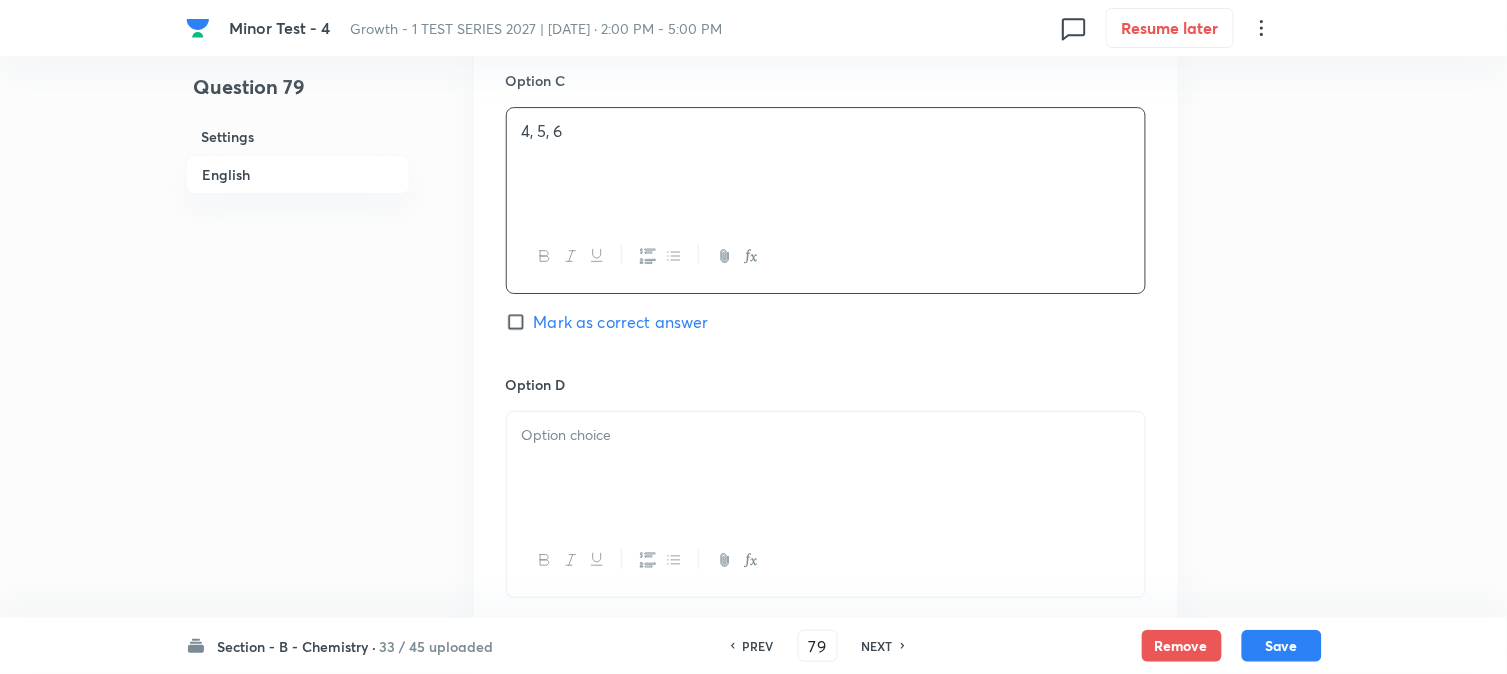 click at bounding box center (826, 435) 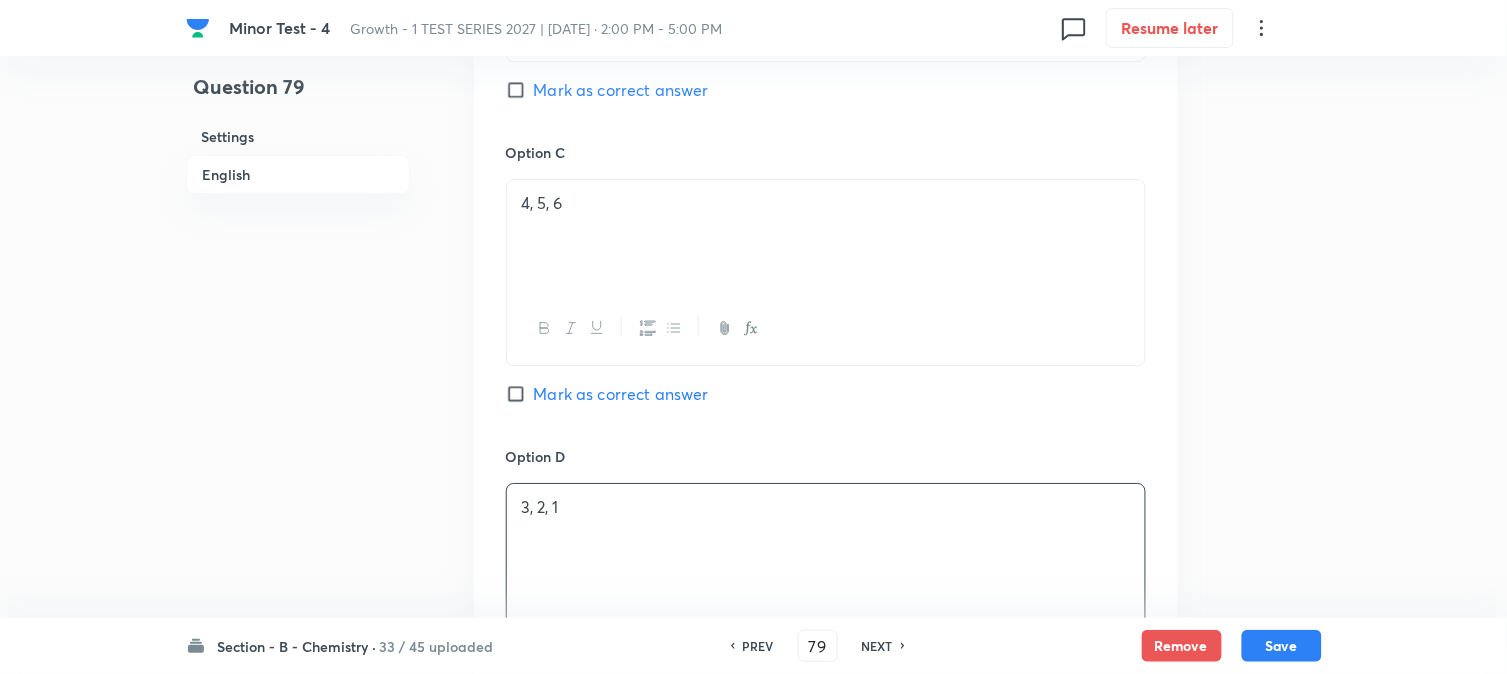 scroll, scrollTop: 1555, scrollLeft: 0, axis: vertical 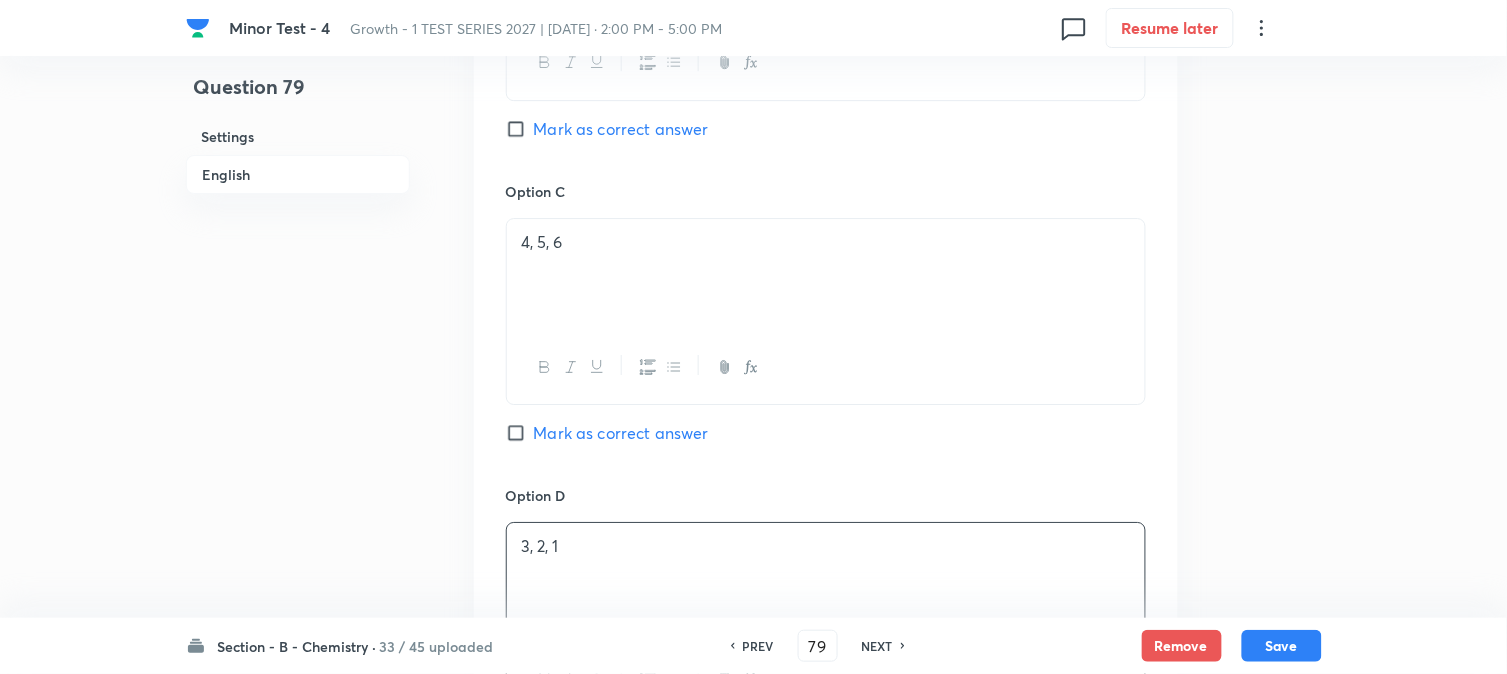 click on "Mark as correct answer" at bounding box center (621, 433) 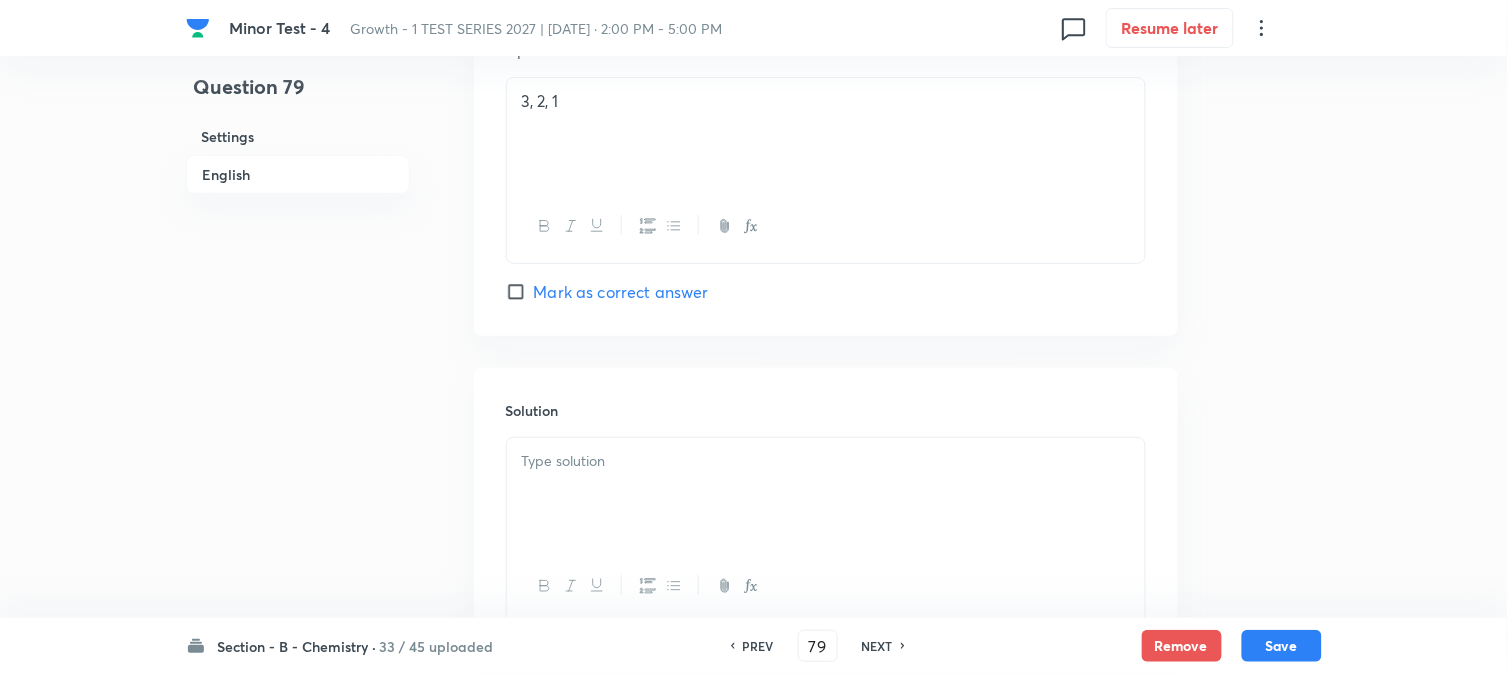 scroll, scrollTop: 2163, scrollLeft: 0, axis: vertical 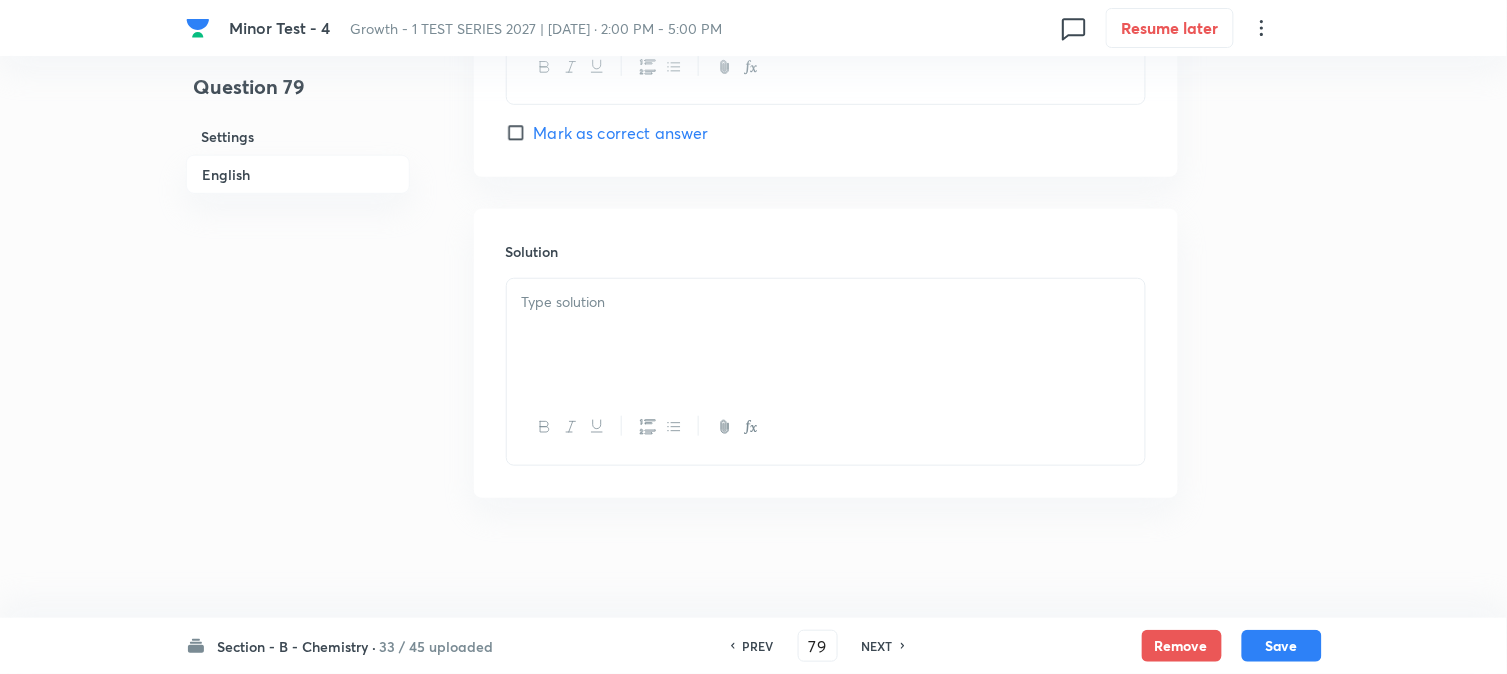 click at bounding box center (826, 335) 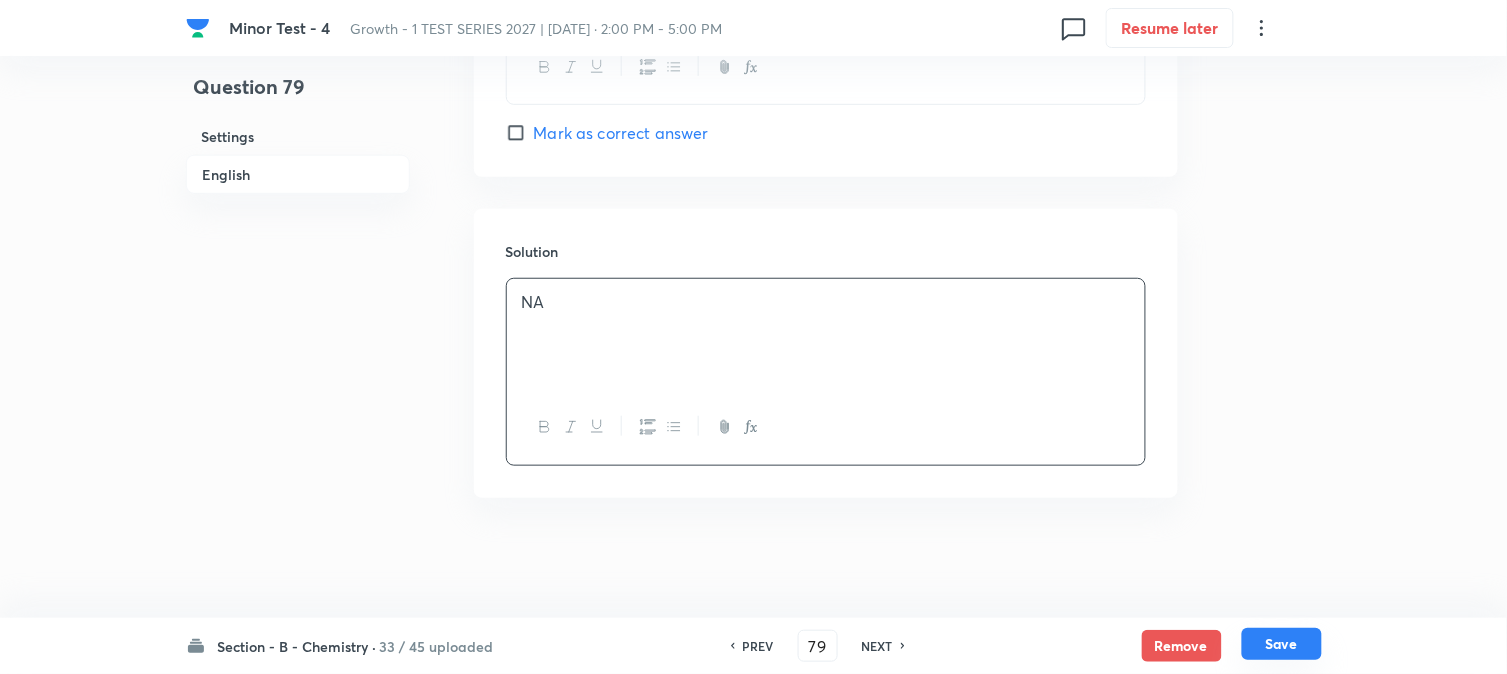 click on "Save" at bounding box center [1282, 644] 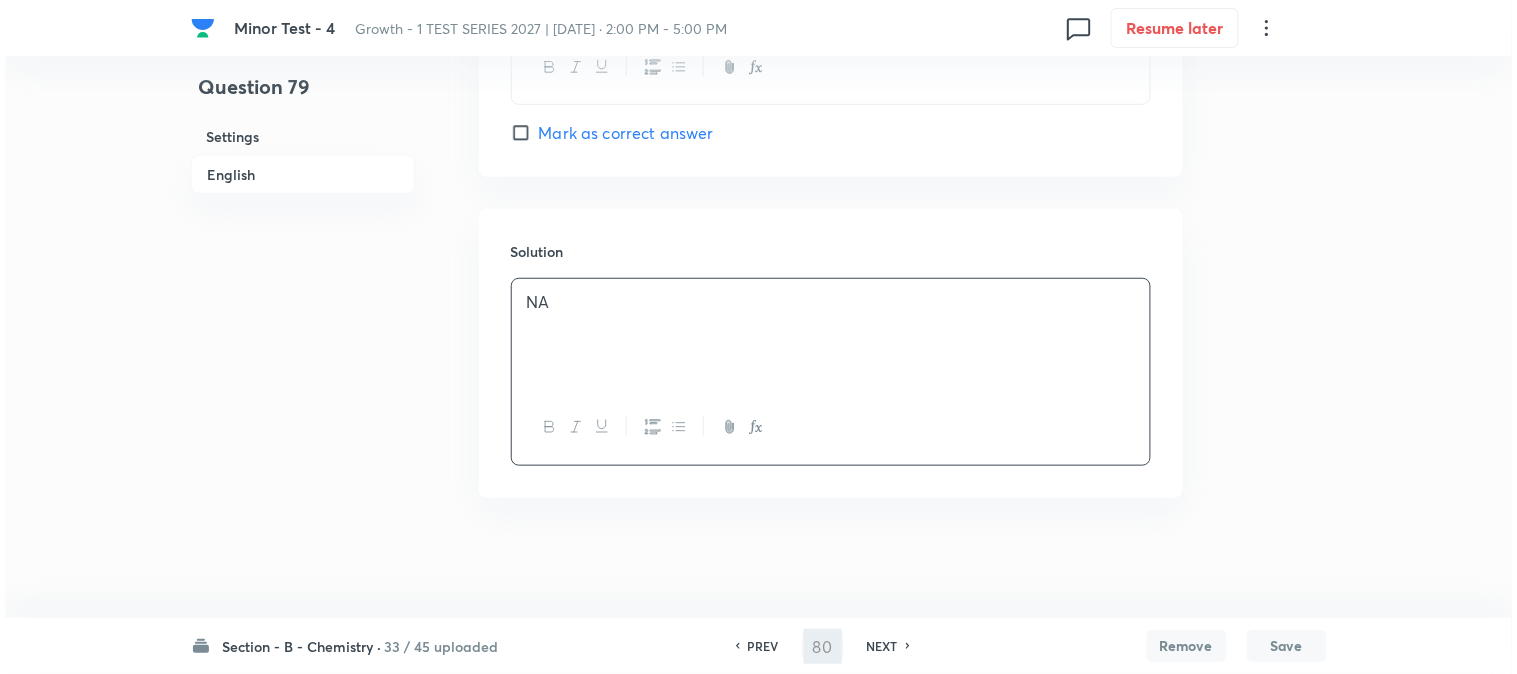scroll, scrollTop: 0, scrollLeft: 0, axis: both 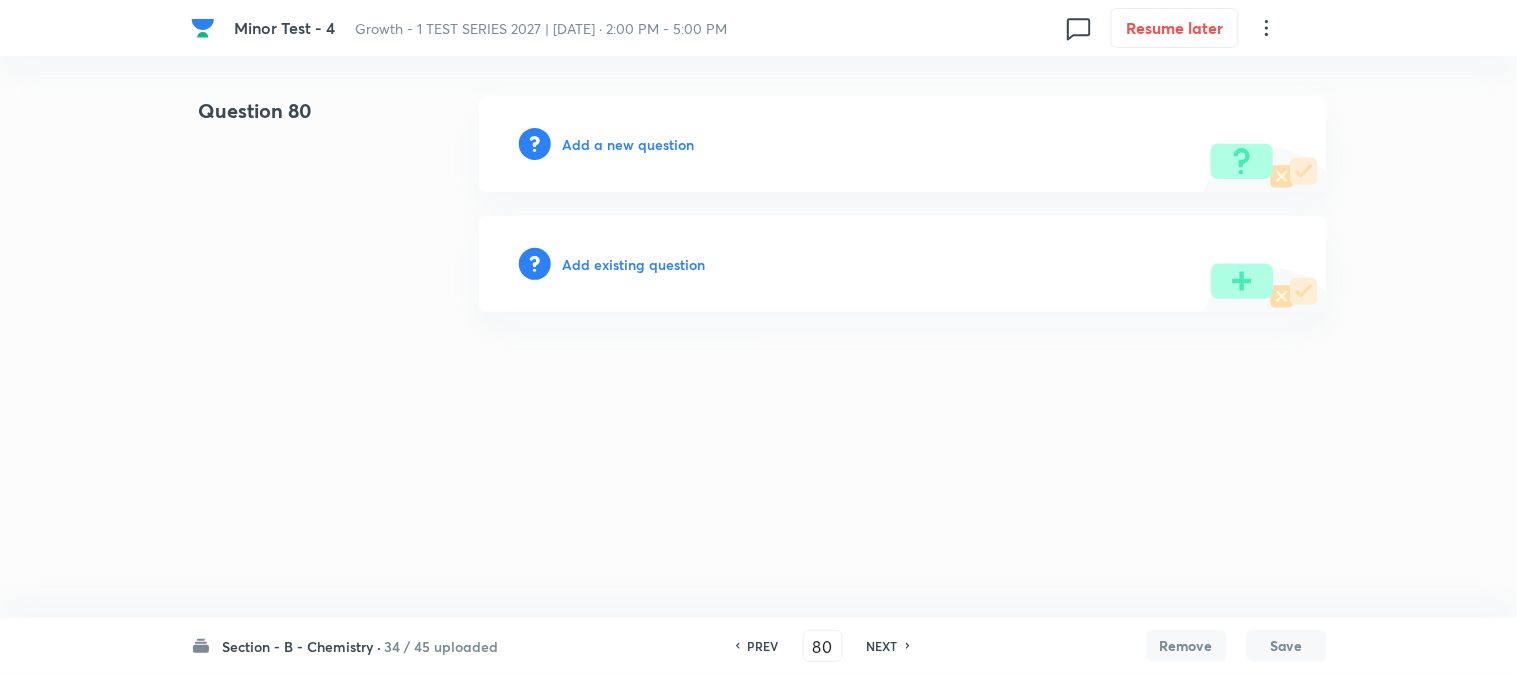 click on "Add a new question" at bounding box center [629, 144] 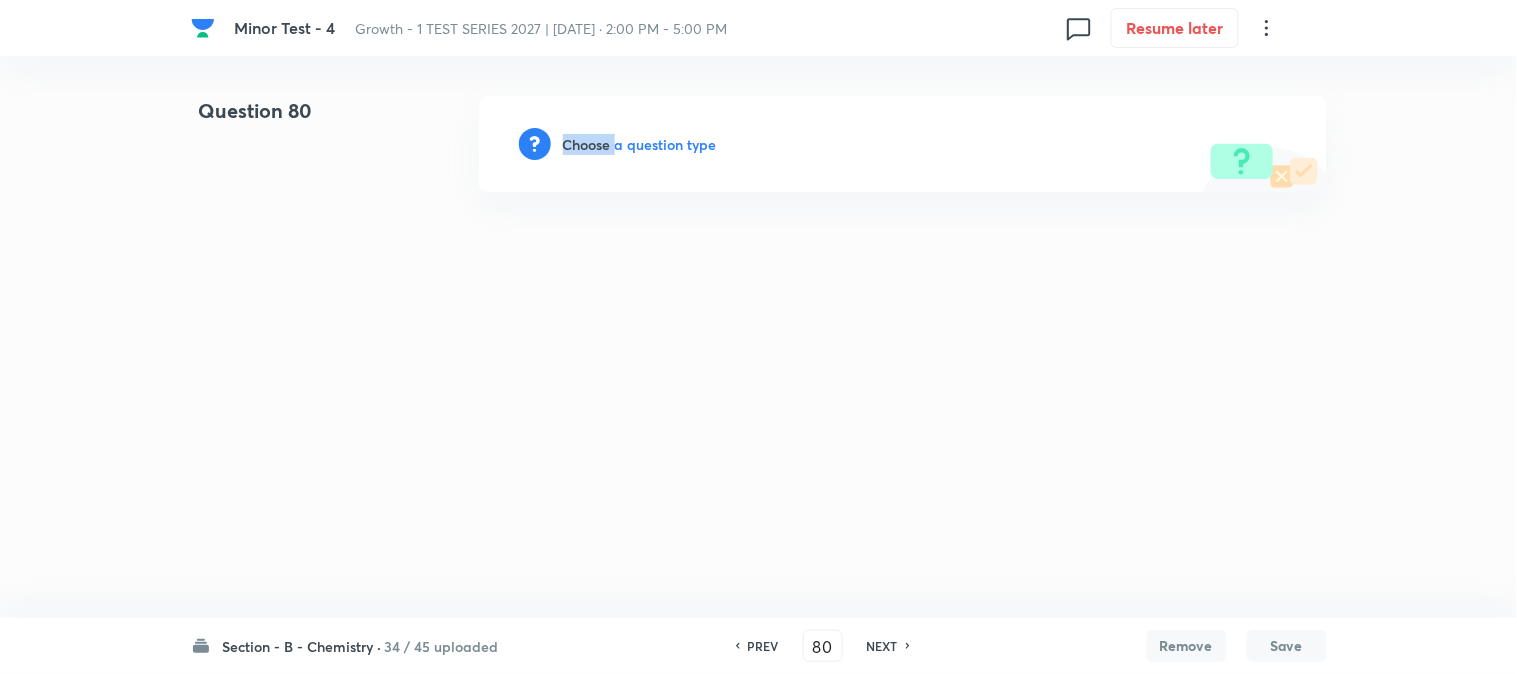click on "Choose a question type" at bounding box center [640, 144] 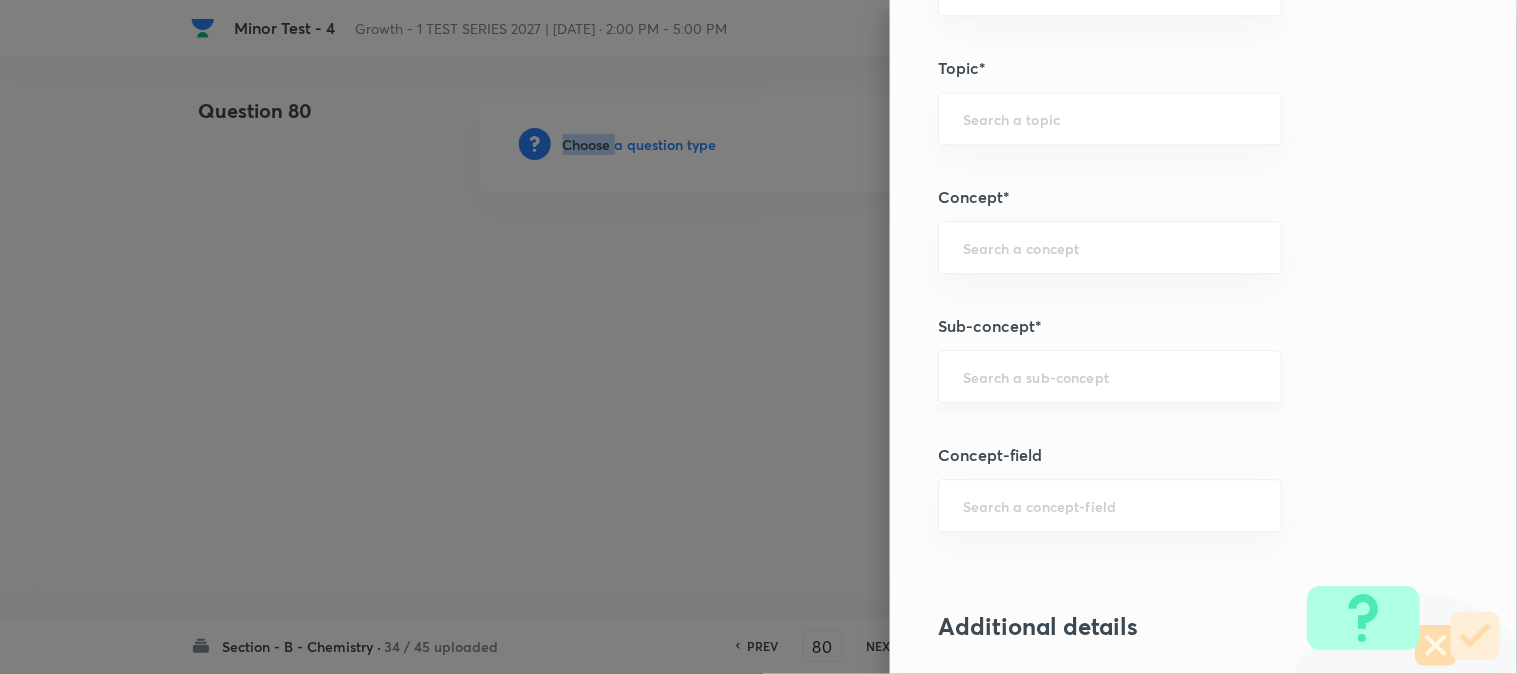 scroll, scrollTop: 1222, scrollLeft: 0, axis: vertical 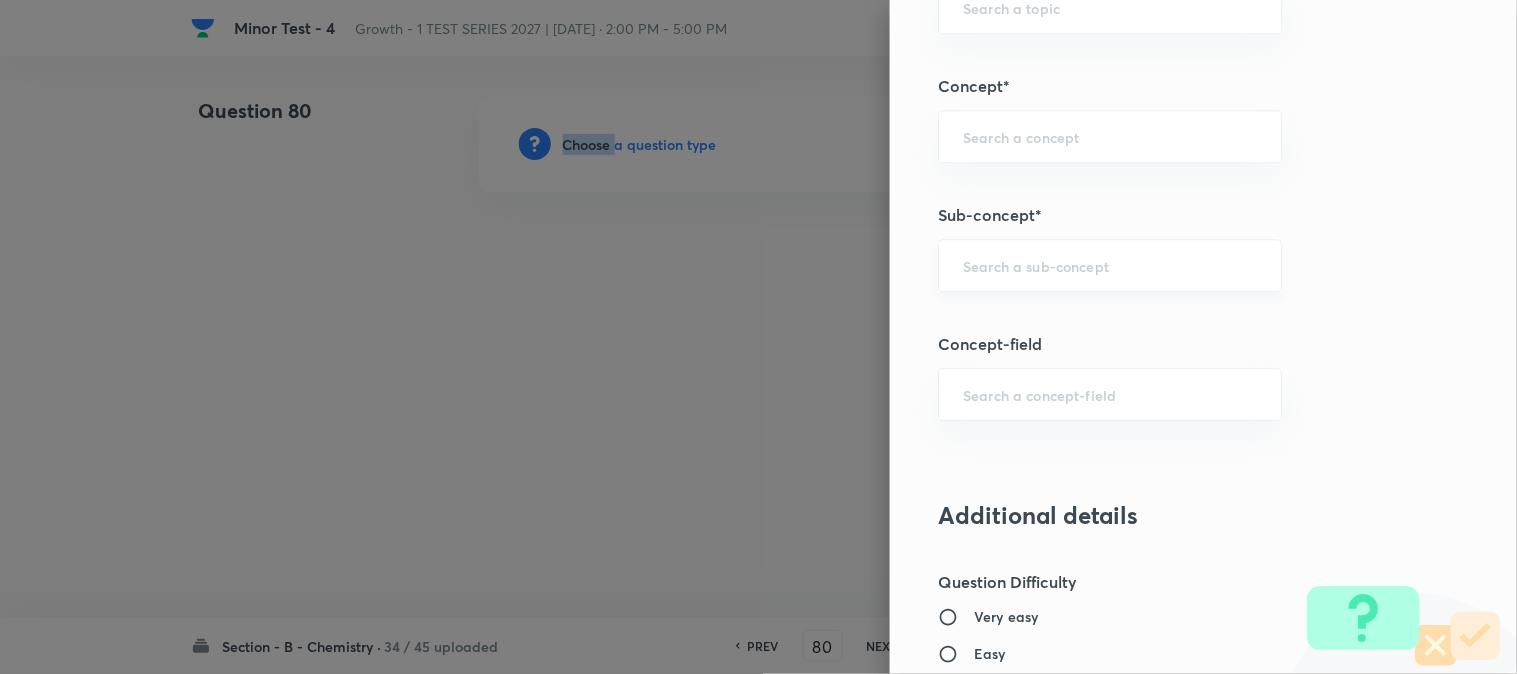 click on "​" at bounding box center [1110, 265] 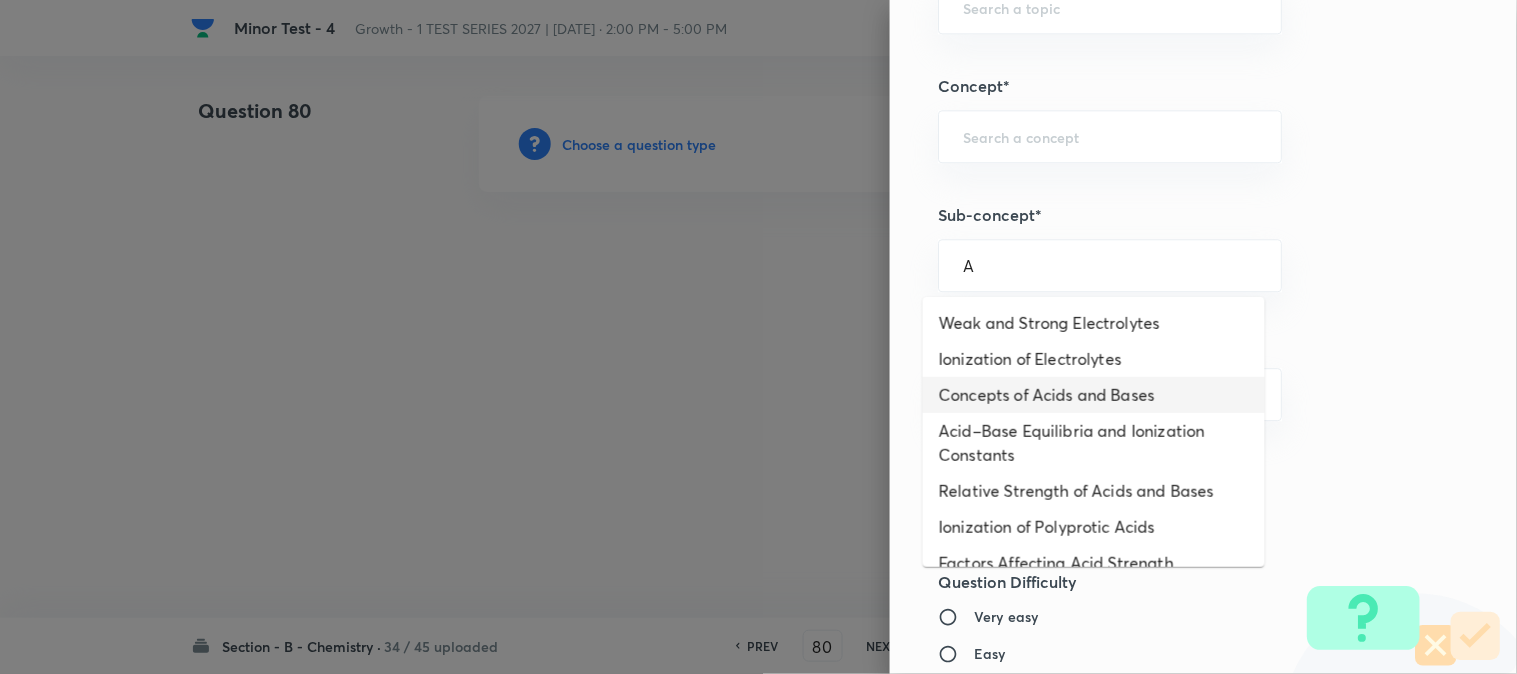 click on "Concepts of Acids and Bases" at bounding box center (1094, 395) 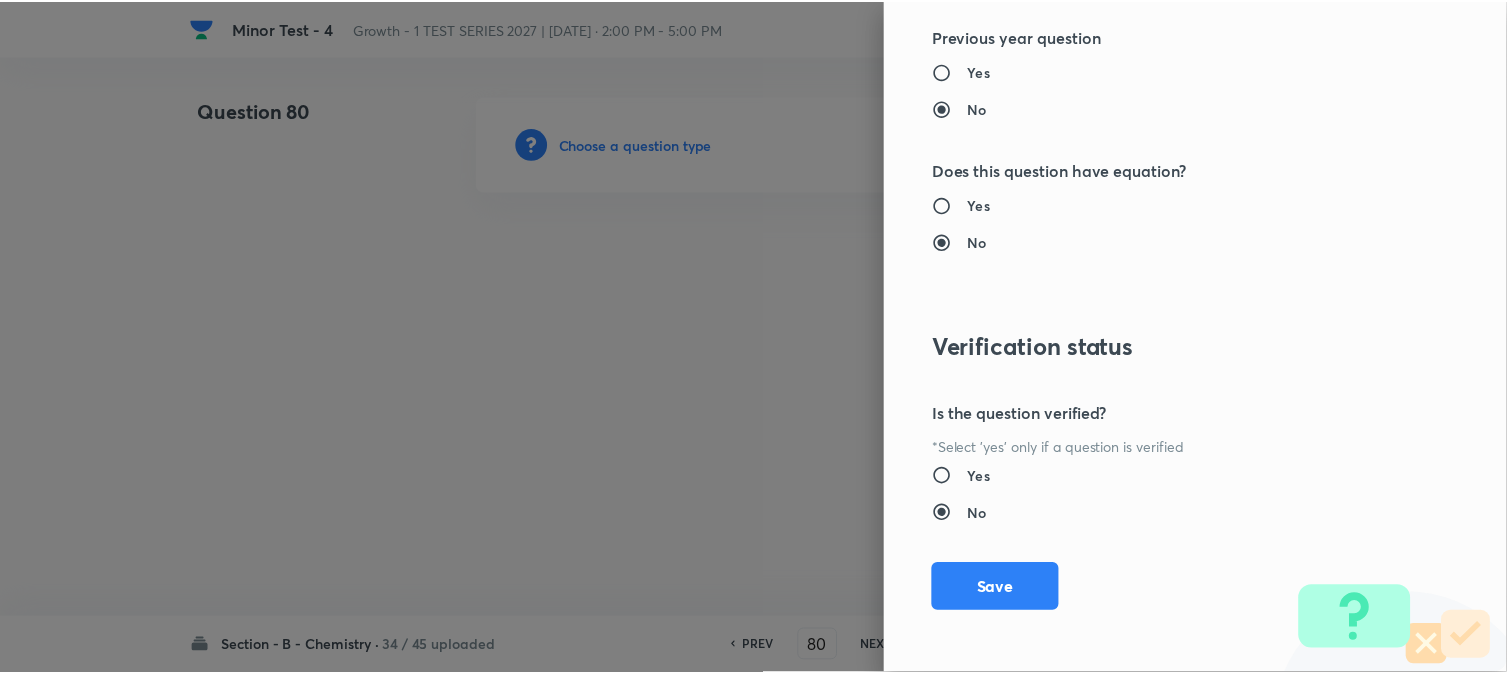 scroll, scrollTop: 2186, scrollLeft: 0, axis: vertical 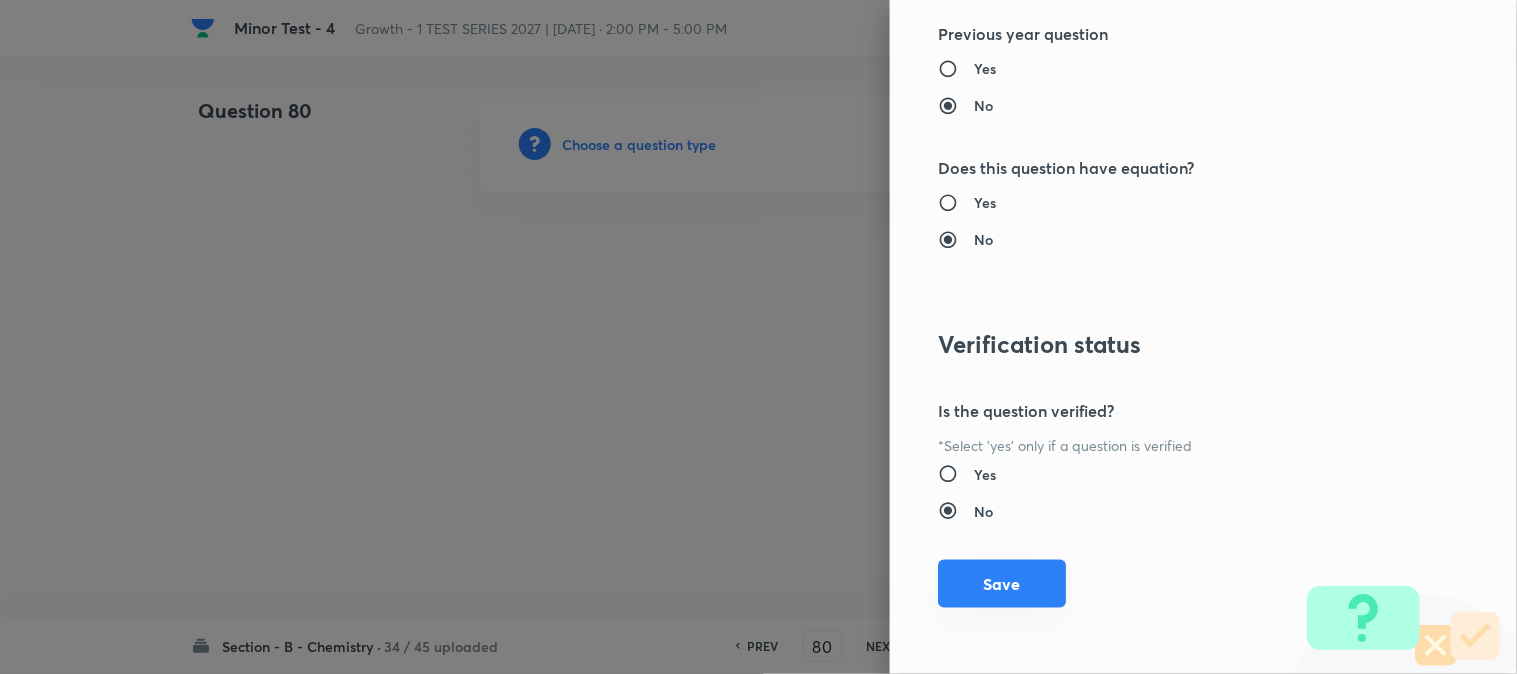 click on "Save" at bounding box center [1002, 584] 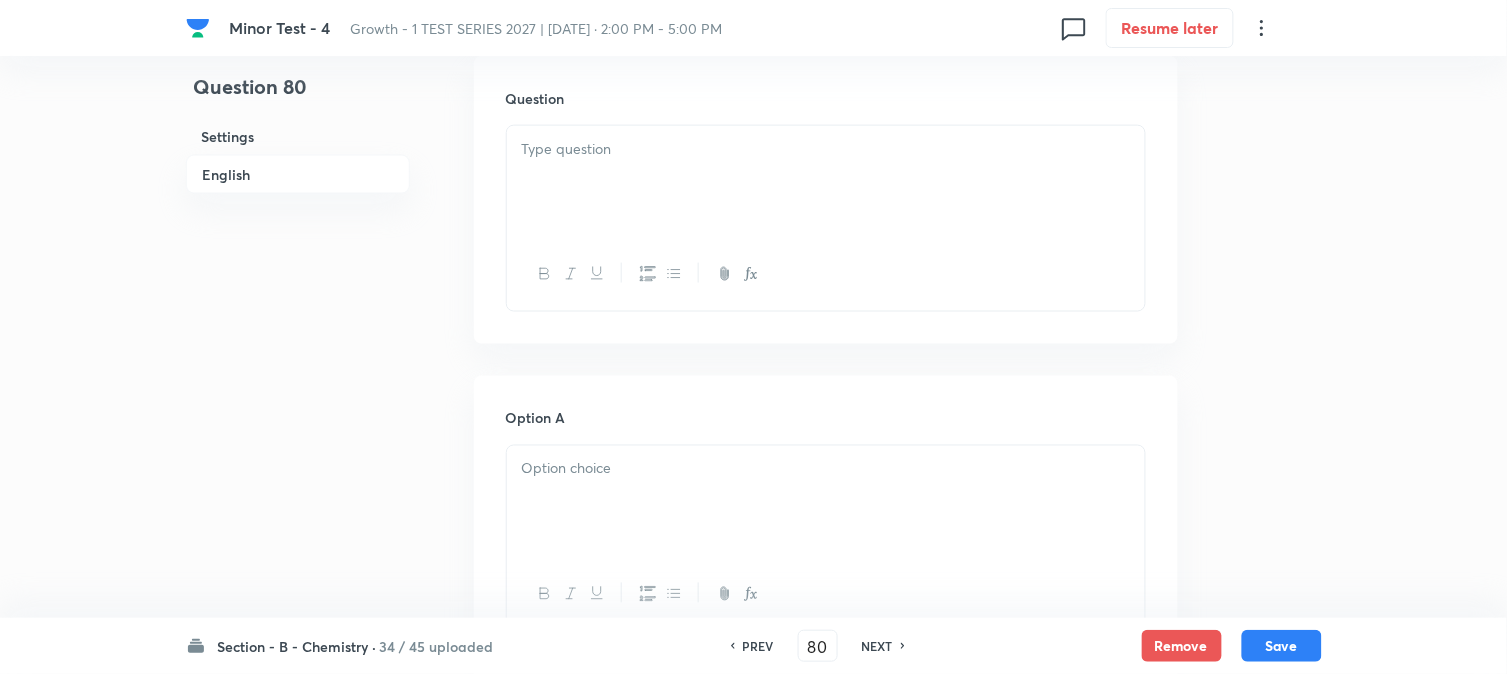 scroll, scrollTop: 555, scrollLeft: 0, axis: vertical 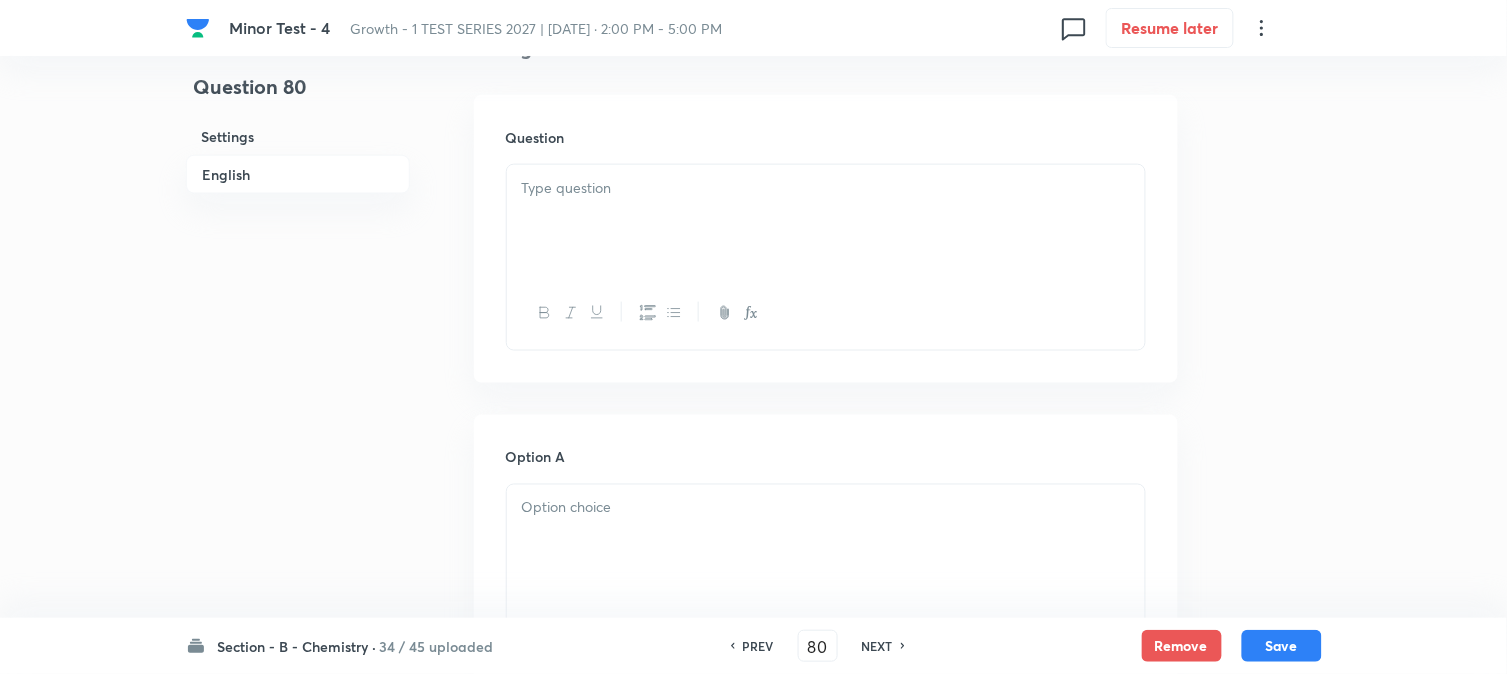 click at bounding box center (826, 221) 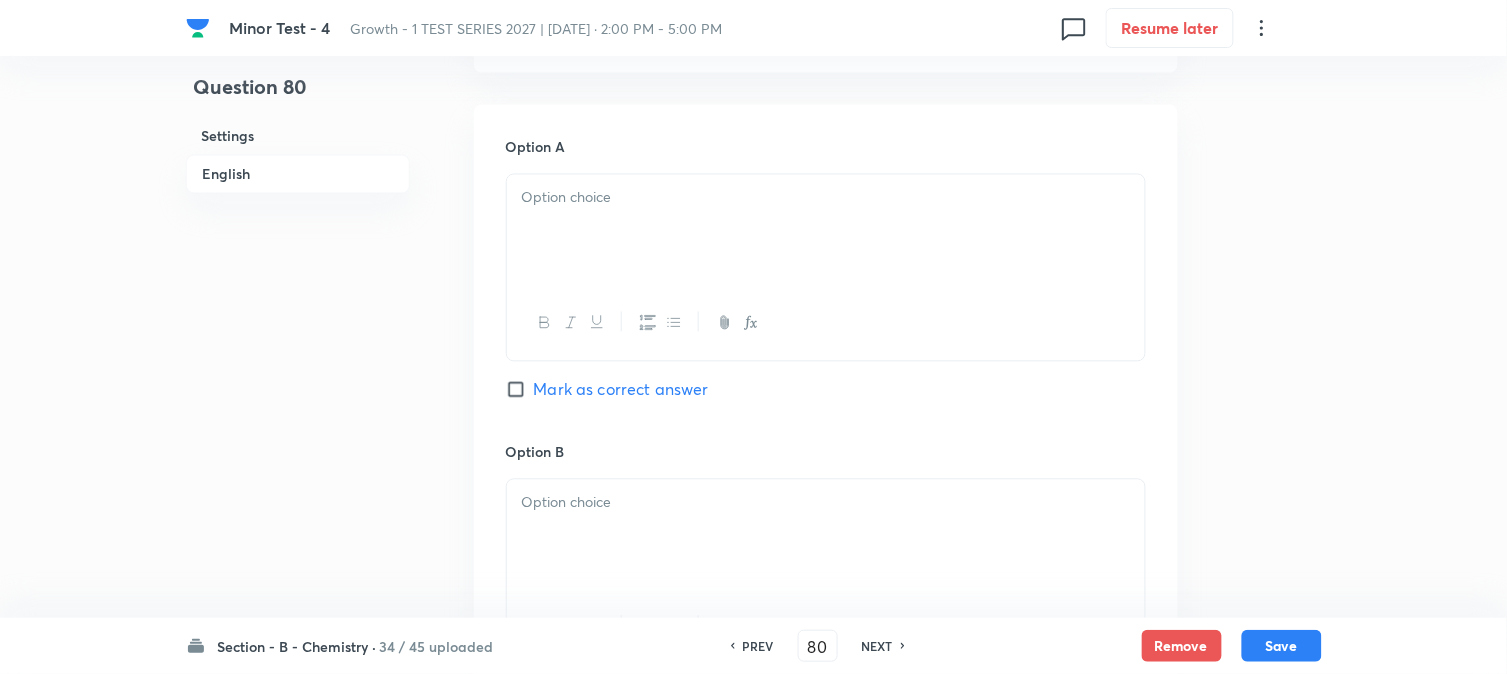 scroll, scrollTop: 888, scrollLeft: 0, axis: vertical 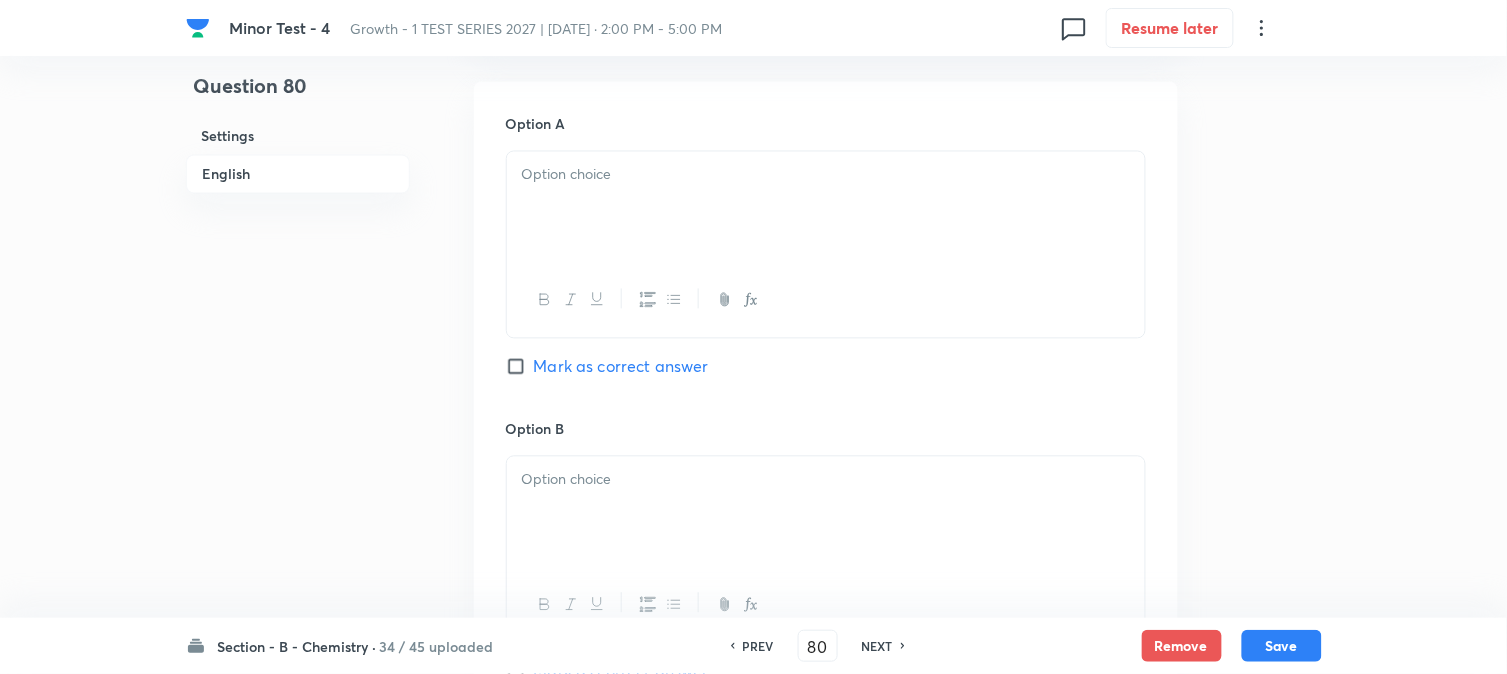 click at bounding box center (826, 208) 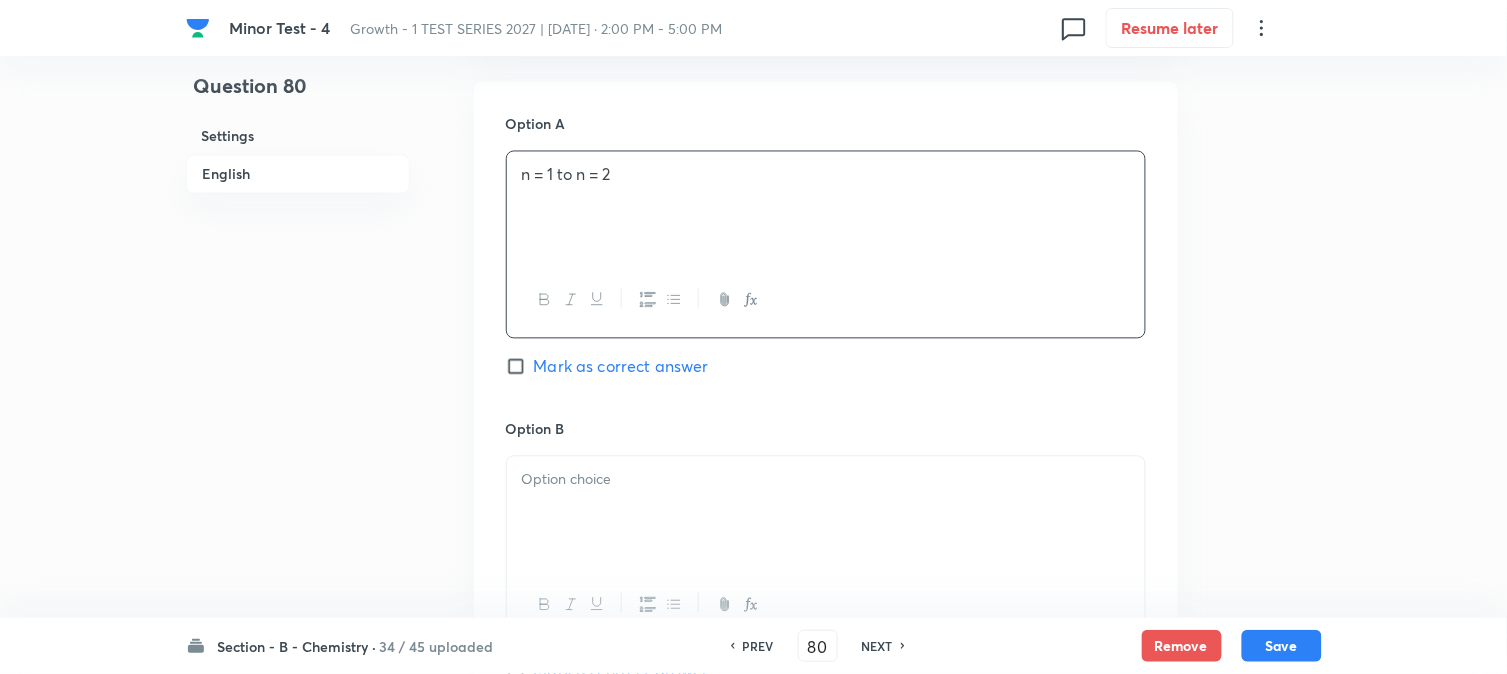 scroll, scrollTop: 1000, scrollLeft: 0, axis: vertical 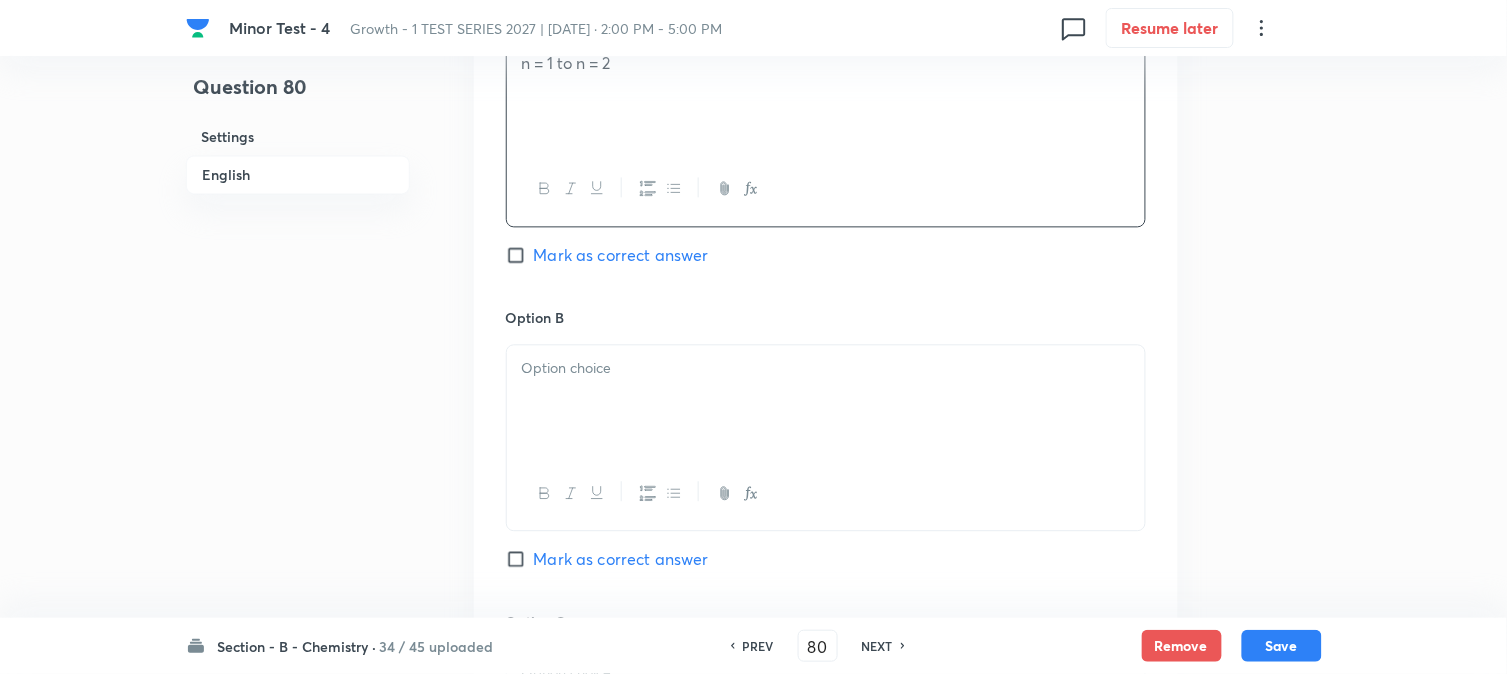 click at bounding box center [826, 401] 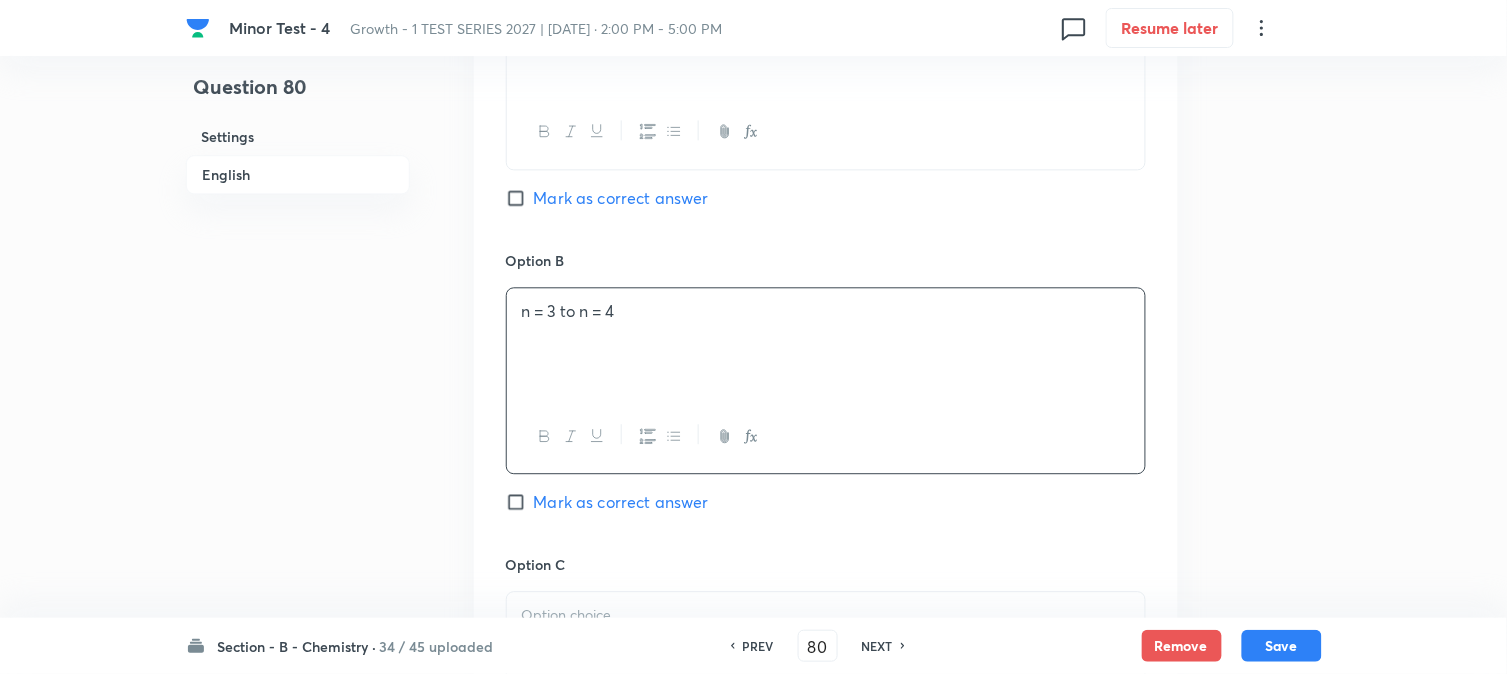 scroll, scrollTop: 1333, scrollLeft: 0, axis: vertical 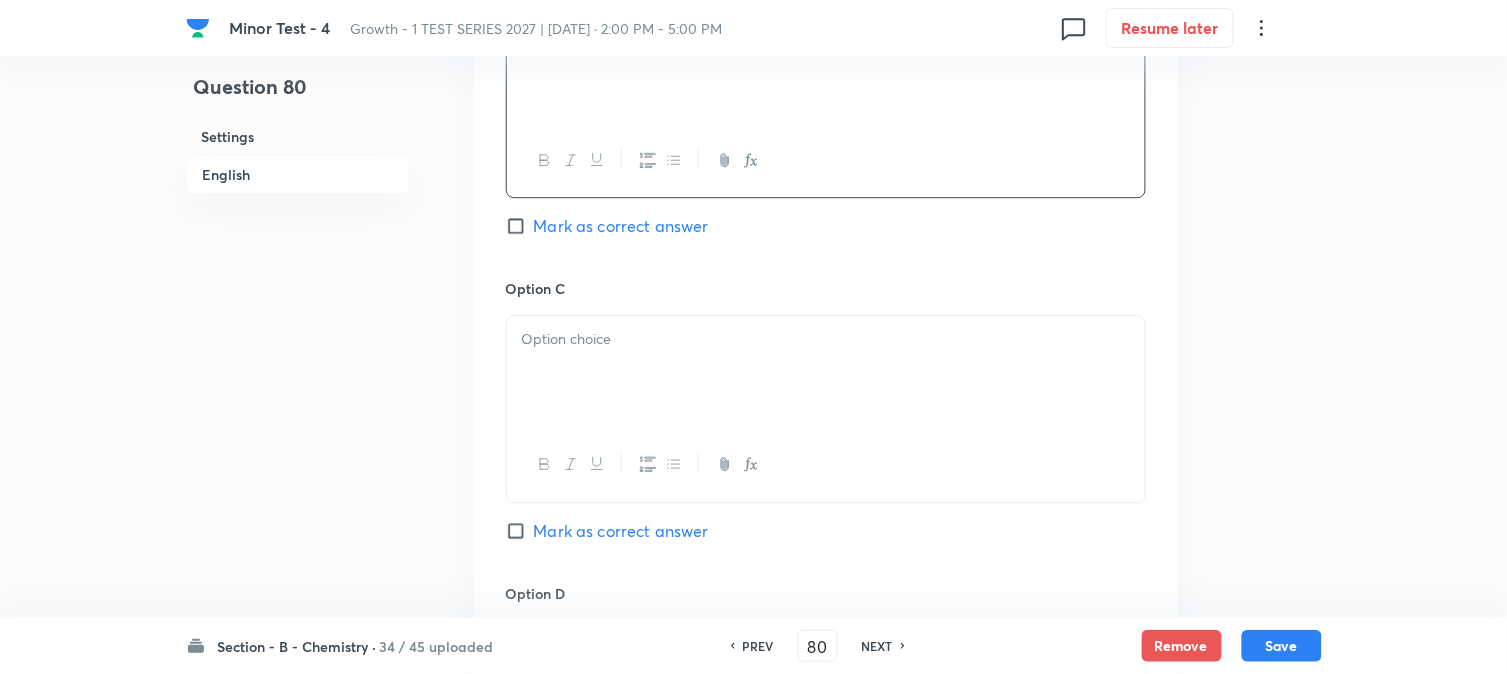 click at bounding box center [826, 372] 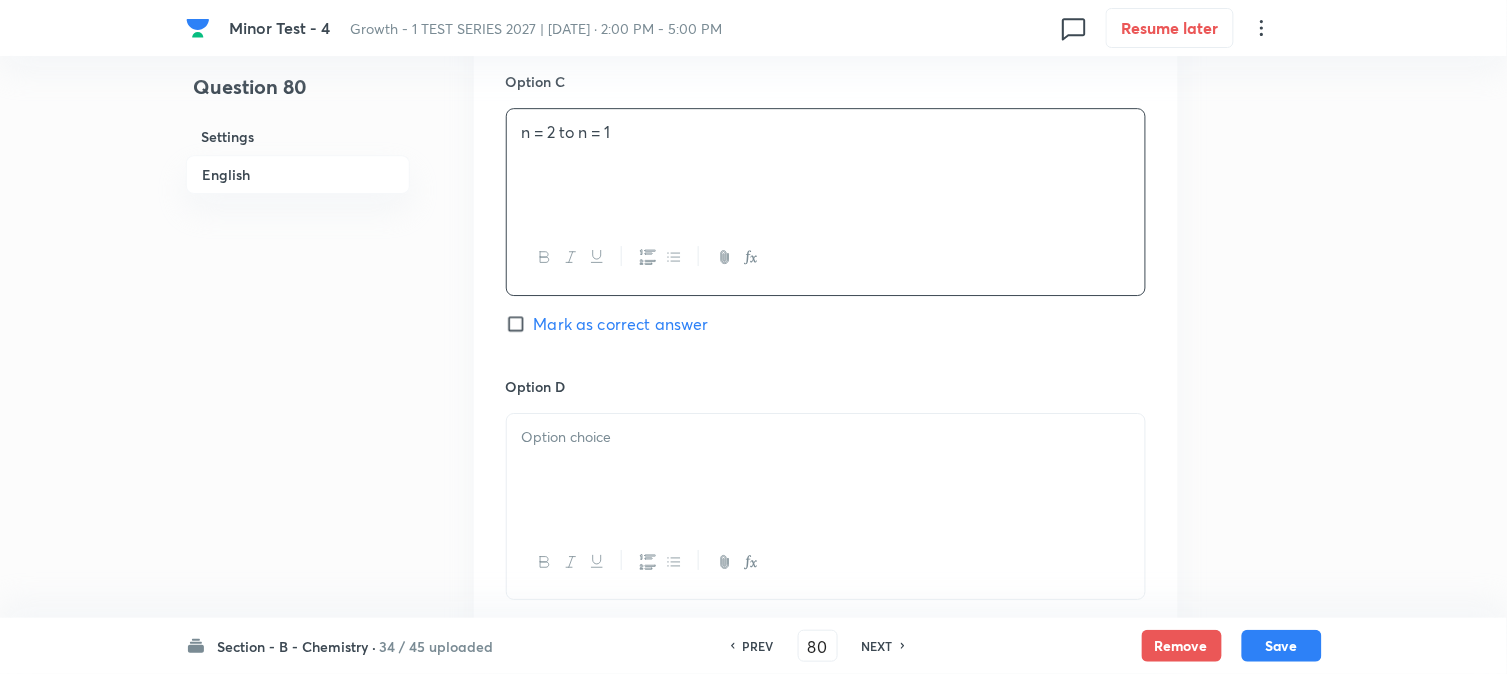 scroll, scrollTop: 1555, scrollLeft: 0, axis: vertical 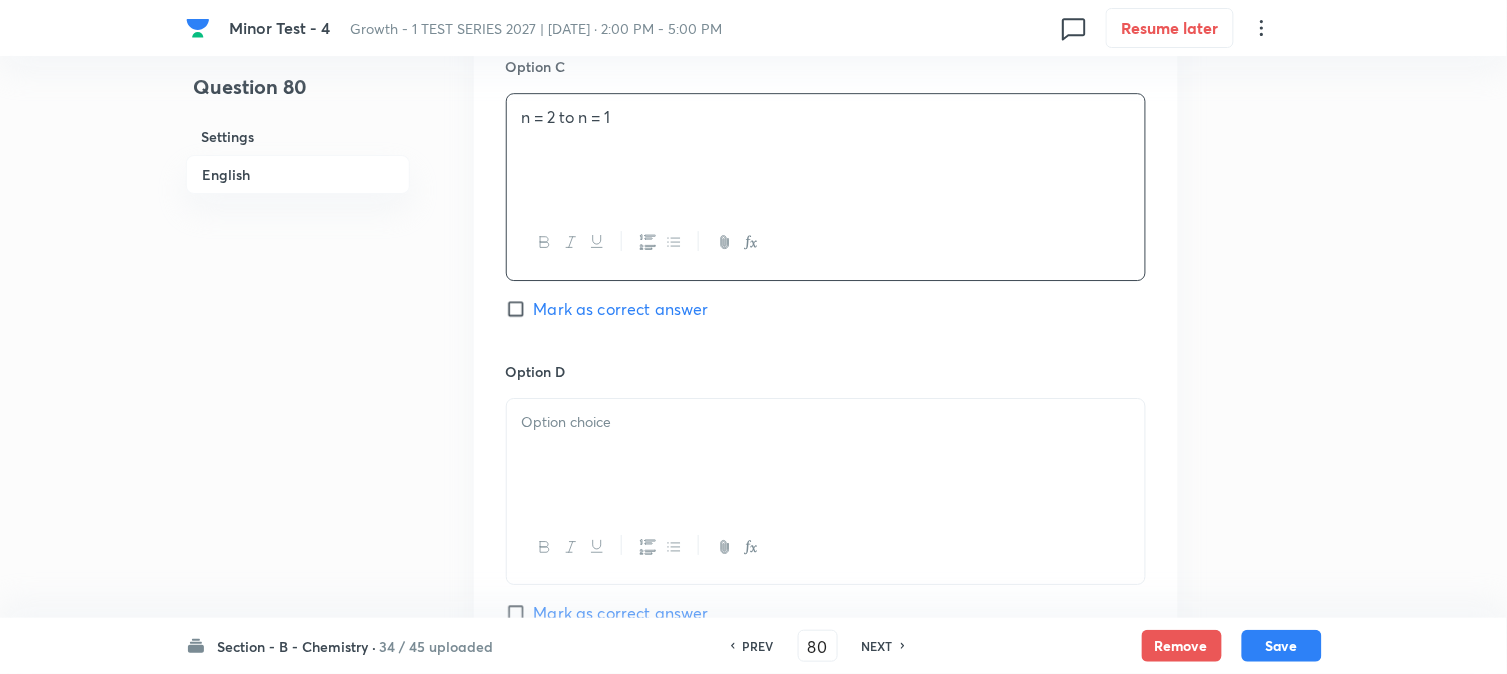 click at bounding box center (826, 422) 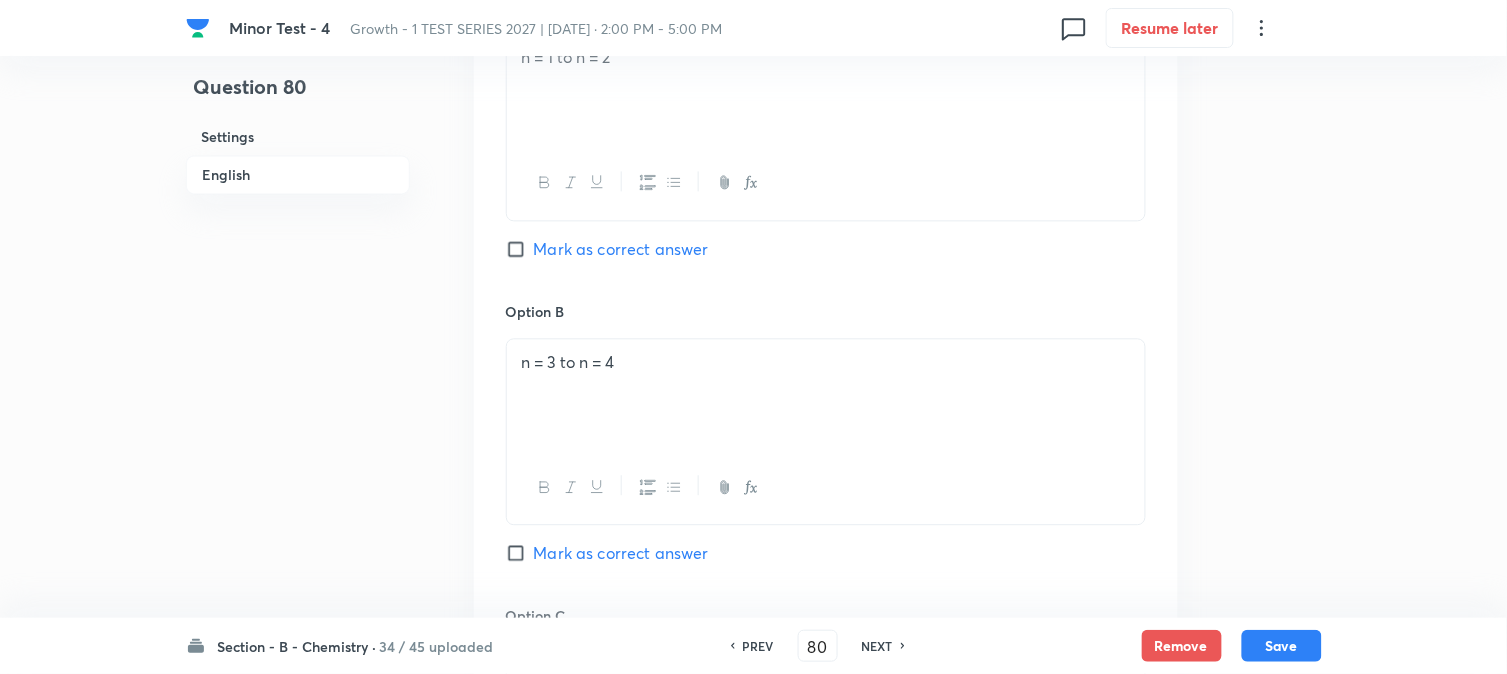 scroll, scrollTop: 1000, scrollLeft: 0, axis: vertical 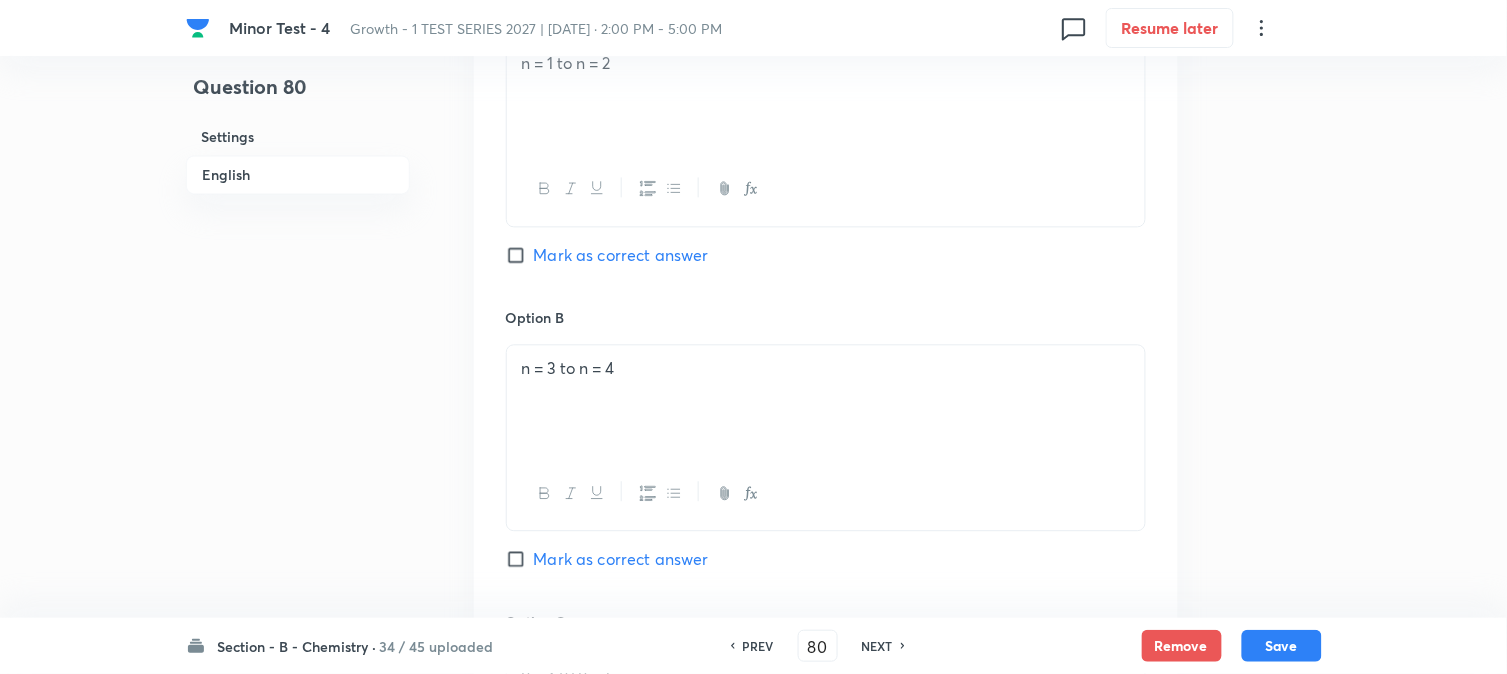 click on "Mark as correct answer" at bounding box center (621, 255) 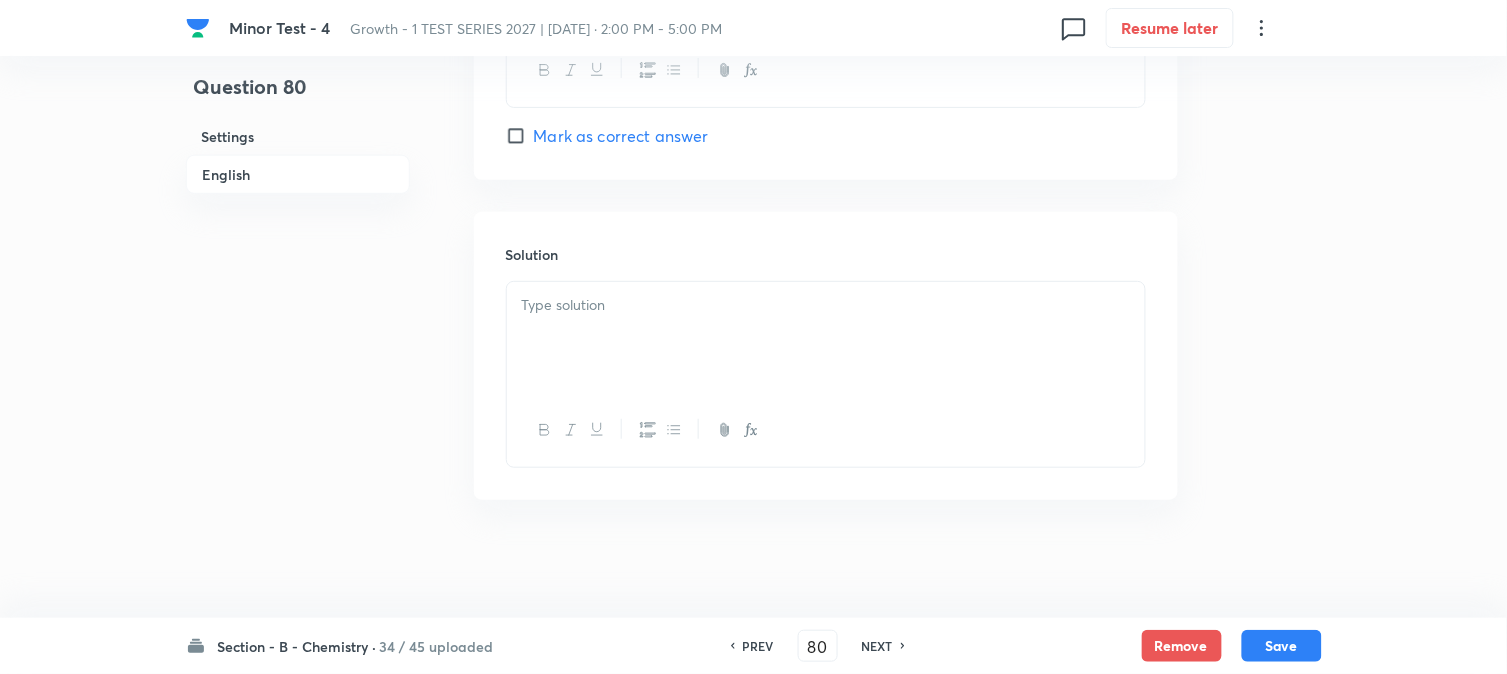 scroll, scrollTop: 2037, scrollLeft: 0, axis: vertical 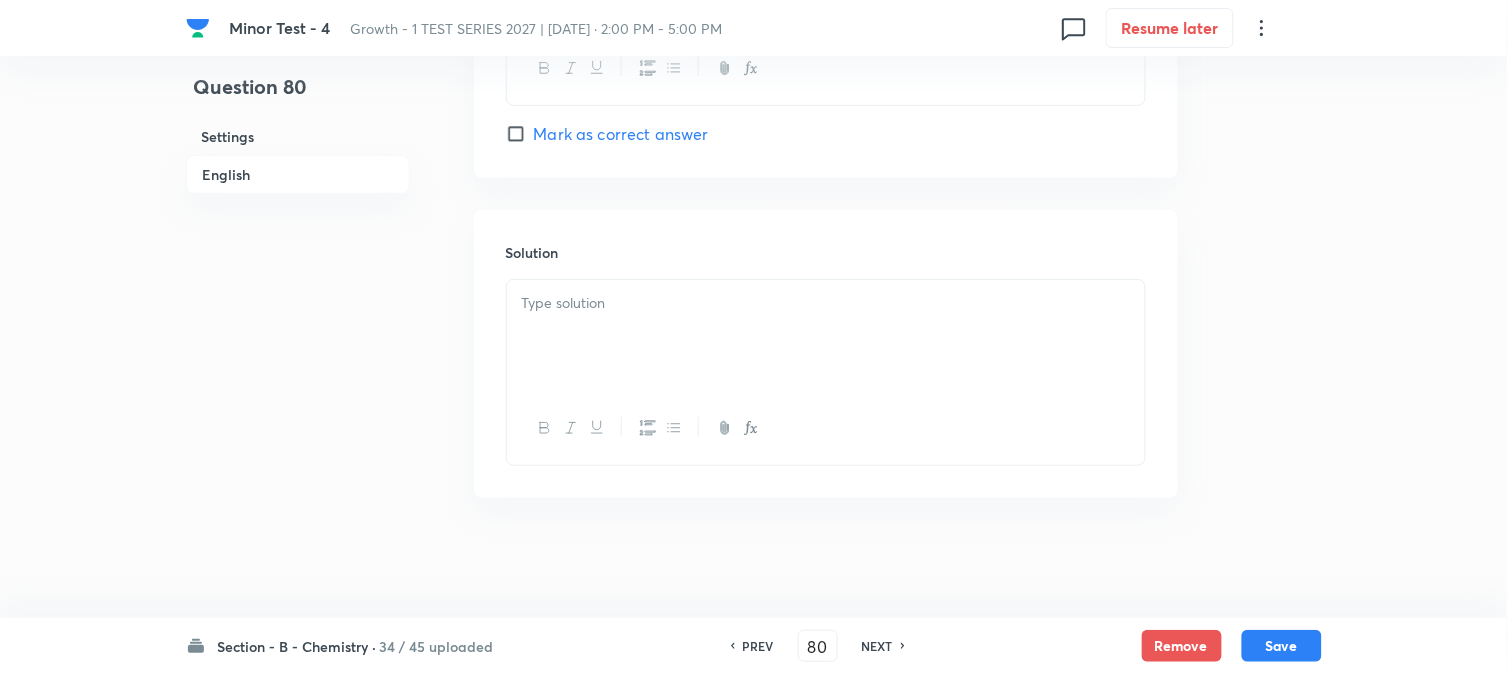 click at bounding box center [826, 428] 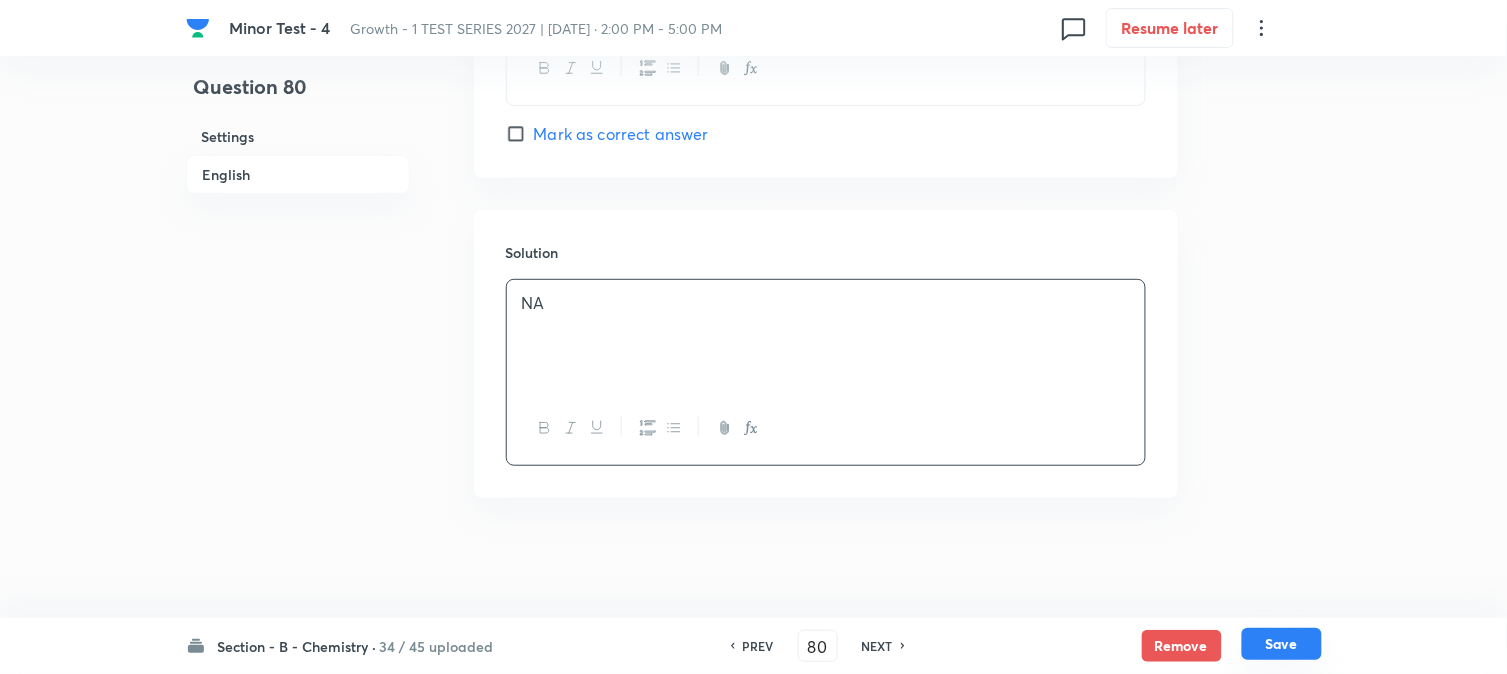 click on "Save" at bounding box center [1282, 644] 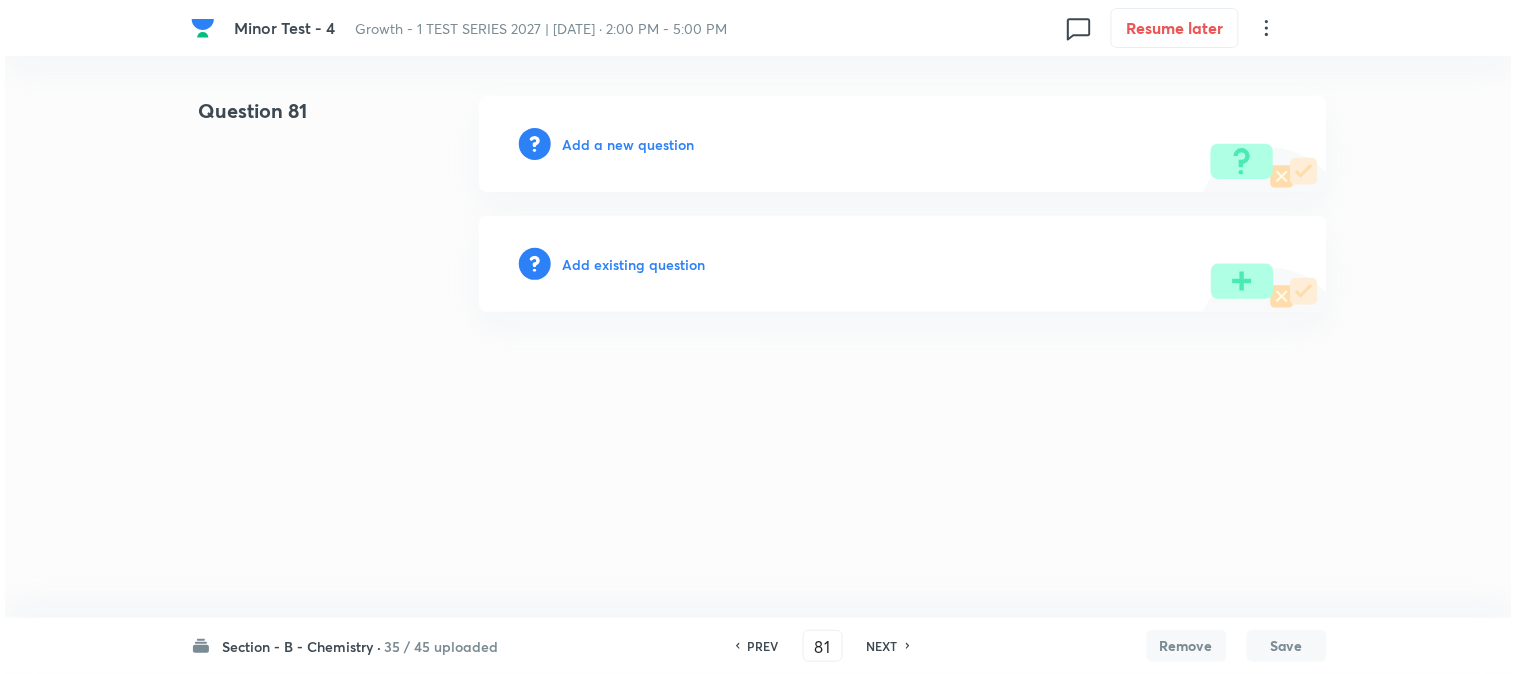 scroll, scrollTop: 0, scrollLeft: 0, axis: both 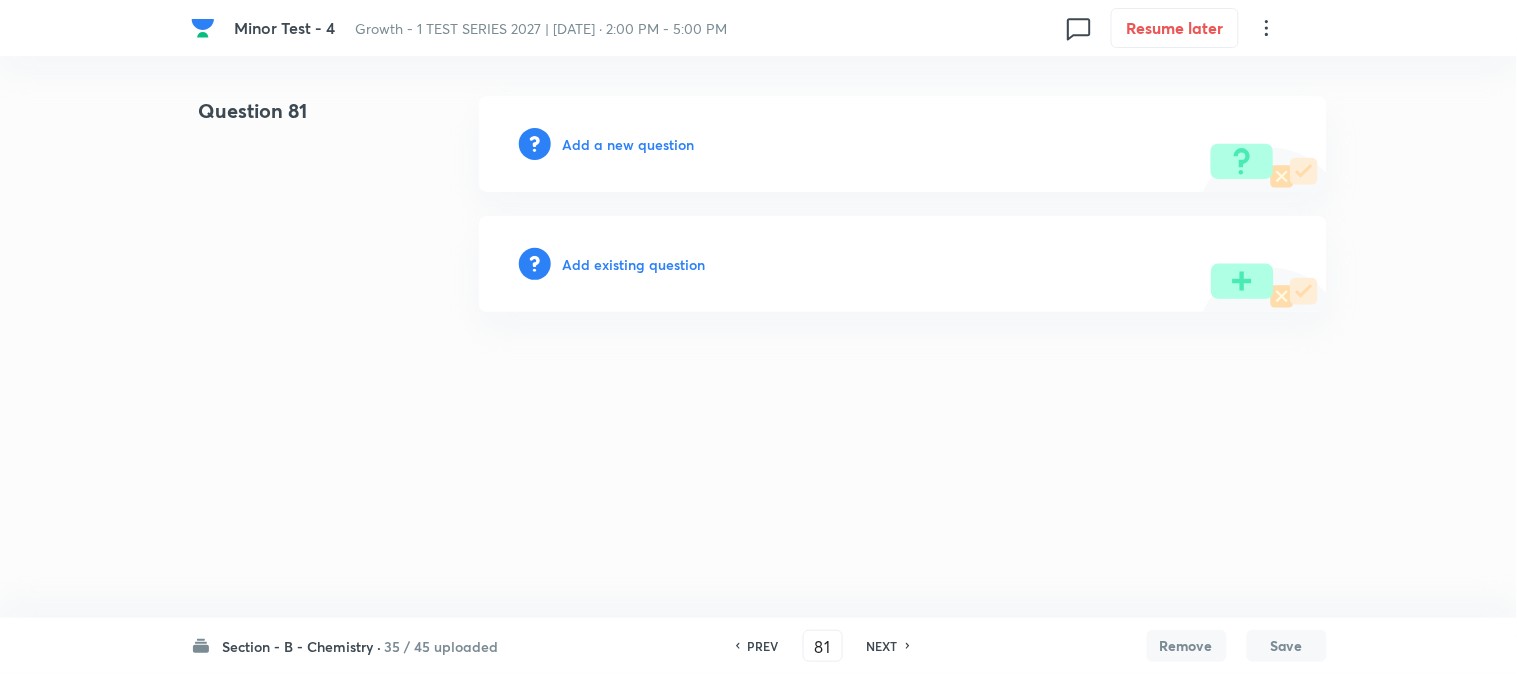 click on "Add a new question" at bounding box center (629, 144) 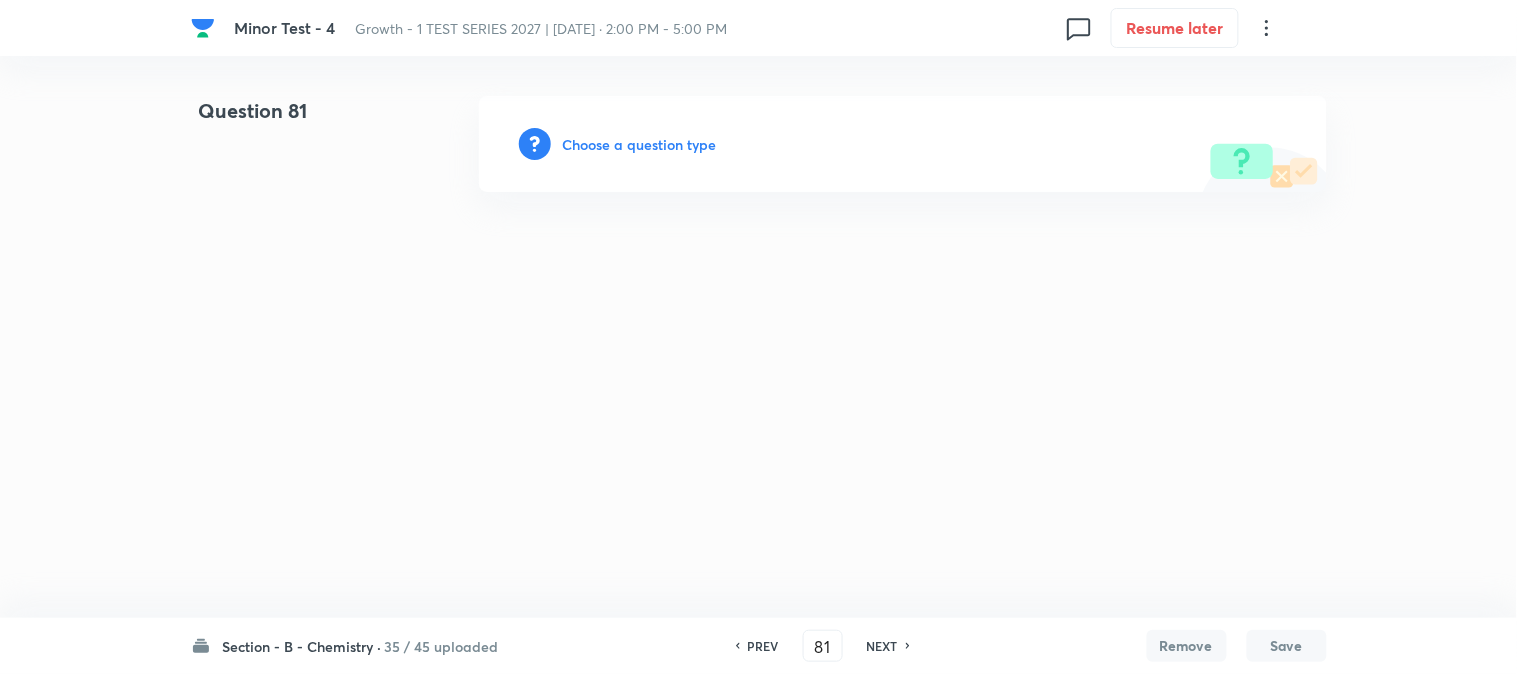 click on "Choose a question type" at bounding box center (640, 144) 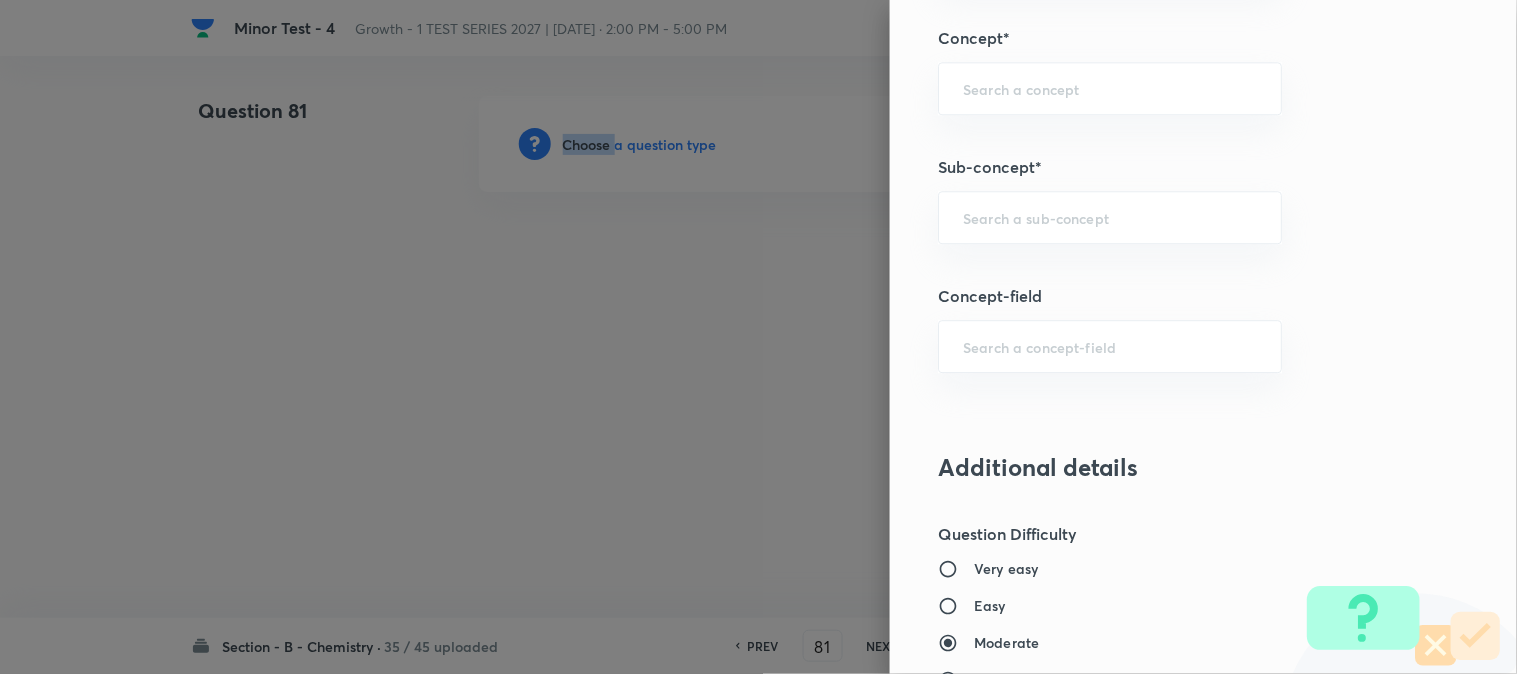 scroll, scrollTop: 1333, scrollLeft: 0, axis: vertical 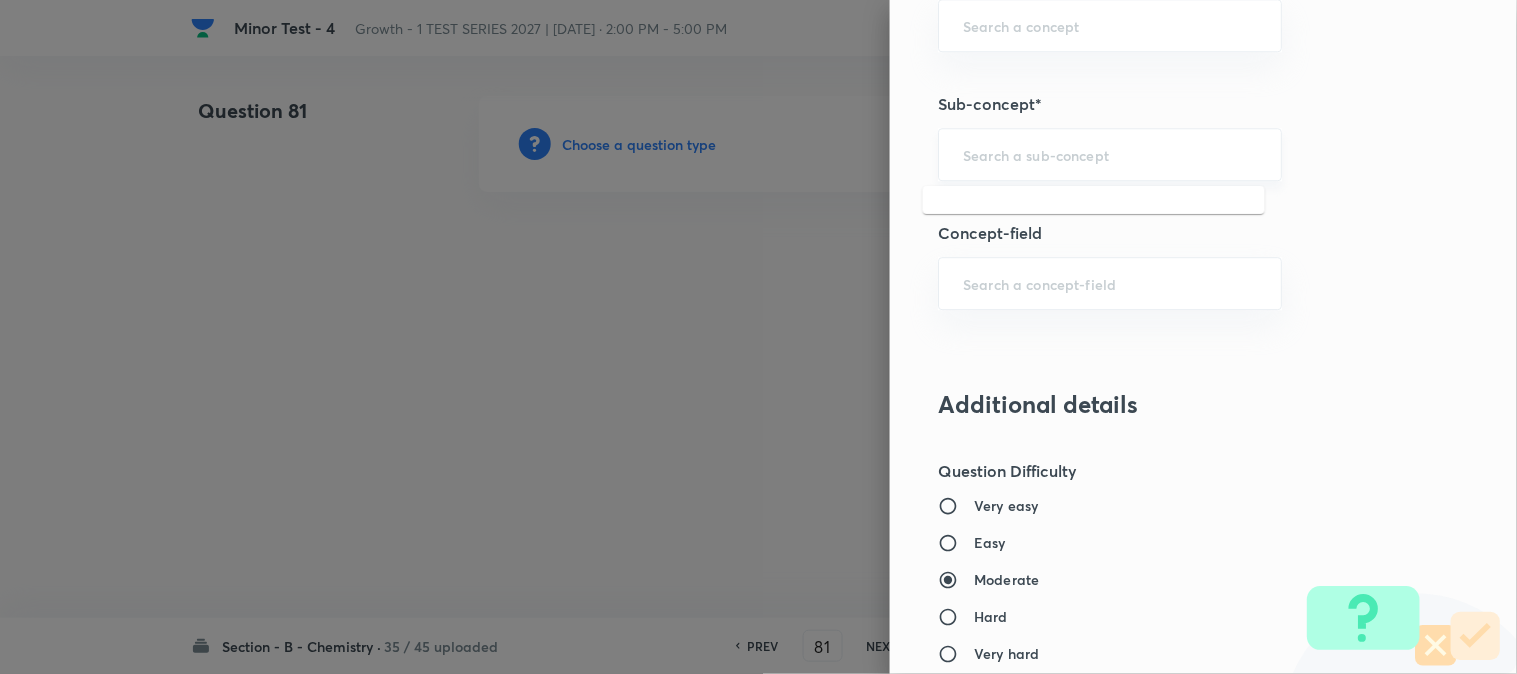 click at bounding box center [1110, 154] 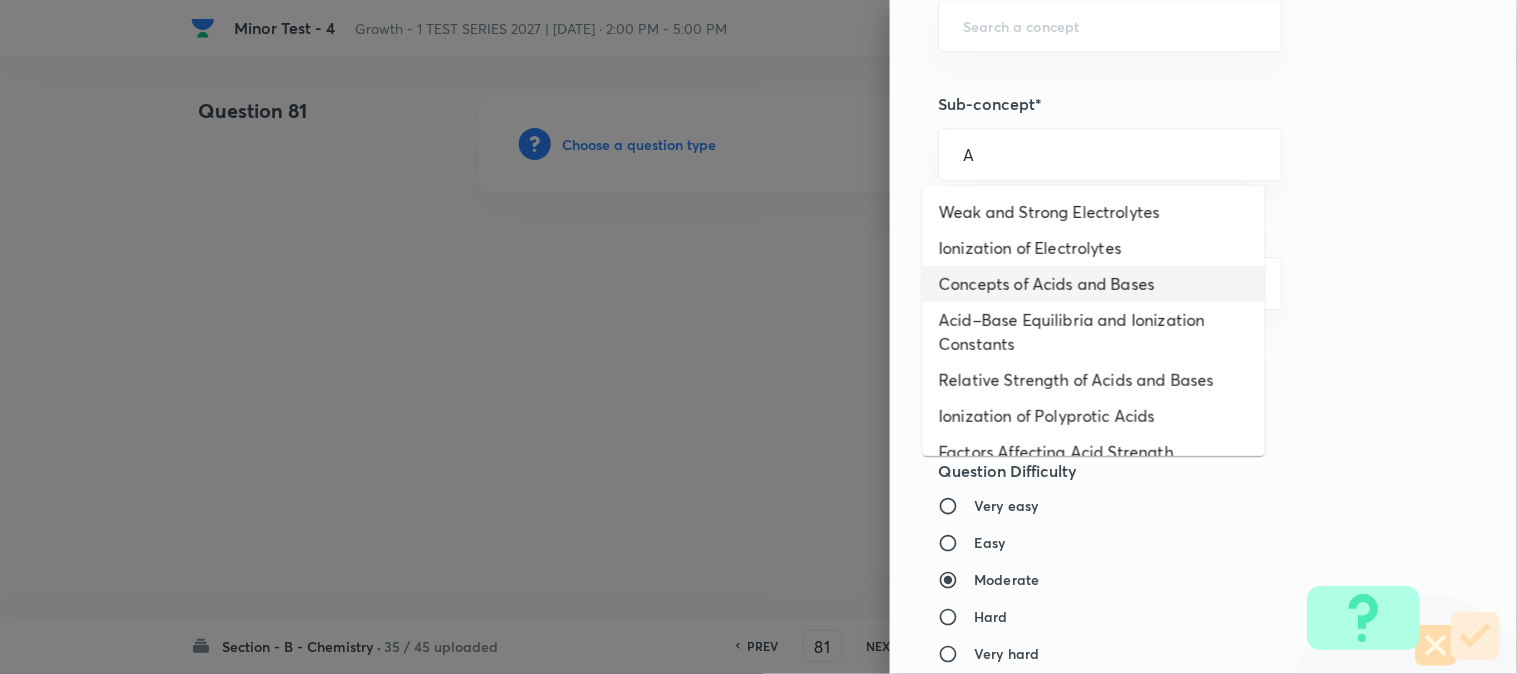 click on "Concepts of Acids and Bases" at bounding box center (1094, 284) 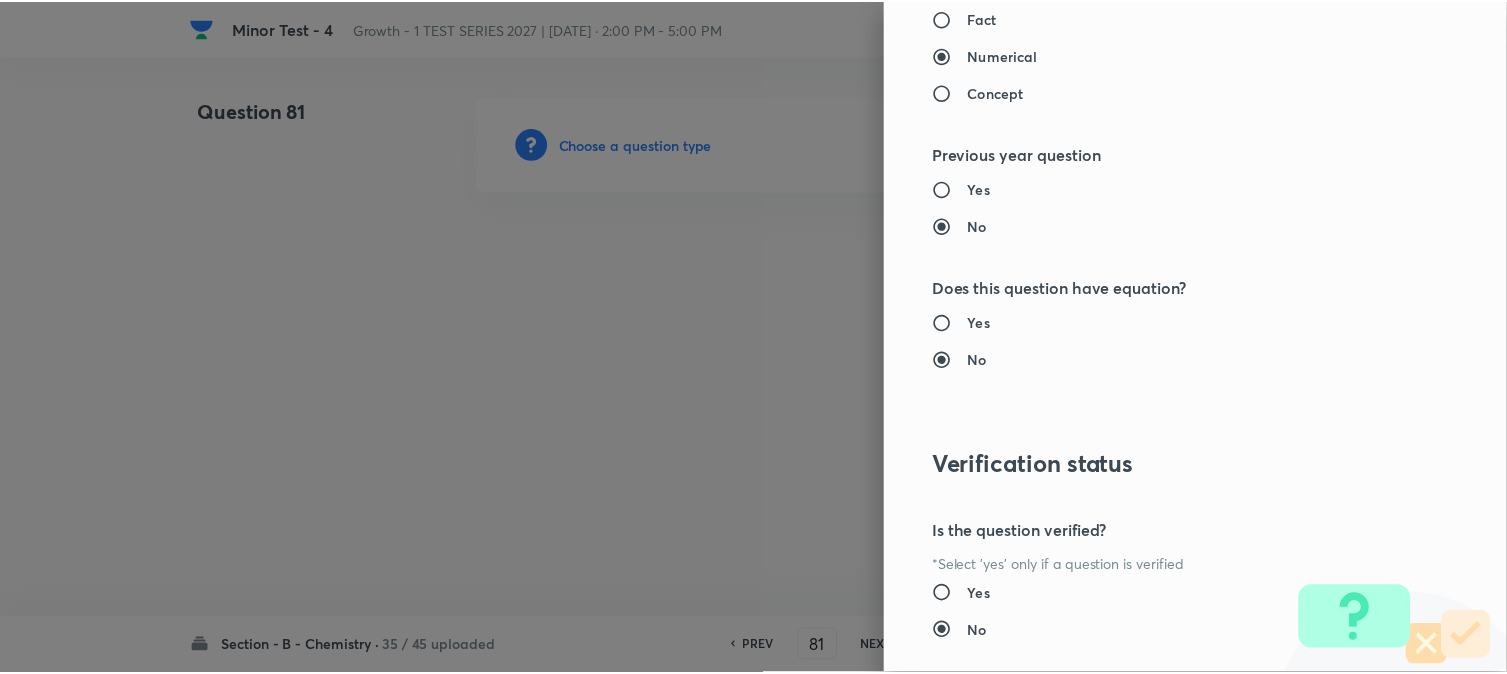 scroll, scrollTop: 2186, scrollLeft: 0, axis: vertical 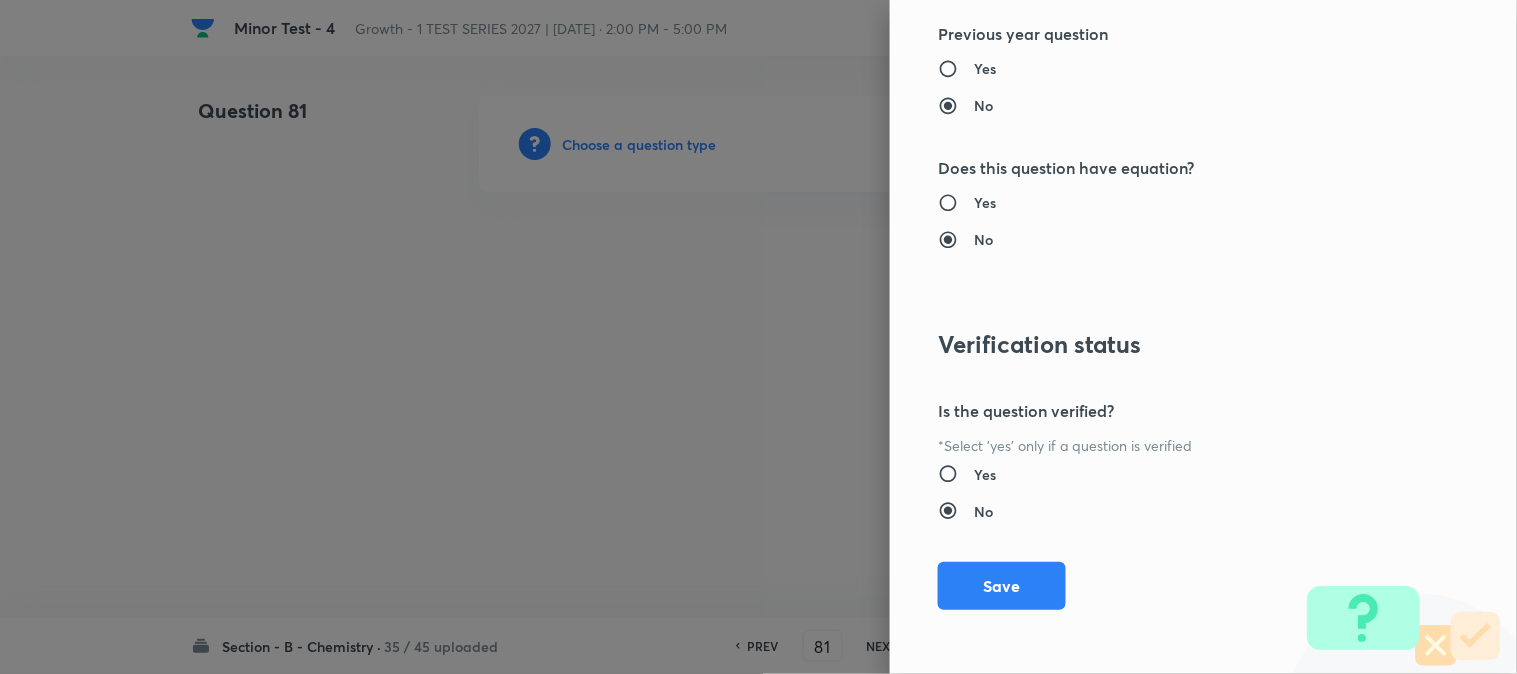 click on "Save" at bounding box center (1002, 586) 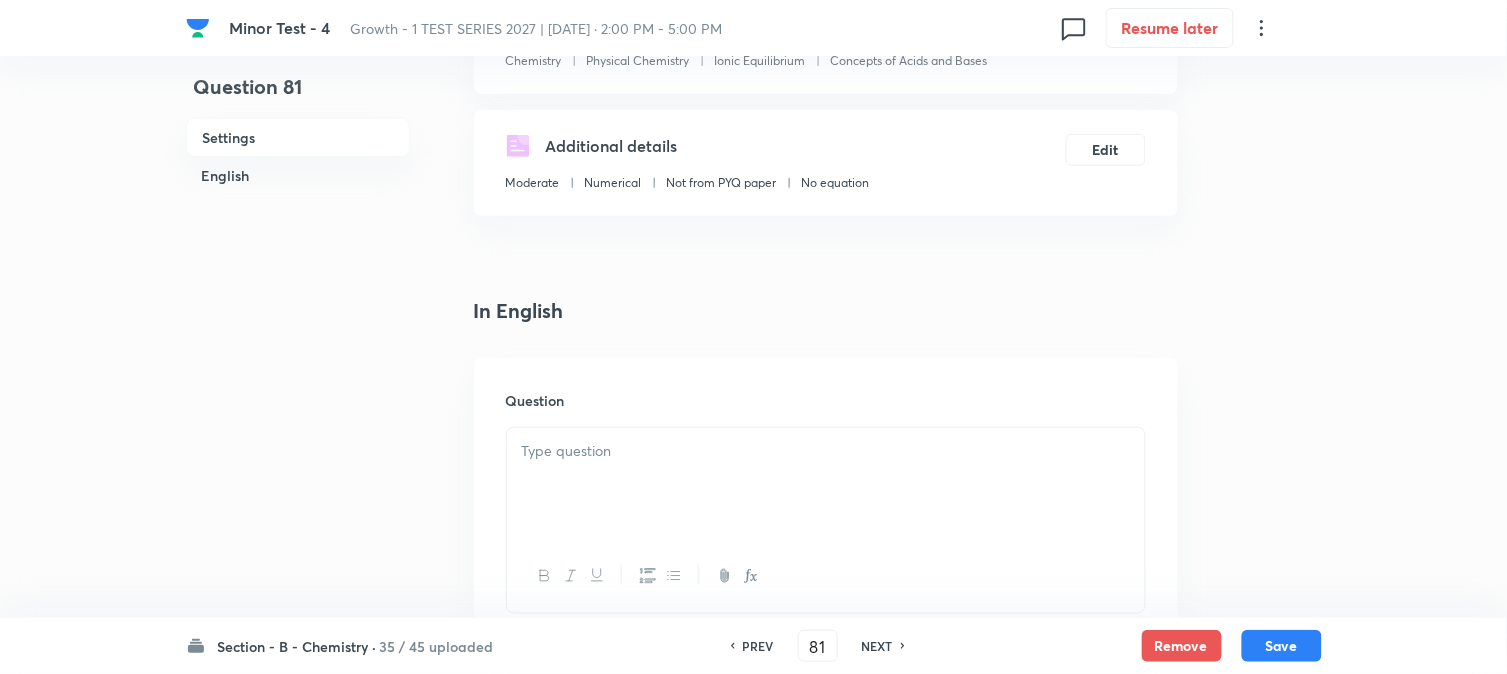 scroll, scrollTop: 444, scrollLeft: 0, axis: vertical 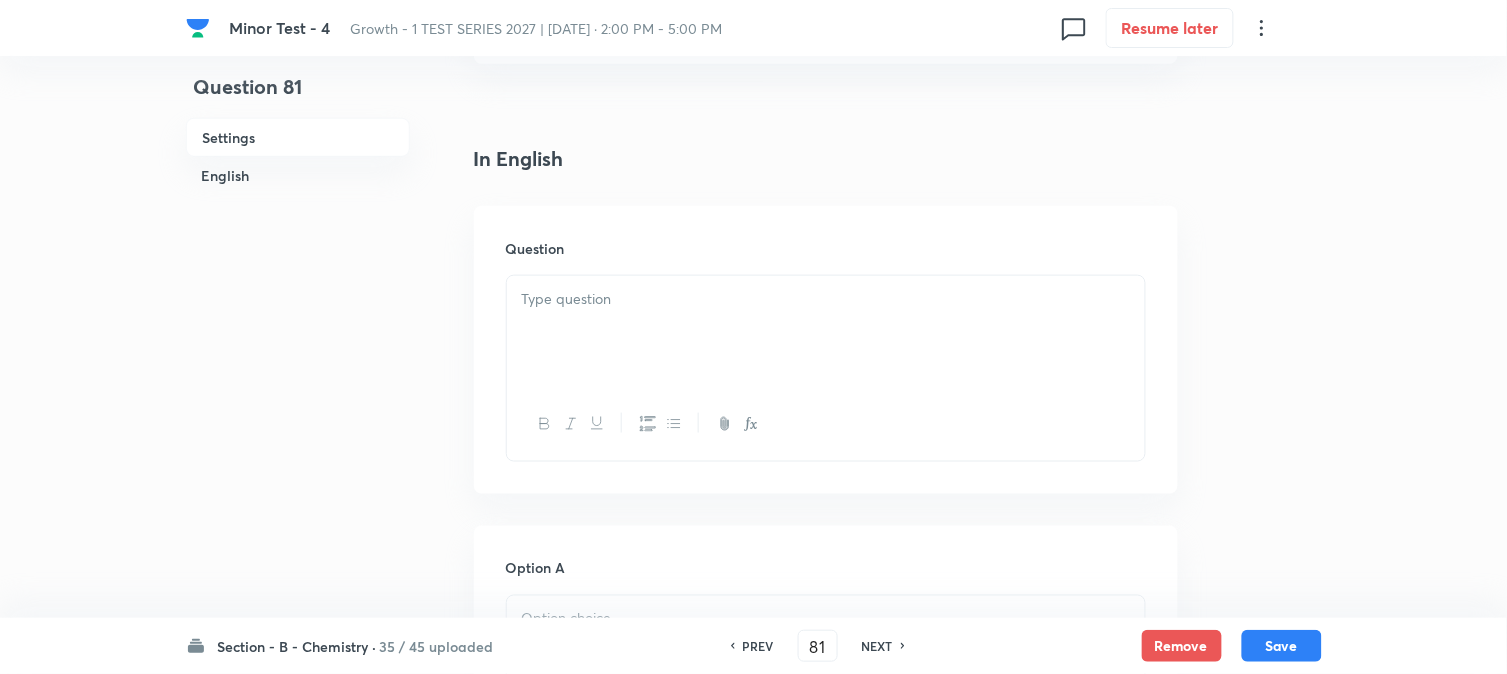 click at bounding box center [826, 332] 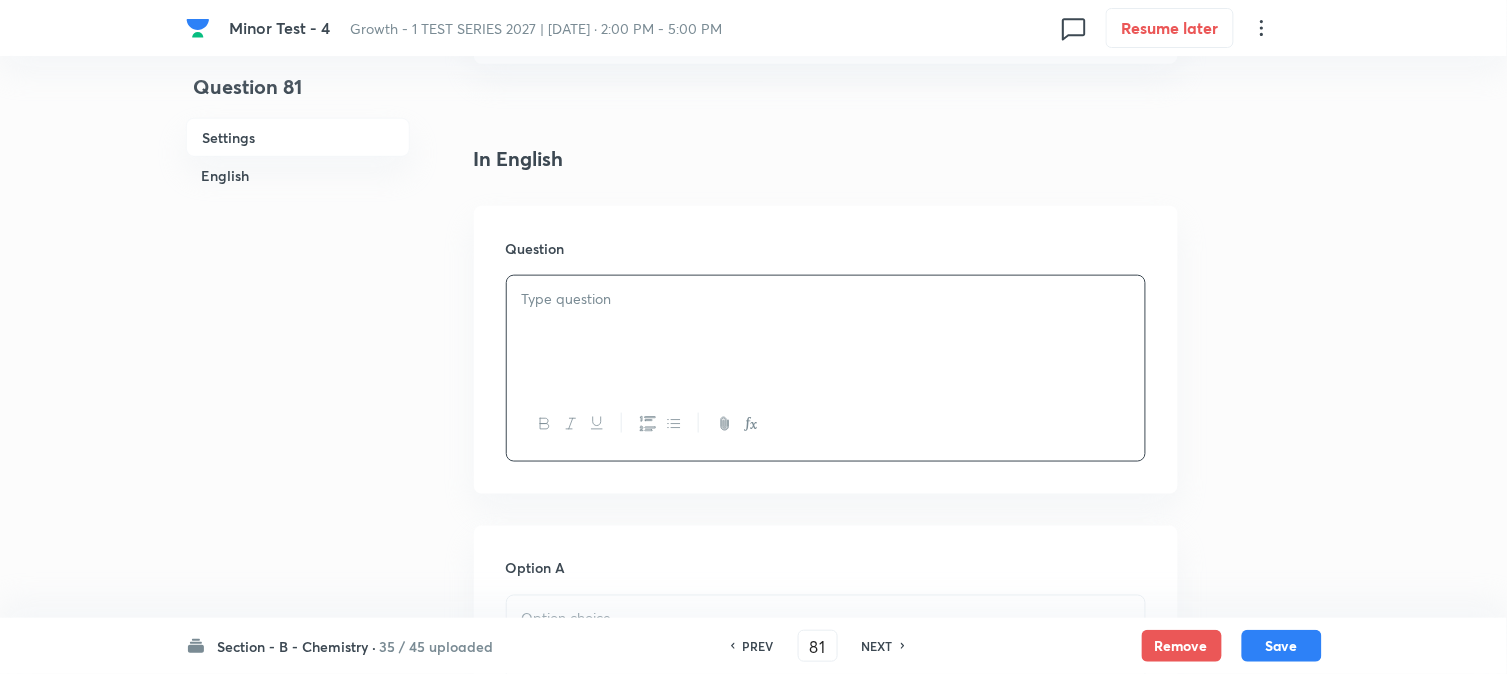 paste 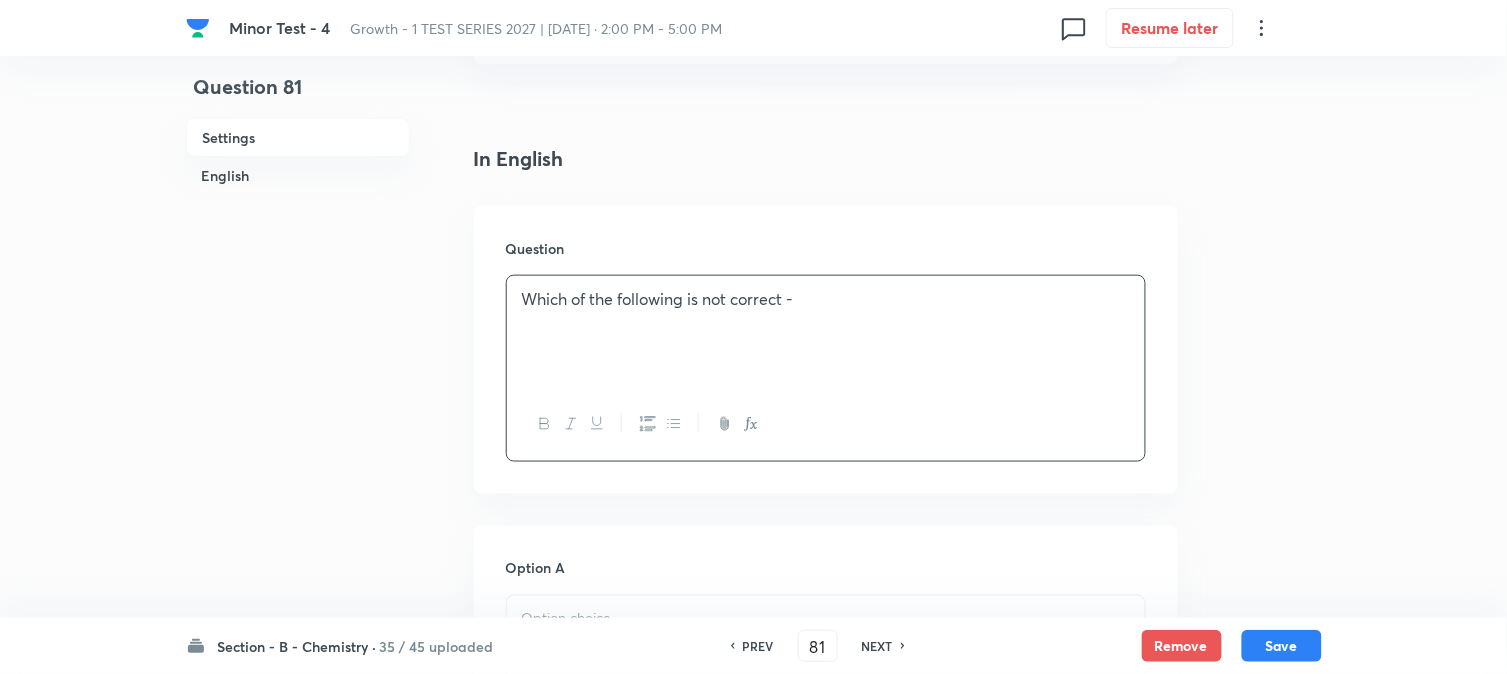 click on "Which of the following is not correct -" at bounding box center [826, 299] 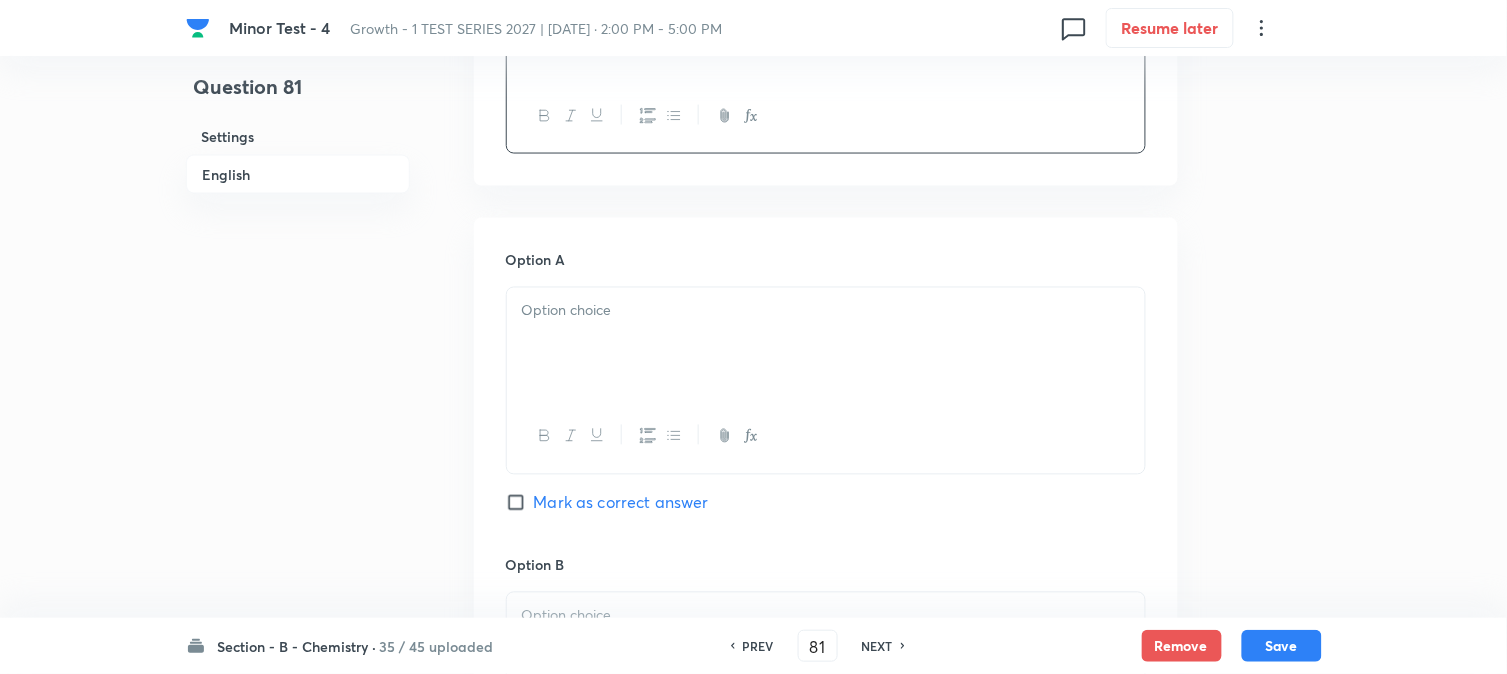 scroll, scrollTop: 777, scrollLeft: 0, axis: vertical 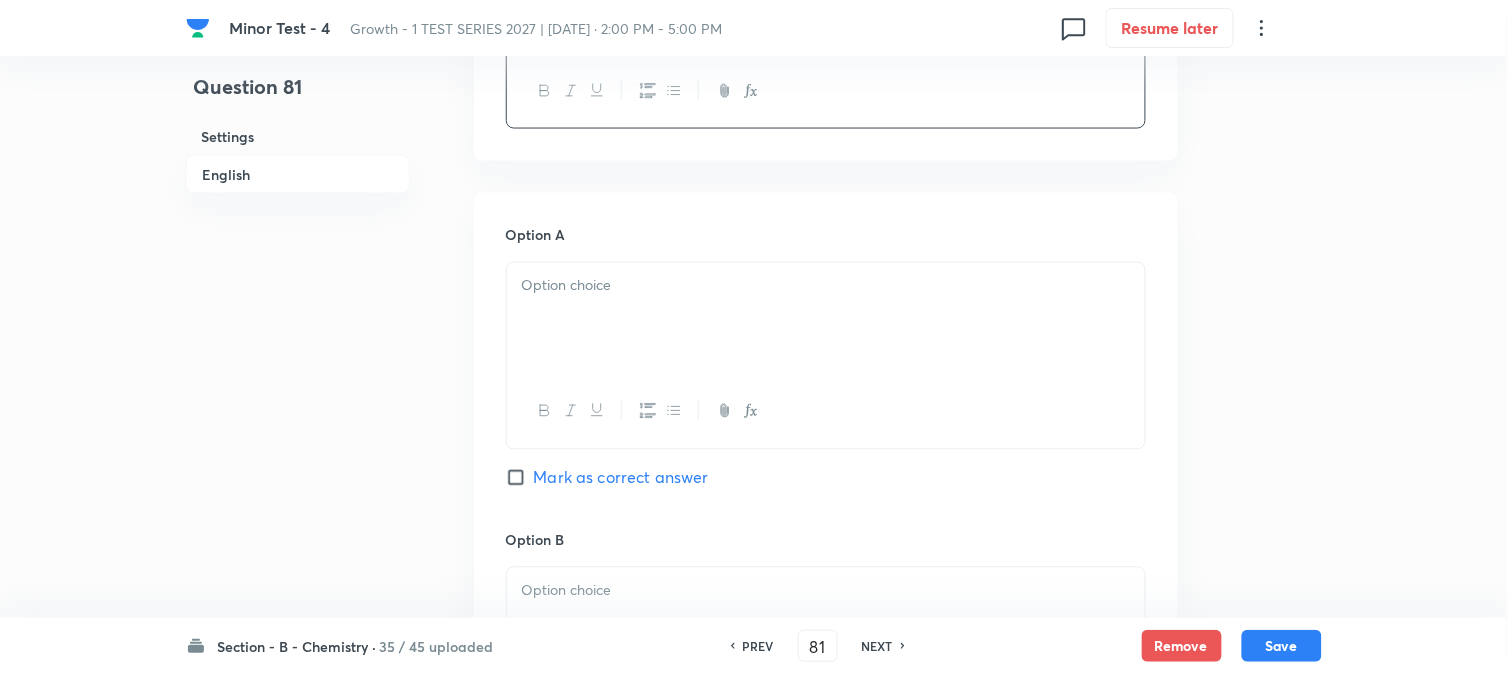 click at bounding box center (826, 319) 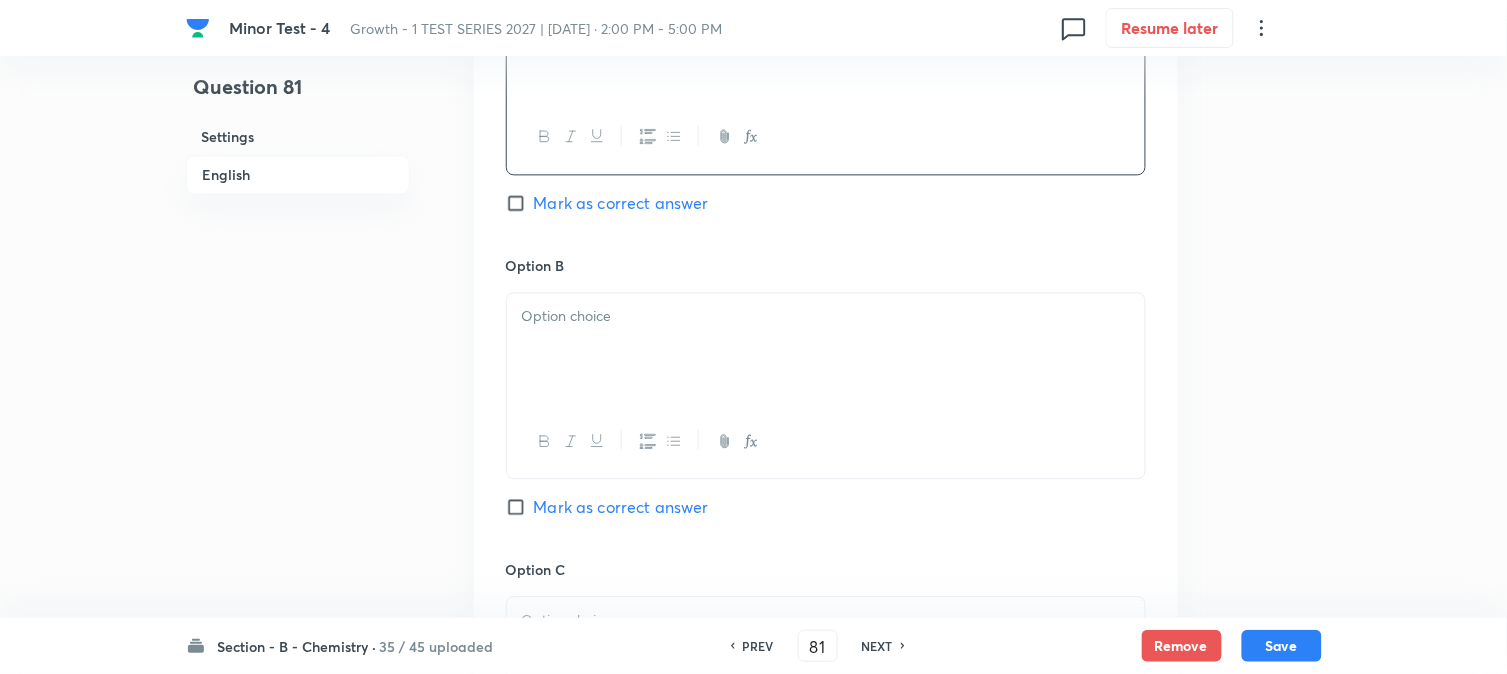 scroll, scrollTop: 1111, scrollLeft: 0, axis: vertical 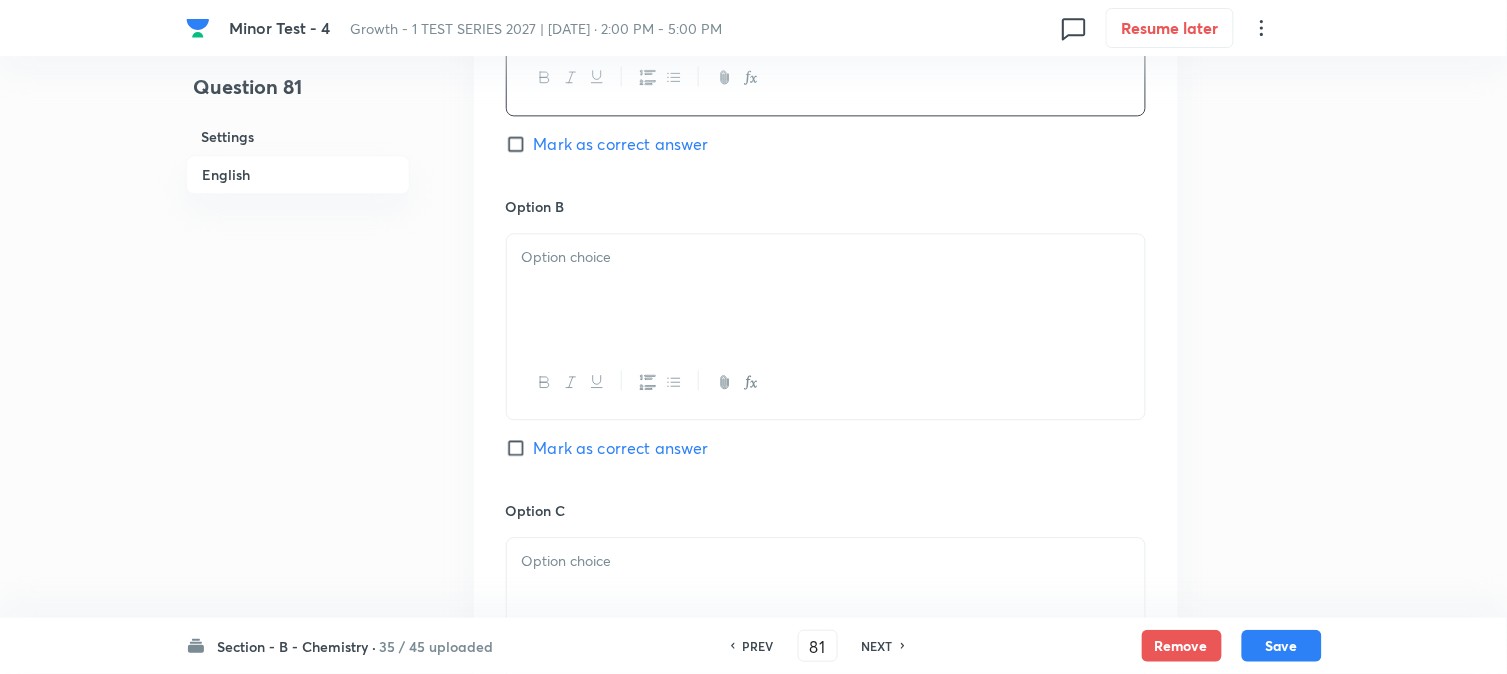click at bounding box center [826, 290] 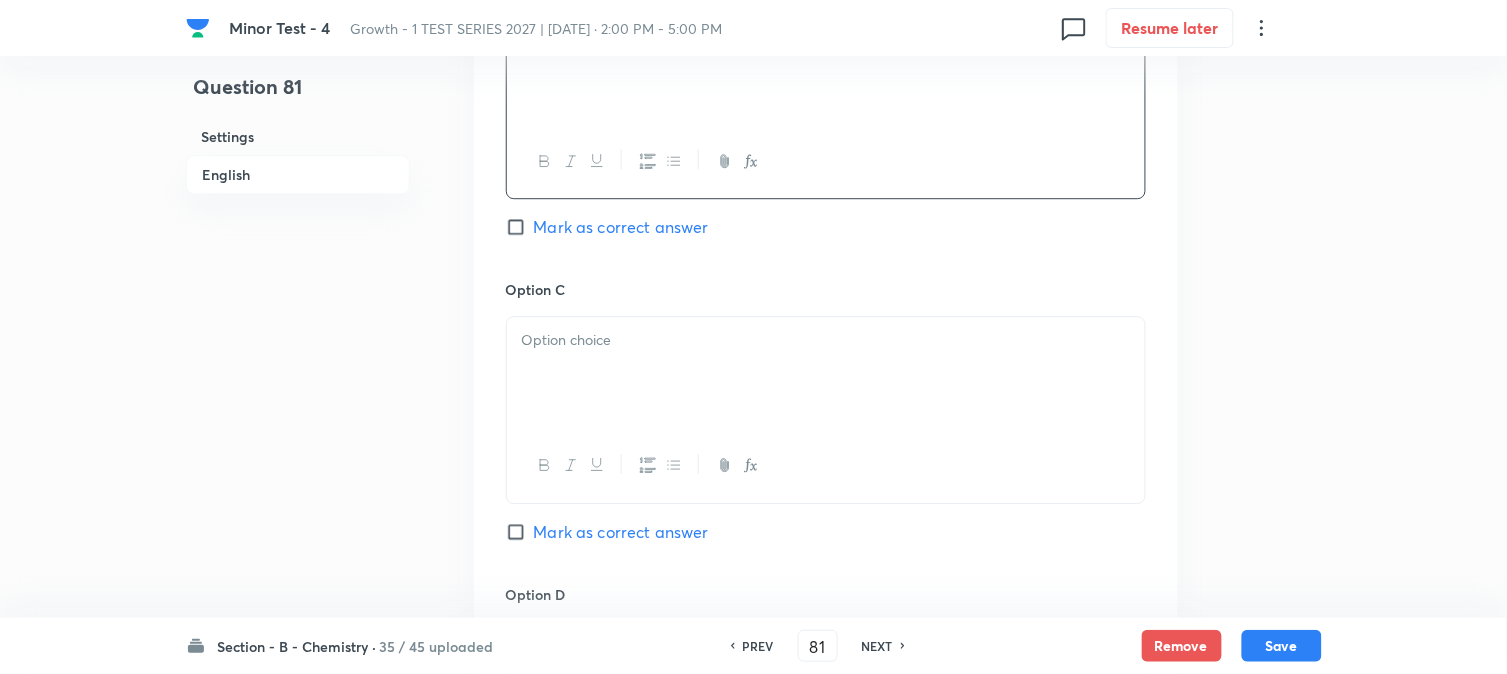 scroll, scrollTop: 1333, scrollLeft: 0, axis: vertical 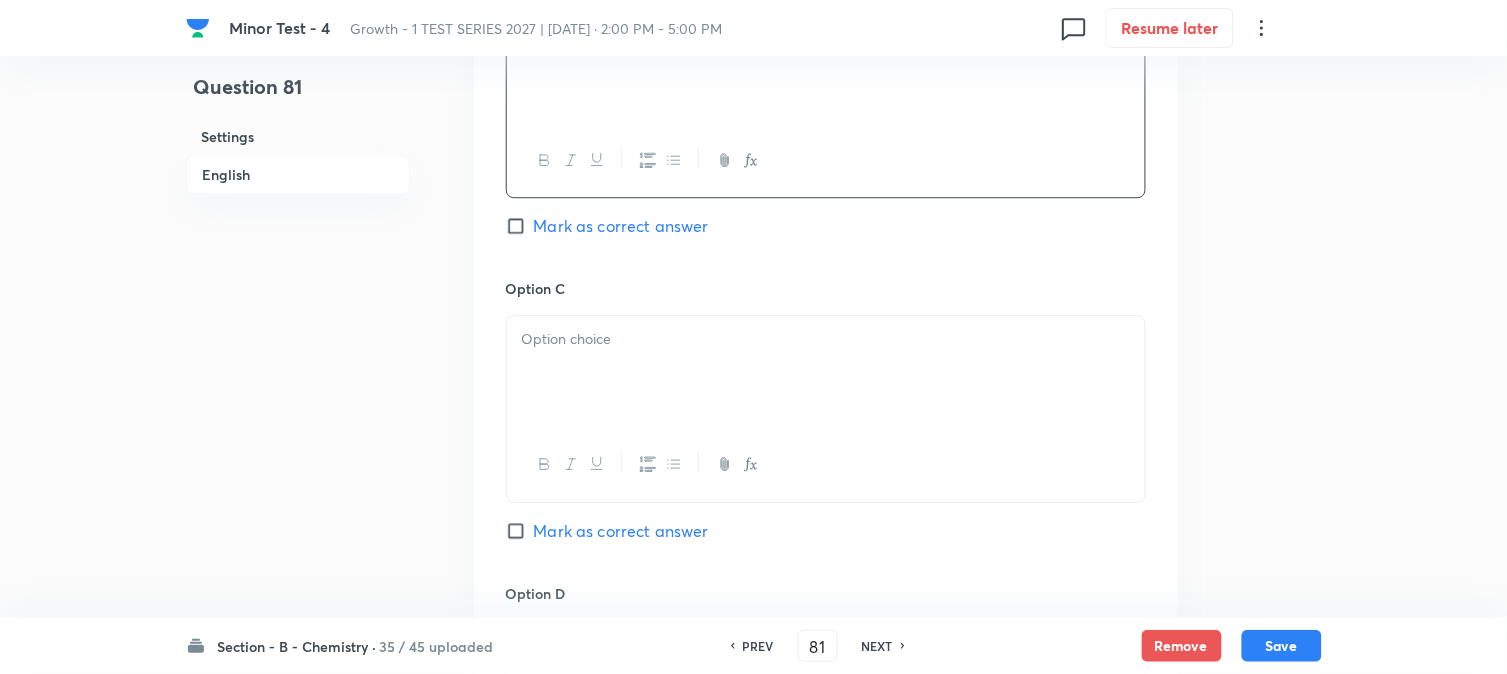 click at bounding box center [826, 339] 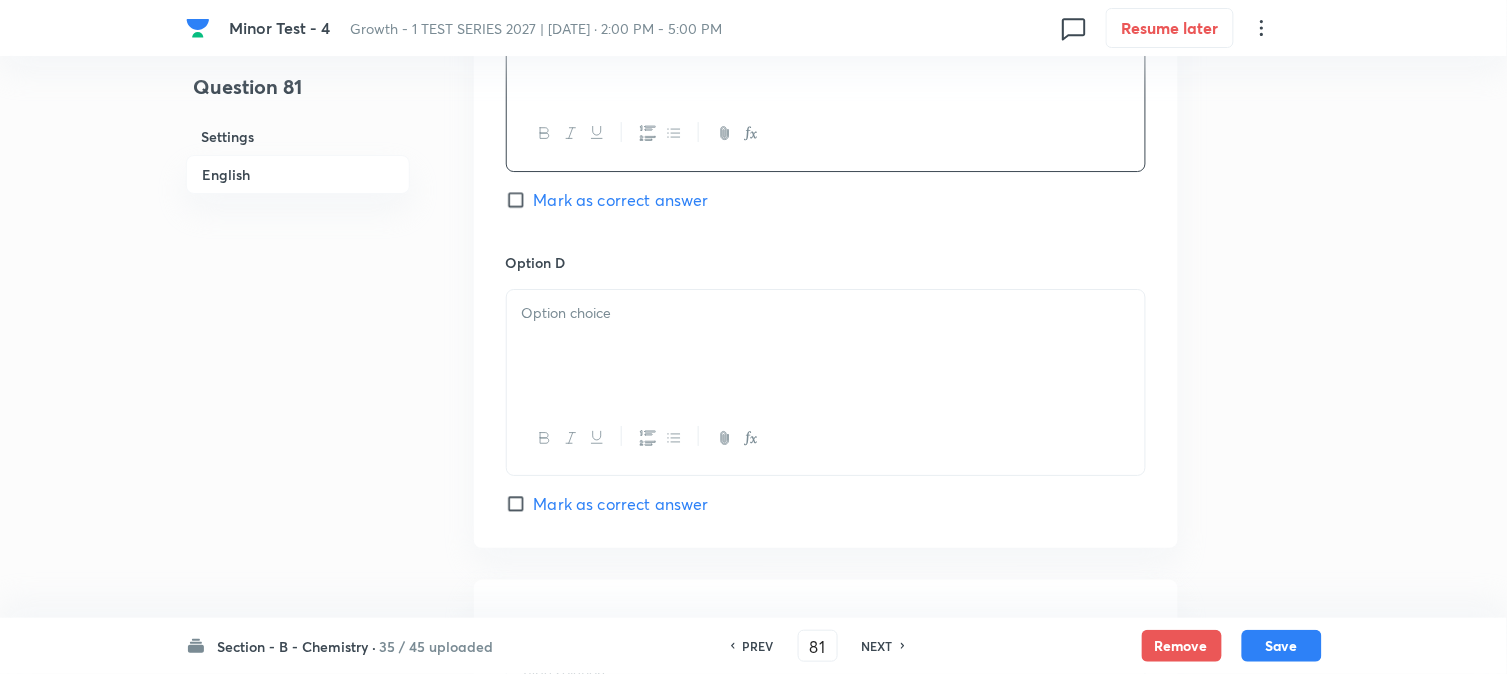 scroll, scrollTop: 1666, scrollLeft: 0, axis: vertical 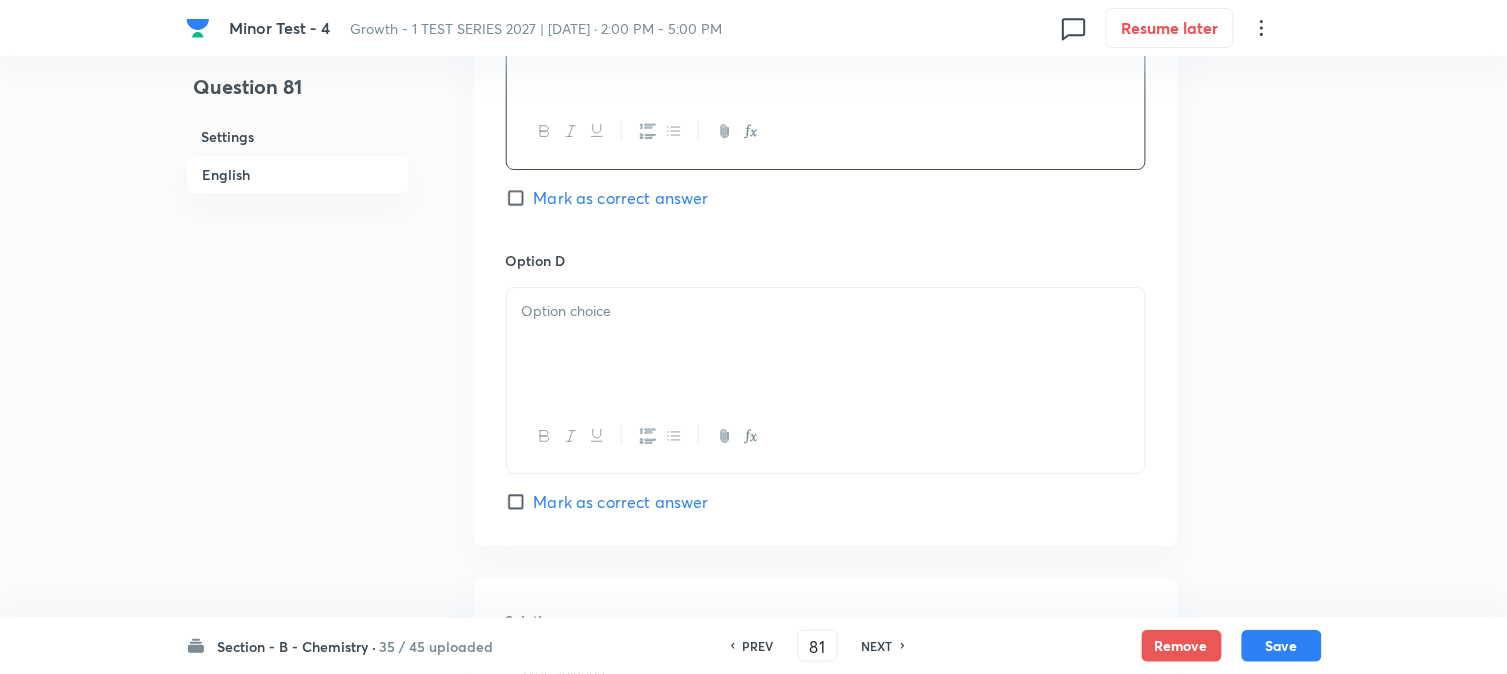 click at bounding box center (826, 344) 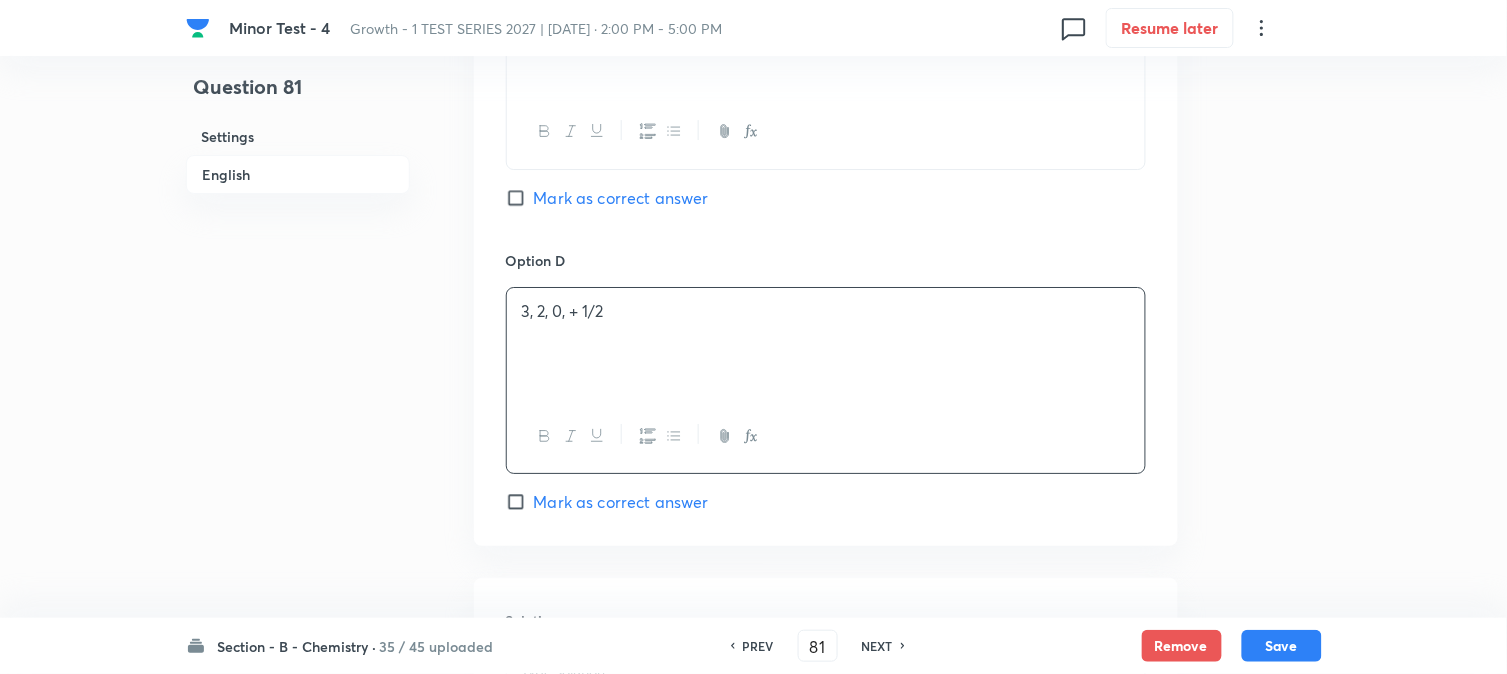 click on "Mark as correct answer" at bounding box center (621, 198) 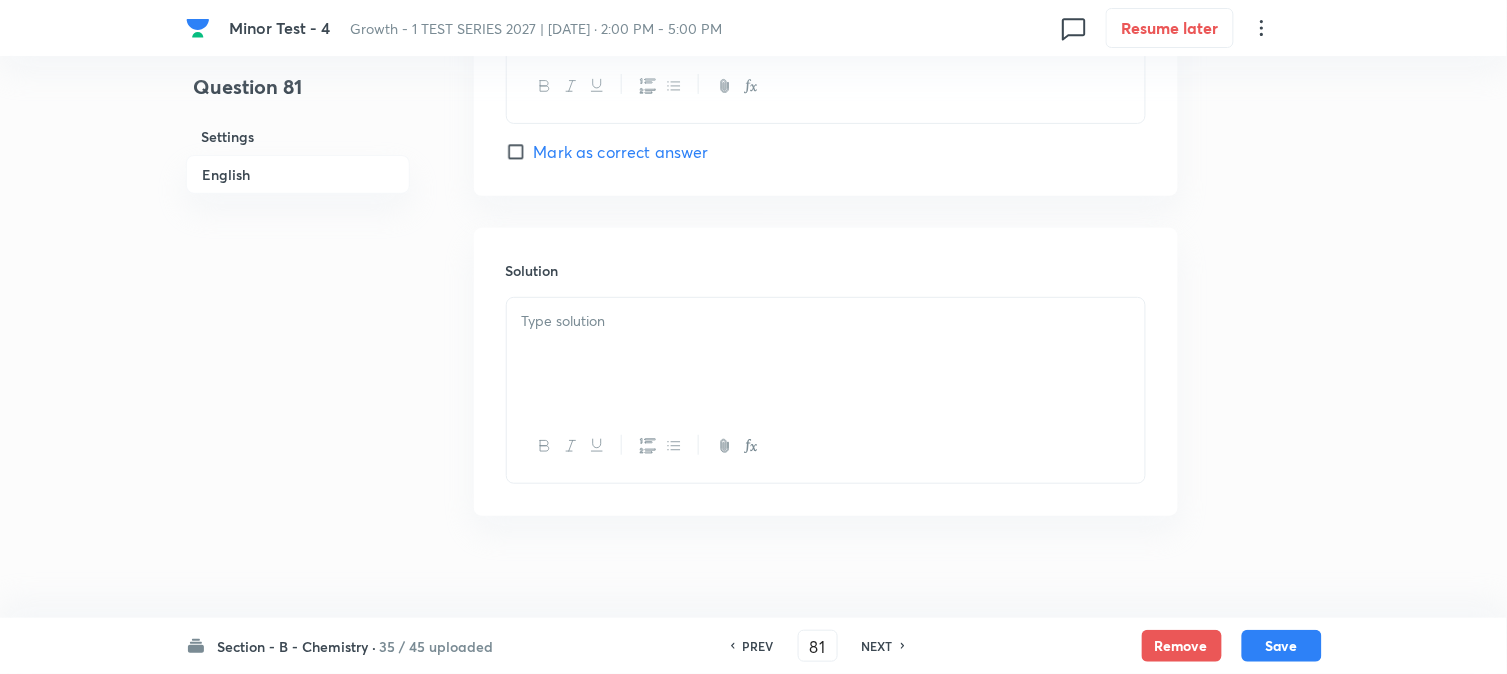 scroll, scrollTop: 2037, scrollLeft: 0, axis: vertical 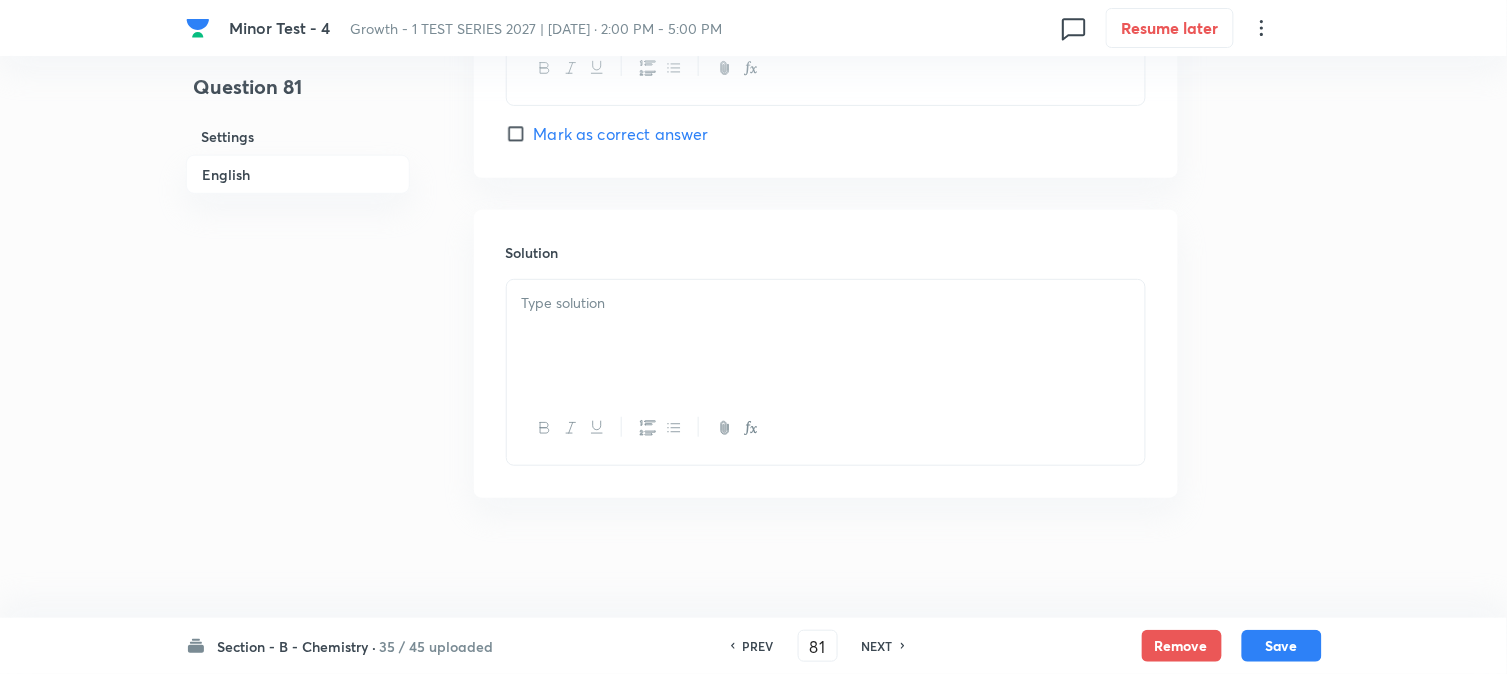 click at bounding box center (826, 303) 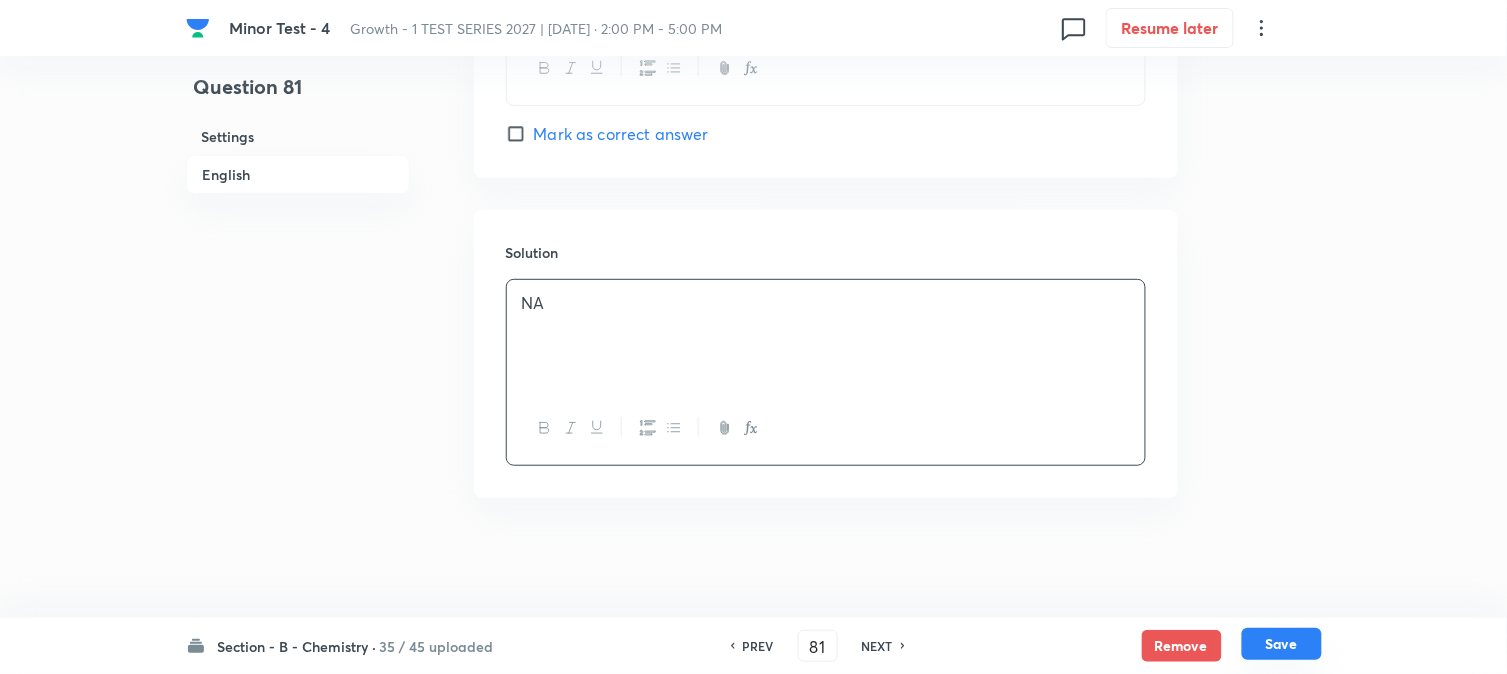 click on "Save" at bounding box center (1282, 644) 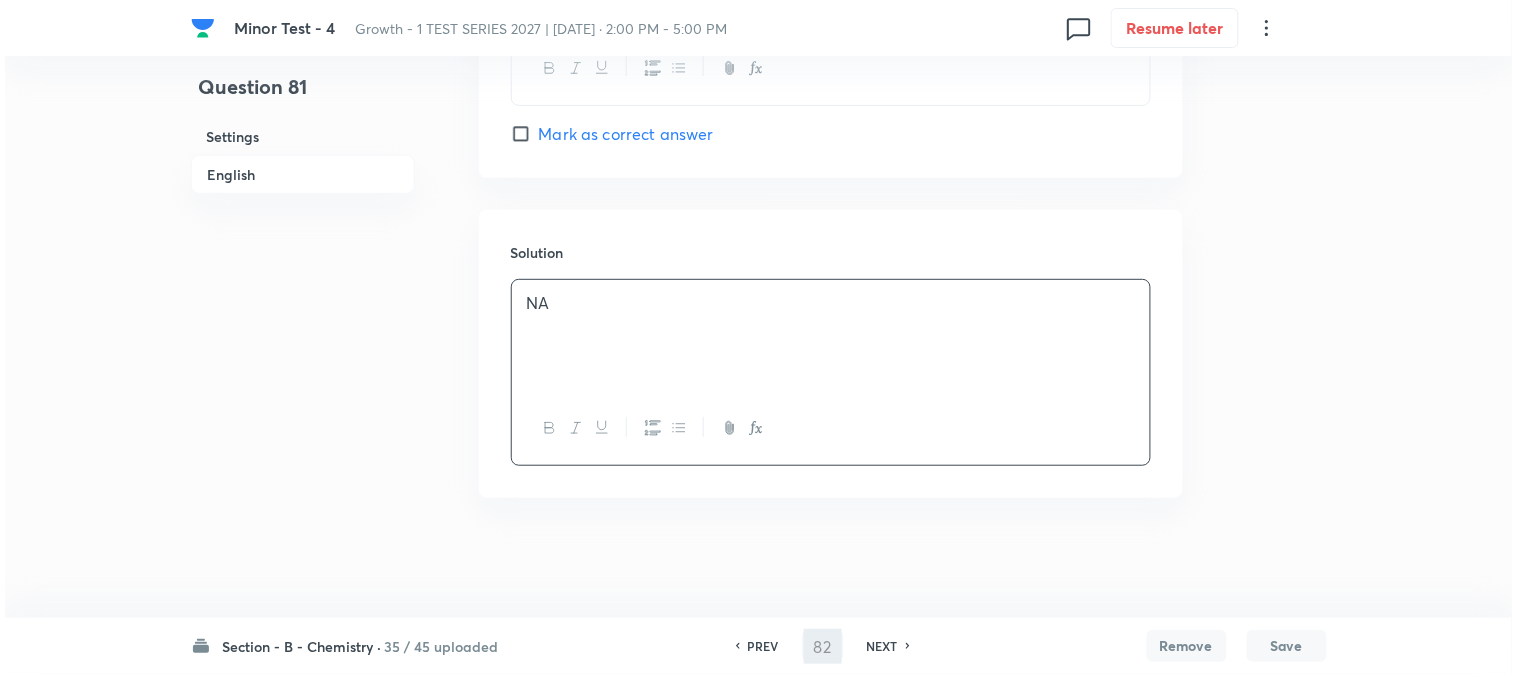 scroll, scrollTop: 0, scrollLeft: 0, axis: both 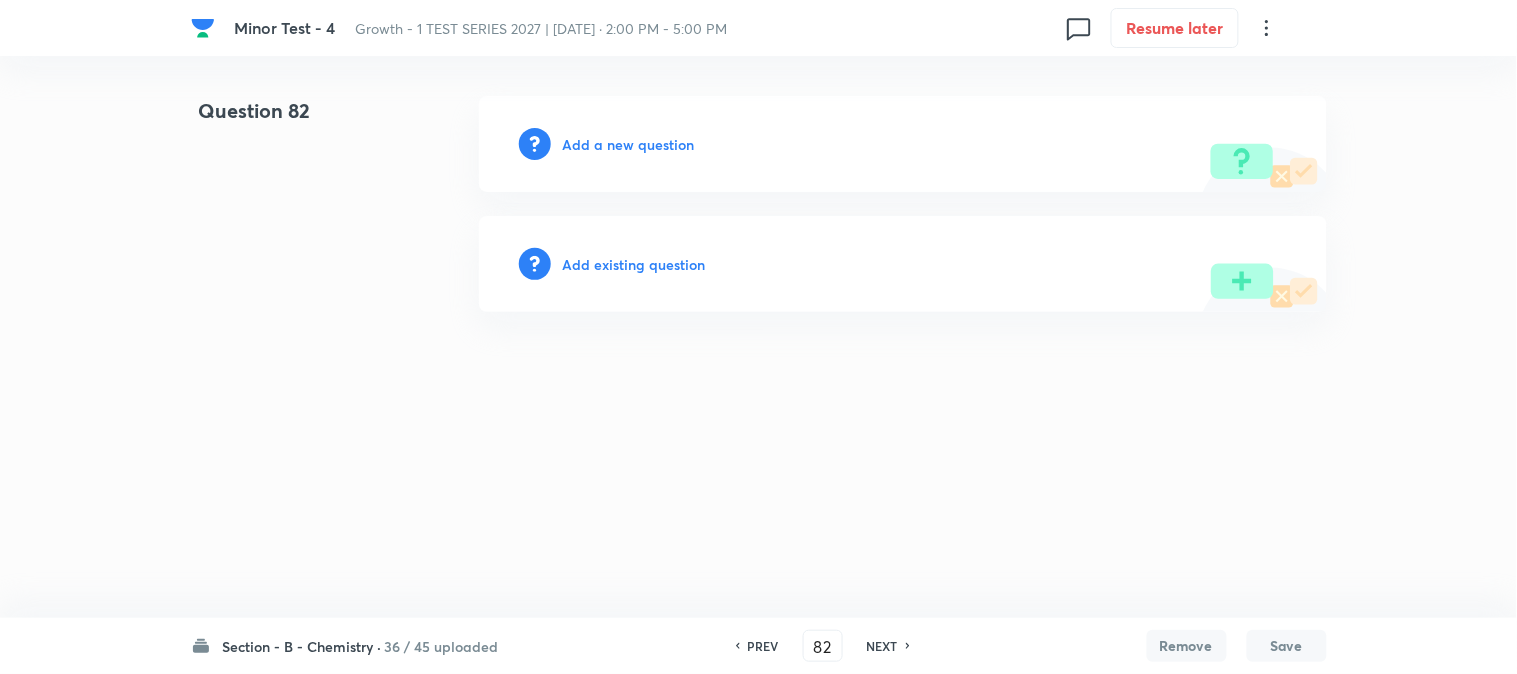click on "Add a new question" at bounding box center [629, 144] 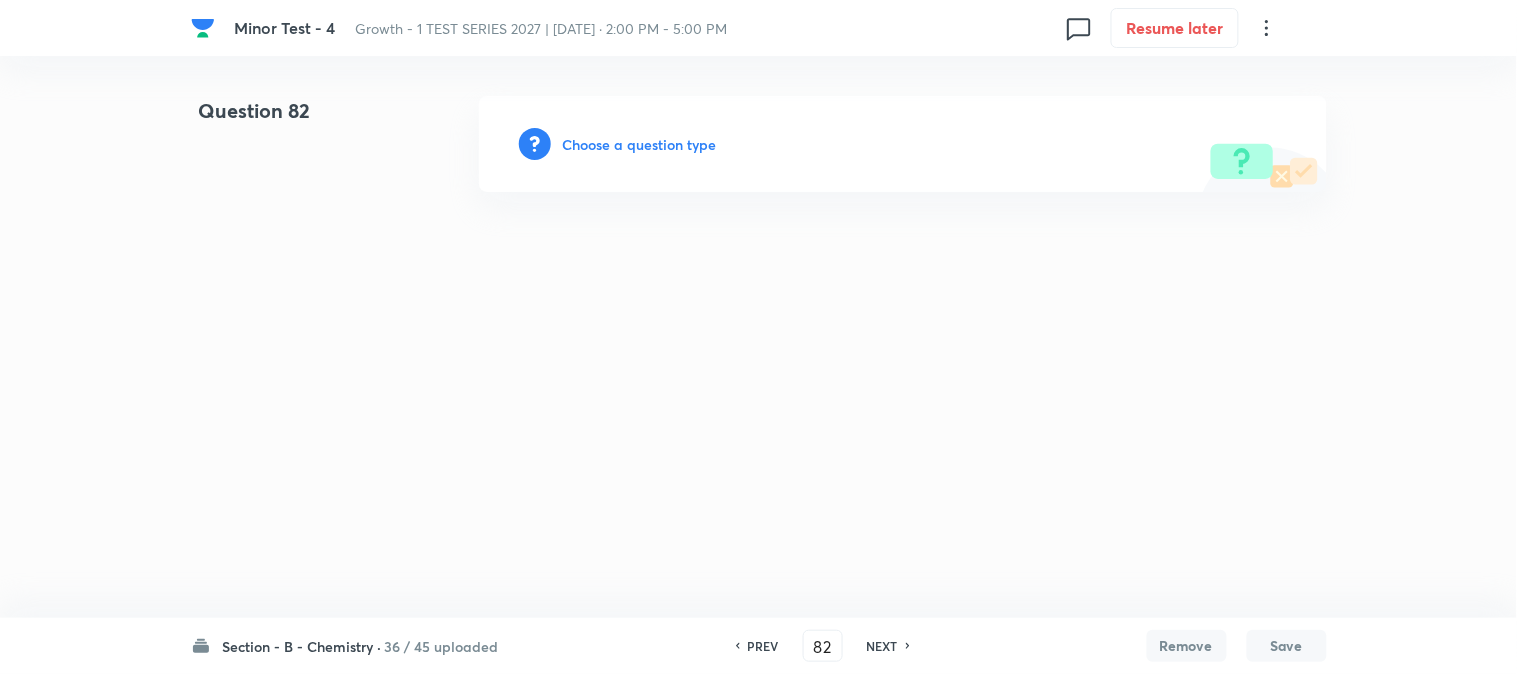 click on "Choose a question type" at bounding box center (640, 144) 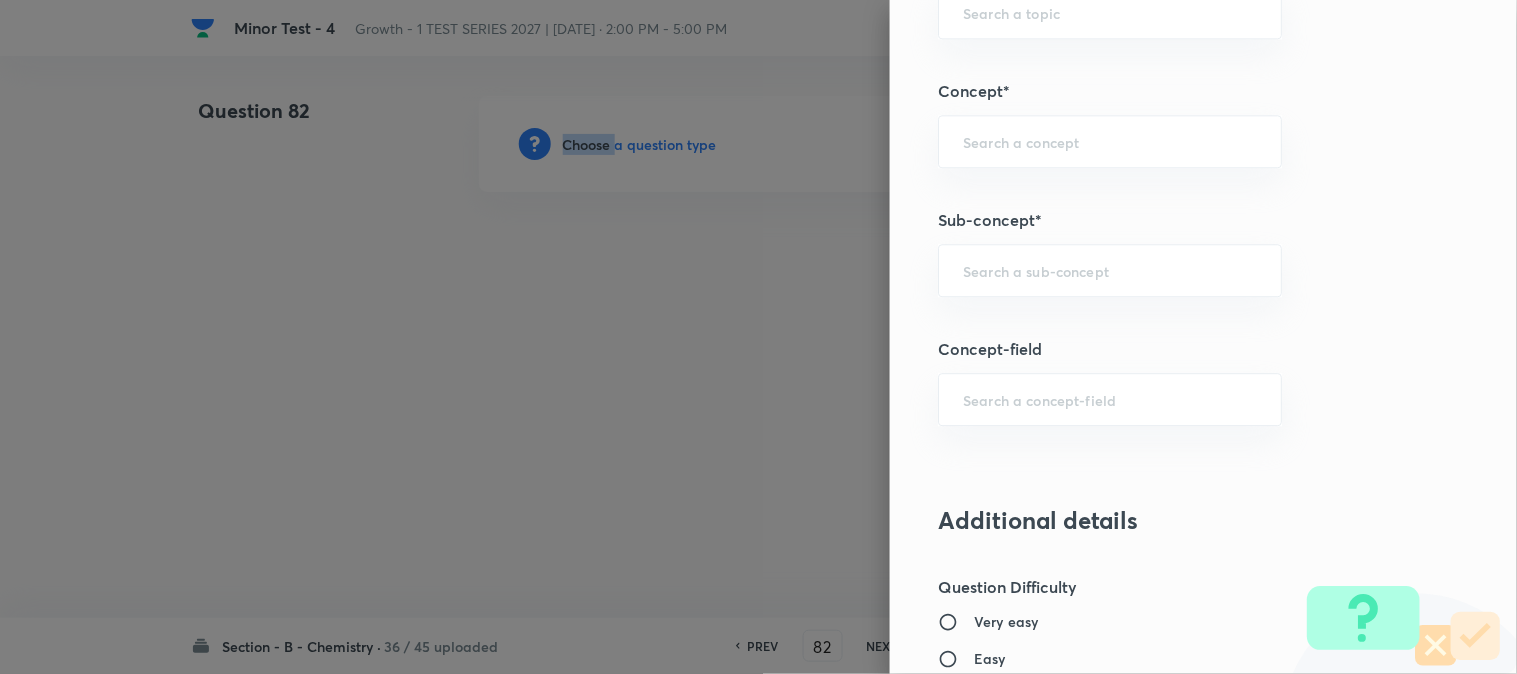 scroll, scrollTop: 1222, scrollLeft: 0, axis: vertical 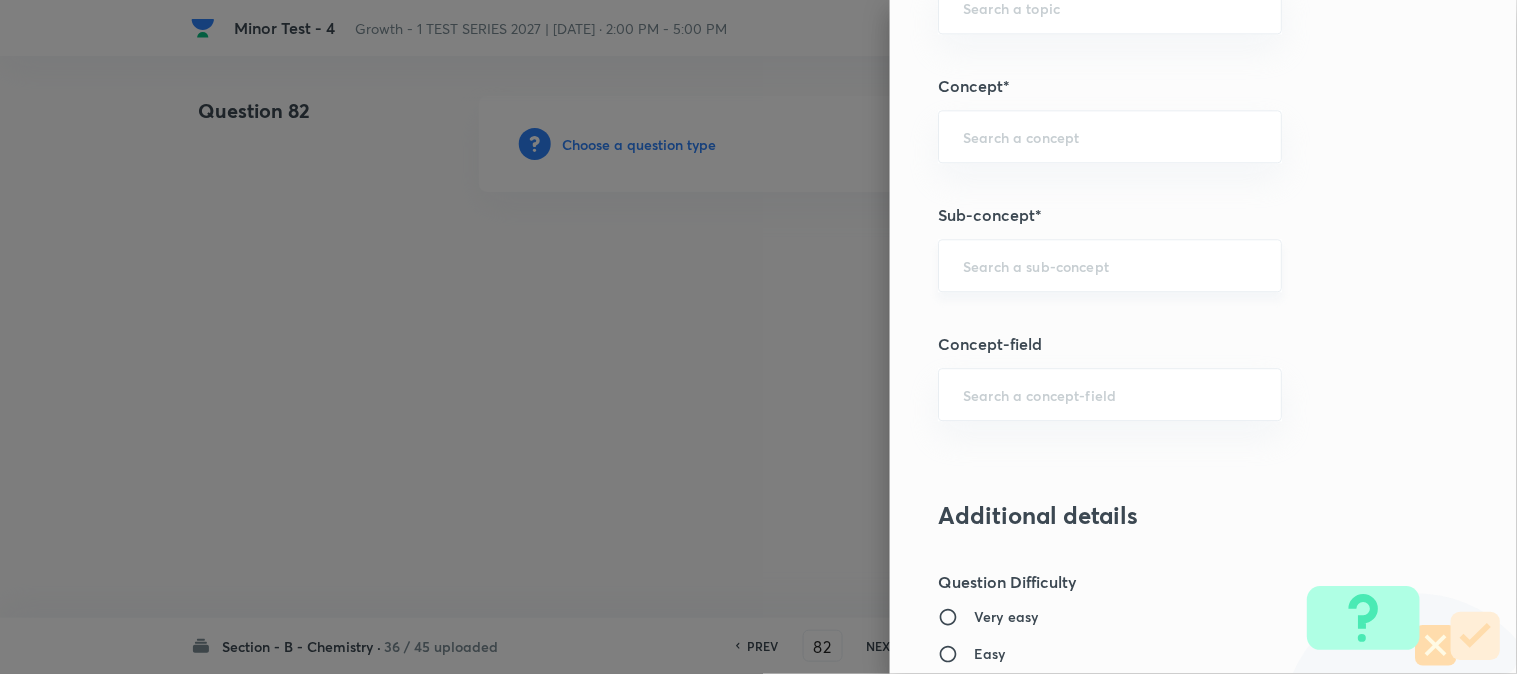 click at bounding box center [1110, 265] 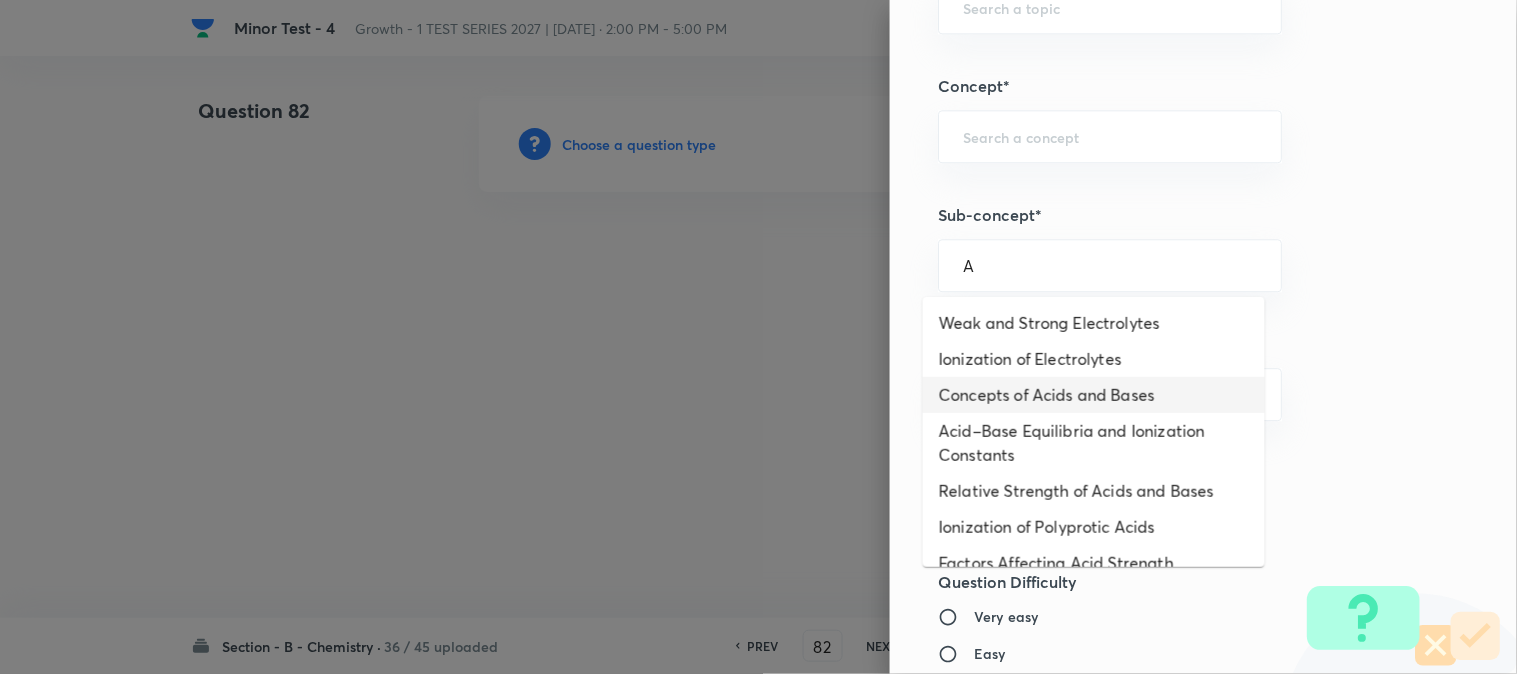 click on "Concepts of Acids and Bases" at bounding box center (1094, 395) 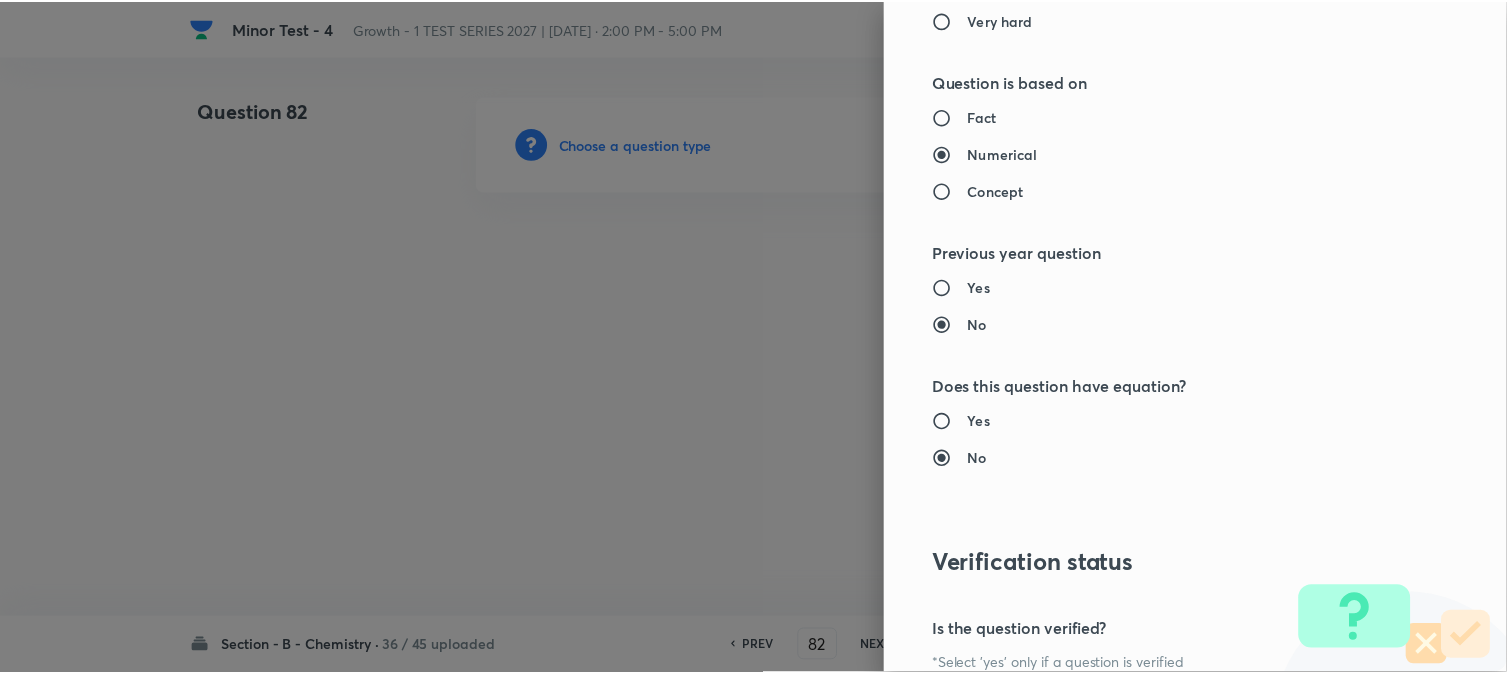 scroll, scrollTop: 2186, scrollLeft: 0, axis: vertical 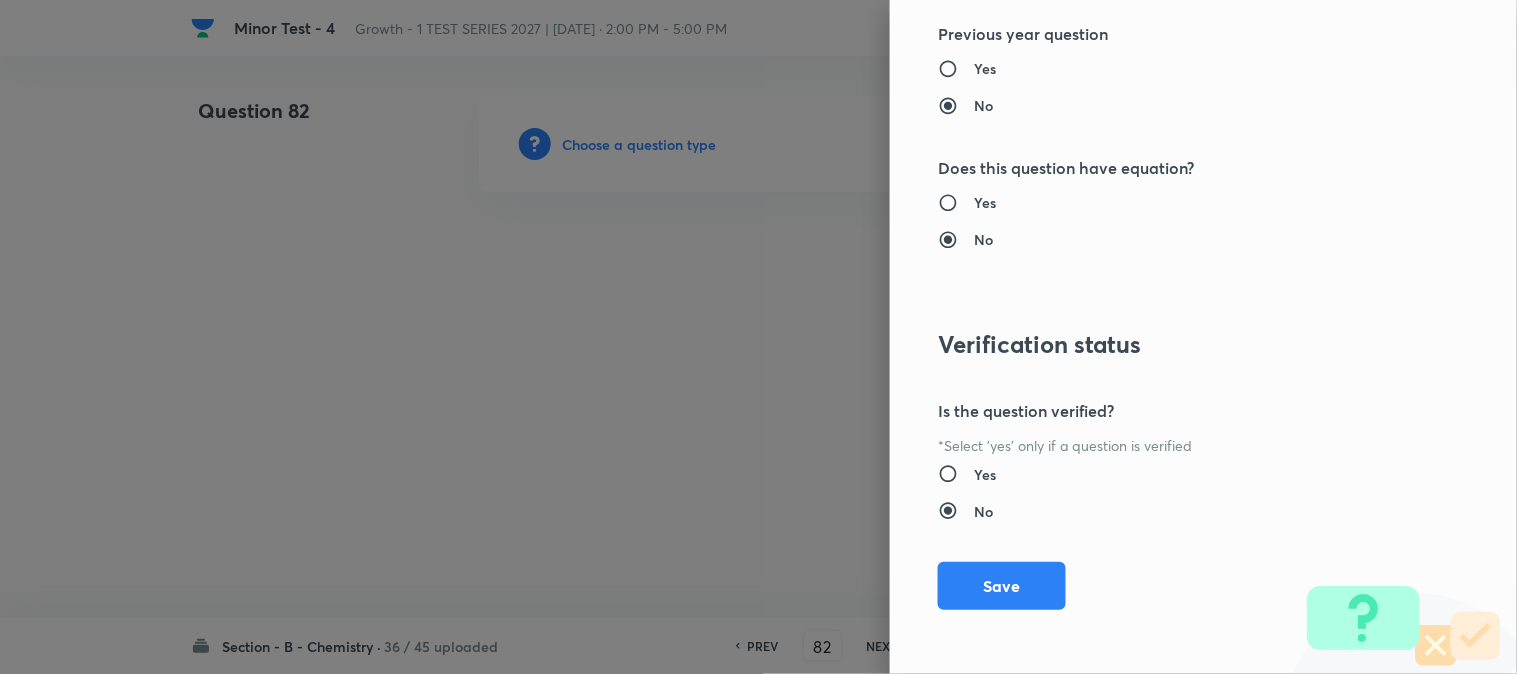 drag, startPoint x: 994, startPoint y: 588, endPoint x: 800, endPoint y: 387, distance: 279.35104 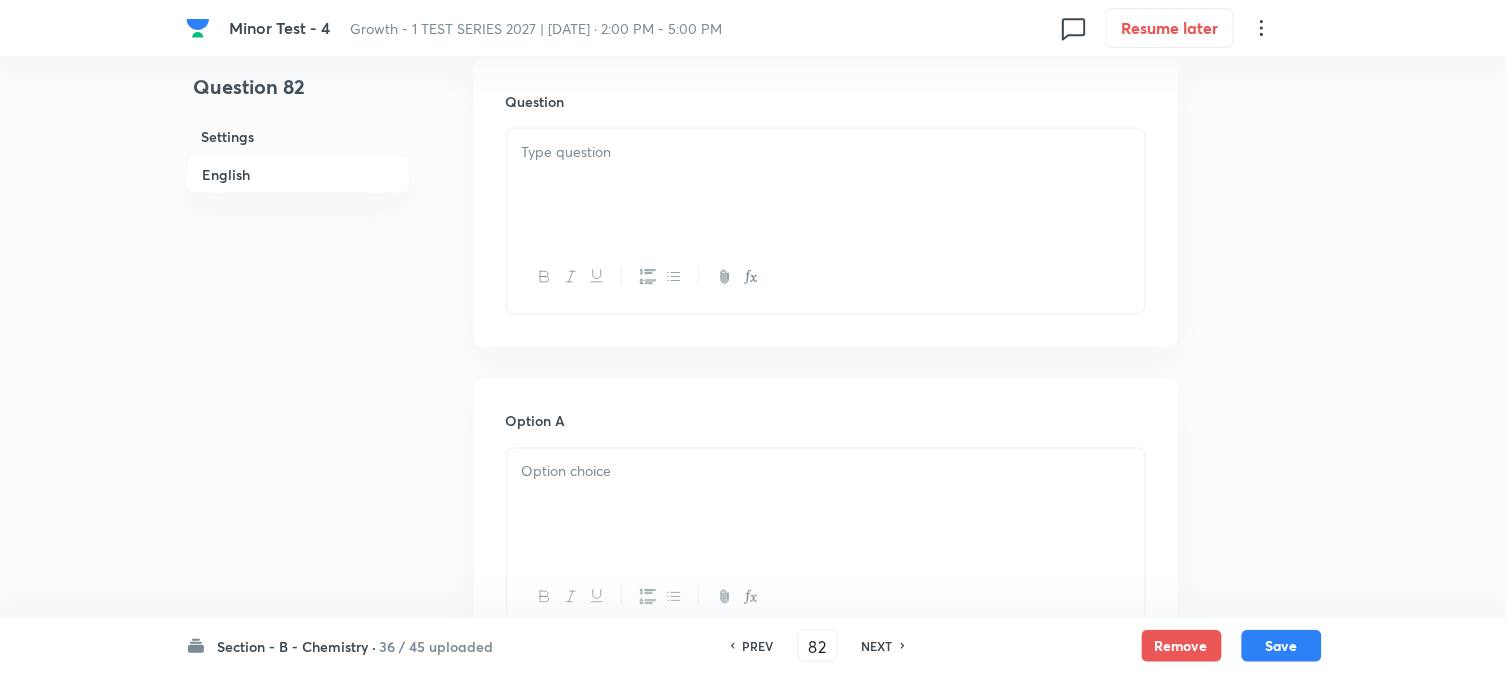 scroll, scrollTop: 555, scrollLeft: 0, axis: vertical 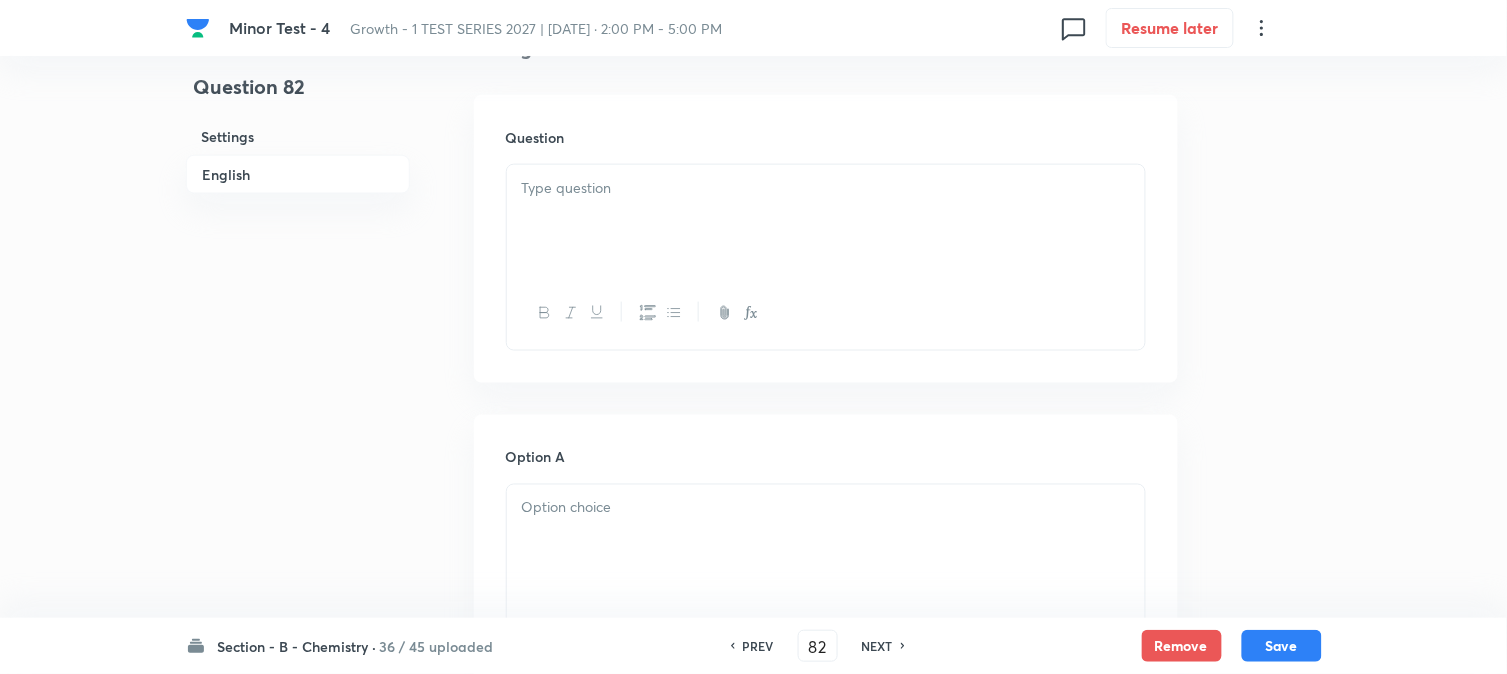 click at bounding box center (826, 188) 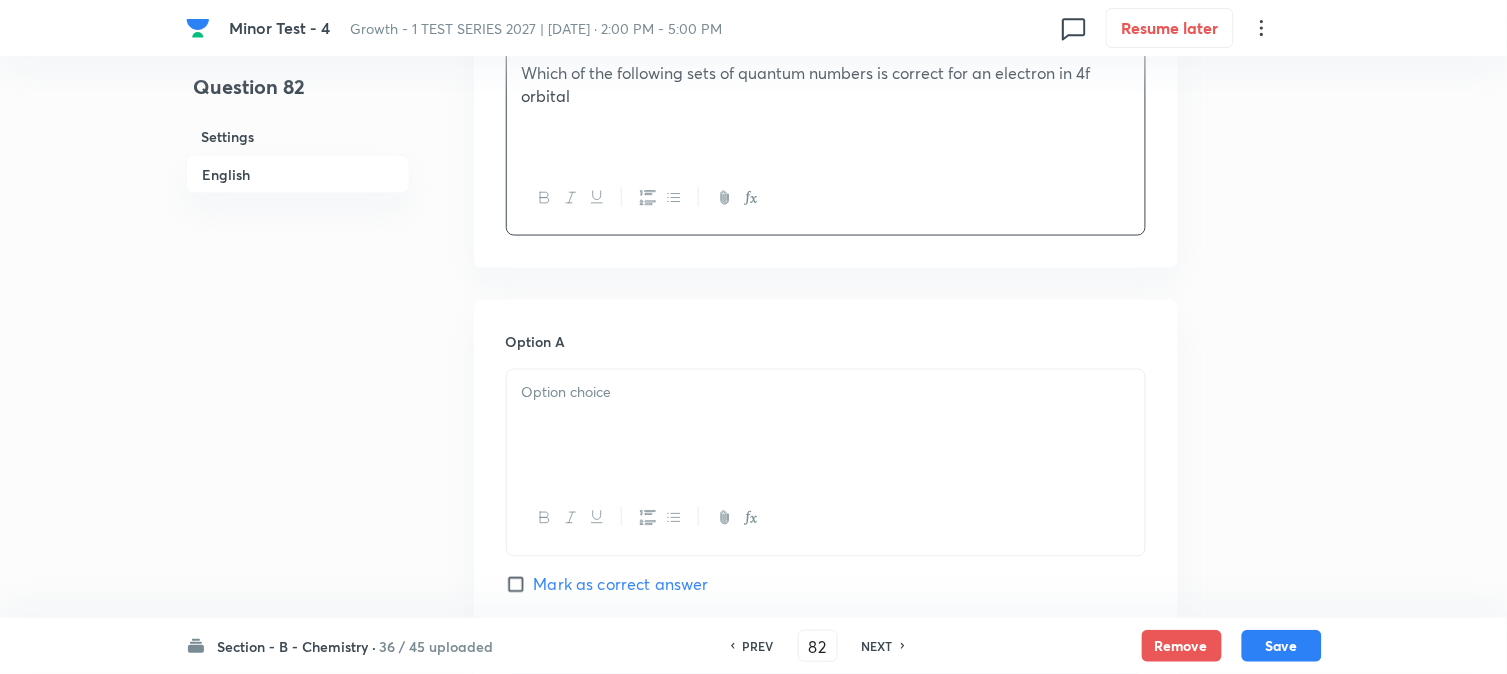 scroll, scrollTop: 777, scrollLeft: 0, axis: vertical 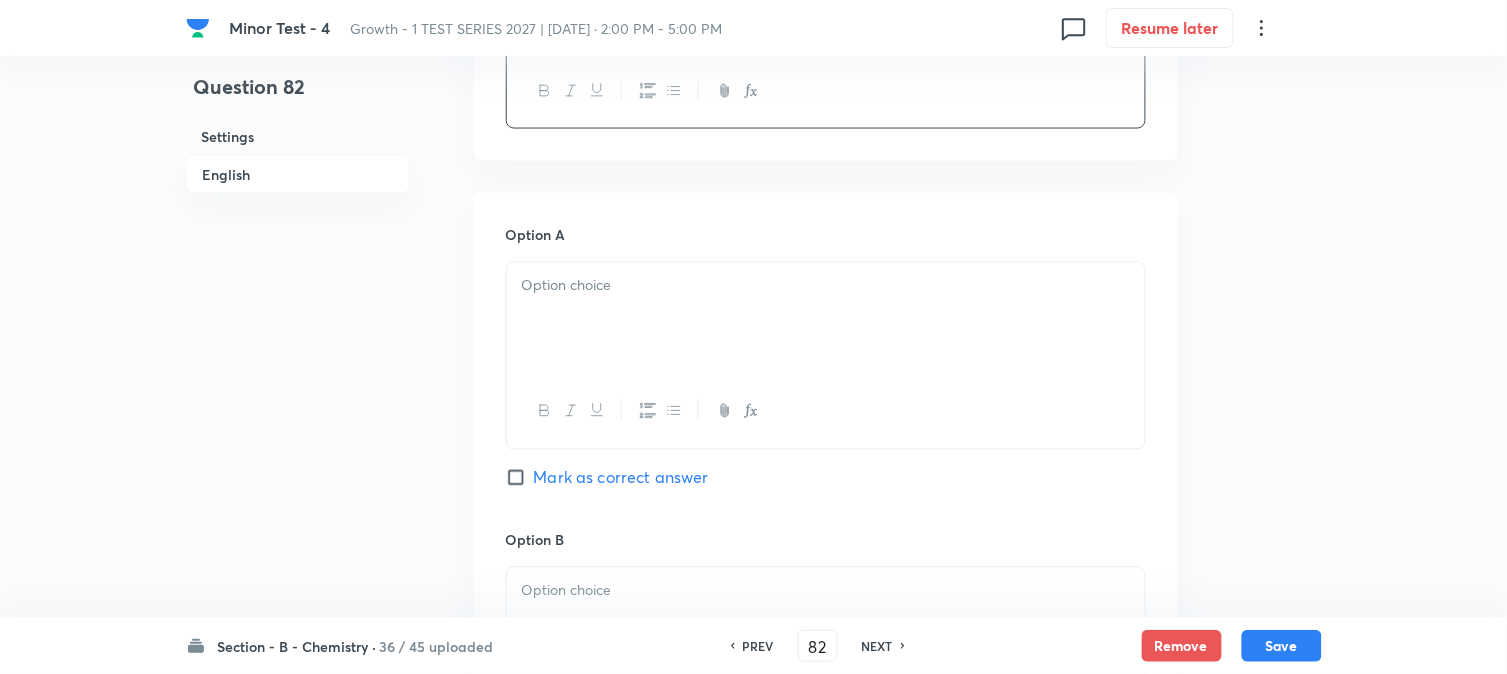click at bounding box center [826, 319] 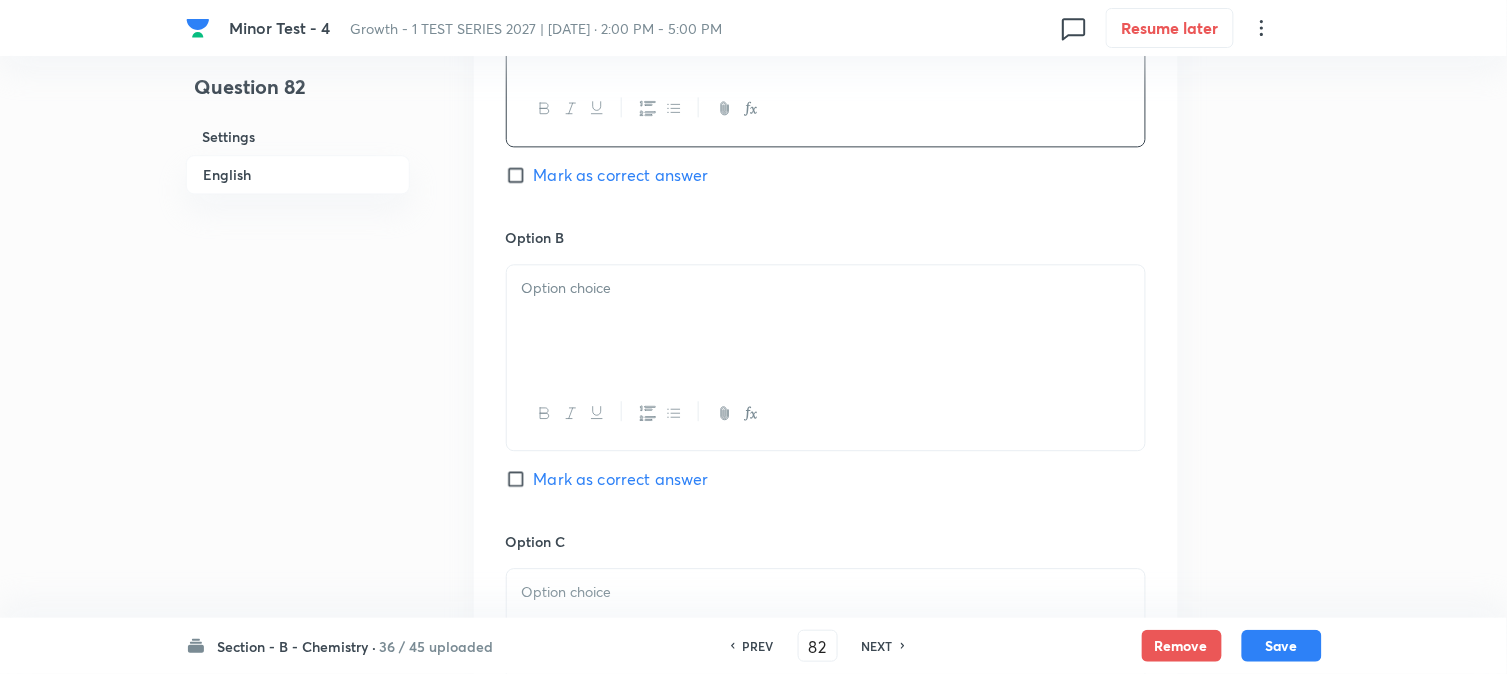 scroll, scrollTop: 1111, scrollLeft: 0, axis: vertical 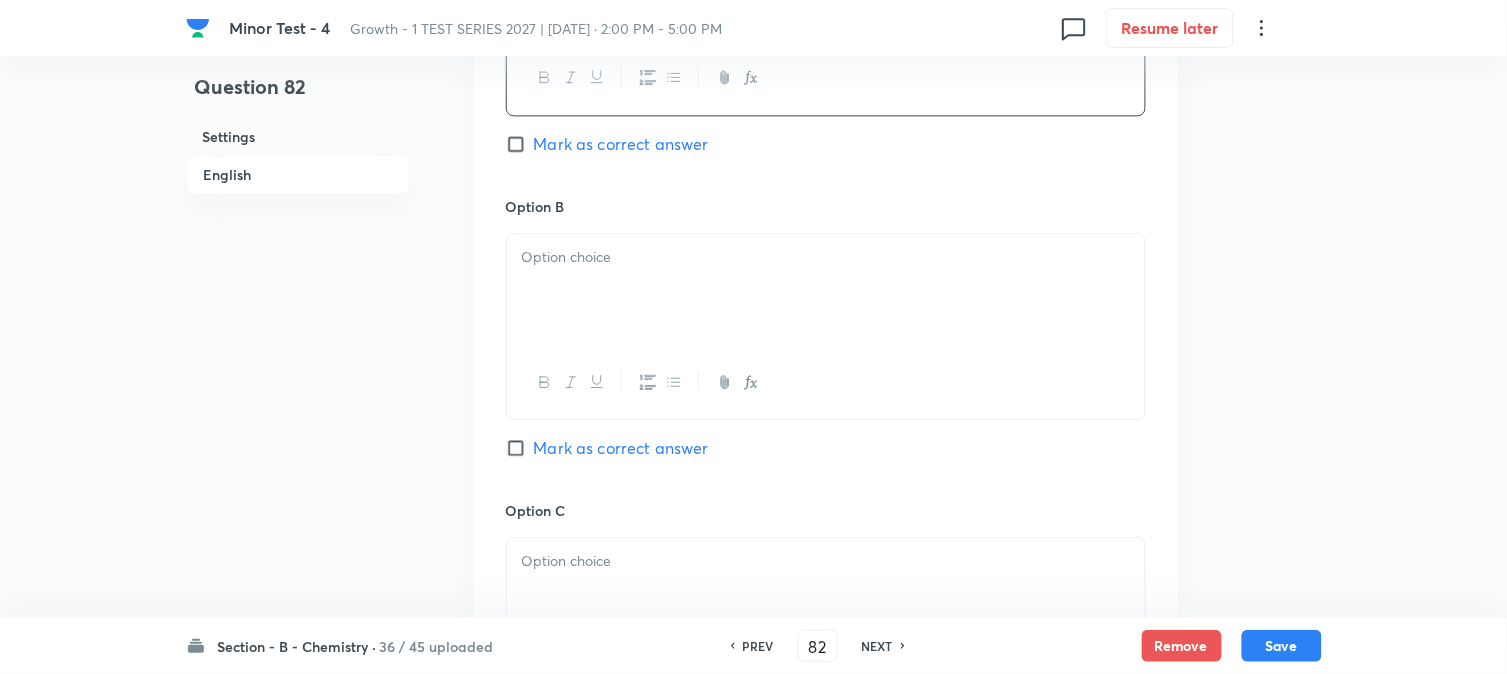 click at bounding box center (826, 290) 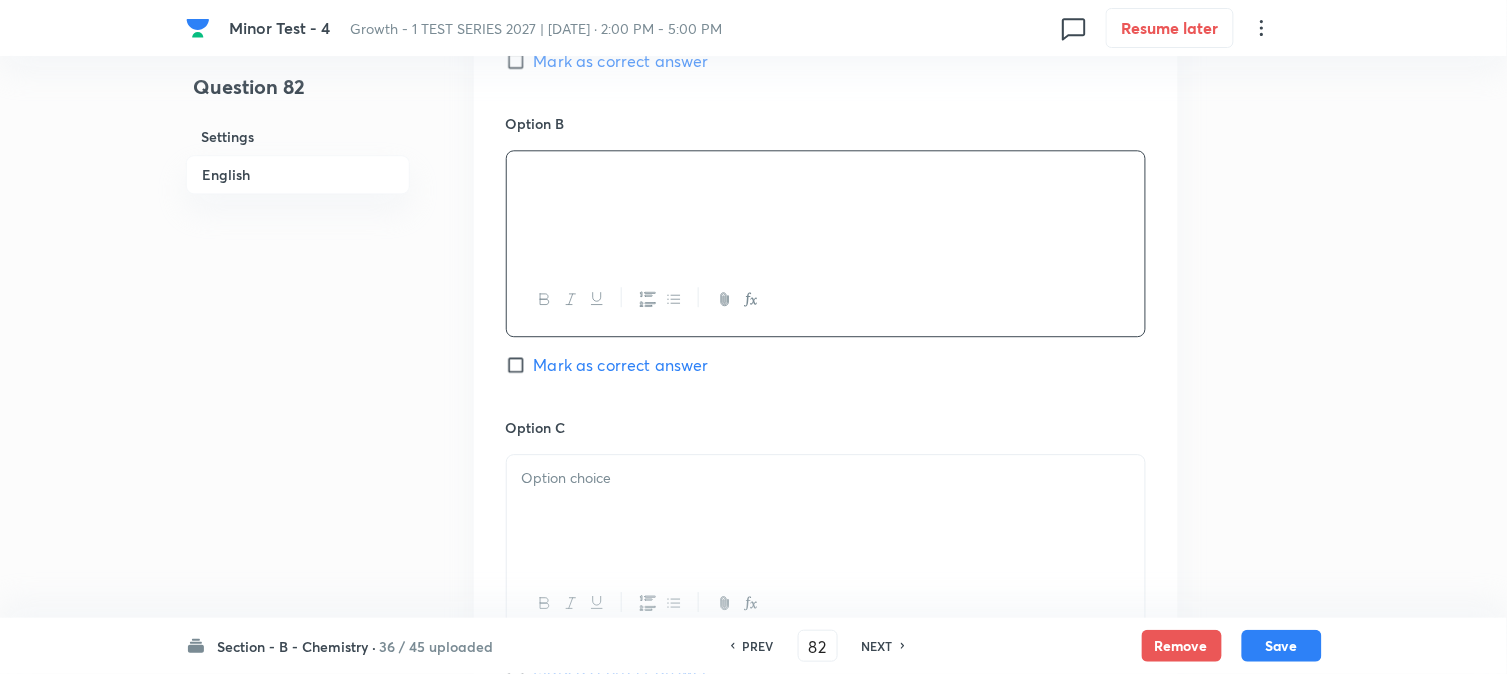 scroll, scrollTop: 1333, scrollLeft: 0, axis: vertical 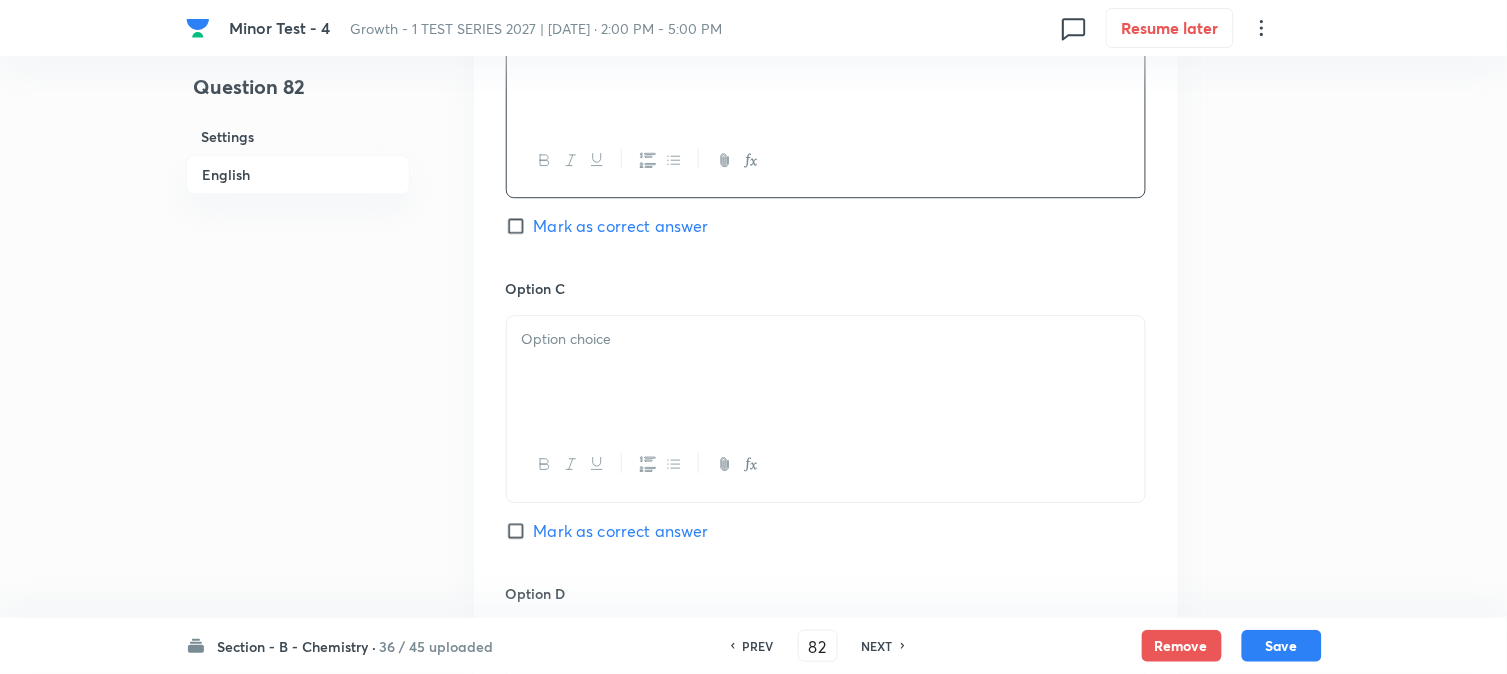 click at bounding box center (826, 372) 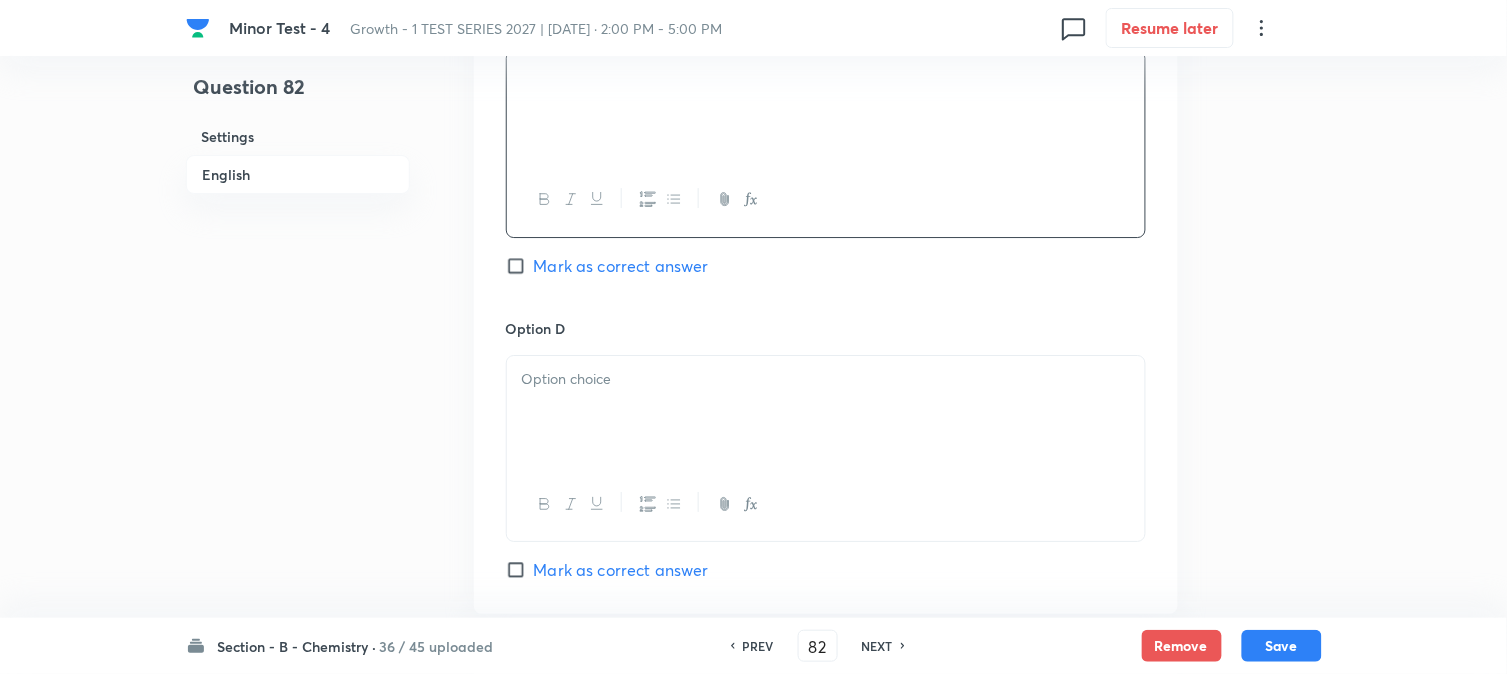 scroll, scrollTop: 1666, scrollLeft: 0, axis: vertical 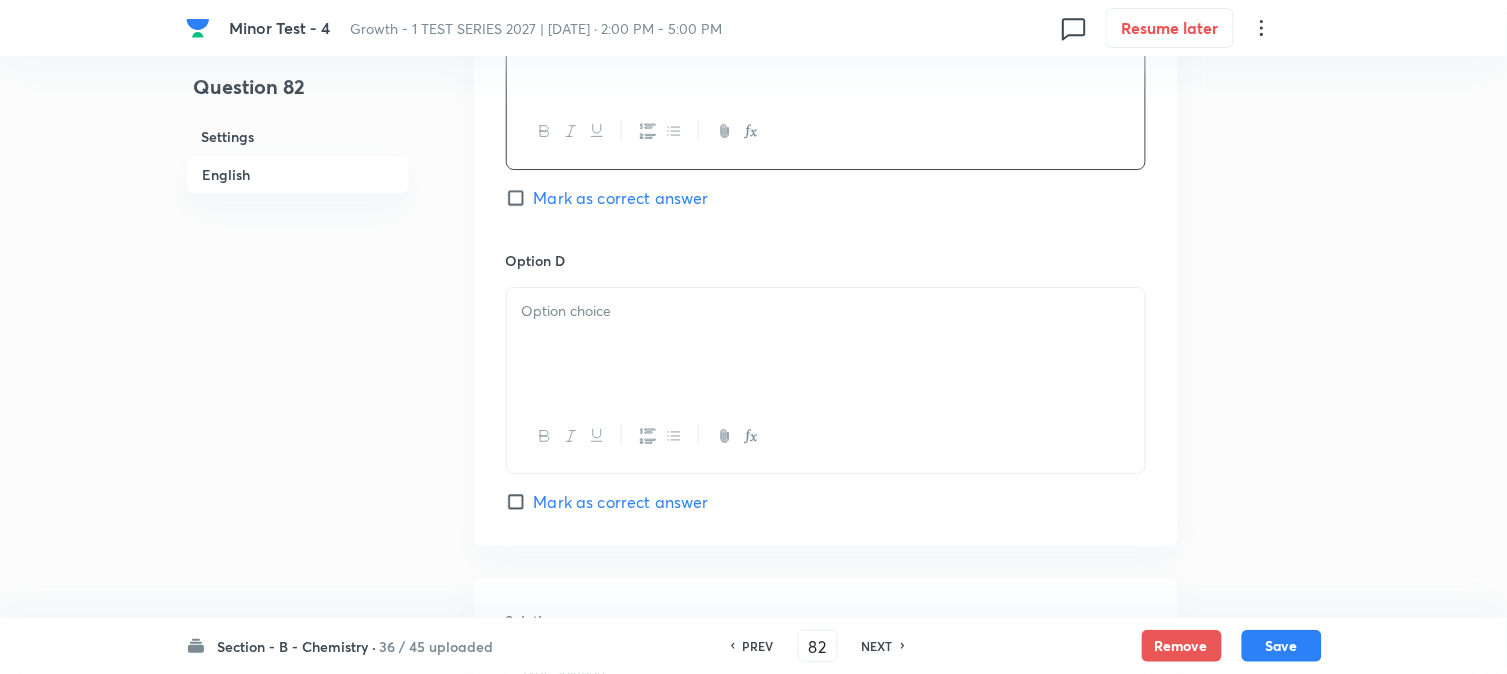 click at bounding box center (826, 344) 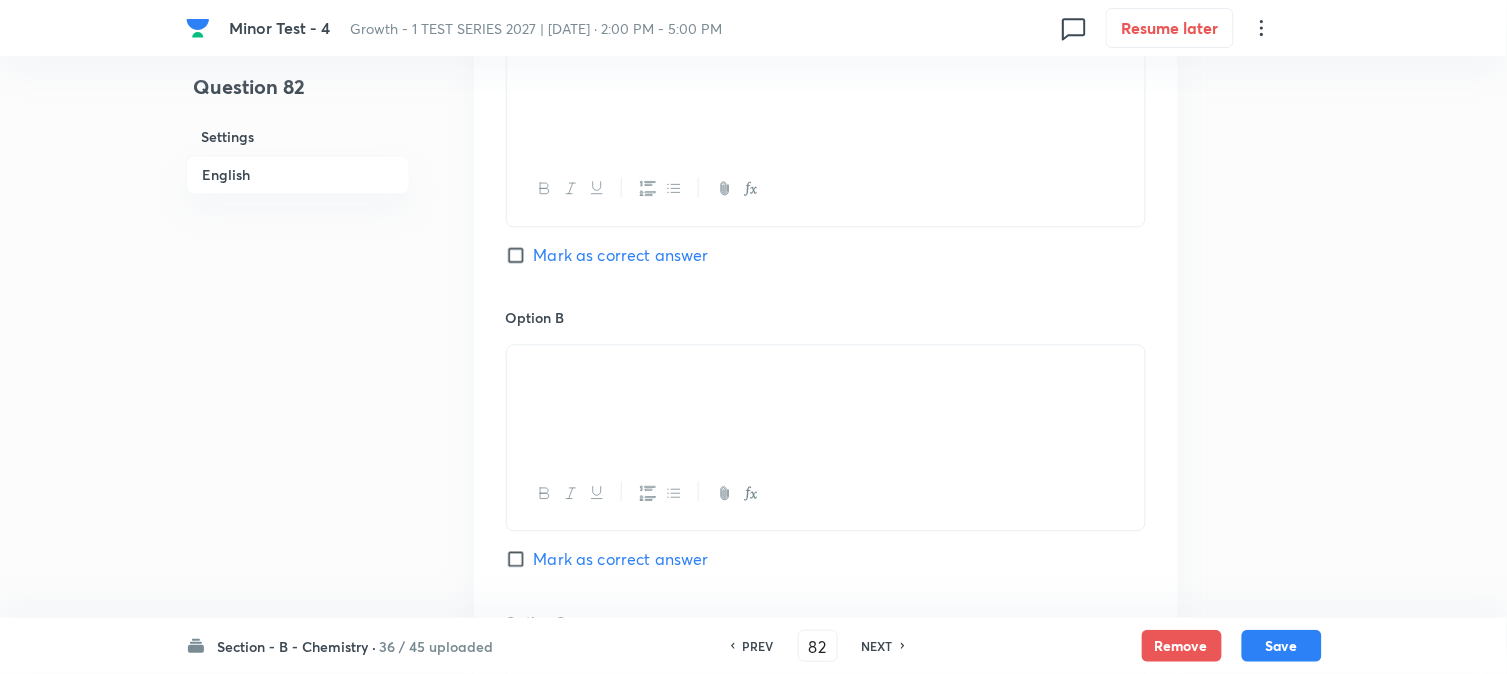 scroll, scrollTop: 777, scrollLeft: 0, axis: vertical 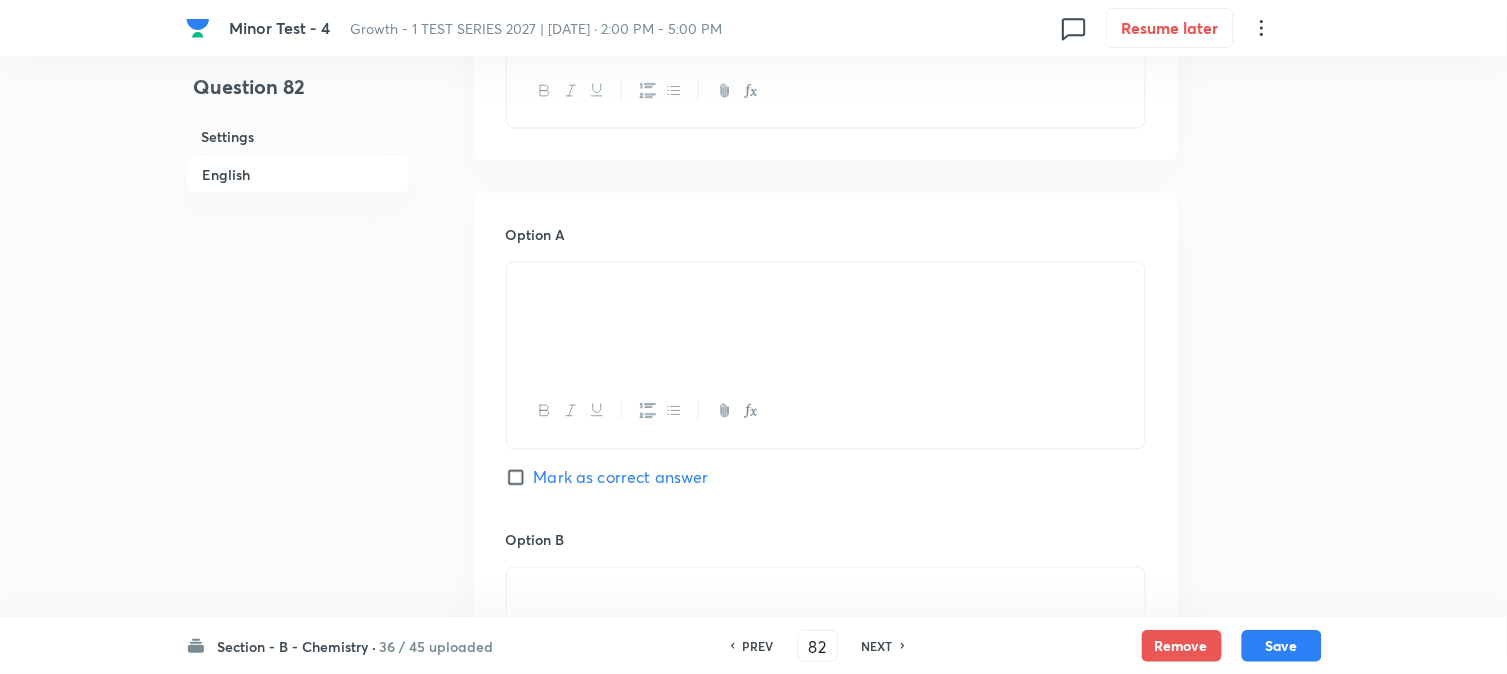 click on "Mark as correct answer" at bounding box center [621, 478] 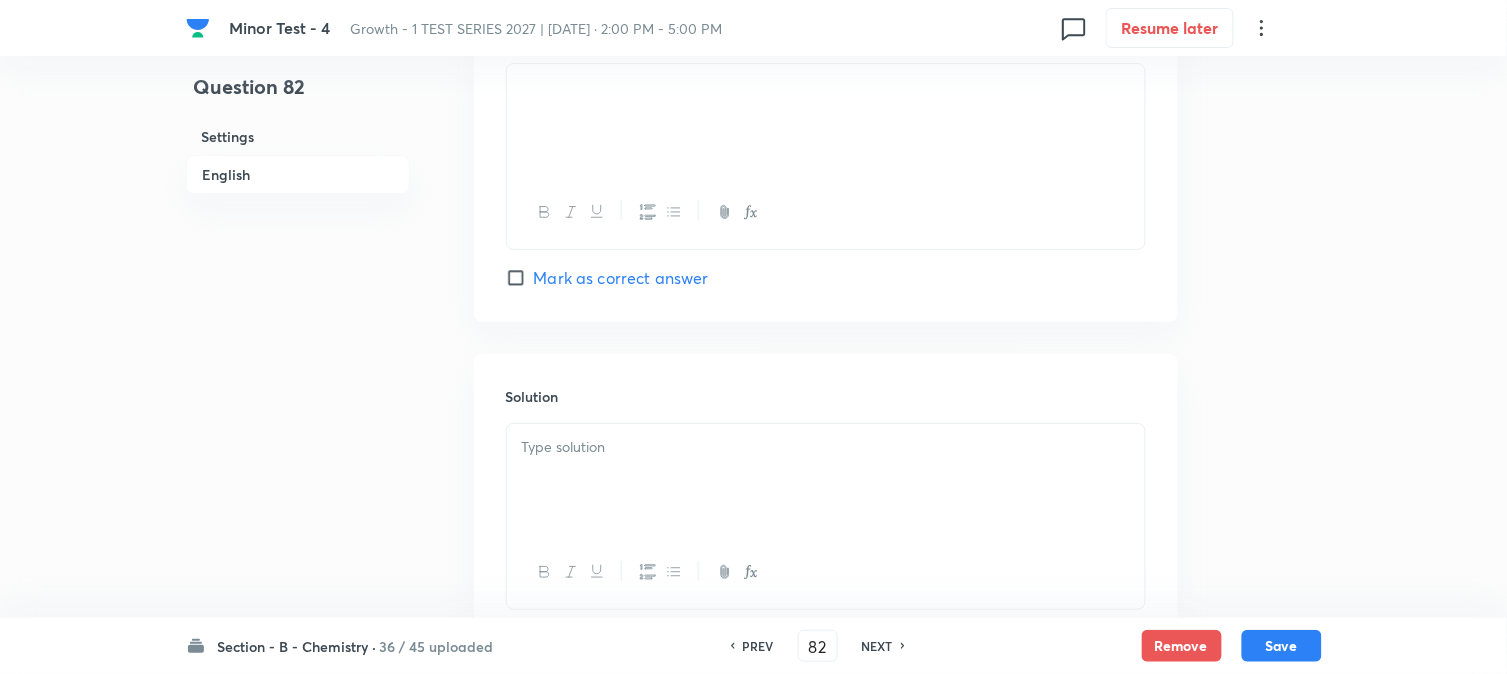 scroll, scrollTop: 2037, scrollLeft: 0, axis: vertical 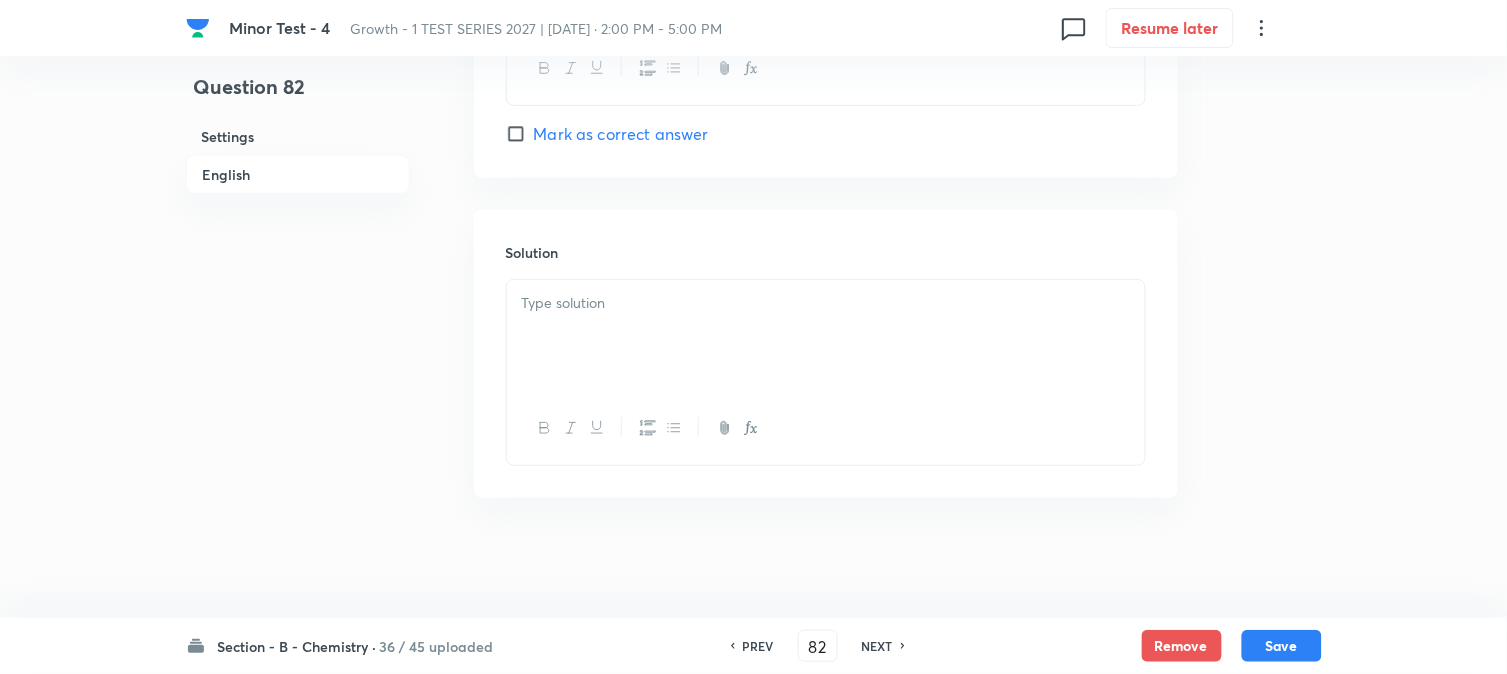 click at bounding box center (826, 336) 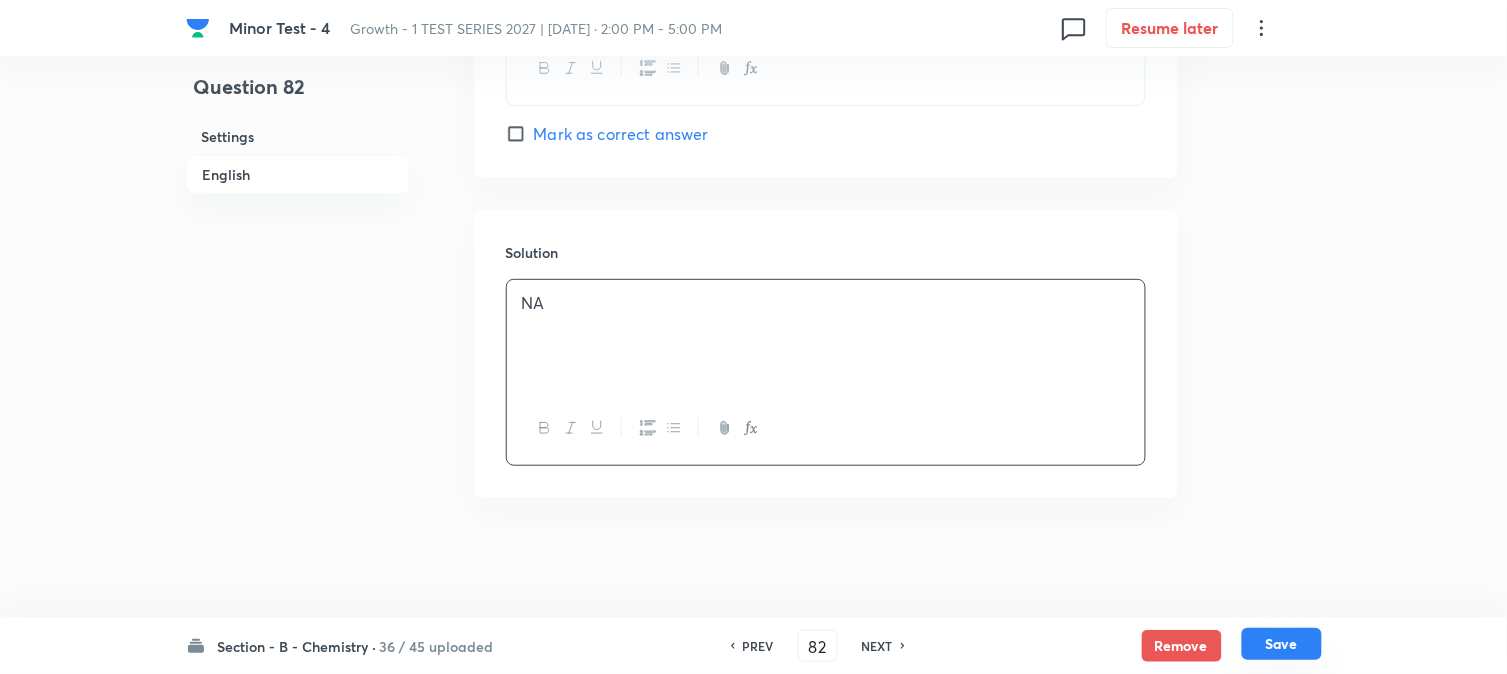 click on "Save" at bounding box center (1282, 644) 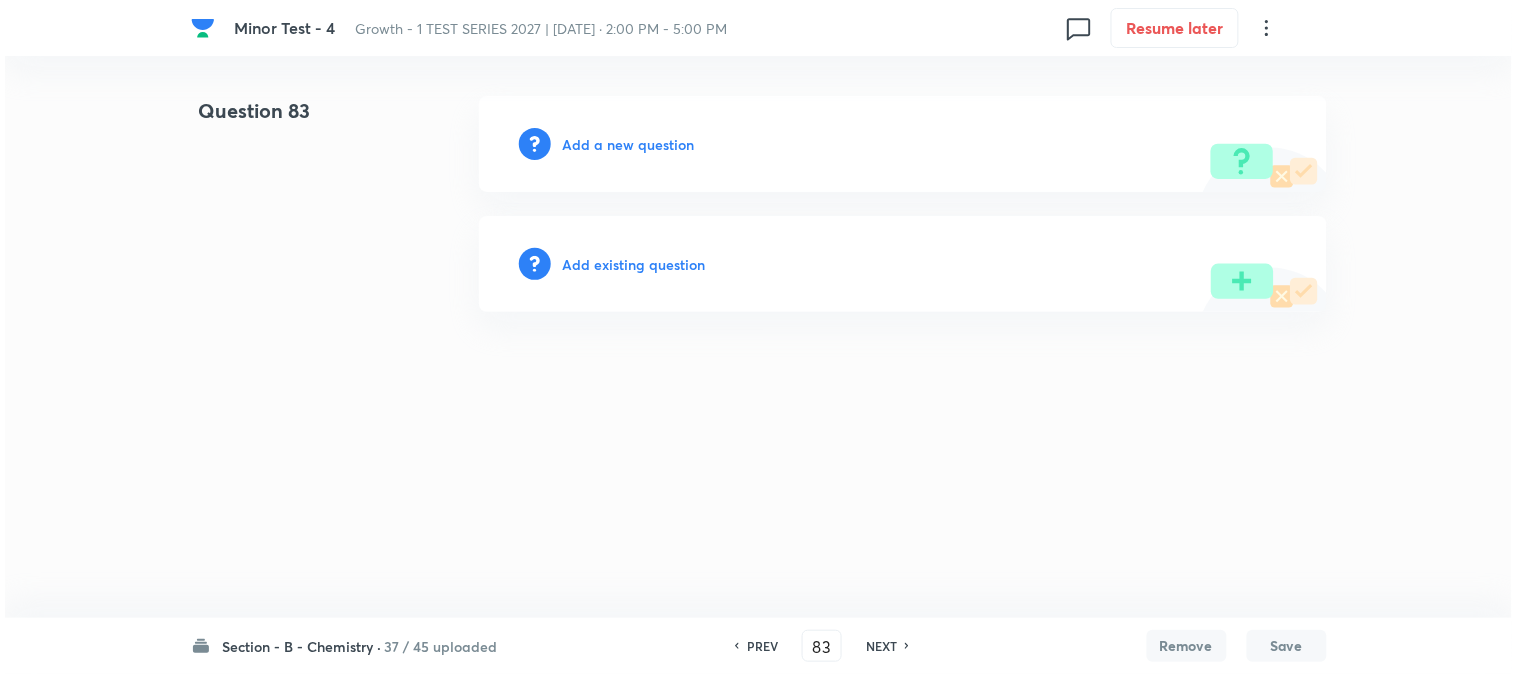 scroll, scrollTop: 0, scrollLeft: 0, axis: both 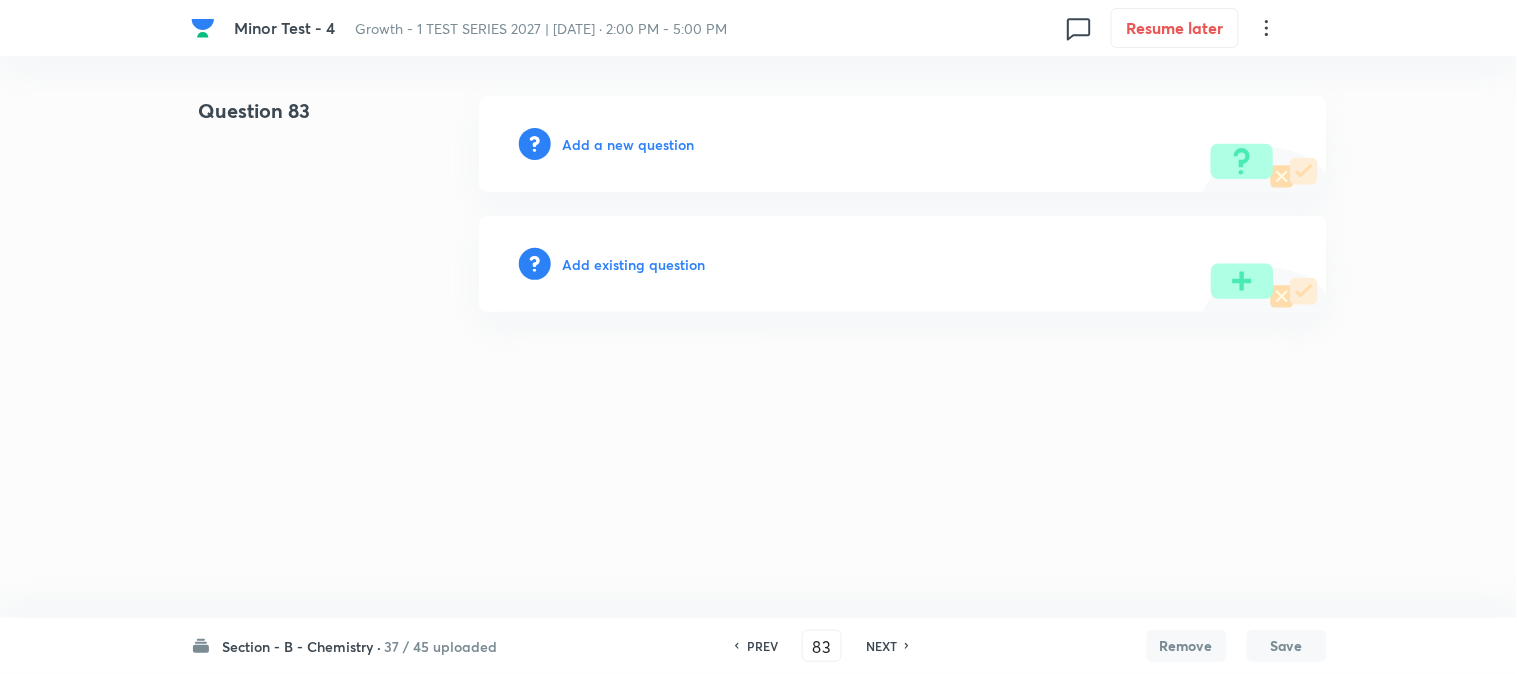 click on "Add a new question" at bounding box center (629, 144) 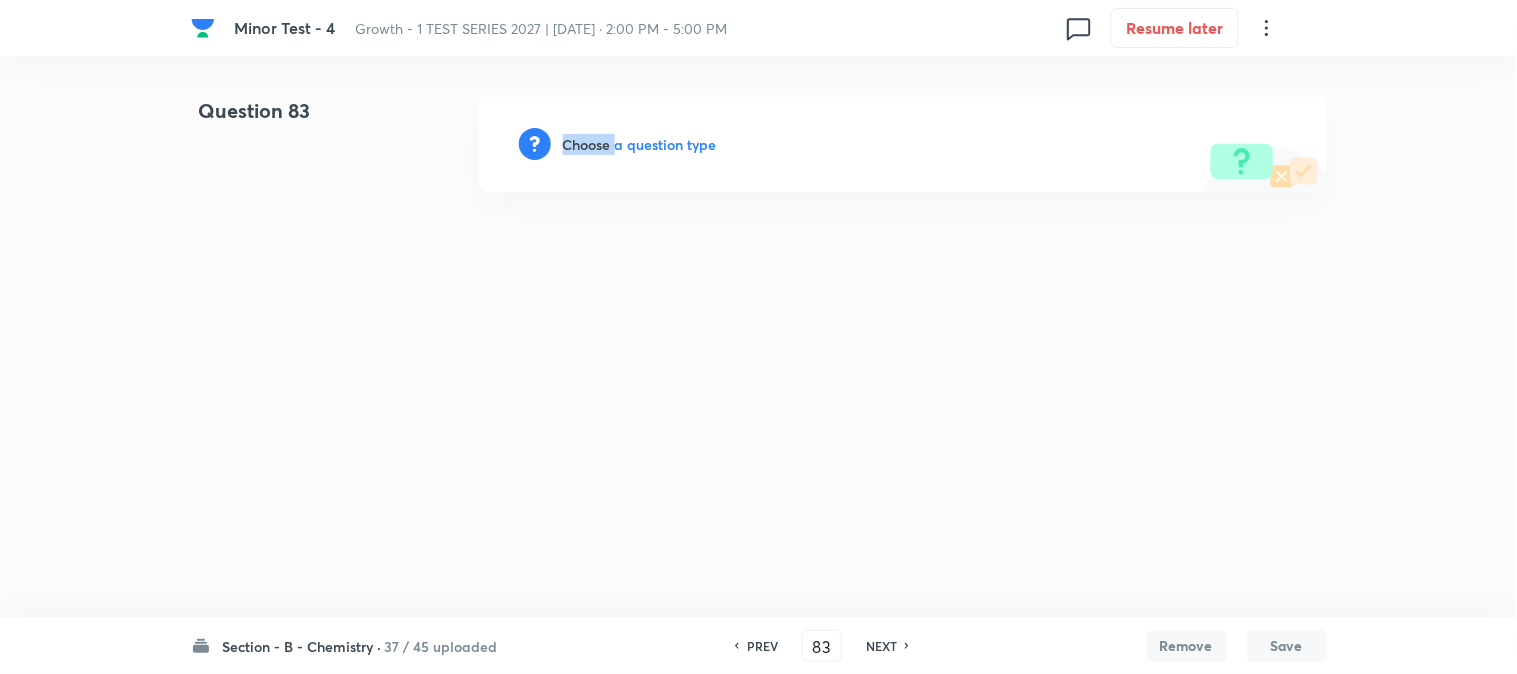 click on "Choose a question type" at bounding box center [640, 144] 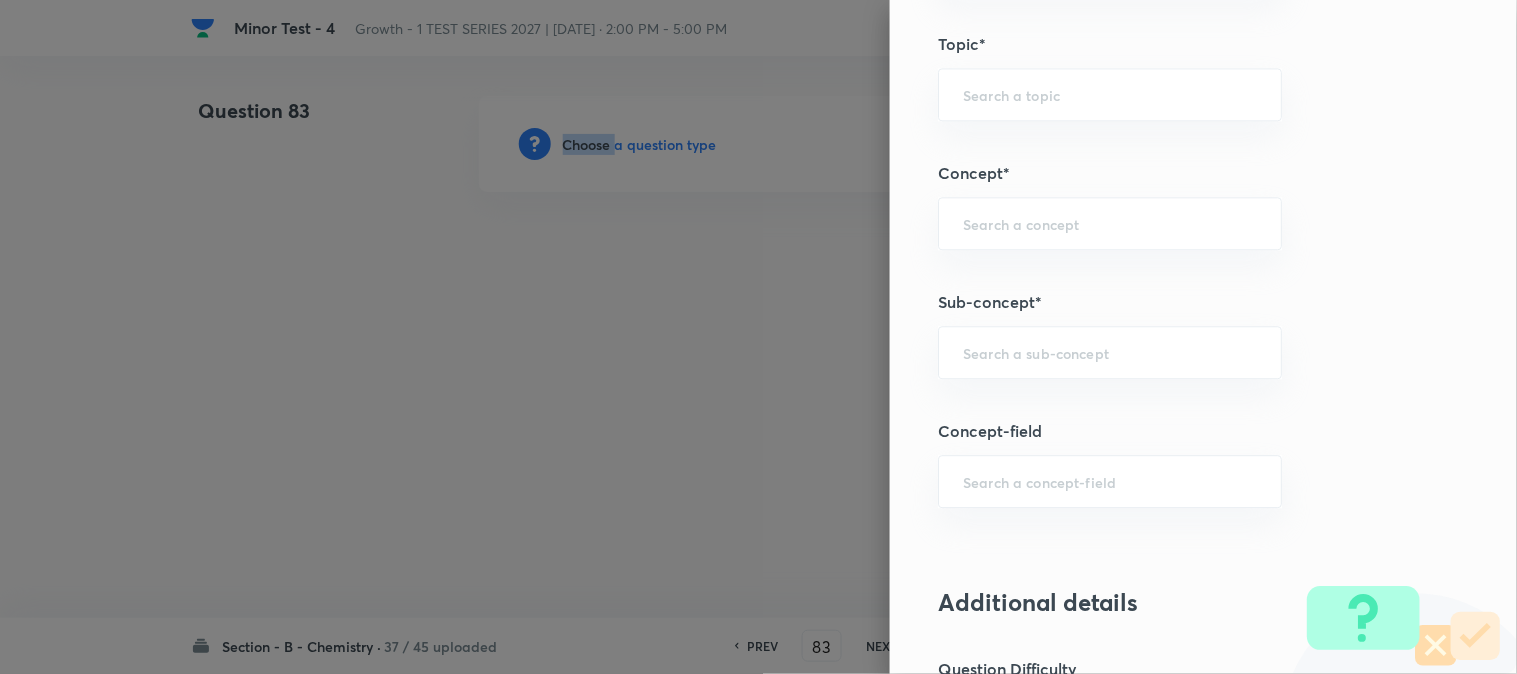 scroll, scrollTop: 1333, scrollLeft: 0, axis: vertical 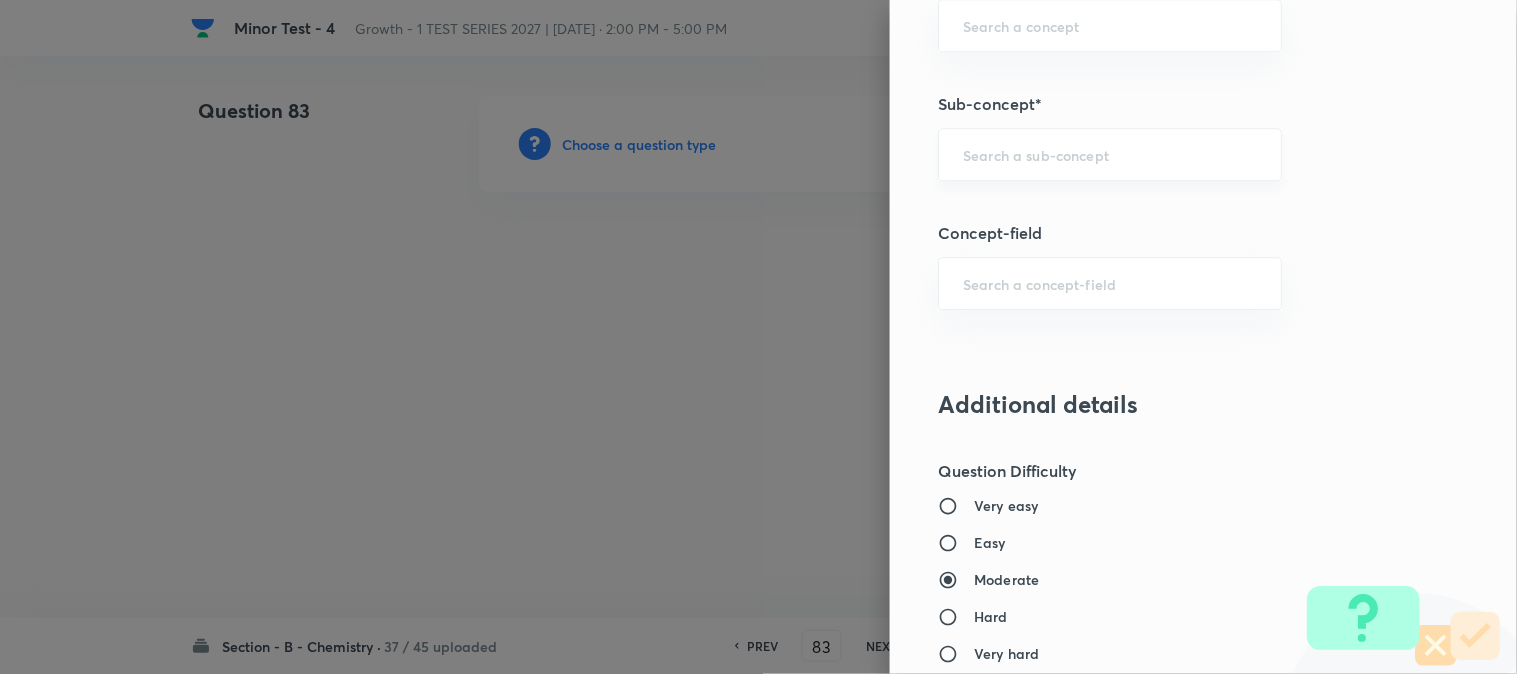 click at bounding box center (1110, 154) 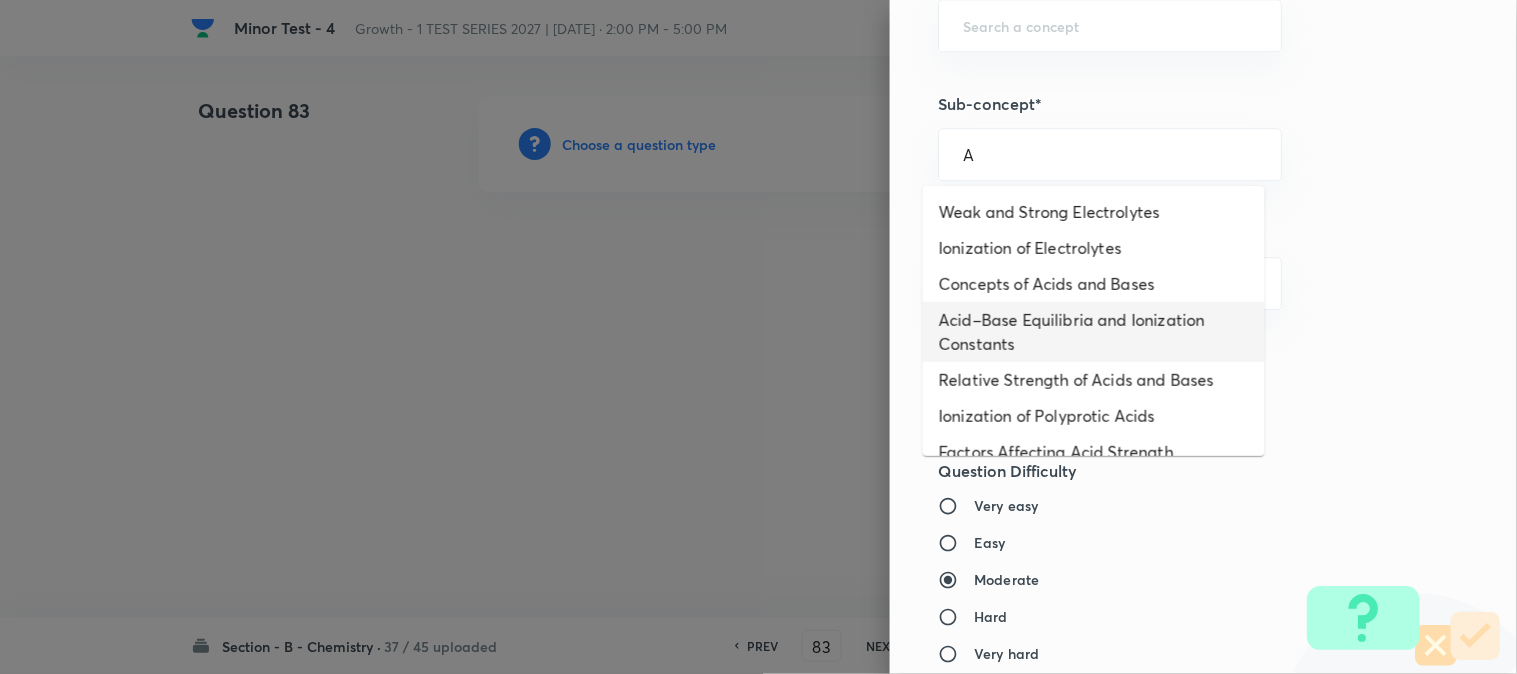 click on "Acid–Base Equilibria and Ionization Constants" at bounding box center [1094, 332] 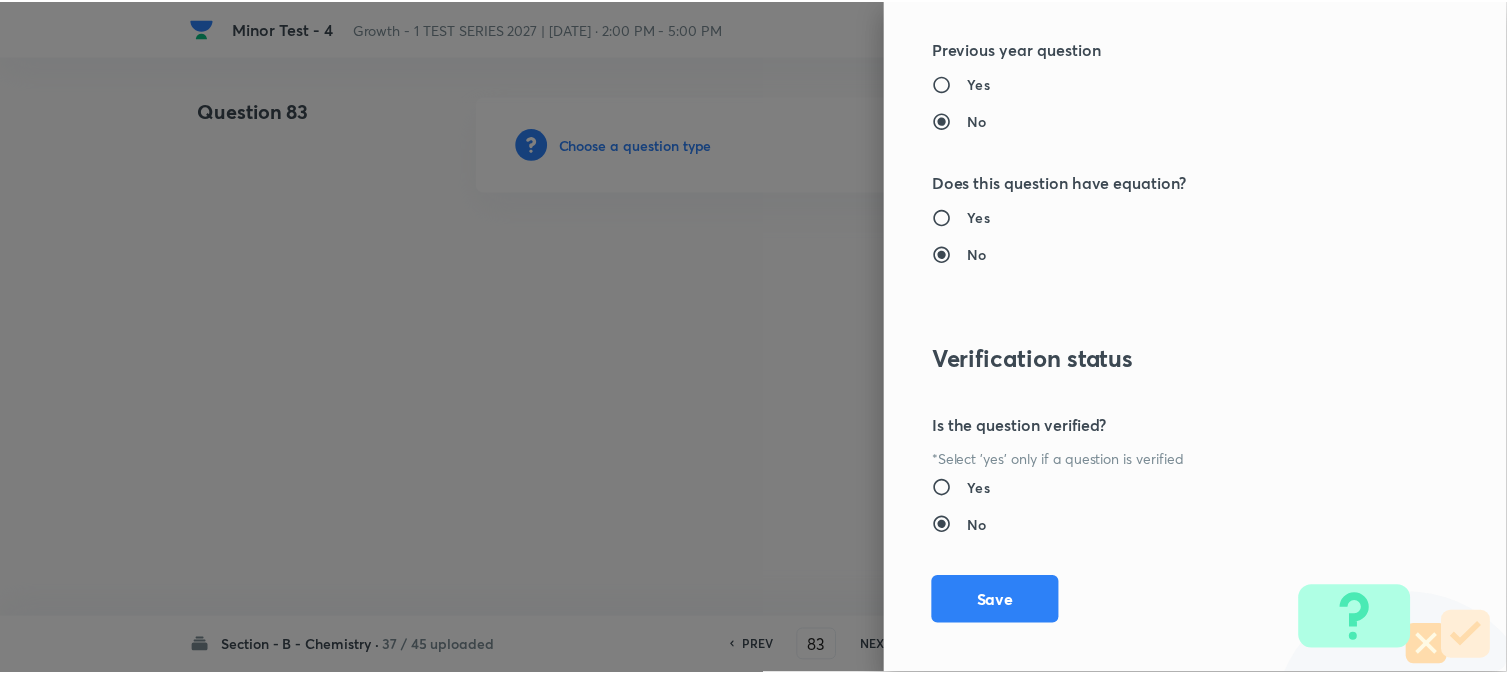 scroll, scrollTop: 2186, scrollLeft: 0, axis: vertical 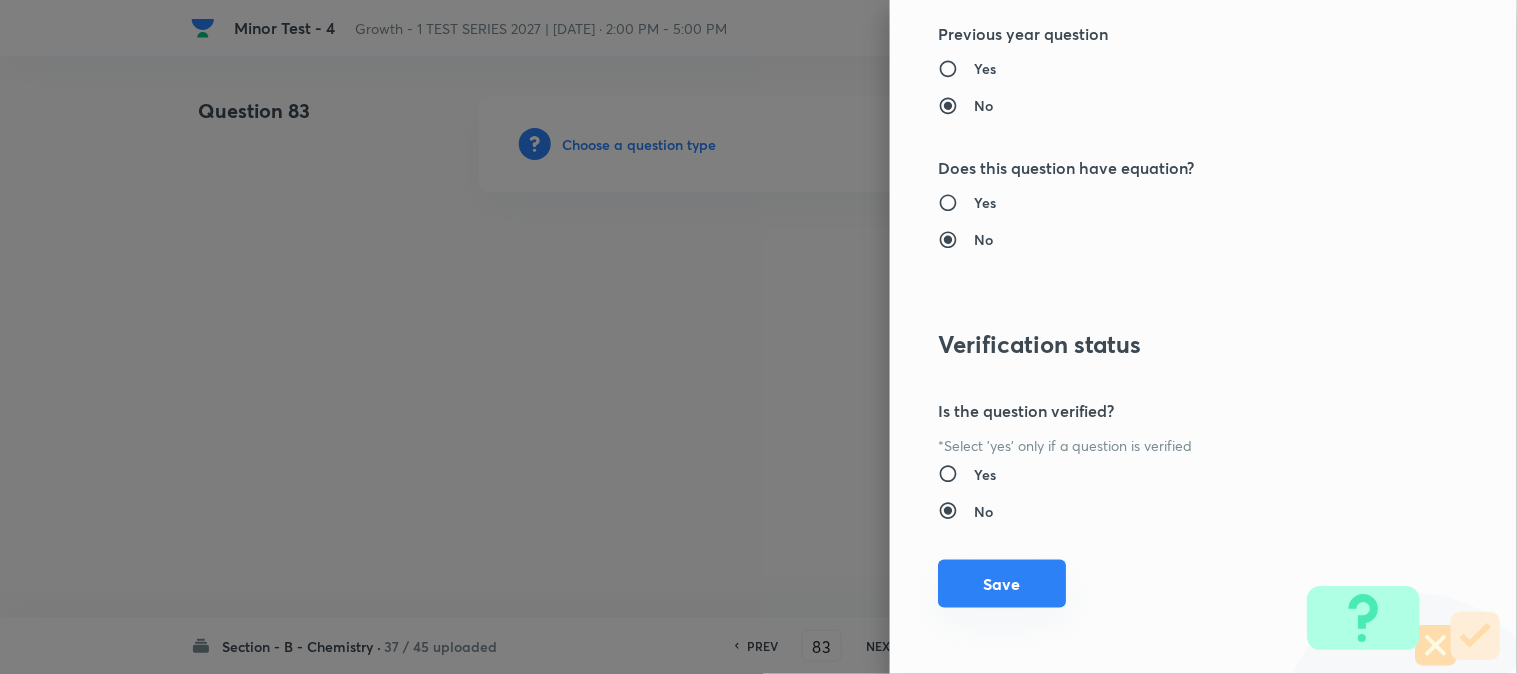 click on "Save" at bounding box center (1002, 584) 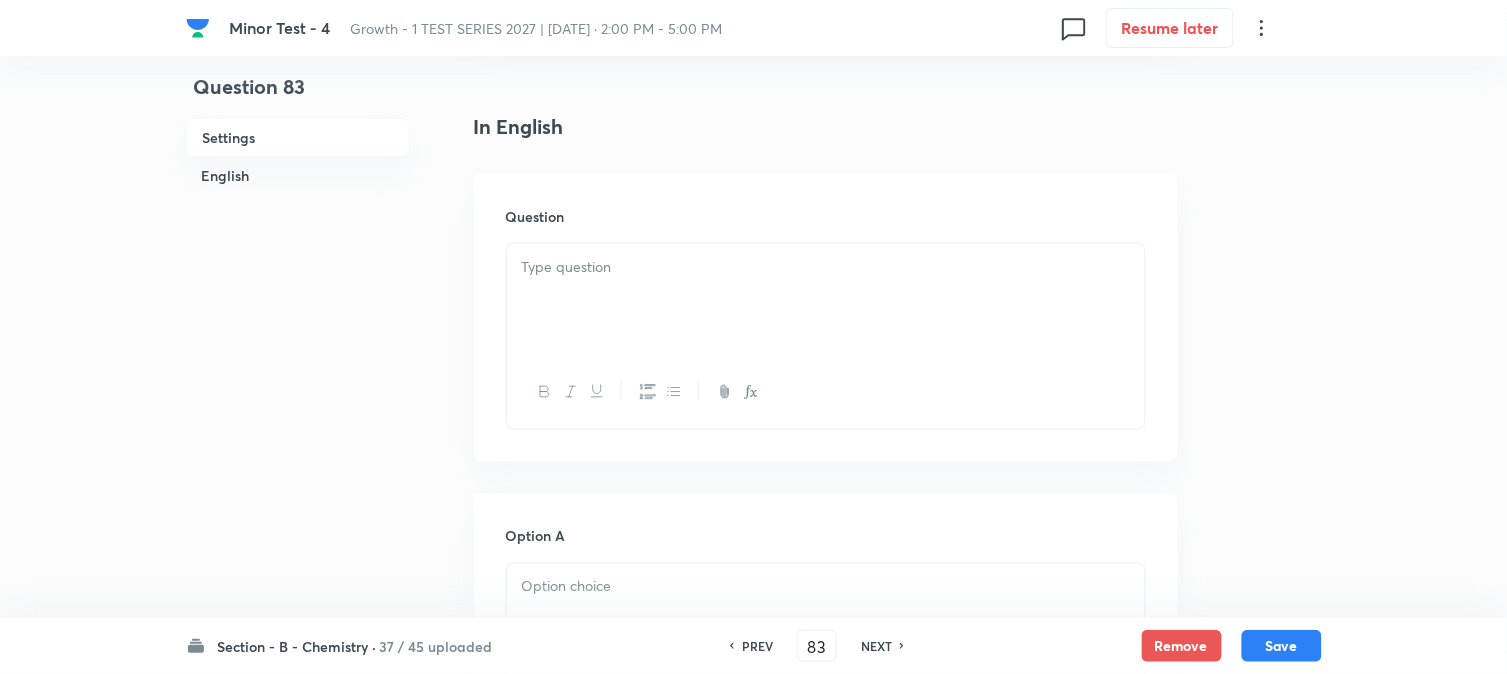scroll, scrollTop: 555, scrollLeft: 0, axis: vertical 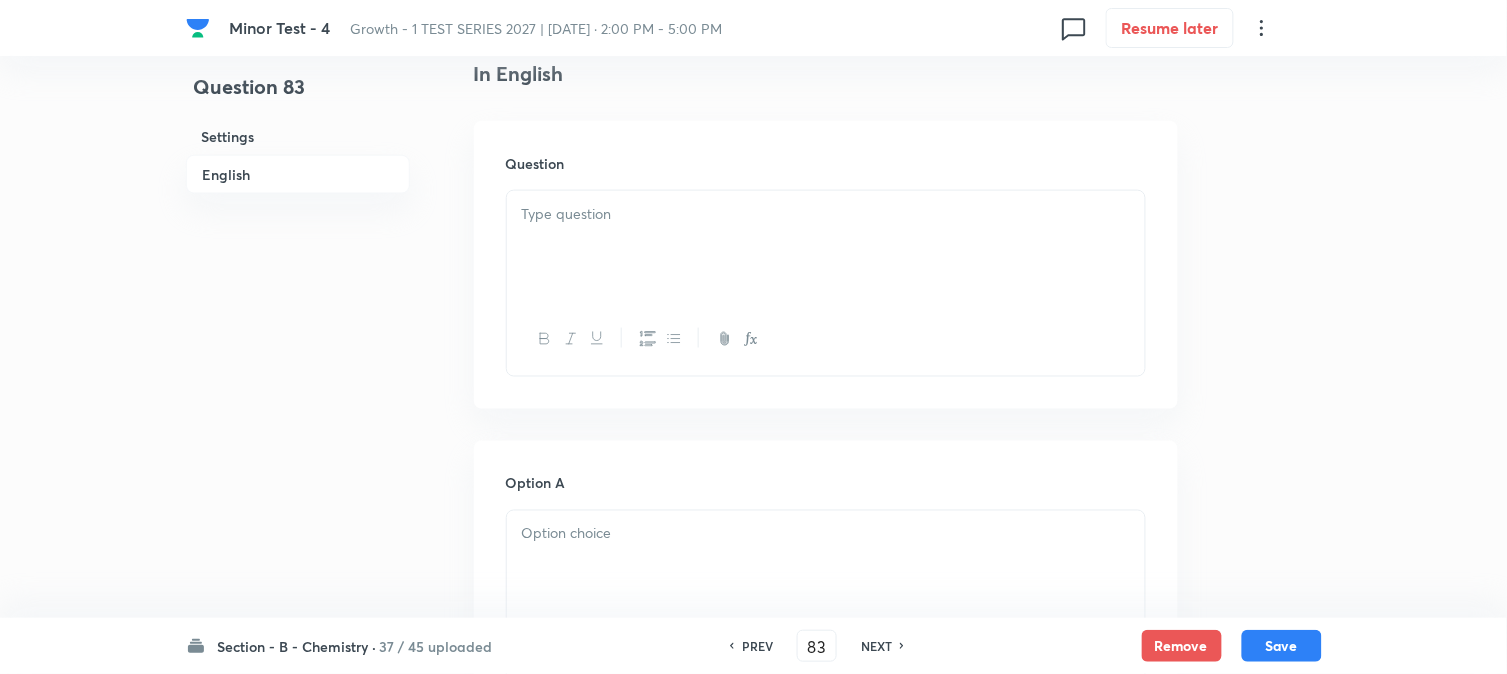 click at bounding box center [826, 247] 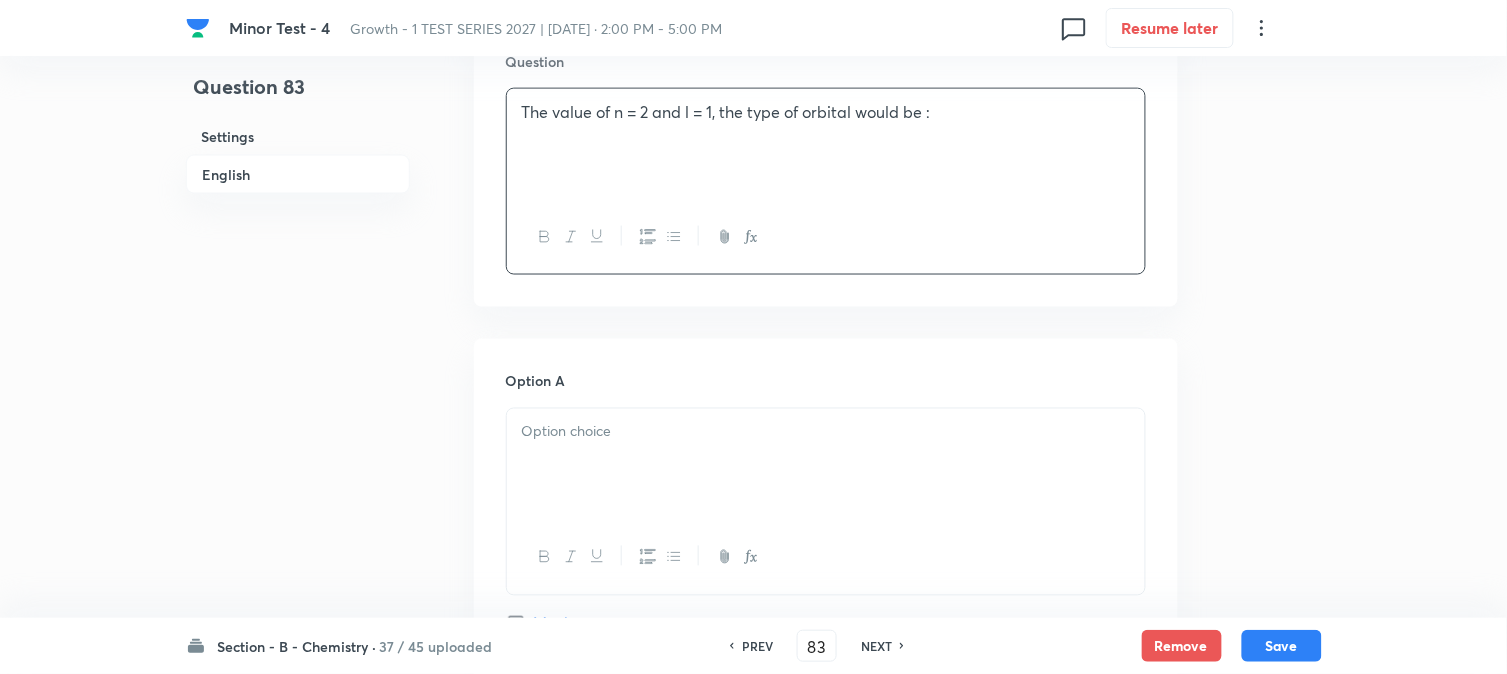 scroll, scrollTop: 777, scrollLeft: 0, axis: vertical 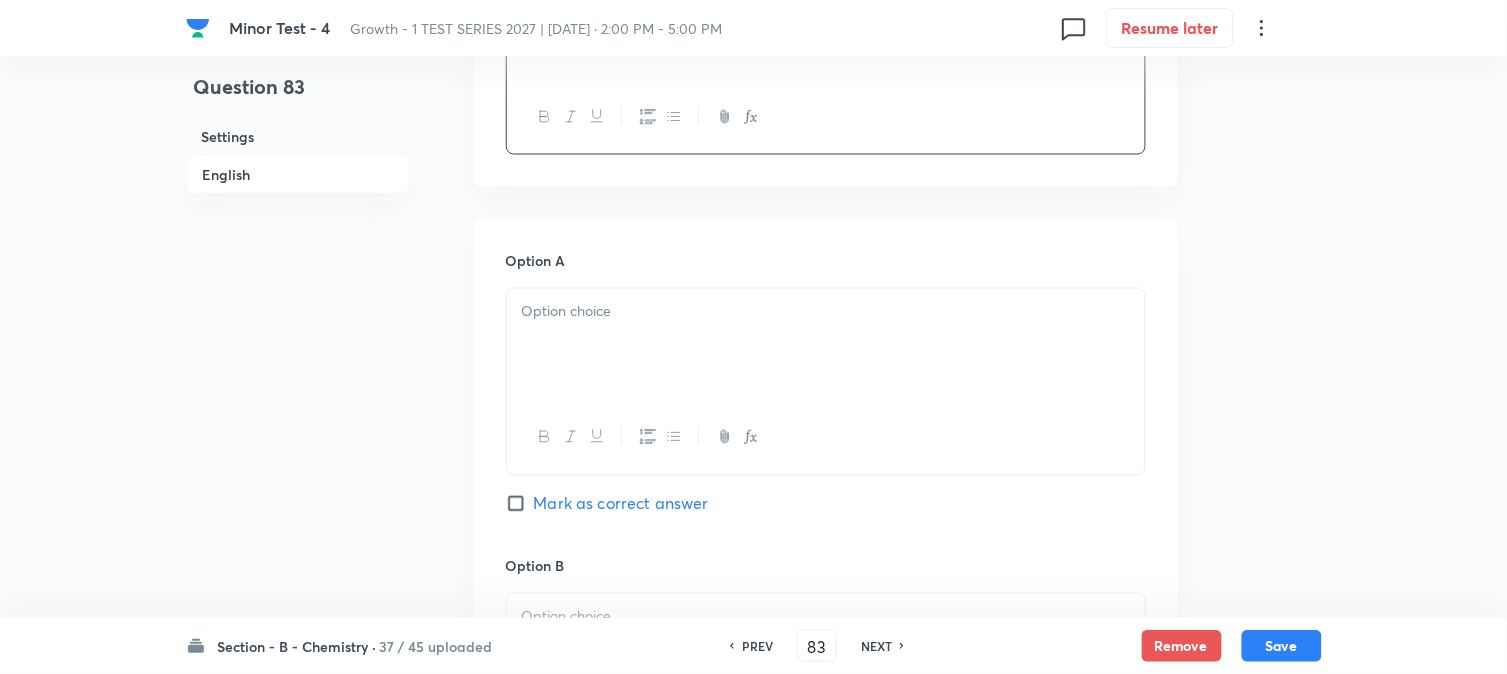 click at bounding box center [826, 345] 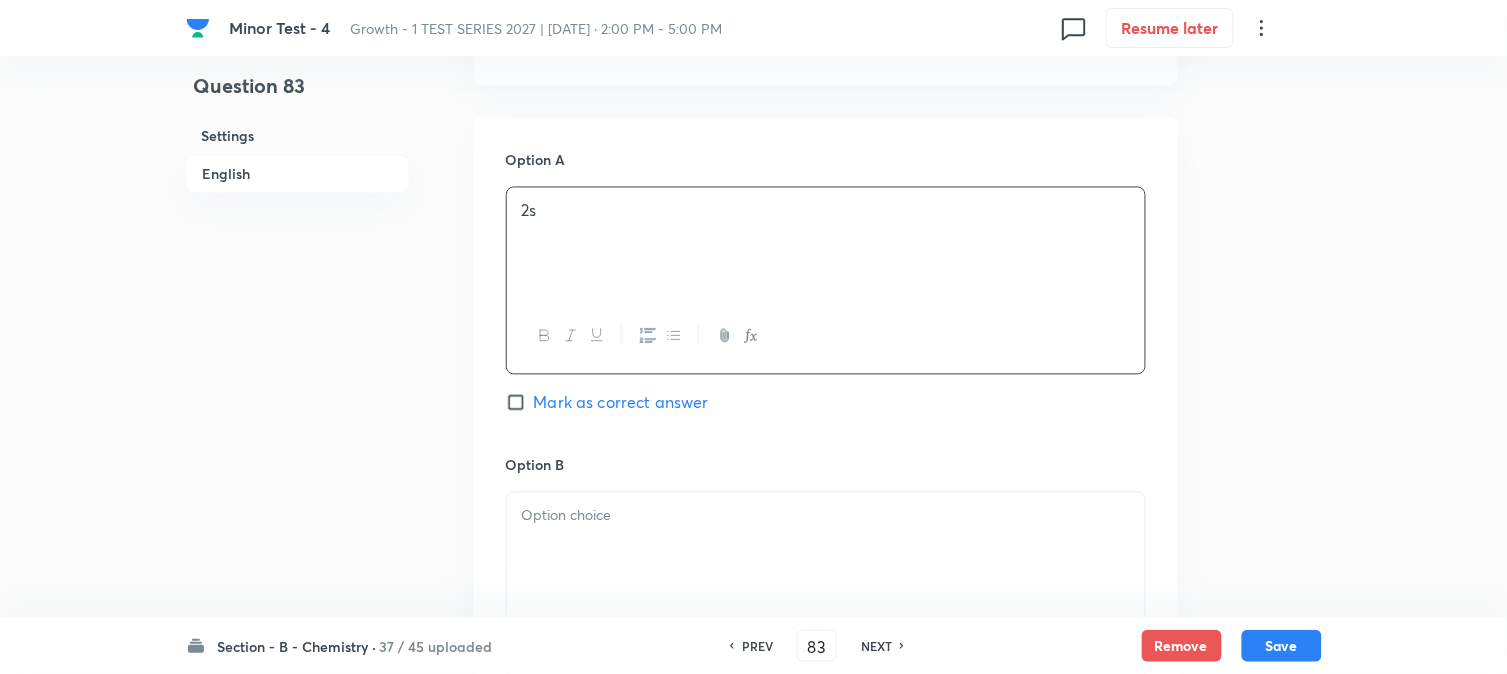 scroll, scrollTop: 1000, scrollLeft: 0, axis: vertical 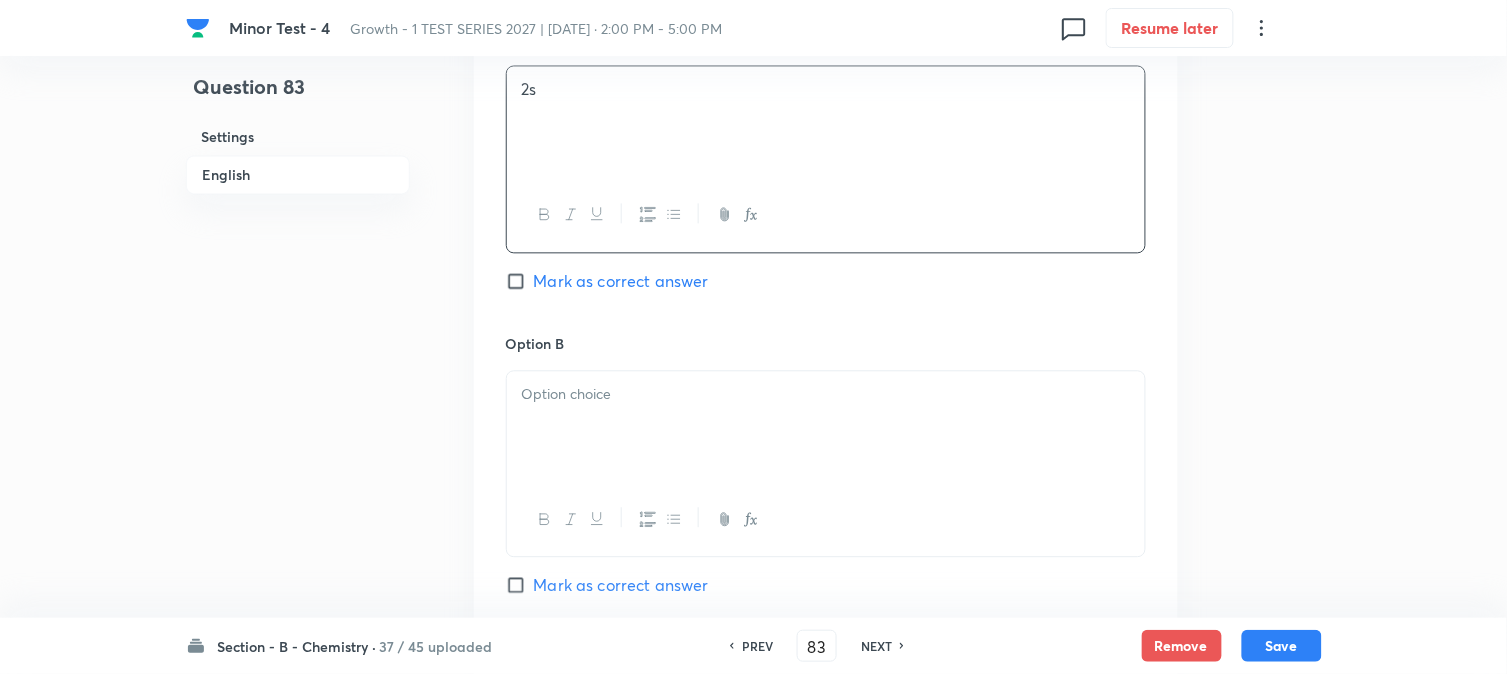 click at bounding box center [826, 427] 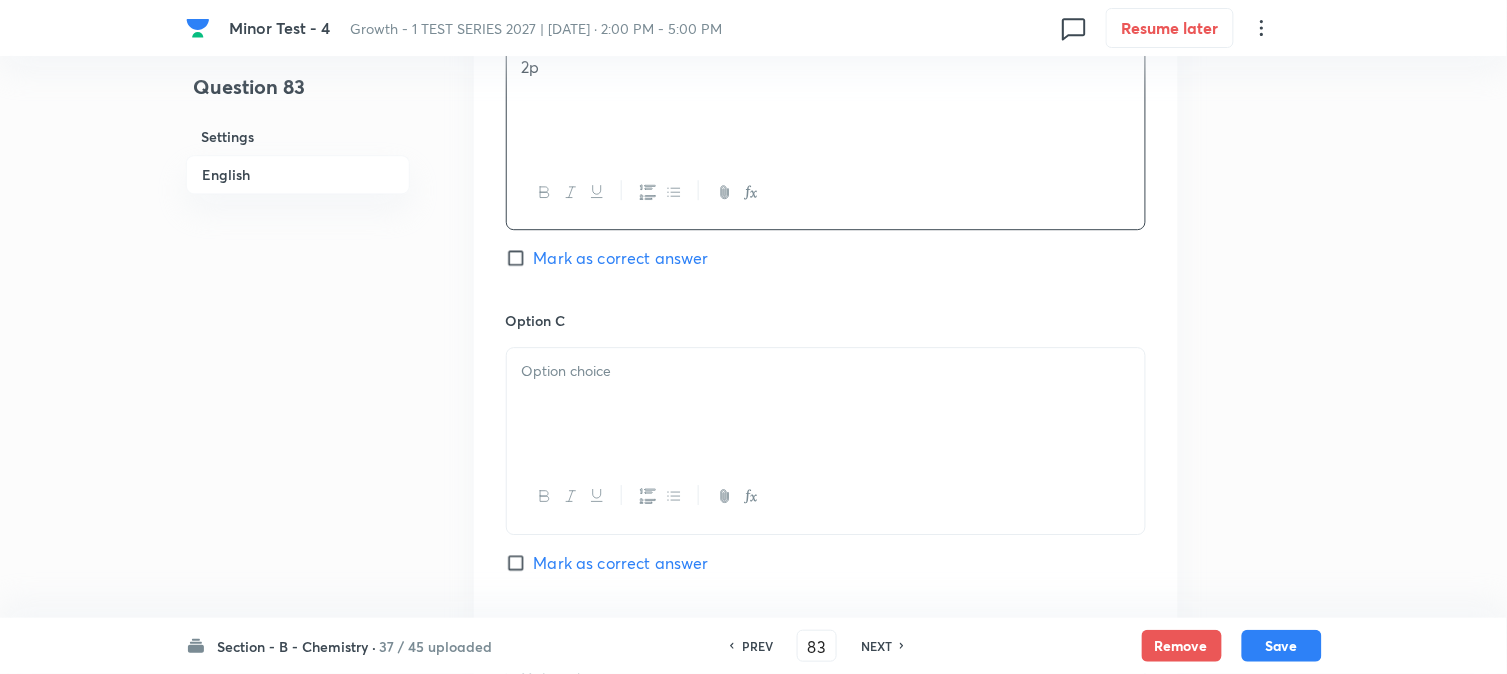 scroll, scrollTop: 1333, scrollLeft: 0, axis: vertical 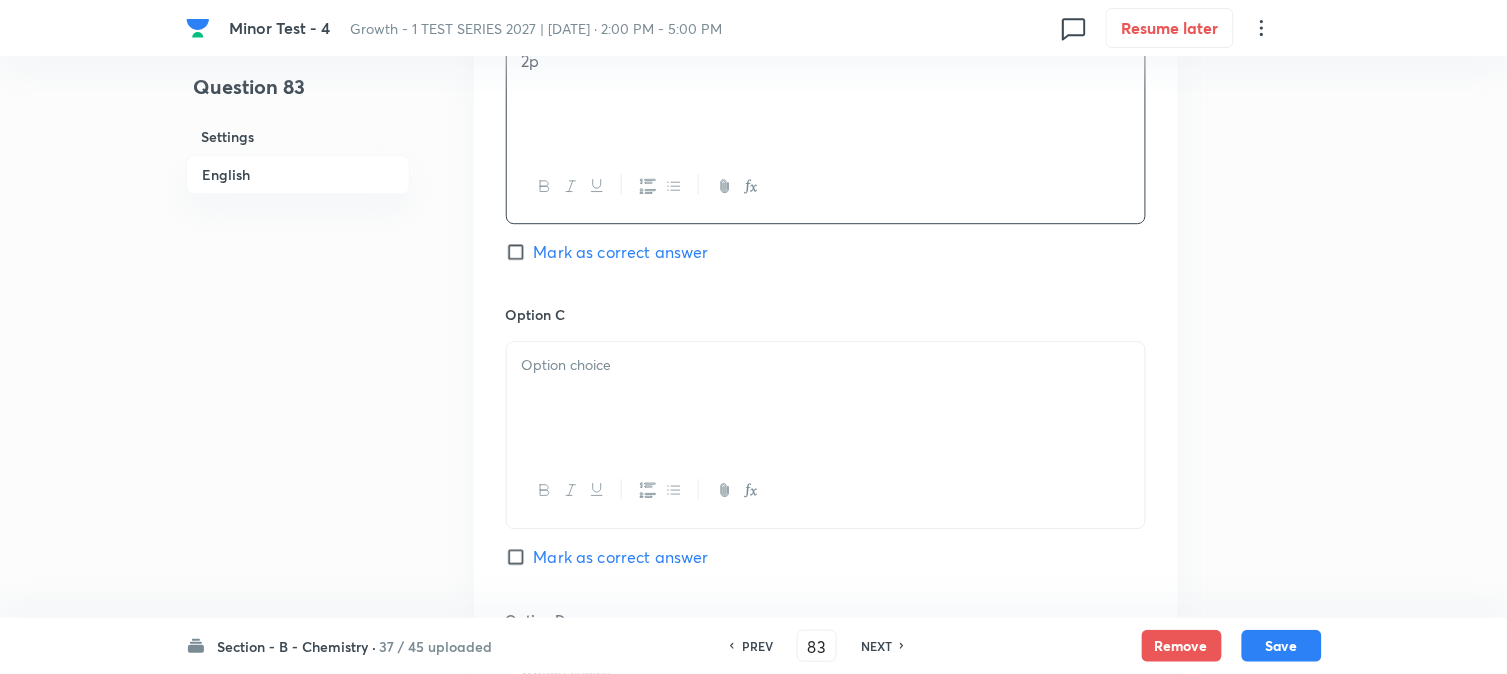click at bounding box center [826, 398] 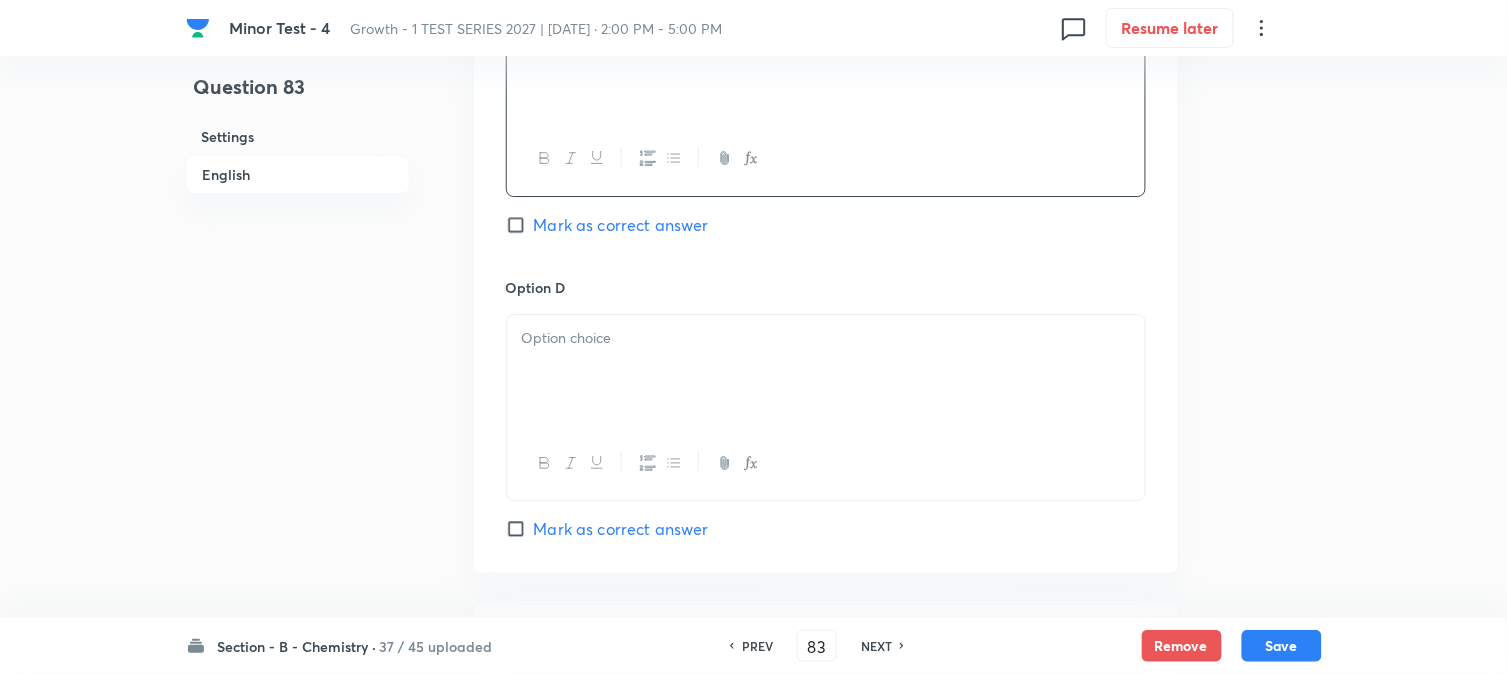scroll, scrollTop: 1666, scrollLeft: 0, axis: vertical 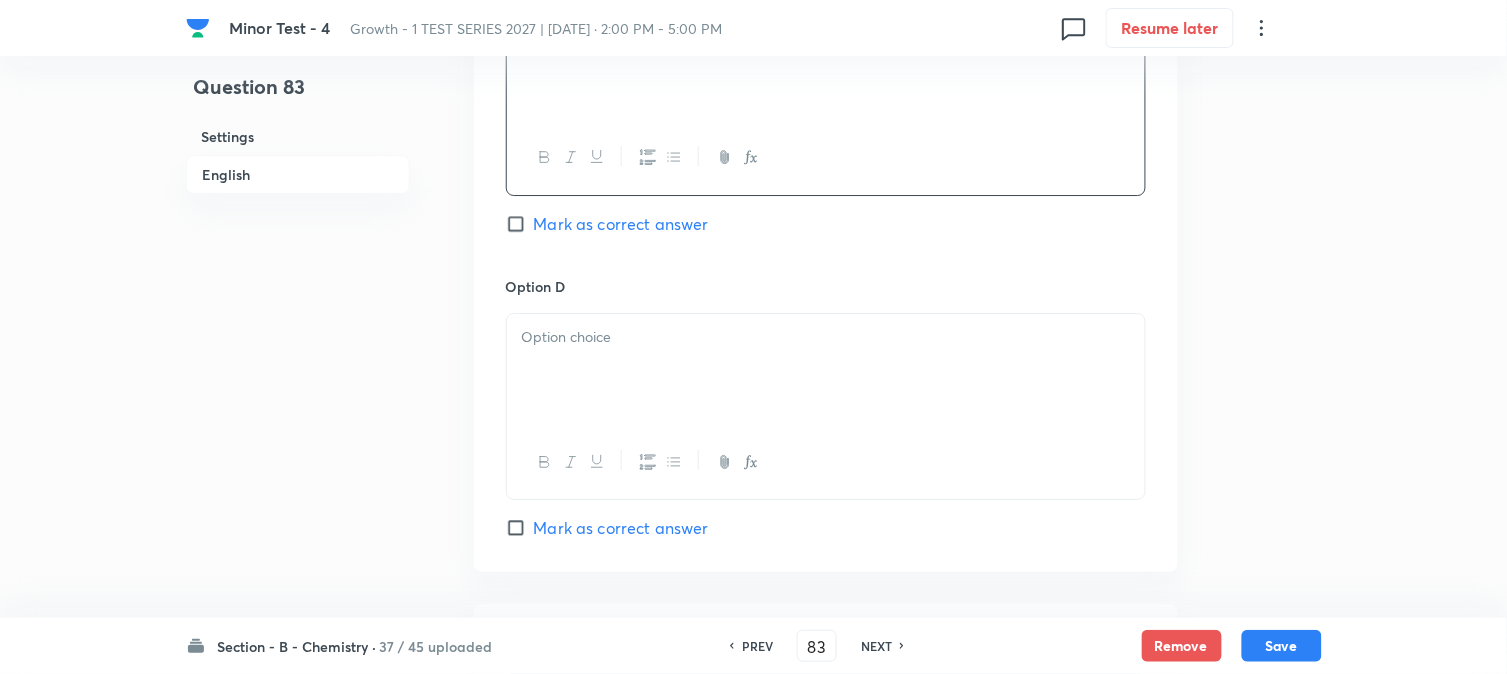 click at bounding box center (826, 370) 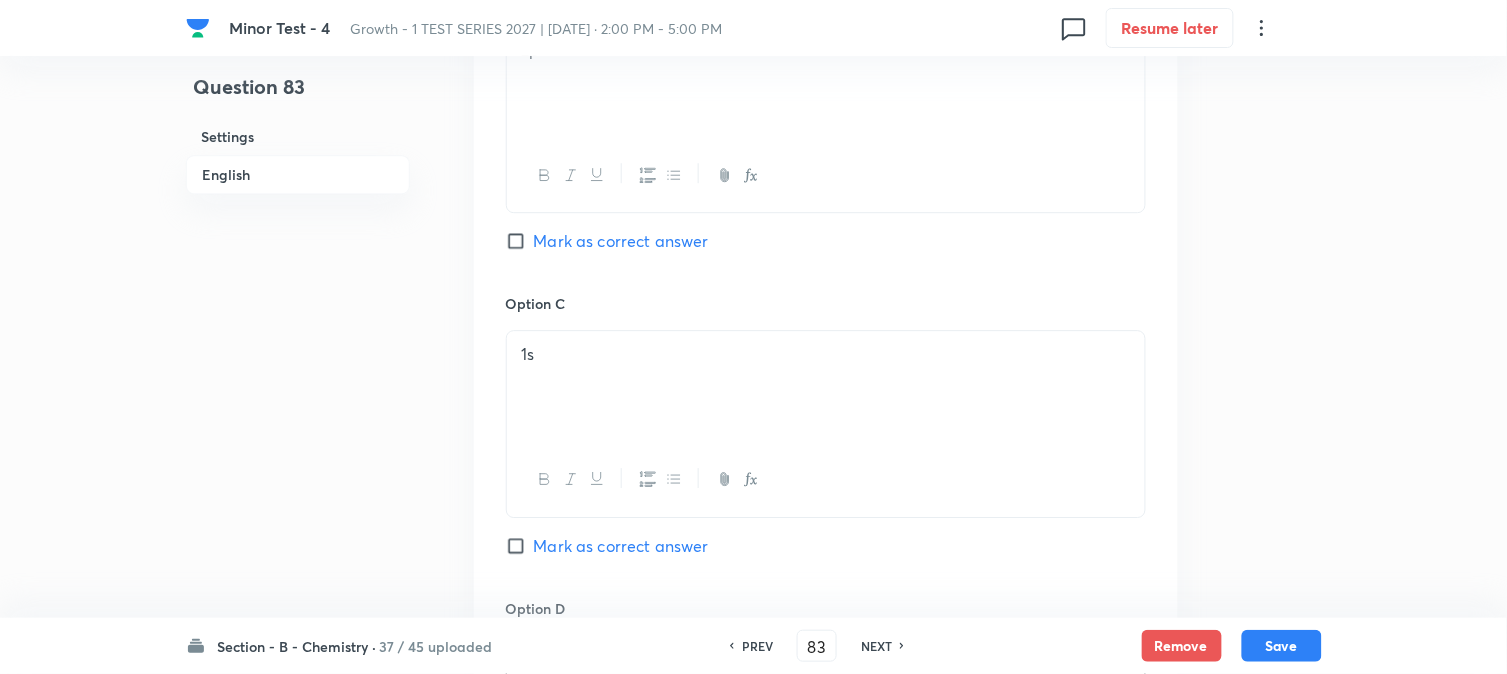 scroll, scrollTop: 1222, scrollLeft: 0, axis: vertical 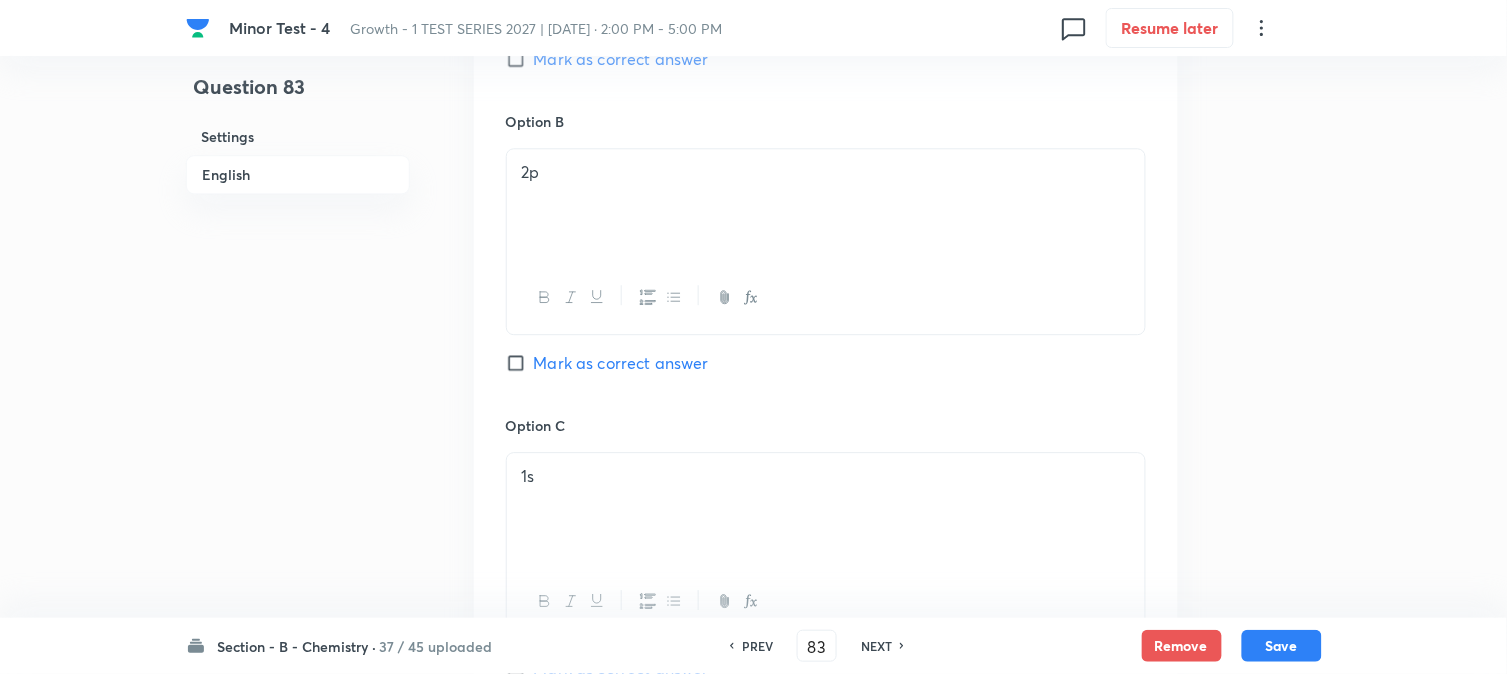 click on "Mark as correct answer" at bounding box center [621, 363] 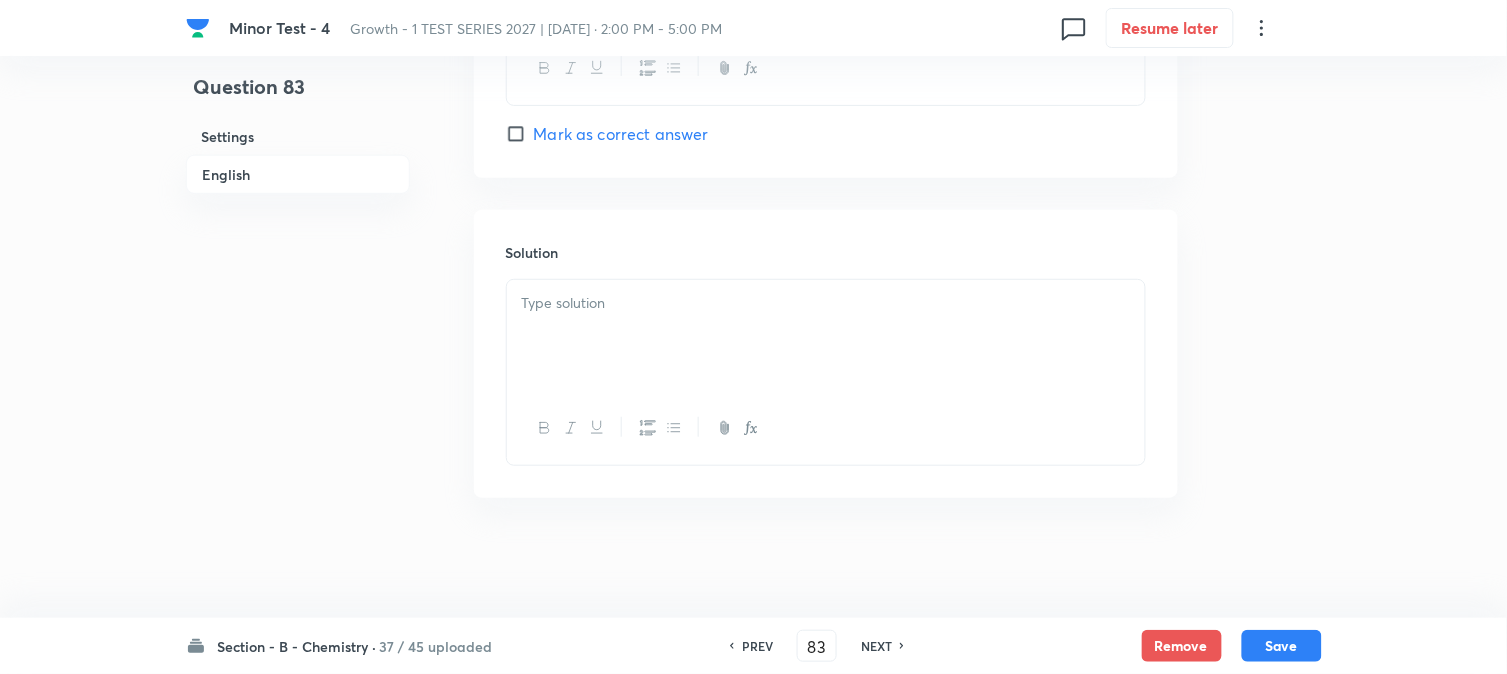 scroll, scrollTop: 2064, scrollLeft: 0, axis: vertical 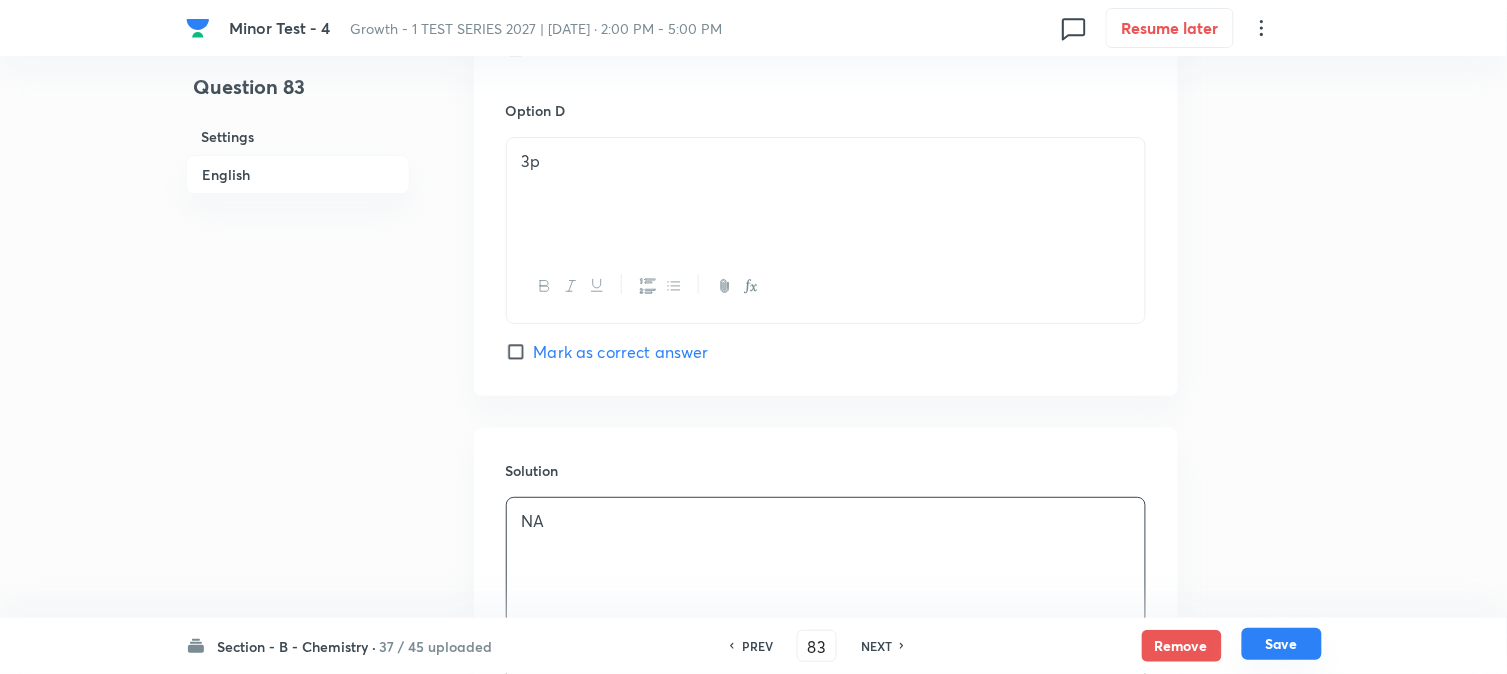 click on "Save" at bounding box center (1282, 644) 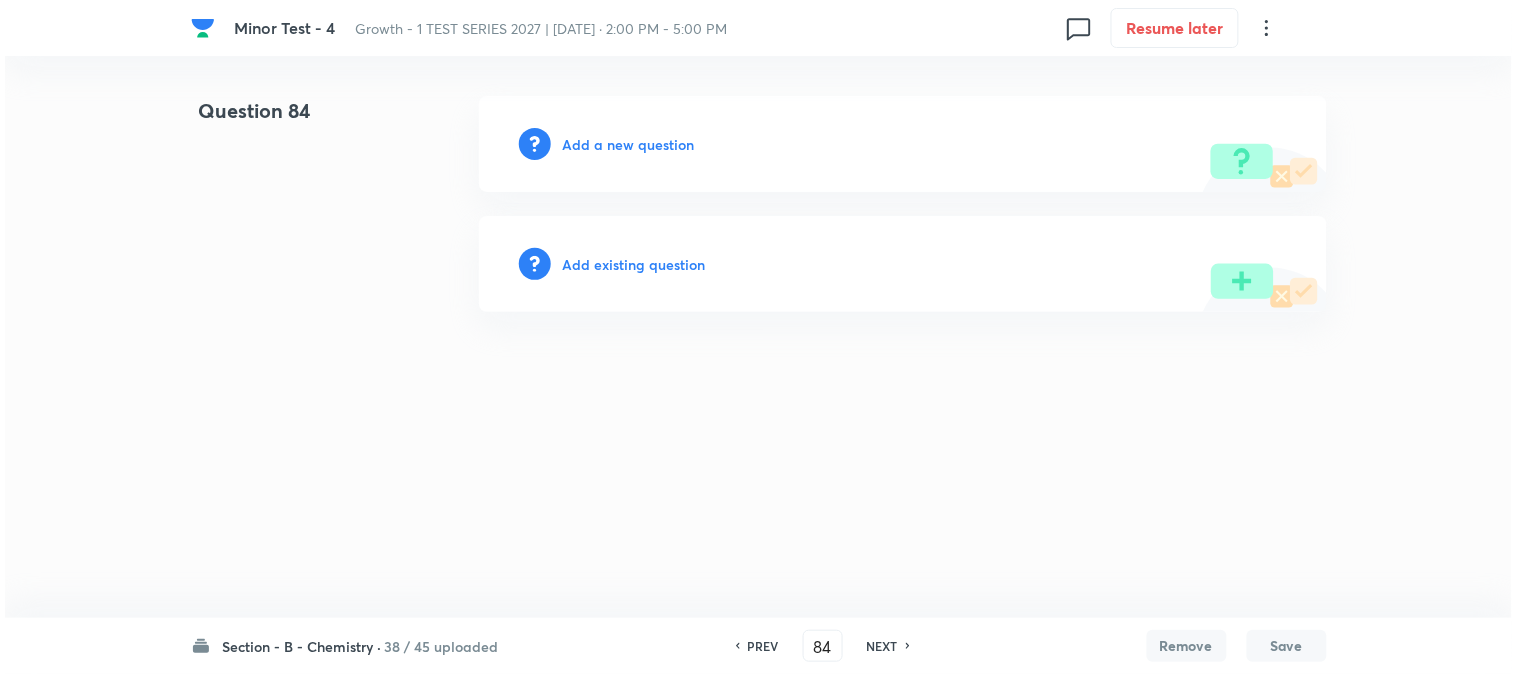 scroll, scrollTop: 0, scrollLeft: 0, axis: both 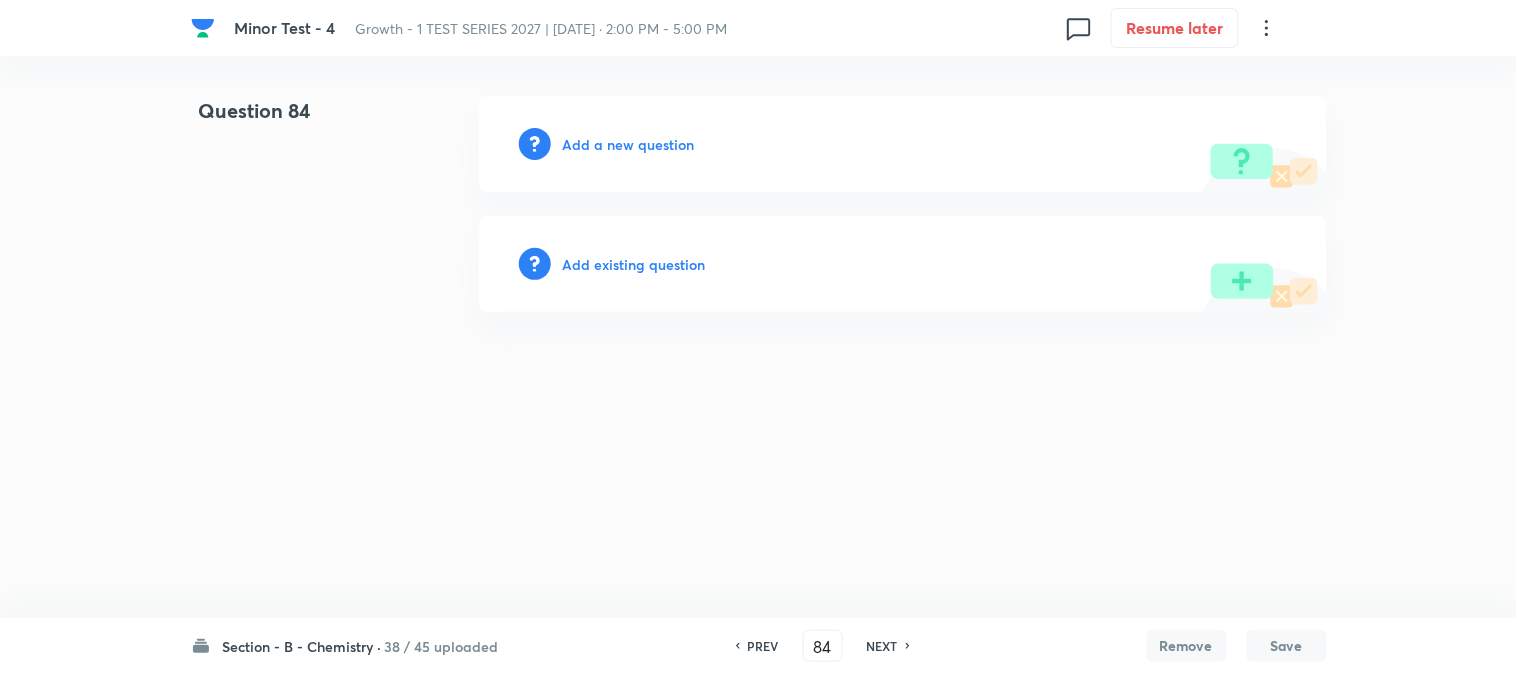 click on "Add a new question" at bounding box center (629, 144) 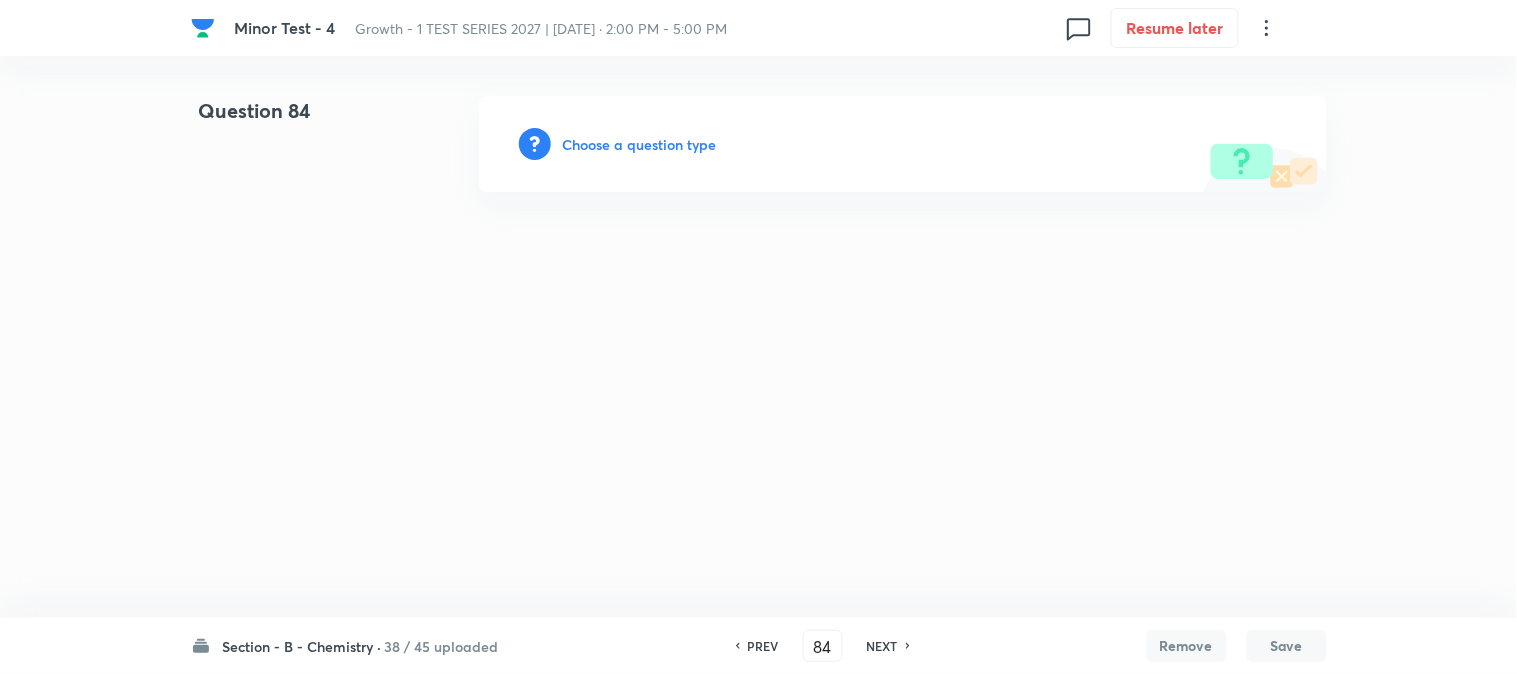 click on "Choose a question type" at bounding box center (640, 144) 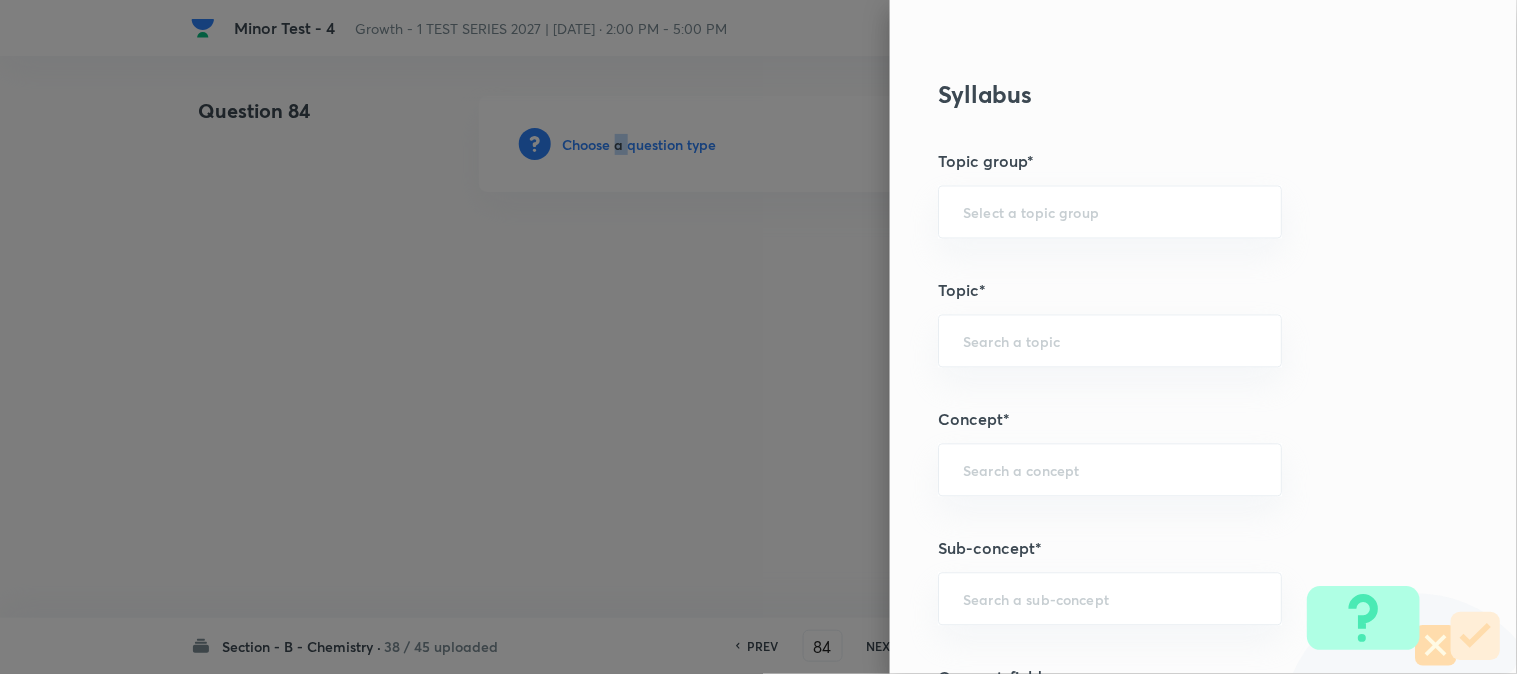 scroll, scrollTop: 1111, scrollLeft: 0, axis: vertical 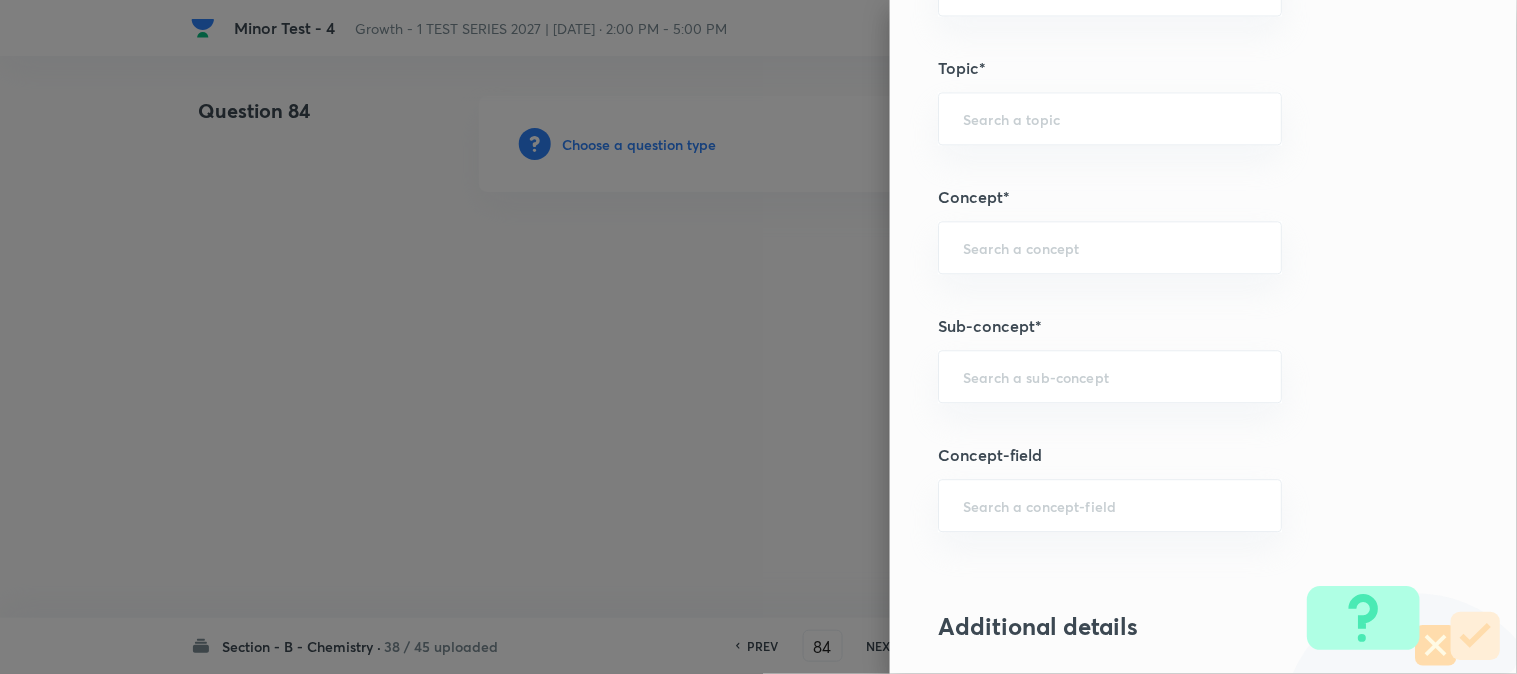 click on "Question settings Question type* Single choice correct Number of options* 2 3 4 5 Does this question have a passage?* Yes No Positive mark 4 ​ Negative Marks (Don’t add negative sign) 1 ​ Grant bonus marks for this question?* Yes No Syllabus Topic group* ​ Topic* ​ Concept* ​ Sub-concept* ​ Concept-field ​ Additional details Question Difficulty Very easy Easy Moderate Hard Very hard Question is based on Fact Numerical Concept Previous year question Yes No Does this question have equation? Yes No Verification status Is the question verified? *Select 'yes' only if a question is verified Yes No Save" at bounding box center [1203, 337] 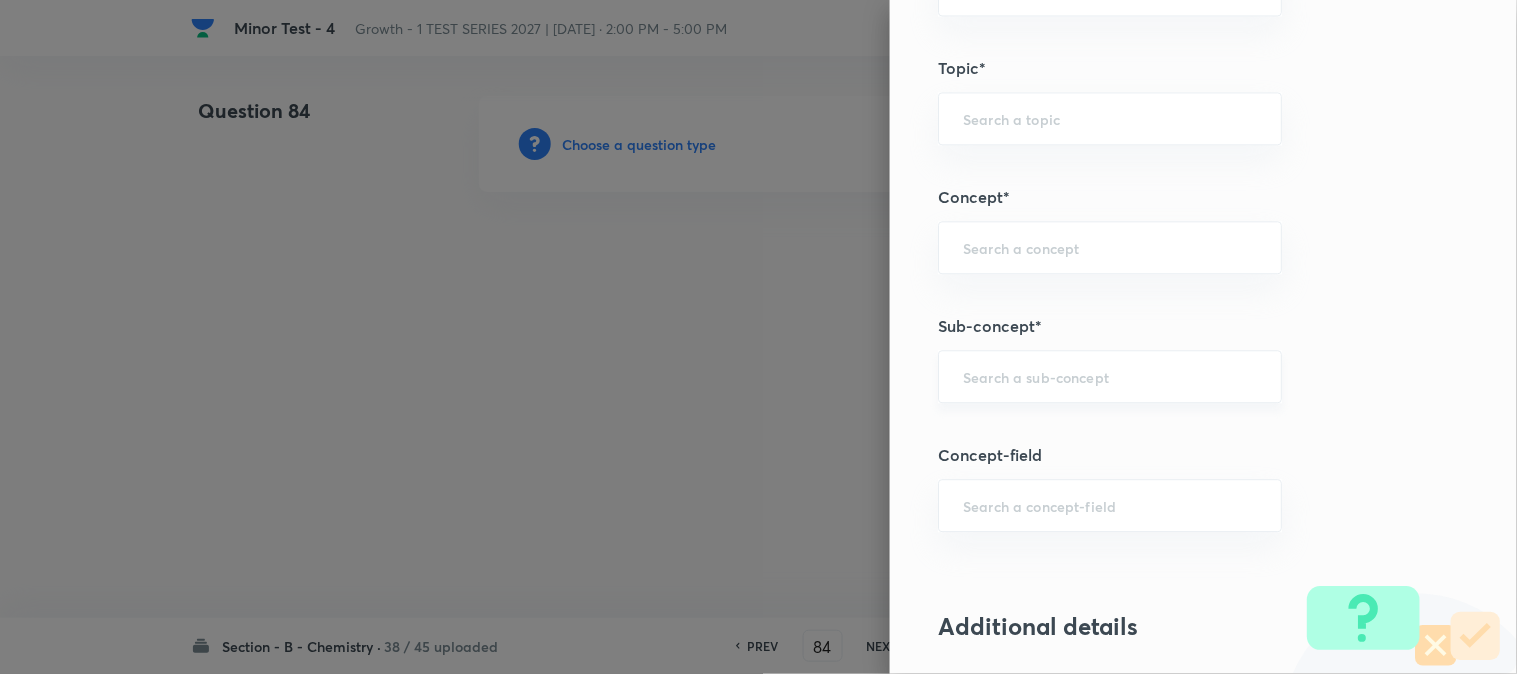 click at bounding box center (1110, 376) 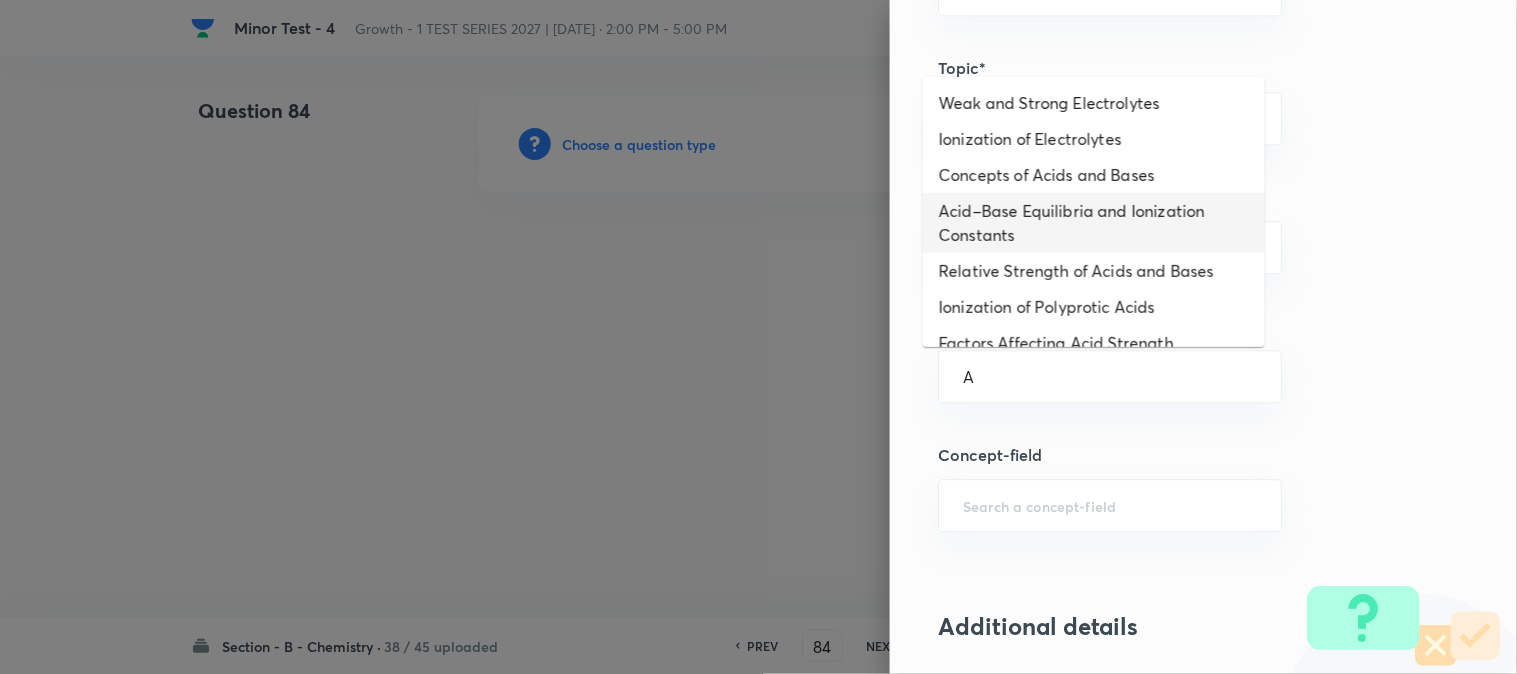 click on "Acid–Base Equilibria and Ionization Constants" at bounding box center [1094, 223] 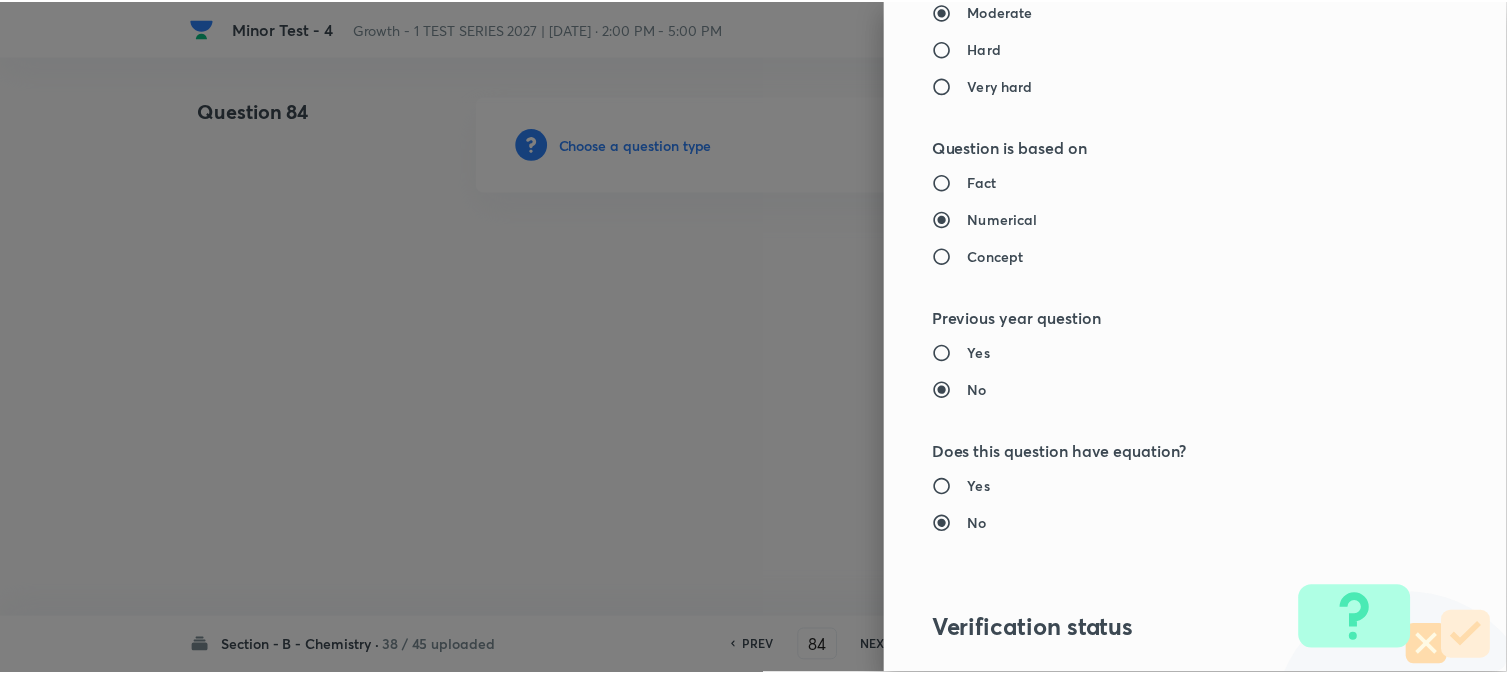 scroll, scrollTop: 2186, scrollLeft: 0, axis: vertical 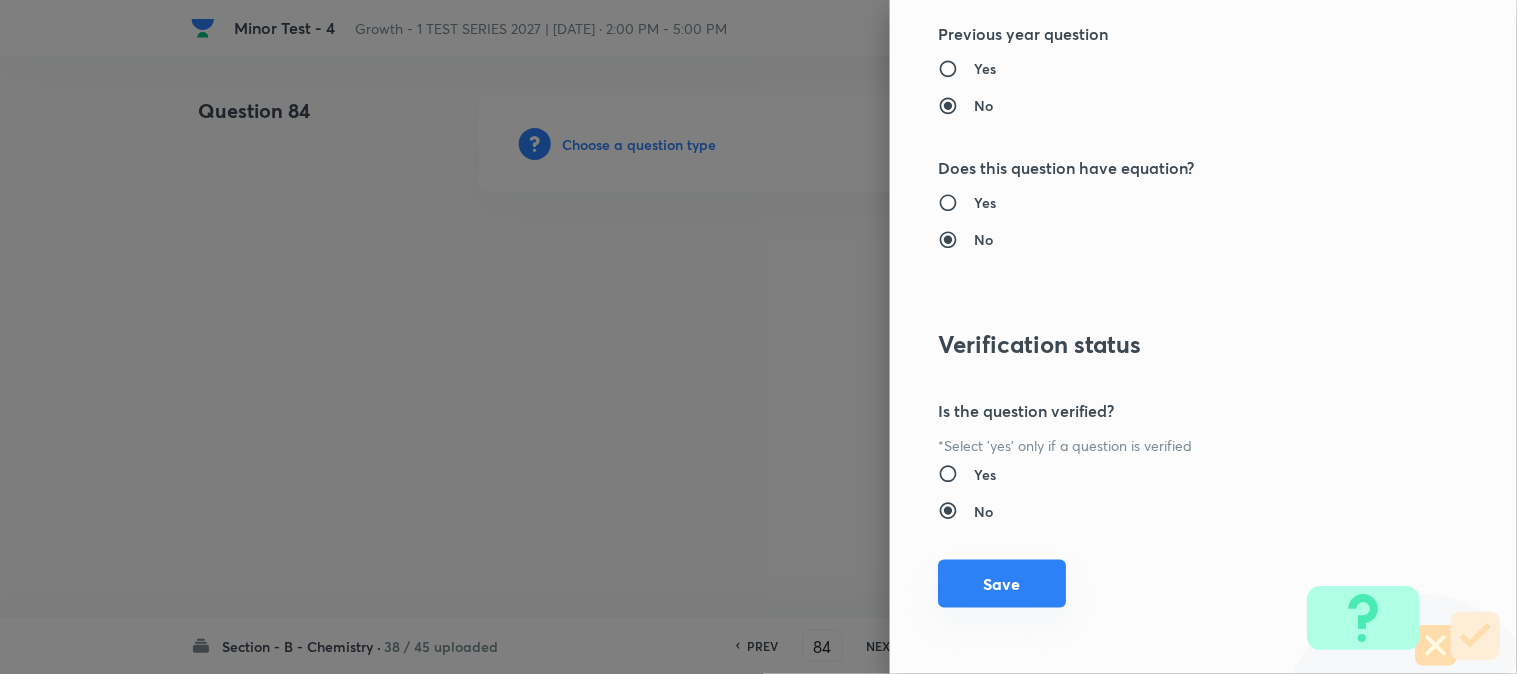 click on "Save" at bounding box center [1002, 584] 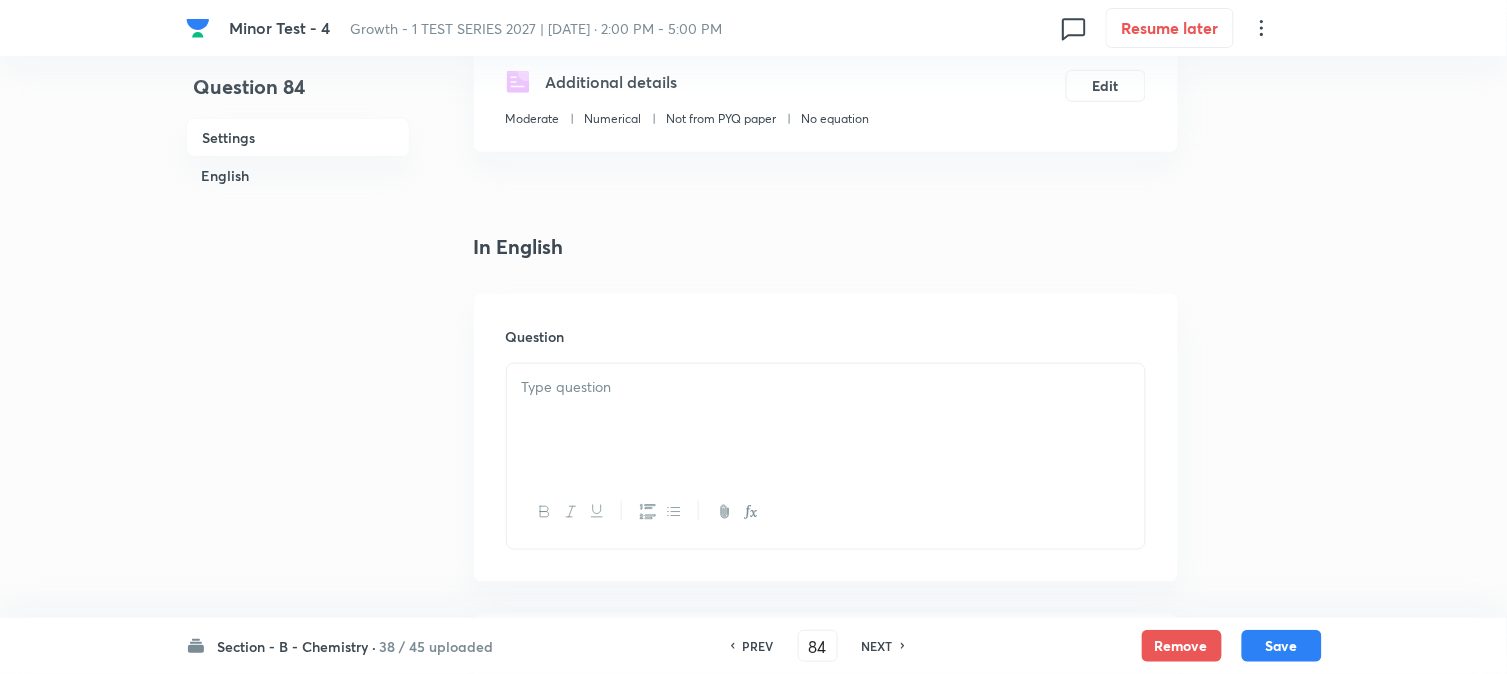 scroll, scrollTop: 444, scrollLeft: 0, axis: vertical 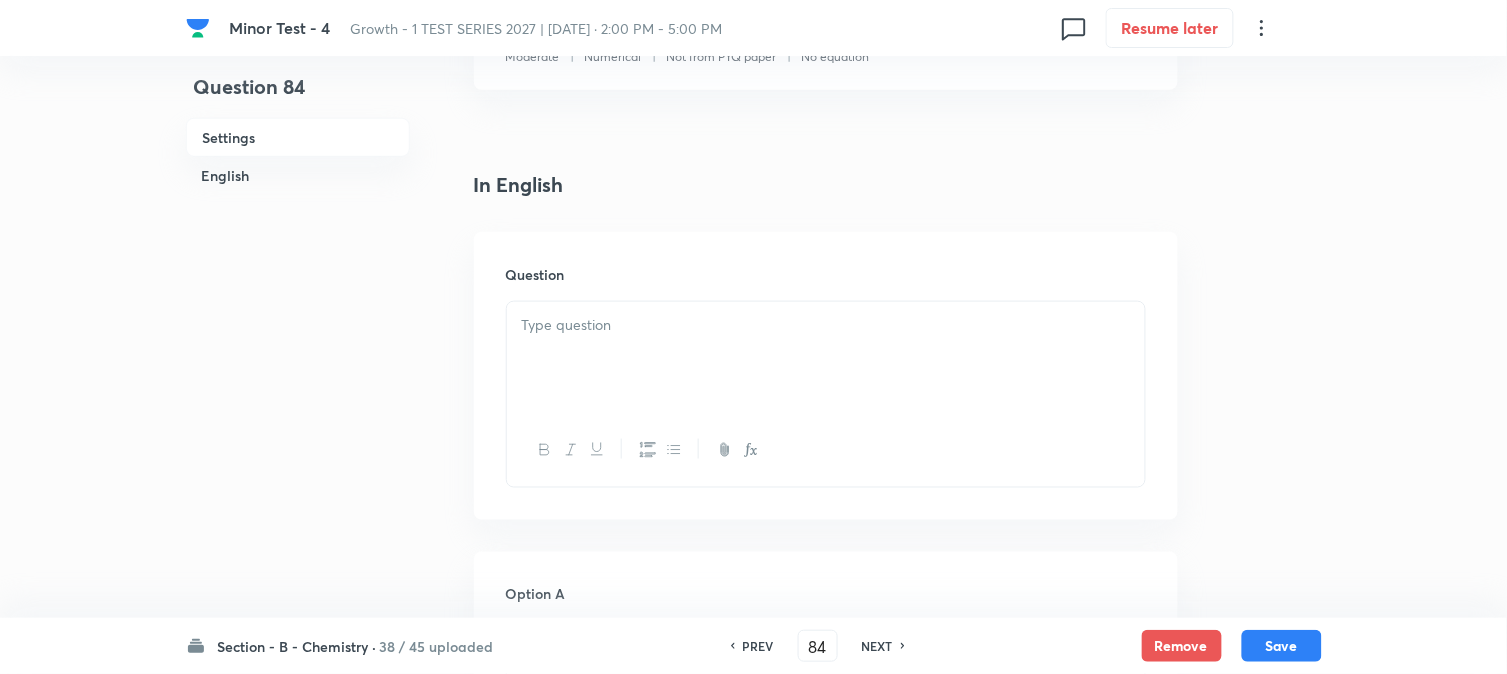 click at bounding box center [826, 358] 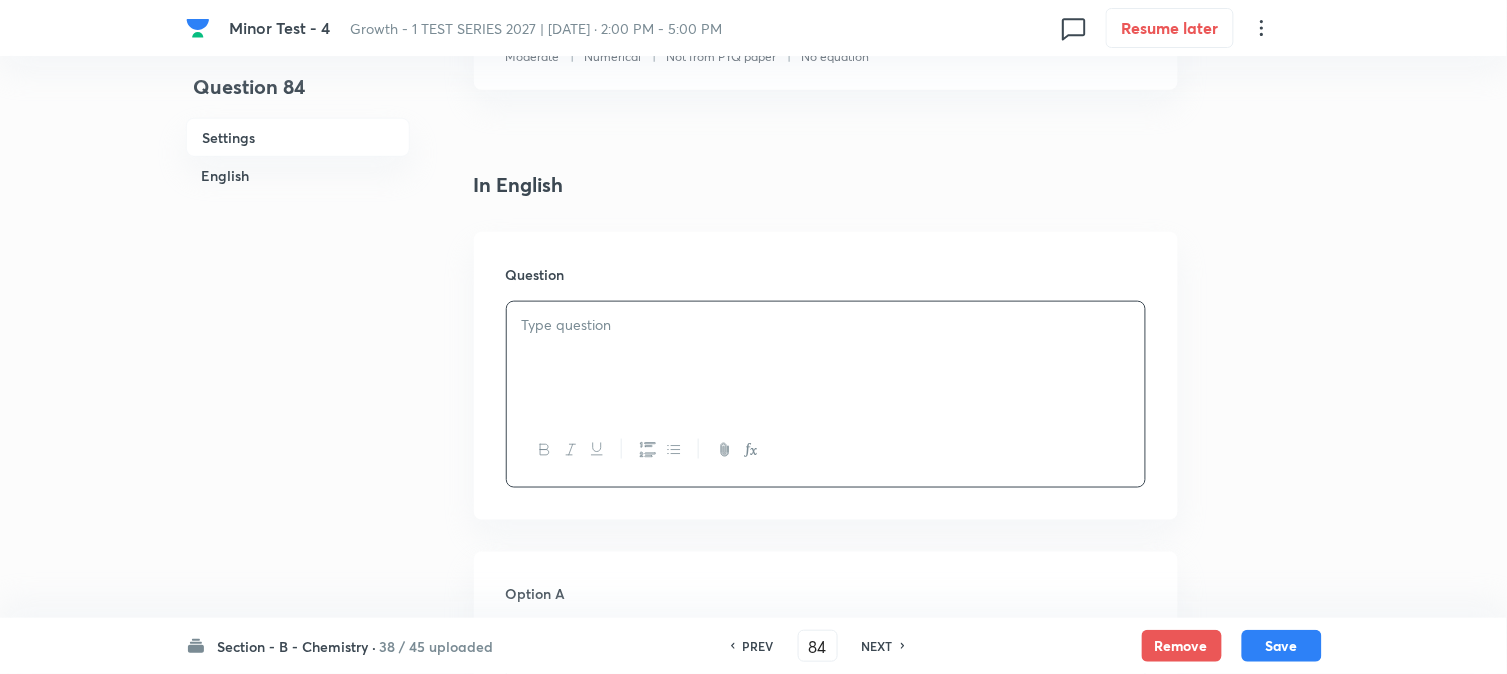 paste 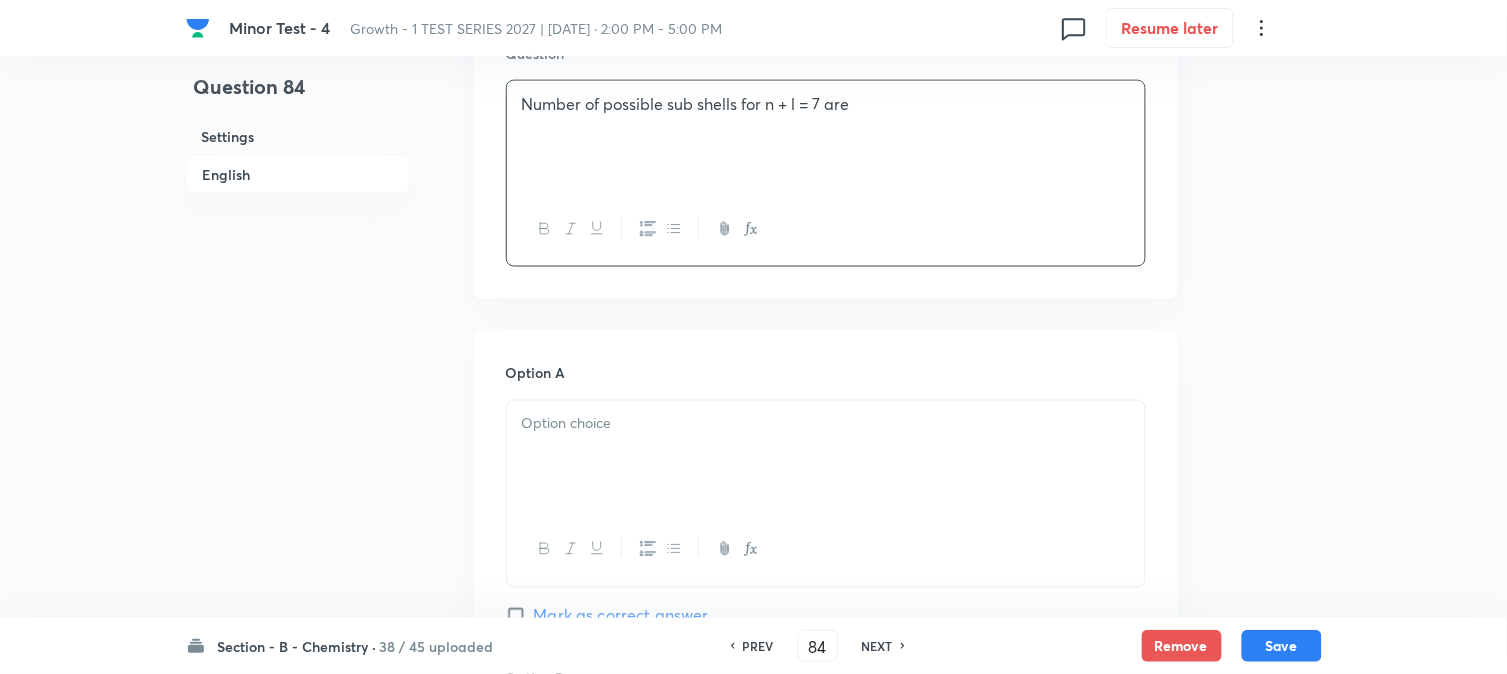 scroll, scrollTop: 666, scrollLeft: 0, axis: vertical 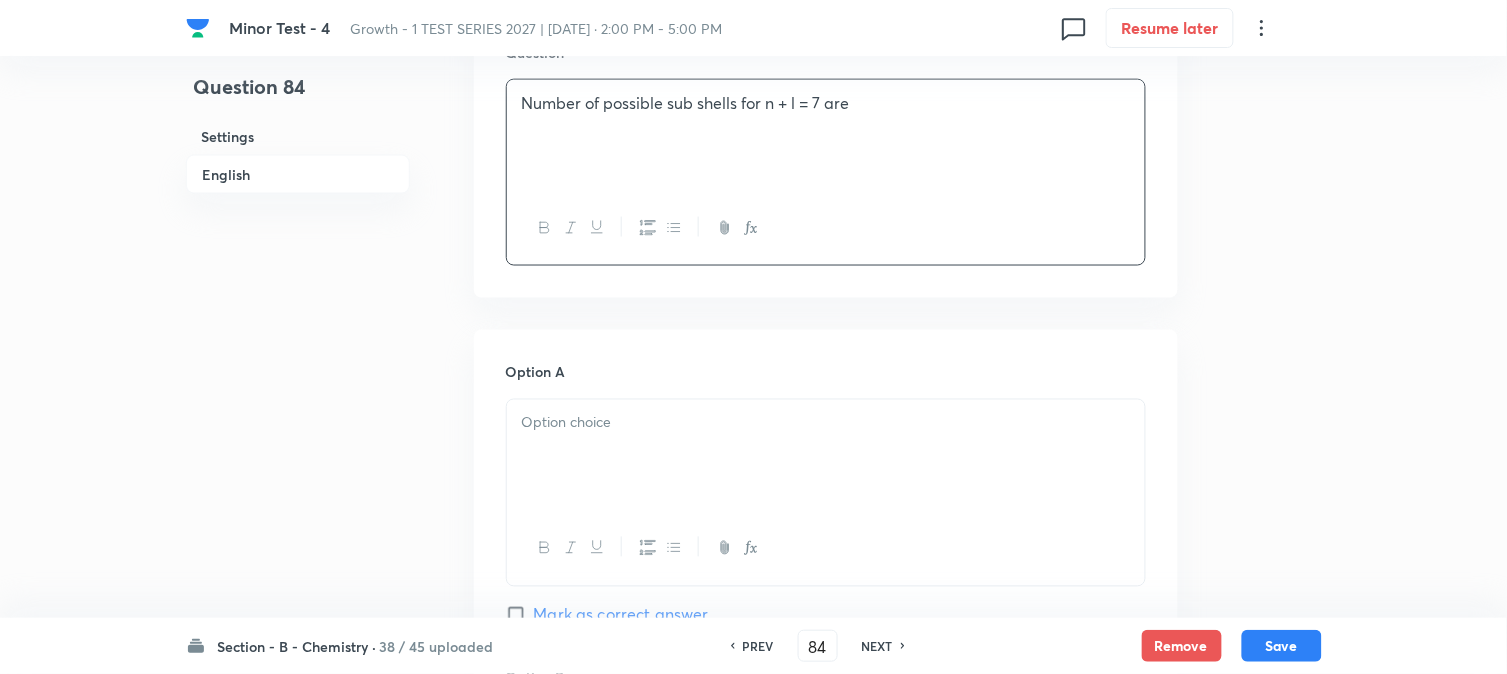 click at bounding box center [826, 456] 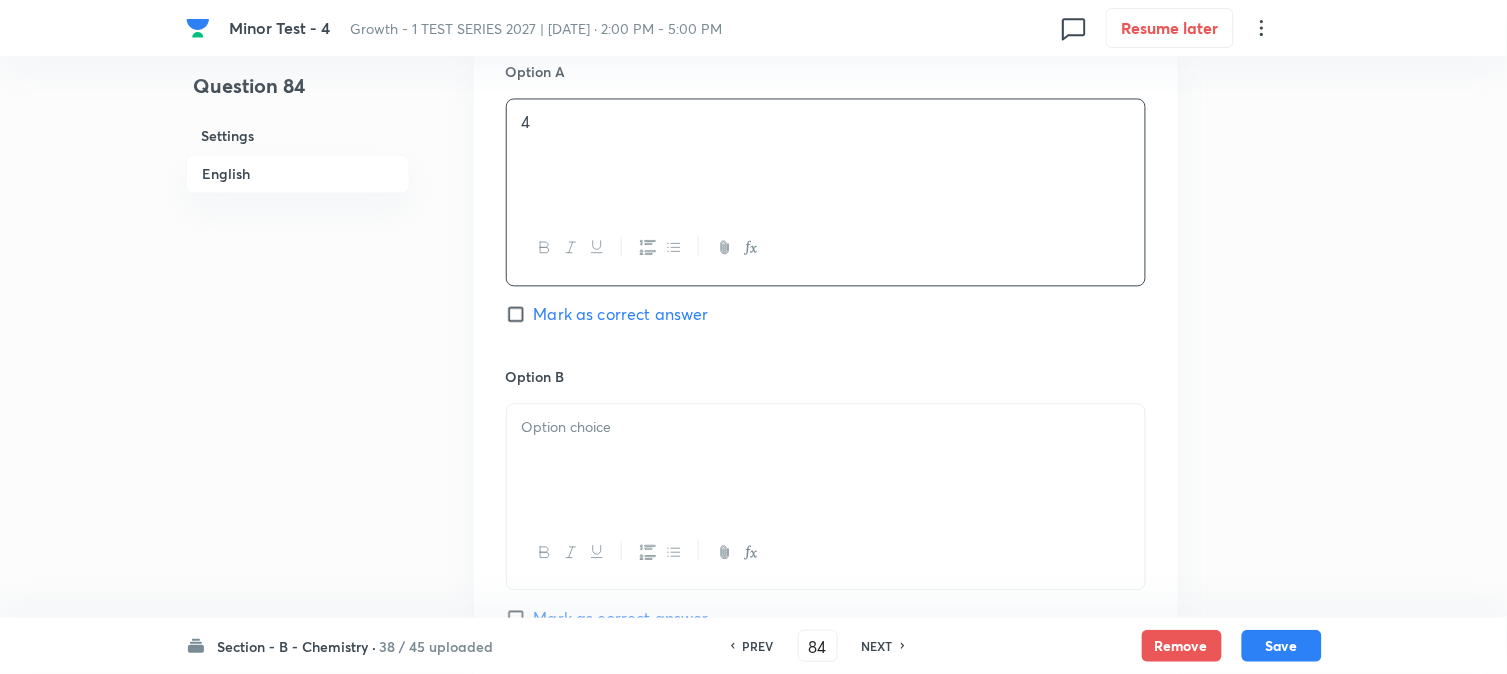 scroll, scrollTop: 1000, scrollLeft: 0, axis: vertical 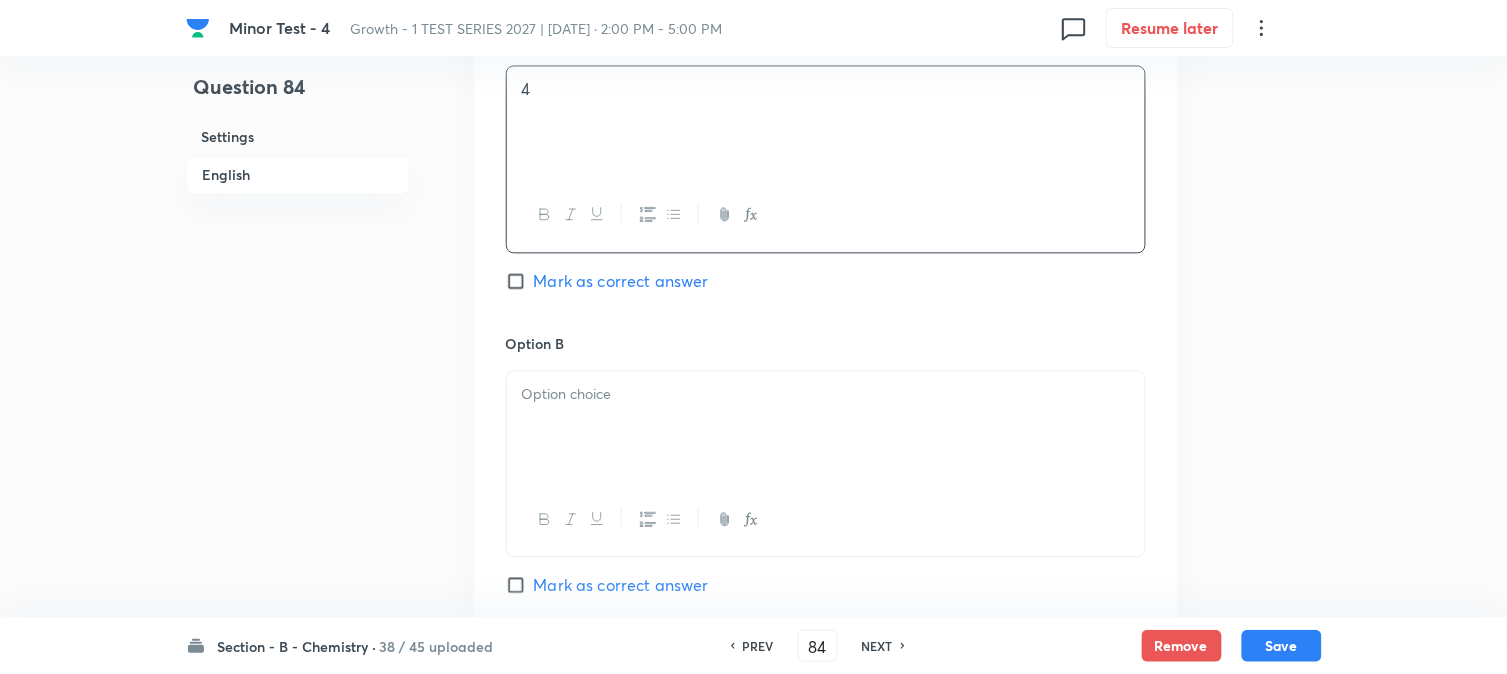 click at bounding box center [826, 394] 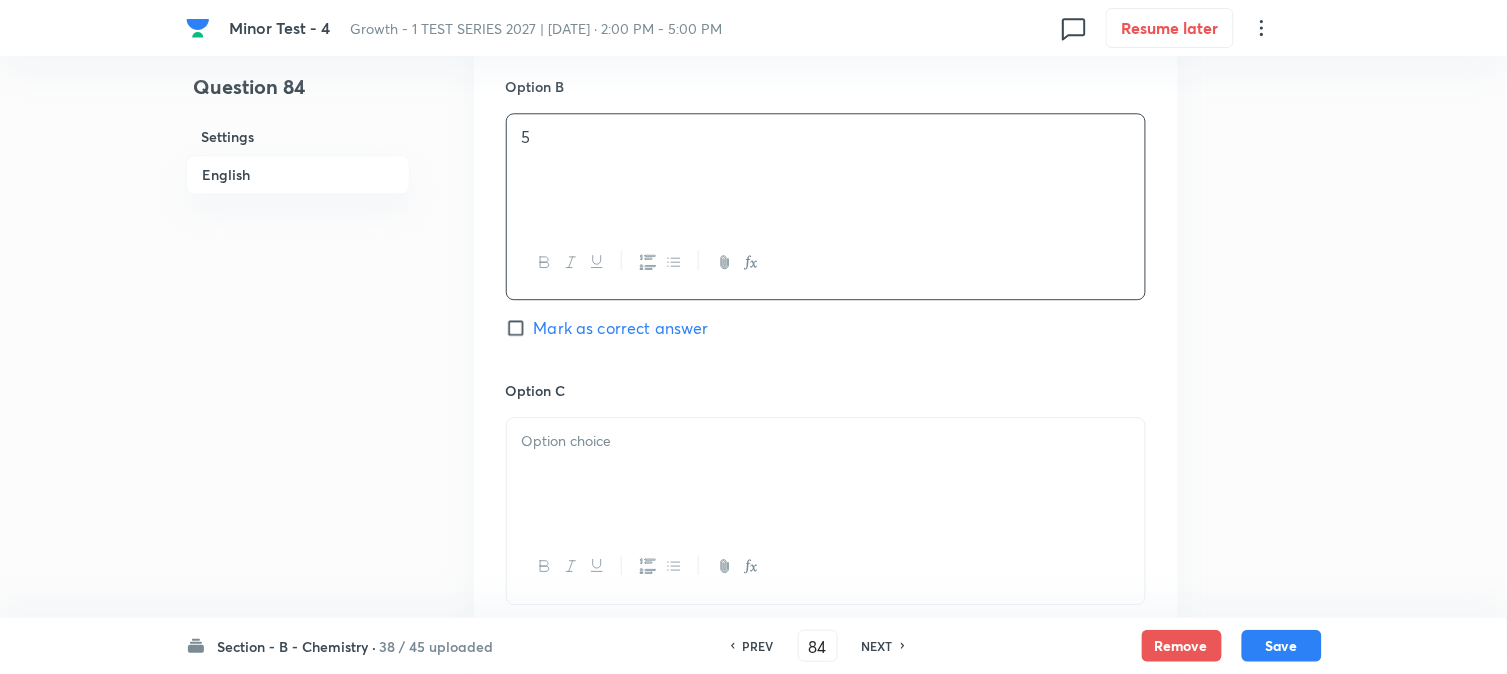 scroll, scrollTop: 1444, scrollLeft: 0, axis: vertical 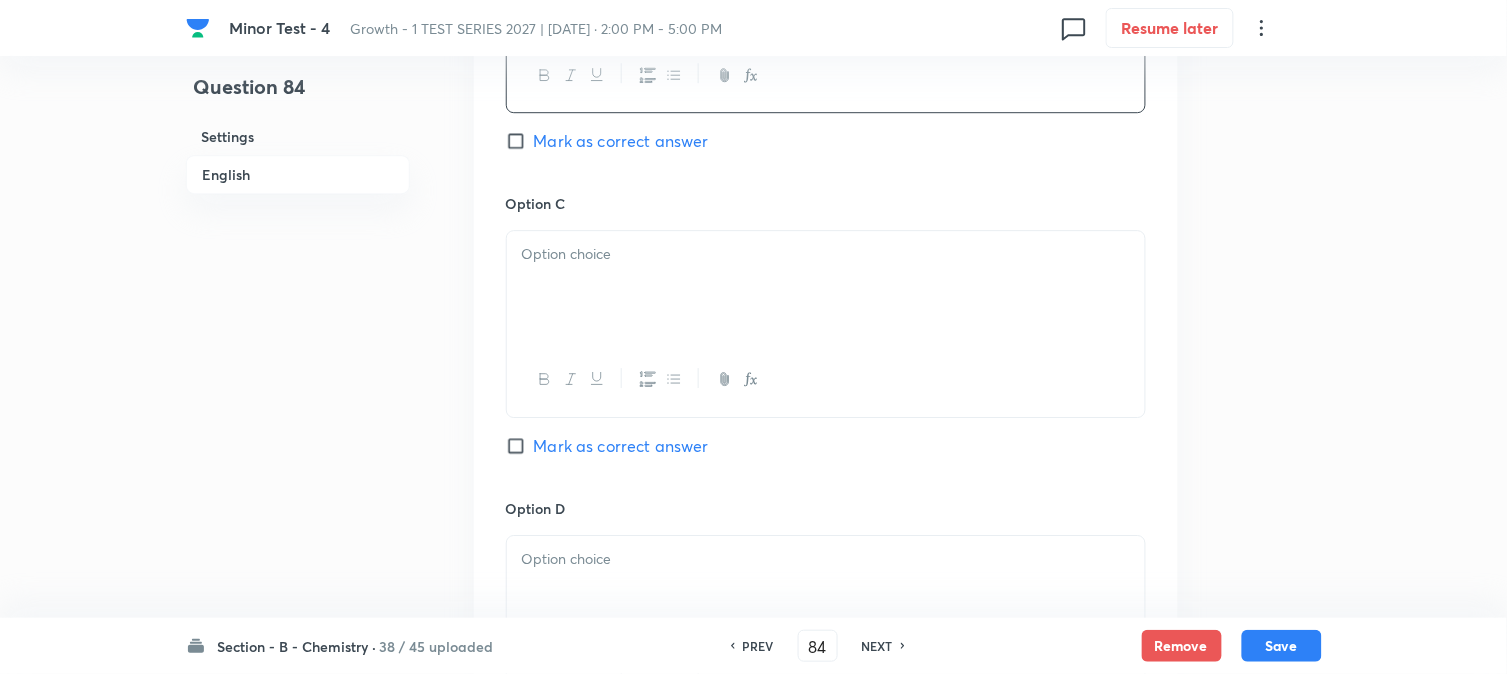 click at bounding box center [826, 287] 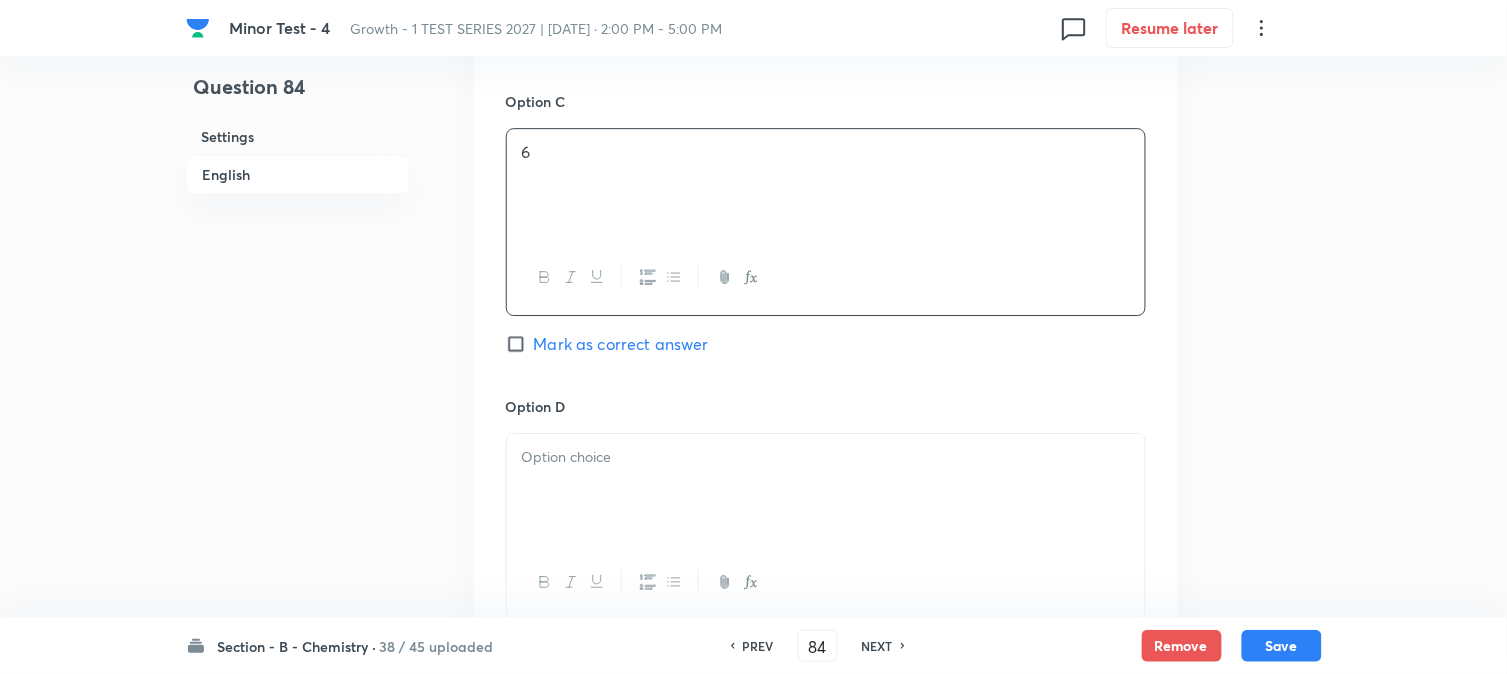 scroll, scrollTop: 1666, scrollLeft: 0, axis: vertical 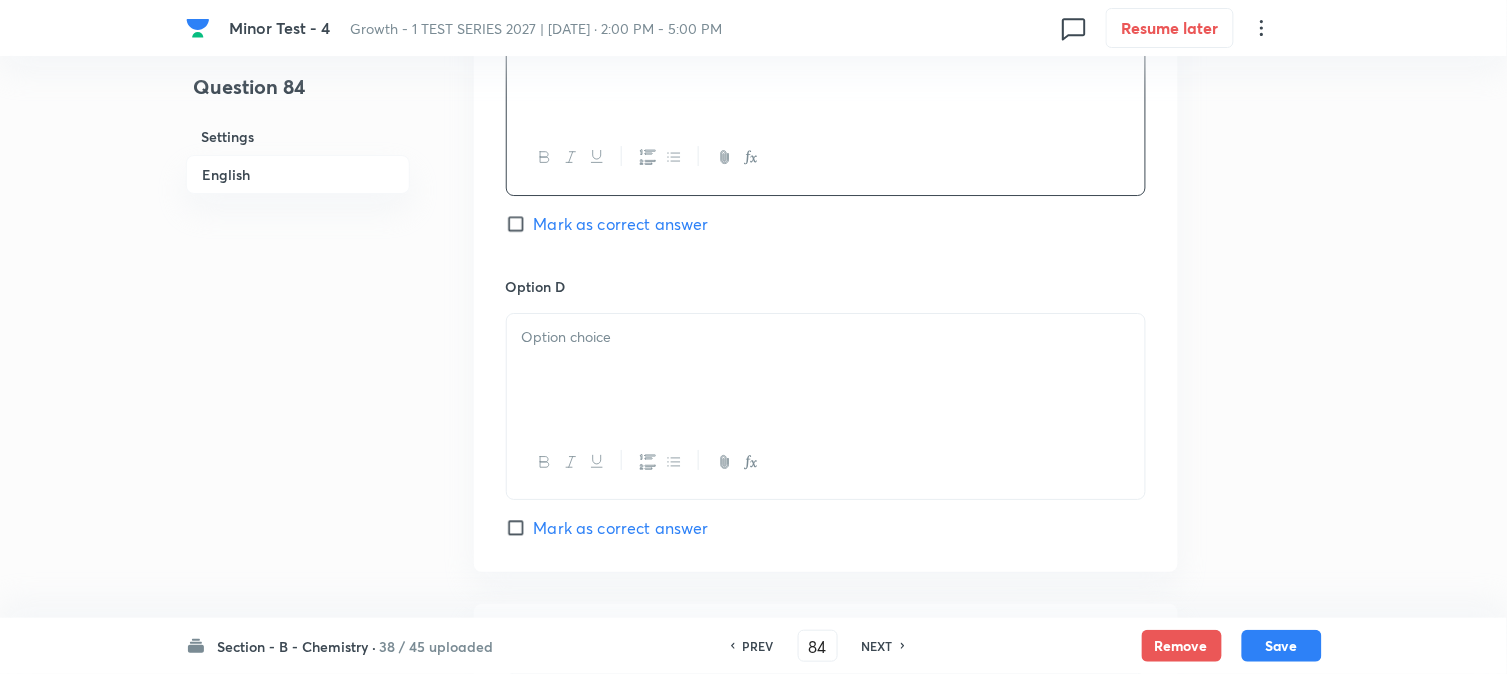 click at bounding box center (826, 370) 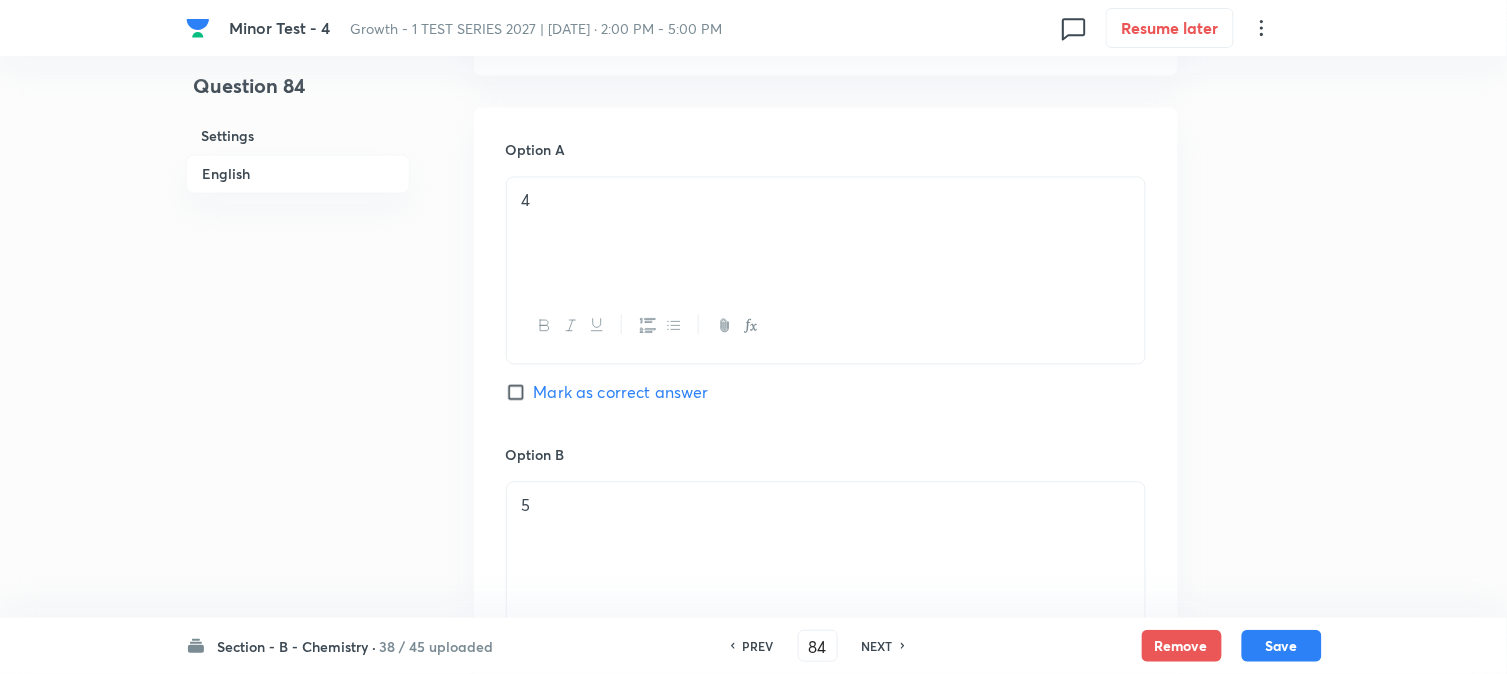 click on "Mark as correct answer" at bounding box center (621, 393) 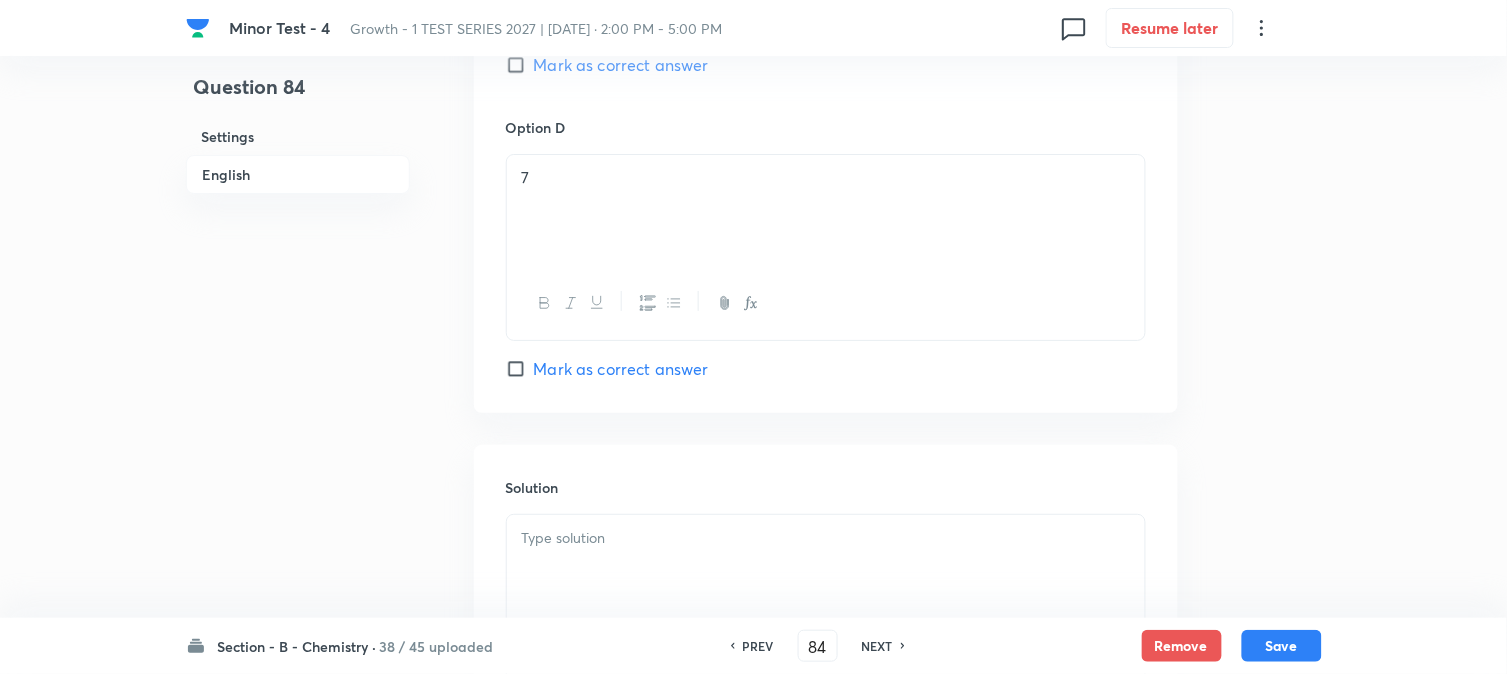 scroll, scrollTop: 2000, scrollLeft: 0, axis: vertical 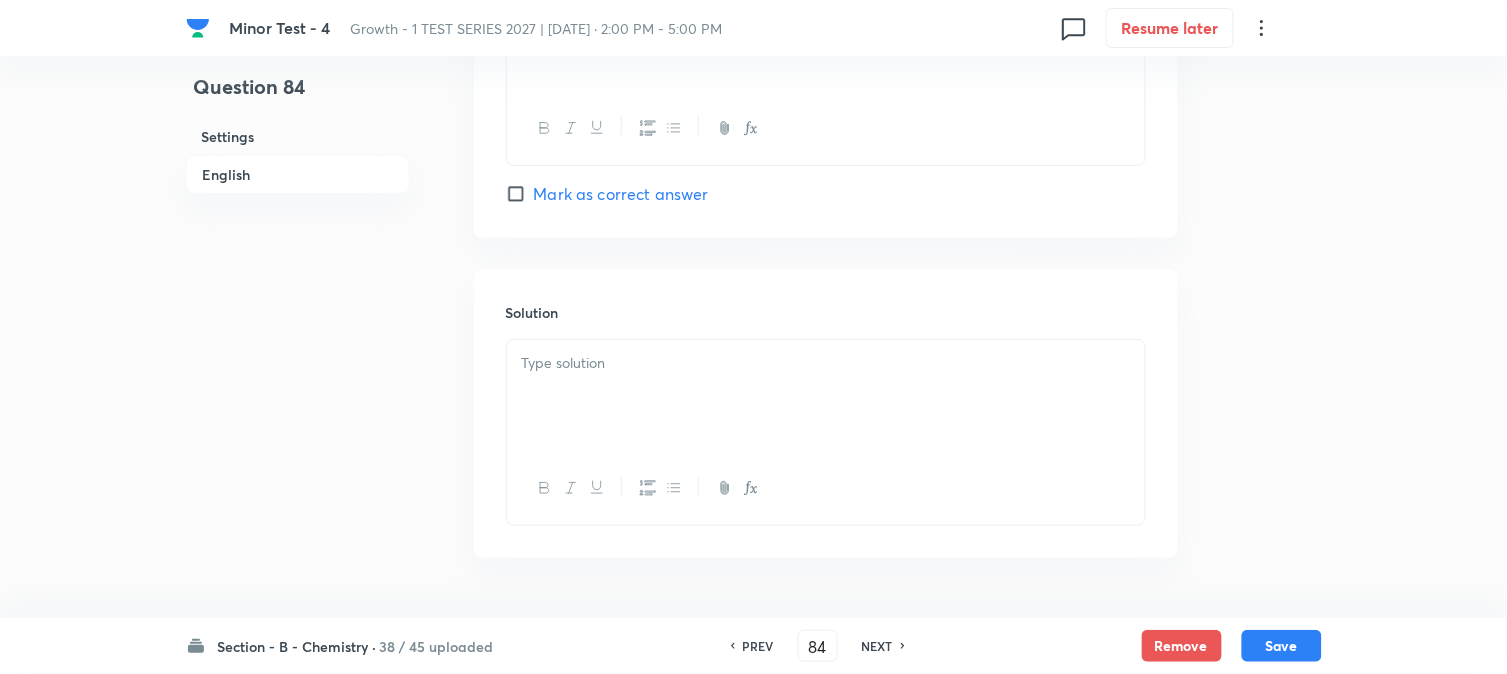 click at bounding box center [826, 396] 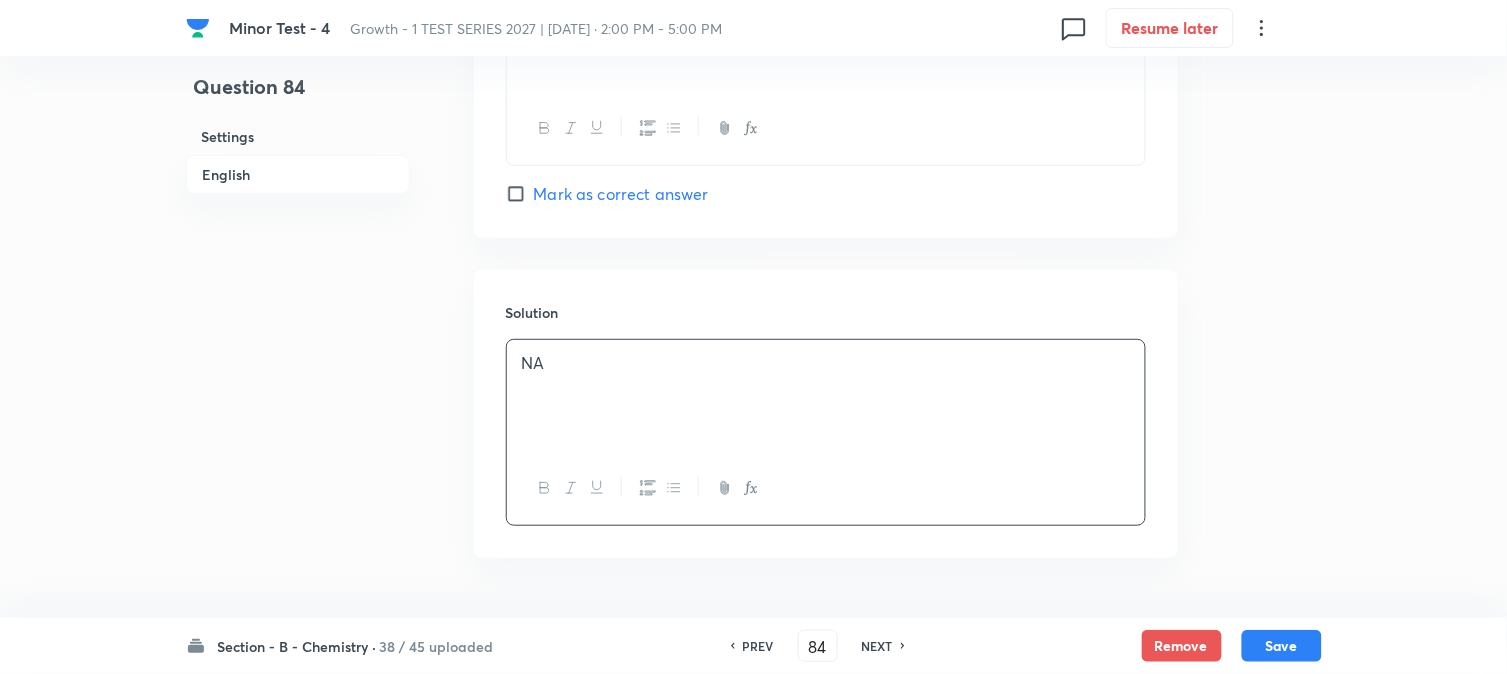 scroll, scrollTop: 2064, scrollLeft: 0, axis: vertical 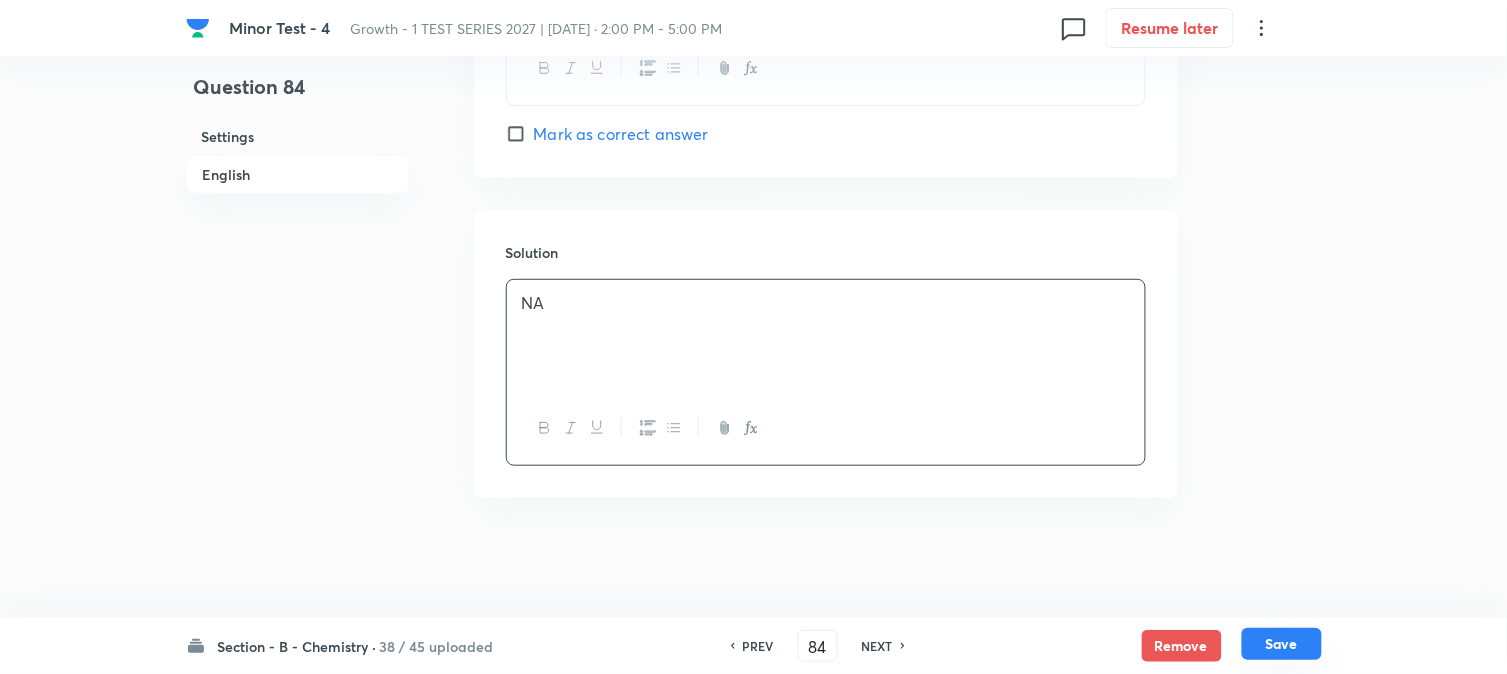 click on "Save" at bounding box center (1282, 644) 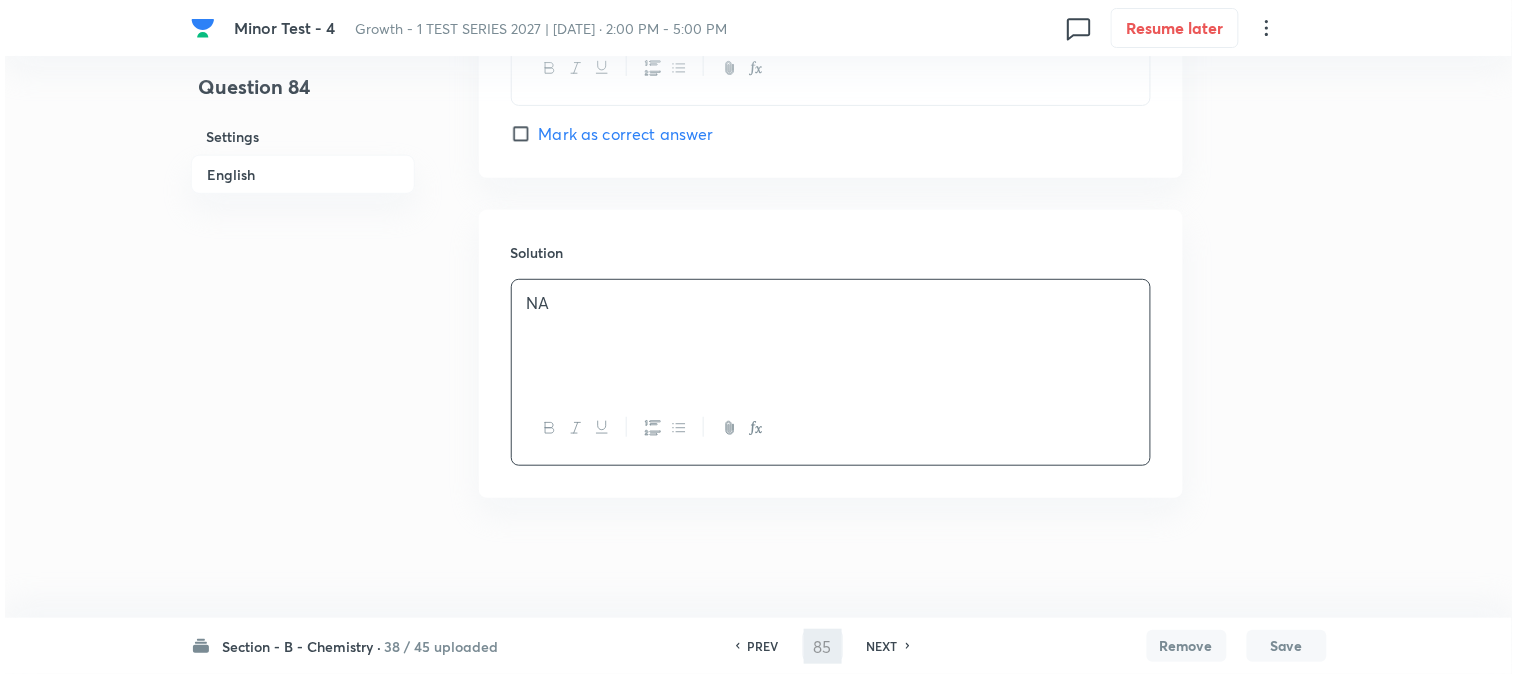 scroll, scrollTop: 0, scrollLeft: 0, axis: both 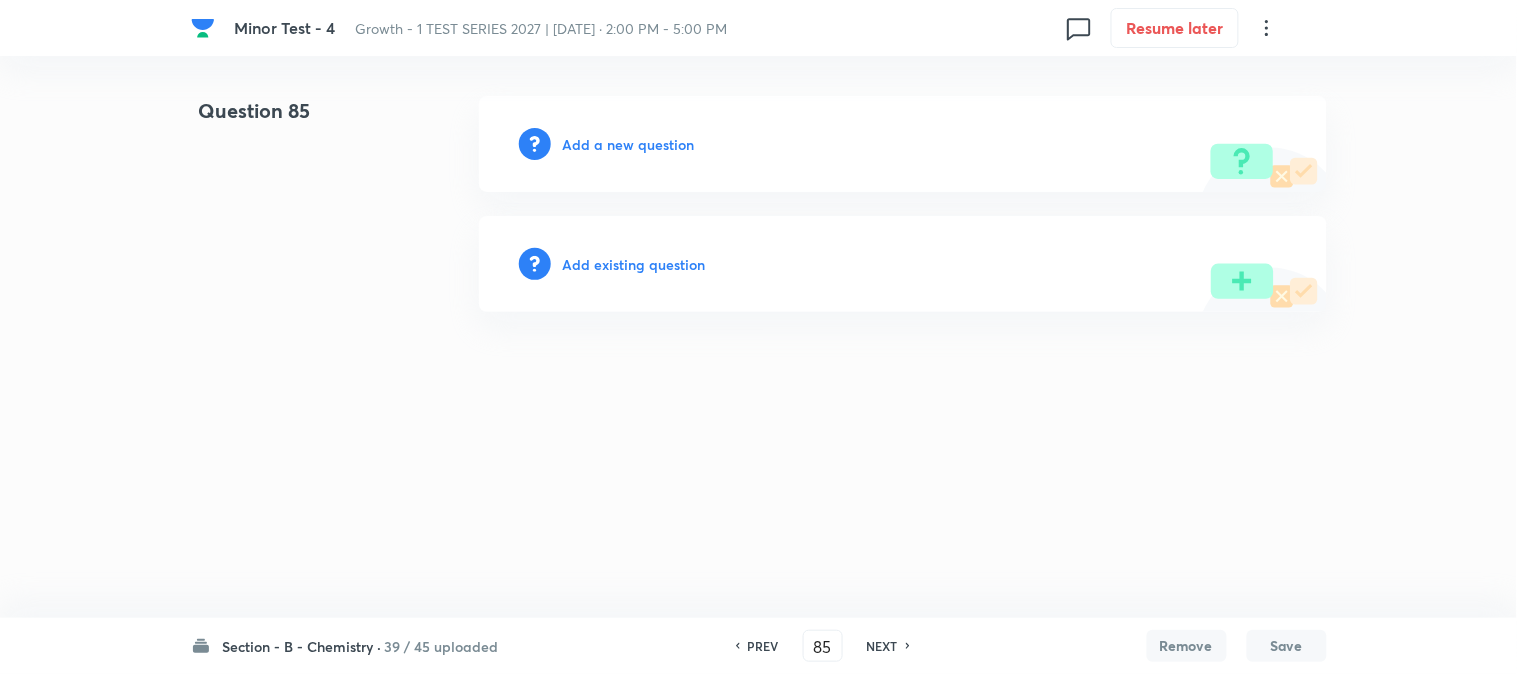 click on "Add a new question" at bounding box center (629, 144) 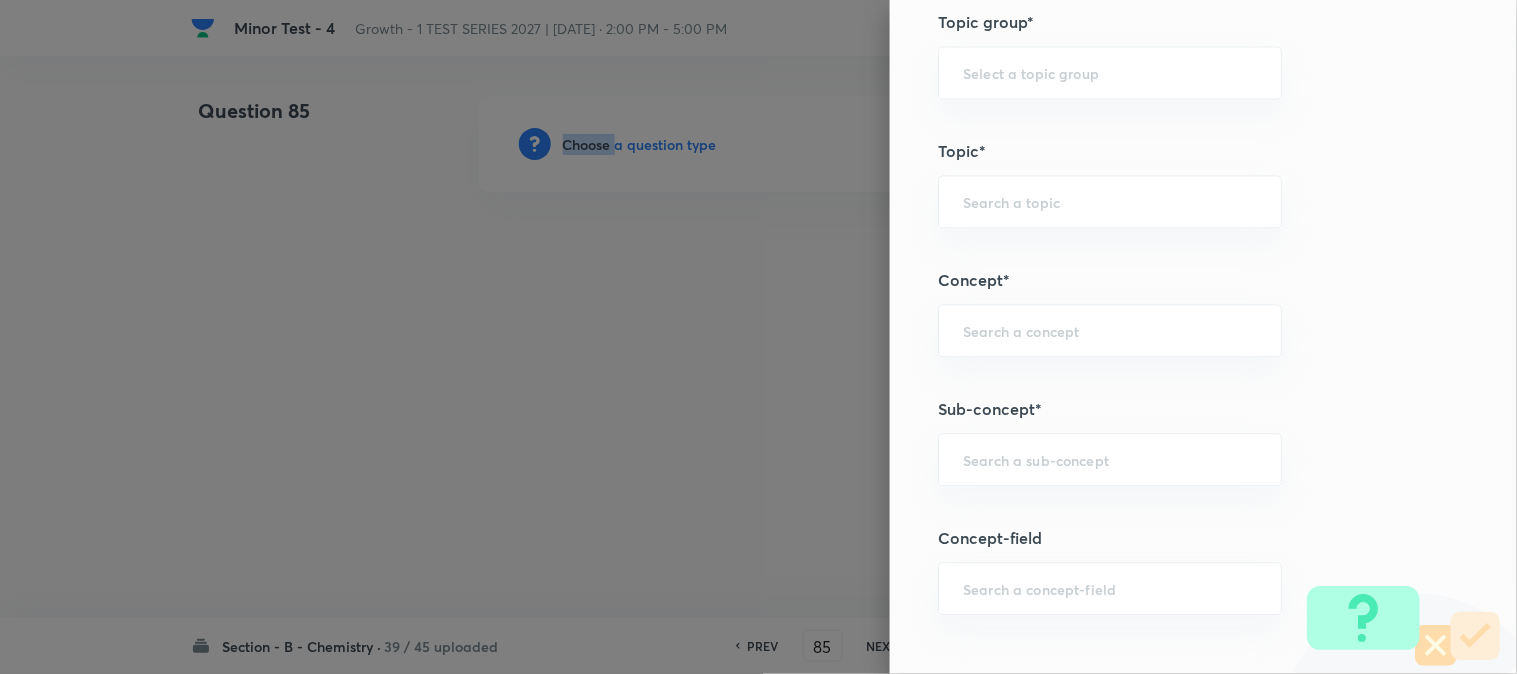 scroll, scrollTop: 1222, scrollLeft: 0, axis: vertical 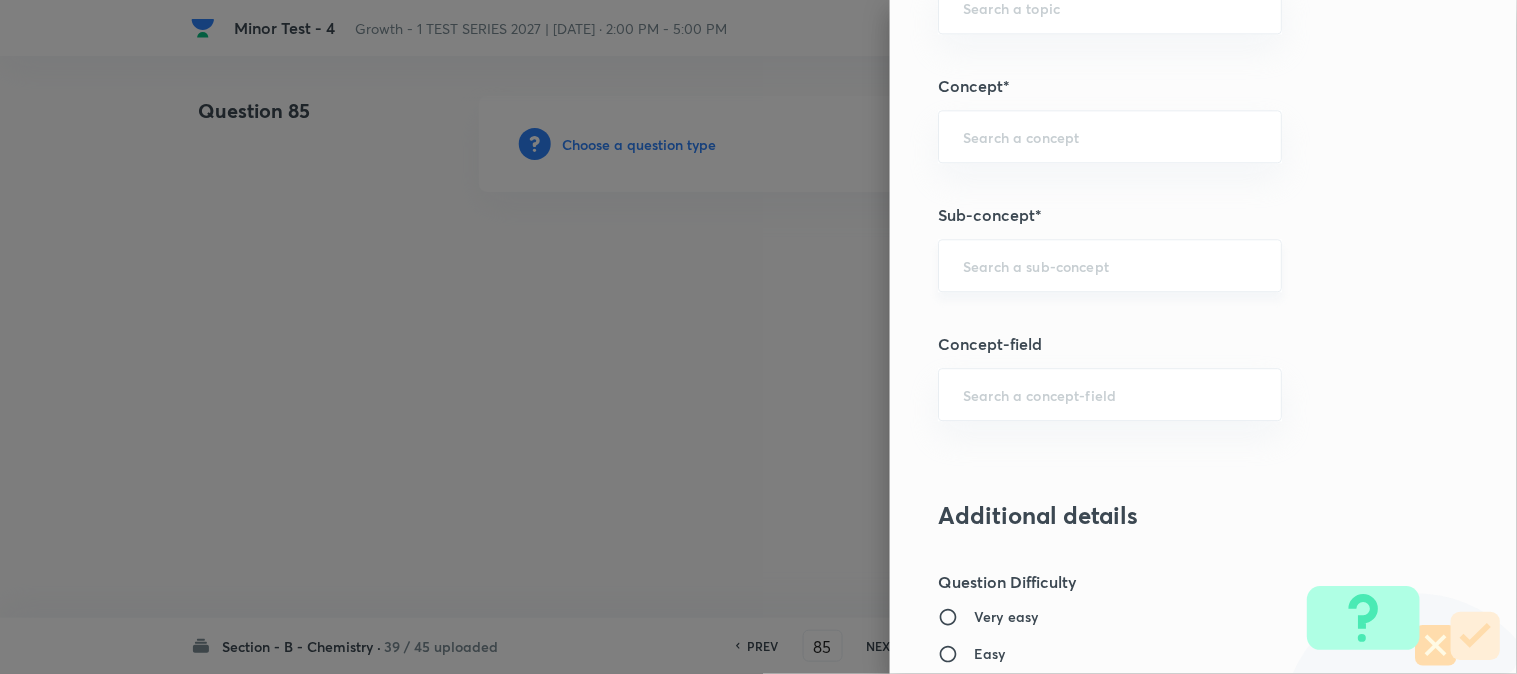 click at bounding box center [1110, 265] 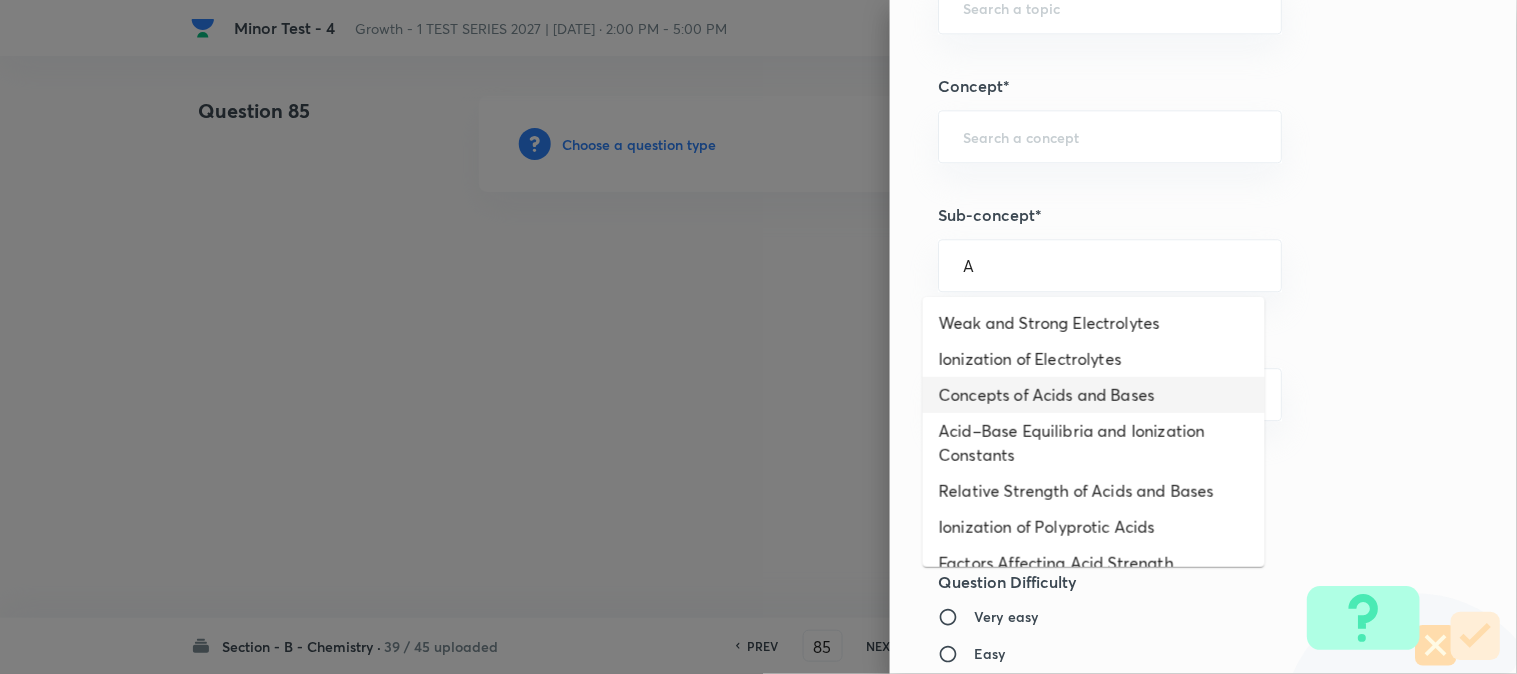 click on "Concepts of Acids and Bases" at bounding box center (1094, 395) 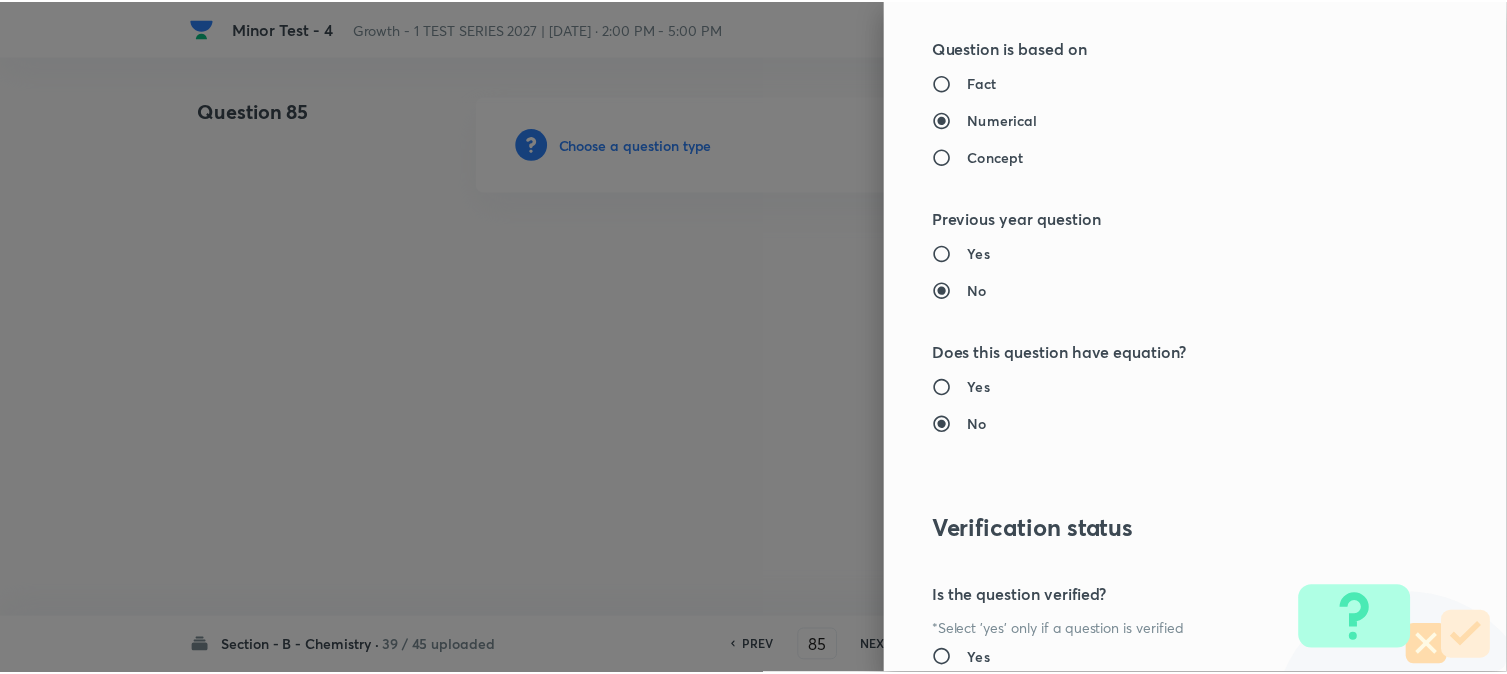 scroll, scrollTop: 2186, scrollLeft: 0, axis: vertical 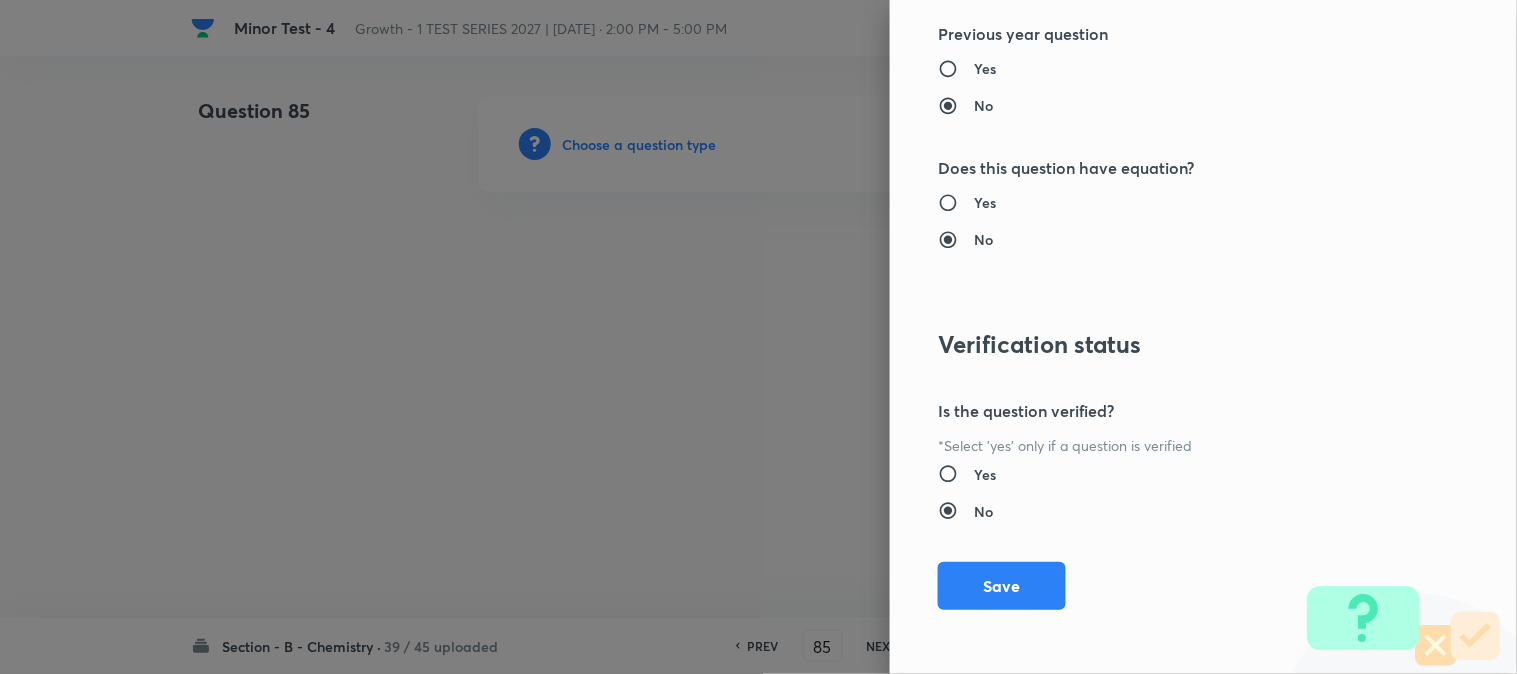 drag, startPoint x: 972, startPoint y: 571, endPoint x: 965, endPoint y: 525, distance: 46.52956 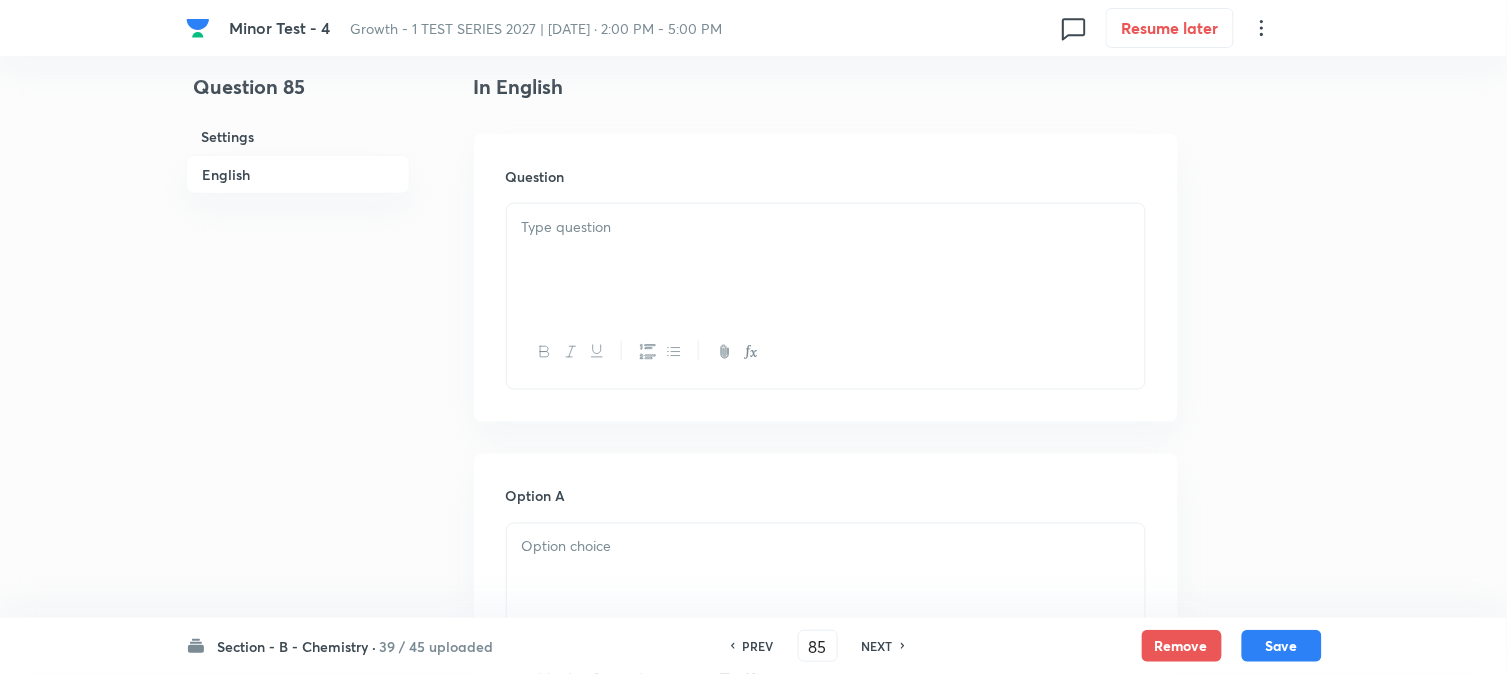 scroll, scrollTop: 555, scrollLeft: 0, axis: vertical 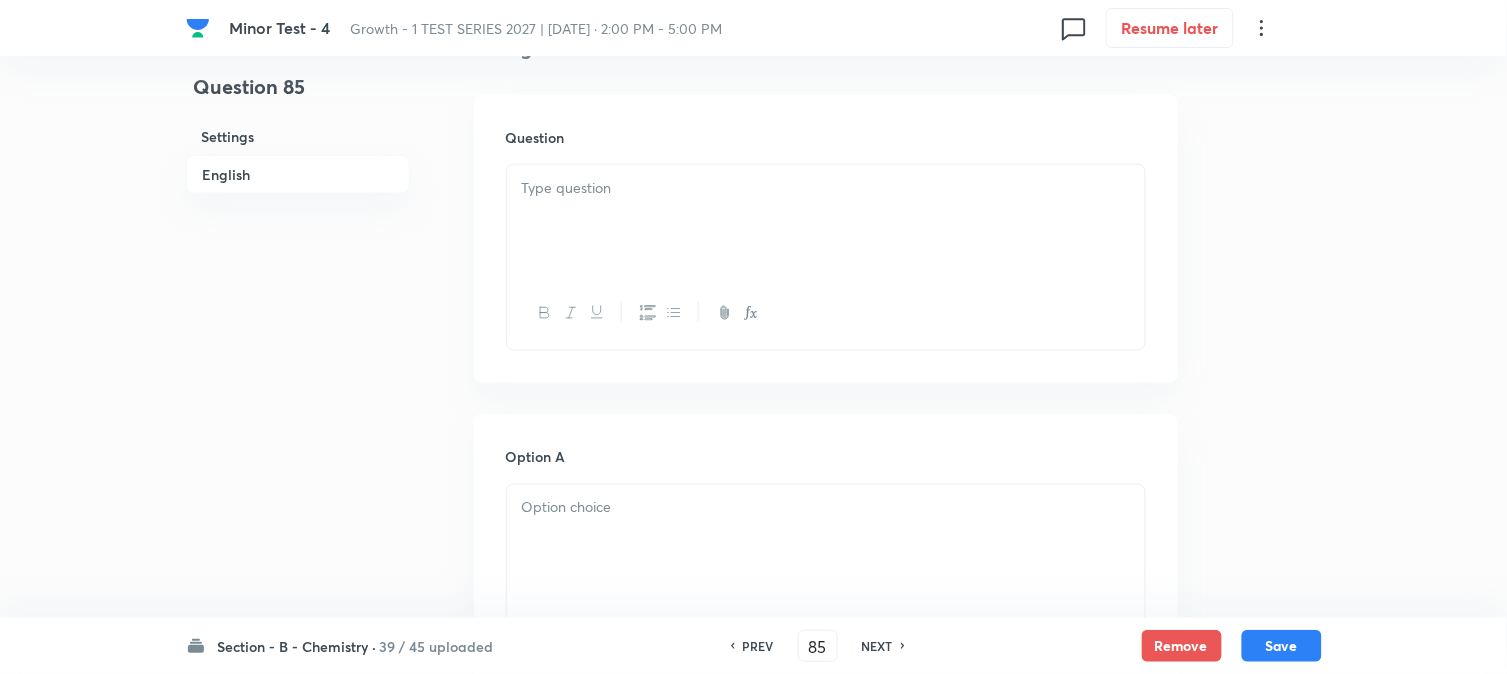 click at bounding box center [826, 221] 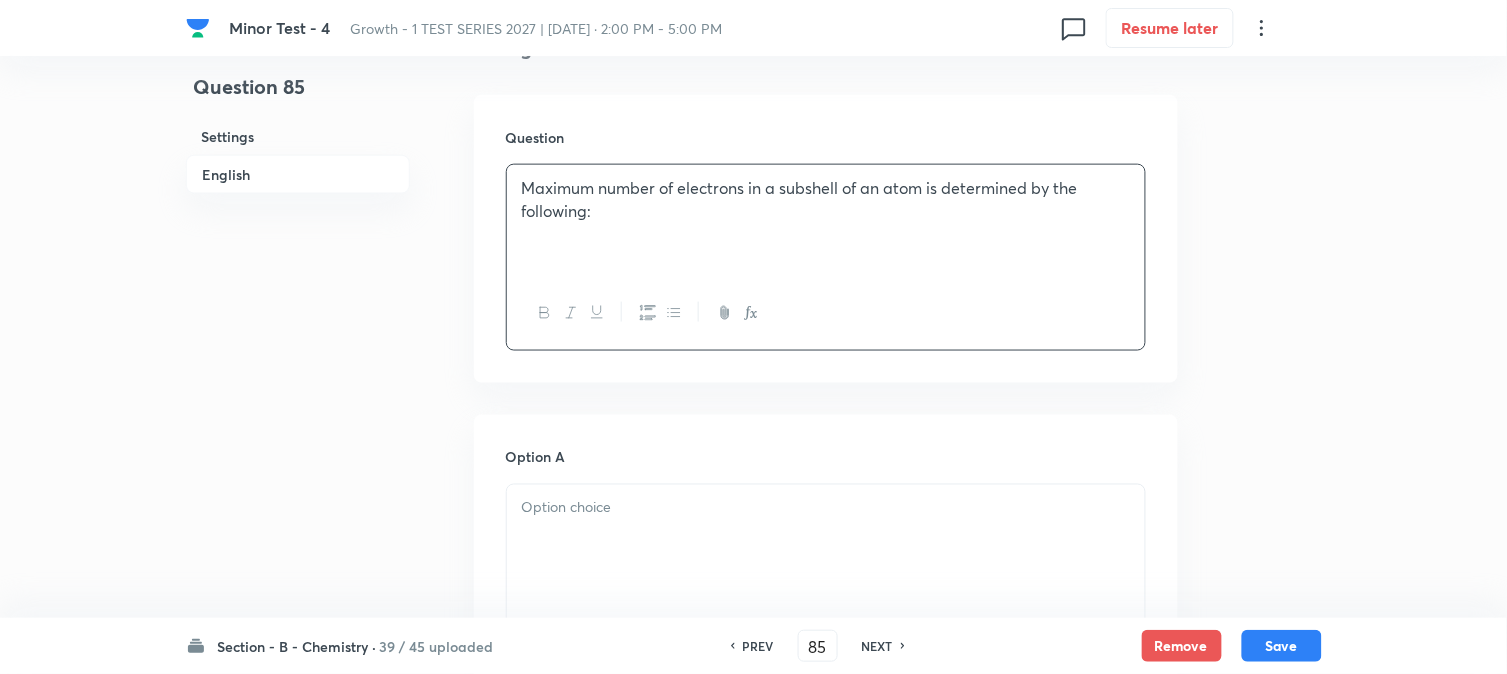 scroll, scrollTop: 777, scrollLeft: 0, axis: vertical 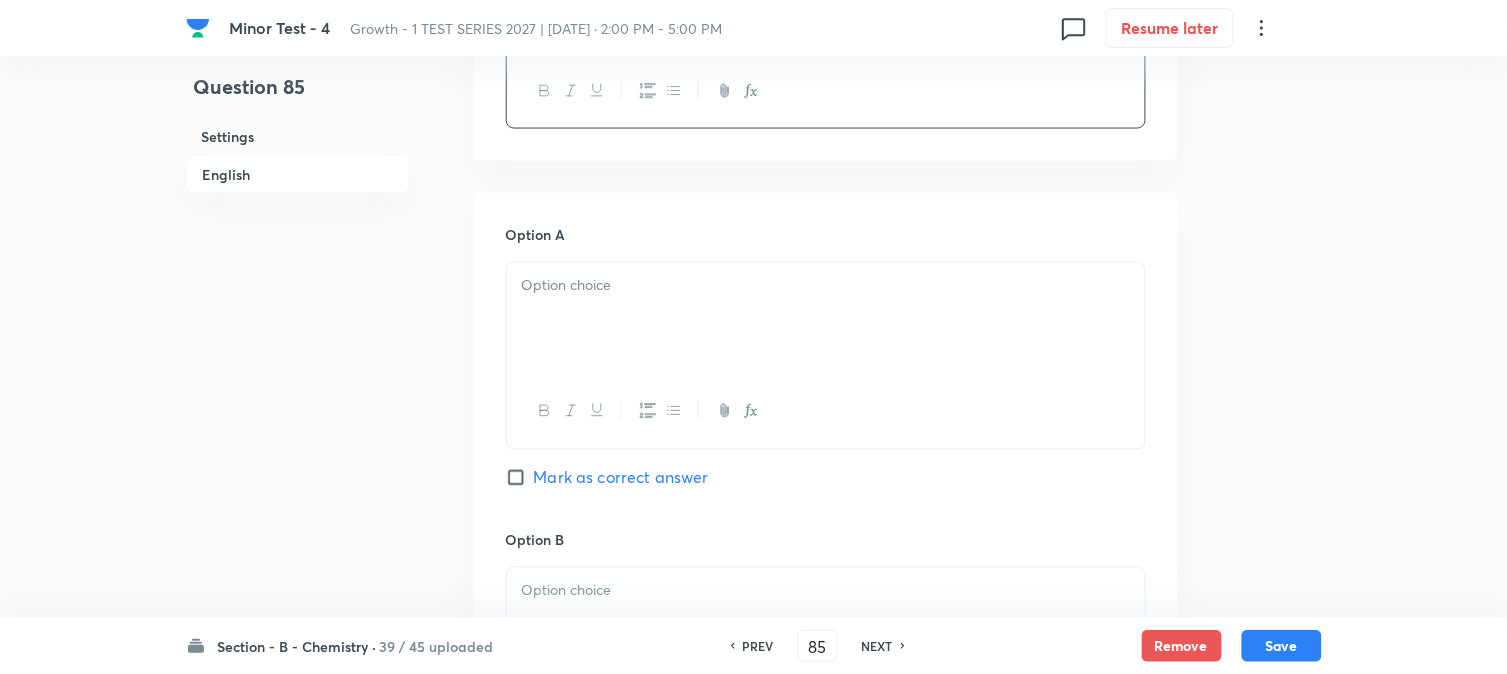 click at bounding box center [826, 319] 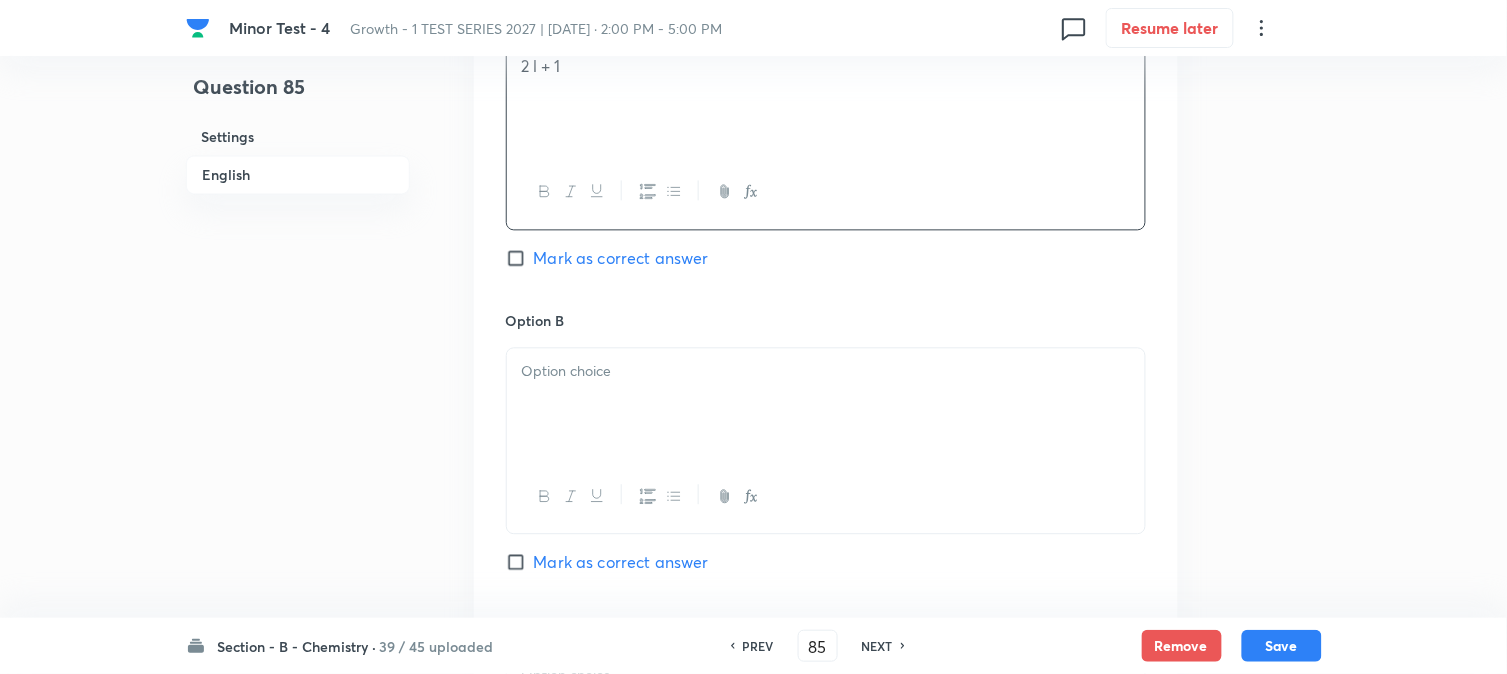 scroll, scrollTop: 1000, scrollLeft: 0, axis: vertical 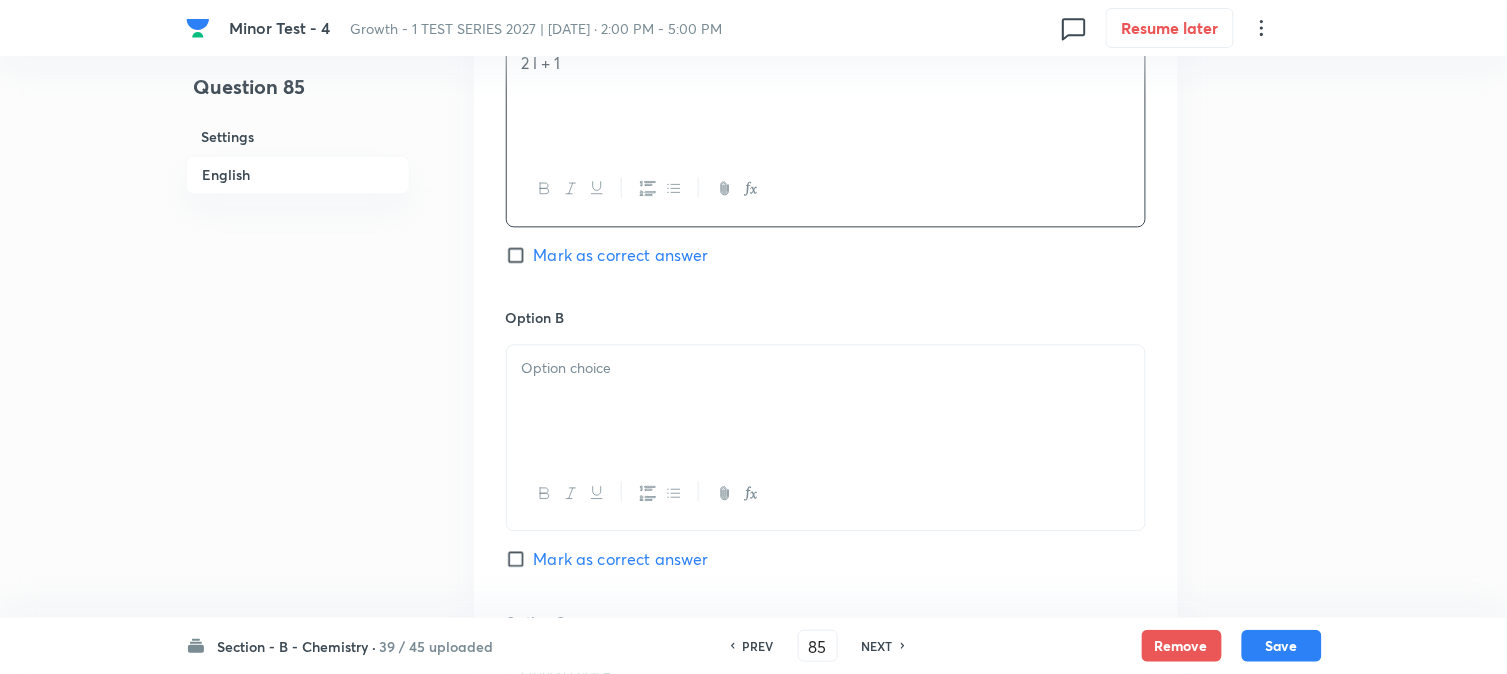click at bounding box center [826, 368] 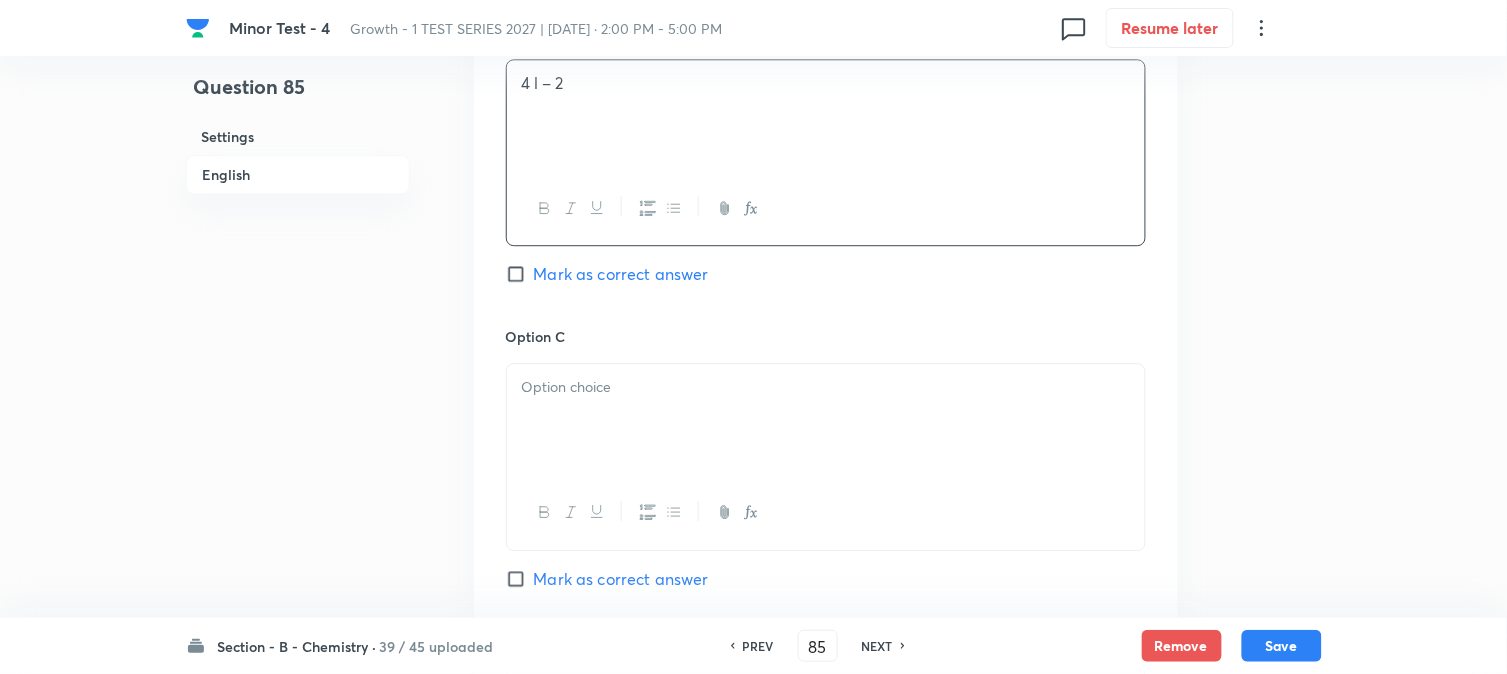 scroll, scrollTop: 1333, scrollLeft: 0, axis: vertical 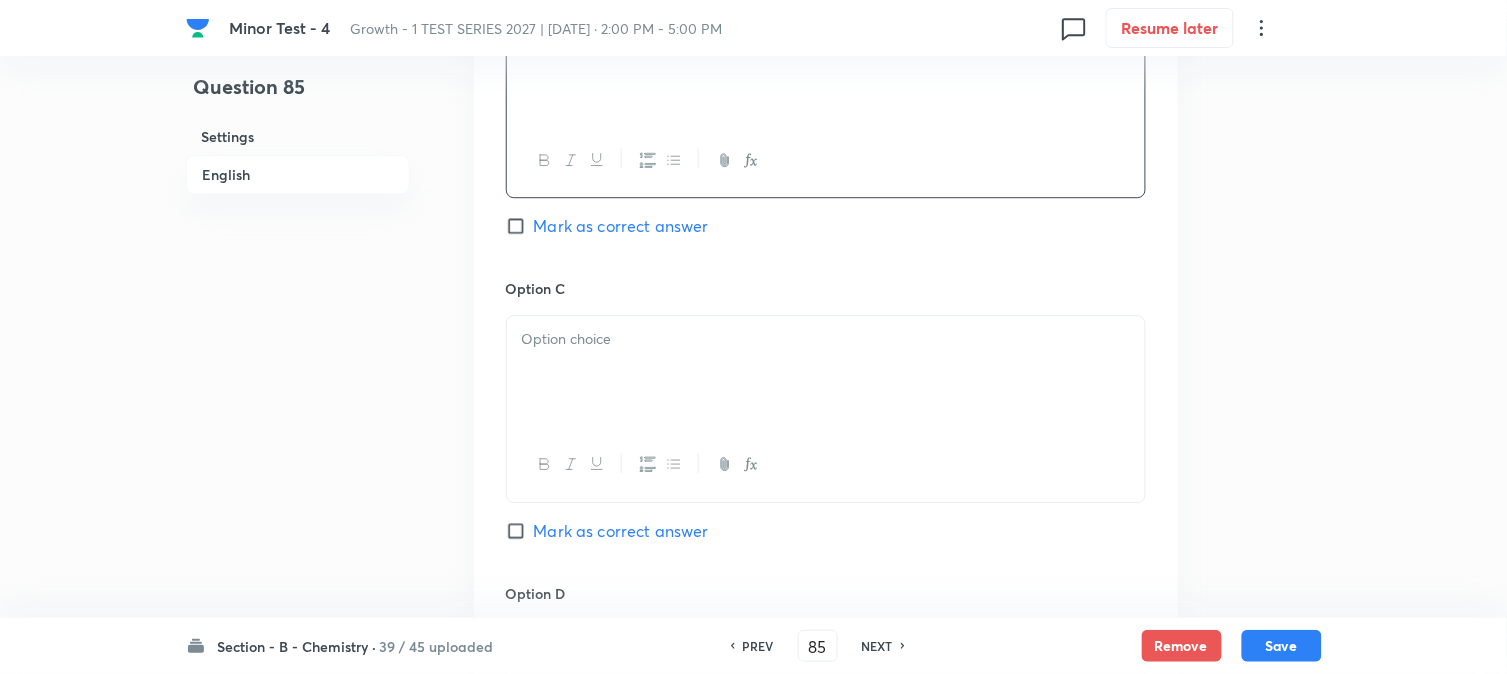 click at bounding box center [826, 372] 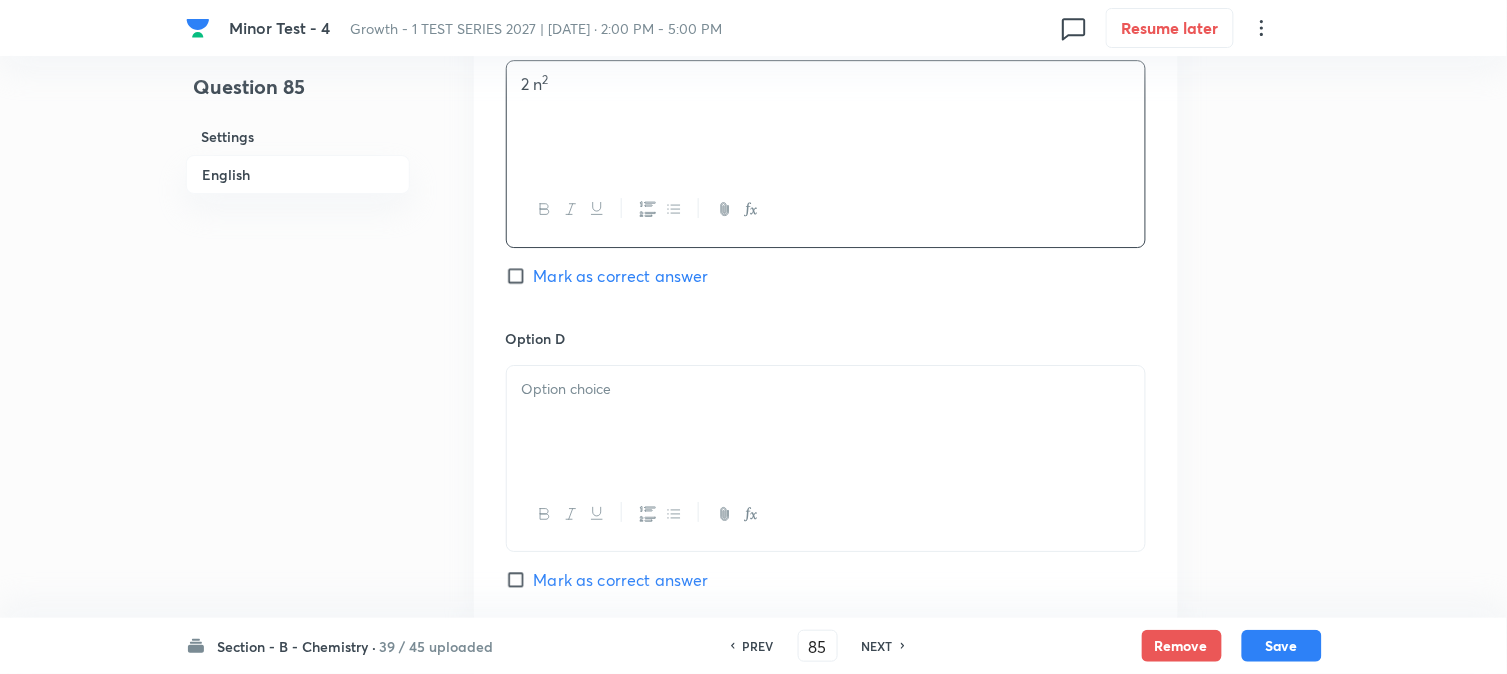 scroll, scrollTop: 1666, scrollLeft: 0, axis: vertical 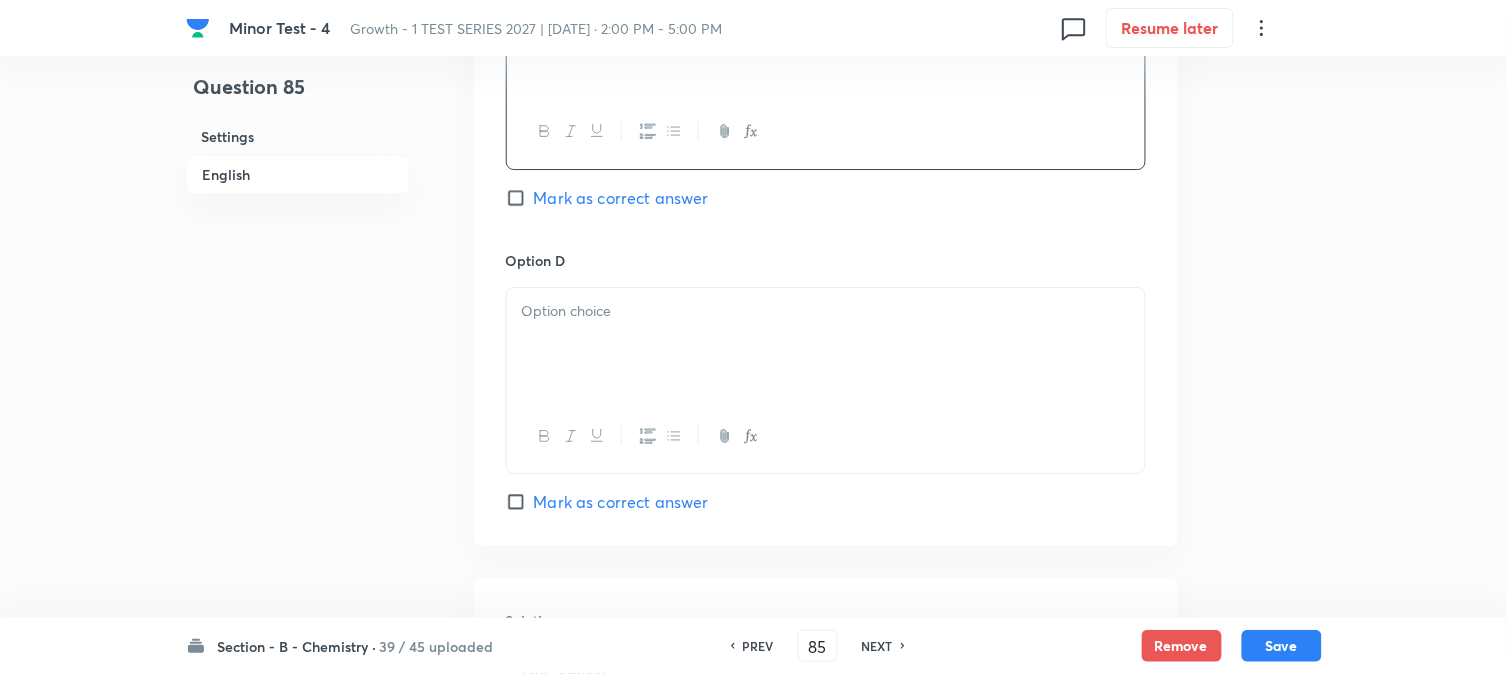 click at bounding box center (826, 344) 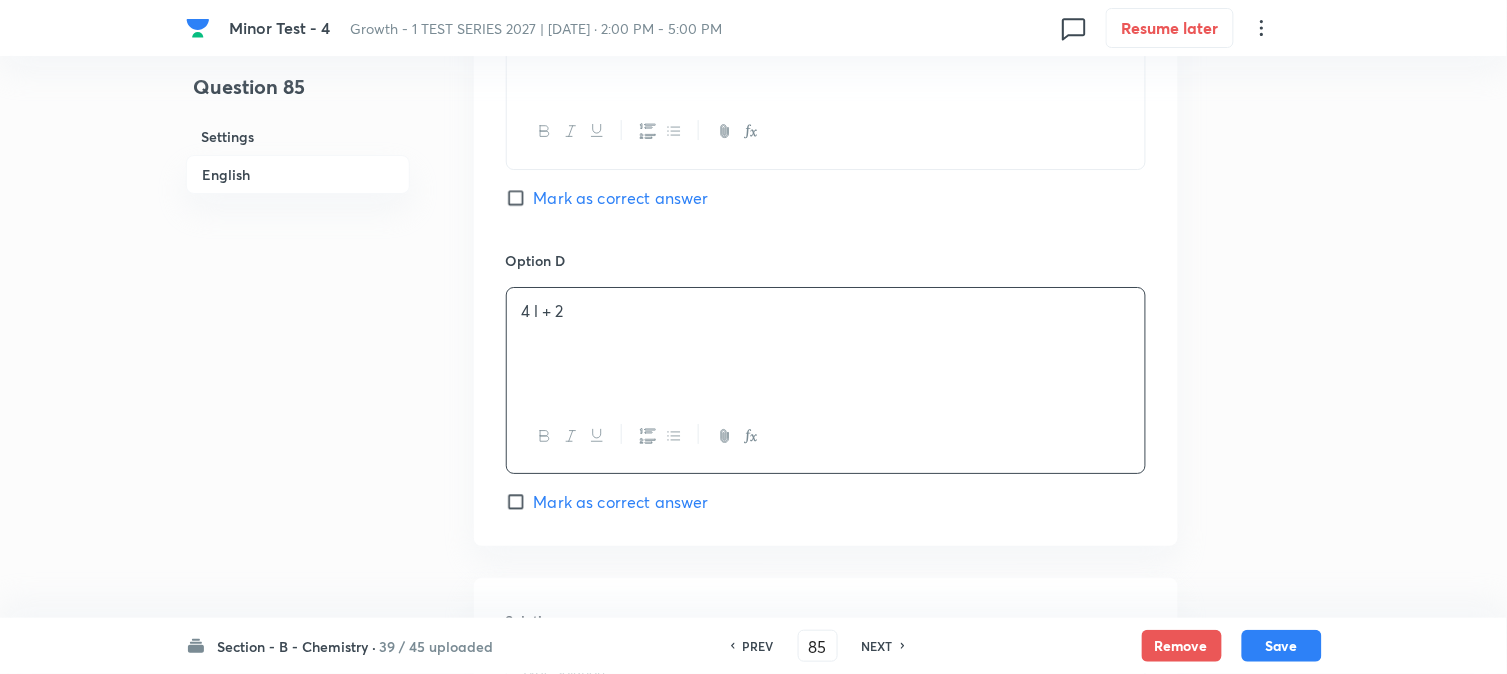 click on "Mark as correct answer" at bounding box center (621, 502) 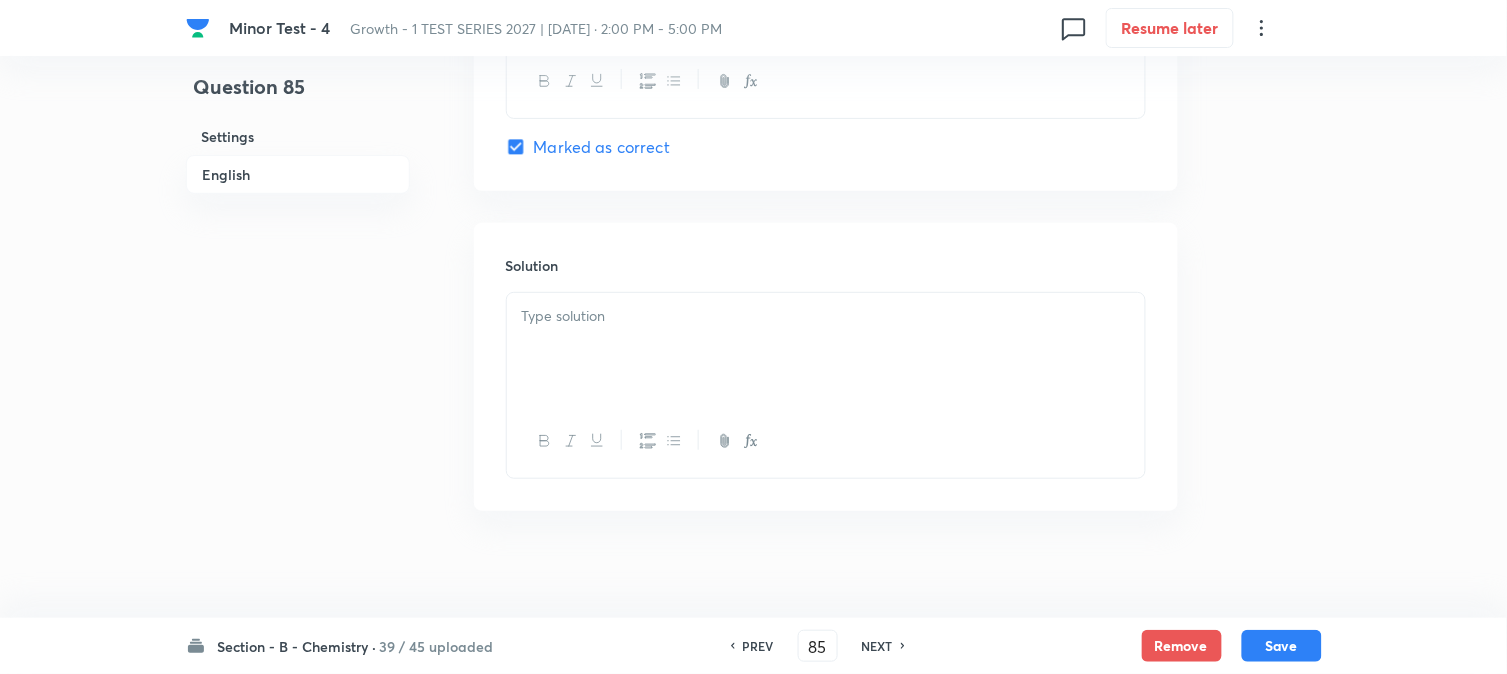 scroll, scrollTop: 2037, scrollLeft: 0, axis: vertical 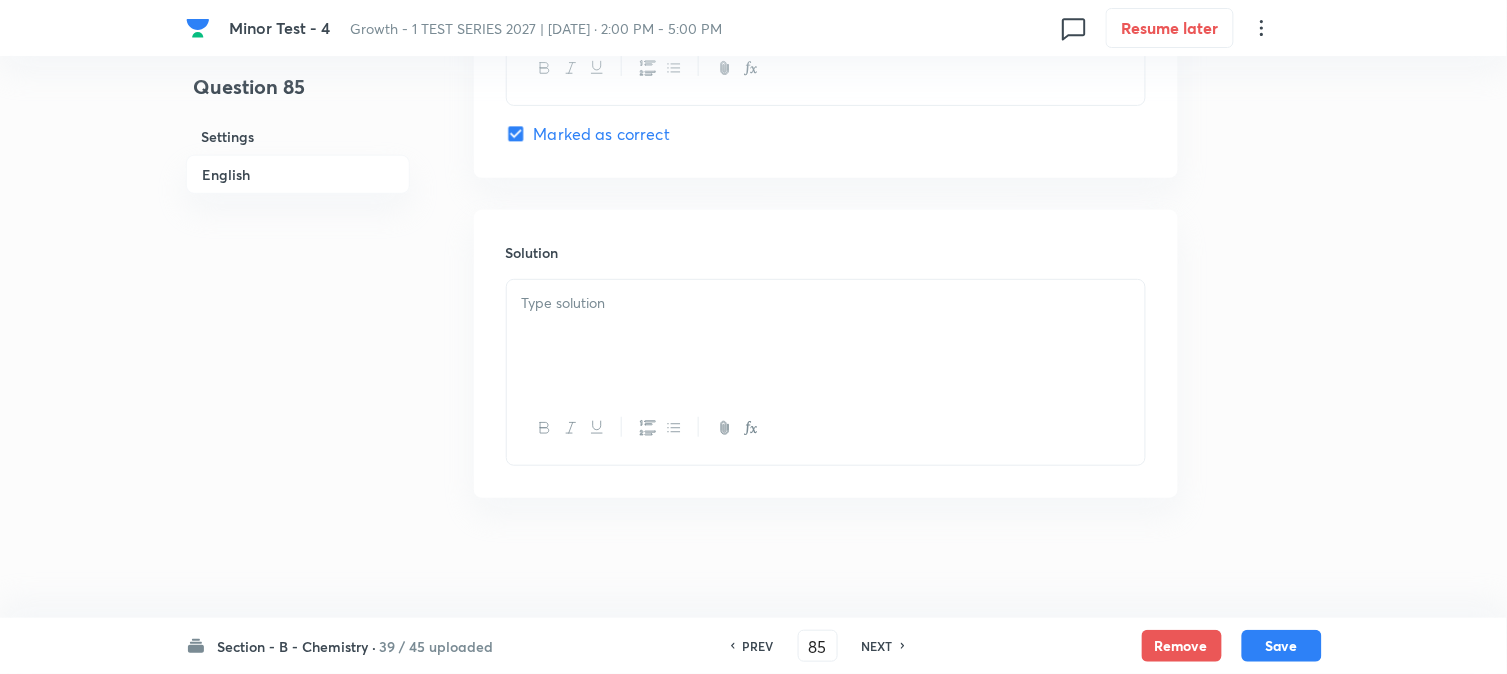 click at bounding box center (826, 336) 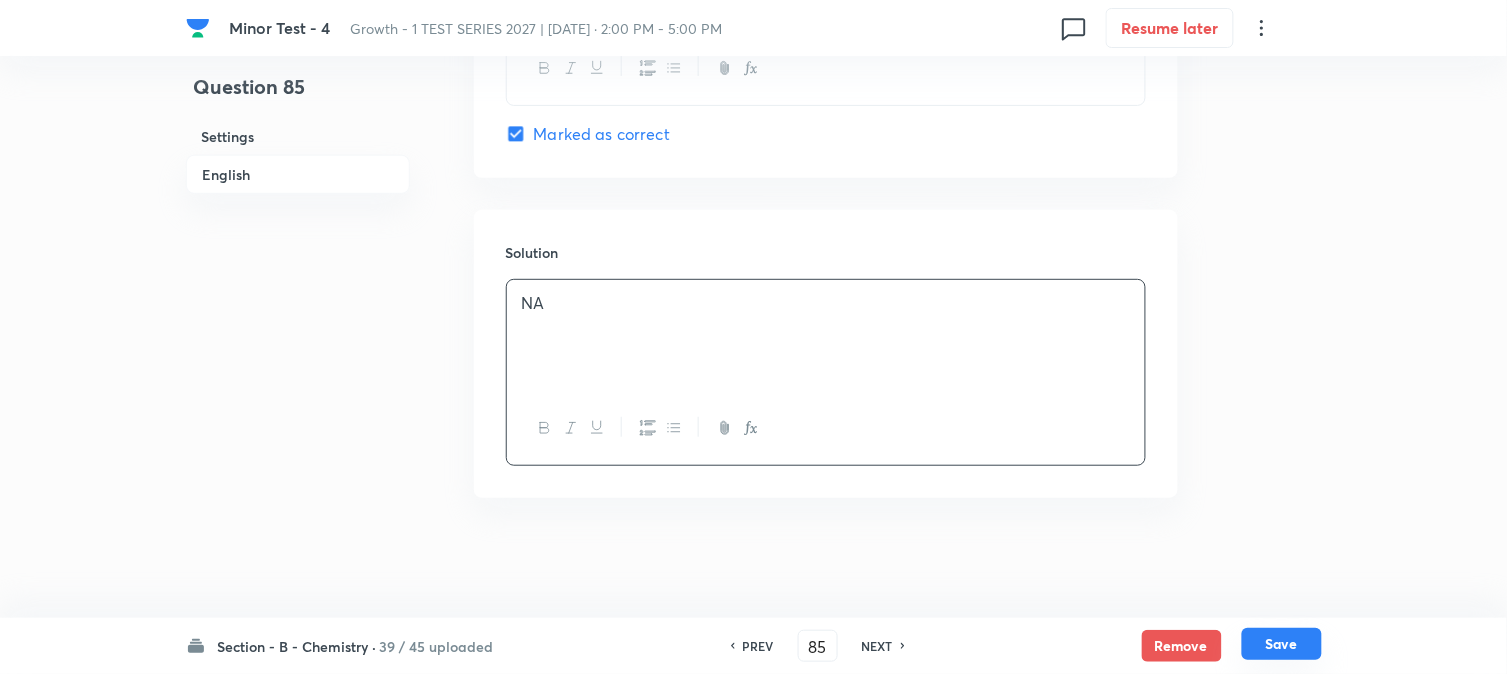 click on "Save" at bounding box center (1282, 644) 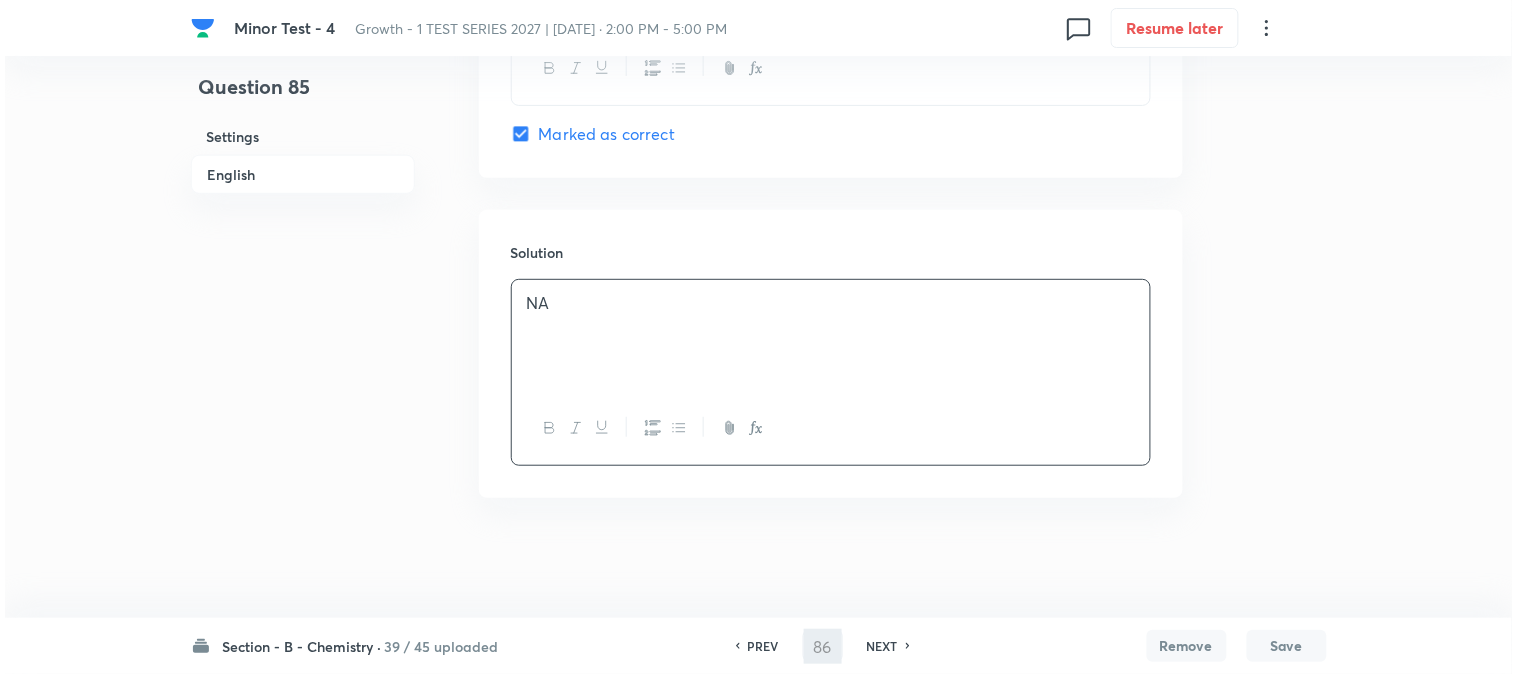 scroll, scrollTop: 0, scrollLeft: 0, axis: both 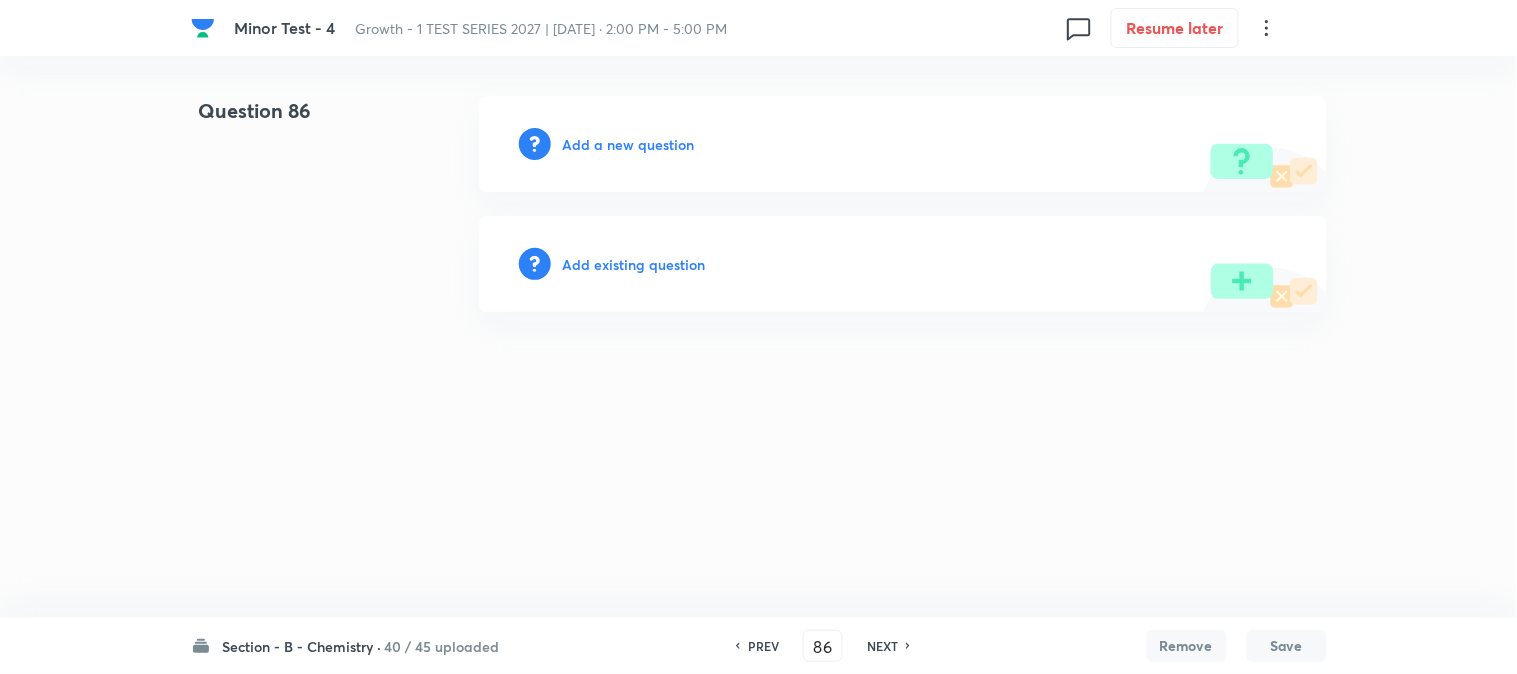 click on "Add a new question" at bounding box center (629, 144) 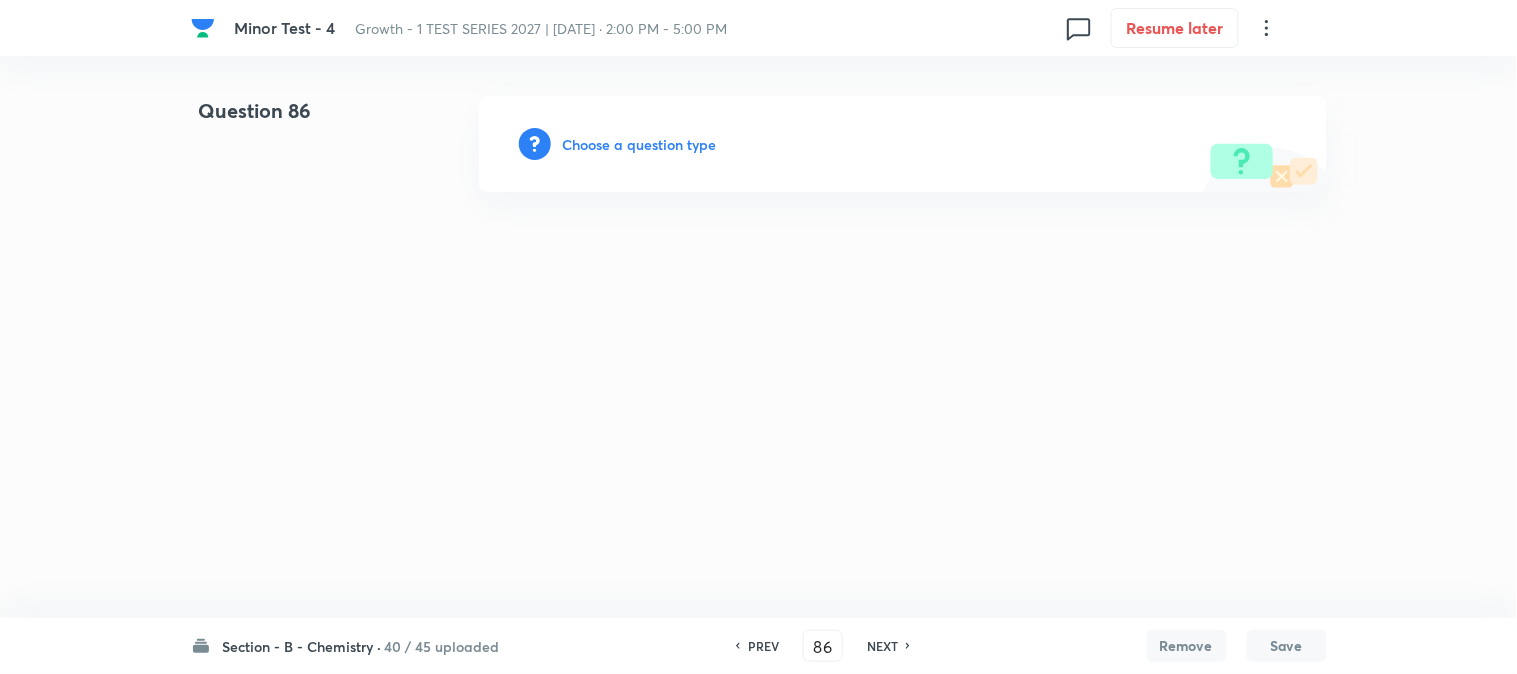 click on "Choose a question type" at bounding box center [640, 144] 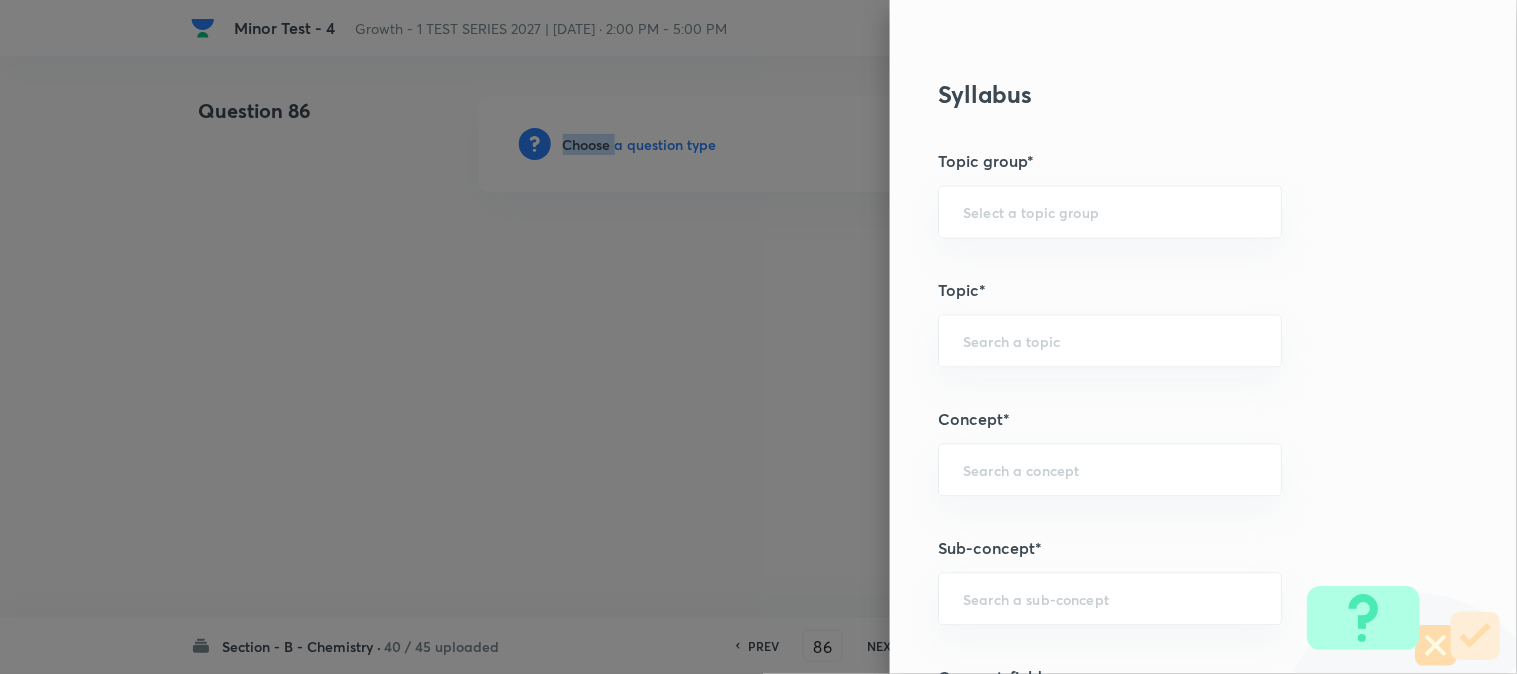 scroll, scrollTop: 1111, scrollLeft: 0, axis: vertical 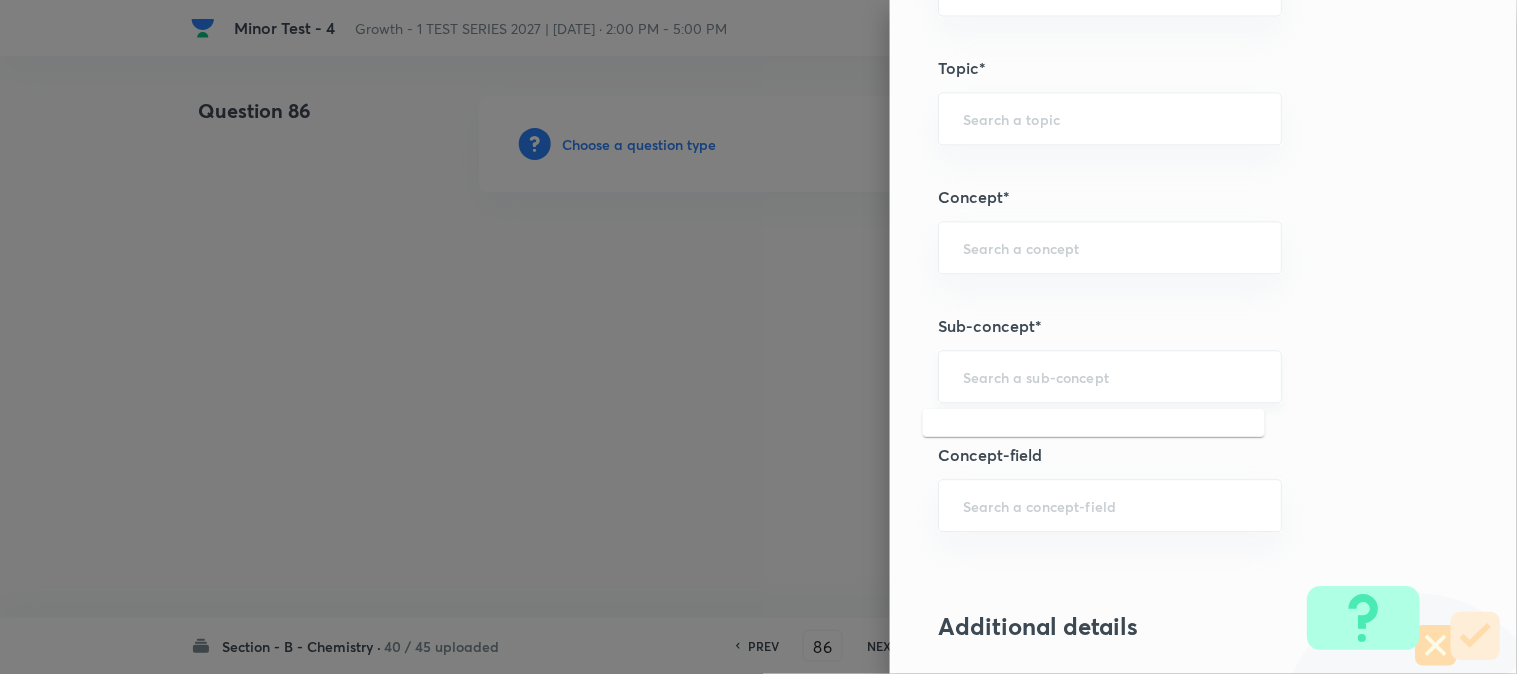 click at bounding box center [1110, 376] 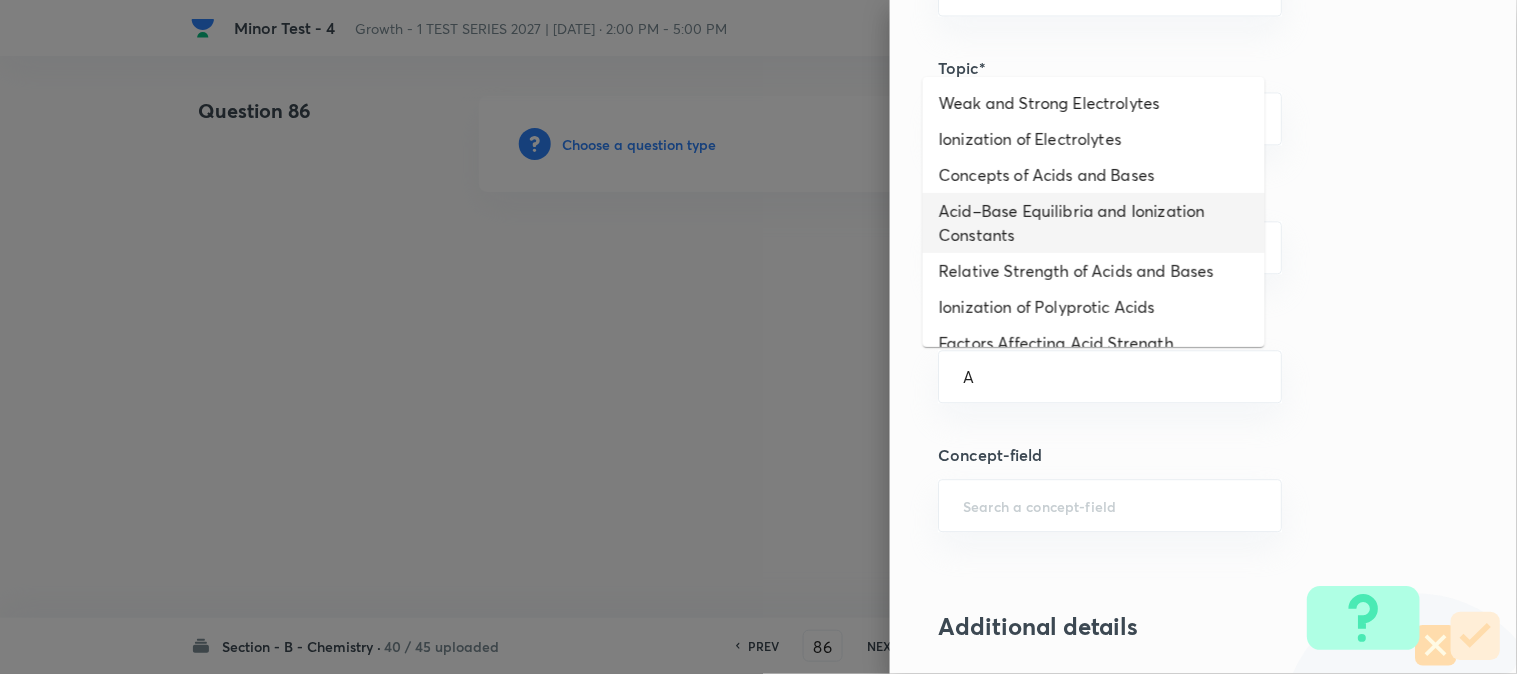 click on "Acid–Base Equilibria and Ionization Constants" at bounding box center (1094, 223) 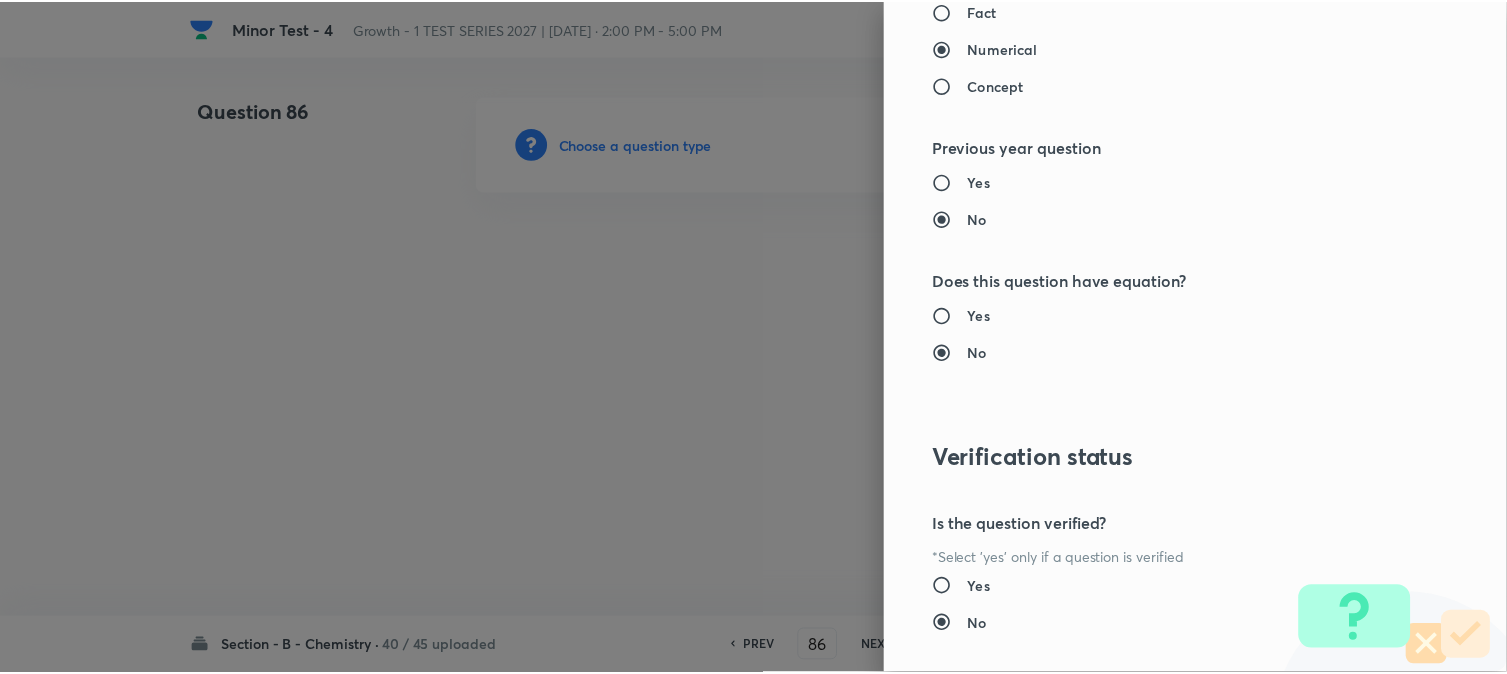 scroll, scrollTop: 2186, scrollLeft: 0, axis: vertical 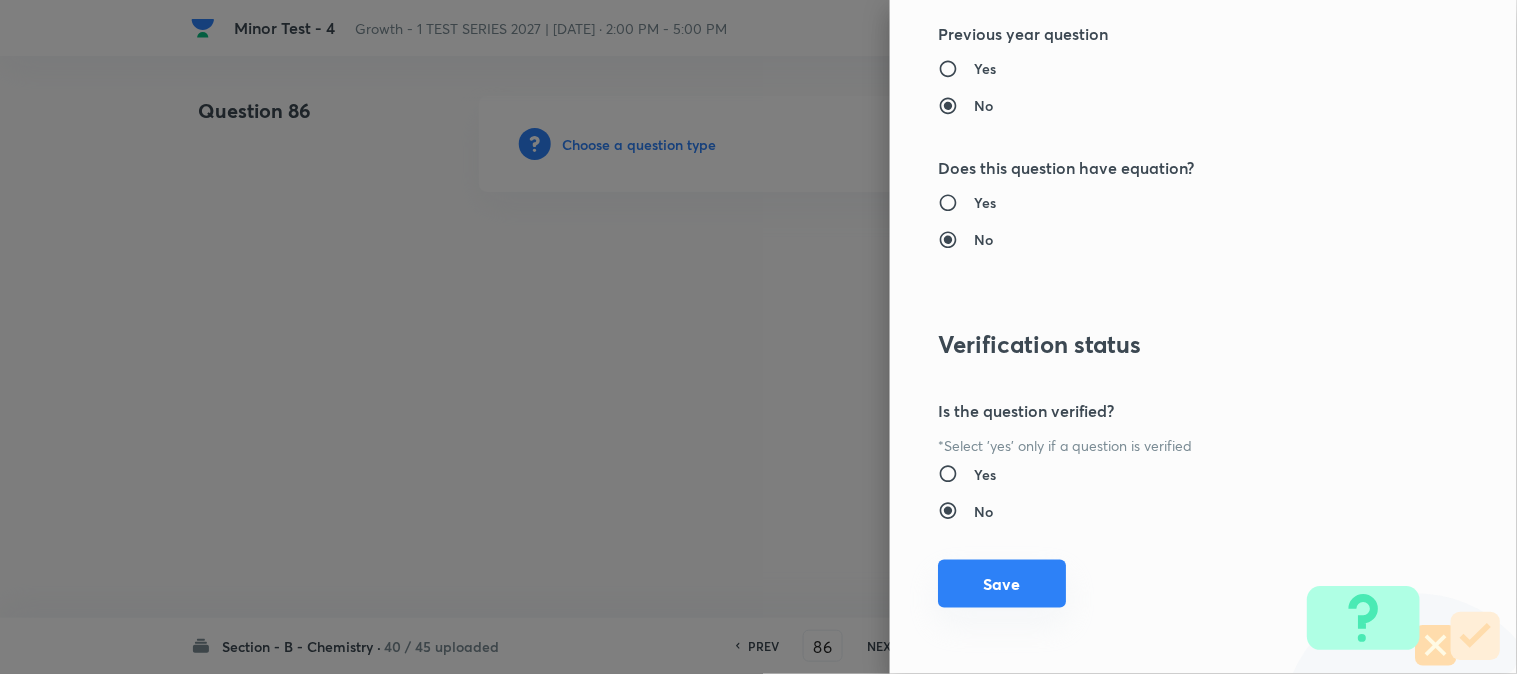 click on "Save" at bounding box center [1002, 584] 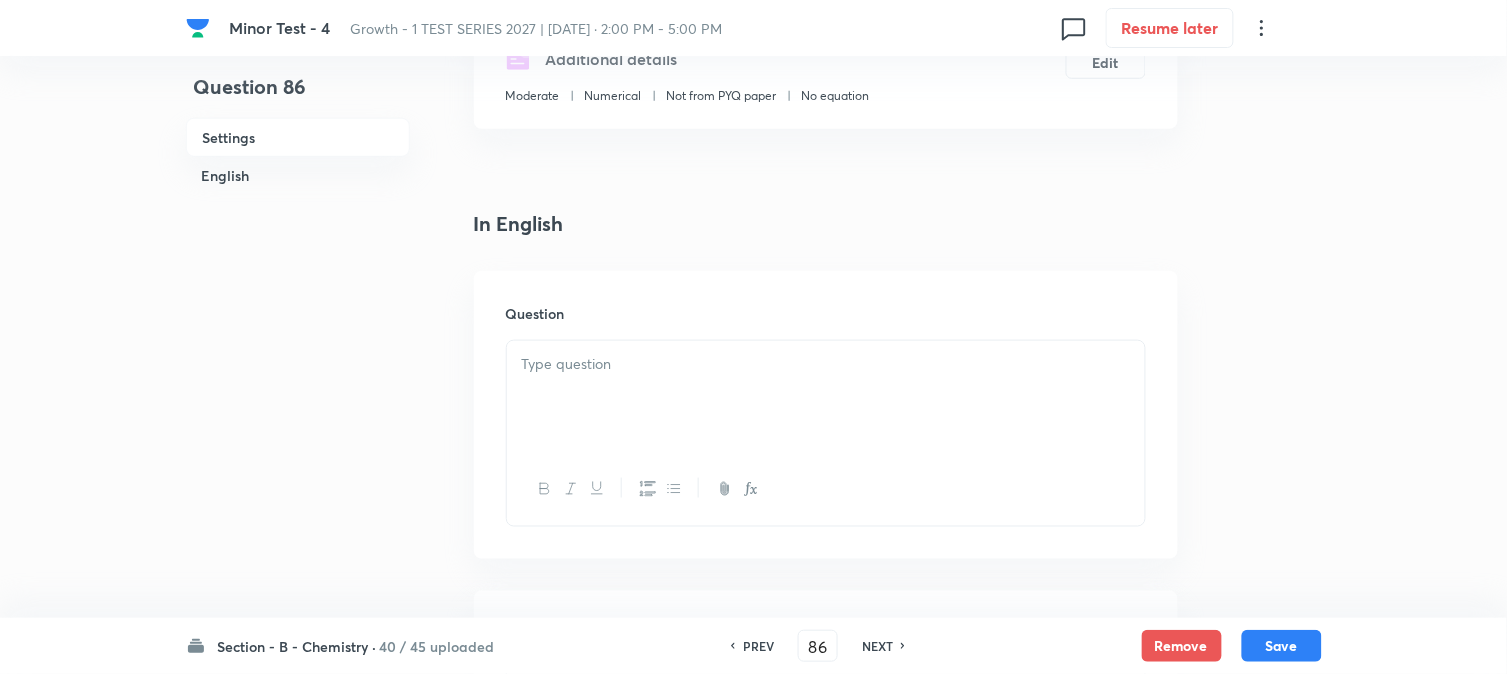 scroll, scrollTop: 444, scrollLeft: 0, axis: vertical 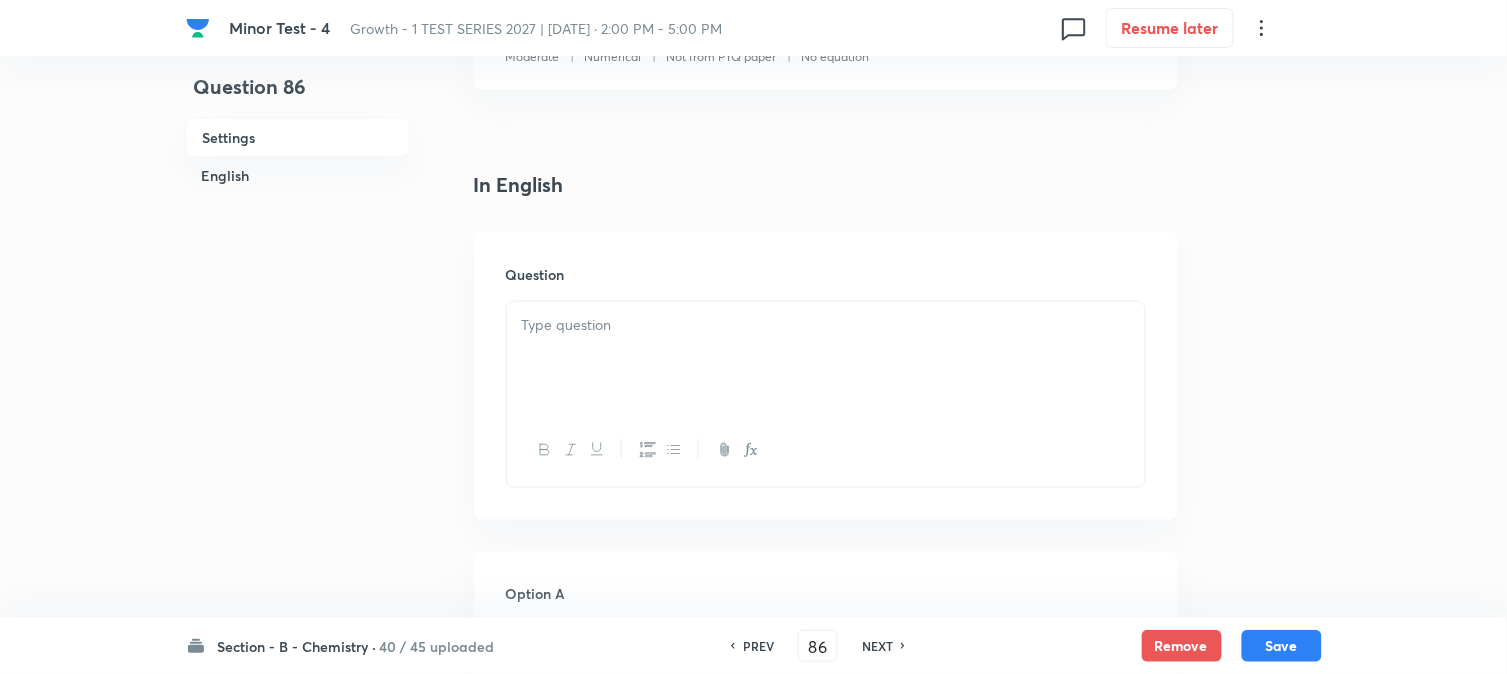 click at bounding box center (826, 358) 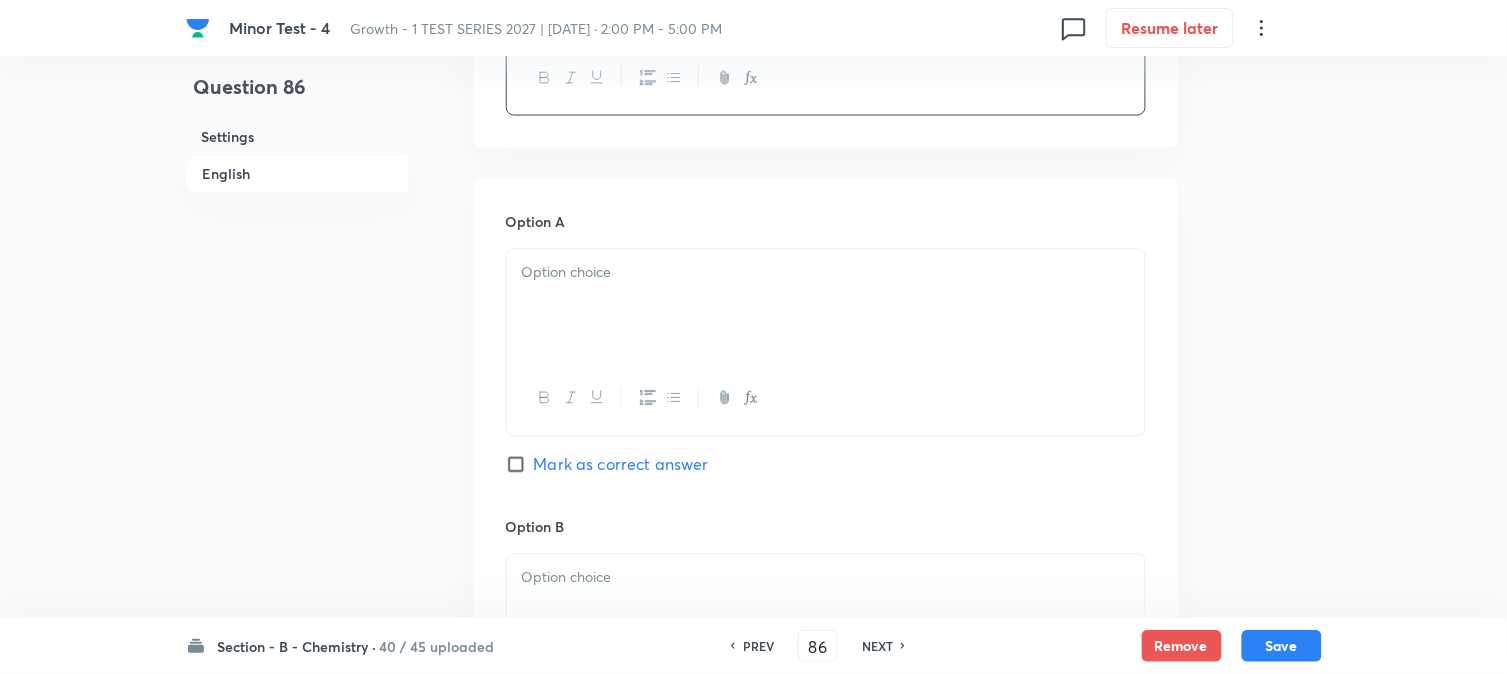 scroll, scrollTop: 888, scrollLeft: 0, axis: vertical 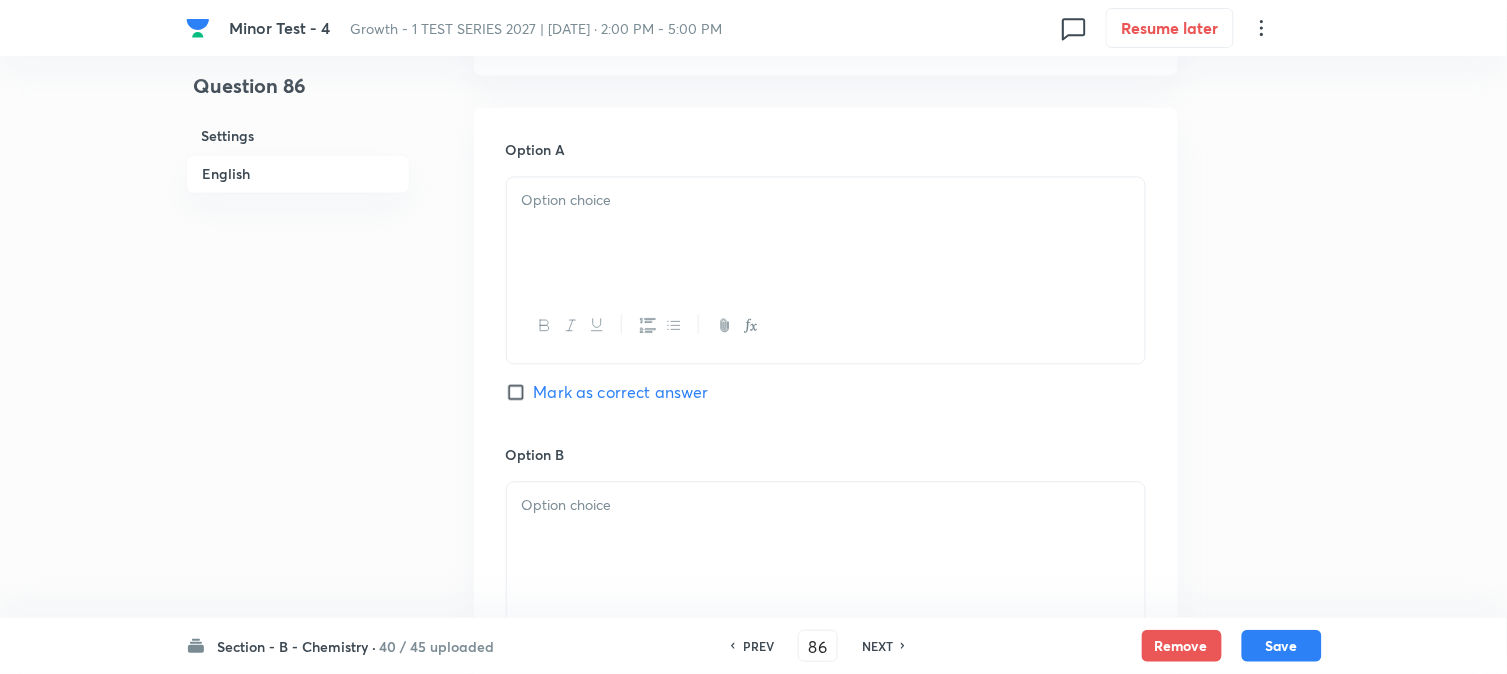 click at bounding box center (826, 234) 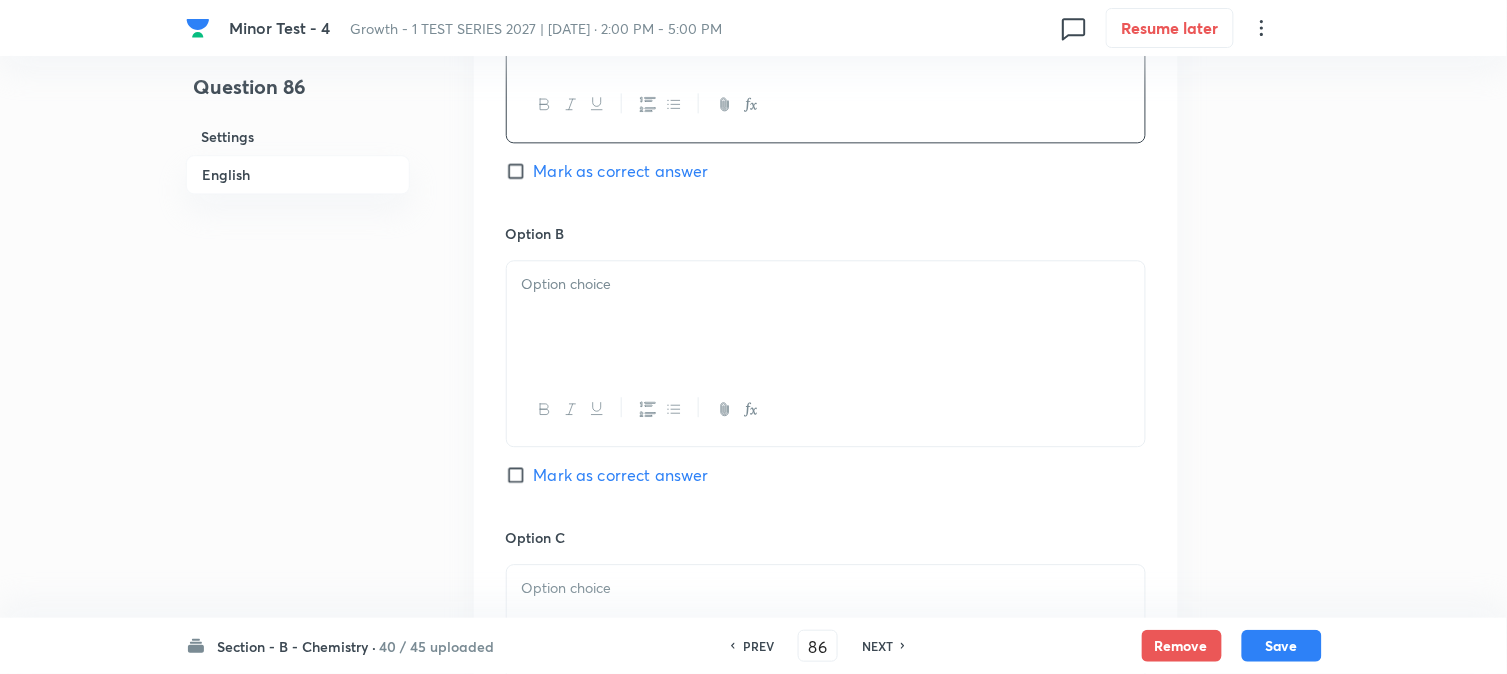 scroll, scrollTop: 1111, scrollLeft: 0, axis: vertical 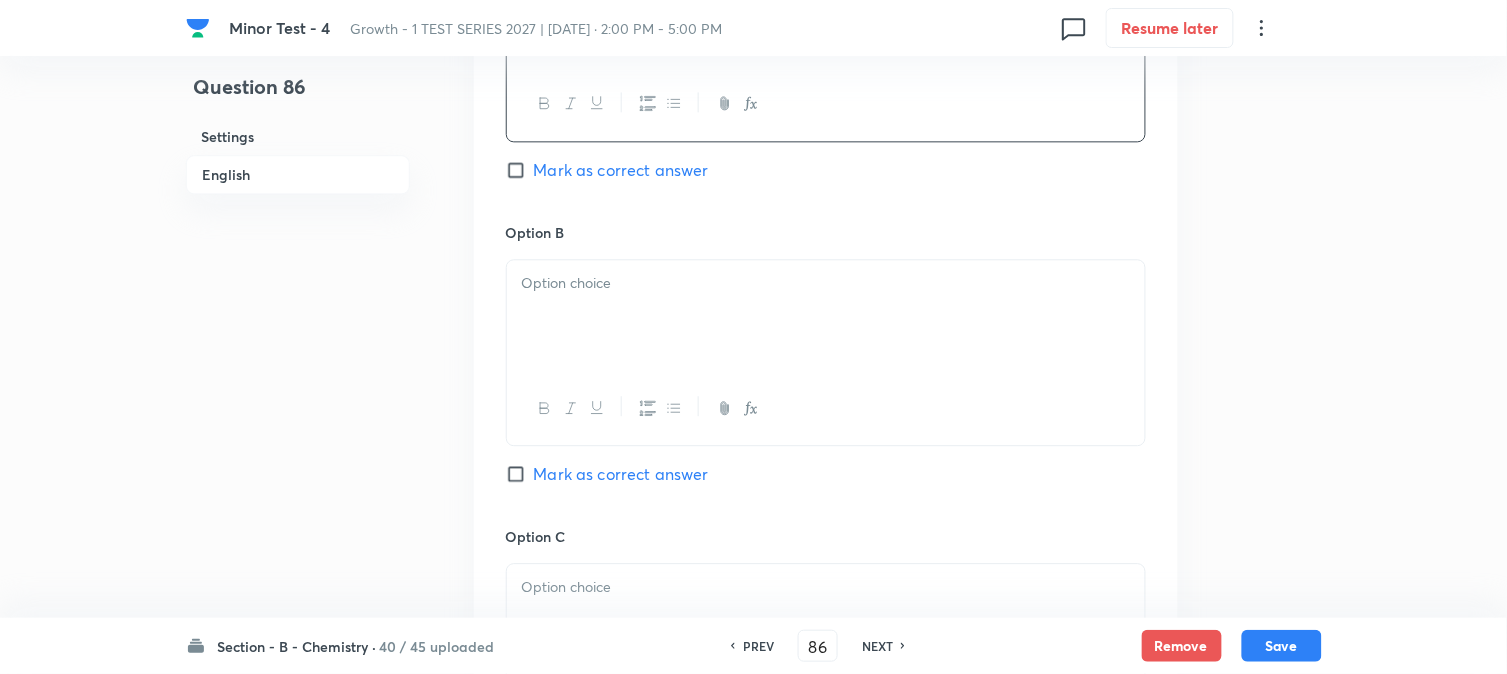 click at bounding box center [826, 316] 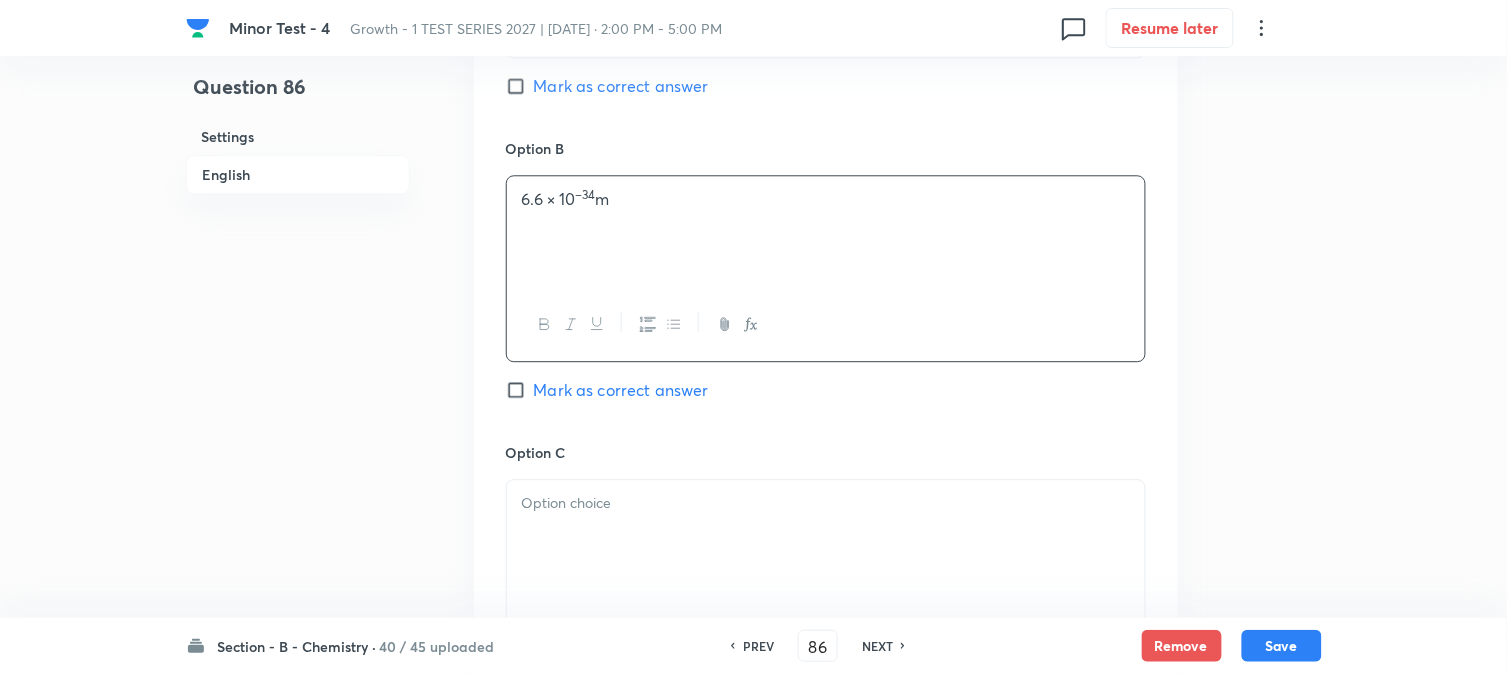 scroll, scrollTop: 1333, scrollLeft: 0, axis: vertical 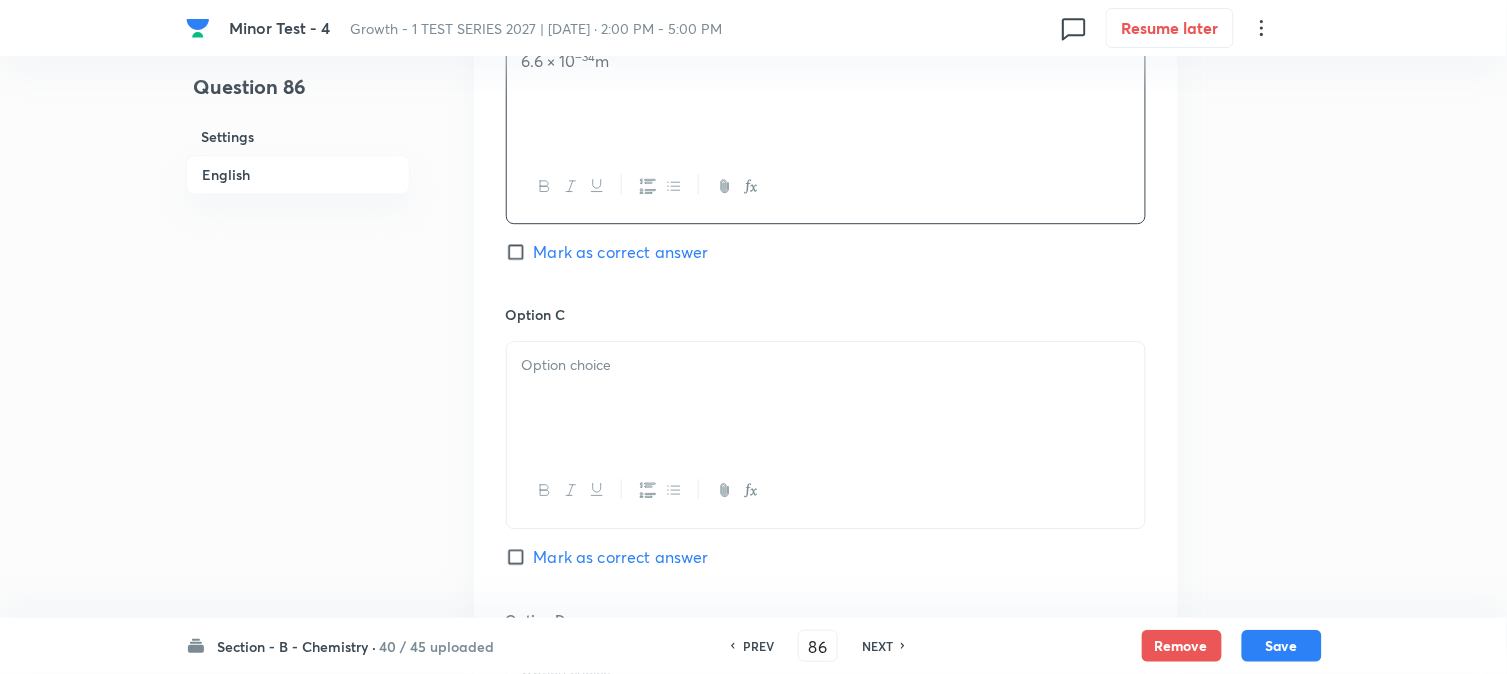 click at bounding box center (826, 365) 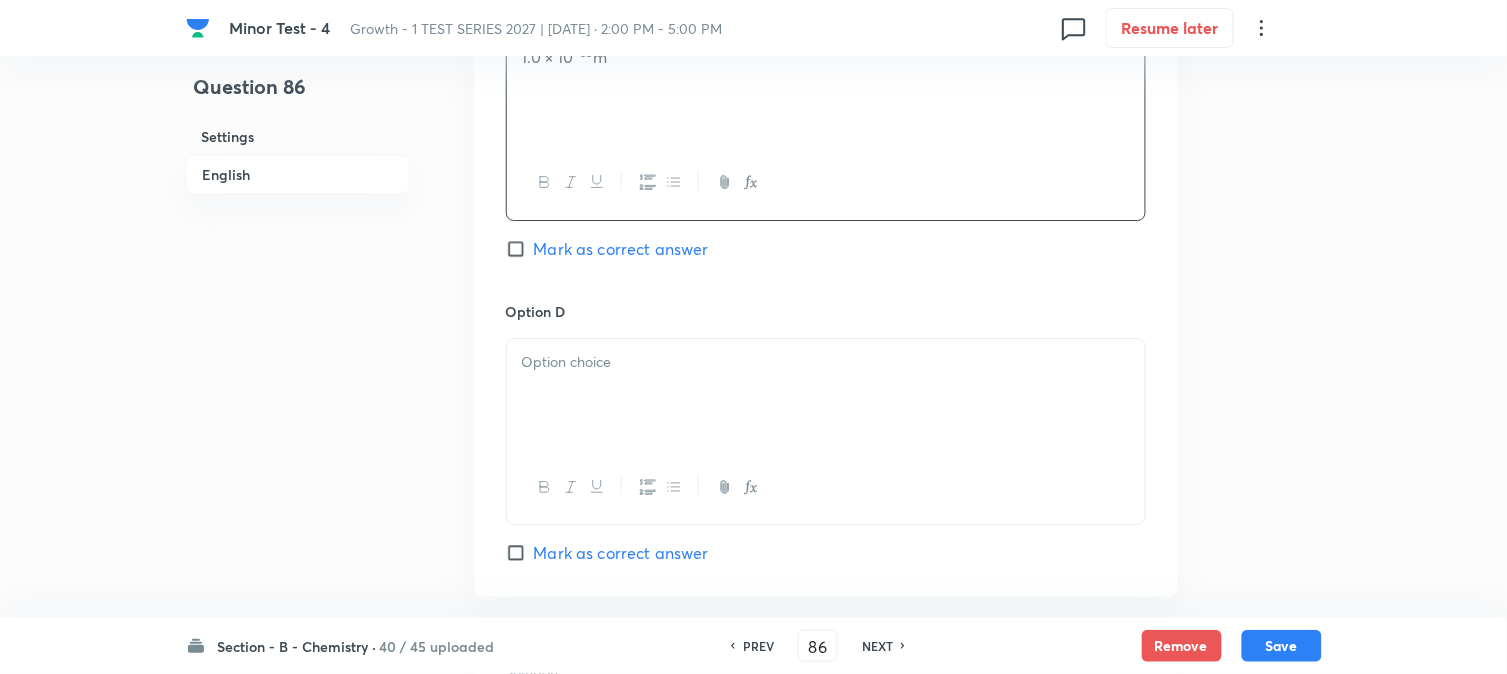 scroll, scrollTop: 1666, scrollLeft: 0, axis: vertical 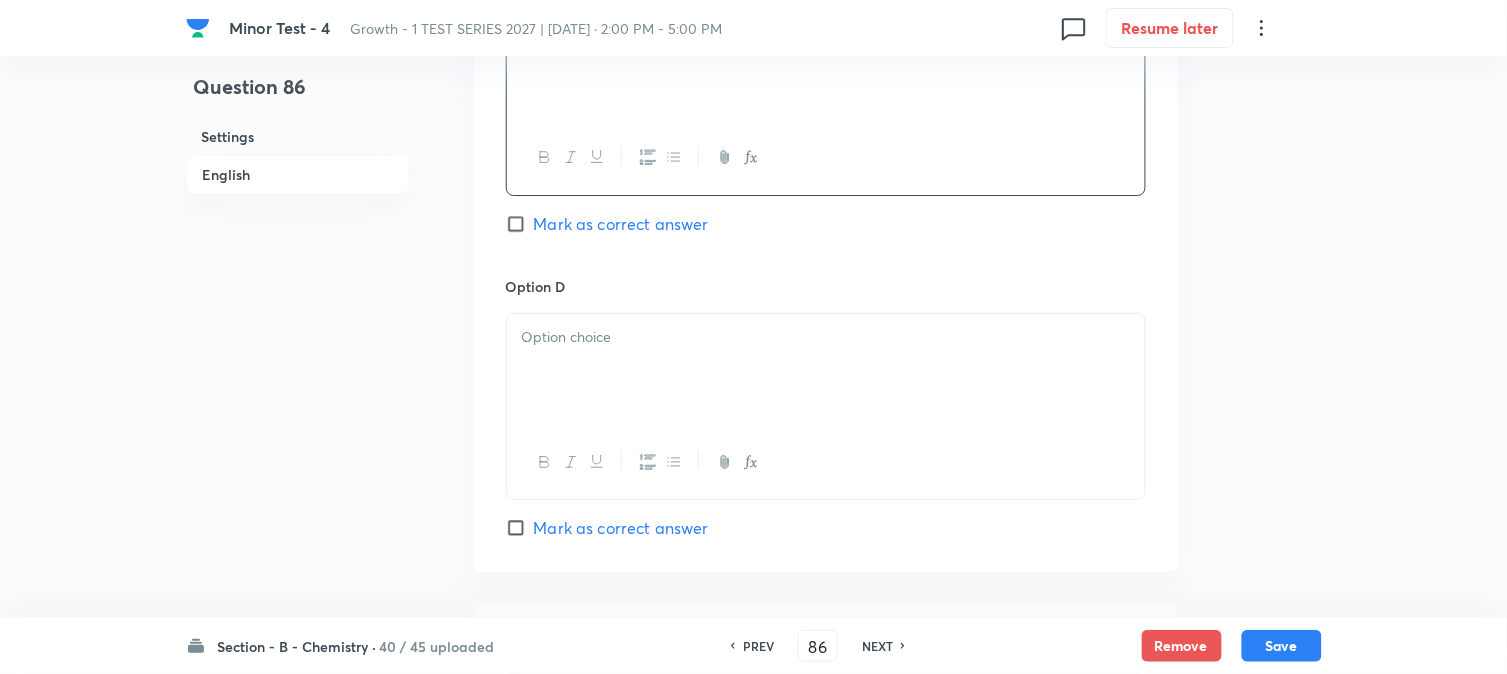 click at bounding box center [826, 370] 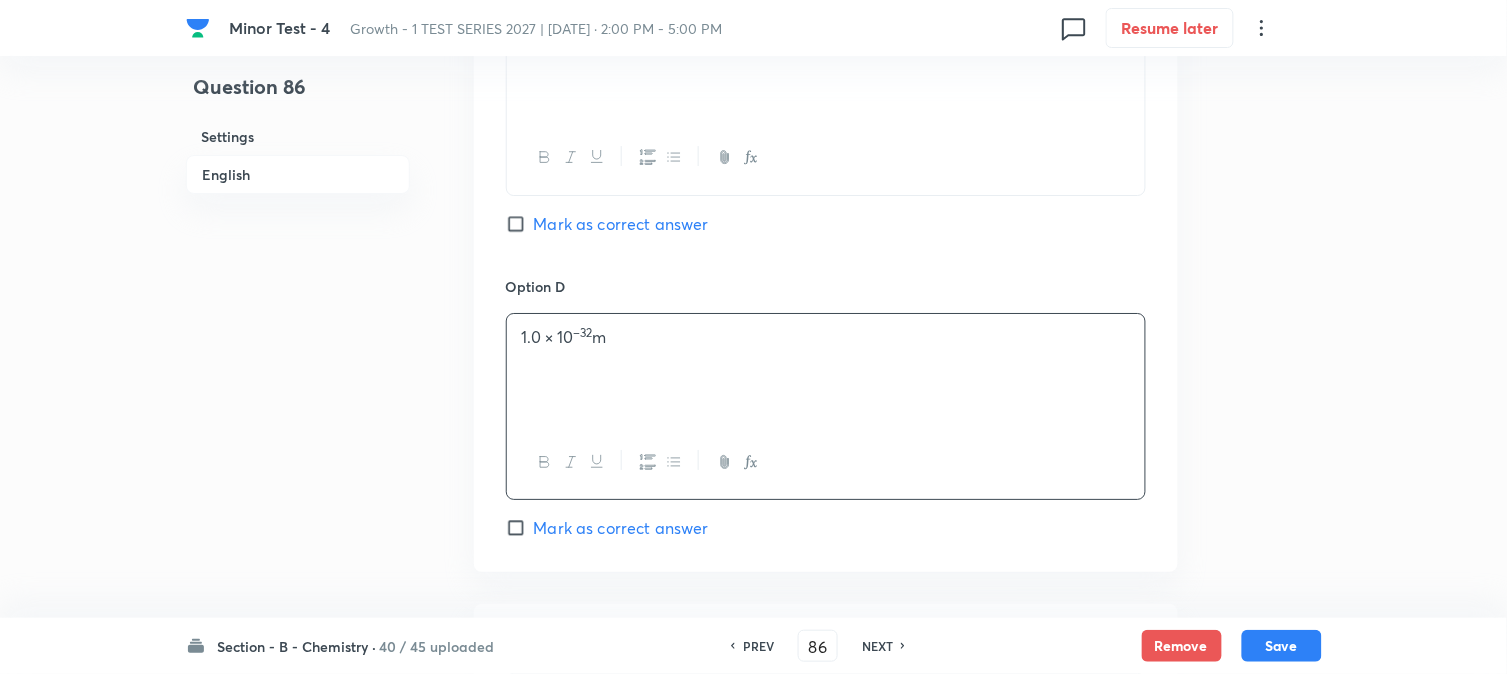 click on "Mark as correct answer" at bounding box center (621, 224) 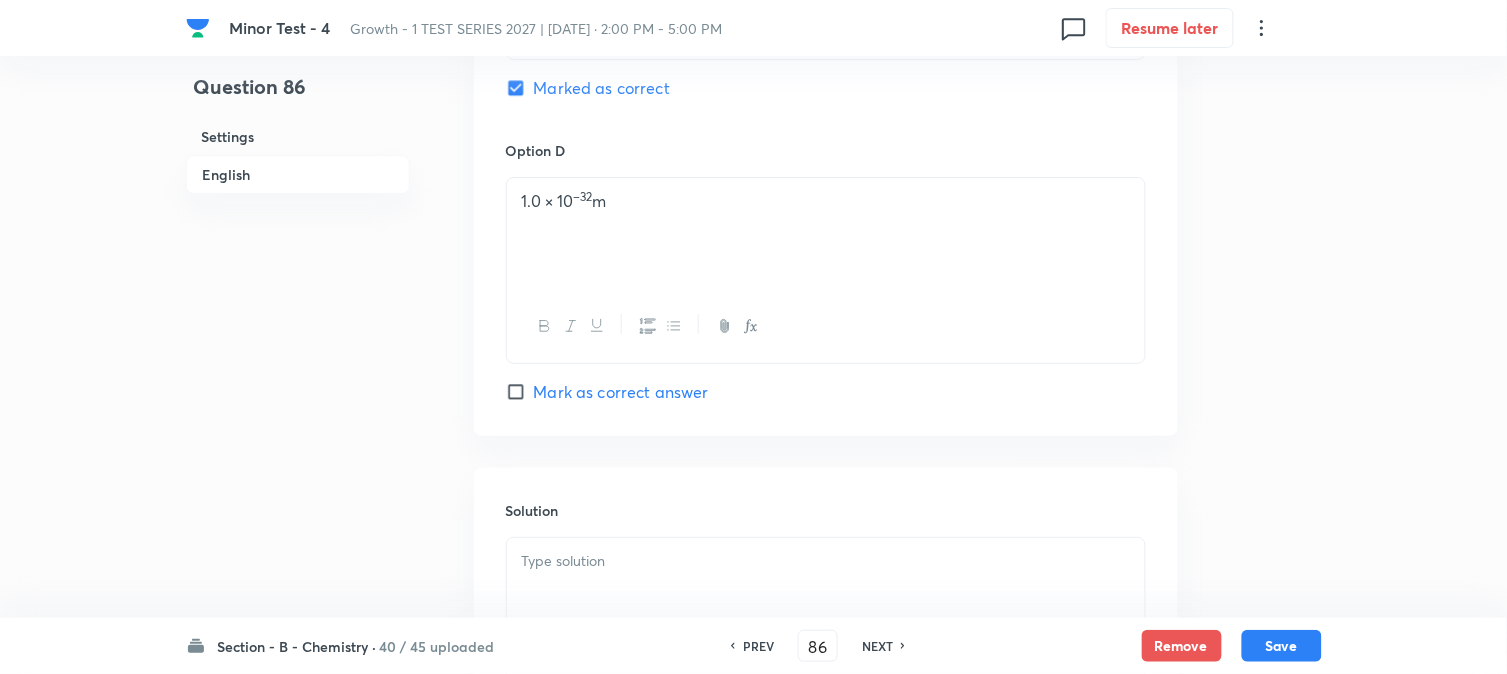 scroll, scrollTop: 2064, scrollLeft: 0, axis: vertical 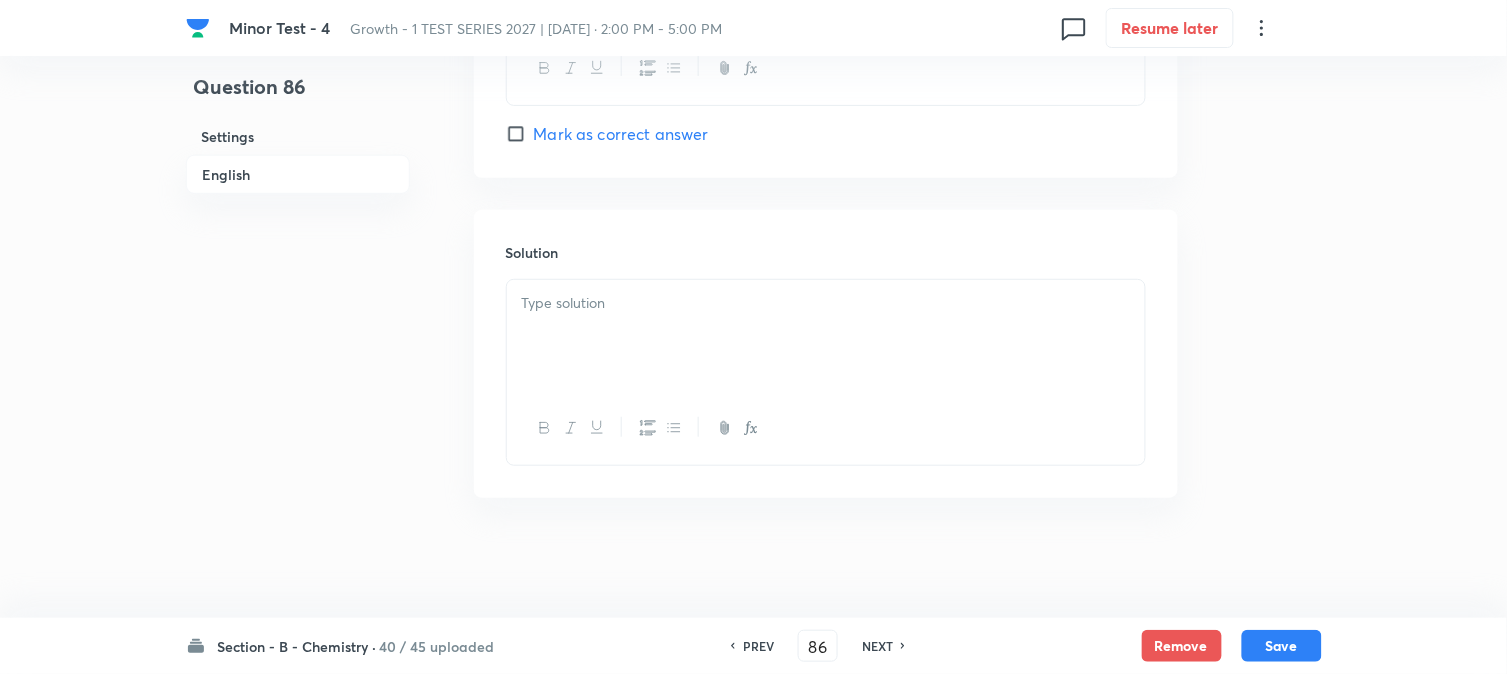 click at bounding box center [826, 336] 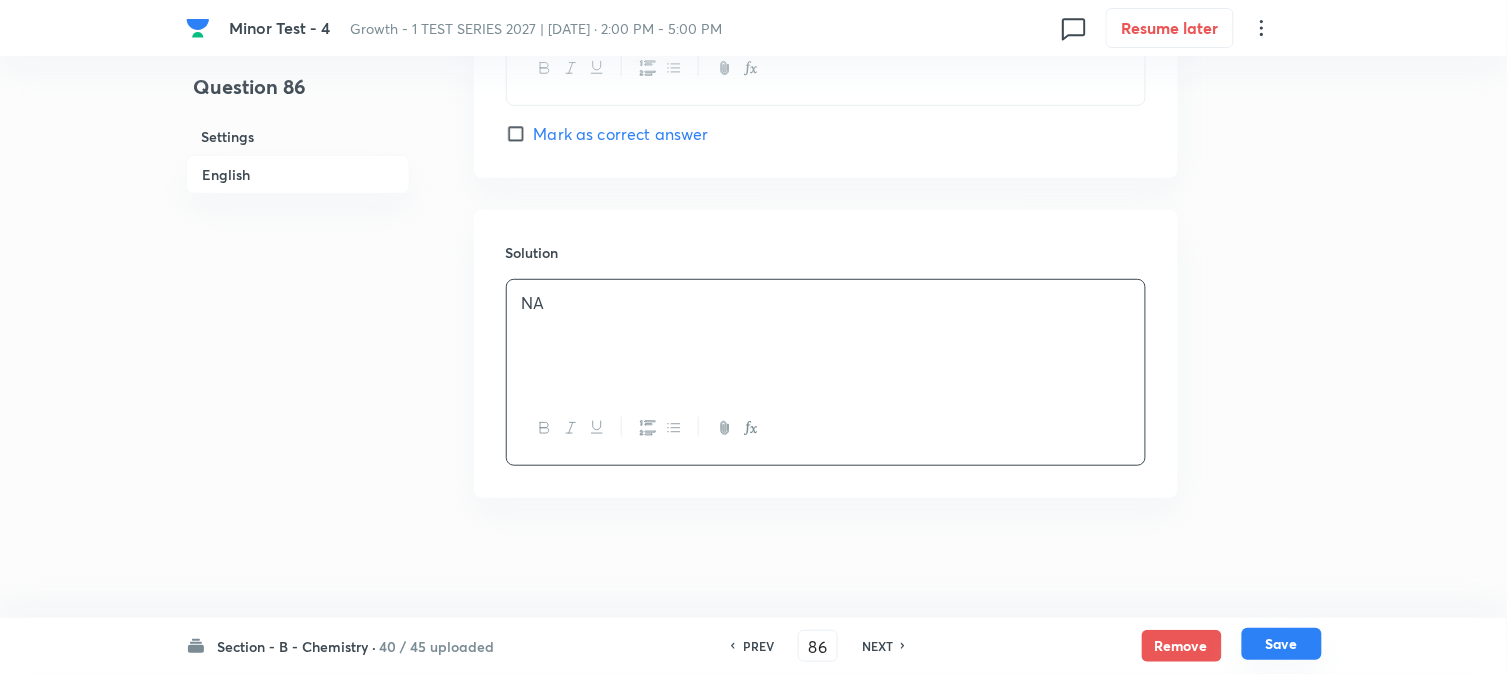 click on "Save" at bounding box center (1282, 644) 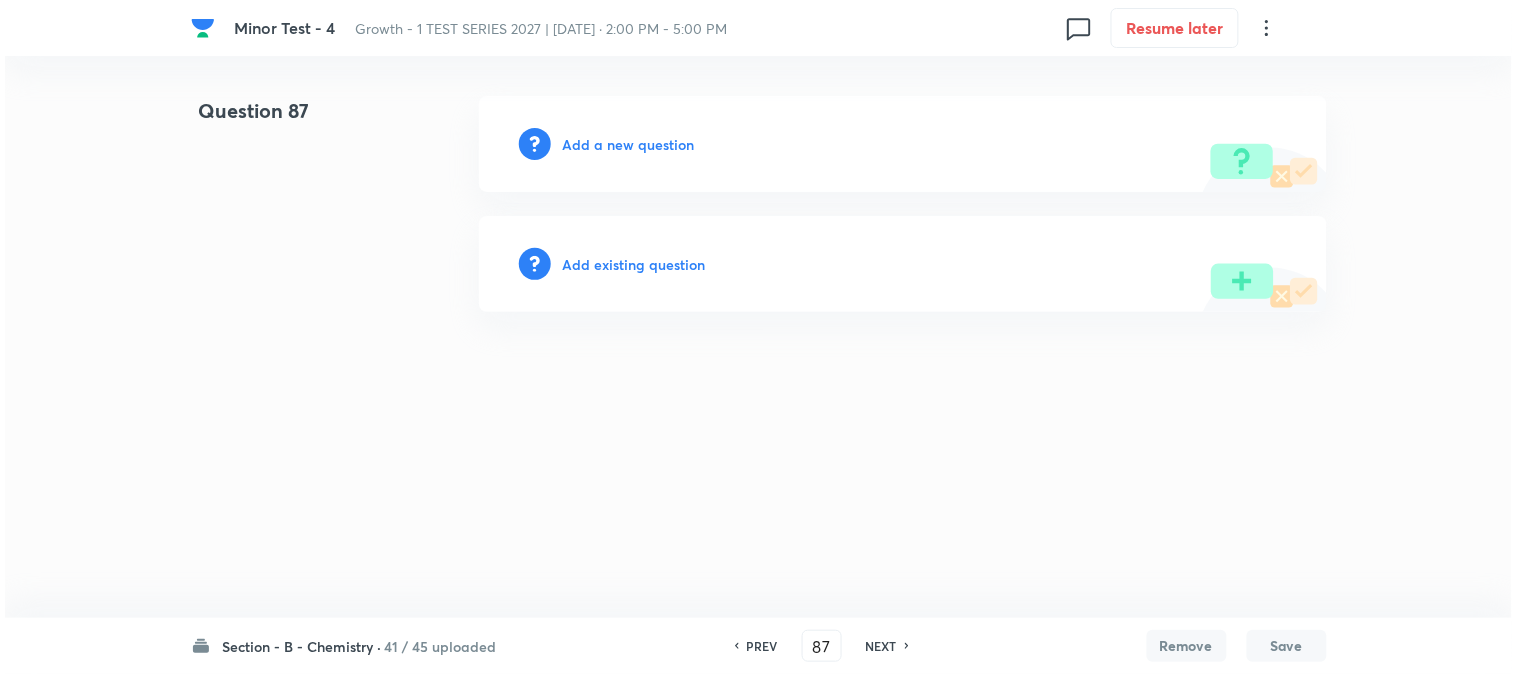 scroll, scrollTop: 0, scrollLeft: 0, axis: both 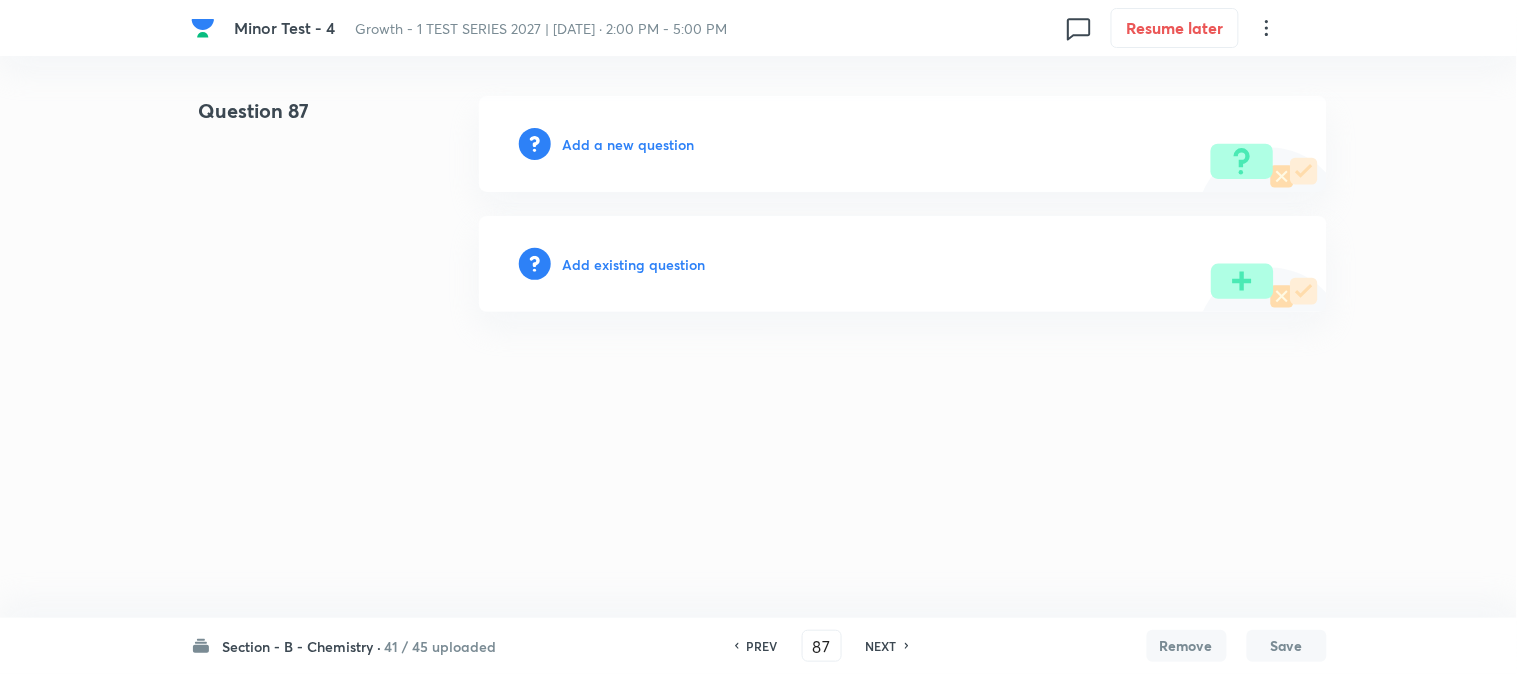 click on "Add a new question" at bounding box center (629, 144) 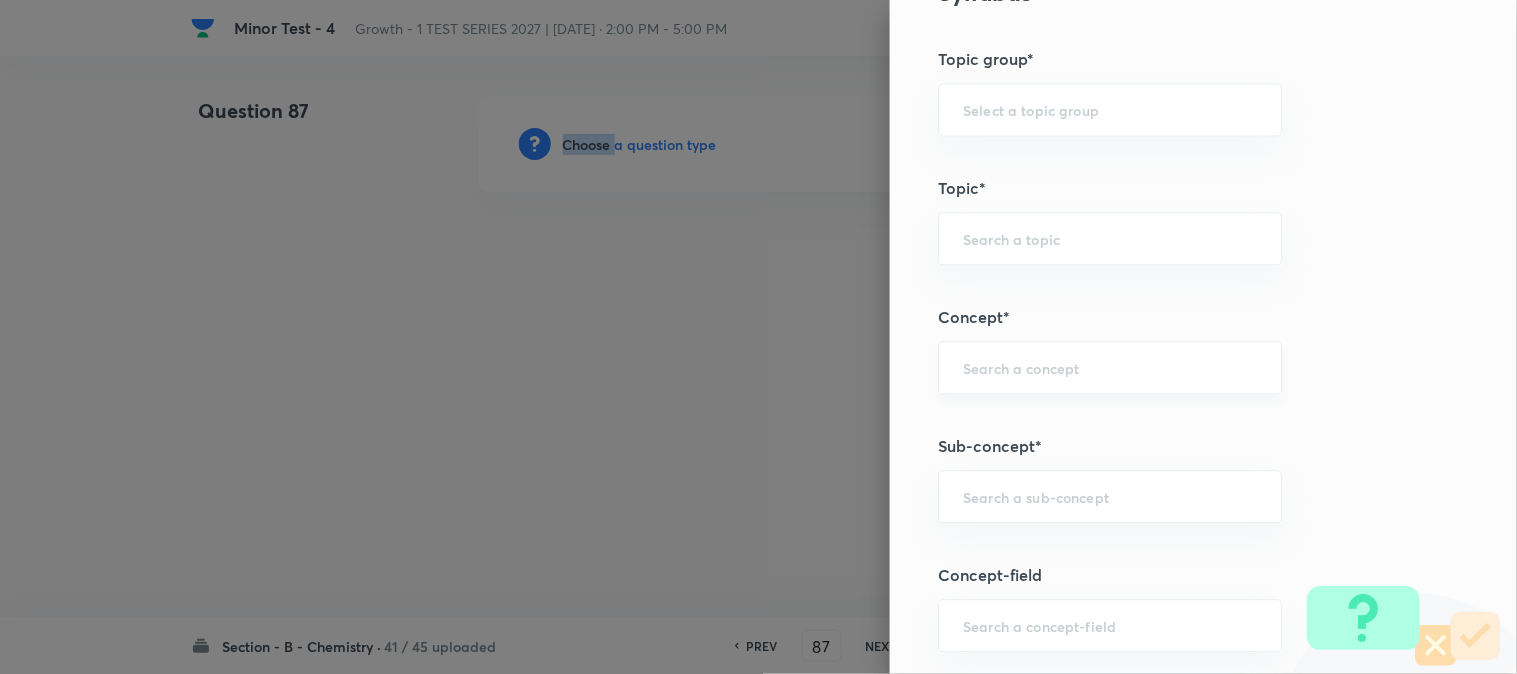 scroll, scrollTop: 1111, scrollLeft: 0, axis: vertical 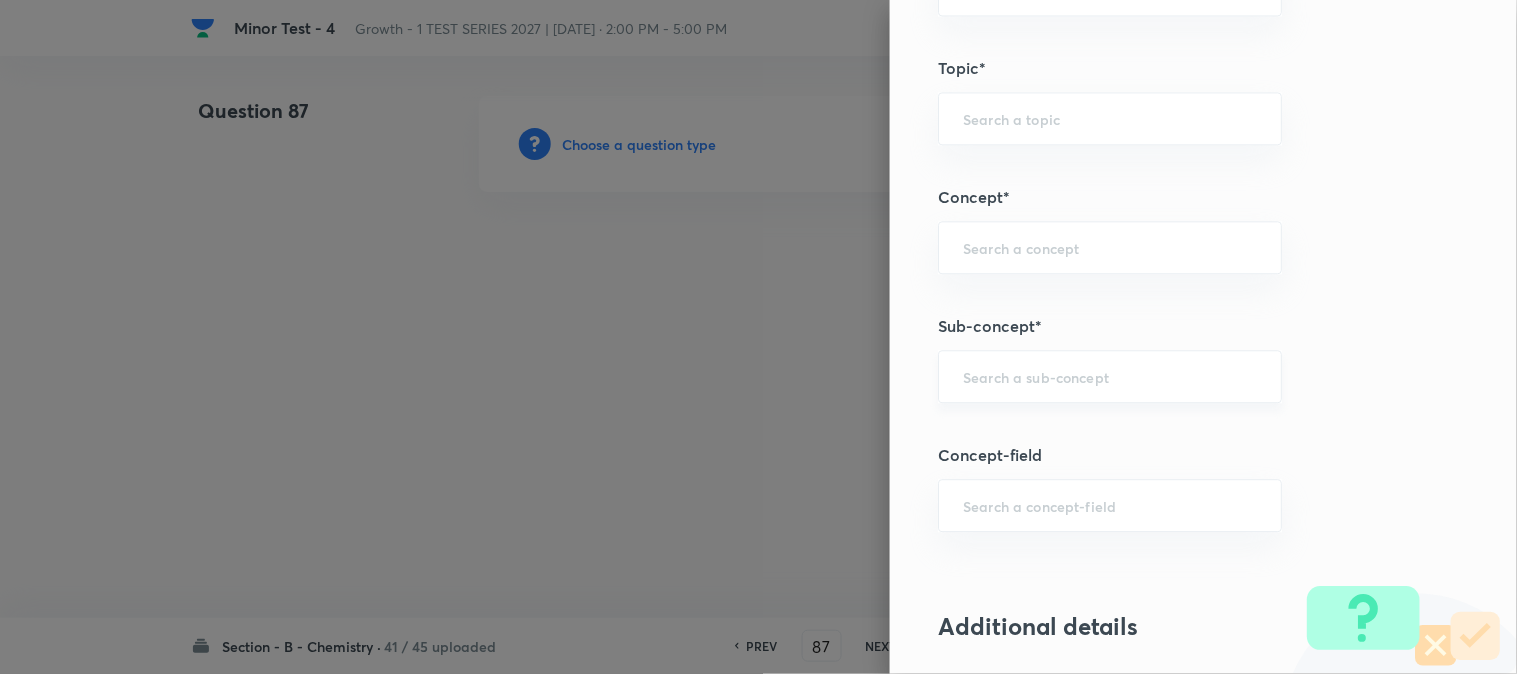 click at bounding box center (1110, 376) 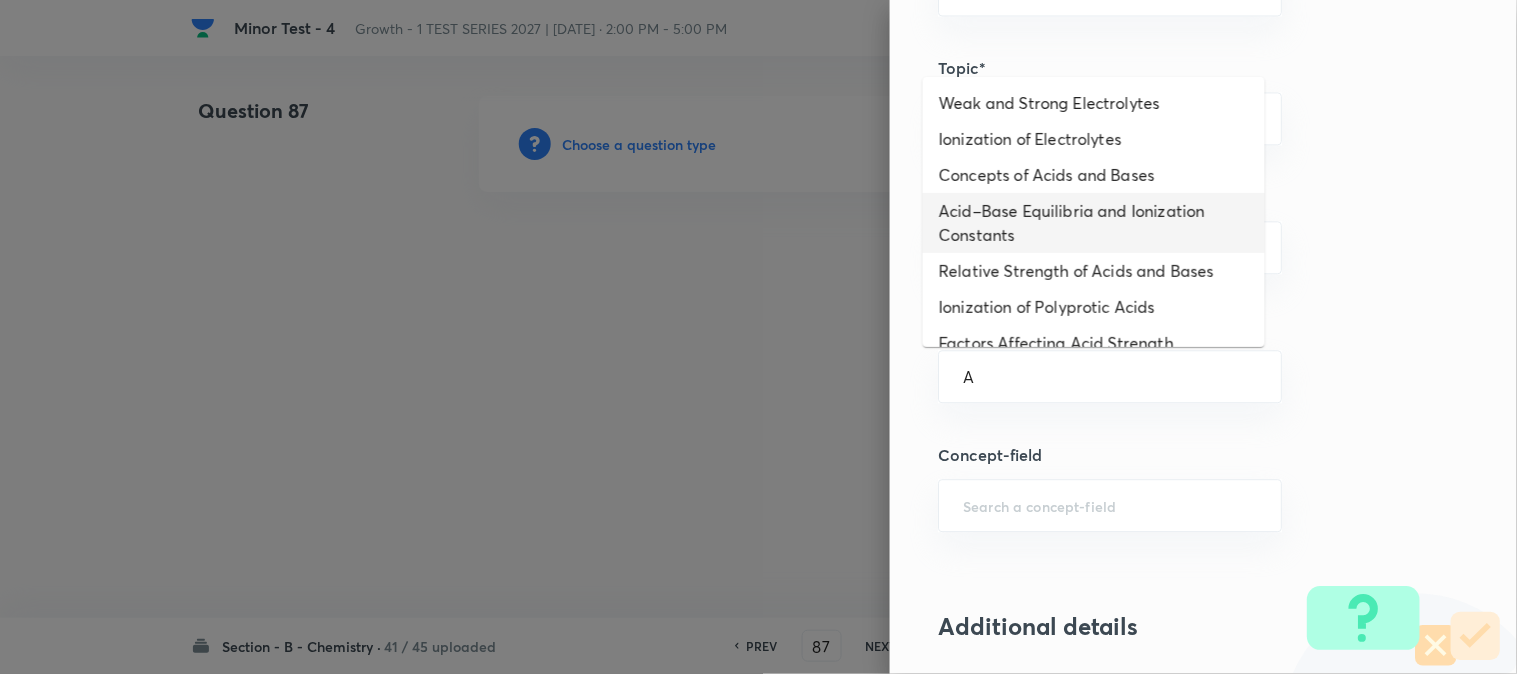 click on "Acid–Base Equilibria and Ionization Constants" at bounding box center [1094, 223] 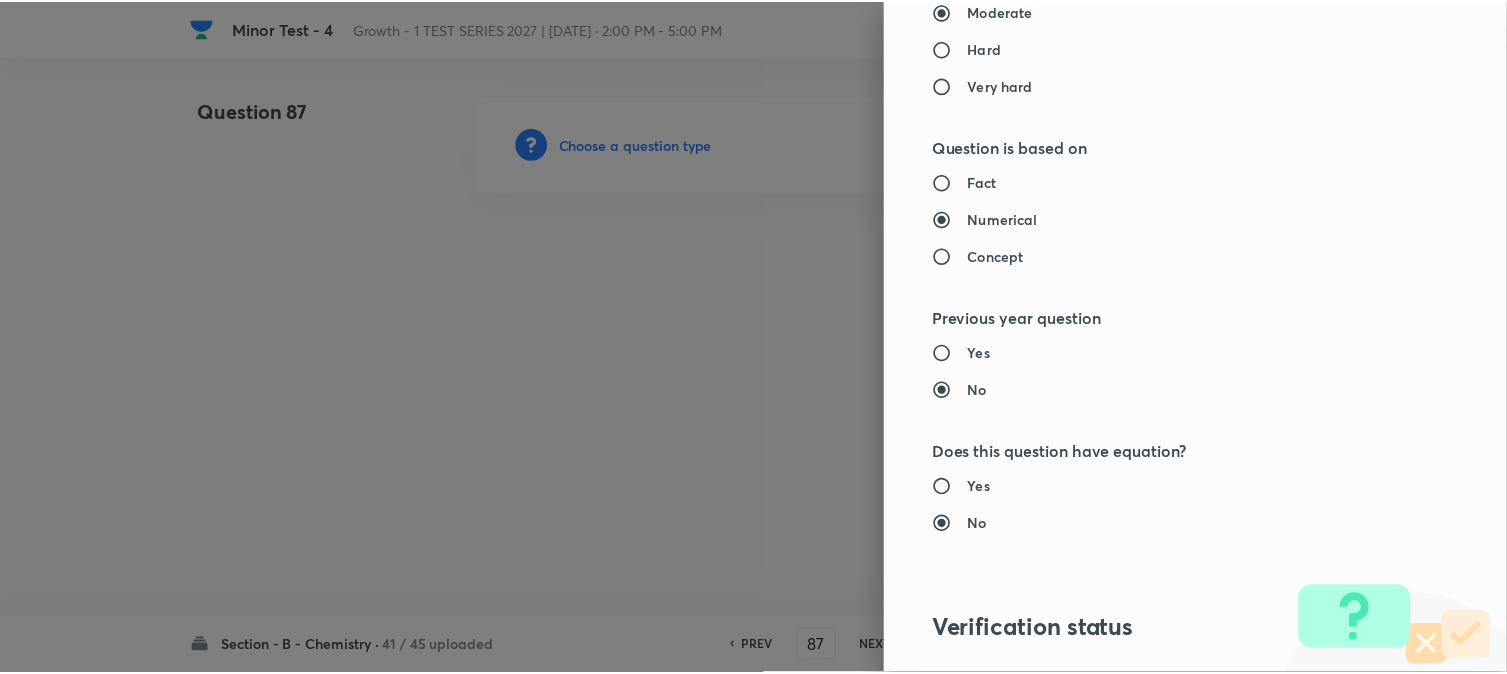 scroll, scrollTop: 2186, scrollLeft: 0, axis: vertical 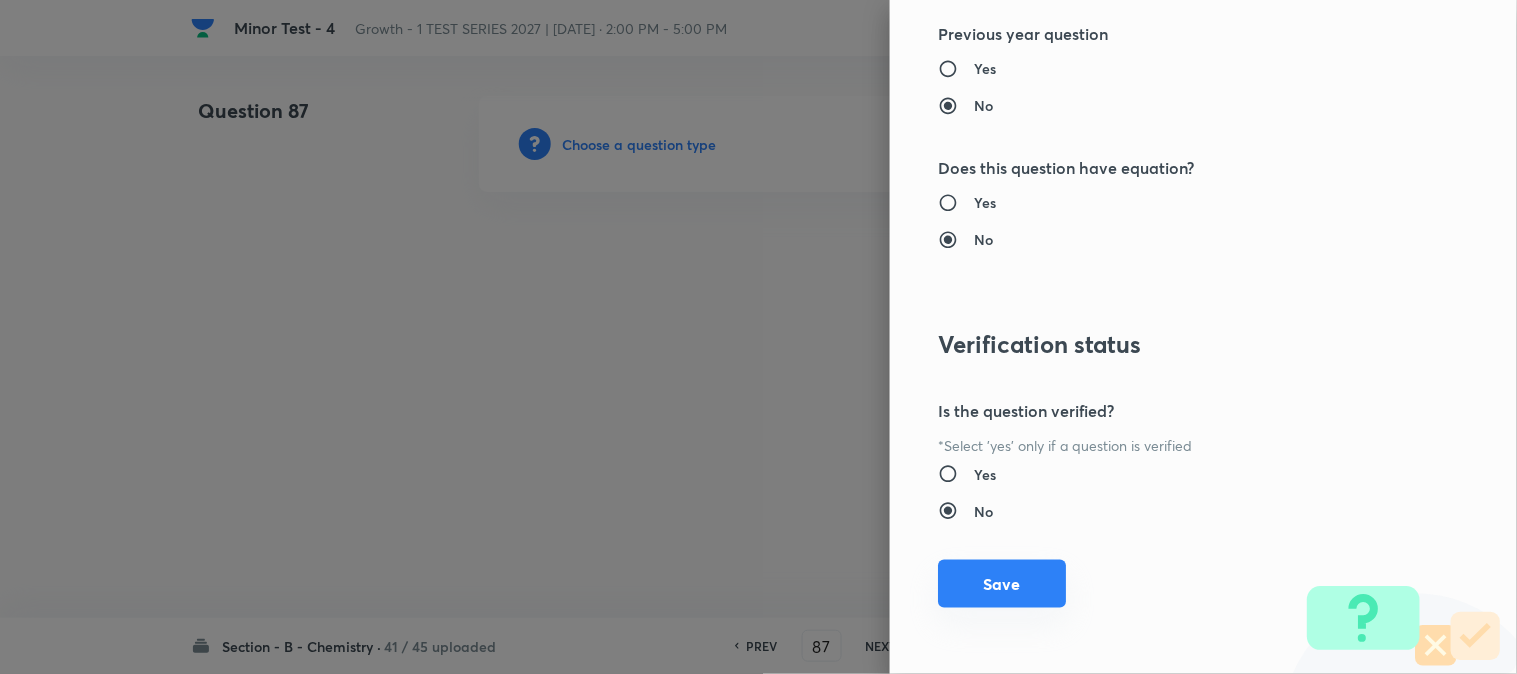 click on "Save" at bounding box center [1002, 584] 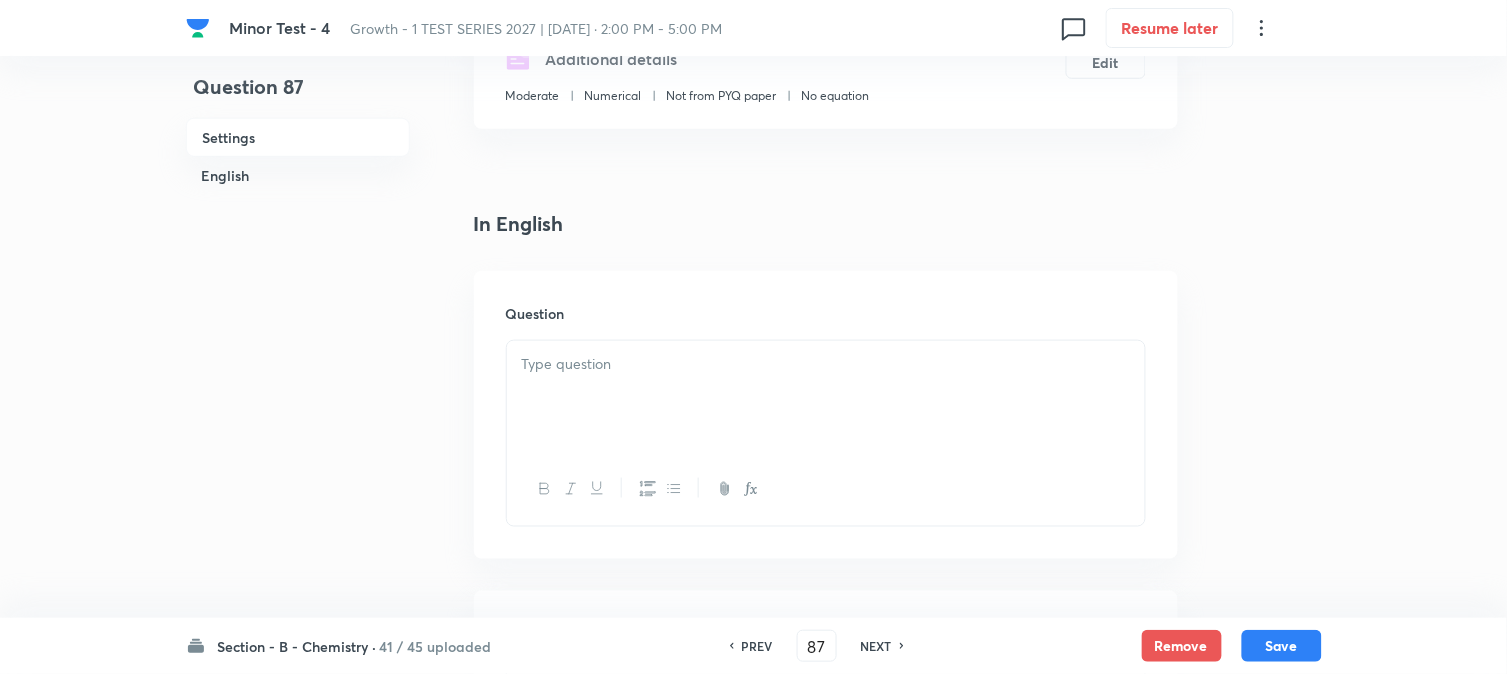 scroll, scrollTop: 444, scrollLeft: 0, axis: vertical 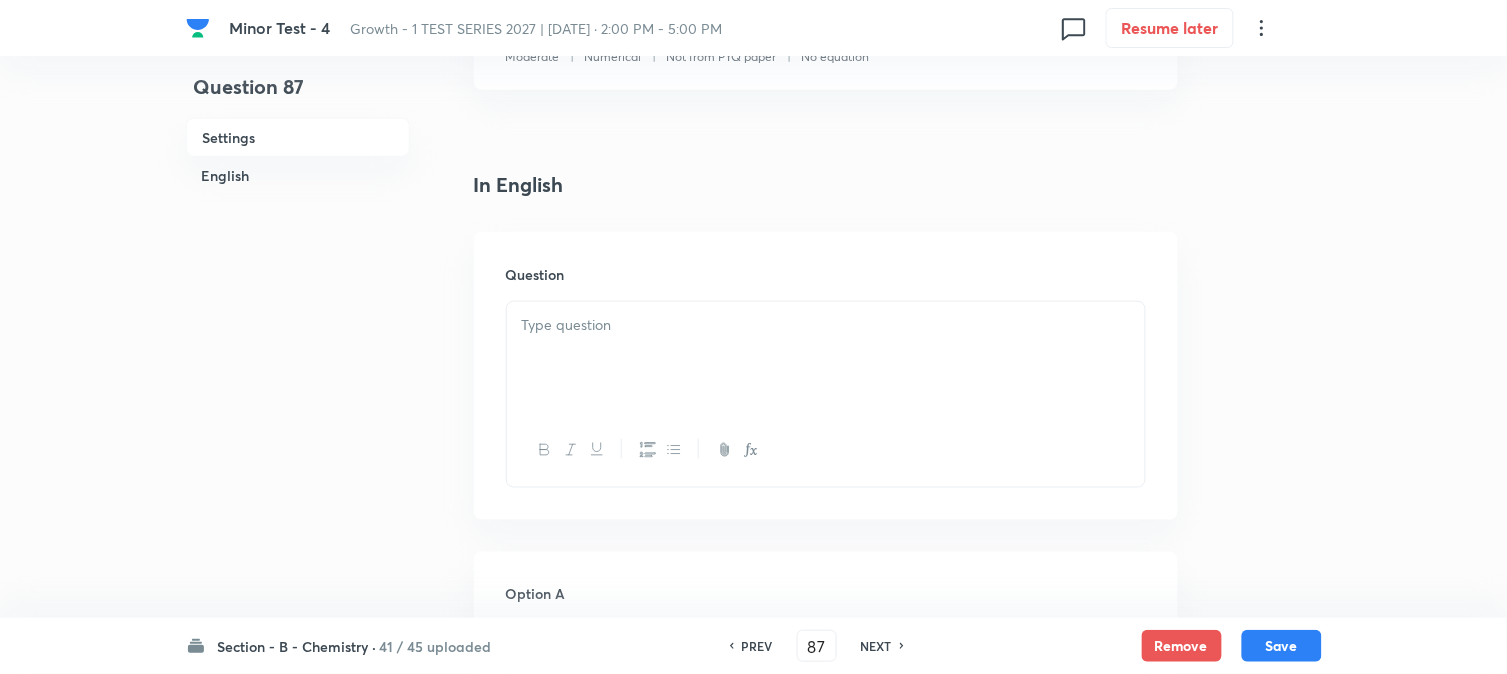 click at bounding box center (826, 358) 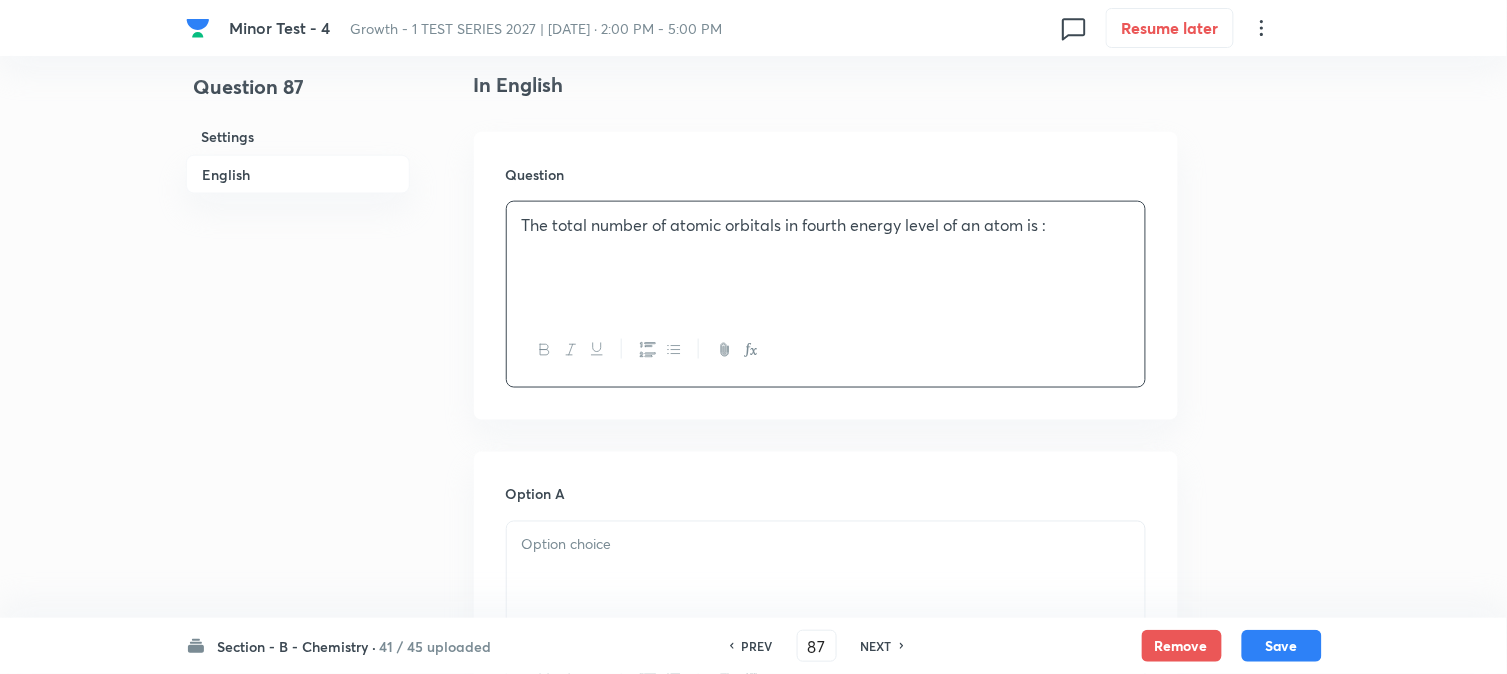 scroll, scrollTop: 777, scrollLeft: 0, axis: vertical 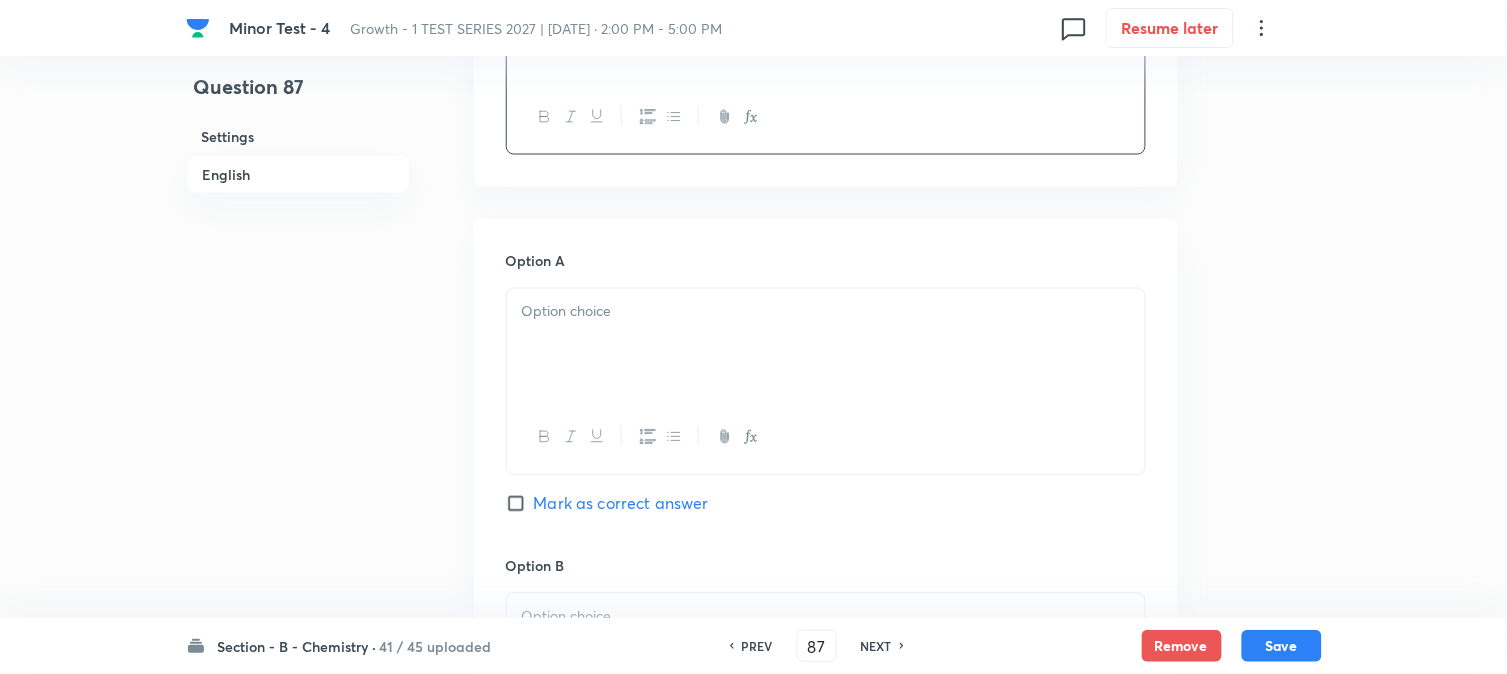 click at bounding box center [826, 312] 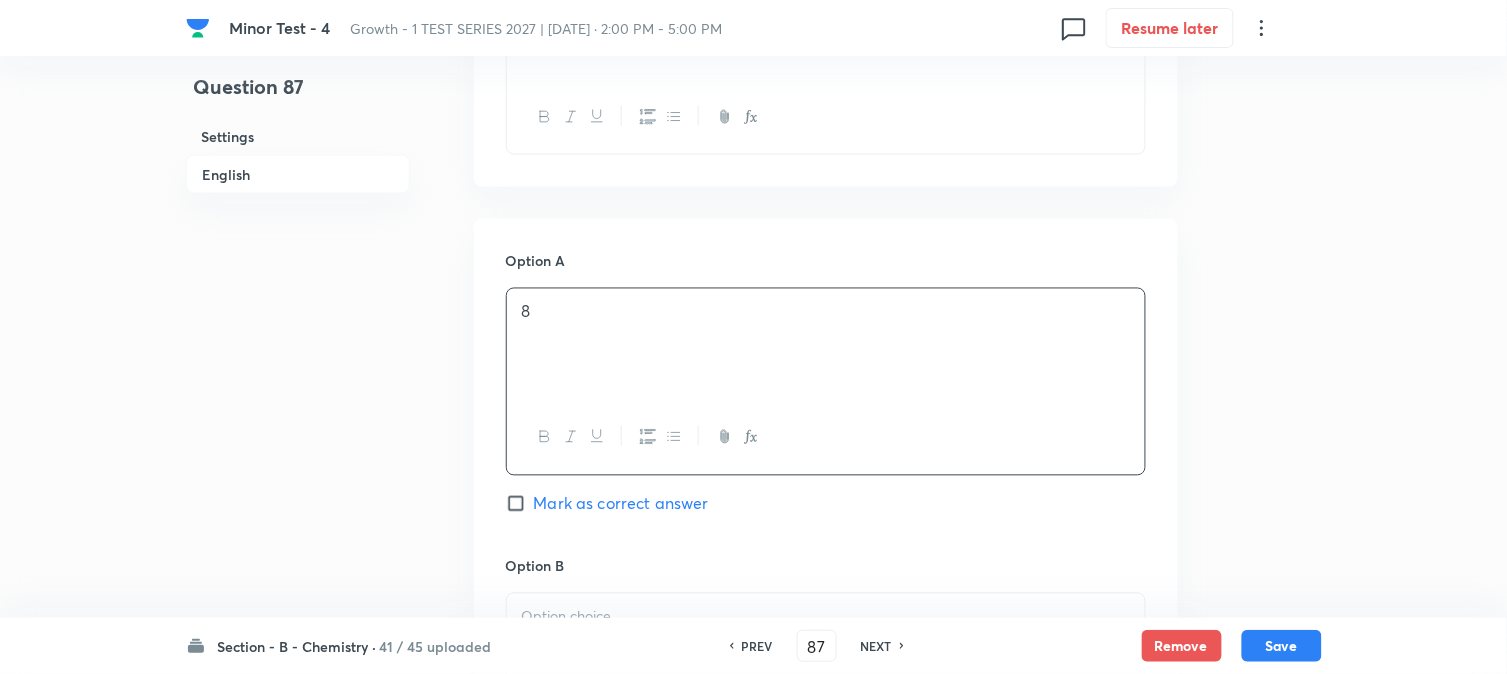 scroll, scrollTop: 1111, scrollLeft: 0, axis: vertical 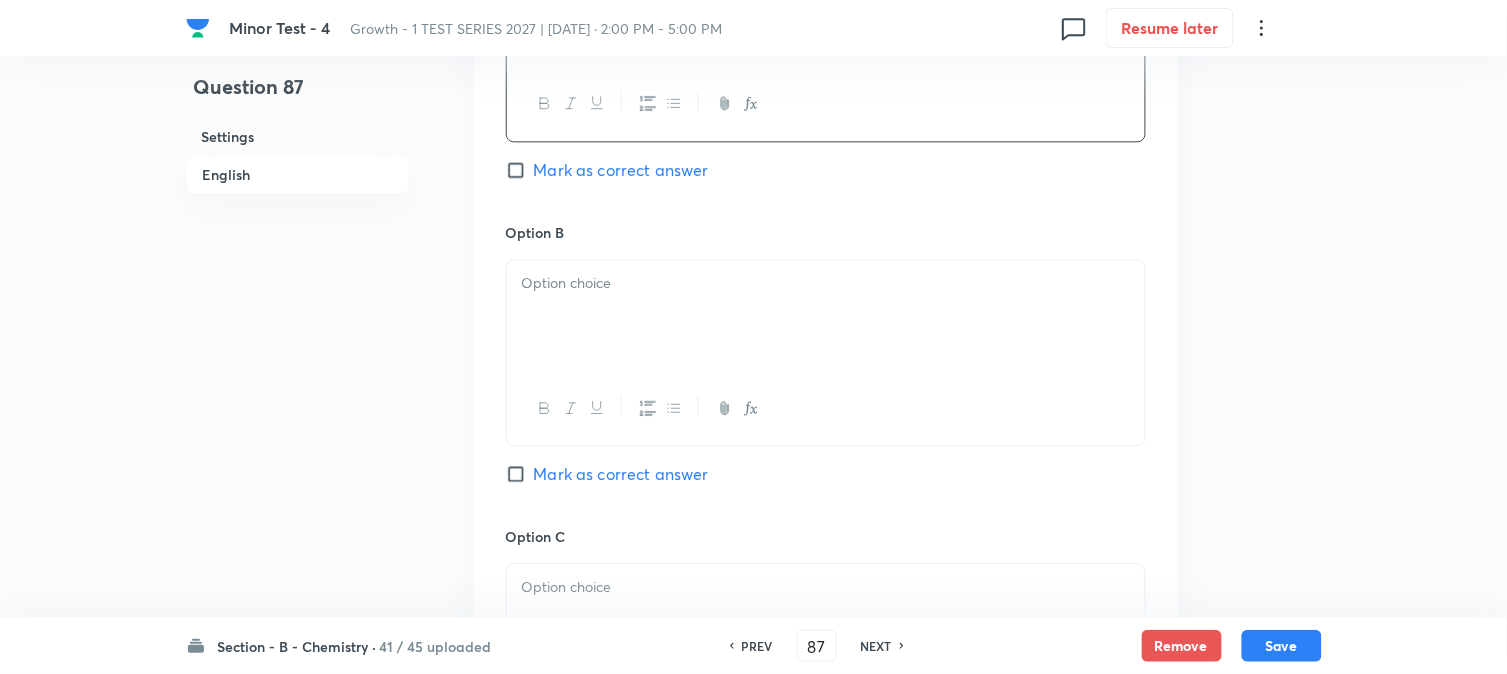 click at bounding box center (826, 316) 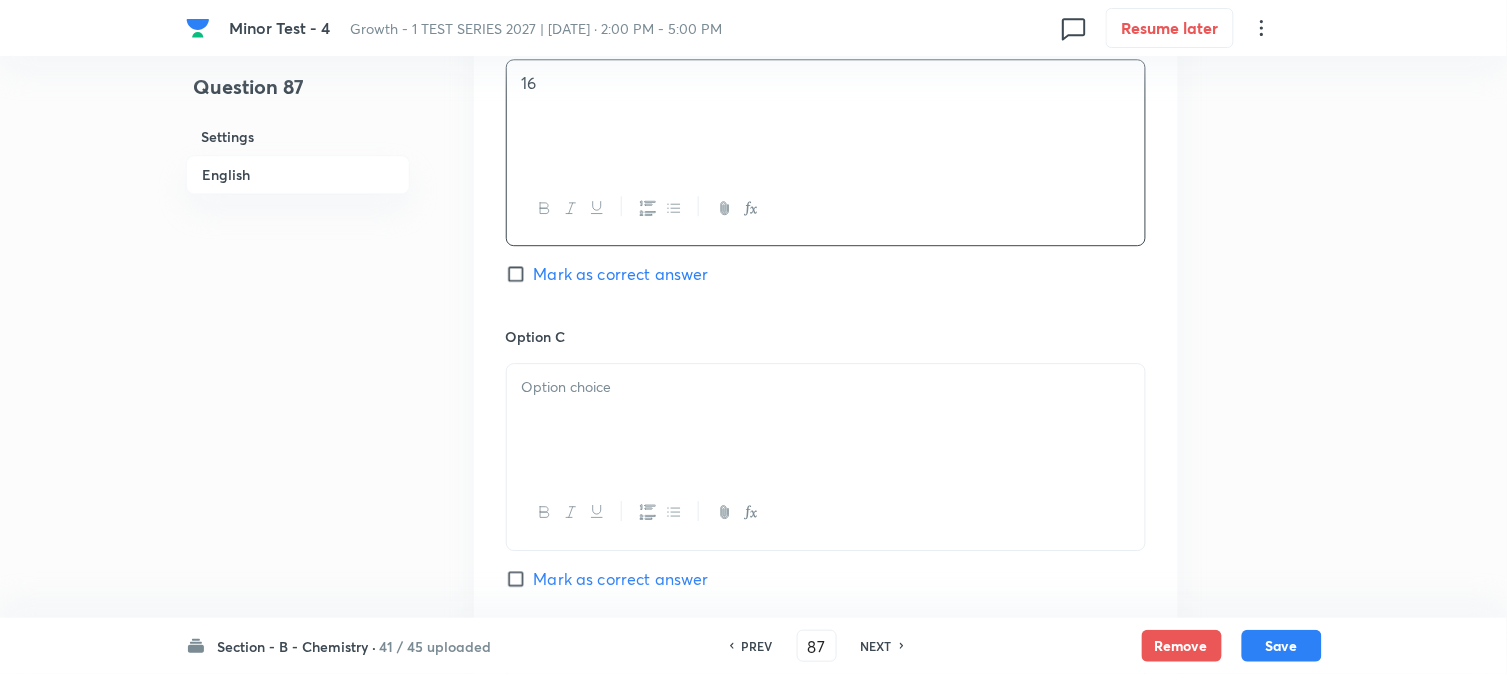 scroll, scrollTop: 1333, scrollLeft: 0, axis: vertical 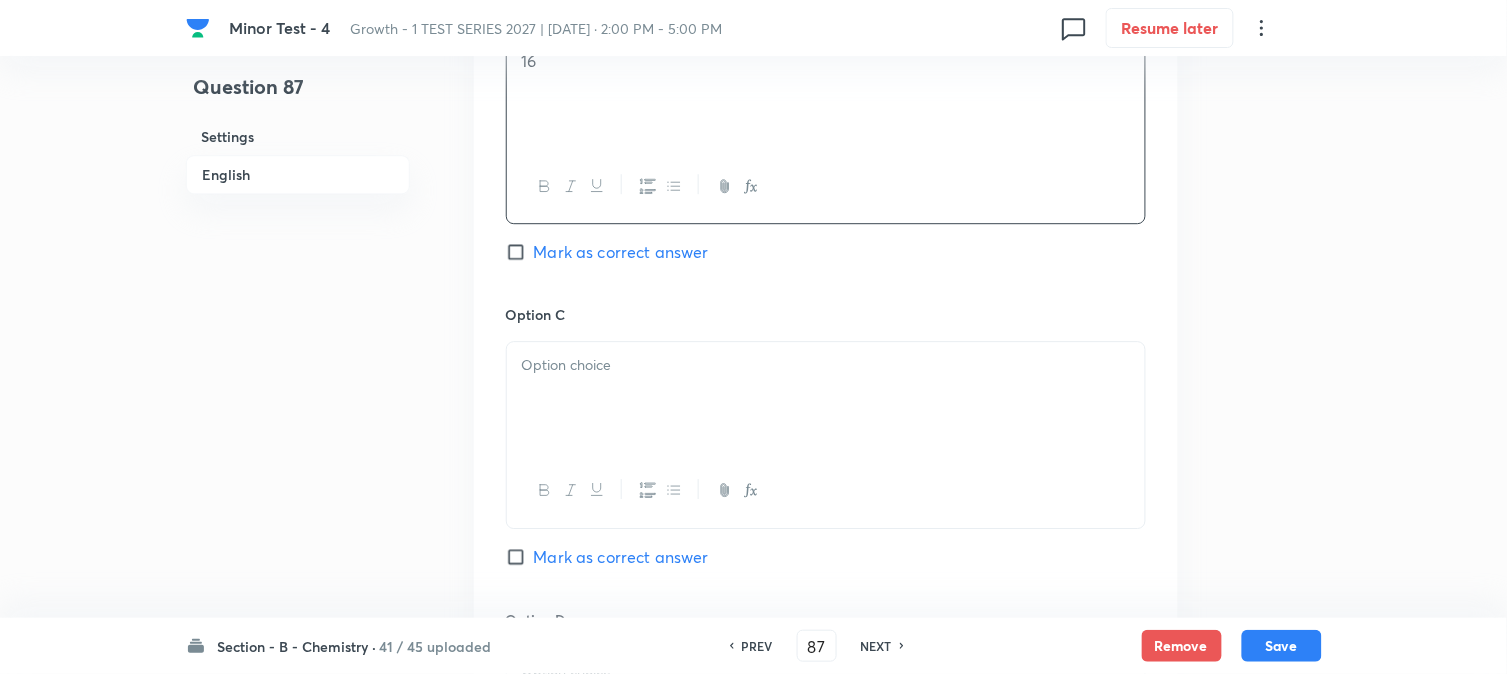 click at bounding box center (826, 365) 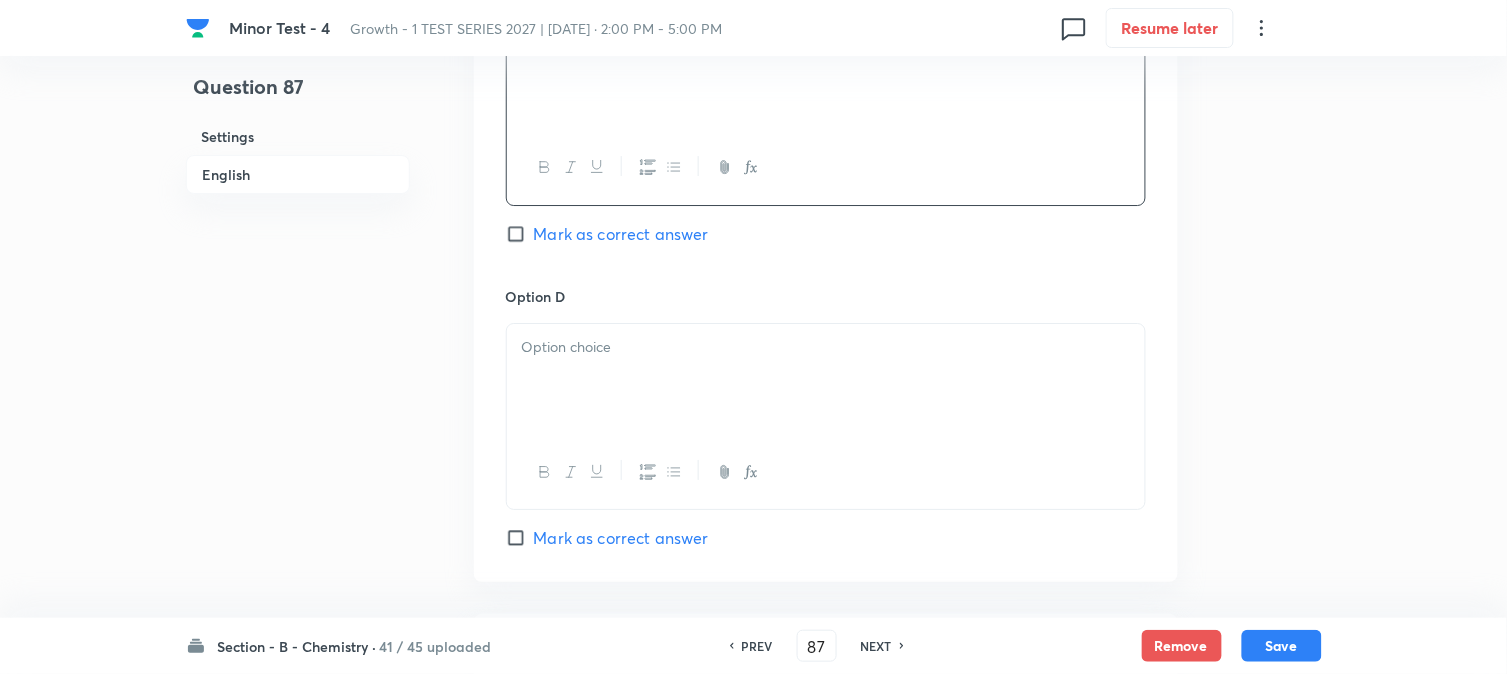 scroll, scrollTop: 1666, scrollLeft: 0, axis: vertical 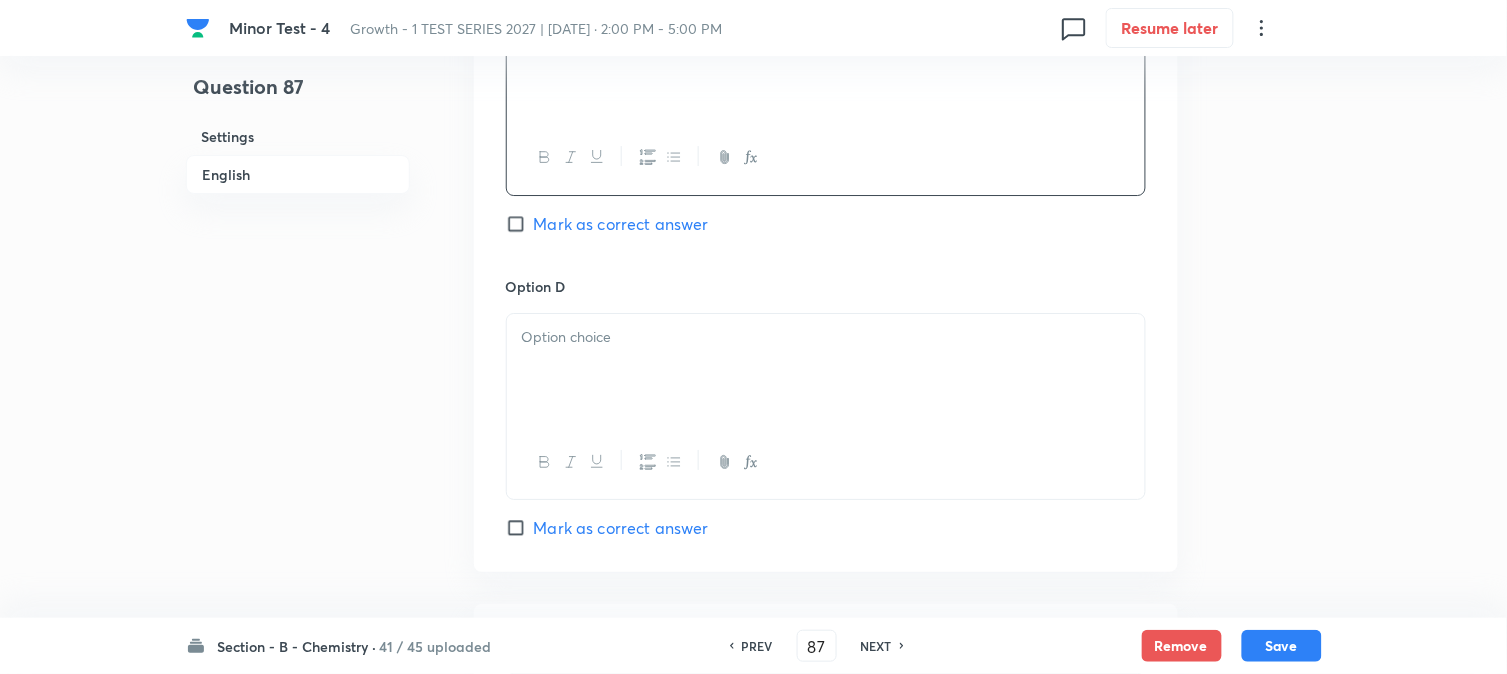 click at bounding box center (826, 370) 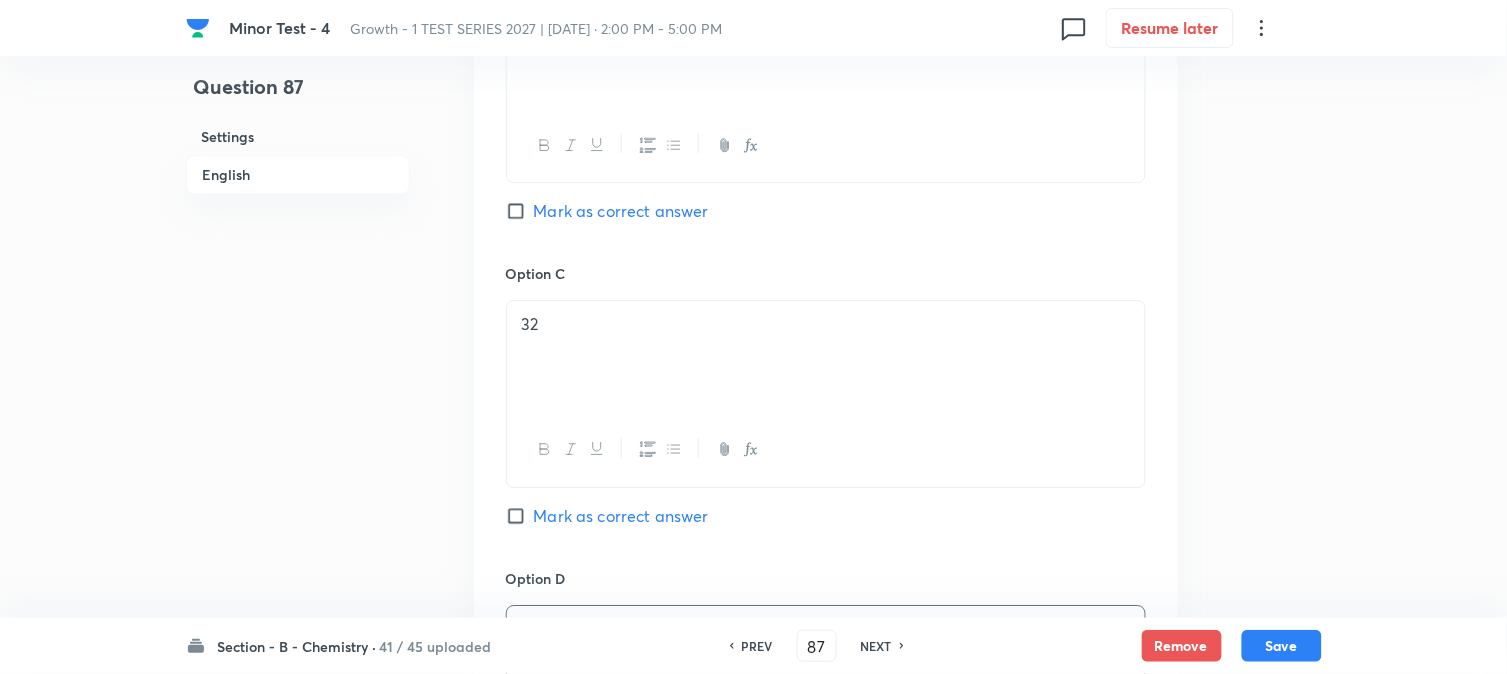scroll, scrollTop: 1333, scrollLeft: 0, axis: vertical 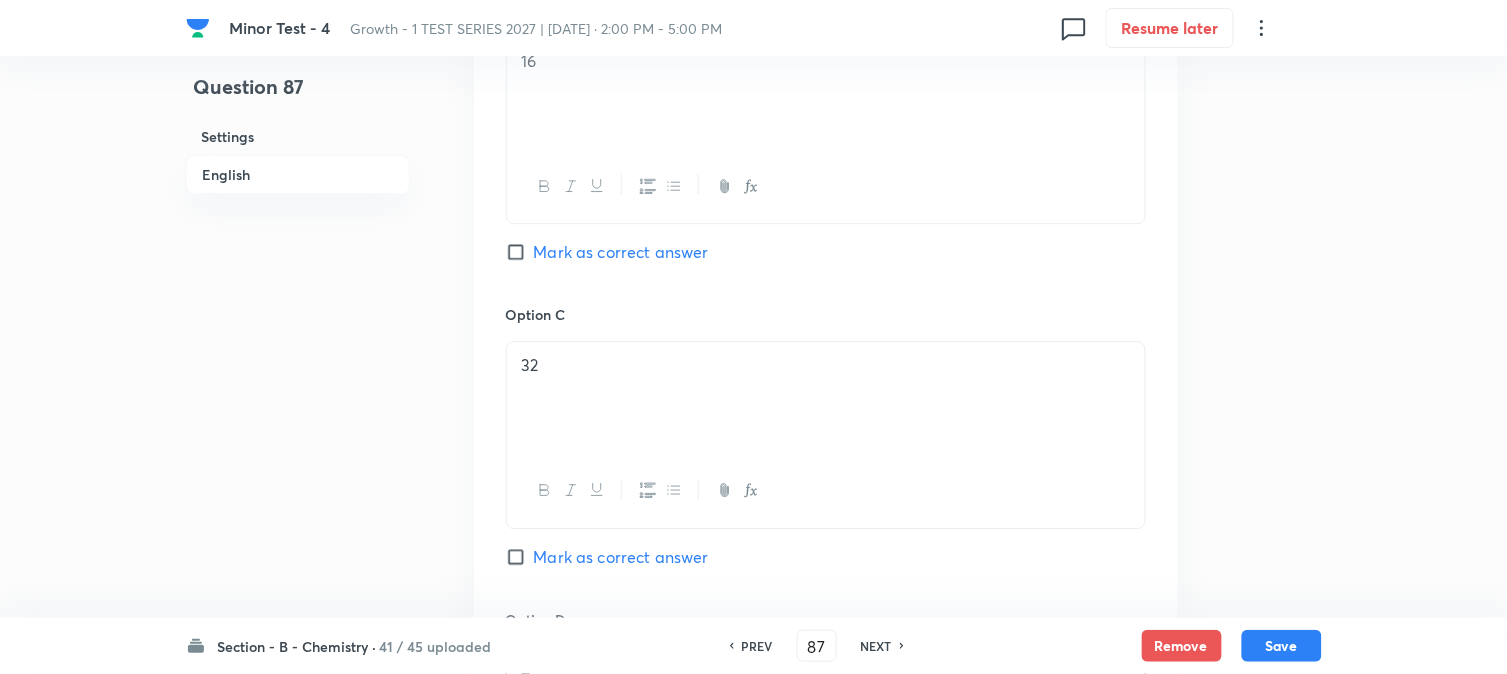 click on "Mark as correct answer" at bounding box center [621, 252] 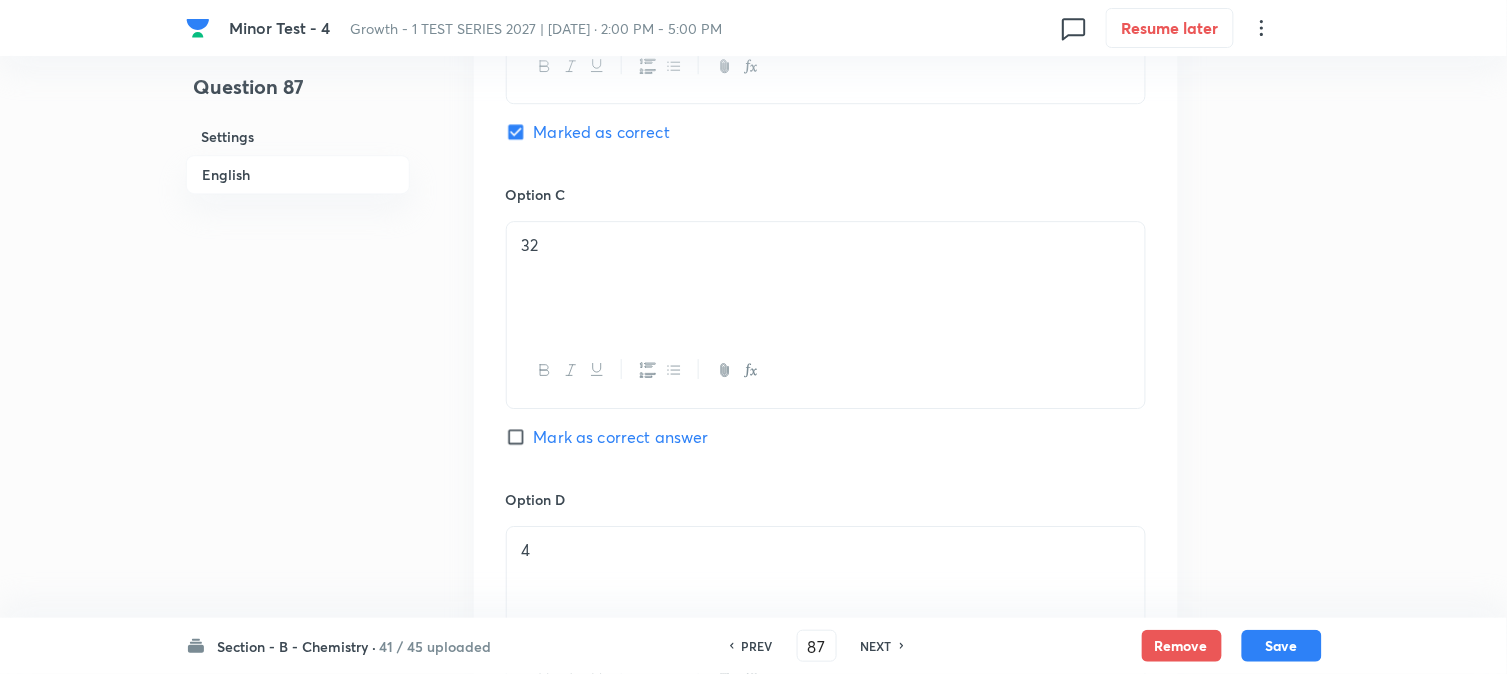 scroll, scrollTop: 2064, scrollLeft: 0, axis: vertical 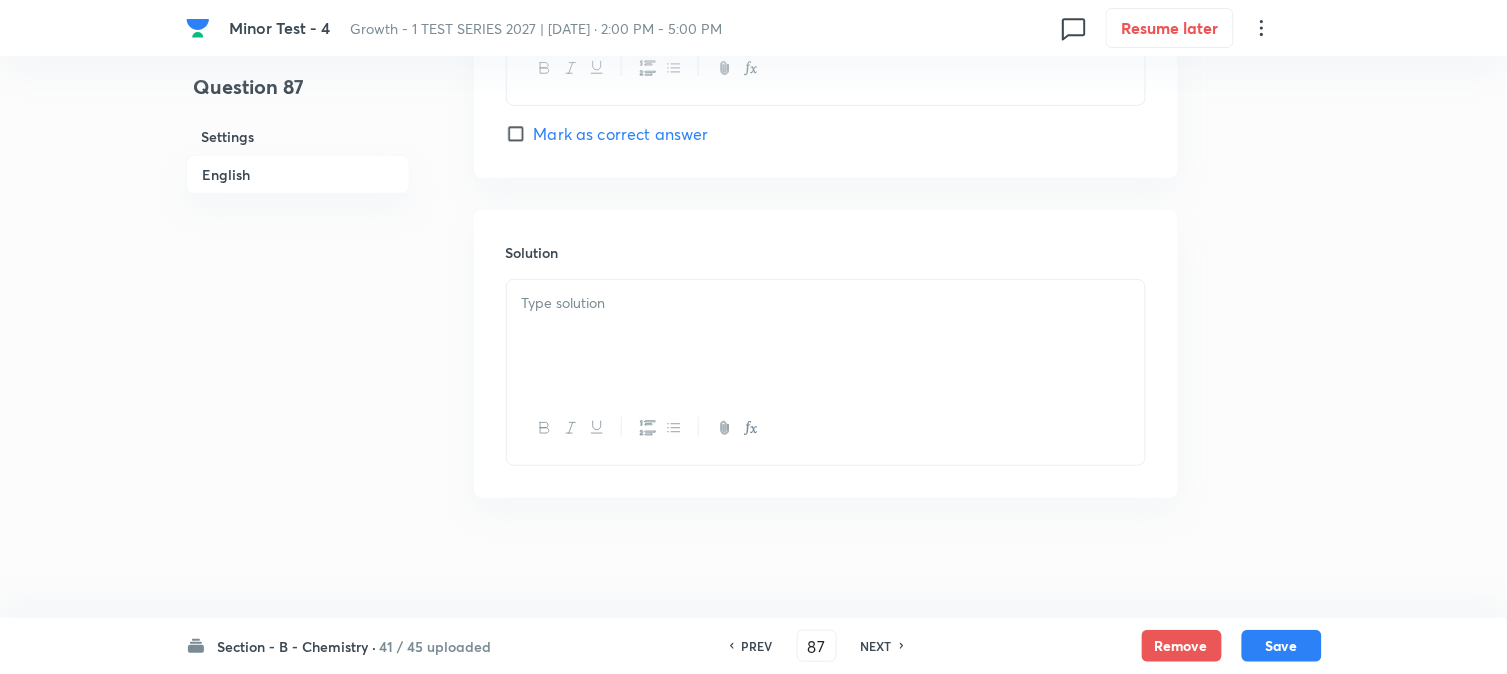 click at bounding box center [826, 336] 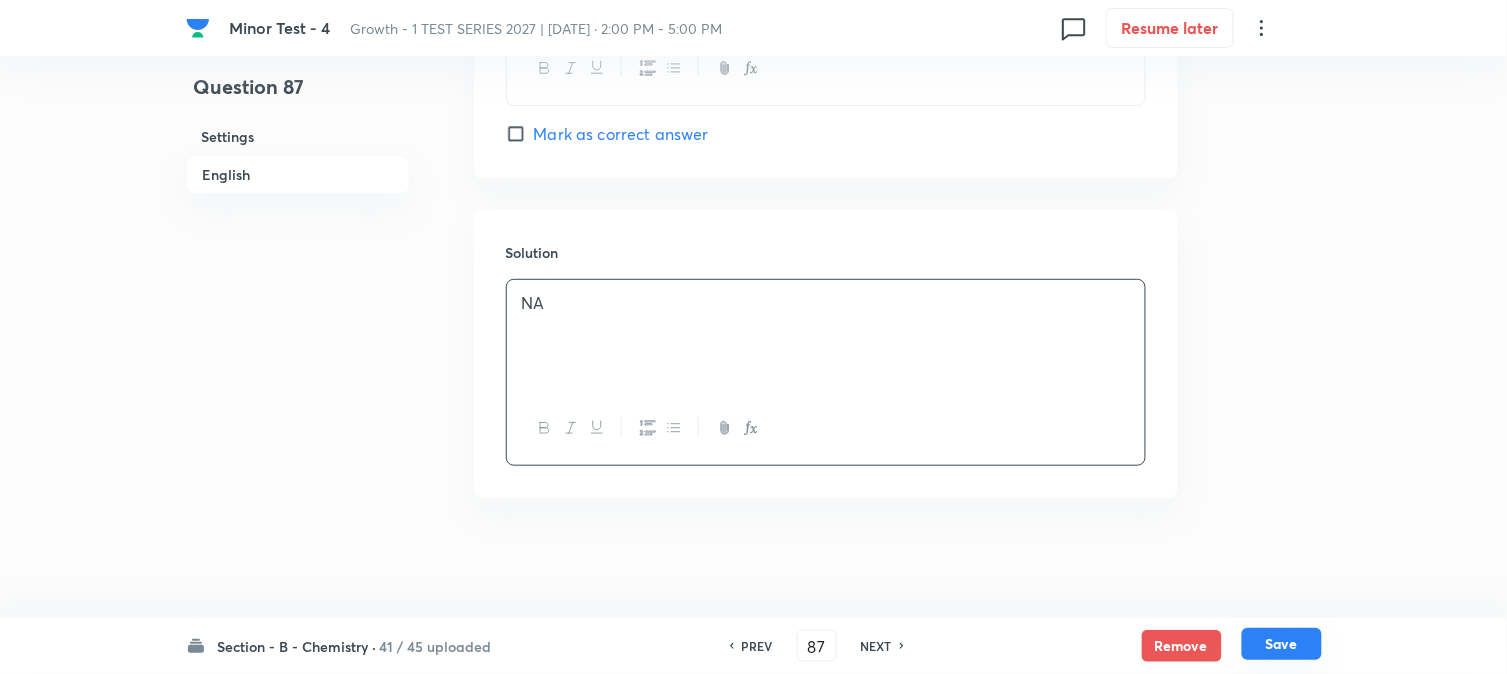 click on "Save" at bounding box center [1282, 644] 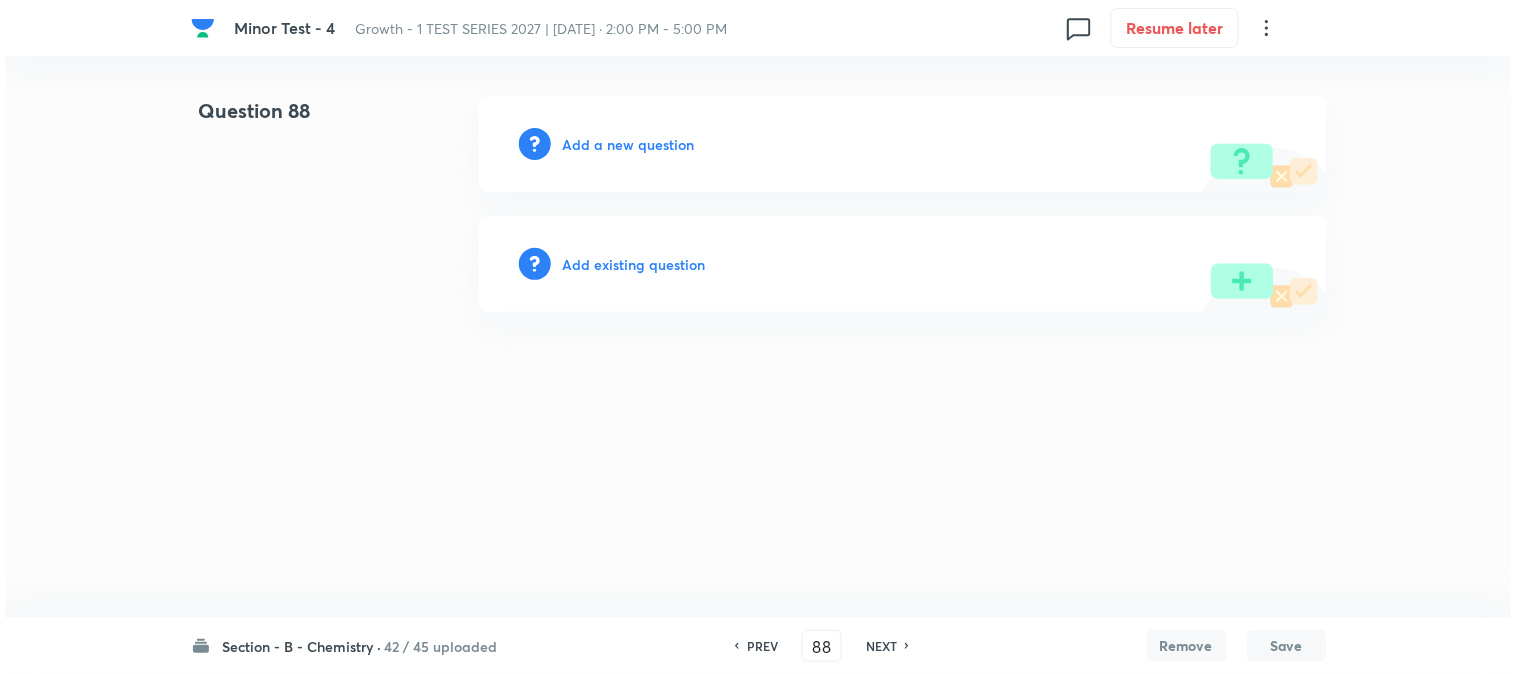 scroll, scrollTop: 0, scrollLeft: 0, axis: both 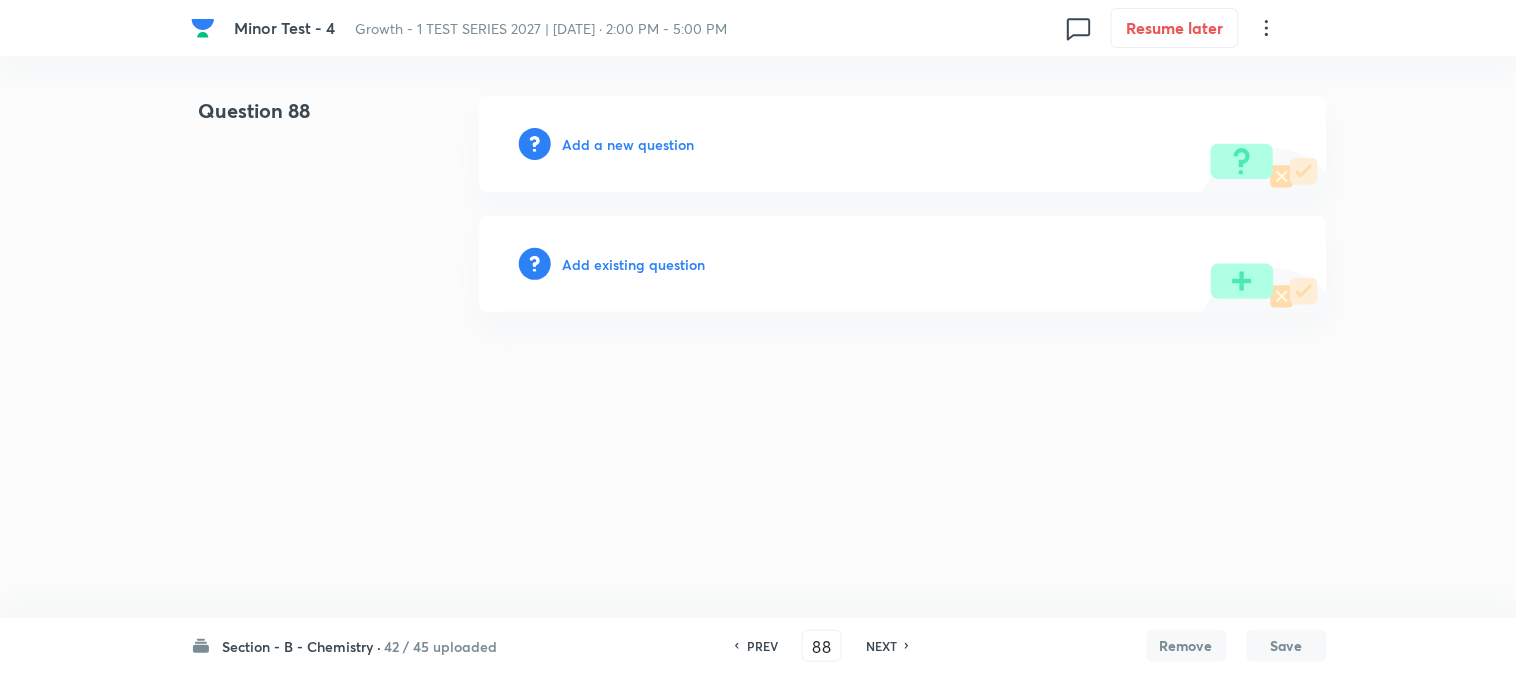 click on "Add a new question" at bounding box center [903, 144] 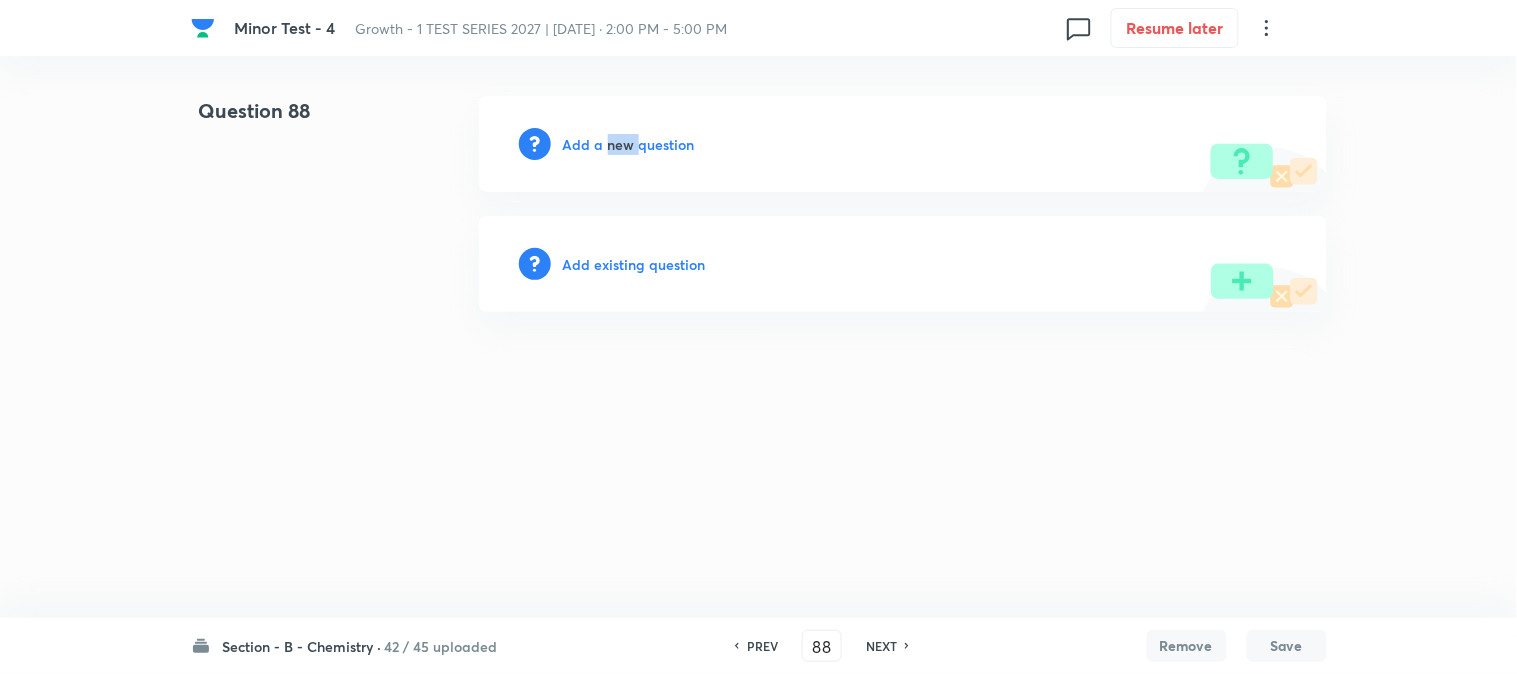 click on "Add a new question" at bounding box center (903, 144) 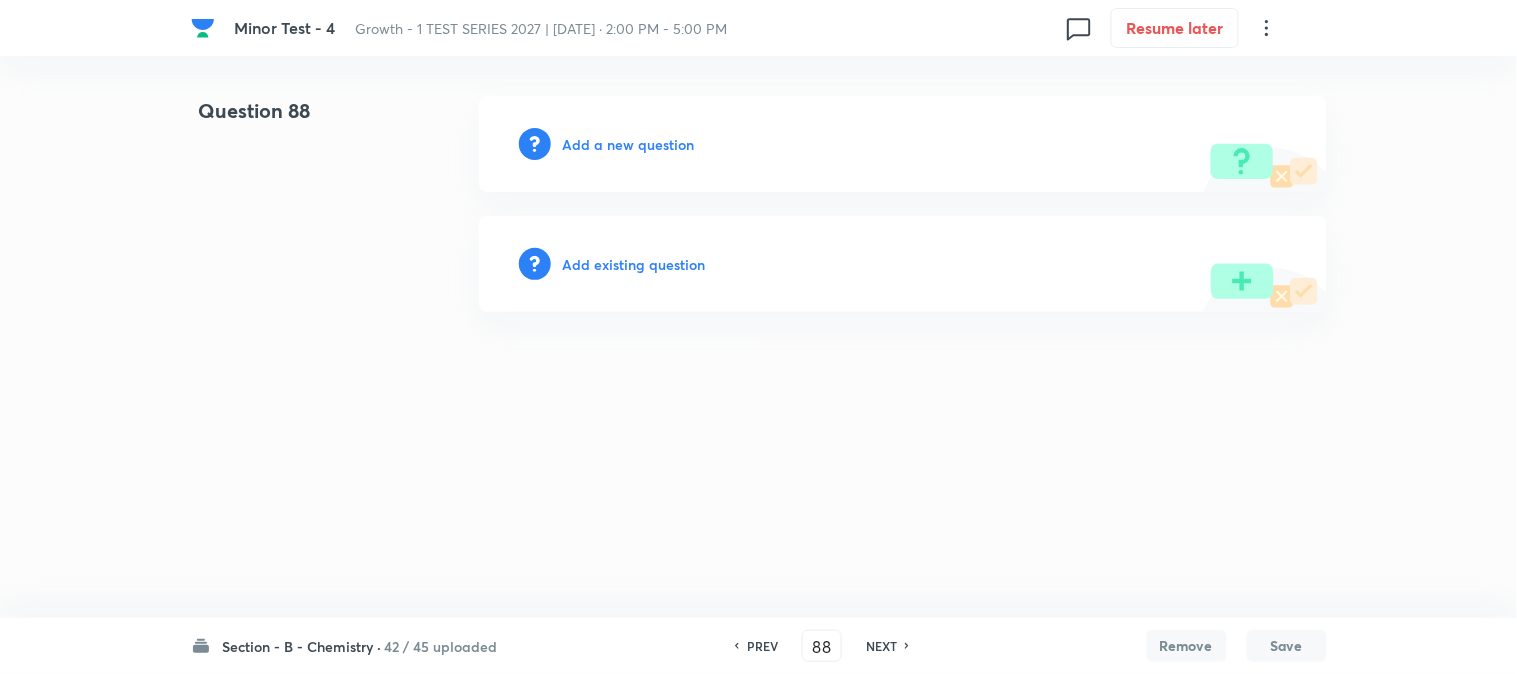 click on "Add a new question" at bounding box center [629, 144] 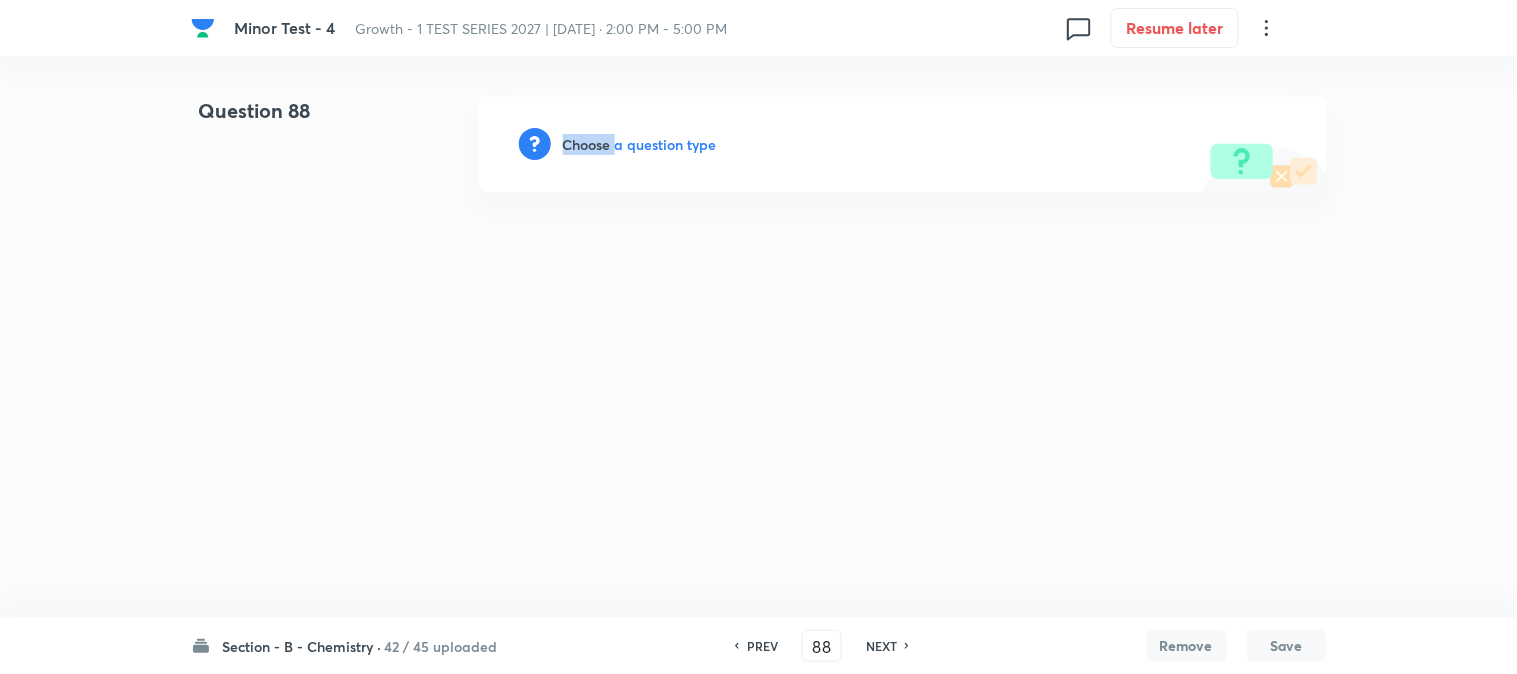 click on "Choose a question type" at bounding box center [640, 144] 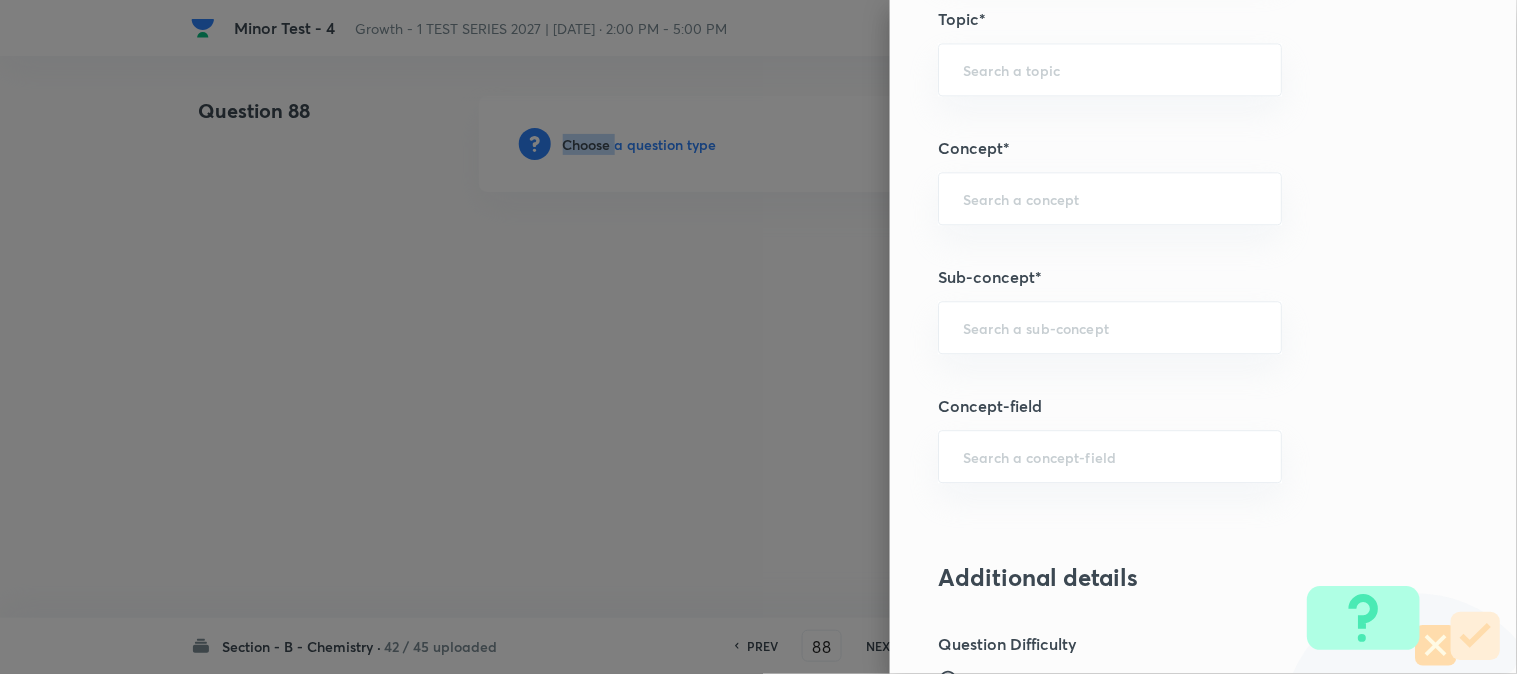 scroll, scrollTop: 1222, scrollLeft: 0, axis: vertical 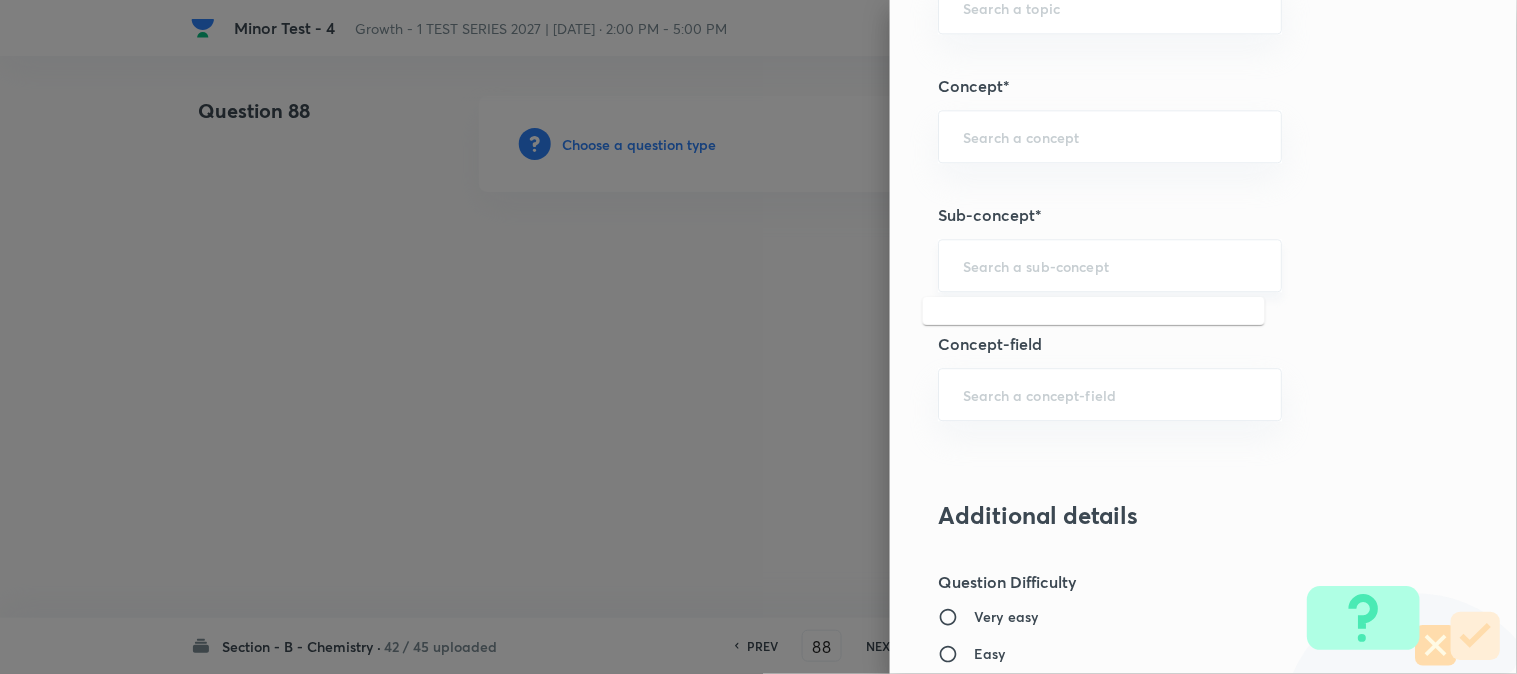 click at bounding box center [1110, 265] 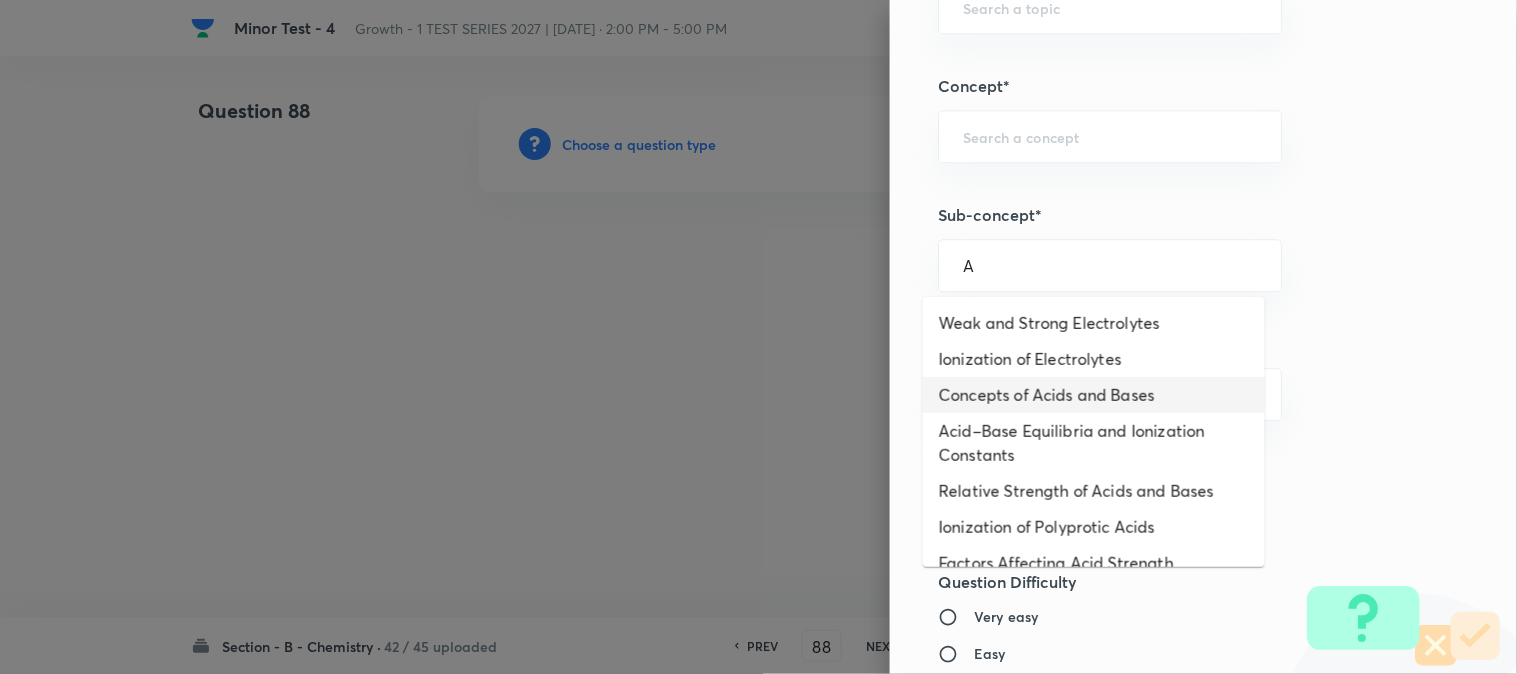 click on "Concepts of Acids and Bases" at bounding box center [1094, 395] 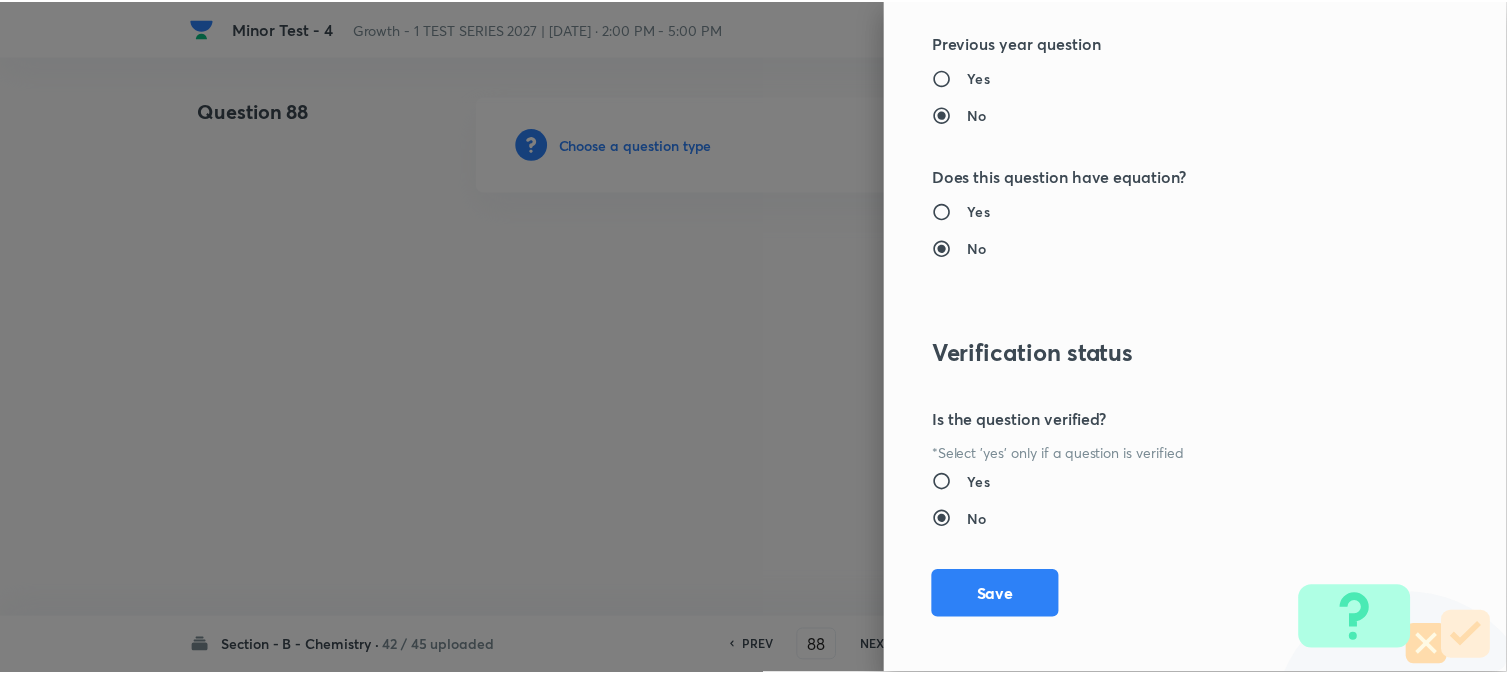 scroll, scrollTop: 2186, scrollLeft: 0, axis: vertical 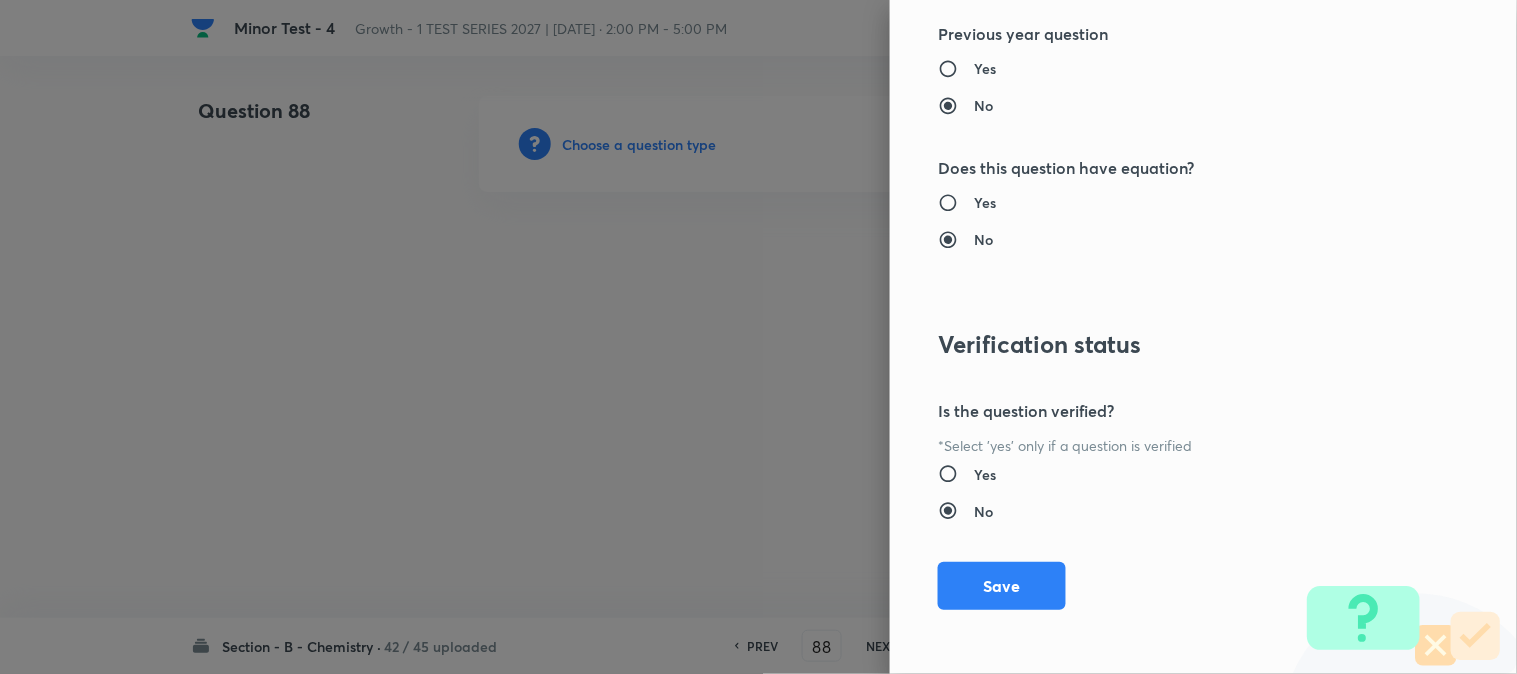 click on "Save" at bounding box center [1002, 586] 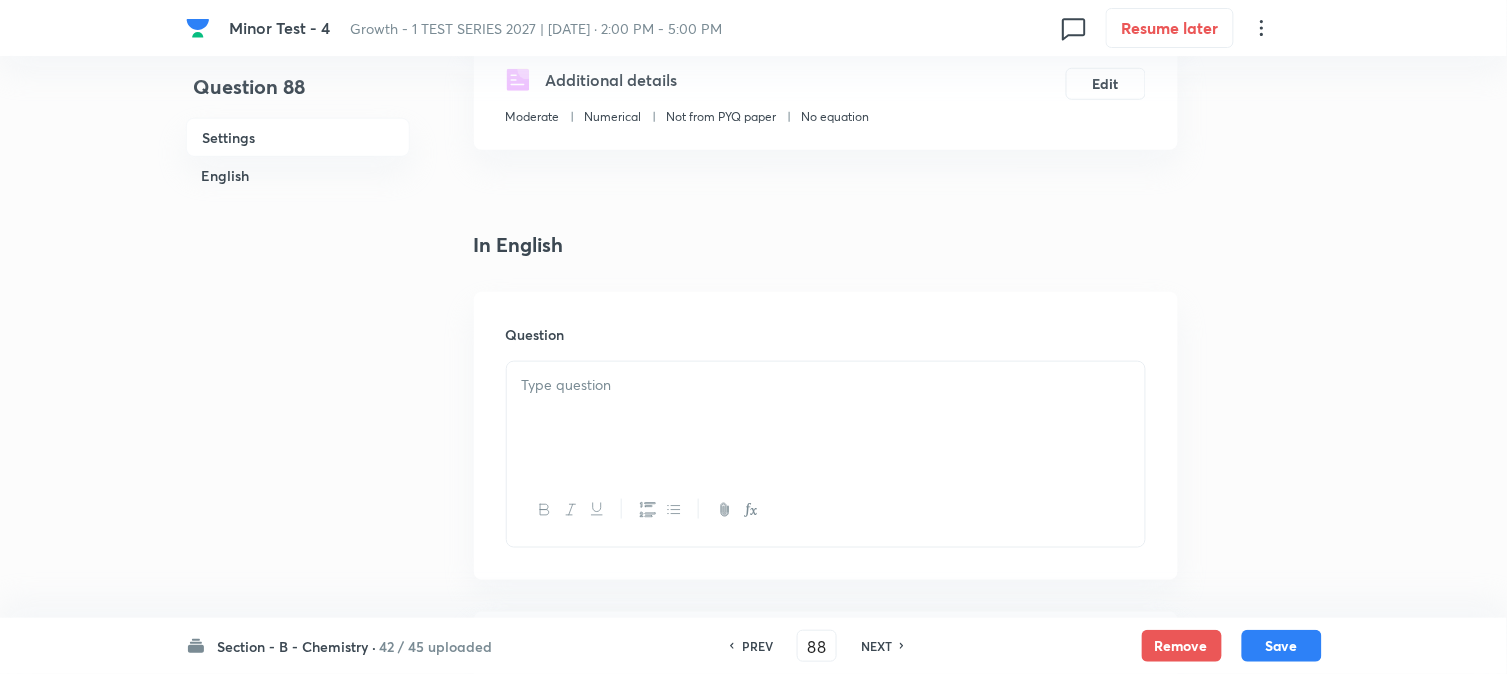 scroll, scrollTop: 444, scrollLeft: 0, axis: vertical 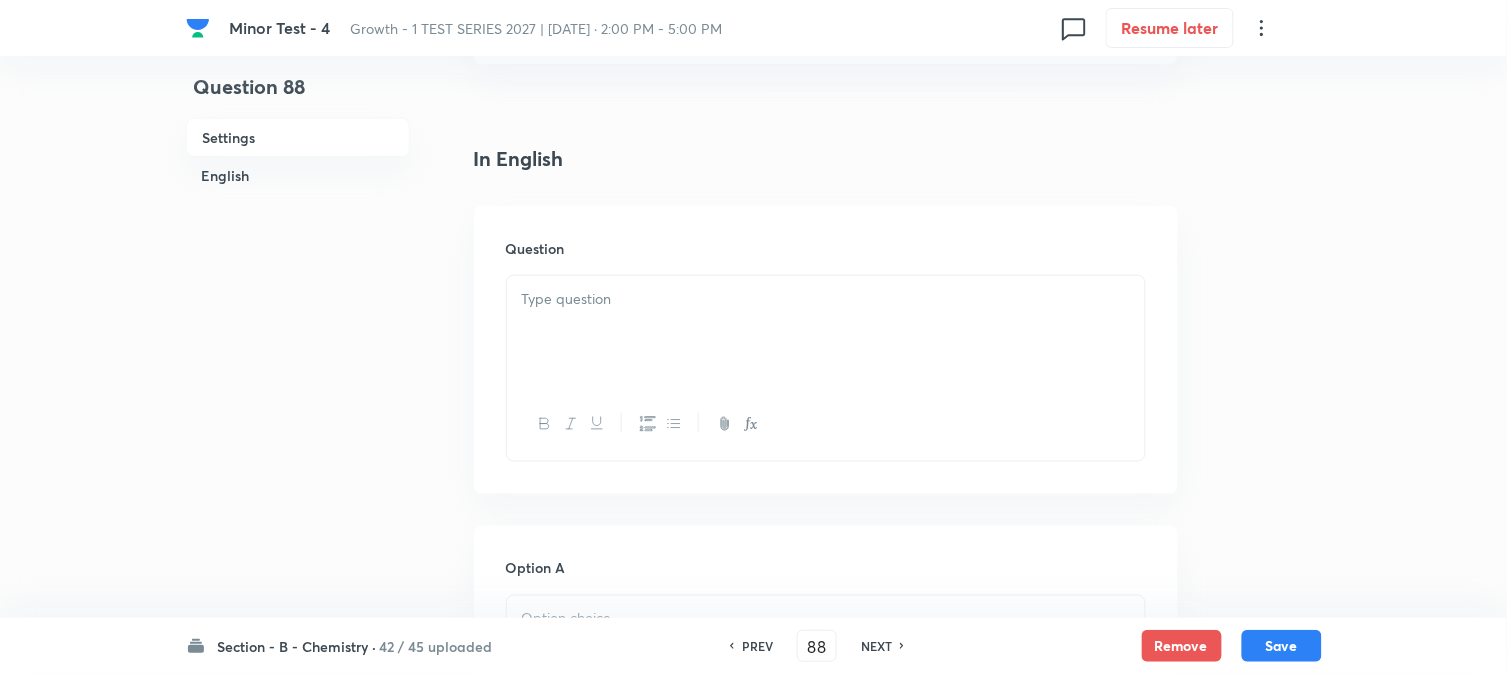 click at bounding box center [826, 332] 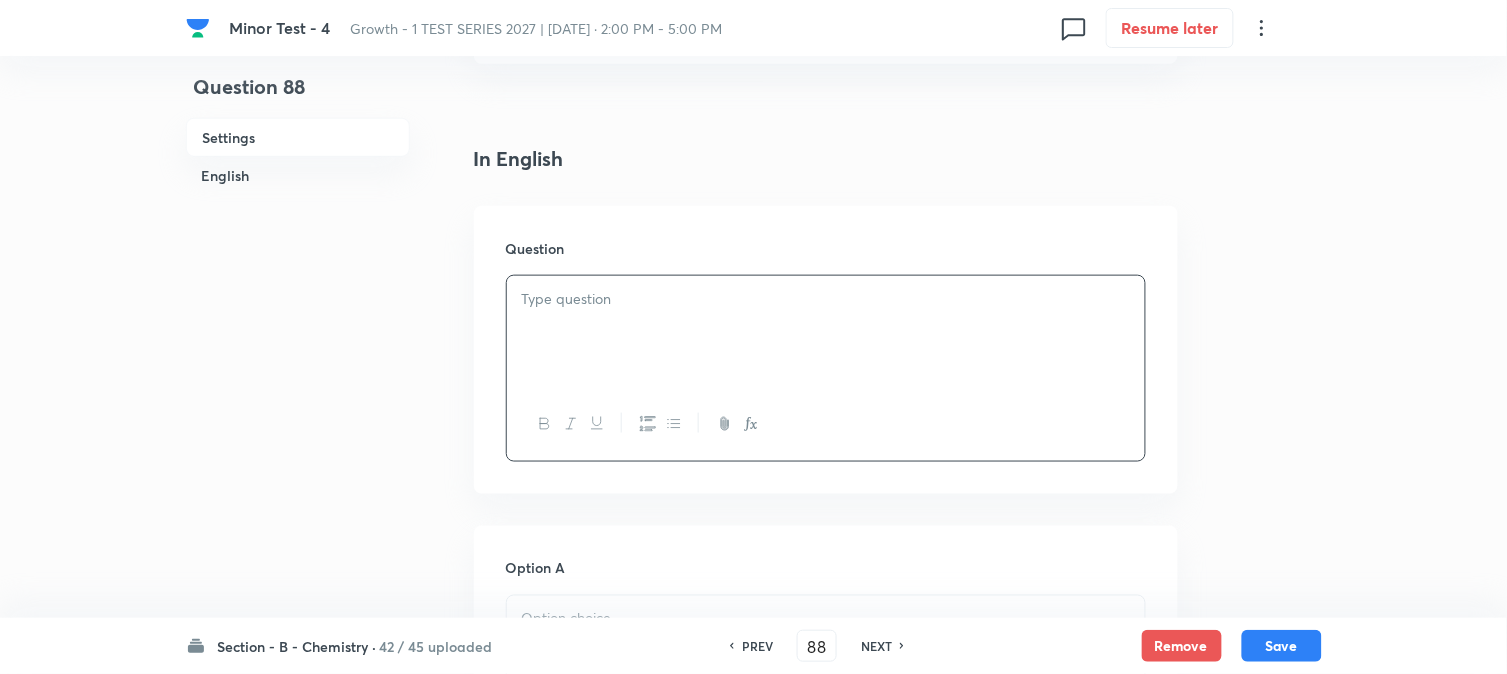 paste 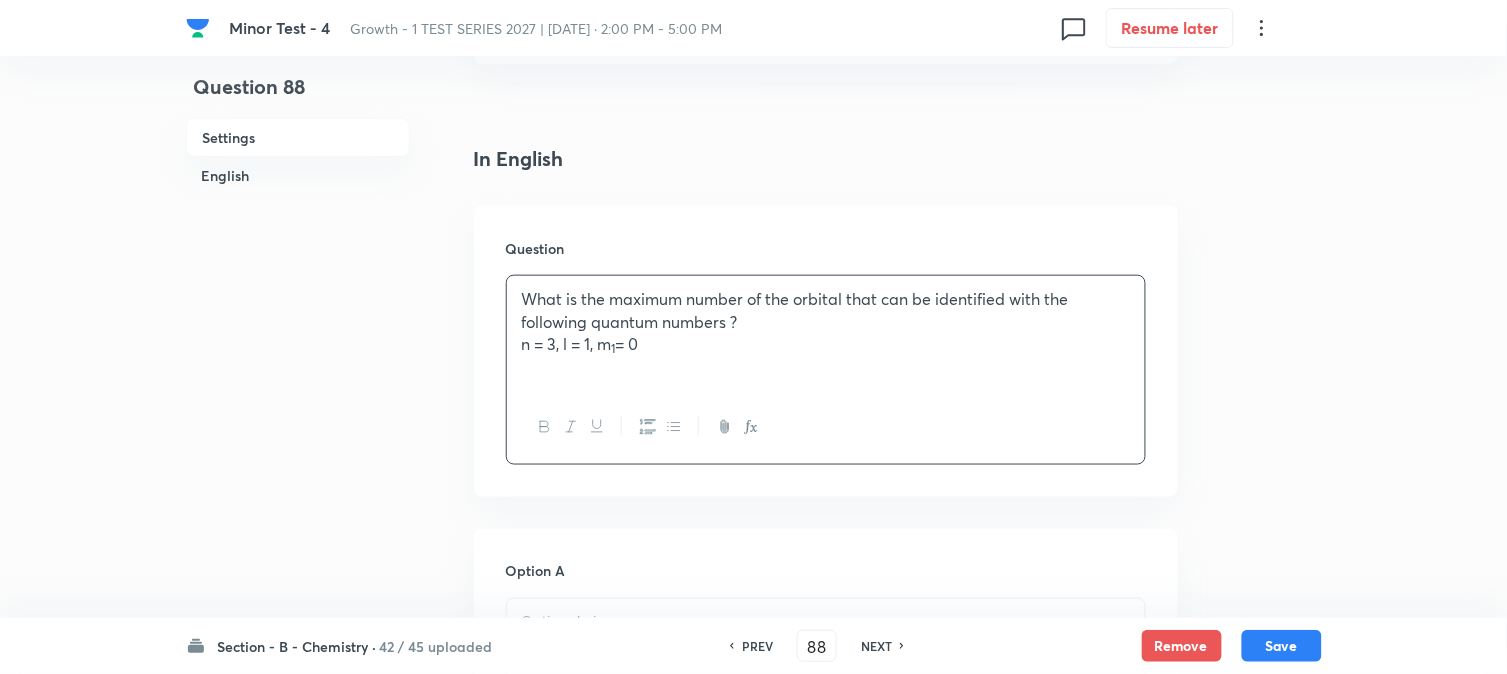 click on "n = 3, l = 1, m 1  = 0" at bounding box center (826, 344) 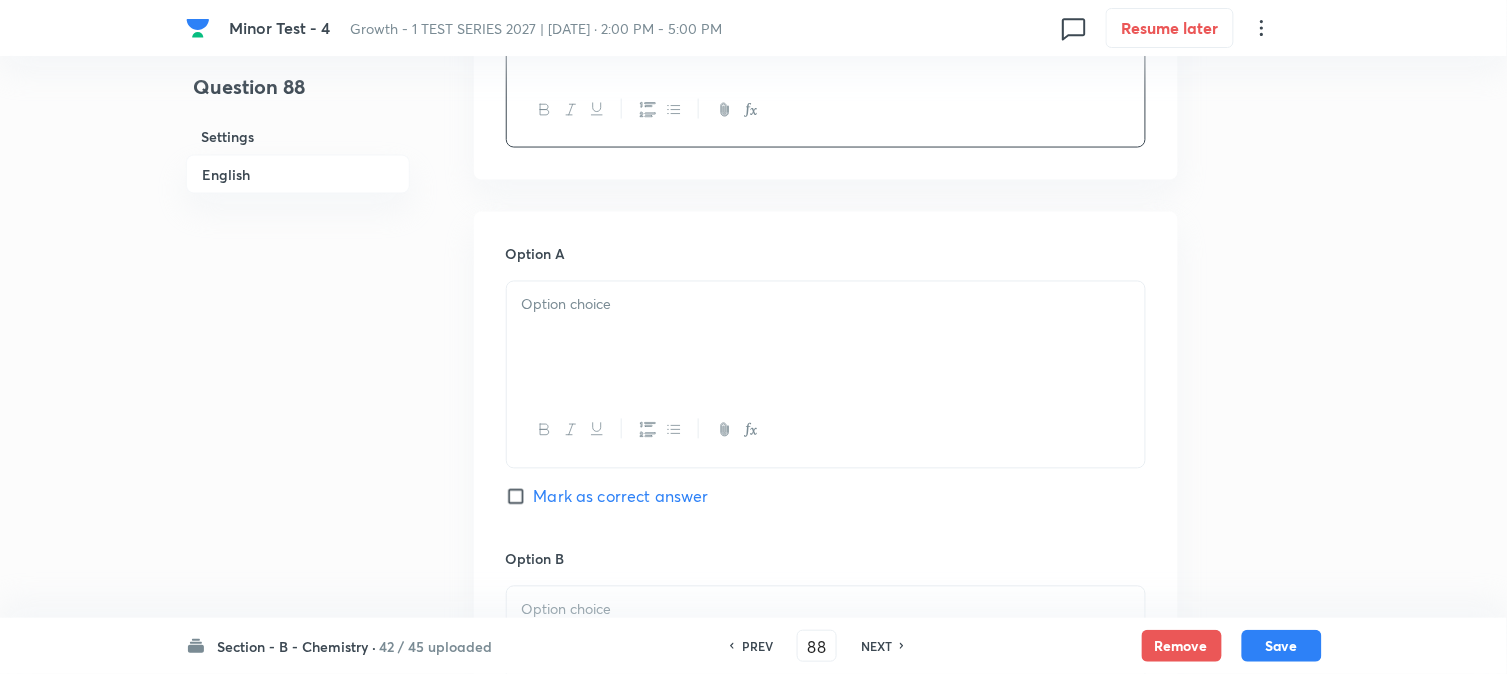 scroll, scrollTop: 888, scrollLeft: 0, axis: vertical 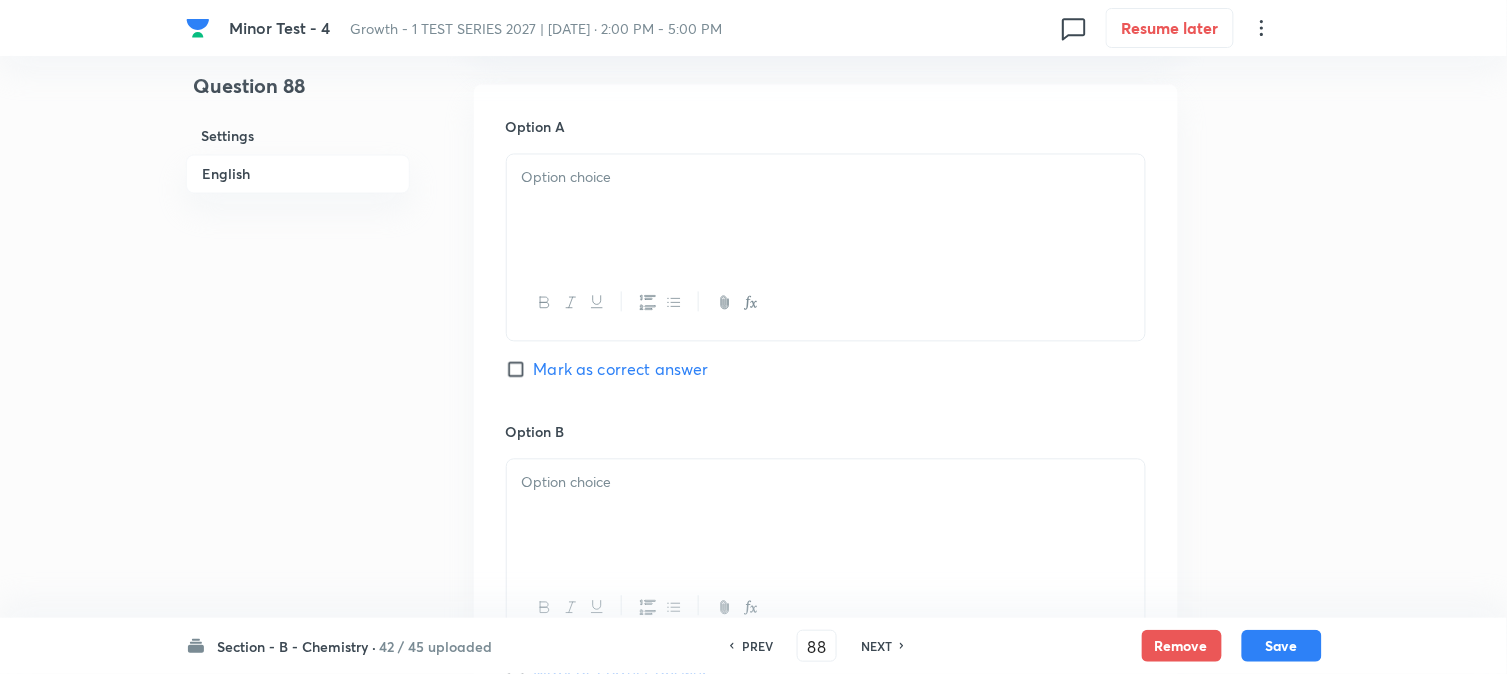 click at bounding box center (826, 211) 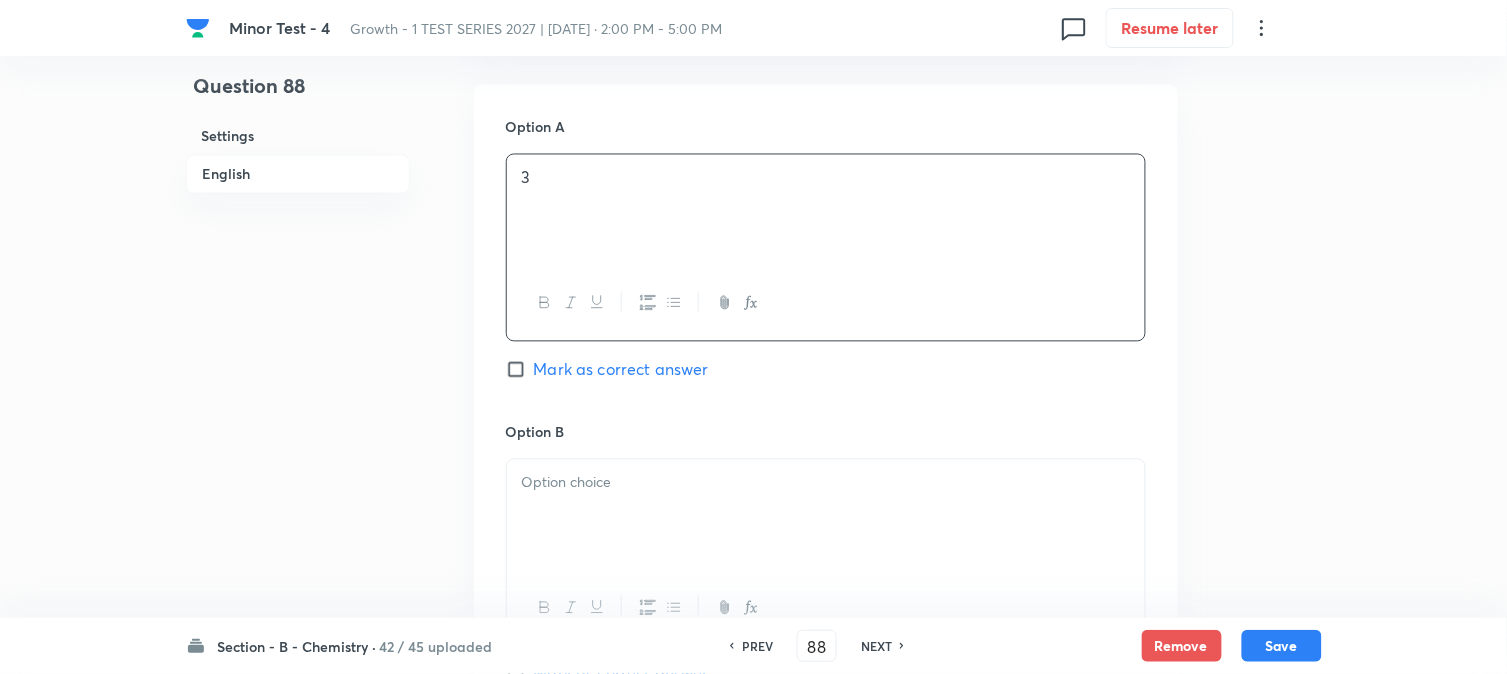 scroll, scrollTop: 1000, scrollLeft: 0, axis: vertical 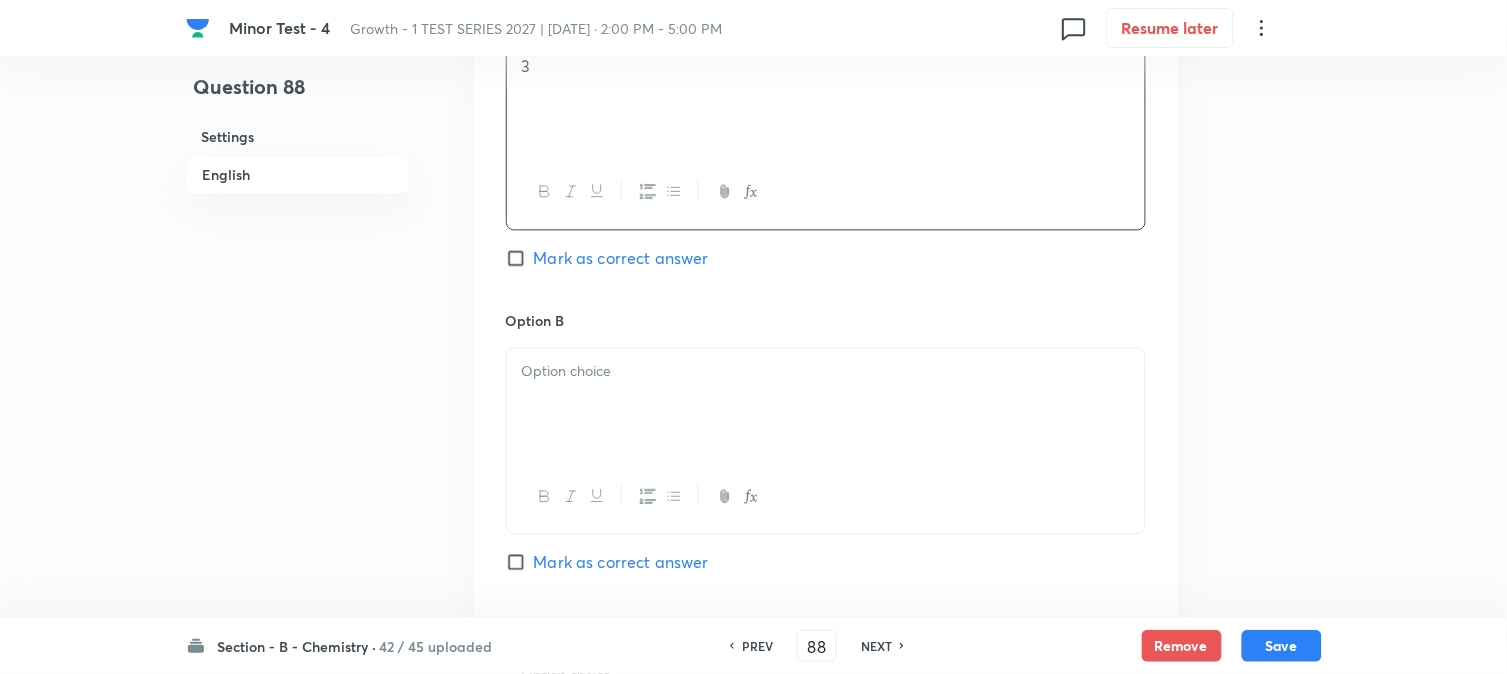 click on "Option B [PERSON_NAME] as correct answer" at bounding box center (826, 462) 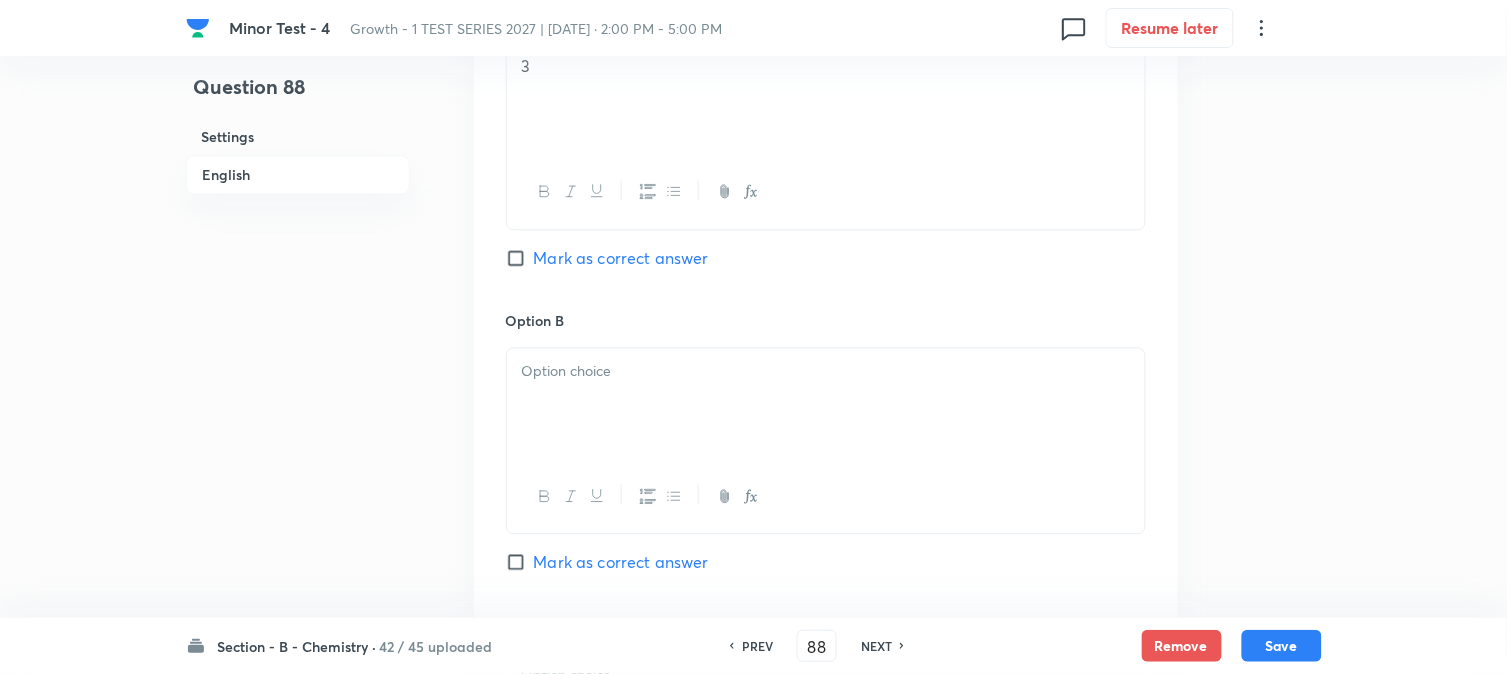 drag, startPoint x: 628, startPoint y: 385, endPoint x: 651, endPoint y: 403, distance: 29.206163 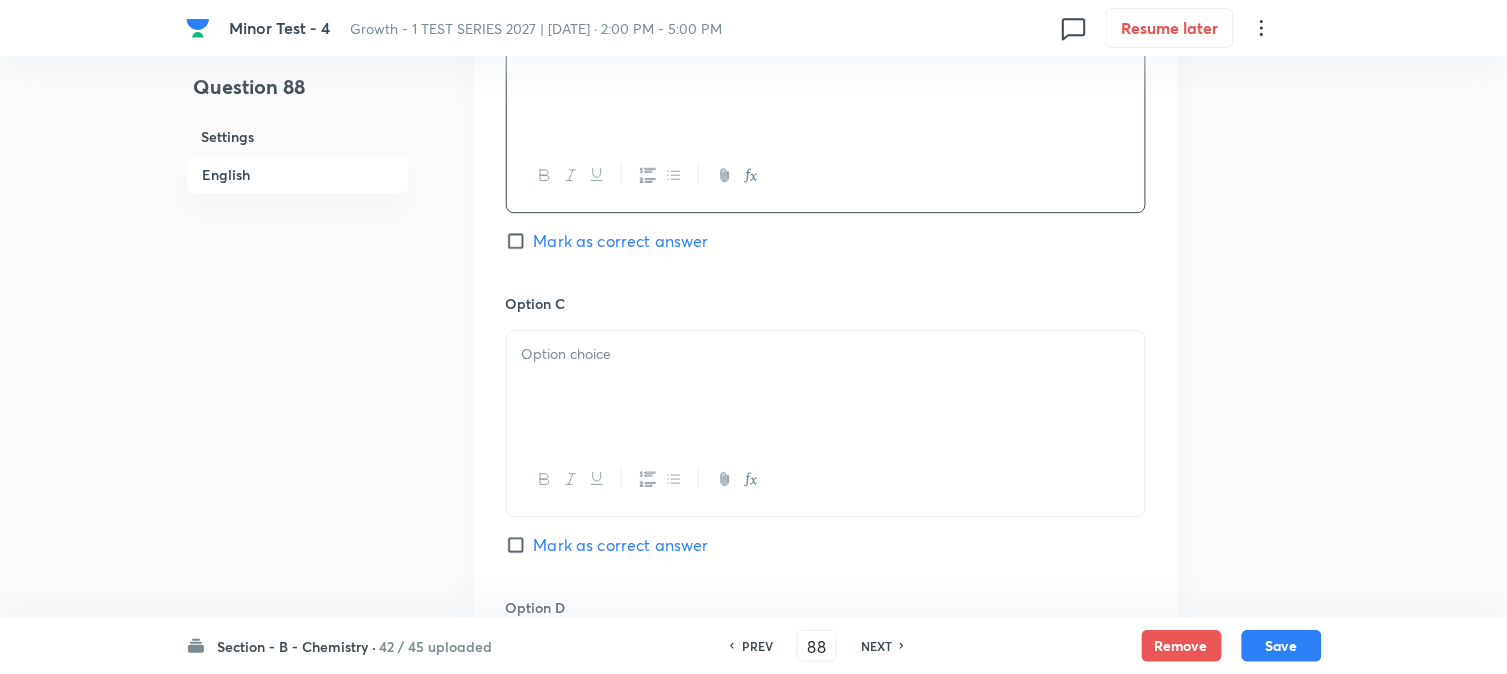 scroll, scrollTop: 1333, scrollLeft: 0, axis: vertical 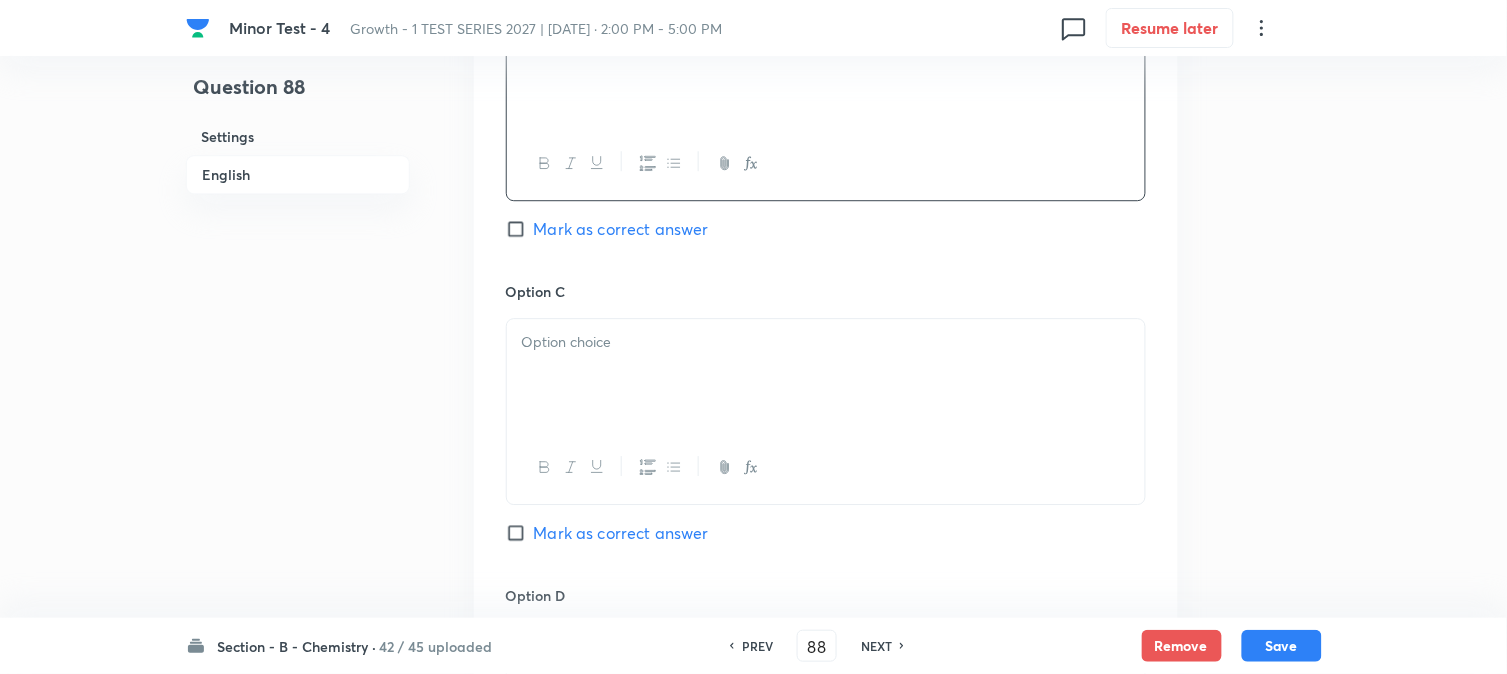 click at bounding box center (826, 375) 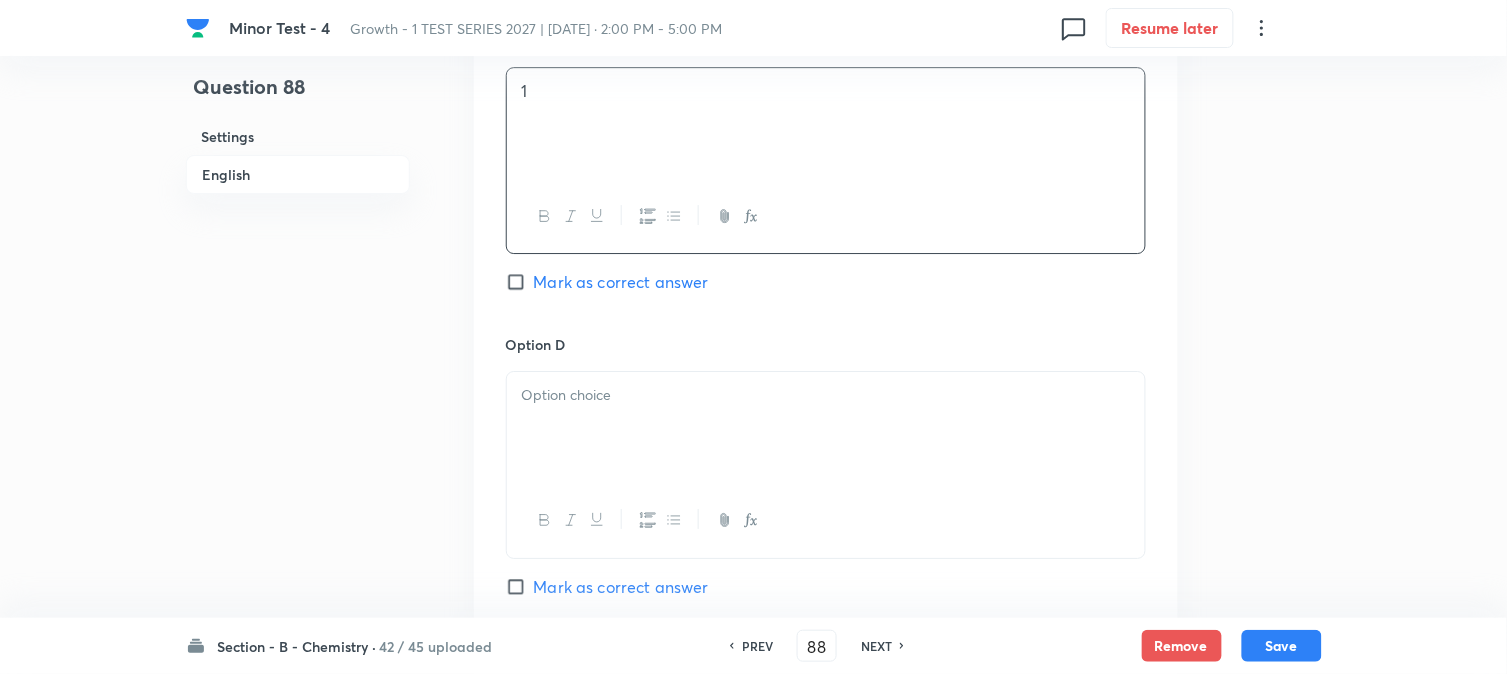scroll, scrollTop: 1666, scrollLeft: 0, axis: vertical 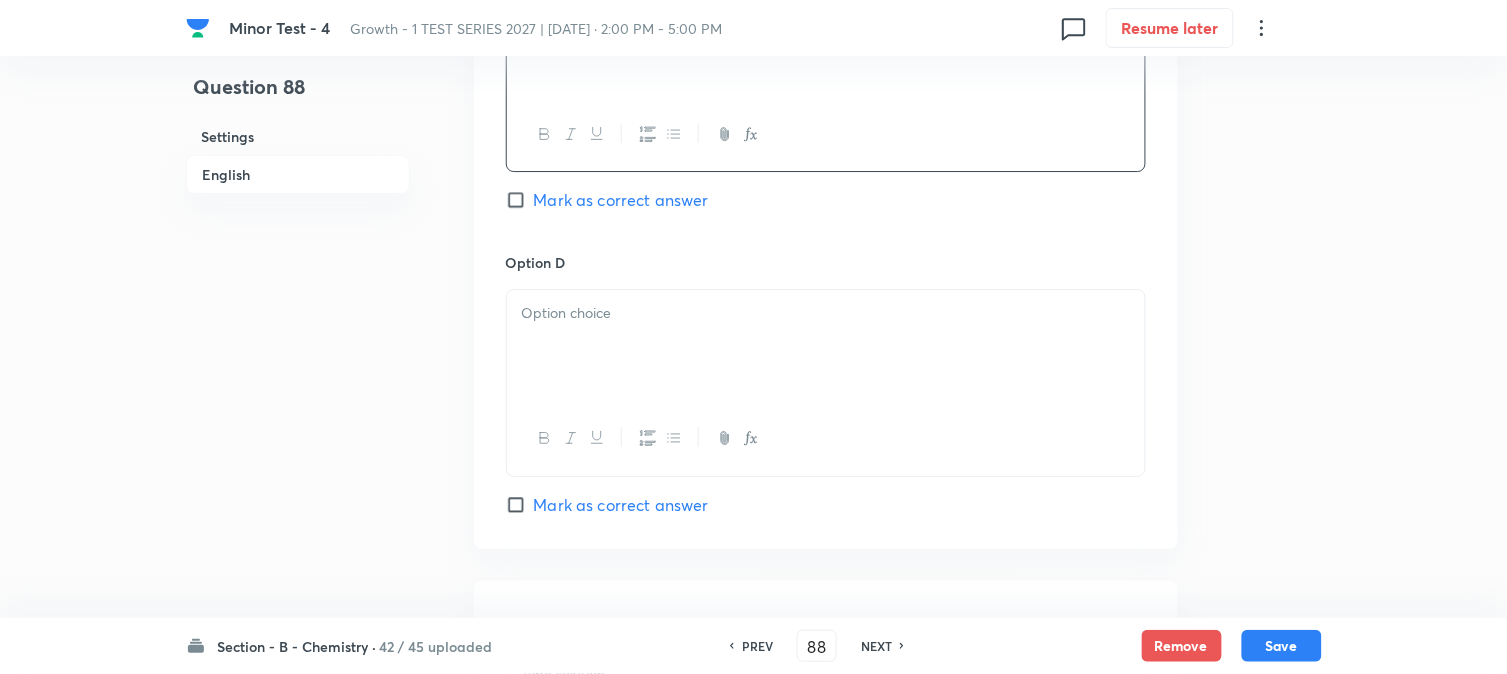 click at bounding box center (826, 346) 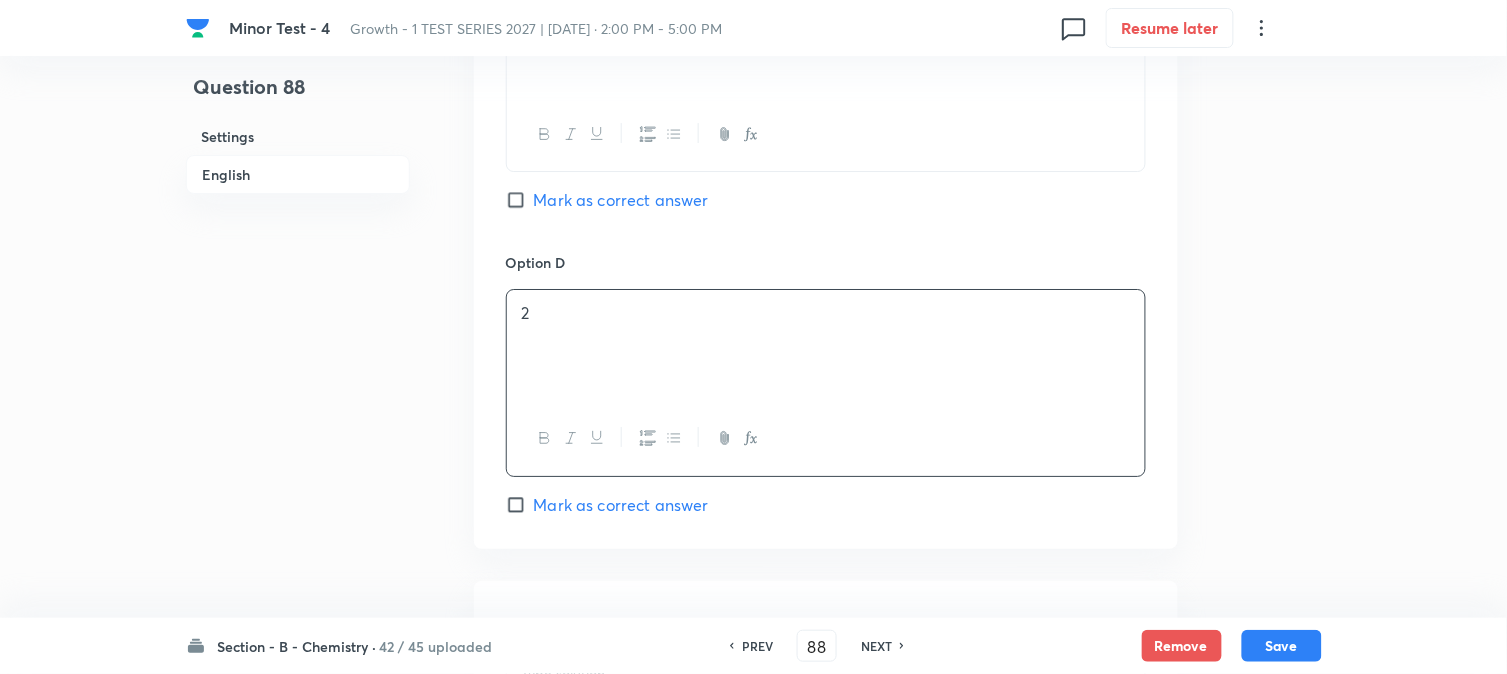 click on "Mark as correct answer" at bounding box center [621, 200] 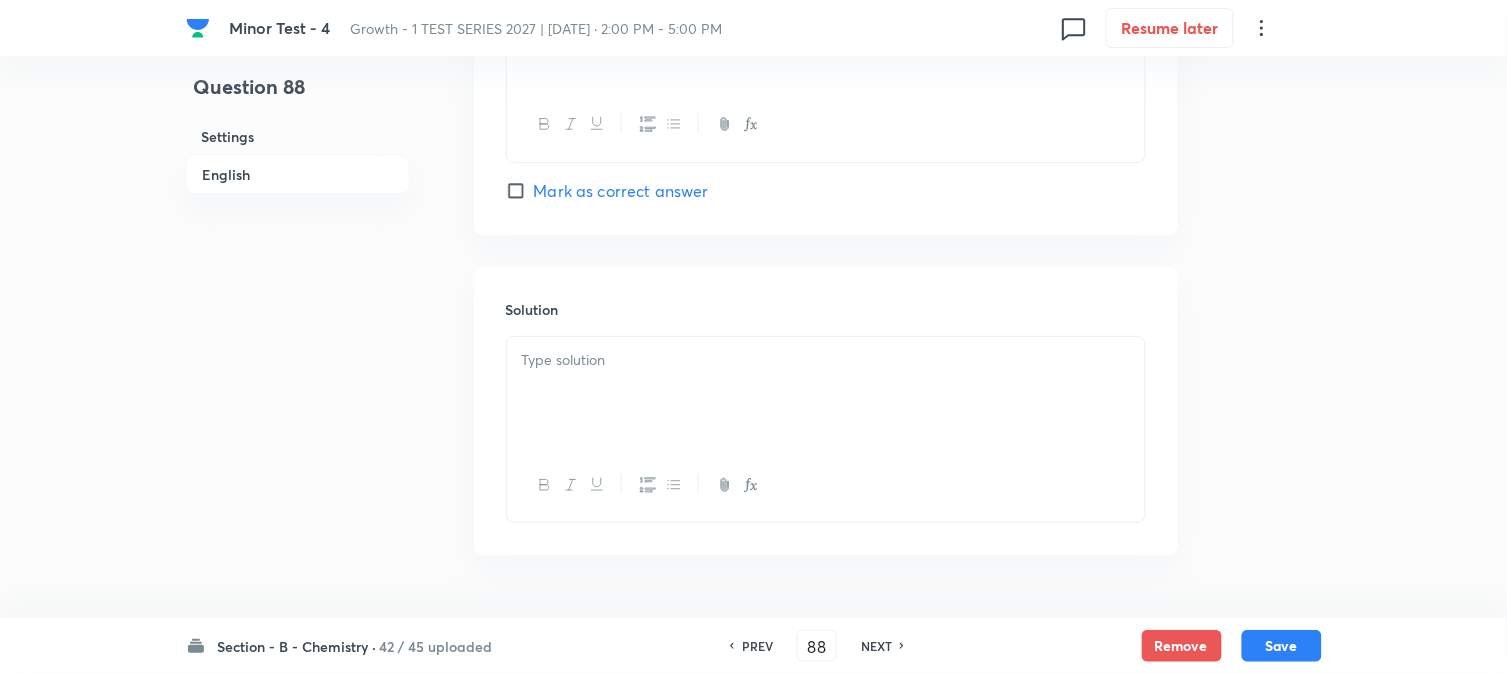 scroll, scrollTop: 2041, scrollLeft: 0, axis: vertical 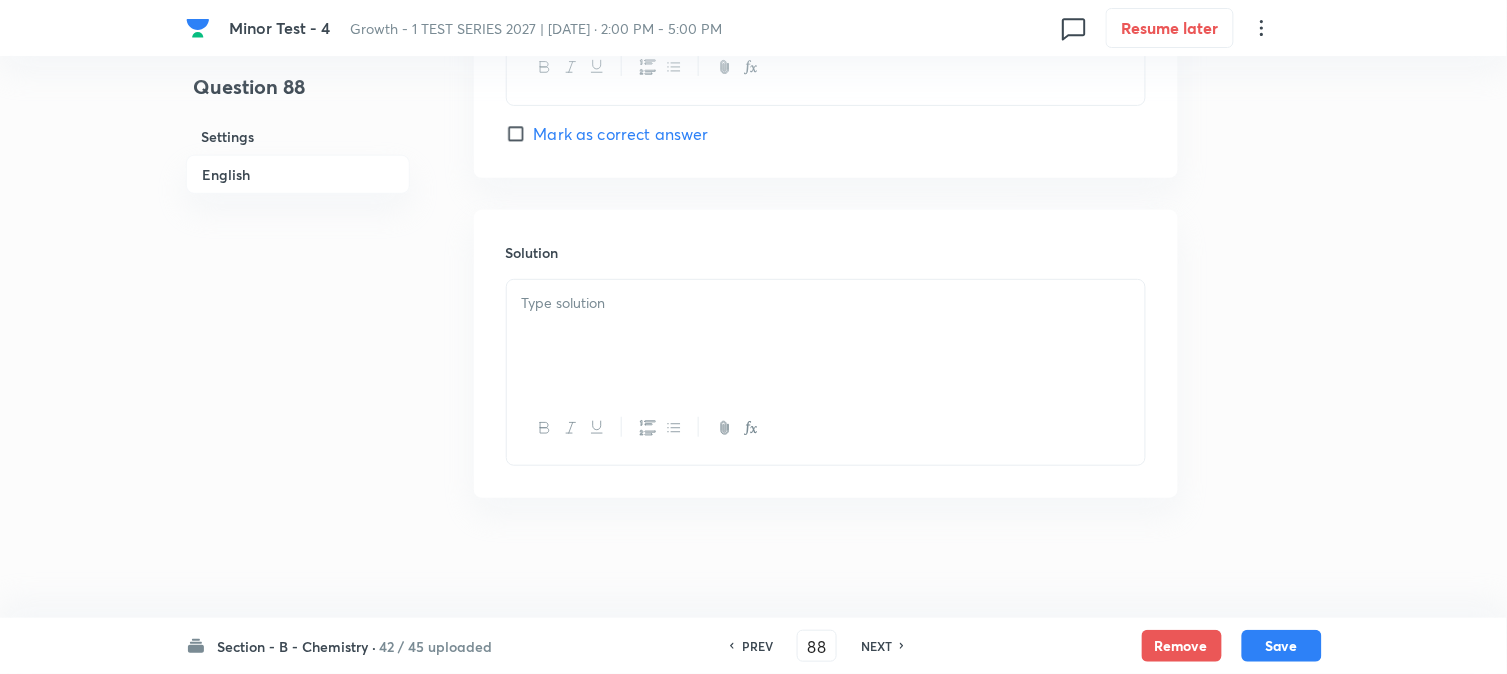 click at bounding box center (826, 303) 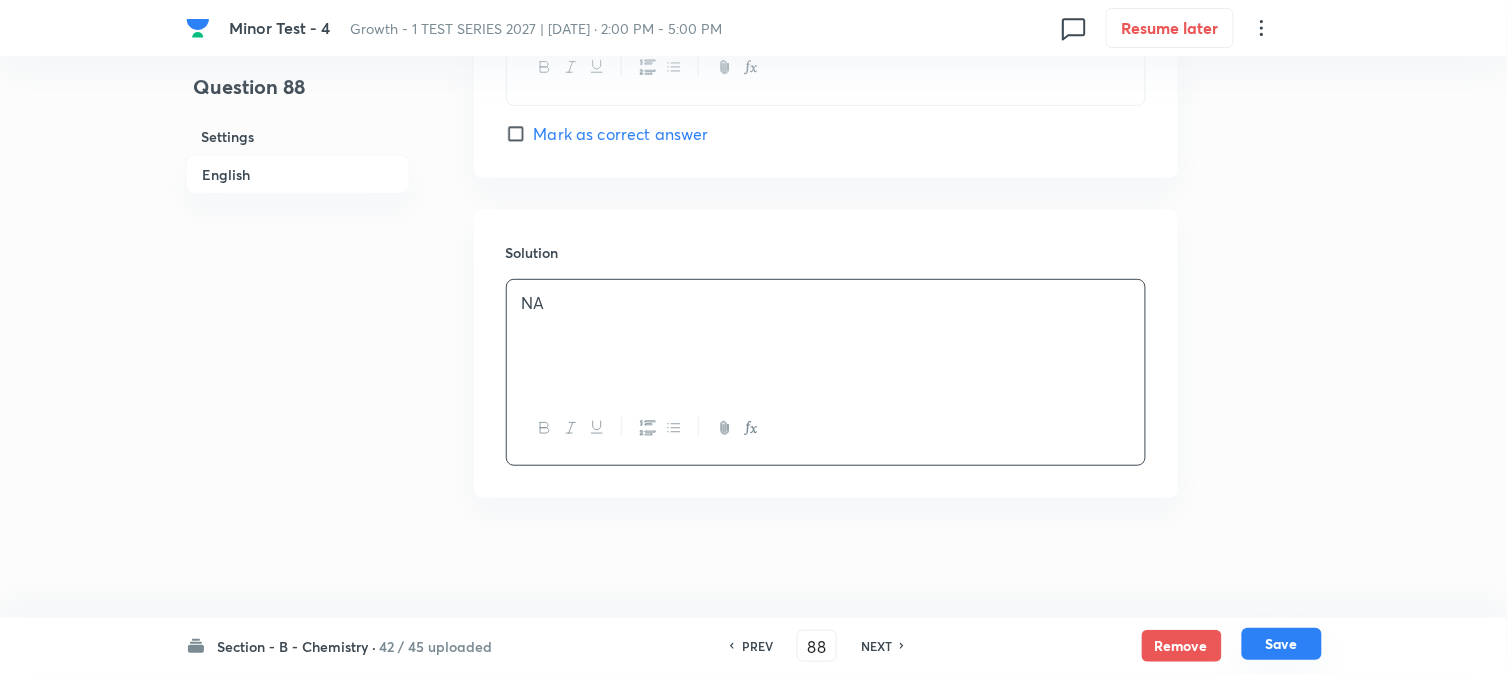 click on "Save" at bounding box center [1282, 644] 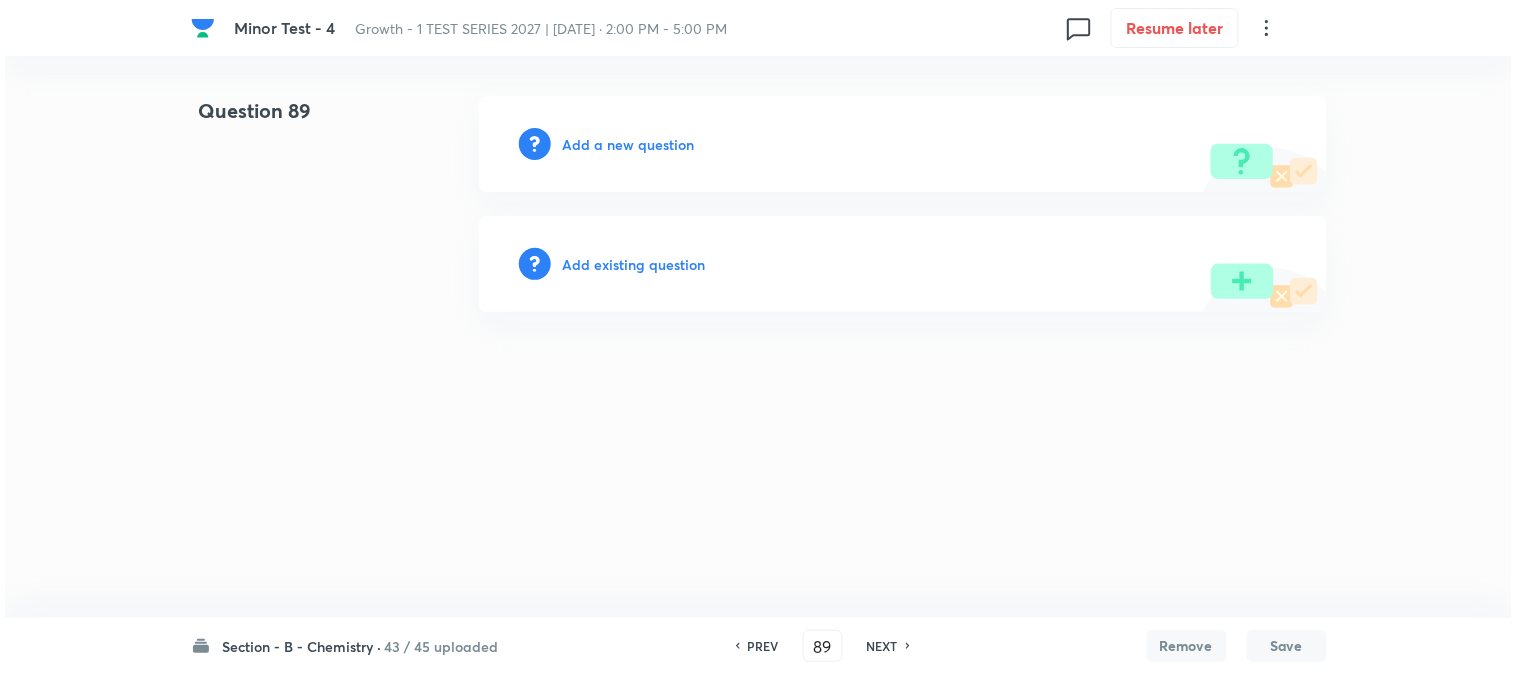 scroll, scrollTop: 0, scrollLeft: 0, axis: both 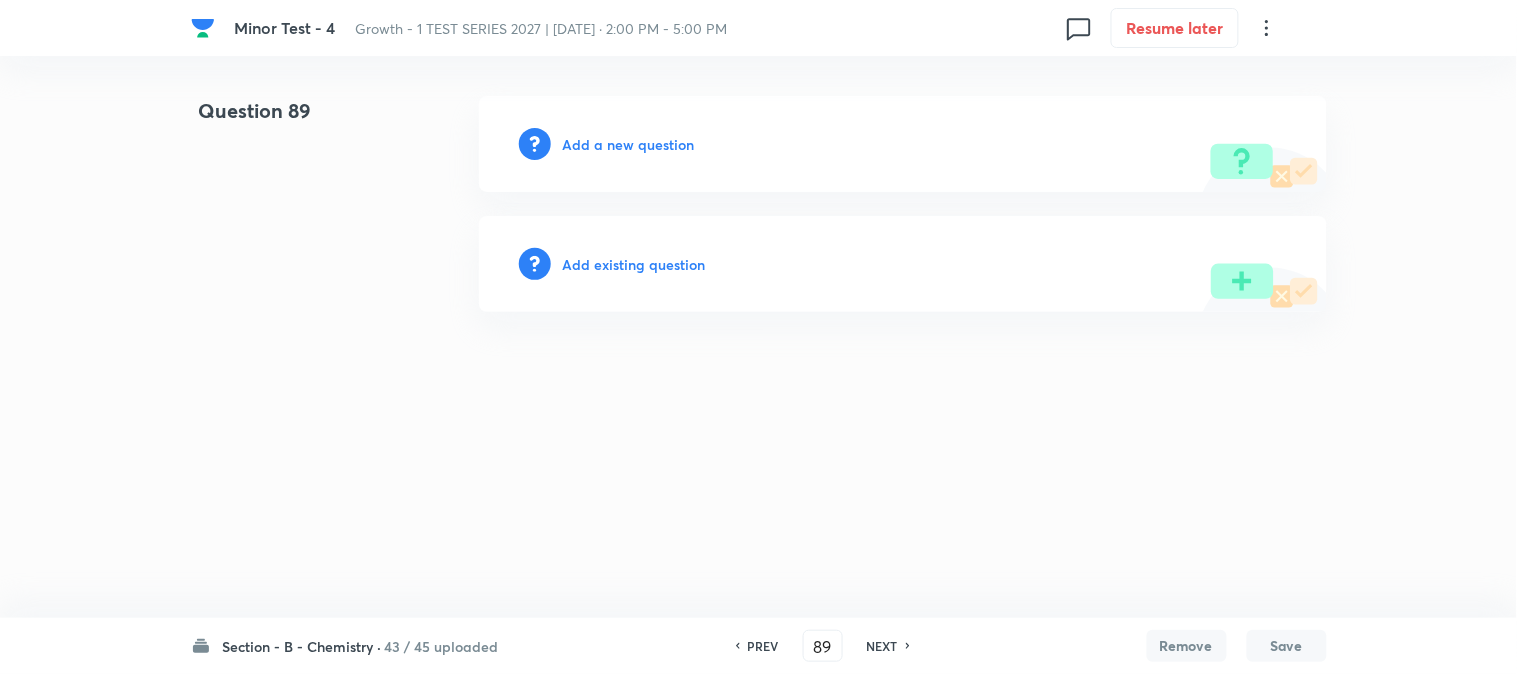 click on "Add a new question" at bounding box center [629, 144] 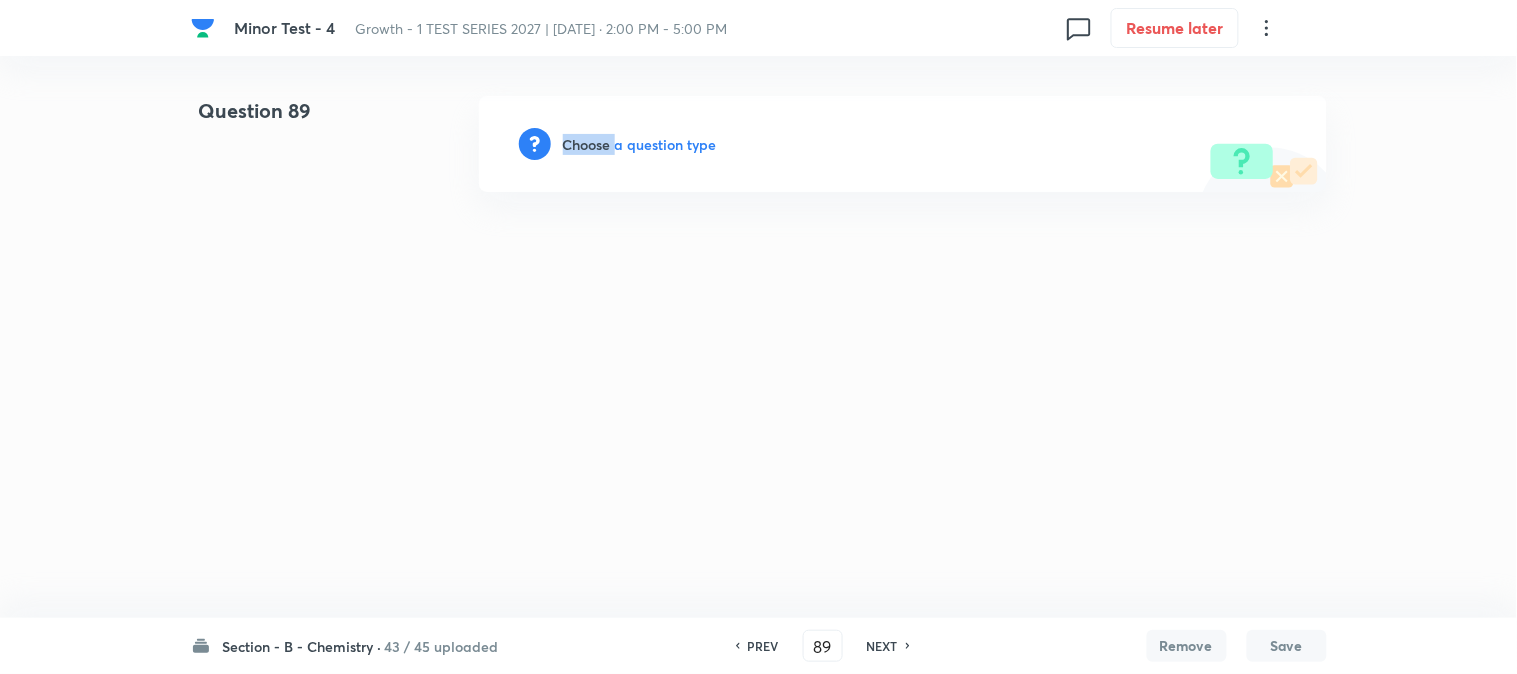 click on "Choose a question type" at bounding box center [640, 144] 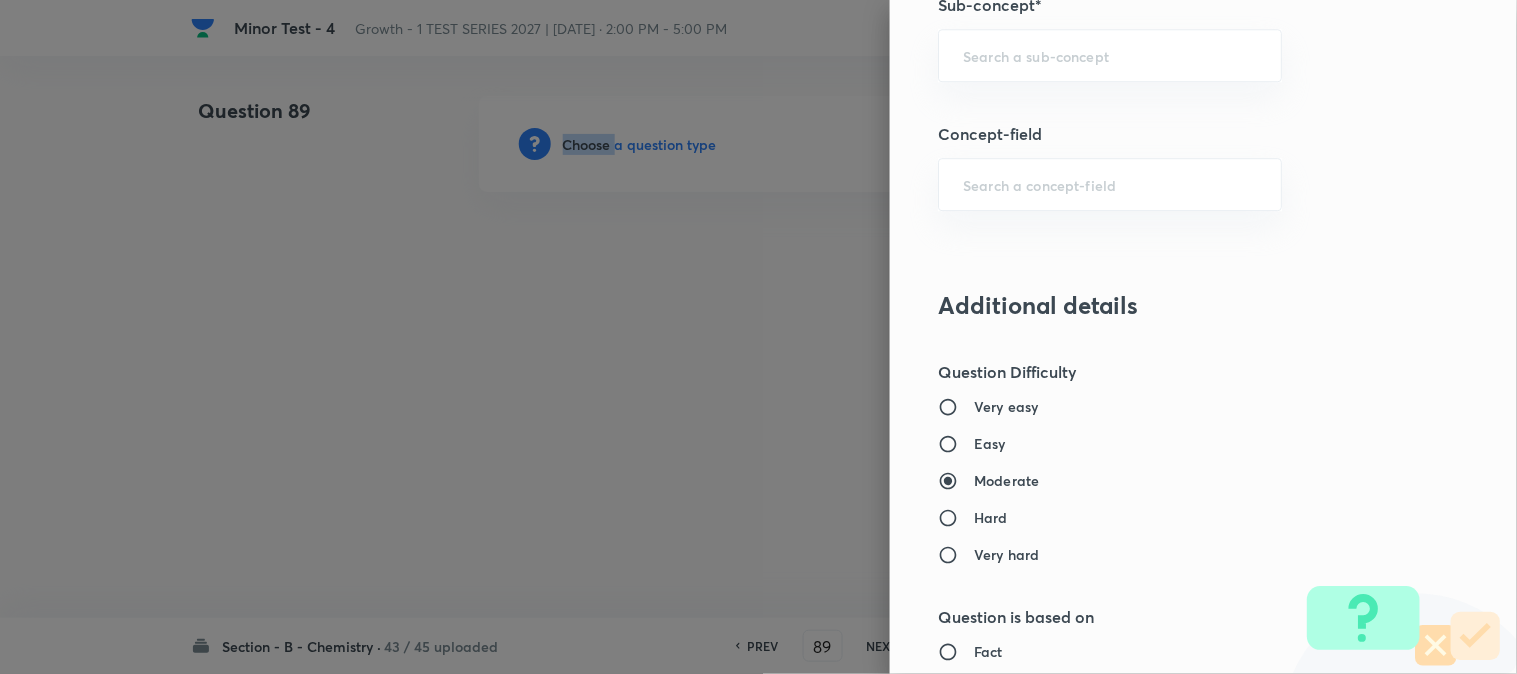 scroll, scrollTop: 1333, scrollLeft: 0, axis: vertical 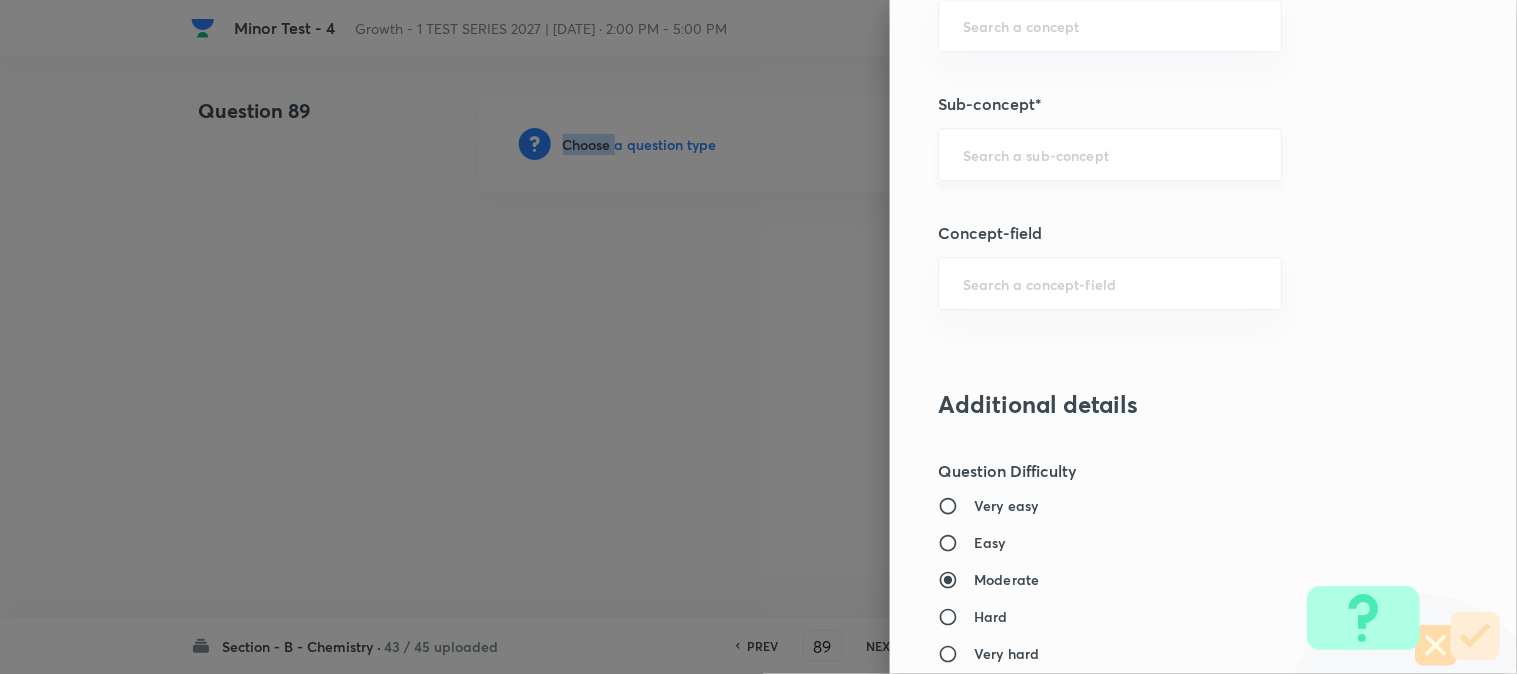 click on "​" at bounding box center [1110, 154] 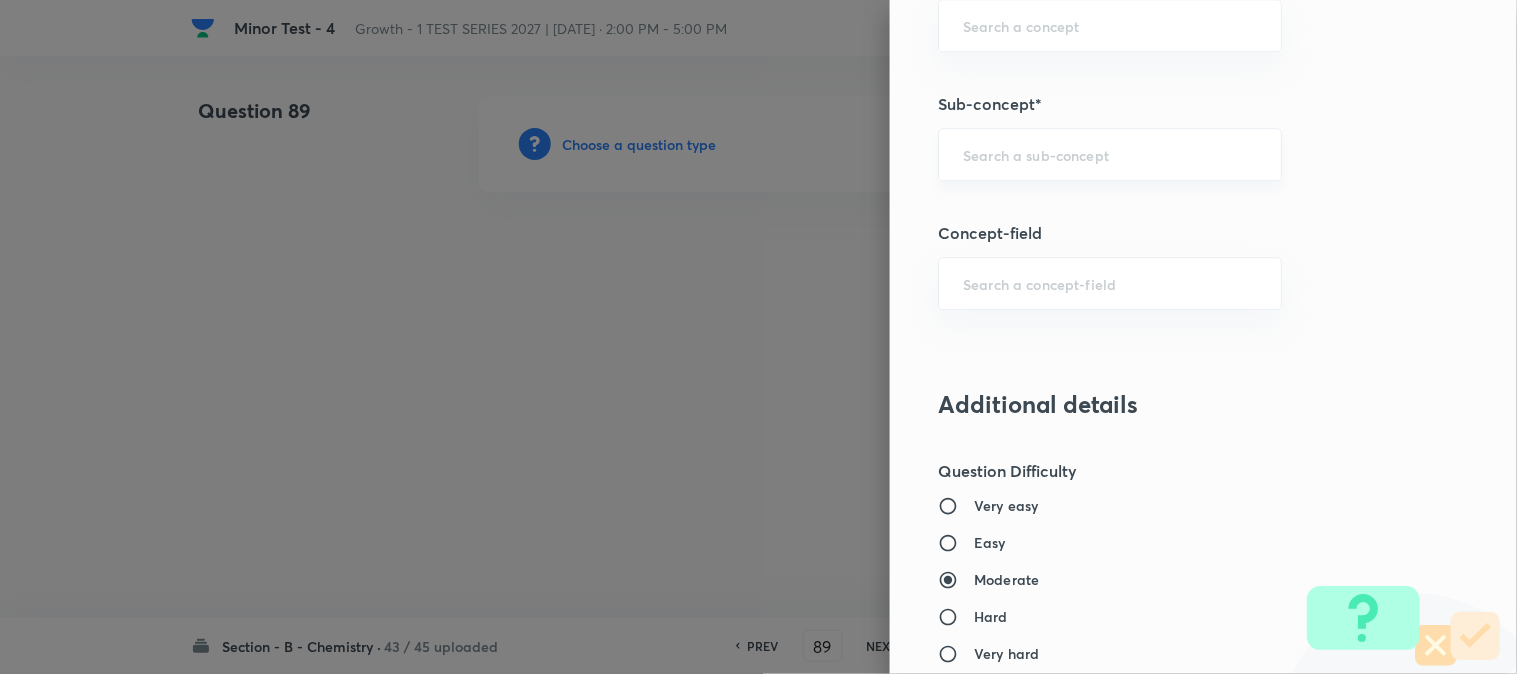 click at bounding box center (1110, 154) 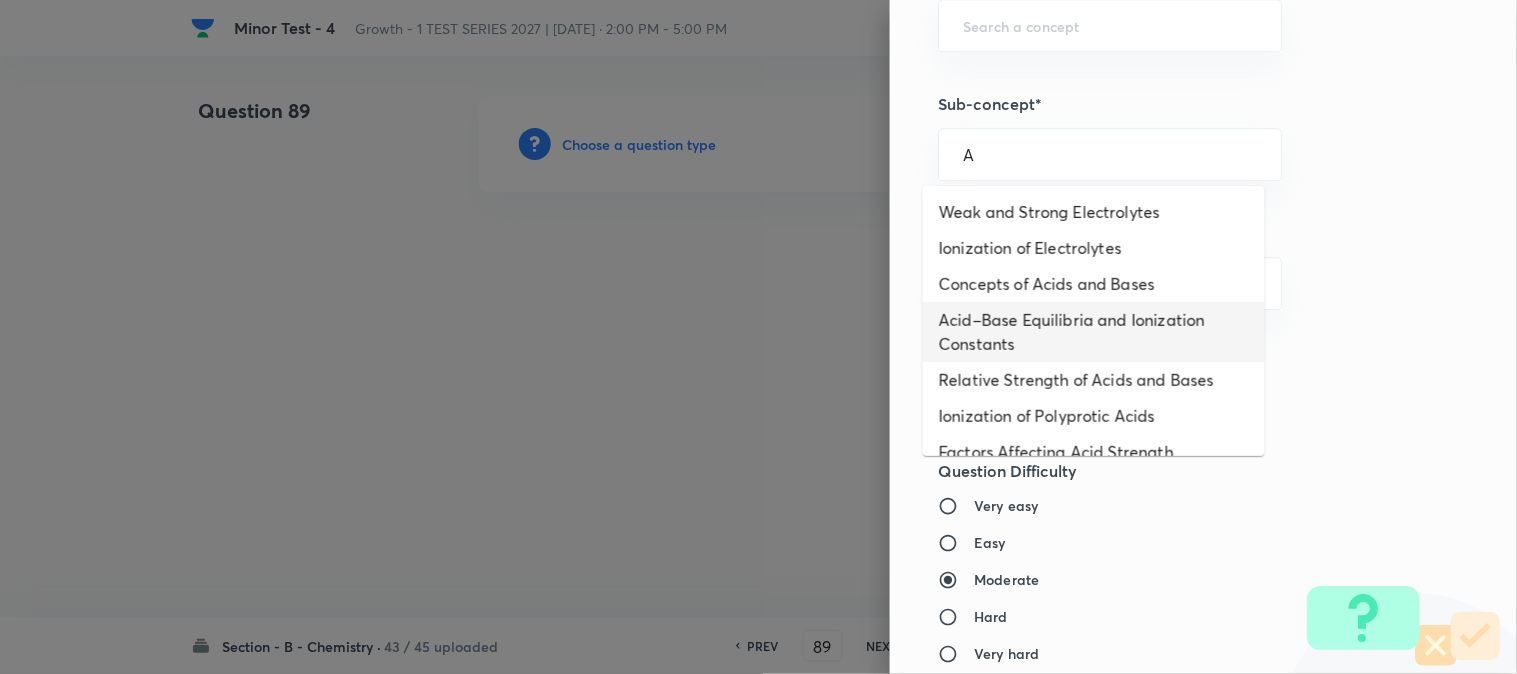 click on "Acid–Base Equilibria and Ionization Constants" at bounding box center (1094, 332) 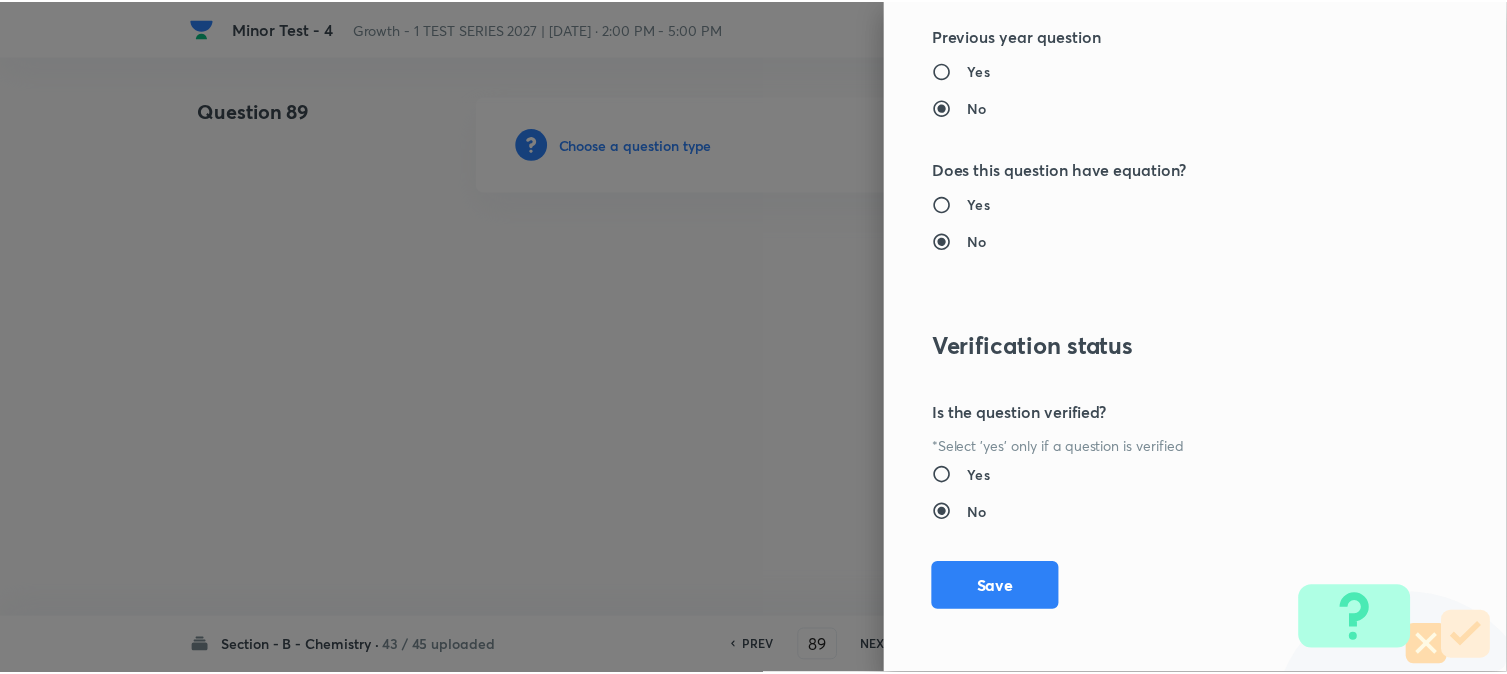 scroll, scrollTop: 2186, scrollLeft: 0, axis: vertical 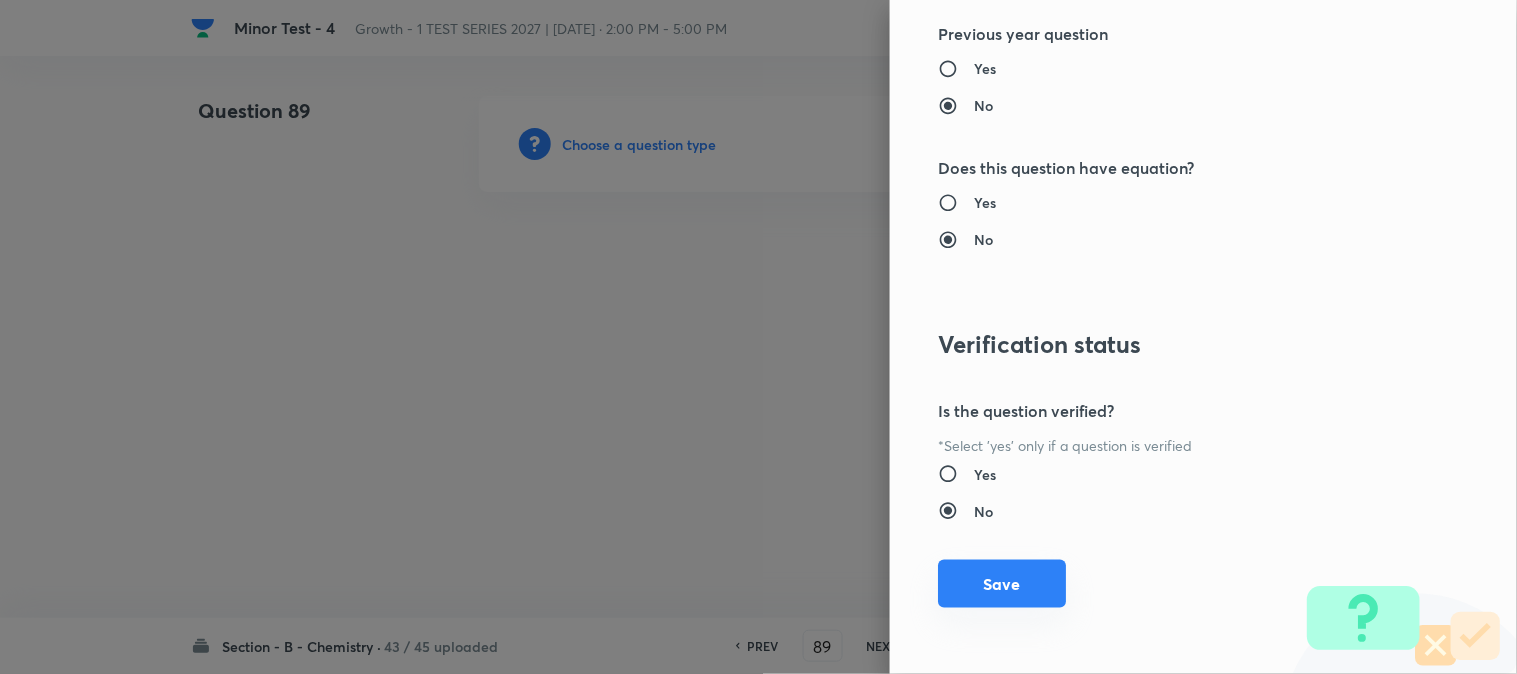 click on "Save" at bounding box center (1002, 584) 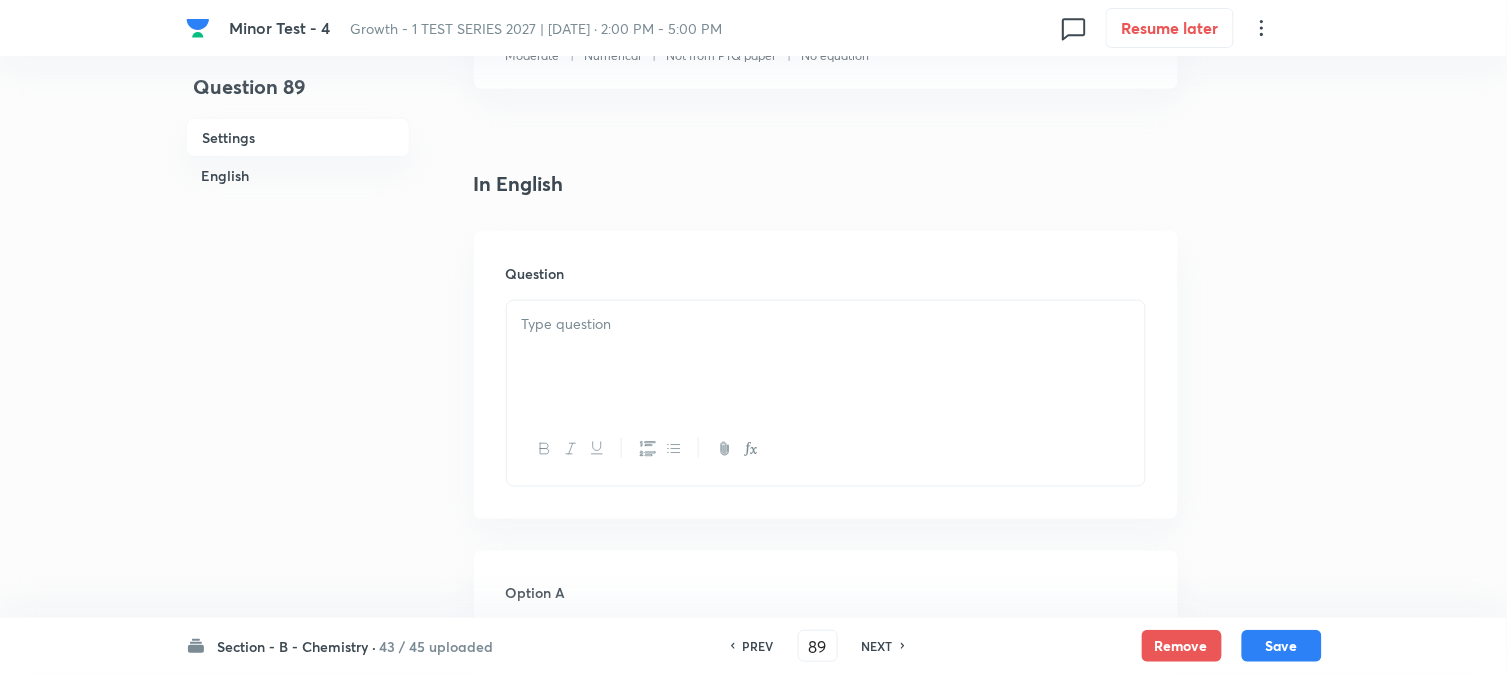 scroll, scrollTop: 666, scrollLeft: 0, axis: vertical 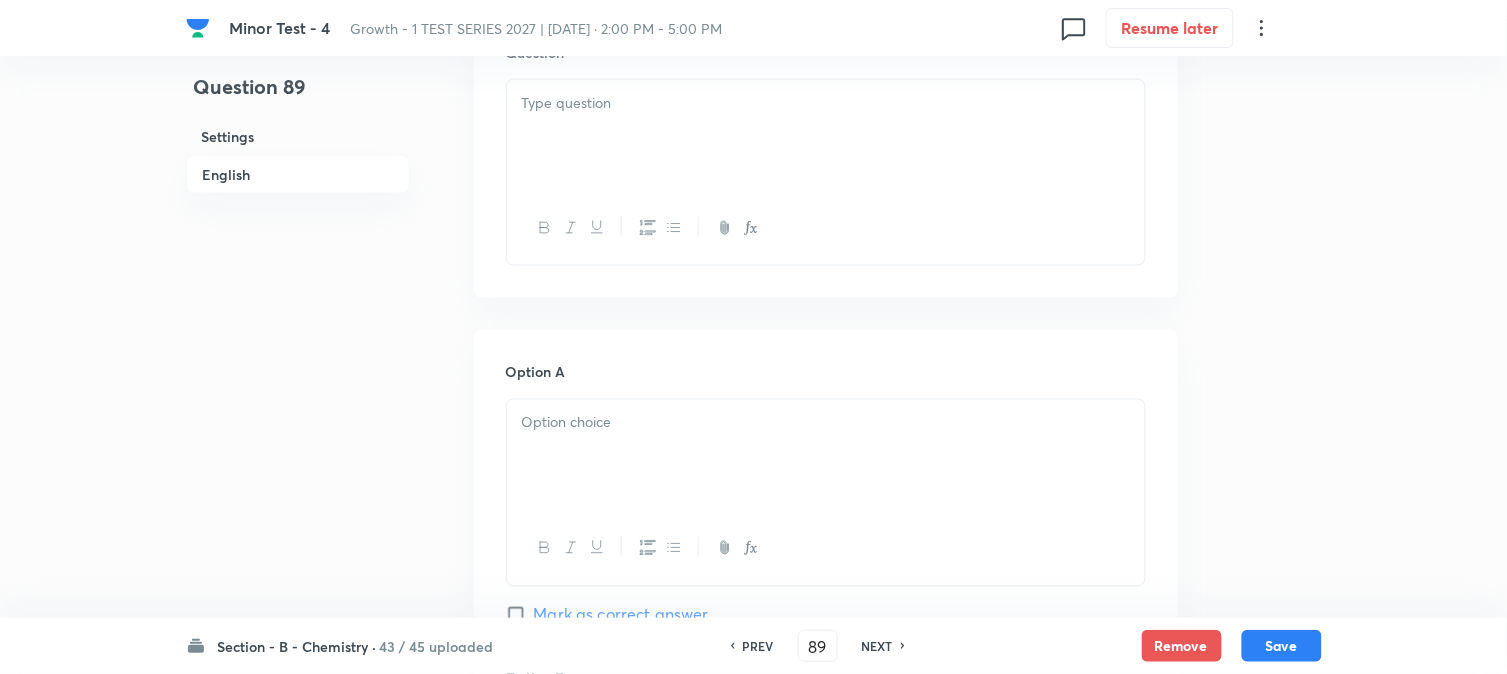 click at bounding box center [826, 136] 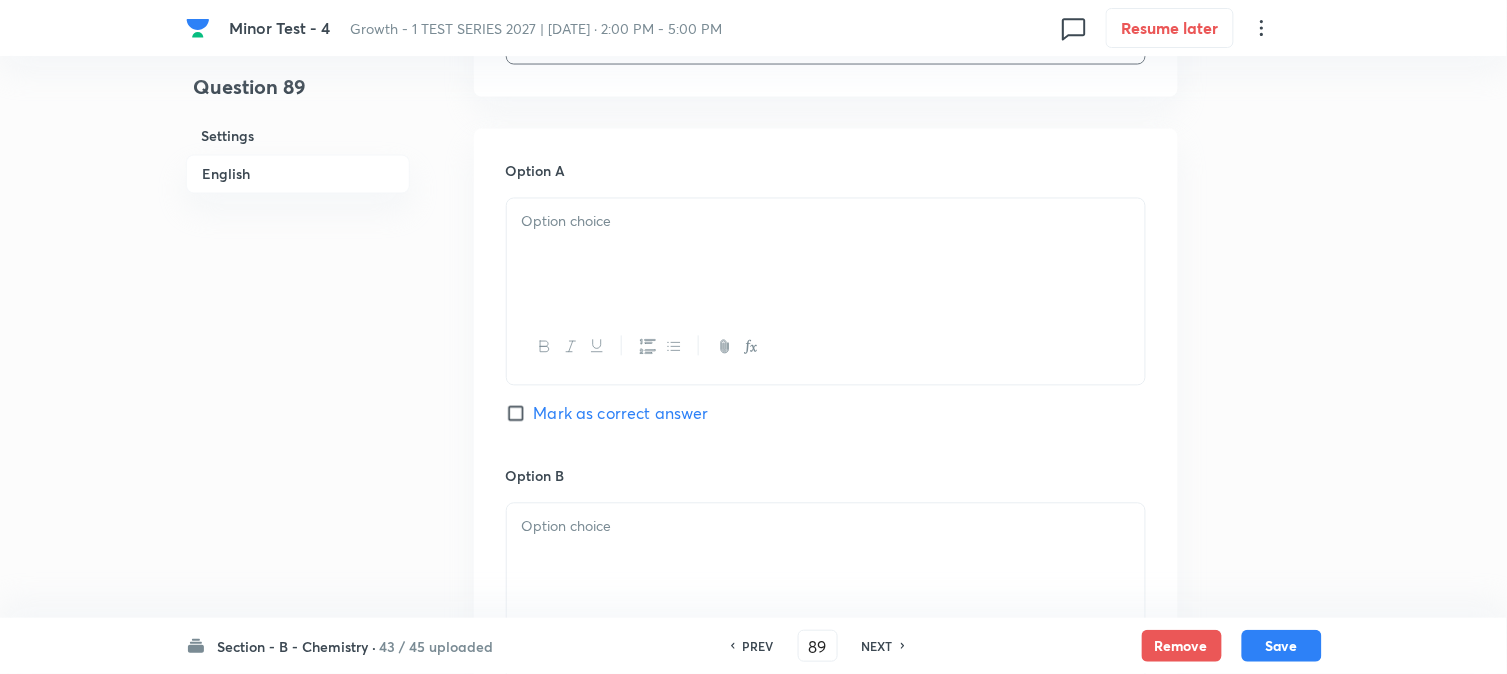 scroll, scrollTop: 888, scrollLeft: 0, axis: vertical 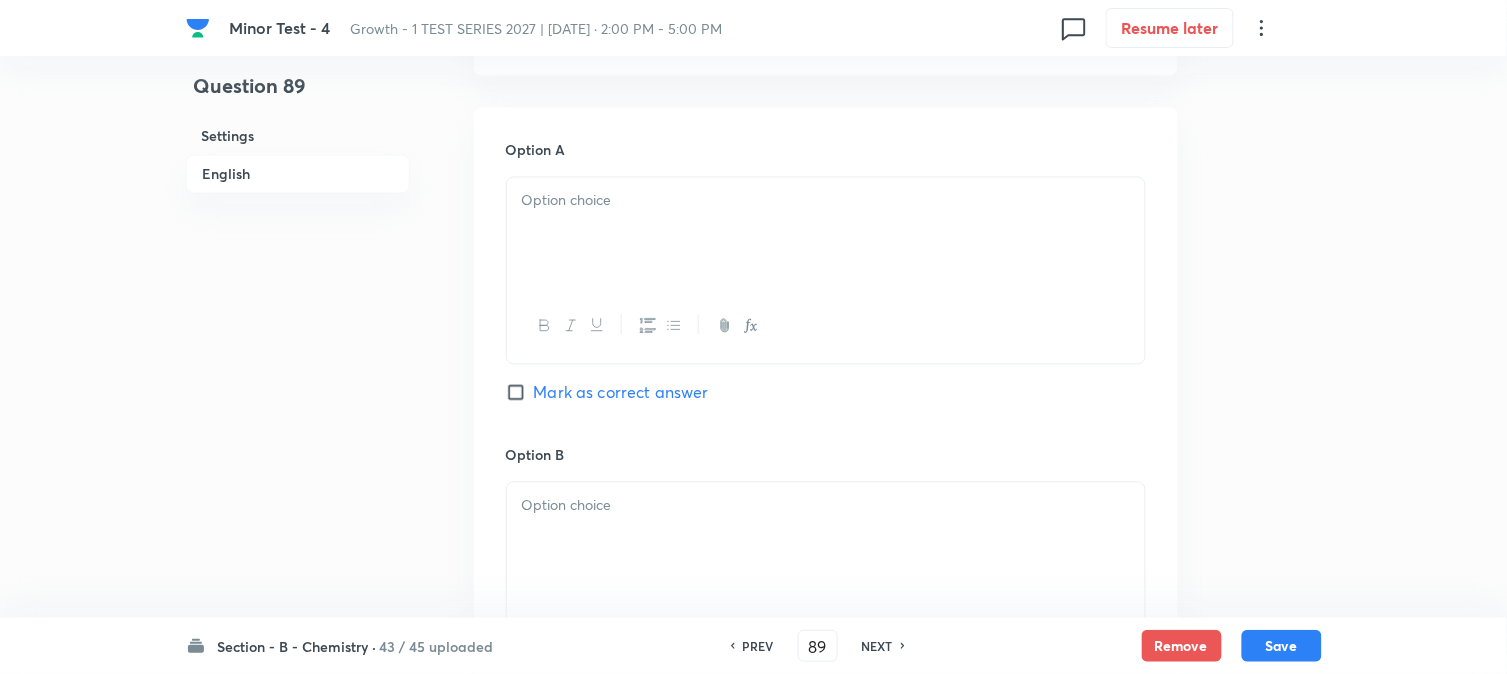 click at bounding box center (826, 234) 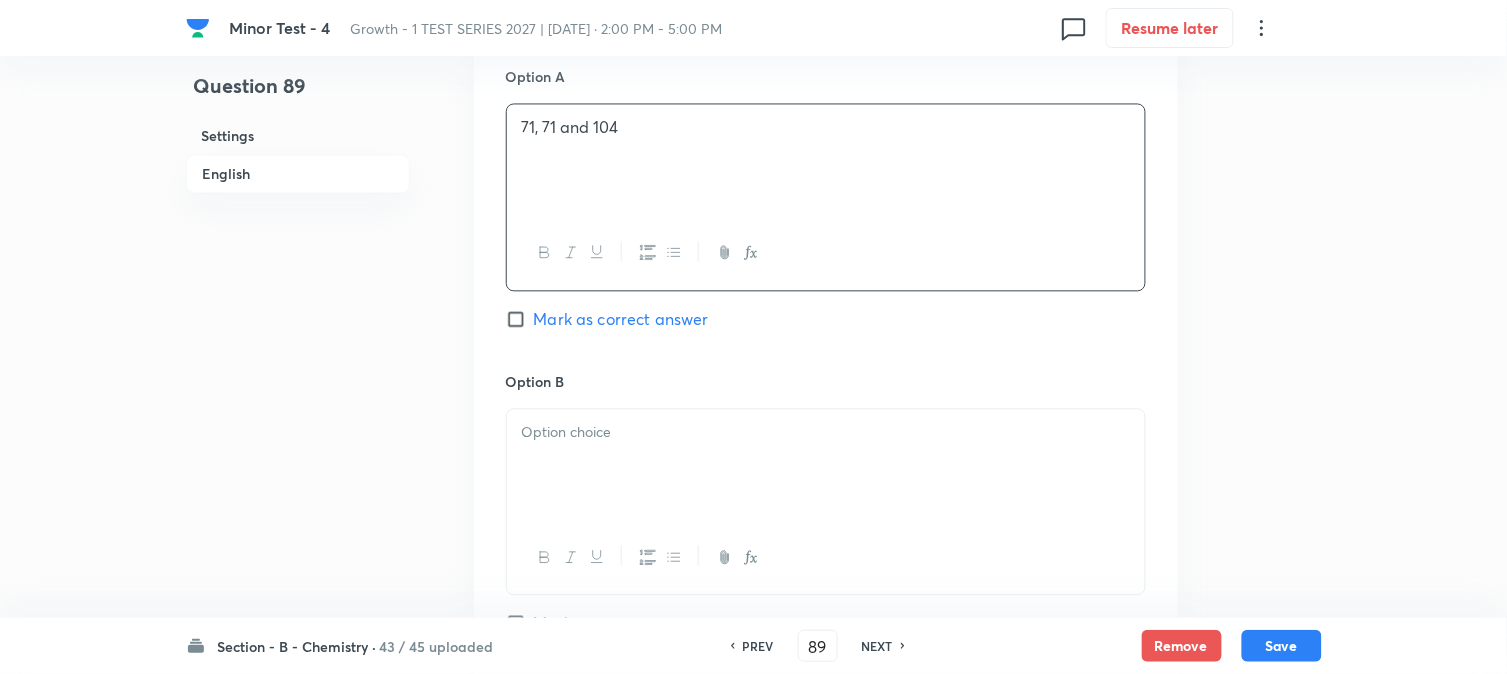 scroll, scrollTop: 1000, scrollLeft: 0, axis: vertical 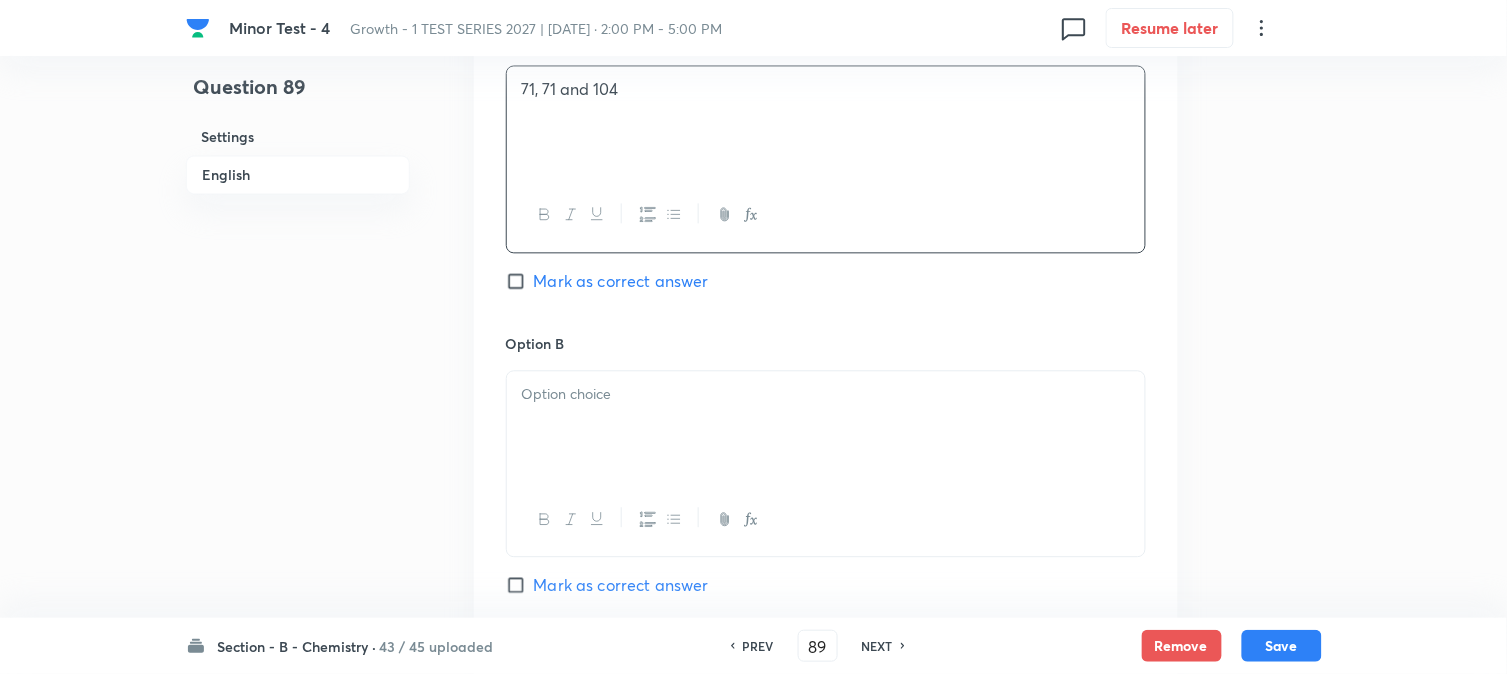 click at bounding box center (826, 394) 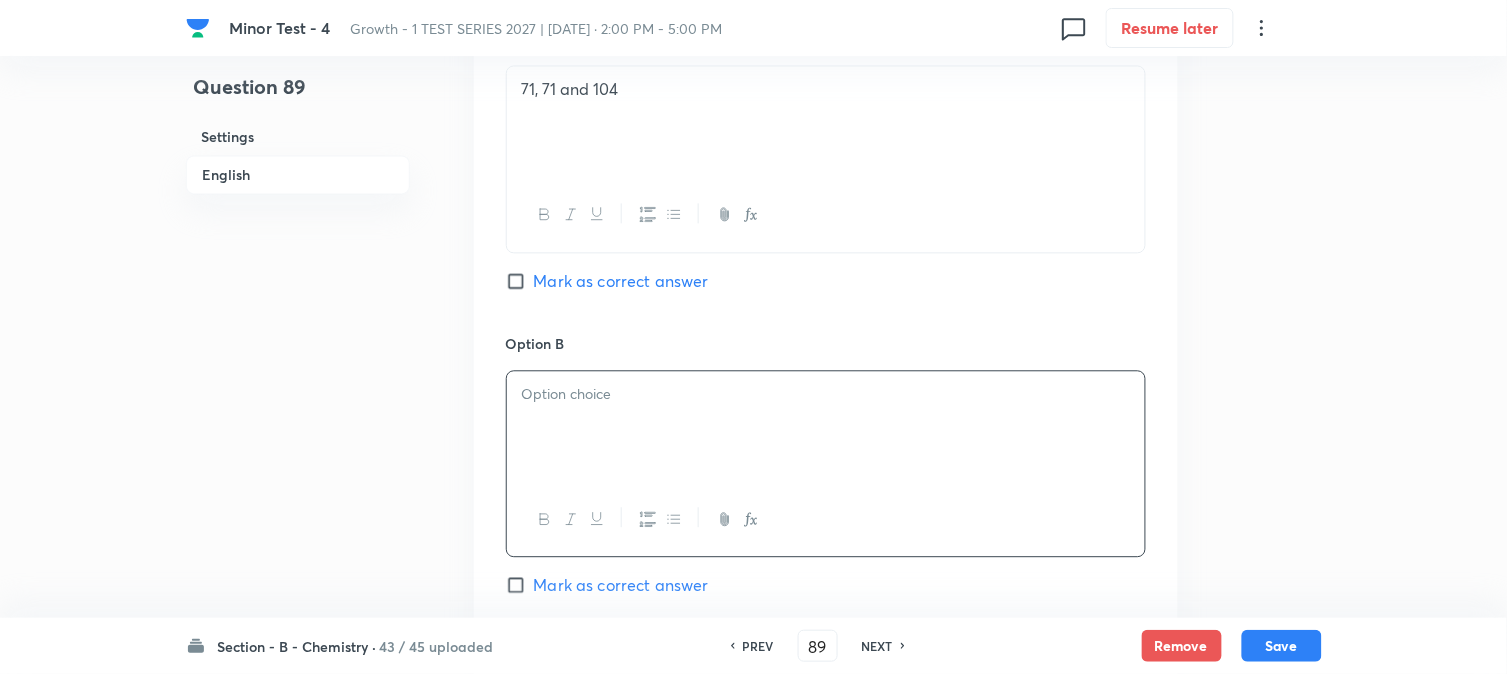 paste 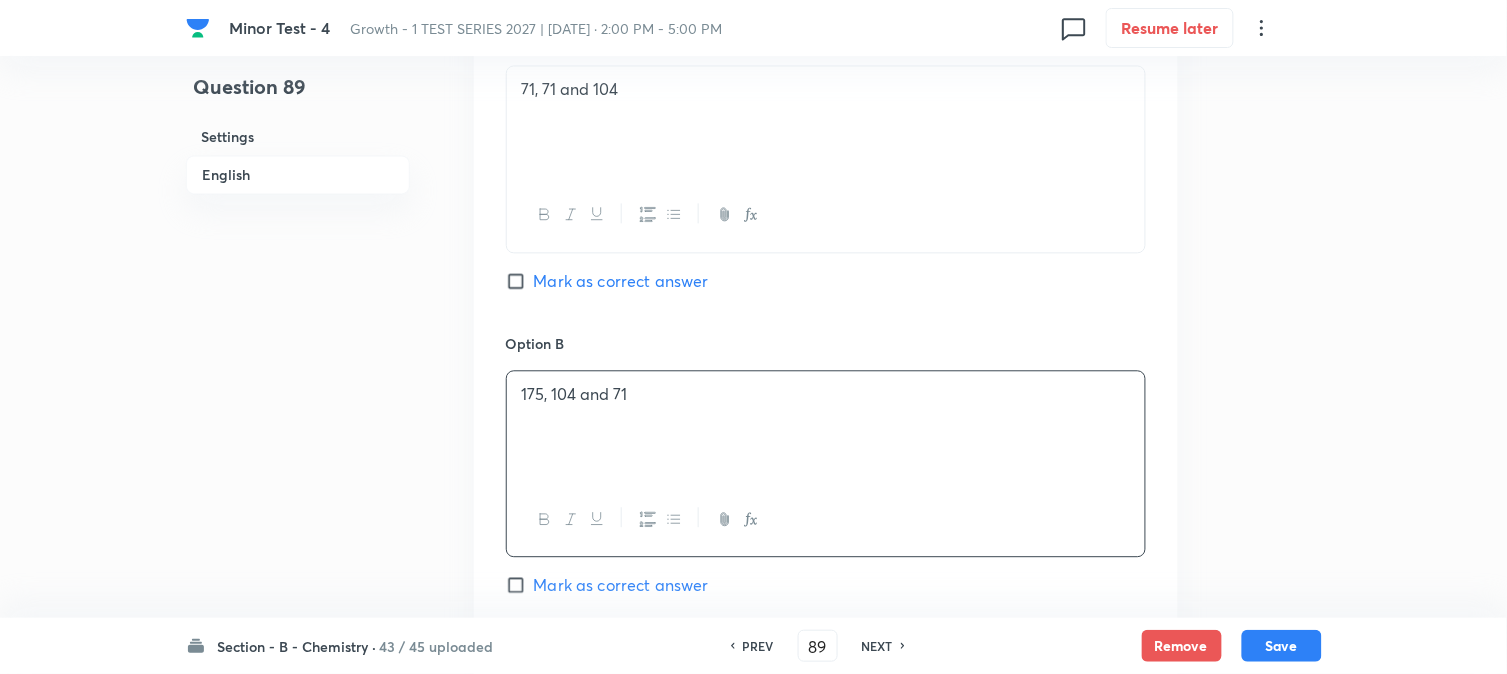 click on "175, 104 and 71" at bounding box center (826, 427) 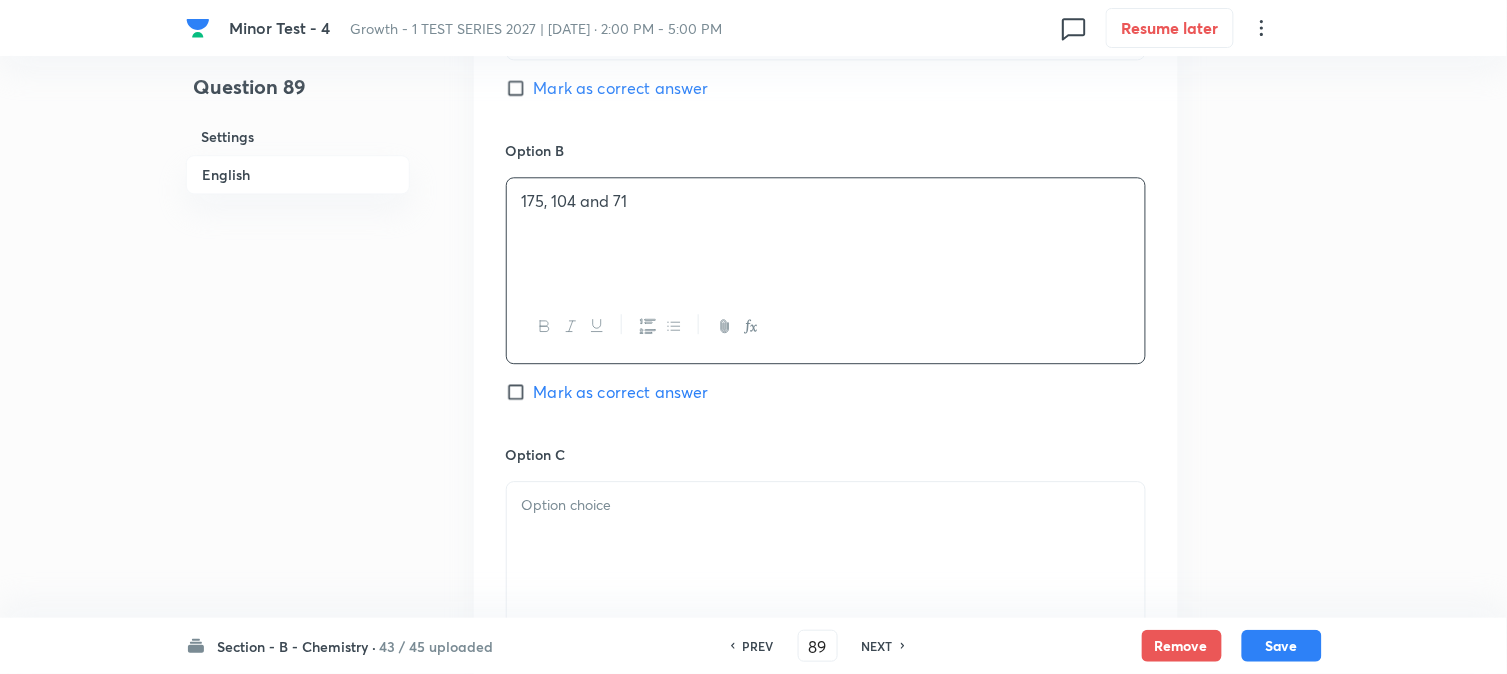 scroll, scrollTop: 1222, scrollLeft: 0, axis: vertical 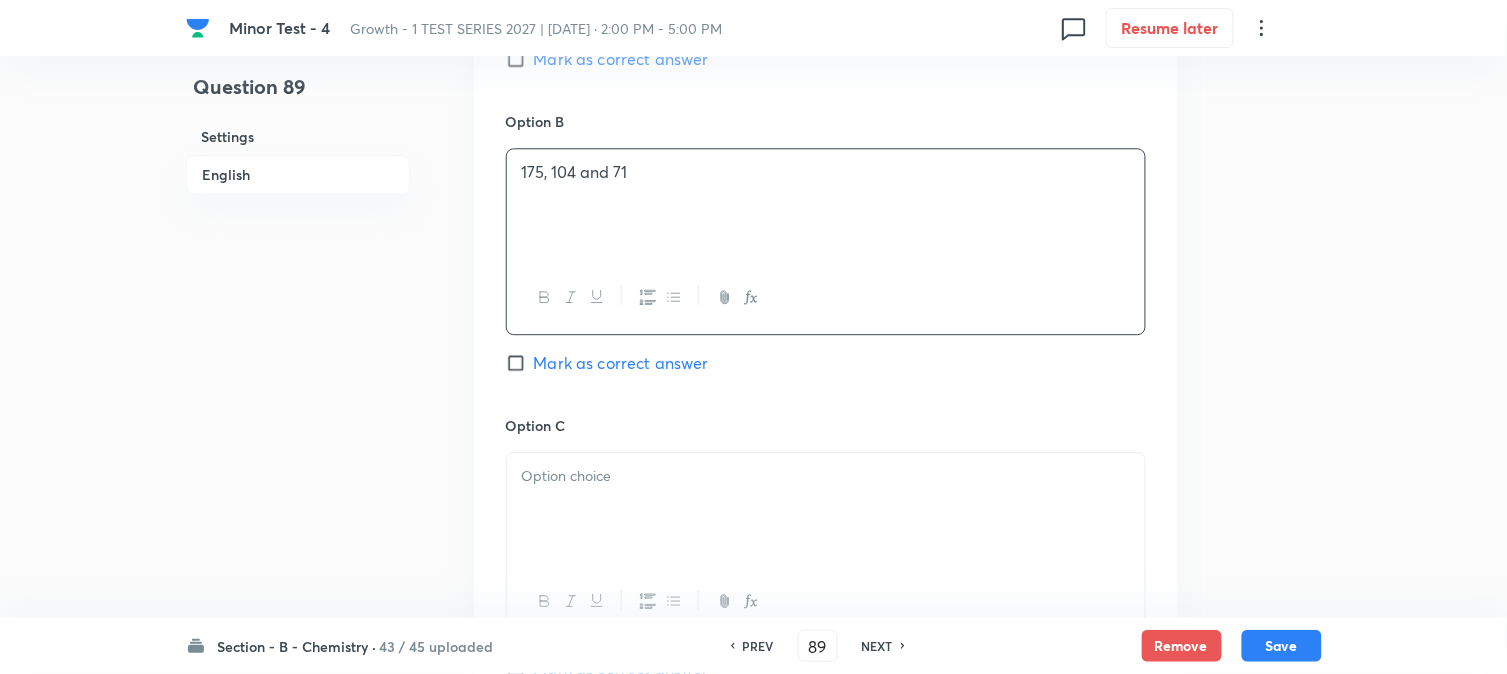 click at bounding box center (826, 509) 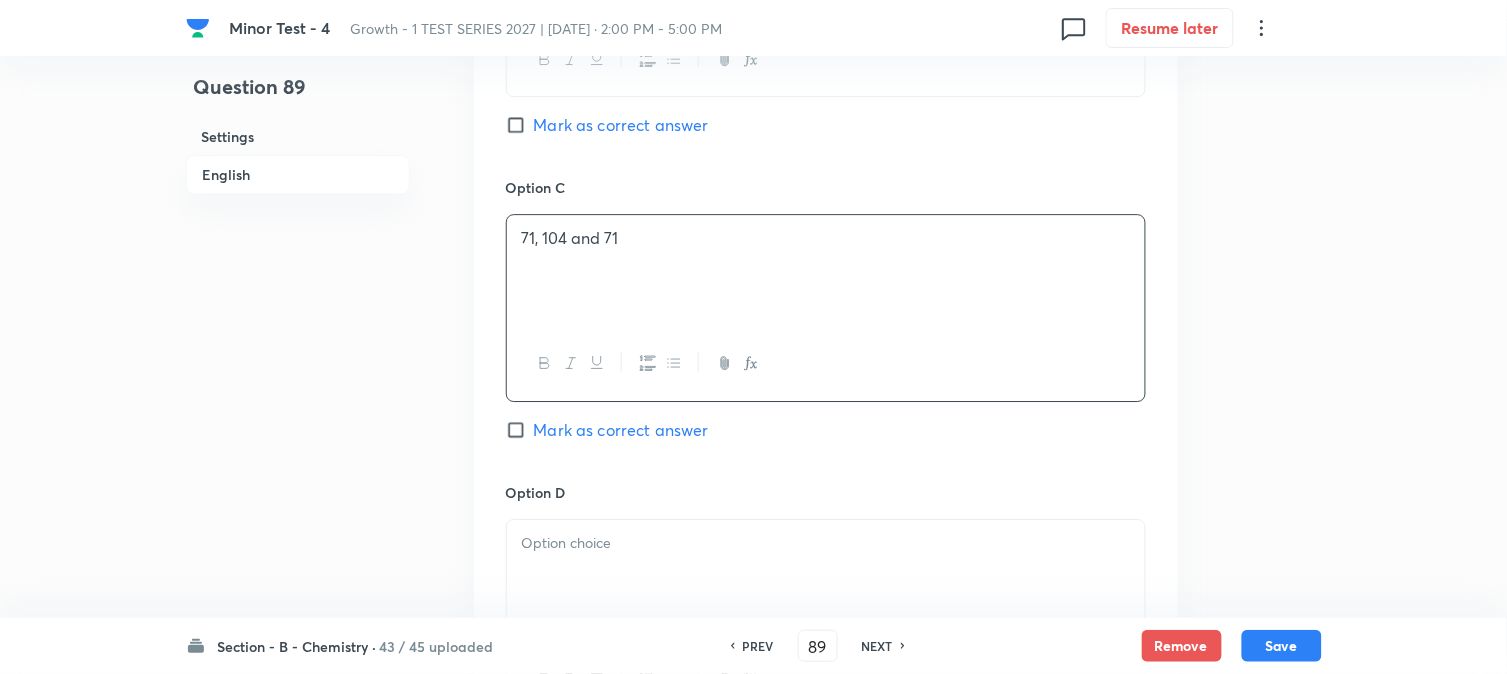 scroll, scrollTop: 1555, scrollLeft: 0, axis: vertical 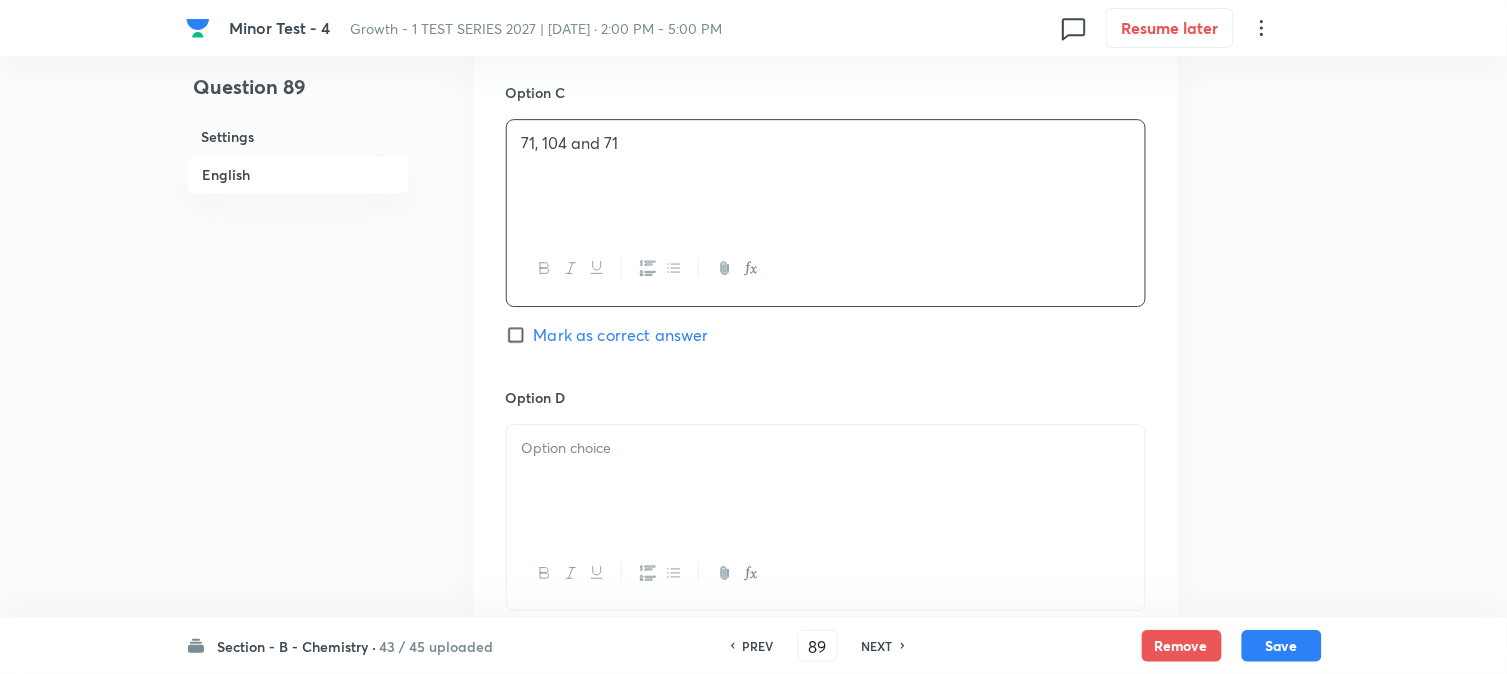 click at bounding box center [826, 448] 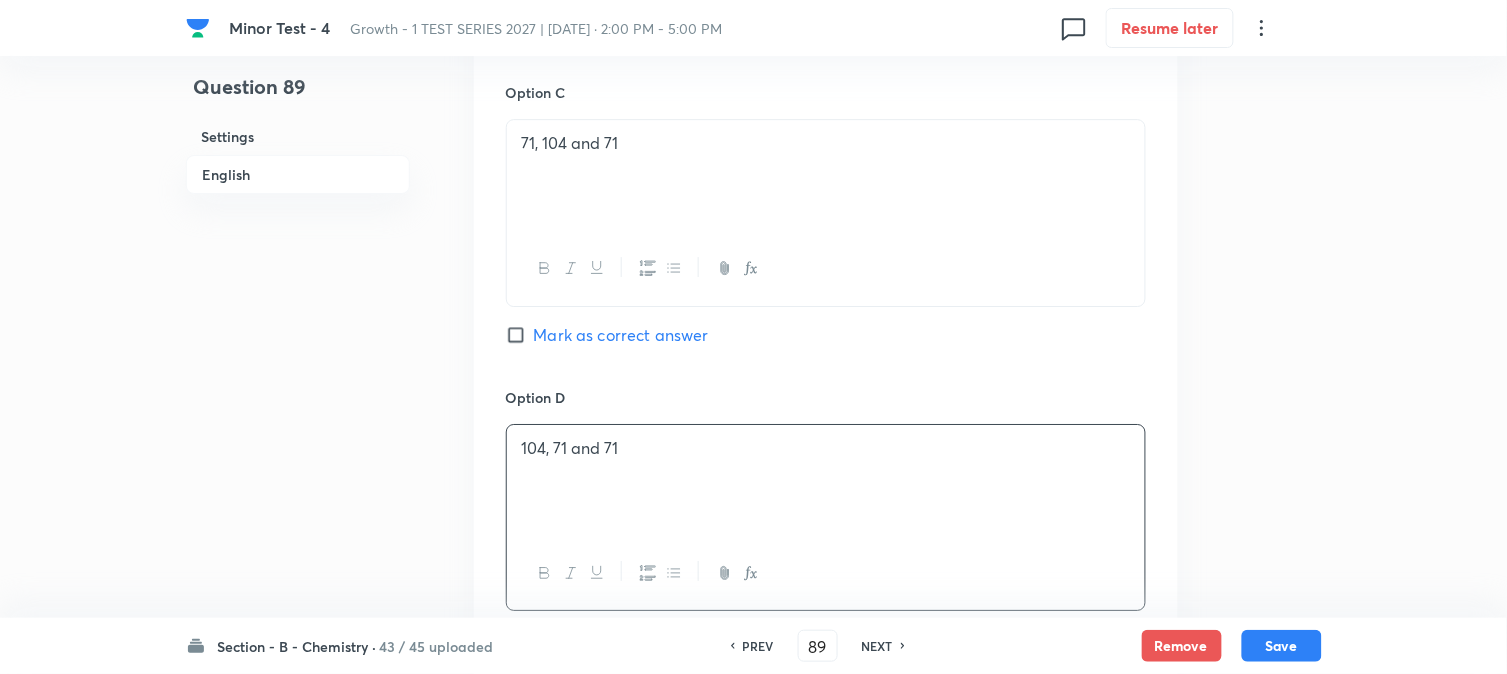 click on "Mark as correct answer" at bounding box center [621, 335] 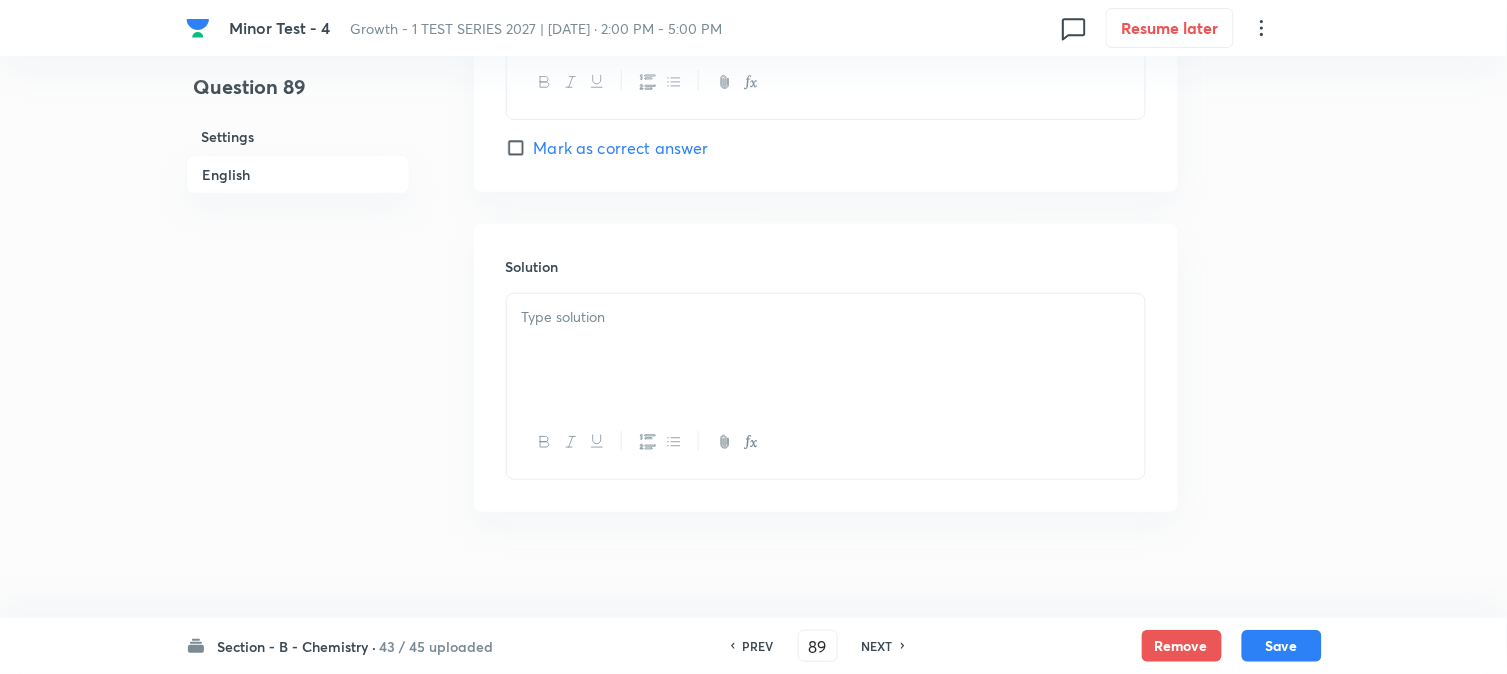 scroll, scrollTop: 2064, scrollLeft: 0, axis: vertical 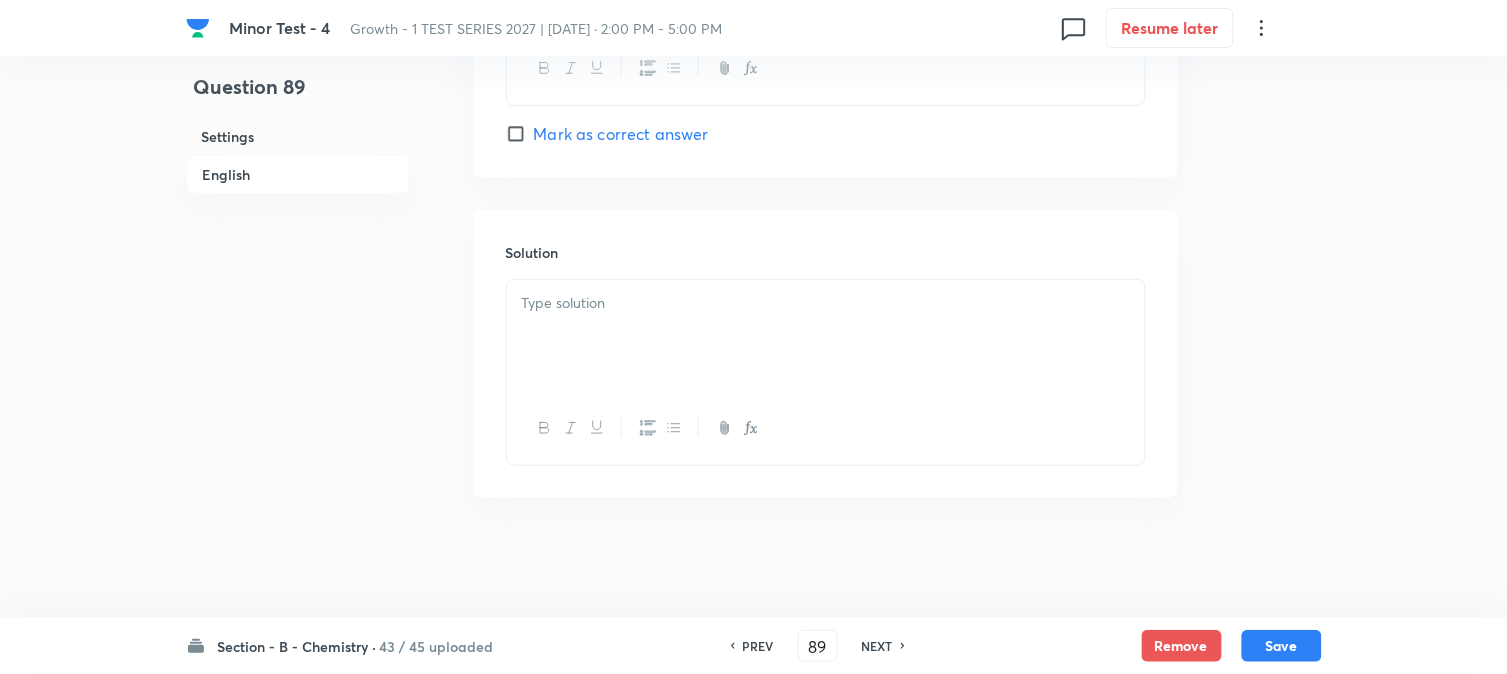 click at bounding box center [826, 336] 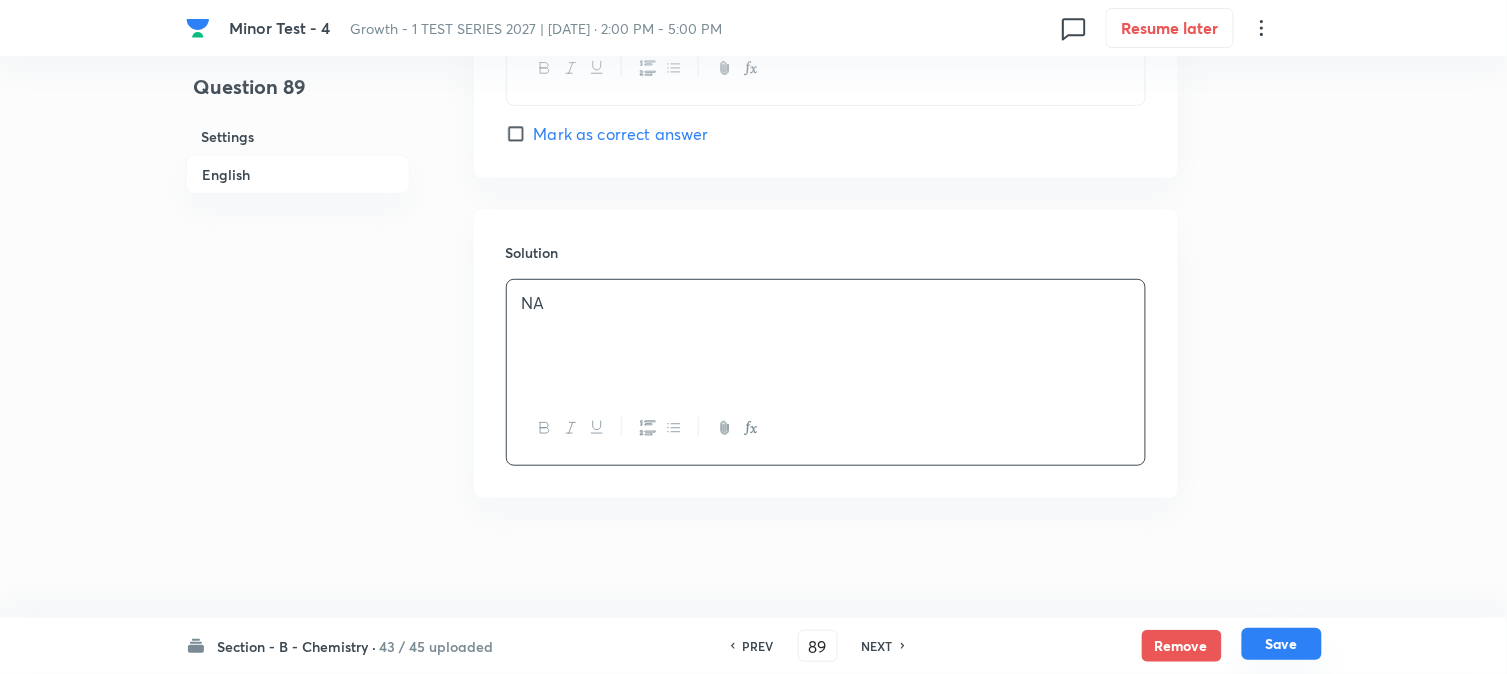 click on "Save" at bounding box center [1282, 644] 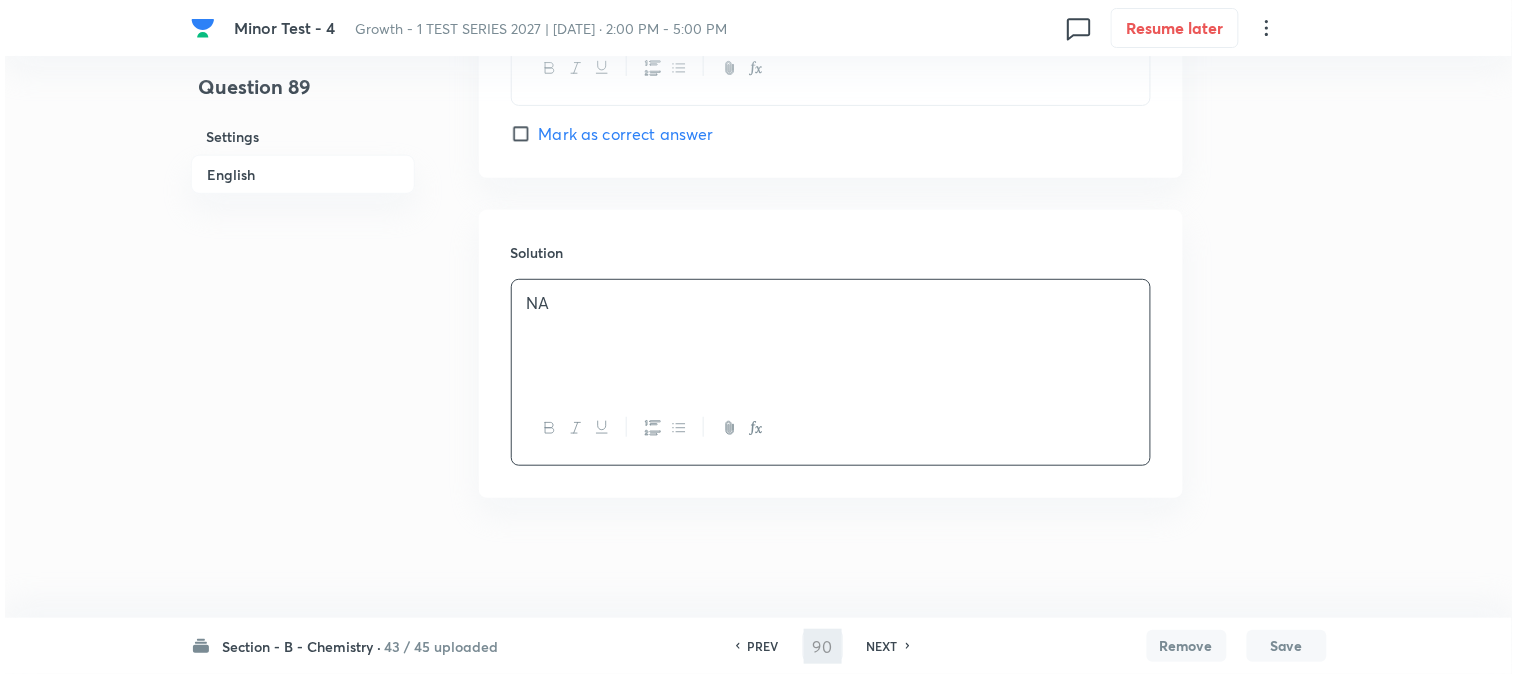 scroll, scrollTop: 0, scrollLeft: 0, axis: both 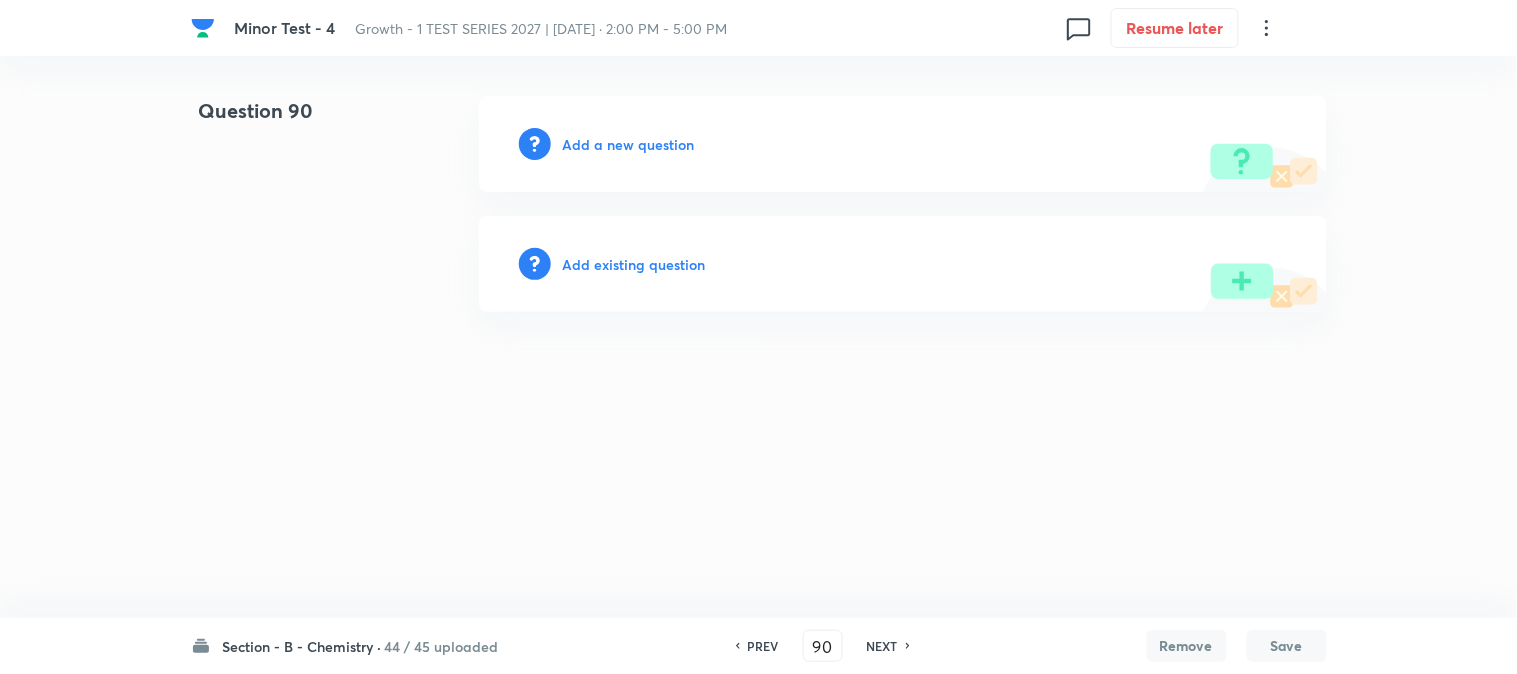 click on "Add a new question" at bounding box center [629, 144] 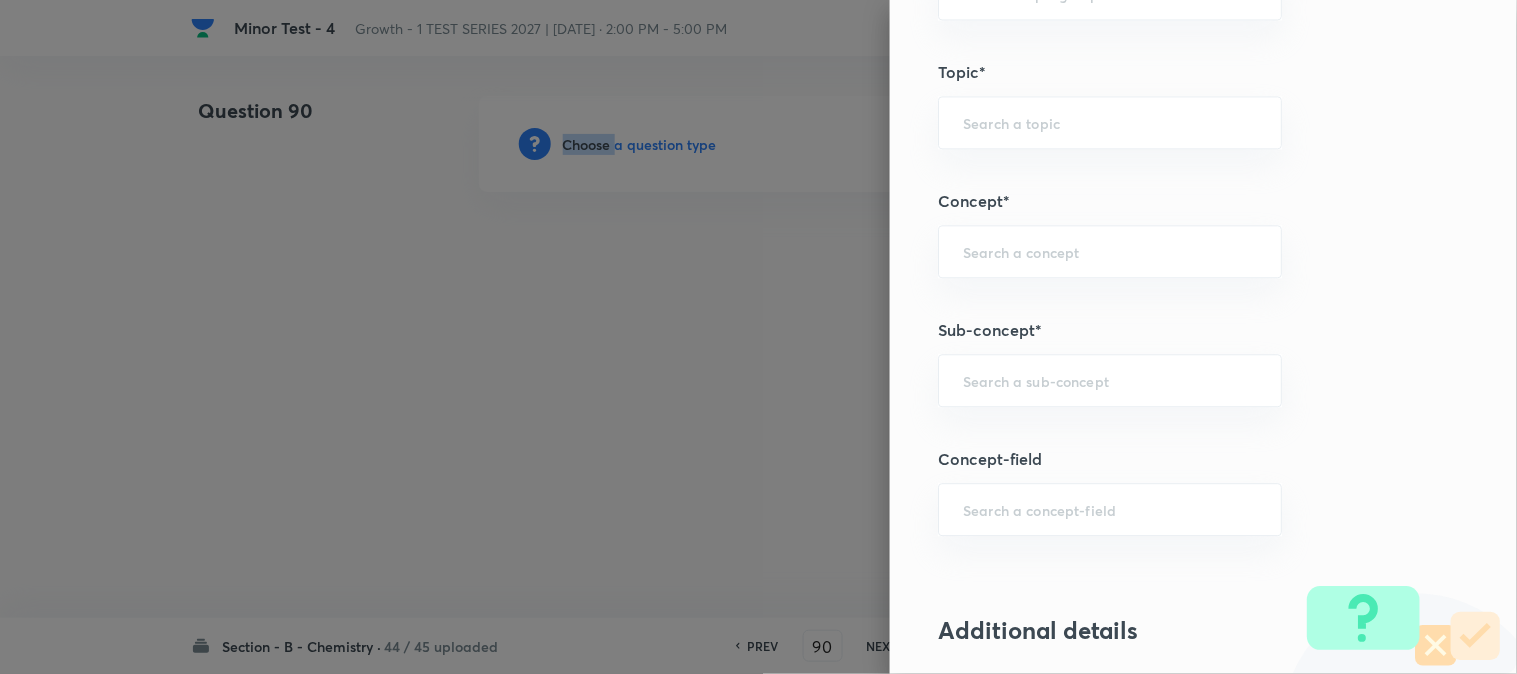 scroll, scrollTop: 1111, scrollLeft: 0, axis: vertical 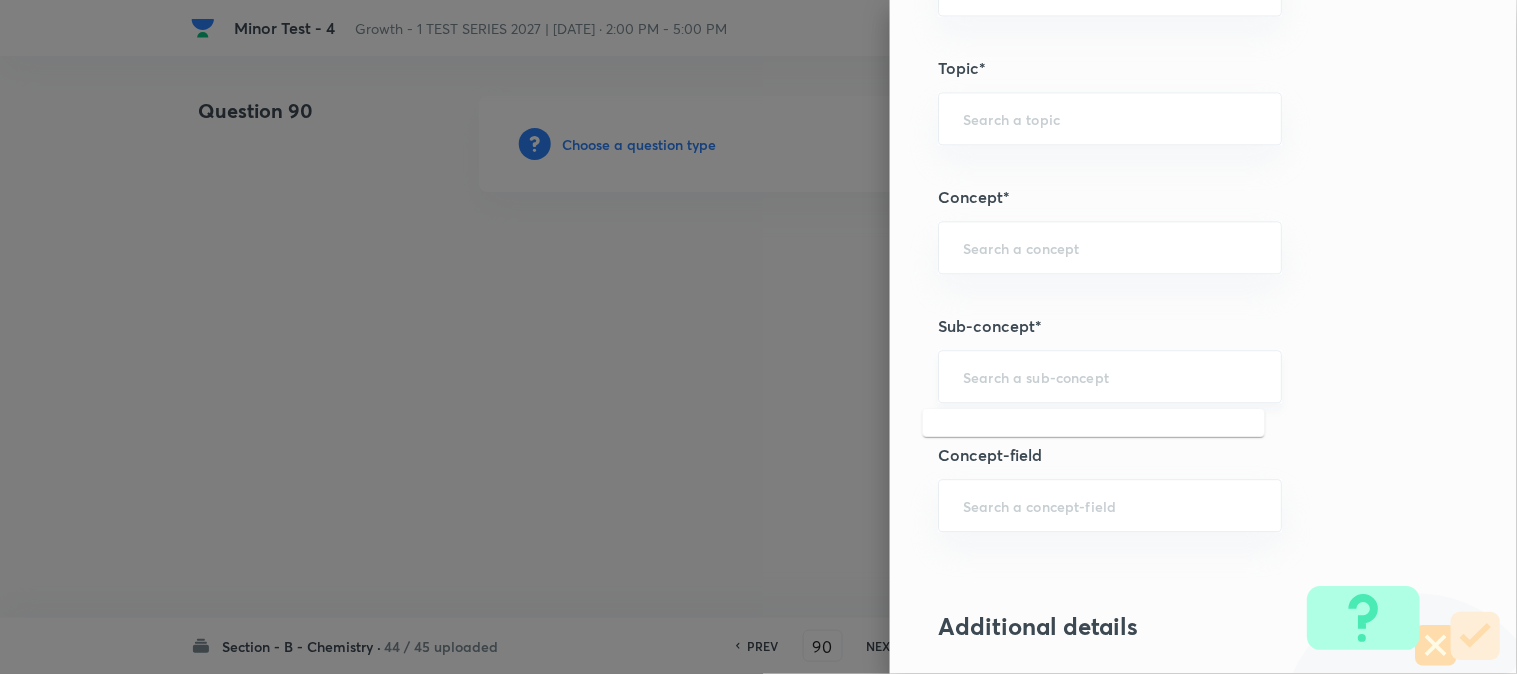 click at bounding box center (1110, 376) 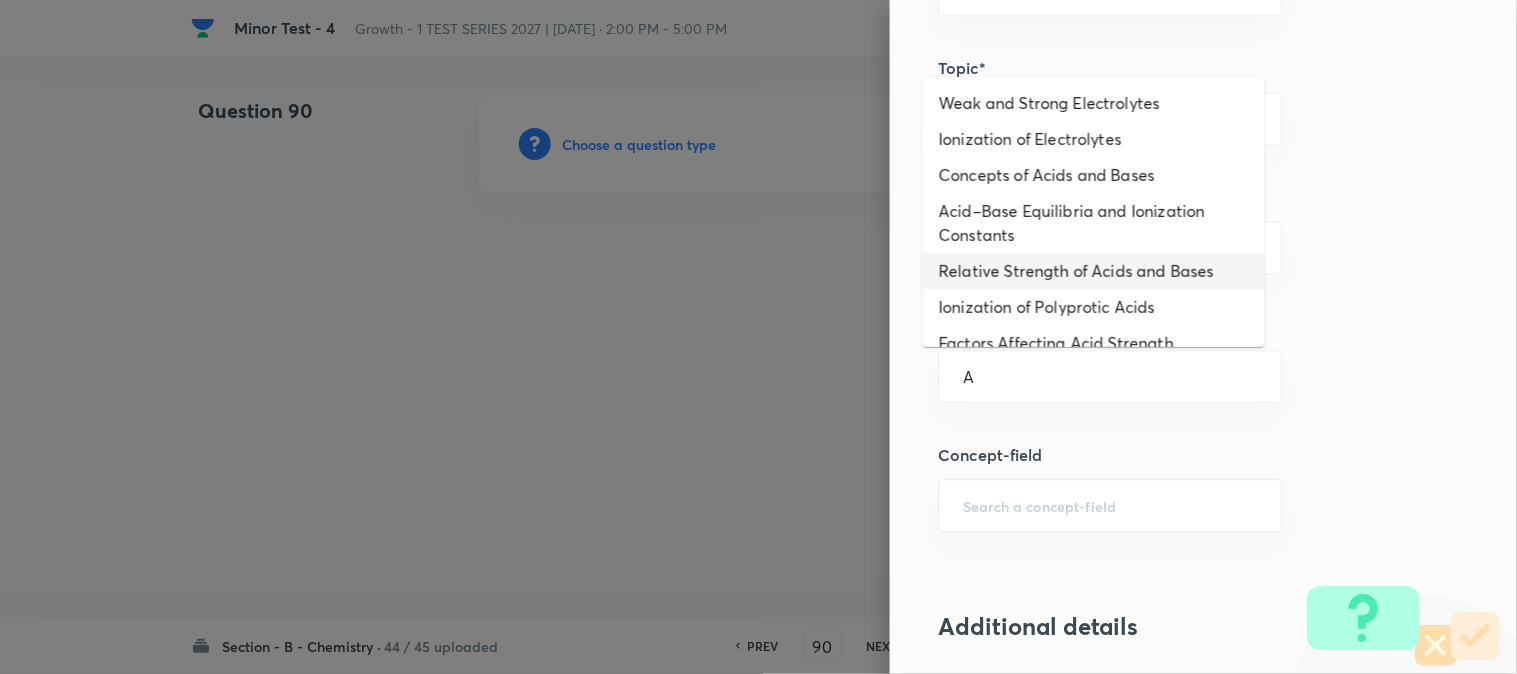 click on "Relative Strength of Acids and Bases" at bounding box center (1094, 271) 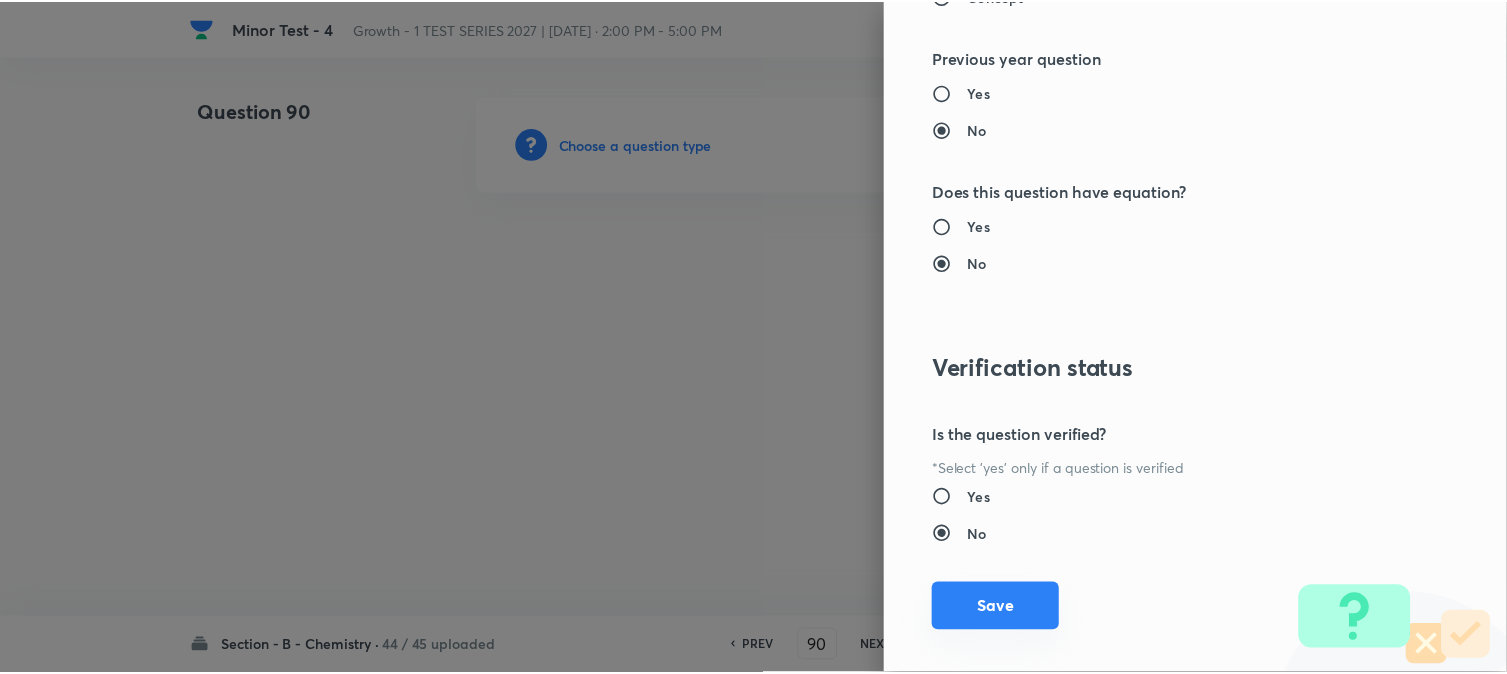 scroll, scrollTop: 2186, scrollLeft: 0, axis: vertical 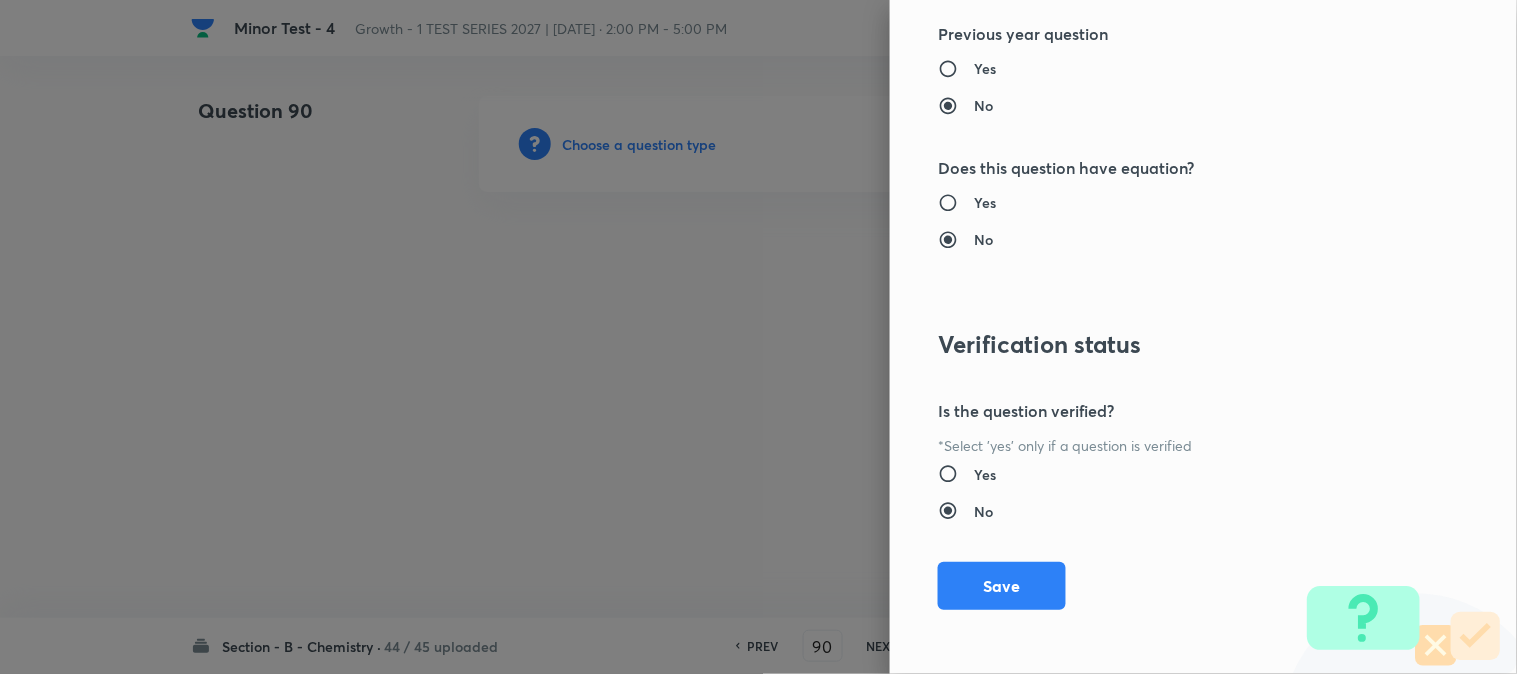 click on "Save" at bounding box center [1002, 586] 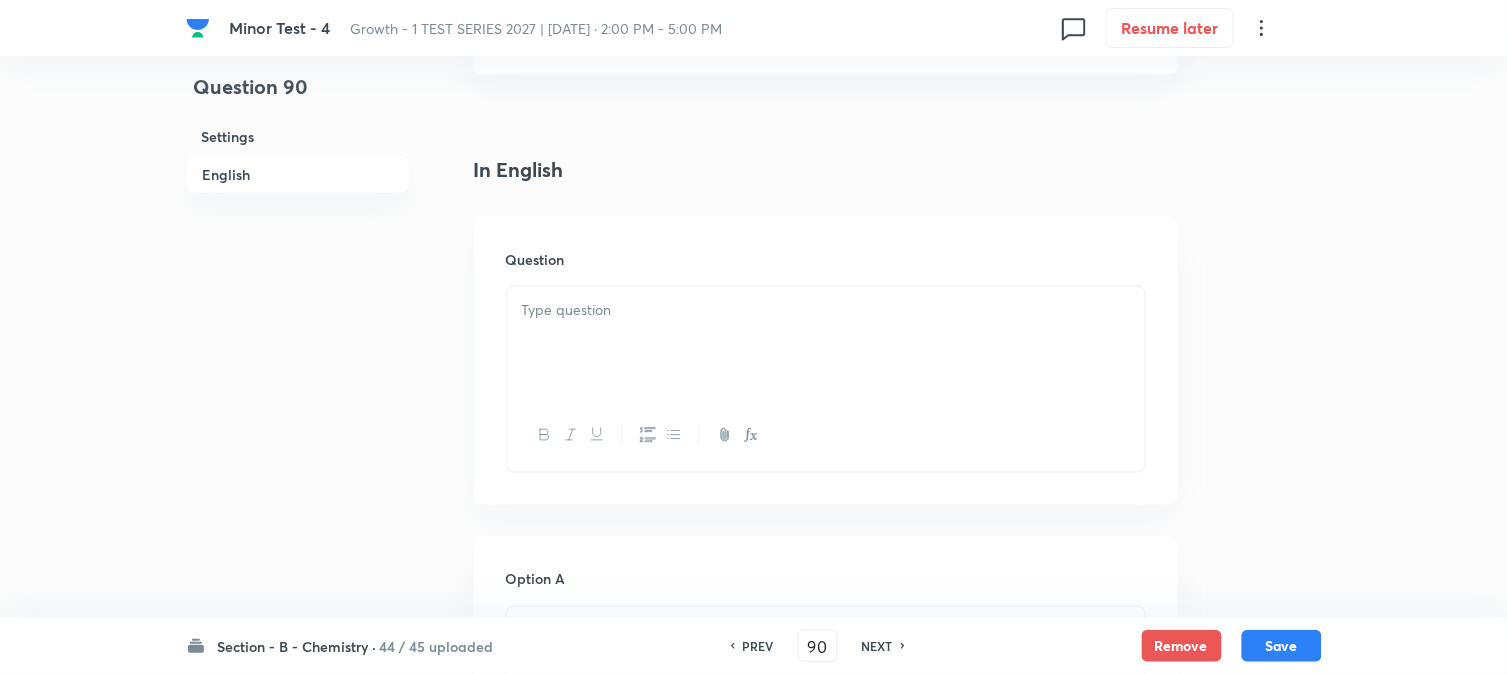 scroll, scrollTop: 555, scrollLeft: 0, axis: vertical 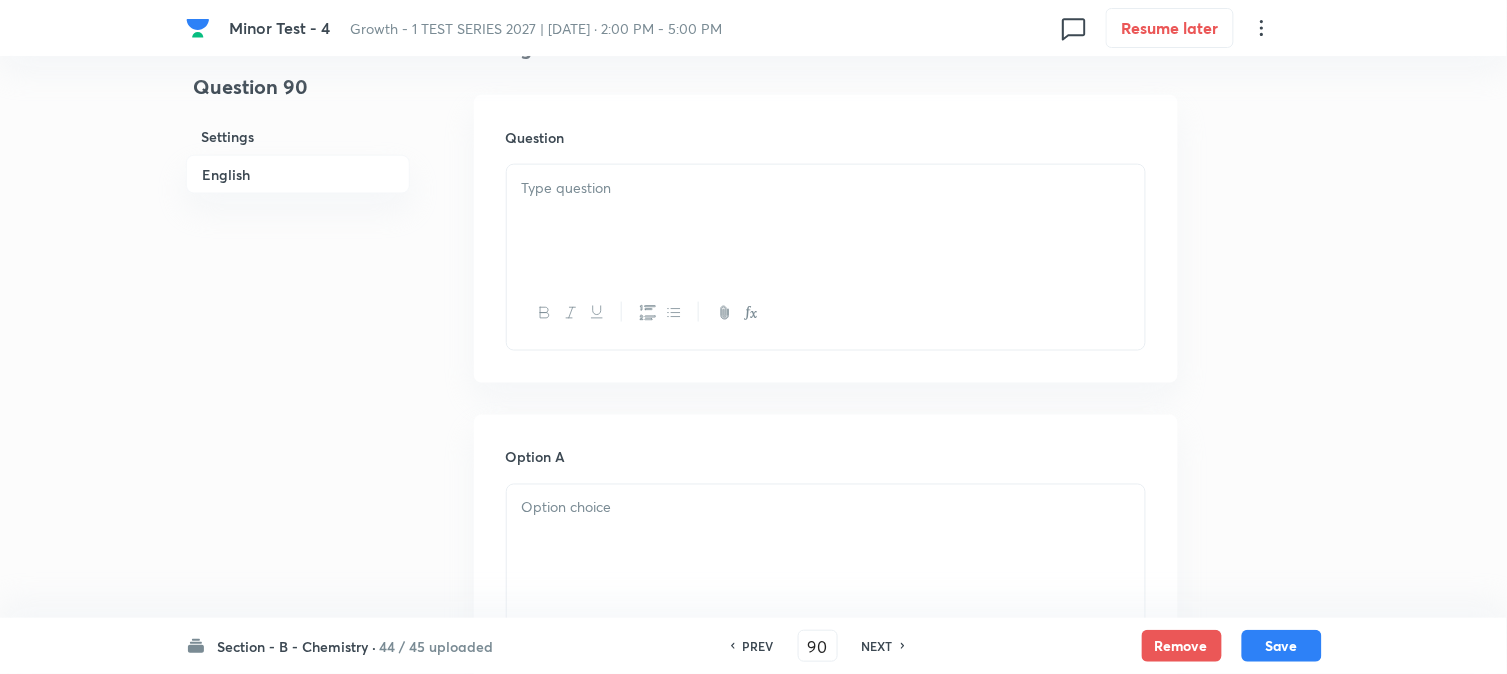 click at bounding box center (826, 221) 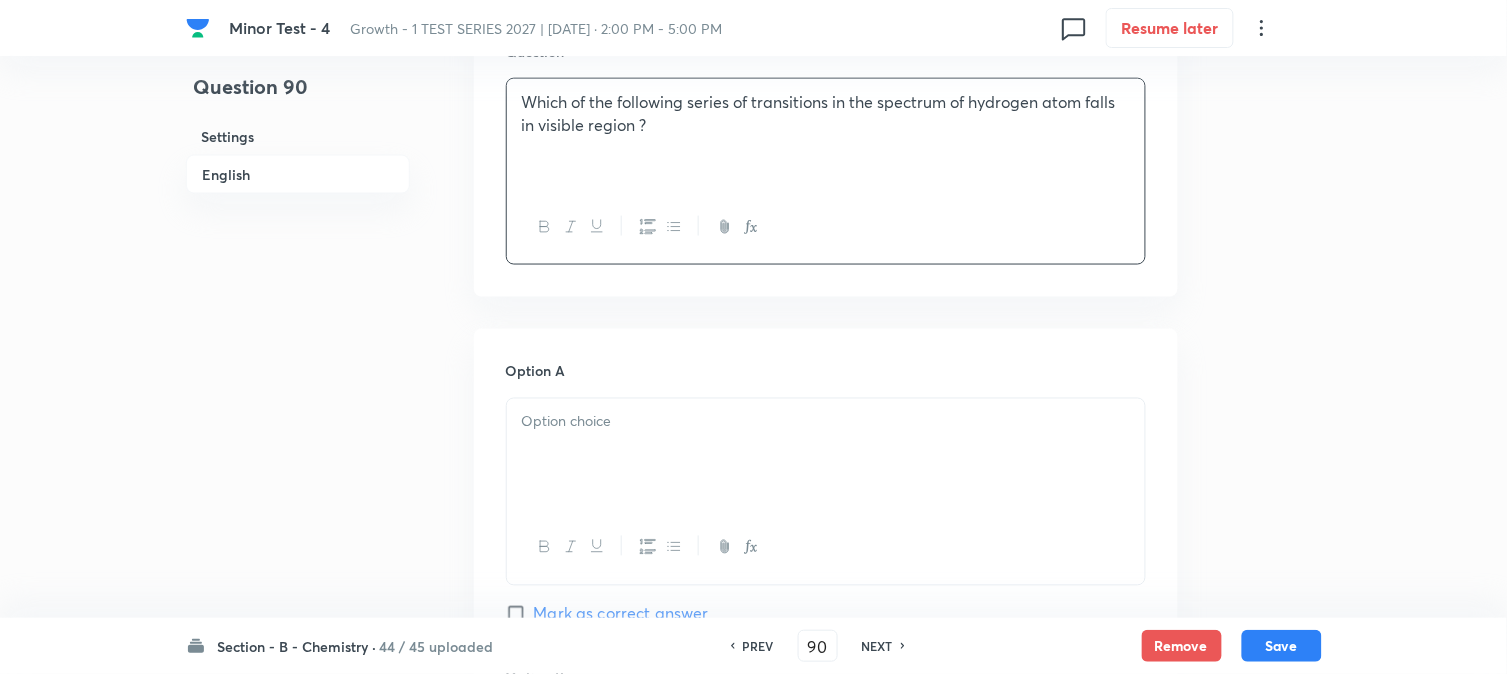 scroll, scrollTop: 888, scrollLeft: 0, axis: vertical 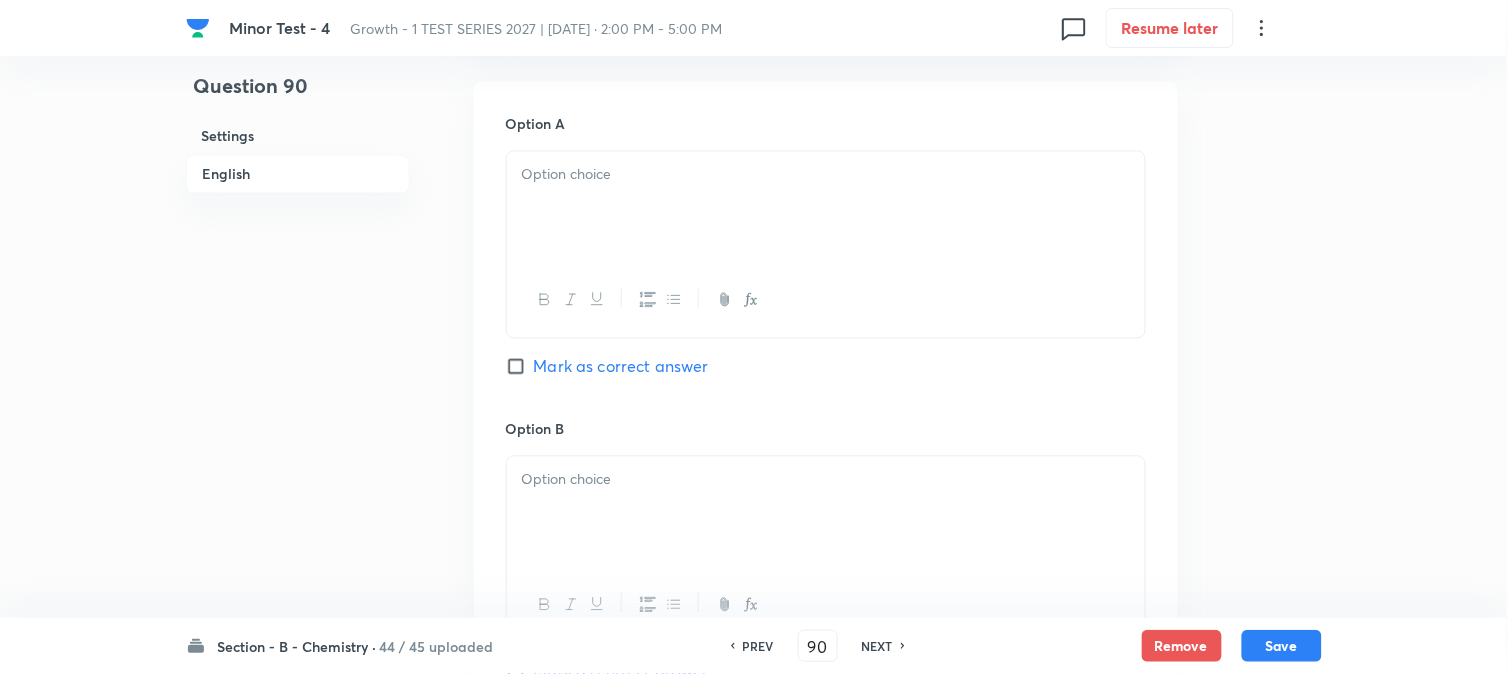 click at bounding box center (826, 208) 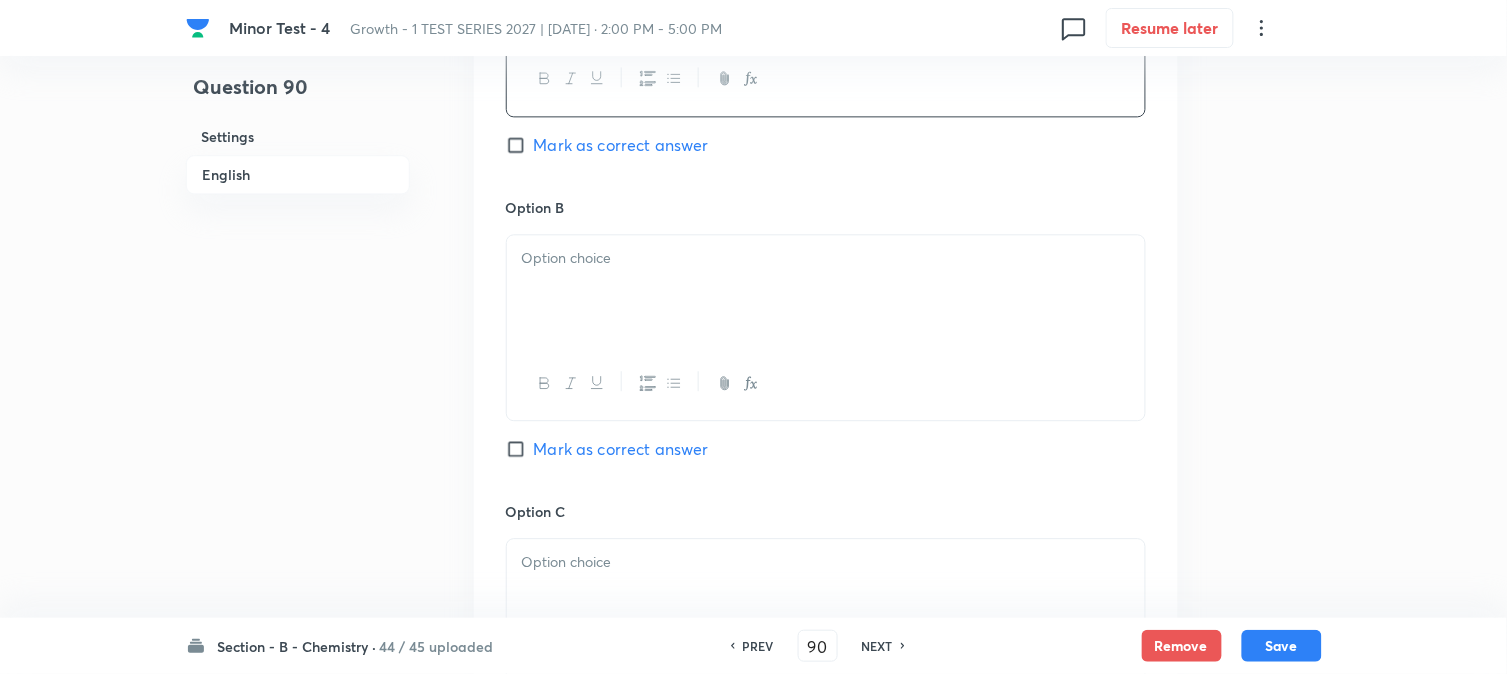scroll, scrollTop: 1111, scrollLeft: 0, axis: vertical 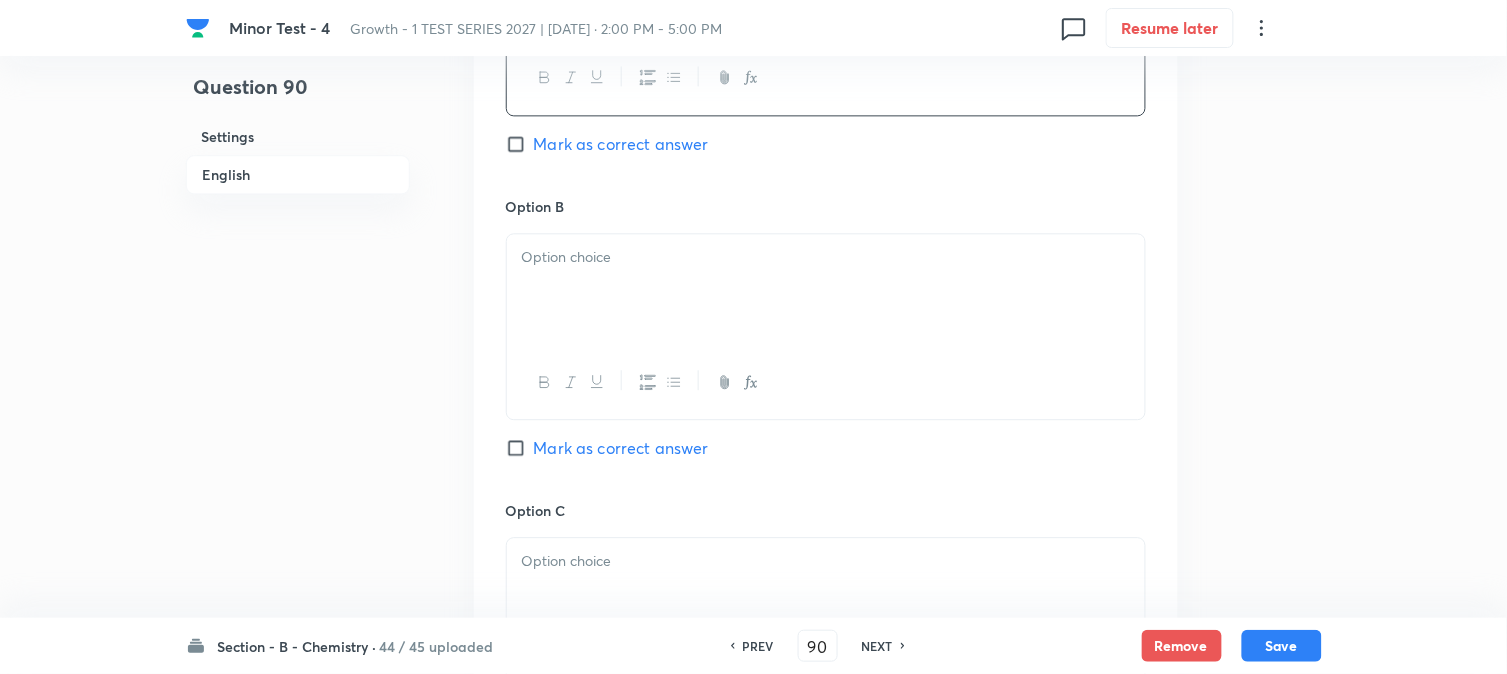 click at bounding box center [826, 290] 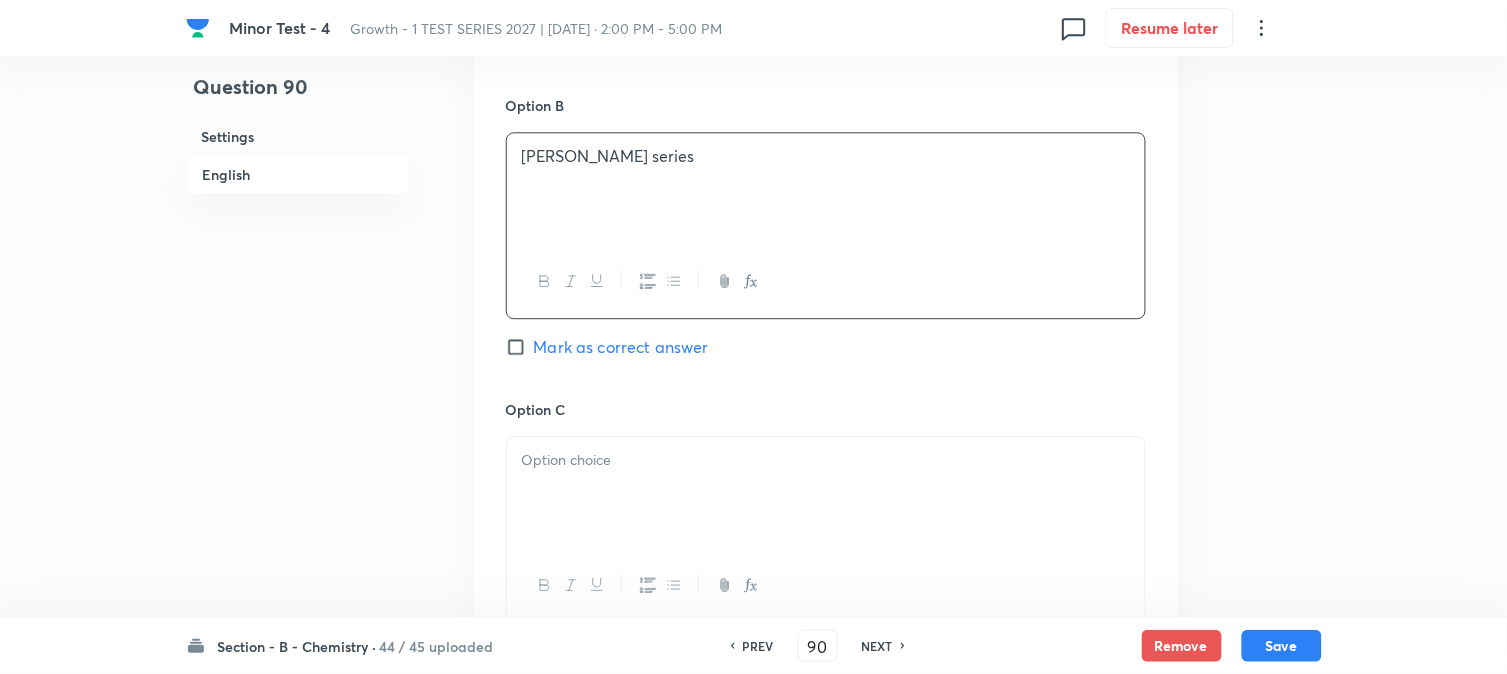scroll, scrollTop: 1333, scrollLeft: 0, axis: vertical 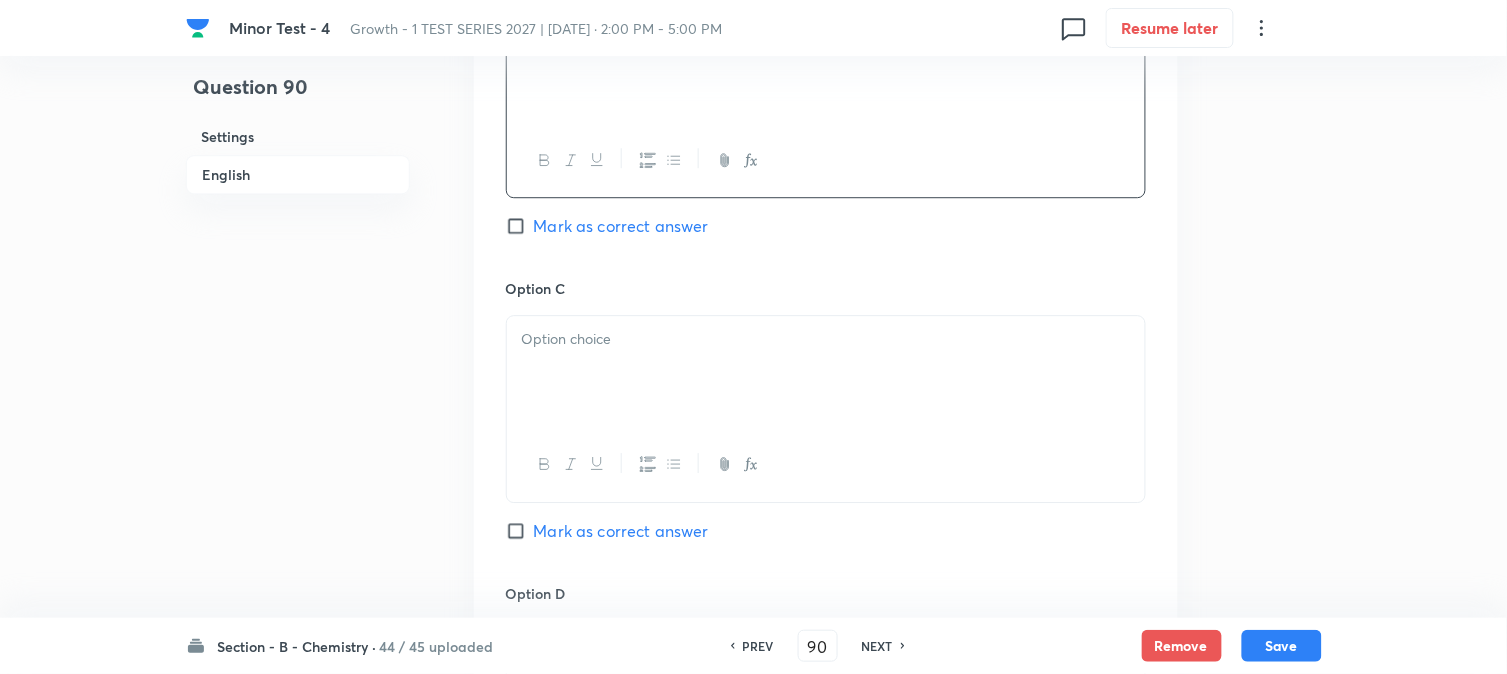 click at bounding box center [826, 339] 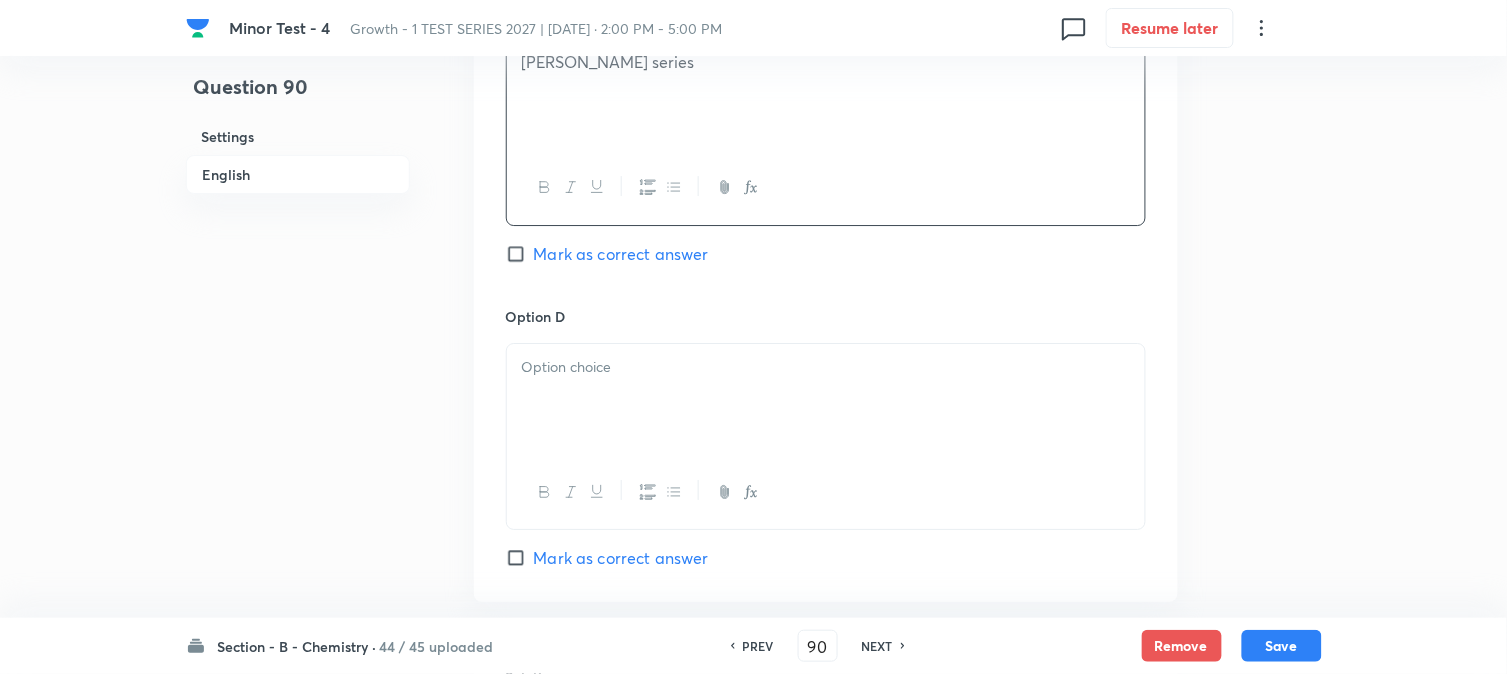 scroll, scrollTop: 1666, scrollLeft: 0, axis: vertical 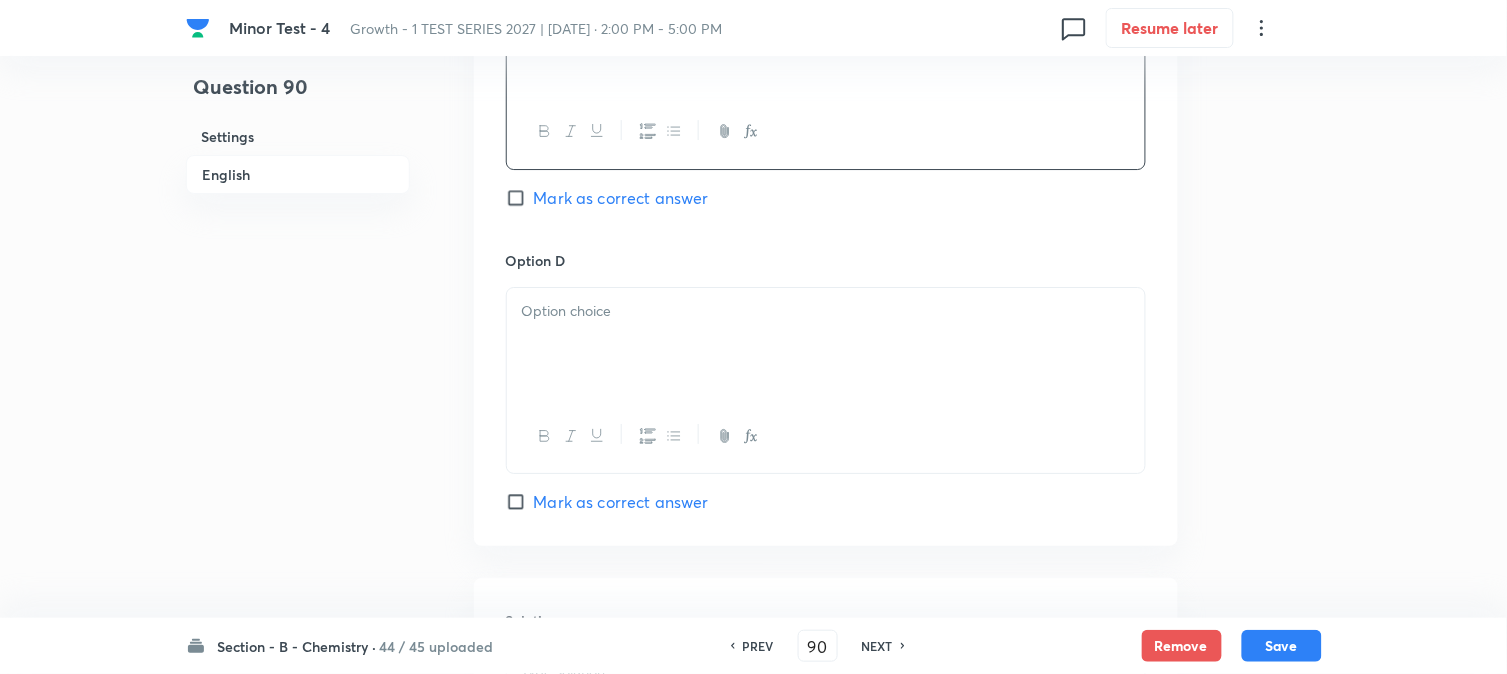 click at bounding box center [826, 344] 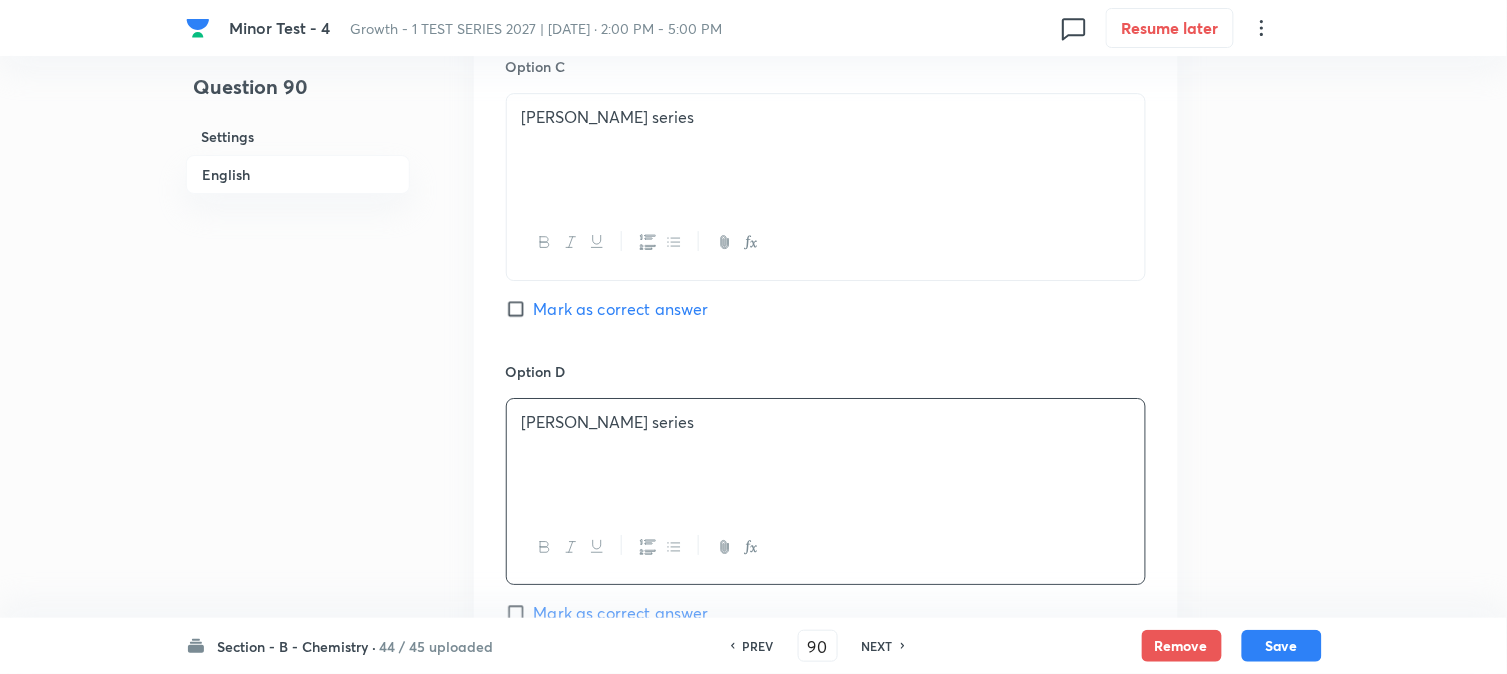 click on "Mark as correct answer" at bounding box center [621, 309] 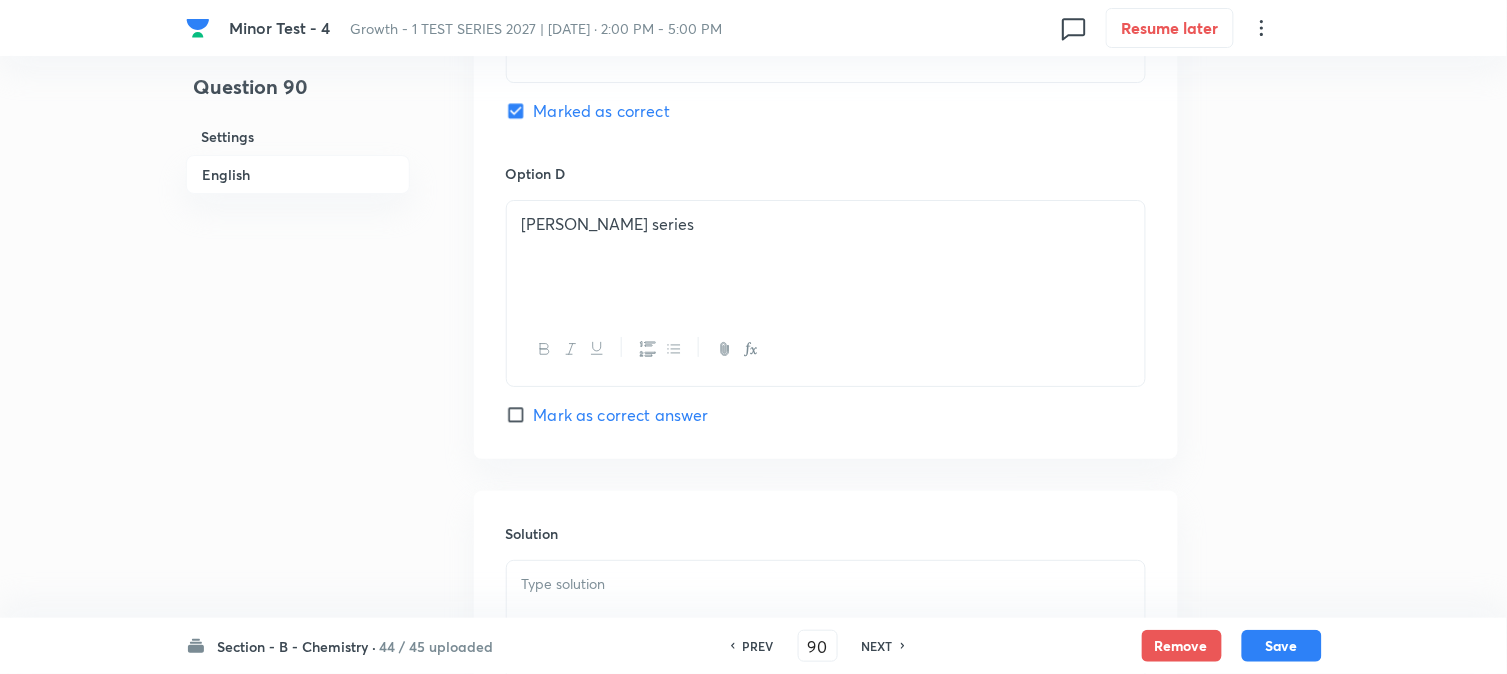 scroll, scrollTop: 2037, scrollLeft: 0, axis: vertical 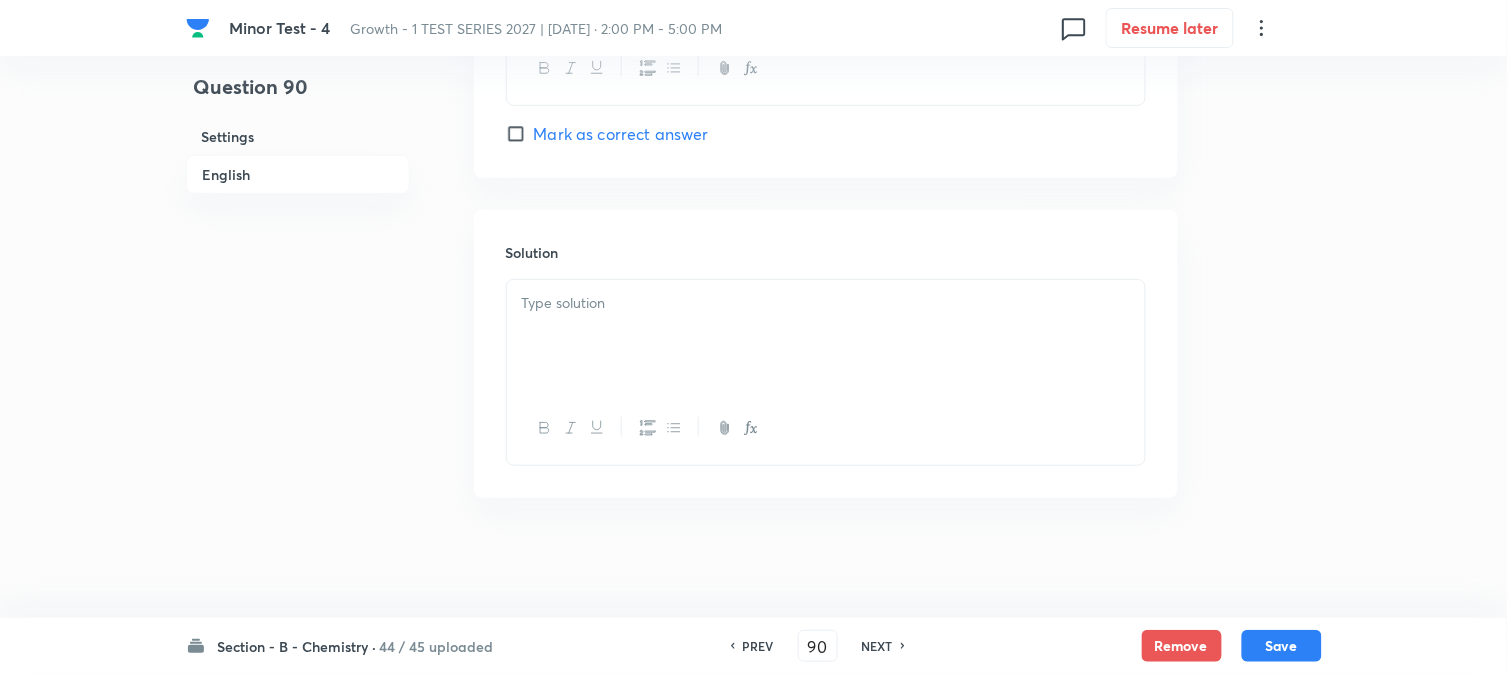 click at bounding box center [826, 336] 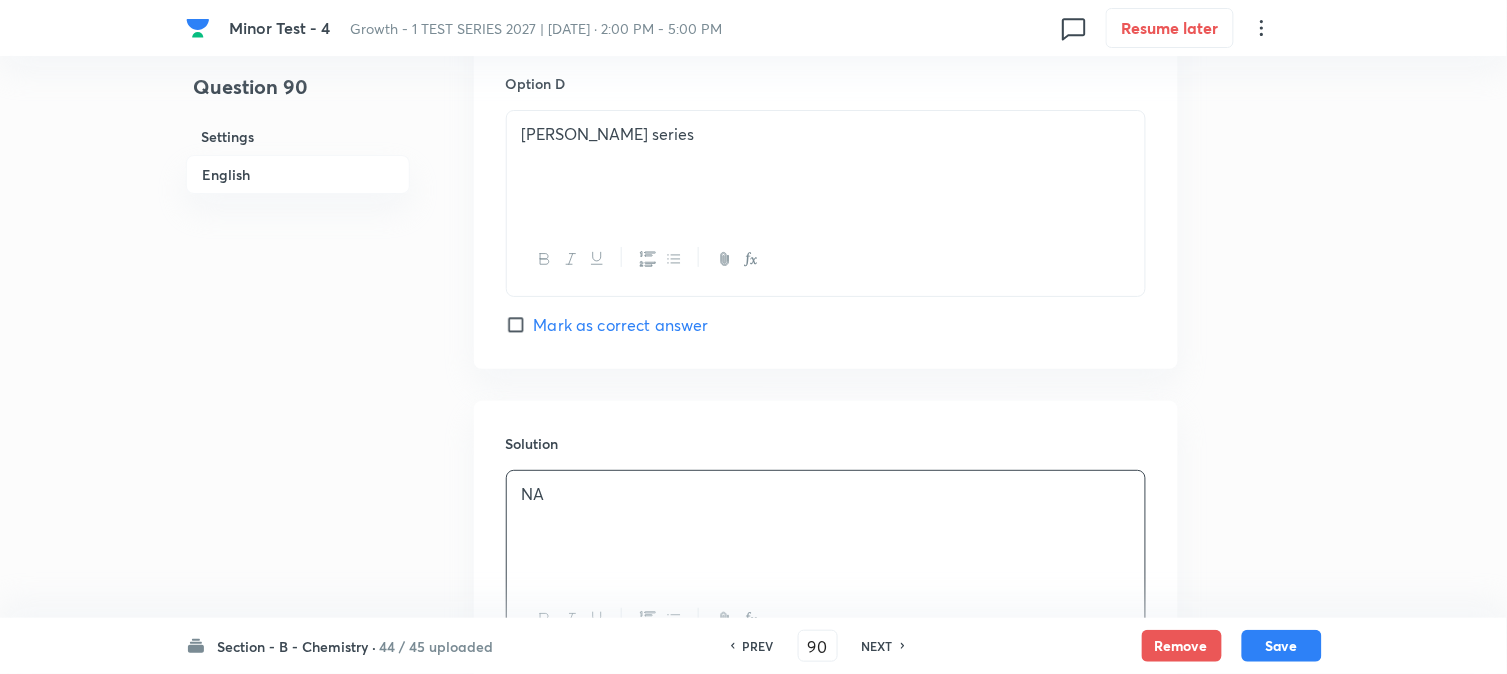 scroll, scrollTop: 1593, scrollLeft: 0, axis: vertical 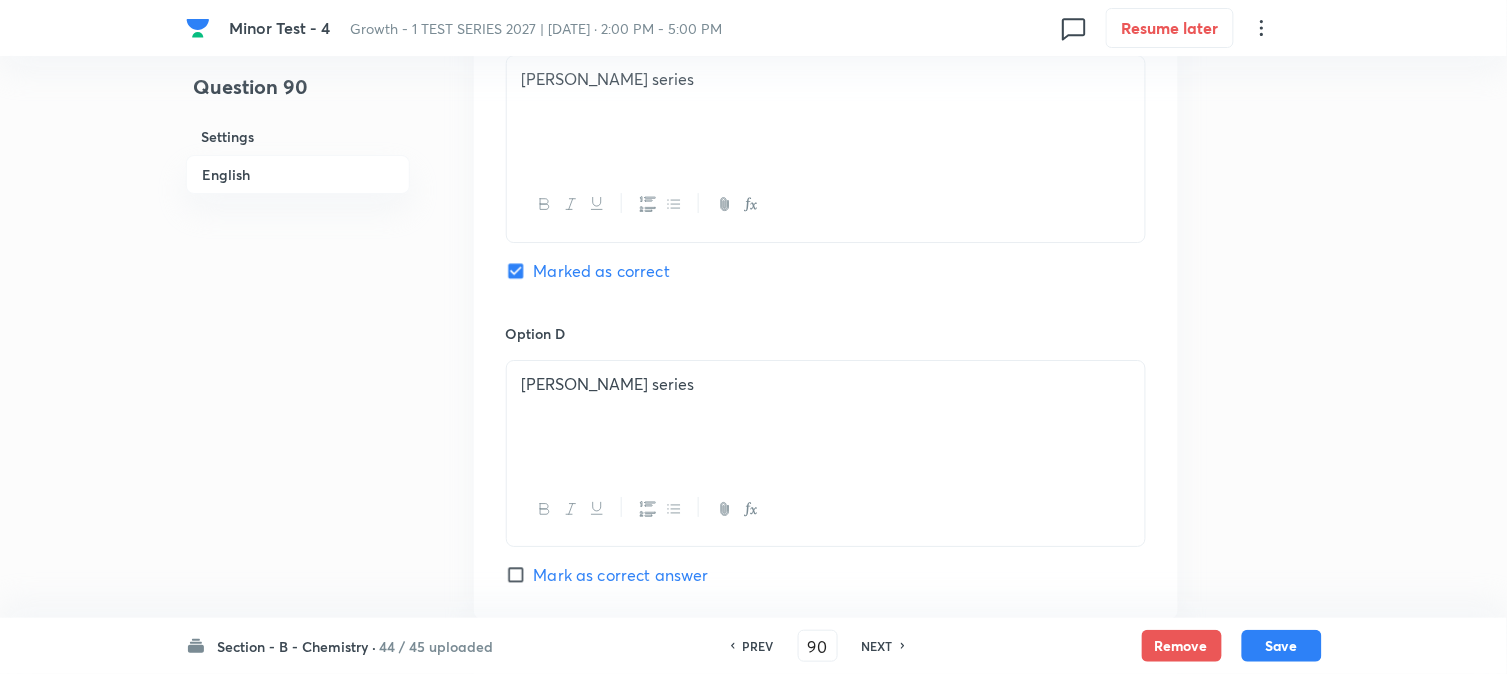 click on "[PERSON_NAME] series" at bounding box center [826, 417] 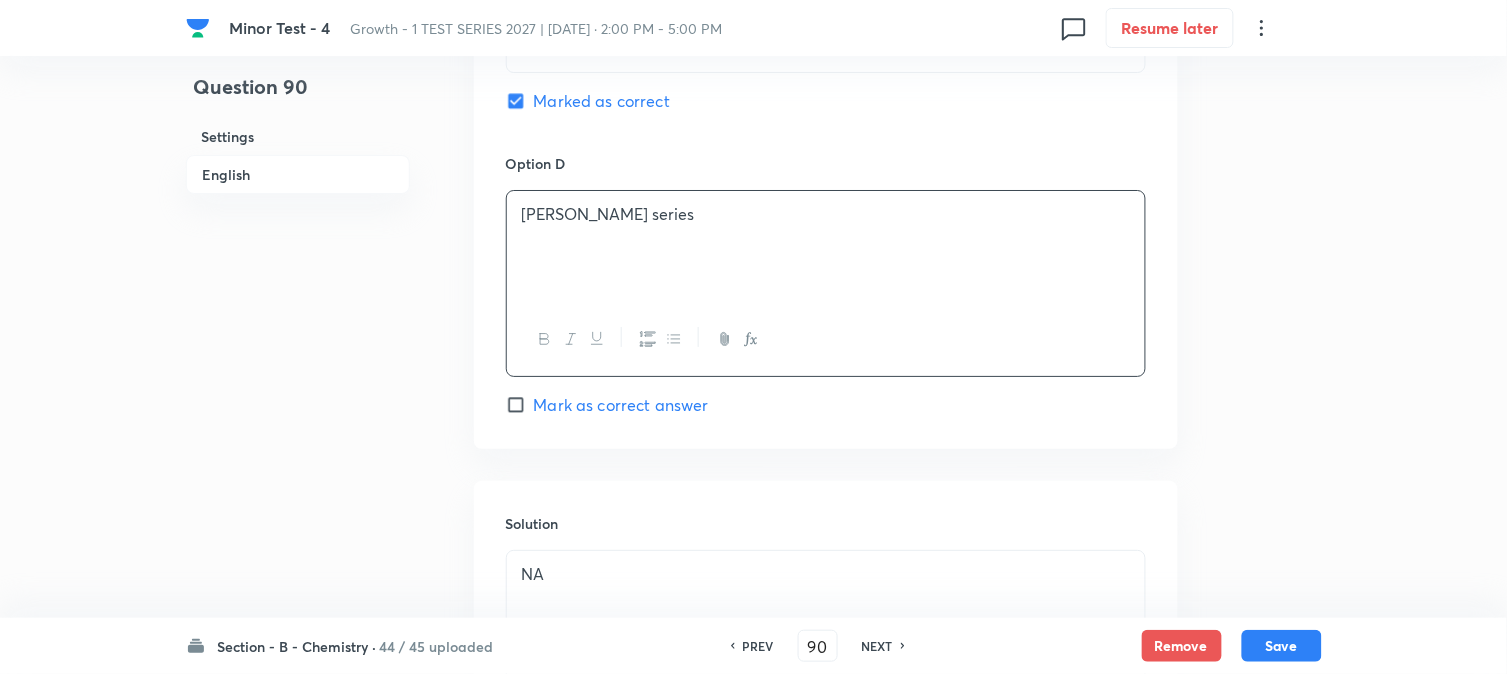scroll, scrollTop: 2037, scrollLeft: 0, axis: vertical 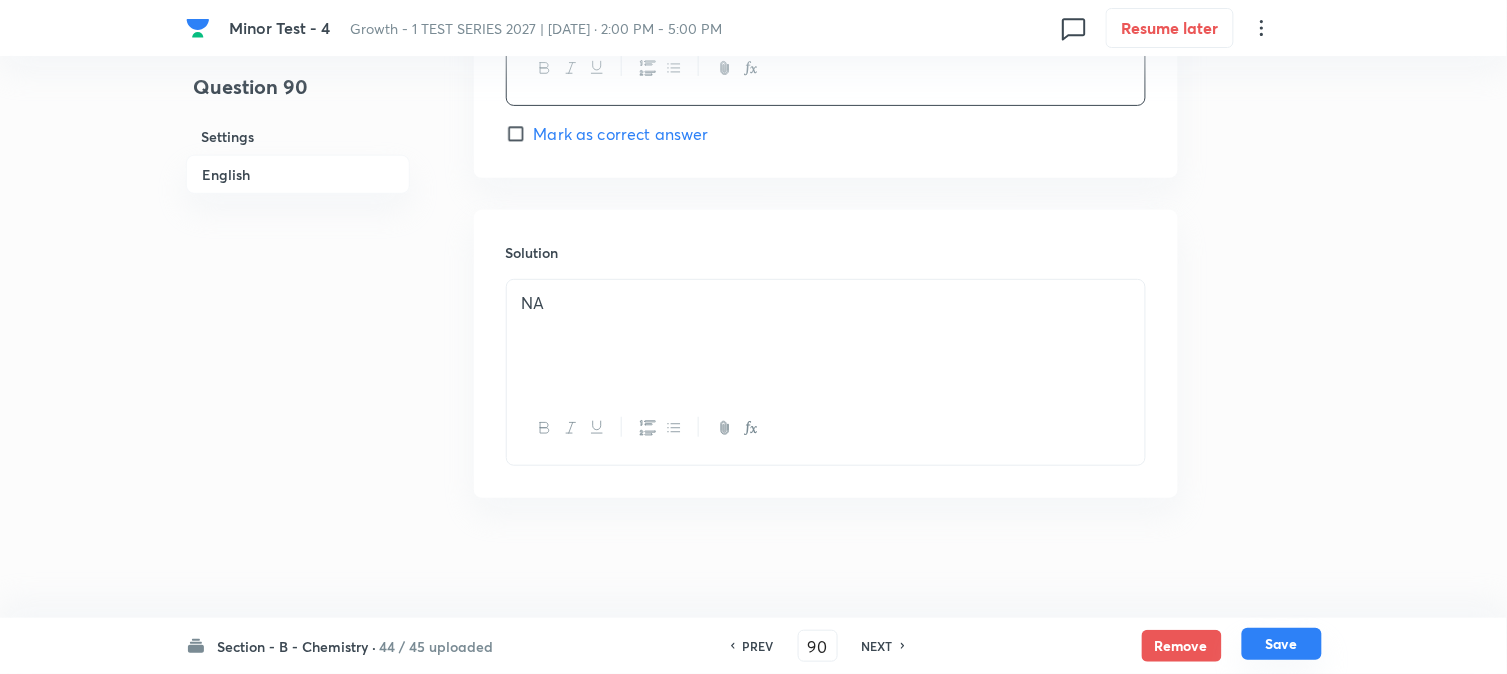 click on "Save" at bounding box center [1282, 644] 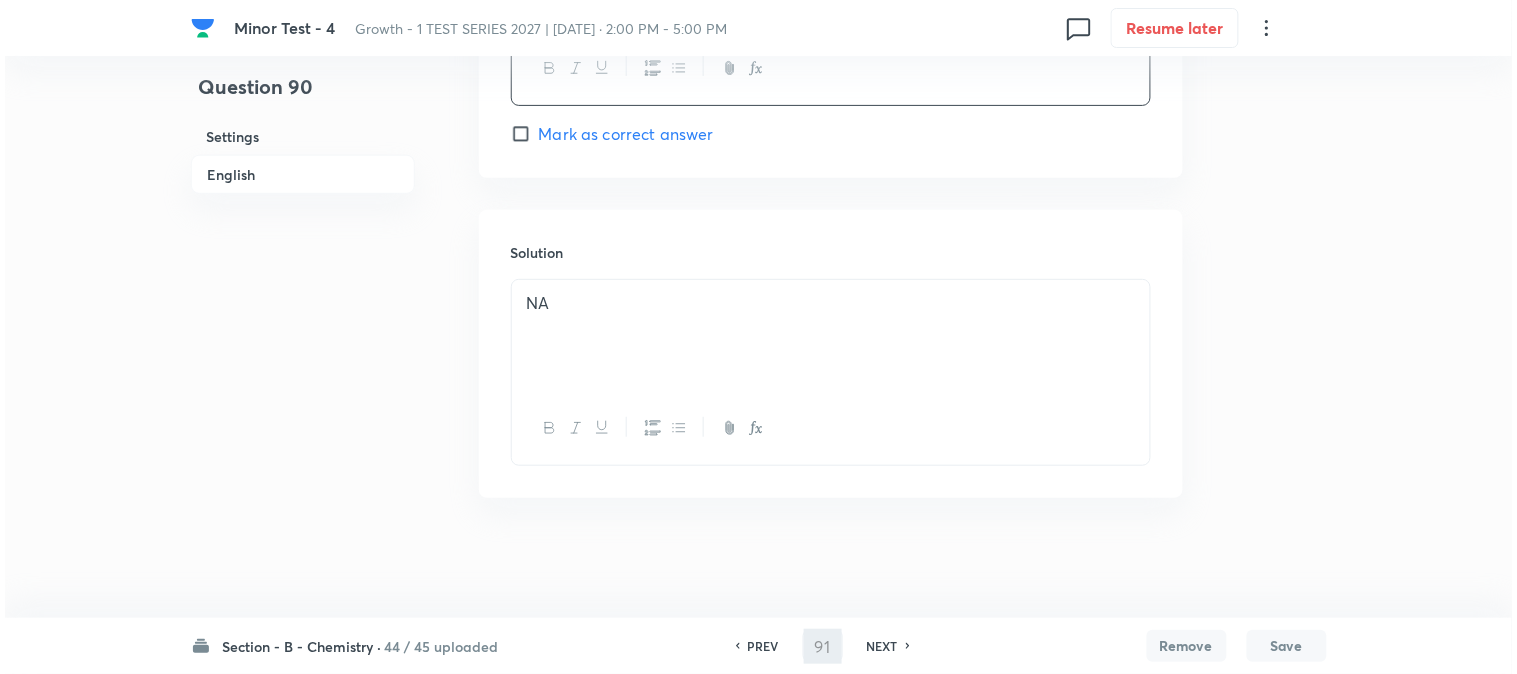 scroll, scrollTop: 0, scrollLeft: 0, axis: both 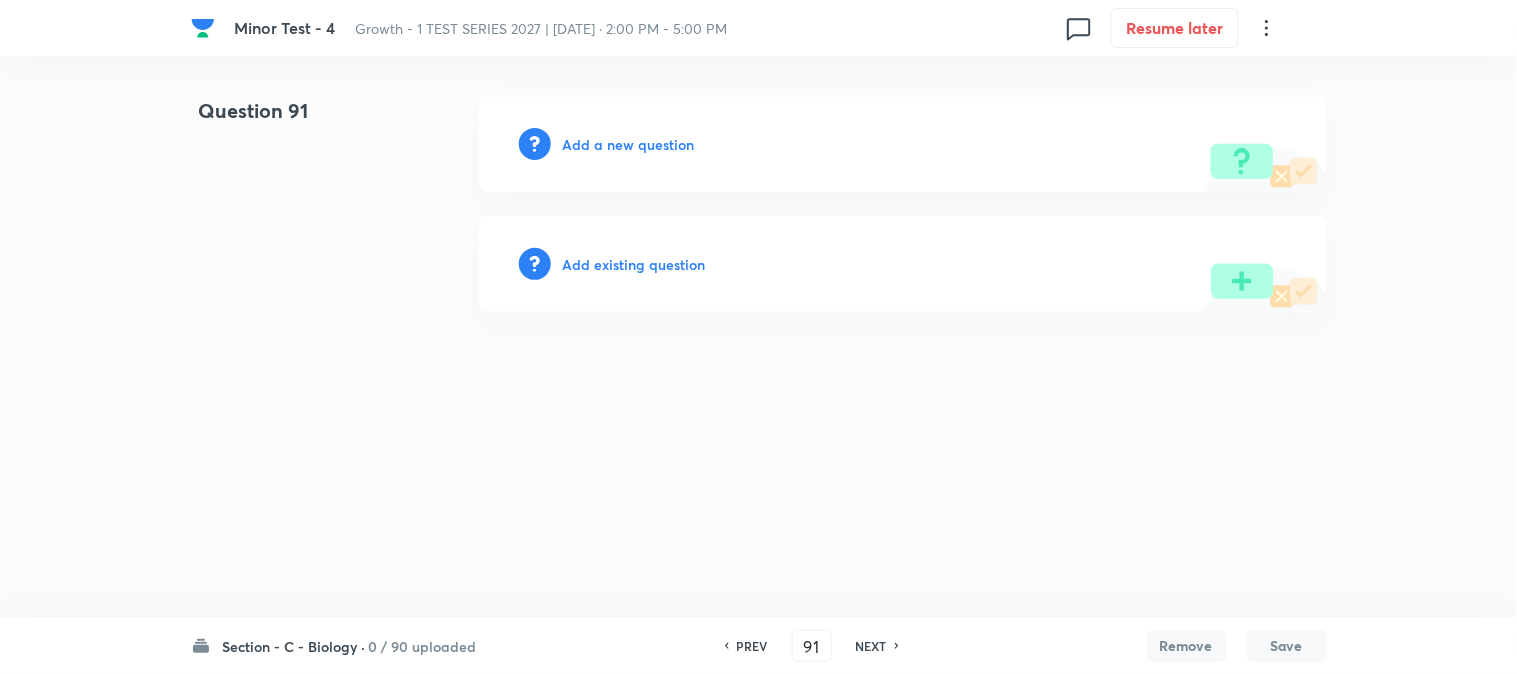 click on "0 / 90 uploaded" at bounding box center (423, 646) 